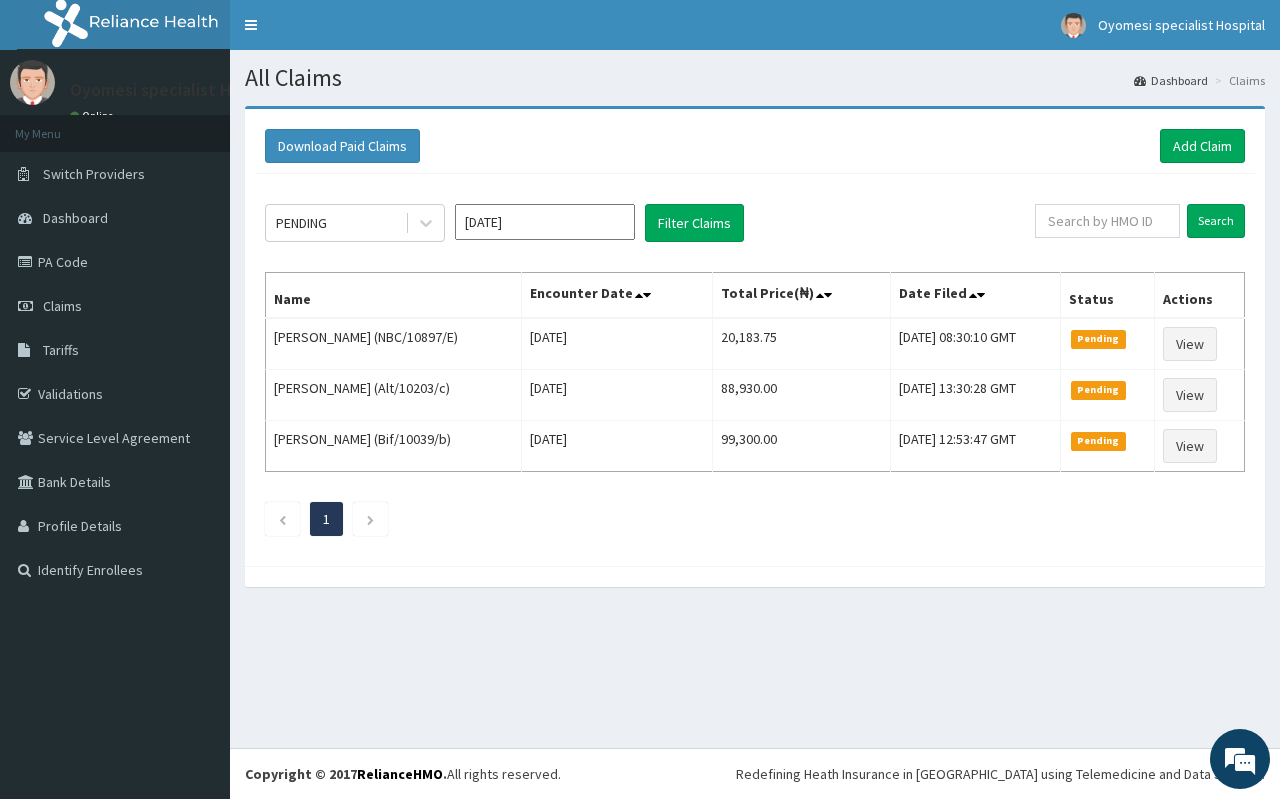 scroll, scrollTop: 0, scrollLeft: 0, axis: both 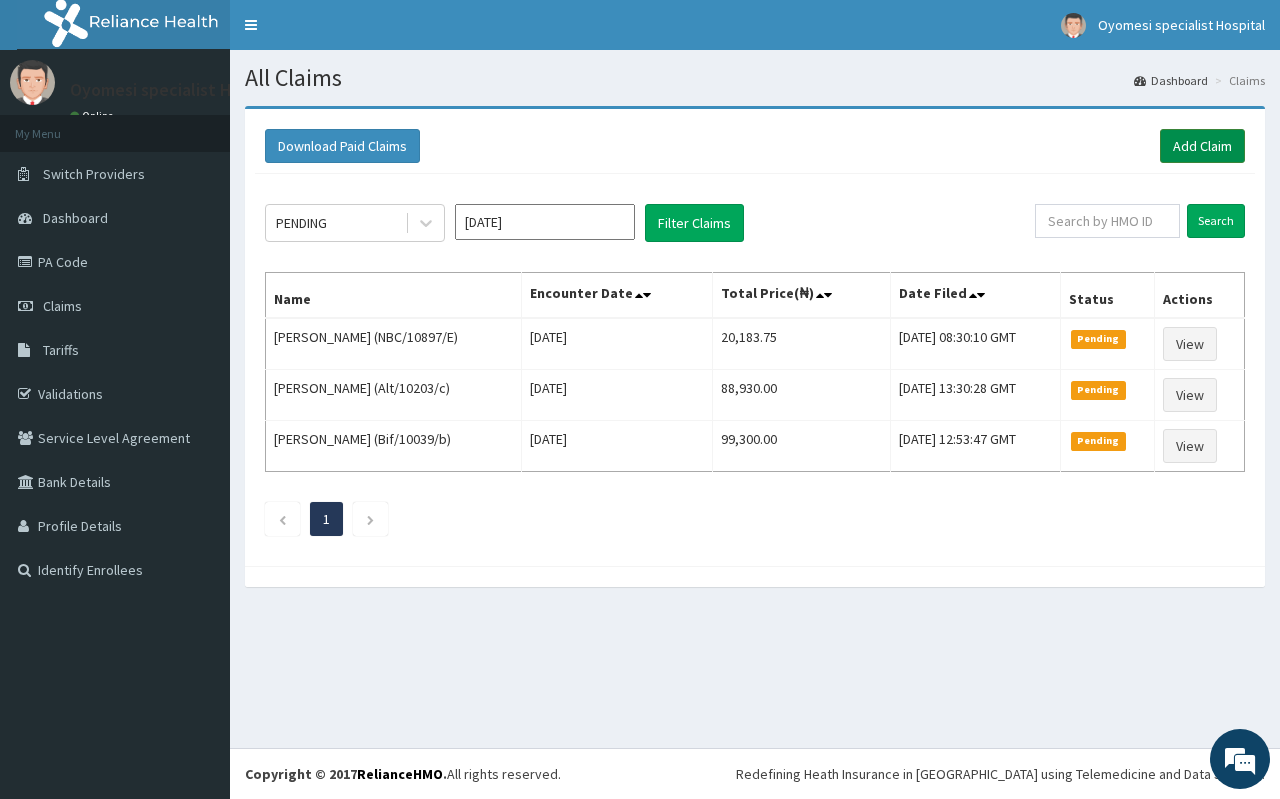 click on "Add Claim" at bounding box center (1202, 146) 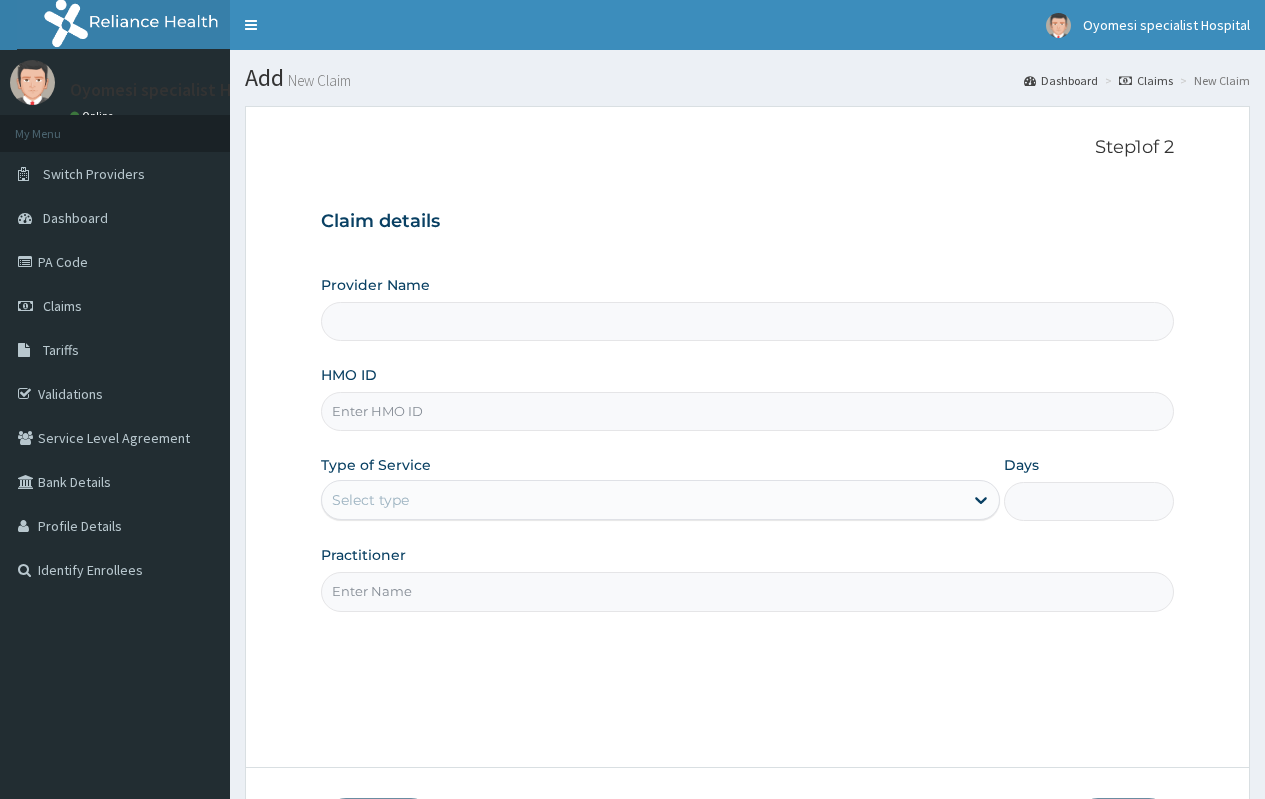 scroll, scrollTop: 0, scrollLeft: 0, axis: both 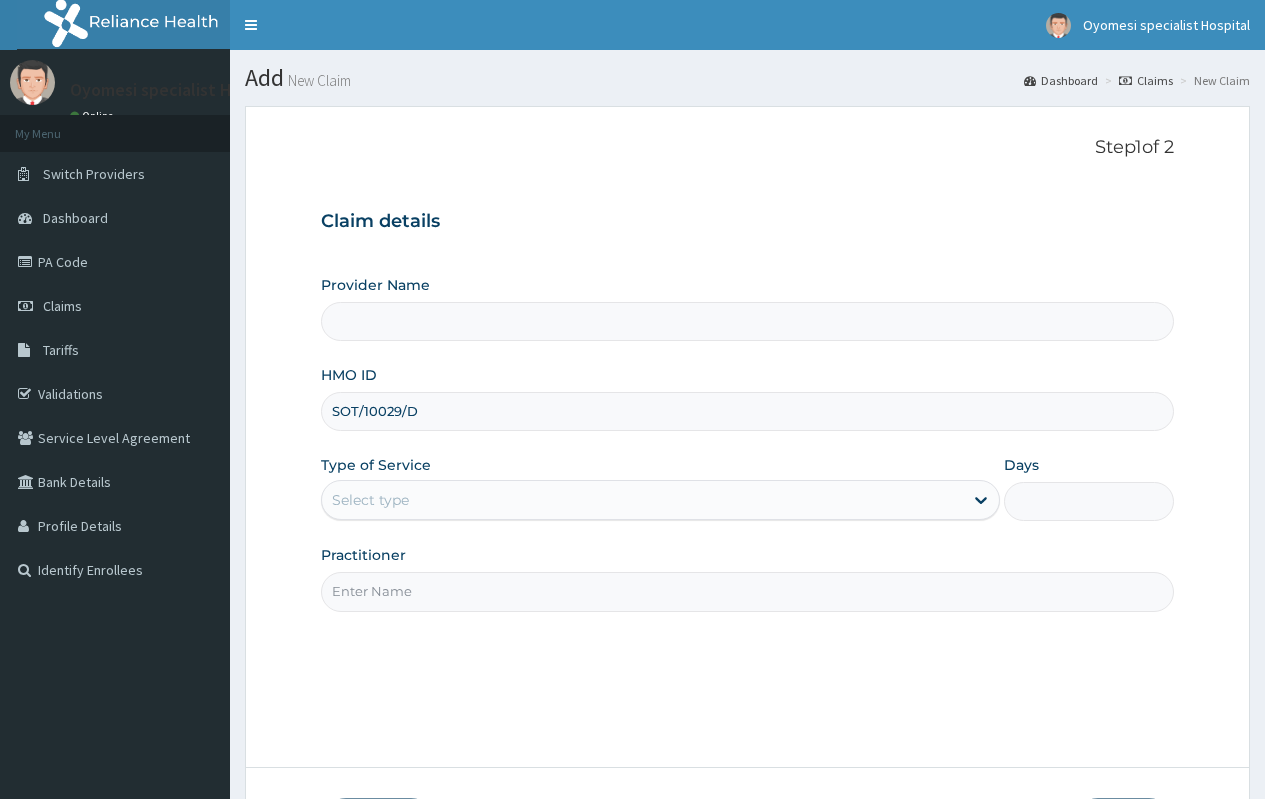 type on "SOT/10029/D" 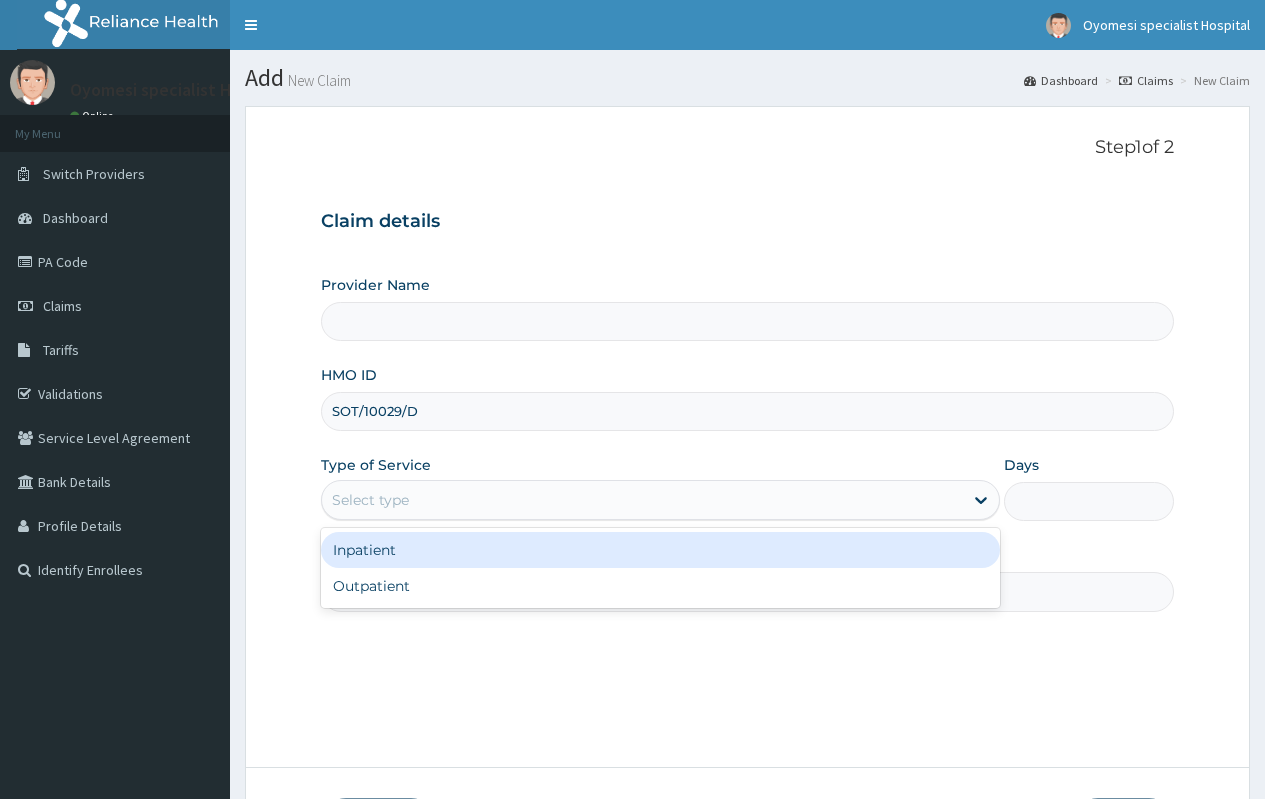 drag, startPoint x: 475, startPoint y: 505, endPoint x: 460, endPoint y: 547, distance: 44.598206 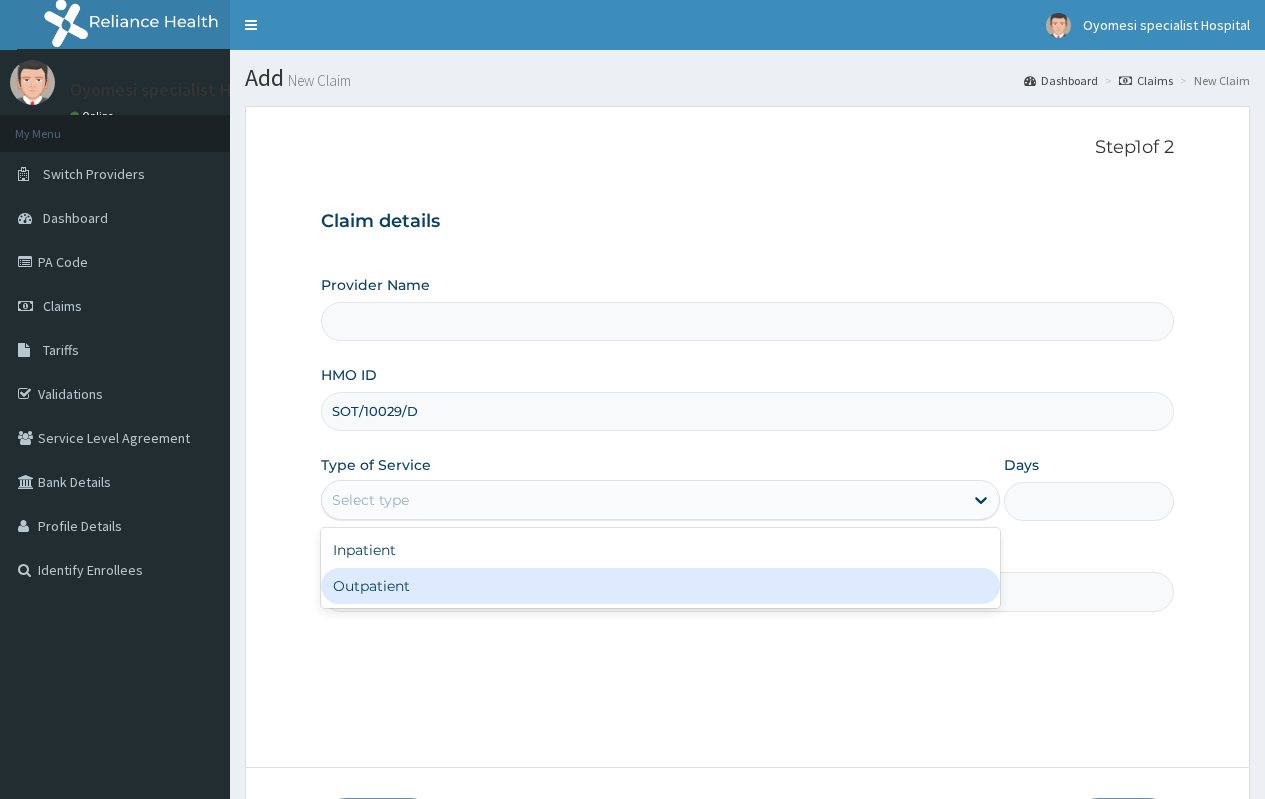 click on "Outpatient" at bounding box center (660, 586) 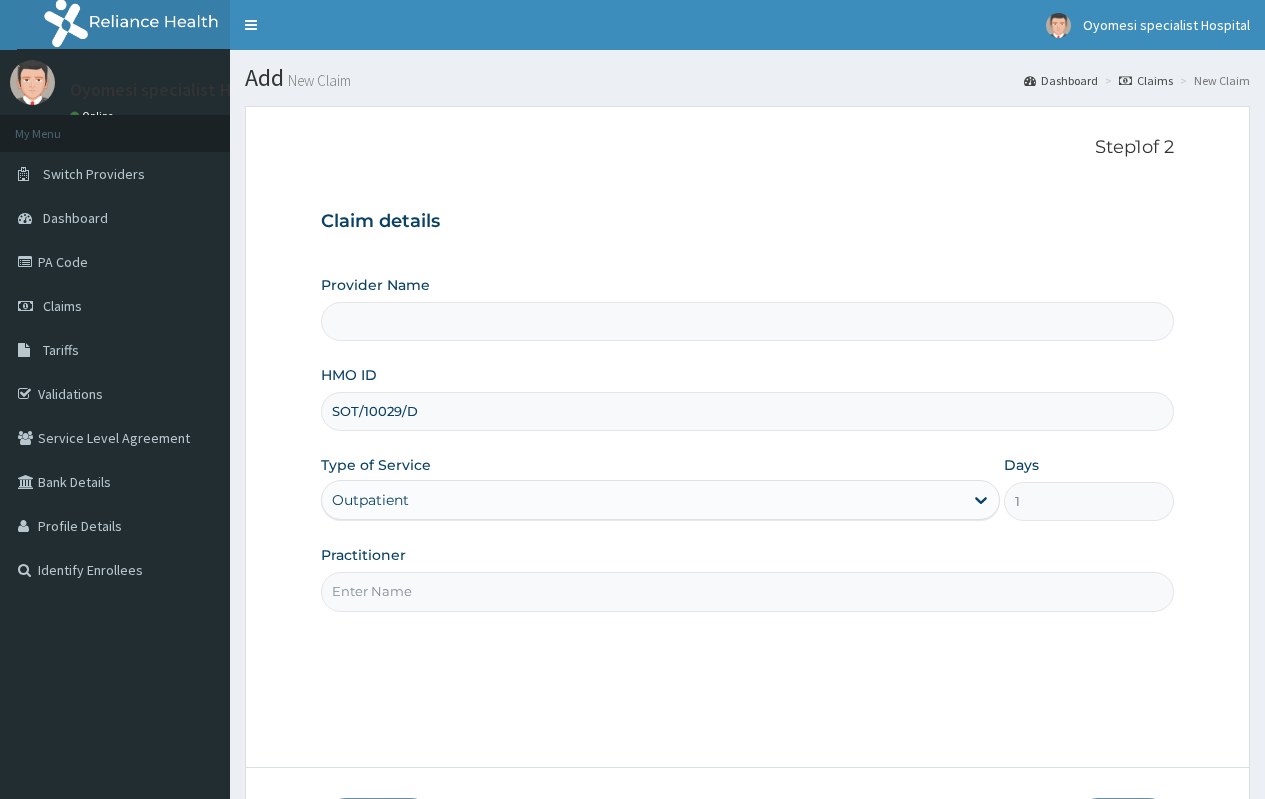 click on "Practitioner" at bounding box center (747, 591) 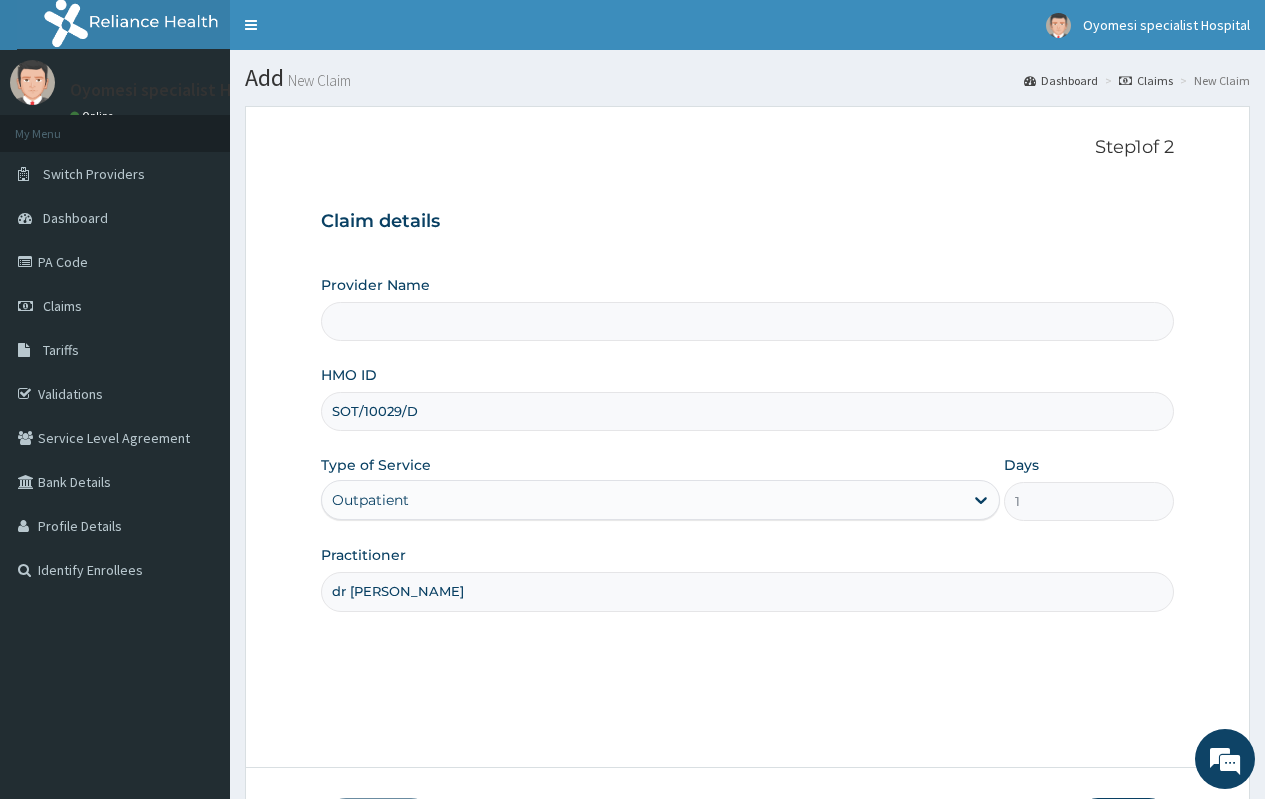 scroll, scrollTop: 148, scrollLeft: 0, axis: vertical 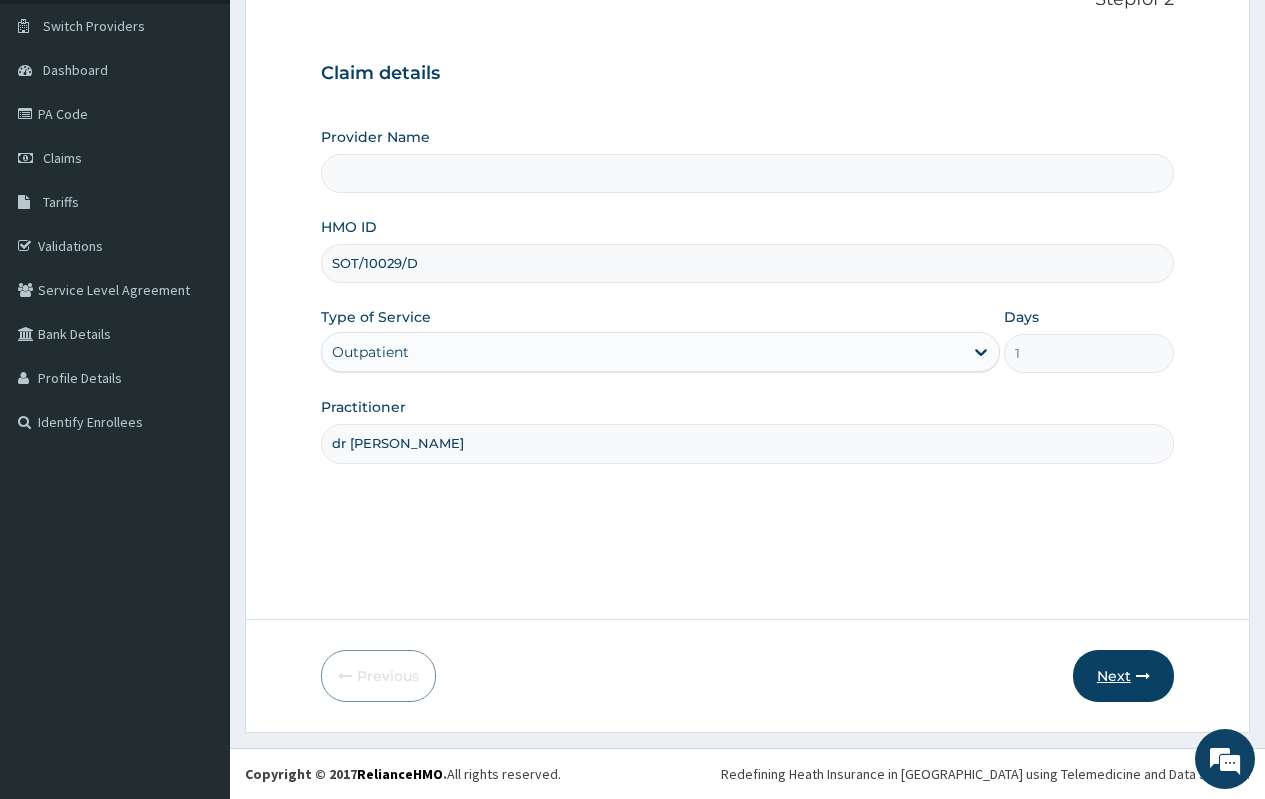 type on "dr emma" 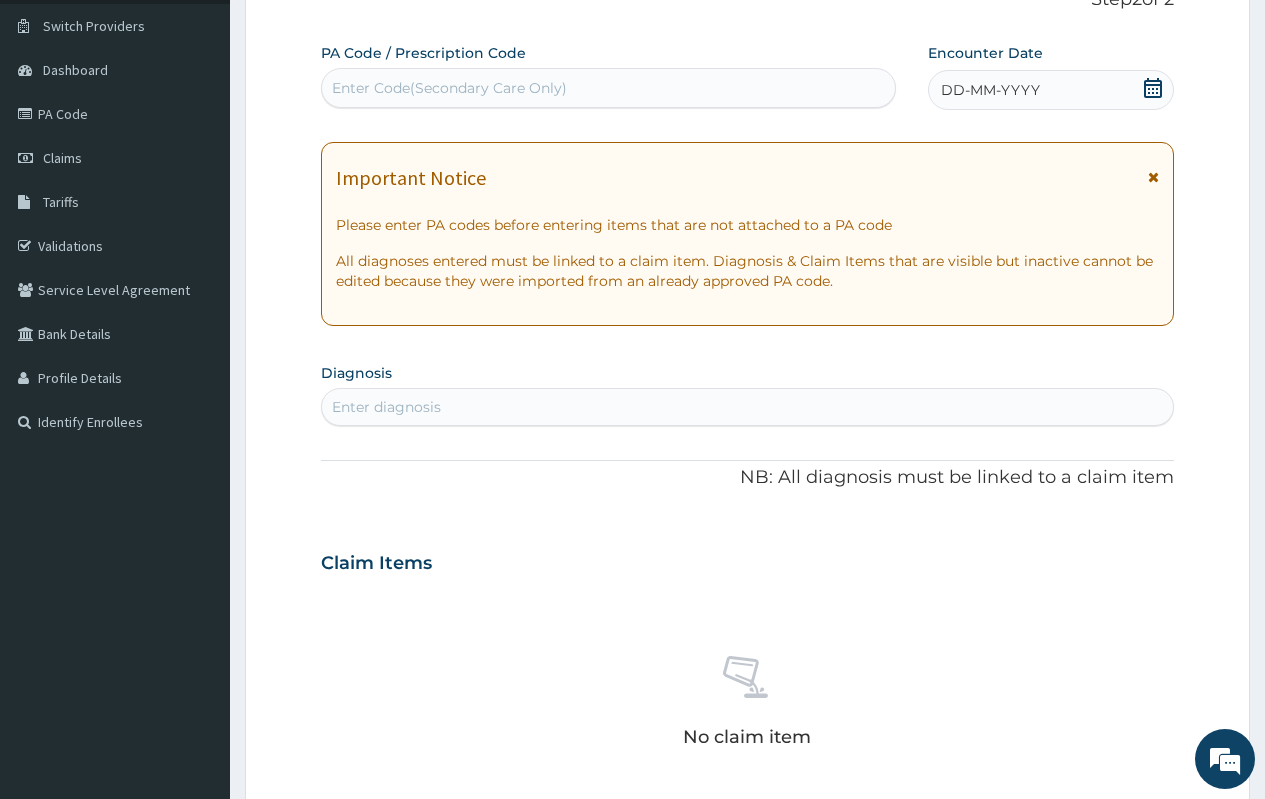 click 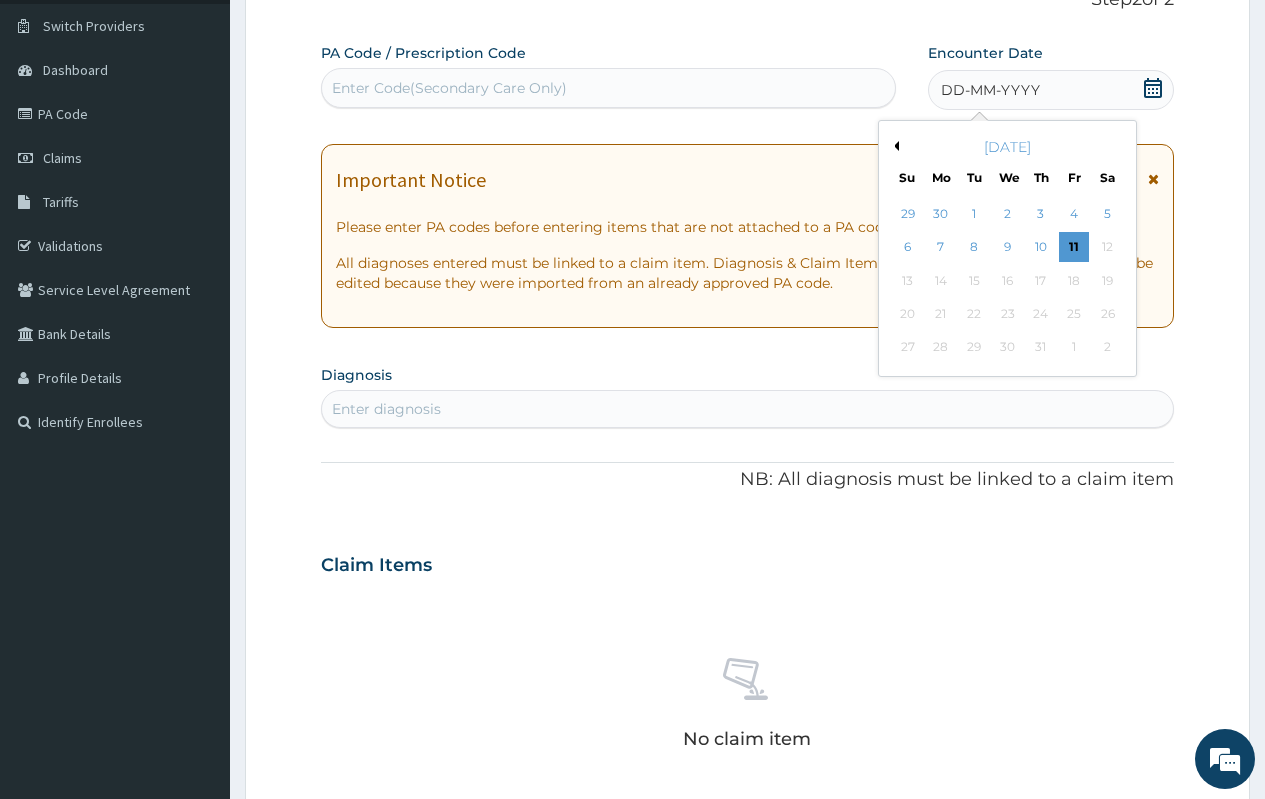 click on "PA Code / Prescription Code Enter Code(Secondary Care Only) Encounter Date DD-MM-YYYY Previous Month July 2025 Su Mo Tu We Th Fr Sa 29 30 1 2 3 4 5 6 7 8 9 10 11 12 13 14 15 16 17 18 19 20 21 22 23 24 25 26 27 28 29 30 31 1 2" at bounding box center (731, 77) 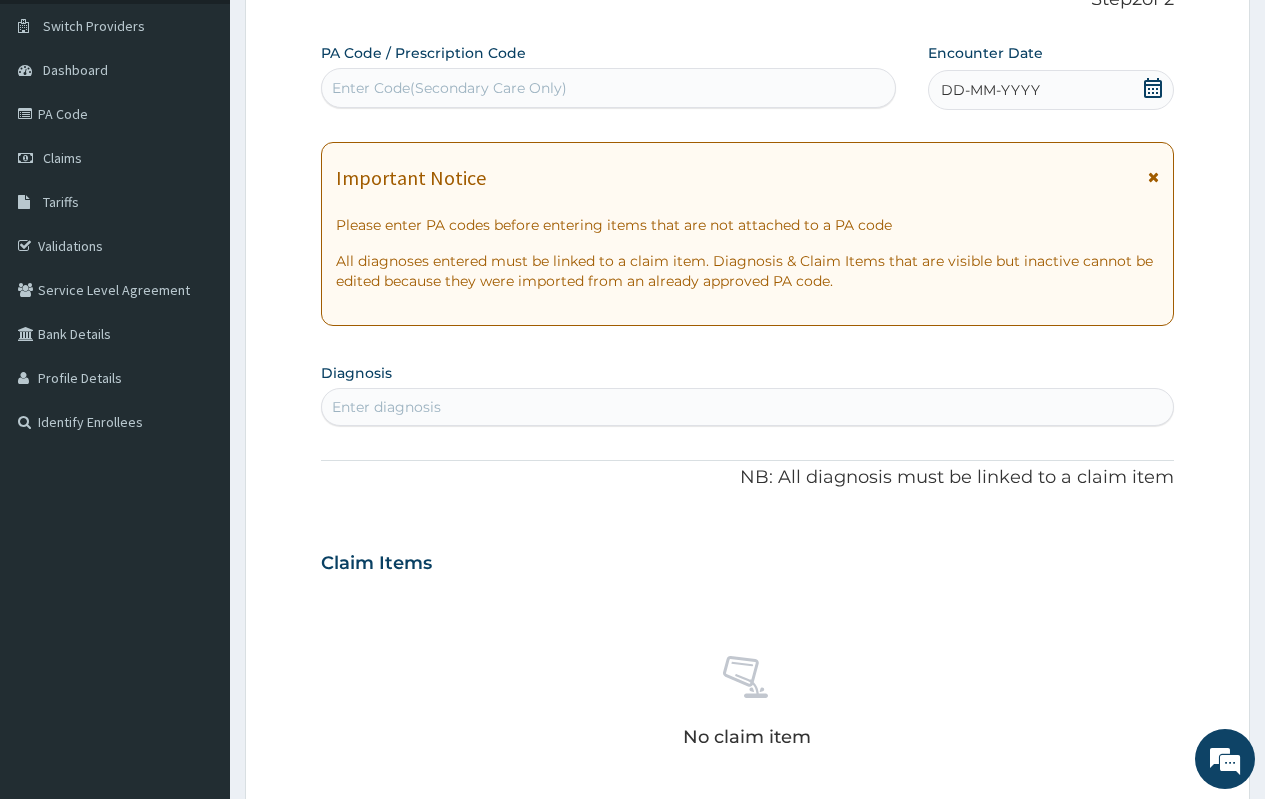 scroll, scrollTop: 0, scrollLeft: 0, axis: both 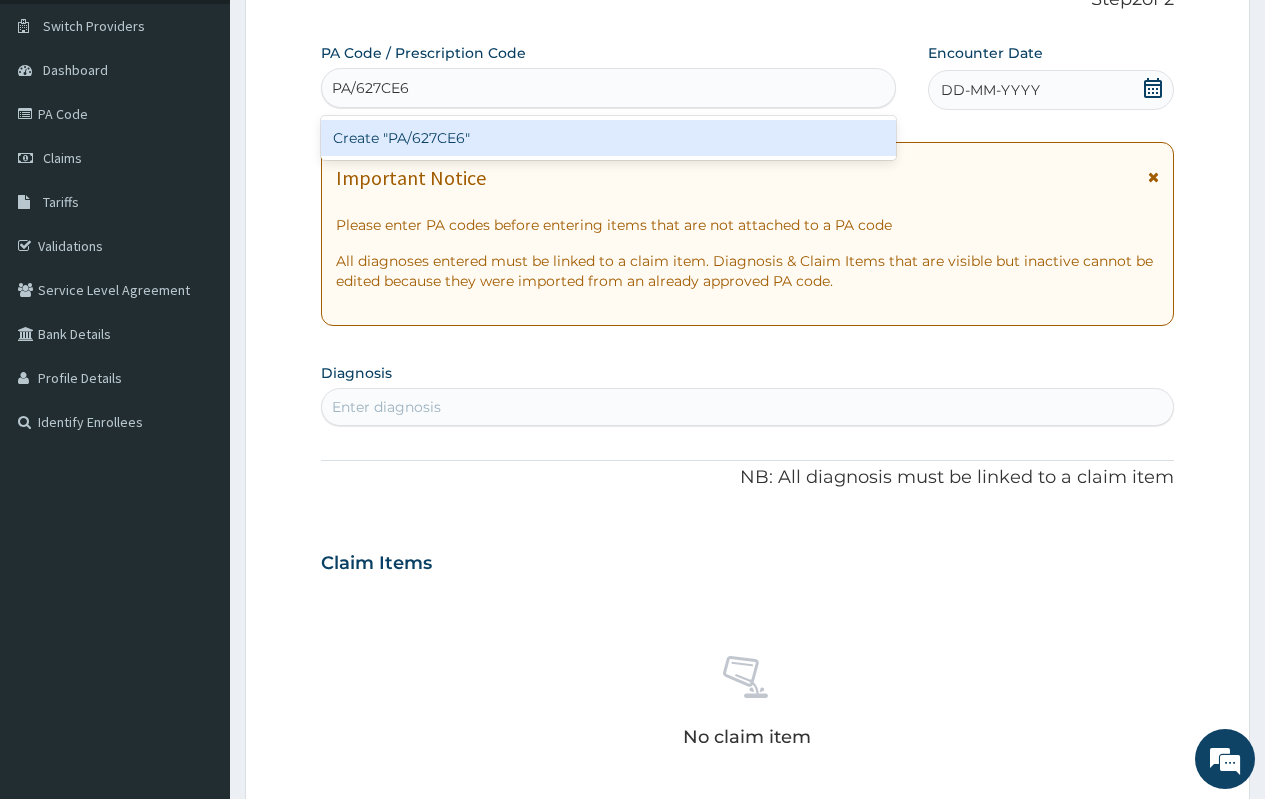 click on "Create "PA/627CE6"" at bounding box center (608, 138) 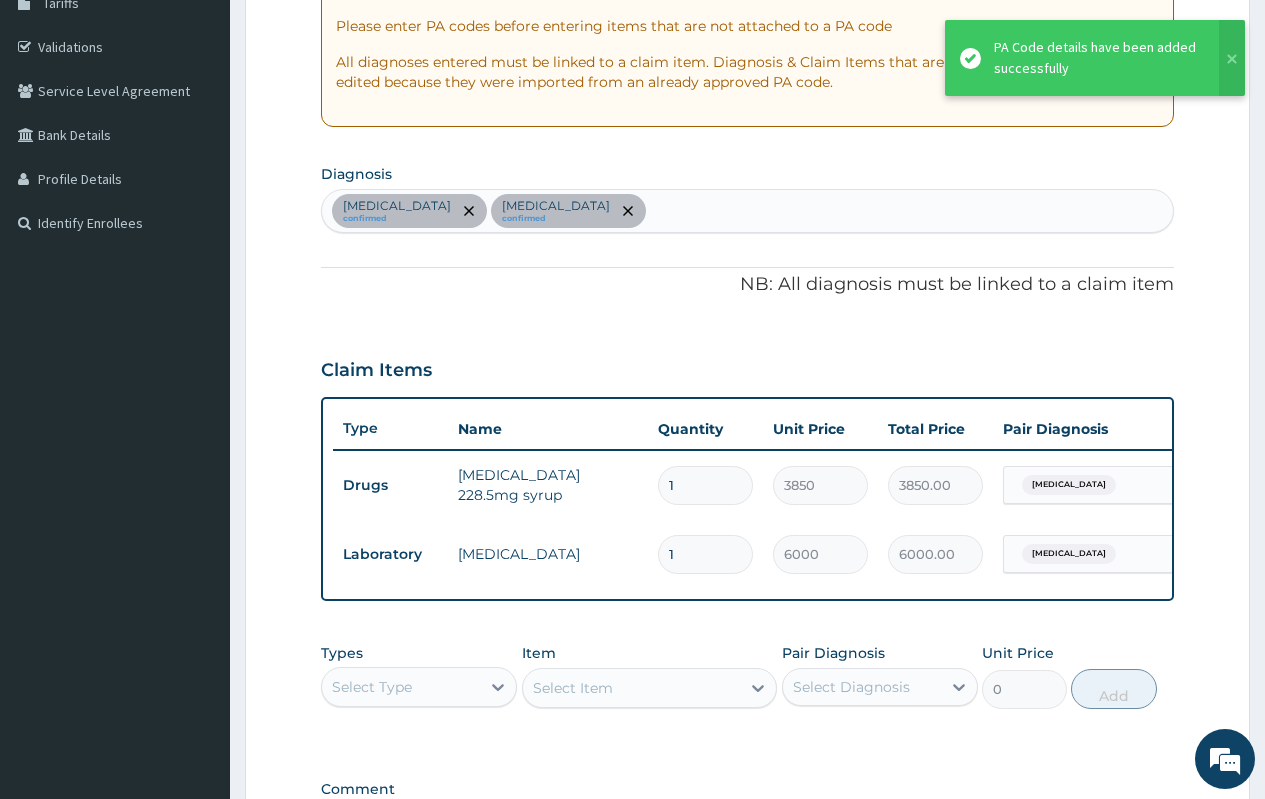 scroll, scrollTop: 349, scrollLeft: 0, axis: vertical 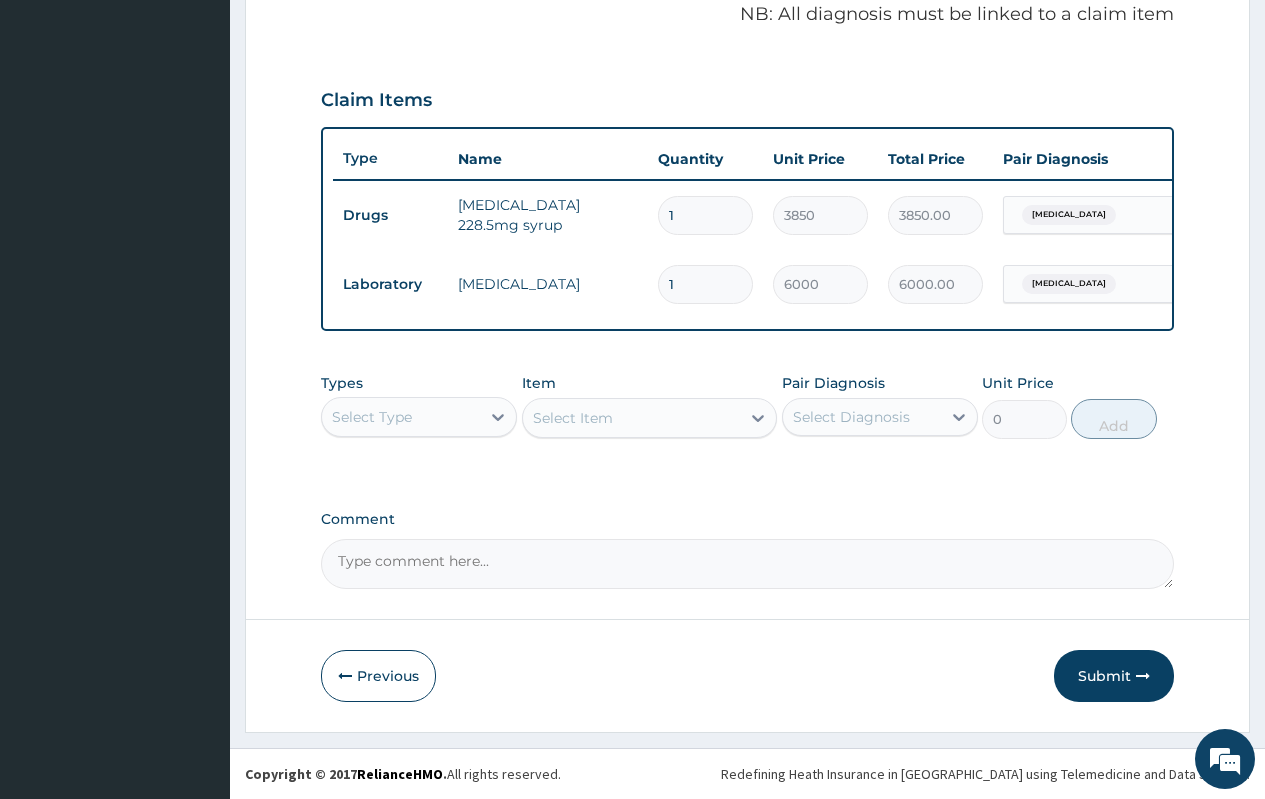 click on "Types Select Type Item Select Item Pair Diagnosis Select Diagnosis Unit Price 0 Add" at bounding box center [747, 421] 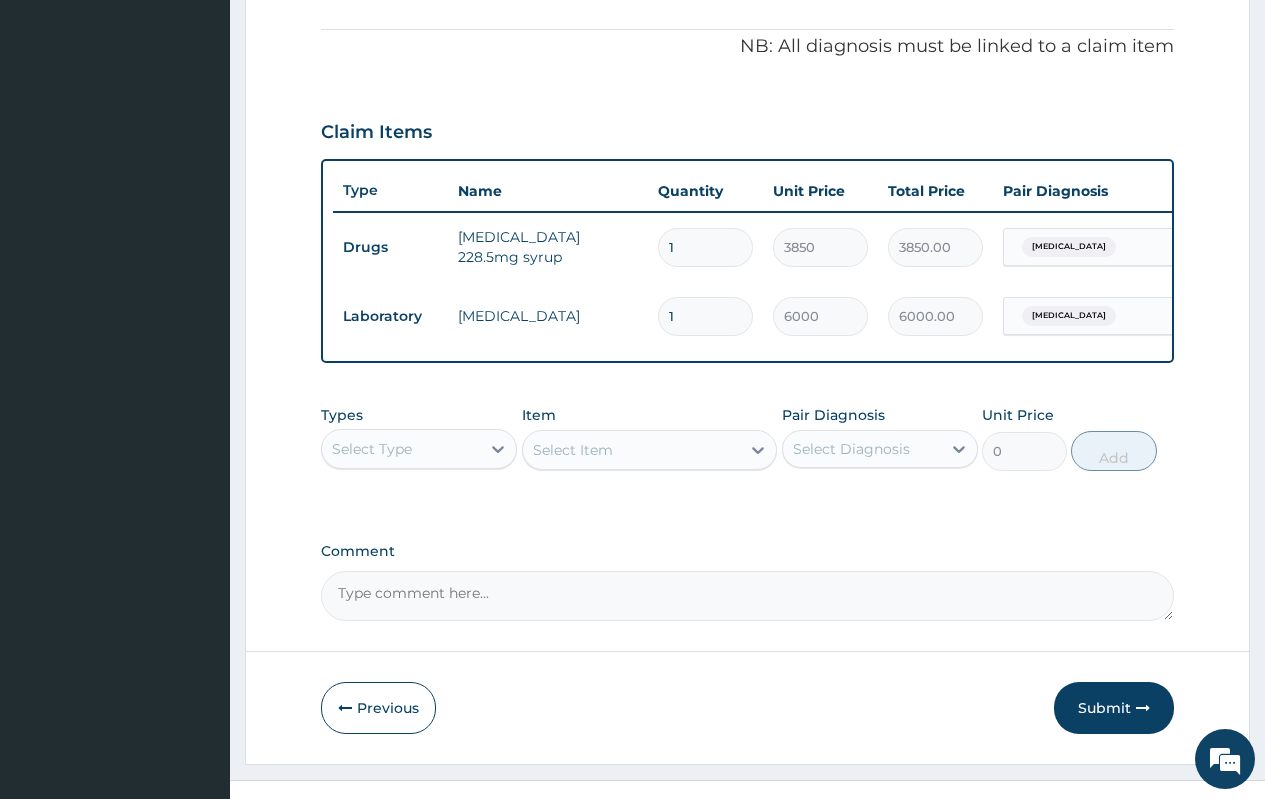 scroll, scrollTop: 632, scrollLeft: 0, axis: vertical 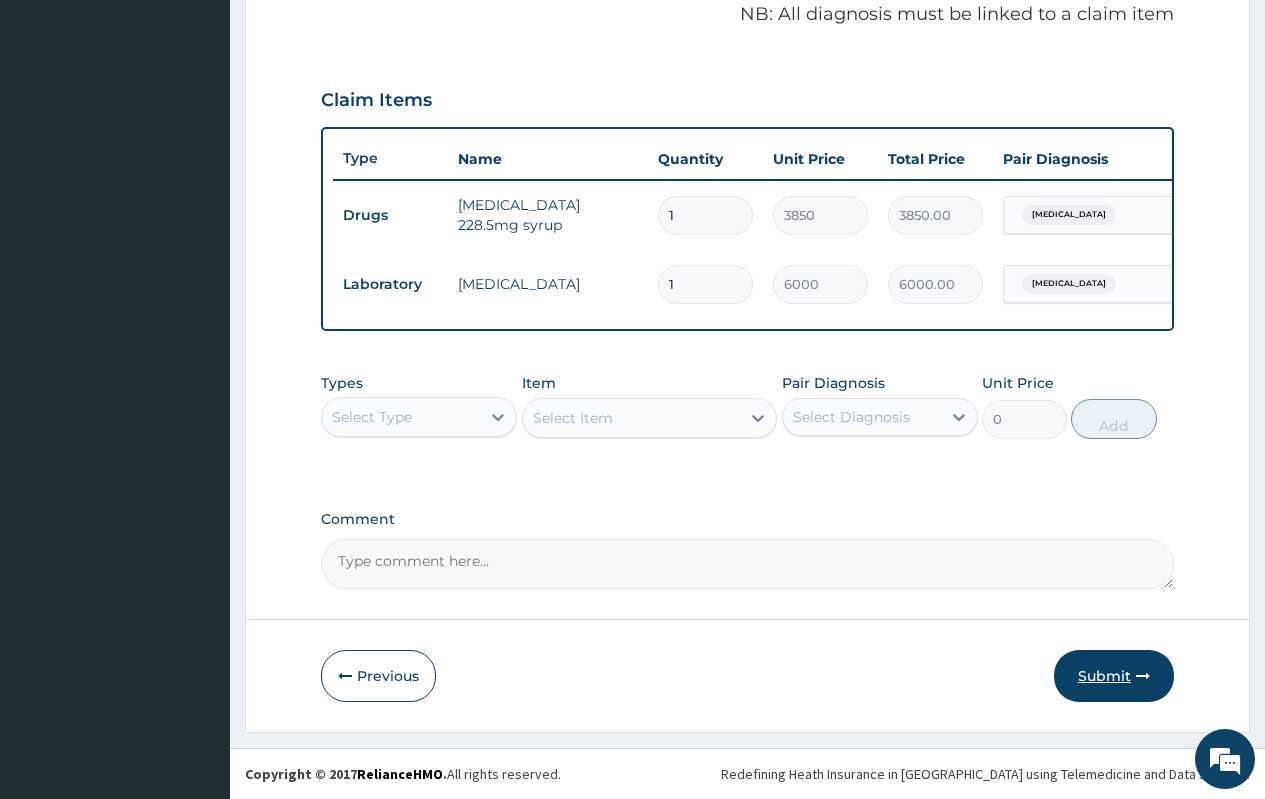 click on "Submit" at bounding box center [1114, 676] 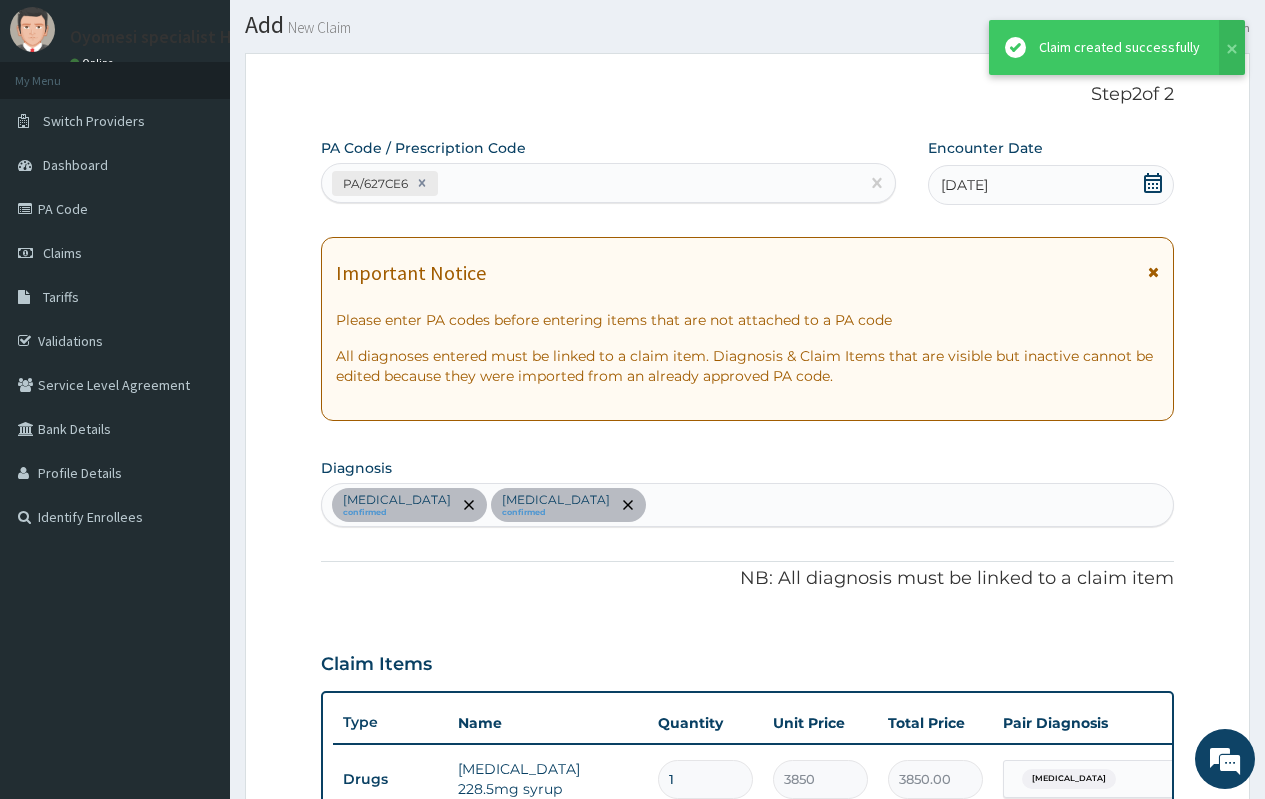 scroll, scrollTop: 632, scrollLeft: 0, axis: vertical 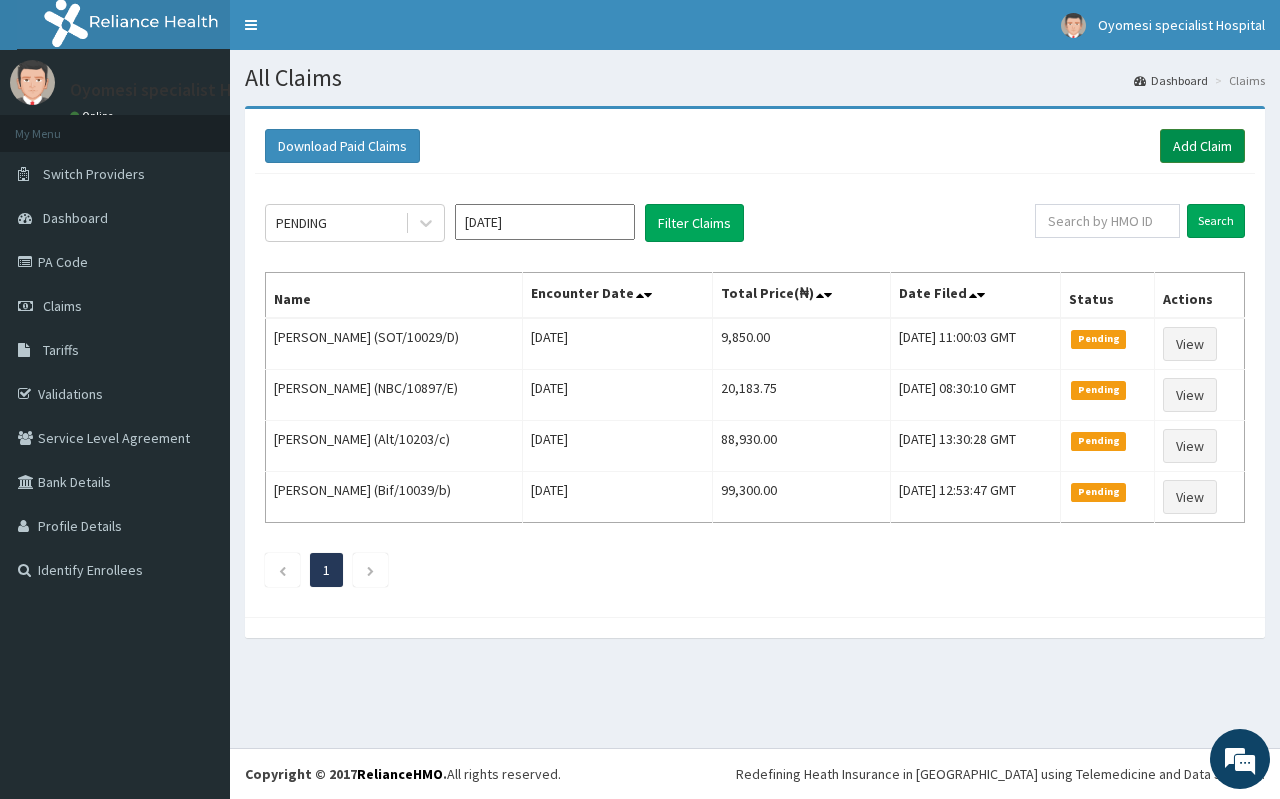click on "Add Claim" at bounding box center (1202, 146) 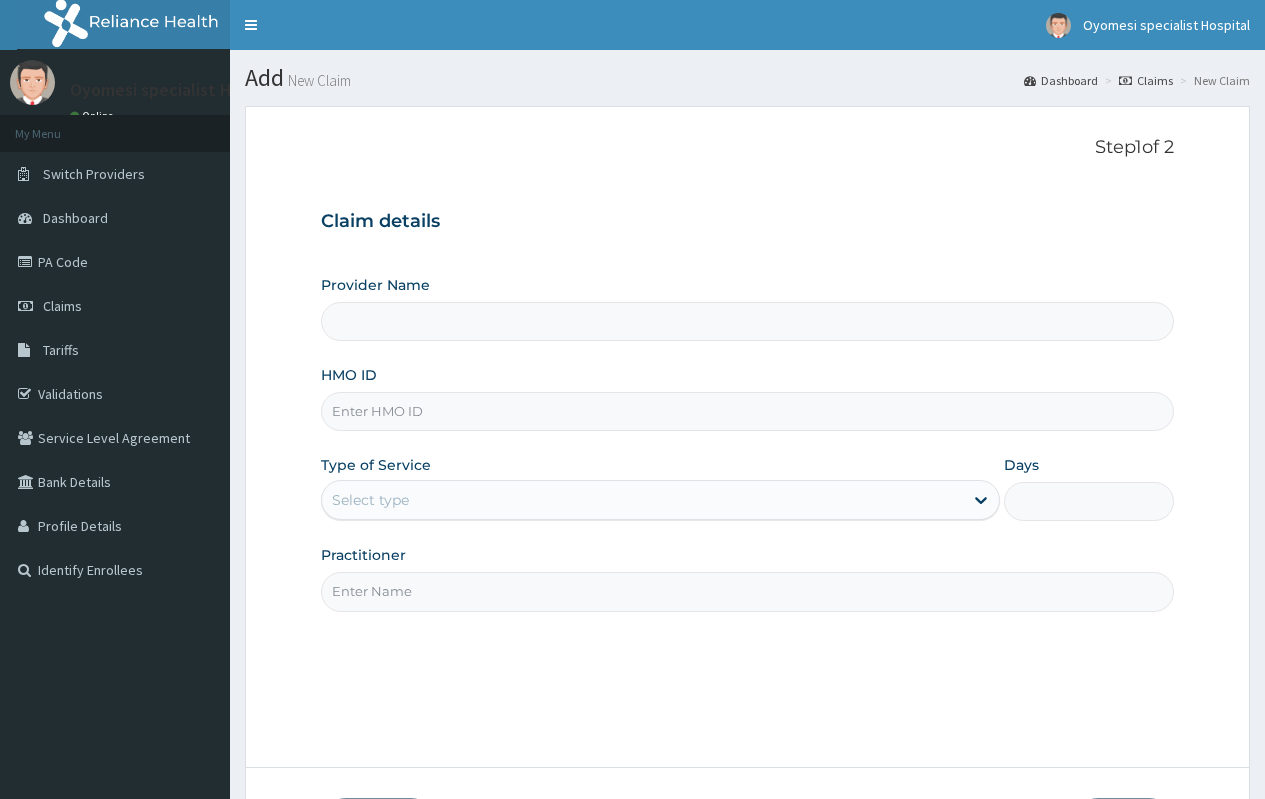 type on "[GEOGRAPHIC_DATA]" 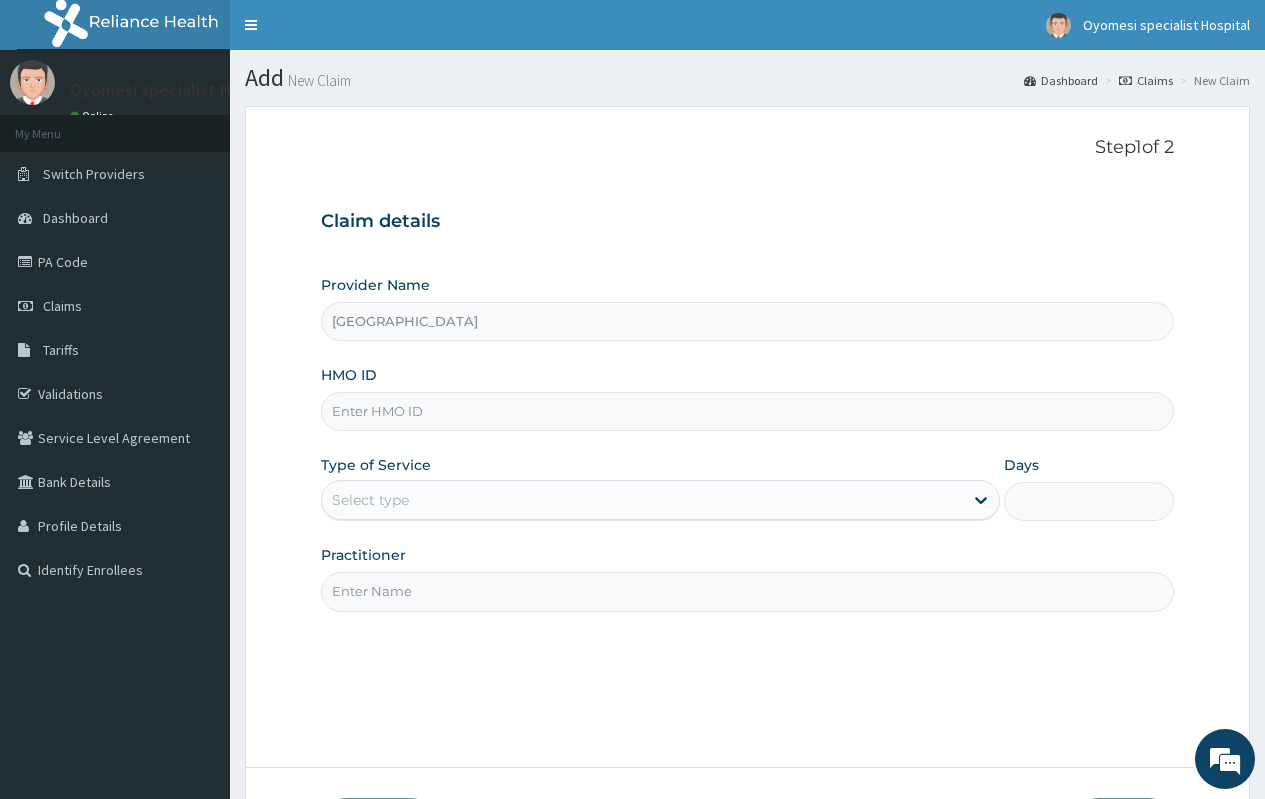 scroll, scrollTop: 0, scrollLeft: 0, axis: both 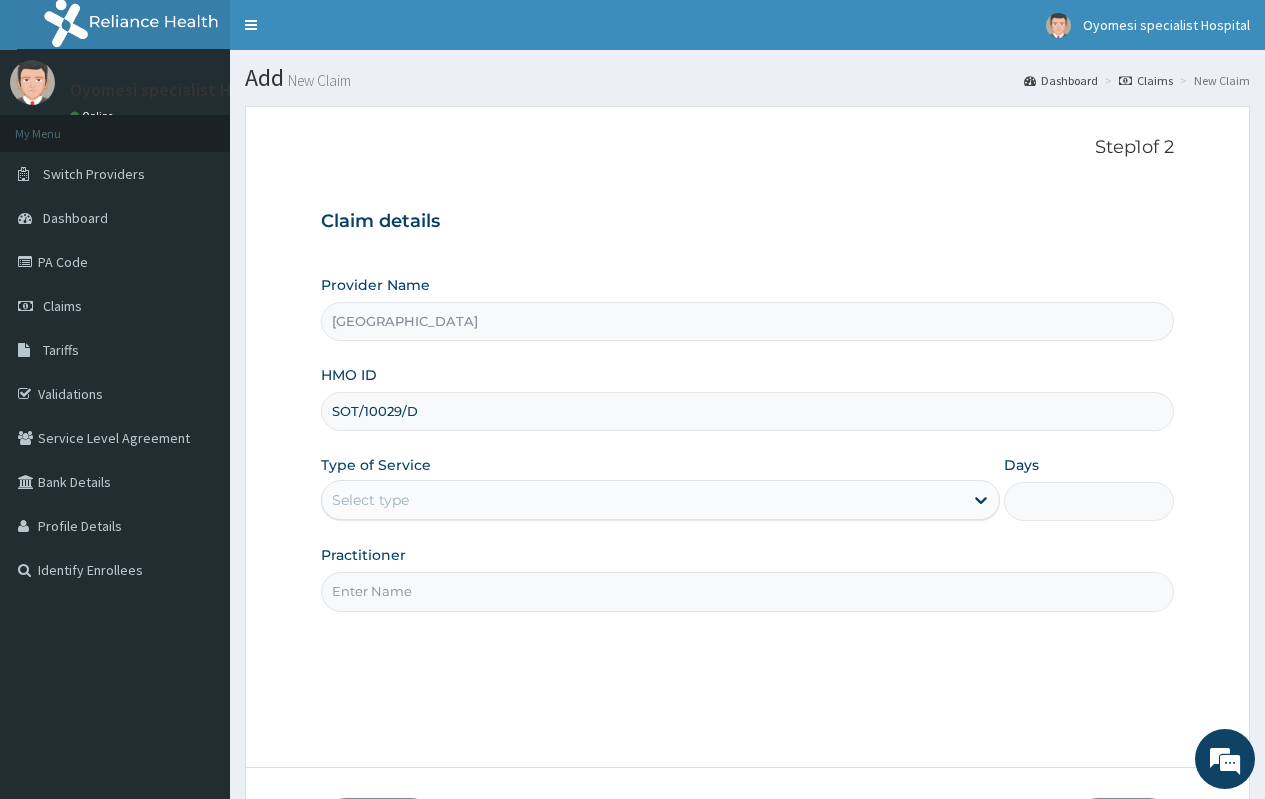 type on "SOT/10029/D" 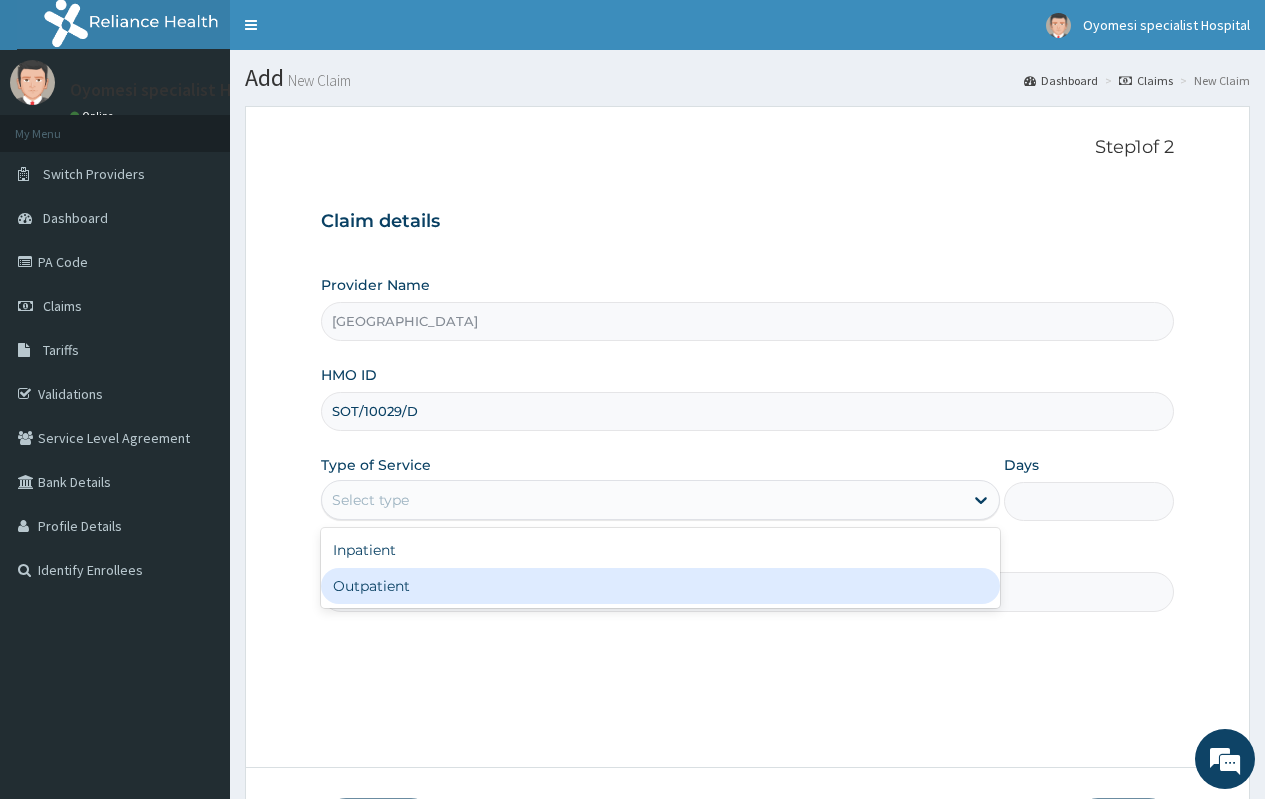 click on "Outpatient" at bounding box center [660, 586] 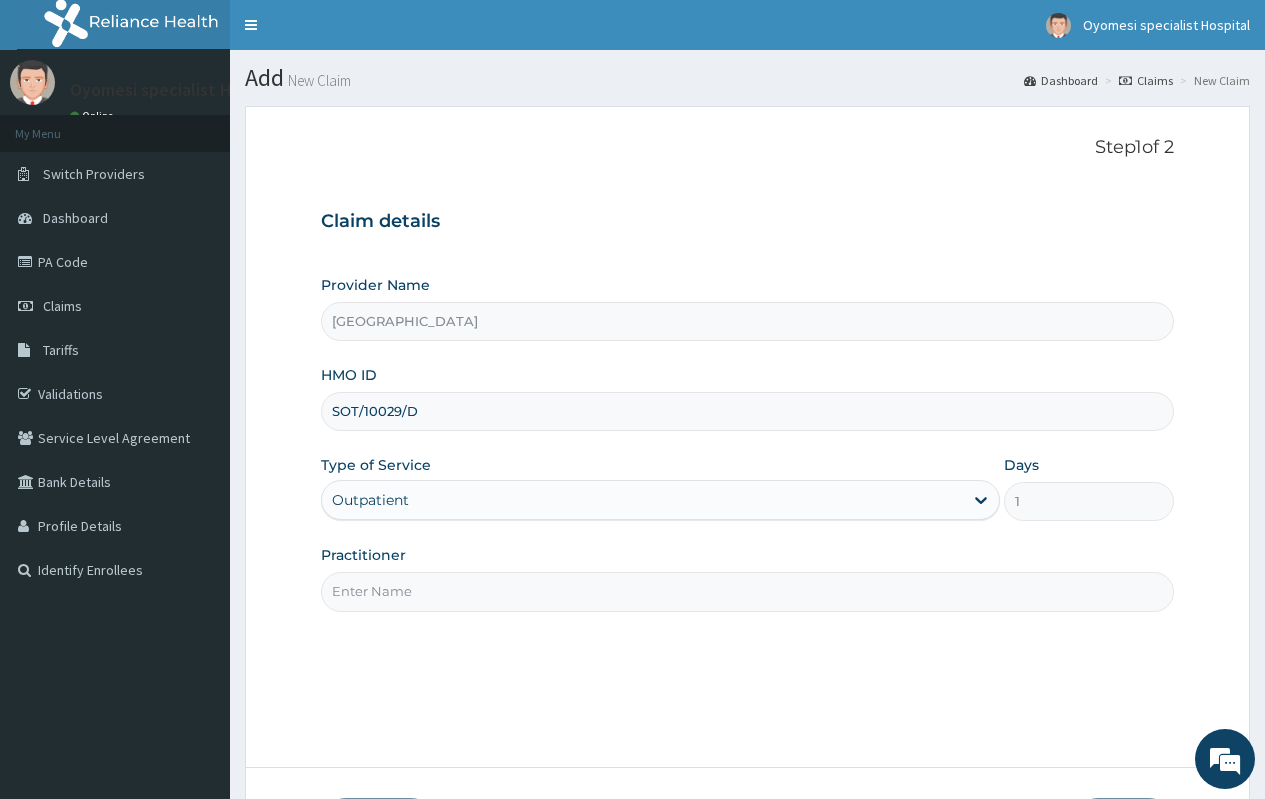 click on "Practitioner" at bounding box center [747, 591] 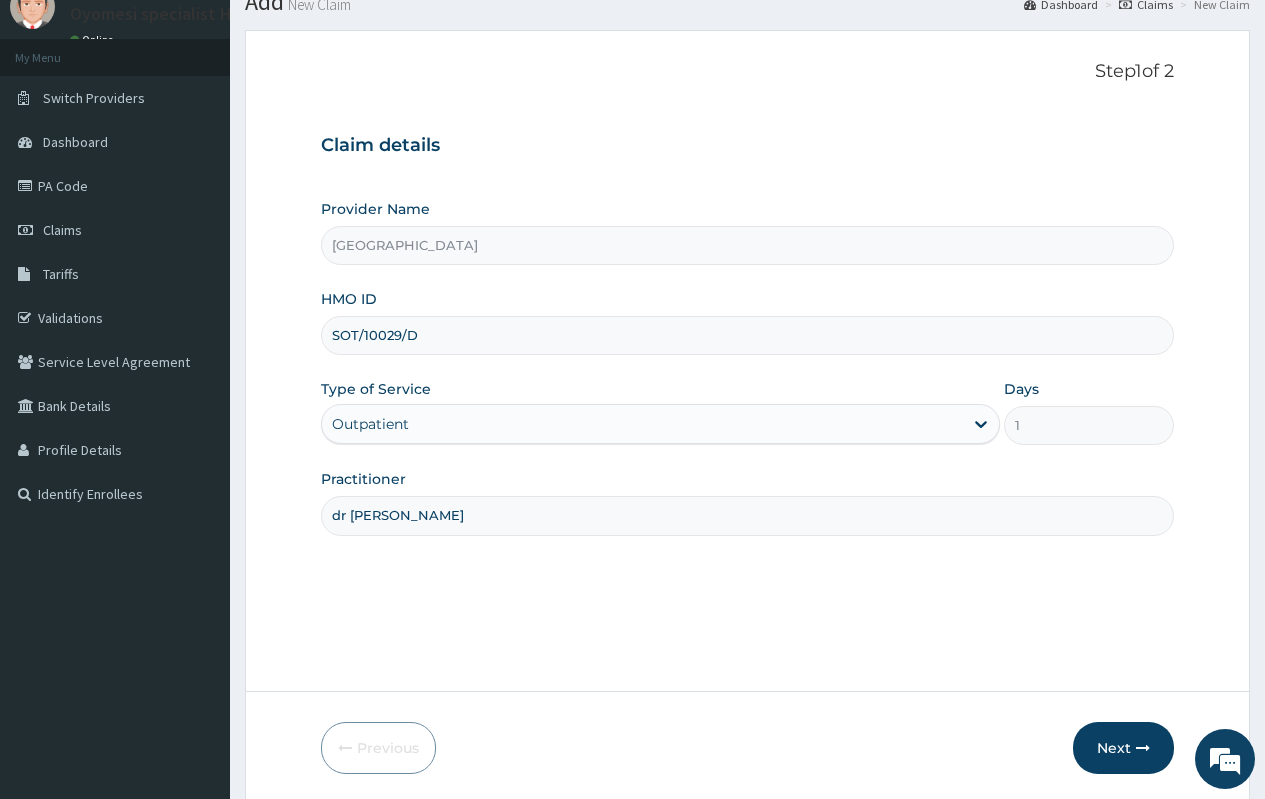 scroll, scrollTop: 148, scrollLeft: 0, axis: vertical 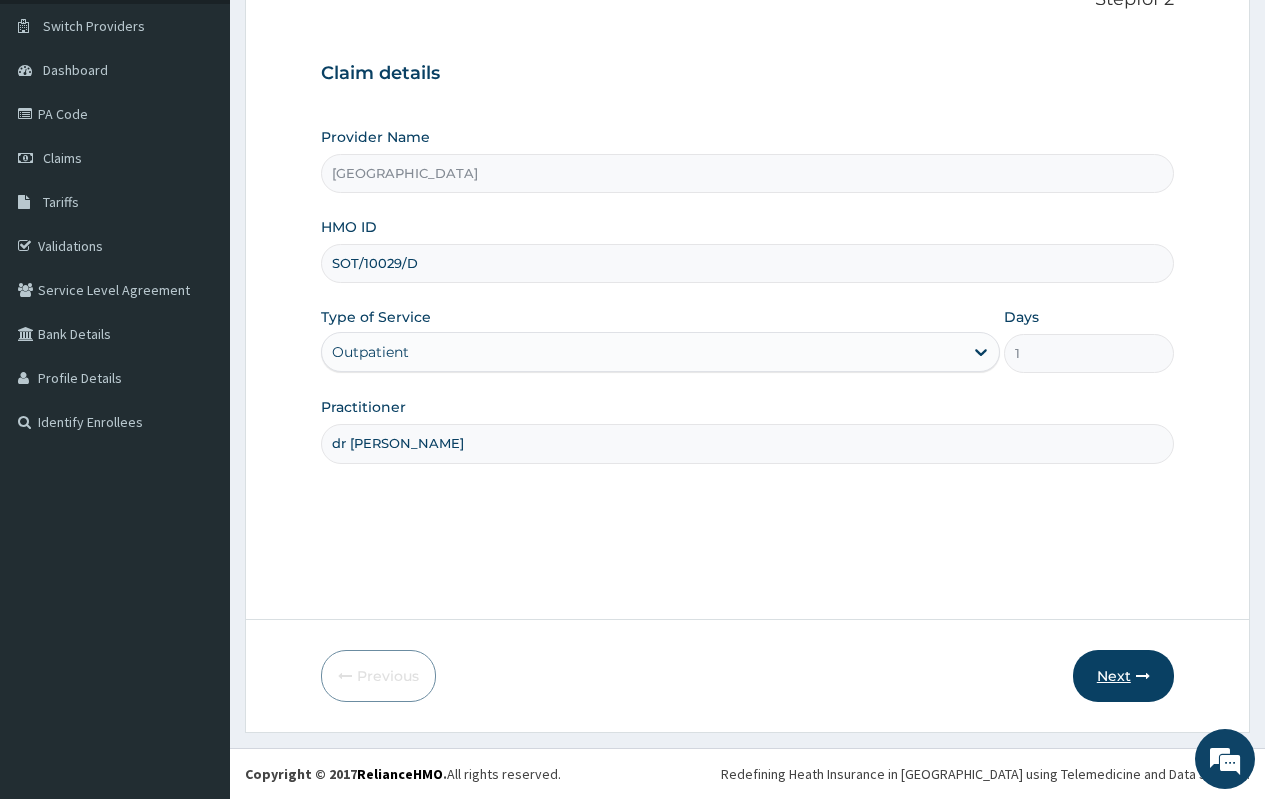 type on "dr emma" 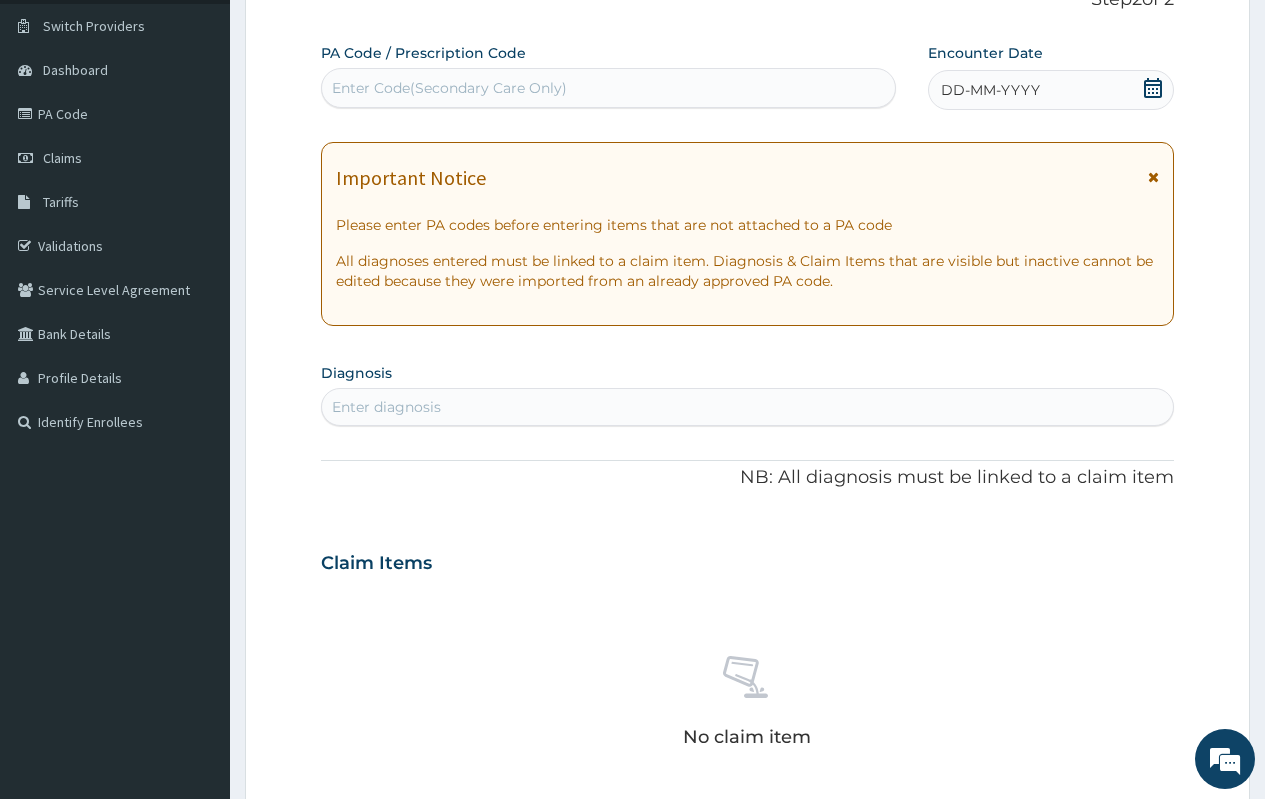 click on "Enter diagnosis" at bounding box center (747, 407) 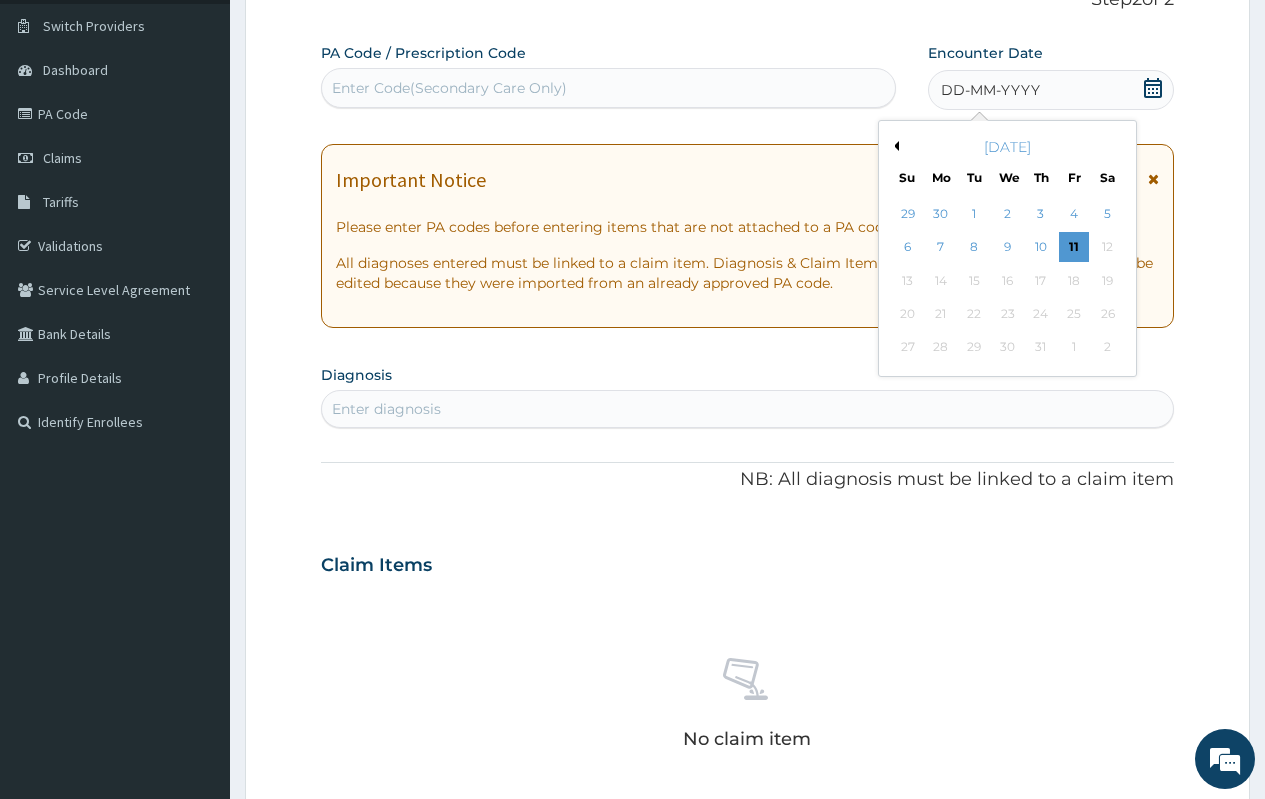 drag, startPoint x: 943, startPoint y: 235, endPoint x: 797, endPoint y: 234, distance: 146.00342 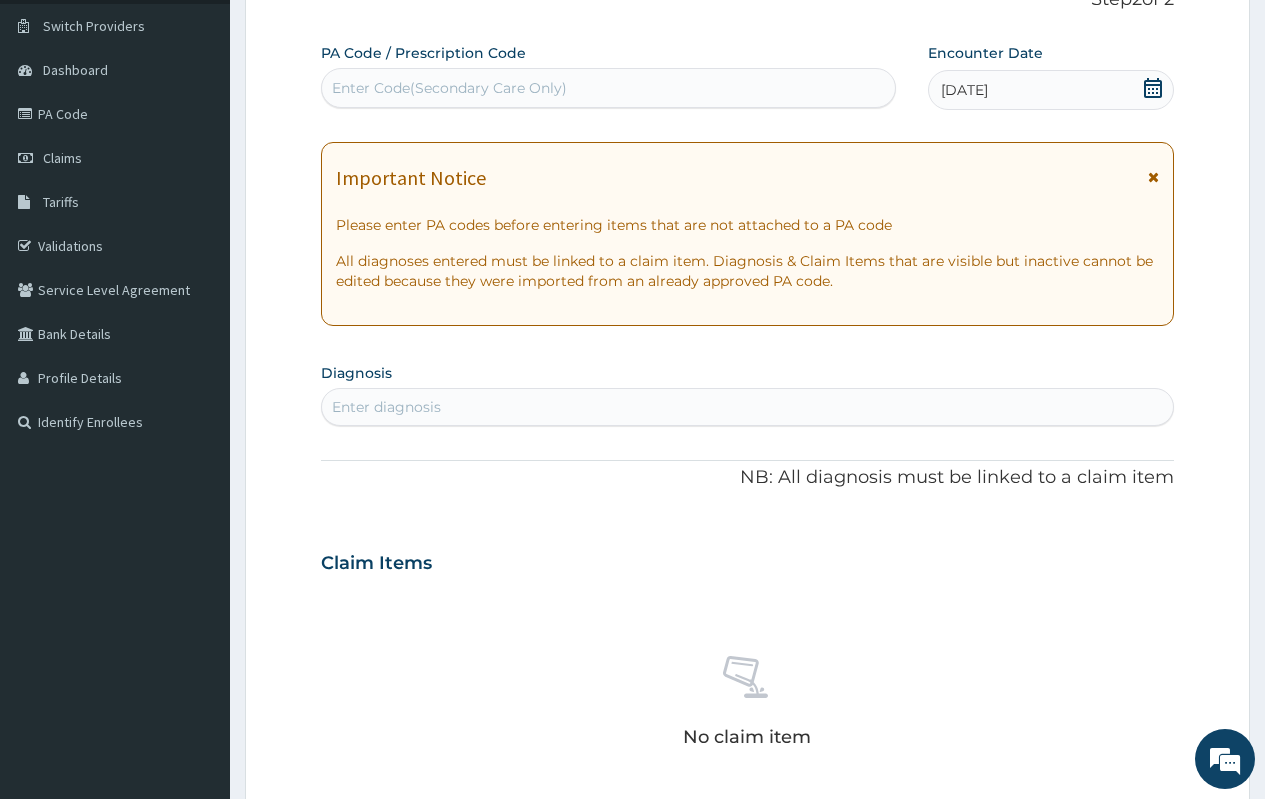 click on "Enter diagnosis" at bounding box center [747, 407] 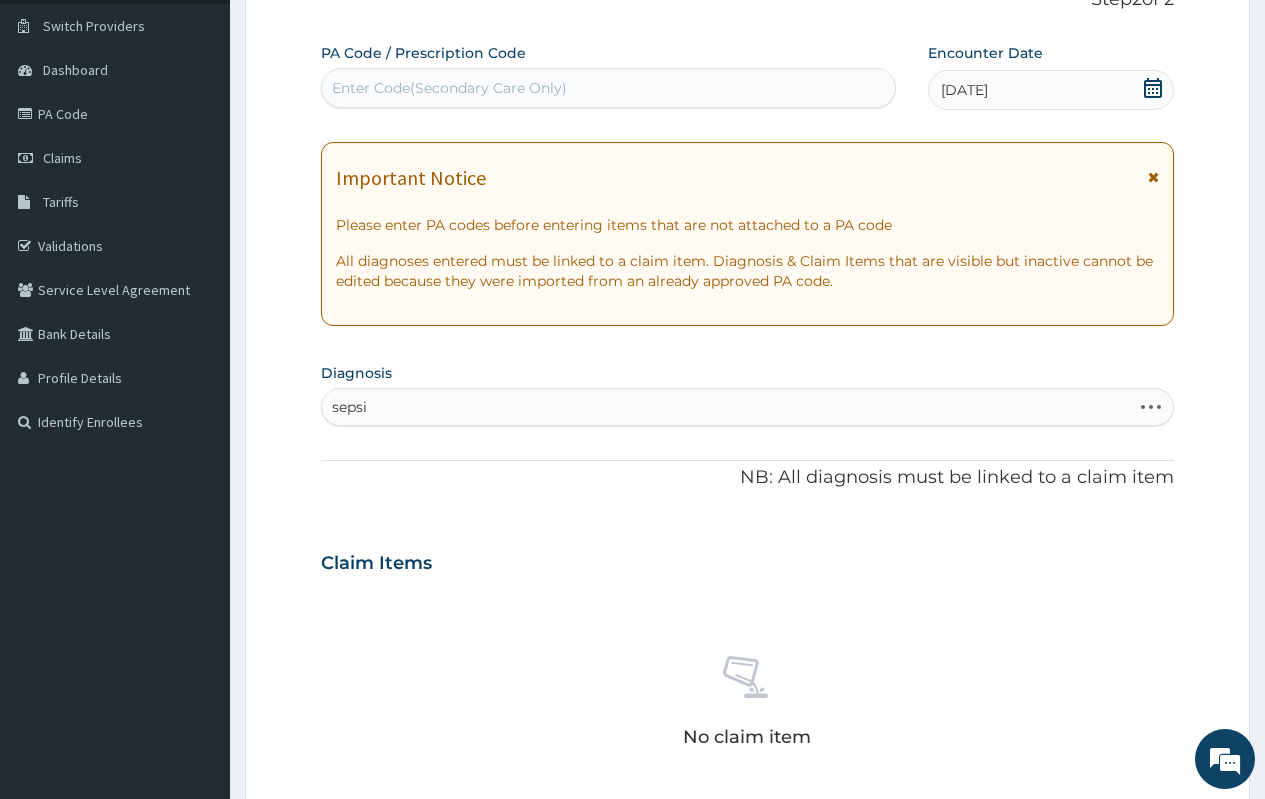 type on "sepsis" 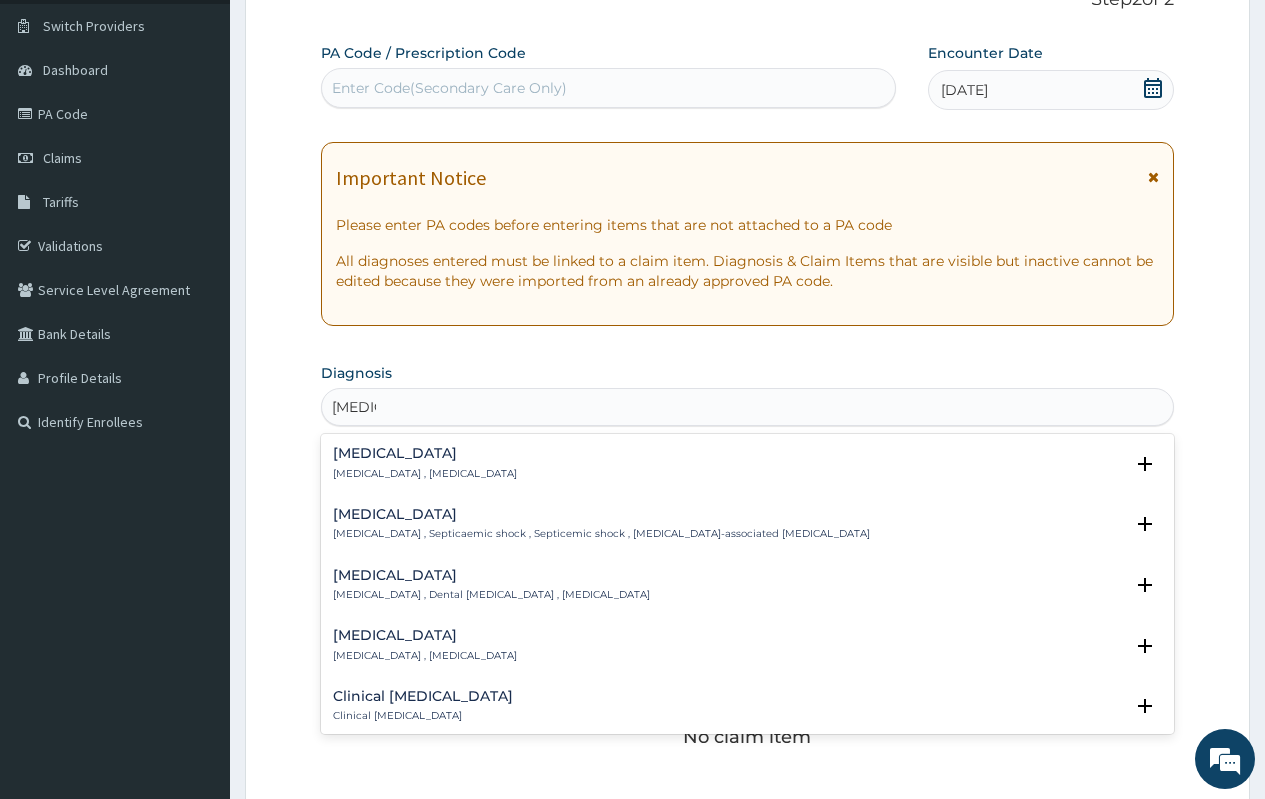 click on "Sepsis Systemic infection , Sepsis" at bounding box center [747, 463] 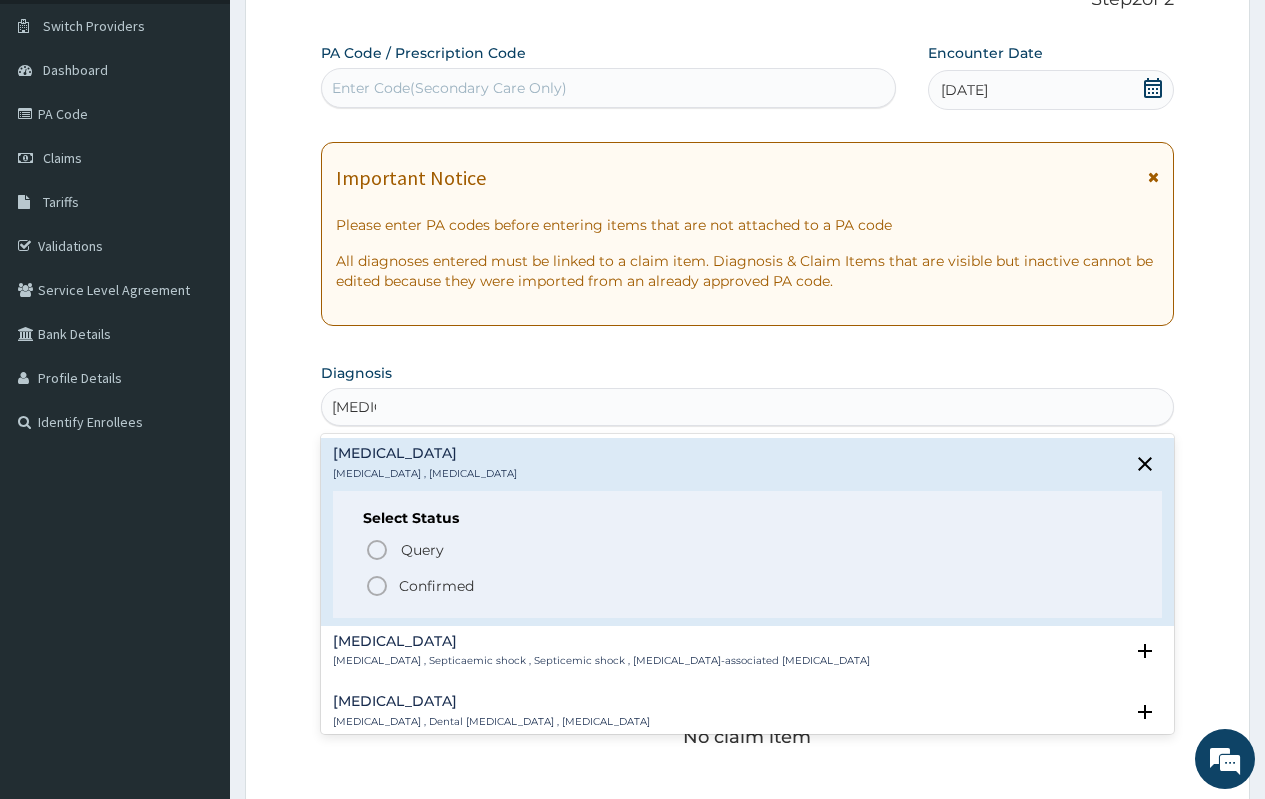 drag, startPoint x: 417, startPoint y: 586, endPoint x: 560, endPoint y: 587, distance: 143.0035 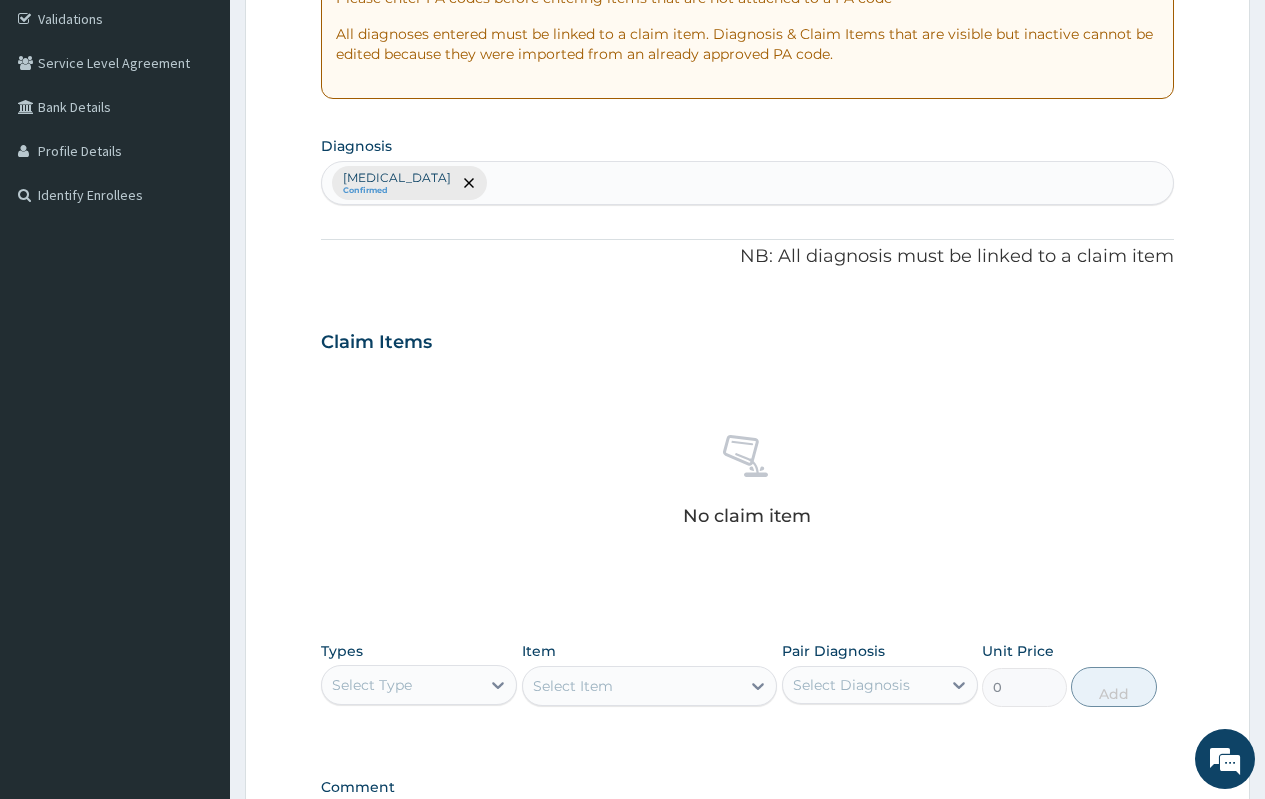 scroll, scrollTop: 383, scrollLeft: 0, axis: vertical 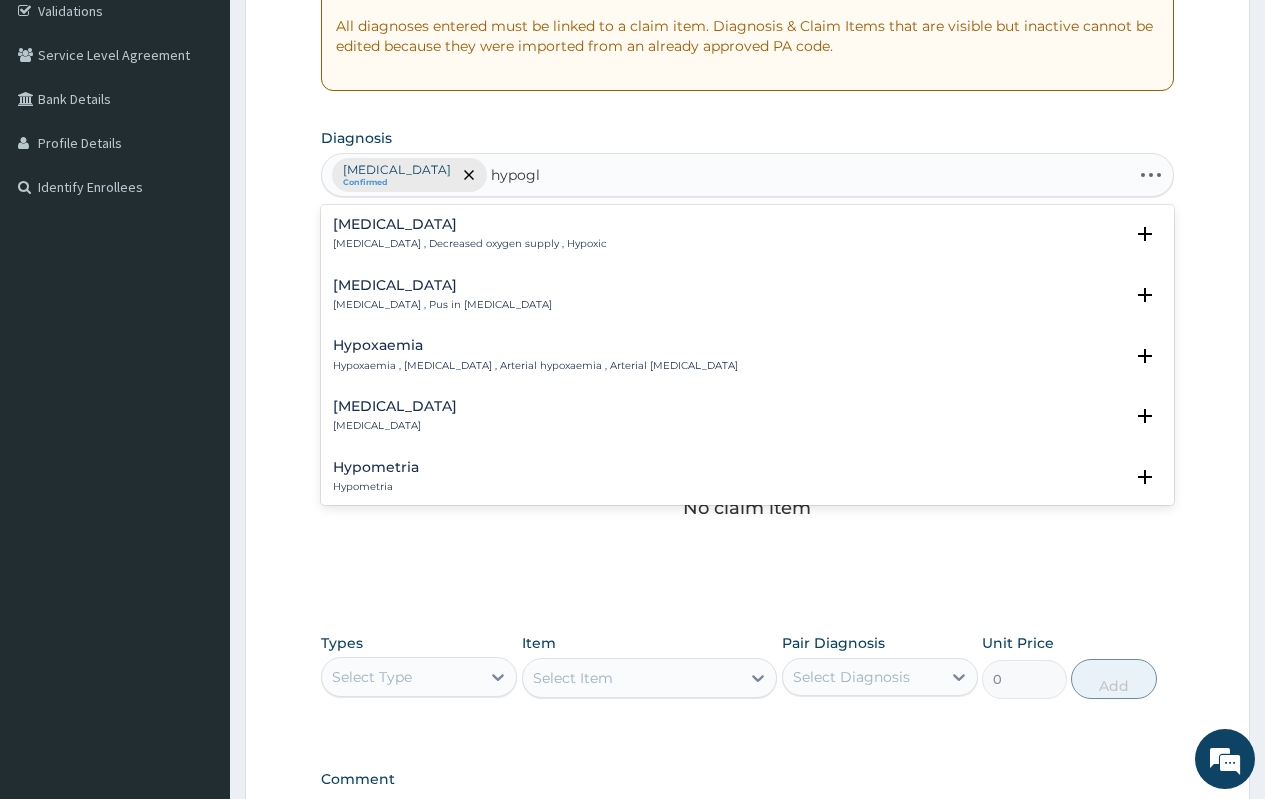 type on "hypogly" 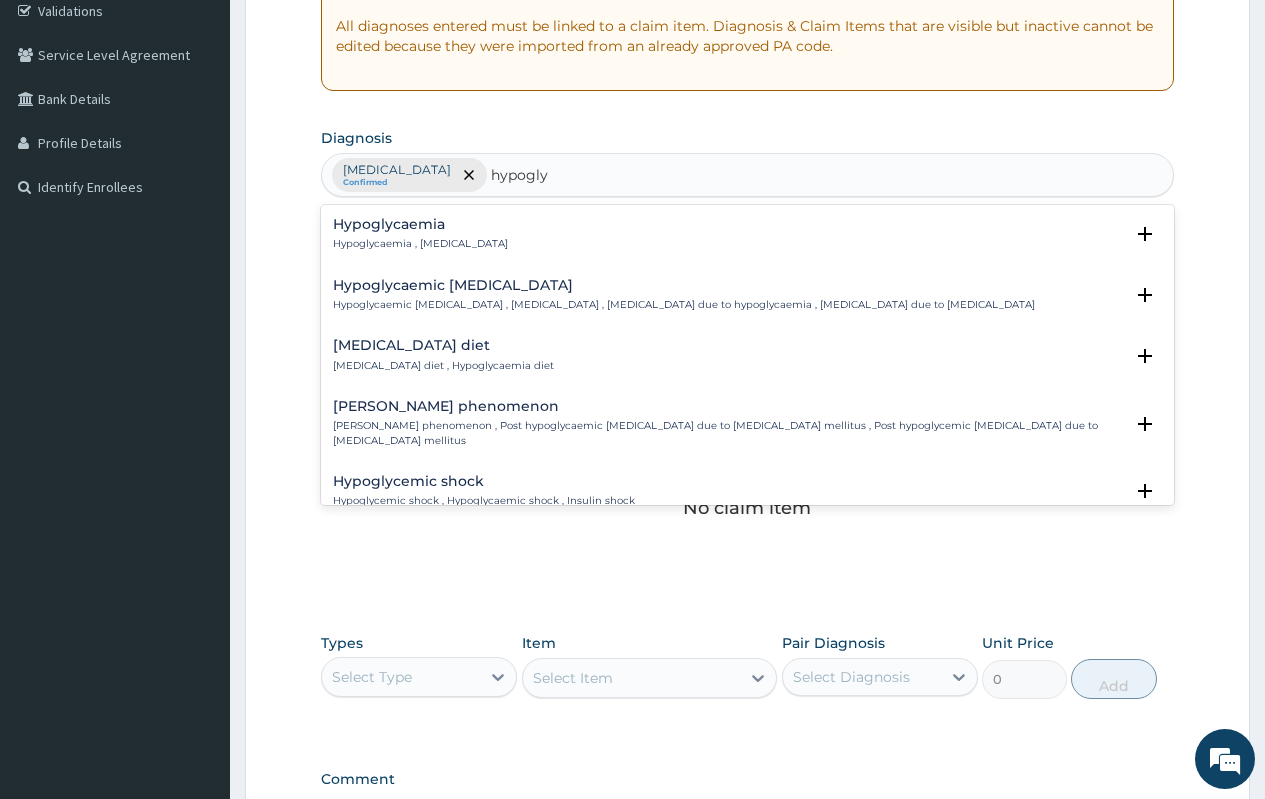 click on "Hypoglycaemia , Hypoglycemia" at bounding box center [420, 244] 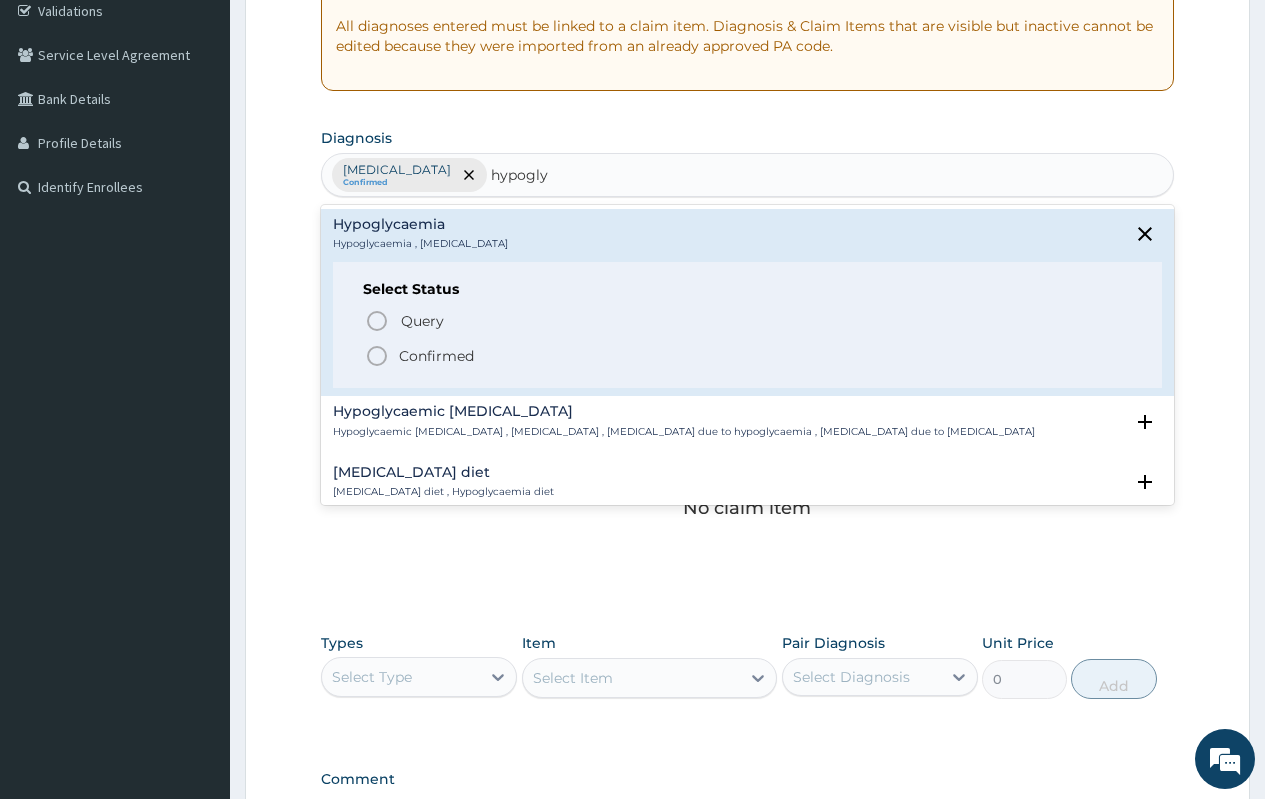 click on "Confirmed" at bounding box center [436, 356] 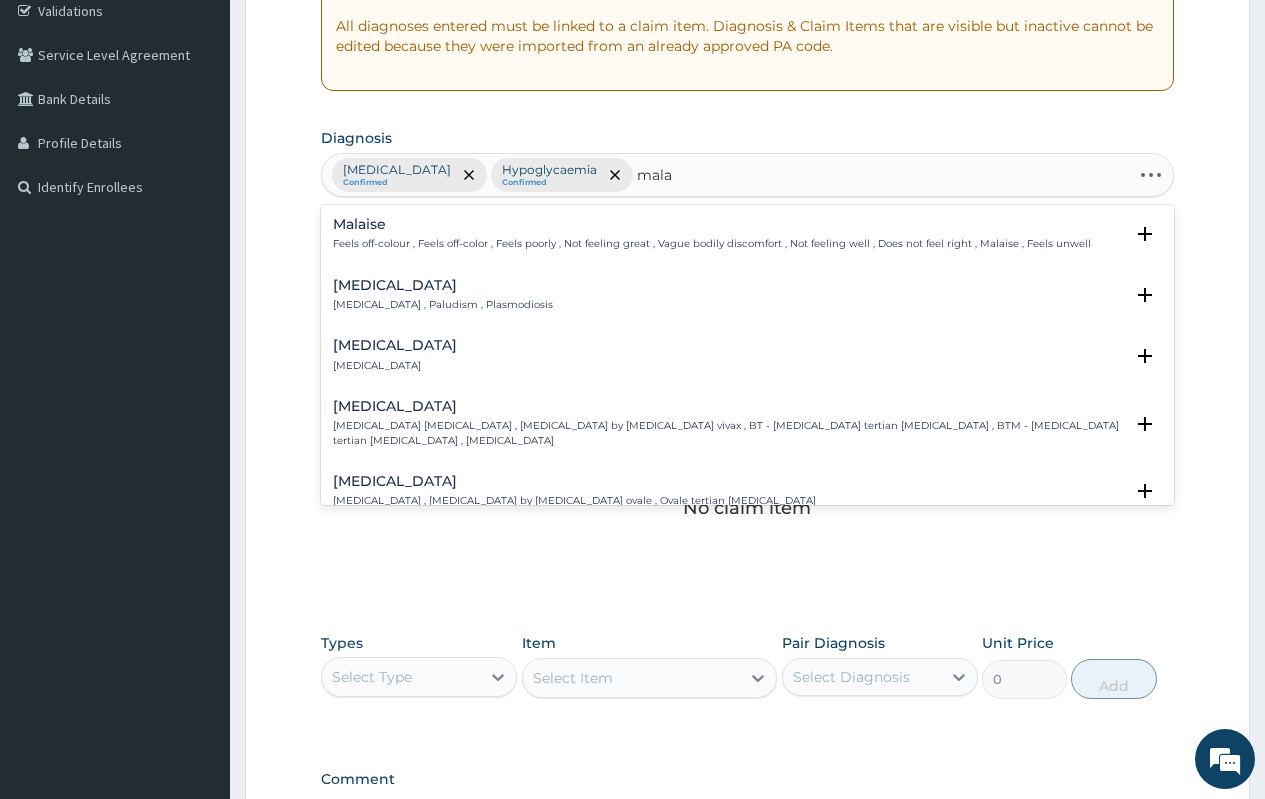 type on "malar" 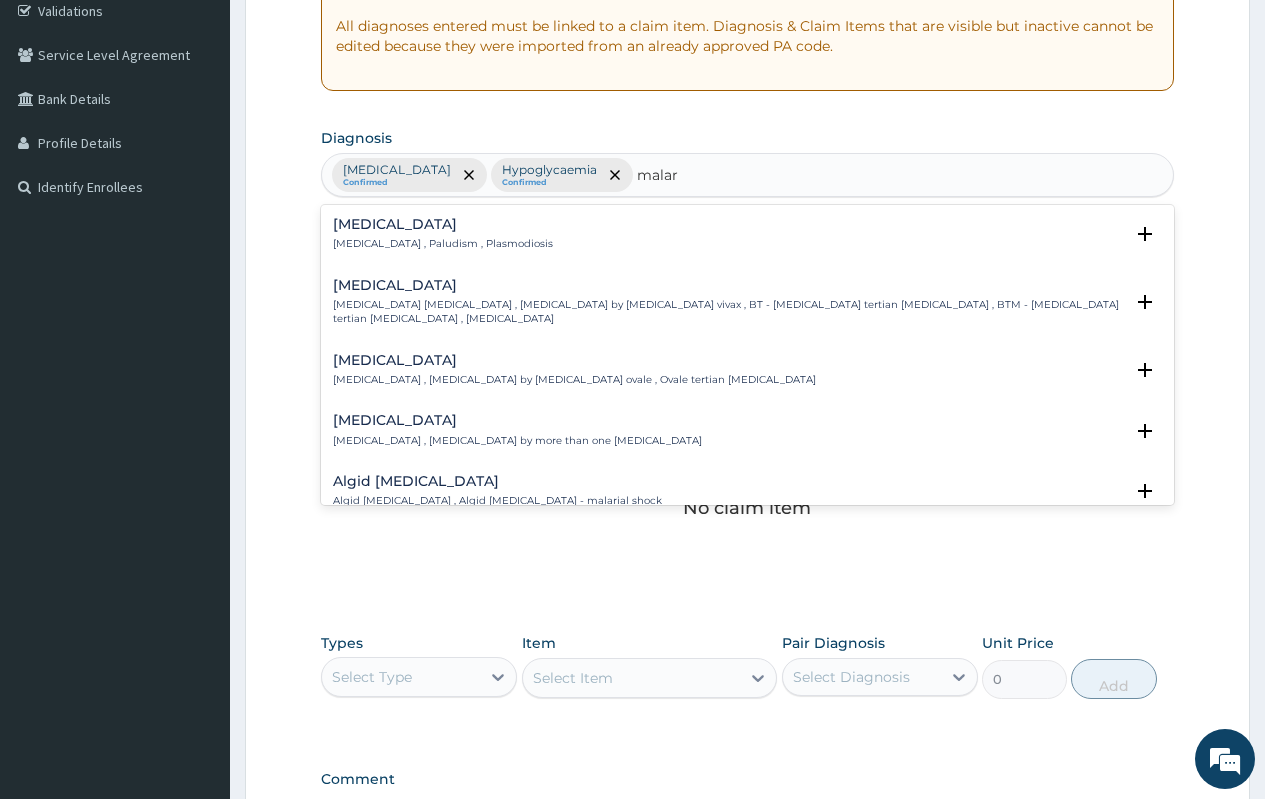 click on "Malaria Malaria , Paludism , Plasmodiosis" at bounding box center (747, 234) 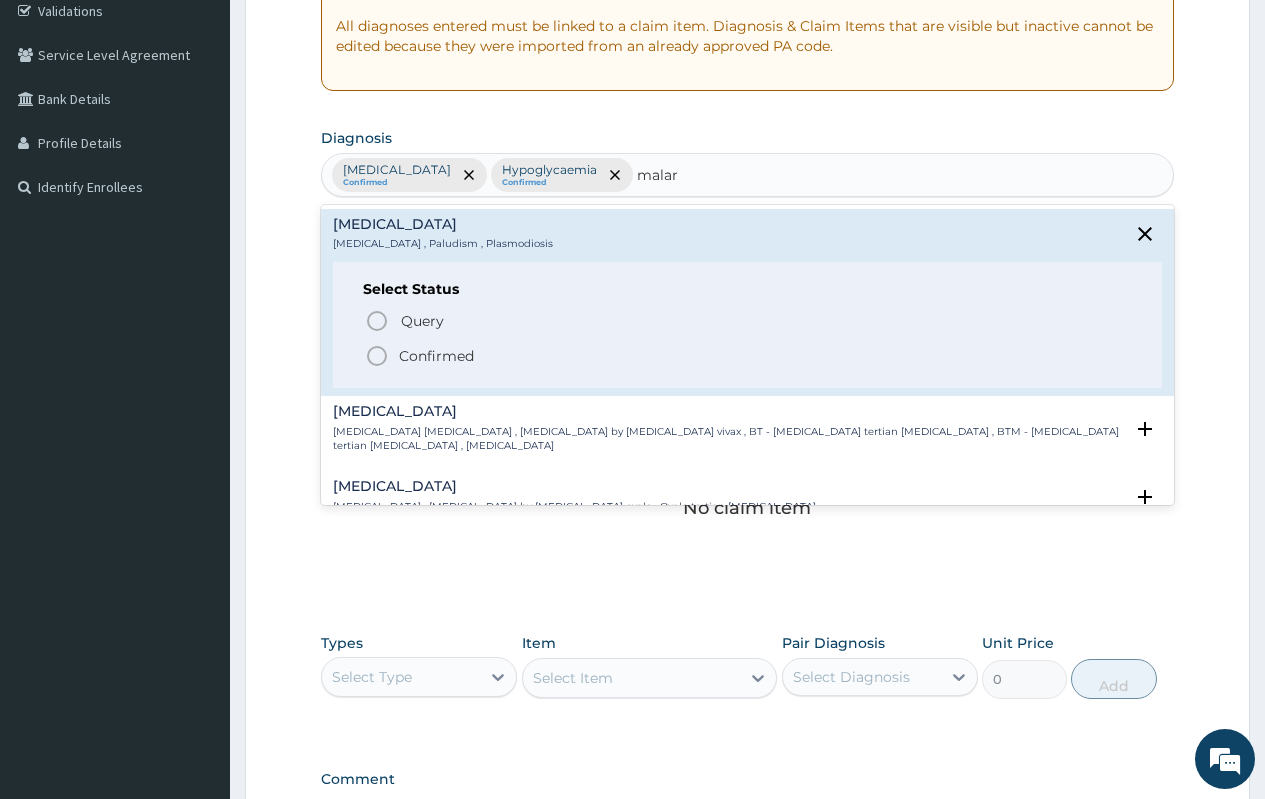 click on "Confirmed" at bounding box center (436, 356) 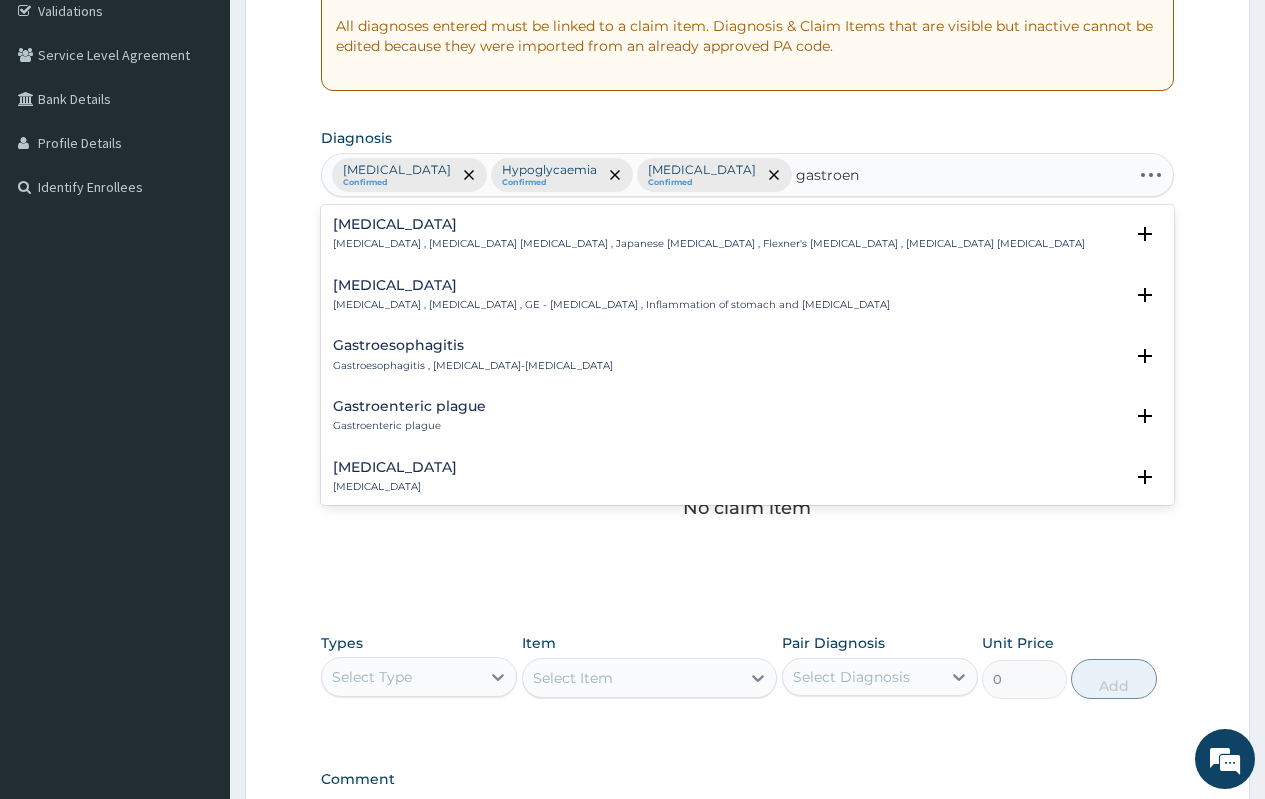 type on "gastroent" 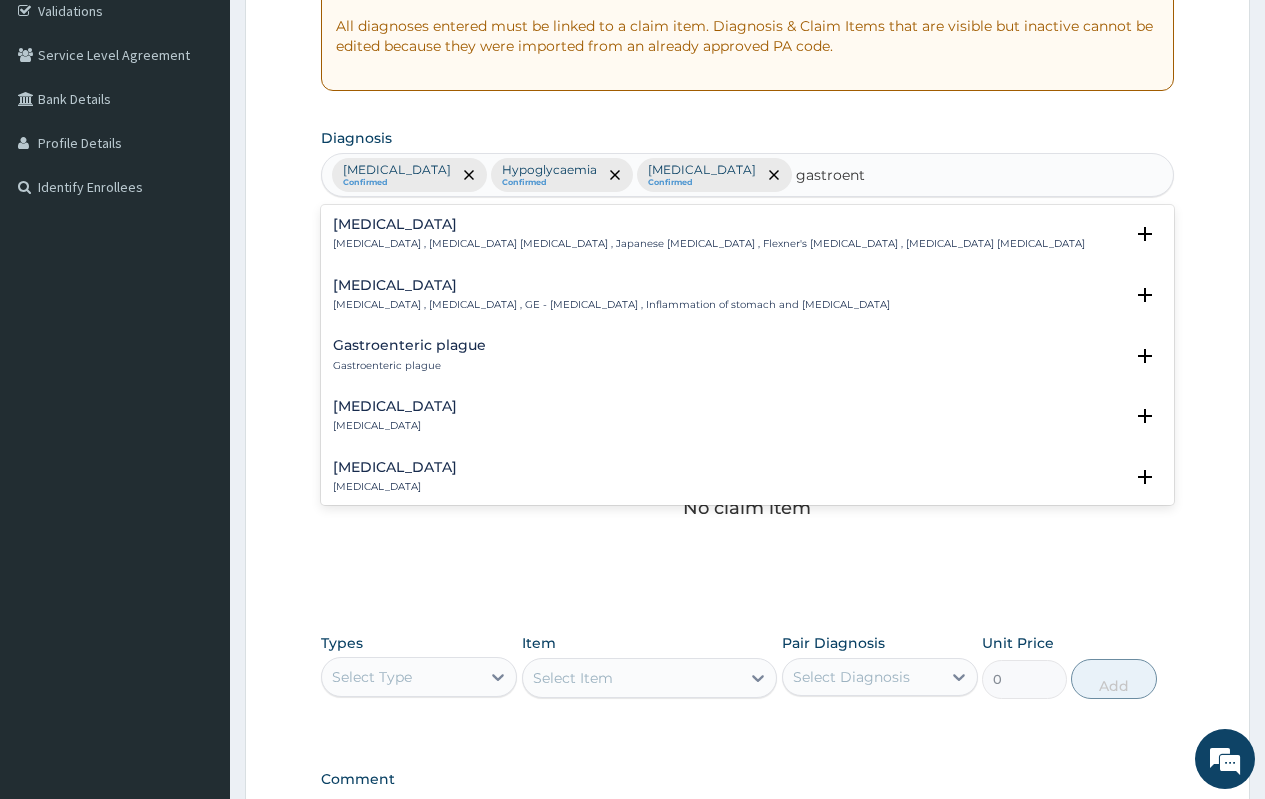 click on "Gastroenteritis" at bounding box center [611, 285] 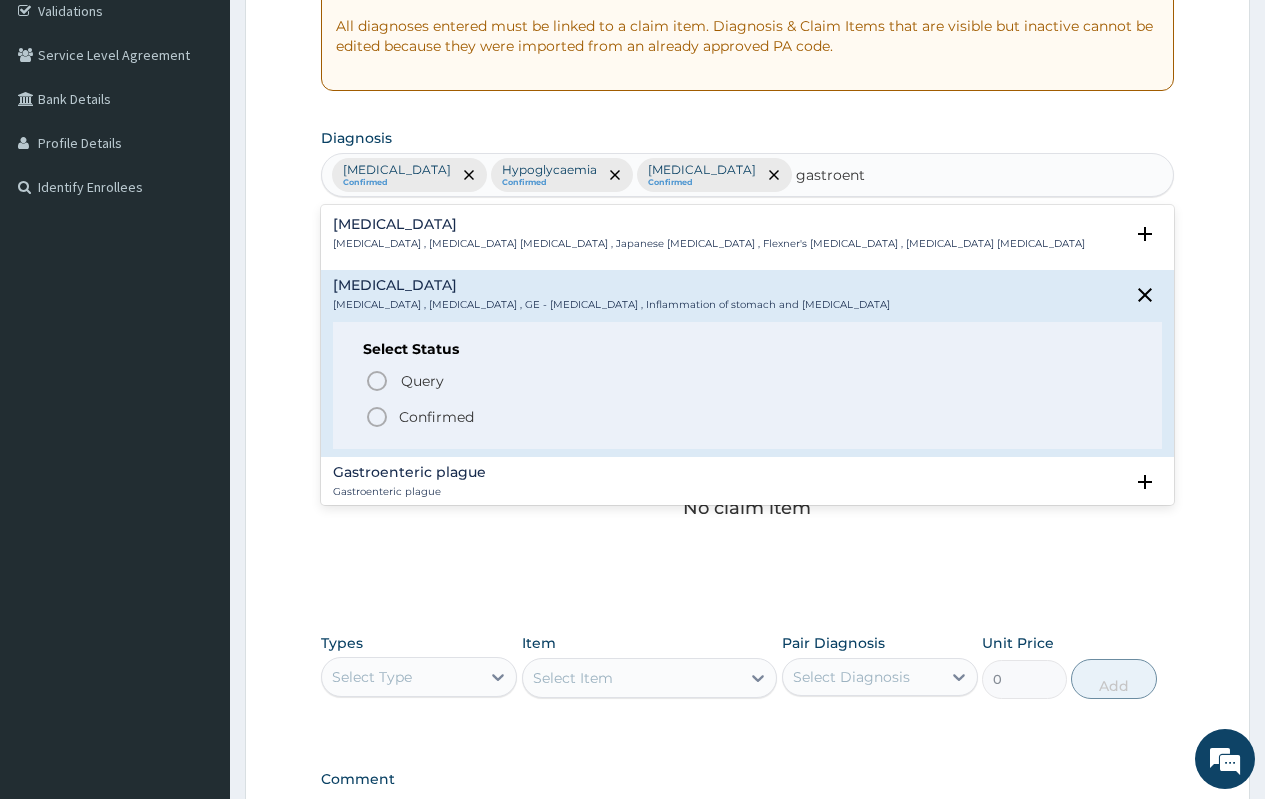 click on "Confirmed" at bounding box center (436, 417) 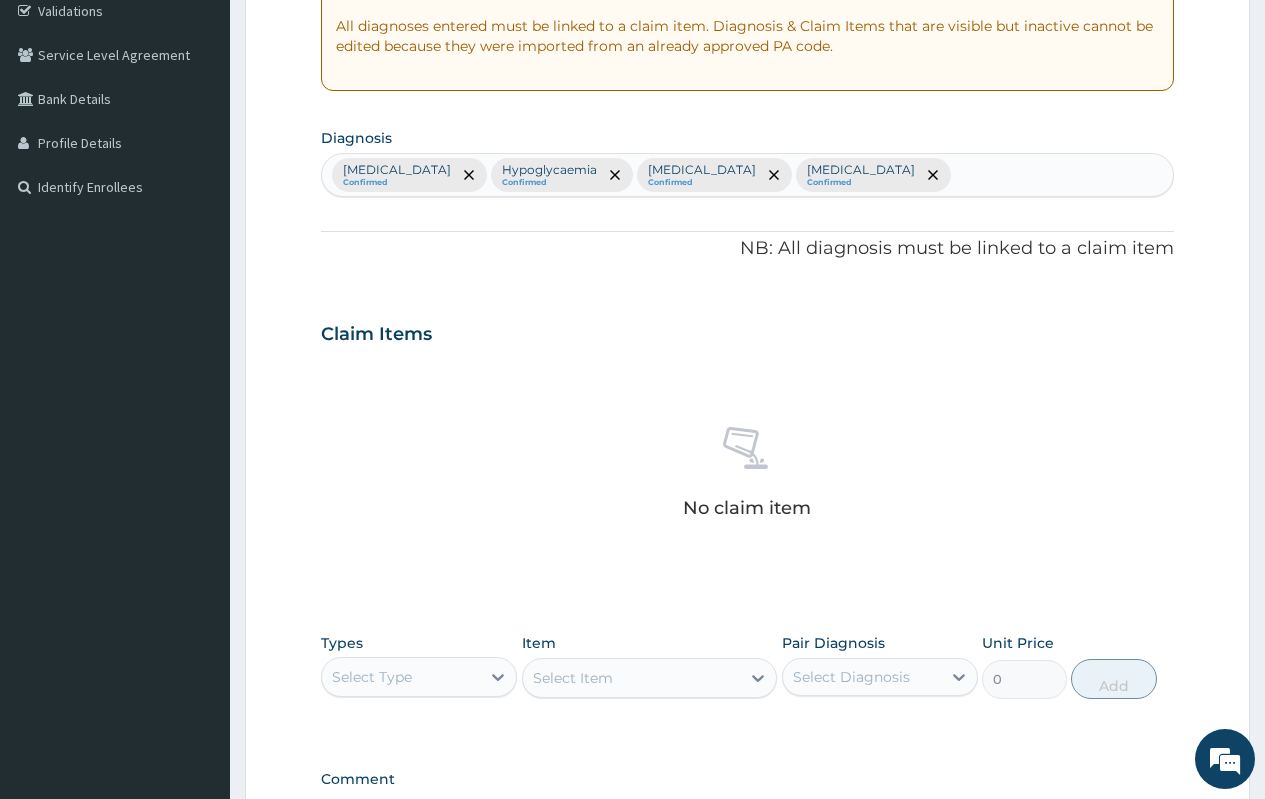 scroll, scrollTop: 581, scrollLeft: 0, axis: vertical 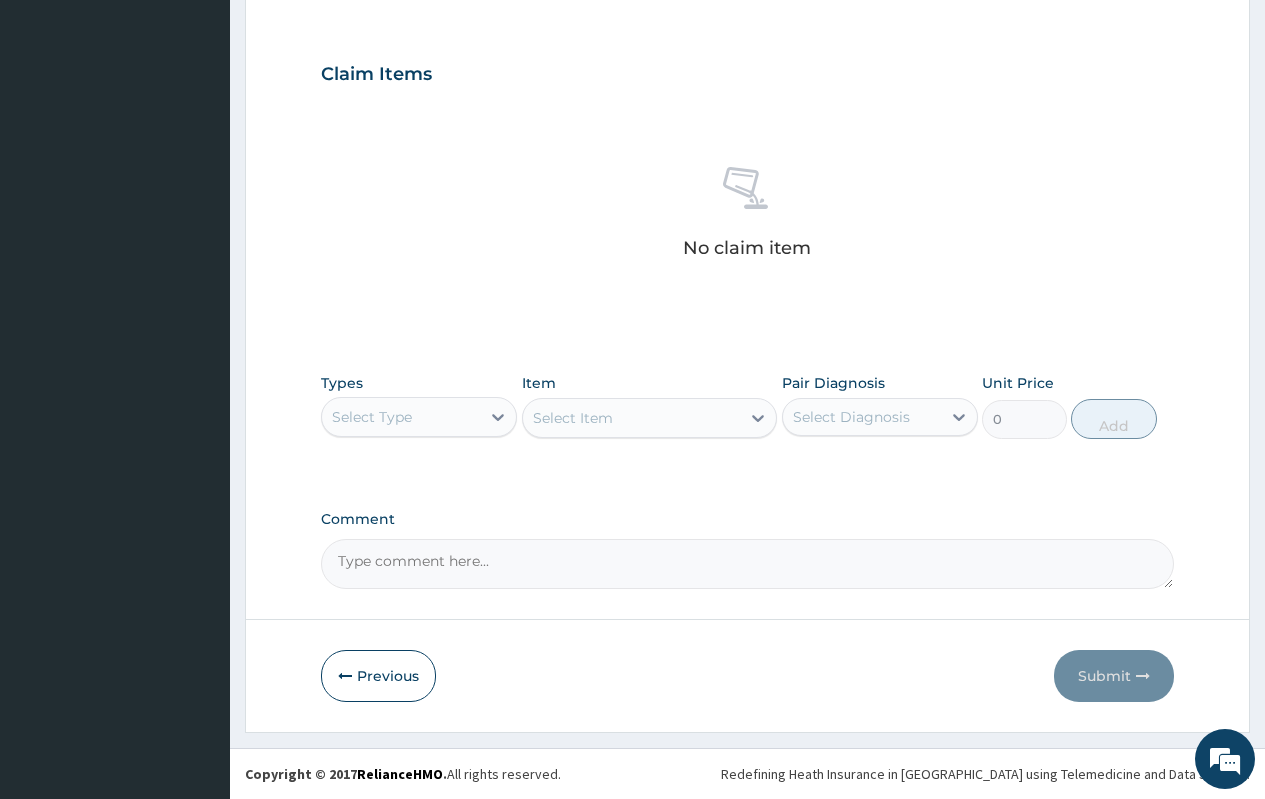 drag, startPoint x: 447, startPoint y: 396, endPoint x: 468, endPoint y: 412, distance: 26.400757 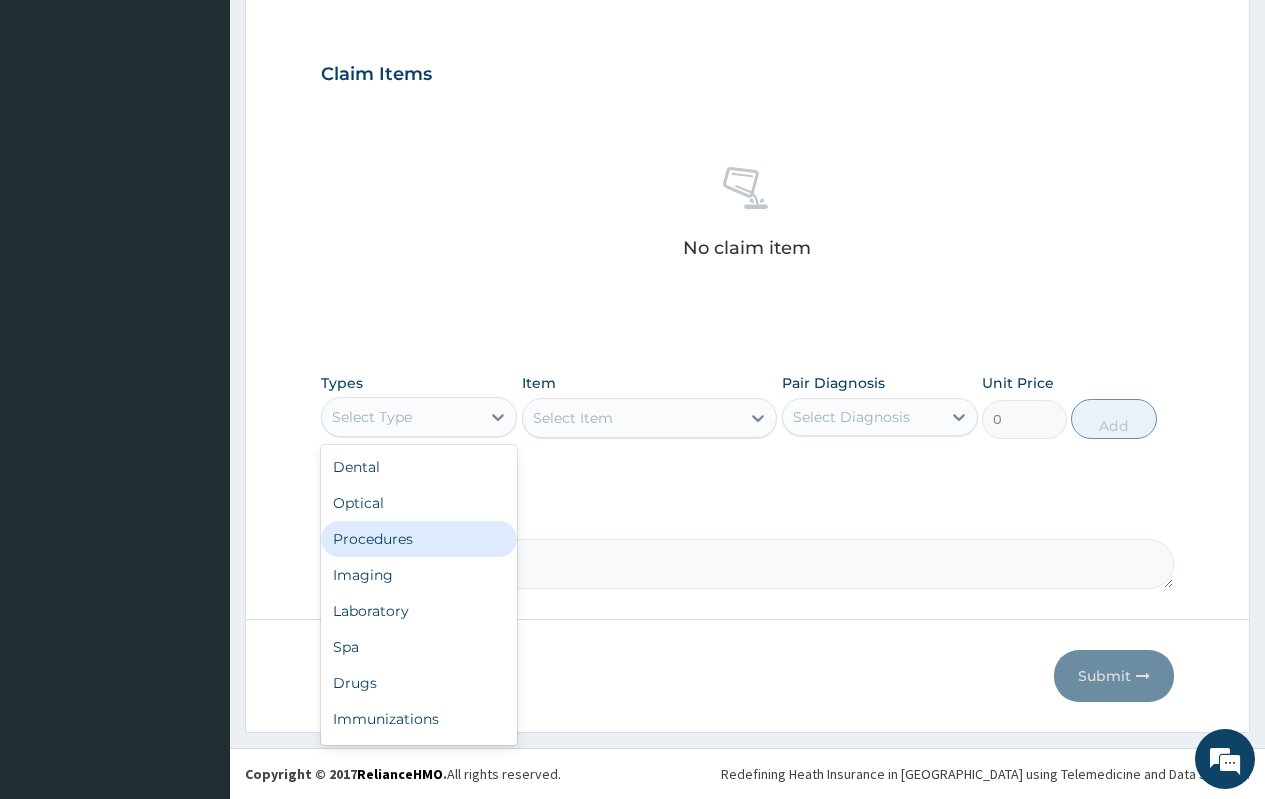 click on "Procedures" at bounding box center (419, 539) 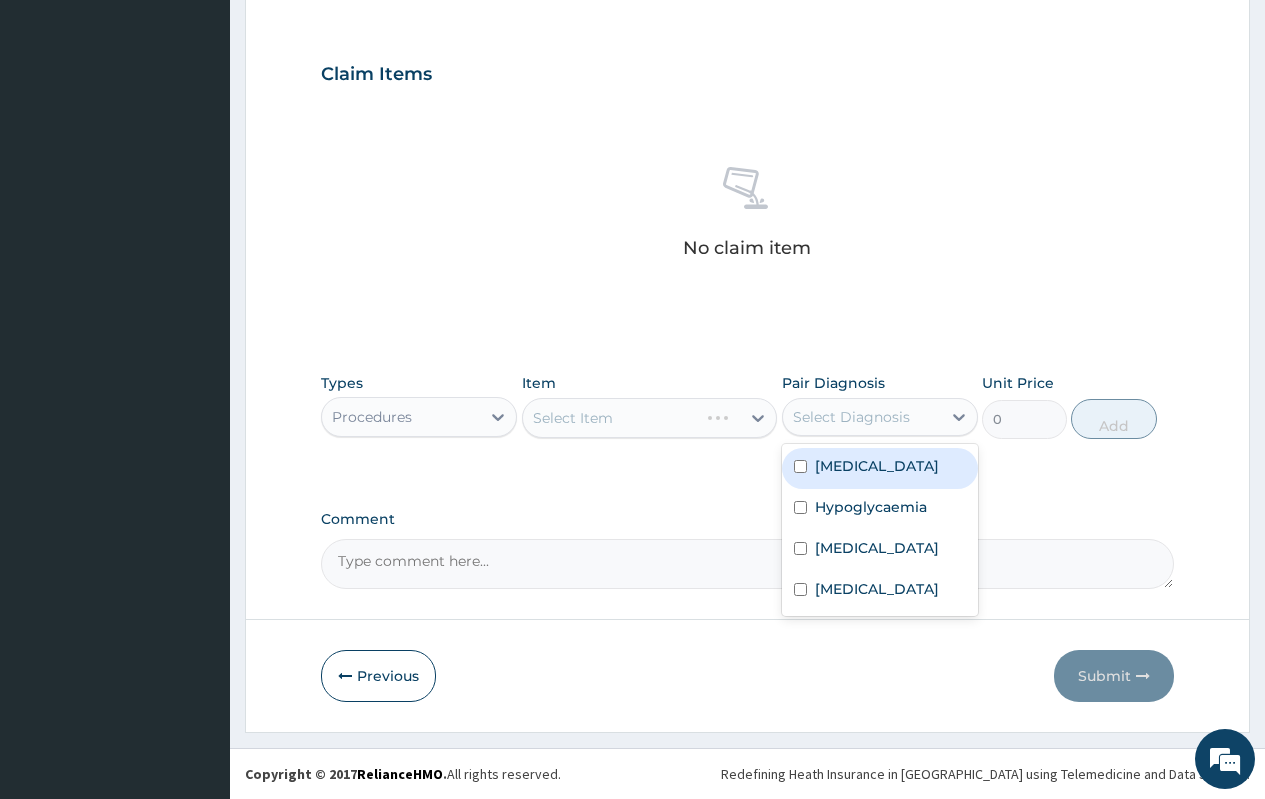 click on "Select Diagnosis" at bounding box center (851, 417) 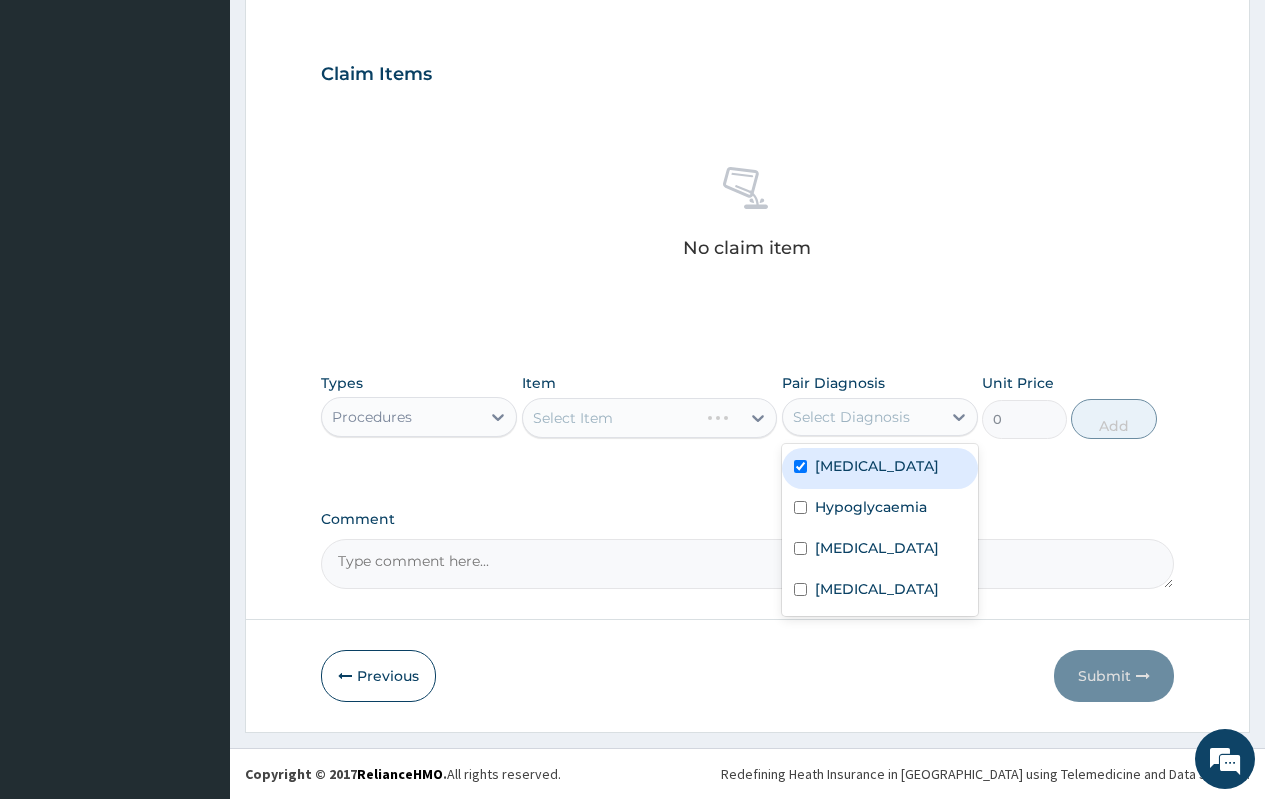 checkbox on "true" 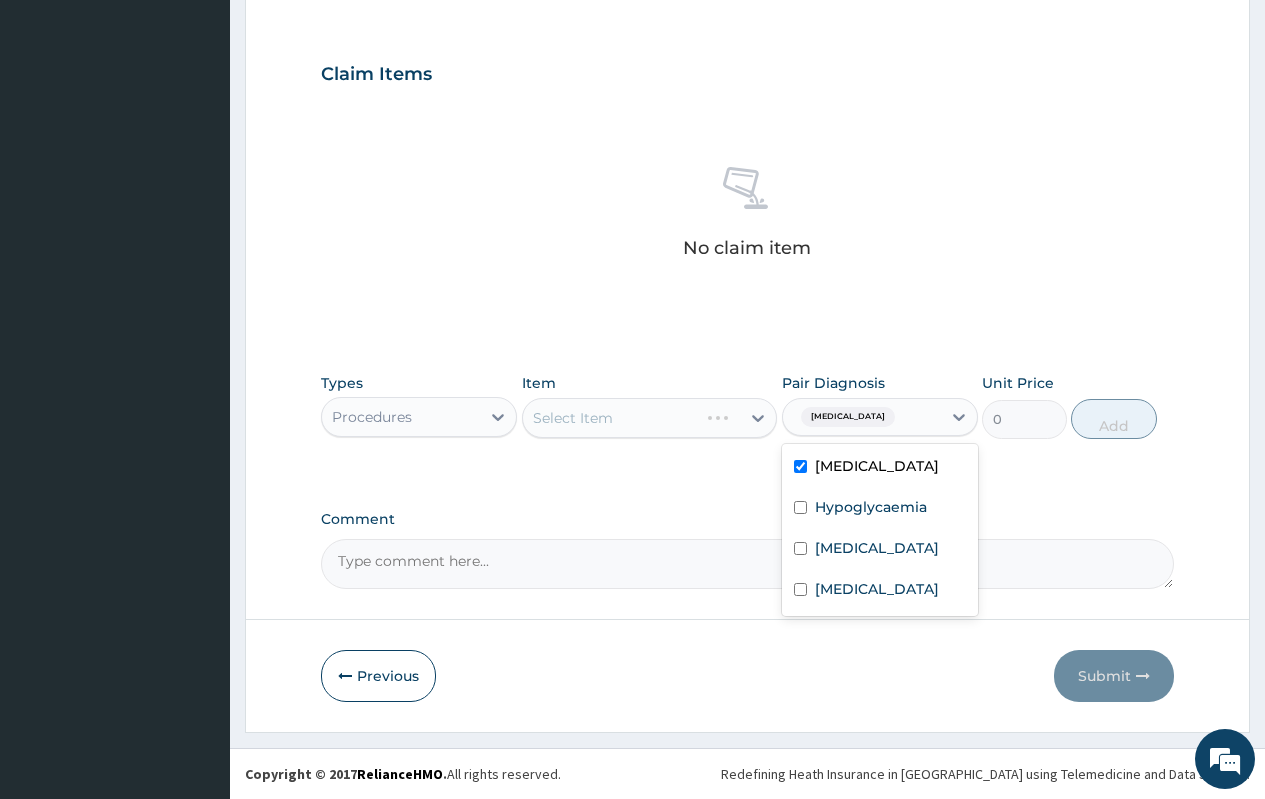 click on "Item Select Item" at bounding box center [650, 406] 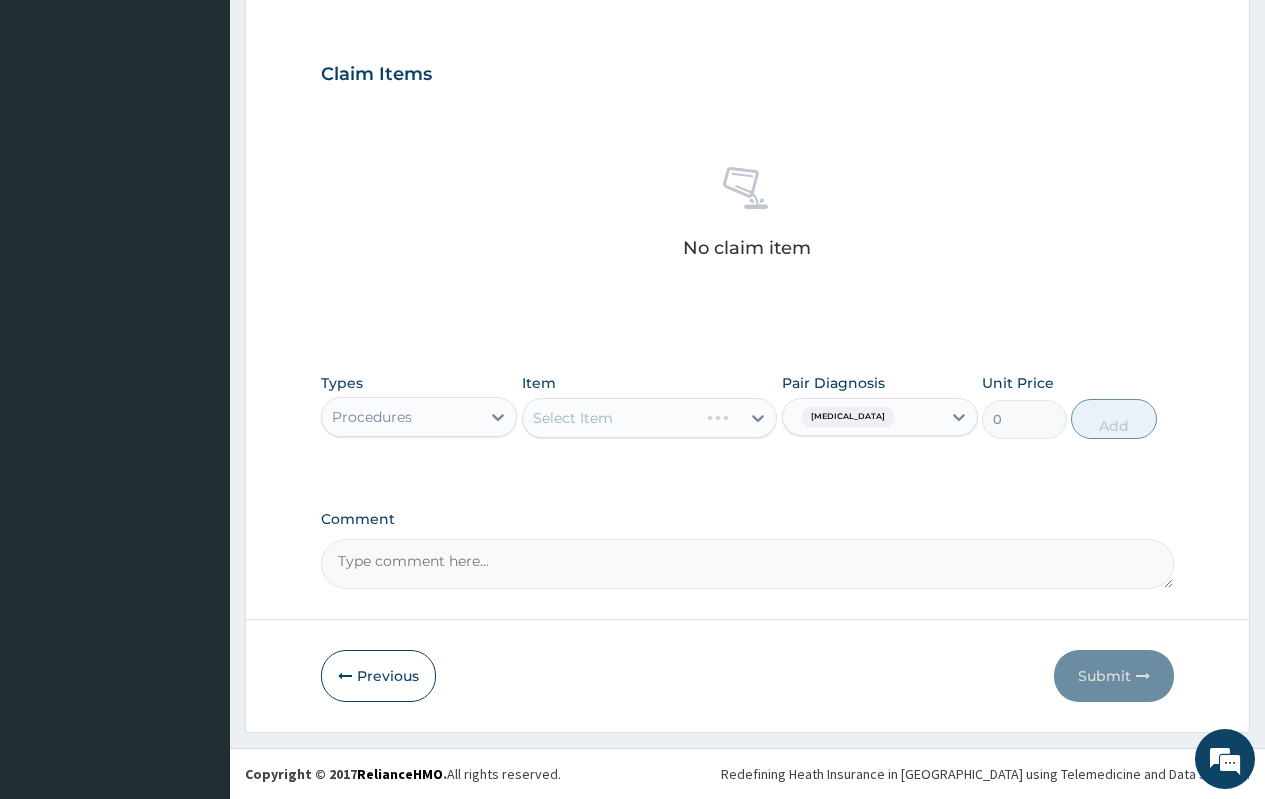 click on "Select Item" at bounding box center (650, 418) 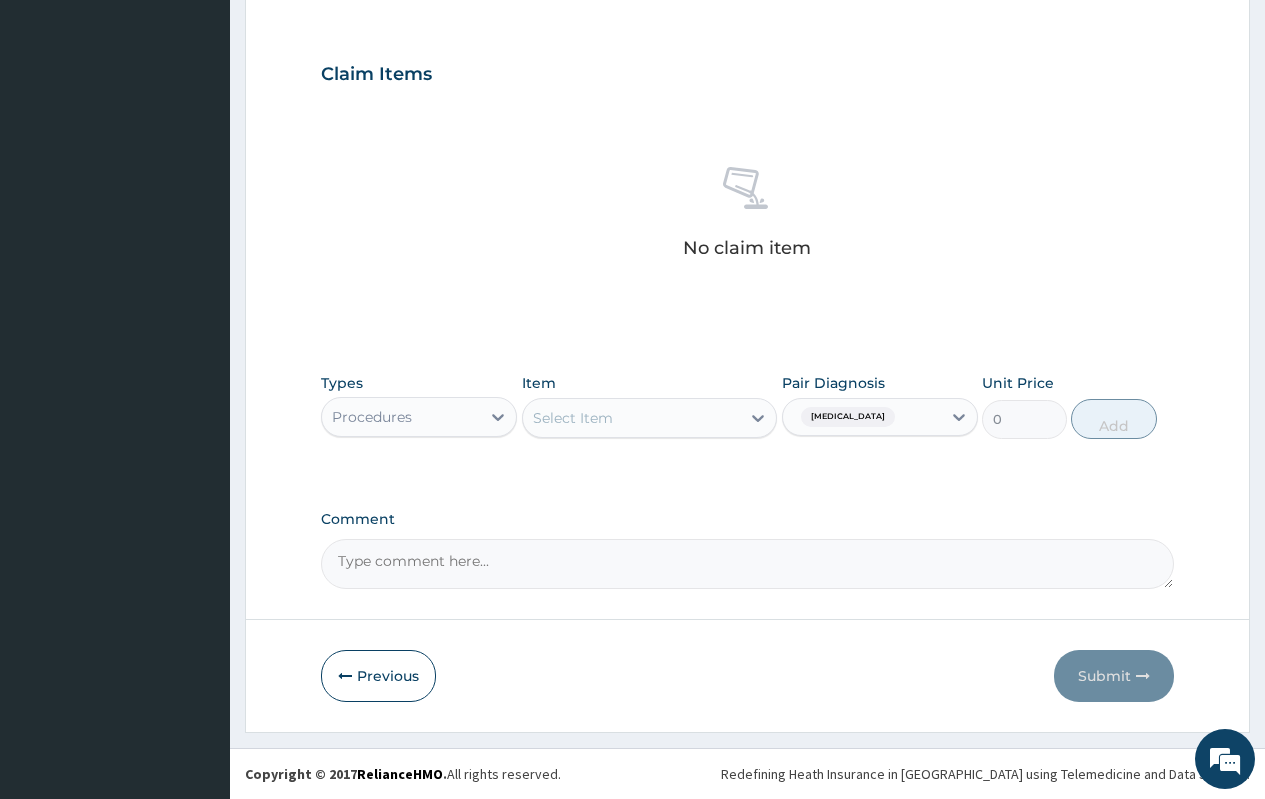 click on "Select Item" at bounding box center [573, 418] 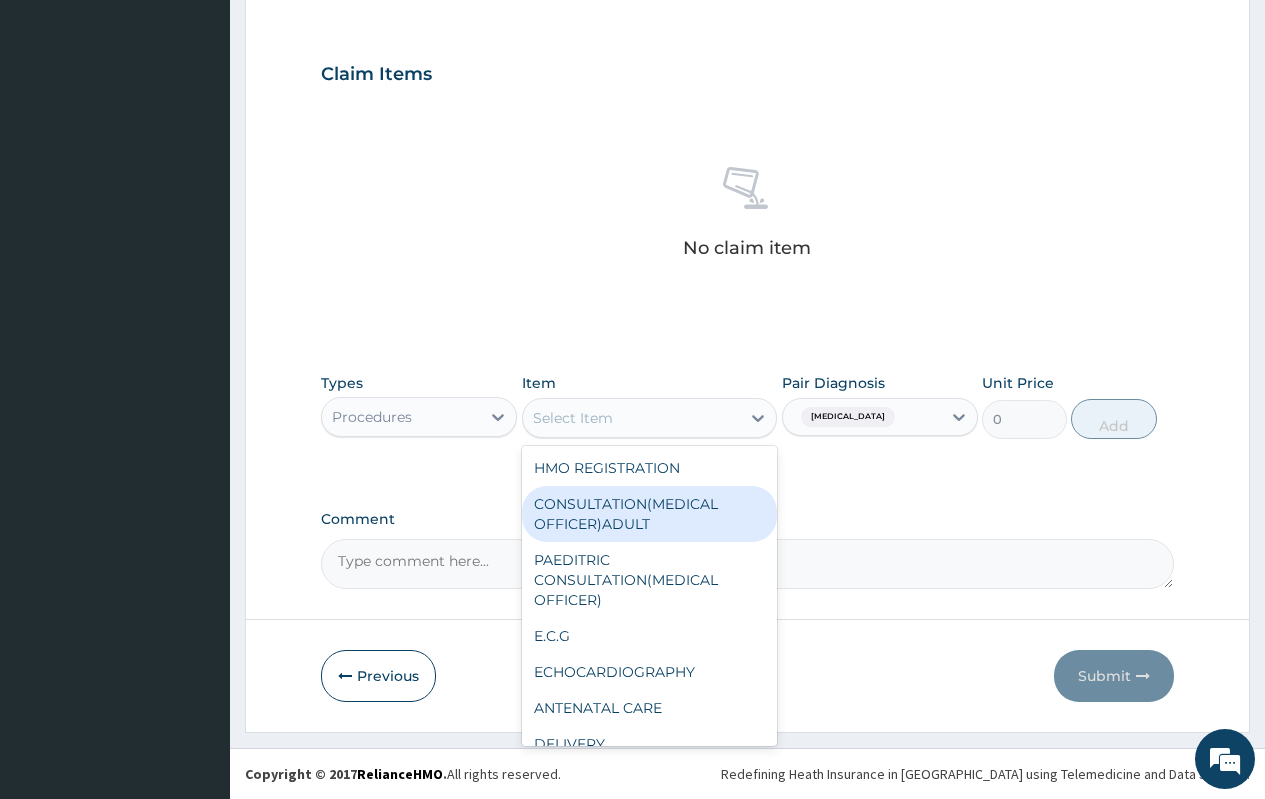 click on "CONSULTATION(MEDICAL OFFICER)ADULT" at bounding box center (650, 514) 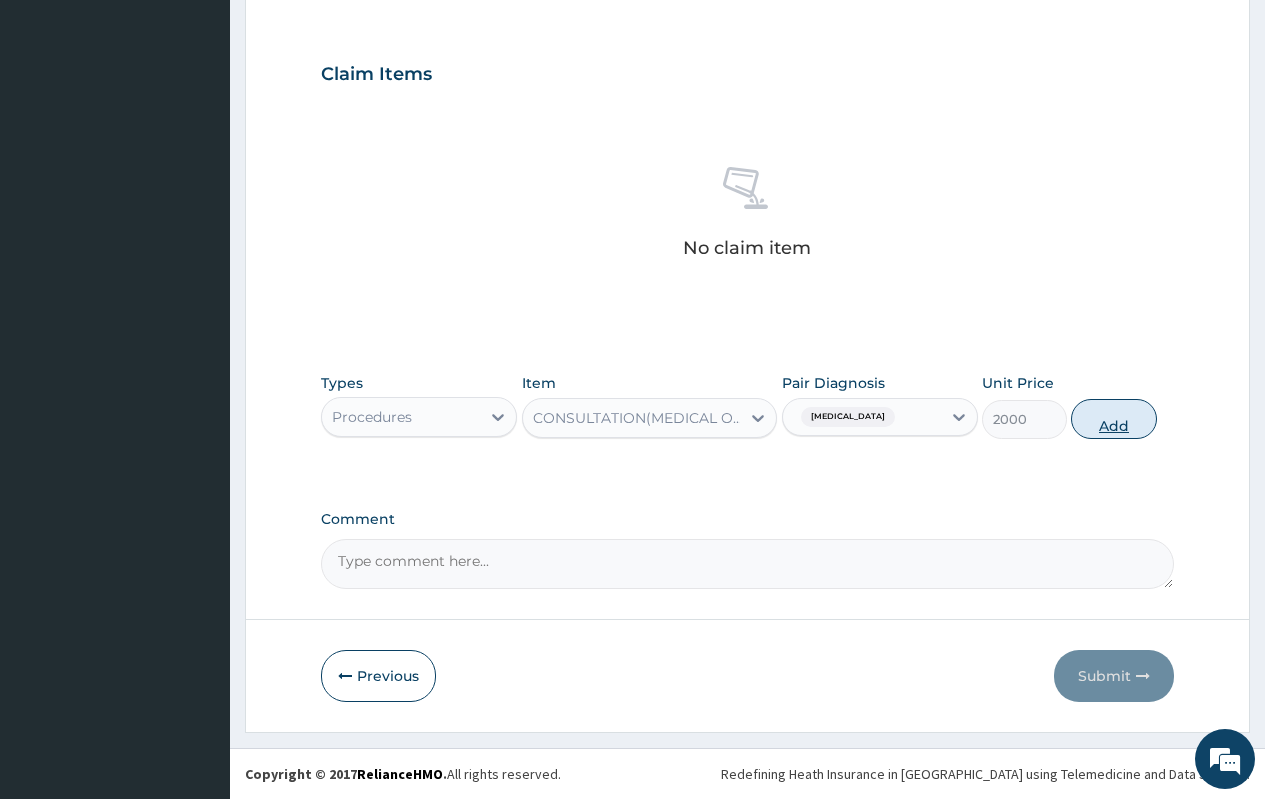 click on "Add" at bounding box center (1113, 419) 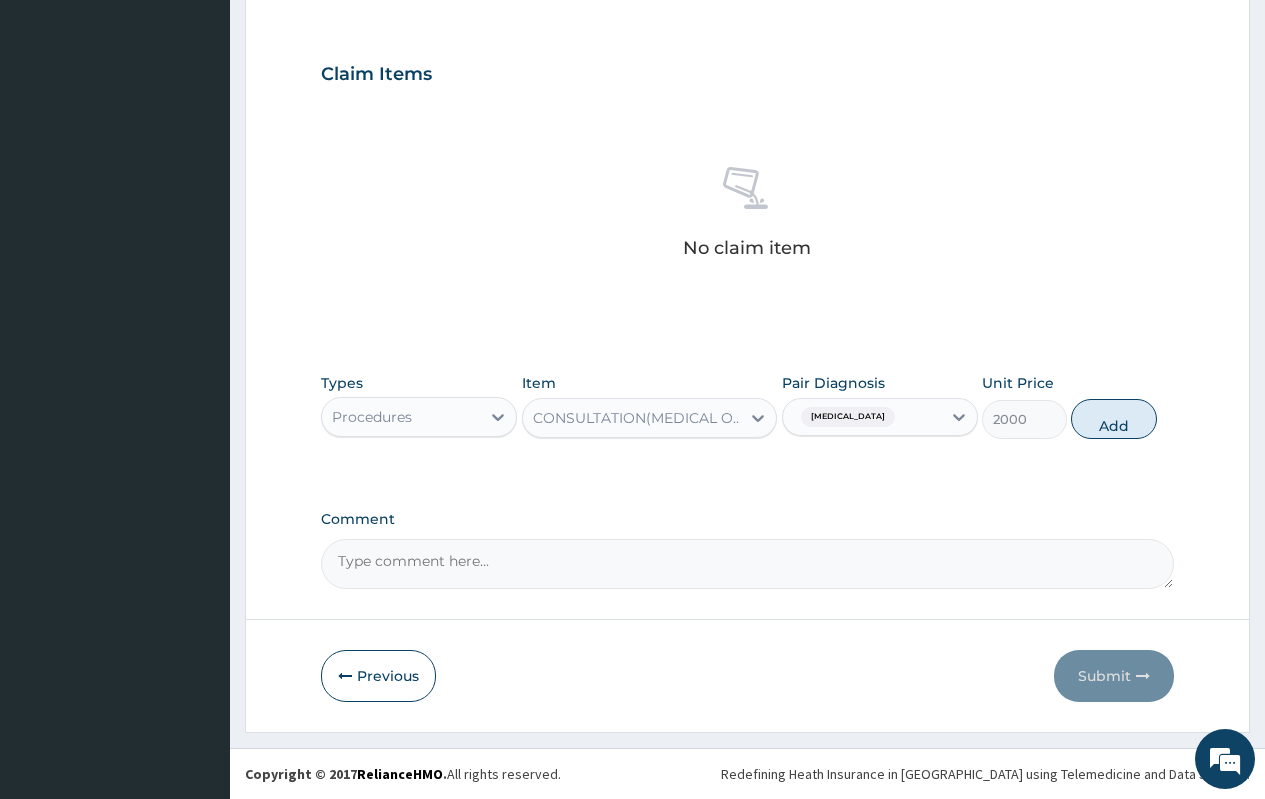type on "0" 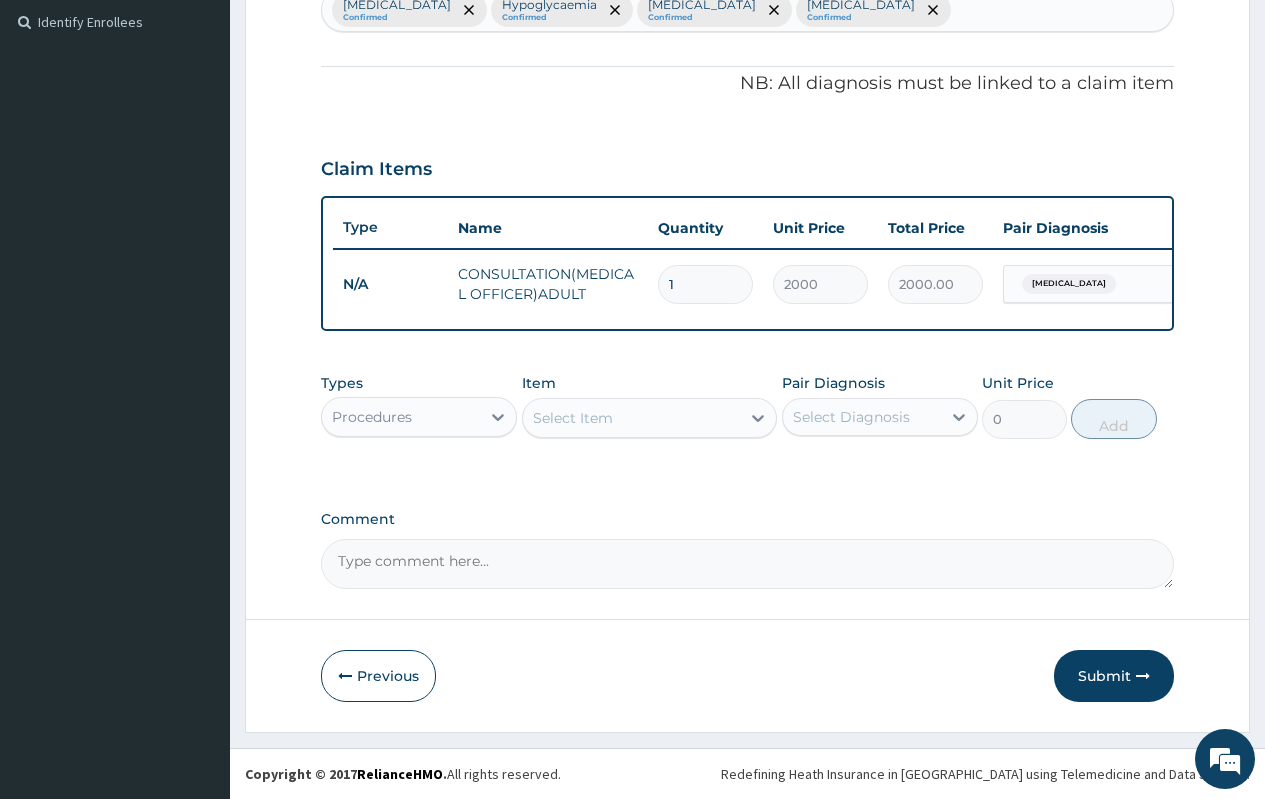 scroll, scrollTop: 563, scrollLeft: 0, axis: vertical 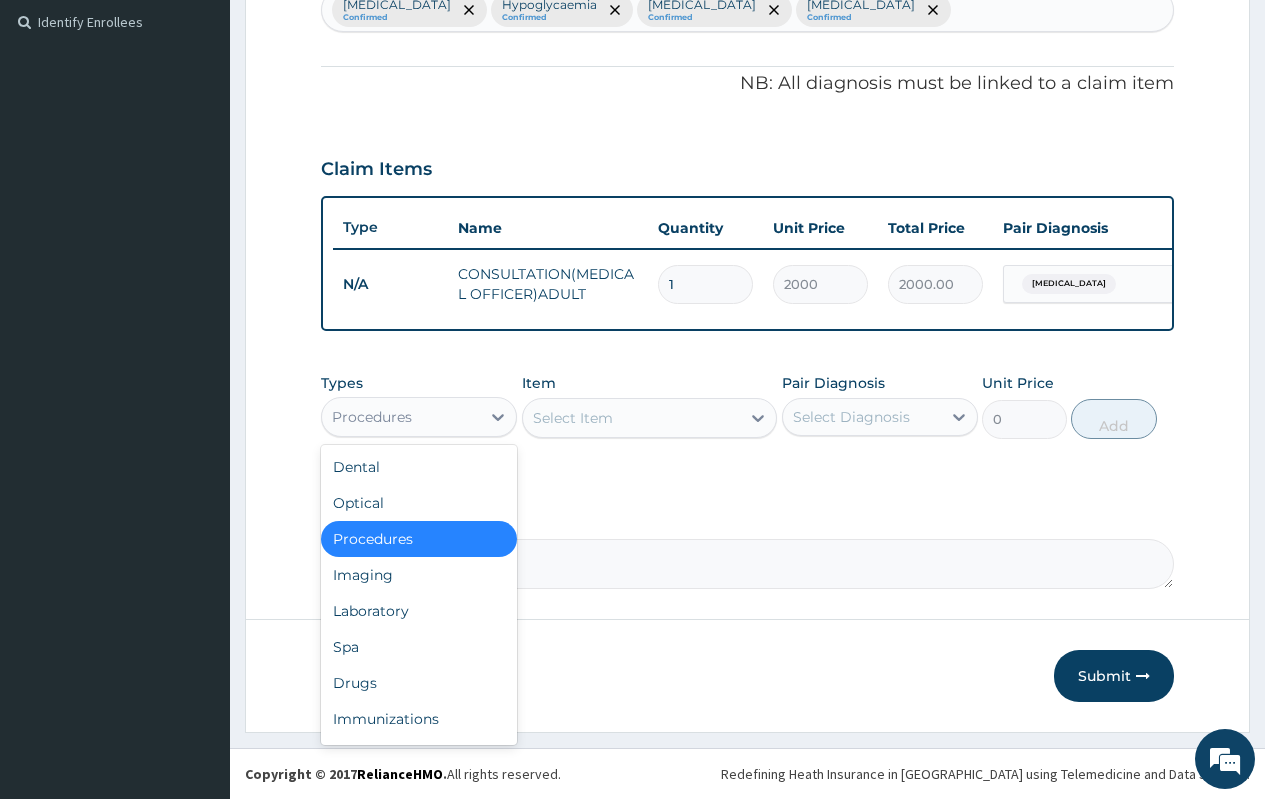 click on "Procedures" at bounding box center [401, 417] 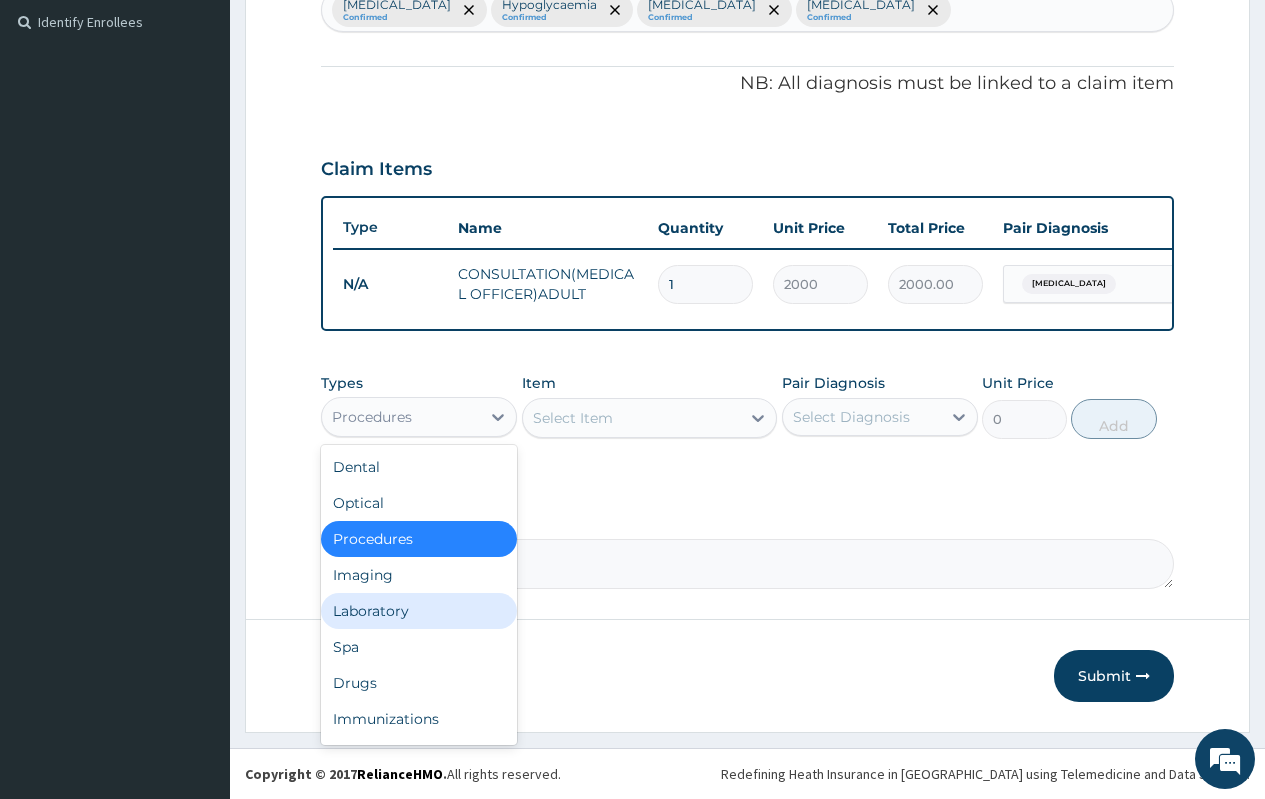 click on "Laboratory" at bounding box center [419, 611] 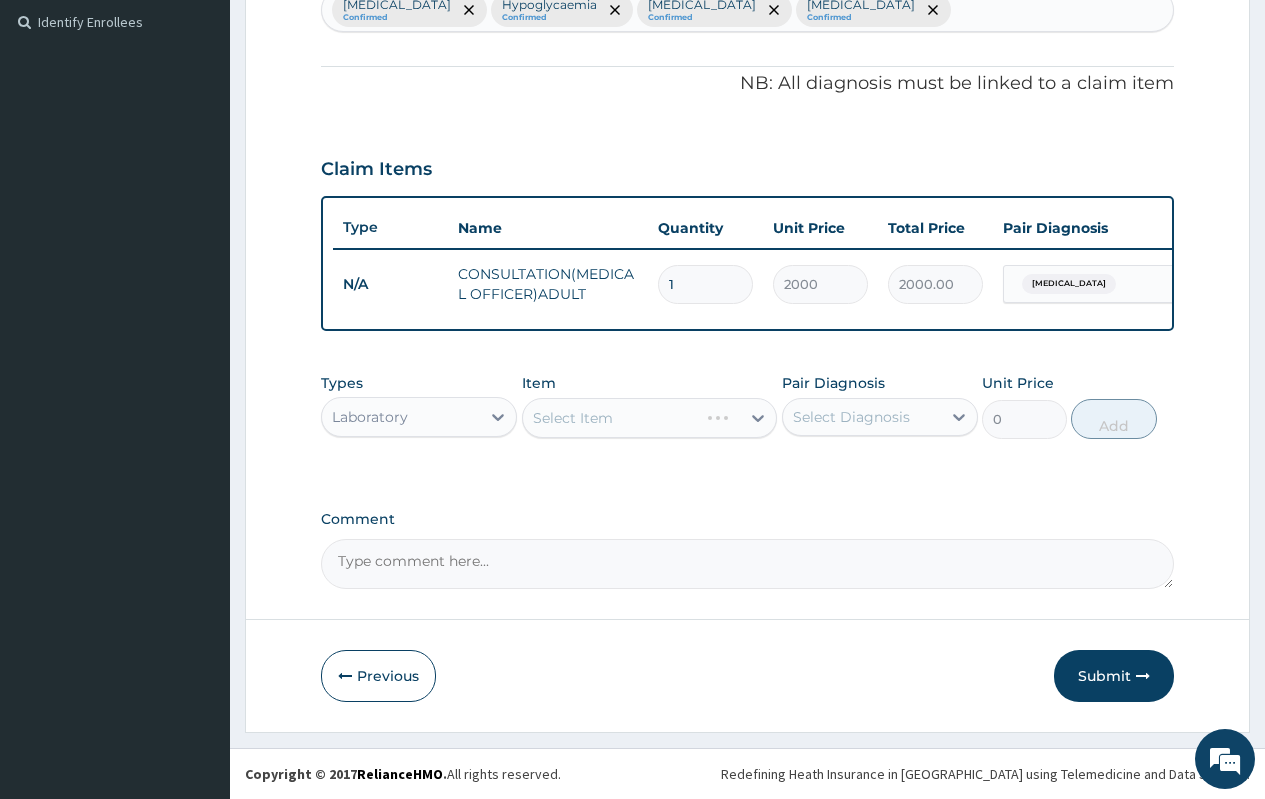 click on "Select Diagnosis" at bounding box center [851, 417] 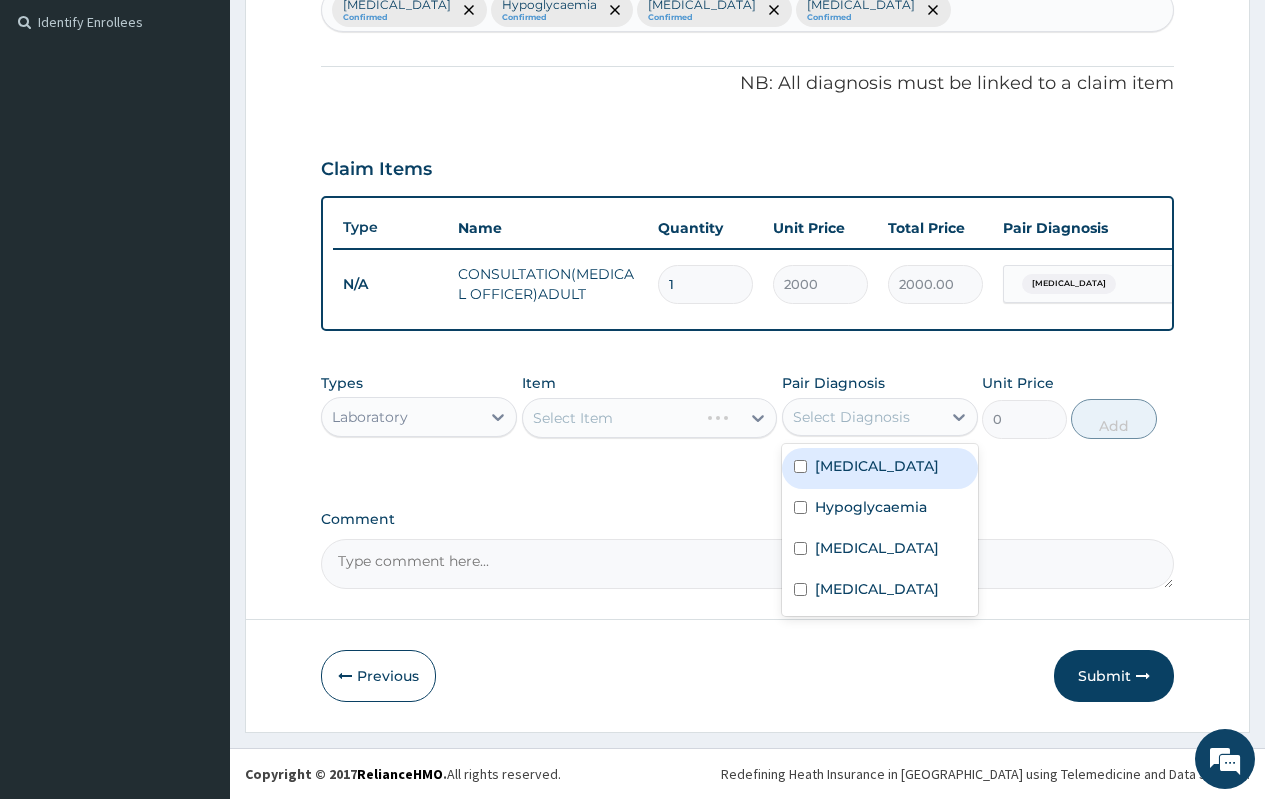 click on "Sepsis" at bounding box center [877, 466] 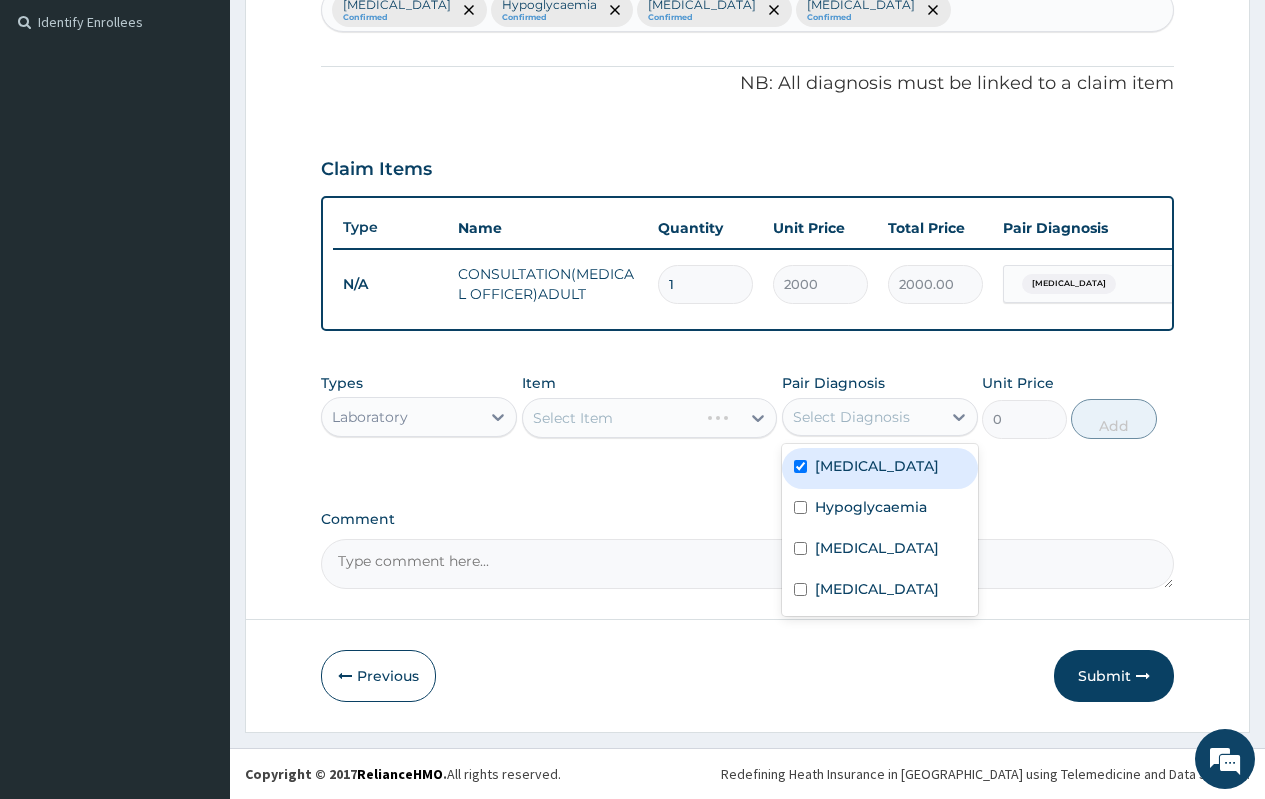 checkbox on "true" 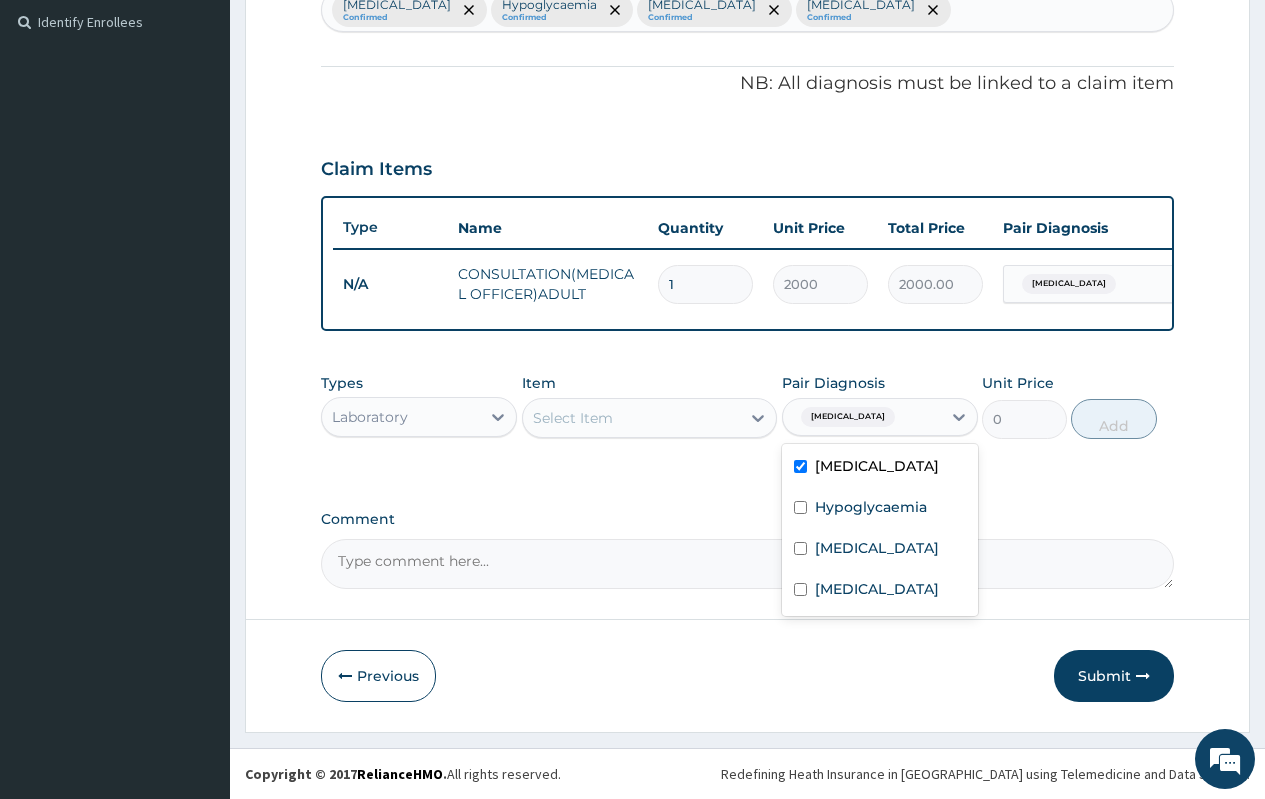 click on "Select Item" at bounding box center (573, 418) 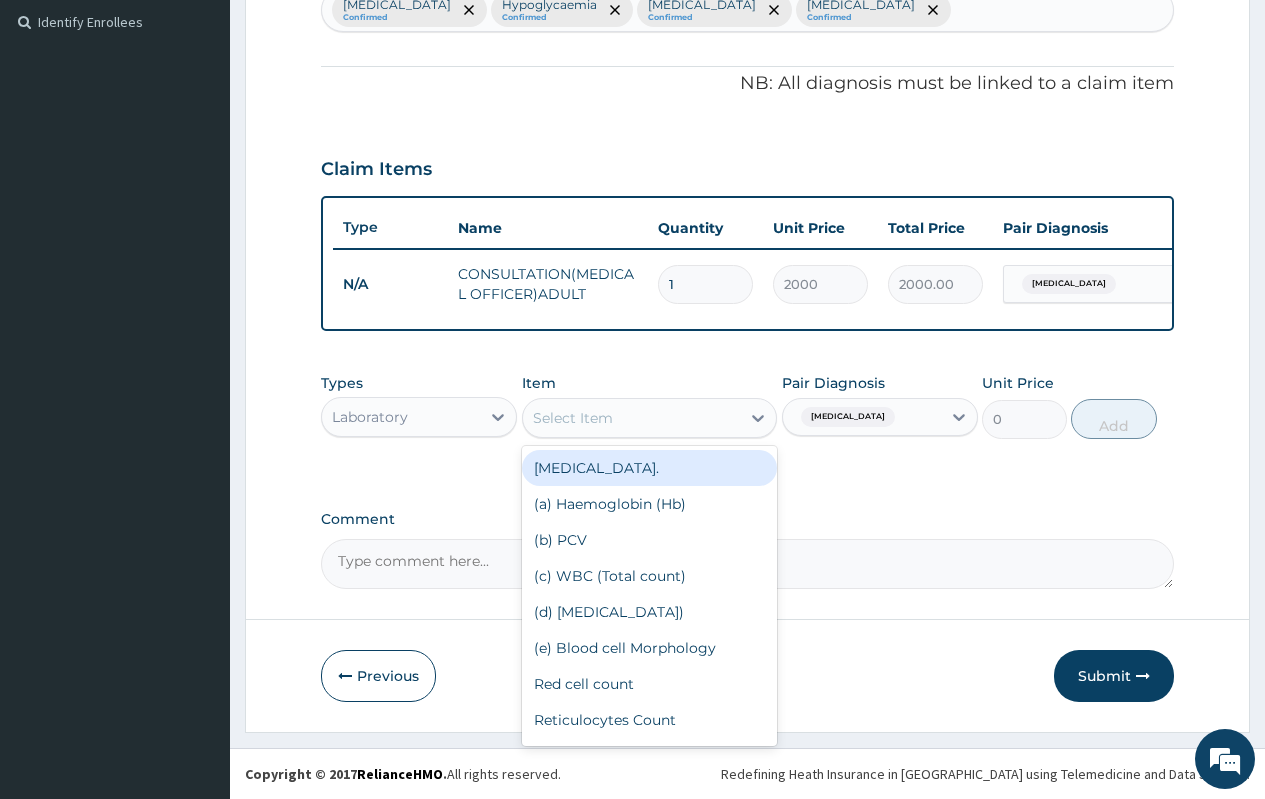 click on "FULL BLOOD COUNT." at bounding box center [650, 468] 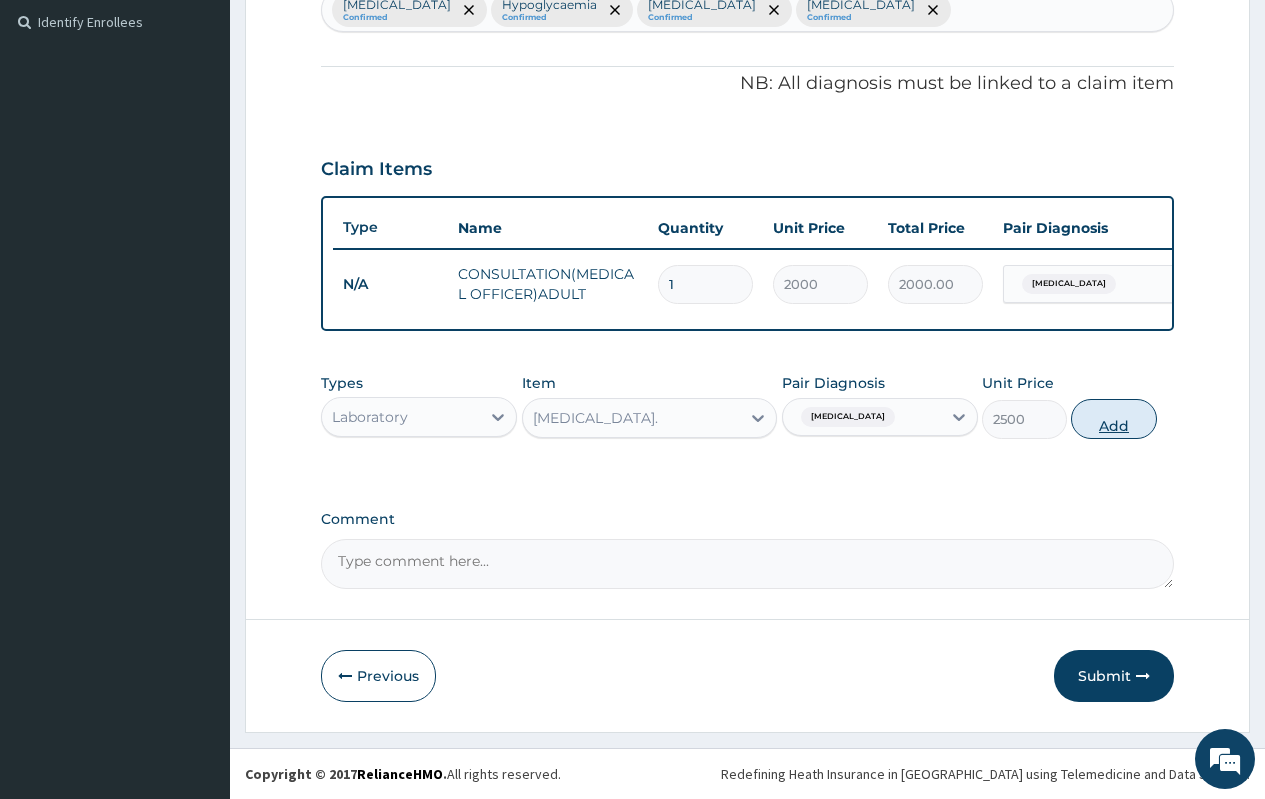 click on "Add" at bounding box center [1113, 419] 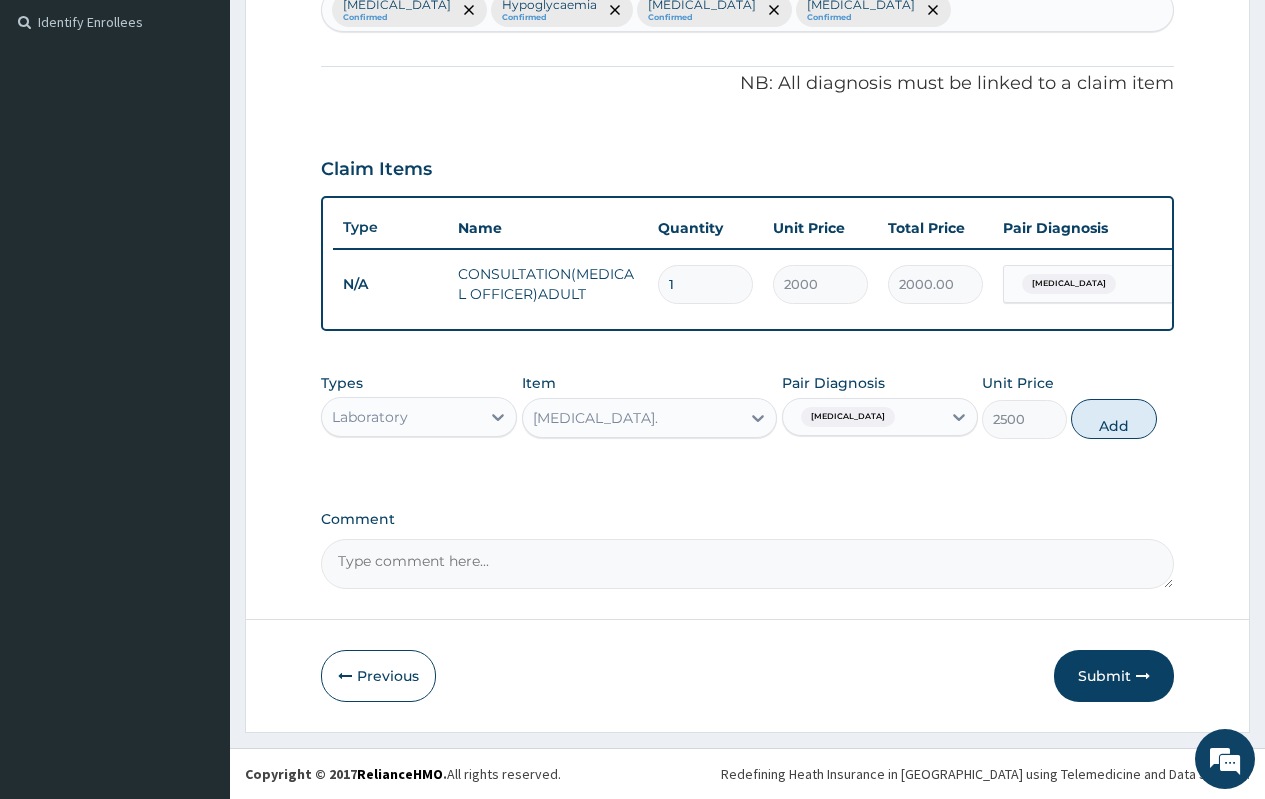 type on "0" 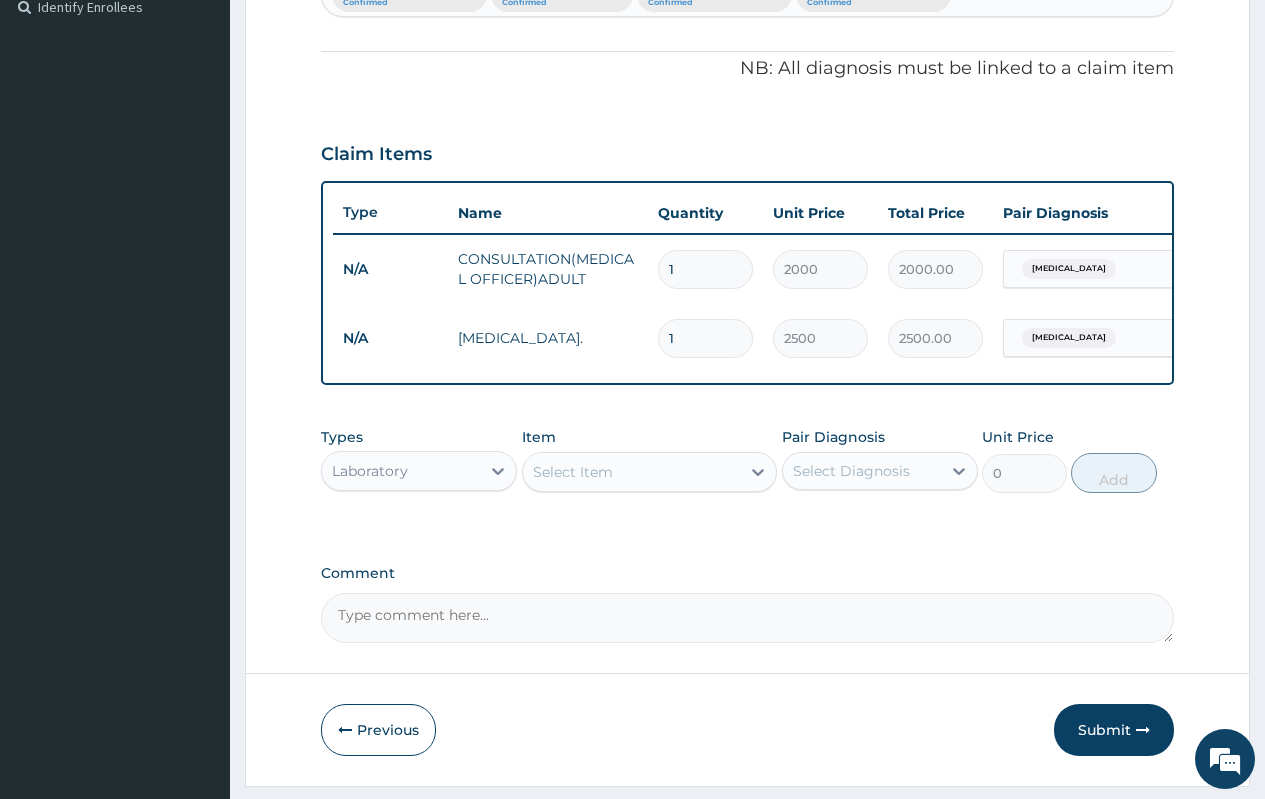 scroll, scrollTop: 632, scrollLeft: 0, axis: vertical 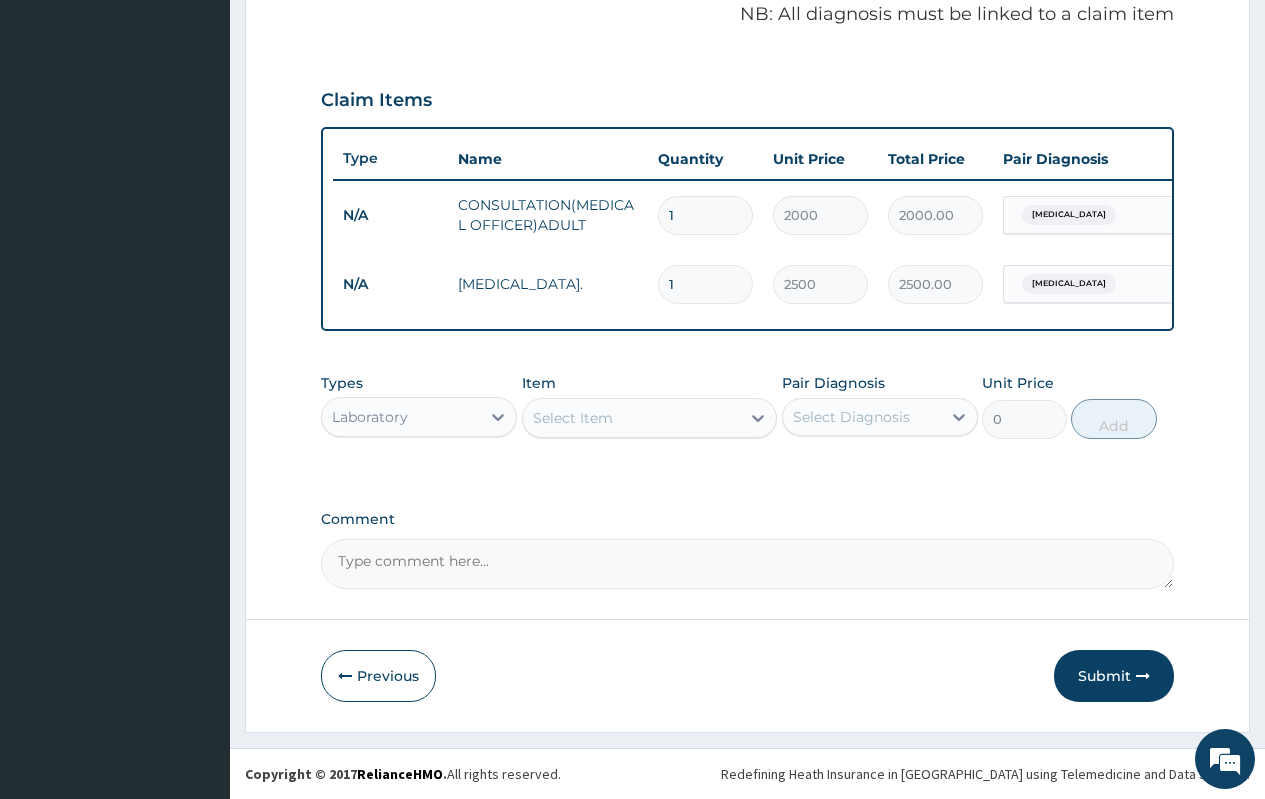 click on "Select Item" at bounding box center [573, 418] 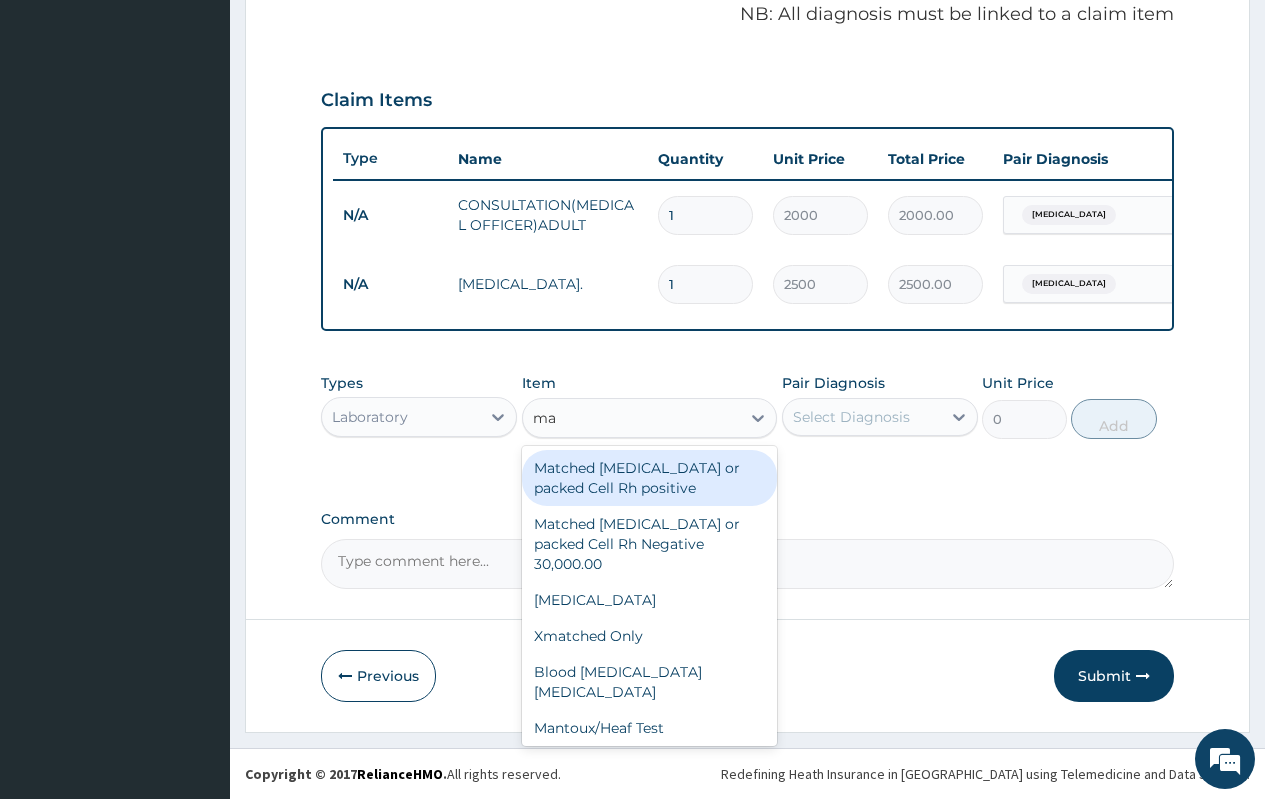 type on "mal" 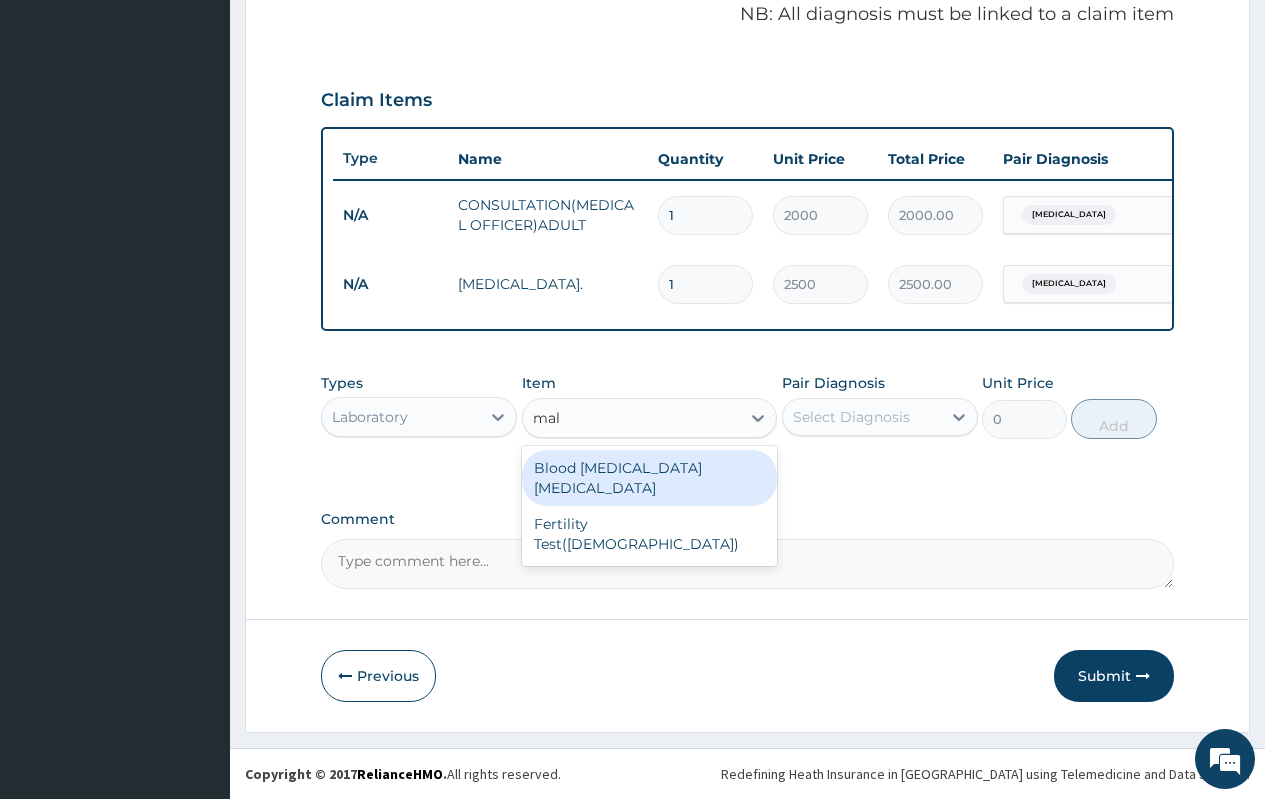 click on "Blood Malaria Parasite" at bounding box center (650, 478) 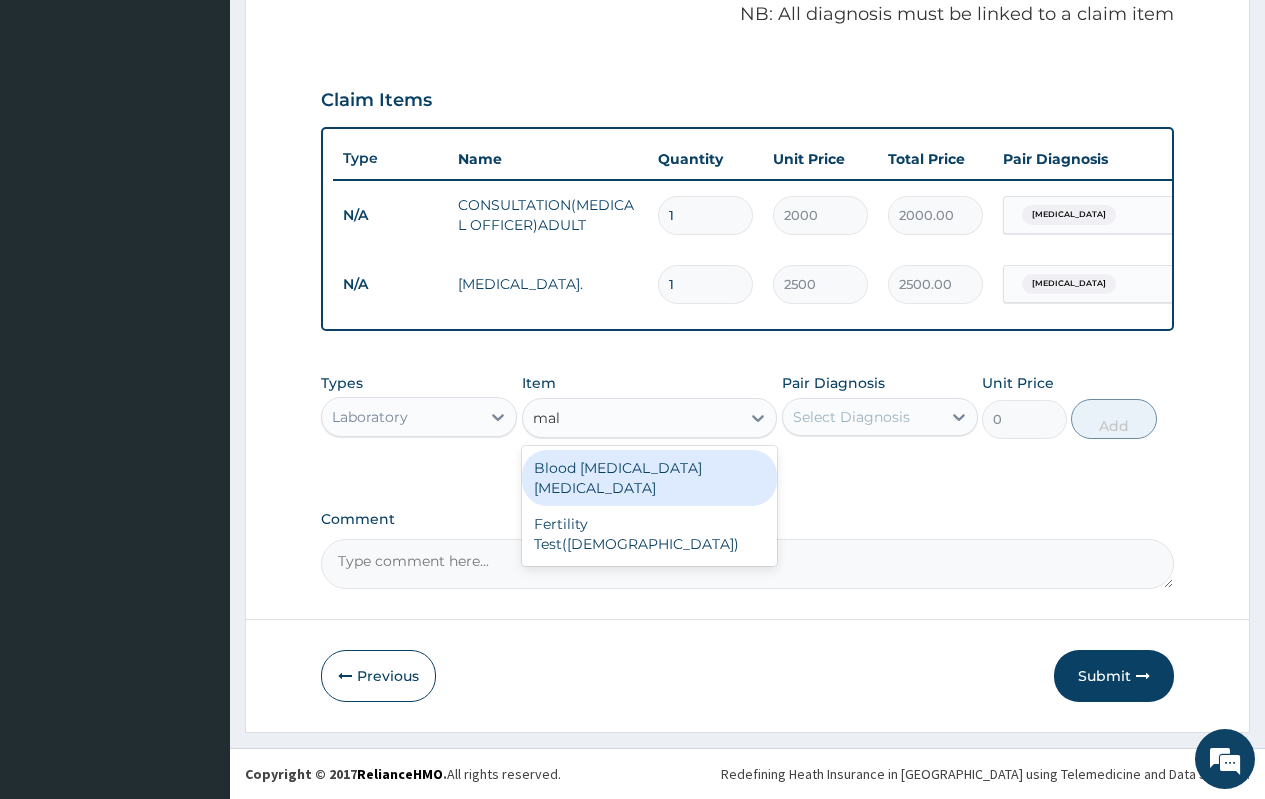 type 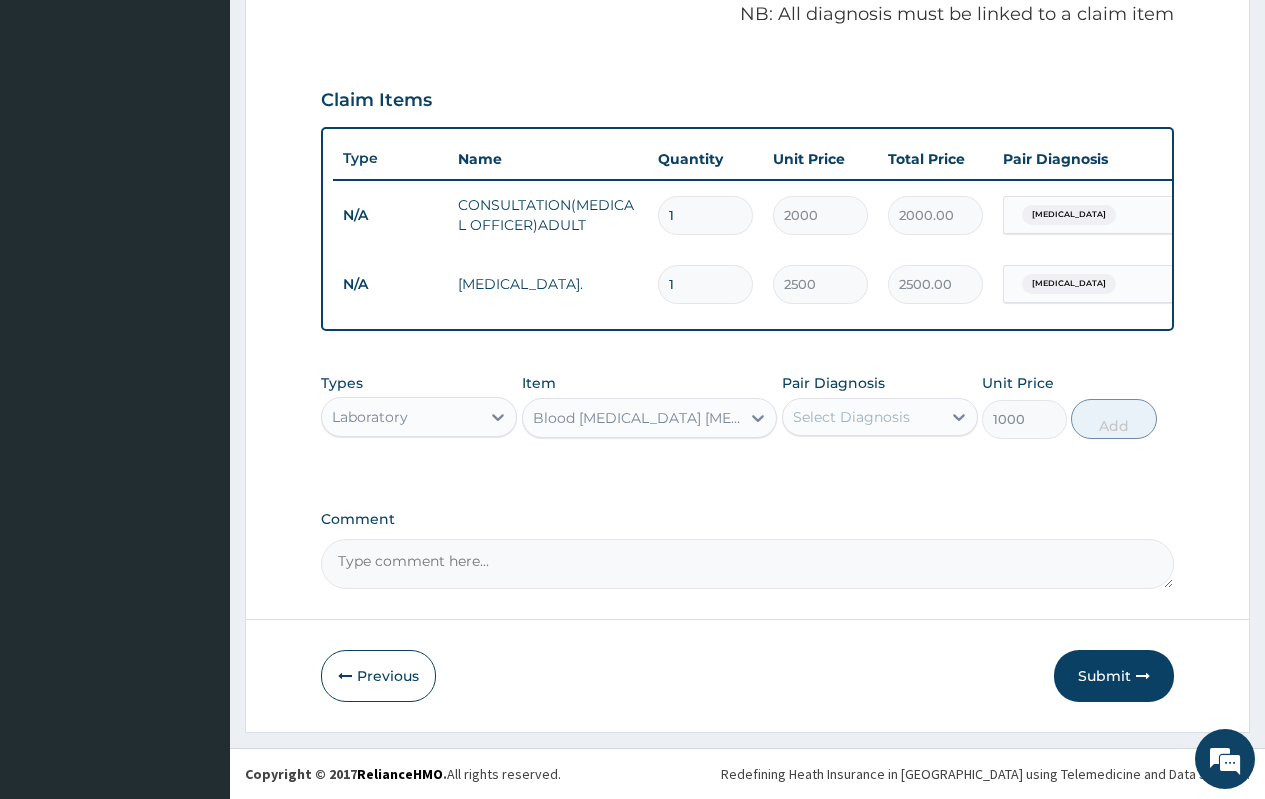 click on "Select Diagnosis" at bounding box center [851, 417] 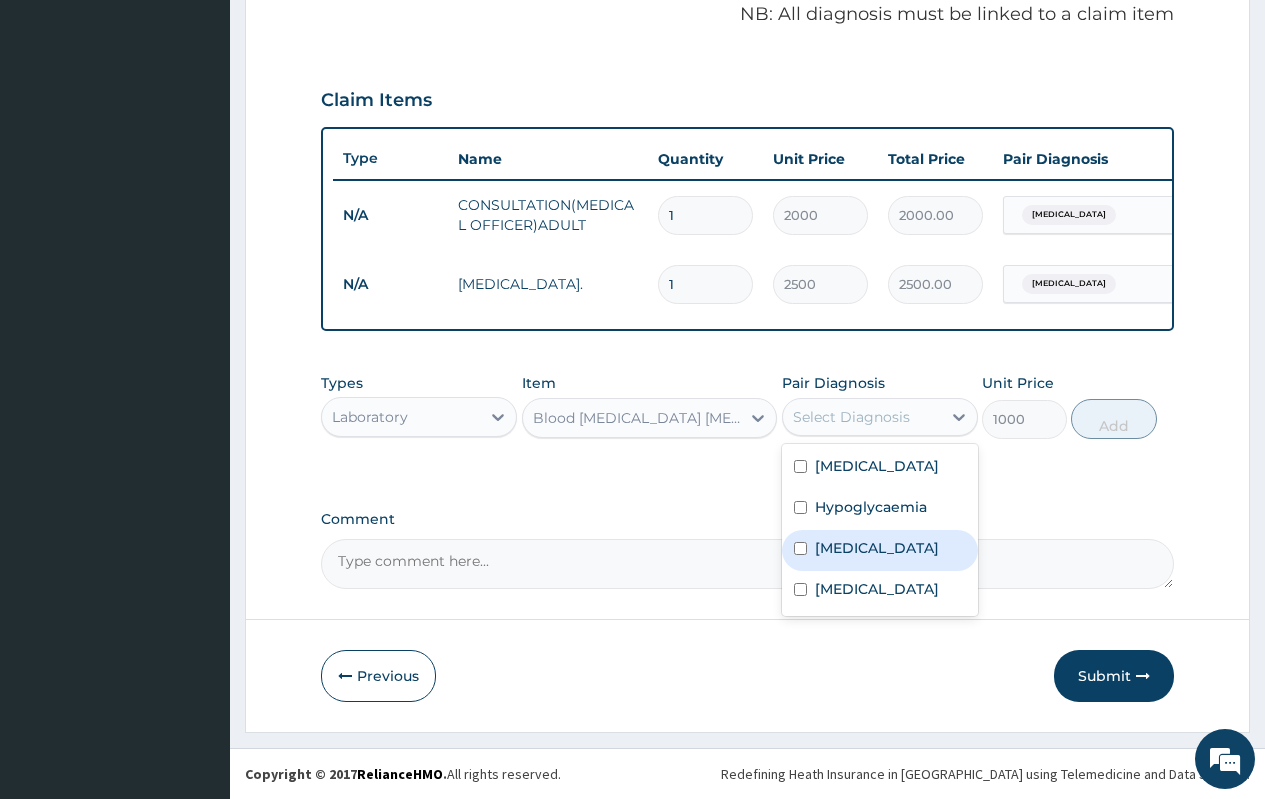 drag, startPoint x: 849, startPoint y: 536, endPoint x: 858, endPoint y: 541, distance: 10.29563 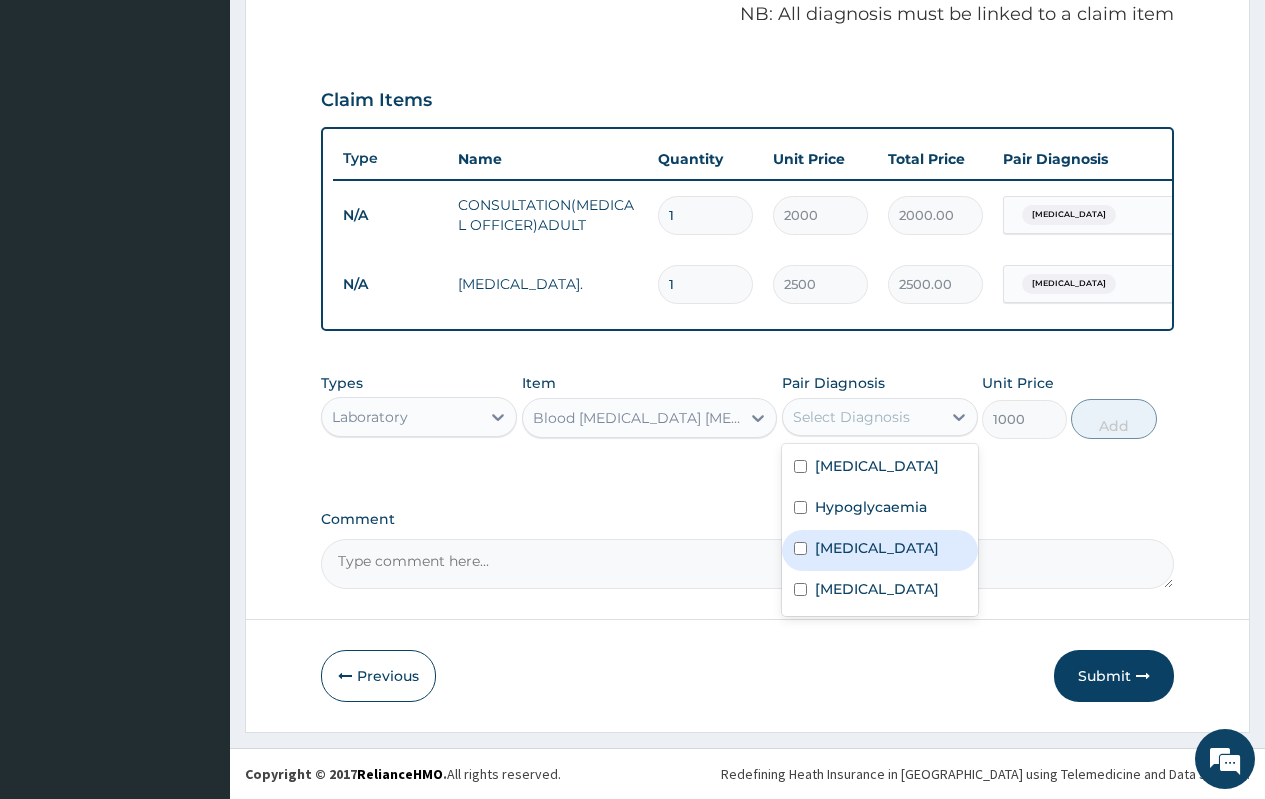 click on "Malaria" at bounding box center [880, 550] 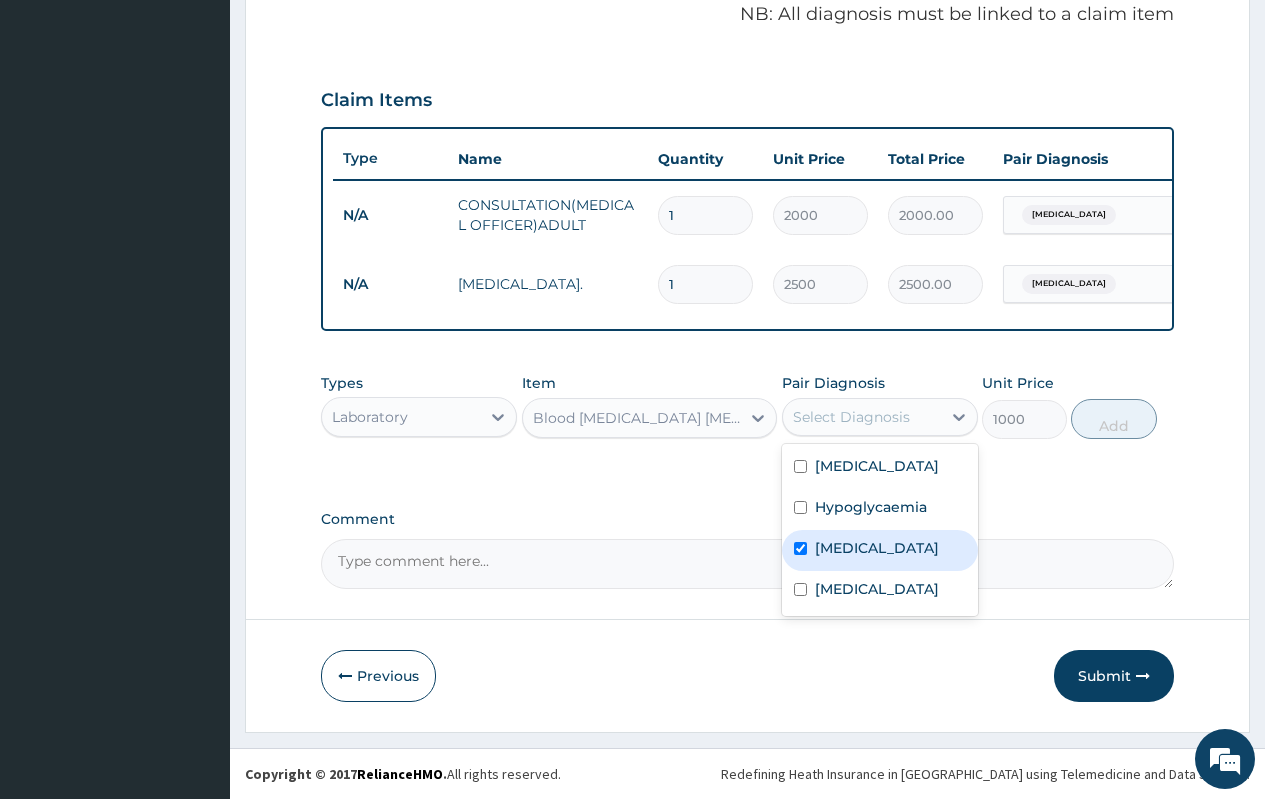 checkbox on "true" 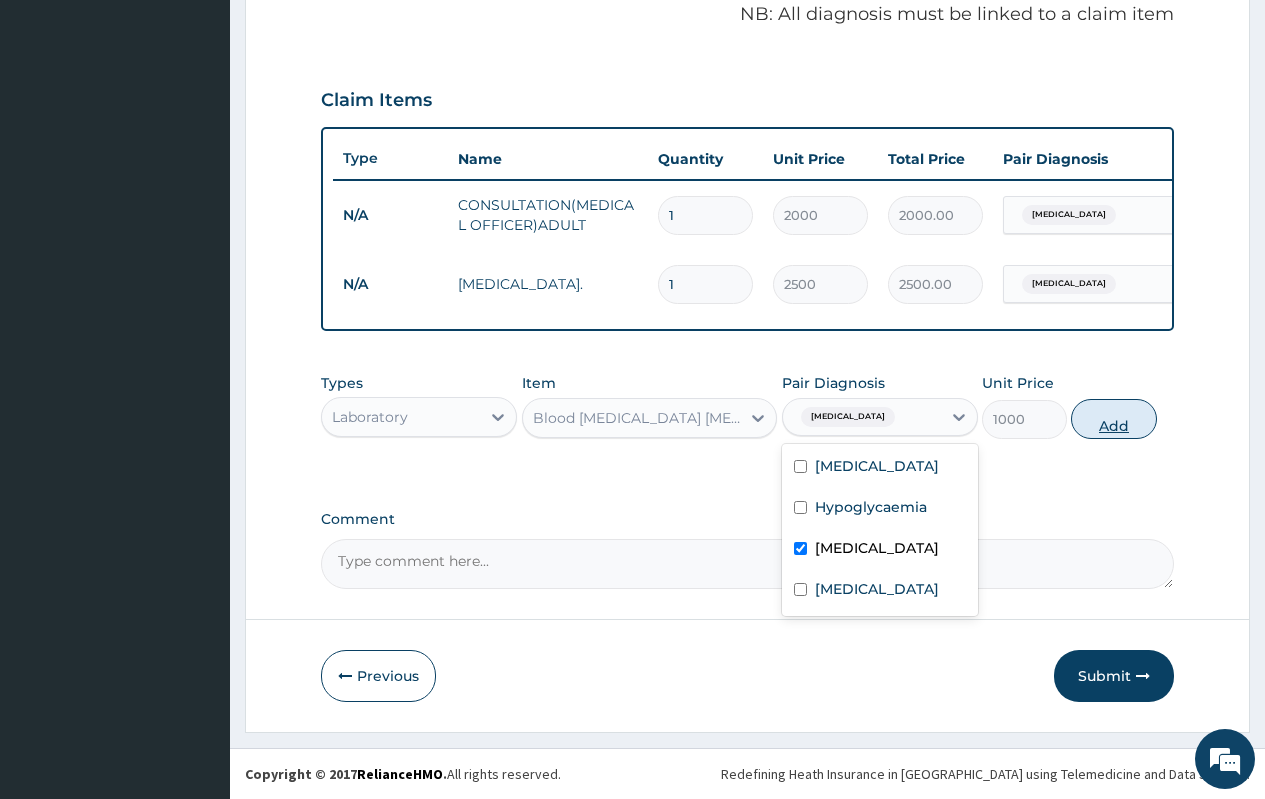 click on "Add" at bounding box center (1113, 419) 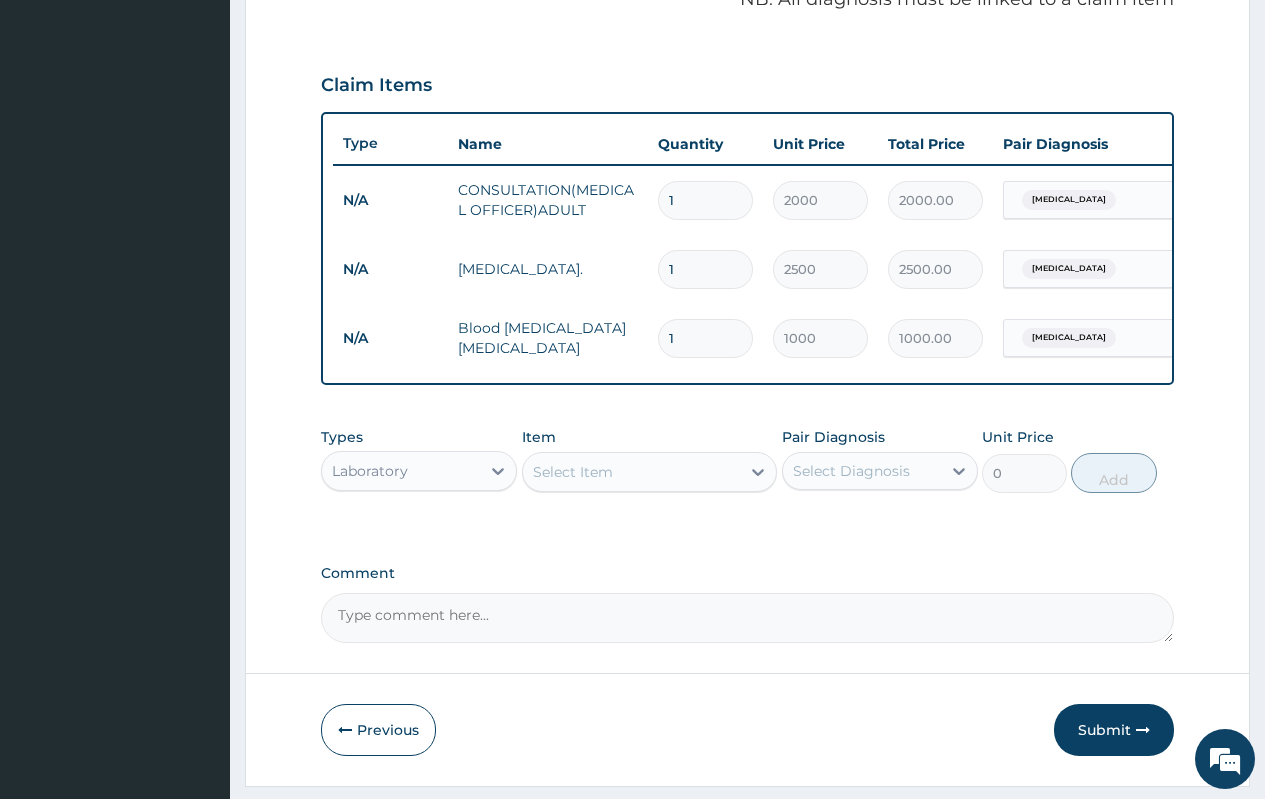 scroll, scrollTop: 701, scrollLeft: 0, axis: vertical 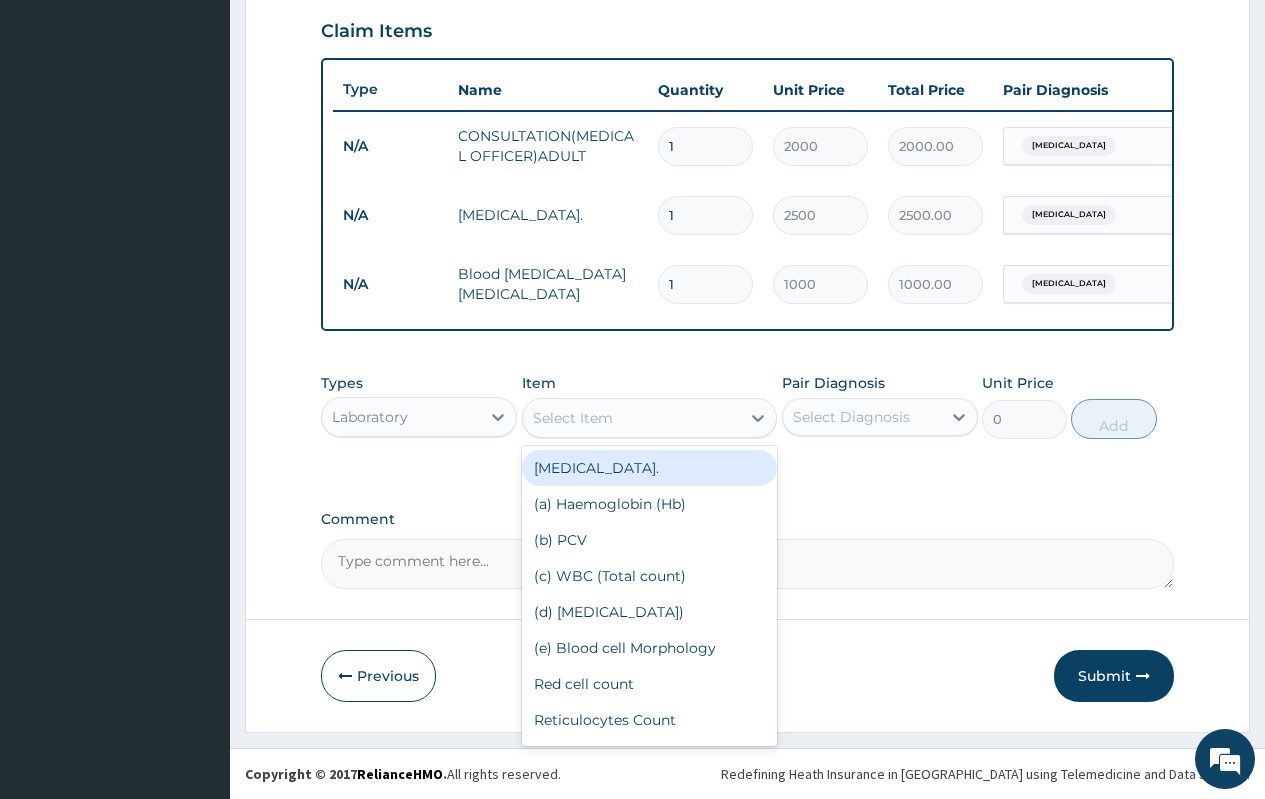 click on "Select Item" at bounding box center (632, 418) 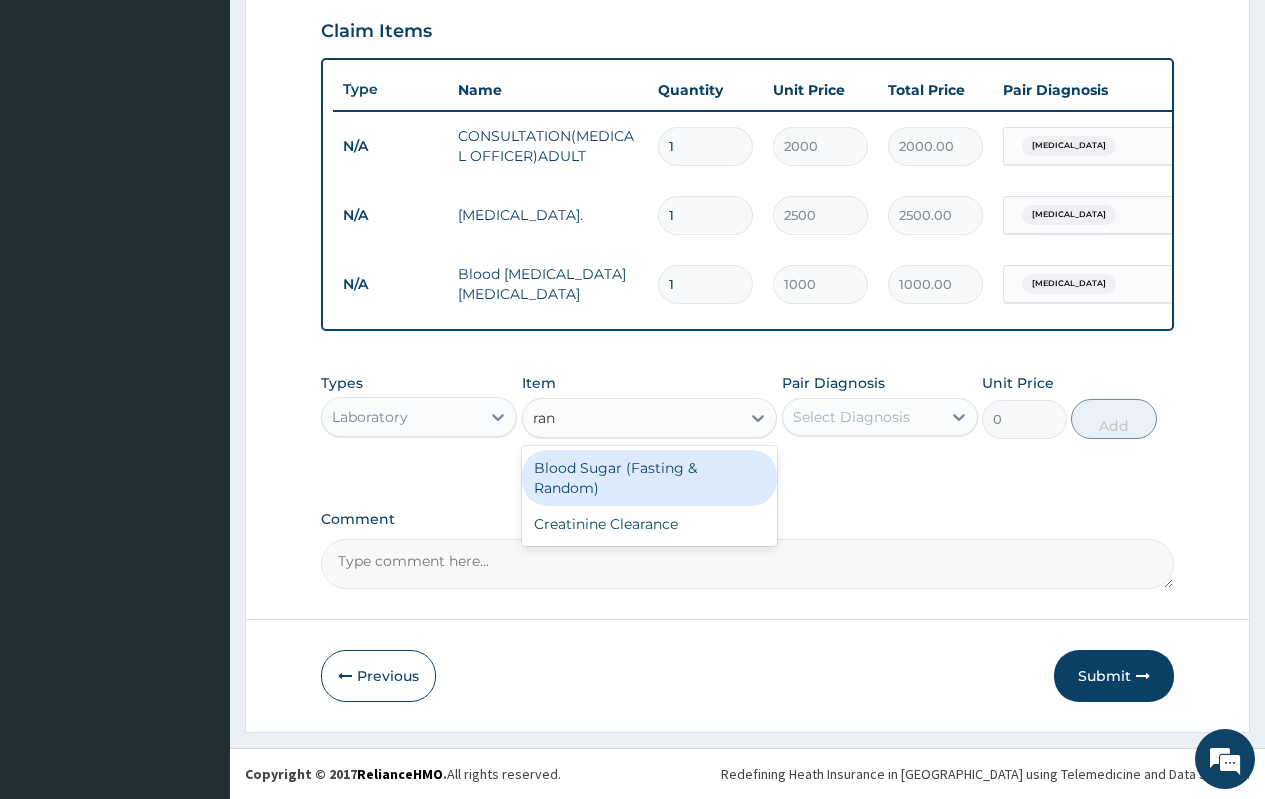 type on "rand" 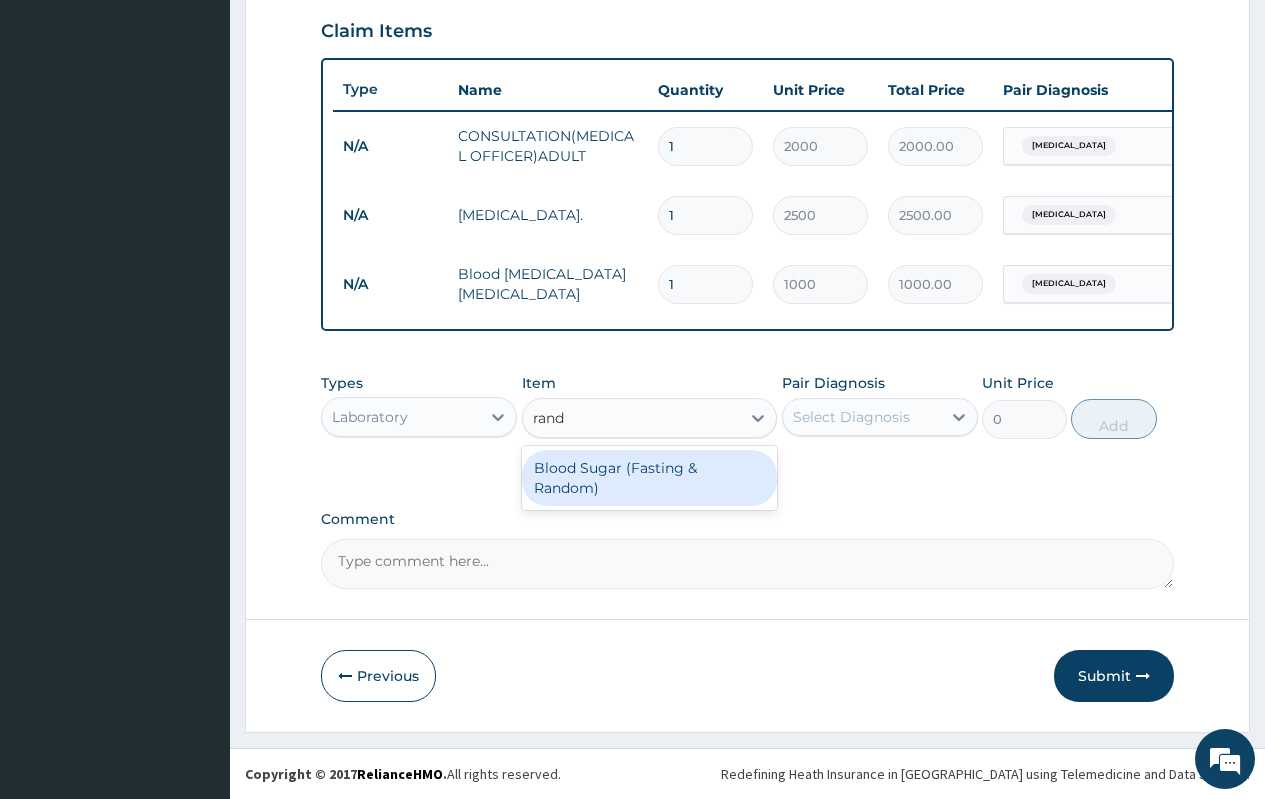 click on "Blood Sugar (Fasting & Random)" at bounding box center (650, 478) 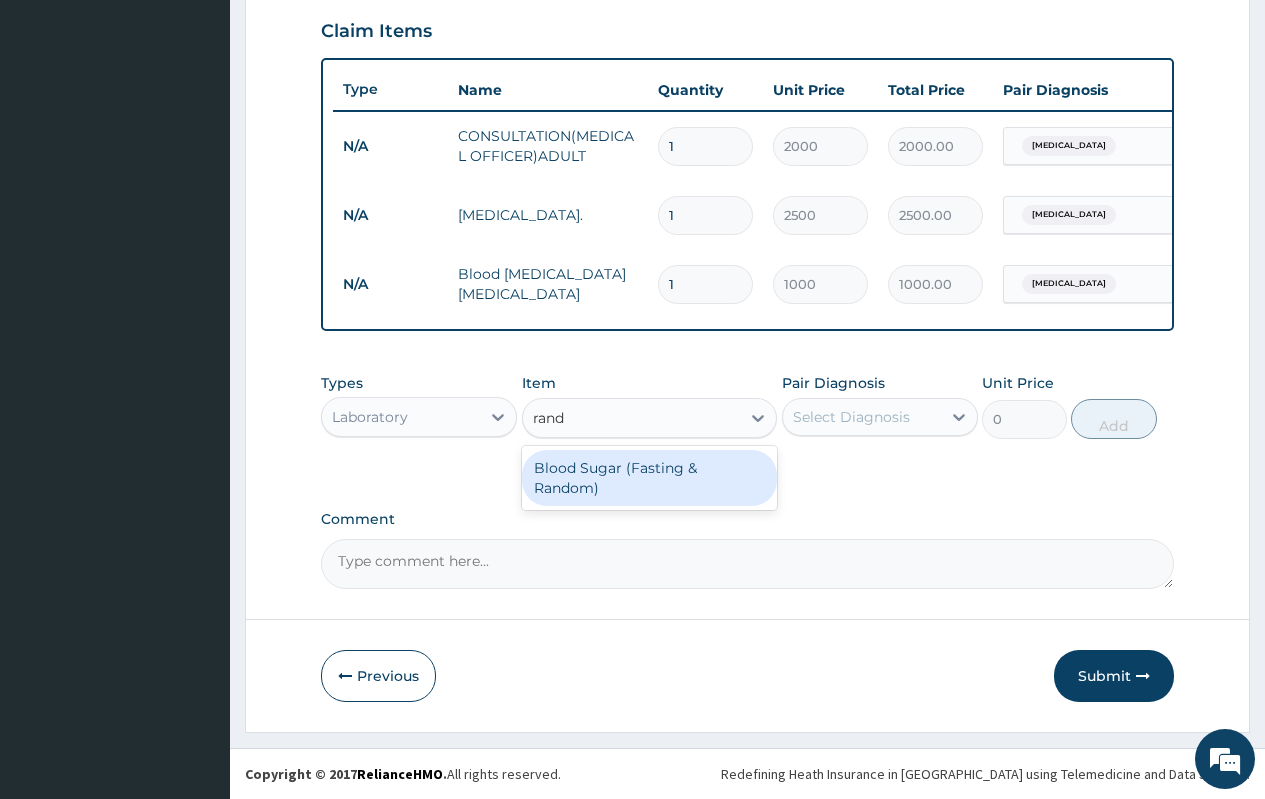 type 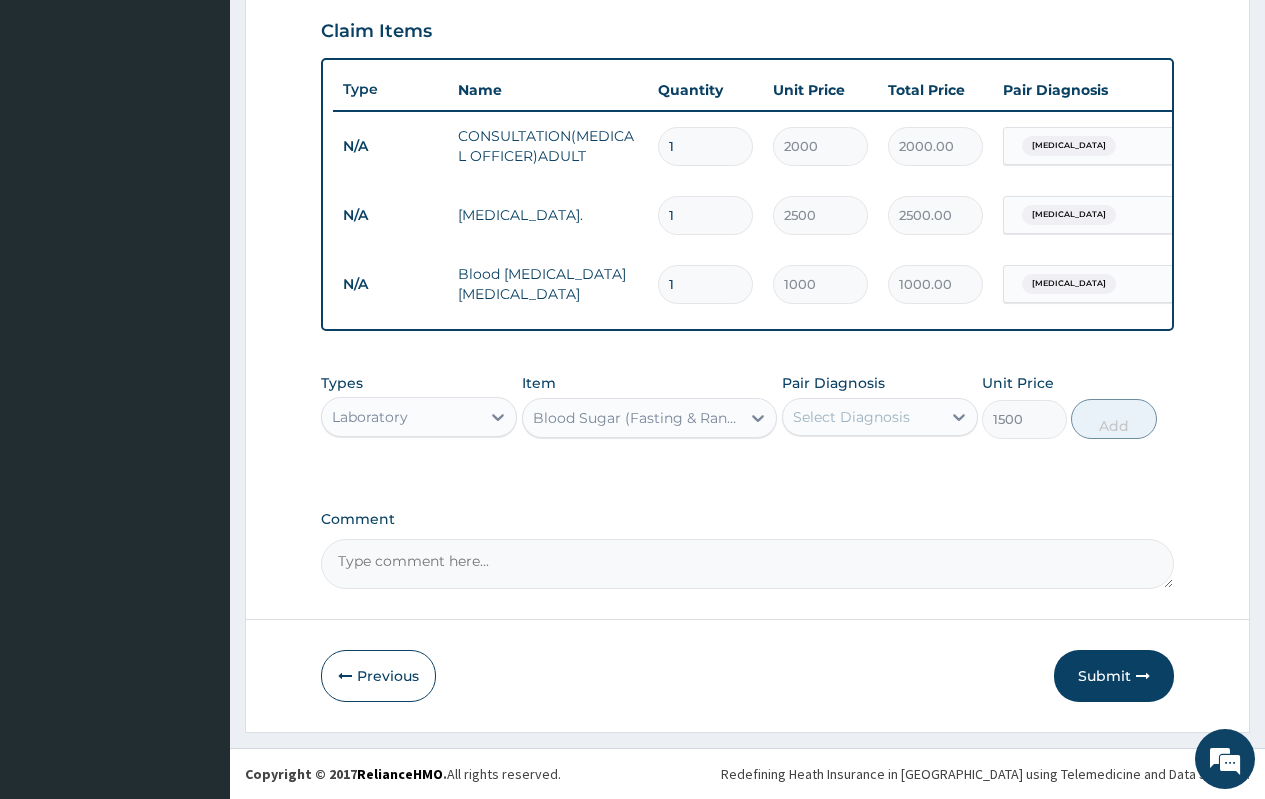 click on "Select Diagnosis" at bounding box center (880, 417) 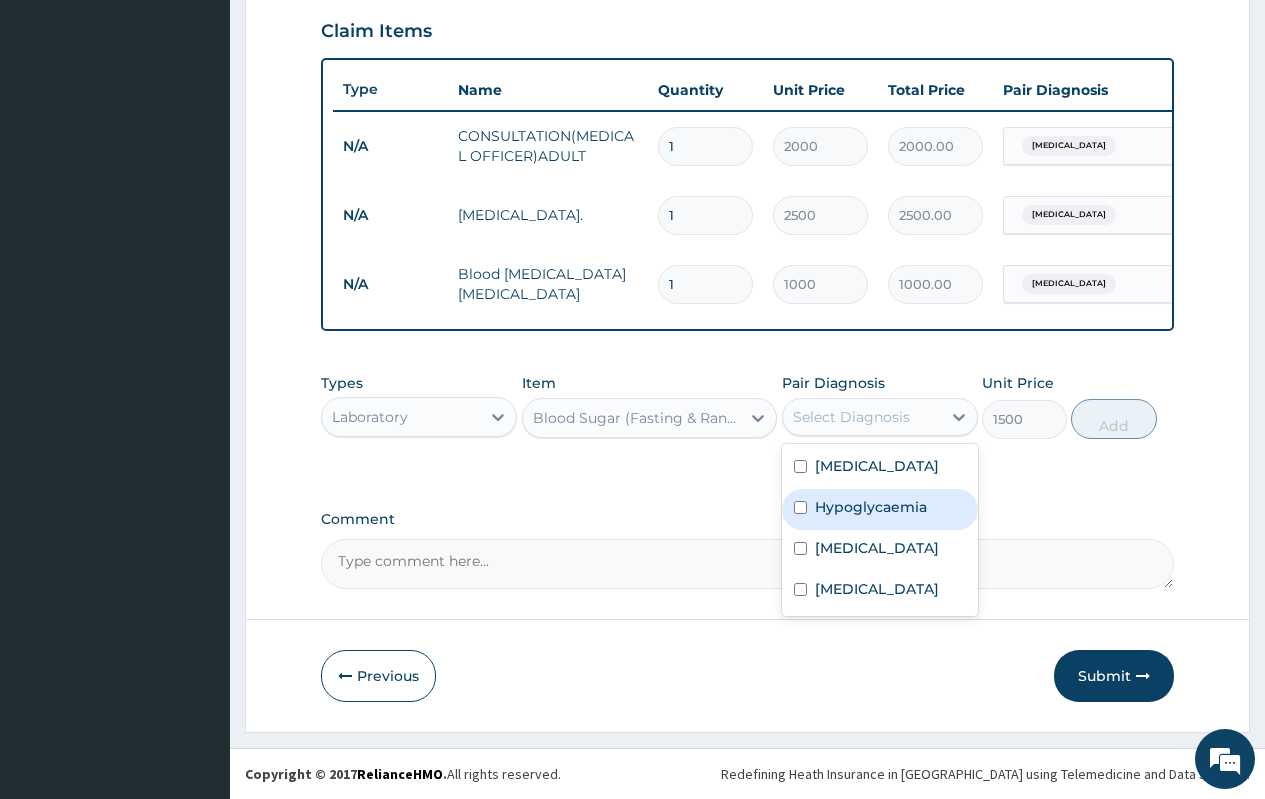 click on "Hypoglycaemia" at bounding box center (871, 507) 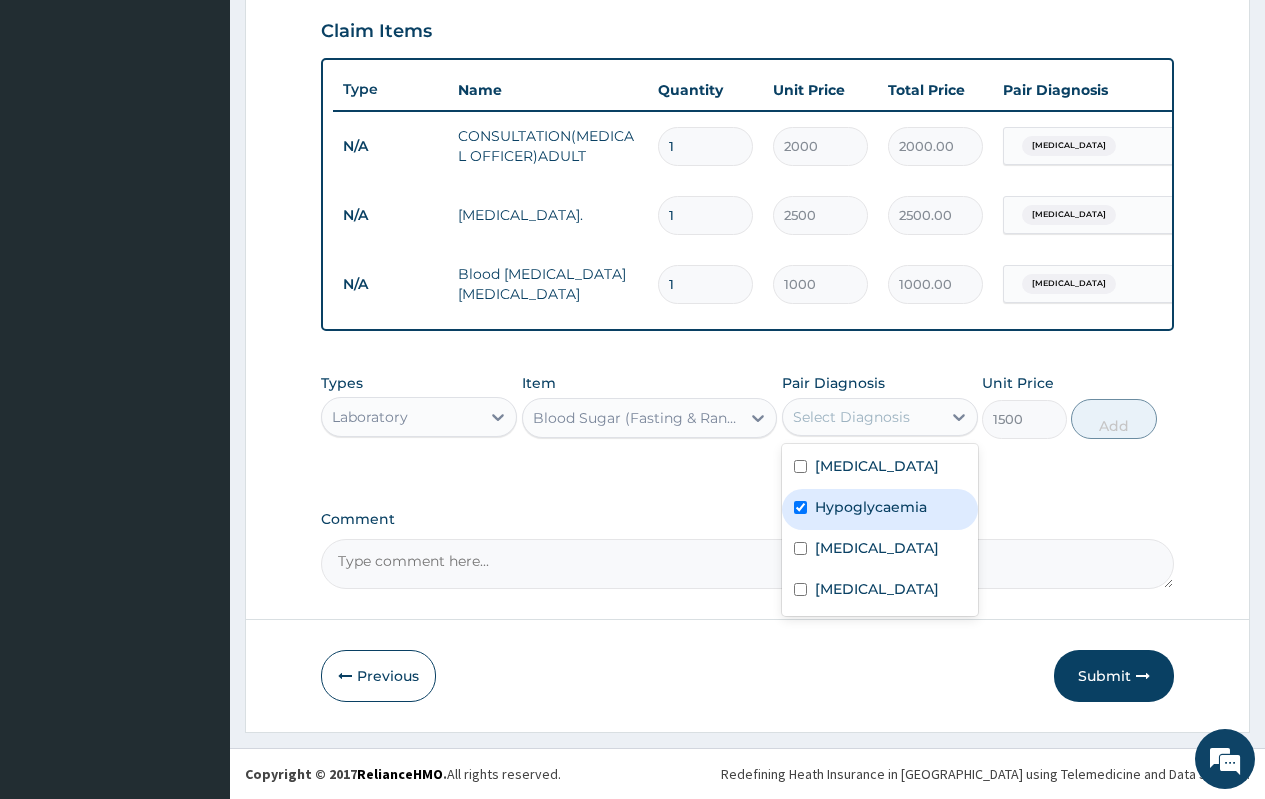 checkbox on "true" 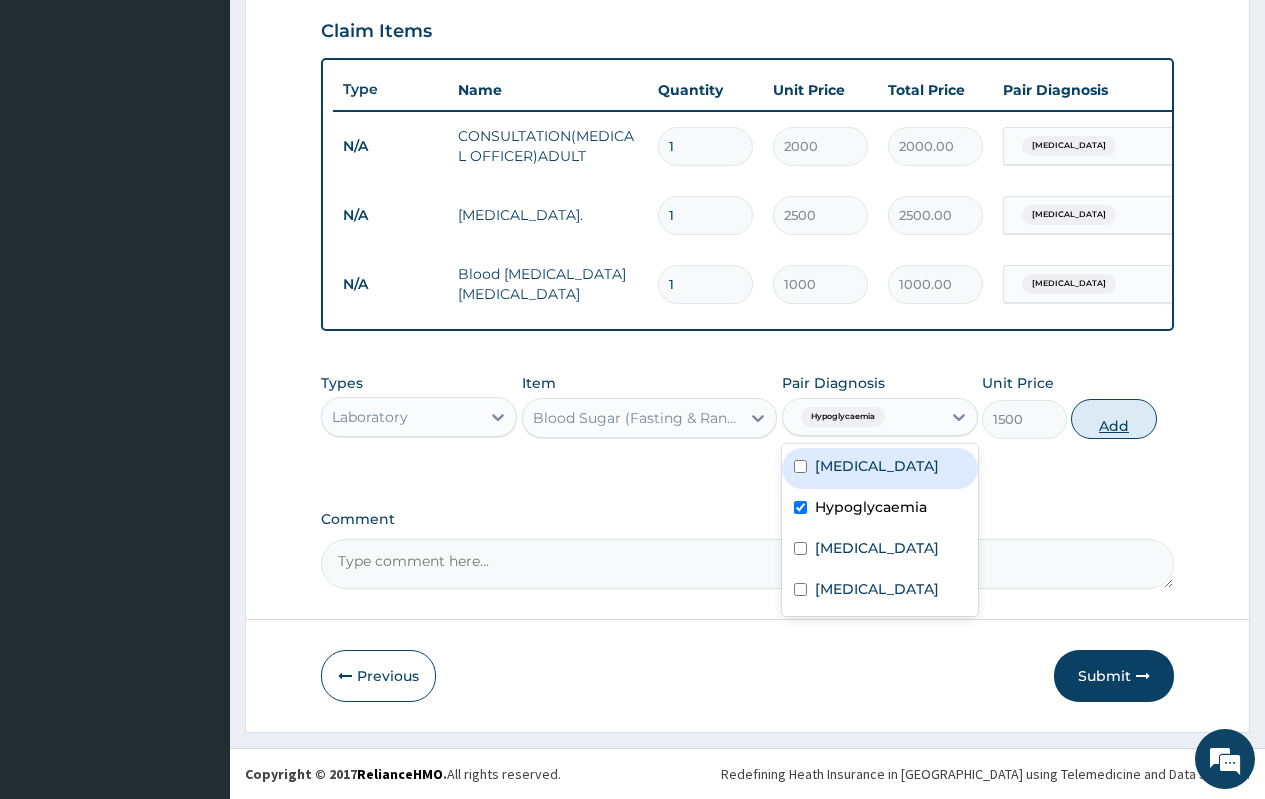 click on "Add" at bounding box center [1113, 419] 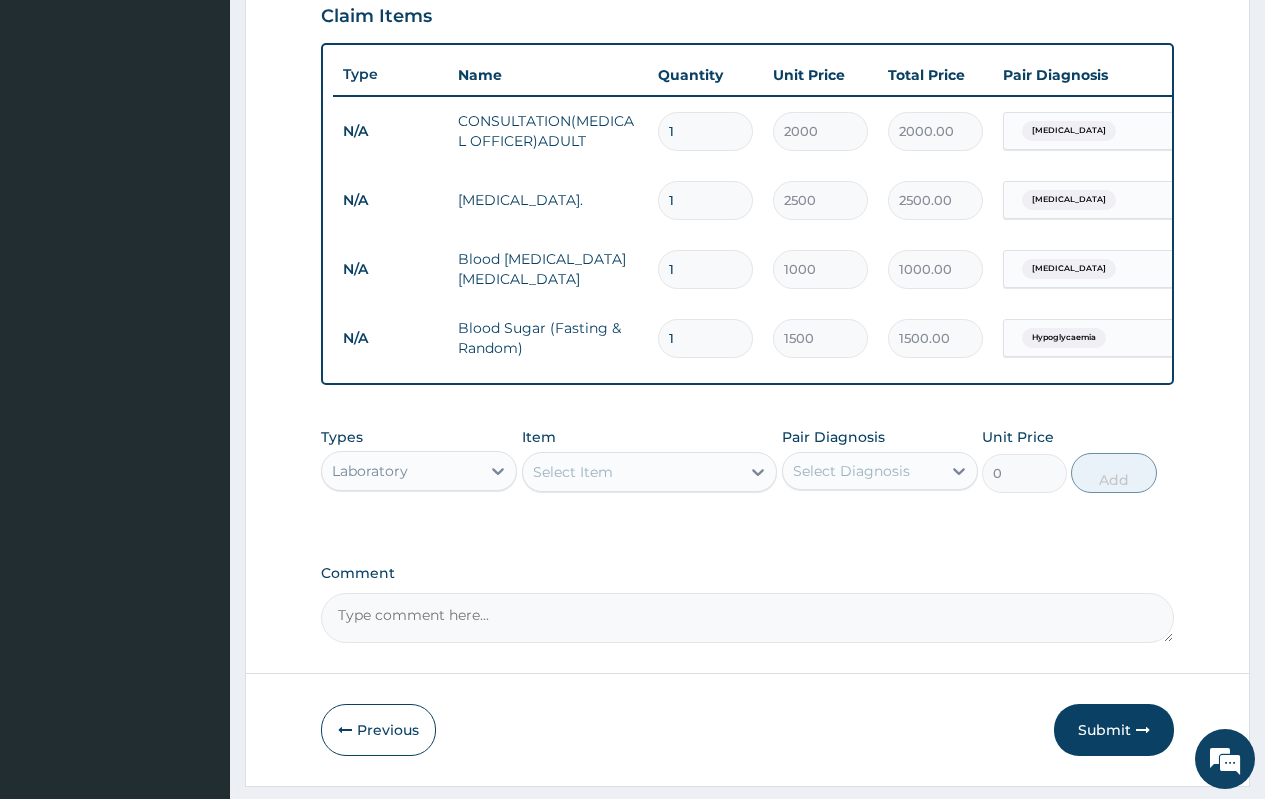 click on "Laboratory" at bounding box center [401, 471] 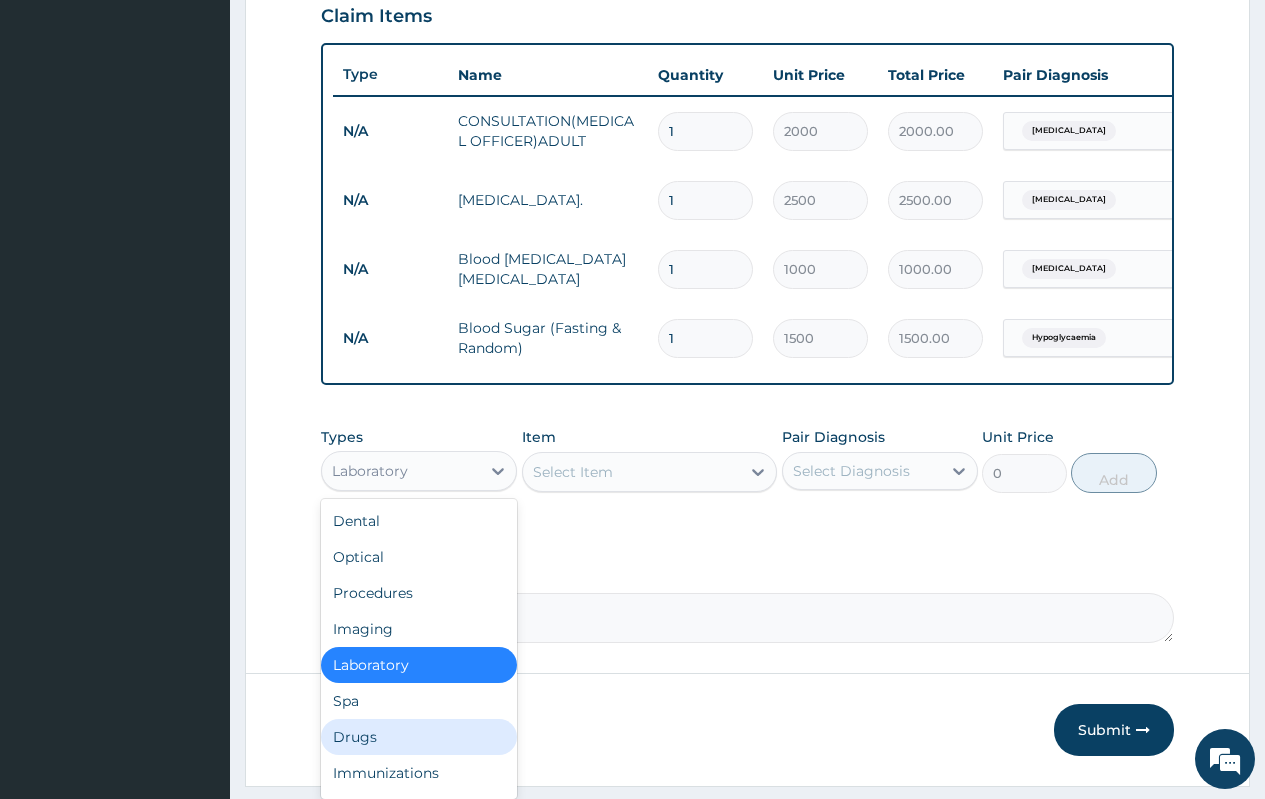 click on "Drugs" at bounding box center (419, 737) 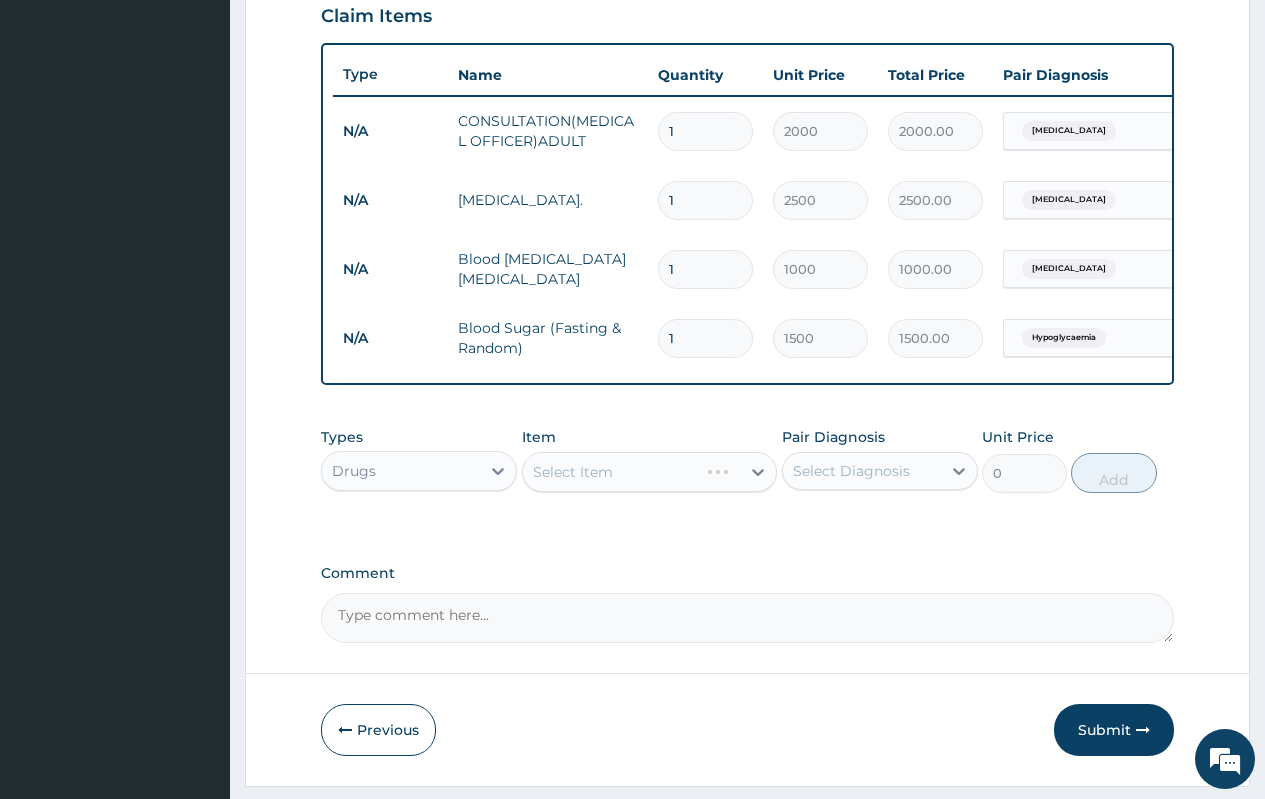 click on "Select Diagnosis" at bounding box center [851, 471] 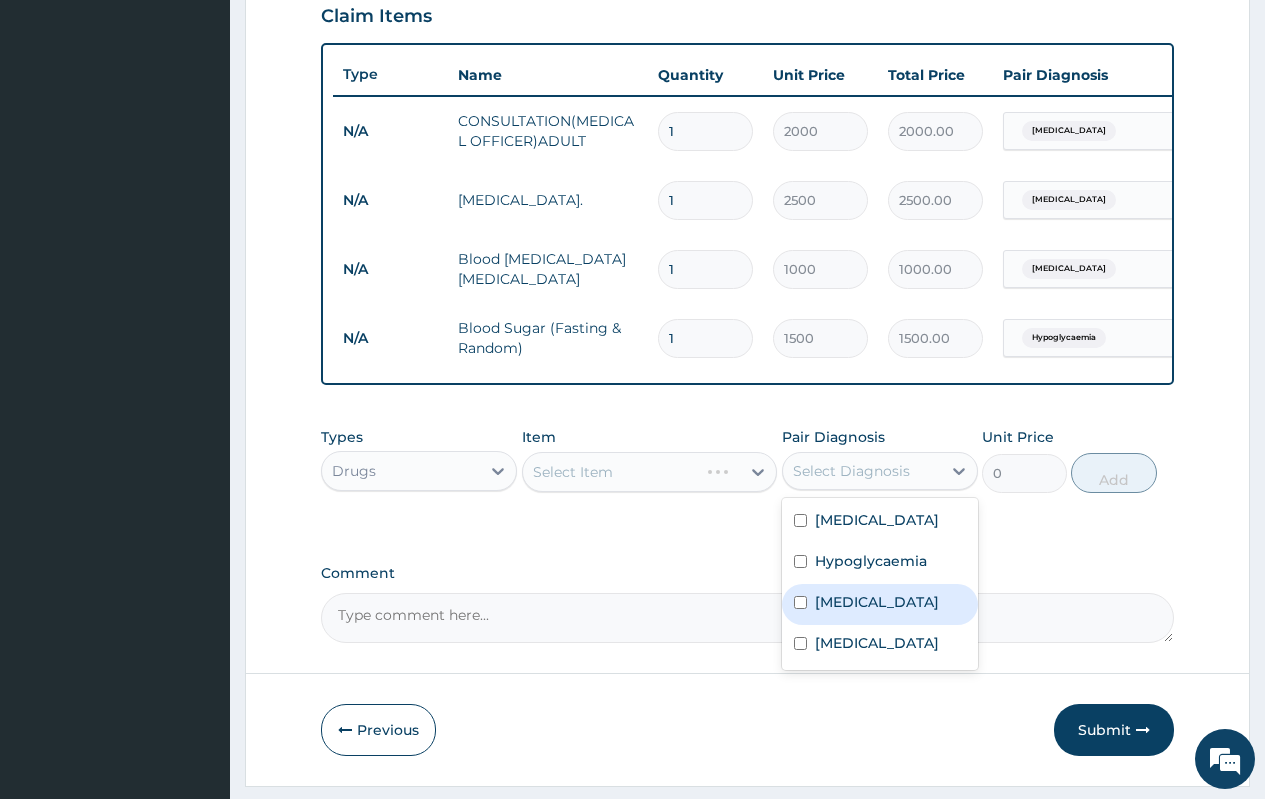 click on "[MEDICAL_DATA]" at bounding box center (877, 602) 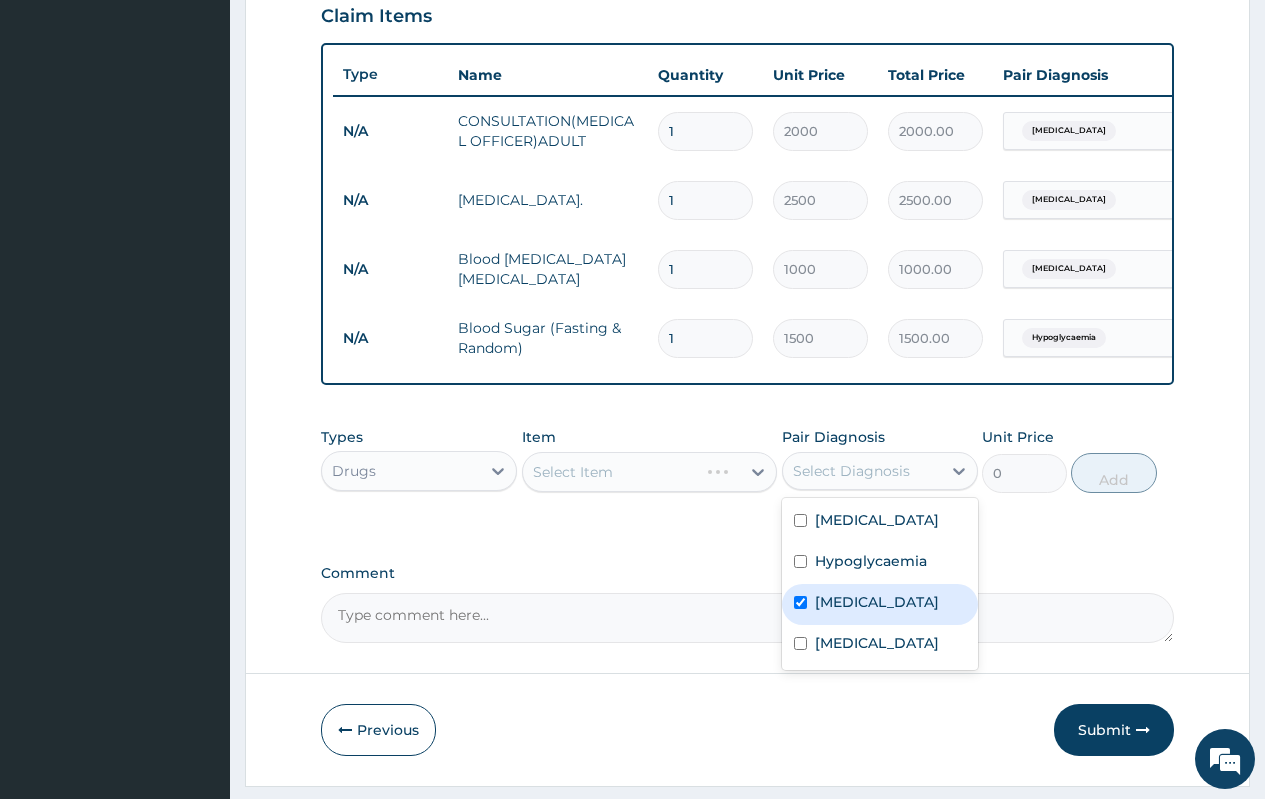 checkbox on "true" 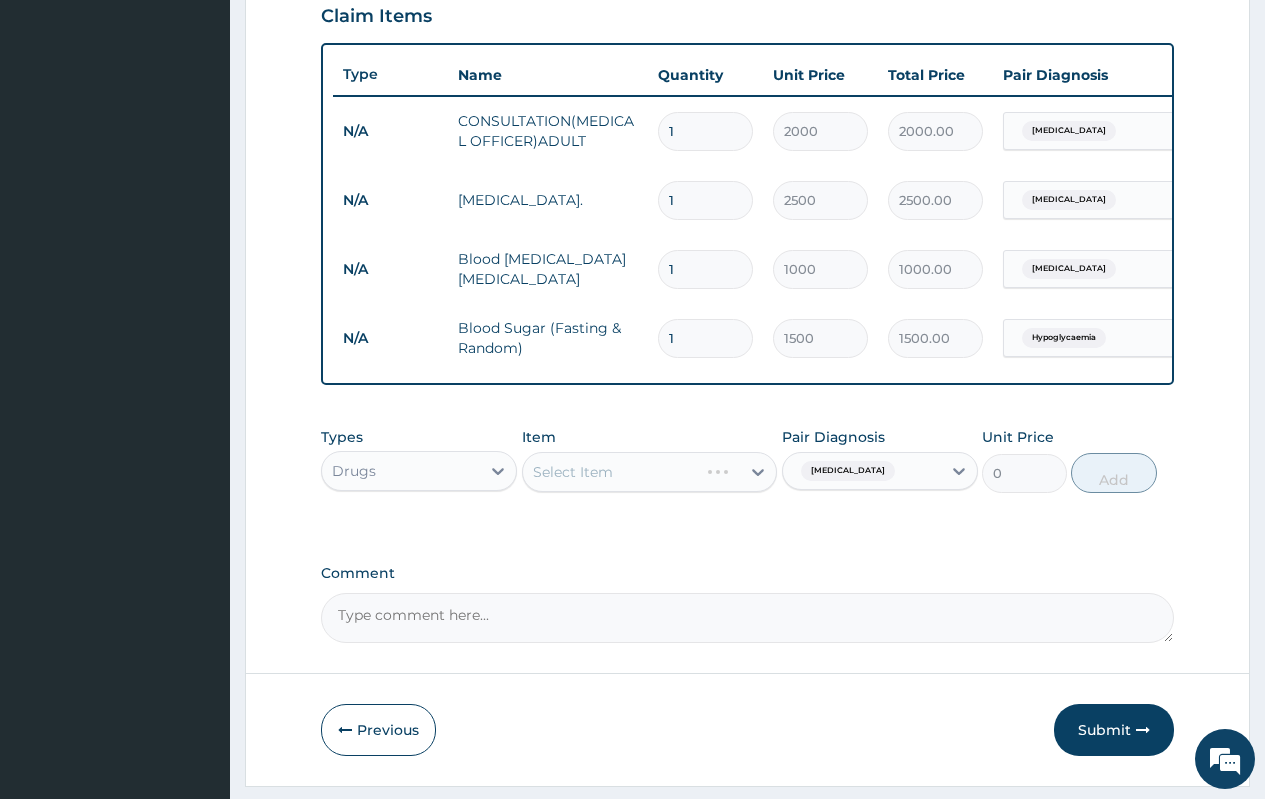 click on "Select Item" at bounding box center (650, 472) 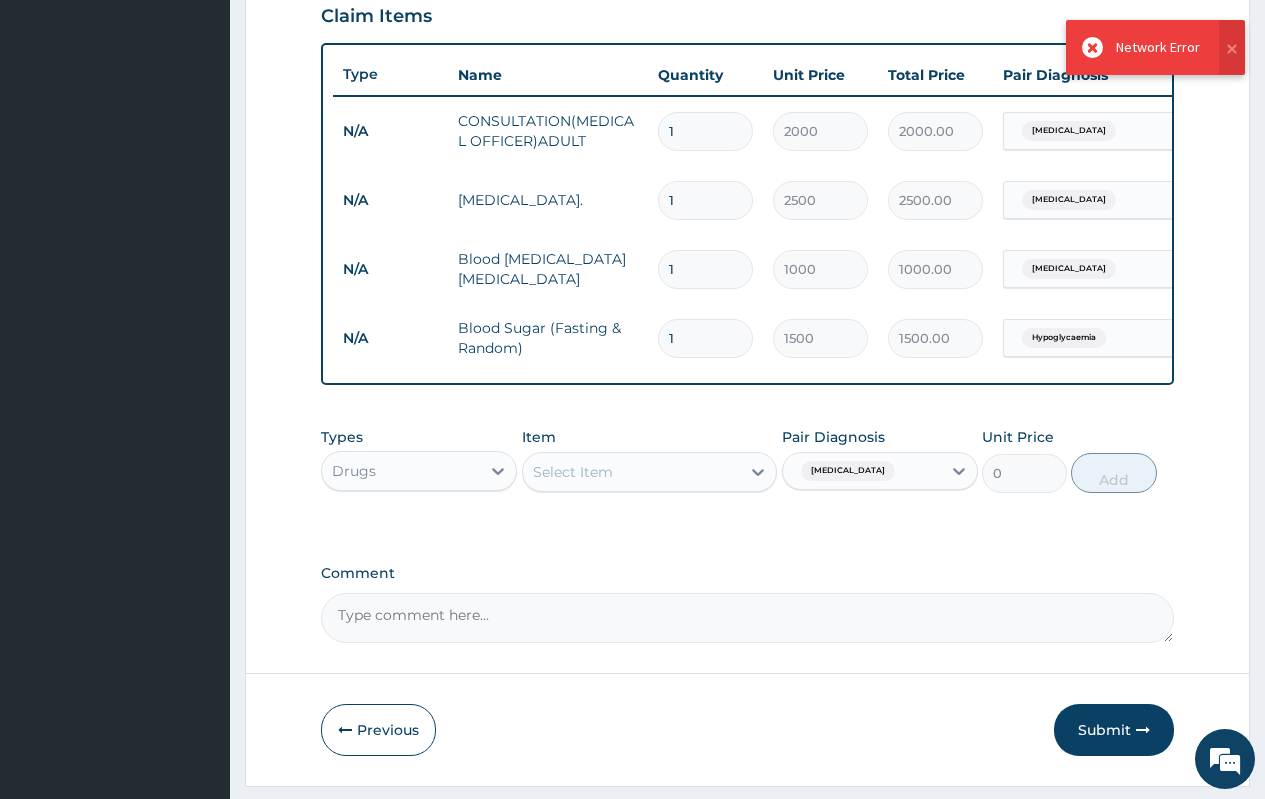 click on "Comment" at bounding box center [747, 573] 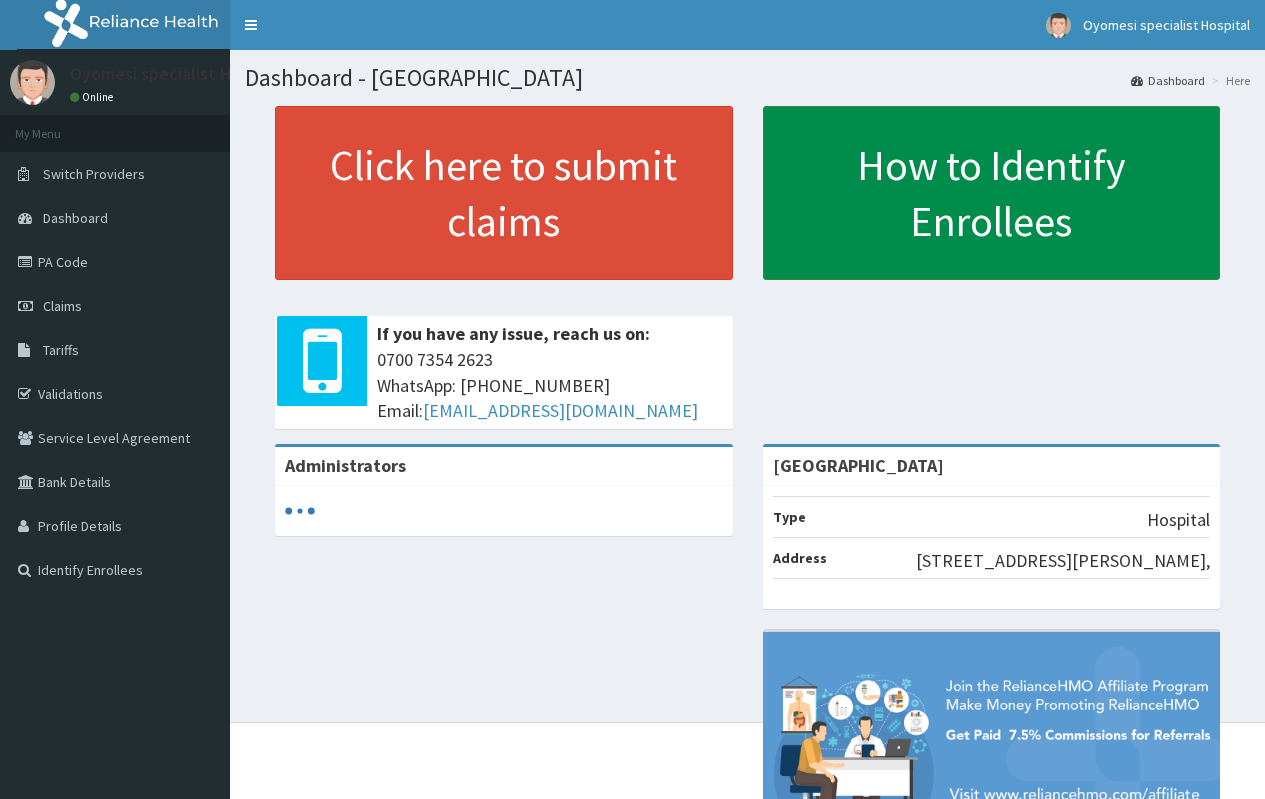 scroll, scrollTop: 0, scrollLeft: 0, axis: both 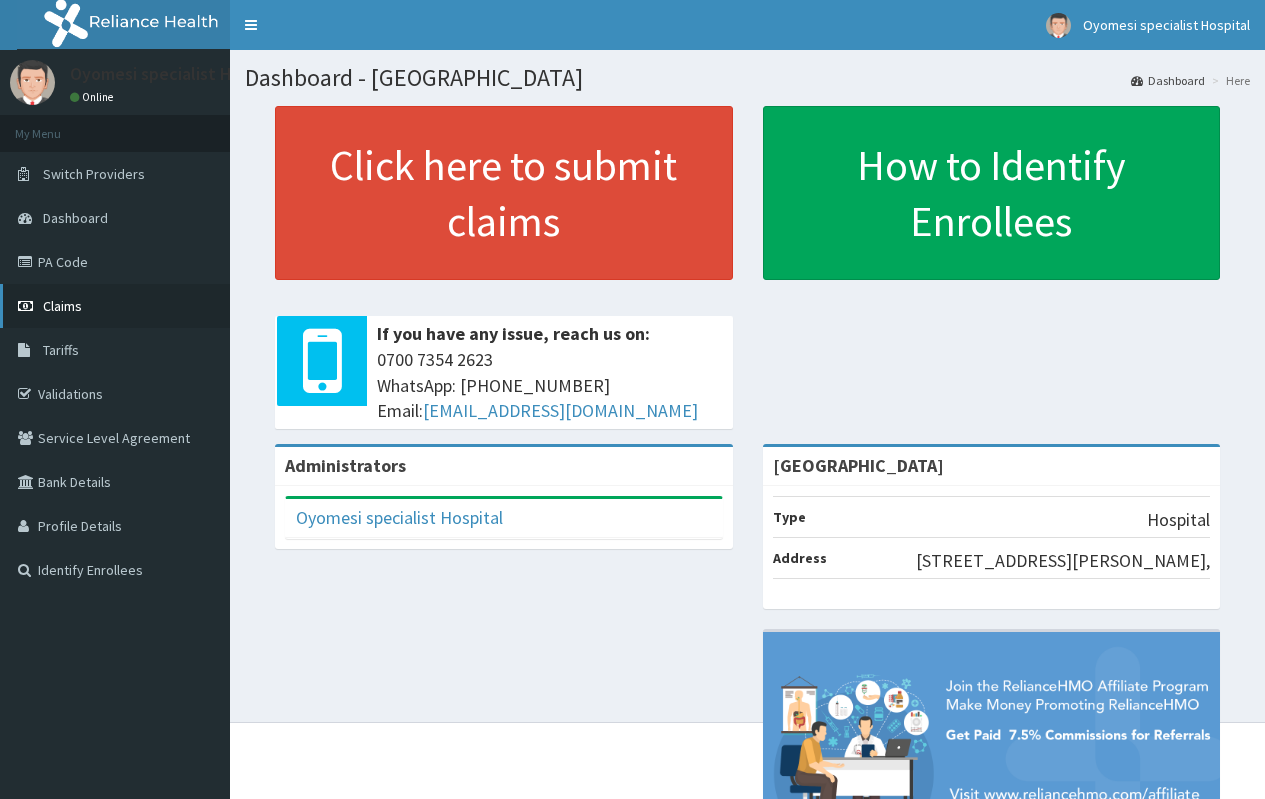 click on "Claims" at bounding box center (115, 306) 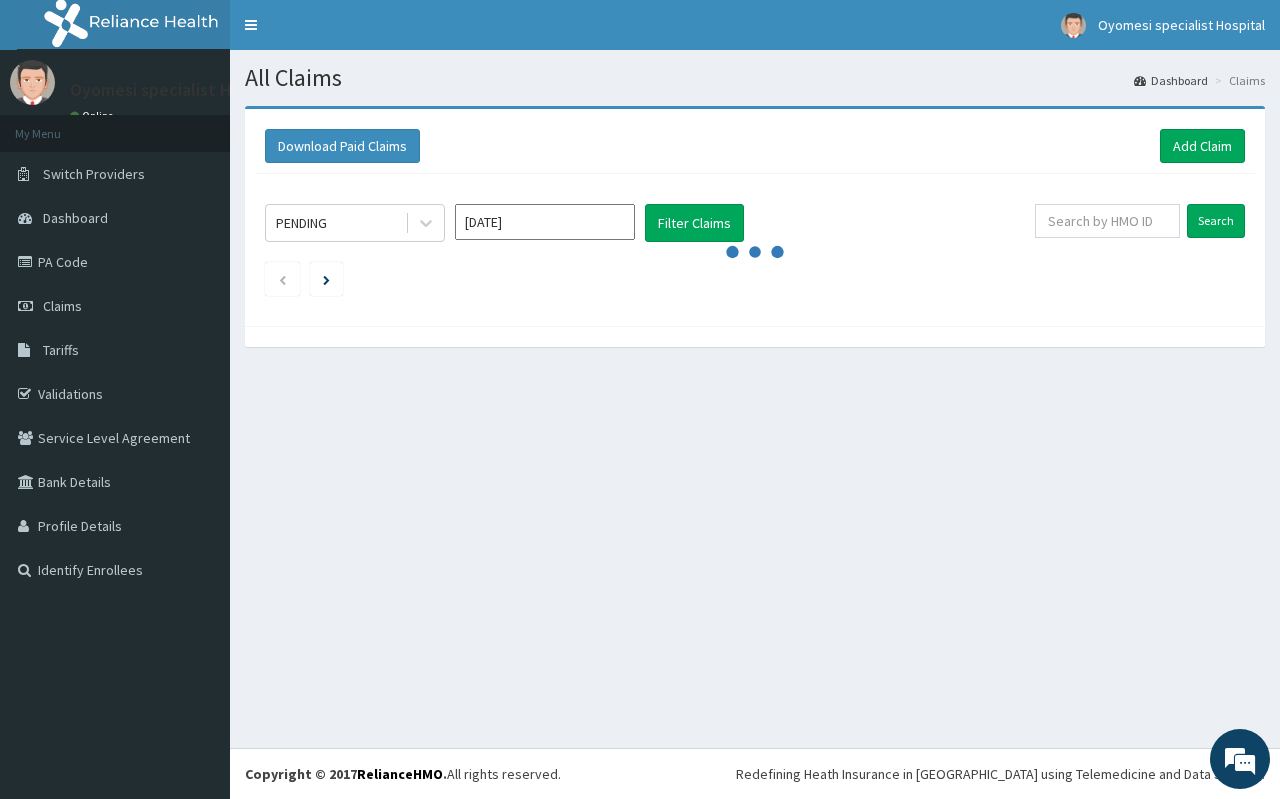 scroll, scrollTop: 0, scrollLeft: 0, axis: both 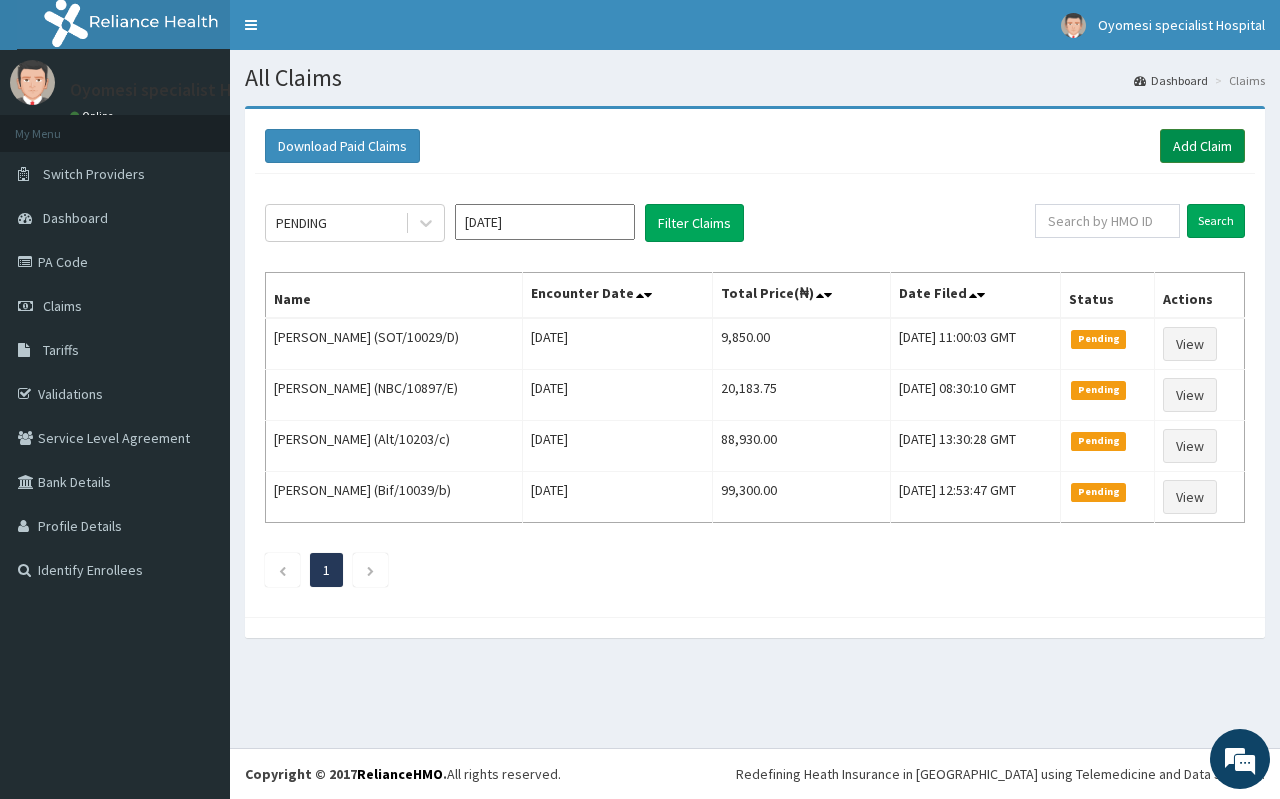 click on "Add Claim" at bounding box center (1202, 146) 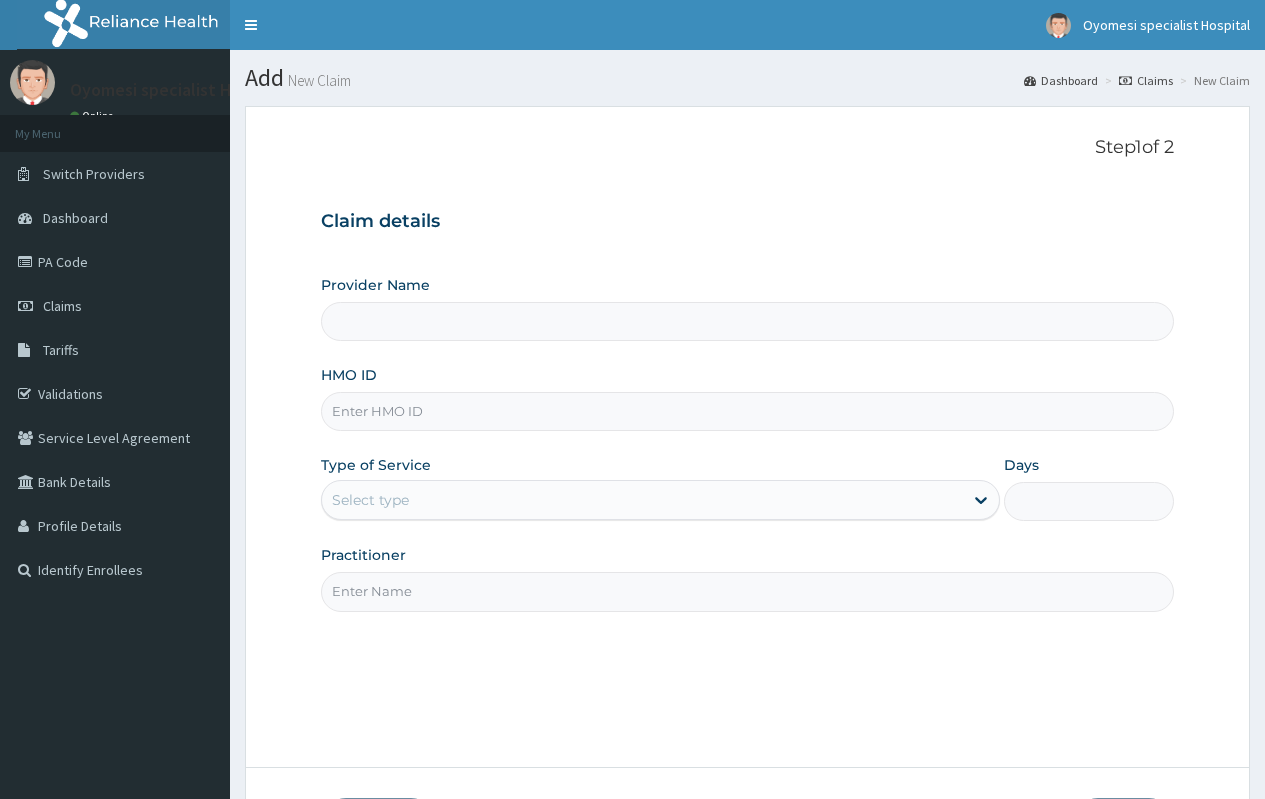 scroll, scrollTop: 0, scrollLeft: 0, axis: both 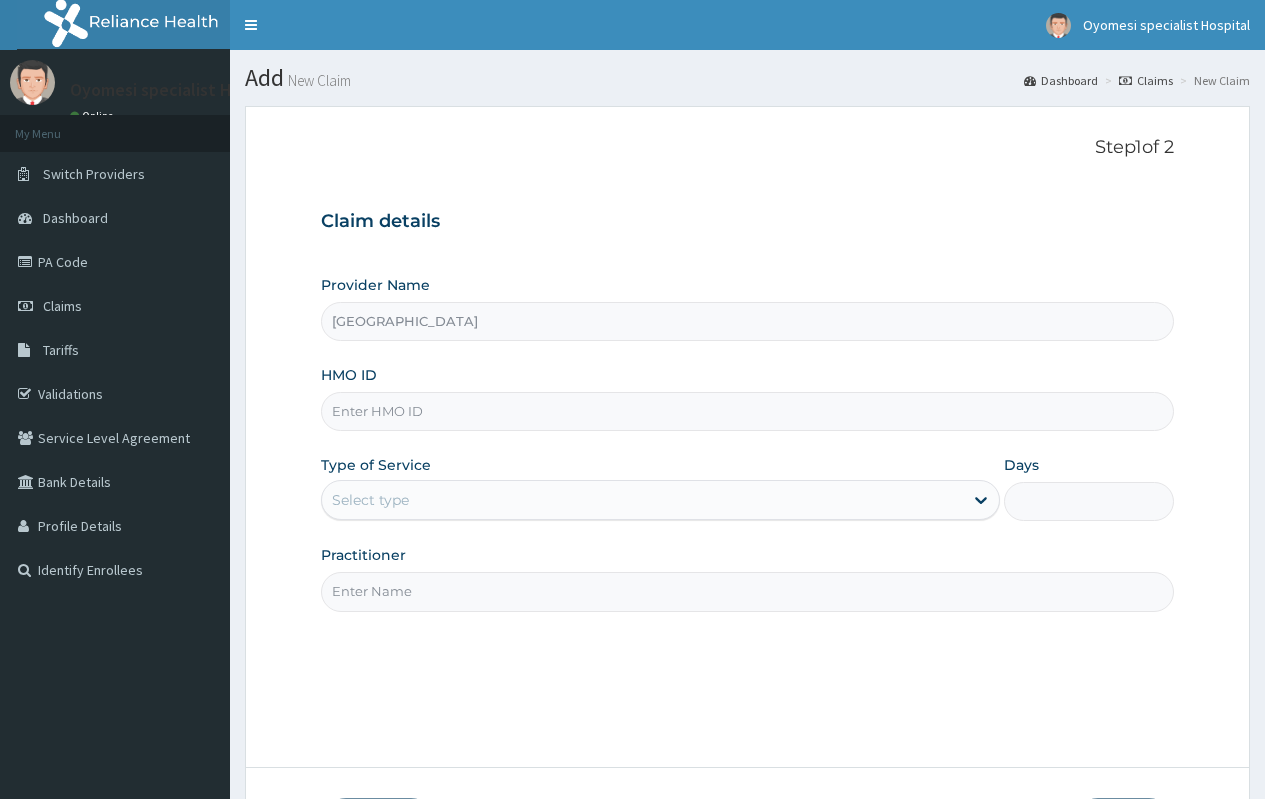 click on "HMO ID" at bounding box center [747, 411] 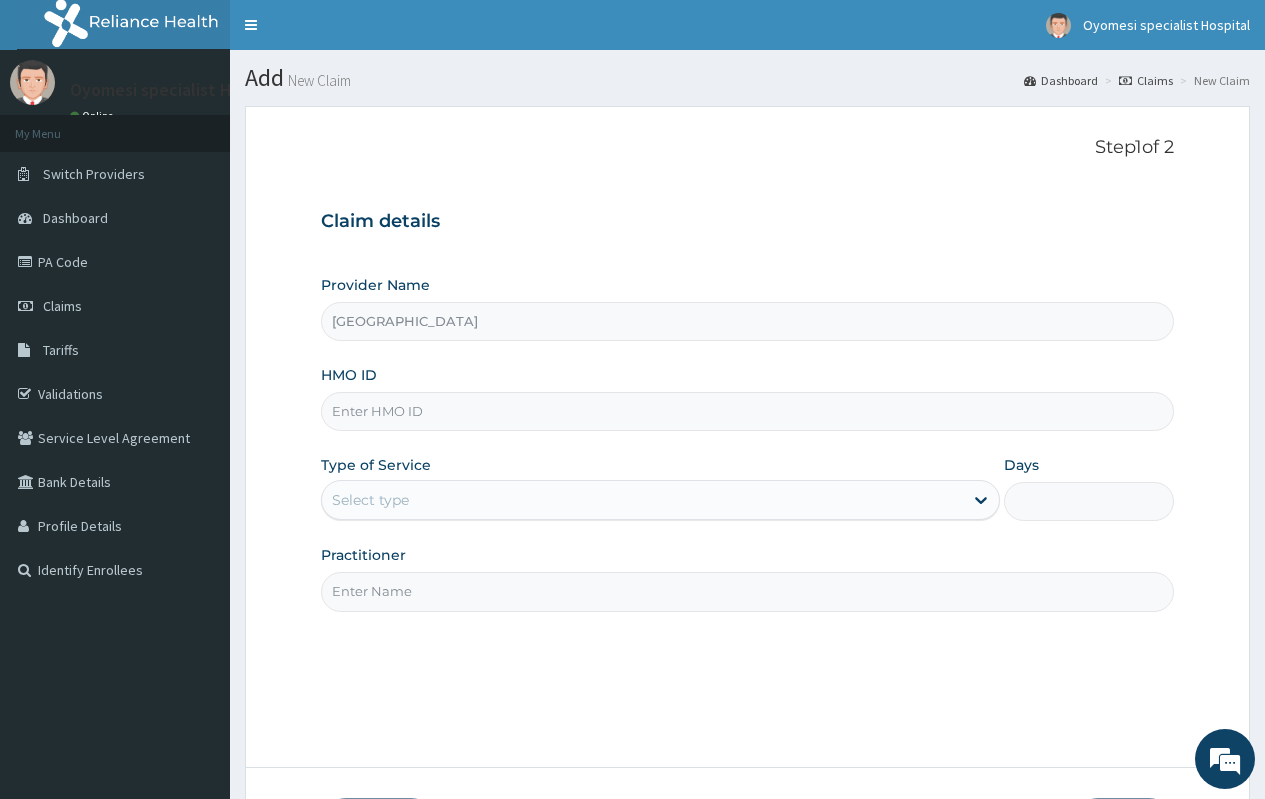 paste on "SOT/10029/D" 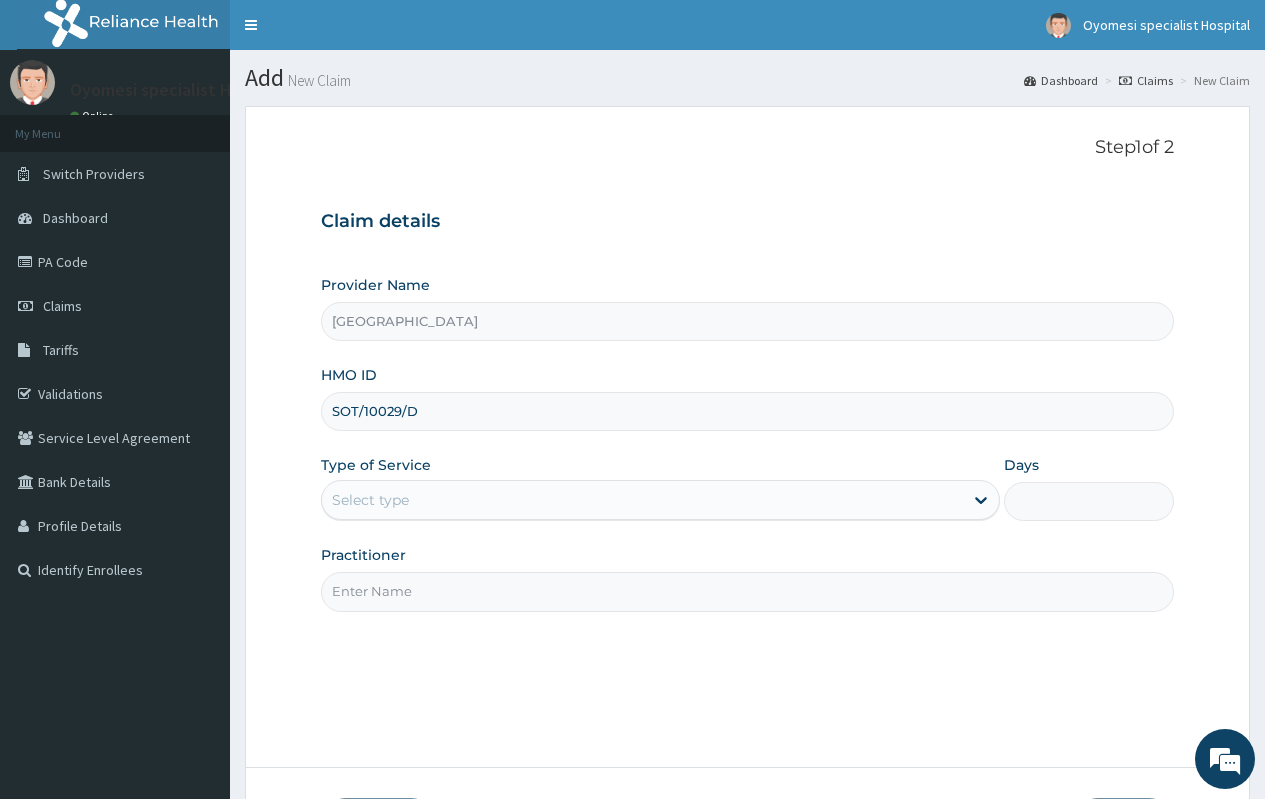 type on "SOT/10029/D" 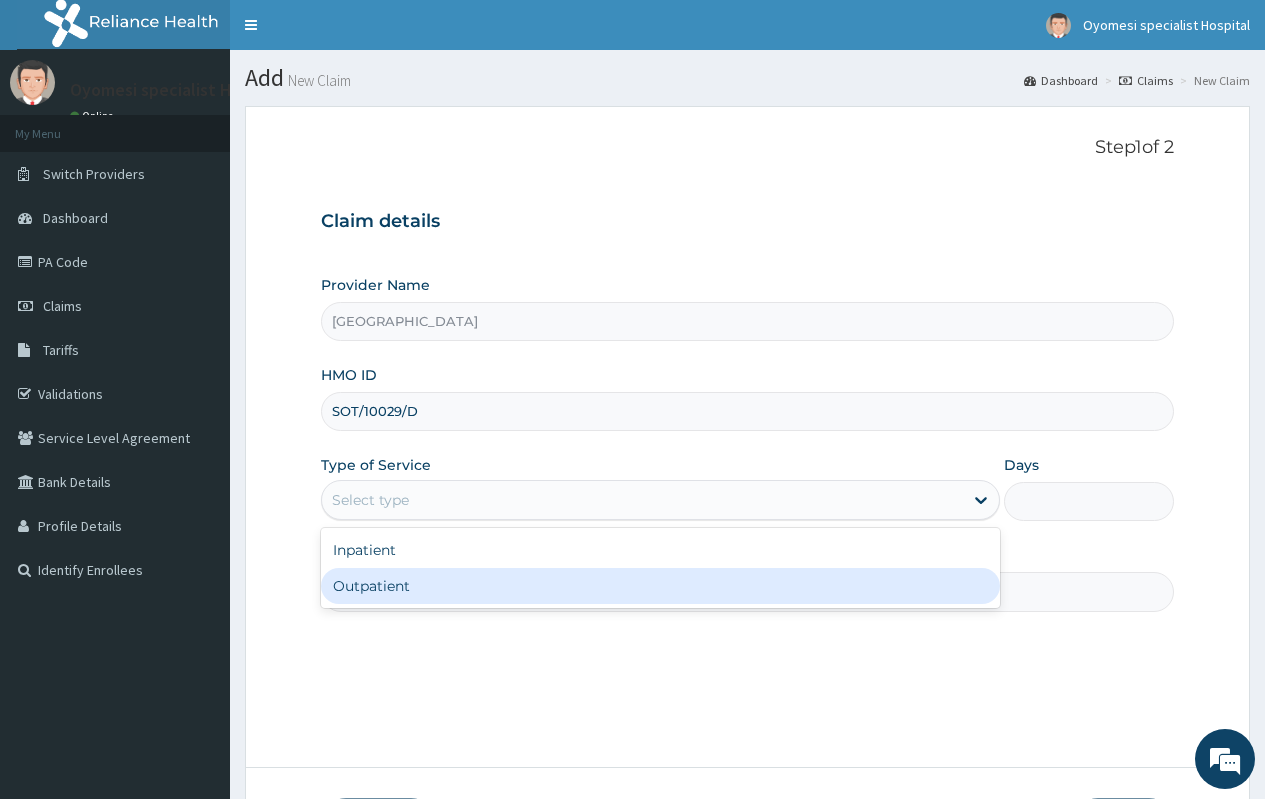 click on "Outpatient" at bounding box center [660, 586] 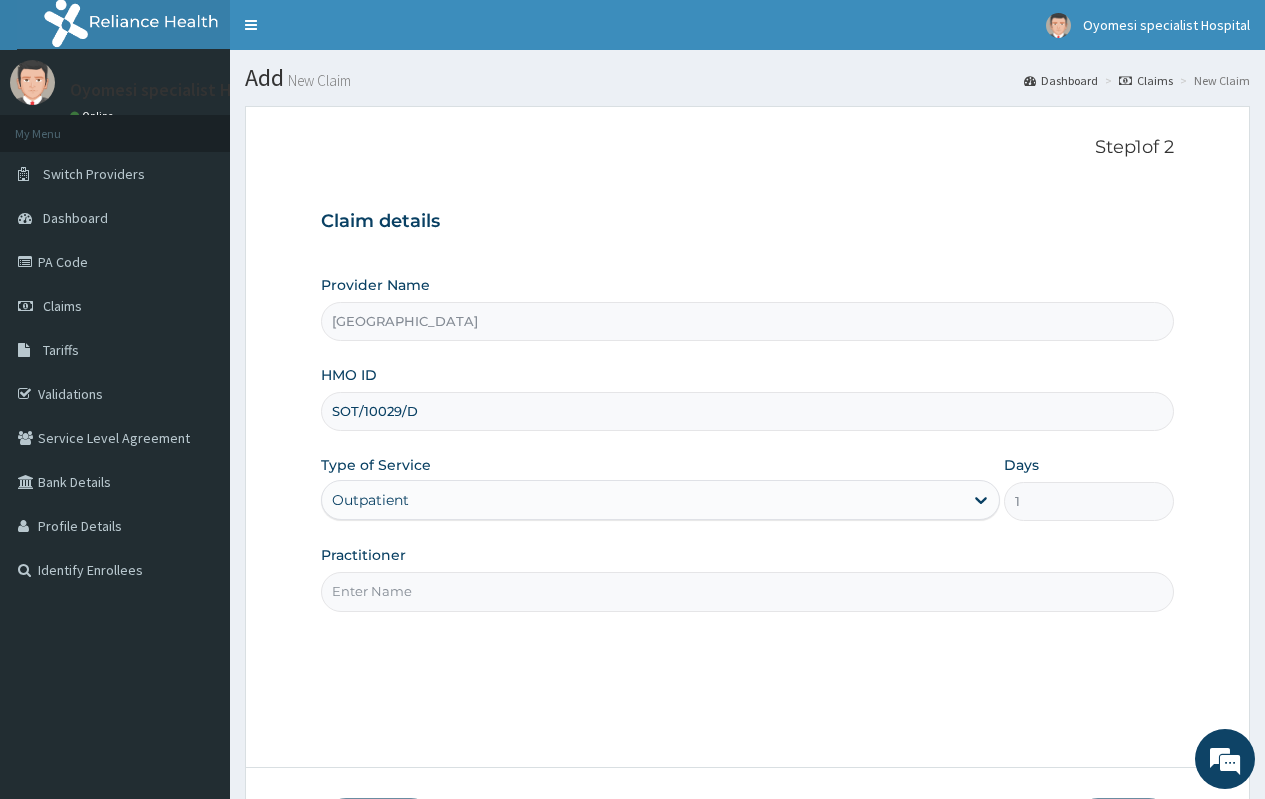 click on "Practitioner" at bounding box center [747, 591] 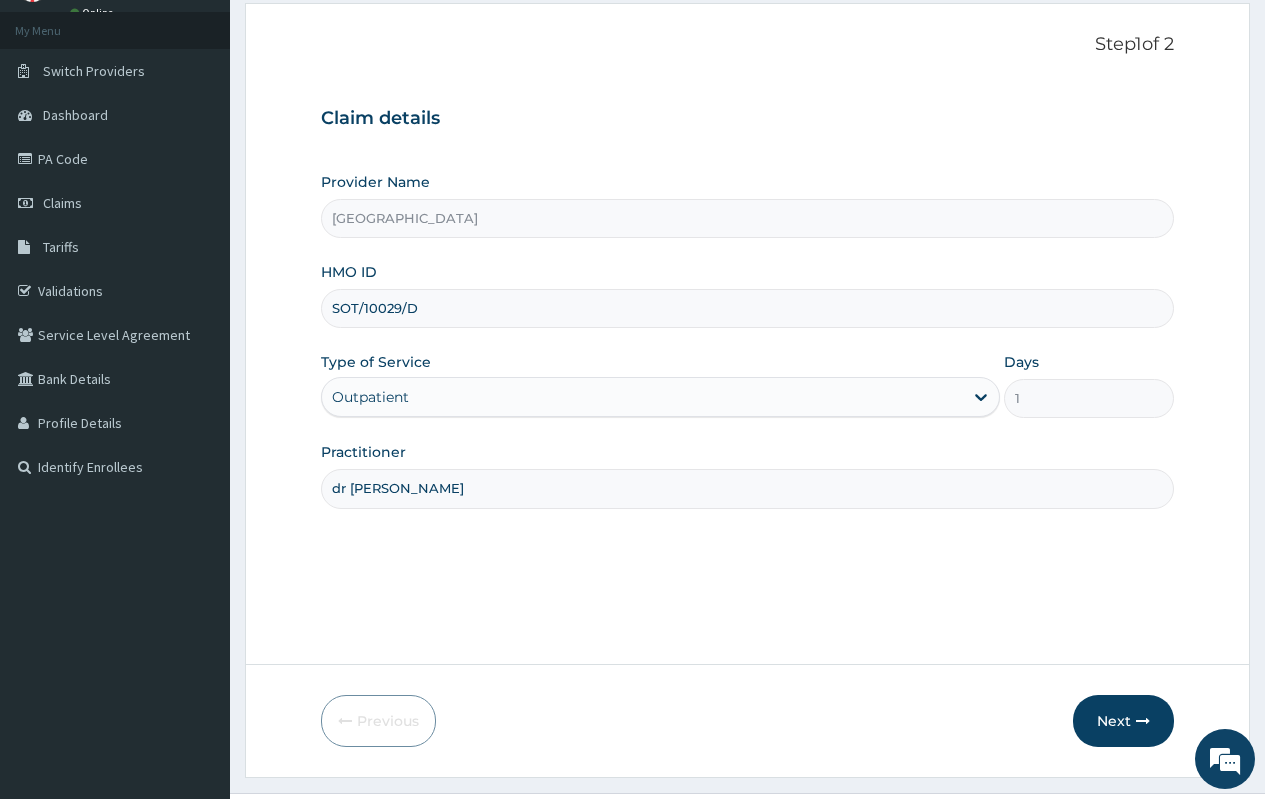 scroll, scrollTop: 144, scrollLeft: 0, axis: vertical 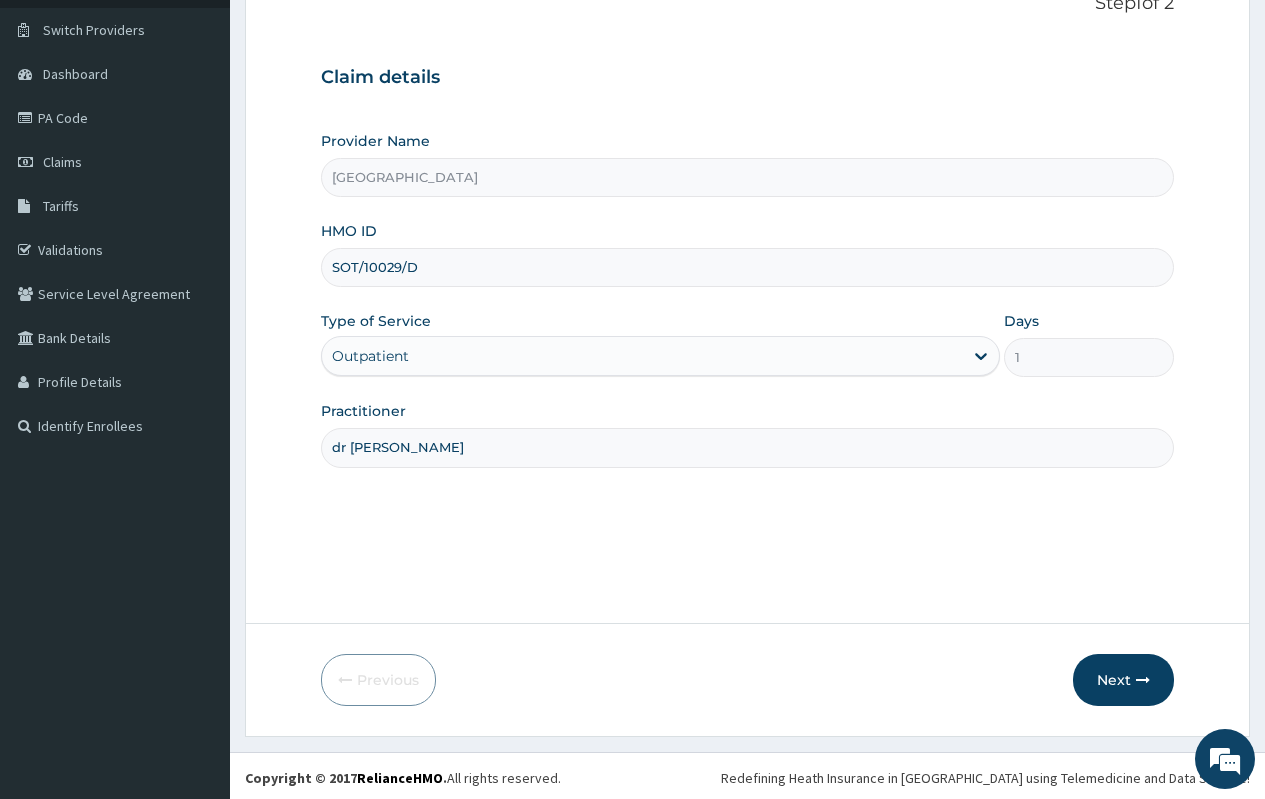 type on "dr emma" 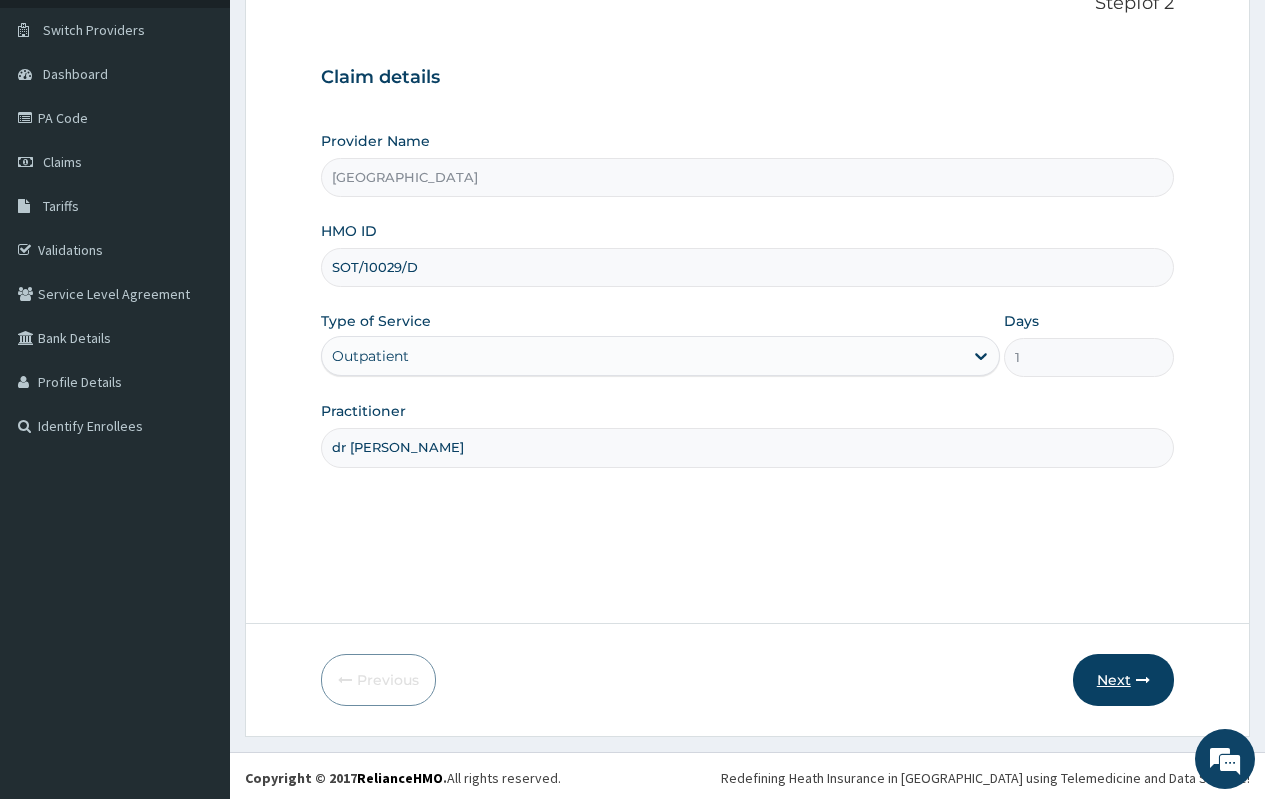 click on "Next" at bounding box center (1123, 680) 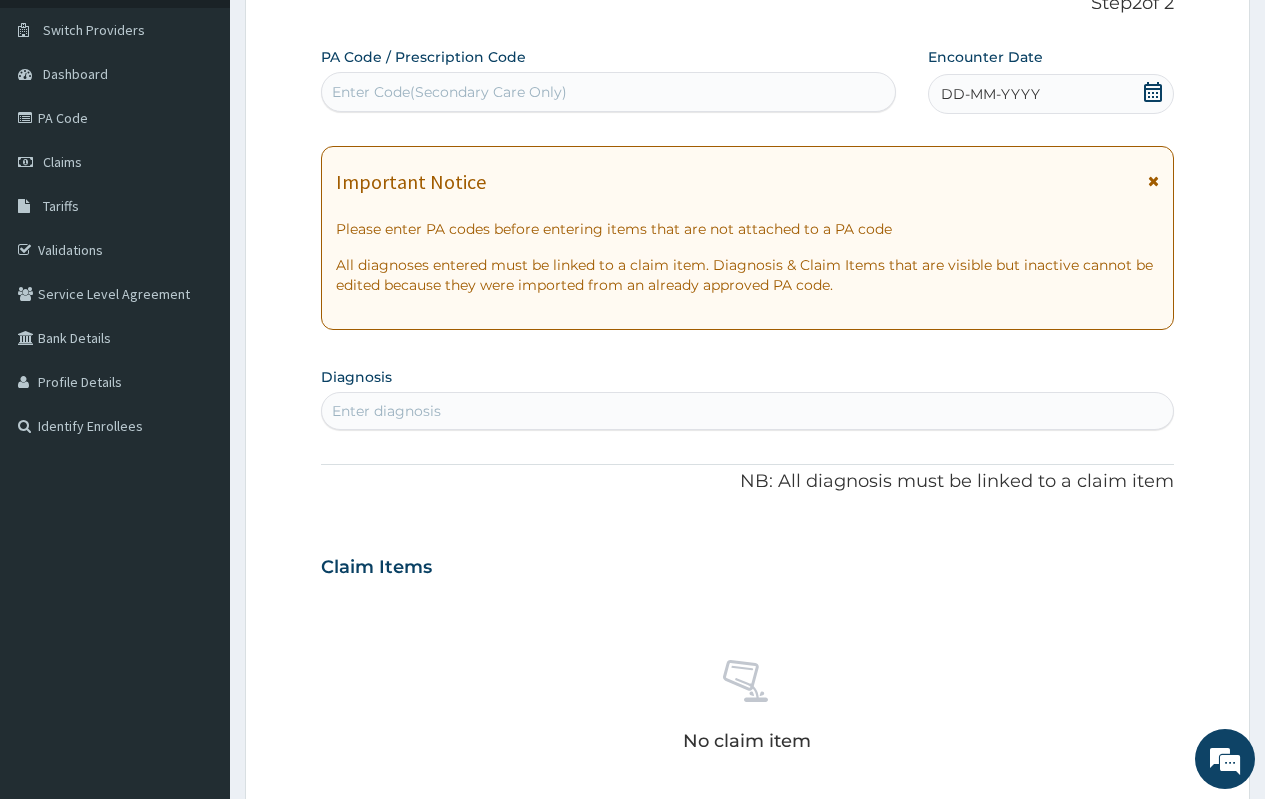 scroll, scrollTop: 0, scrollLeft: 0, axis: both 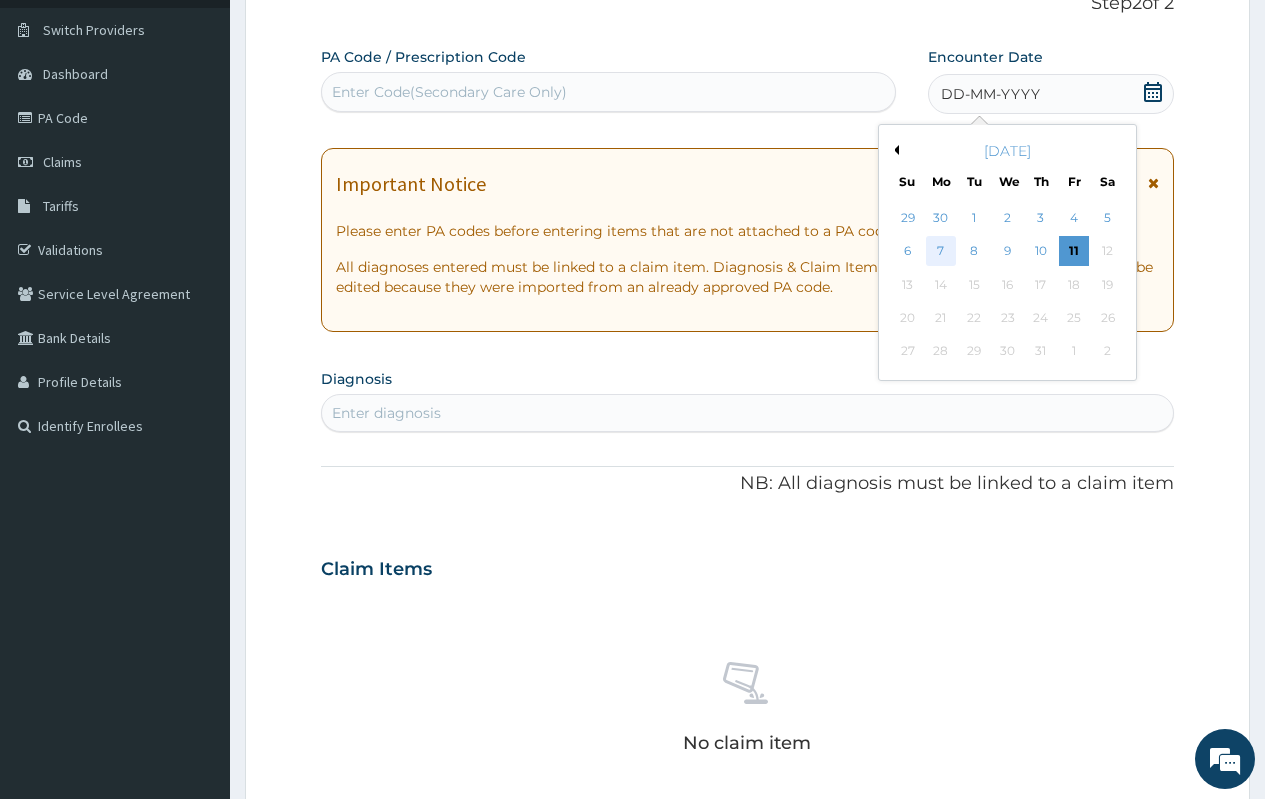 click on "7" at bounding box center (941, 252) 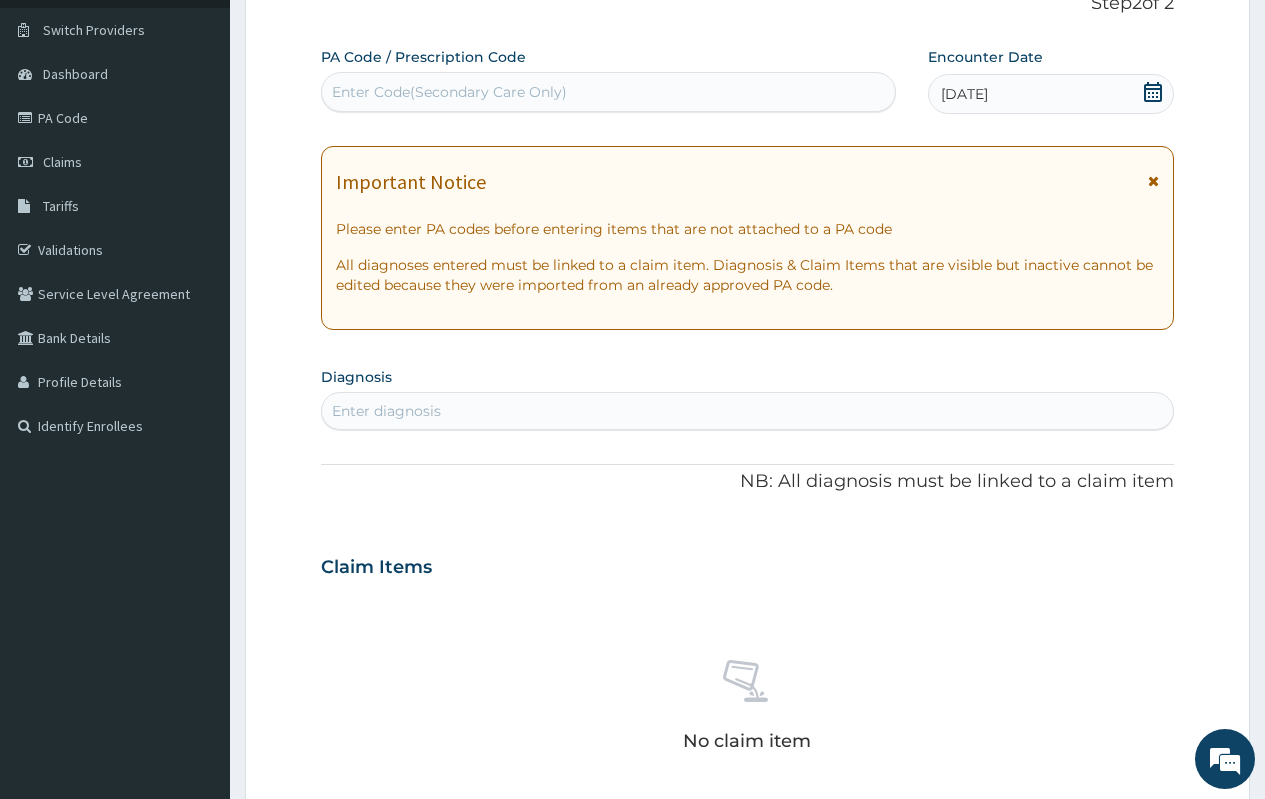 click on "Enter Code(Secondary Care Only)" at bounding box center (608, 92) 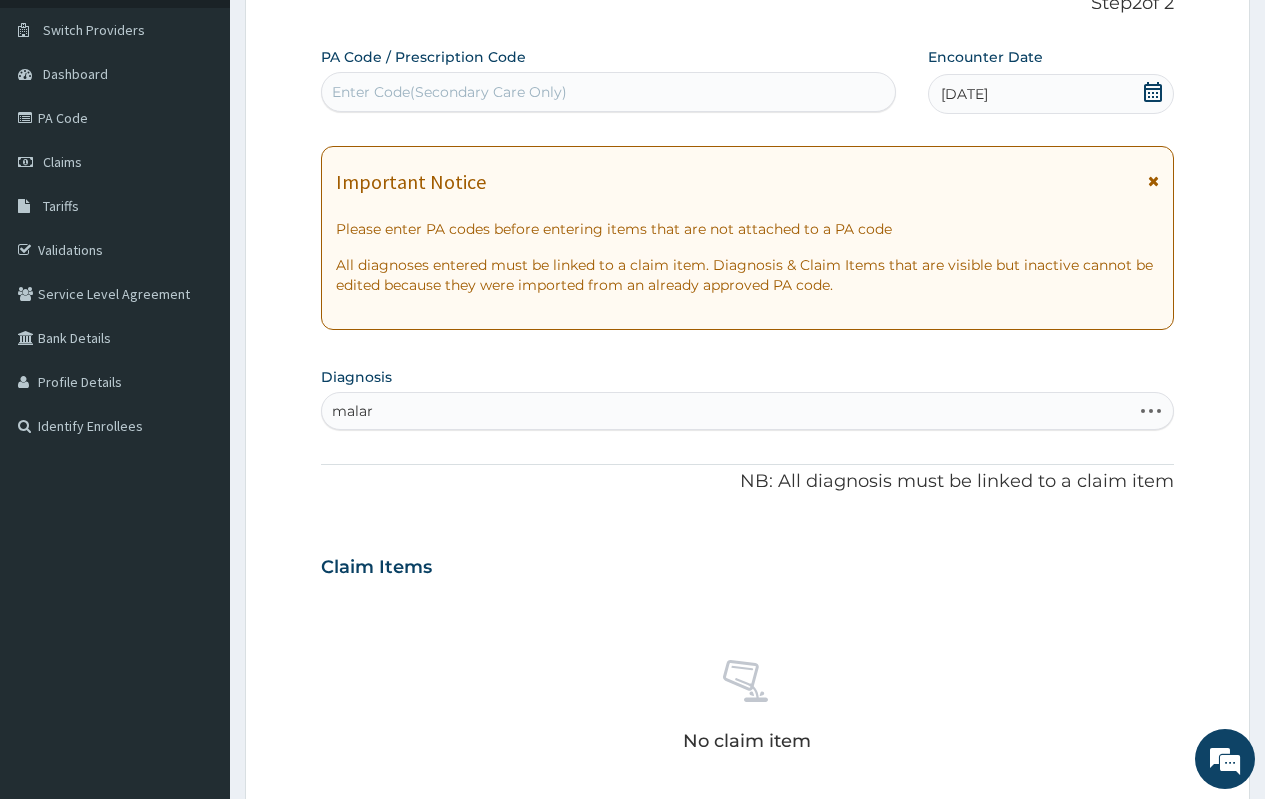type on "malari" 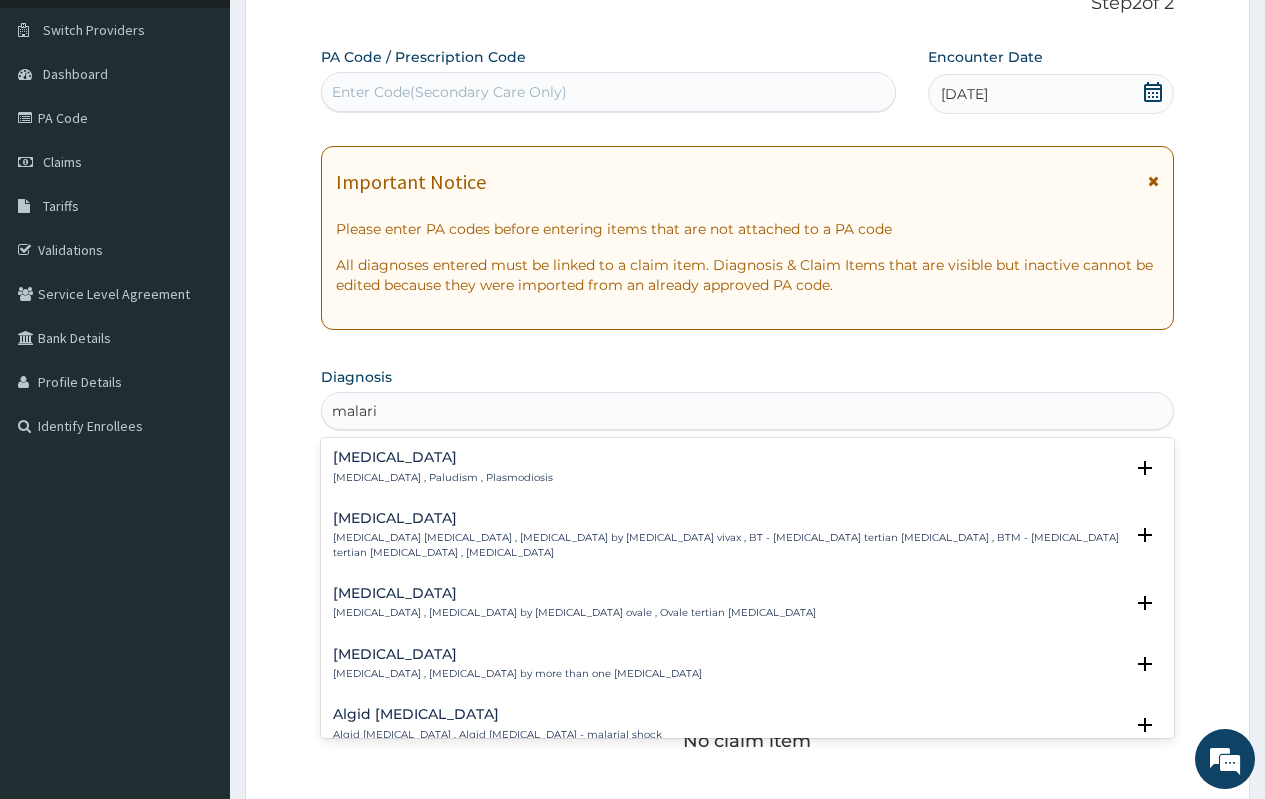 click on "[MEDICAL_DATA]" at bounding box center (443, 457) 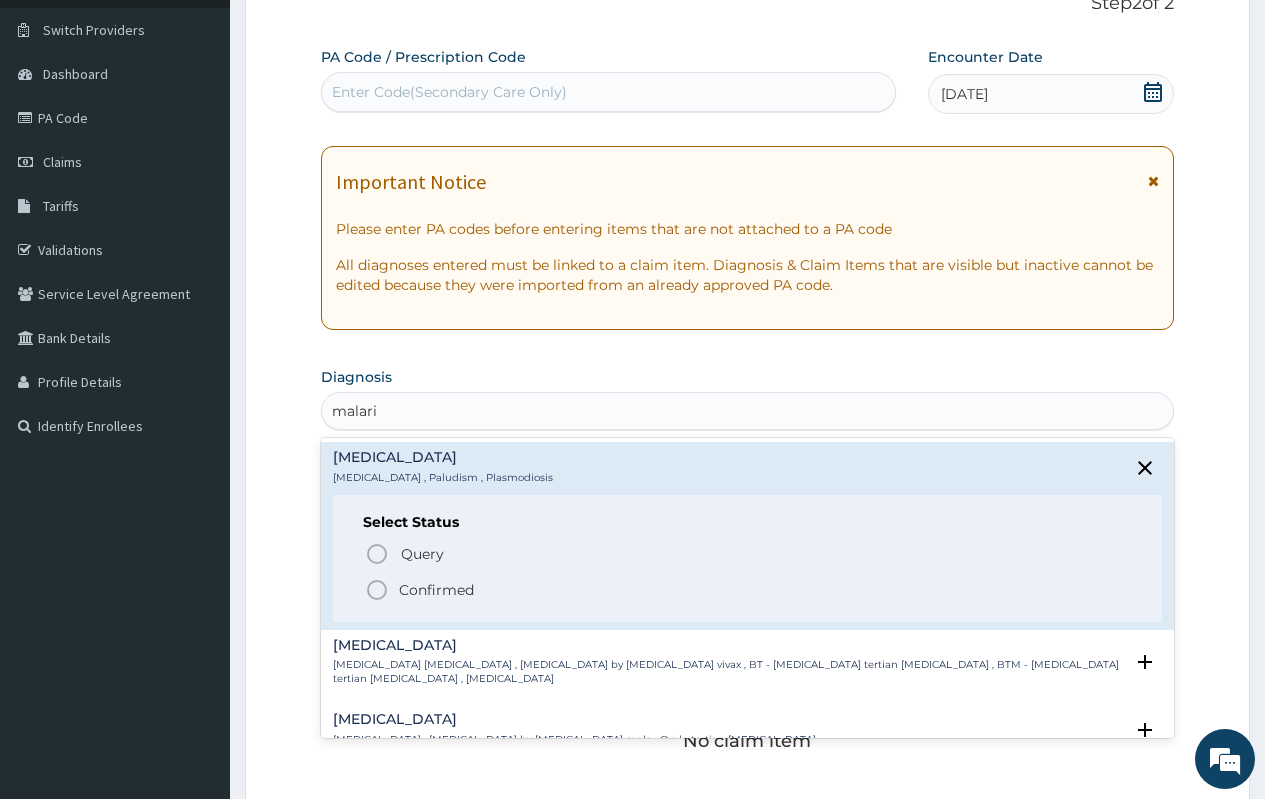 drag, startPoint x: 433, startPoint y: 603, endPoint x: 434, endPoint y: 586, distance: 17.029387 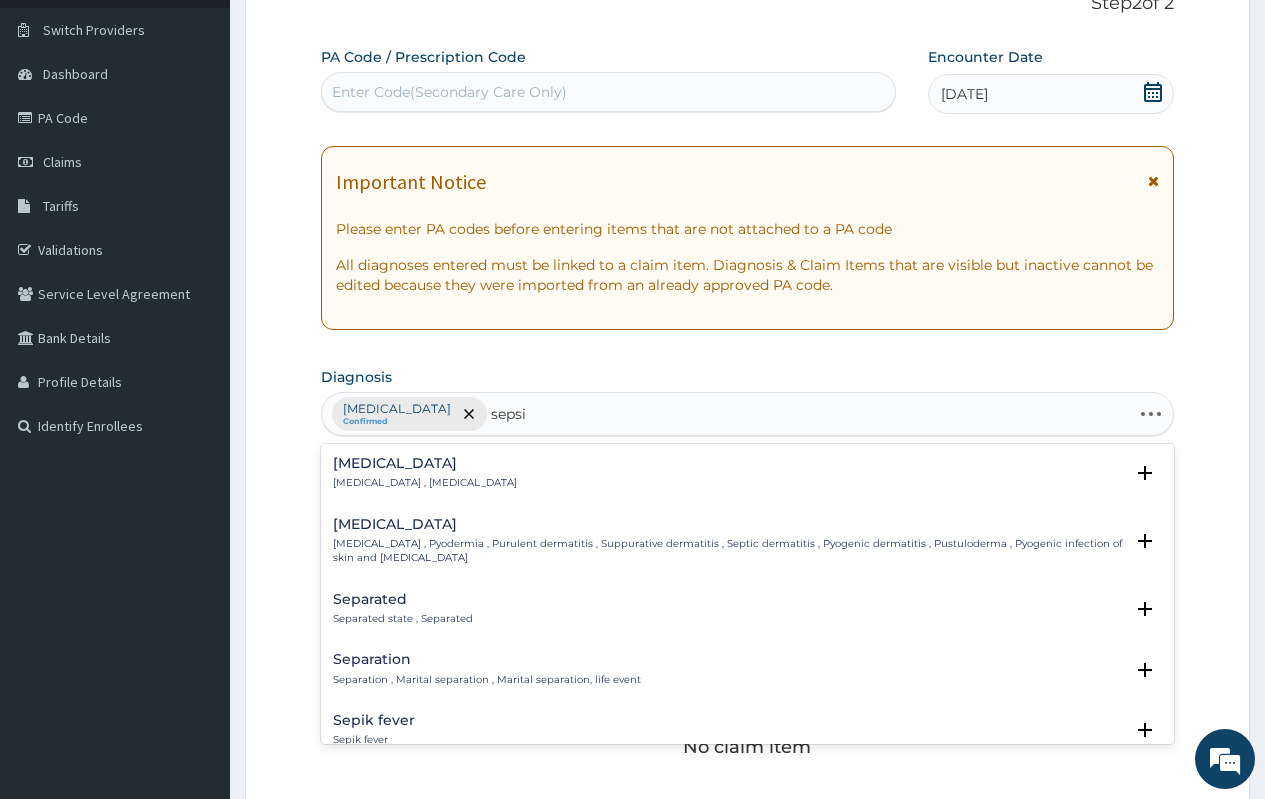 type on "sepsis" 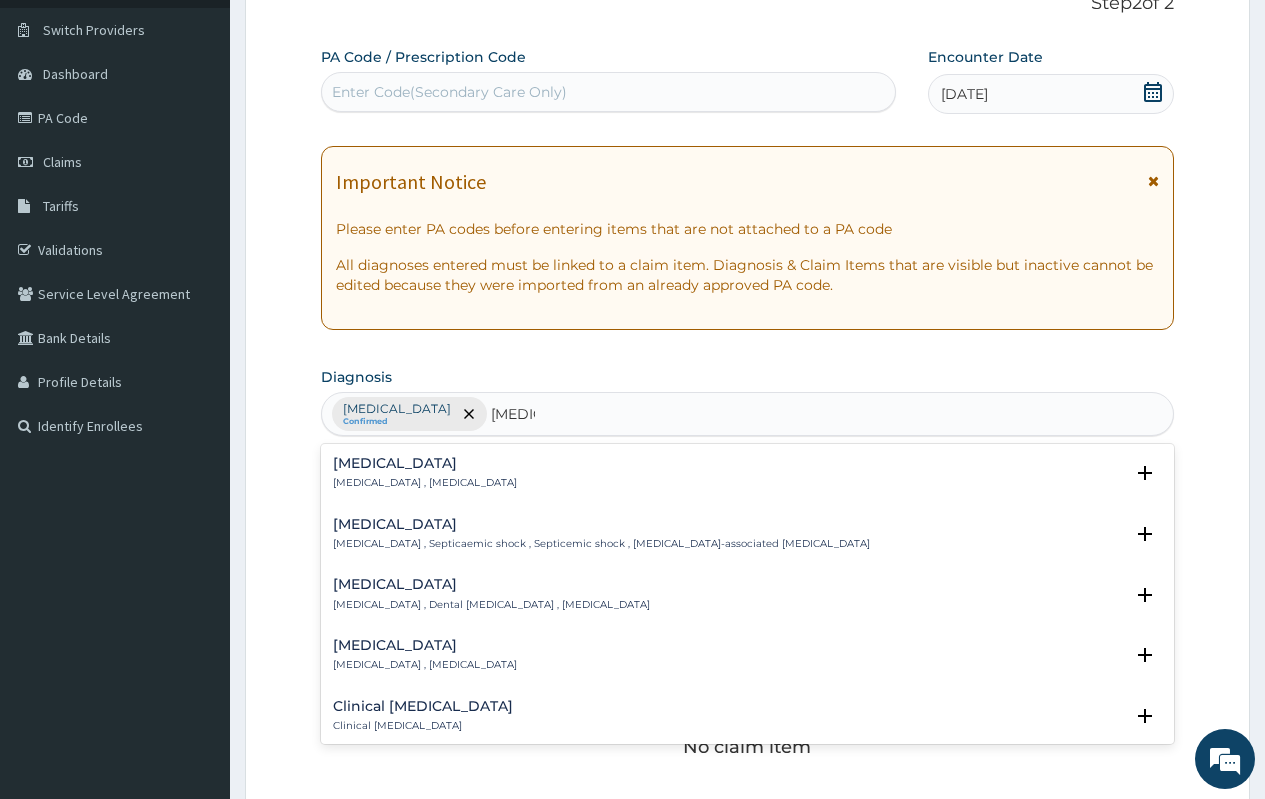click on "Sepsis" at bounding box center [425, 463] 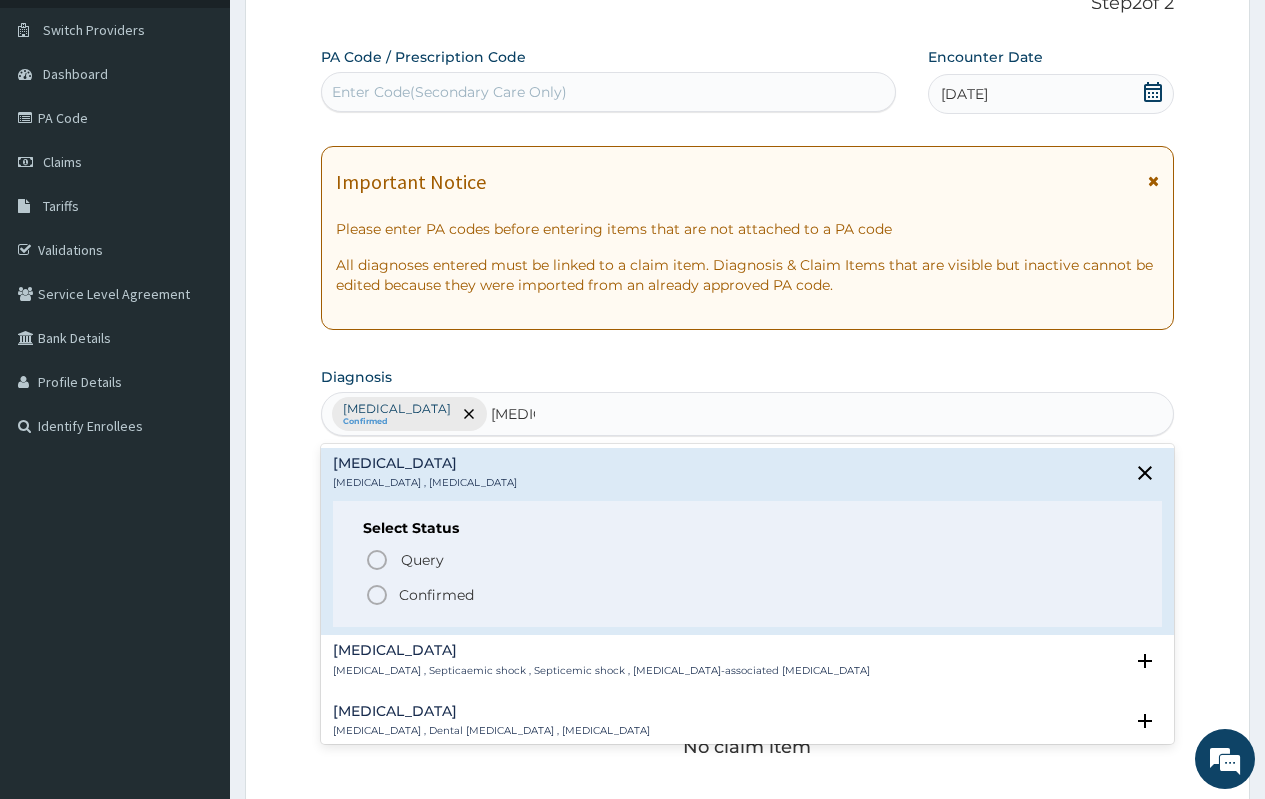 click on "Confirmed" at bounding box center (436, 595) 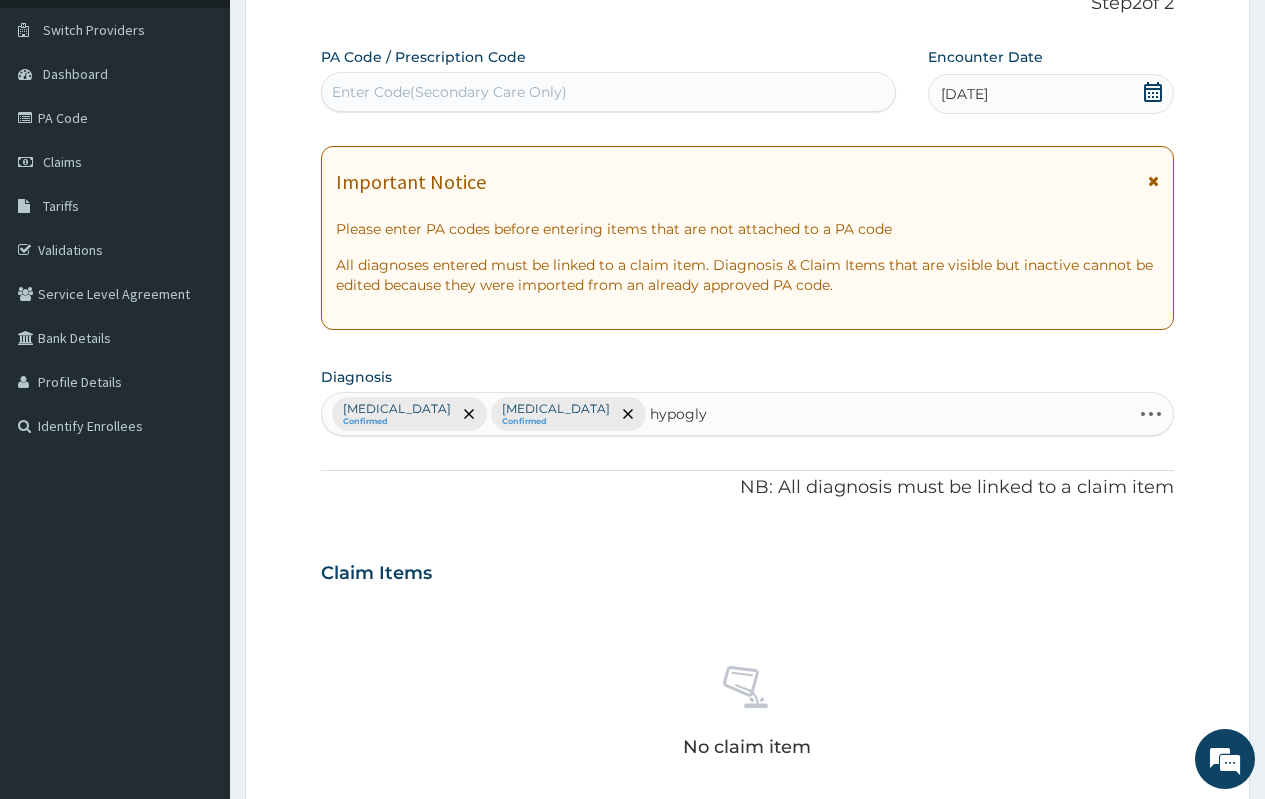 type on "hypoglyc" 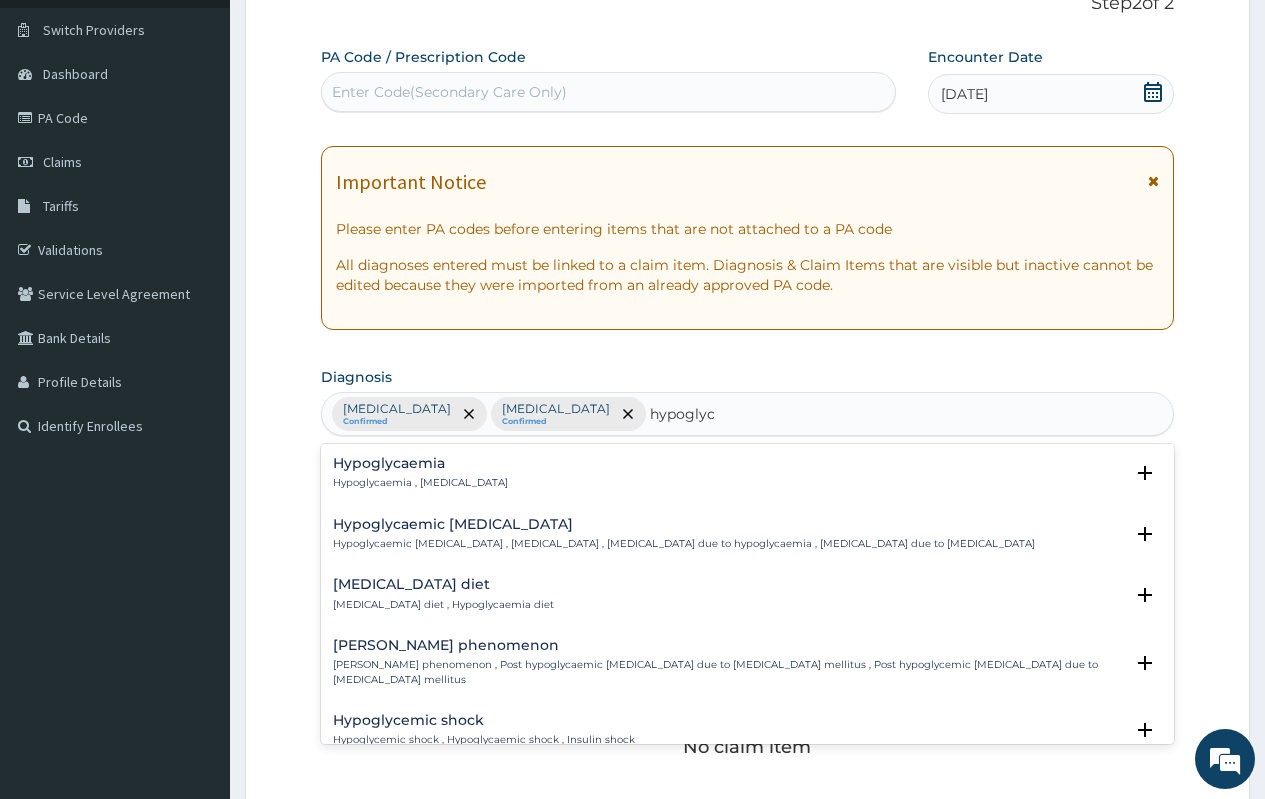 click on "Hypoglycaemia Hypoglycaemia , Hypoglycemia" at bounding box center (747, 473) 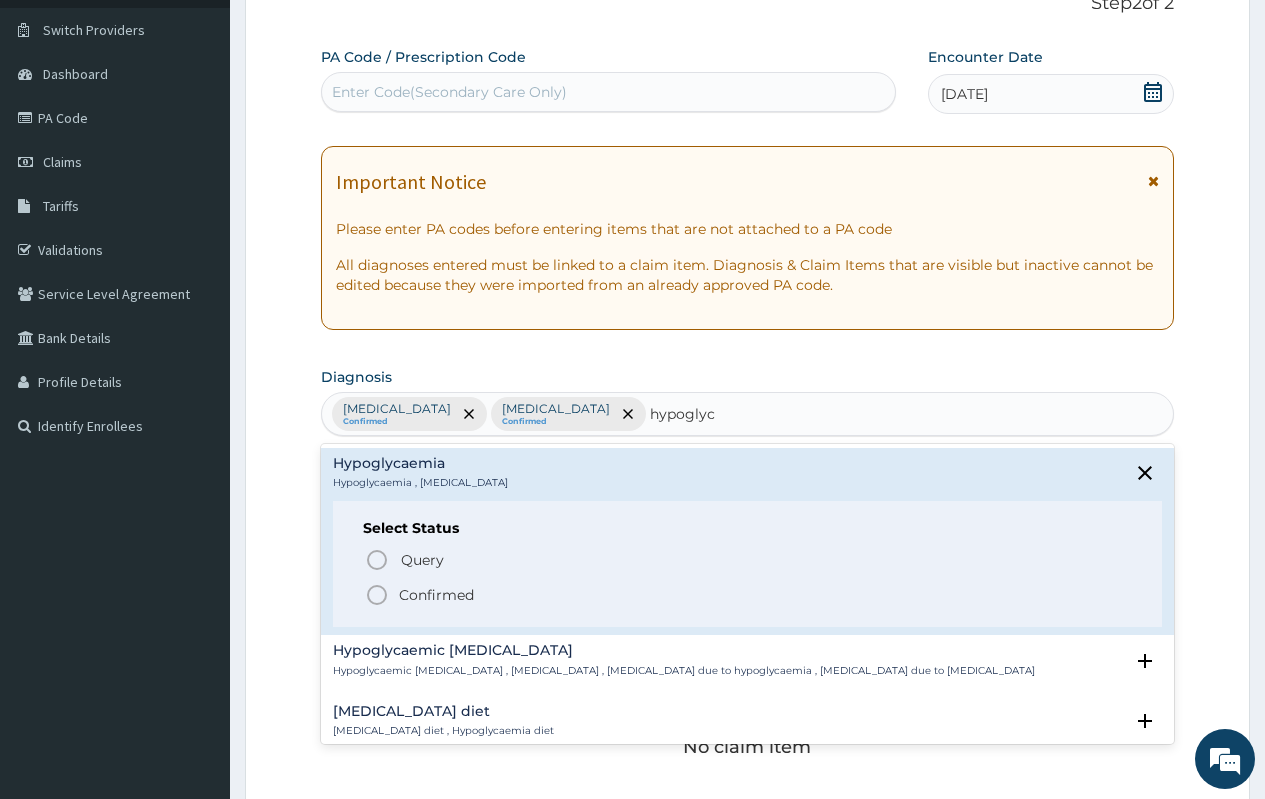 click on "Confirmed" at bounding box center (436, 595) 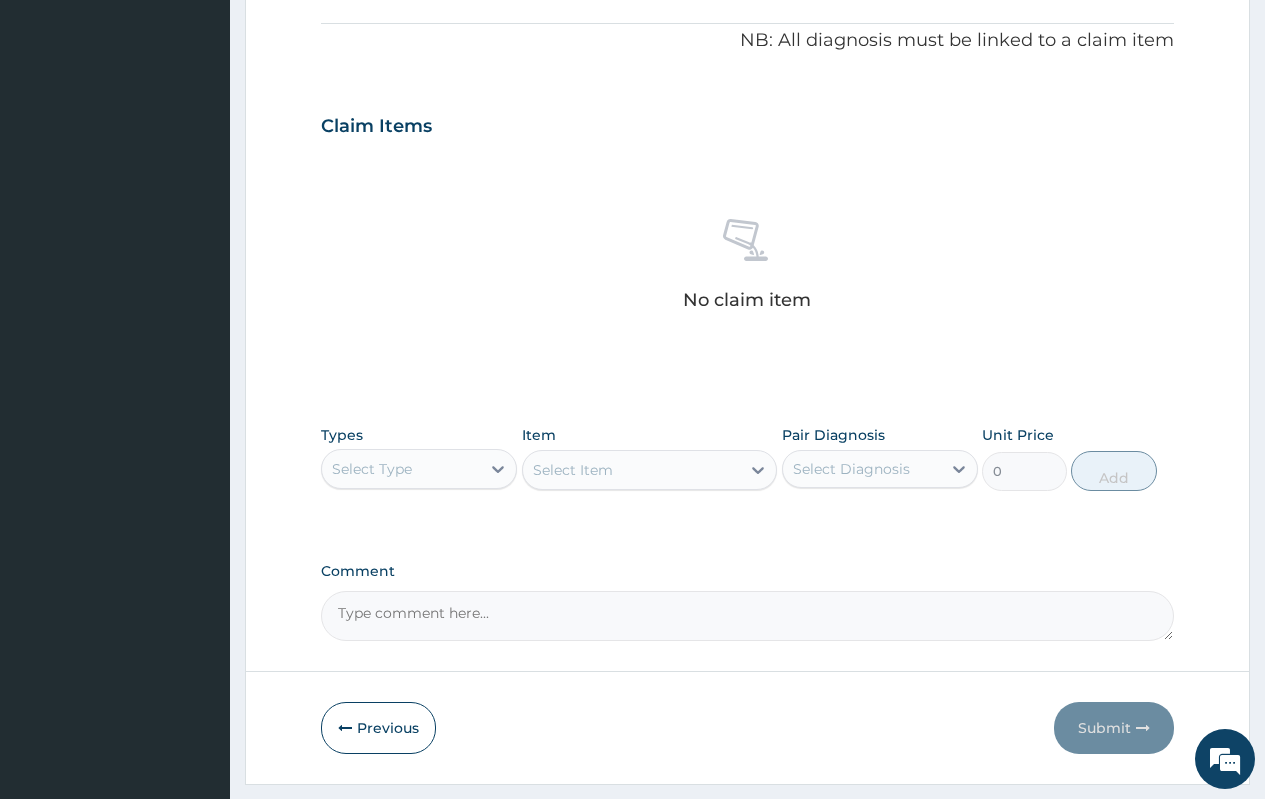 scroll, scrollTop: 594, scrollLeft: 0, axis: vertical 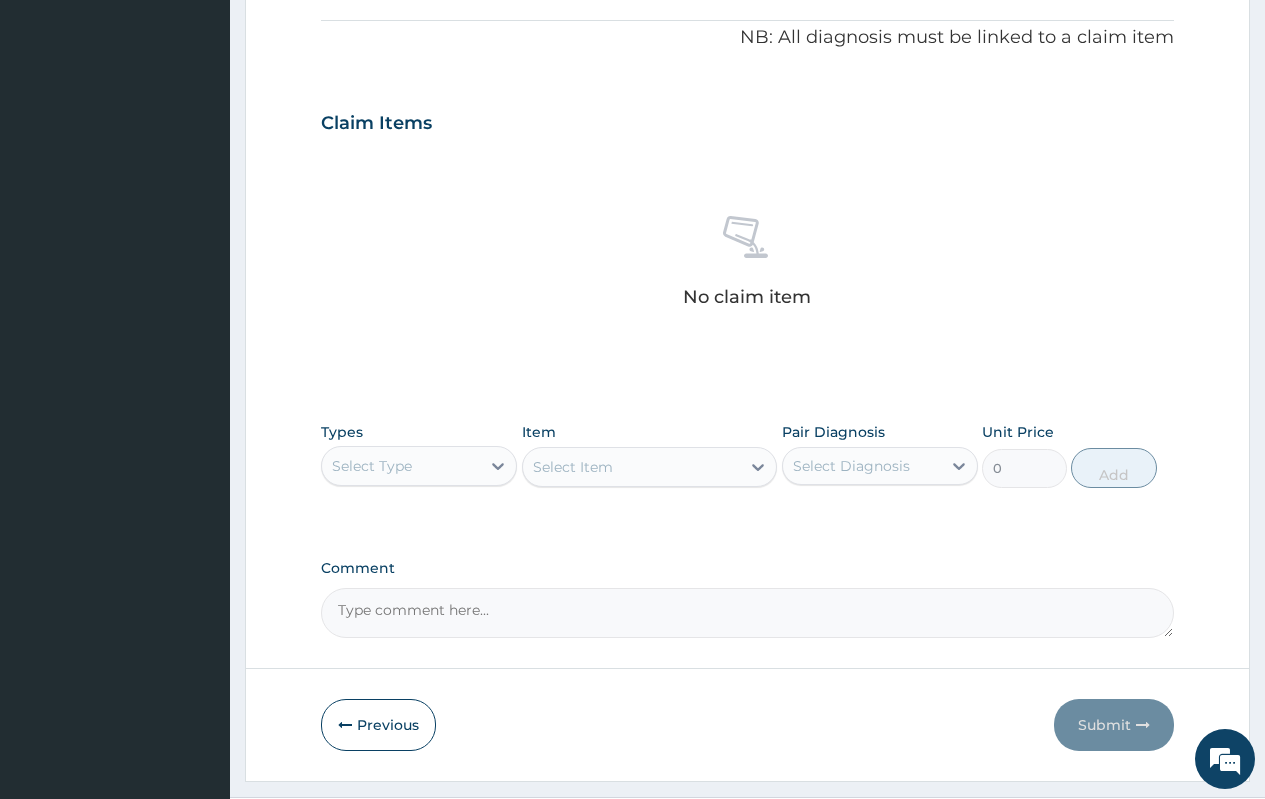 click on "Select Type" at bounding box center [372, 466] 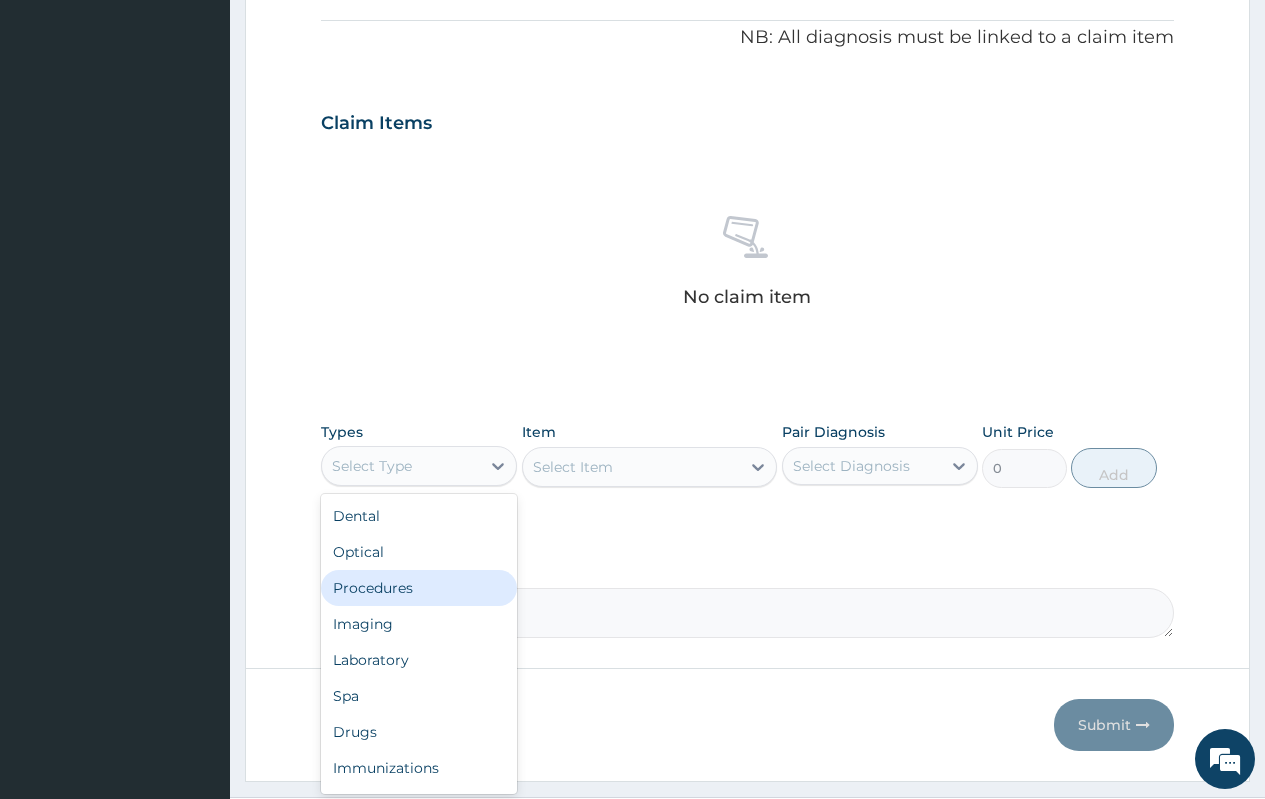 click on "Procedures" at bounding box center [419, 588] 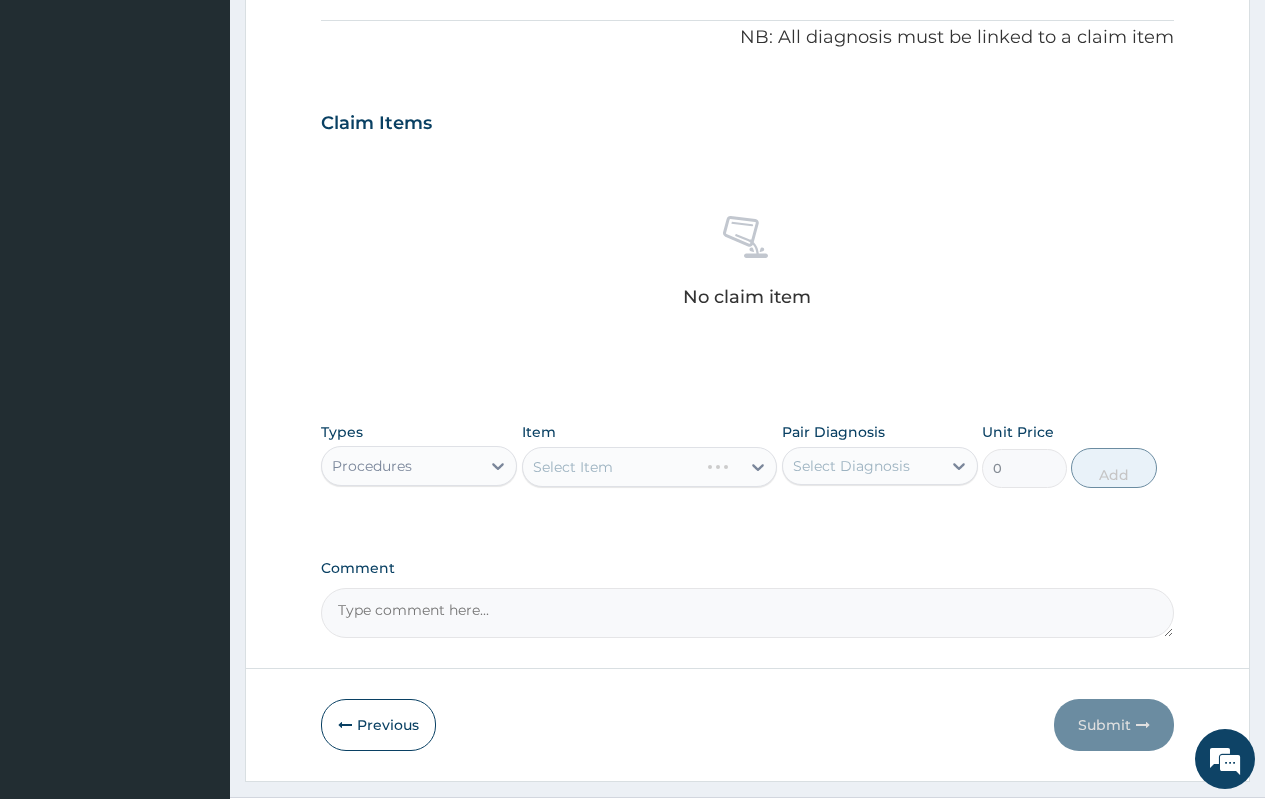 scroll, scrollTop: 643, scrollLeft: 0, axis: vertical 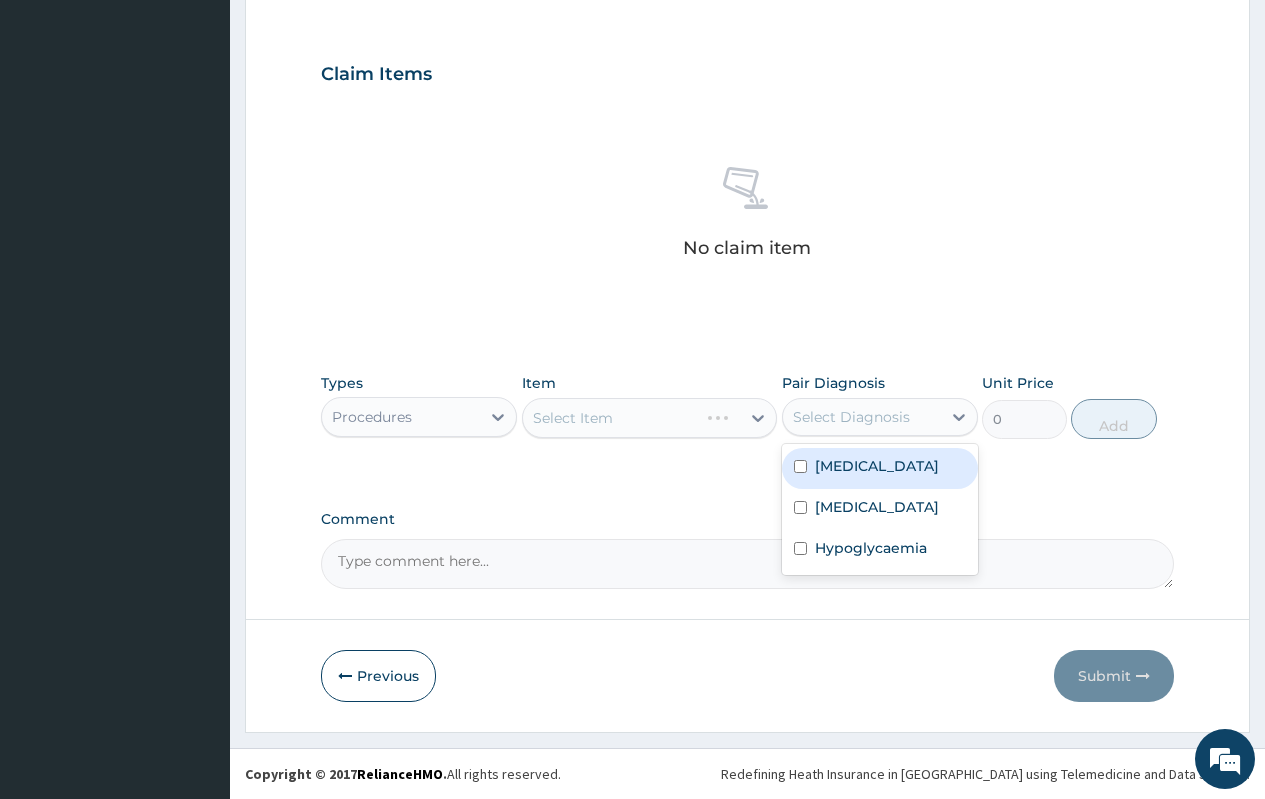 click on "Select Diagnosis" at bounding box center [862, 417] 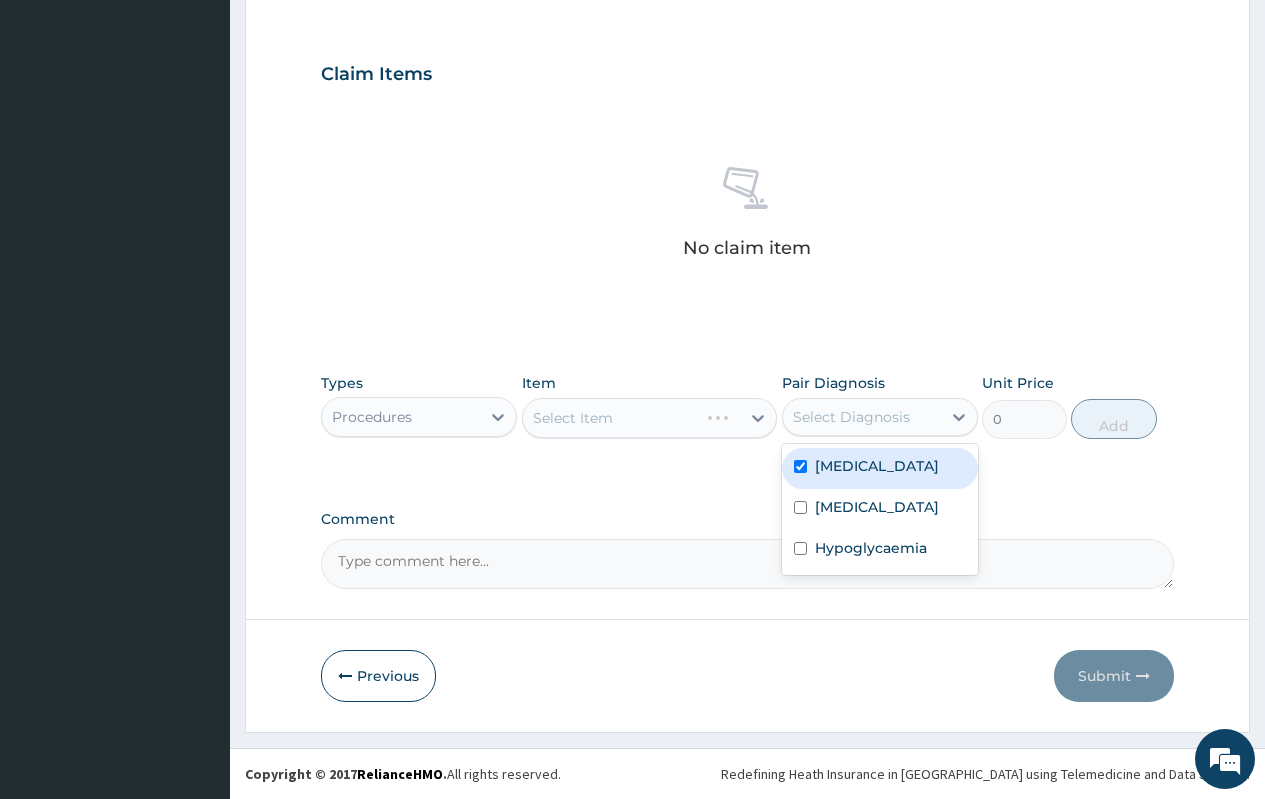 checkbox on "true" 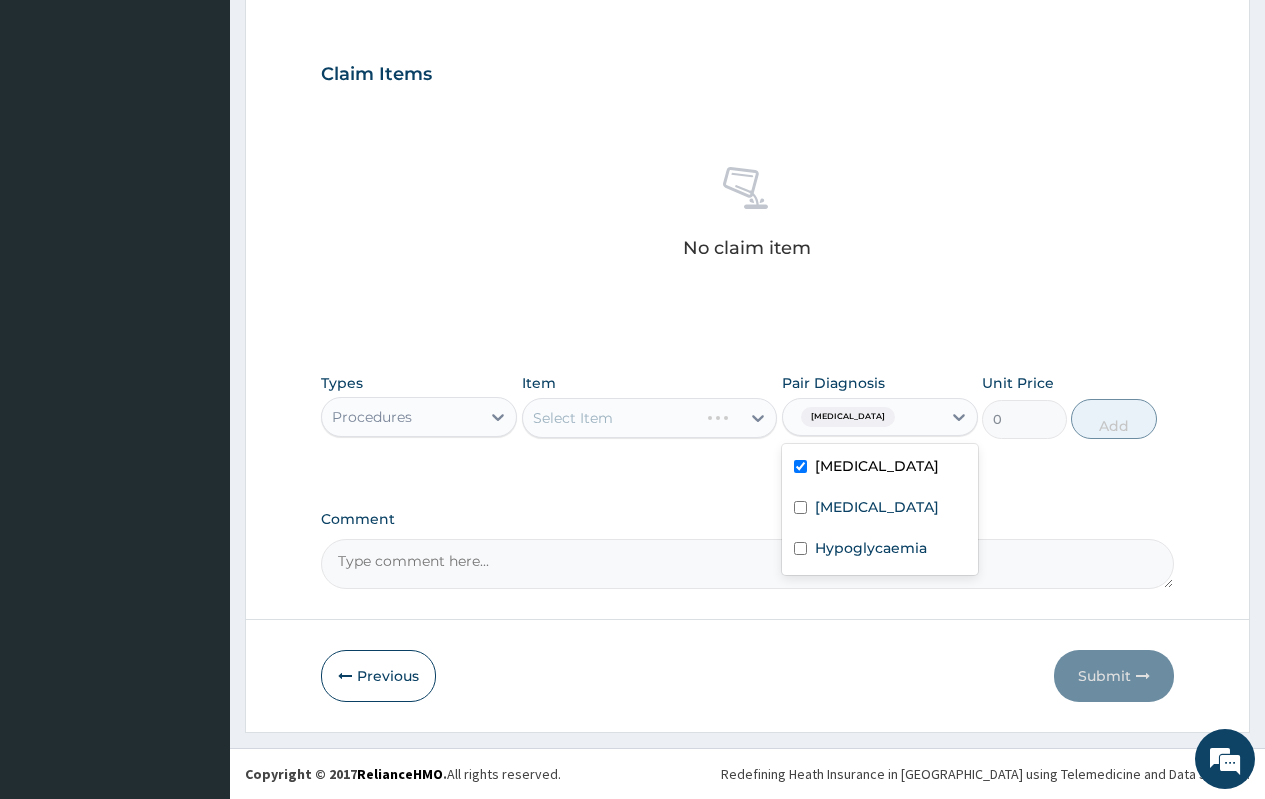 click on "Select Item" at bounding box center [650, 418] 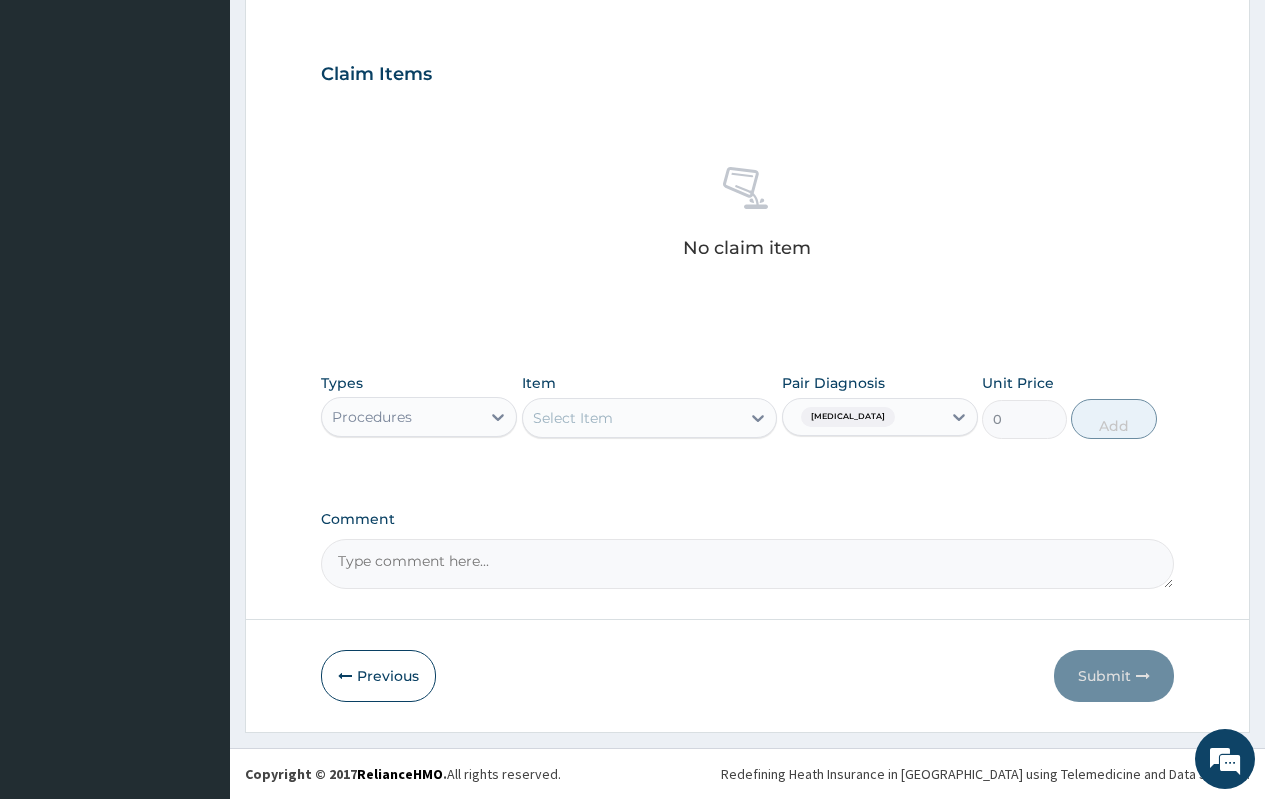 click on "Select Item" at bounding box center [632, 418] 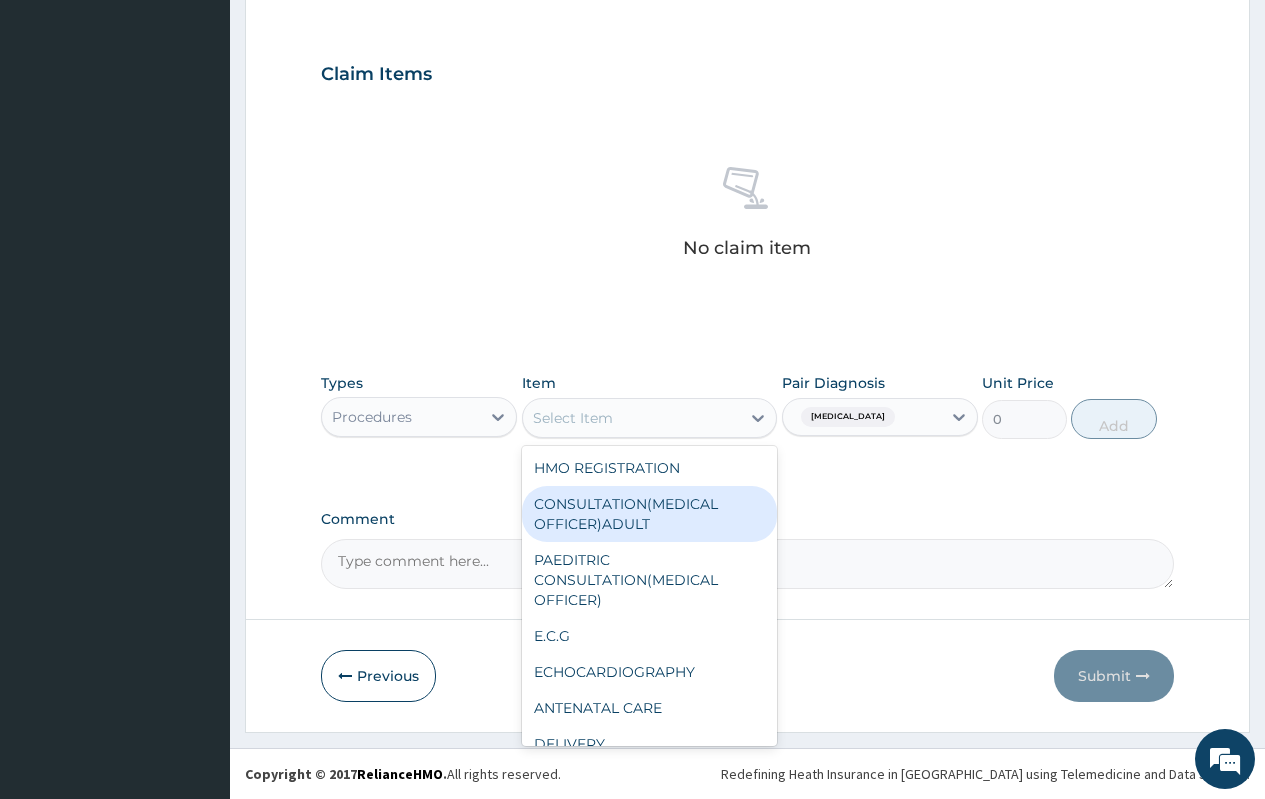 drag, startPoint x: 641, startPoint y: 512, endPoint x: 709, endPoint y: 500, distance: 69.050705 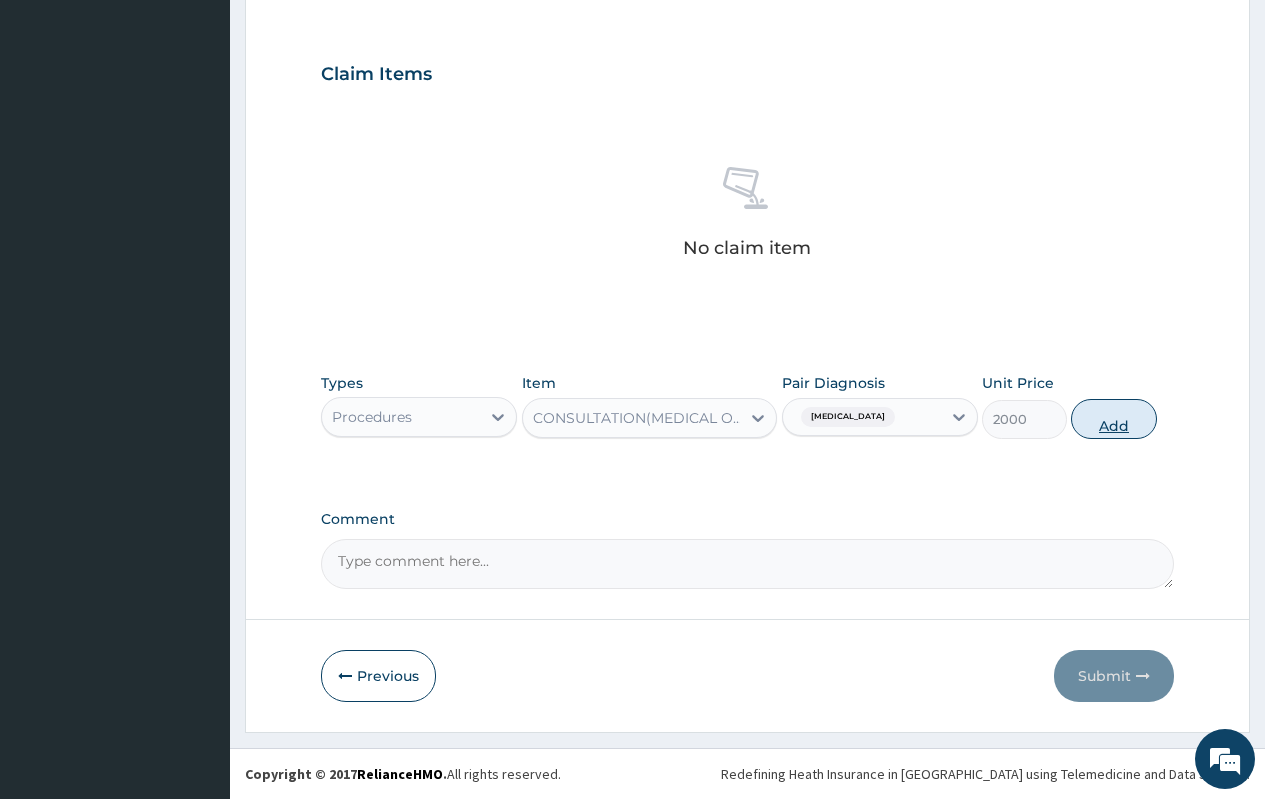 click on "Add" at bounding box center [1113, 419] 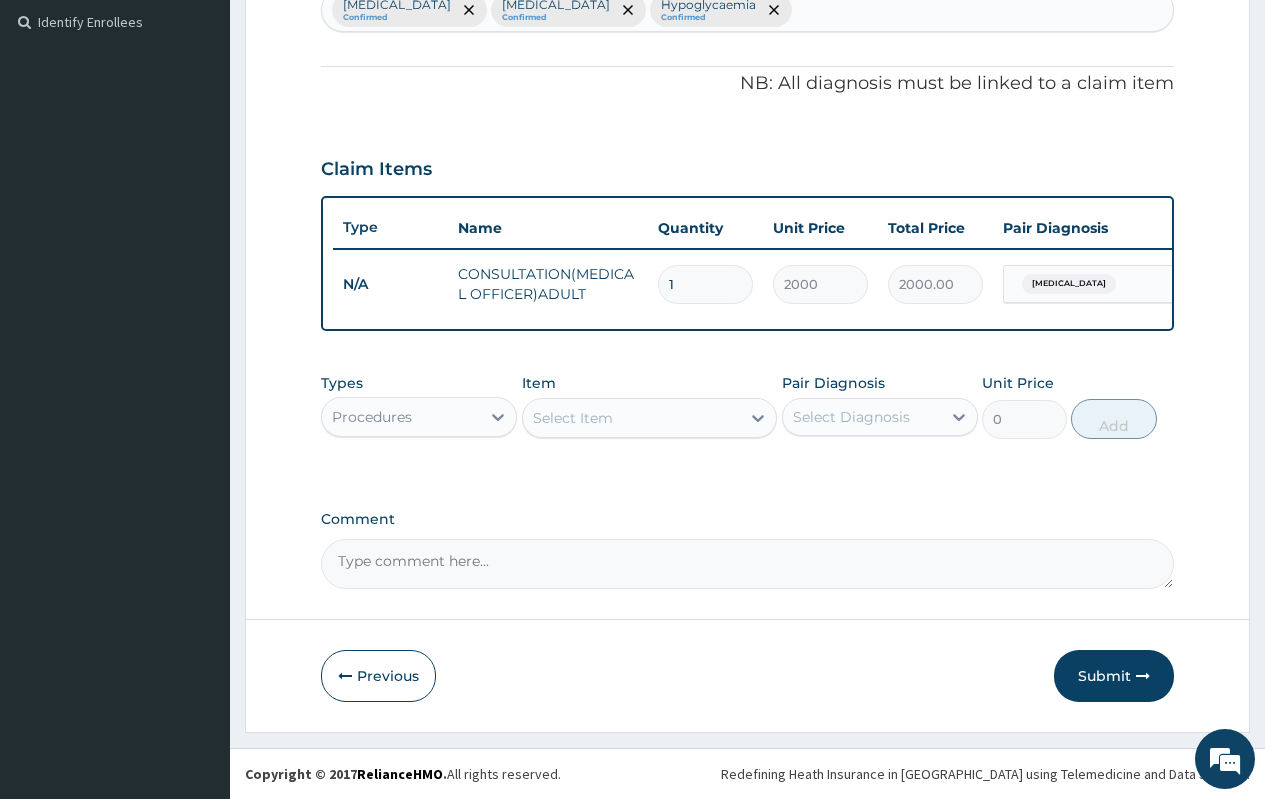 scroll, scrollTop: 563, scrollLeft: 0, axis: vertical 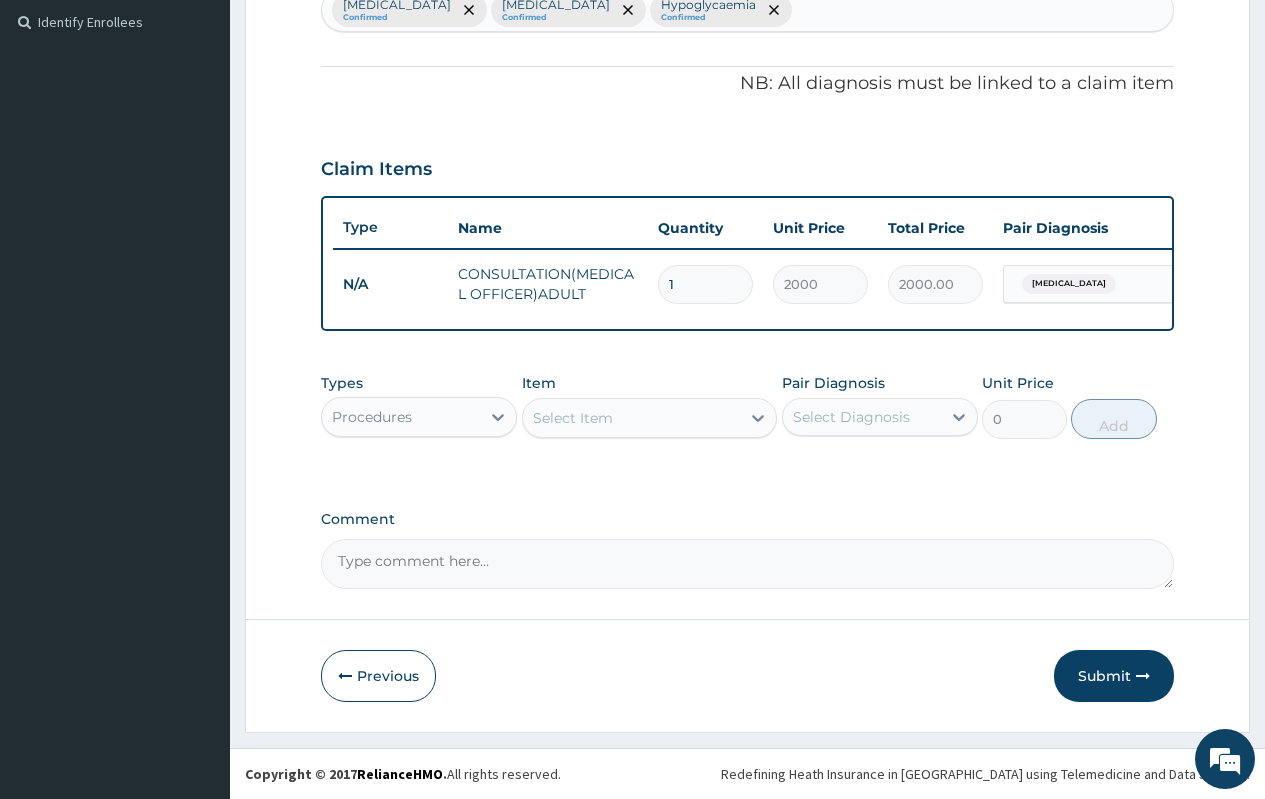 click on "Select Item" at bounding box center [573, 418] 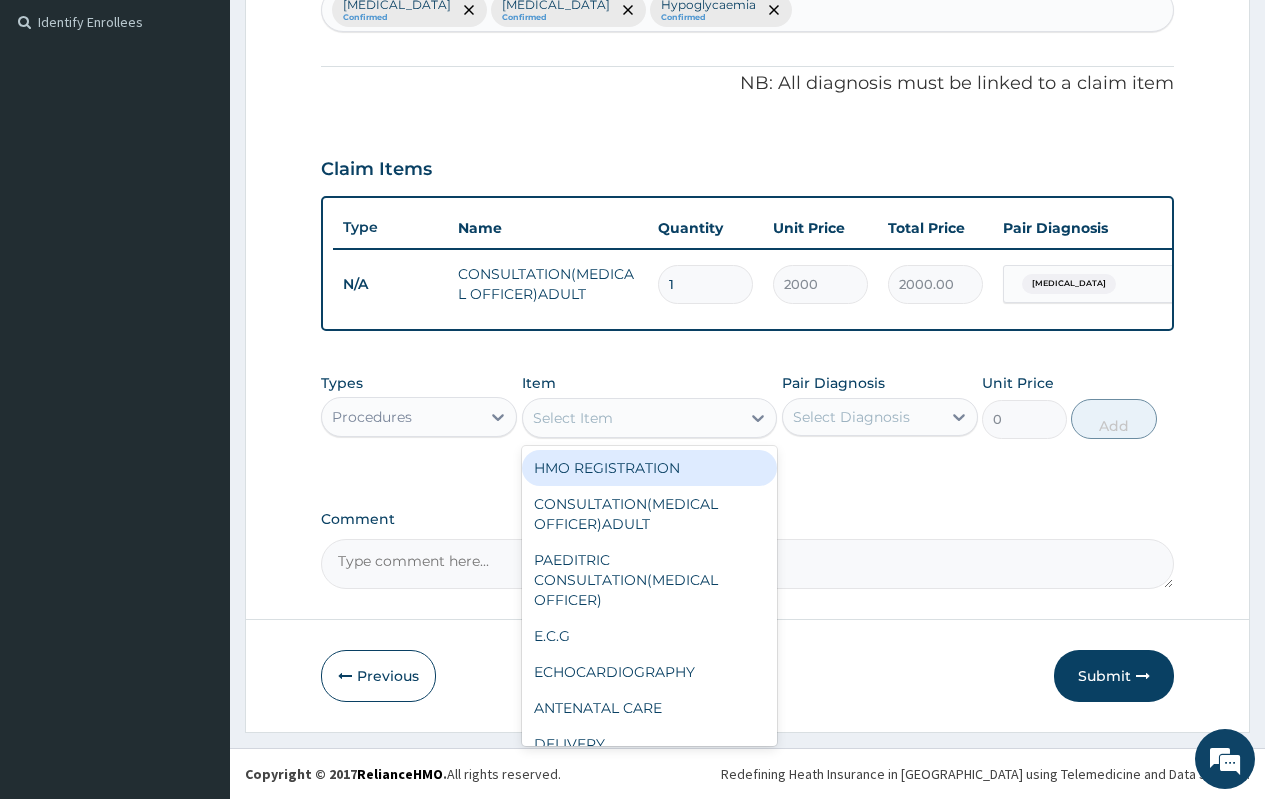 click on "Procedures" at bounding box center (401, 417) 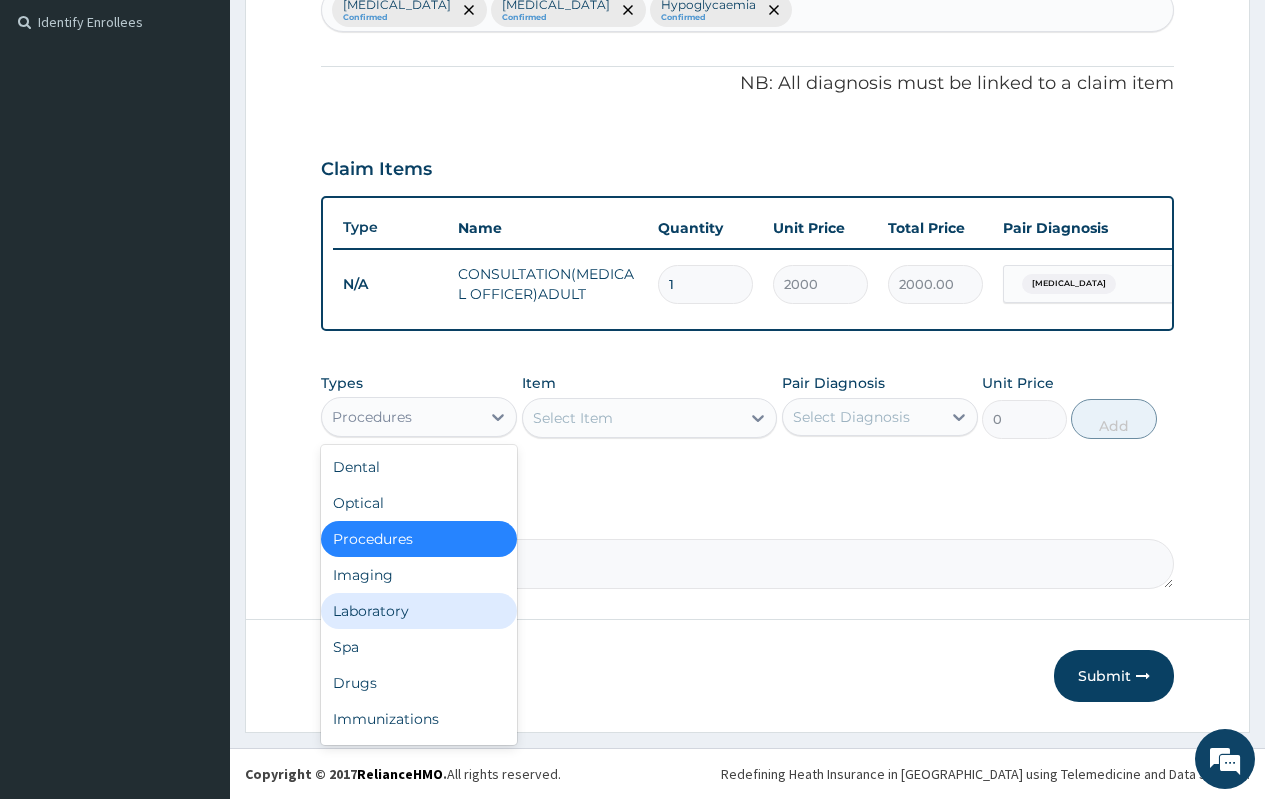 click on "Laboratory" at bounding box center [419, 611] 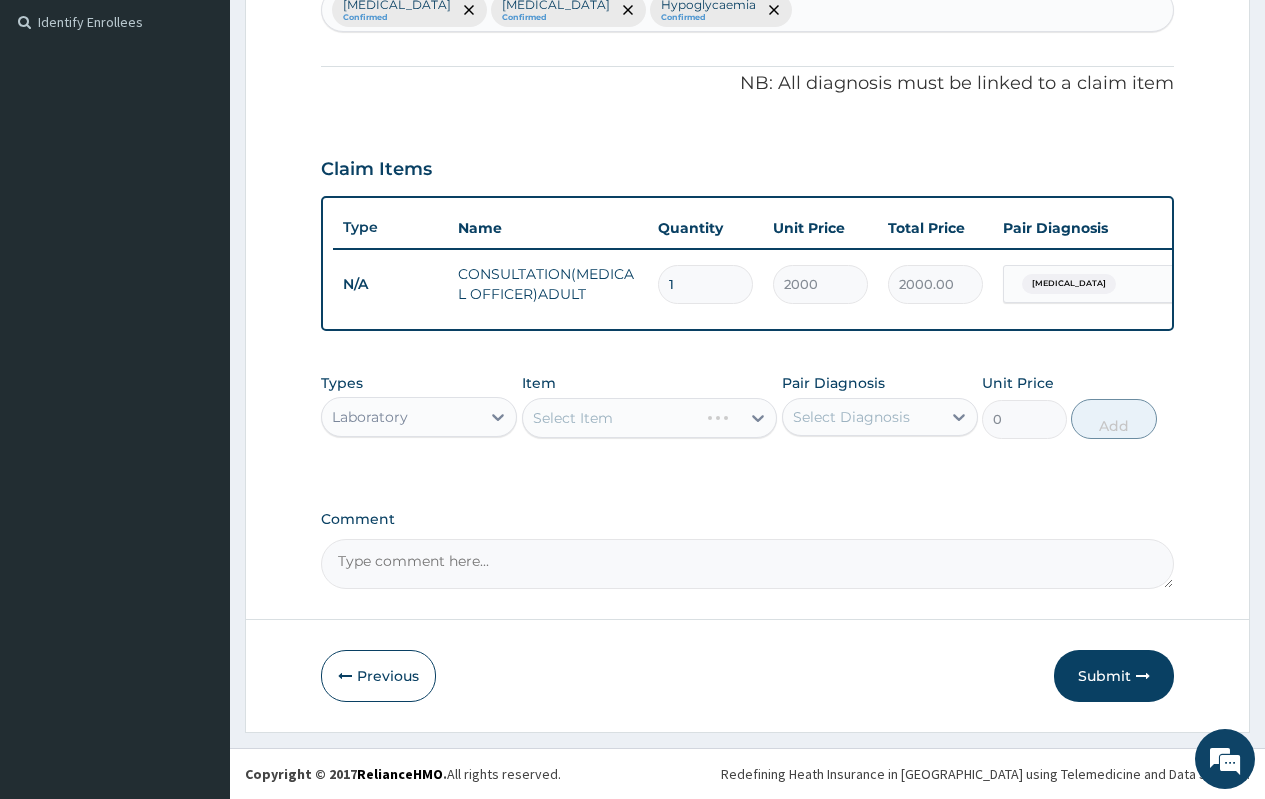 click on "Select Item" at bounding box center [650, 418] 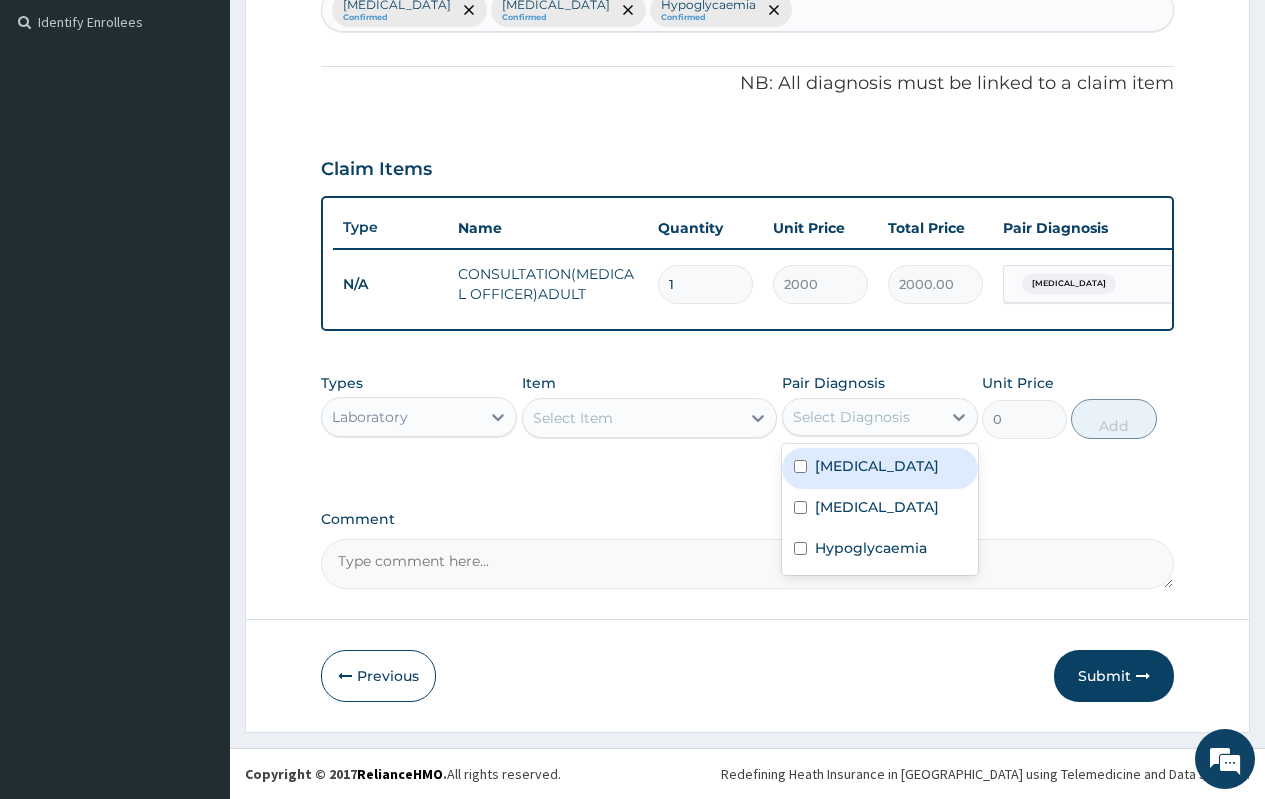 drag, startPoint x: 815, startPoint y: 450, endPoint x: 815, endPoint y: 461, distance: 11 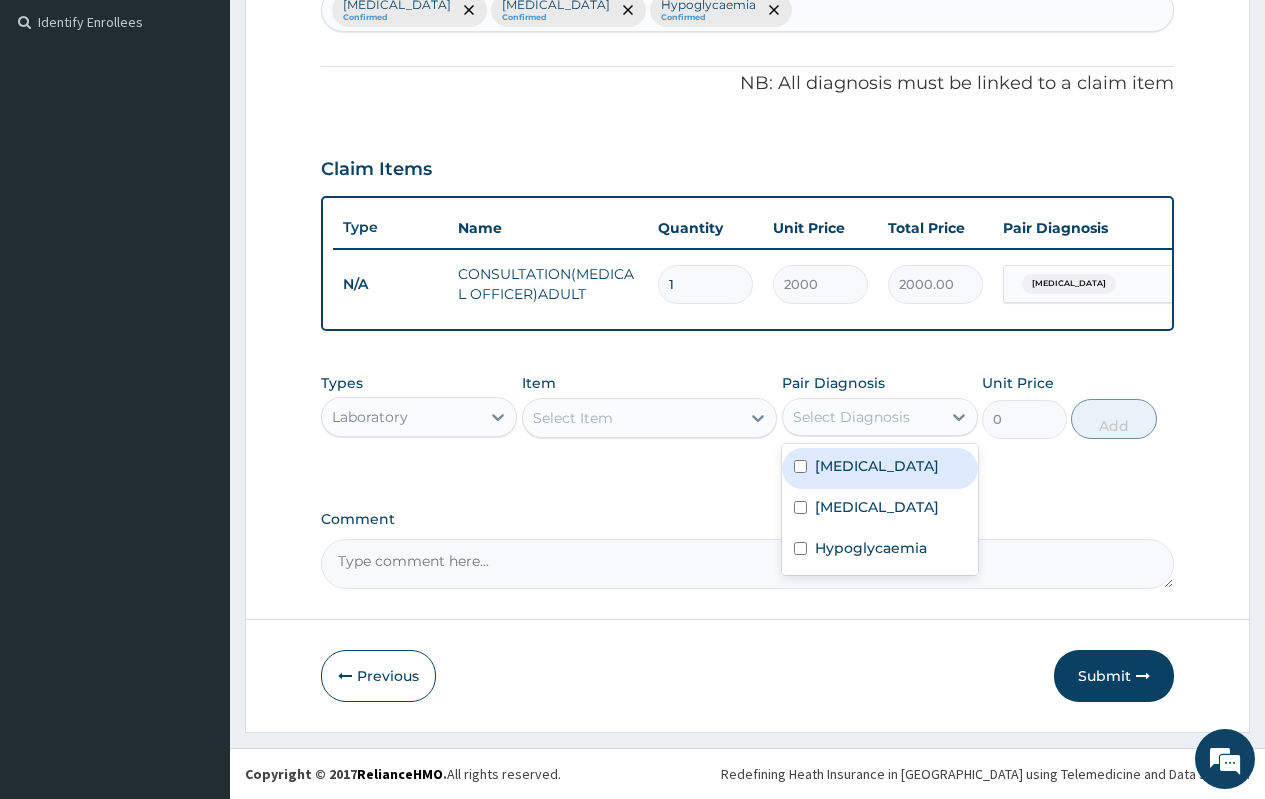 click on "Malaria" at bounding box center (880, 468) 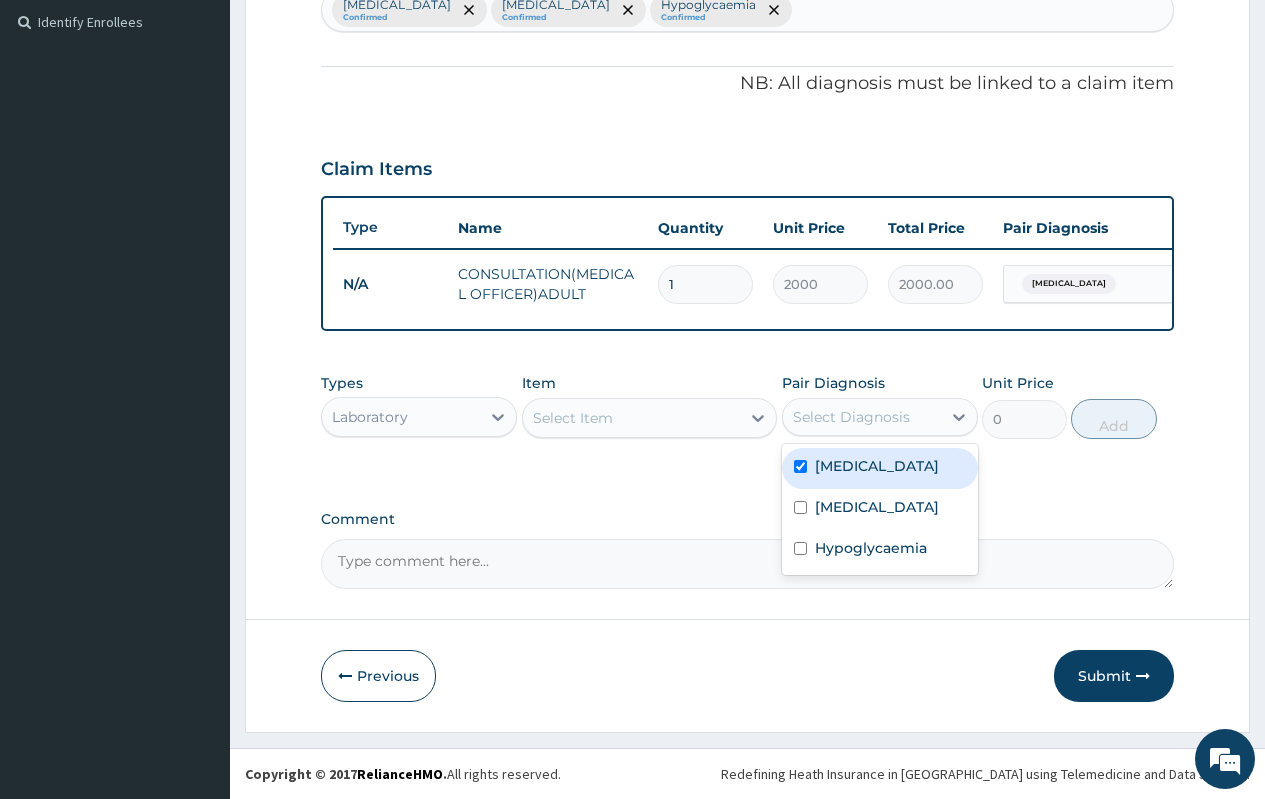 checkbox on "true" 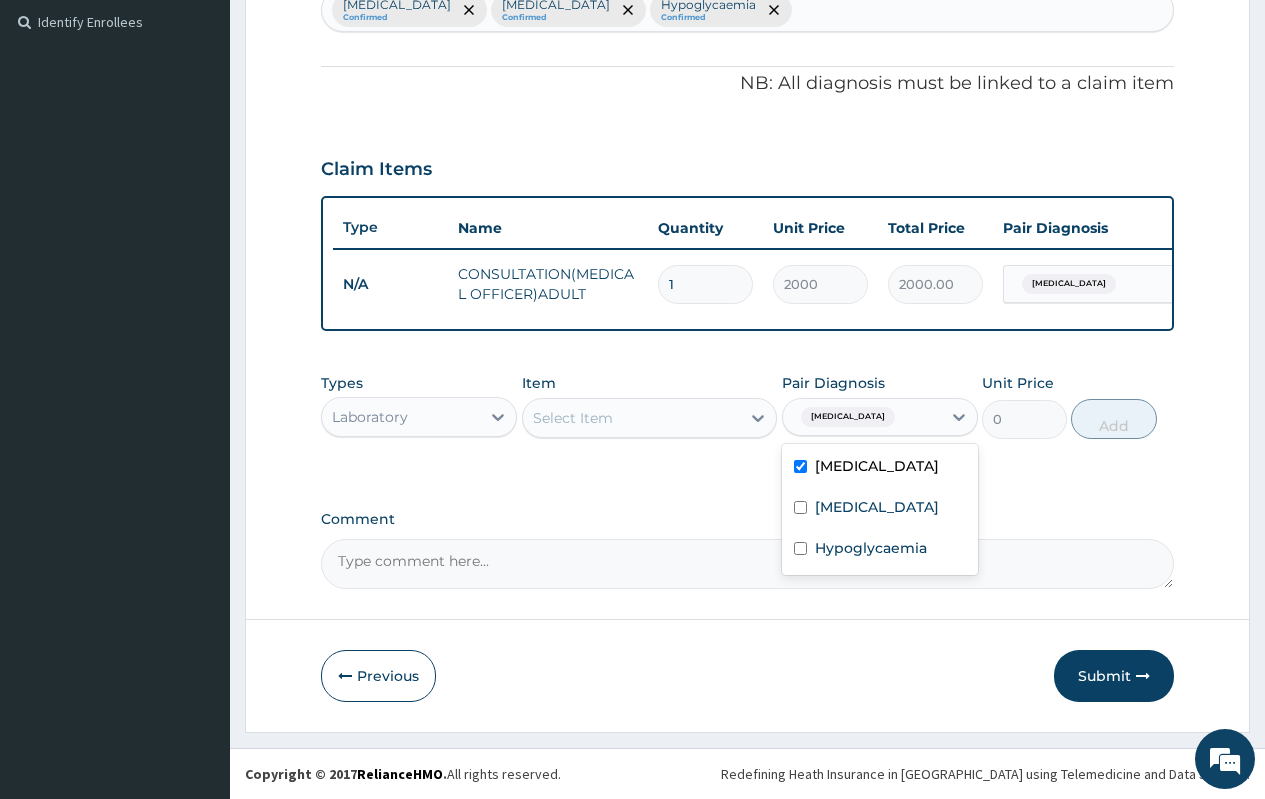 click on "Select Item" at bounding box center [632, 418] 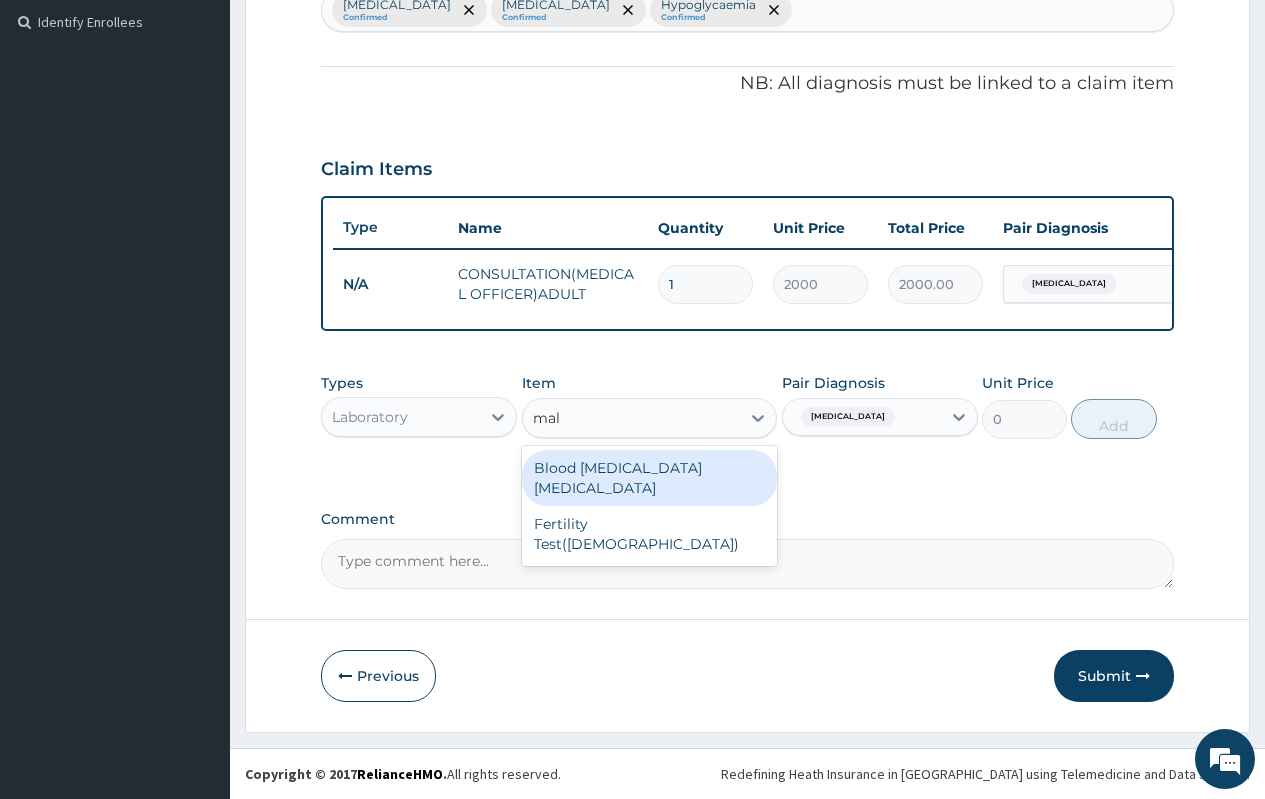 type on "mala" 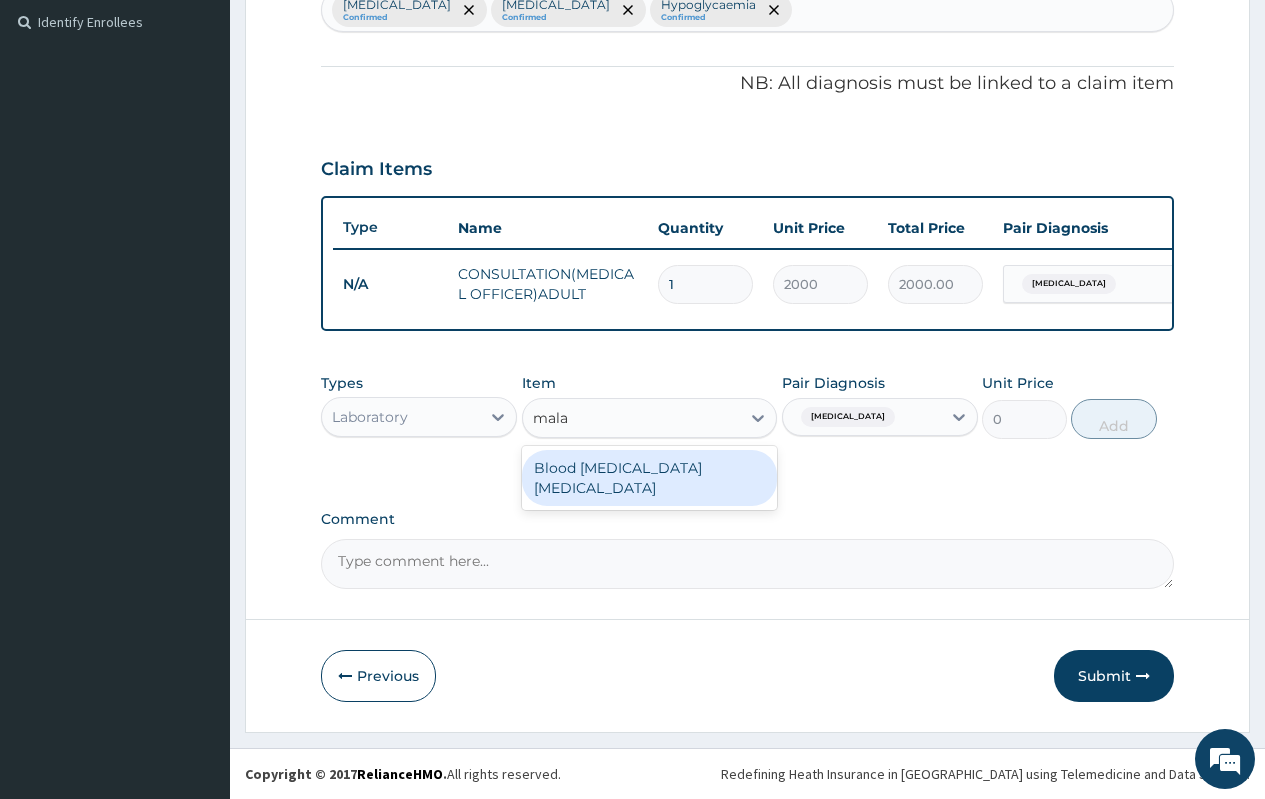 click on "Blood Malaria Parasite" at bounding box center (650, 478) 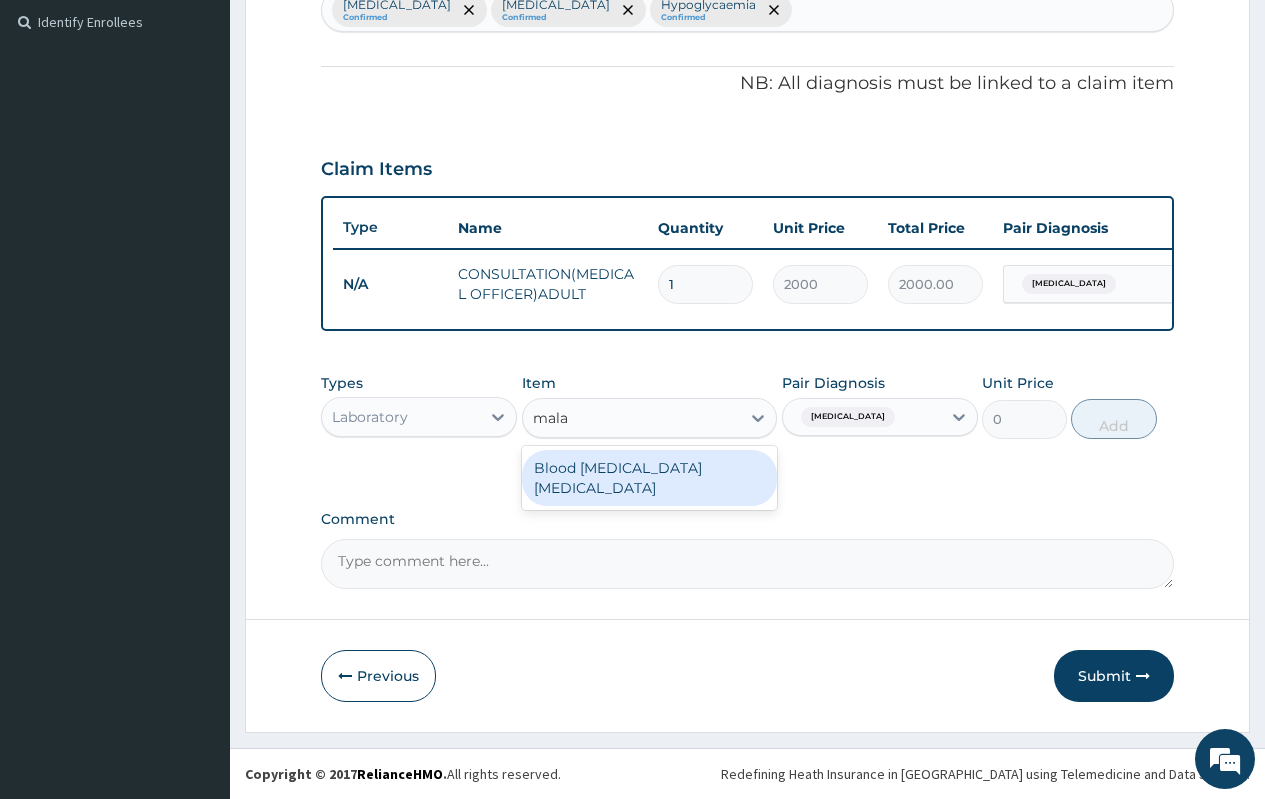 type 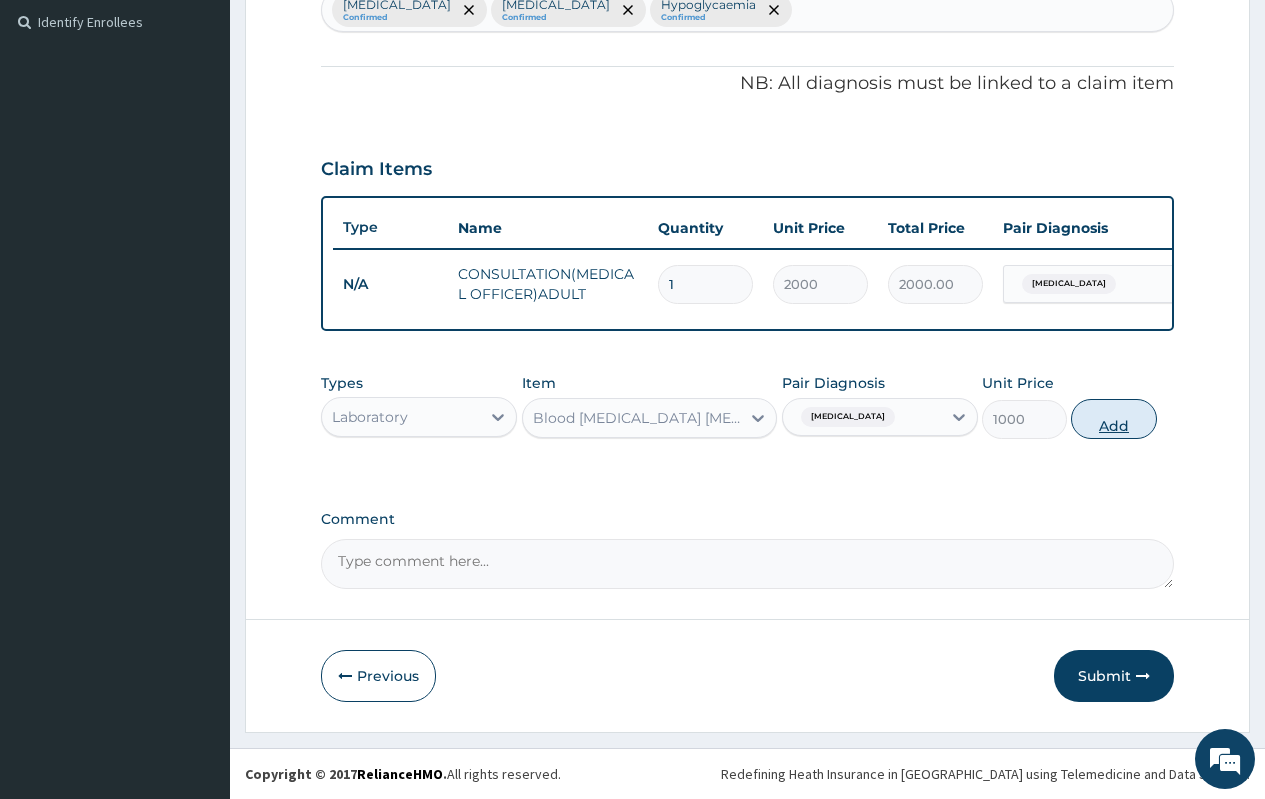 click on "Add" at bounding box center [1113, 419] 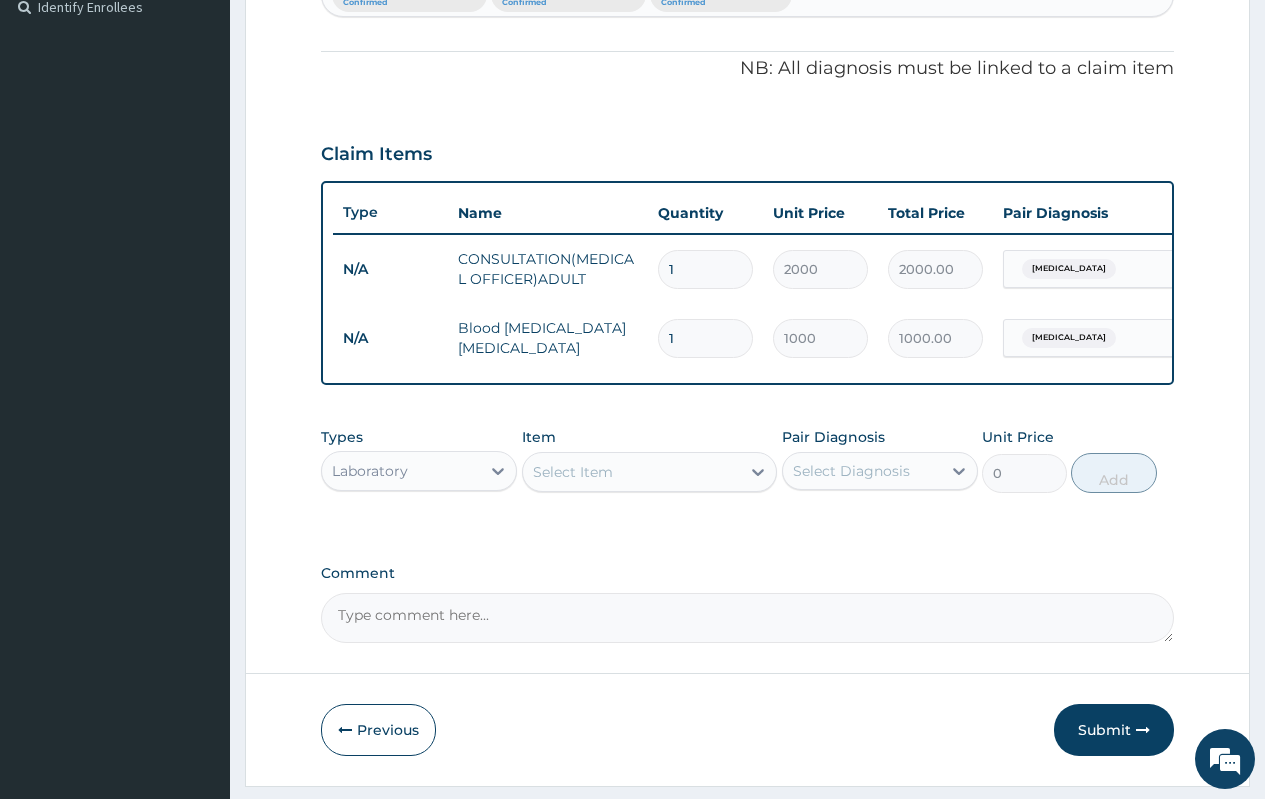 click on "Select Item" at bounding box center [632, 472] 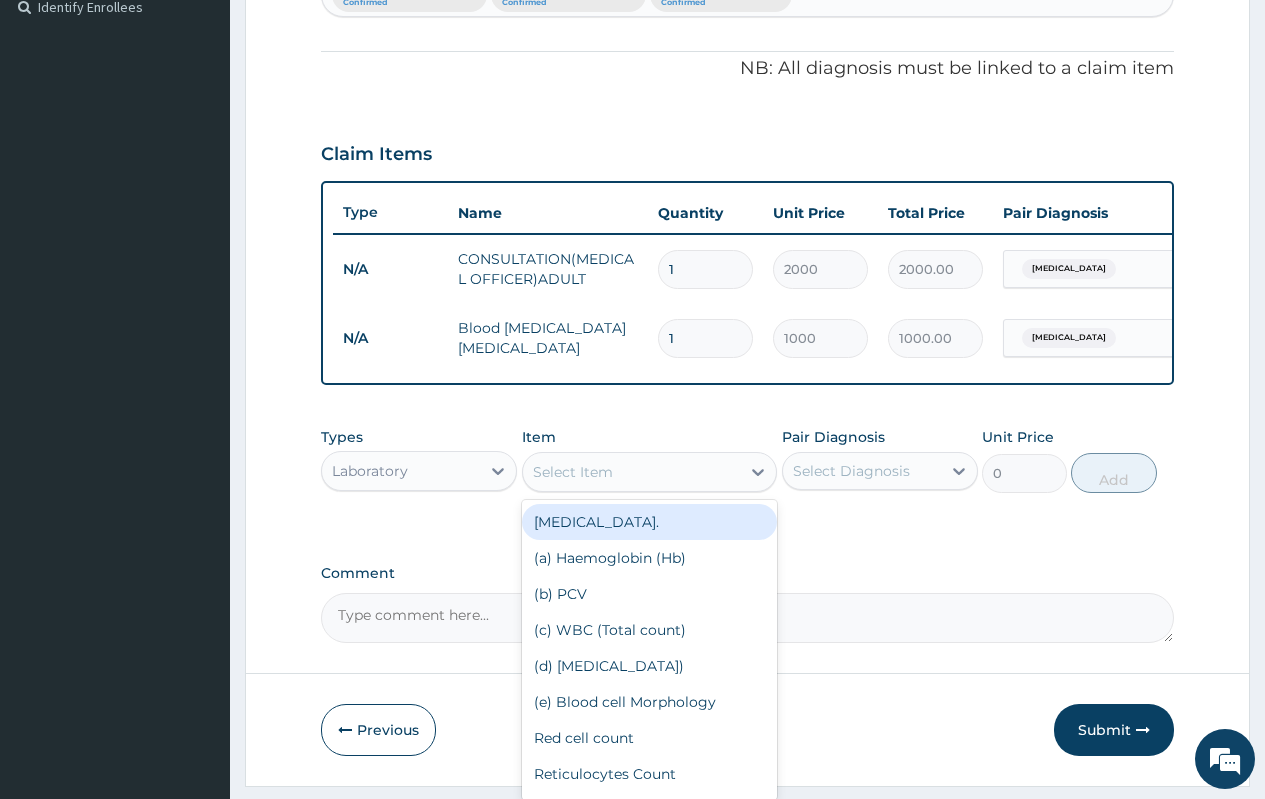 click on "FULL BLOOD COUNT." at bounding box center (650, 522) 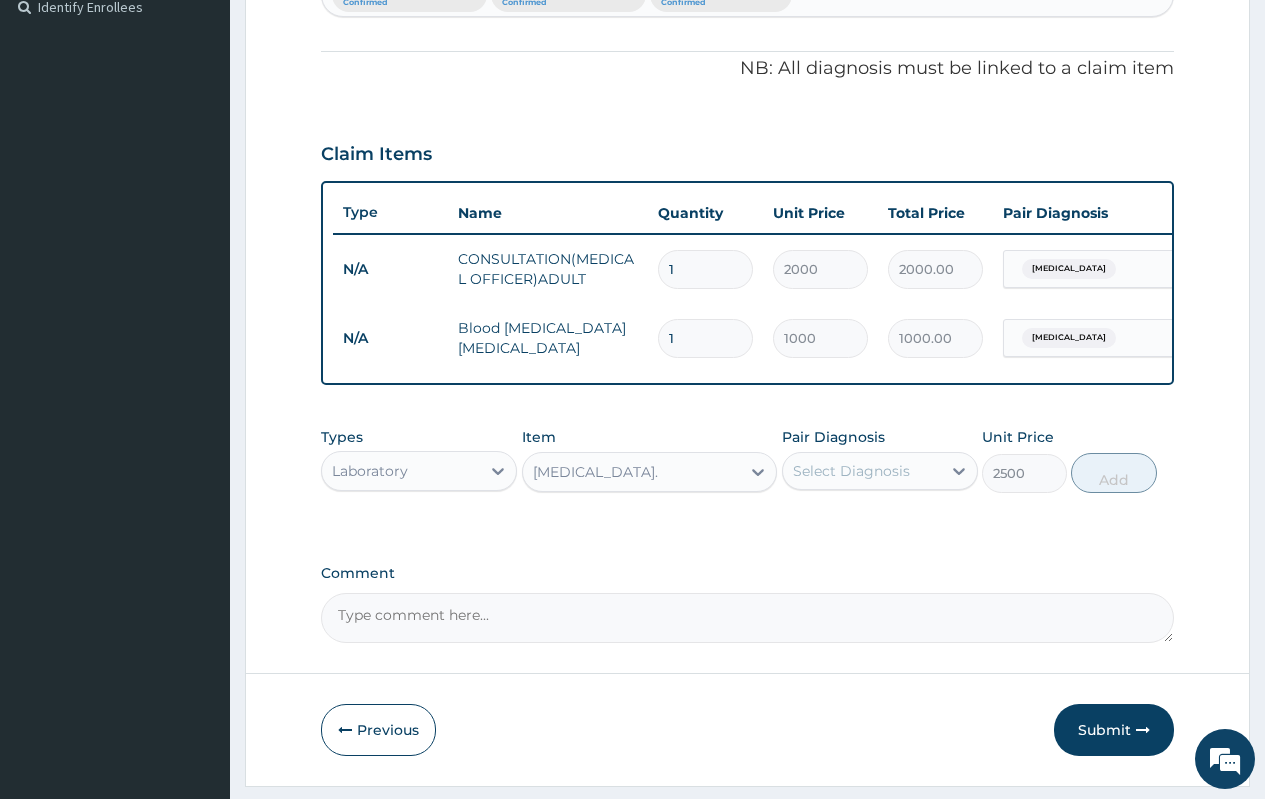 click on "Select Diagnosis" at bounding box center (880, 471) 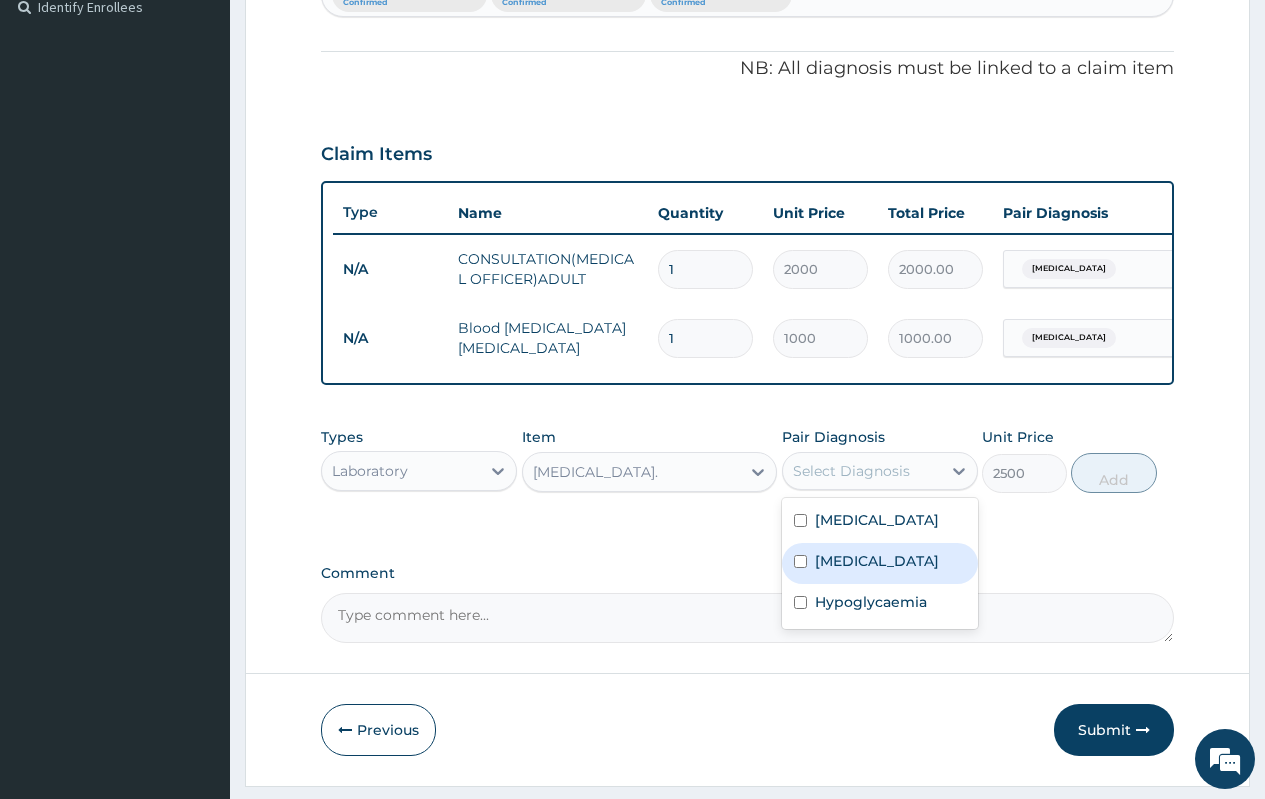 click on "Sepsis" at bounding box center [877, 561] 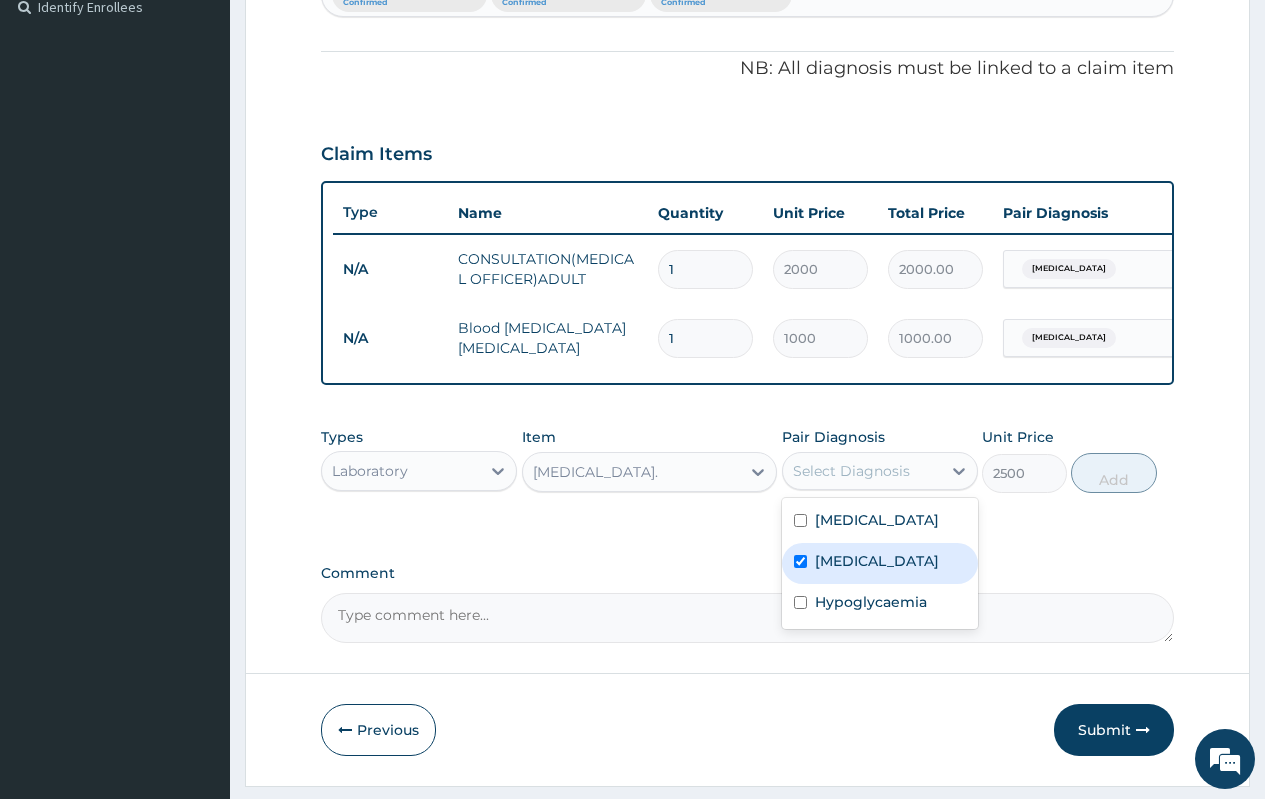 checkbox on "true" 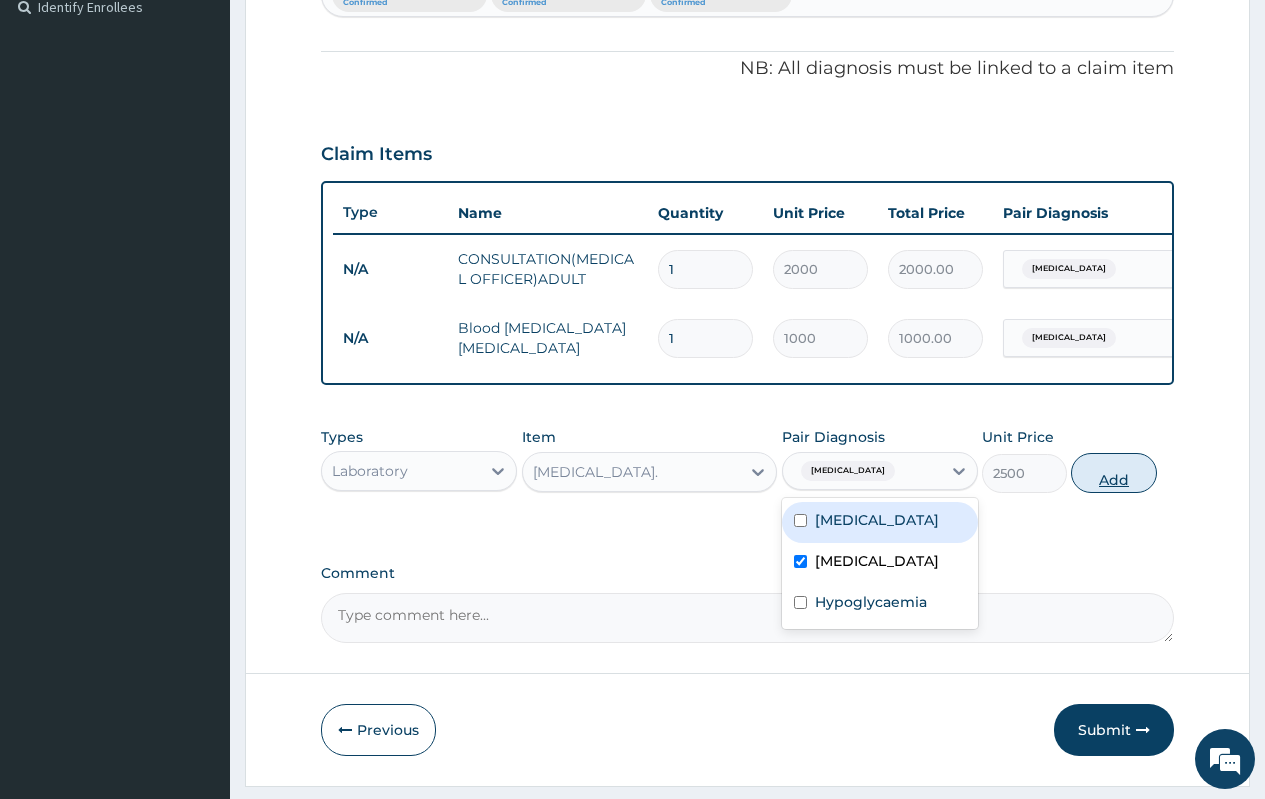 click on "Add" at bounding box center (1113, 473) 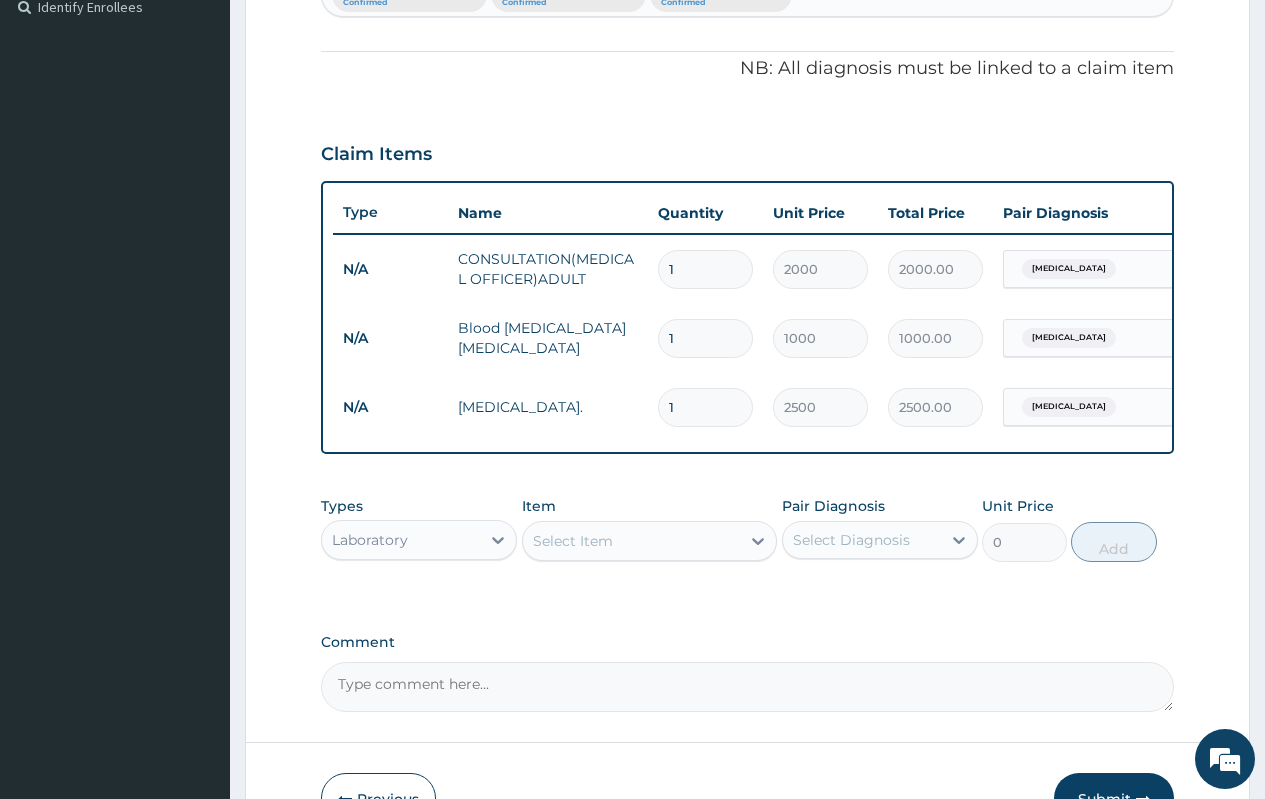 scroll, scrollTop: 701, scrollLeft: 0, axis: vertical 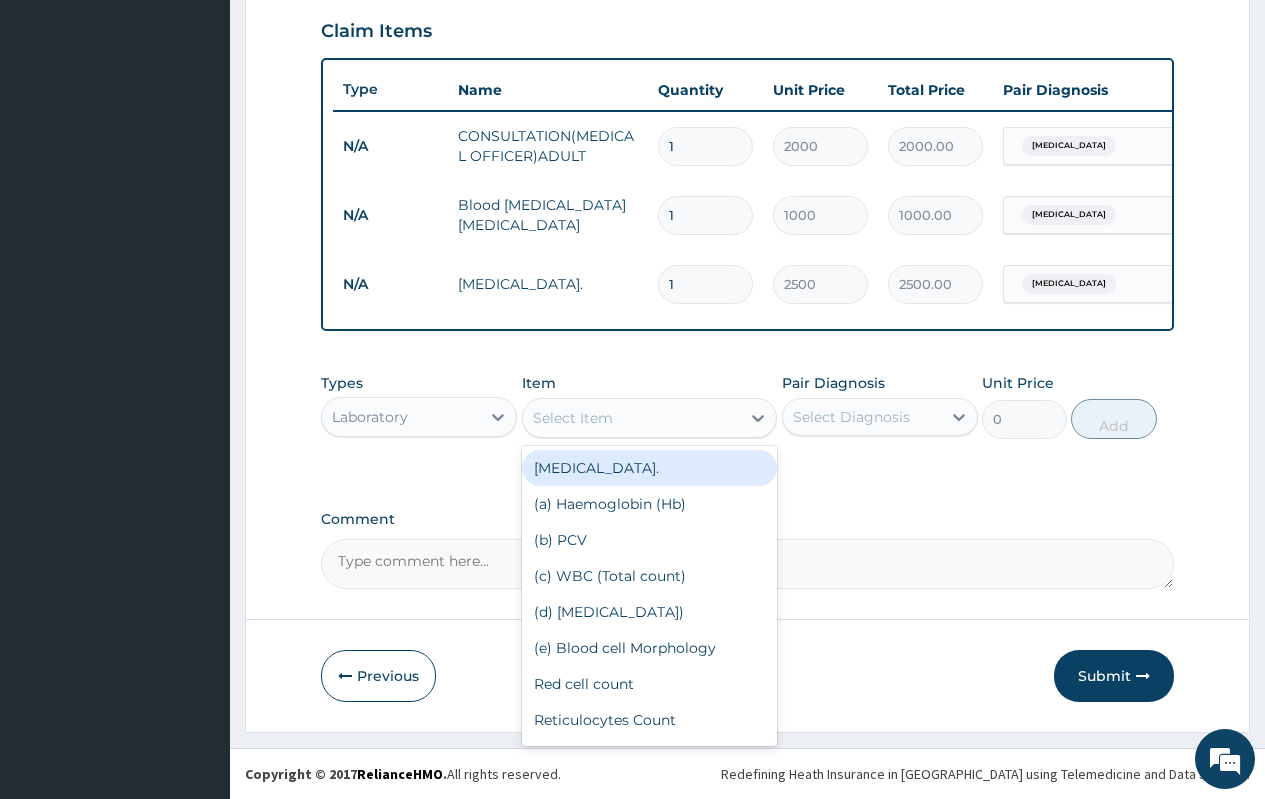 click on "Select Item" at bounding box center [632, 418] 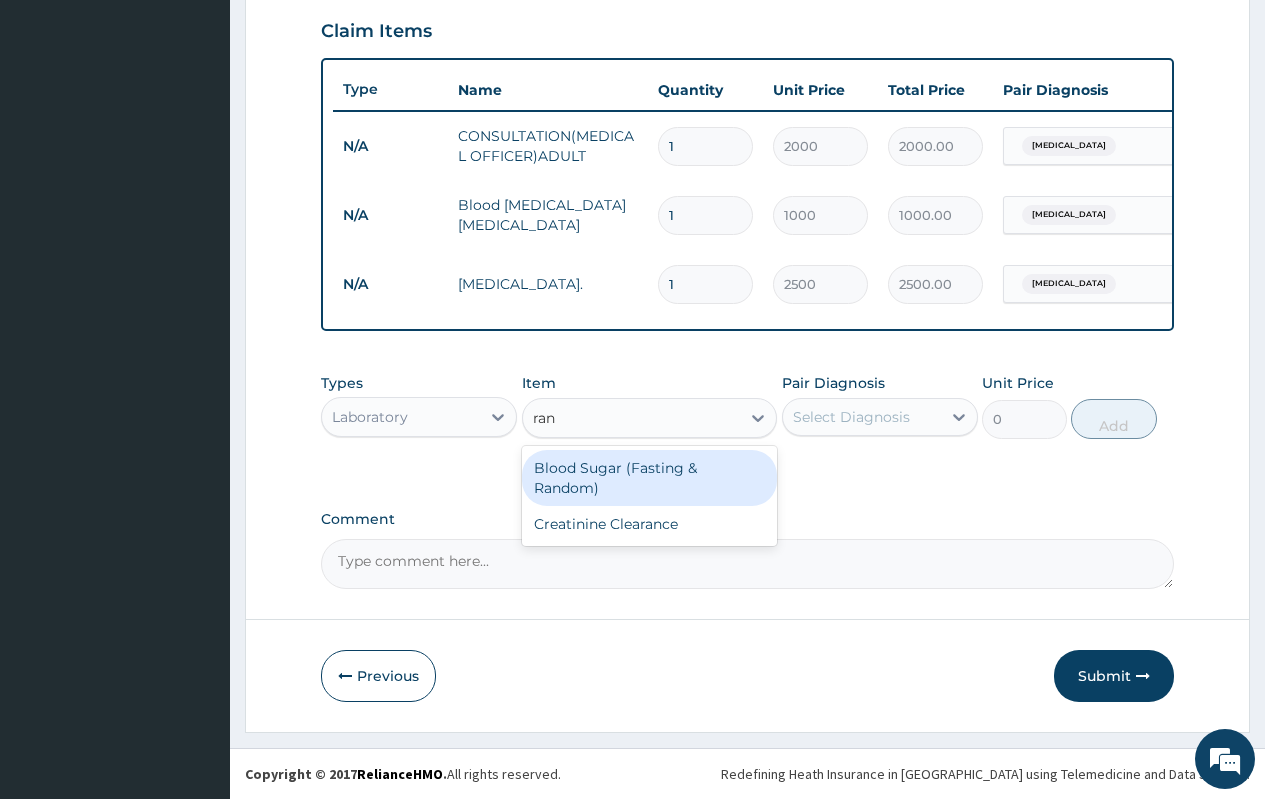type on "rand" 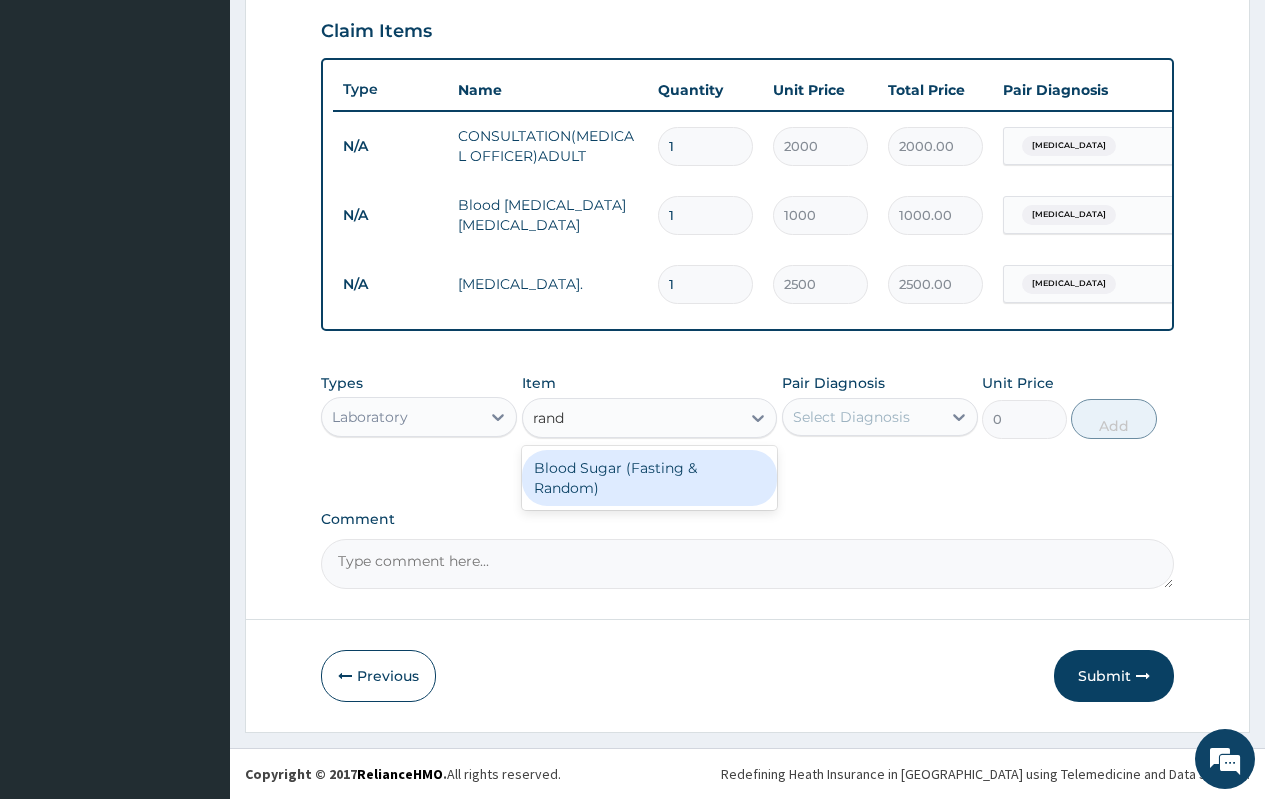 click on "Blood Sugar (Fasting & Random)" at bounding box center [650, 478] 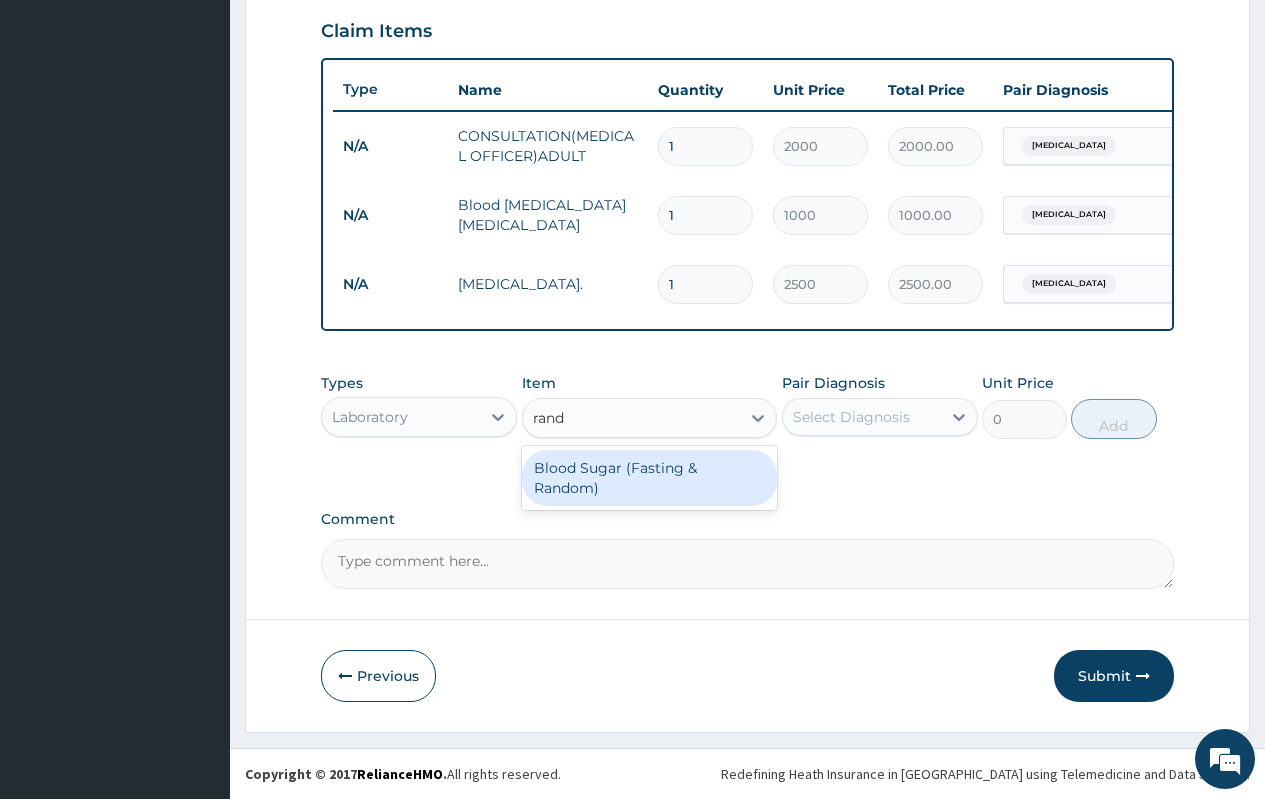 type 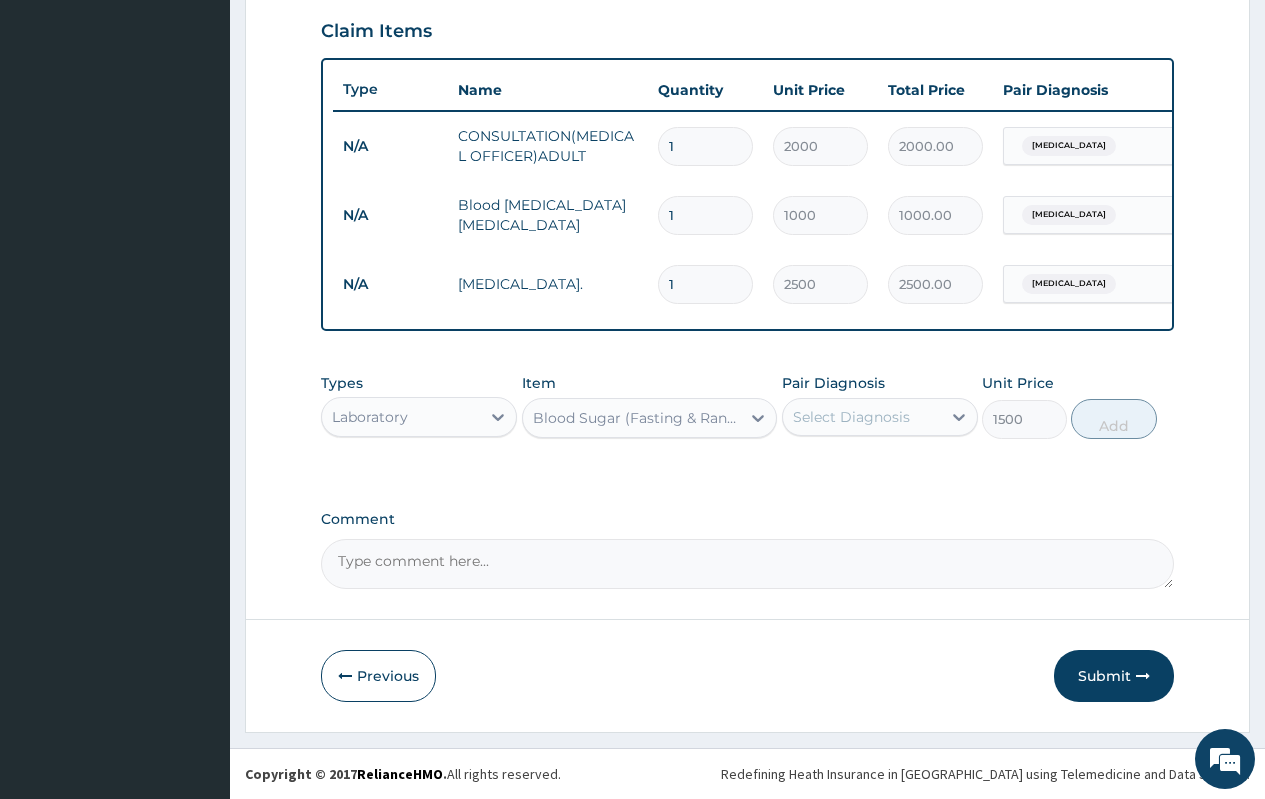 click on "Select Diagnosis" at bounding box center [851, 417] 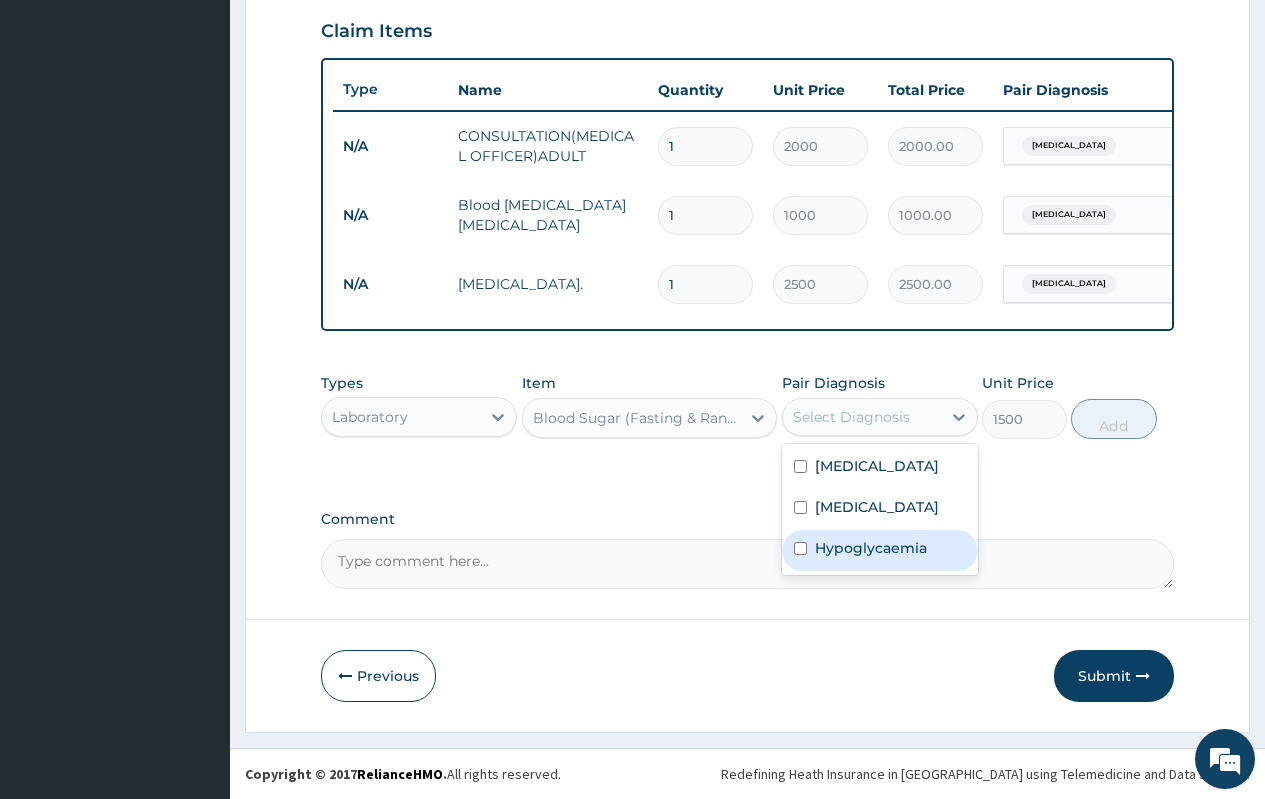 click on "Hypoglycaemia" at bounding box center [871, 548] 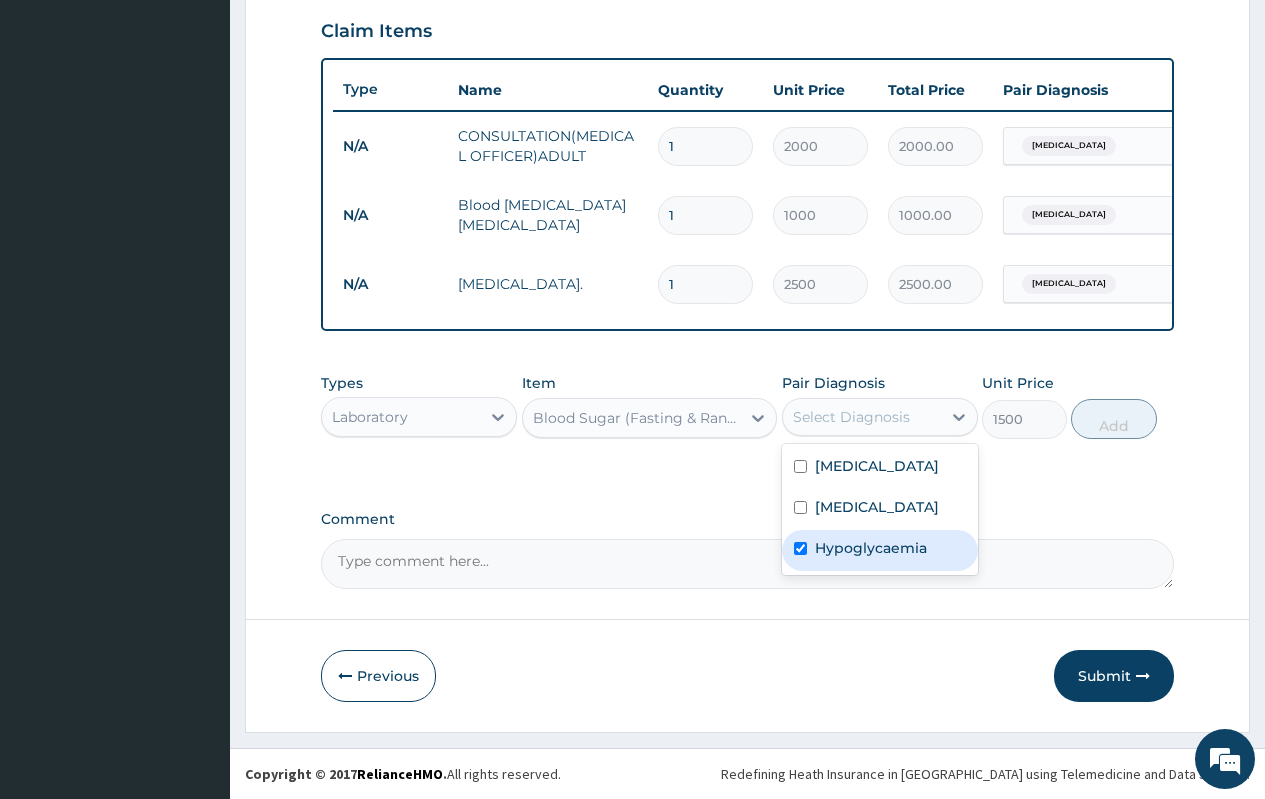 checkbox on "true" 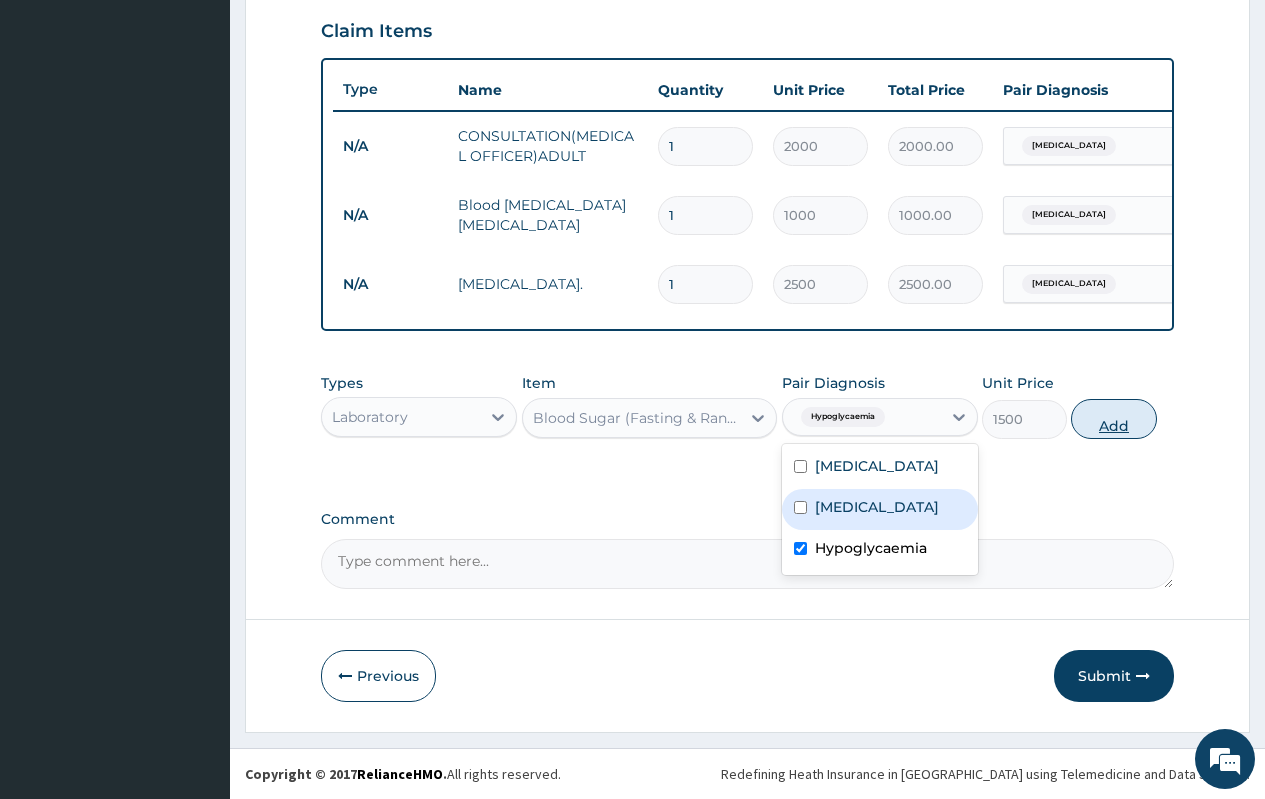 click on "Add" at bounding box center [1113, 419] 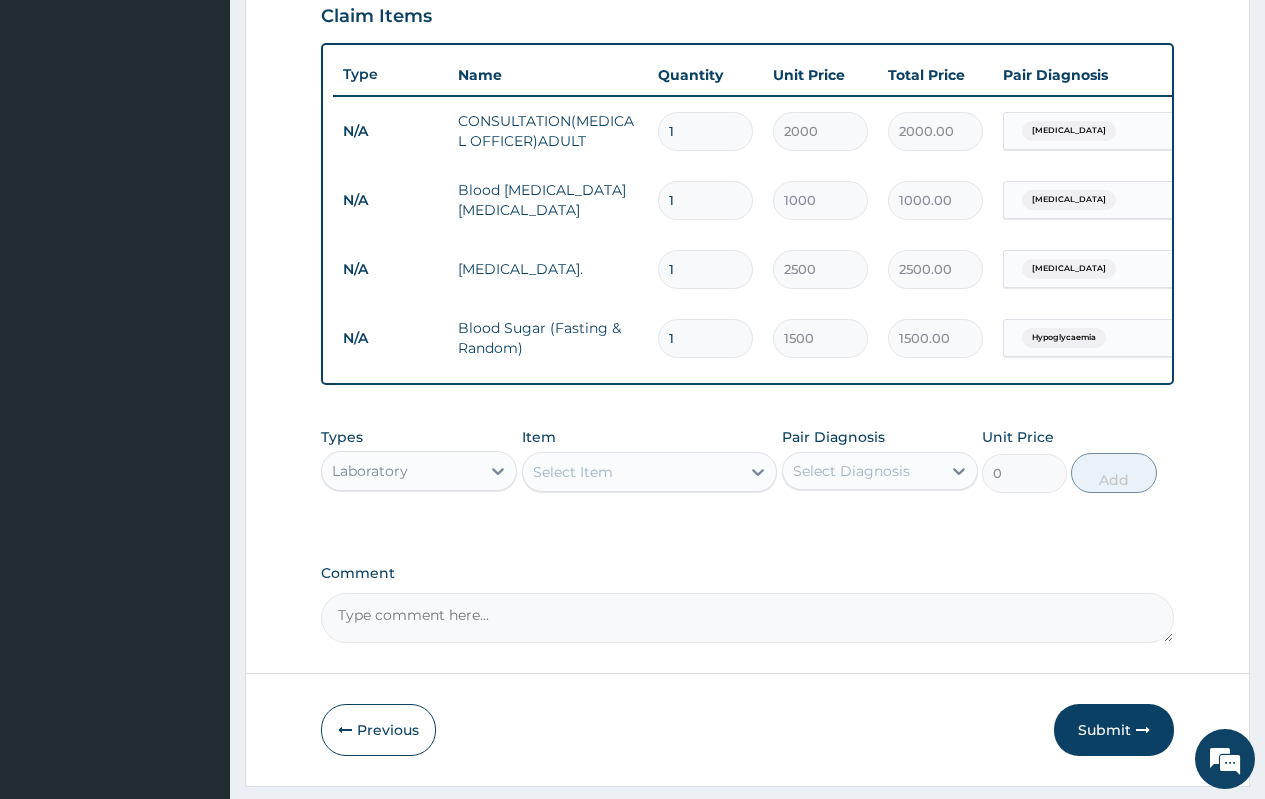 click on "Laboratory" at bounding box center [401, 471] 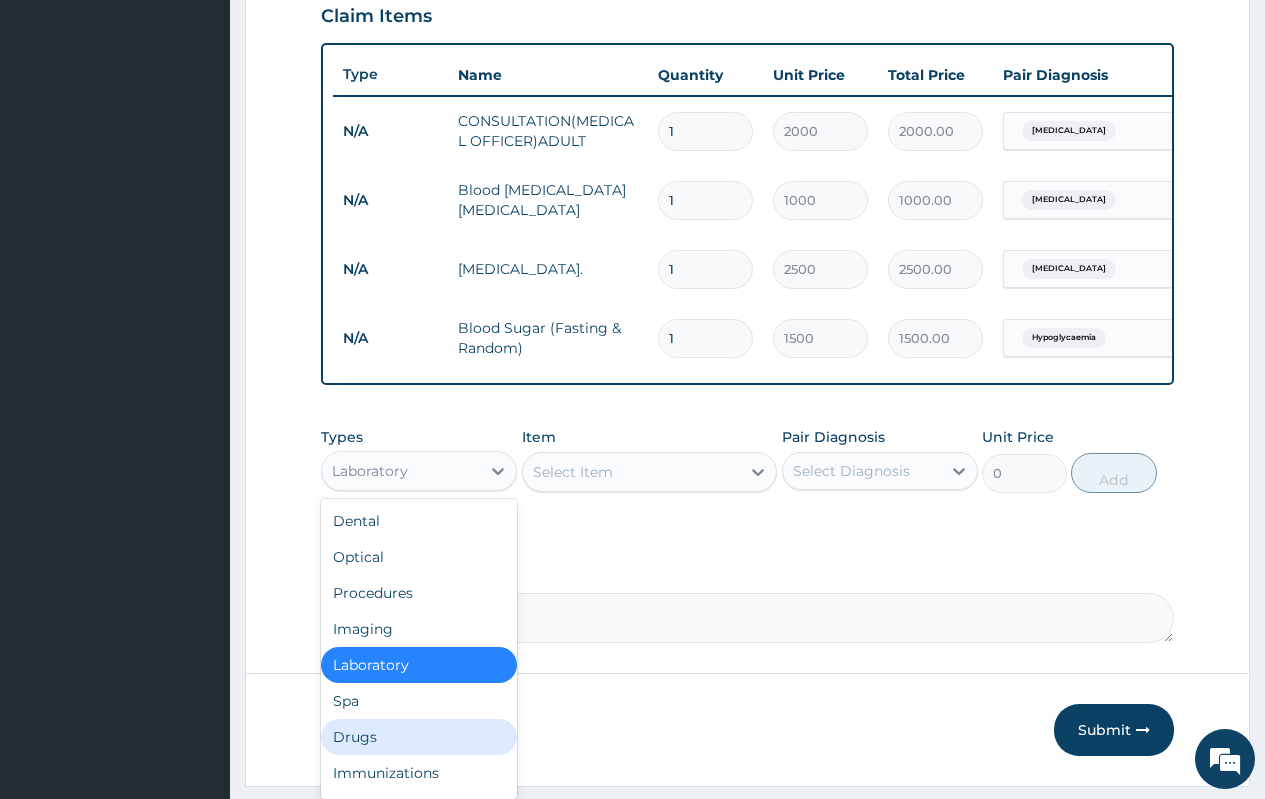 click on "Drugs" at bounding box center (419, 737) 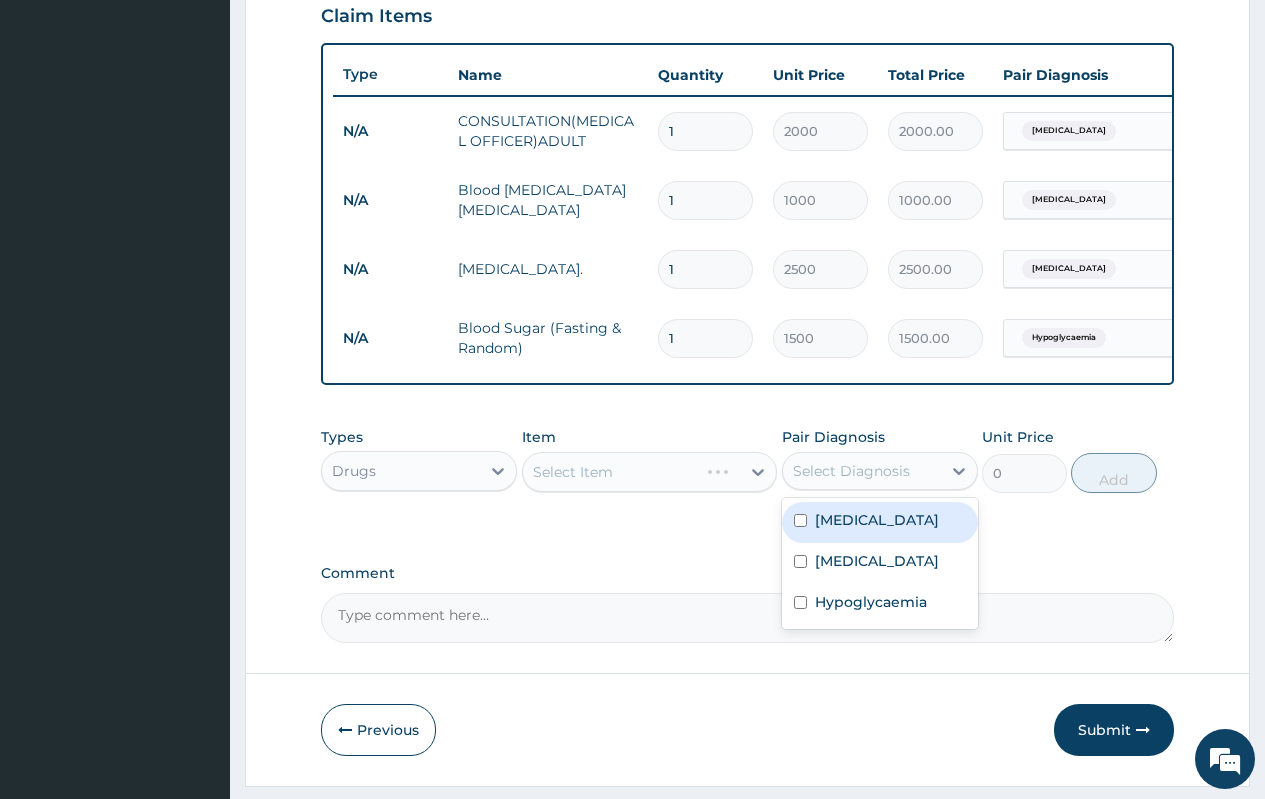 click on "Select Diagnosis" at bounding box center (851, 471) 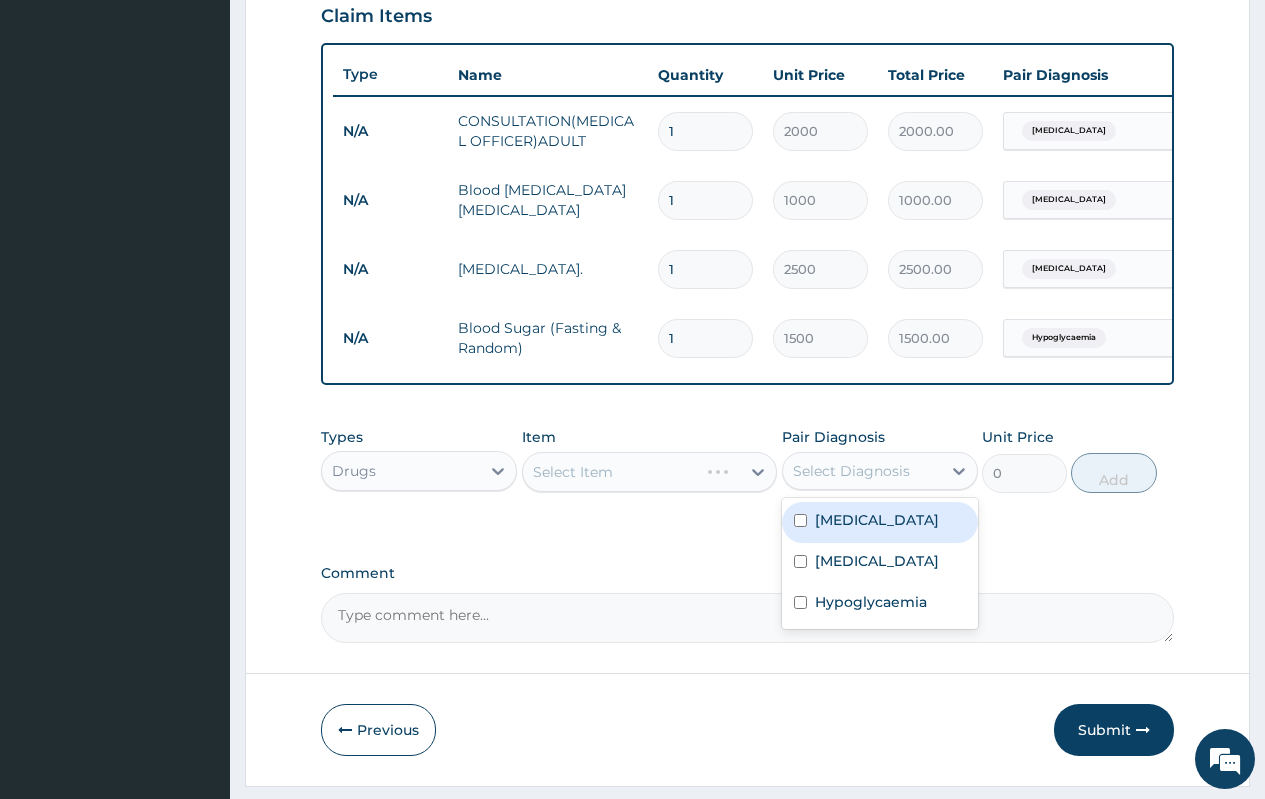 click on "[MEDICAL_DATA]" at bounding box center [880, 522] 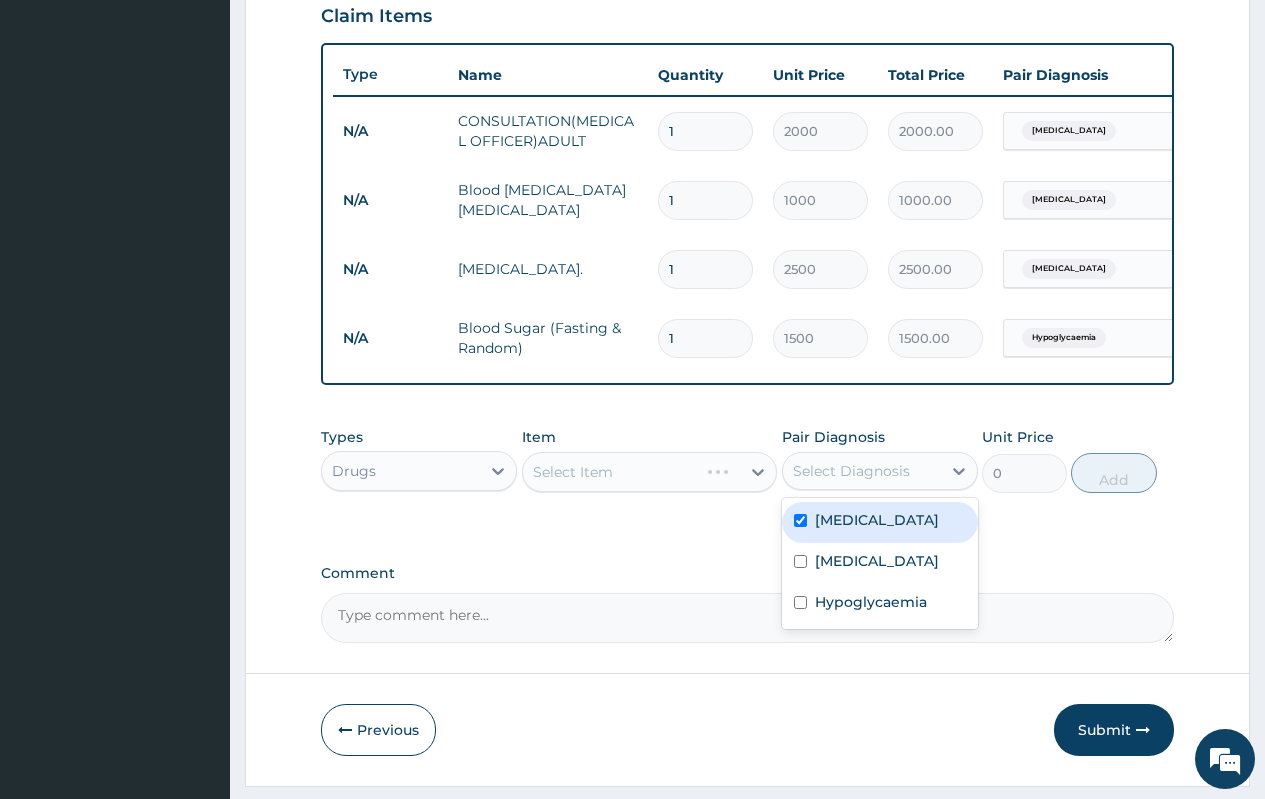 checkbox on "true" 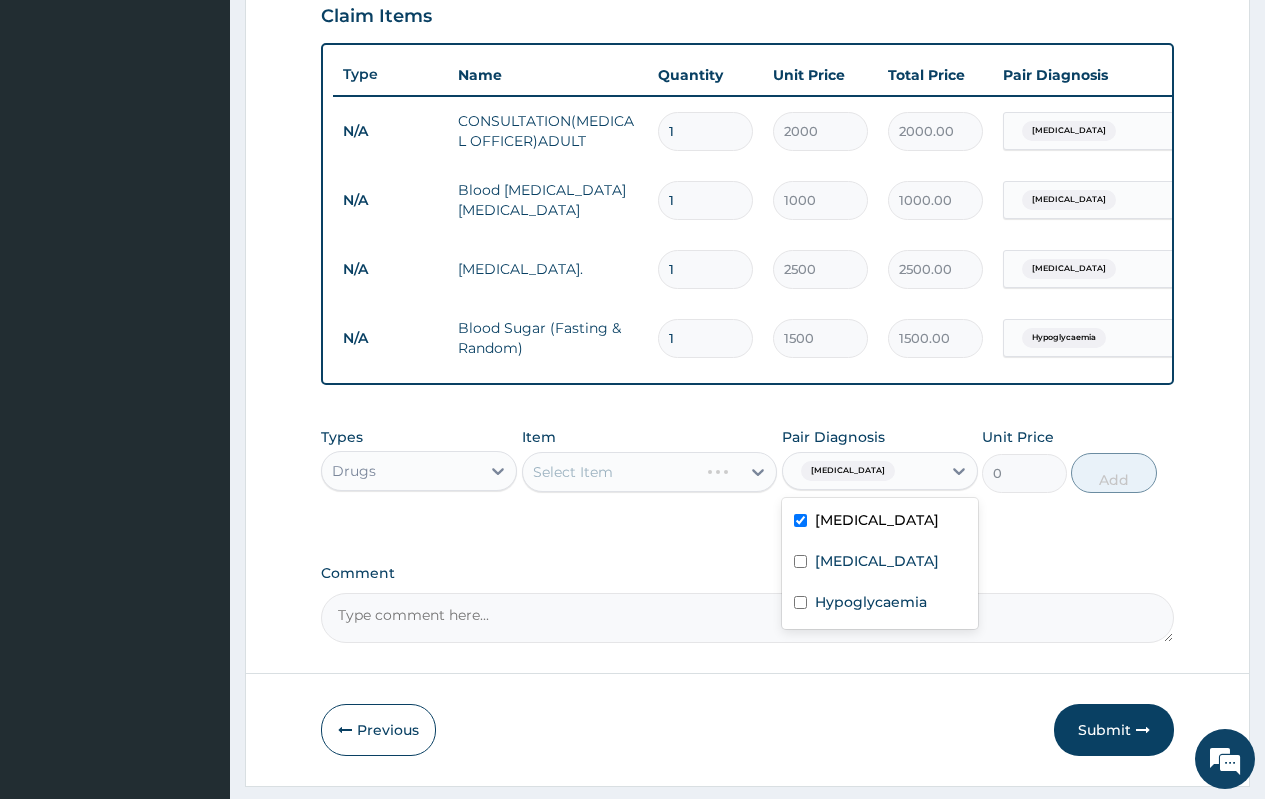 click on "Select Item" at bounding box center [650, 472] 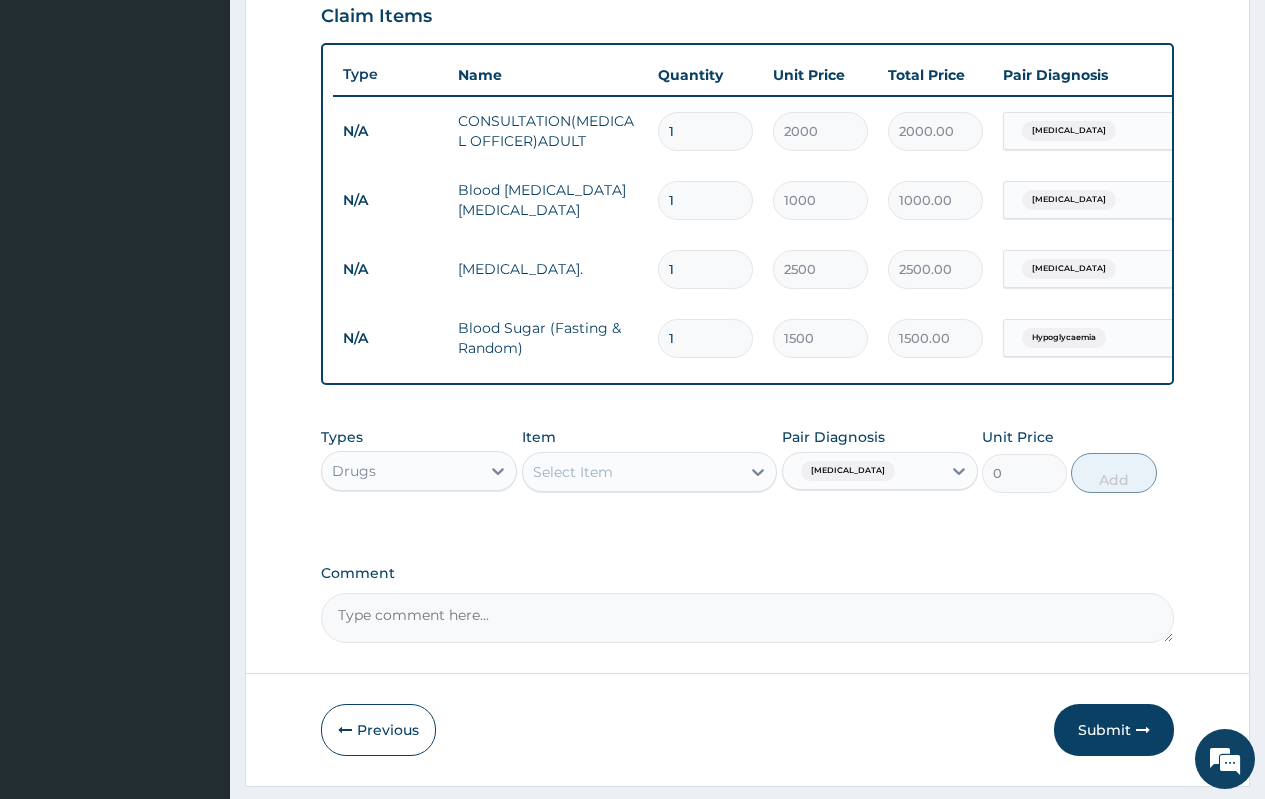 click on "Select Item" at bounding box center (573, 472) 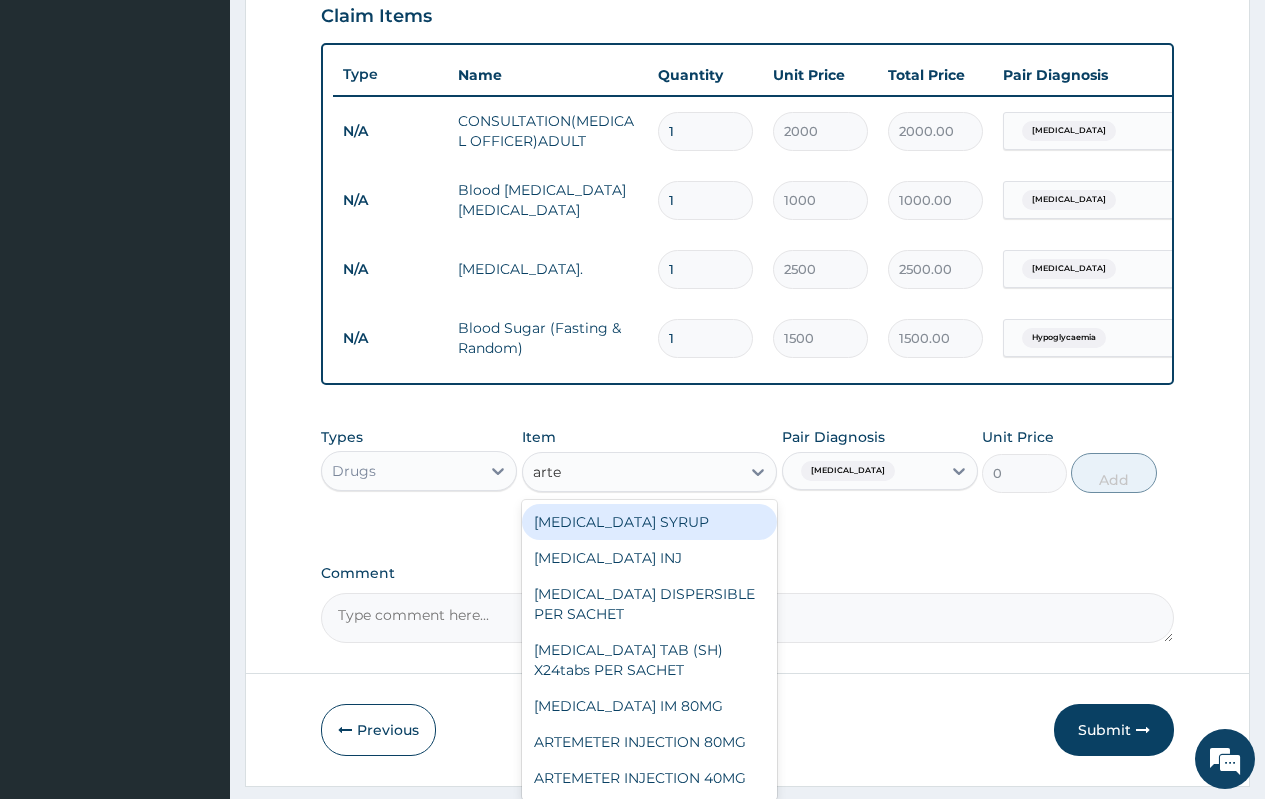 type on "artem" 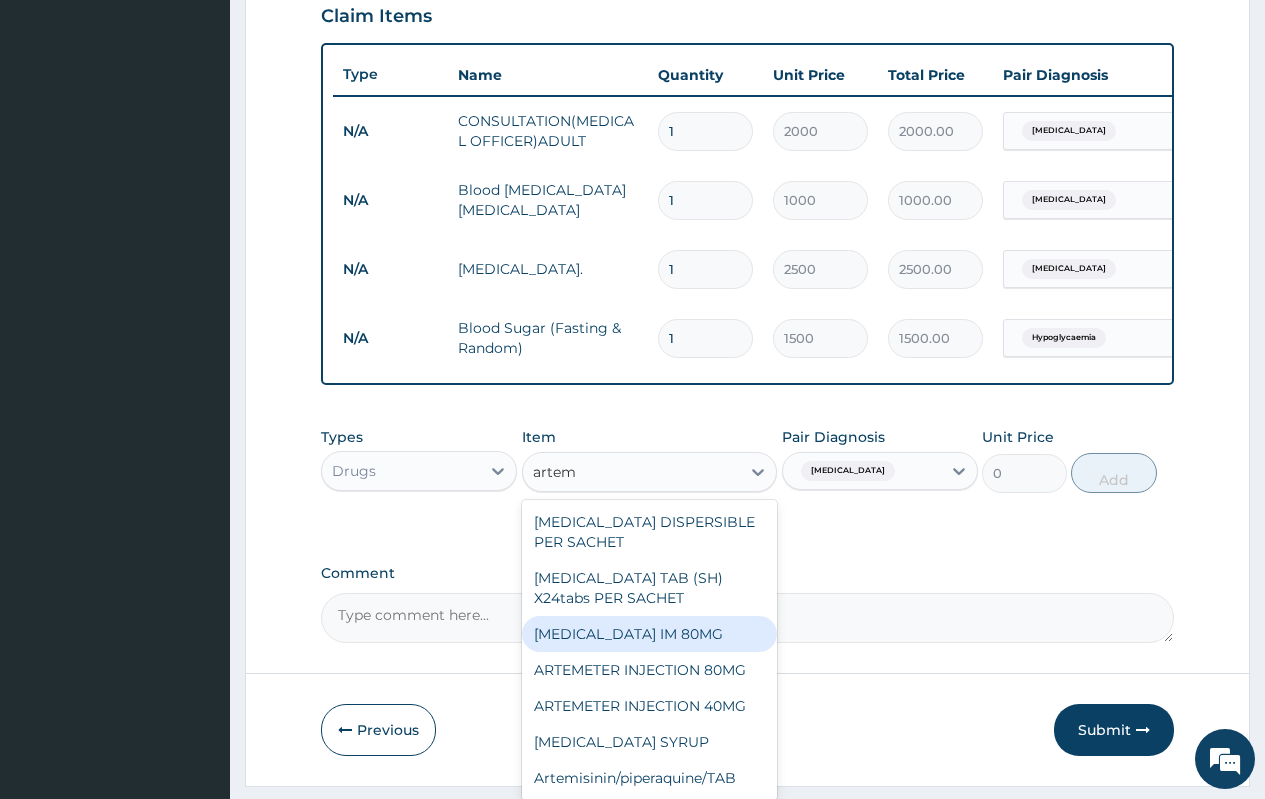 click on "[MEDICAL_DATA] IM 80MG" at bounding box center (650, 634) 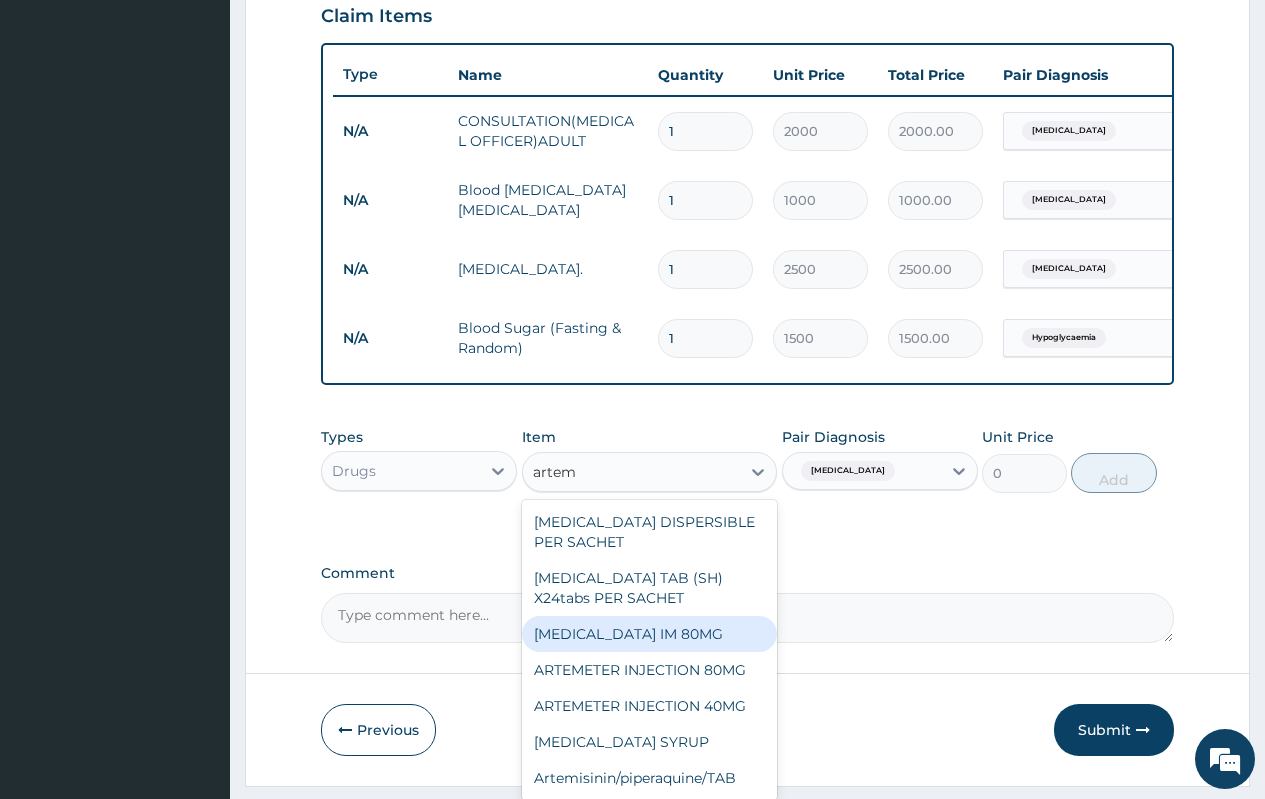 type 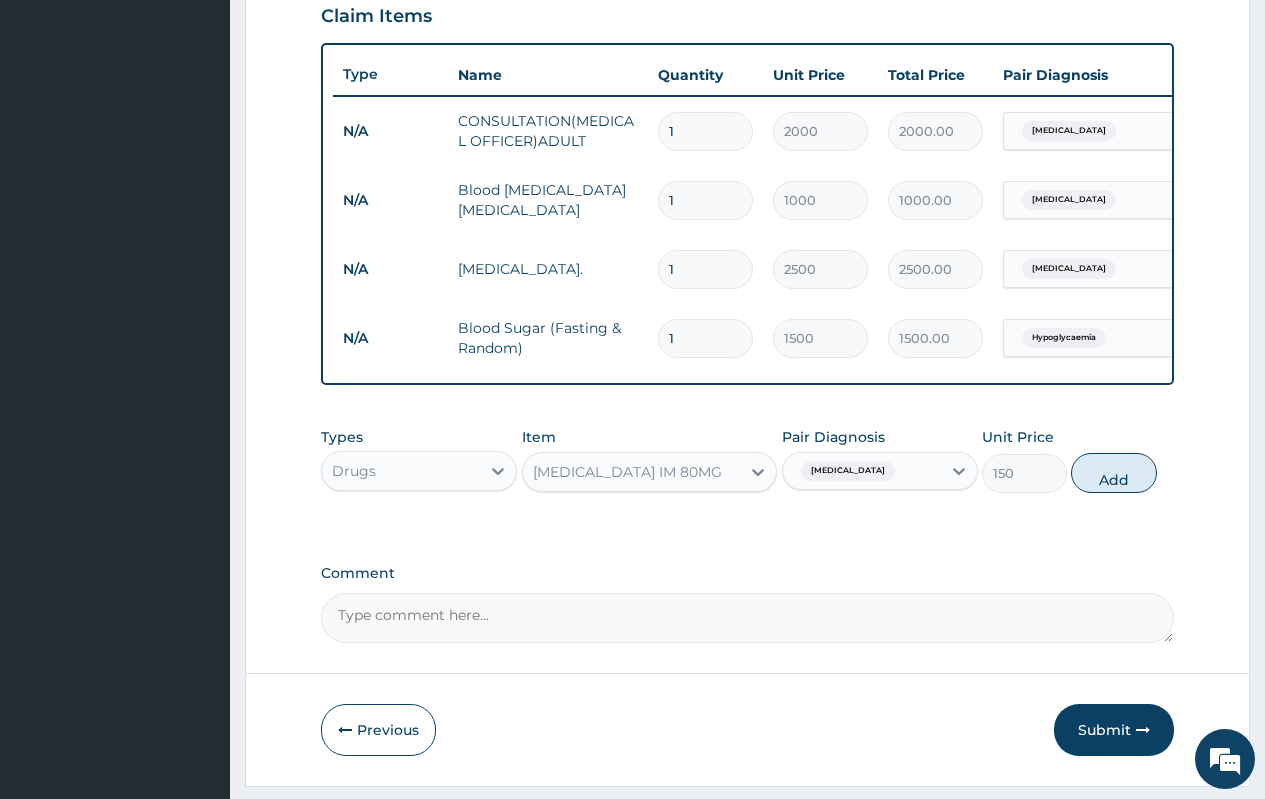 click on "[MEDICAL_DATA] IM 80MG" at bounding box center (627, 472) 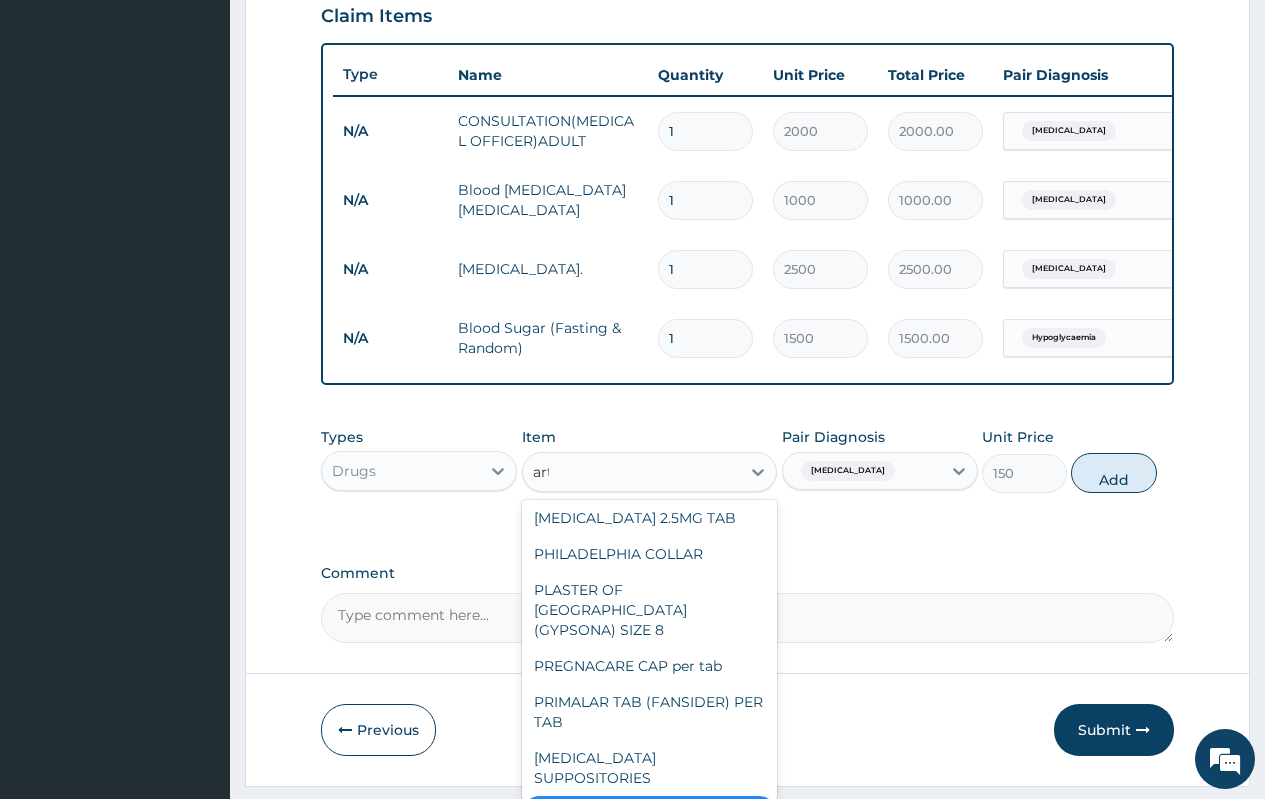 scroll, scrollTop: 260, scrollLeft: 0, axis: vertical 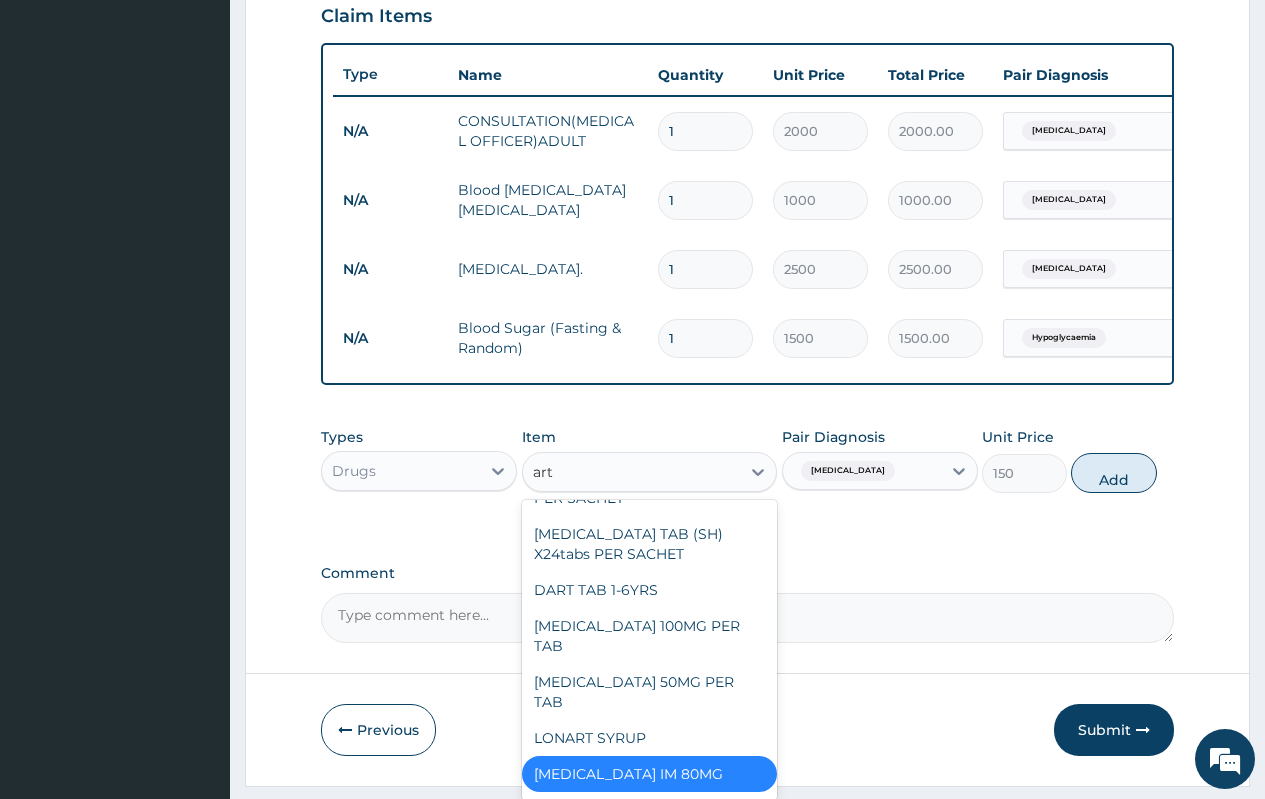 type on "arte" 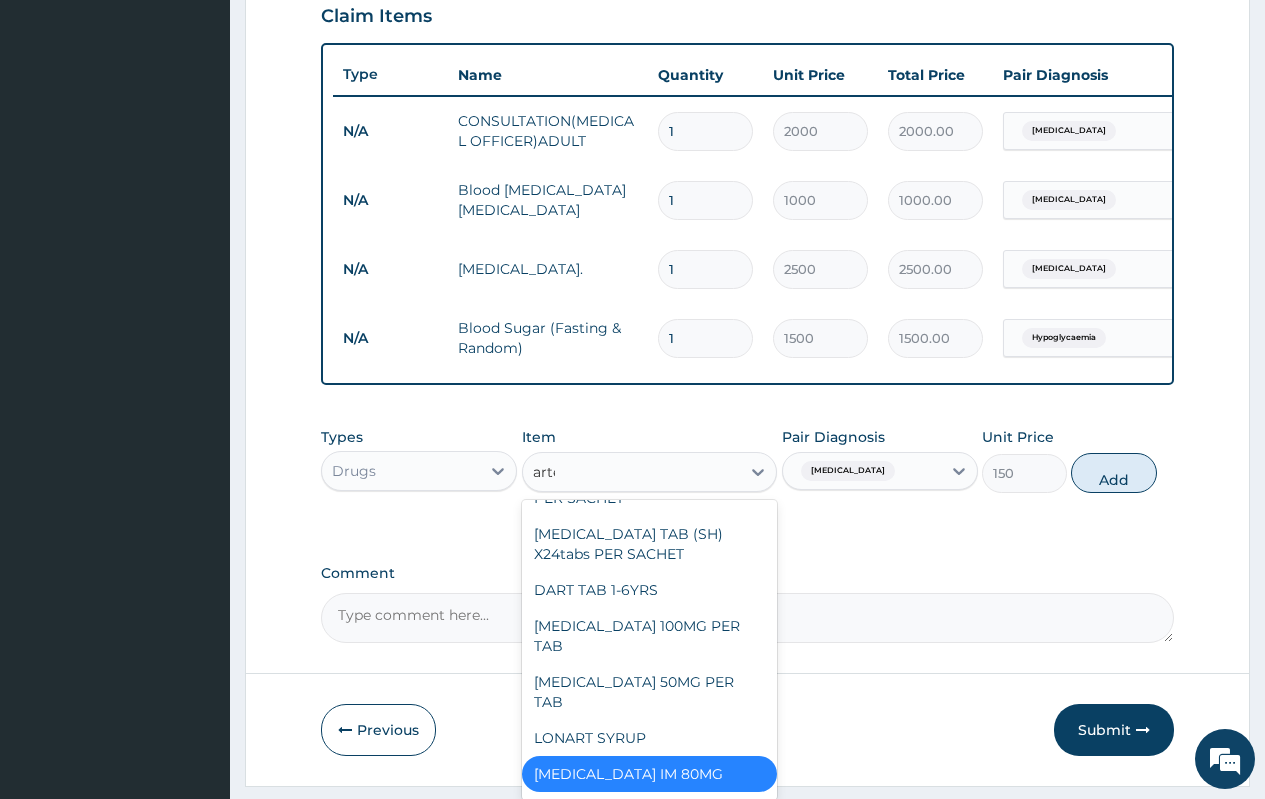 scroll, scrollTop: 0, scrollLeft: 0, axis: both 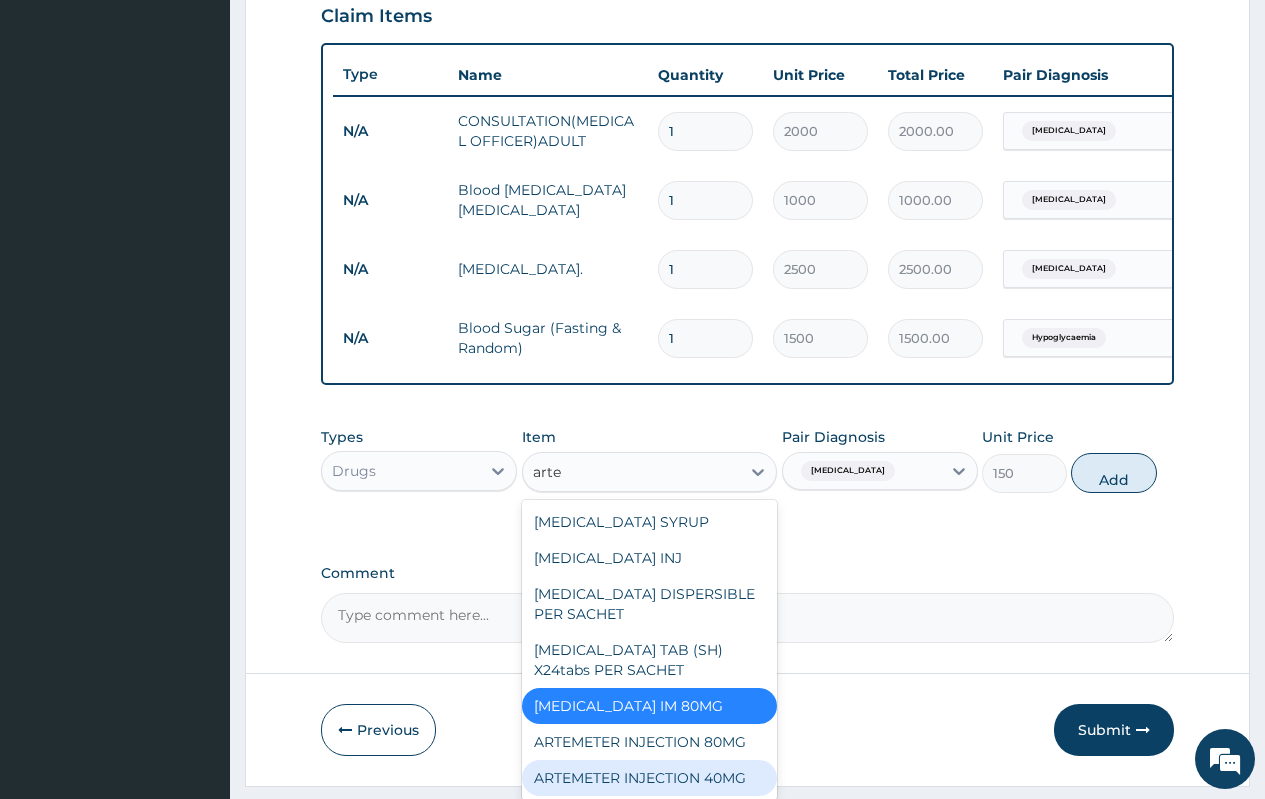 click on "ARTEMETER INJECTION 40MG" at bounding box center (650, 778) 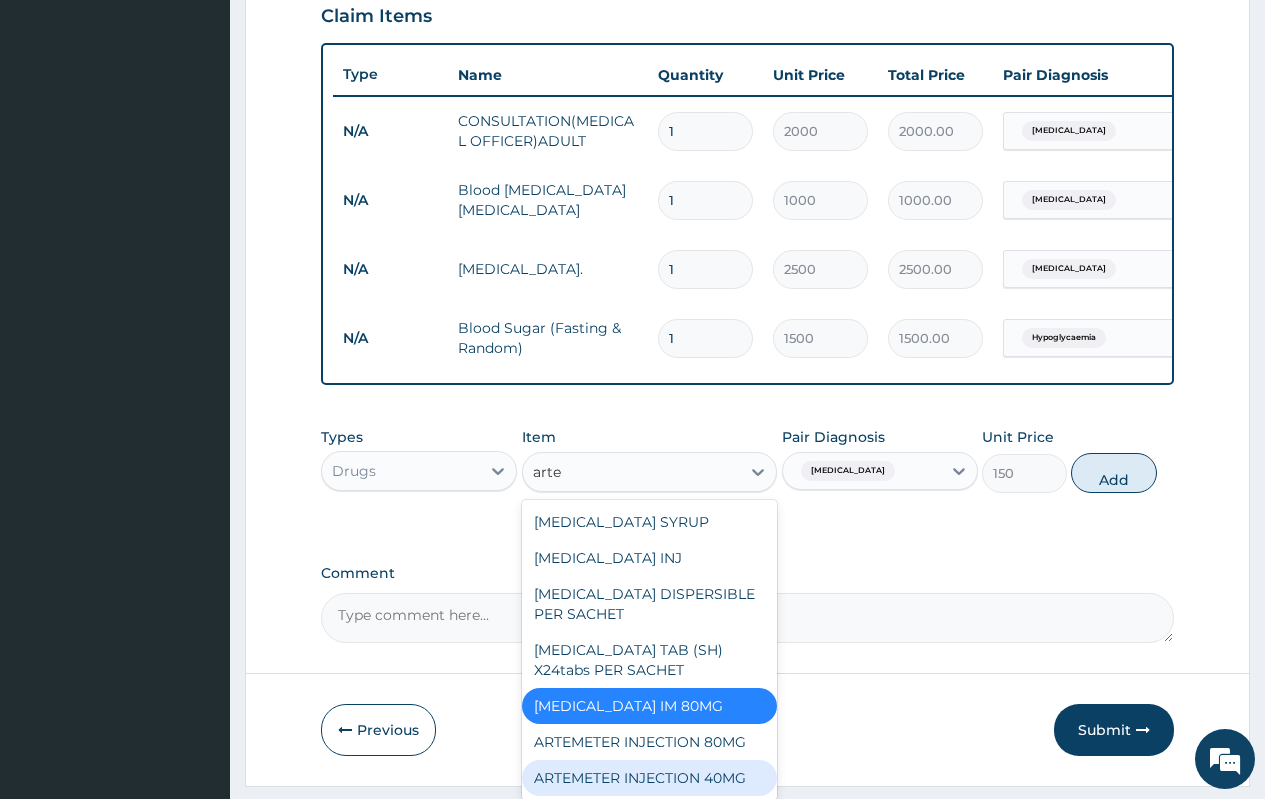 type 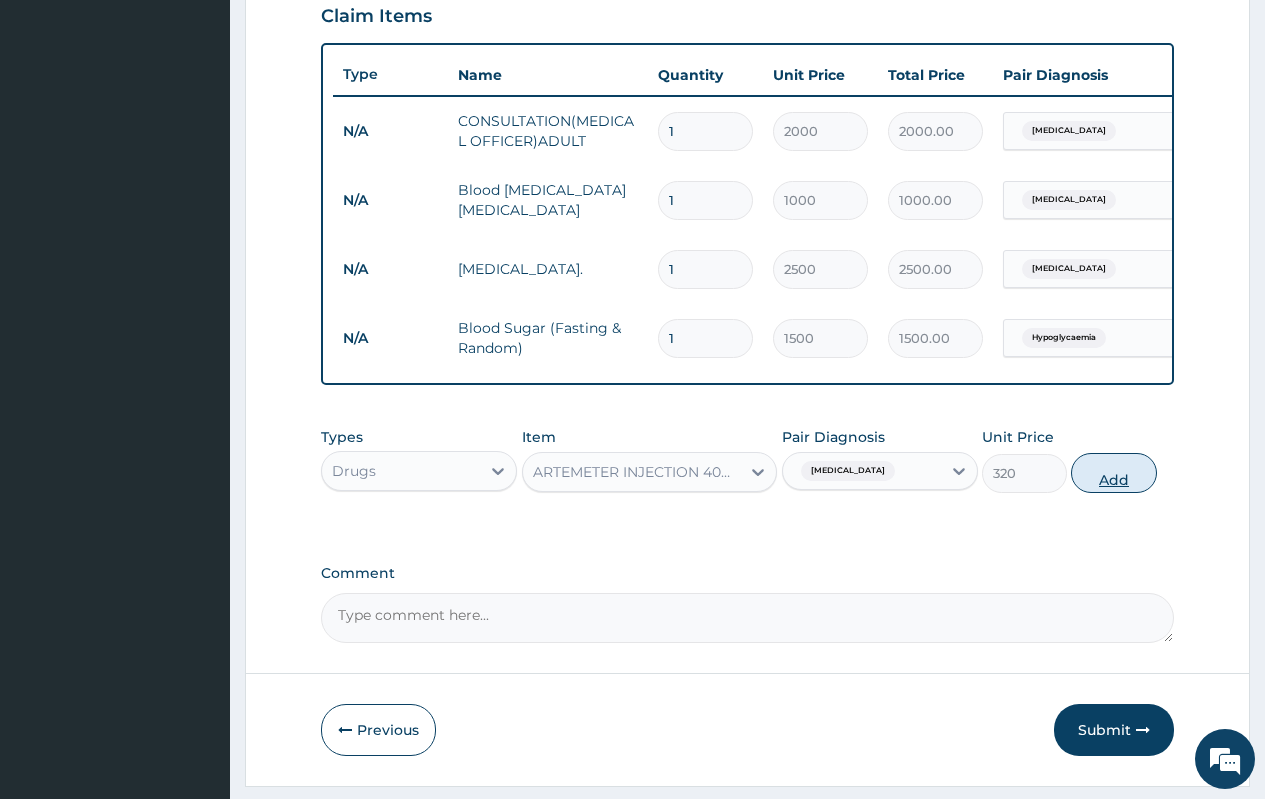 click on "Add" at bounding box center (1113, 473) 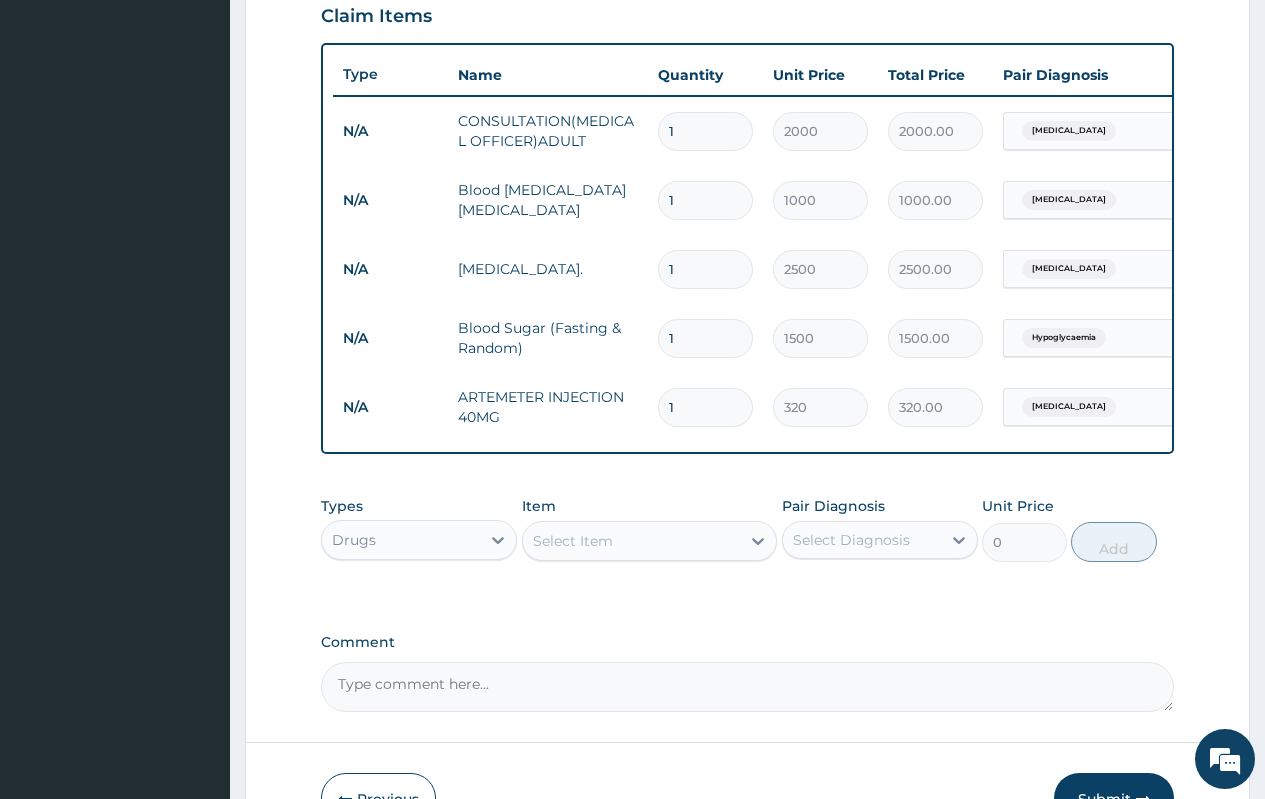 type 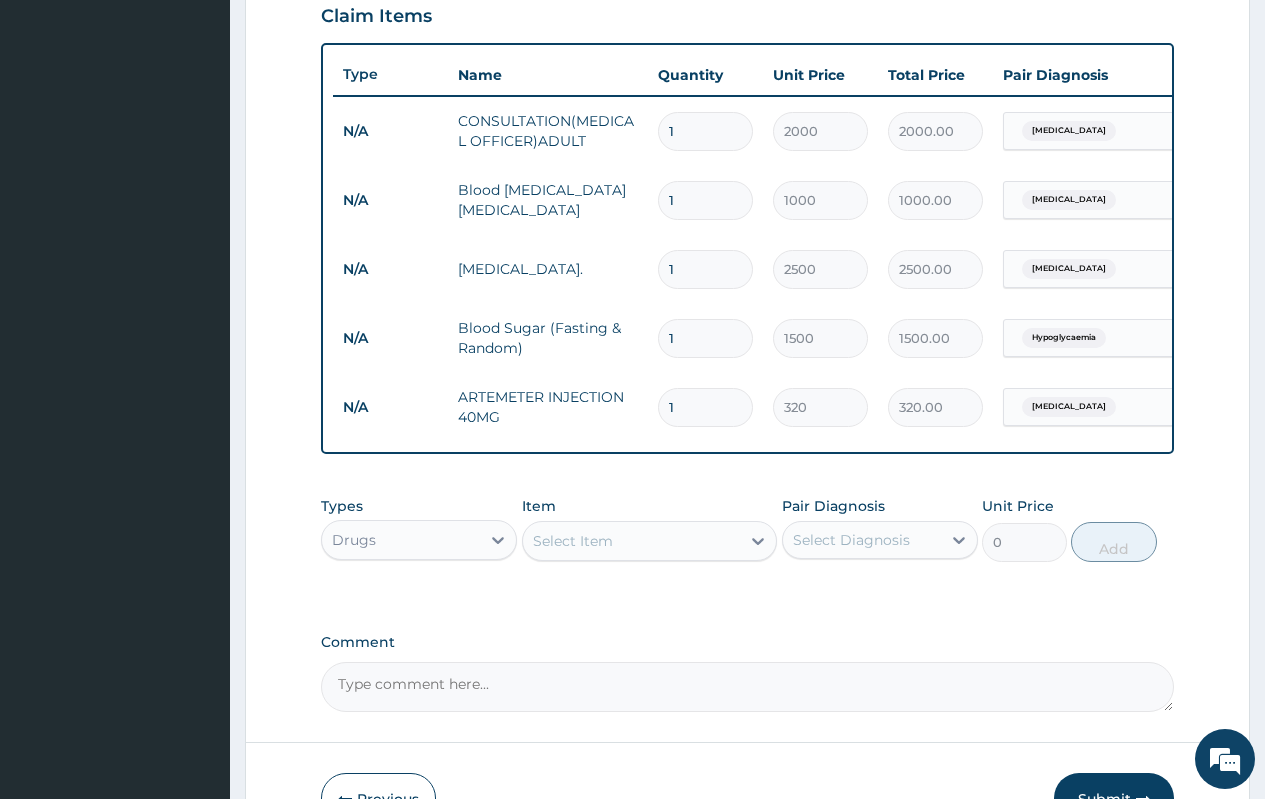 type on "0.00" 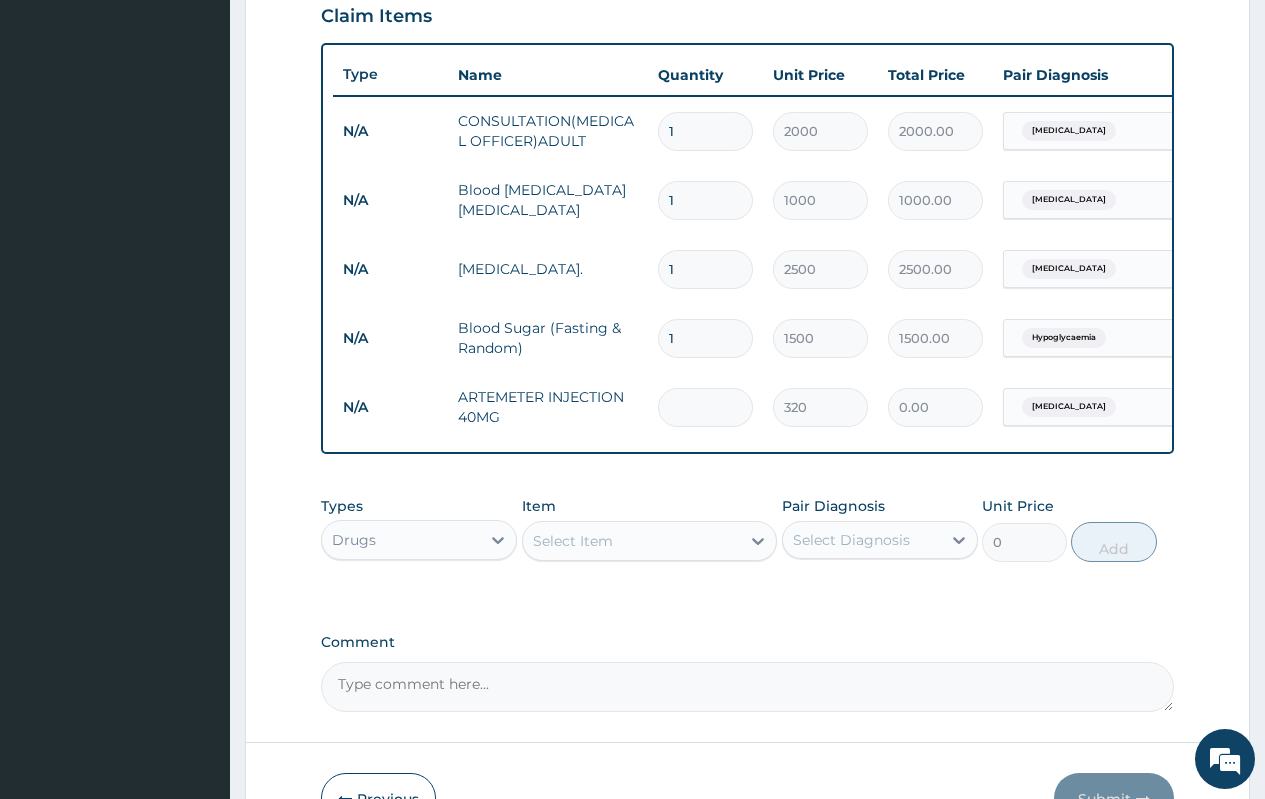 type on "3" 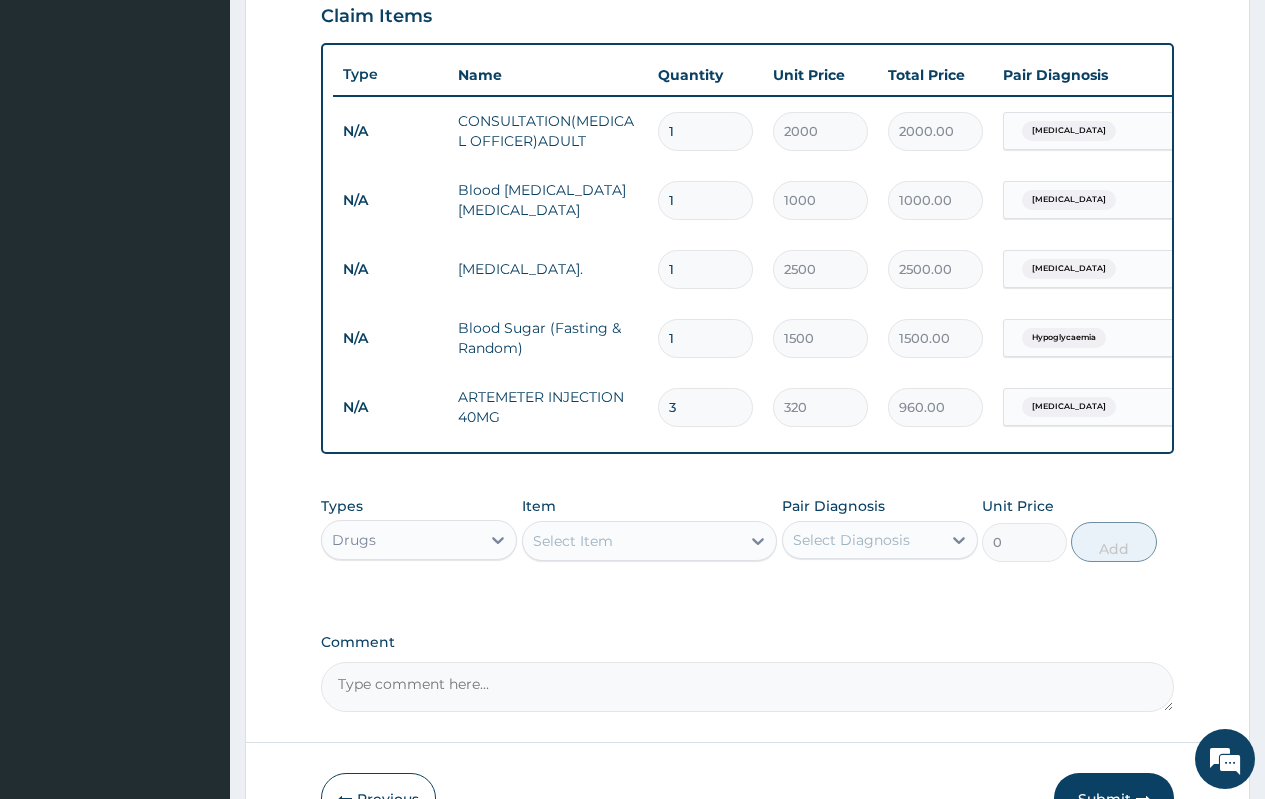 type on "3" 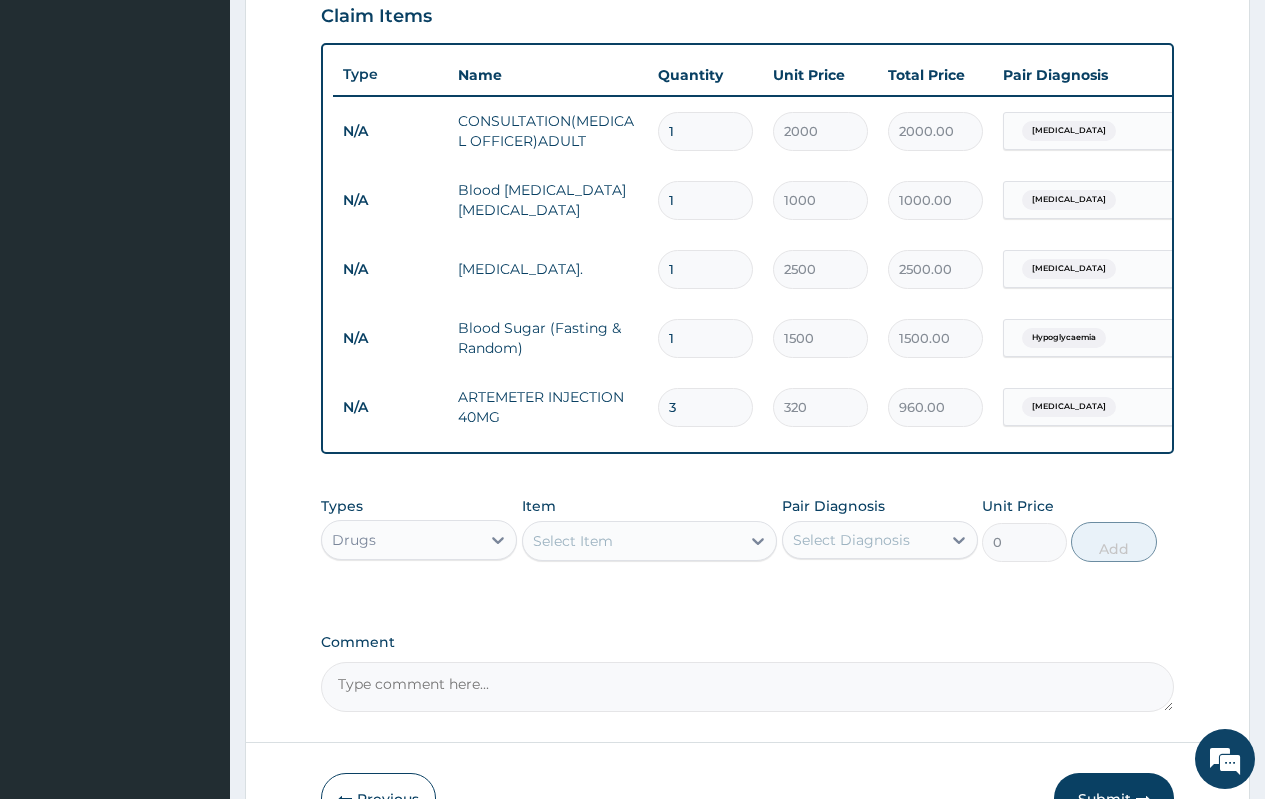 click on "Select Item" at bounding box center (632, 541) 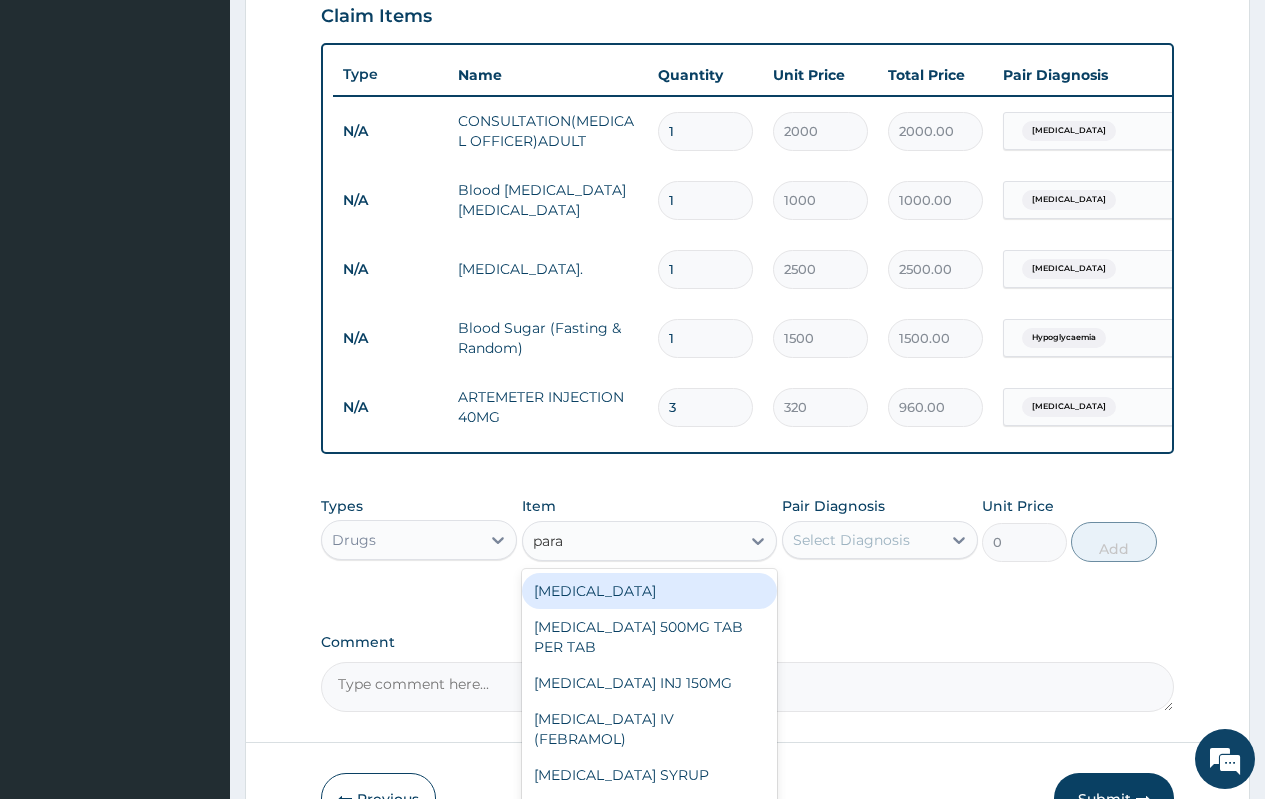 type on "parac" 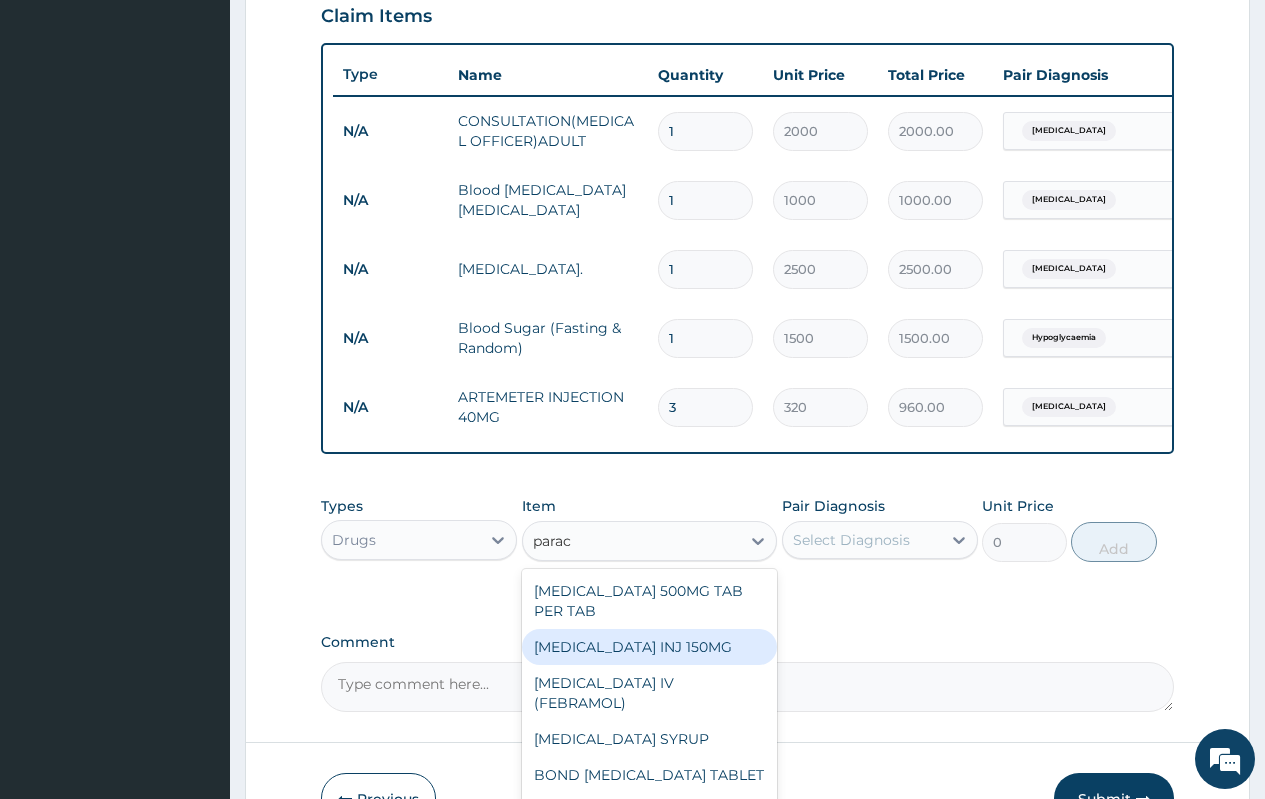 click on "PARACETAMOL INJ 150MG" at bounding box center (650, 647) 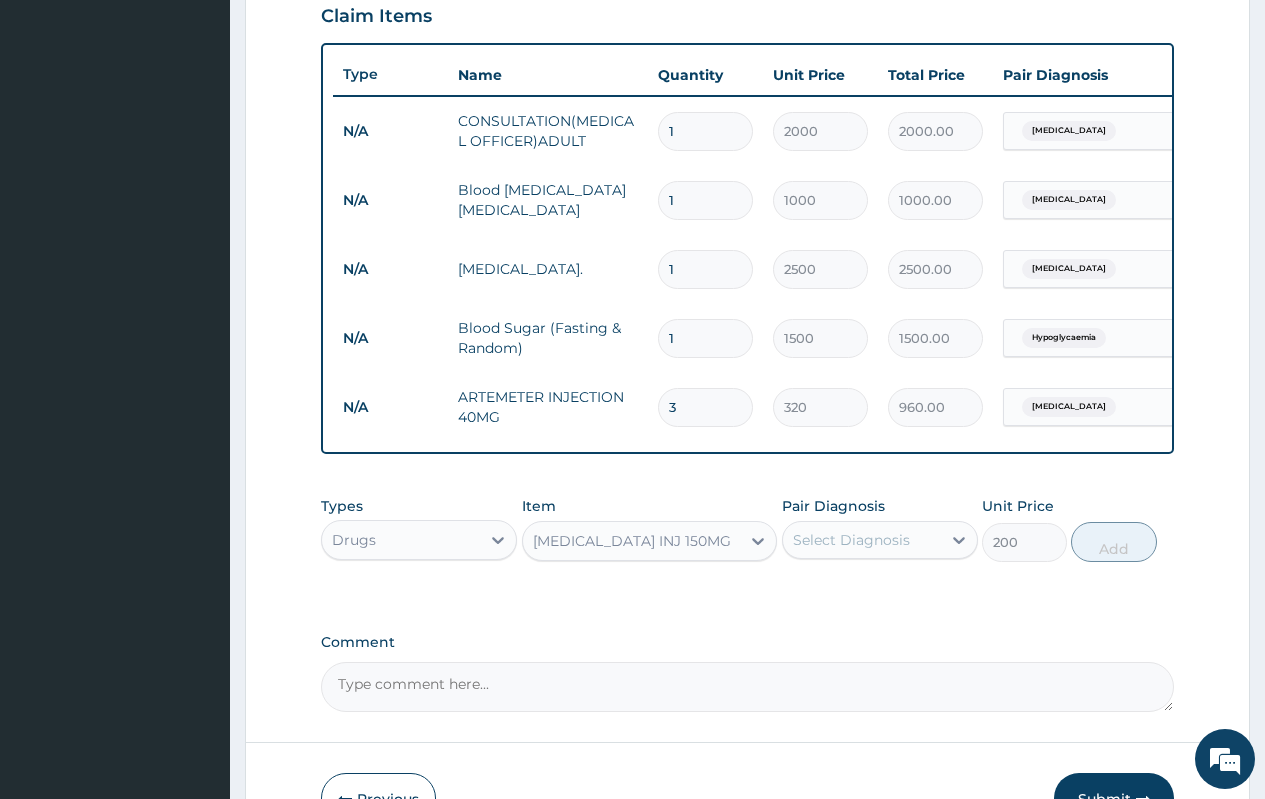 click on "Select Diagnosis" at bounding box center [851, 540] 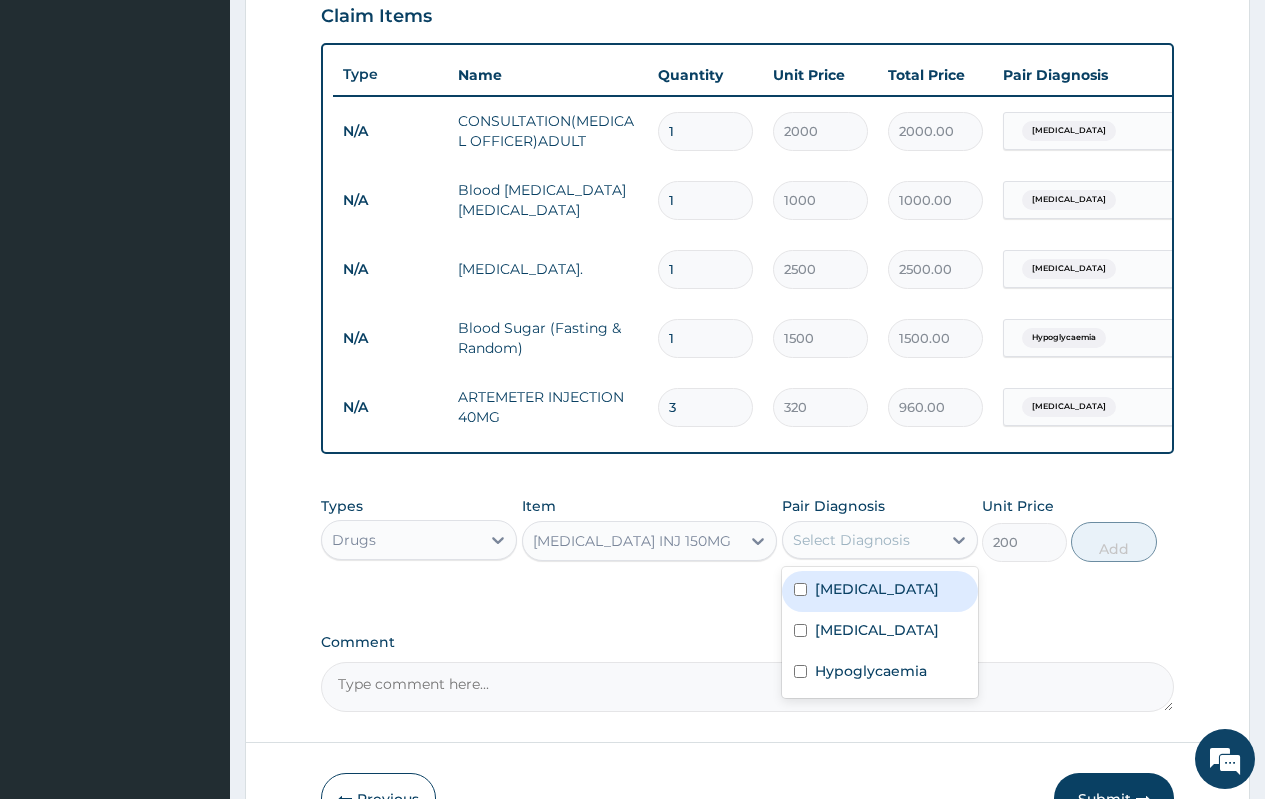 click on "Malaria" at bounding box center (880, 591) 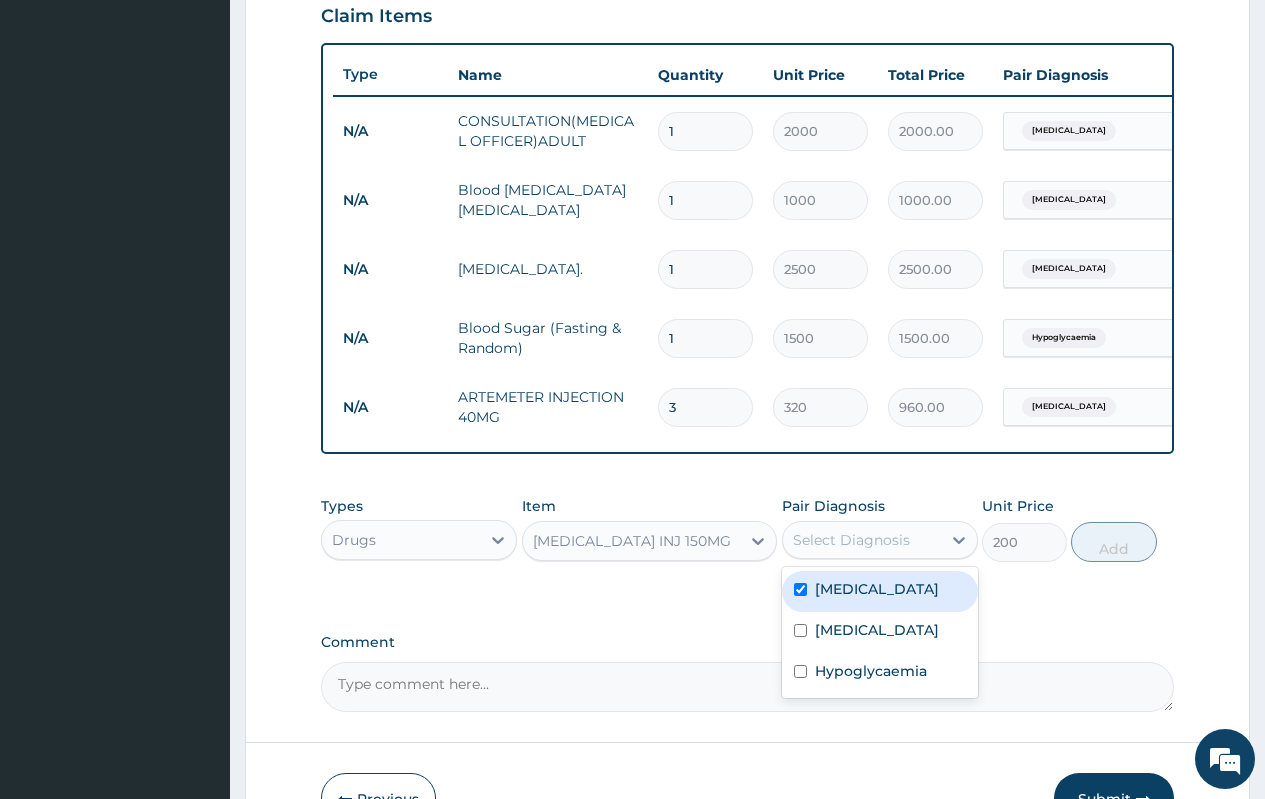 checkbox on "true" 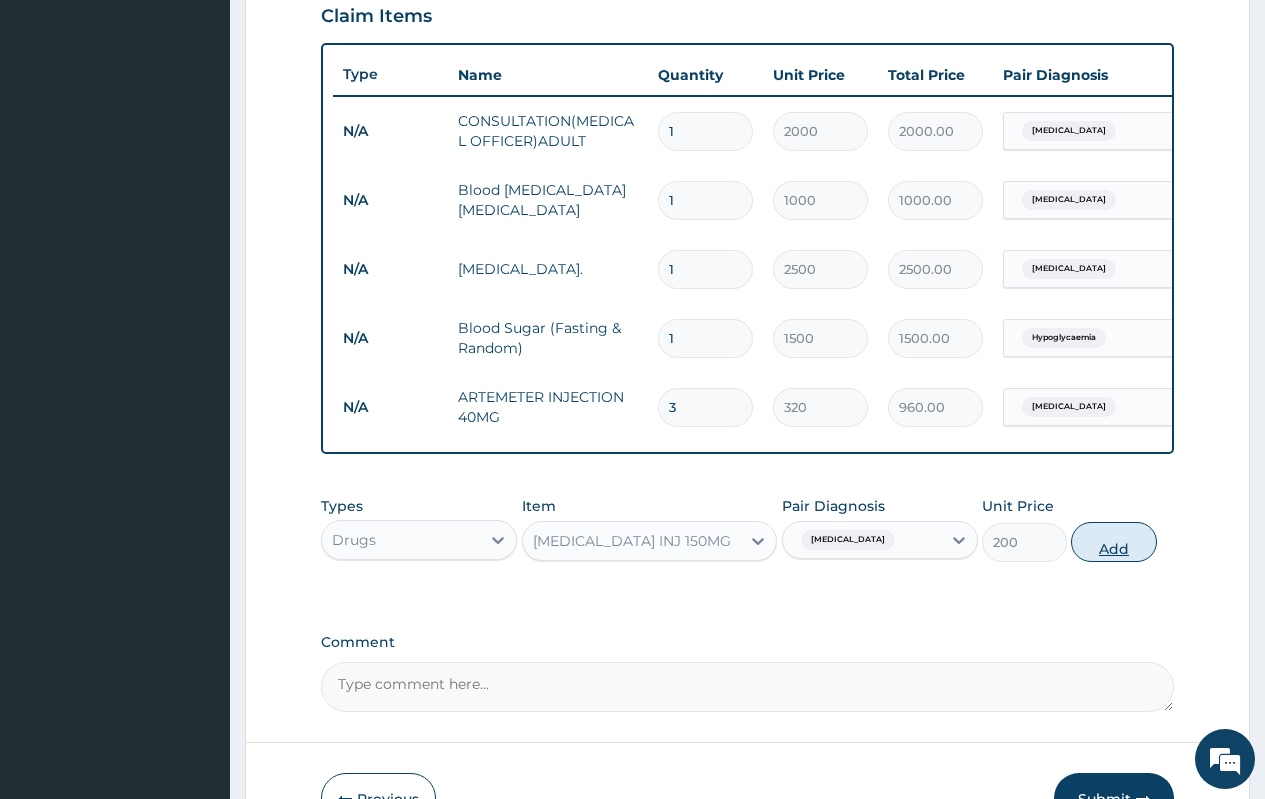 click on "Add" at bounding box center (1113, 542) 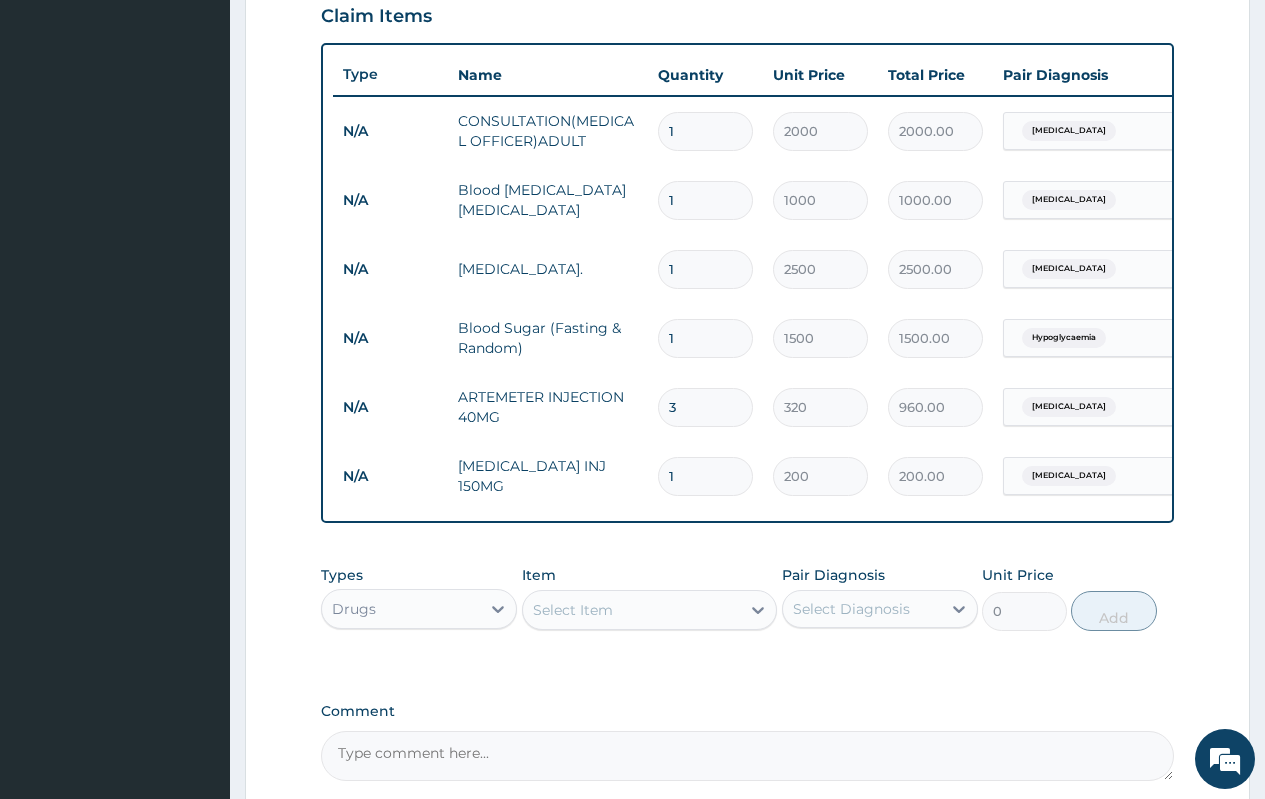 type 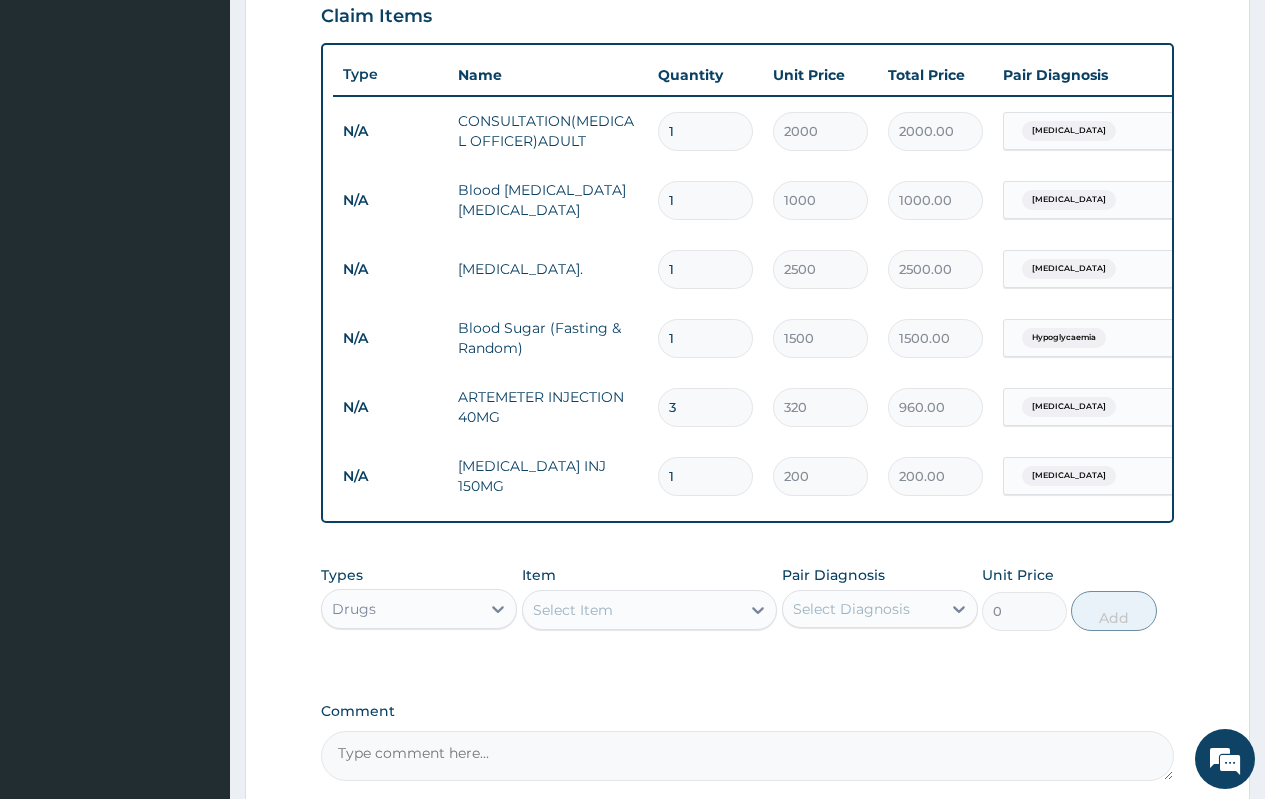 type on "0.00" 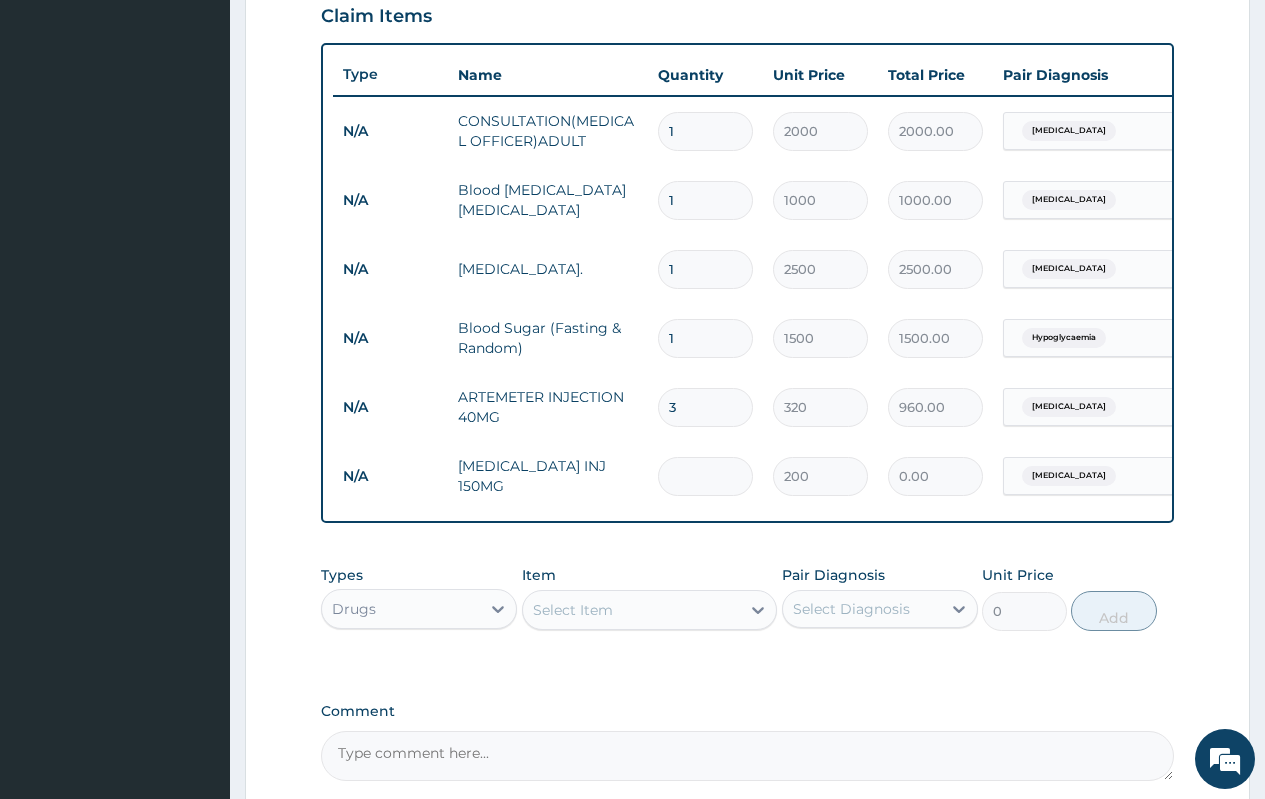 type on "5" 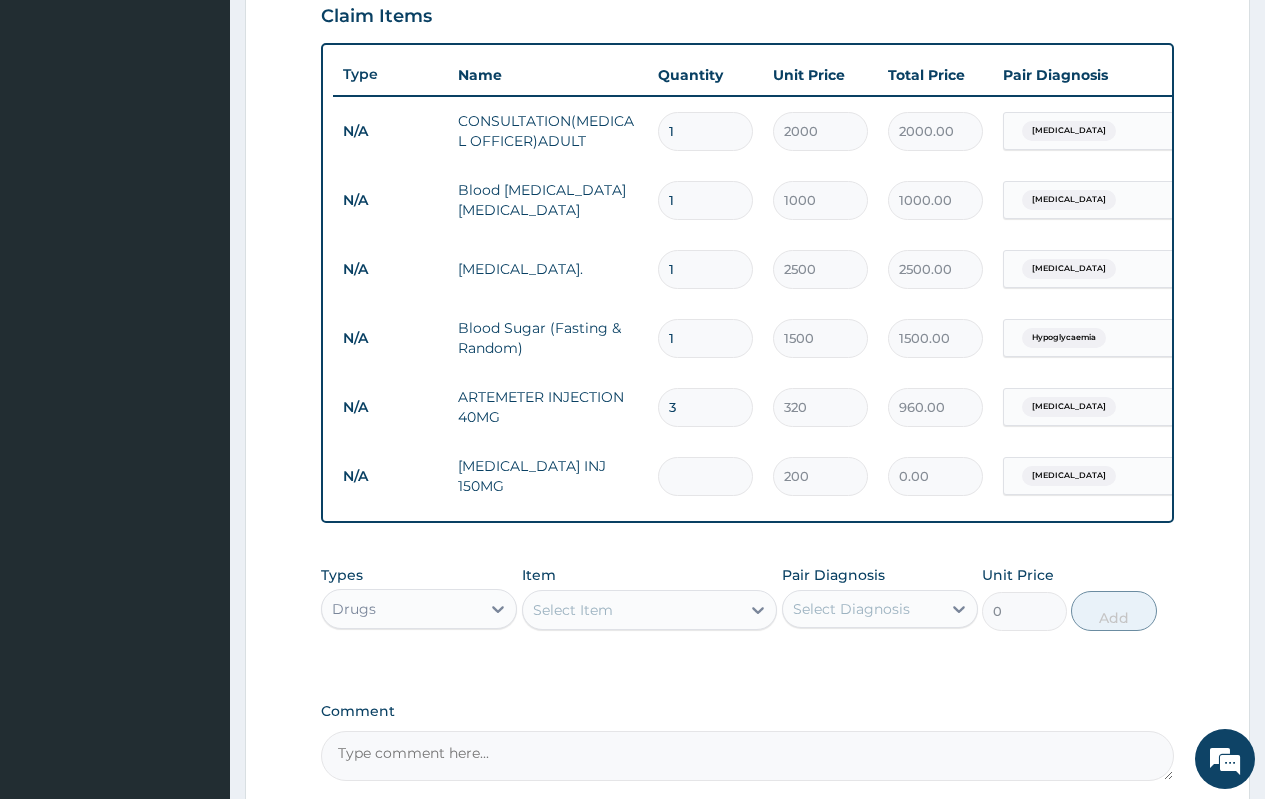 type on "1000.00" 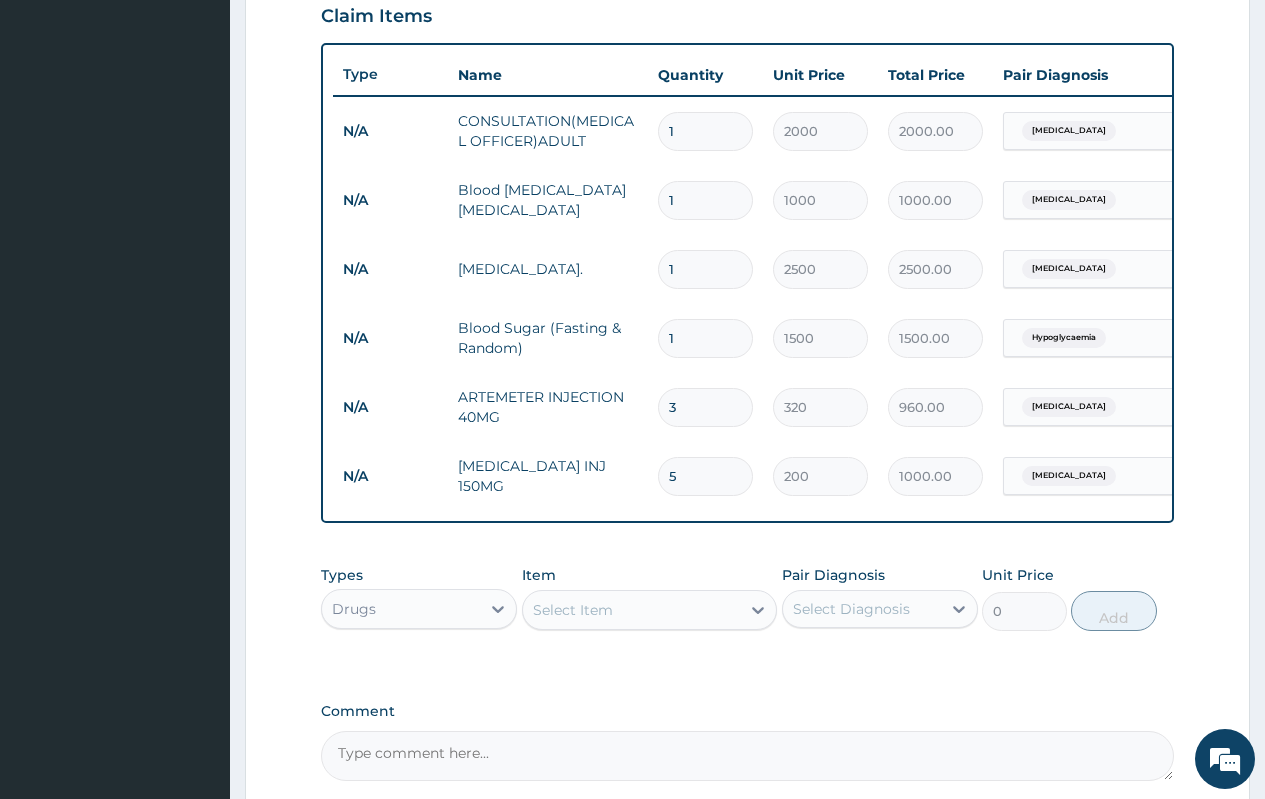 type on "5" 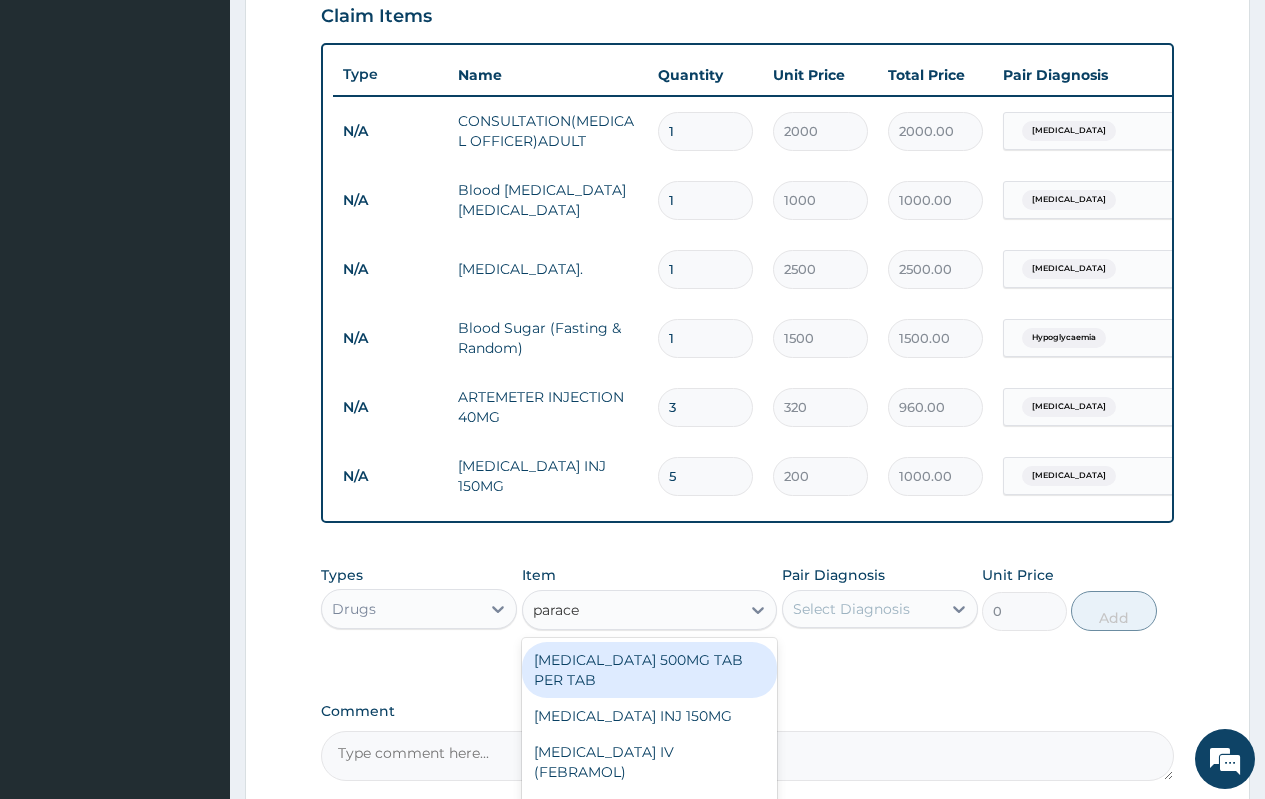 type on "paracet" 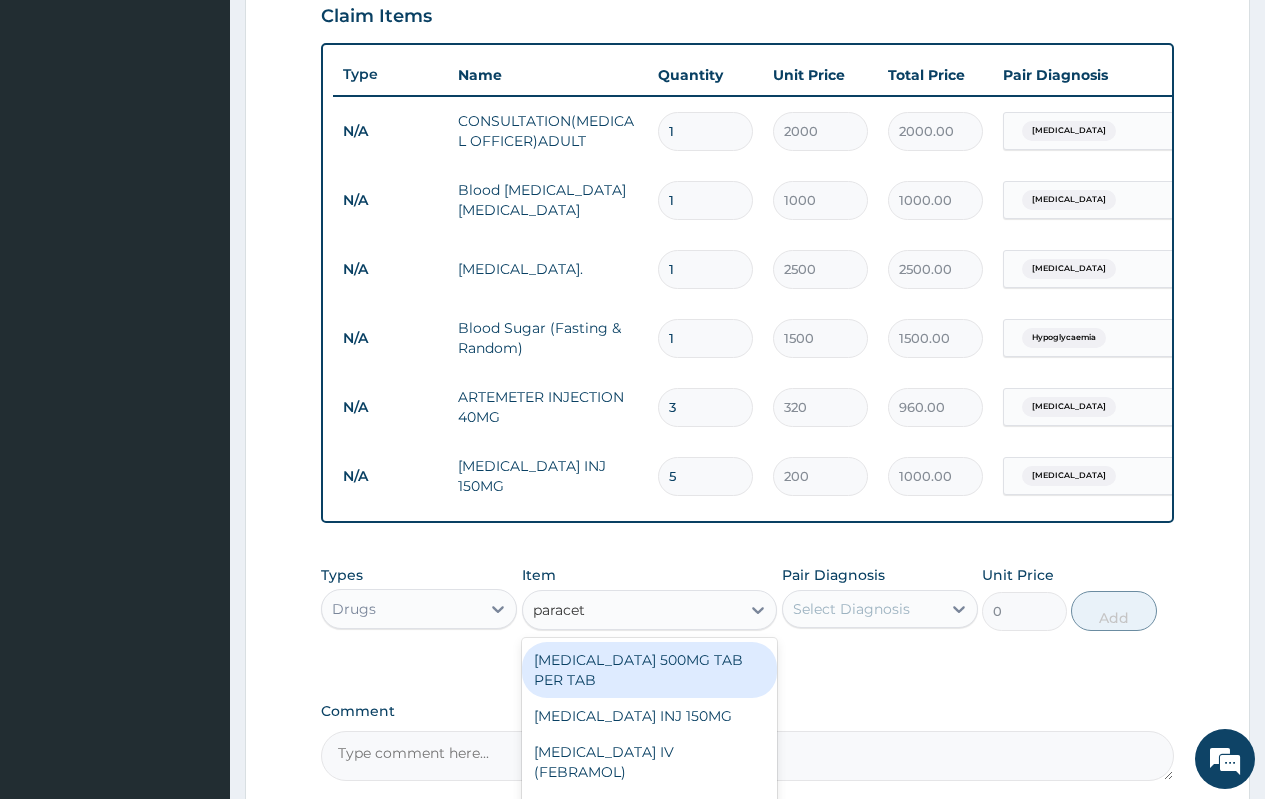 scroll, scrollTop: 908, scrollLeft: 0, axis: vertical 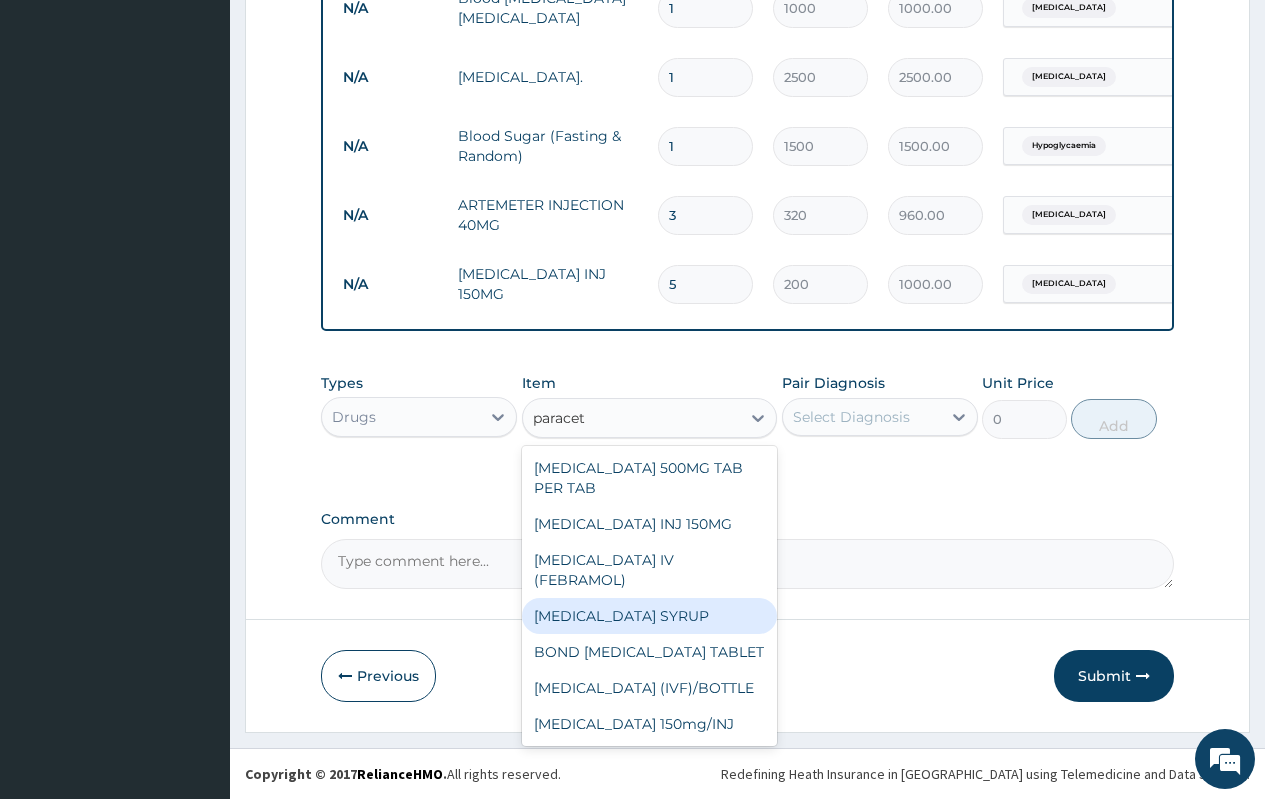 click on "PARACETAMOL SYRUP" at bounding box center (650, 616) 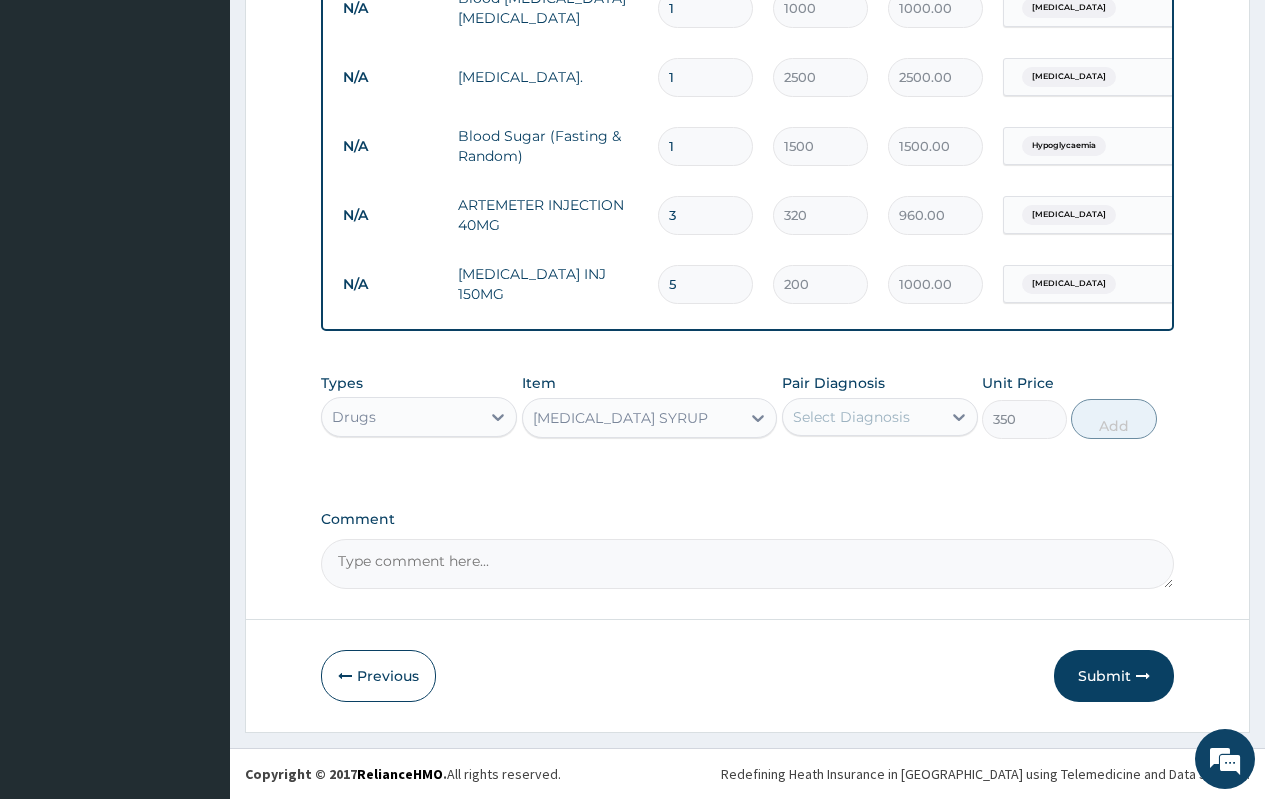 click on "Select Diagnosis" at bounding box center (851, 417) 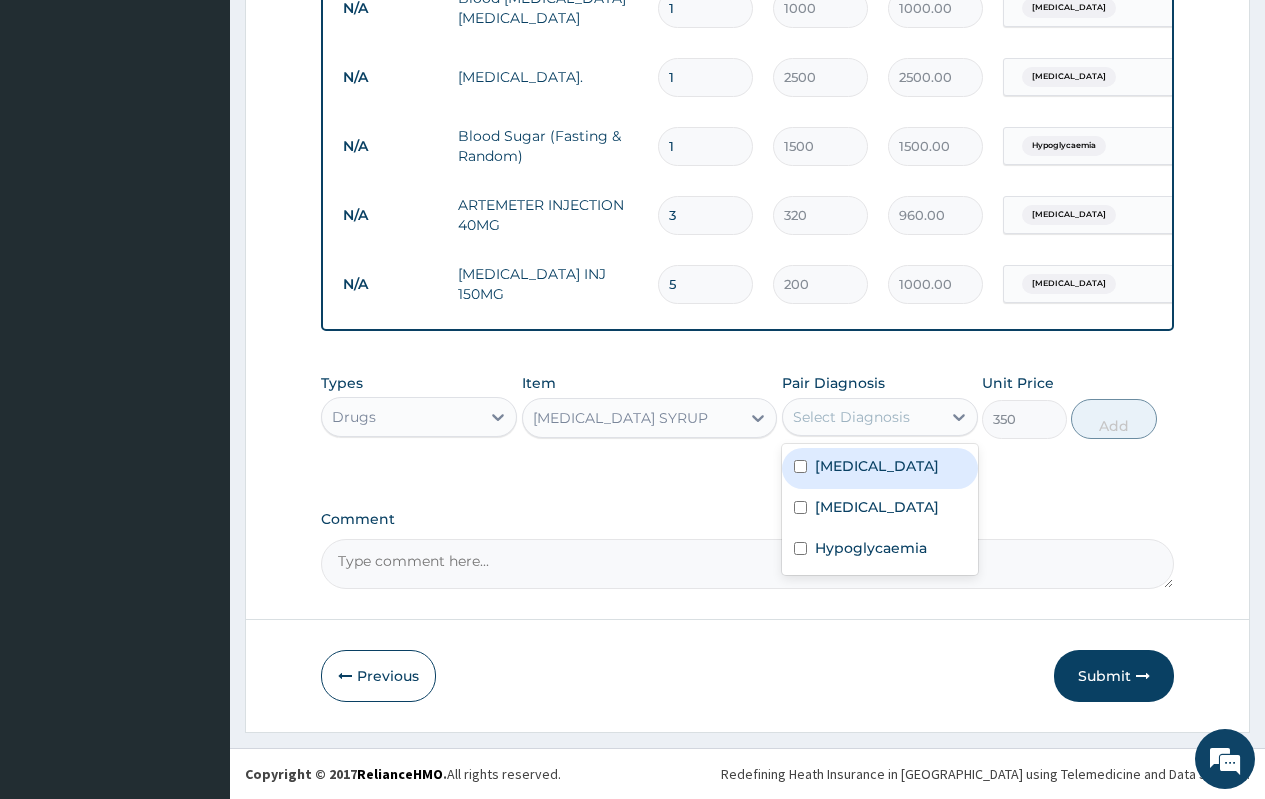 click on "[MEDICAL_DATA]" at bounding box center [877, 466] 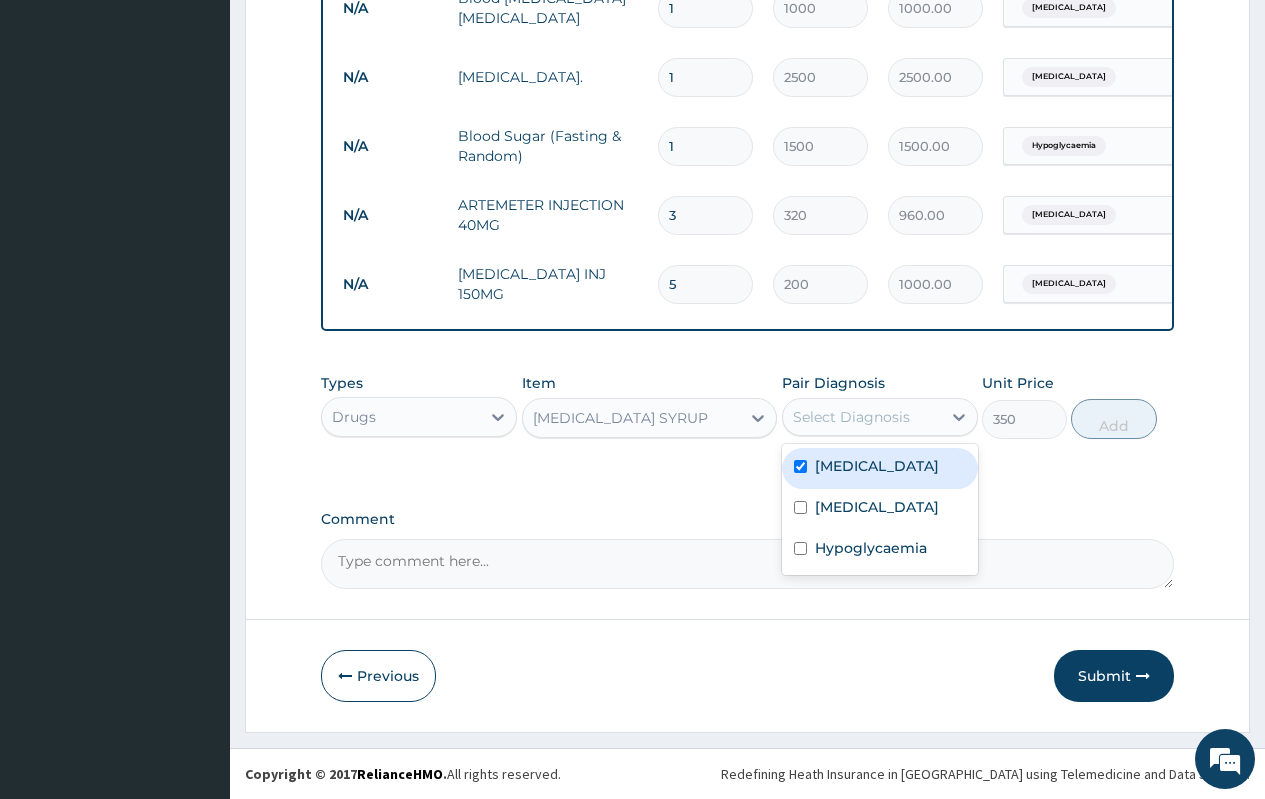 checkbox on "true" 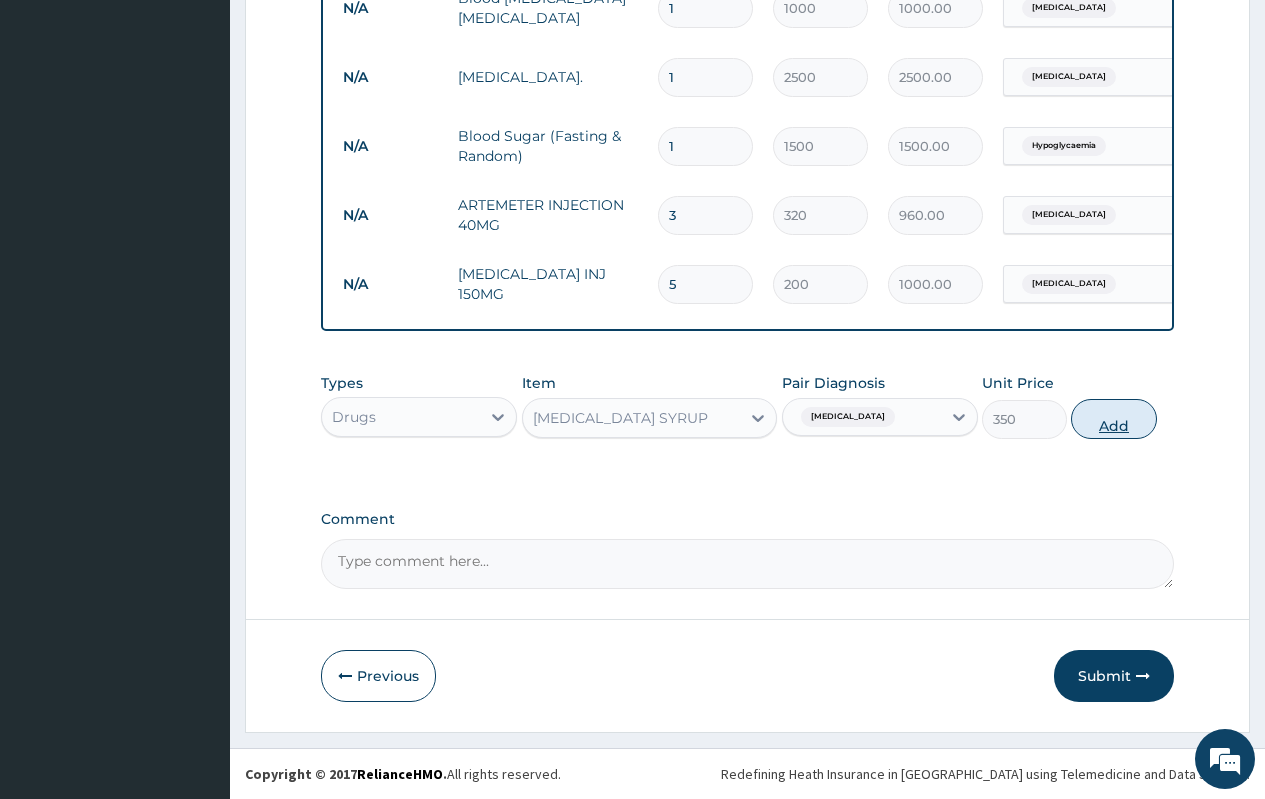 click on "Add" at bounding box center (1113, 419) 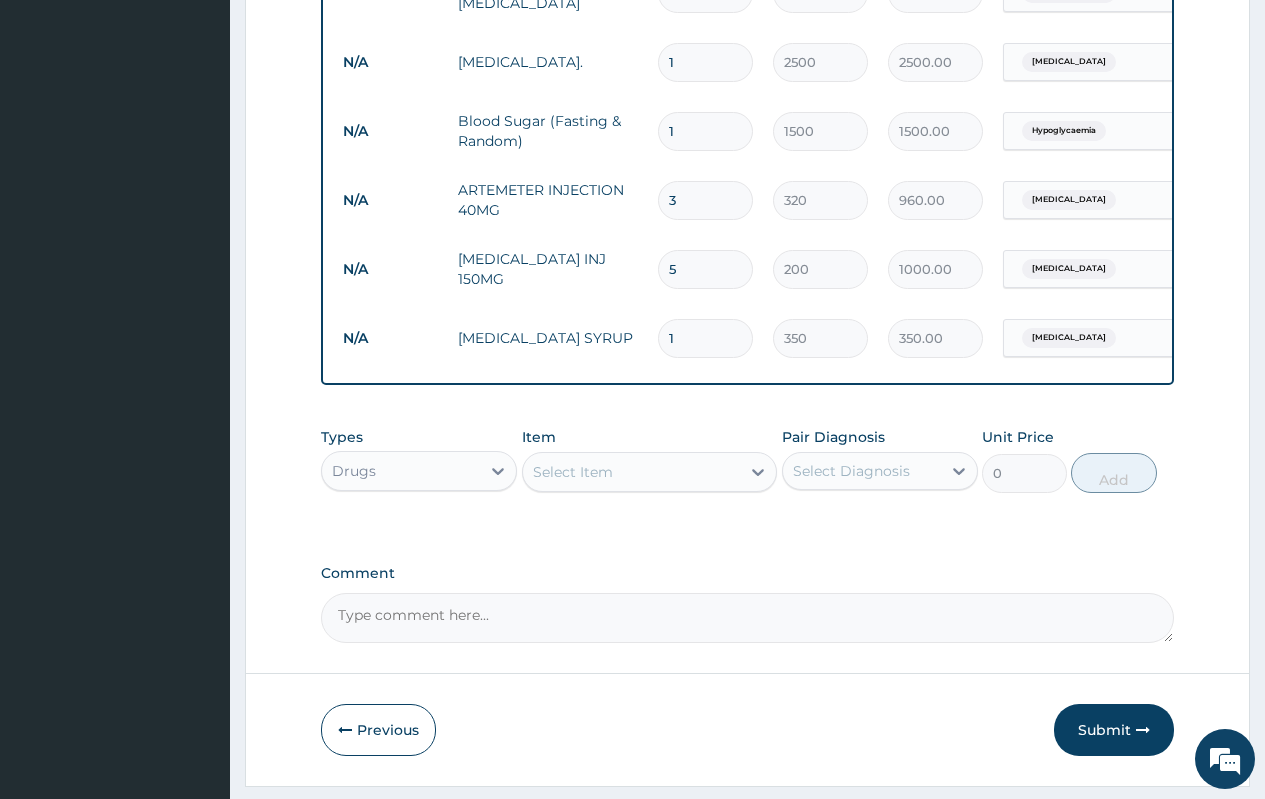 click on "Select Item" at bounding box center [573, 472] 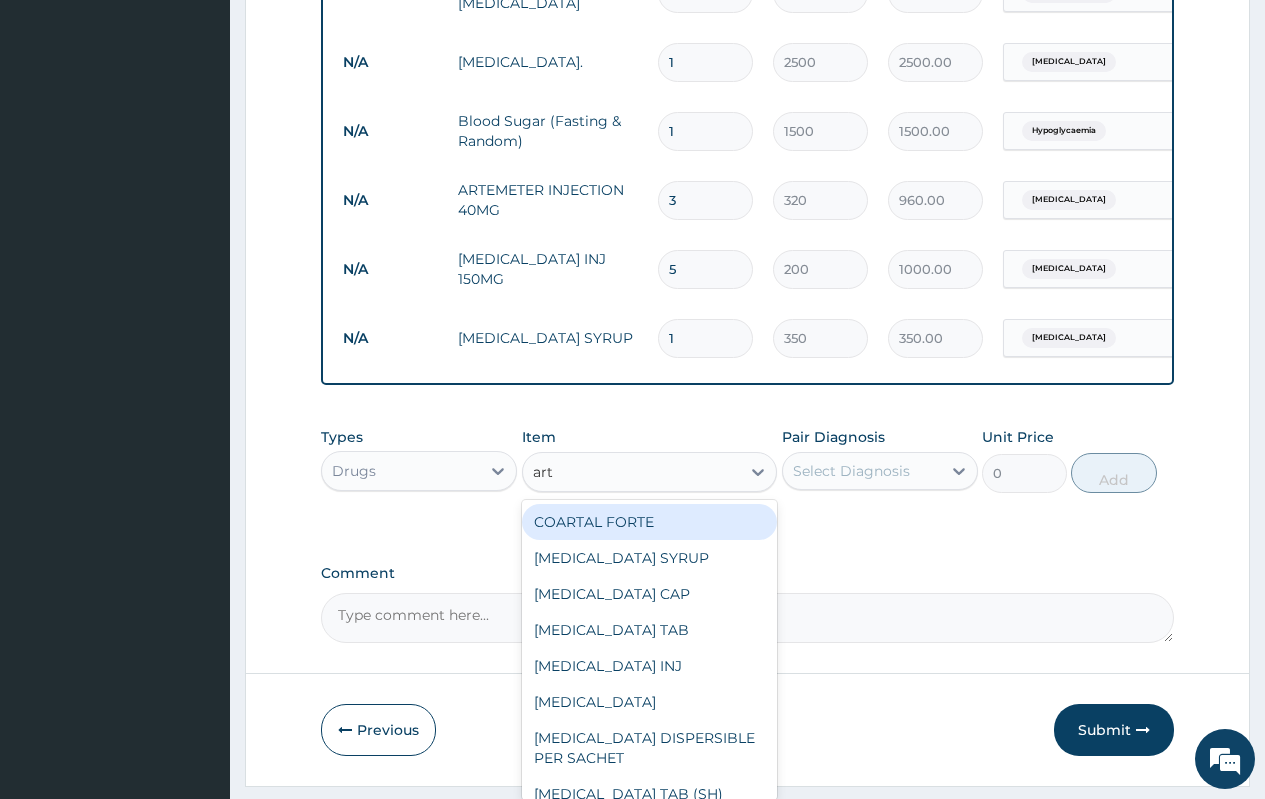 type on "arte" 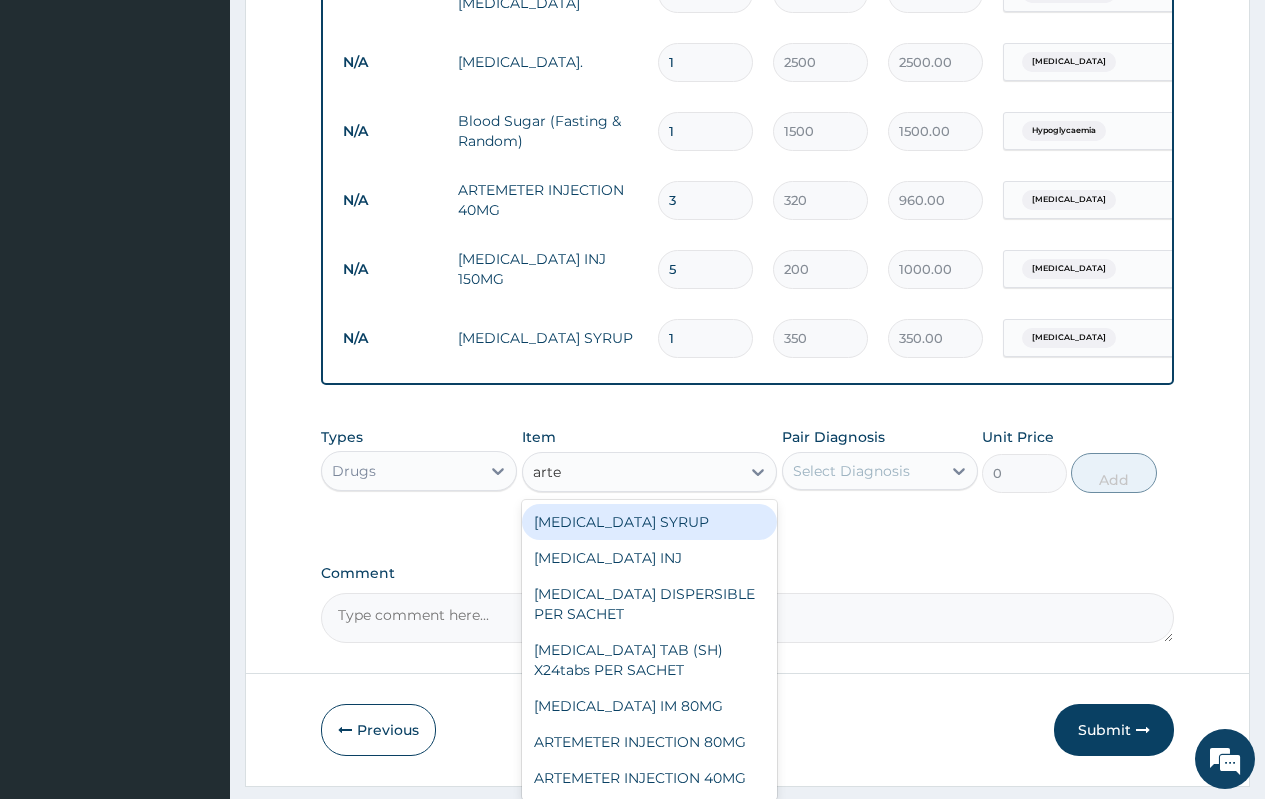 click on "ARTESUNATE SYRUP" at bounding box center [650, 522] 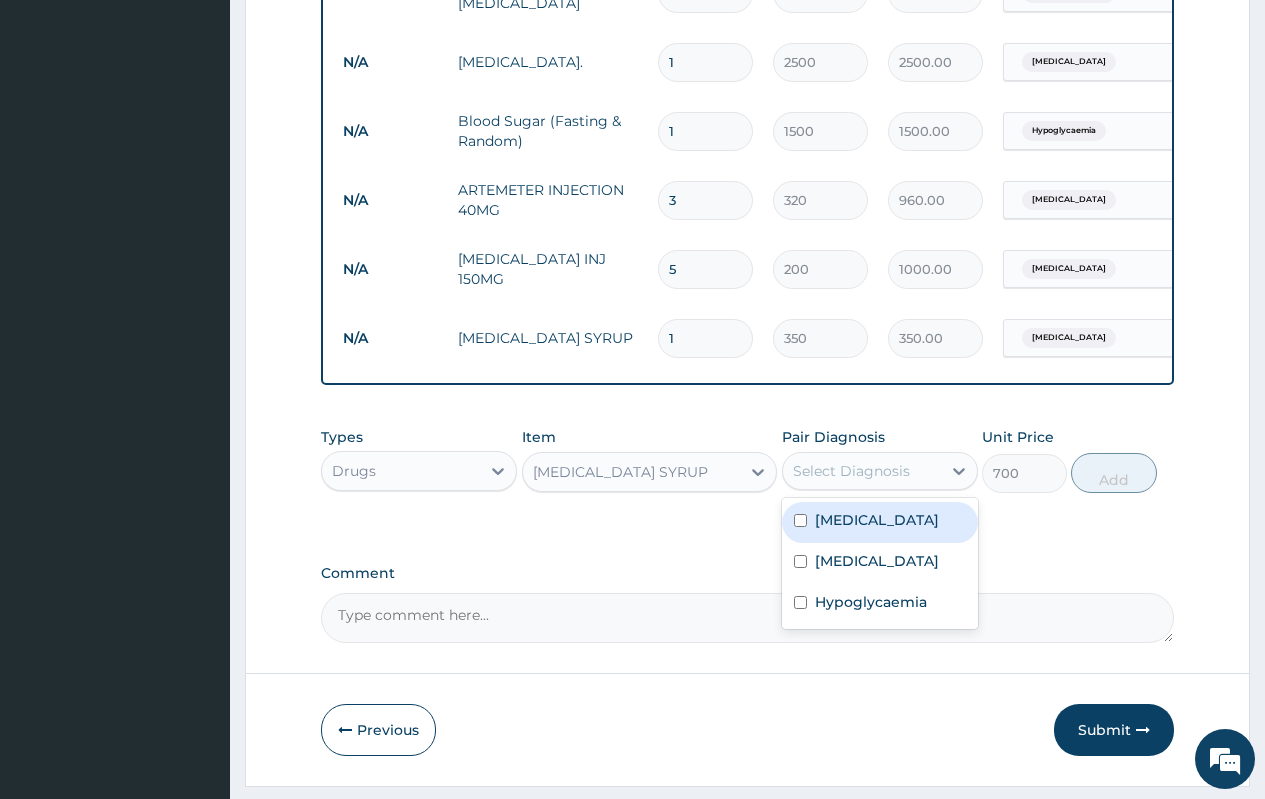 click on "Select Diagnosis" at bounding box center [862, 471] 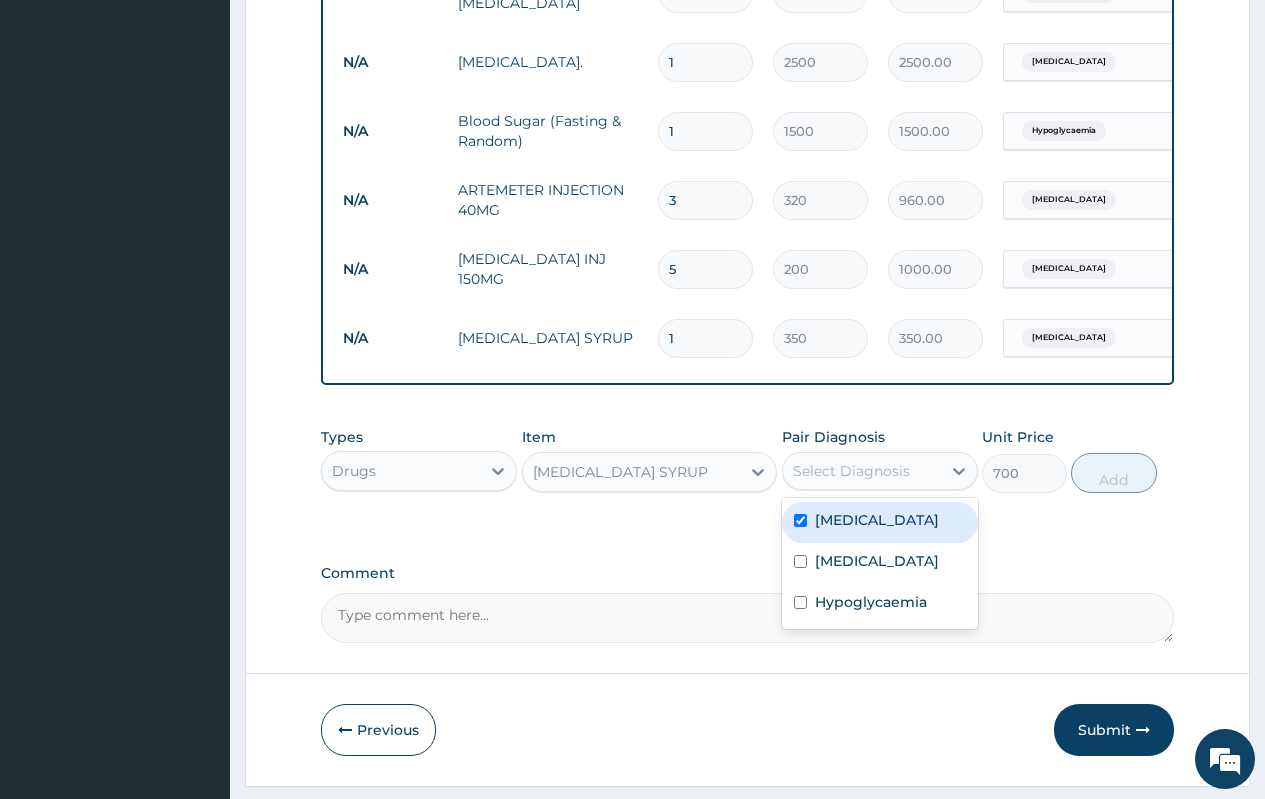 checkbox on "true" 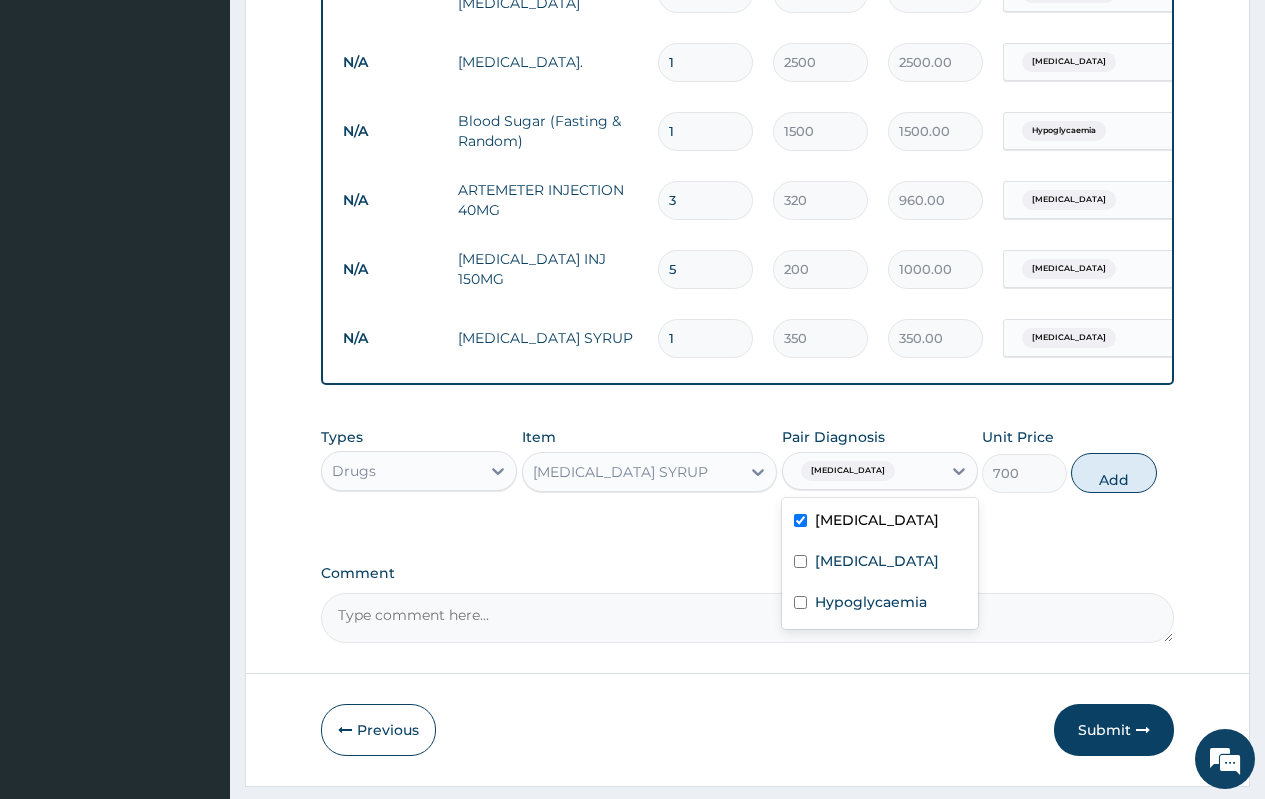 click on "ARTESUNATE SYRUP" at bounding box center (632, 472) 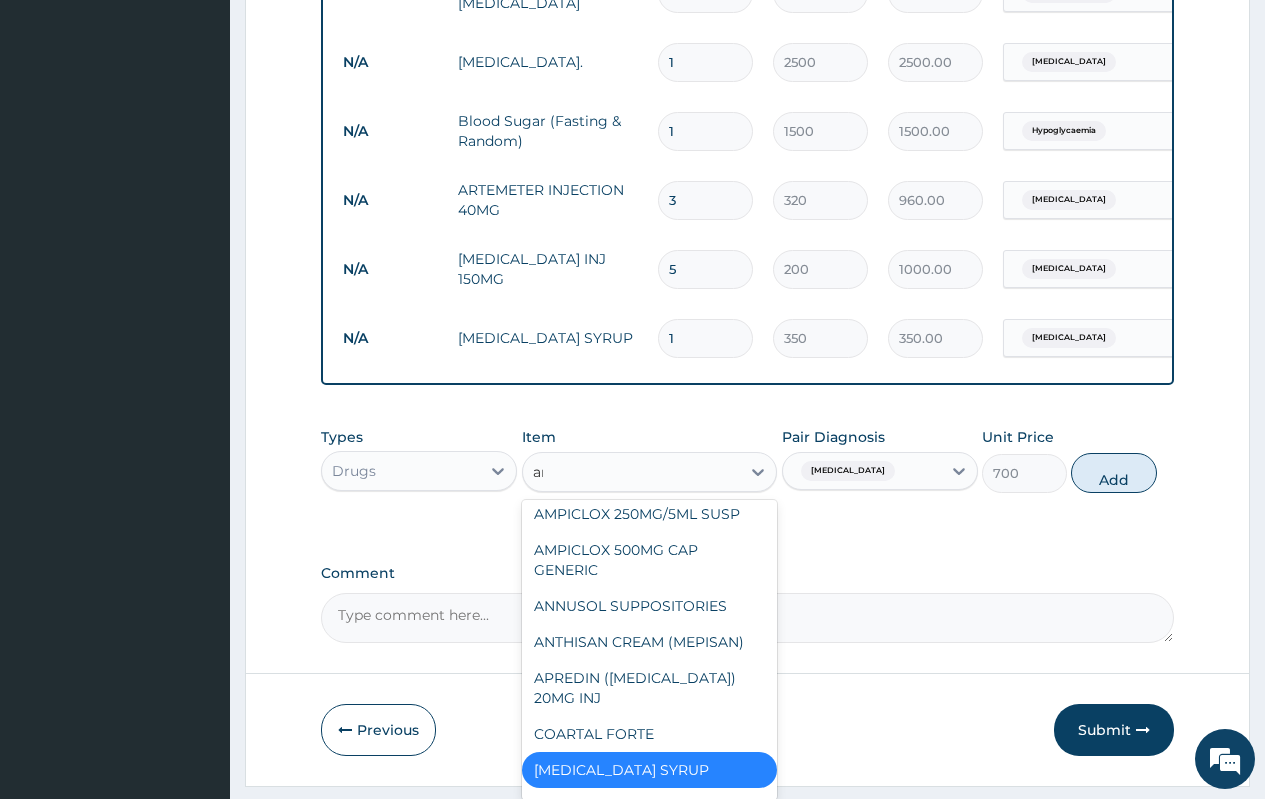 scroll, scrollTop: 0, scrollLeft: 0, axis: both 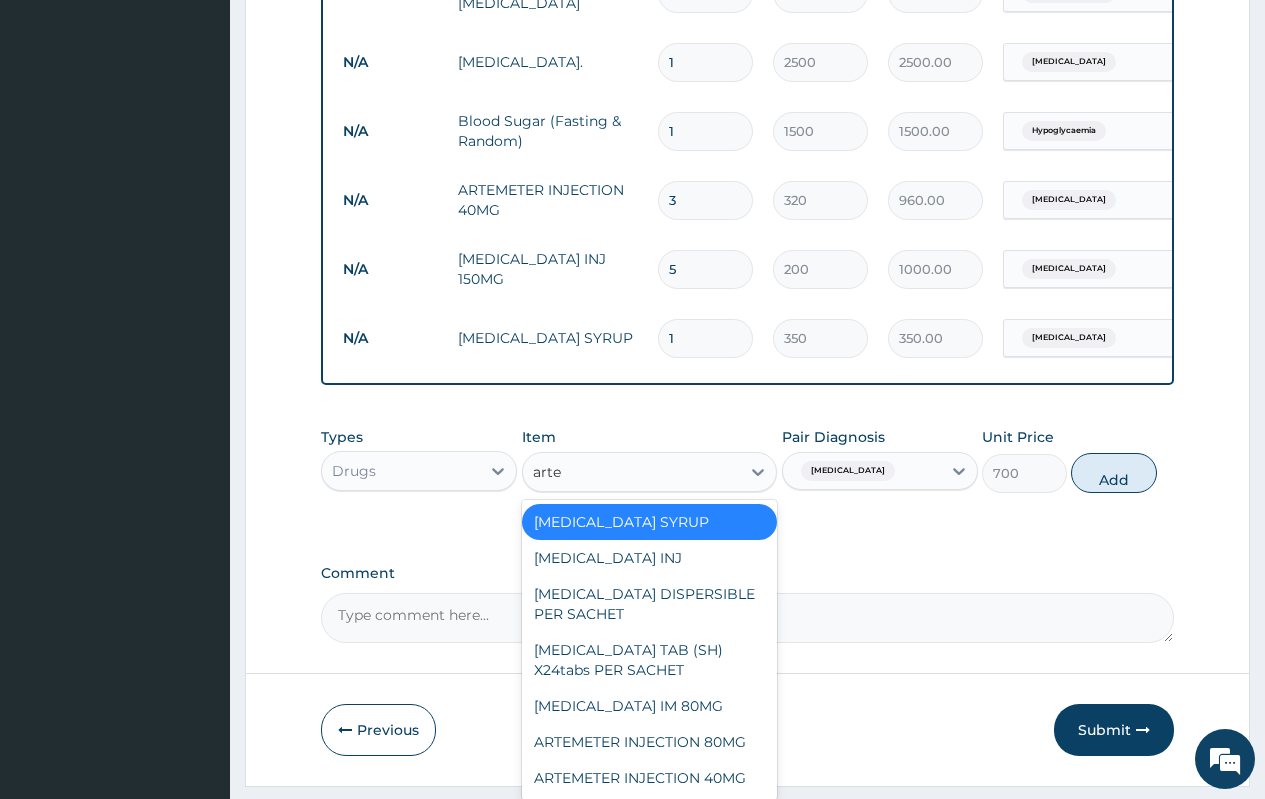 type on "artem" 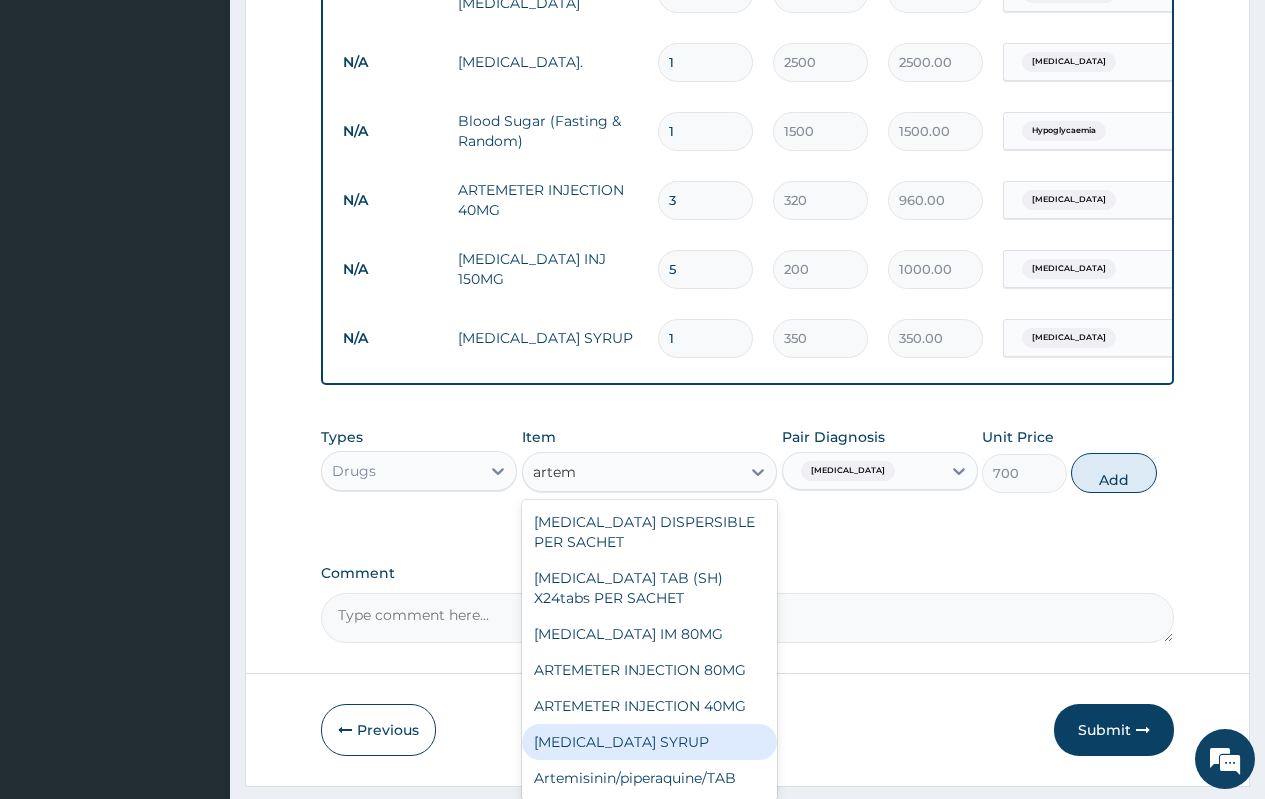 click on "ARTEMETHER SYRUP" at bounding box center [650, 742] 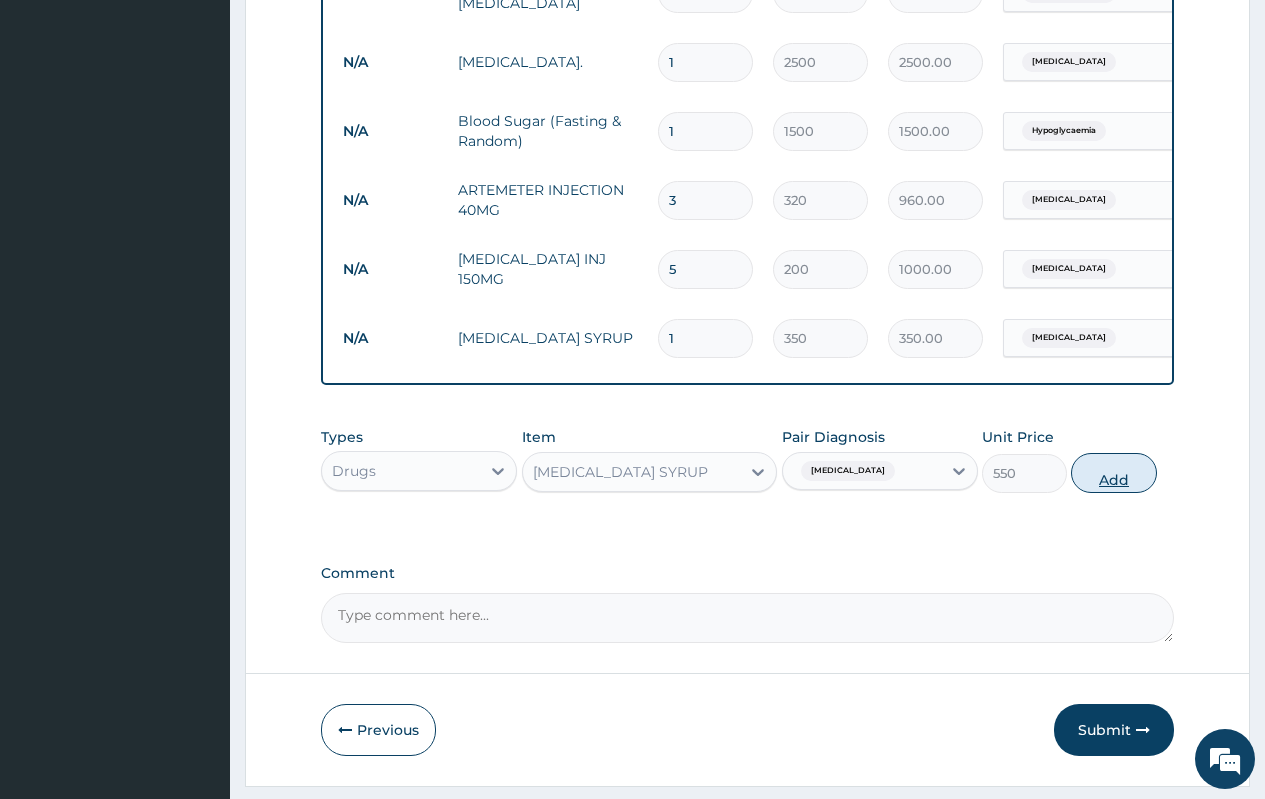 click on "Add" at bounding box center [1113, 473] 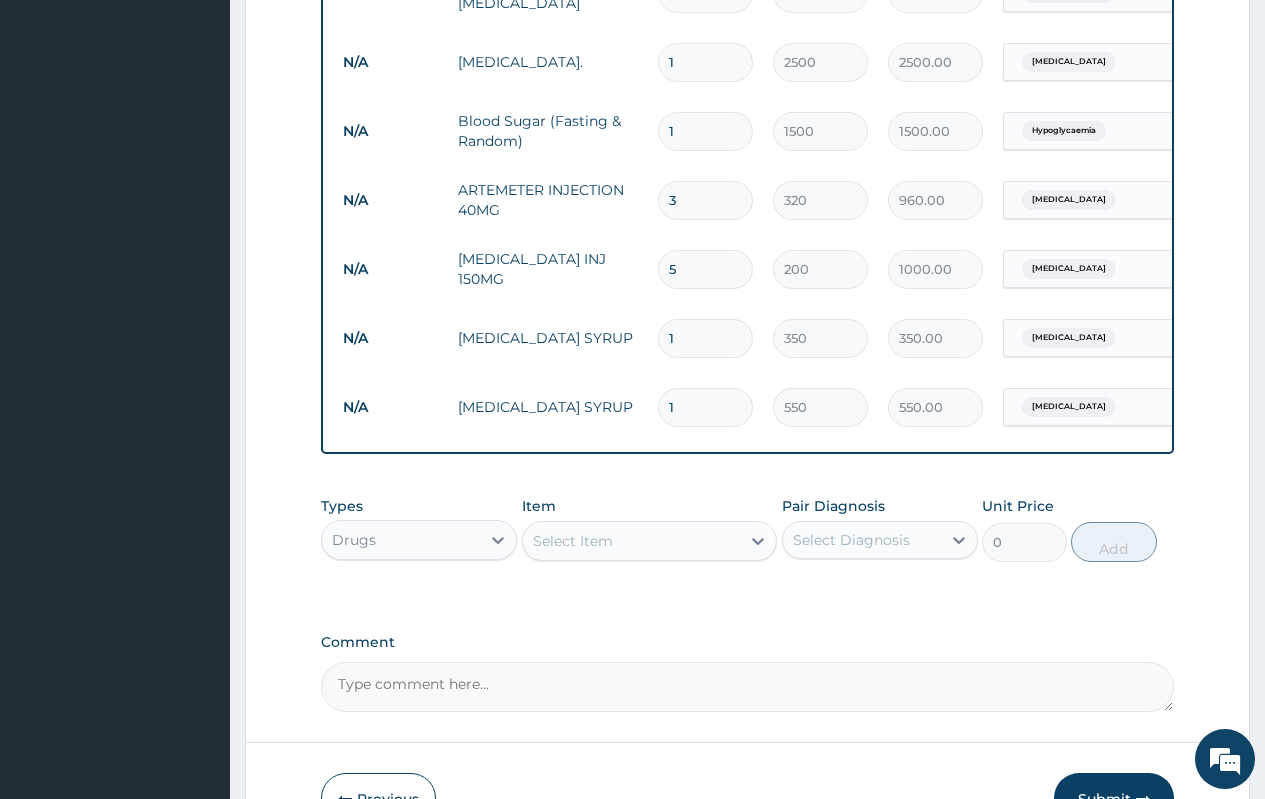 scroll, scrollTop: 1046, scrollLeft: 0, axis: vertical 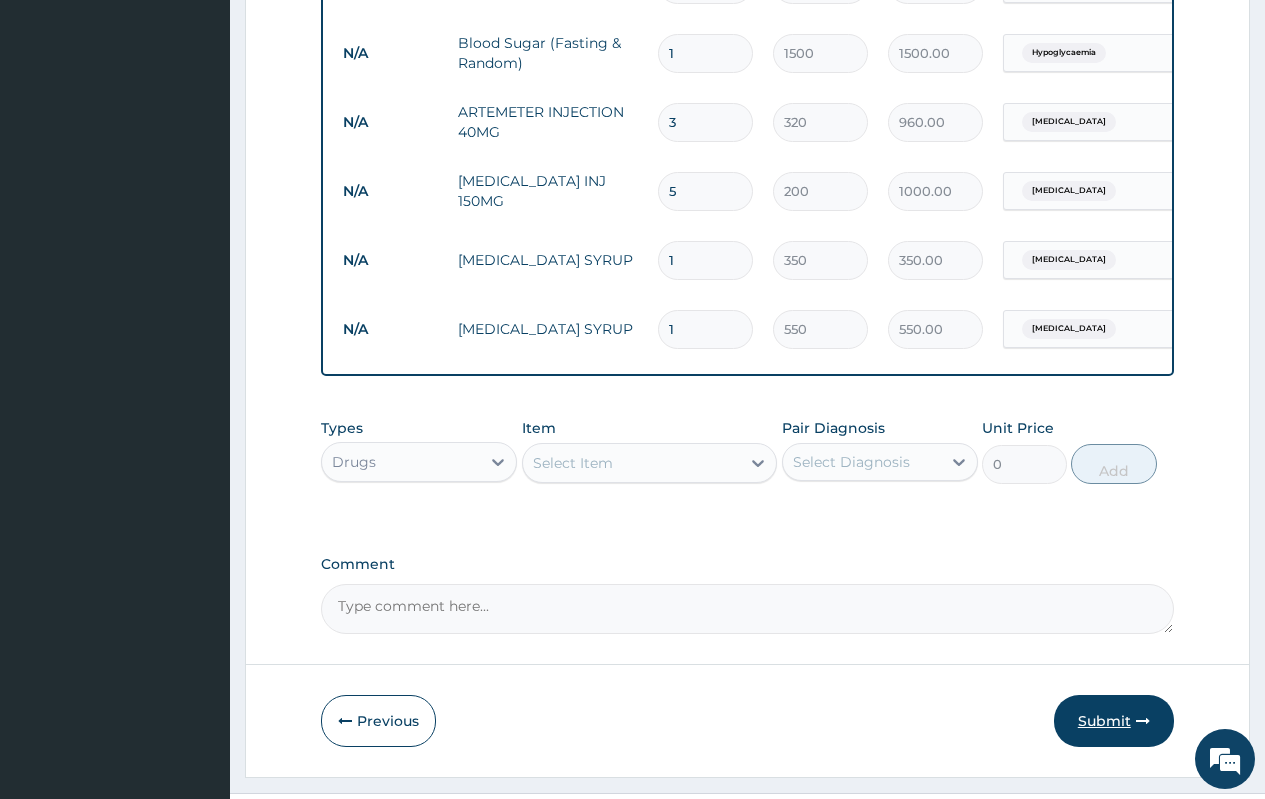 click on "Submit" at bounding box center [1114, 721] 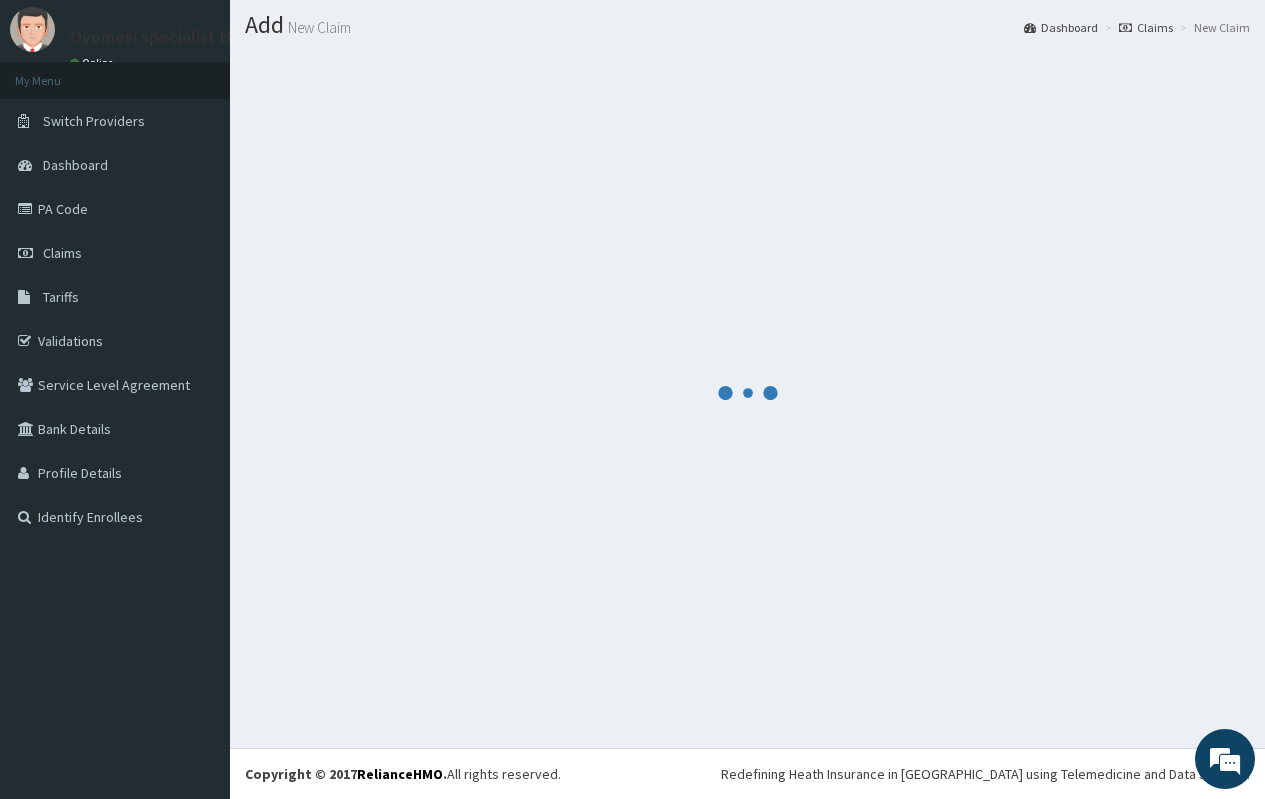scroll, scrollTop: 986, scrollLeft: 0, axis: vertical 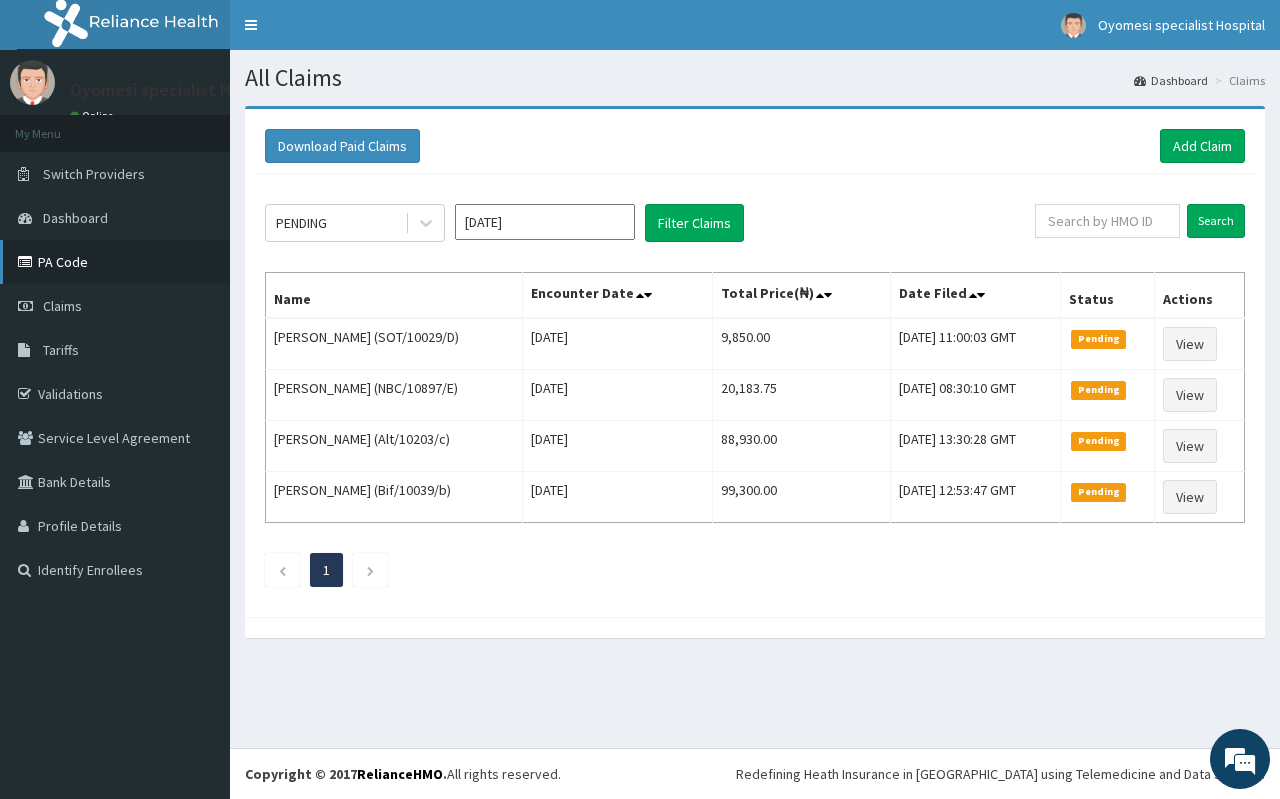 click on "PA Code" at bounding box center [115, 262] 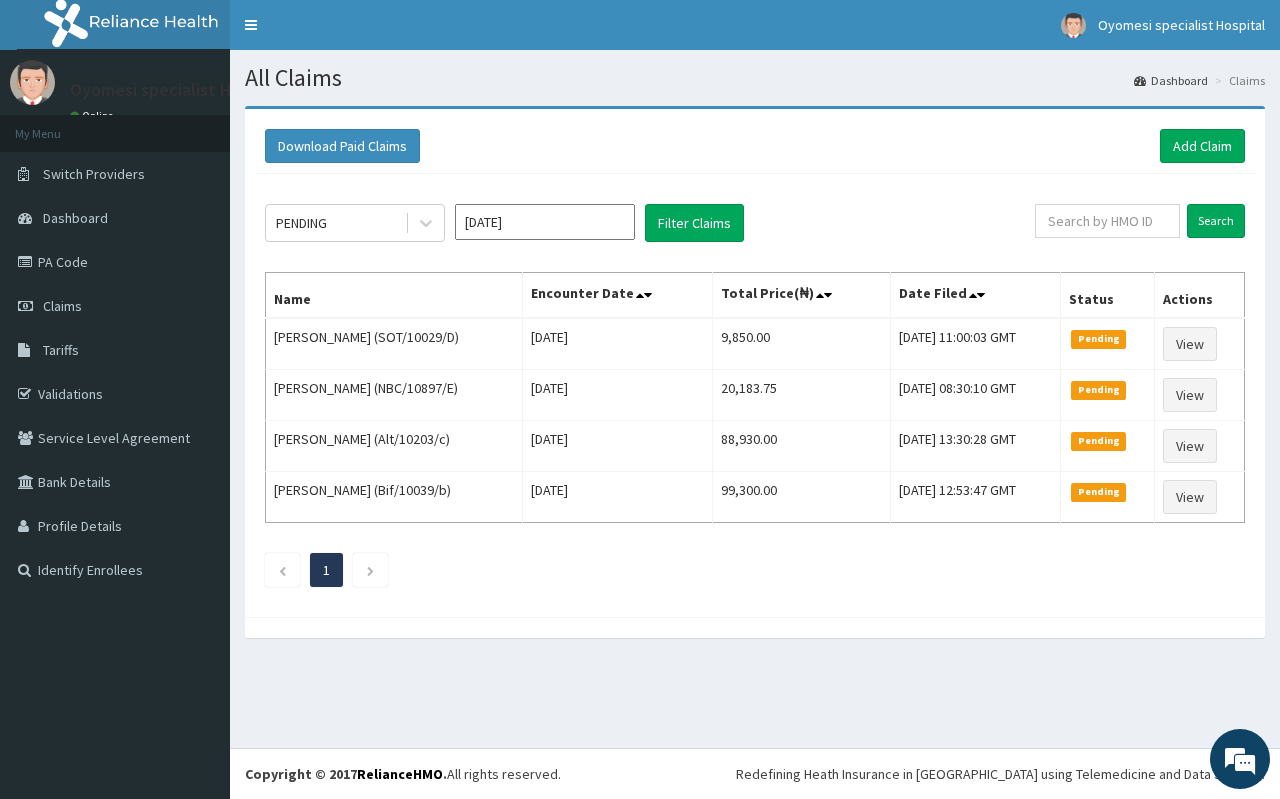 scroll, scrollTop: 0, scrollLeft: 0, axis: both 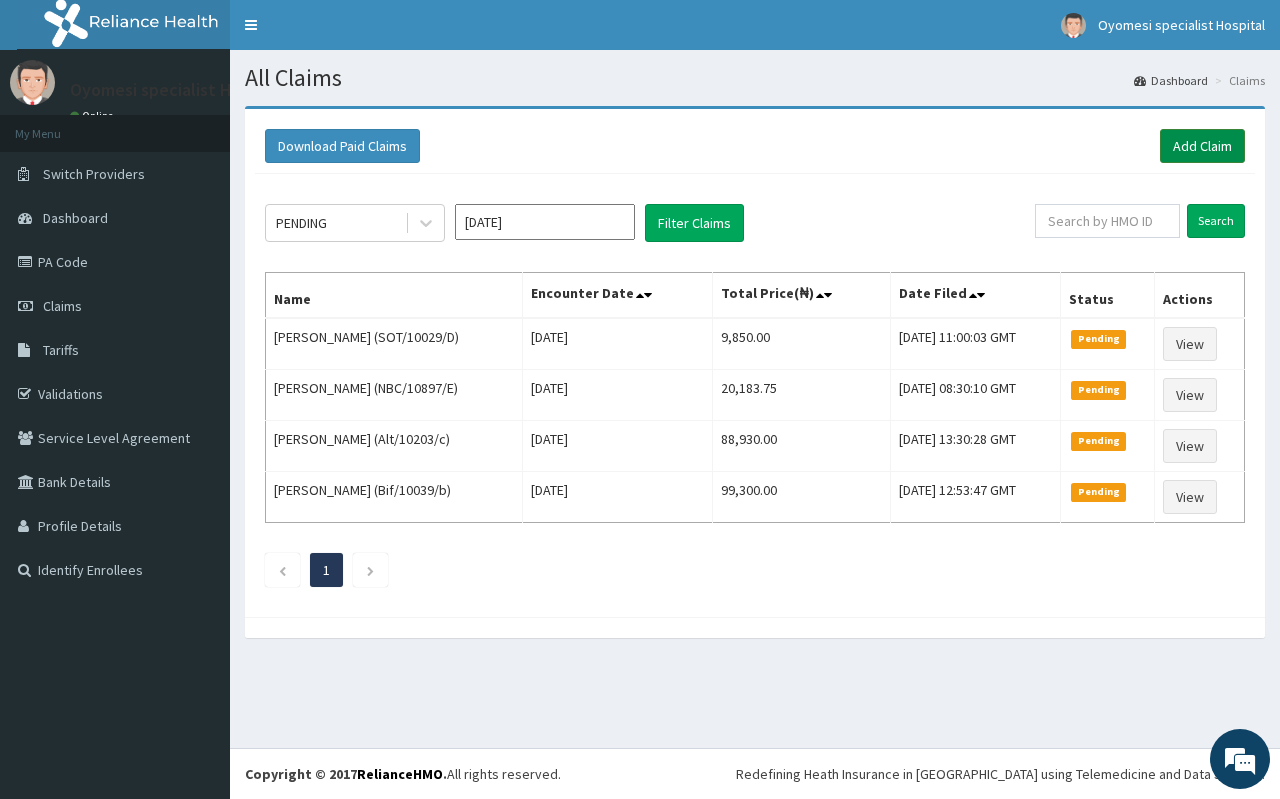 click on "Add Claim" at bounding box center [1202, 146] 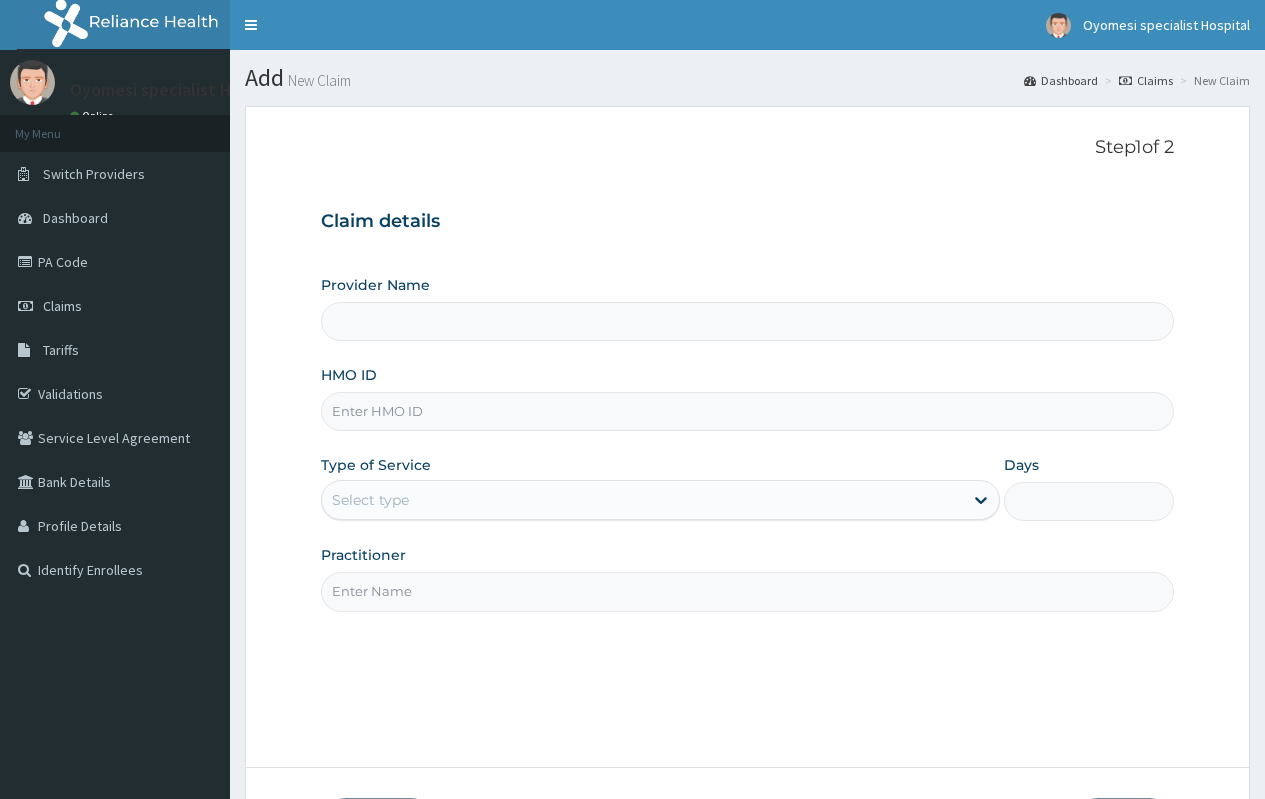scroll, scrollTop: 0, scrollLeft: 0, axis: both 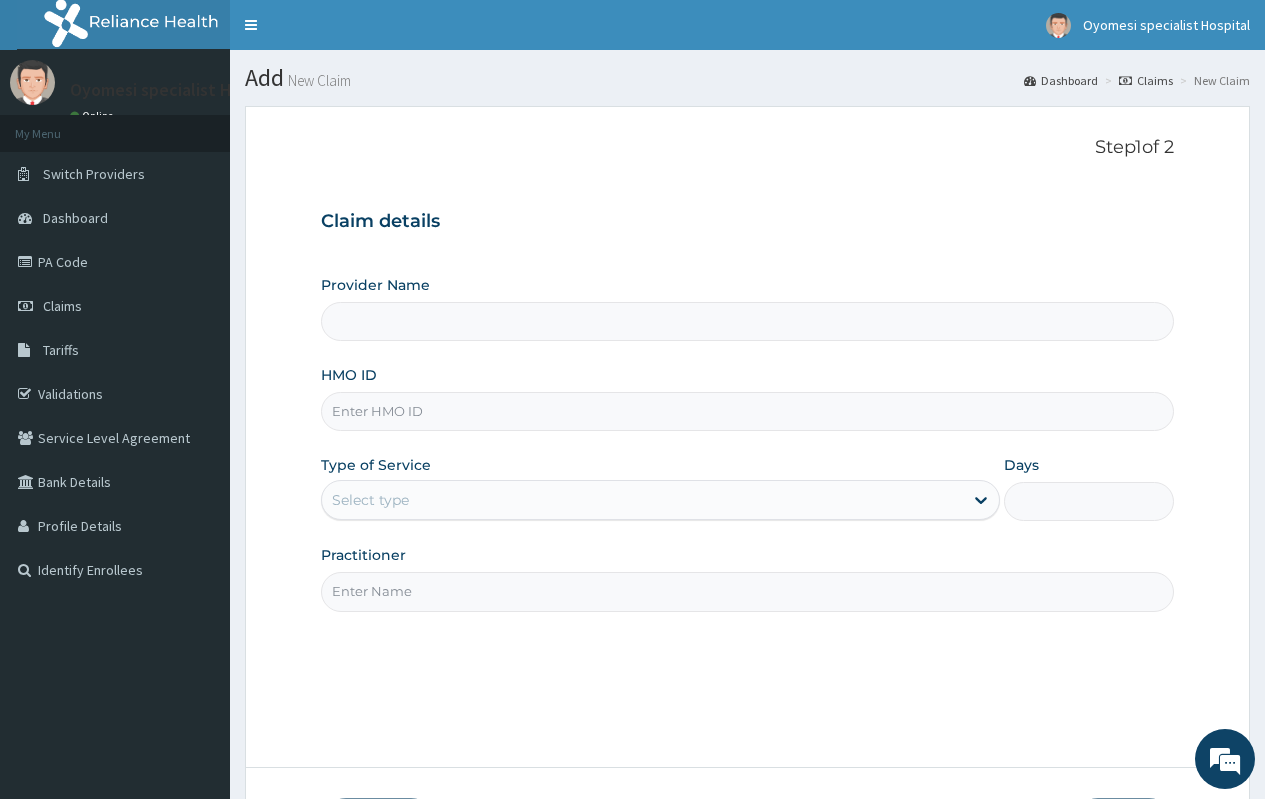 type on "Oyomesi hospital" 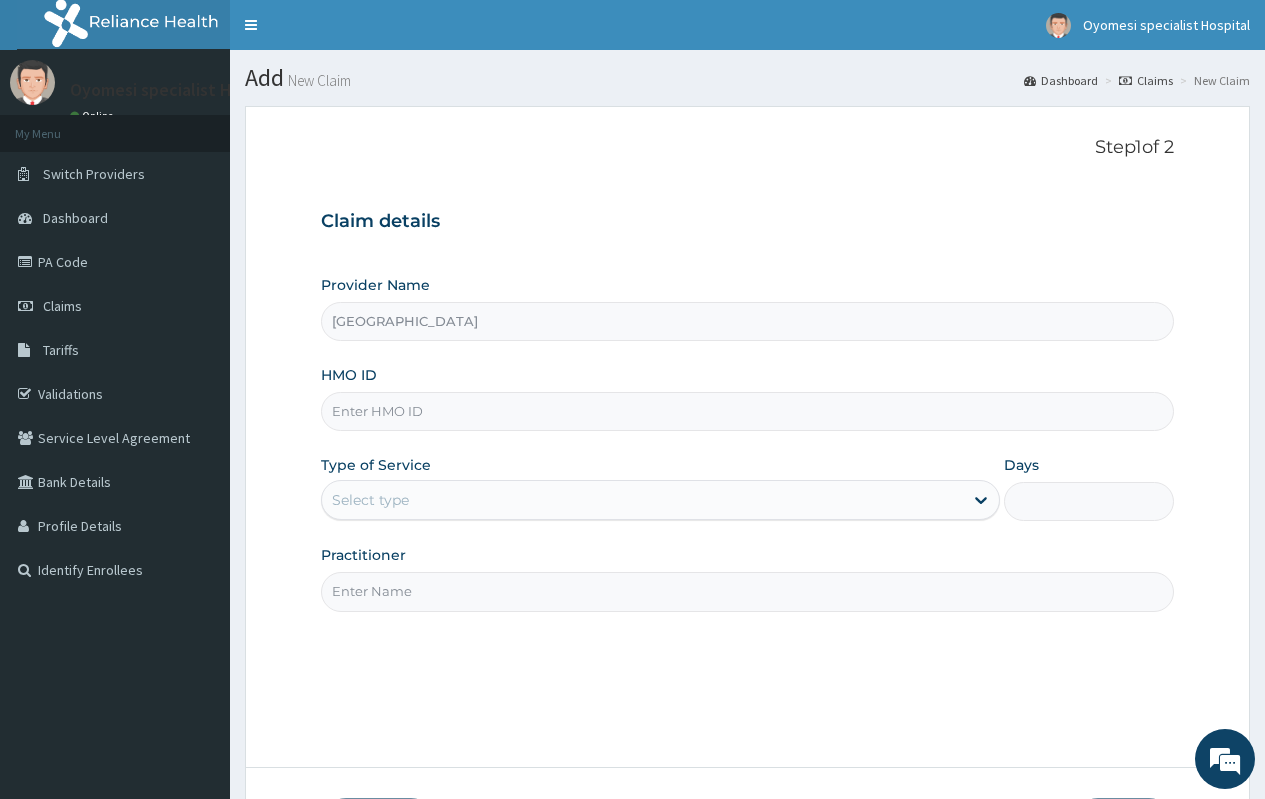 click on "HMO ID" at bounding box center (747, 411) 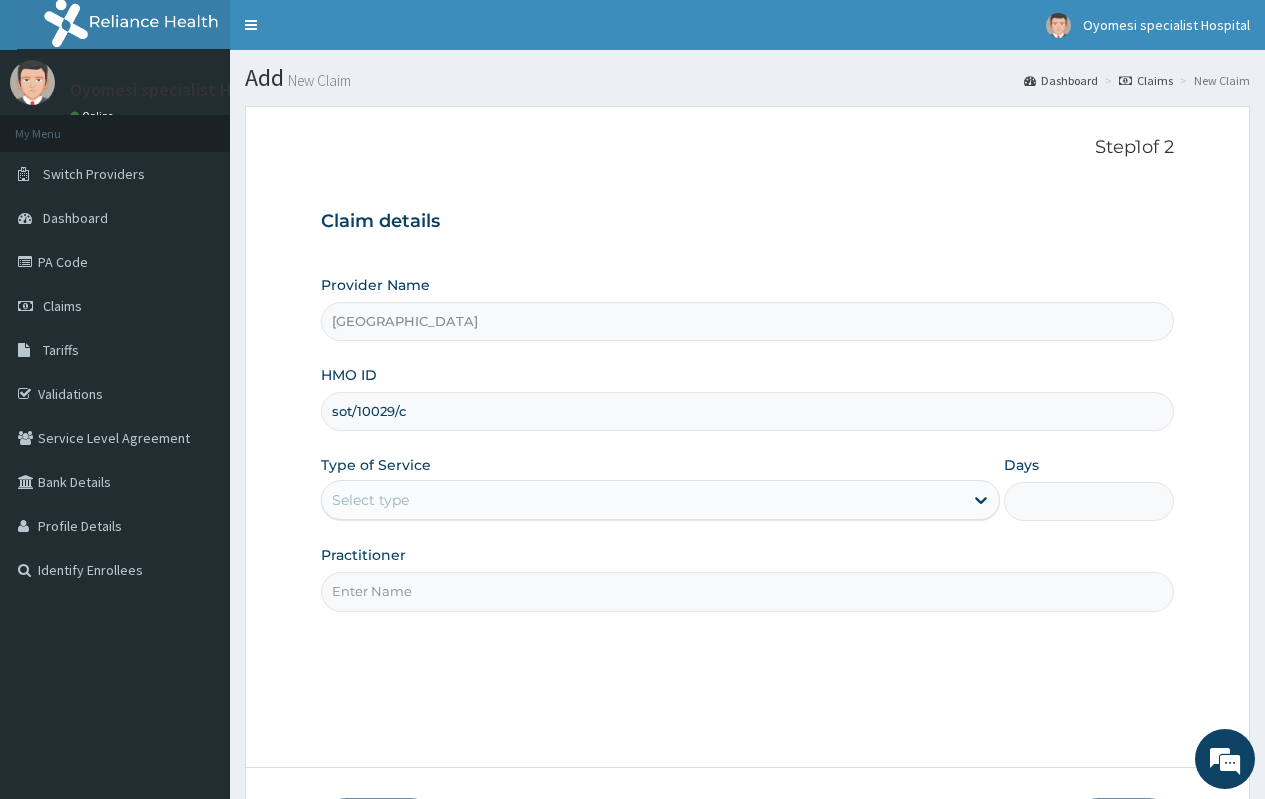 type on "sot/10029/c" 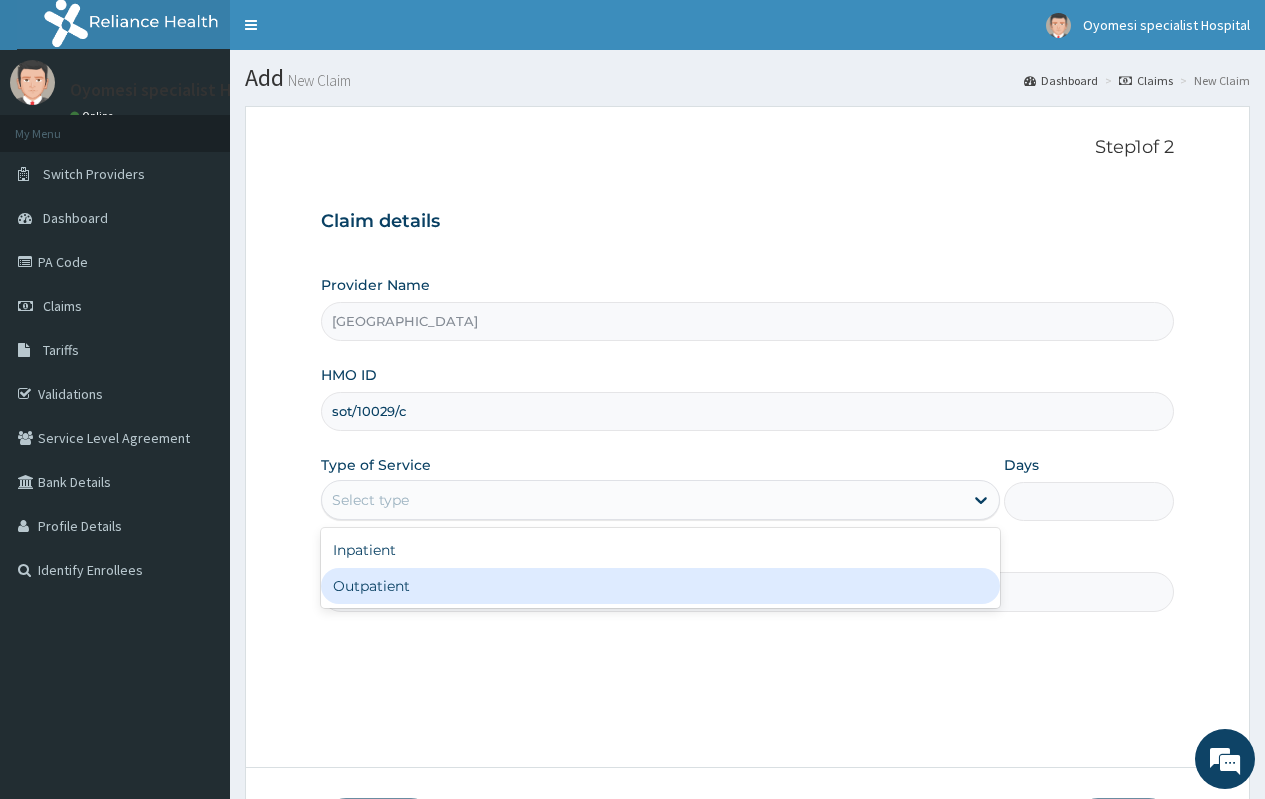 click on "Outpatient" at bounding box center (660, 586) 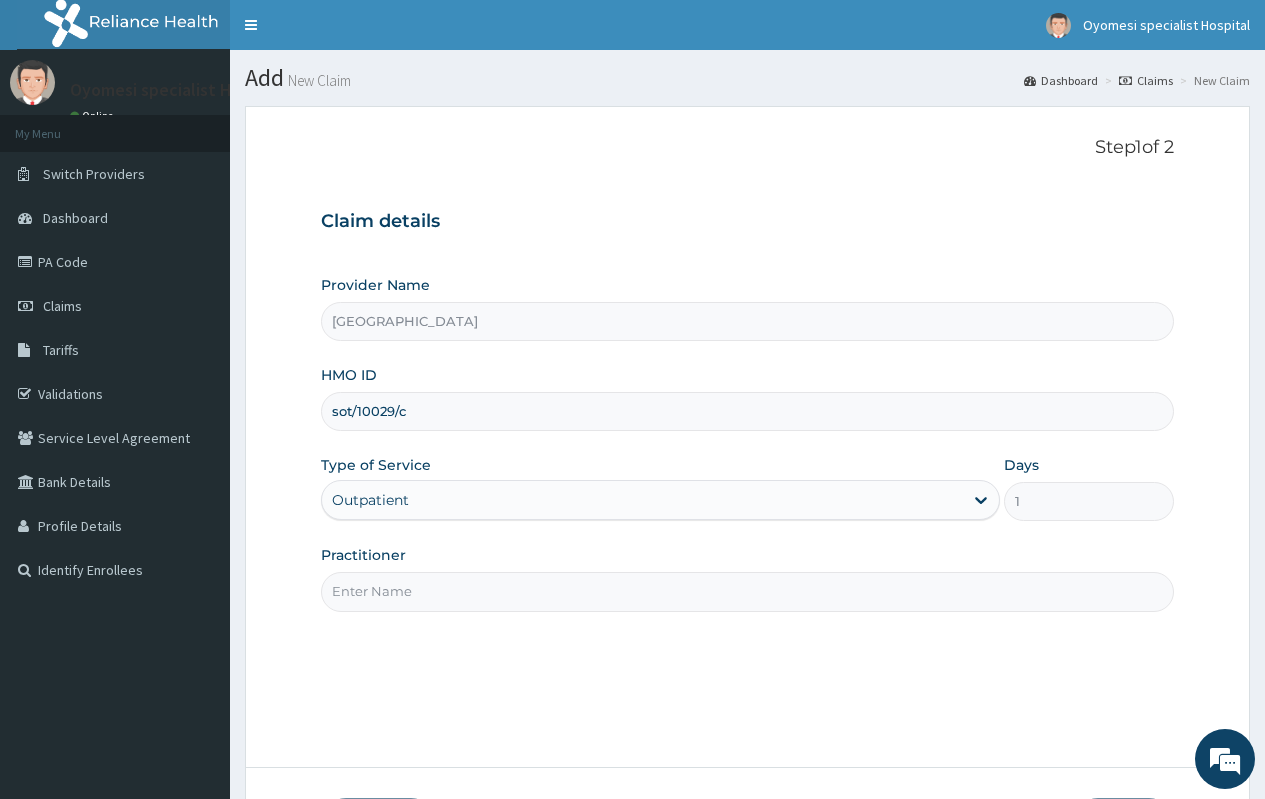 click on "Practitioner" at bounding box center [747, 591] 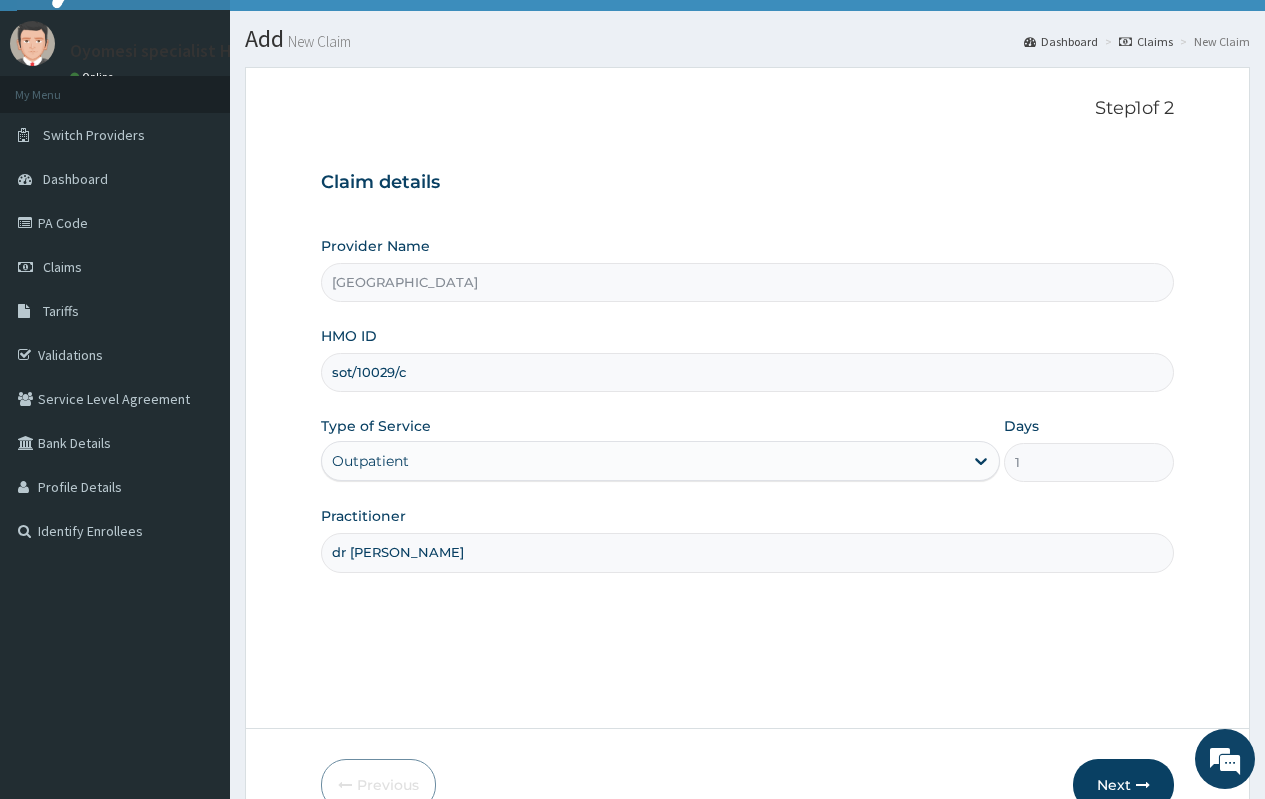 scroll, scrollTop: 62, scrollLeft: 0, axis: vertical 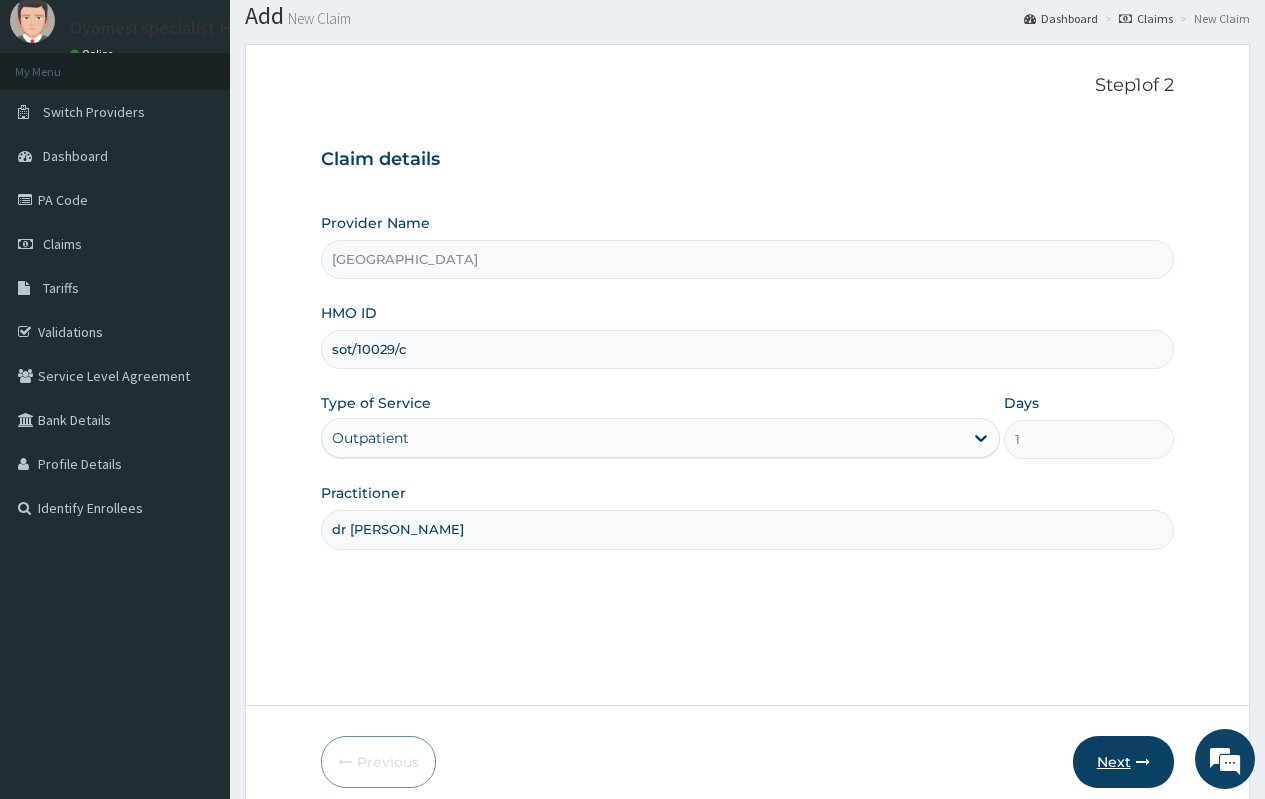 type on "dr [PERSON_NAME]" 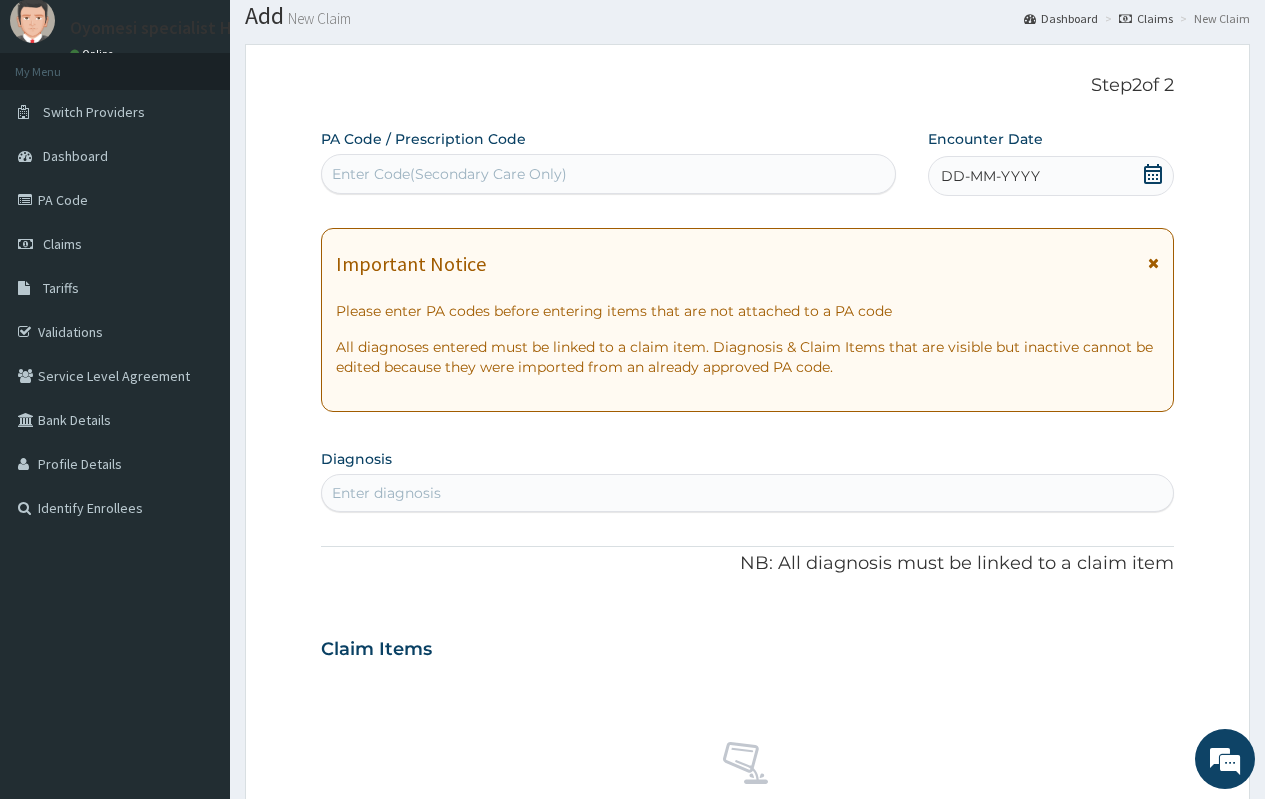 click on "Enter Code(Secondary Care Only)" at bounding box center [608, 174] 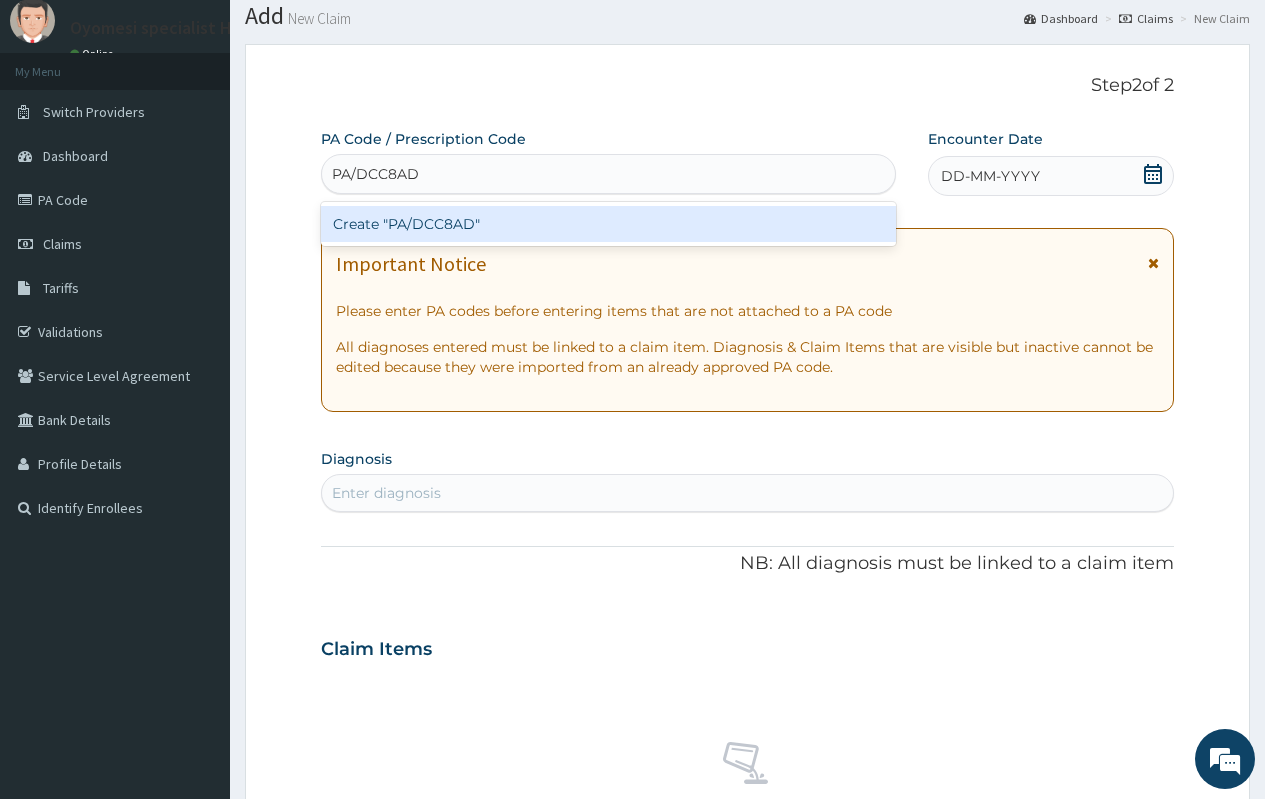 click on "Create "PA/DCC8AD"" at bounding box center [608, 224] 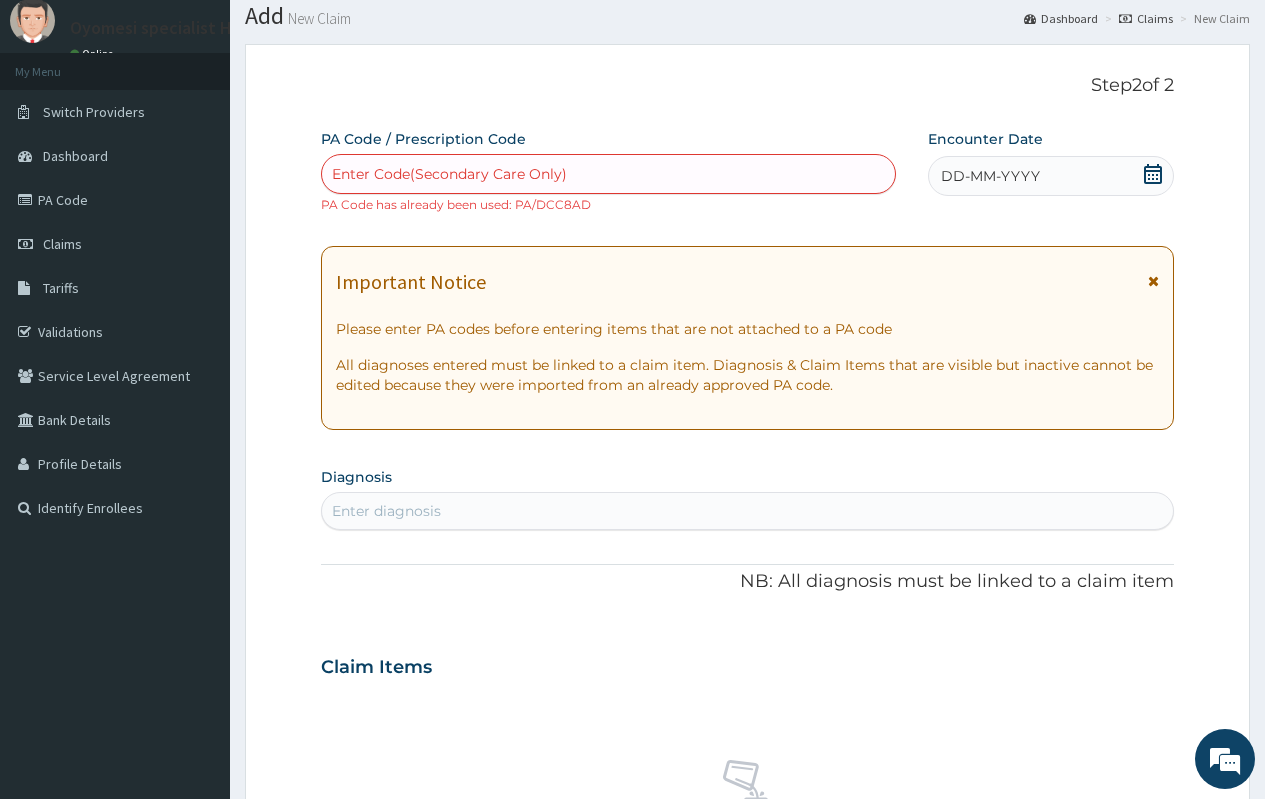 click 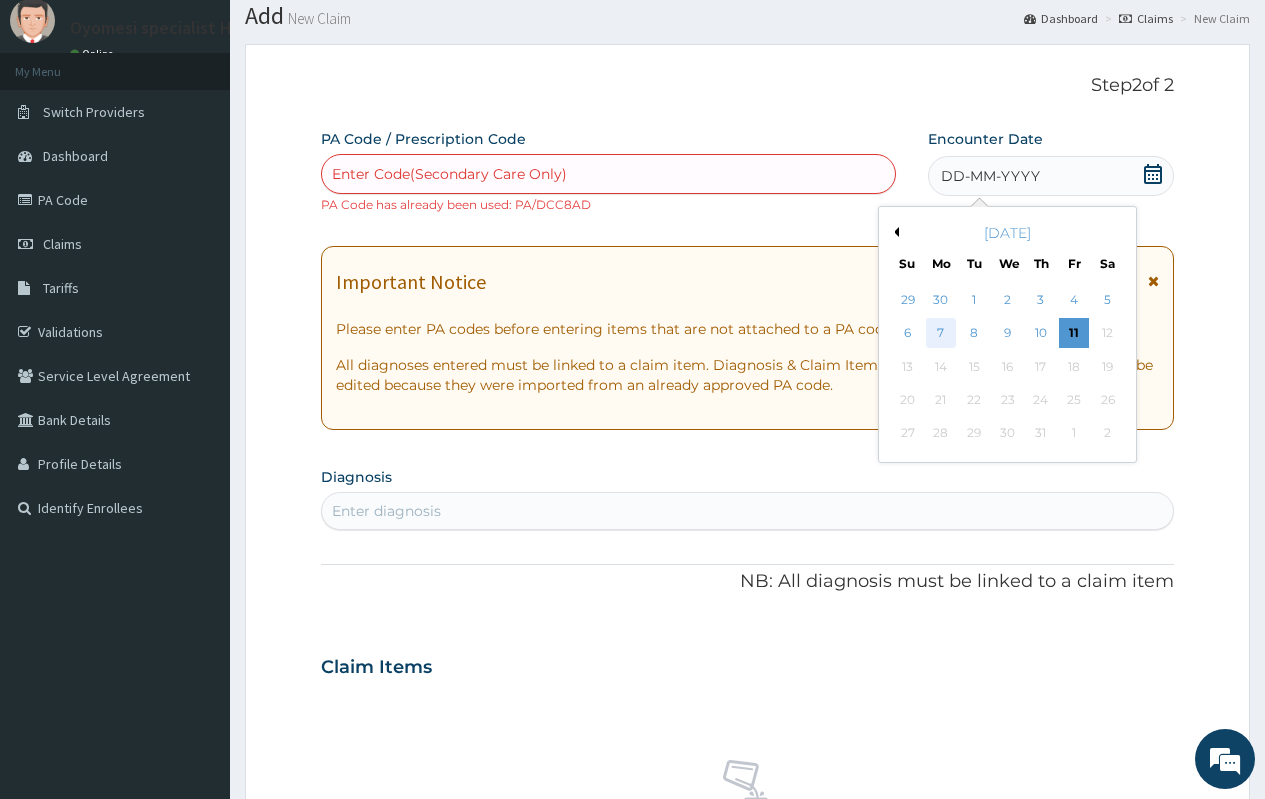 click on "7" at bounding box center (941, 334) 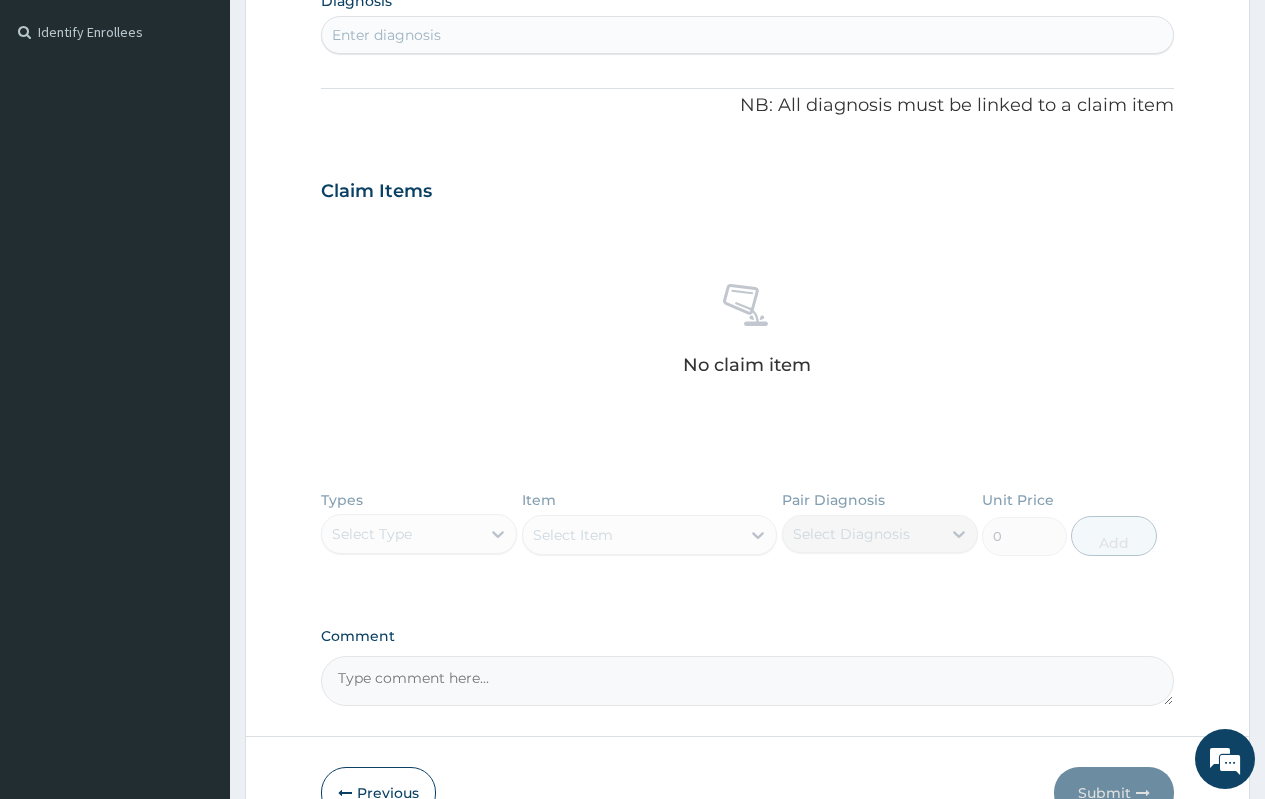 scroll, scrollTop: 565, scrollLeft: 0, axis: vertical 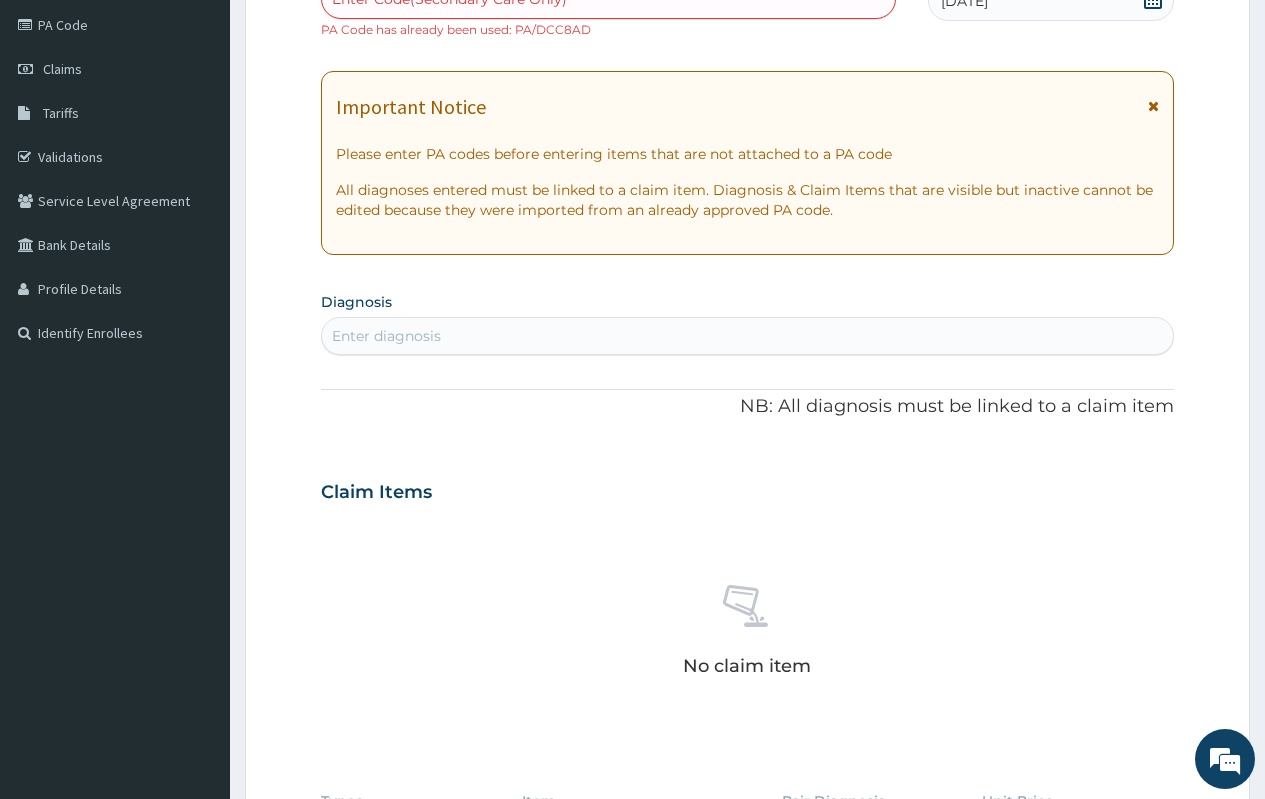 click on "Enter diagnosis" at bounding box center (386, 336) 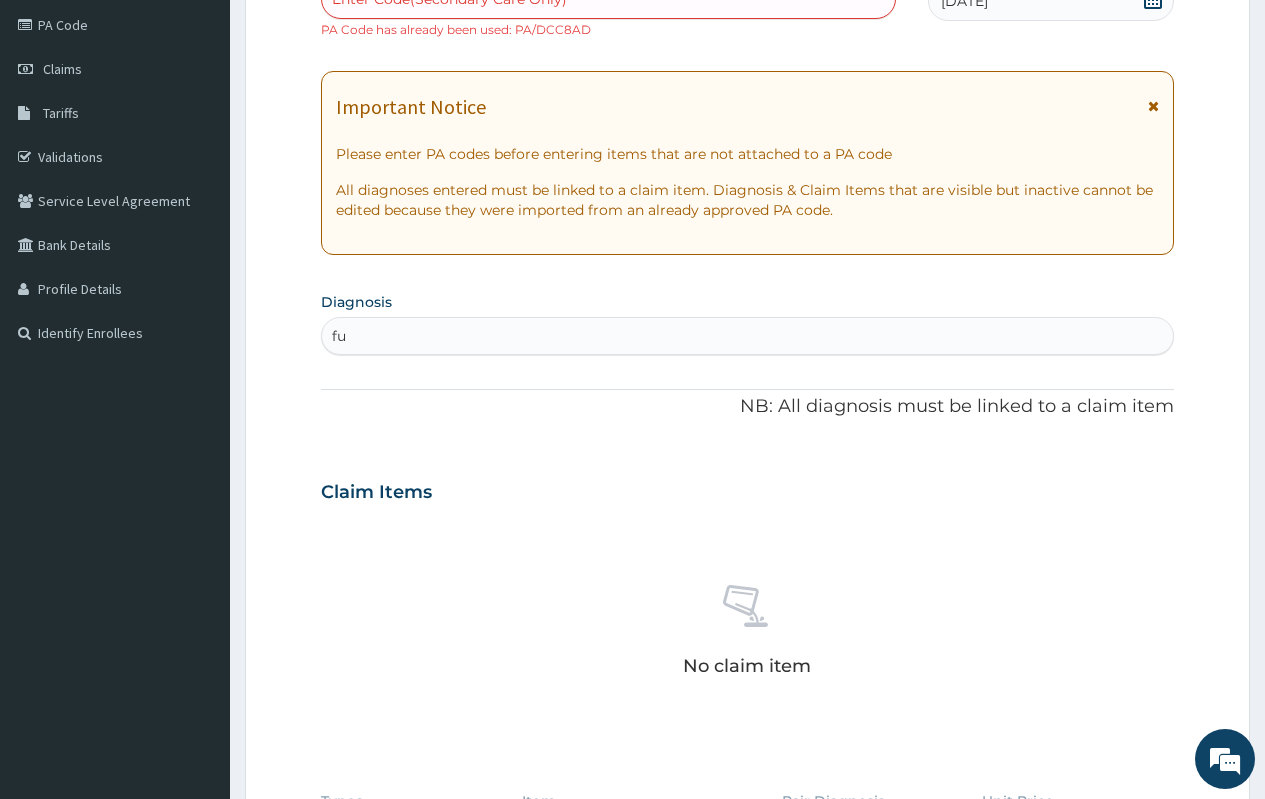 type on "f" 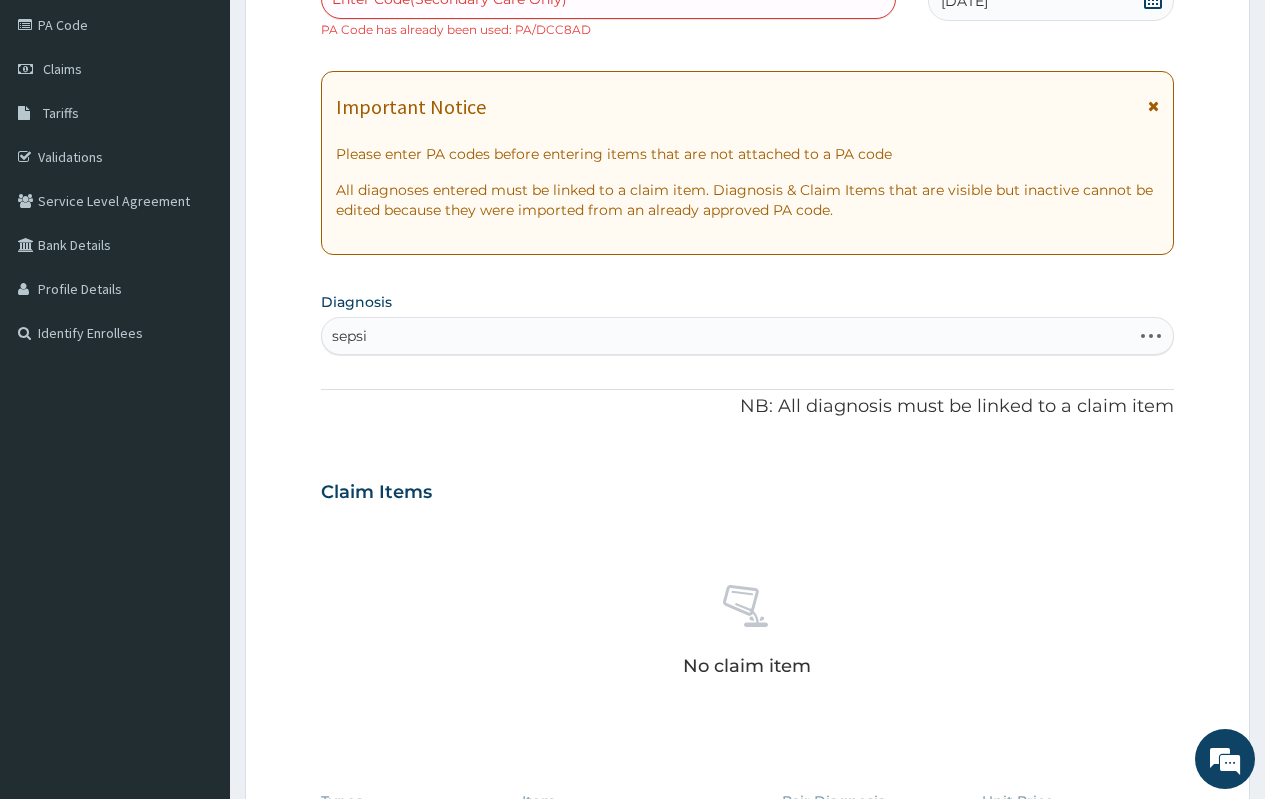 type on "sepsis" 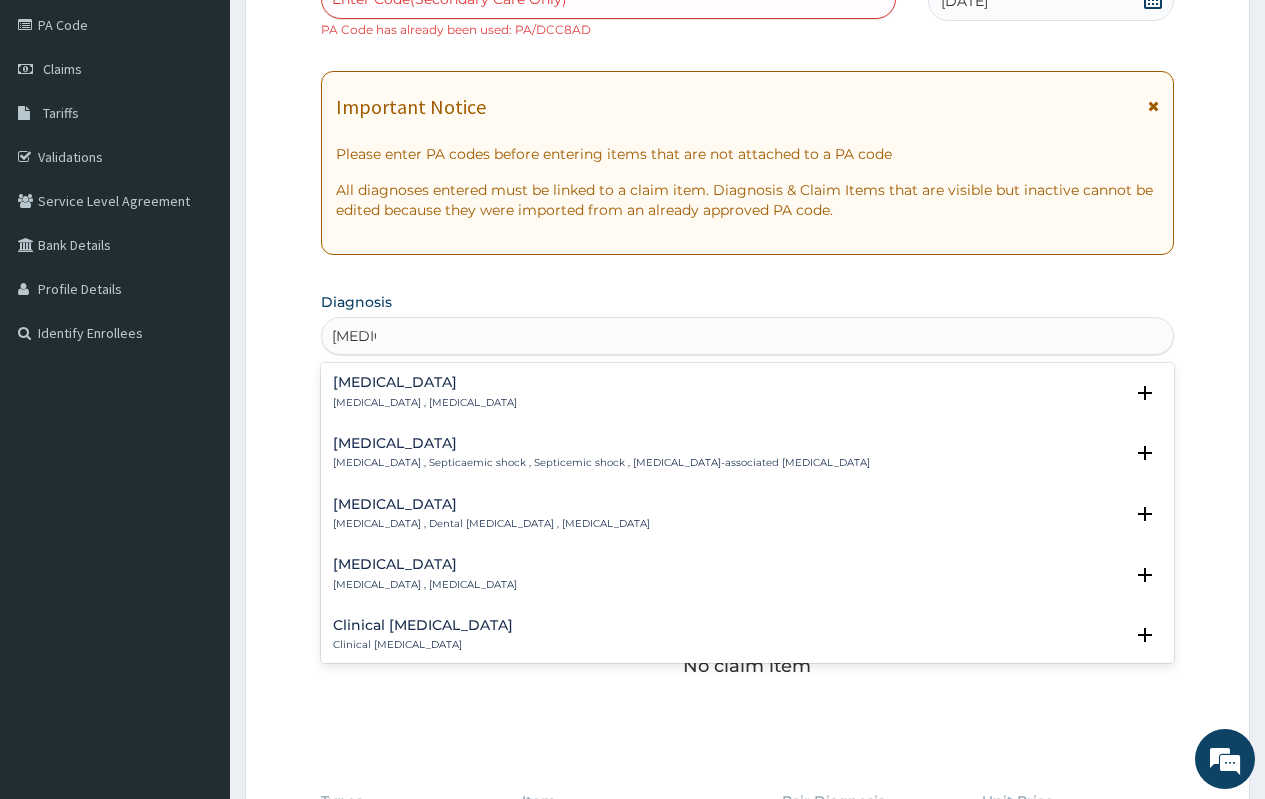 click on "Sepsis" at bounding box center [425, 382] 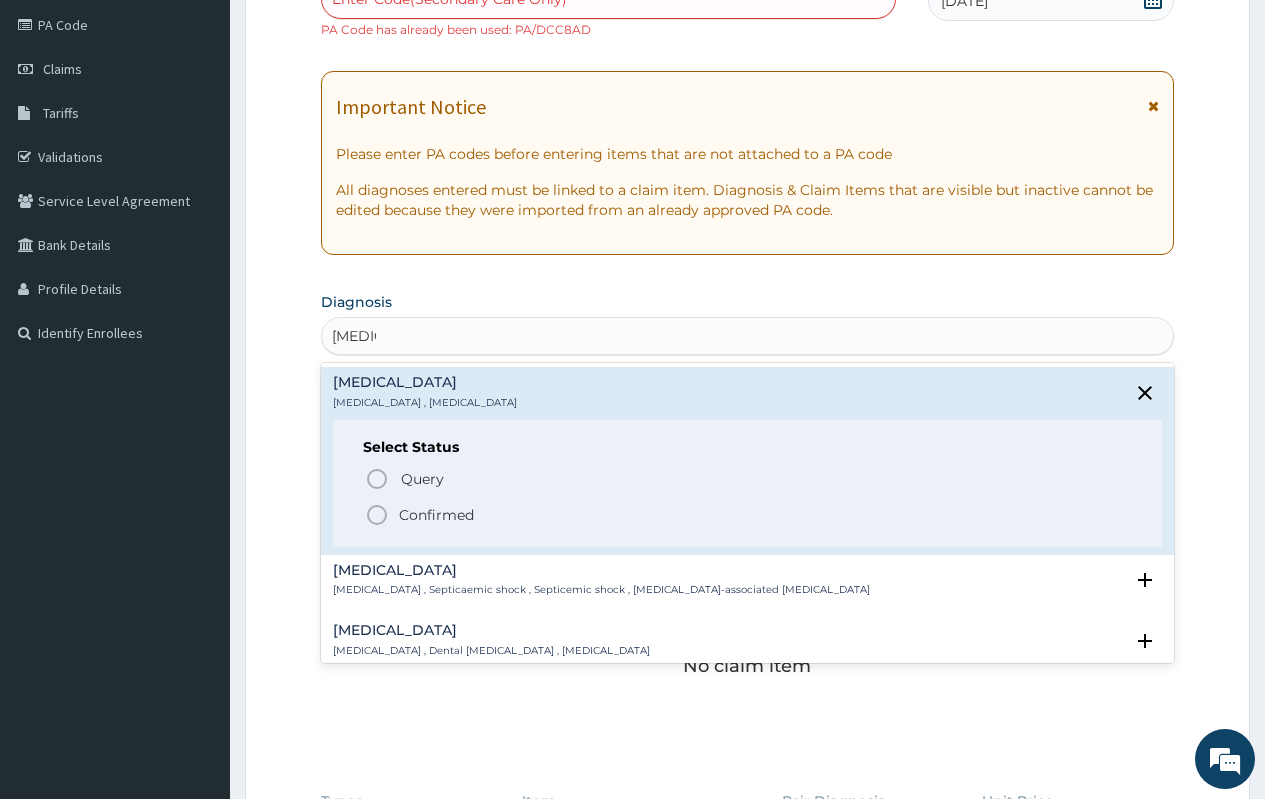 click 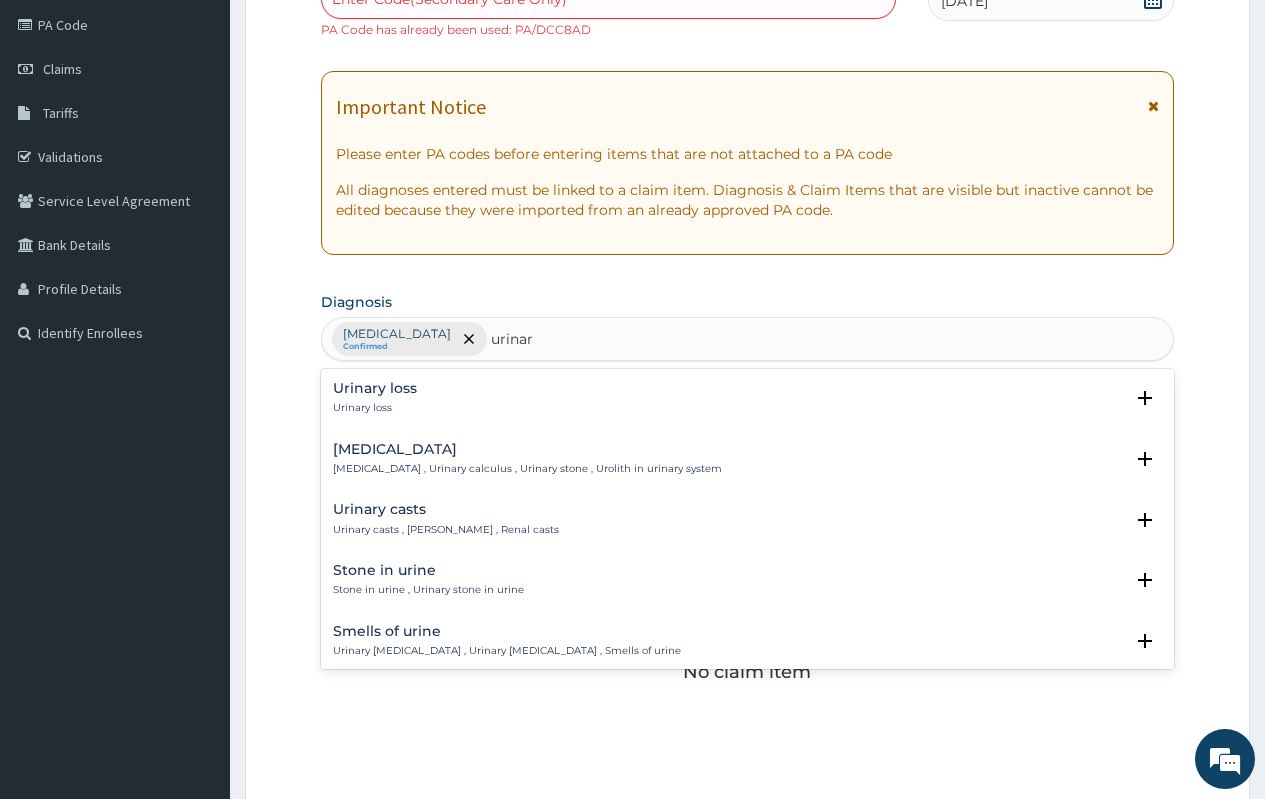 type on "urinary" 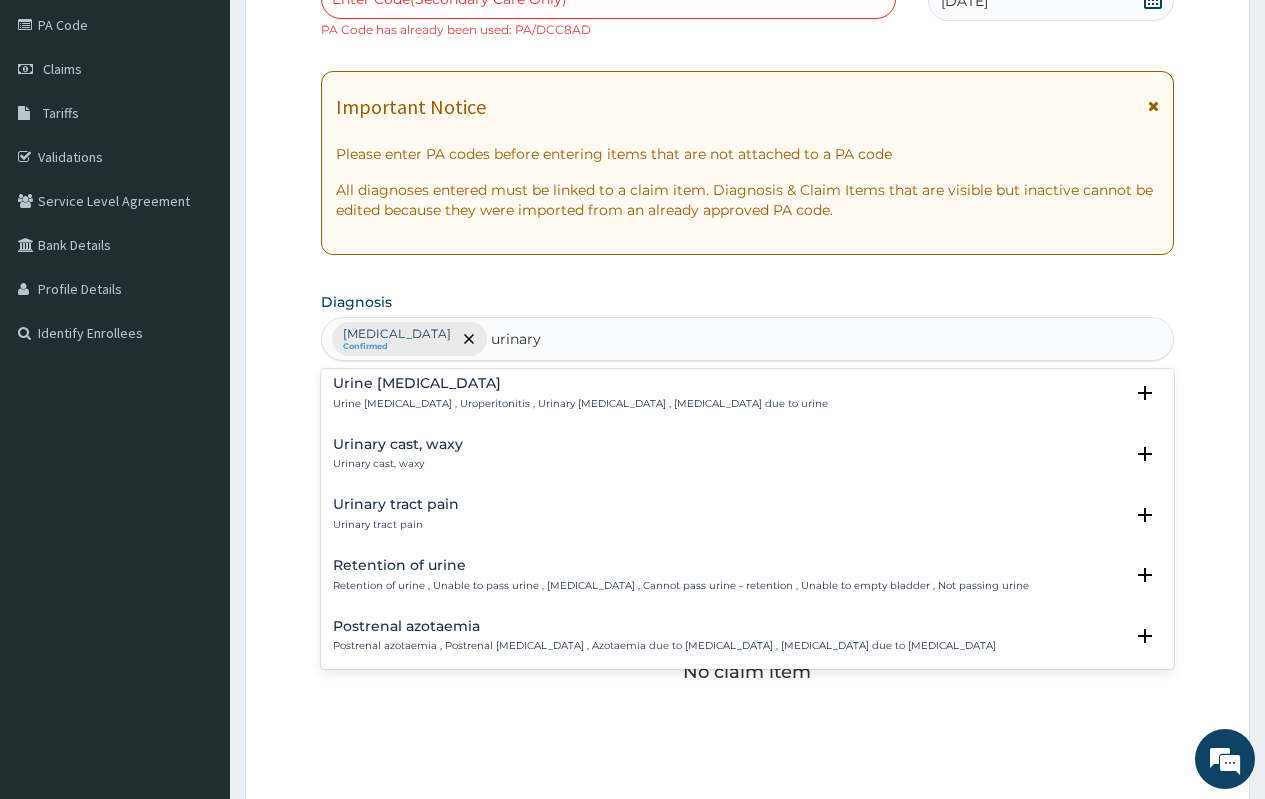 scroll, scrollTop: 560, scrollLeft: 0, axis: vertical 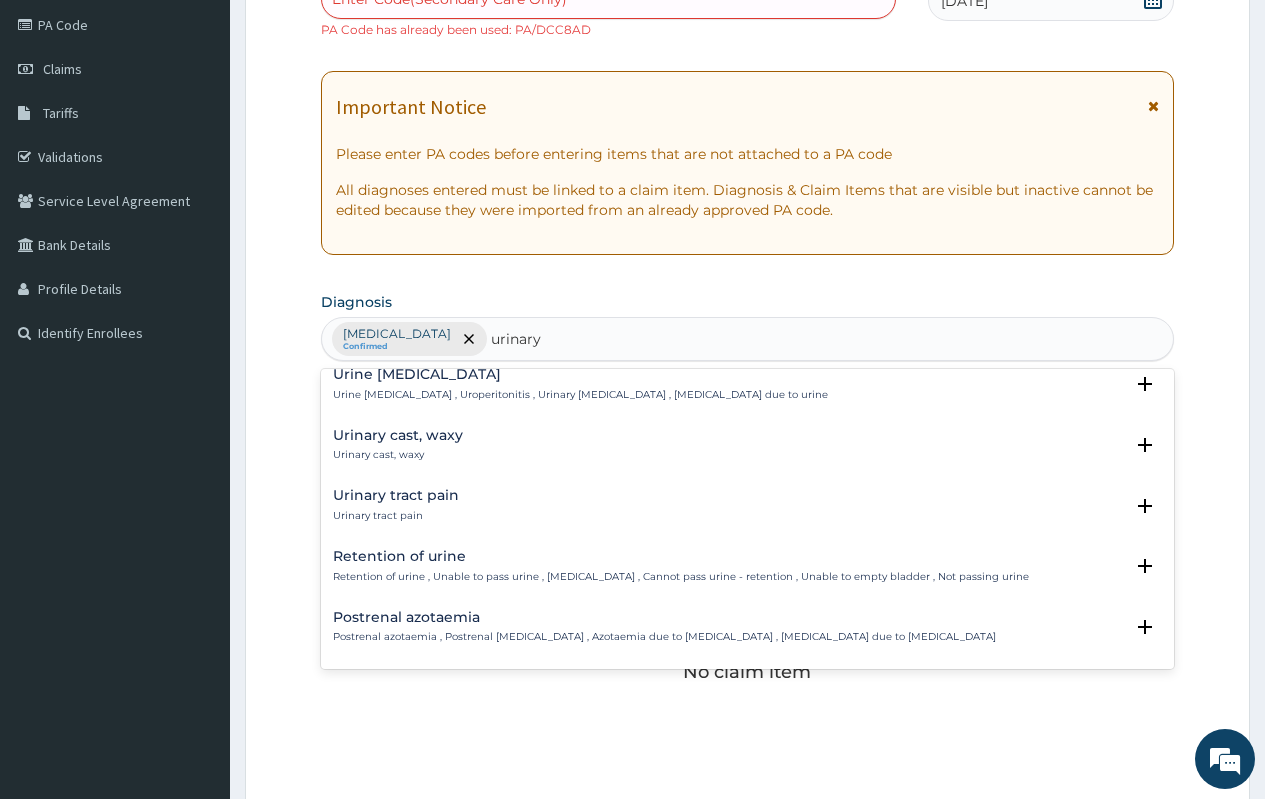 click on "Urinary tract pain Urinary tract pain" at bounding box center (747, 505) 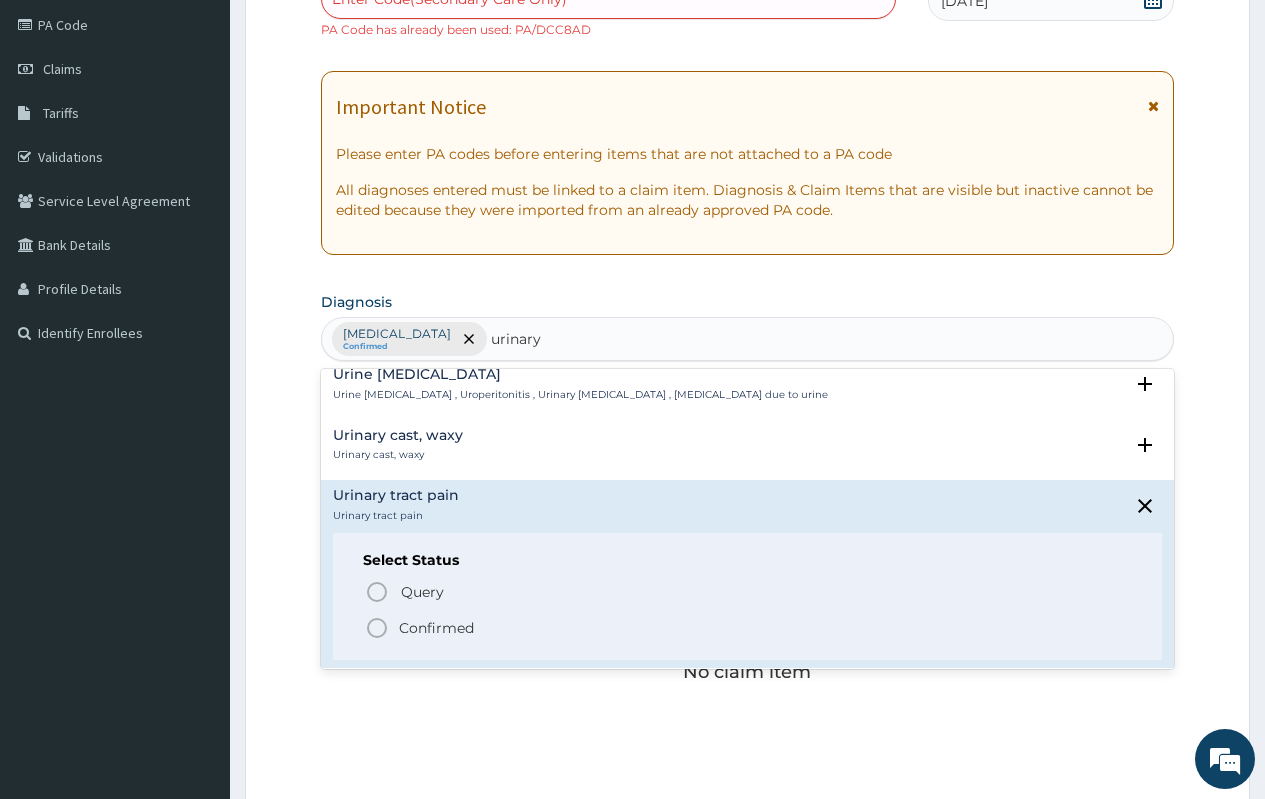 click on "Confirmed" at bounding box center [436, 628] 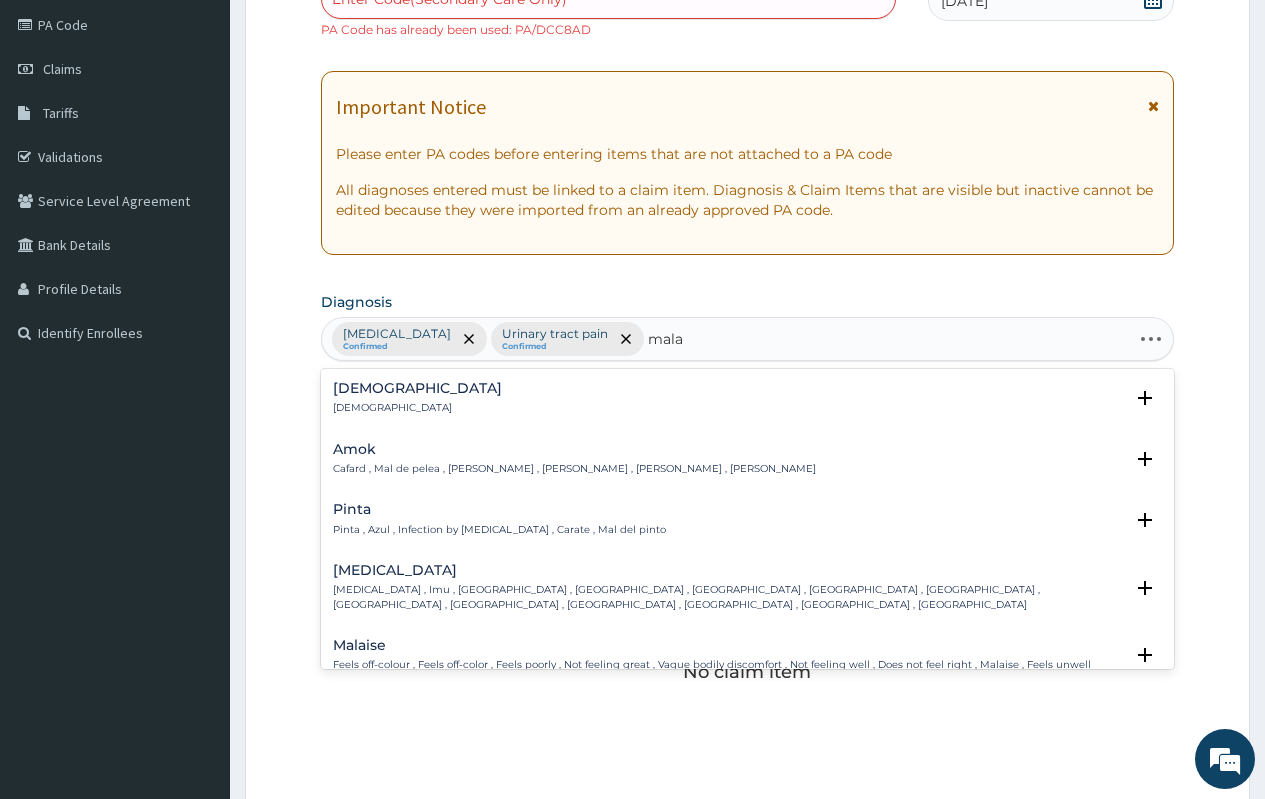 type on "malar" 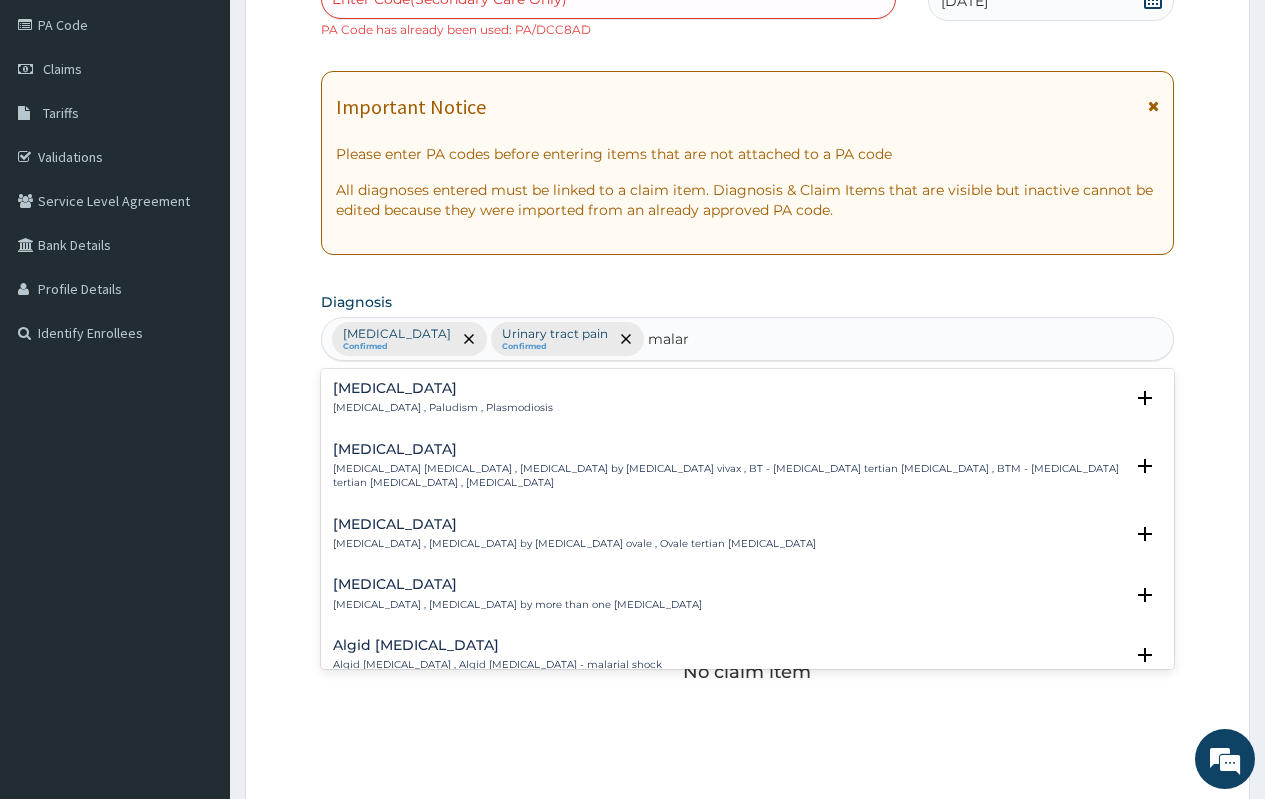 click on "[MEDICAL_DATA]" at bounding box center [443, 388] 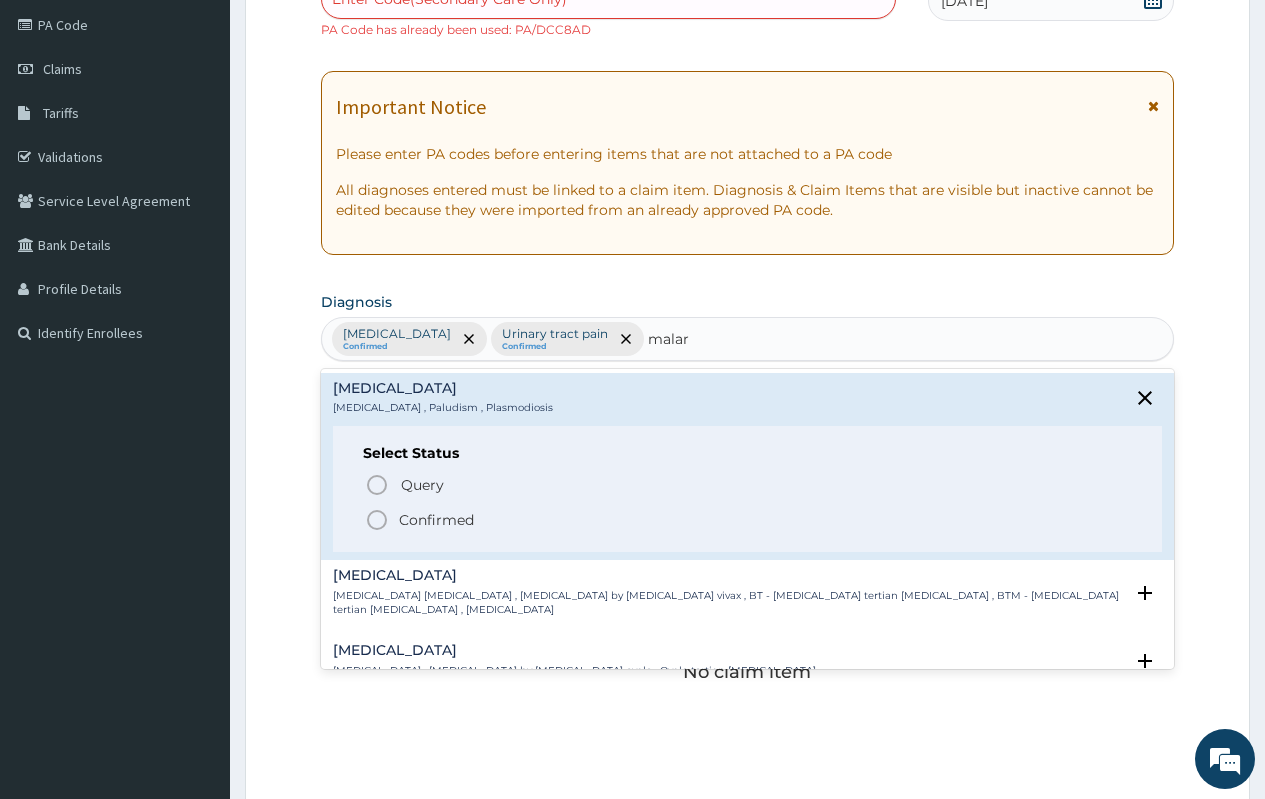click on "Confirmed" at bounding box center [436, 520] 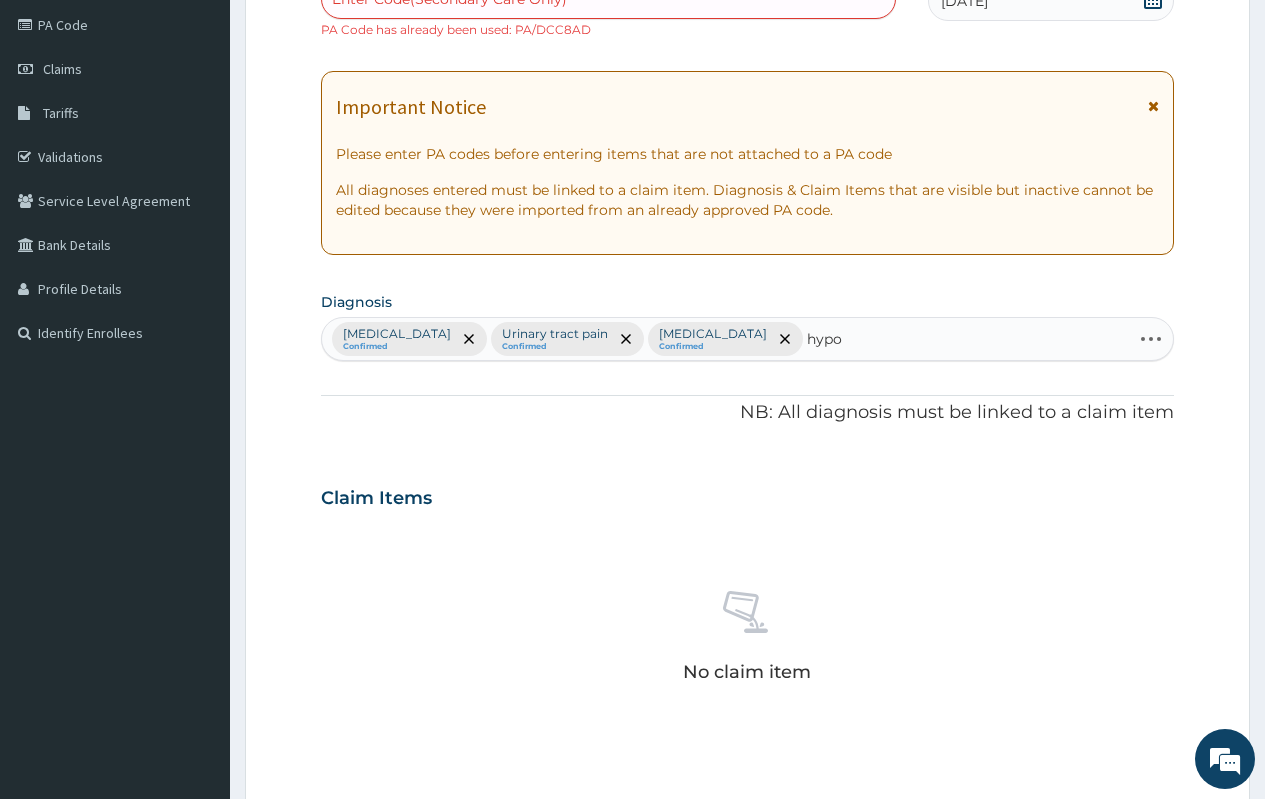 type on "hypog" 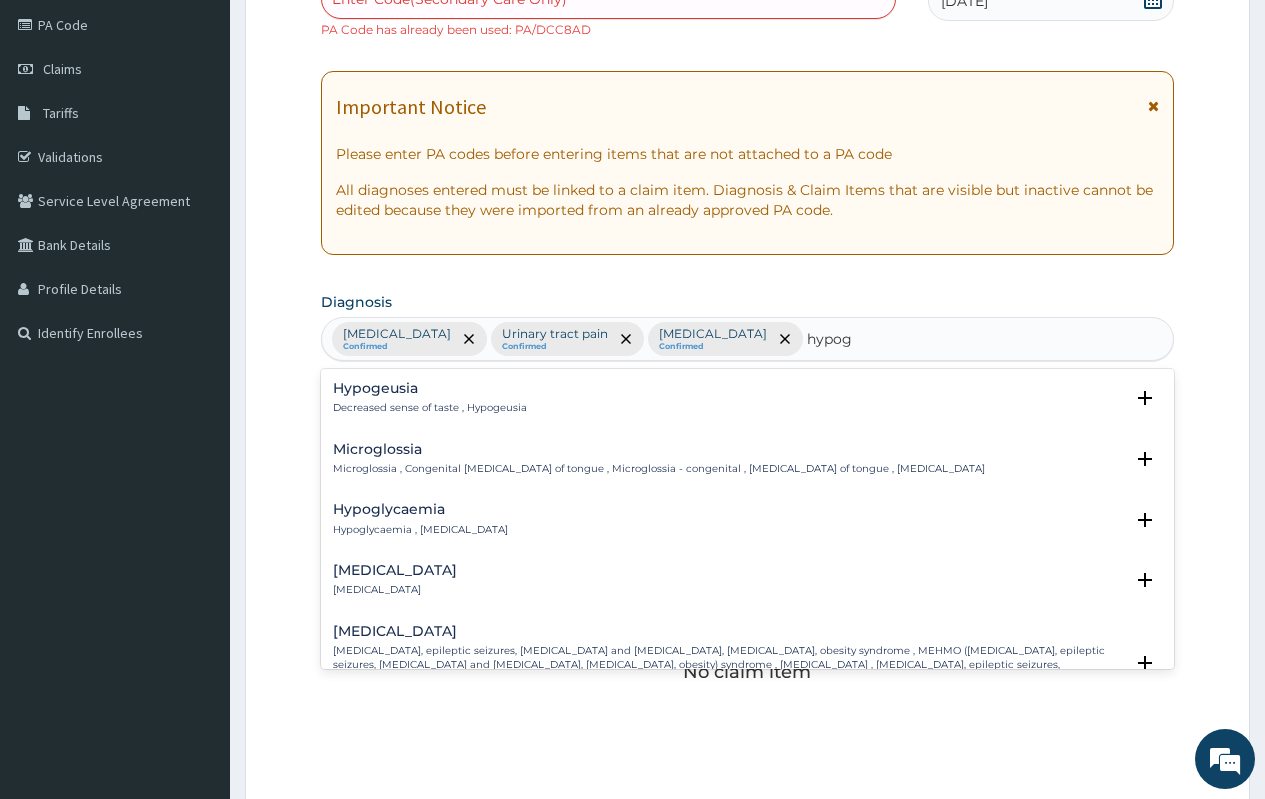click on "Hypoglycaemia" at bounding box center (420, 509) 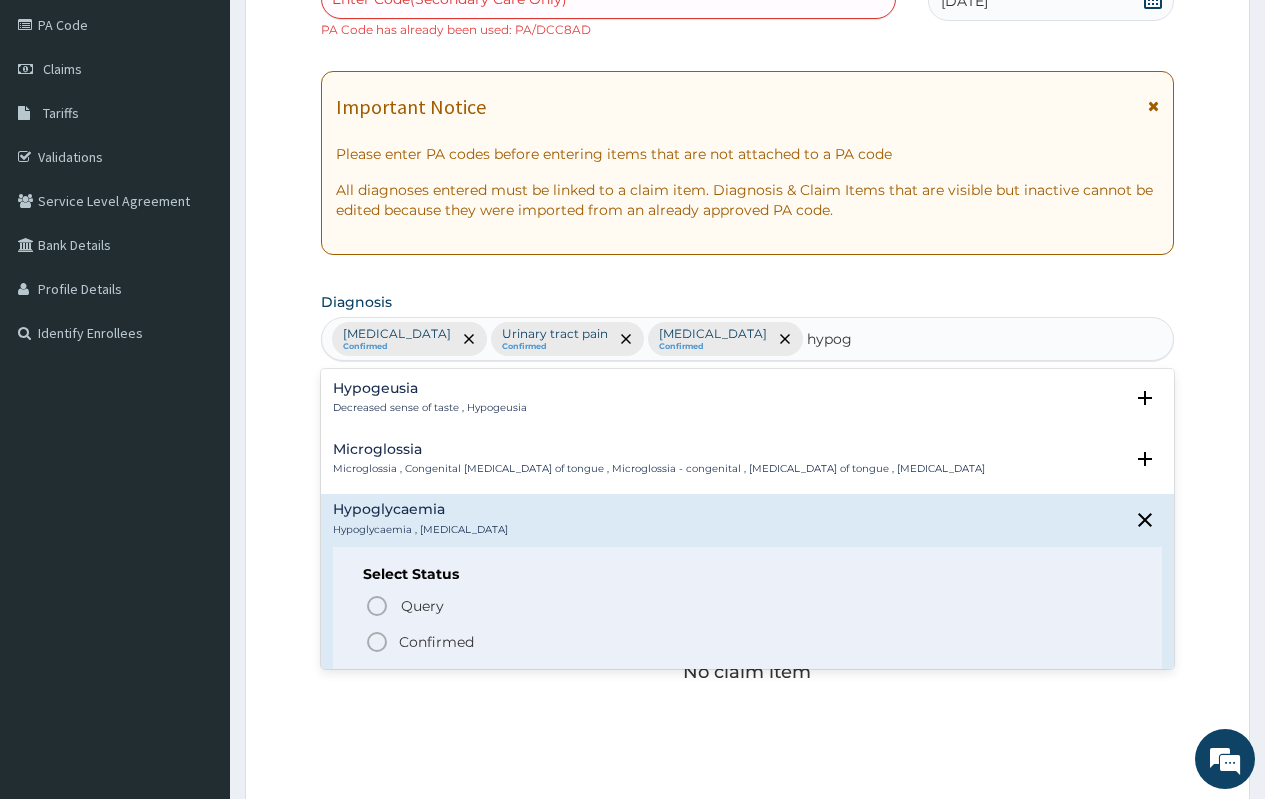click on "Confirmed" at bounding box center (436, 642) 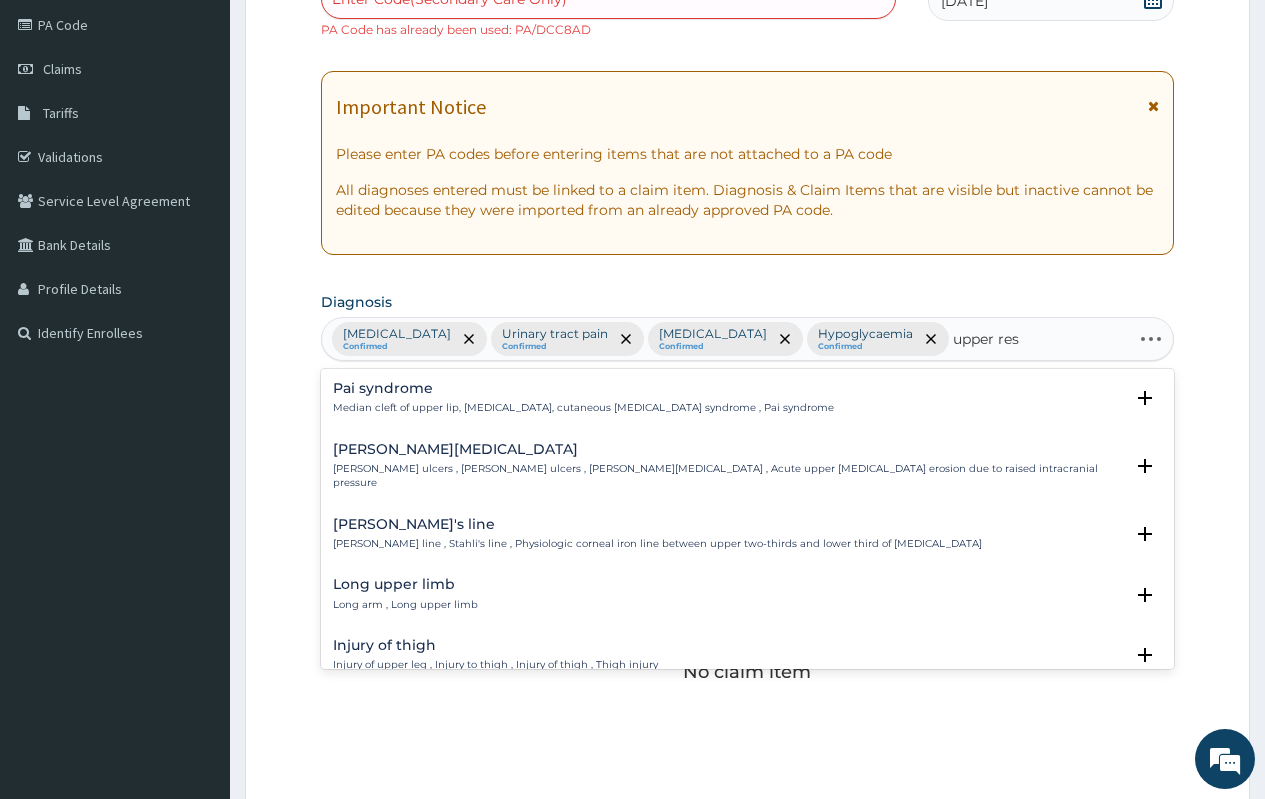 type on "upper resp" 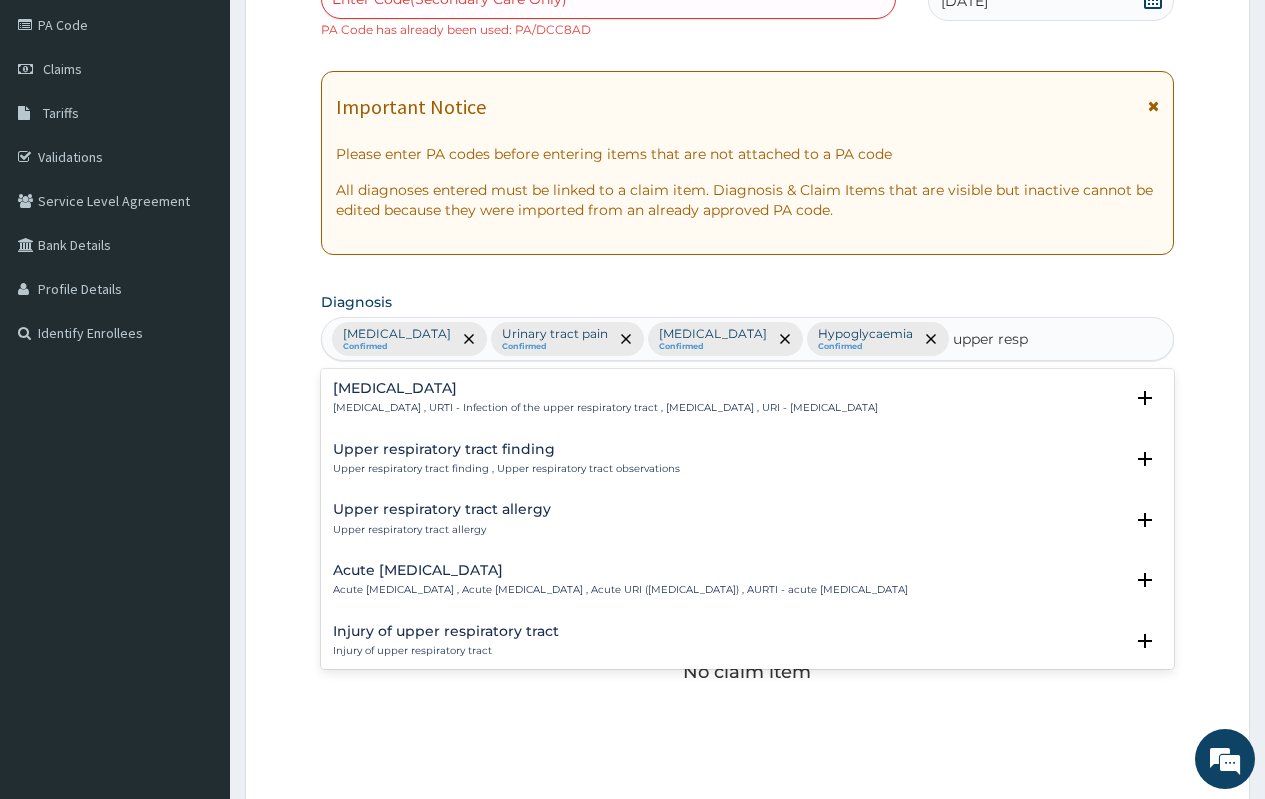 click on "Upper respiratory infection , URTI - Infection of the upper respiratory tract , Upper respiratory tract infection , URI - Upper respiratory infection" at bounding box center [605, 408] 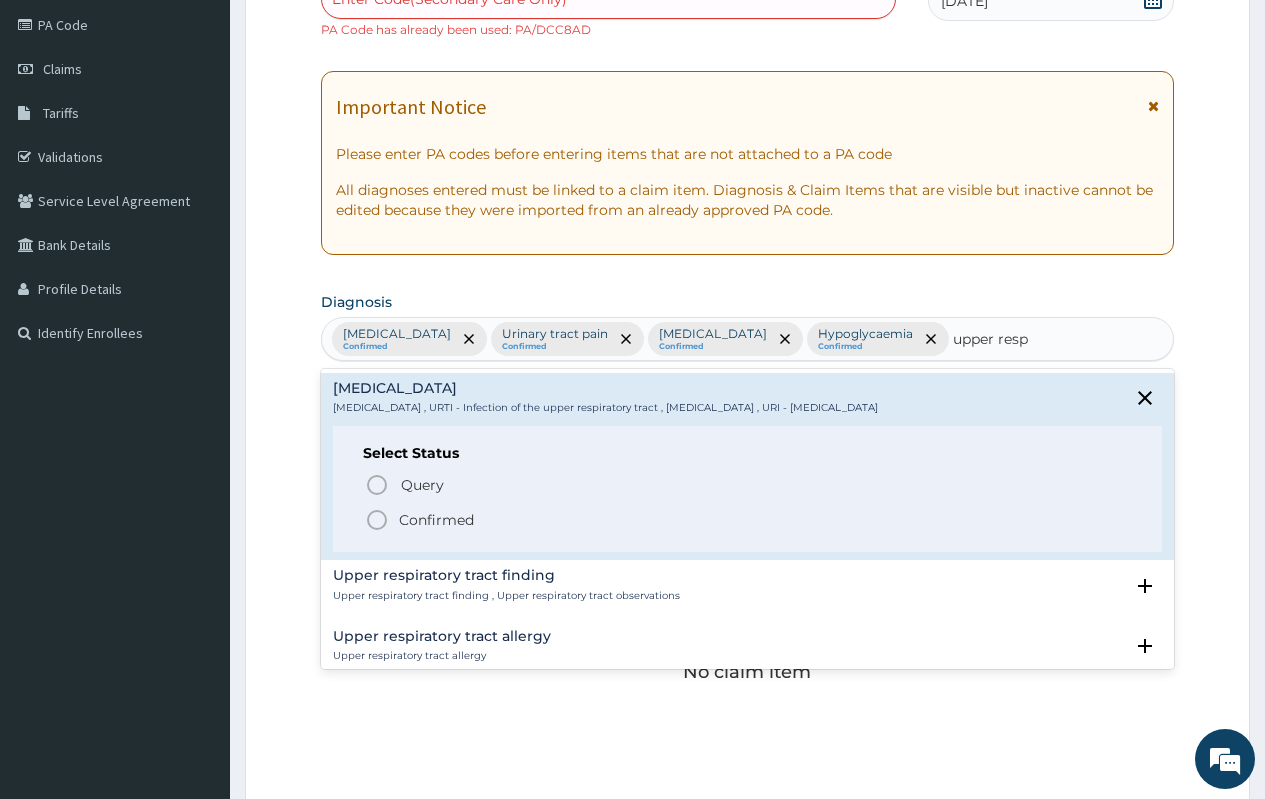 click on "Confirmed" at bounding box center (436, 520) 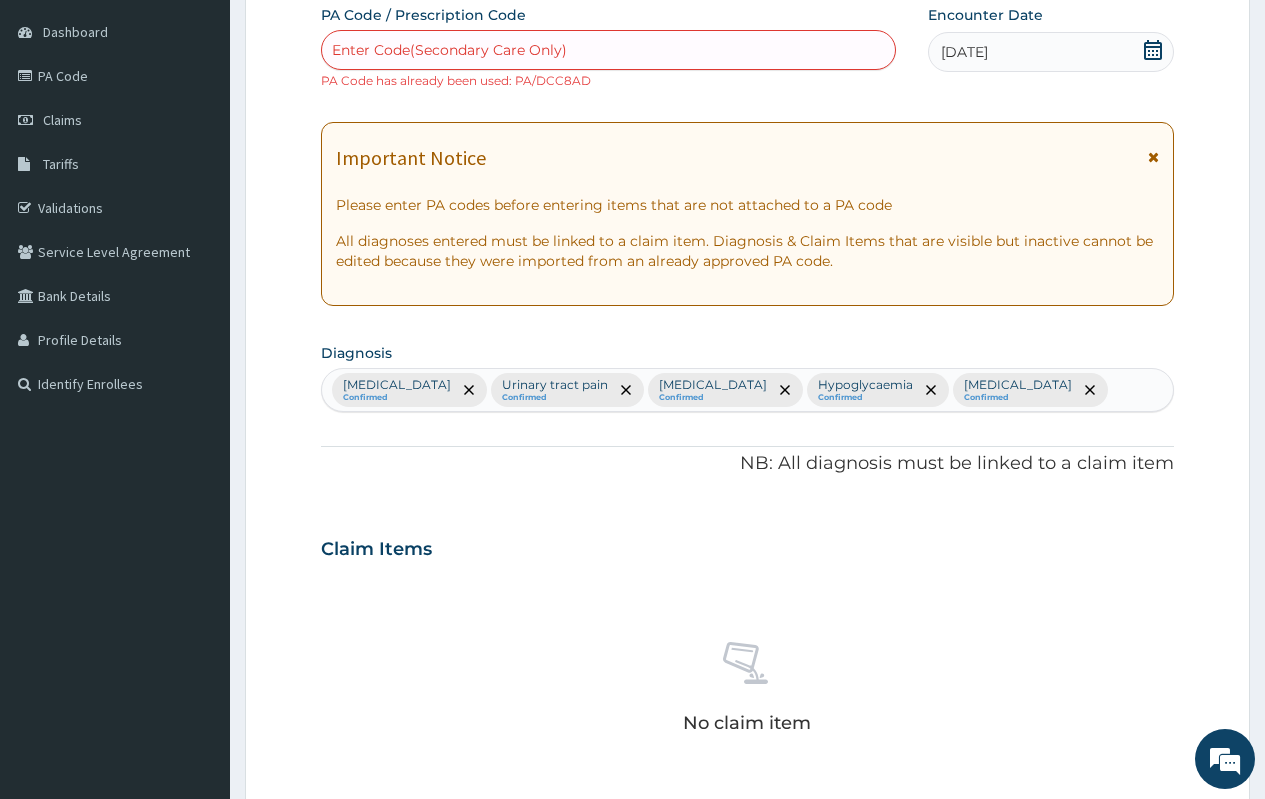 scroll, scrollTop: 661, scrollLeft: 0, axis: vertical 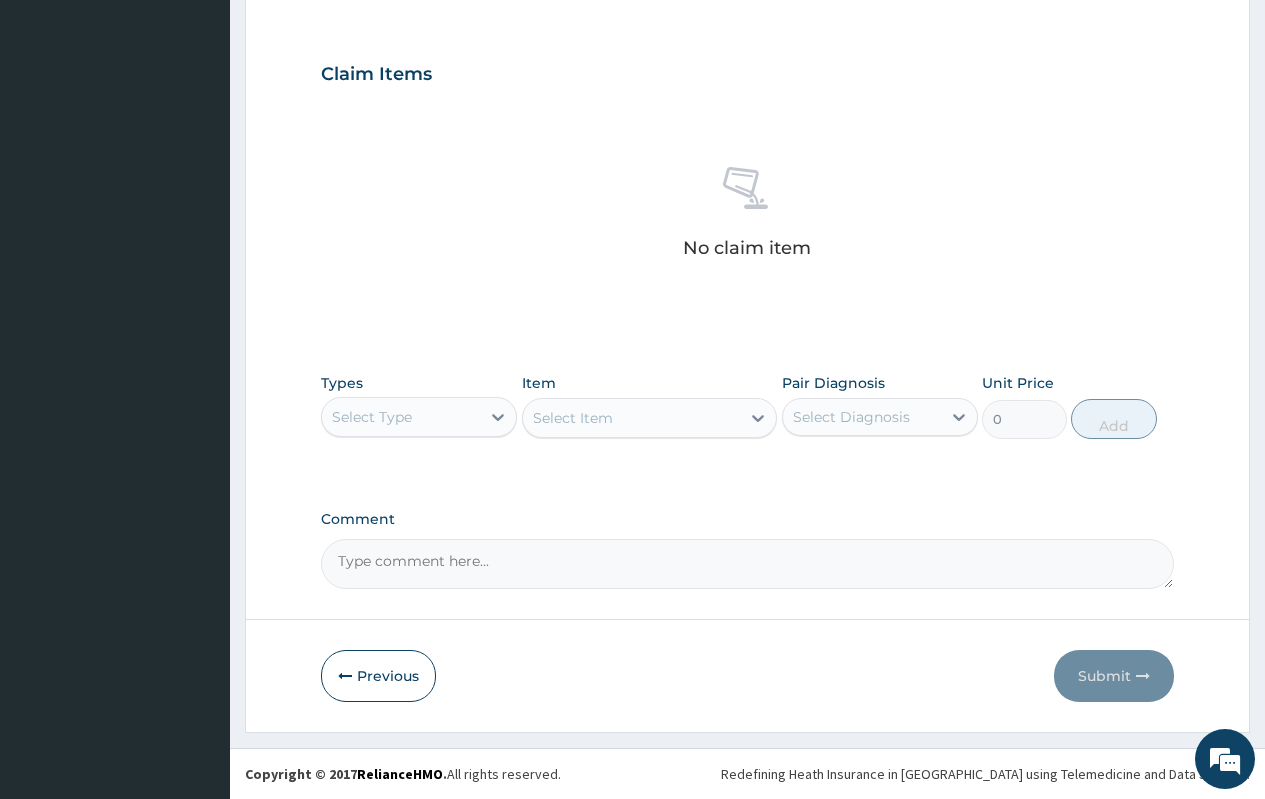 click on "Select Type" at bounding box center (401, 417) 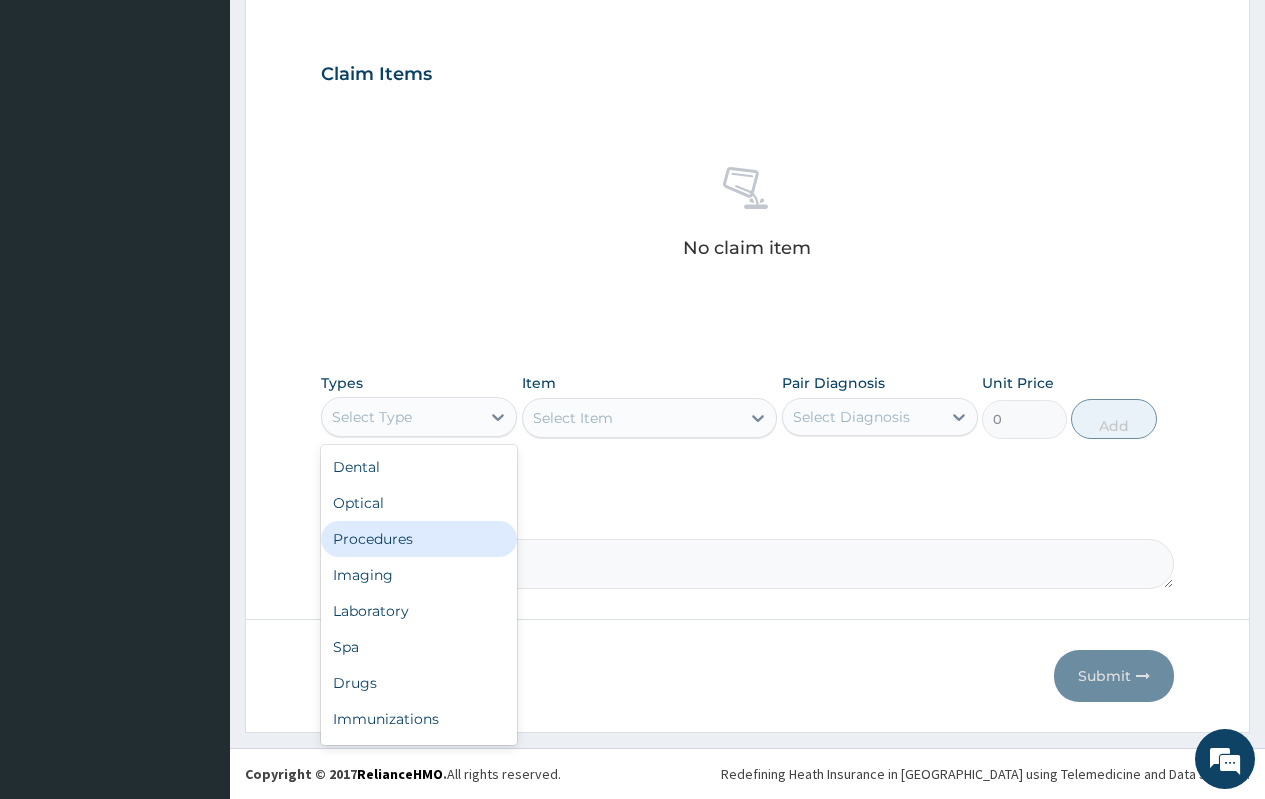 click on "Procedures" at bounding box center [419, 539] 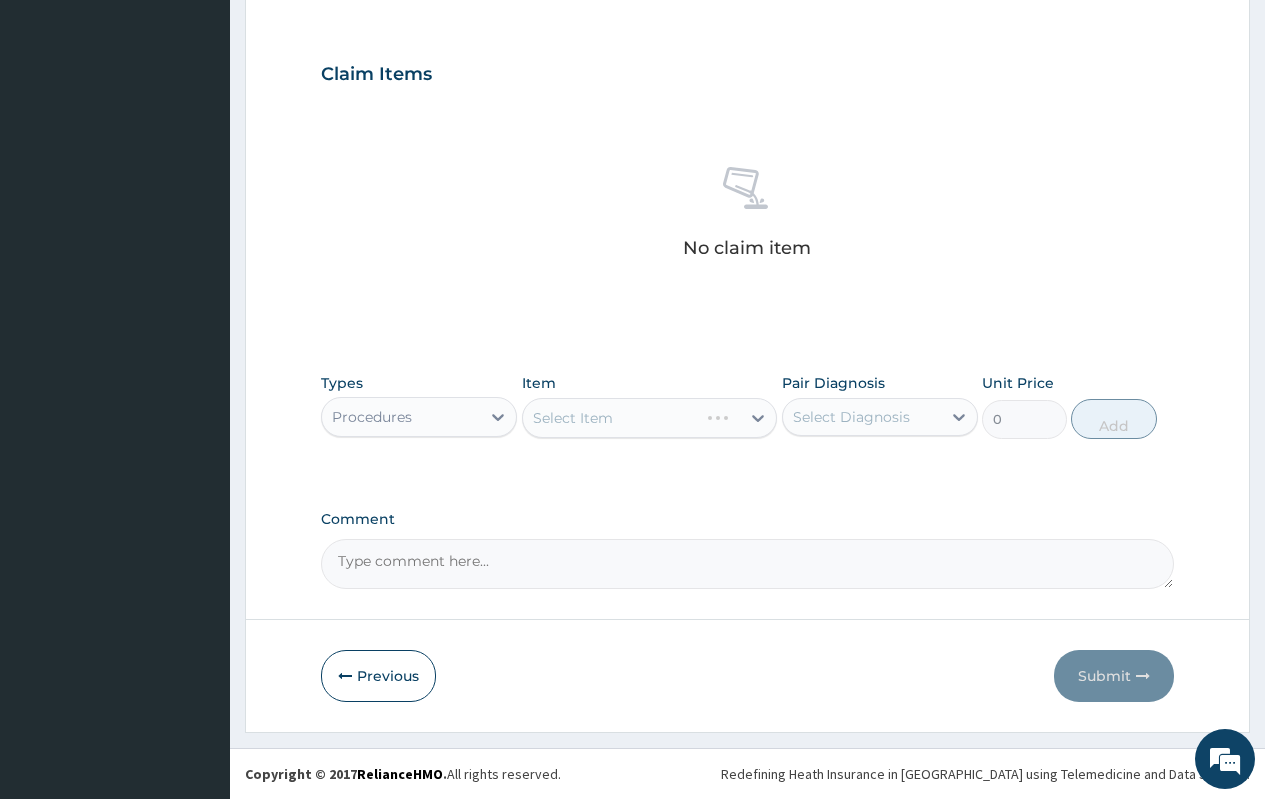click on "Select Item" at bounding box center (650, 418) 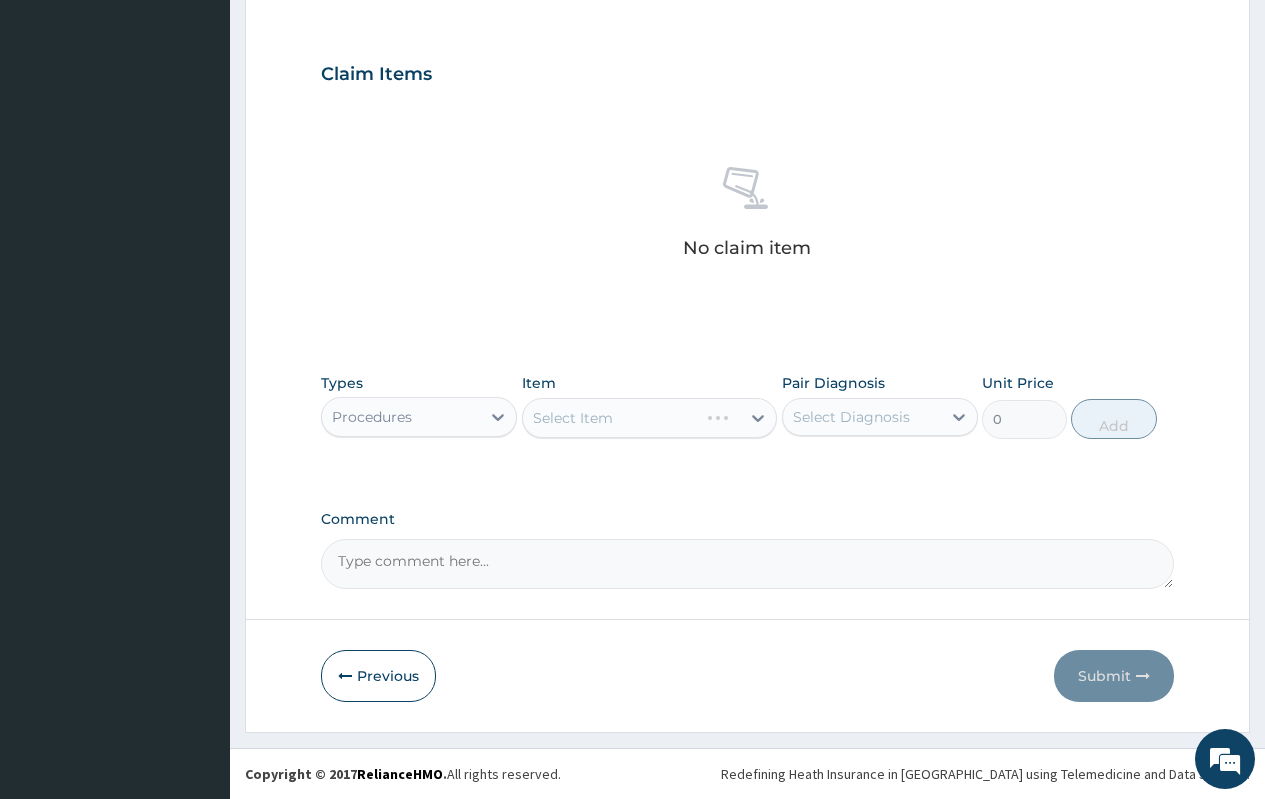 click on "Select Item" at bounding box center [650, 418] 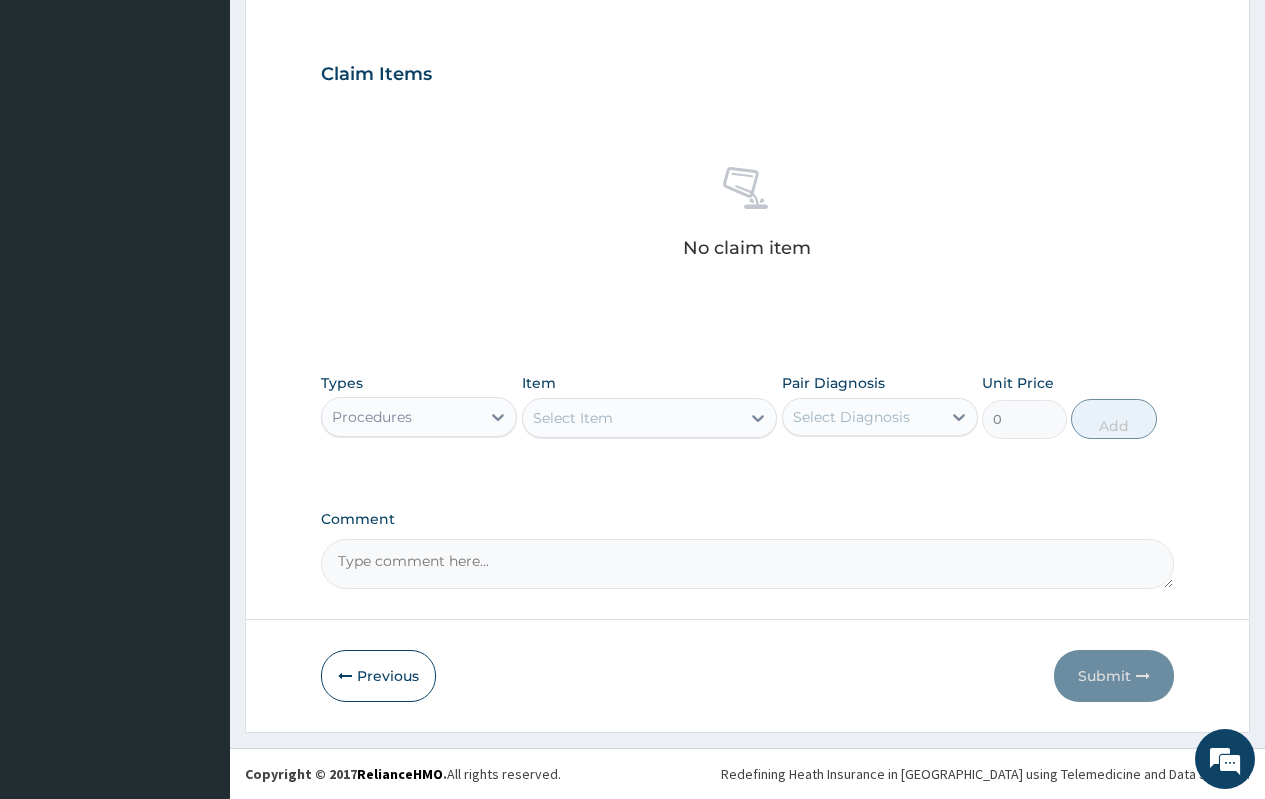 click on "Select Diagnosis" at bounding box center [851, 417] 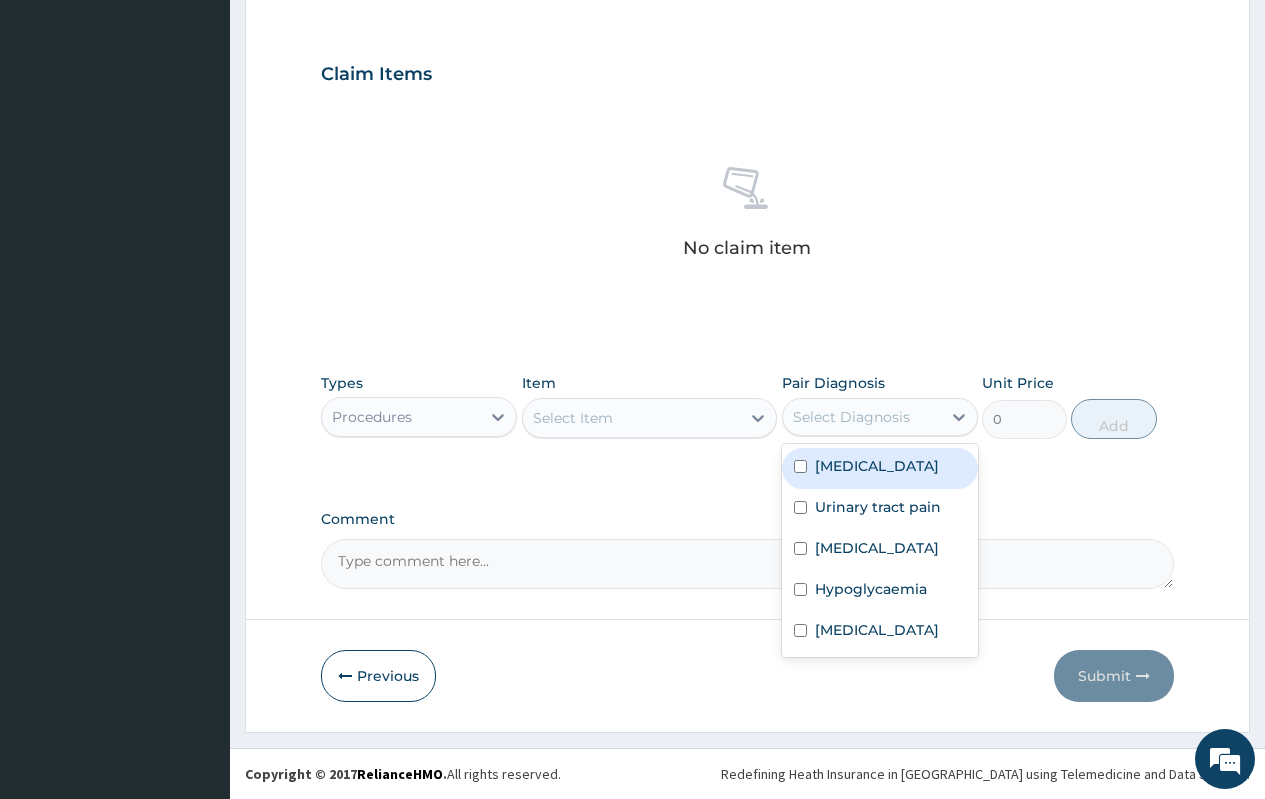 click on "Sepsis" at bounding box center (877, 466) 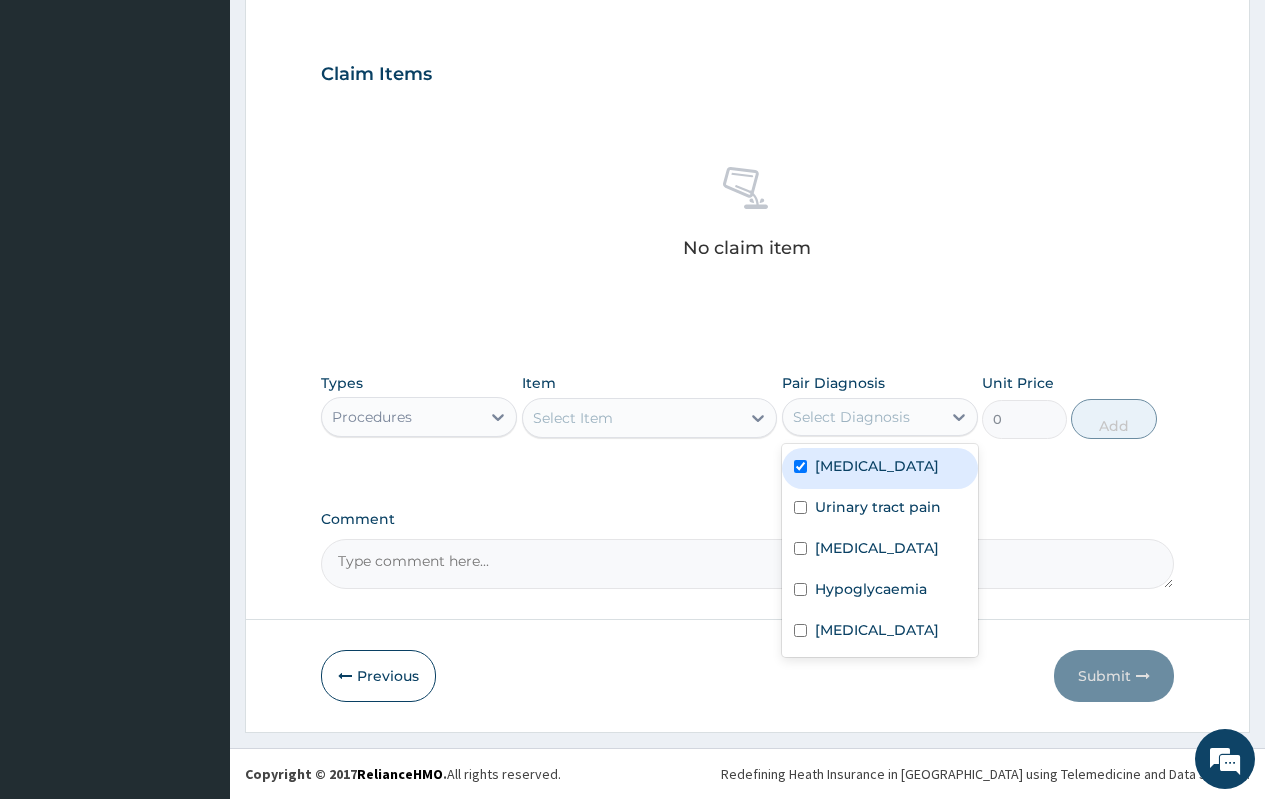 checkbox on "true" 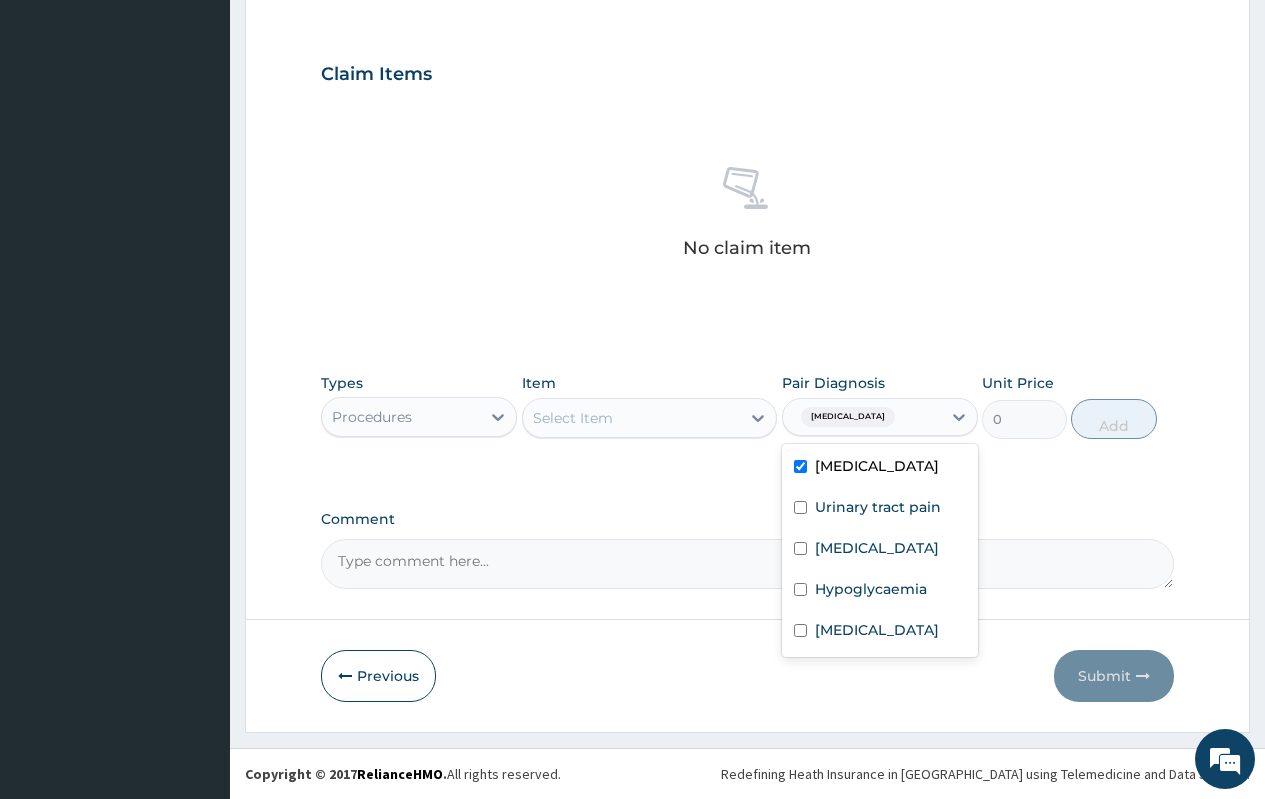 click on "Types Procedures Item Select Item Pair Diagnosis option Sepsis, selected. option Sepsis selected, 1 of 5. 5 results available. Use Up and Down to choose options, press Enter to select the currently focused option, press Escape to exit the menu, press Tab to select the option and exit the menu. Sepsis Sepsis Urinary tract pain Malaria Hypoglycaemia Upper respiratory infection Unit Price 0 Add" at bounding box center (747, 406) 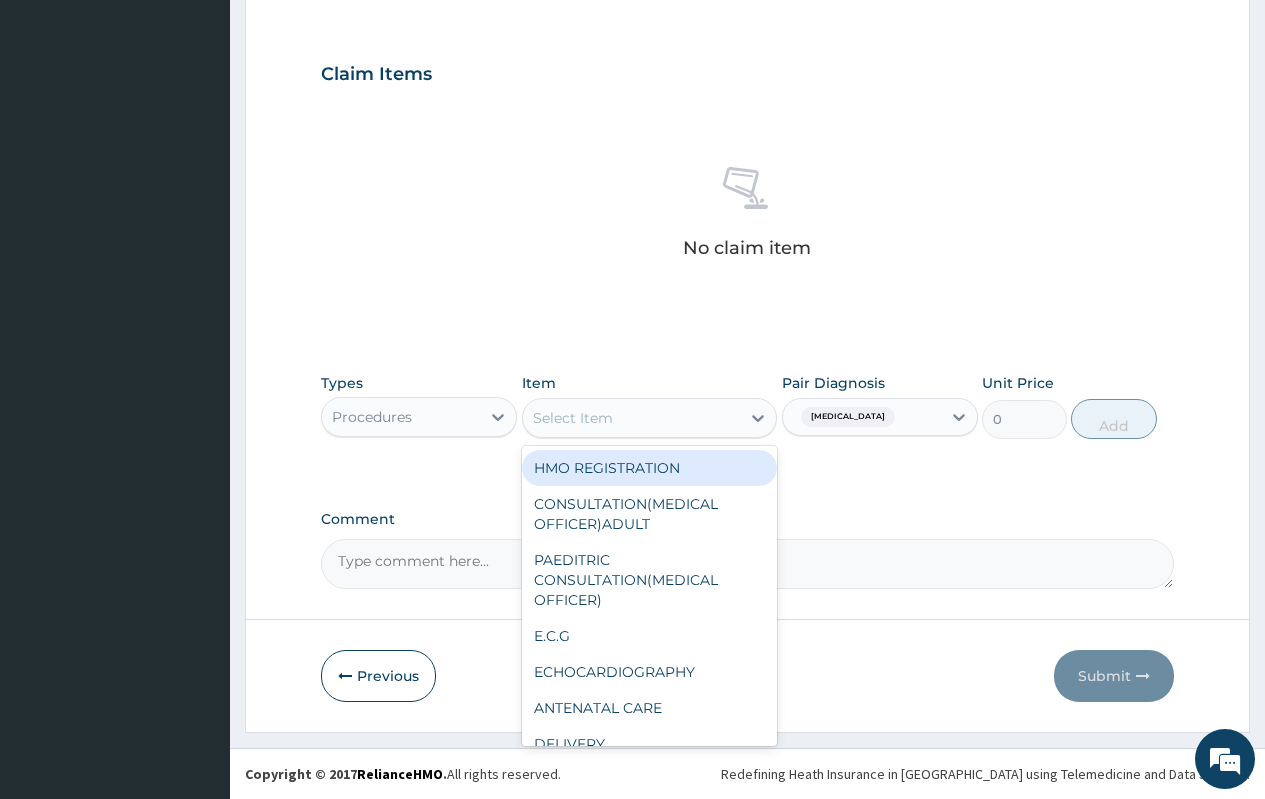 click on "Select Item" at bounding box center [632, 418] 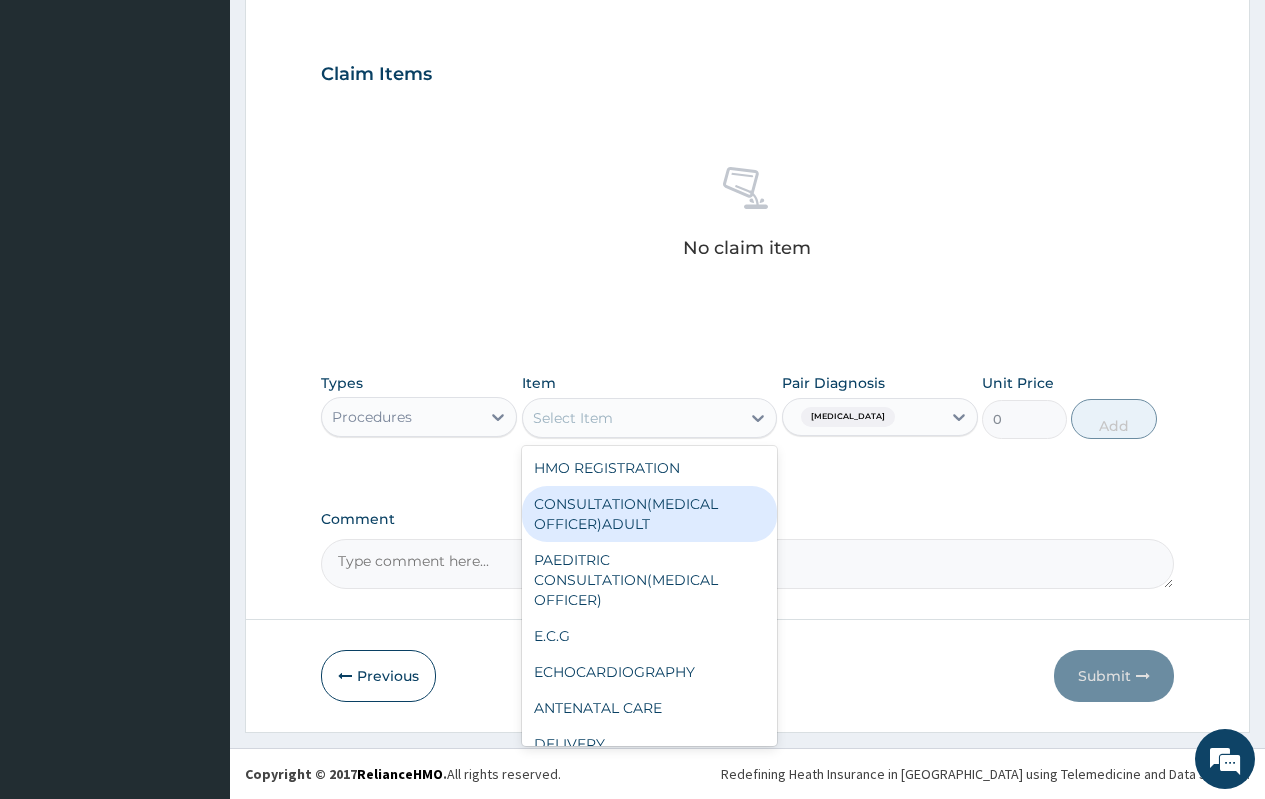 click on "CONSULTATION(MEDICAL OFFICER)ADULT" at bounding box center [650, 514] 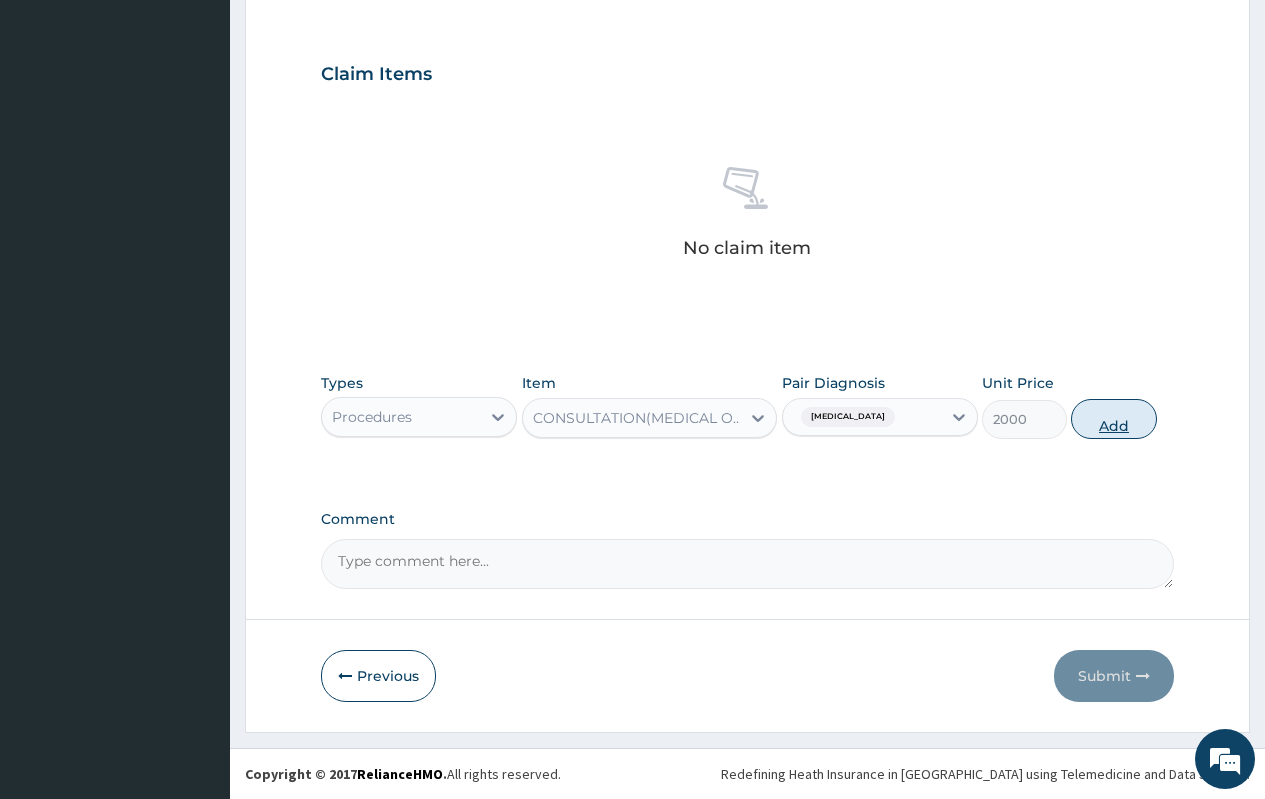 click on "Add" at bounding box center [1113, 419] 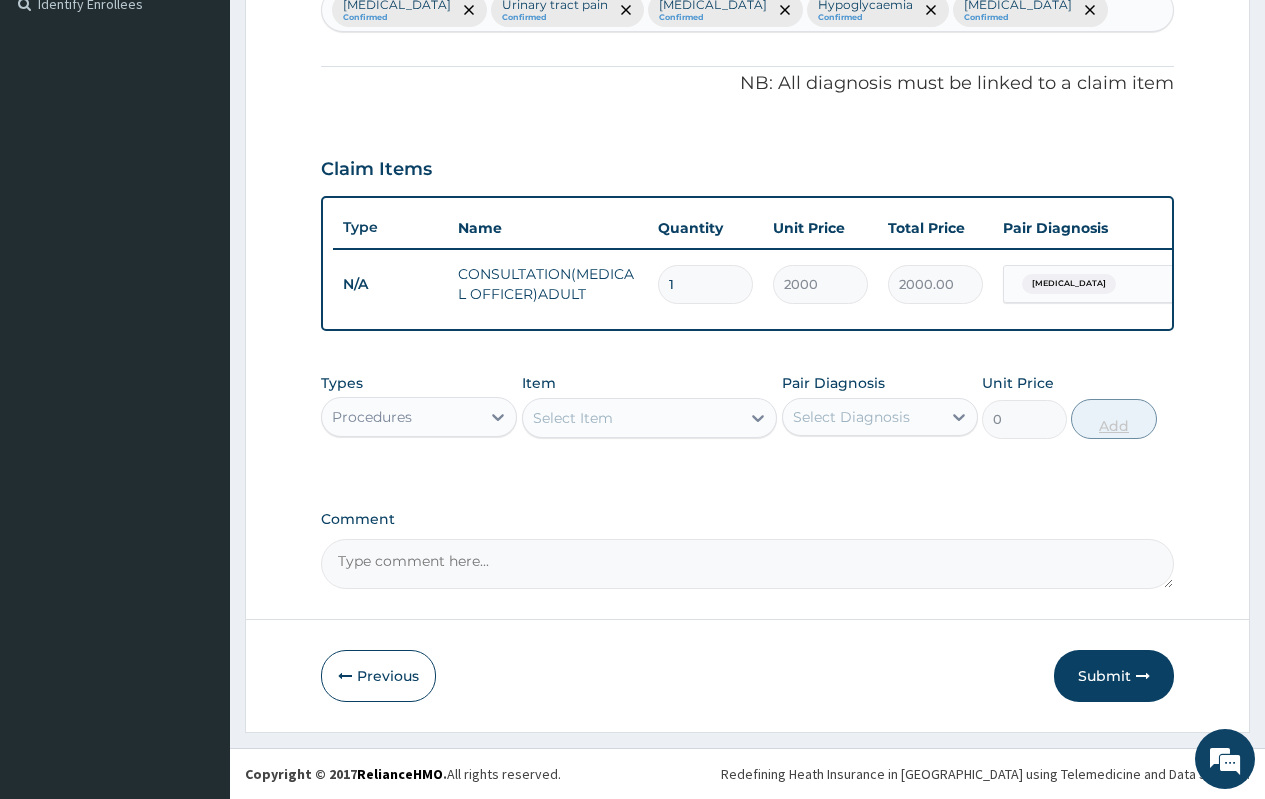 scroll, scrollTop: 581, scrollLeft: 0, axis: vertical 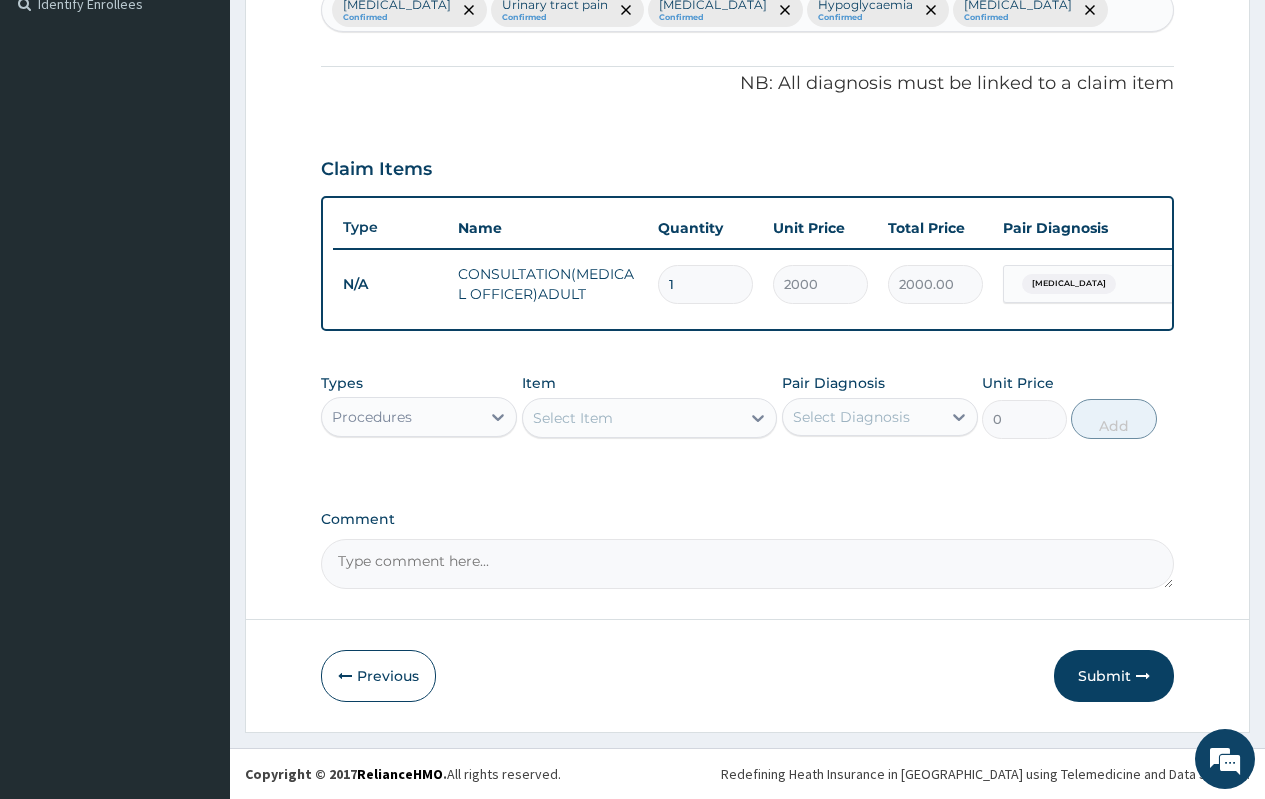 click on "Procedures" at bounding box center (372, 417) 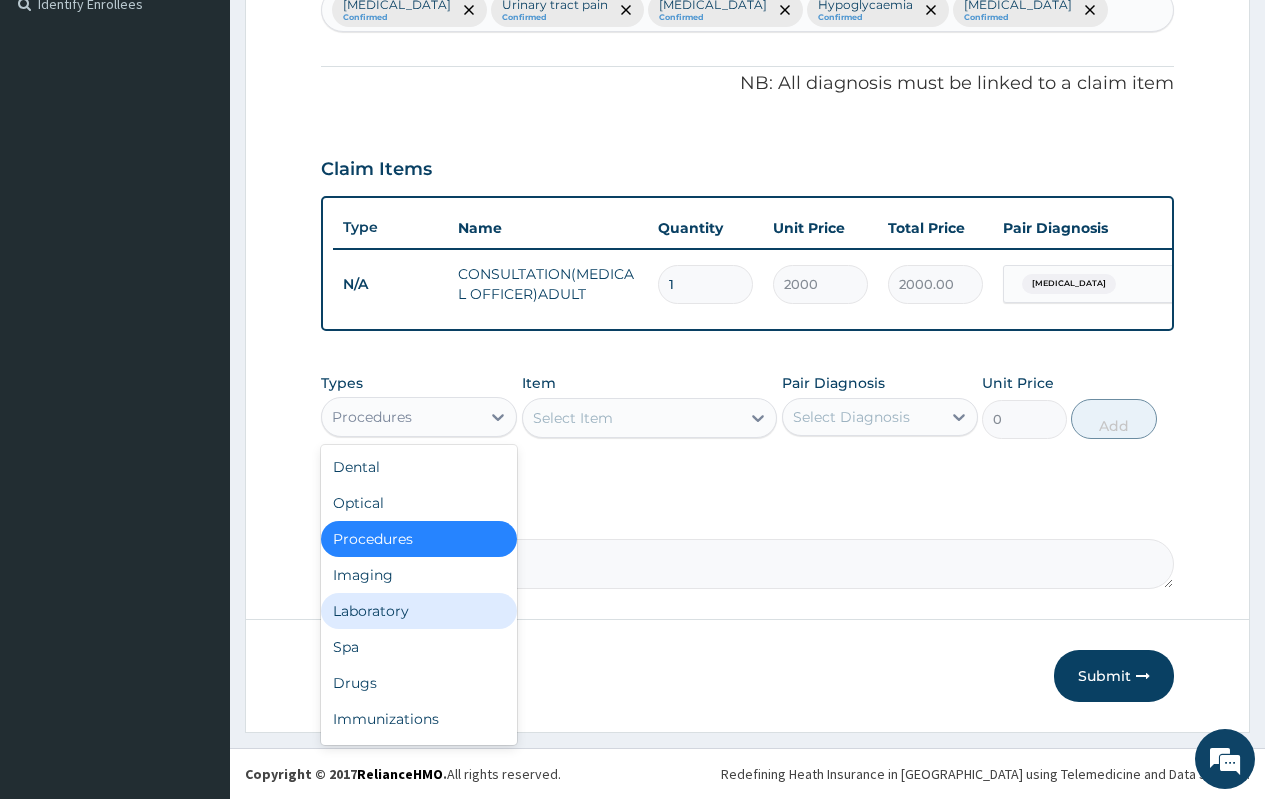 click on "Laboratory" at bounding box center (419, 611) 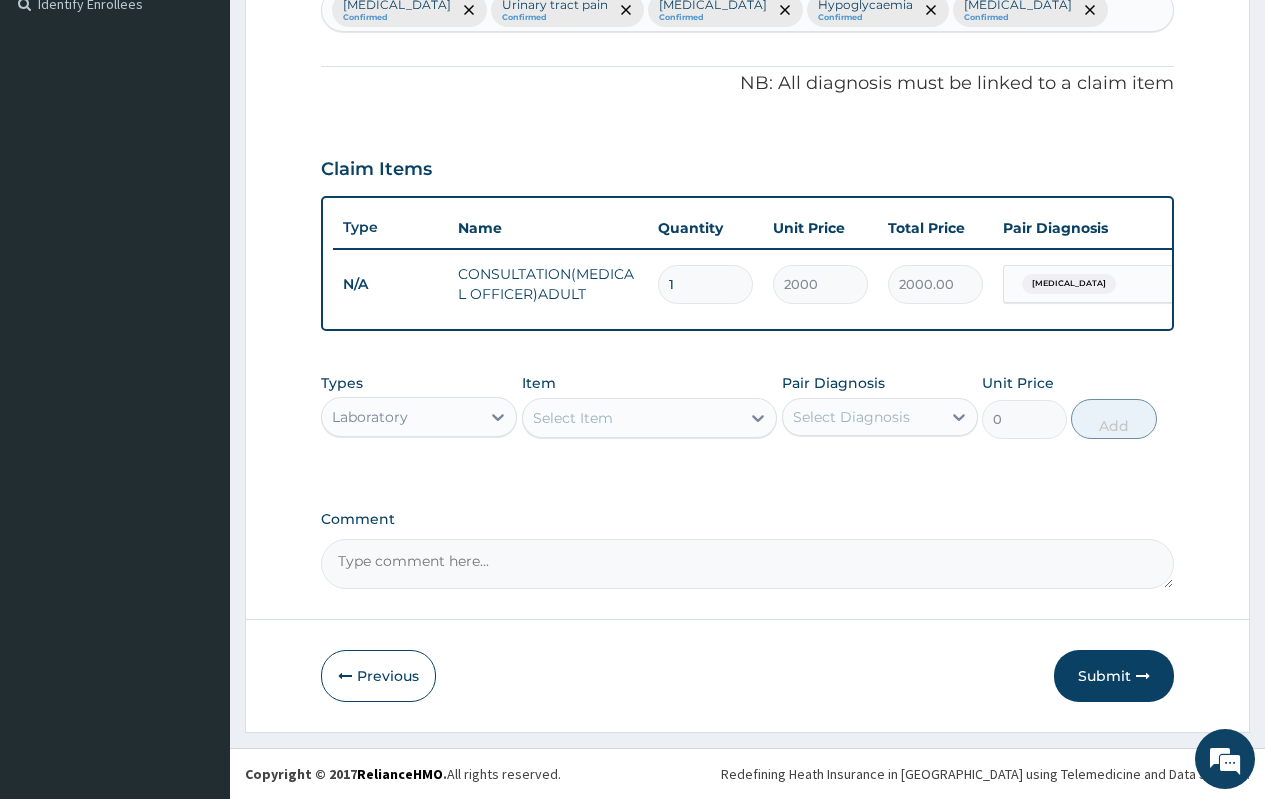 click on "Select Diagnosis" at bounding box center [851, 417] 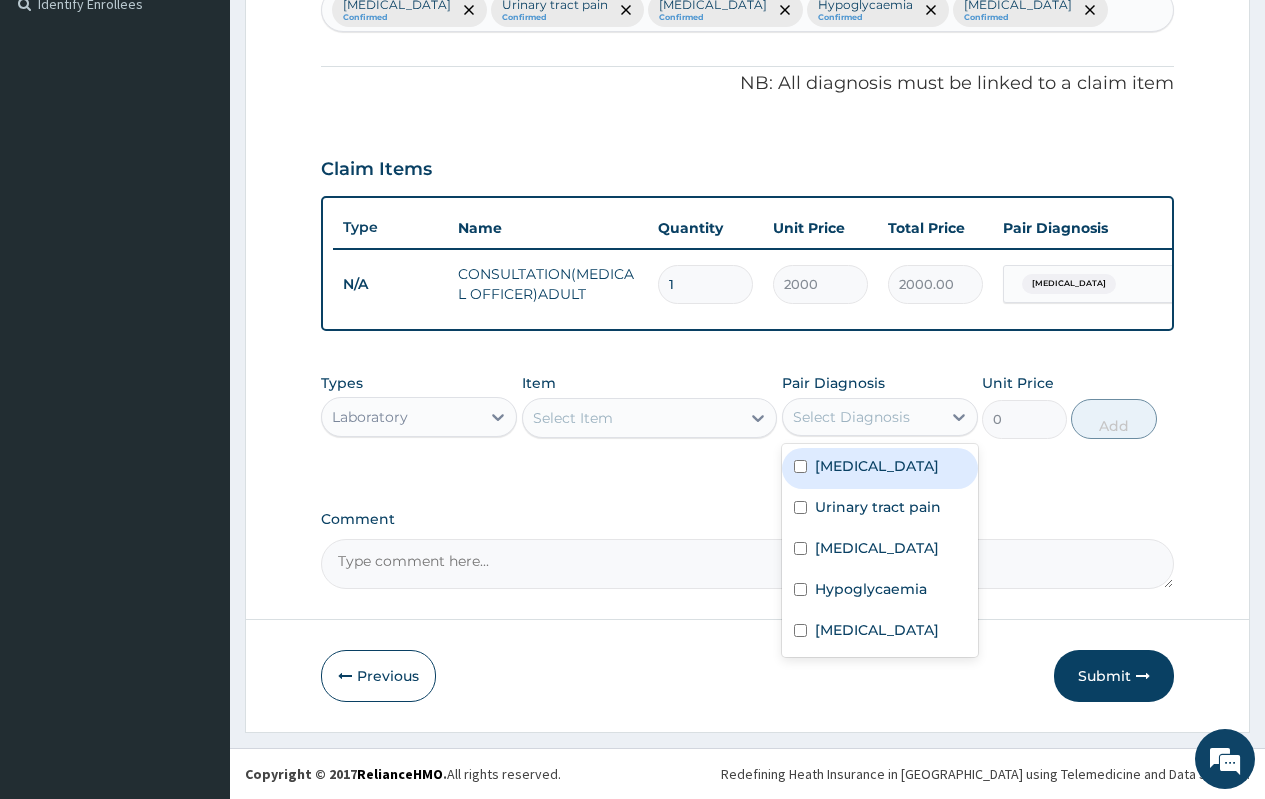 click on "Sepsis" at bounding box center (880, 468) 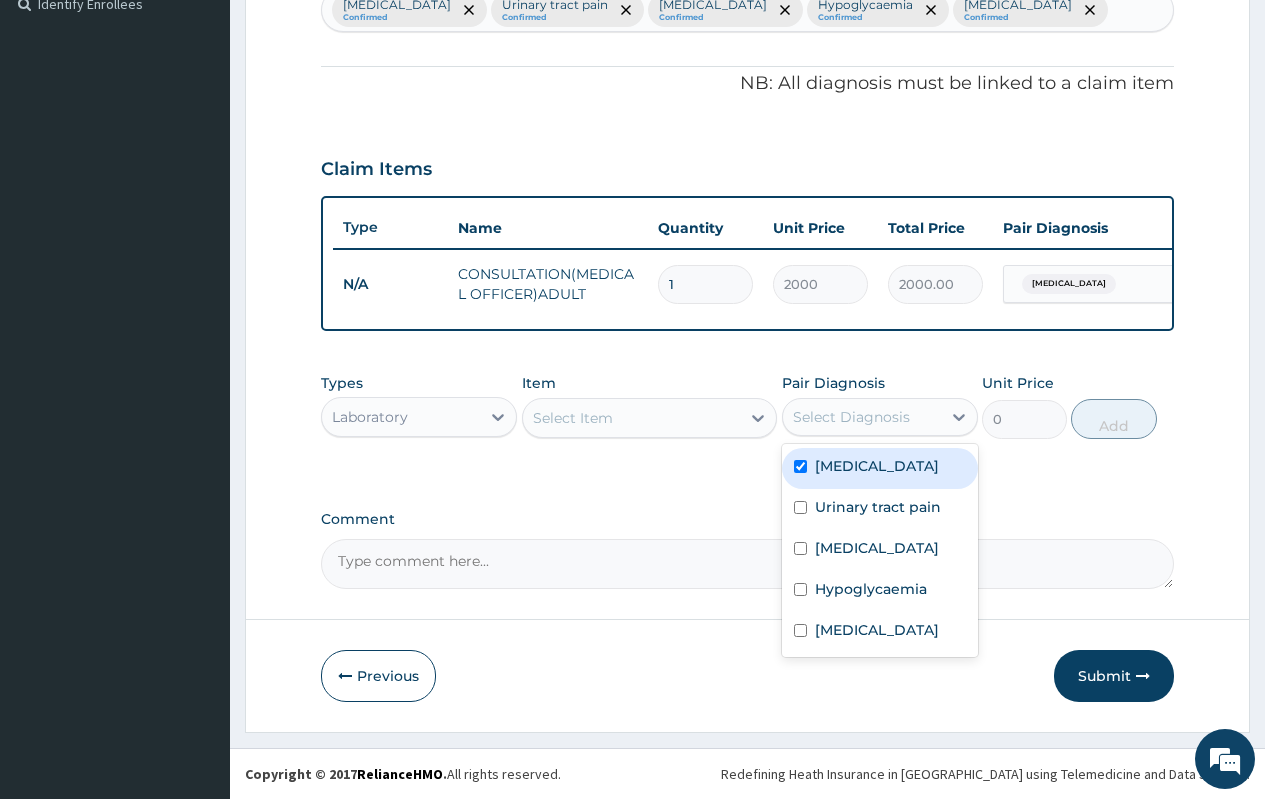 click on "Sepsis" at bounding box center [880, 468] 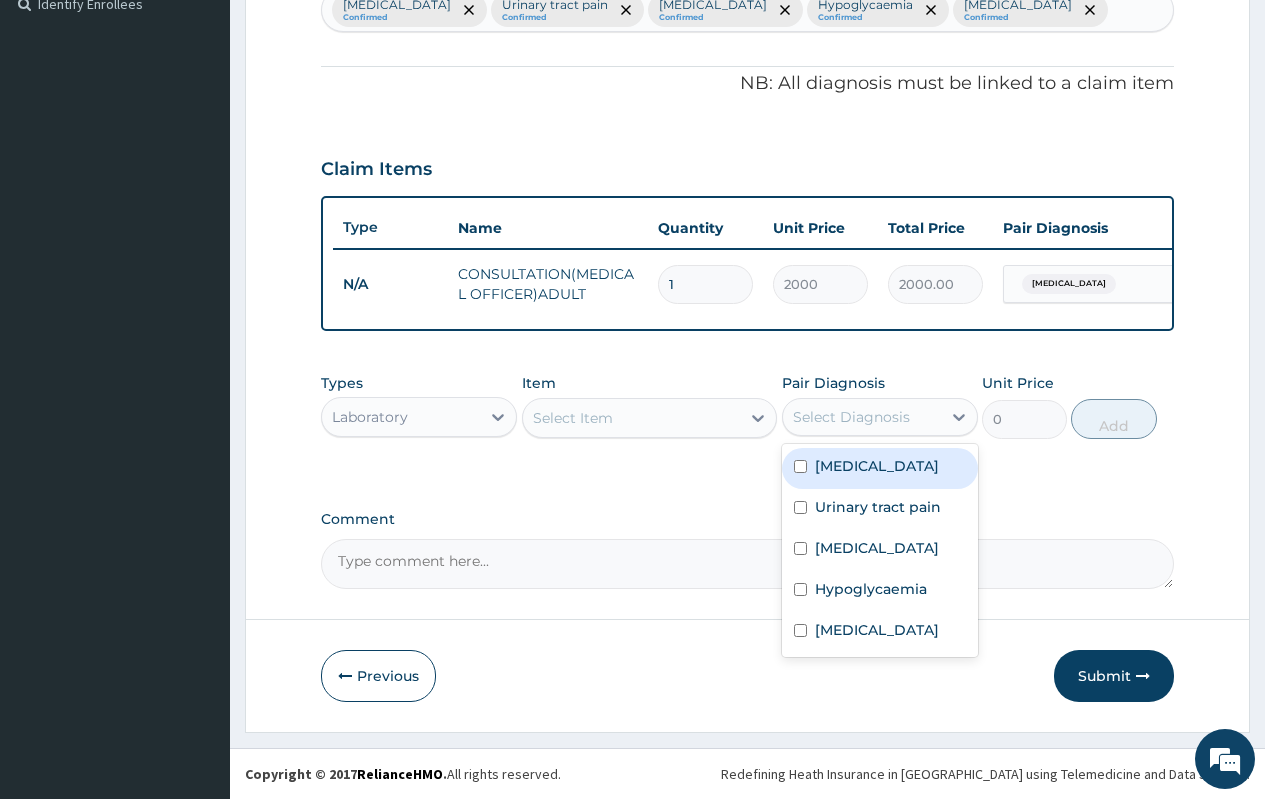 checkbox on "false" 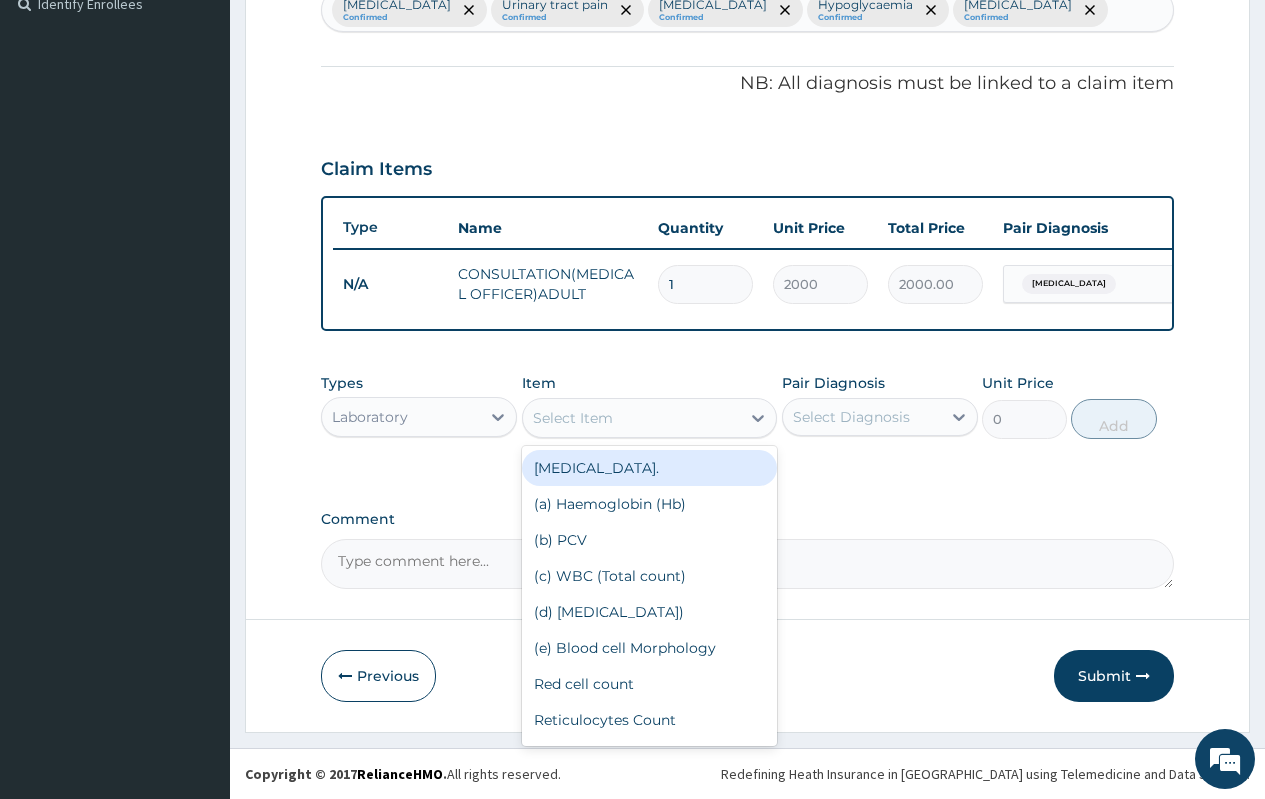click on "FULL BLOOD COUNT." at bounding box center (650, 468) 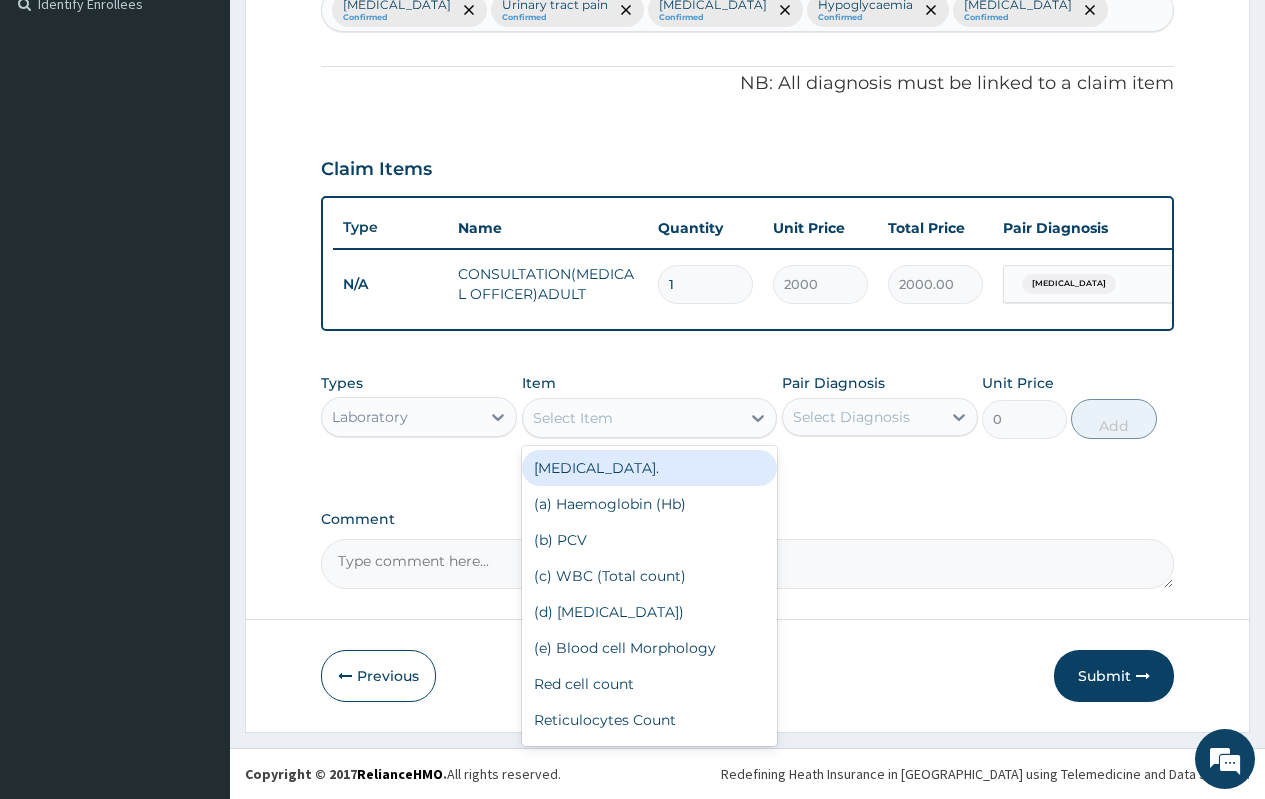 type on "2500" 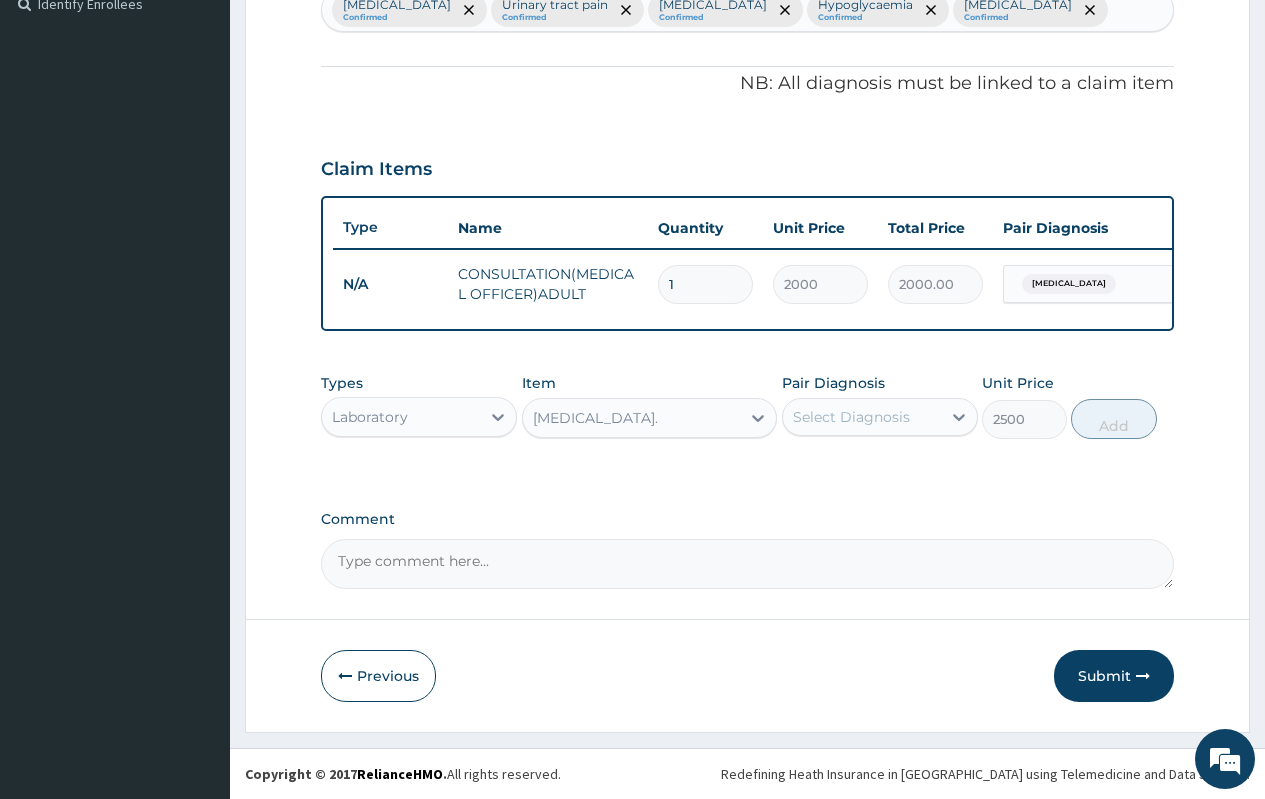 click on "Select Diagnosis" at bounding box center (862, 417) 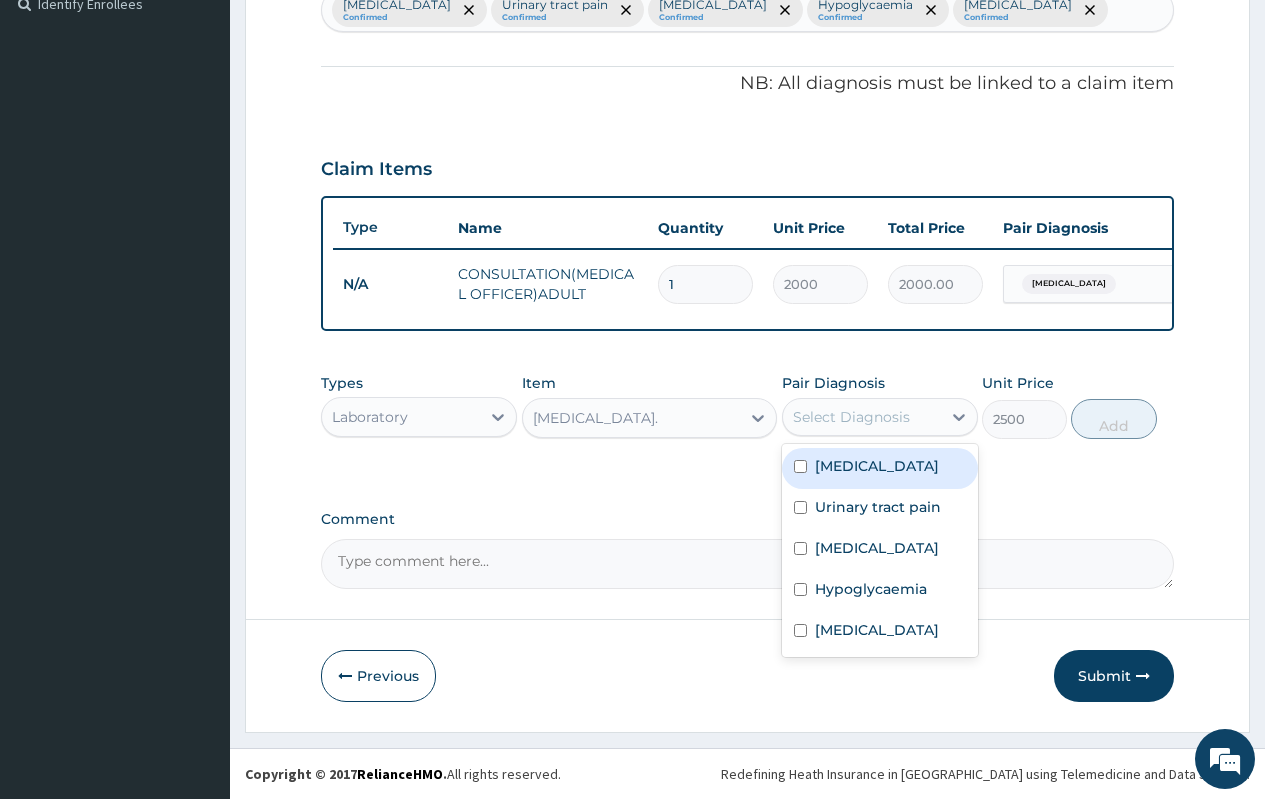 click on "Sepsis" at bounding box center [877, 466] 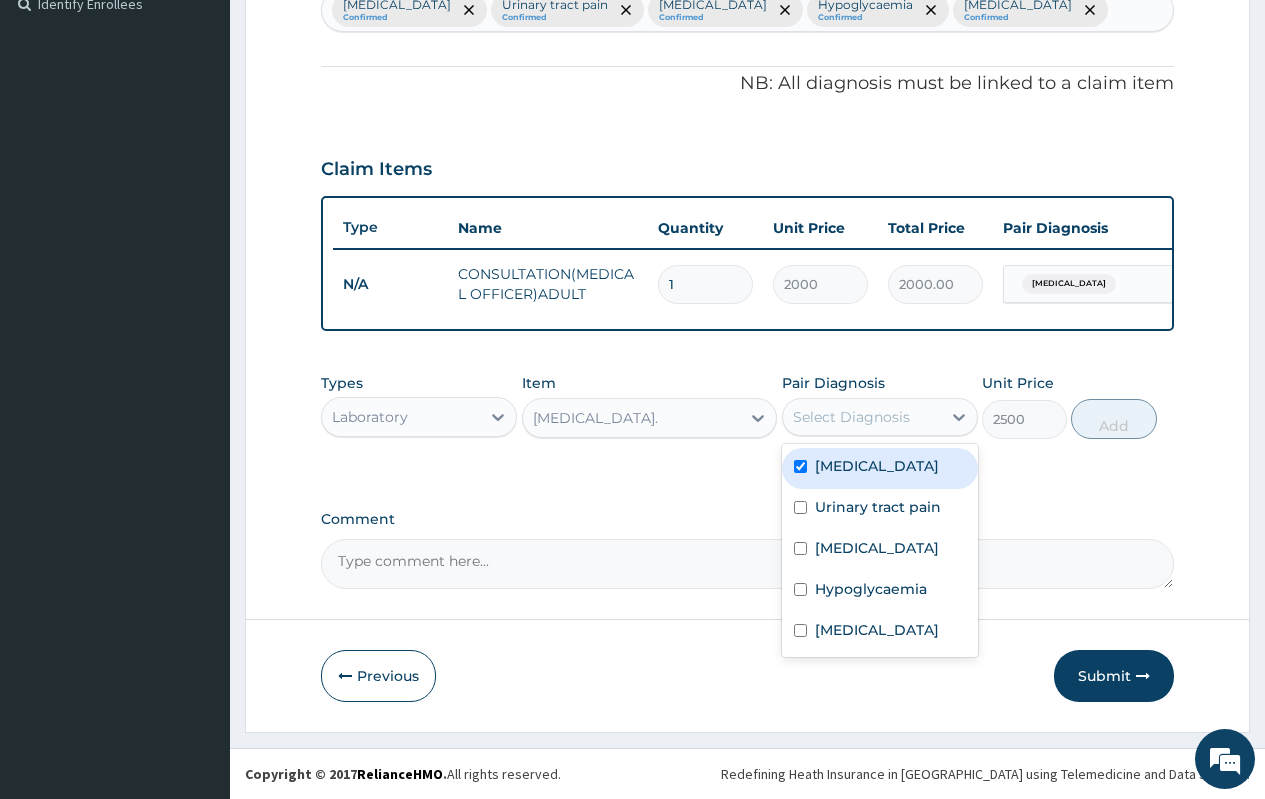 checkbox on "true" 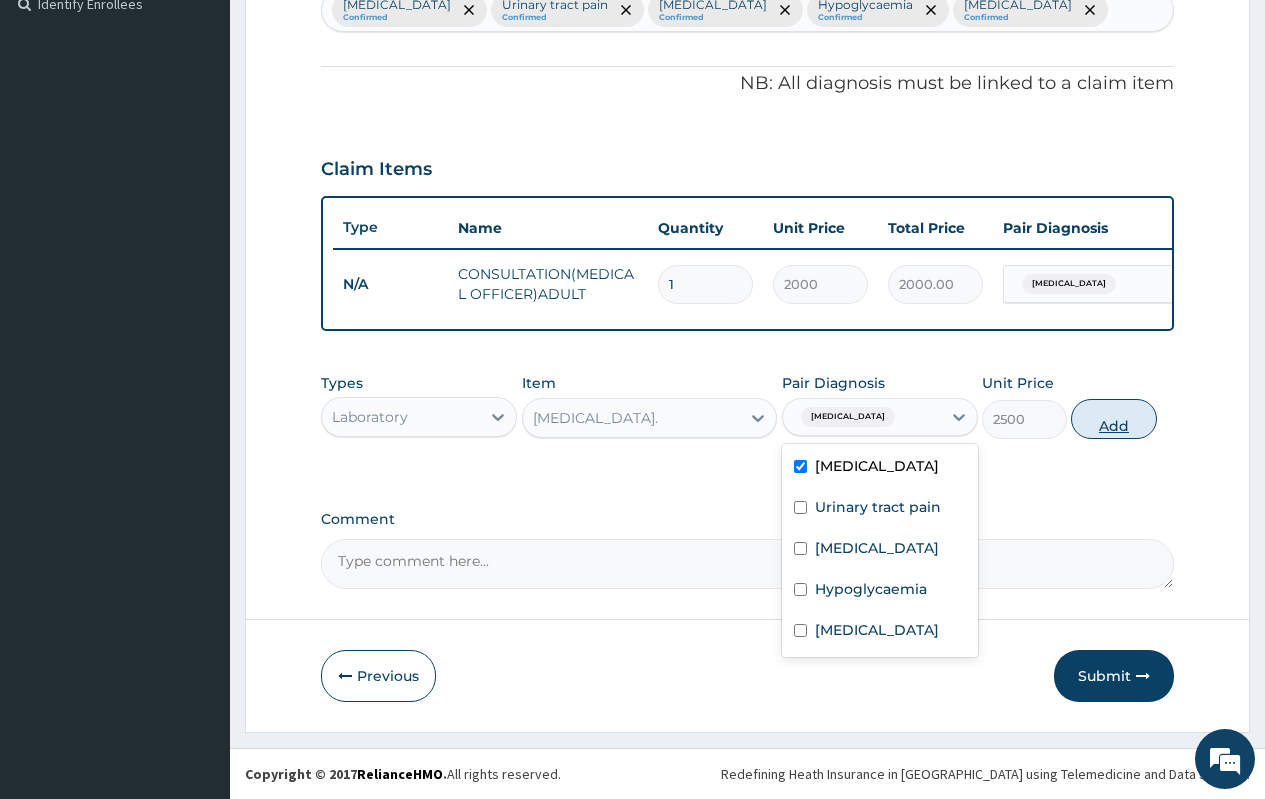 click on "Add" at bounding box center [1113, 419] 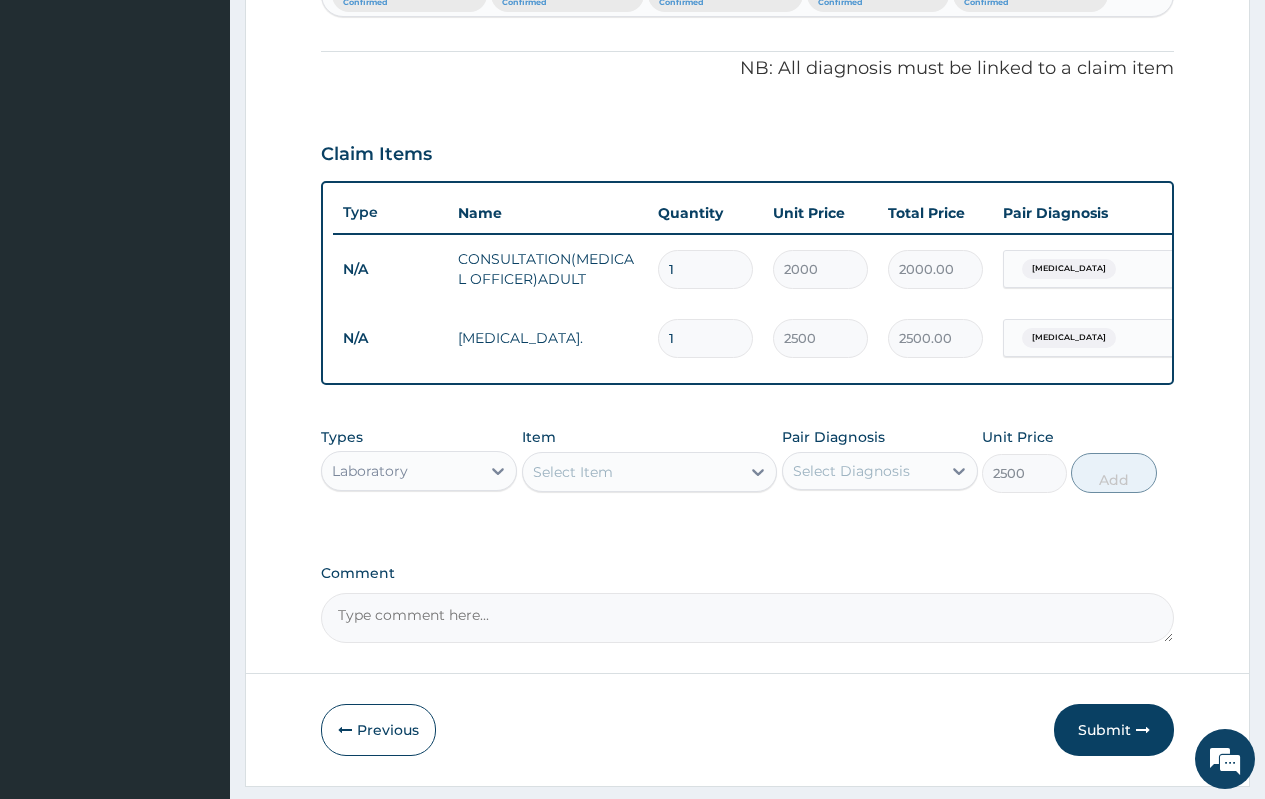 type on "0" 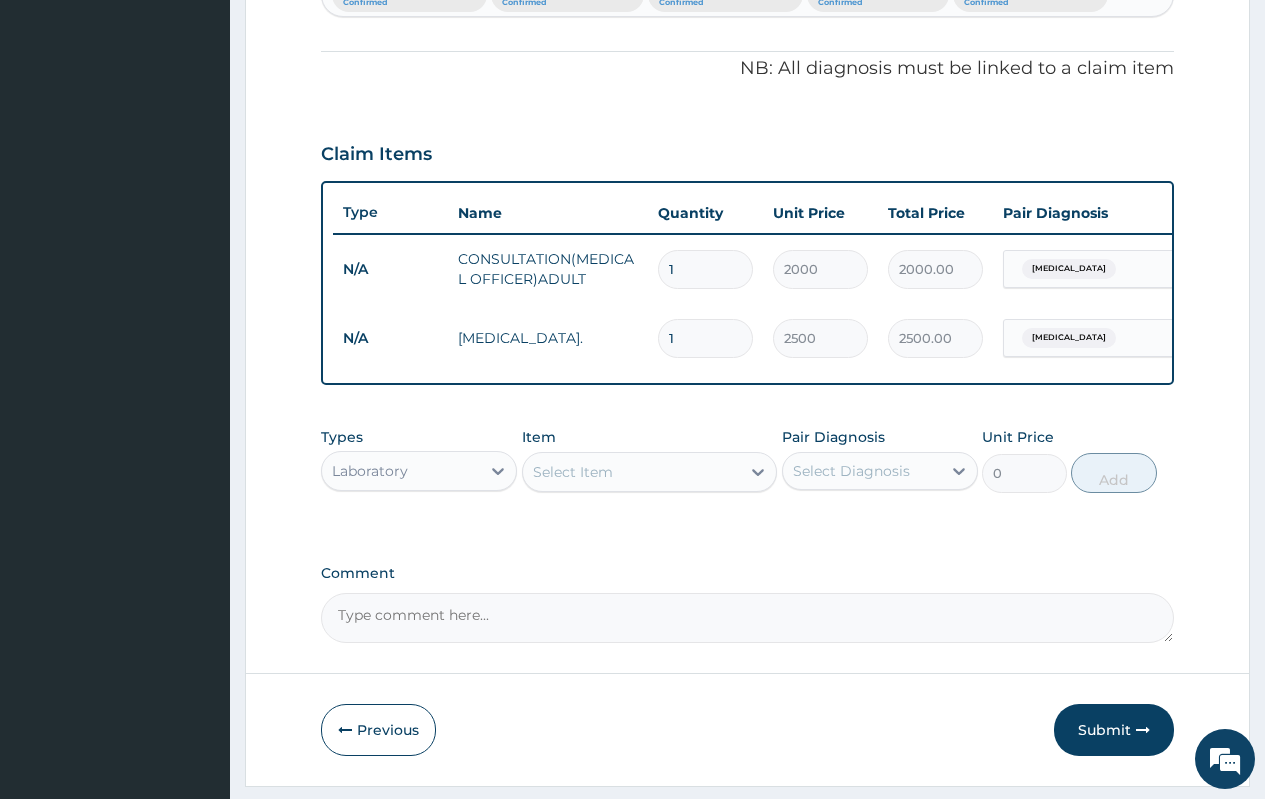 click on "Laboratory" at bounding box center [401, 471] 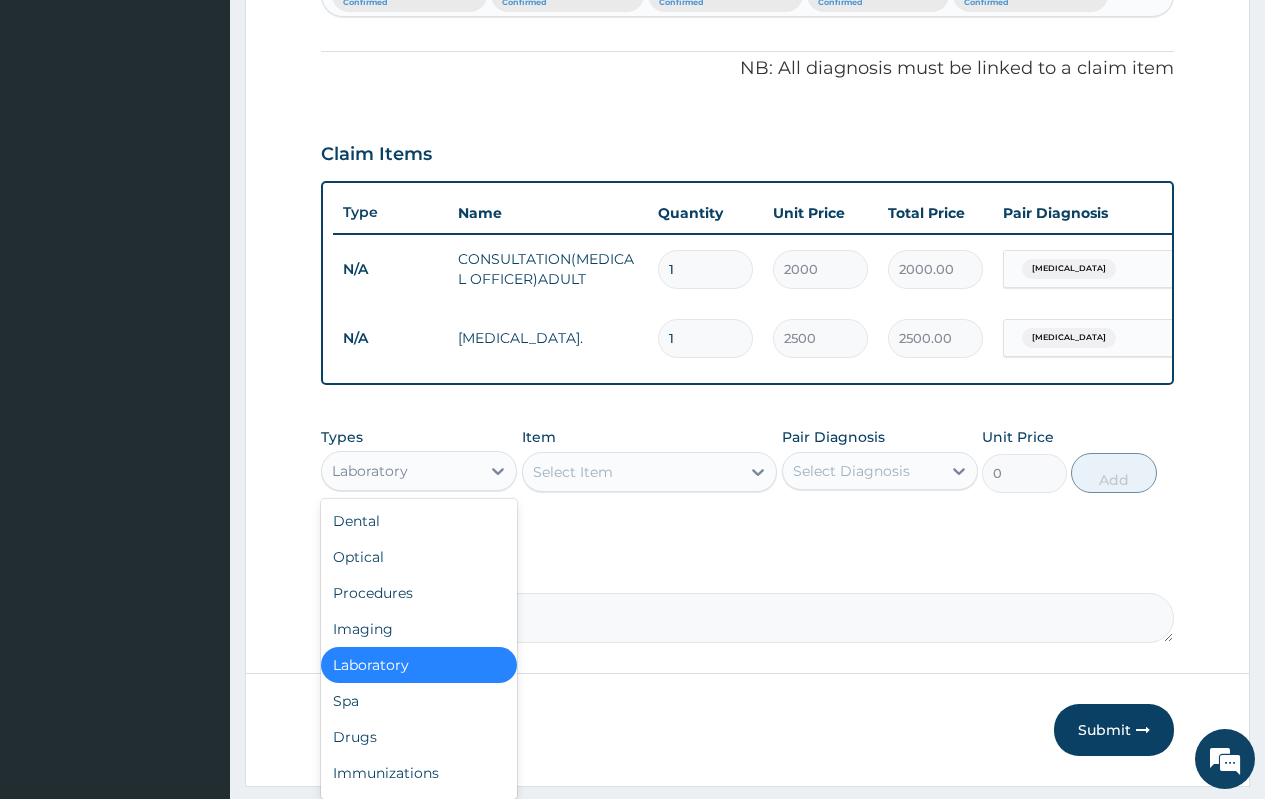 click on "Laboratory" at bounding box center [419, 665] 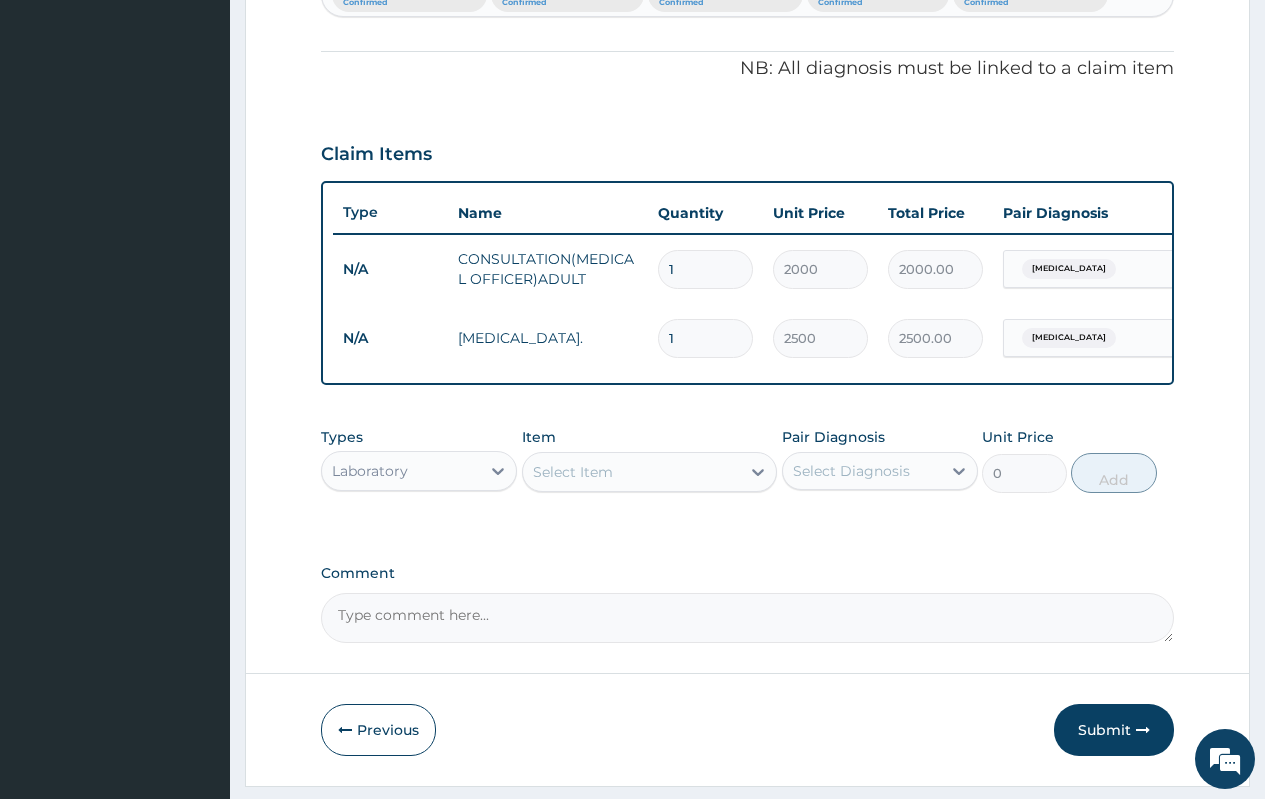 scroll, scrollTop: 650, scrollLeft: 0, axis: vertical 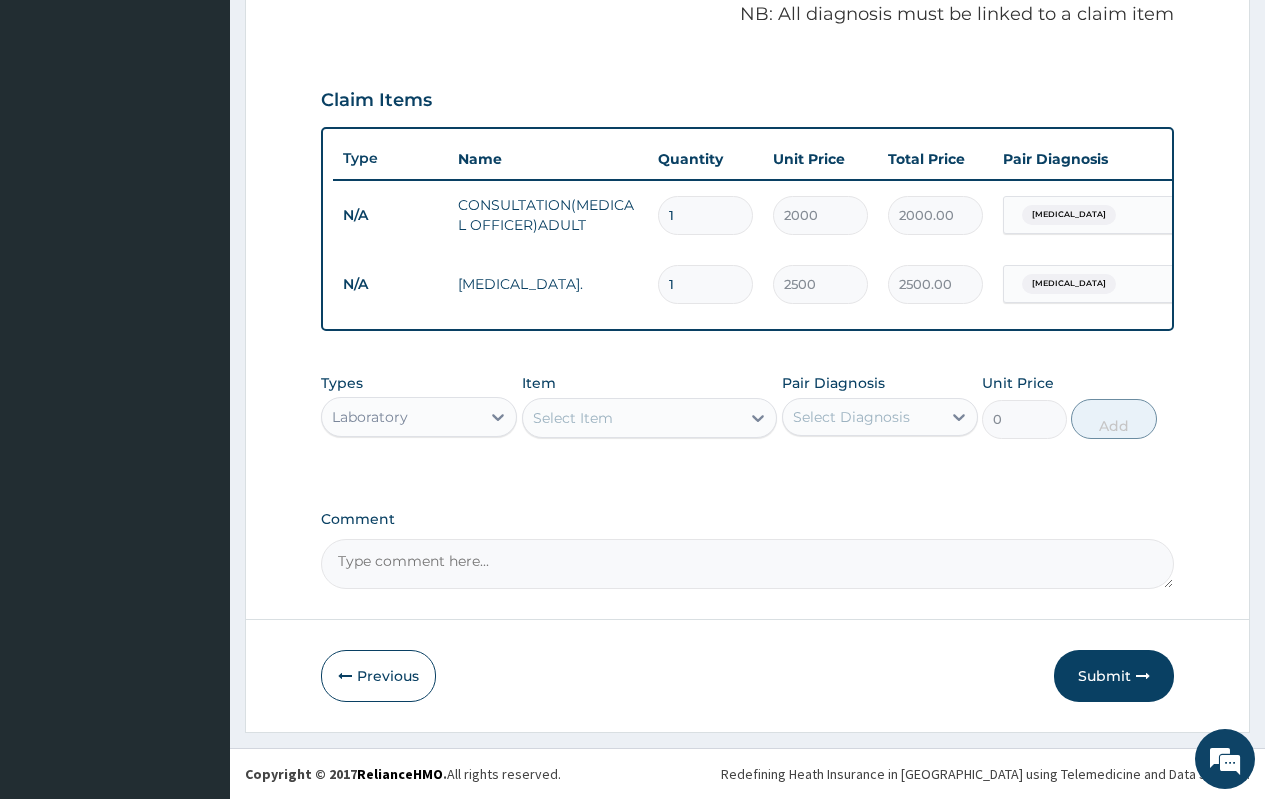 click on "Select Item" at bounding box center [573, 418] 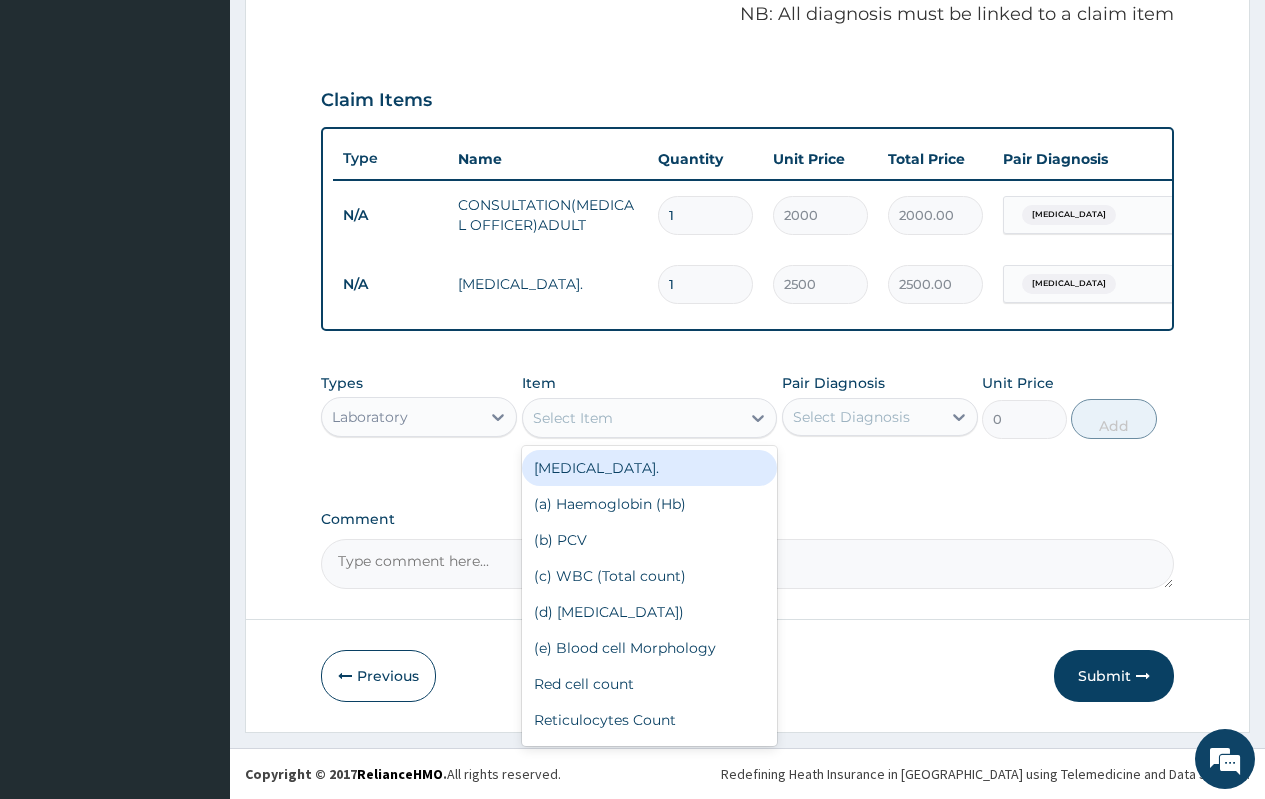 click on "Select Diagnosis" at bounding box center (851, 417) 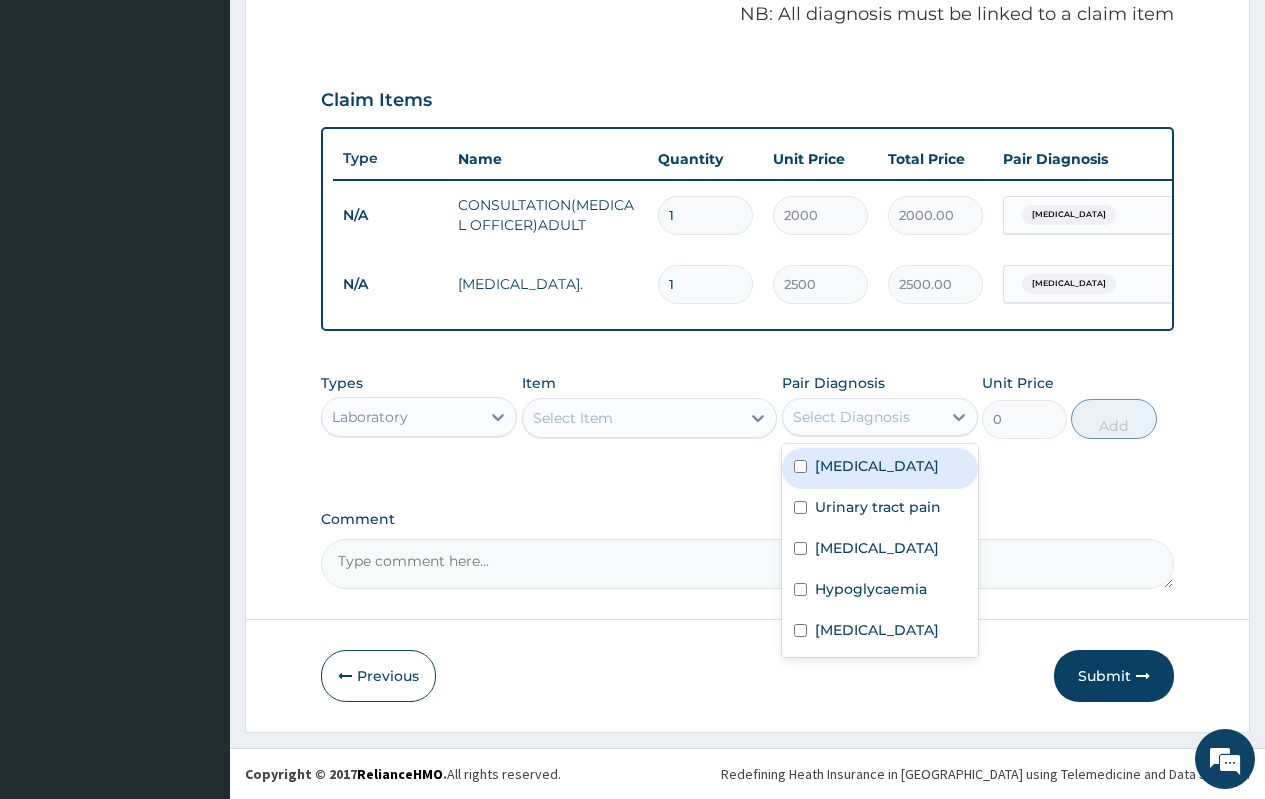 click on "Select Item" at bounding box center (632, 418) 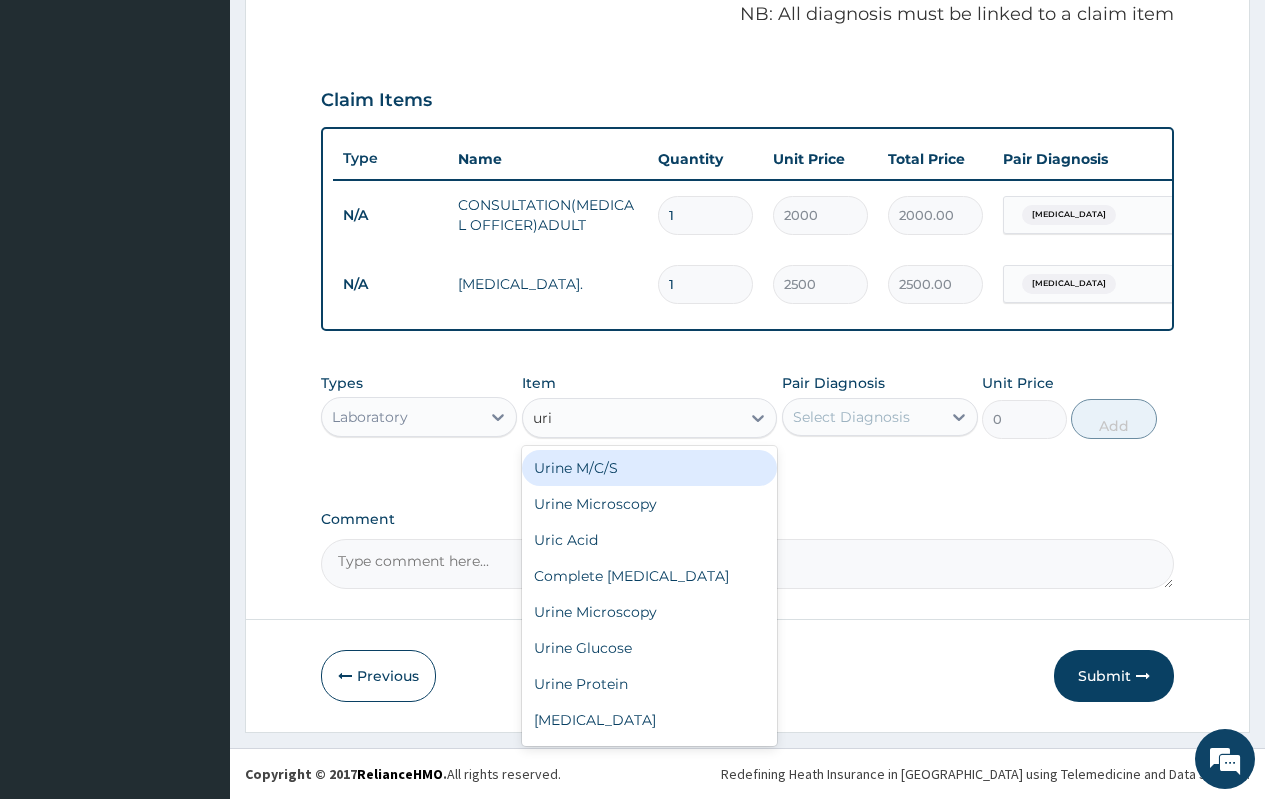 type on "urin" 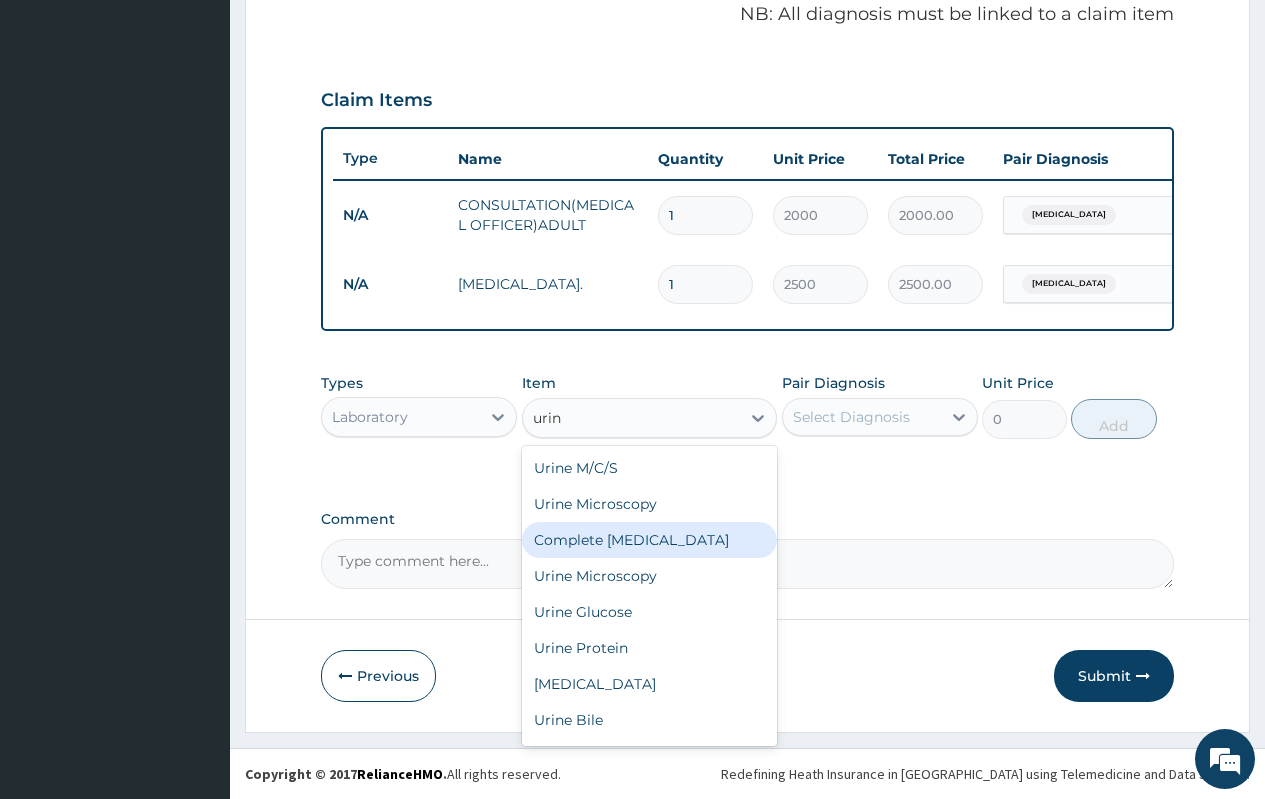 drag, startPoint x: 626, startPoint y: 536, endPoint x: 758, endPoint y: 513, distance: 133.9888 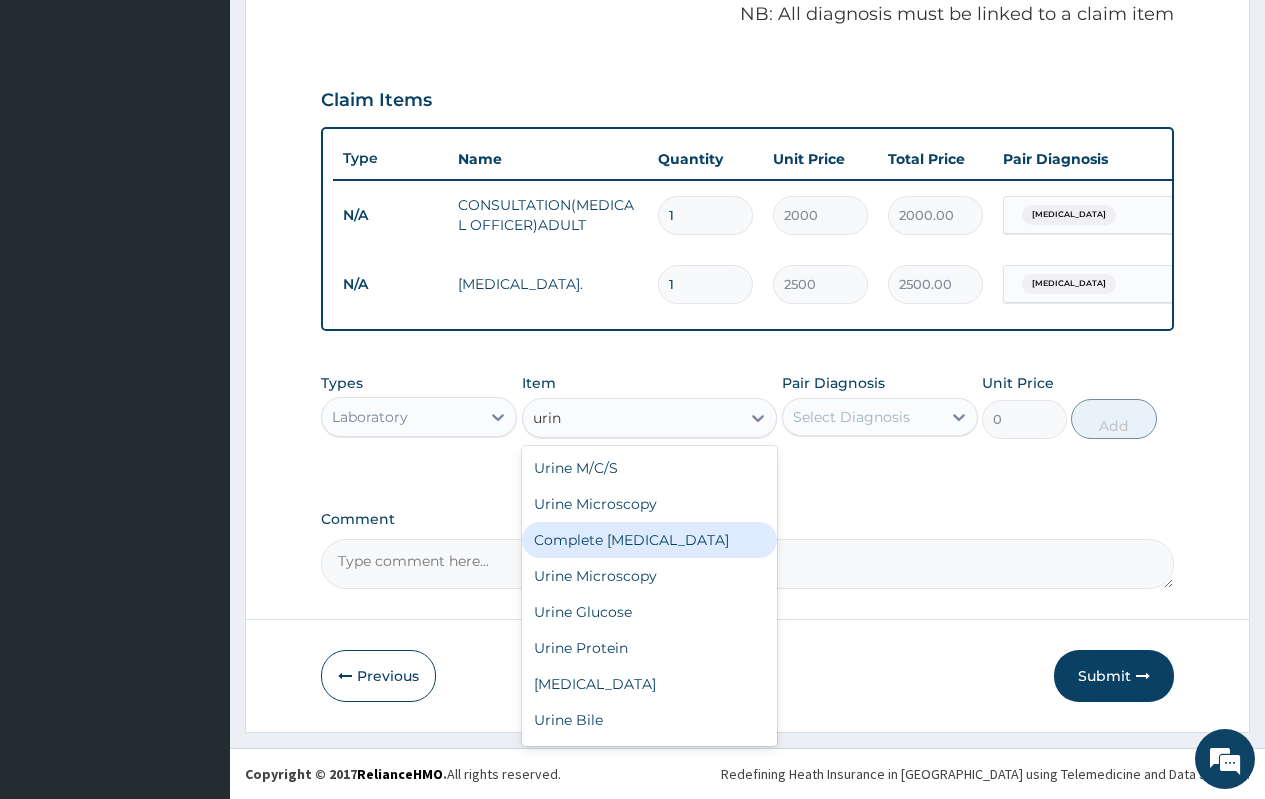 click on "Complete Urinalysis" at bounding box center (650, 540) 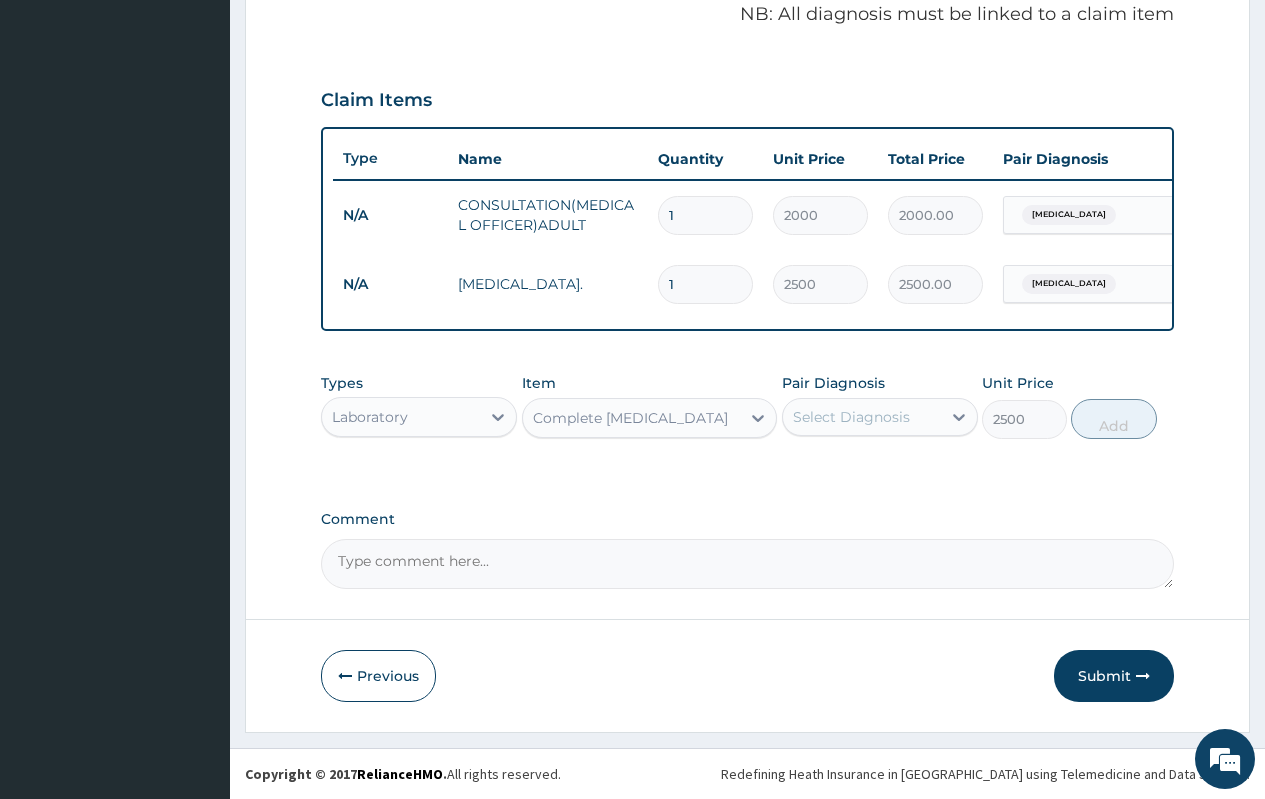 click on "Select Diagnosis" at bounding box center [851, 417] 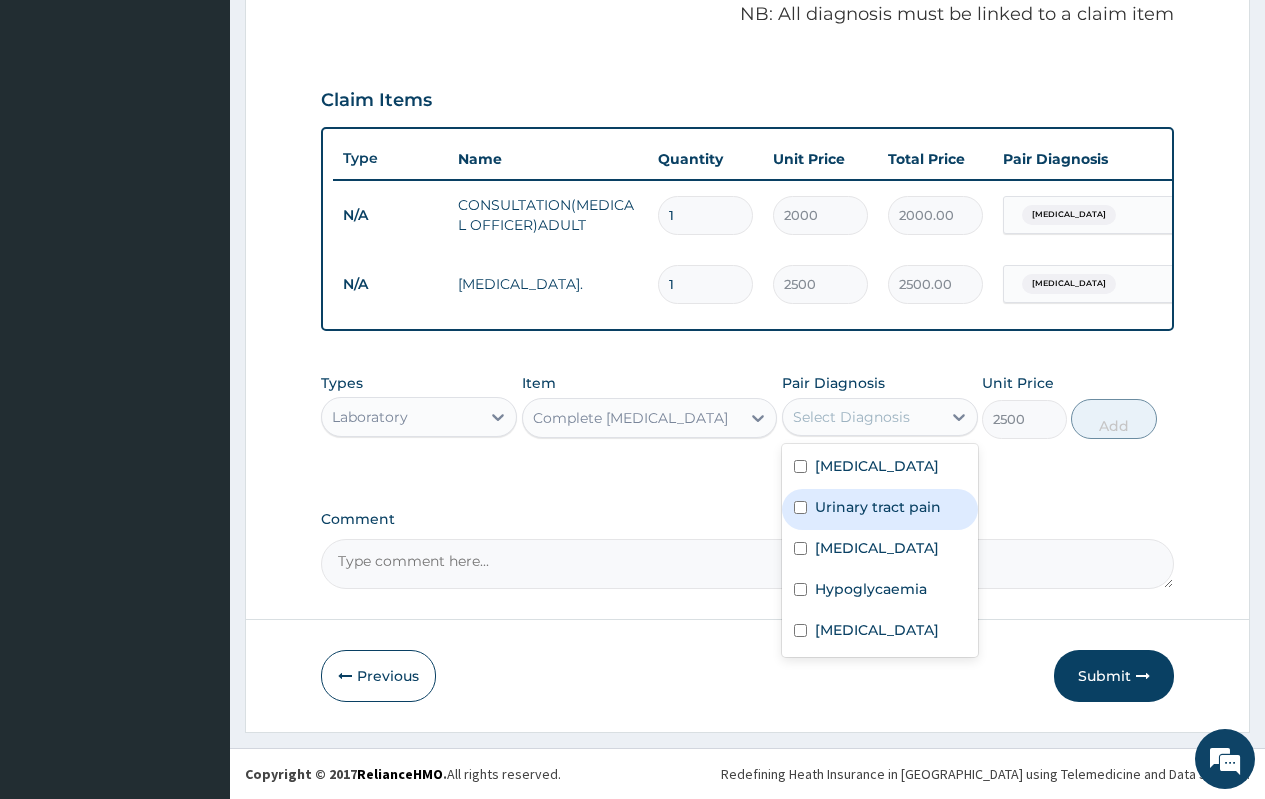 click on "Urinary tract pain" at bounding box center [878, 507] 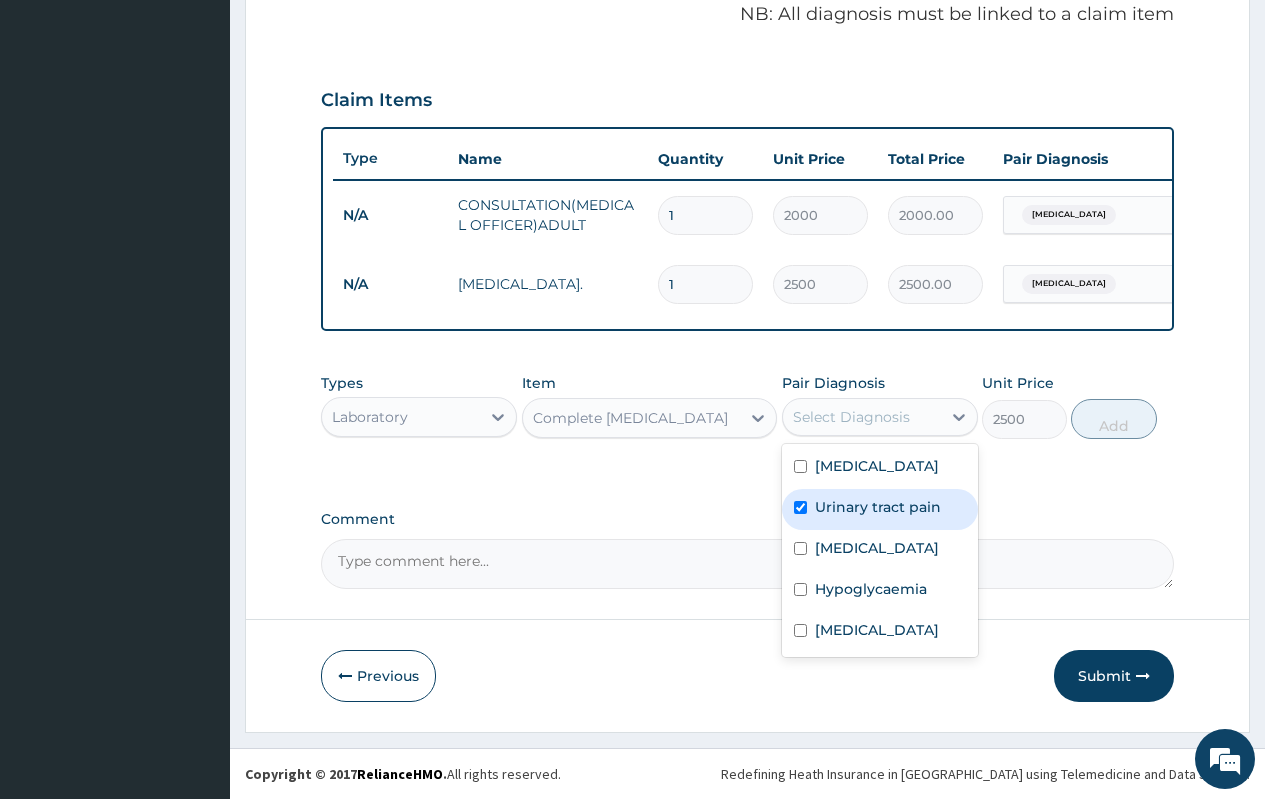 checkbox on "true" 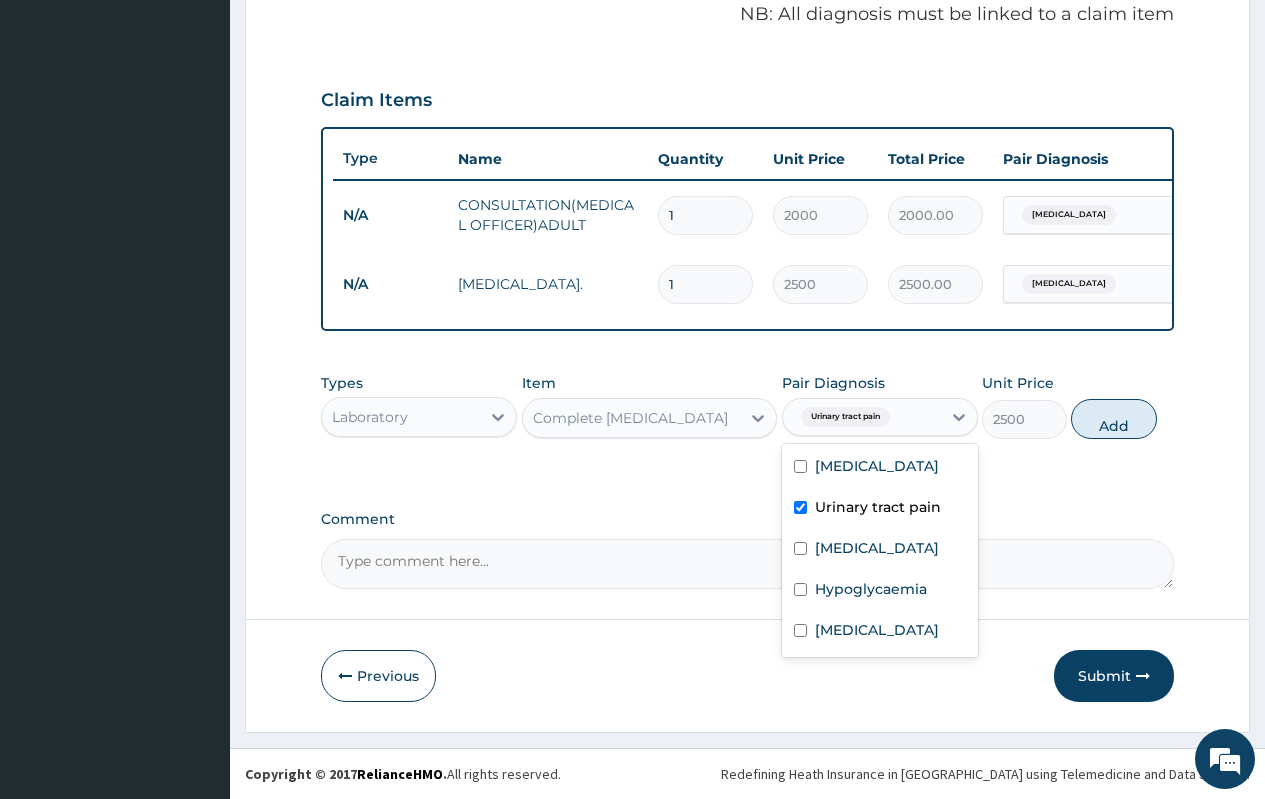 click on "Add" at bounding box center (1113, 419) 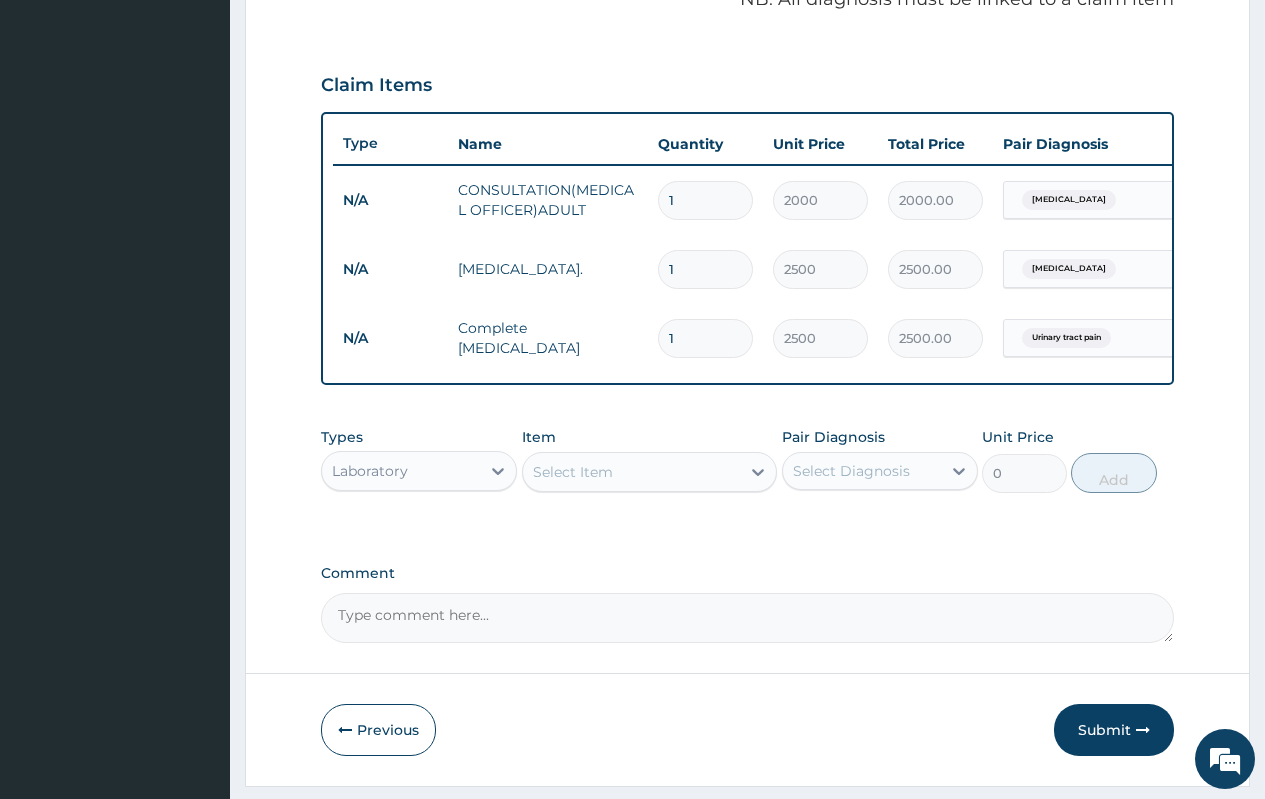 click on "Select Item" at bounding box center (573, 472) 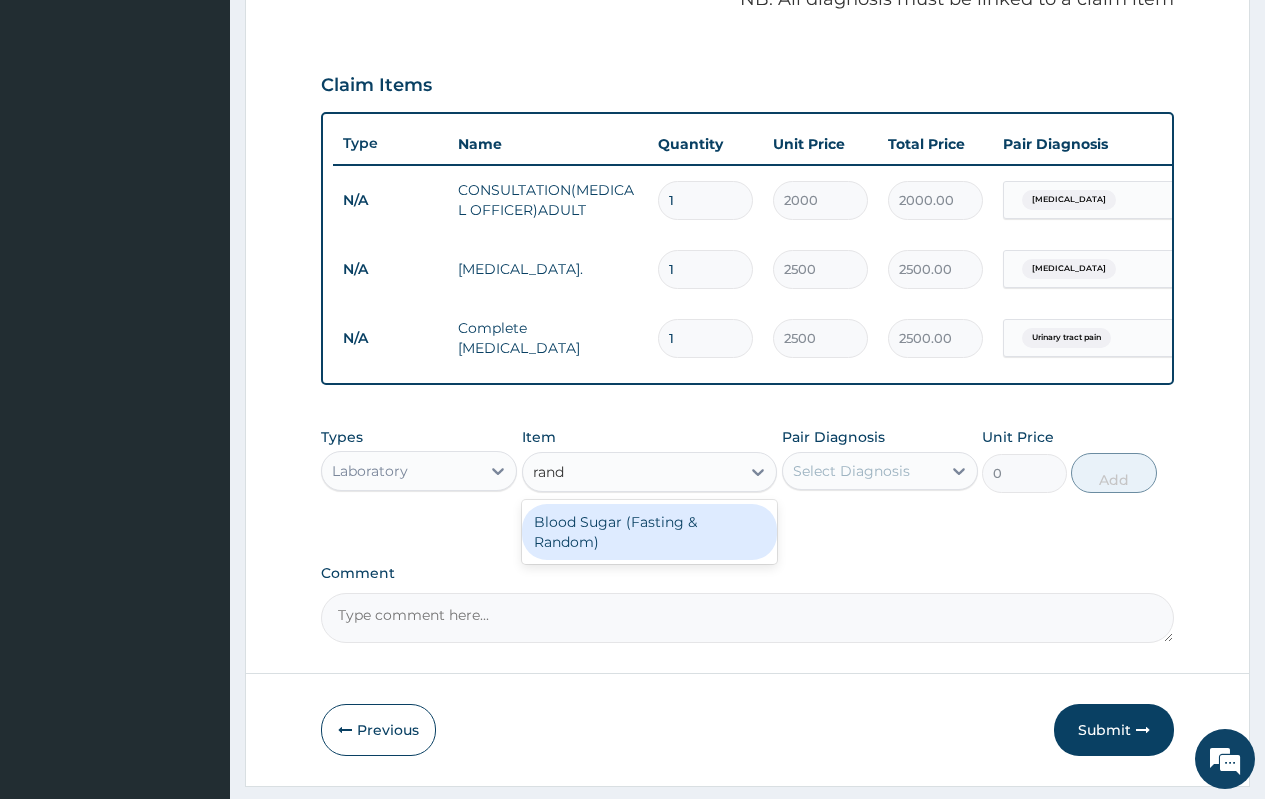 type on "rando" 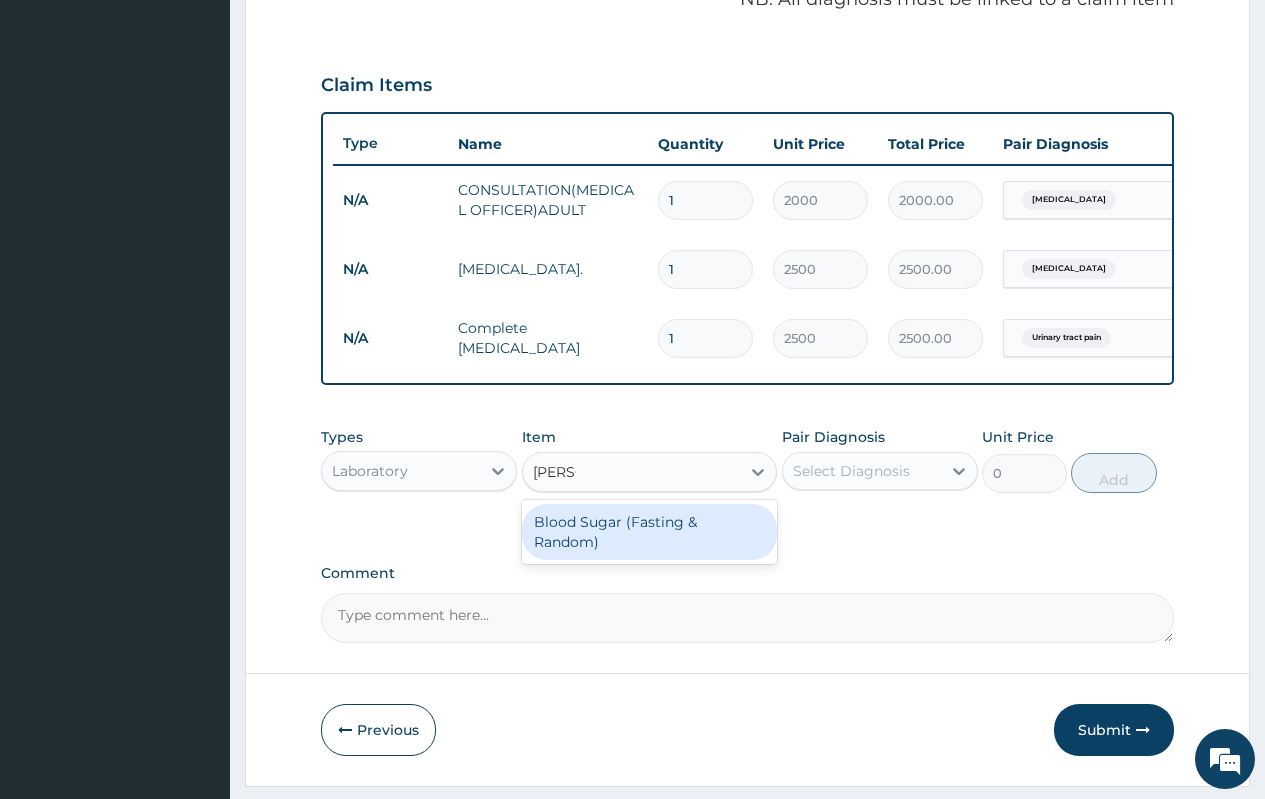 click on "Blood Sugar (Fasting & Random)" at bounding box center (650, 532) 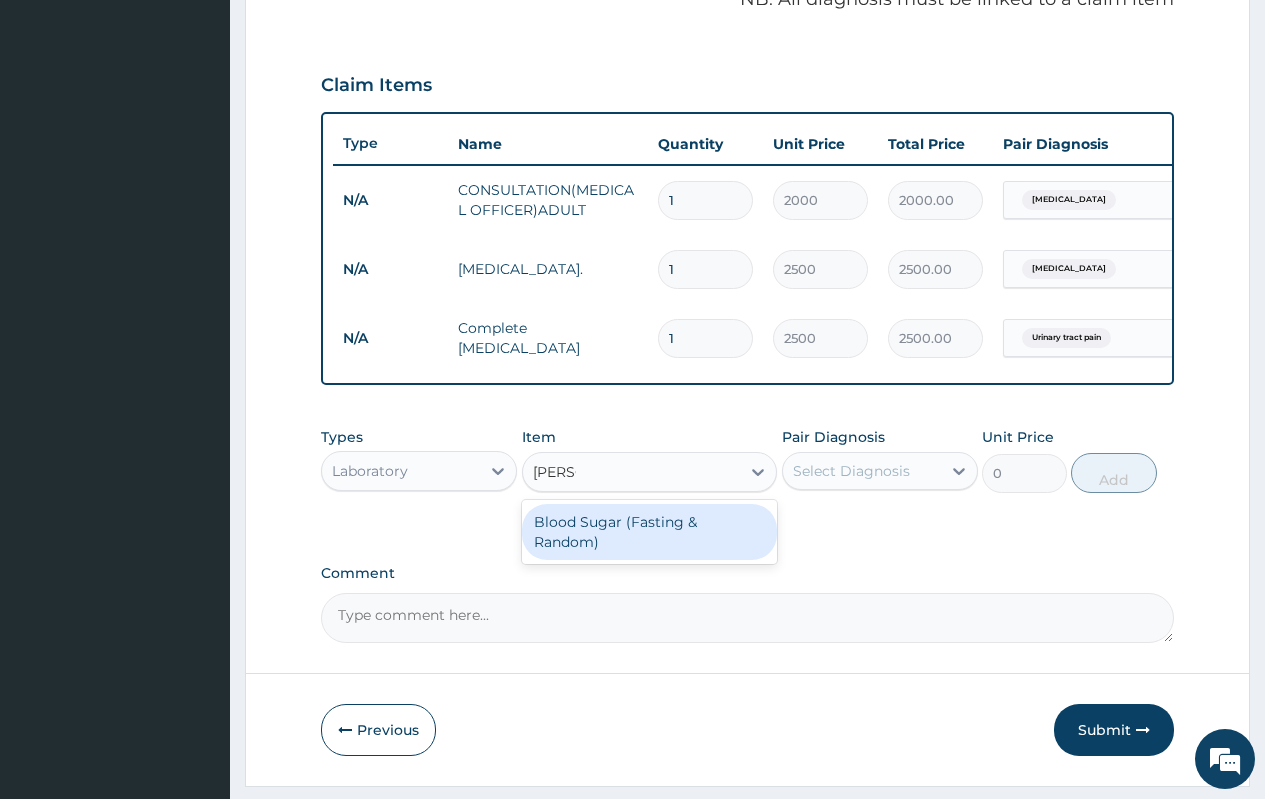 type 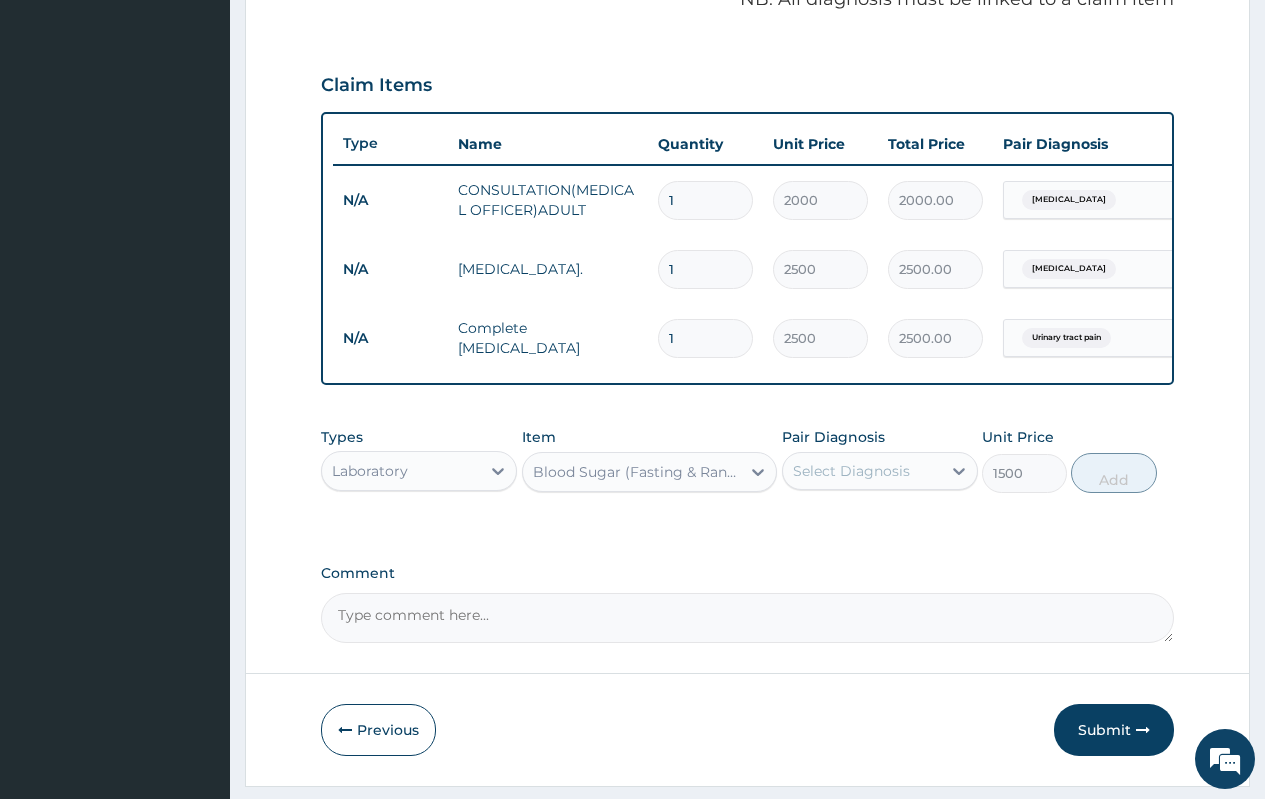 click on "Pair Diagnosis Select Diagnosis" at bounding box center (880, 460) 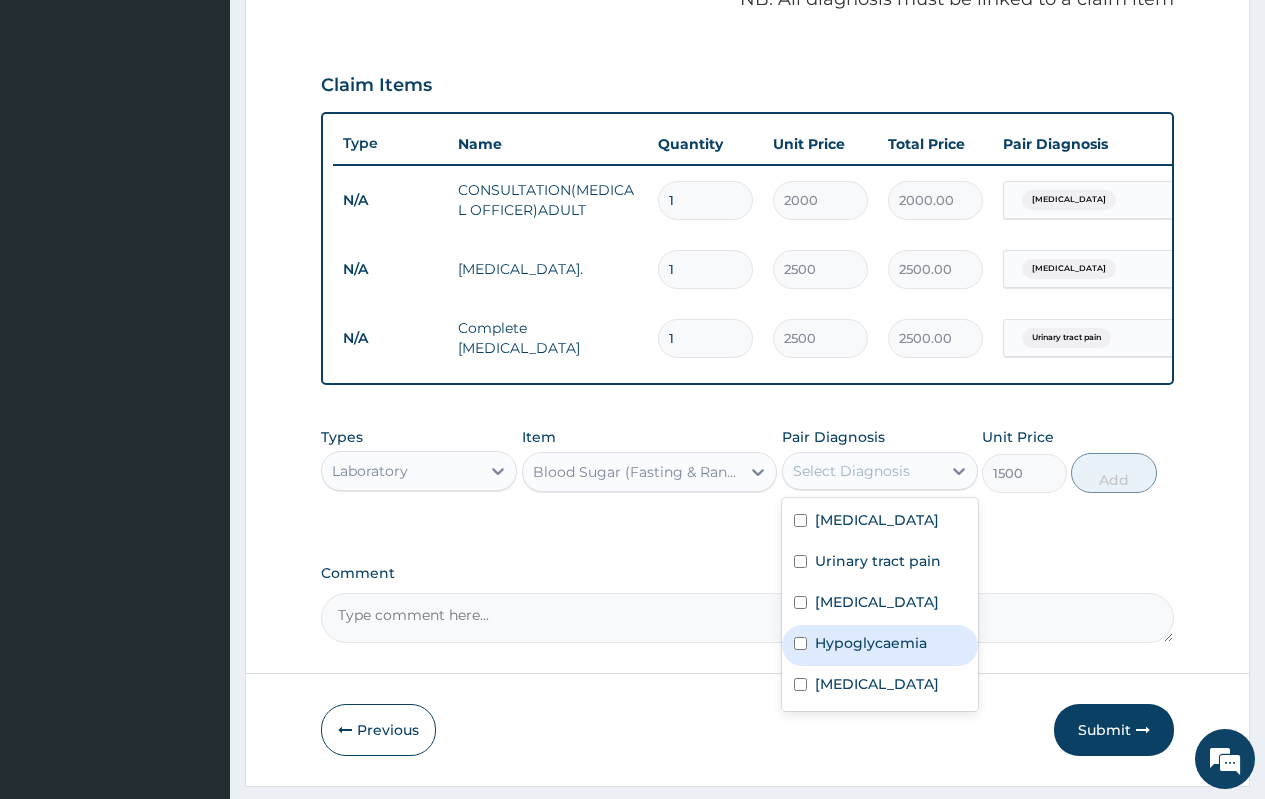 drag, startPoint x: 851, startPoint y: 659, endPoint x: 928, endPoint y: 628, distance: 83.00603 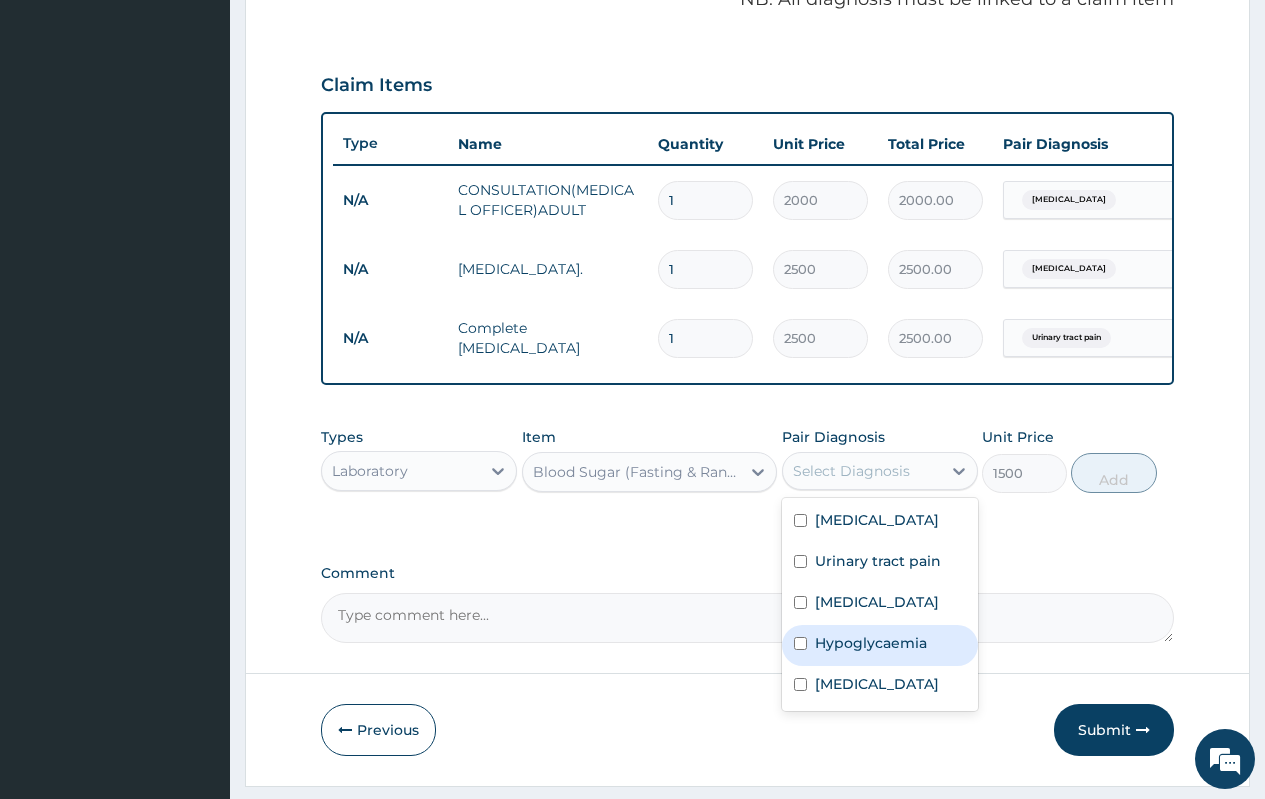 click on "Hypoglycaemia" at bounding box center [871, 643] 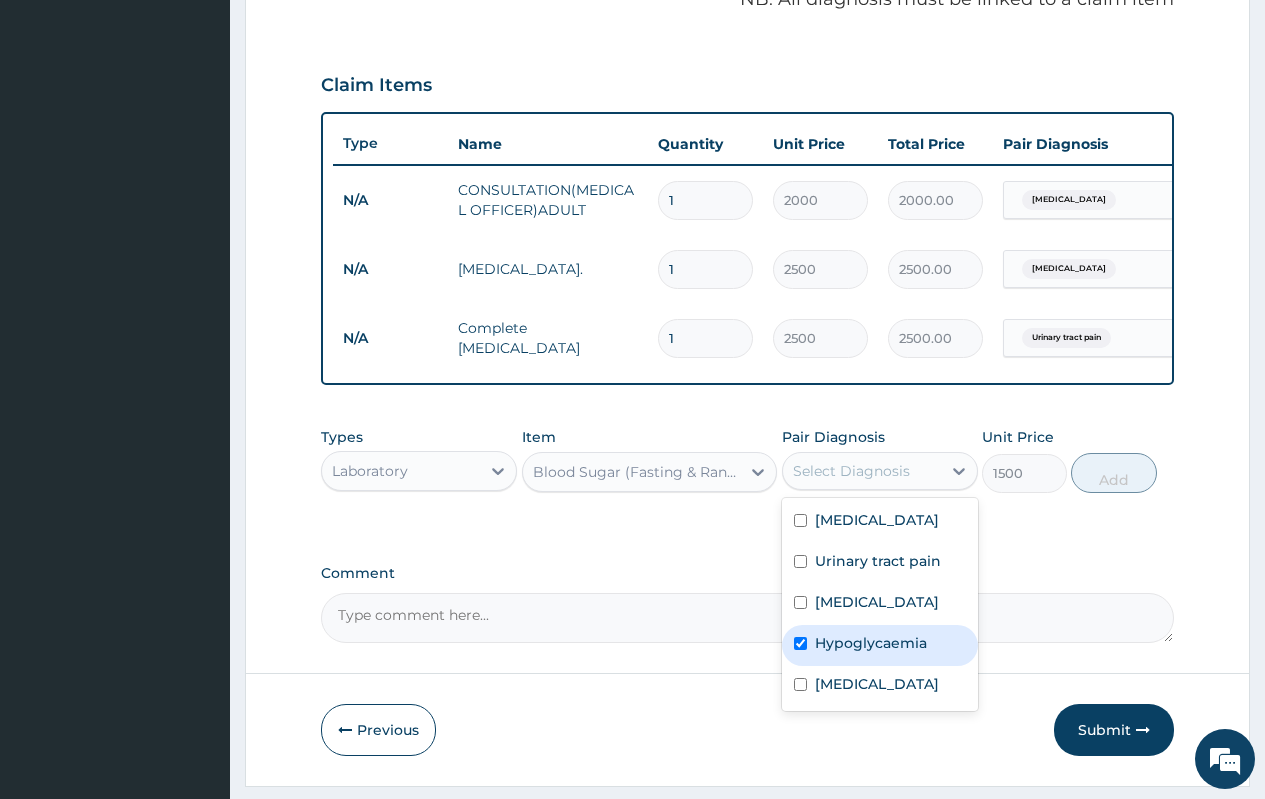 checkbox on "true" 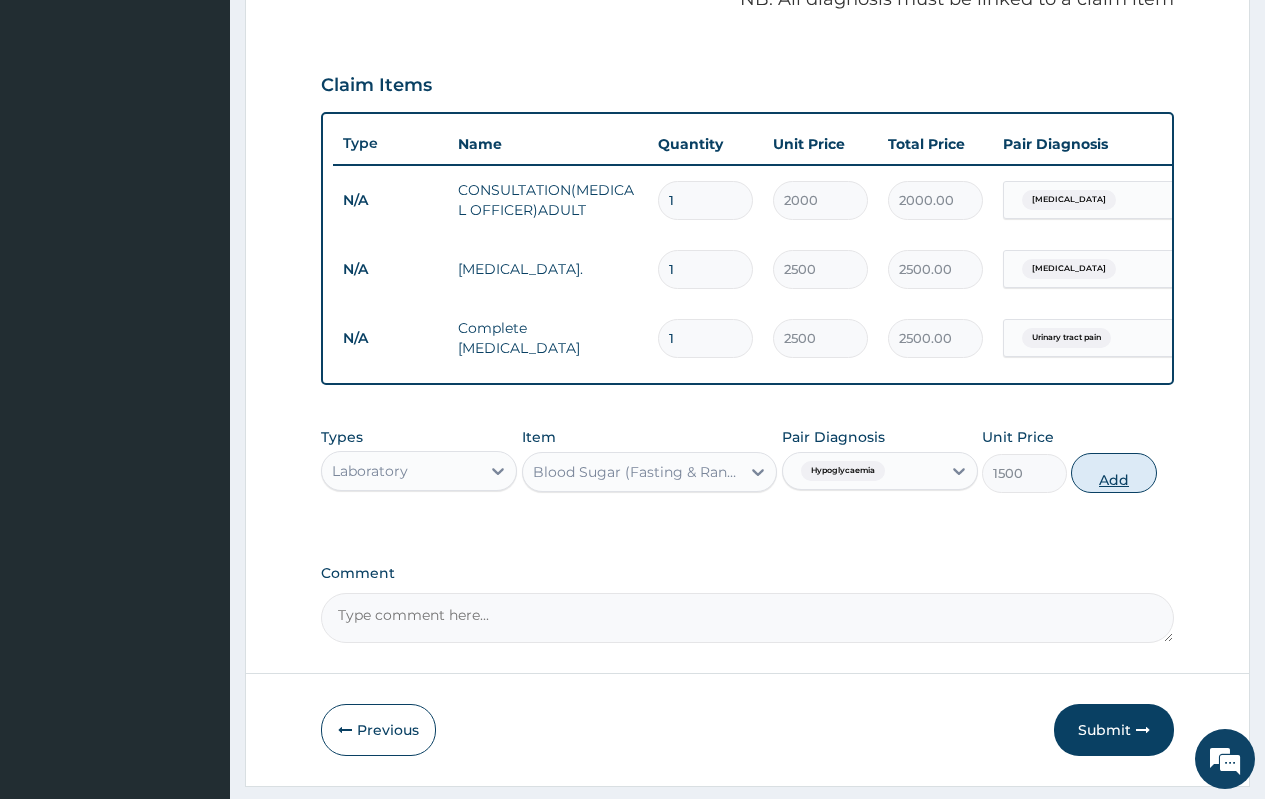click on "Add" at bounding box center (1113, 473) 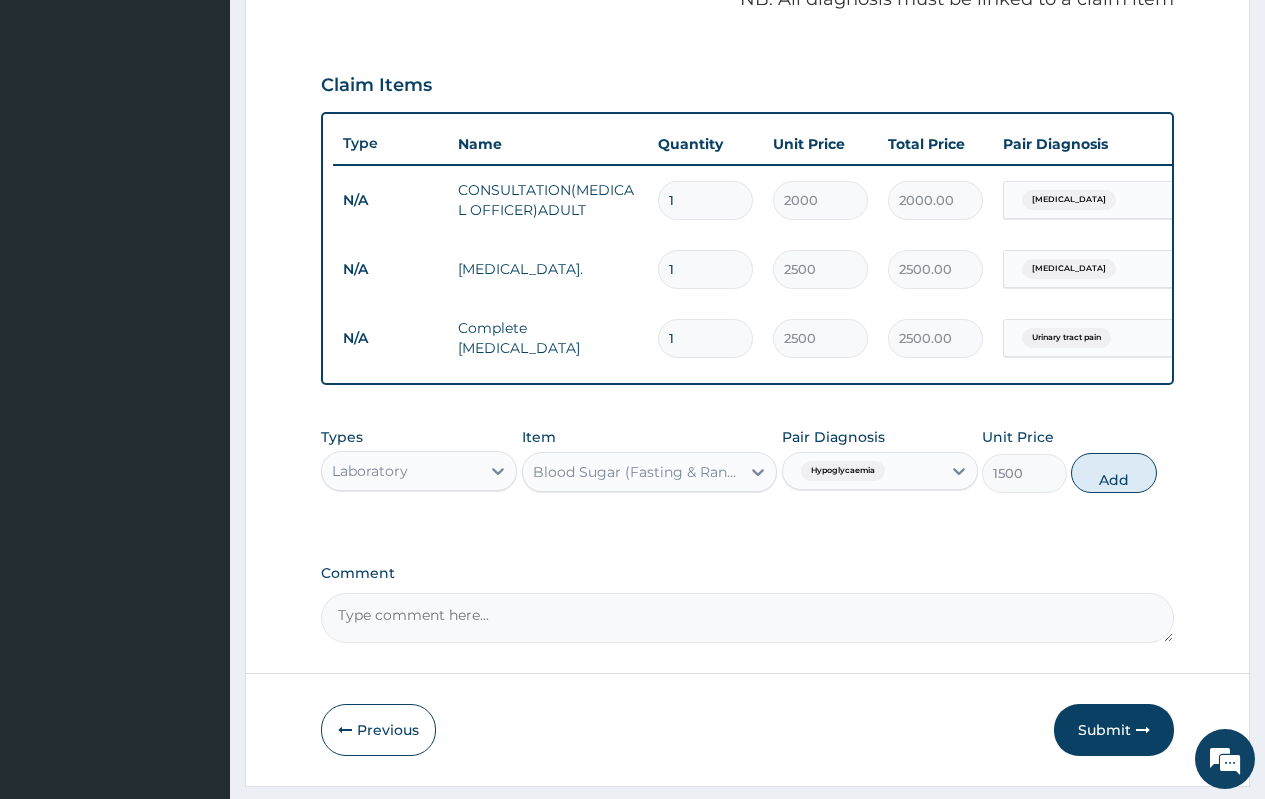 type on "0" 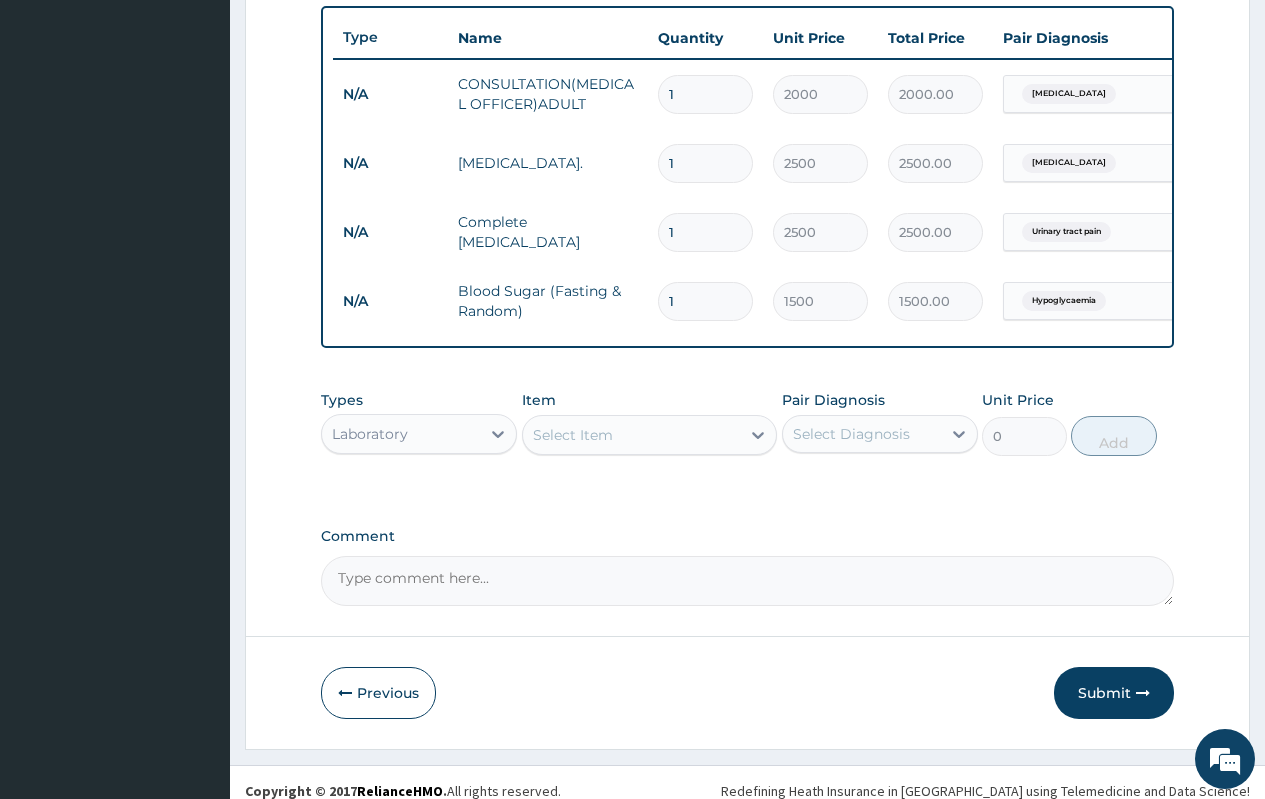 scroll, scrollTop: 788, scrollLeft: 0, axis: vertical 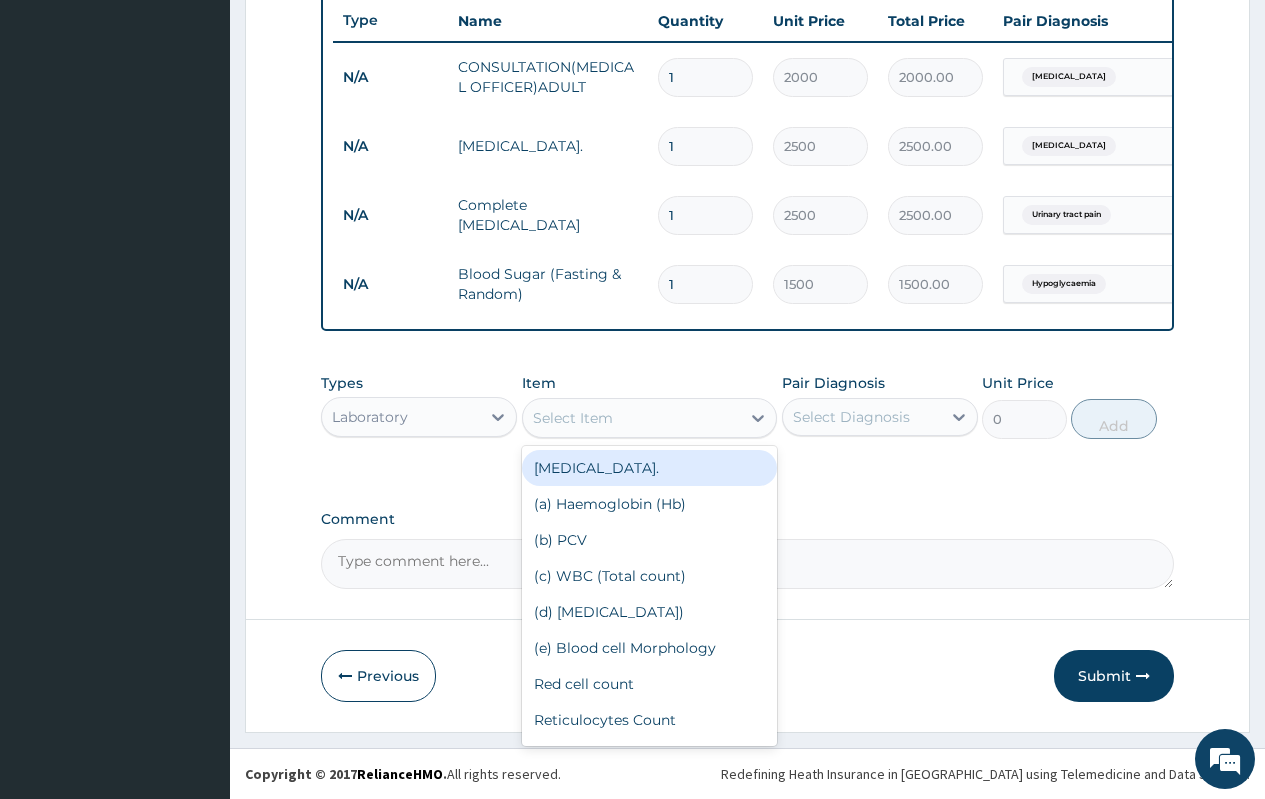 click on "Select Item" at bounding box center (573, 418) 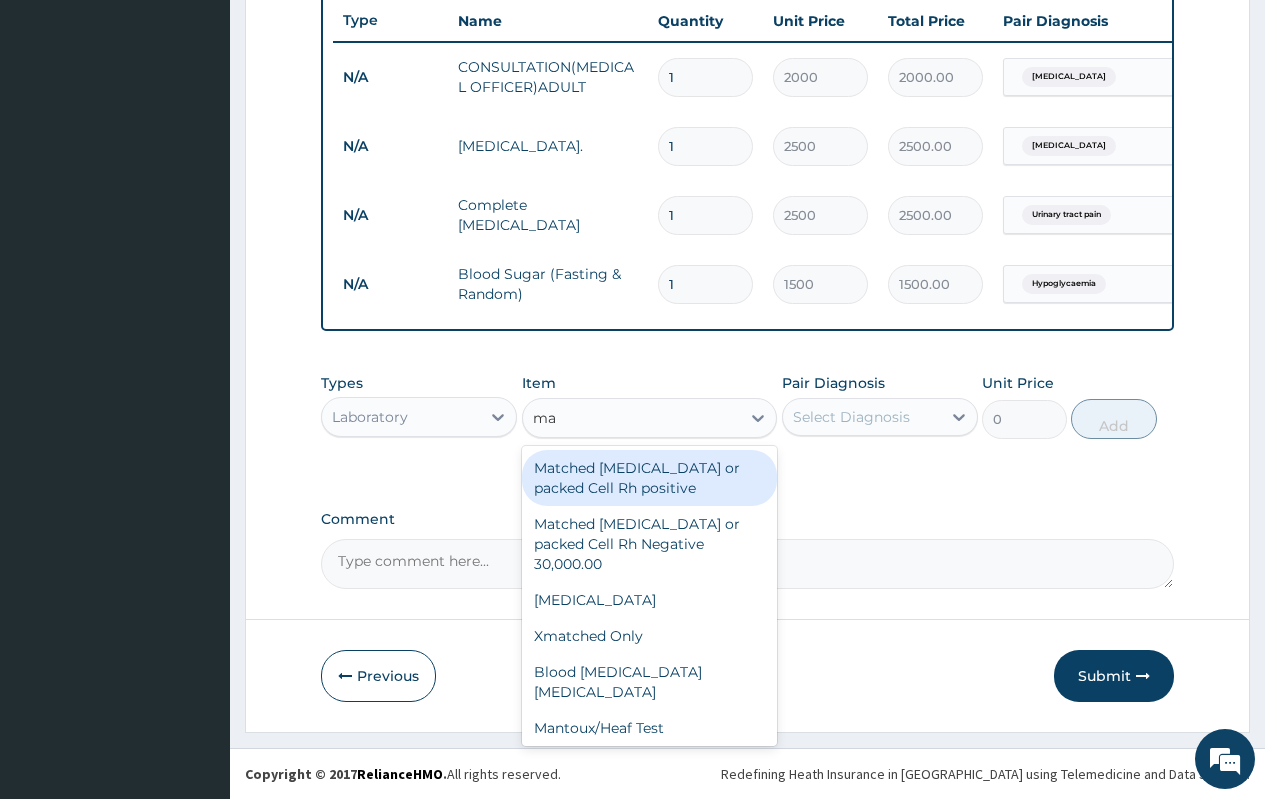 type on "mal" 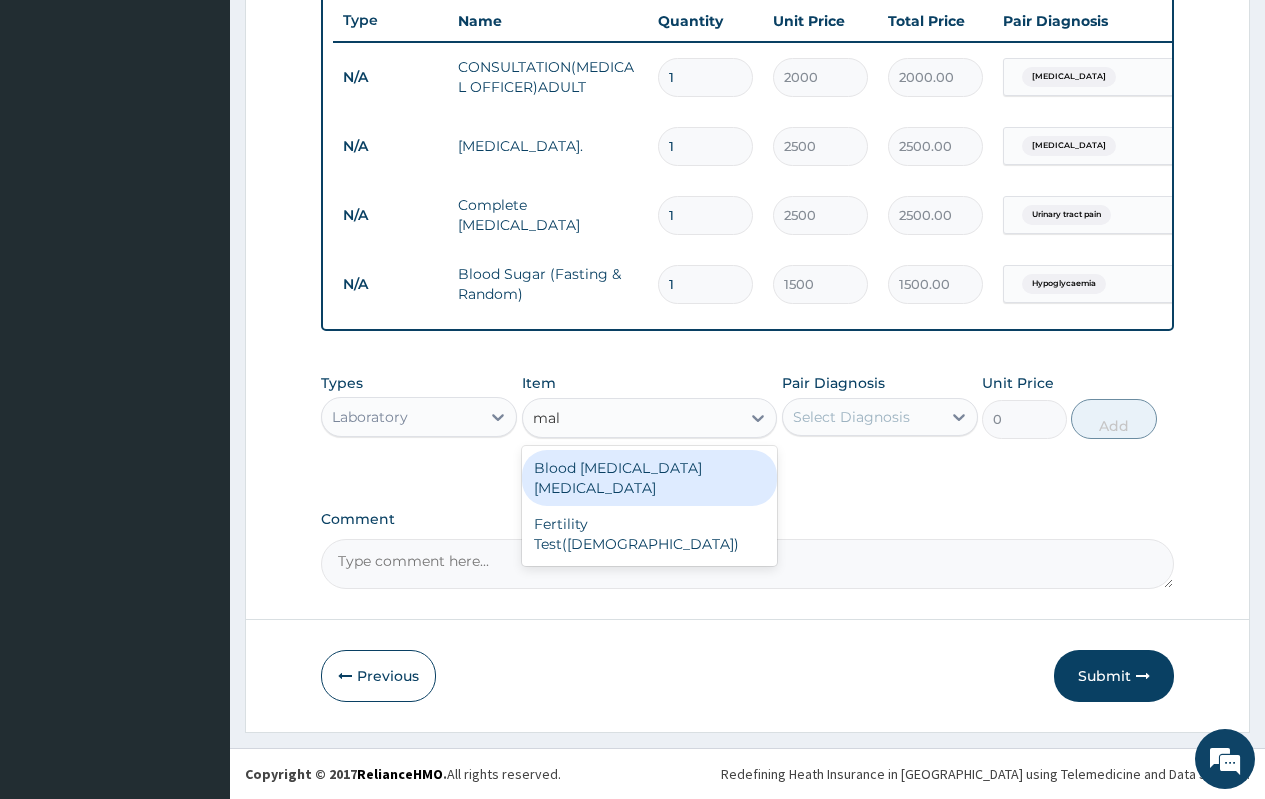 click on "Blood [MEDICAL_DATA] [MEDICAL_DATA]" at bounding box center [650, 478] 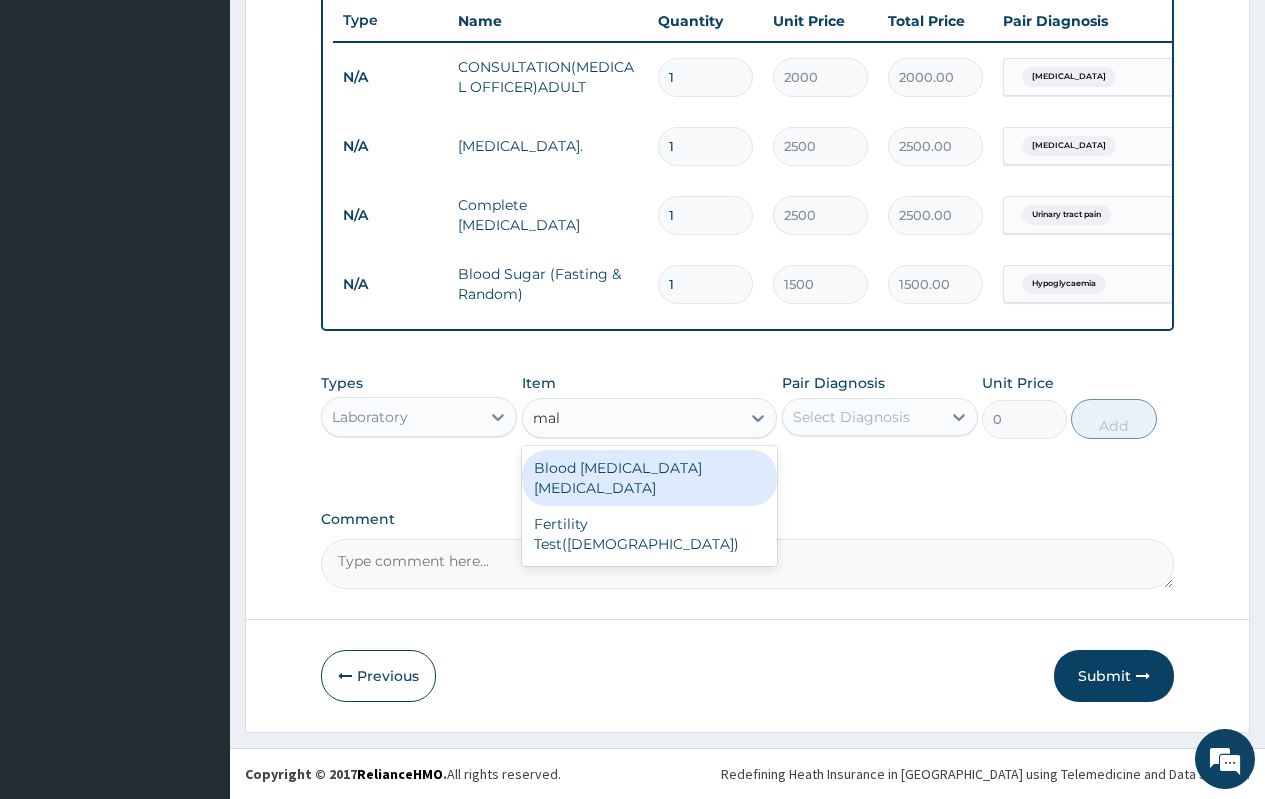 type 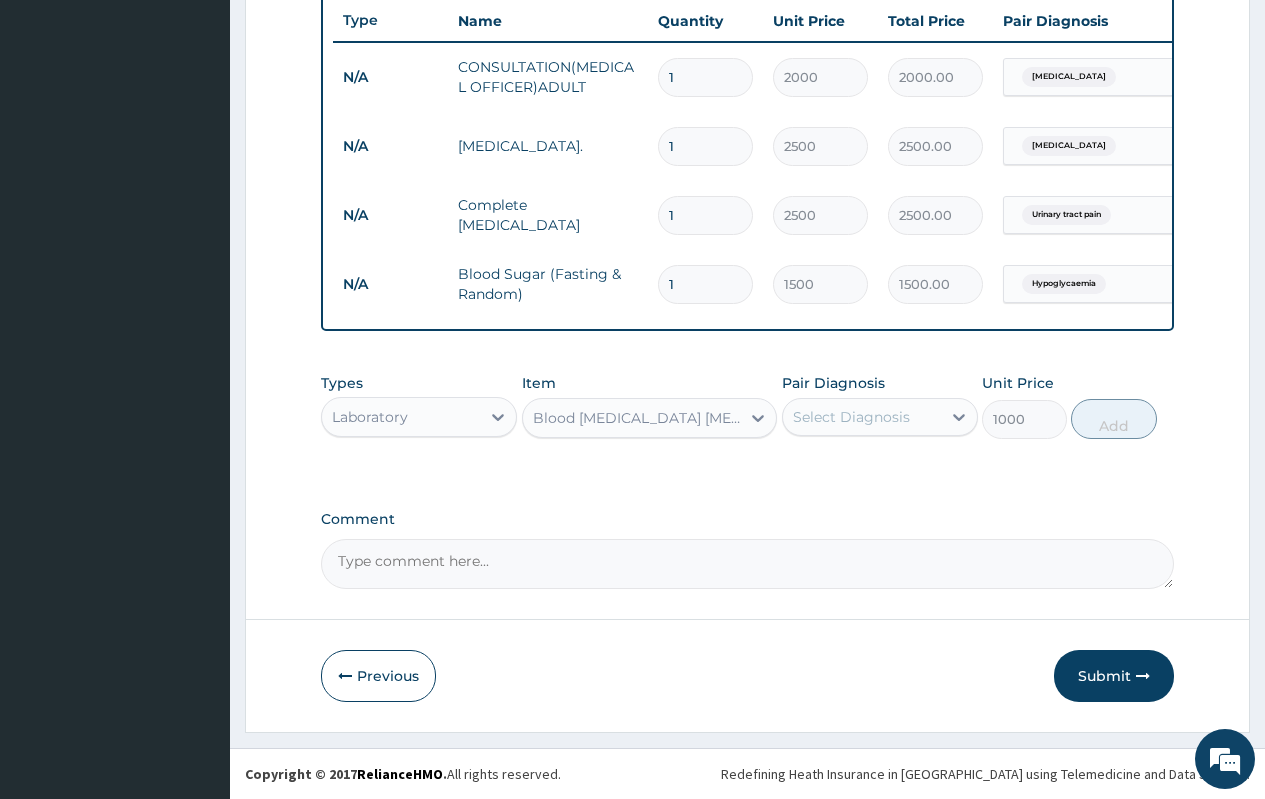 click on "Select Diagnosis" at bounding box center [851, 417] 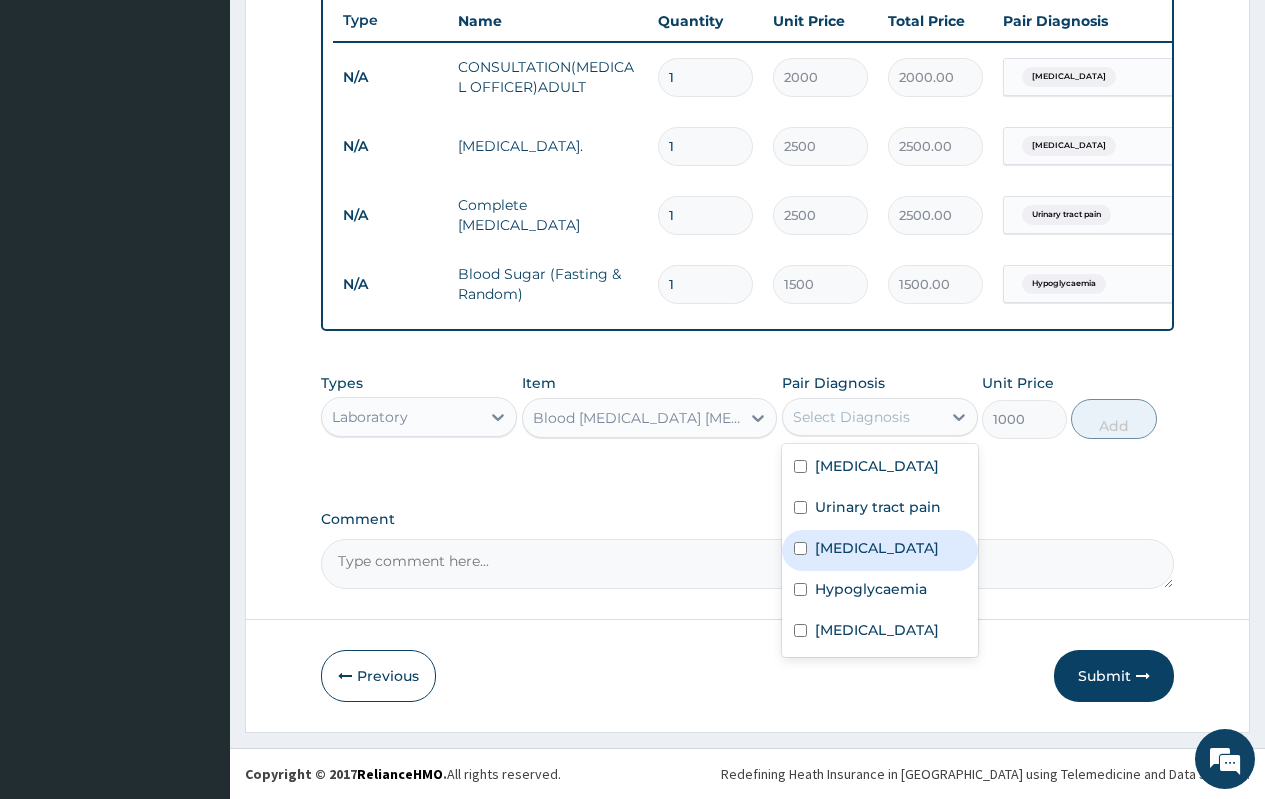 click on "[MEDICAL_DATA]" at bounding box center (880, 550) 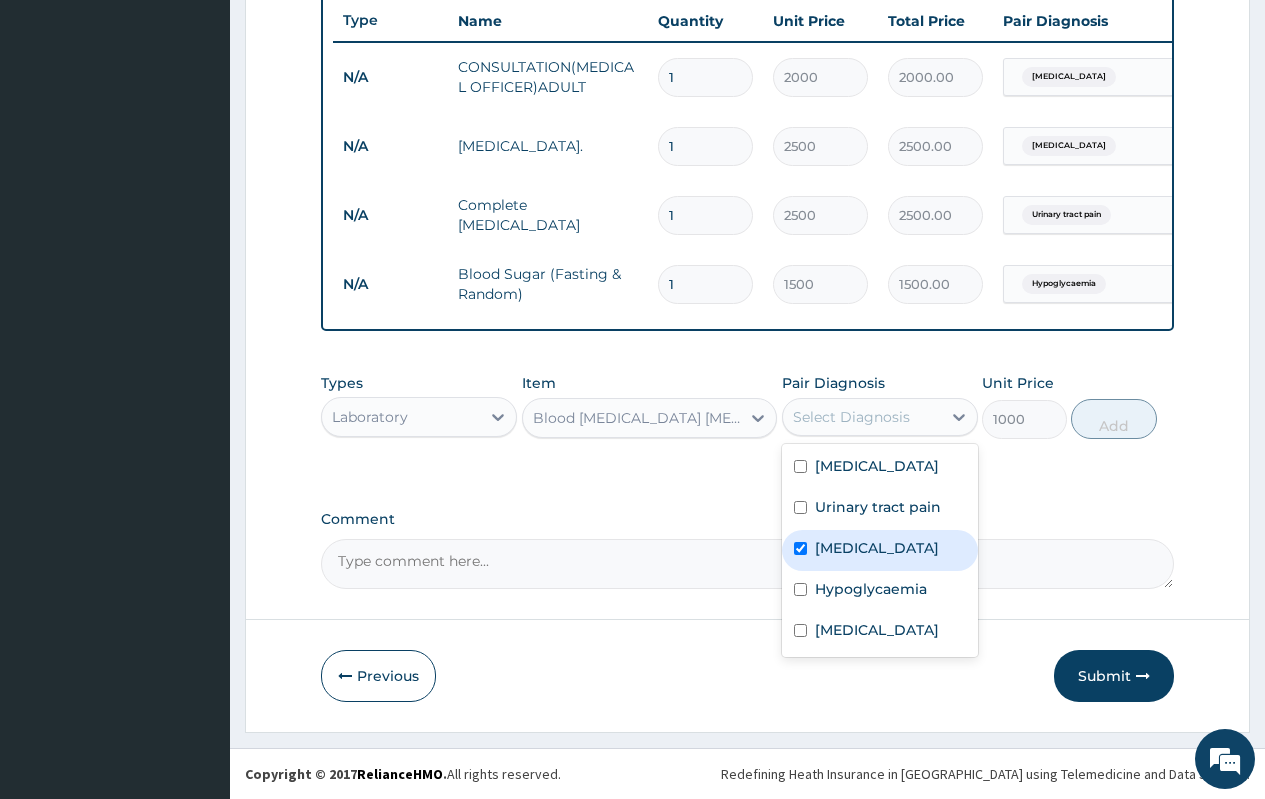 checkbox on "true" 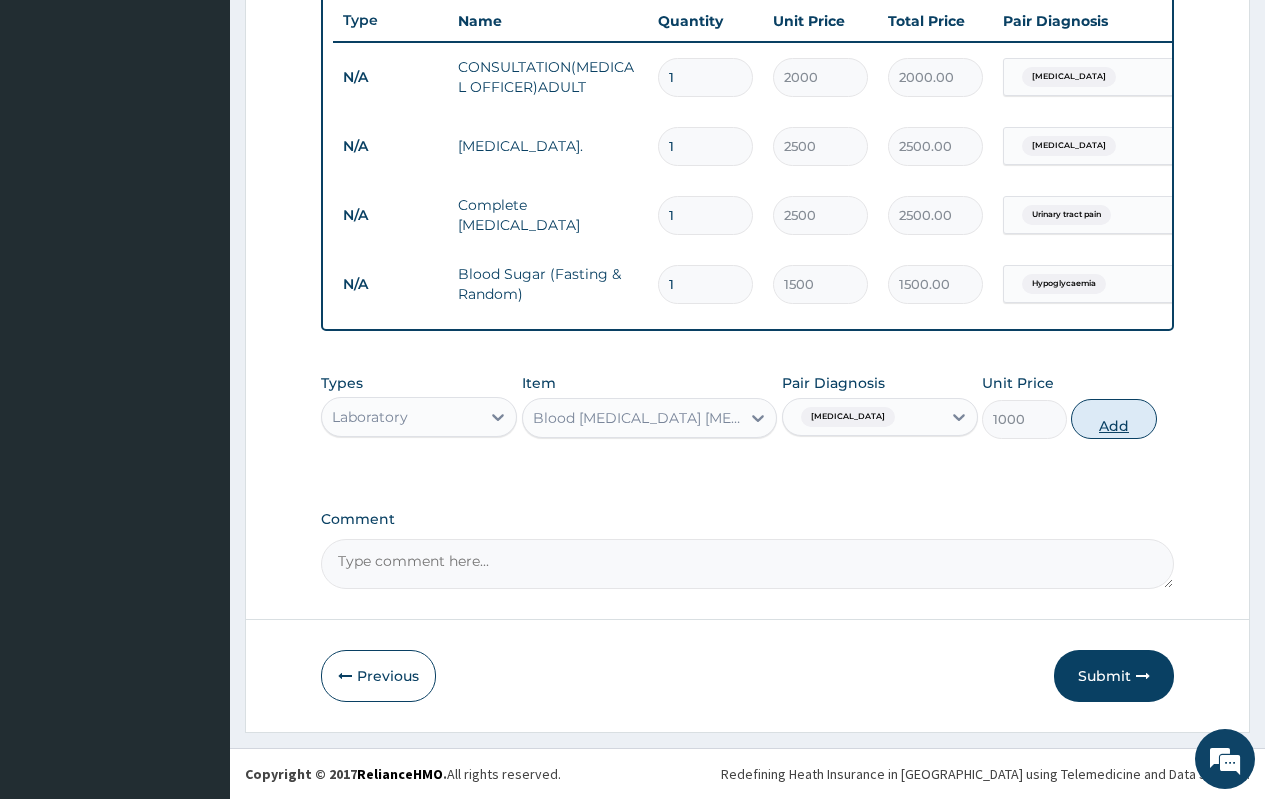 click on "Add" at bounding box center [1113, 419] 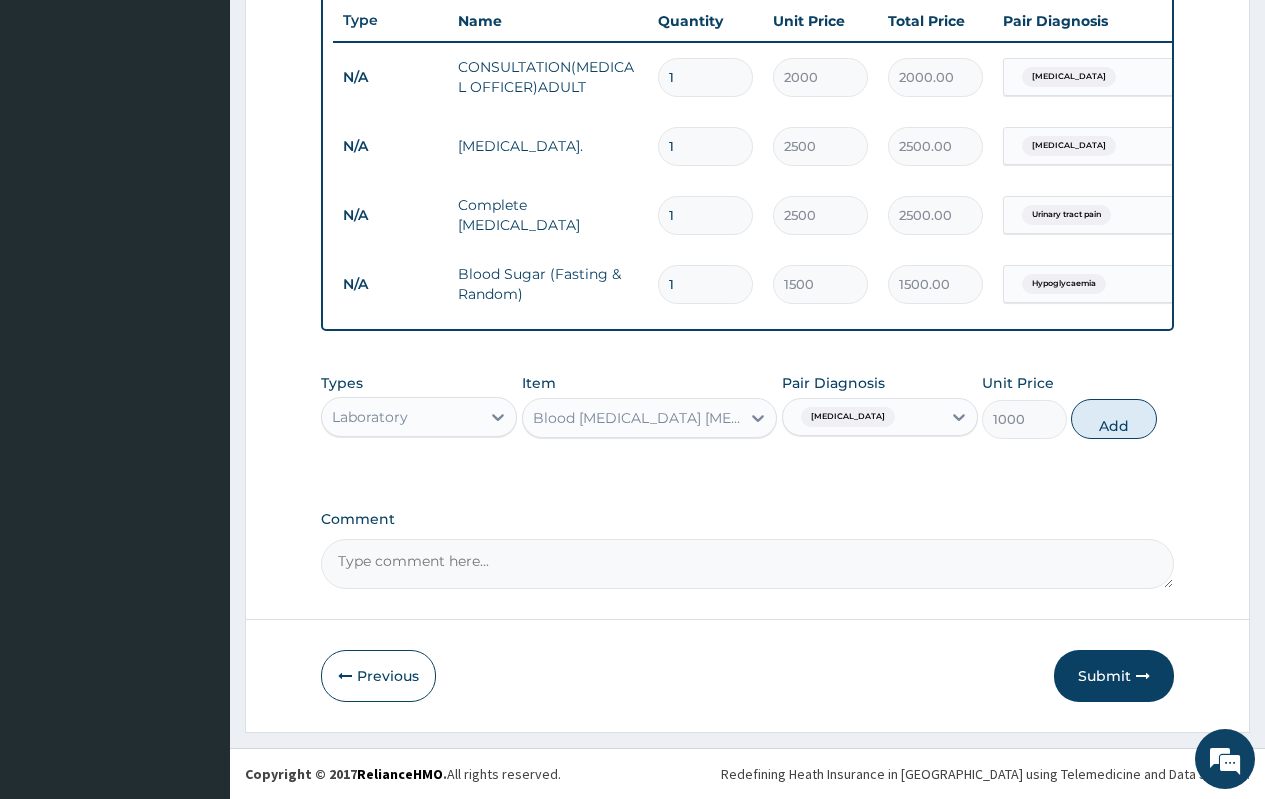 type on "0" 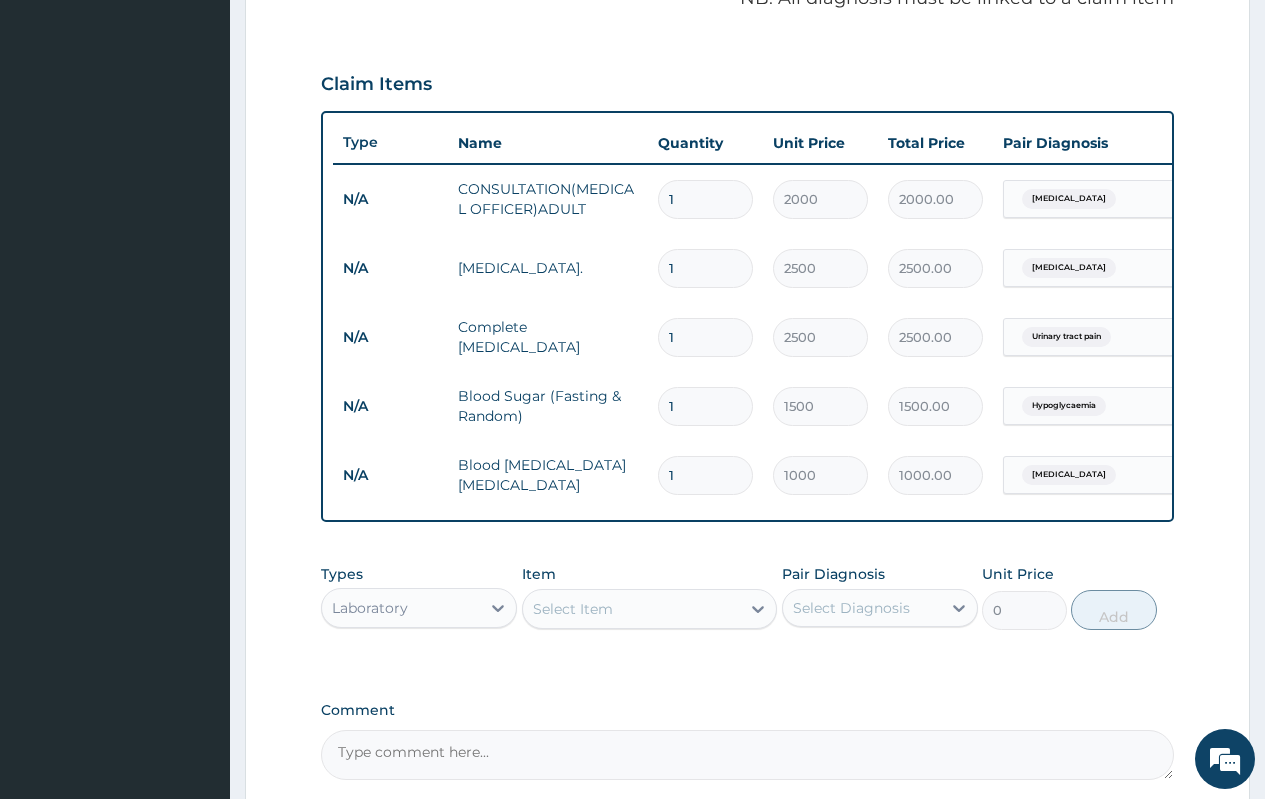 scroll, scrollTop: 647, scrollLeft: 0, axis: vertical 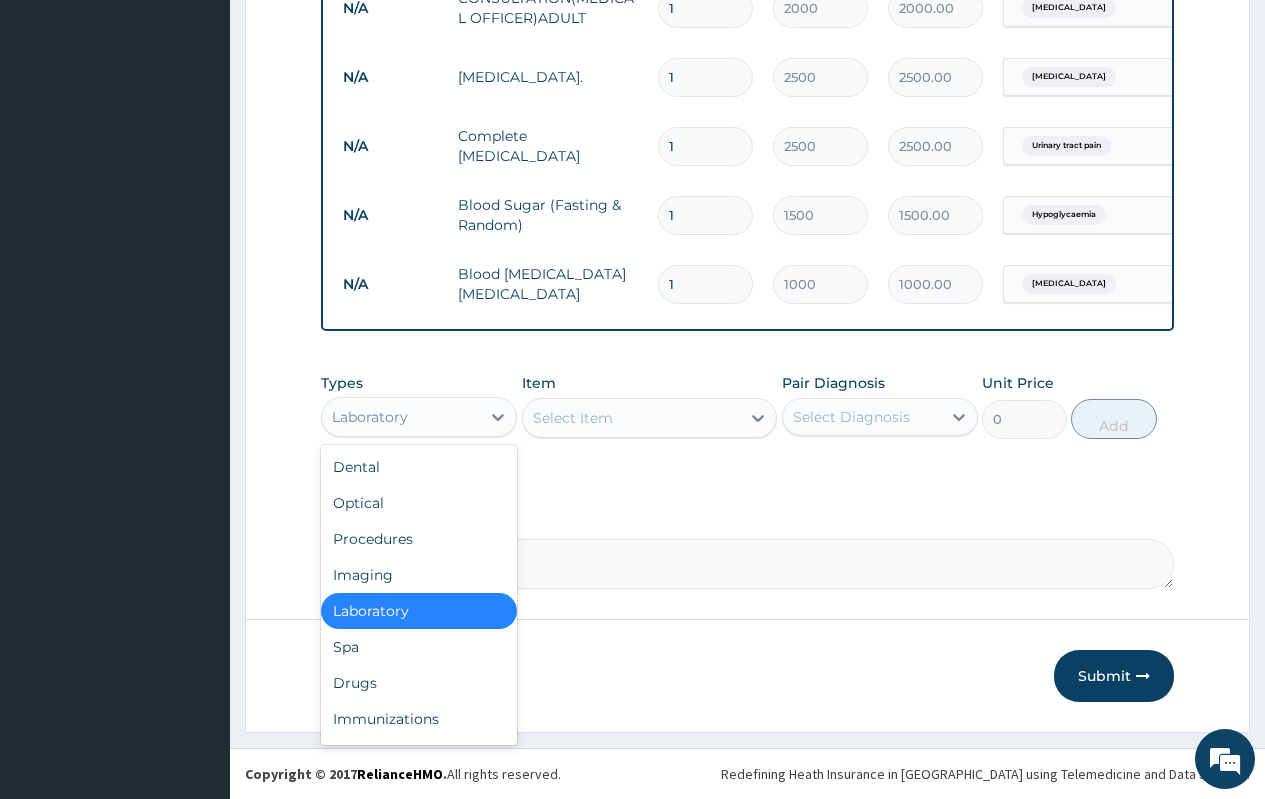 click on "Laboratory" at bounding box center (401, 417) 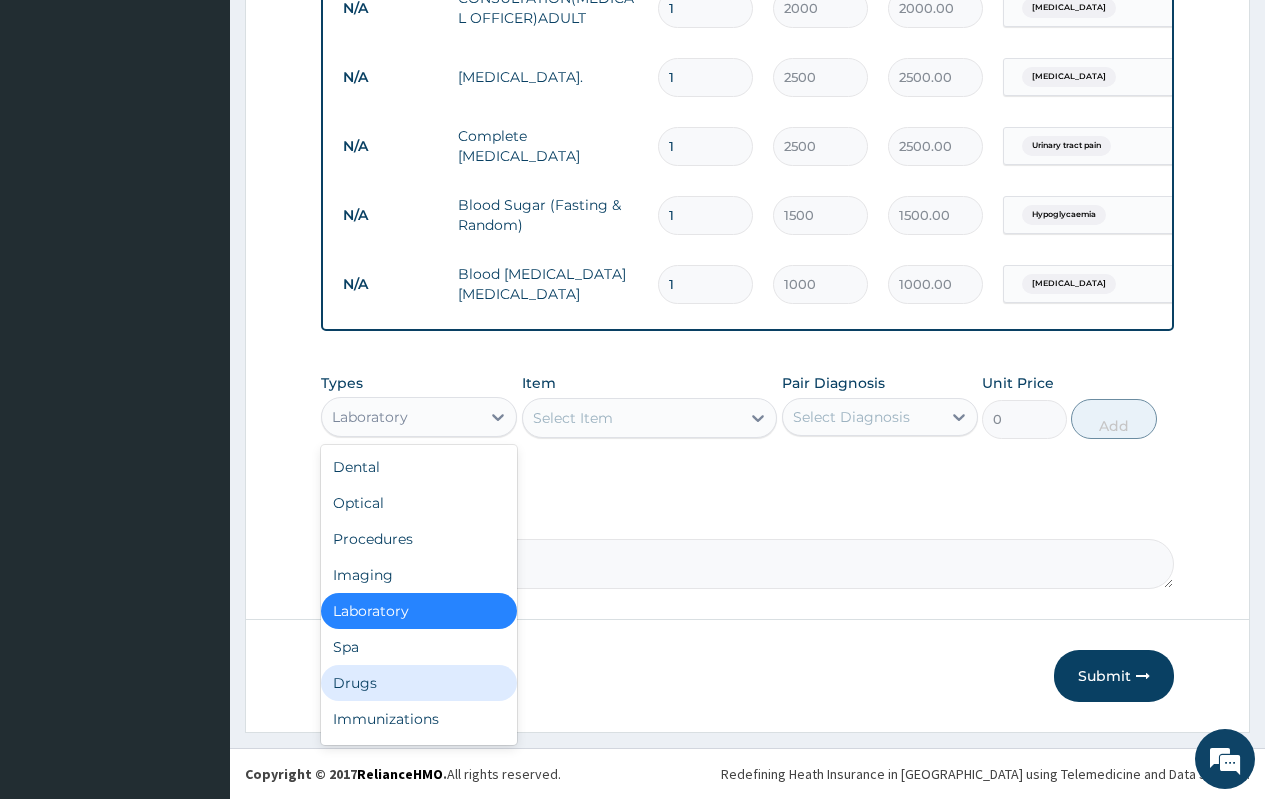 click on "Drugs" at bounding box center [419, 683] 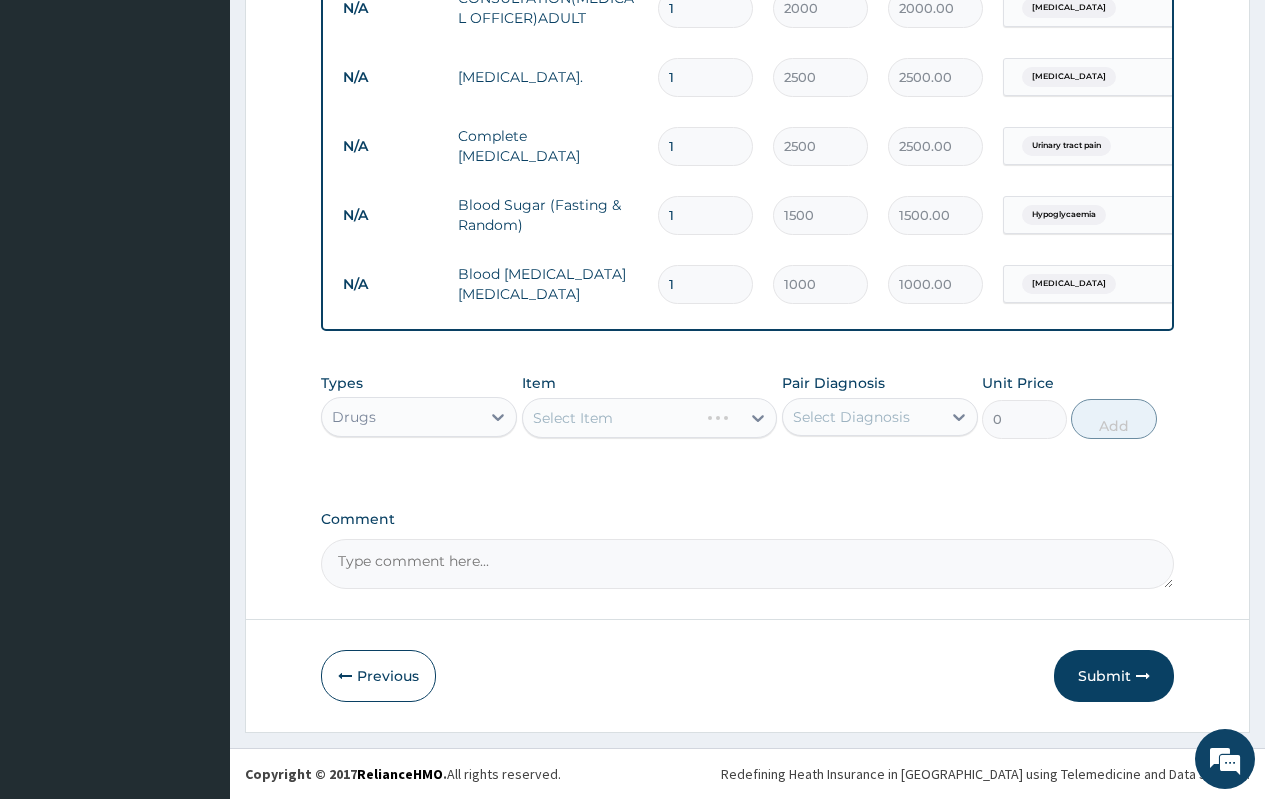 scroll, scrollTop: 857, scrollLeft: 0, axis: vertical 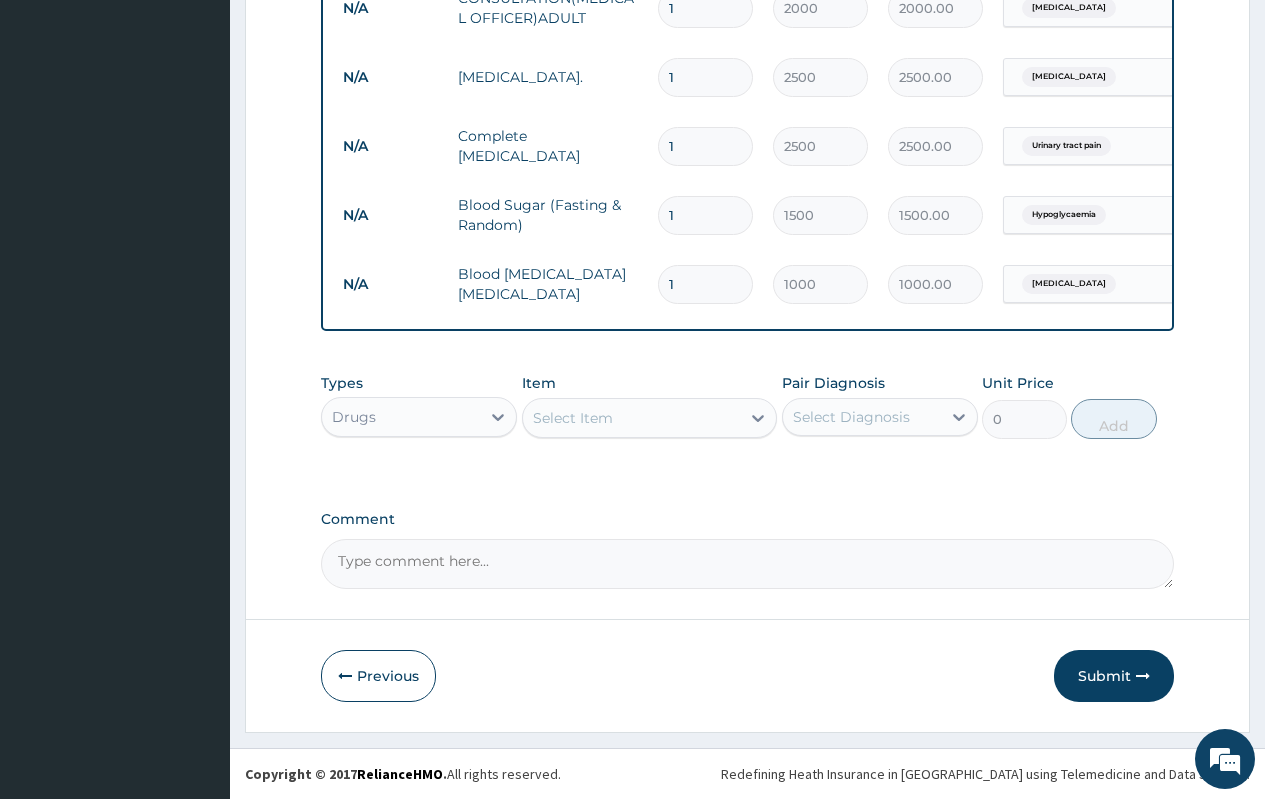 click on "Select Item" at bounding box center [632, 418] 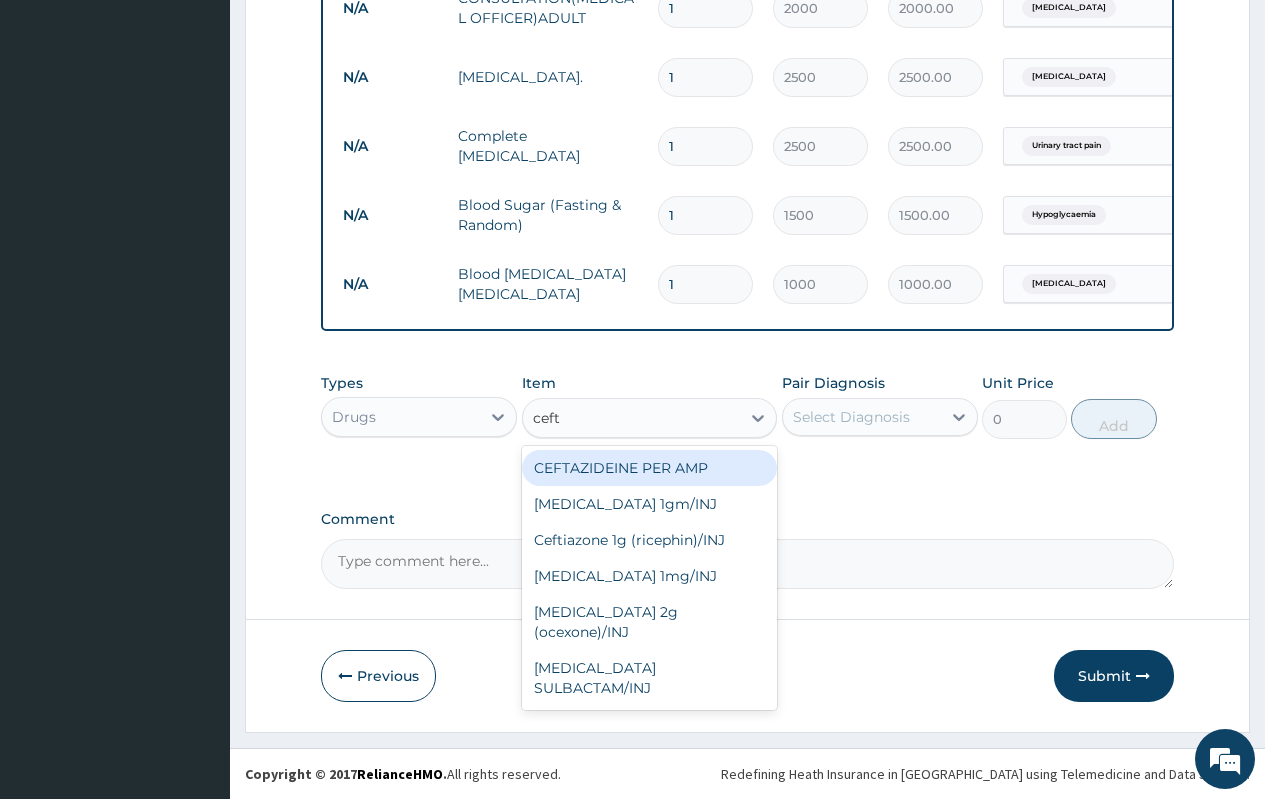 type on "ceftr" 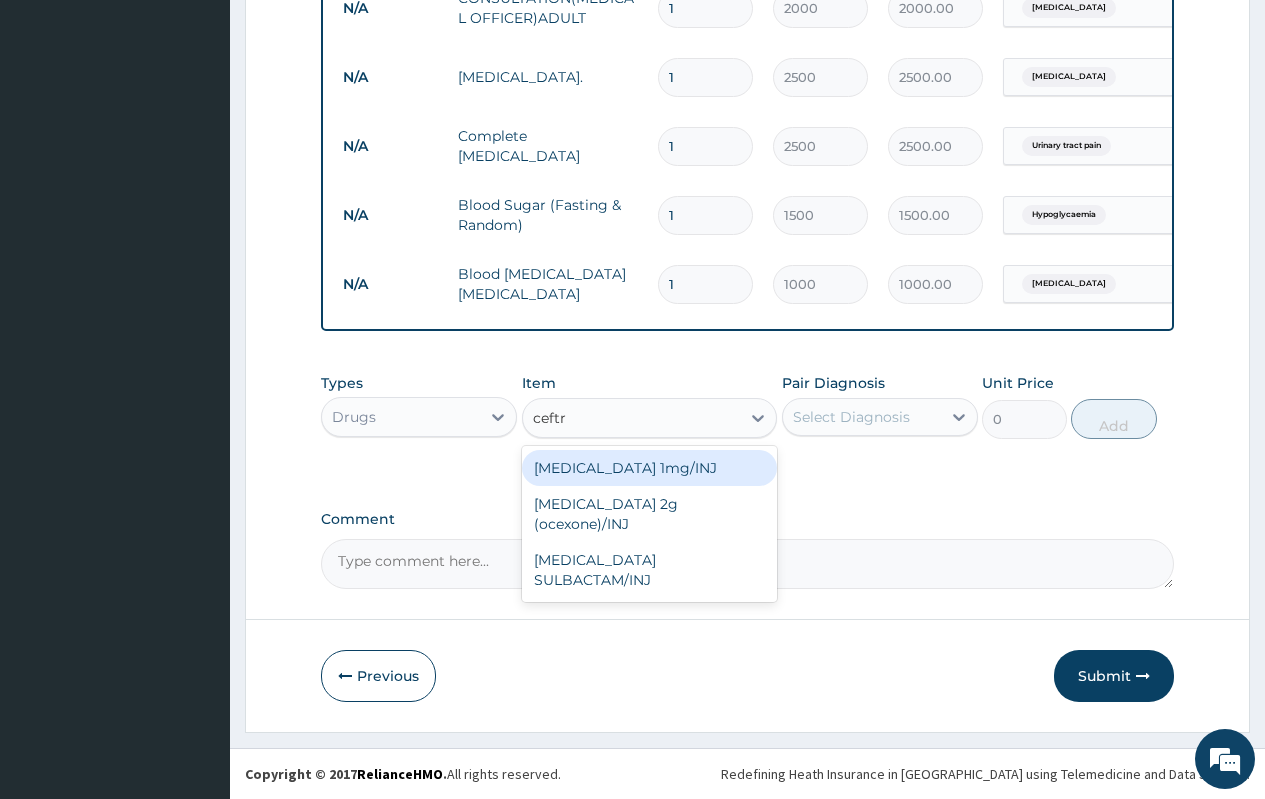 click on "Ceftriaxone 1mg/INJ" at bounding box center [650, 468] 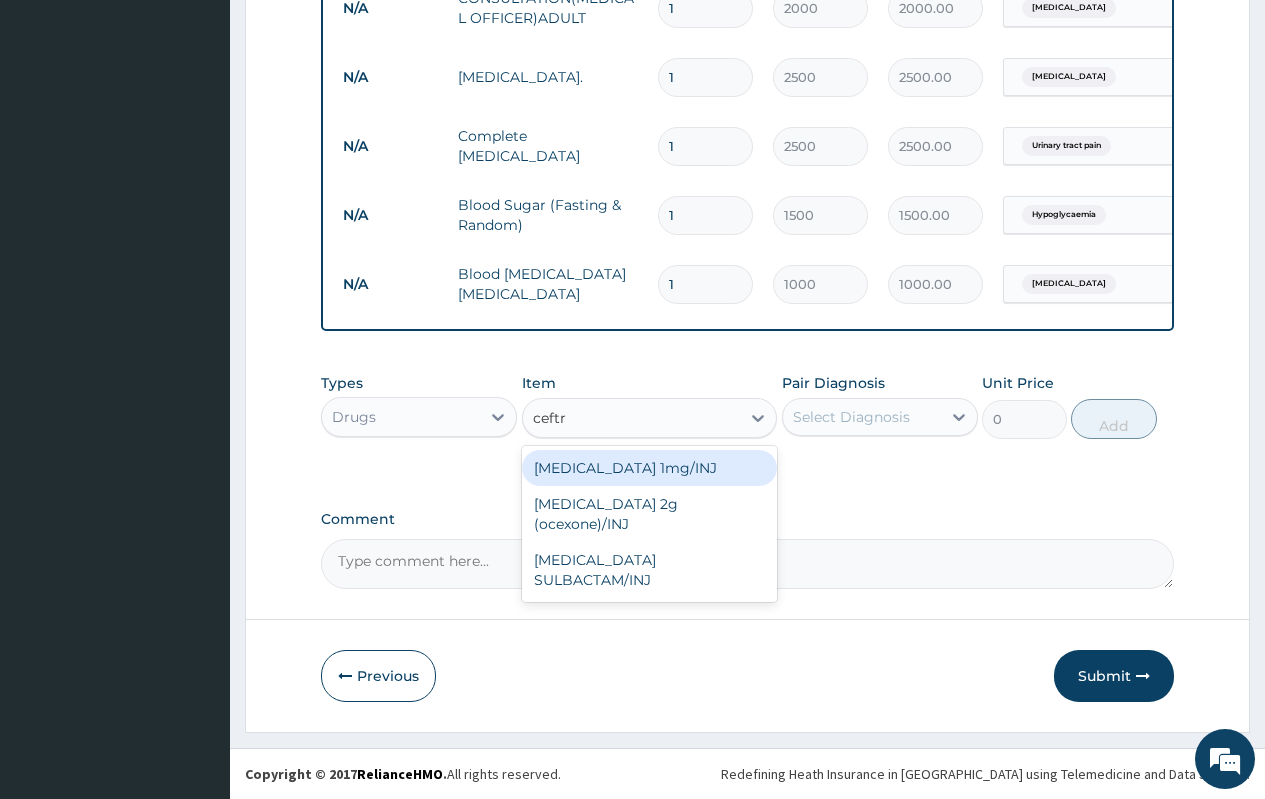 type 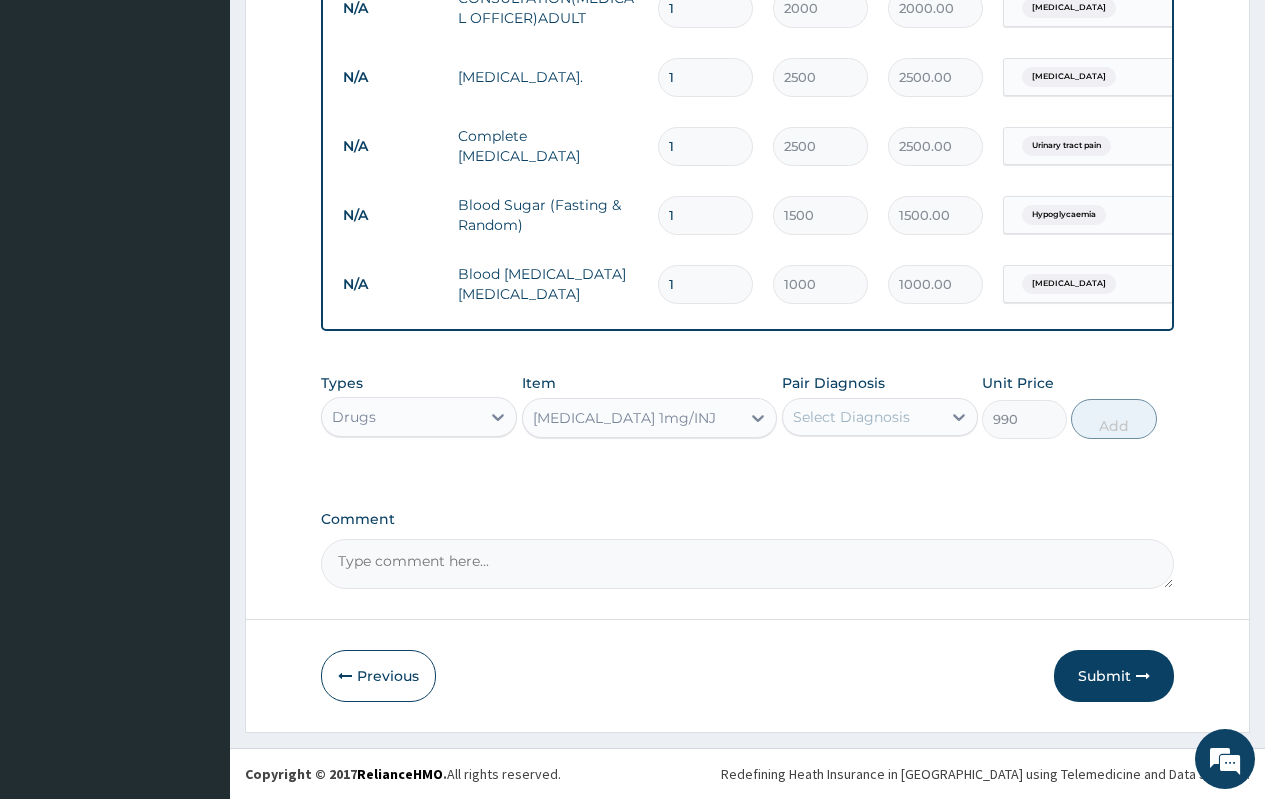 click on "Ceftriaxone 1mg/INJ" at bounding box center [624, 418] 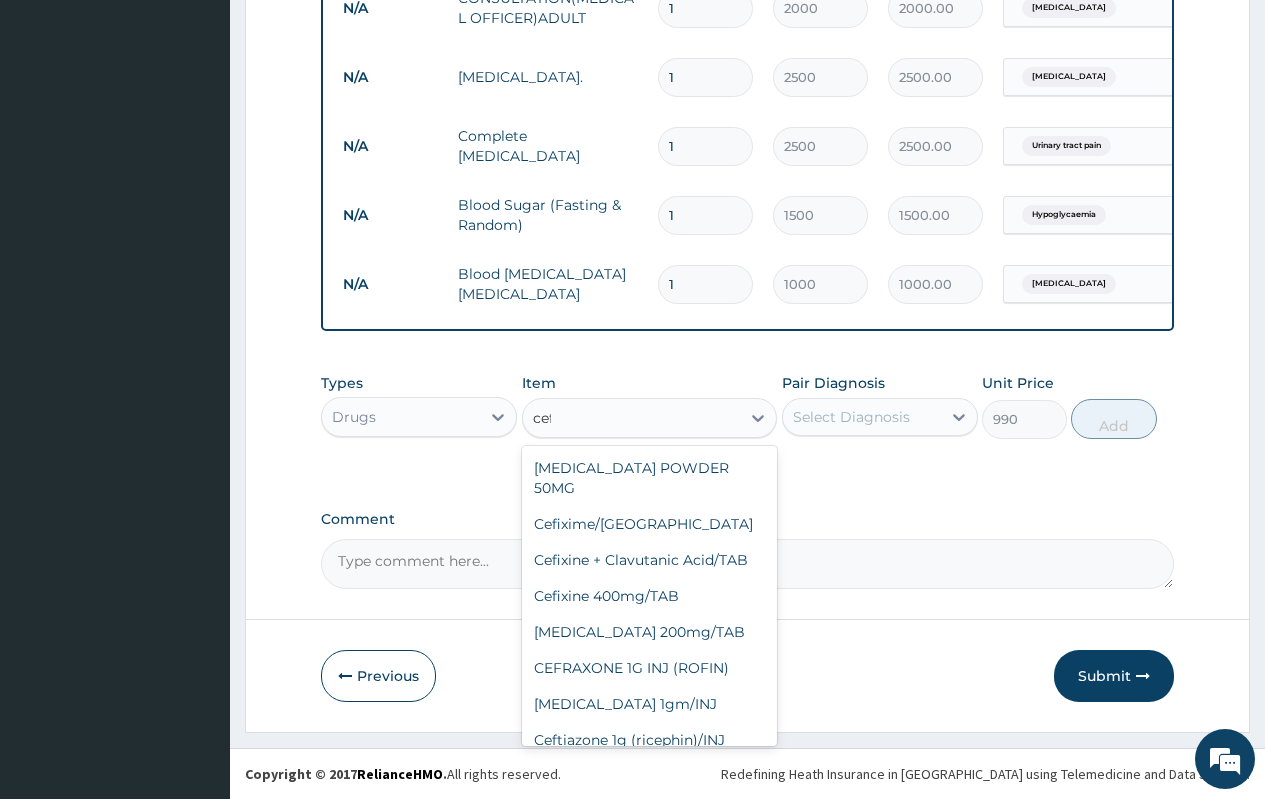 scroll, scrollTop: 696, scrollLeft: 0, axis: vertical 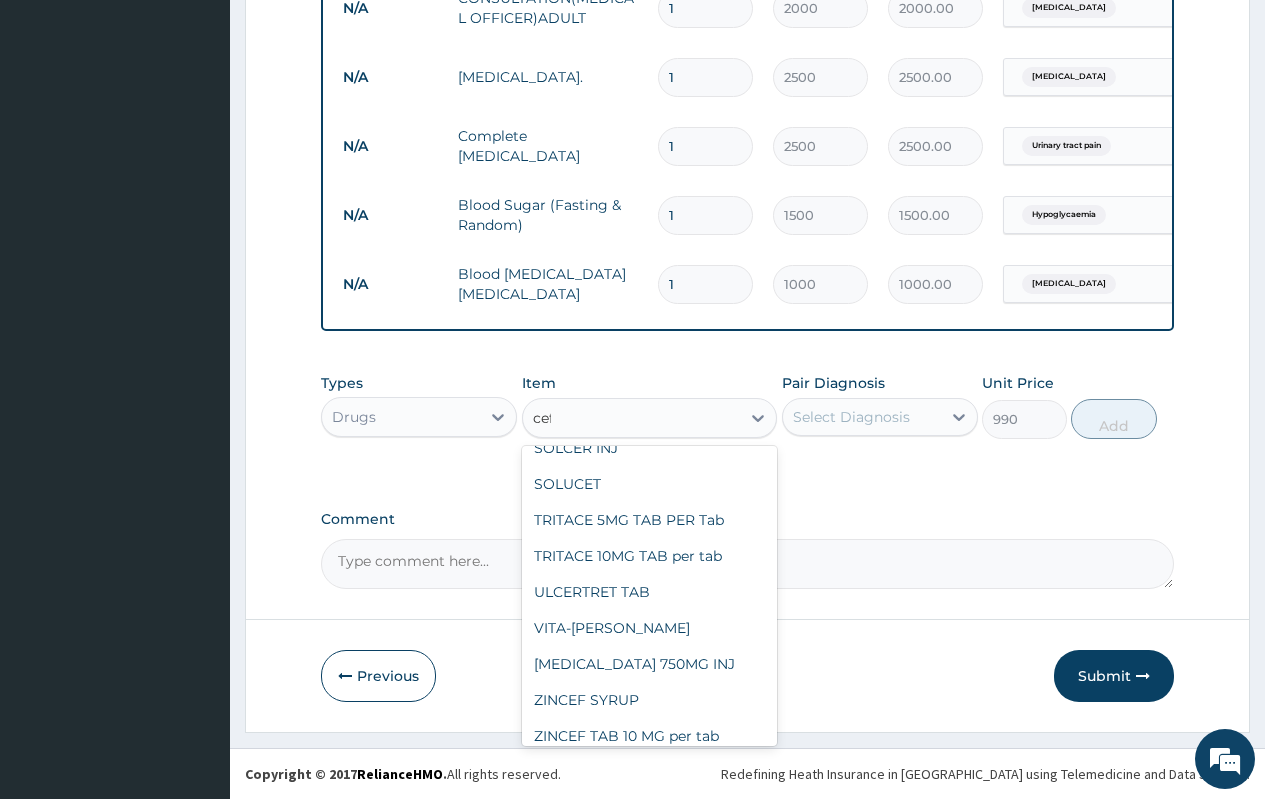 type on "ceft" 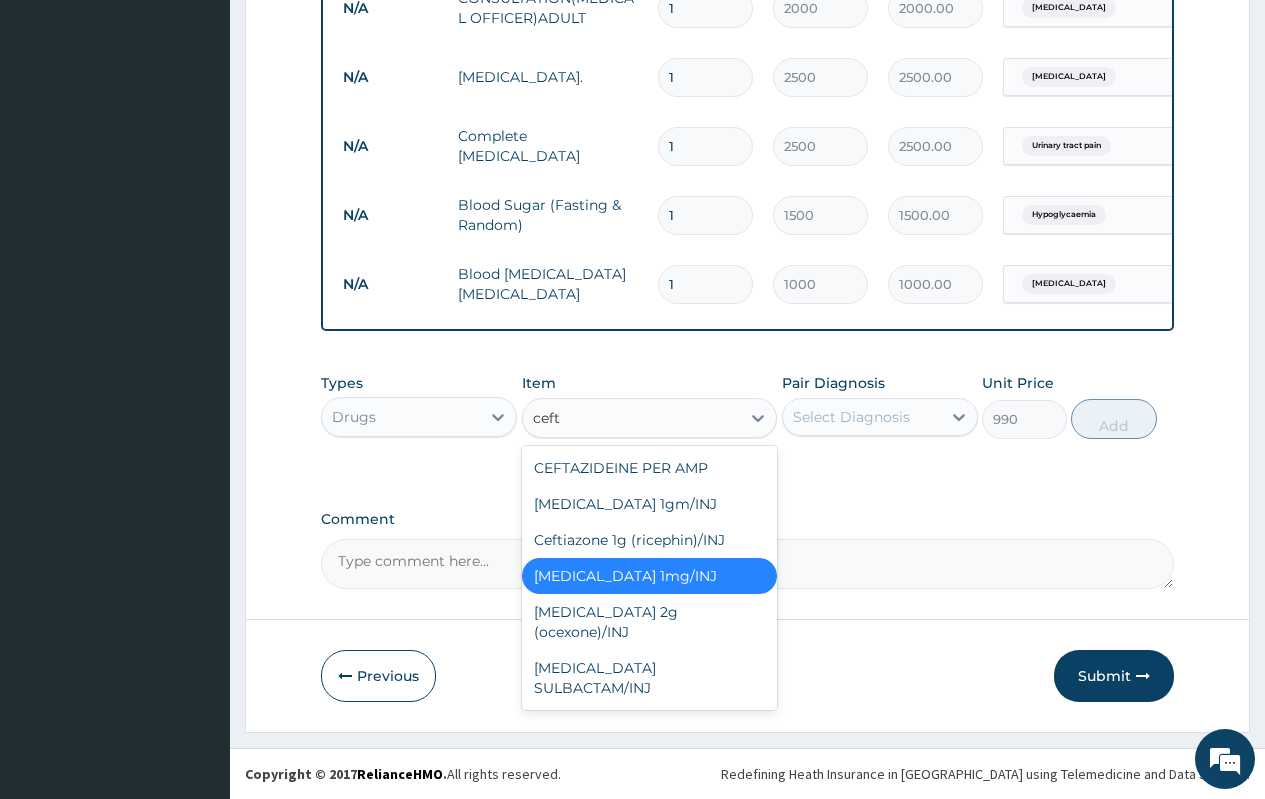 scroll, scrollTop: 0, scrollLeft: 0, axis: both 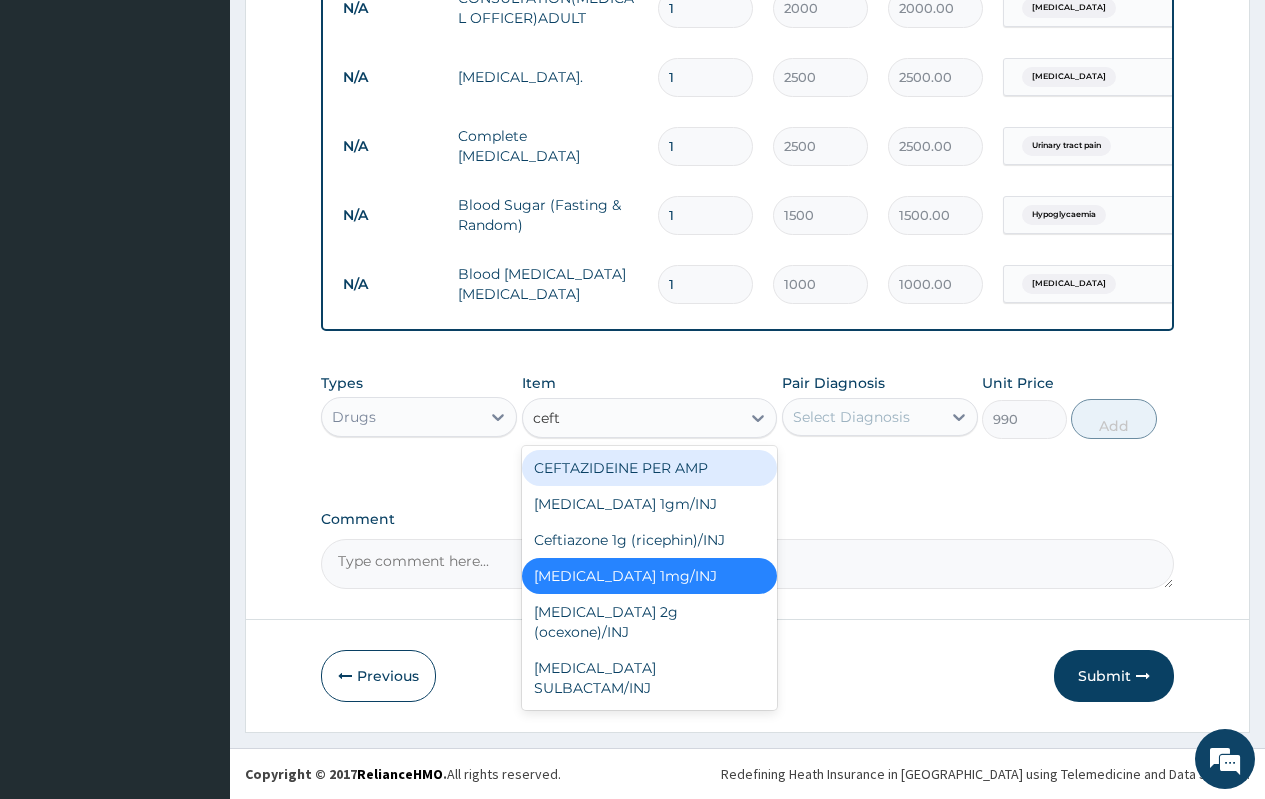 click on "CEFTAZIDEINE PER AMP" at bounding box center [650, 468] 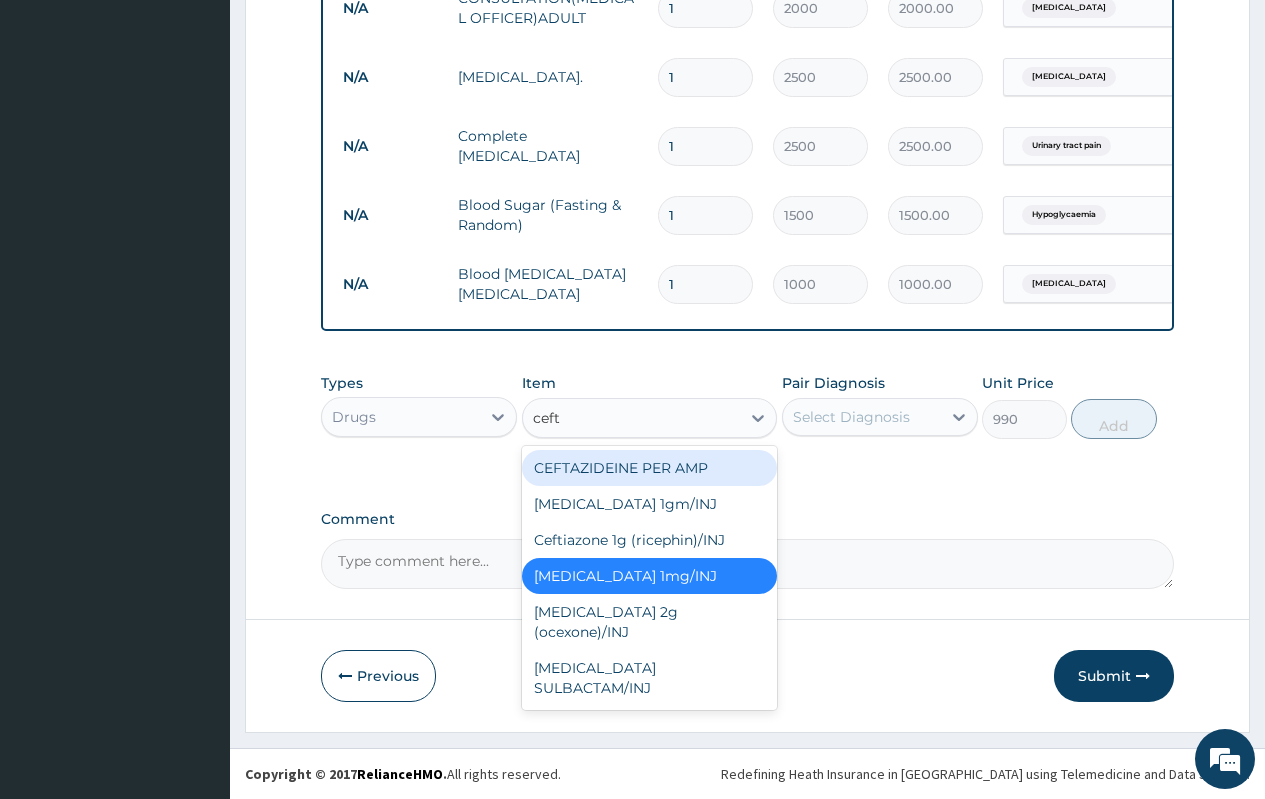 type 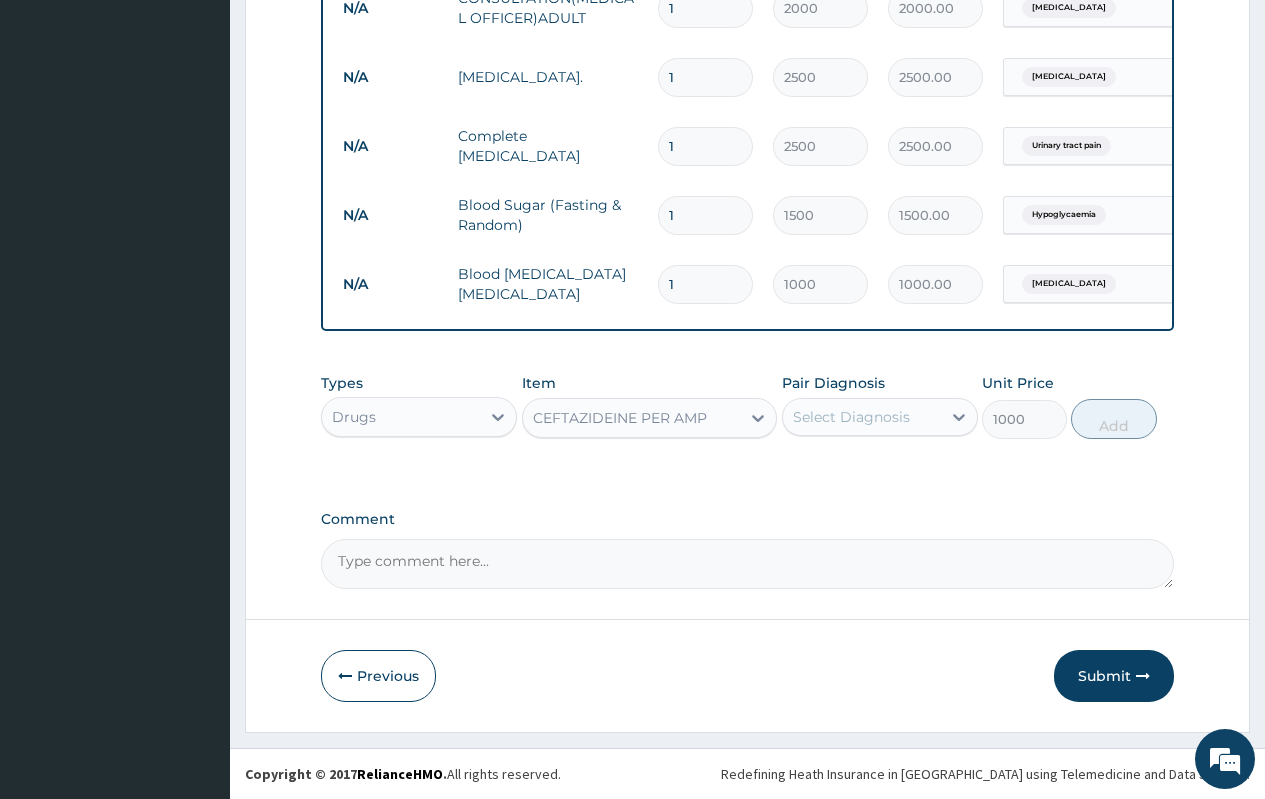 click on "CEFTAZIDEINE PER AMP" at bounding box center (620, 418) 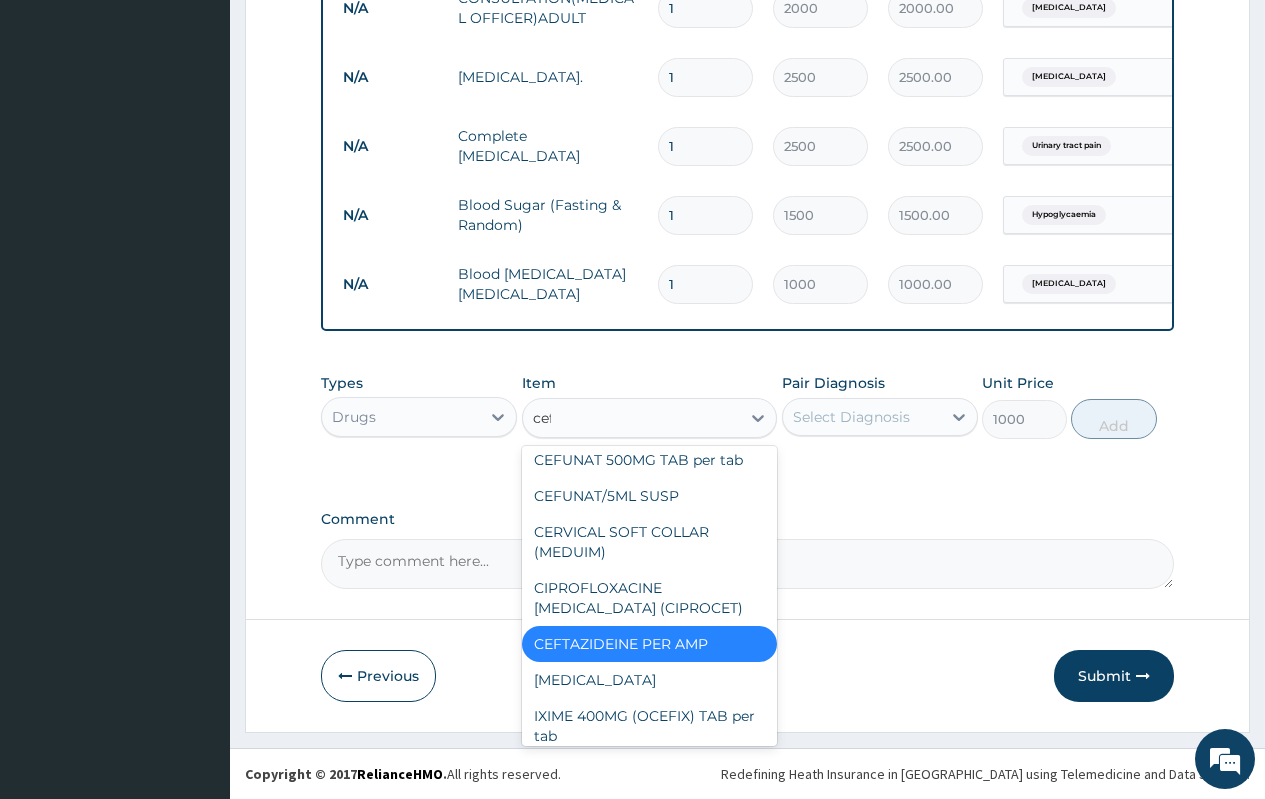 scroll, scrollTop: 0, scrollLeft: 0, axis: both 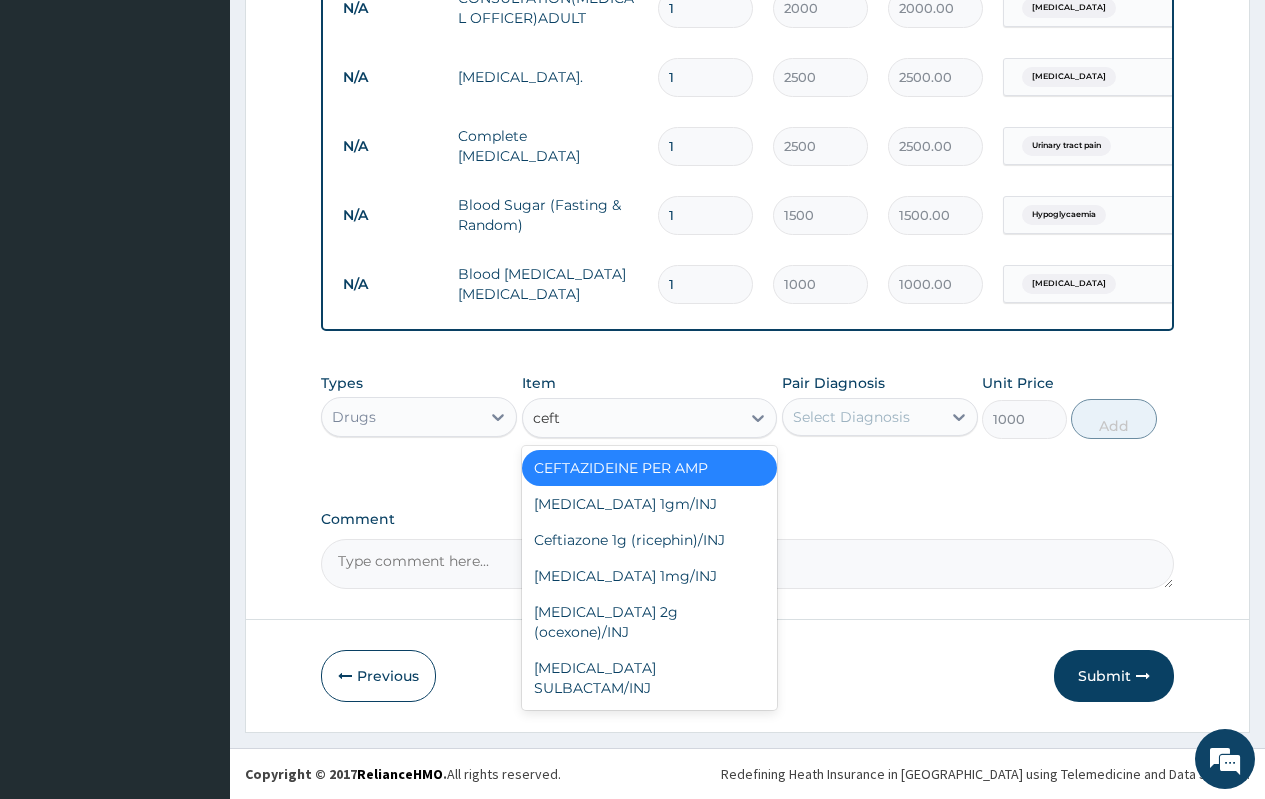 type on "ceftr" 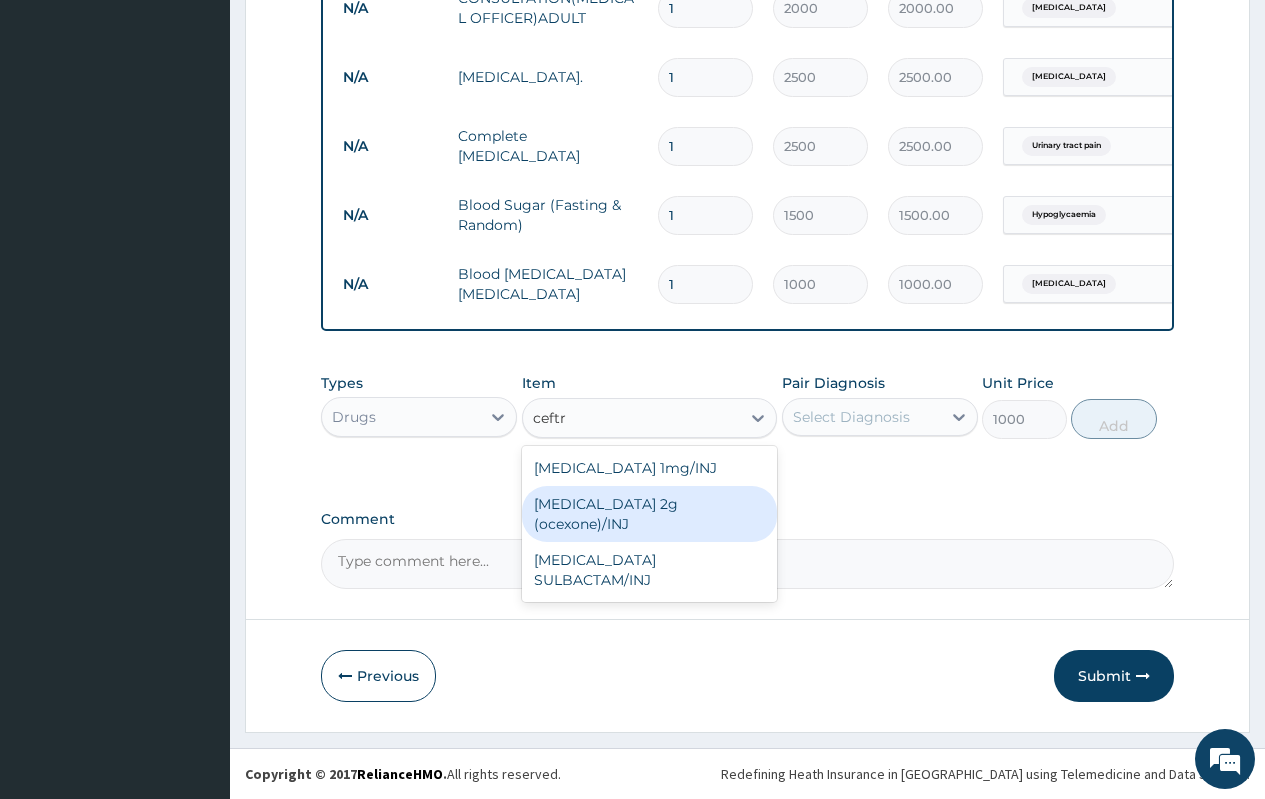 click on "Ceftriaxone 2g (ocexone)/INJ" at bounding box center (650, 514) 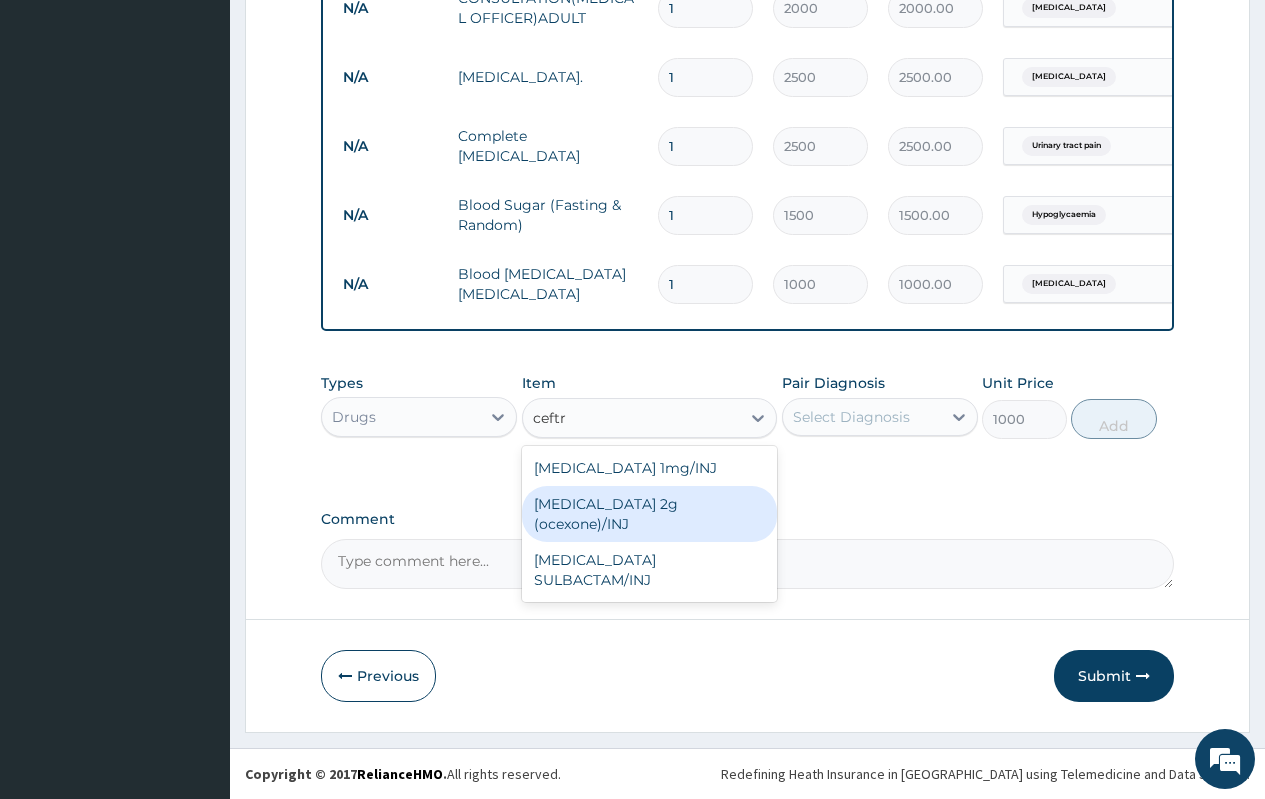 type 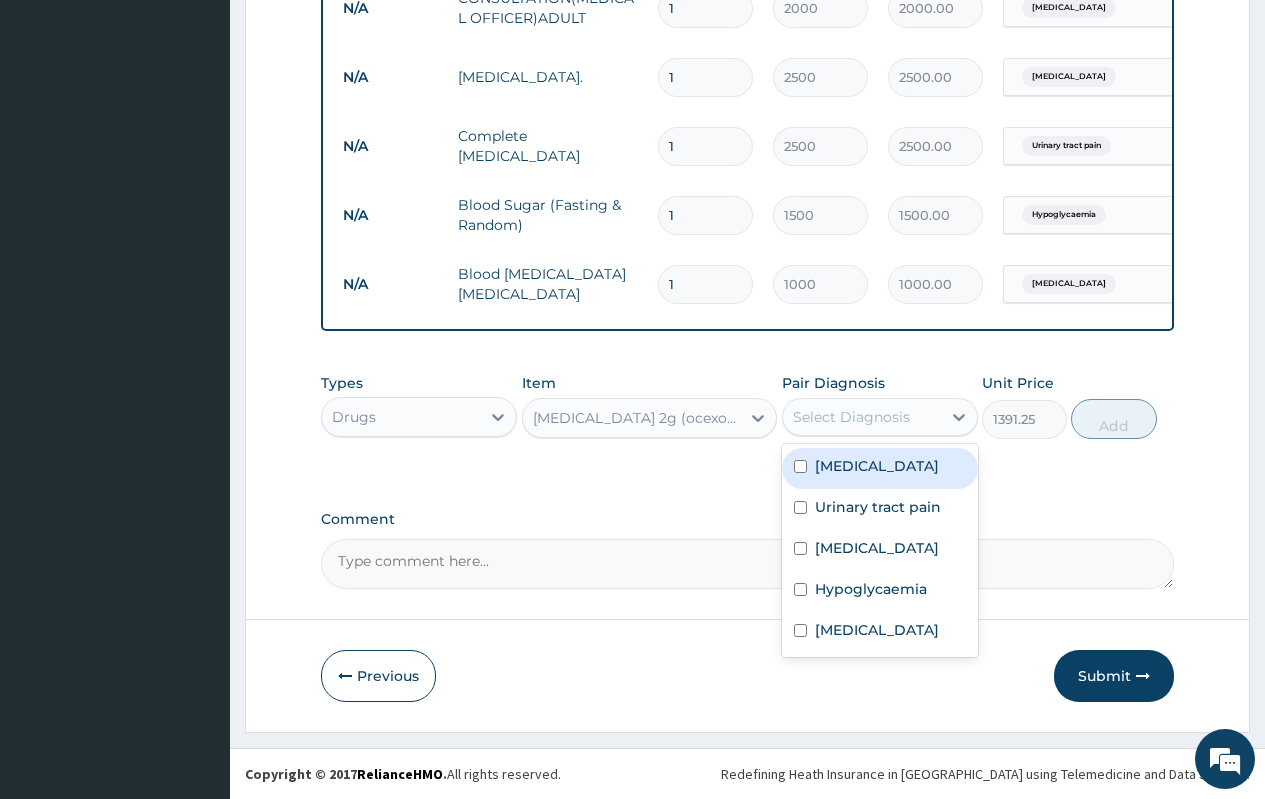 click on "Select Diagnosis" at bounding box center (851, 417) 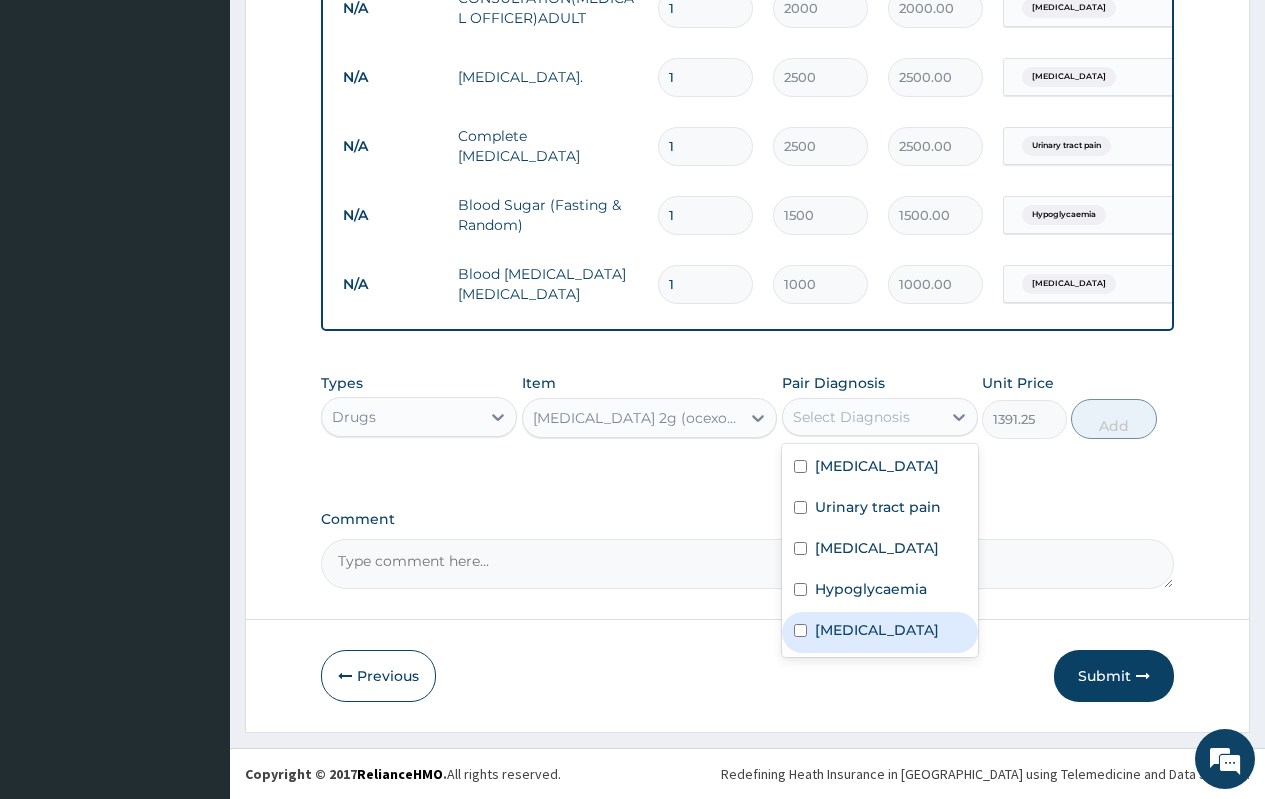 click on "Upper respiratory infection" at bounding box center (877, 630) 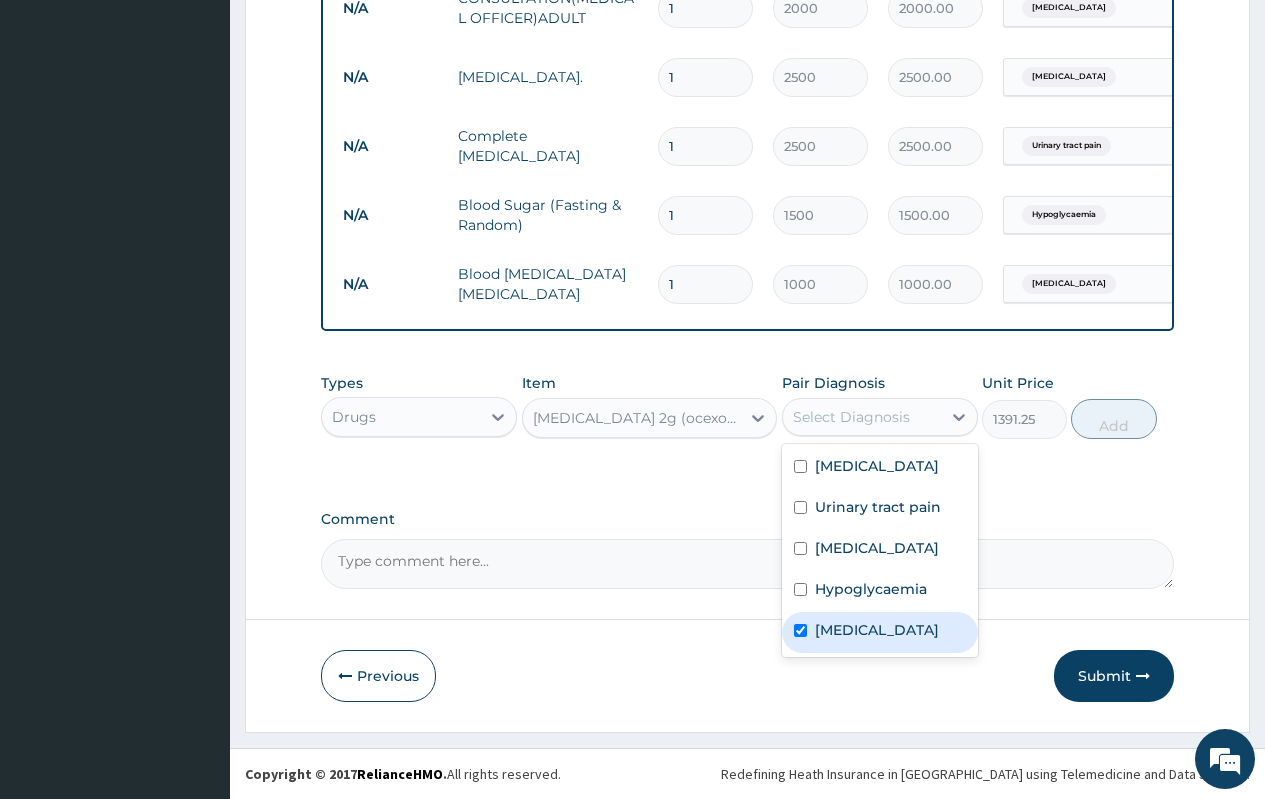 checkbox on "true" 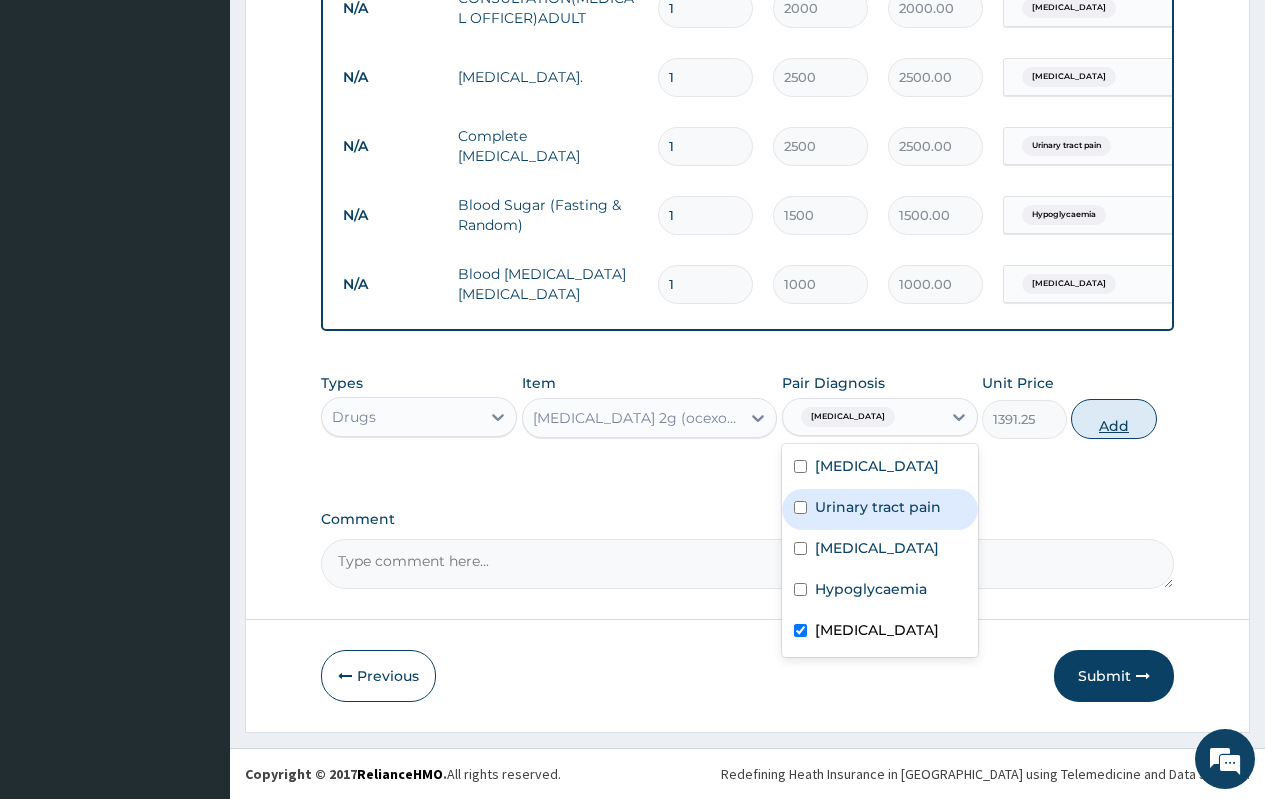 click on "Add" at bounding box center [1113, 419] 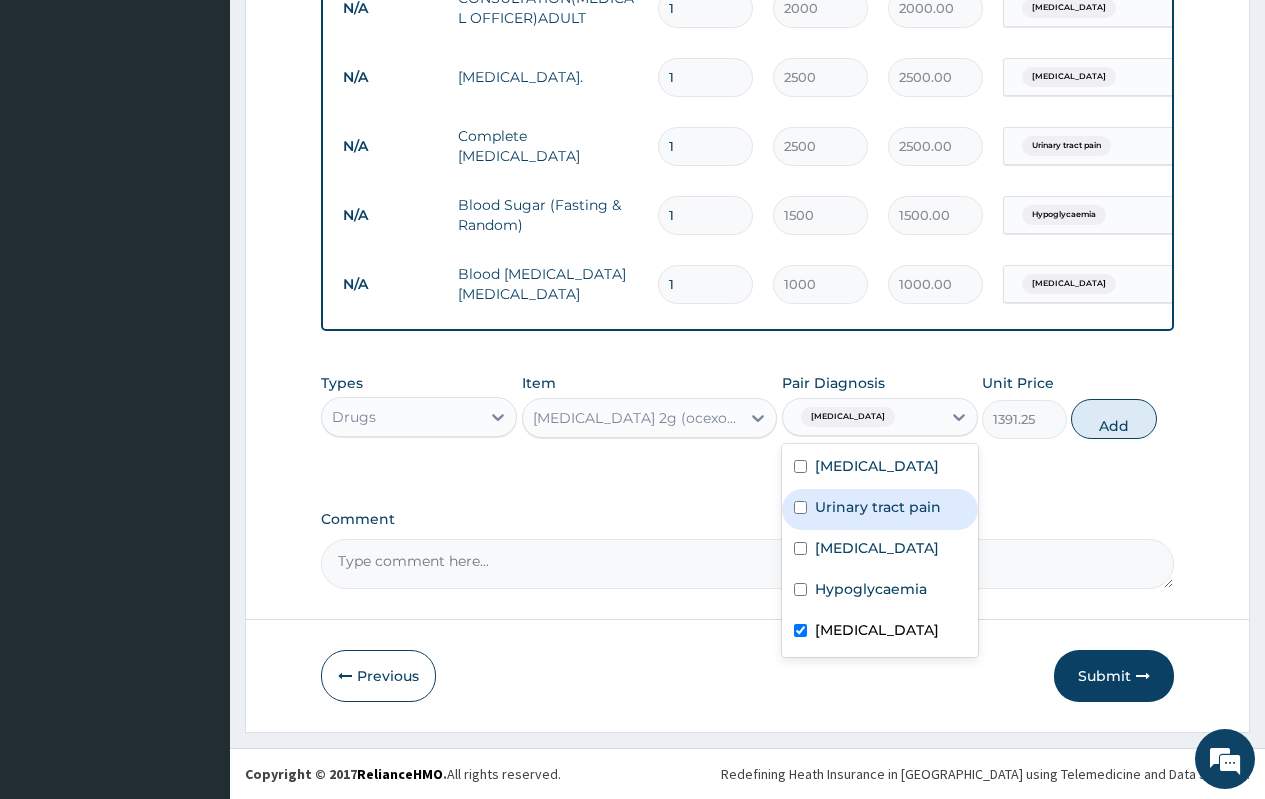 type on "0" 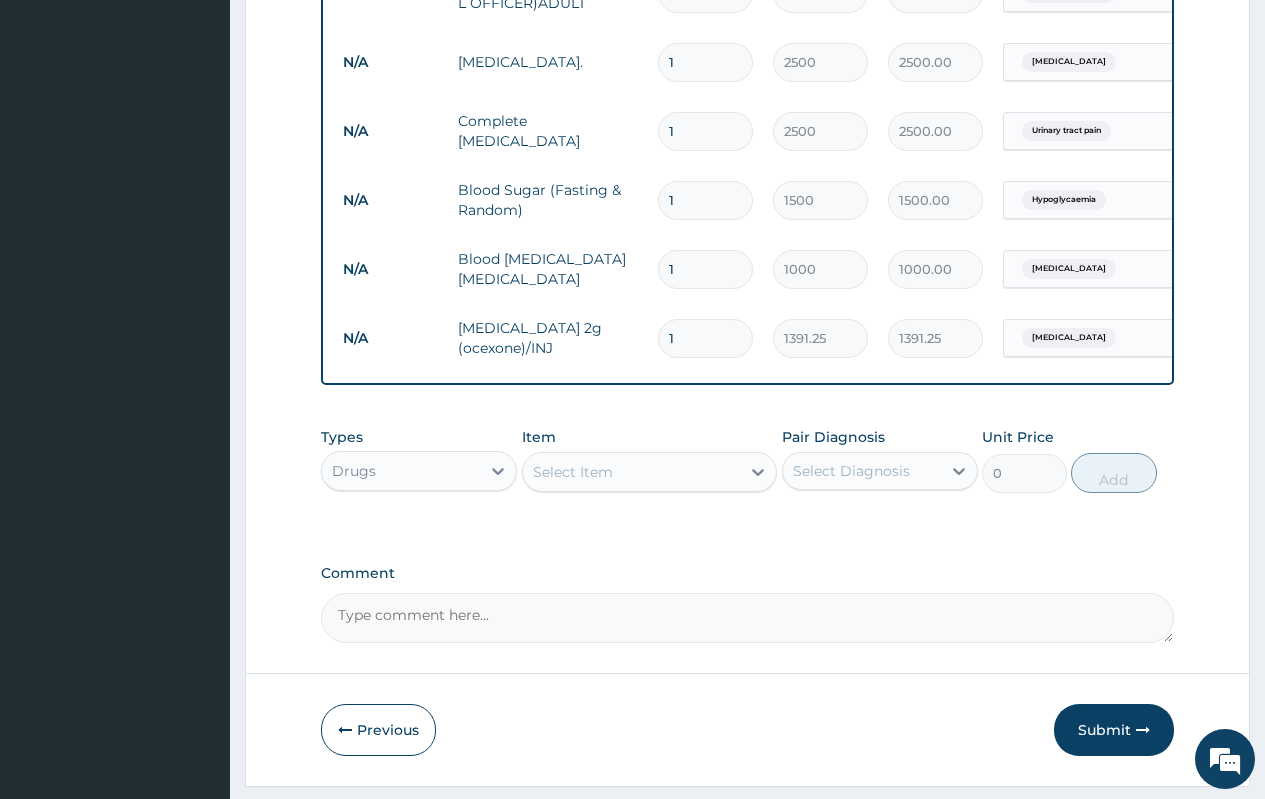 click on "1" at bounding box center (705, 338) 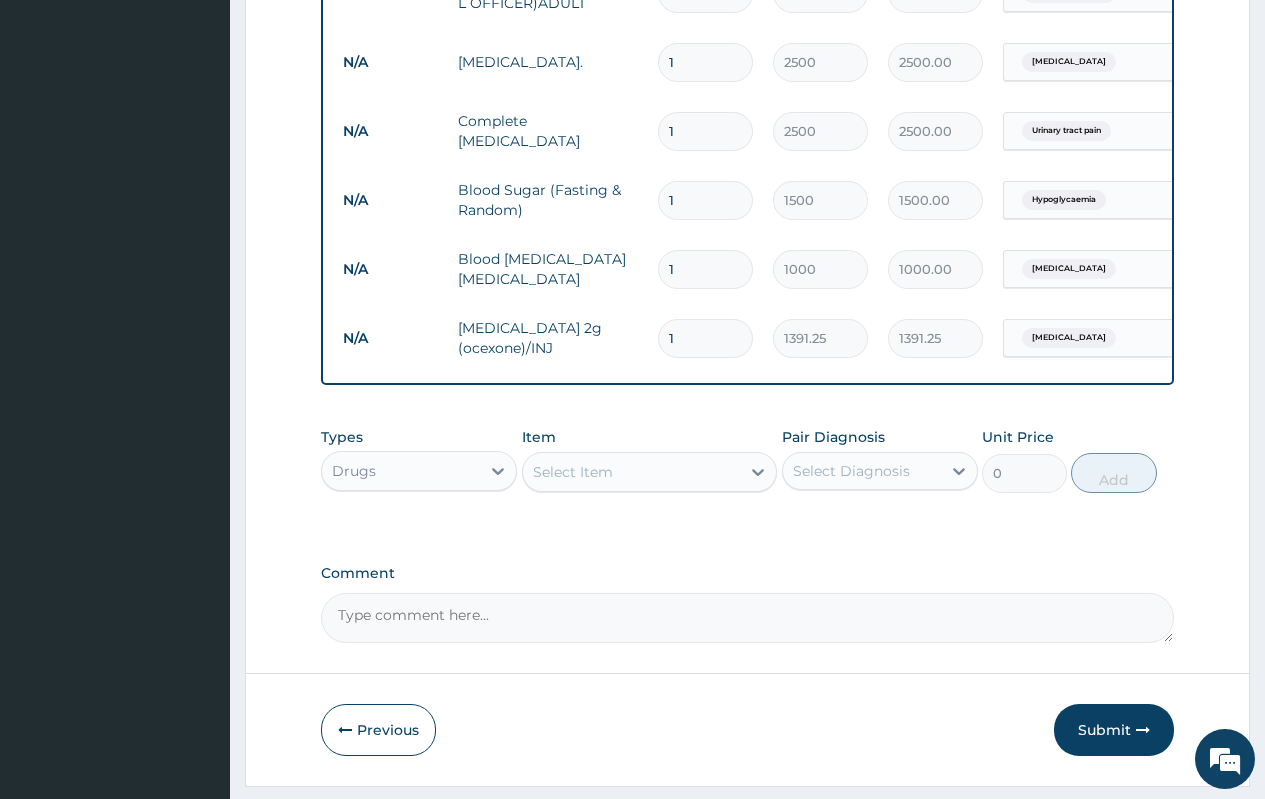 click on "1" at bounding box center [705, 338] 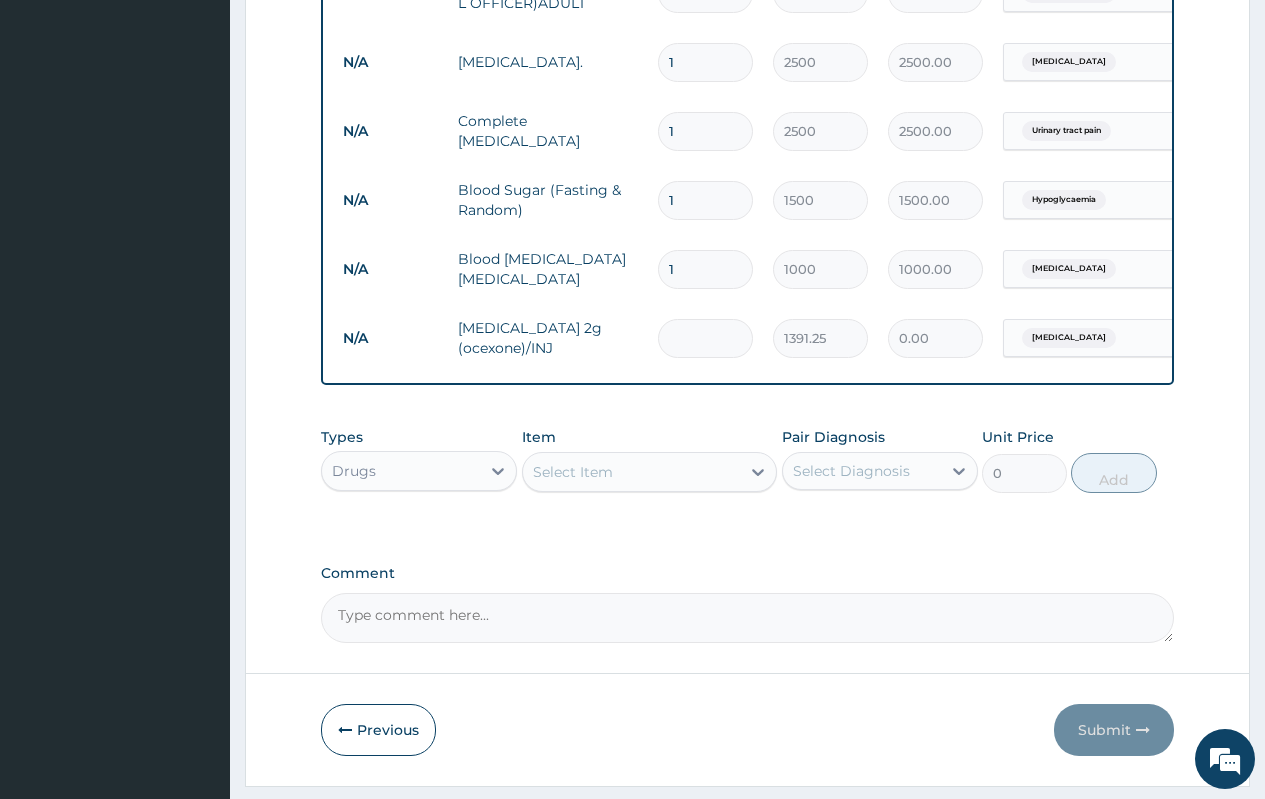 type on "2" 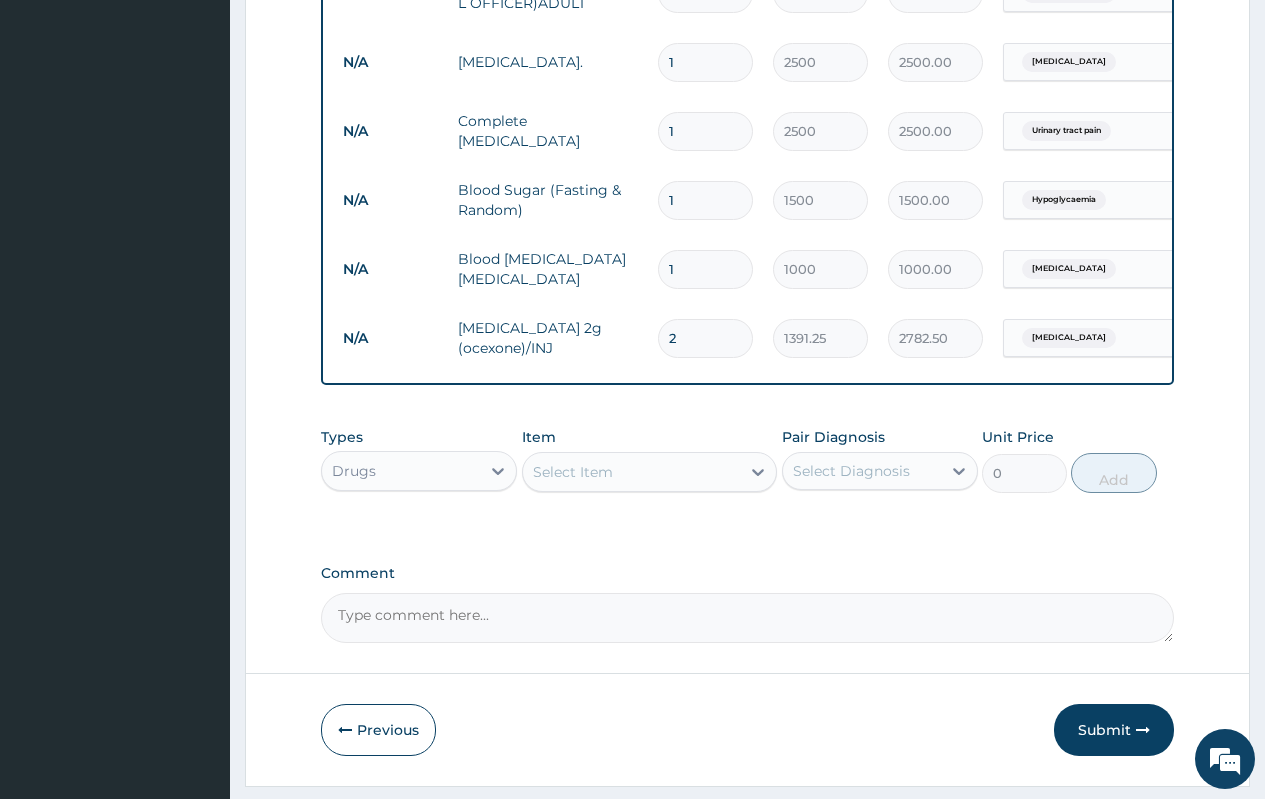 type on "2" 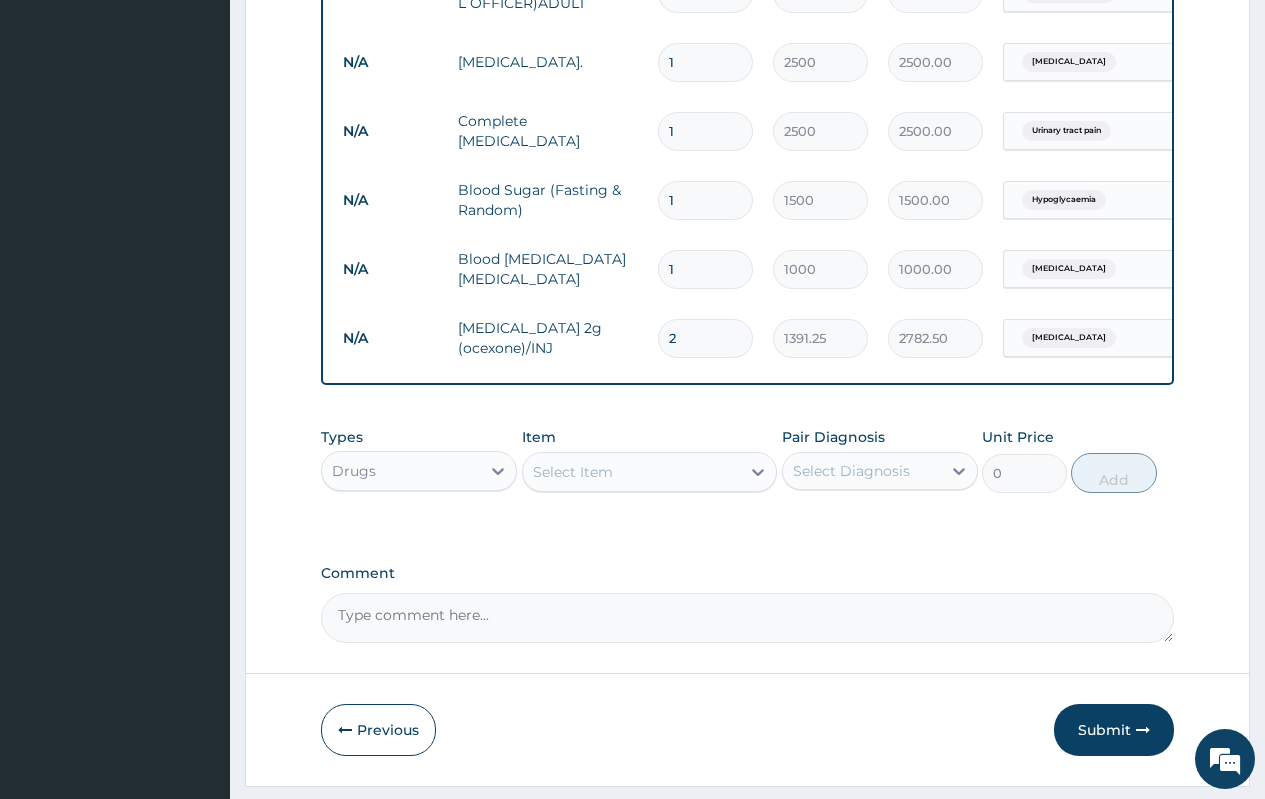 click on "Select Item" at bounding box center (632, 472) 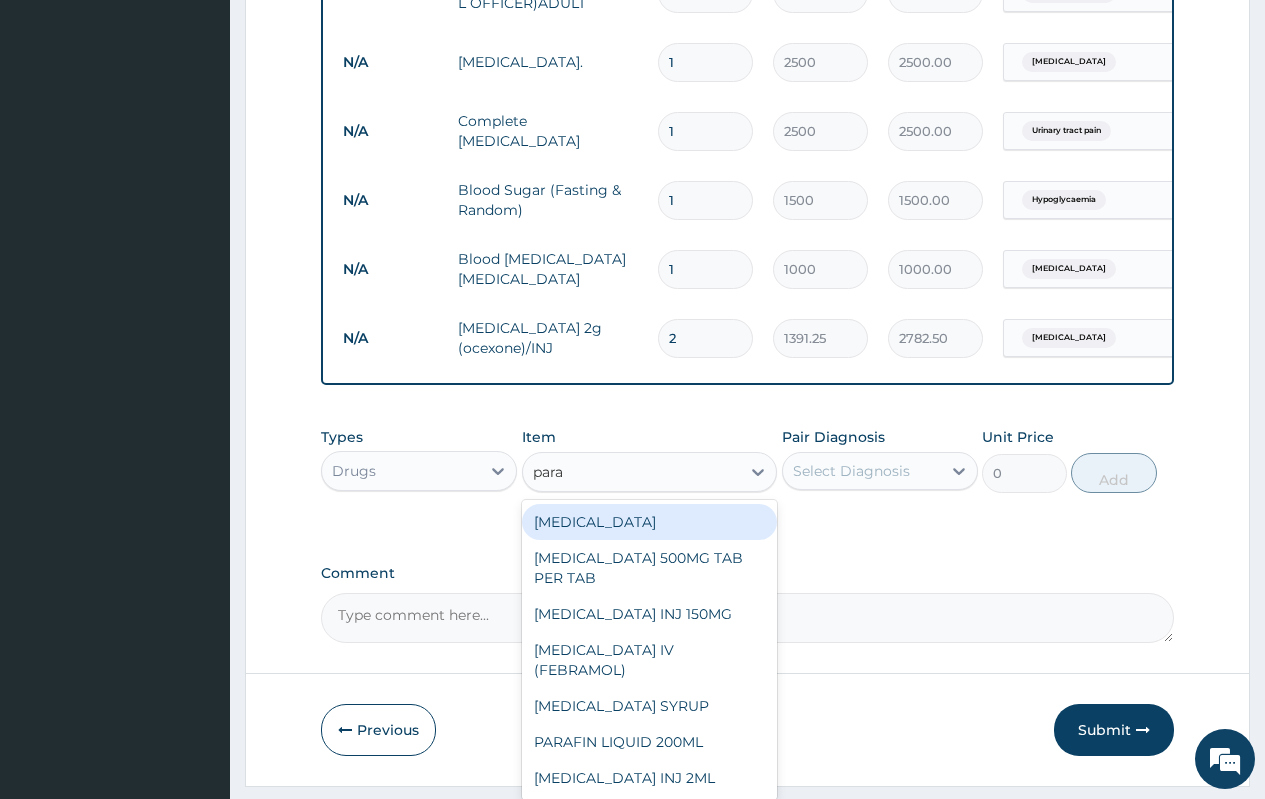 type on "parac" 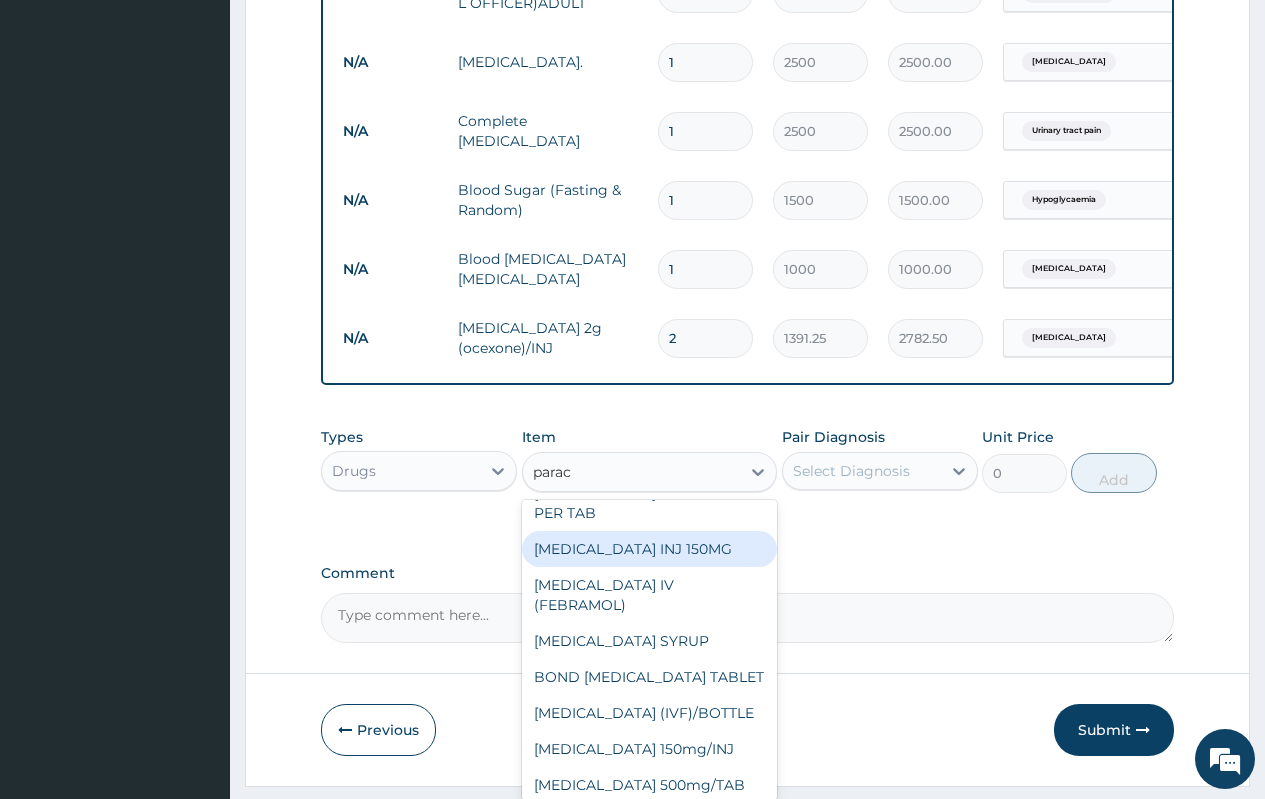 scroll, scrollTop: 0, scrollLeft: 0, axis: both 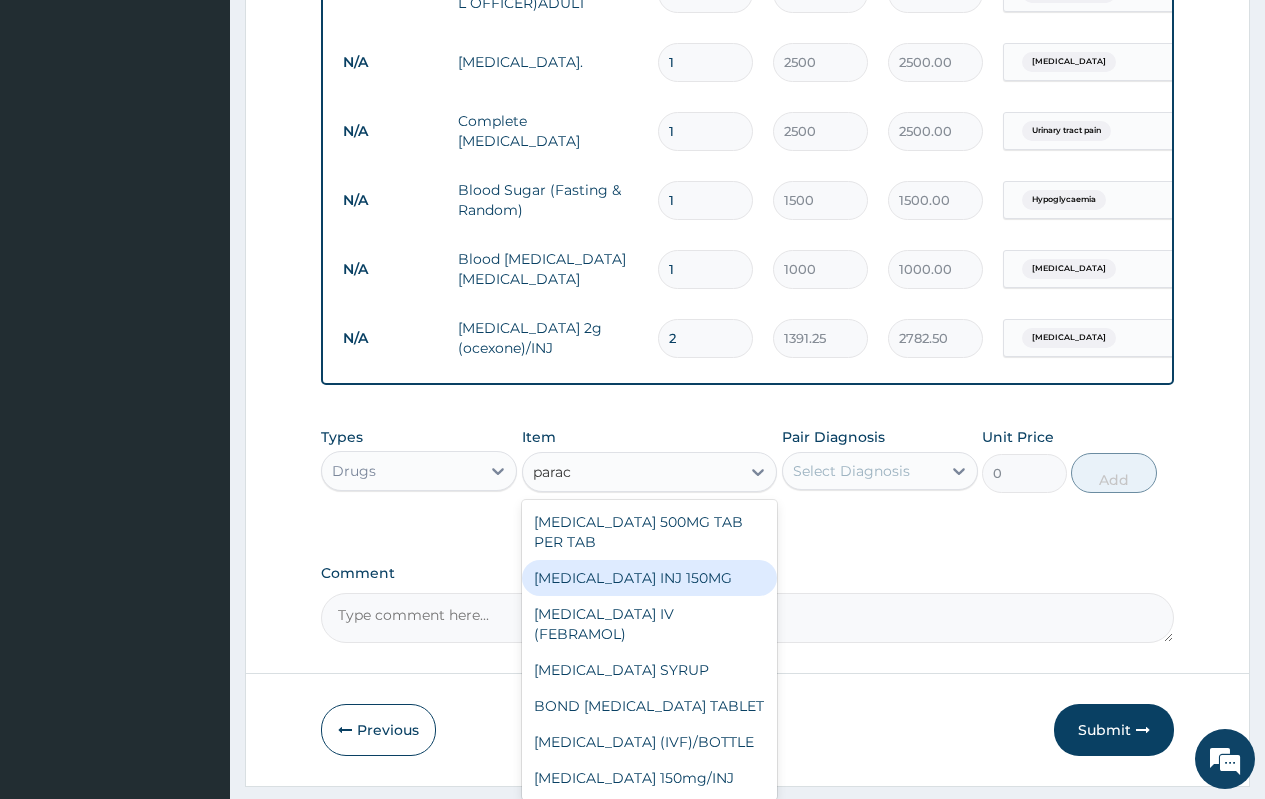 click on "PARACETAMOL INJ 150MG" at bounding box center [650, 578] 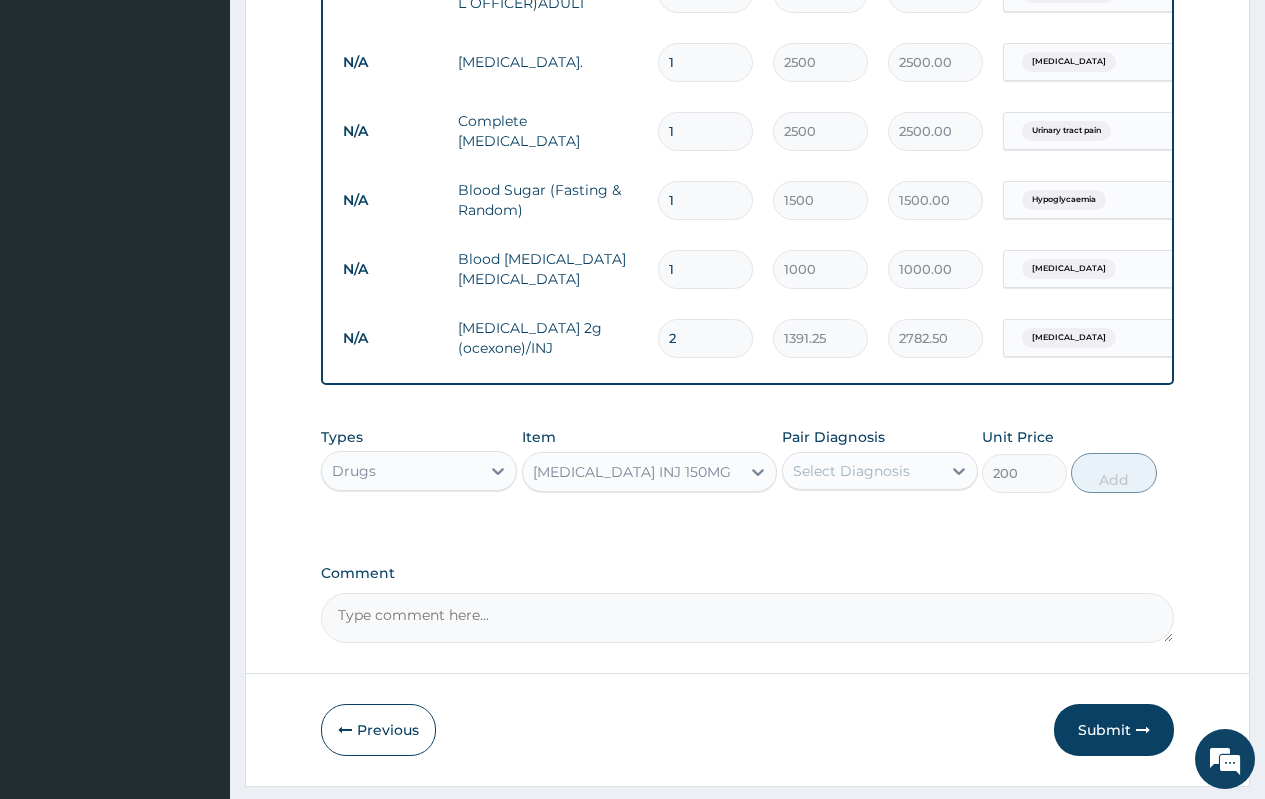 click on "Select Diagnosis" at bounding box center [851, 471] 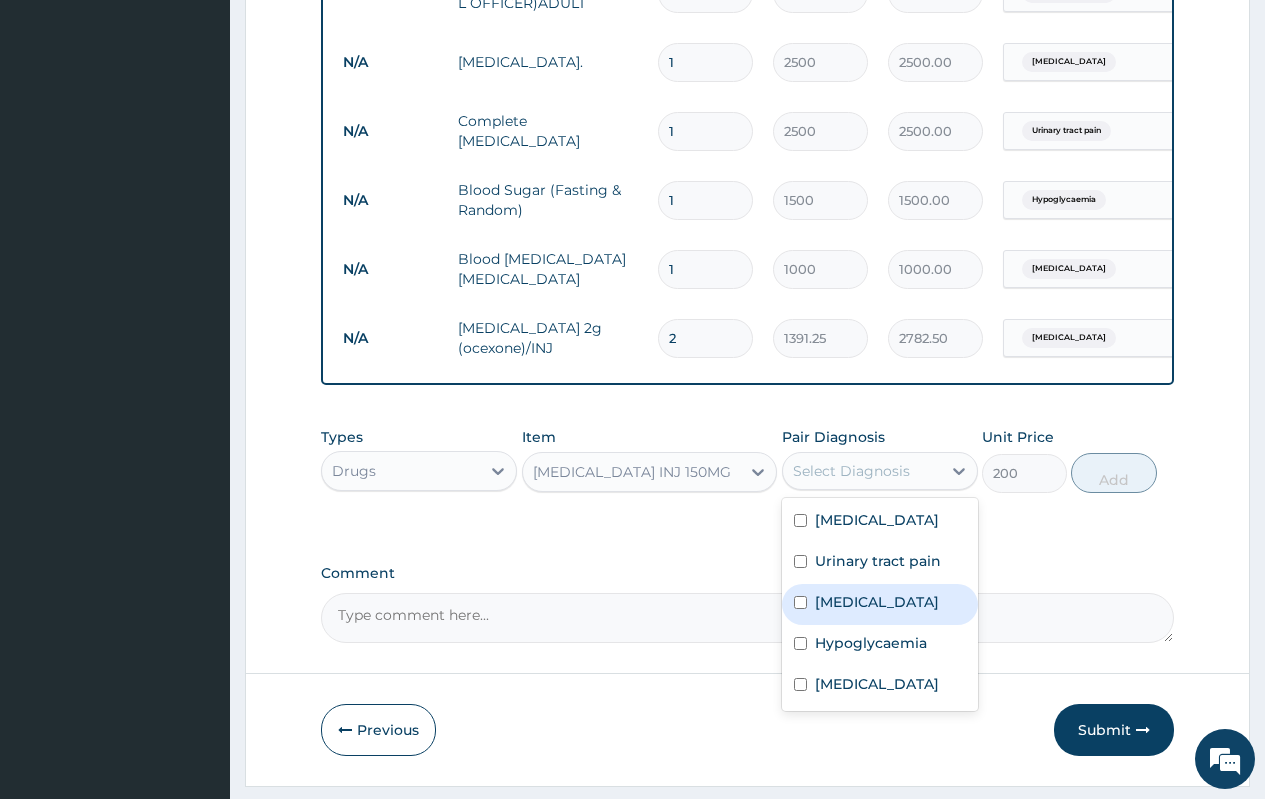 click on "[MEDICAL_DATA]" at bounding box center [880, 604] 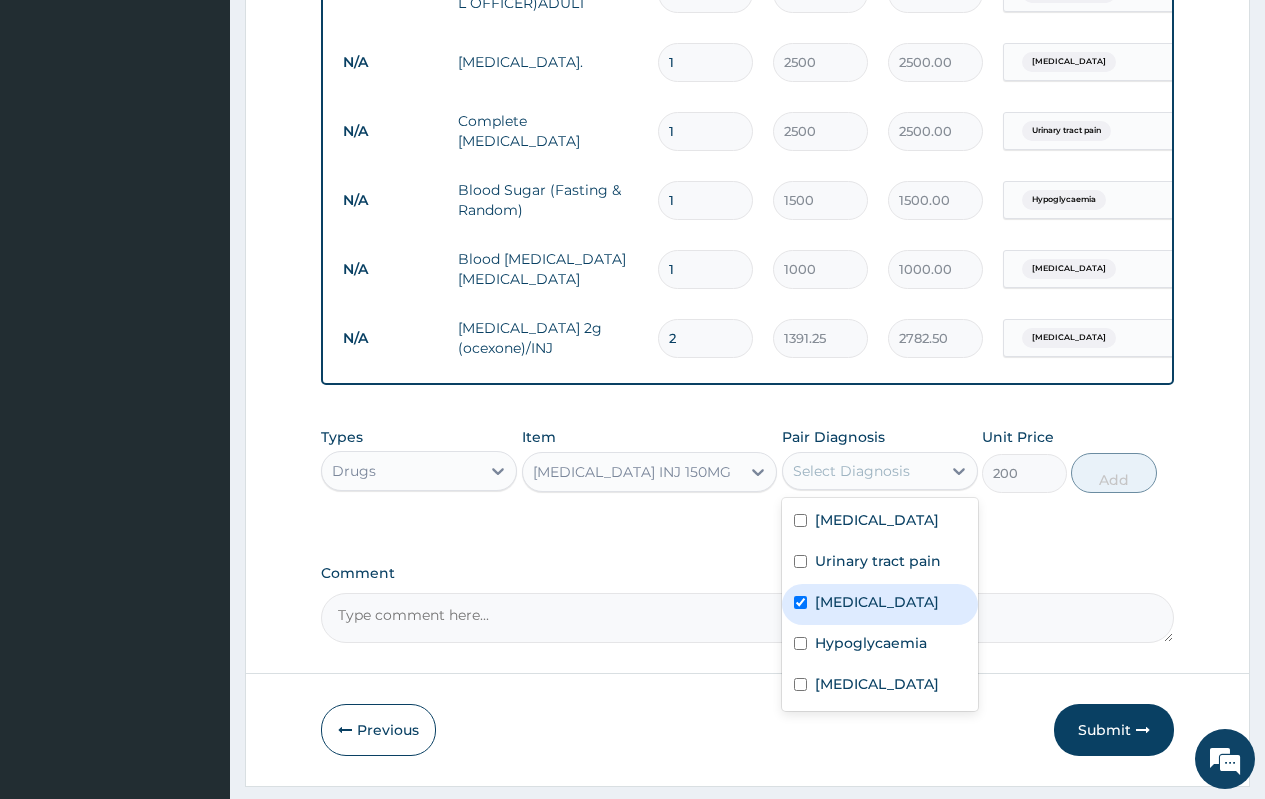 checkbox on "true" 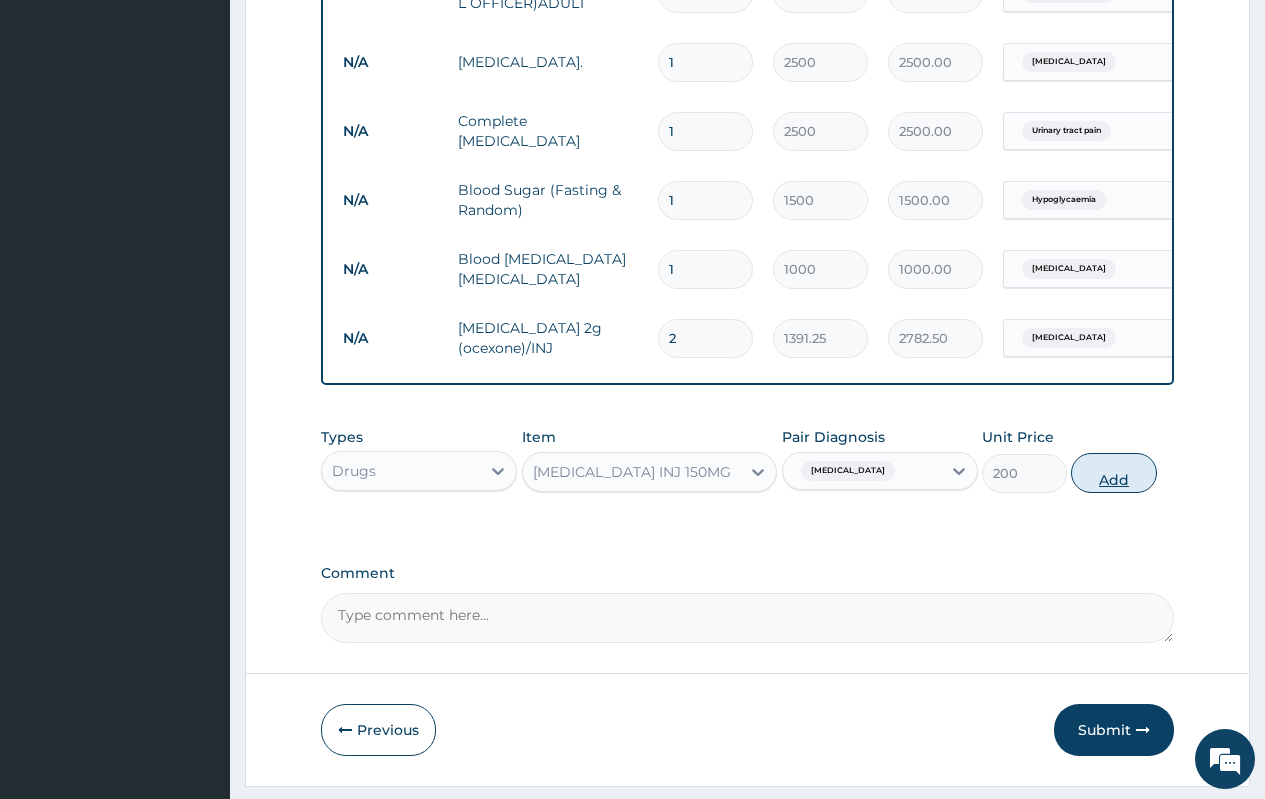 click on "Add" at bounding box center [1113, 473] 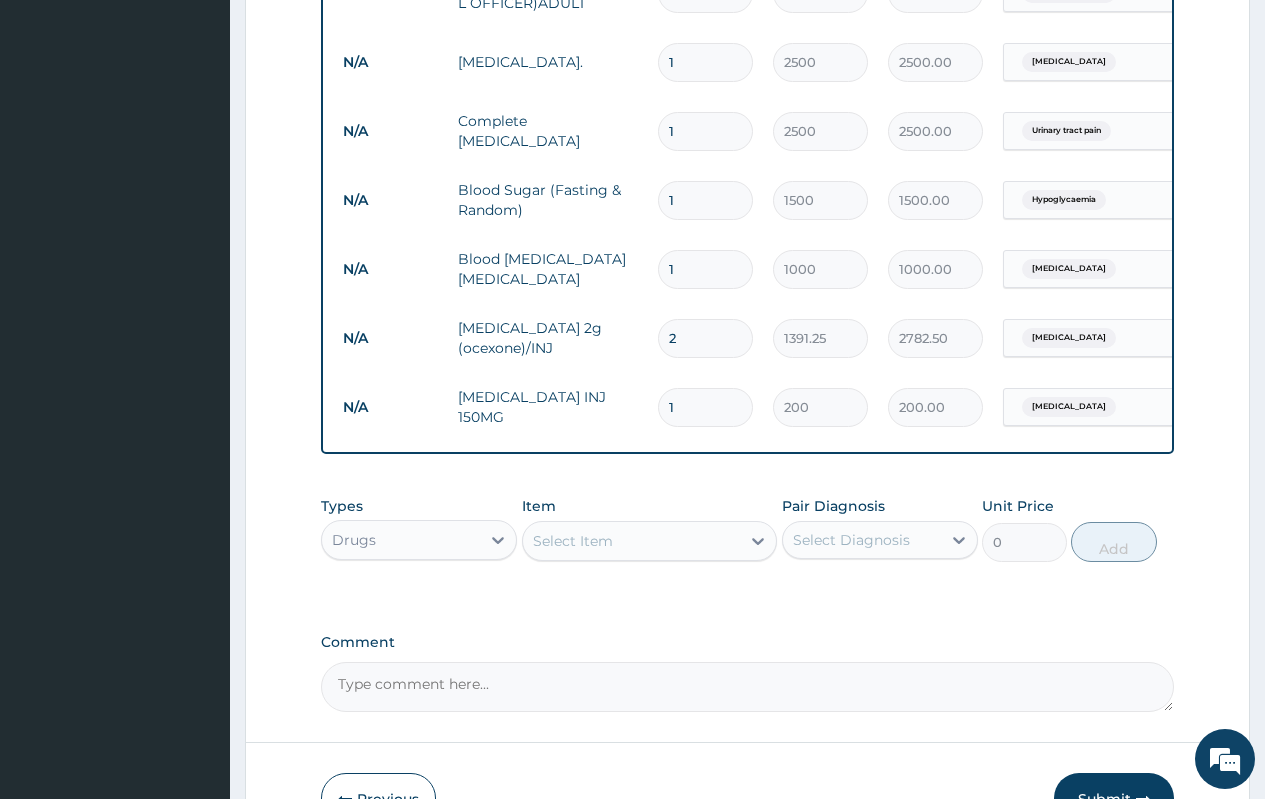 type 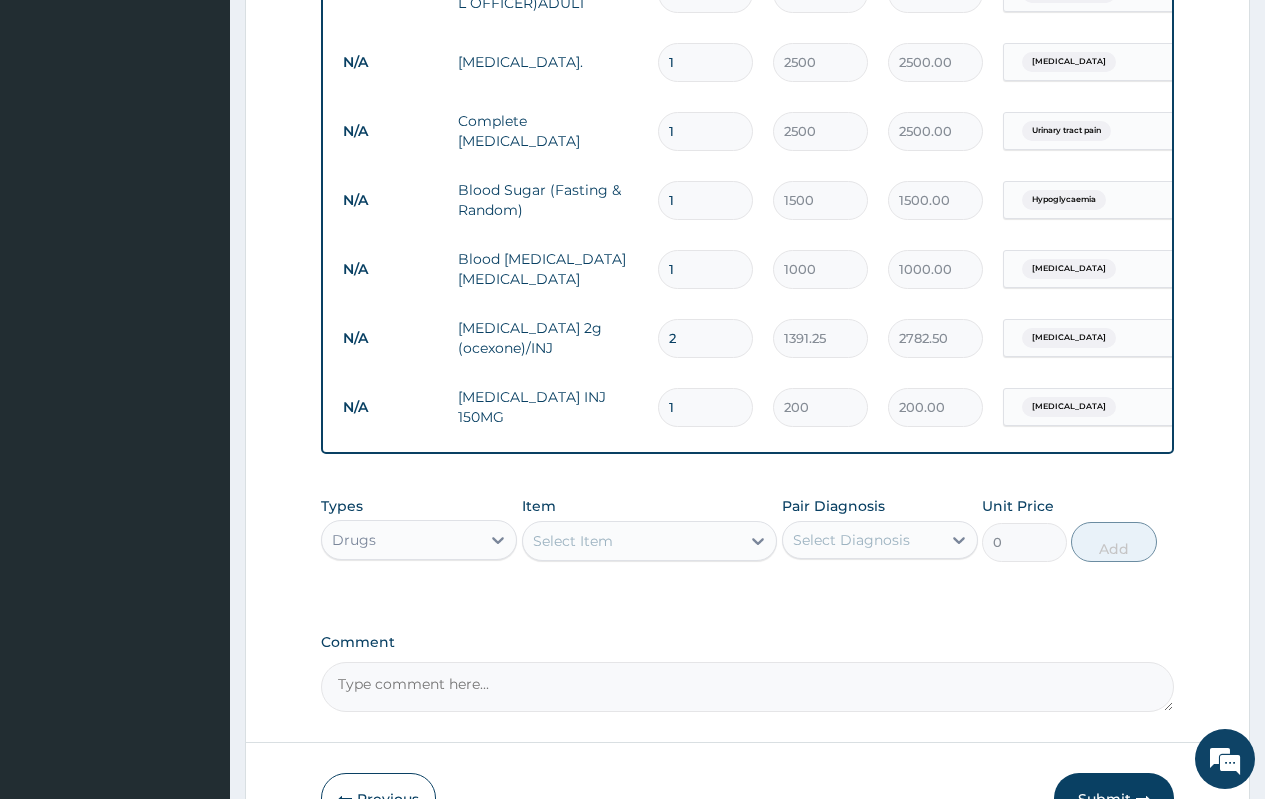 type on "0.00" 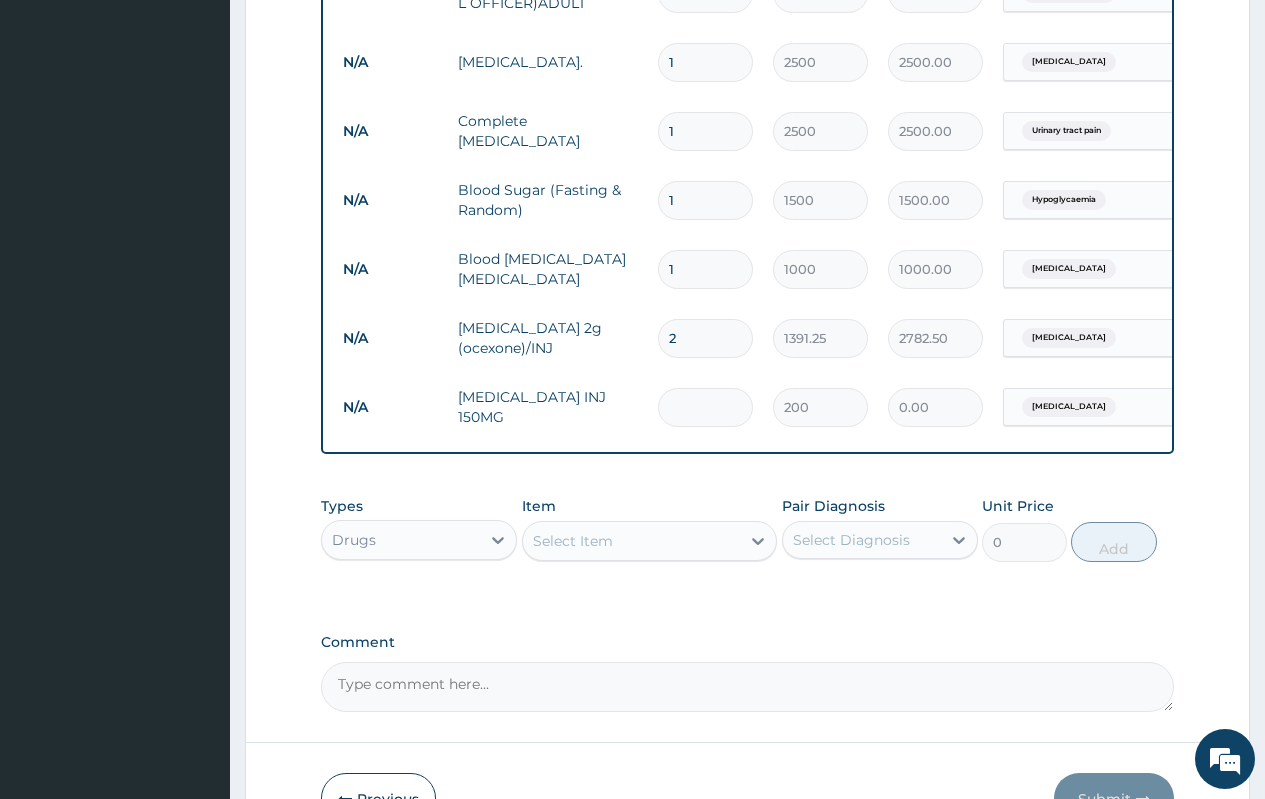 type on "4" 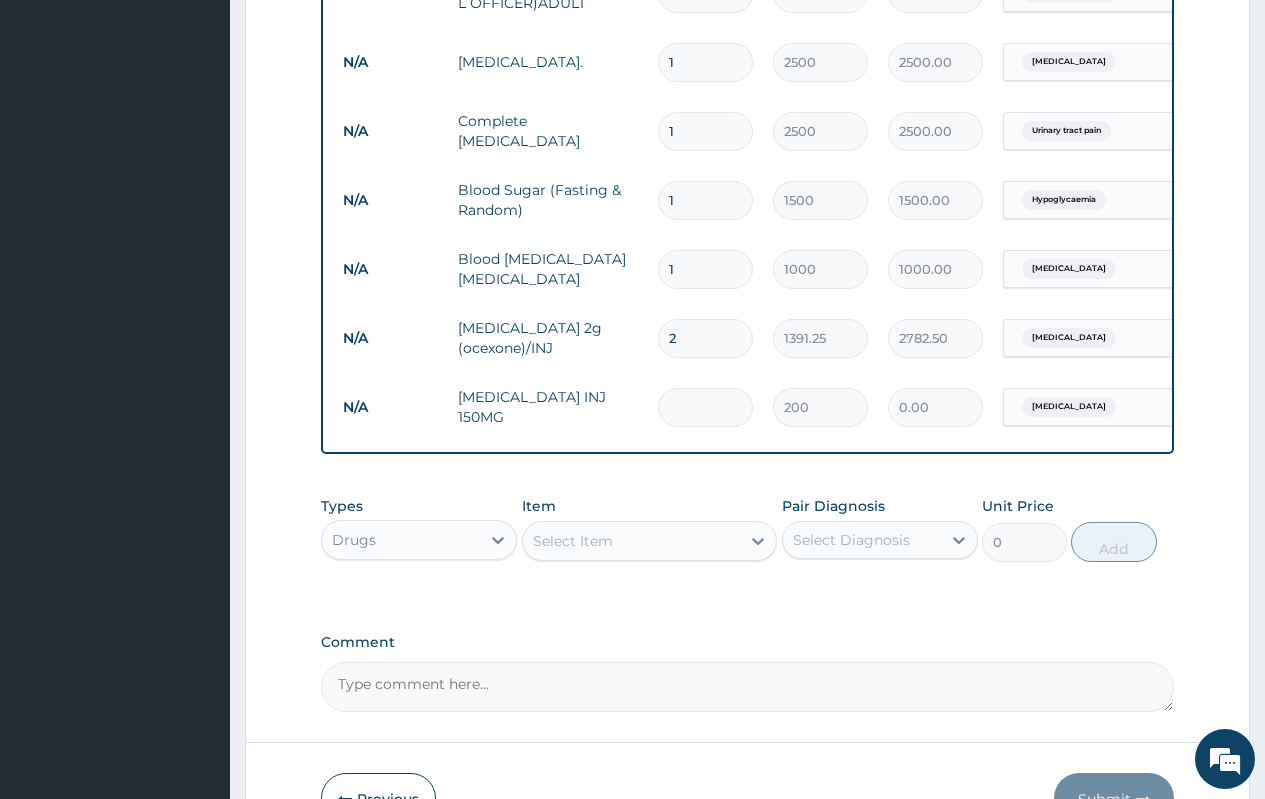 type on "800.00" 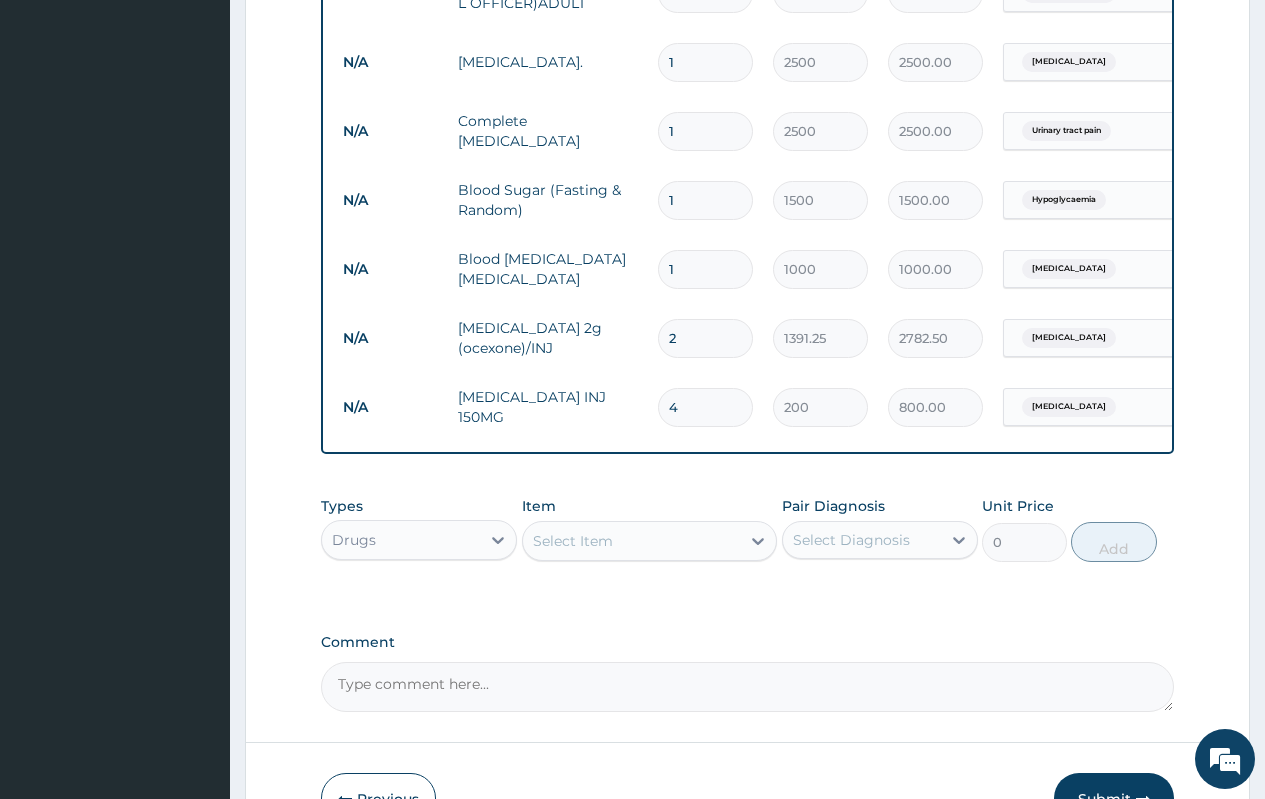 type on "4" 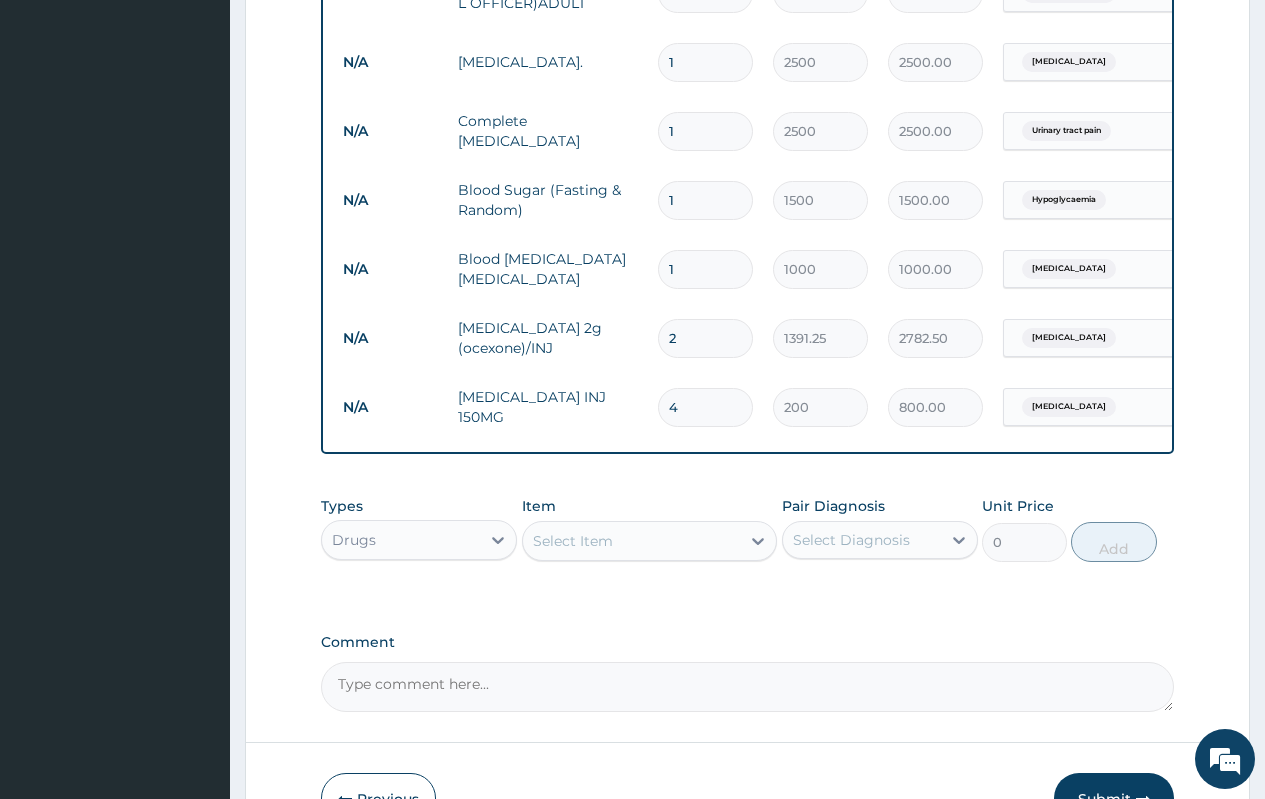 click on "Select Item" at bounding box center [632, 541] 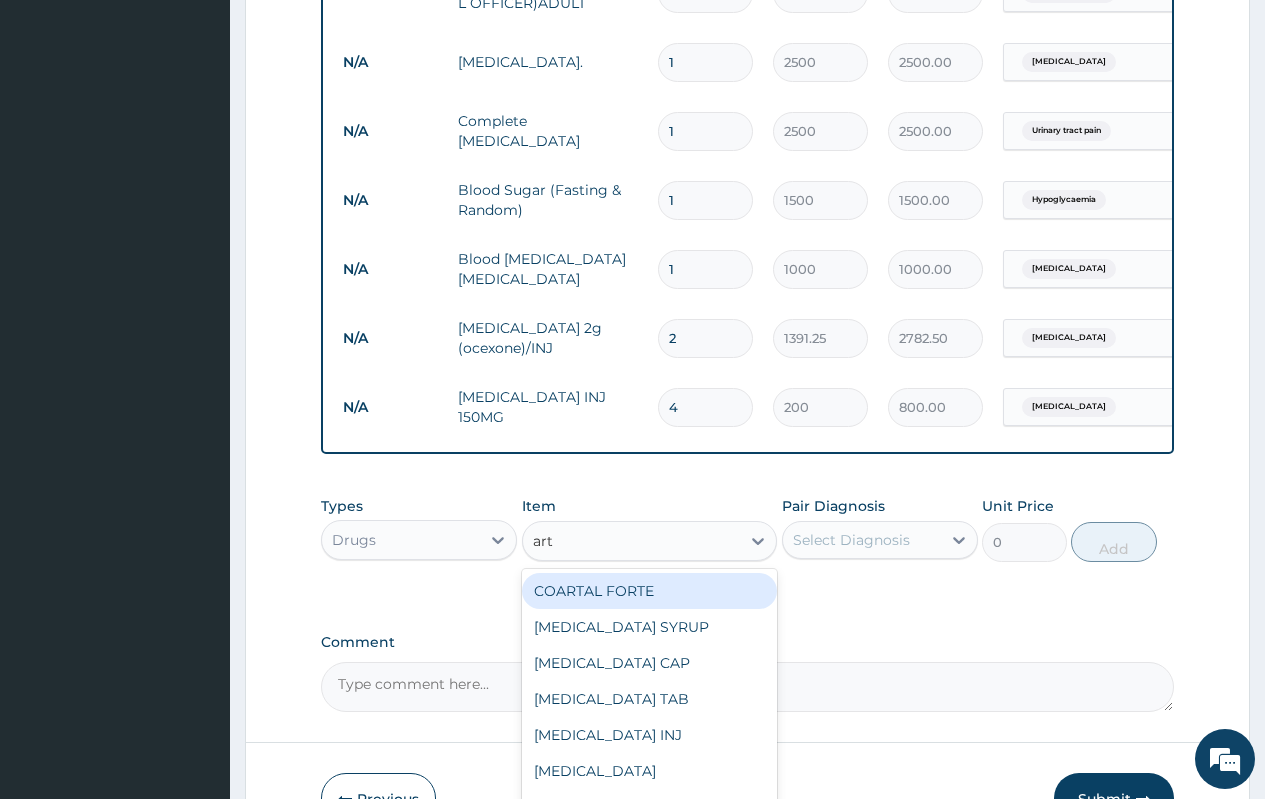 type on "arte" 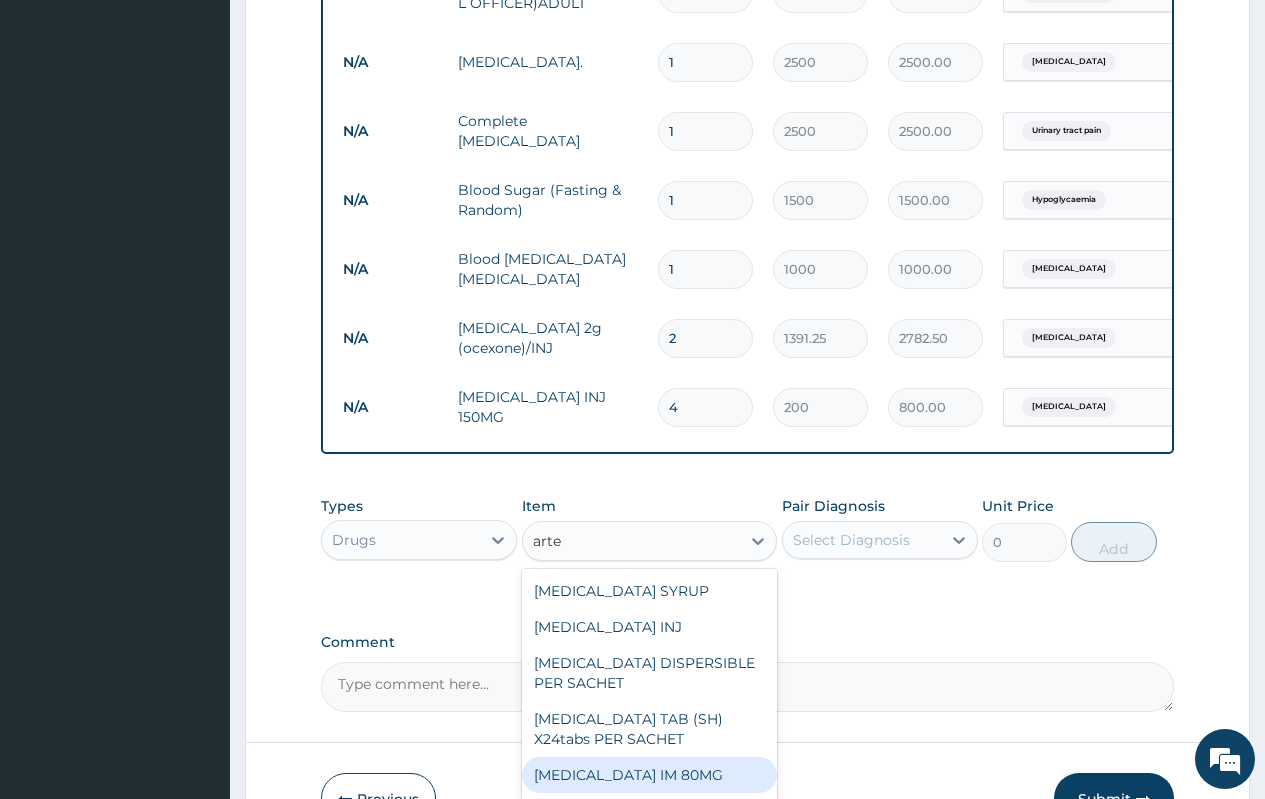 click on "ARTEMETHER IM 80MG" at bounding box center (650, 775) 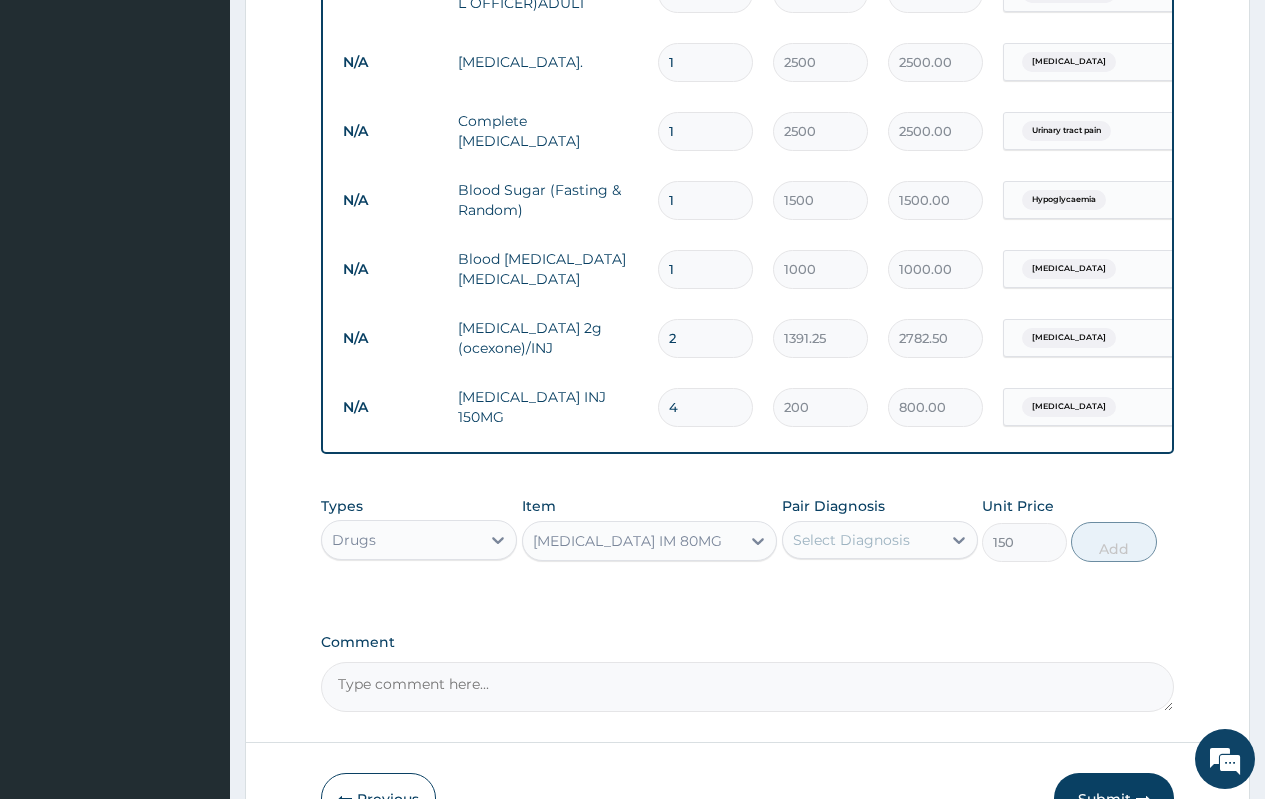 click on "Select Diagnosis" at bounding box center [851, 540] 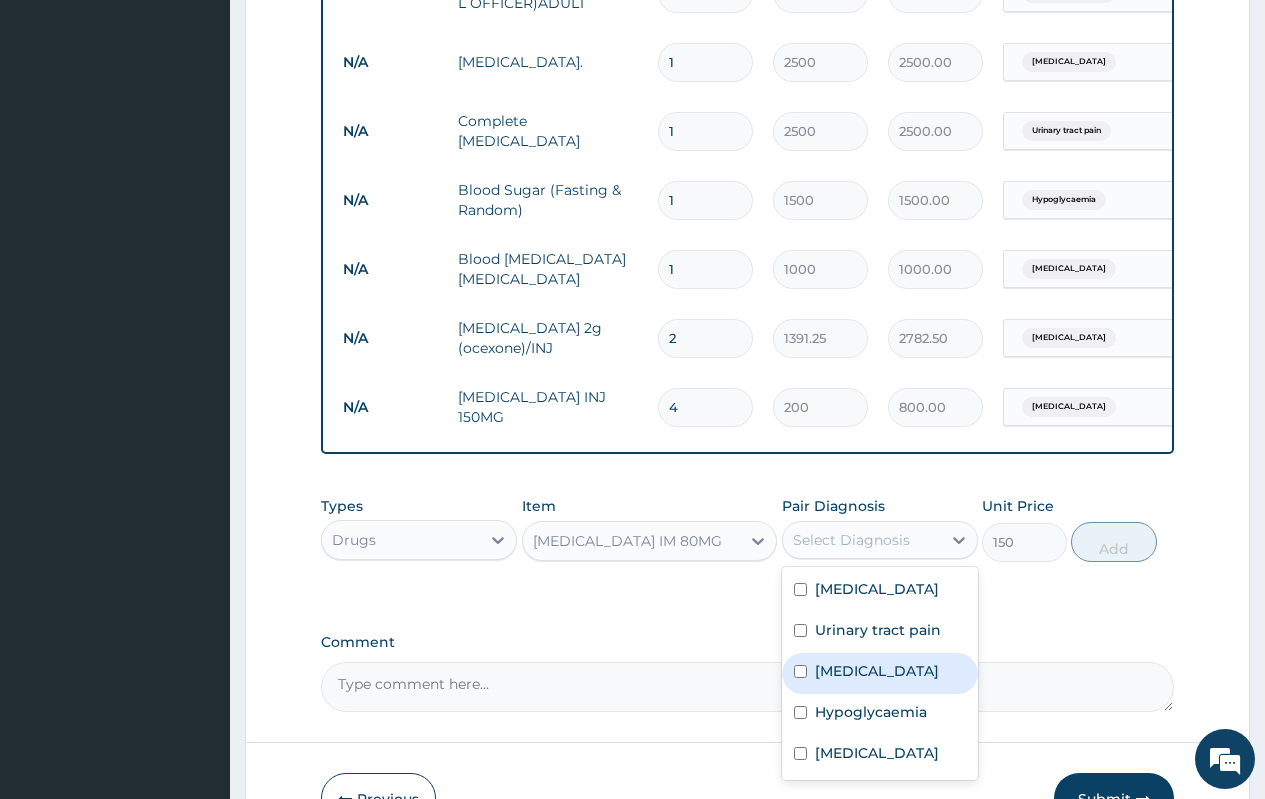click on "Malaria" at bounding box center [877, 671] 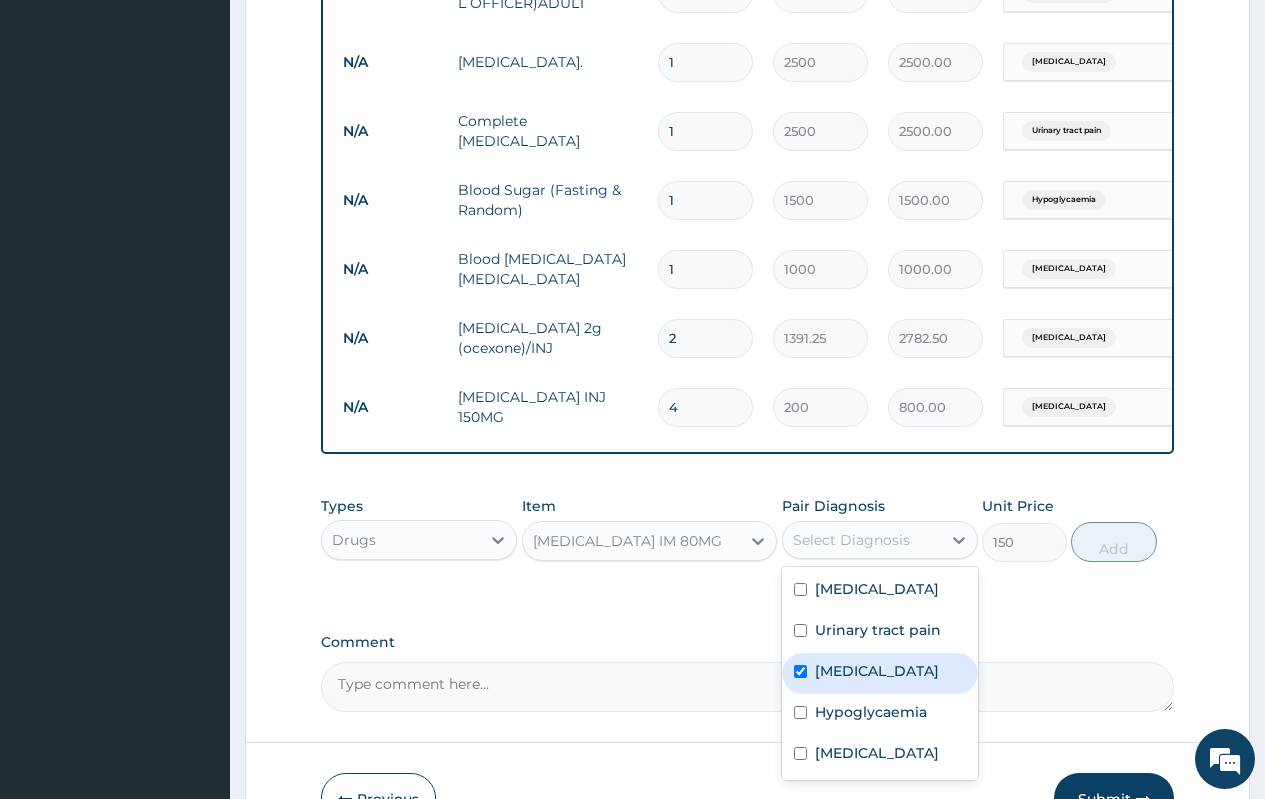 checkbox on "true" 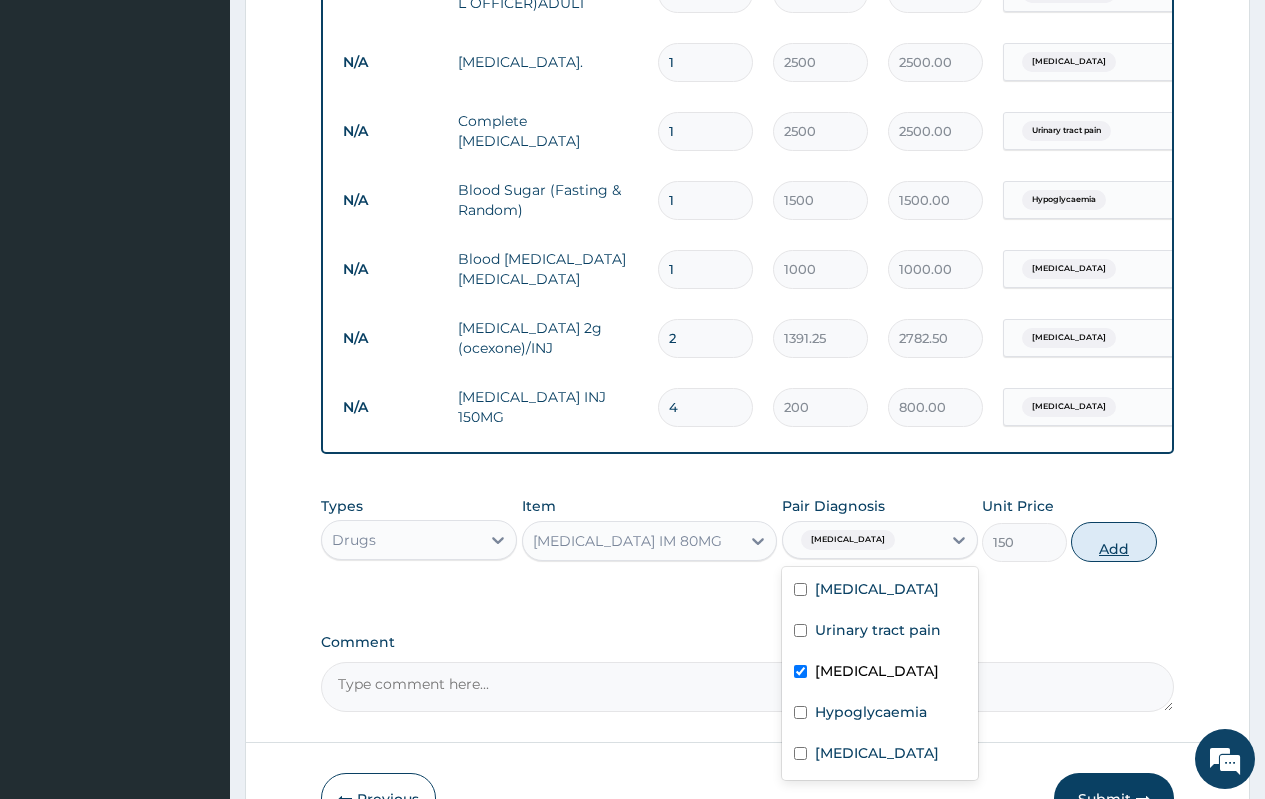 click on "Add" at bounding box center (1113, 542) 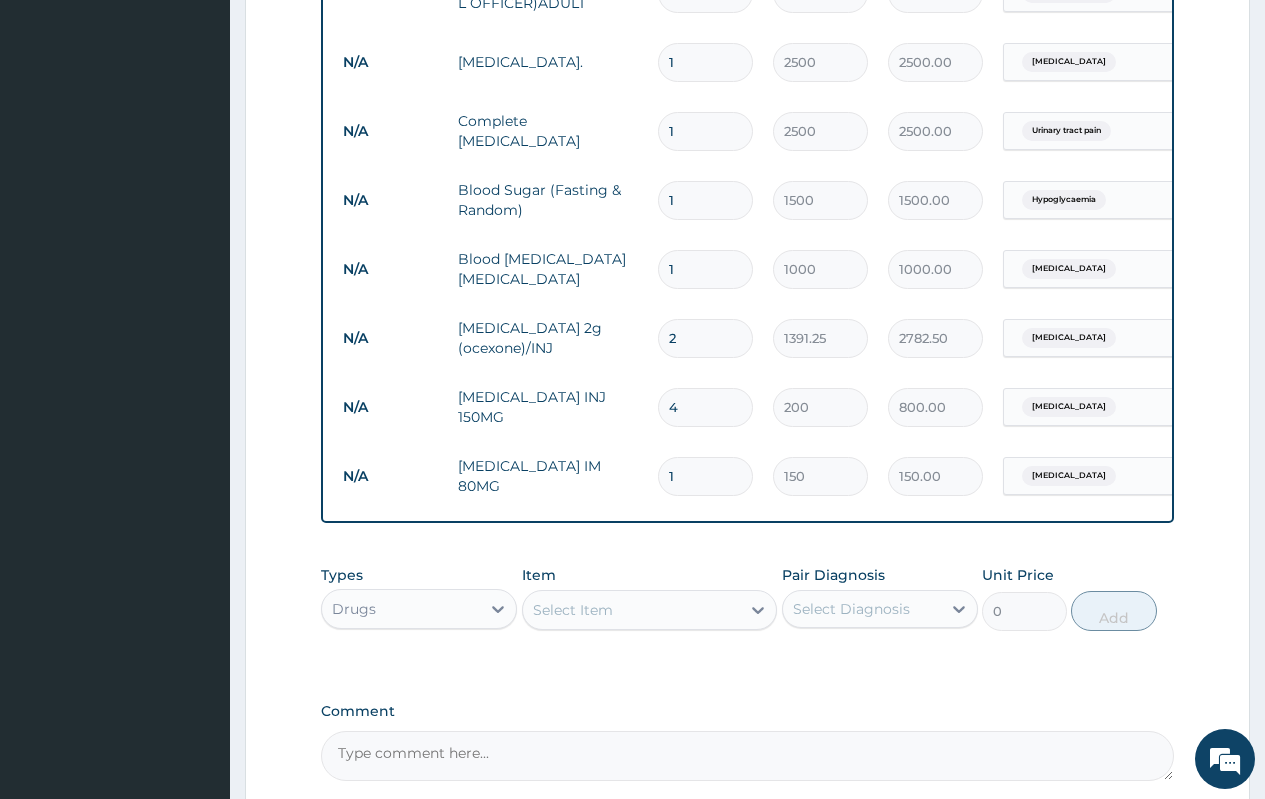 type 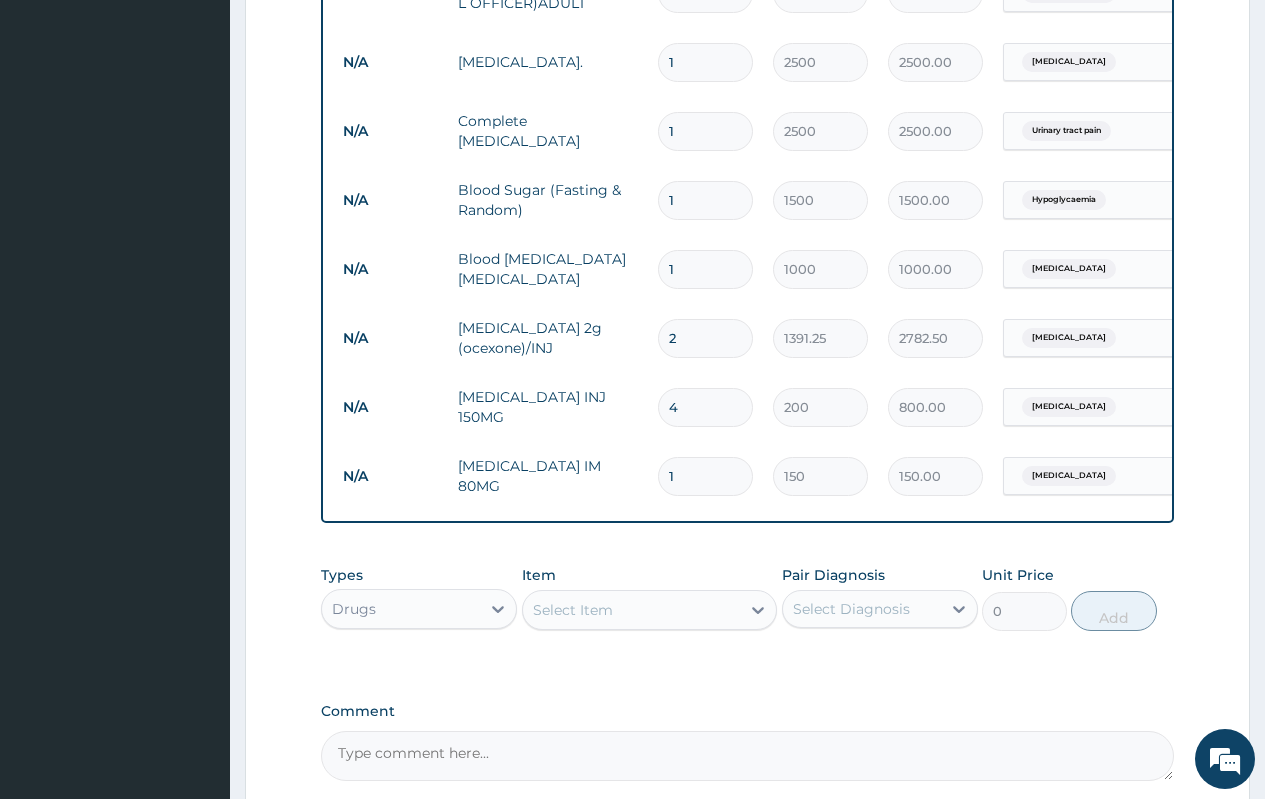 type on "0.00" 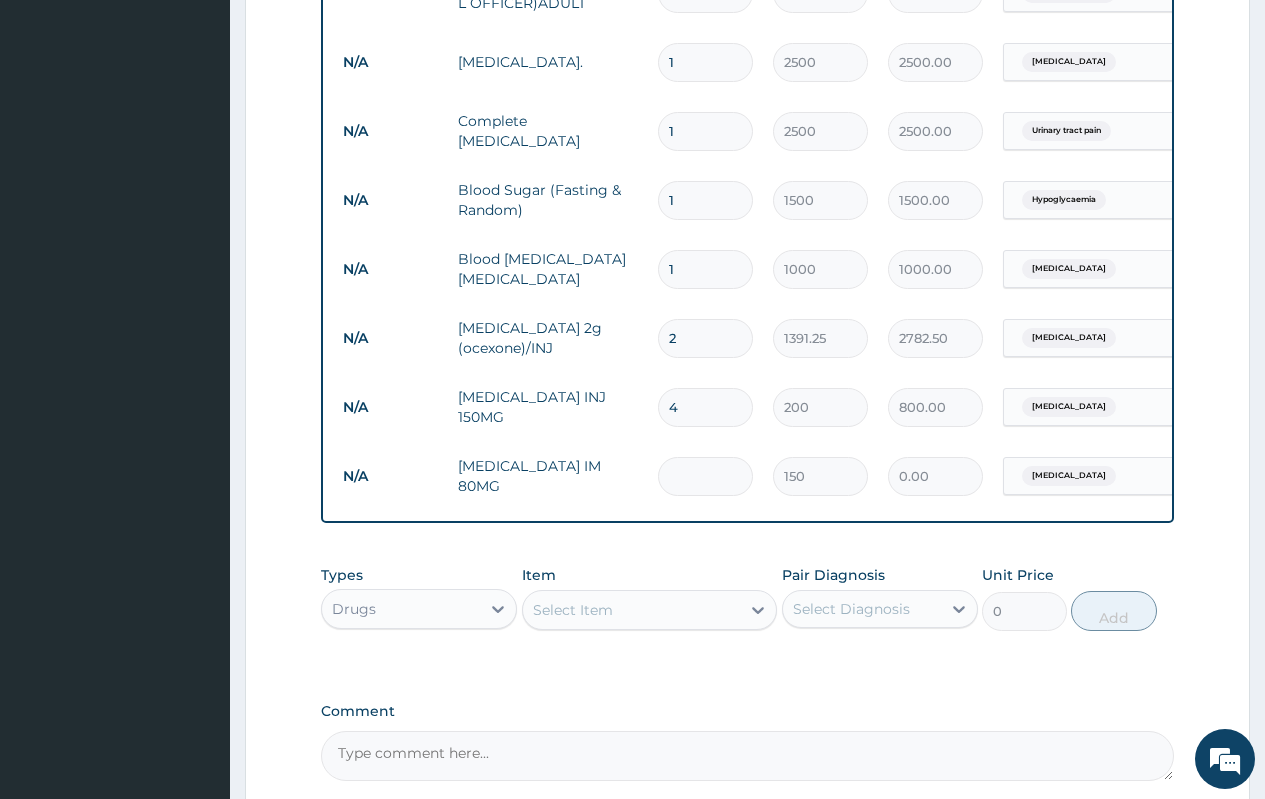 type on "2" 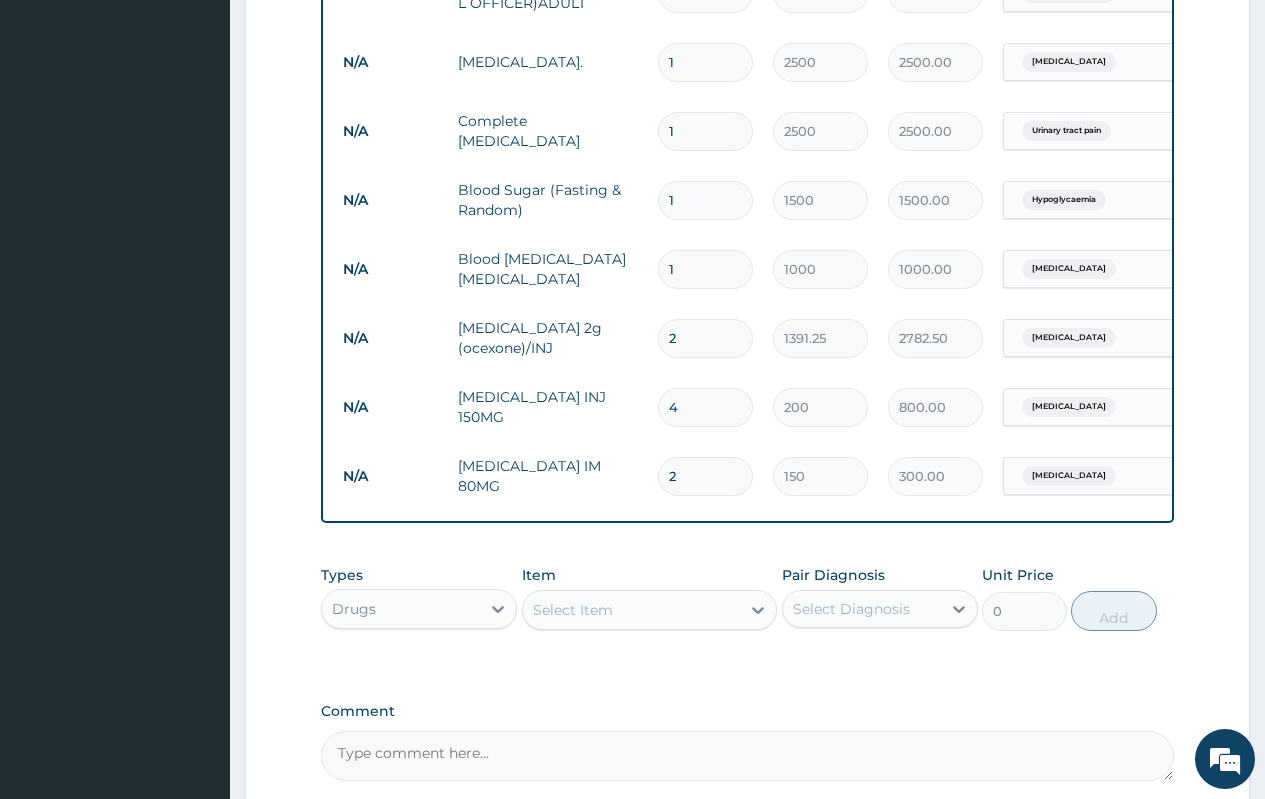 type on "2" 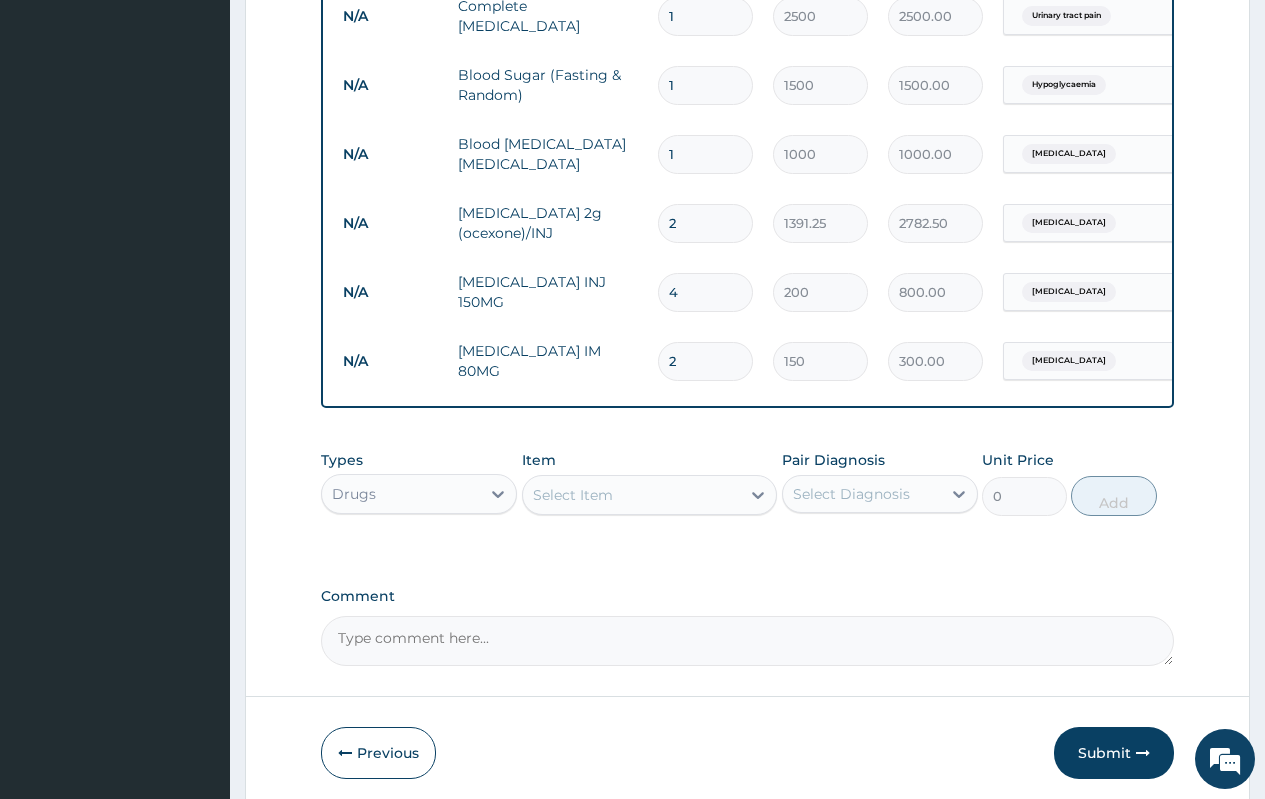 scroll, scrollTop: 991, scrollLeft: 0, axis: vertical 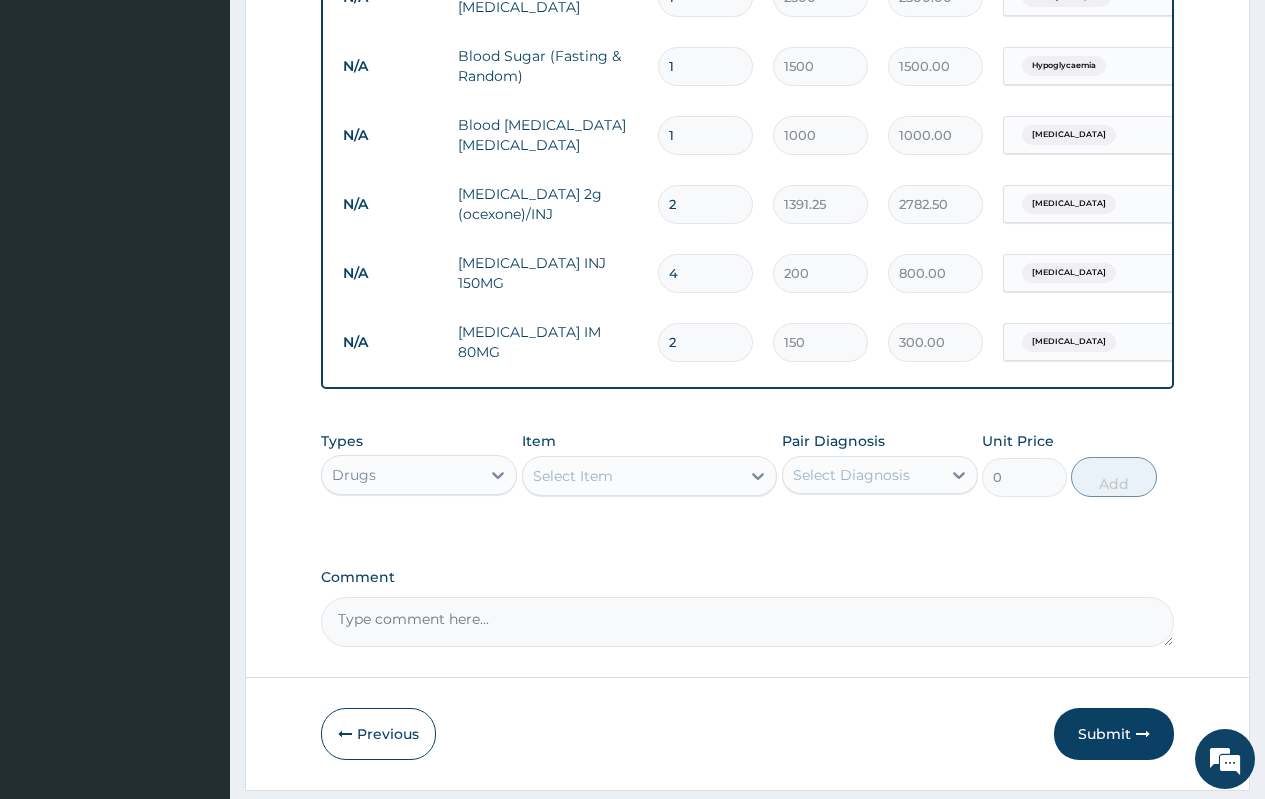 click on "Select Item" at bounding box center [573, 476] 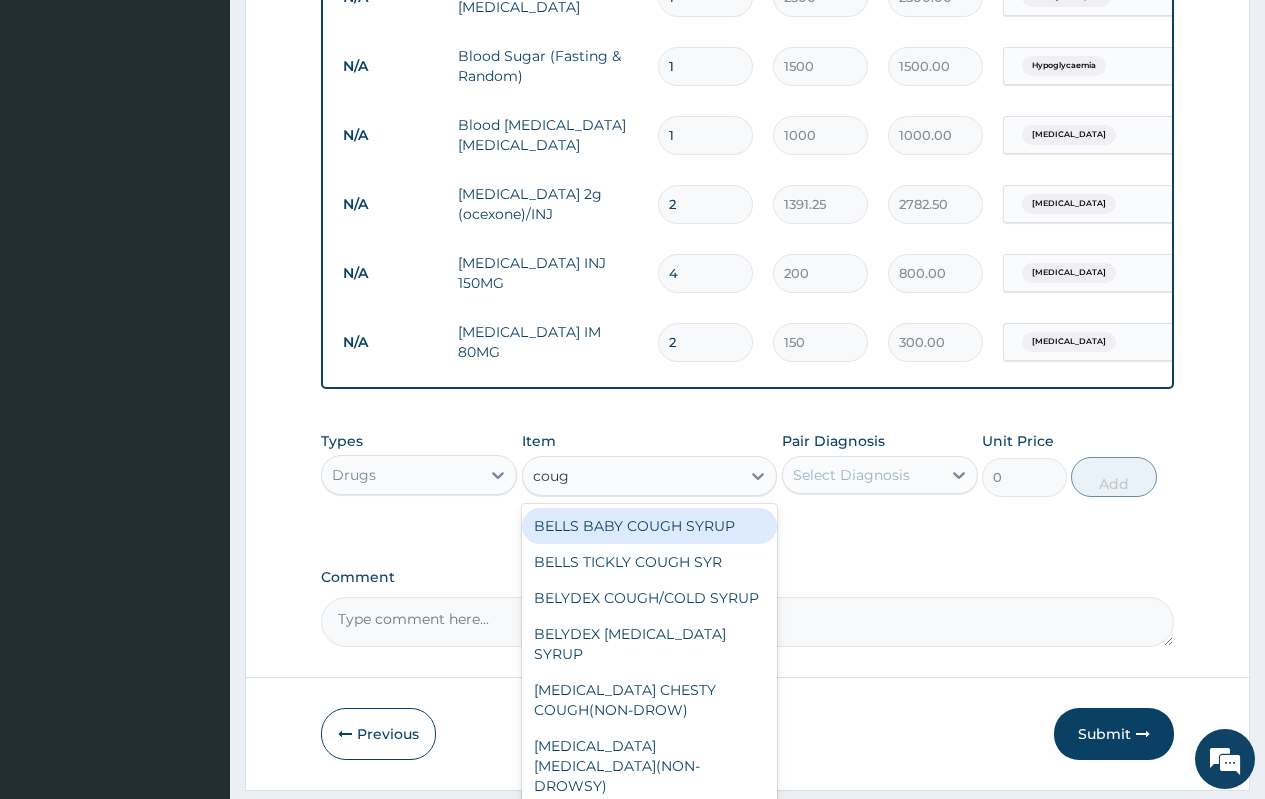 type on "cough" 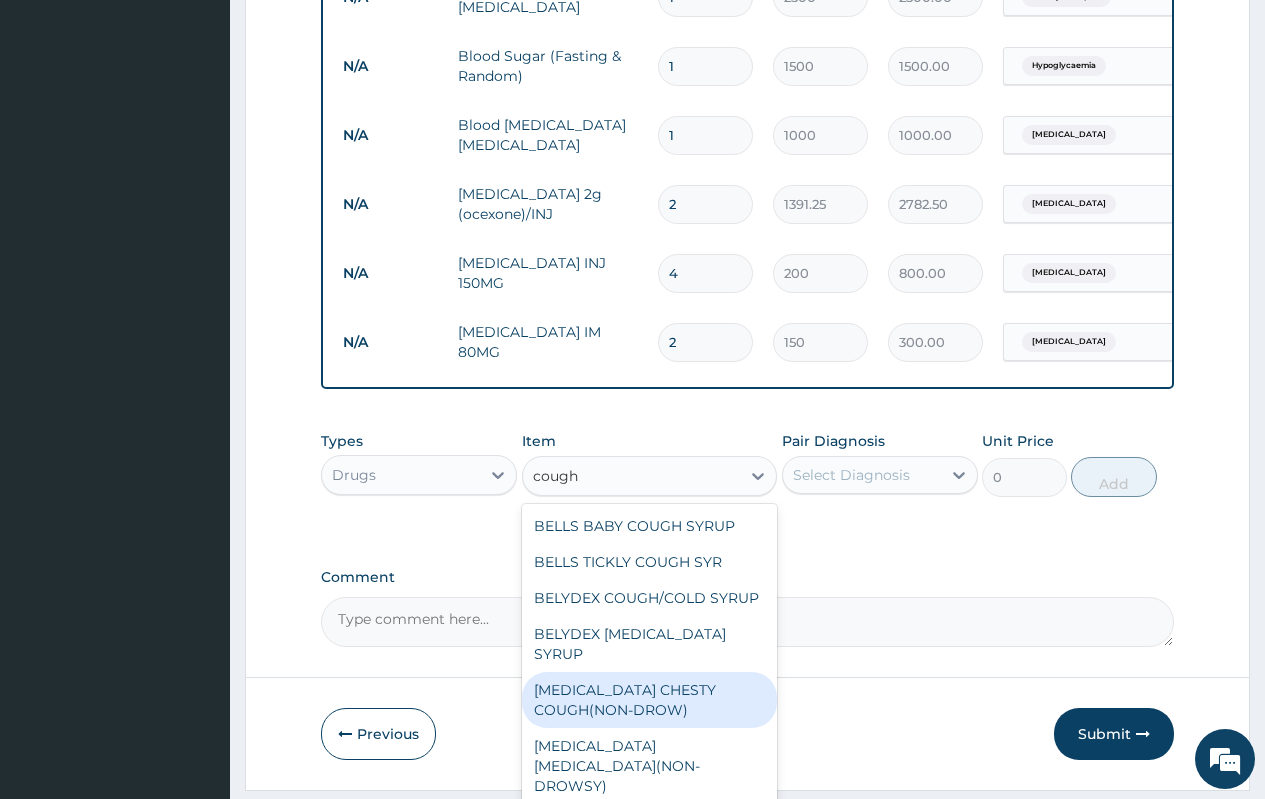 click on "BENYLIN CHESTY COUGH(NON-DROW)" at bounding box center (650, 700) 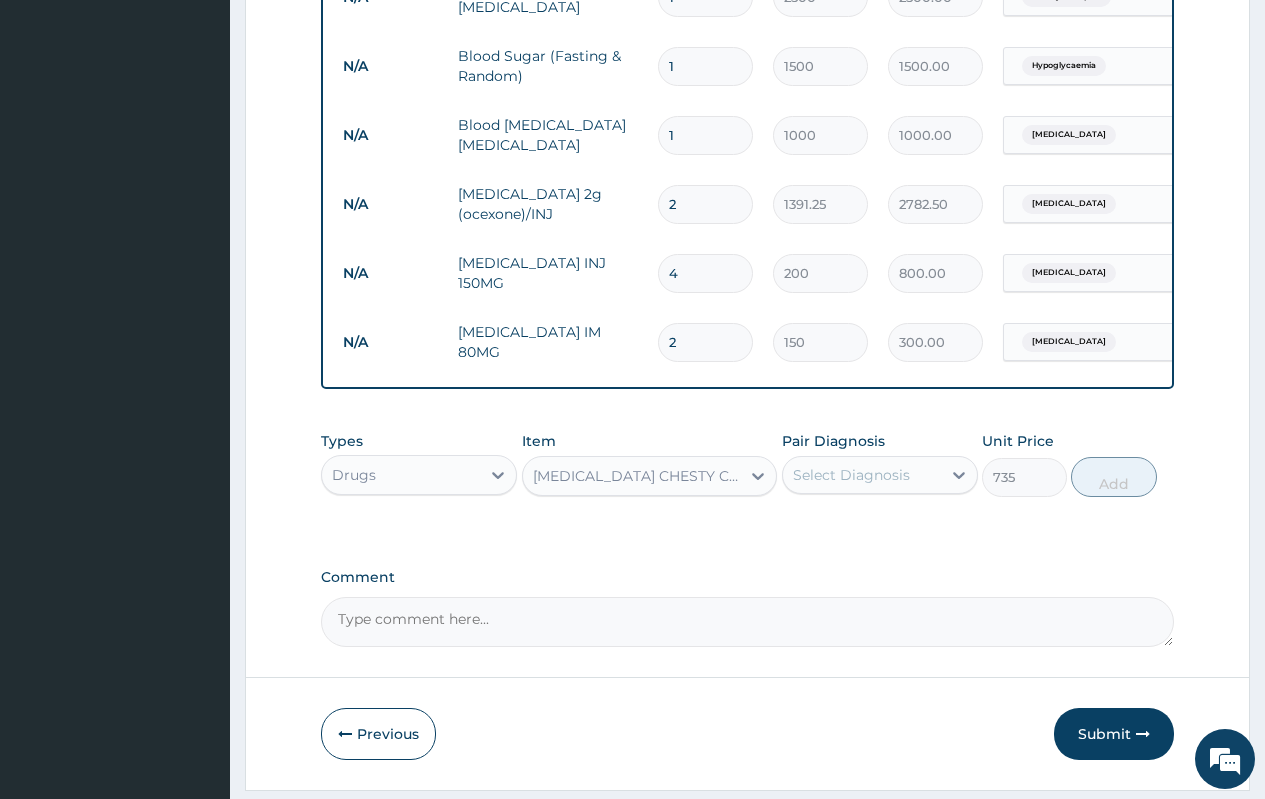 click on "Select Diagnosis" at bounding box center (862, 475) 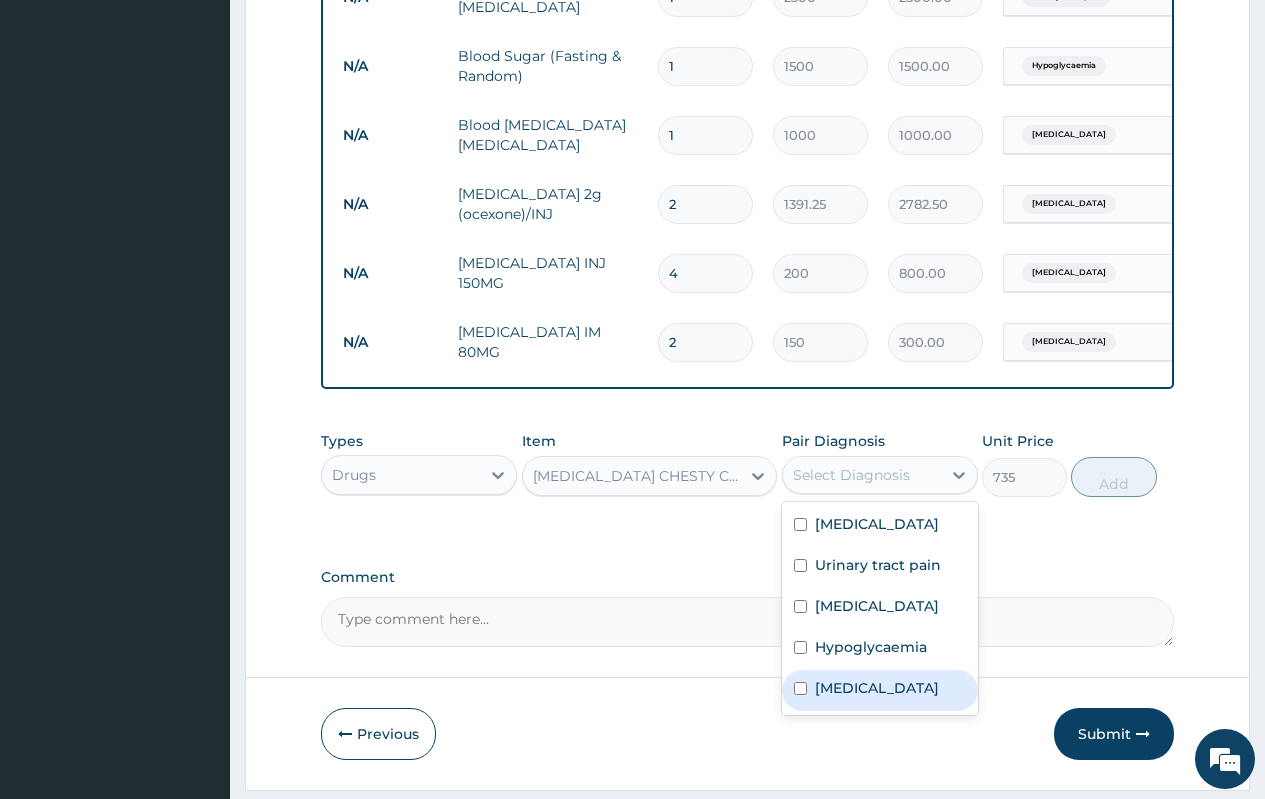drag, startPoint x: 858, startPoint y: 711, endPoint x: 1012, endPoint y: 606, distance: 186.38937 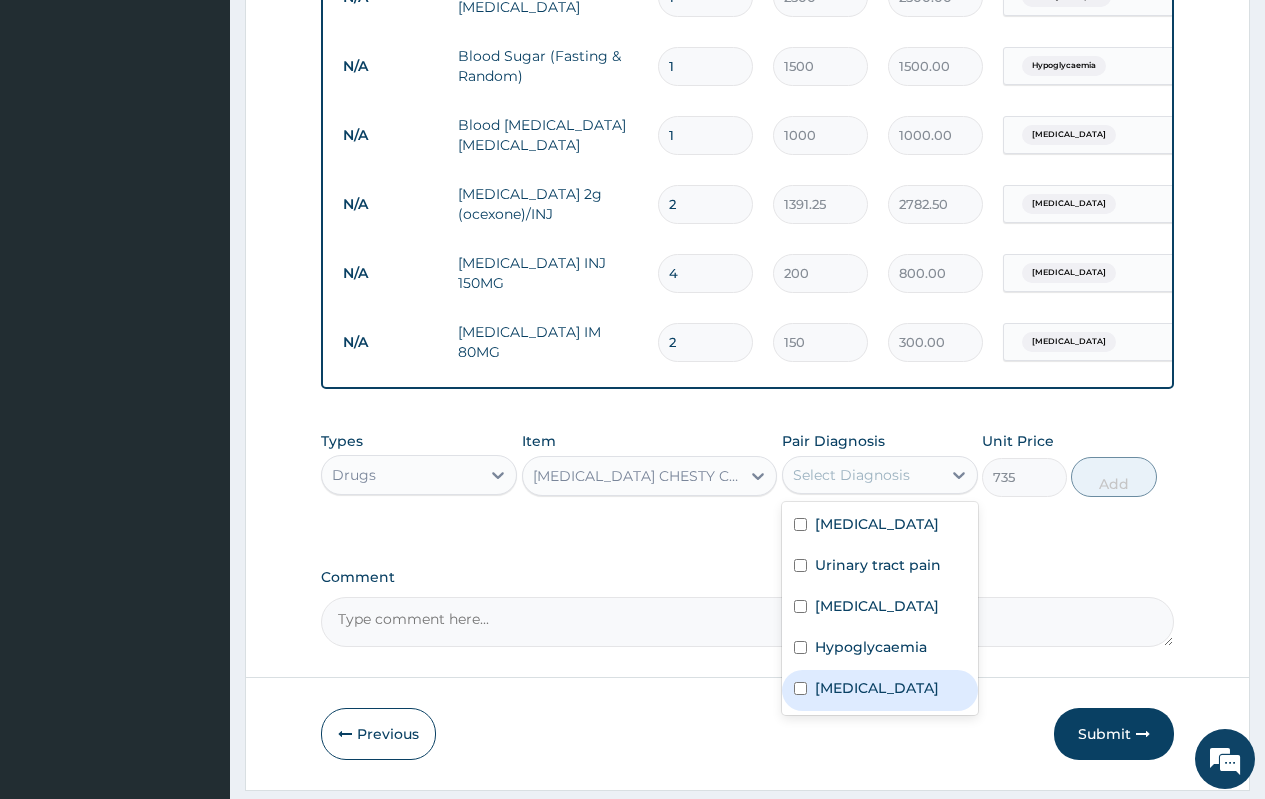 click on "Upper respiratory infection" at bounding box center [877, 688] 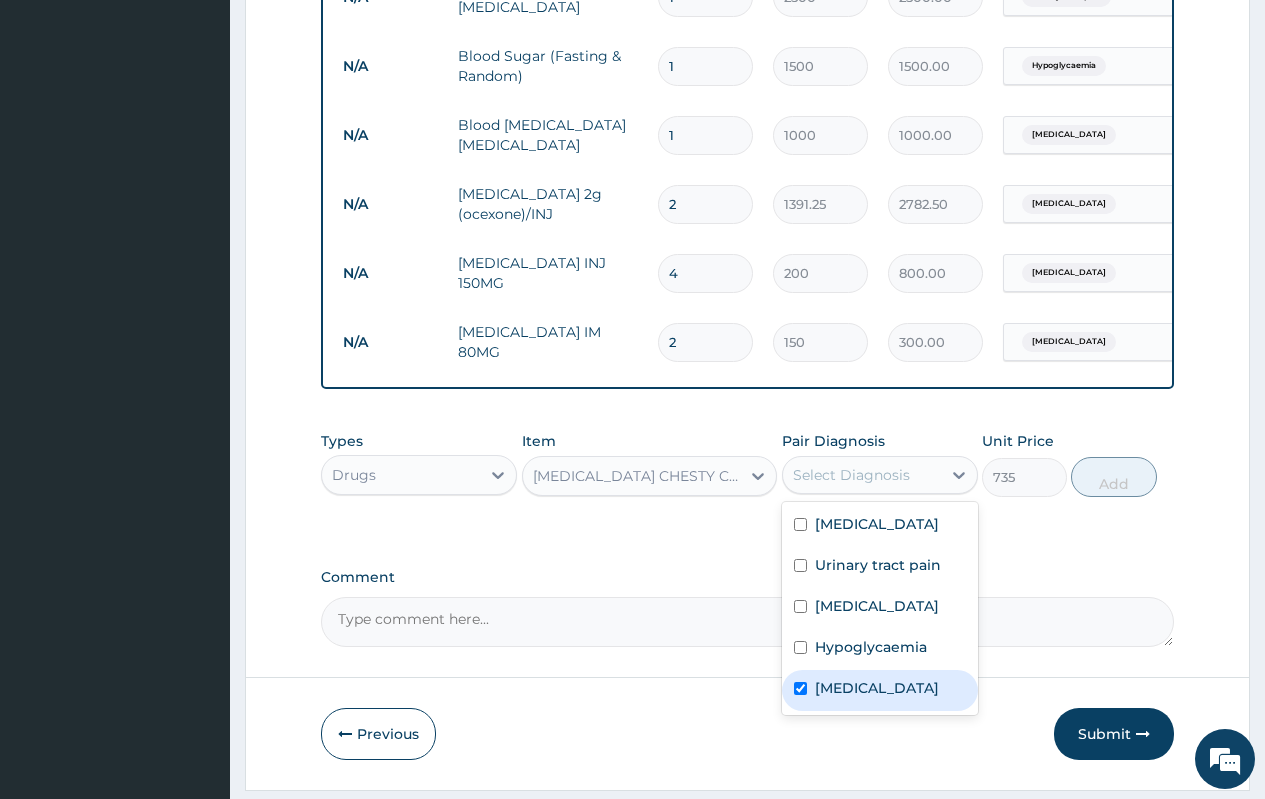 checkbox on "true" 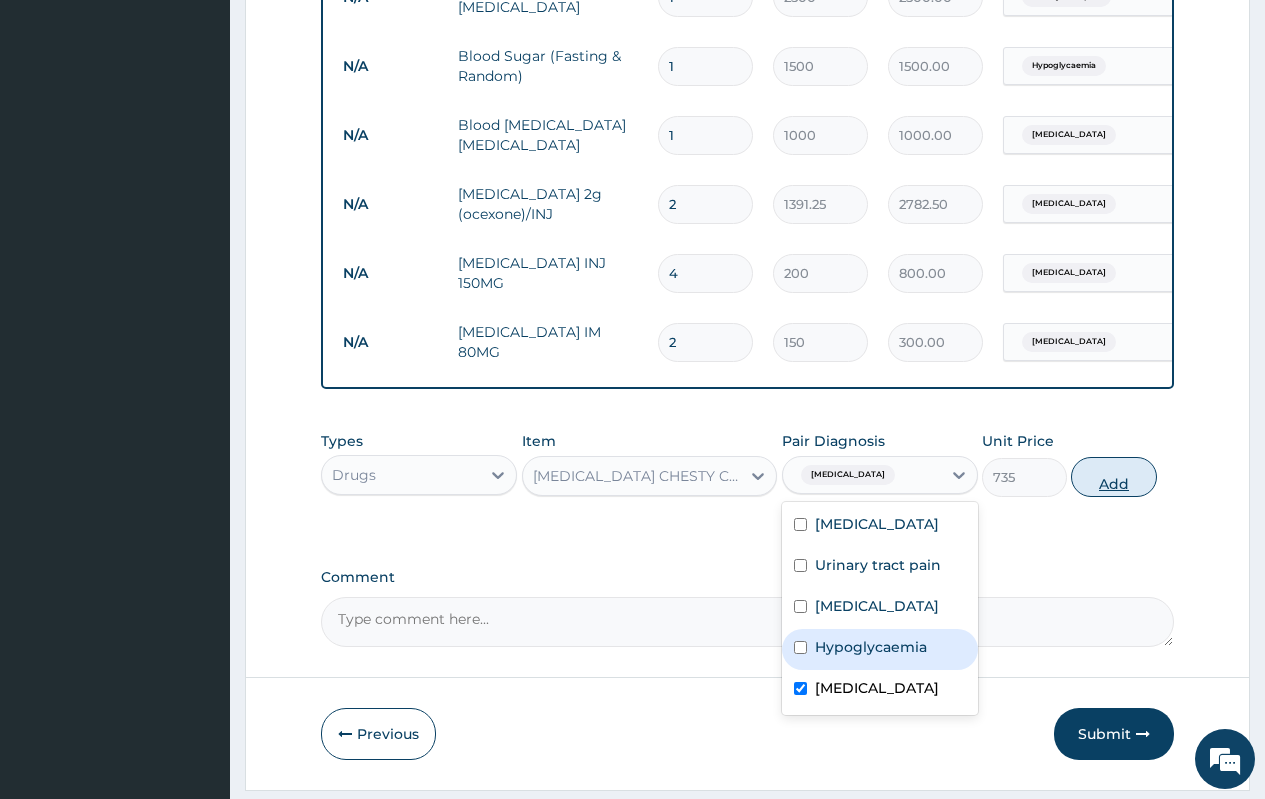 click on "Add" at bounding box center [1113, 477] 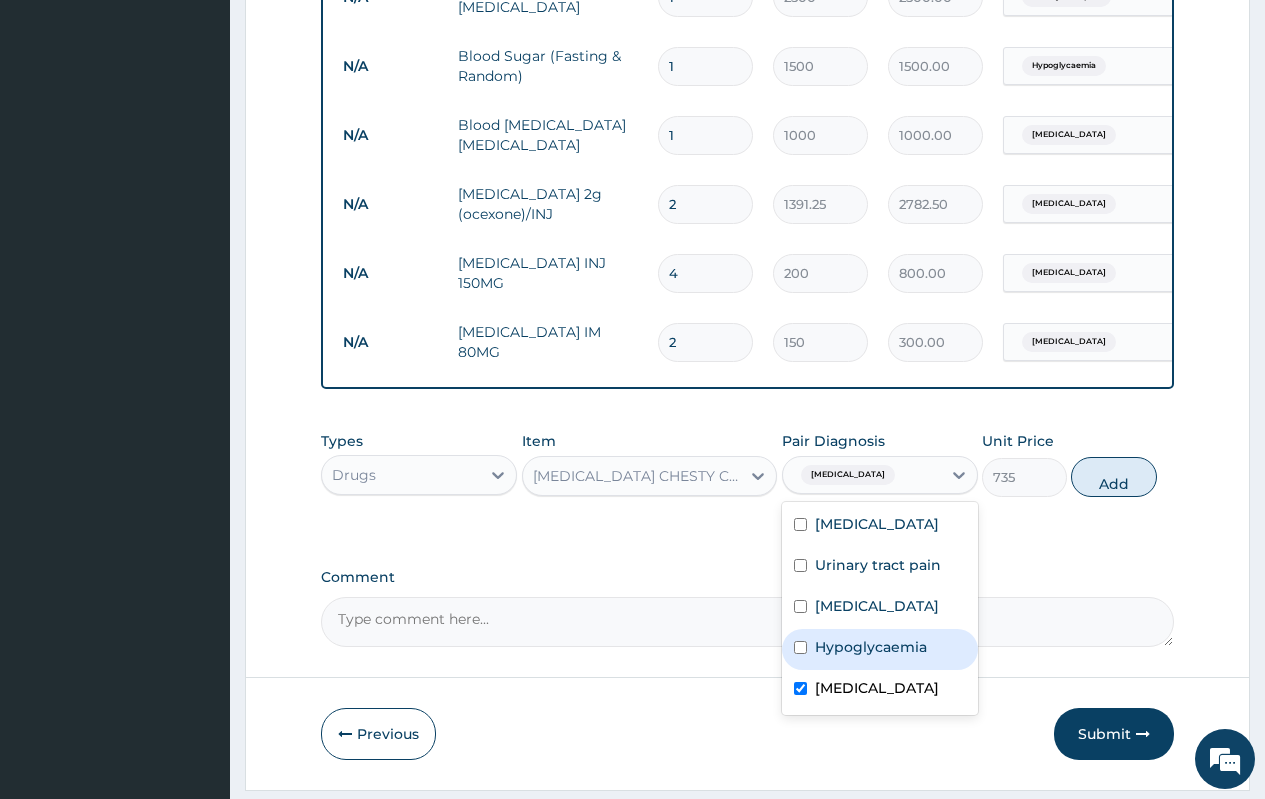 type on "0" 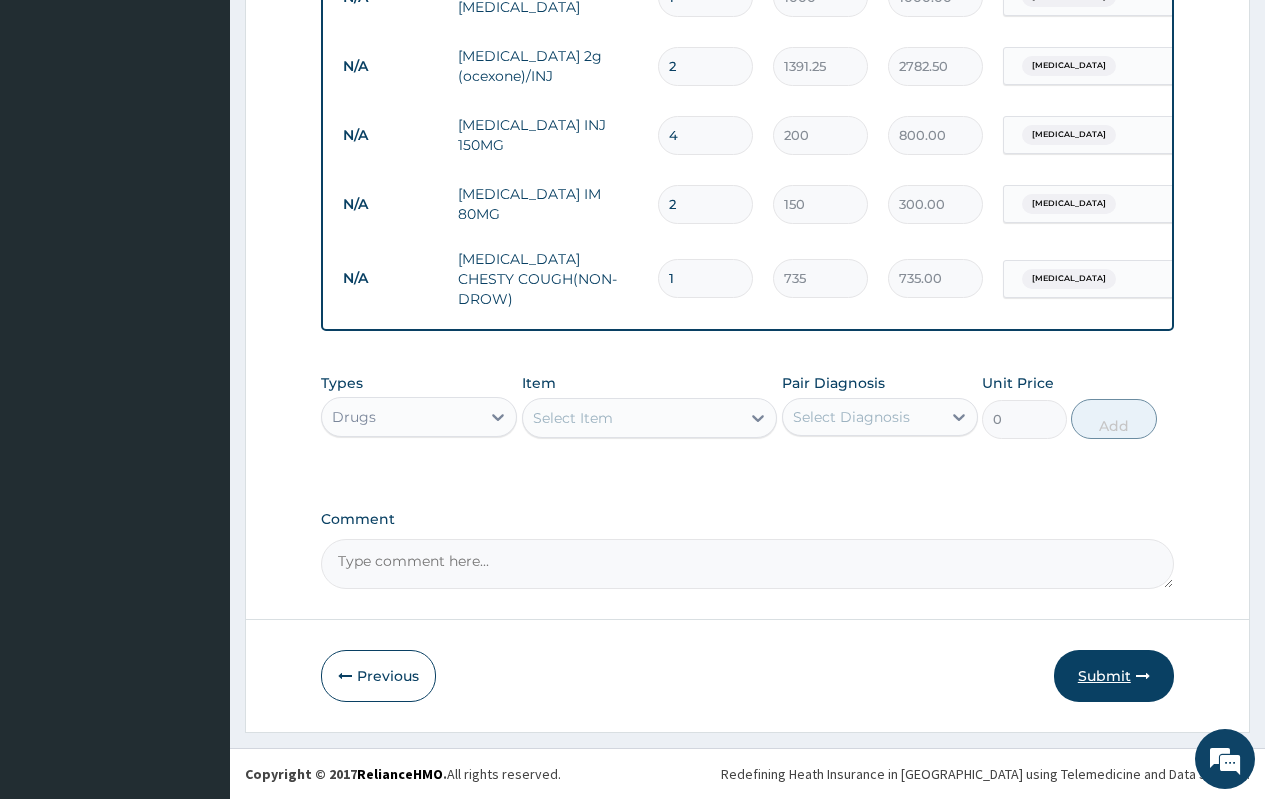 click on "Submit" at bounding box center (1114, 676) 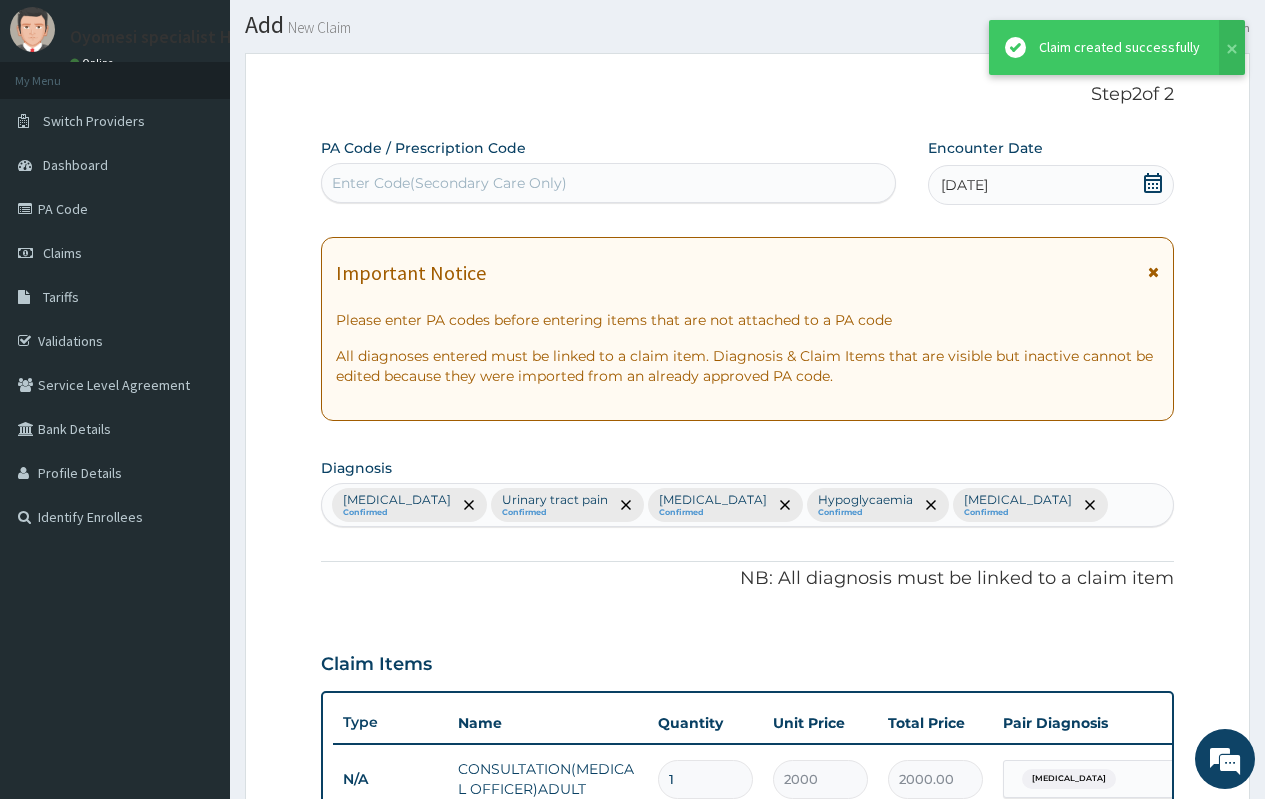 scroll, scrollTop: 1115, scrollLeft: 0, axis: vertical 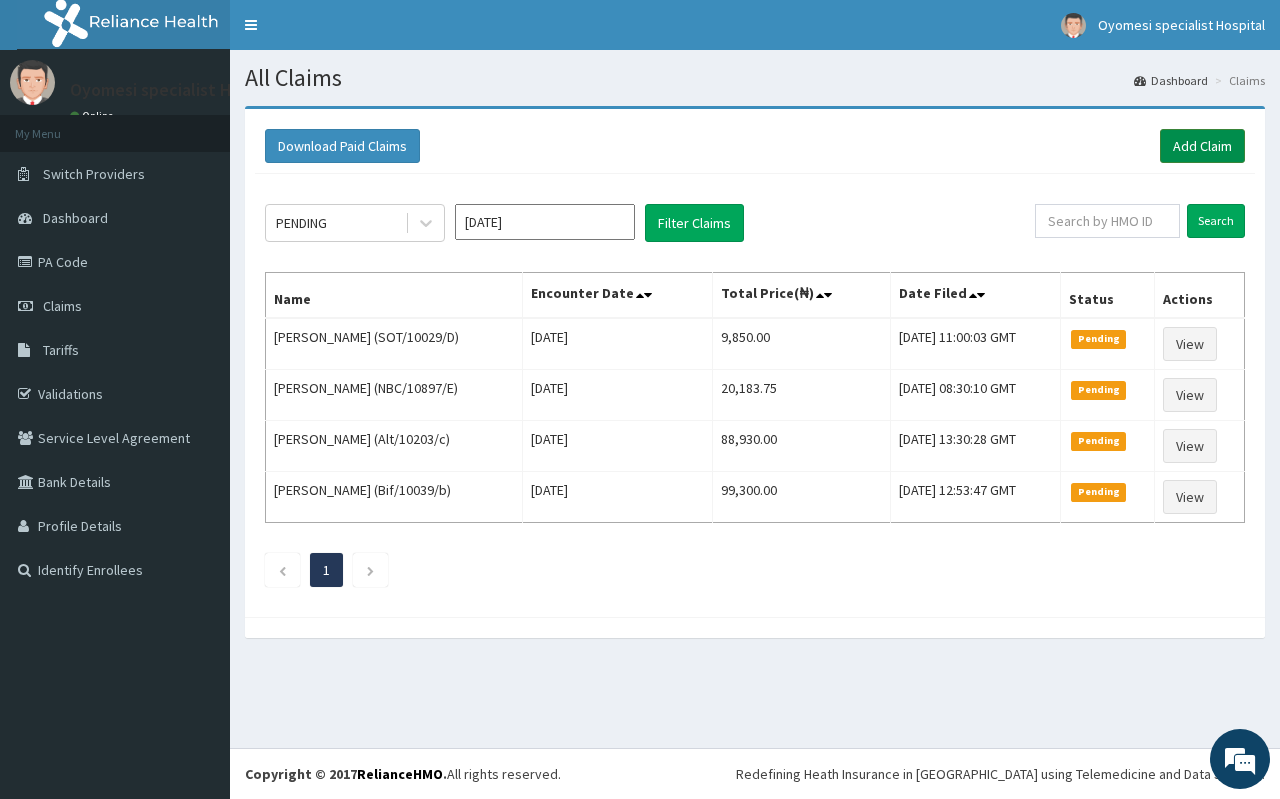 click on "Add Claim" at bounding box center [1202, 146] 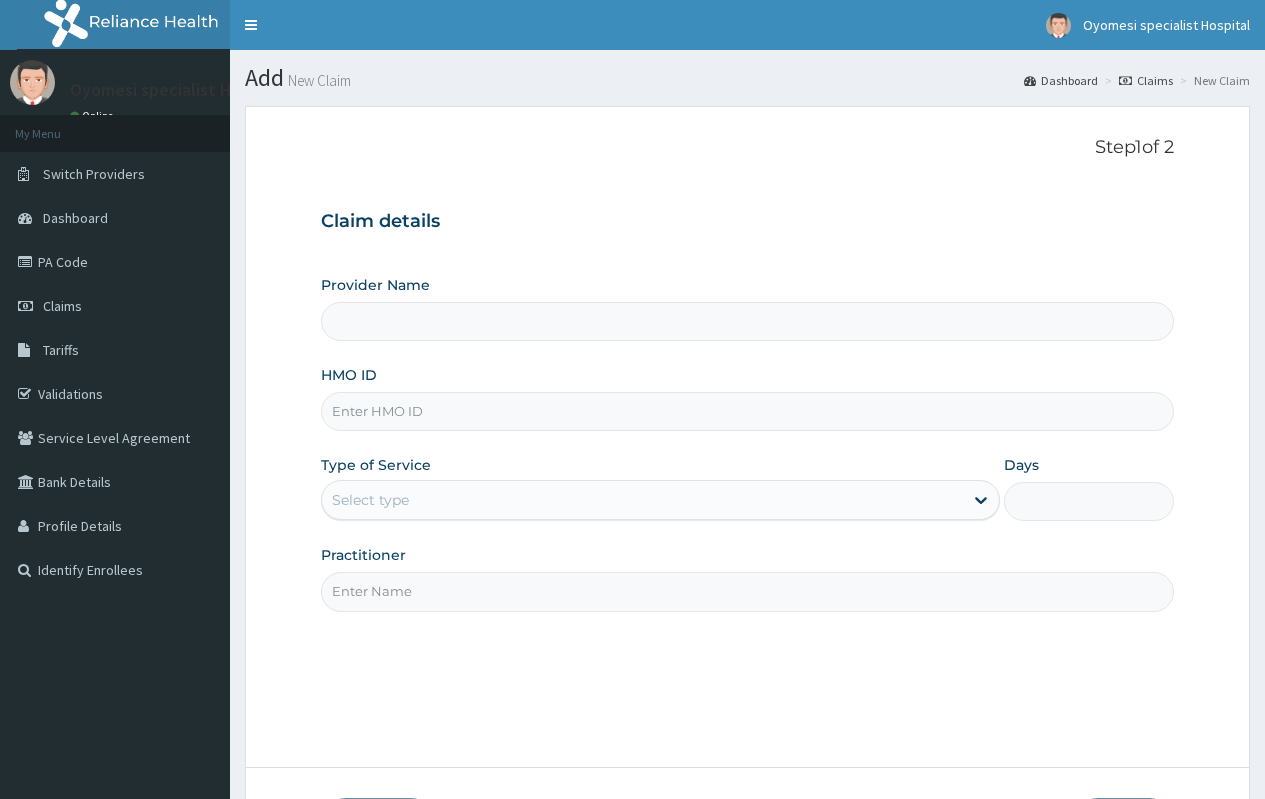 scroll, scrollTop: 0, scrollLeft: 0, axis: both 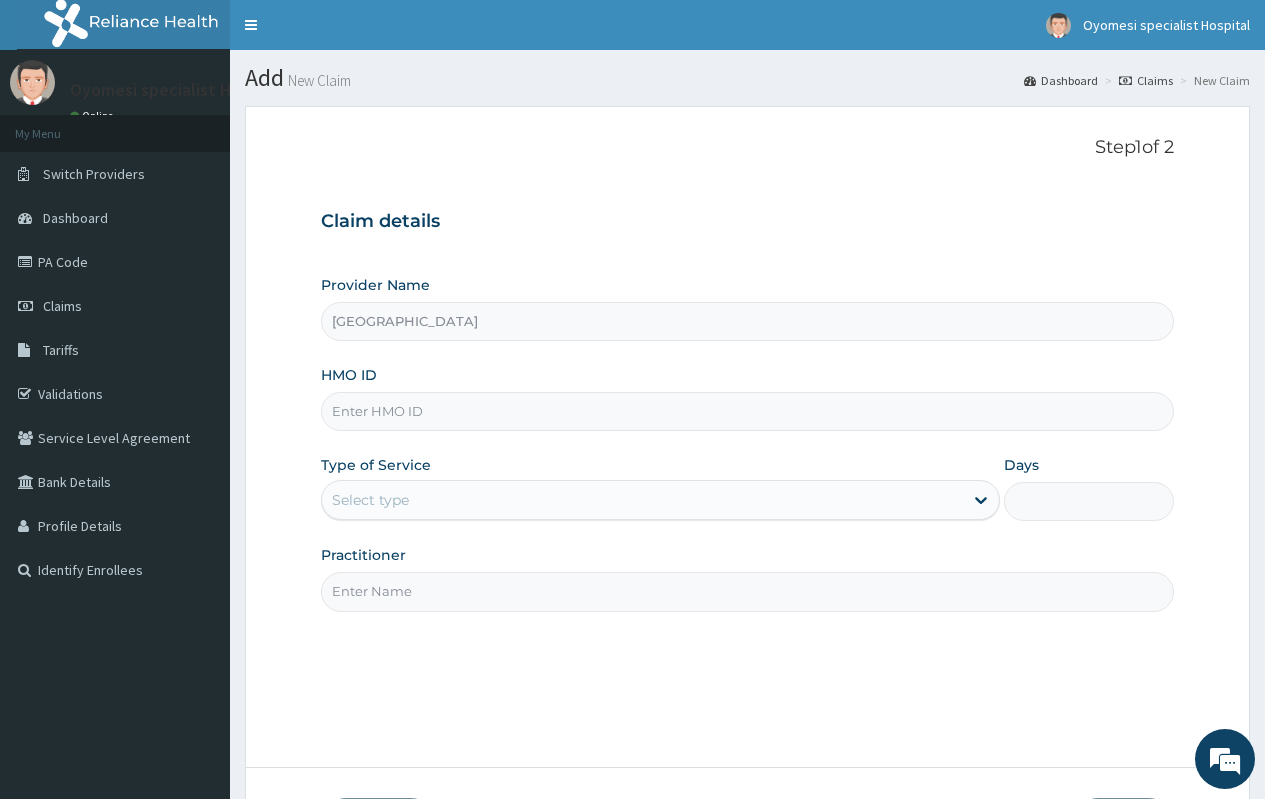 click on "HMO ID" at bounding box center (747, 411) 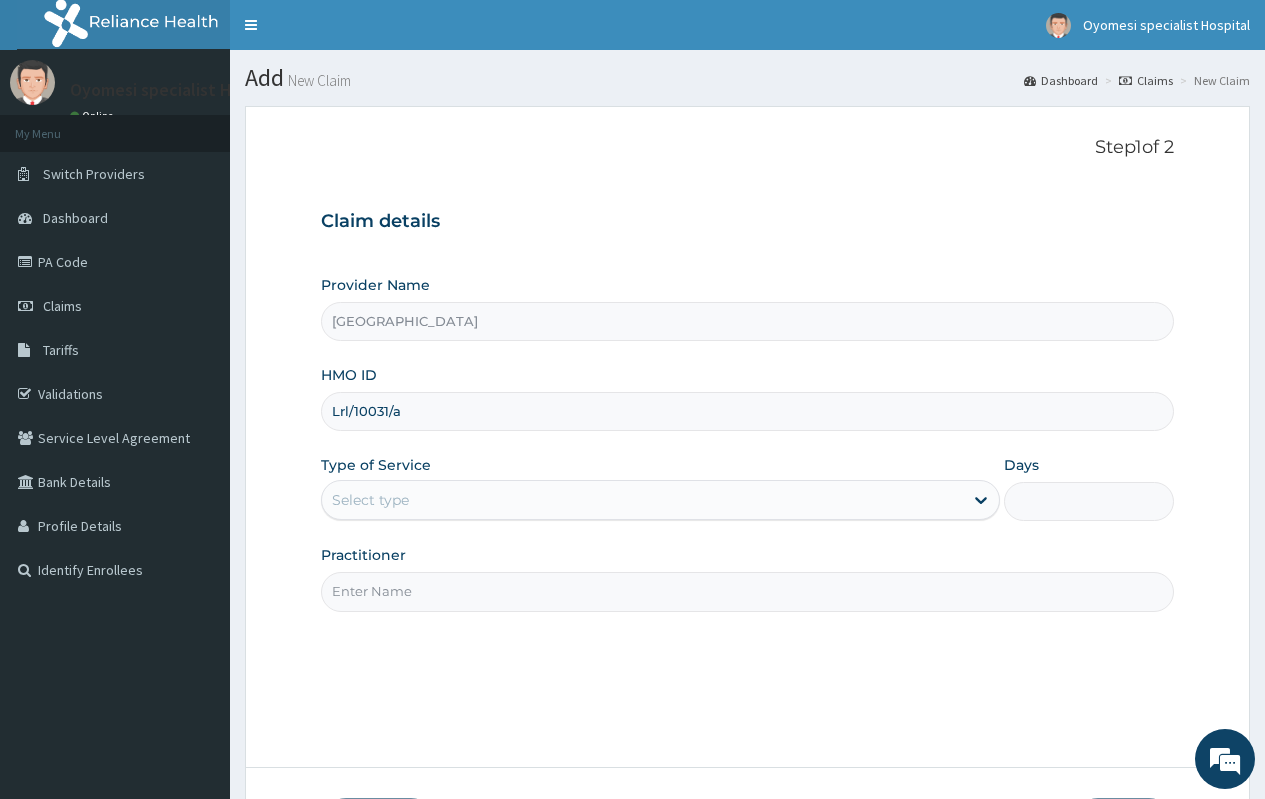 type on "Lrl/10031/a" 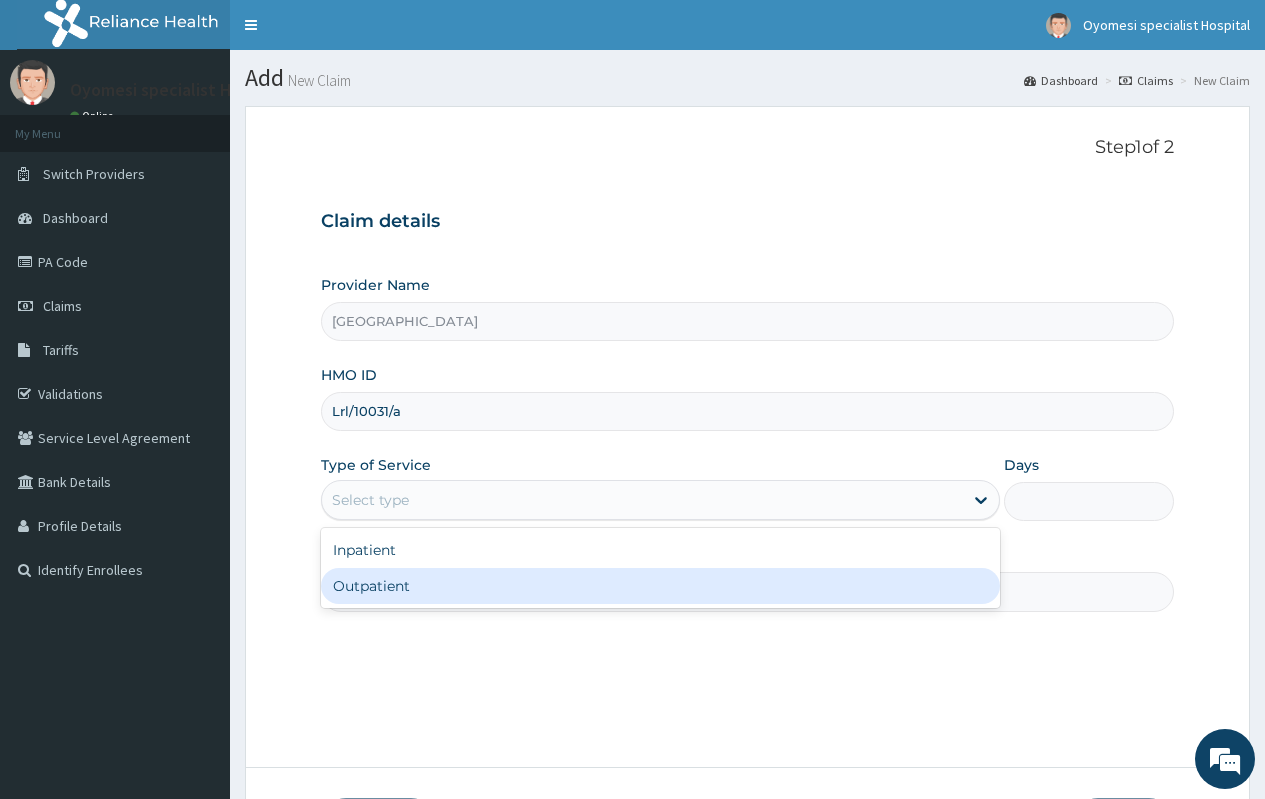 click on "Outpatient" at bounding box center (660, 586) 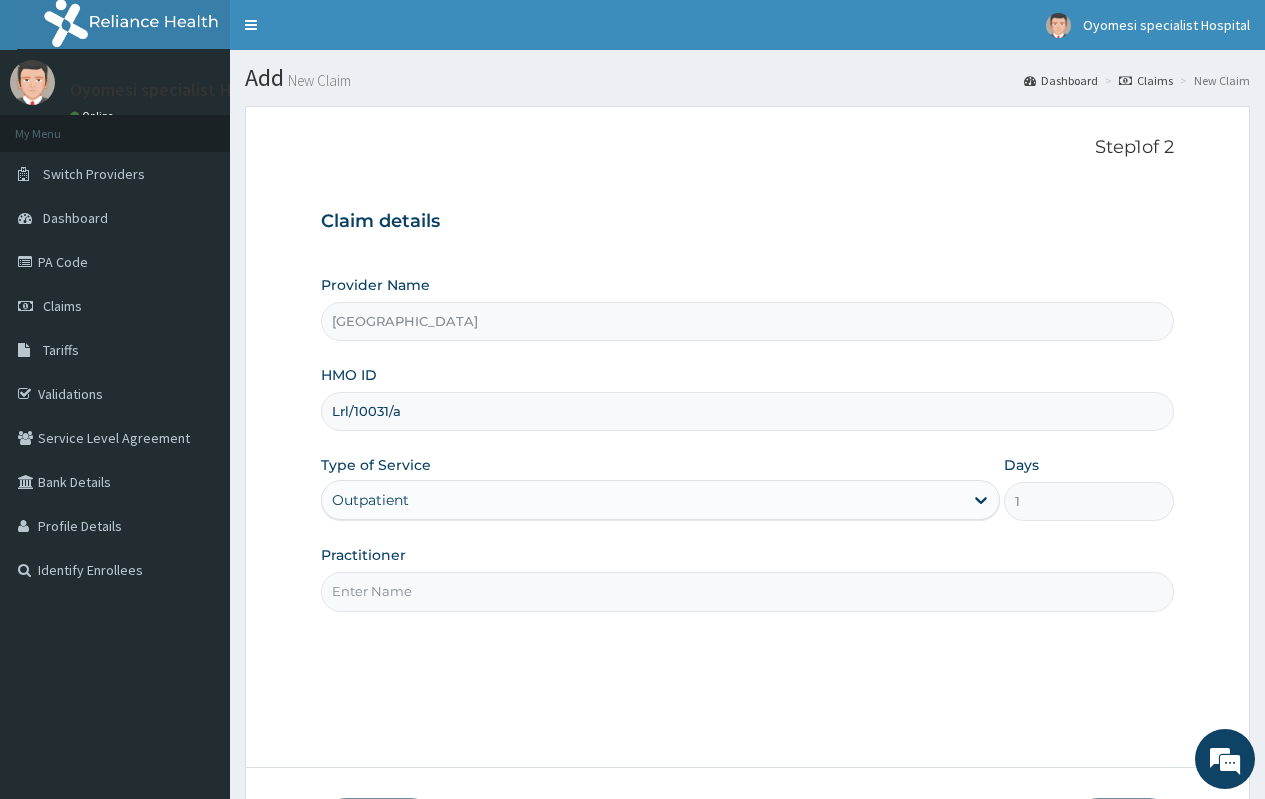 click on "Practitioner" at bounding box center [747, 591] 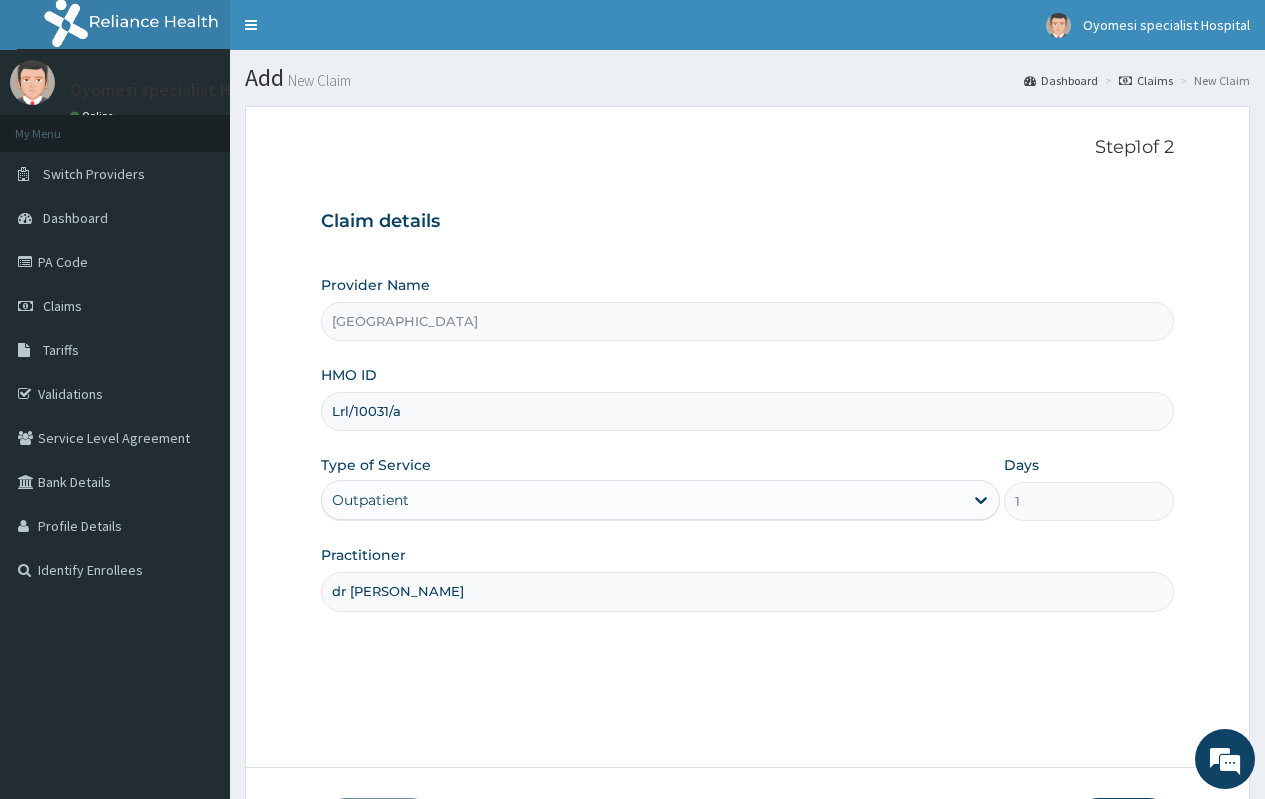 scroll, scrollTop: 112, scrollLeft: 0, axis: vertical 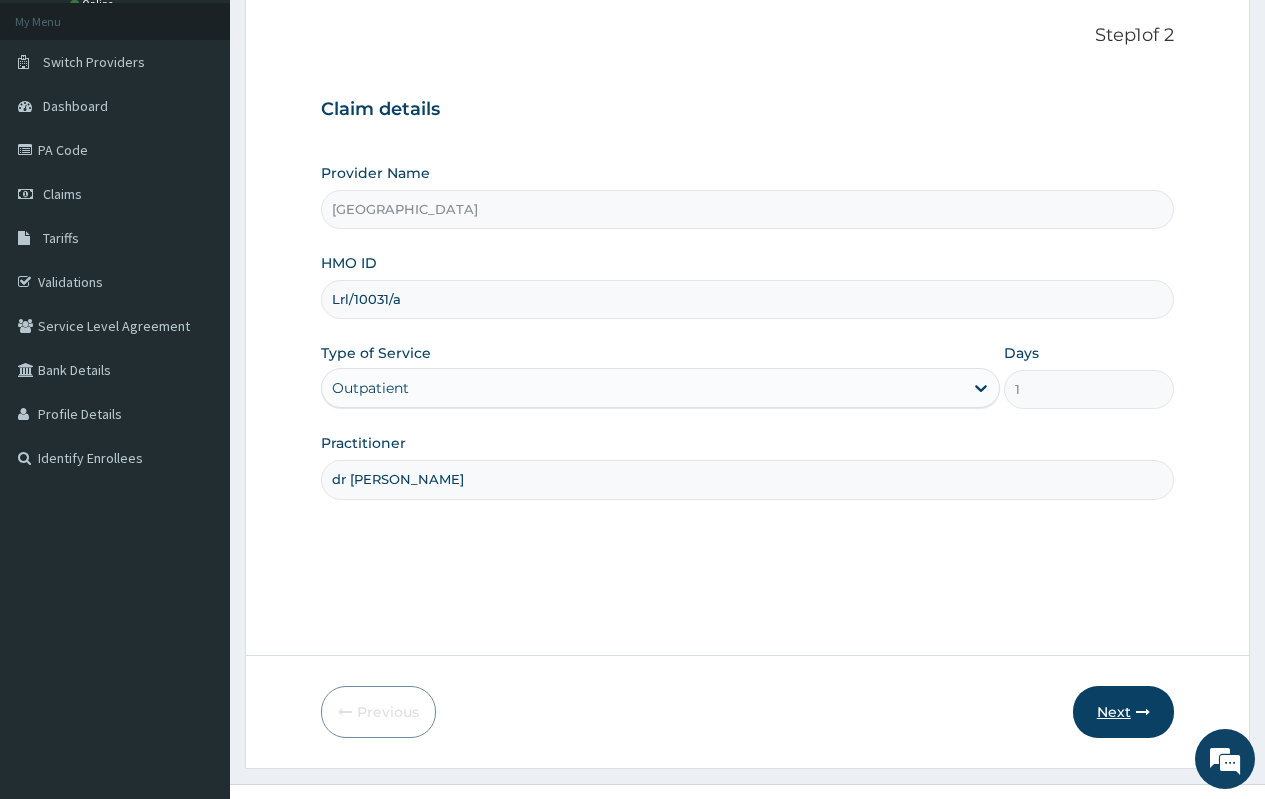 type on "dr [PERSON_NAME]" 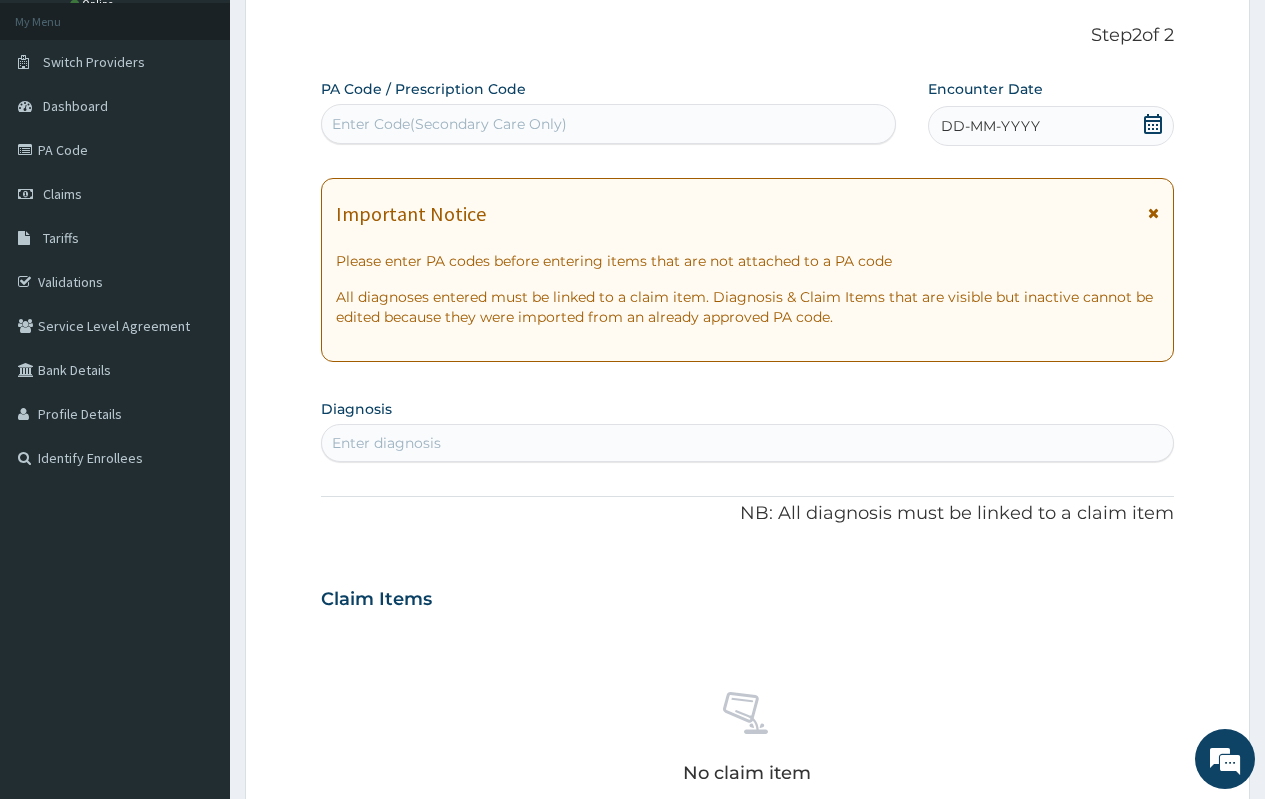 scroll, scrollTop: 0, scrollLeft: 0, axis: both 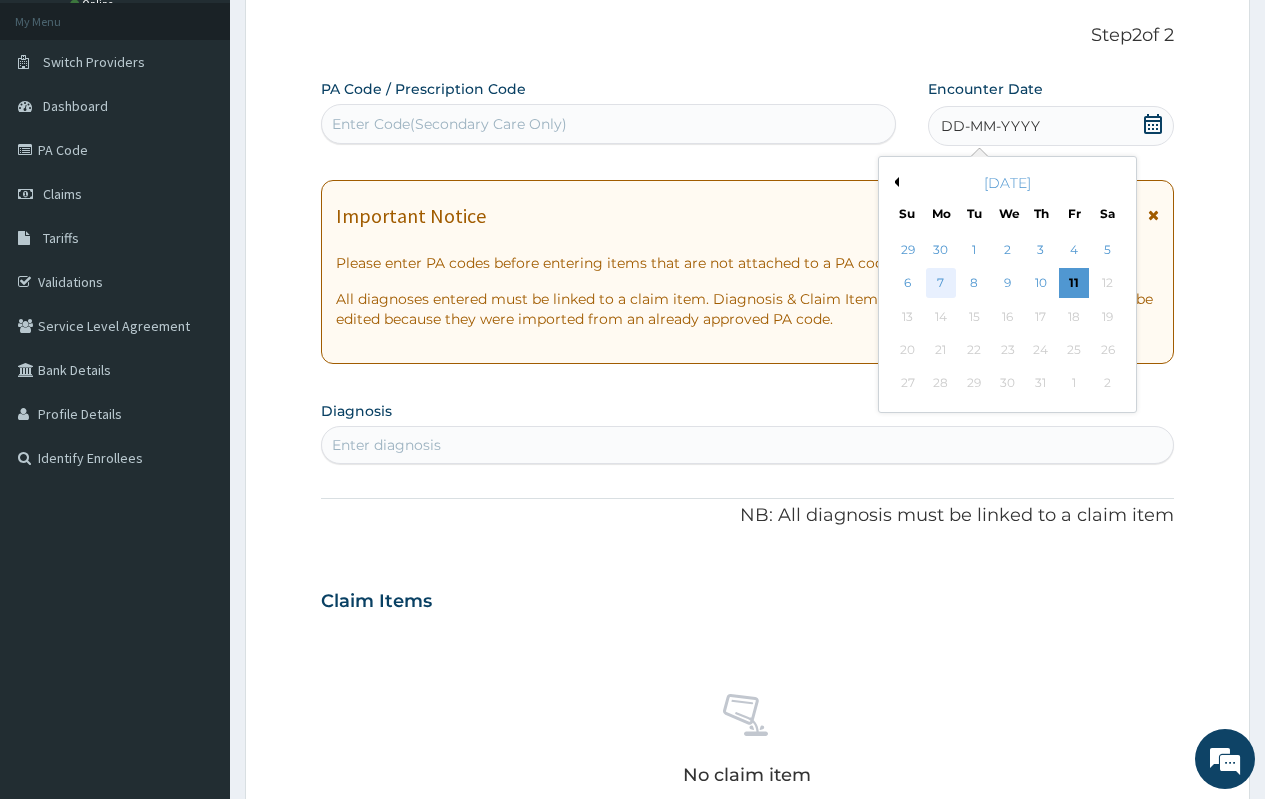 click on "7" at bounding box center [941, 284] 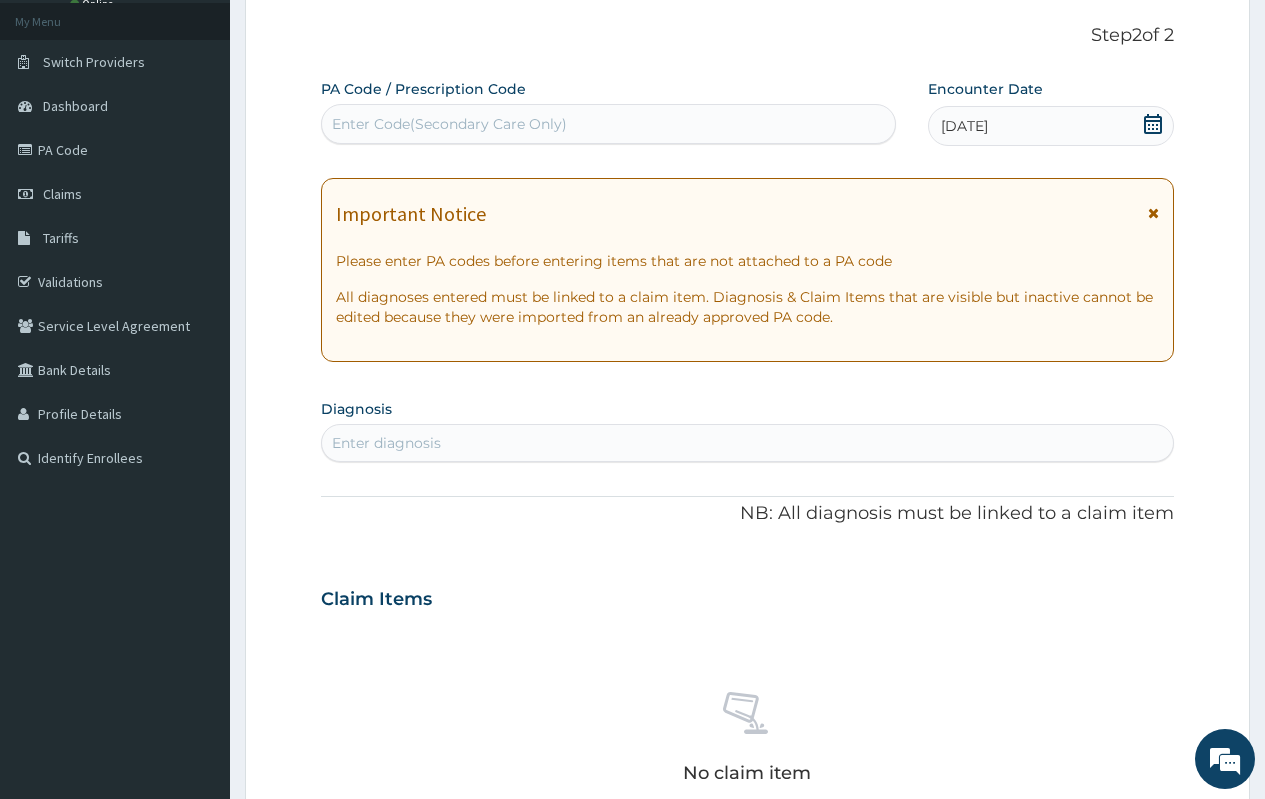 scroll, scrollTop: 155, scrollLeft: 0, axis: vertical 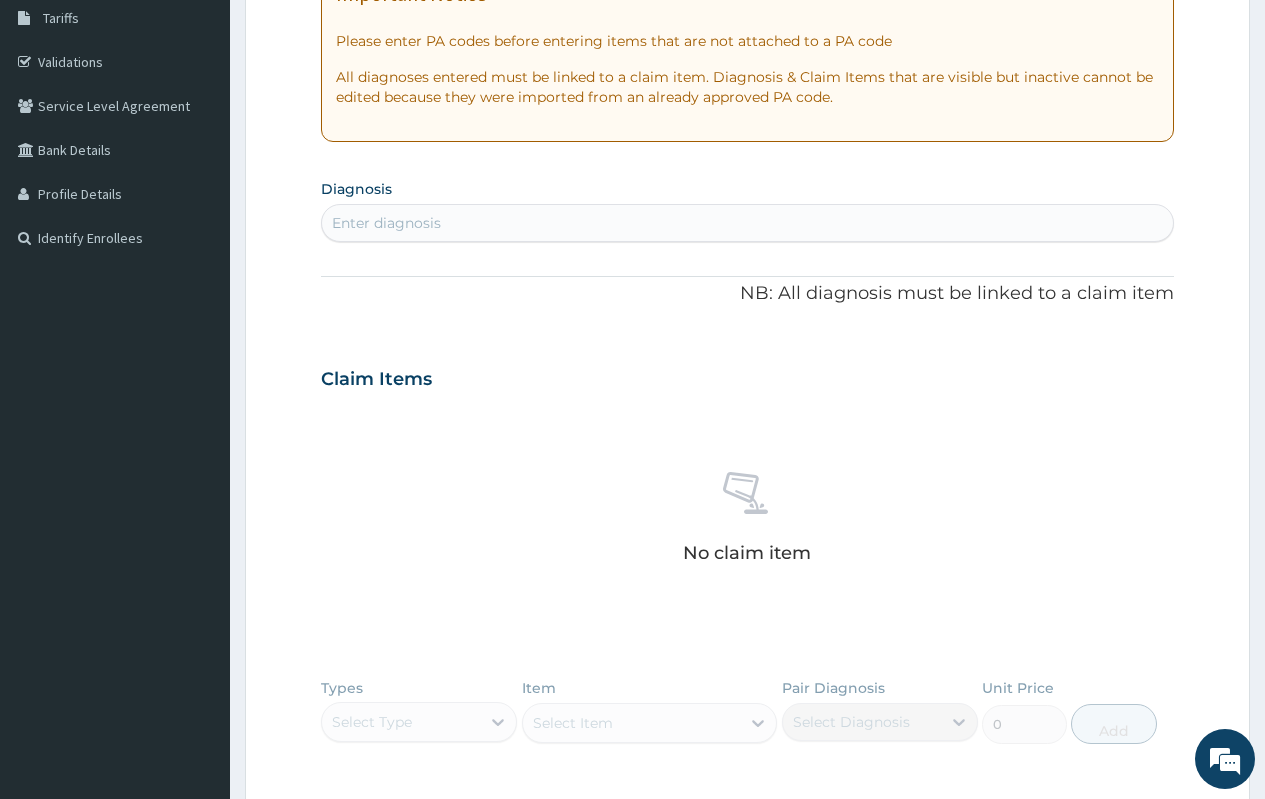 click on "Enter diagnosis" at bounding box center (747, 223) 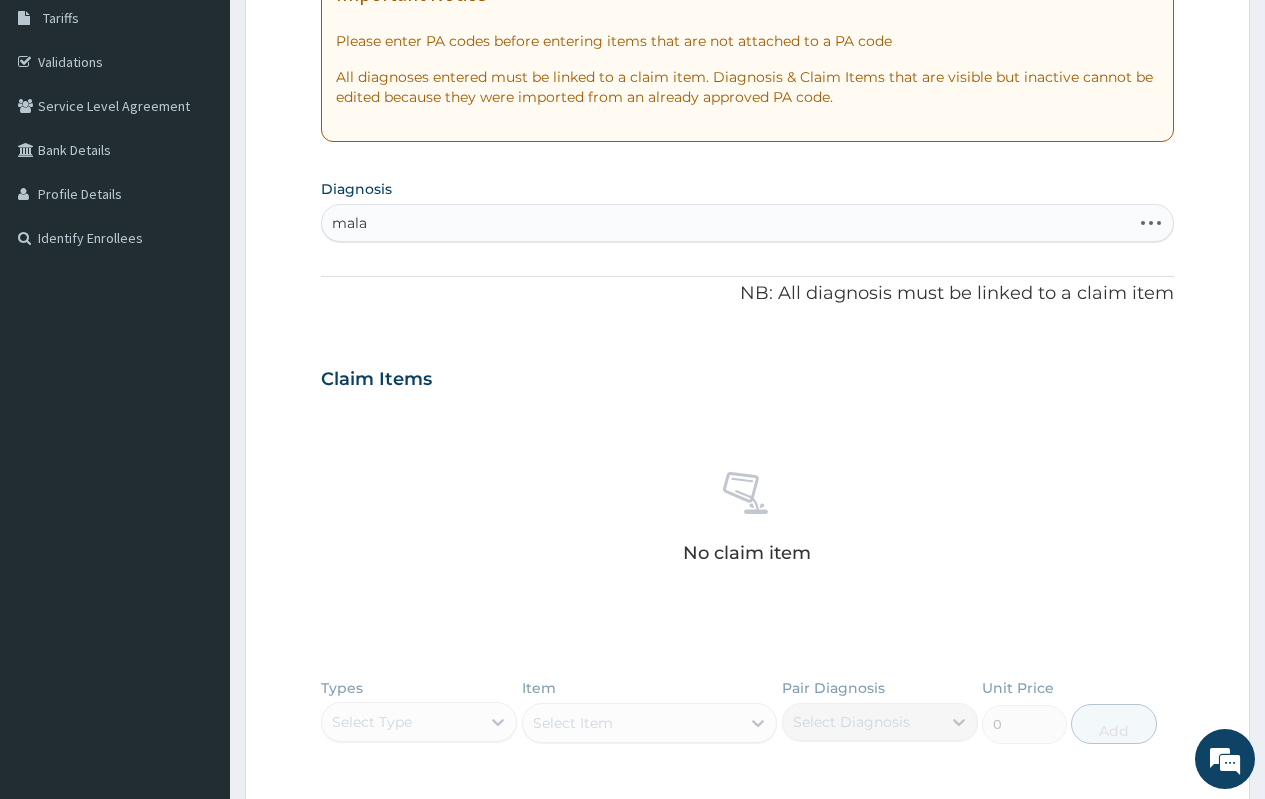 type on "malar" 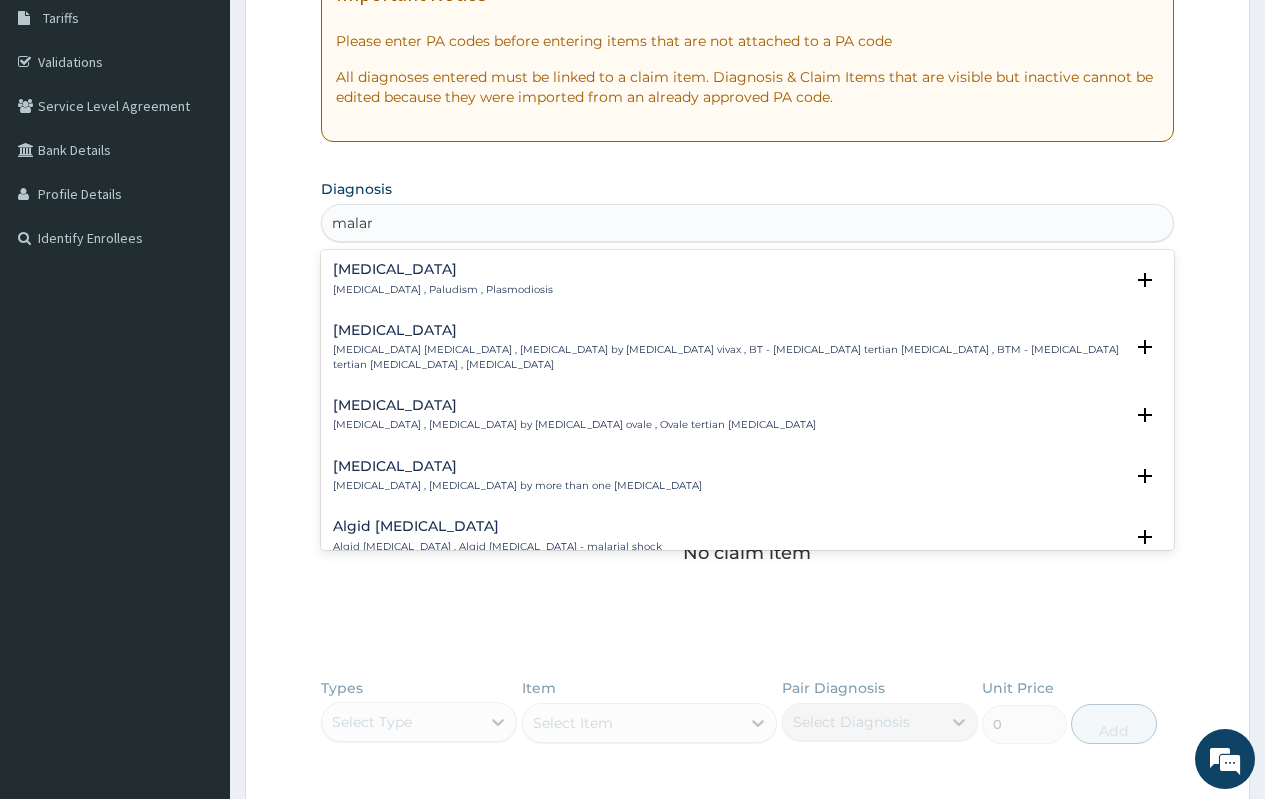 click on "[MEDICAL_DATA]" at bounding box center [443, 269] 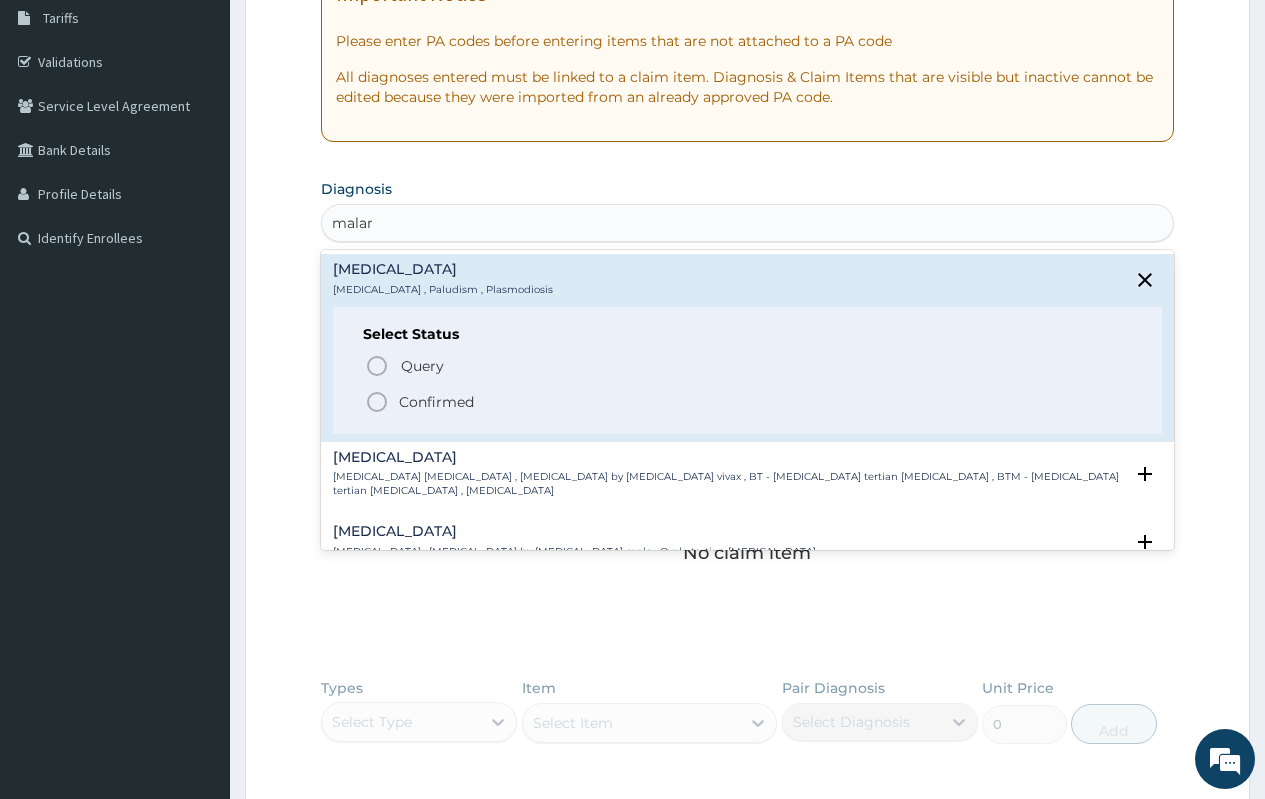 click on "Confirmed" at bounding box center [436, 402] 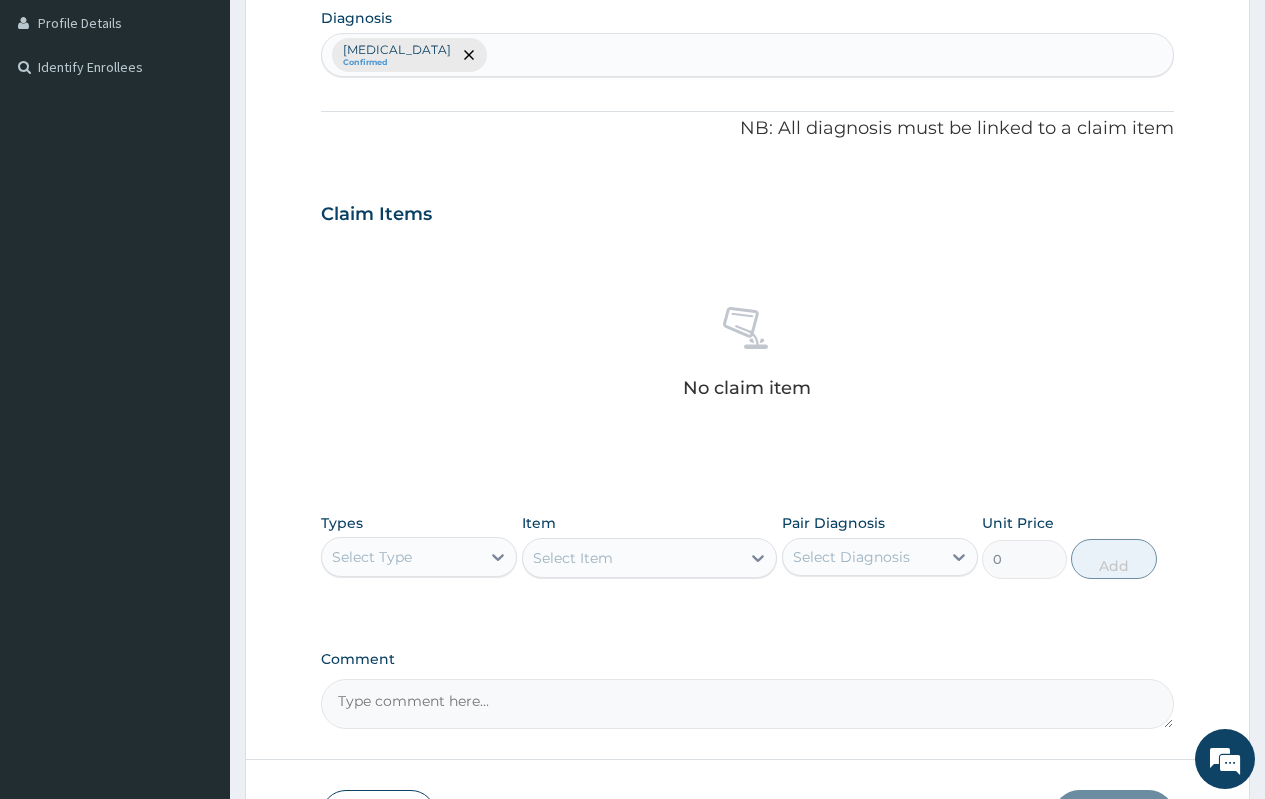 scroll, scrollTop: 633, scrollLeft: 0, axis: vertical 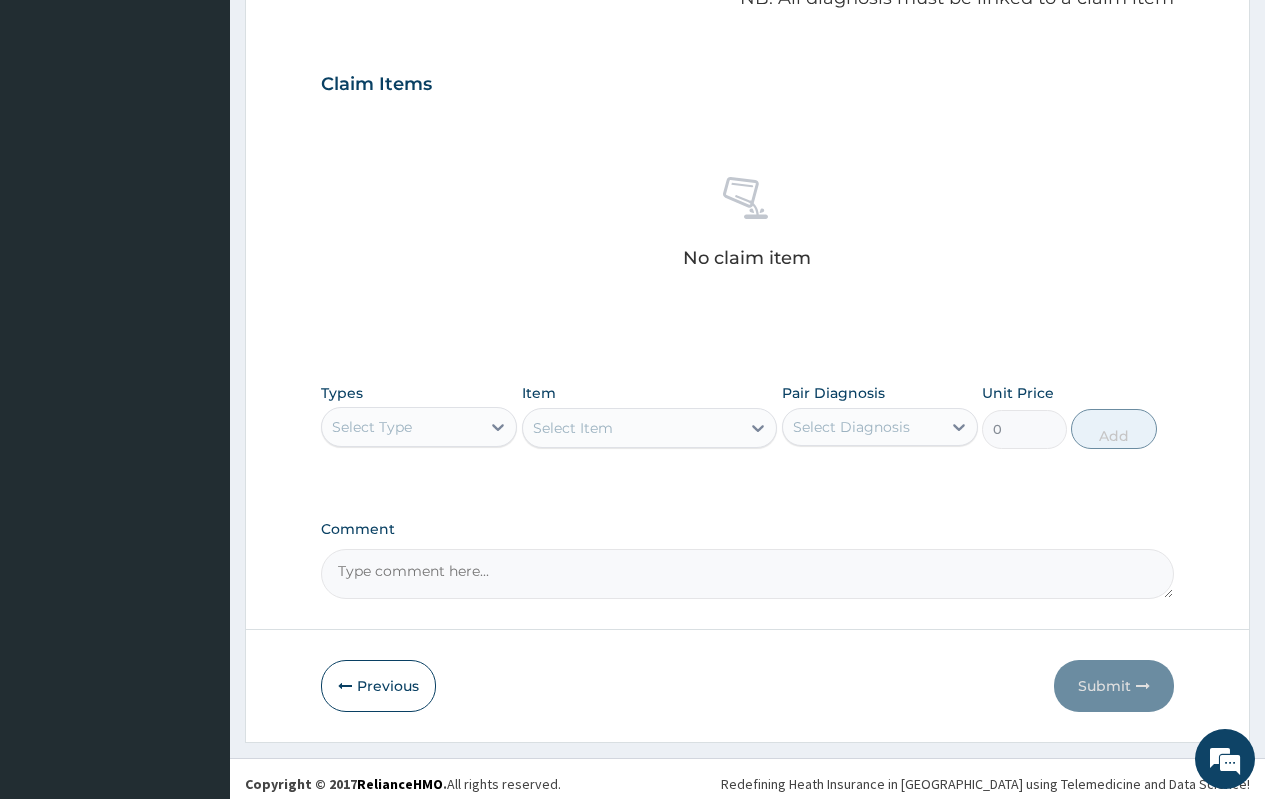 click on "Select Type" at bounding box center (419, 427) 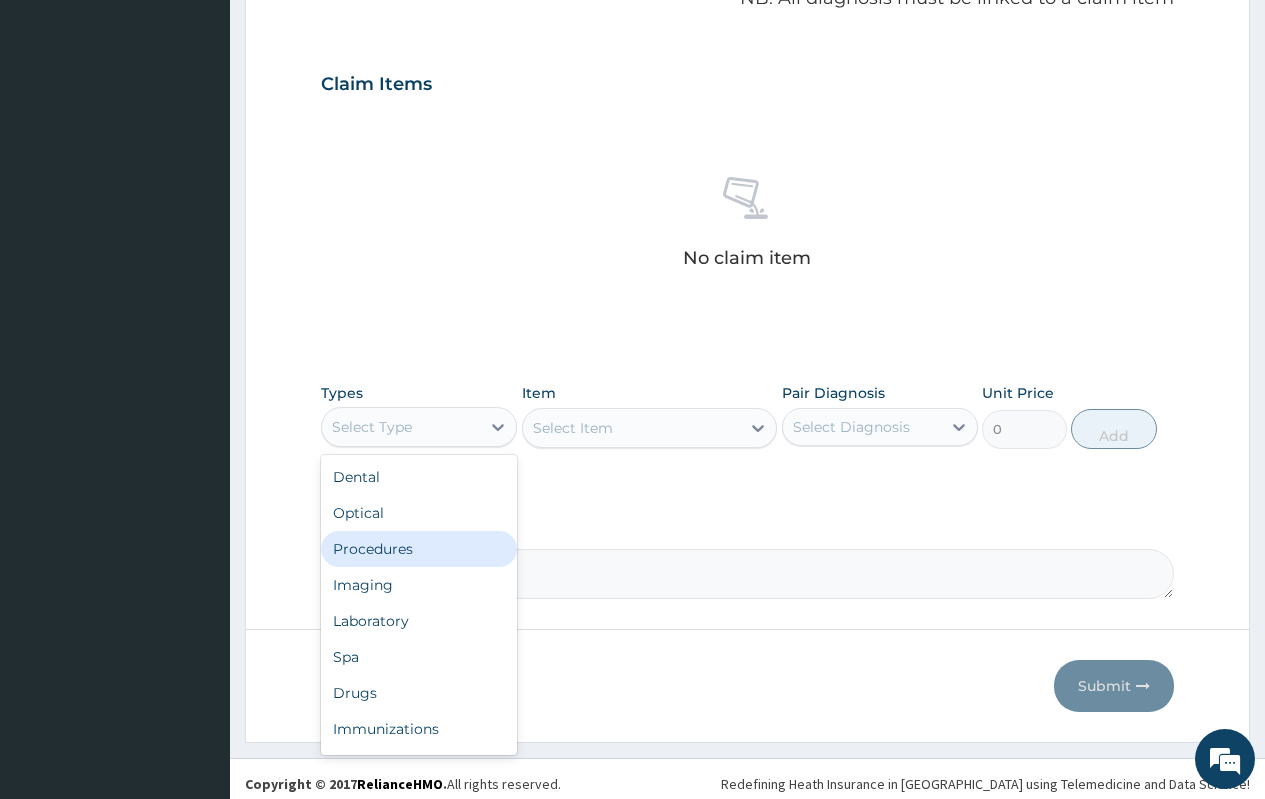 click on "Procedures" at bounding box center (419, 549) 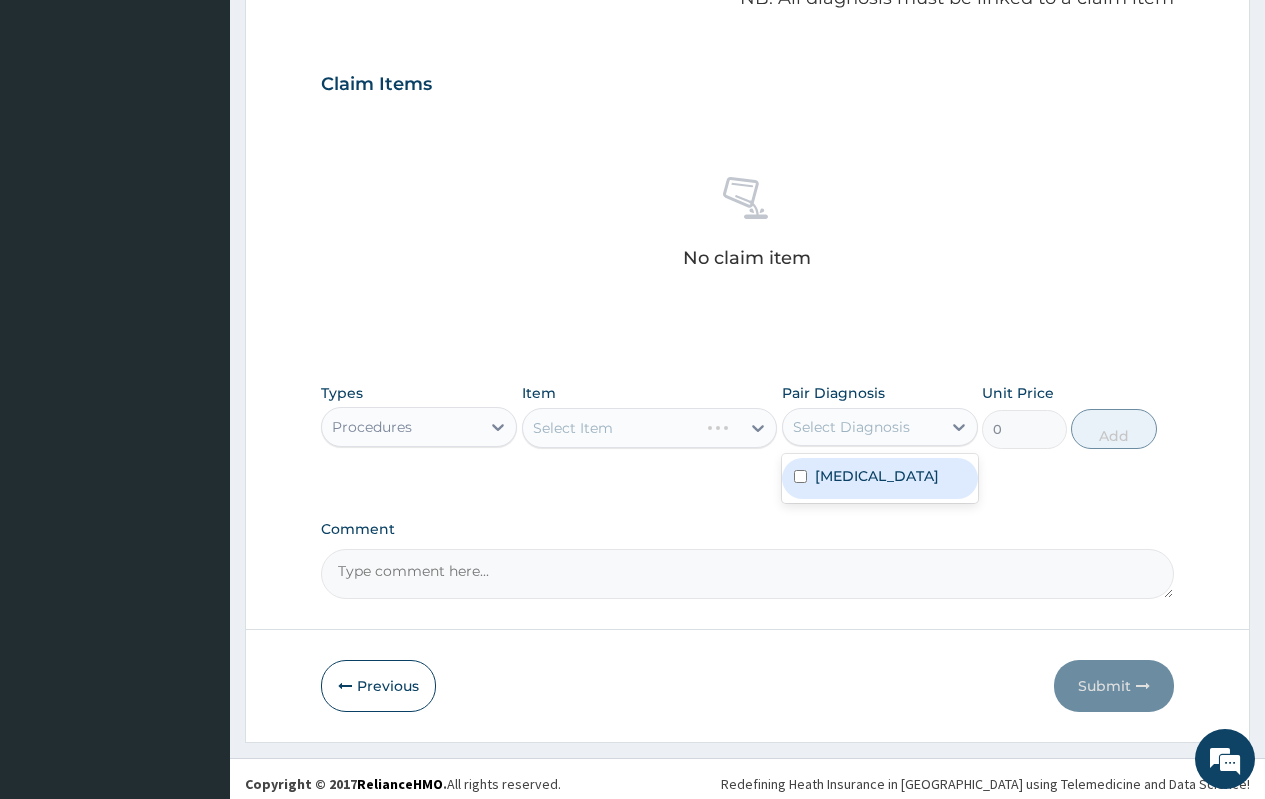 click on "Select Diagnosis" at bounding box center (862, 427) 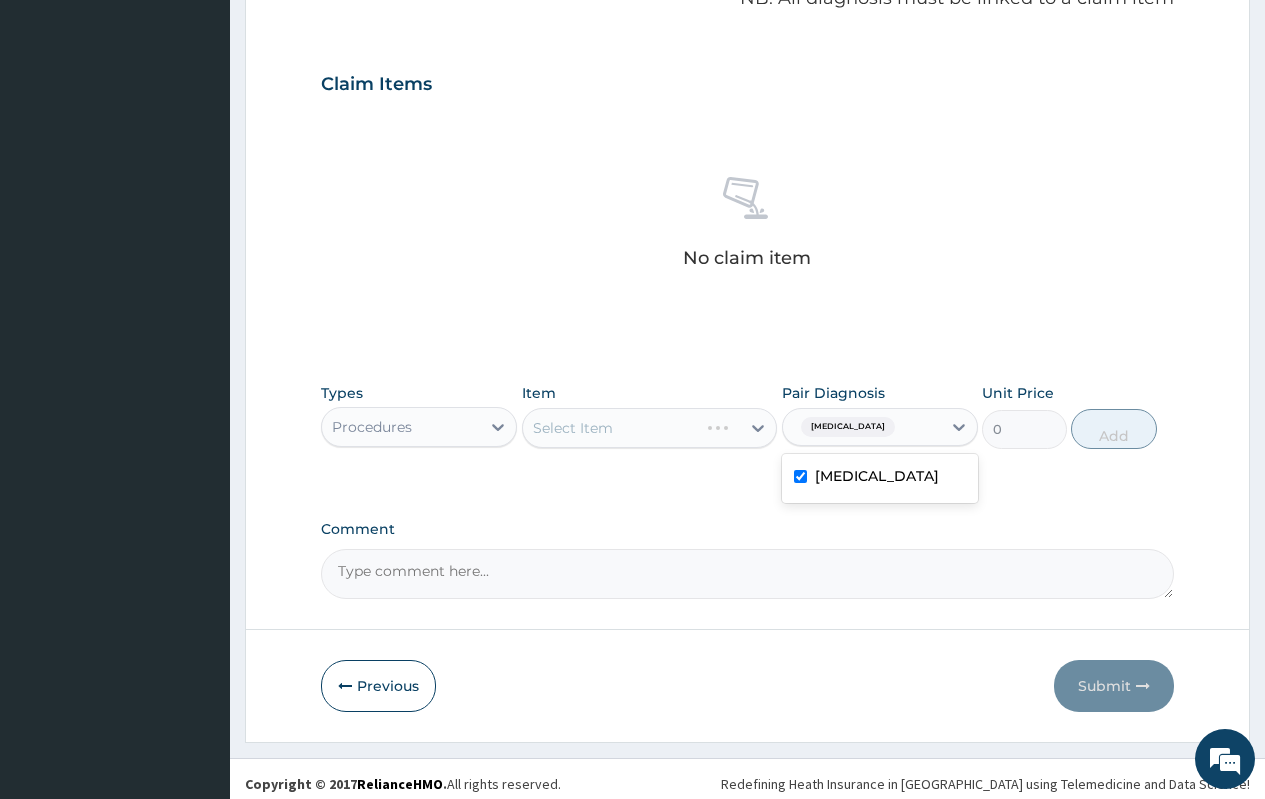 checkbox on "true" 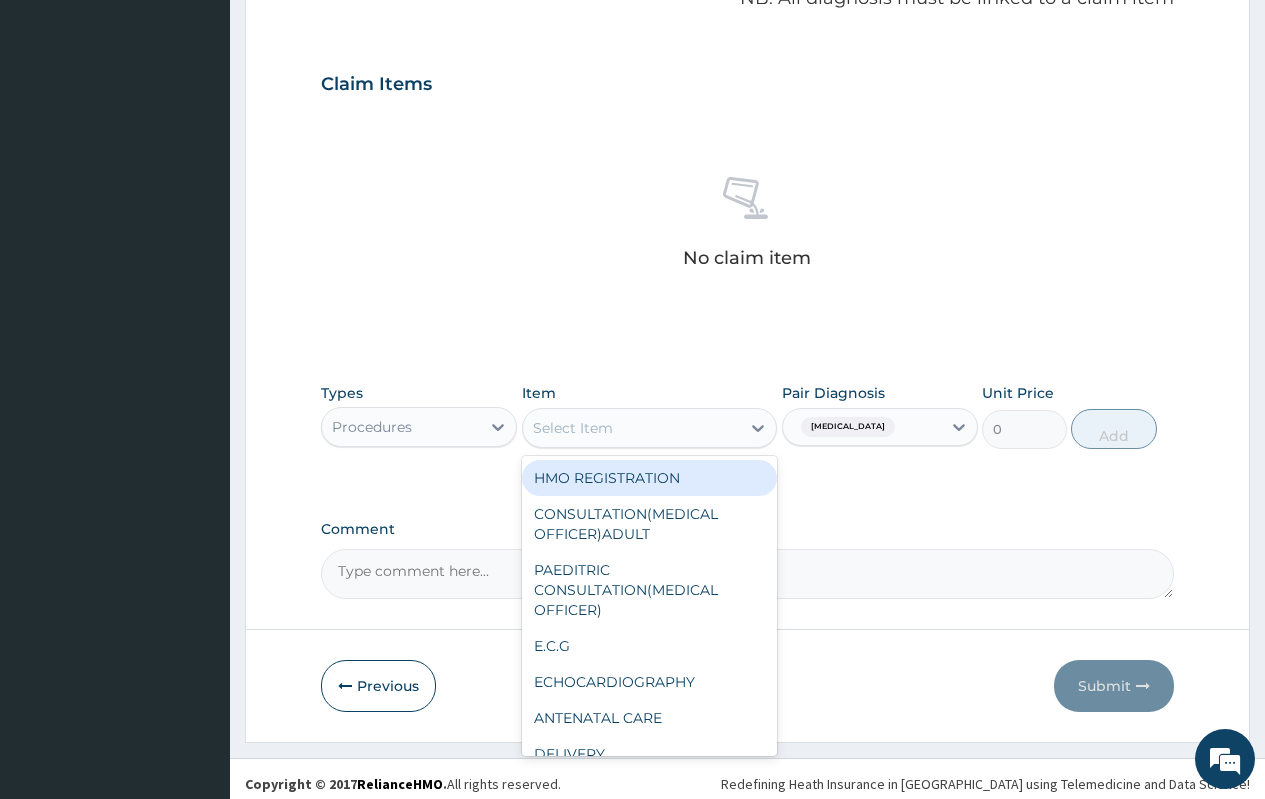 click on "Select Item" at bounding box center [650, 428] 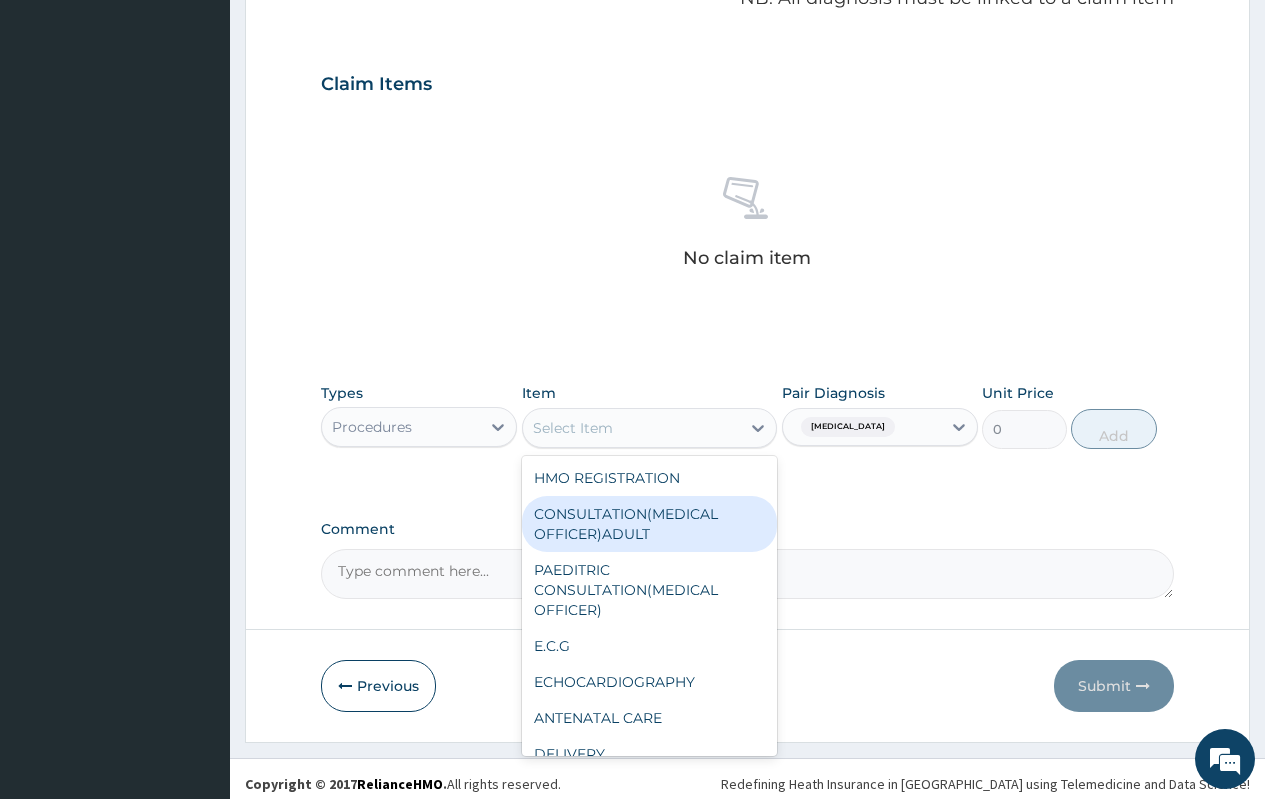 click on "CONSULTATION(MEDICAL OFFICER)ADULT" at bounding box center (650, 524) 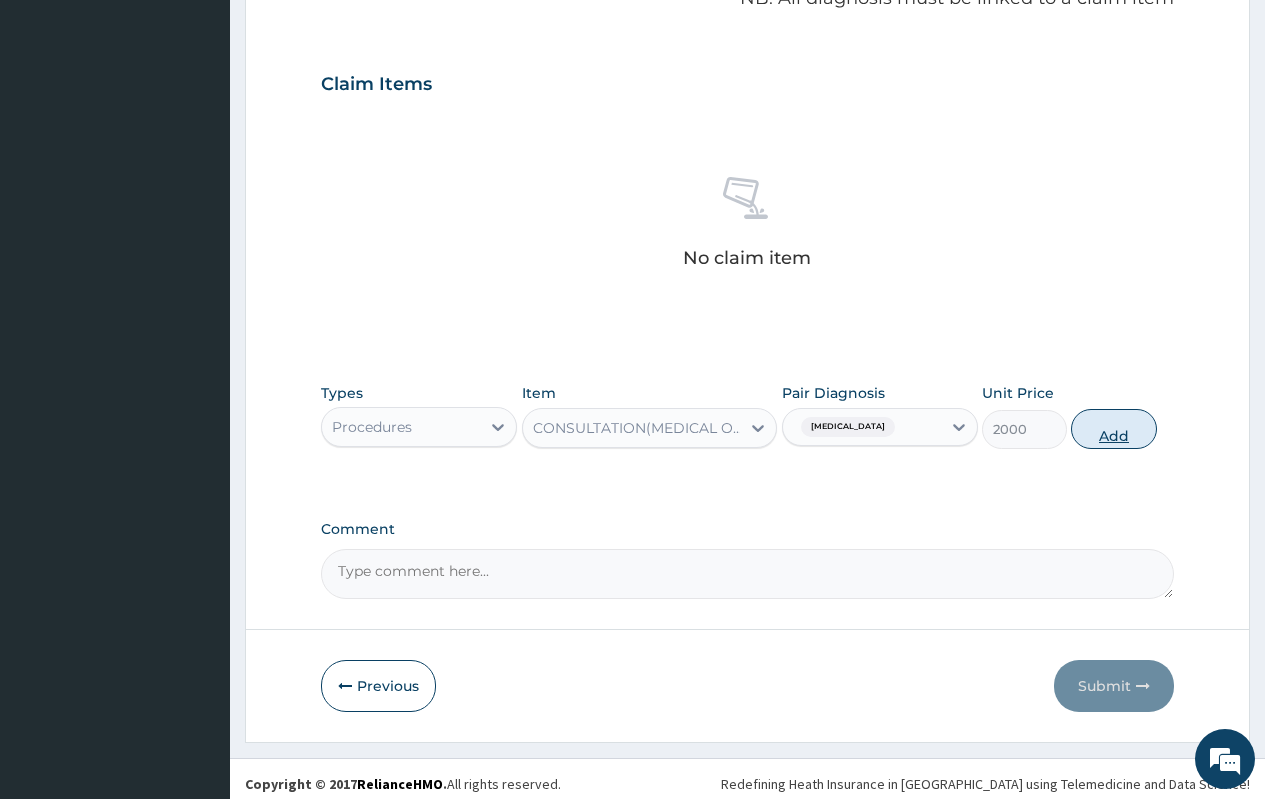 click on "Add" at bounding box center (1113, 429) 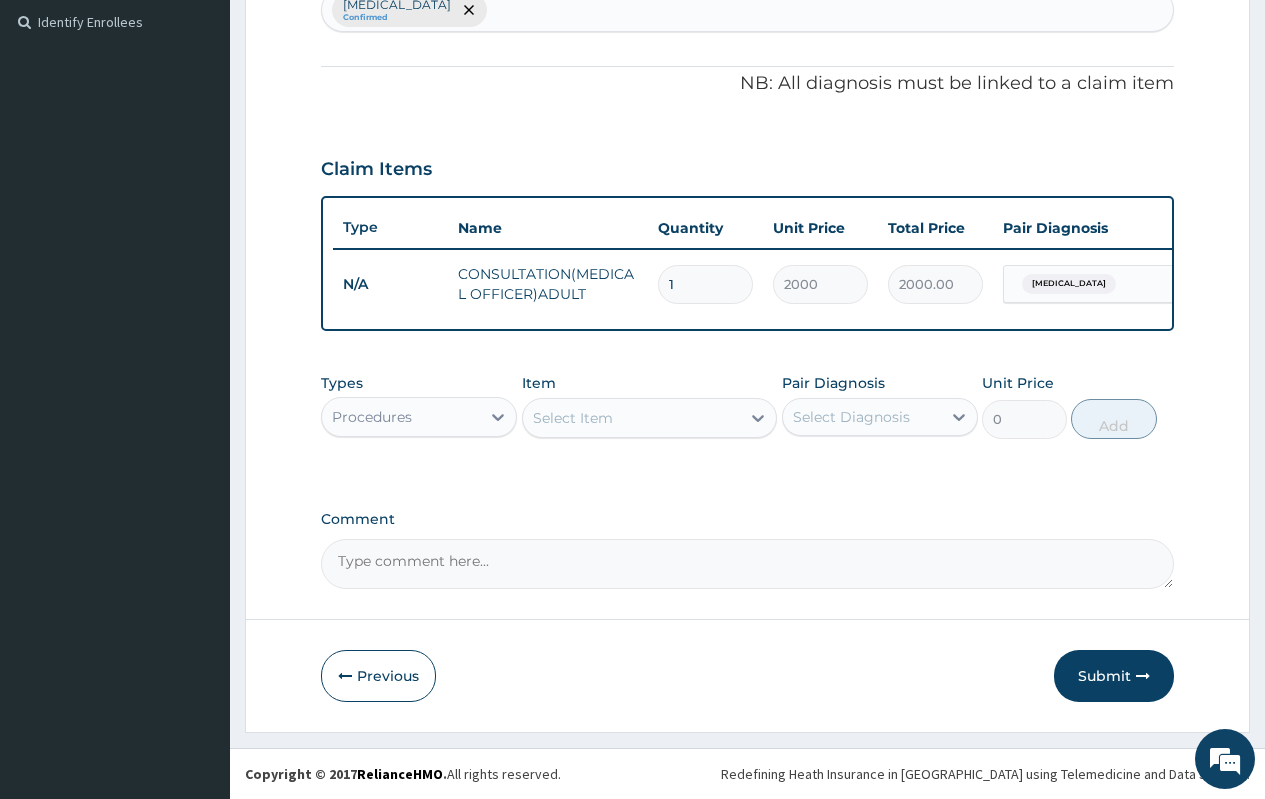 scroll, scrollTop: 563, scrollLeft: 0, axis: vertical 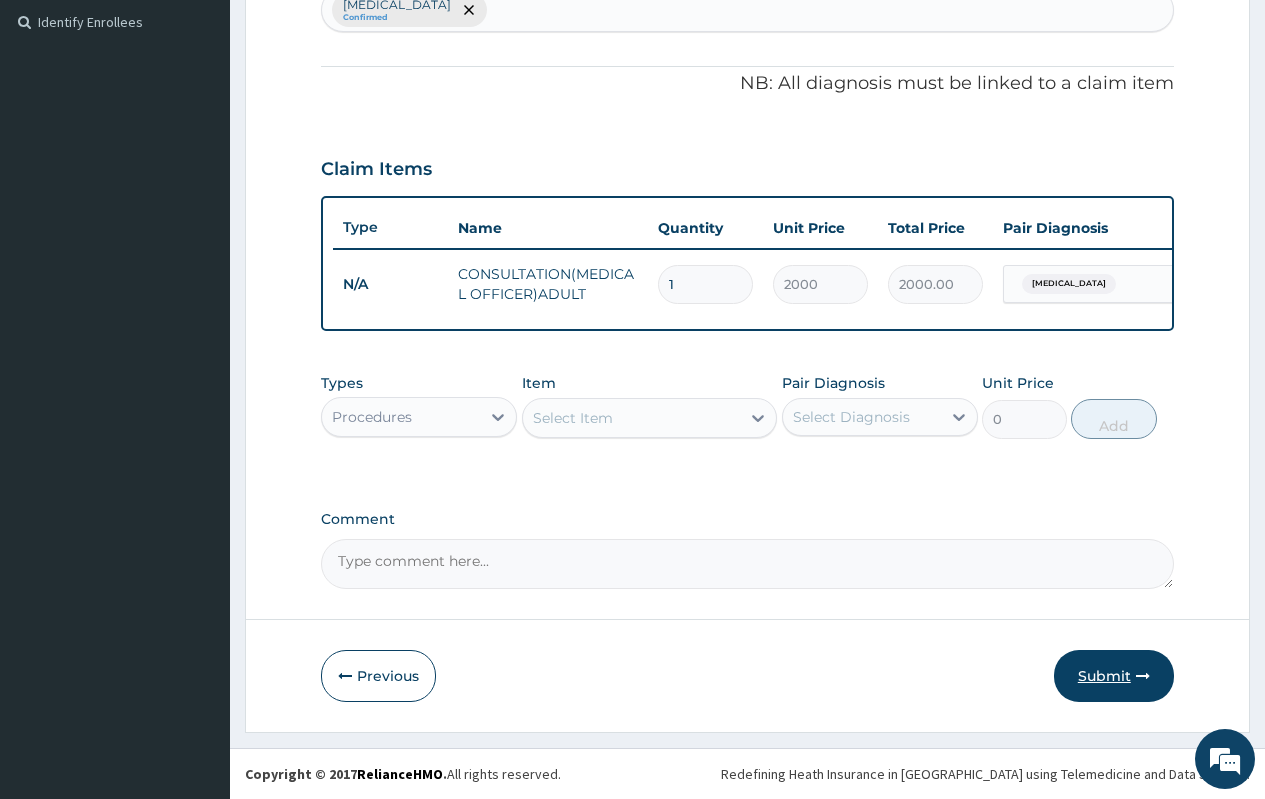 click on "Submit" at bounding box center [1114, 676] 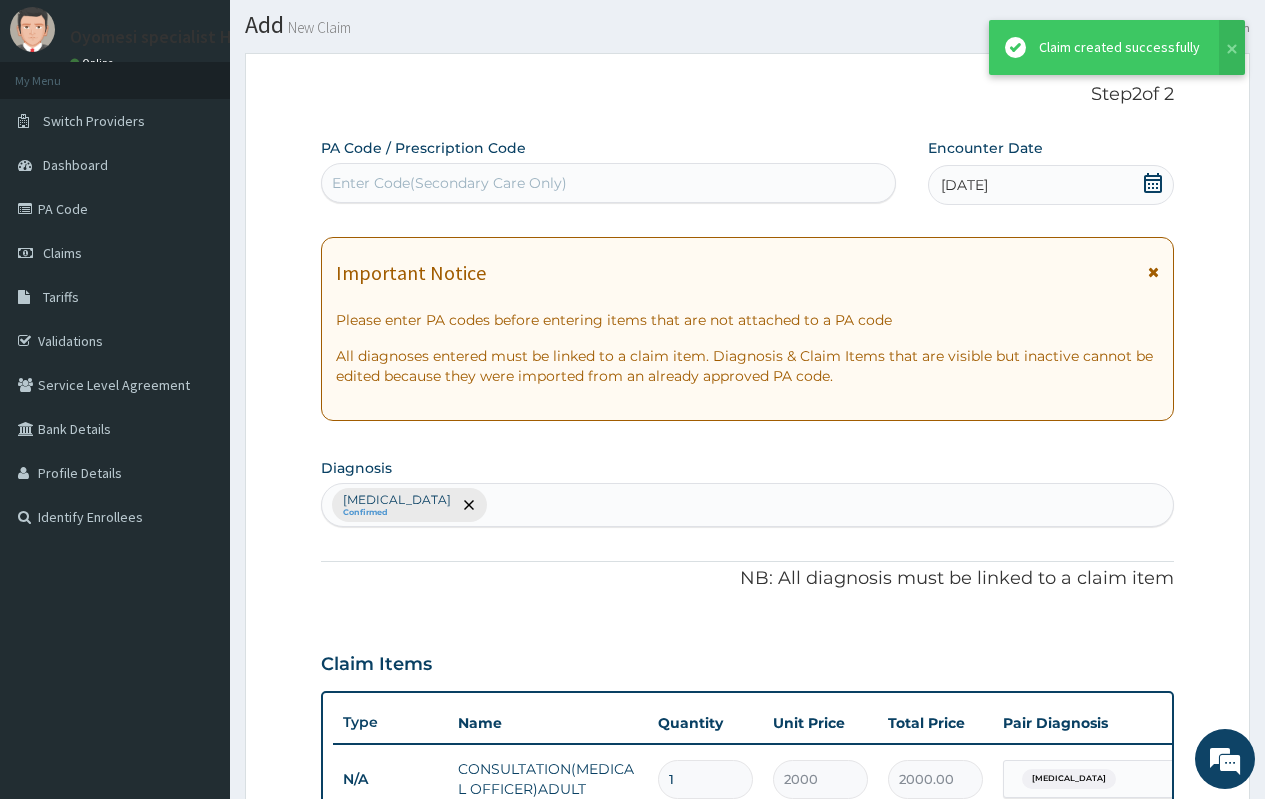 scroll, scrollTop: 563, scrollLeft: 0, axis: vertical 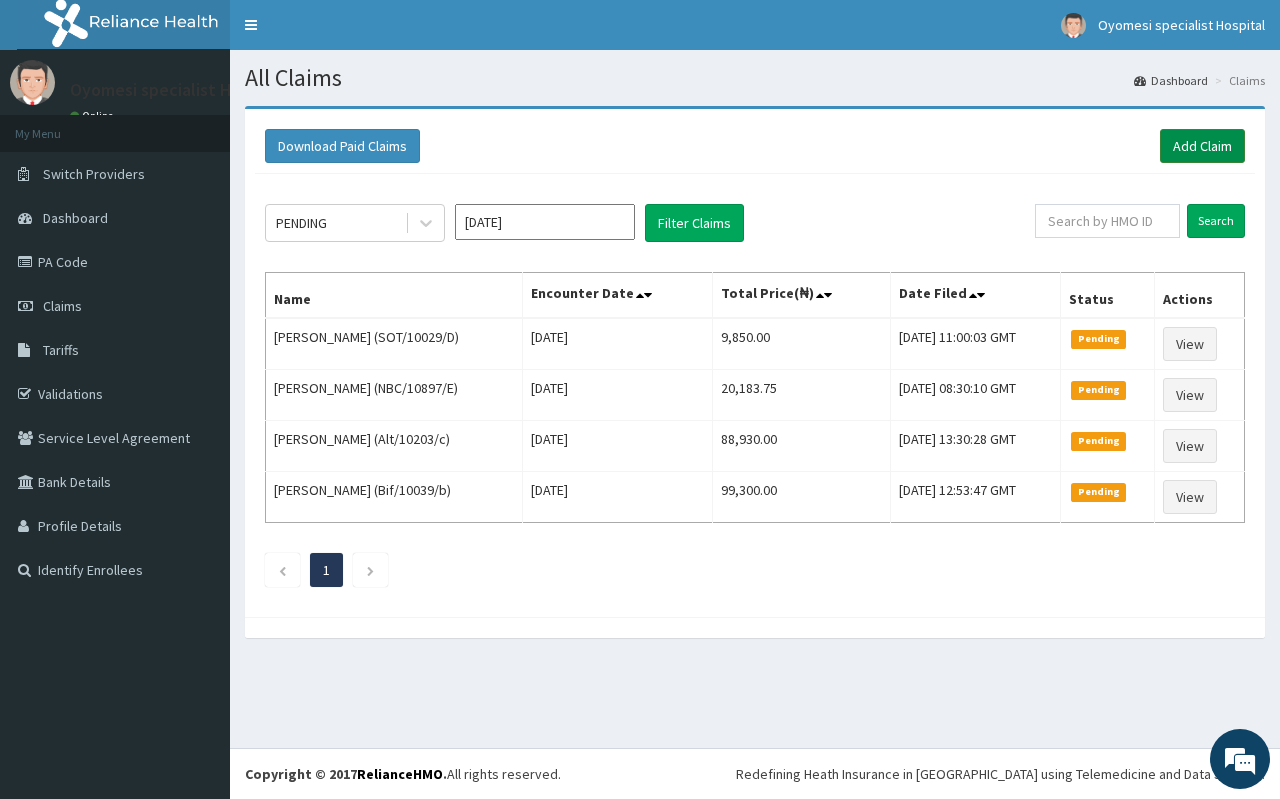 drag, startPoint x: 1179, startPoint y: 145, endPoint x: 1054, endPoint y: 82, distance: 139.97858 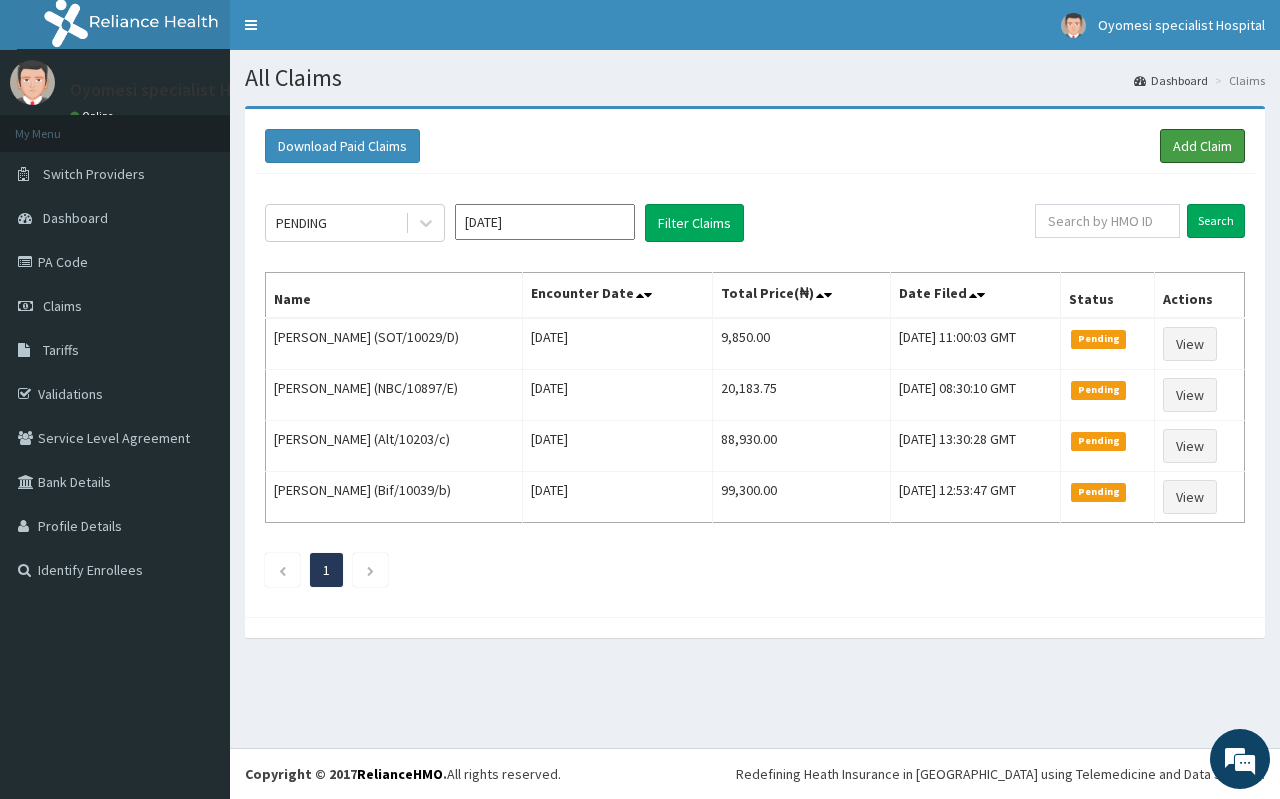 click on "Add Claim" at bounding box center (1202, 146) 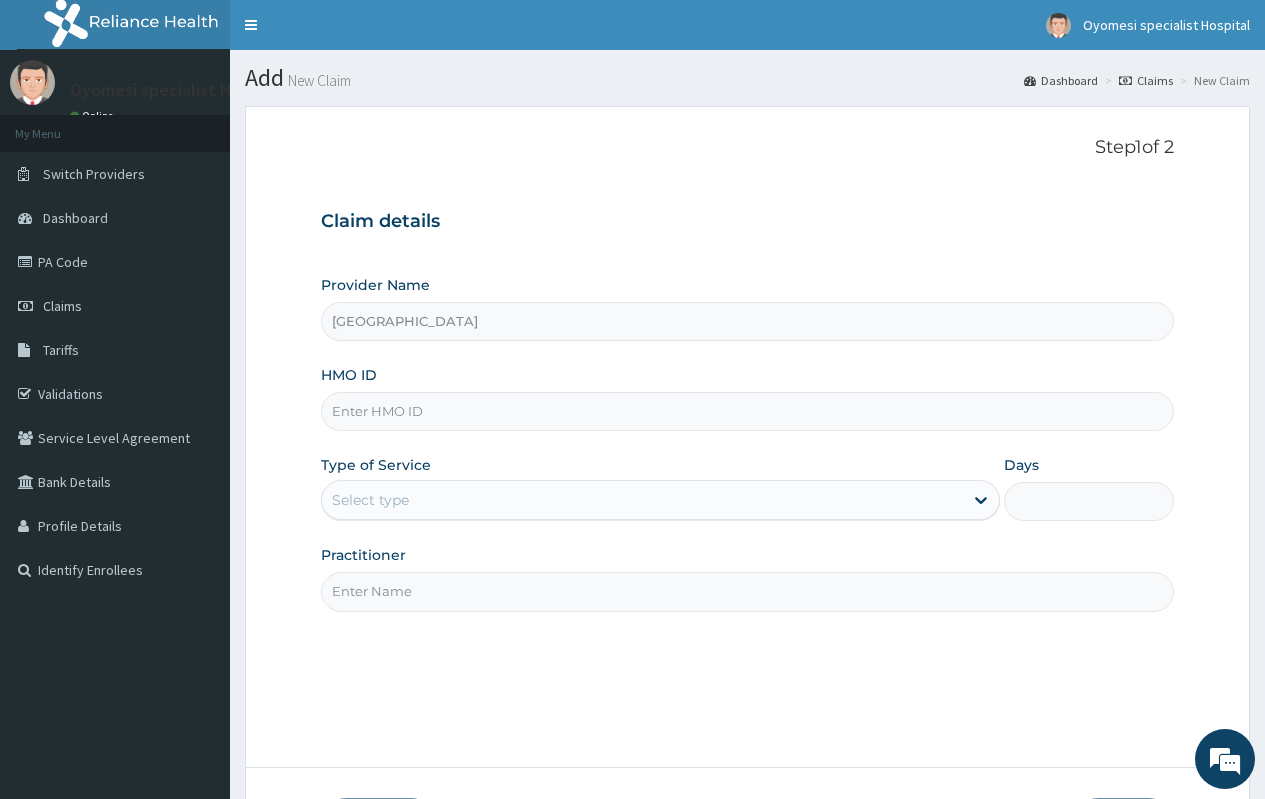 scroll, scrollTop: 0, scrollLeft: 0, axis: both 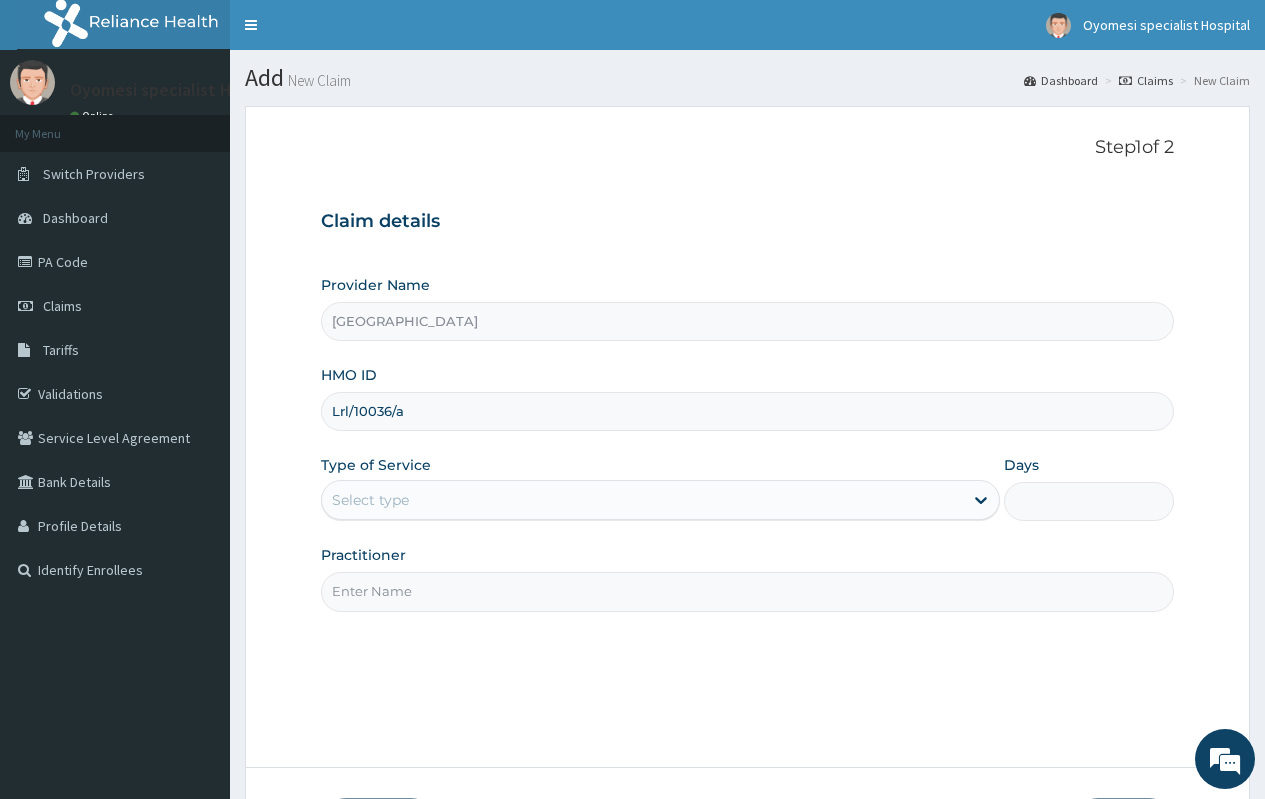 type on "Lrl/10036/a" 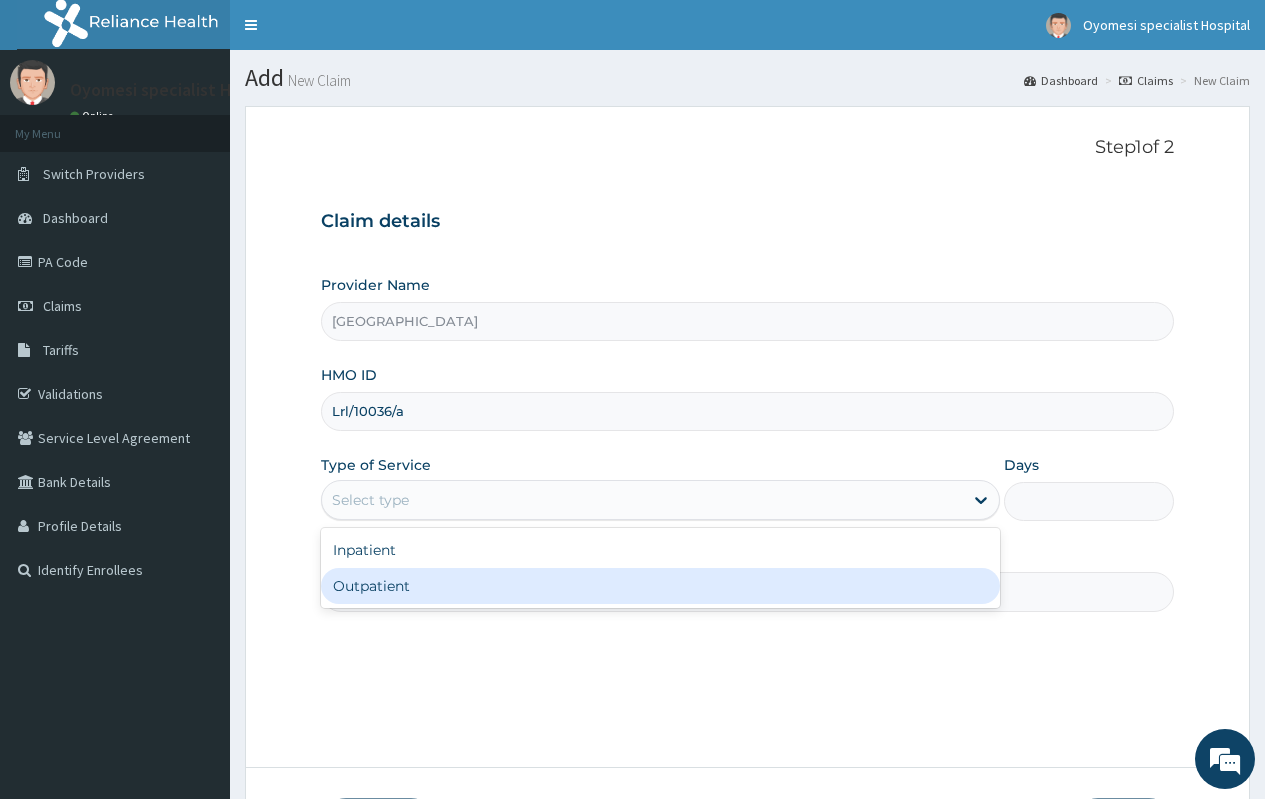 click on "Outpatient" at bounding box center [660, 586] 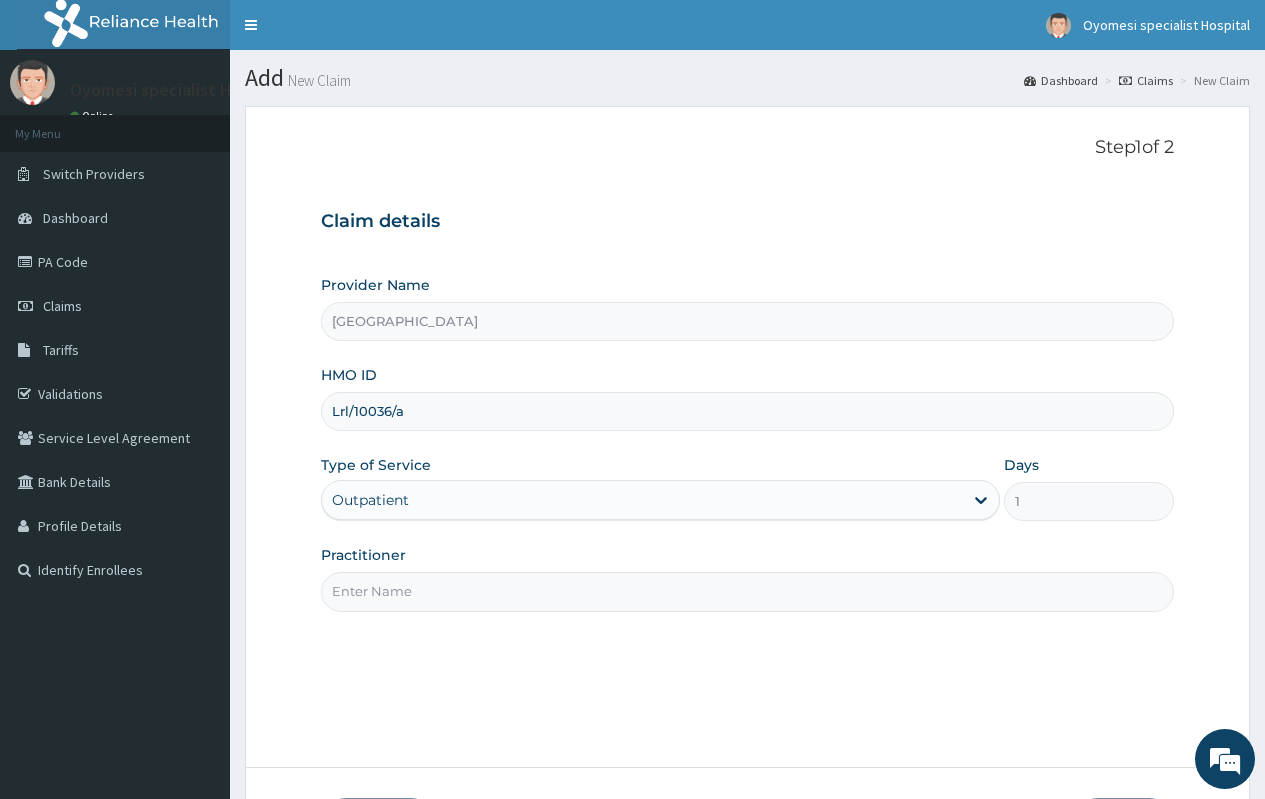 click on "Practitioner" at bounding box center [747, 591] 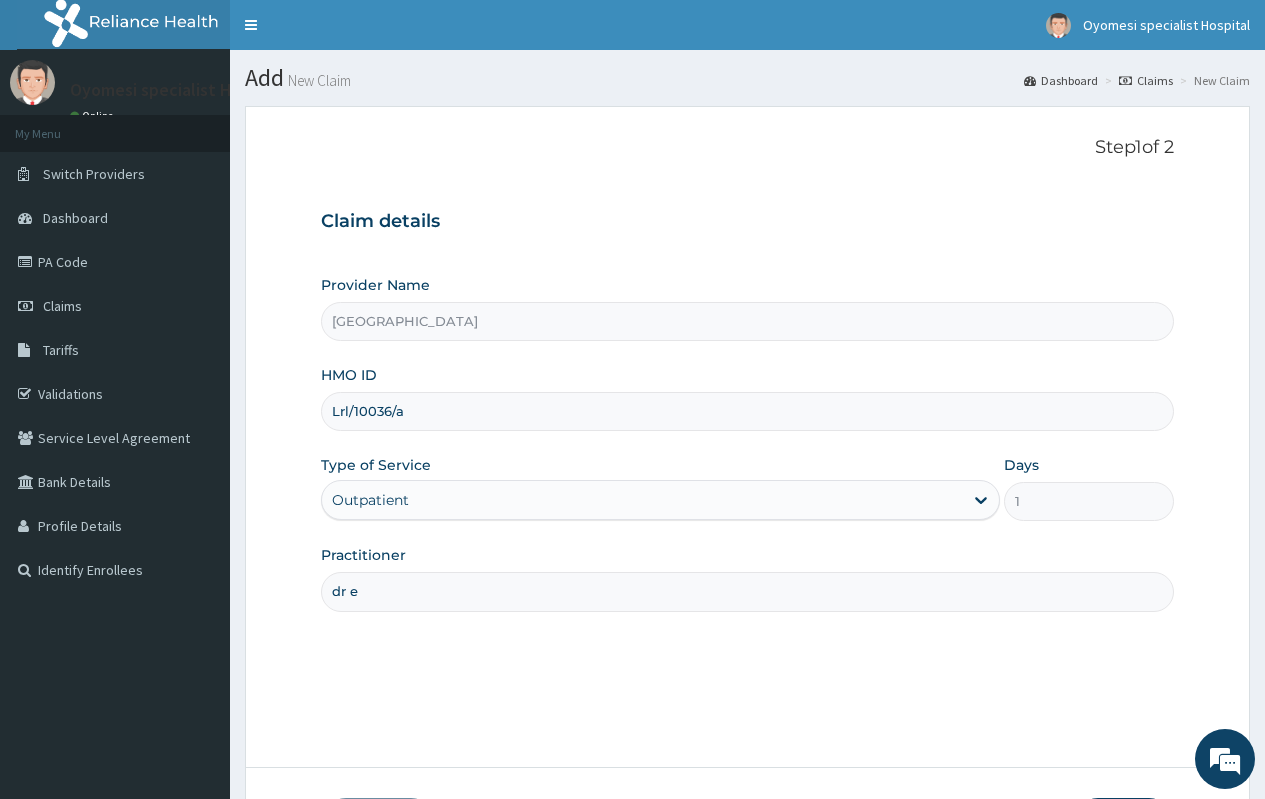 scroll, scrollTop: 0, scrollLeft: 0, axis: both 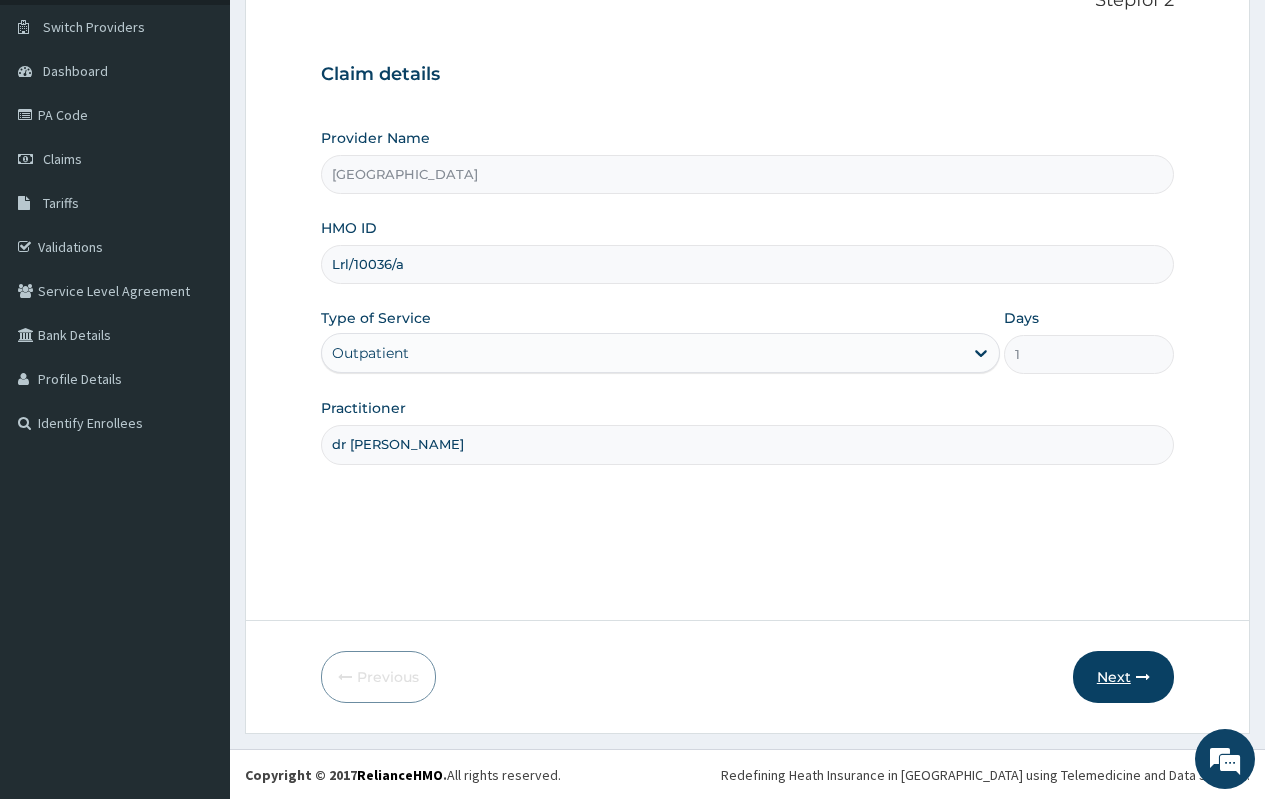 type on "dr [PERSON_NAME]" 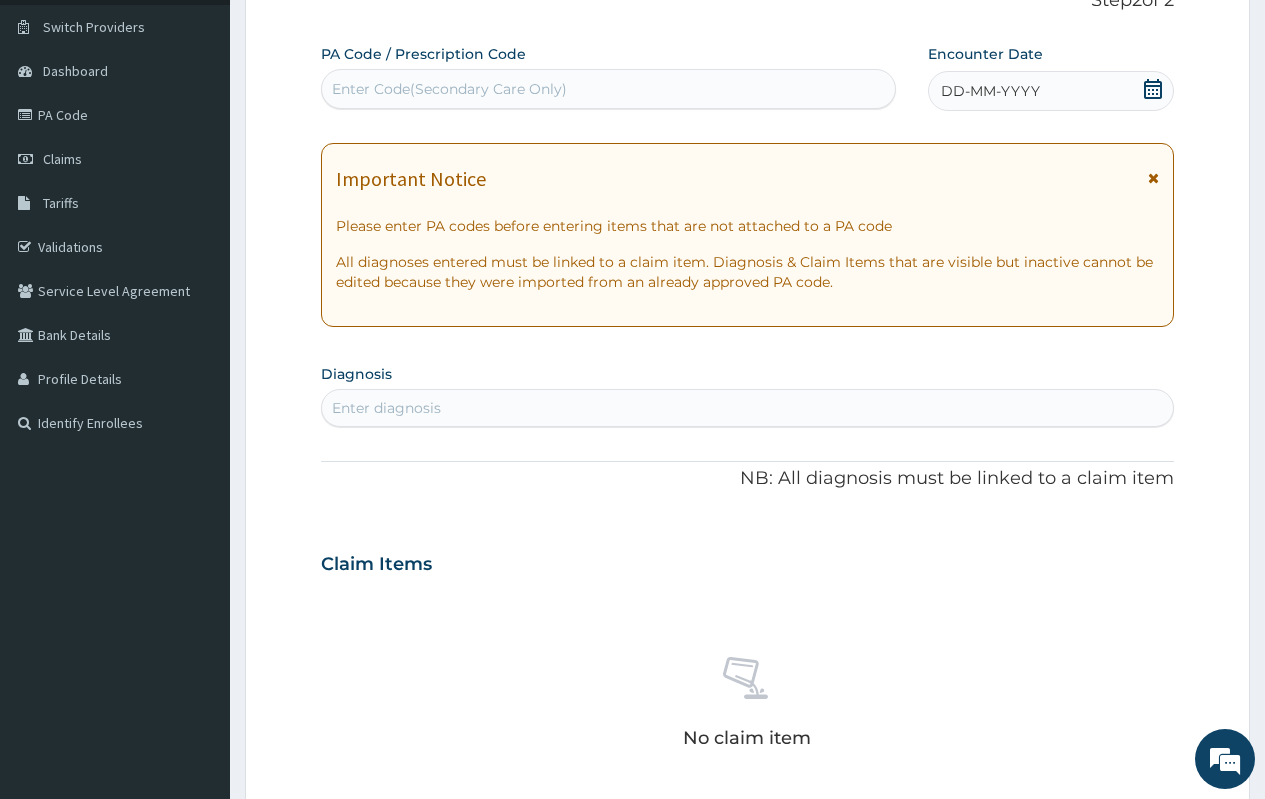 click 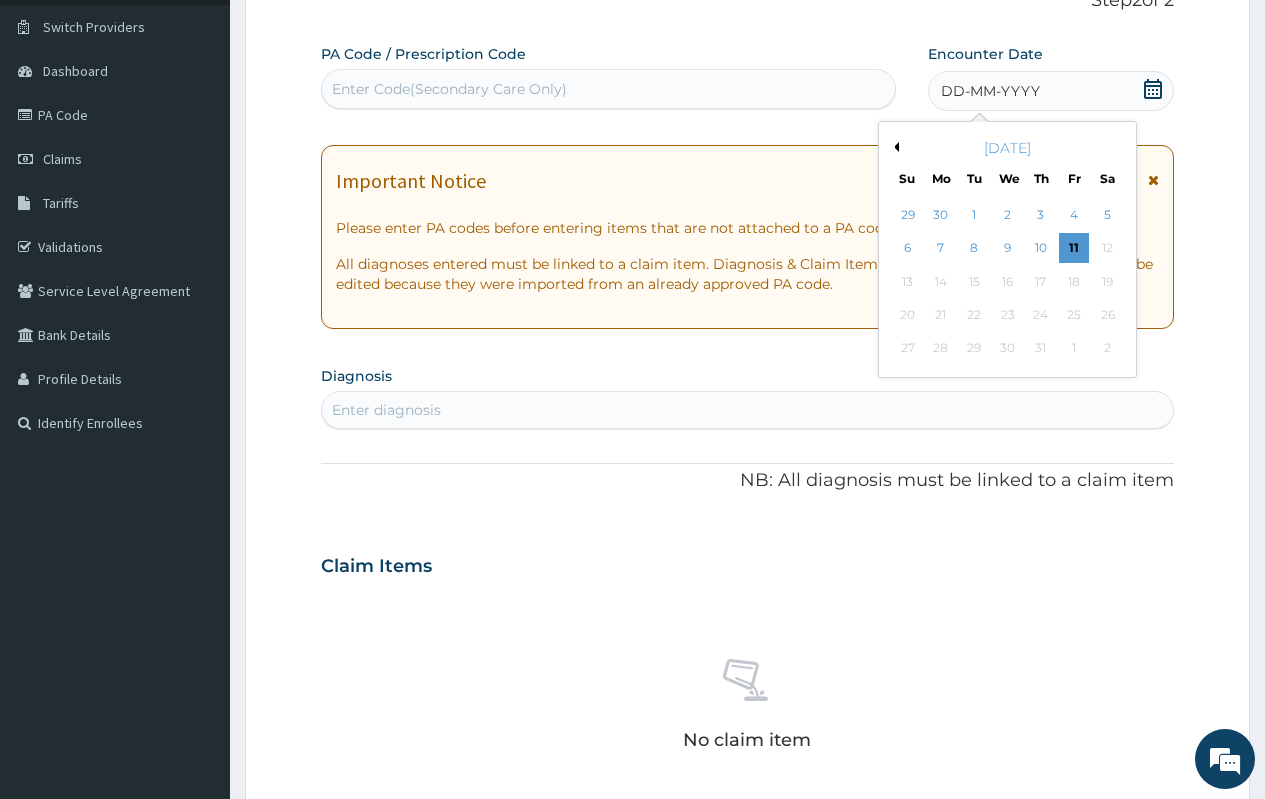 drag, startPoint x: 938, startPoint y: 243, endPoint x: 978, endPoint y: 249, distance: 40.4475 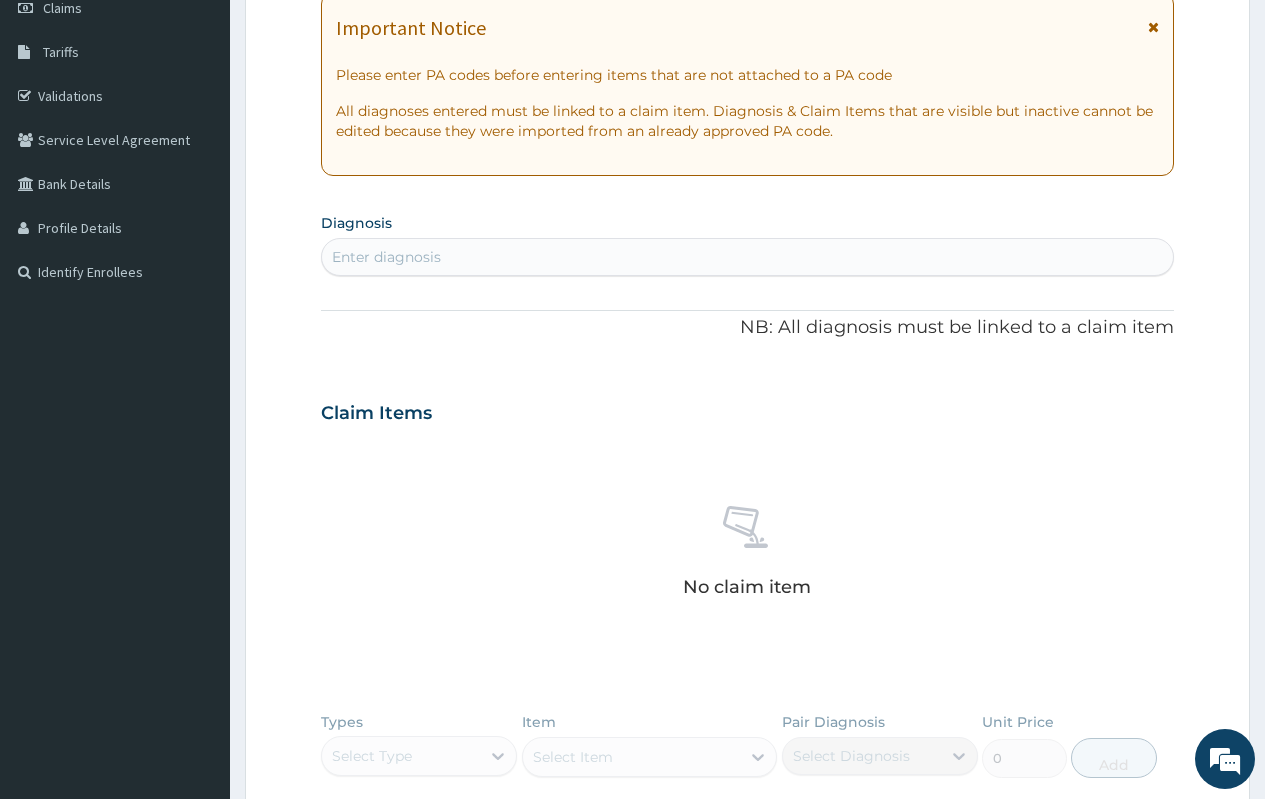 scroll, scrollTop: 363, scrollLeft: 0, axis: vertical 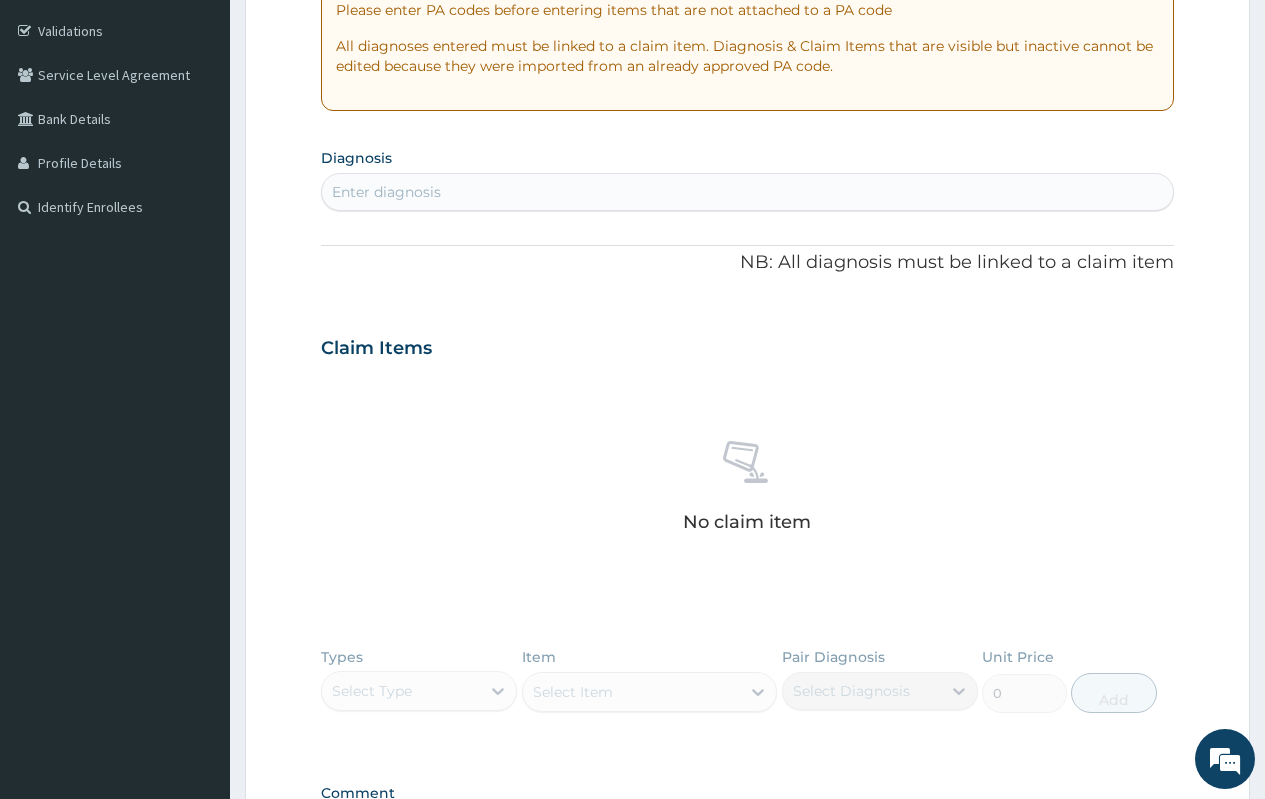 click on "Enter diagnosis" at bounding box center [747, 192] 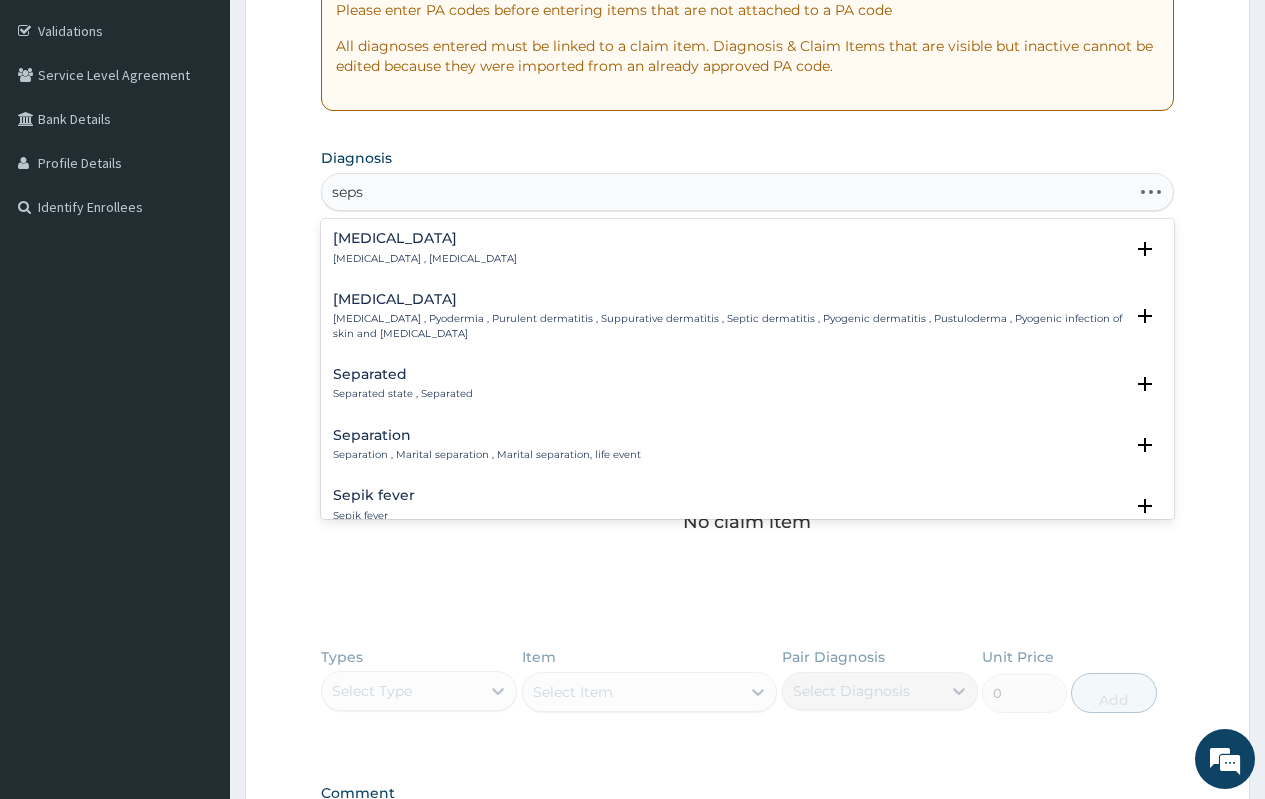 type on "sepsi" 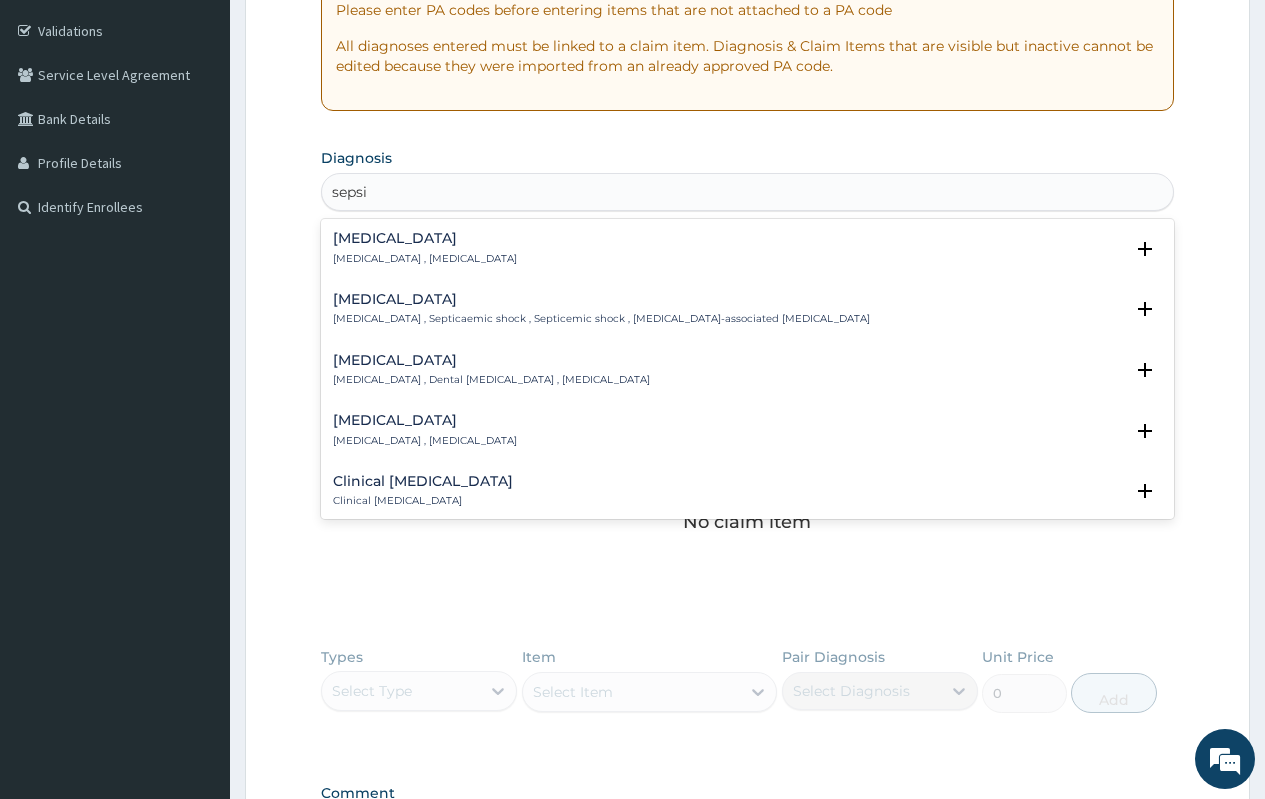 click on "Systemic infection , Sepsis" at bounding box center [425, 259] 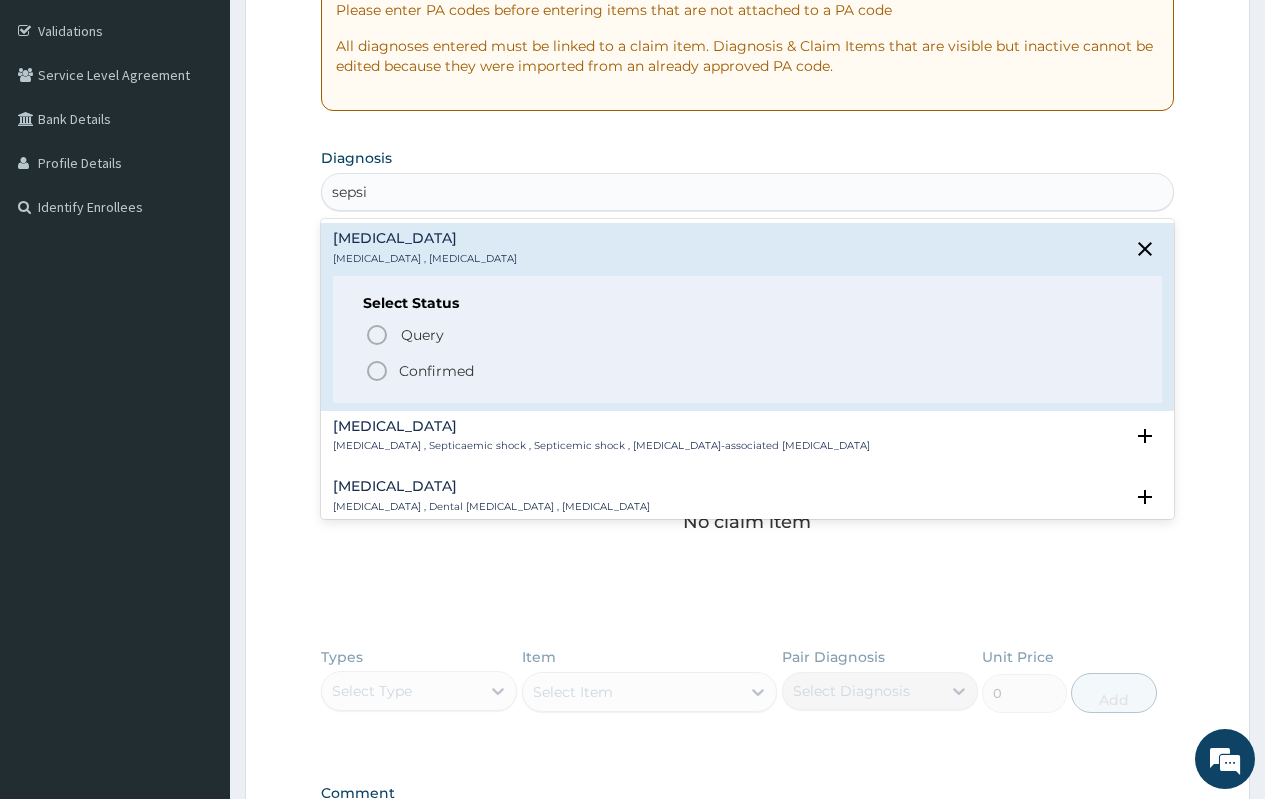 click on "Confirmed" at bounding box center [748, 371] 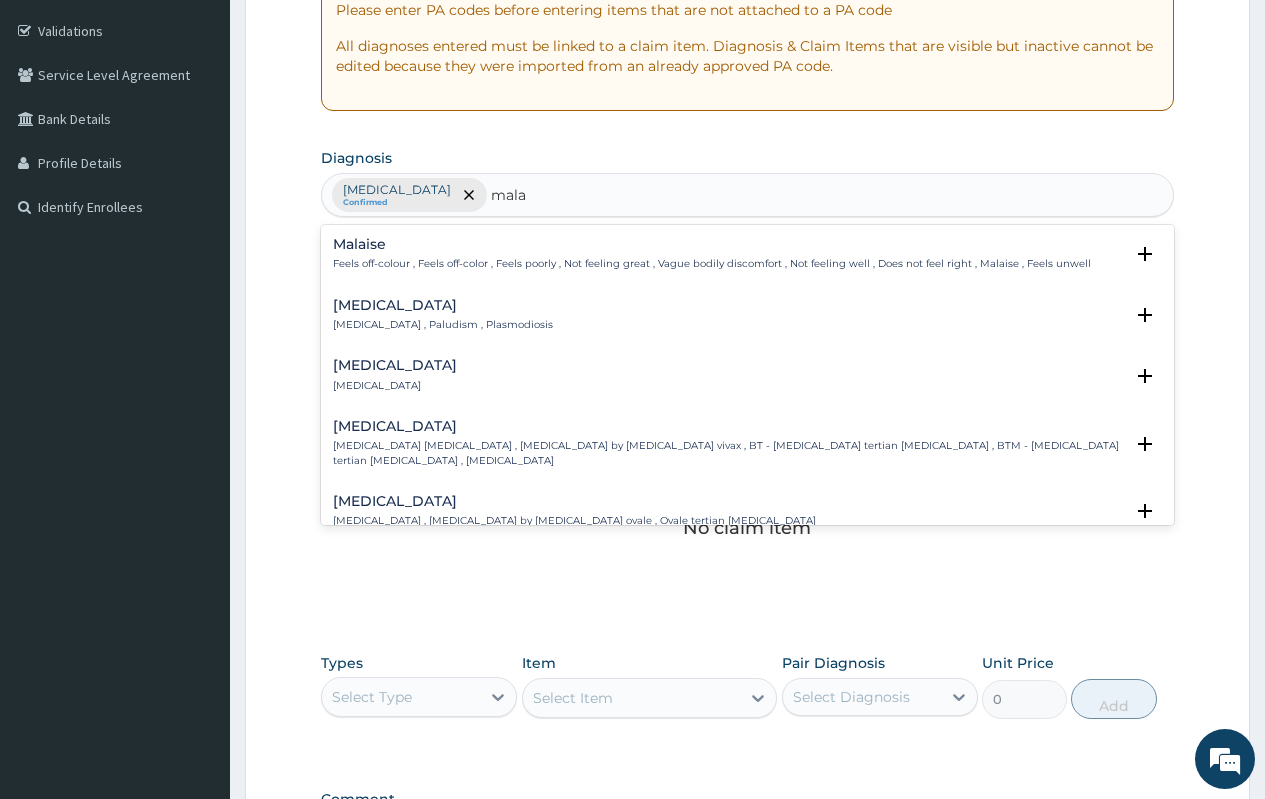 type on "malar" 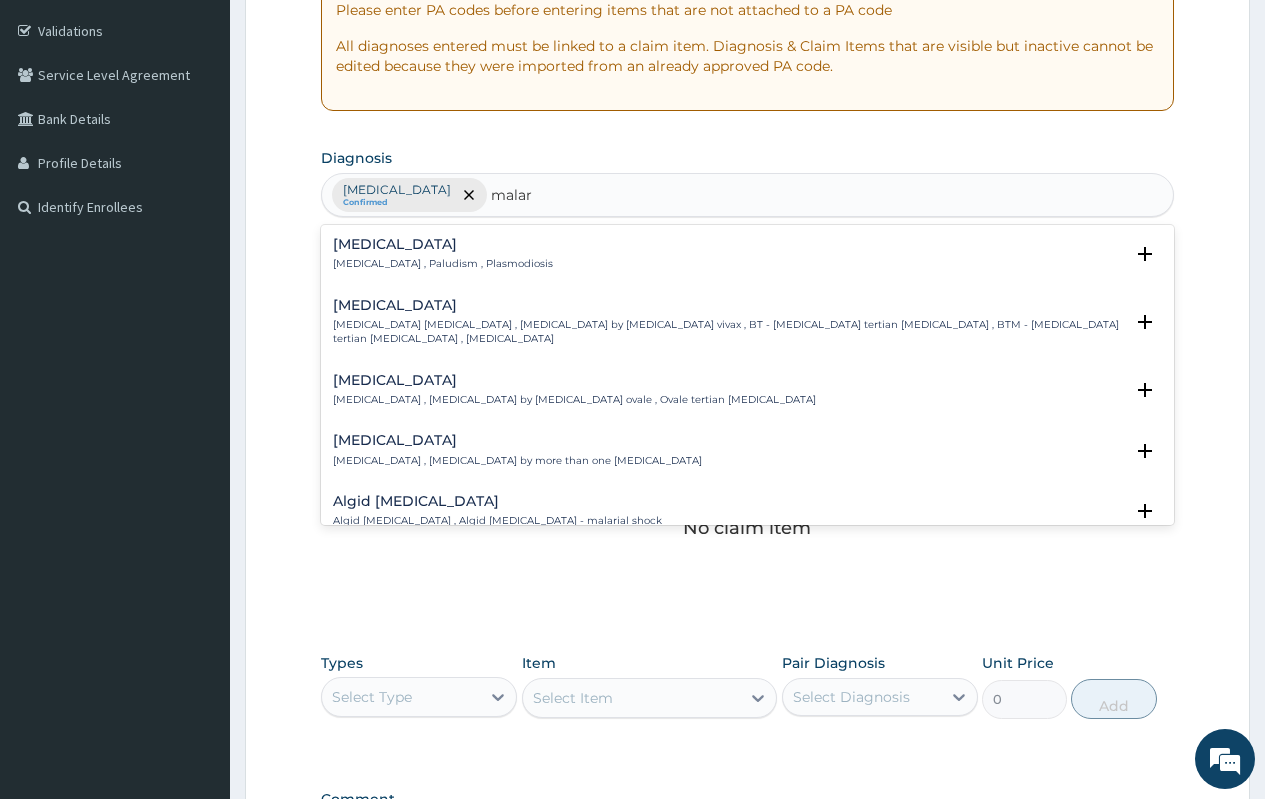 click on "Malaria Malaria , Paludism , Plasmodiosis Select Status Query Query covers suspected (?), Keep in view (kiv), Ruled out (r/o) Confirmed" at bounding box center [747, 259] 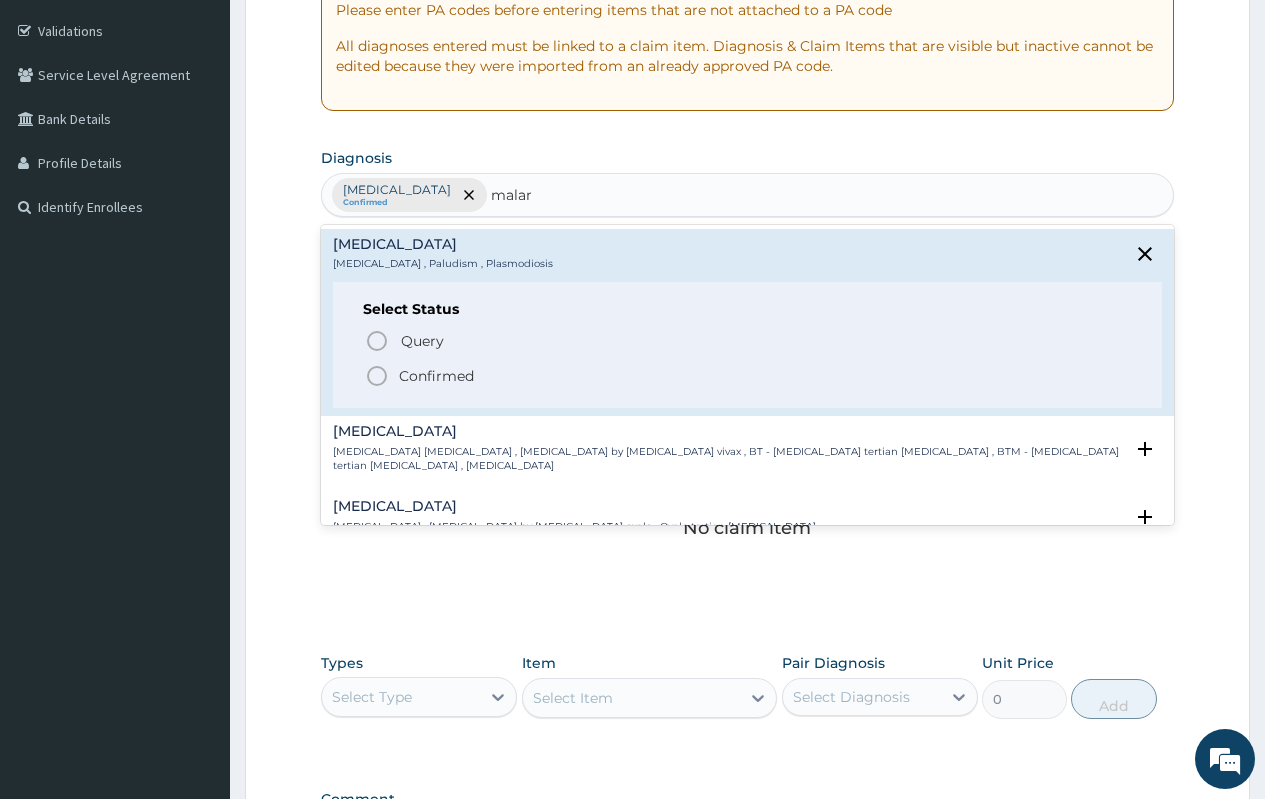 drag, startPoint x: 414, startPoint y: 376, endPoint x: 426, endPoint y: 359, distance: 20.808653 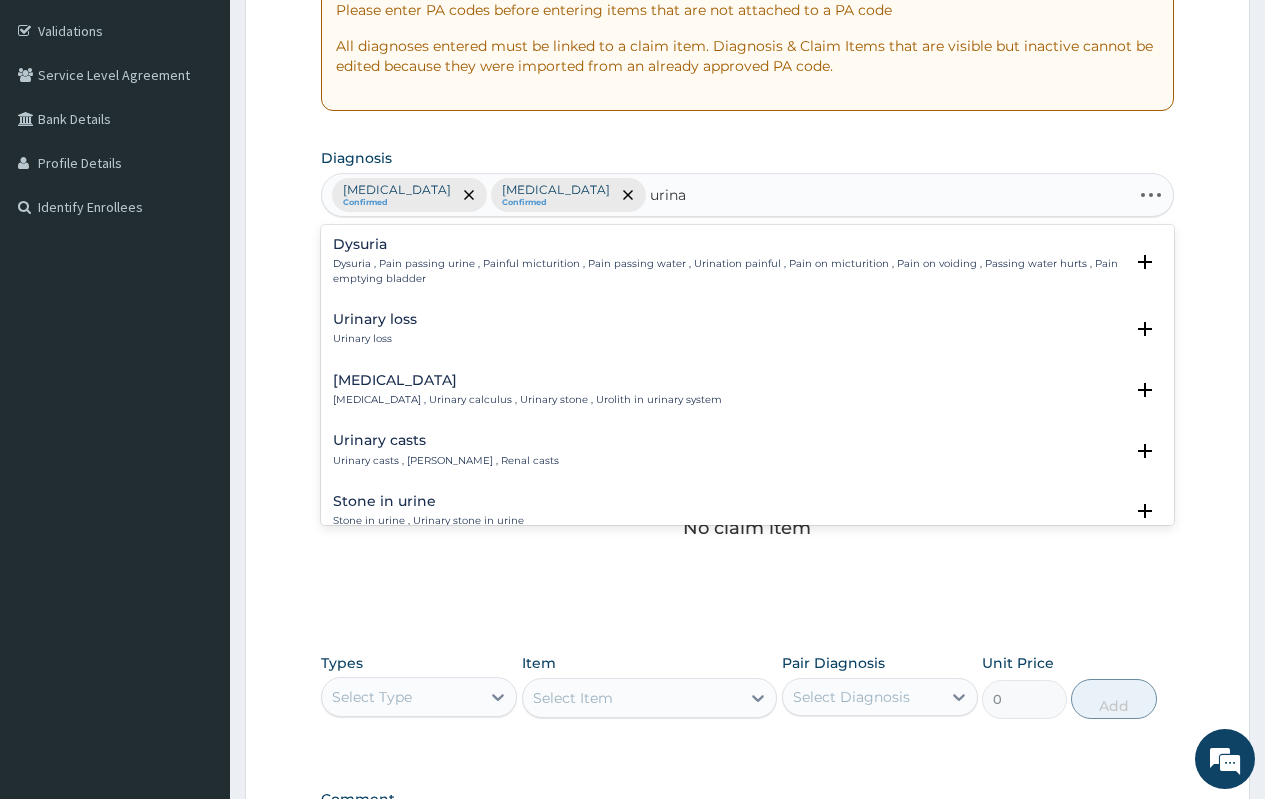 type on "urinar" 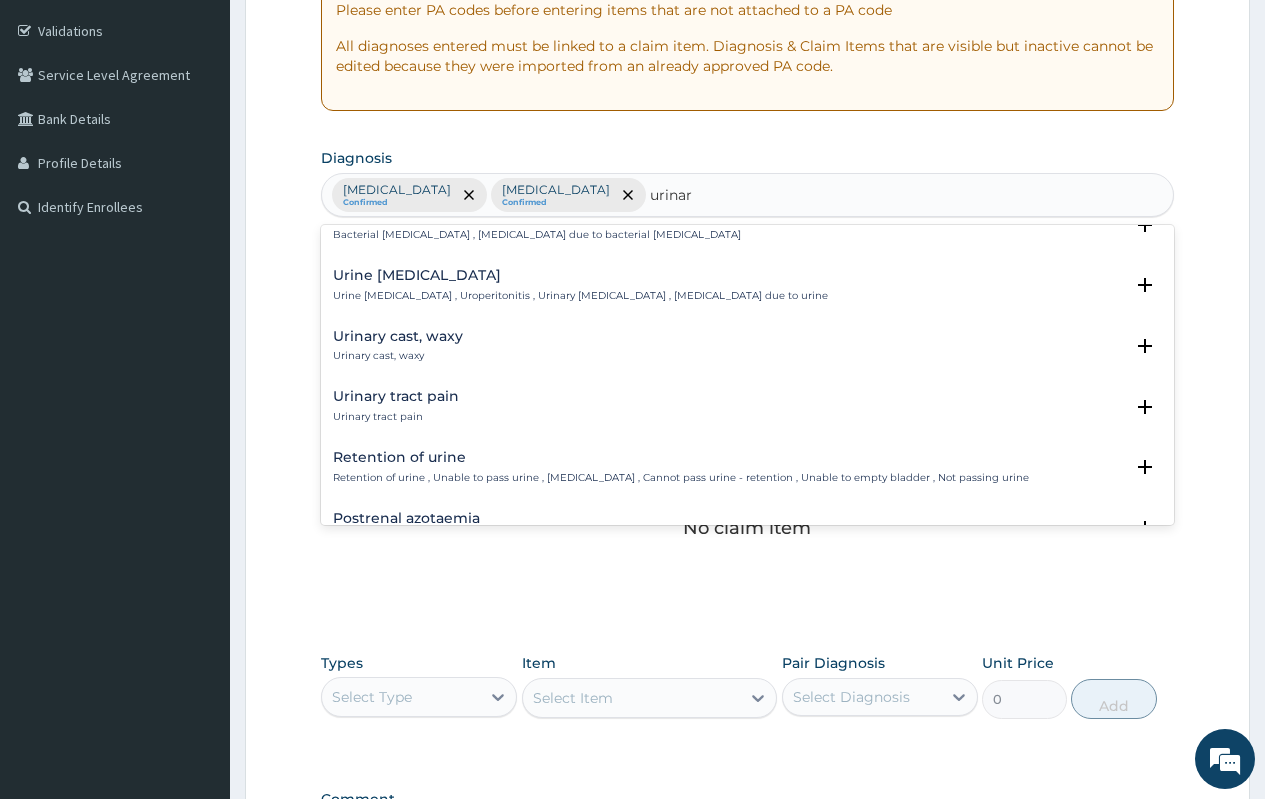scroll, scrollTop: 520, scrollLeft: 0, axis: vertical 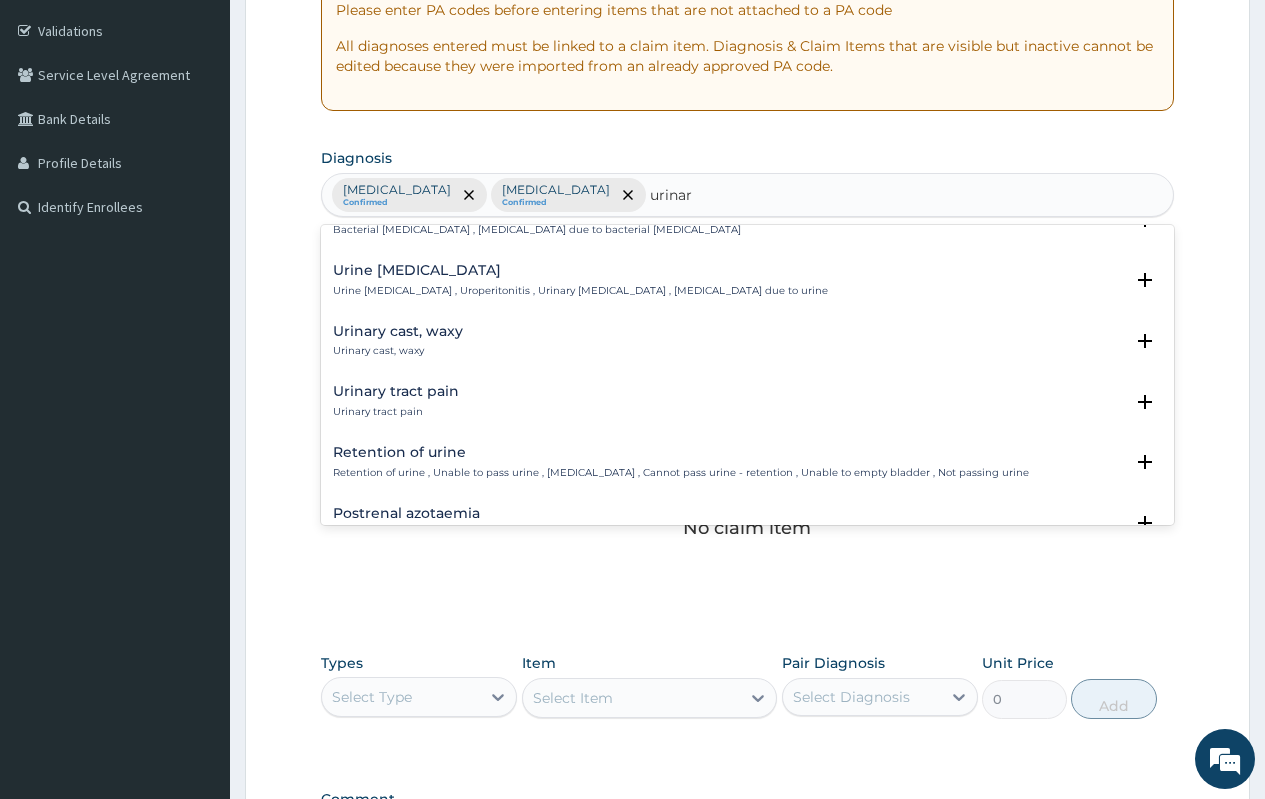 click on "Urinary tract pain" at bounding box center (396, 412) 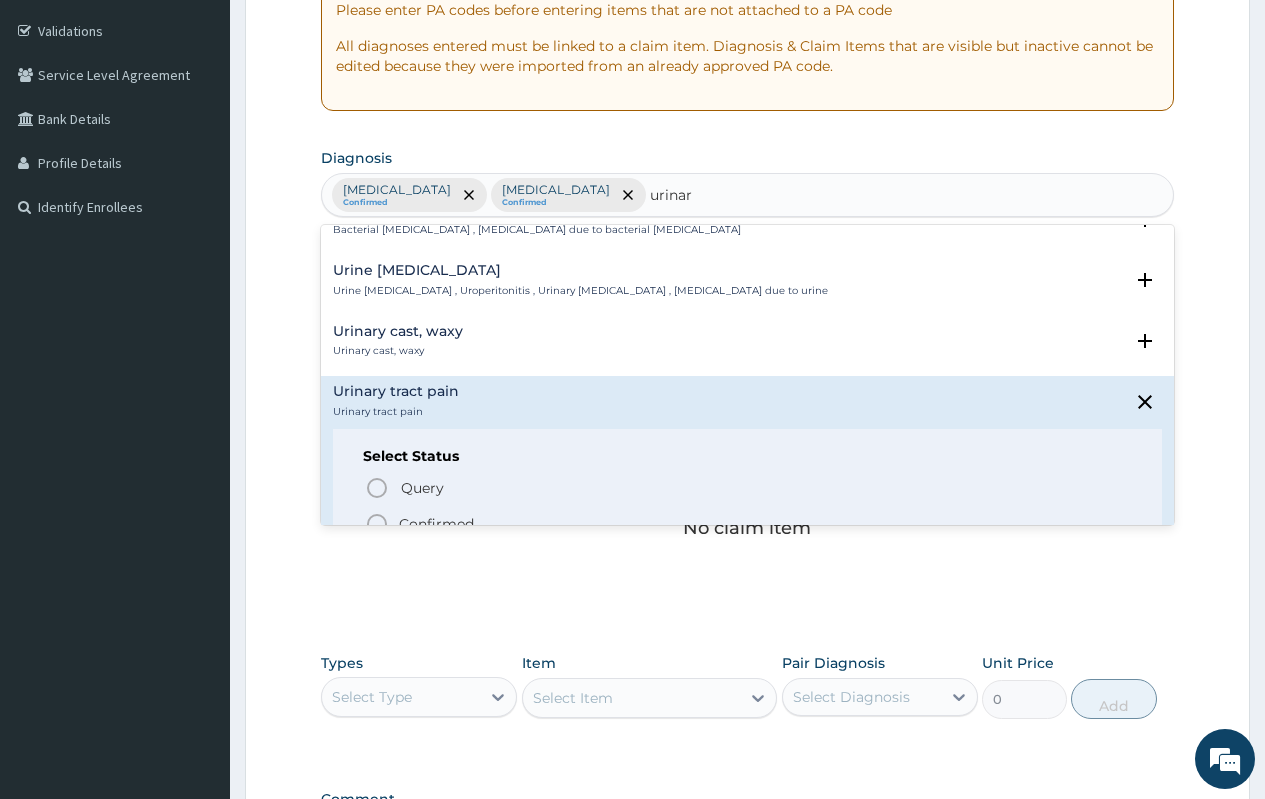 click on "Confirmed" at bounding box center [436, 524] 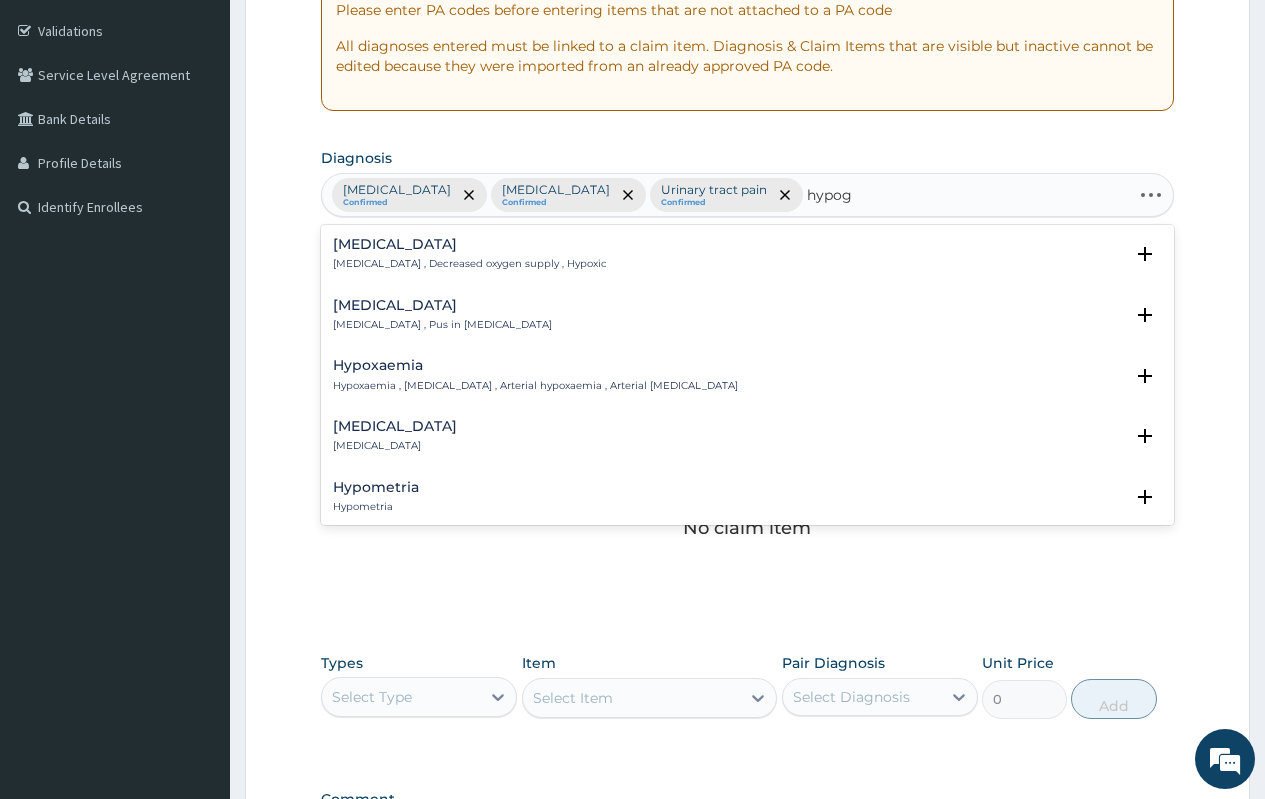 type on "hypogl" 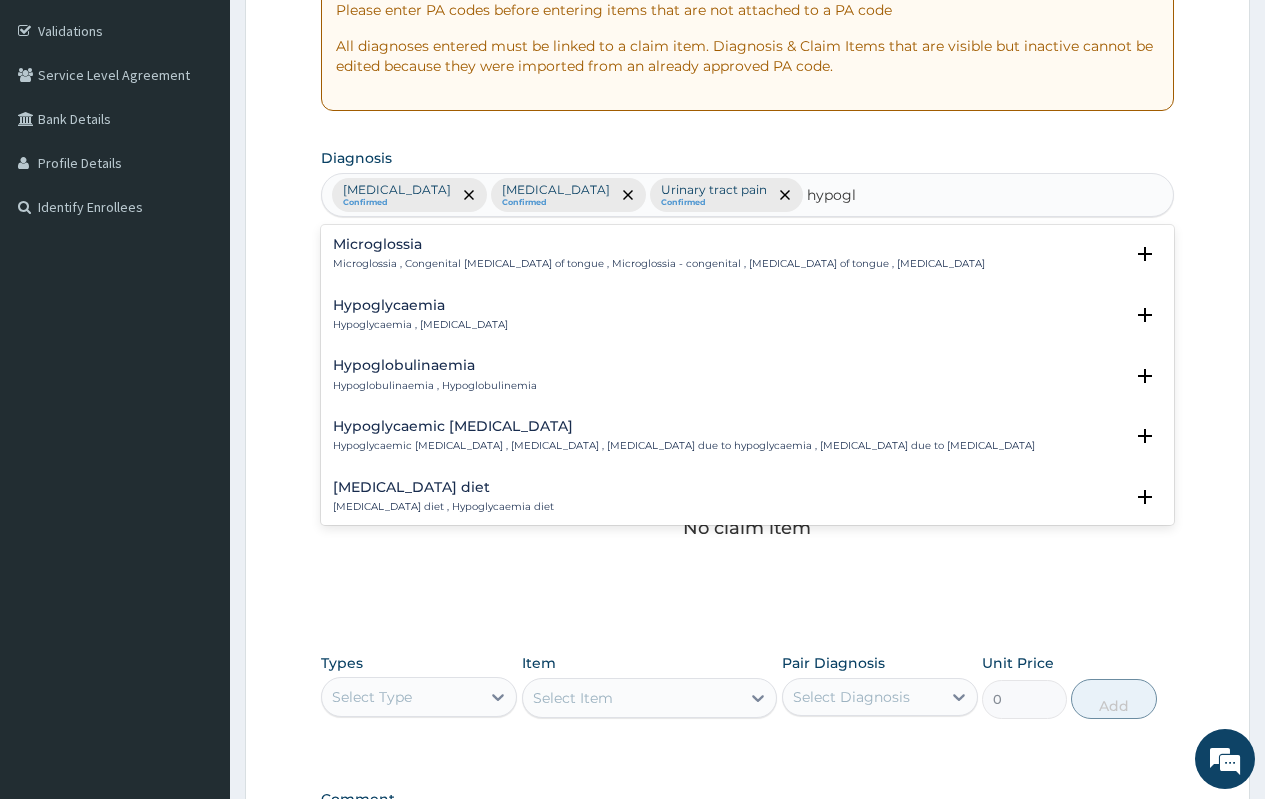 click on "Hypoglycaemia" at bounding box center (420, 305) 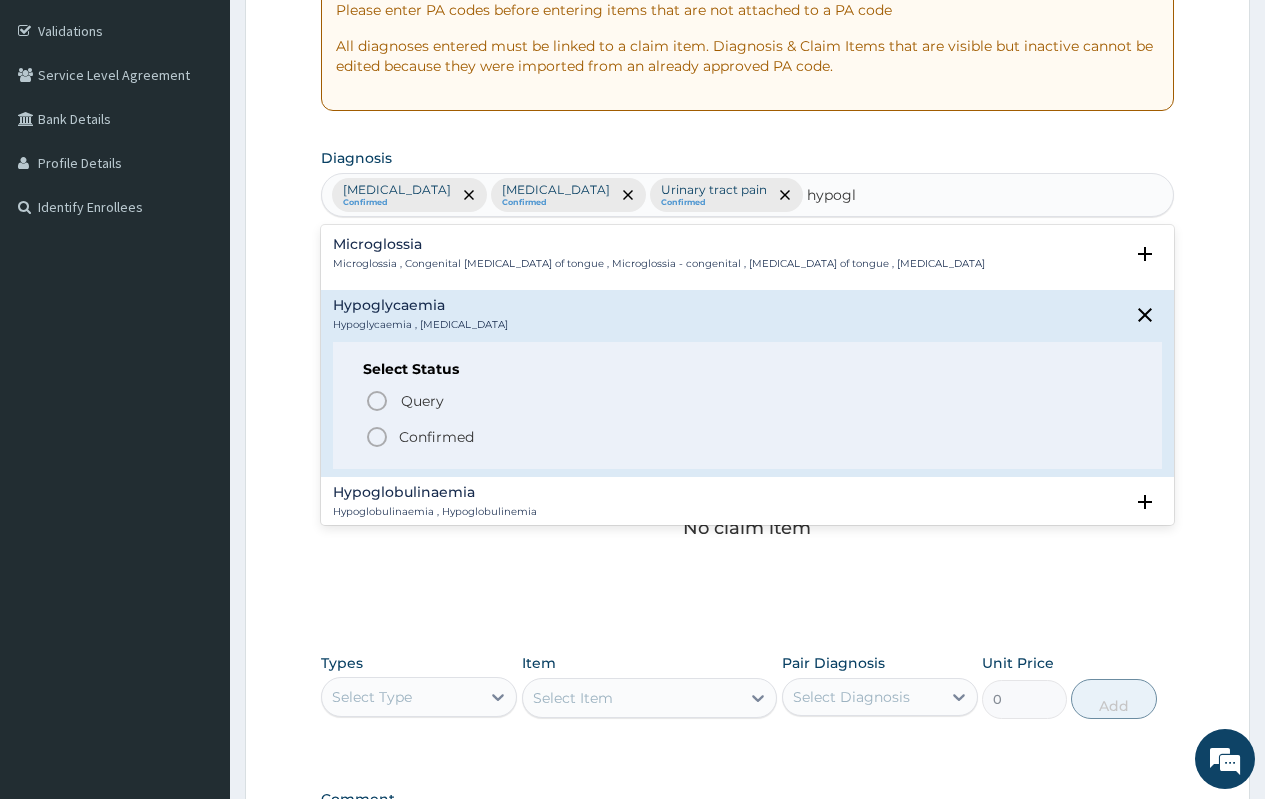 click on "Confirmed" at bounding box center (436, 437) 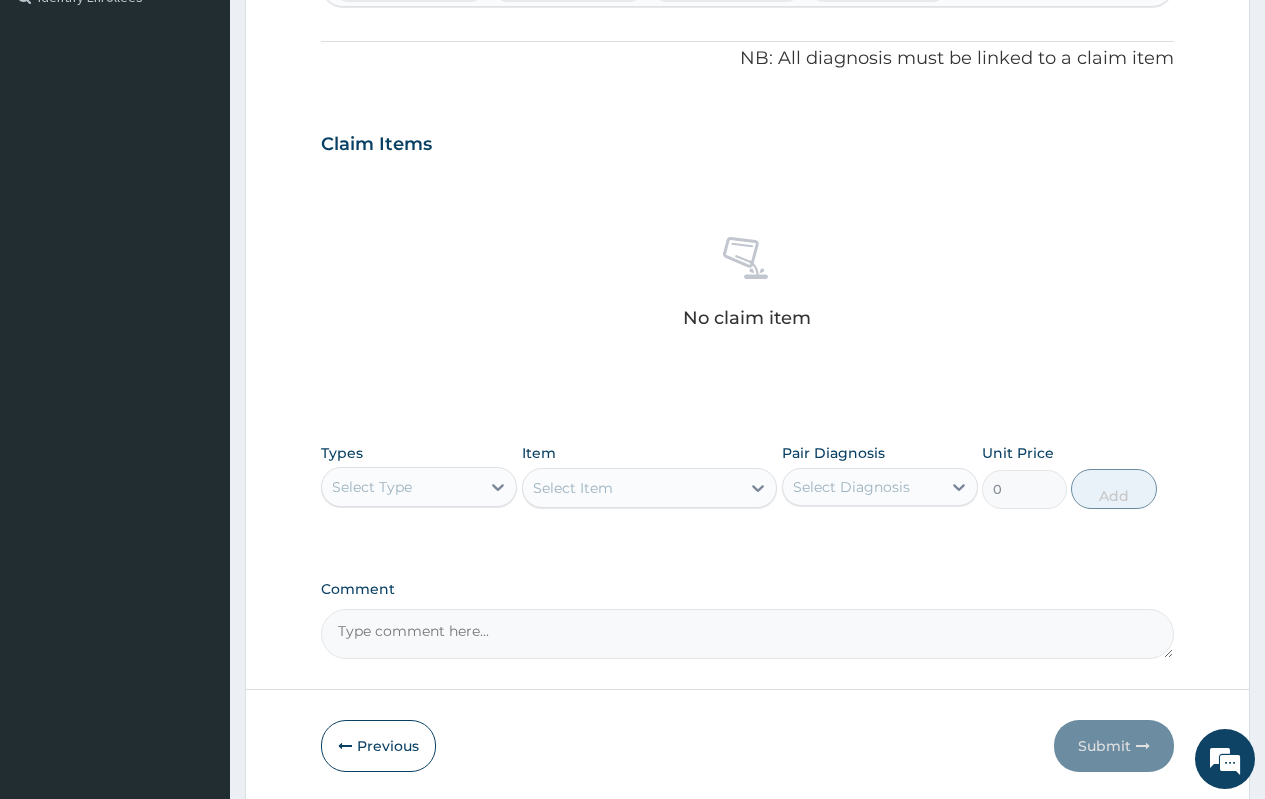 scroll, scrollTop: 626, scrollLeft: 0, axis: vertical 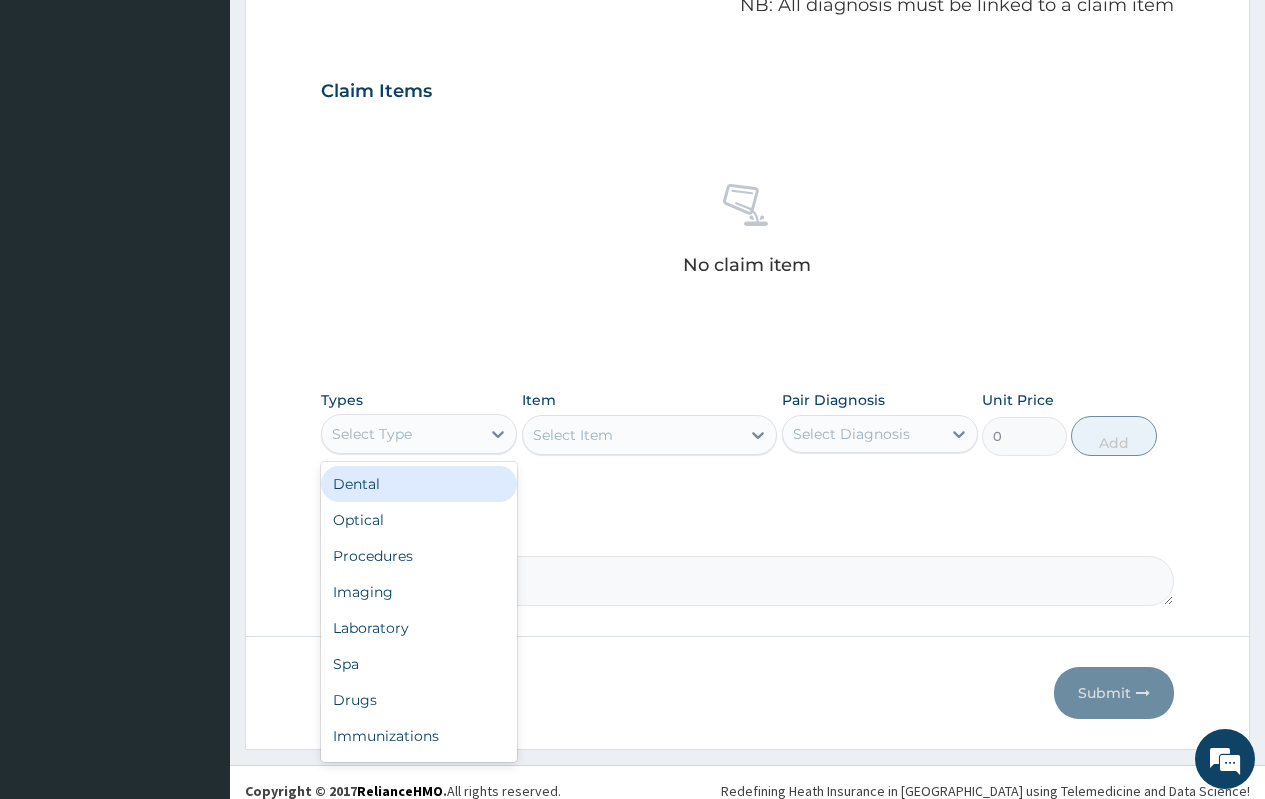 click on "Select Type" at bounding box center (401, 434) 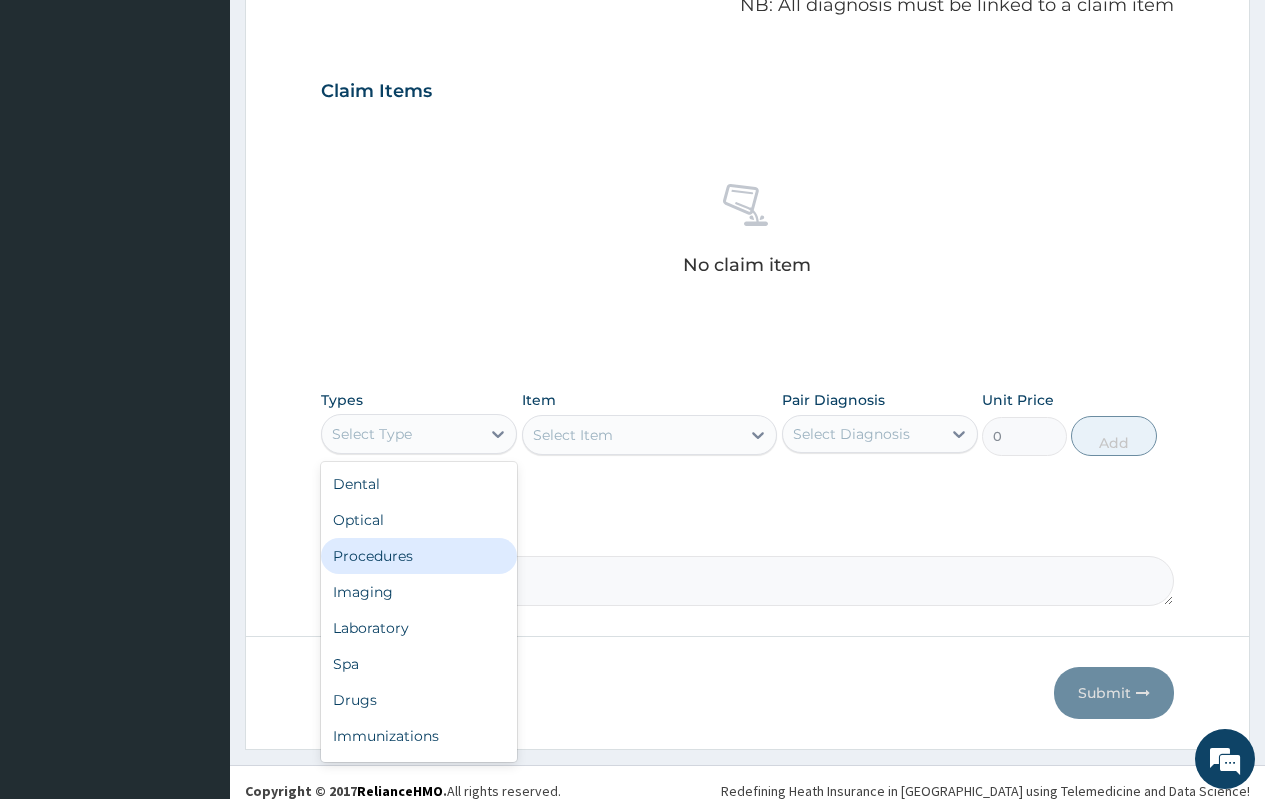 click on "Procedures" at bounding box center (419, 556) 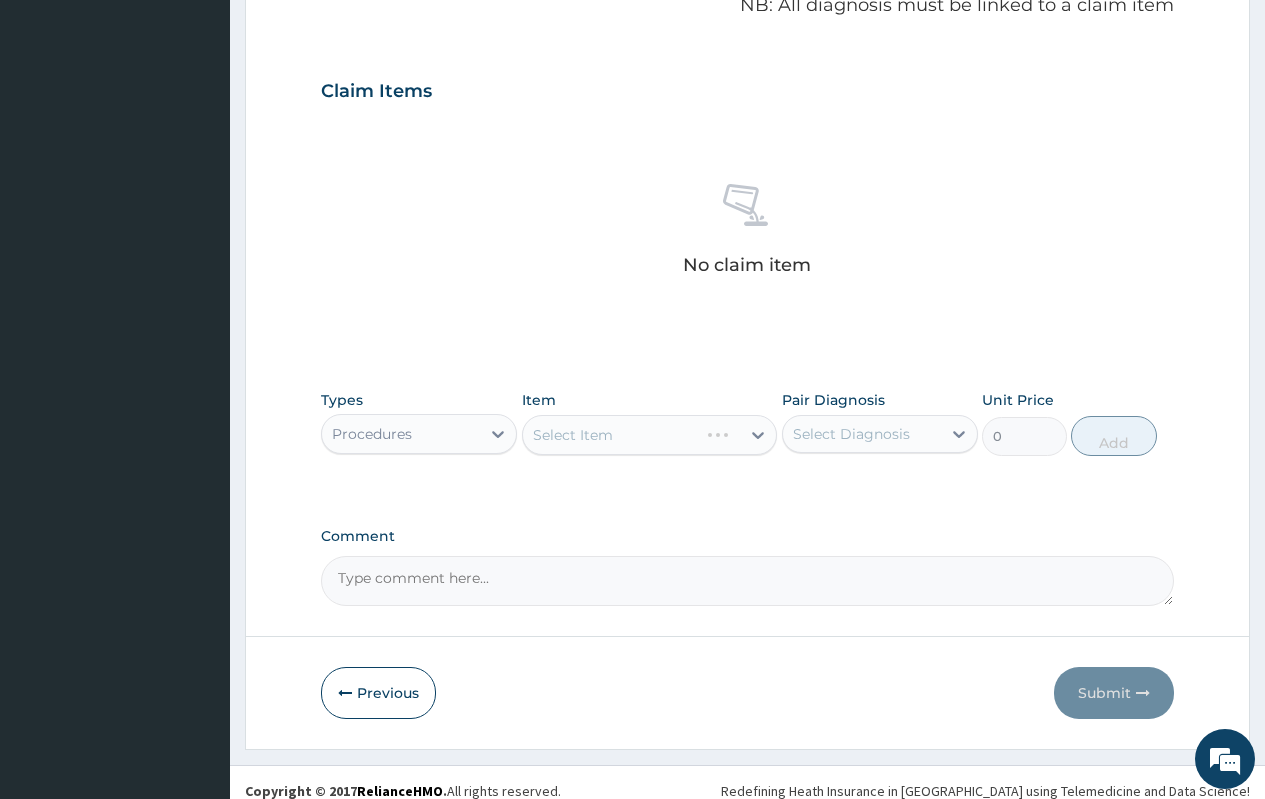 click on "Select Item" at bounding box center (650, 435) 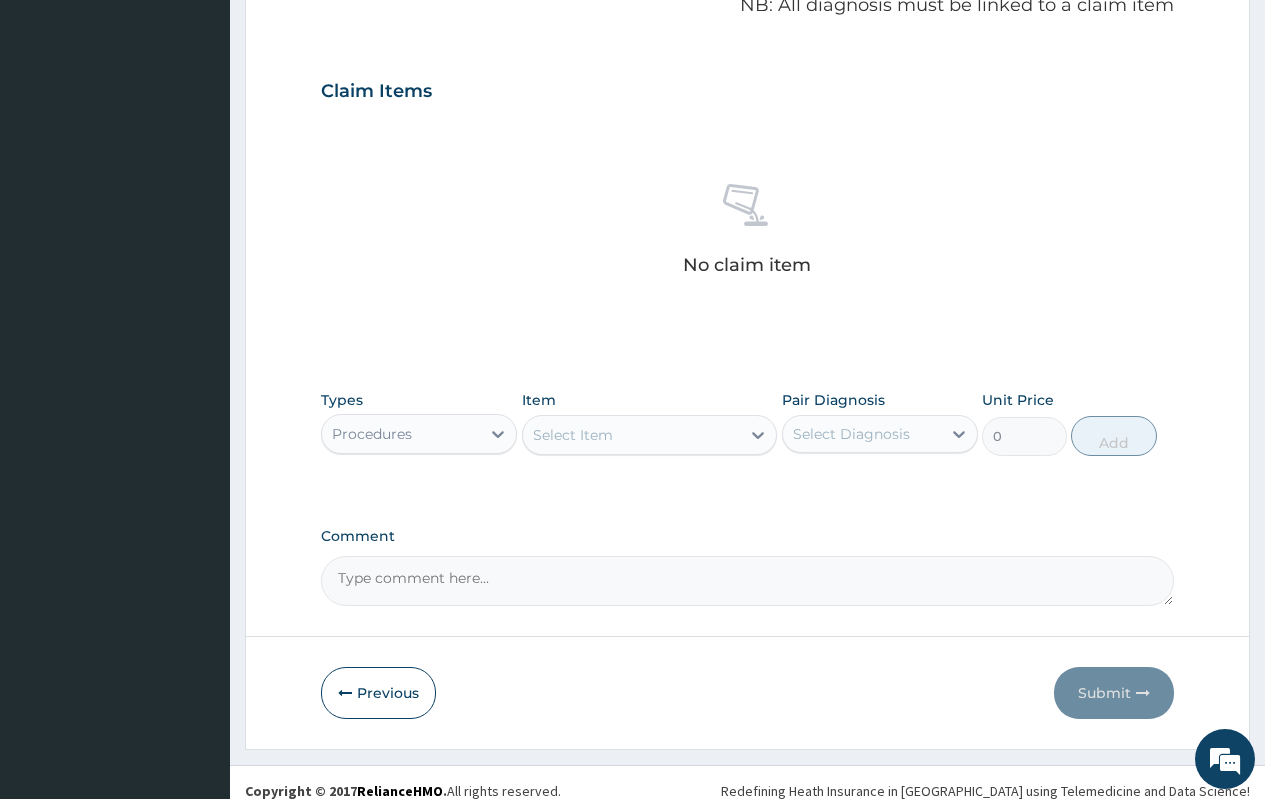 click on "Select Diagnosis" at bounding box center [851, 434] 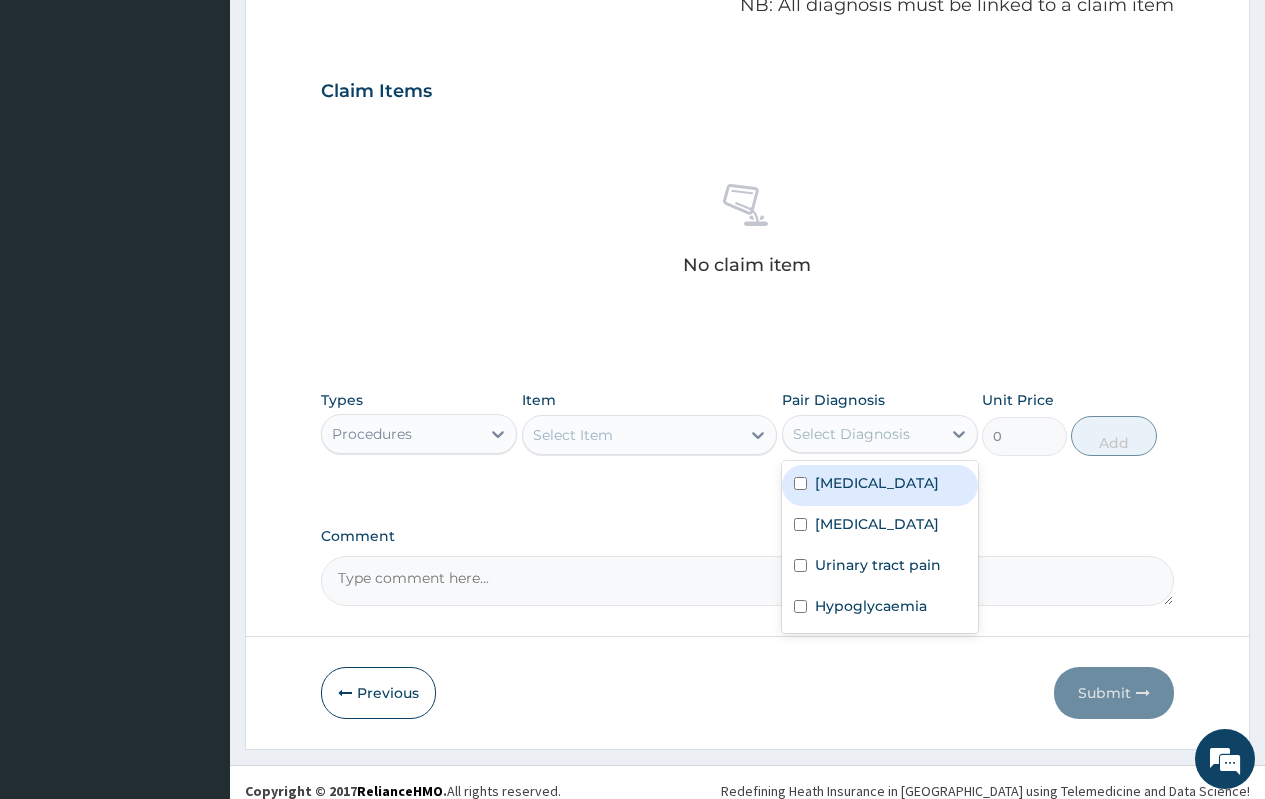 click on "[MEDICAL_DATA]" at bounding box center (880, 485) 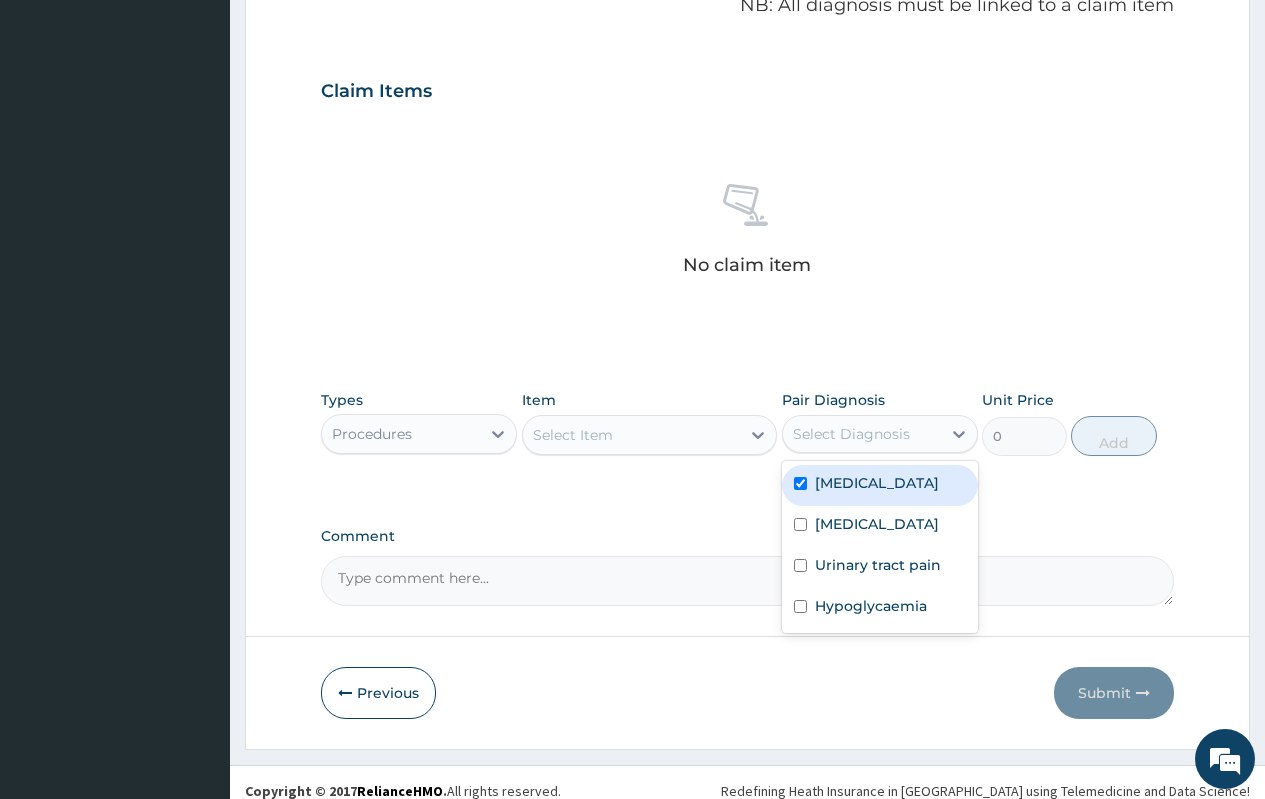 checkbox on "true" 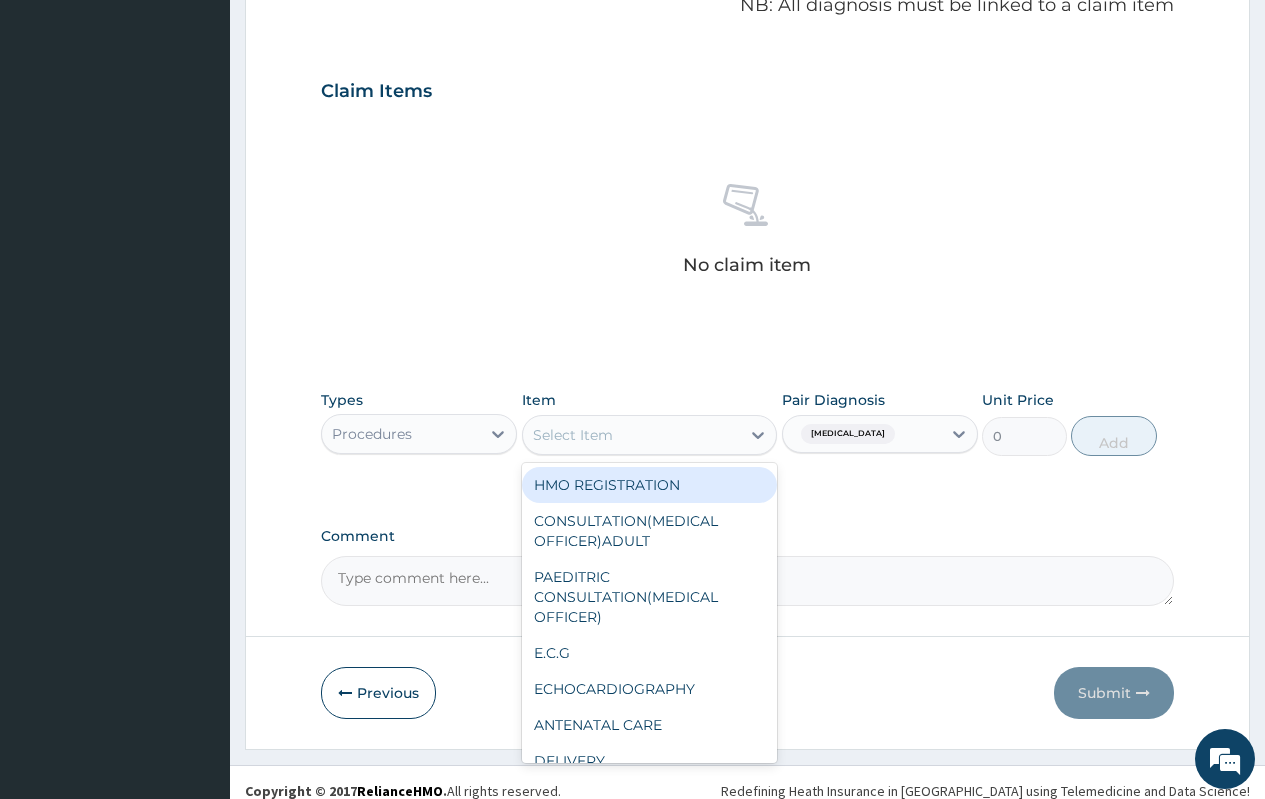 click on "Select Item" at bounding box center [632, 435] 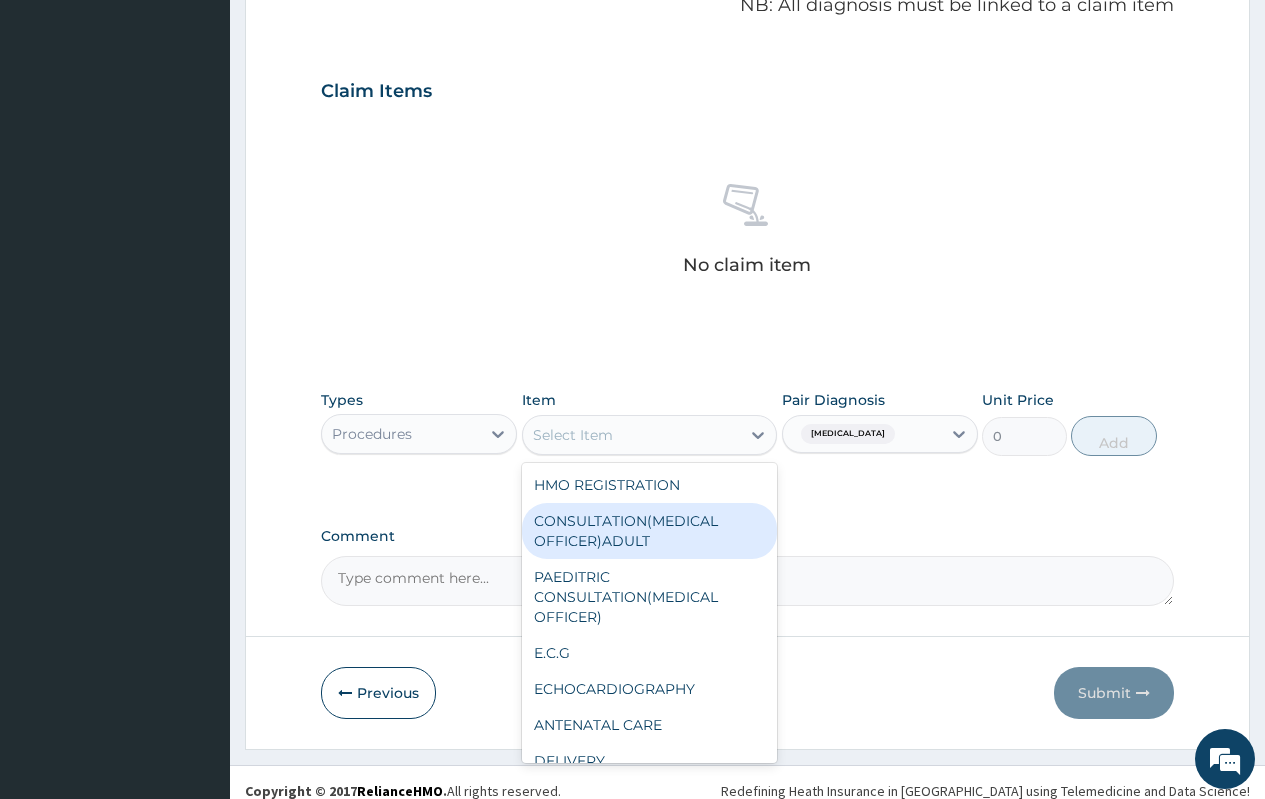 click on "CONSULTATION(MEDICAL OFFICER)ADULT" at bounding box center [650, 531] 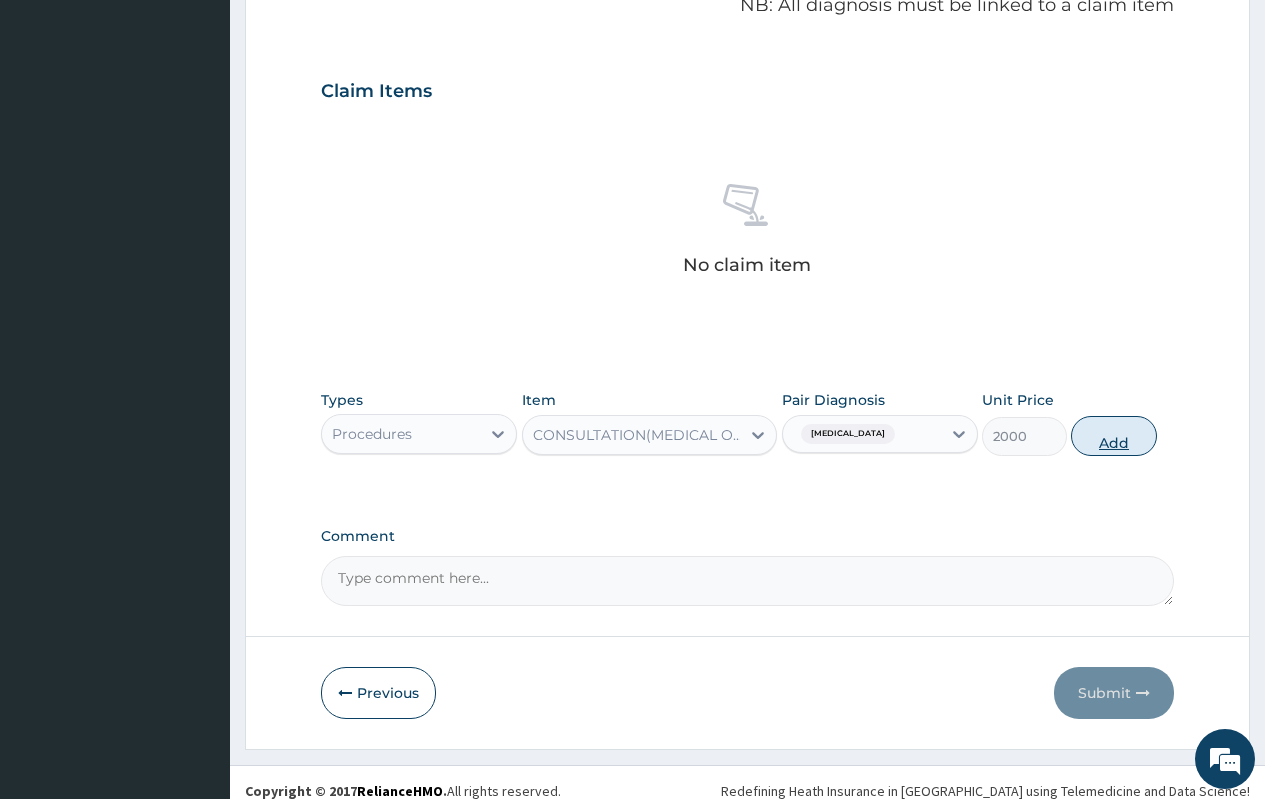 click on "Add" at bounding box center [1113, 436] 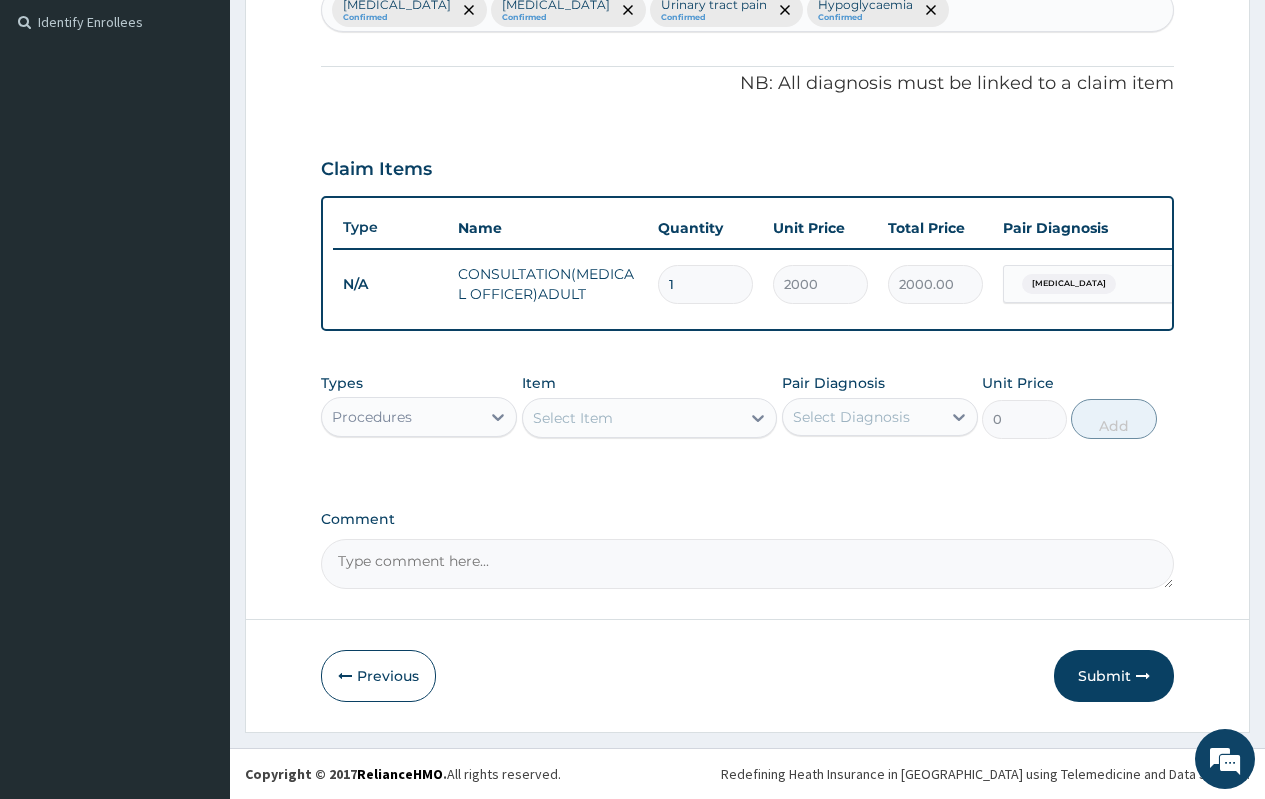 scroll, scrollTop: 563, scrollLeft: 0, axis: vertical 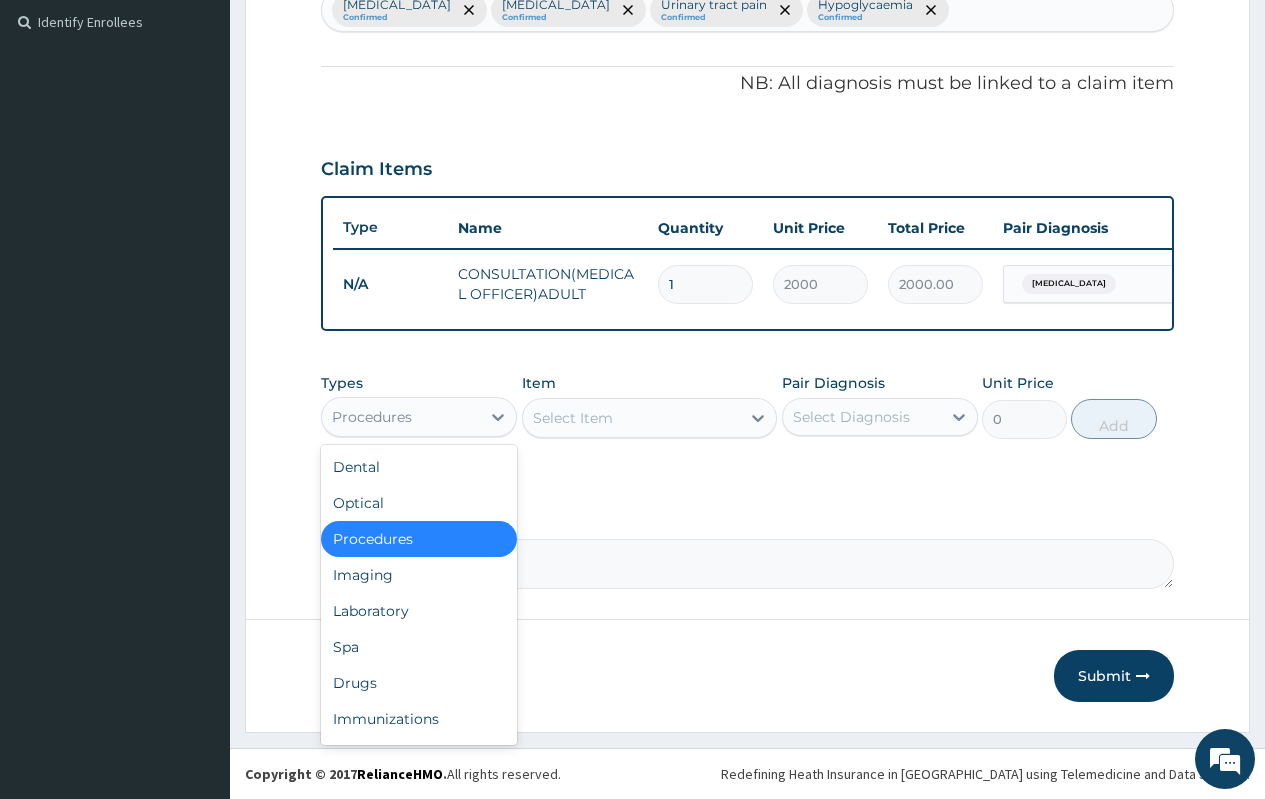 click on "Procedures" at bounding box center [401, 417] 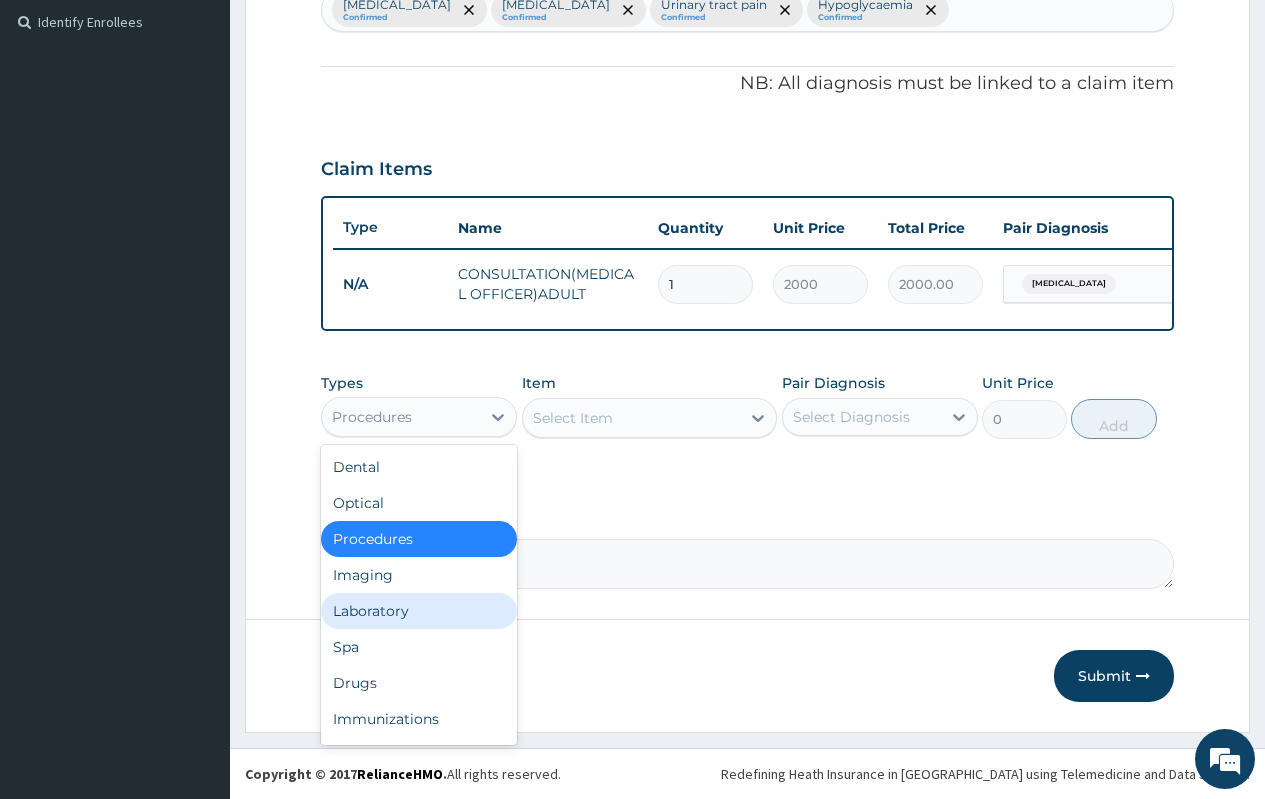 click on "Laboratory" at bounding box center (419, 611) 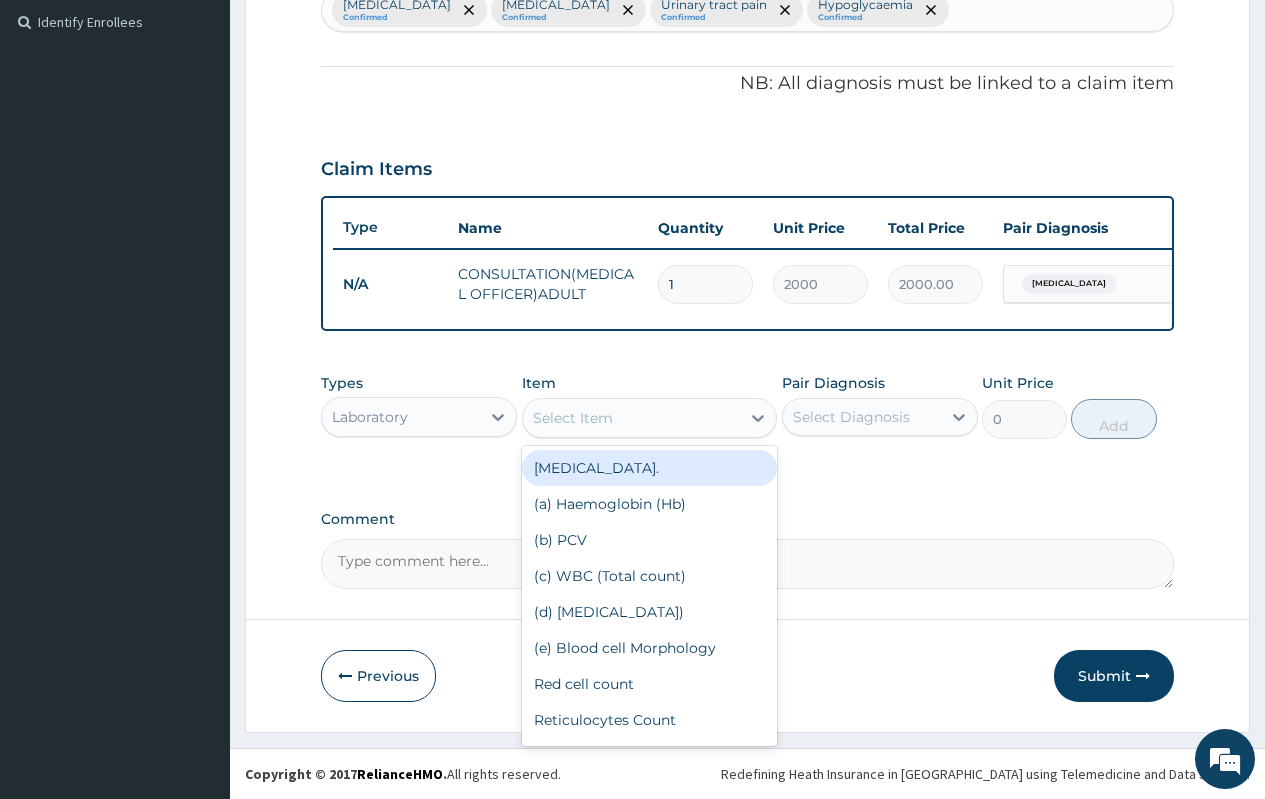 click on "Select Item" at bounding box center (573, 418) 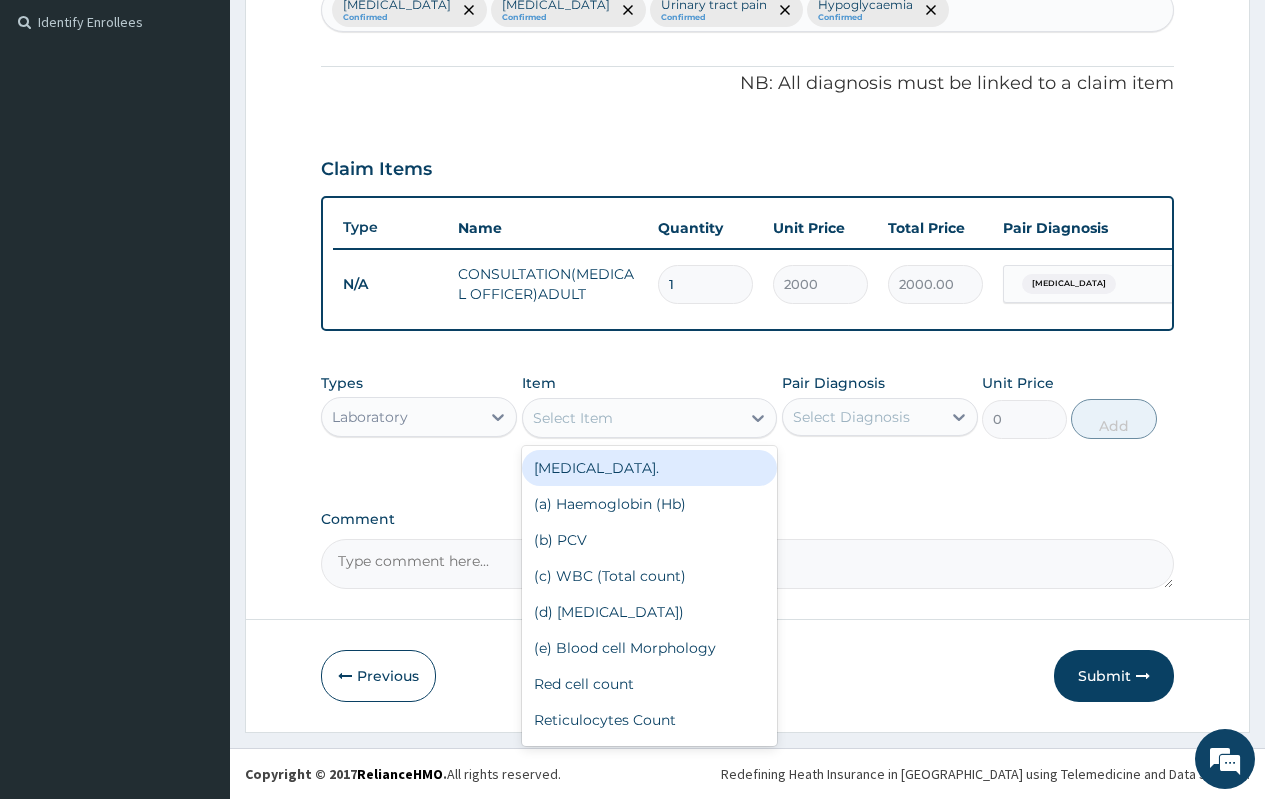 click on "[MEDICAL_DATA]." at bounding box center (650, 468) 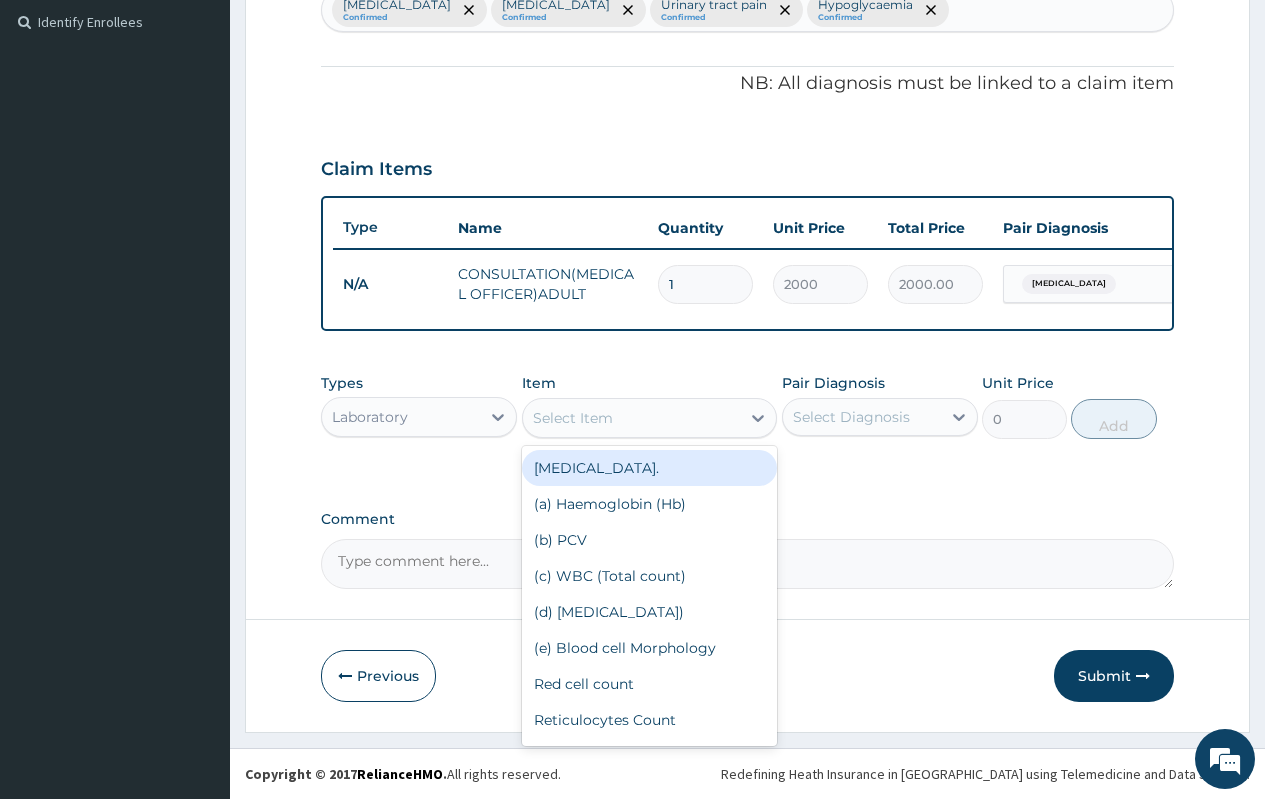 type on "2500" 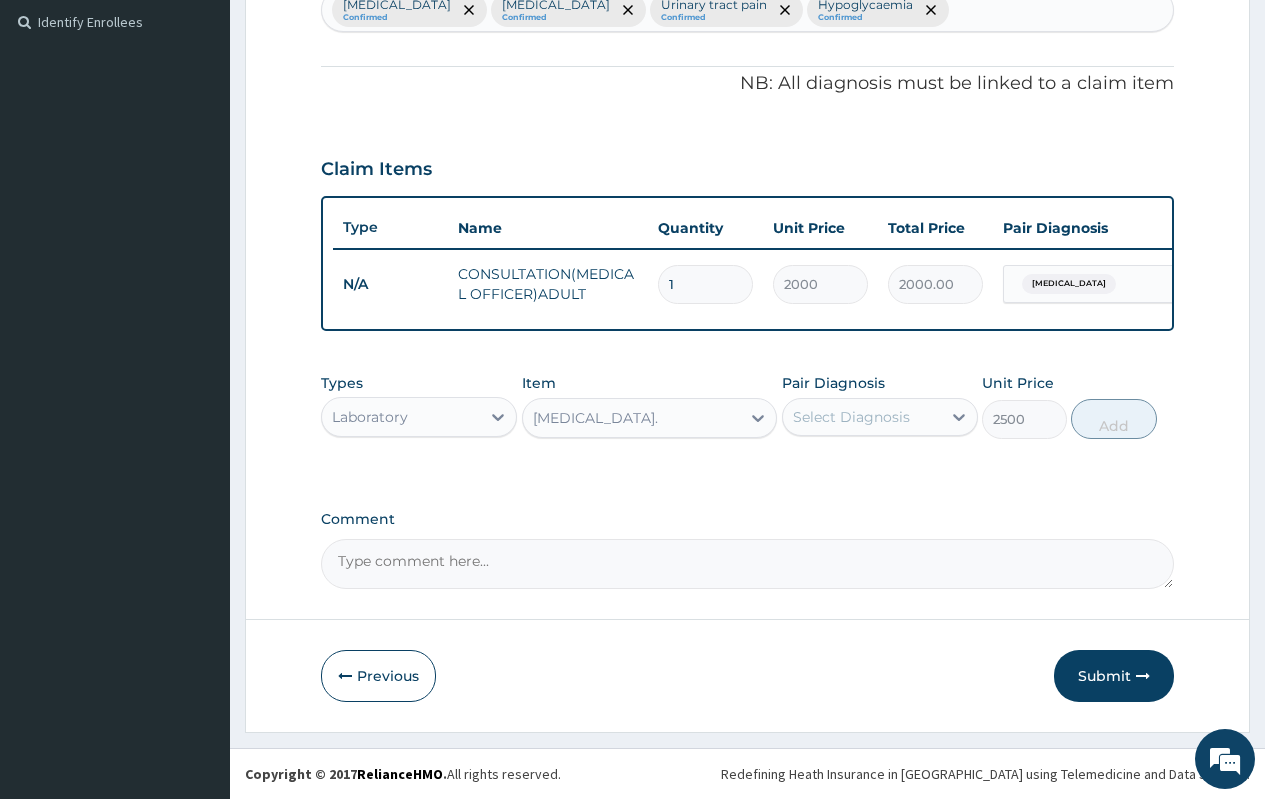 click on "Select Diagnosis" at bounding box center [880, 417] 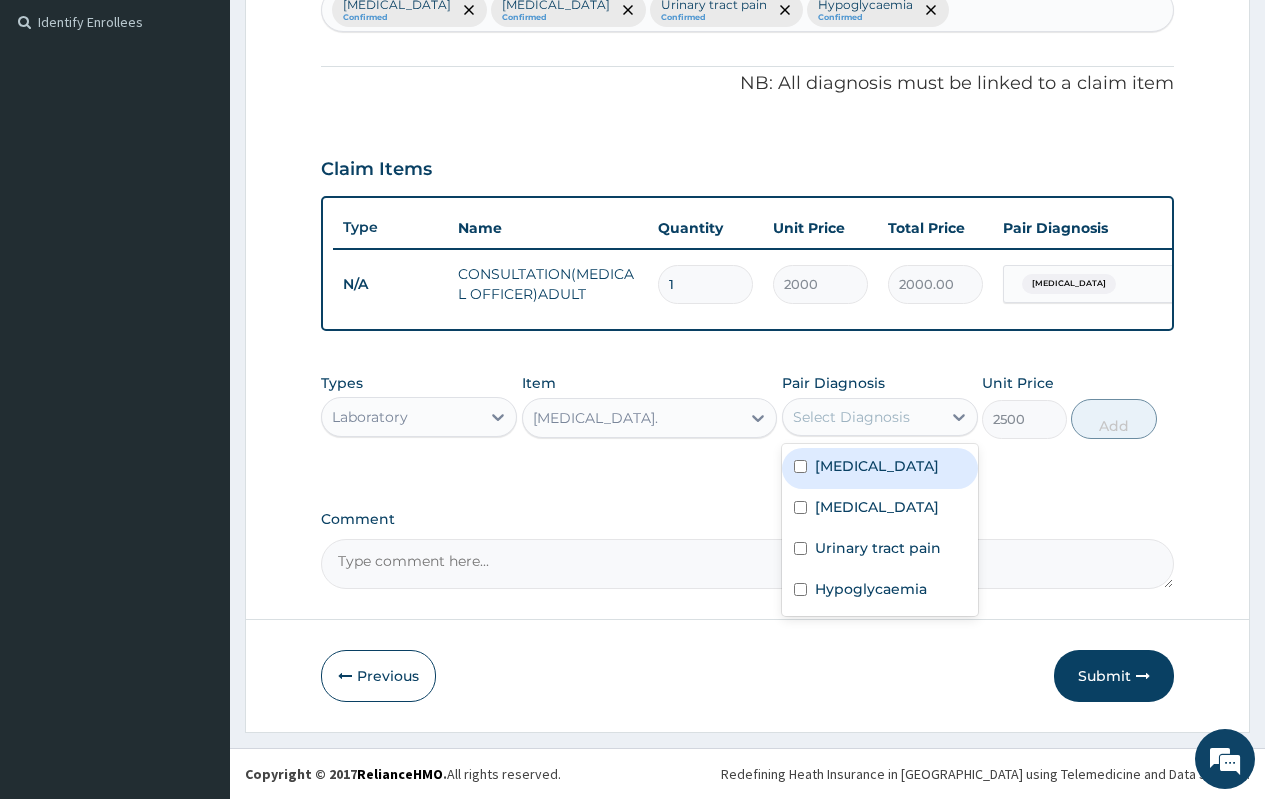 click on "[MEDICAL_DATA]" at bounding box center [877, 466] 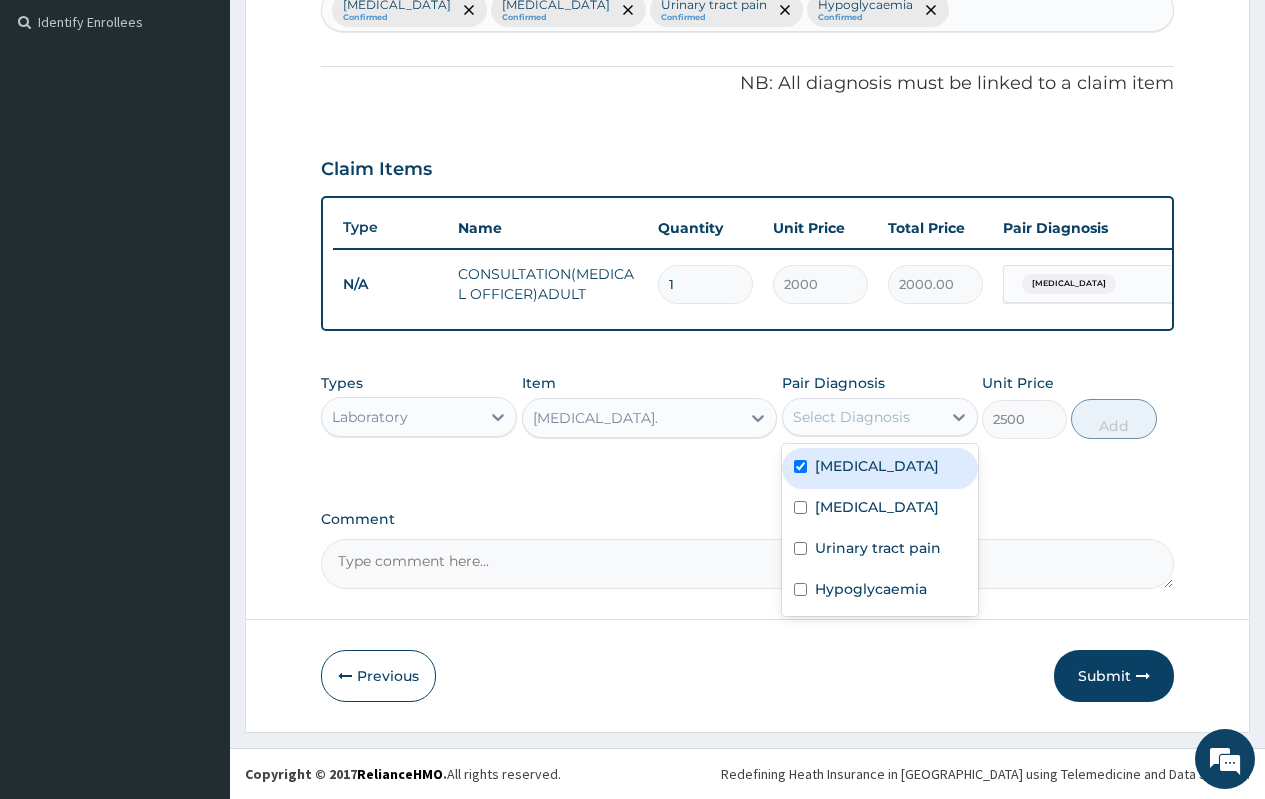 checkbox on "true" 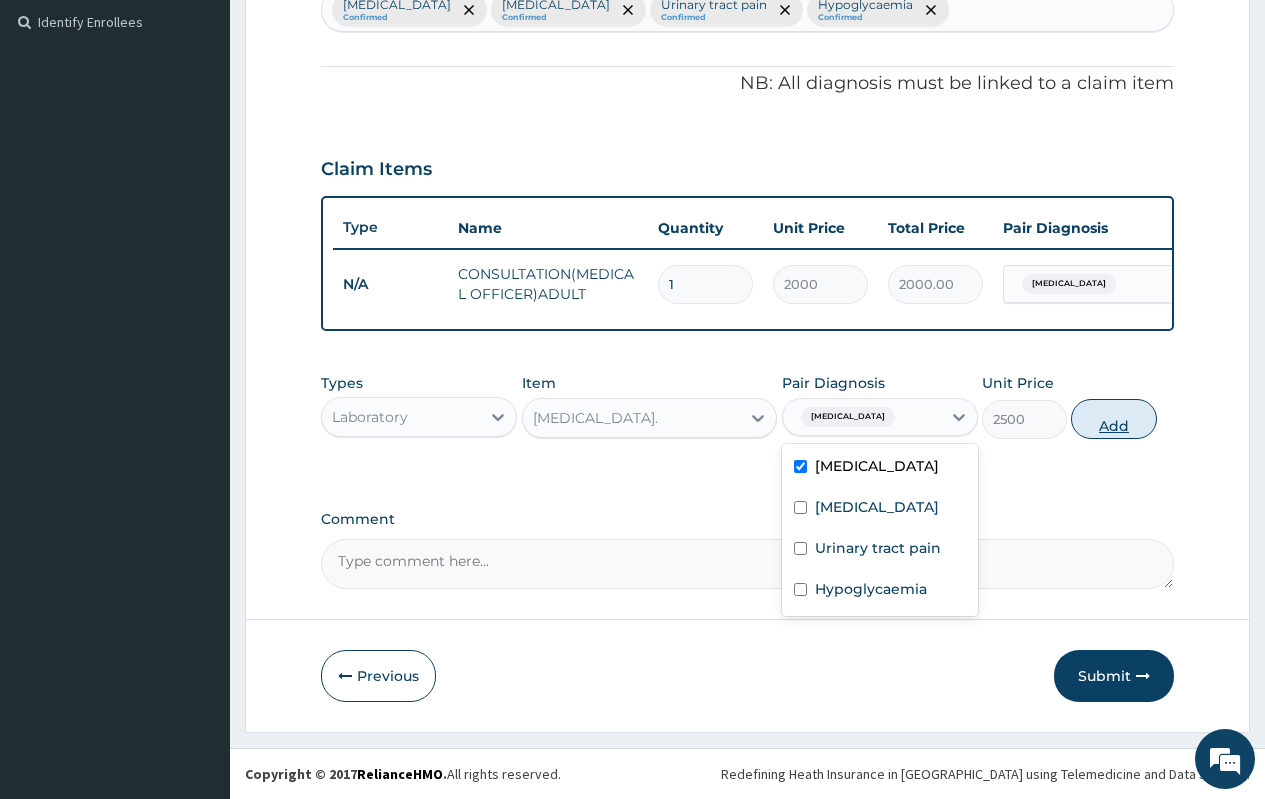 click on "Add" at bounding box center [1113, 419] 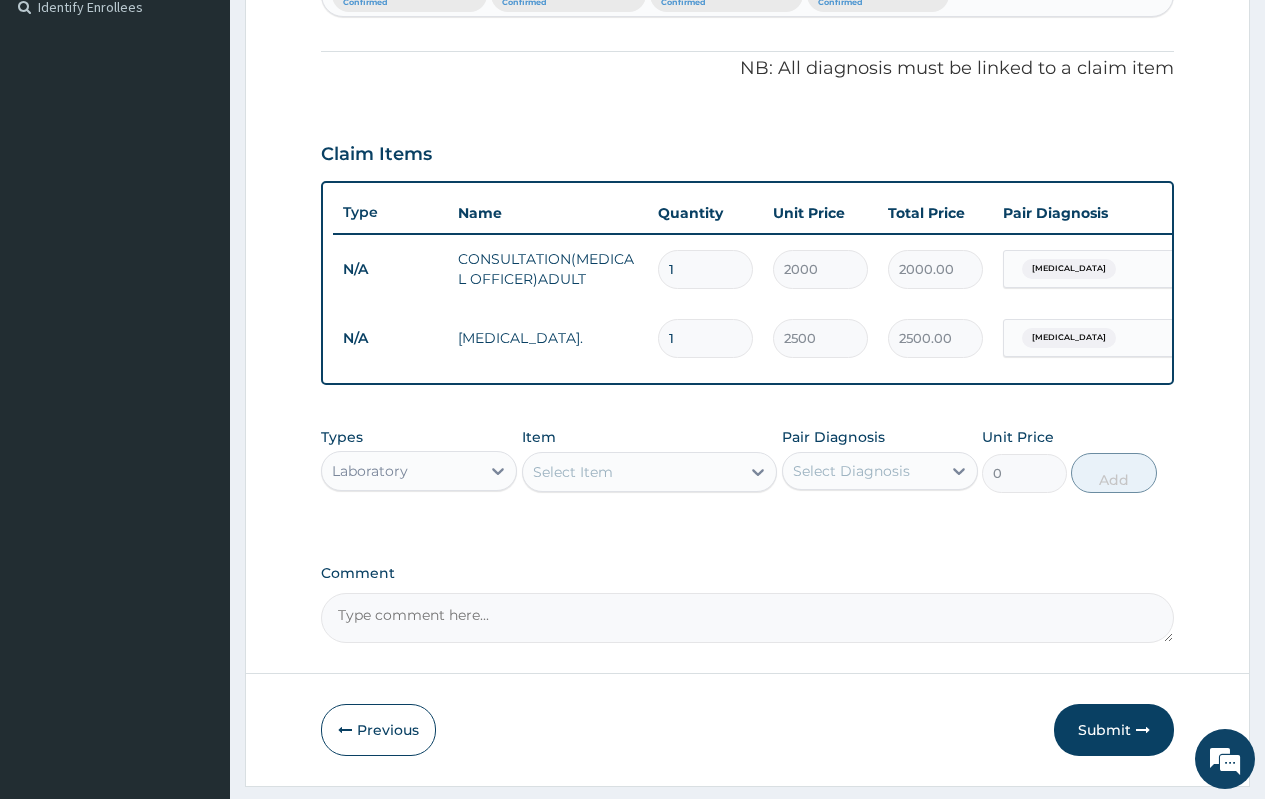 scroll, scrollTop: 632, scrollLeft: 0, axis: vertical 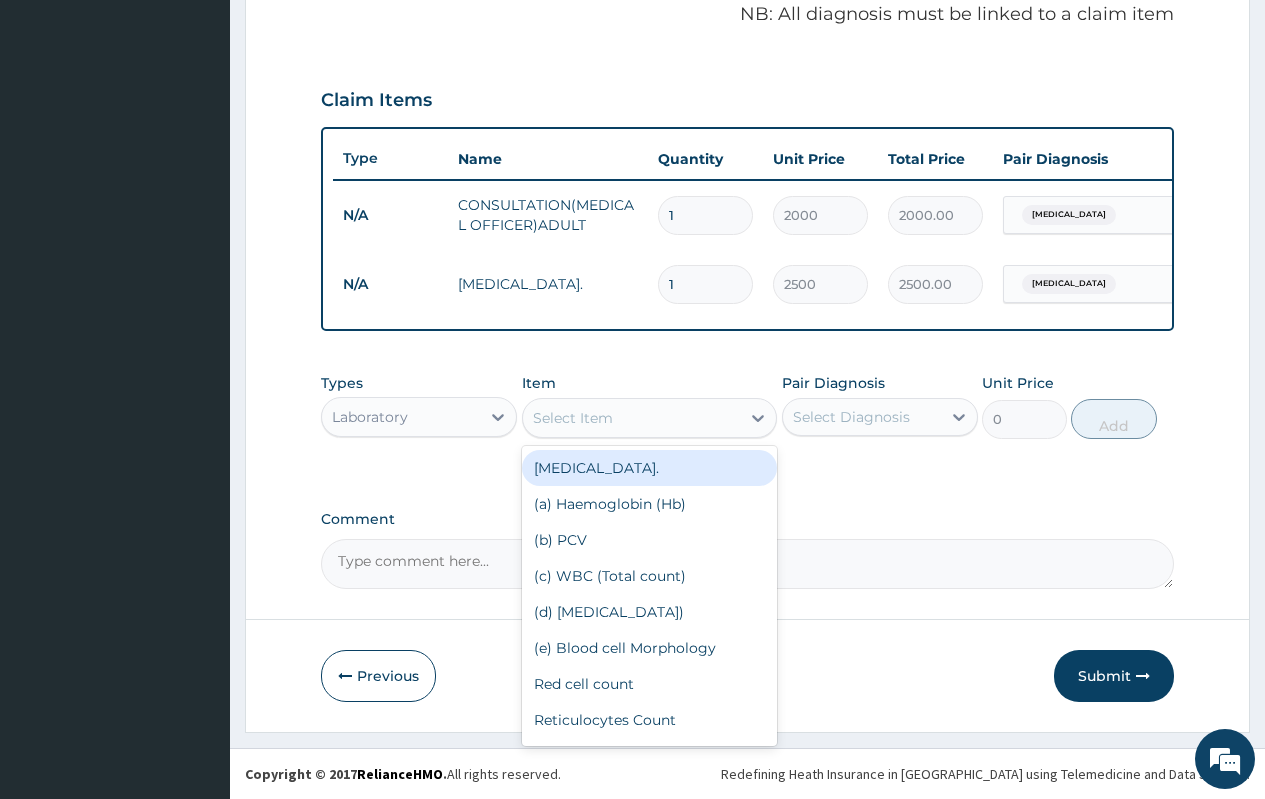 click on "Select Item" at bounding box center (573, 418) 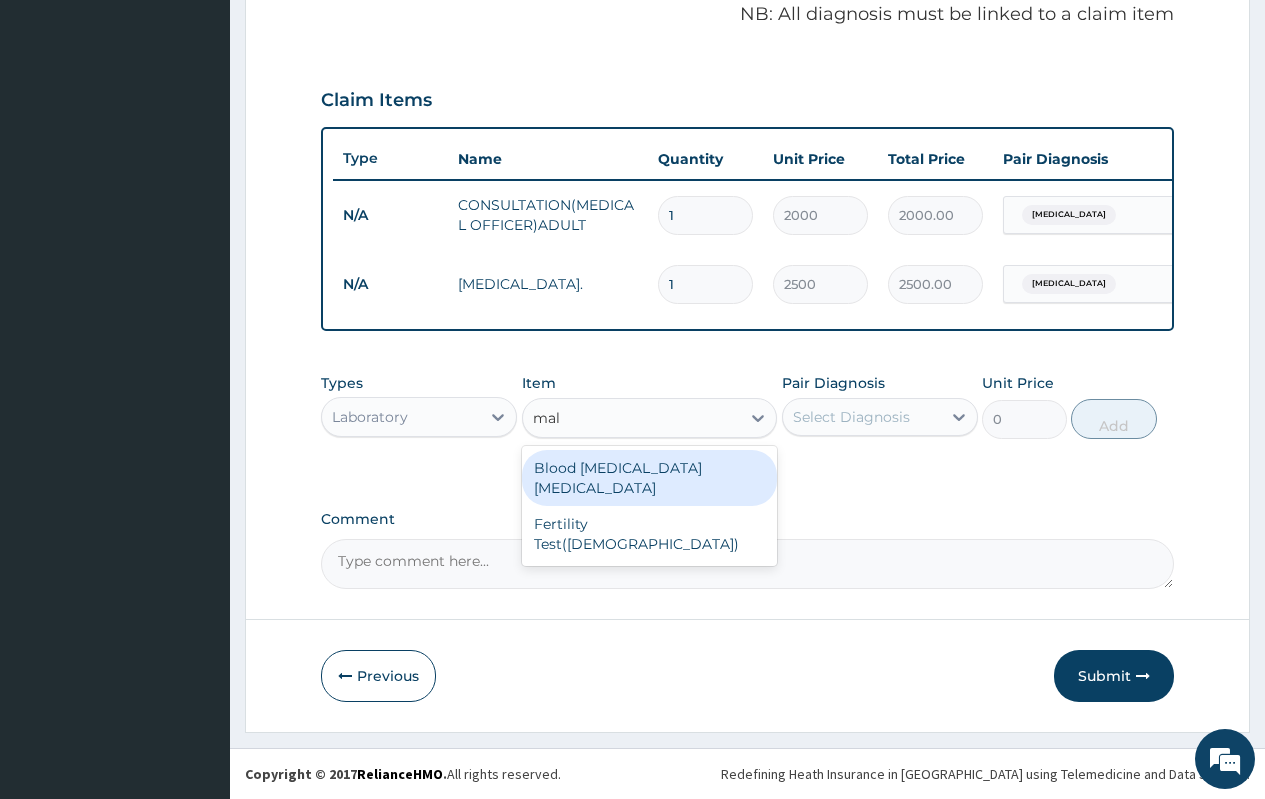type on "mala" 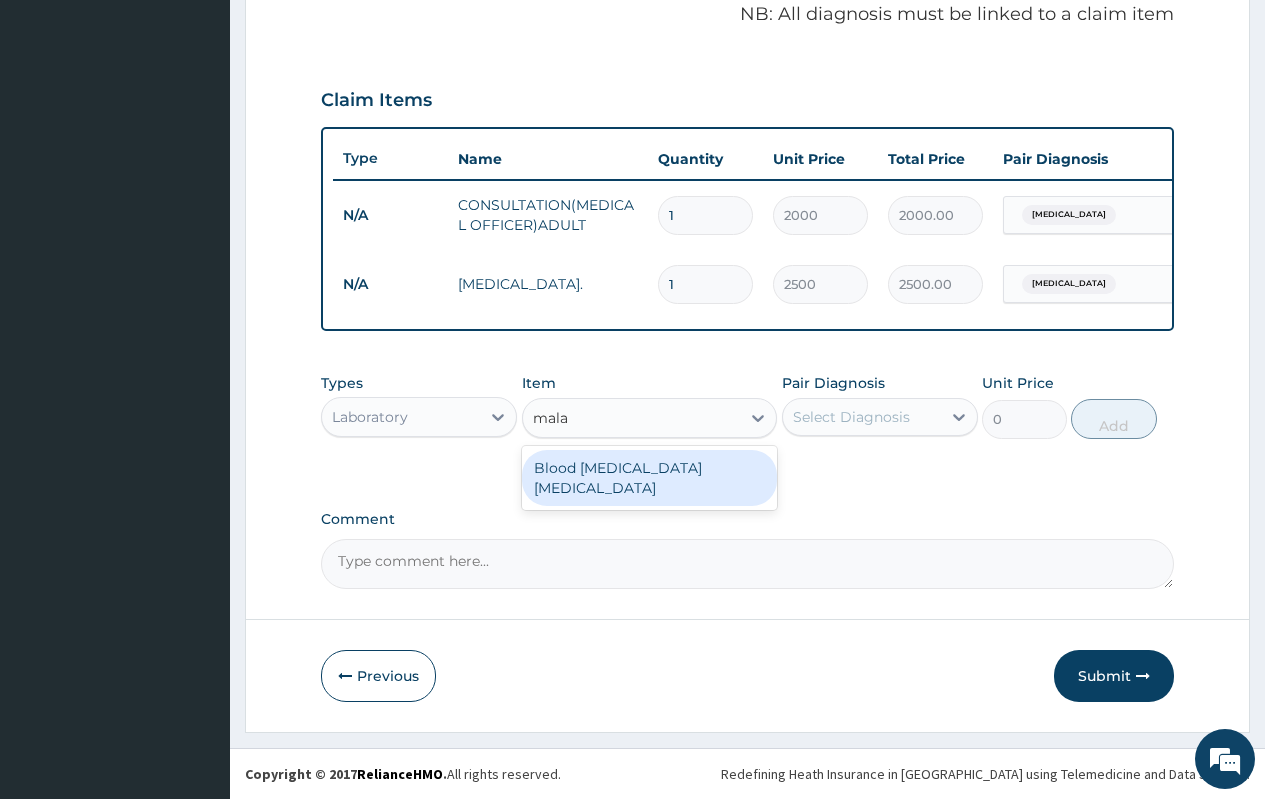 click on "Blood [MEDICAL_DATA] [MEDICAL_DATA]" at bounding box center [650, 478] 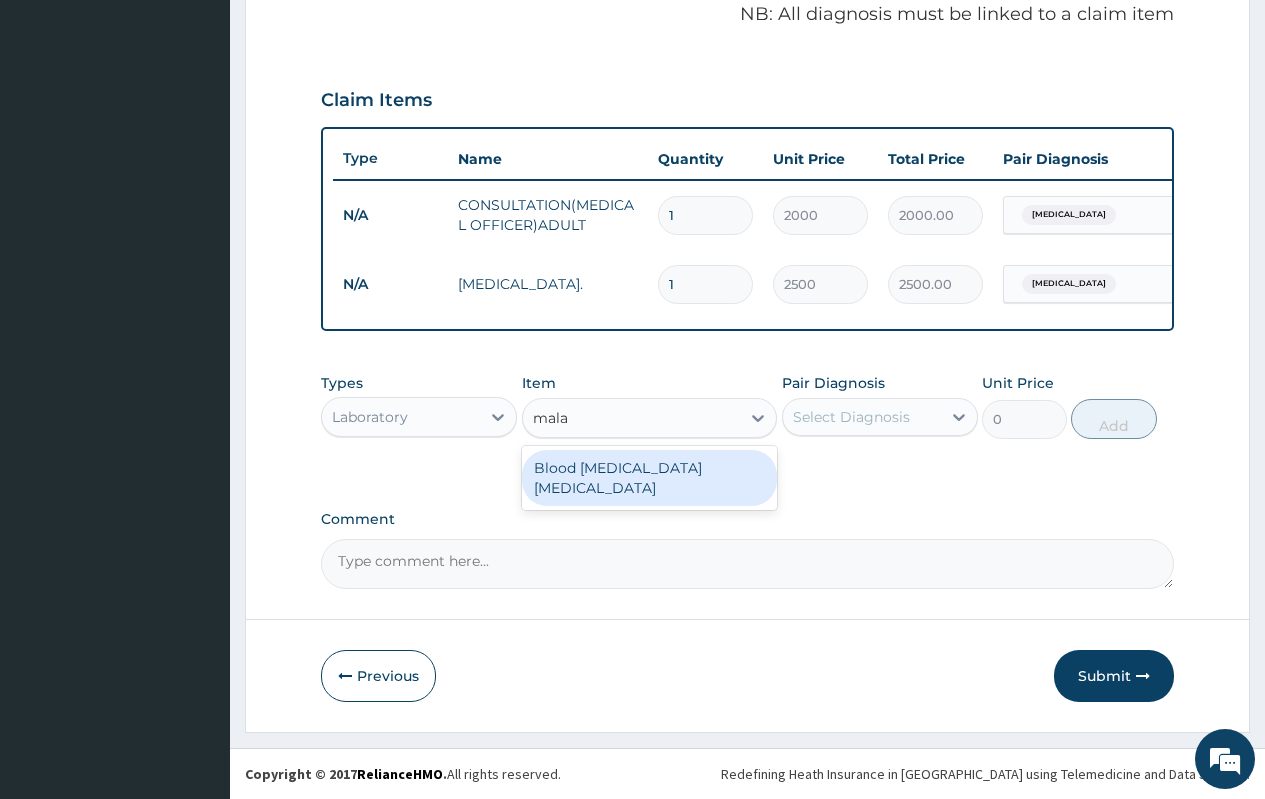 type 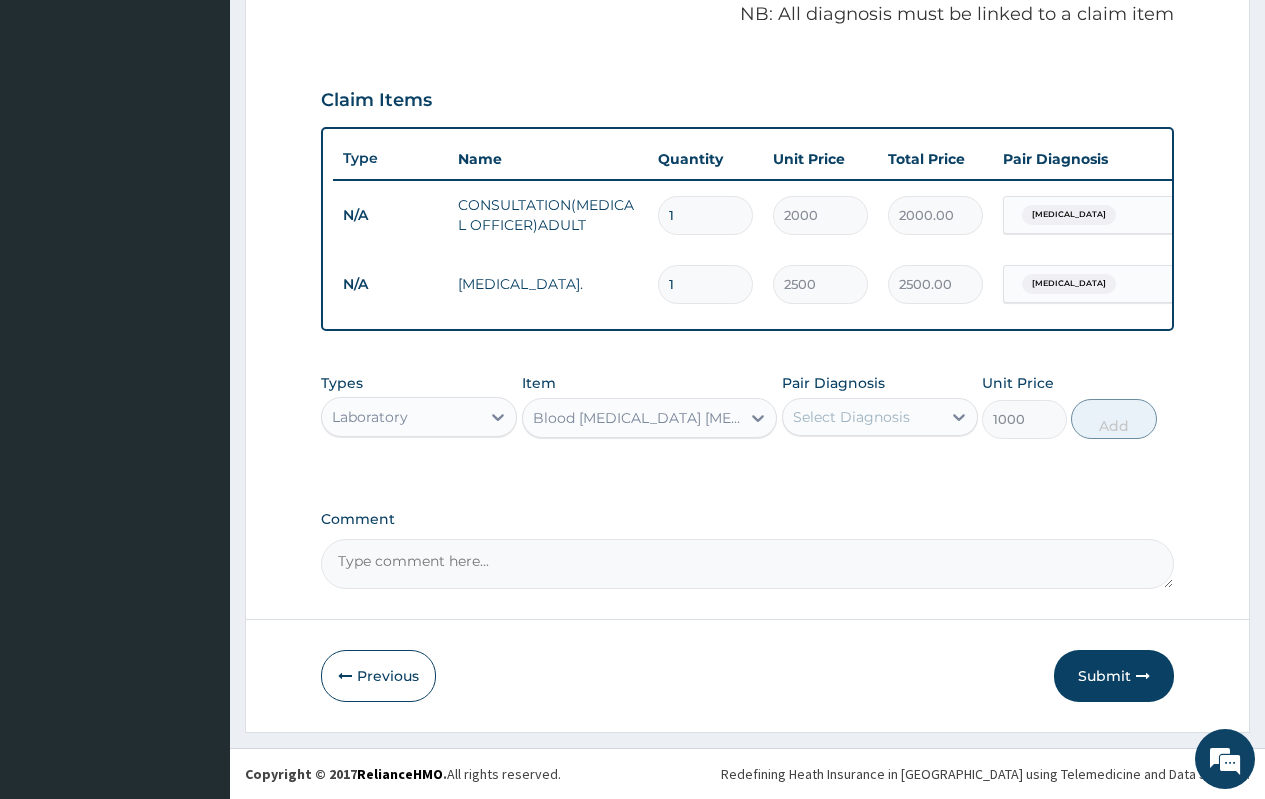 click on "Select Diagnosis" at bounding box center [851, 417] 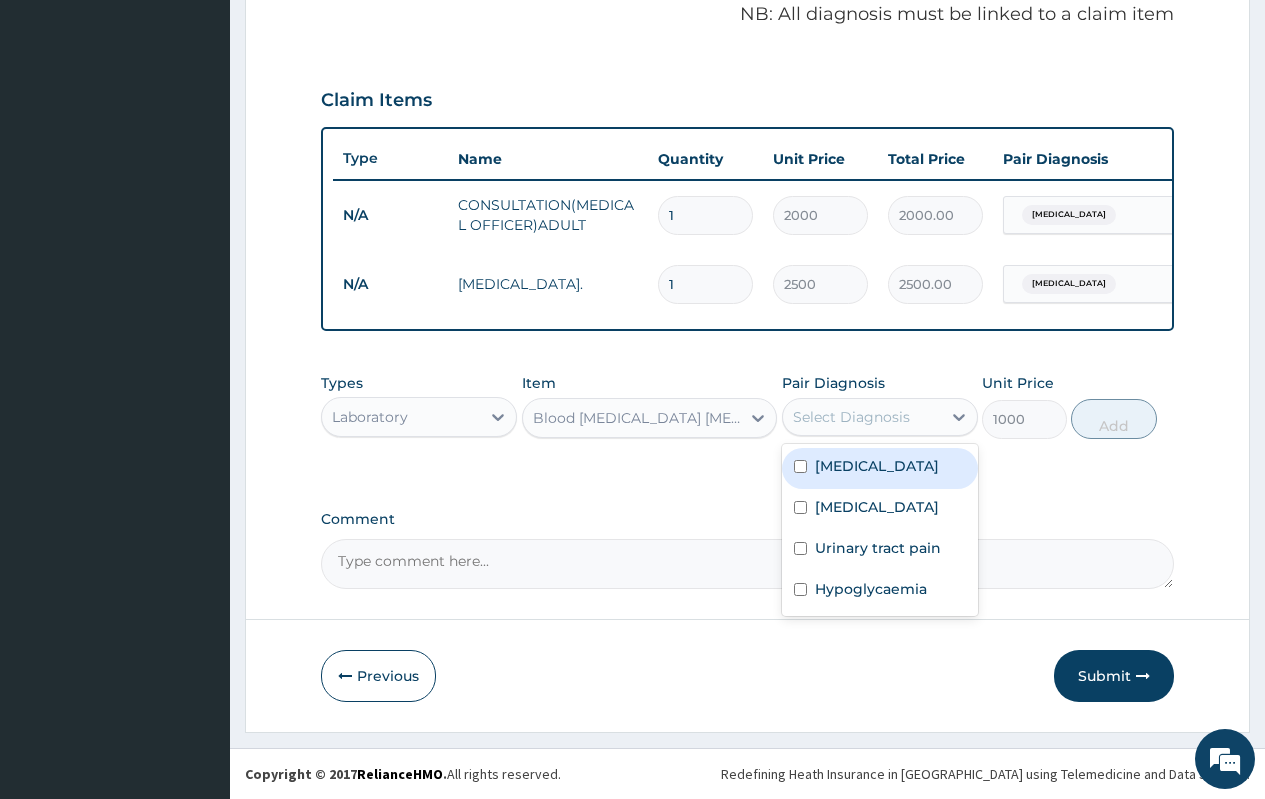 click on "[MEDICAL_DATA]" at bounding box center [880, 468] 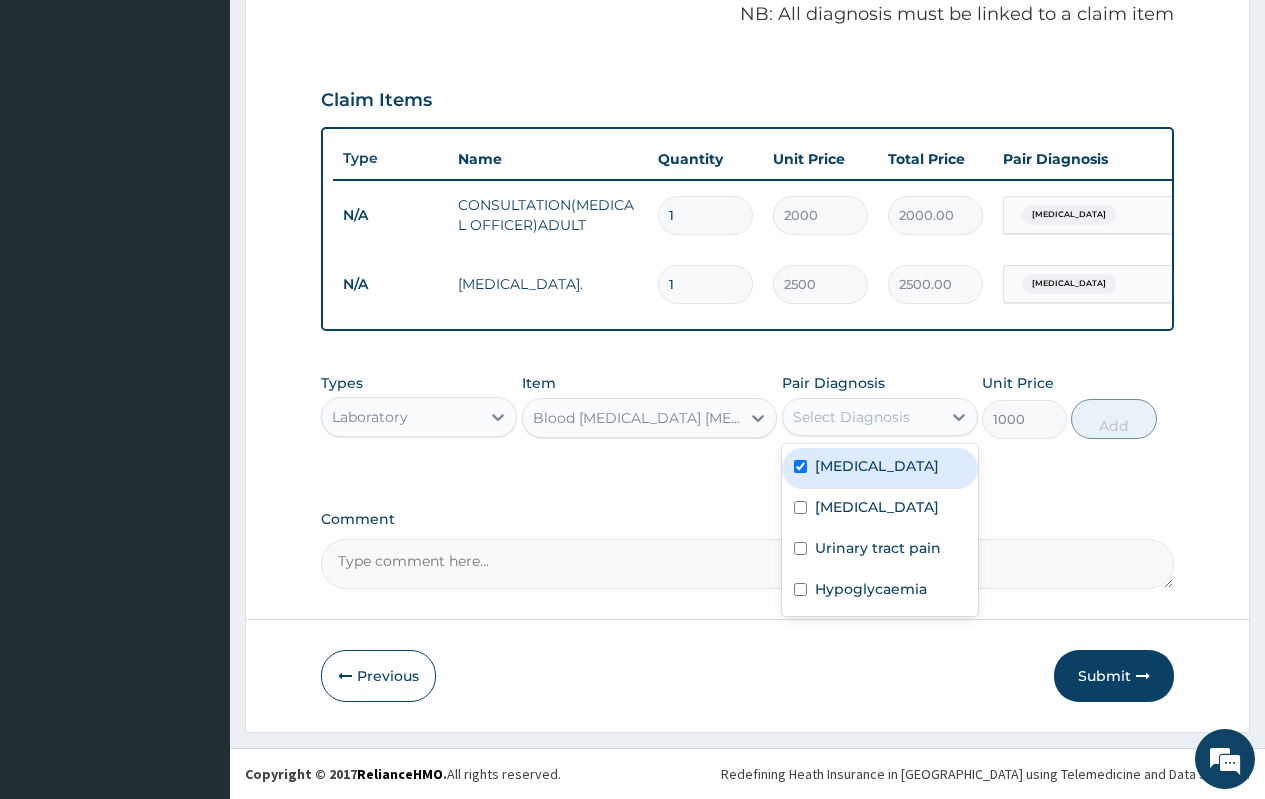 checkbox on "true" 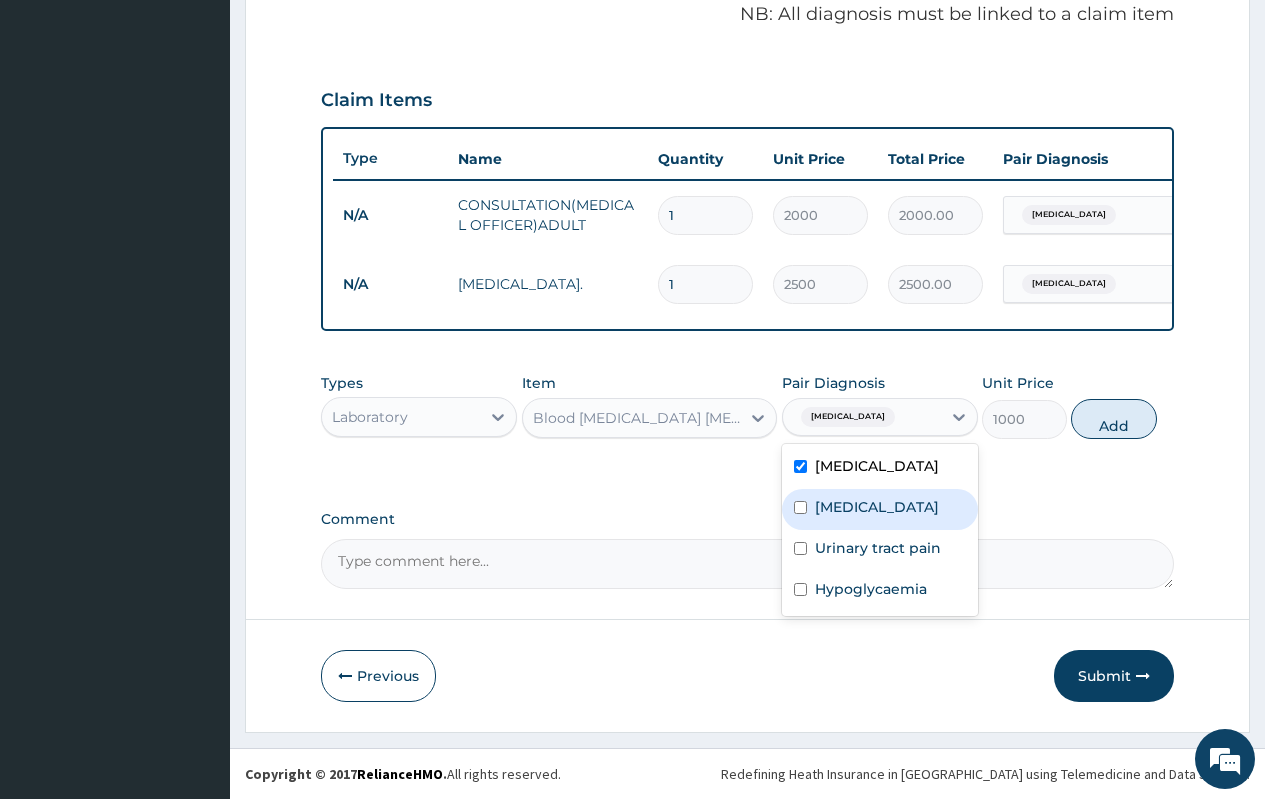 click on "[MEDICAL_DATA]" at bounding box center (877, 507) 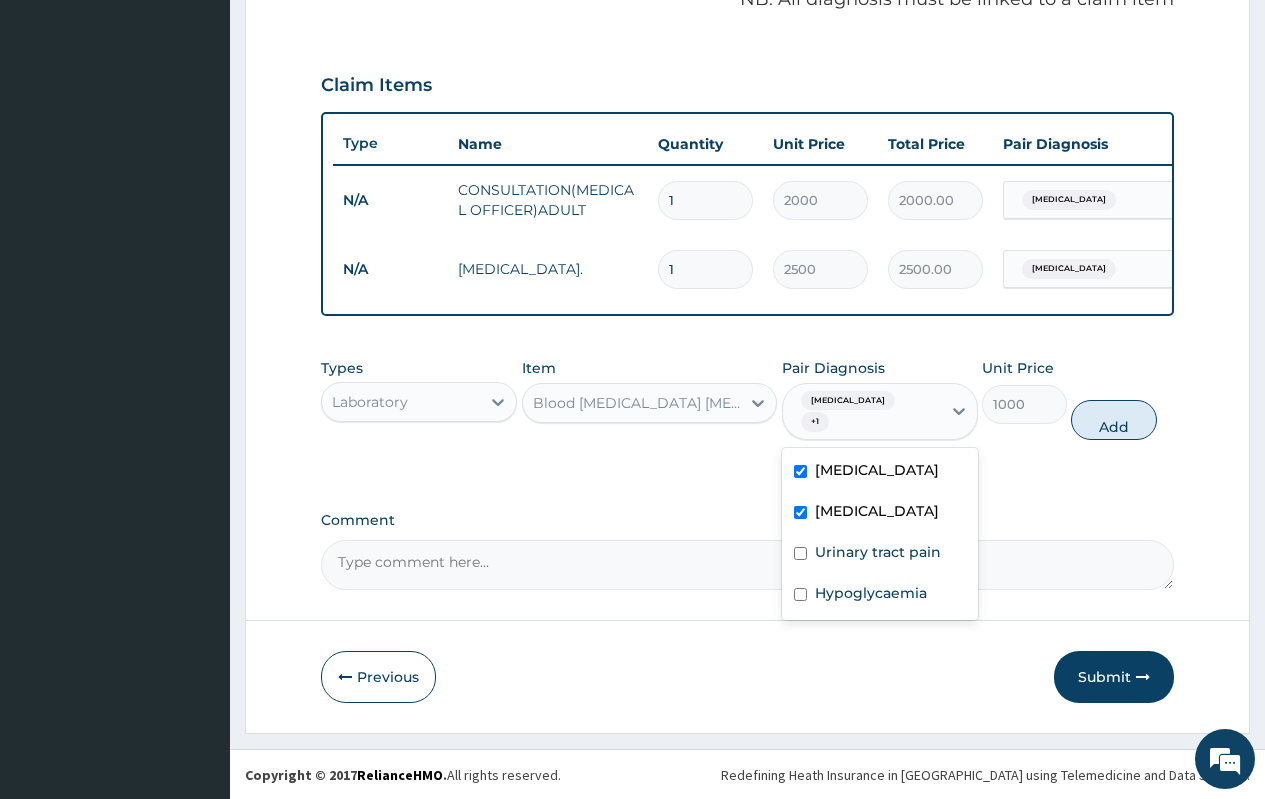 click on "[MEDICAL_DATA]" at bounding box center (880, 513) 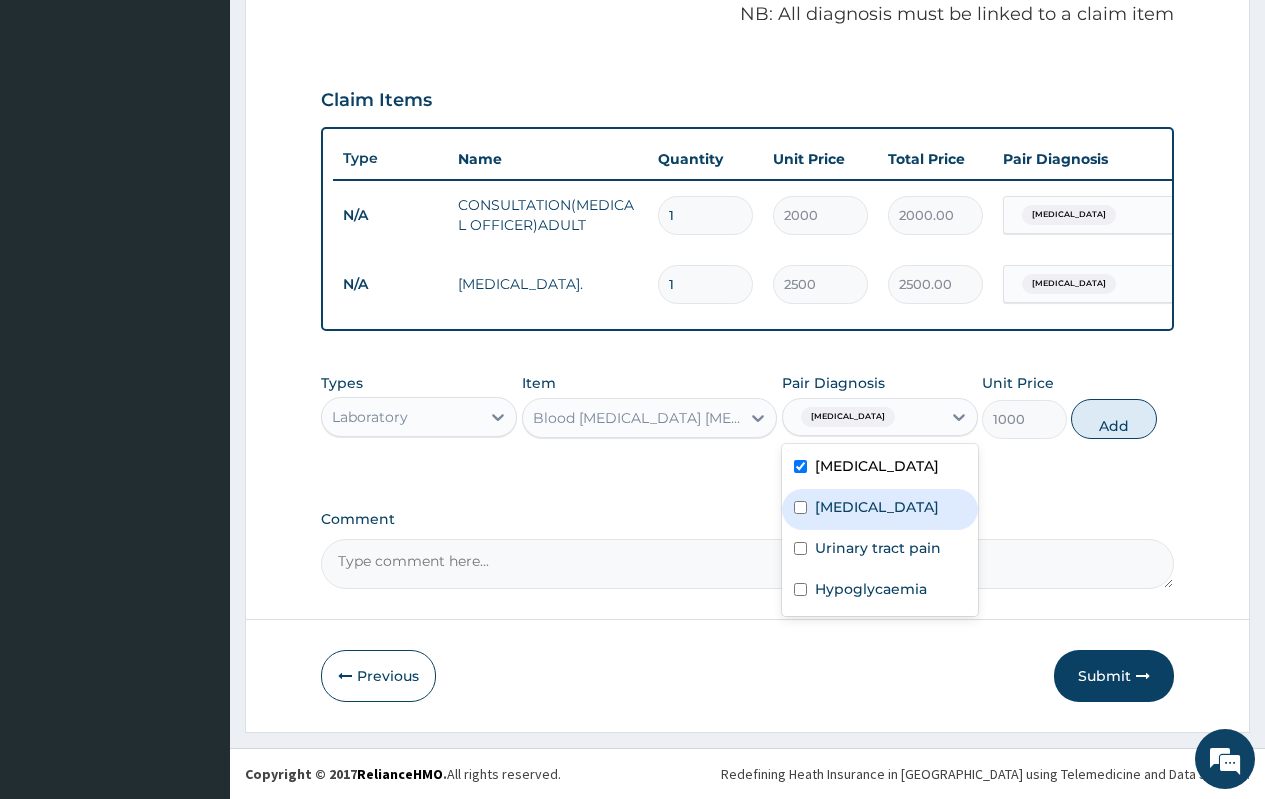 click on "[MEDICAL_DATA]" at bounding box center (877, 507) 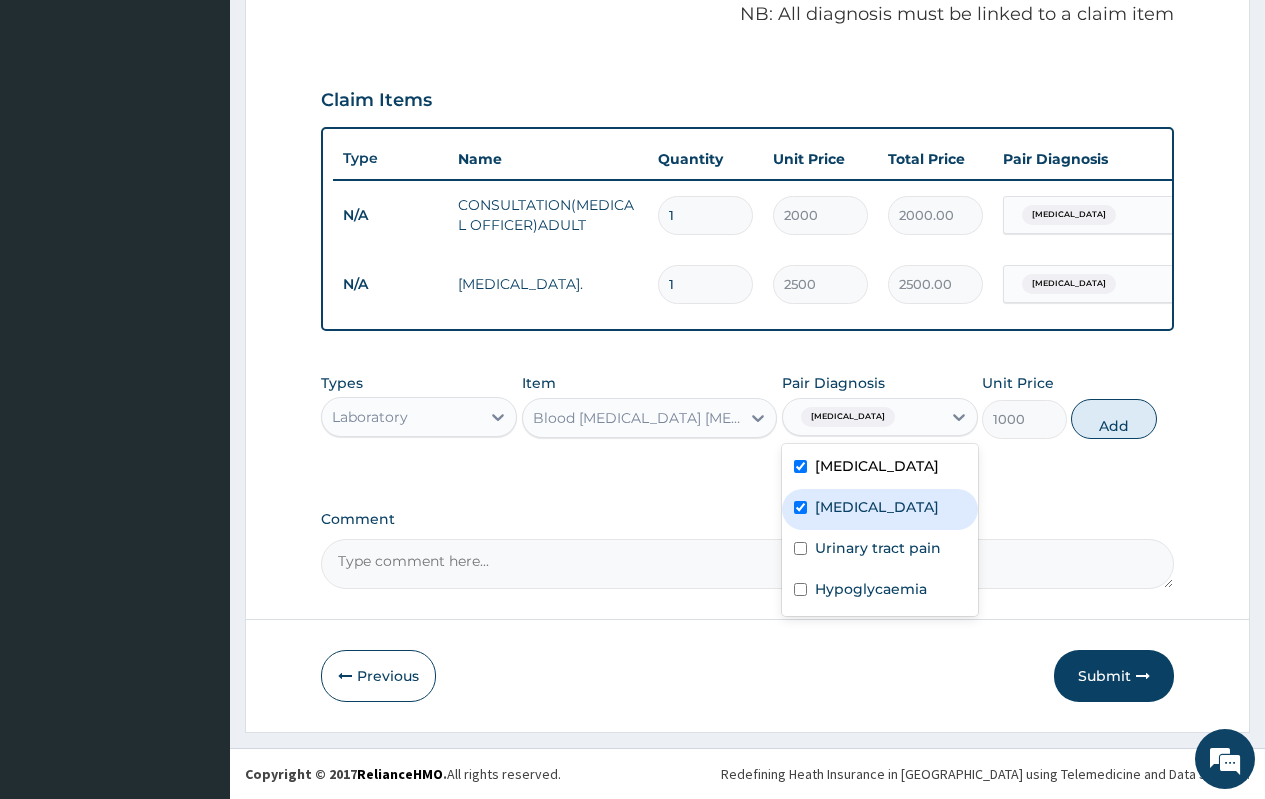 checkbox on "true" 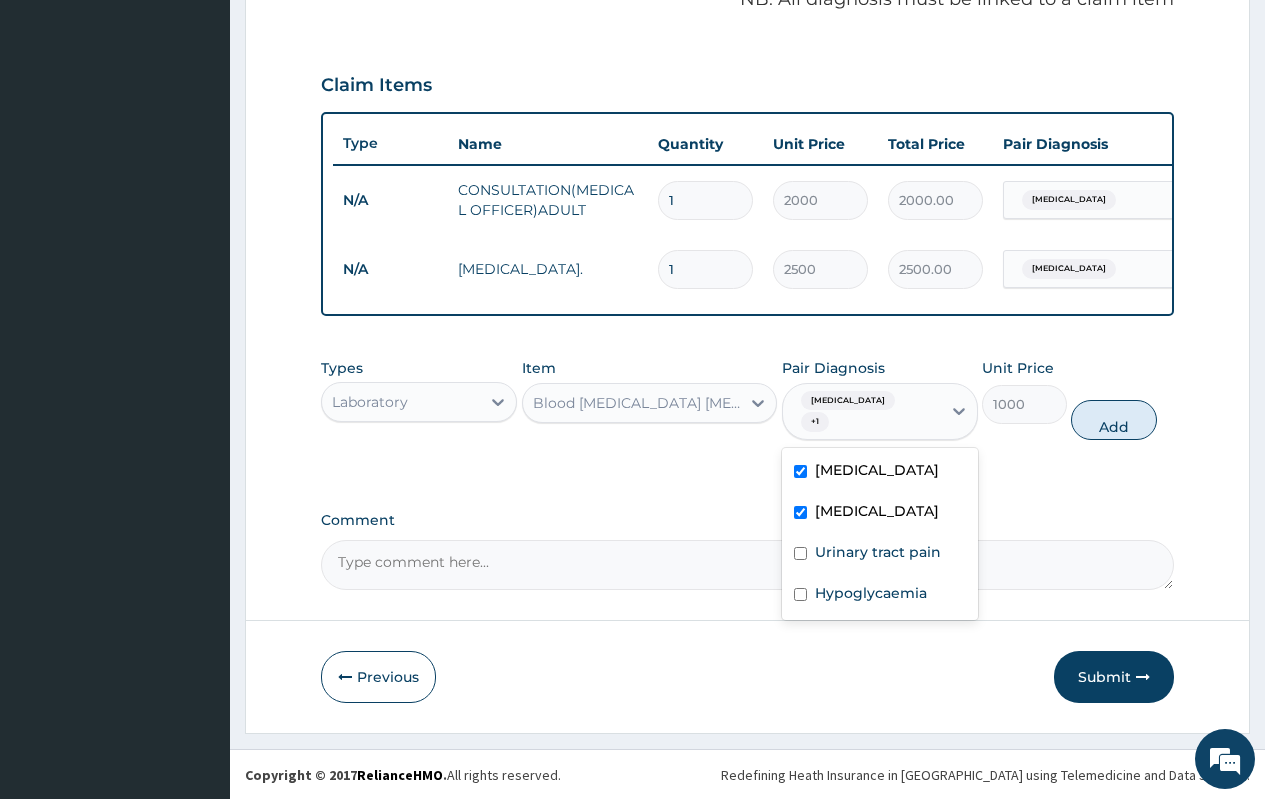 click on "[MEDICAL_DATA]" at bounding box center [880, 472] 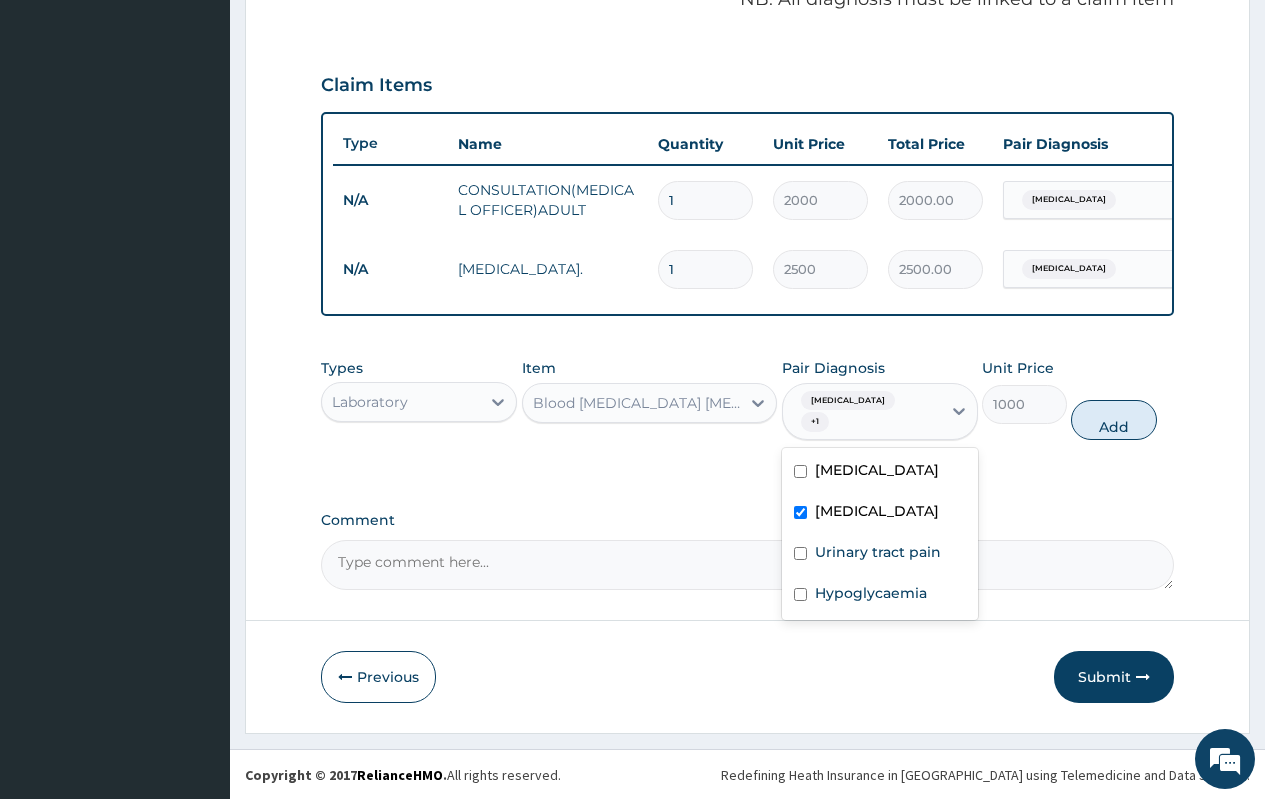 checkbox on "false" 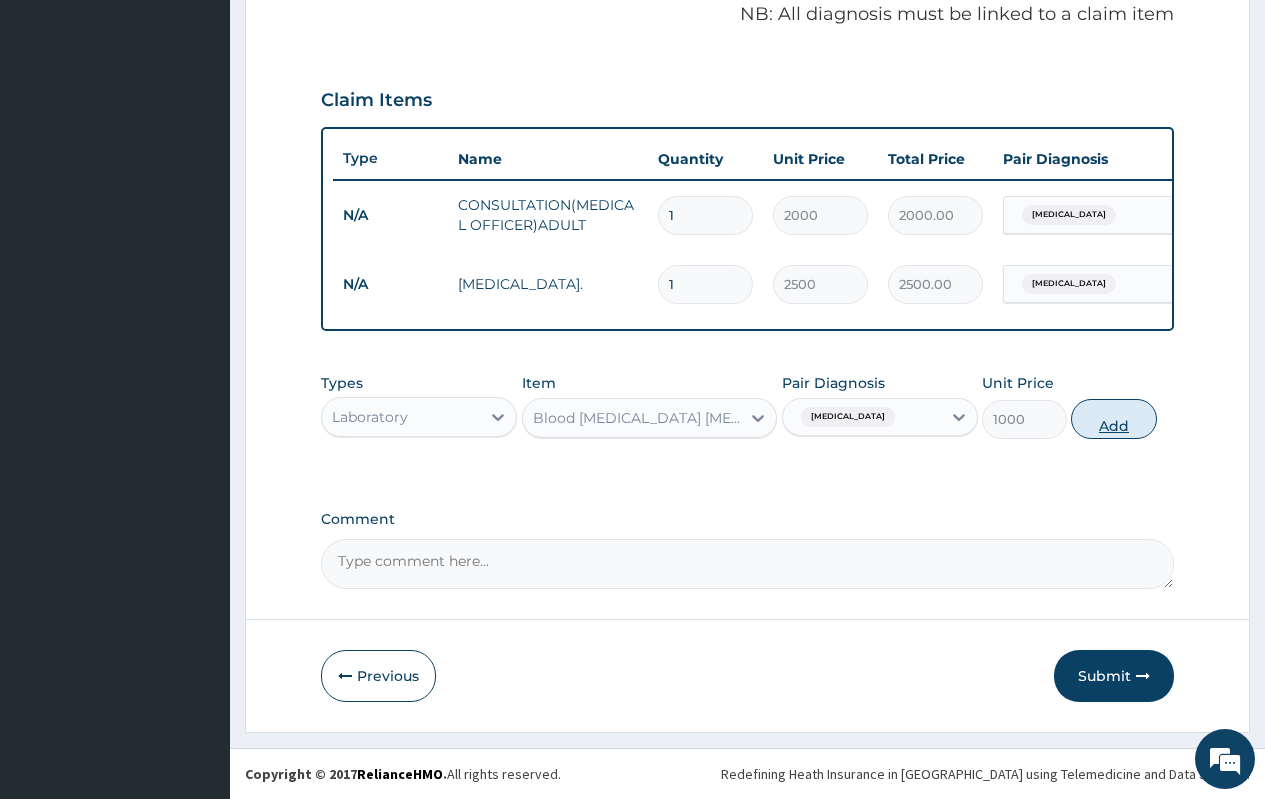 click on "Add" at bounding box center (1113, 419) 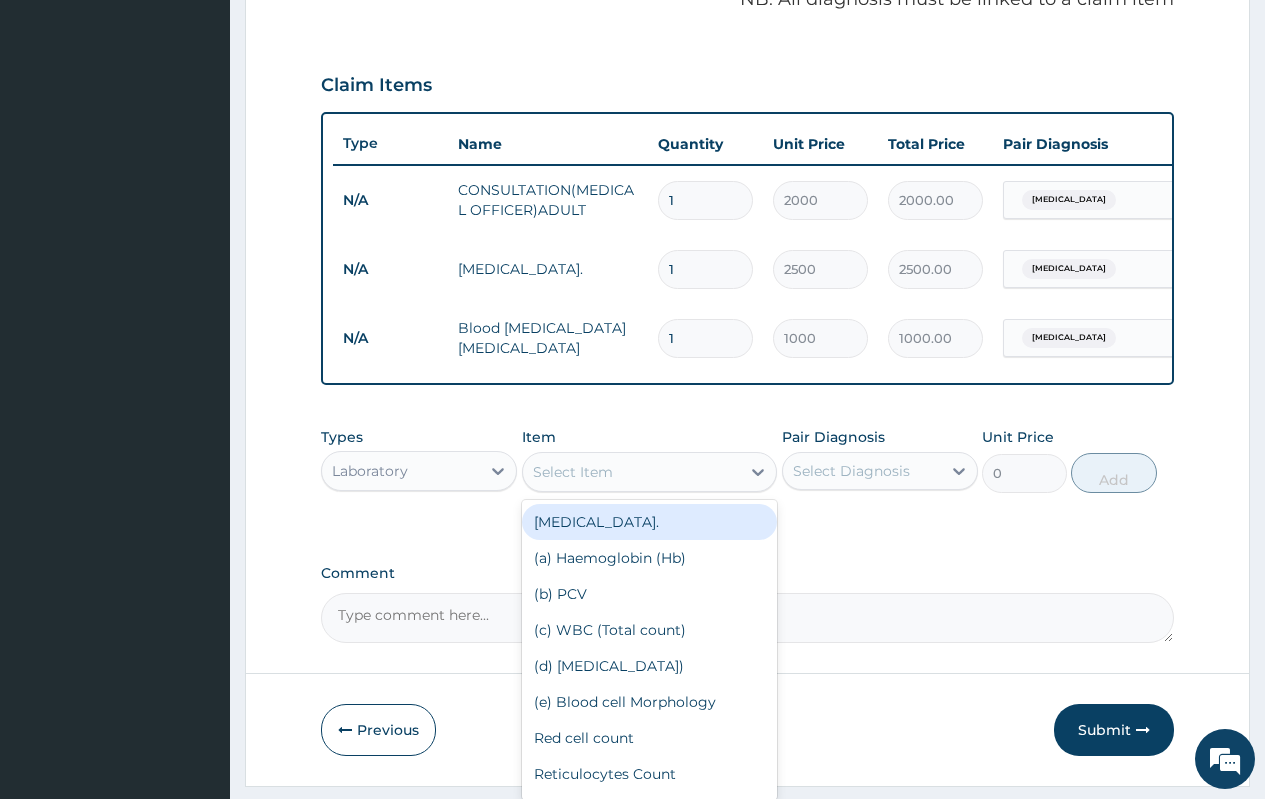 click on "Select Item" at bounding box center (573, 472) 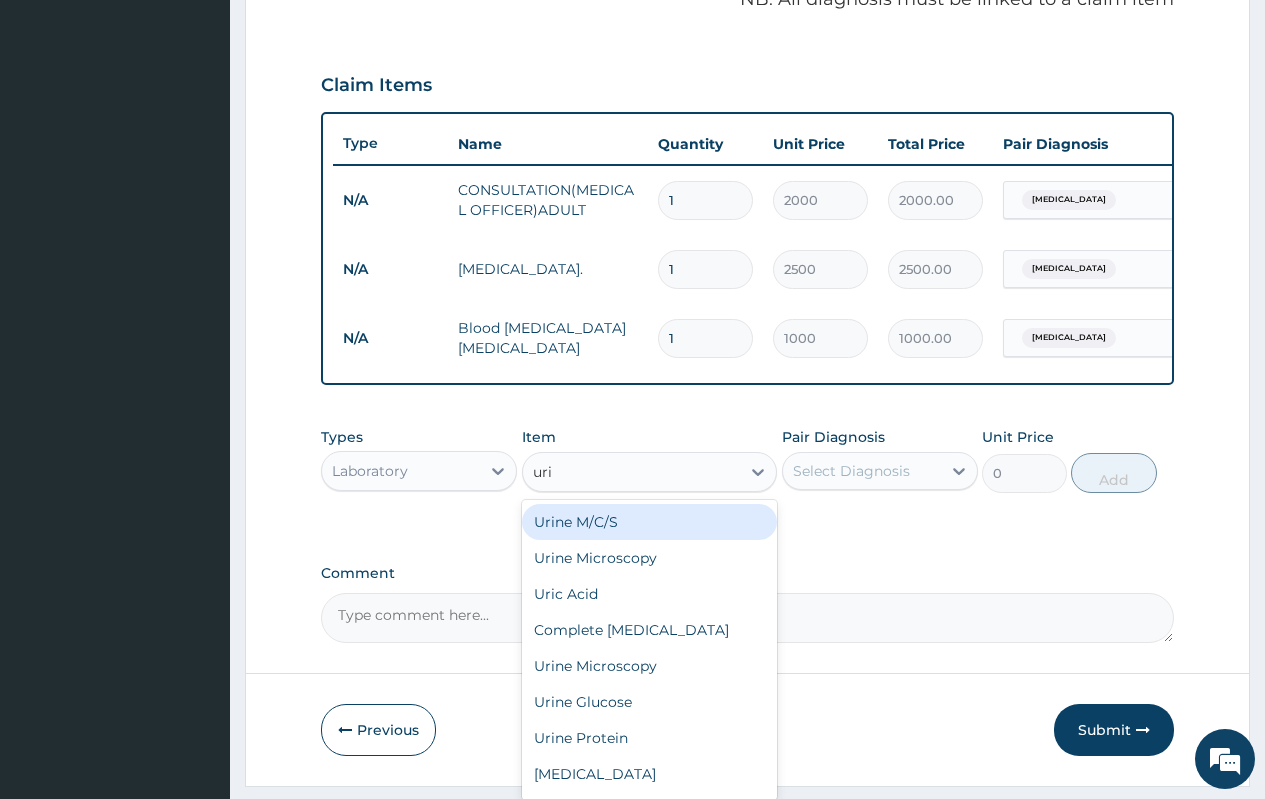 type on "urin" 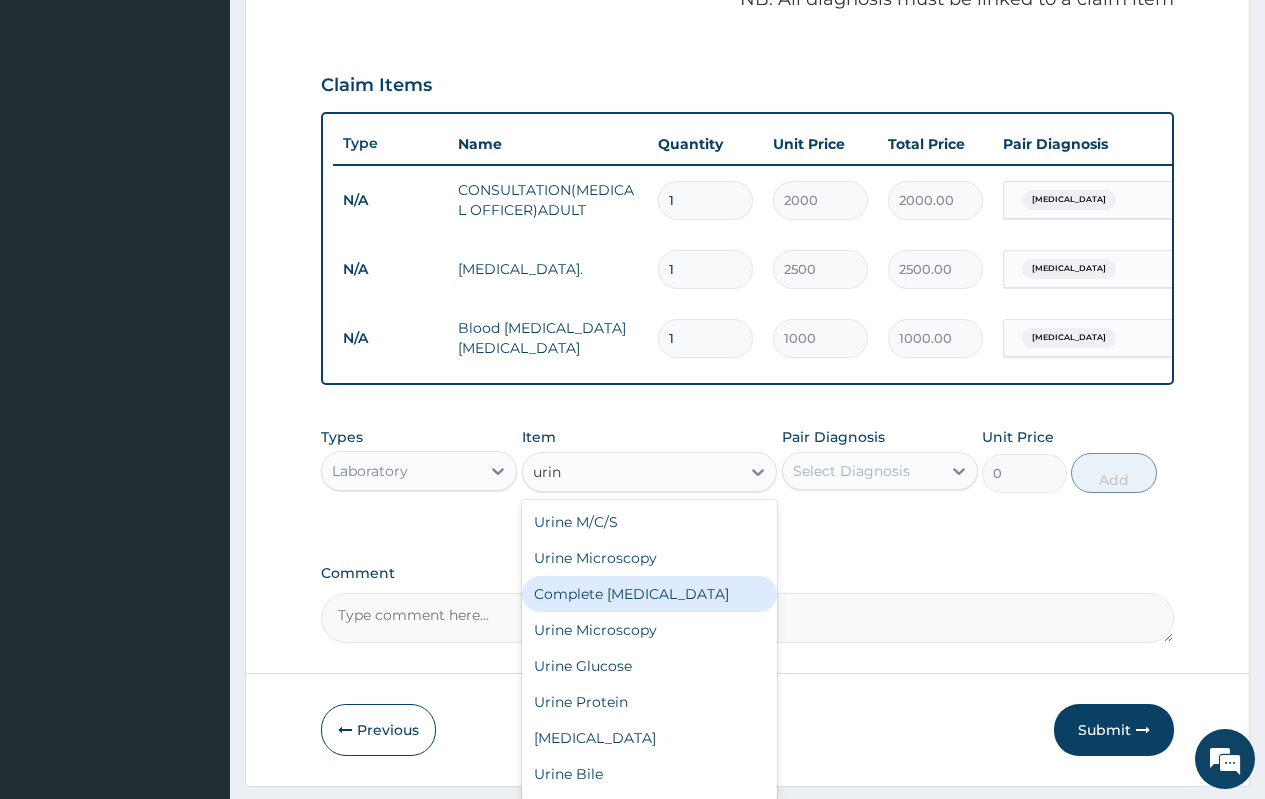 click on "Complete [MEDICAL_DATA]" at bounding box center [650, 594] 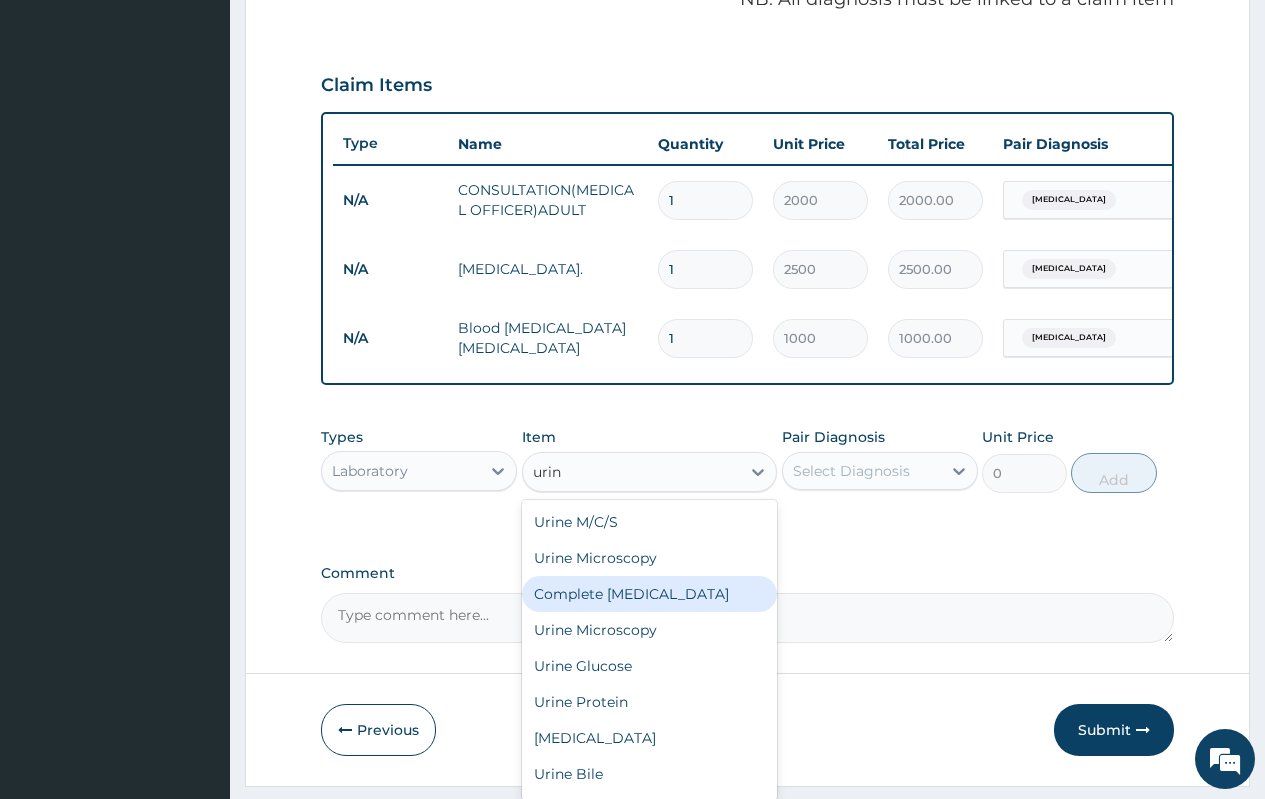 type 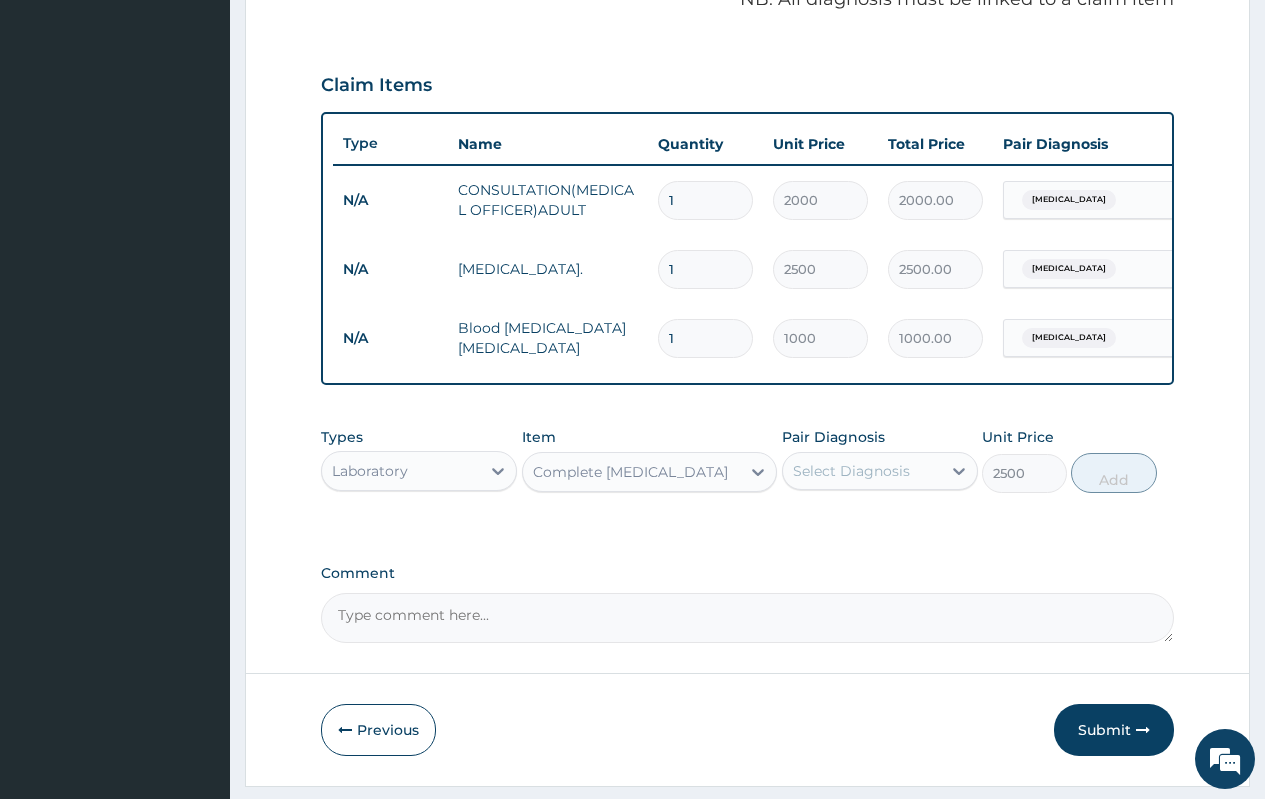 click on "Select Diagnosis" at bounding box center [851, 471] 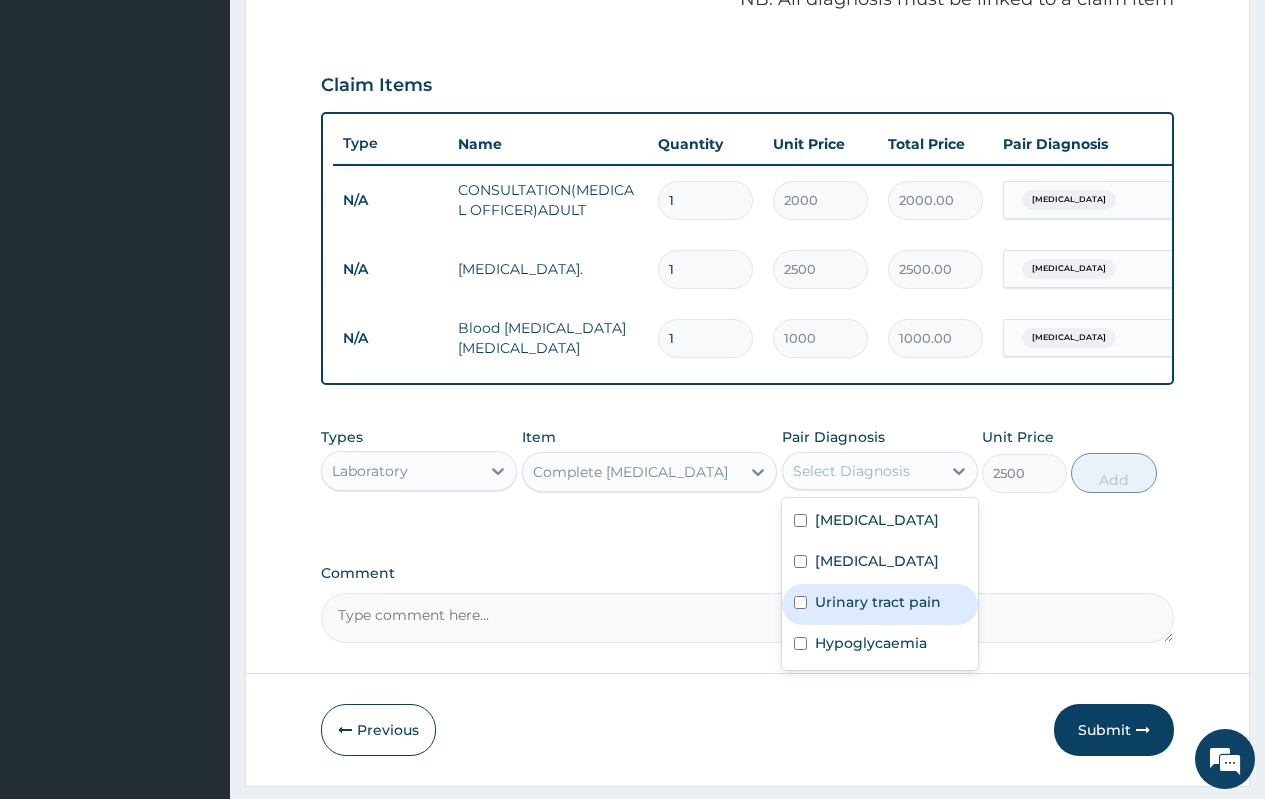 click on "Urinary tract pain" at bounding box center (880, 604) 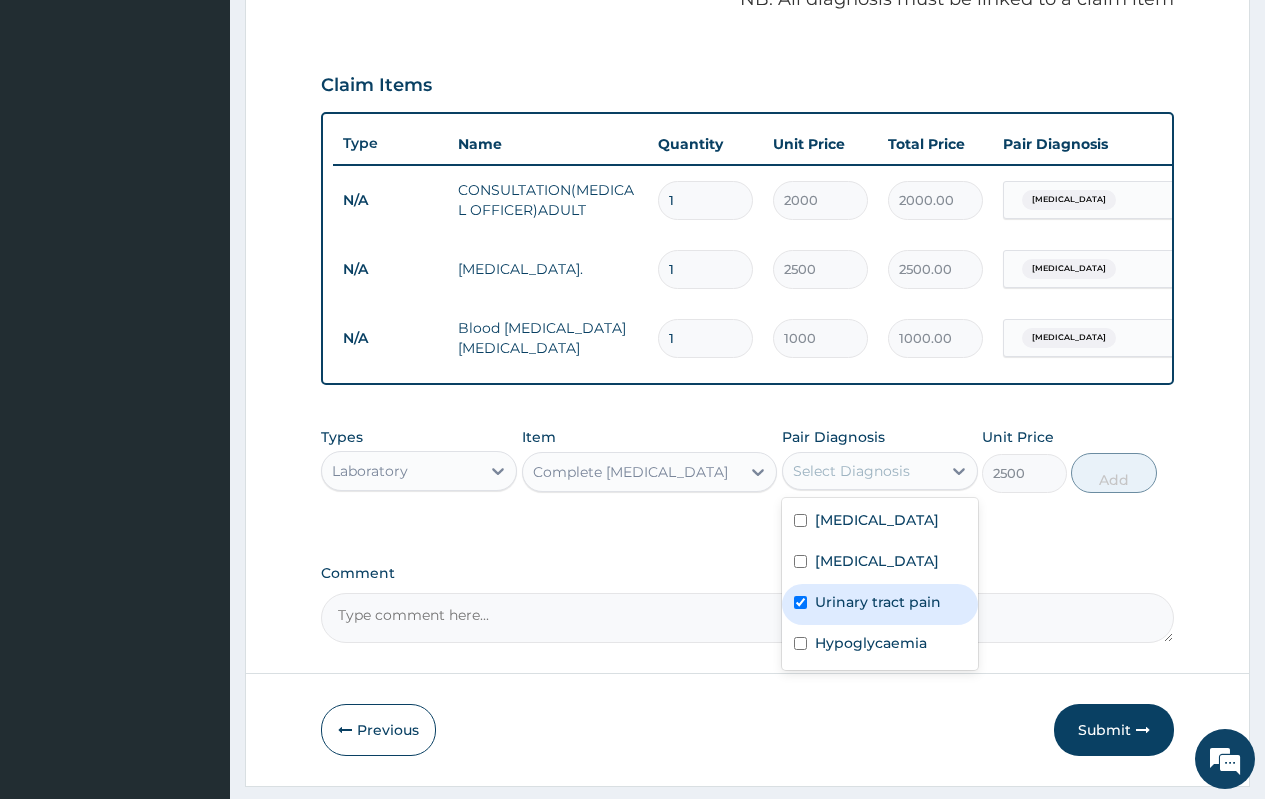 checkbox on "true" 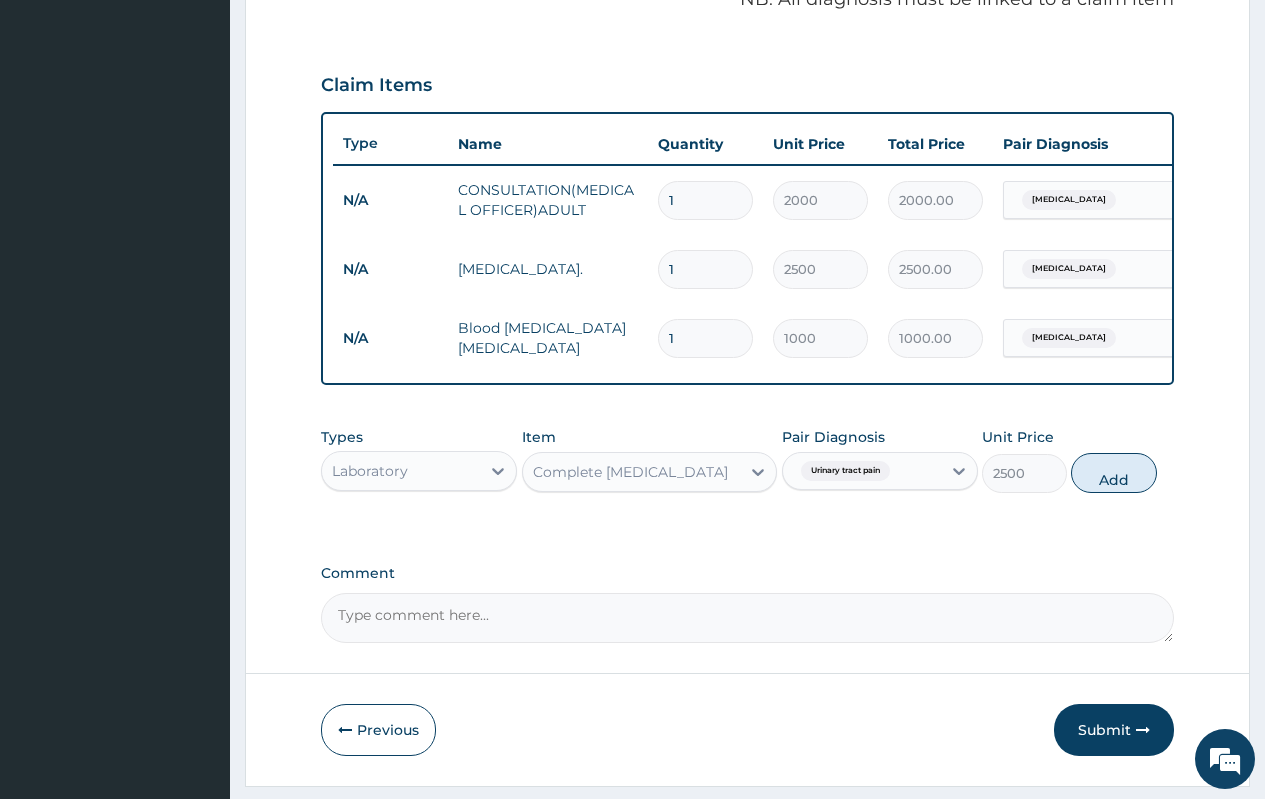 drag, startPoint x: 1110, startPoint y: 487, endPoint x: 1059, endPoint y: 502, distance: 53.160137 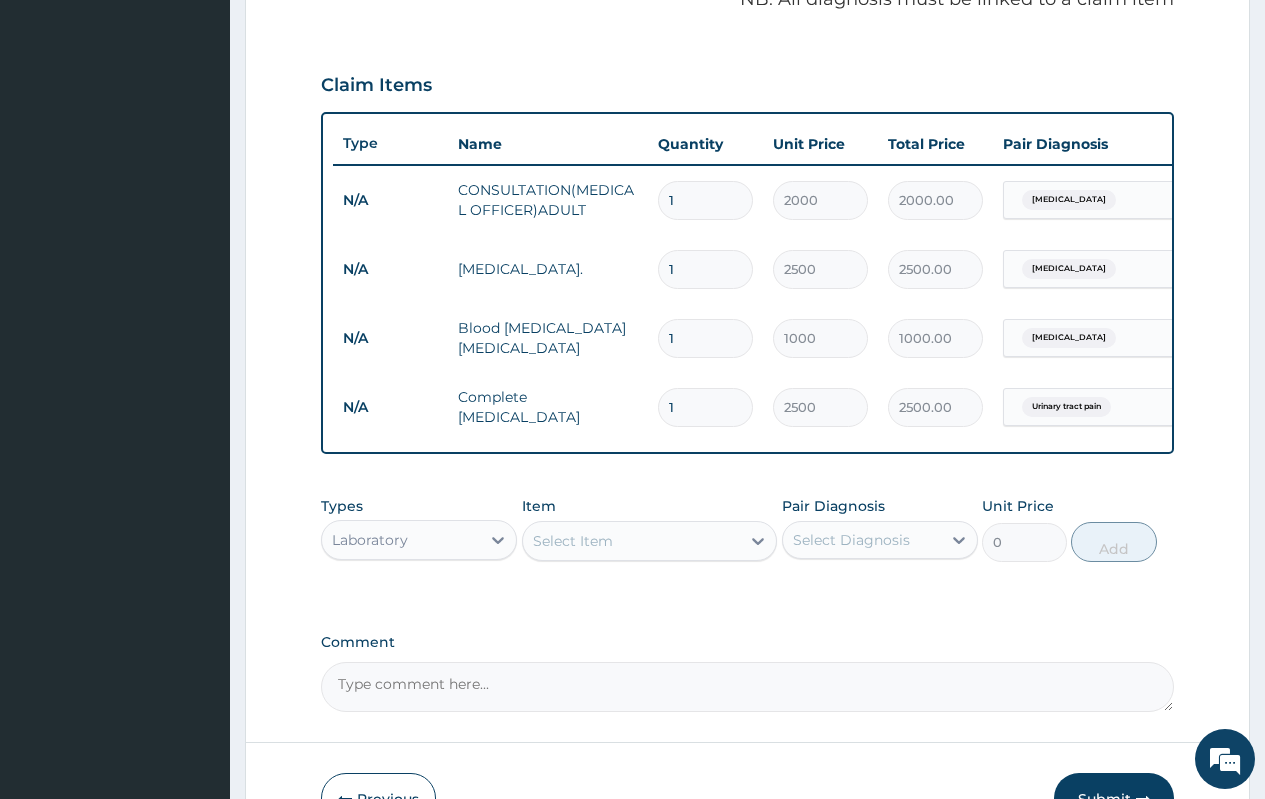click on "Select Item" at bounding box center (573, 541) 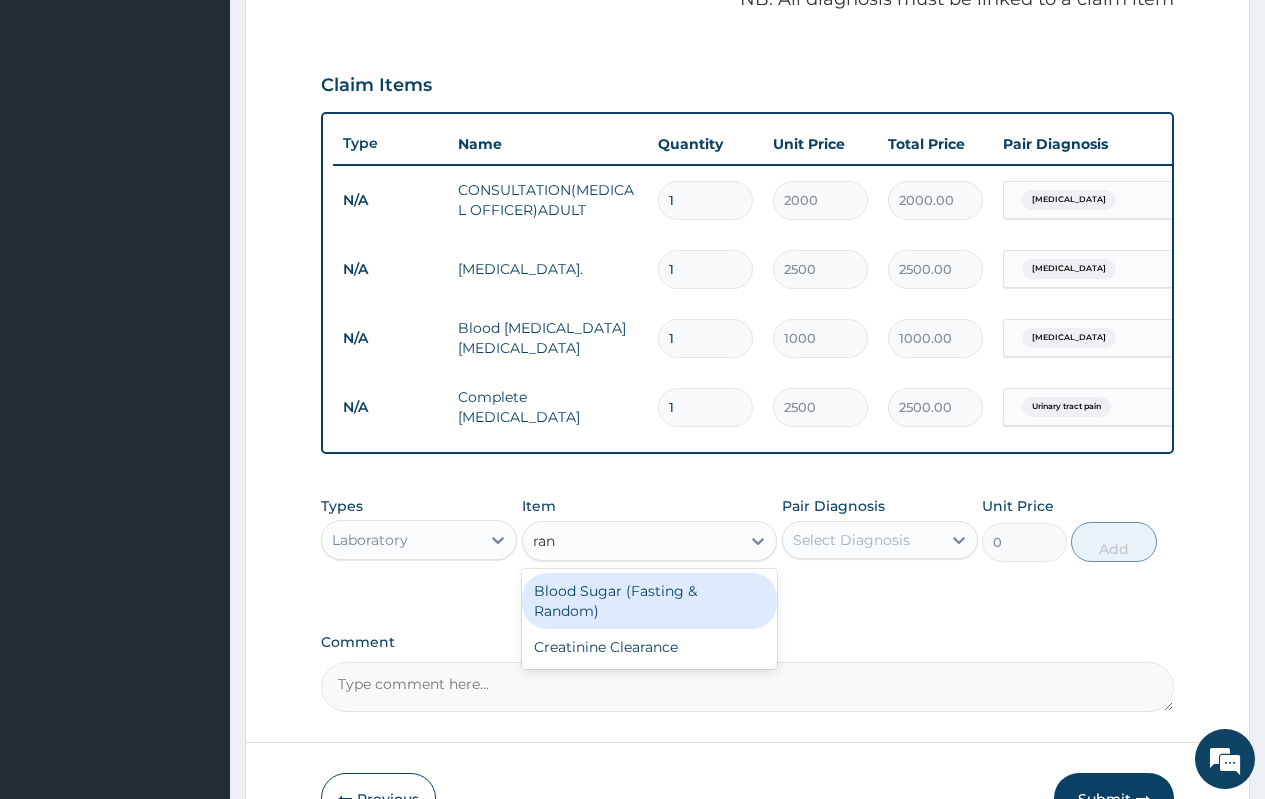type on "rand" 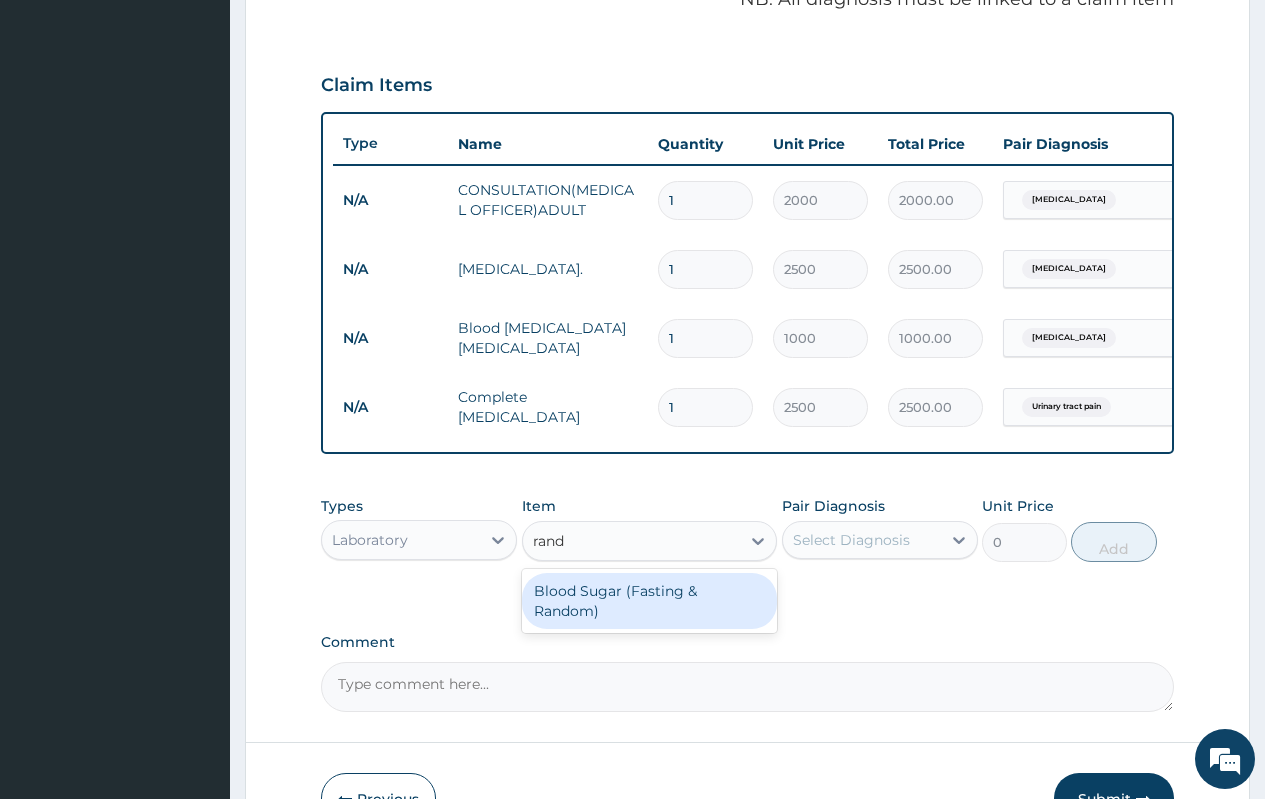 click on "Blood Sugar (Fasting & Random)" at bounding box center [650, 601] 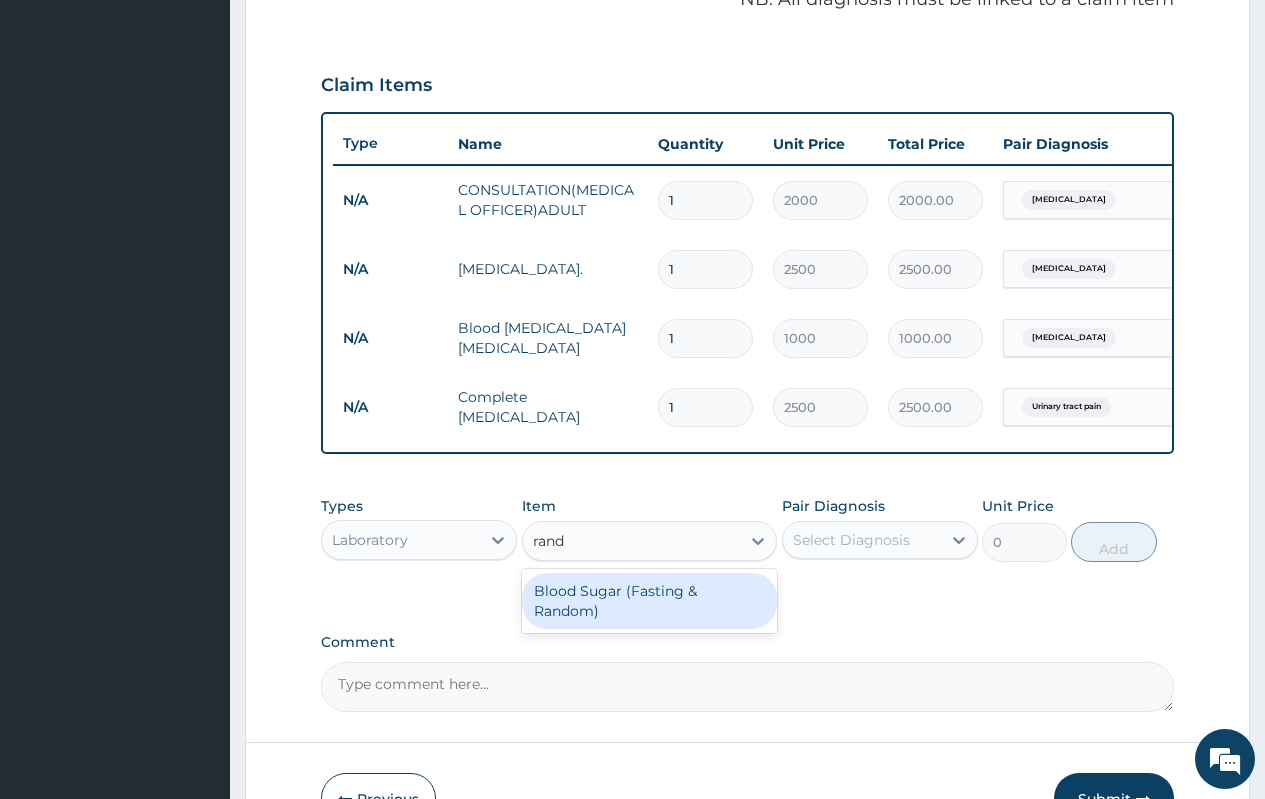 type 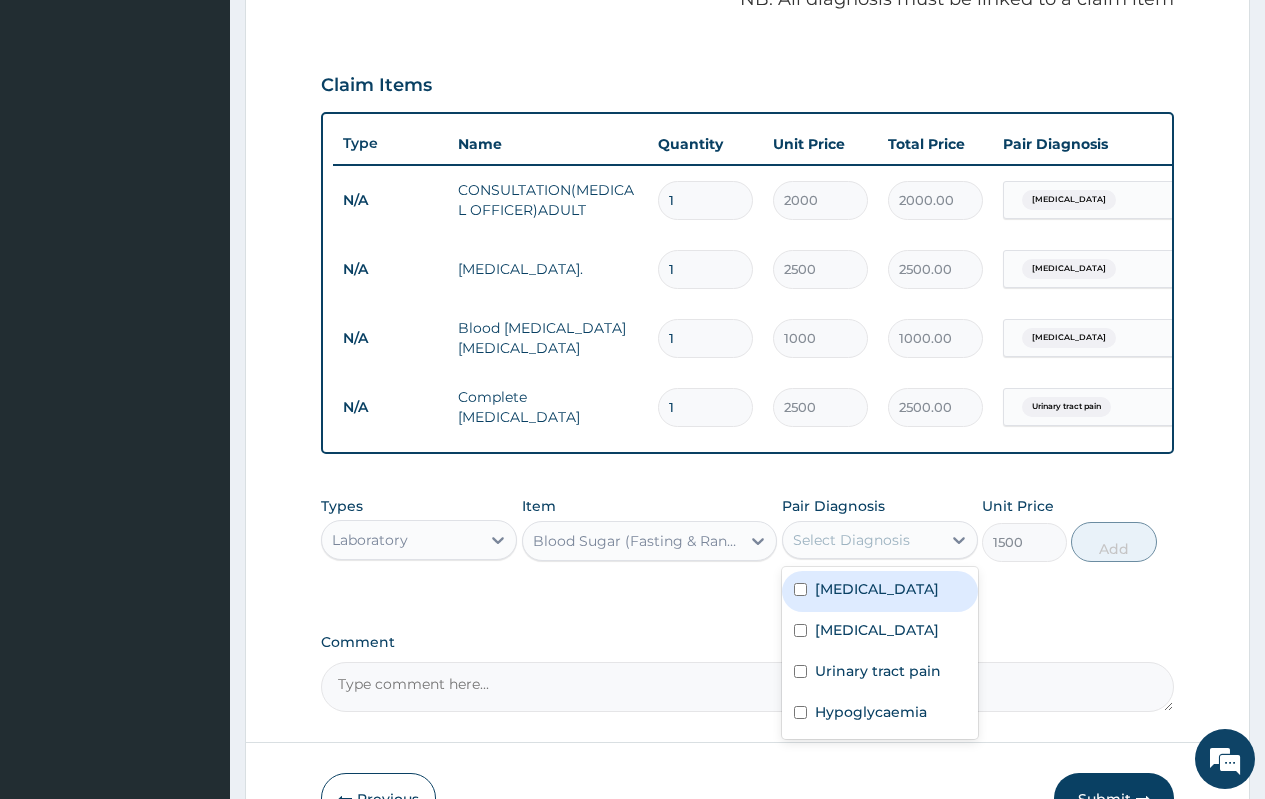 click on "Select Diagnosis" at bounding box center [851, 540] 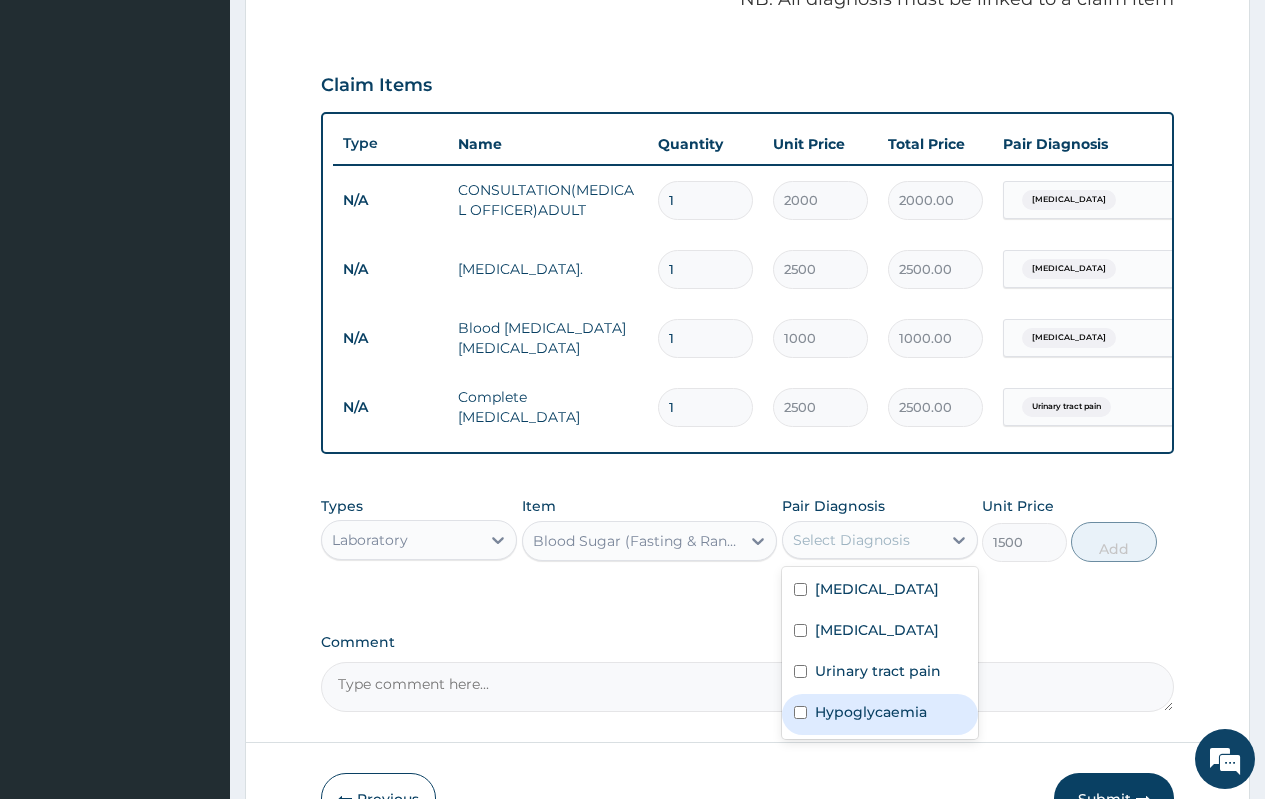 click on "Hypoglycaemia" at bounding box center [871, 712] 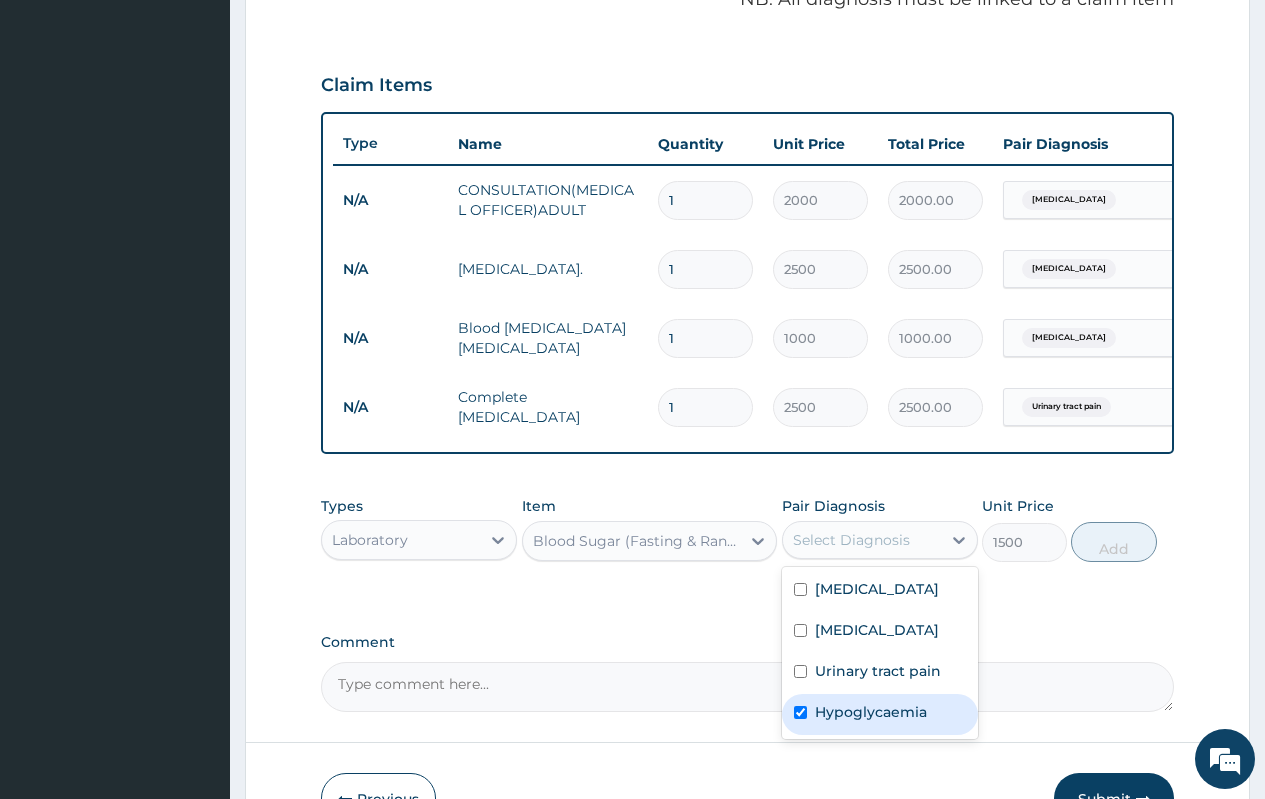 checkbox on "true" 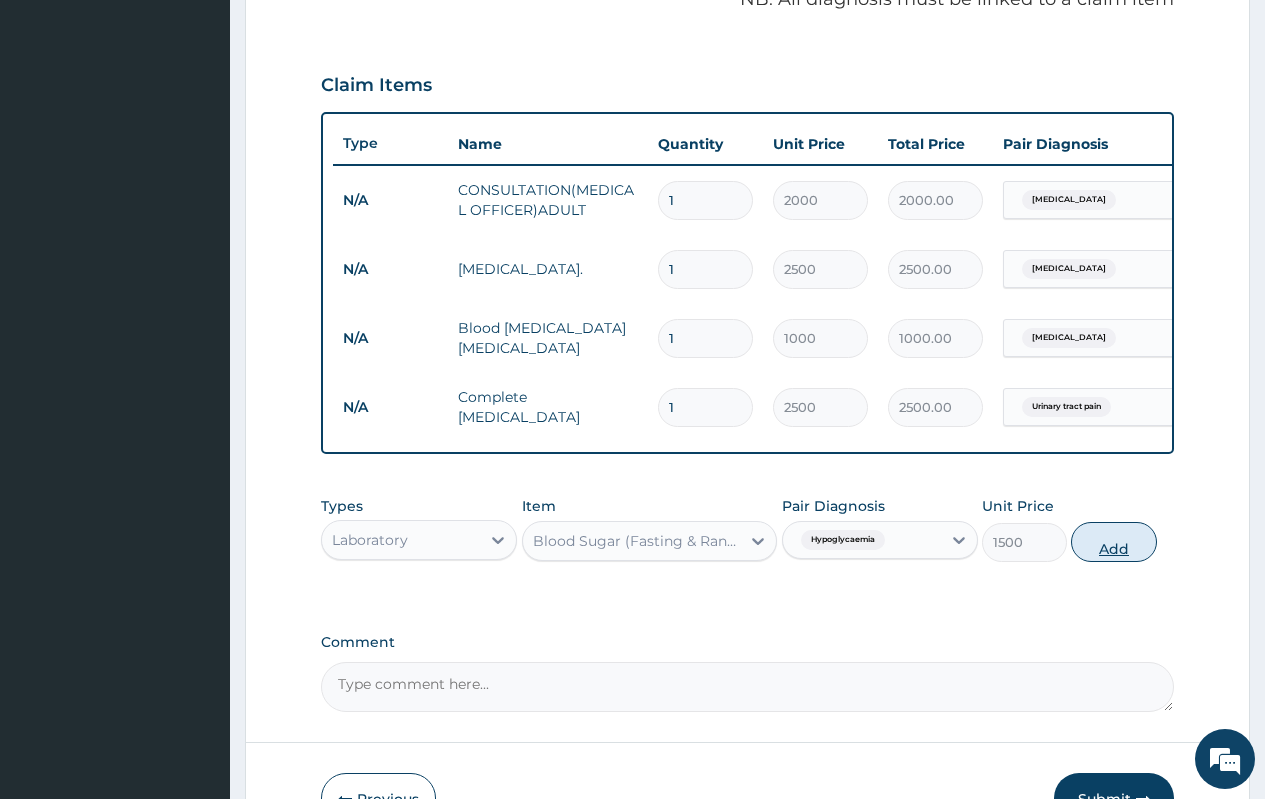 click on "Add" at bounding box center (1113, 542) 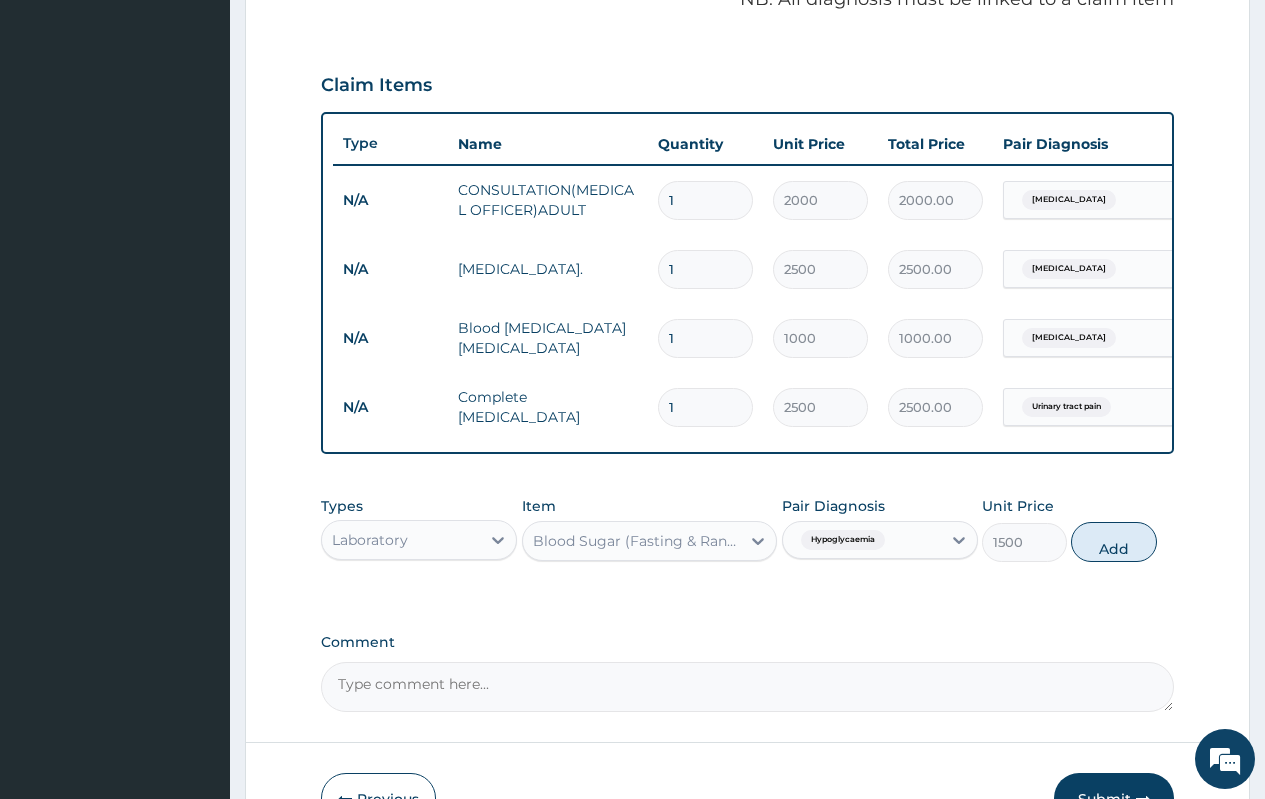 type on "0" 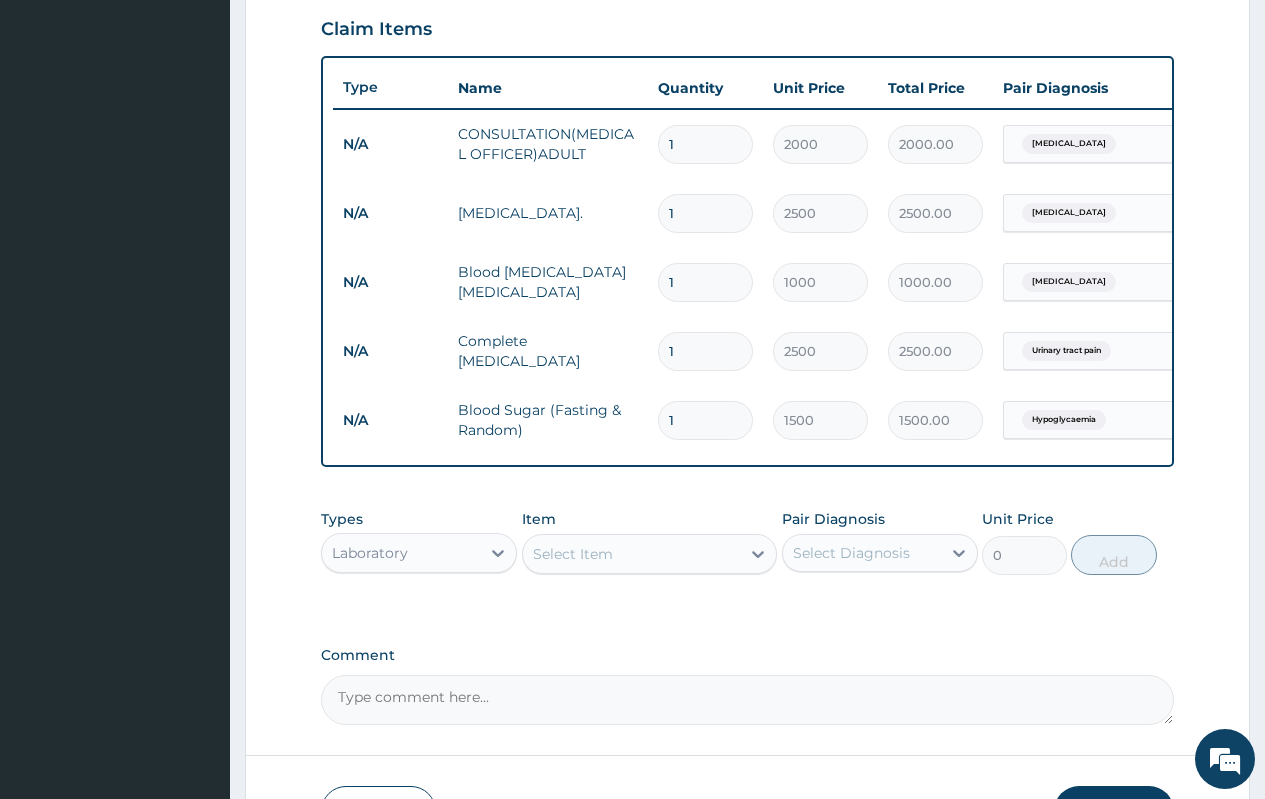 scroll, scrollTop: 839, scrollLeft: 0, axis: vertical 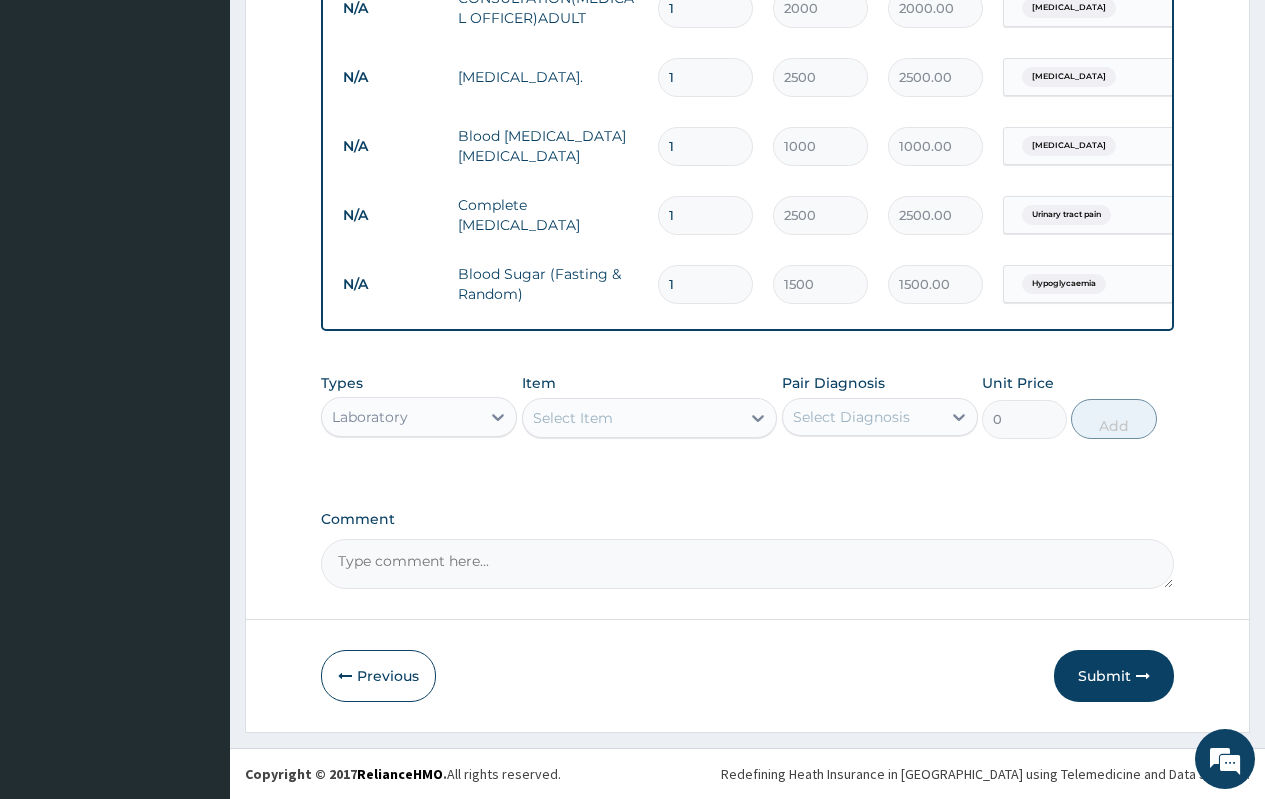 drag, startPoint x: 421, startPoint y: 416, endPoint x: 421, endPoint y: 428, distance: 12 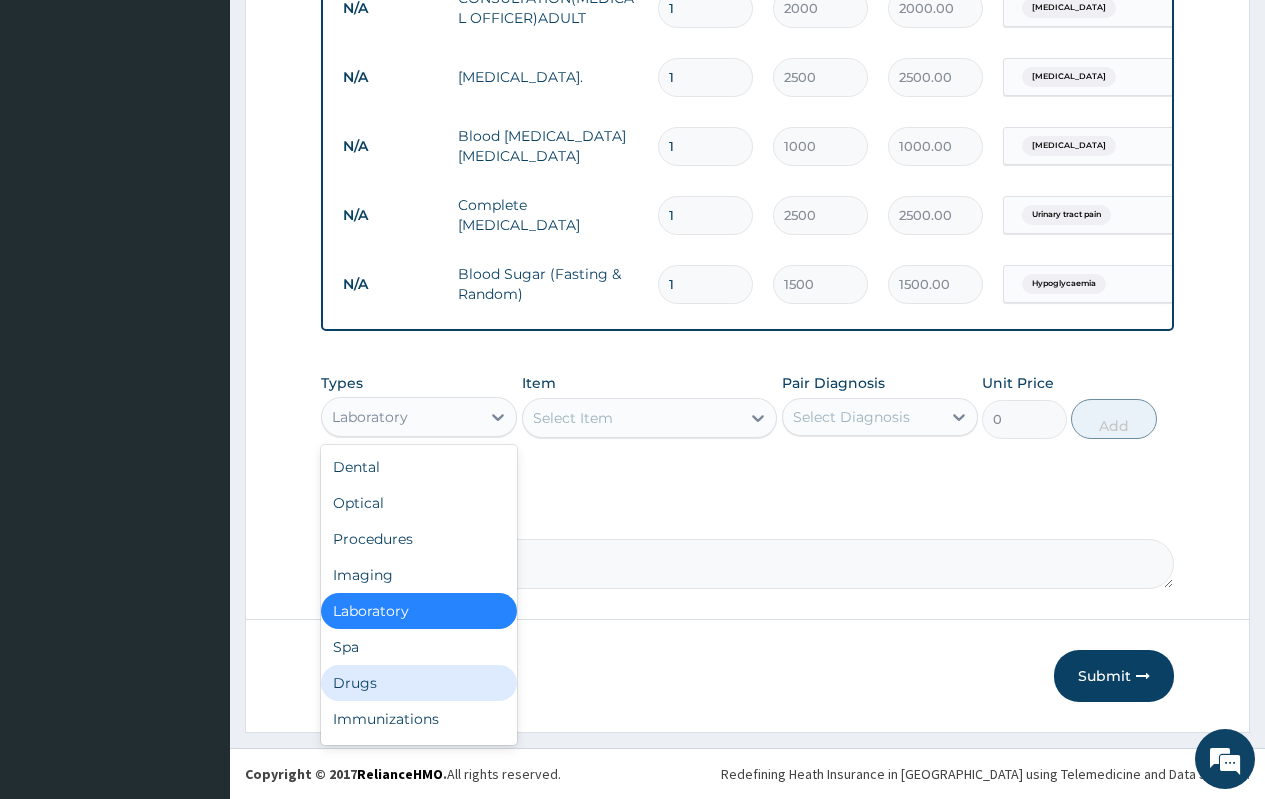 click on "Drugs" at bounding box center (419, 683) 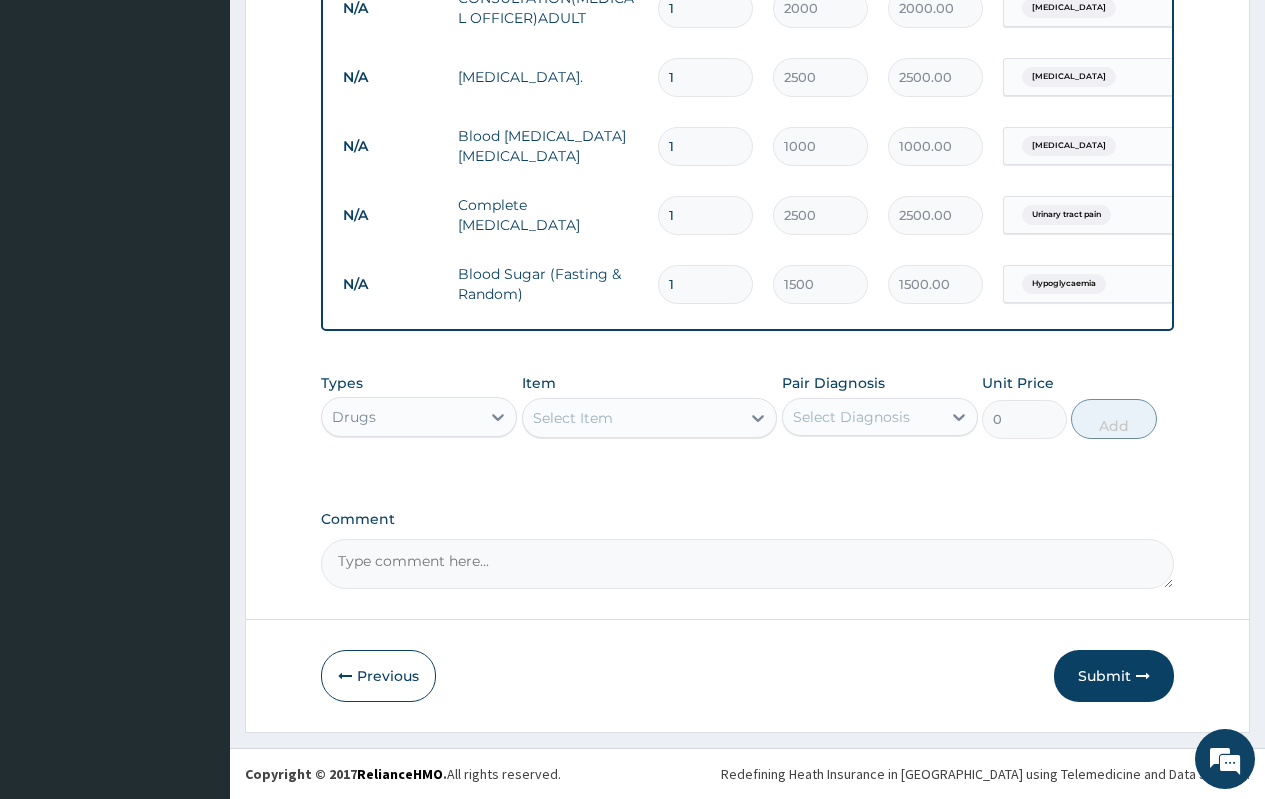 click on "Select Item" at bounding box center (632, 418) 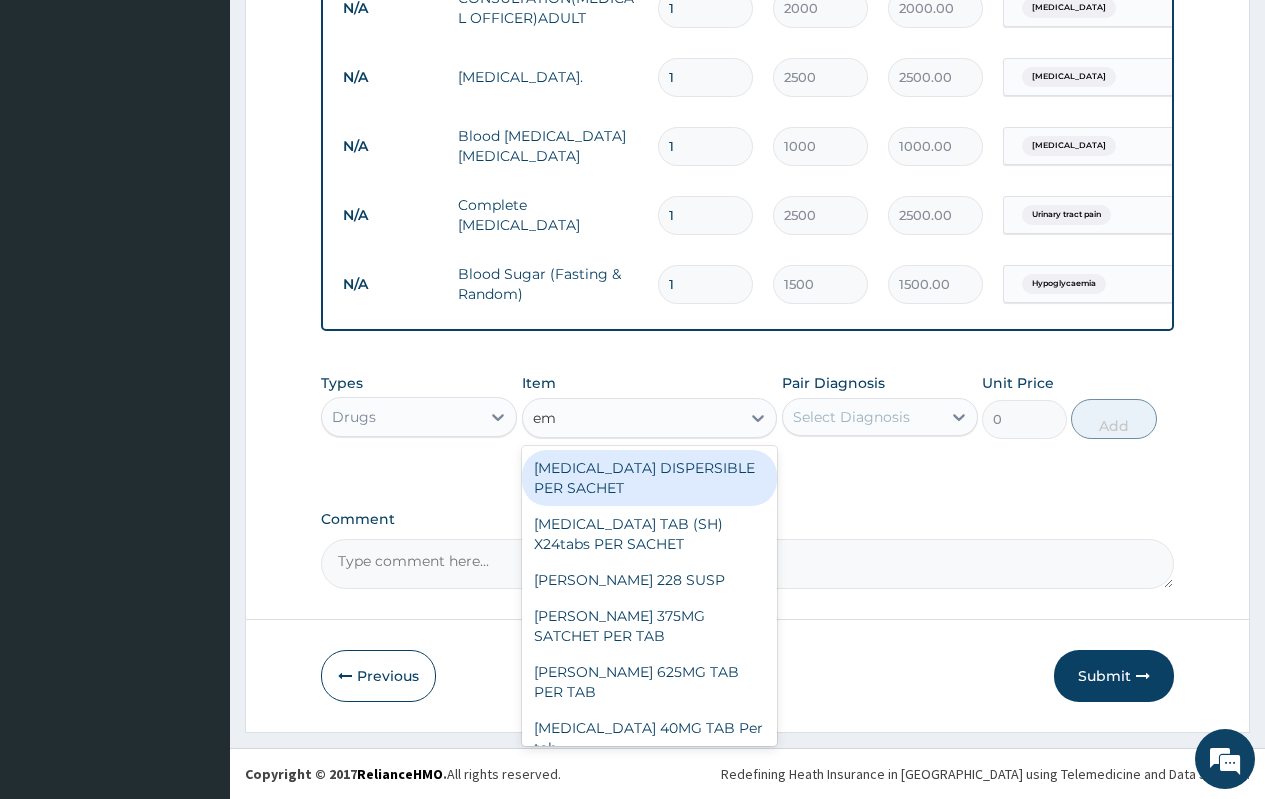 type on "ema" 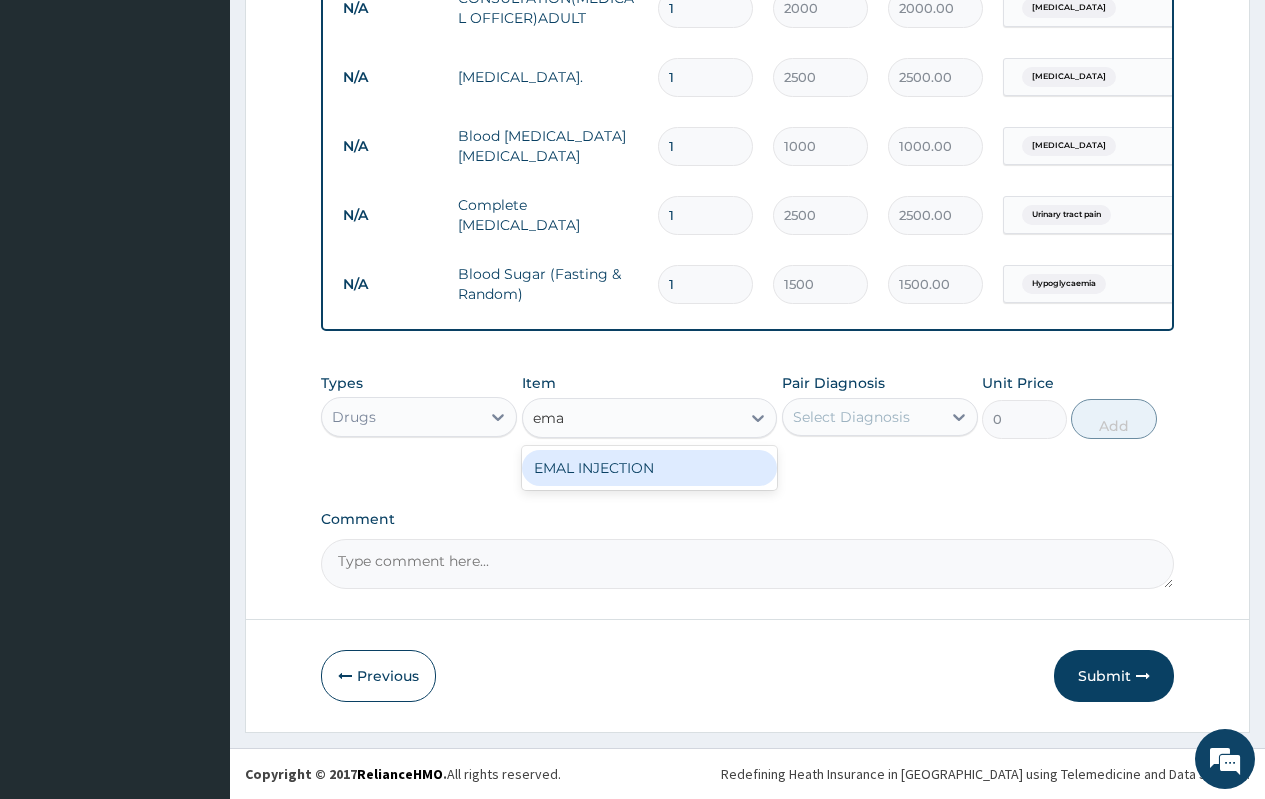 click on "EMAL INJECTION" at bounding box center [650, 468] 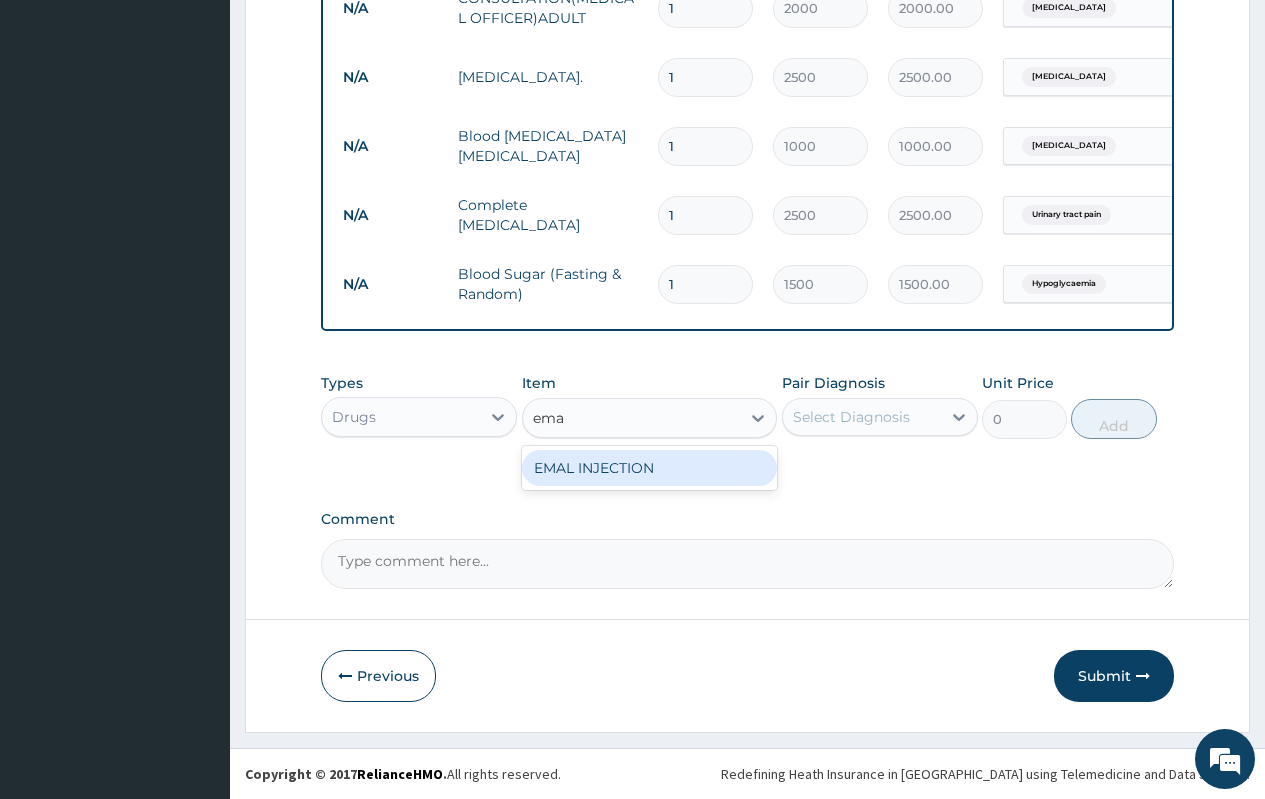 type 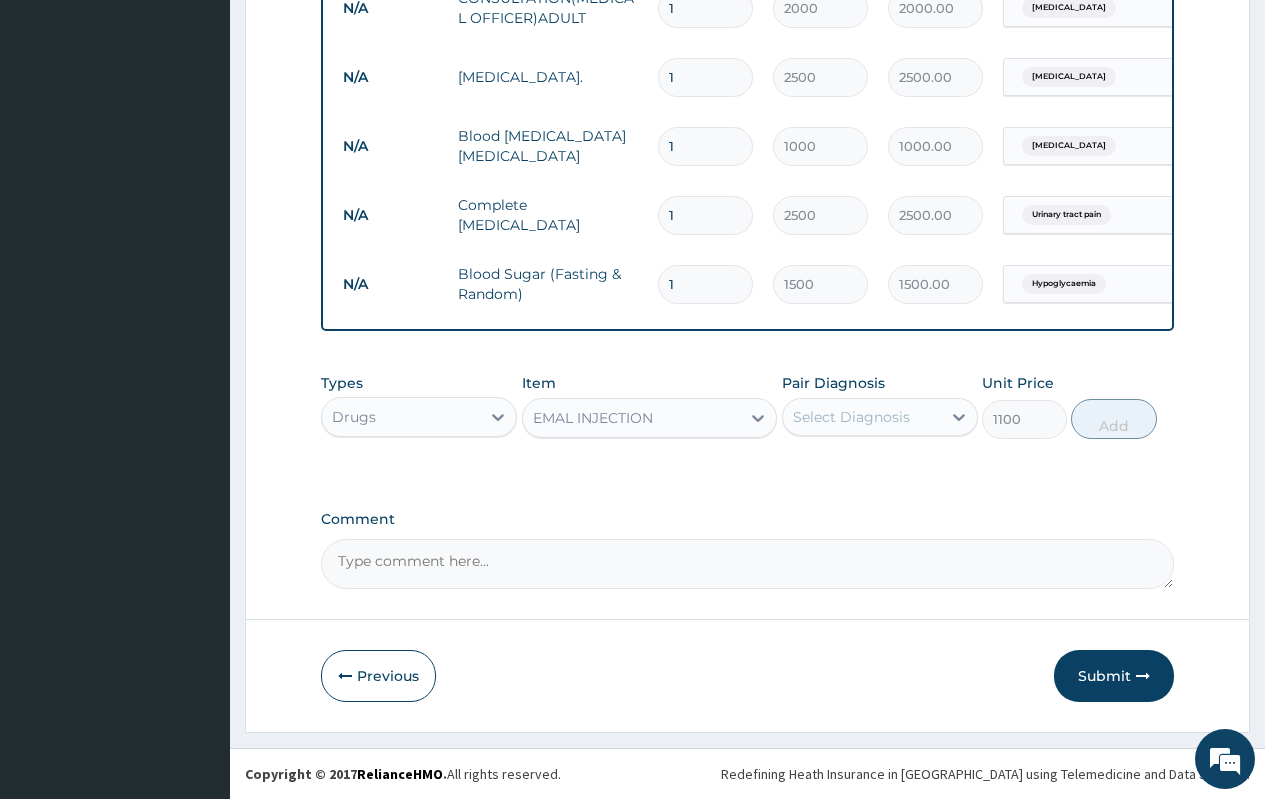 drag, startPoint x: 880, startPoint y: 413, endPoint x: 879, endPoint y: 424, distance: 11.045361 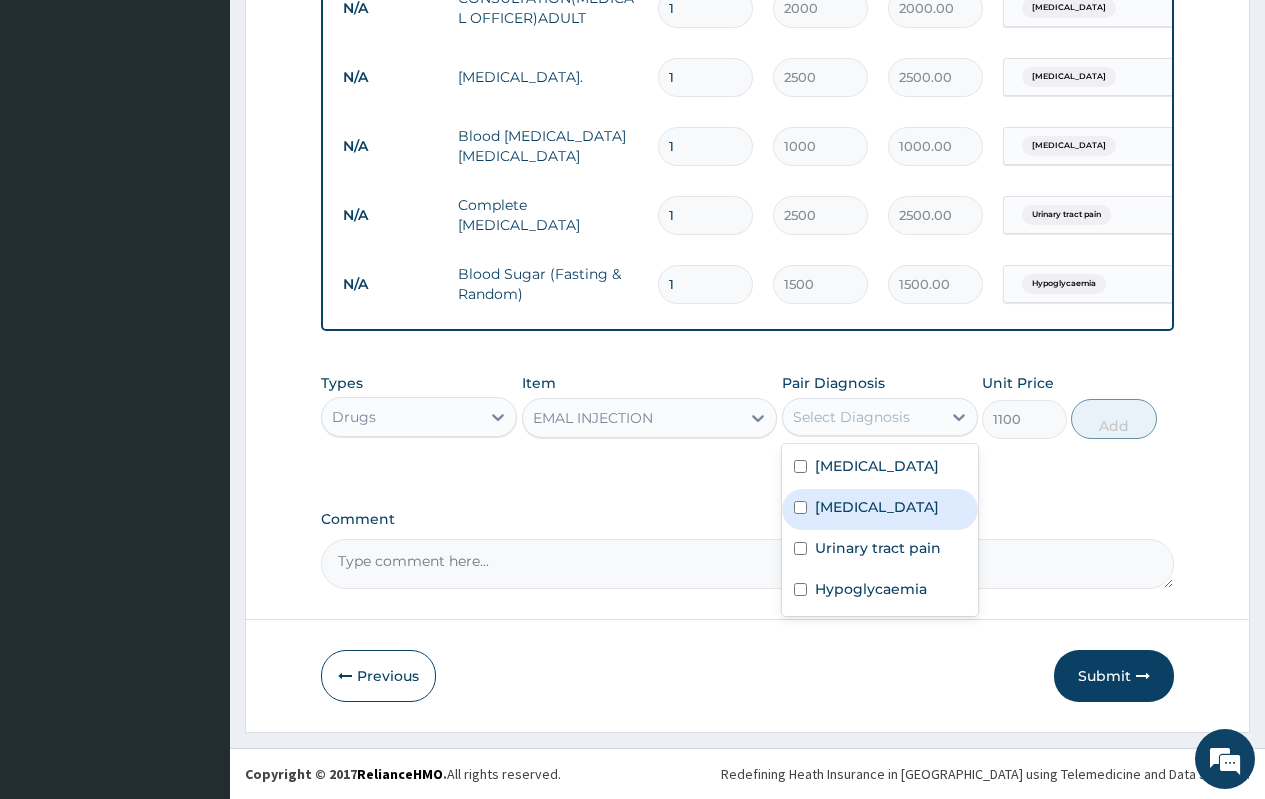 drag, startPoint x: 864, startPoint y: 508, endPoint x: 997, endPoint y: 491, distance: 134.08206 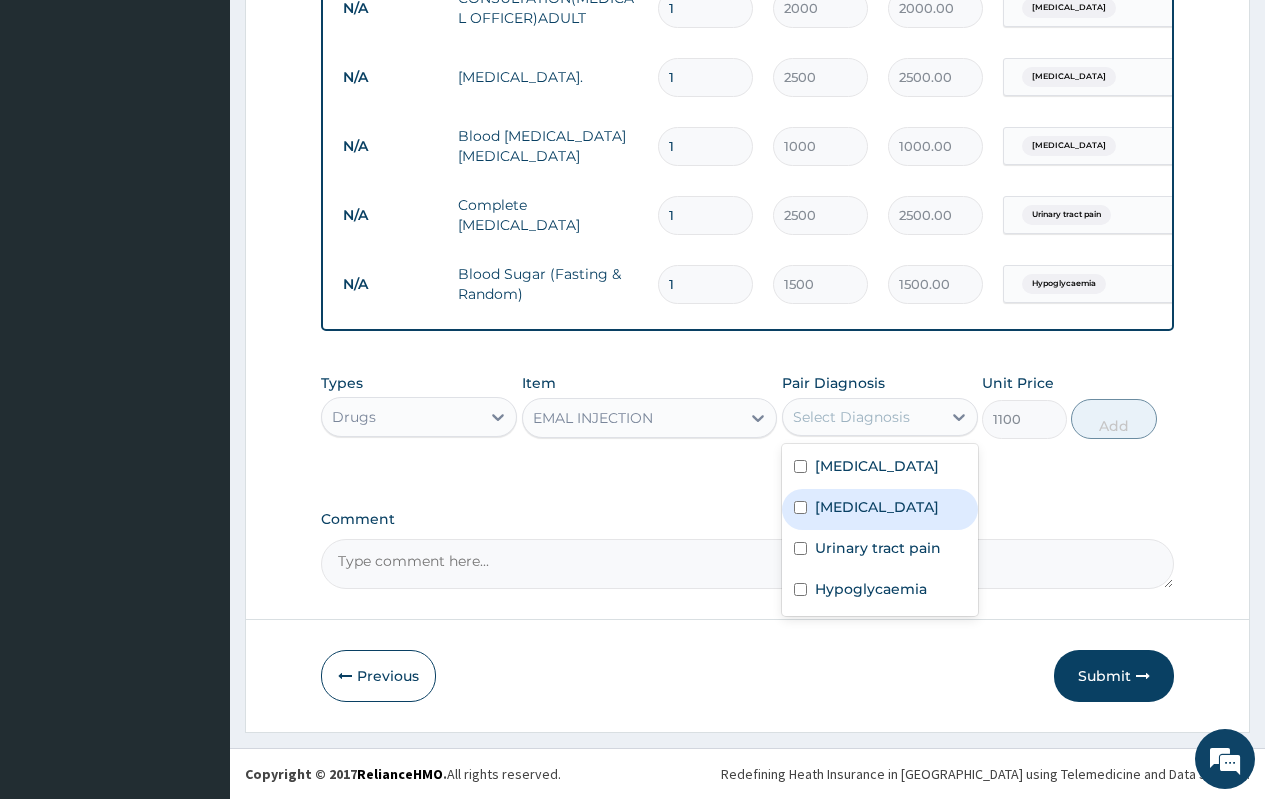 click on "Malaria" at bounding box center (877, 507) 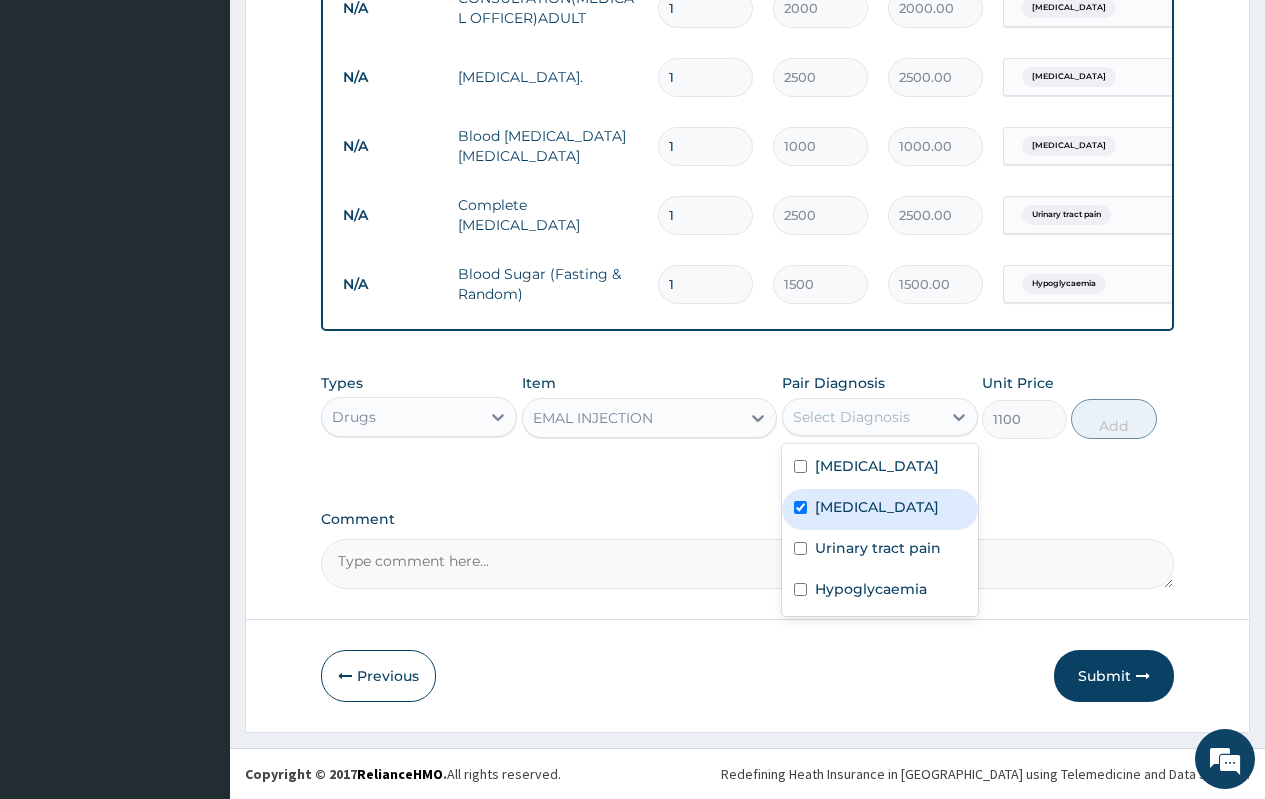 checkbox on "true" 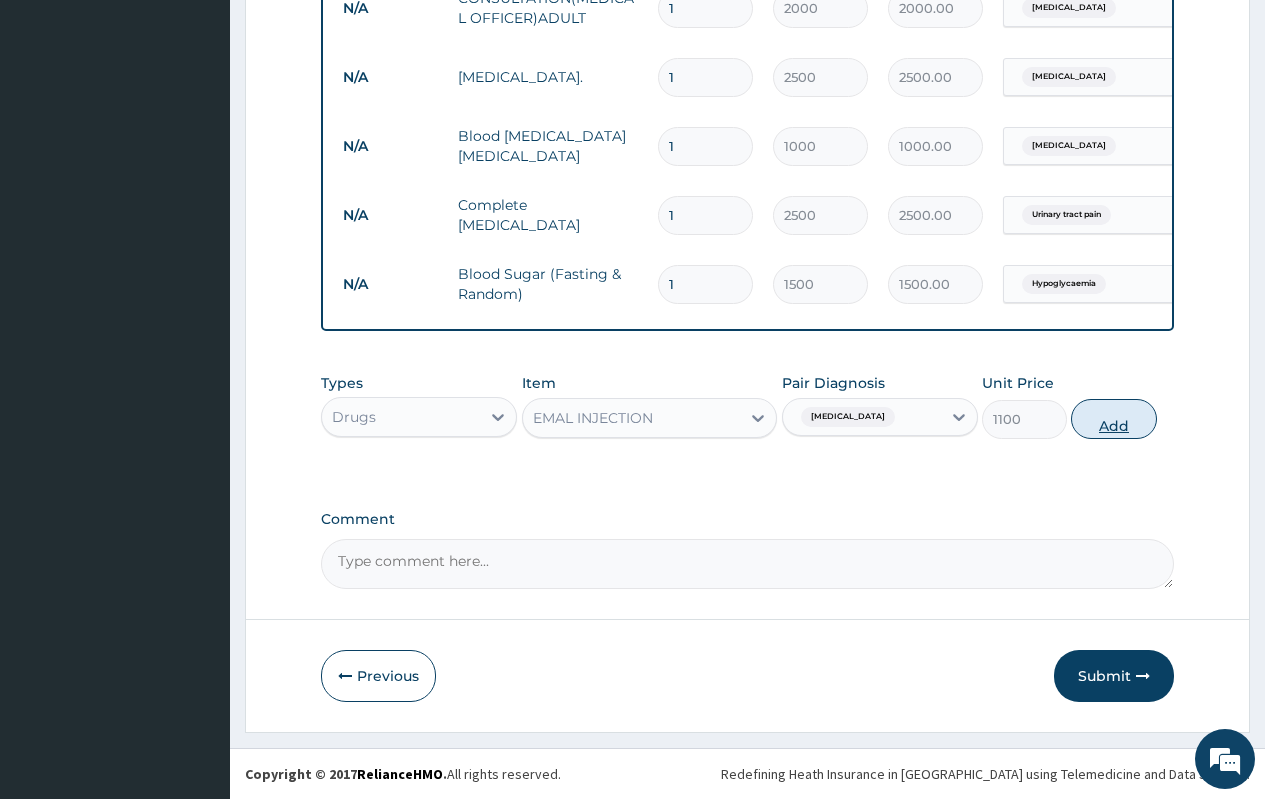 click on "Add" at bounding box center [1113, 419] 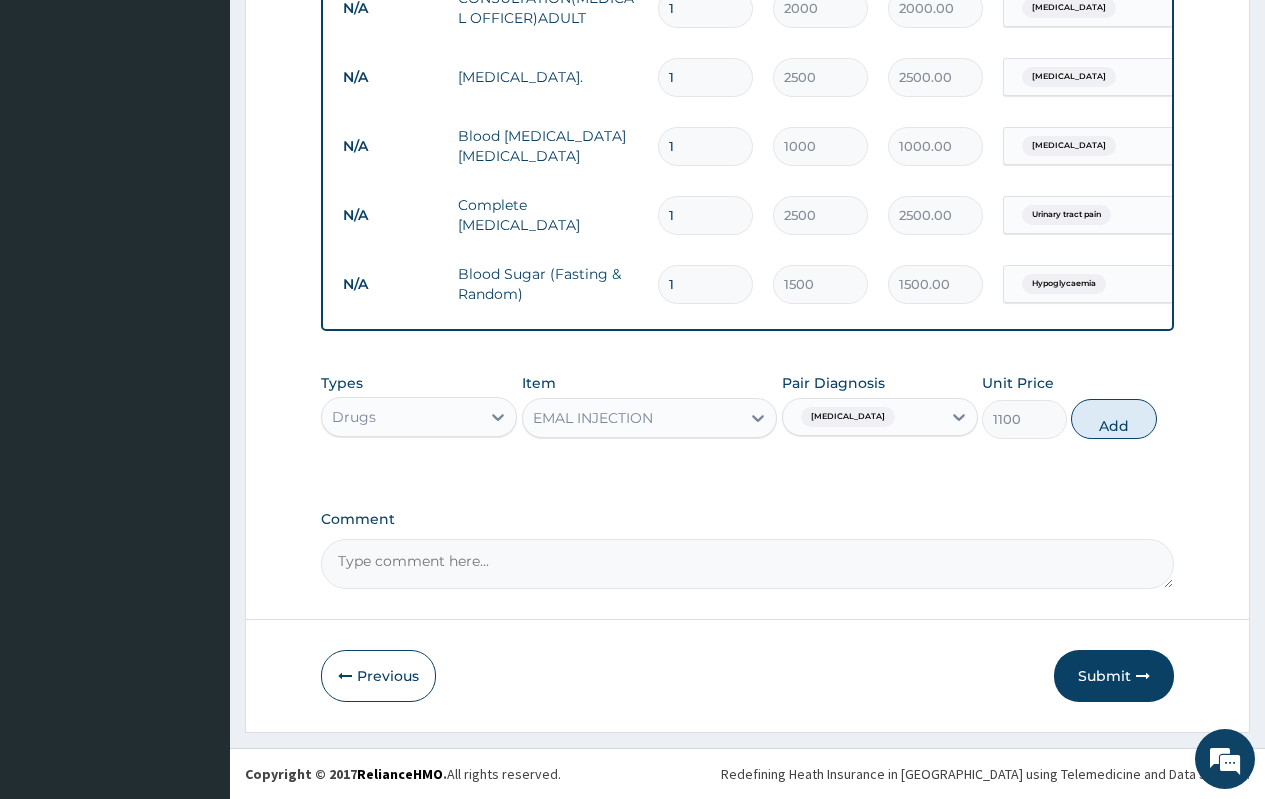 type on "0" 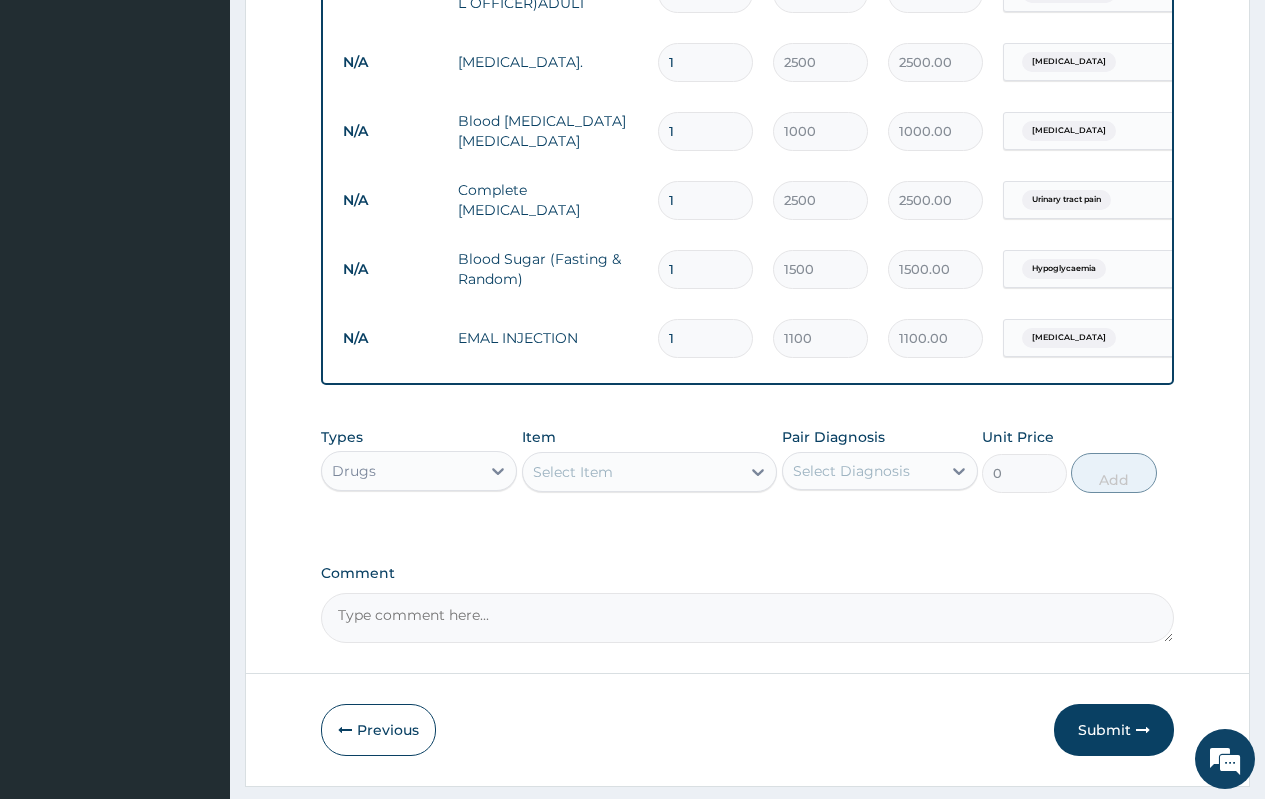 click on "Select Item" at bounding box center [632, 472] 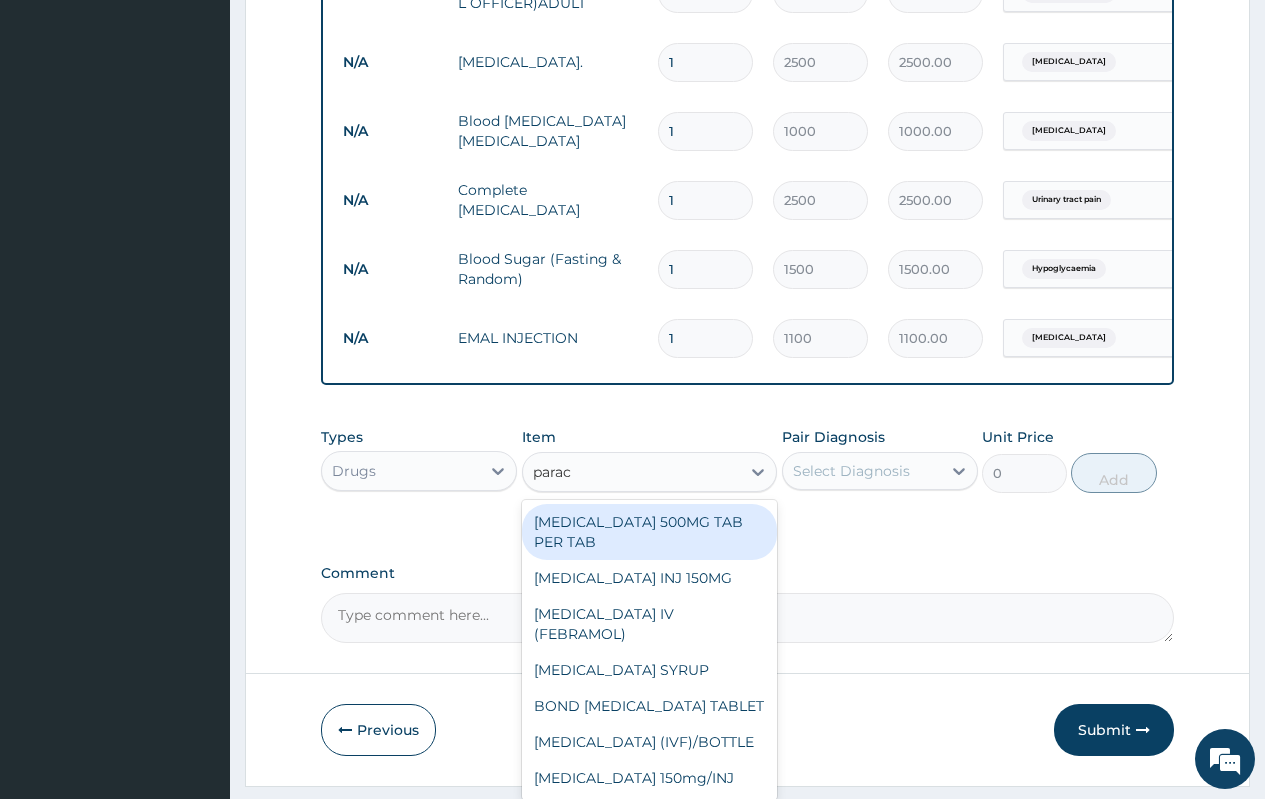 type on "parace" 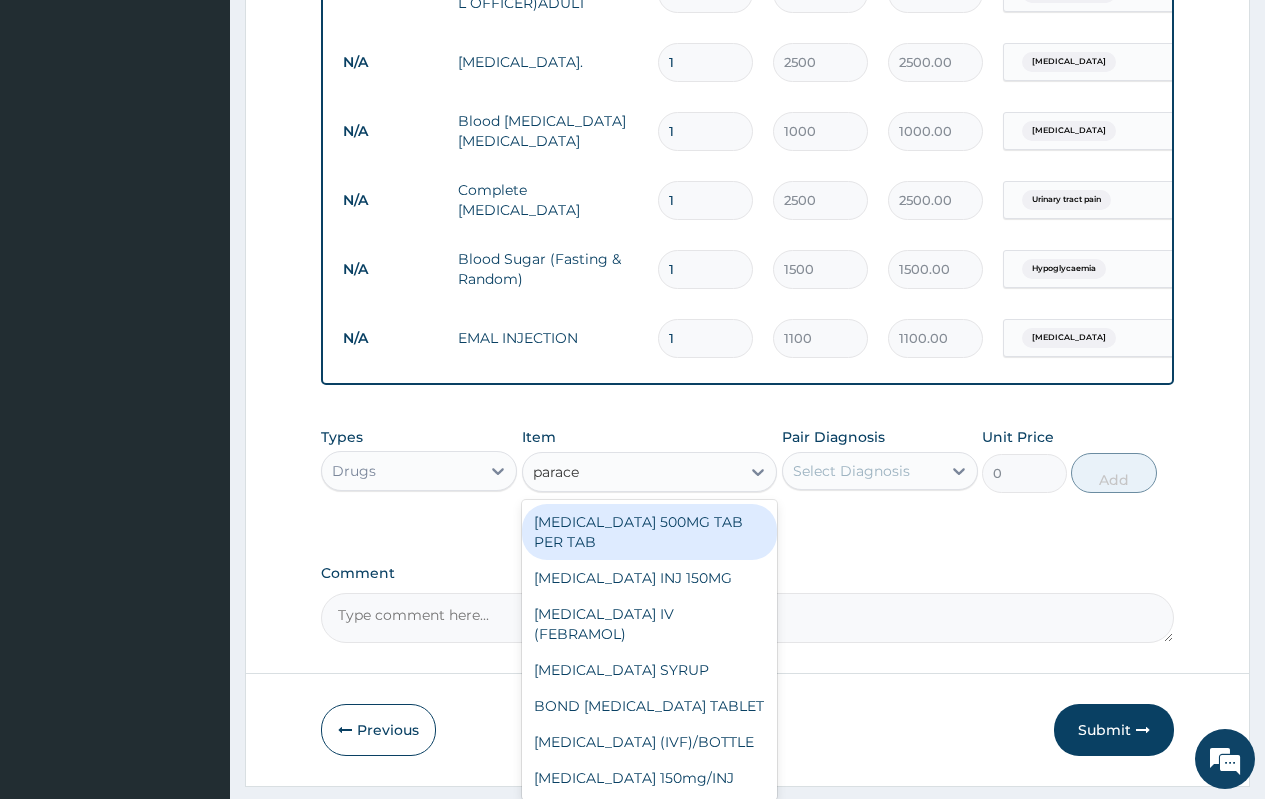 click on "PARACETAMOL 500MG TAB PER TAB" at bounding box center [650, 532] 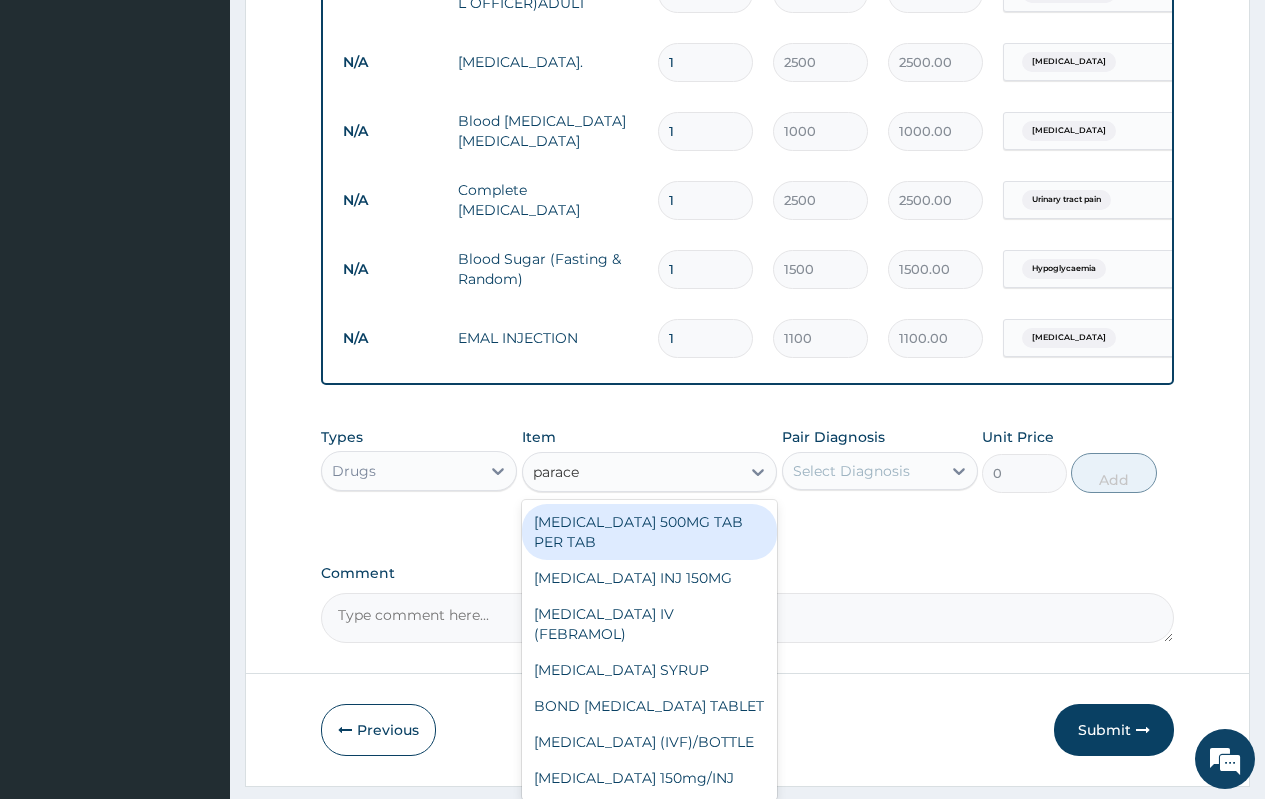 type 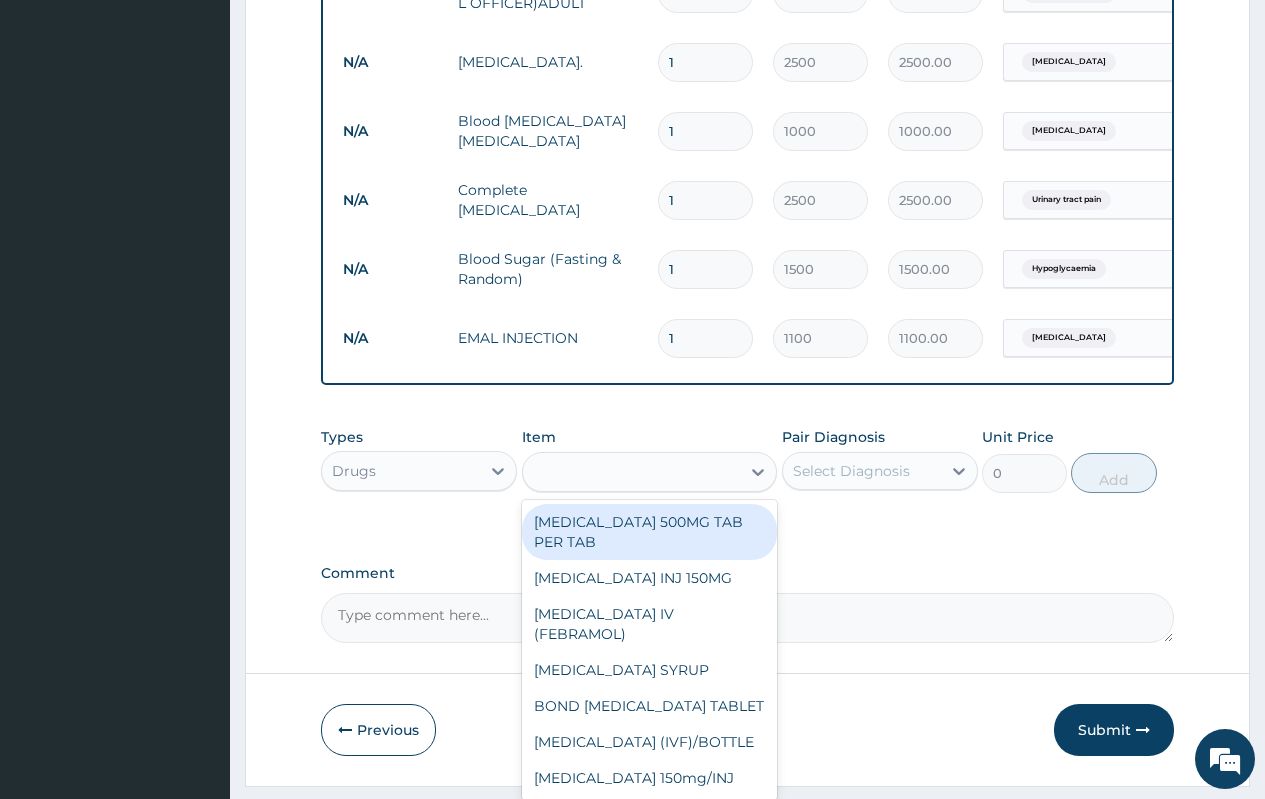 type on "6" 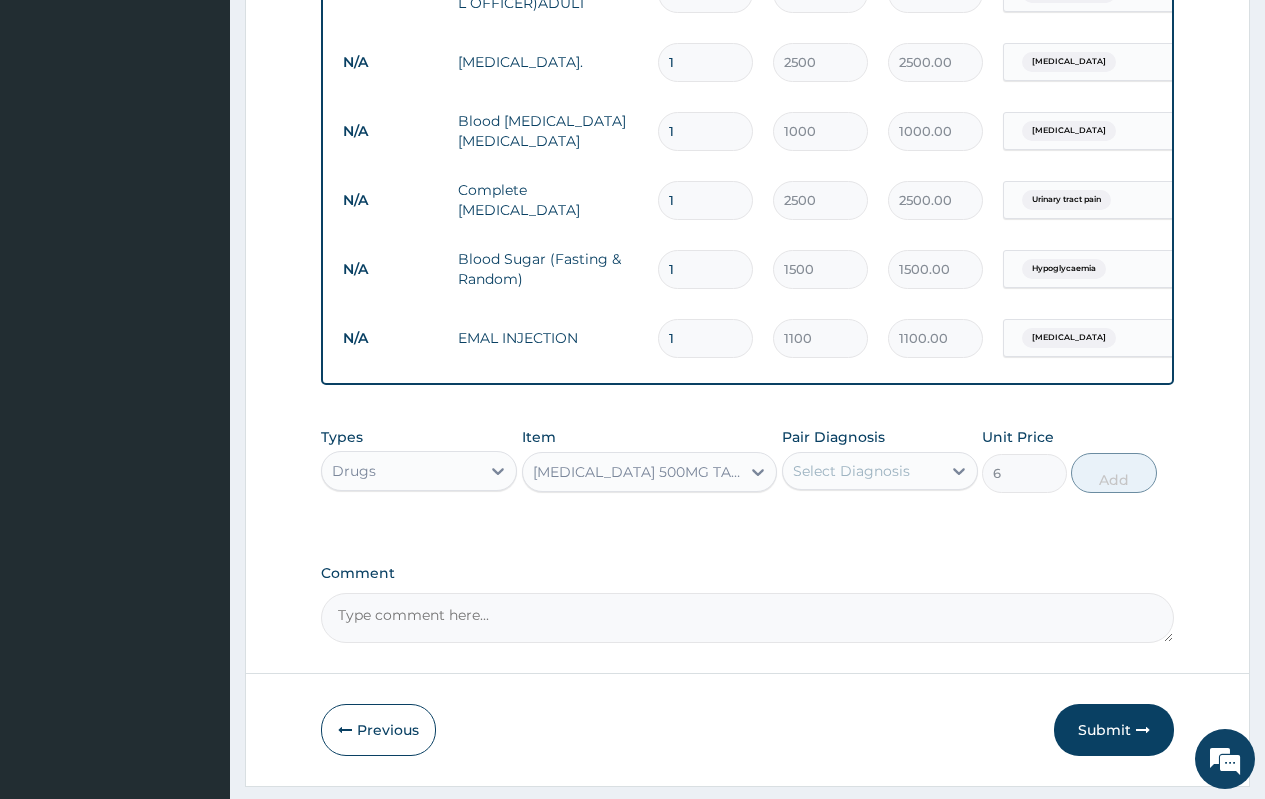 click on "Pair Diagnosis" at bounding box center [833, 437] 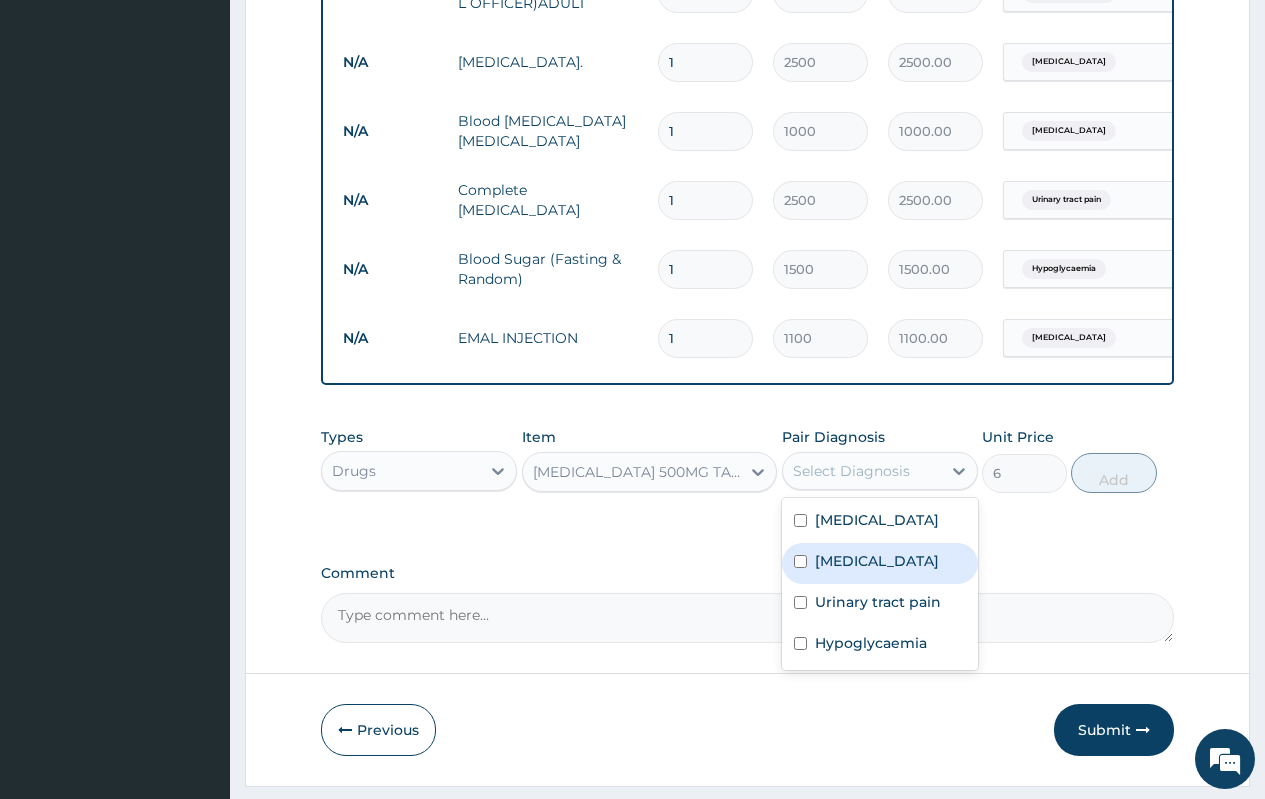 click on "Malaria" at bounding box center [880, 563] 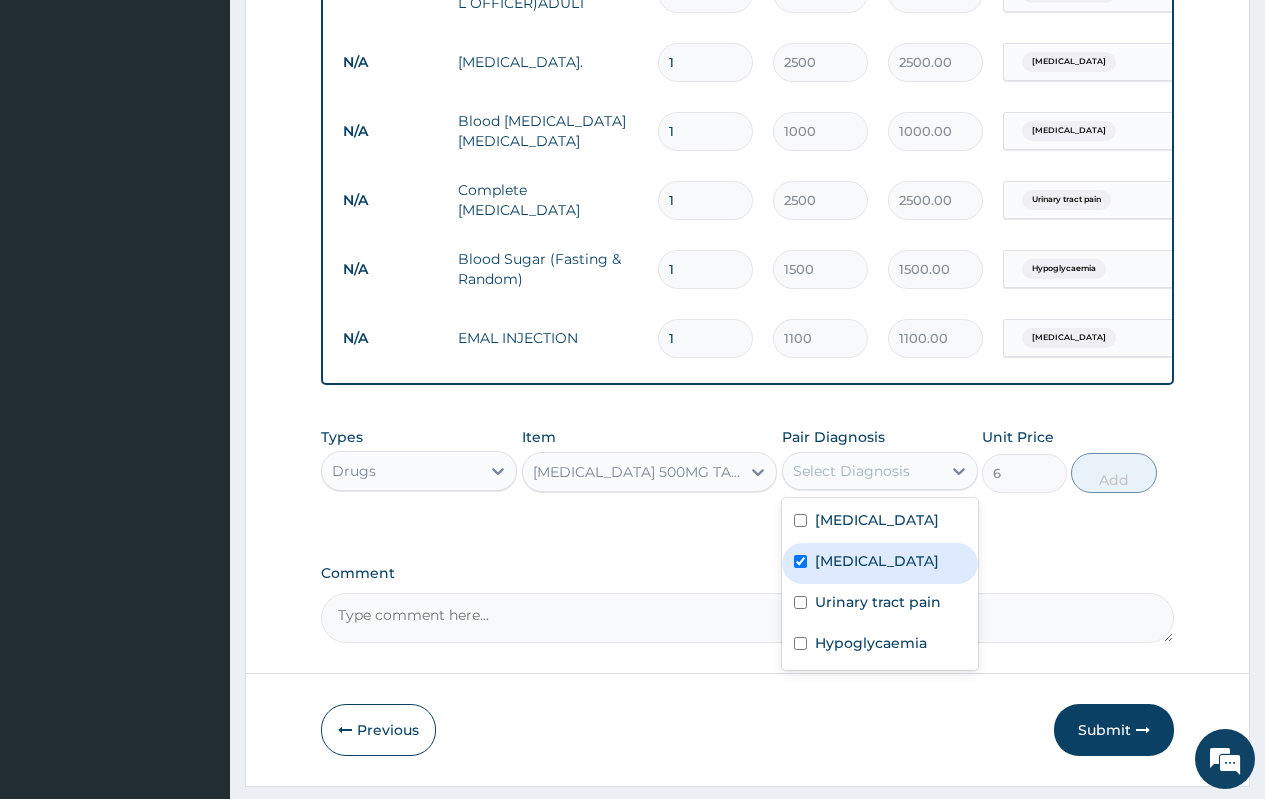 checkbox on "true" 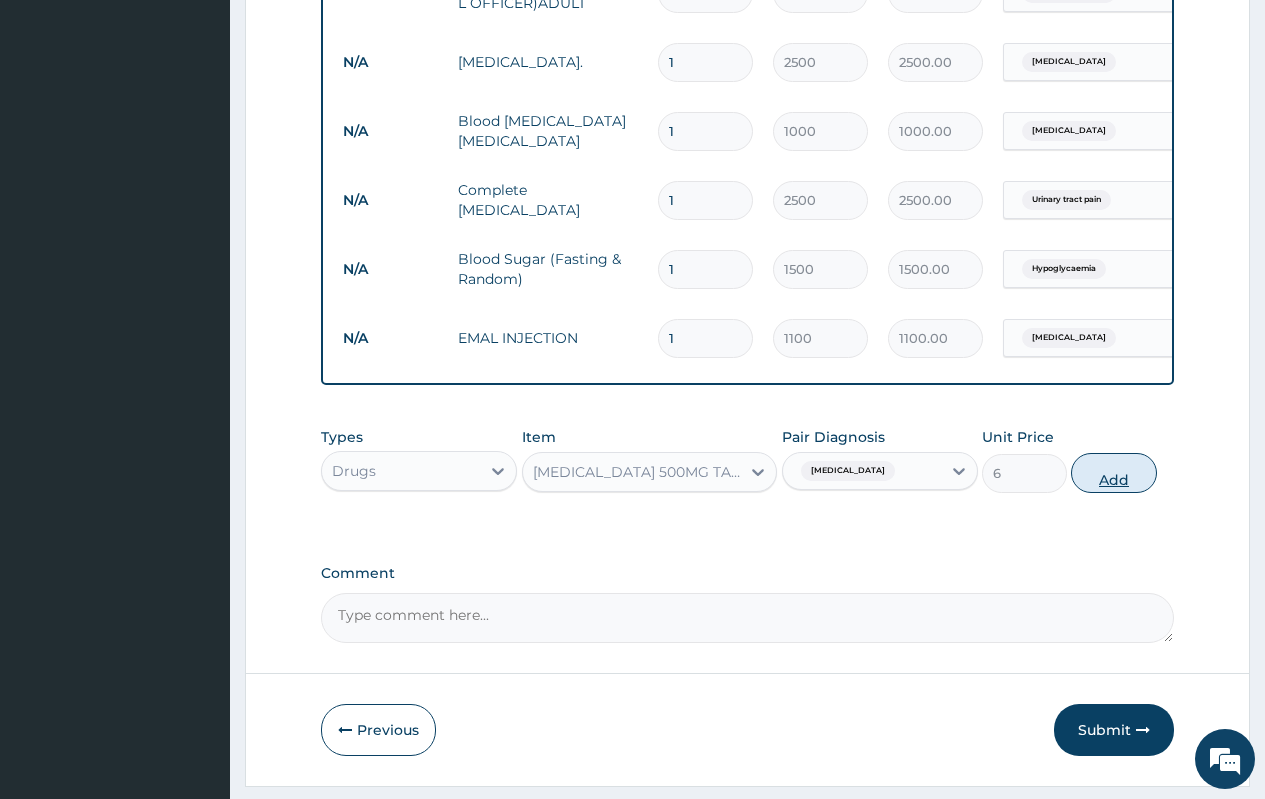 click on "Add" at bounding box center (1113, 473) 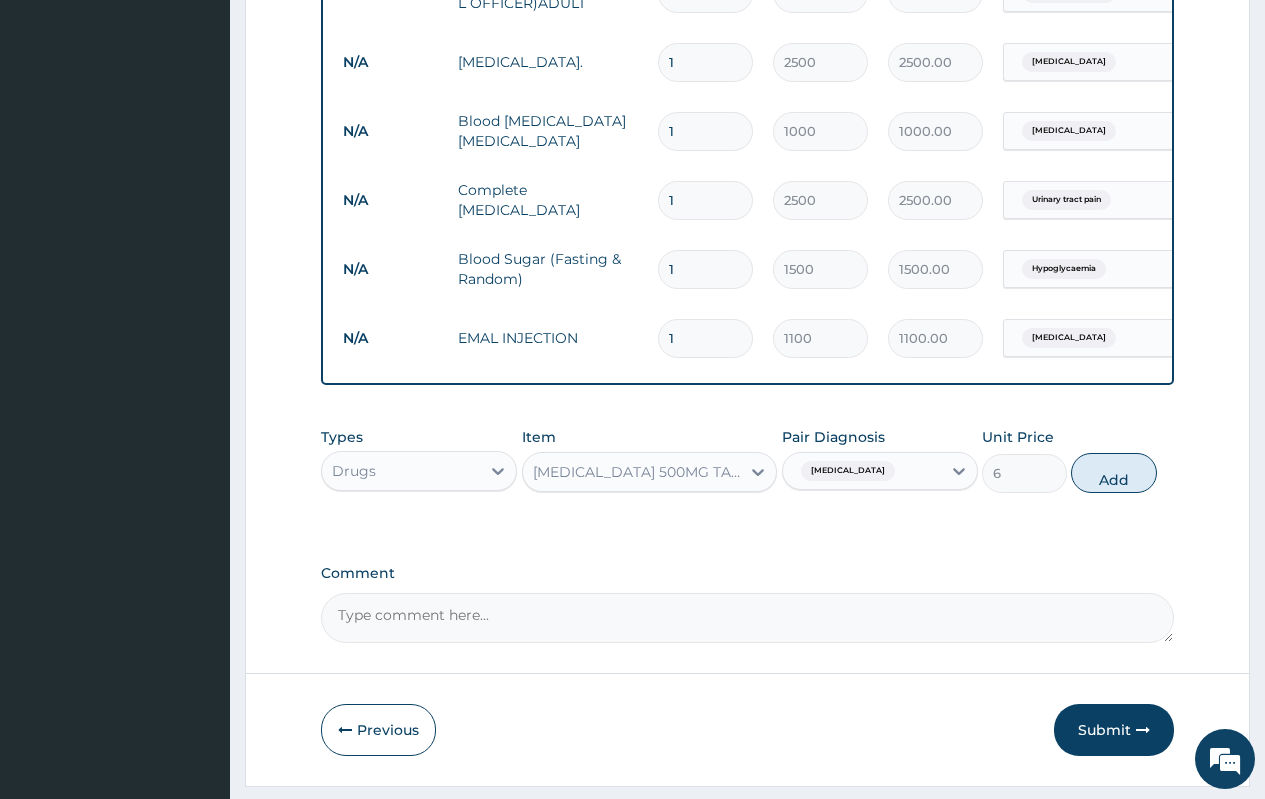 type on "0" 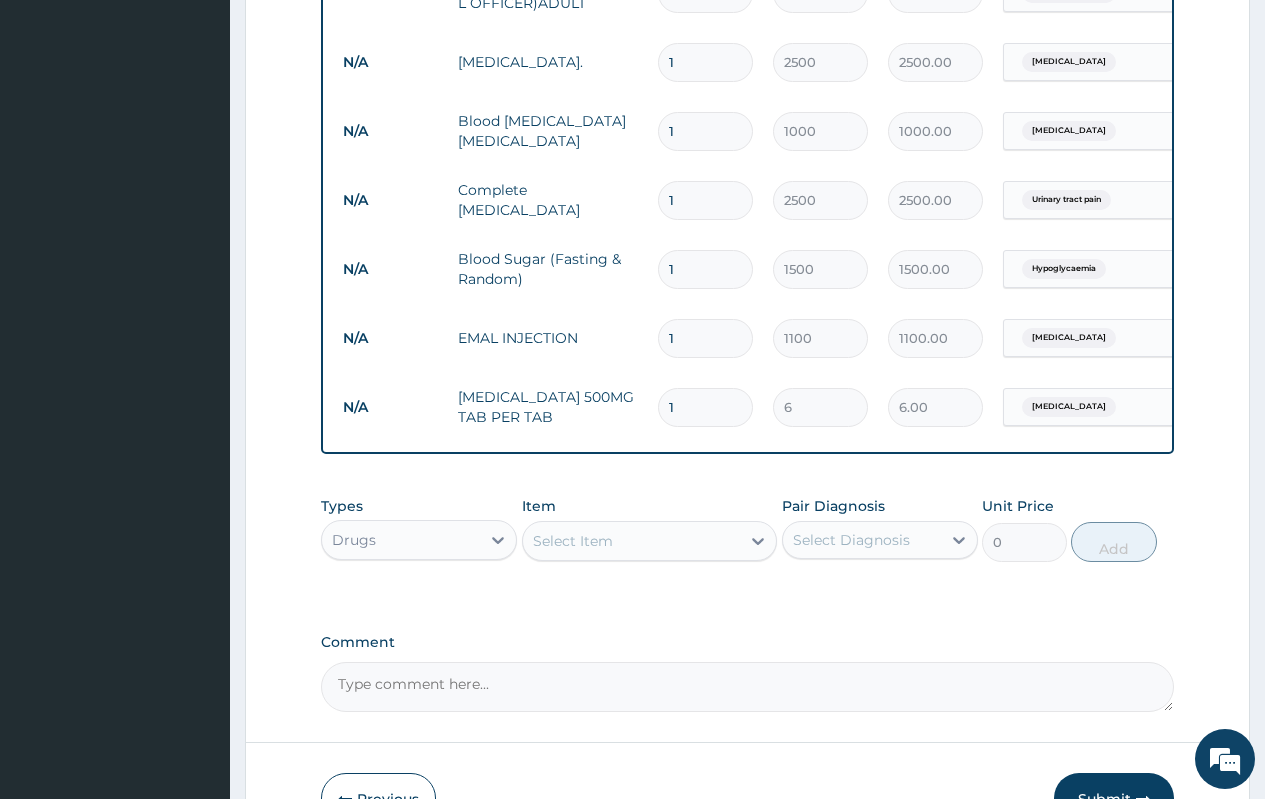 type on "18" 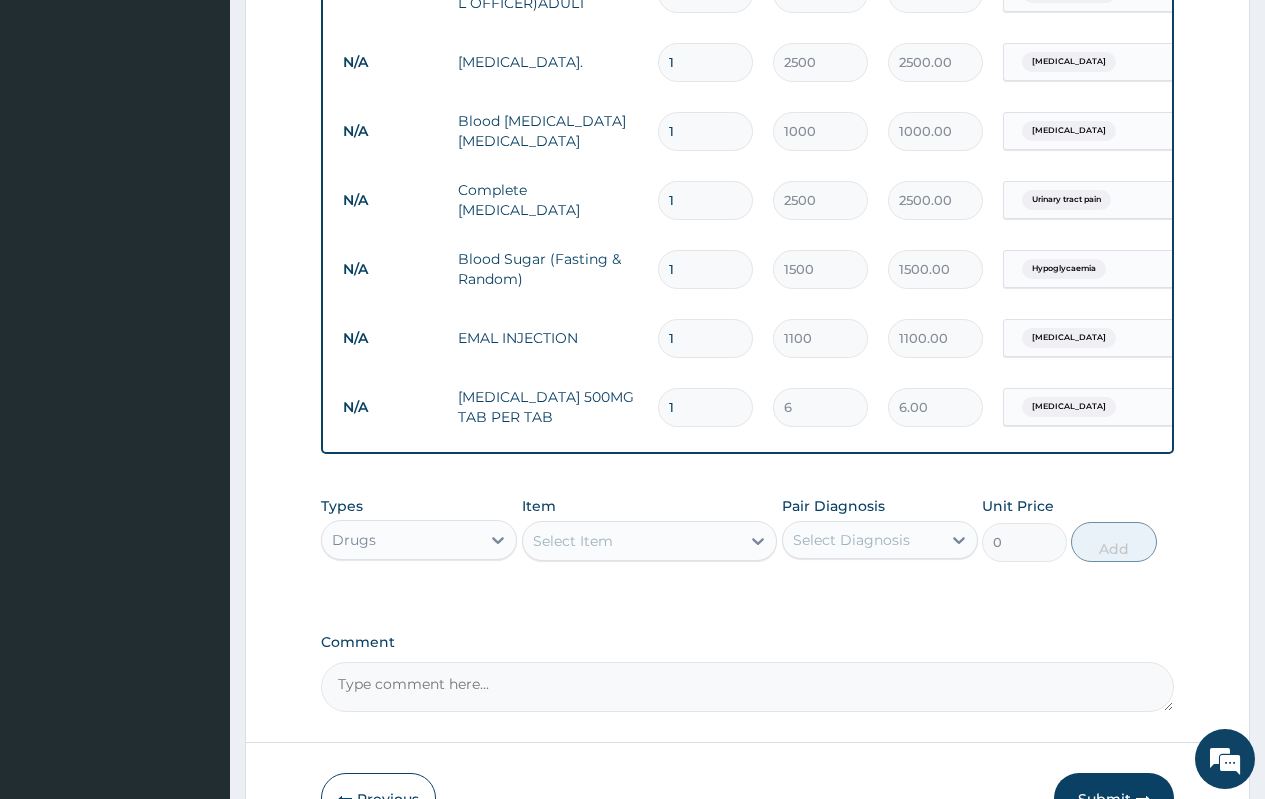type on "108.00" 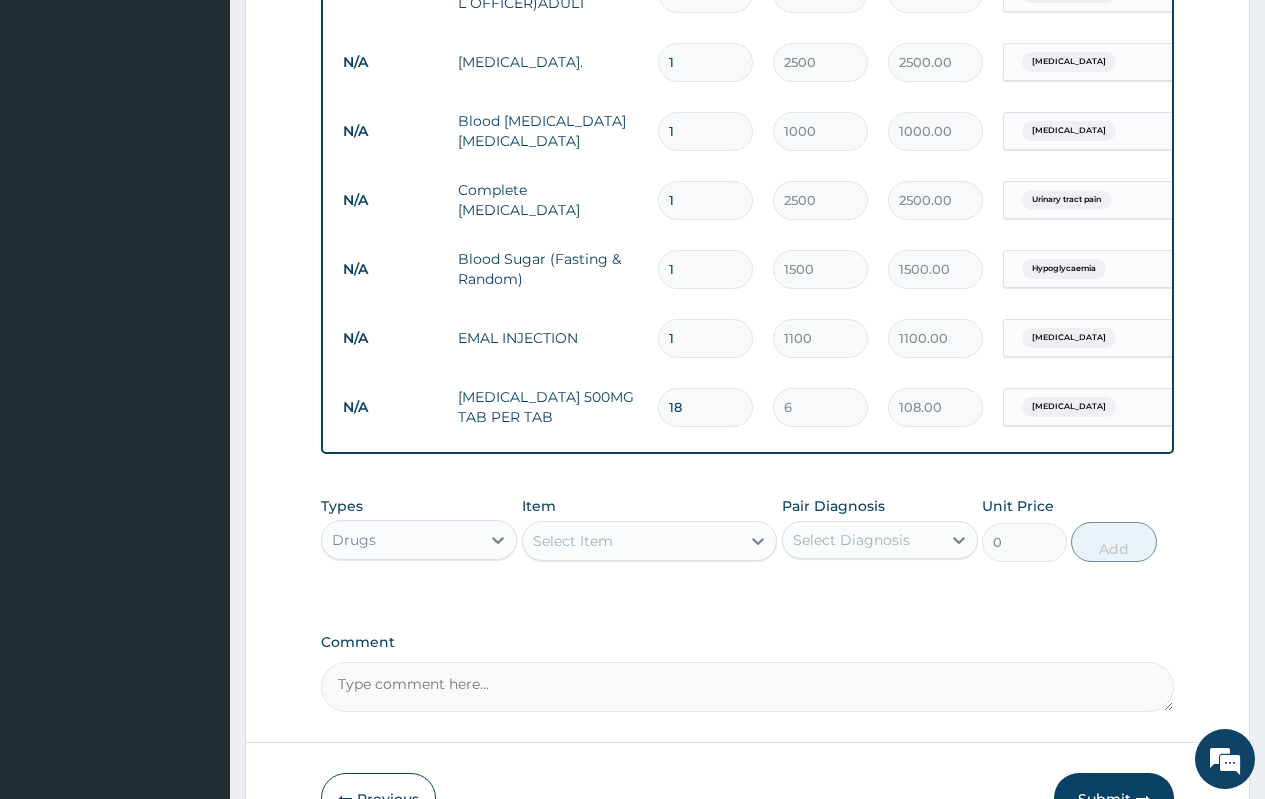 type on "18" 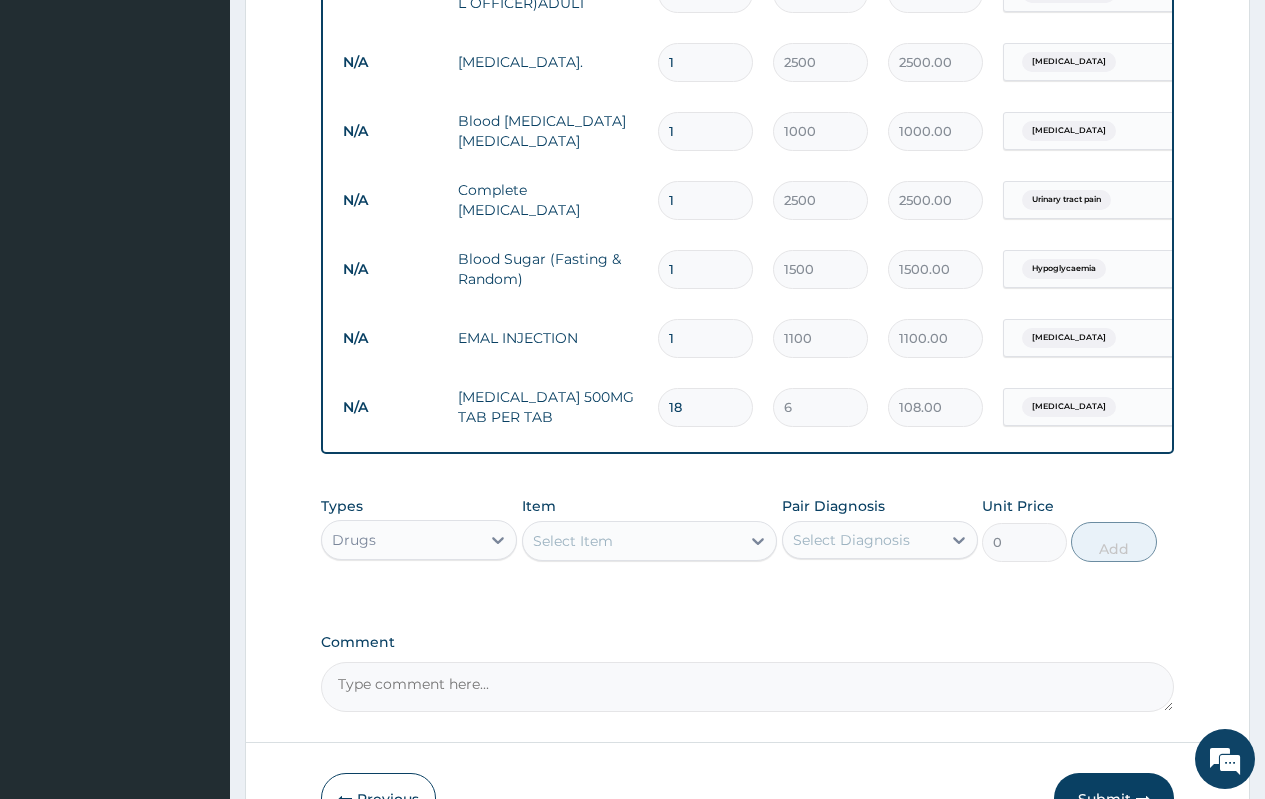 click on "Select Item" at bounding box center (573, 541) 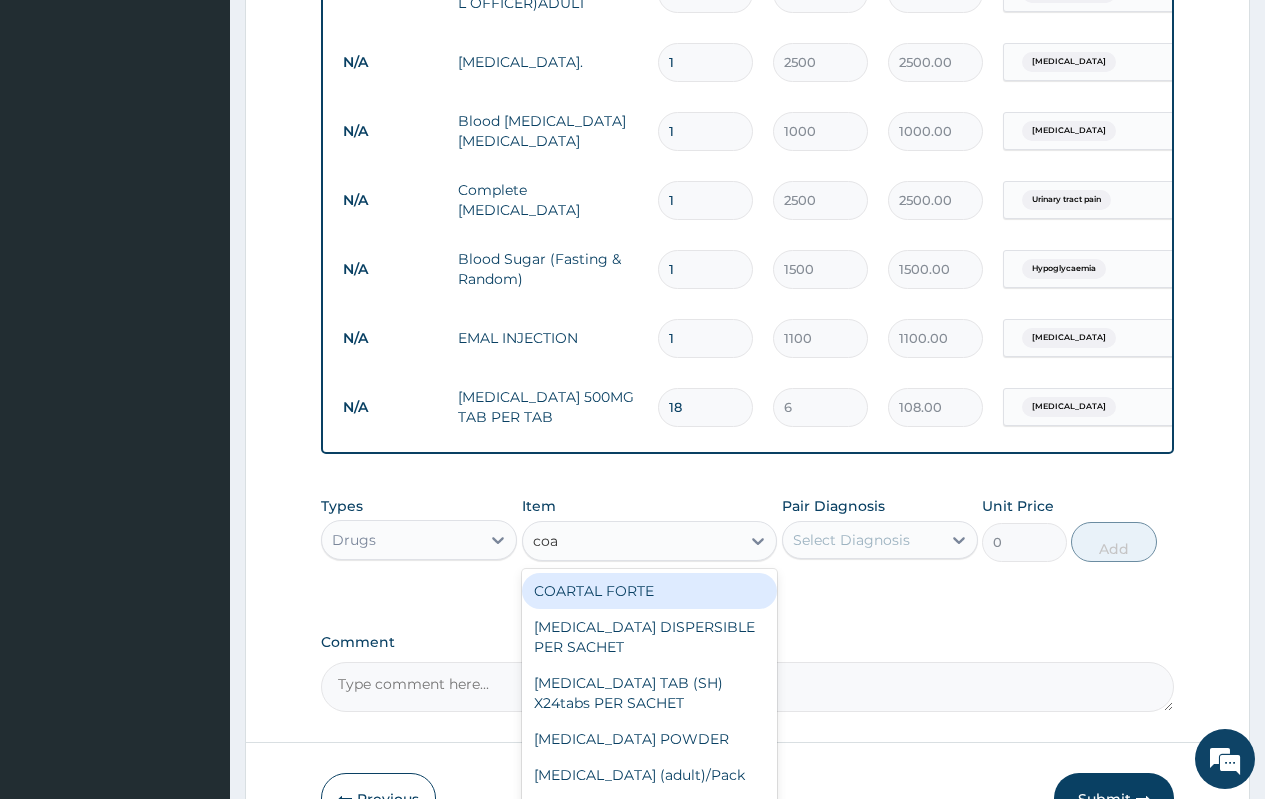 type on "coar" 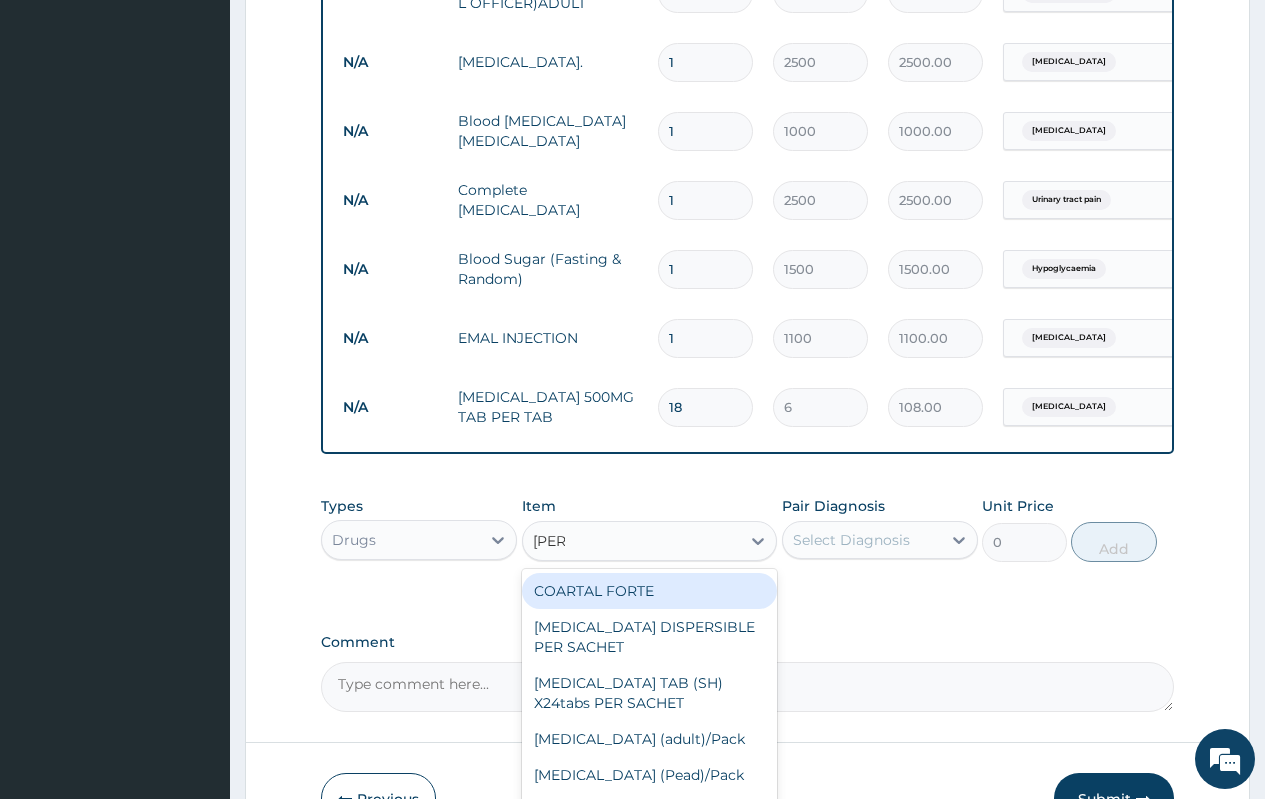 click on "COARTAL FORTE" at bounding box center (650, 591) 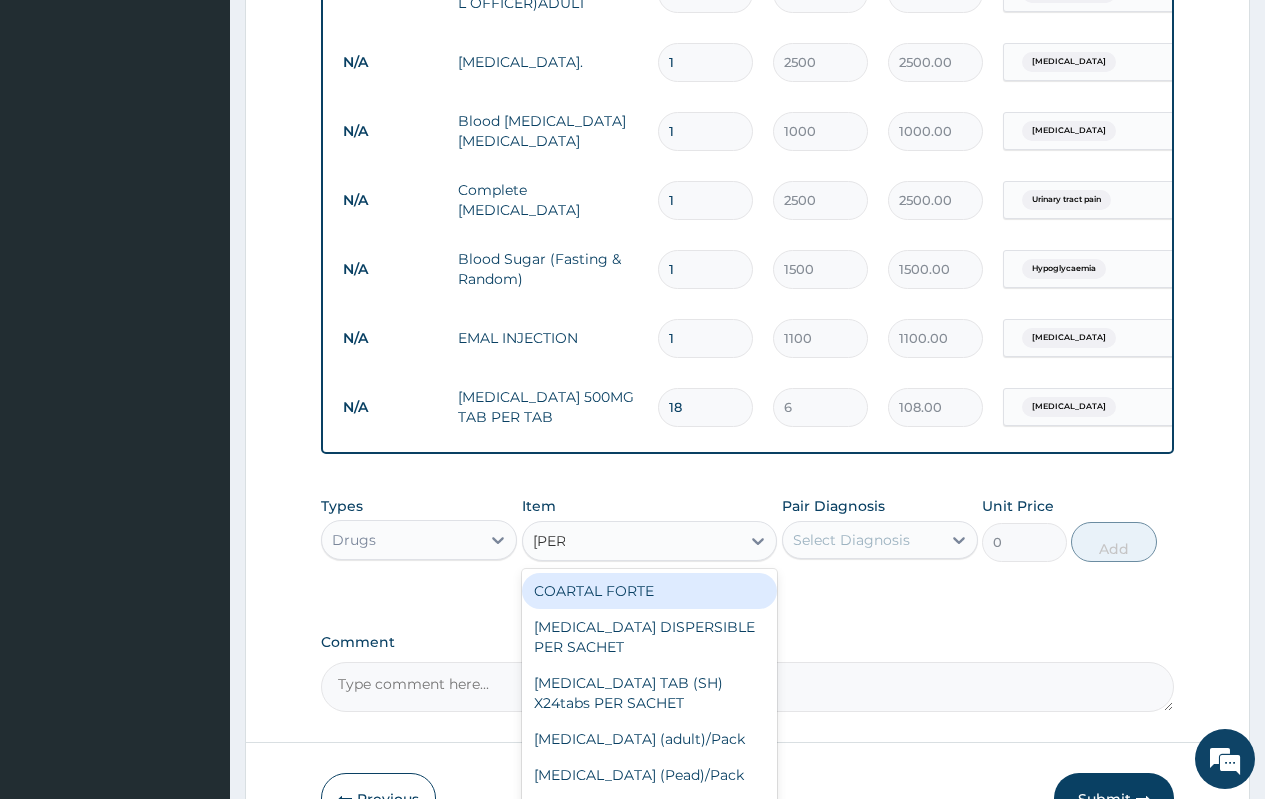 type 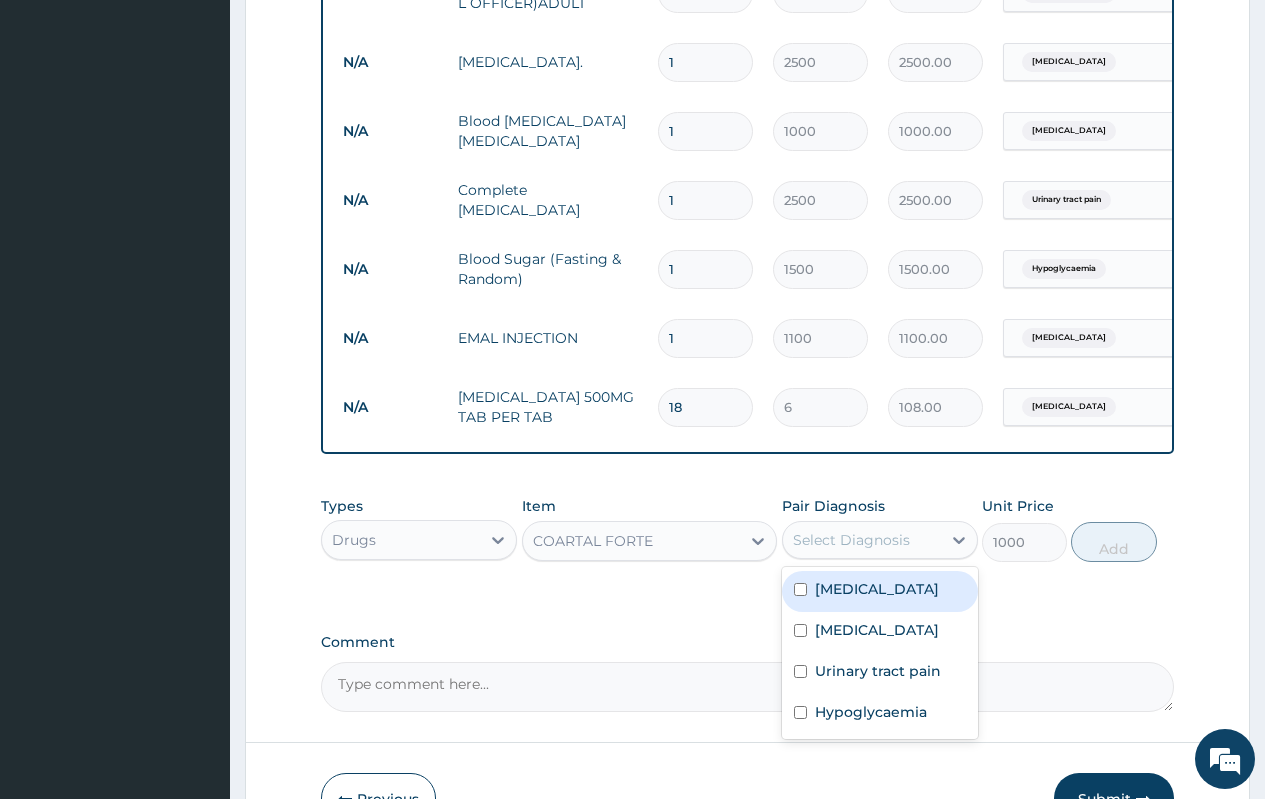 click on "Select Diagnosis" at bounding box center [851, 540] 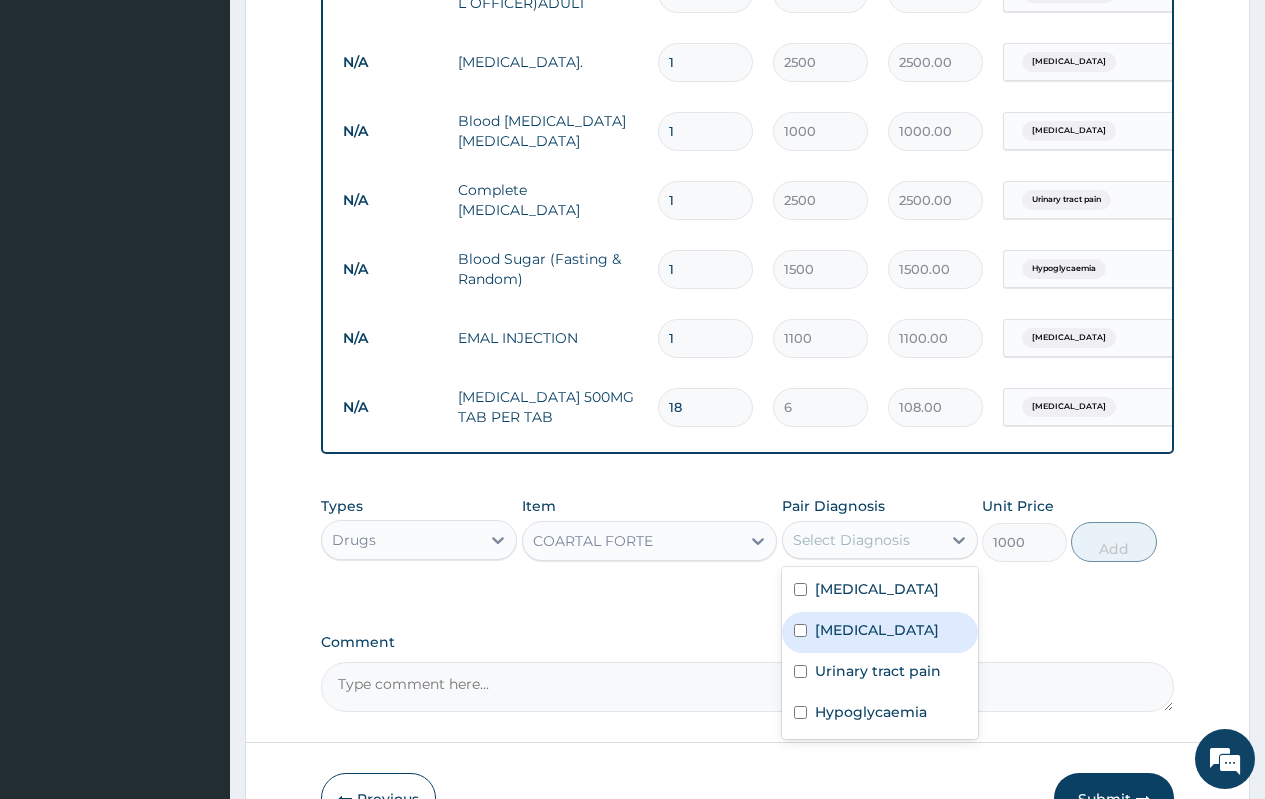 click on "Malaria" at bounding box center [880, 632] 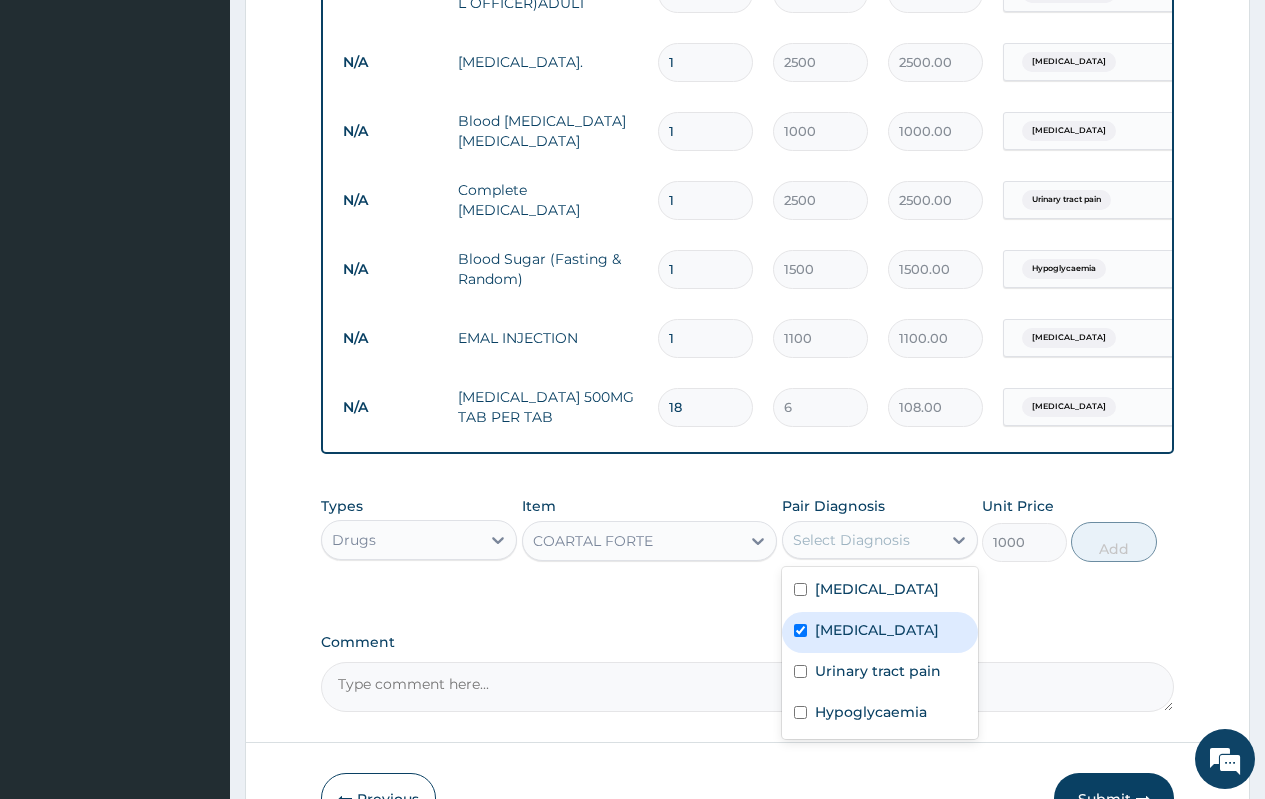 checkbox on "true" 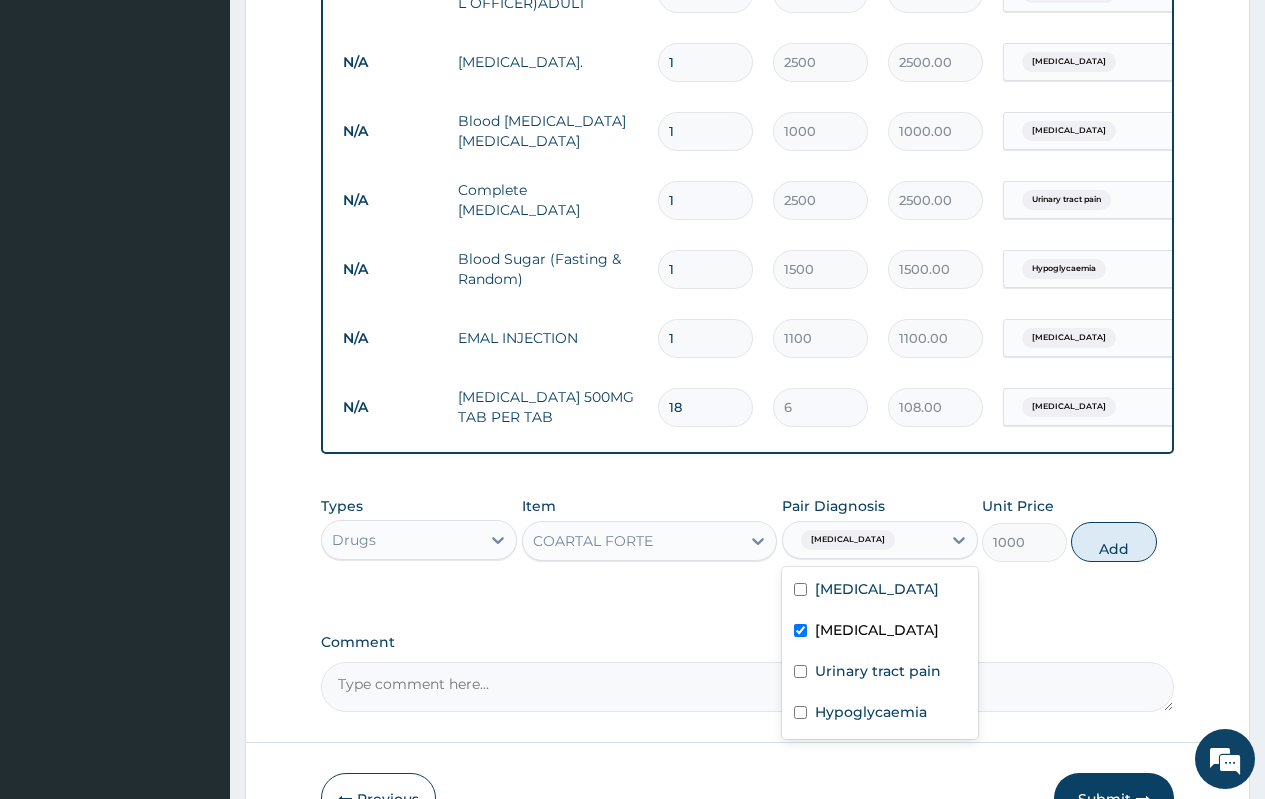 drag, startPoint x: 1102, startPoint y: 555, endPoint x: 1037, endPoint y: 431, distance: 140.00357 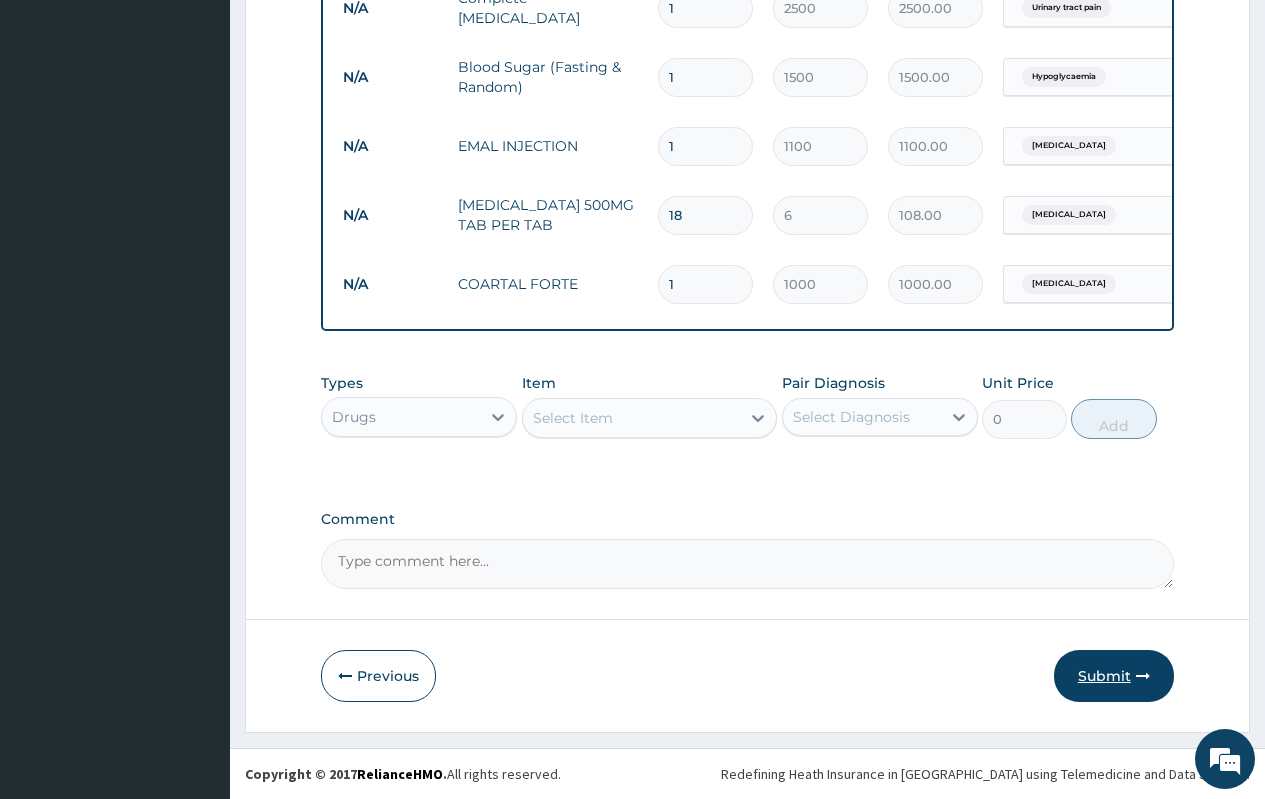 click on "Submit" at bounding box center [1114, 676] 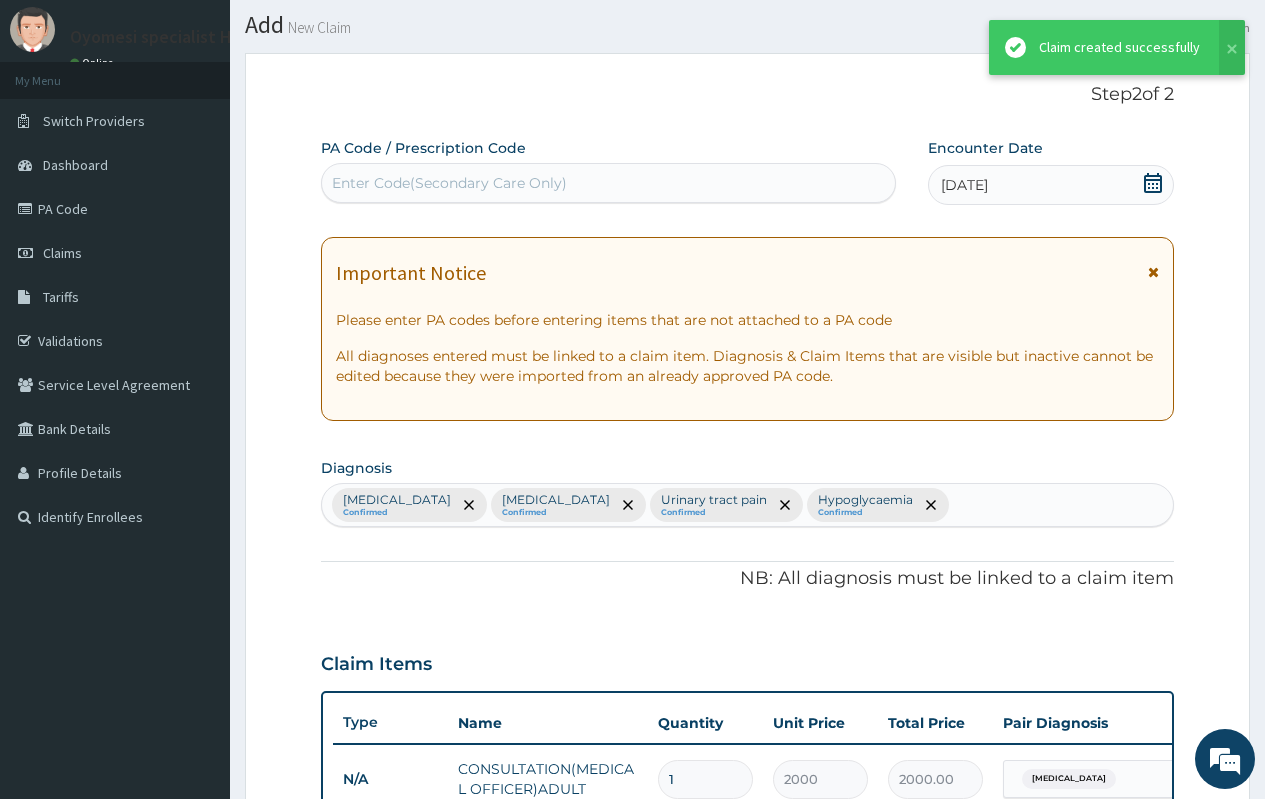 scroll, scrollTop: 1046, scrollLeft: 0, axis: vertical 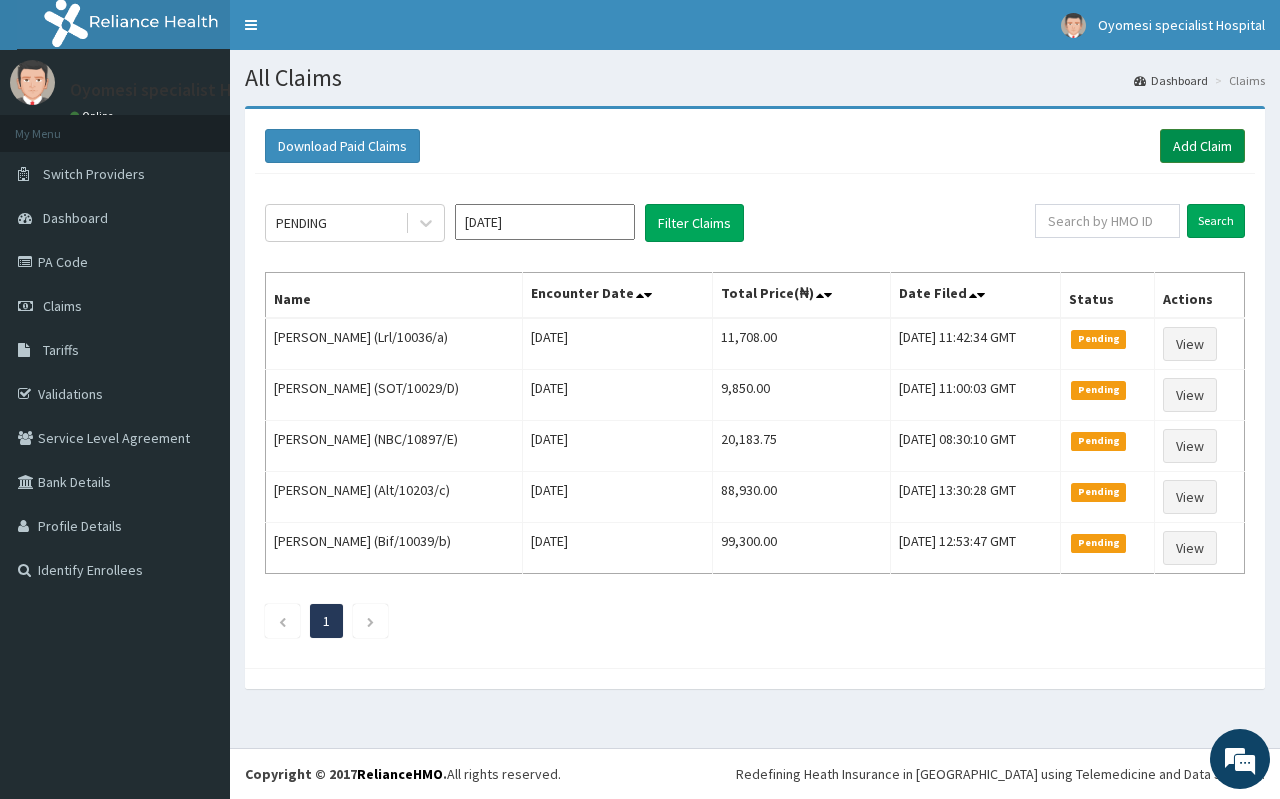 click on "Add Claim" at bounding box center [1202, 146] 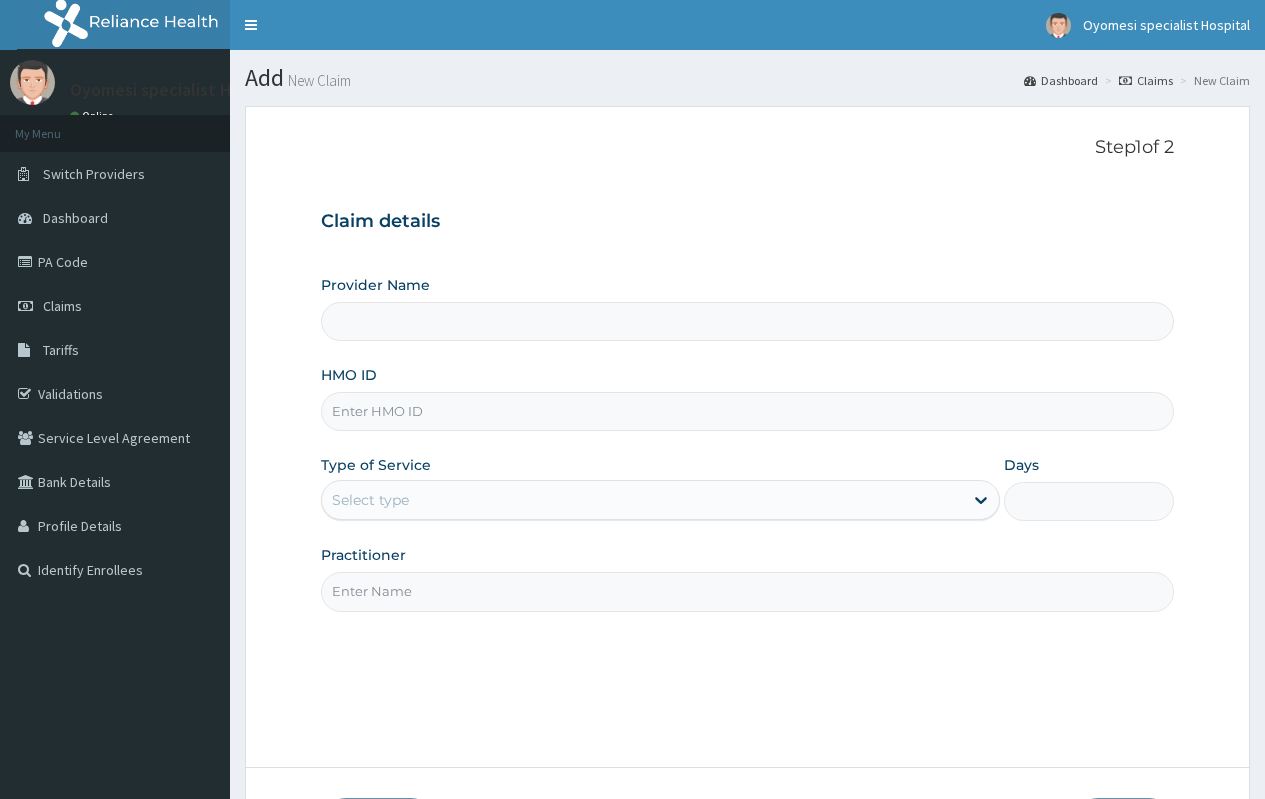 scroll, scrollTop: 0, scrollLeft: 0, axis: both 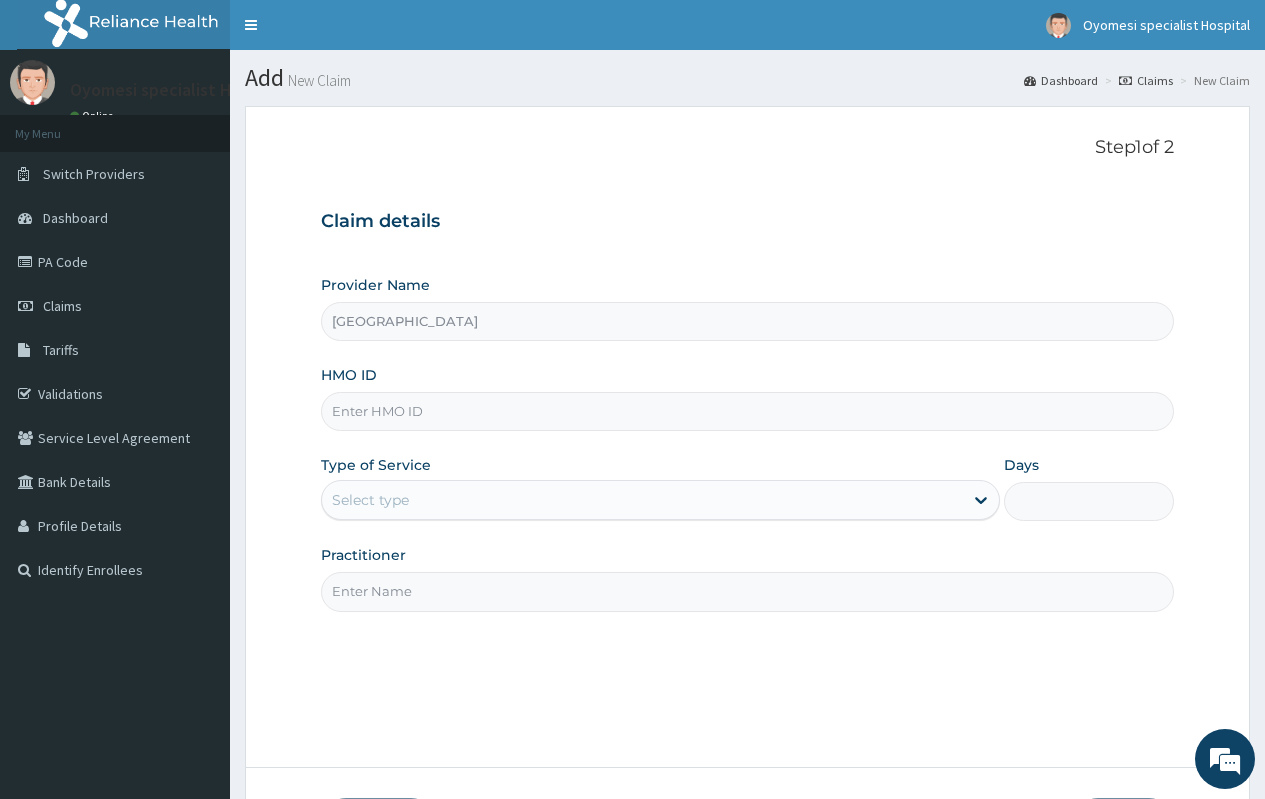 click on "HMO ID" at bounding box center (747, 411) 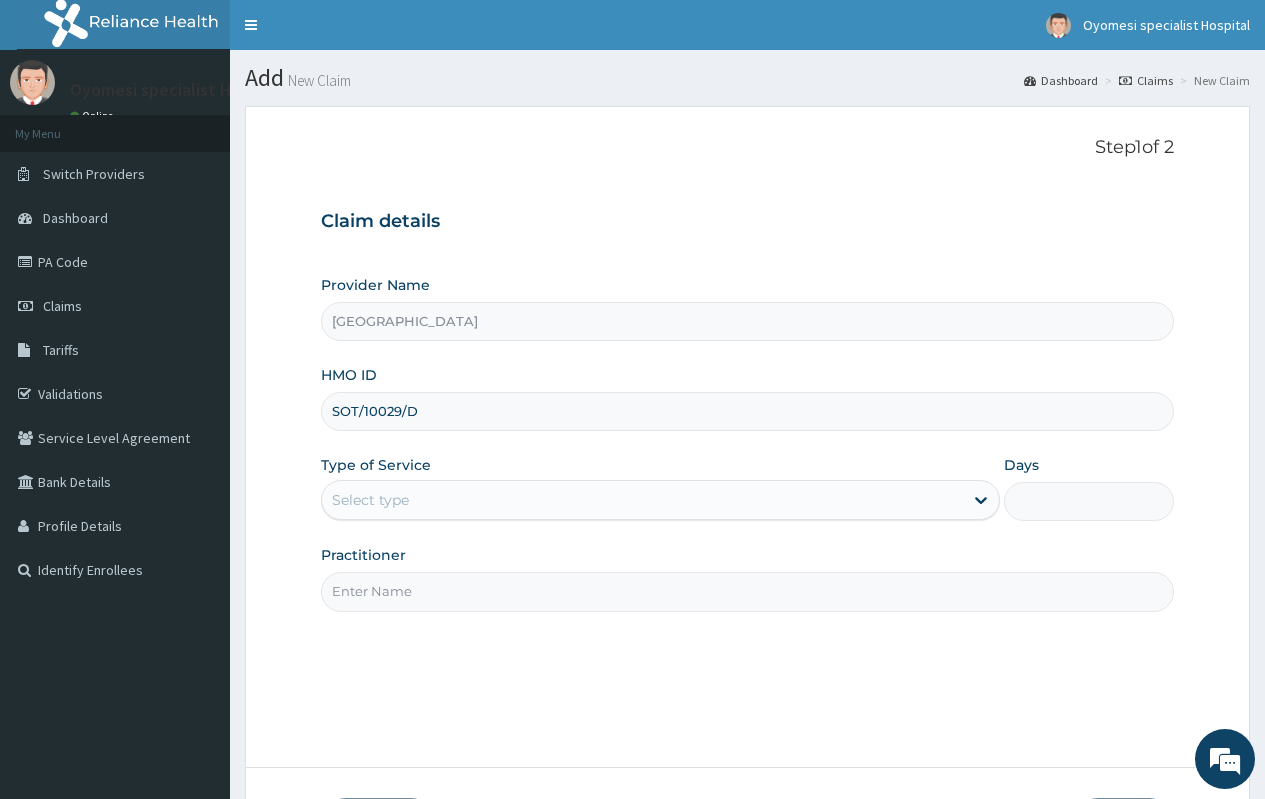 type on "SOT/10029/D" 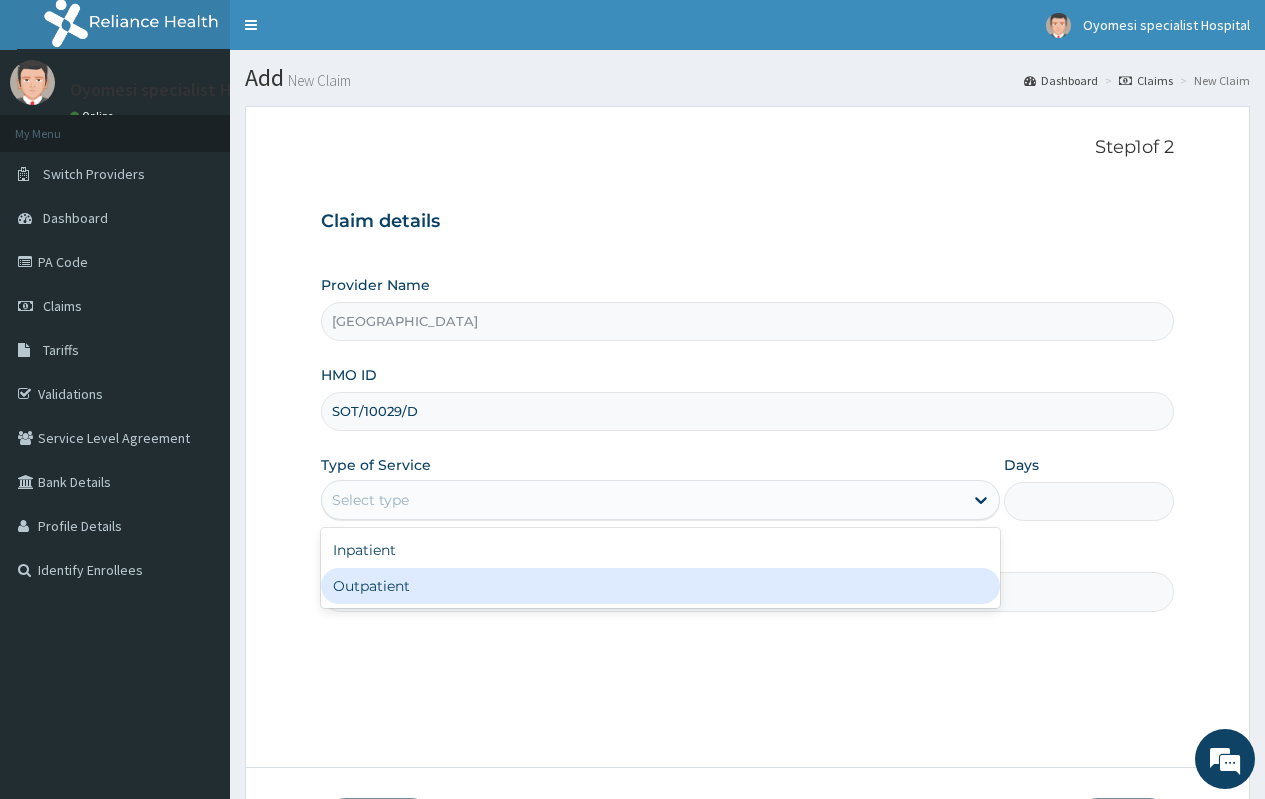 click on "Outpatient" at bounding box center [660, 586] 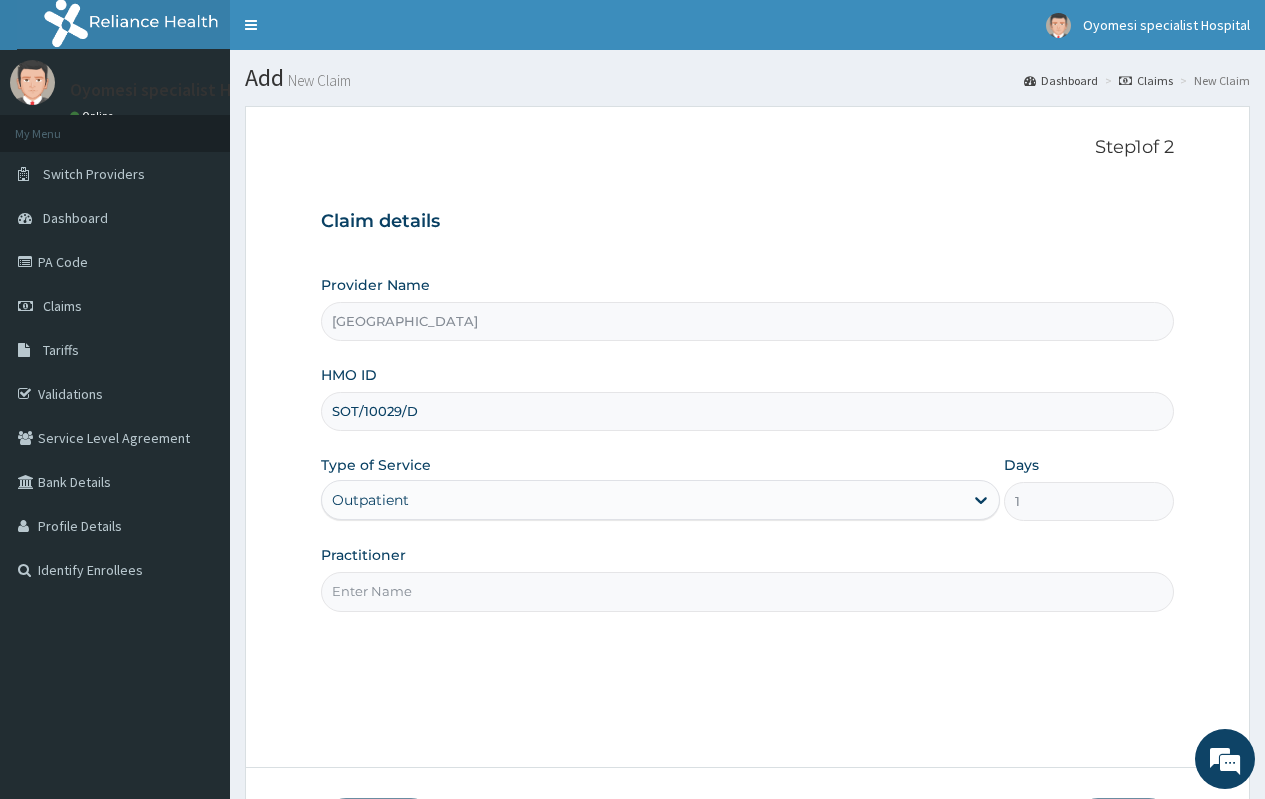 click on "Practitioner" at bounding box center (747, 591) 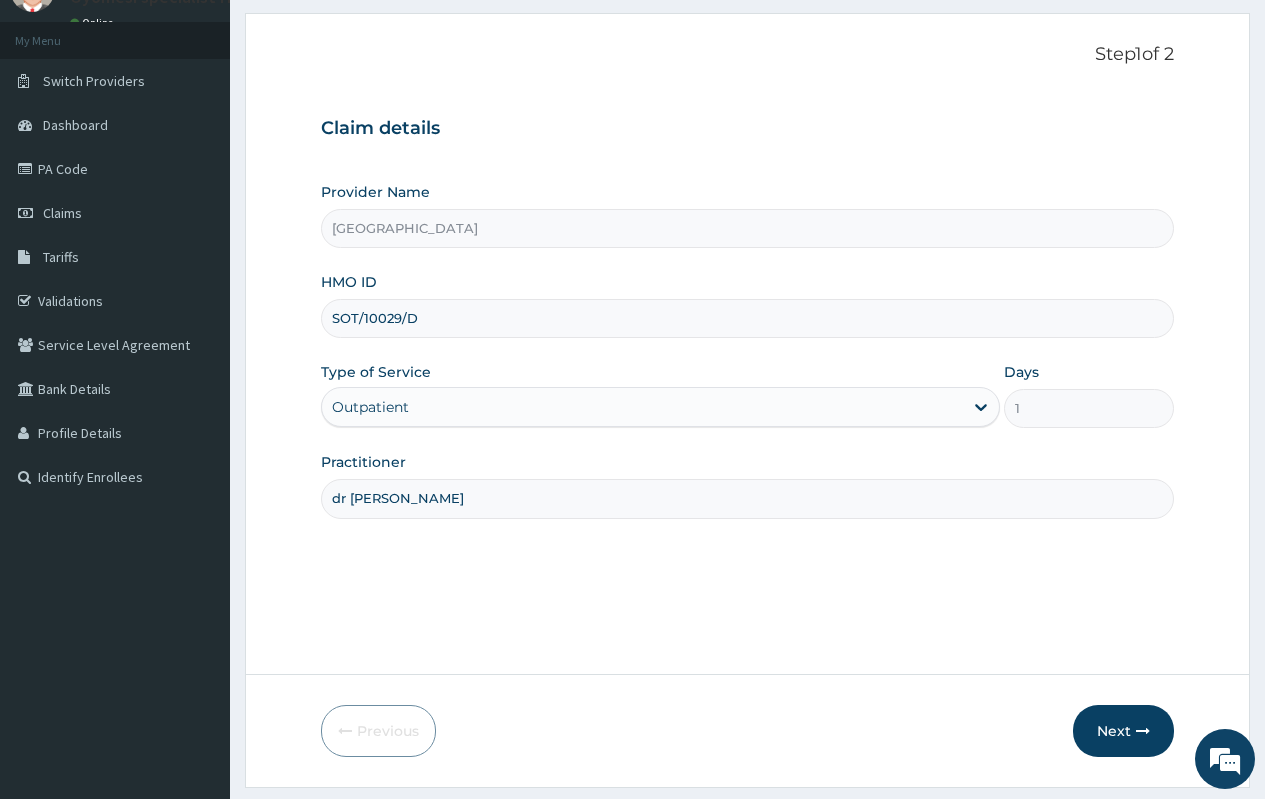 scroll, scrollTop: 122, scrollLeft: 0, axis: vertical 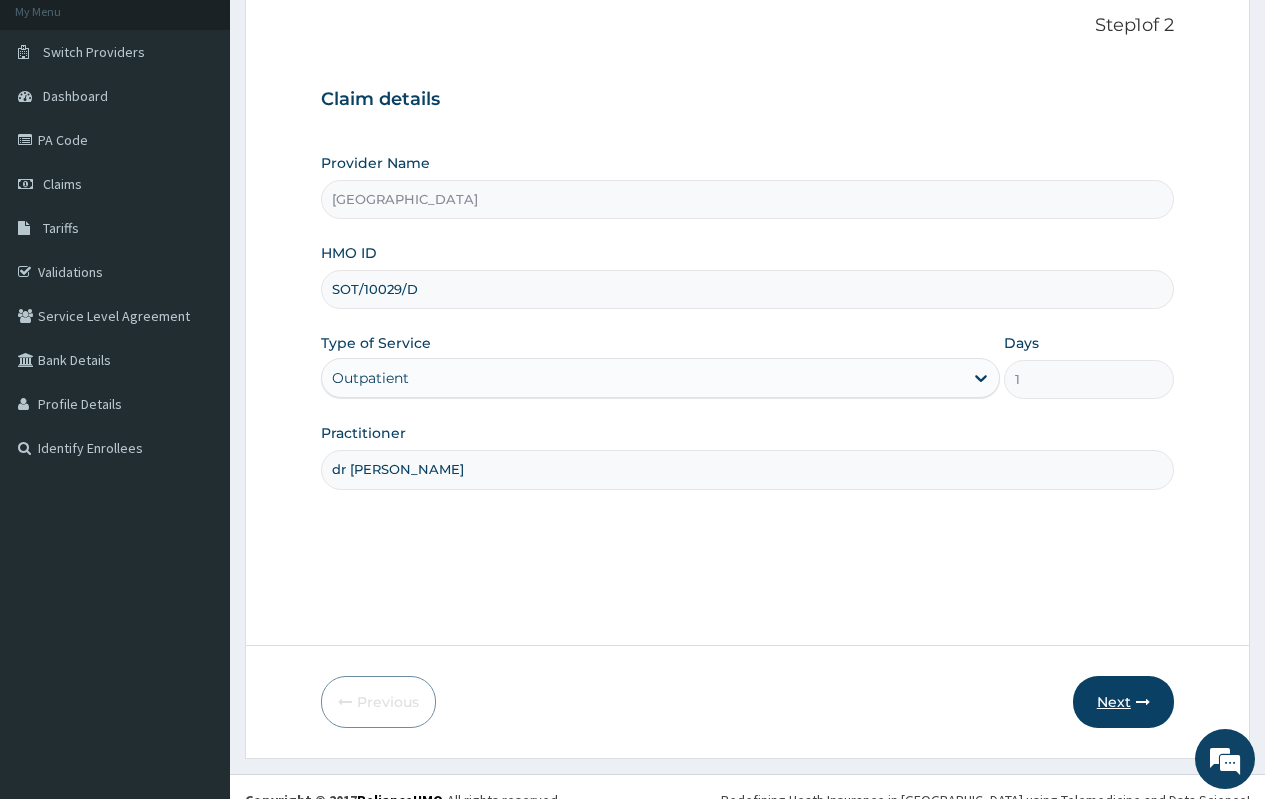 type on "dr [PERSON_NAME]" 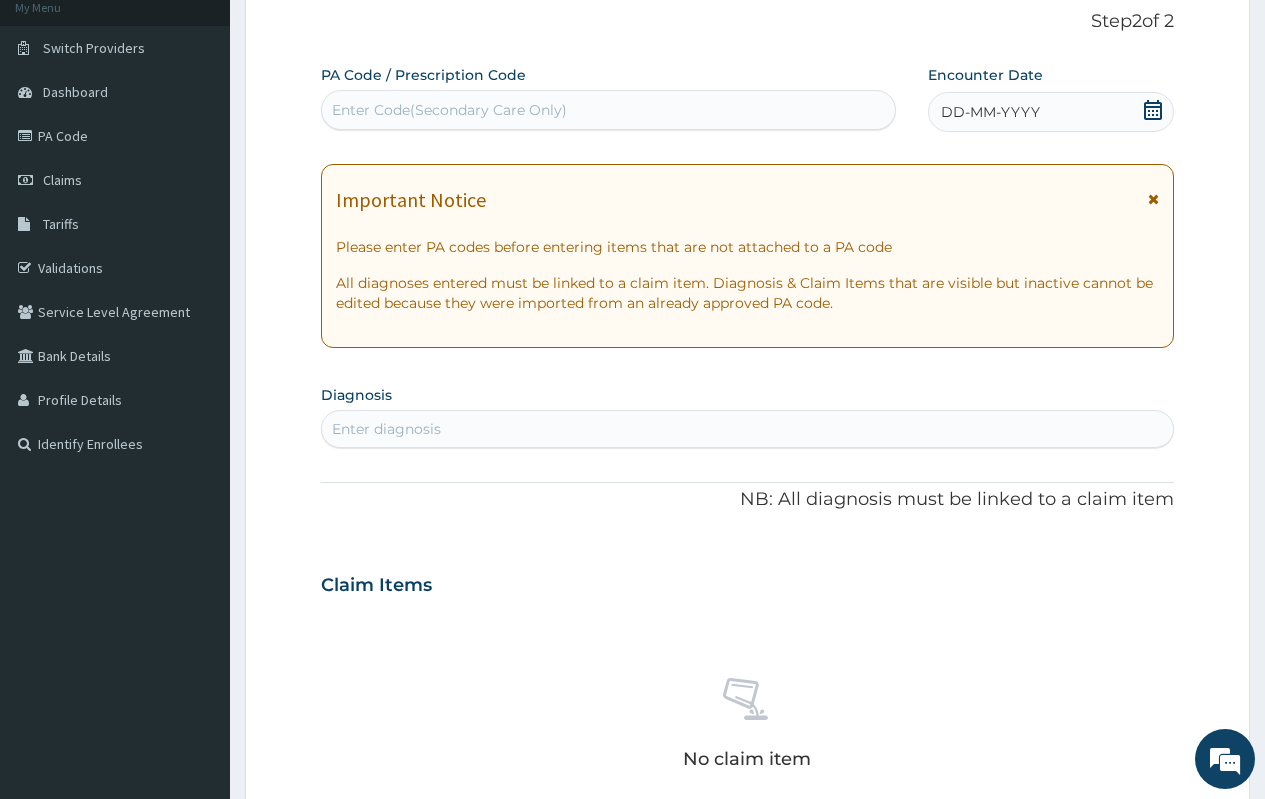 scroll, scrollTop: 94, scrollLeft: 0, axis: vertical 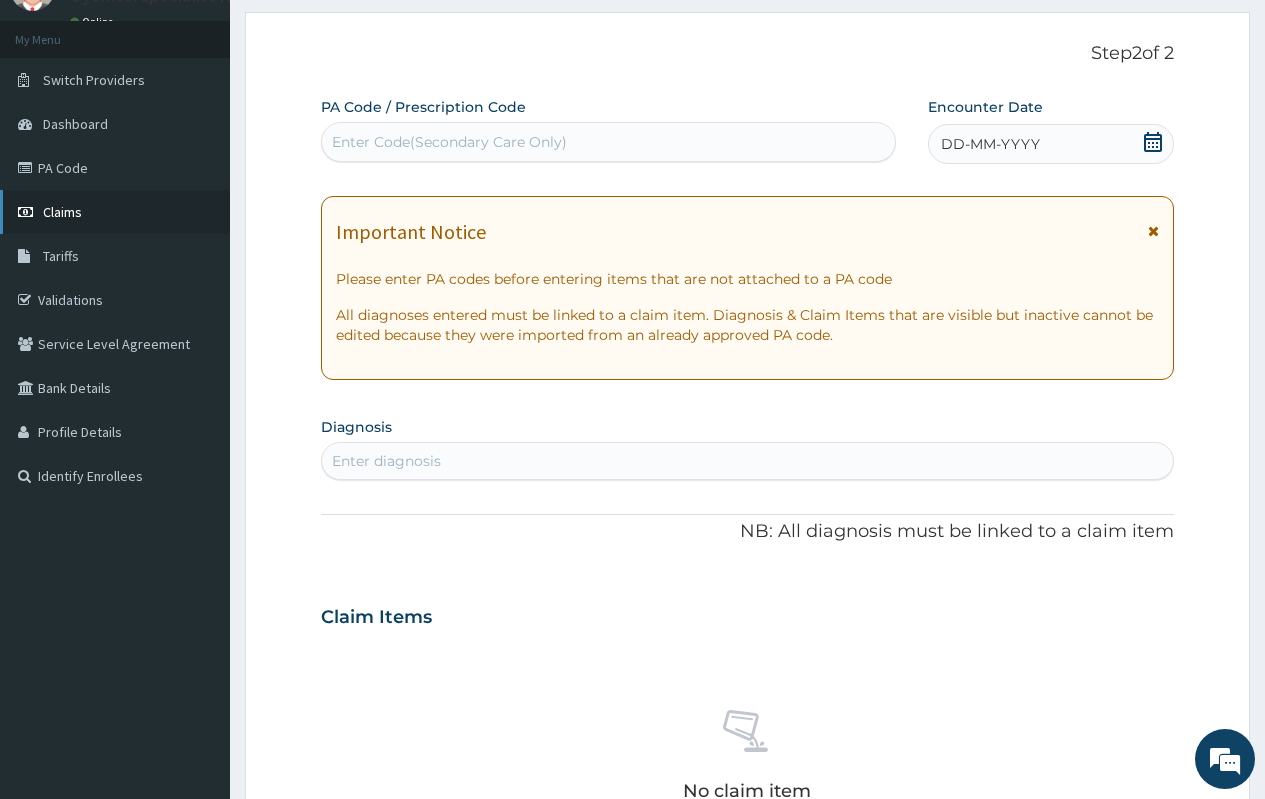 click on "Claims" at bounding box center [62, 212] 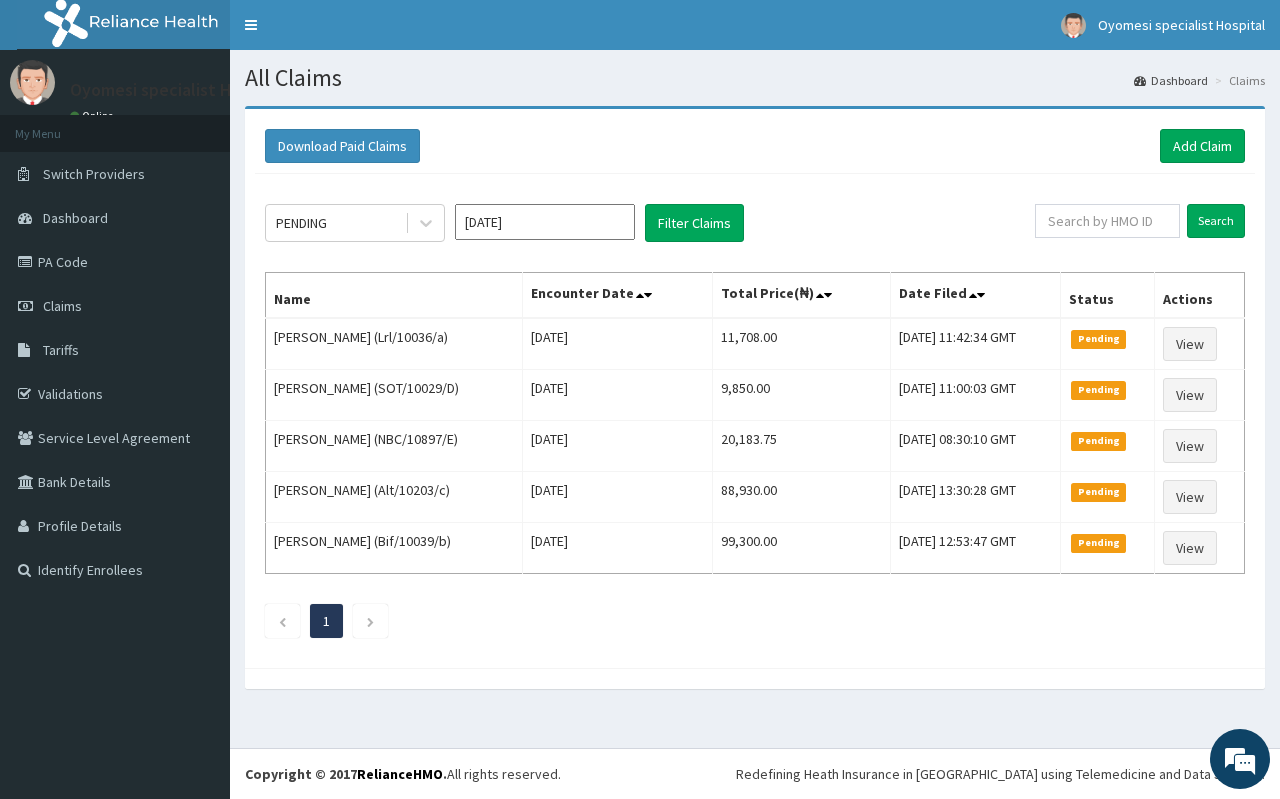 scroll, scrollTop: 0, scrollLeft: 0, axis: both 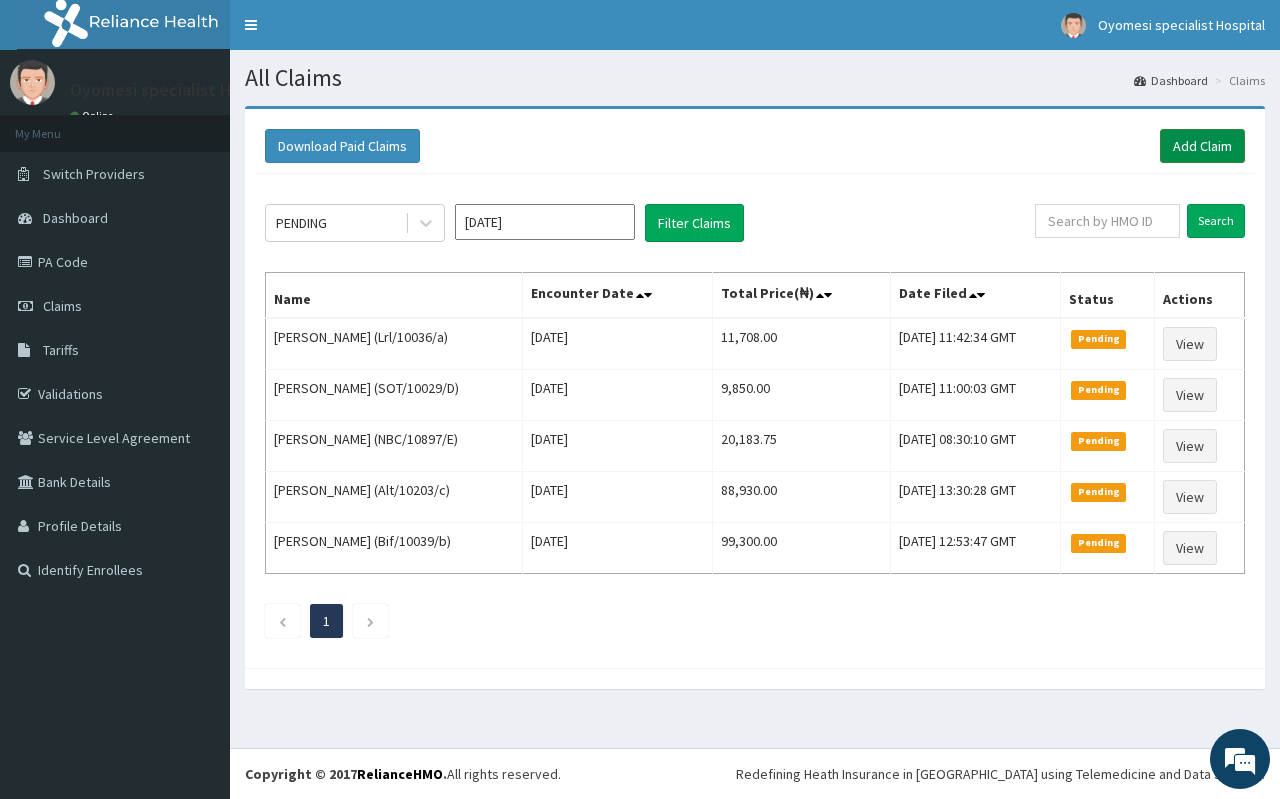 click on "Add Claim" at bounding box center [1202, 146] 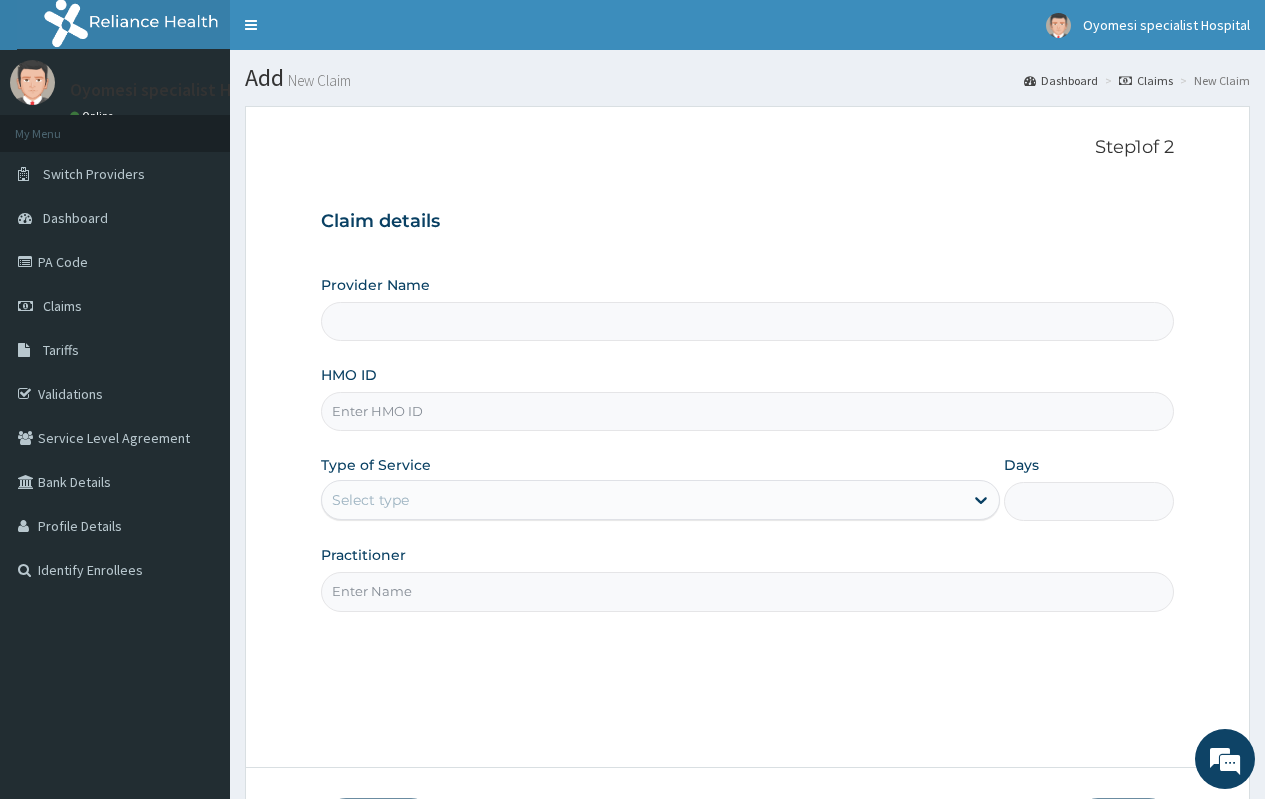 scroll, scrollTop: 0, scrollLeft: 0, axis: both 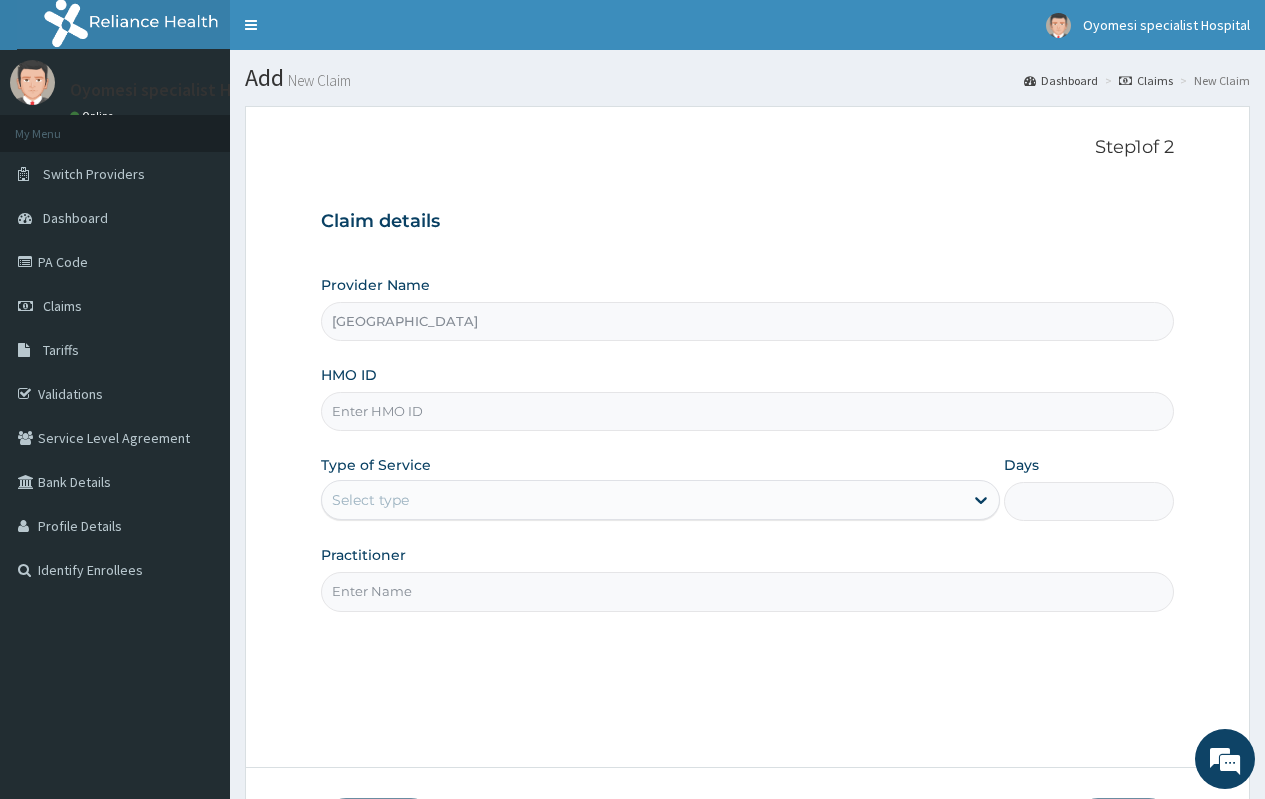 click on "HMO ID" at bounding box center [747, 411] 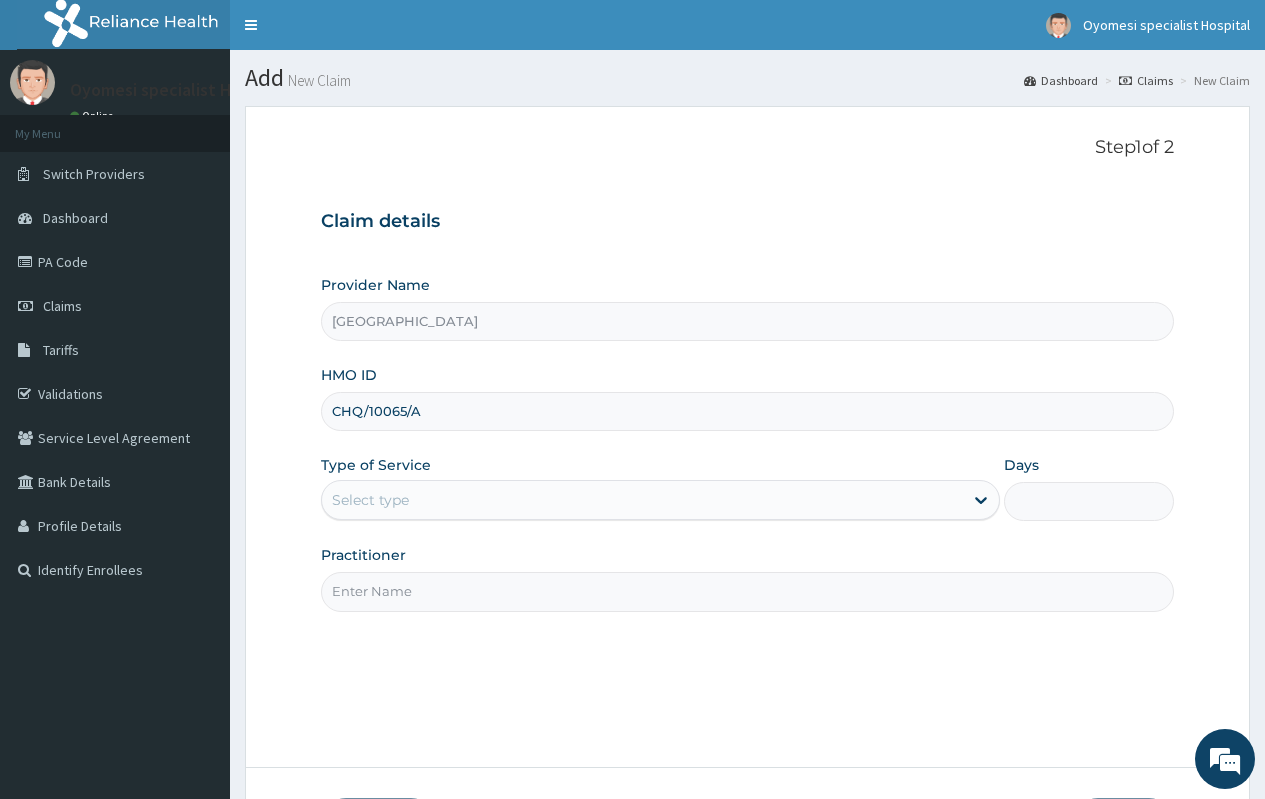 type on "CHQ/10065/A" 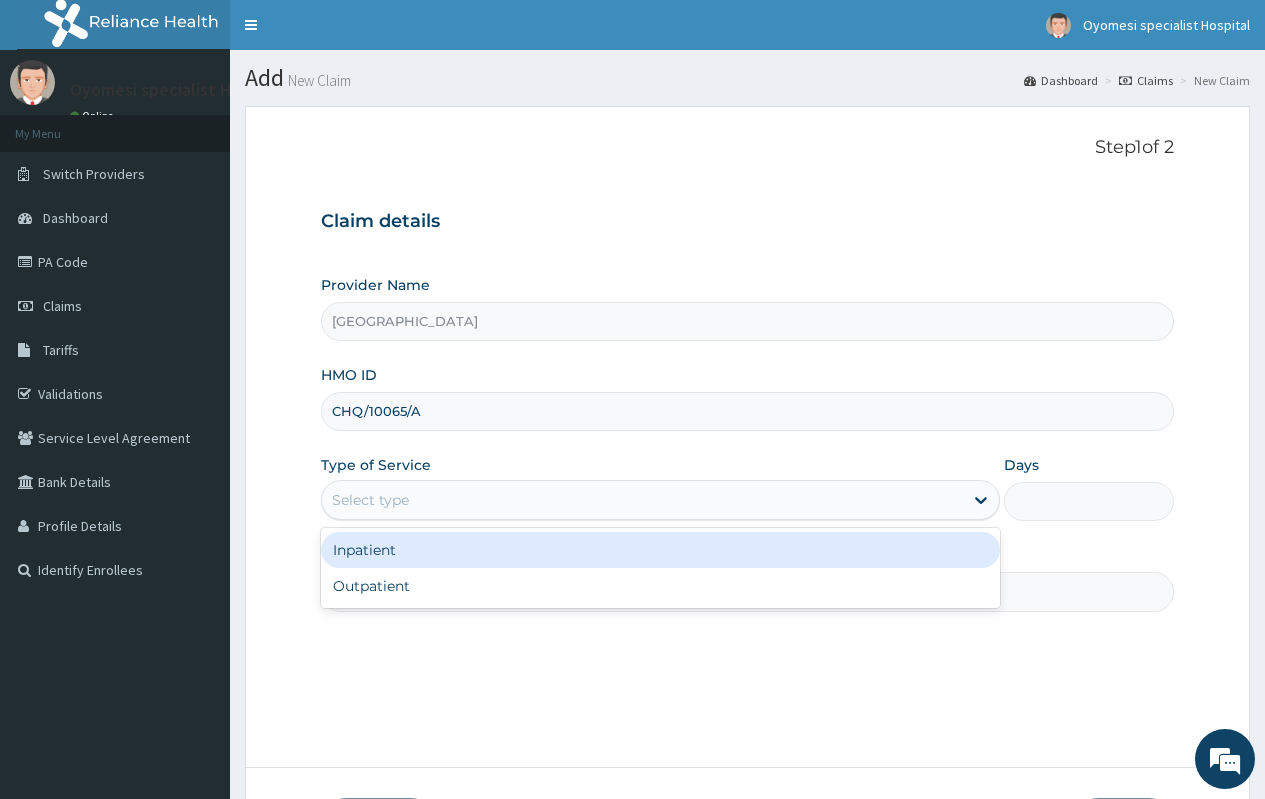 click on "Select type" at bounding box center [642, 500] 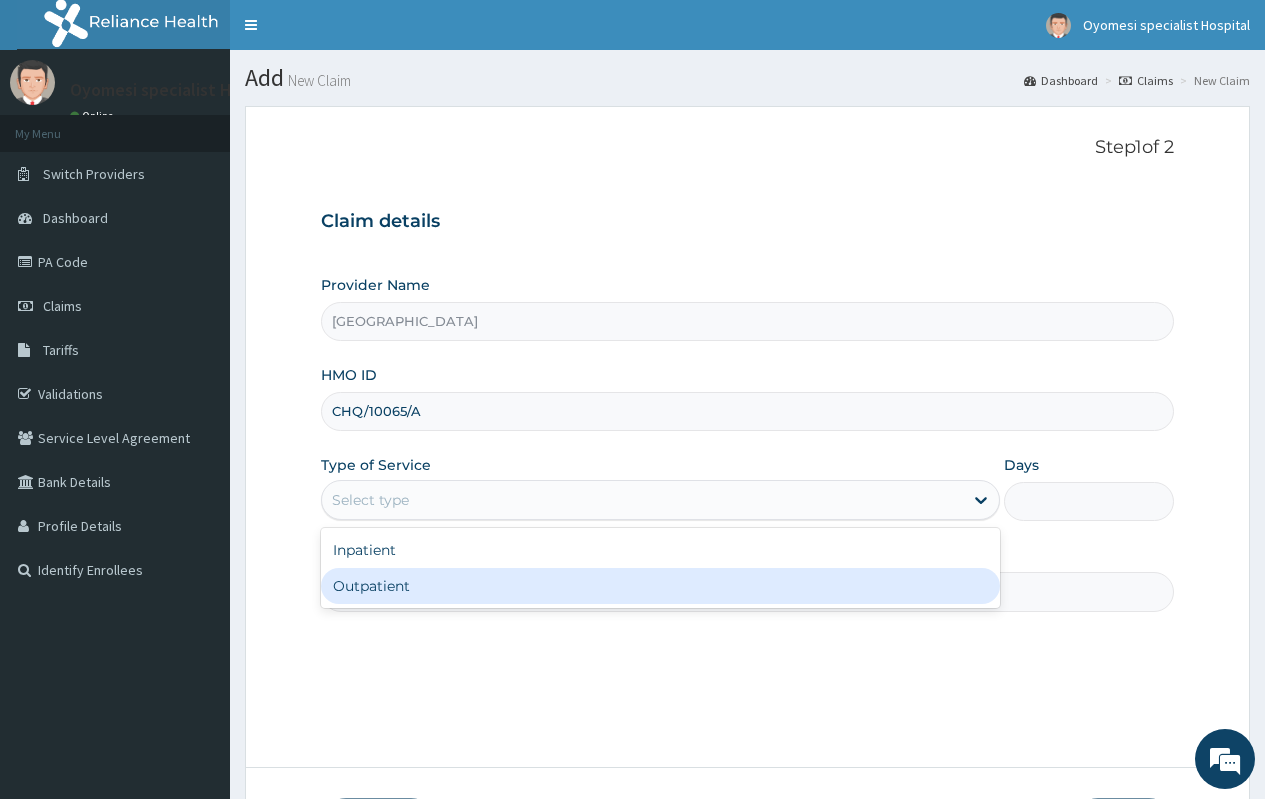 click on "Outpatient" at bounding box center [660, 586] 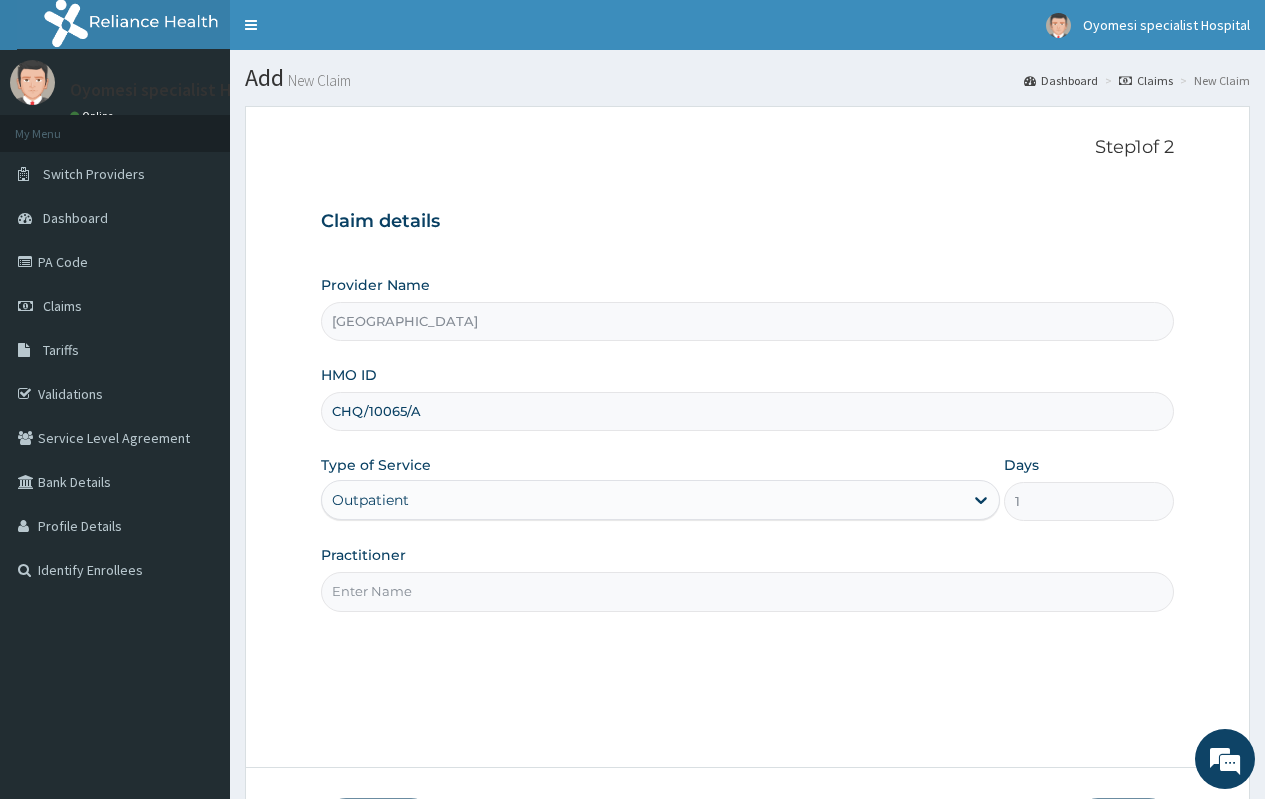 click on "Practitioner" at bounding box center (747, 578) 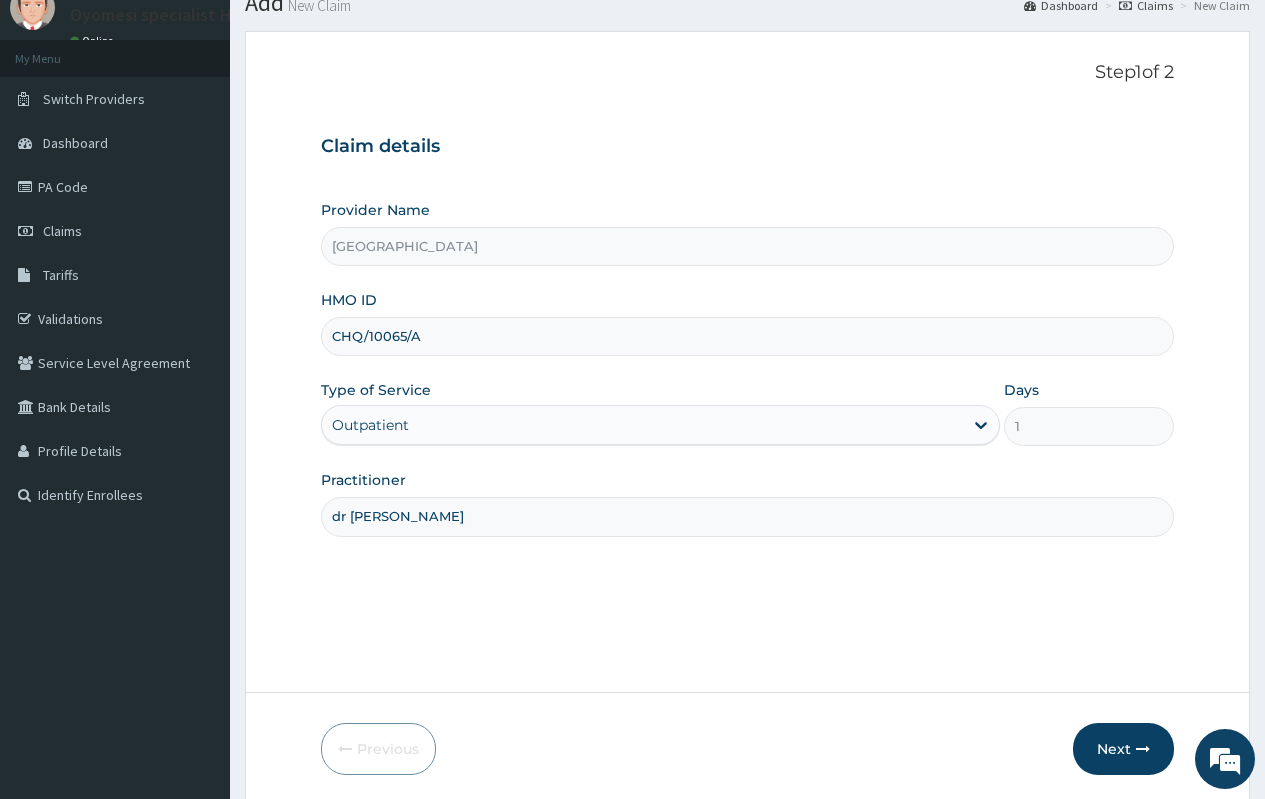 scroll, scrollTop: 148, scrollLeft: 0, axis: vertical 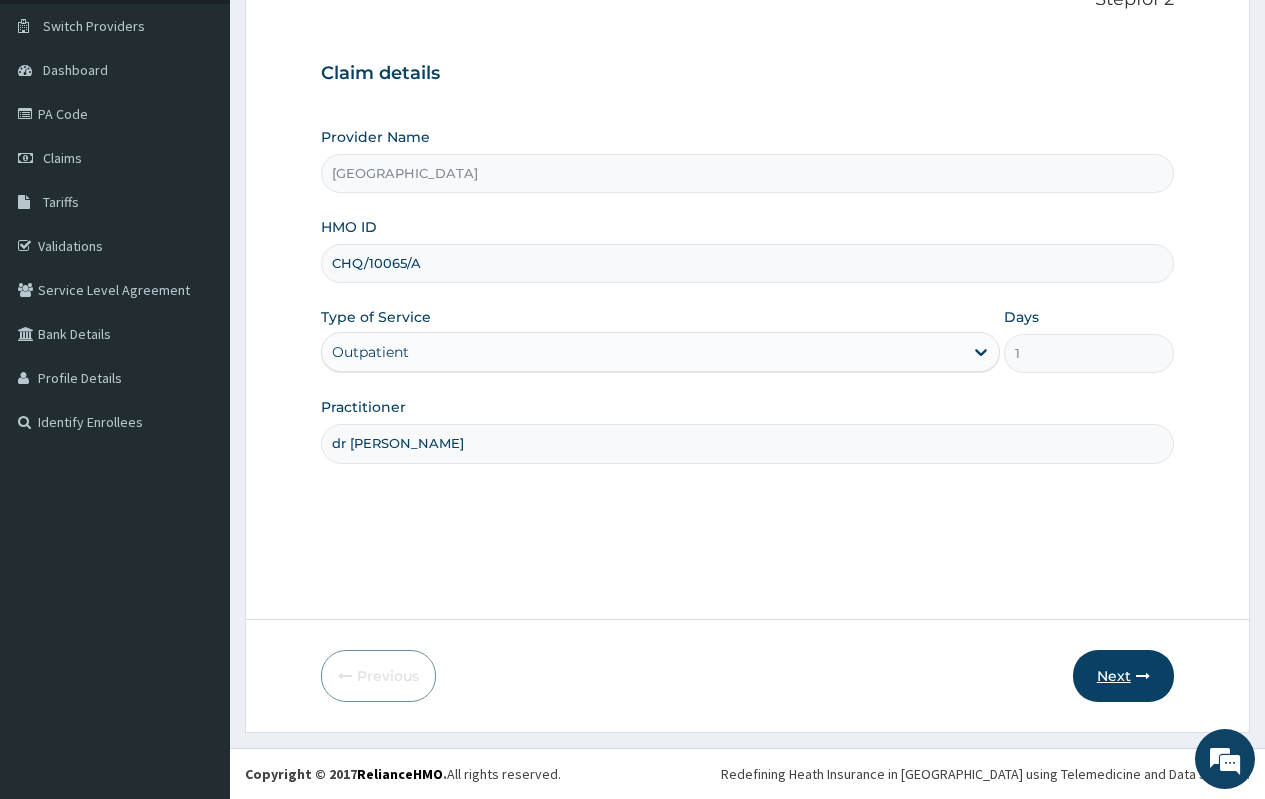 type on "dr [PERSON_NAME]" 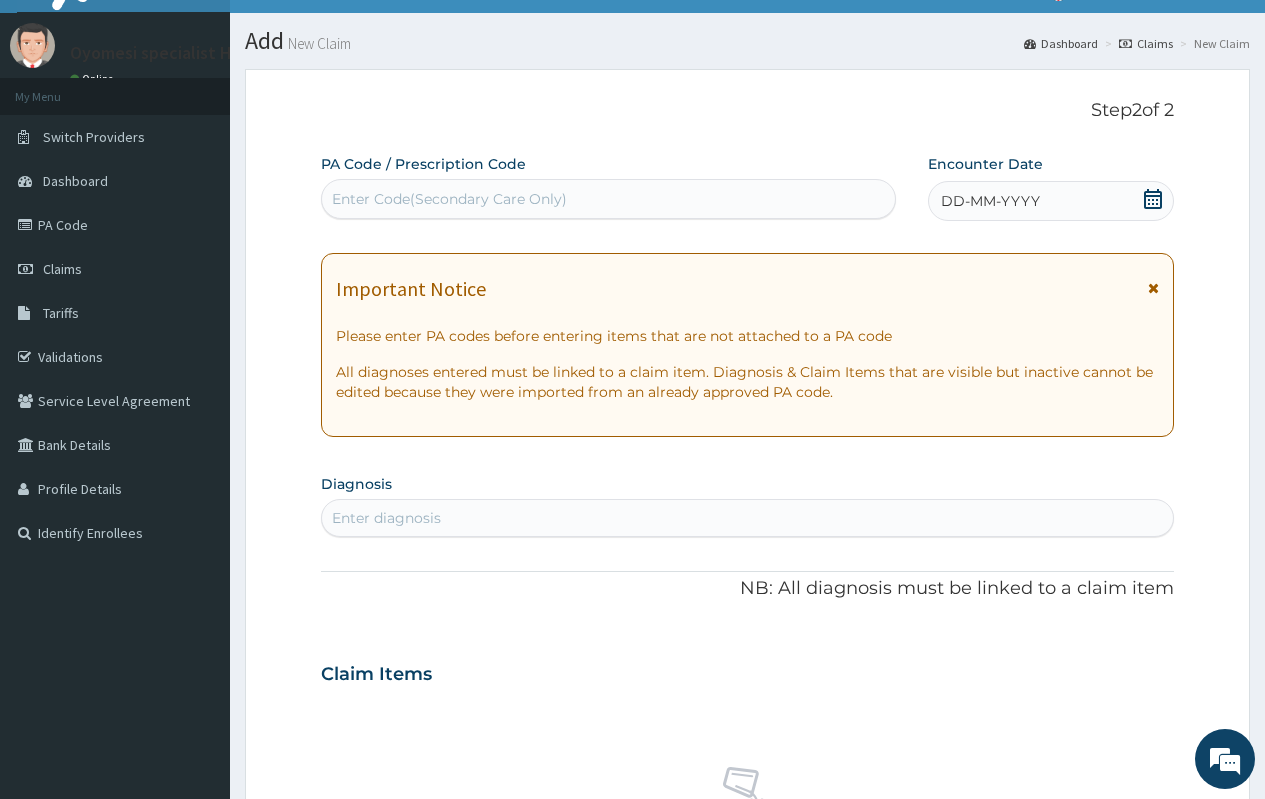 scroll, scrollTop: 0, scrollLeft: 0, axis: both 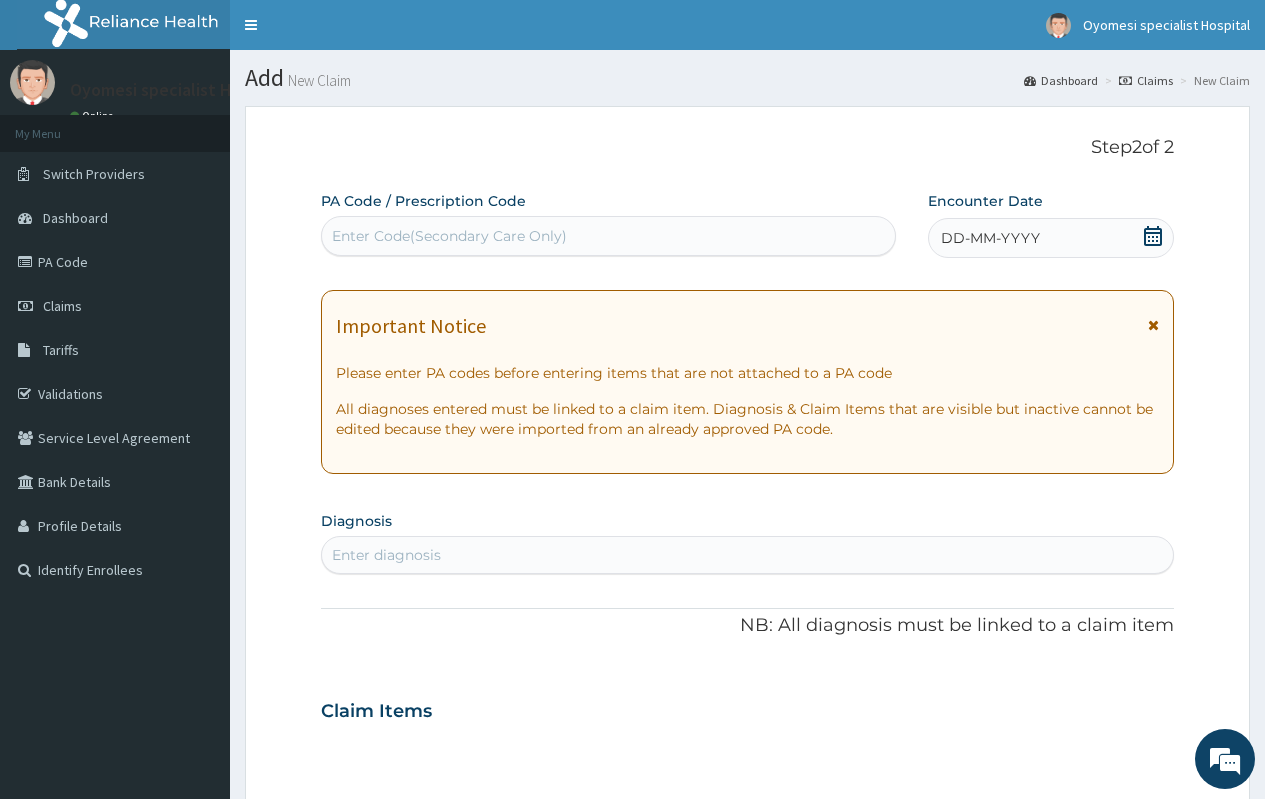 click on "Enter Code(Secondary Care Only)" at bounding box center [449, 236] 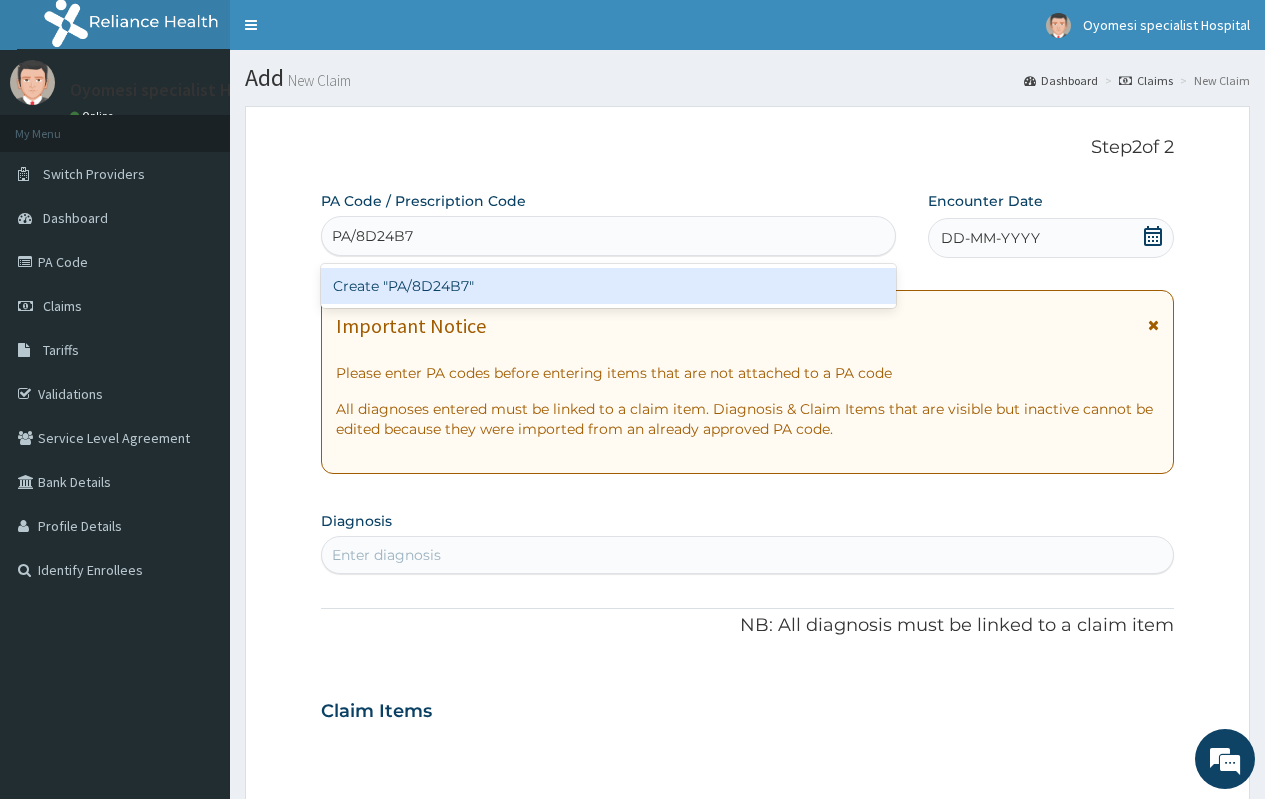 click on "Create "PA/8D24B7"" at bounding box center (608, 286) 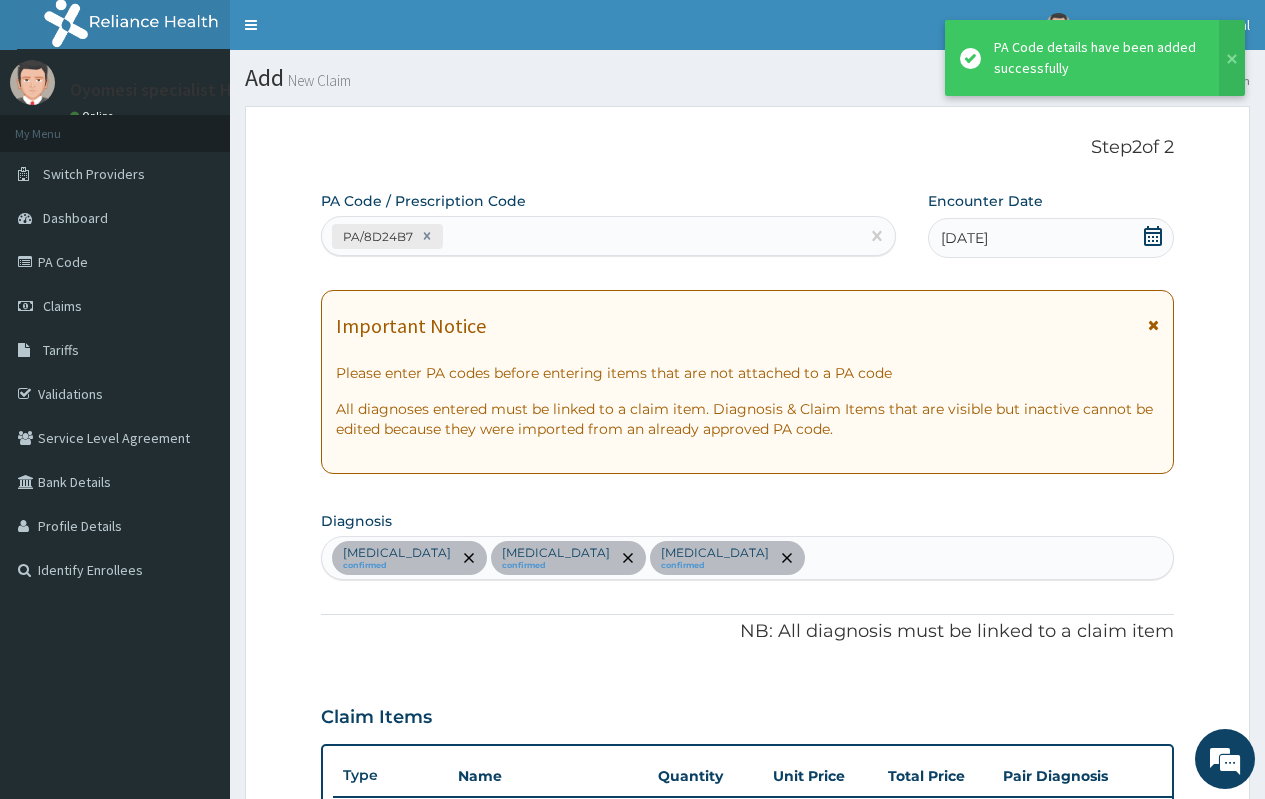 scroll, scrollTop: 709, scrollLeft: 0, axis: vertical 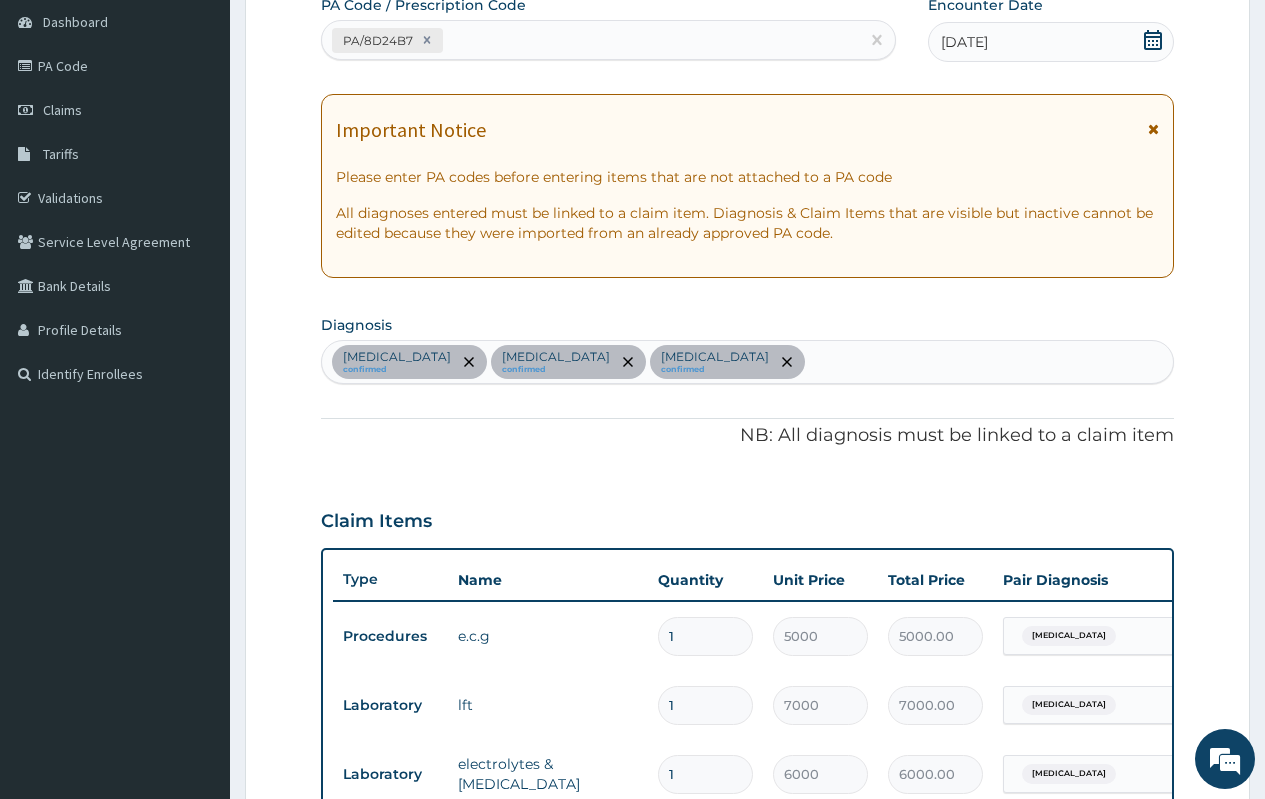 click on "[MEDICAL_DATA] confirmed [MEDICAL_DATA] confirmed [MEDICAL_DATA] confirmed" at bounding box center [747, 362] 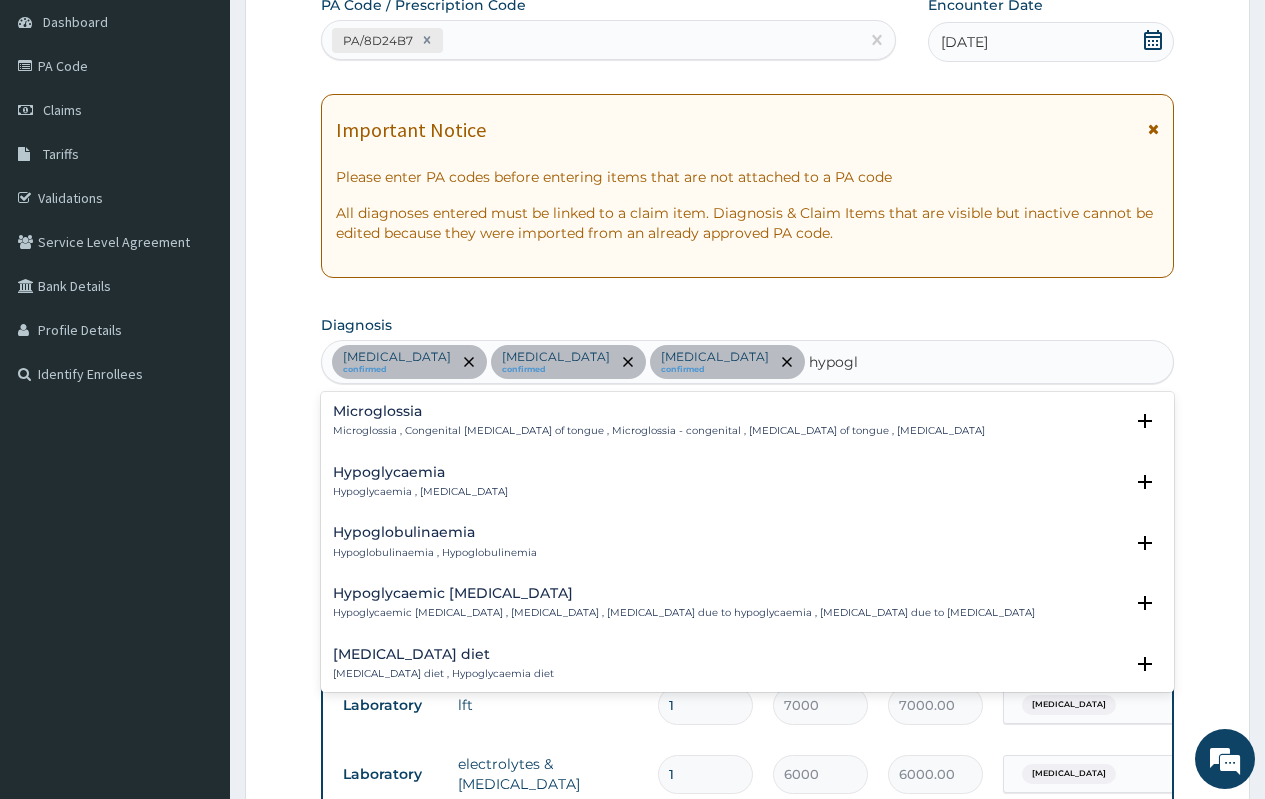 type on "hypogly" 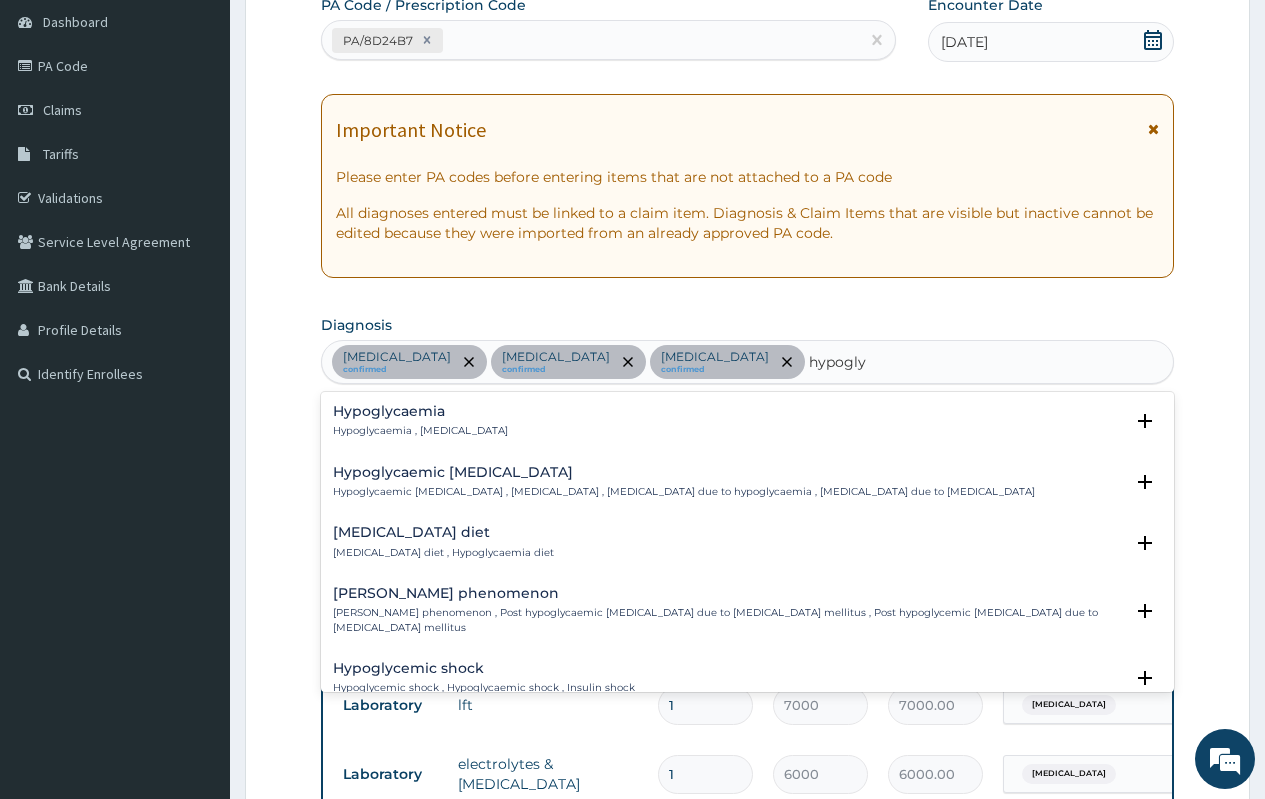 click on "Hypoglycaemia Hypoglycaemia , [MEDICAL_DATA]" at bounding box center (747, 421) 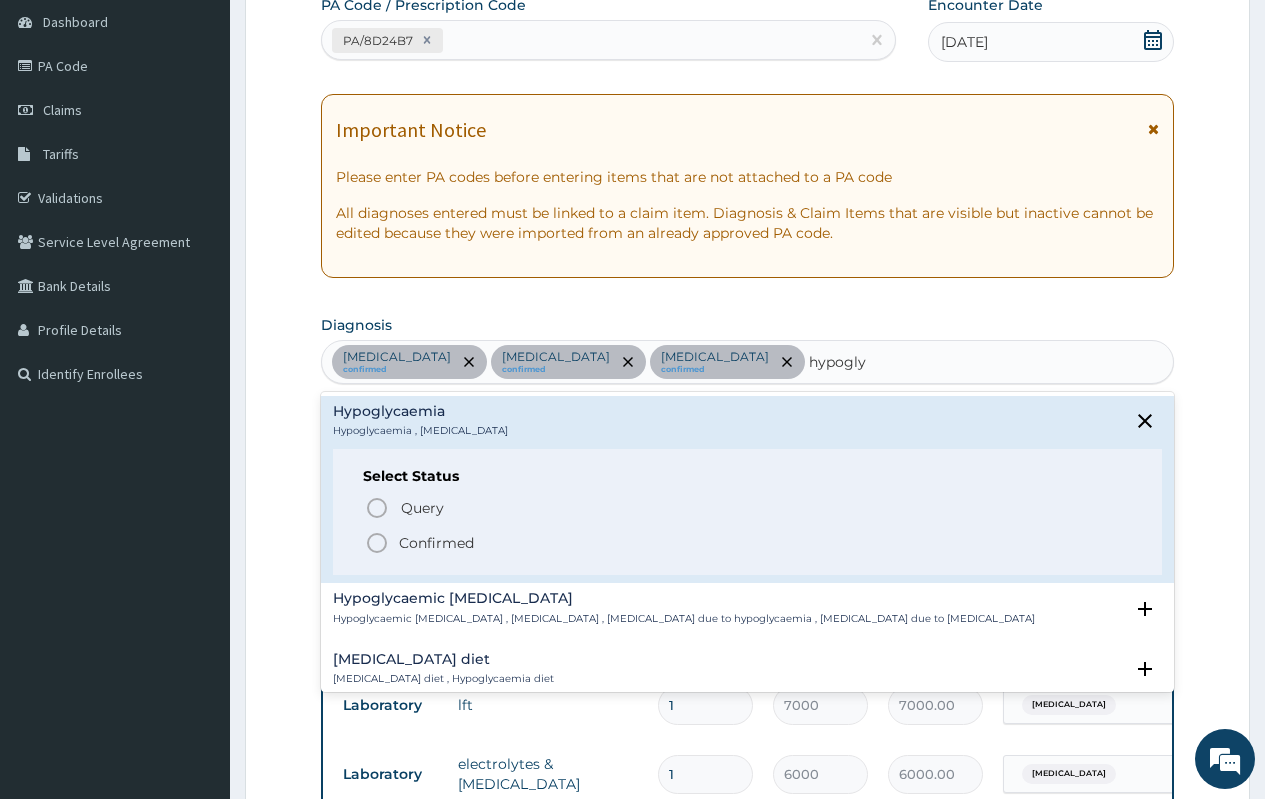 click on "Confirmed" at bounding box center (748, 543) 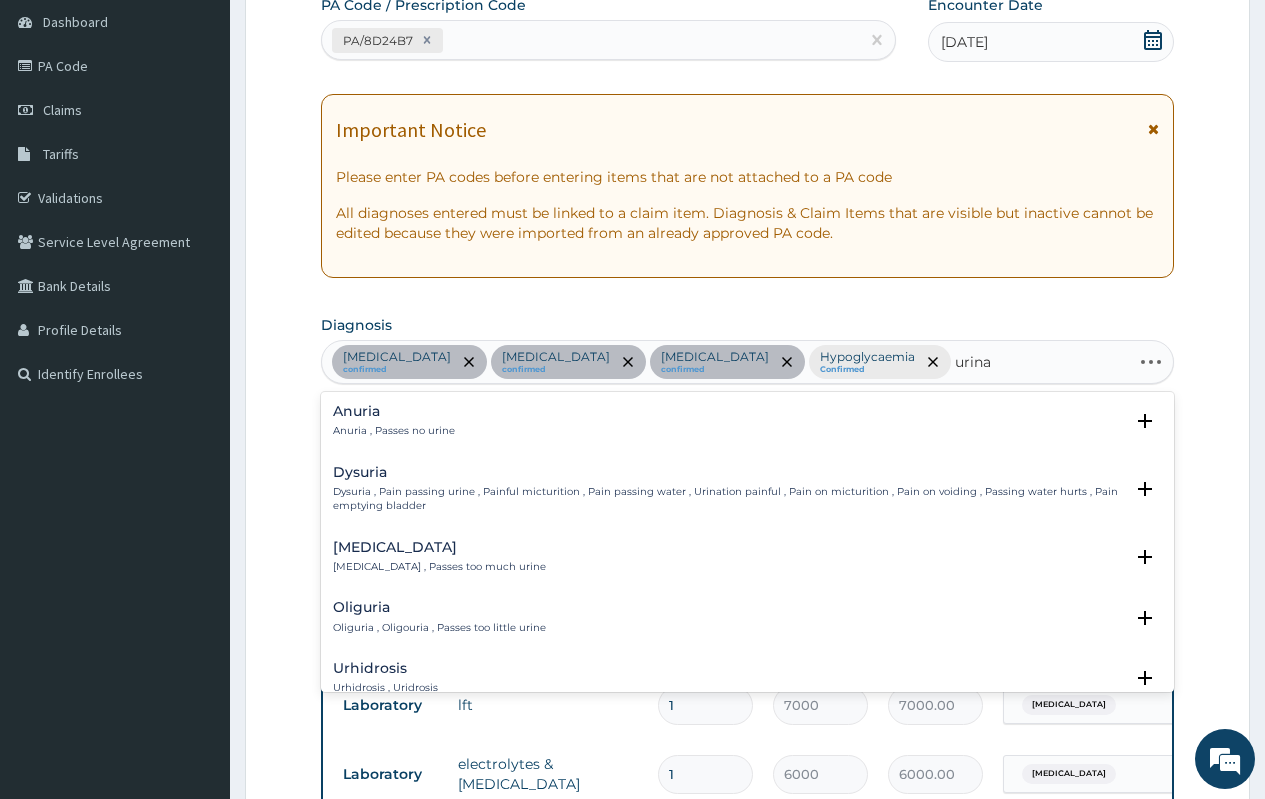 type on "urinar" 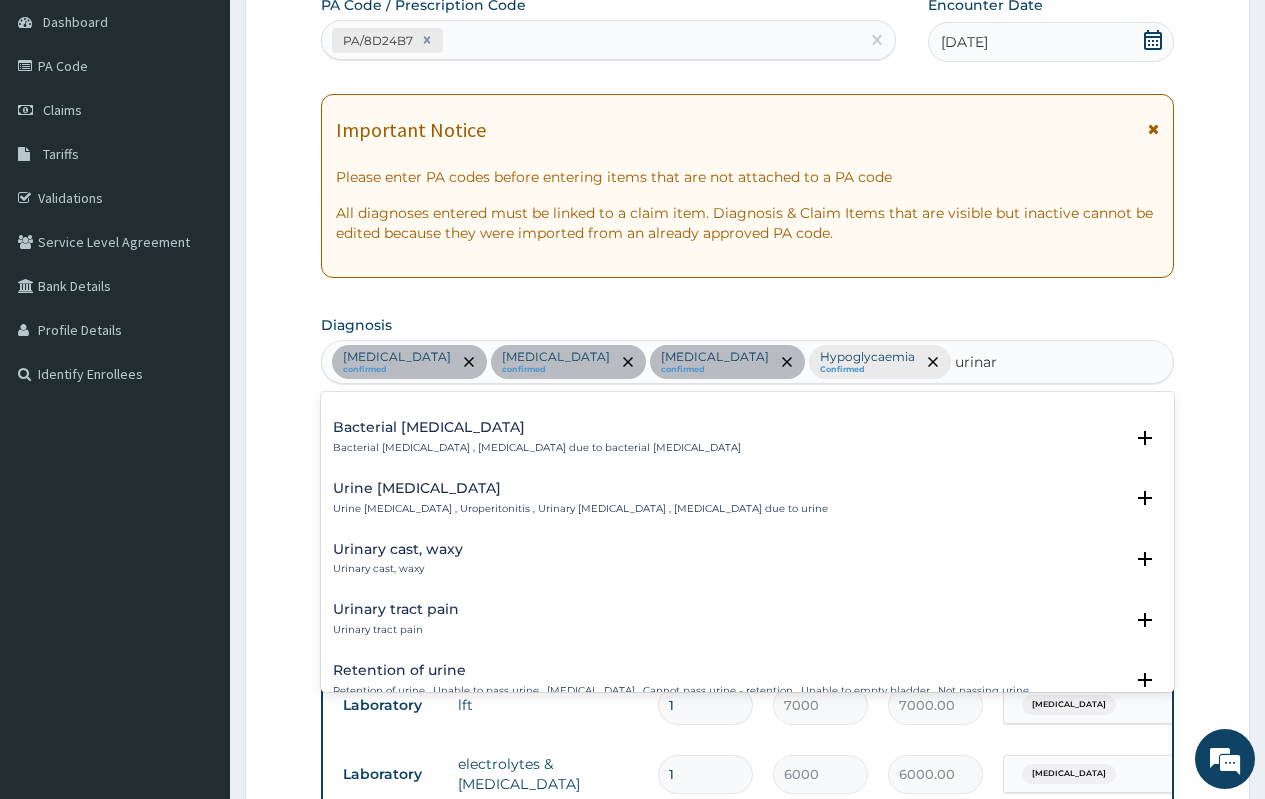 scroll, scrollTop: 480, scrollLeft: 0, axis: vertical 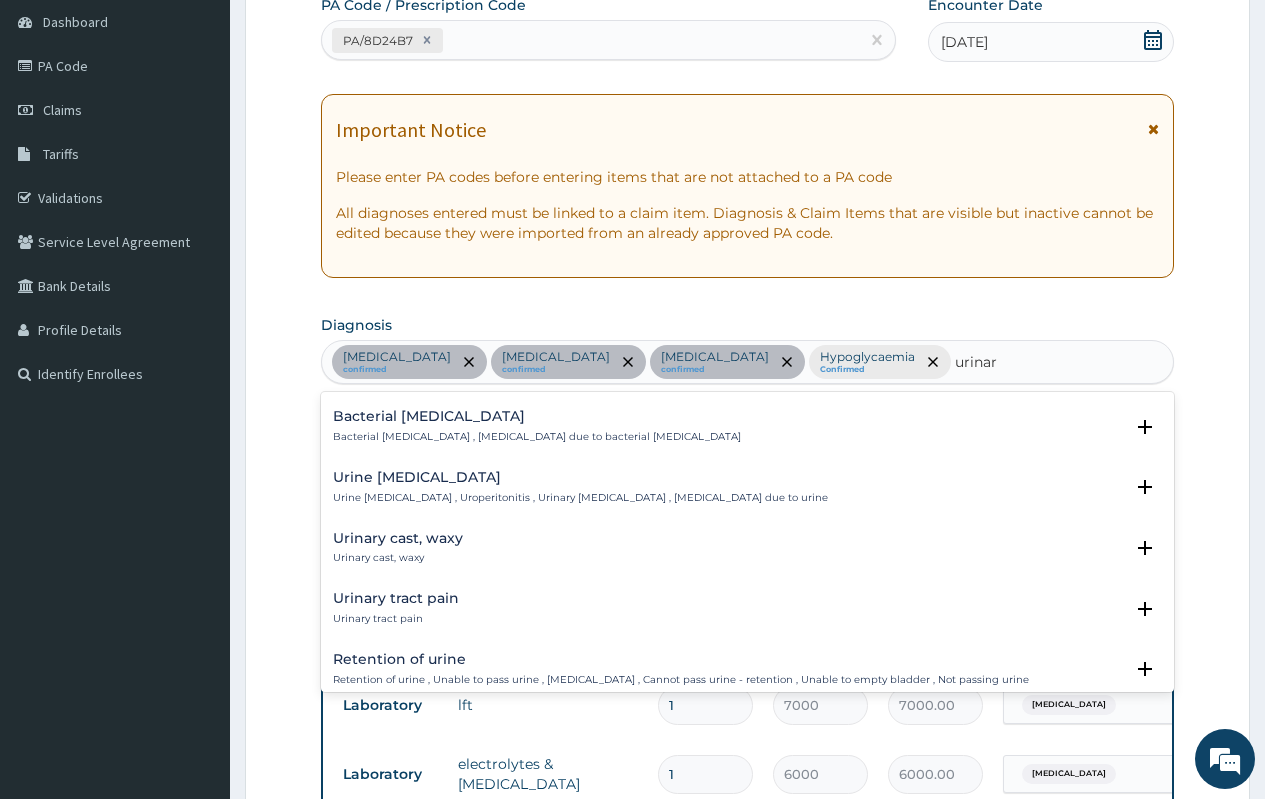 click on "Urinary tract pain Urinary tract pain" at bounding box center (396, 608) 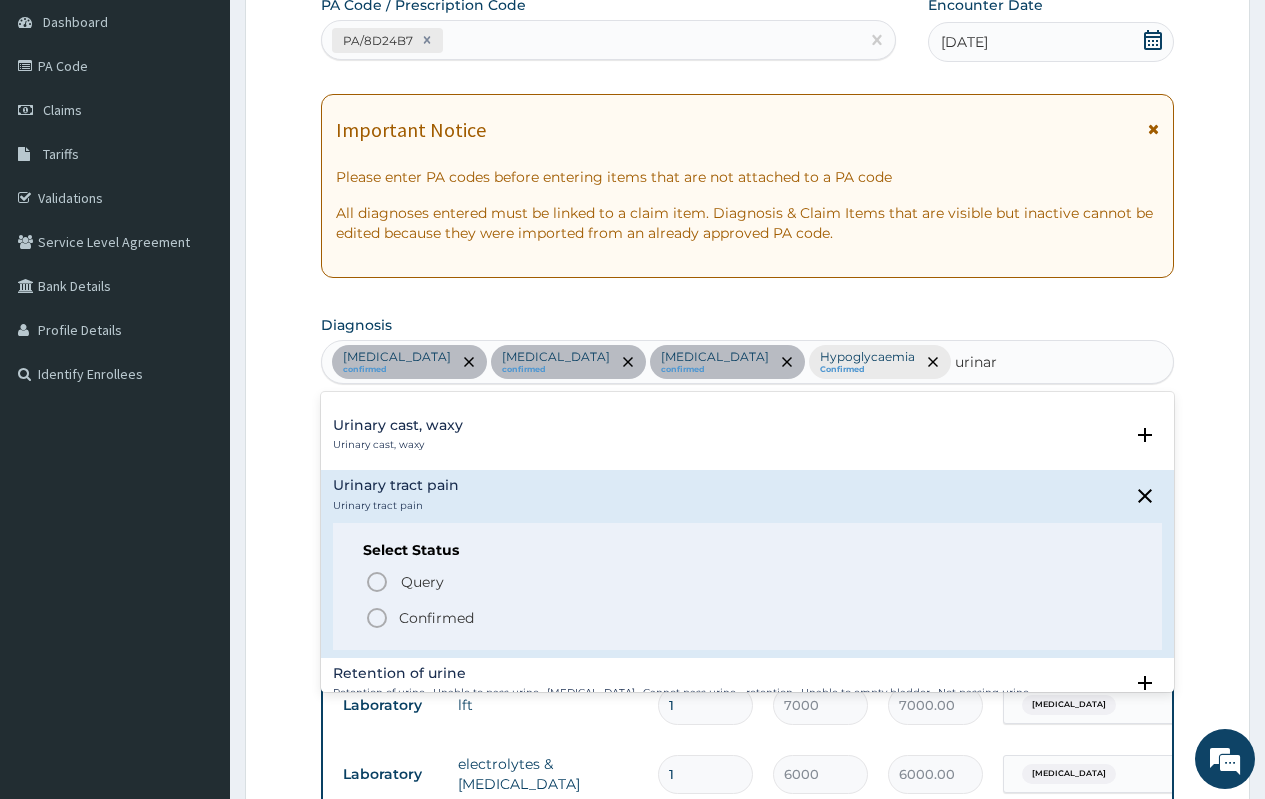 scroll, scrollTop: 600, scrollLeft: 0, axis: vertical 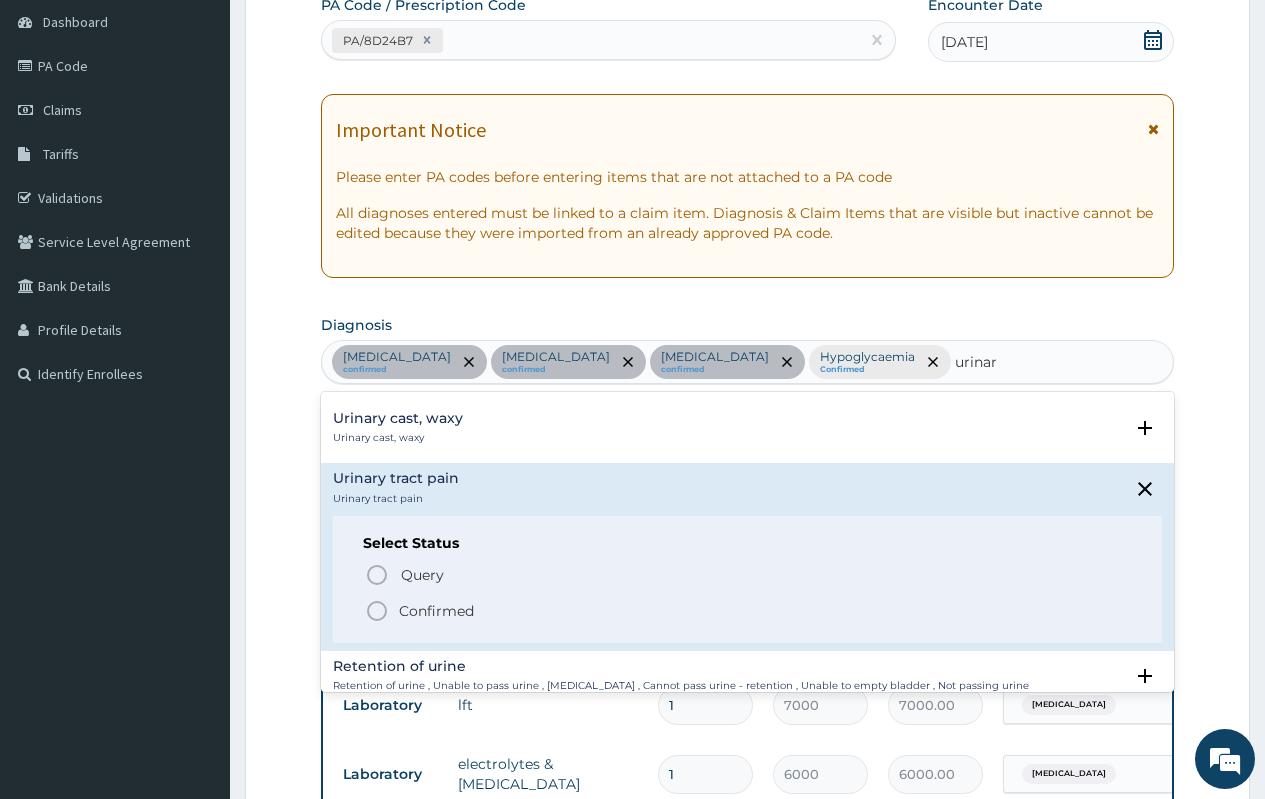 click on "Confirmed" at bounding box center (436, 611) 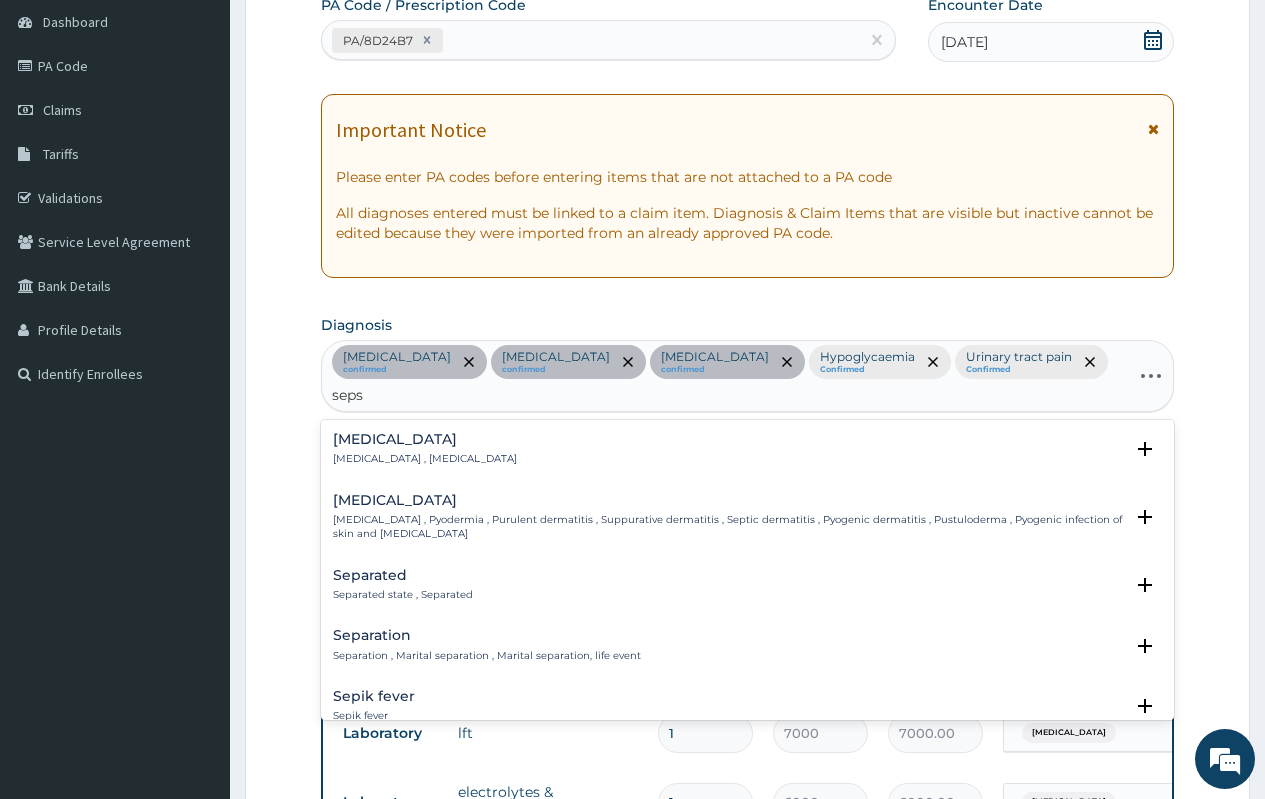 type on "sepsi" 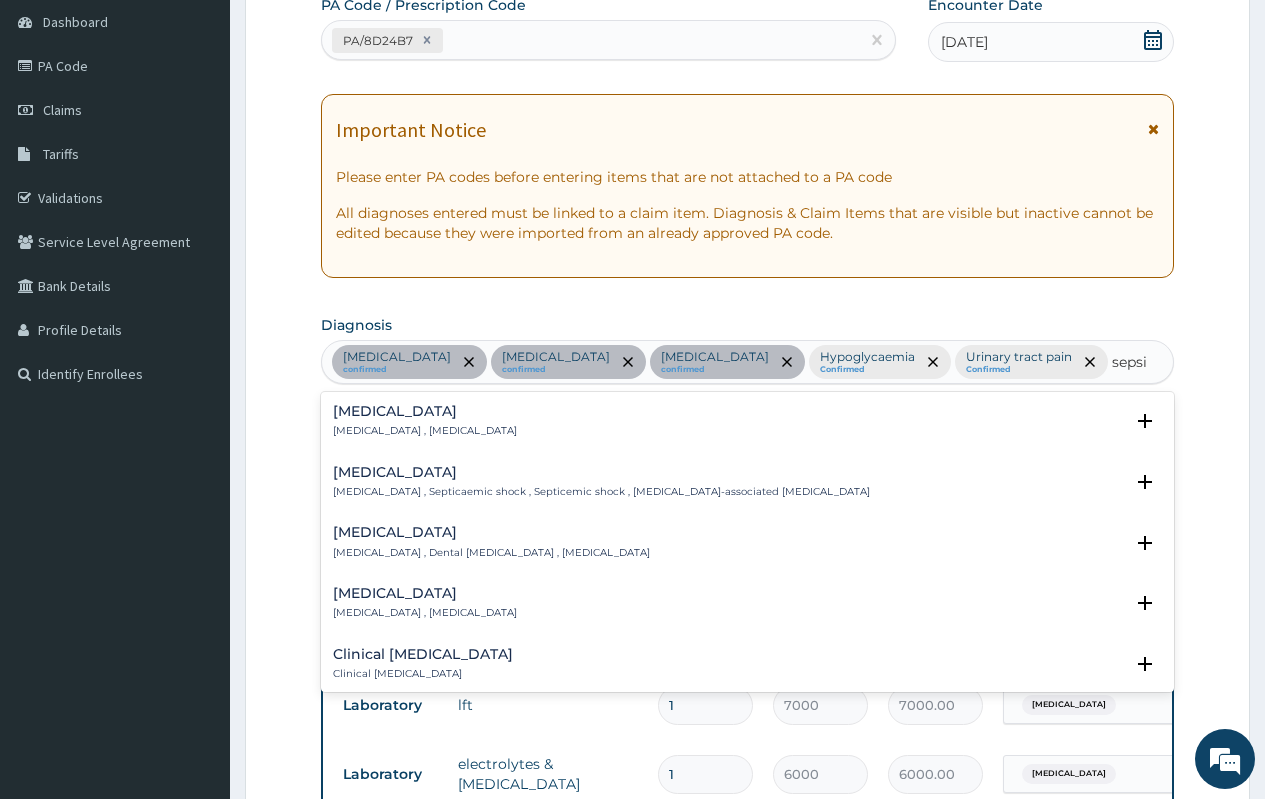 click on "[MEDICAL_DATA] [MEDICAL_DATA] , [MEDICAL_DATA]" at bounding box center (747, 421) 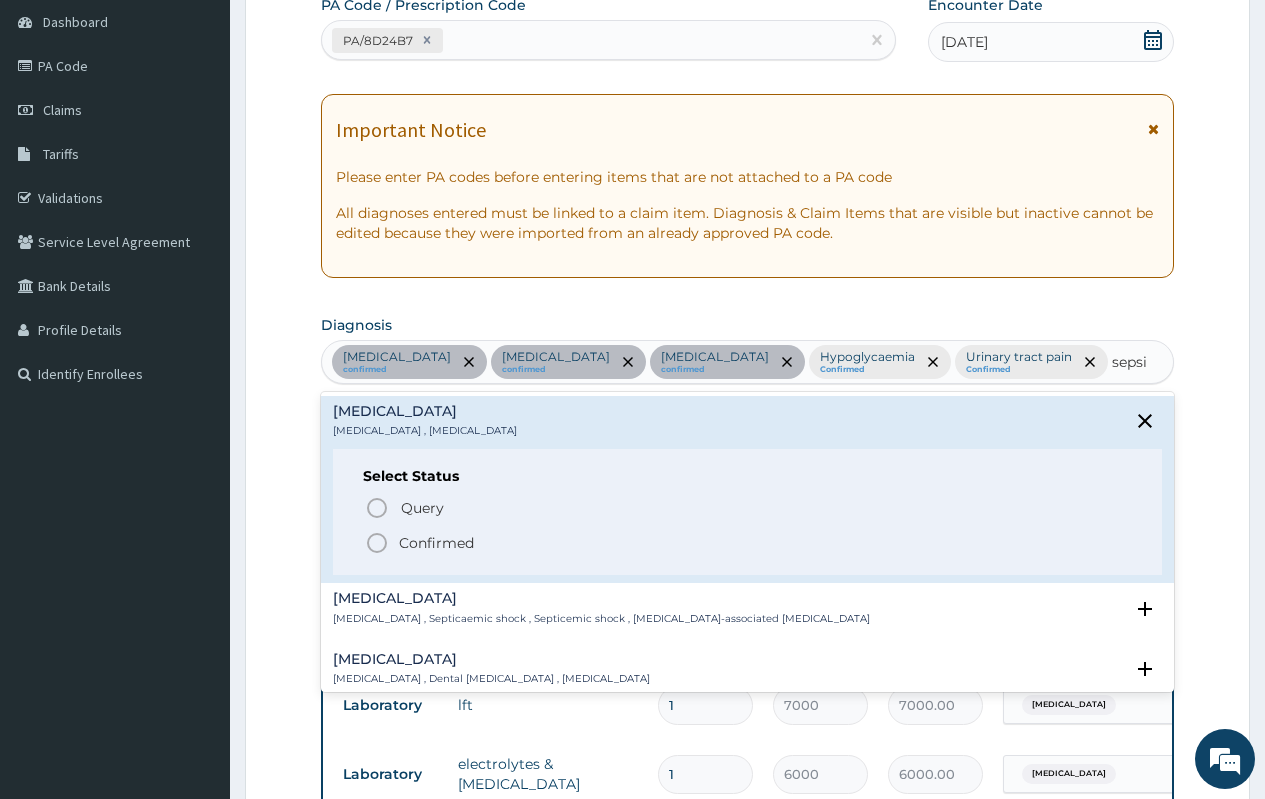click on "Confirmed" at bounding box center (748, 543) 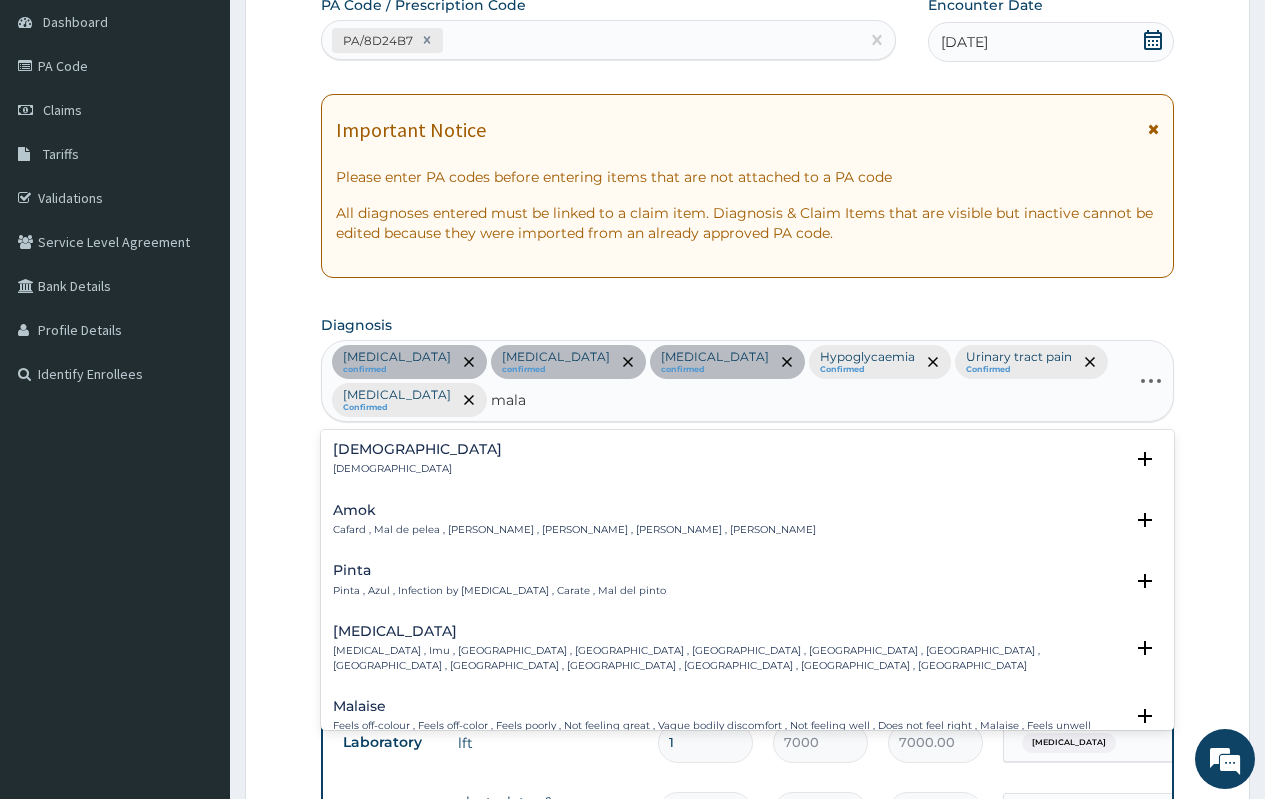 type on "malar" 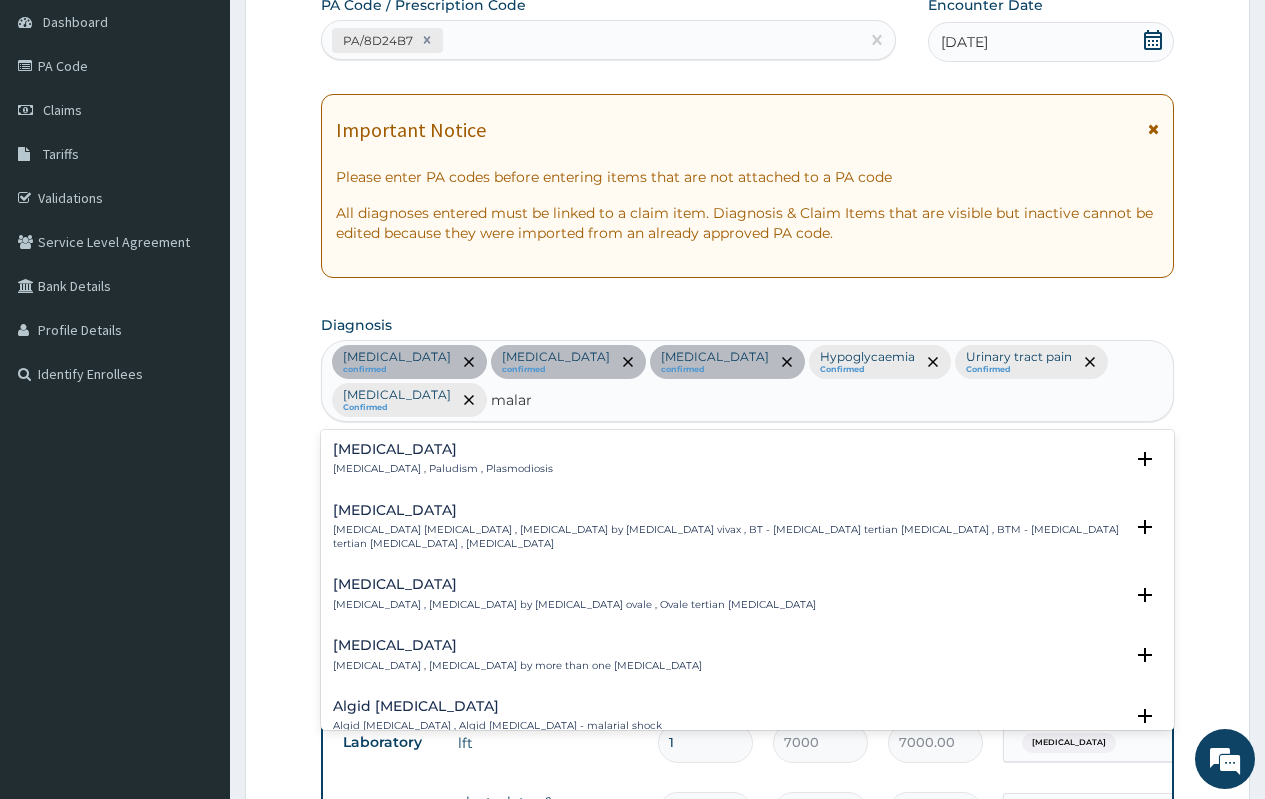 click on "Malaria , Paludism , Plasmodiosis" at bounding box center (443, 469) 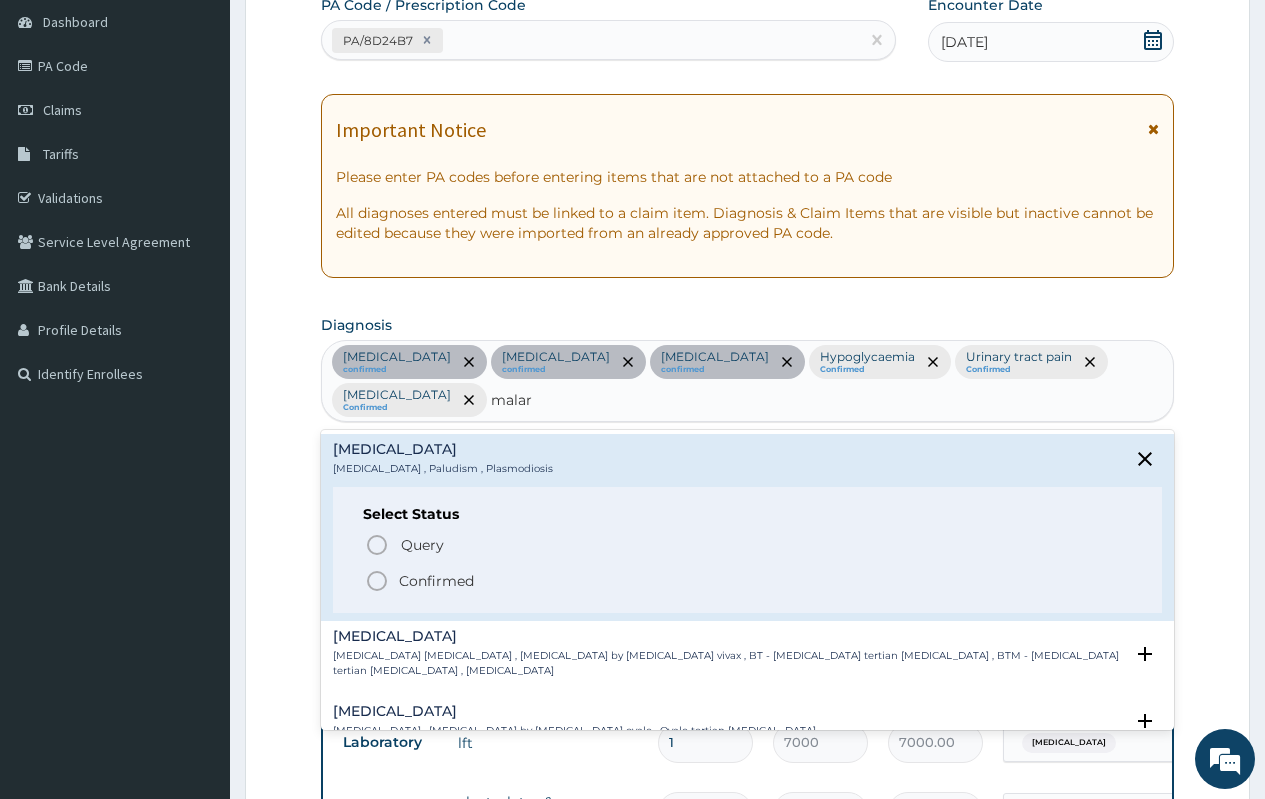 click on "Confirmed" at bounding box center [436, 581] 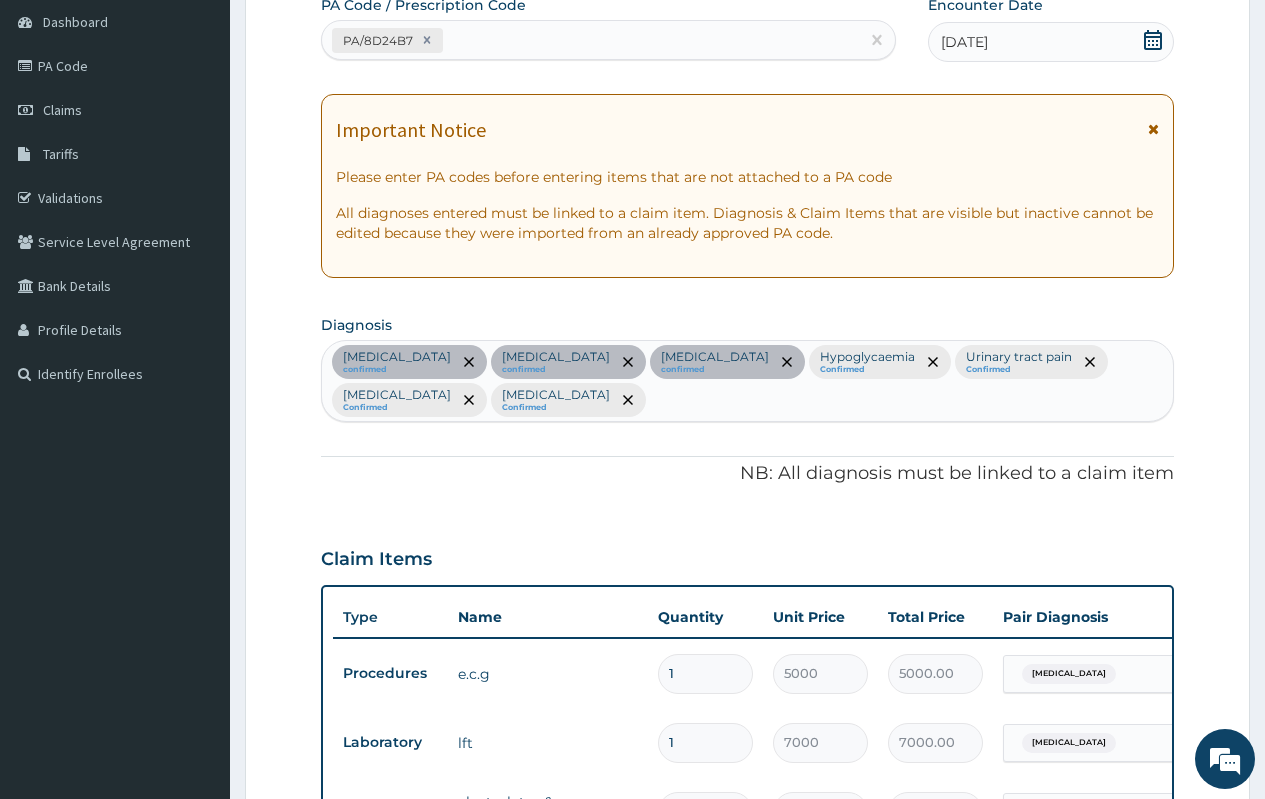 click on "Secondary hypertension confirmed Chronic hepatitis confirmed Pyelonephritis confirmed Hypoglycaemia Confirmed Urinary tract pain Confirmed Sepsis Confirmed Malaria Confirmed" at bounding box center (747, 381) 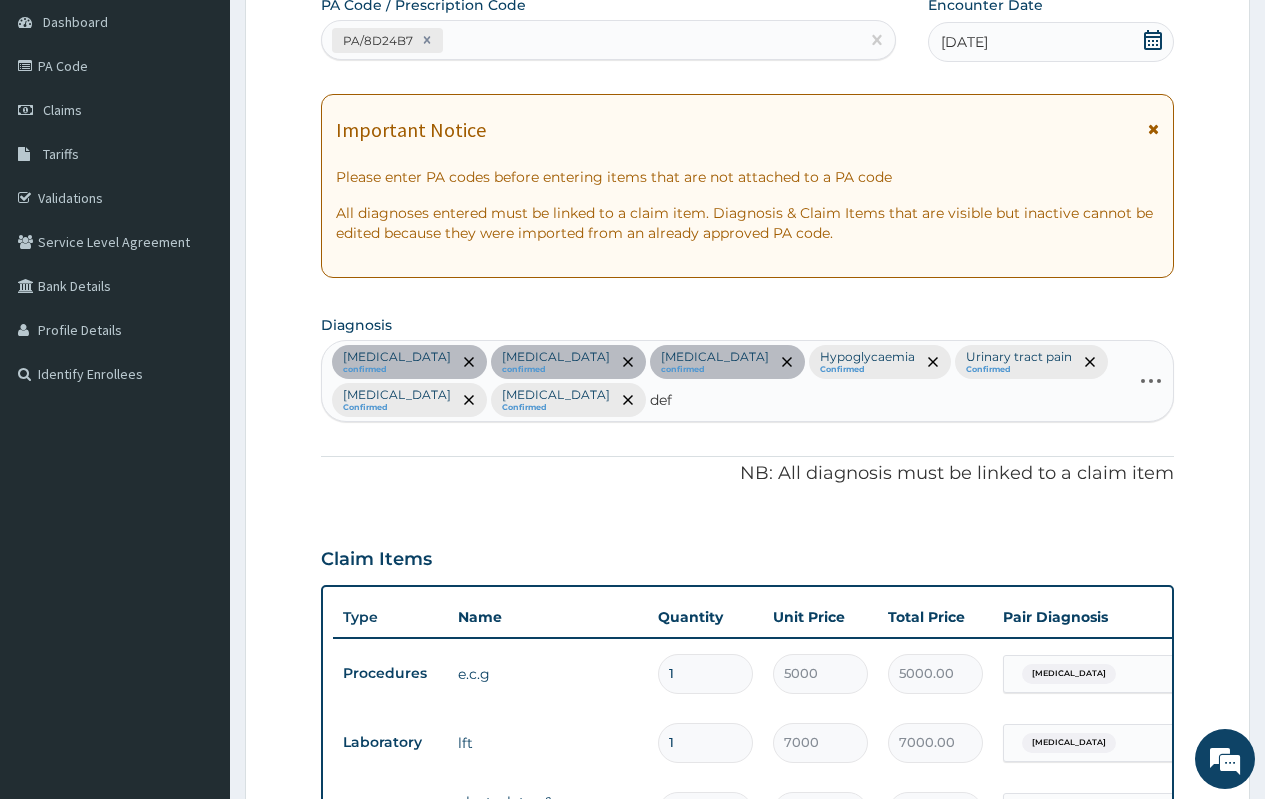 type on "defi" 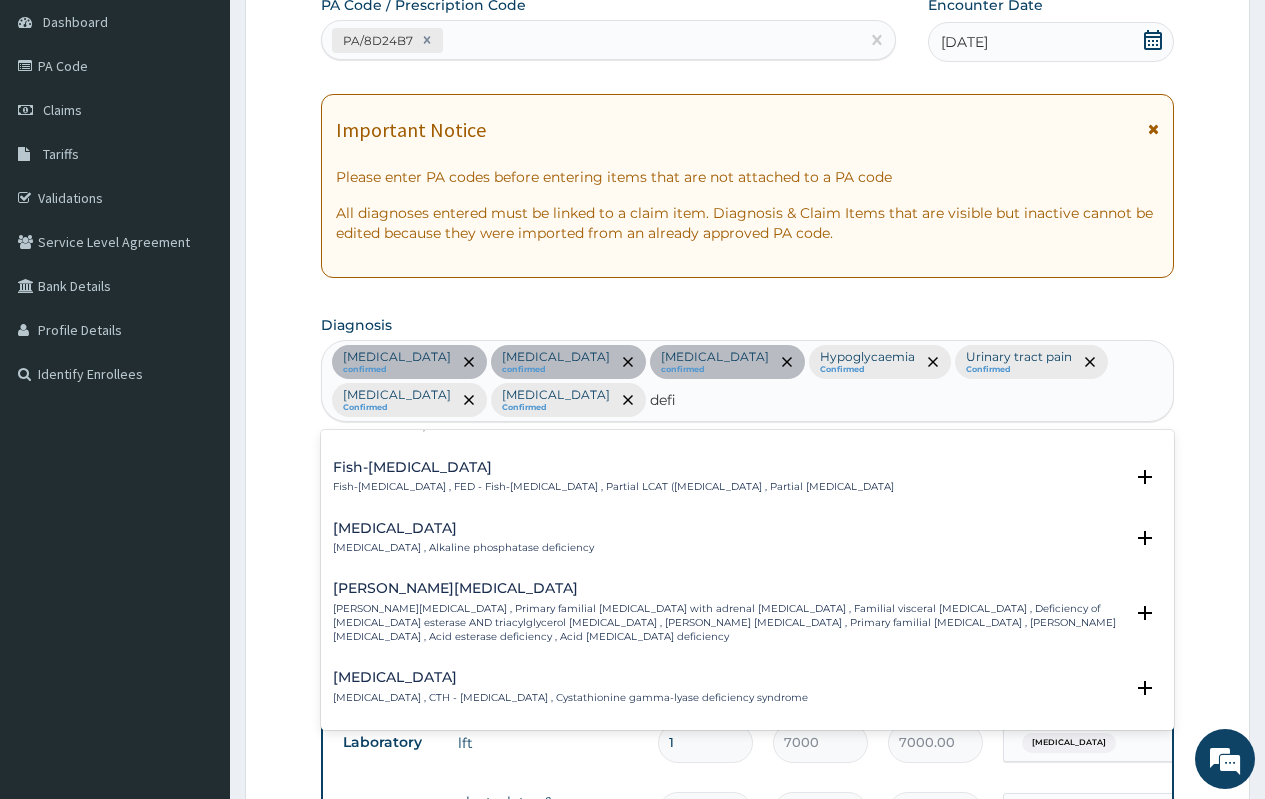 scroll, scrollTop: 2970, scrollLeft: 0, axis: vertical 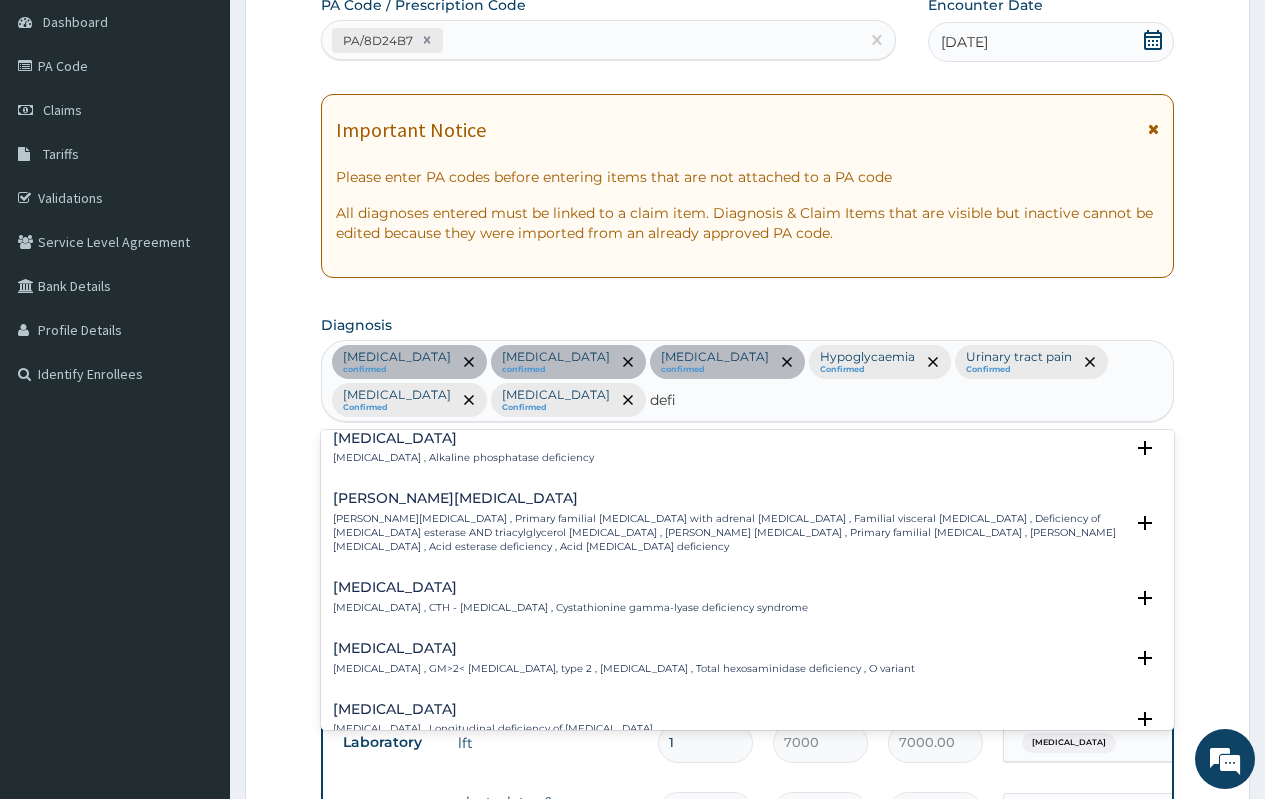 click on "Hypophosphatasia Hypophosphatasia , Alkaline phosphatase deficiency Select Status Query Query covers suspected (?), Keep in view (kiv), Ruled out (r/o) Confirmed" at bounding box center [747, 453] 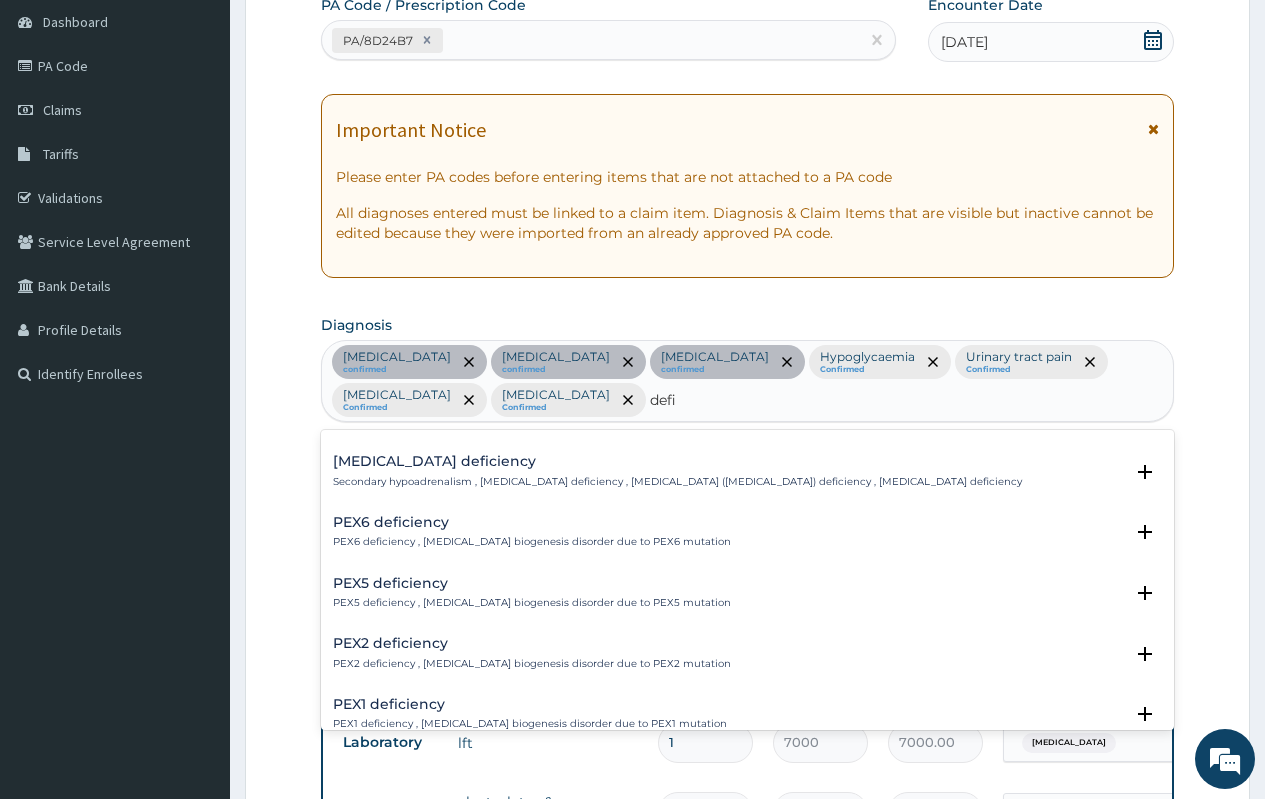 scroll, scrollTop: 2277, scrollLeft: 0, axis: vertical 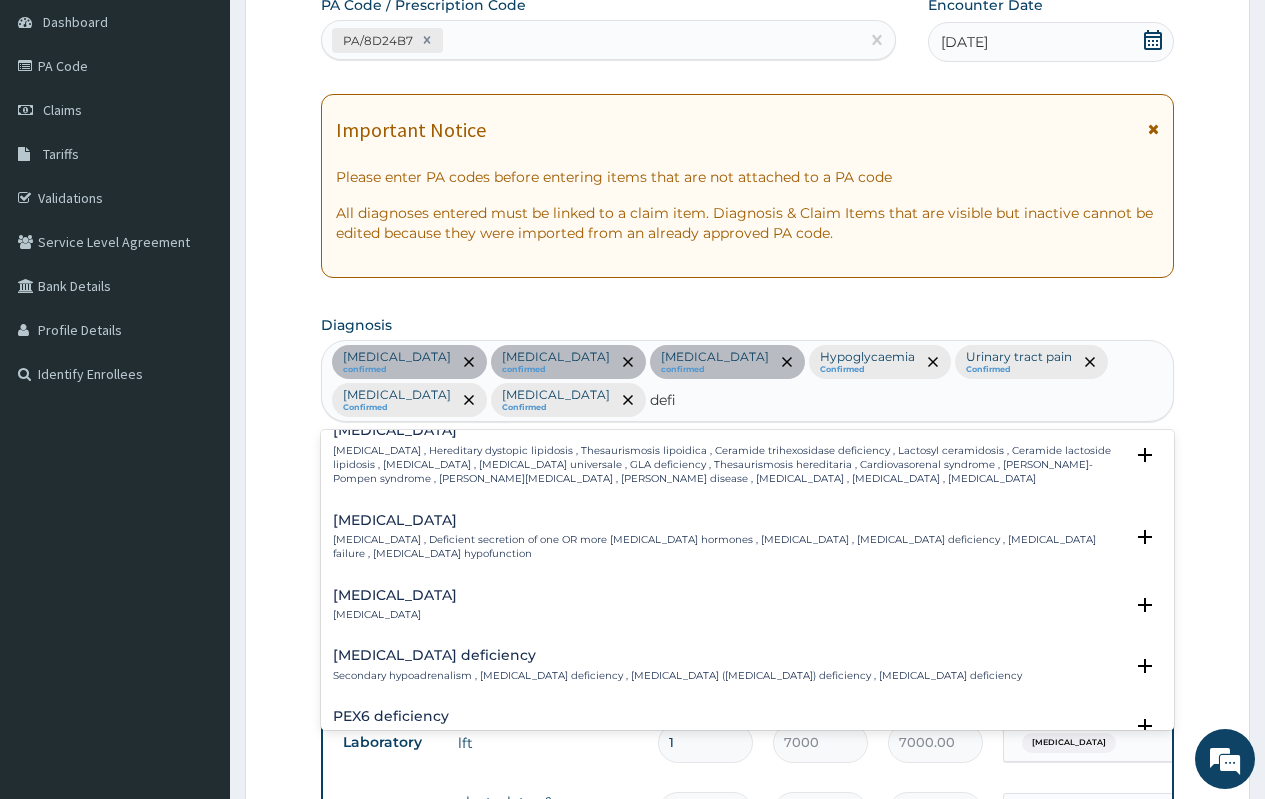 click on "Iron deficiency Iron deficiency" at bounding box center [747, 605] 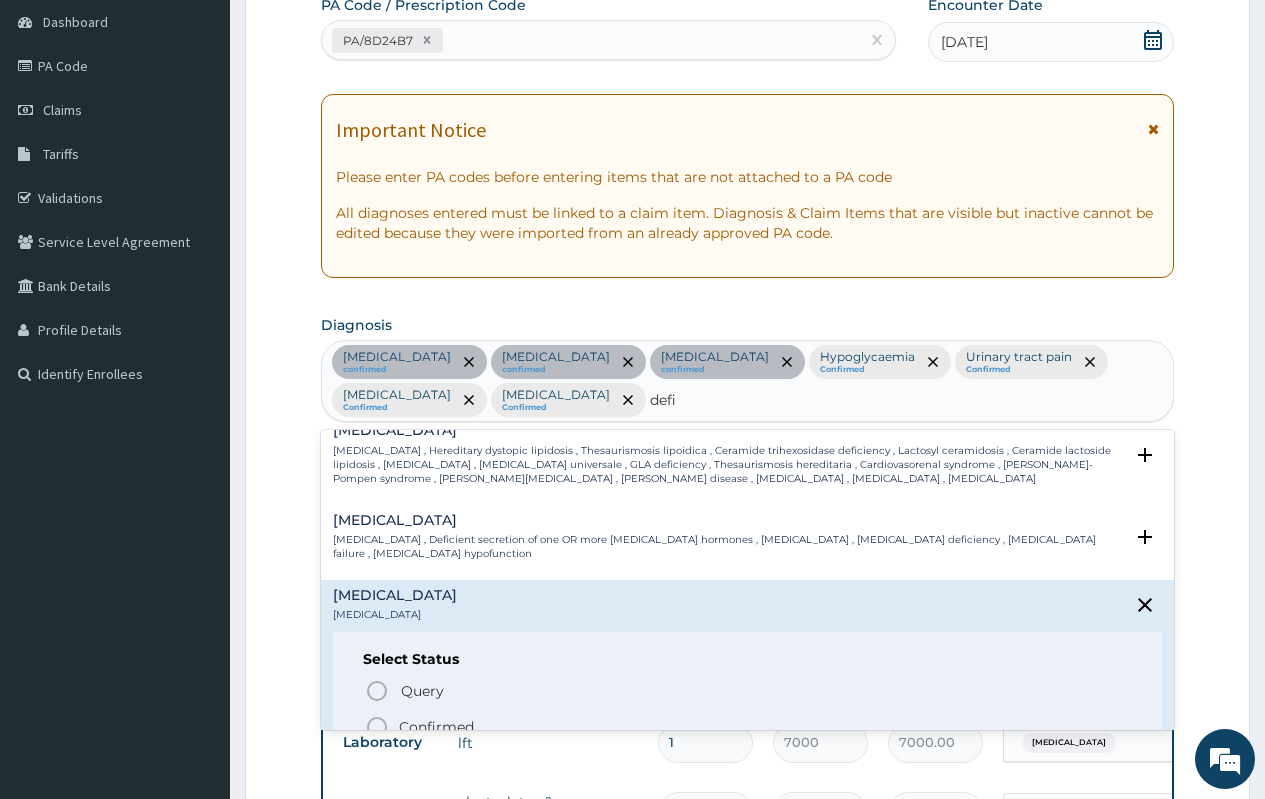 click on "Confirmed" at bounding box center [436, 727] 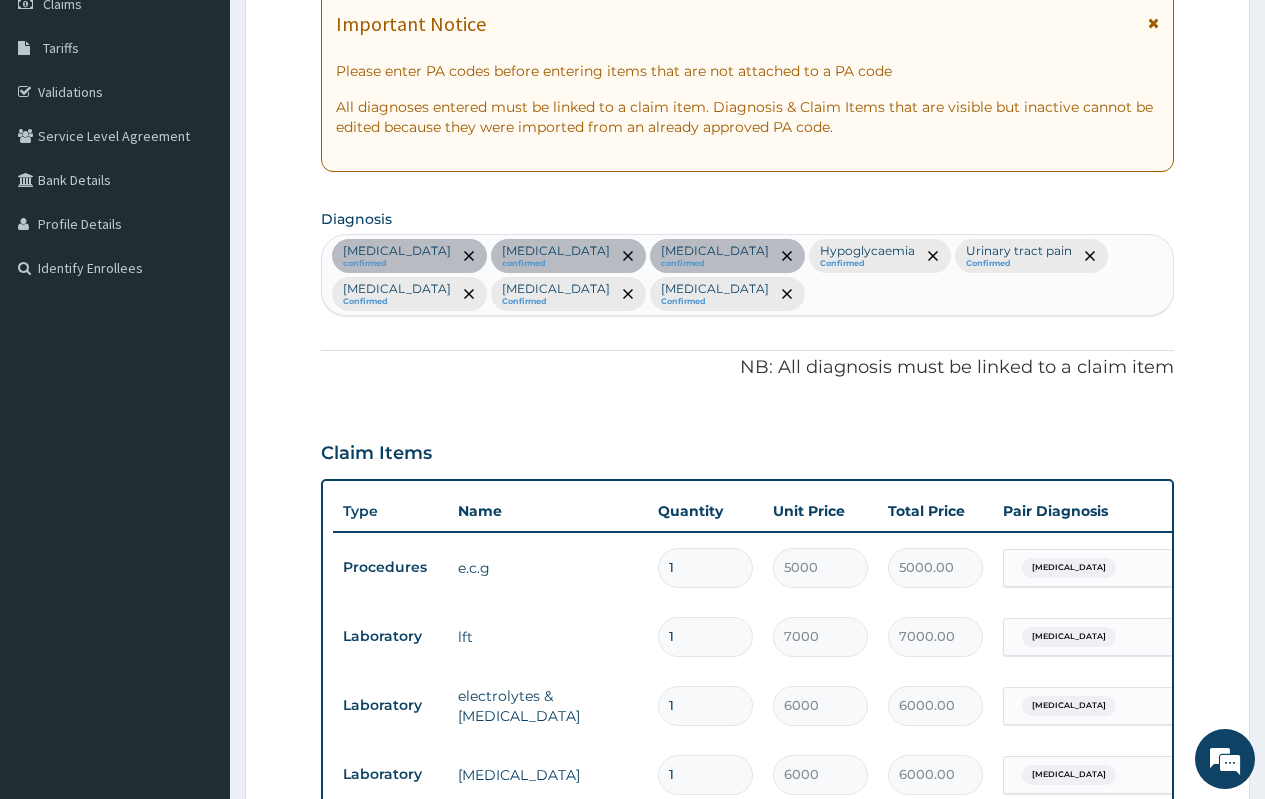 scroll, scrollTop: 304, scrollLeft: 0, axis: vertical 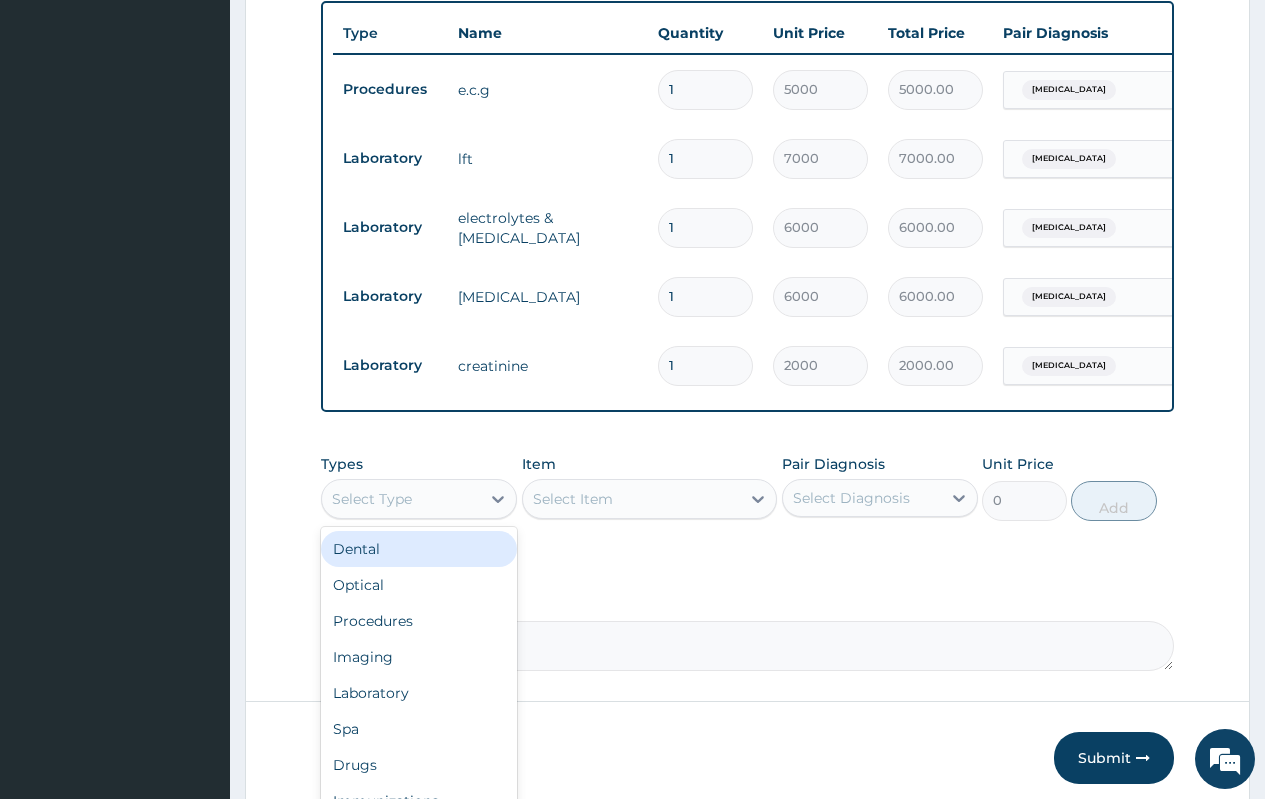 click on "Select Type" at bounding box center (401, 499) 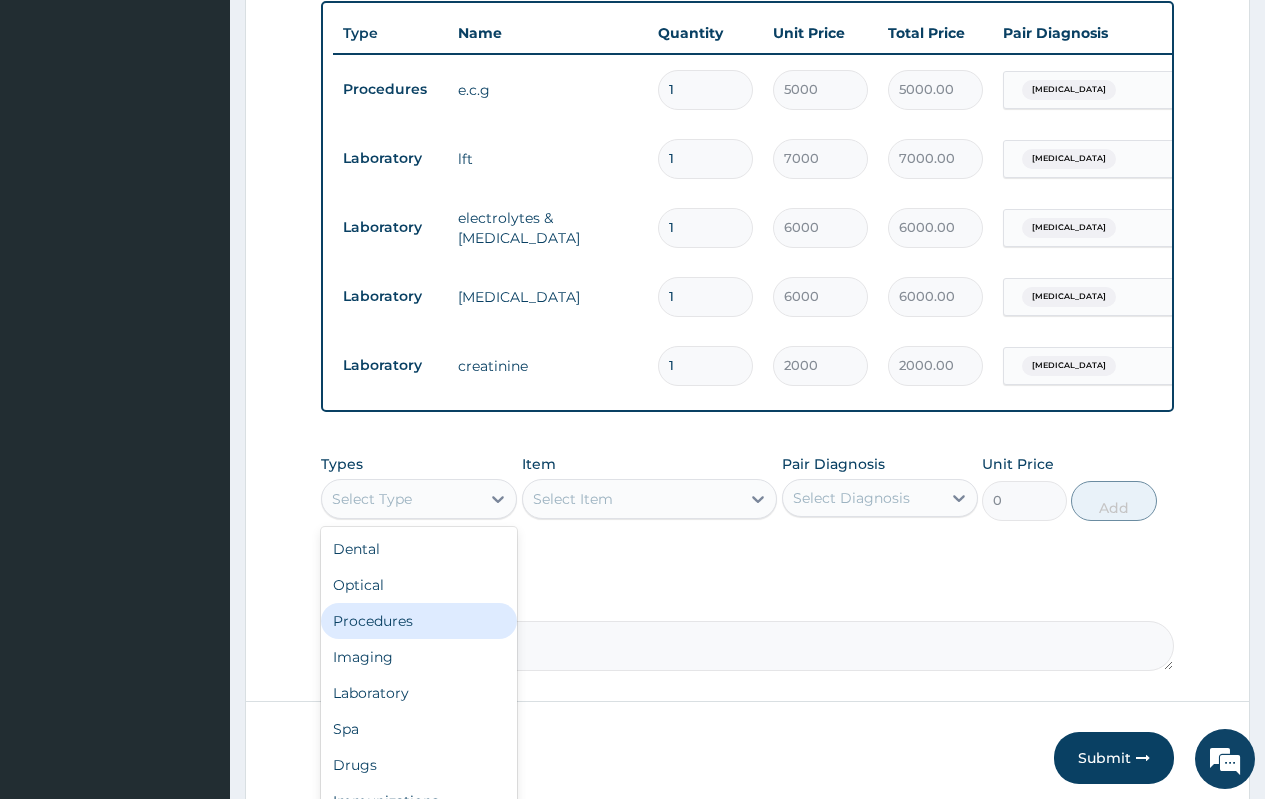 drag, startPoint x: 402, startPoint y: 630, endPoint x: 421, endPoint y: 626, distance: 19.416489 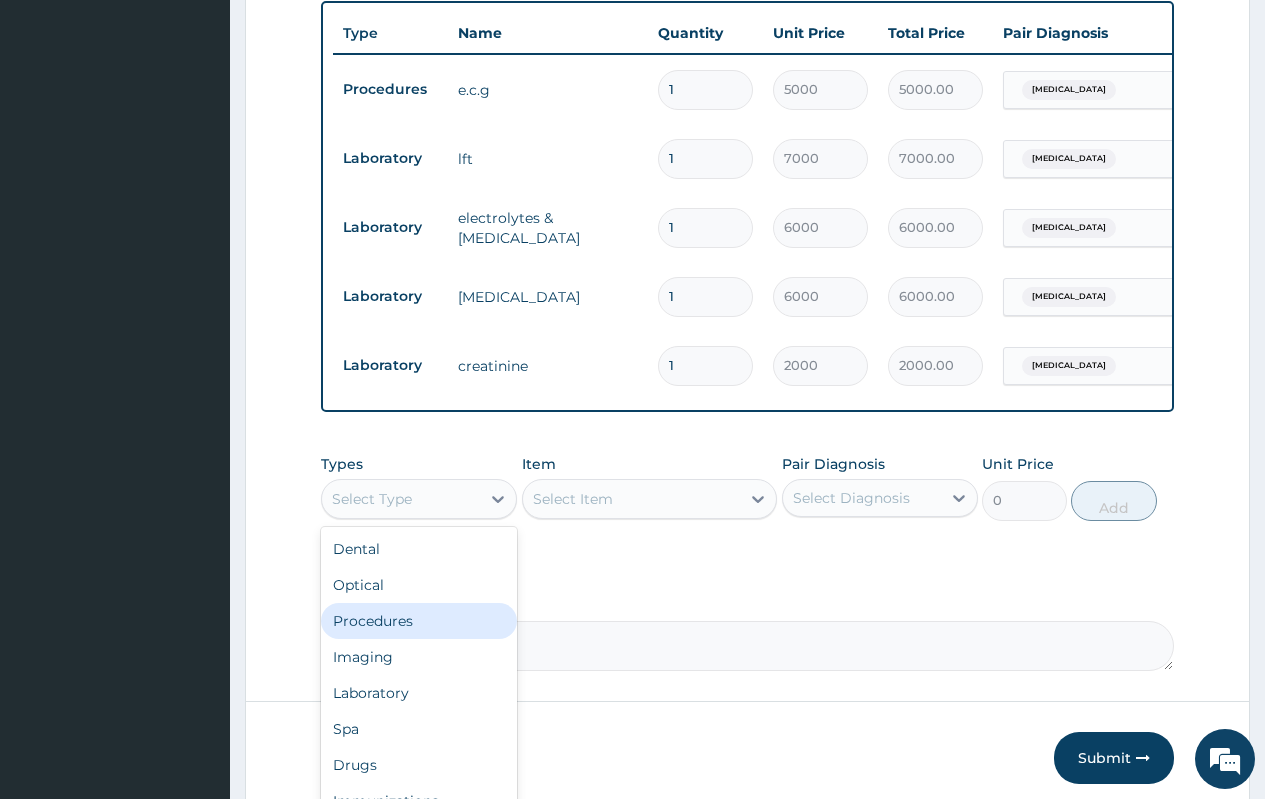 click on "Procedures" at bounding box center [419, 621] 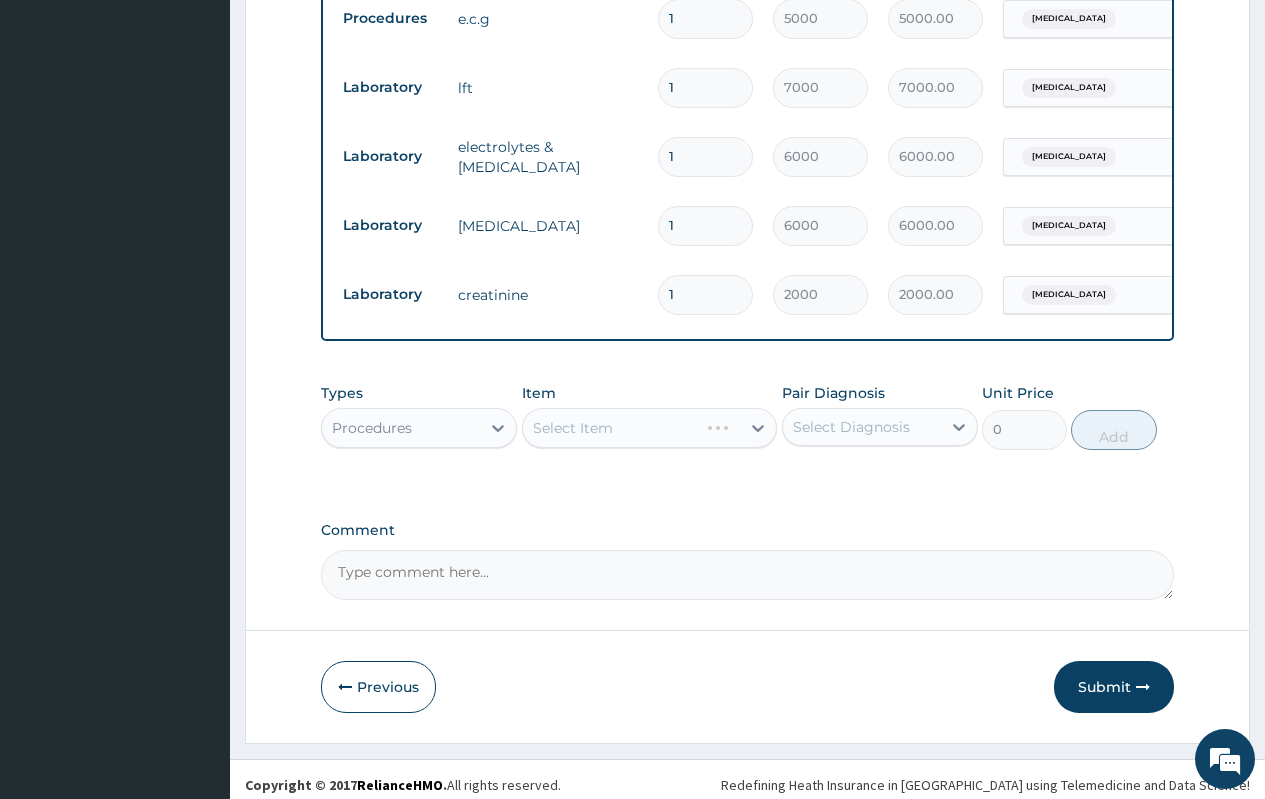 scroll, scrollTop: 877, scrollLeft: 0, axis: vertical 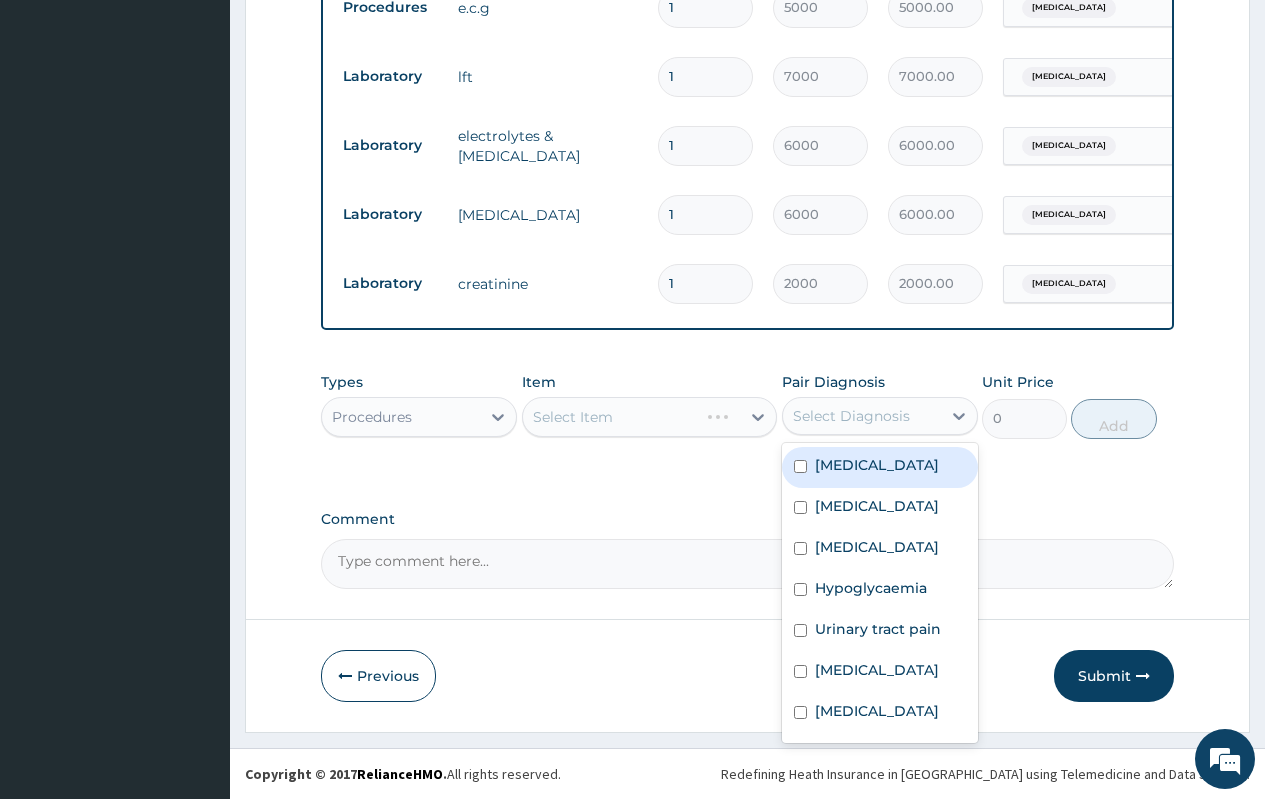 click on "Select Diagnosis" at bounding box center (862, 416) 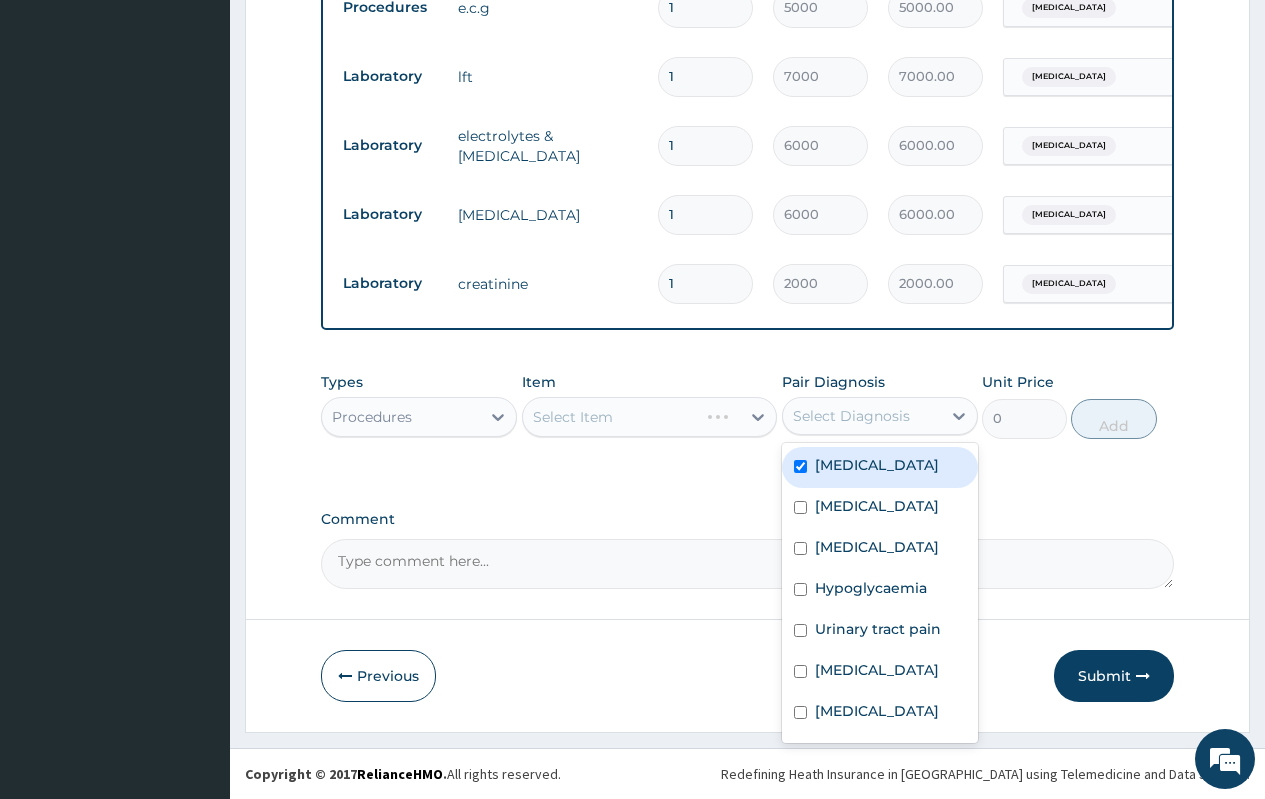 checkbox on "true" 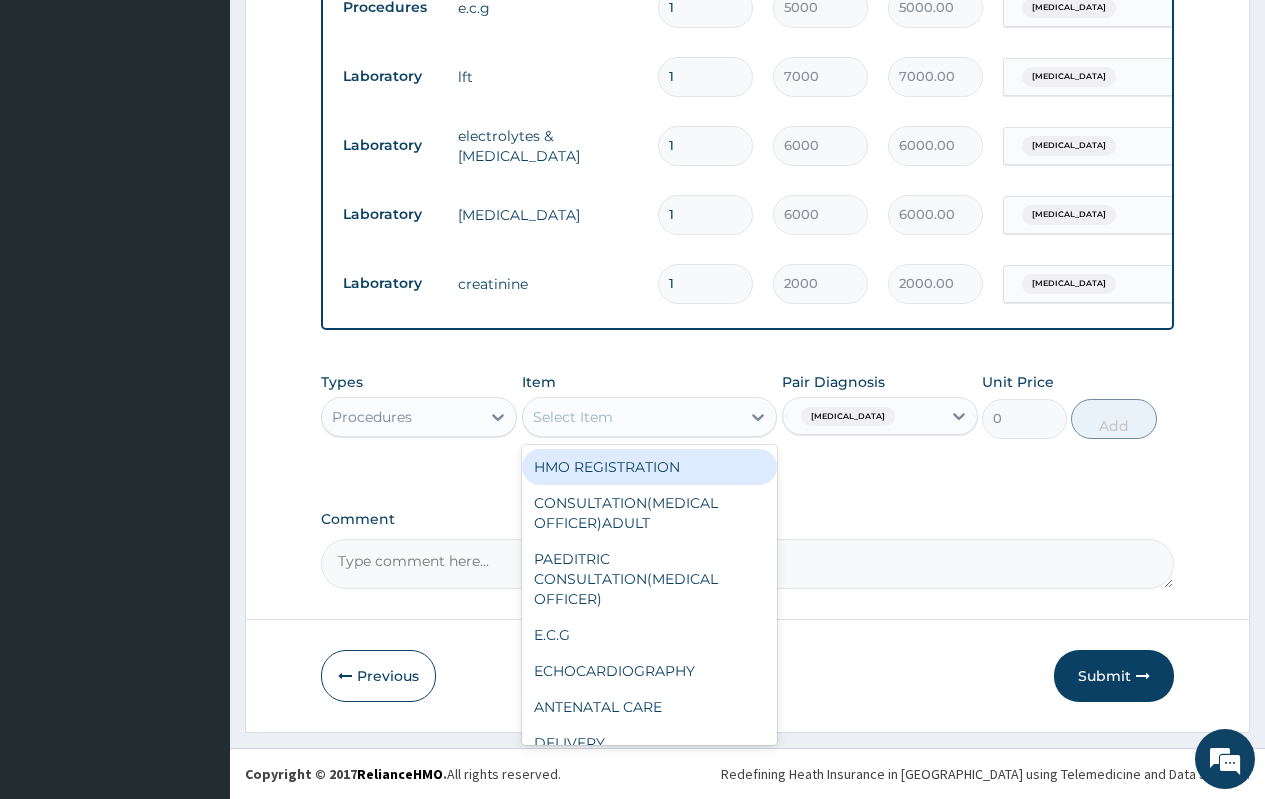 click on "Select Item" at bounding box center [632, 417] 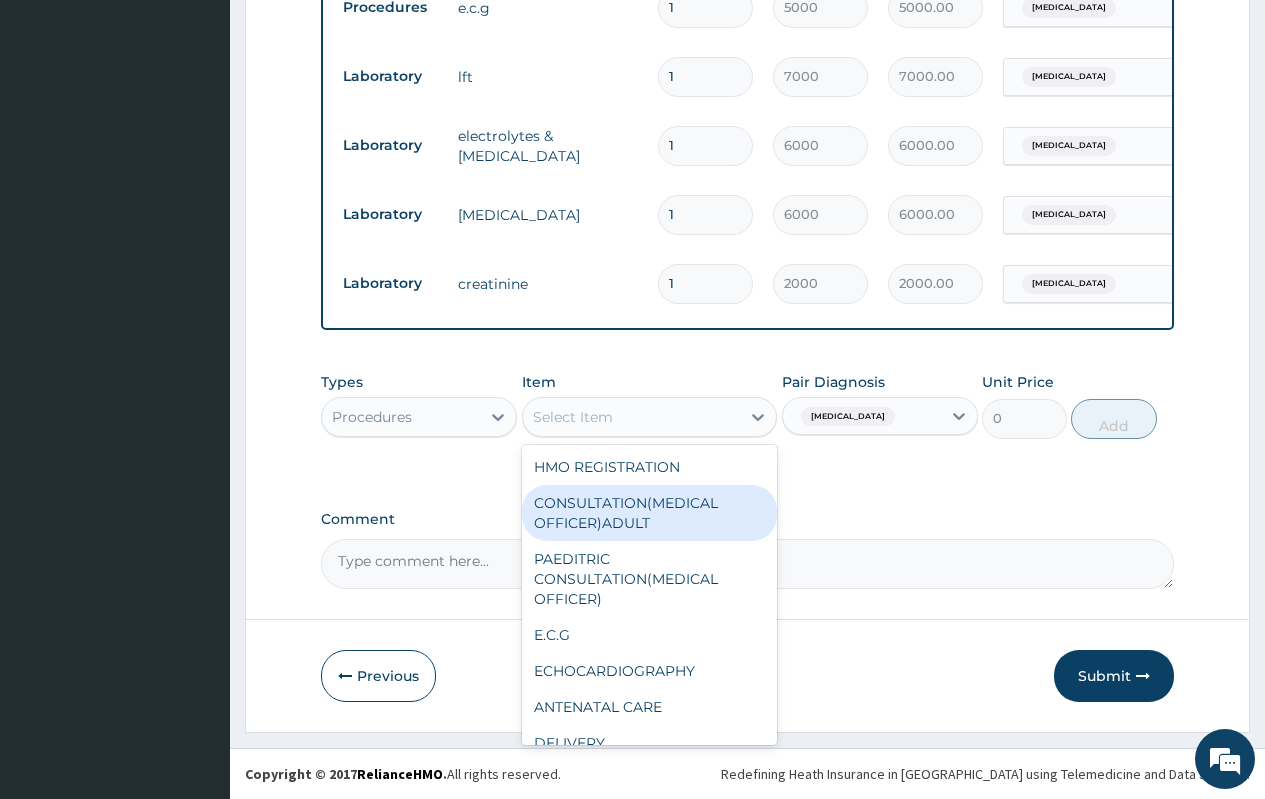 click on "CONSULTATION(MEDICAL OFFICER)ADULT" at bounding box center (650, 513) 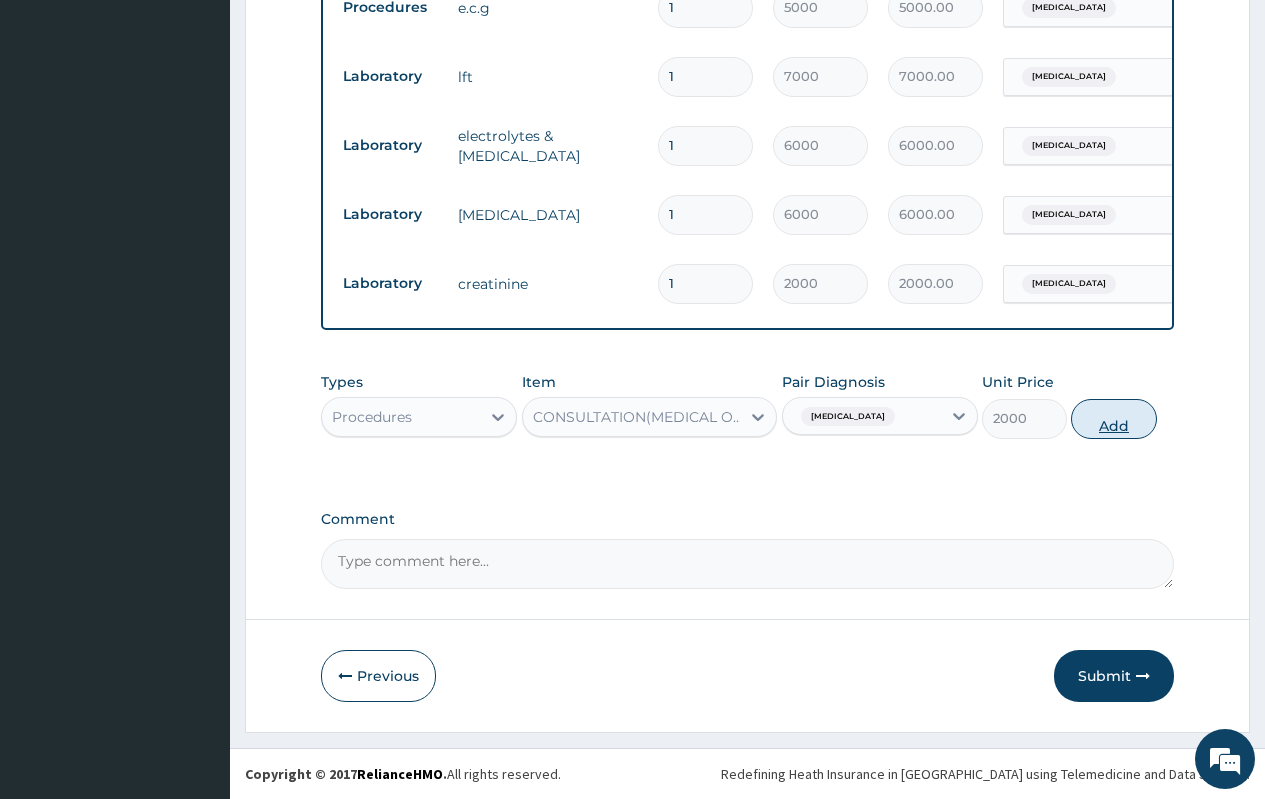 click on "Add" at bounding box center [1113, 419] 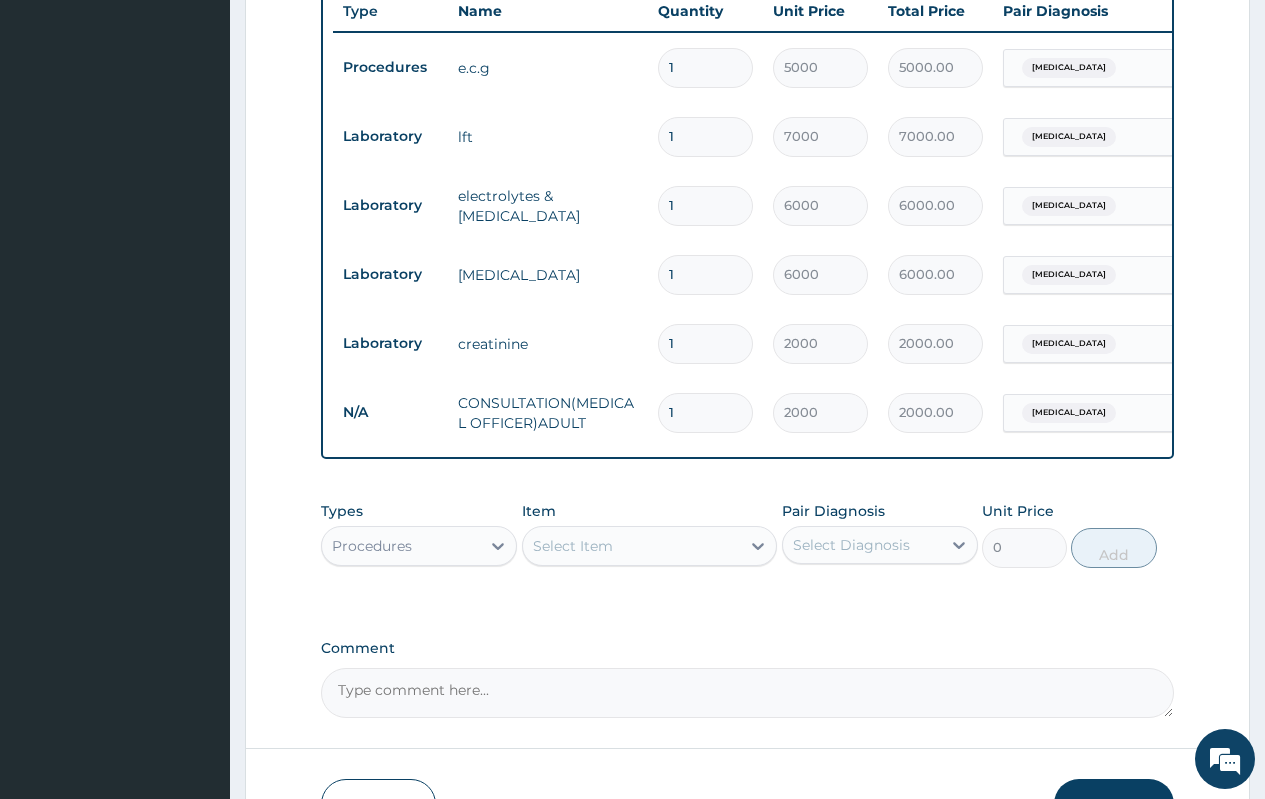 scroll, scrollTop: 797, scrollLeft: 0, axis: vertical 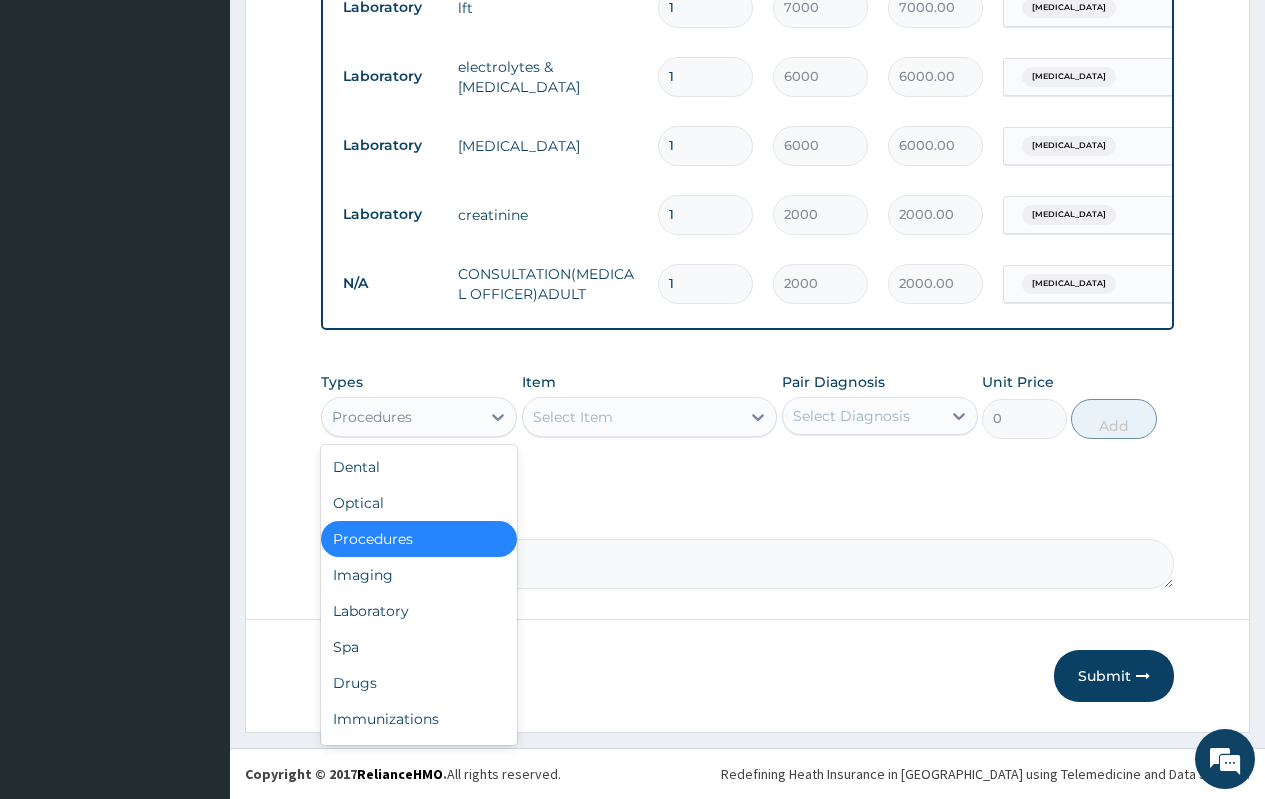 click on "Procedures" at bounding box center (401, 417) 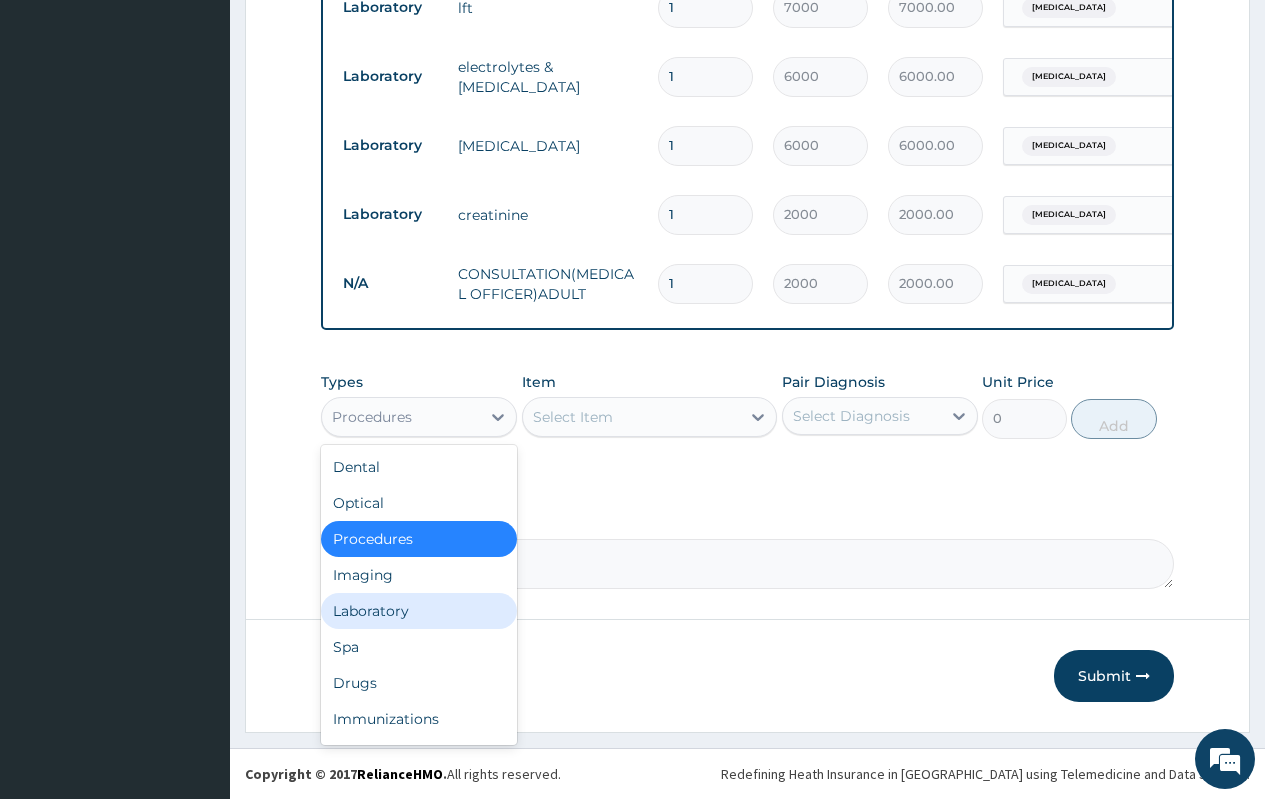 click on "Laboratory" at bounding box center (419, 611) 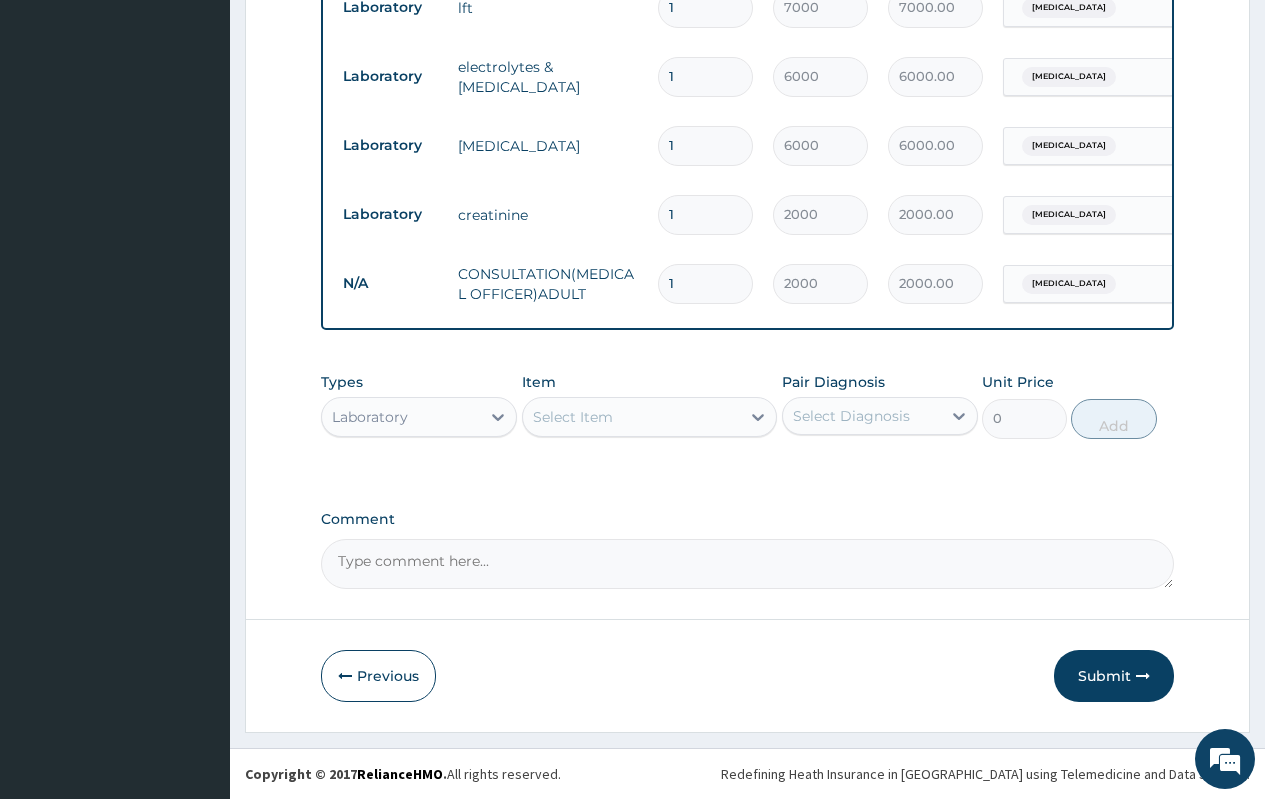 click on "Select Item" at bounding box center [632, 417] 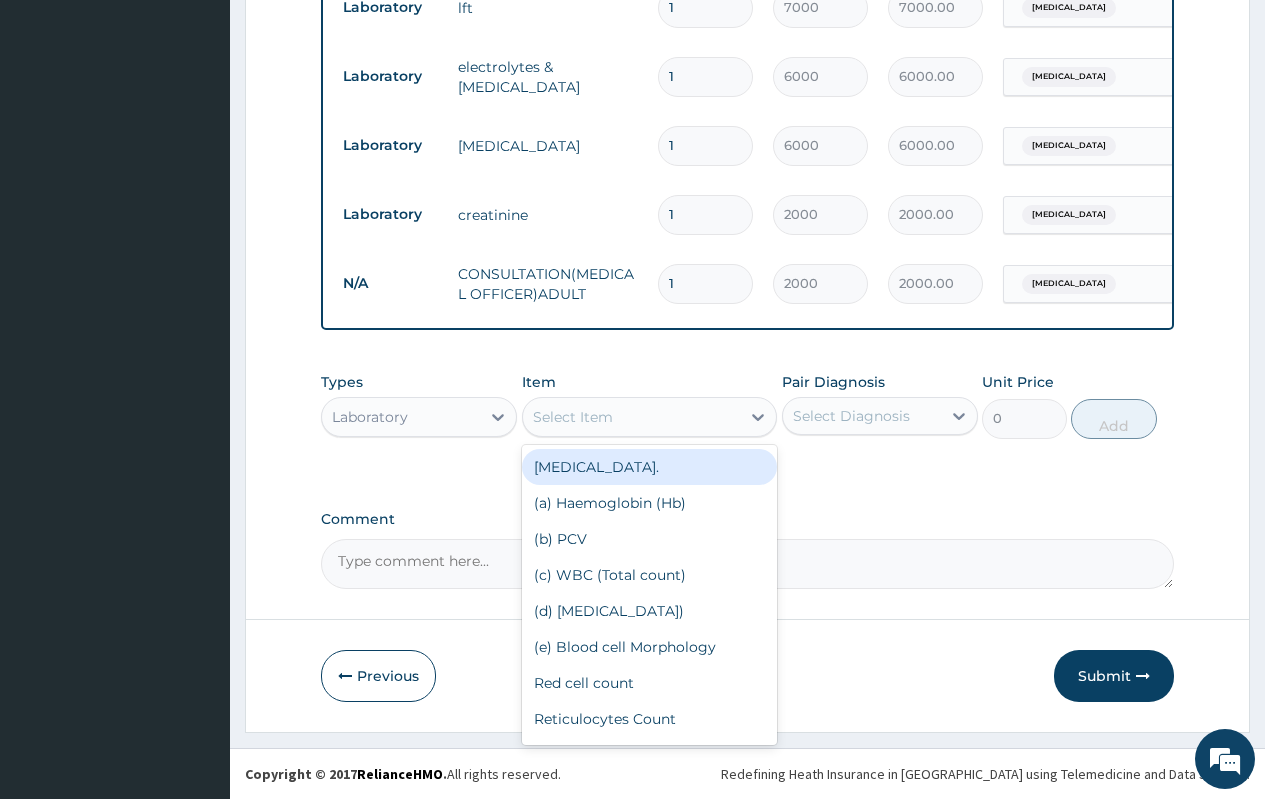 click on "FULL BLOOD COUNT." at bounding box center (650, 467) 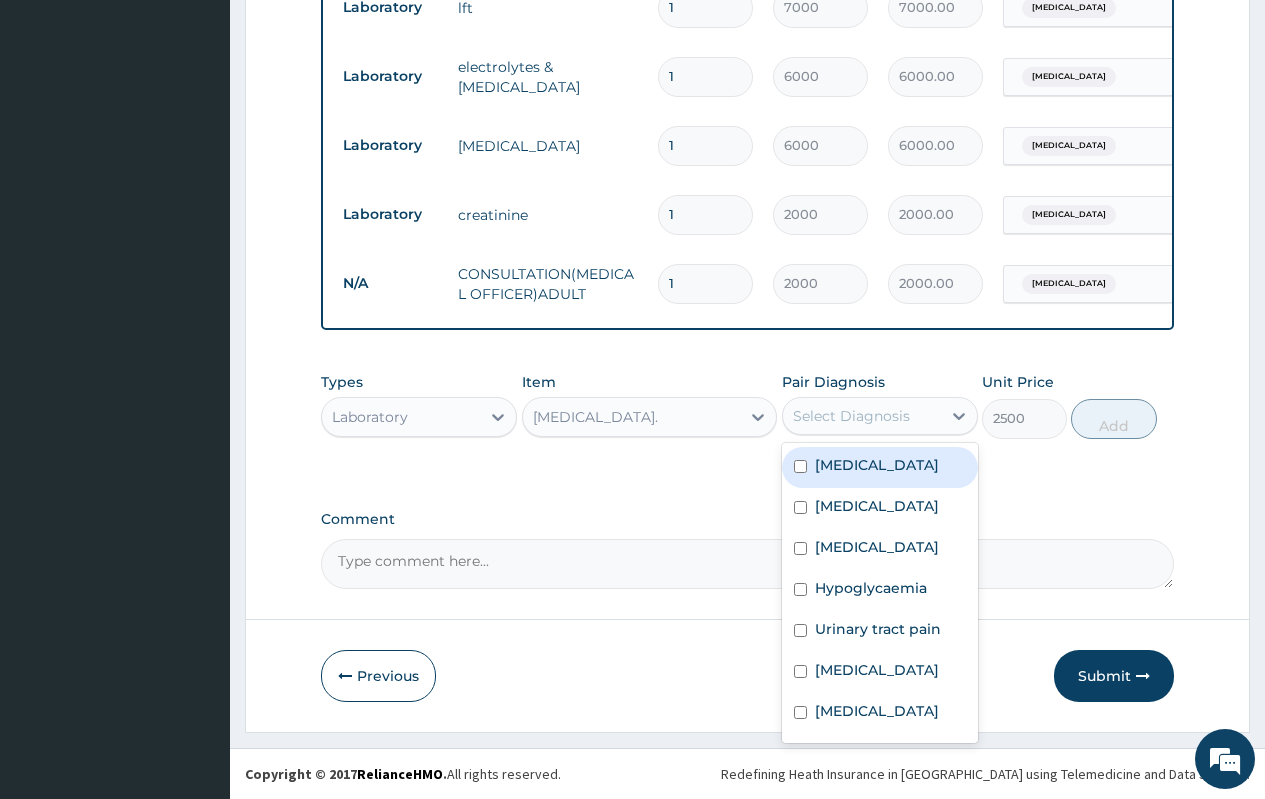 click on "Select Diagnosis" at bounding box center [851, 416] 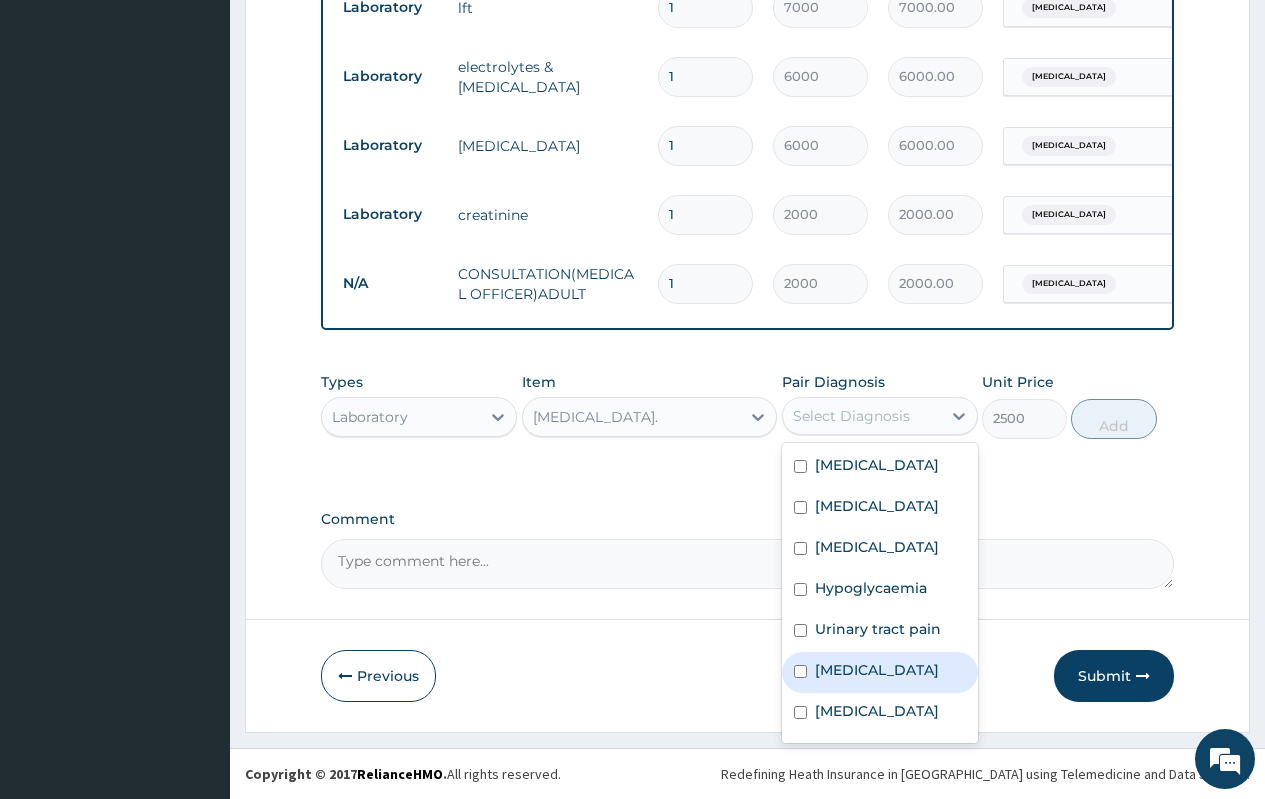 click on "Sepsis" at bounding box center (877, 670) 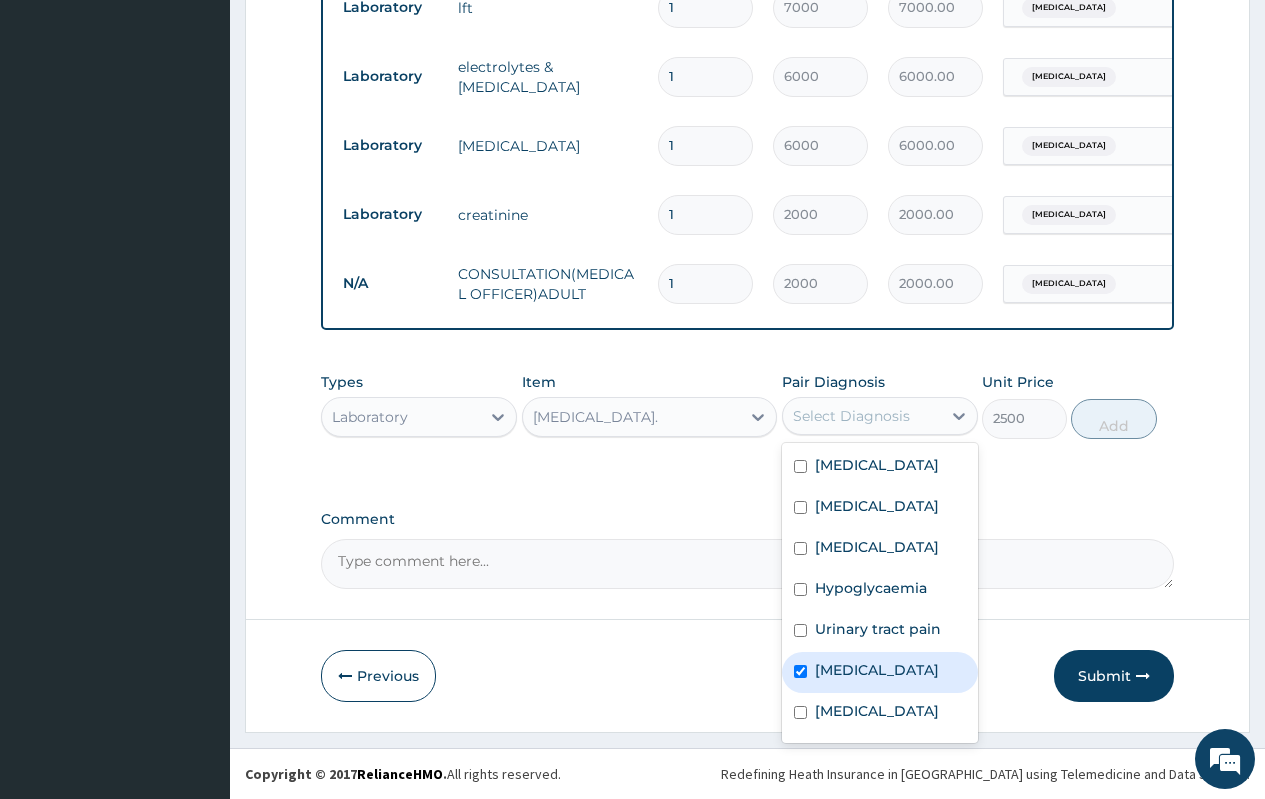 checkbox on "true" 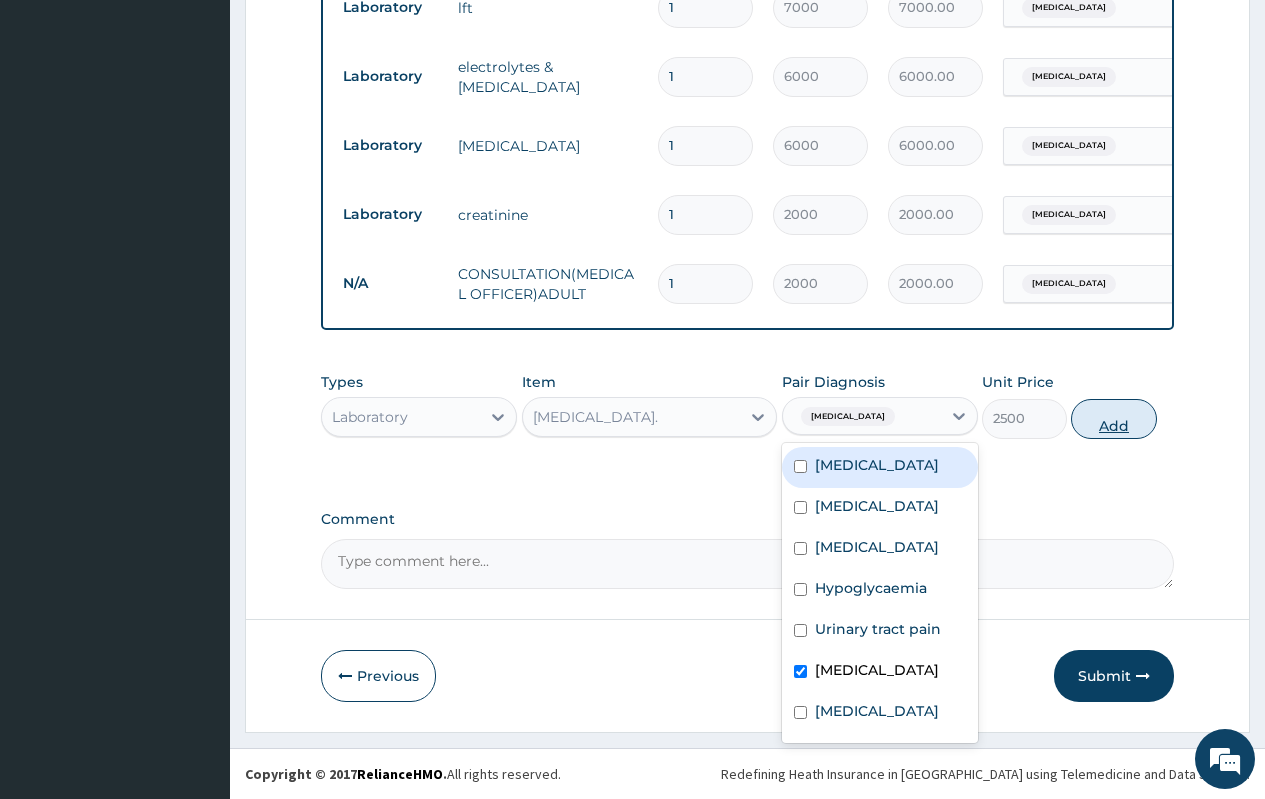 click on "Add" at bounding box center [1113, 419] 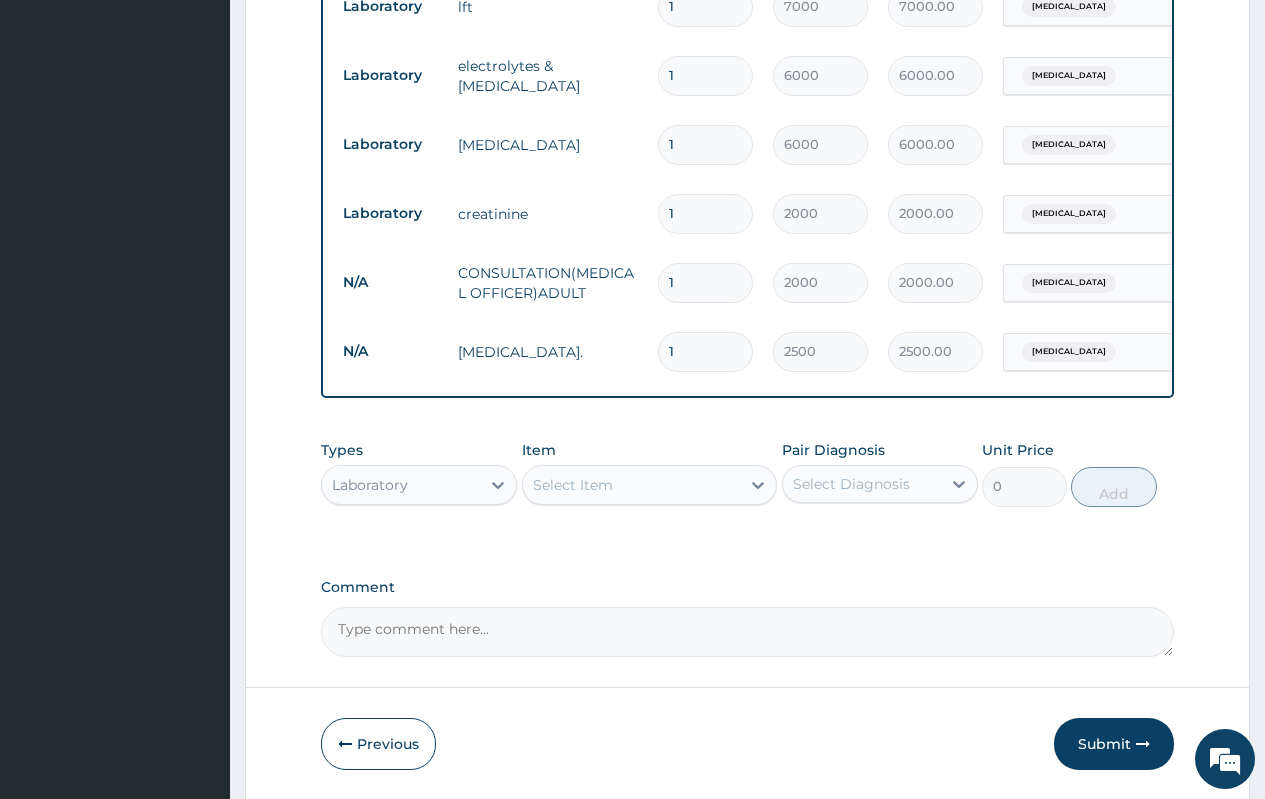 click on "Select Item" at bounding box center [573, 485] 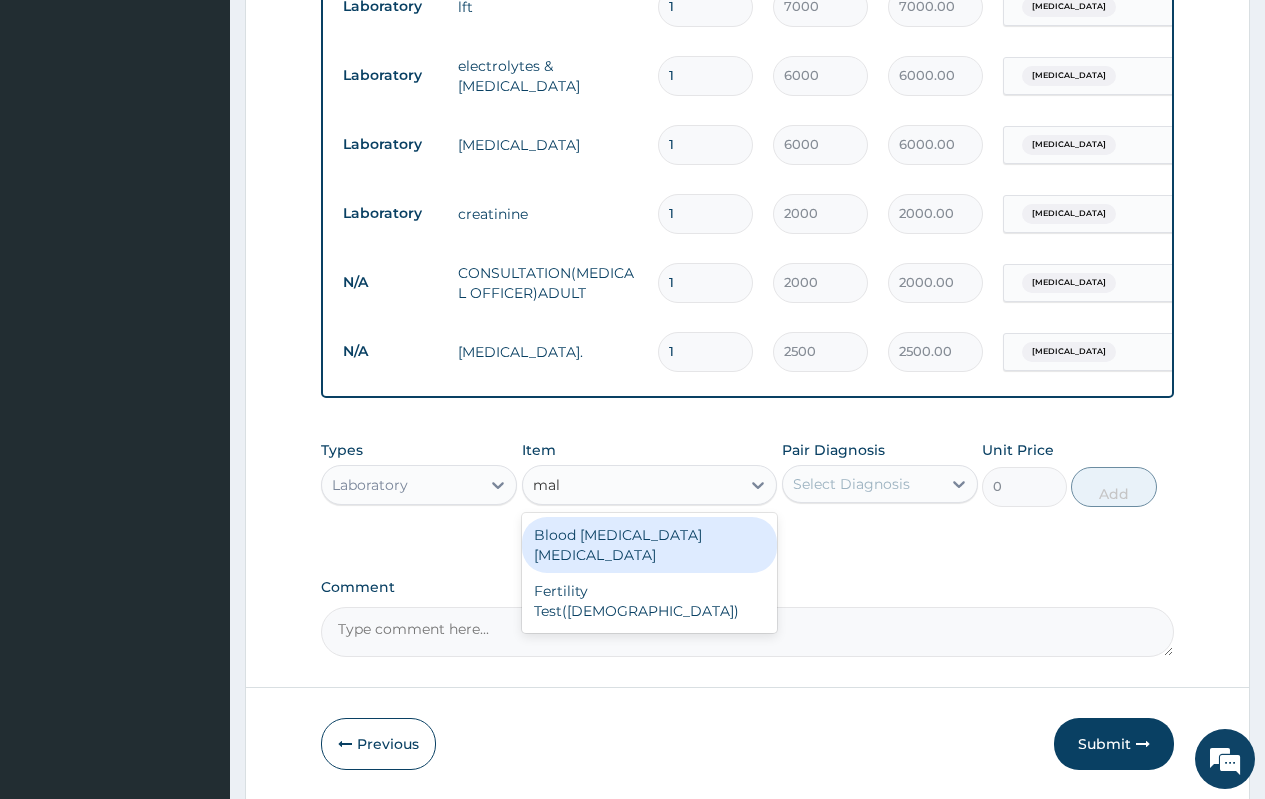 type on "mala" 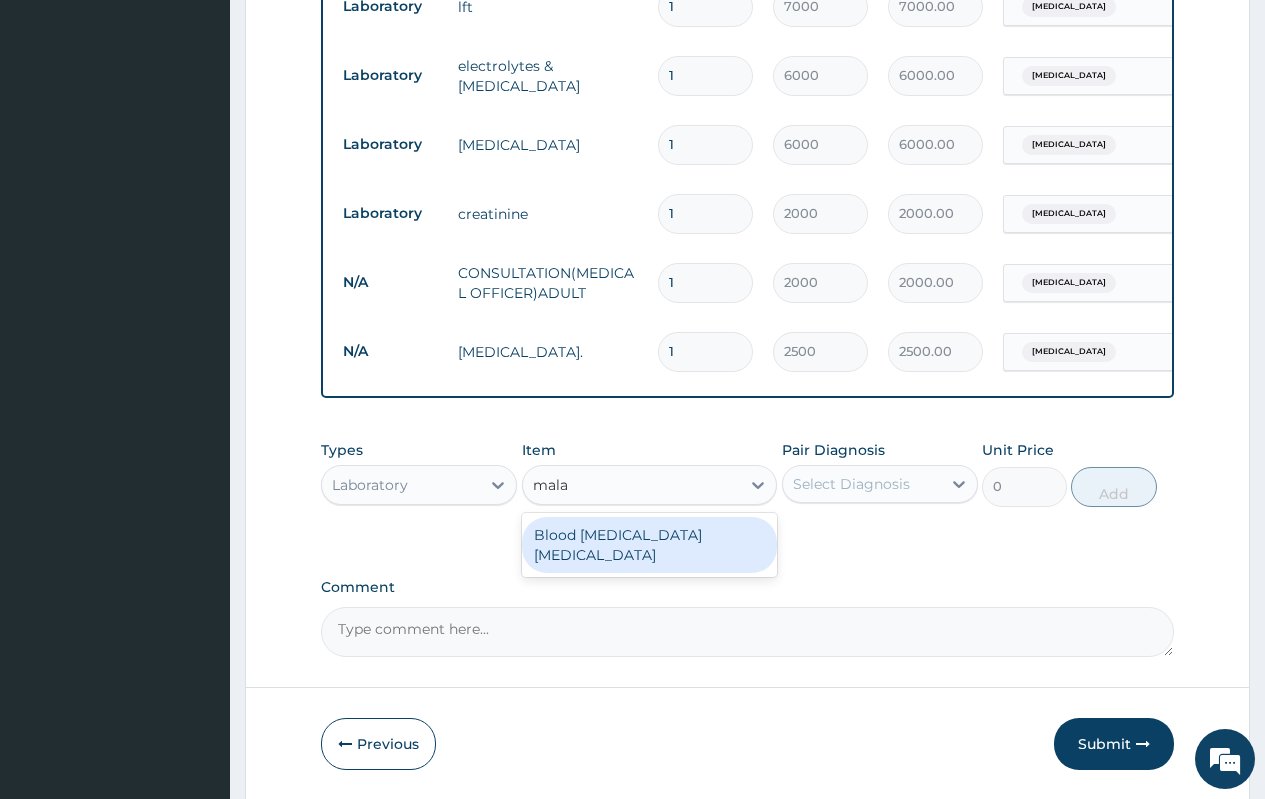 click on "Blood Malaria Parasite" at bounding box center (650, 545) 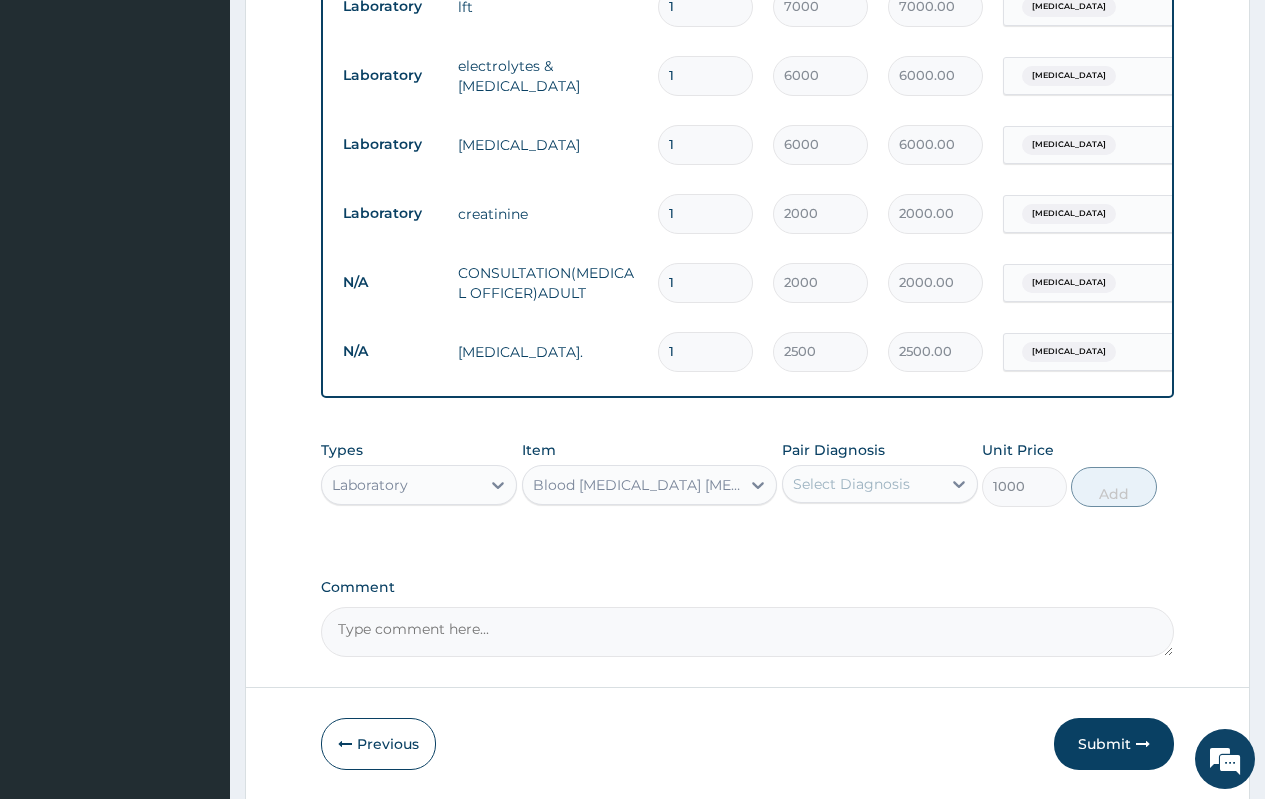 click on "Select Diagnosis" at bounding box center (851, 484) 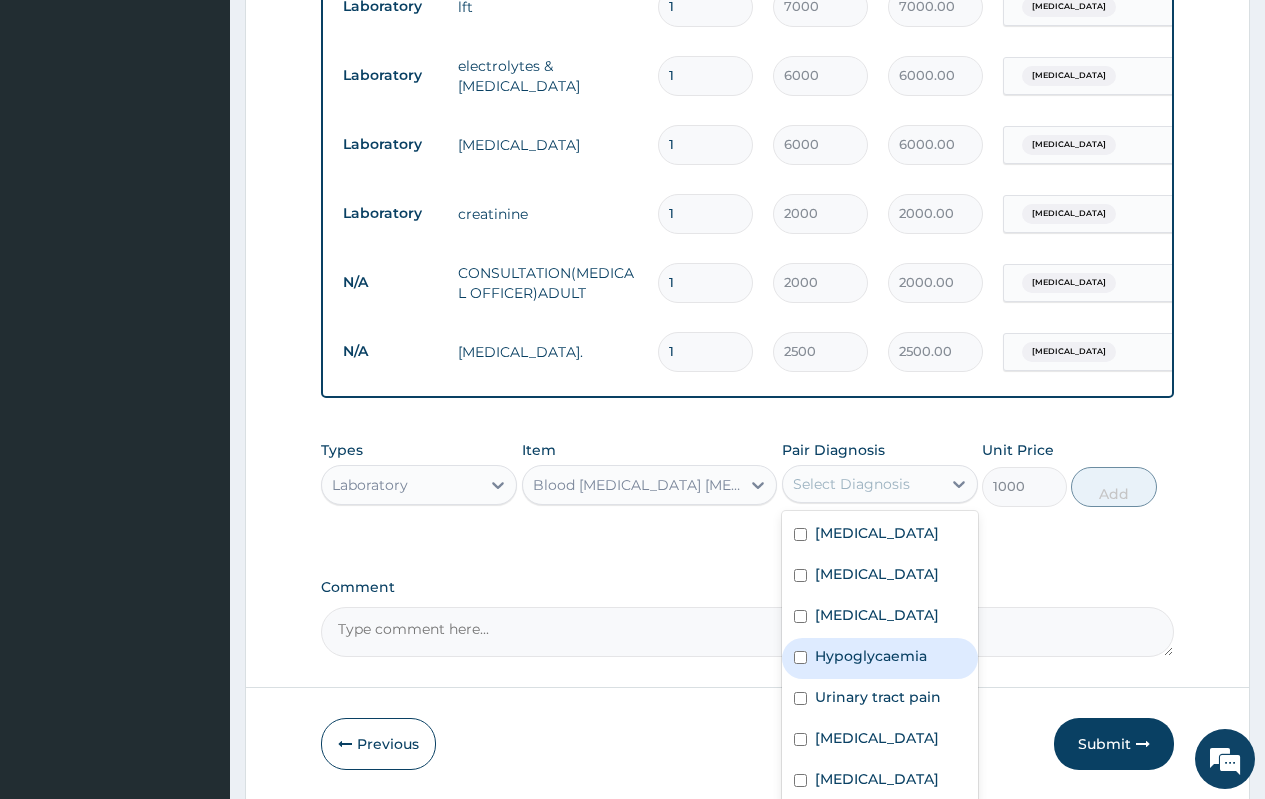 scroll, scrollTop: 56, scrollLeft: 0, axis: vertical 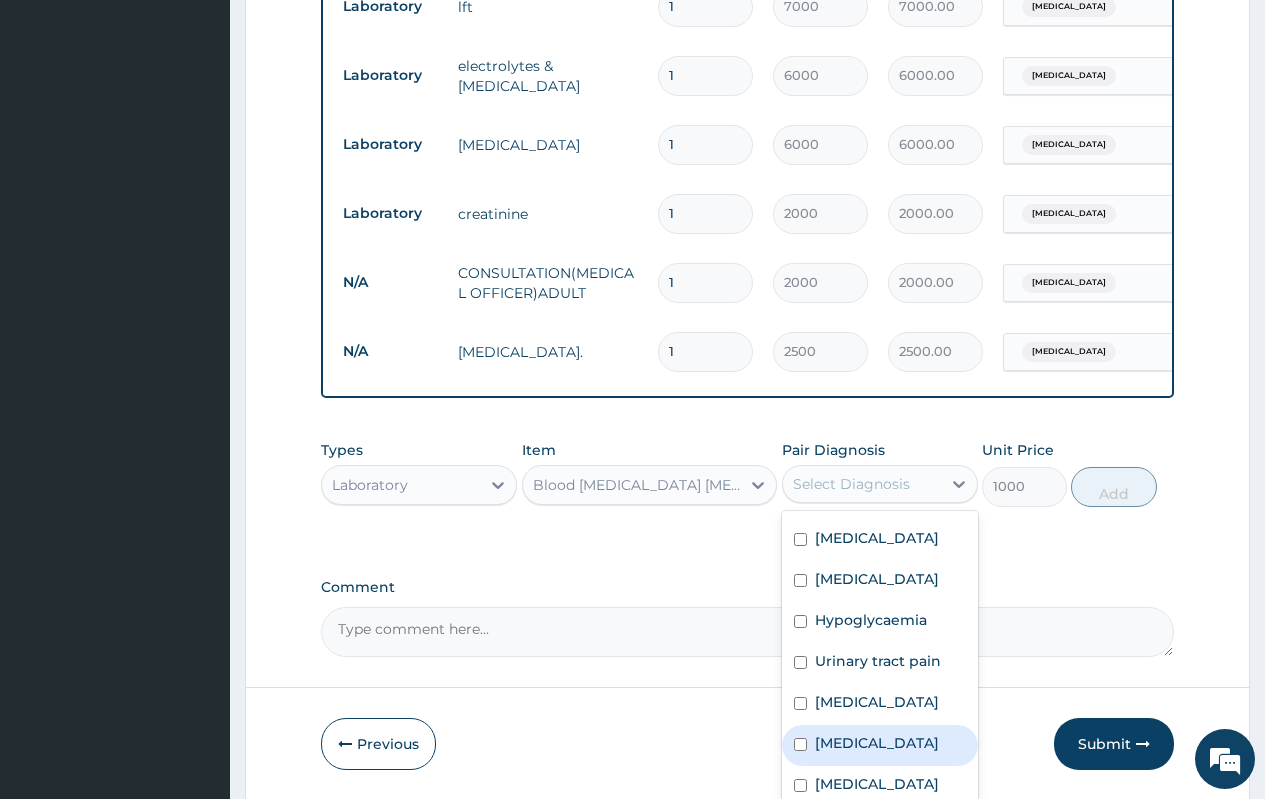 click on "Malaria" at bounding box center [877, 743] 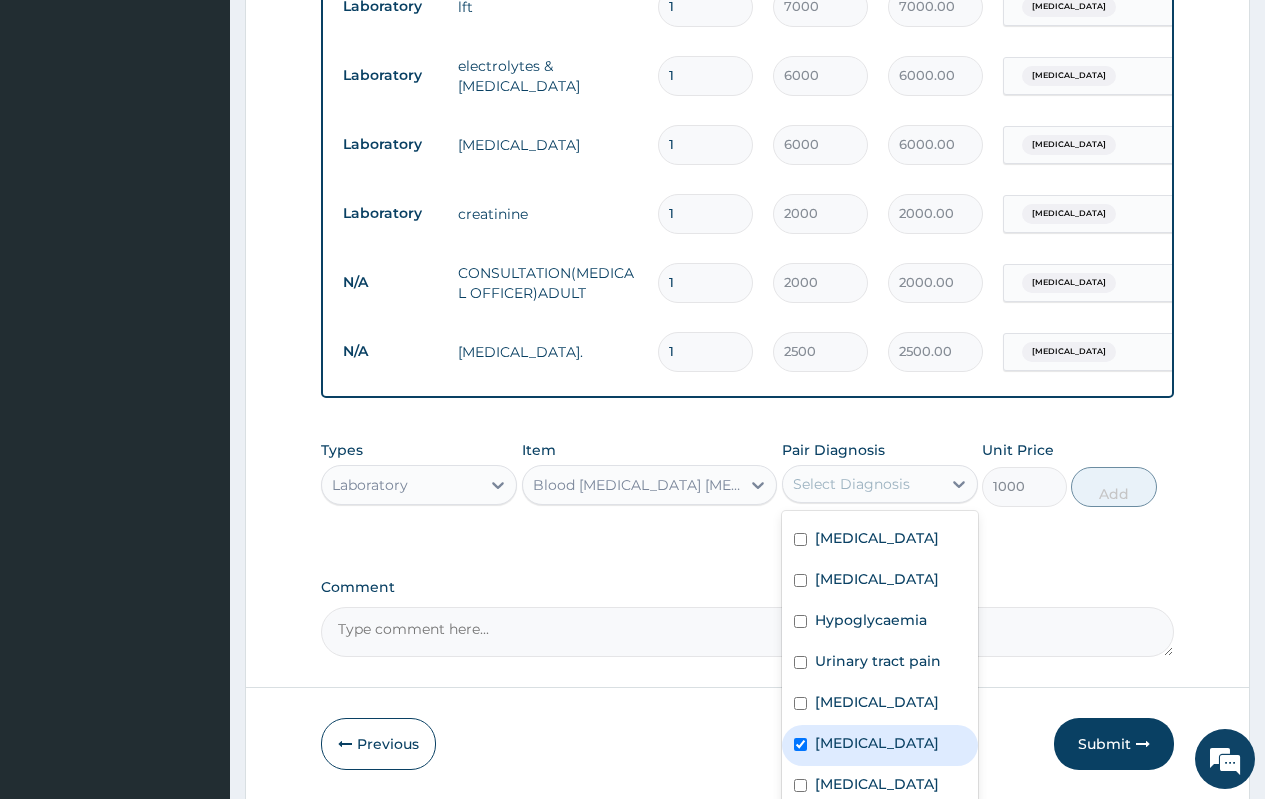 checkbox on "true" 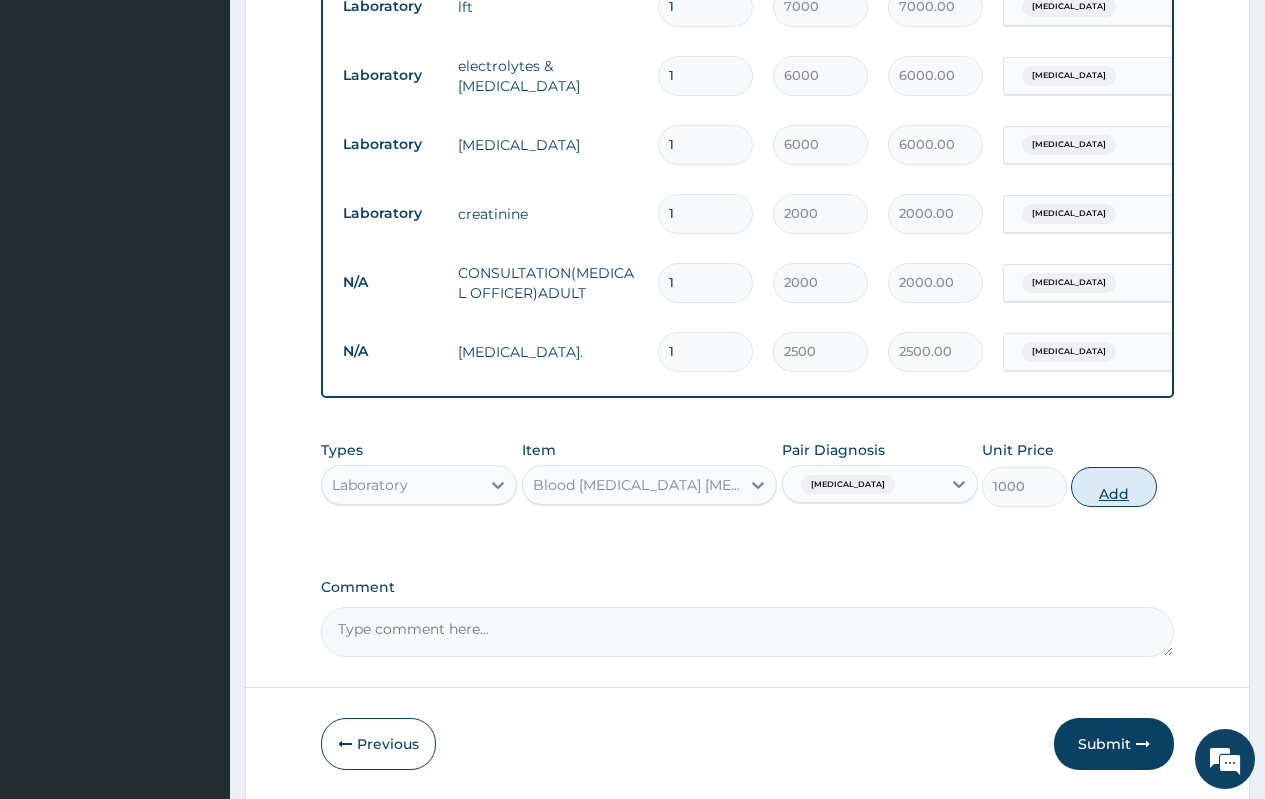 click on "Add" at bounding box center [1113, 487] 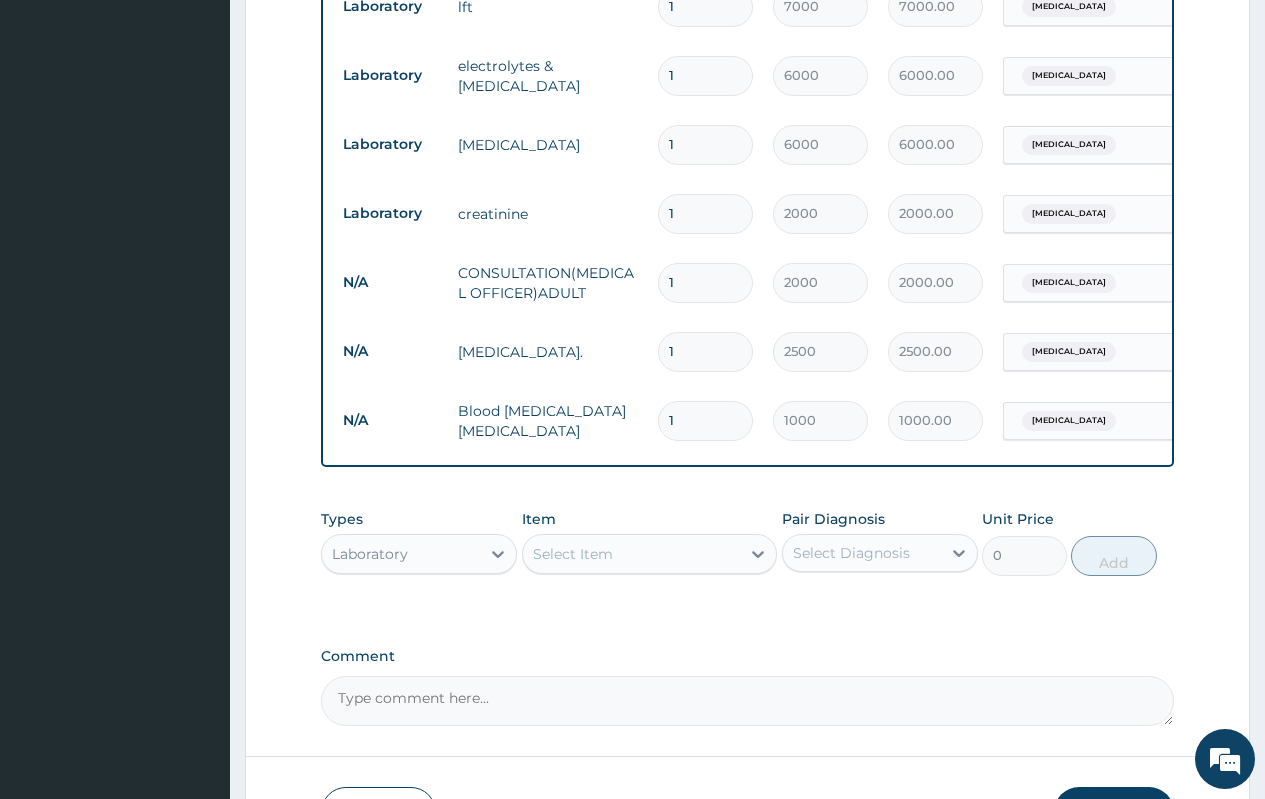 click on "Select Item" at bounding box center (573, 554) 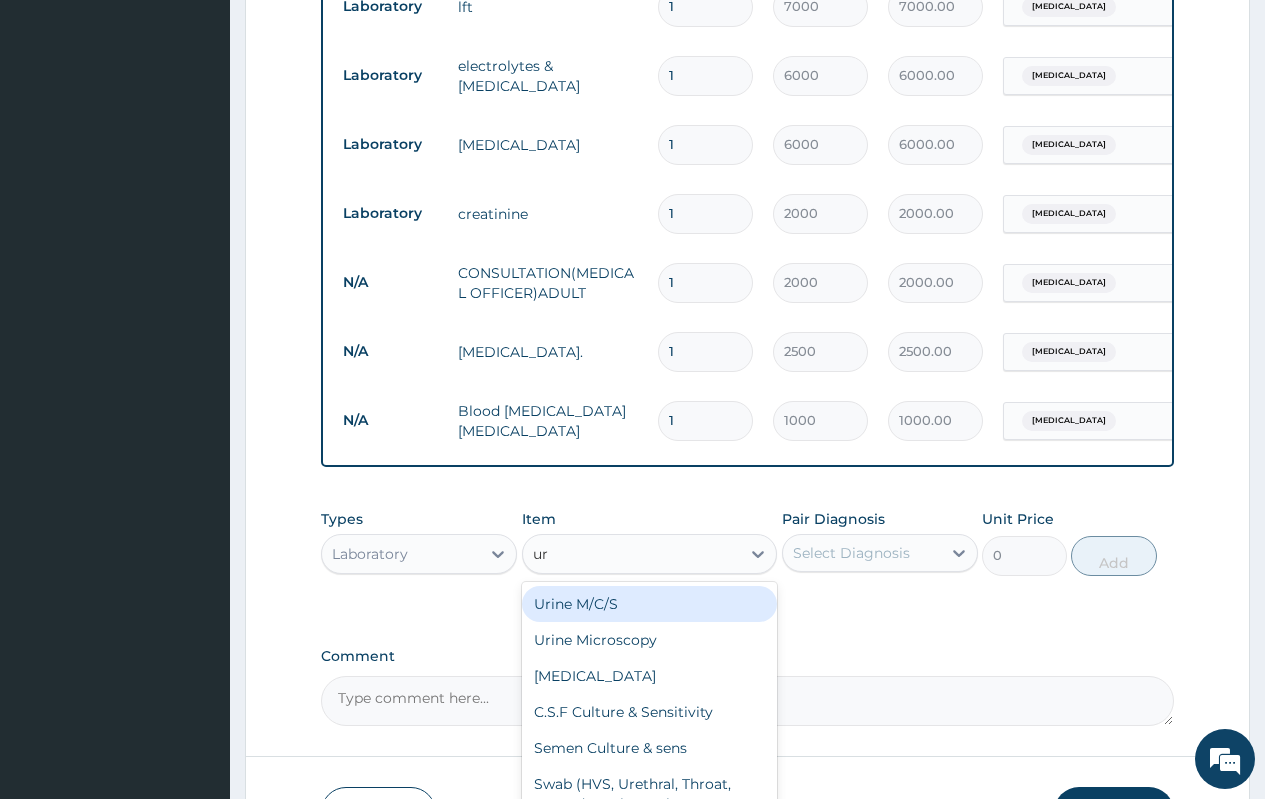 type on "uri" 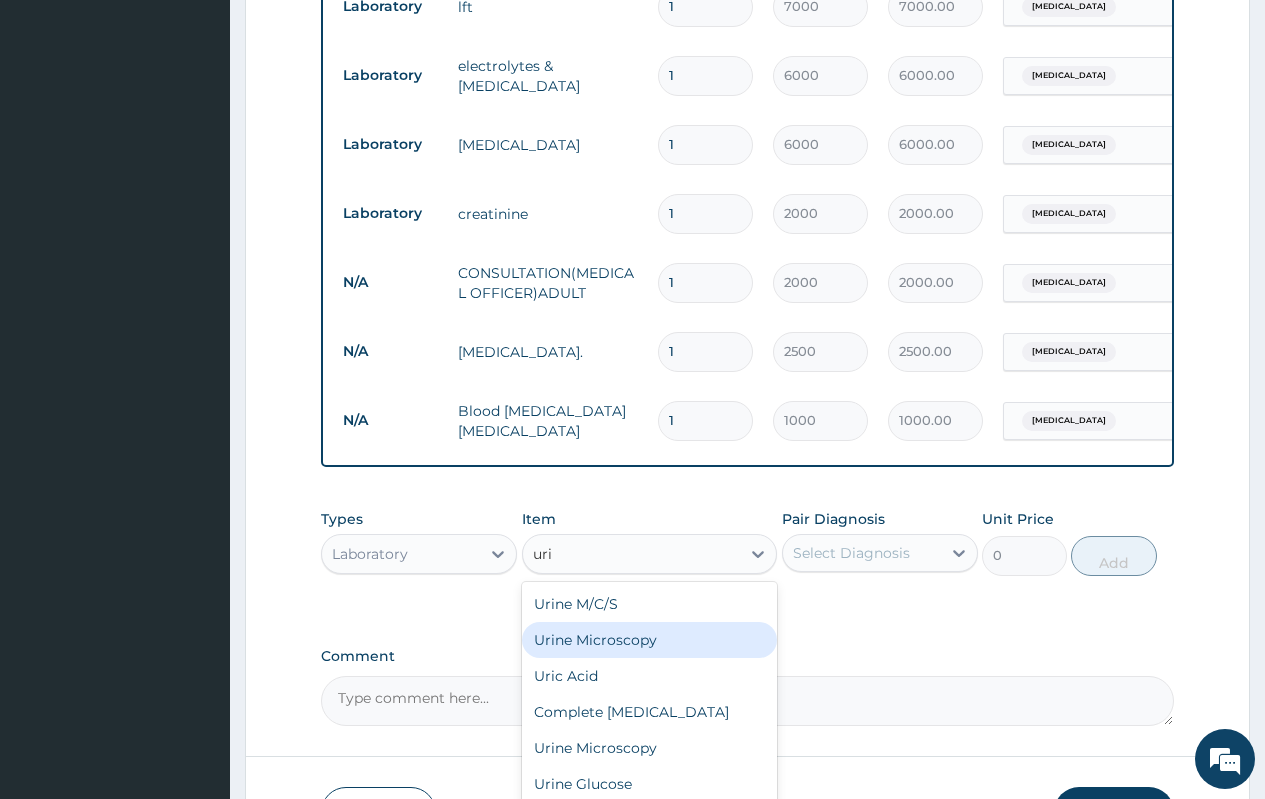 click on "Urine Microscopy" at bounding box center [650, 640] 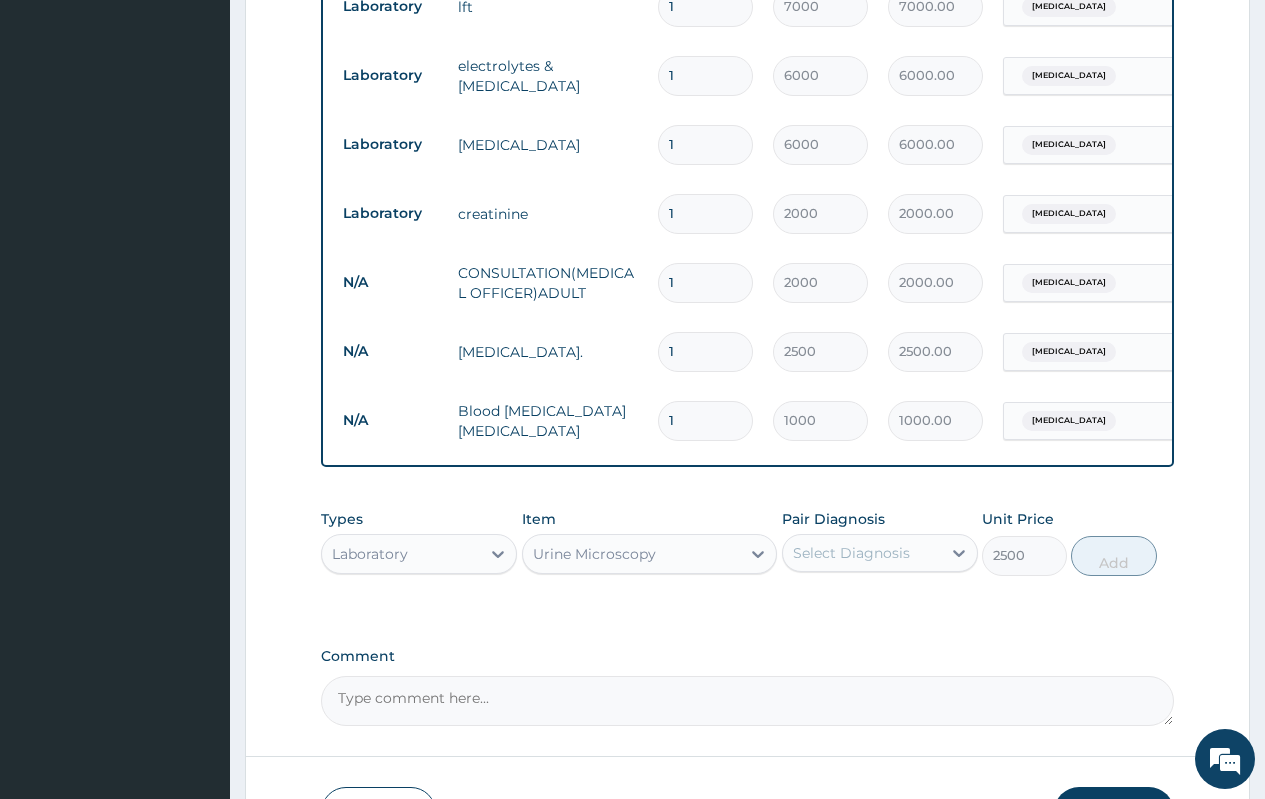 click on "Select Diagnosis" at bounding box center (851, 553) 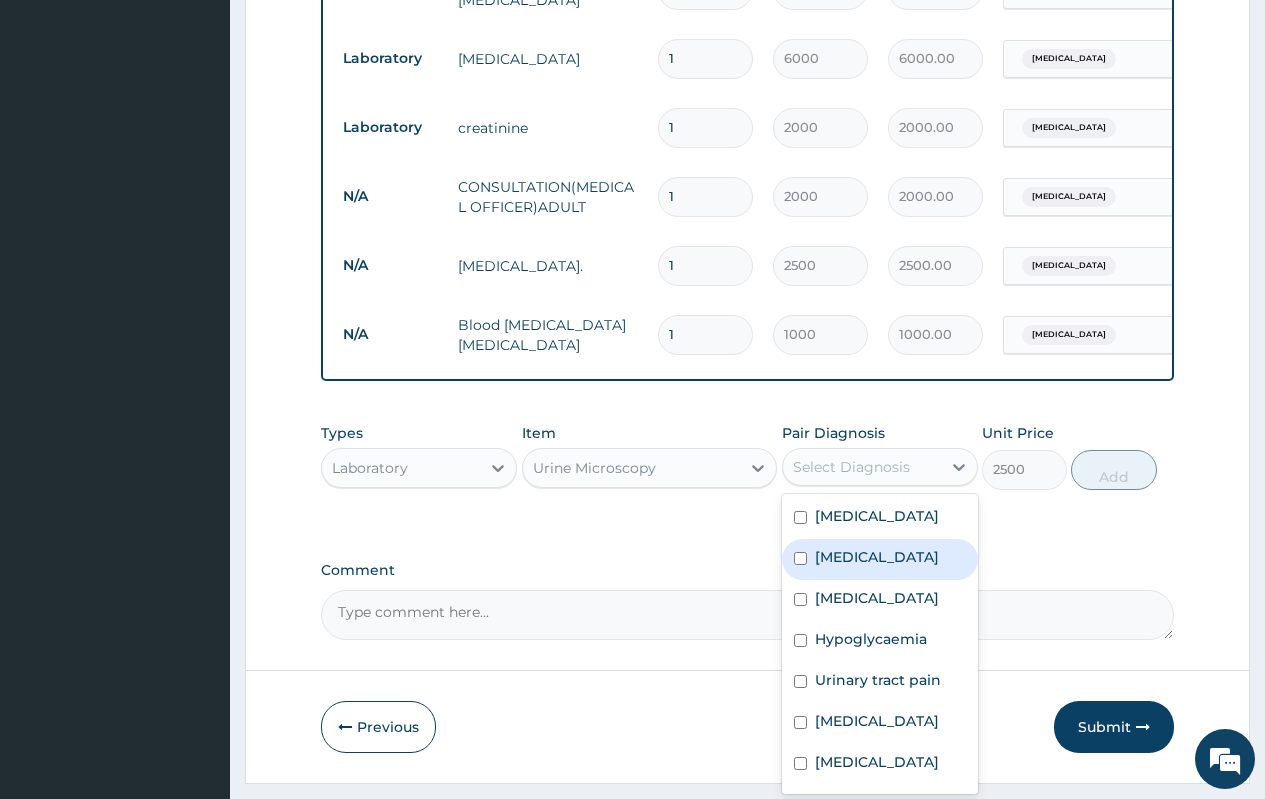 scroll, scrollTop: 1084, scrollLeft: 0, axis: vertical 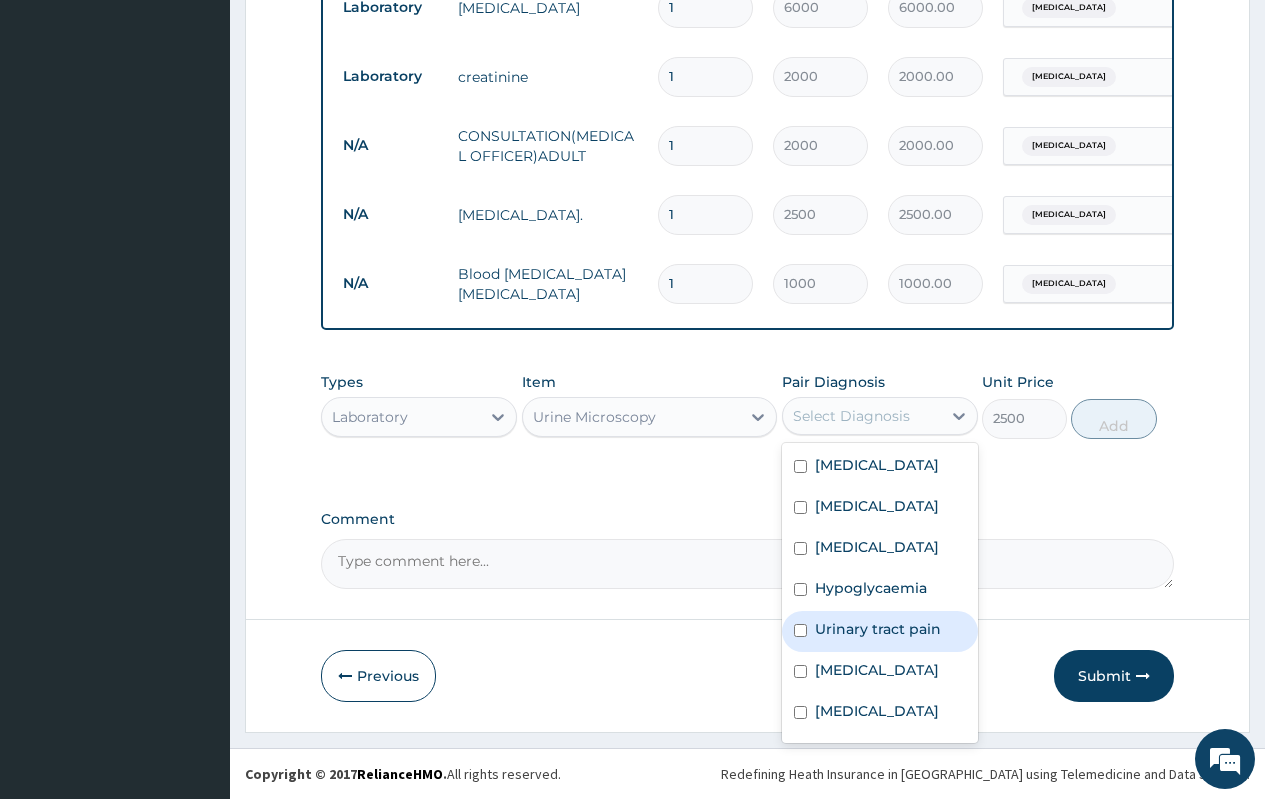 click on "Urinary tract pain" at bounding box center [878, 629] 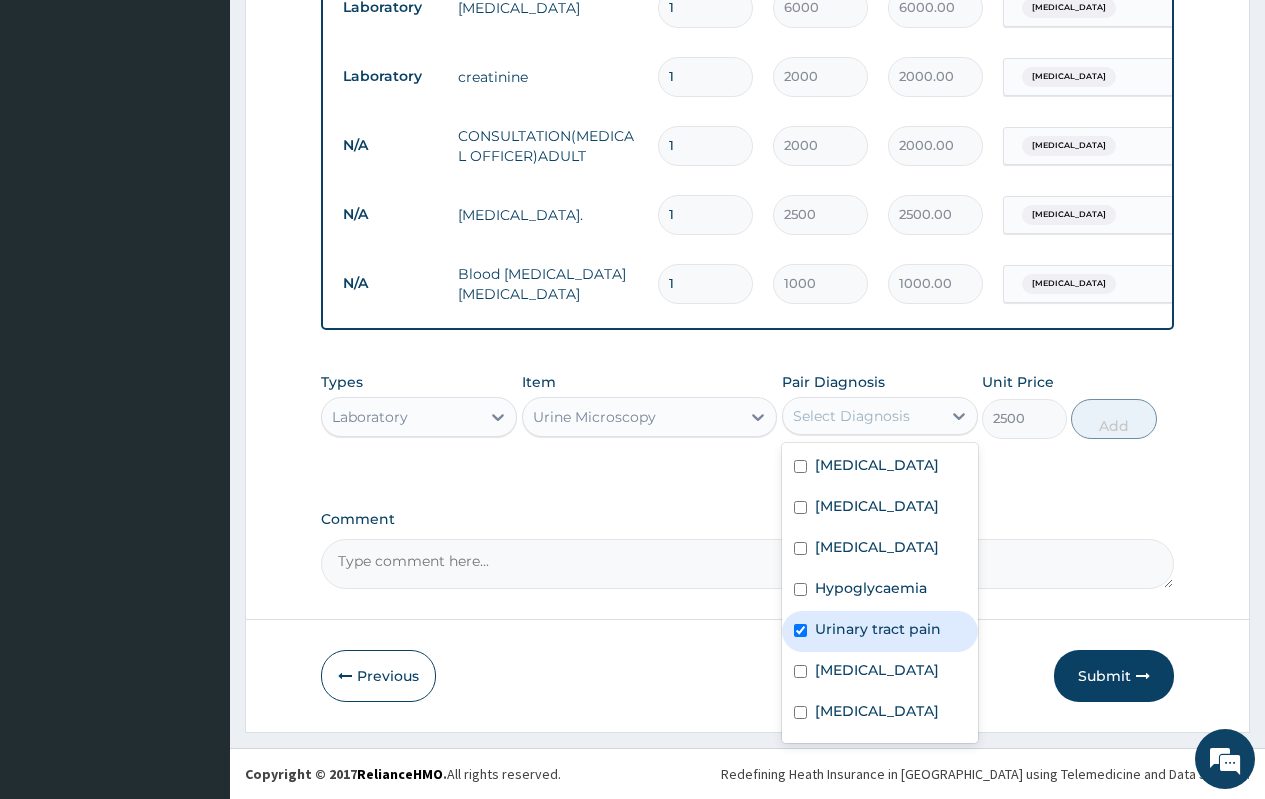 checkbox on "true" 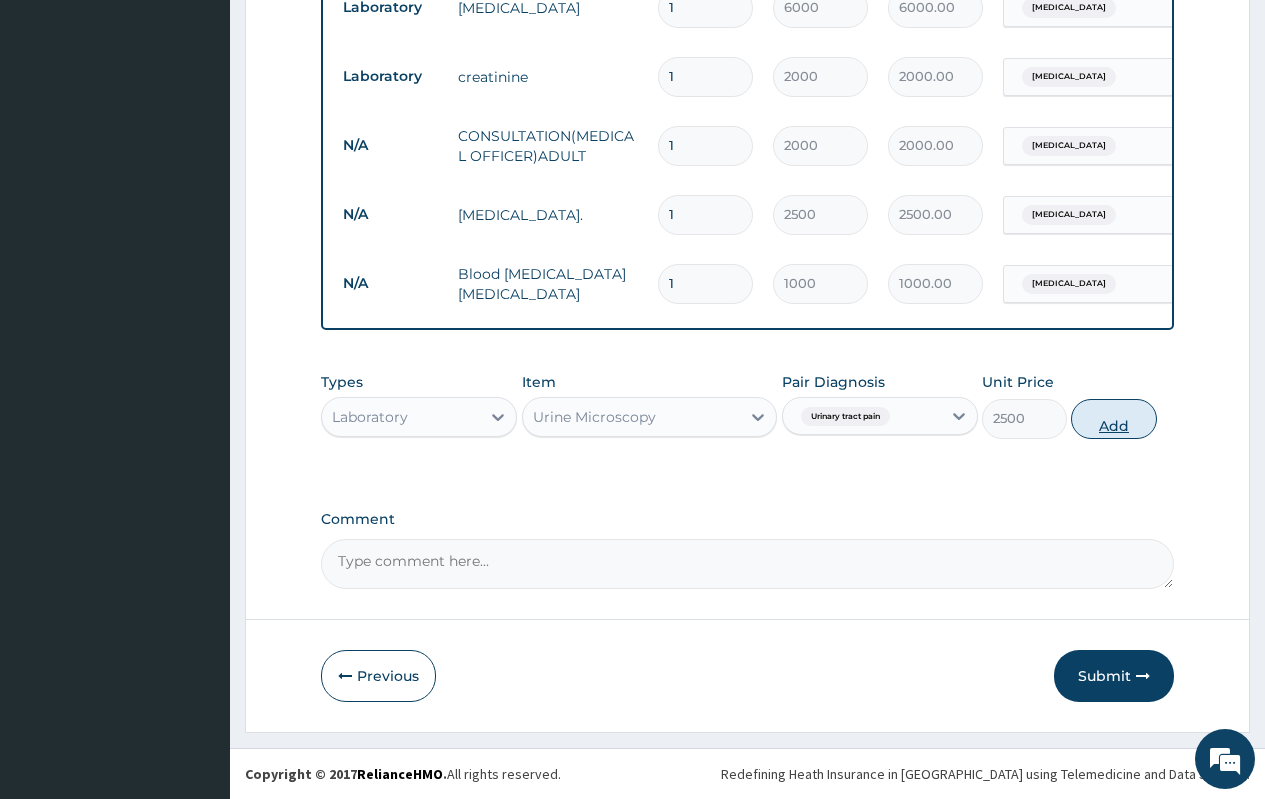 click on "Add" at bounding box center [1113, 419] 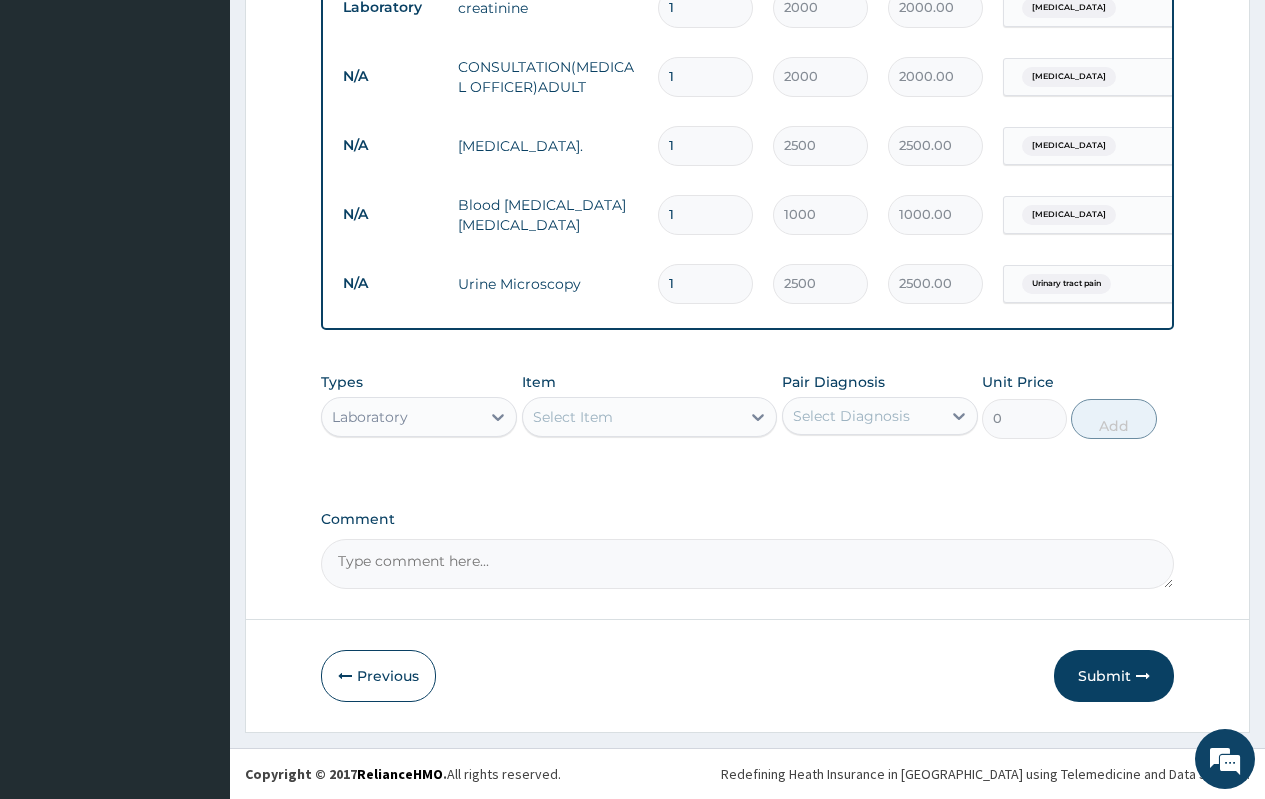 scroll, scrollTop: 1153, scrollLeft: 0, axis: vertical 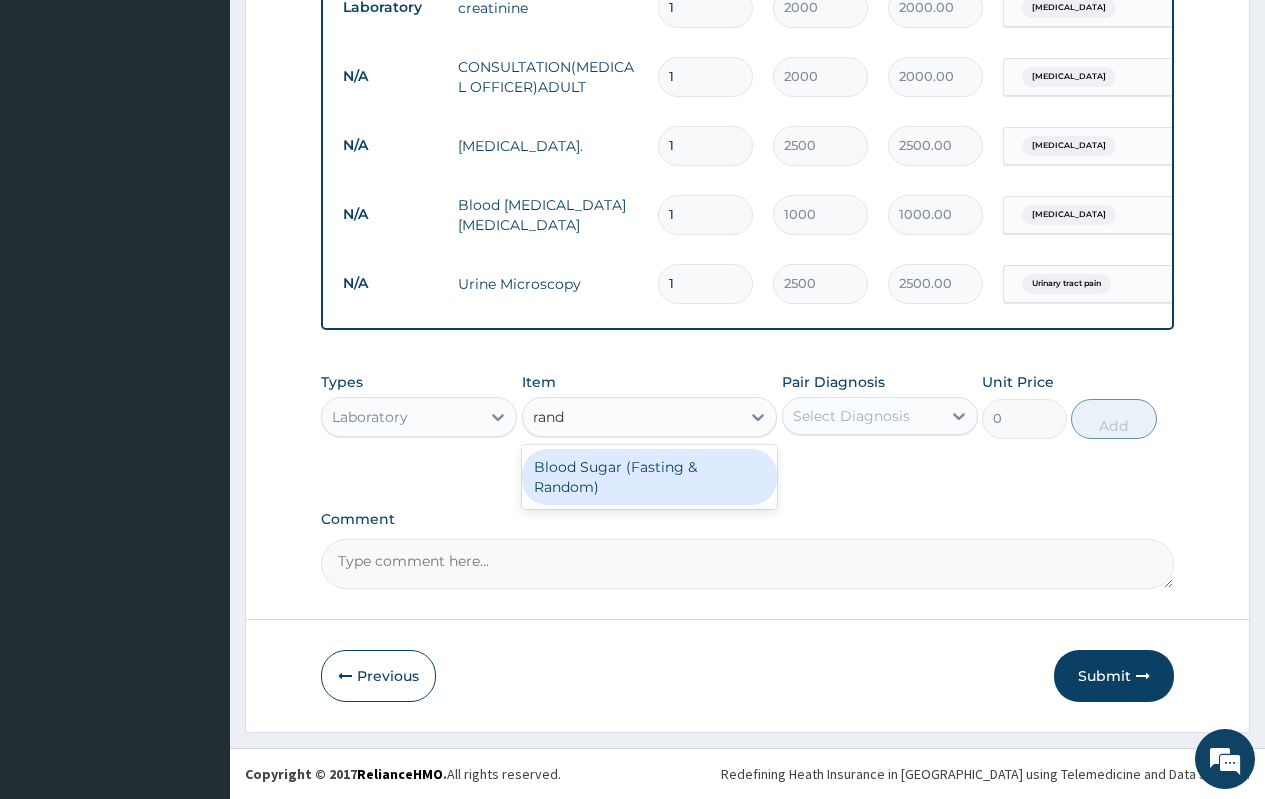 type on "rando" 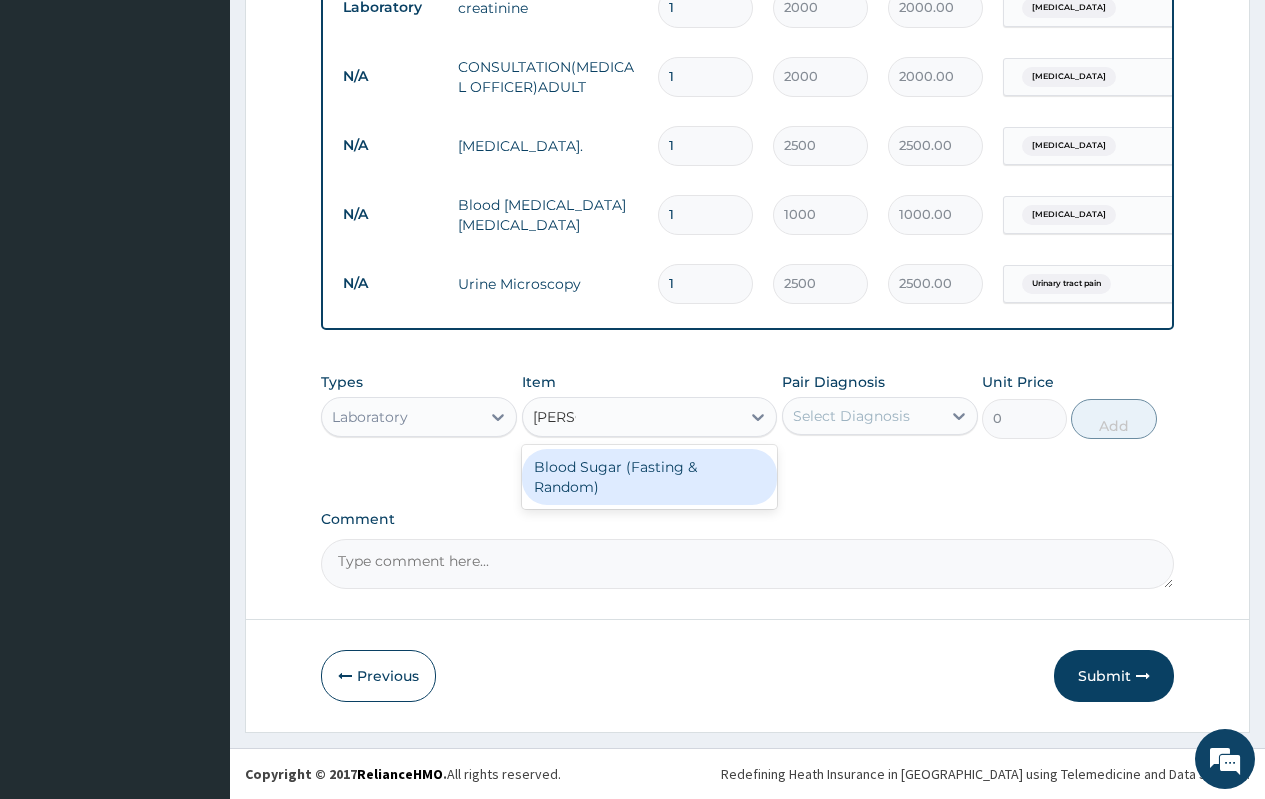click on "Blood Sugar (Fasting & Random)" at bounding box center [650, 477] 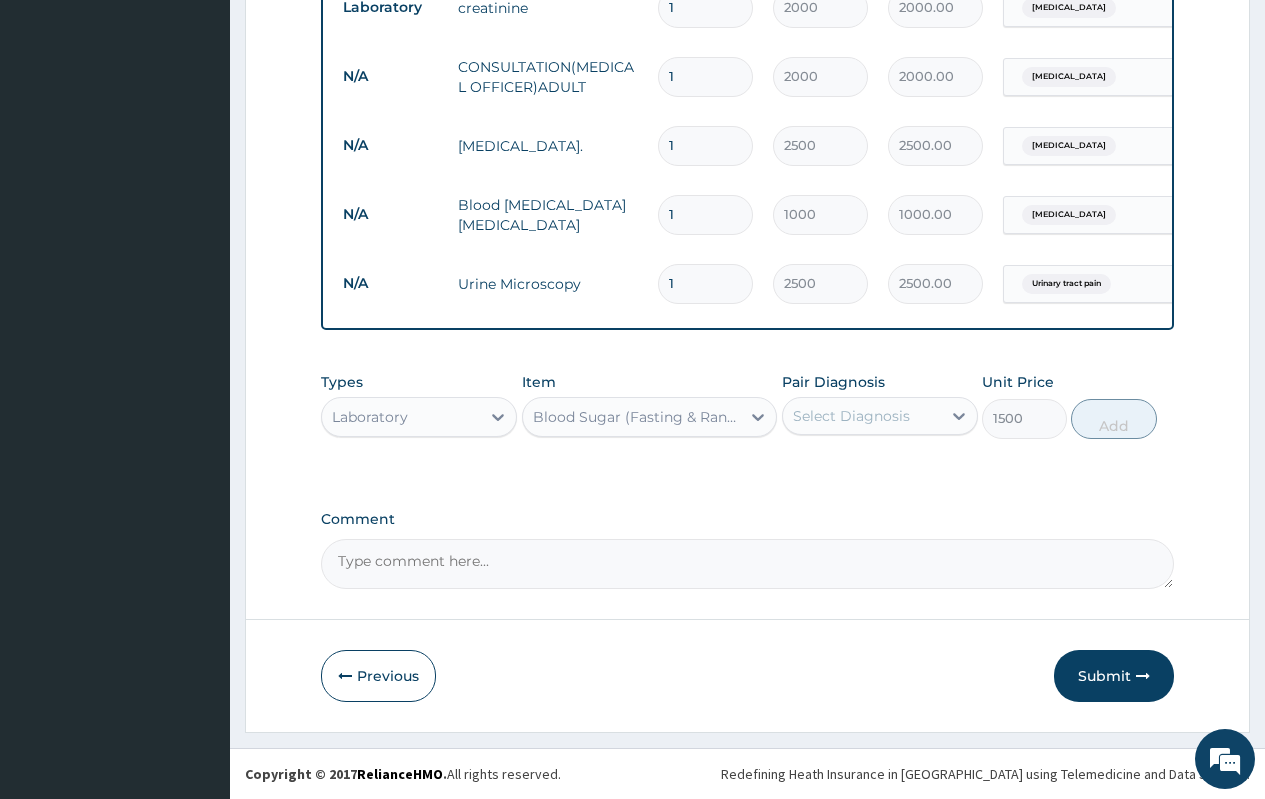 click on "Pair Diagnosis" at bounding box center (833, 382) 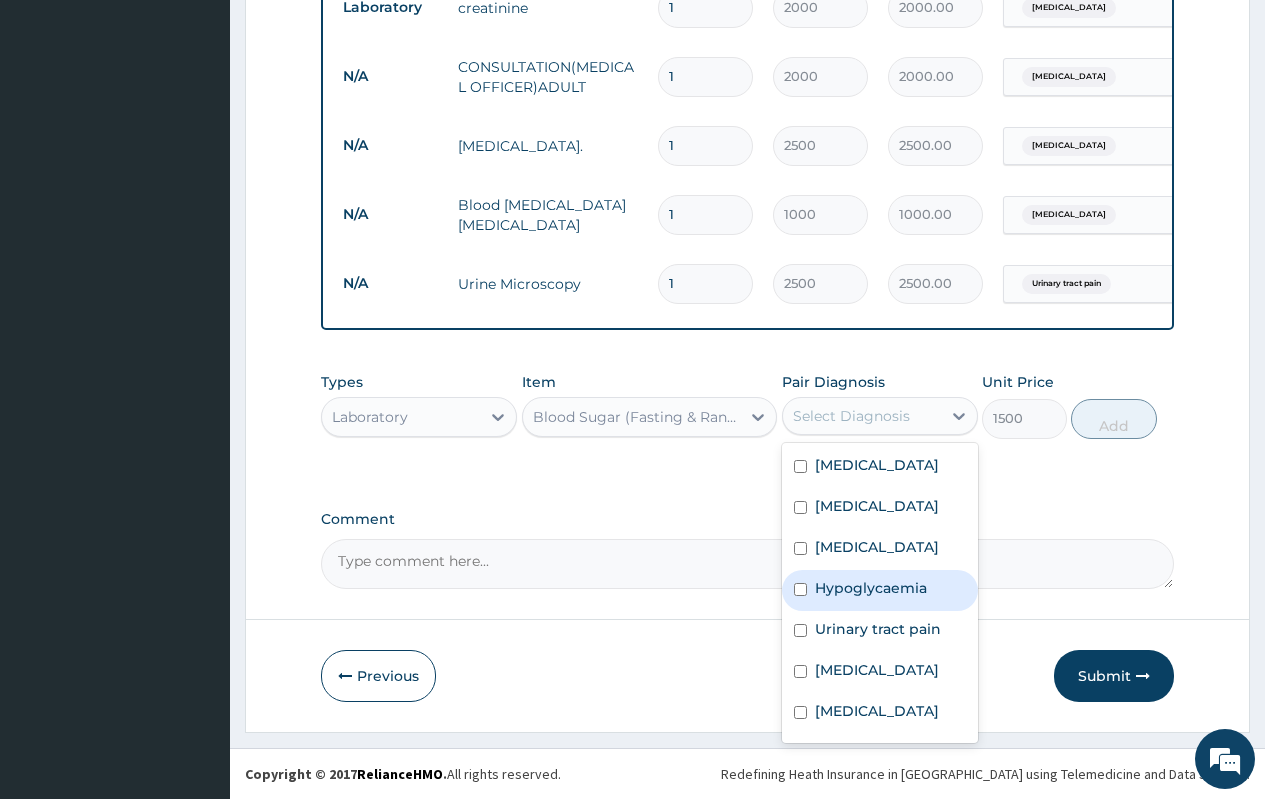 click on "Hypoglycaemia" at bounding box center (871, 588) 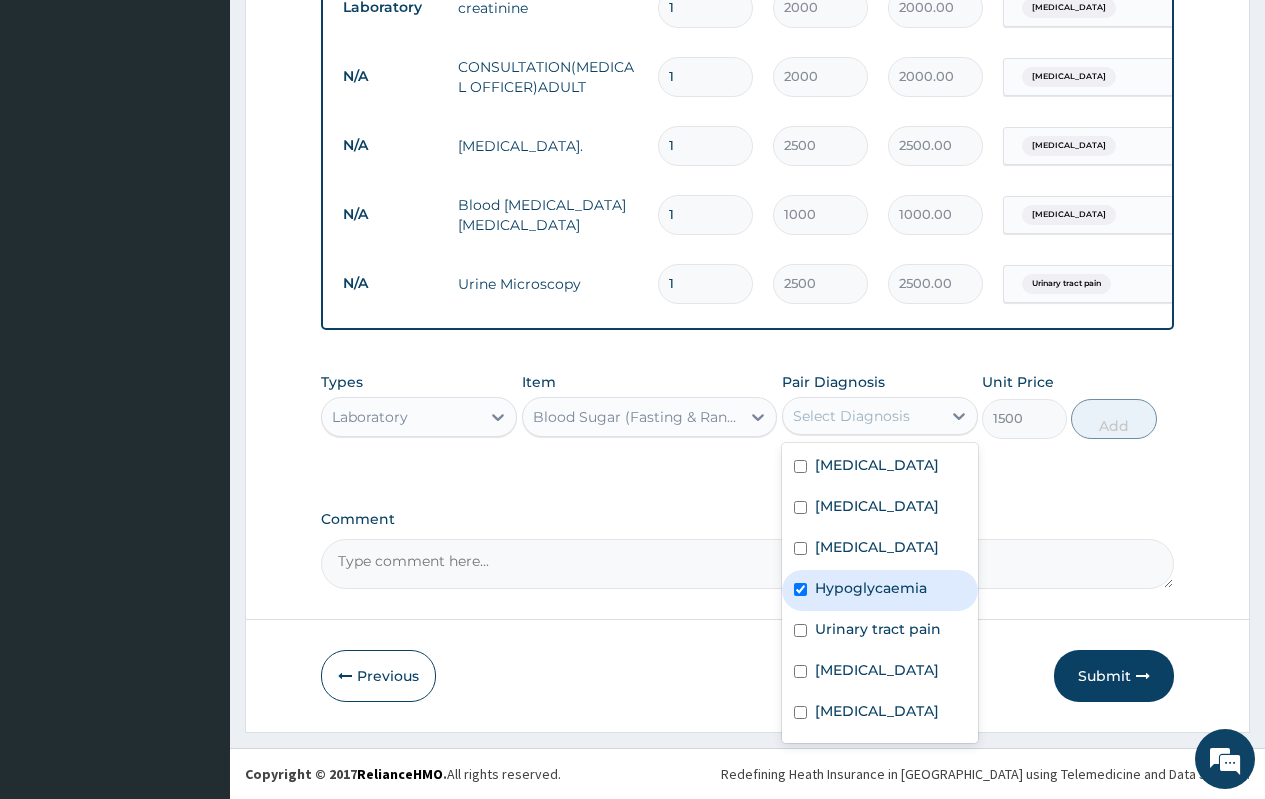 checkbox on "true" 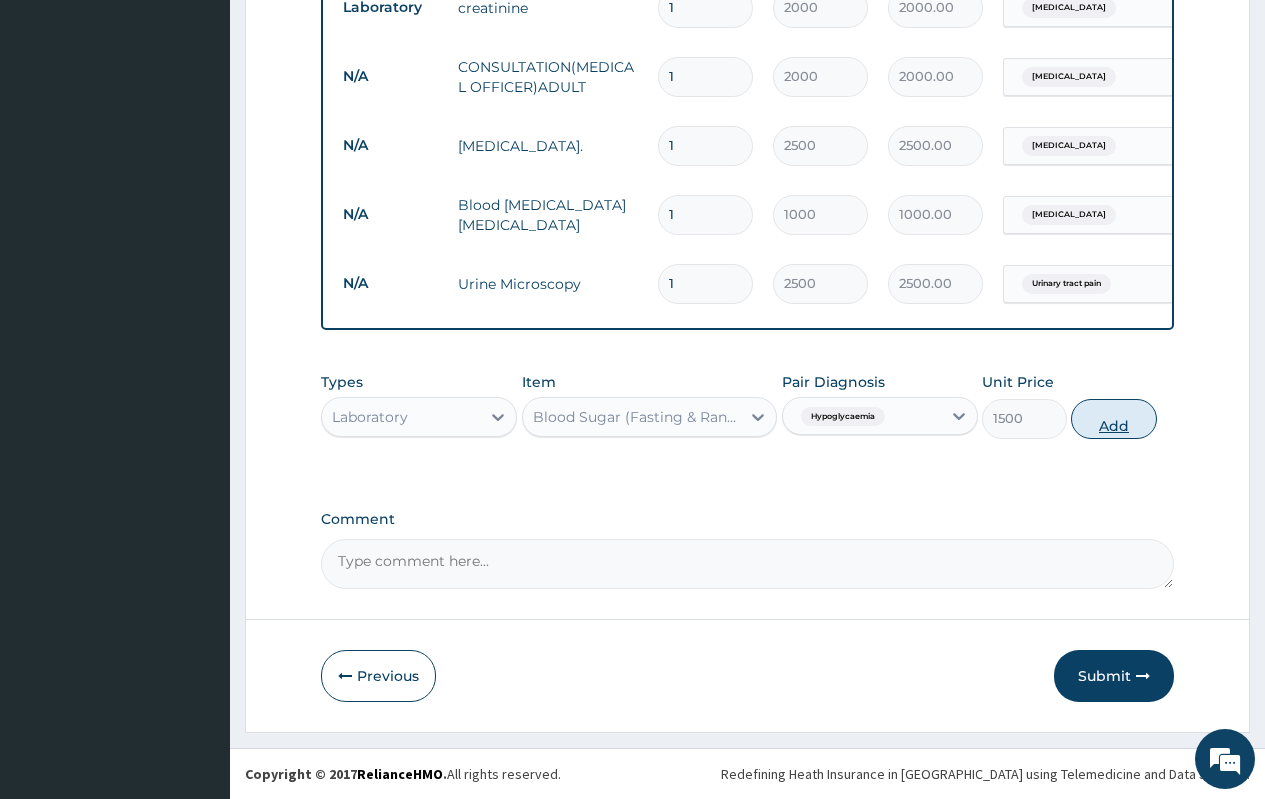 click on "Add" at bounding box center [1113, 419] 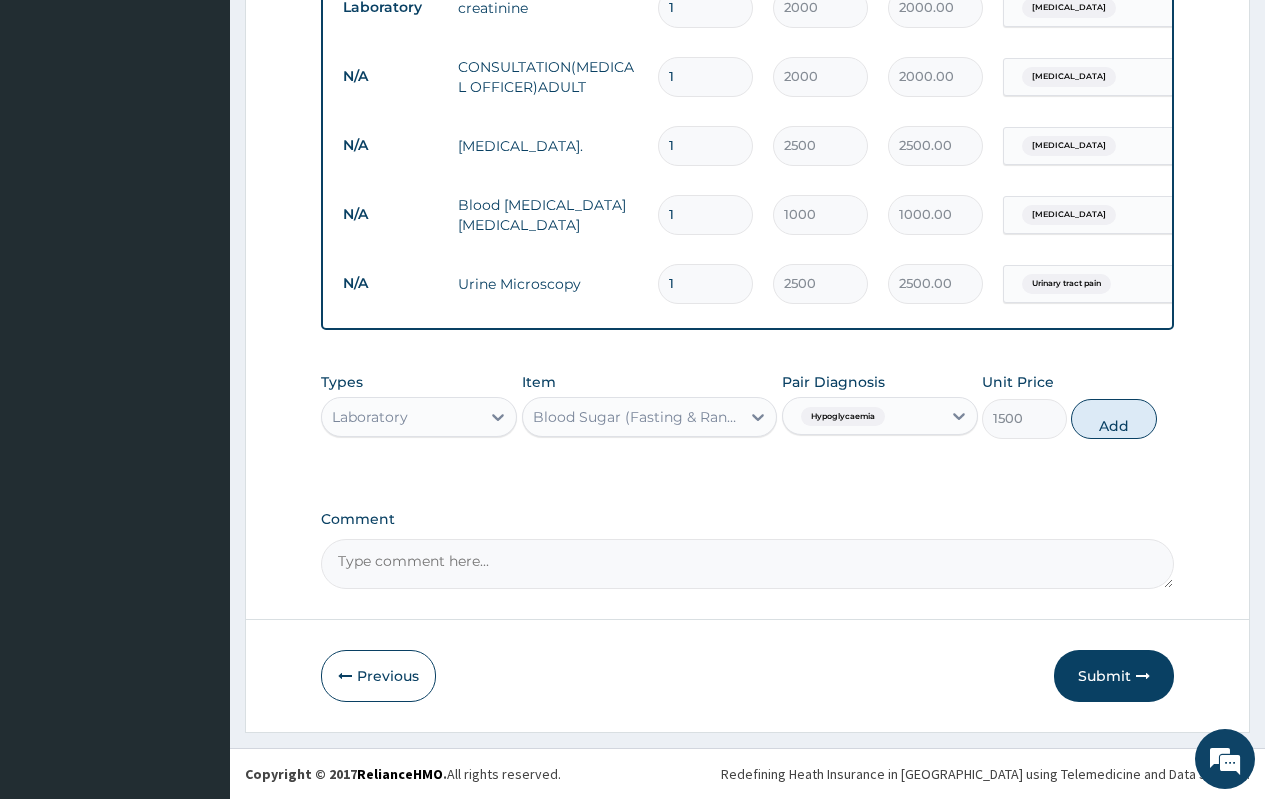 type on "0" 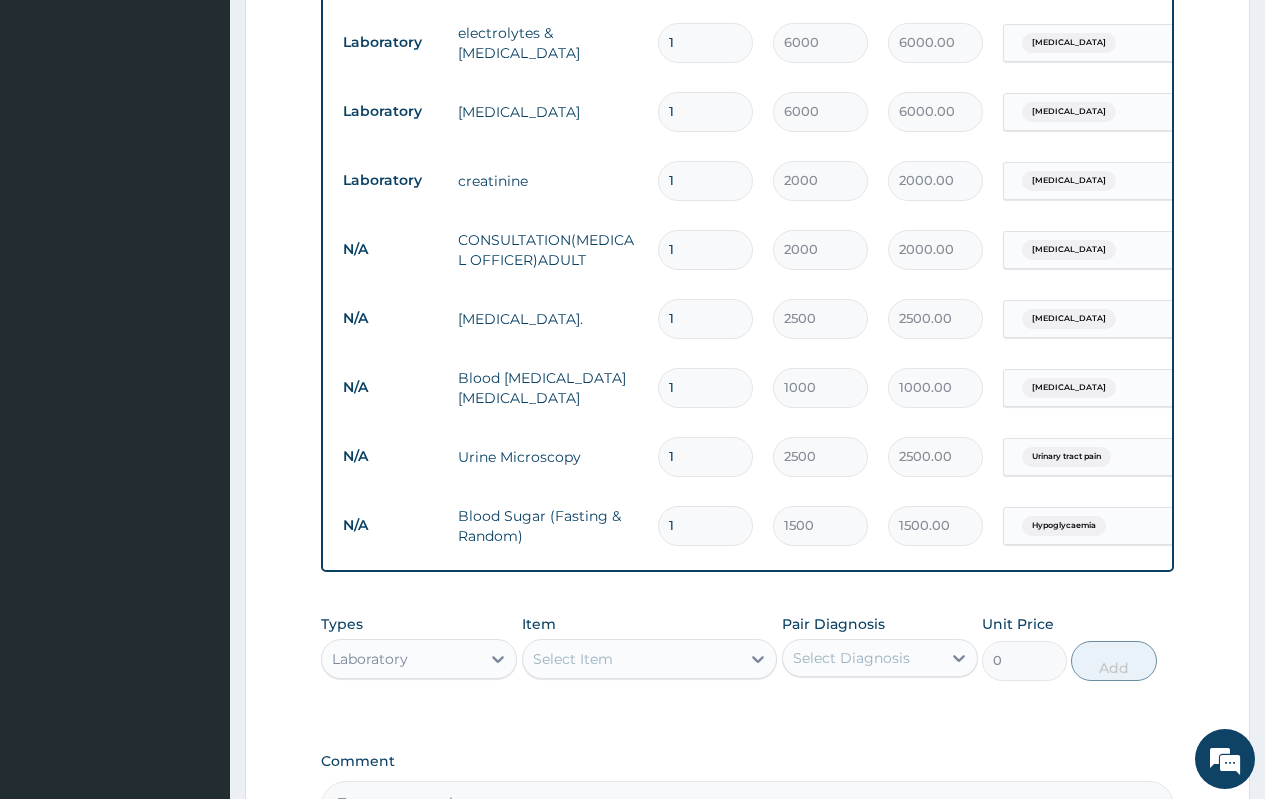 scroll, scrollTop: 952, scrollLeft: 0, axis: vertical 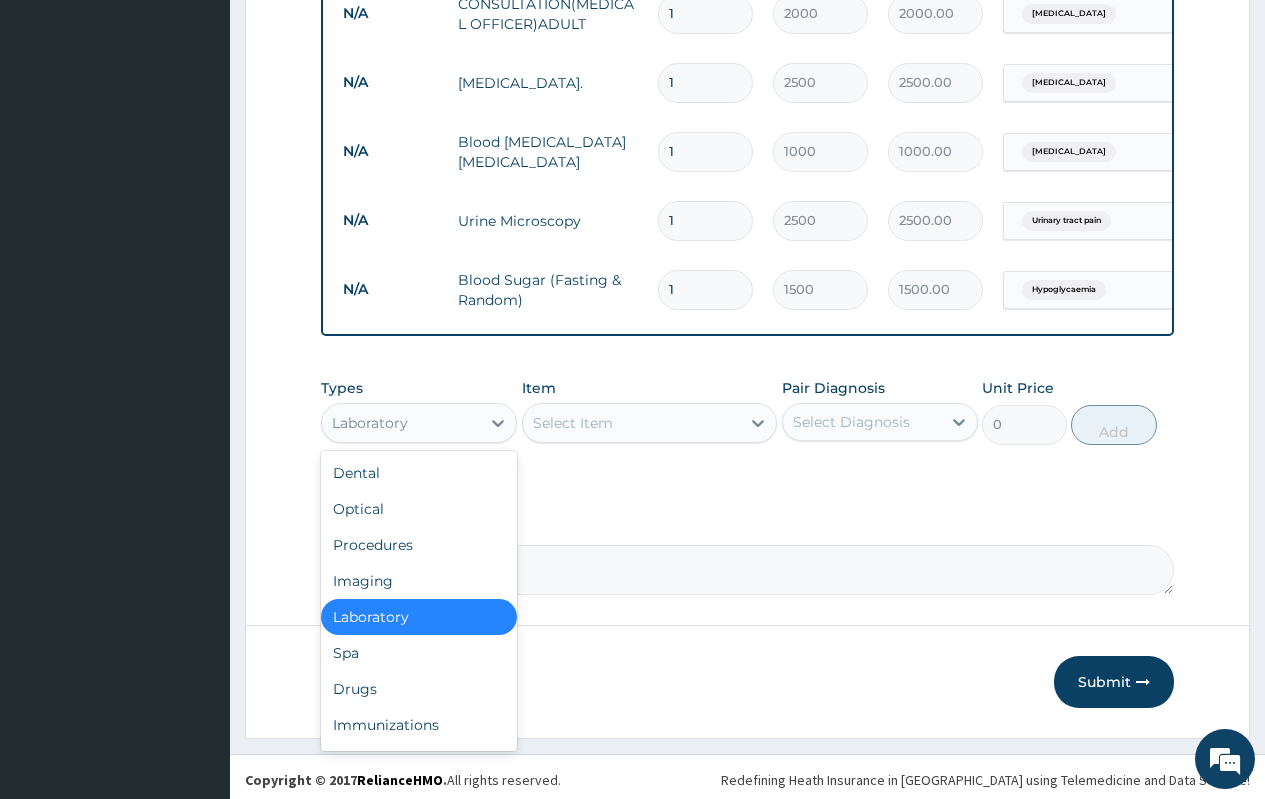 click on "Laboratory" at bounding box center [401, 423] 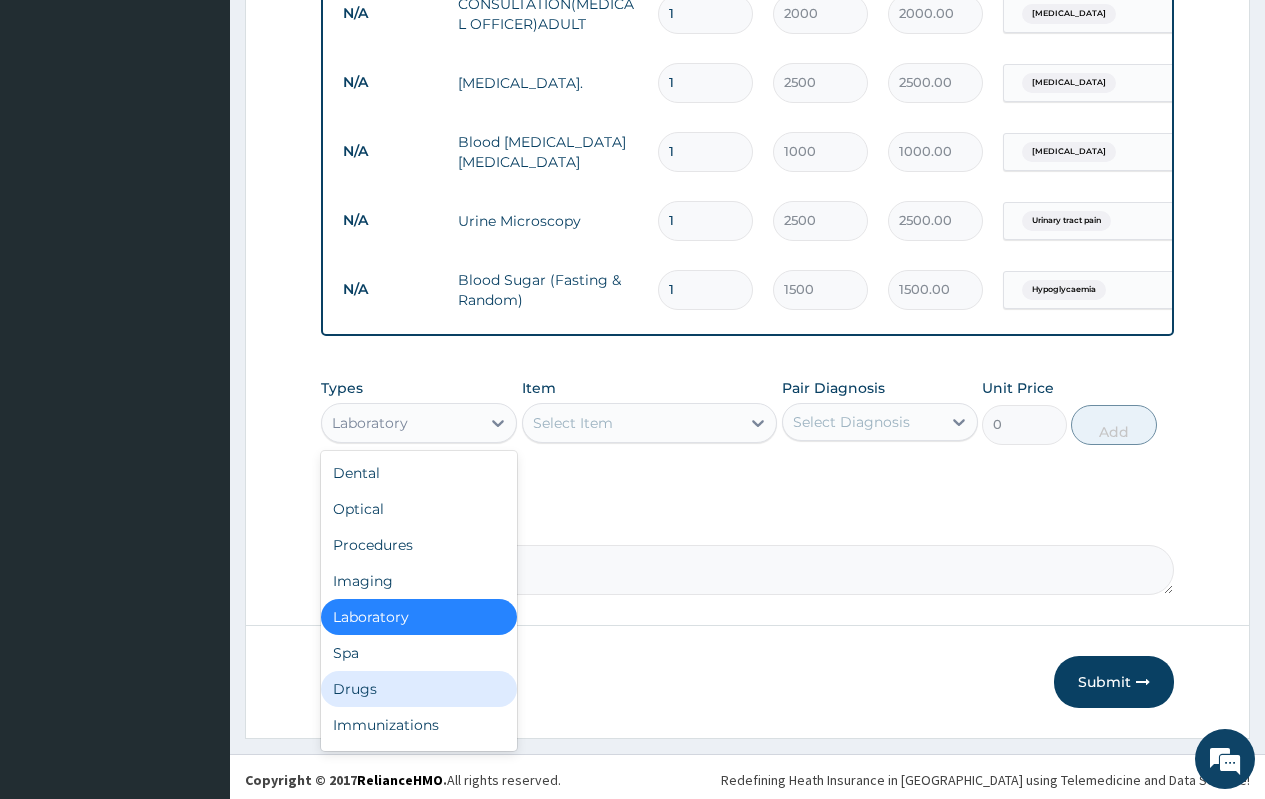 click on "Drugs" at bounding box center [419, 689] 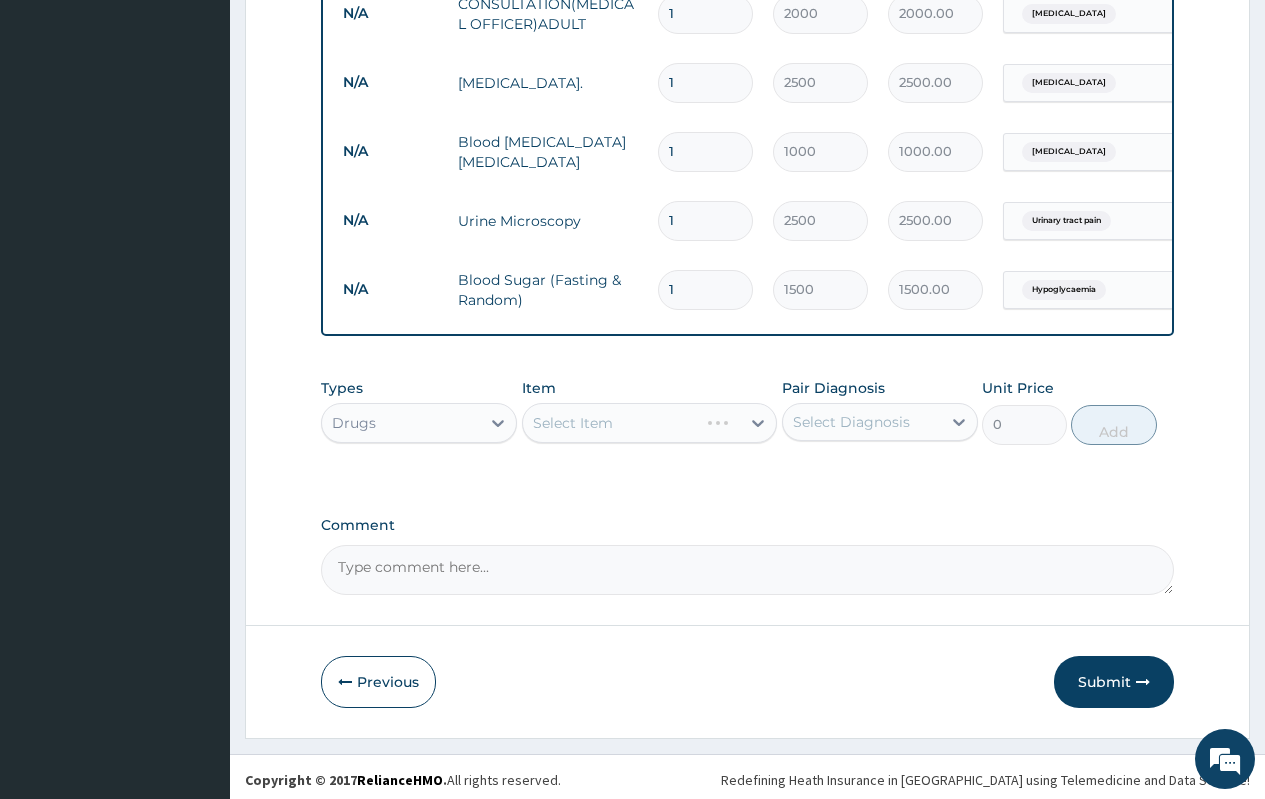 click on "Select Diagnosis" at bounding box center (851, 422) 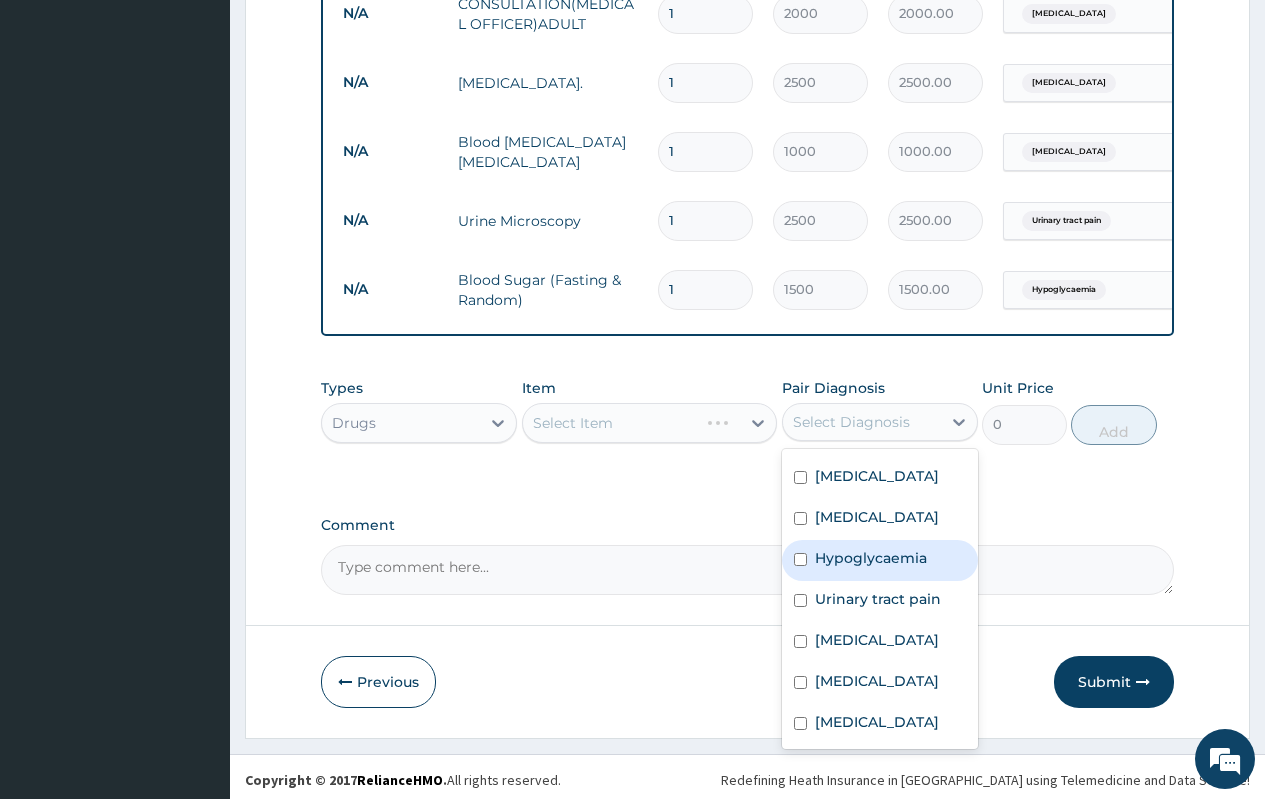 scroll, scrollTop: 56, scrollLeft: 0, axis: vertical 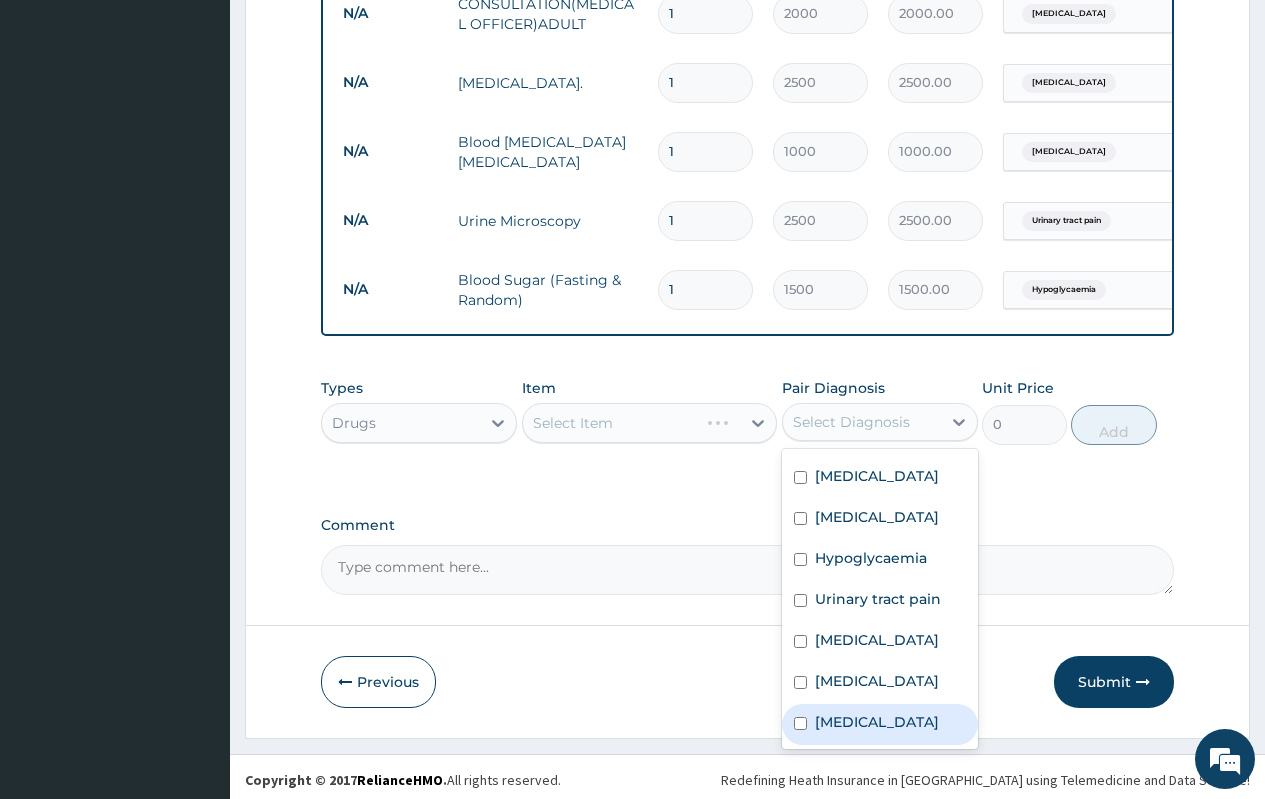 click on "Iron deficiency" at bounding box center [877, 722] 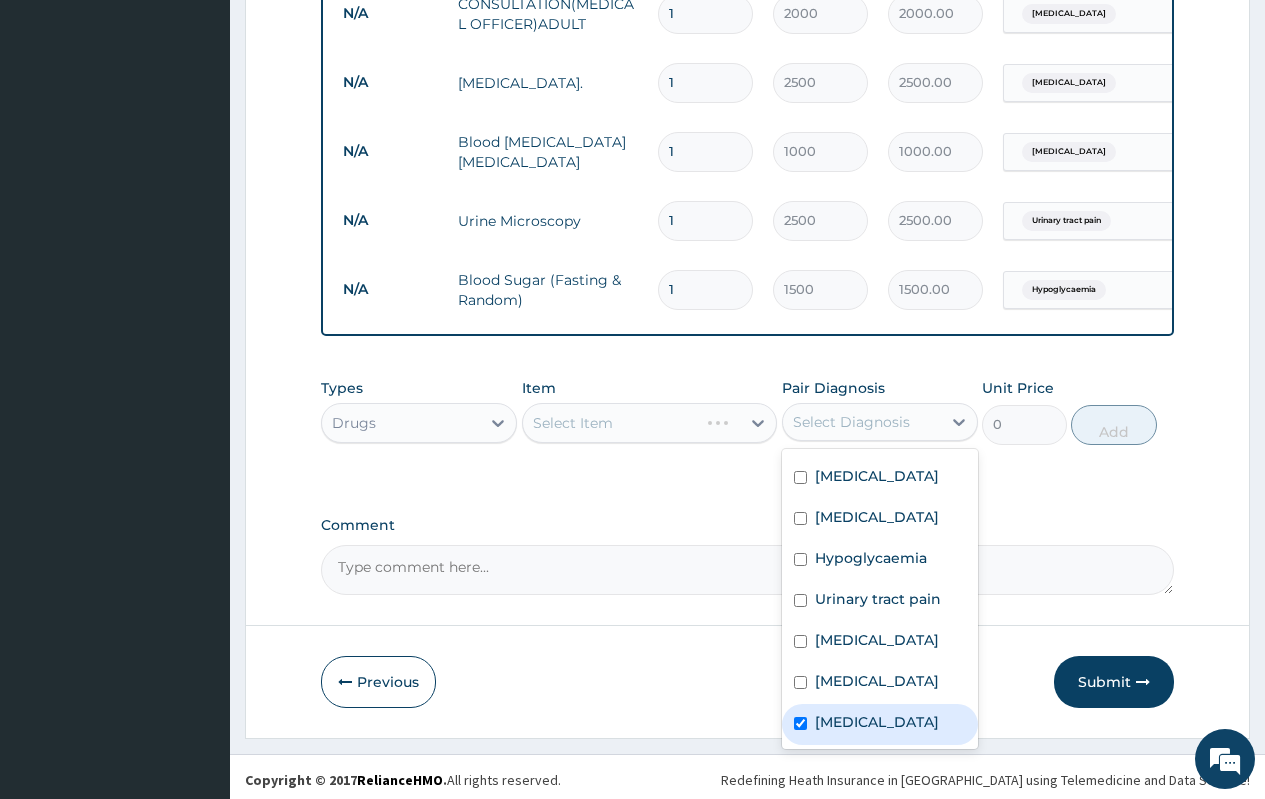 checkbox on "true" 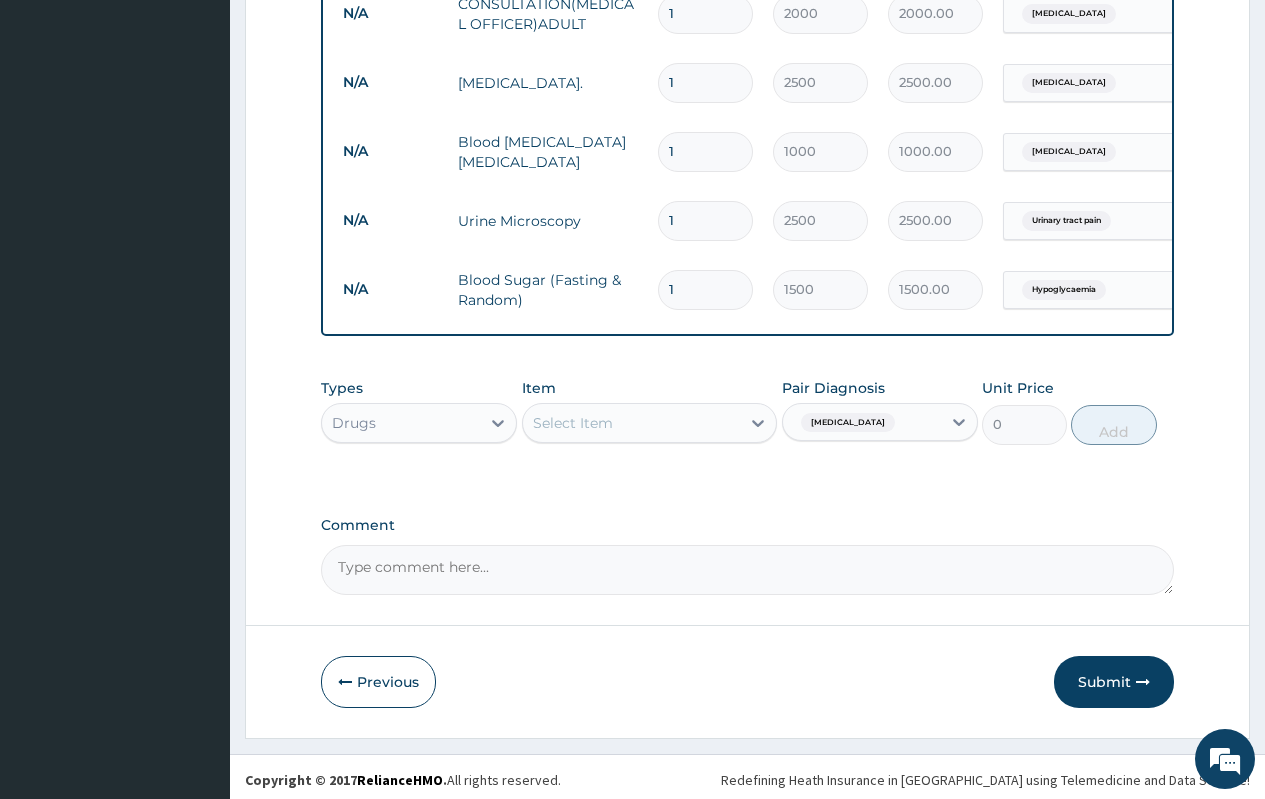 click on "PA Code / Prescription Code PA/8D24B7 Encounter Date 08-07-2025 Important Notice Please enter PA codes before entering items that are not attached to a PA code   All diagnoses entered must be linked to a claim item. Diagnosis & Claim Items that are visible but inactive cannot be edited because they were imported from an already approved PA code. Diagnosis Secondary hypertension confirmed Chronic hepatitis confirmed Pyelonephritis confirmed Hypoglycaemia Confirmed Urinary tract pain Confirmed Sepsis Confirmed Malaria Confirmed Iron deficiency Confirmed NB: All diagnosis must be linked to a claim item Claim Items Type Name Quantity Unit Price Total Price Pair Diagnosis Actions Procedures e.c.g 1 5000 5000.00 Secondary hypertension Delete Laboratory lft 1 7000 7000.00 Chronic hepatitis Delete Laboratory electrolytes & urea 1 6000 6000.00 Pyelonephritis Delete Laboratory     lipid profile 1 6000 6000.00 Secondary hypertension Delete Laboratory     creatinine 1 2000 2000.00 Pyelonephritis Delete N/A 1 2000 2000.00" at bounding box center [747, -208] 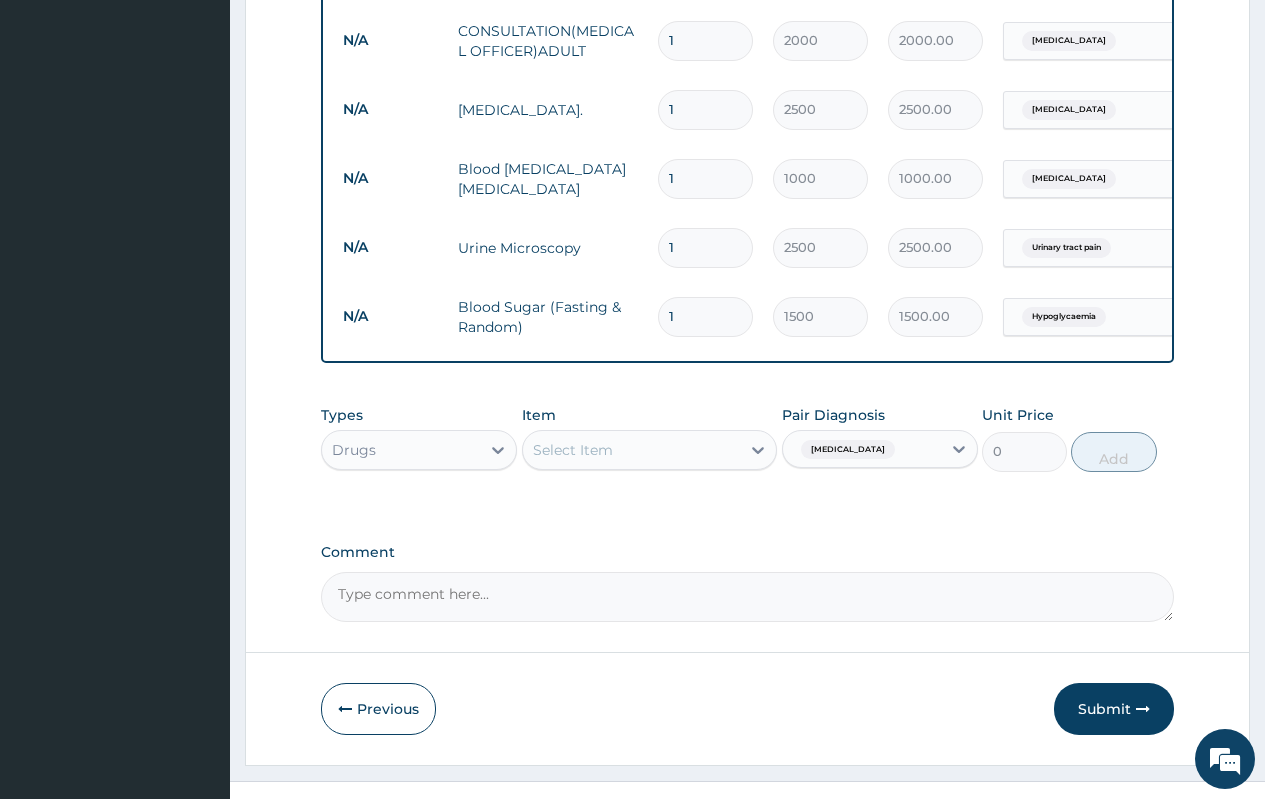 scroll, scrollTop: 1222, scrollLeft: 0, axis: vertical 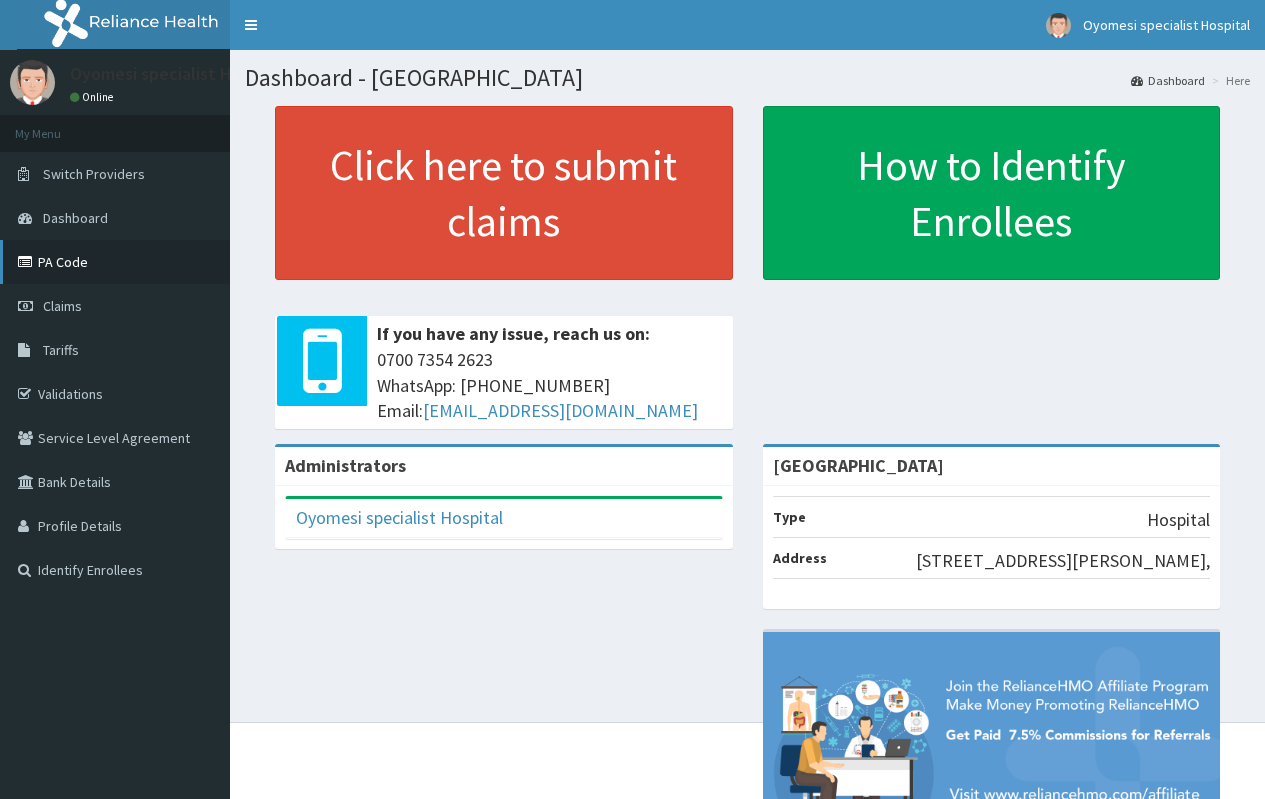 click on "PA Code" at bounding box center [115, 262] 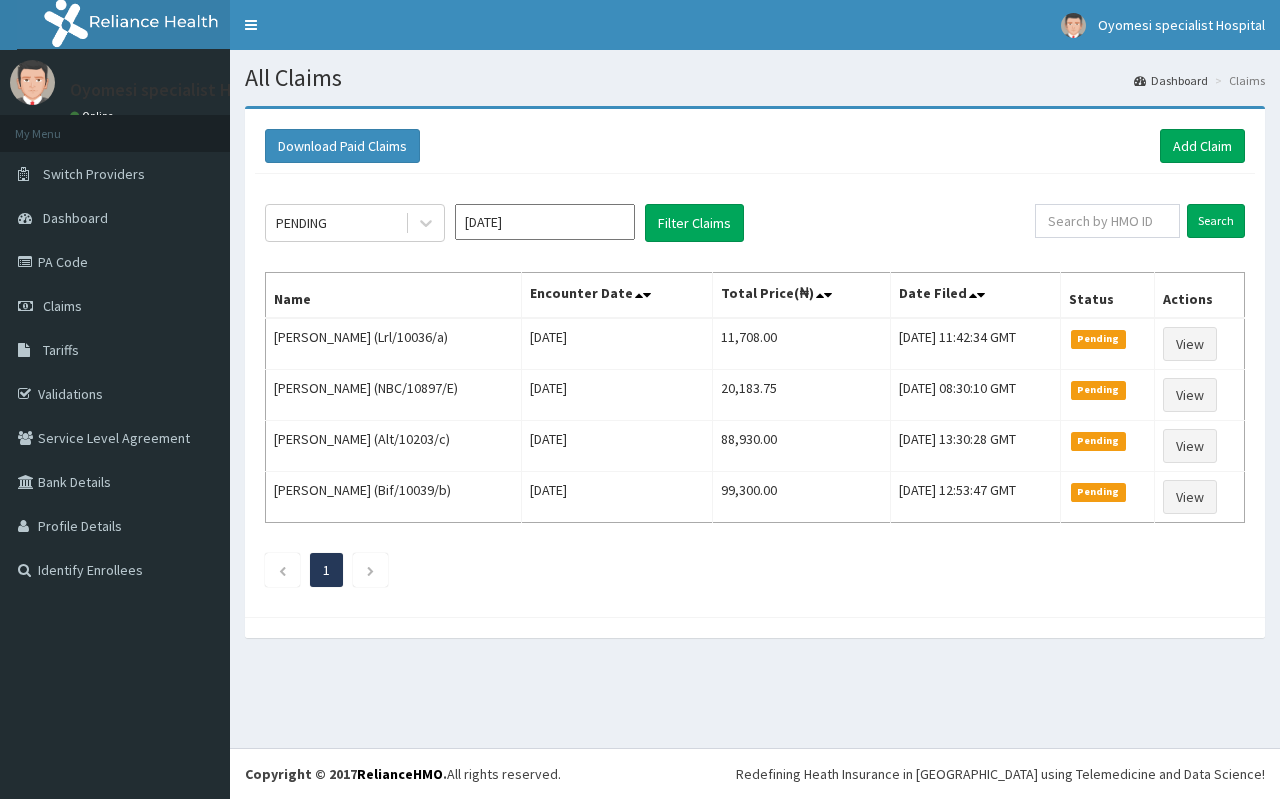 scroll, scrollTop: 0, scrollLeft: 0, axis: both 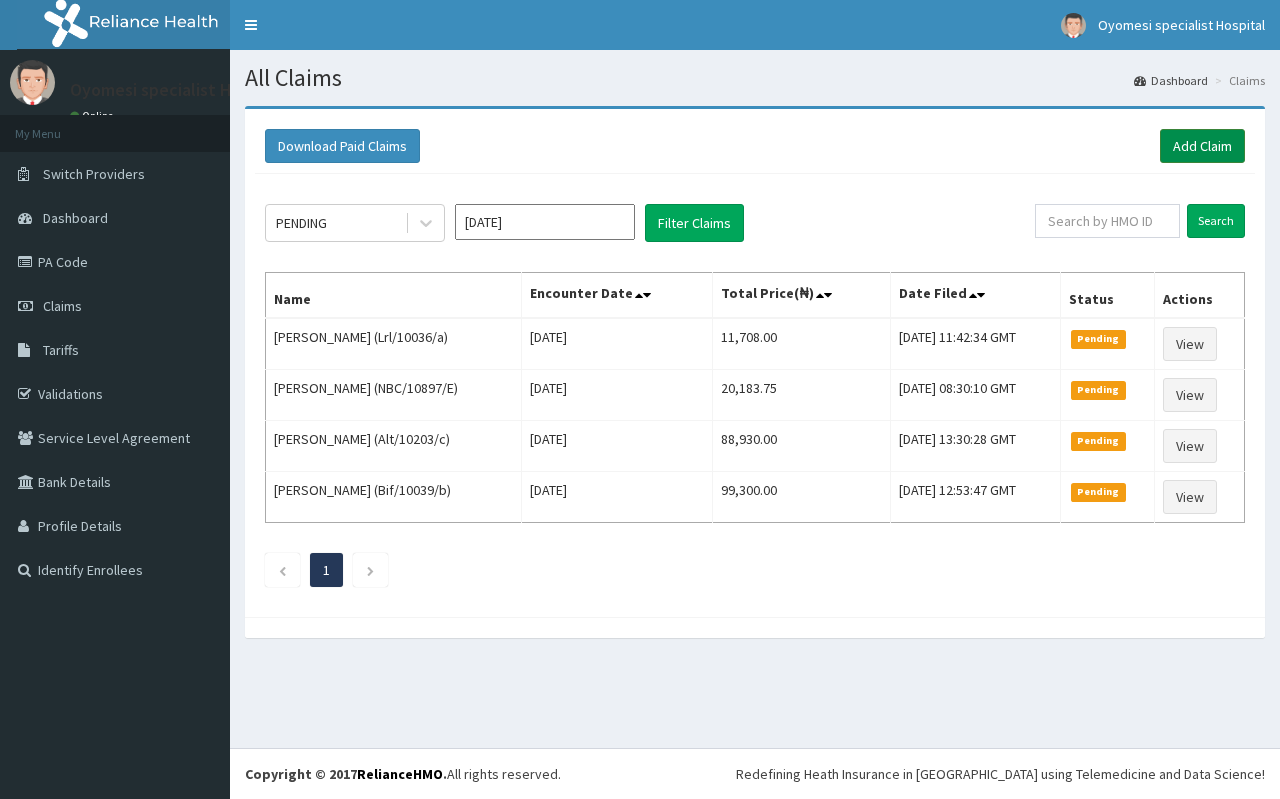 click on "Add Claim" at bounding box center (1202, 146) 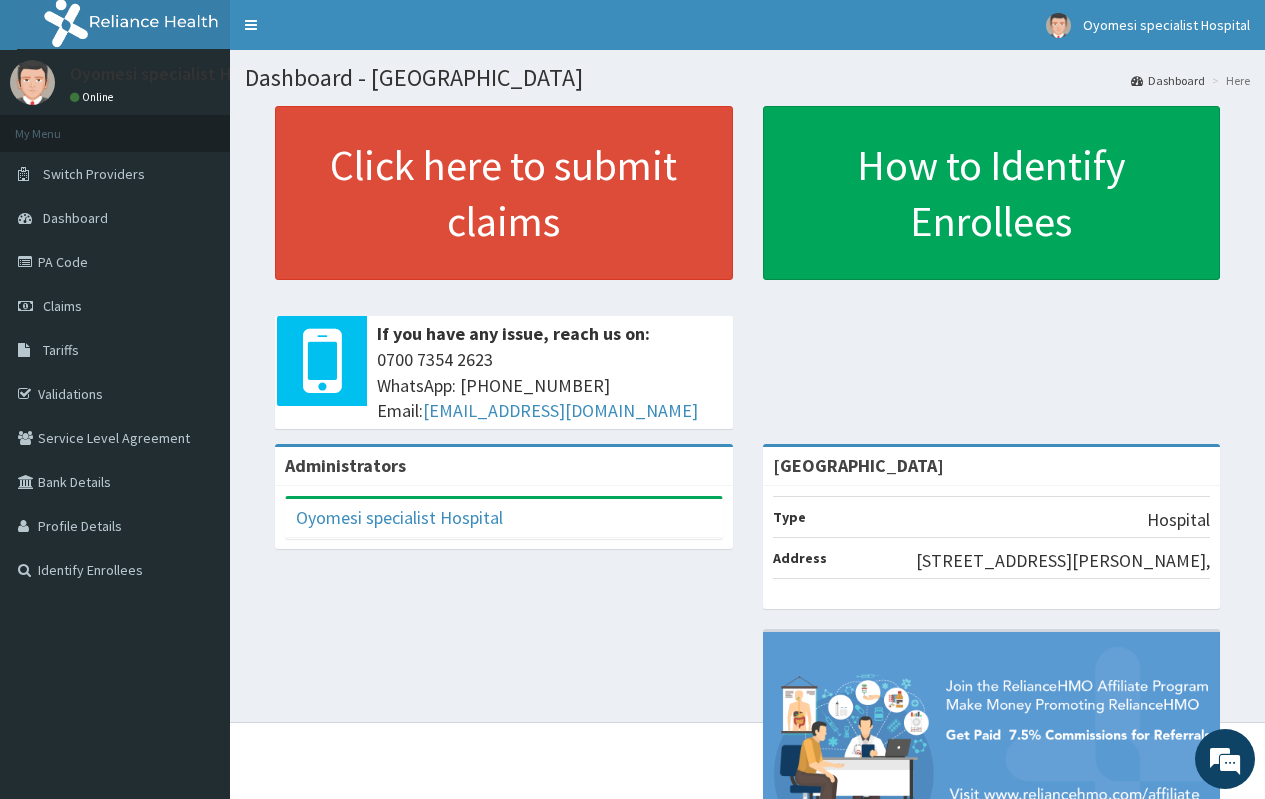 scroll, scrollTop: 0, scrollLeft: 0, axis: both 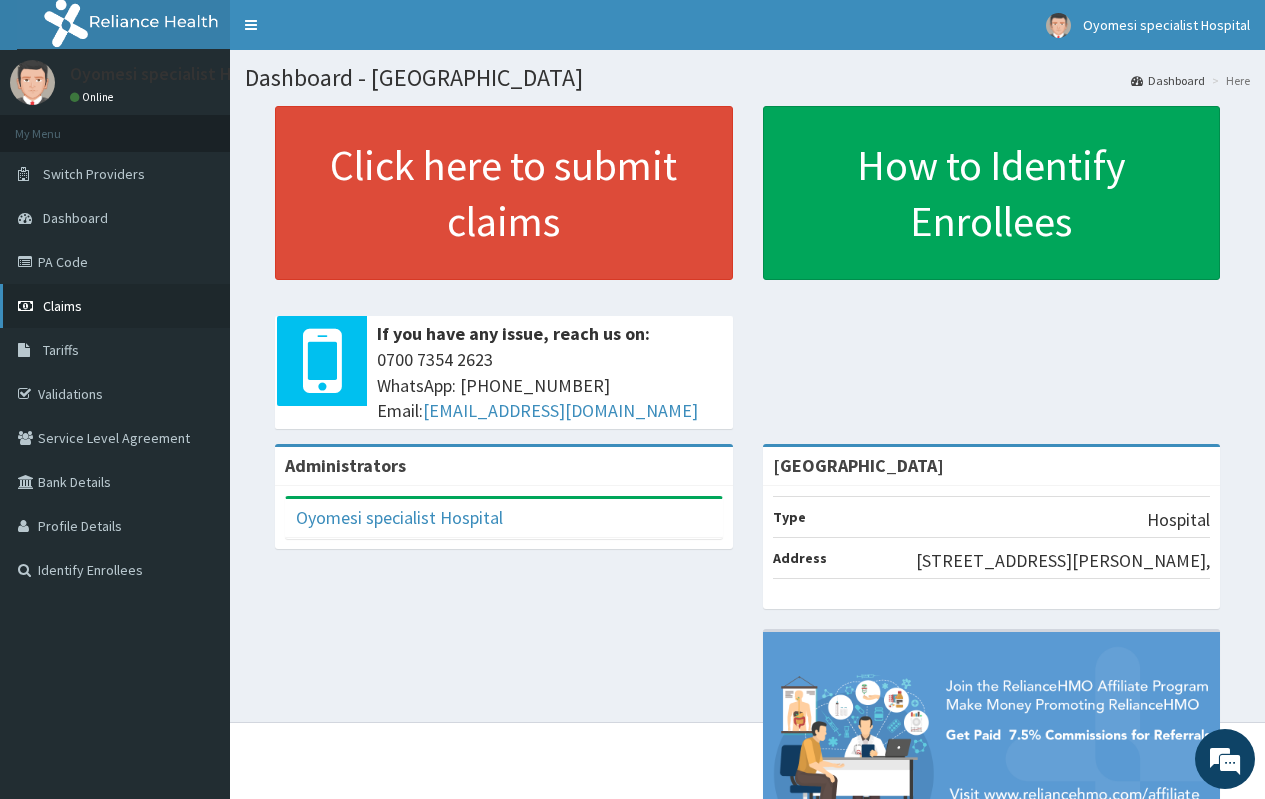 click on "Claims" at bounding box center (115, 306) 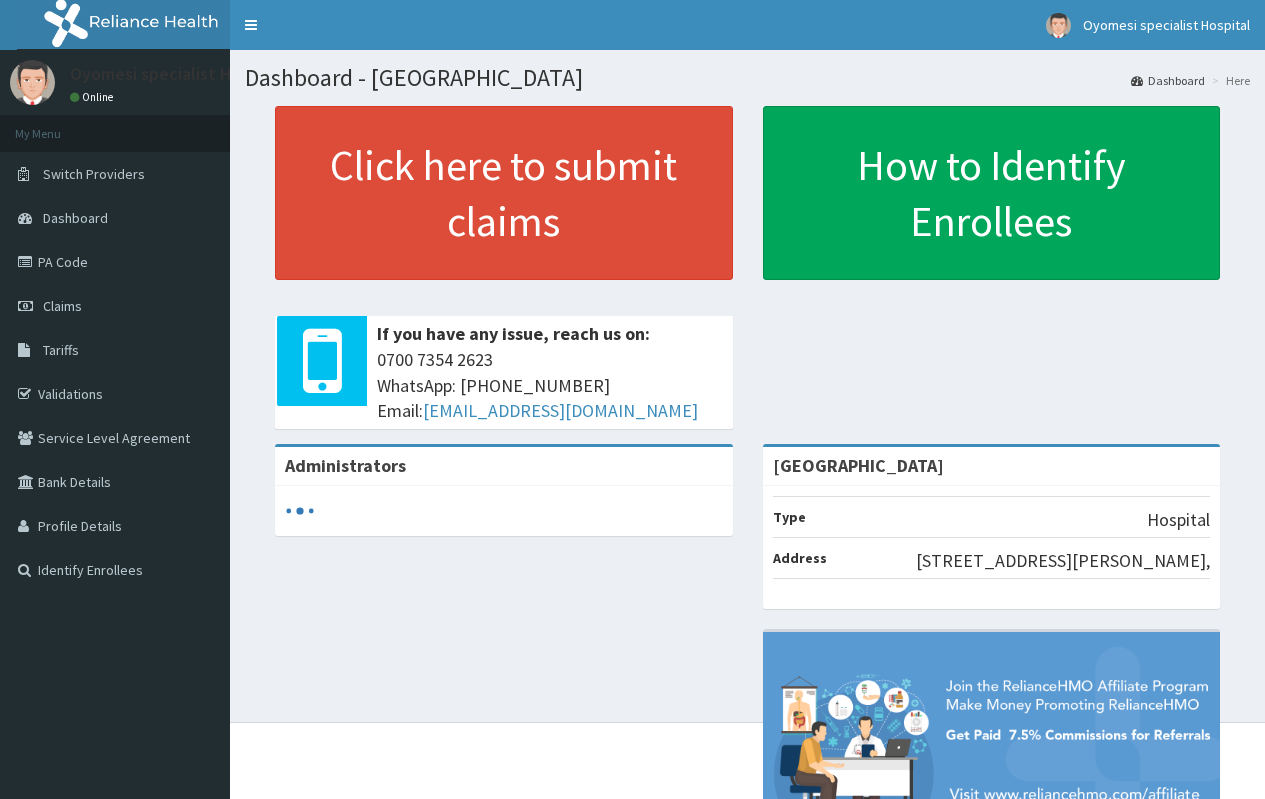 scroll, scrollTop: 0, scrollLeft: 0, axis: both 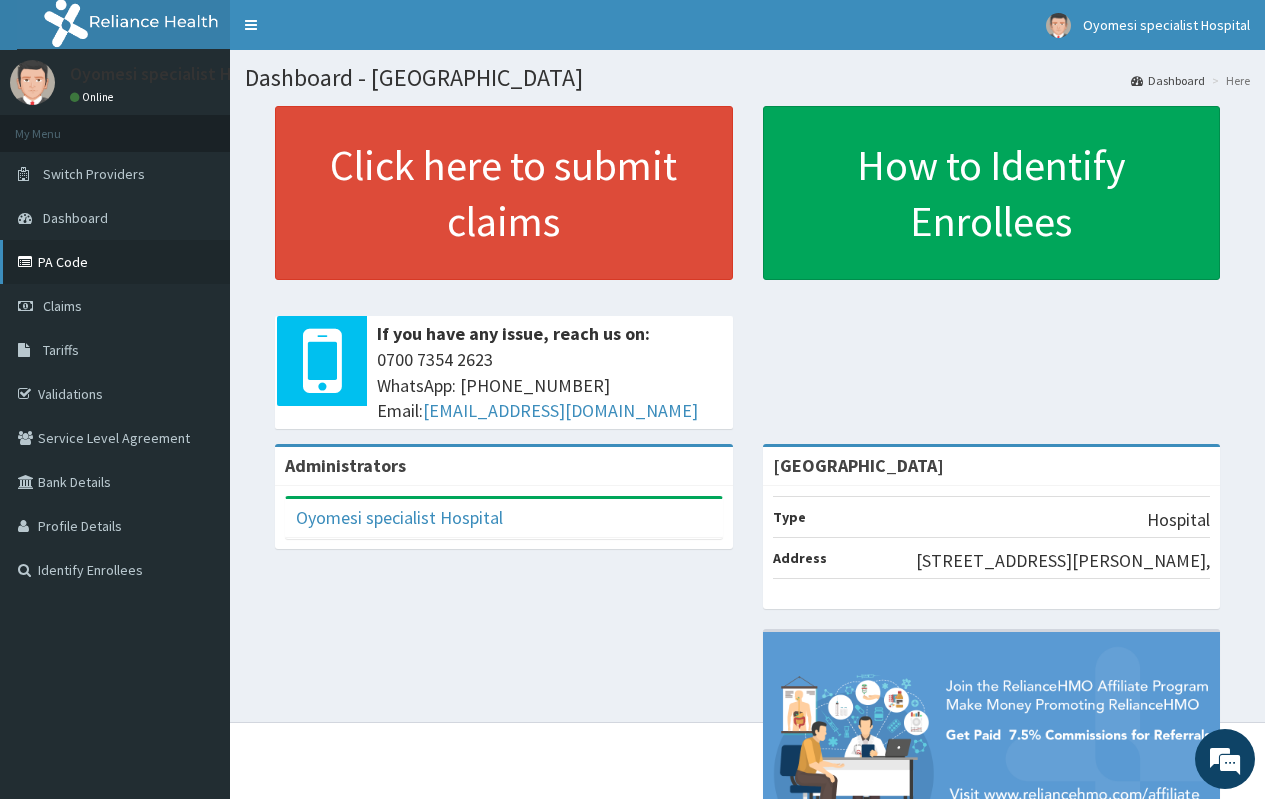 click on "PA Code" at bounding box center (115, 262) 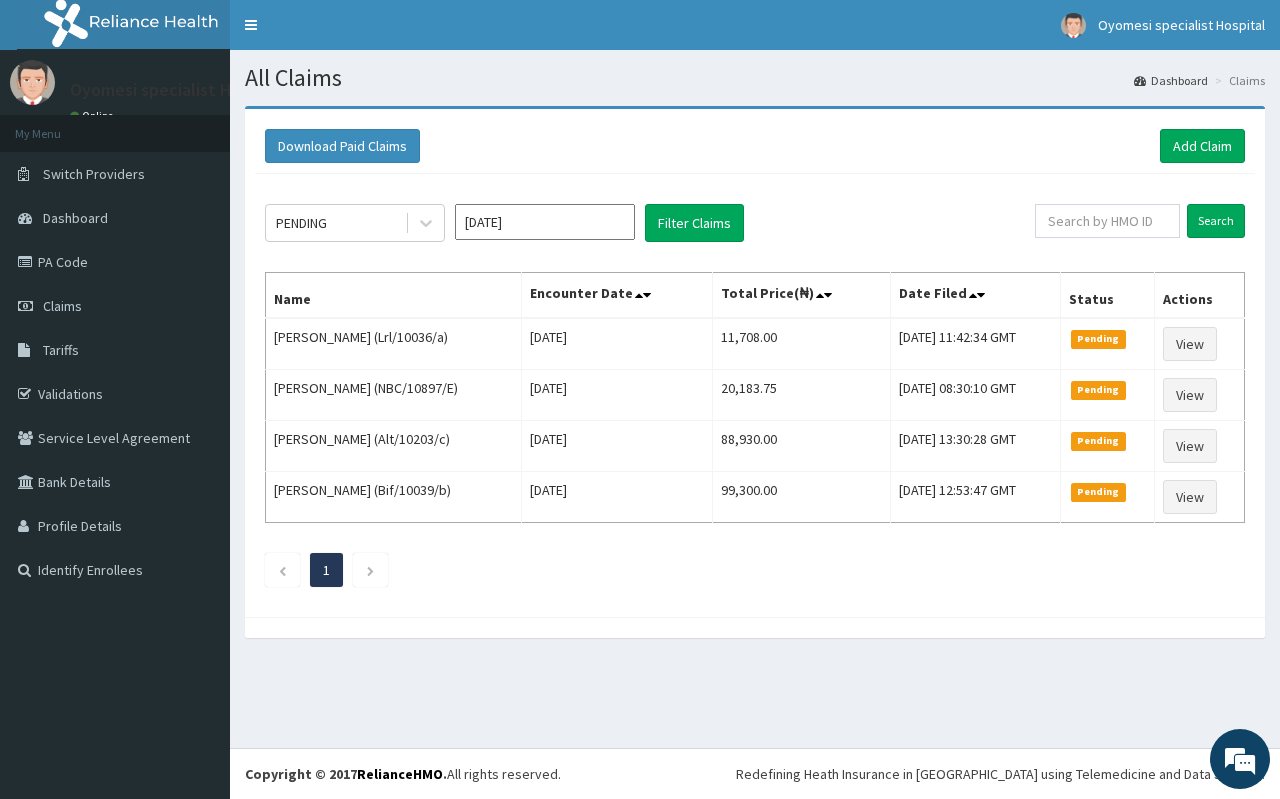 scroll, scrollTop: 0, scrollLeft: 0, axis: both 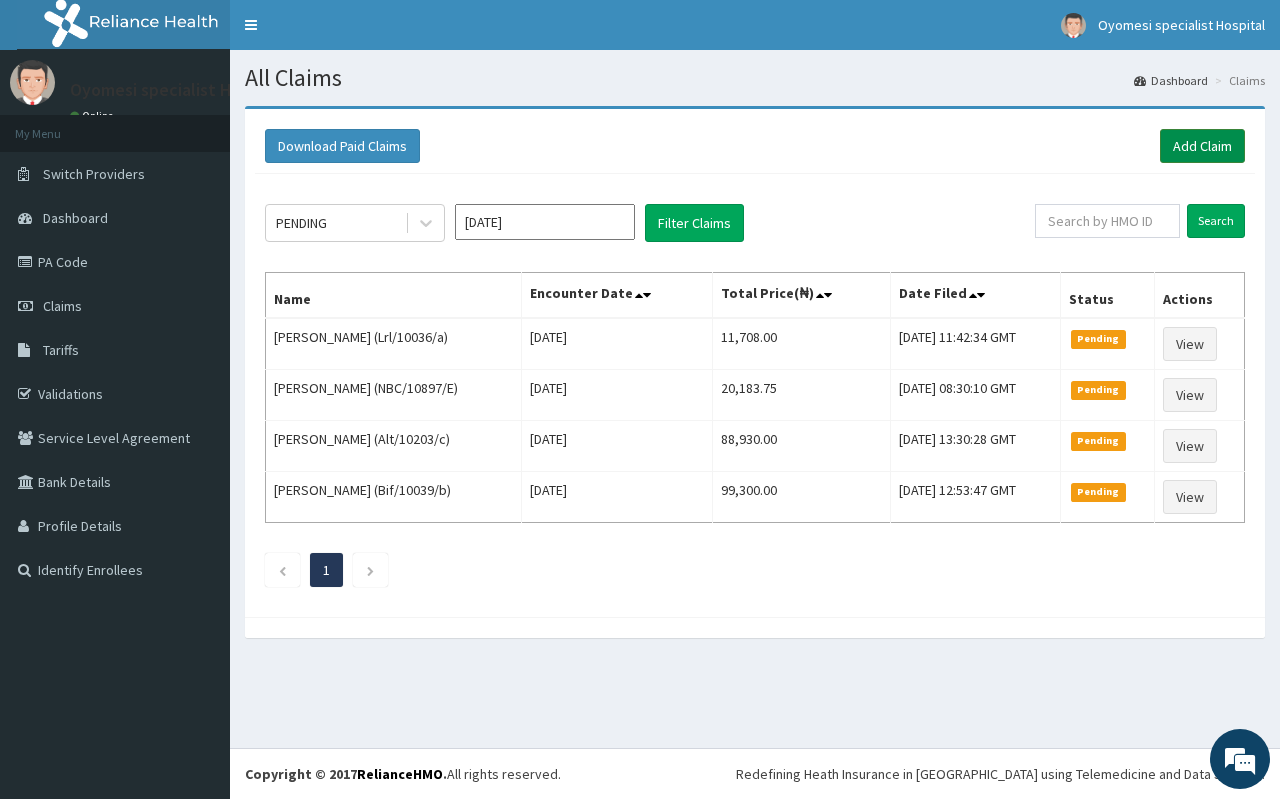 click on "Add Claim" at bounding box center [1202, 146] 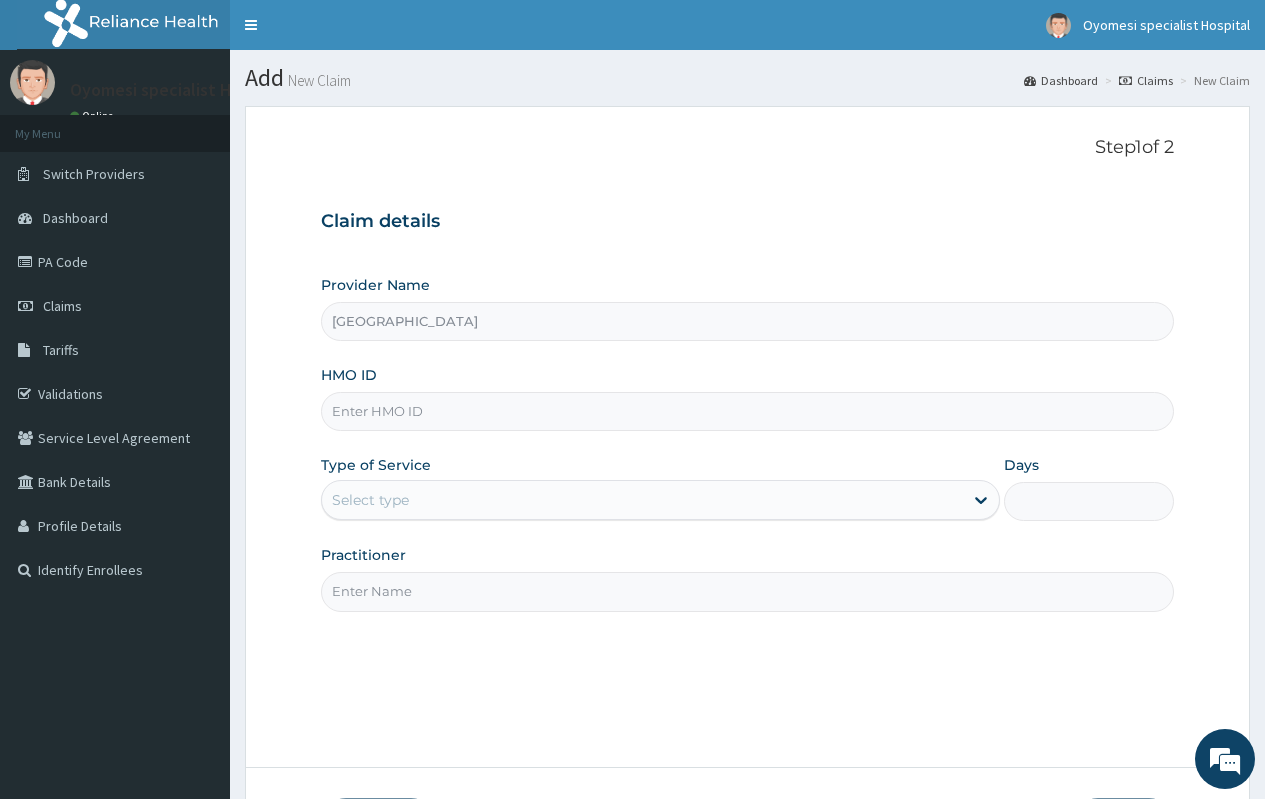 scroll, scrollTop: 0, scrollLeft: 0, axis: both 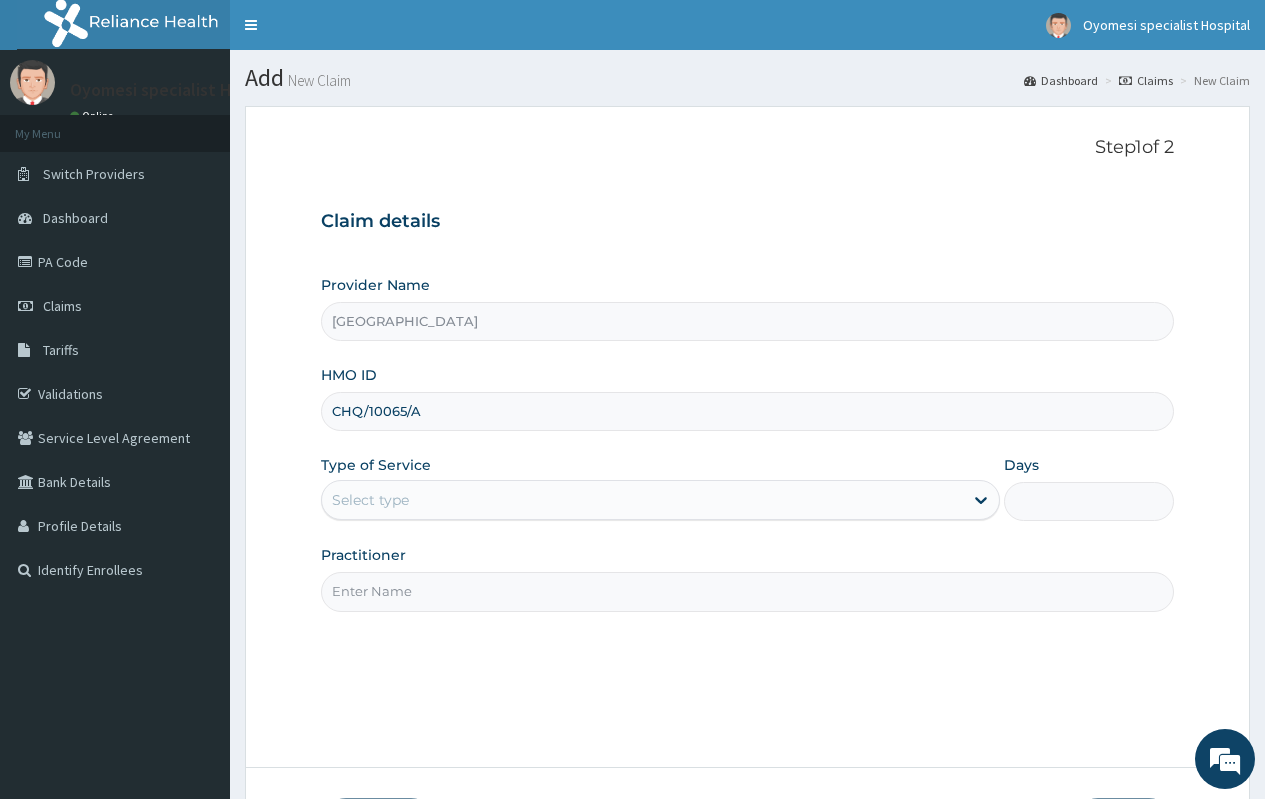 type on "CHQ/10065/A" 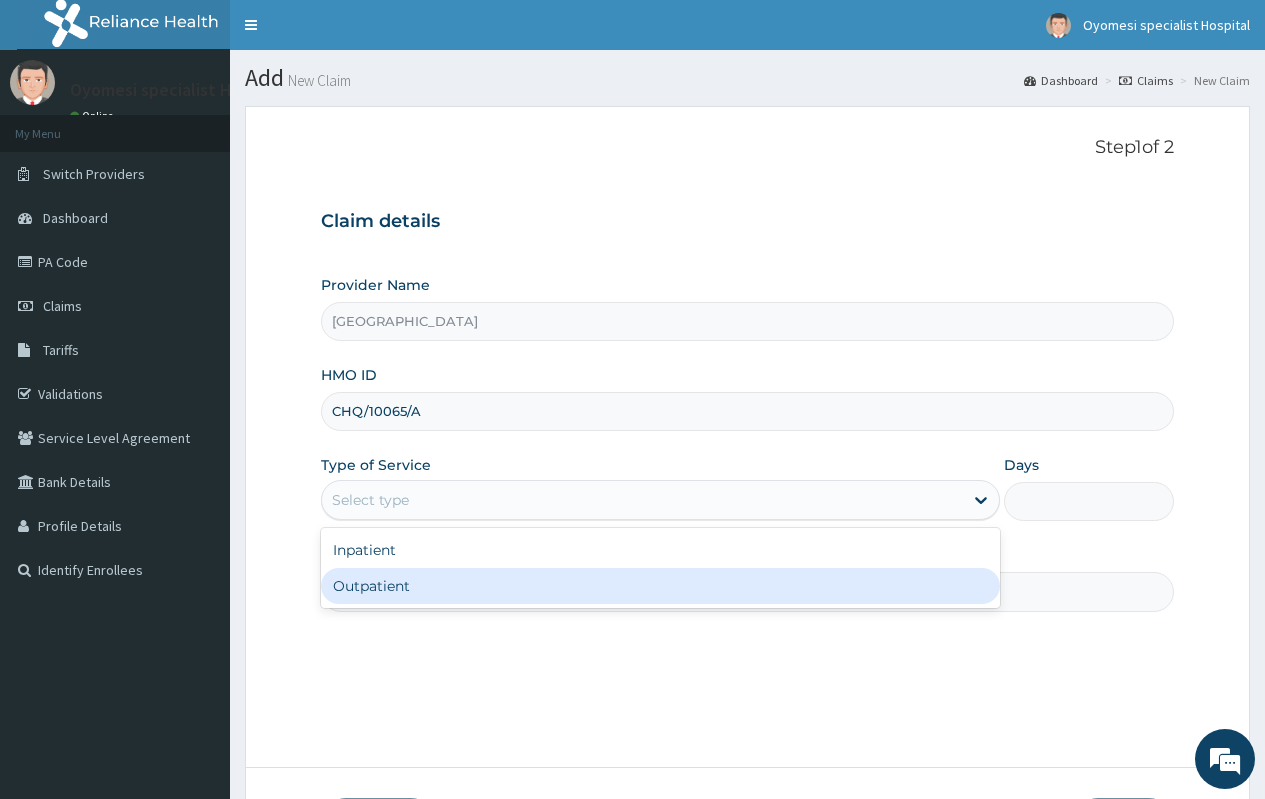 click on "Outpatient" at bounding box center (660, 586) 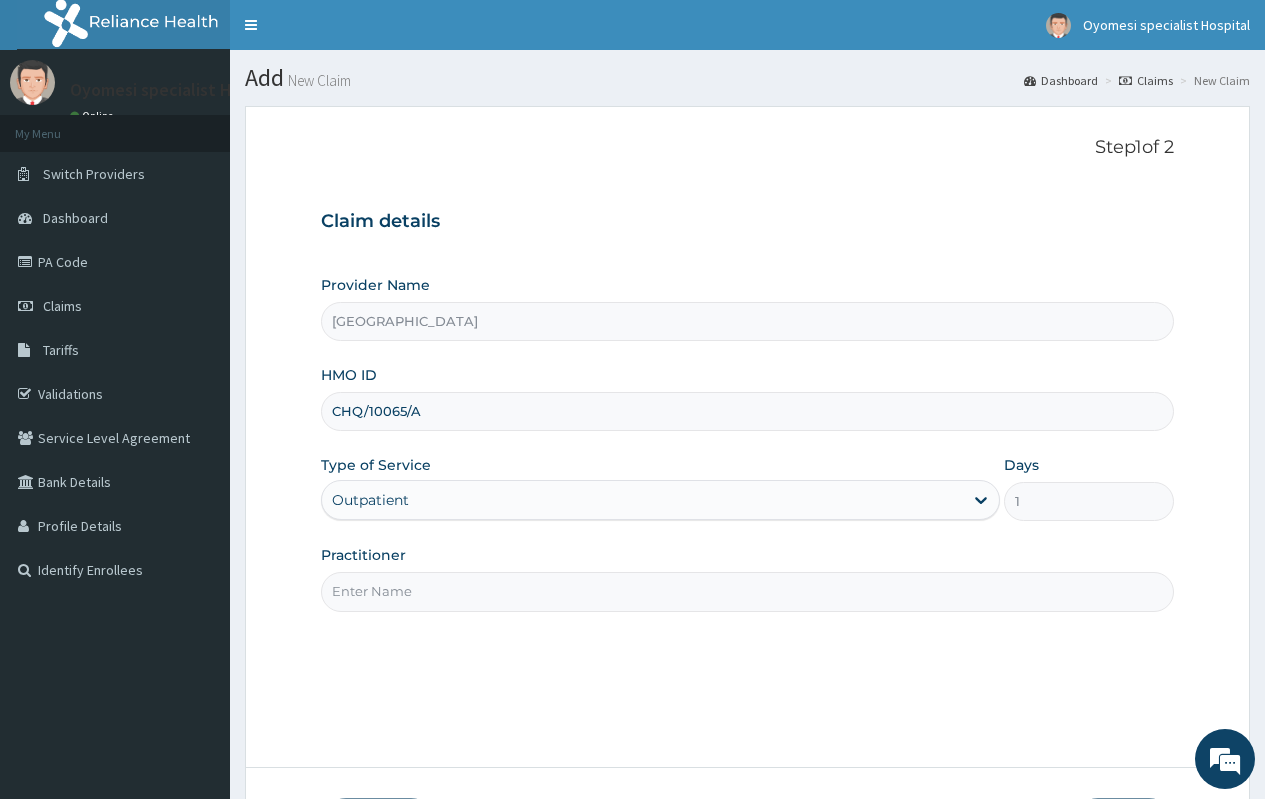 click on "Practitioner" at bounding box center [747, 591] 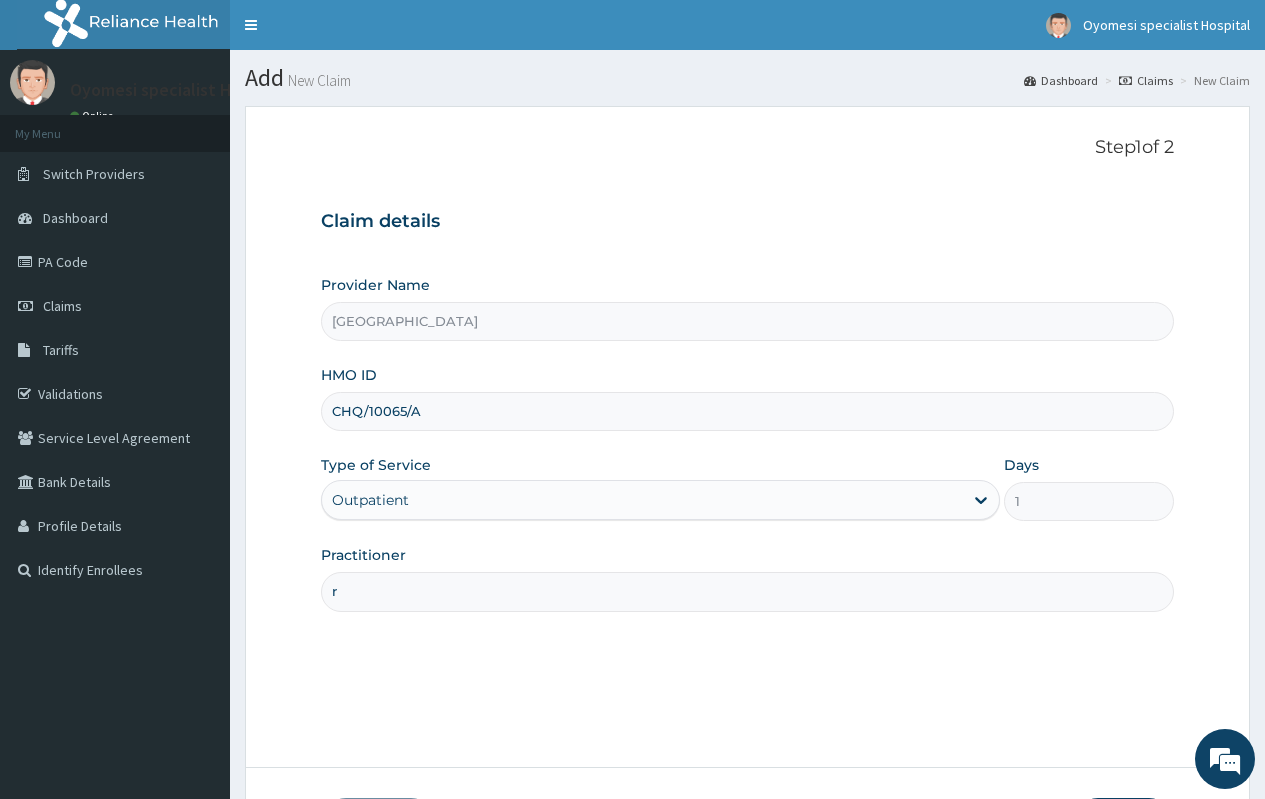 type on "r" 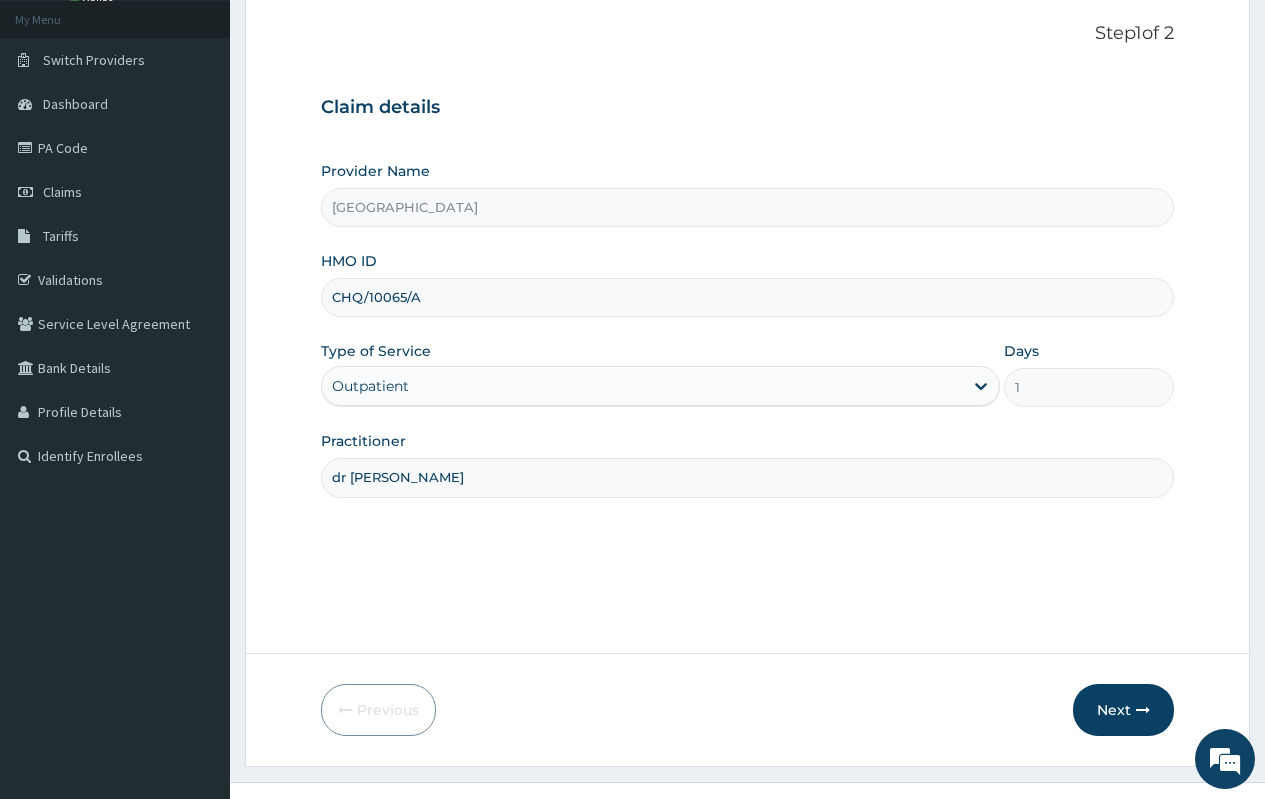 scroll, scrollTop: 148, scrollLeft: 0, axis: vertical 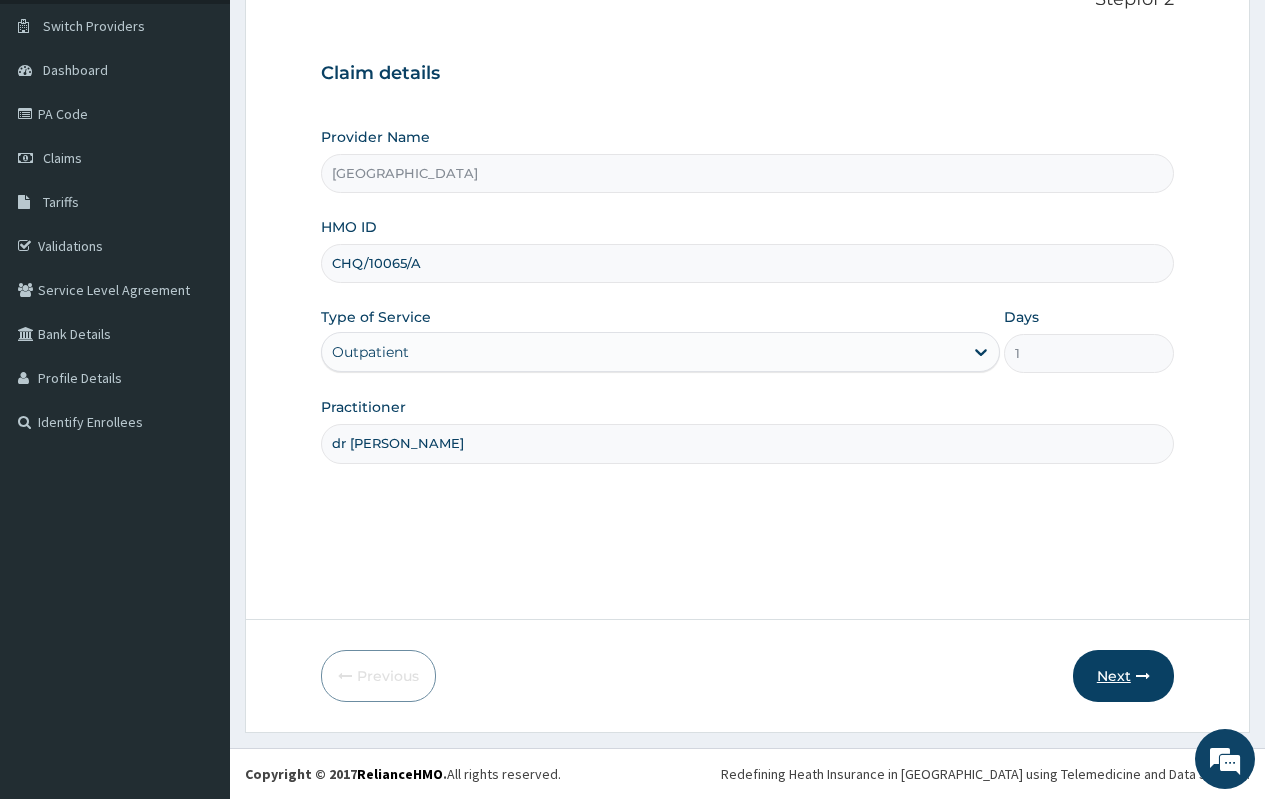 type on "dr emma" 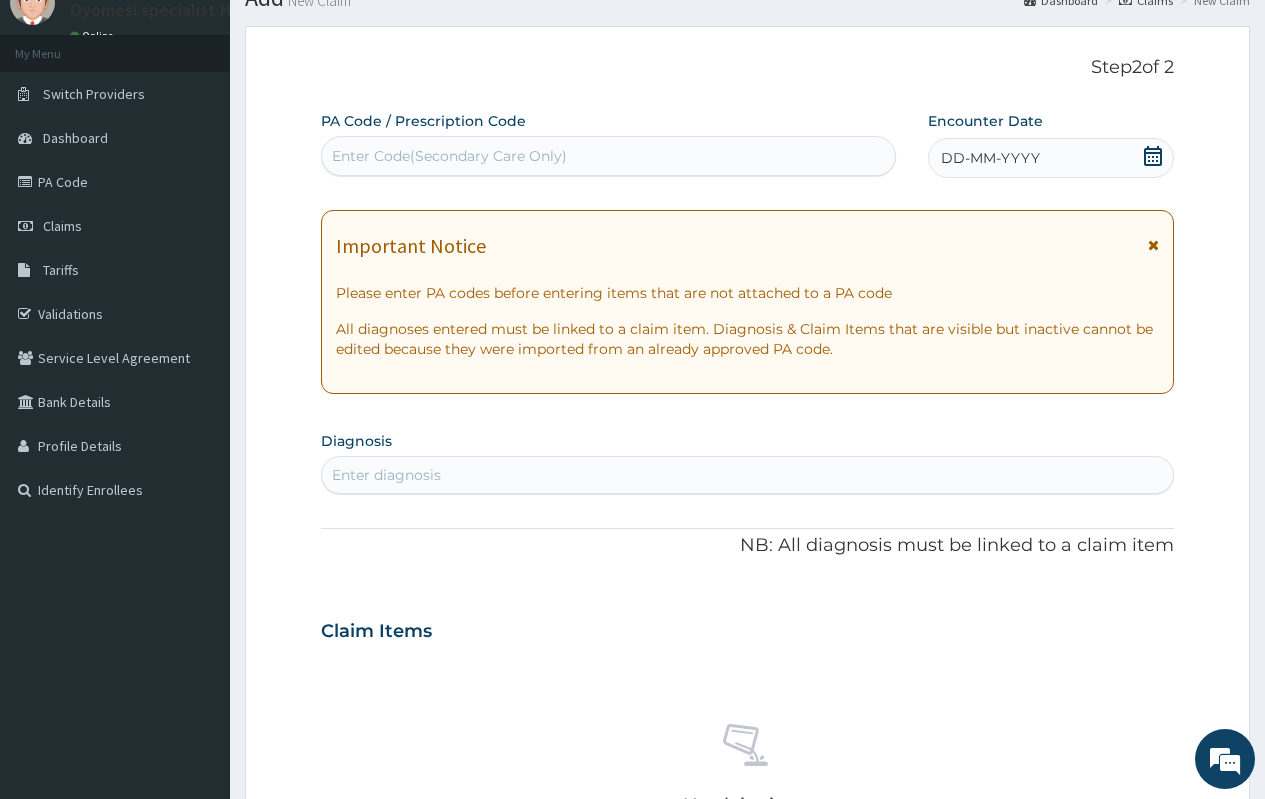 scroll, scrollTop: 0, scrollLeft: 0, axis: both 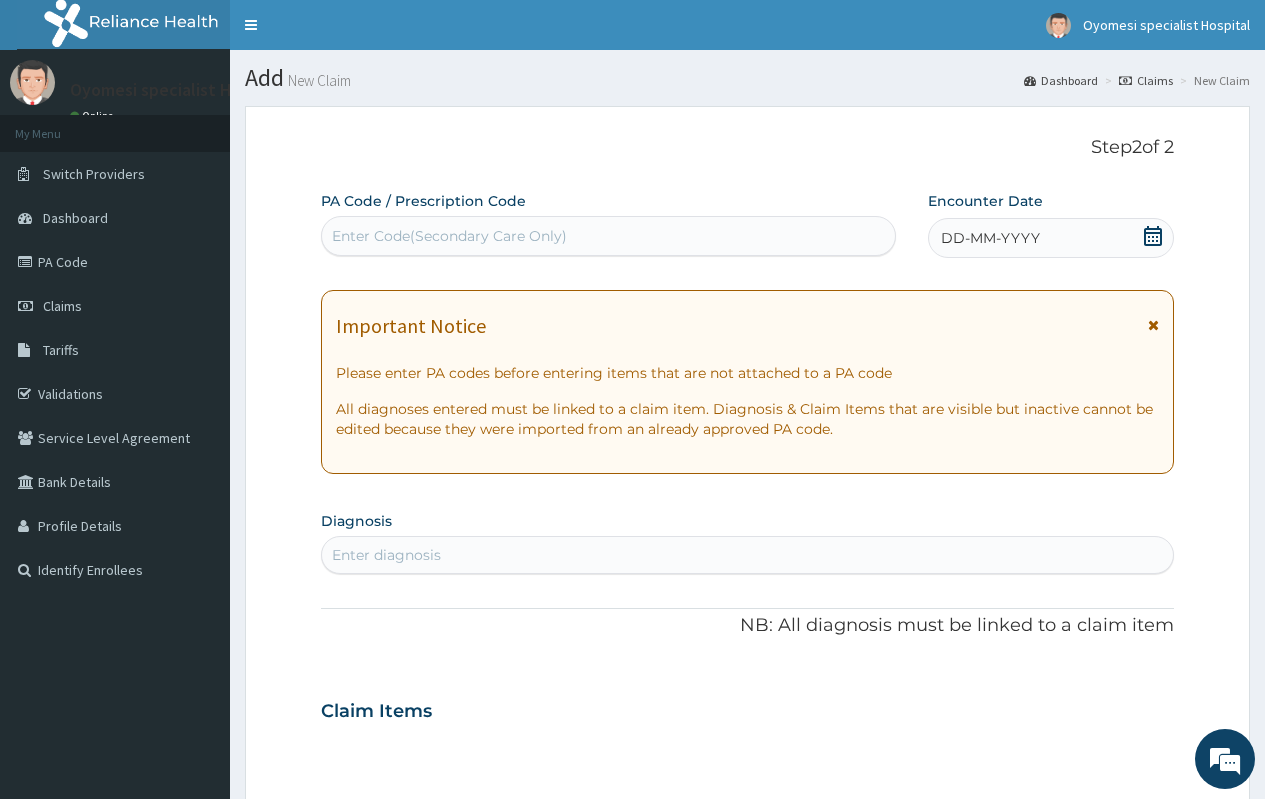 click on "Enter Code(Secondary Care Only)" at bounding box center (449, 236) 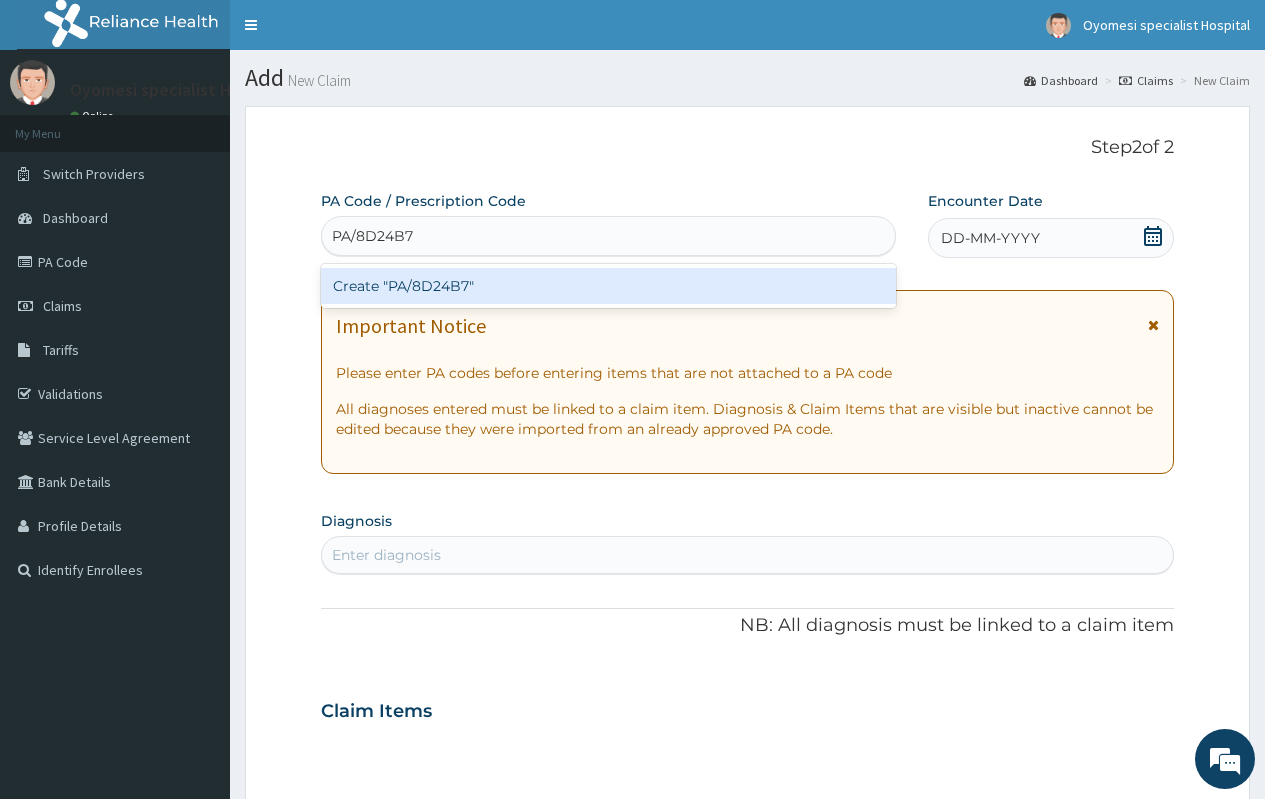 click on "Create "PA/8D24B7"" at bounding box center [608, 286] 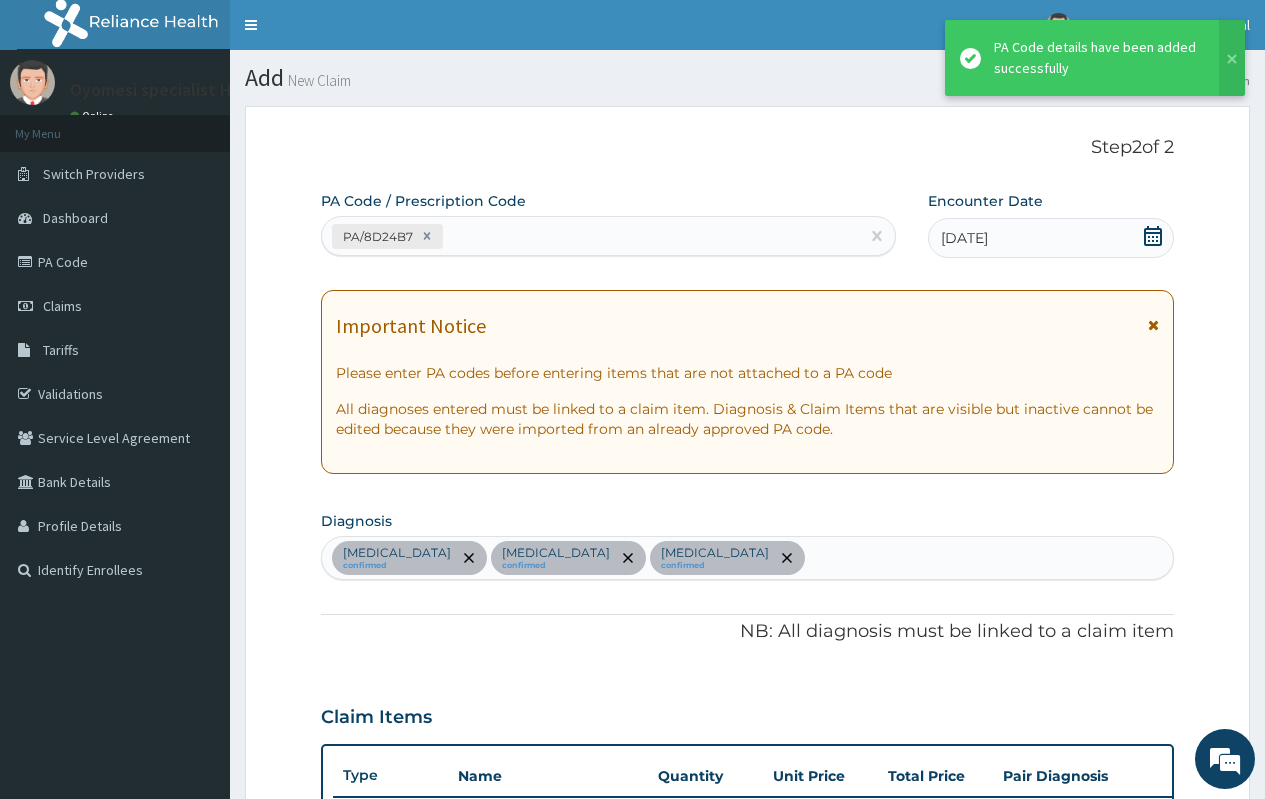 scroll, scrollTop: 709, scrollLeft: 0, axis: vertical 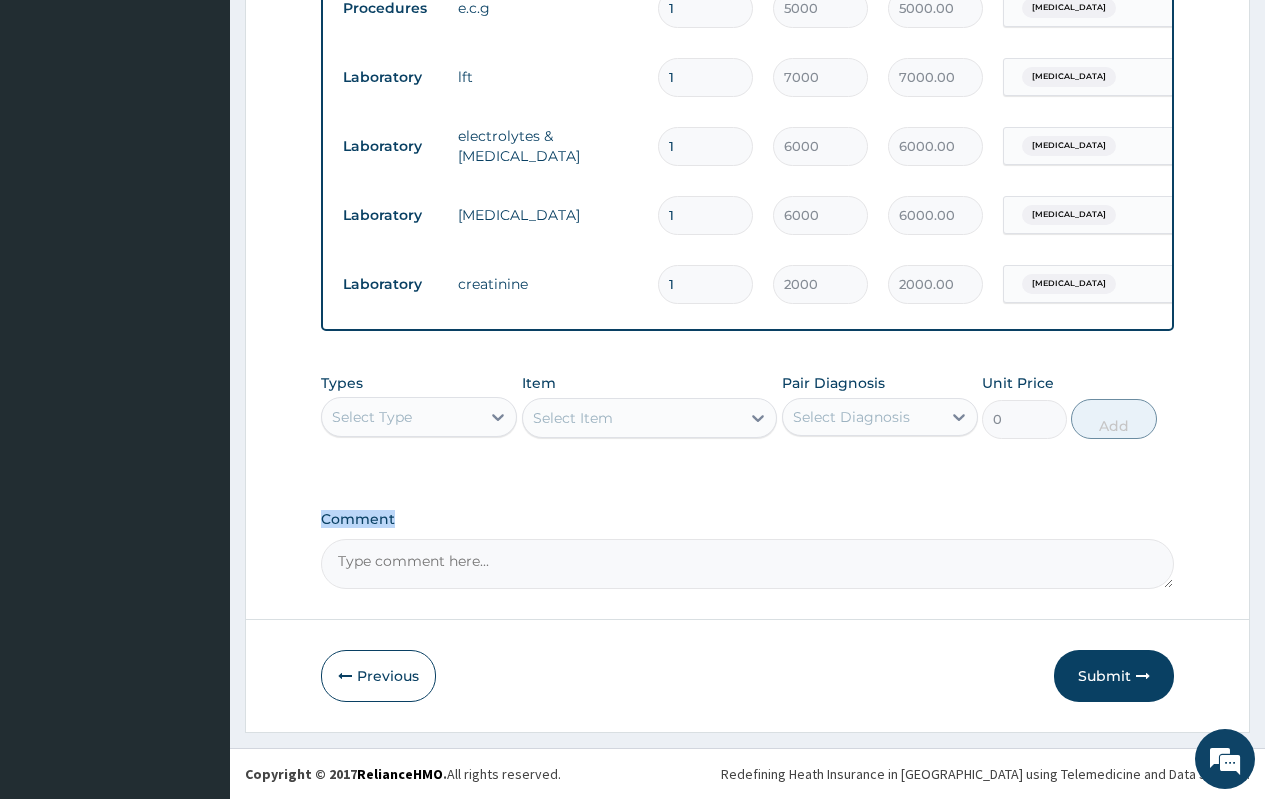 drag, startPoint x: 1249, startPoint y: 495, endPoint x: 1279, endPoint y: 431, distance: 70.68239 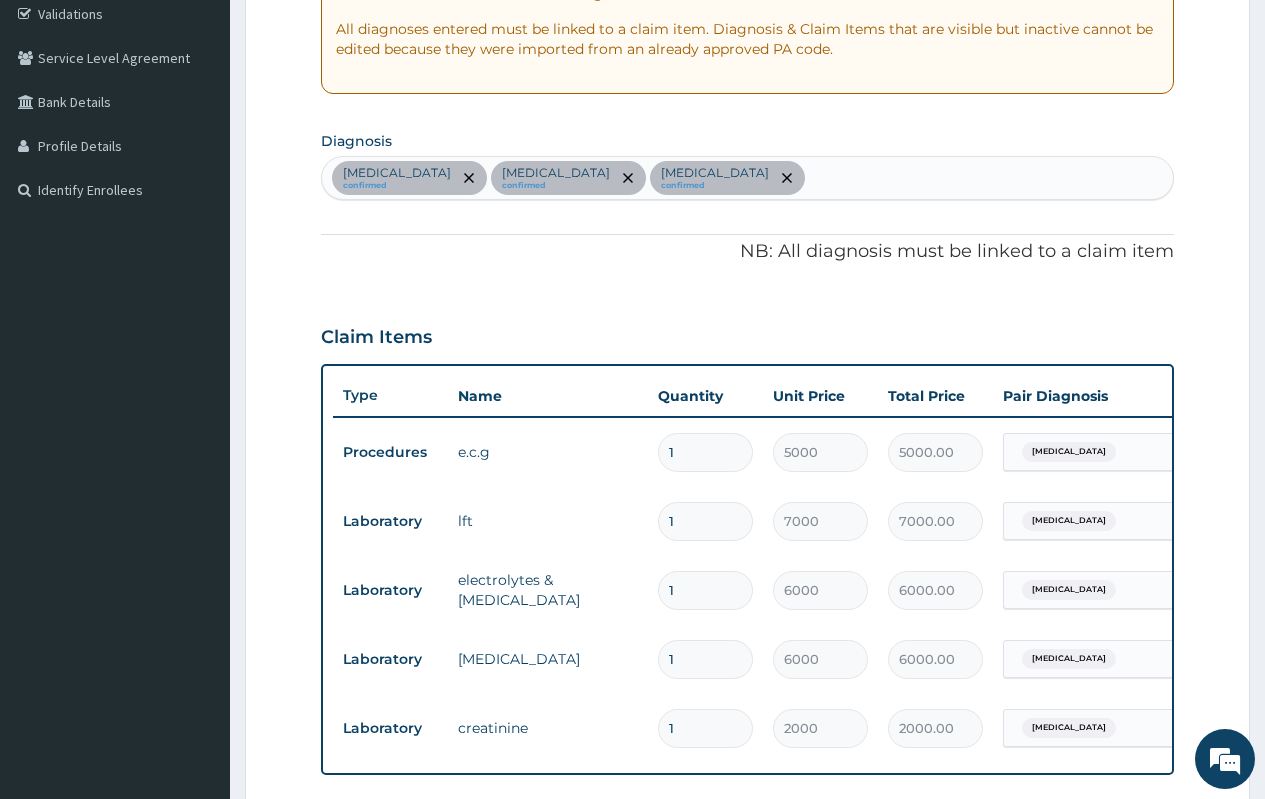 scroll, scrollTop: 348, scrollLeft: 0, axis: vertical 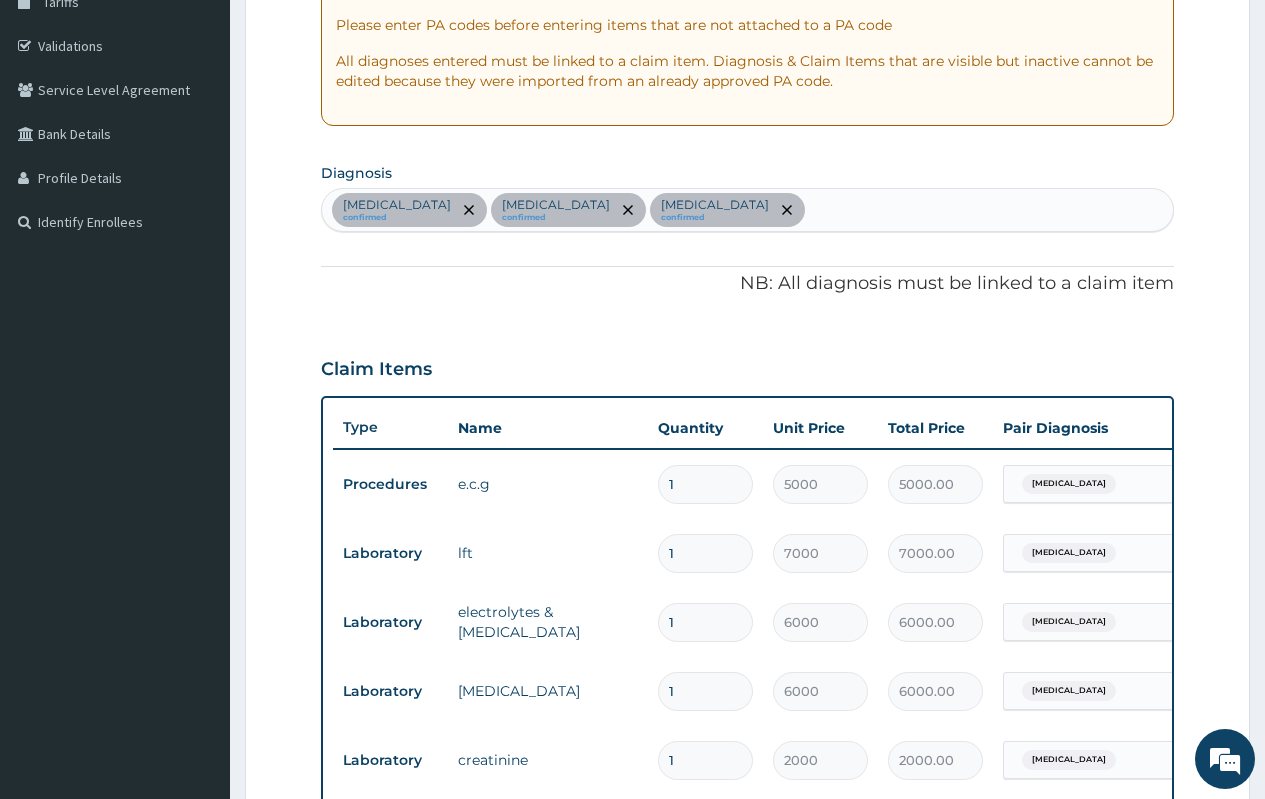 click on "Secondary hypertension confirmed Chronic hepatitis confirmed Pyelonephritis confirmed" at bounding box center (747, 210) 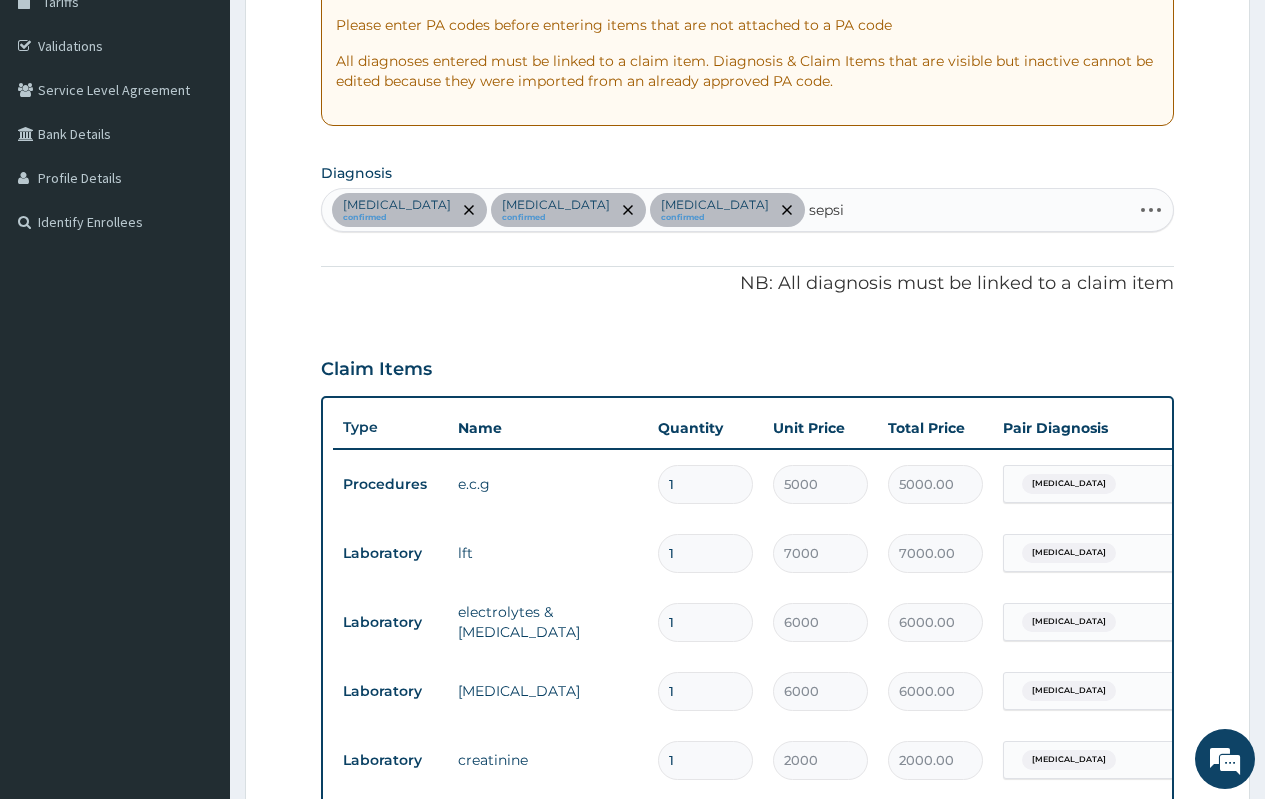 type on "sepsis" 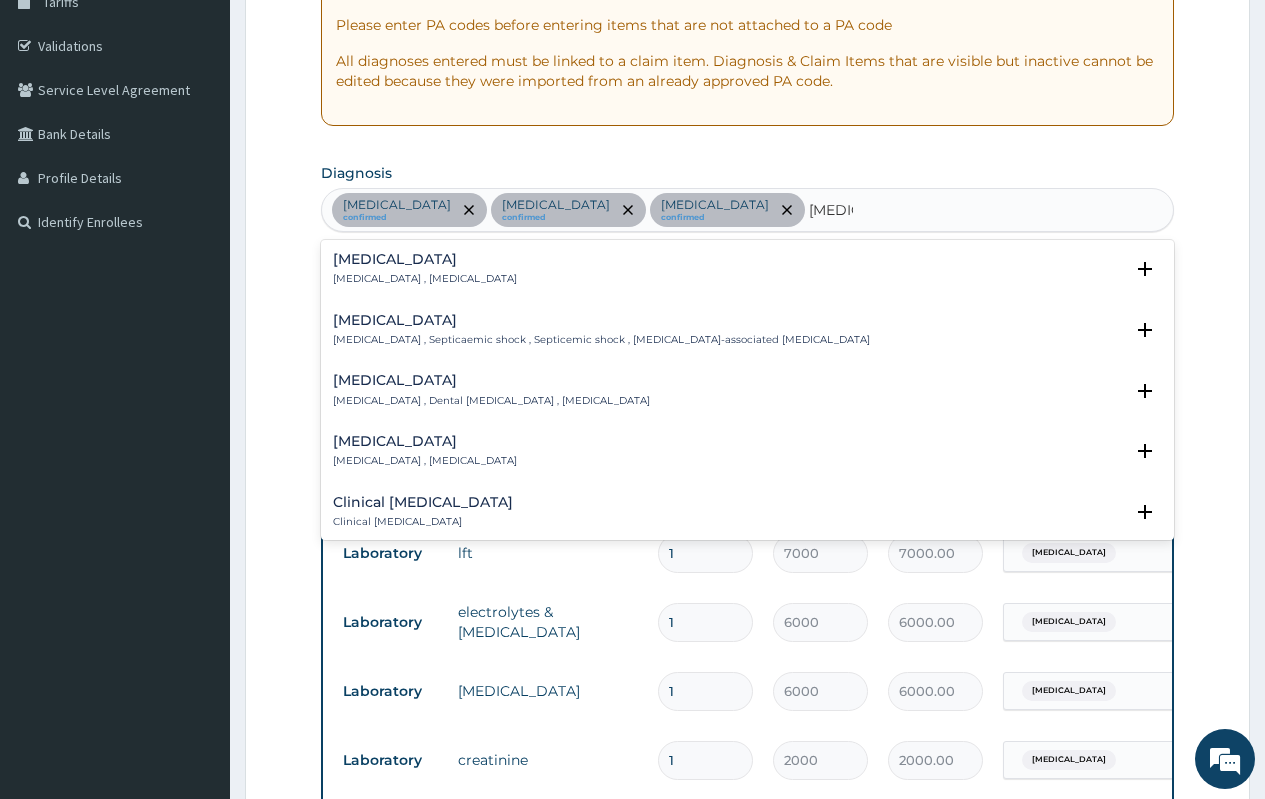 click on "Sepsis" at bounding box center [425, 259] 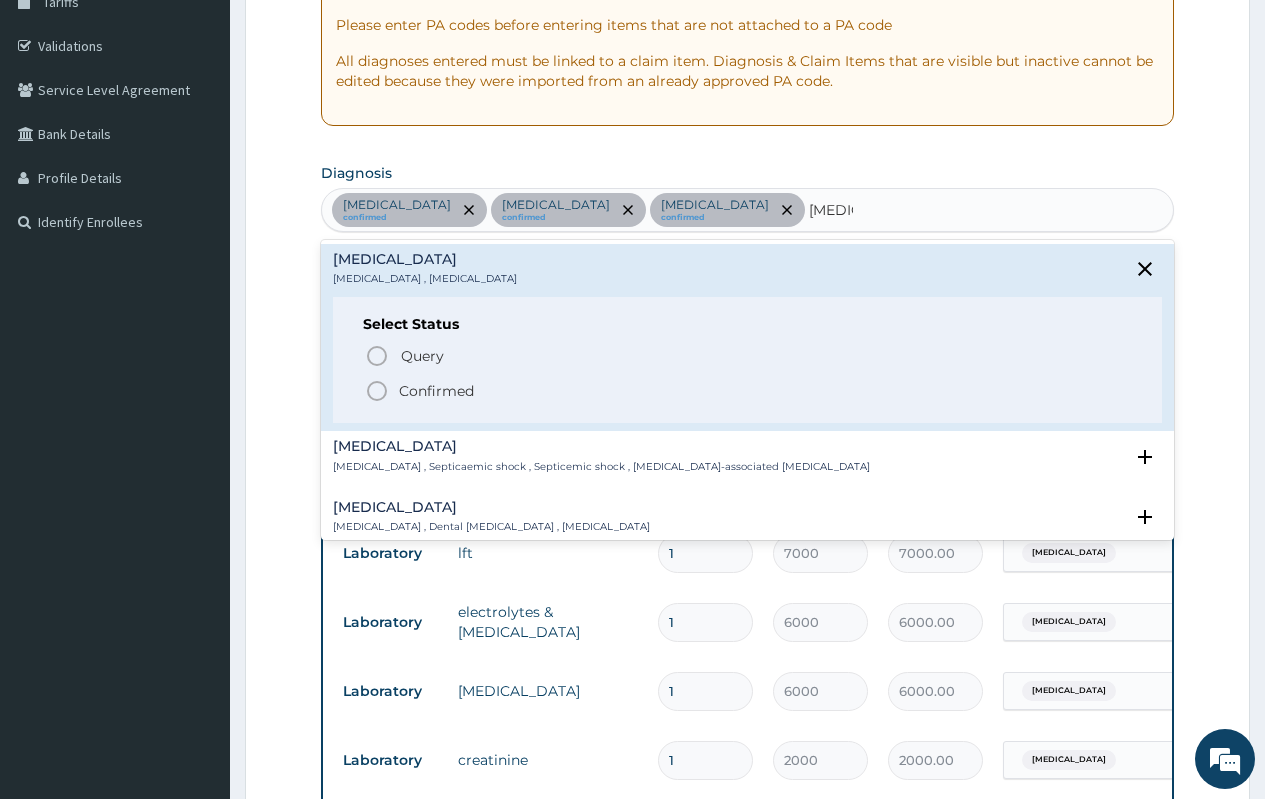click on "Confirmed" at bounding box center [436, 391] 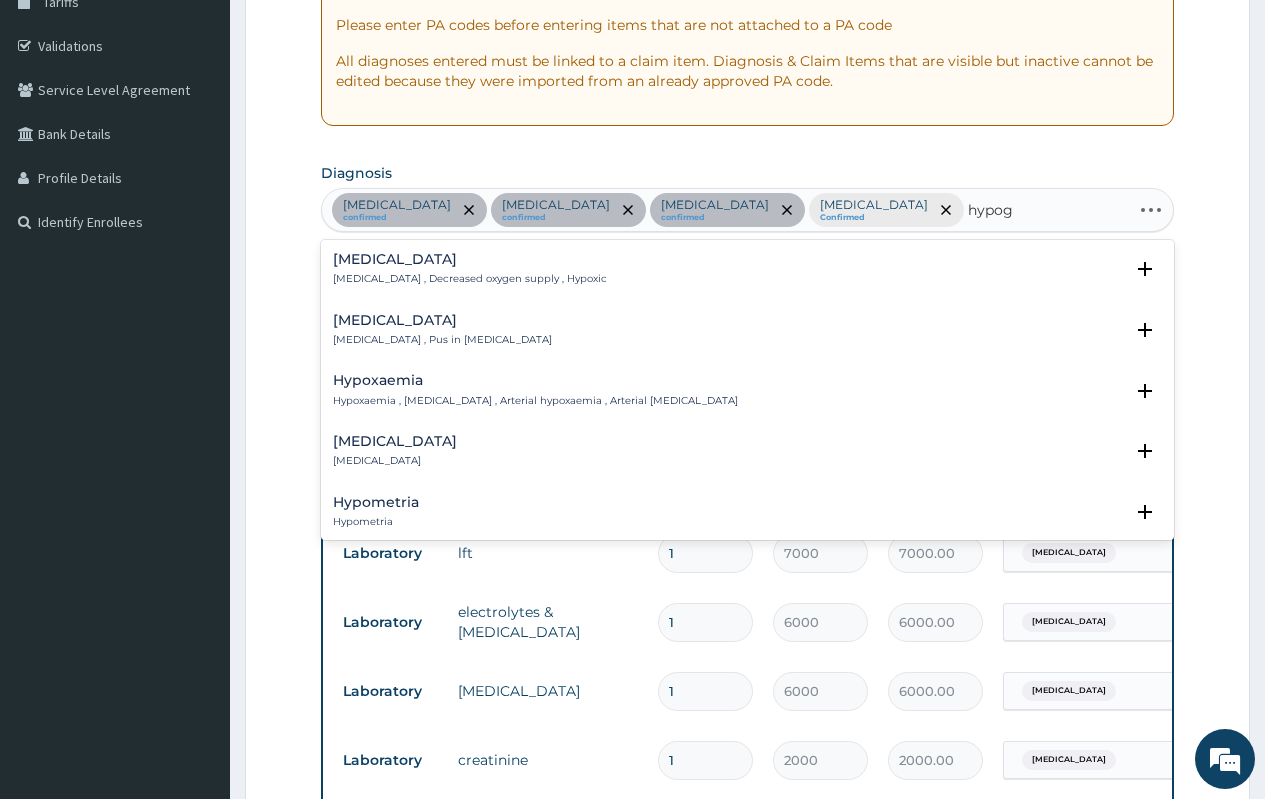 type on "hypogl" 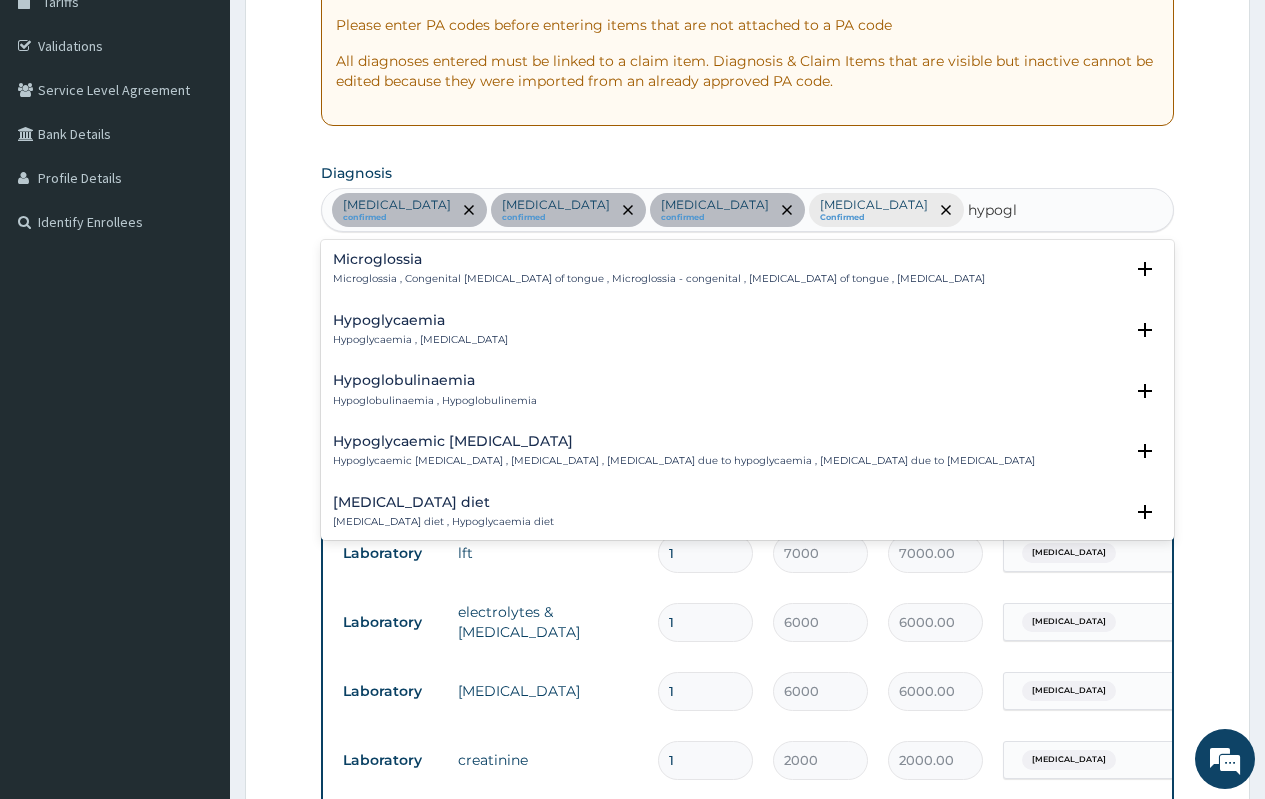 click on "Hypoglycaemia , Hypoglycemia" at bounding box center (420, 340) 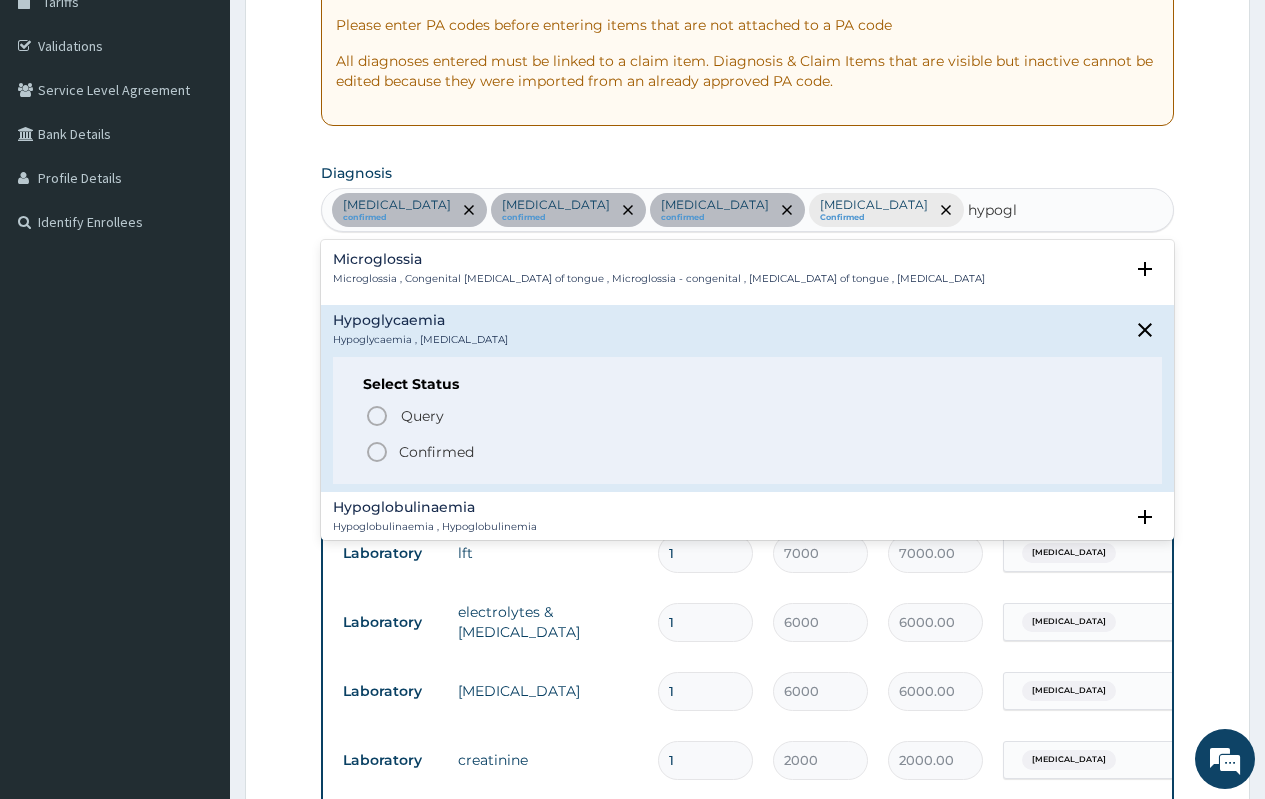 drag, startPoint x: 453, startPoint y: 446, endPoint x: 455, endPoint y: 435, distance: 11.18034 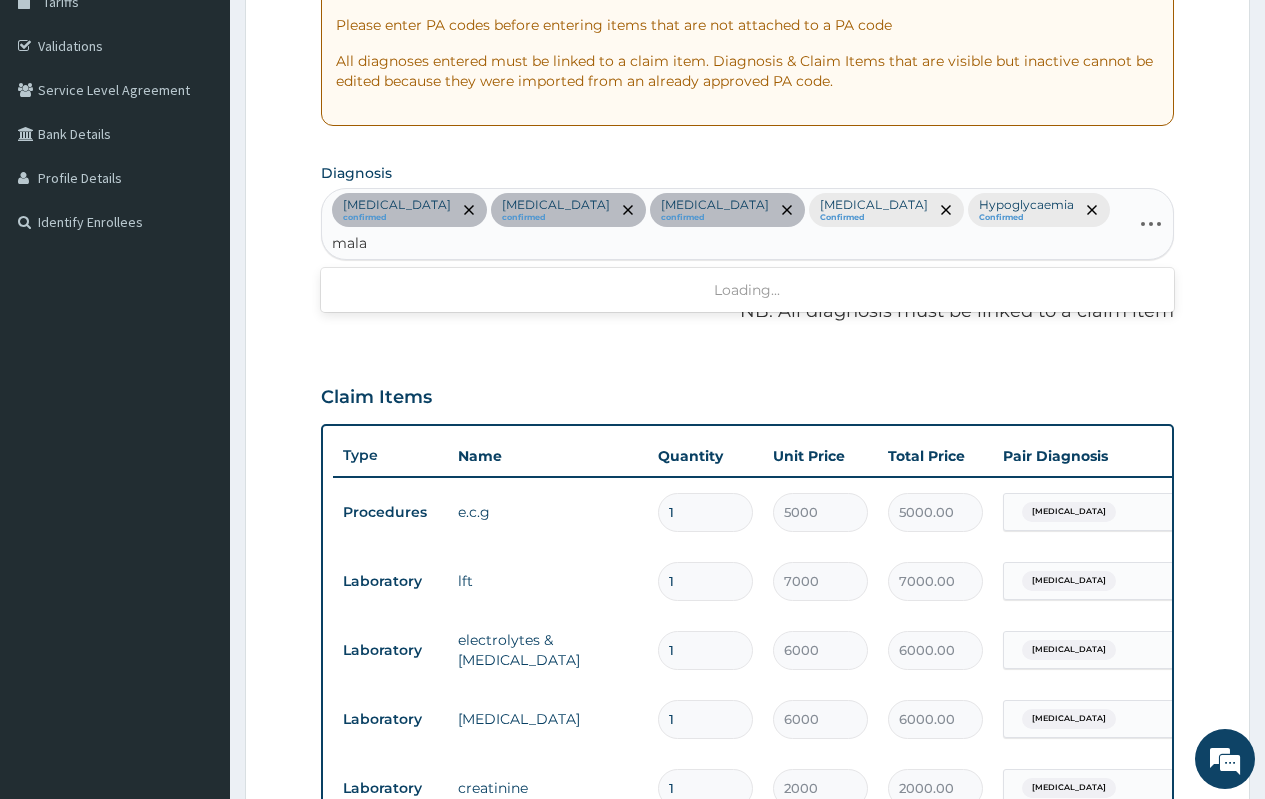 type on "malar" 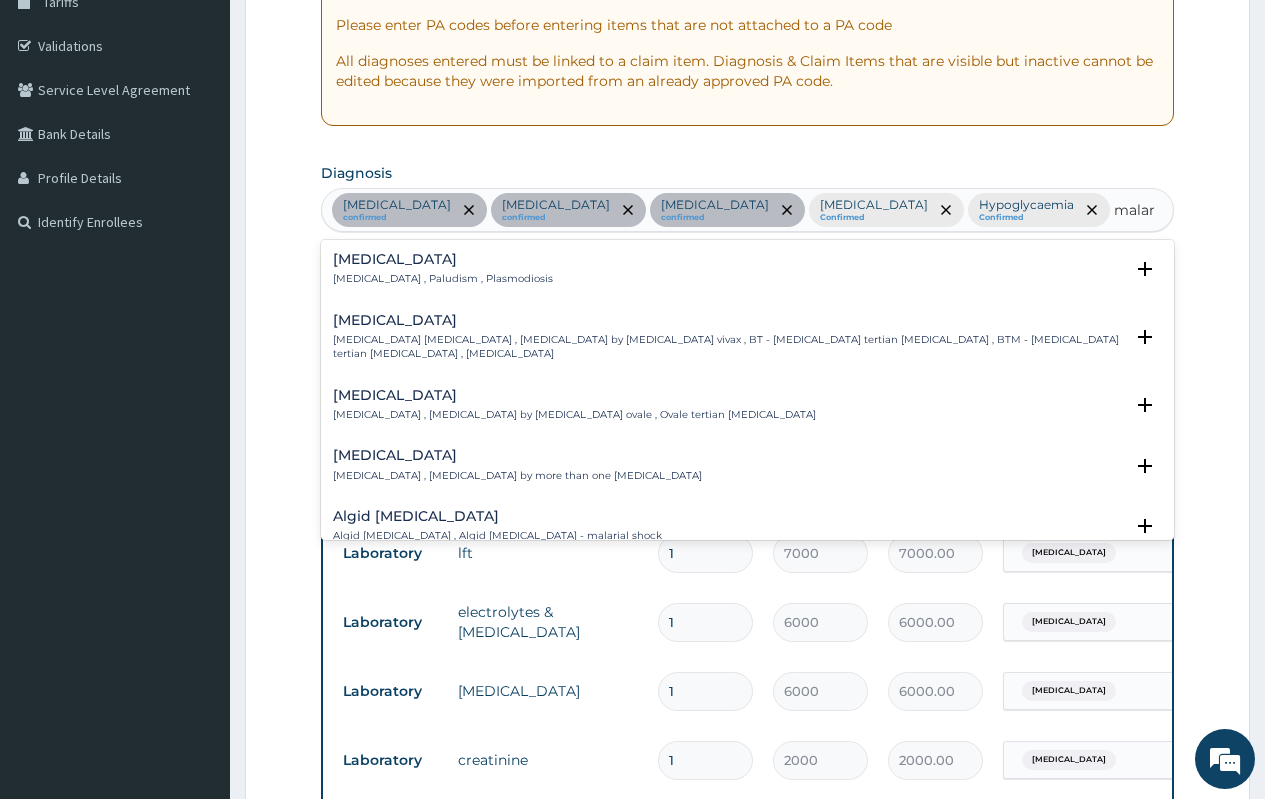 click on "Malaria Malaria , Paludism , Plasmodiosis" at bounding box center [747, 269] 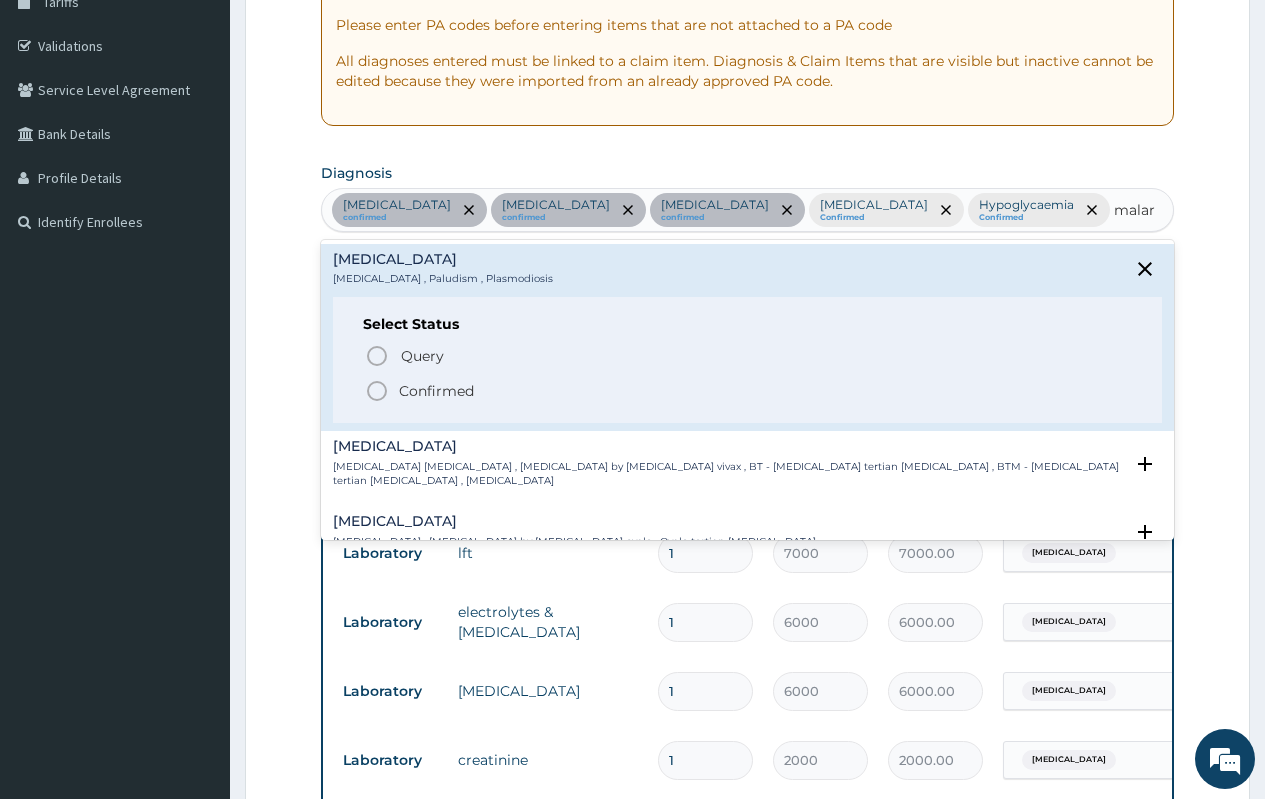 click on "Confirmed" at bounding box center (436, 391) 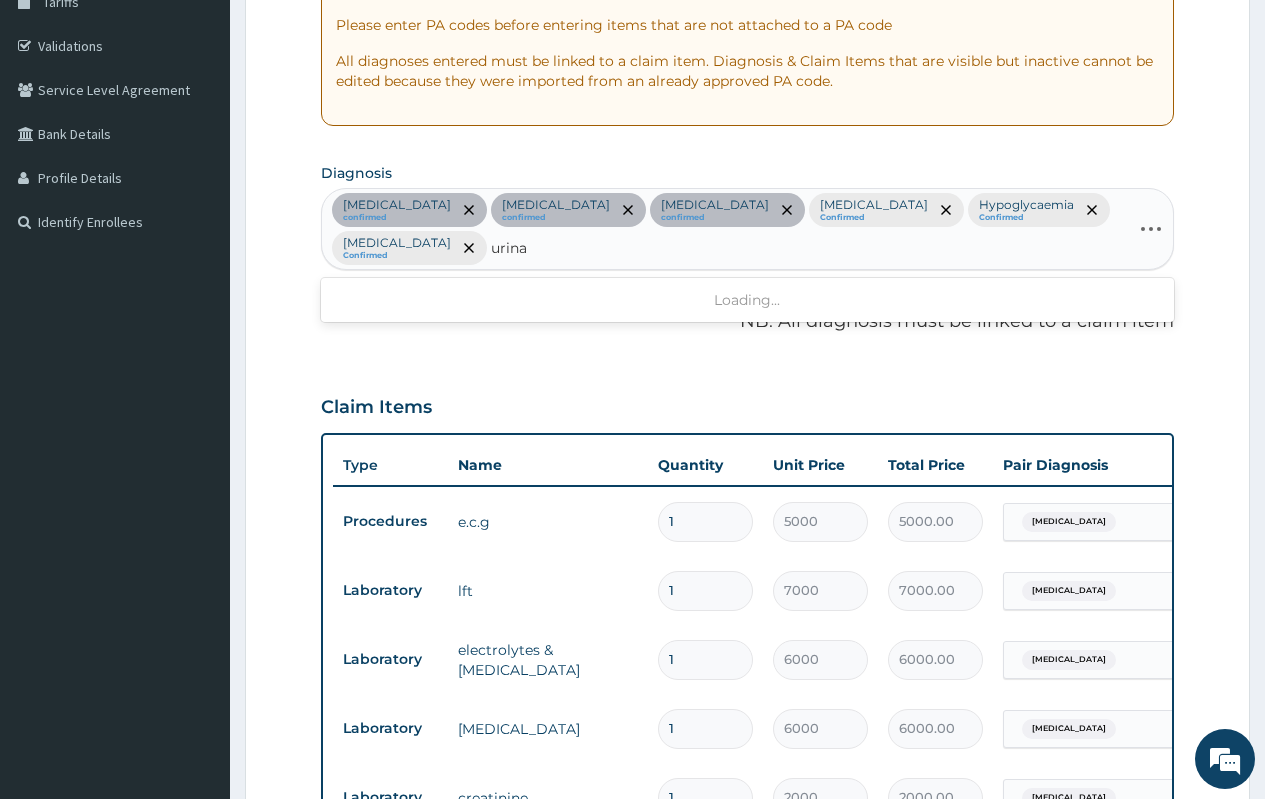 type on "urinar" 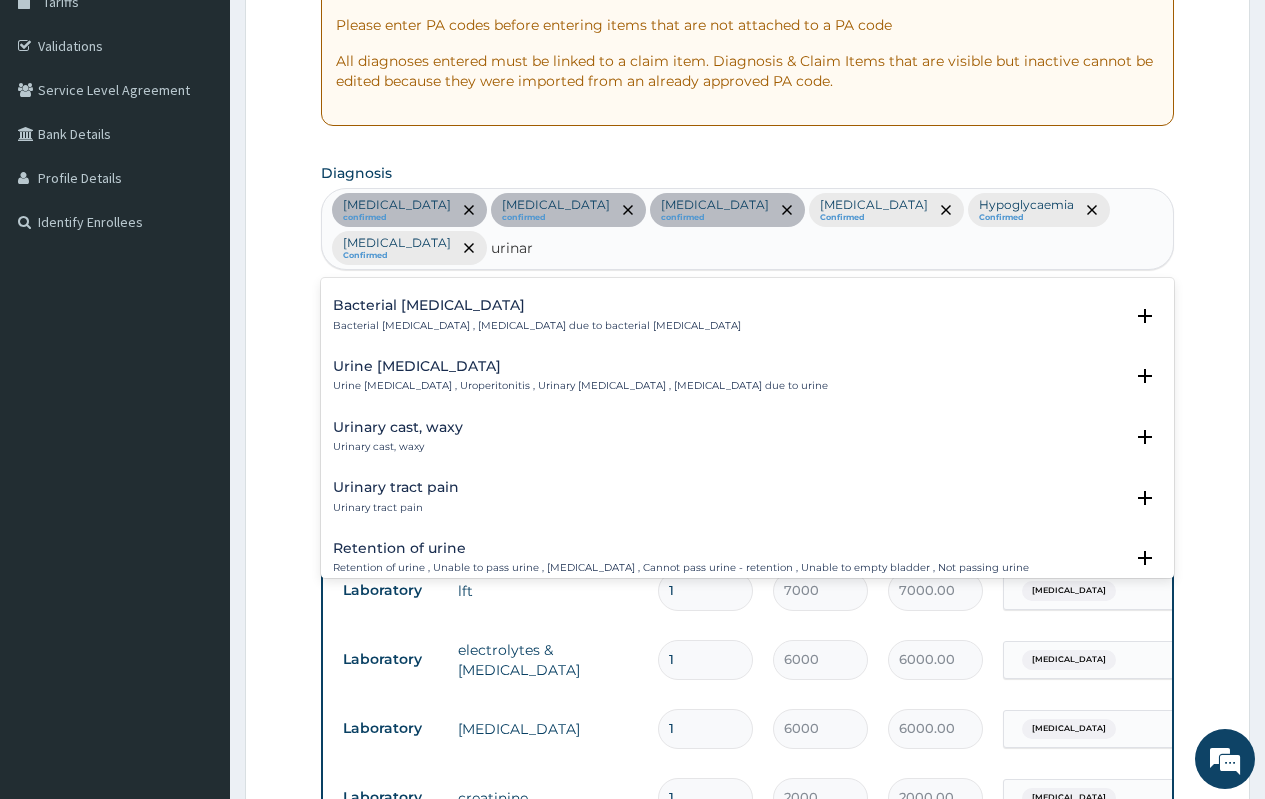 scroll, scrollTop: 520, scrollLeft: 0, axis: vertical 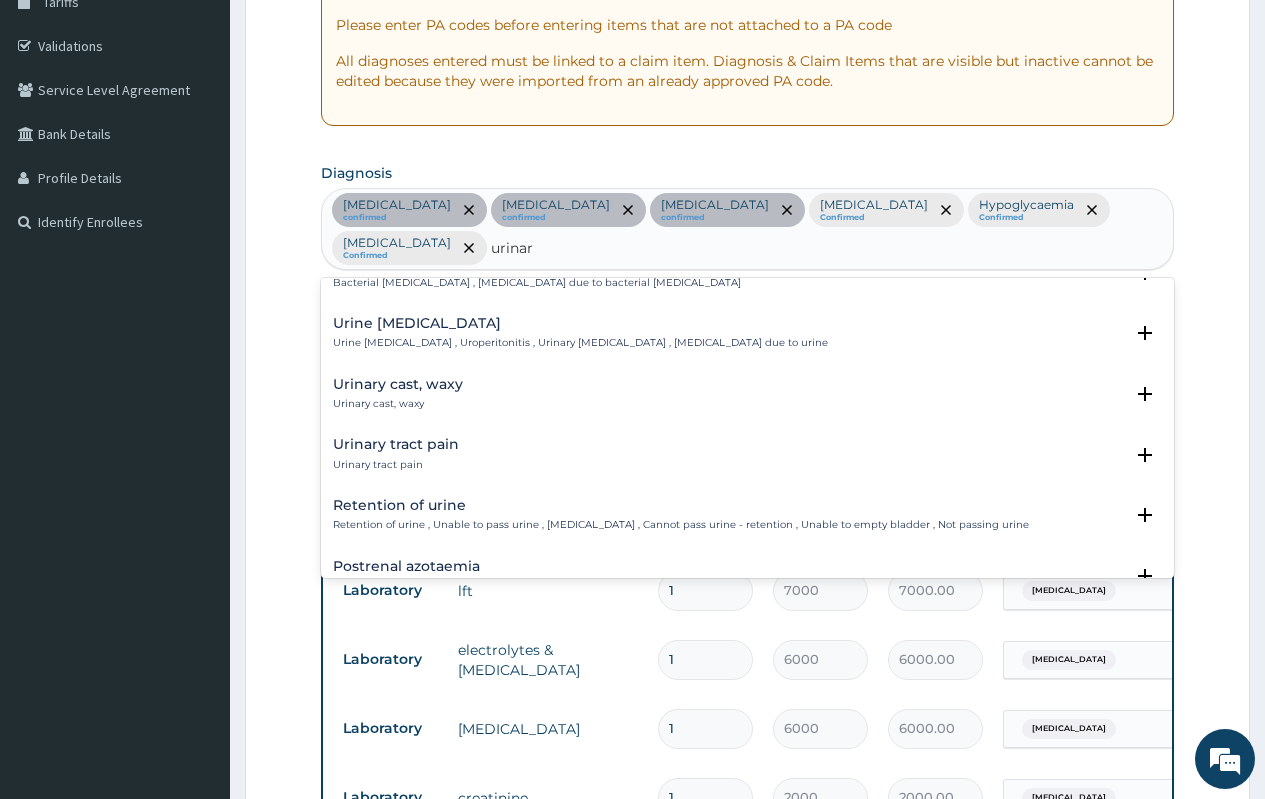 click on "Urinary tract pain Urinary tract pain Select Status Query Query covers suspected (?), Keep in view (kiv), Ruled out (r/o) Confirmed" at bounding box center (747, 459) 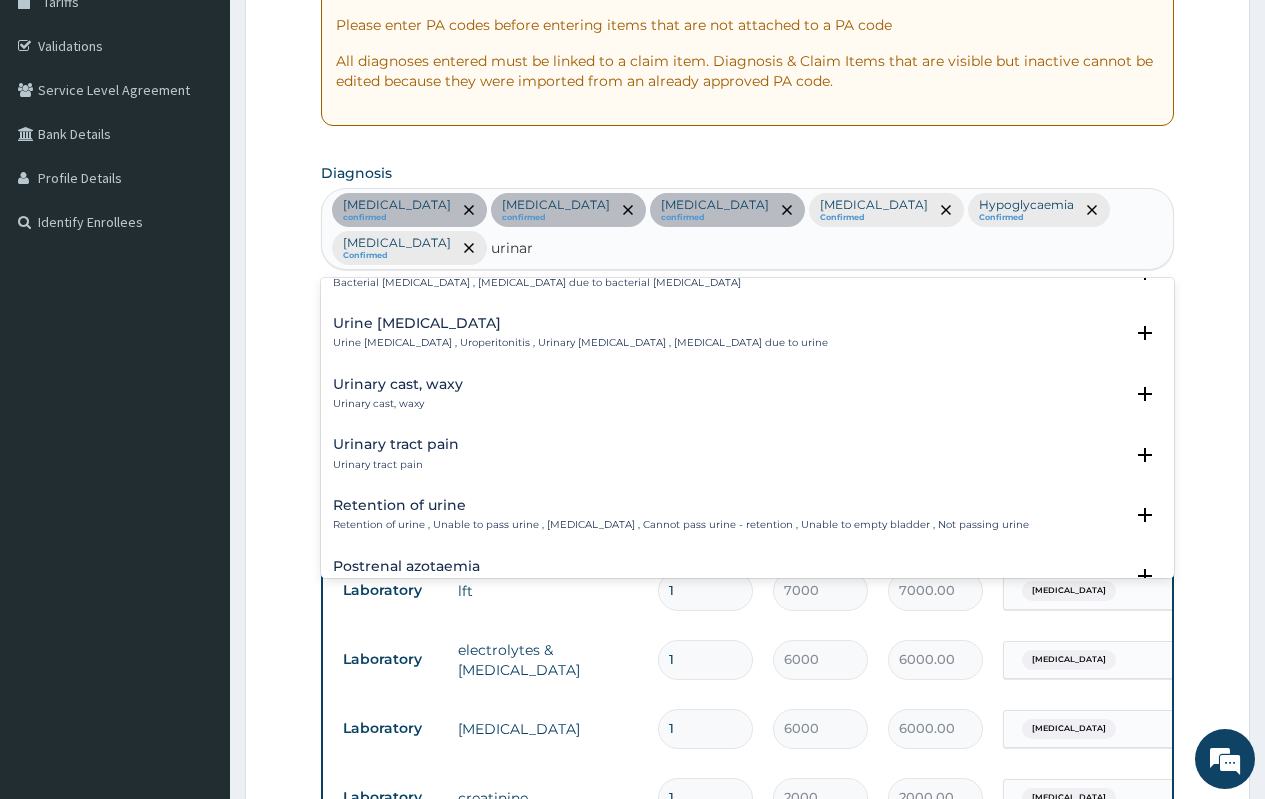 click on "Urinary tract pain Urinary tract pain" at bounding box center (747, 454) 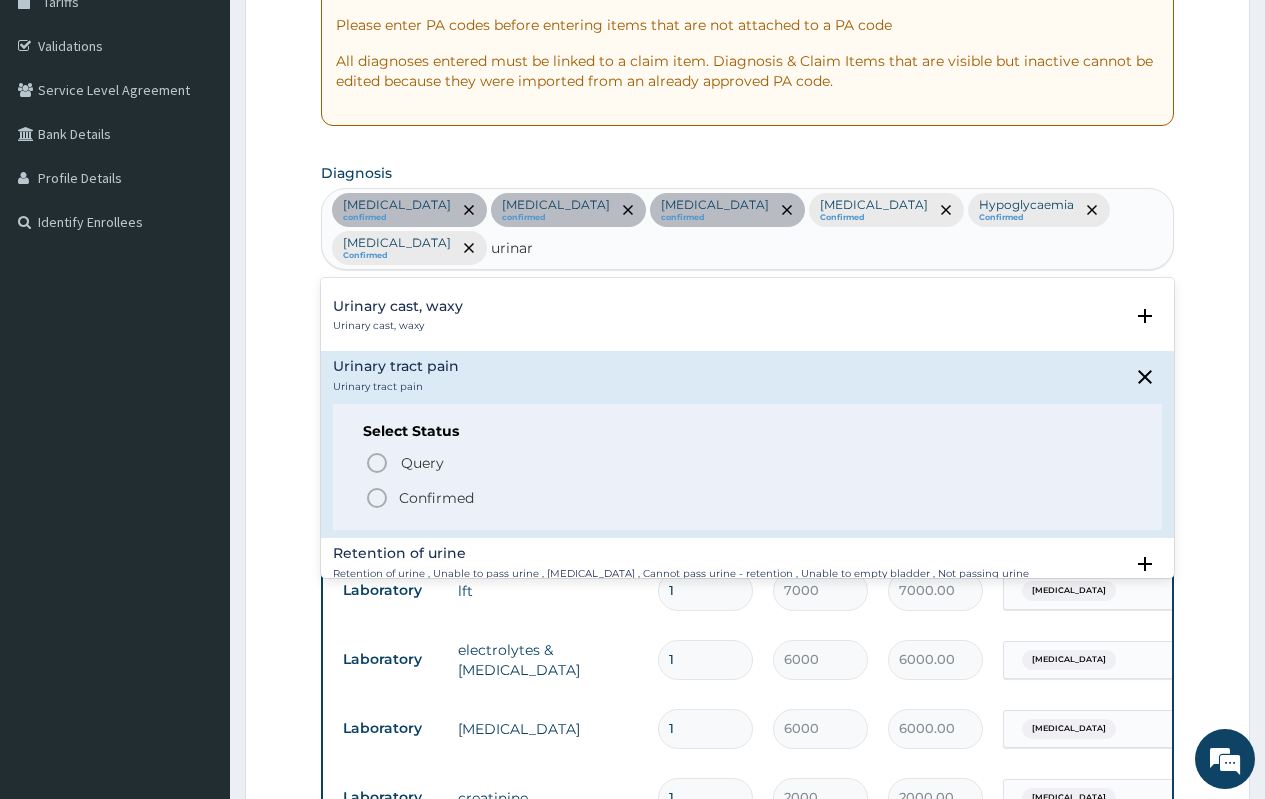 scroll, scrollTop: 600, scrollLeft: 0, axis: vertical 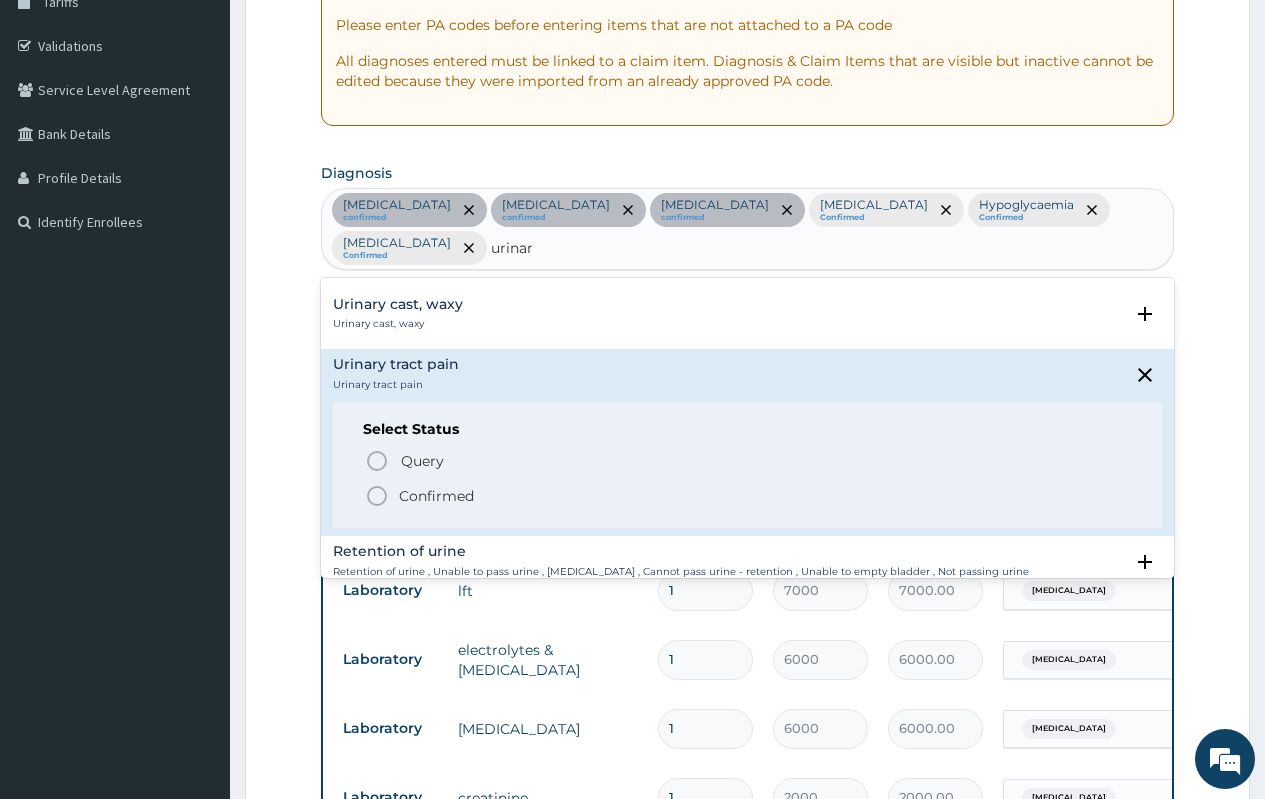click on "Confirmed" at bounding box center (436, 496) 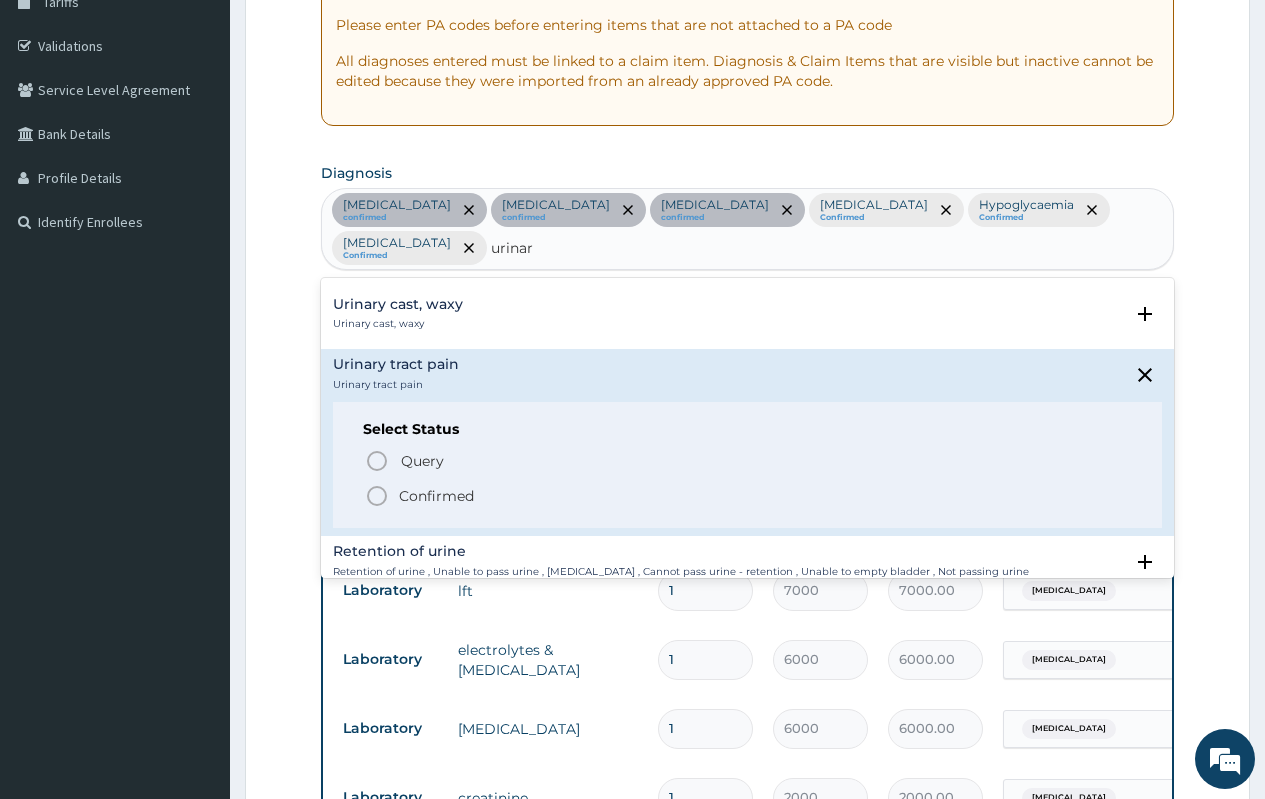 type 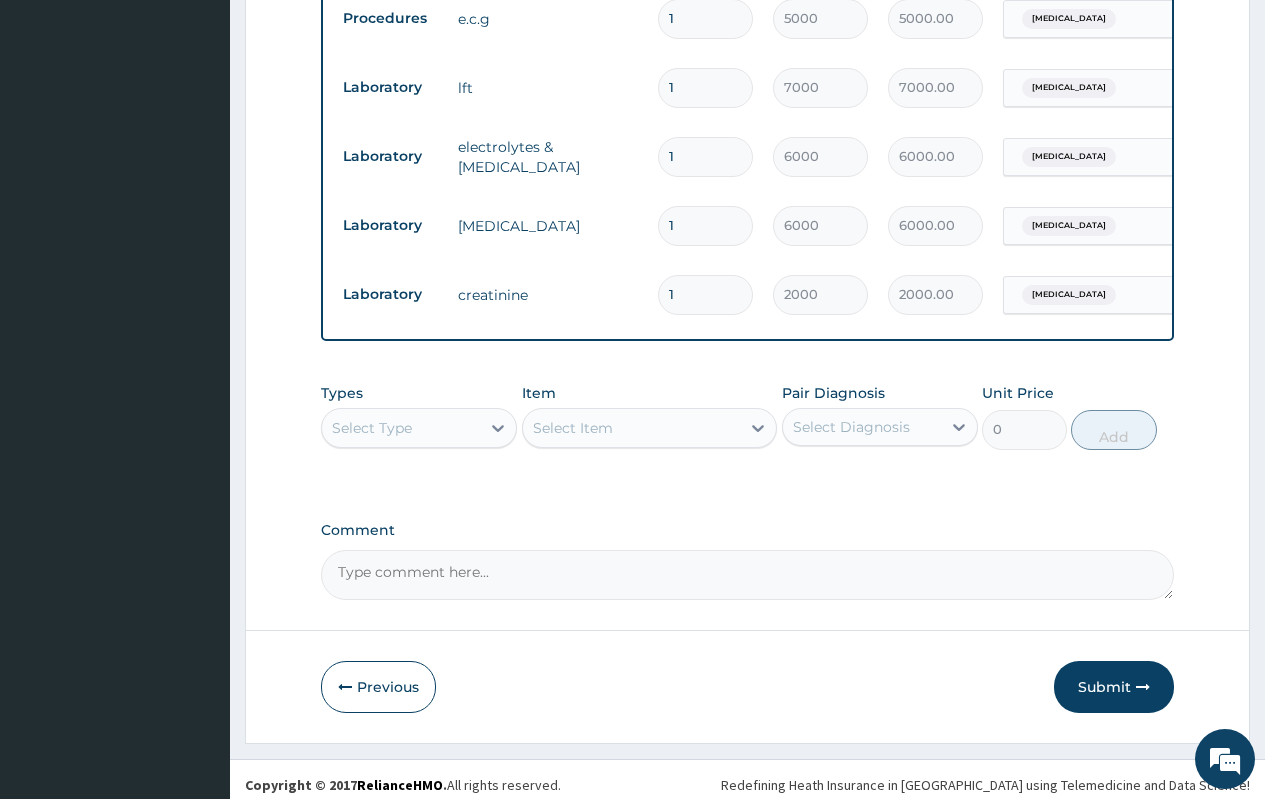scroll, scrollTop: 877, scrollLeft: 0, axis: vertical 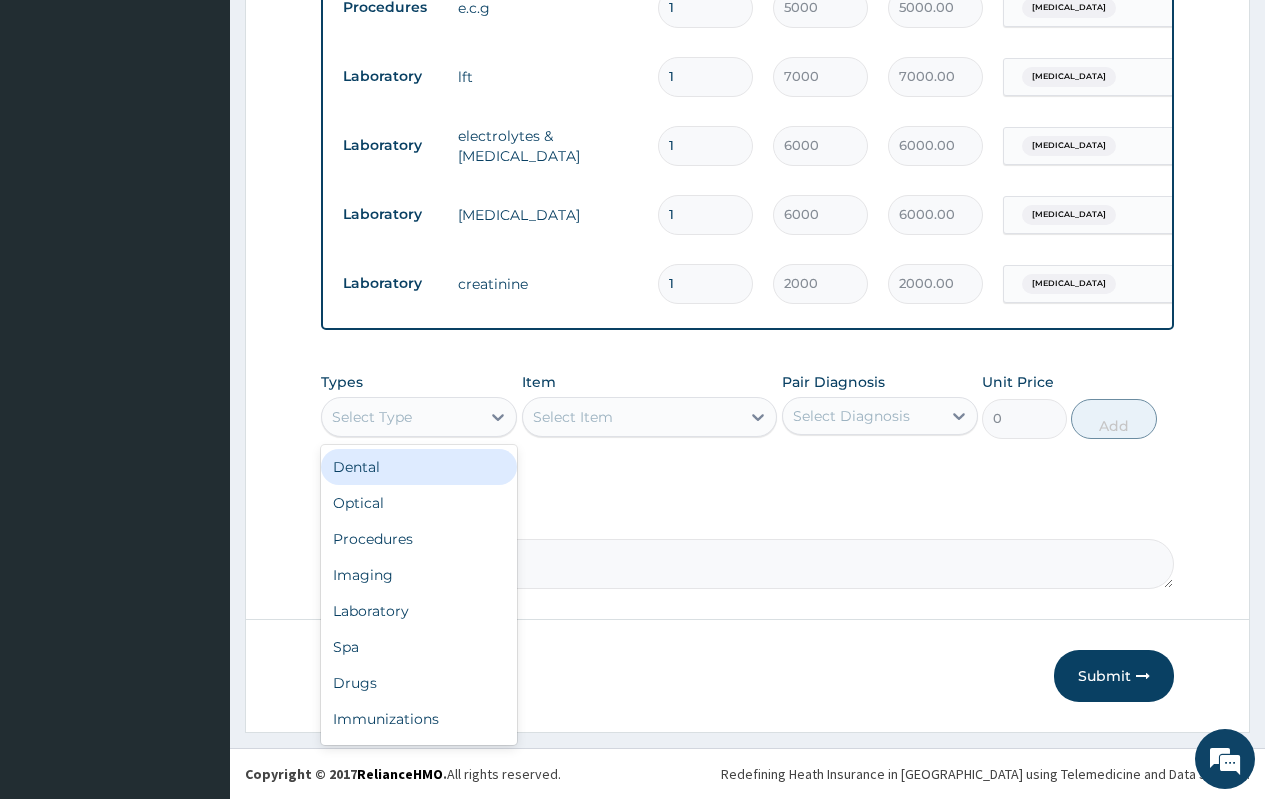 click on "Select Type" at bounding box center (401, 417) 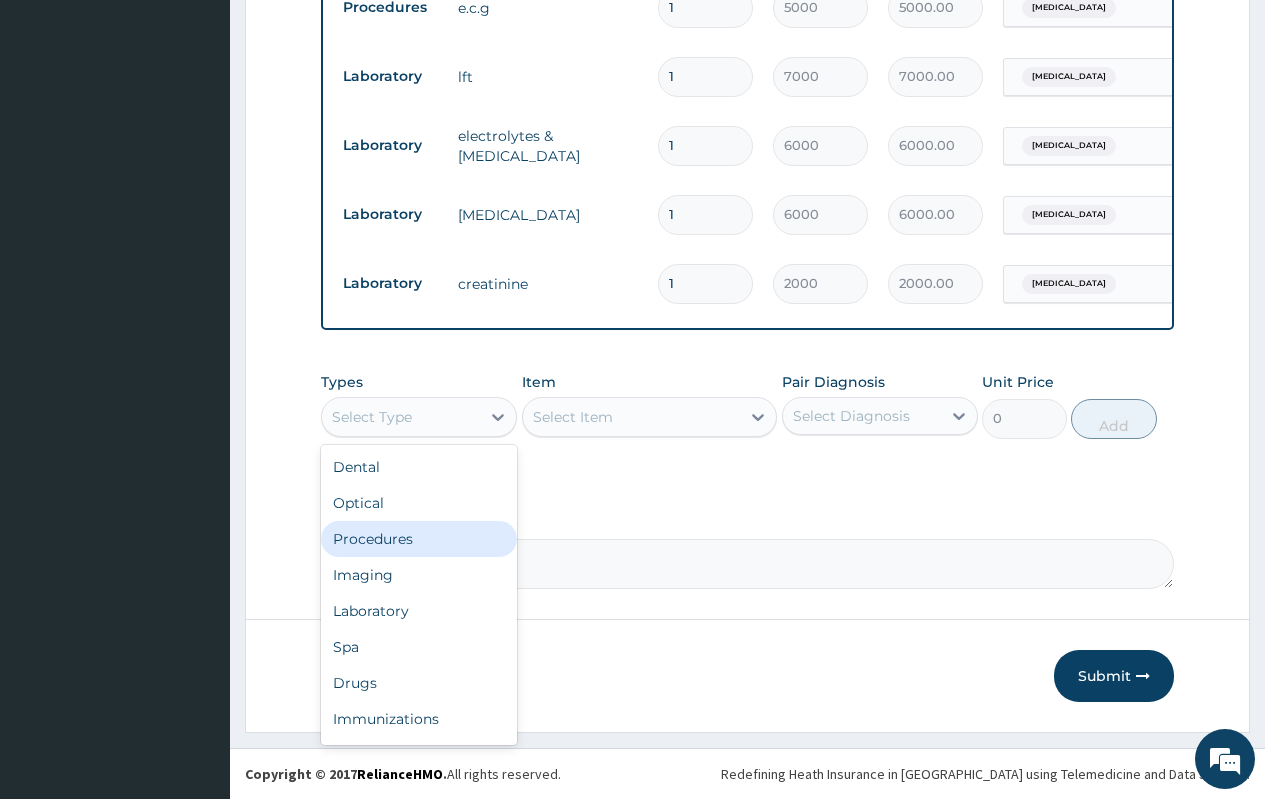 click on "Procedures" at bounding box center (419, 539) 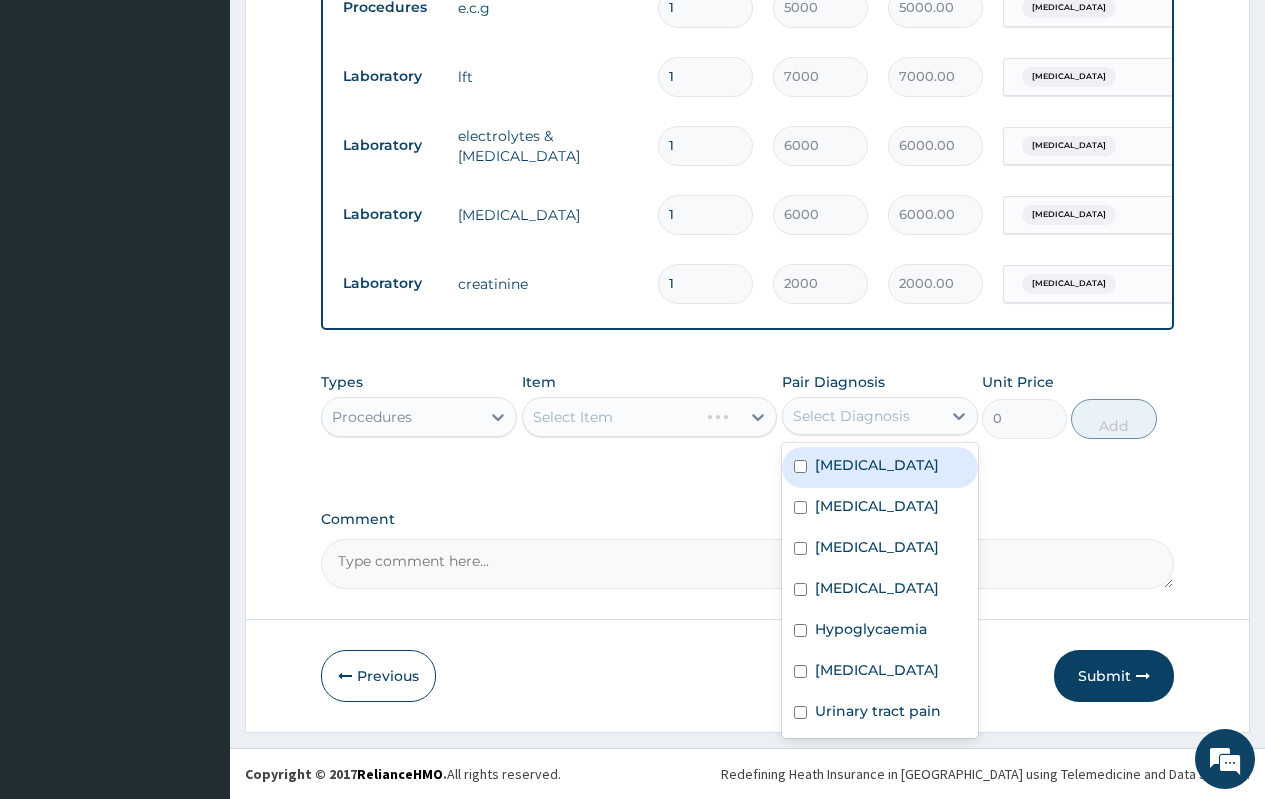click on "Select Diagnosis" at bounding box center (851, 416) 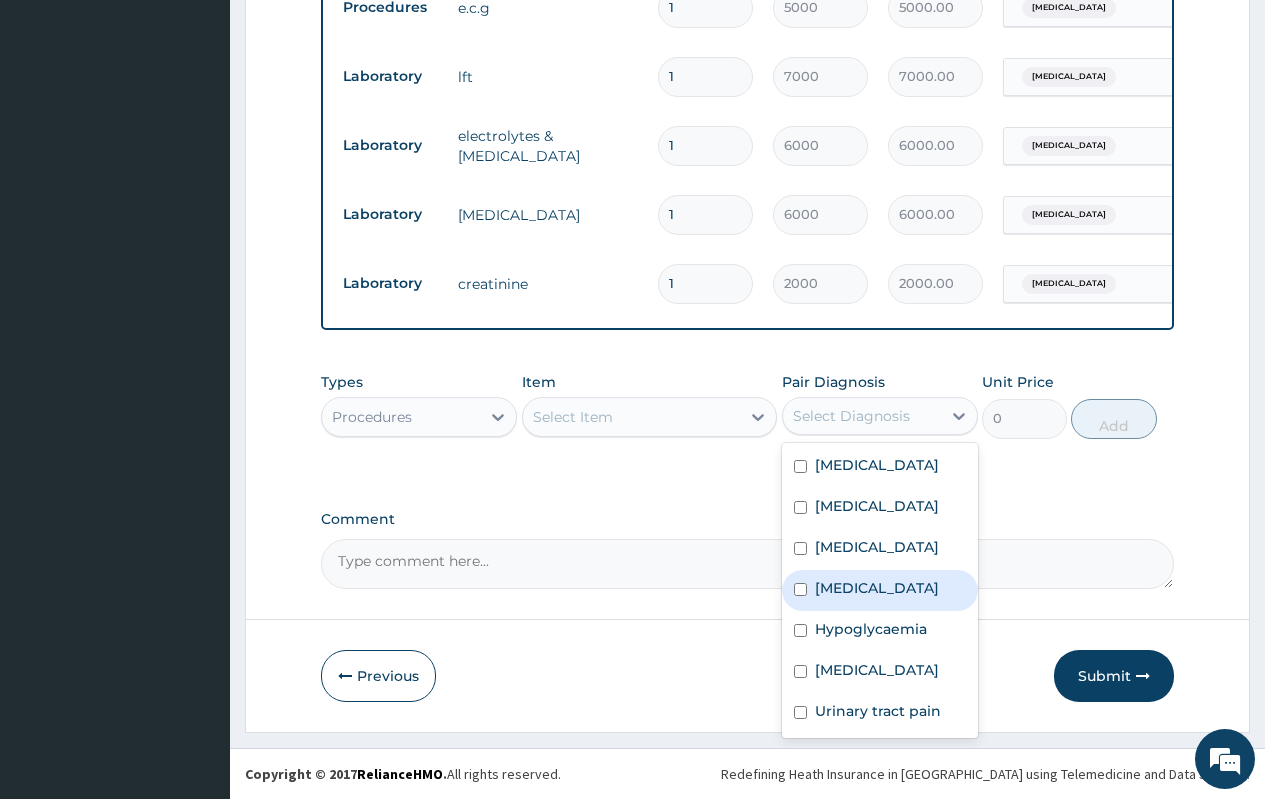 click on "Sepsis" at bounding box center [880, 590] 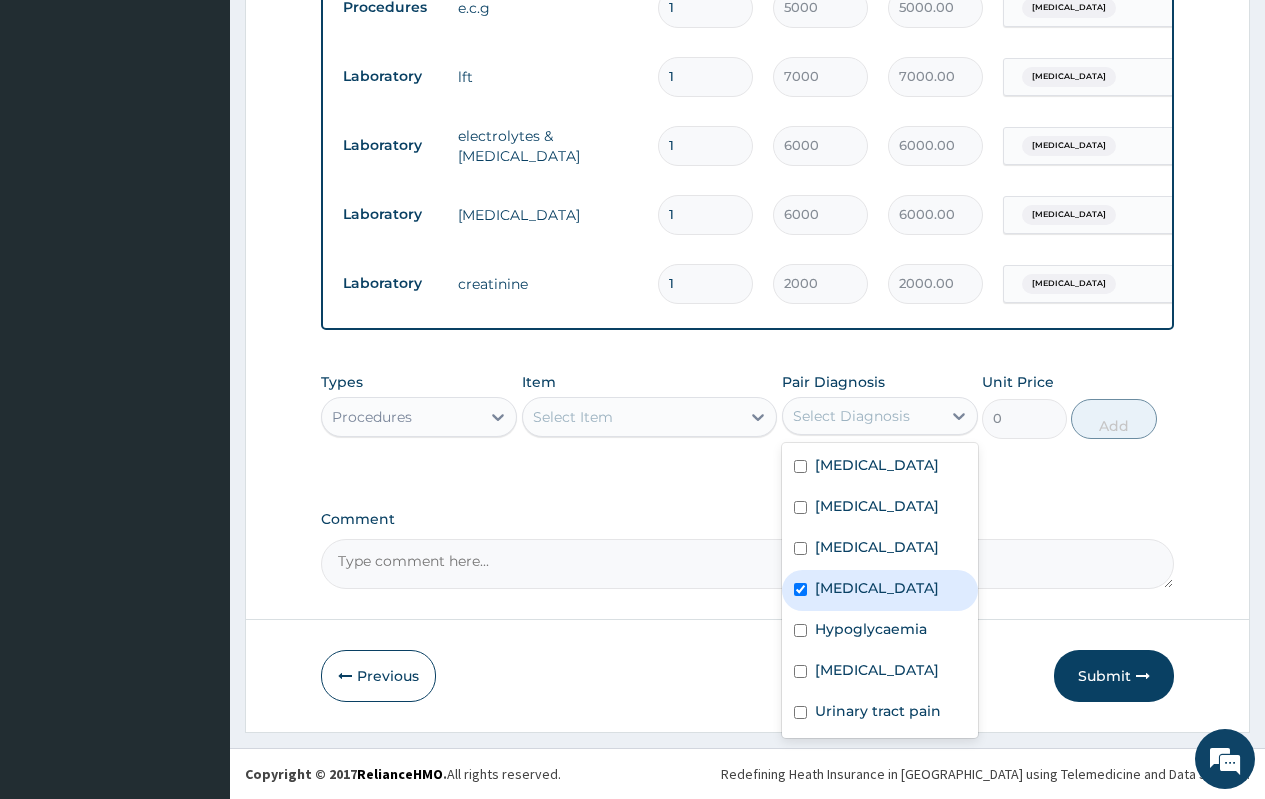 checkbox on "true" 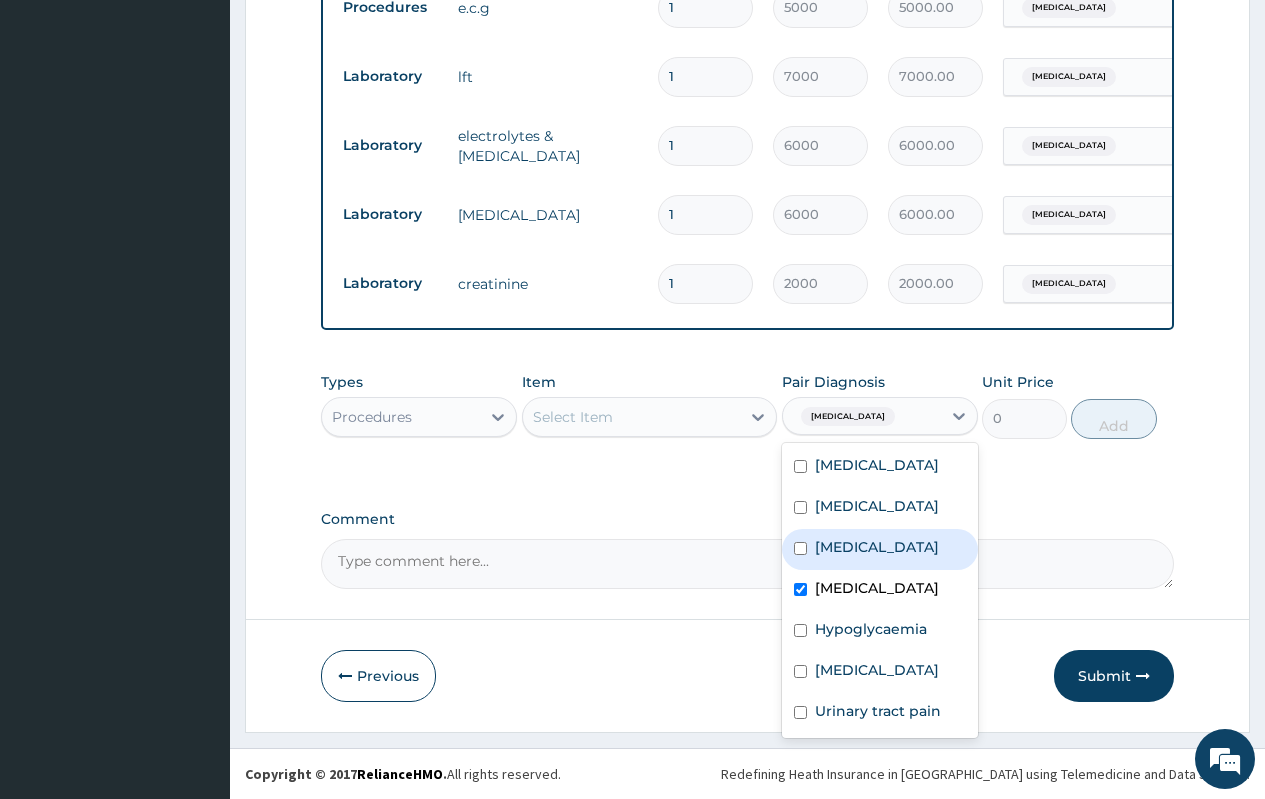 click on "Select Item" at bounding box center (573, 417) 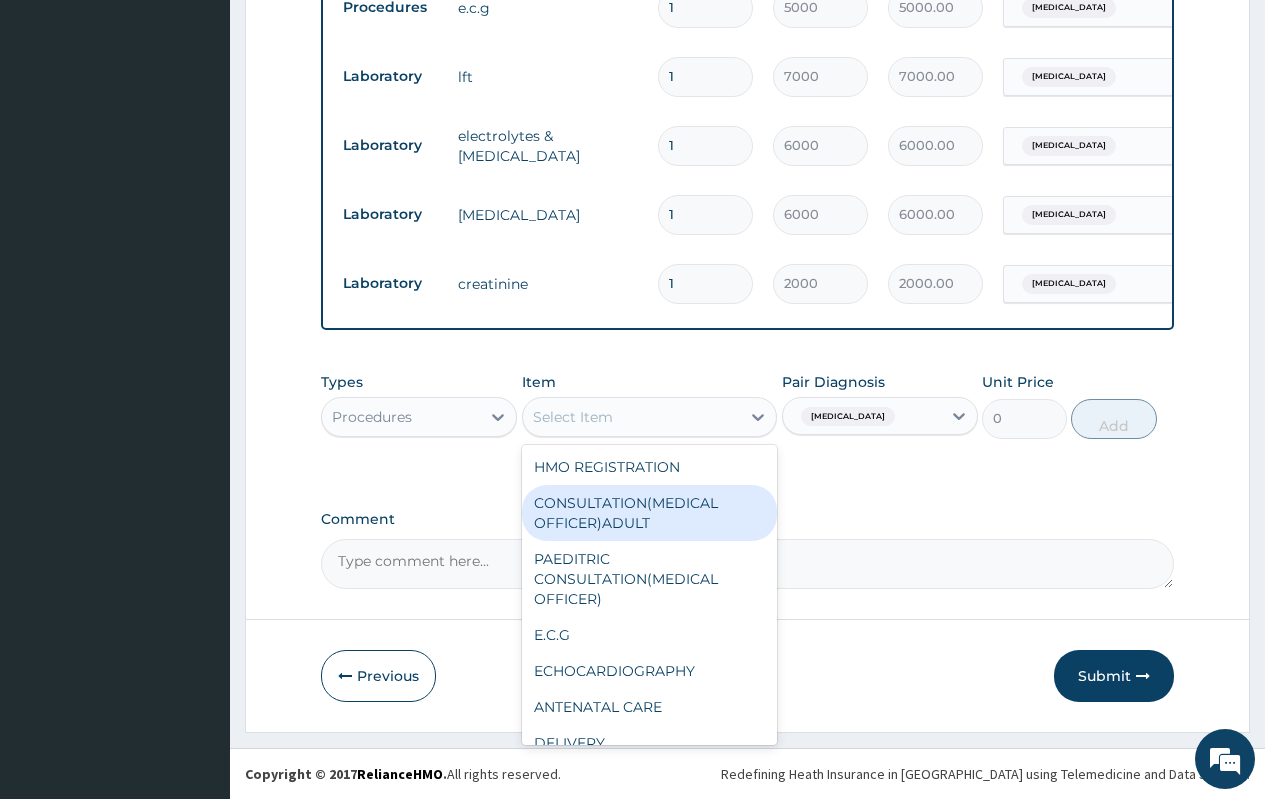 click on "CONSULTATION(MEDICAL OFFICER)ADULT" at bounding box center (650, 513) 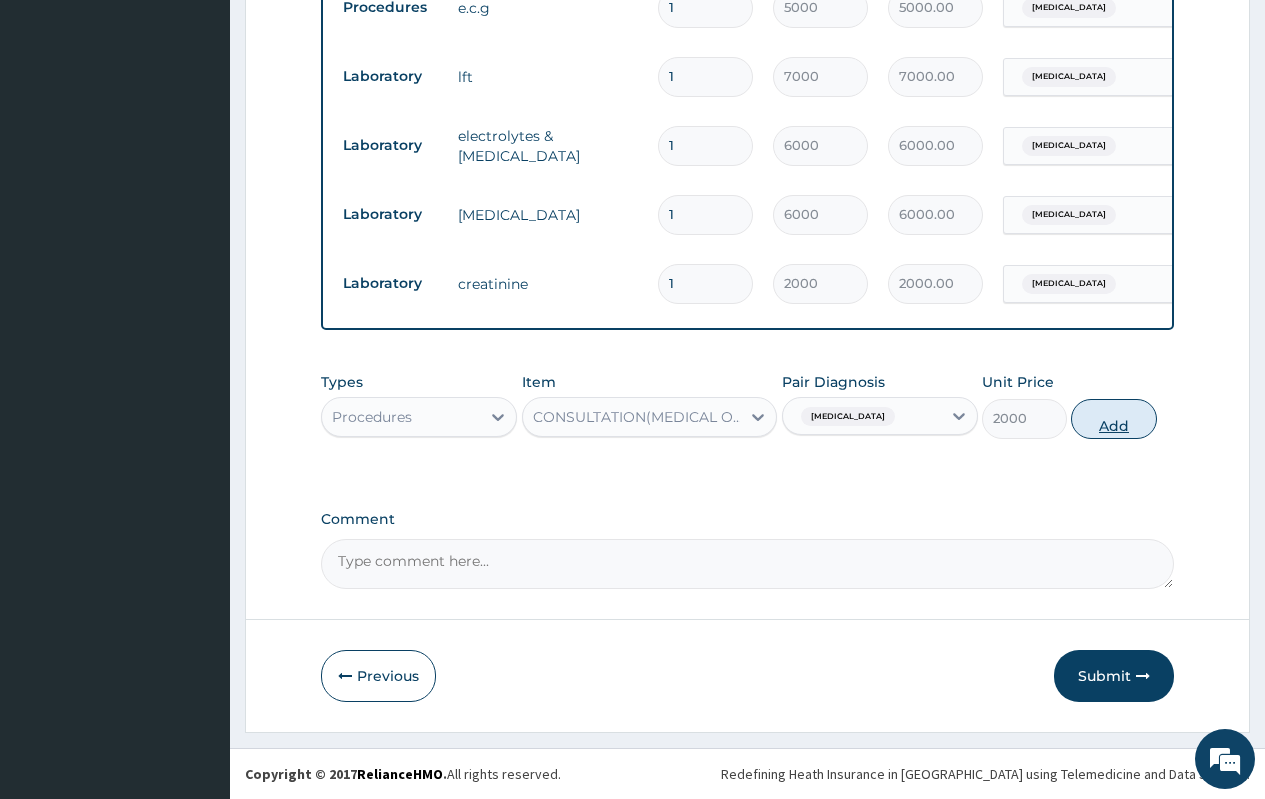 click on "Add" at bounding box center [1113, 419] 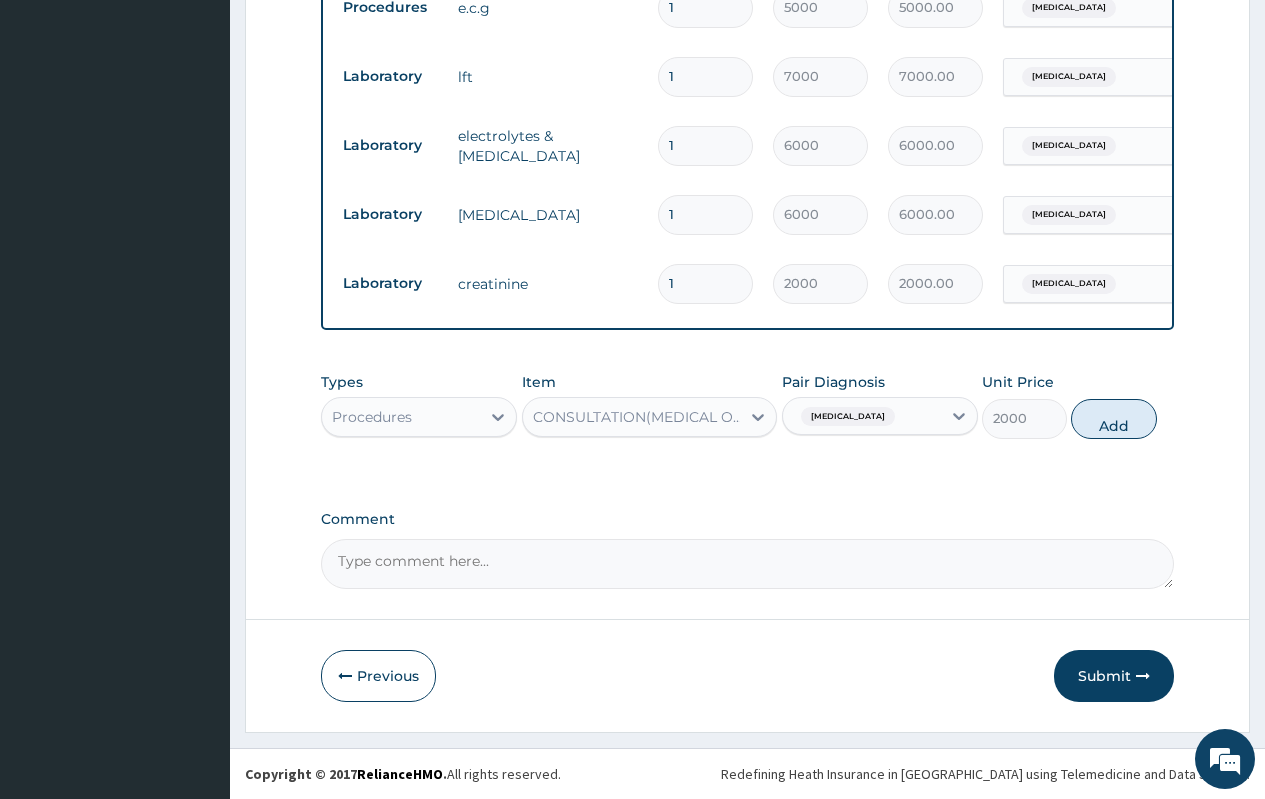 type on "0" 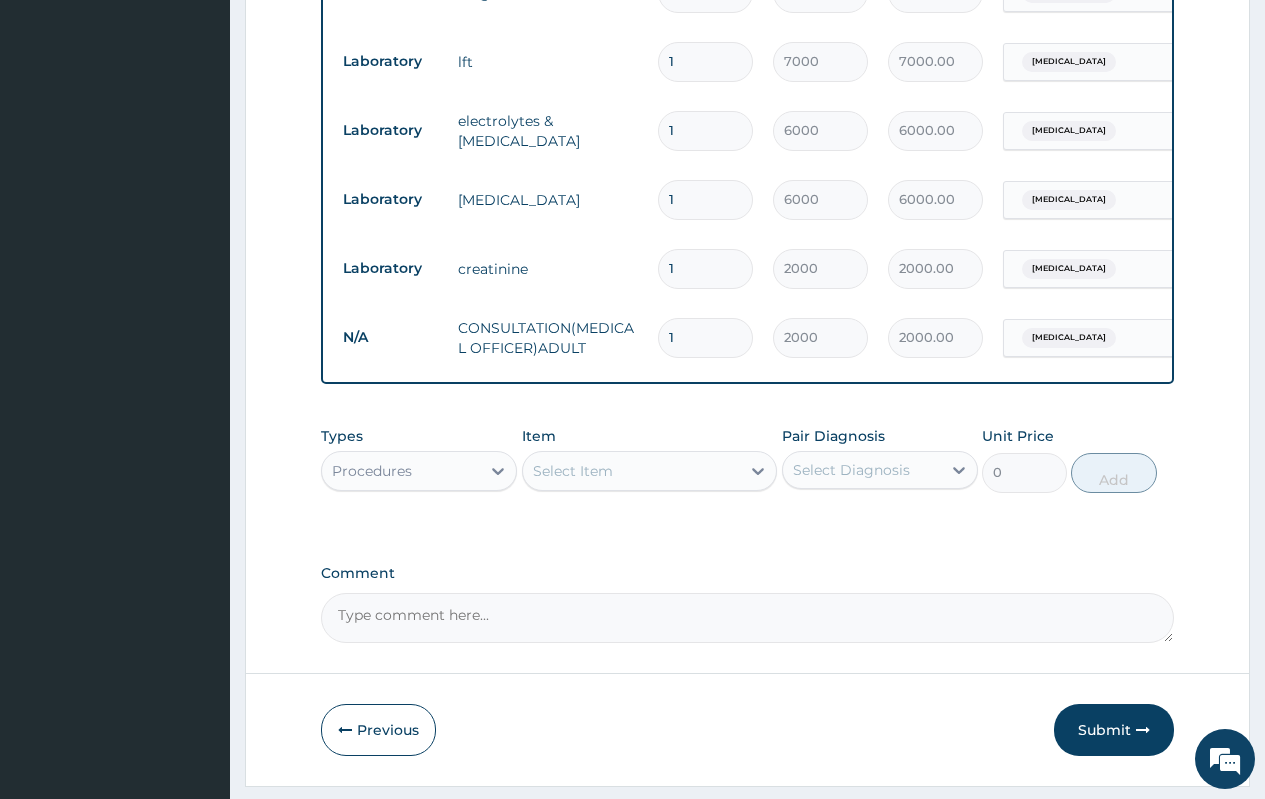 scroll, scrollTop: 946, scrollLeft: 0, axis: vertical 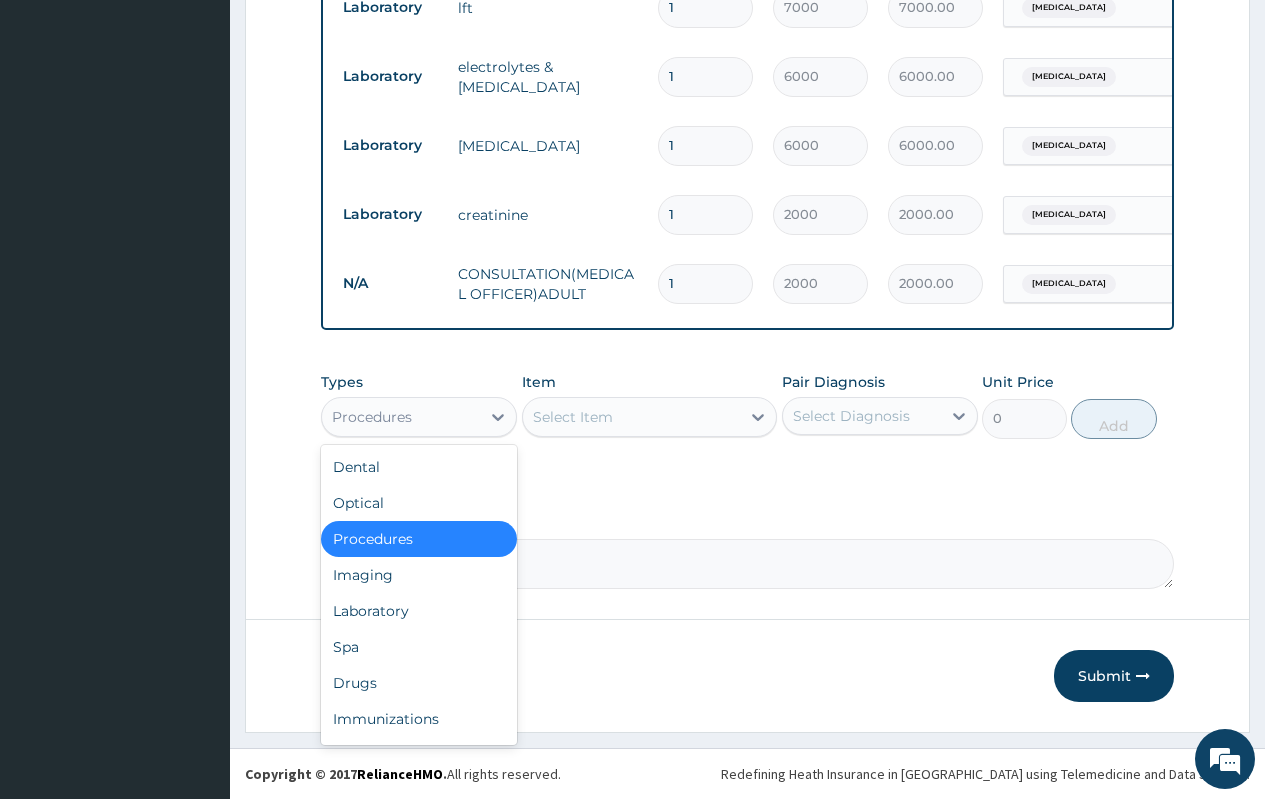 click on "Procedures" at bounding box center [401, 417] 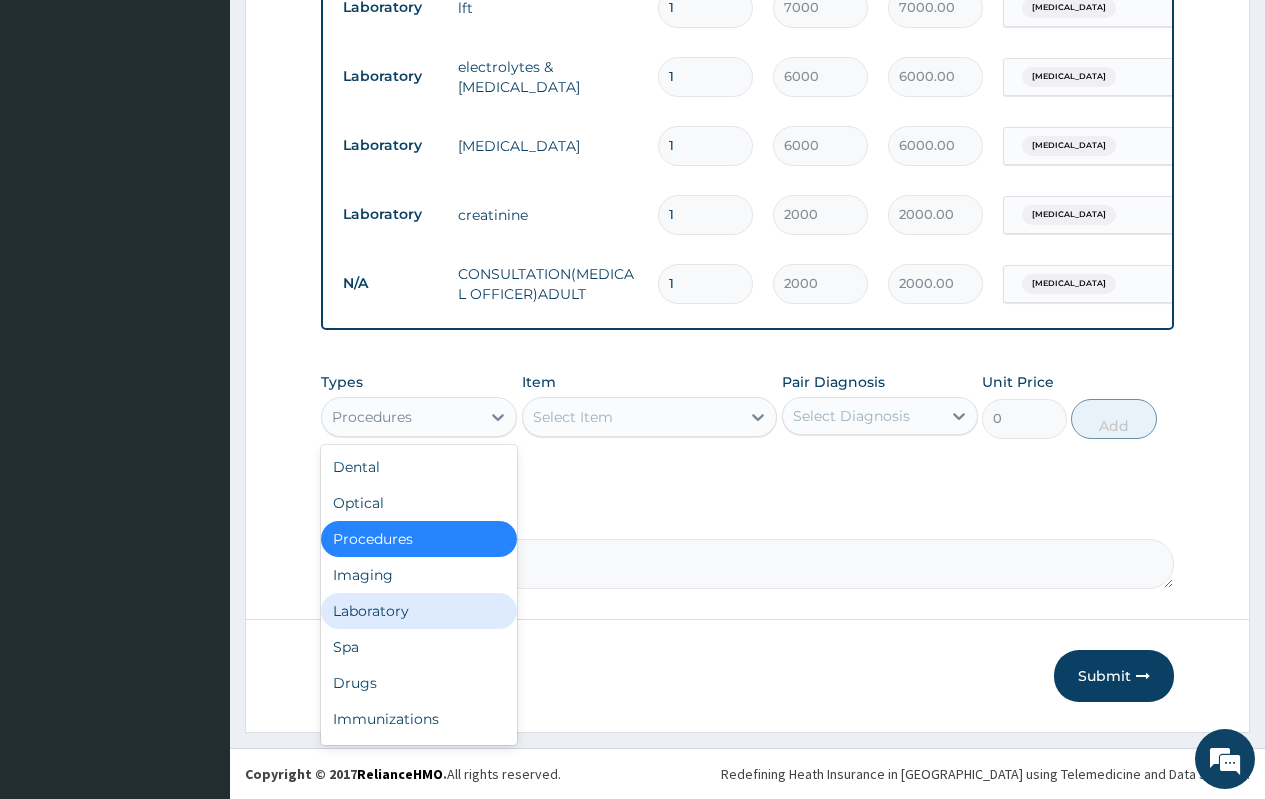click on "Laboratory" at bounding box center (419, 611) 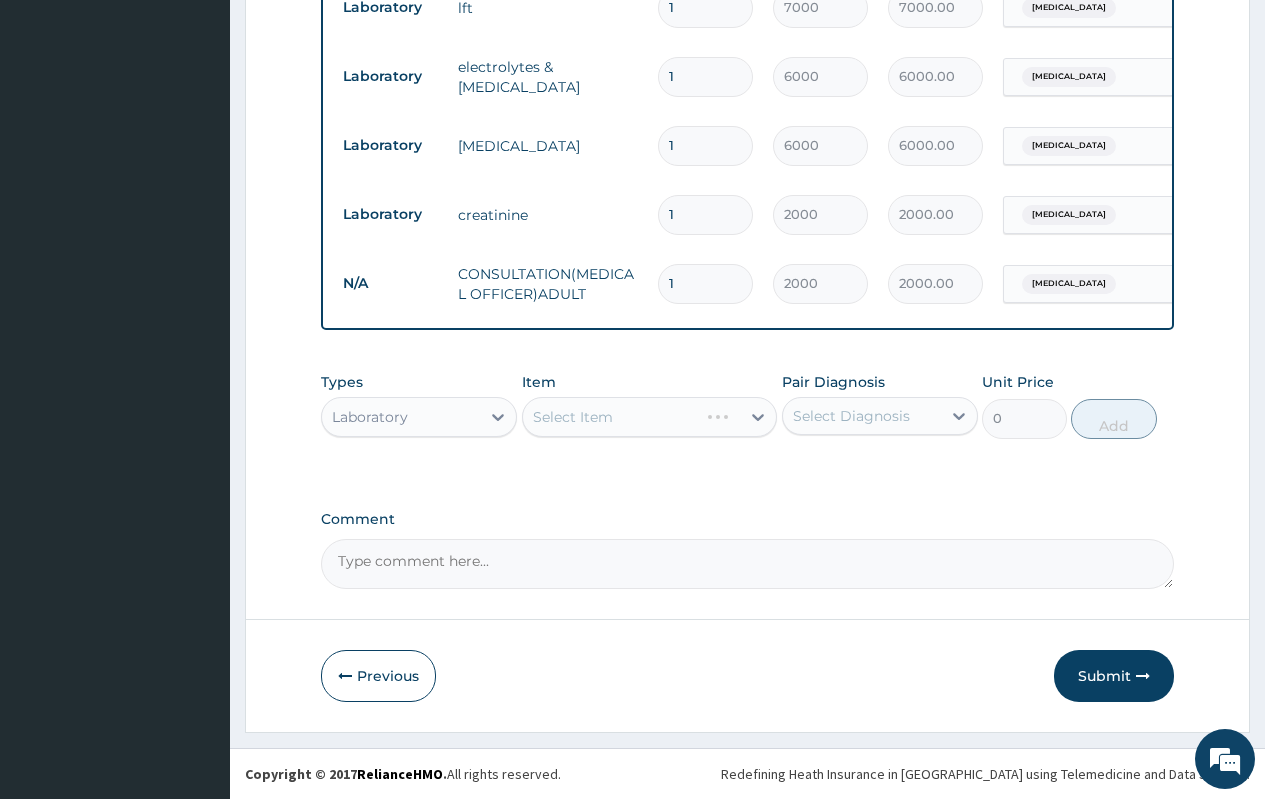 click on "Select Item" at bounding box center [650, 417] 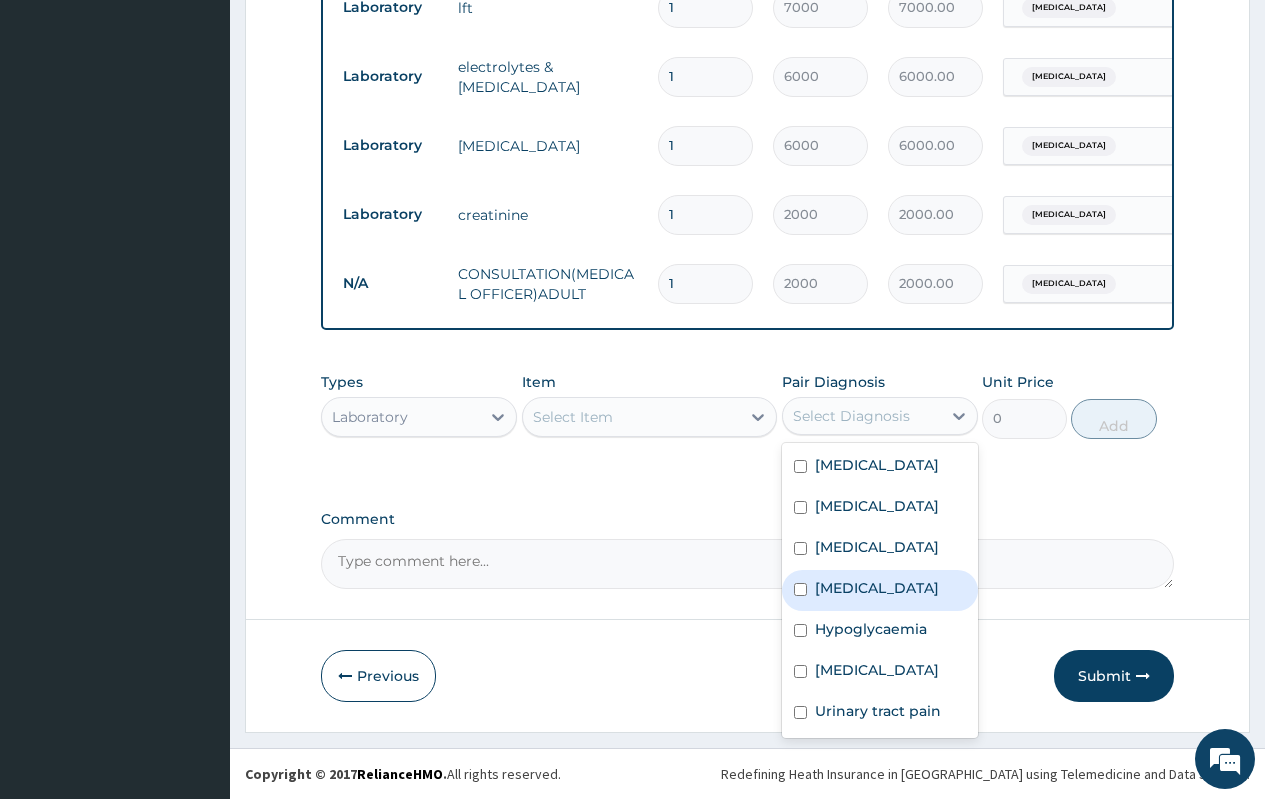 click on "Sepsis" at bounding box center [880, 590] 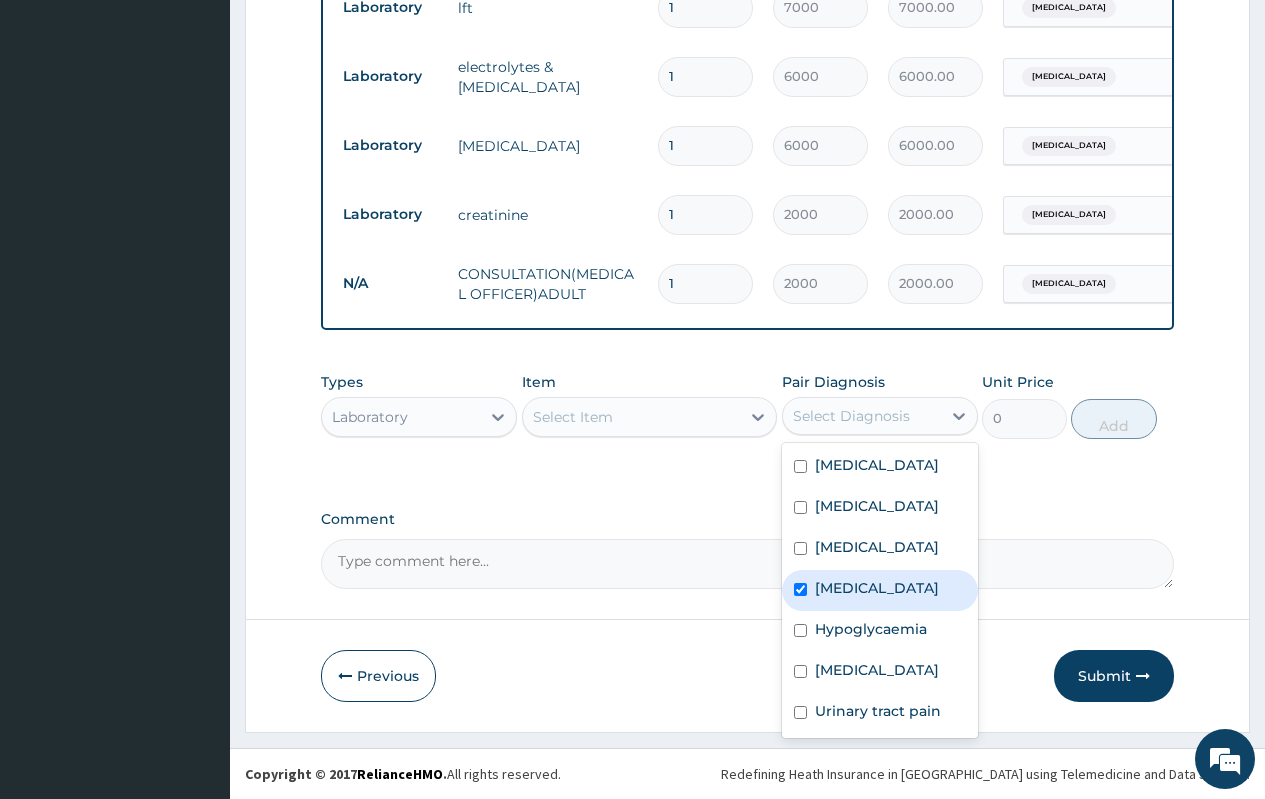 checkbox on "true" 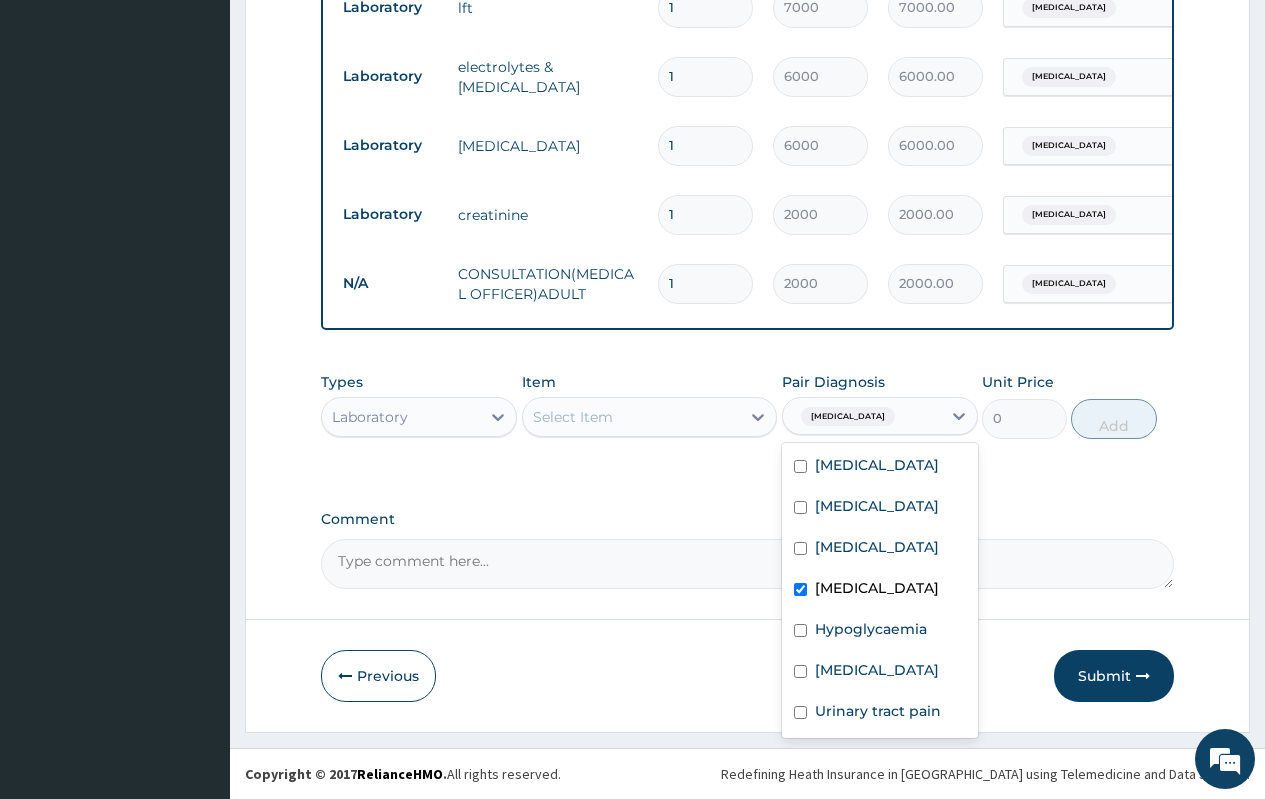 click on "Select Item" at bounding box center [632, 417] 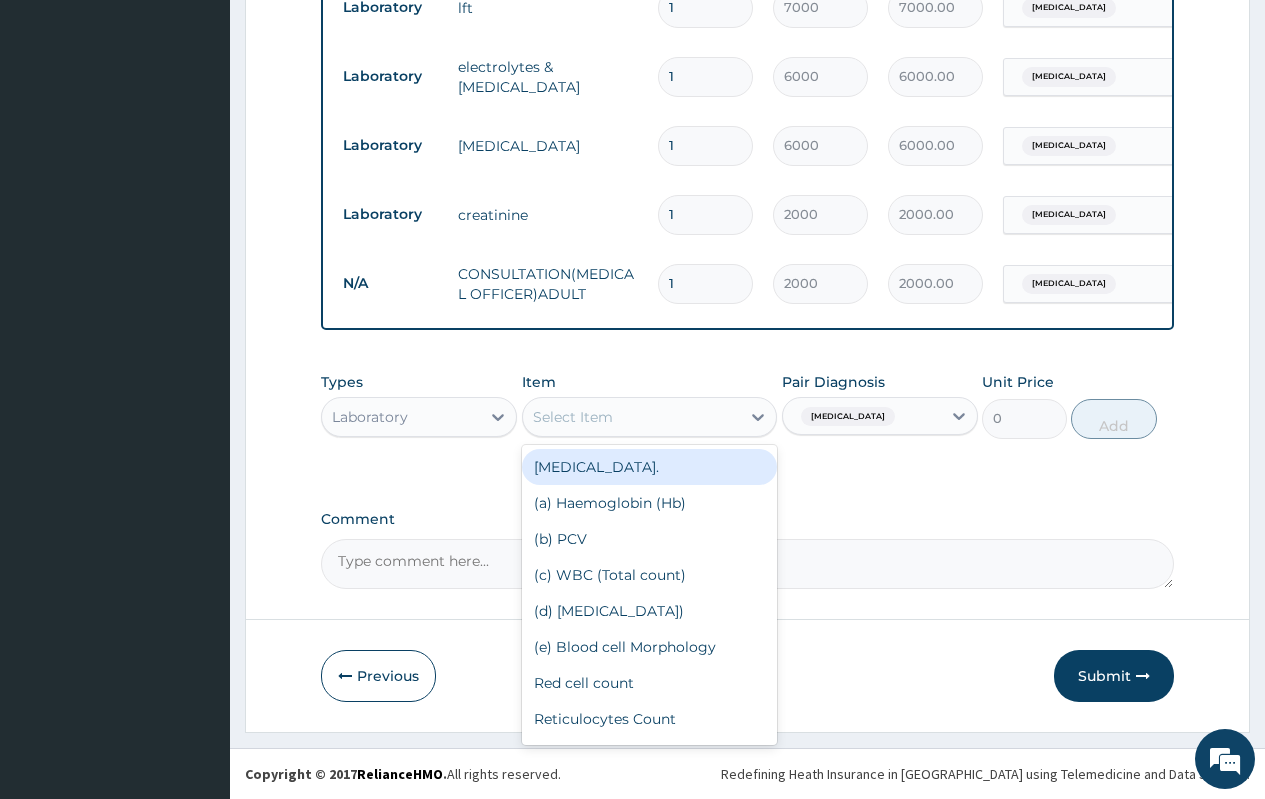 click on "FULL BLOOD COUNT." at bounding box center [650, 467] 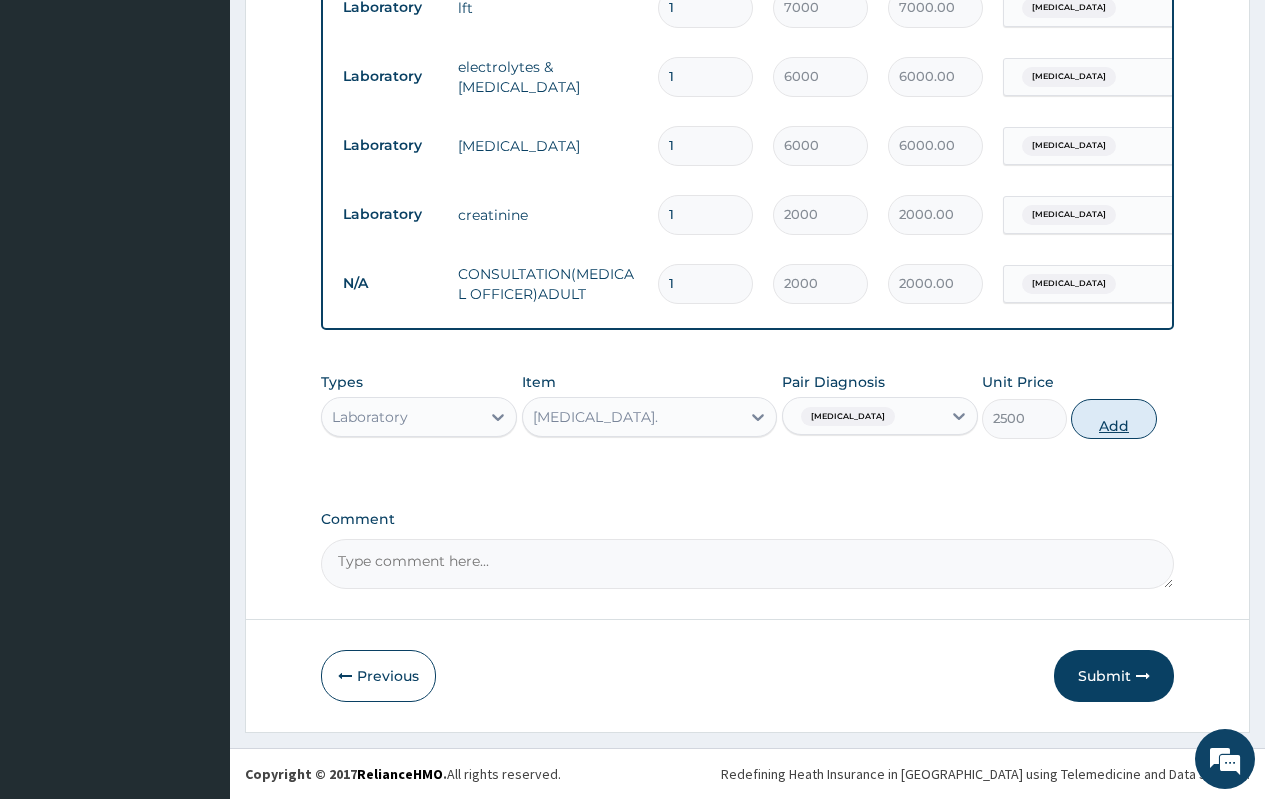 click on "Add" at bounding box center (1113, 419) 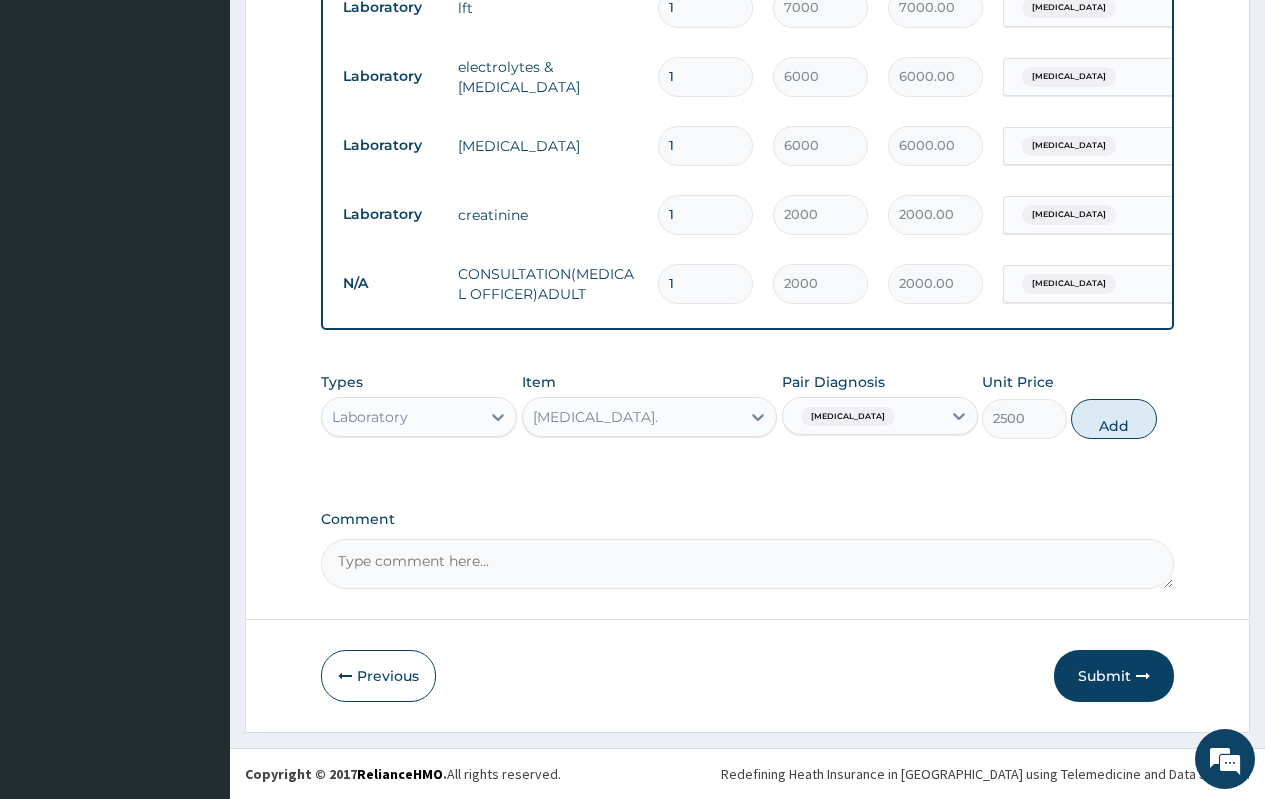 type on "0" 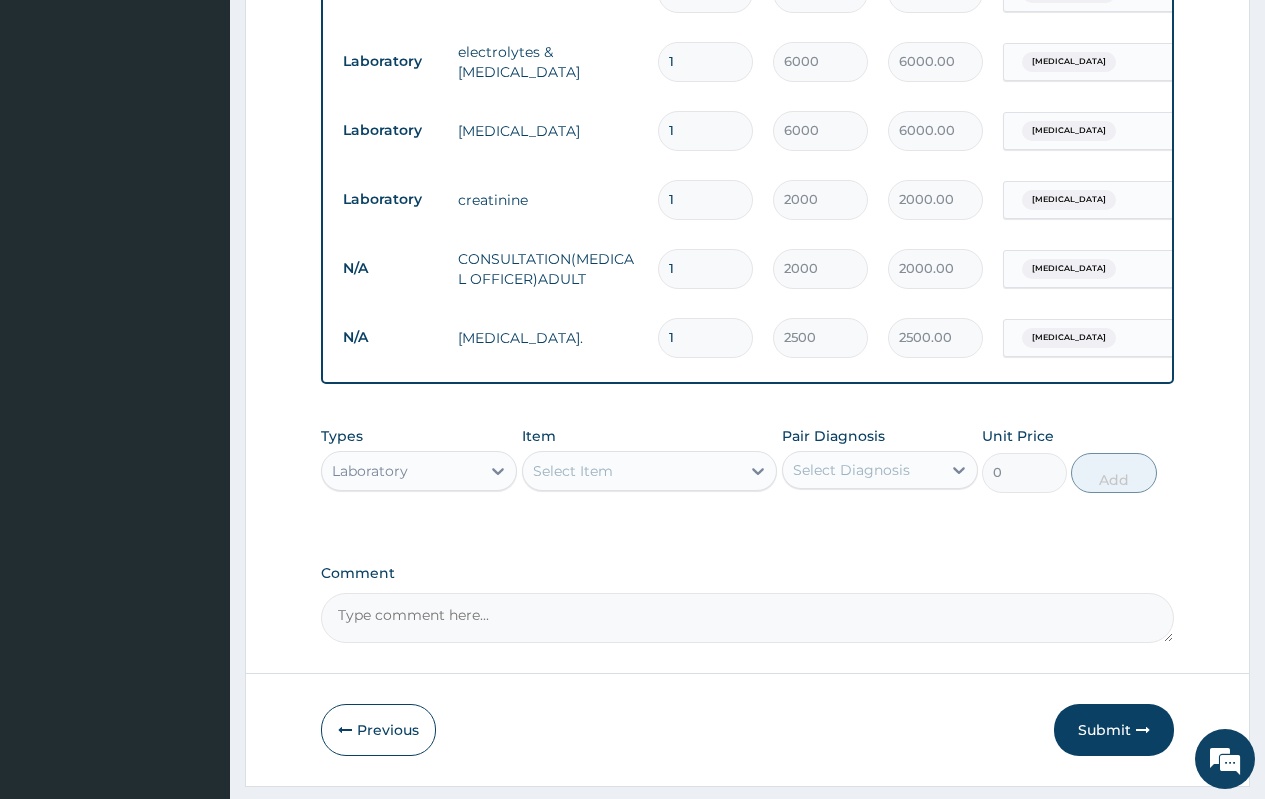 click on "Select Item" at bounding box center [573, 471] 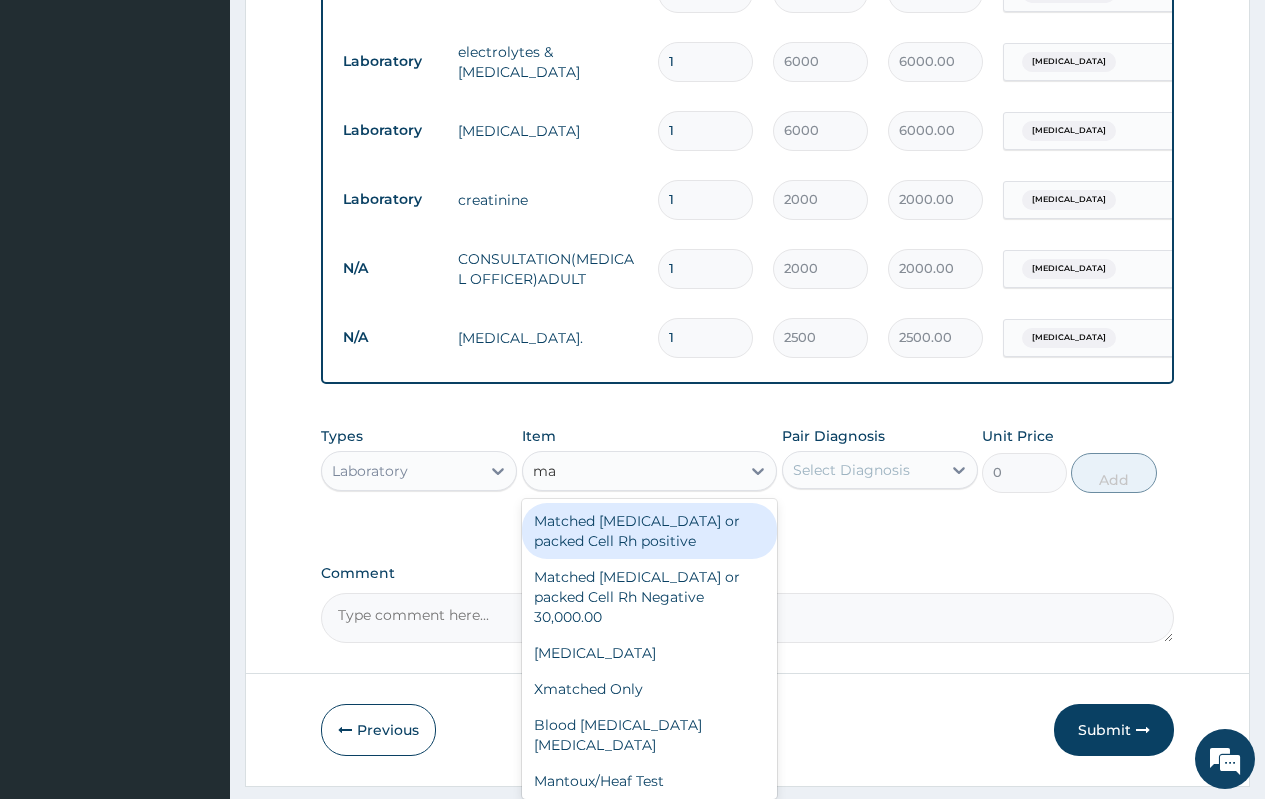type on "mal" 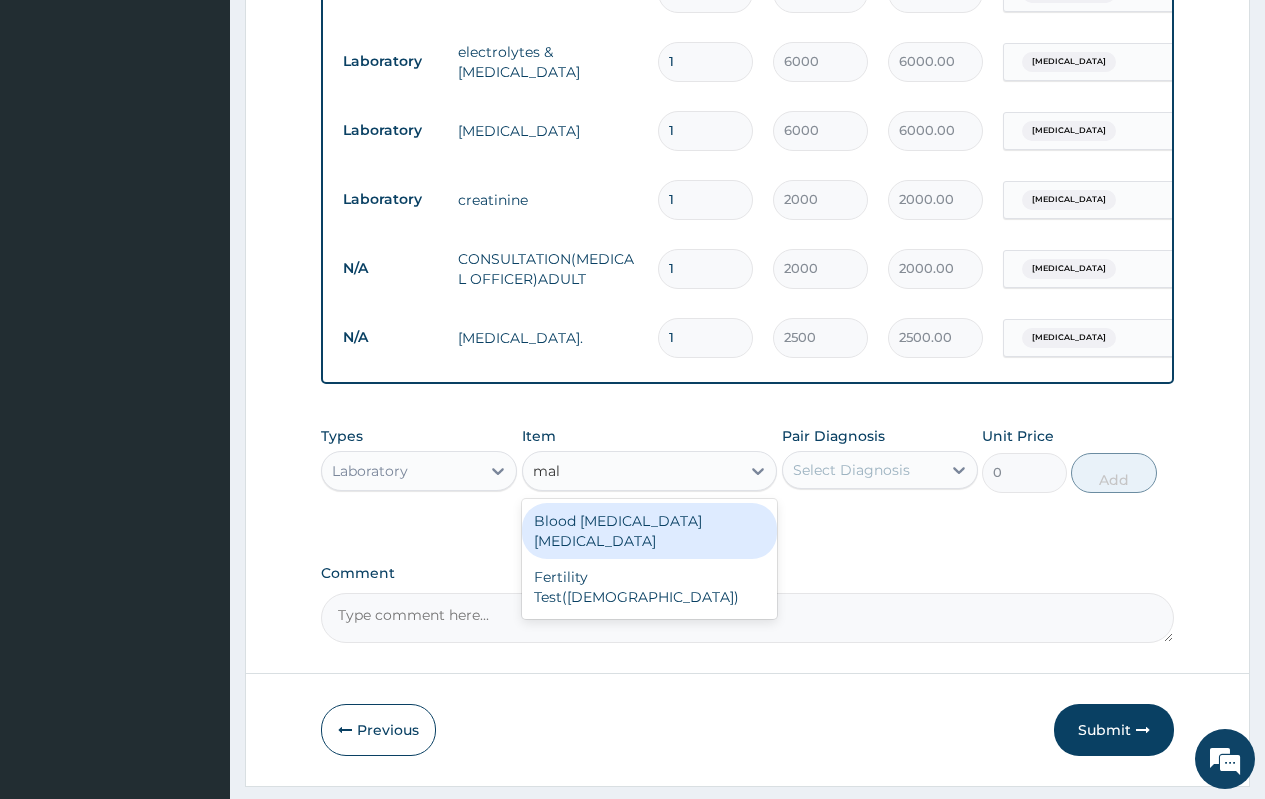 click on "Blood Malaria Parasite" at bounding box center [650, 531] 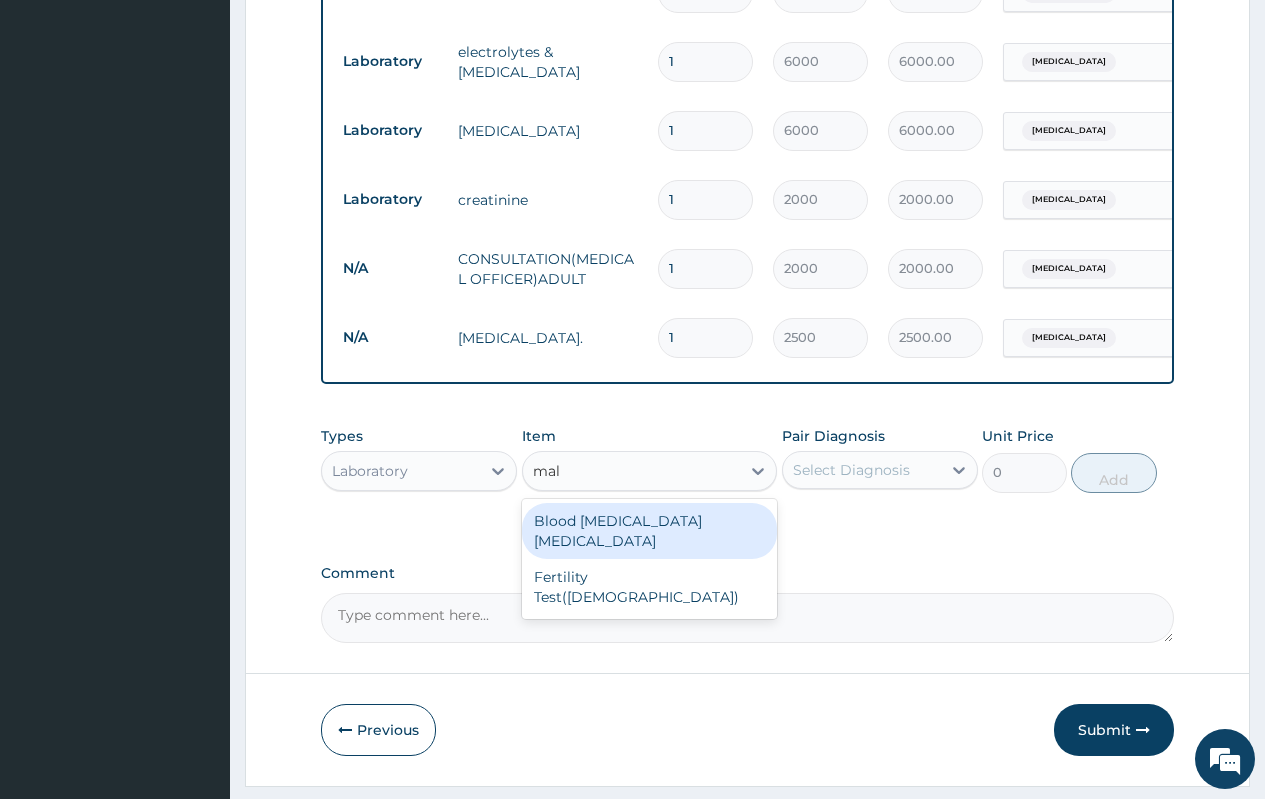 type 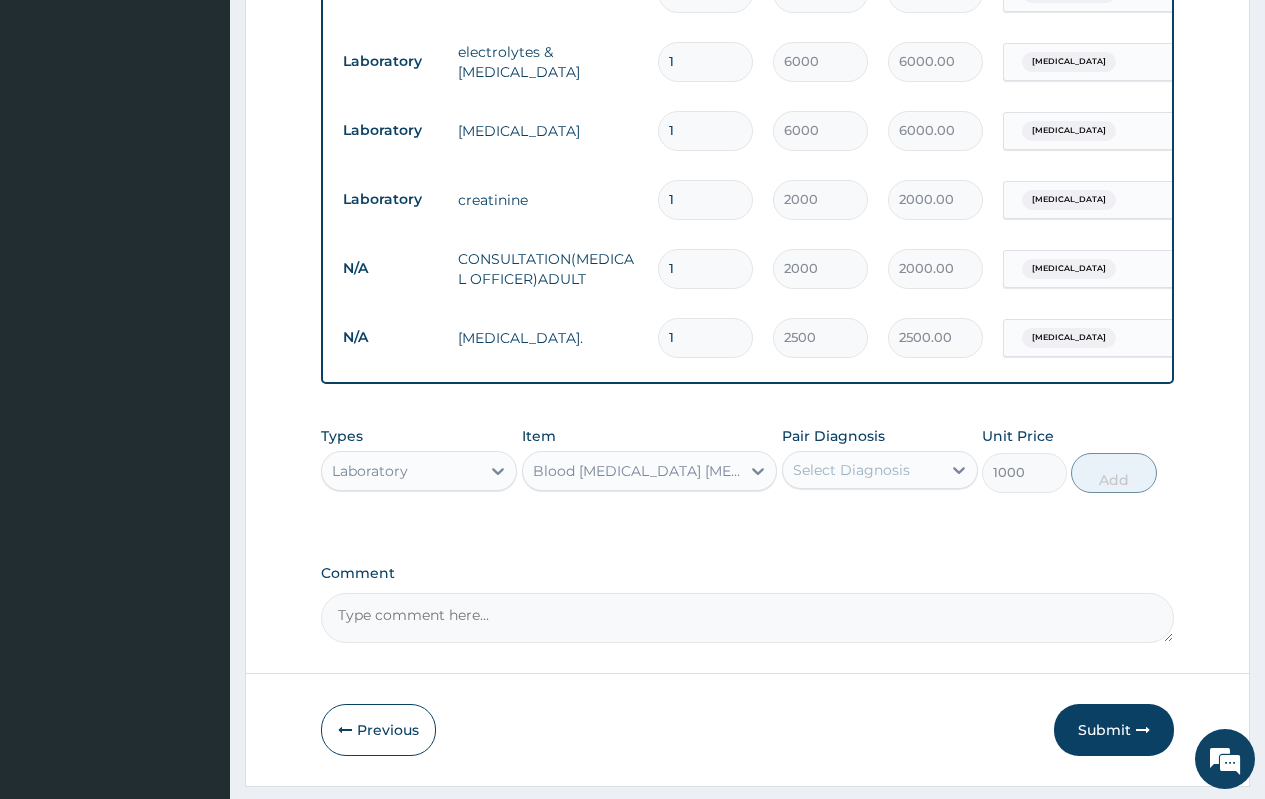 click on "Select Diagnosis" at bounding box center (851, 470) 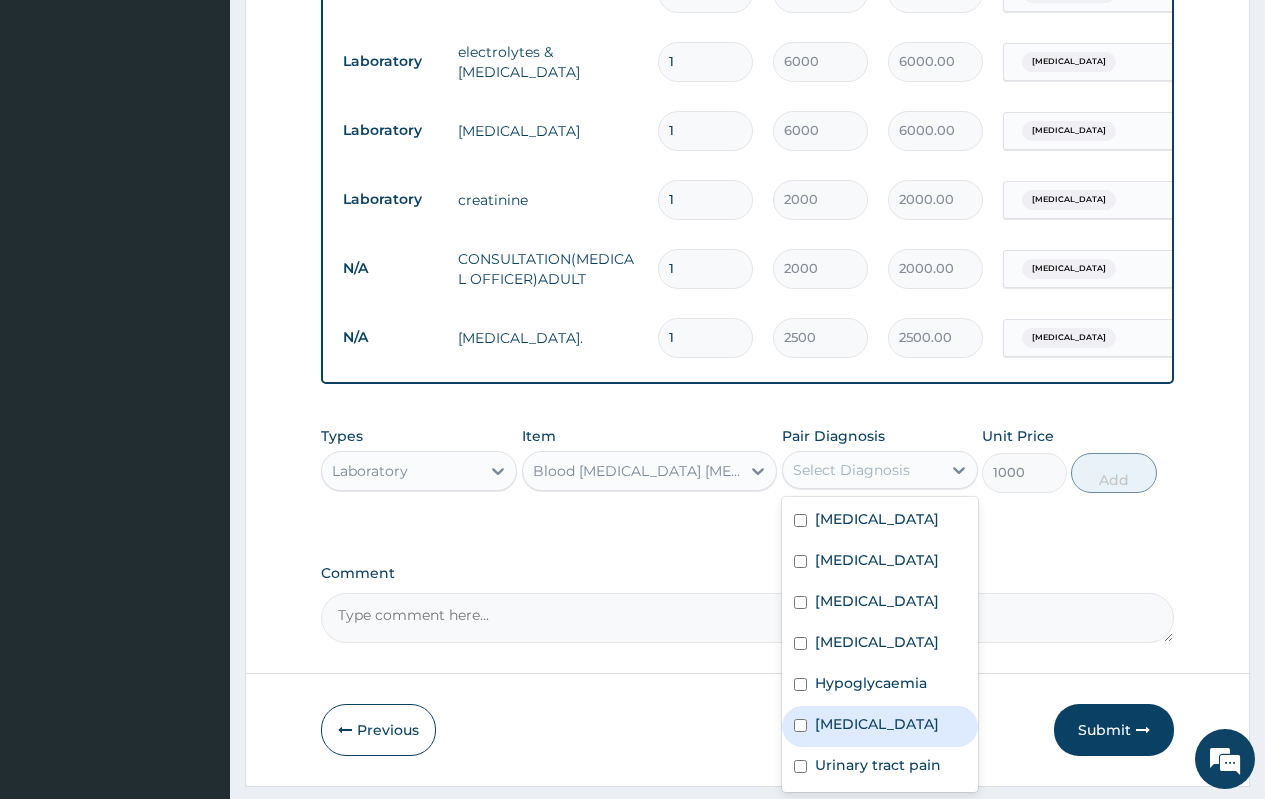 drag, startPoint x: 851, startPoint y: 759, endPoint x: 917, endPoint y: 673, distance: 108.40664 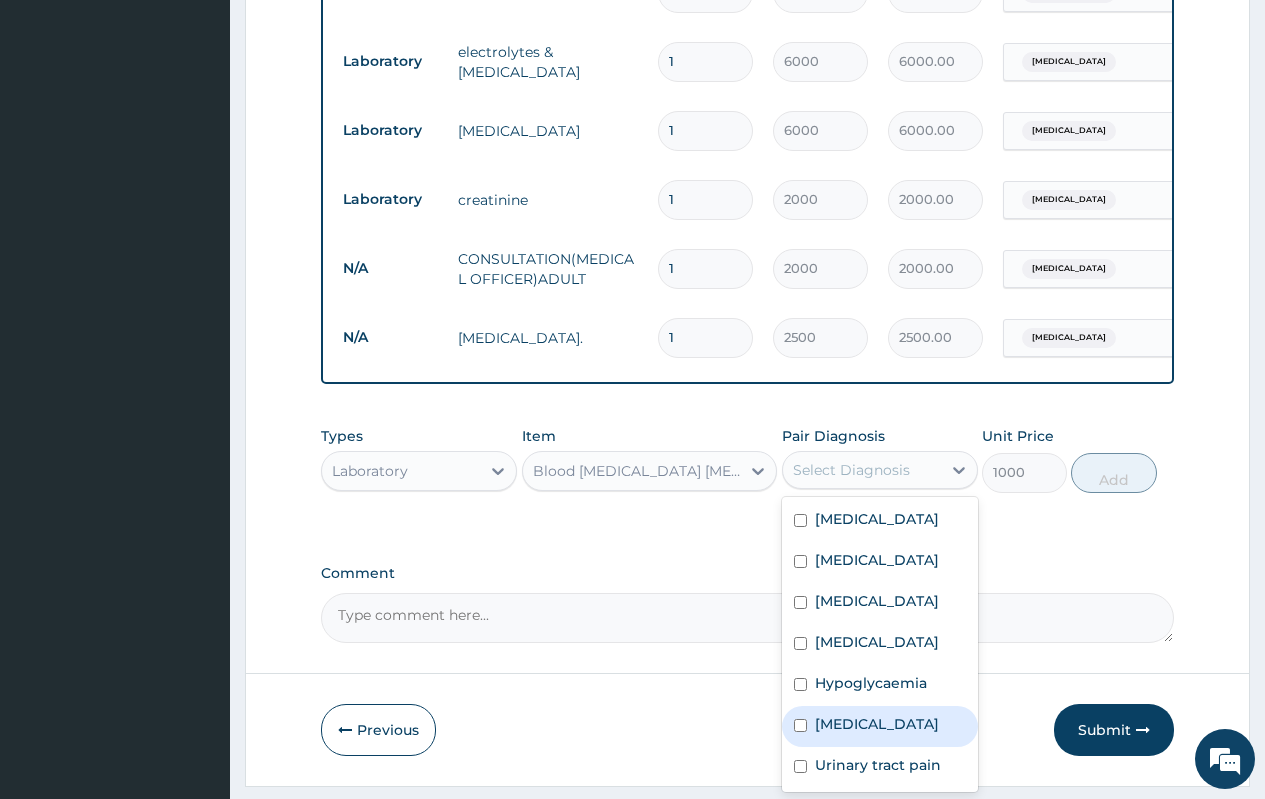 click on "Malaria" at bounding box center (877, 724) 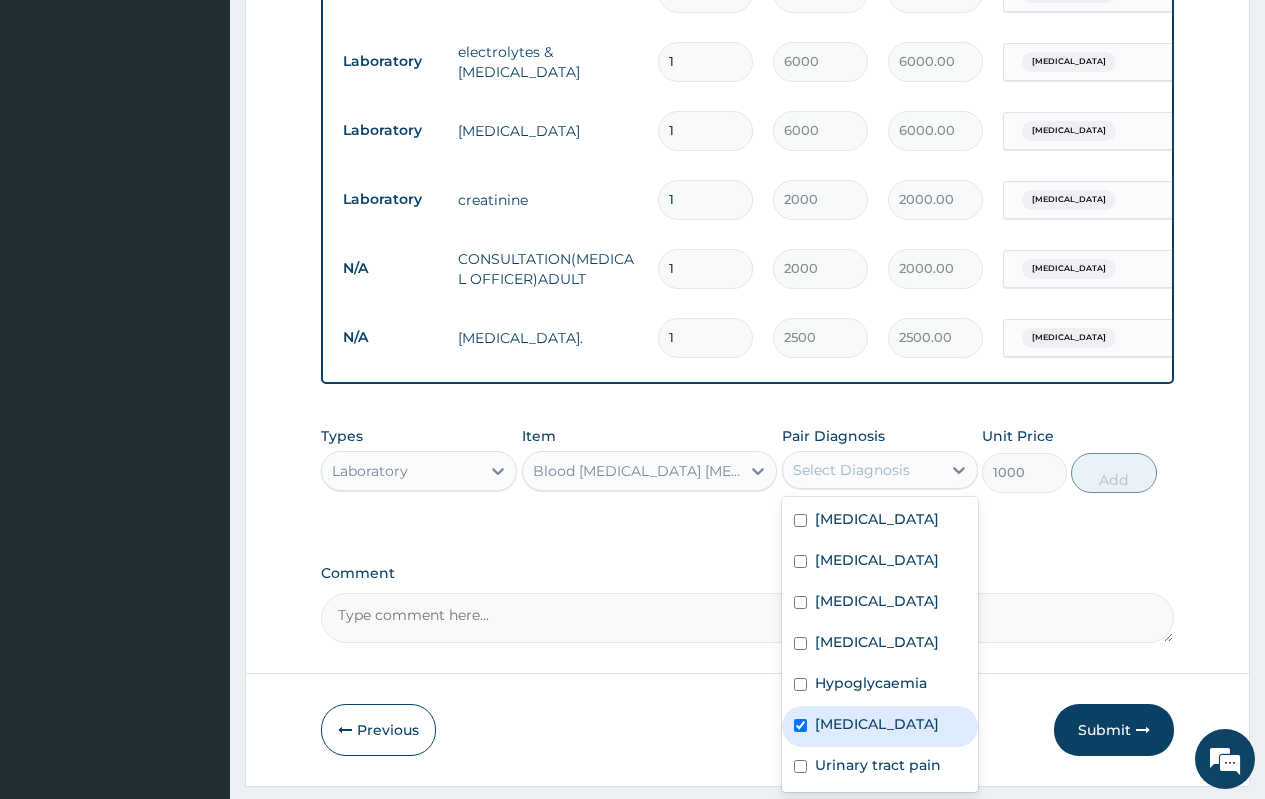 checkbox on "true" 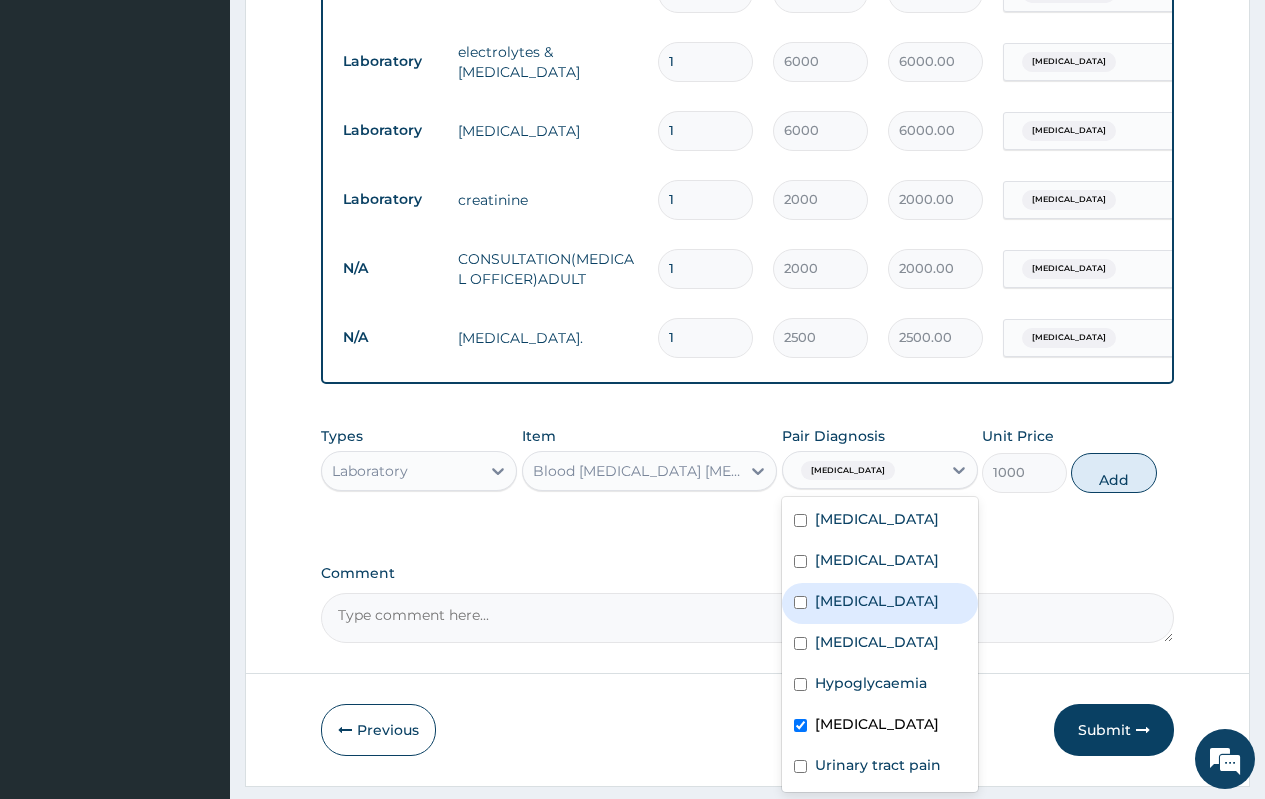 drag, startPoint x: 1124, startPoint y: 494, endPoint x: 1101, endPoint y: 470, distance: 33.24154 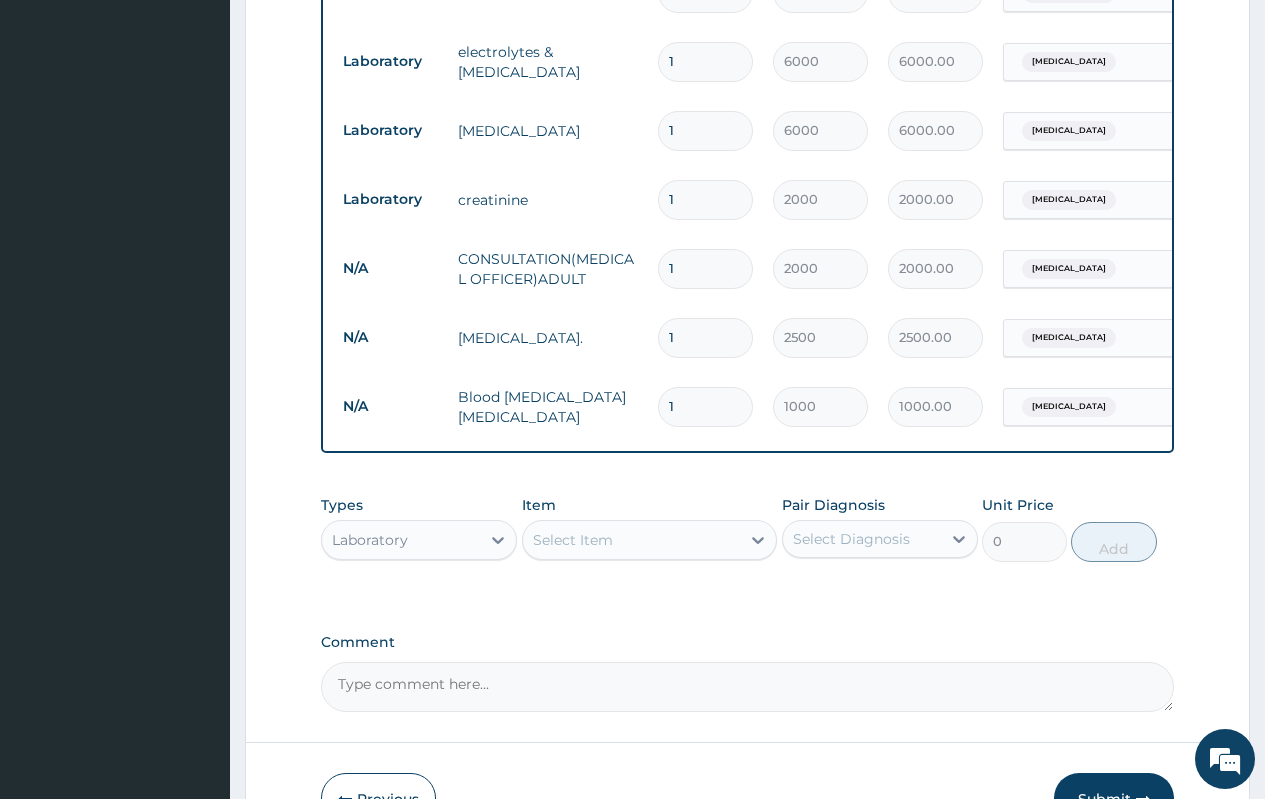 scroll, scrollTop: 1084, scrollLeft: 0, axis: vertical 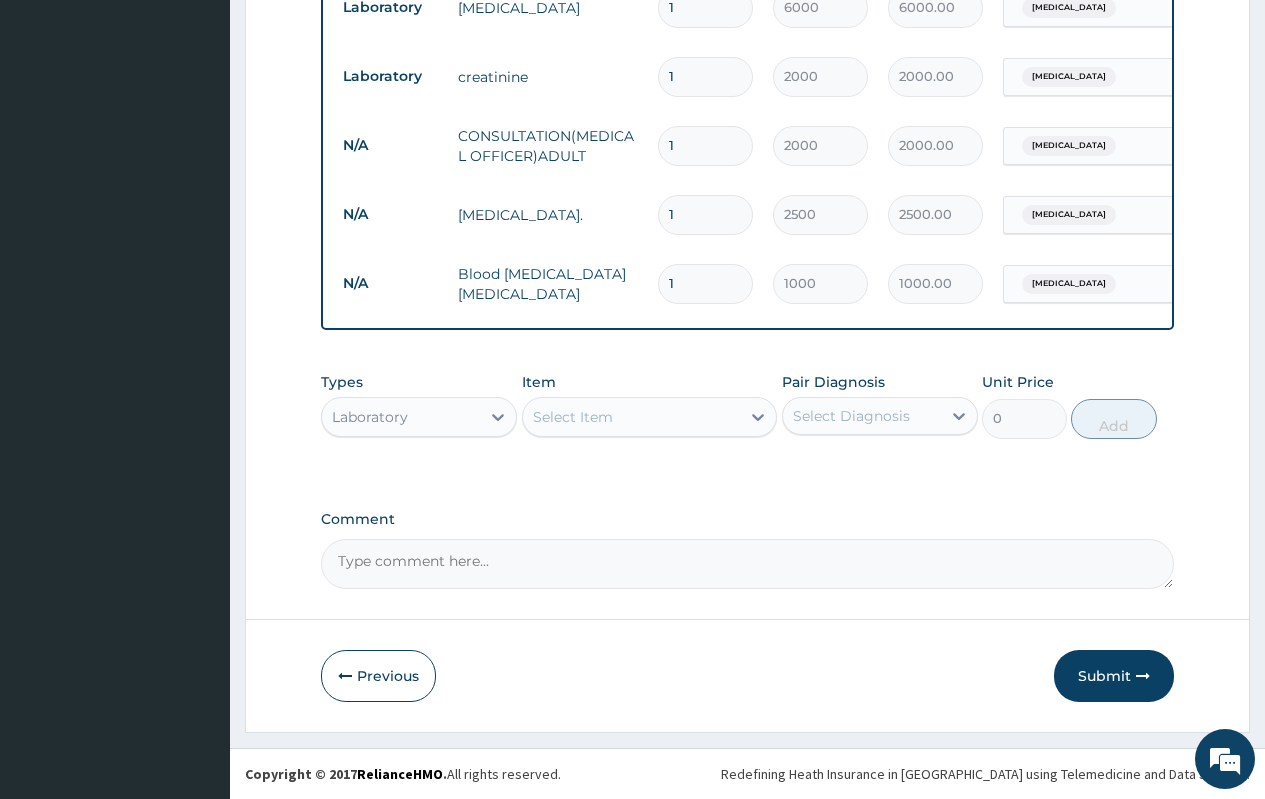click on "Select Item" at bounding box center [573, 417] 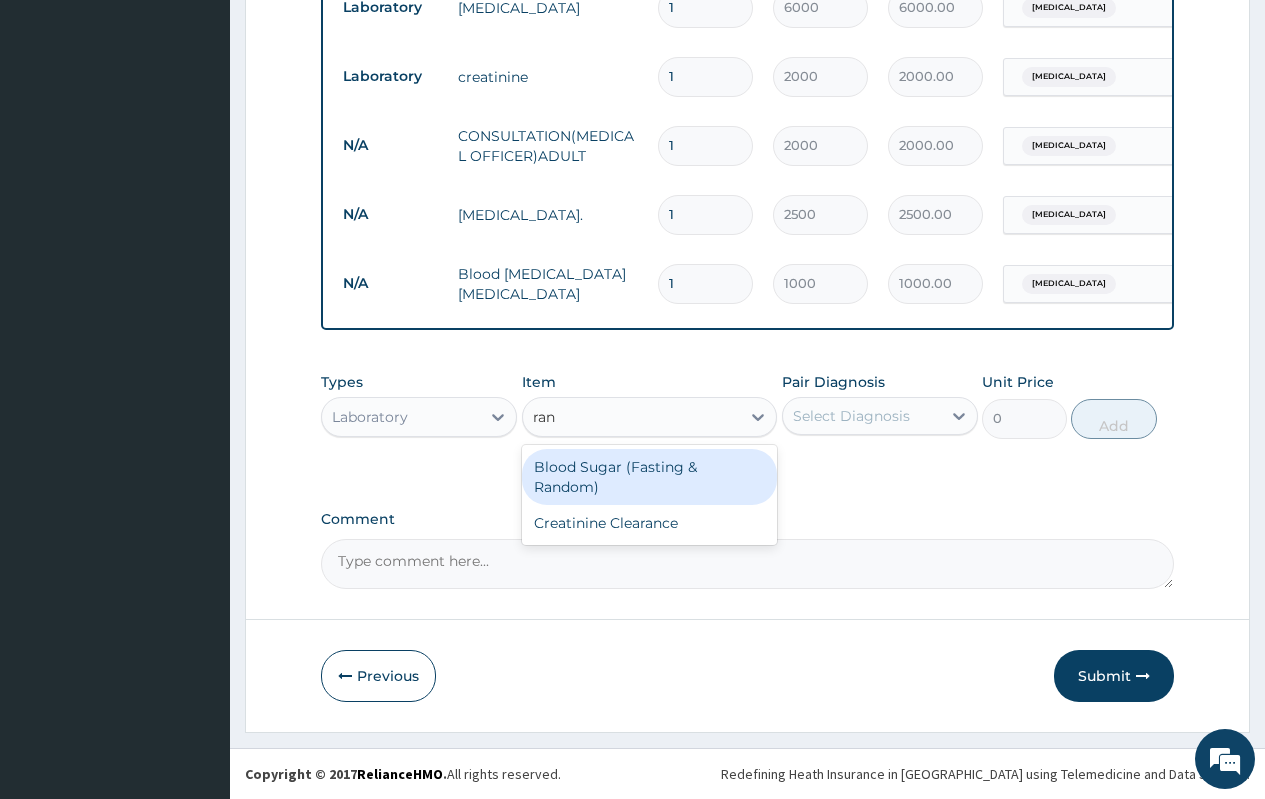 type on "rand" 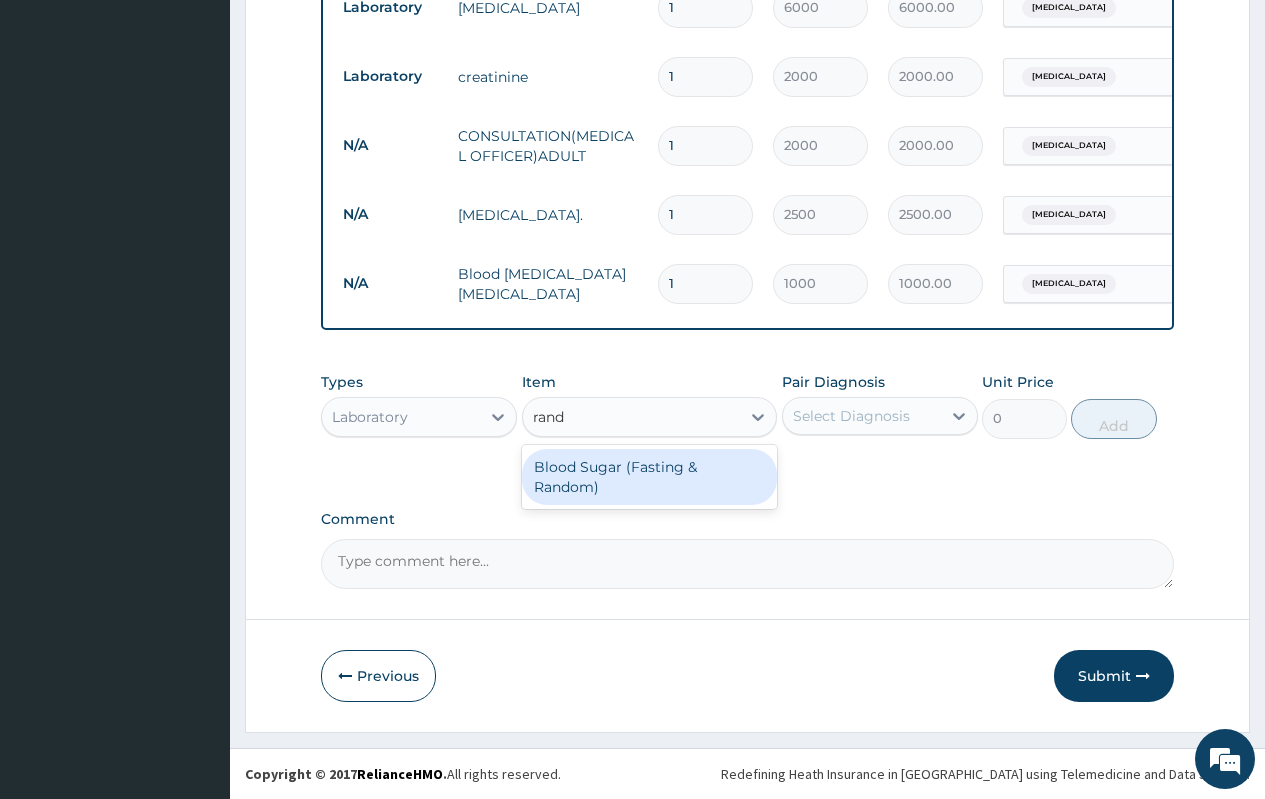 click on "Blood Sugar (Fasting & Random)" at bounding box center [650, 477] 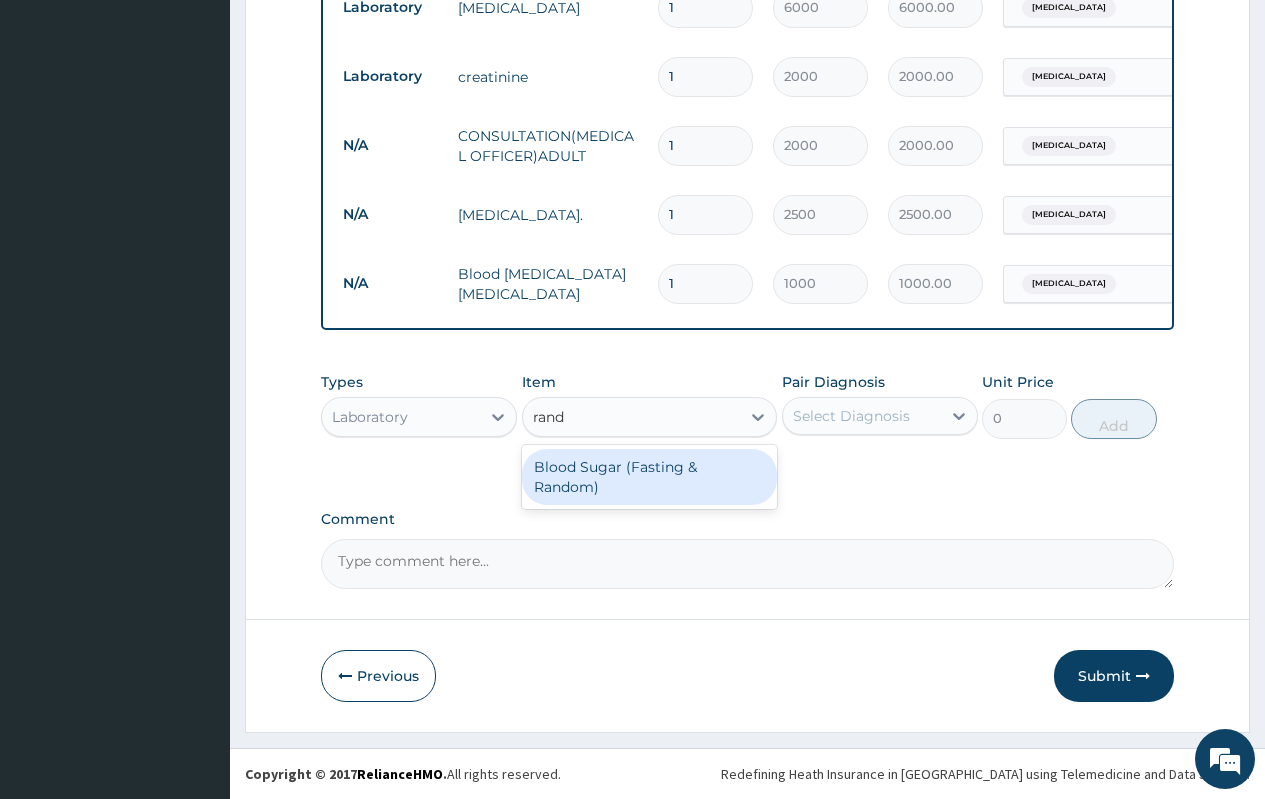 type 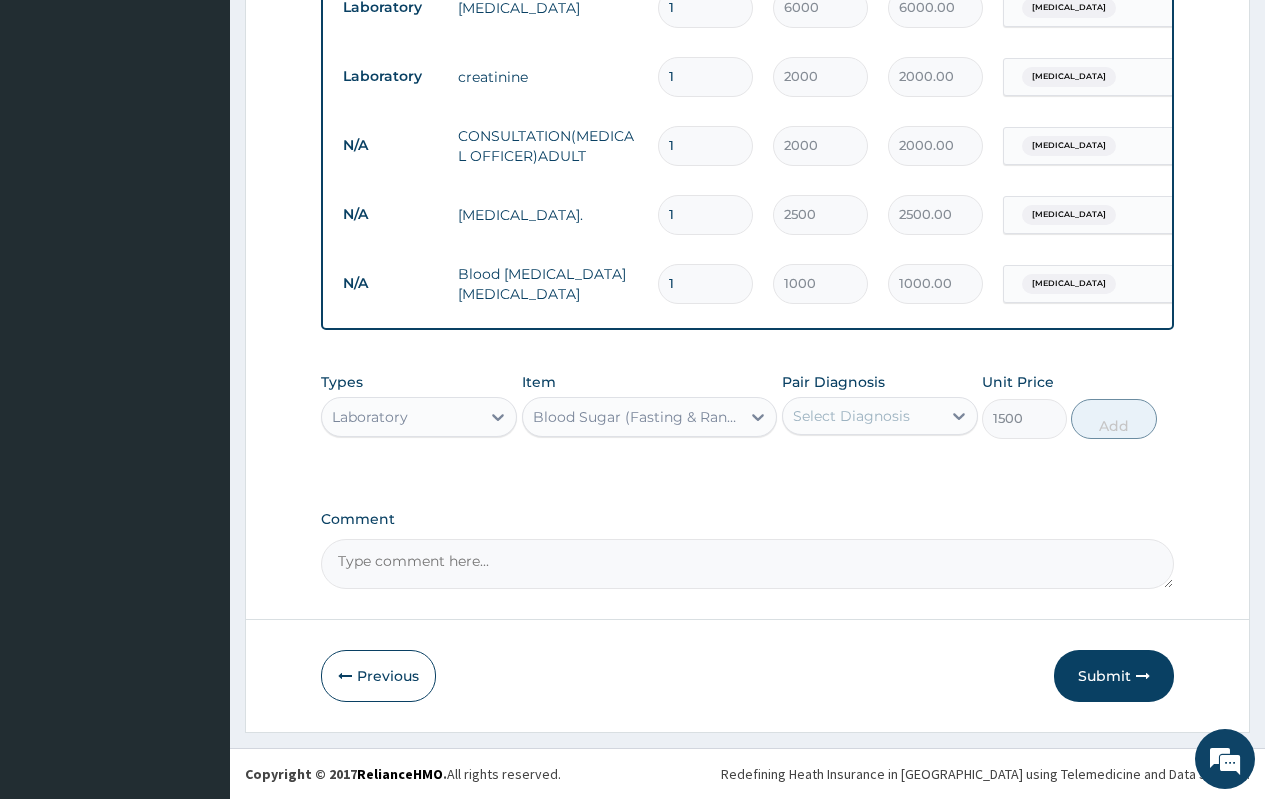 click on "Select Diagnosis" at bounding box center [880, 416] 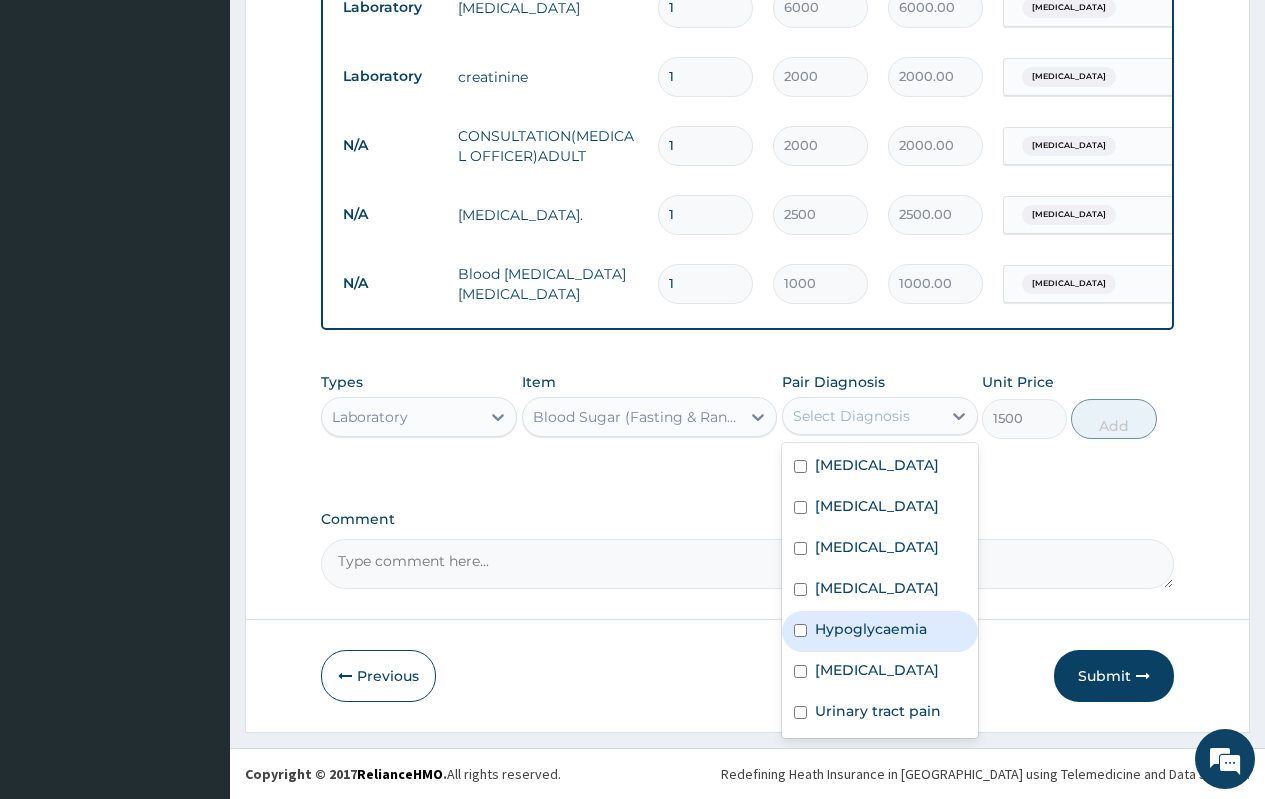 click on "Hypoglycaemia" at bounding box center [871, 629] 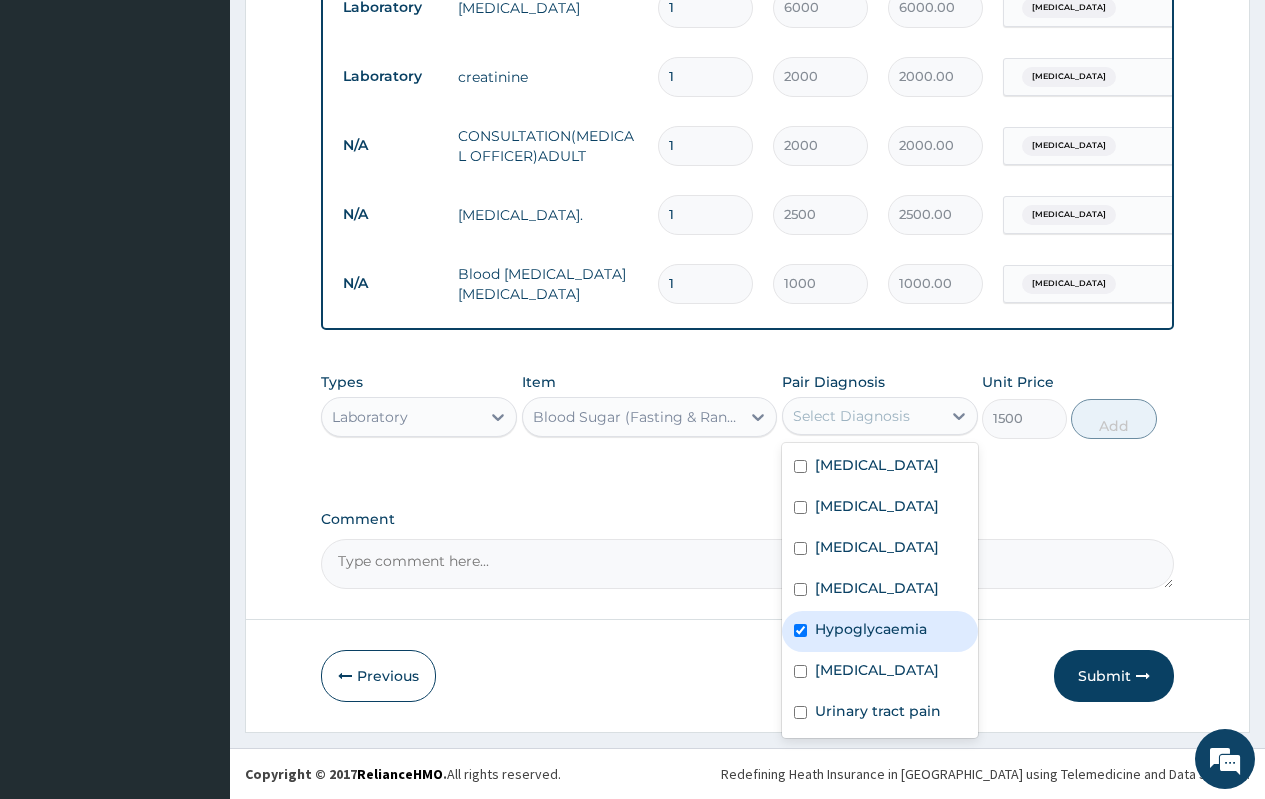 checkbox on "true" 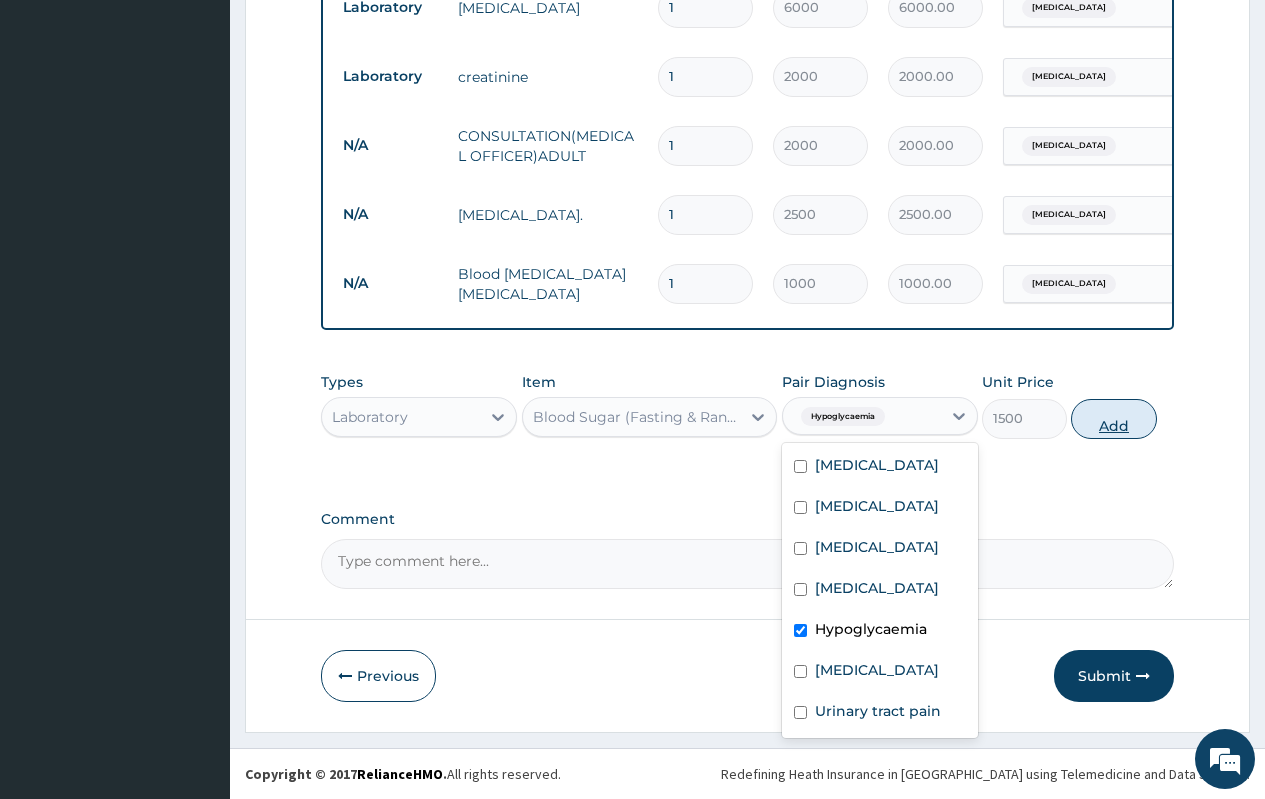 click on "Add" at bounding box center [1113, 419] 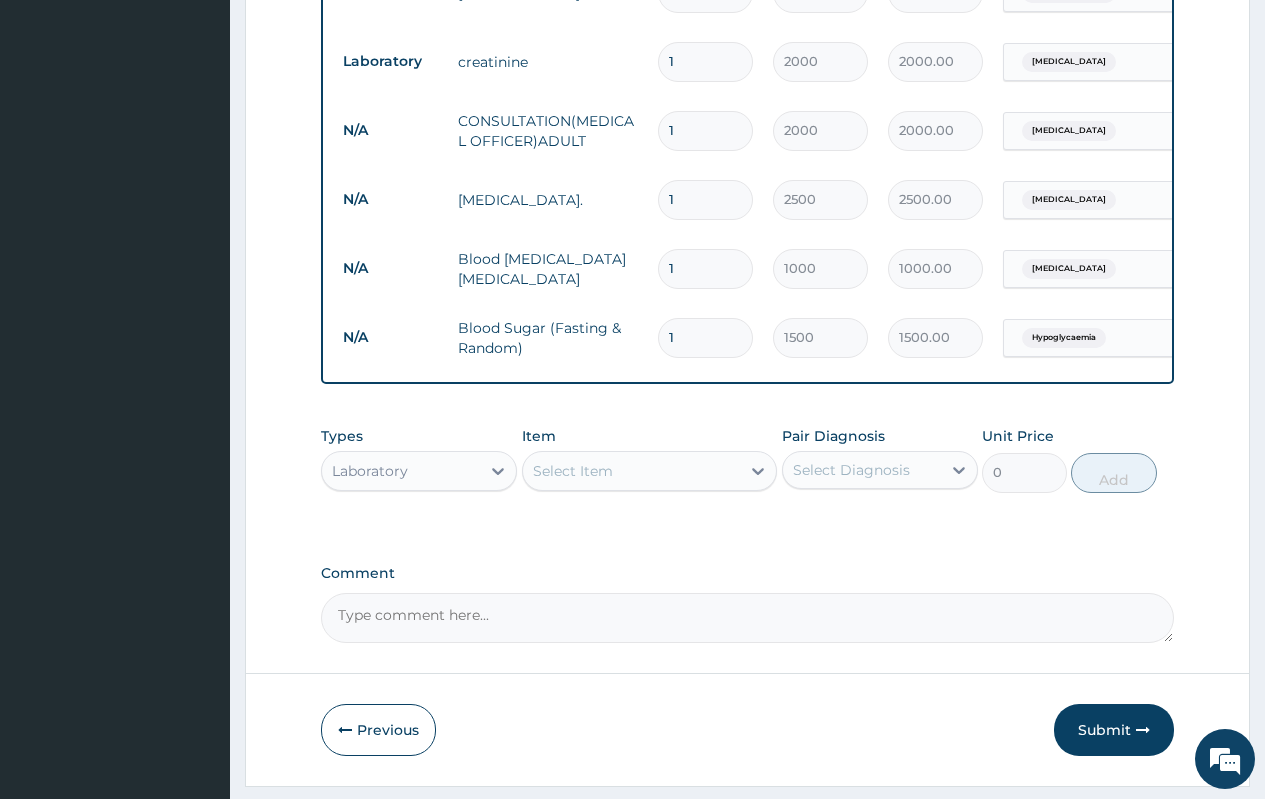 scroll, scrollTop: 1153, scrollLeft: 0, axis: vertical 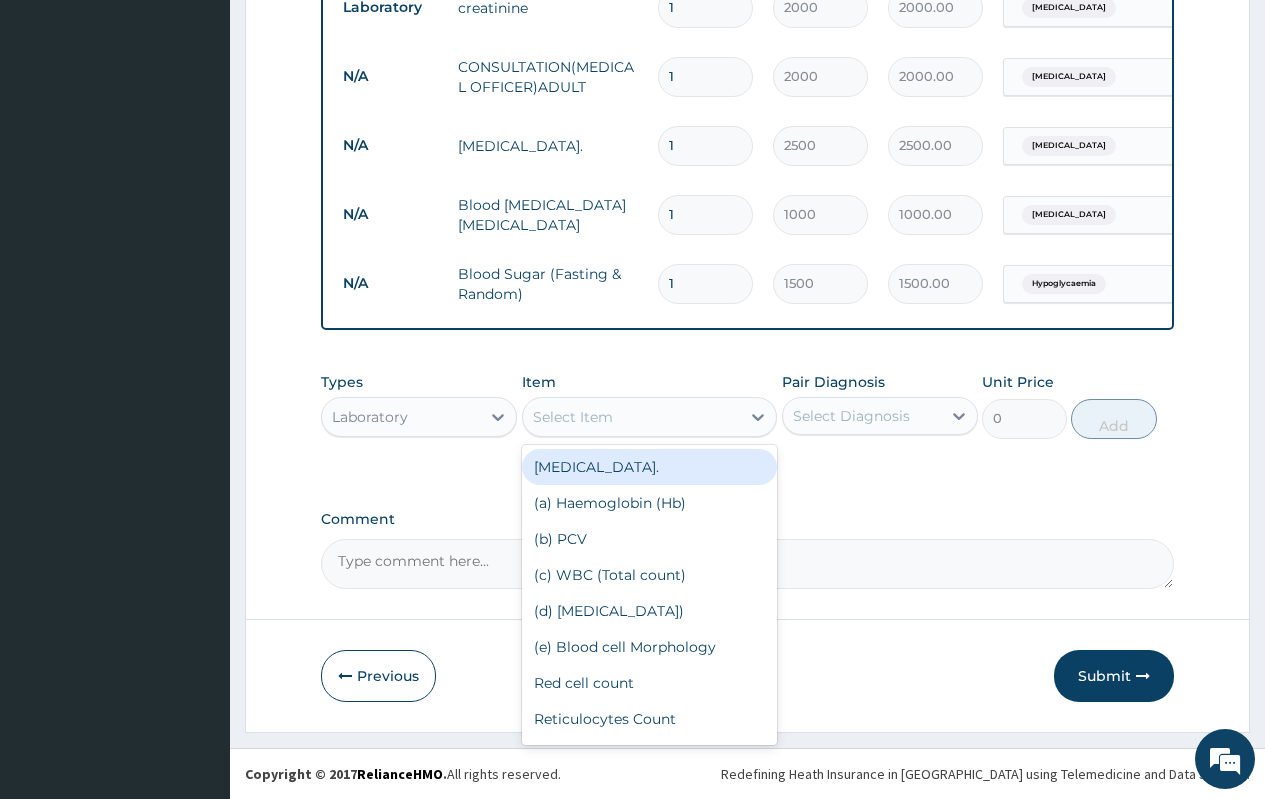 click on "Select Item" at bounding box center [632, 417] 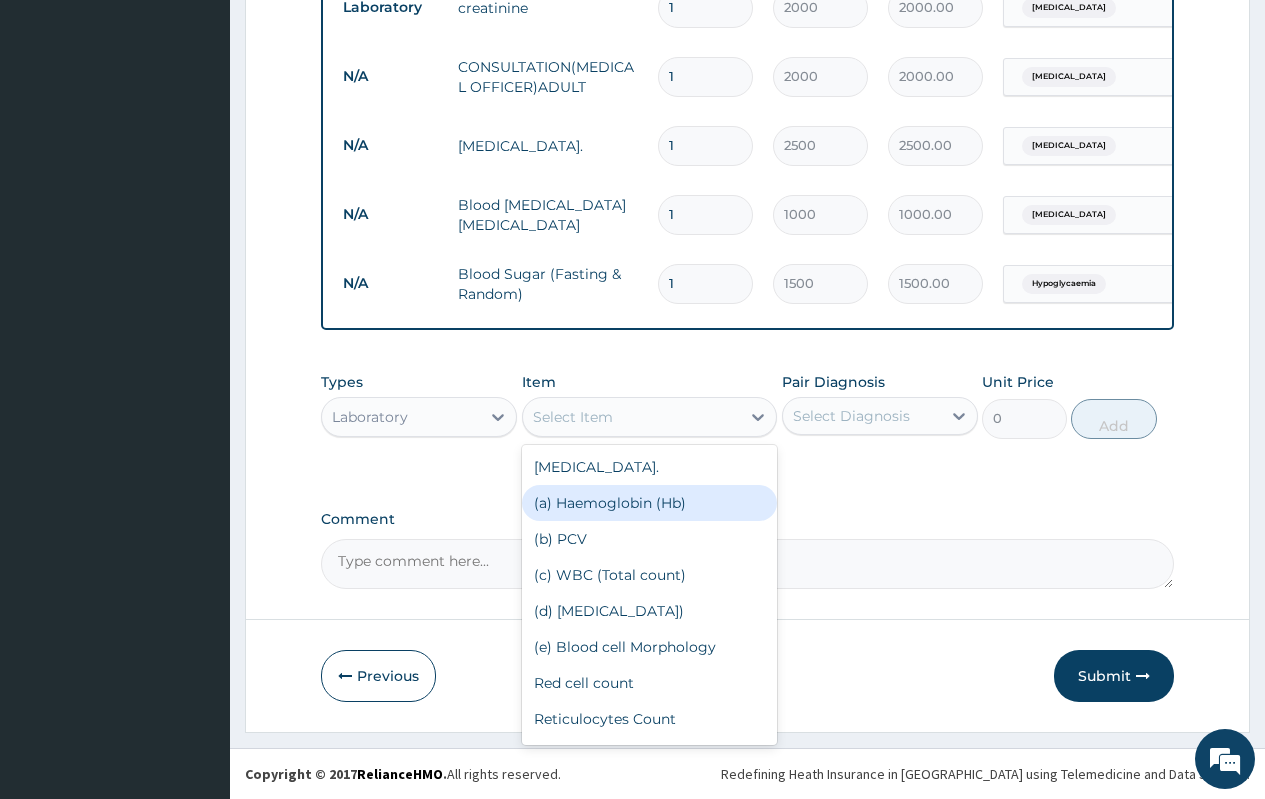 scroll, scrollTop: 1153, scrollLeft: 0, axis: vertical 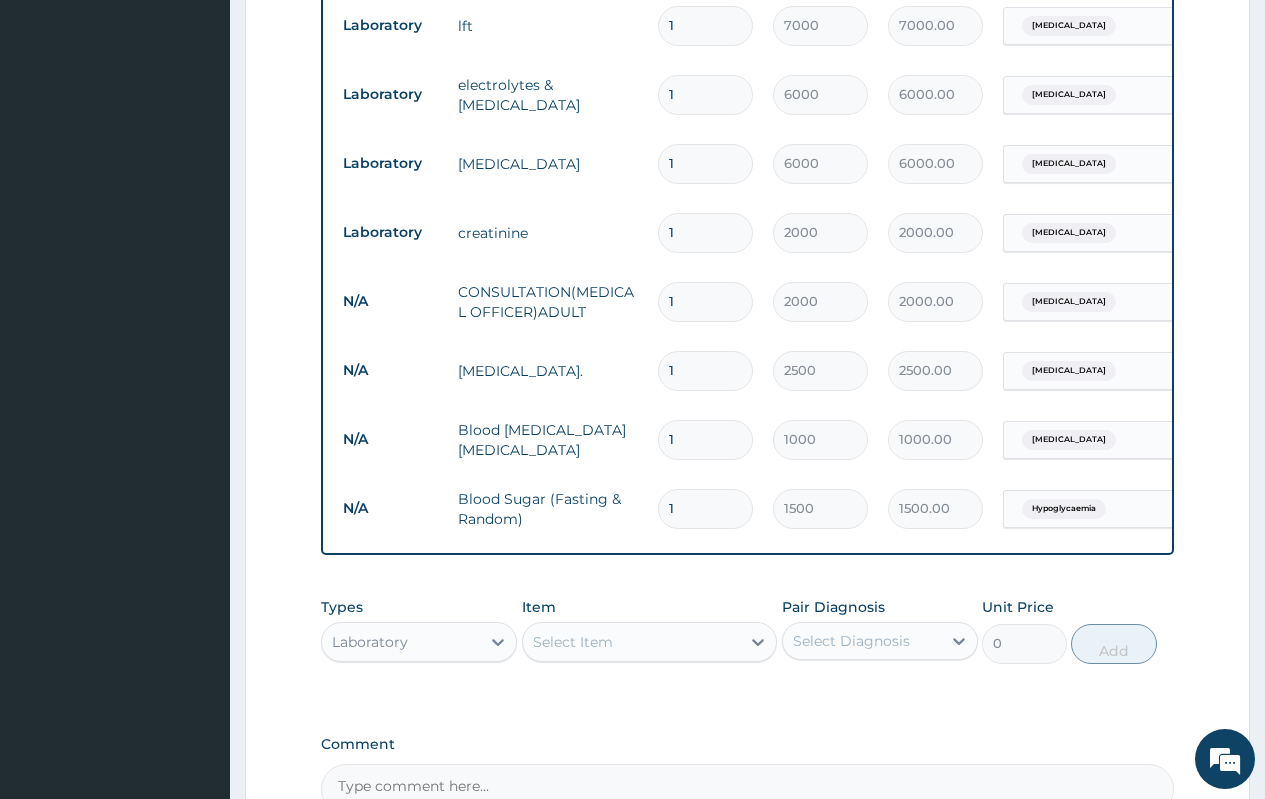 drag, startPoint x: 640, startPoint y: 405, endPoint x: 650, endPoint y: 411, distance: 11.661903 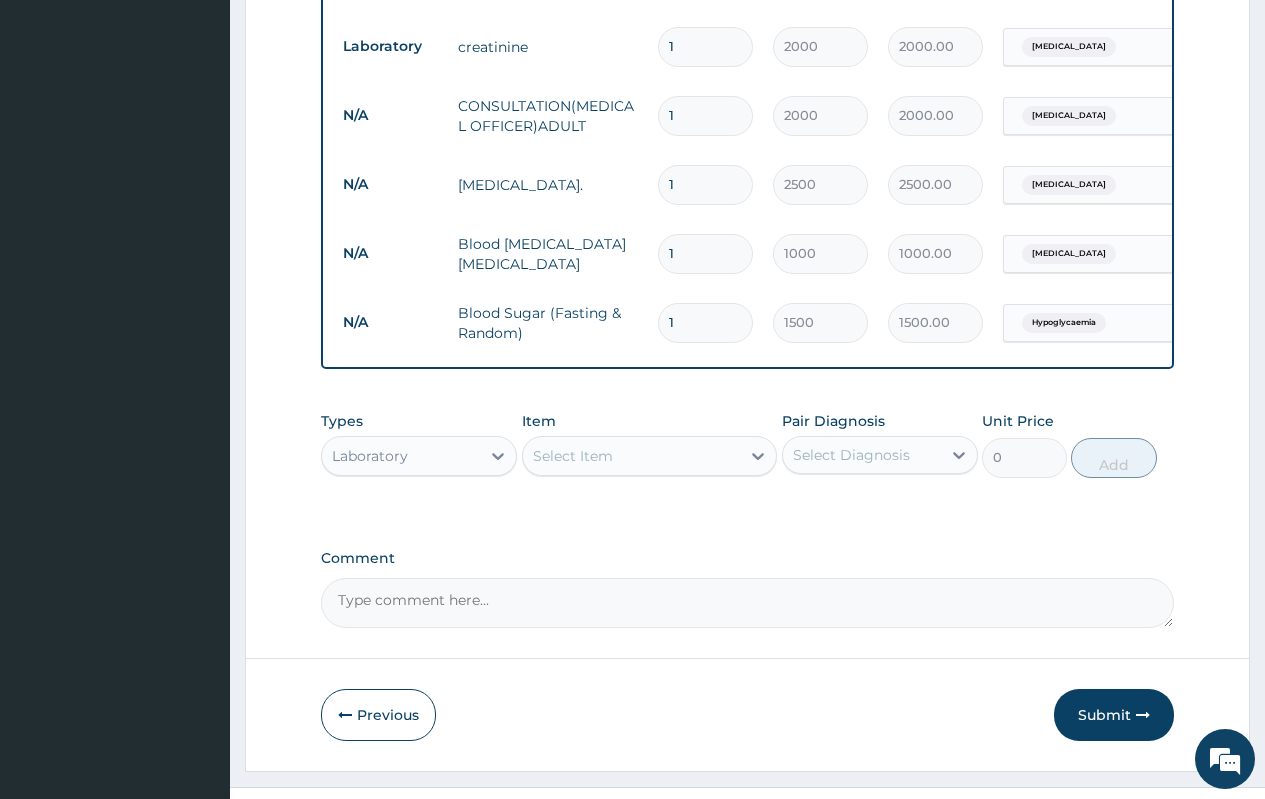 scroll, scrollTop: 1153, scrollLeft: 0, axis: vertical 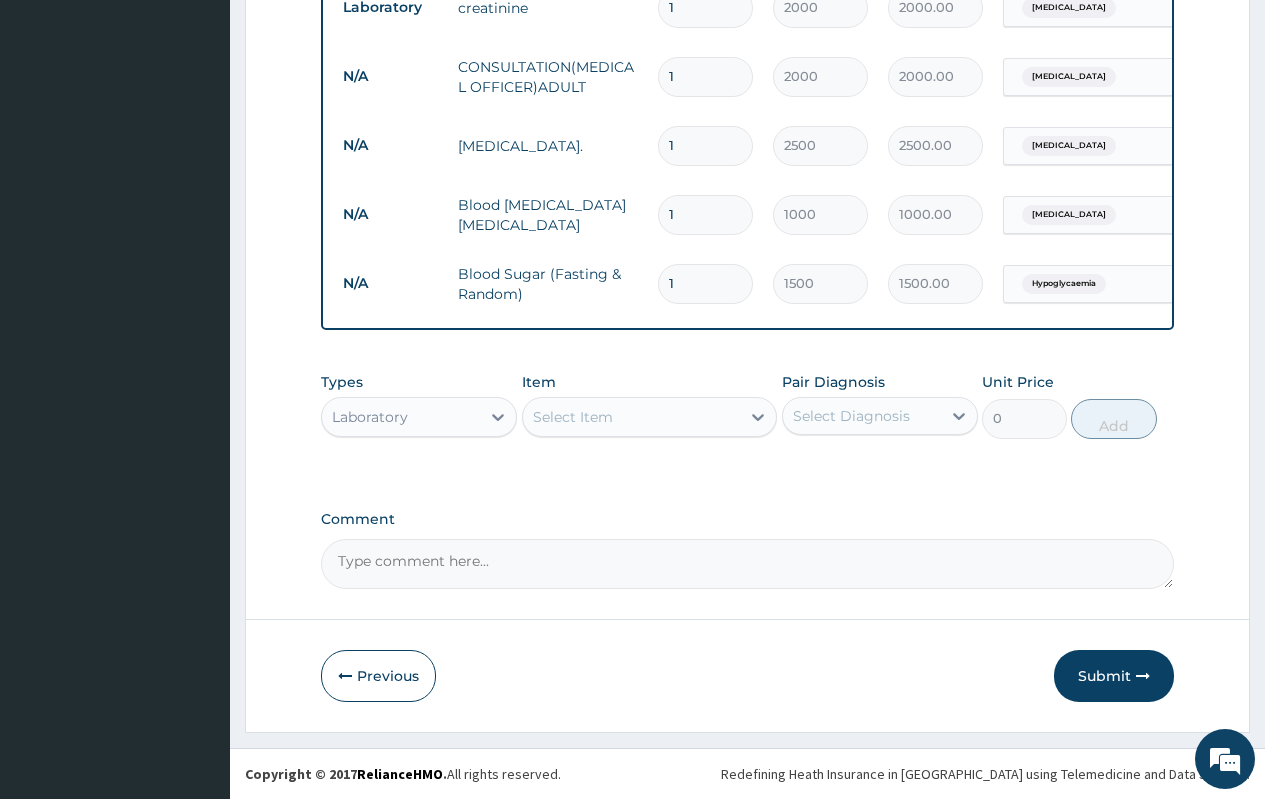 click on "Select Item" at bounding box center [573, 417] 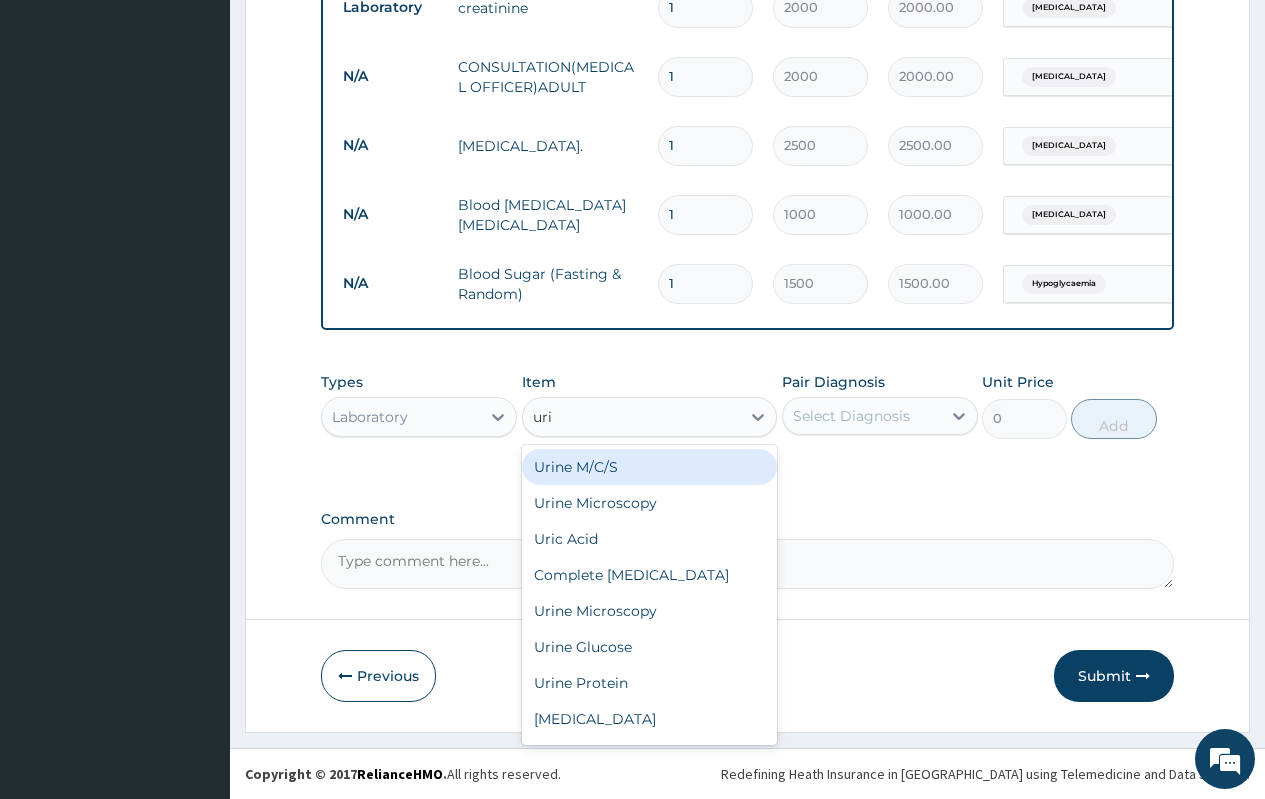 type on "urin" 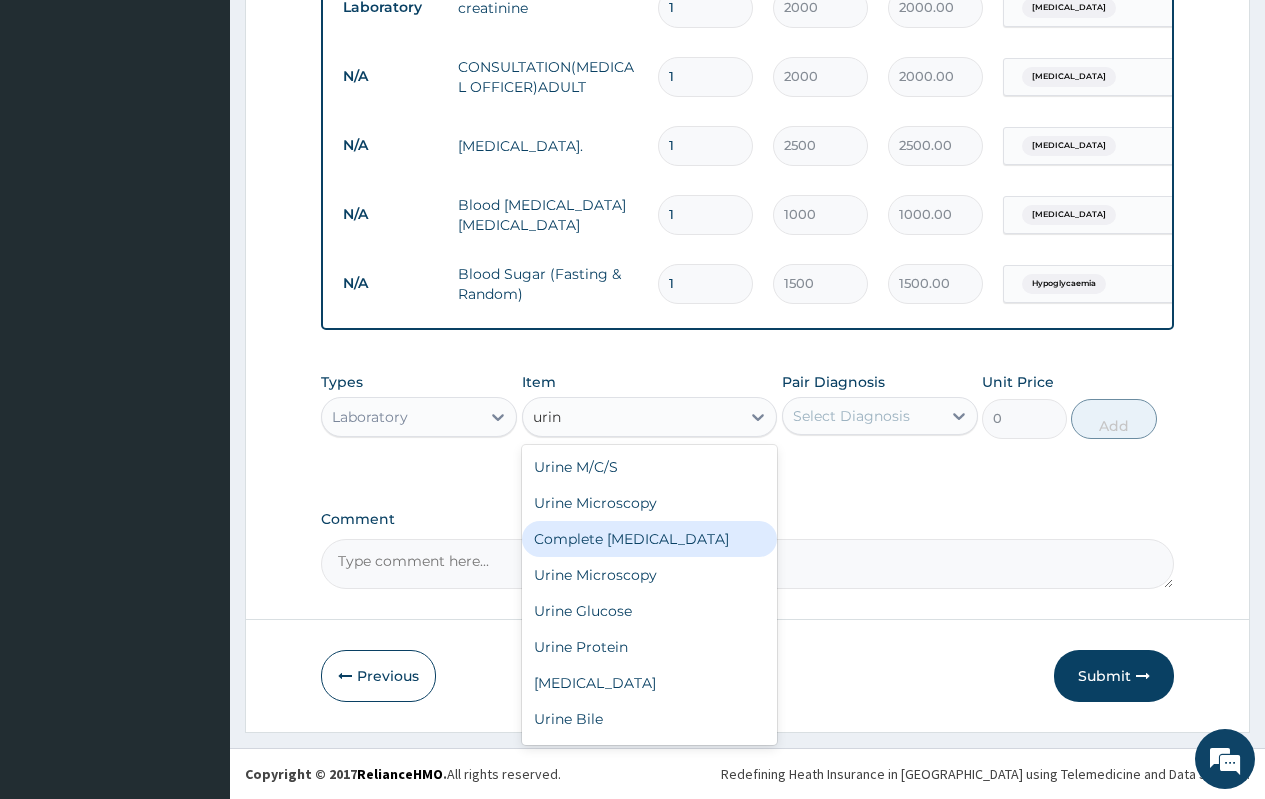 click on "Complete Urinalysis" at bounding box center [650, 539] 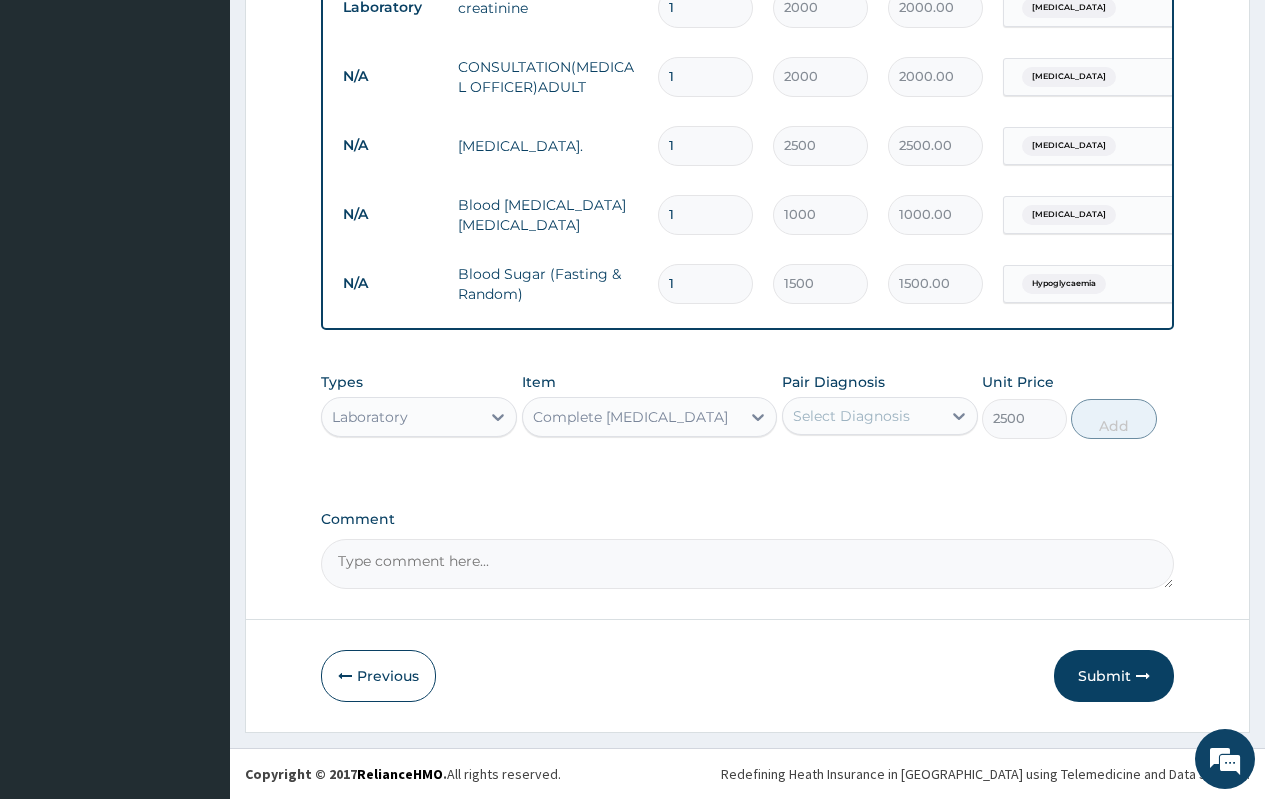 click on "Select Diagnosis" at bounding box center (851, 416) 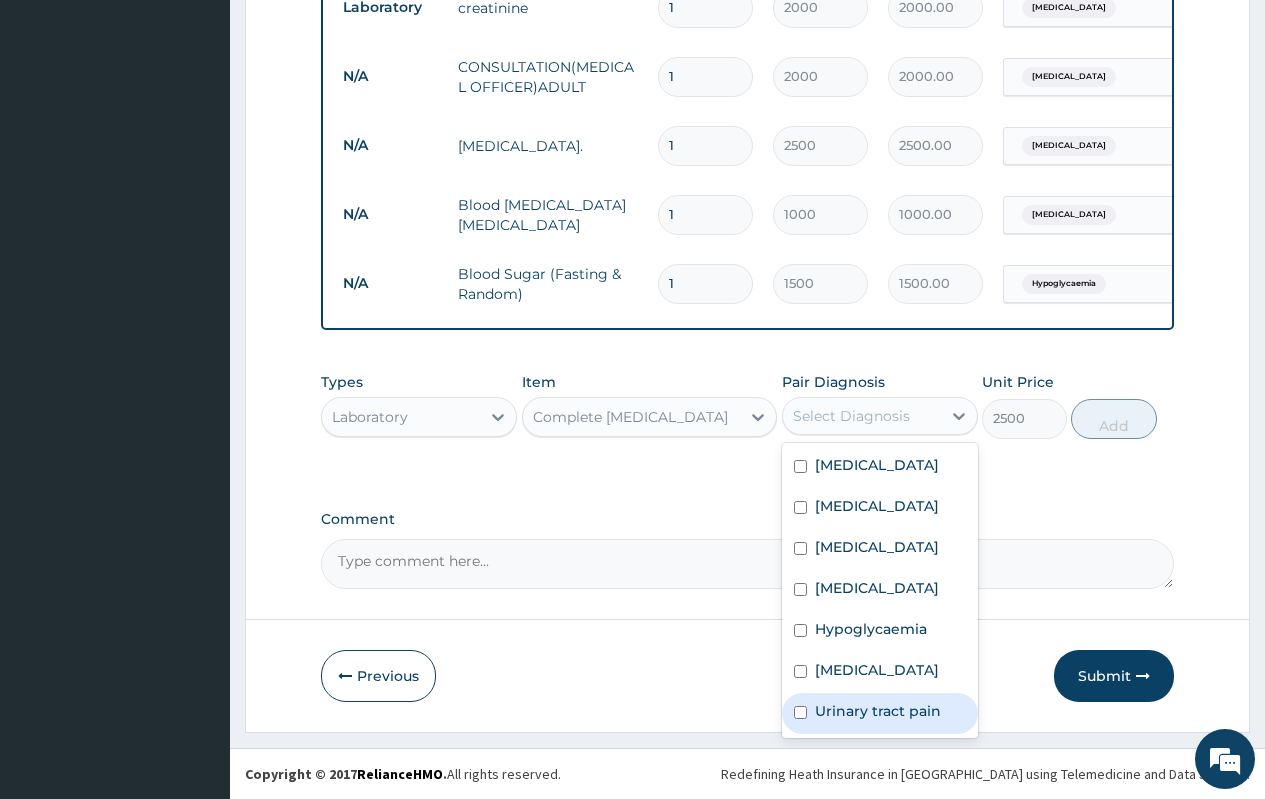 scroll, scrollTop: 15, scrollLeft: 0, axis: vertical 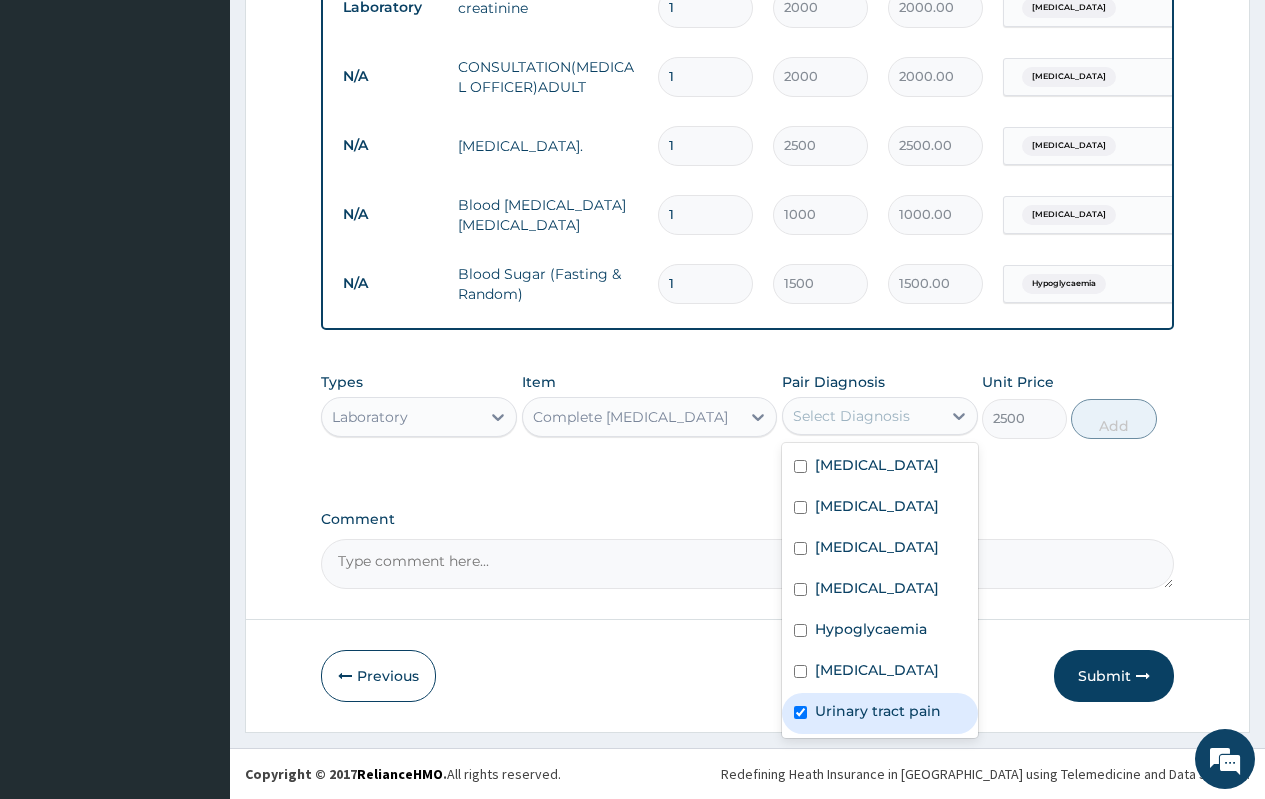 checkbox on "true" 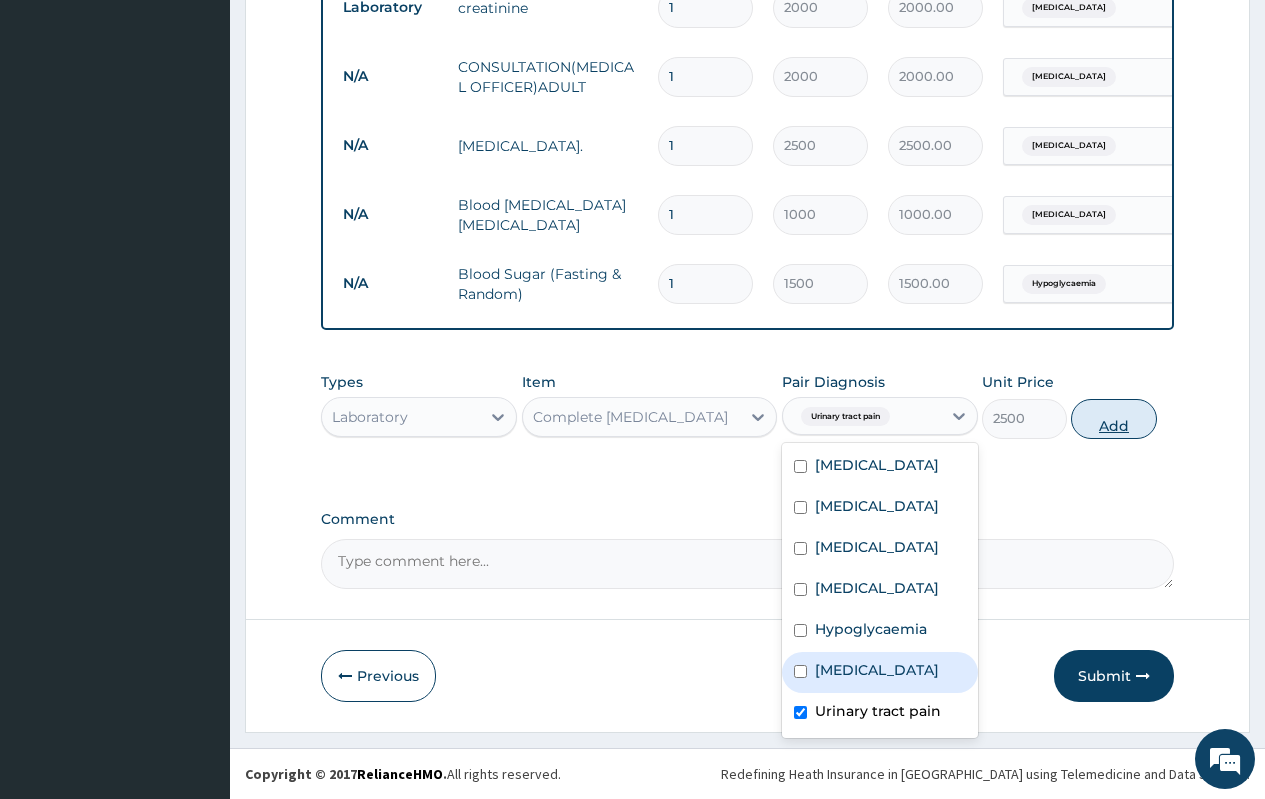 click on "Add" at bounding box center (1113, 419) 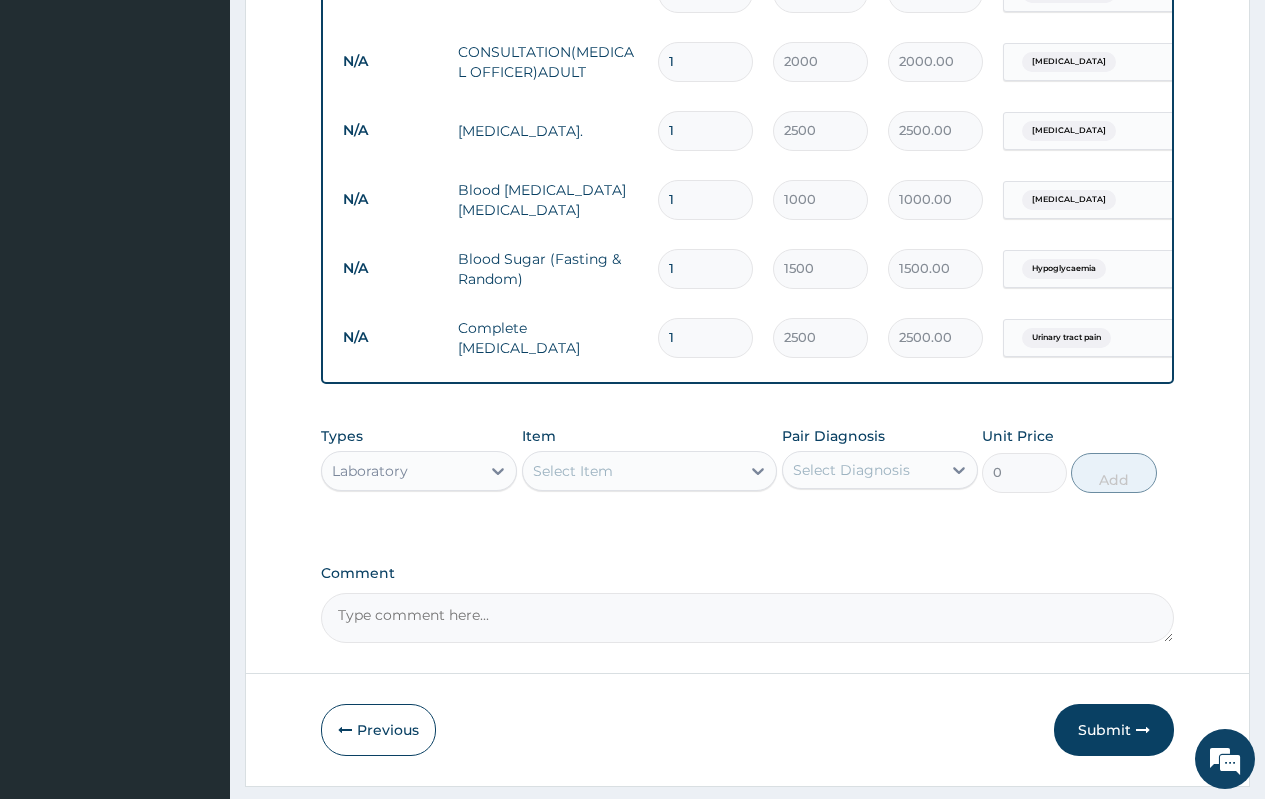 scroll, scrollTop: 1222, scrollLeft: 0, axis: vertical 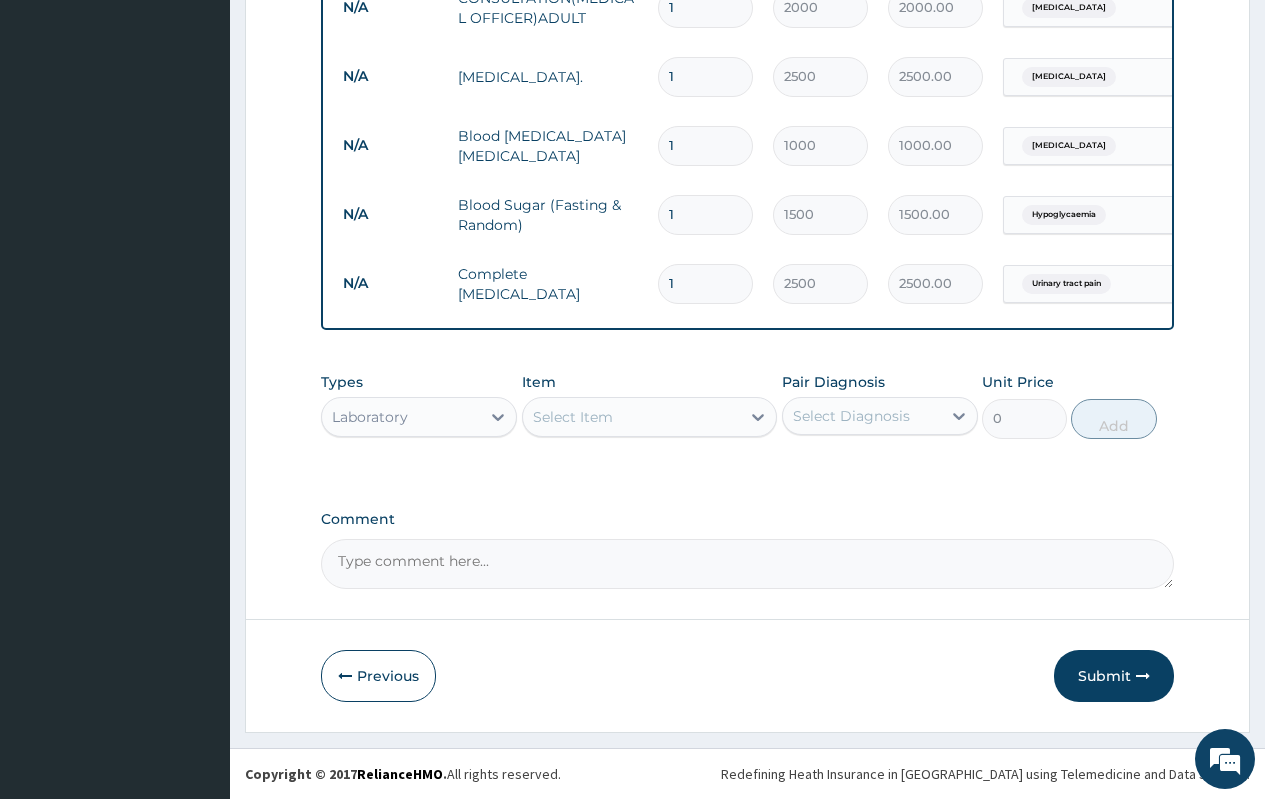 drag, startPoint x: 467, startPoint y: 406, endPoint x: 473, endPoint y: 444, distance: 38.470768 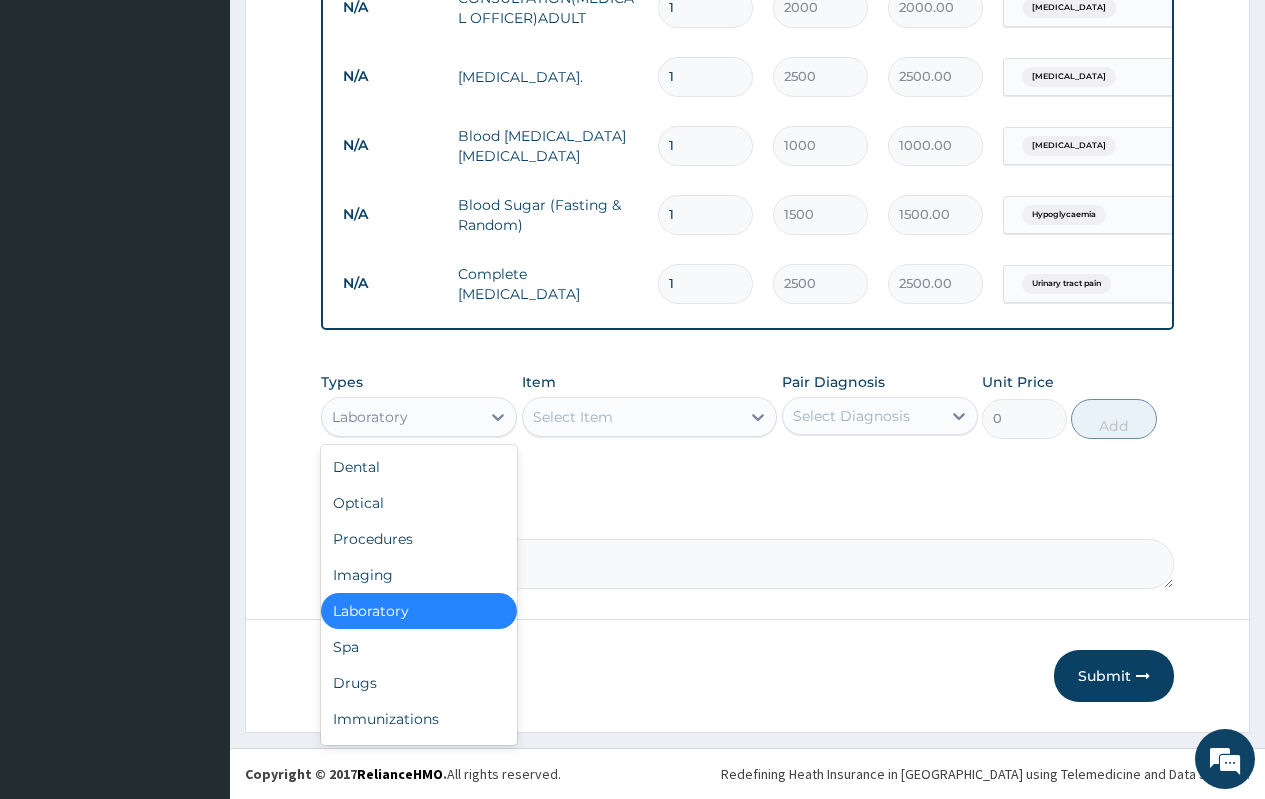 click on "Laboratory" at bounding box center (401, 417) 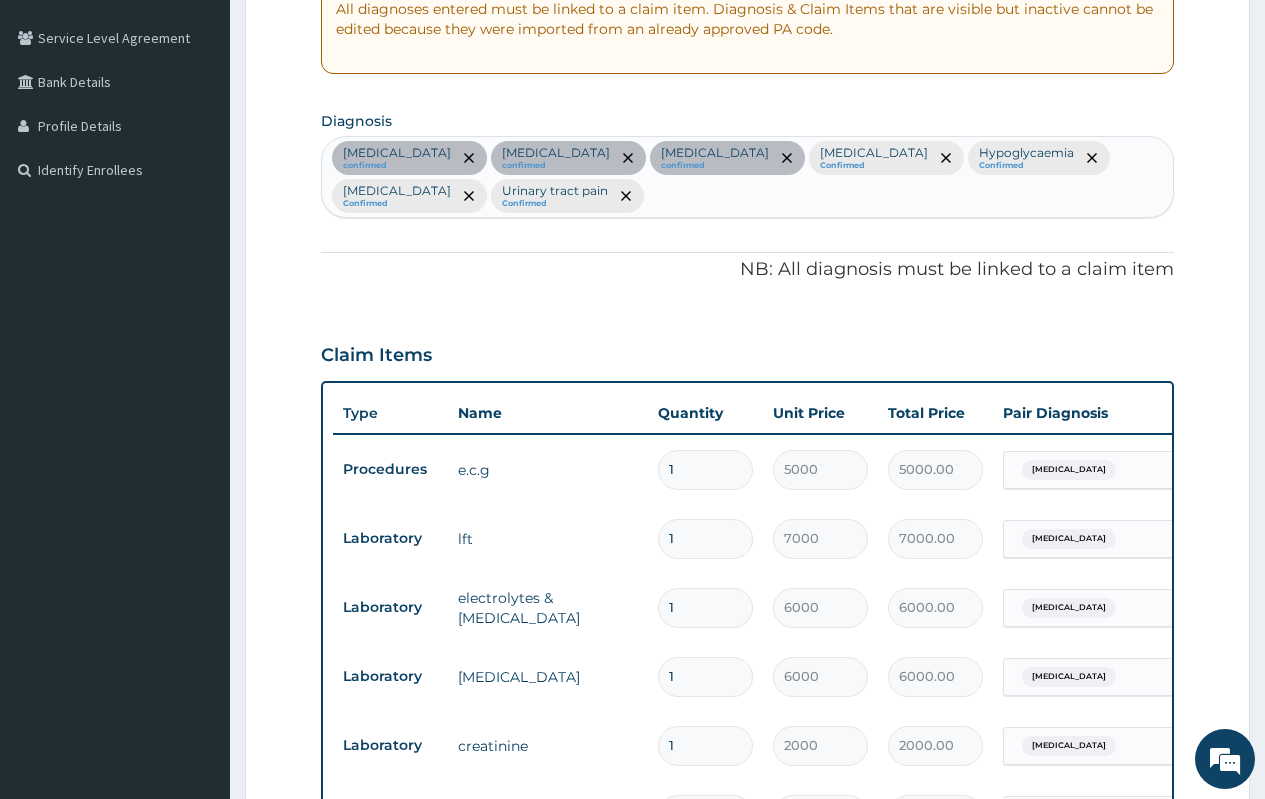 scroll, scrollTop: 268, scrollLeft: 0, axis: vertical 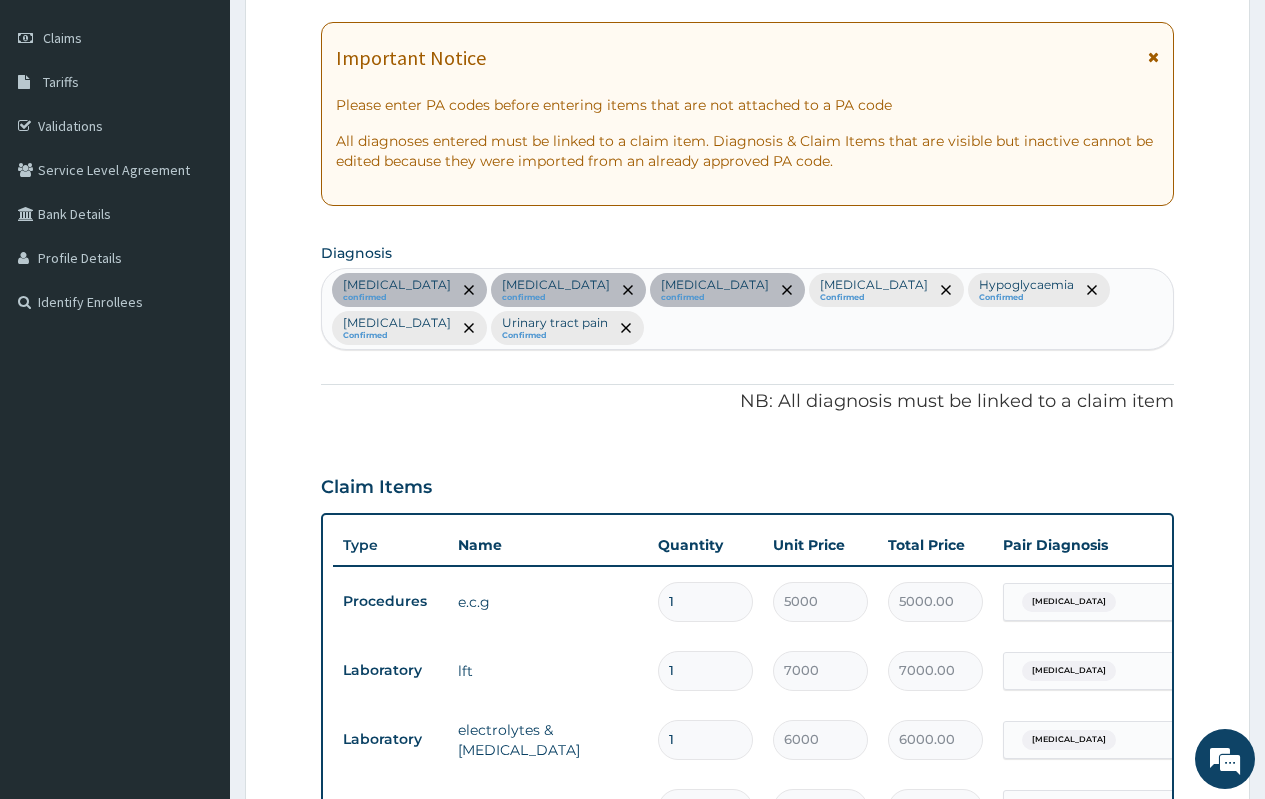 click on "Secondary hypertension confirmed Chronic hepatitis confirmed Pyelonephritis confirmed Sepsis Confirmed Hypoglycaemia Confirmed Malaria Confirmed Urinary tract pain Confirmed" at bounding box center (747, 309) 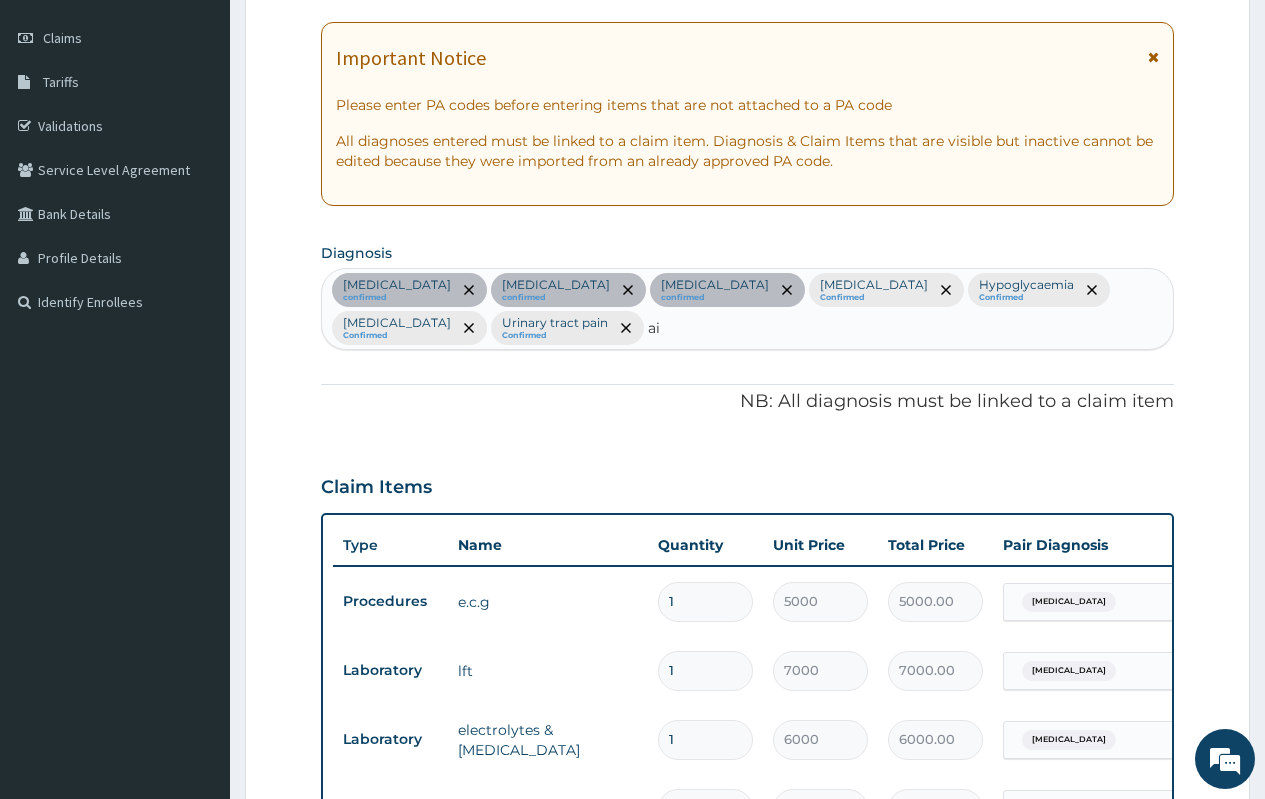 type on "a" 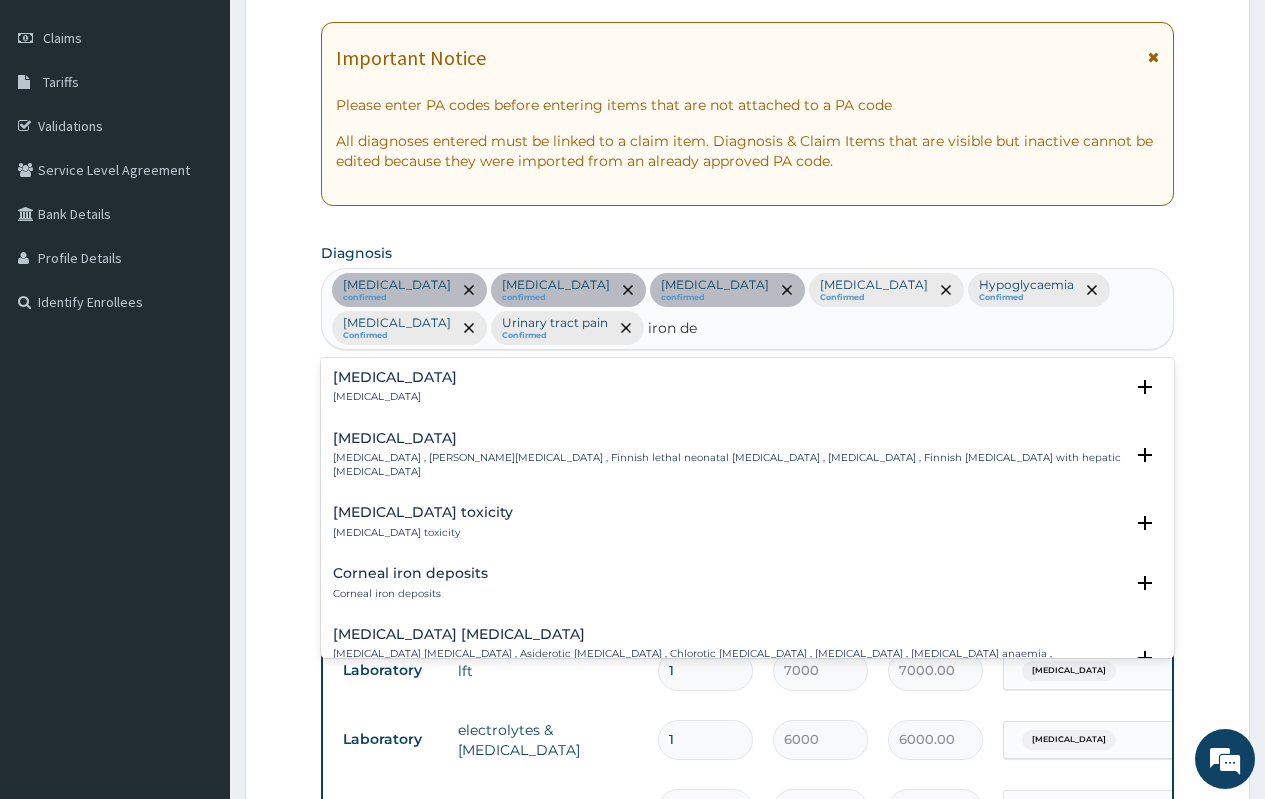 type on "iron def" 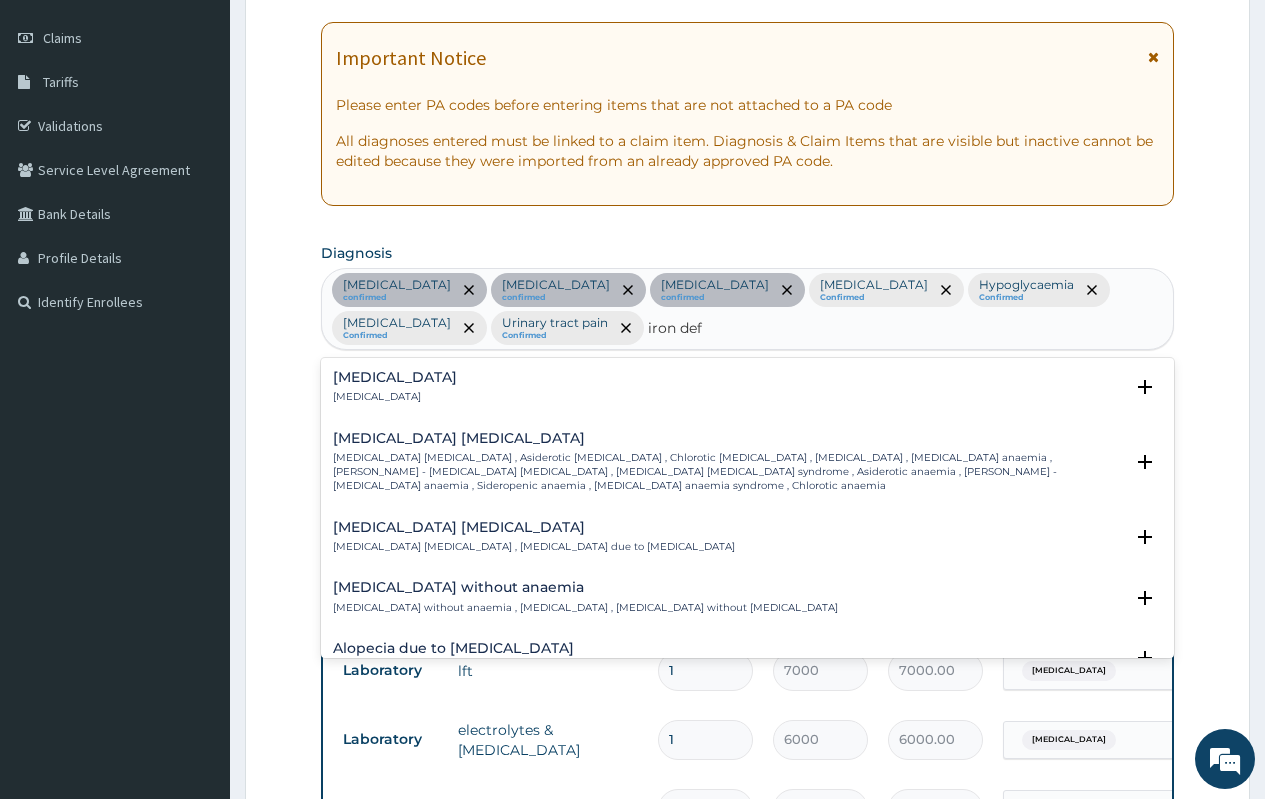 click on "Iron deficiency" at bounding box center (395, 397) 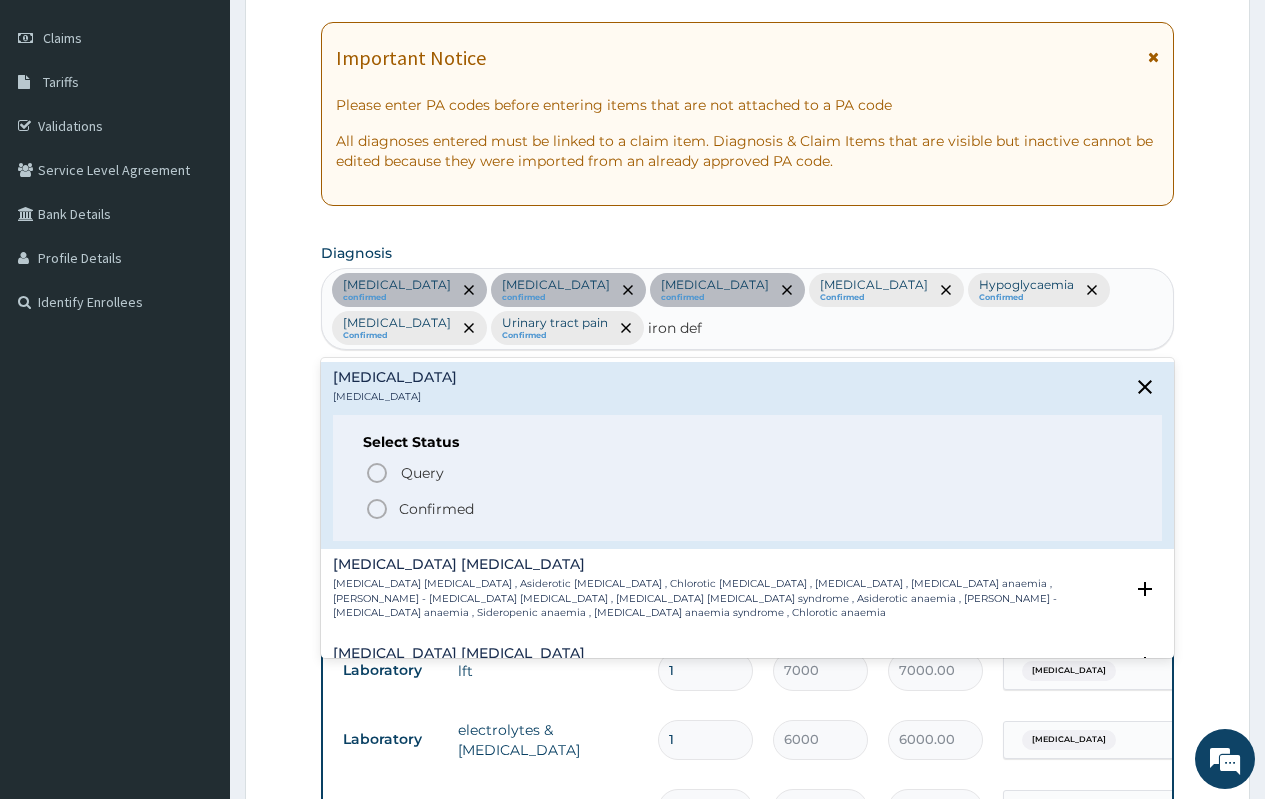click on "Confirmed" at bounding box center (436, 509) 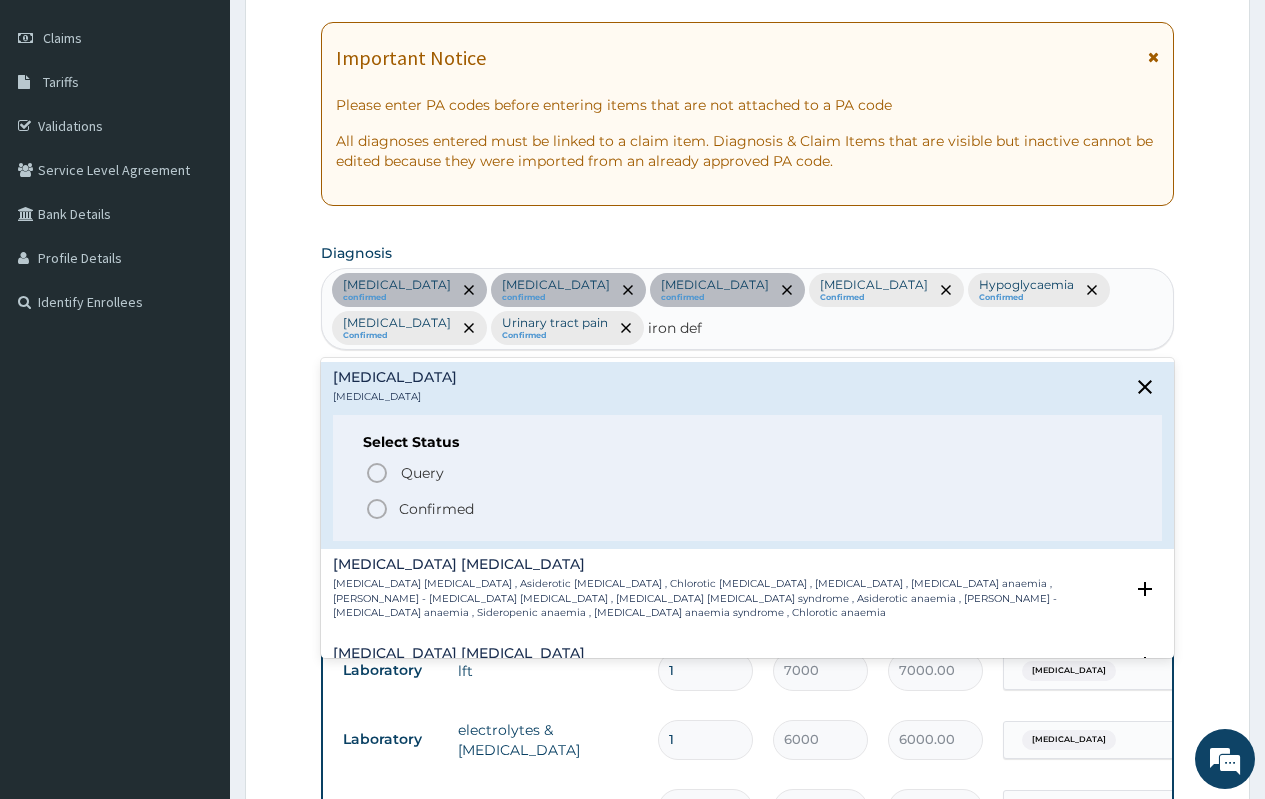 type 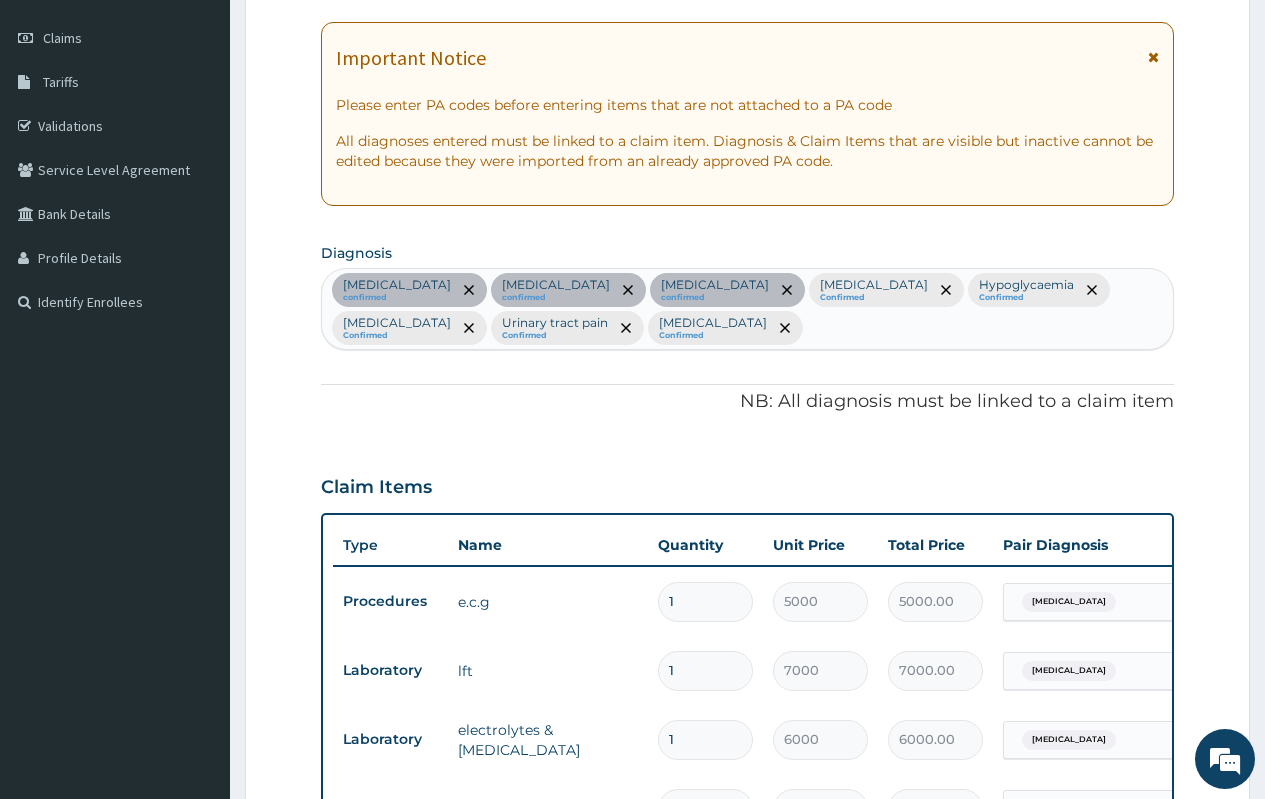 scroll, scrollTop: 1126, scrollLeft: 0, axis: vertical 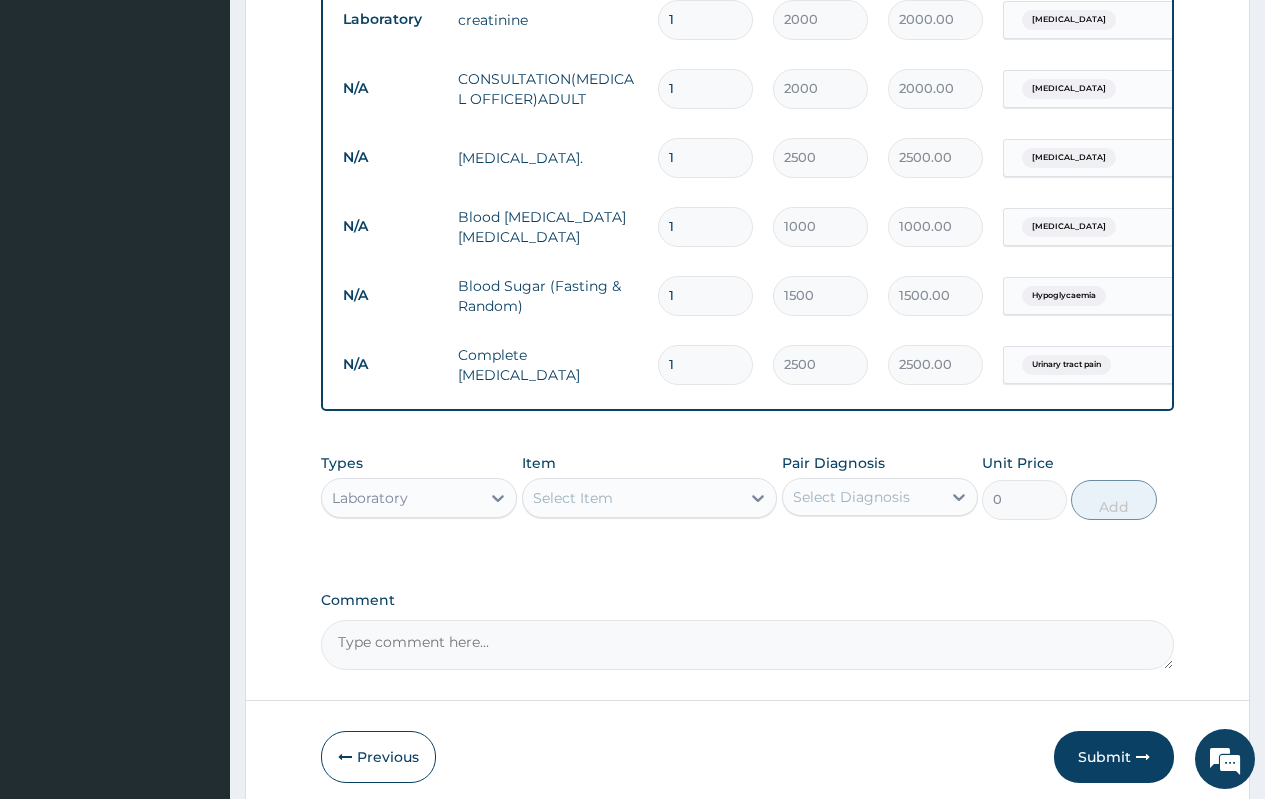 click on "Laboratory" at bounding box center [401, 498] 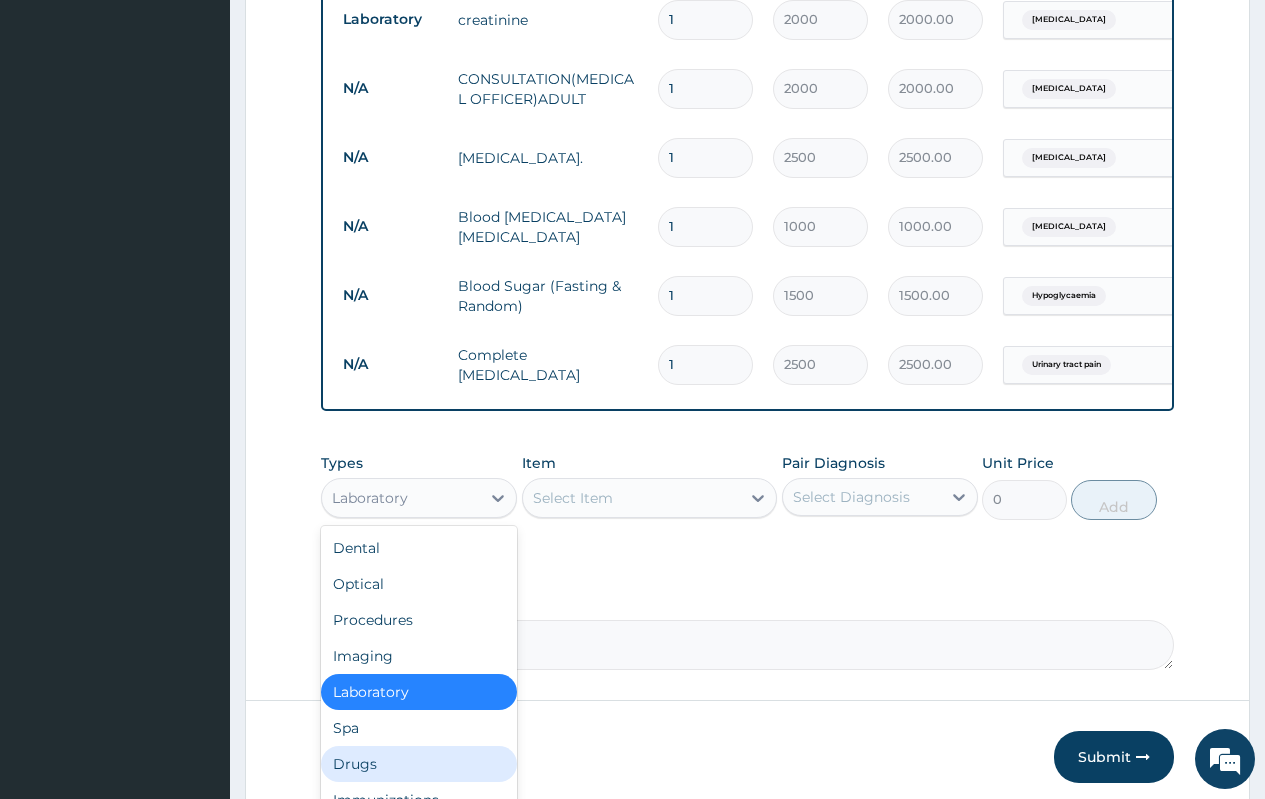 click on "Drugs" at bounding box center (419, 764) 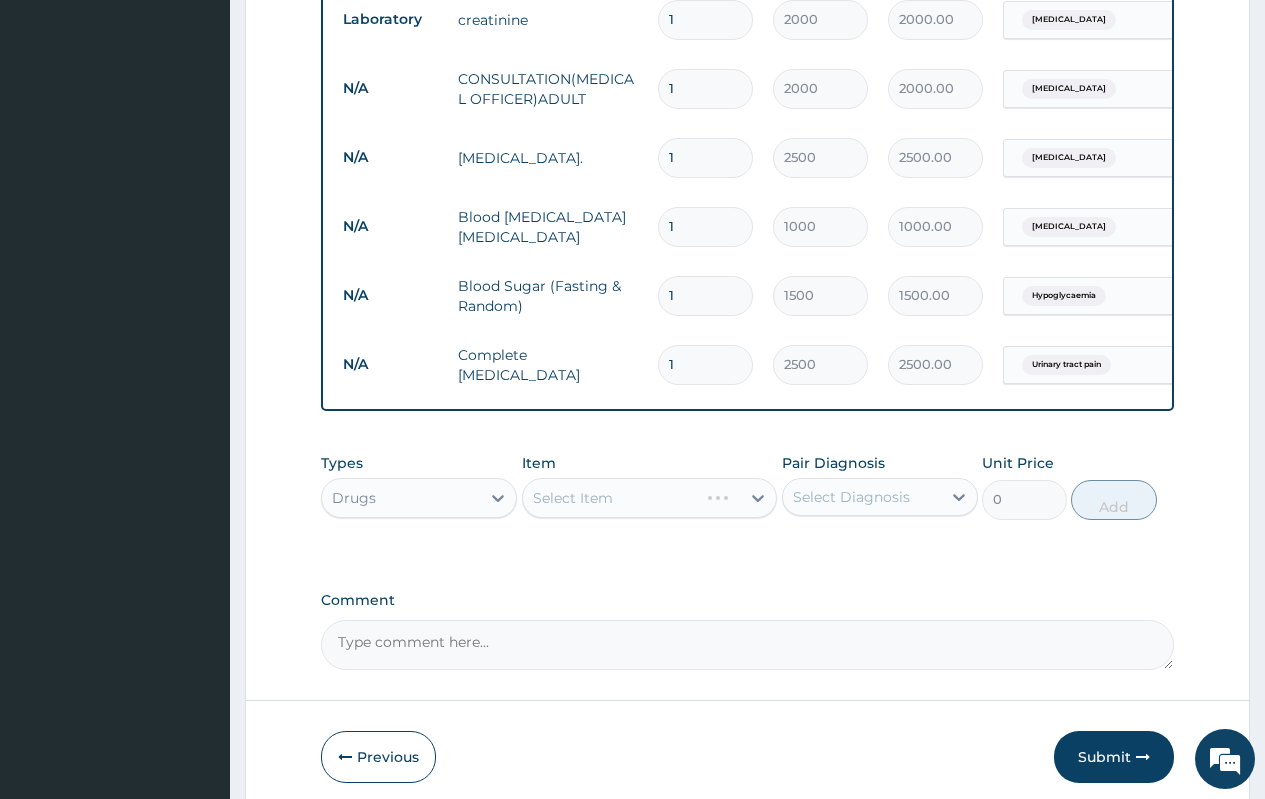click on "Select Diagnosis" at bounding box center (851, 497) 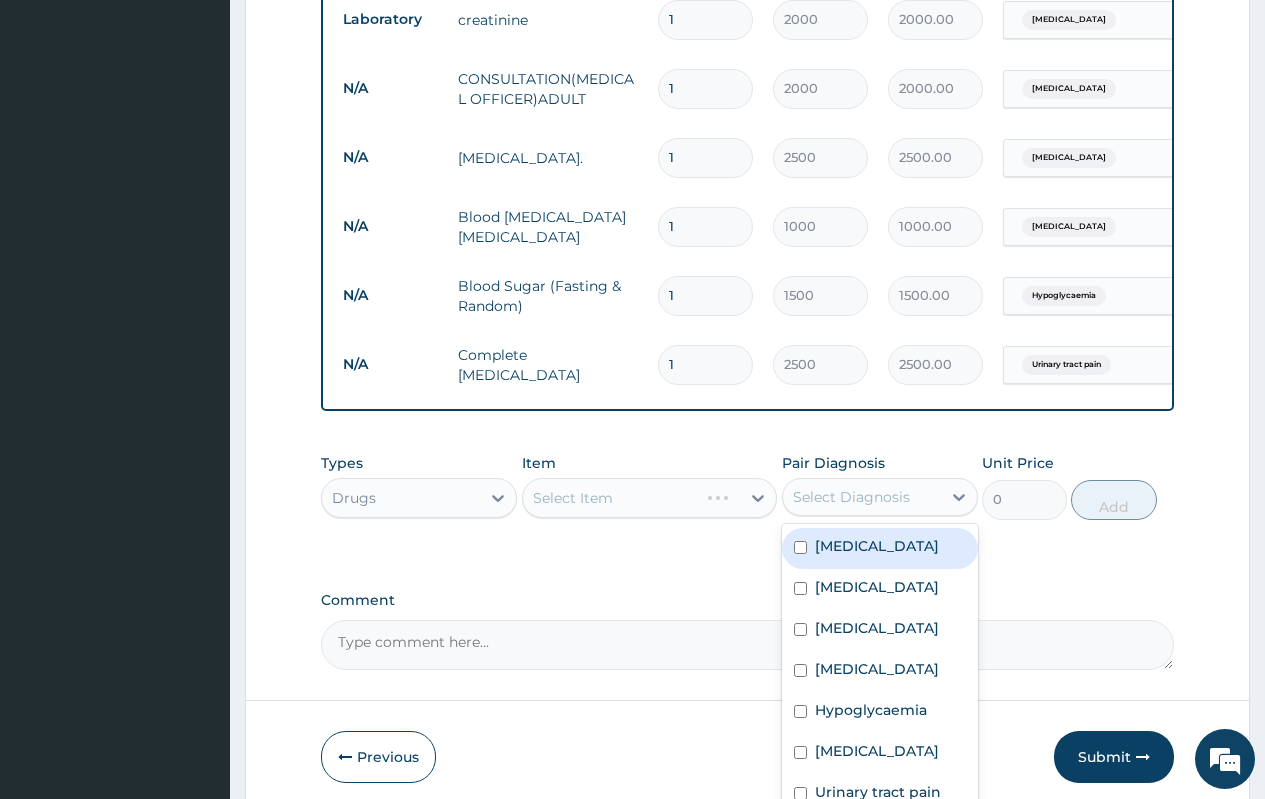 scroll, scrollTop: 1222, scrollLeft: 0, axis: vertical 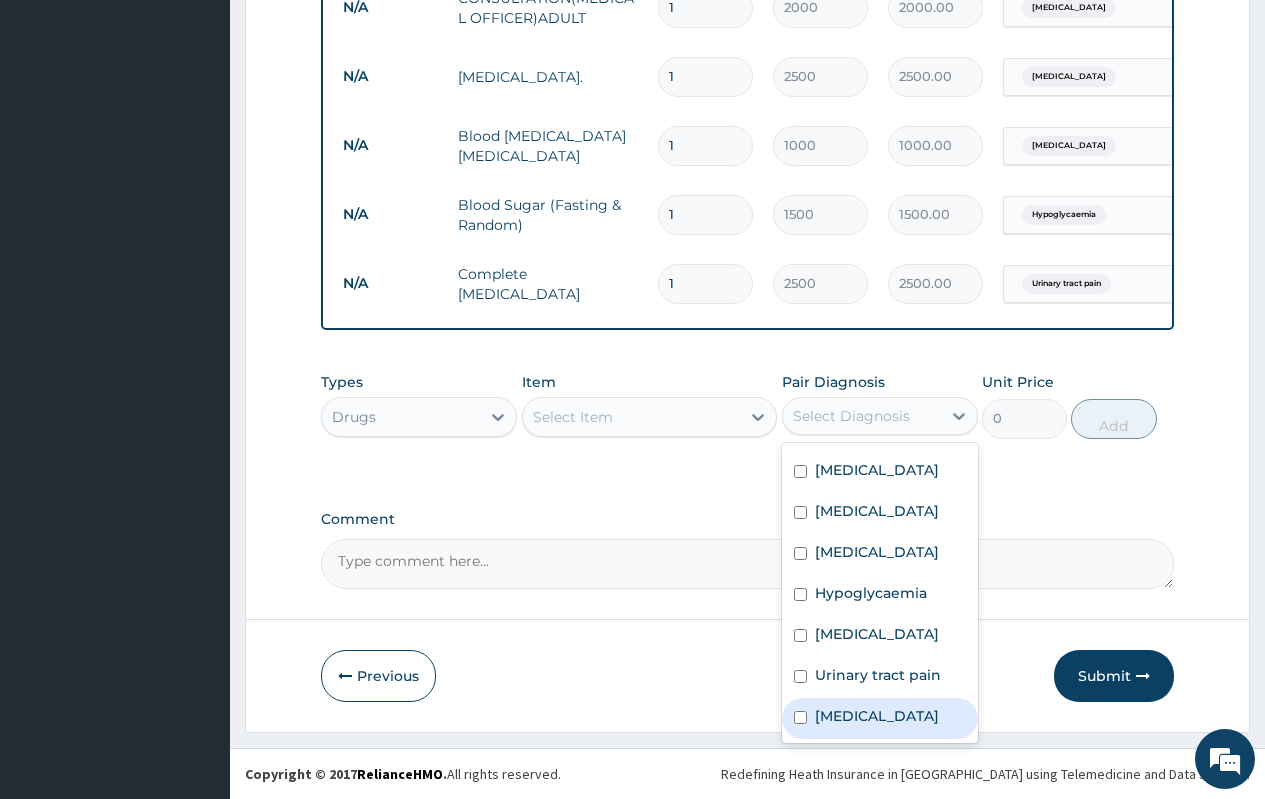 click on "Iron deficiency" at bounding box center [877, 716] 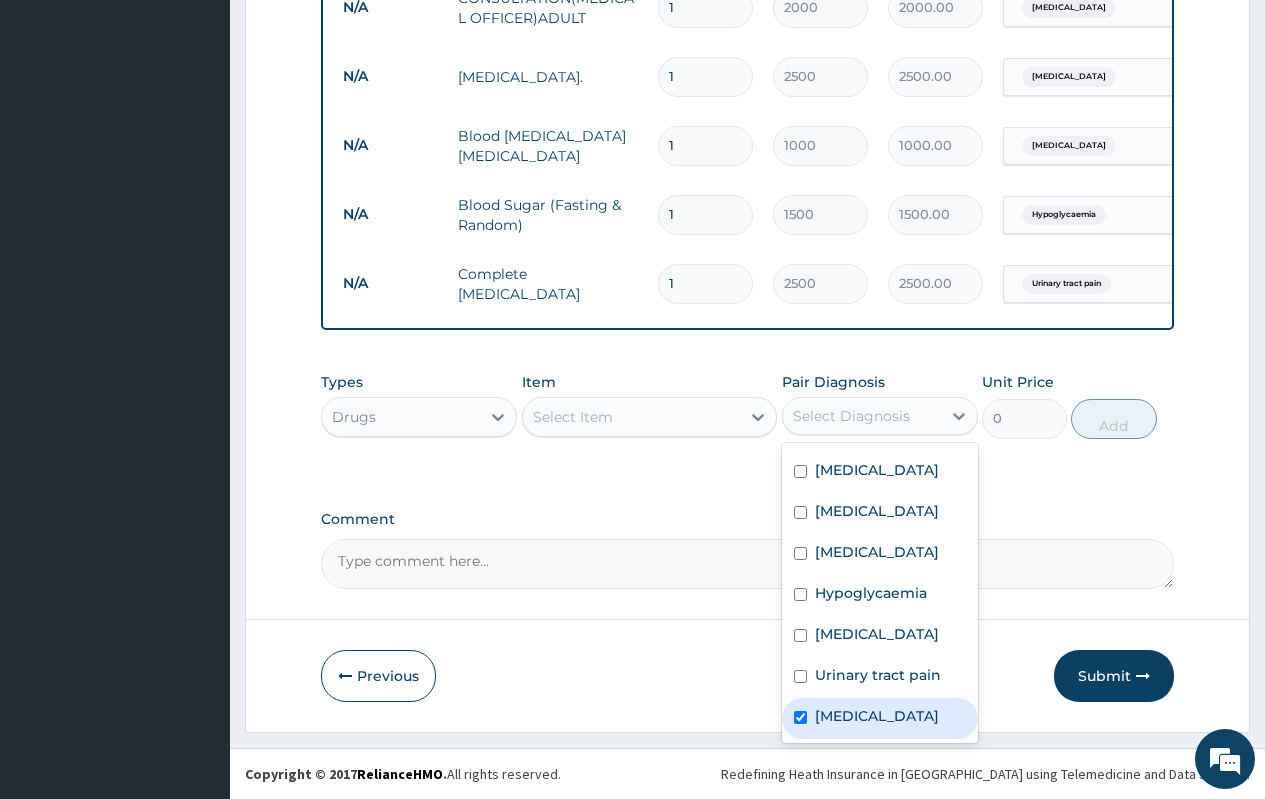 checkbox on "true" 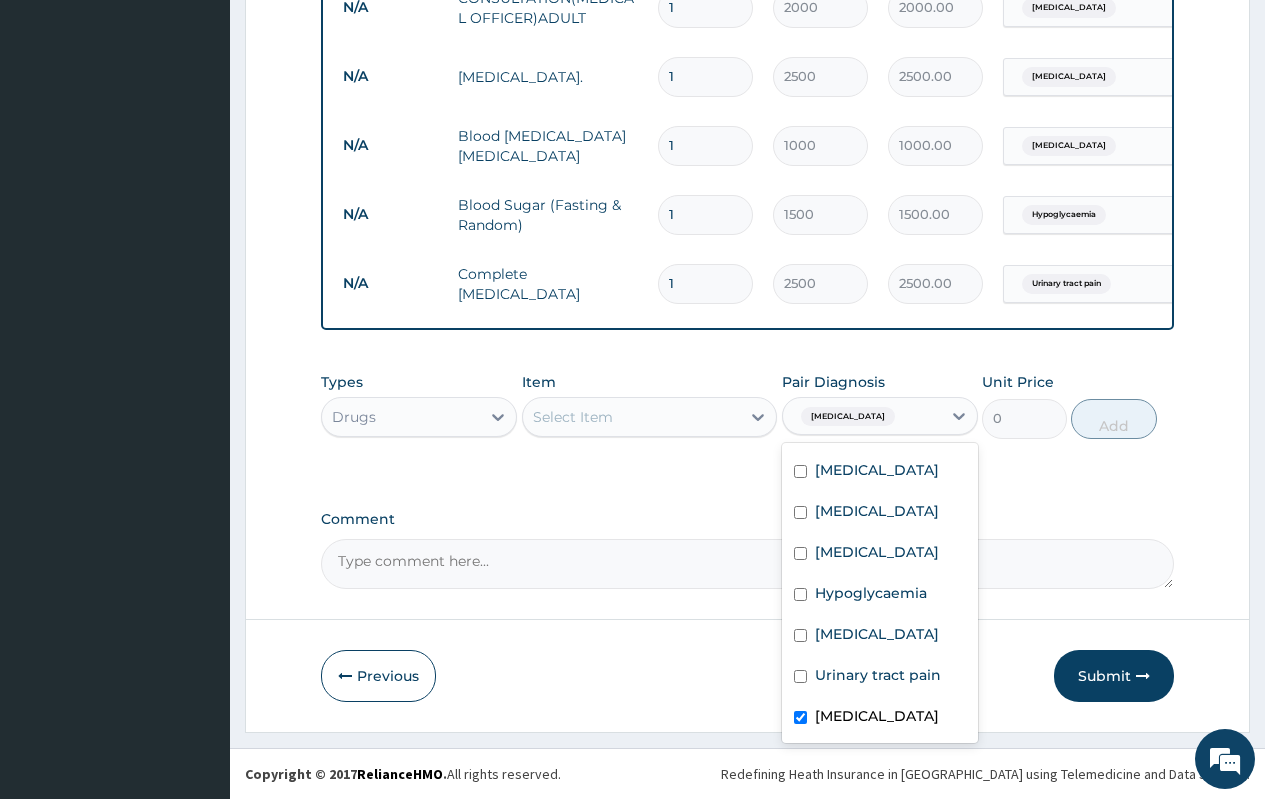 click on "Item Select Item" at bounding box center (650, 405) 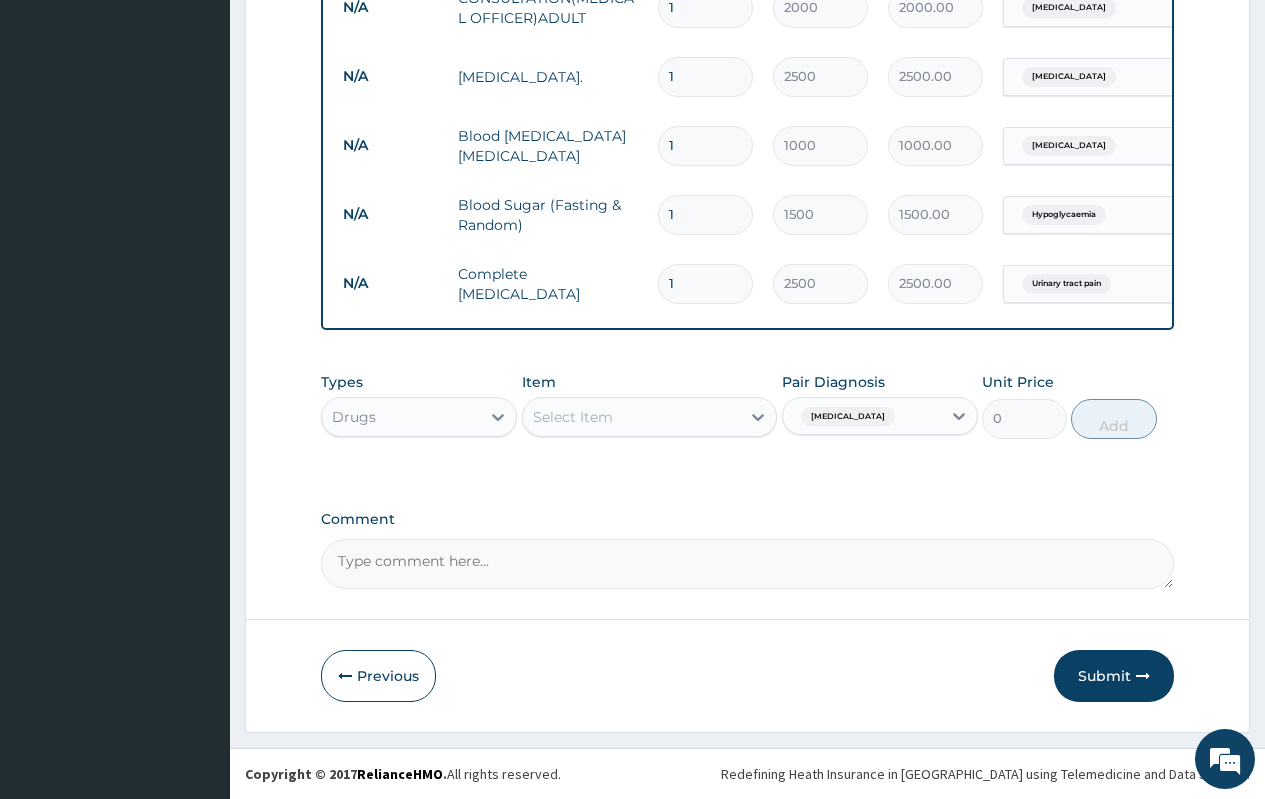 click on "Select Item" at bounding box center [632, 417] 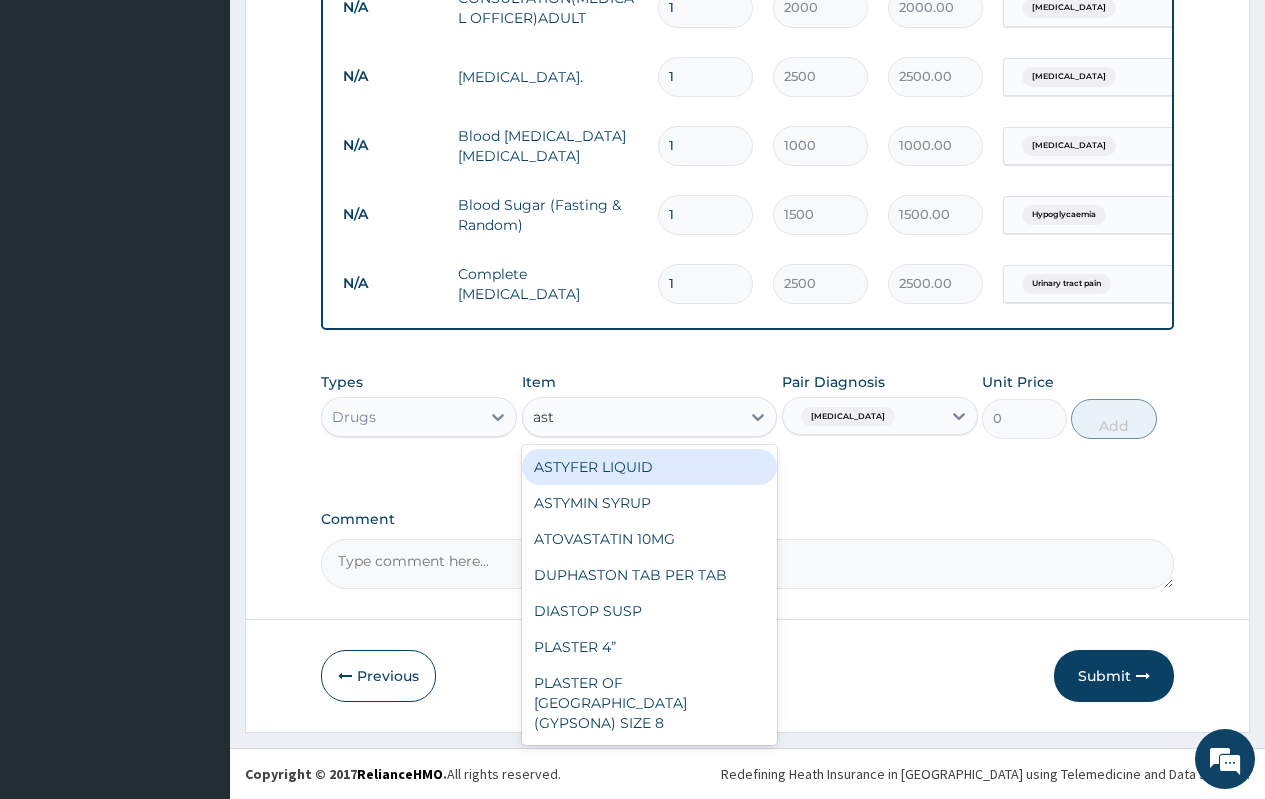 type on "asty" 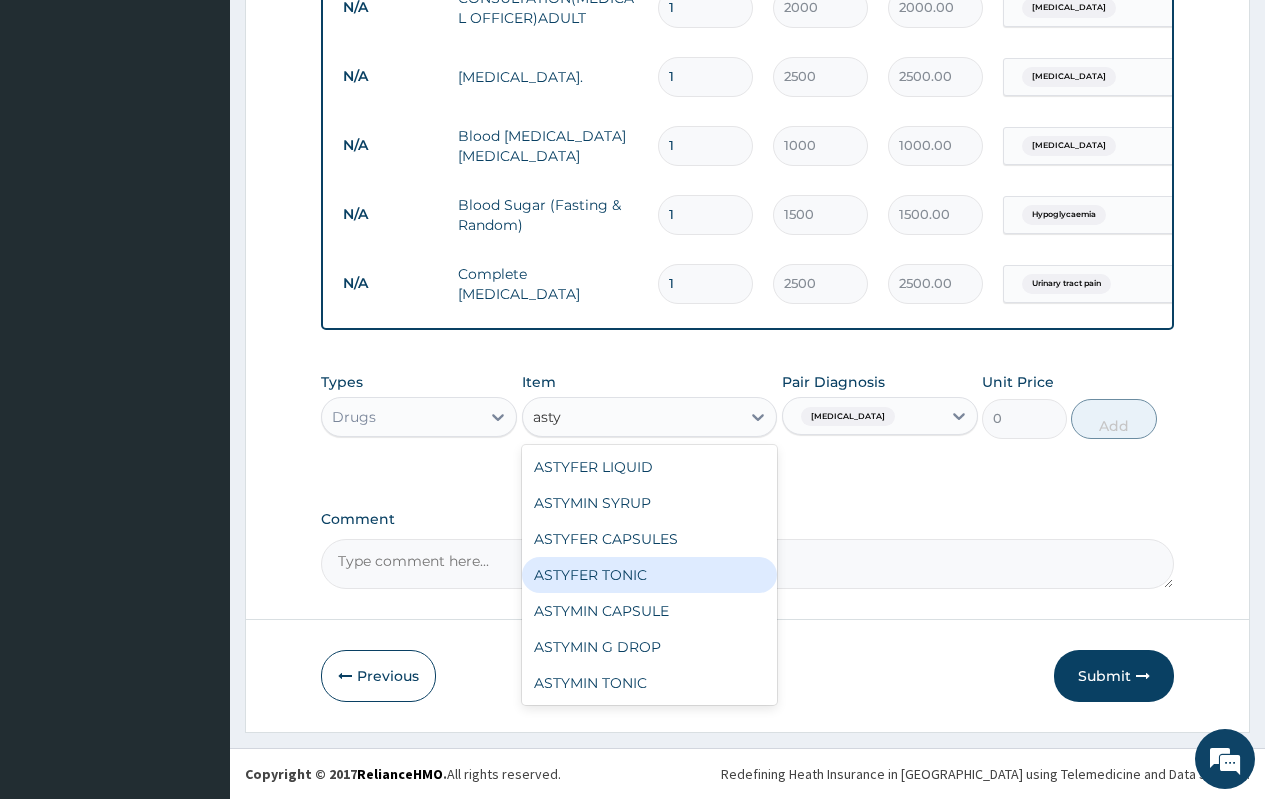 click on "ASTYFER TONIC" at bounding box center [650, 575] 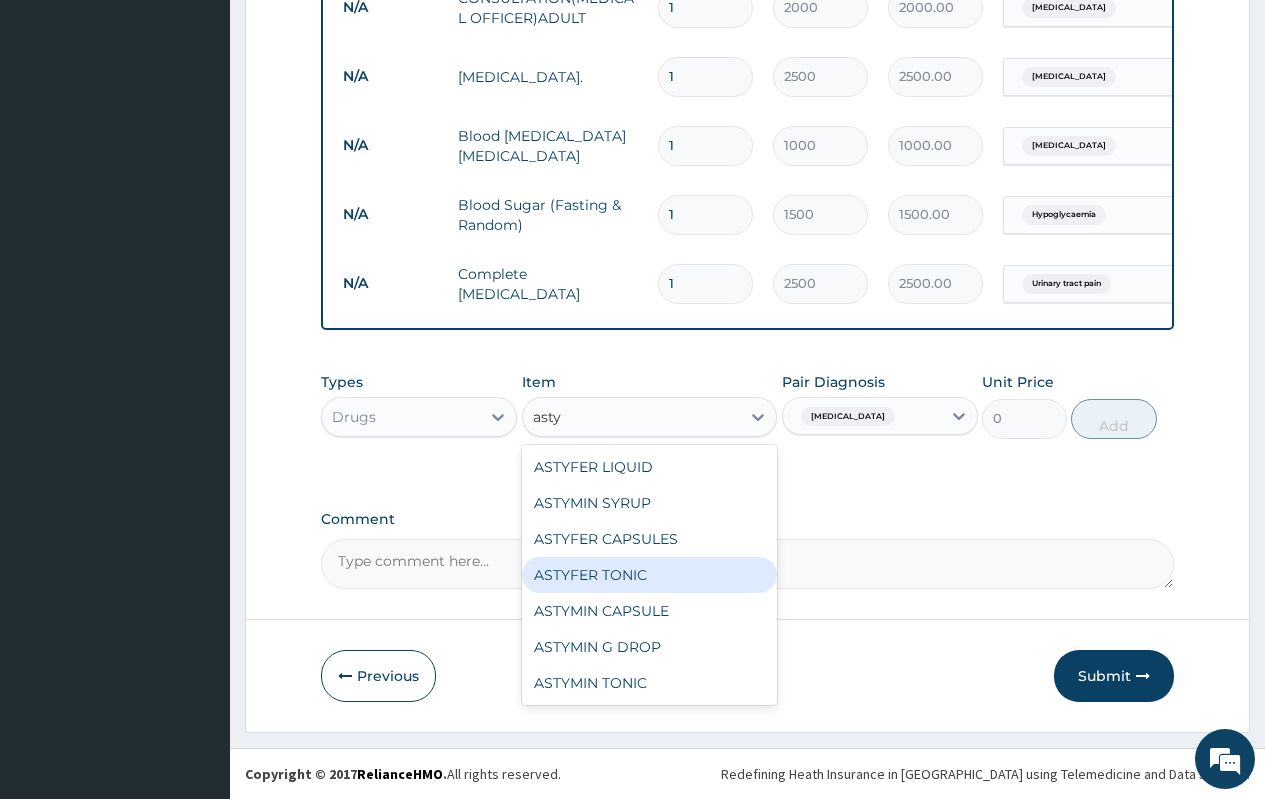 type 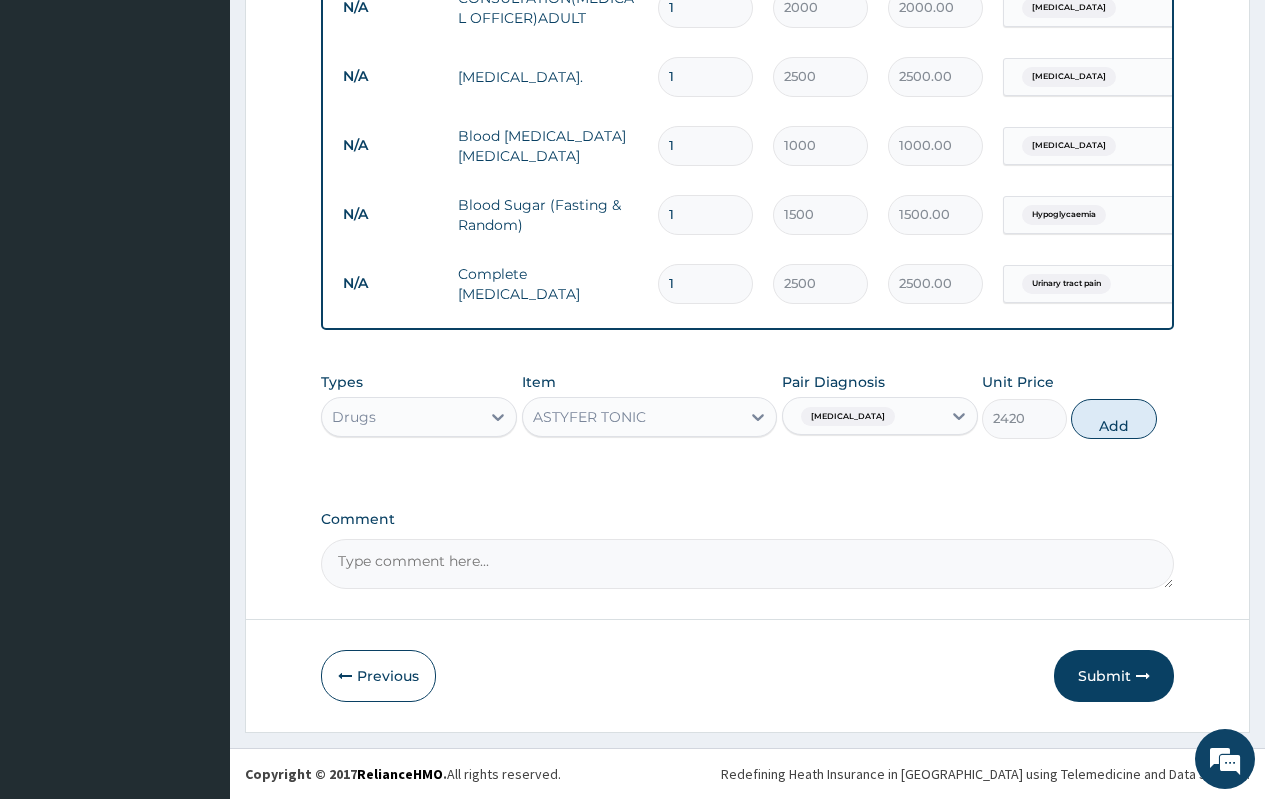 click on "Add" at bounding box center (1113, 419) 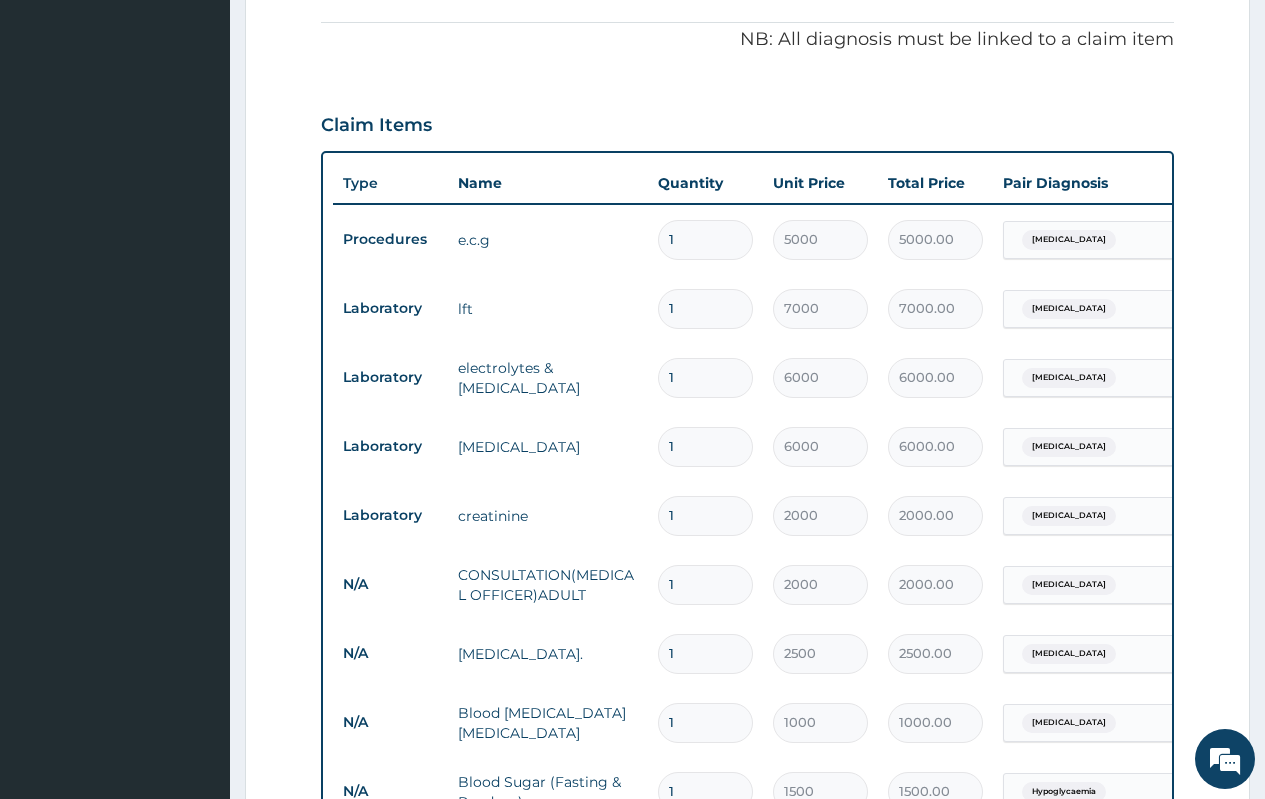 scroll, scrollTop: 1291, scrollLeft: 0, axis: vertical 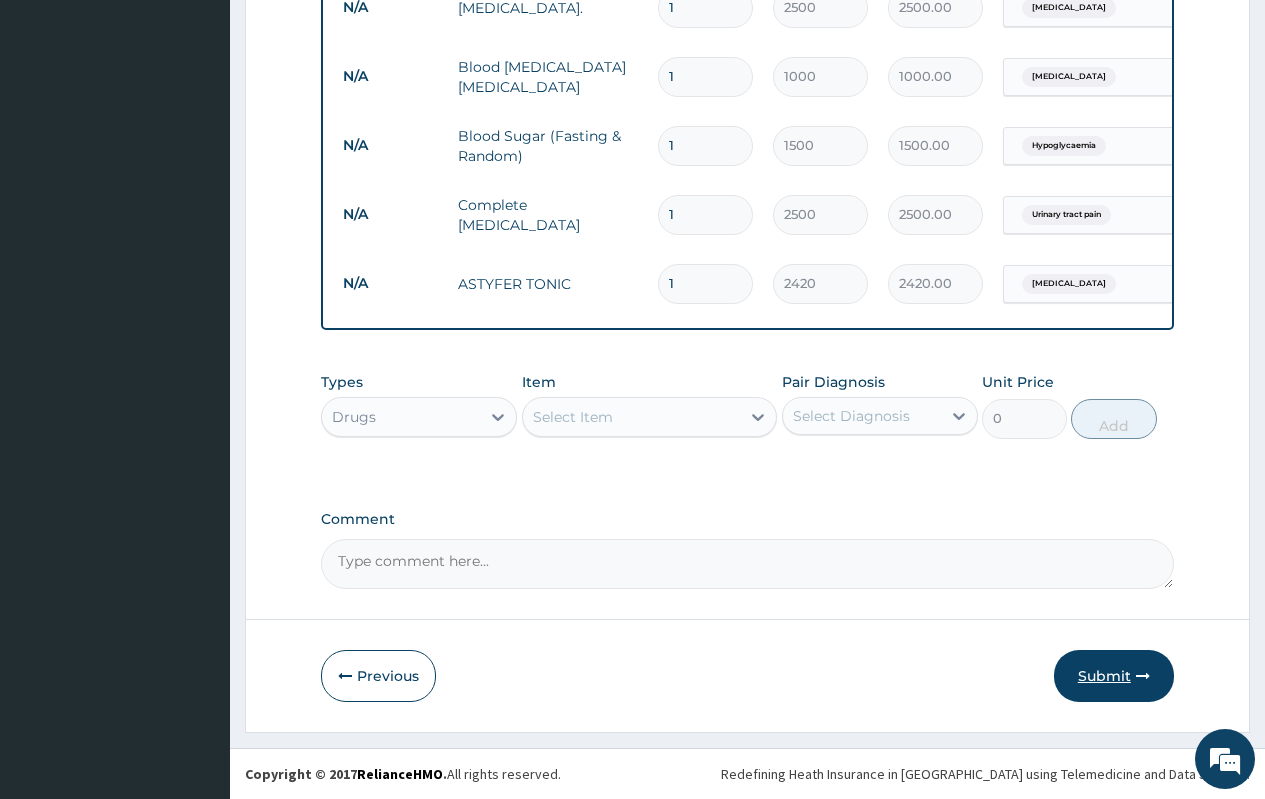 click on "Submit" at bounding box center [1114, 676] 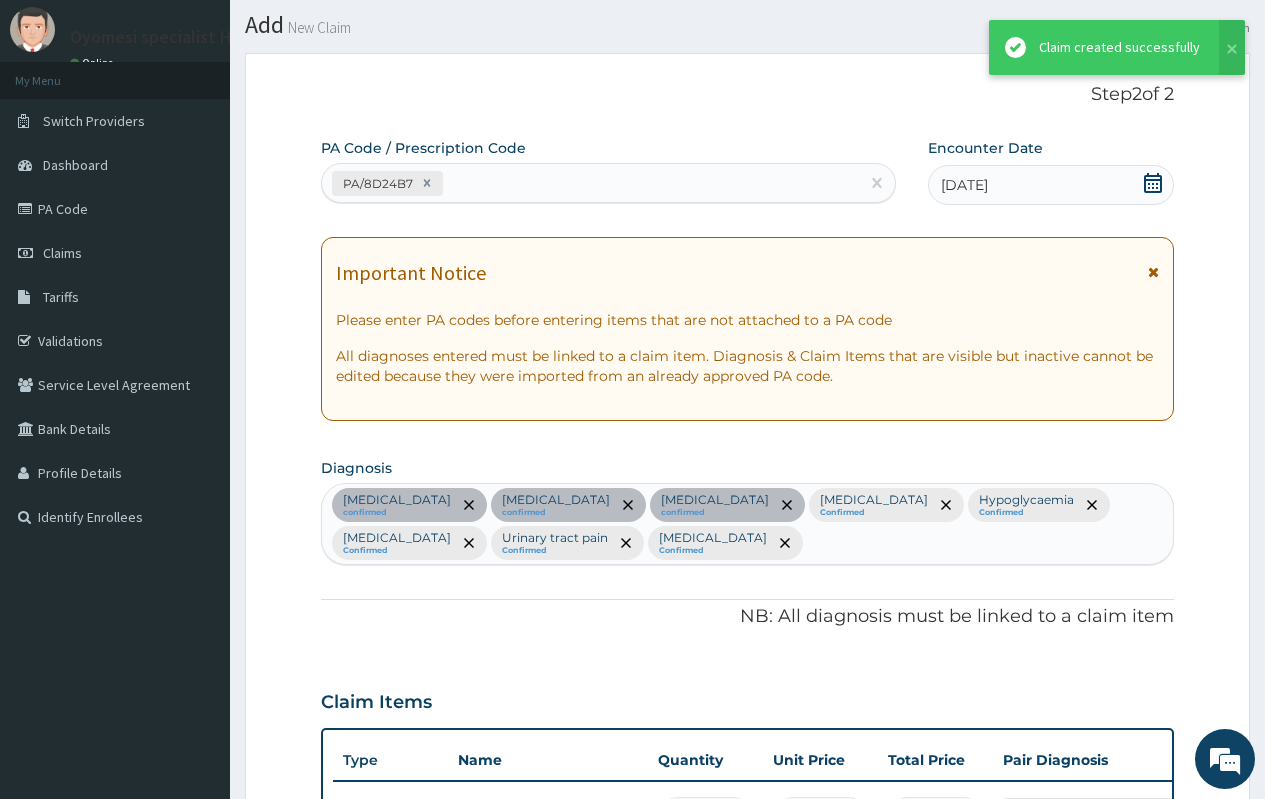 scroll, scrollTop: 1291, scrollLeft: 0, axis: vertical 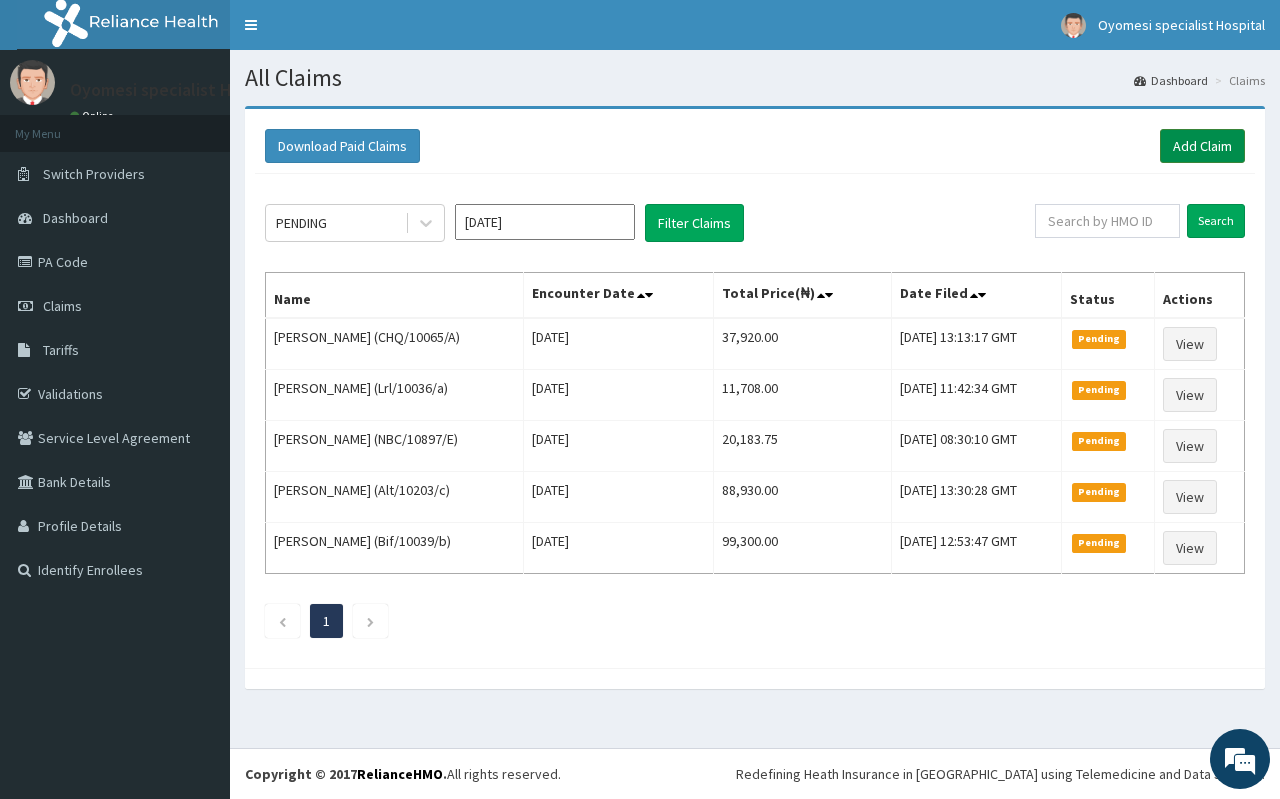 click on "Add Claim" at bounding box center (1202, 146) 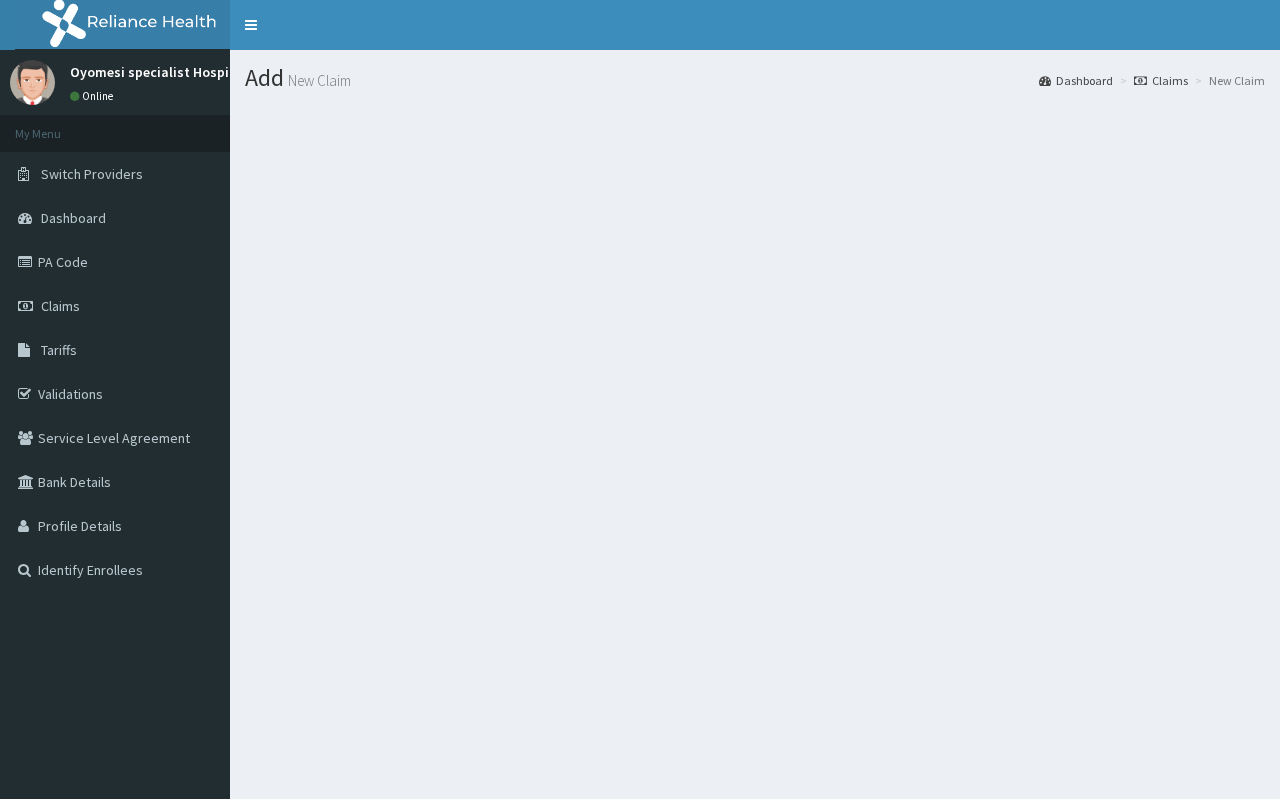 scroll, scrollTop: 0, scrollLeft: 0, axis: both 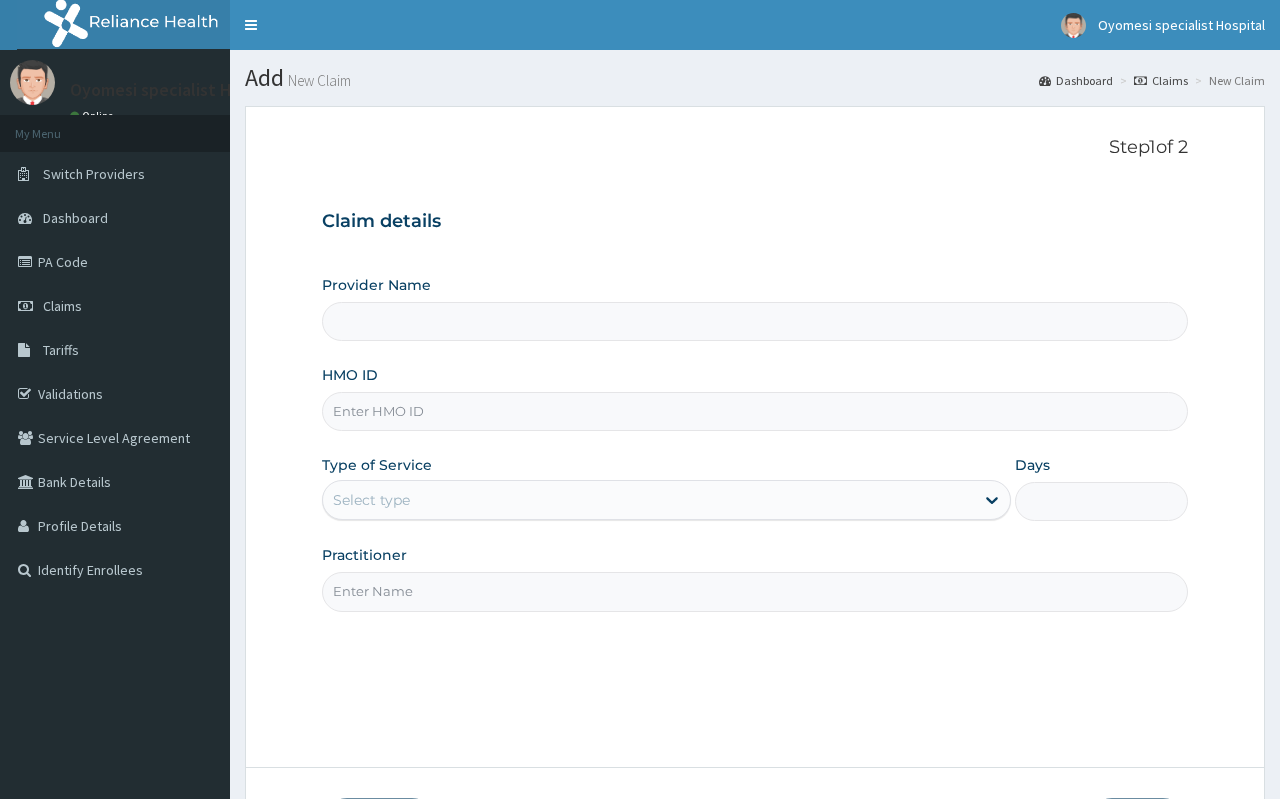 type on "Oyomesi hospital" 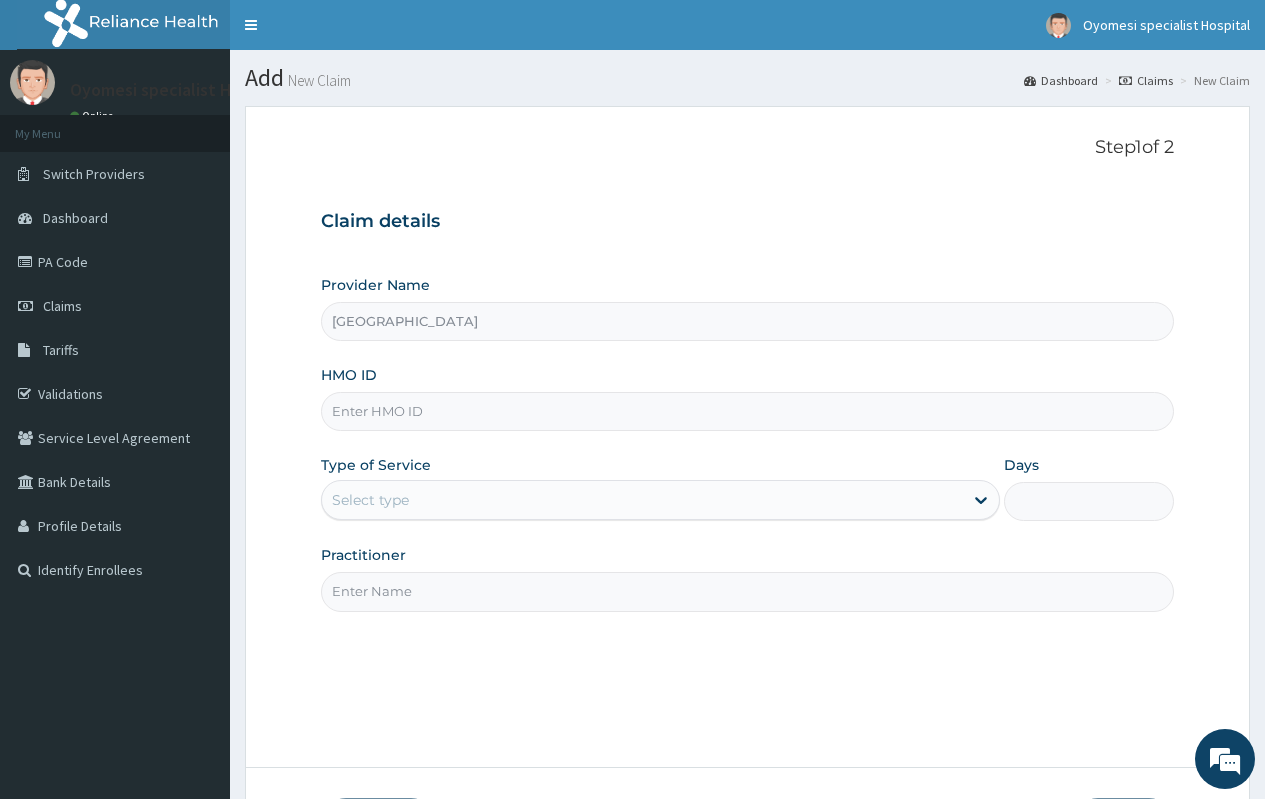 scroll, scrollTop: 0, scrollLeft: 0, axis: both 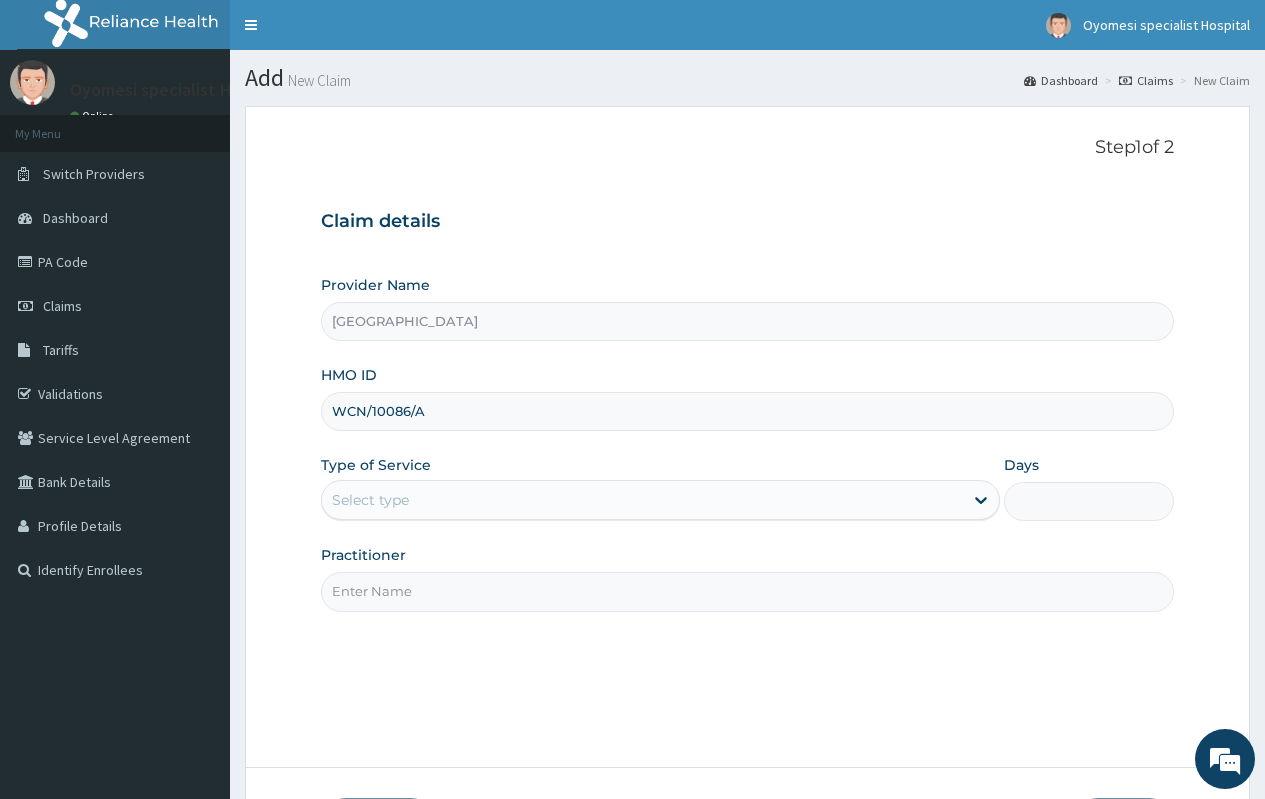 type on "WCN/10086/A" 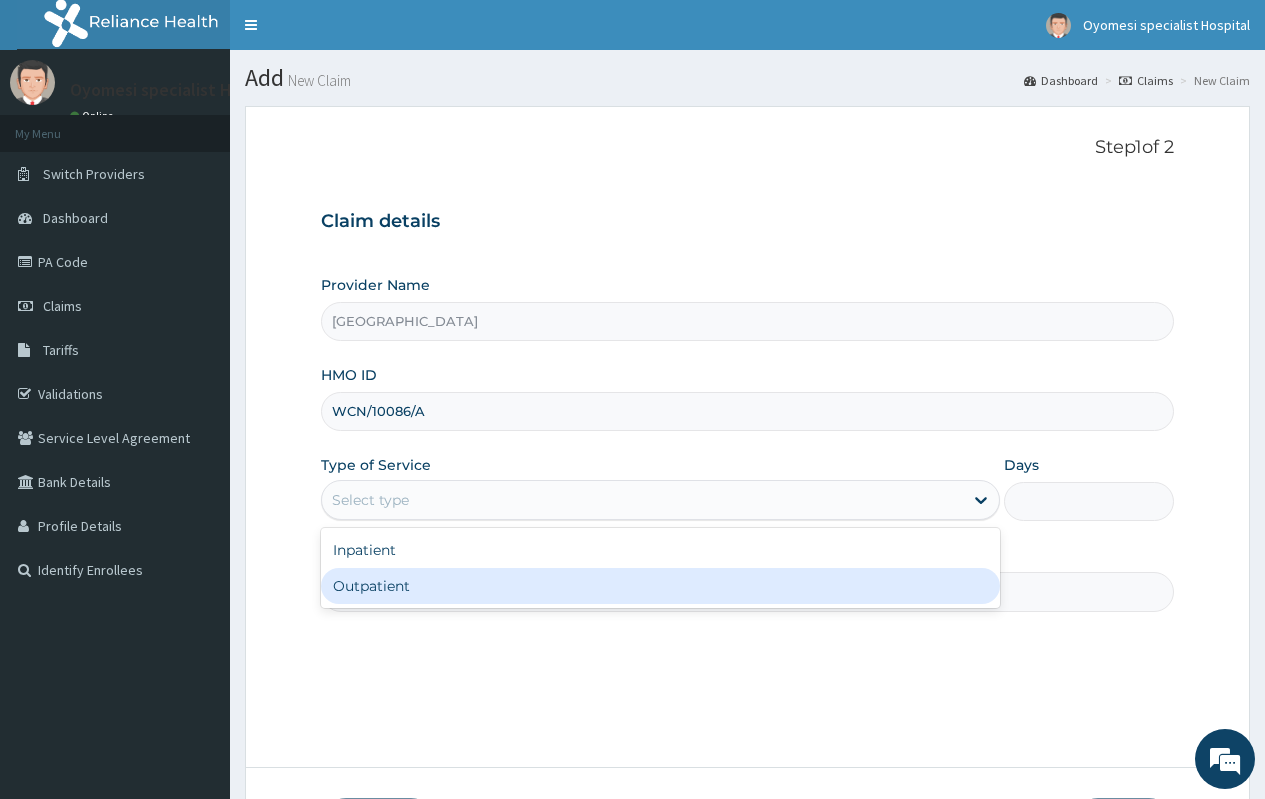 click on "Outpatient" at bounding box center [660, 586] 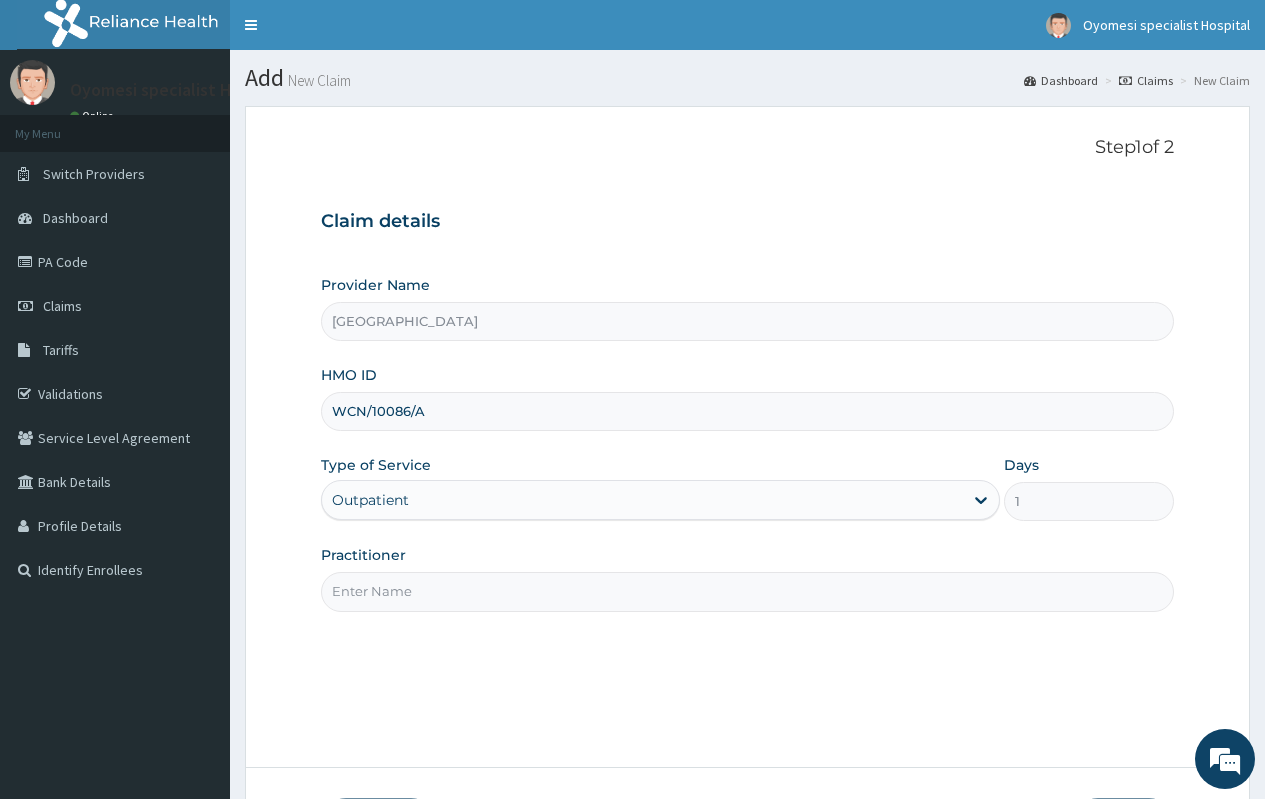 click on "Practitioner" at bounding box center (747, 591) 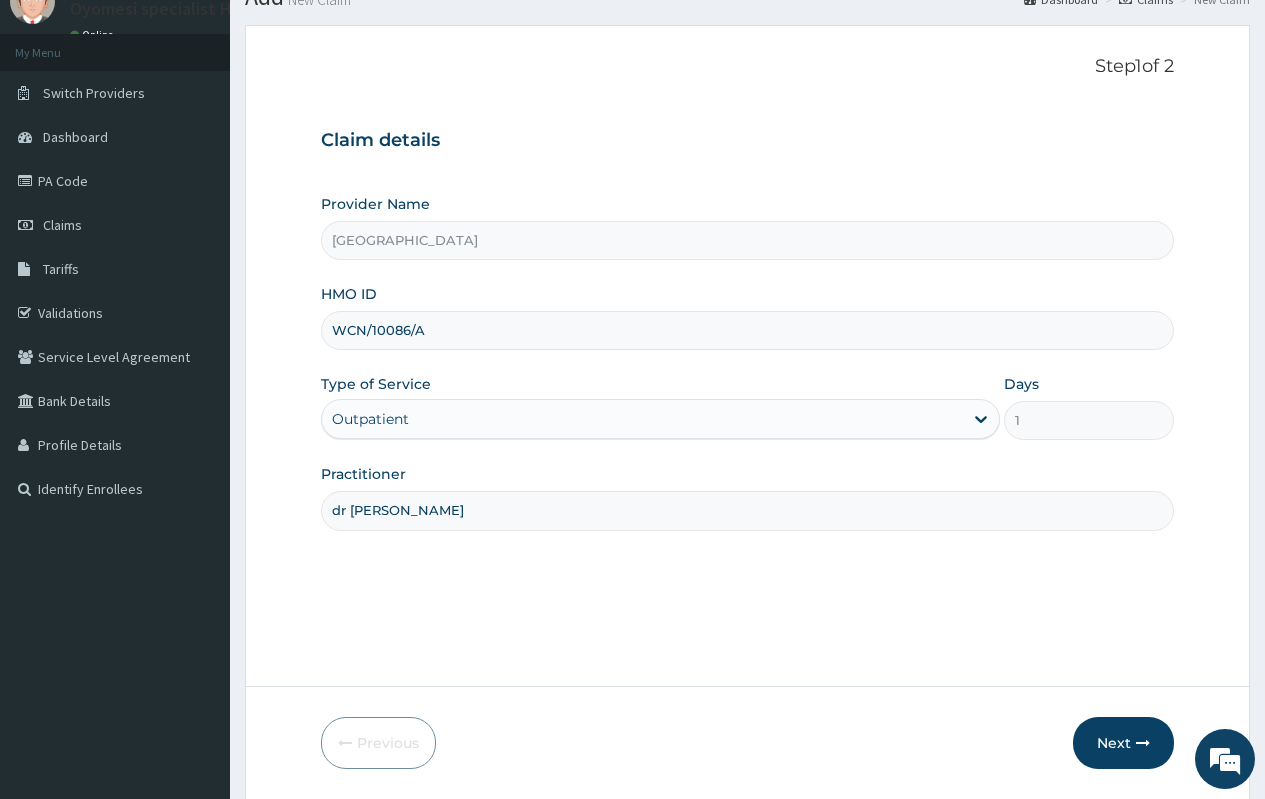 scroll, scrollTop: 148, scrollLeft: 0, axis: vertical 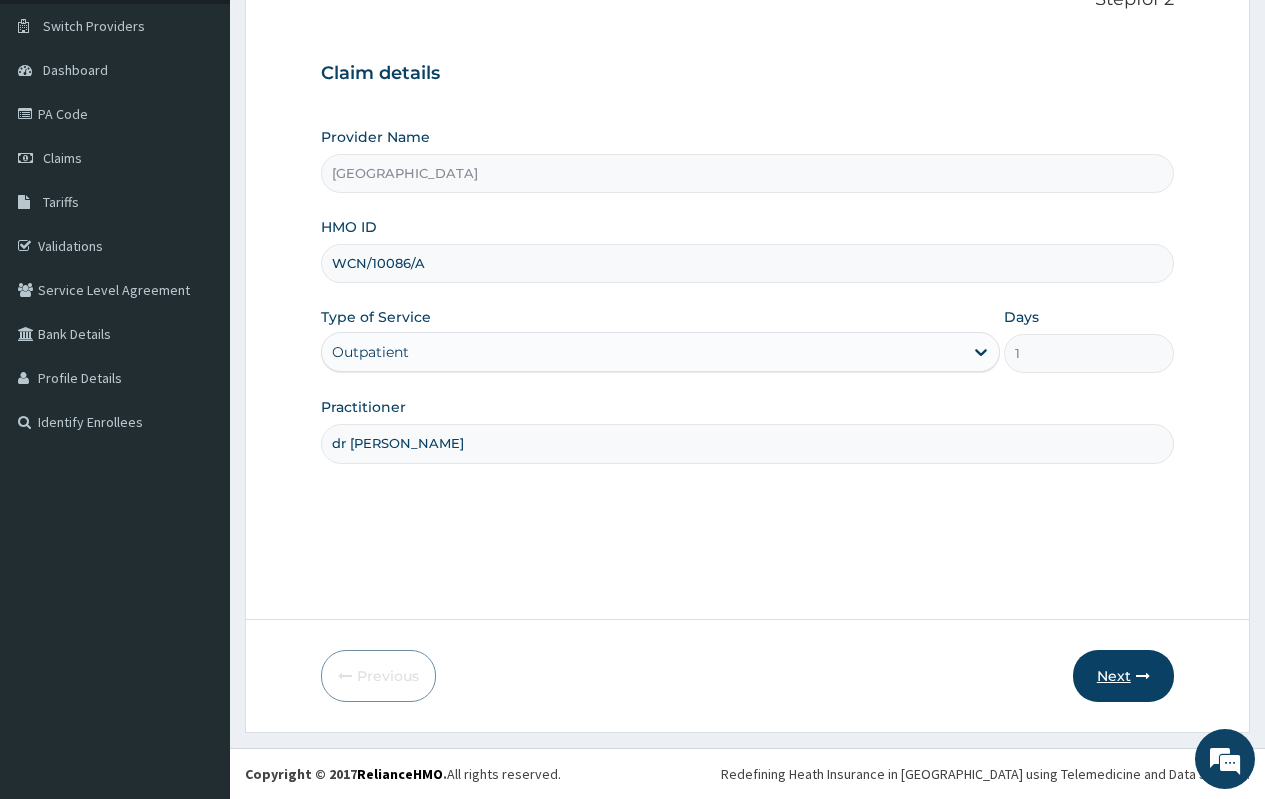 type on "dr [PERSON_NAME]" 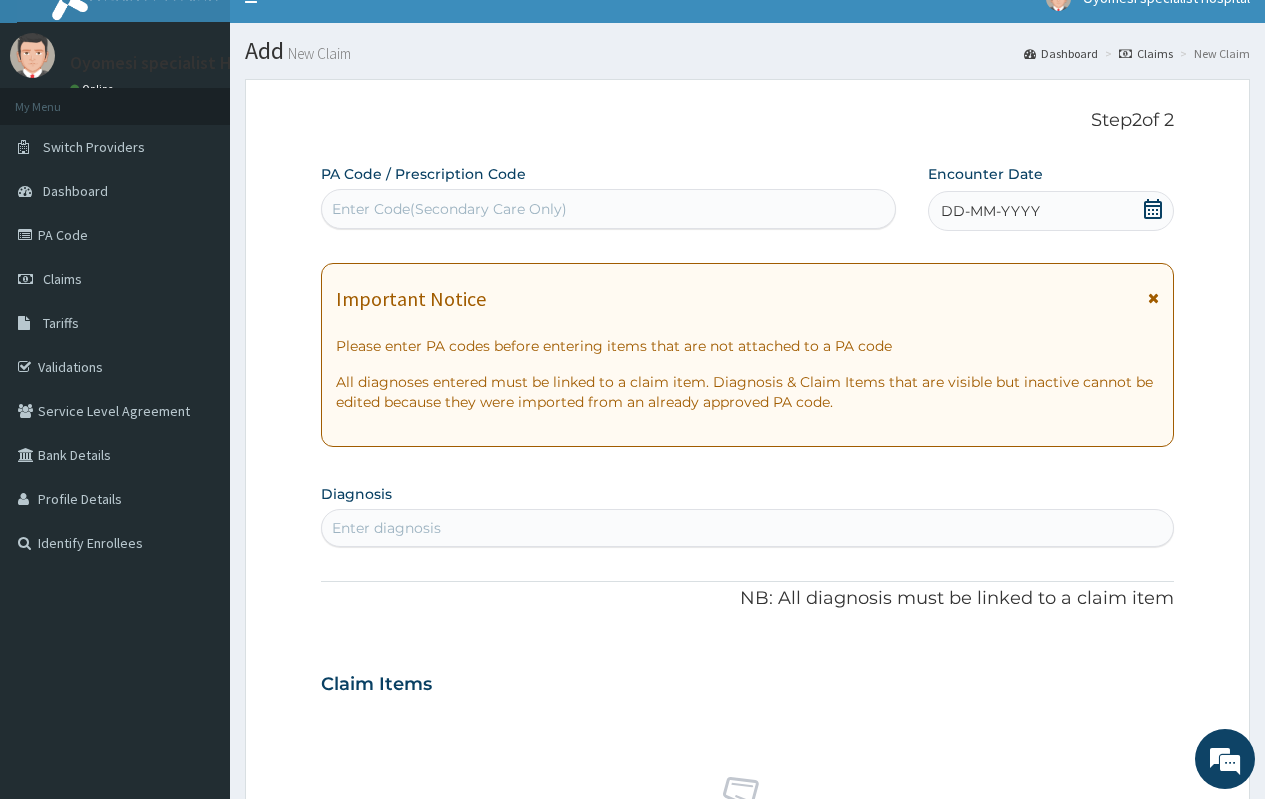 scroll, scrollTop: 14, scrollLeft: 0, axis: vertical 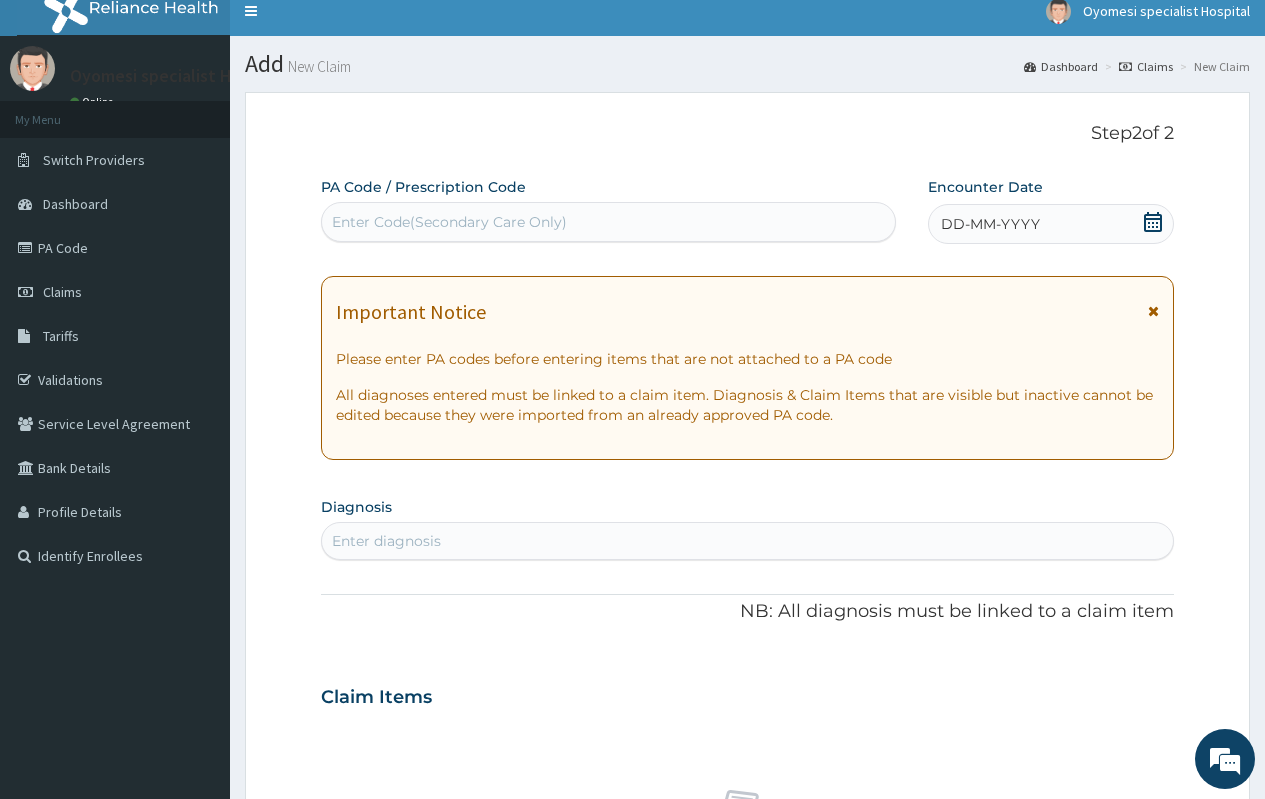 click 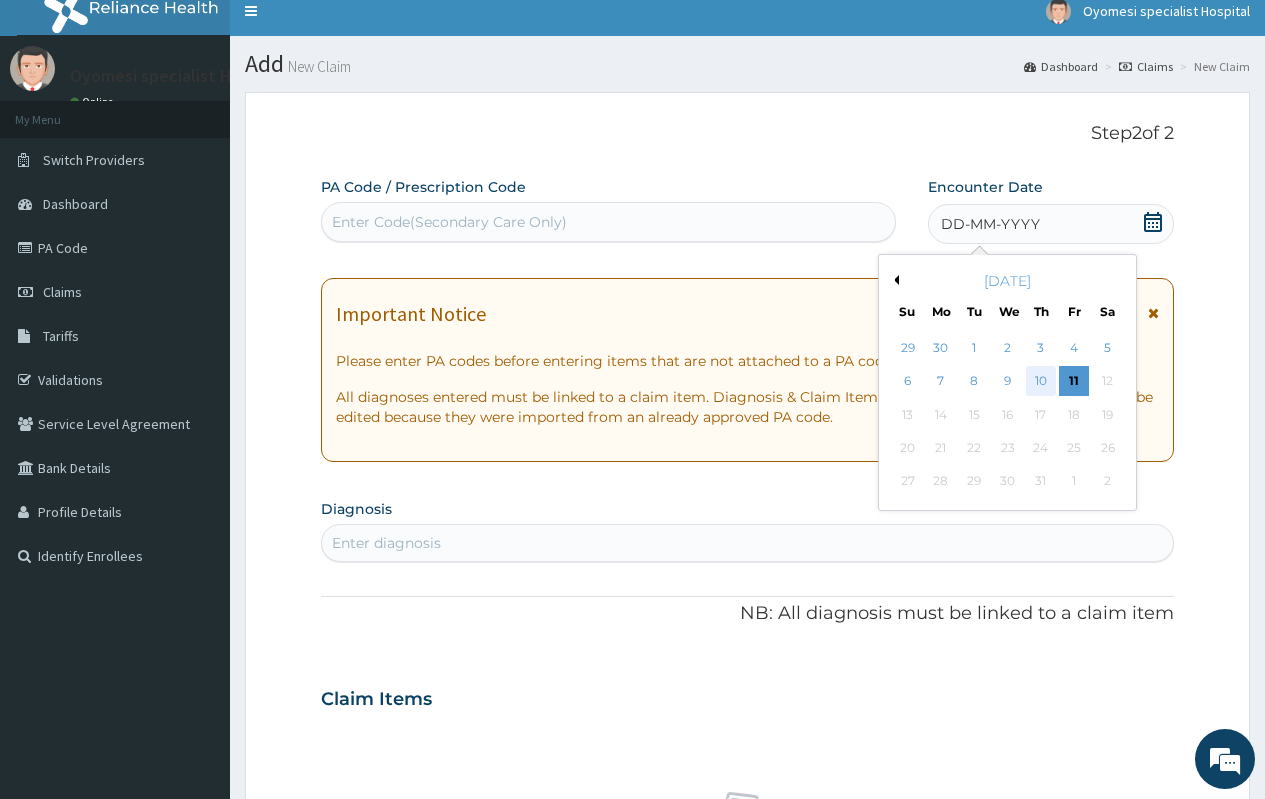 click on "10" at bounding box center [1041, 382] 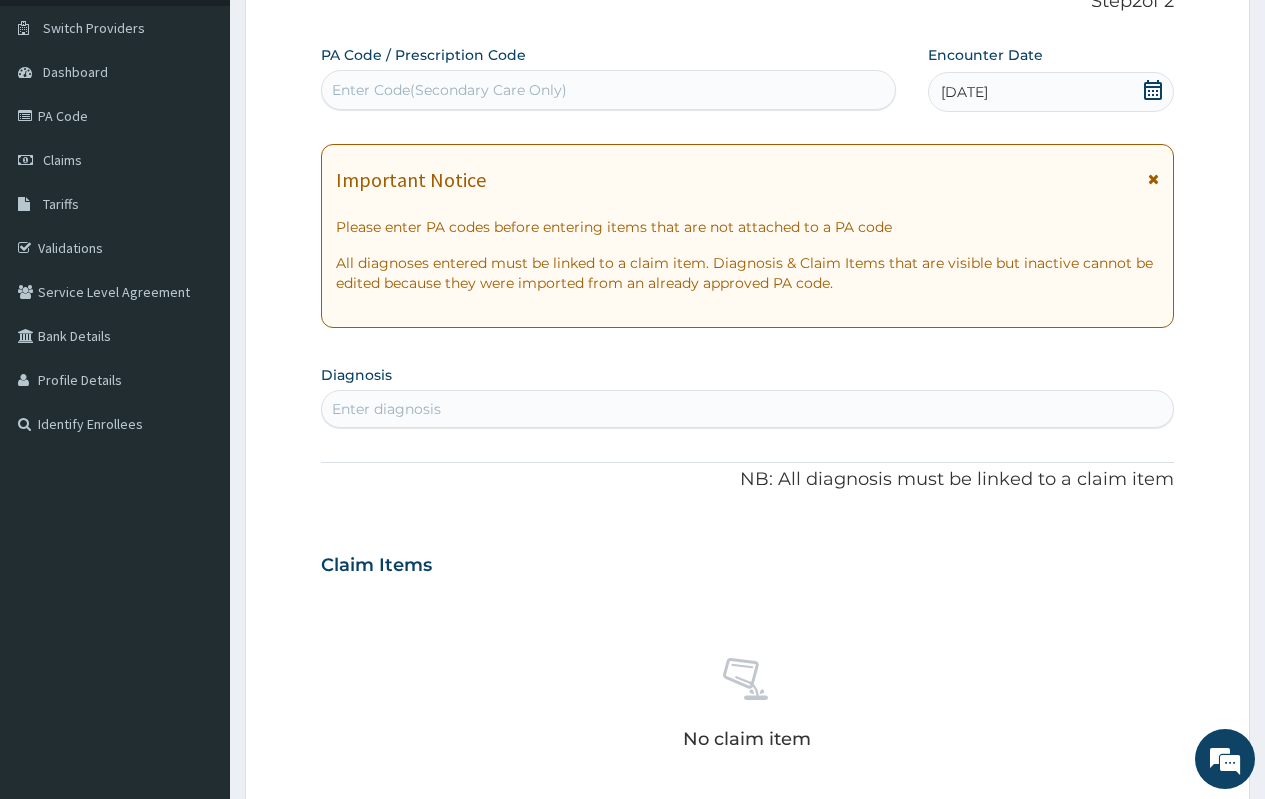 scroll, scrollTop: 154, scrollLeft: 0, axis: vertical 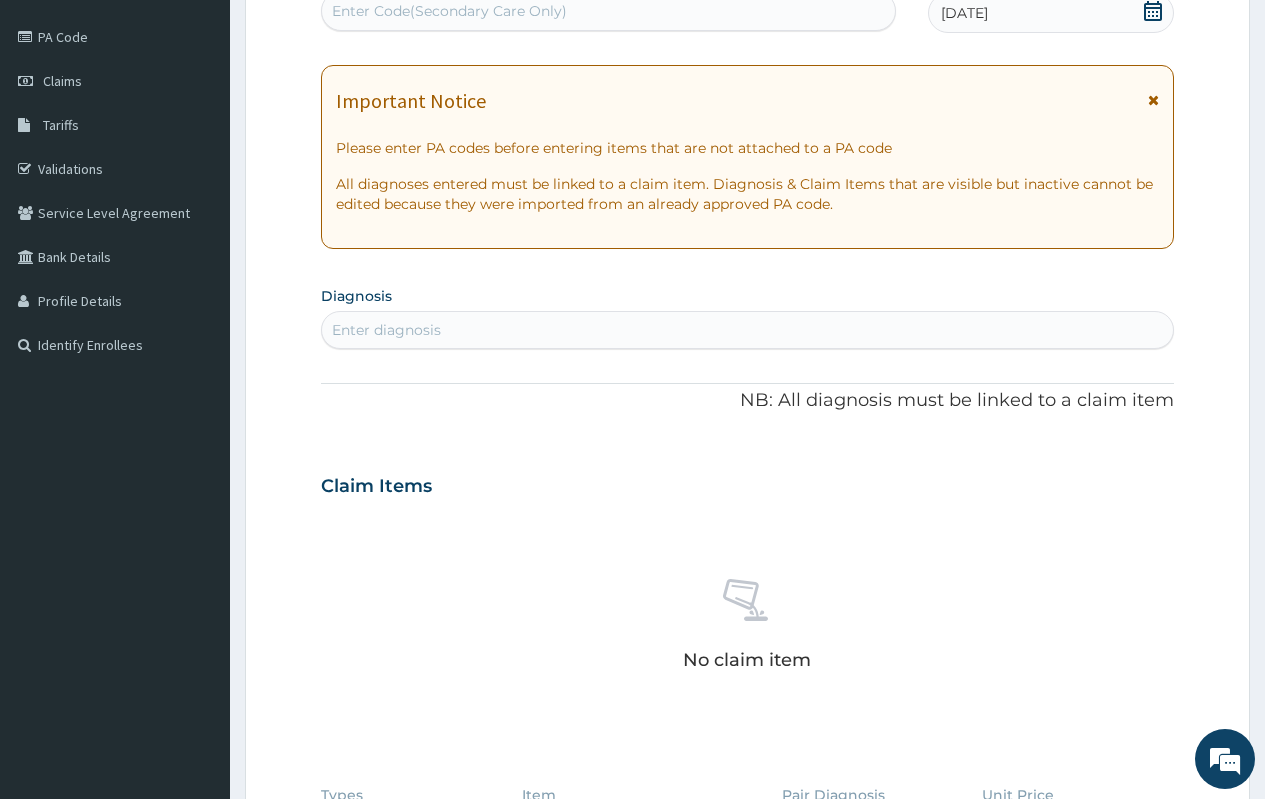 click on "Enter diagnosis" at bounding box center [386, 330] 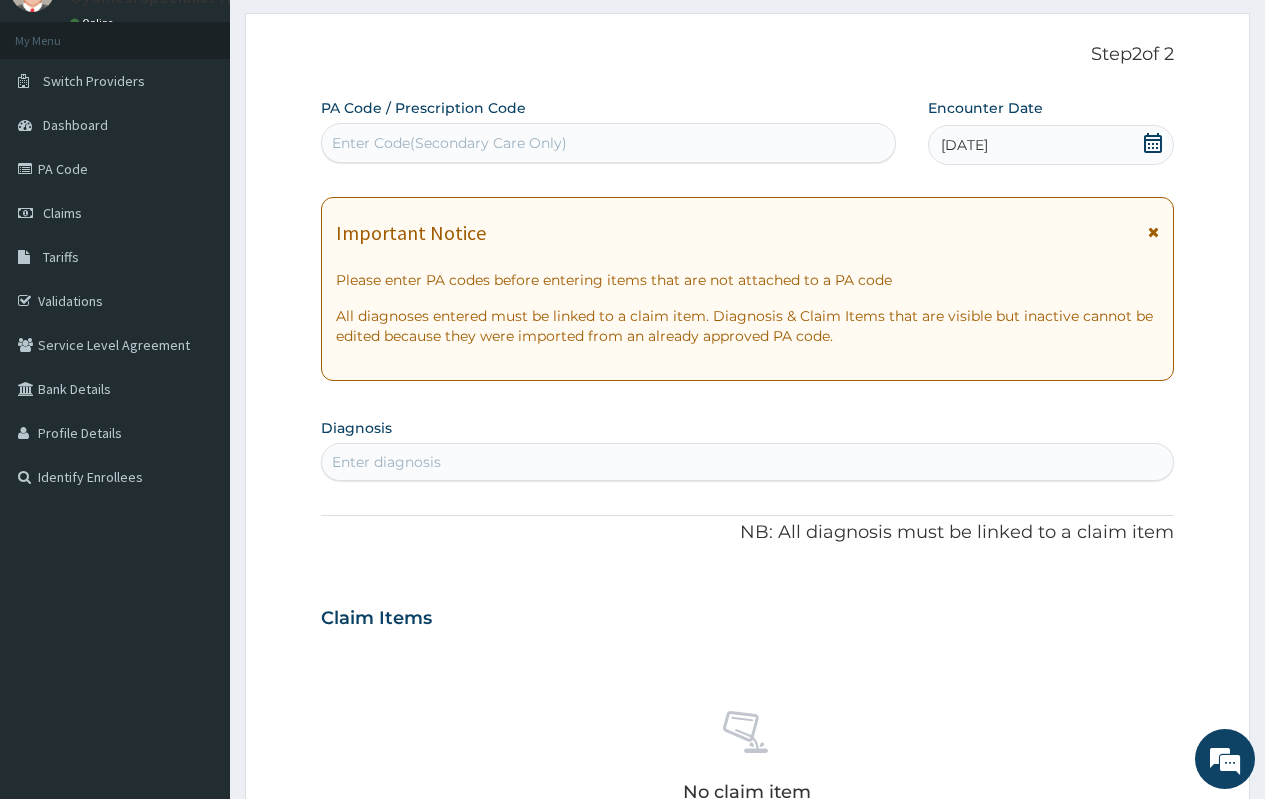 scroll, scrollTop: 180, scrollLeft: 0, axis: vertical 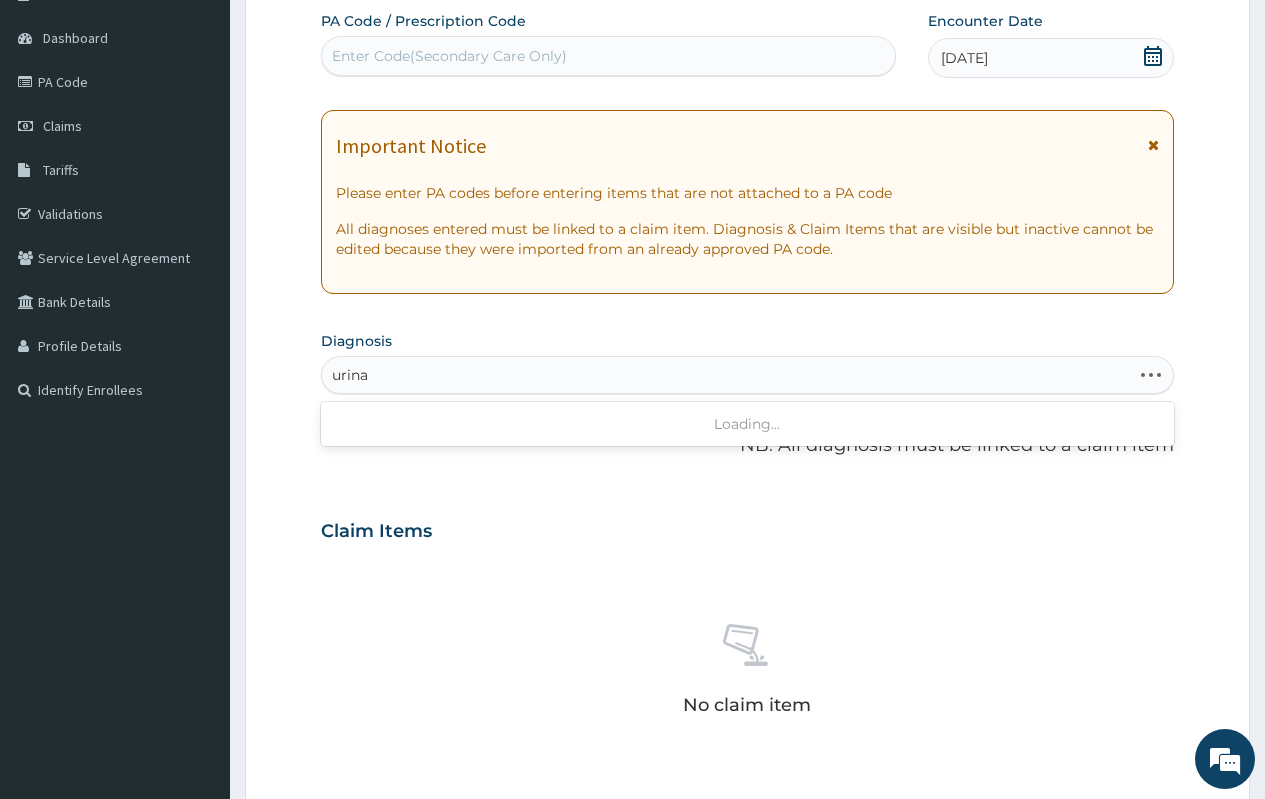 type on "urinar" 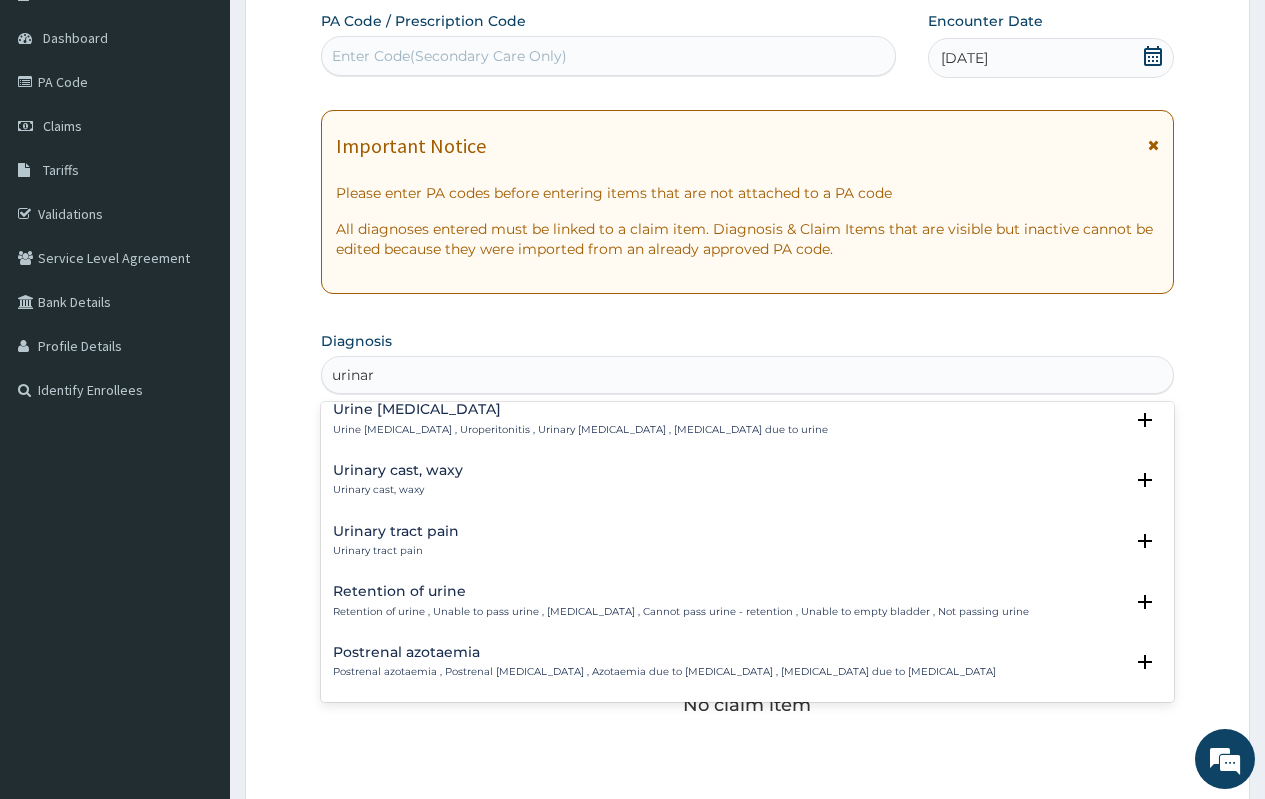 scroll, scrollTop: 560, scrollLeft: 0, axis: vertical 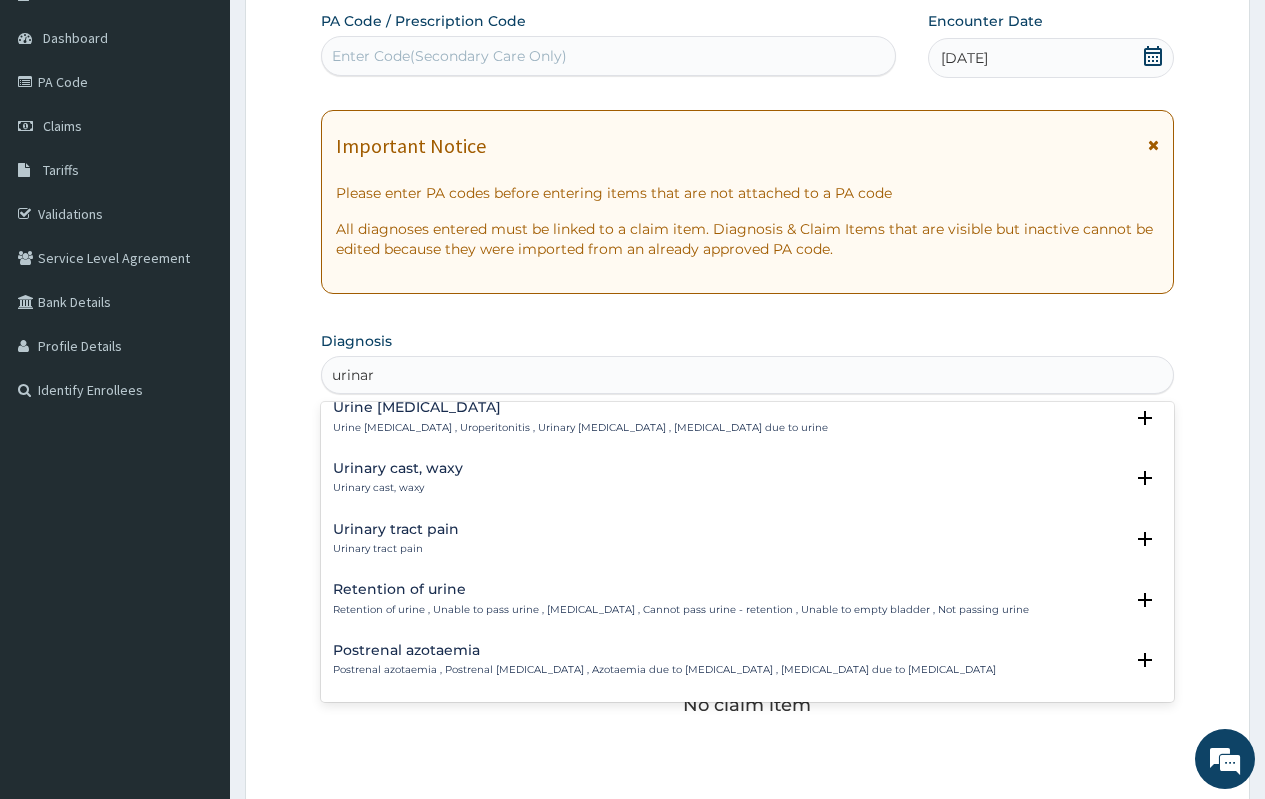 click on "Urinary tract pain" at bounding box center (396, 529) 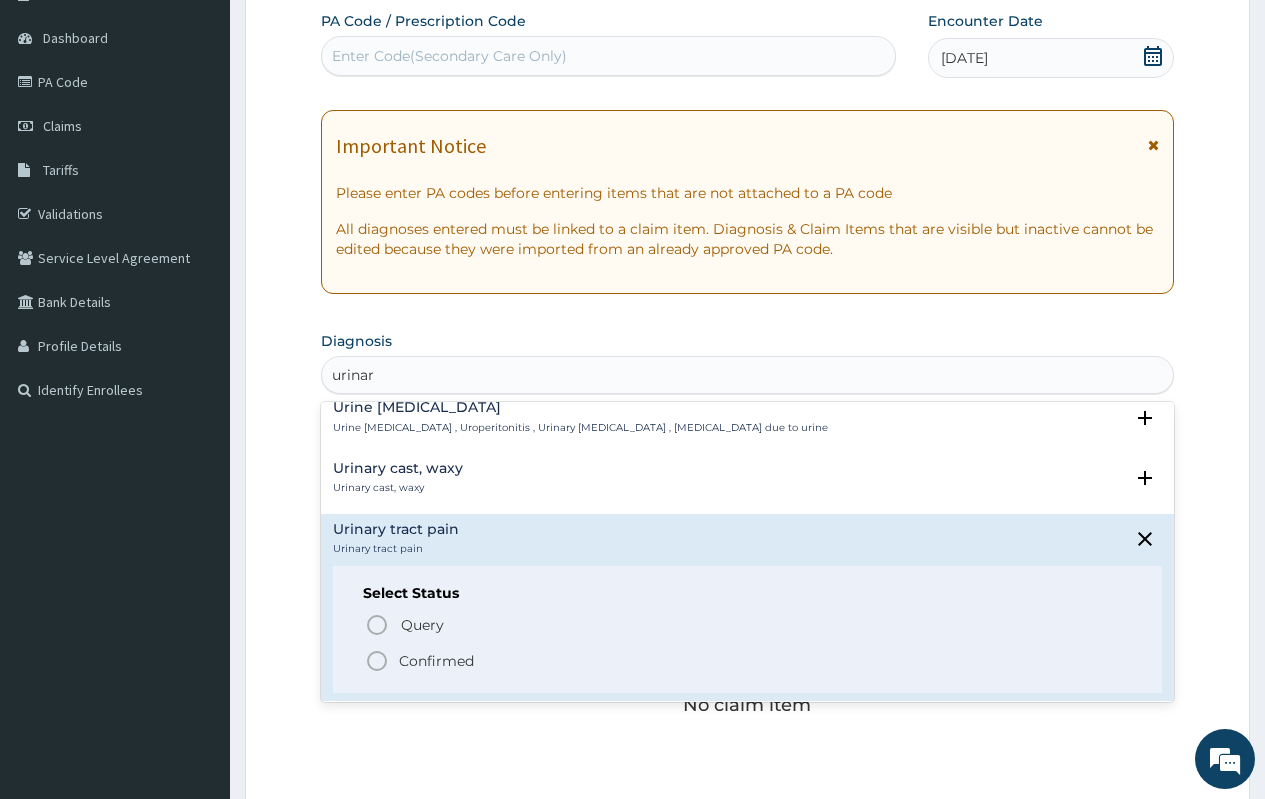 click on "Confirmed" at bounding box center (436, 661) 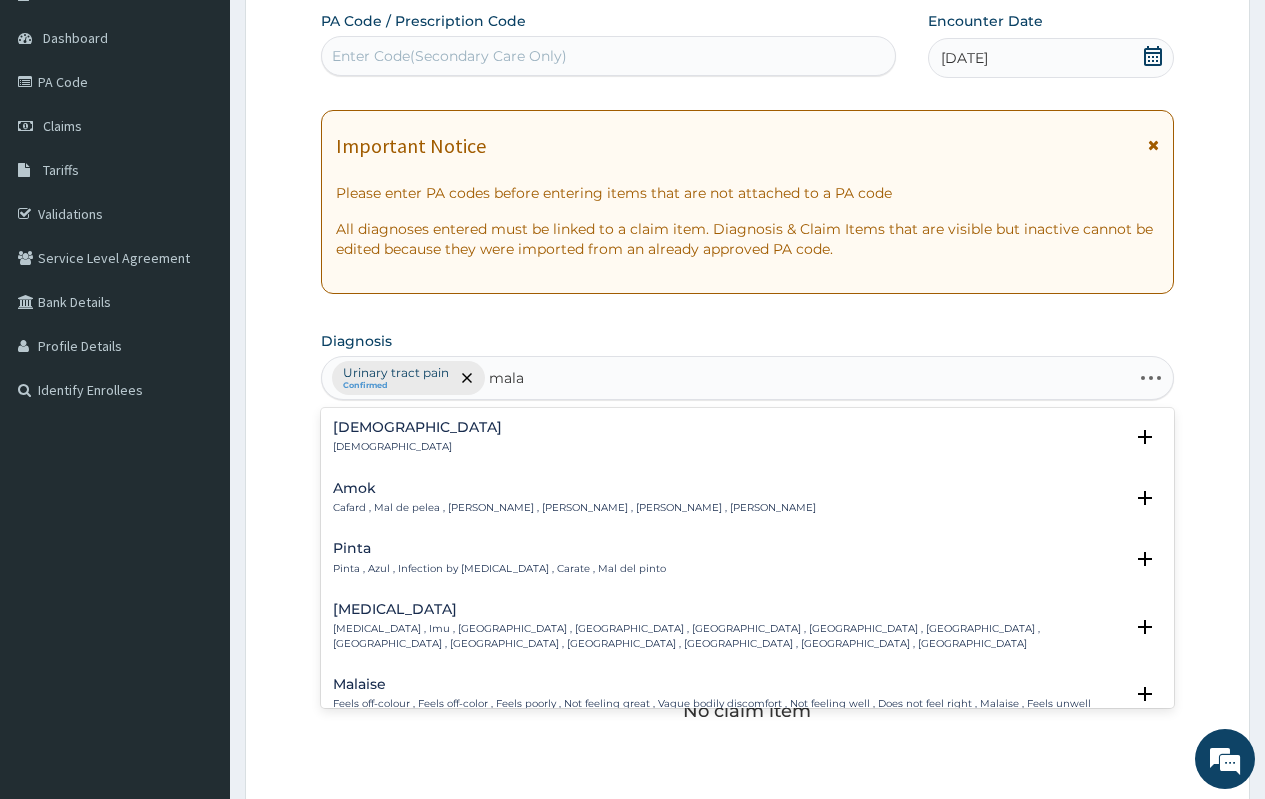 type on "malar" 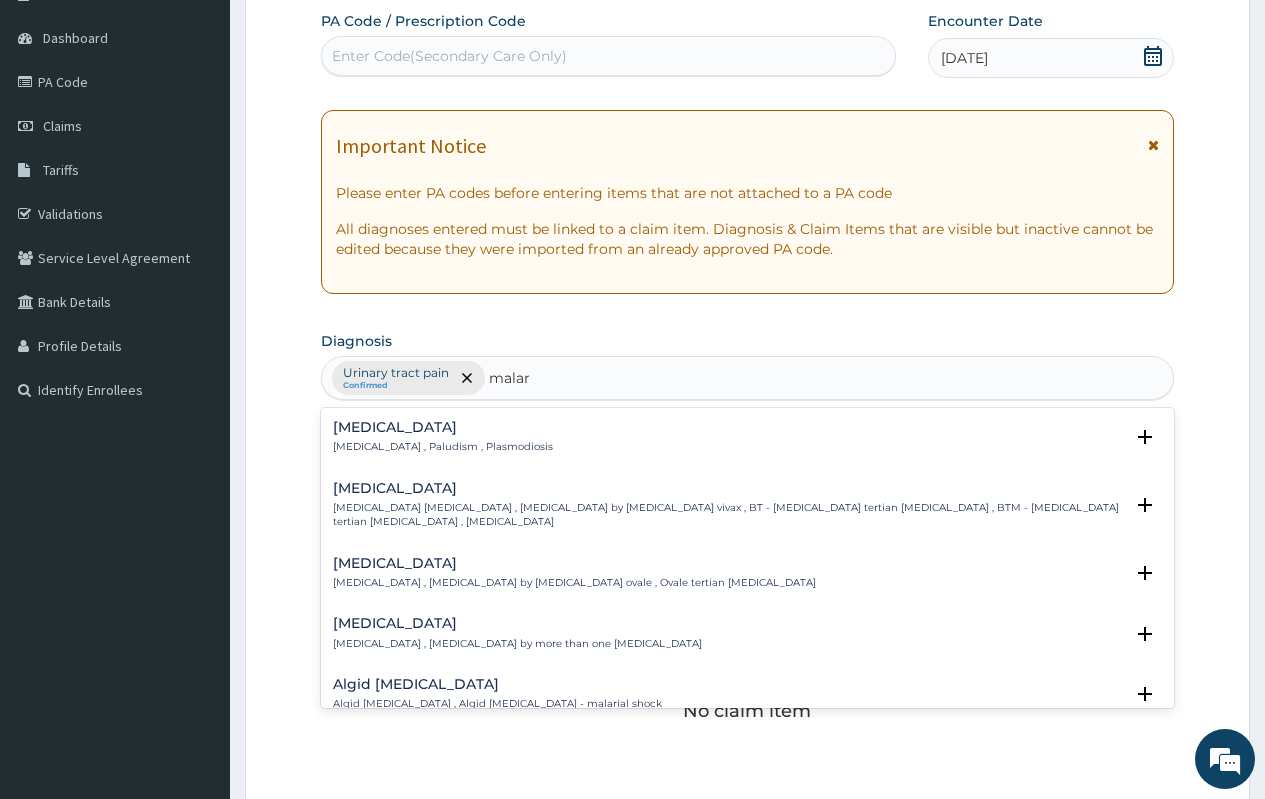 click on "Malaria Malaria , Paludism , Plasmodiosis" at bounding box center [747, 437] 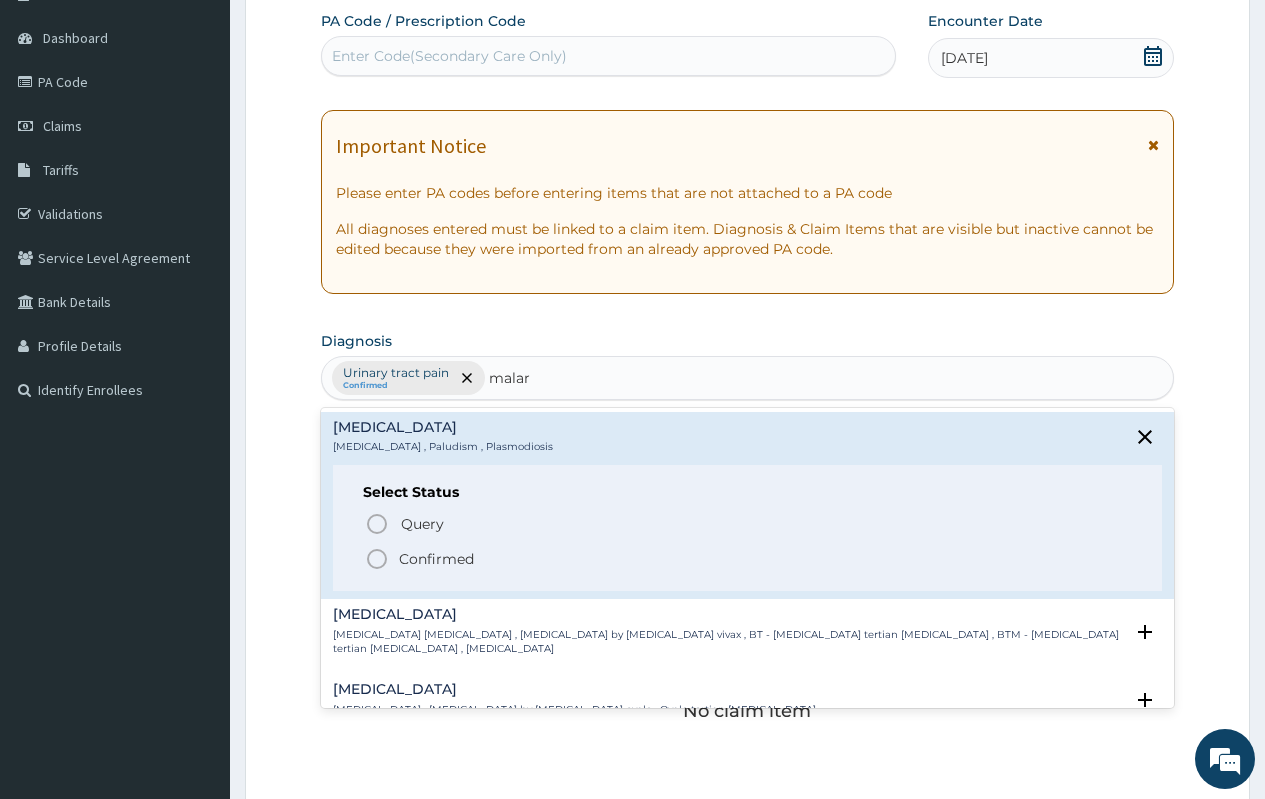click on "Confirmed" at bounding box center (436, 559) 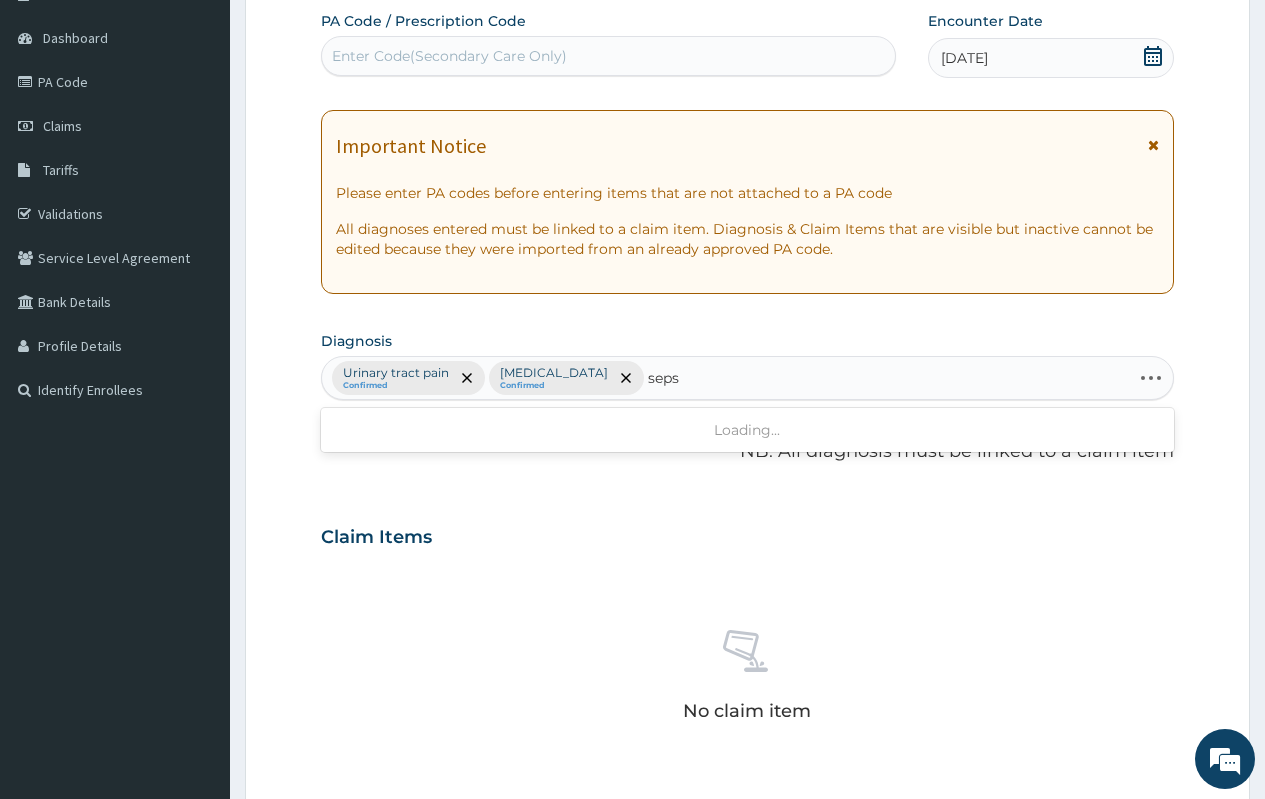 type on "sepsi" 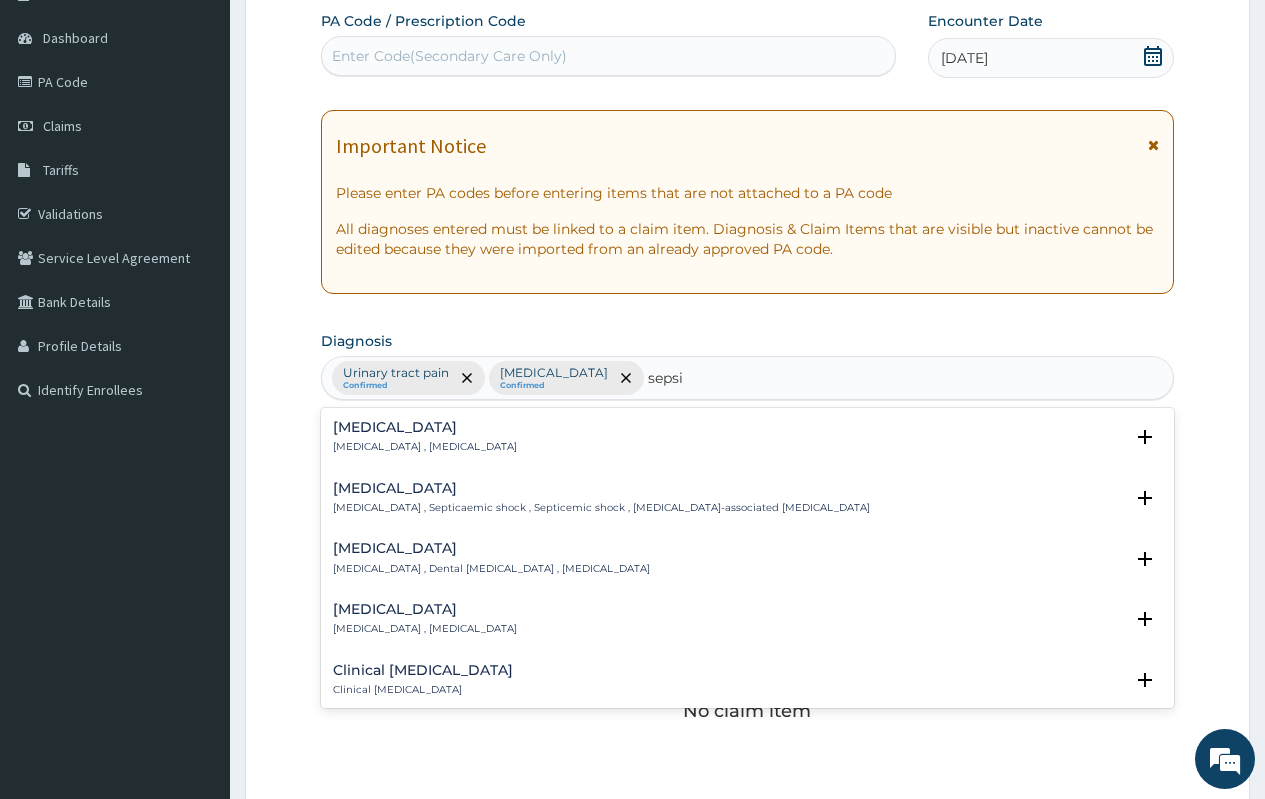 click on "Sepsis Systemic infection , Sepsis" at bounding box center [747, 437] 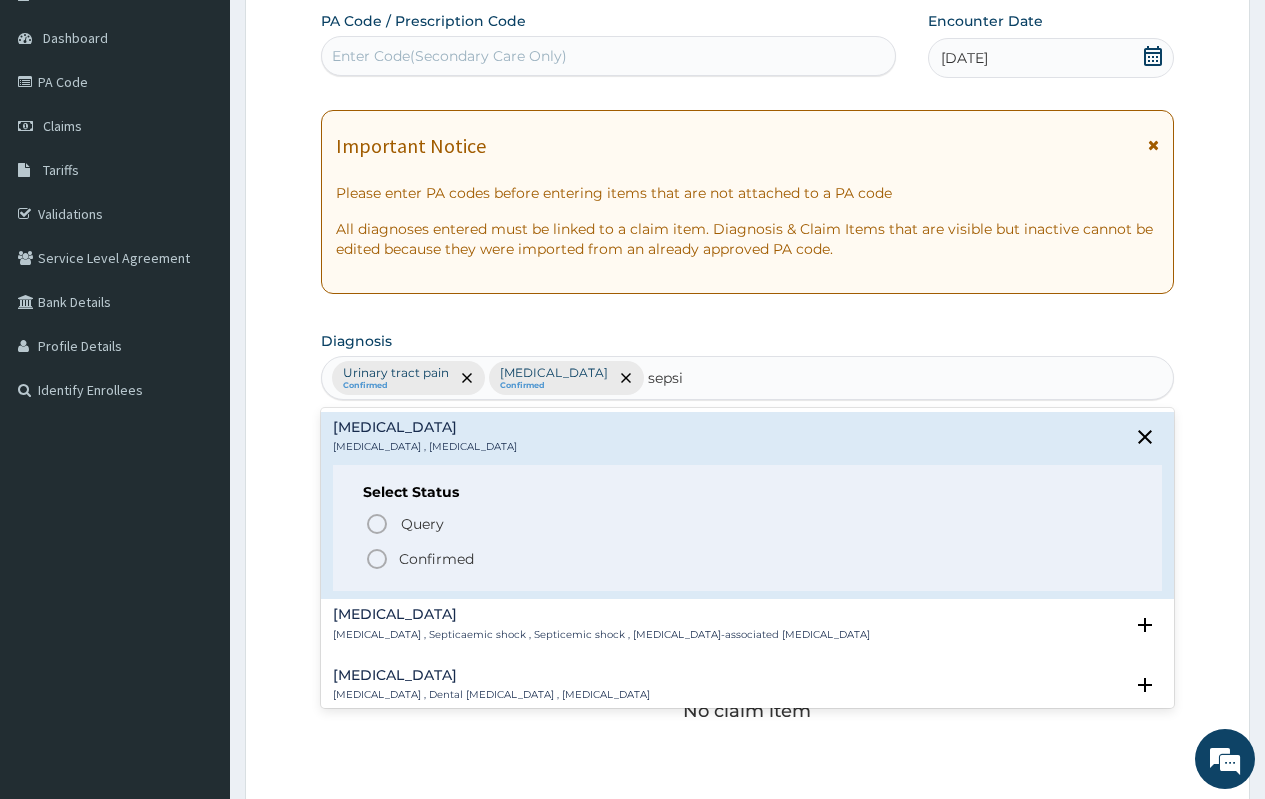 click on "Confirmed" at bounding box center (436, 559) 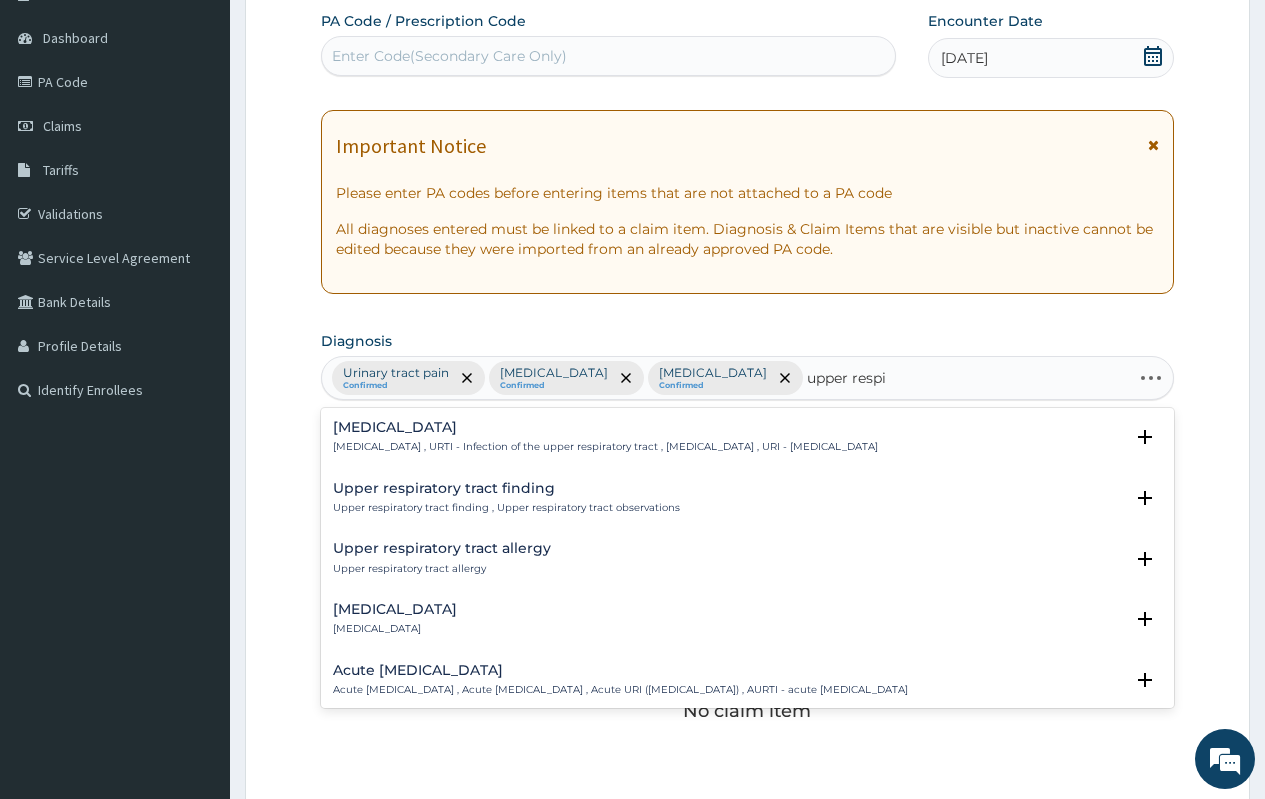 type on "upper respir" 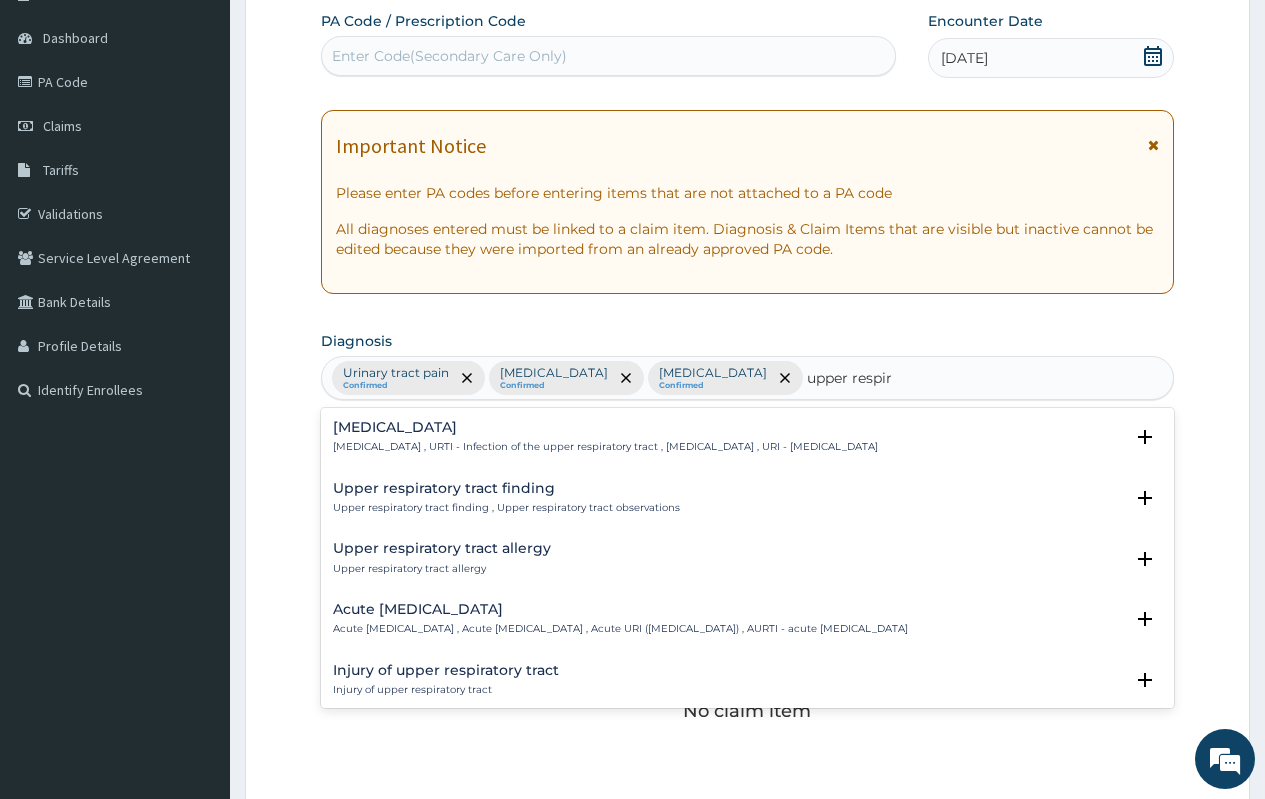 click on "Upper respiratory infection Upper respiratory infection , URTI - Infection of the upper respiratory tract , Upper respiratory tract infection , URI - Upper respiratory infection Select Status Query Query covers suspected (?), Keep in view (kiv), Ruled out (r/o) Confirmed" at bounding box center [747, 442] 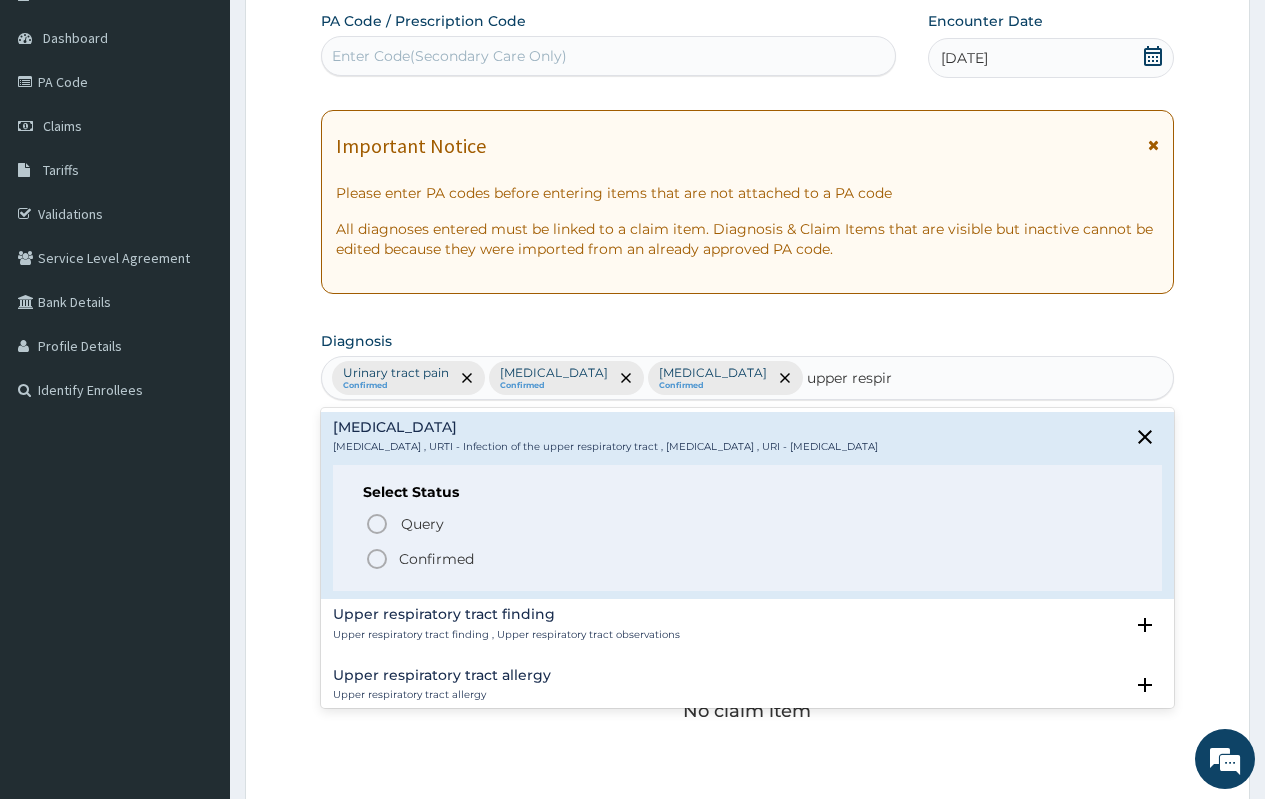 click on "Confirmed" at bounding box center (436, 559) 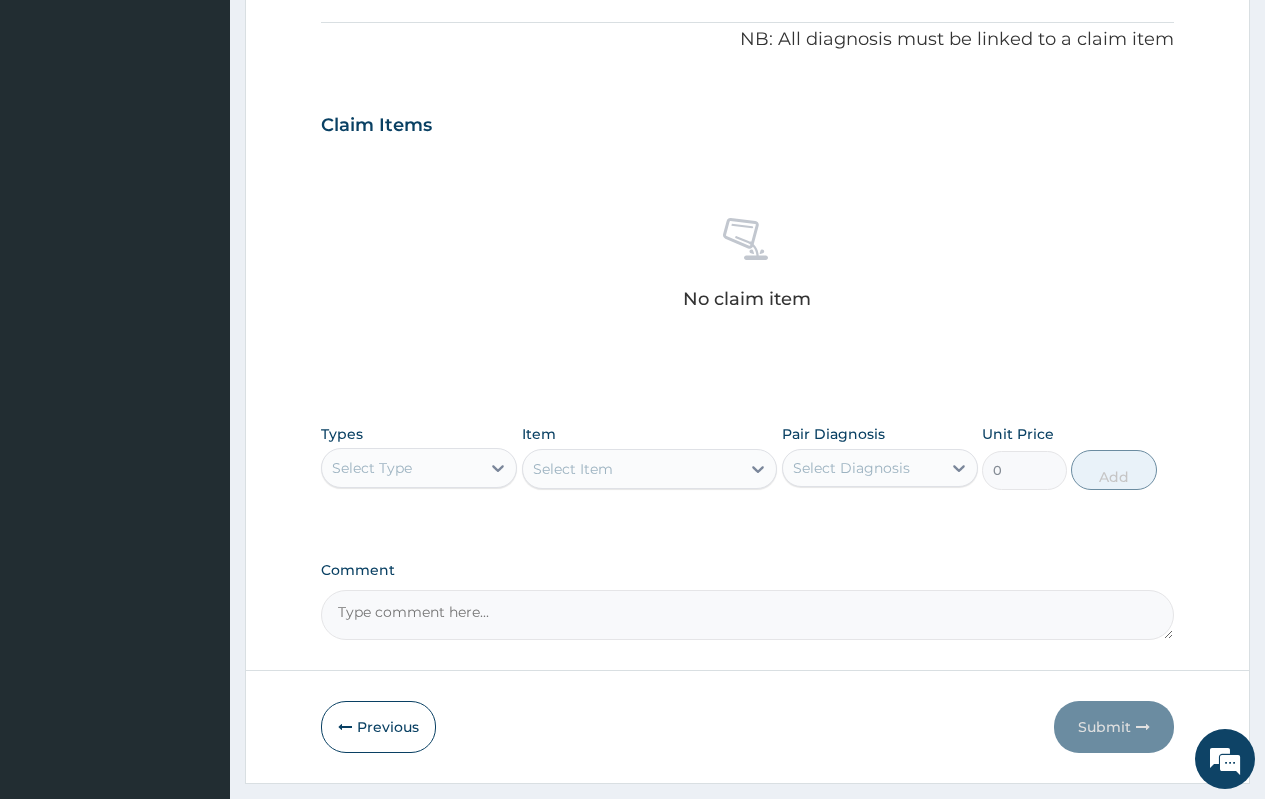 scroll, scrollTop: 643, scrollLeft: 0, axis: vertical 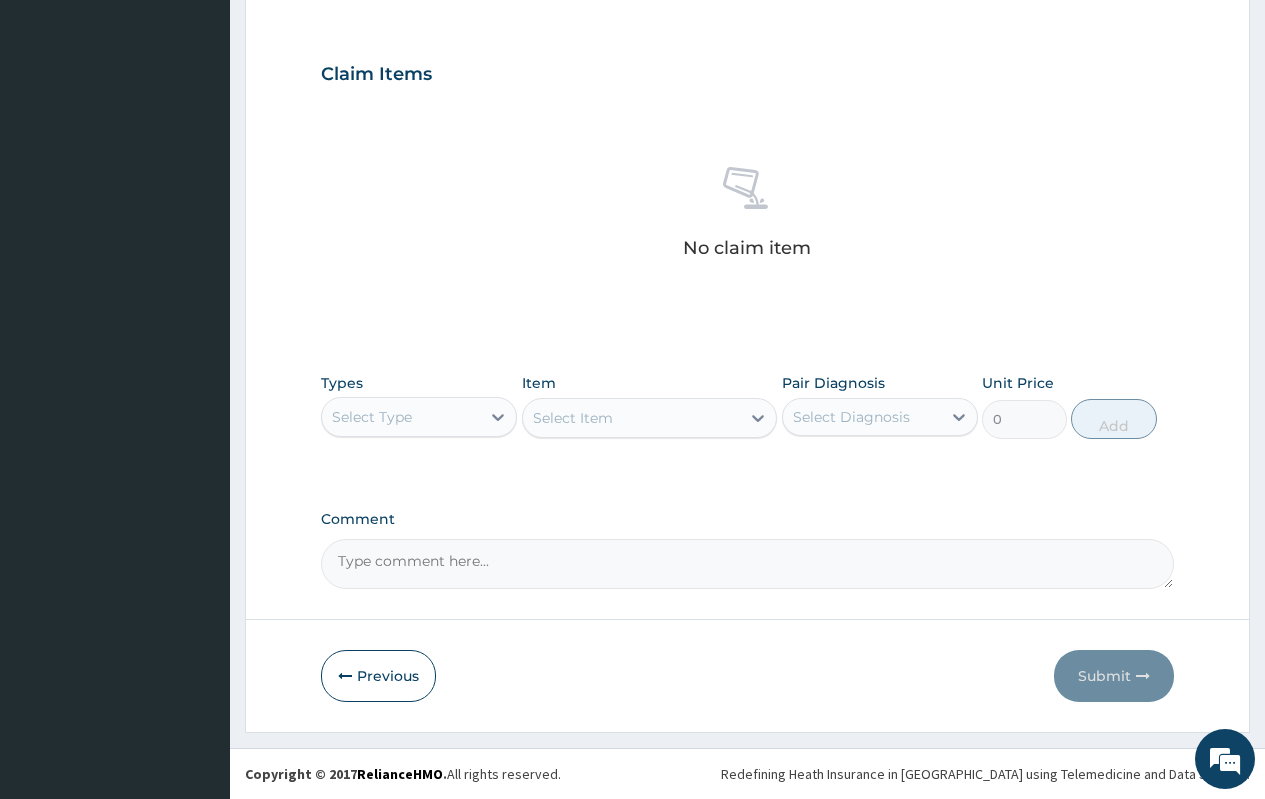 click on "Select Type" at bounding box center [401, 417] 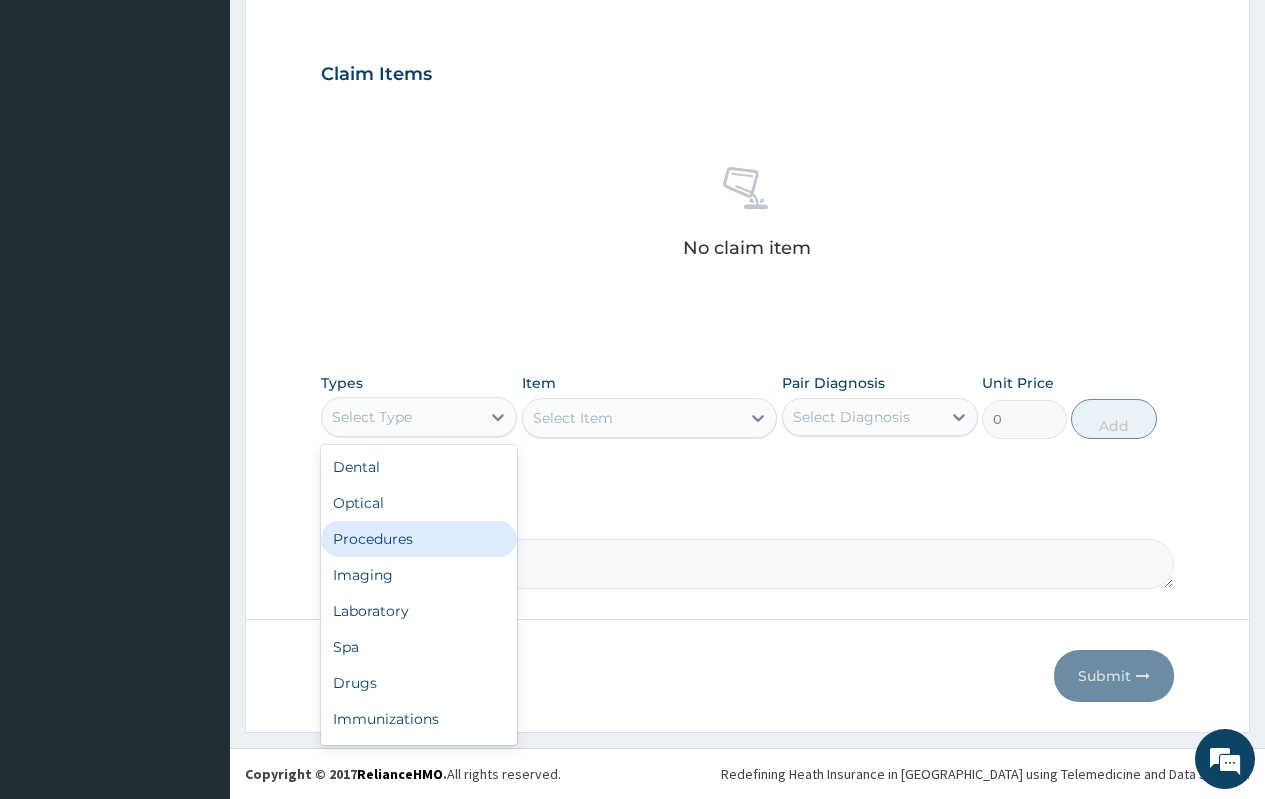 click on "Procedures" at bounding box center [419, 539] 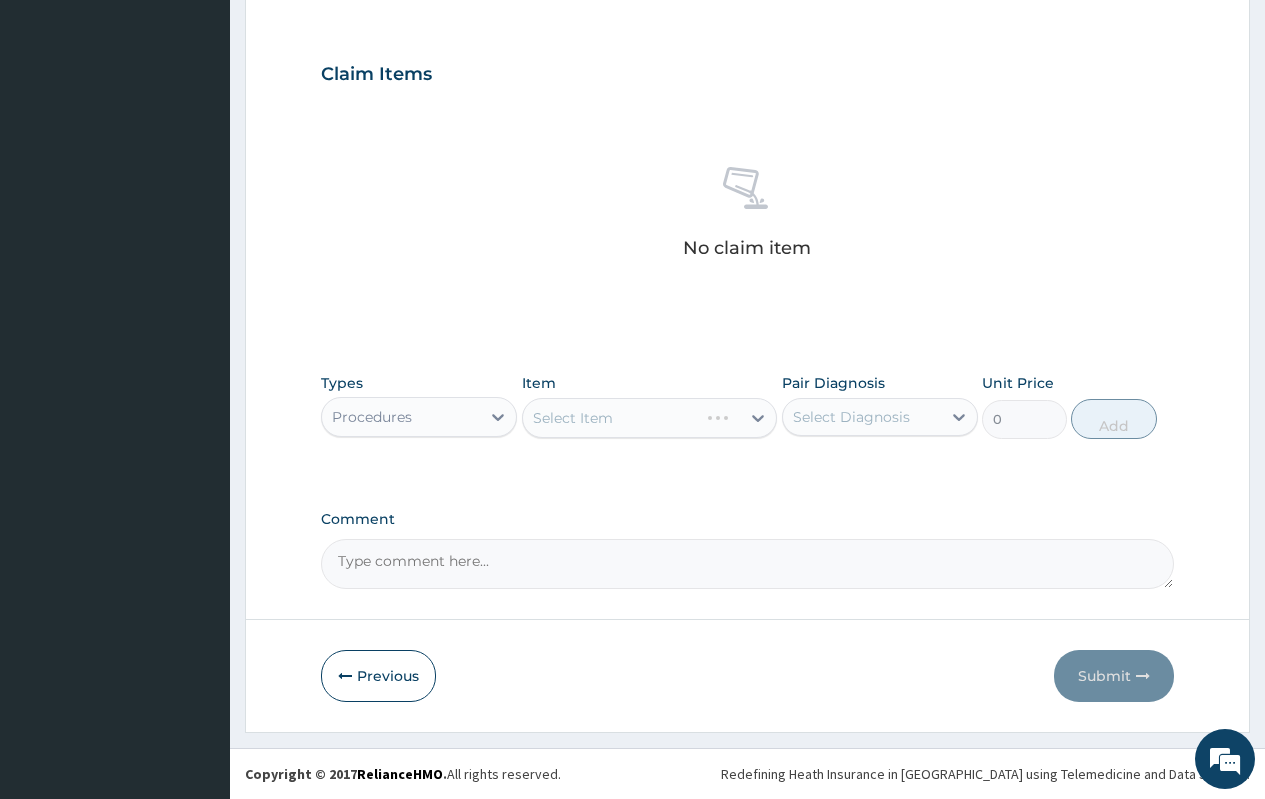click on "Select Diagnosis" at bounding box center [851, 417] 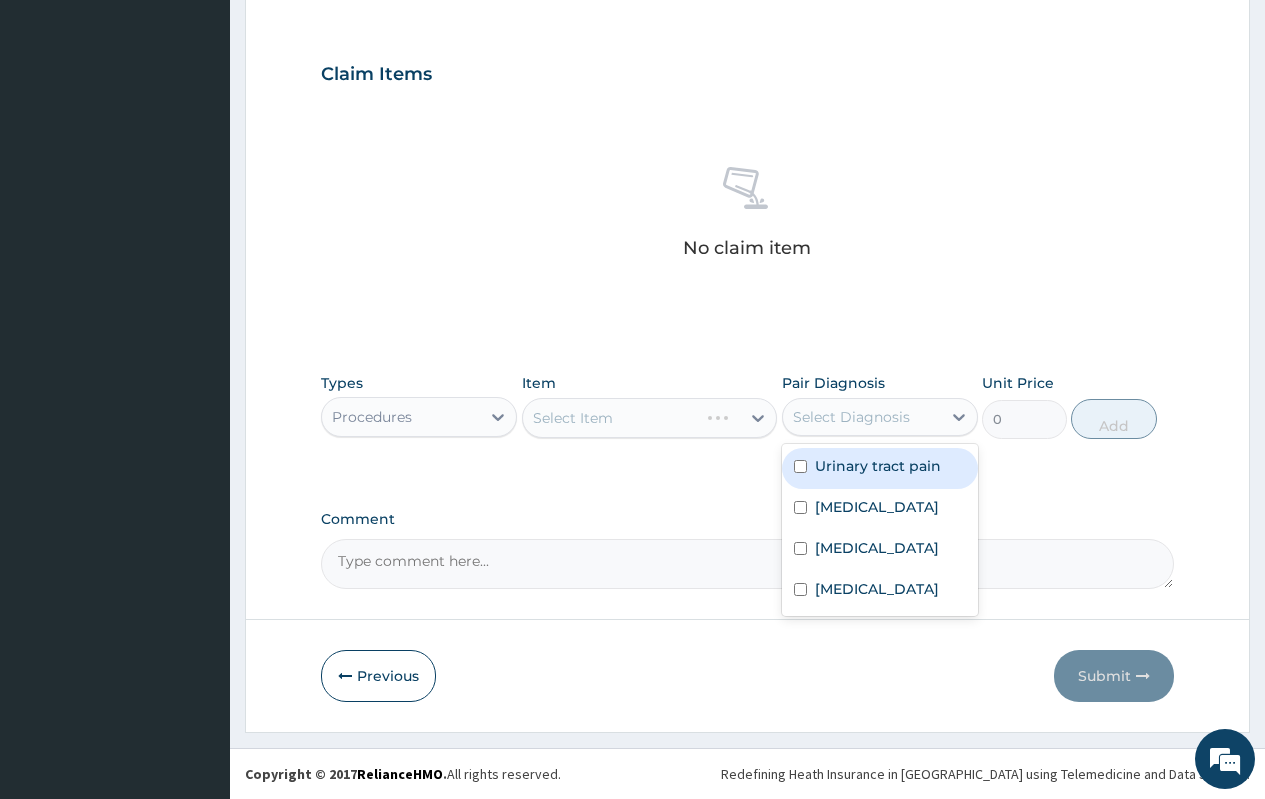 click on "Urinary tract pain" at bounding box center [878, 466] 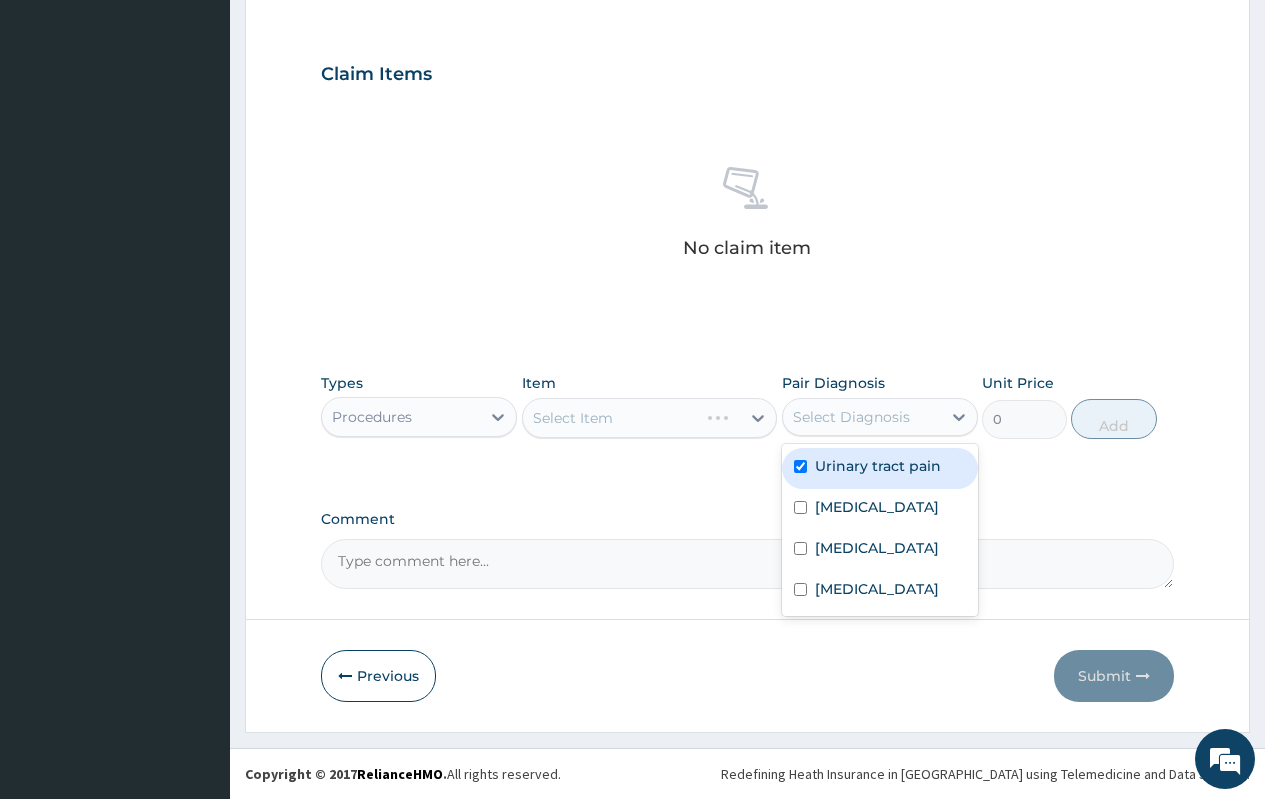 checkbox on "true" 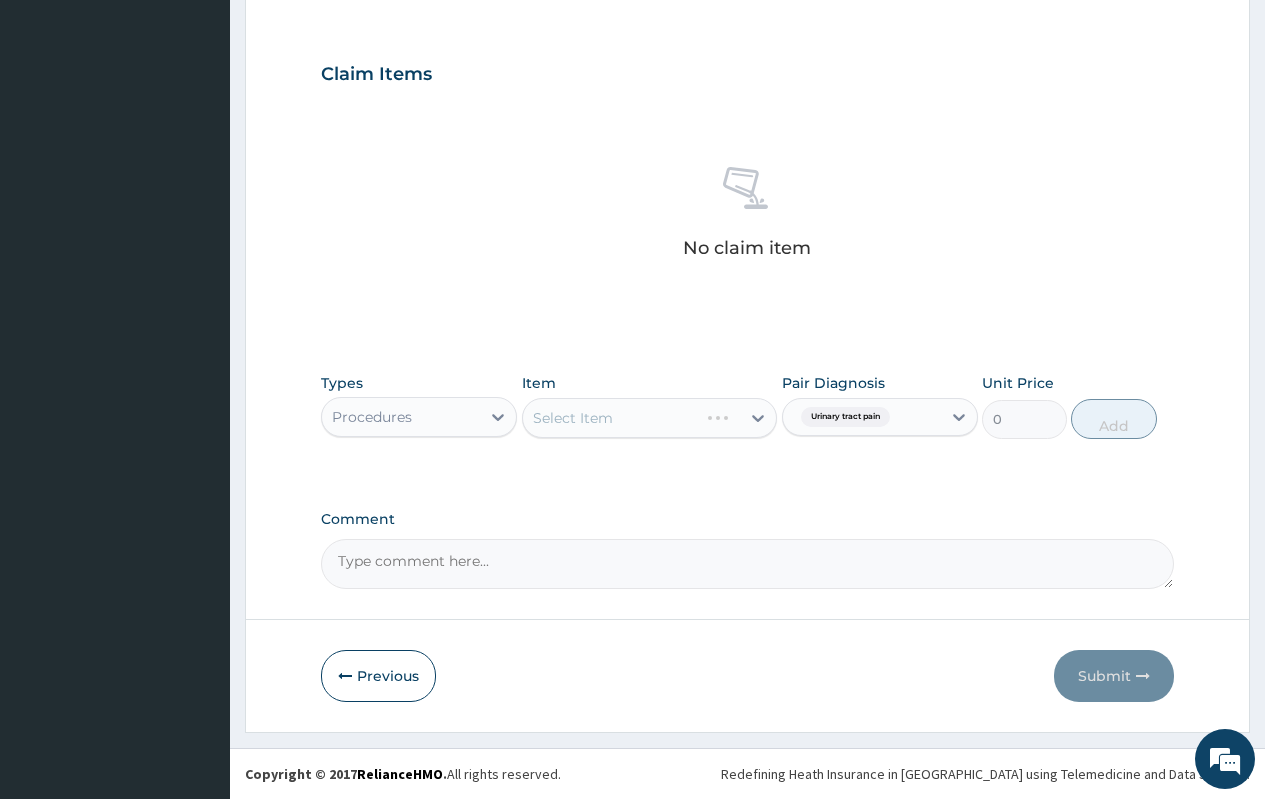 click on "Types Procedures Item Select Item Pair Diagnosis Urinary tract pain Unit Price 0 Add" at bounding box center [747, 421] 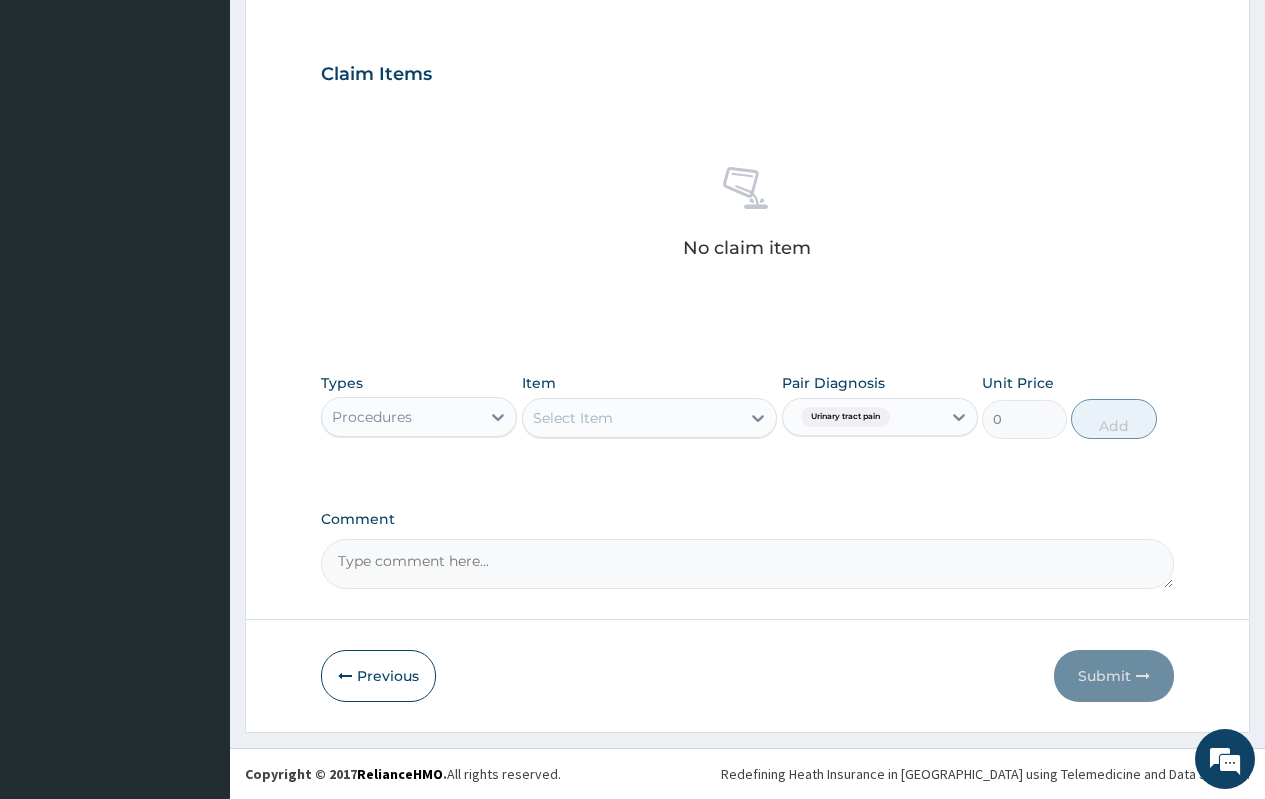 click on "Item Select Item" at bounding box center [650, 406] 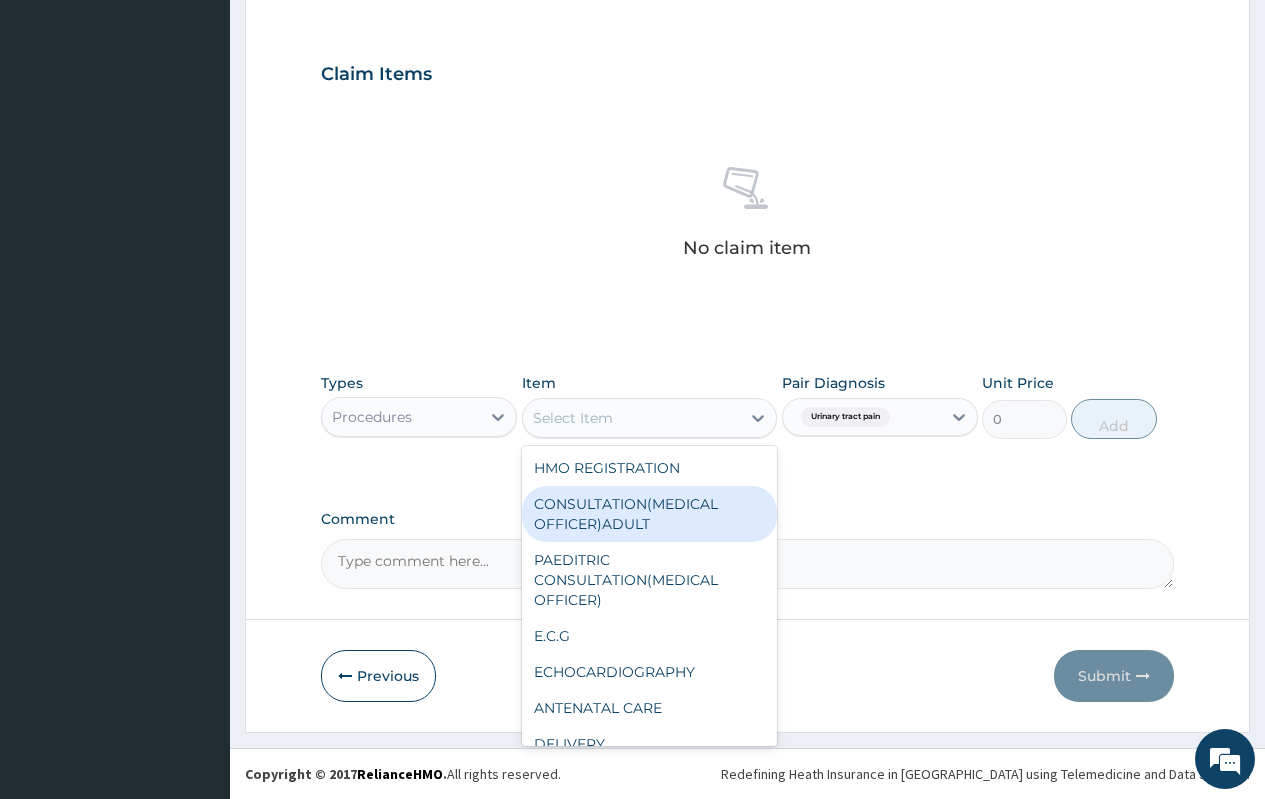 click on "CONSULTATION(MEDICAL OFFICER)ADULT" at bounding box center (650, 514) 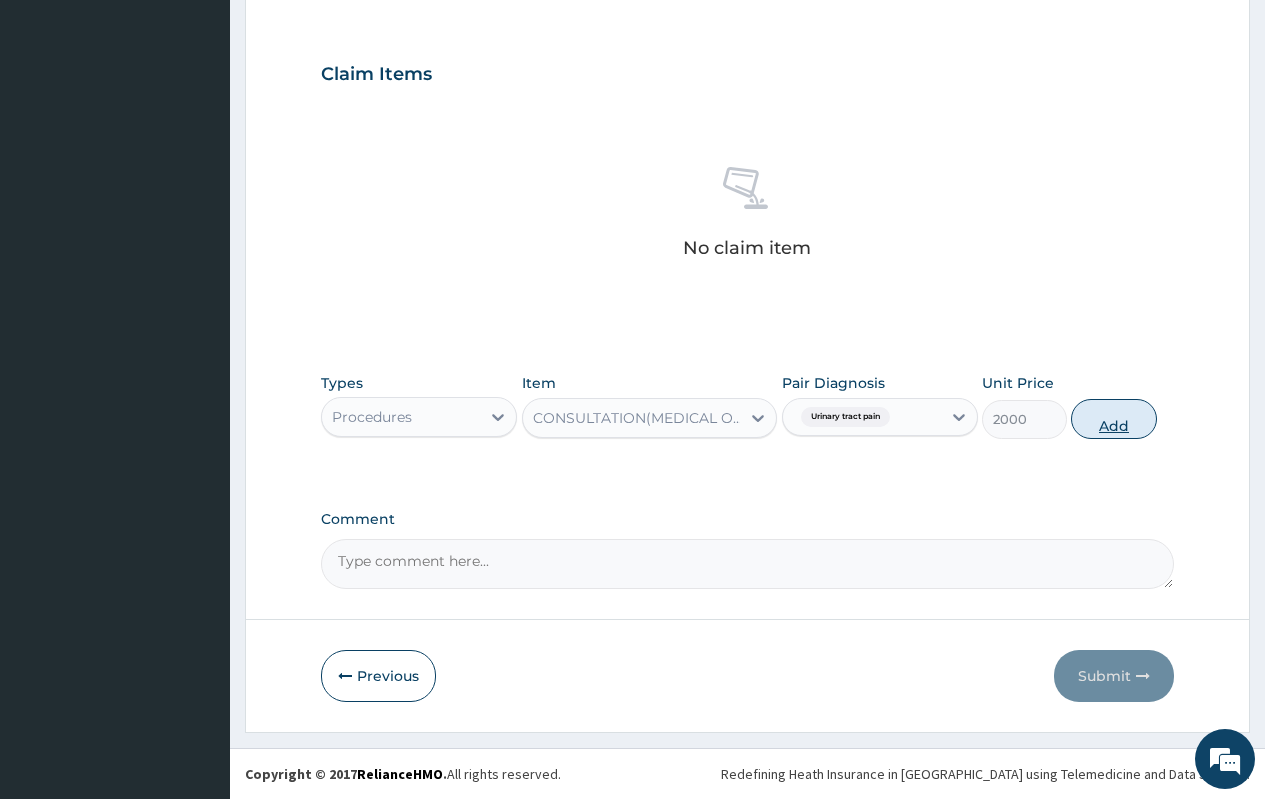 click on "Add" at bounding box center (1113, 419) 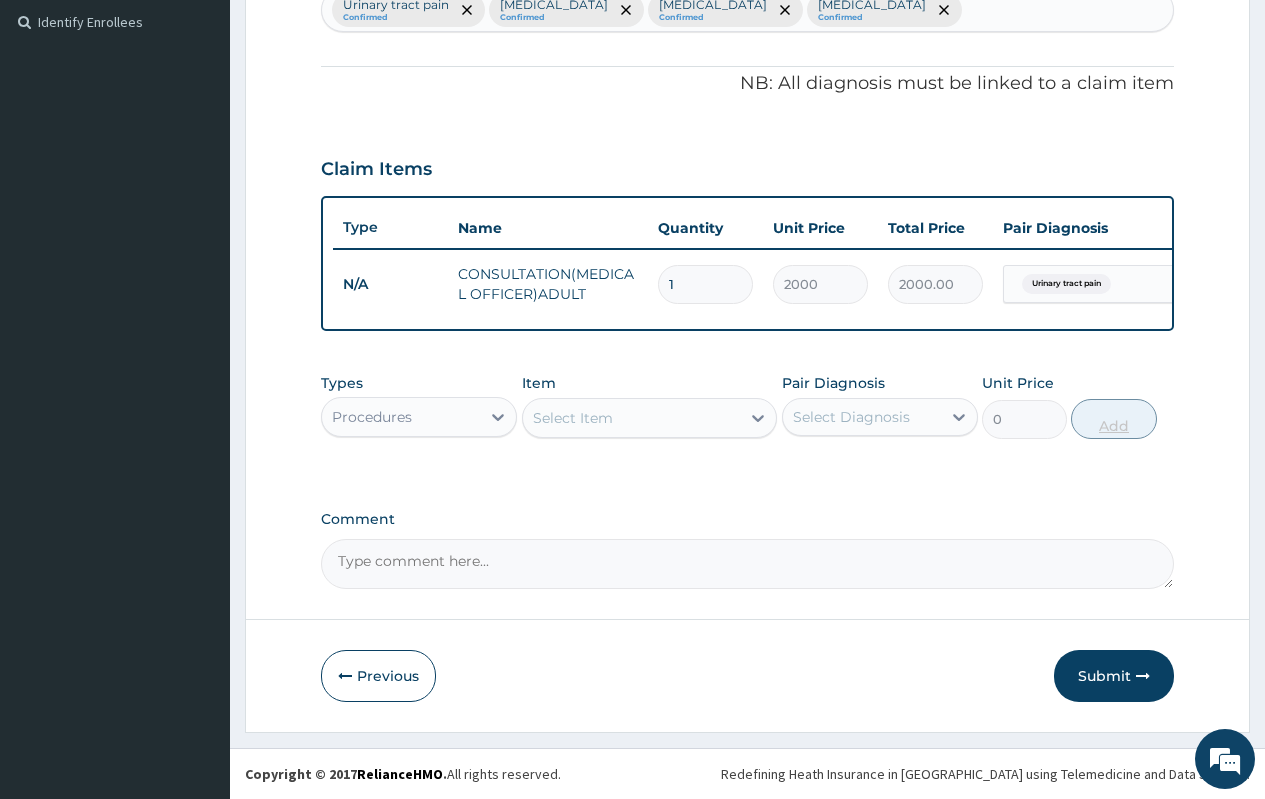 scroll, scrollTop: 563, scrollLeft: 0, axis: vertical 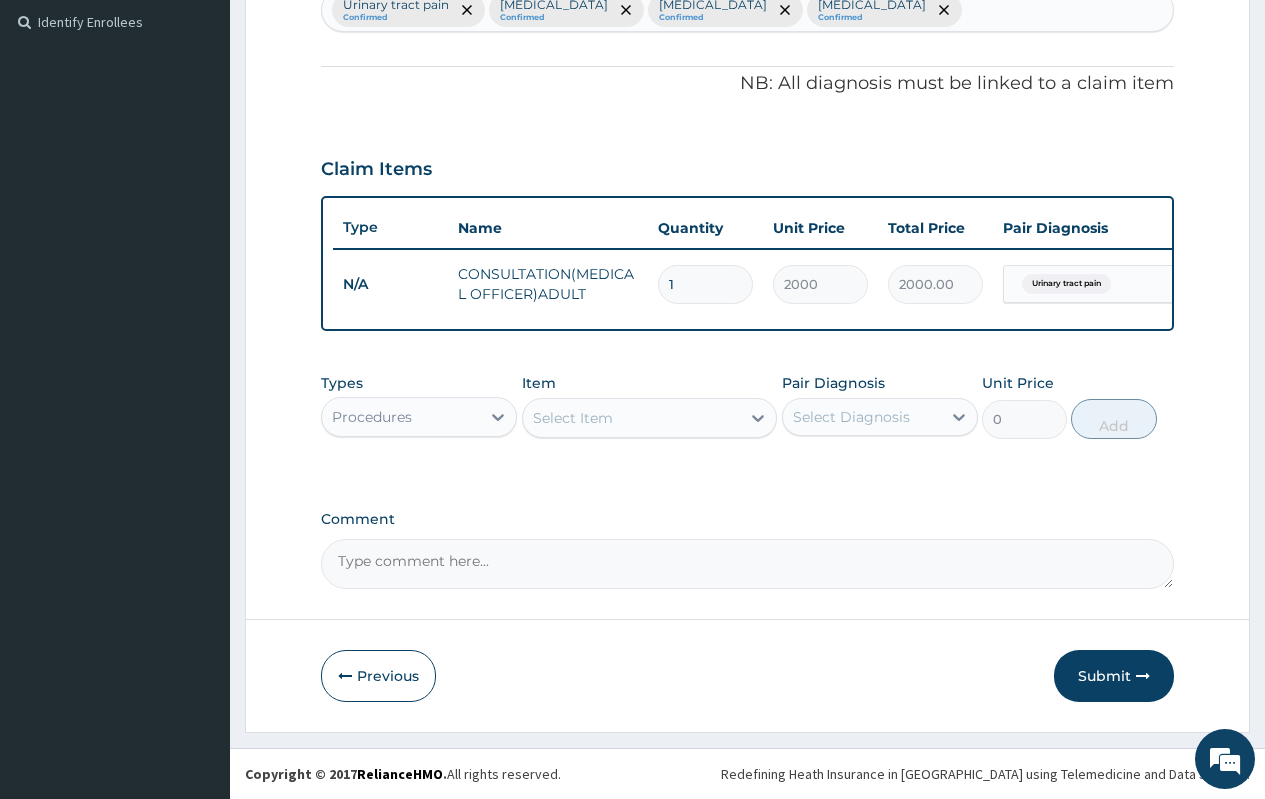 click on "Procedures" at bounding box center [401, 417] 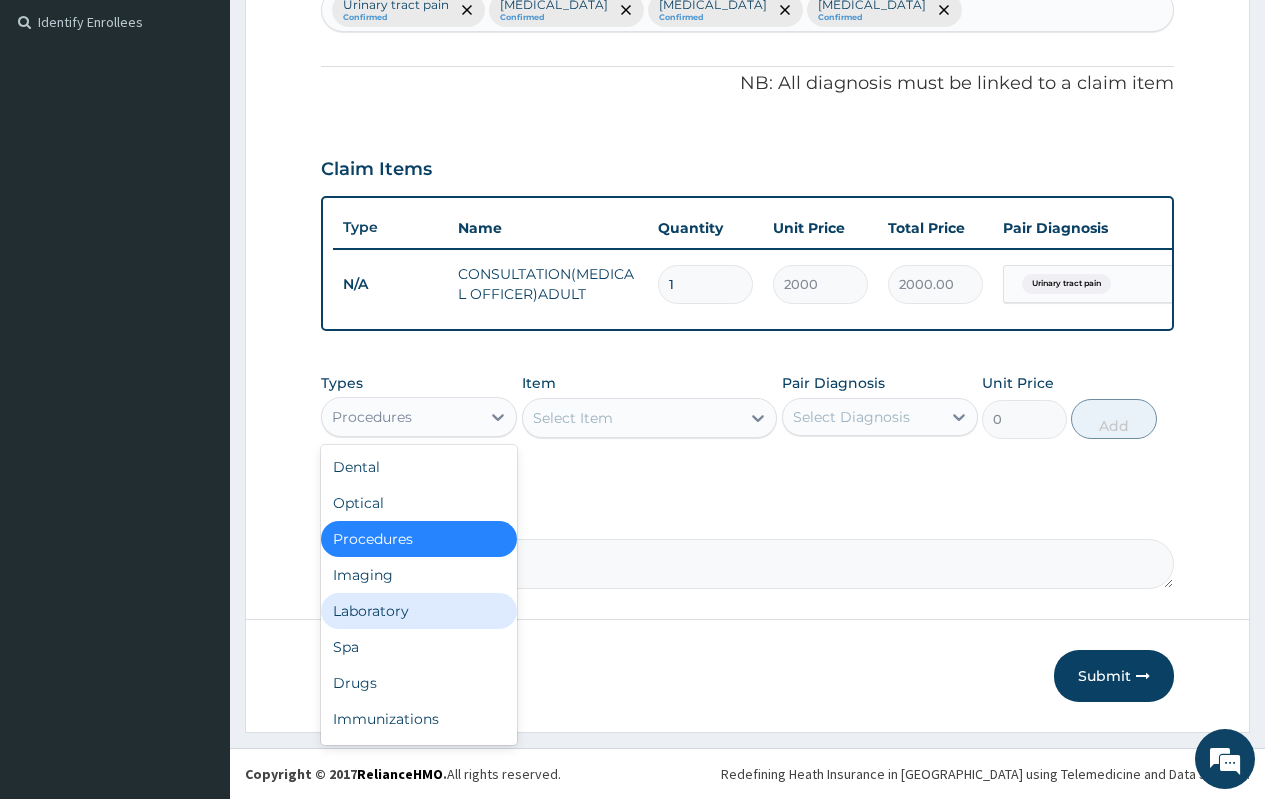 click on "Laboratory" at bounding box center (419, 611) 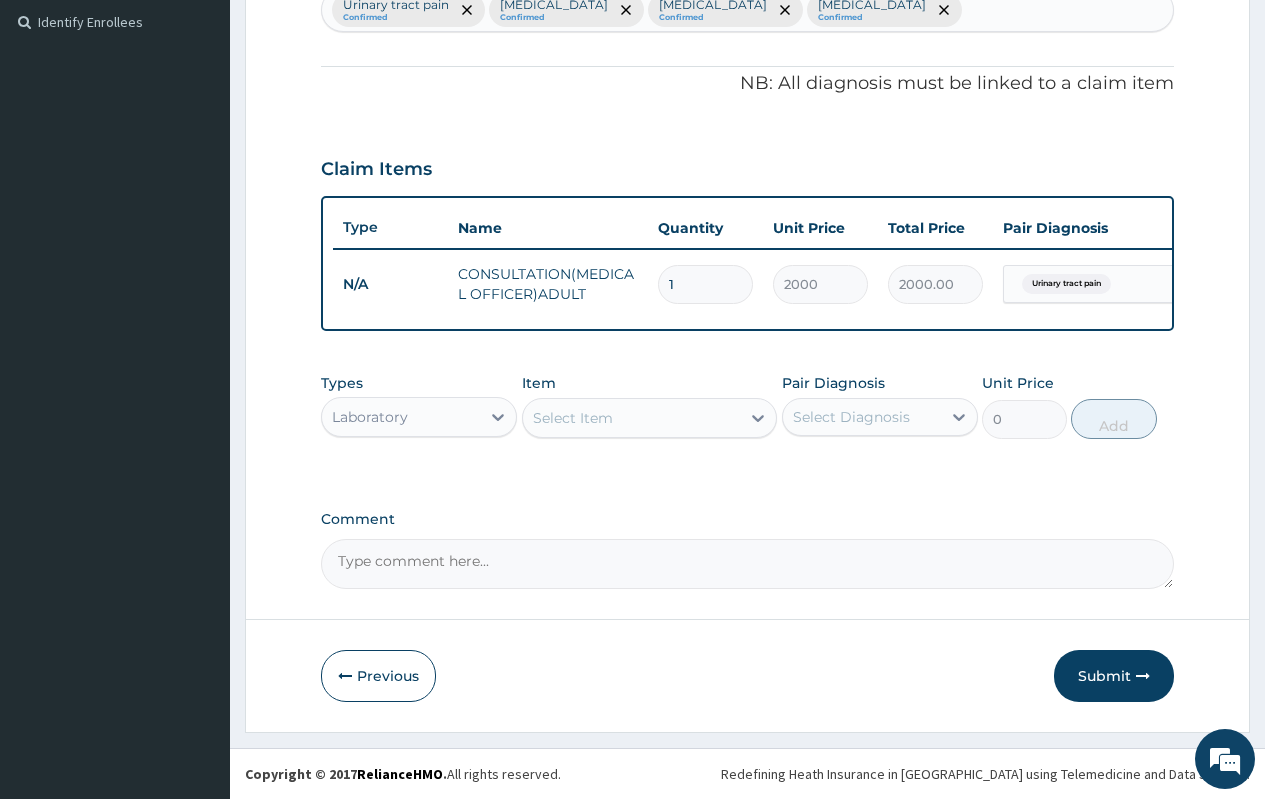 click on "Select Item" at bounding box center [632, 418] 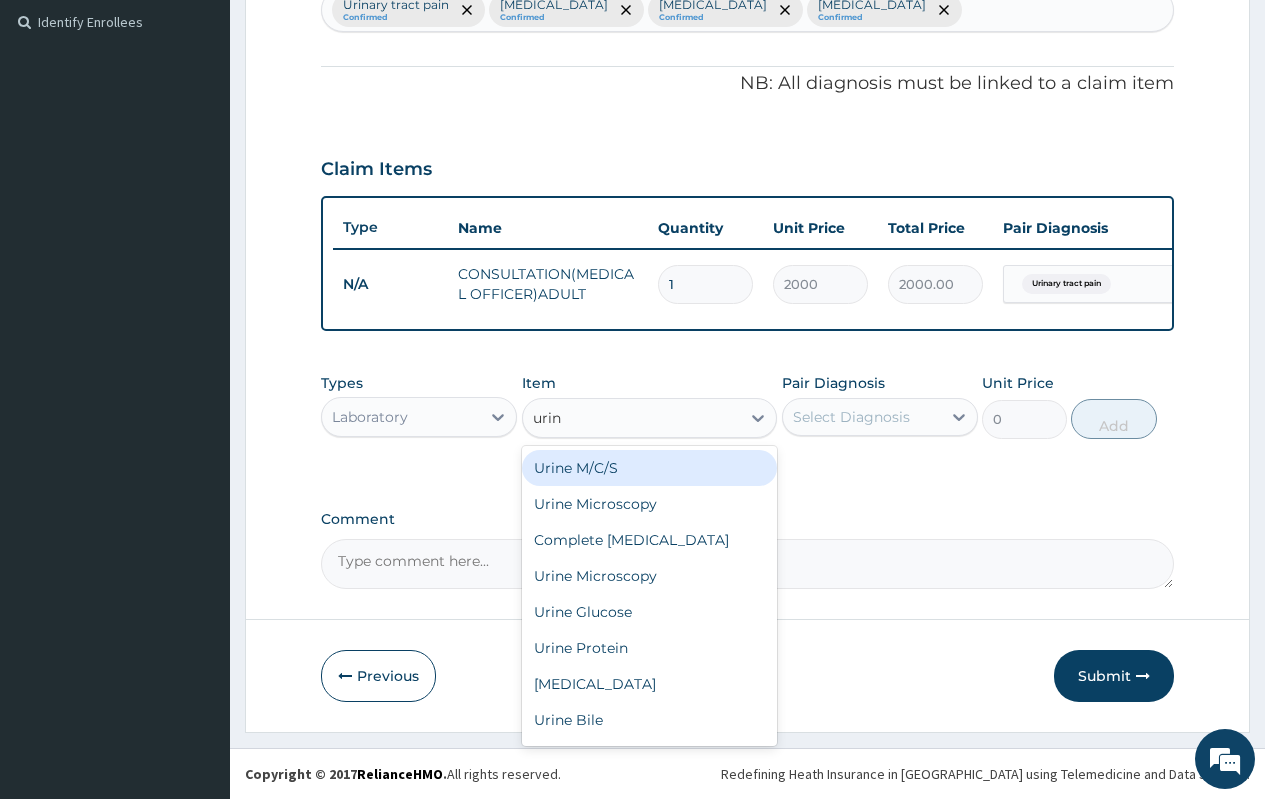 type on "urina" 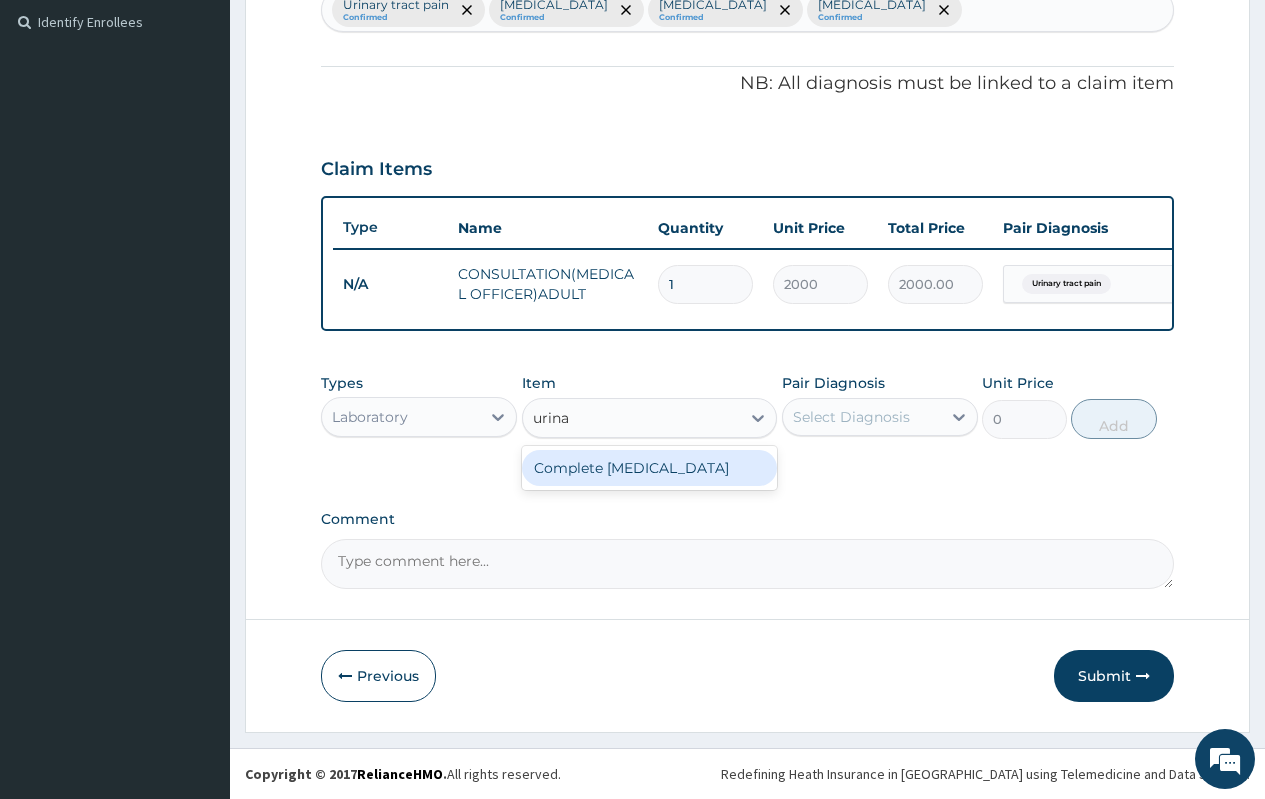 click on "Complete Urinalysis" at bounding box center (650, 468) 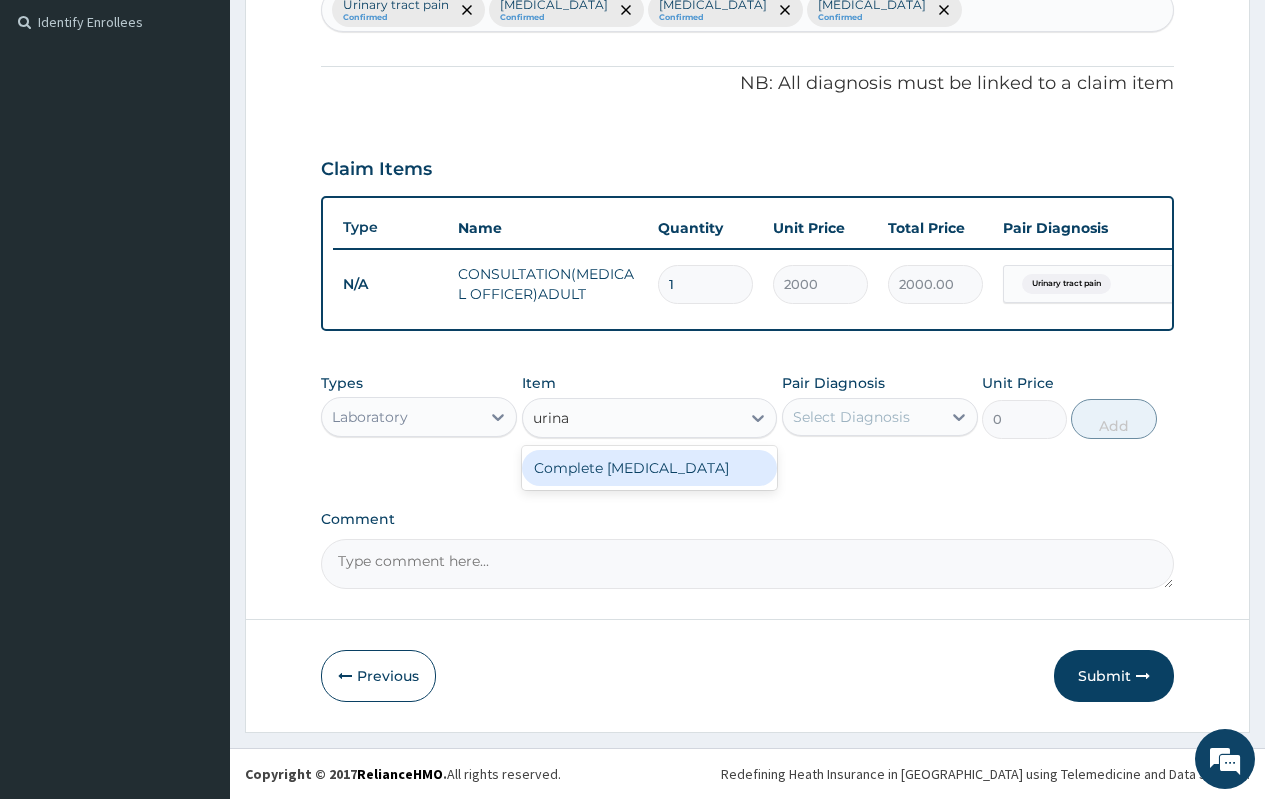 type 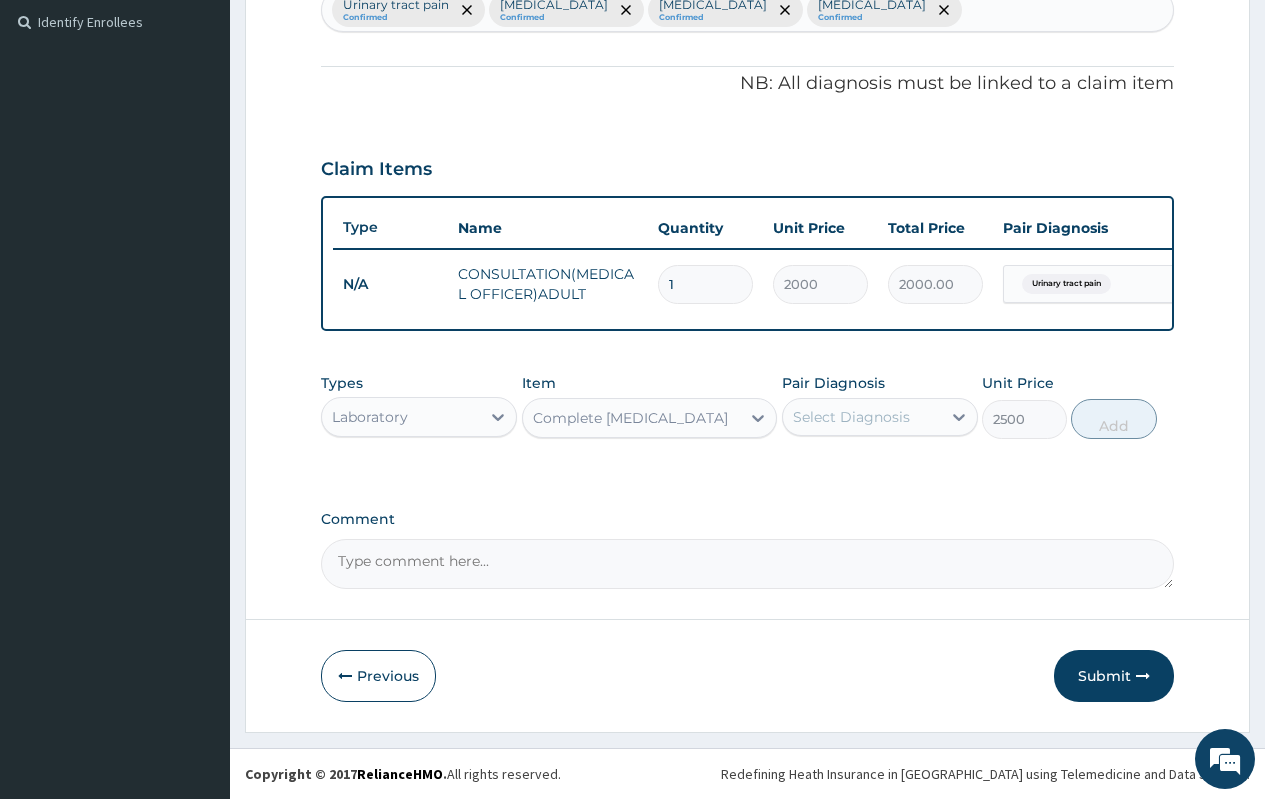 click on "Select Diagnosis" at bounding box center (851, 417) 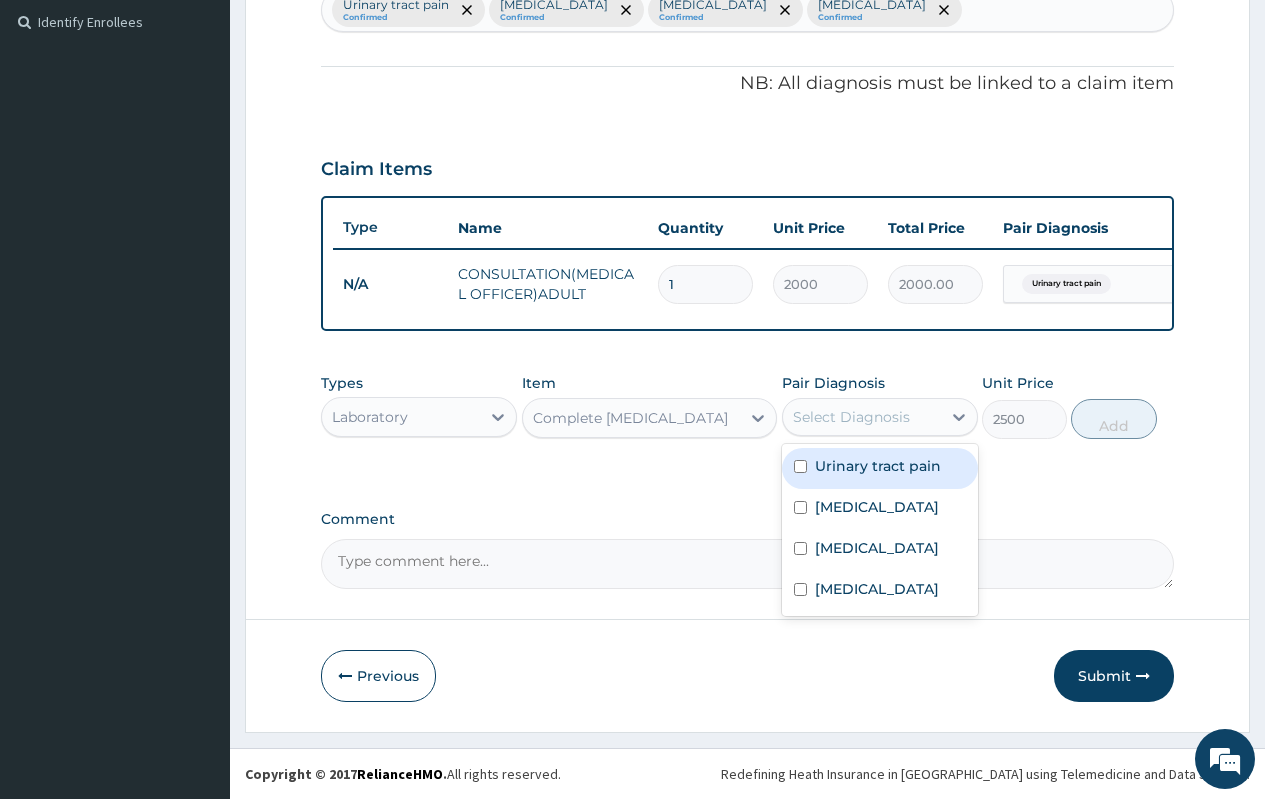 click on "Urinary tract pain" at bounding box center [878, 466] 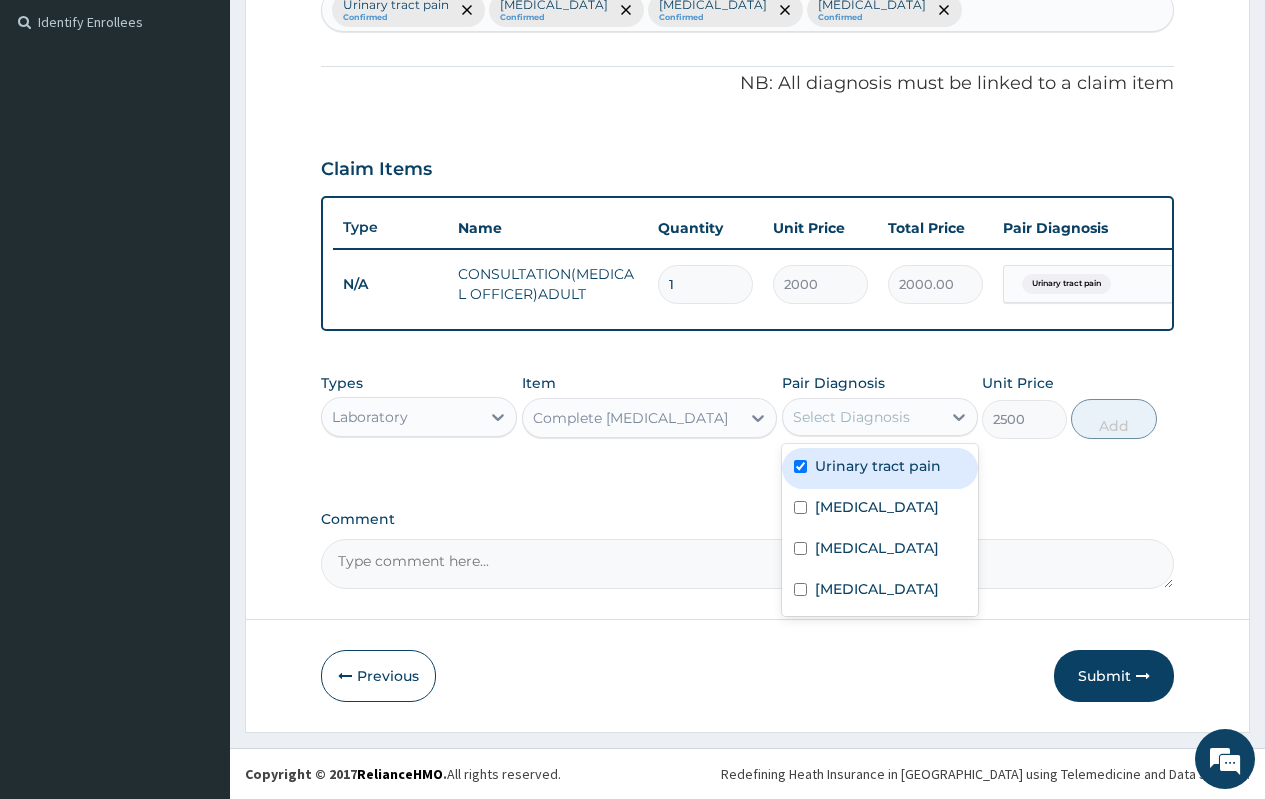 checkbox on "true" 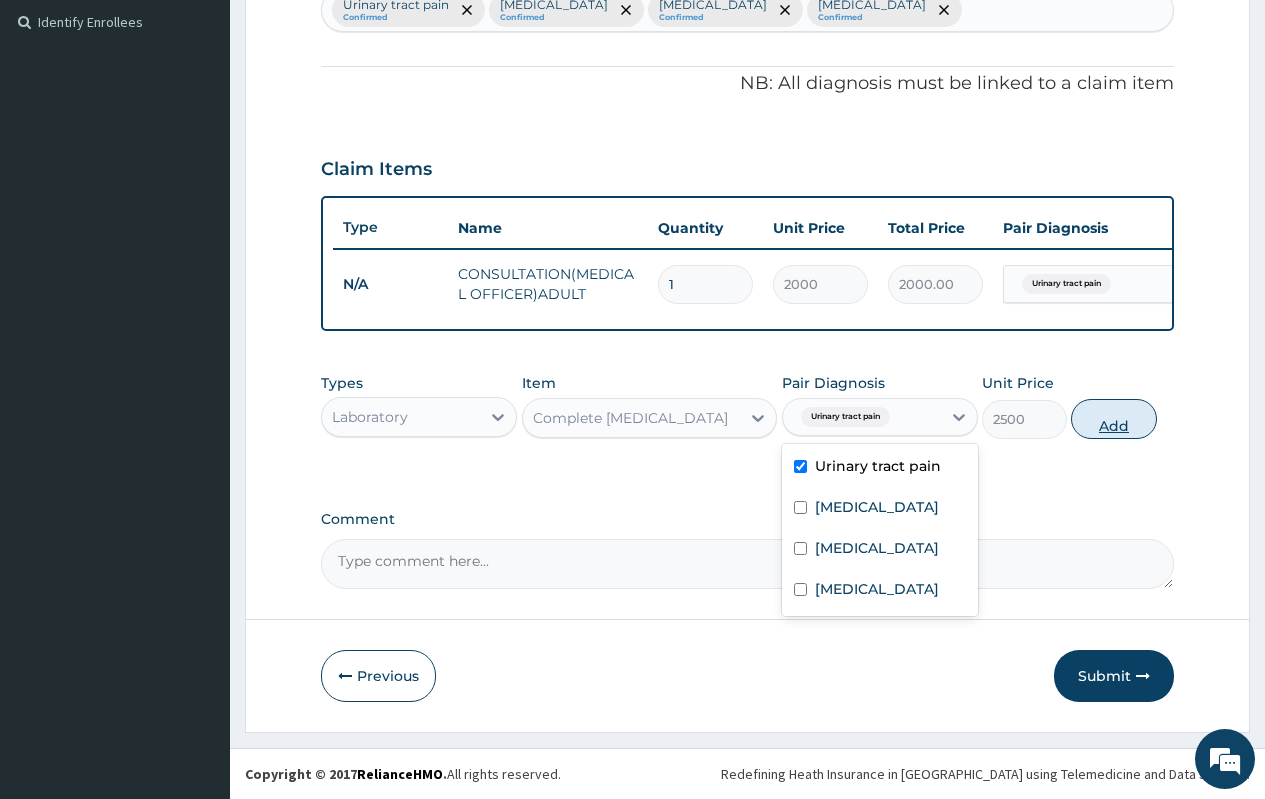 click on "Add" at bounding box center [1113, 419] 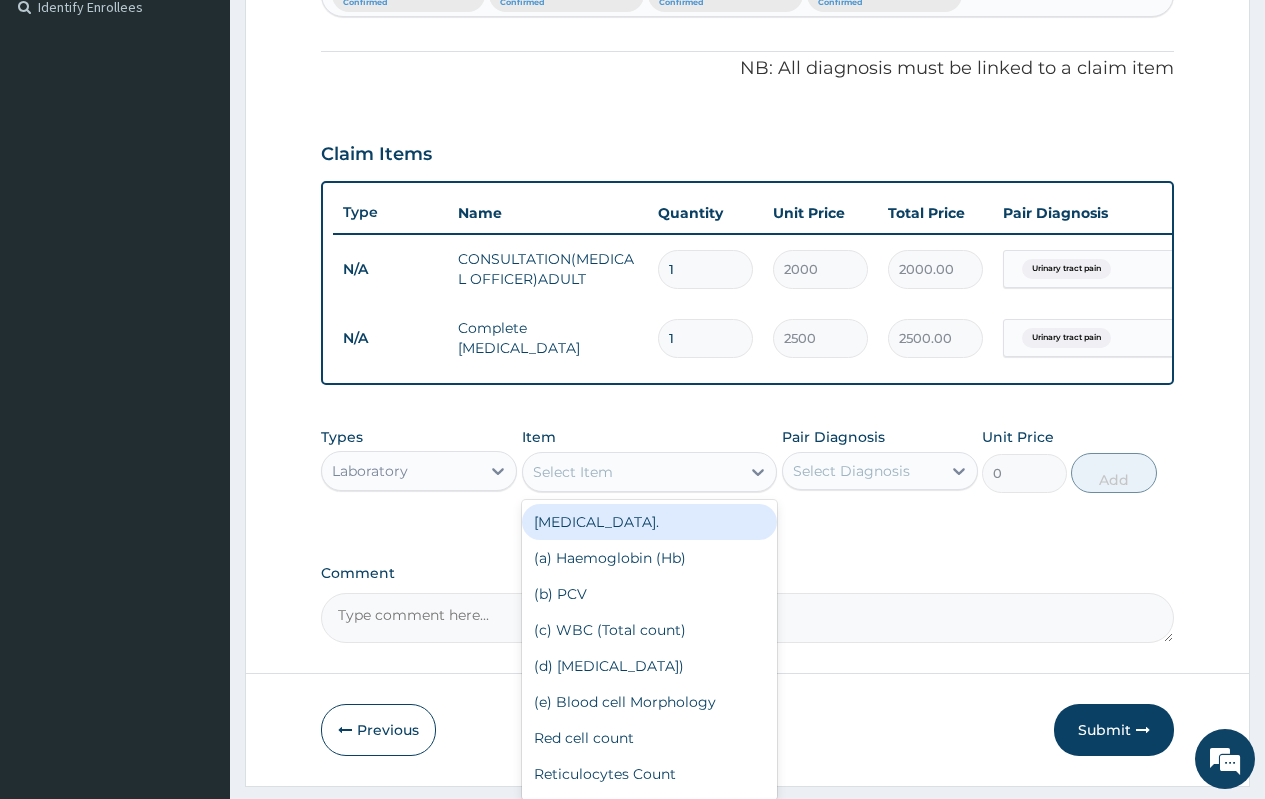 click on "Select Item" at bounding box center (573, 472) 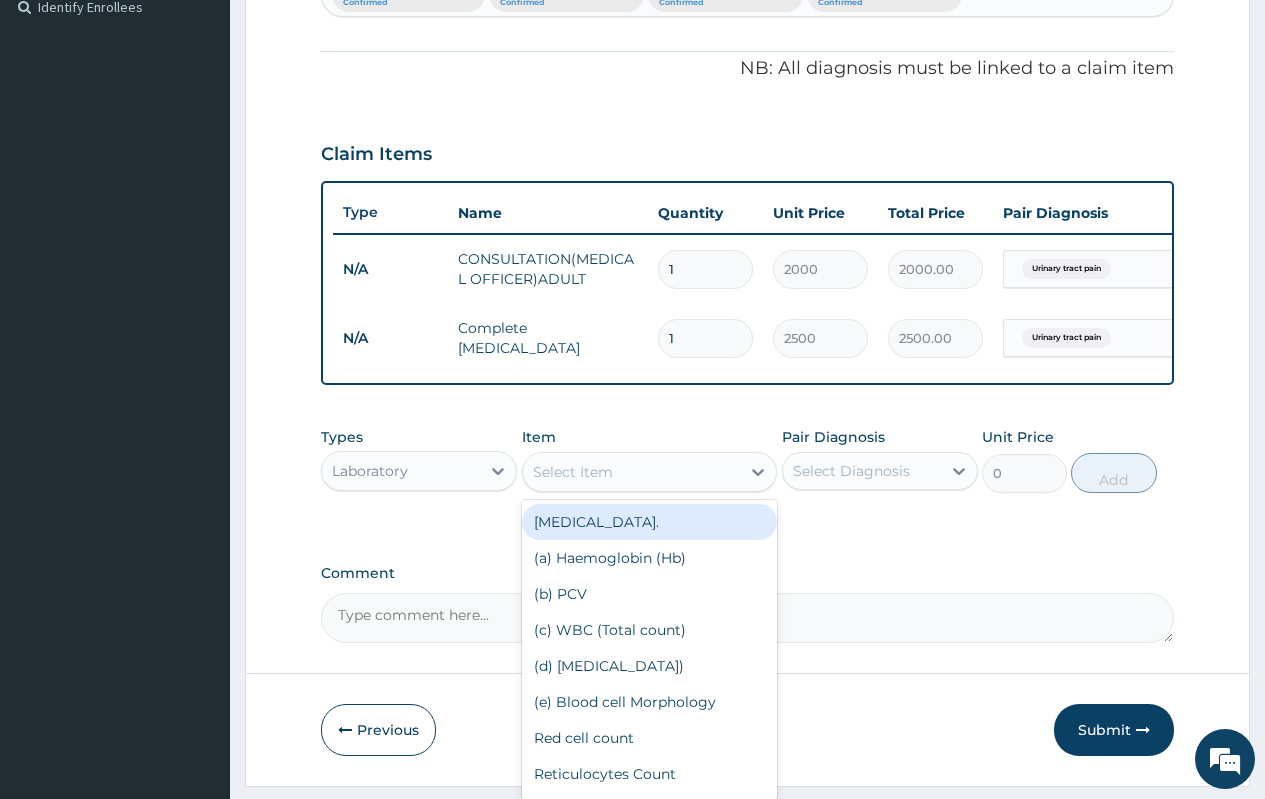 click on "FULL BLOOD COUNT." at bounding box center [650, 522] 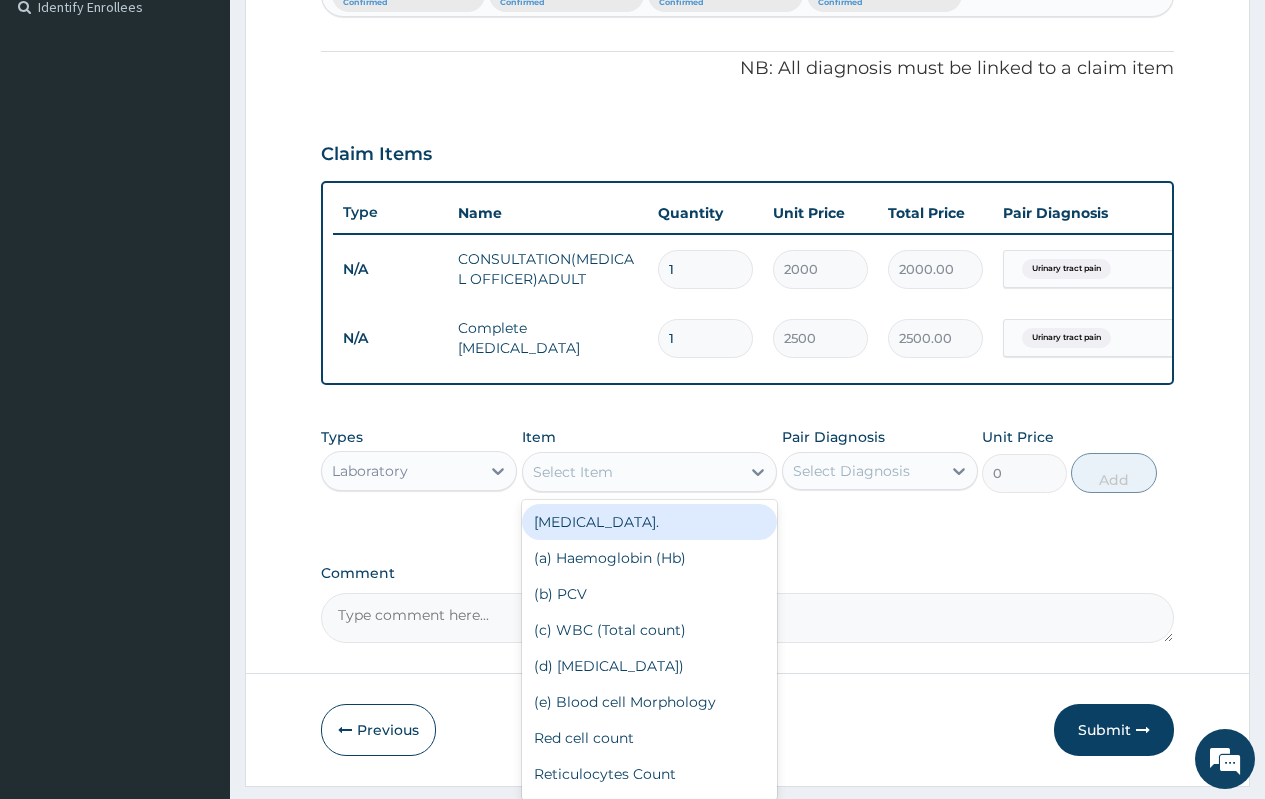 type on "2500" 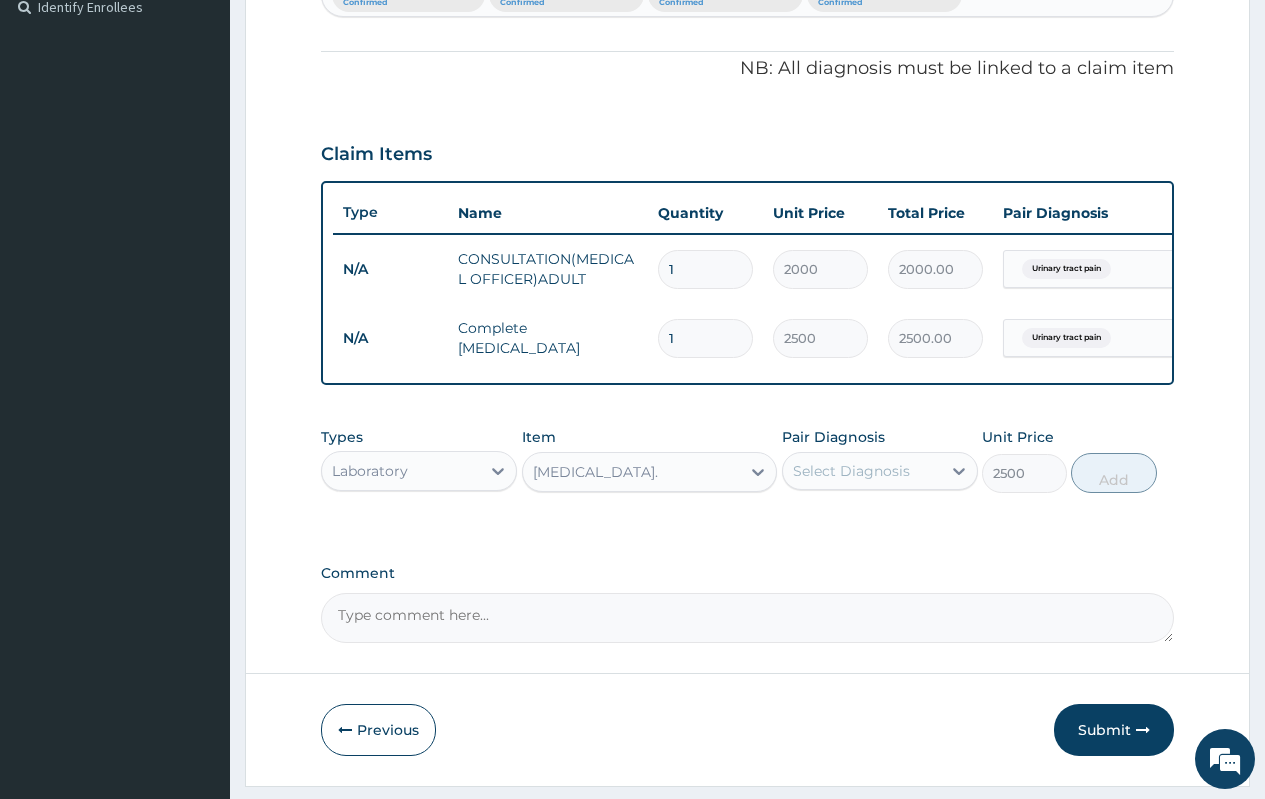 click on "Select Diagnosis" at bounding box center (851, 471) 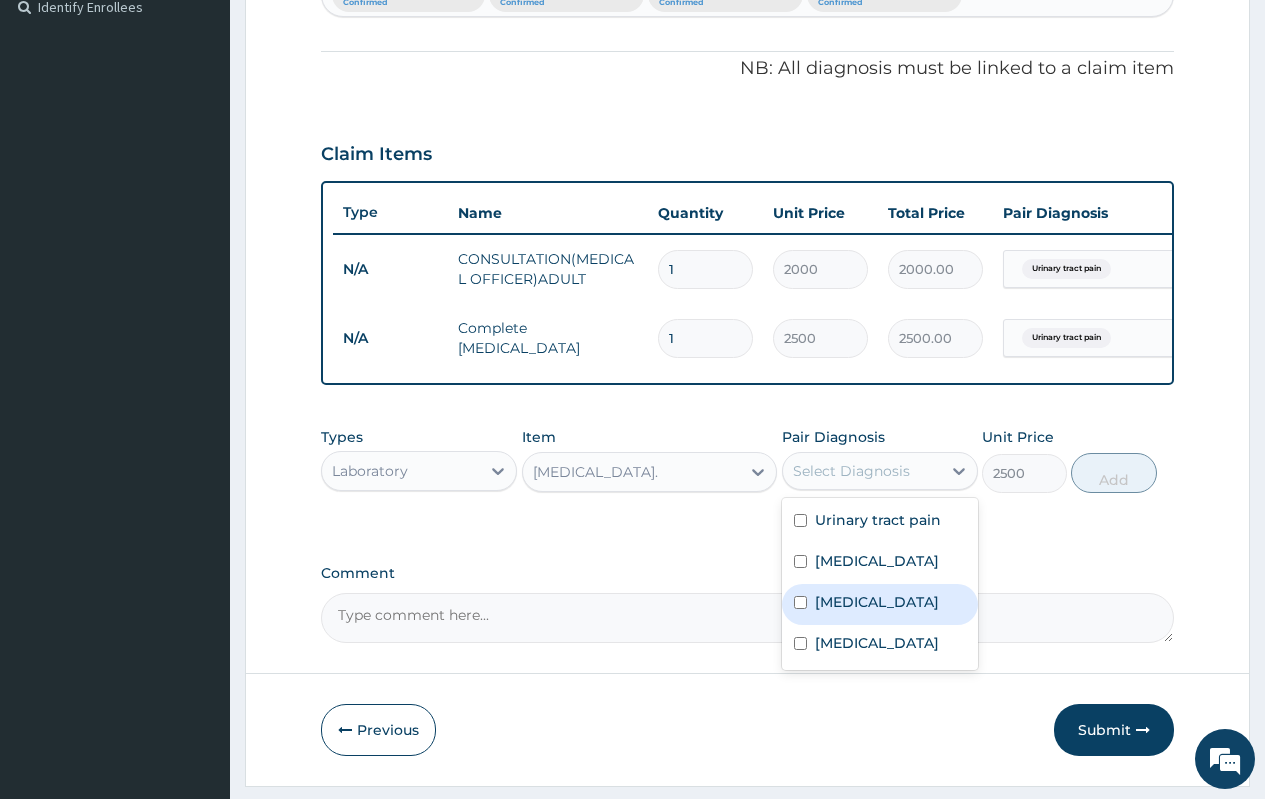 click on "Sepsis" at bounding box center [877, 602] 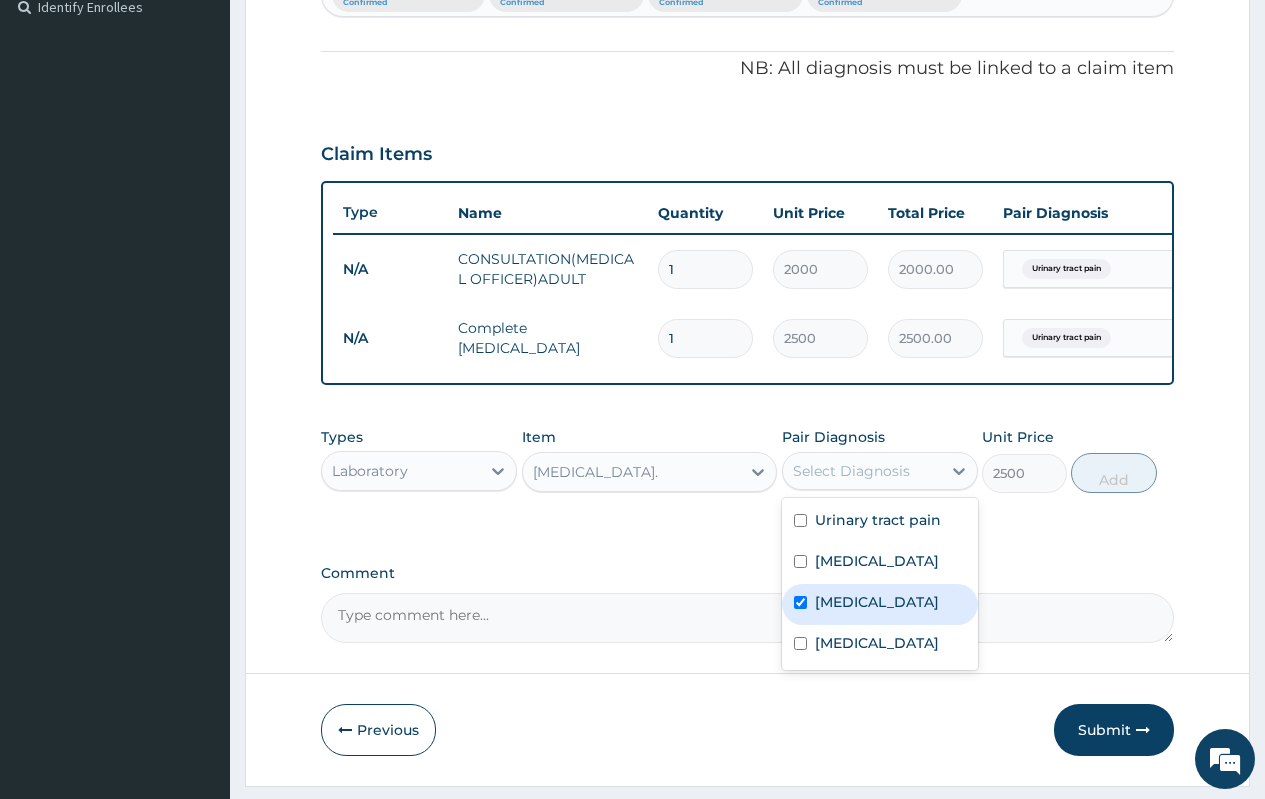 checkbox on "true" 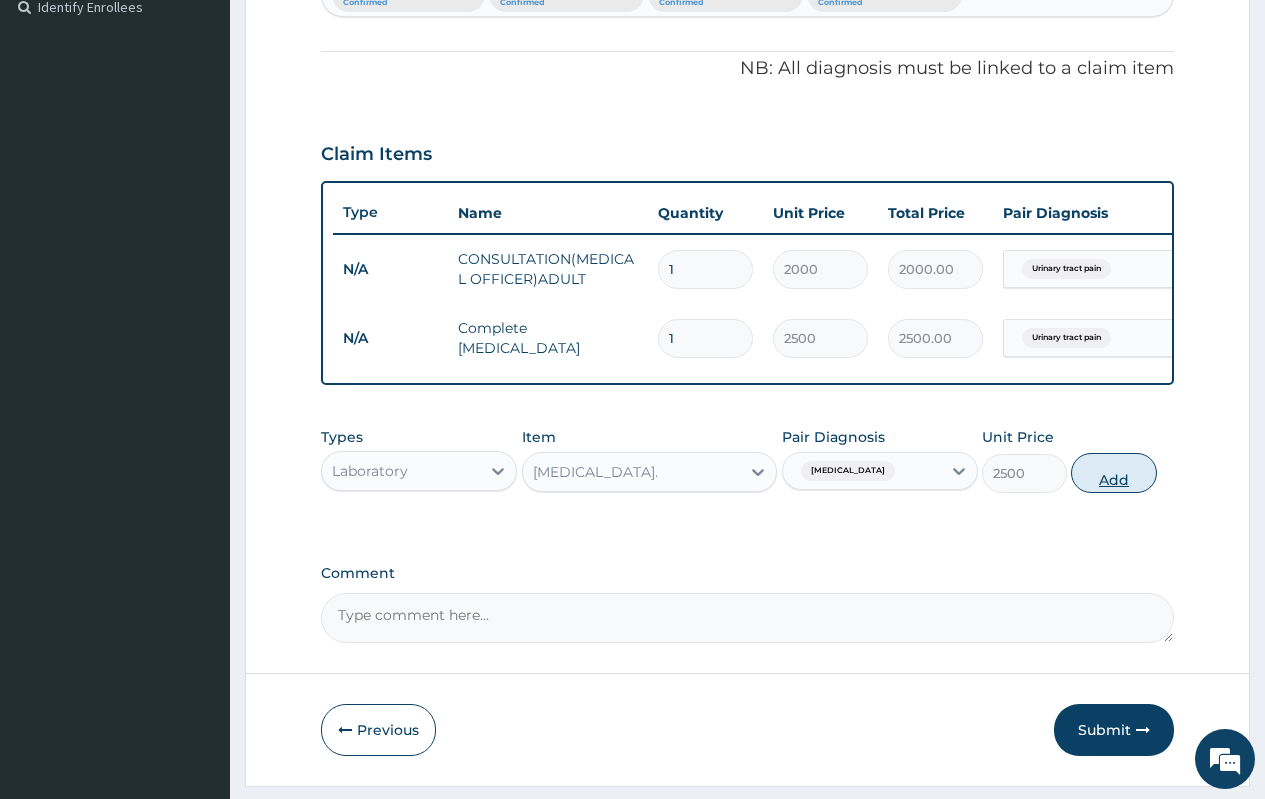 click on "Add" at bounding box center (1113, 473) 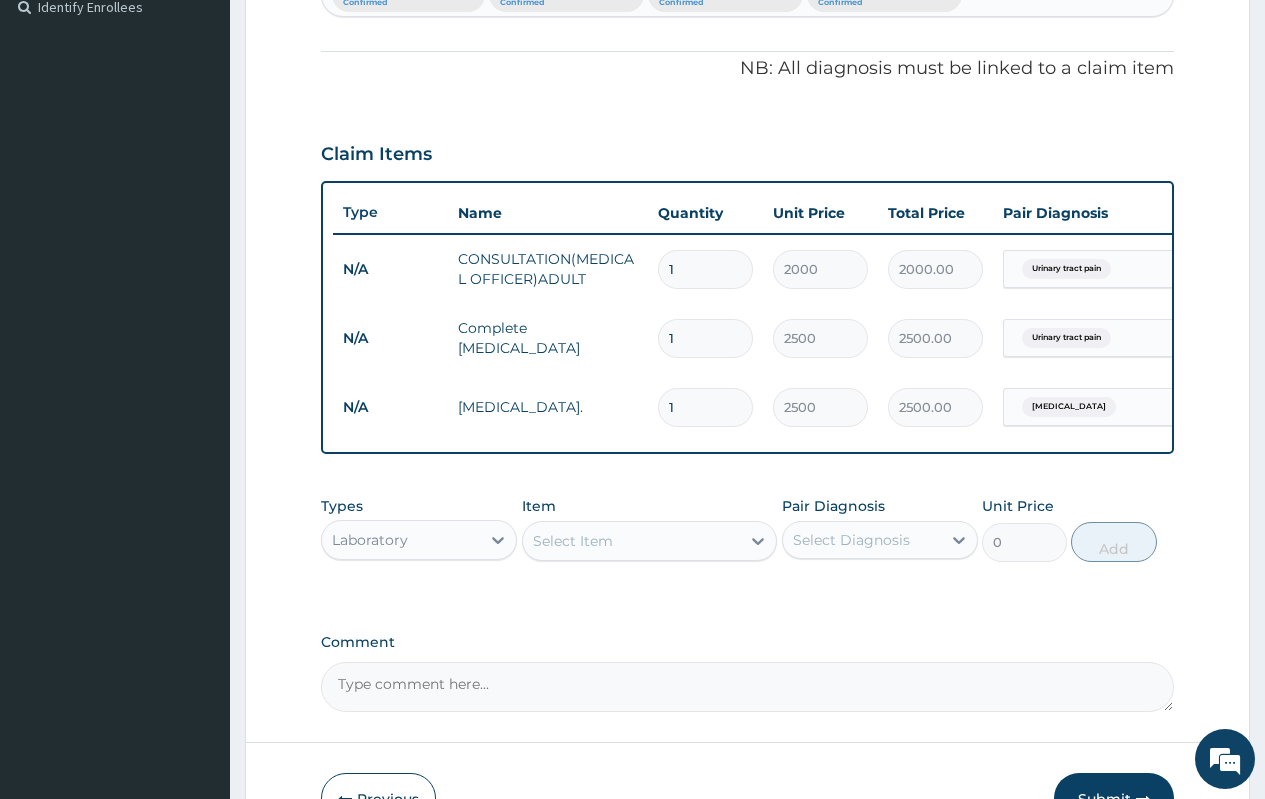 click on "Select Item" at bounding box center (573, 541) 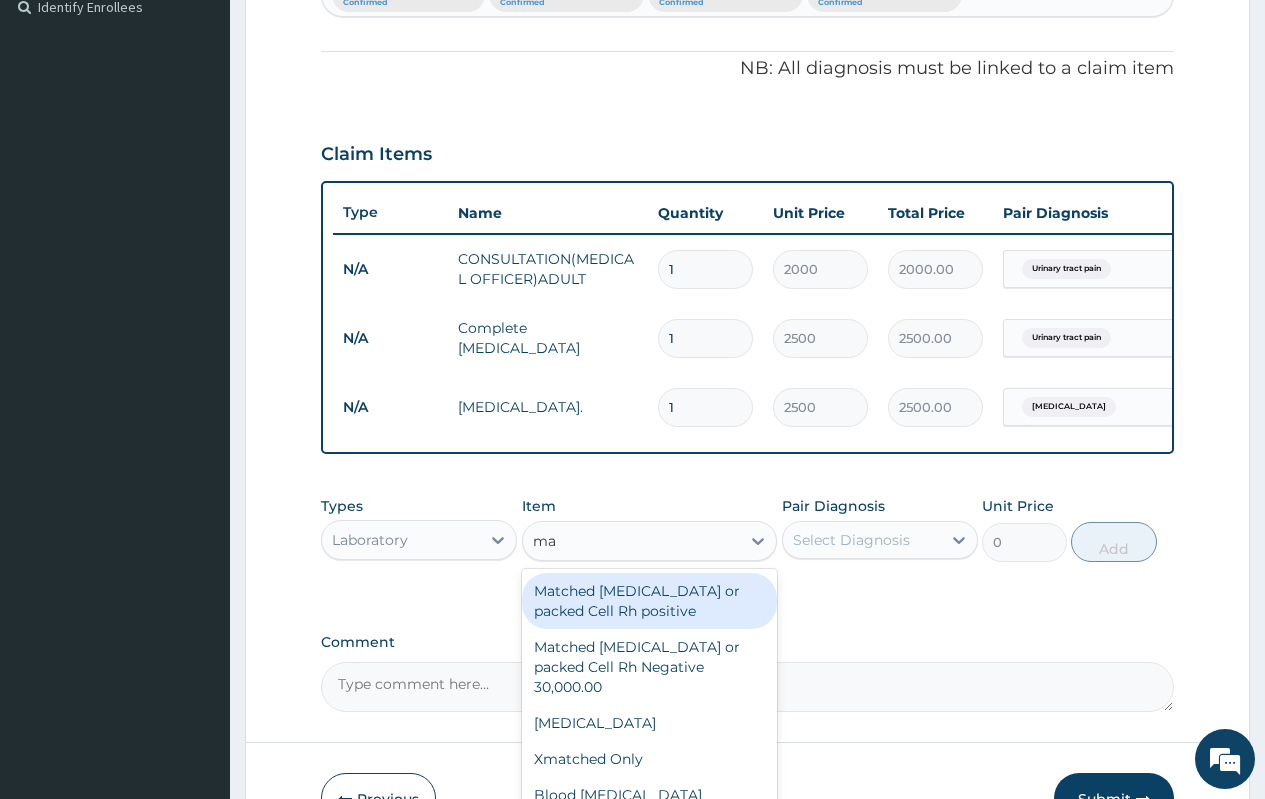 type on "mal" 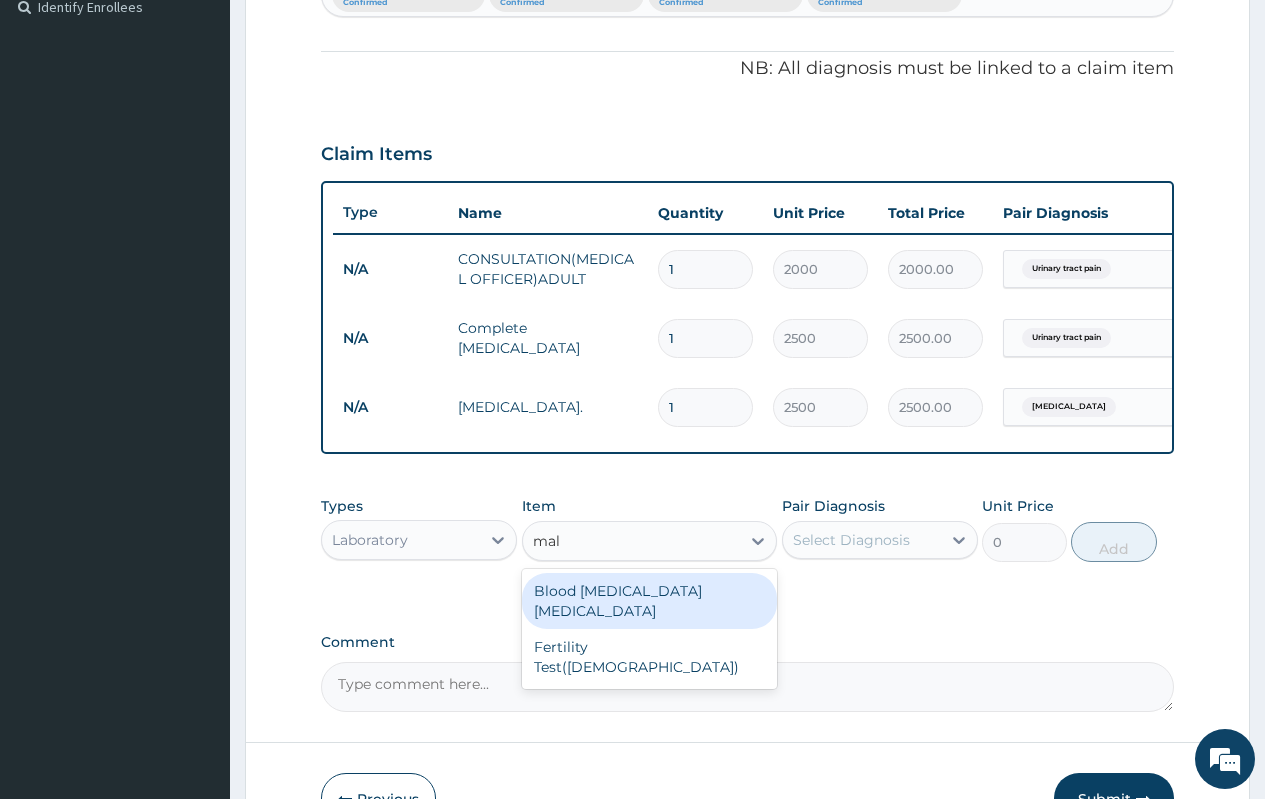 click on "Blood Malaria Parasite" at bounding box center (650, 601) 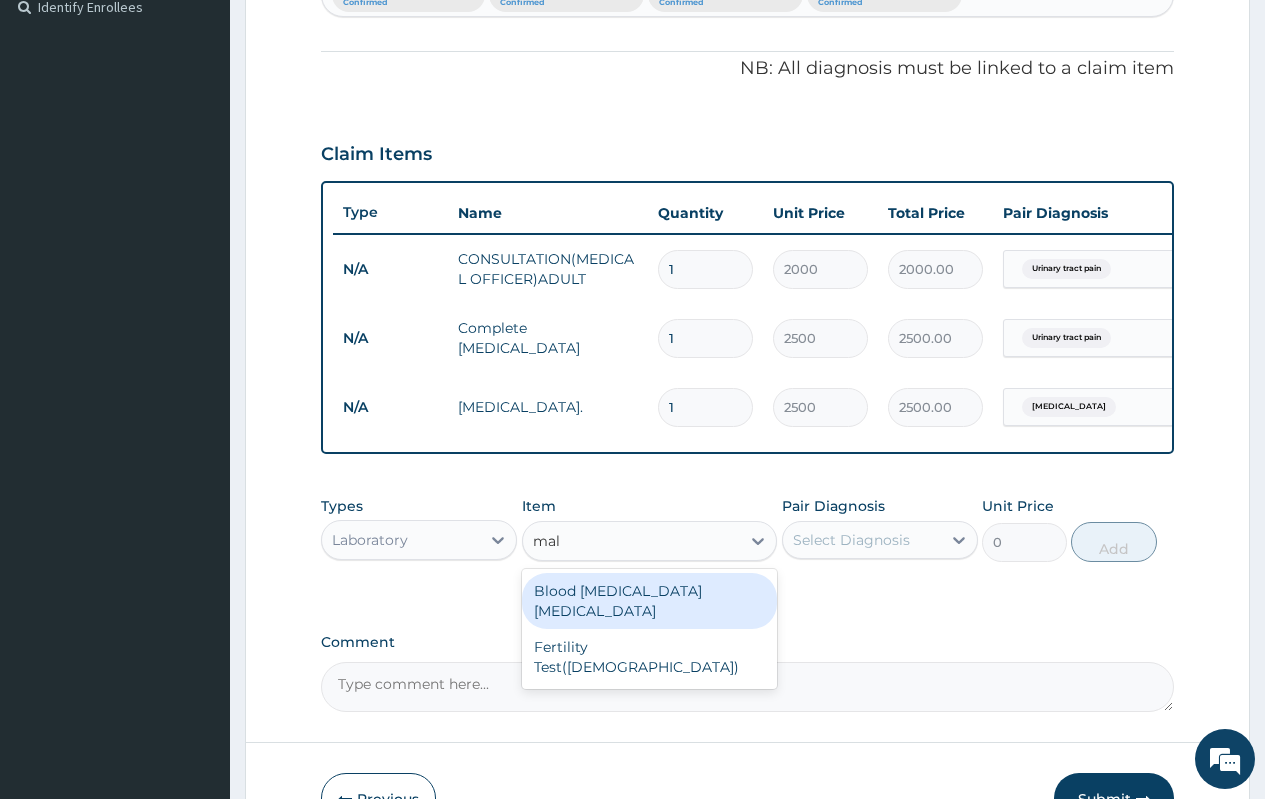 type 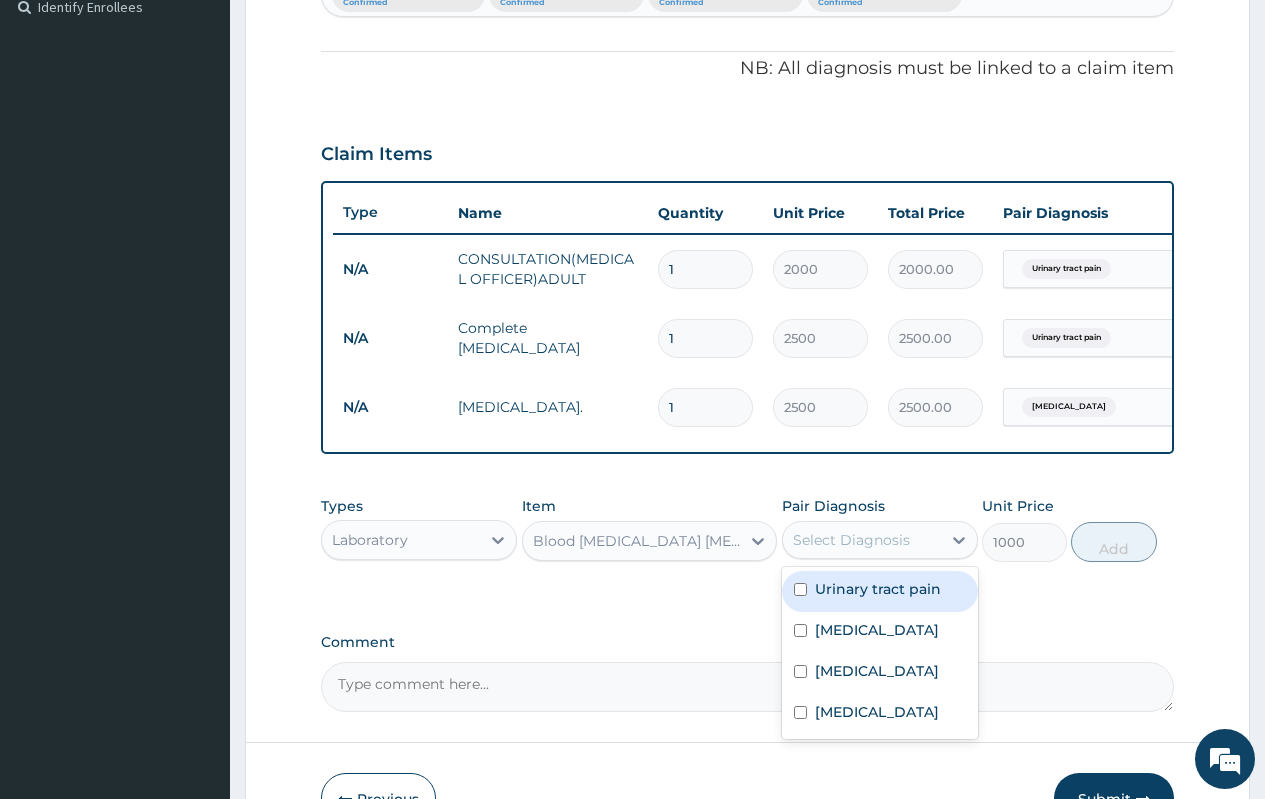 click on "Select Diagnosis" at bounding box center (851, 540) 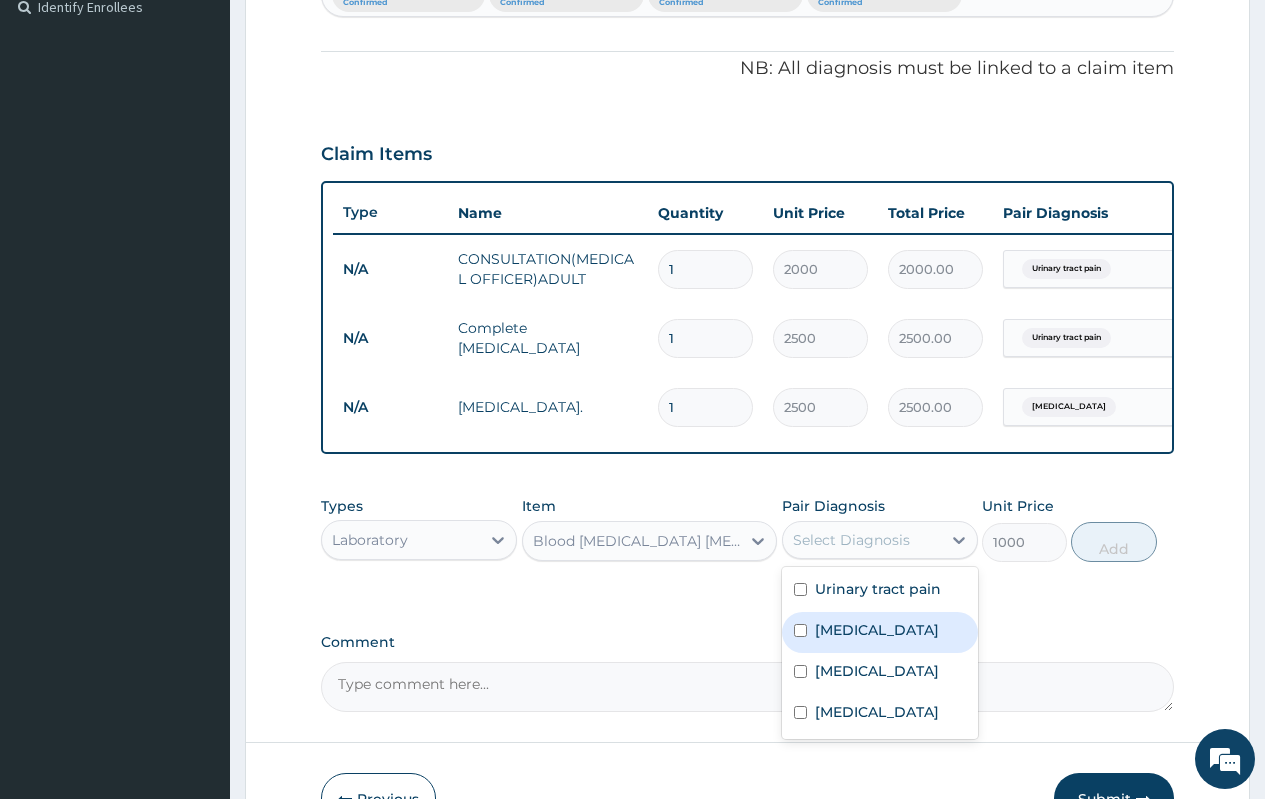 click on "Malaria" at bounding box center [880, 632] 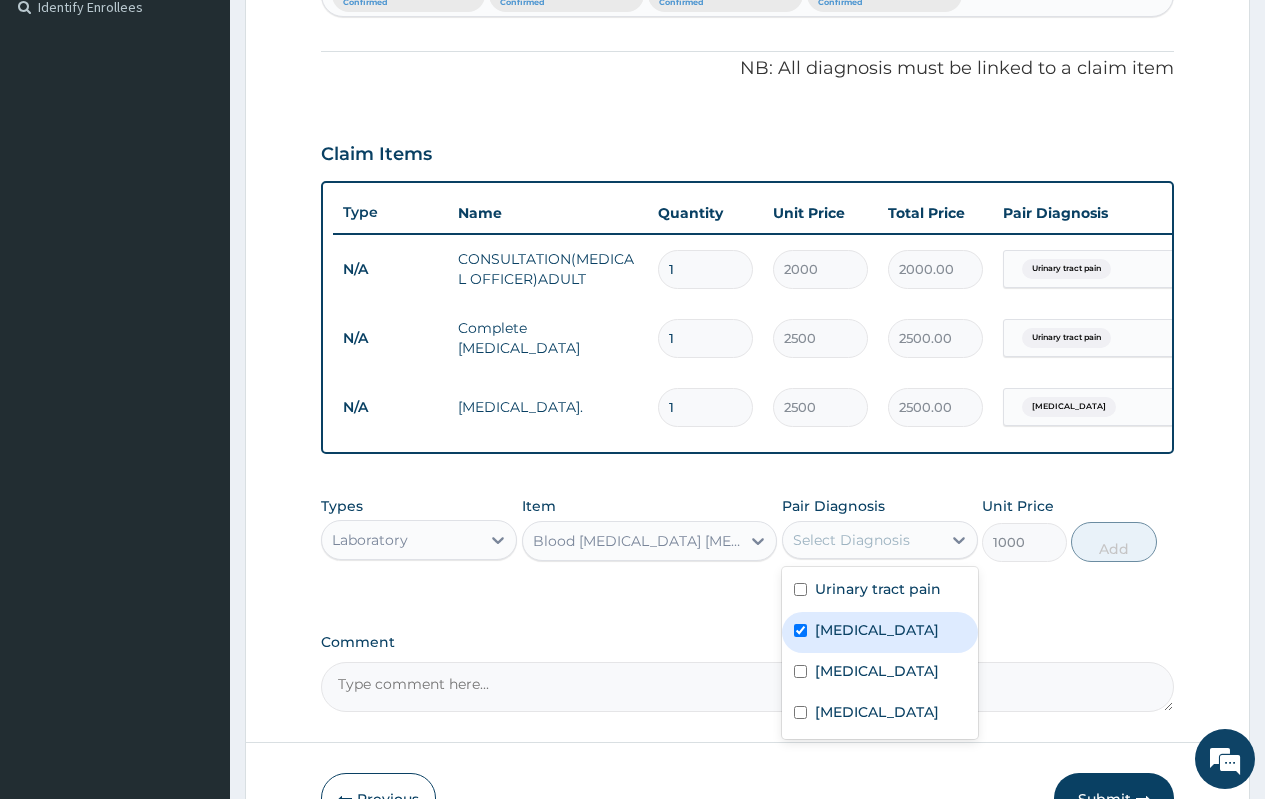checkbox on "true" 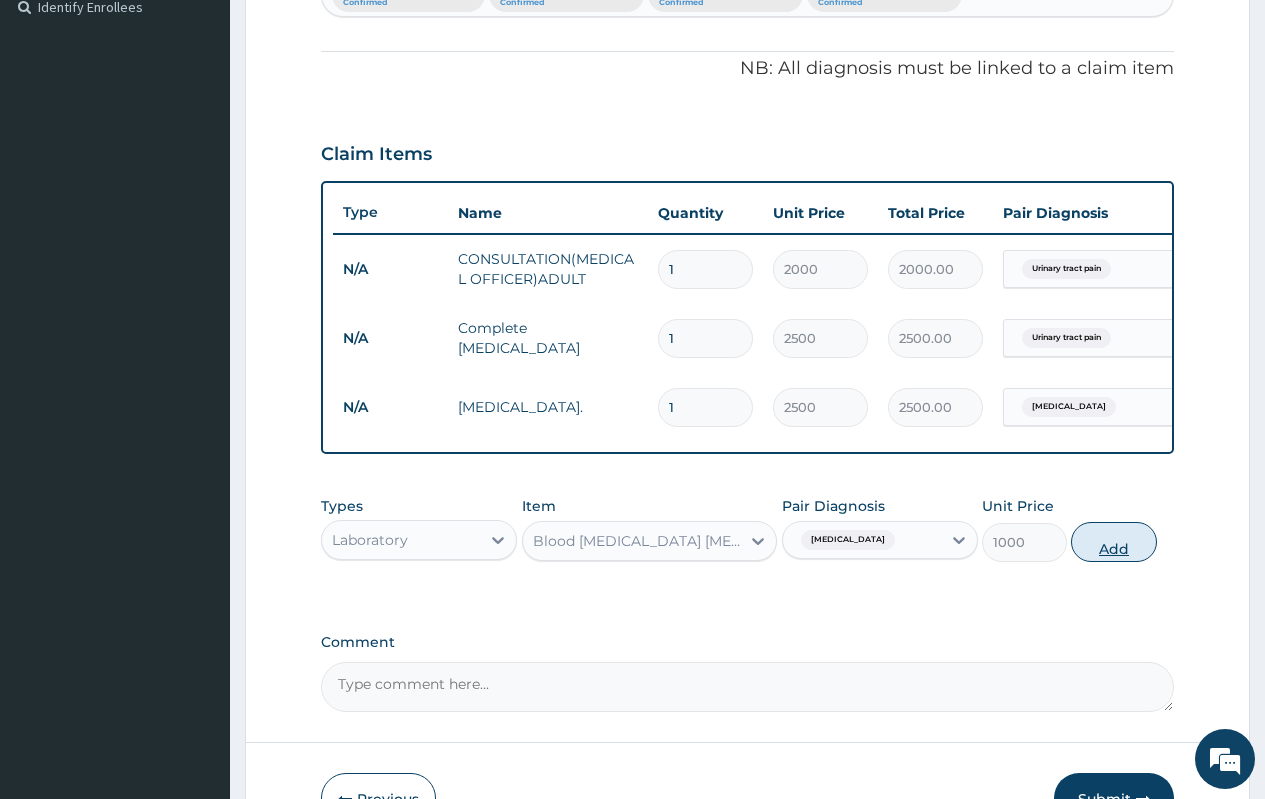 click on "Add" at bounding box center [1113, 542] 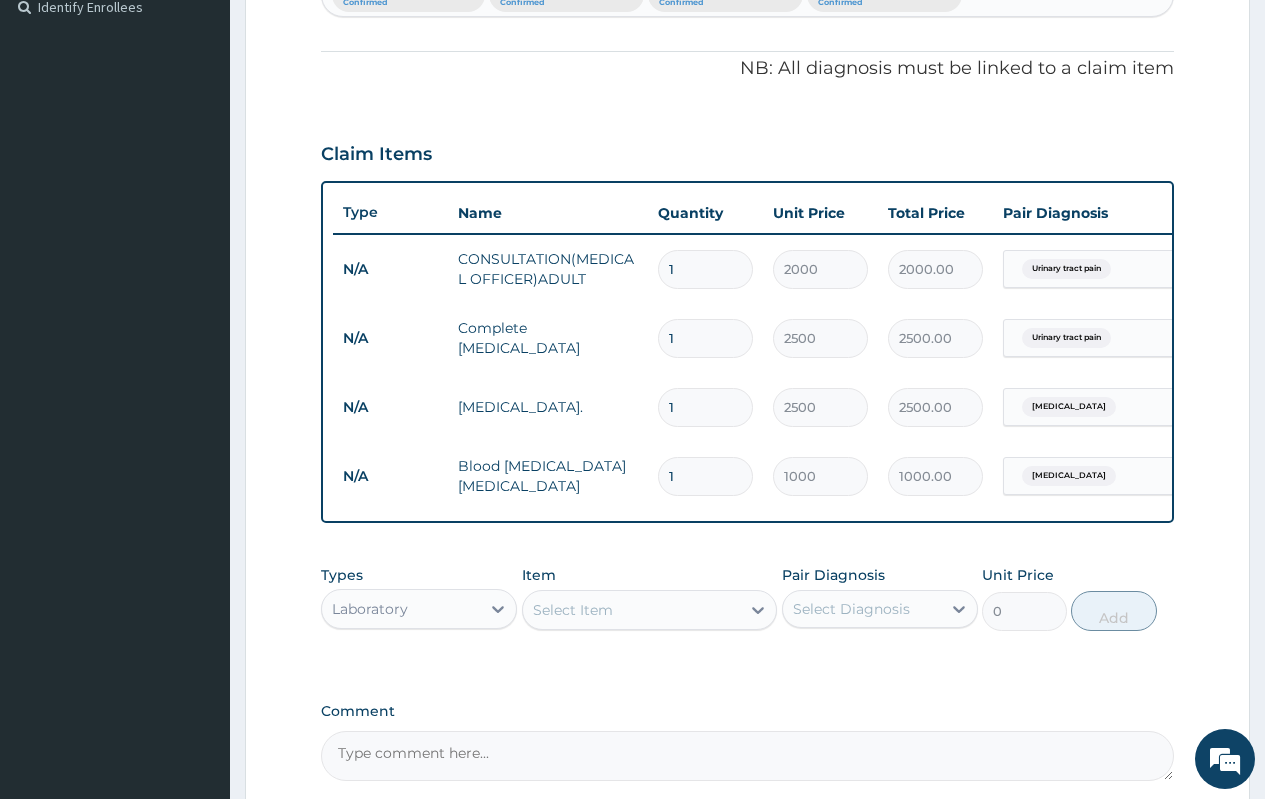 drag, startPoint x: 1262, startPoint y: 485, endPoint x: 1279, endPoint y: 512, distance: 31.906113 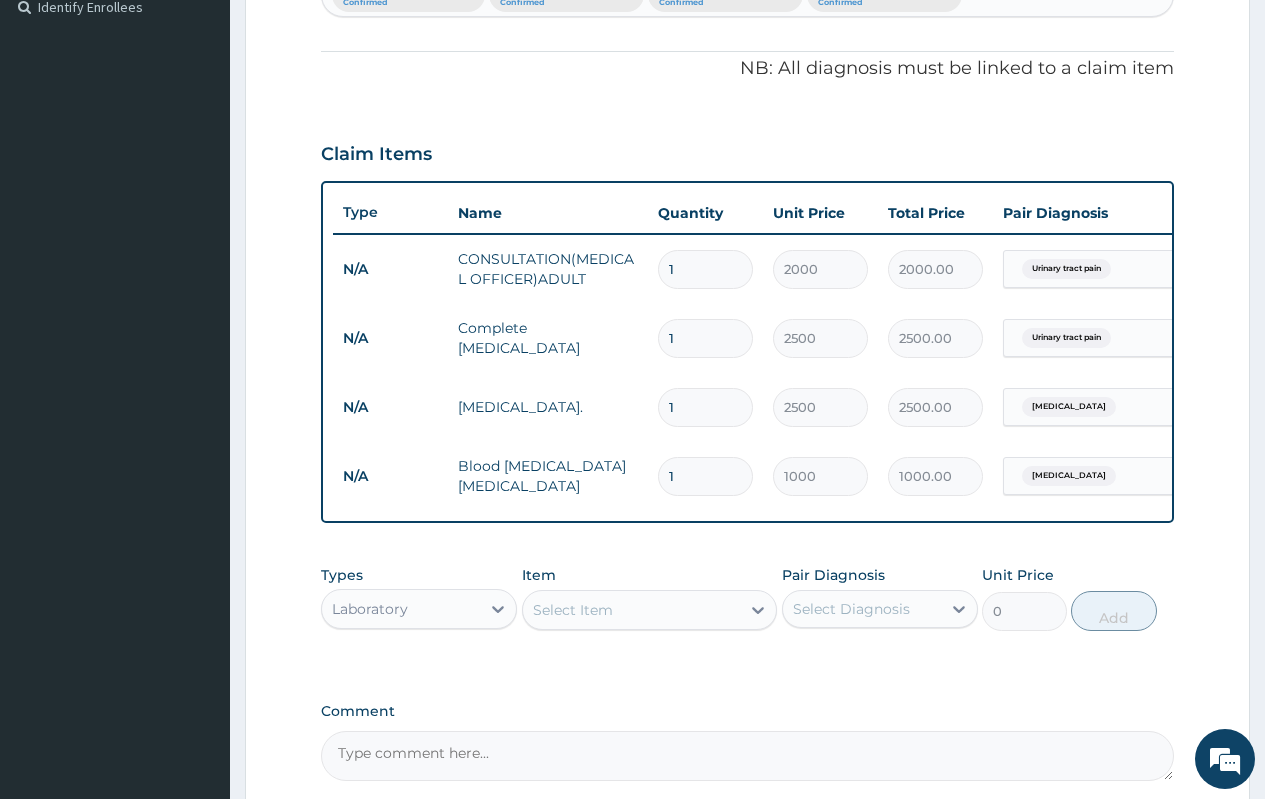 click on "R EL
Toggle navigation
Oyomesi specialist Hospital Oyomesi specialist Hospital - oyomesihospitals@gmail.com Member since  October 24, 2021 at 2:51:09 AM   Profile Sign out" at bounding box center (632, 214) 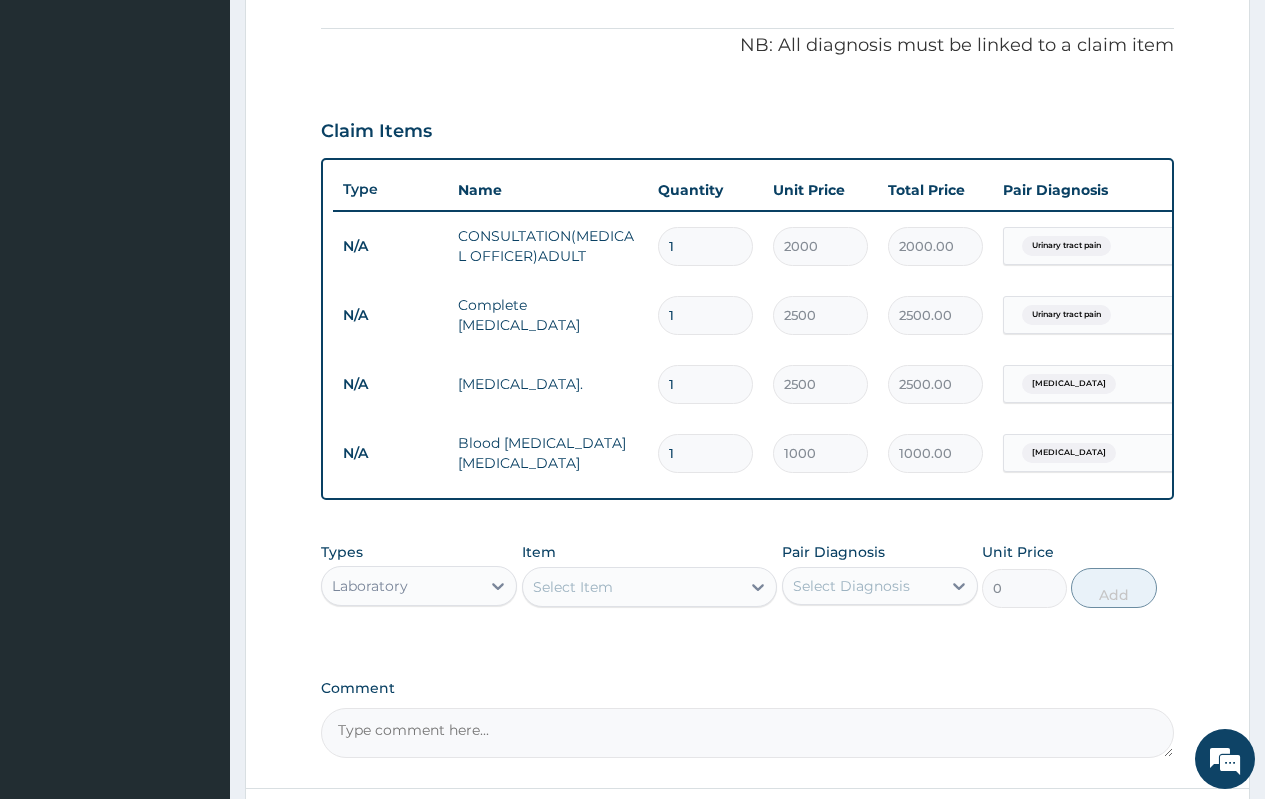 scroll, scrollTop: 629, scrollLeft: 0, axis: vertical 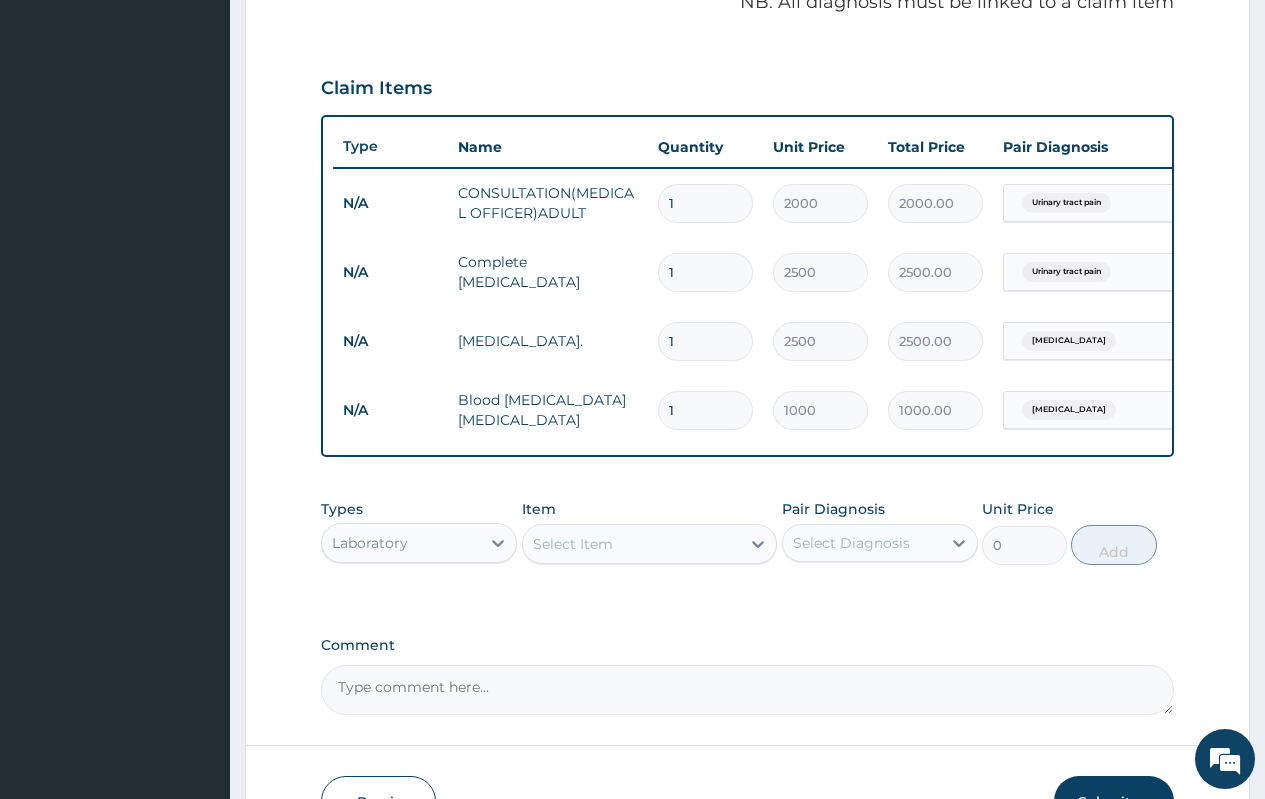 click on "Laboratory" at bounding box center (401, 543) 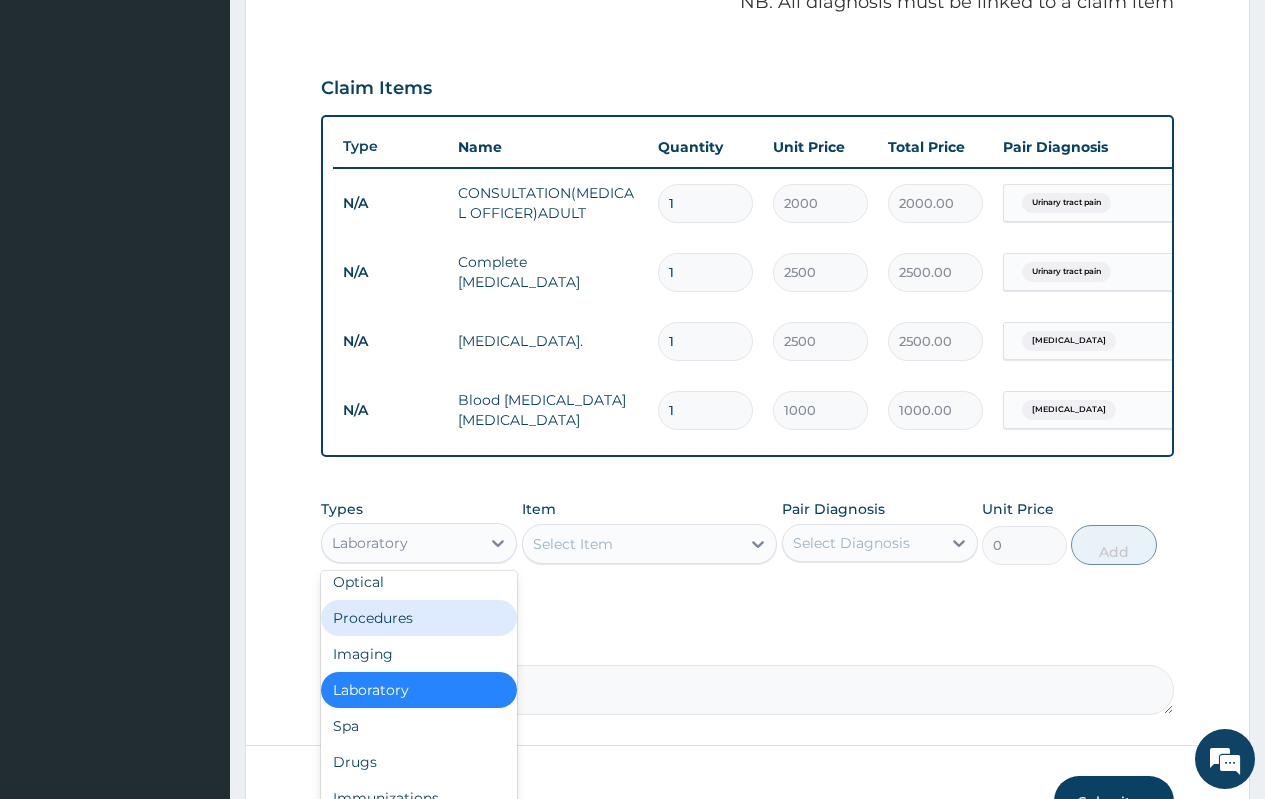 scroll, scrollTop: 53, scrollLeft: 0, axis: vertical 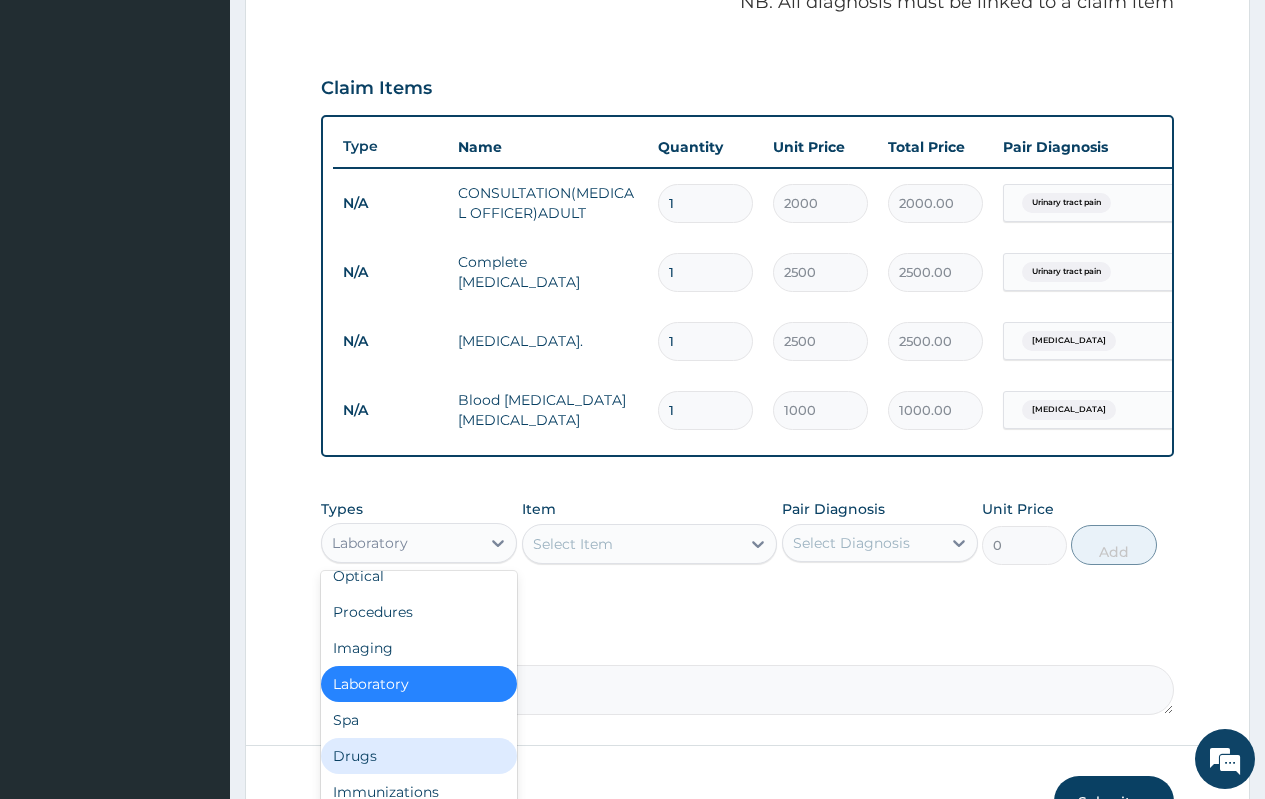 click on "Drugs" at bounding box center [419, 756] 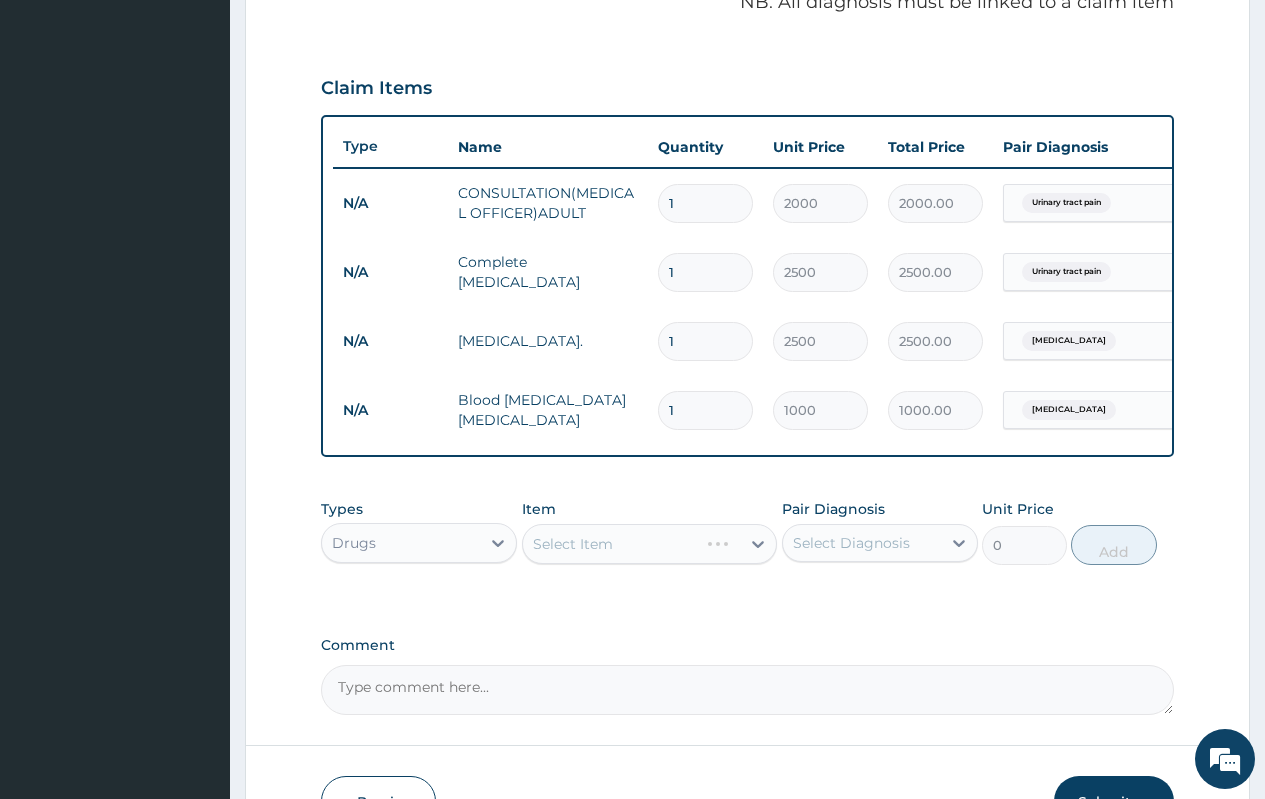 click on "Select Item" at bounding box center (650, 544) 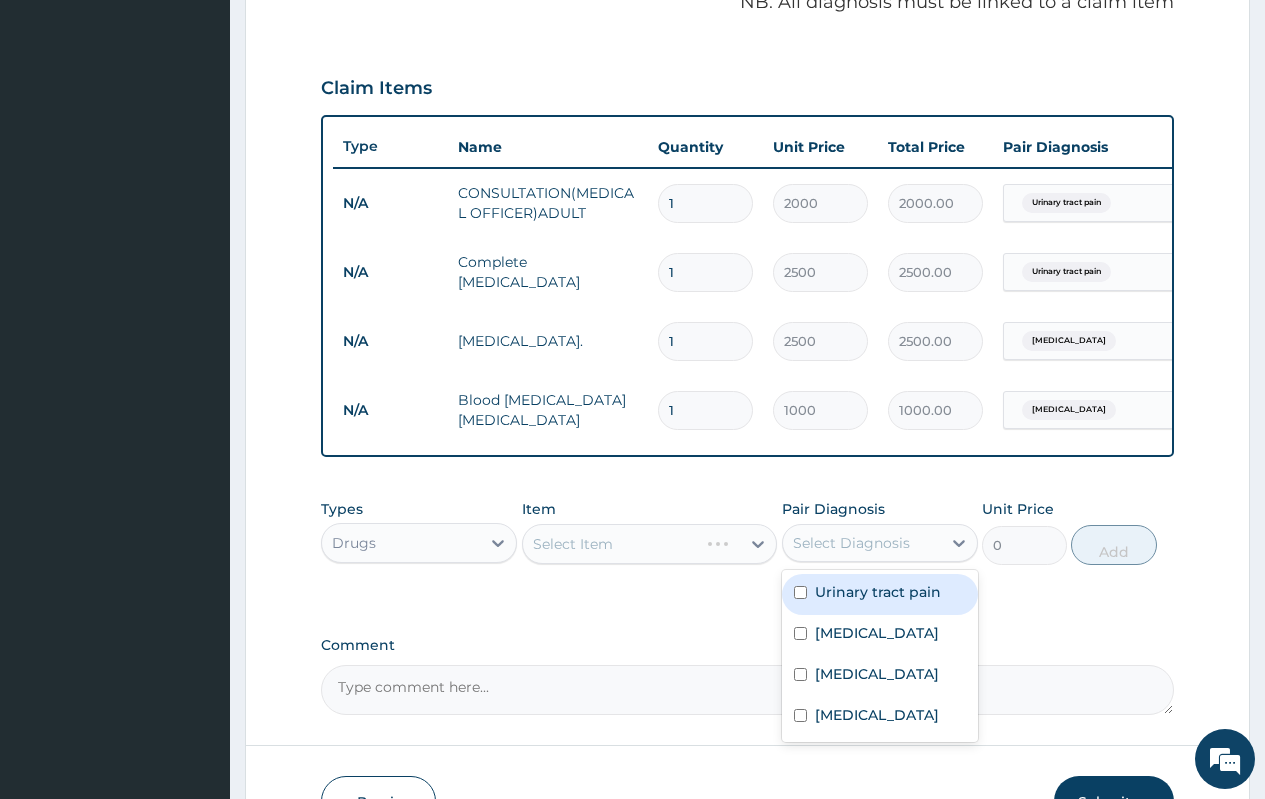 click on "Select Diagnosis" at bounding box center (851, 543) 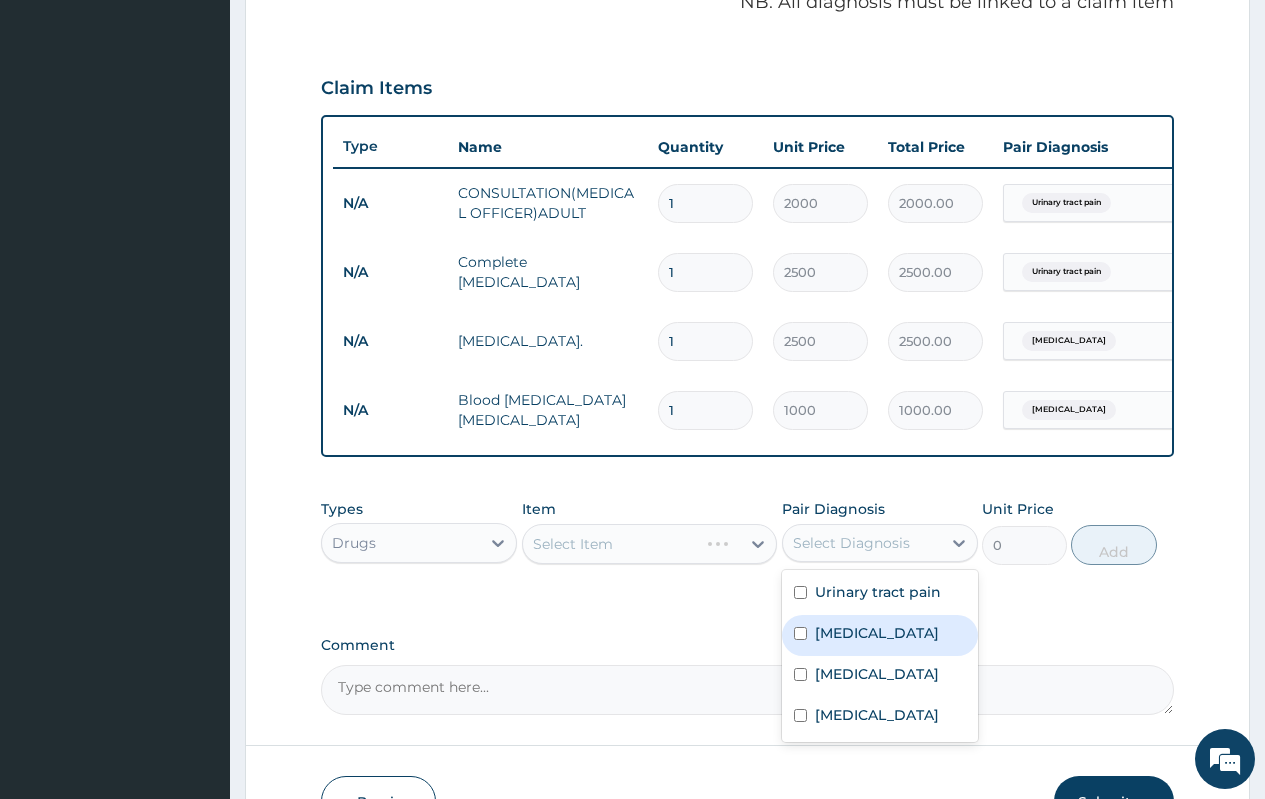 click on "Malaria" at bounding box center [877, 633] 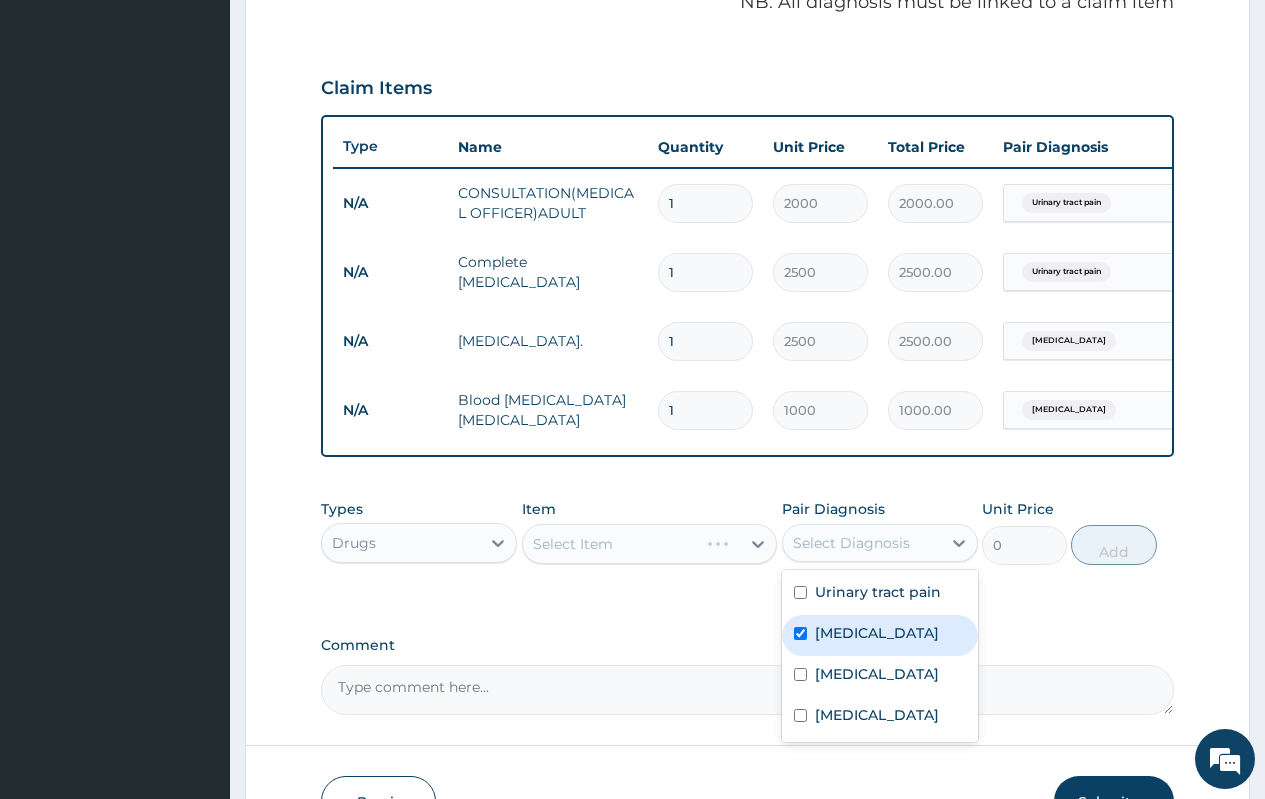 checkbox on "true" 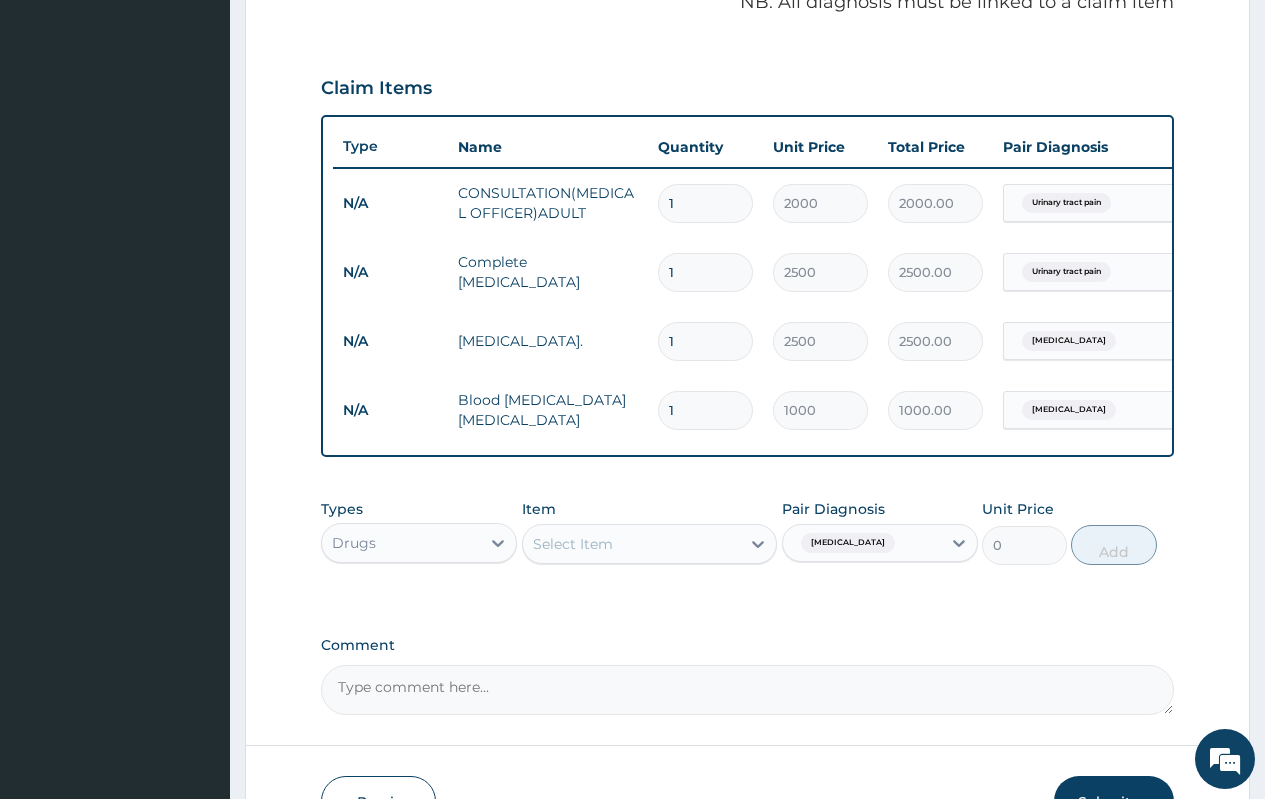 click on "Select Item" at bounding box center [573, 544] 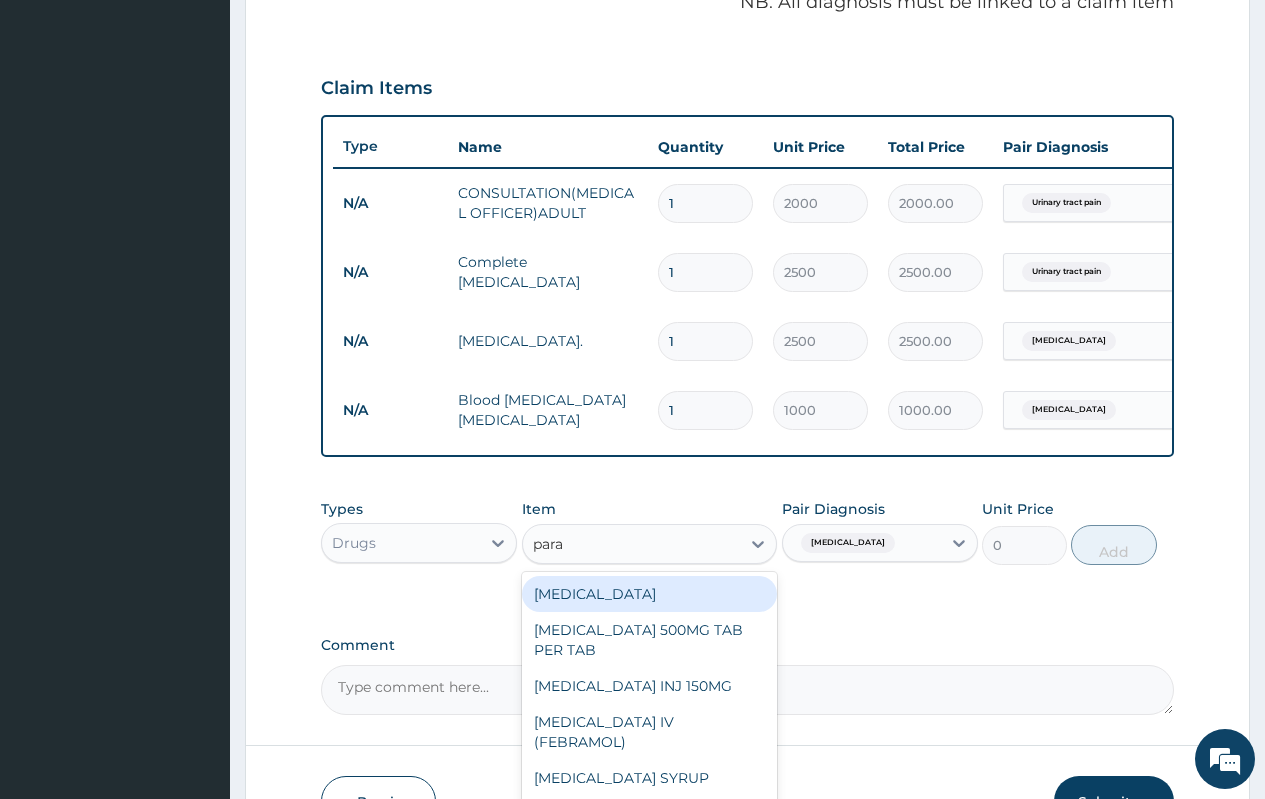 type on "parac" 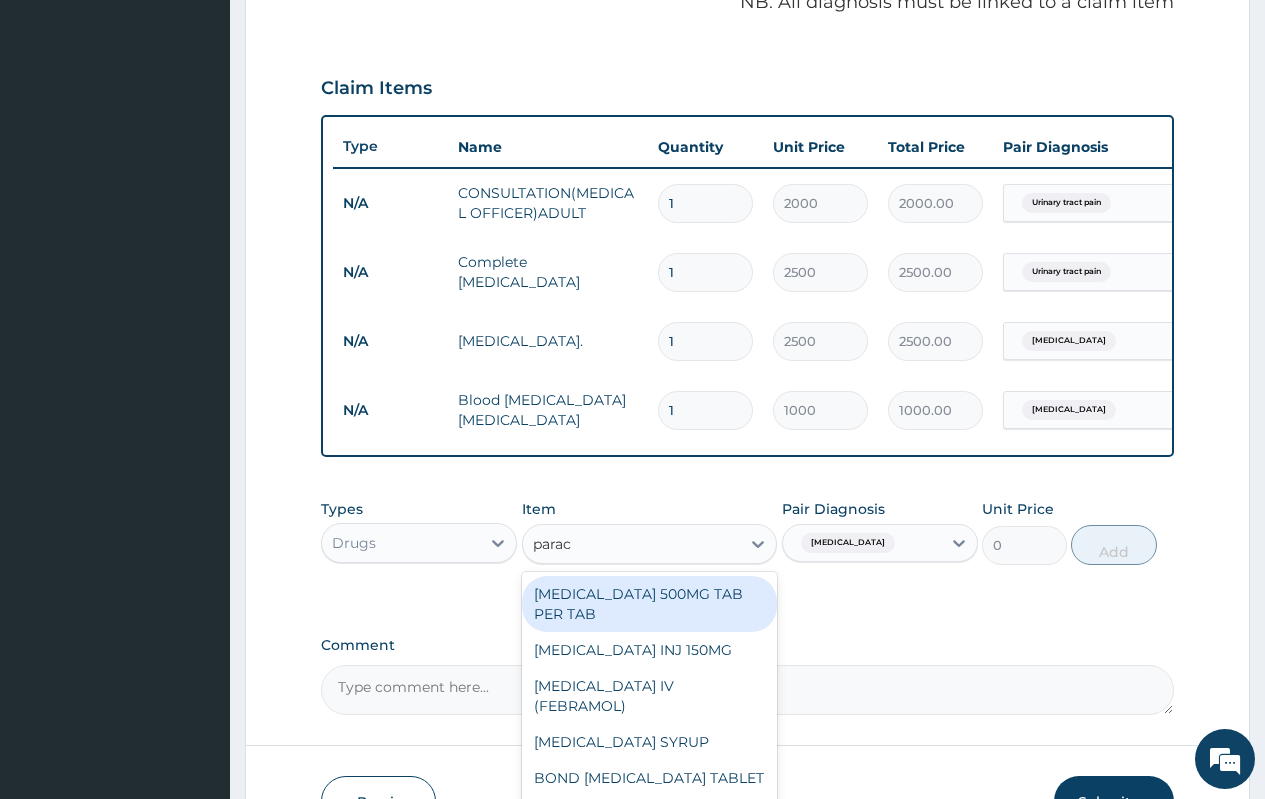 click on "PARACETAMOL 500MG TAB PER TAB" at bounding box center (650, 604) 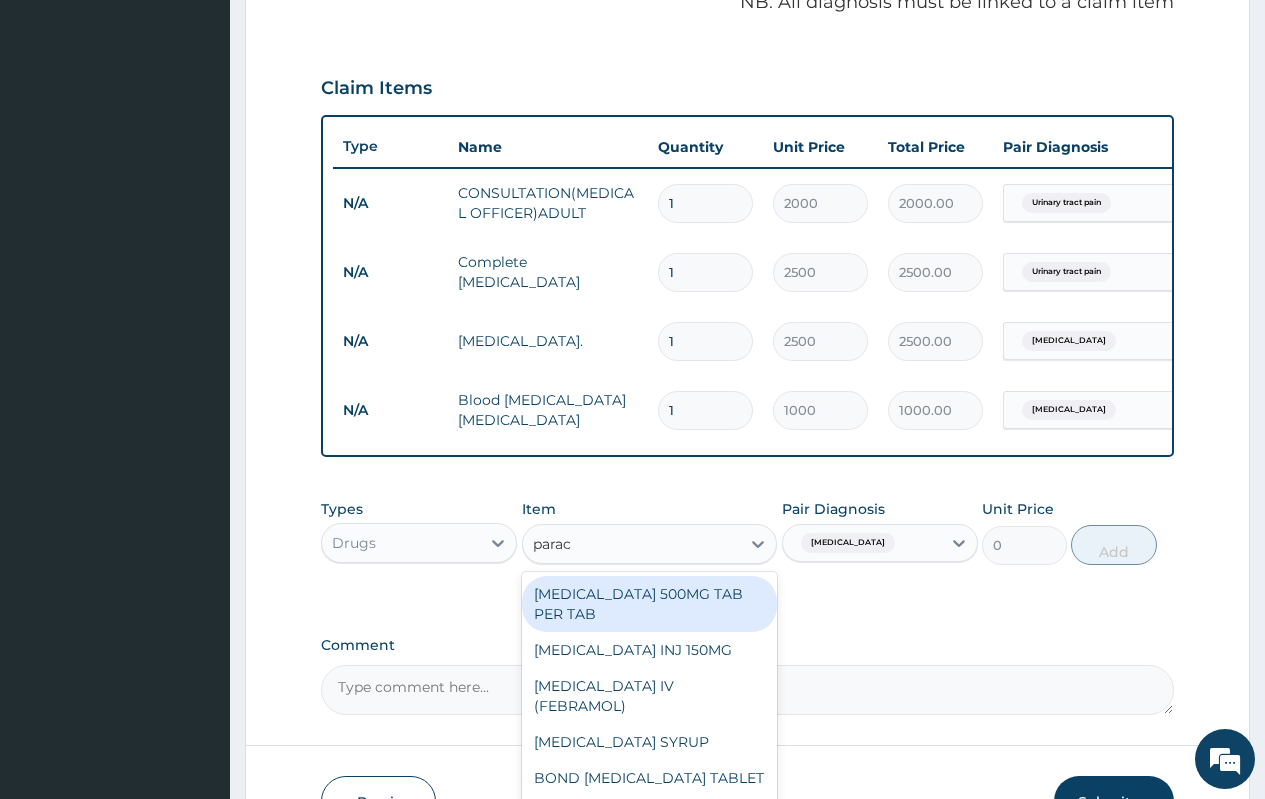 type 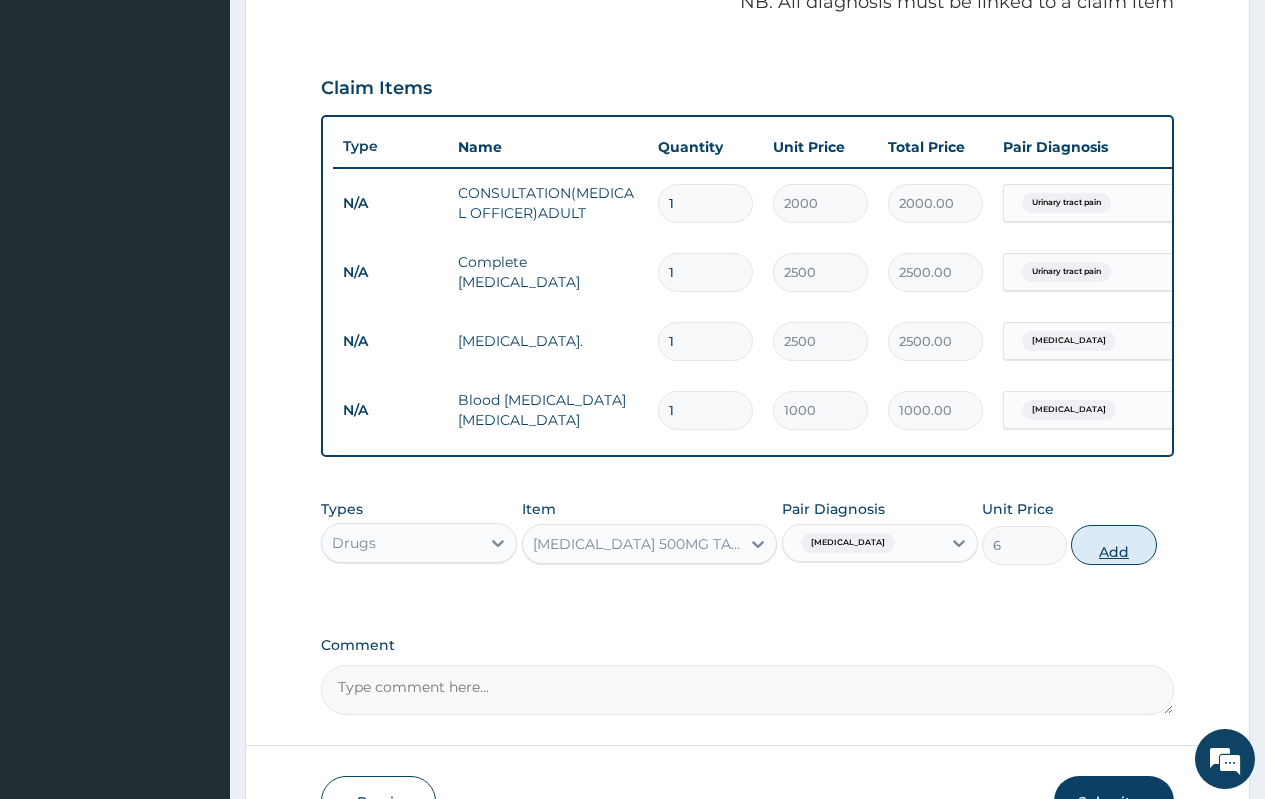 click on "Add" at bounding box center (1113, 545) 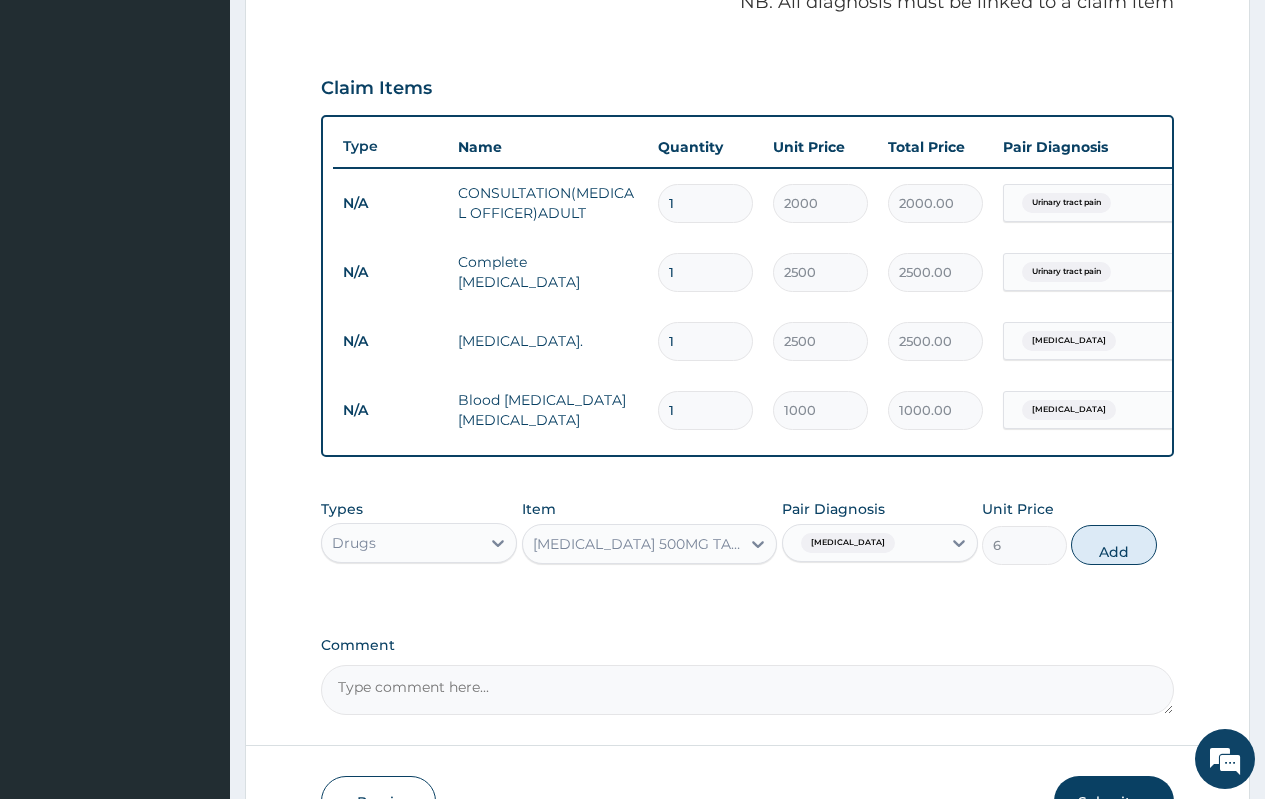 type on "0" 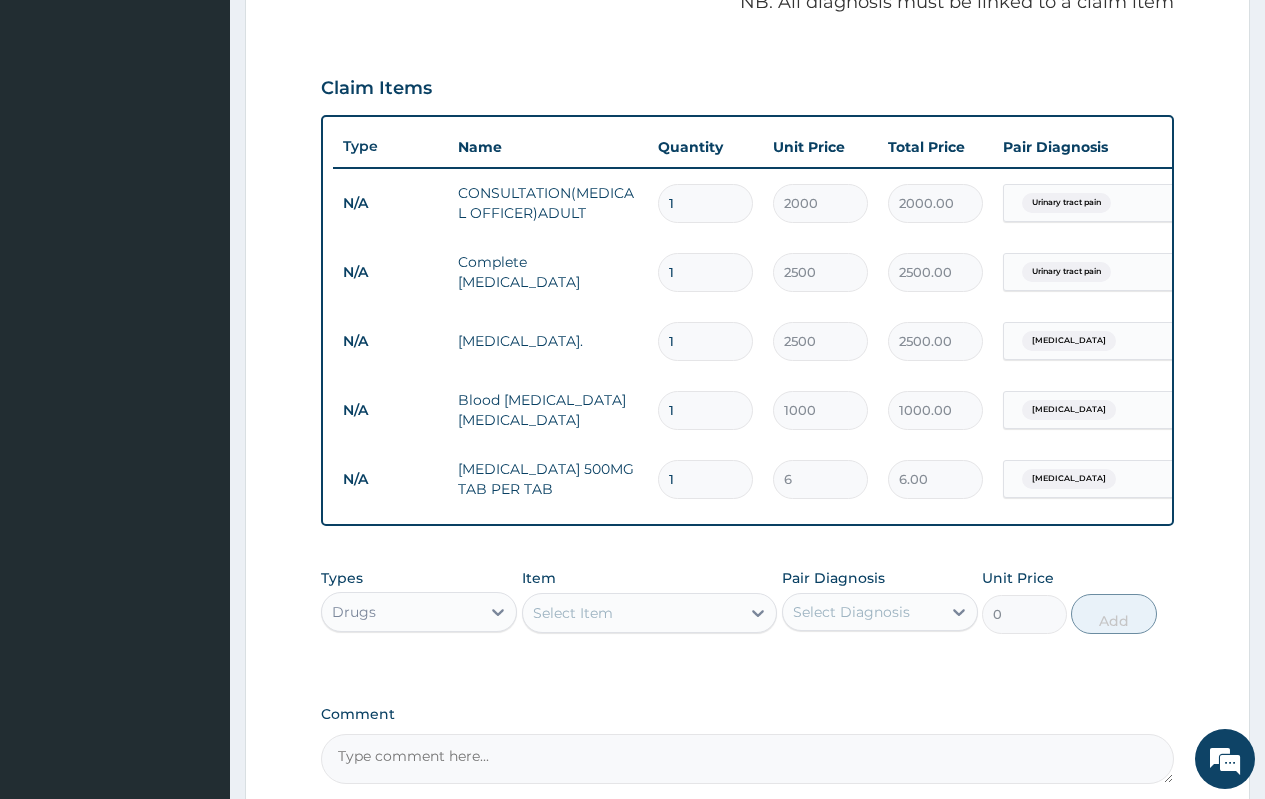 click on "1" at bounding box center (705, 479) 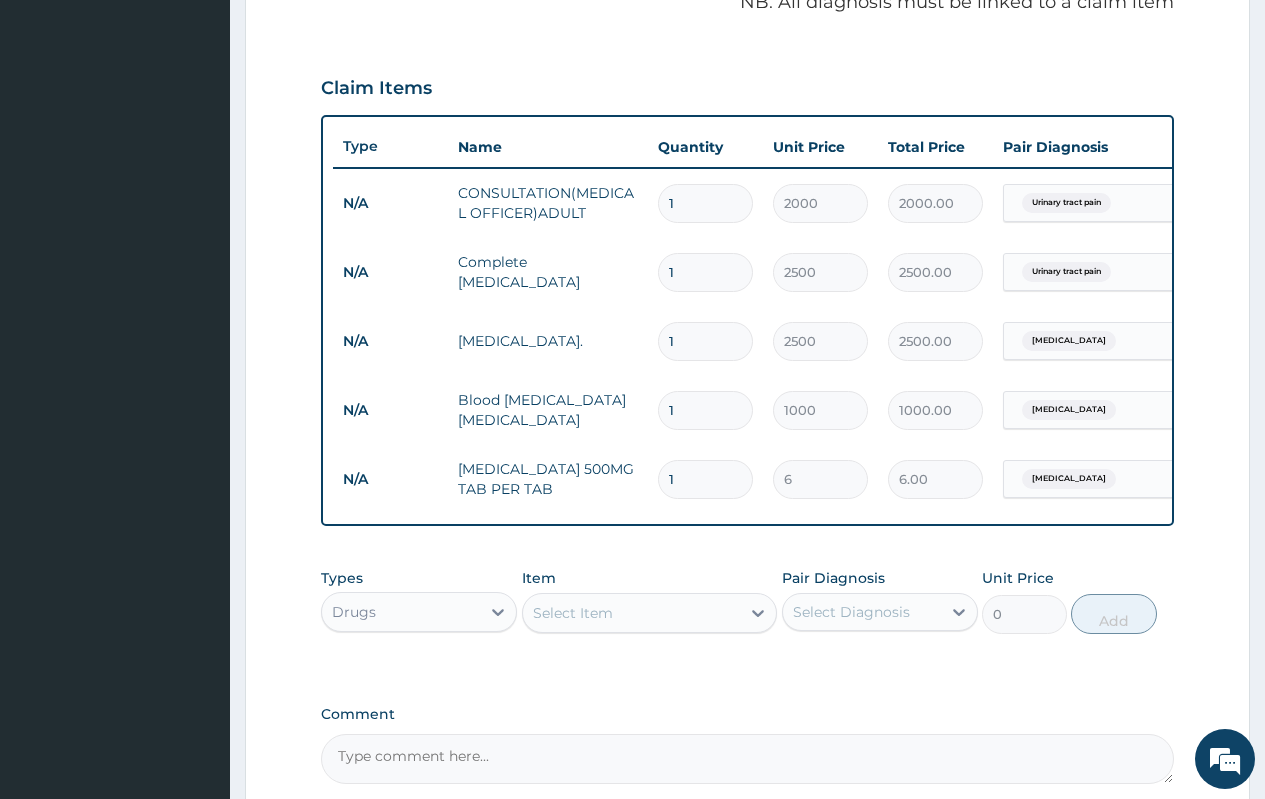 type on "18" 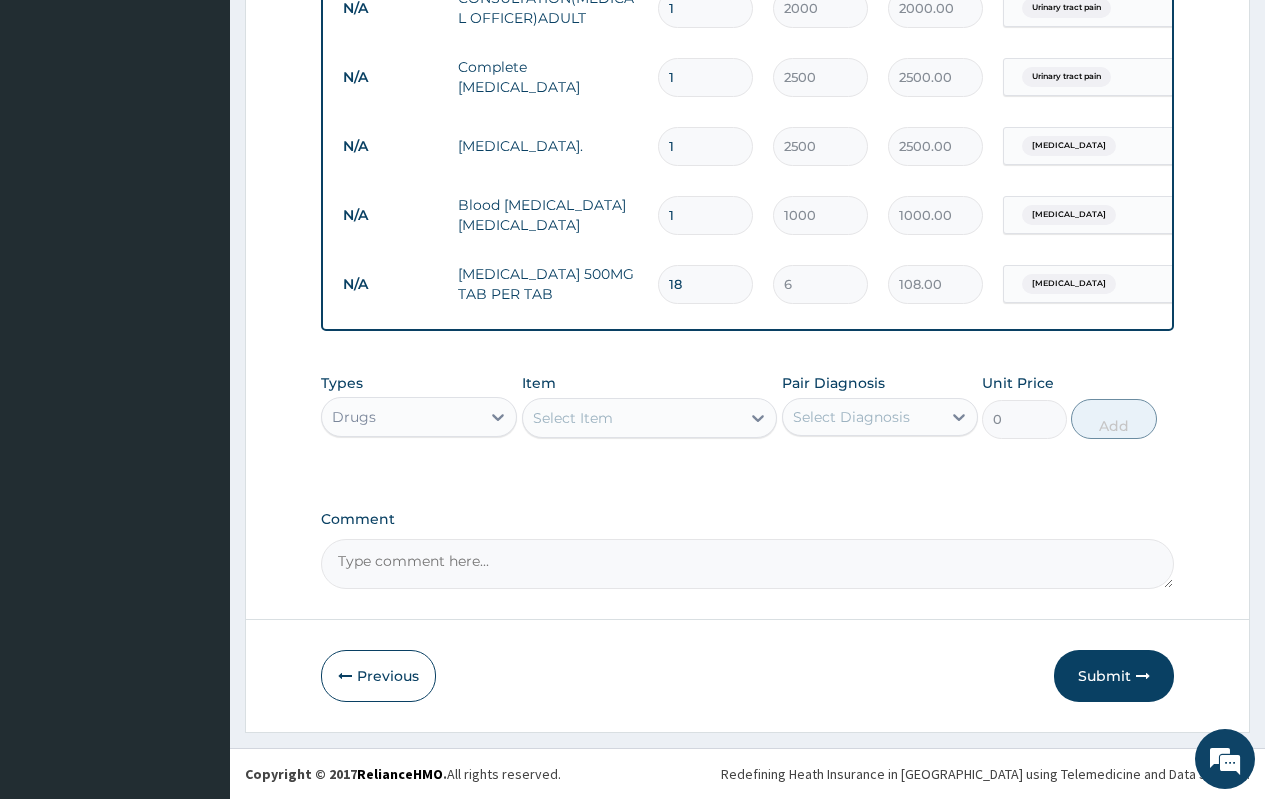 scroll, scrollTop: 839, scrollLeft: 0, axis: vertical 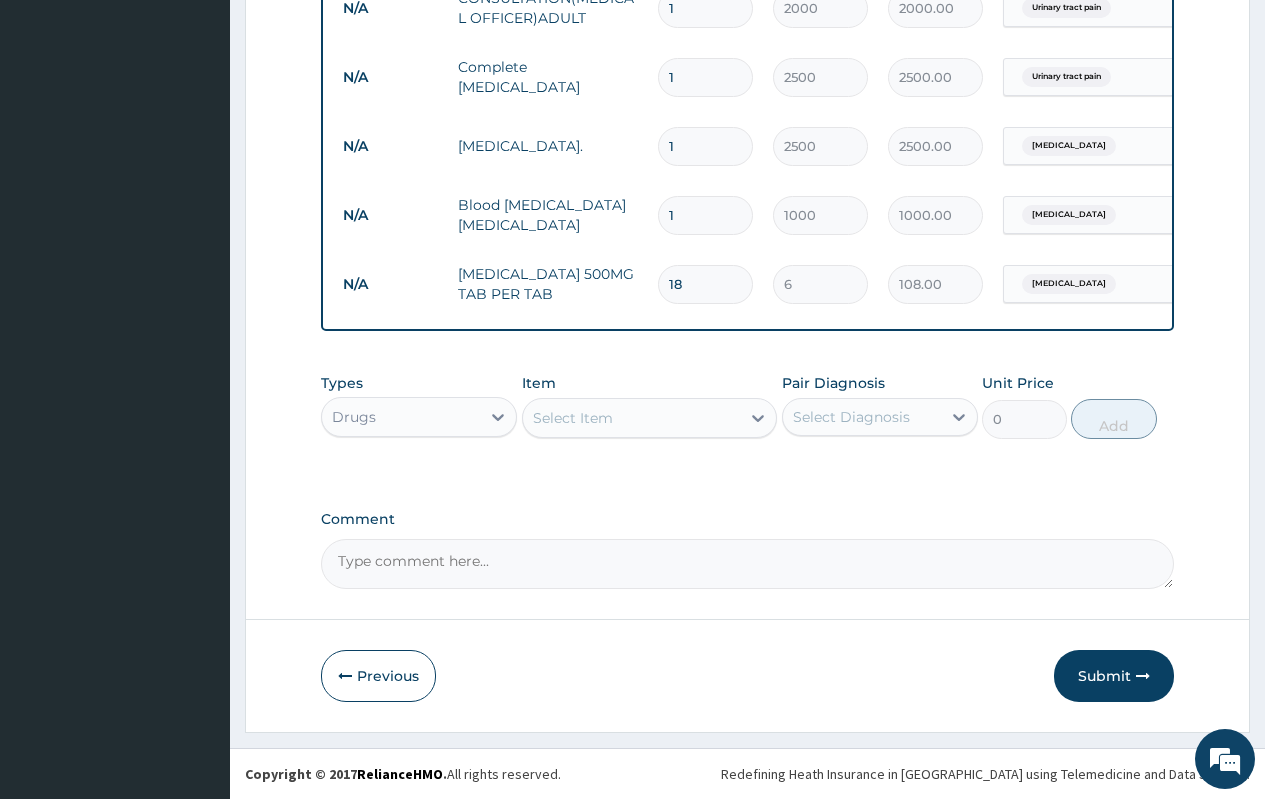 type on "18" 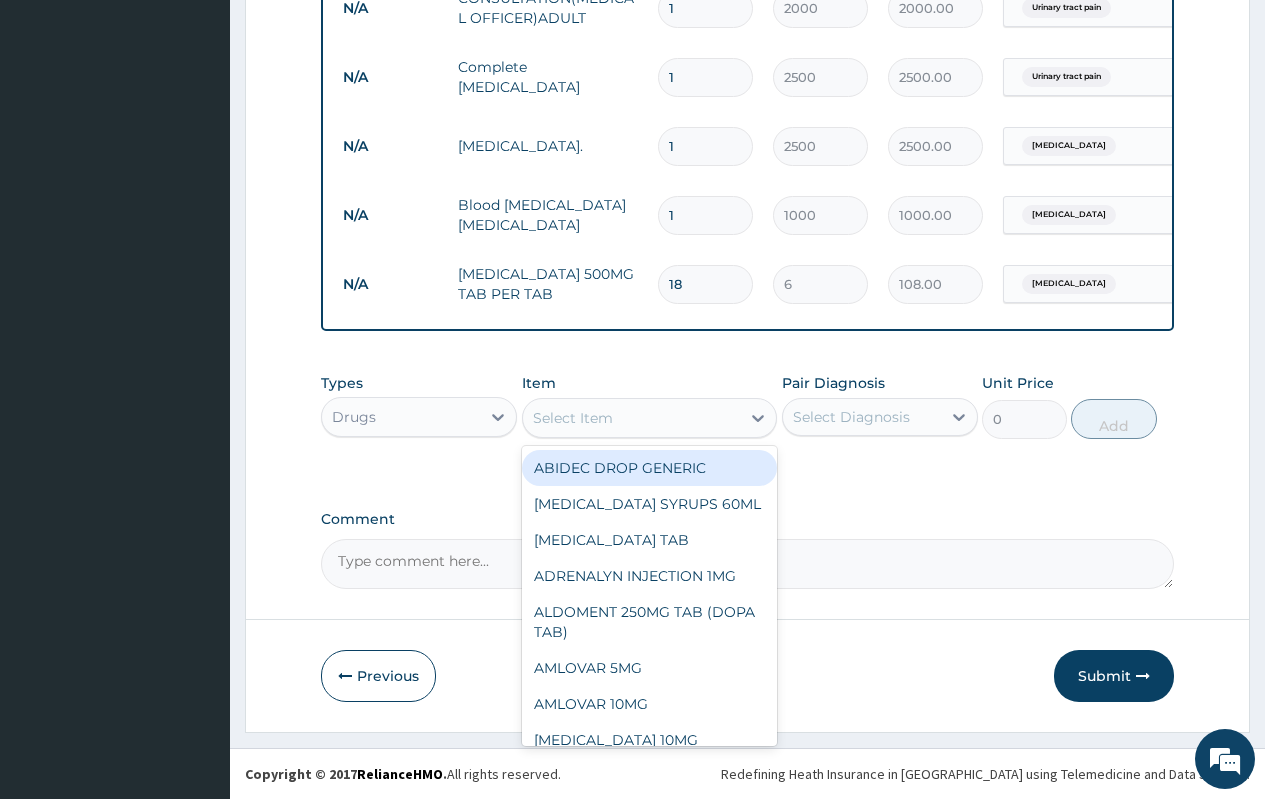 type on "a" 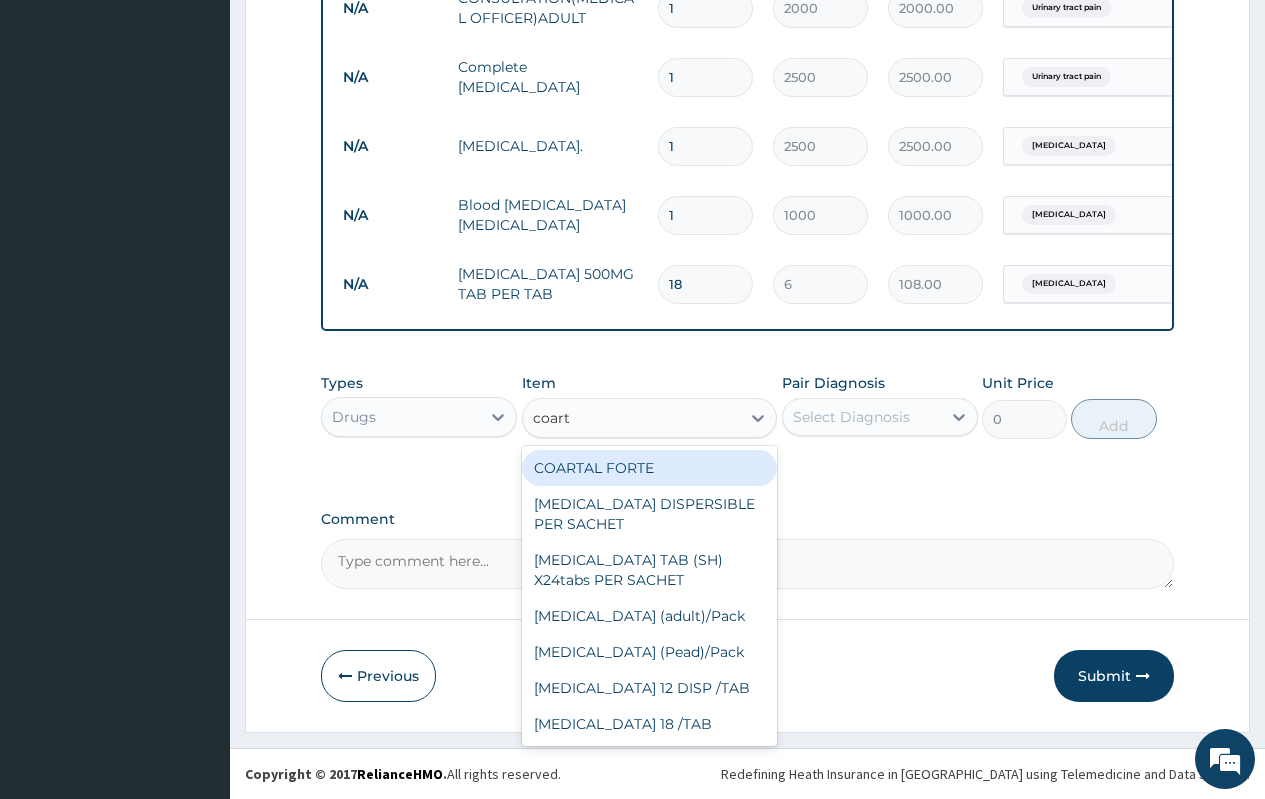type on "coarte" 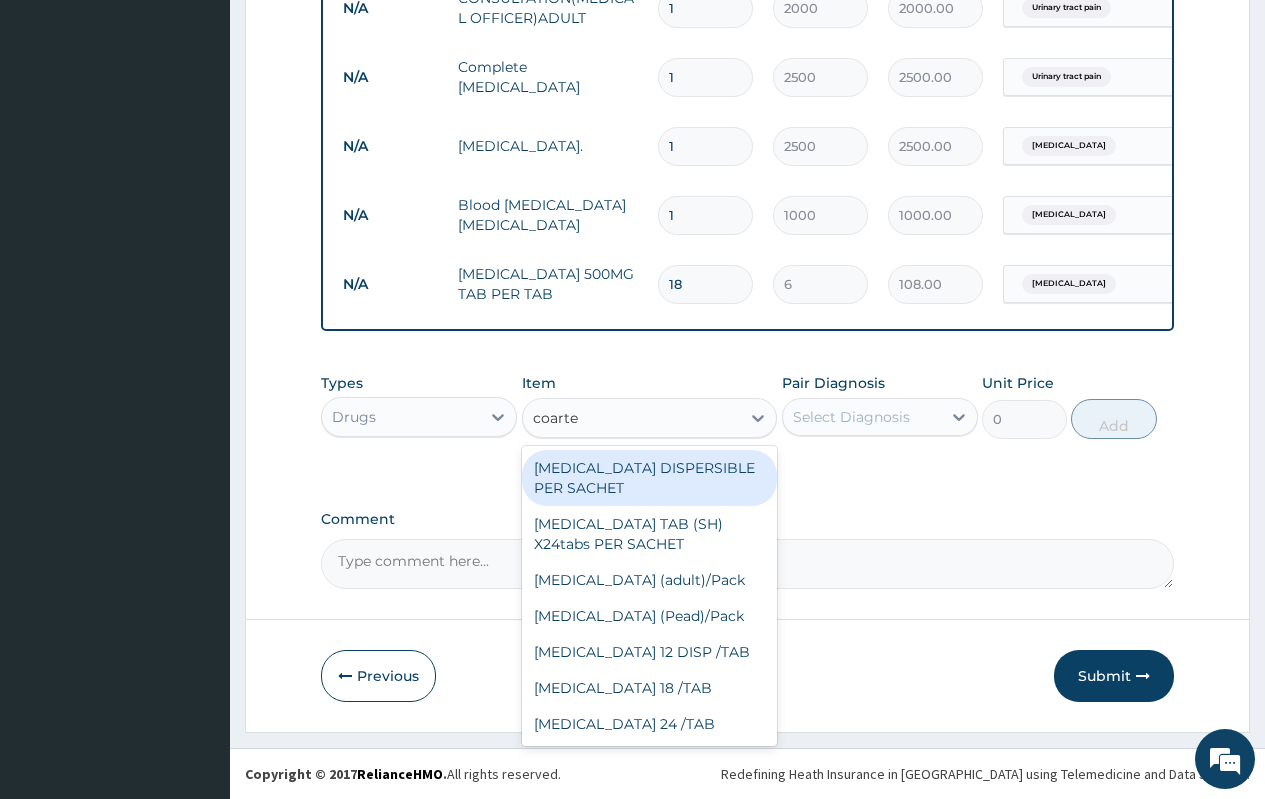 click on "[MEDICAL_DATA] DISPERSIBLE PER SACHET" at bounding box center (650, 478) 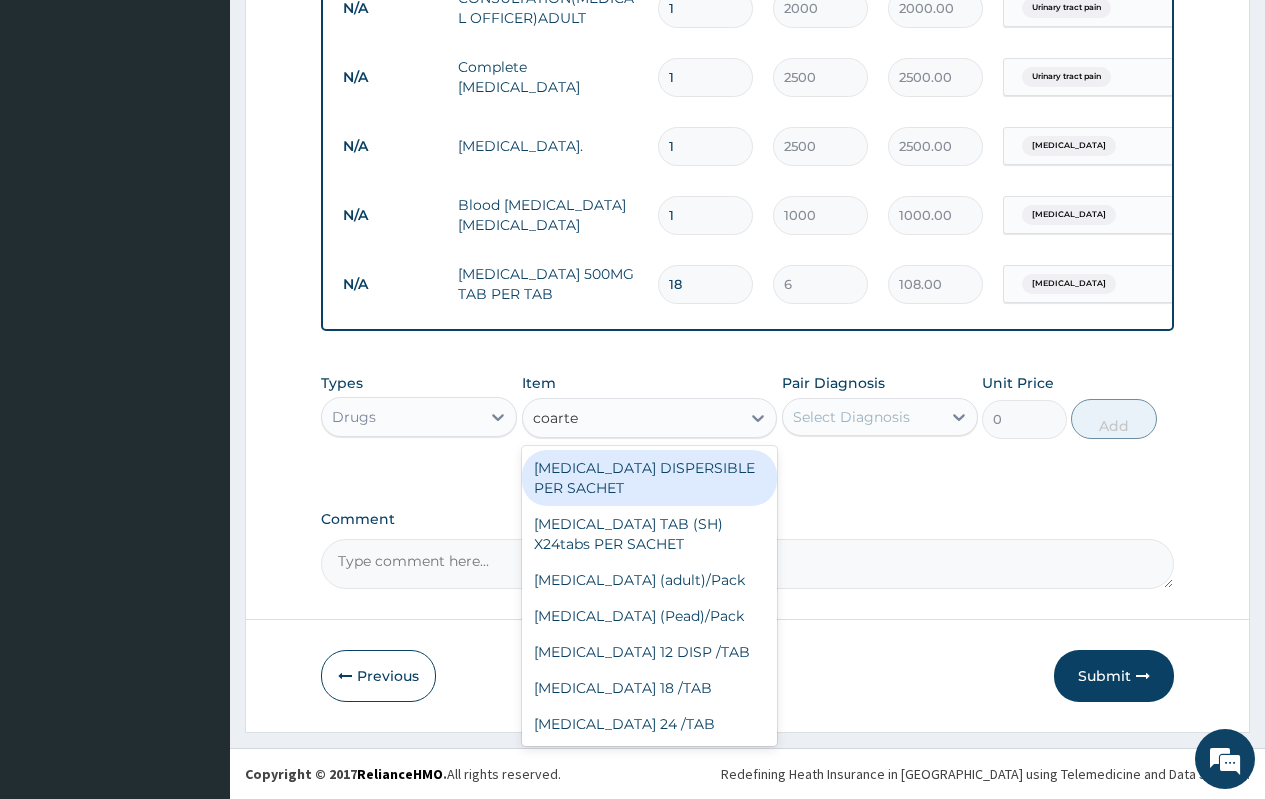 type 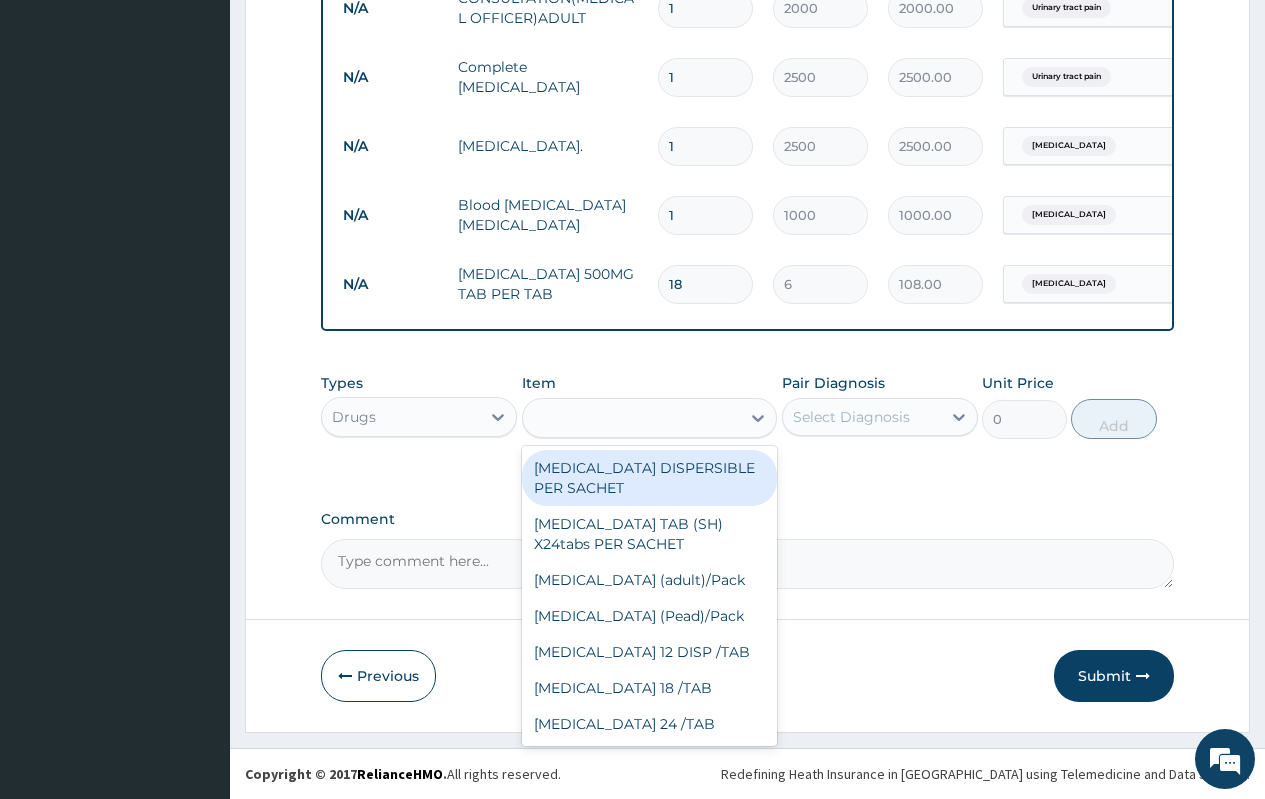 type on "400" 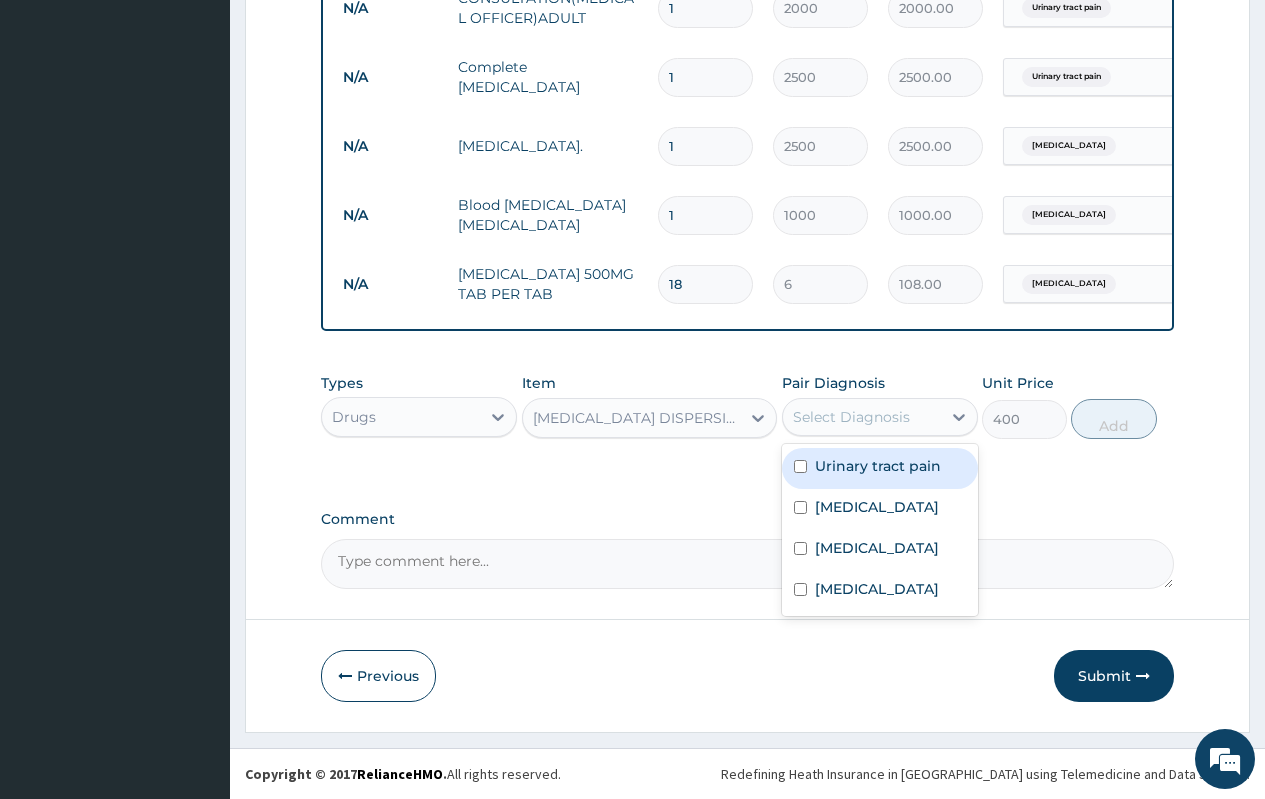 click on "Select Diagnosis" at bounding box center [851, 417] 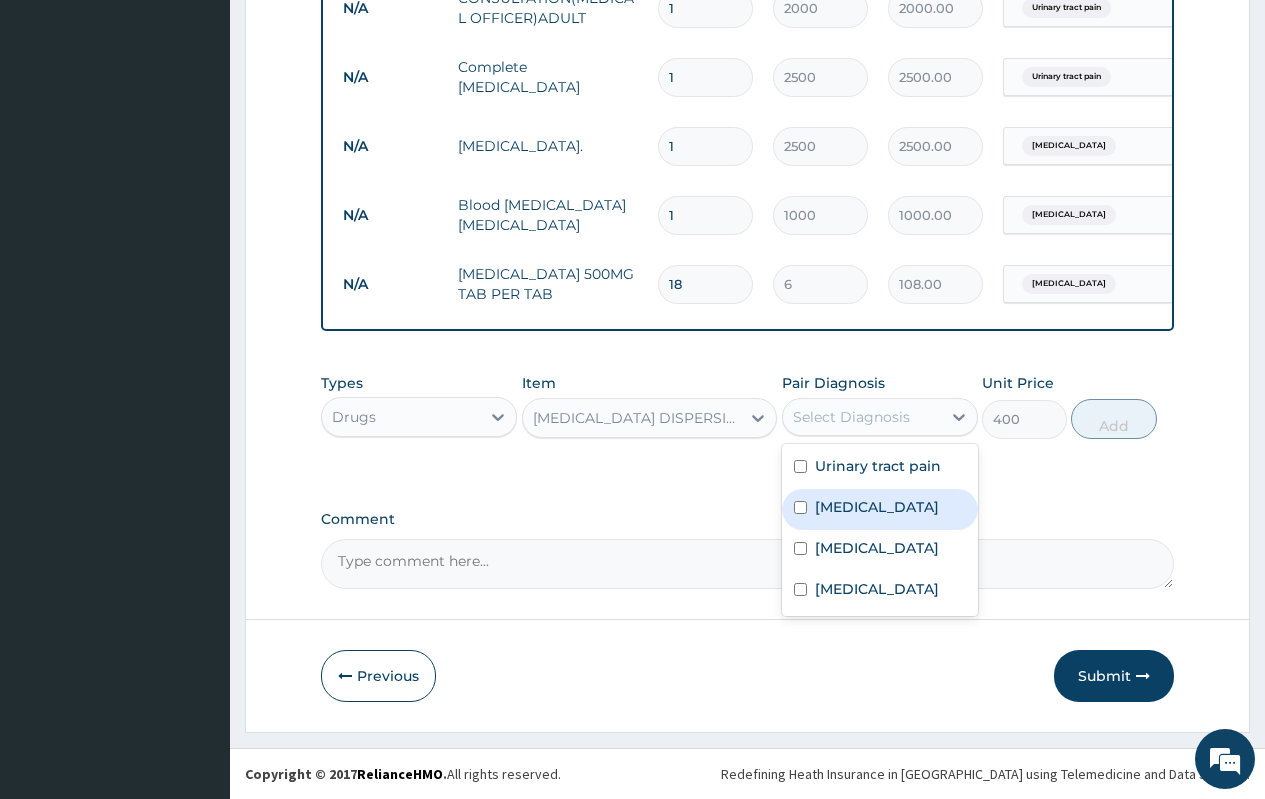 click on "[MEDICAL_DATA]" at bounding box center [880, 509] 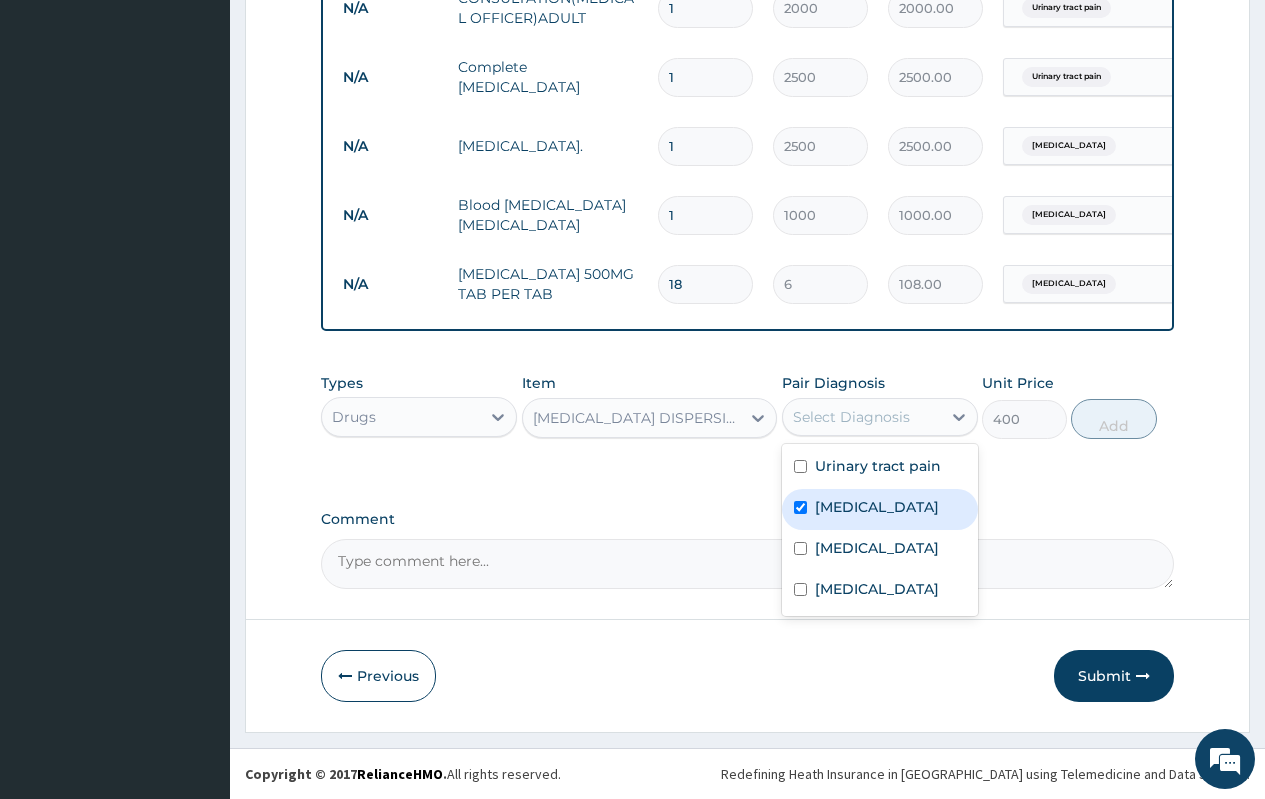 checkbox on "true" 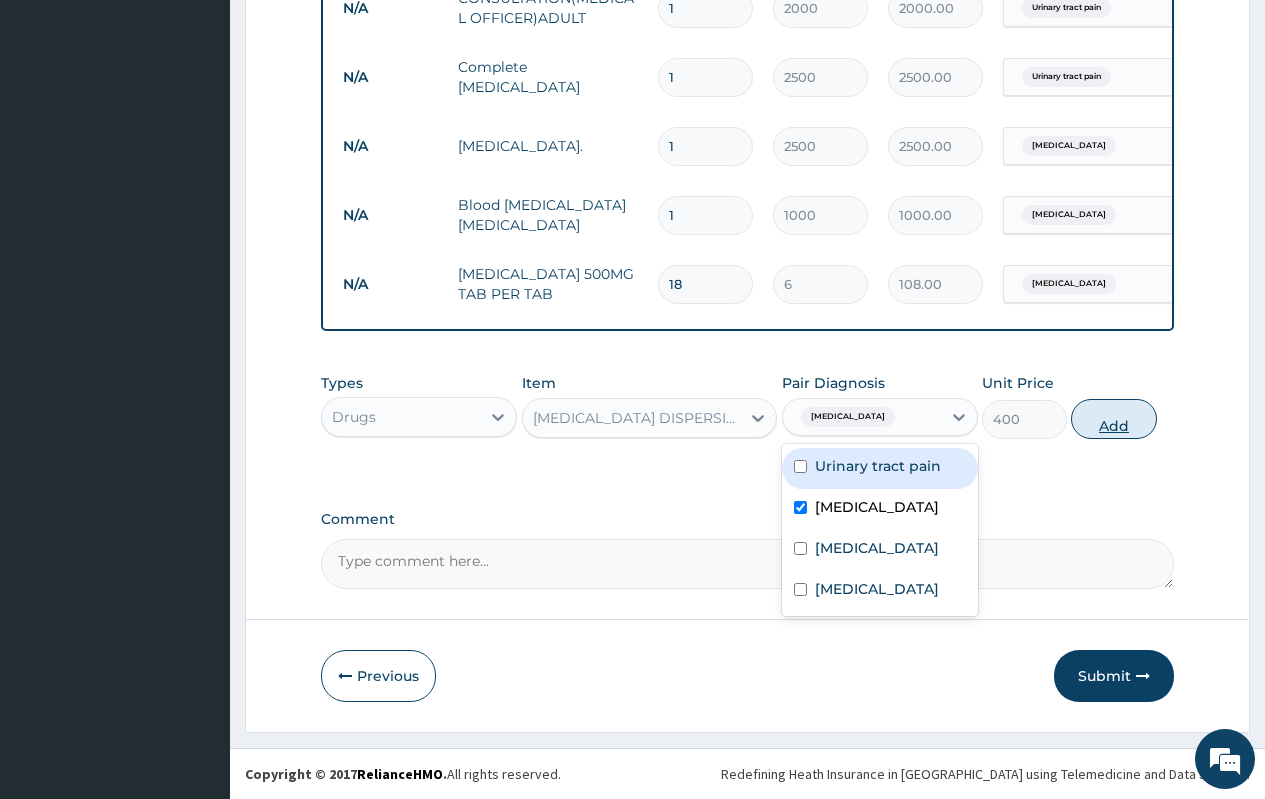 click on "Add" at bounding box center (1113, 419) 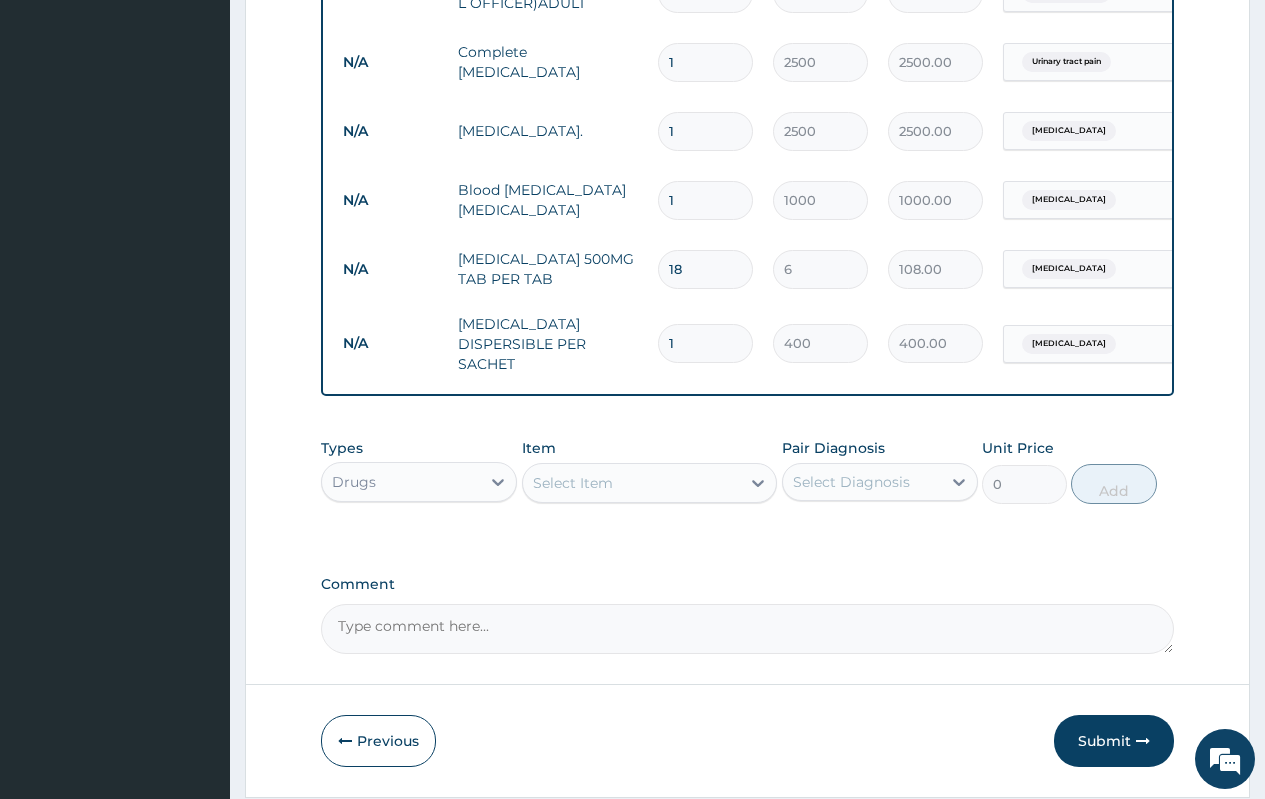 type 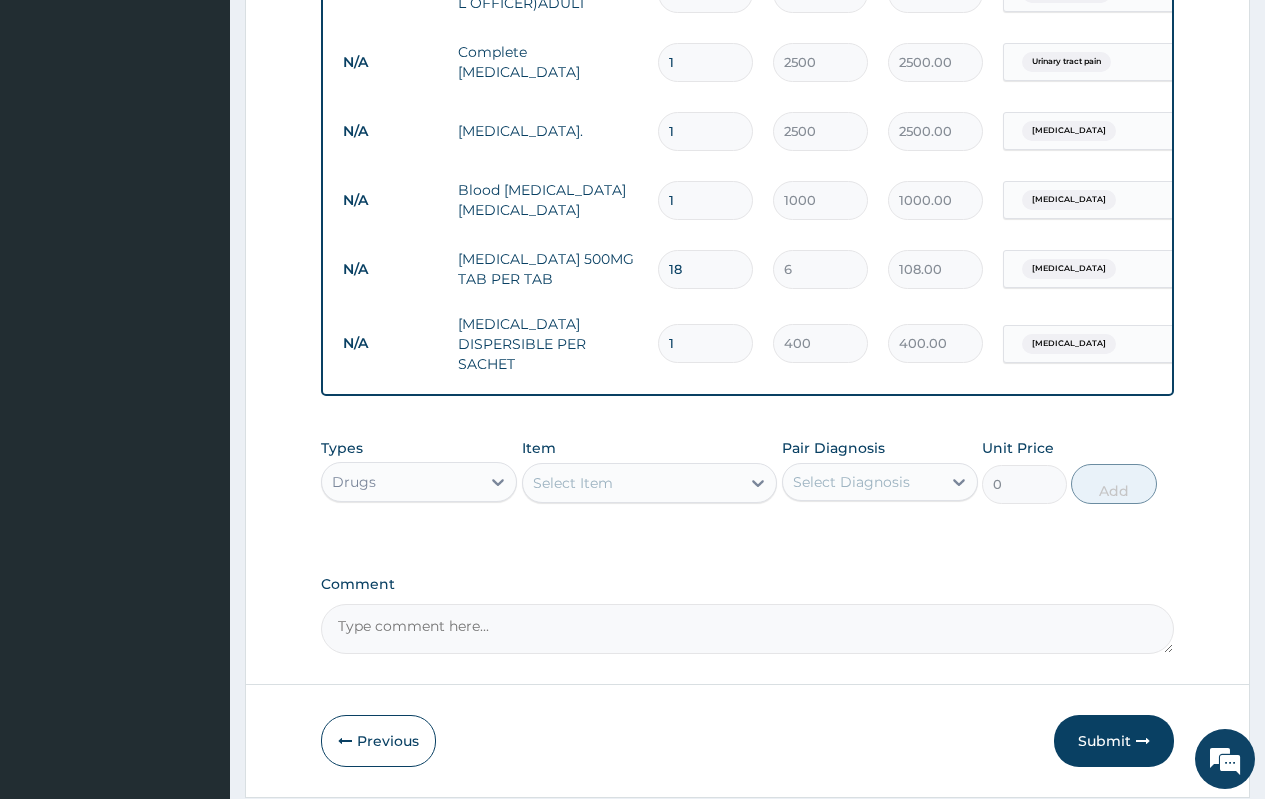 type on "0.00" 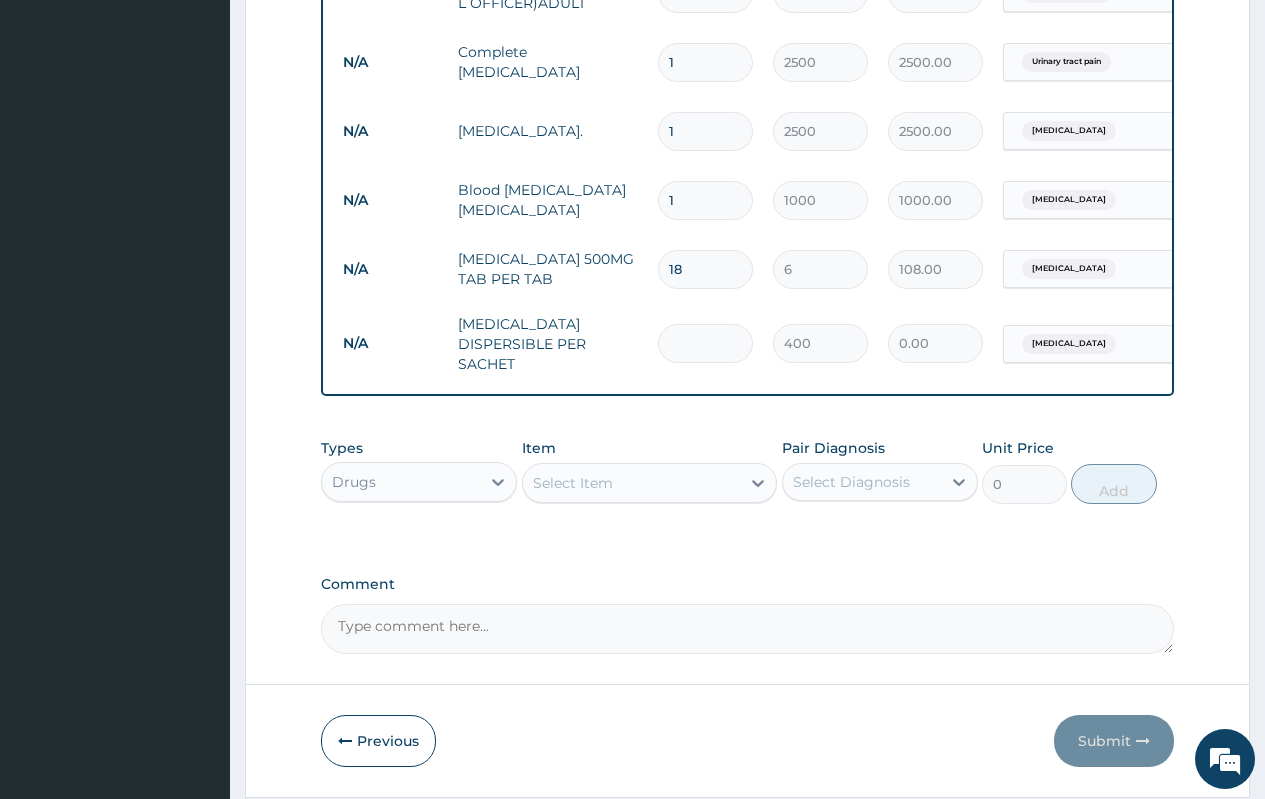 type on "6" 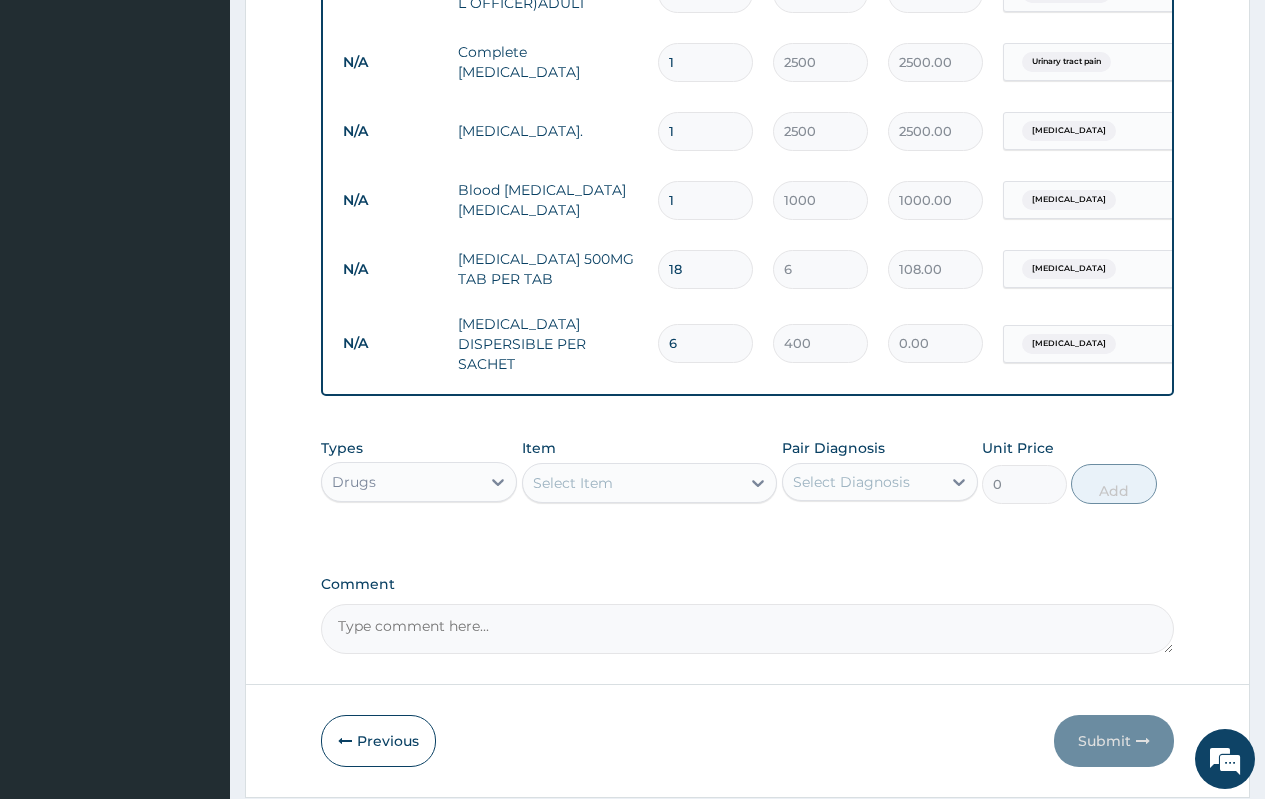 type on "2400.00" 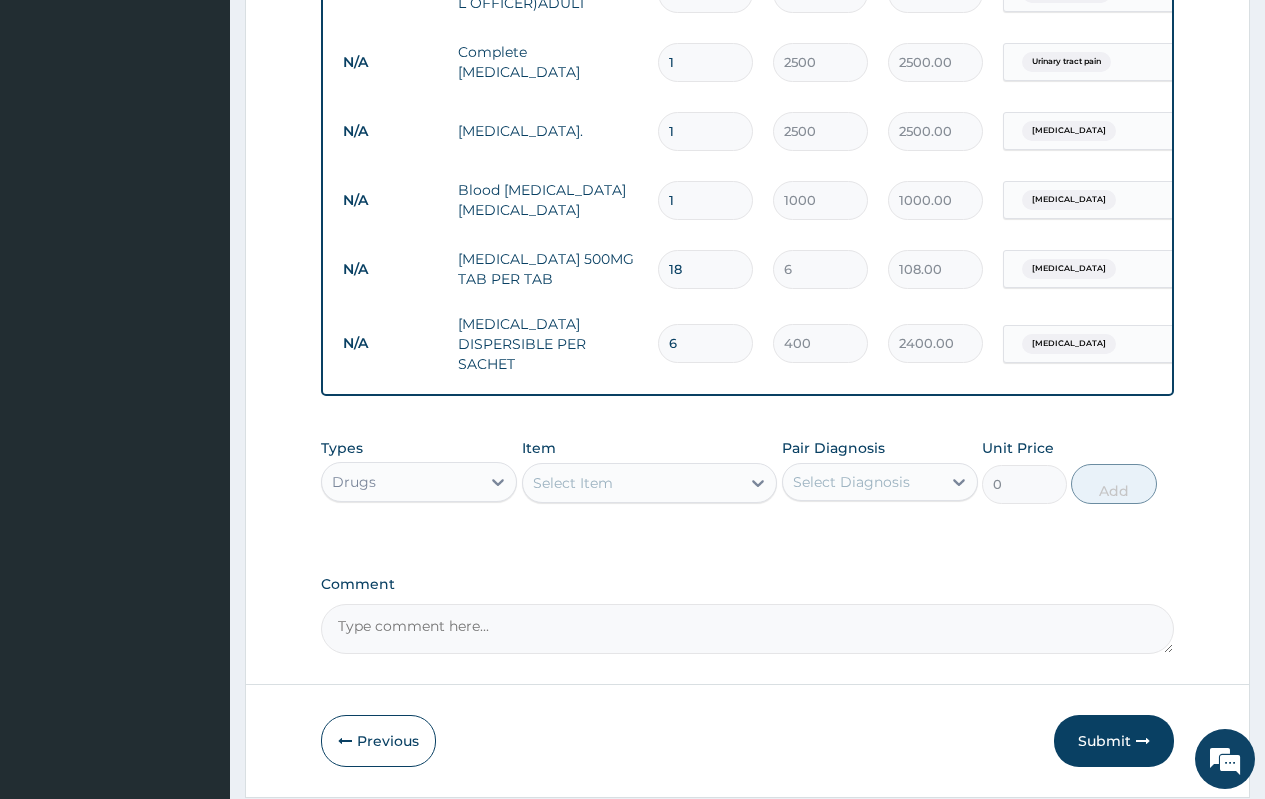 scroll, scrollTop: 908, scrollLeft: 0, axis: vertical 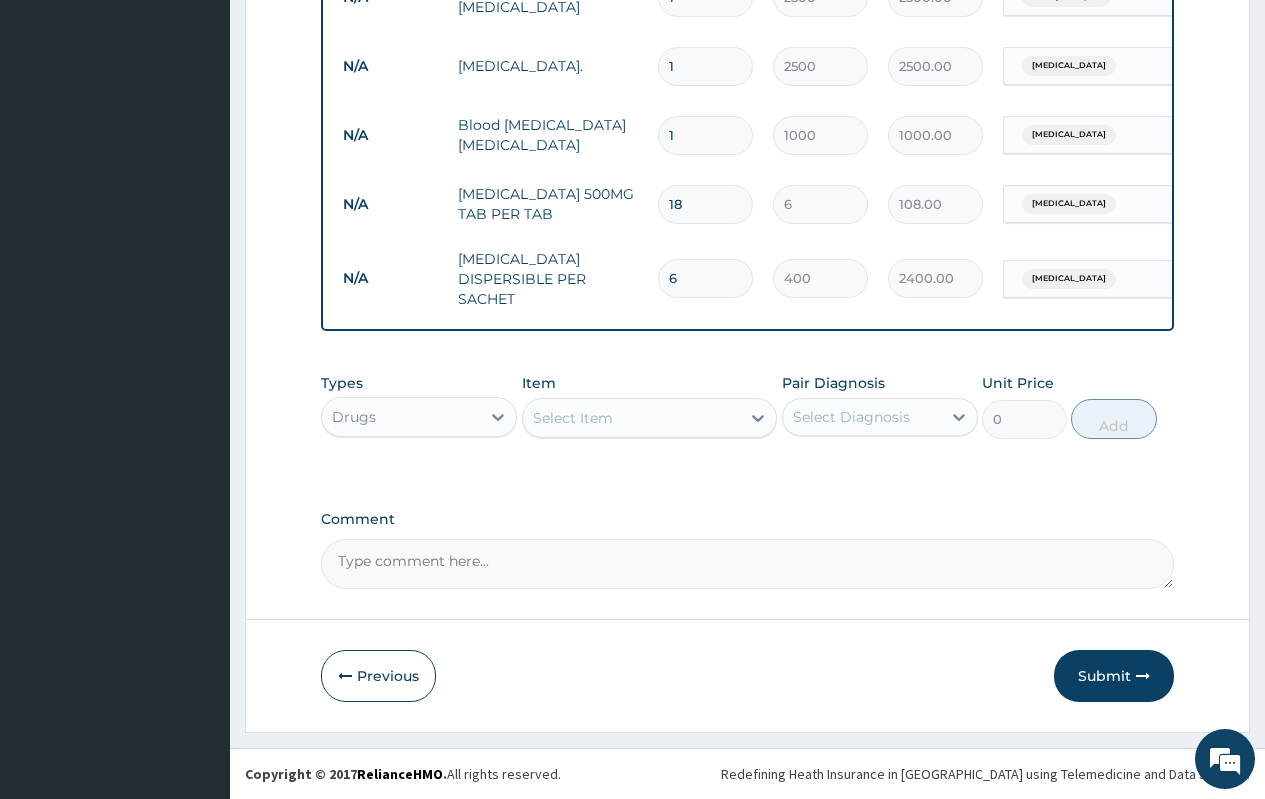 type on "6" 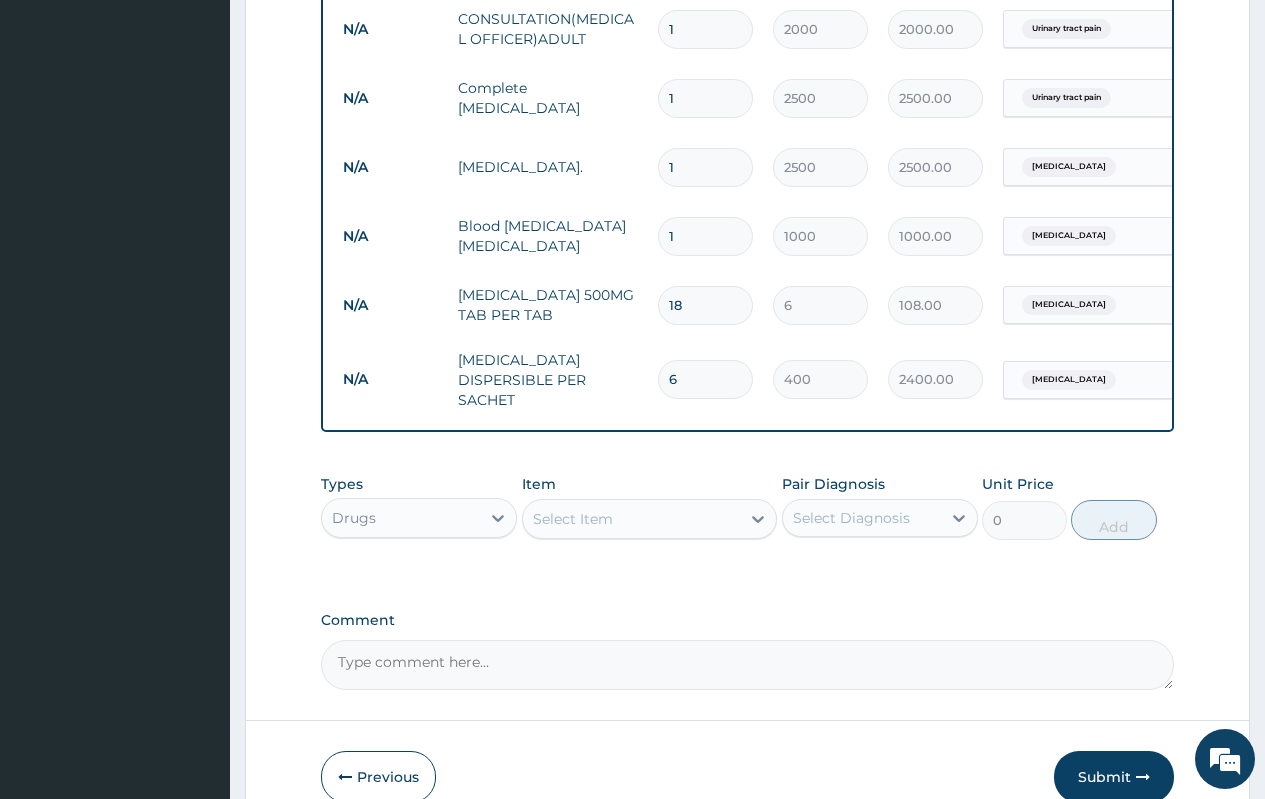 scroll, scrollTop: 801, scrollLeft: 0, axis: vertical 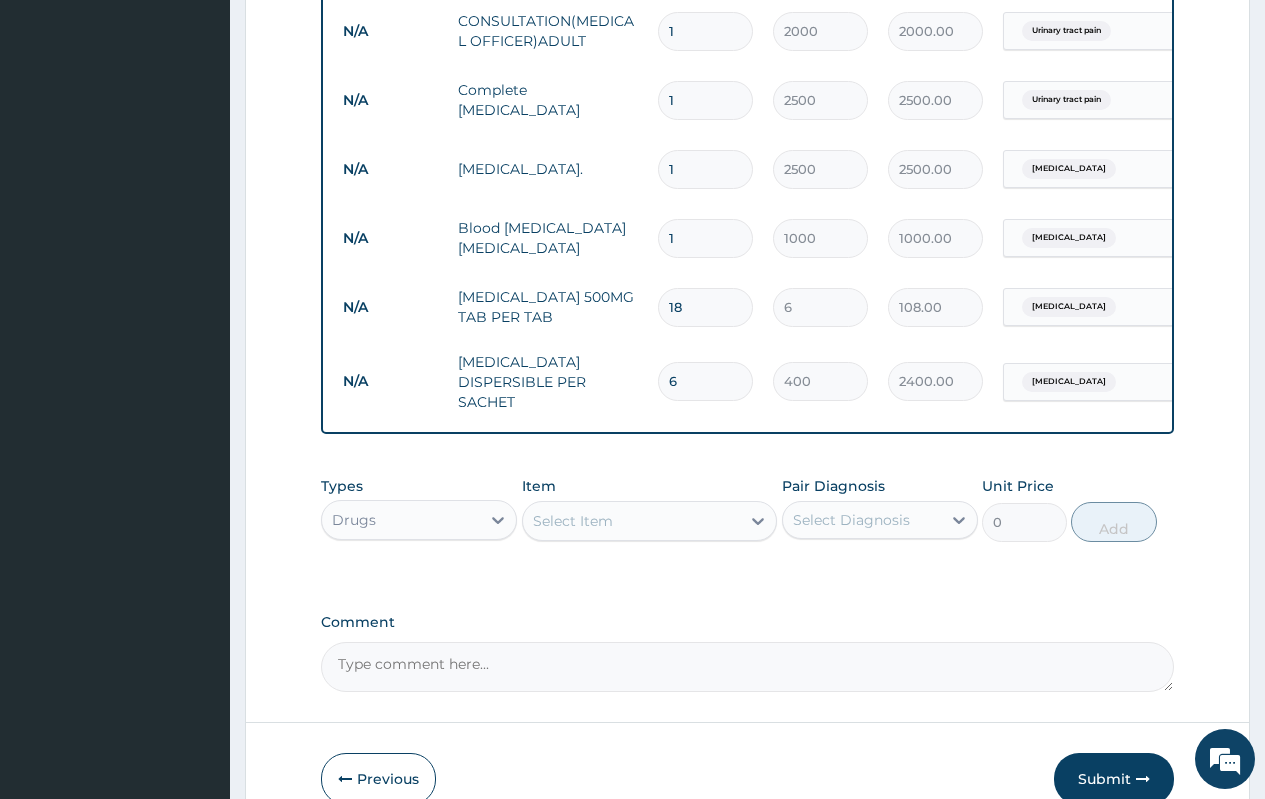 click on "Select Item" at bounding box center (632, 521) 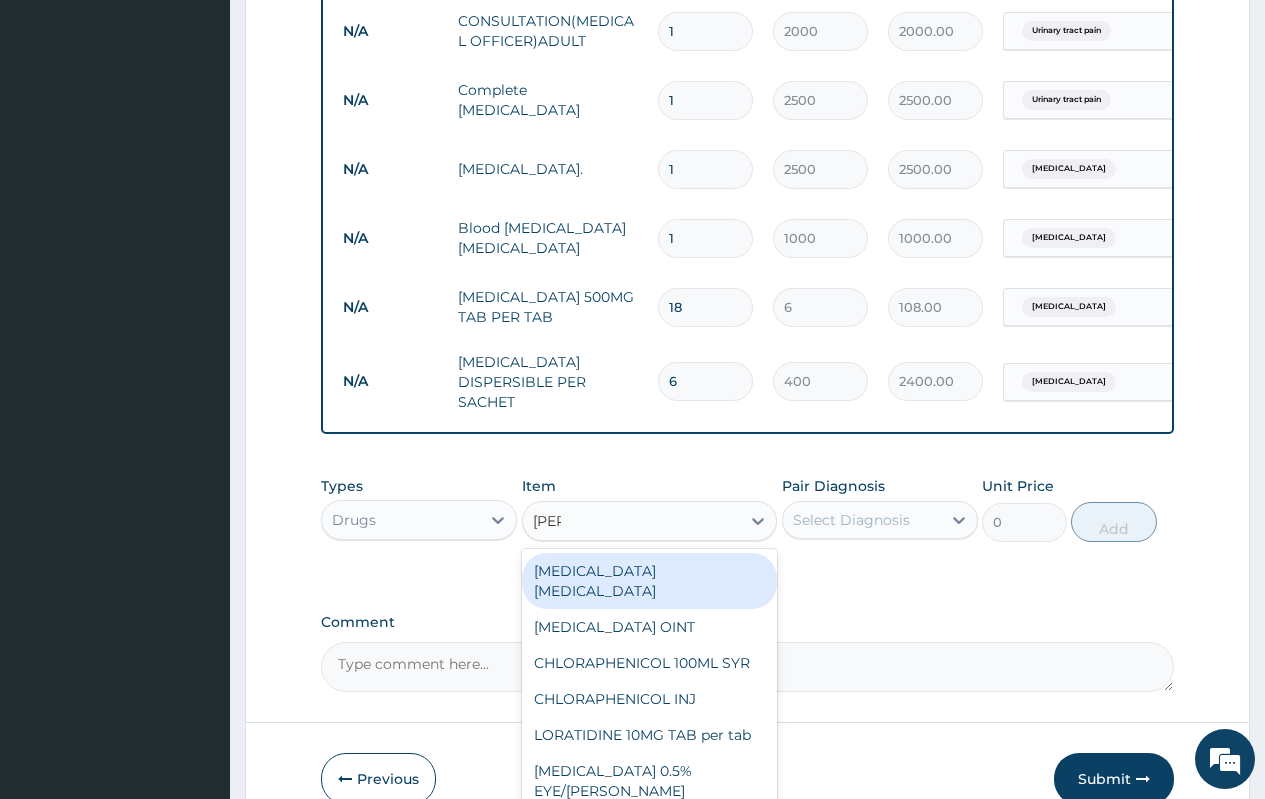 type on "lorat" 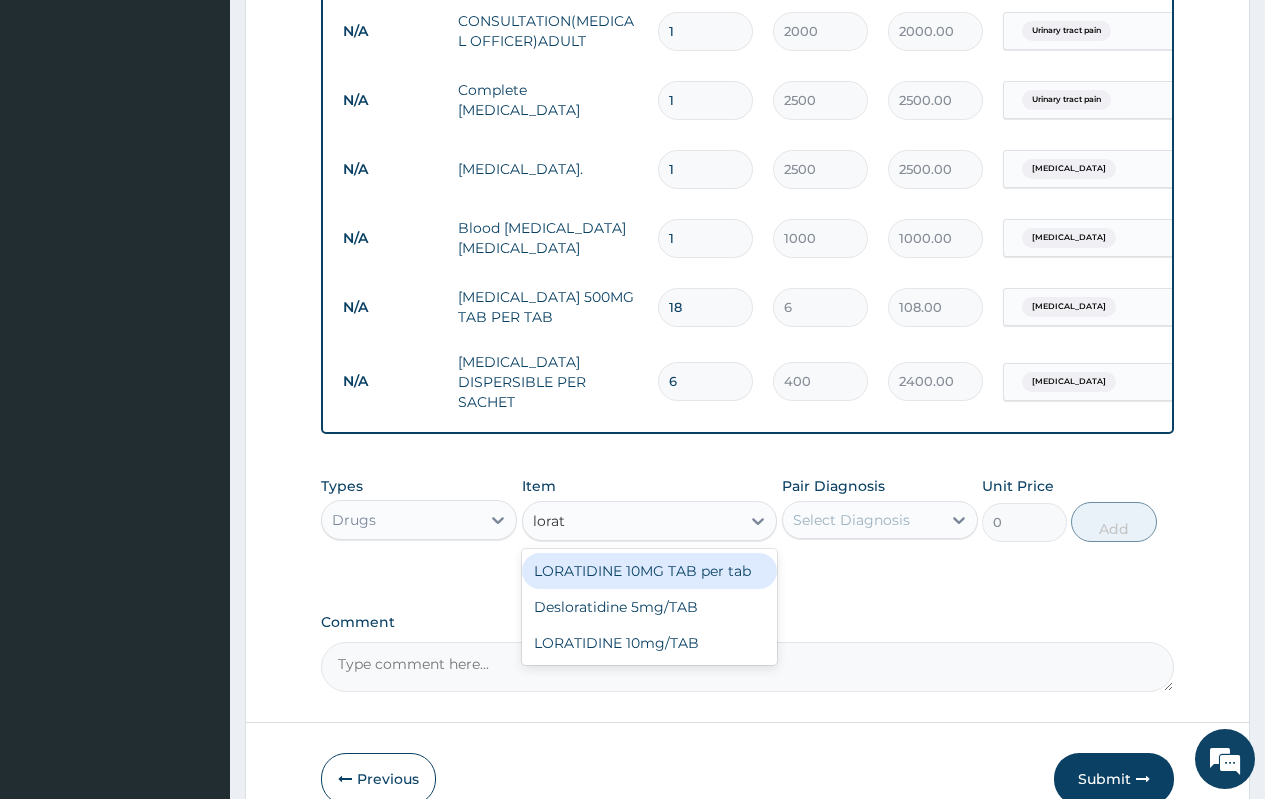 click on "LORATIDINE 10MG TAB per tab" at bounding box center [650, 571] 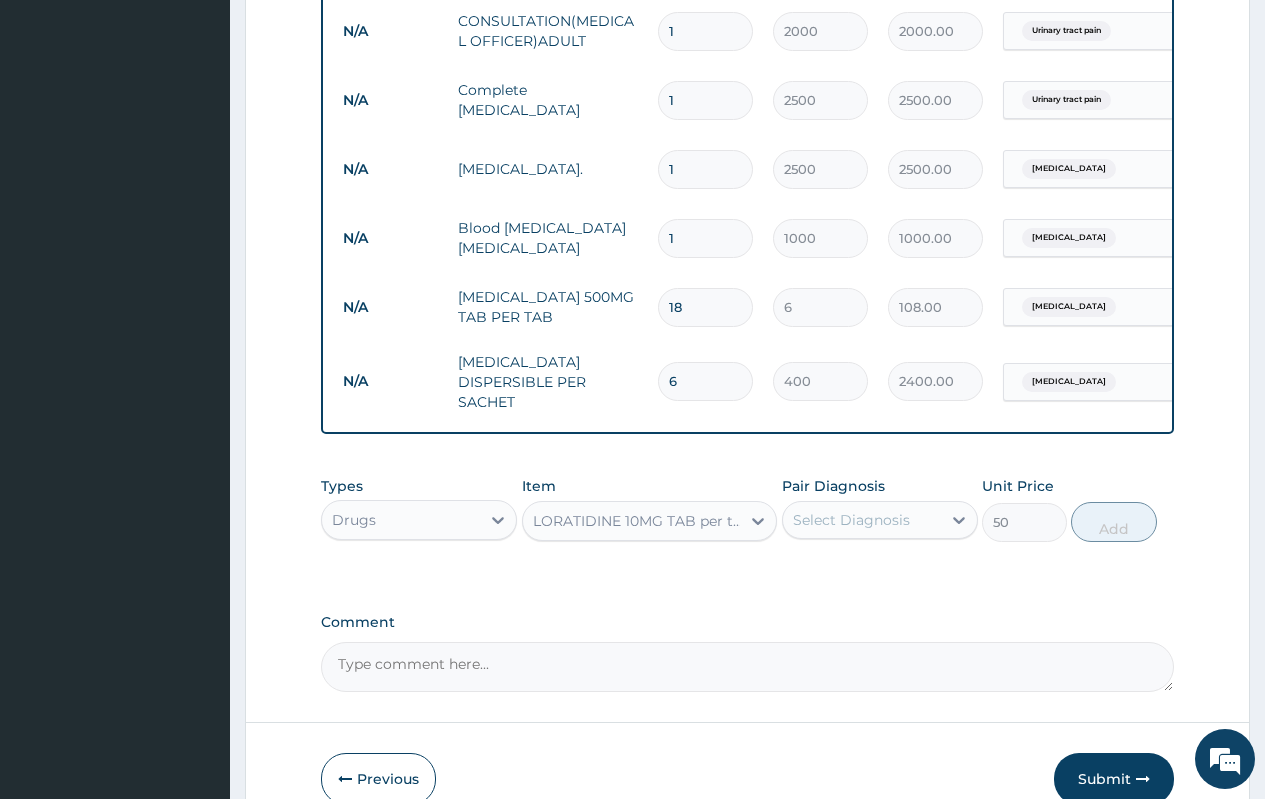 click on "Select Diagnosis" at bounding box center [851, 520] 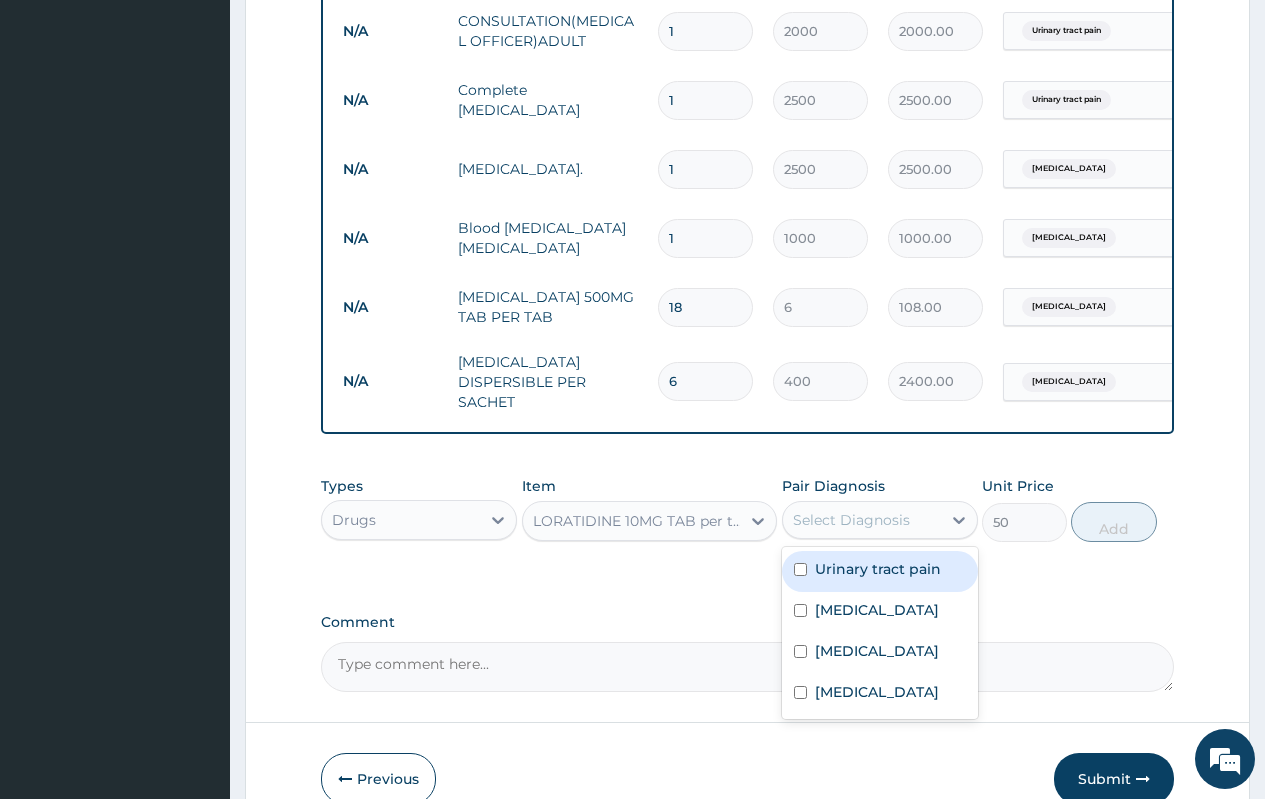 click on "Urinary tract pain" at bounding box center [878, 569] 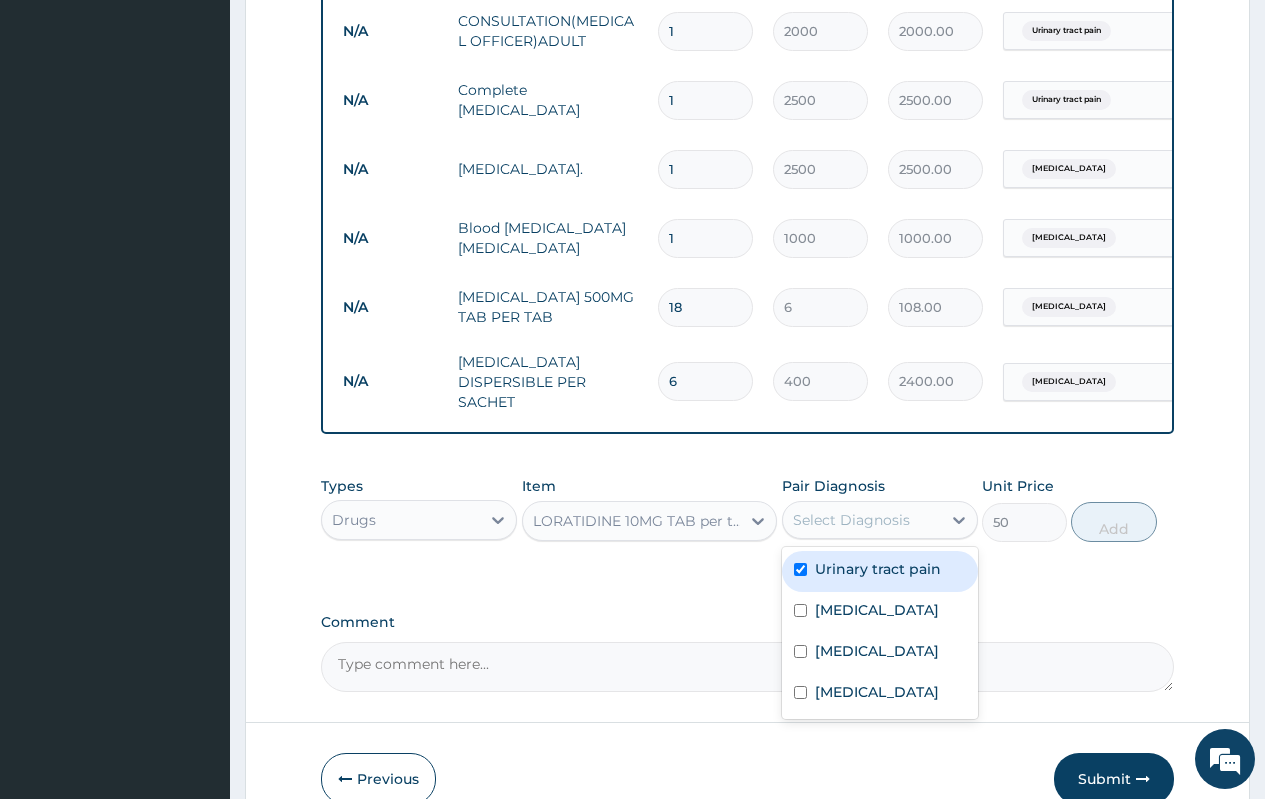 click on "Urinary tract pain" at bounding box center (878, 569) 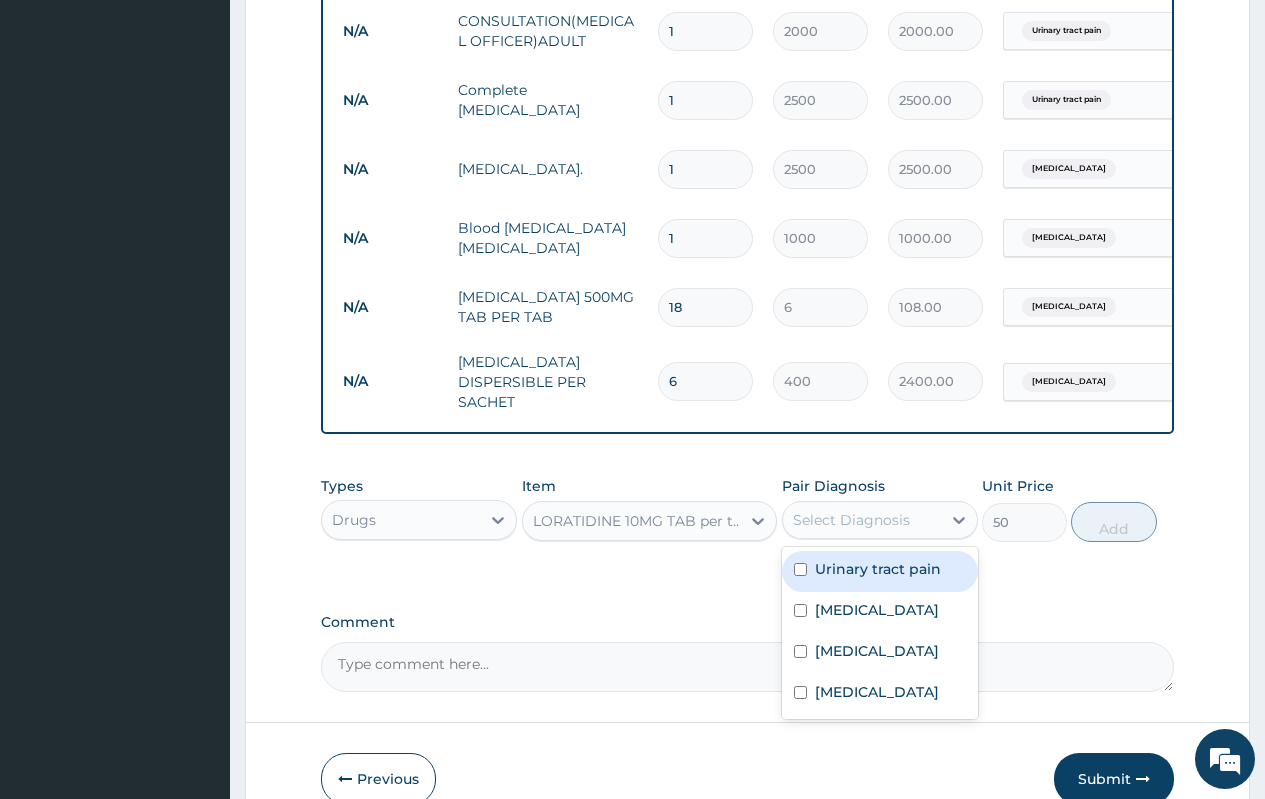 checkbox on "false" 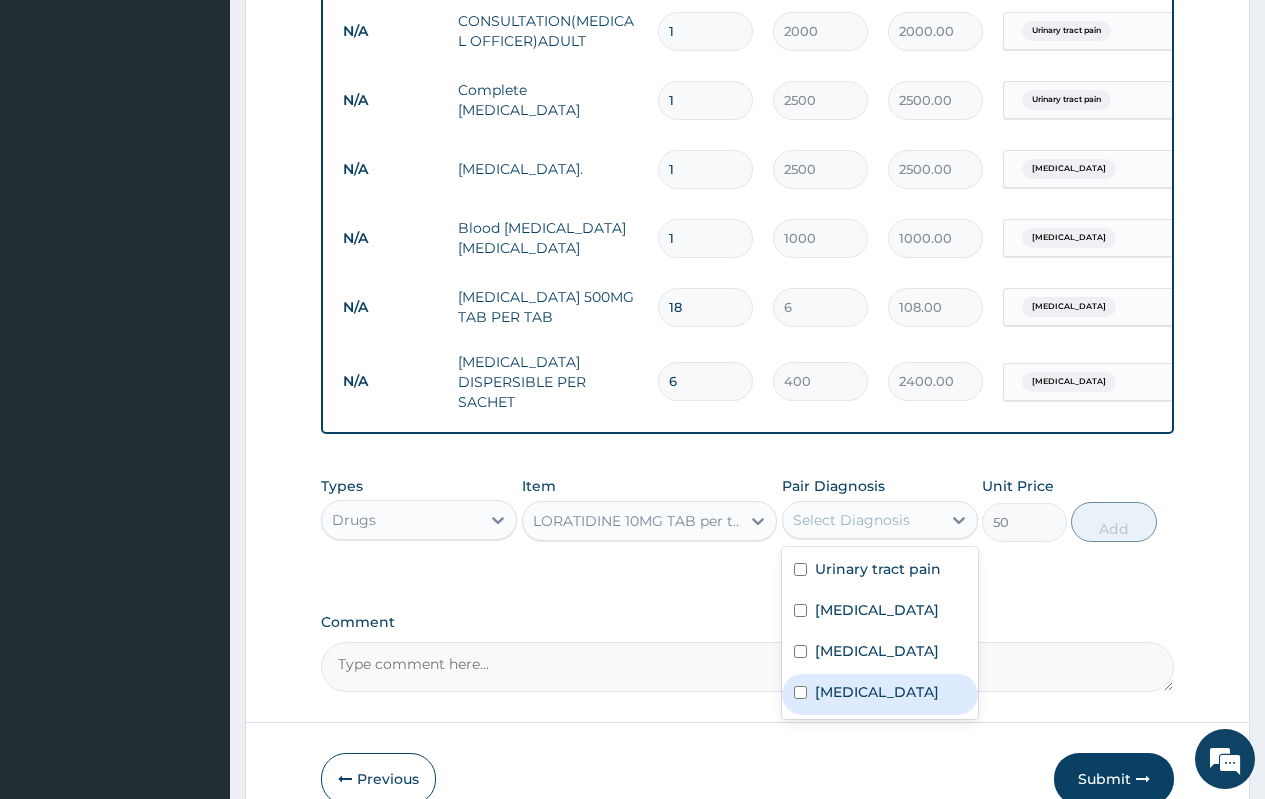 click on "Upper respiratory infection" at bounding box center [877, 692] 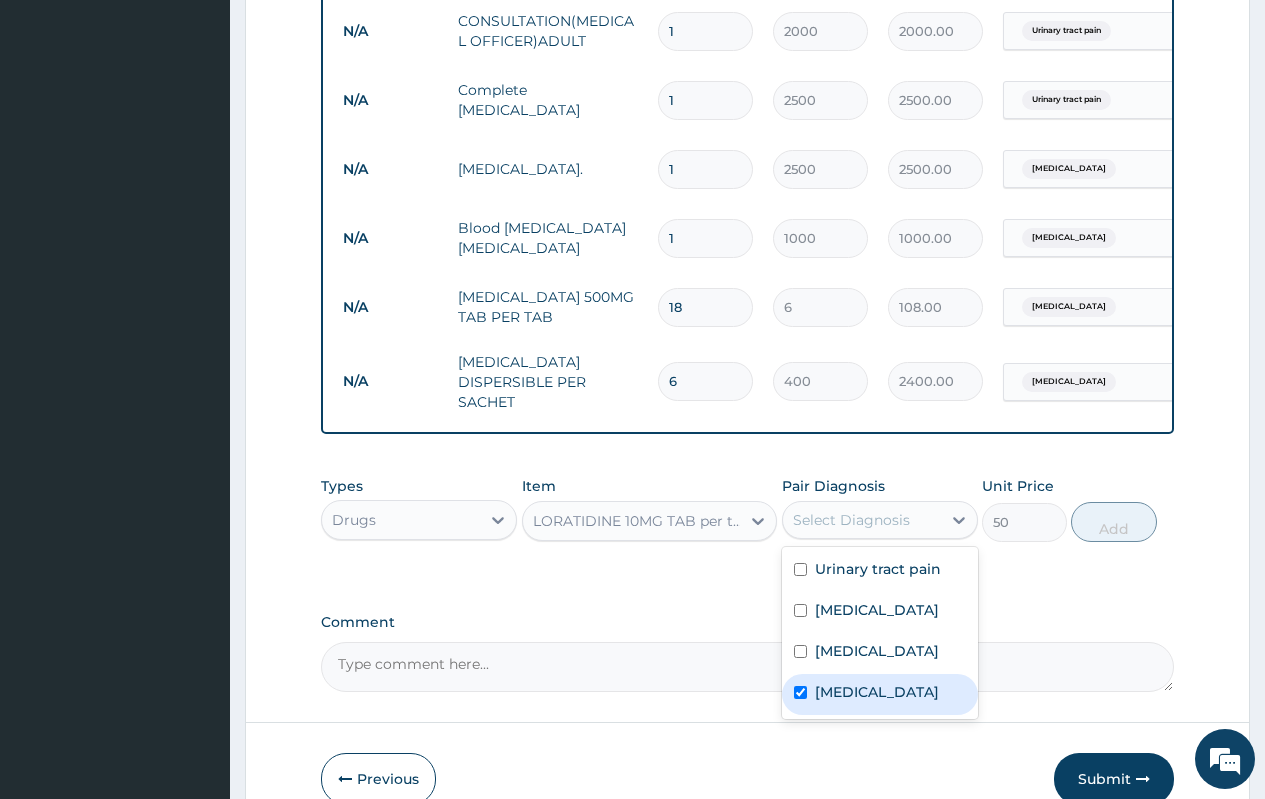 checkbox on "true" 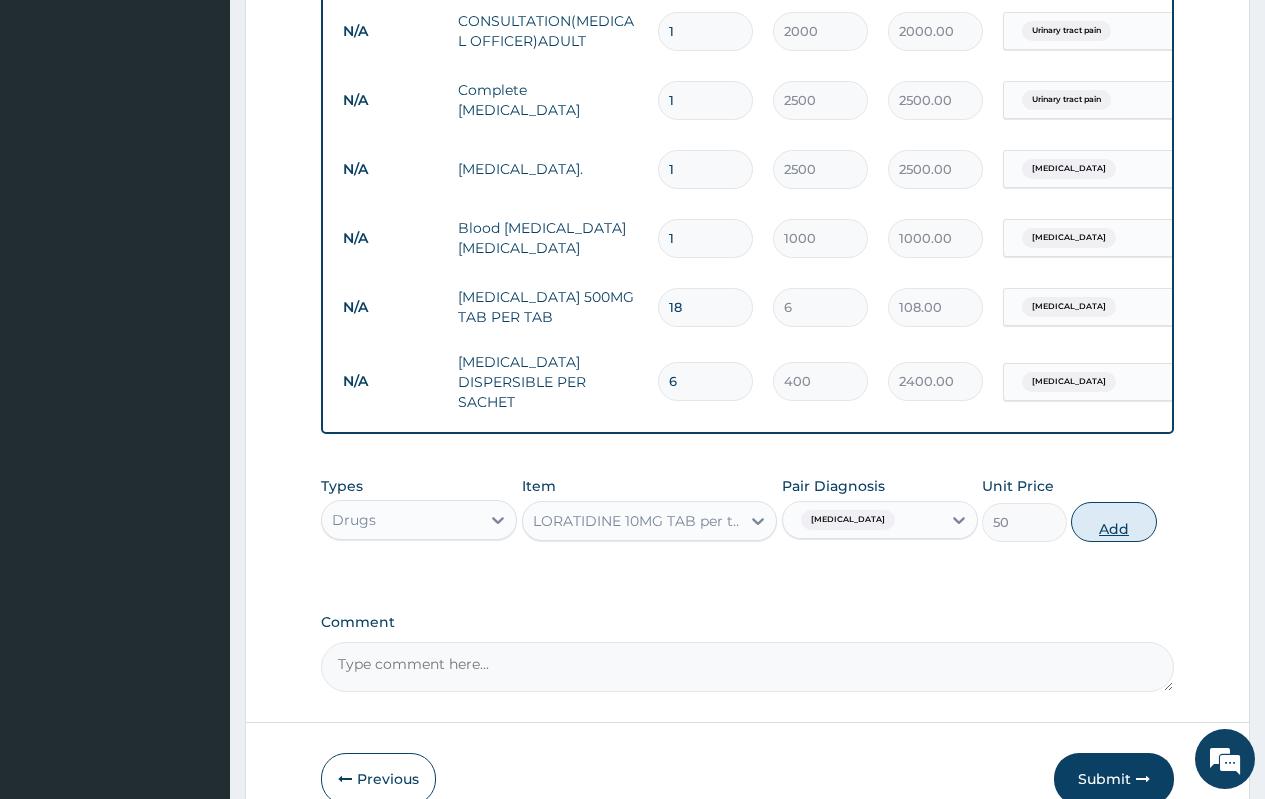 click on "Add" at bounding box center [1113, 522] 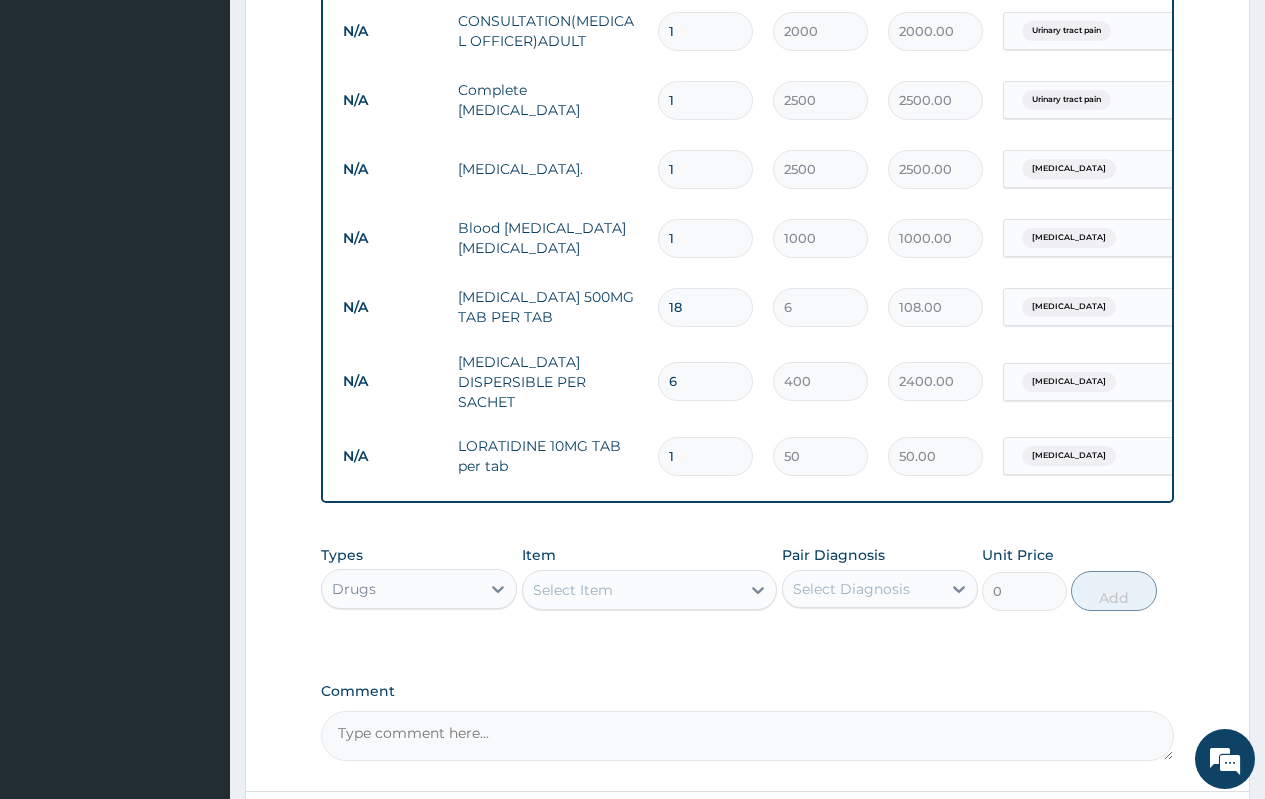type on "10" 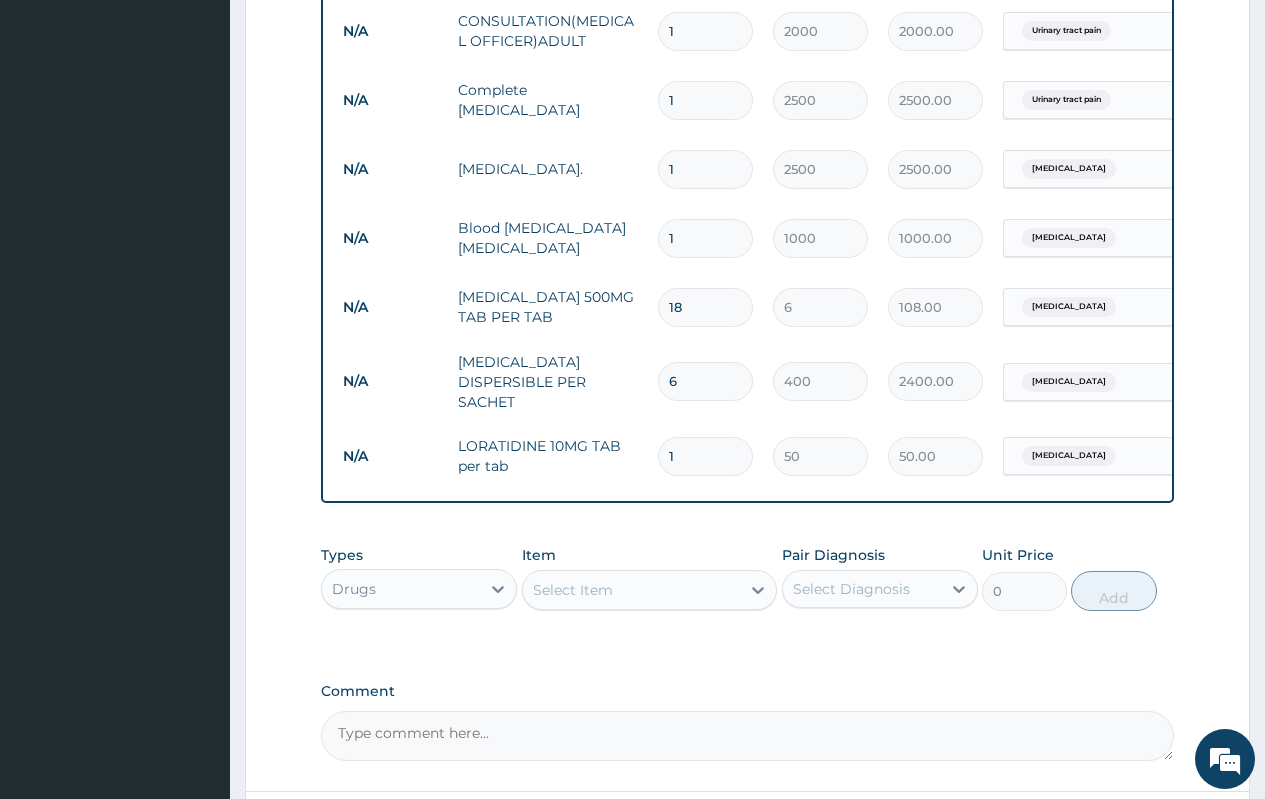type on "500.00" 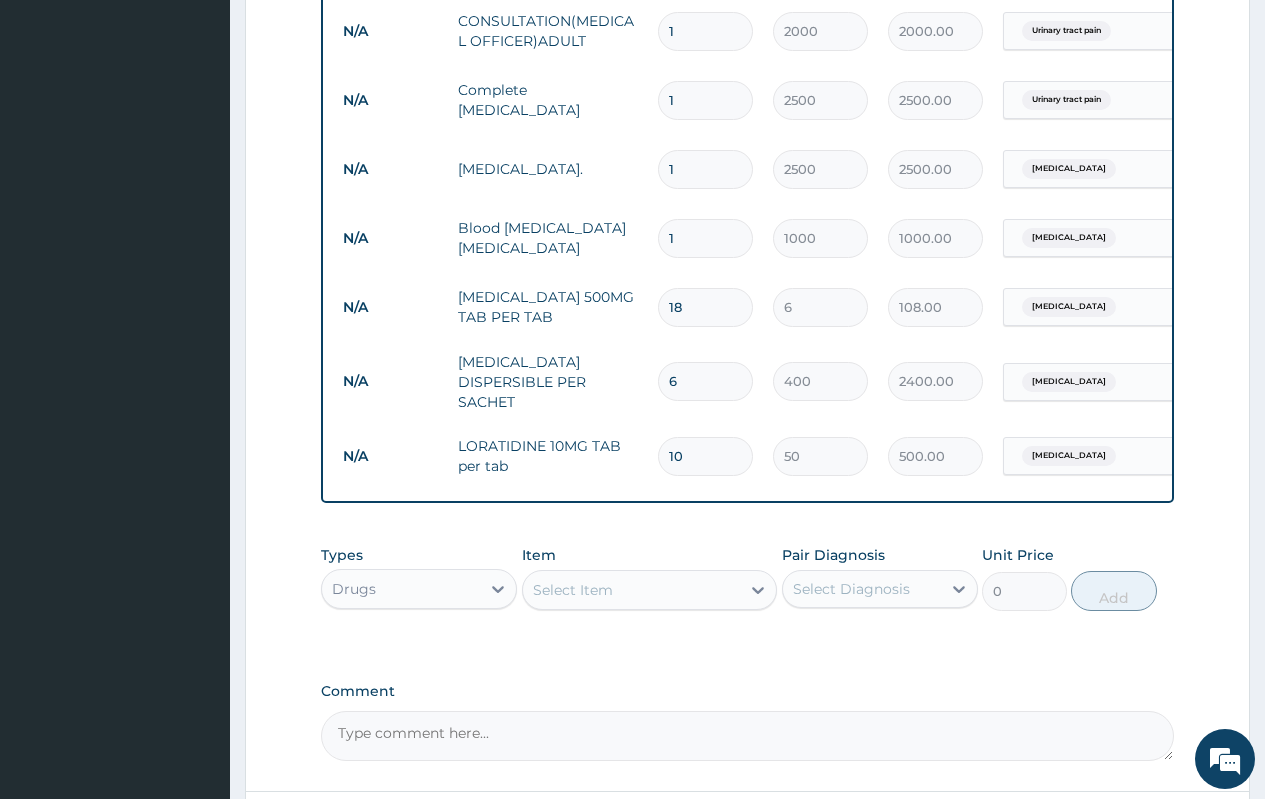 type on "10" 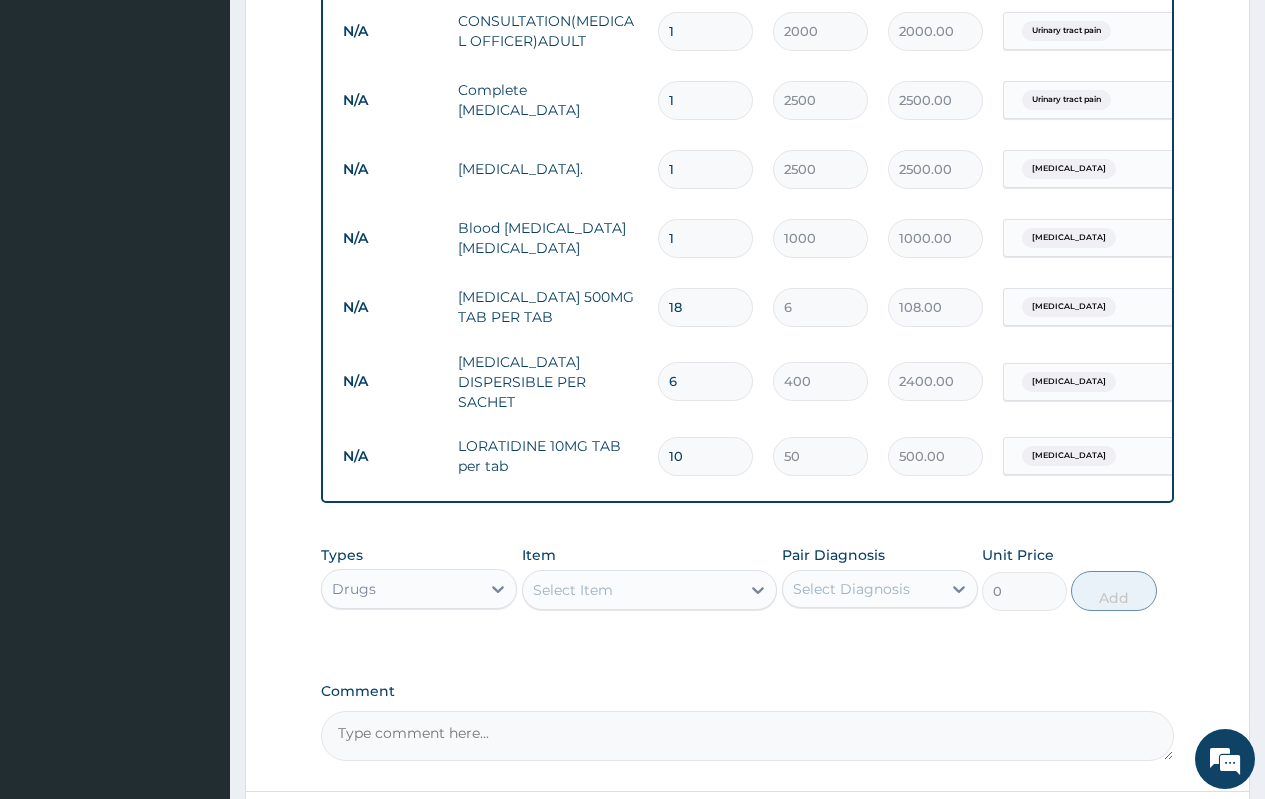 click on "Select Item" at bounding box center (632, 590) 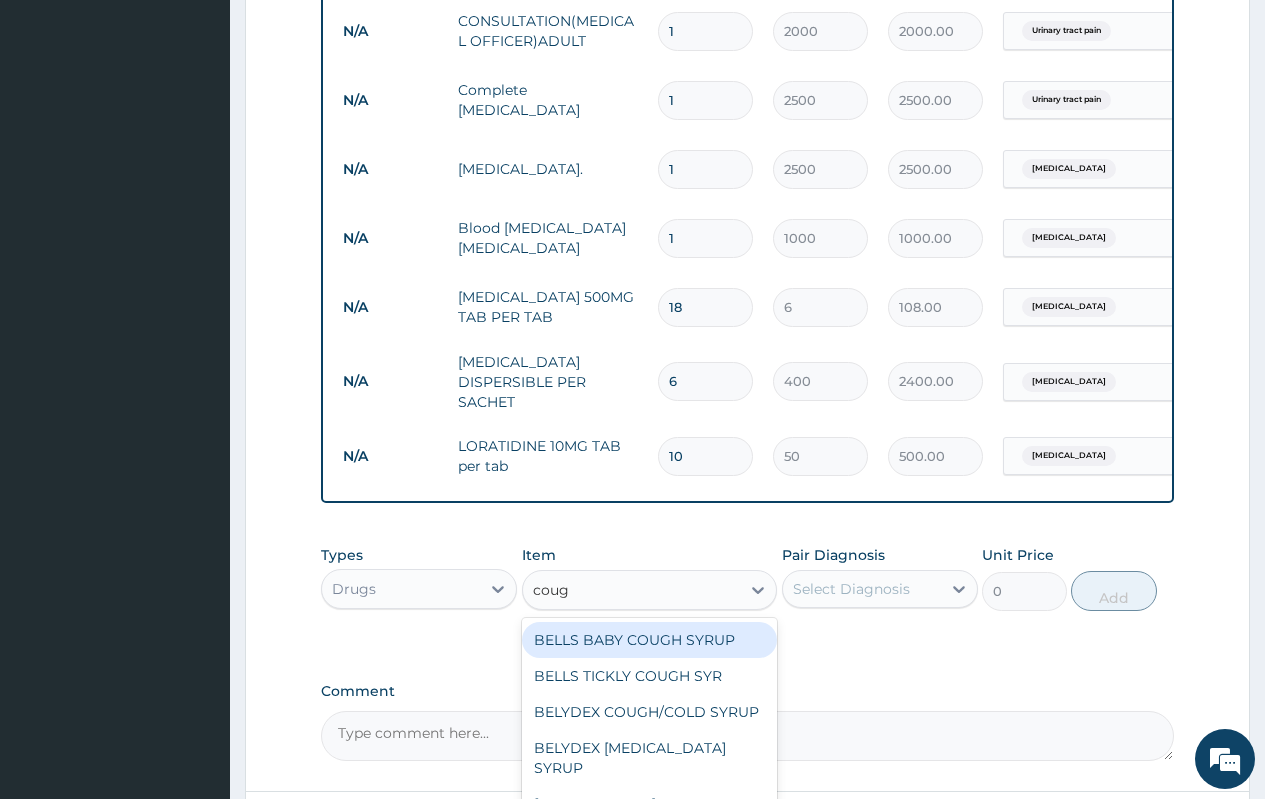 type on "cough" 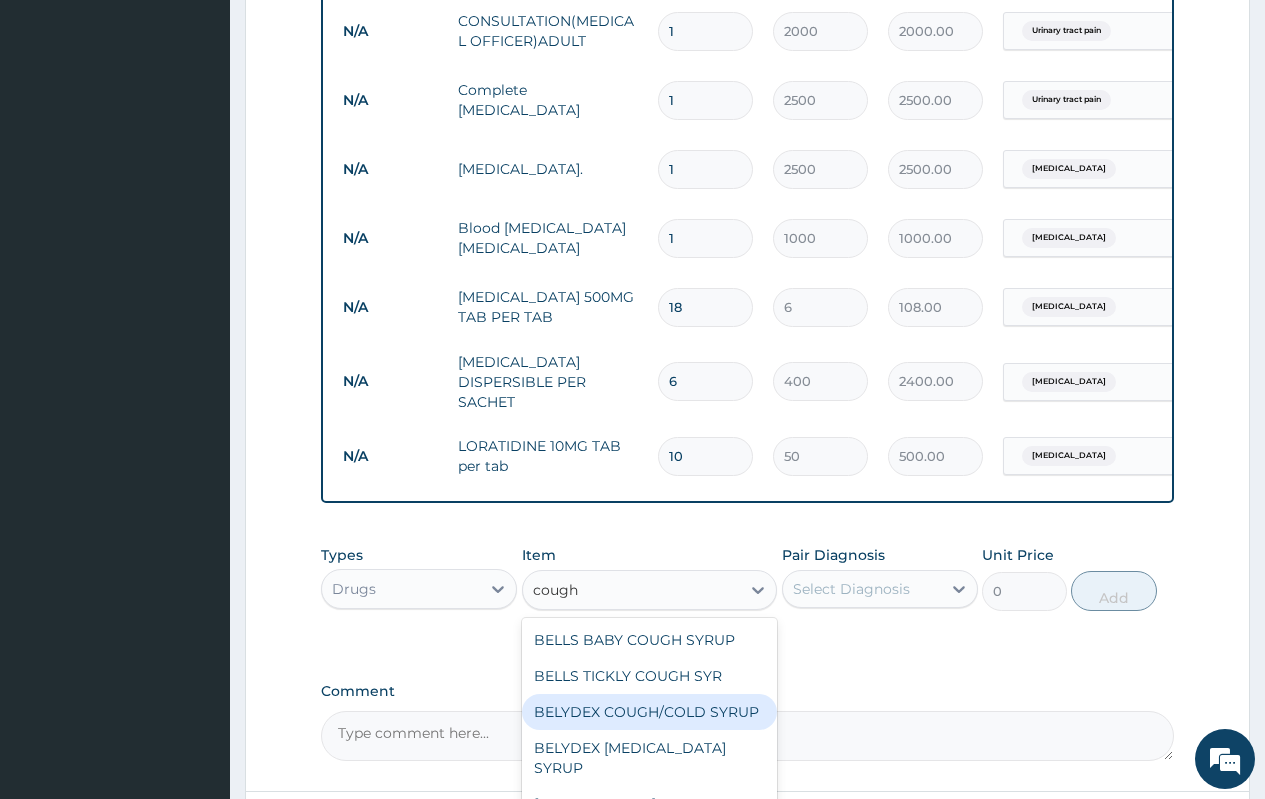 scroll, scrollTop: 977, scrollLeft: 0, axis: vertical 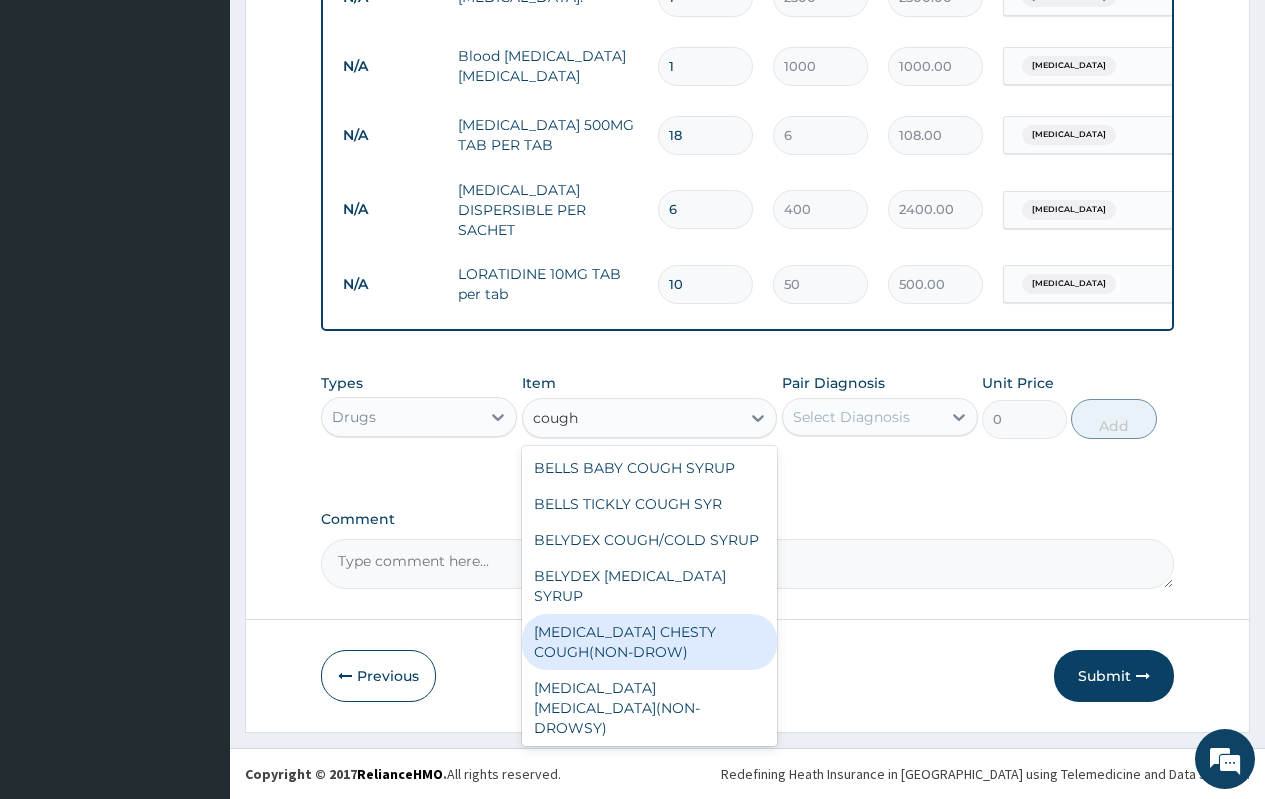 click on "BENYLIN CHESTY COUGH(NON-DROW)" at bounding box center (650, 642) 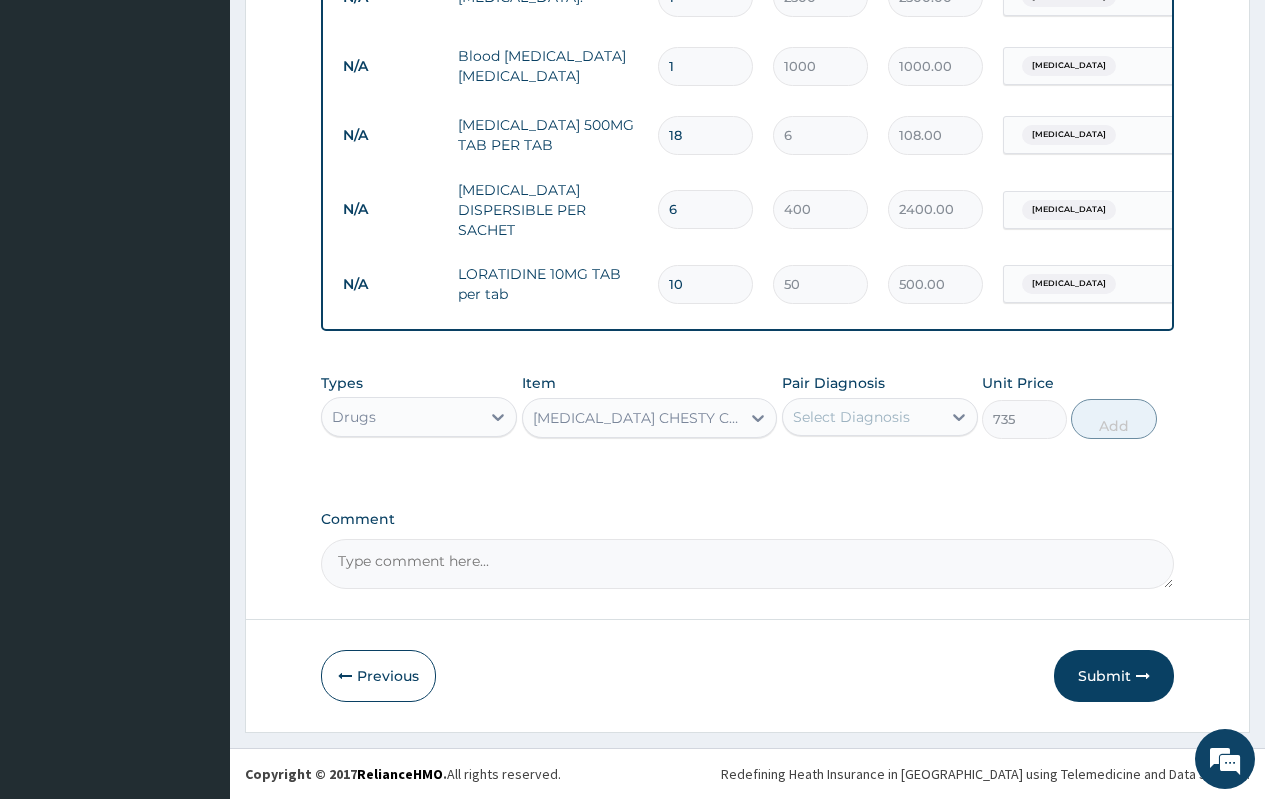 click on "Select Diagnosis" at bounding box center (862, 417) 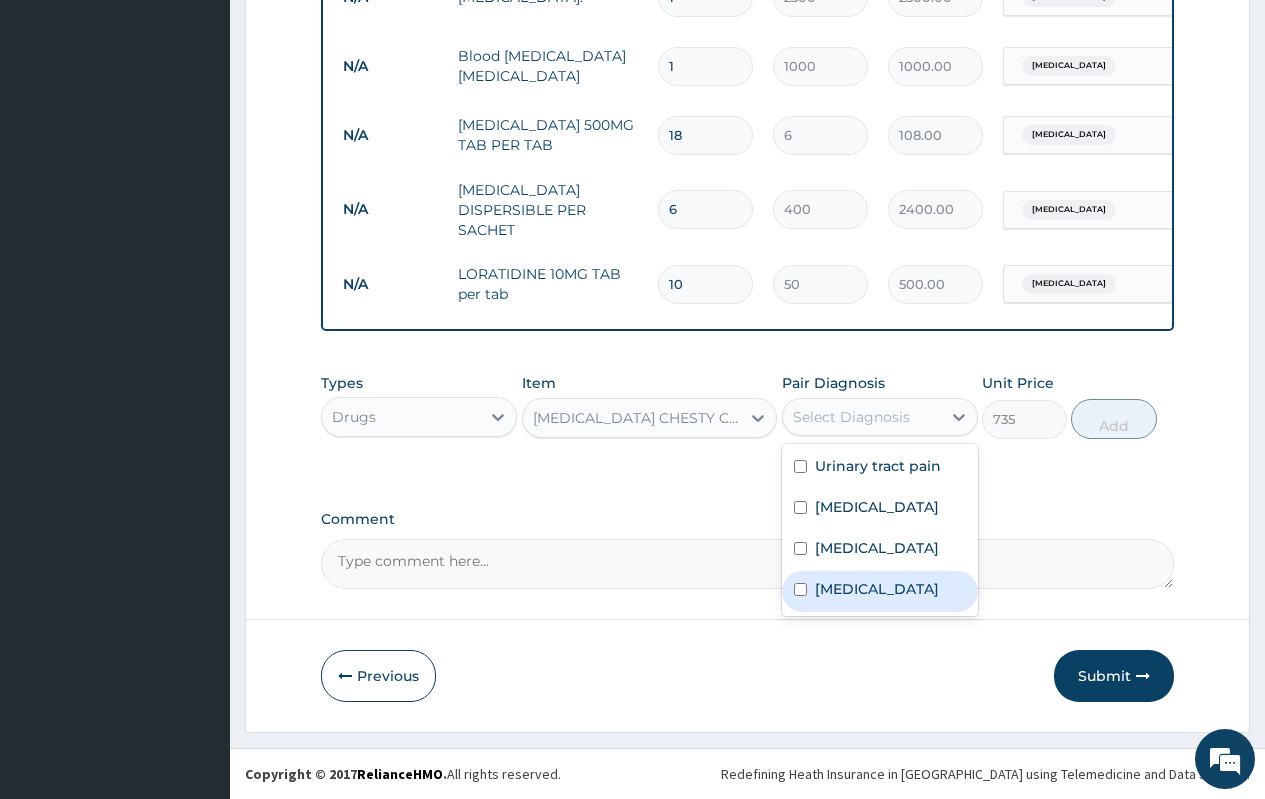 click on "Upper respiratory infection" at bounding box center (877, 589) 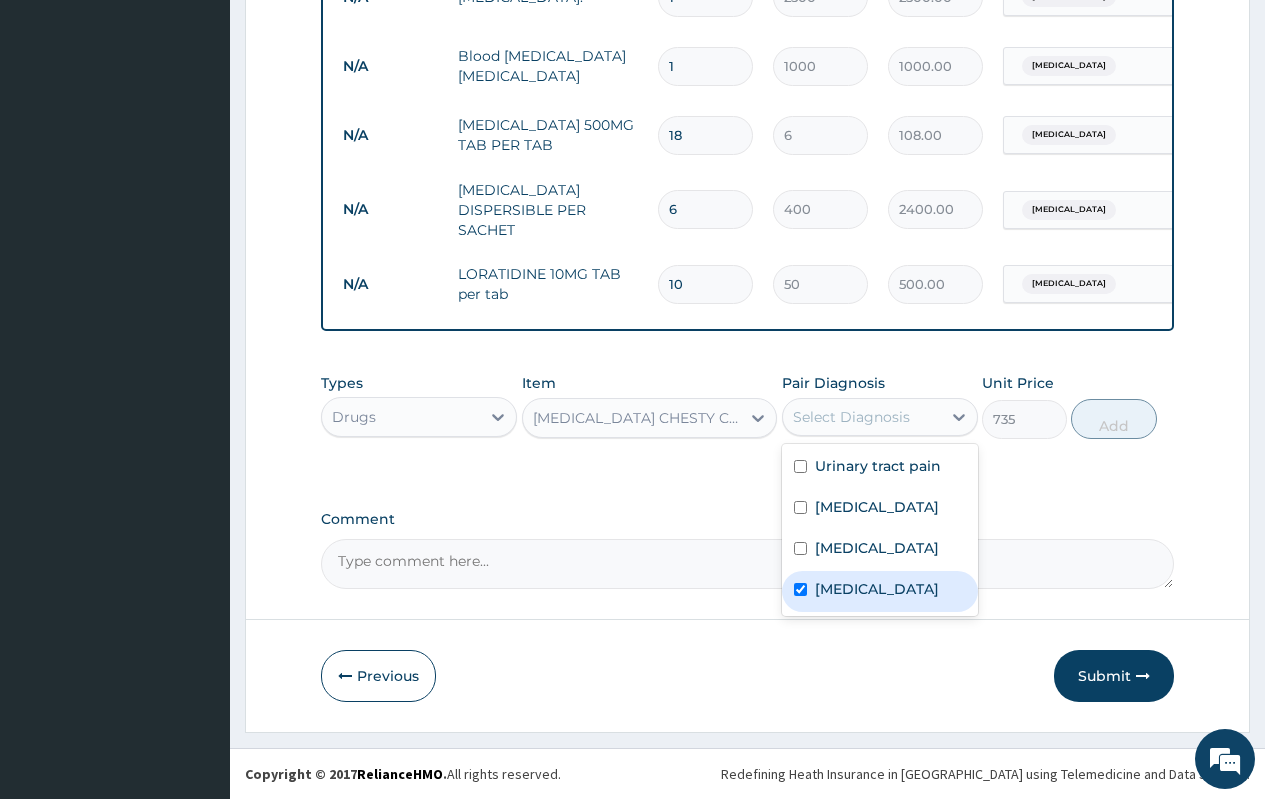 checkbox on "true" 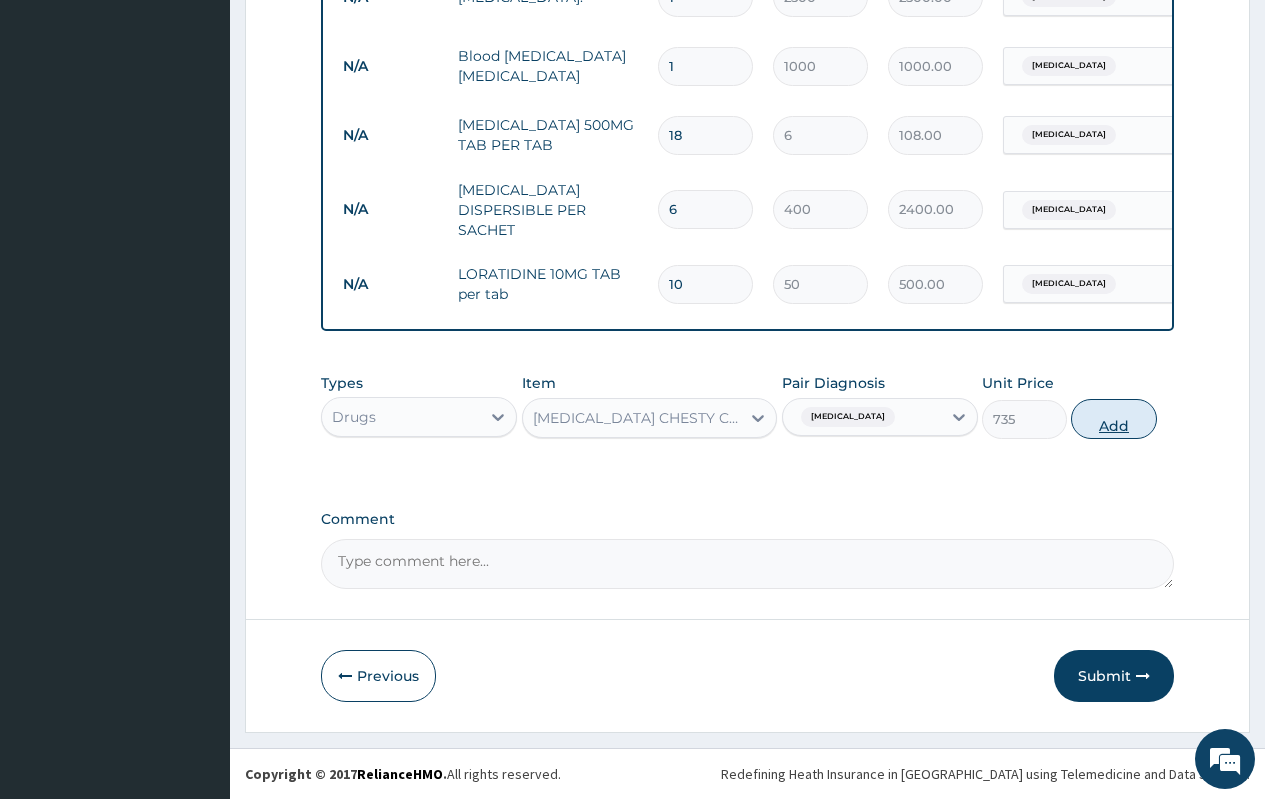 click on "Add" at bounding box center (1113, 419) 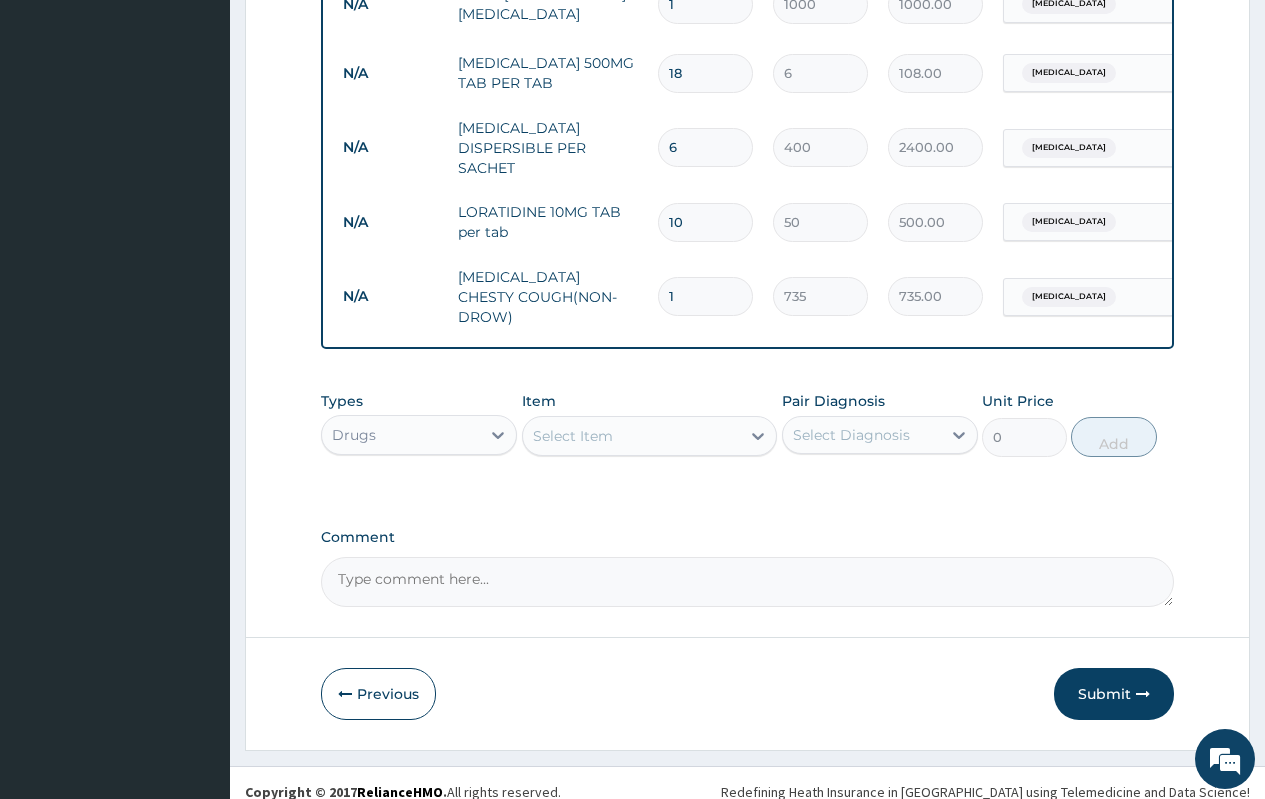 scroll, scrollTop: 1046, scrollLeft: 0, axis: vertical 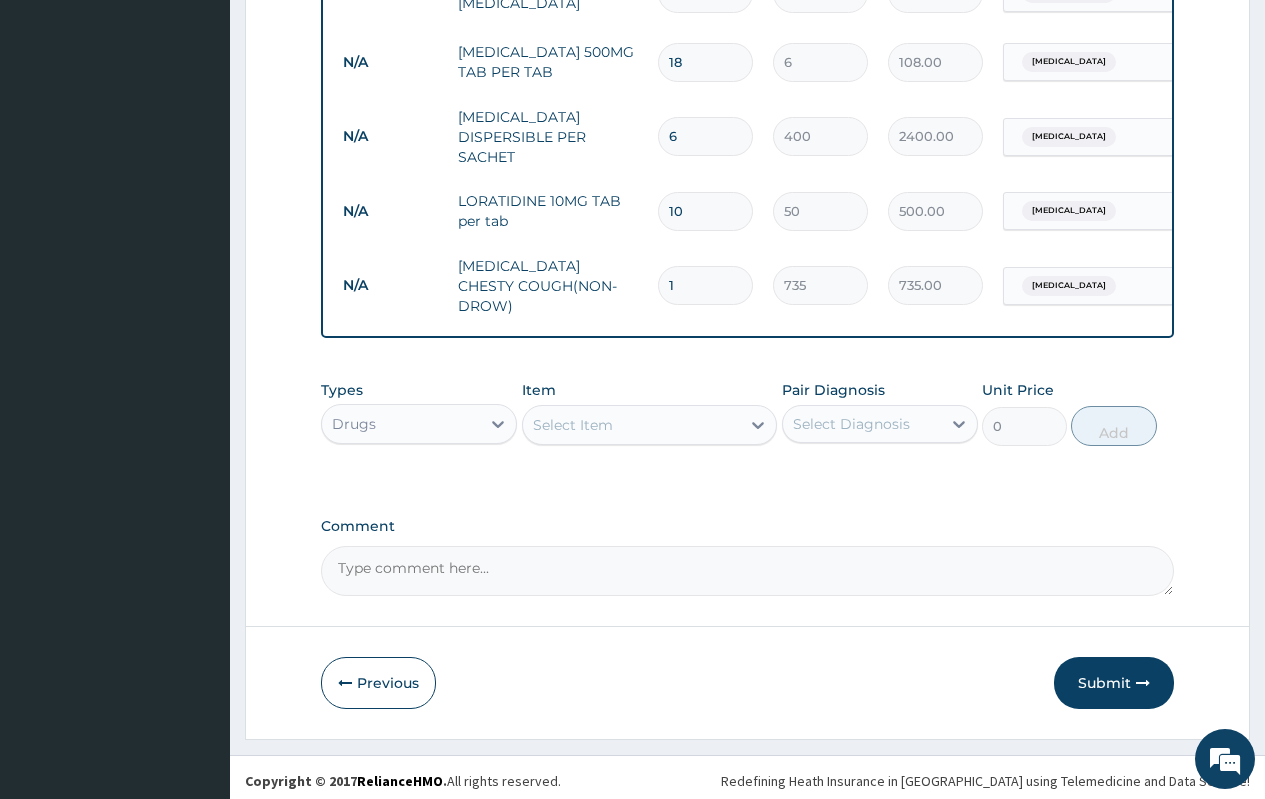click on "Previous   Submit" at bounding box center (747, 683) 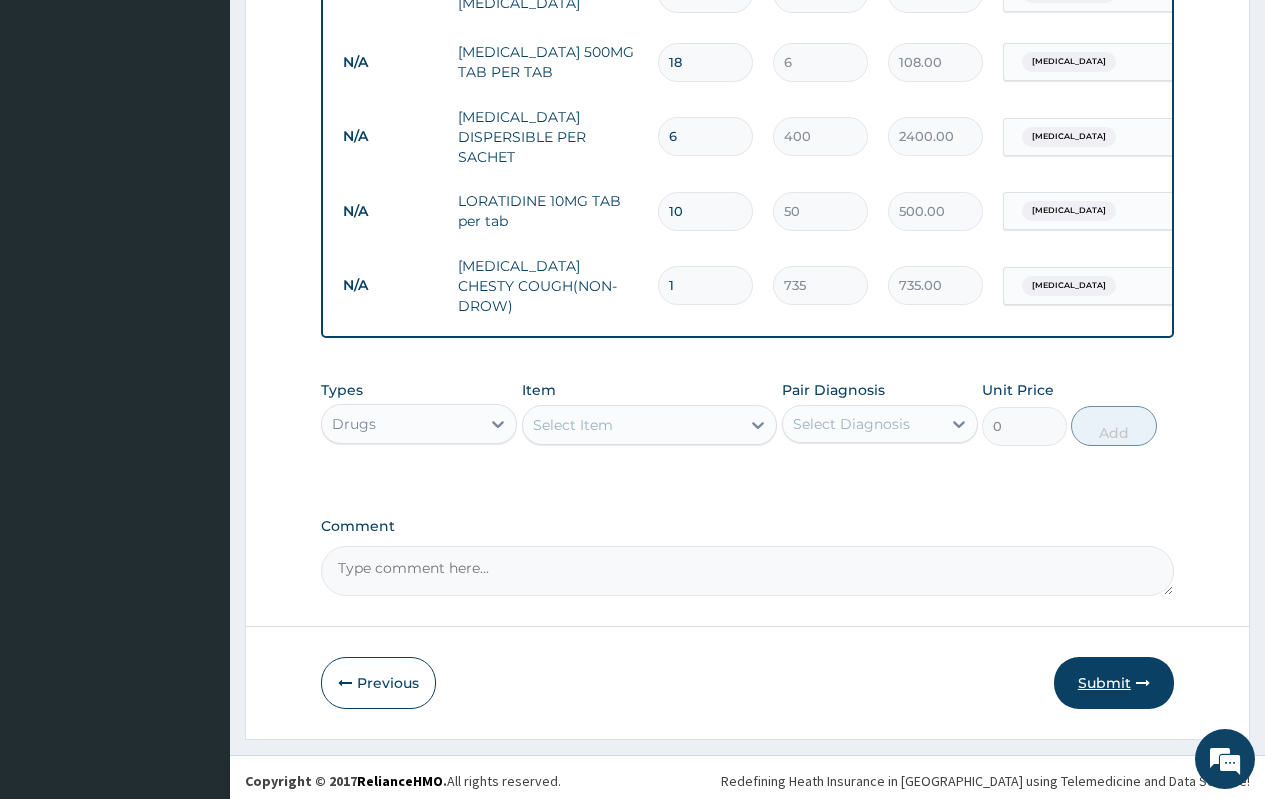 click at bounding box center (1143, 683) 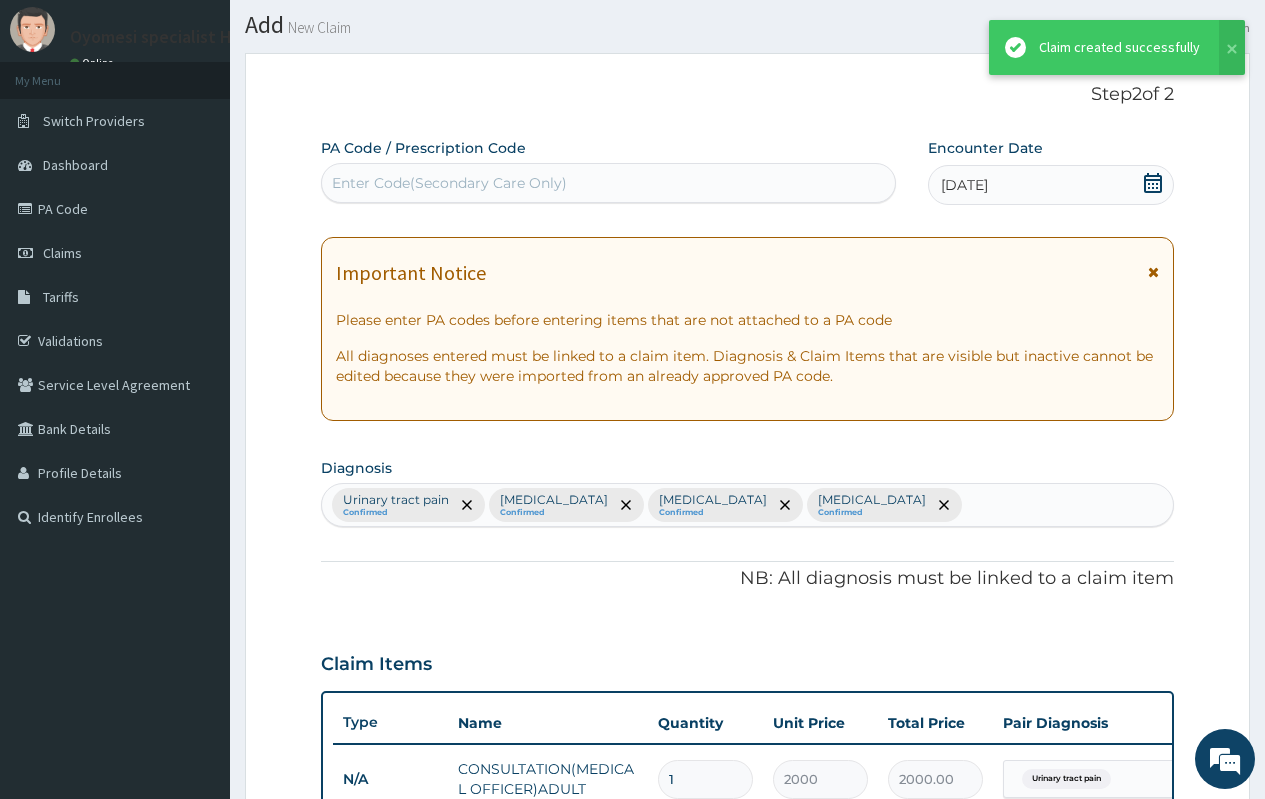 scroll, scrollTop: 1046, scrollLeft: 0, axis: vertical 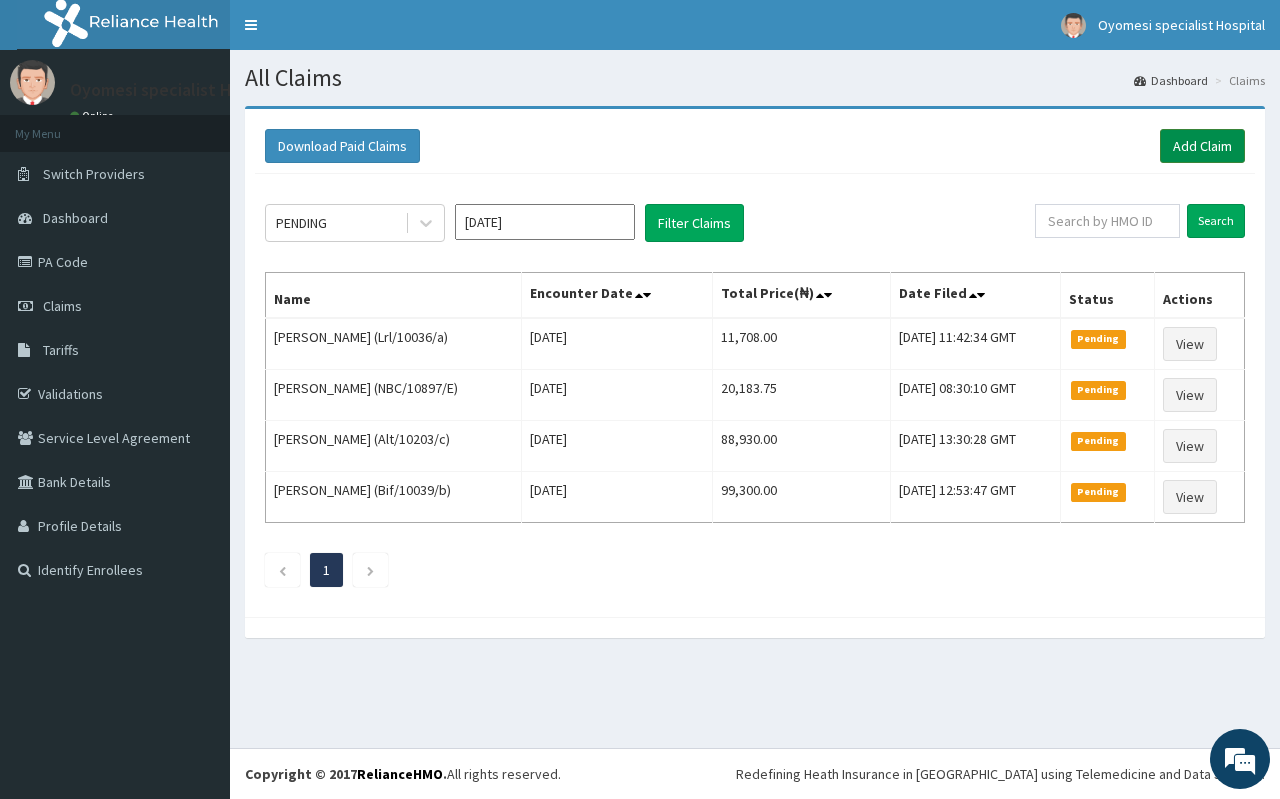 click on "Add Claim" at bounding box center [1202, 146] 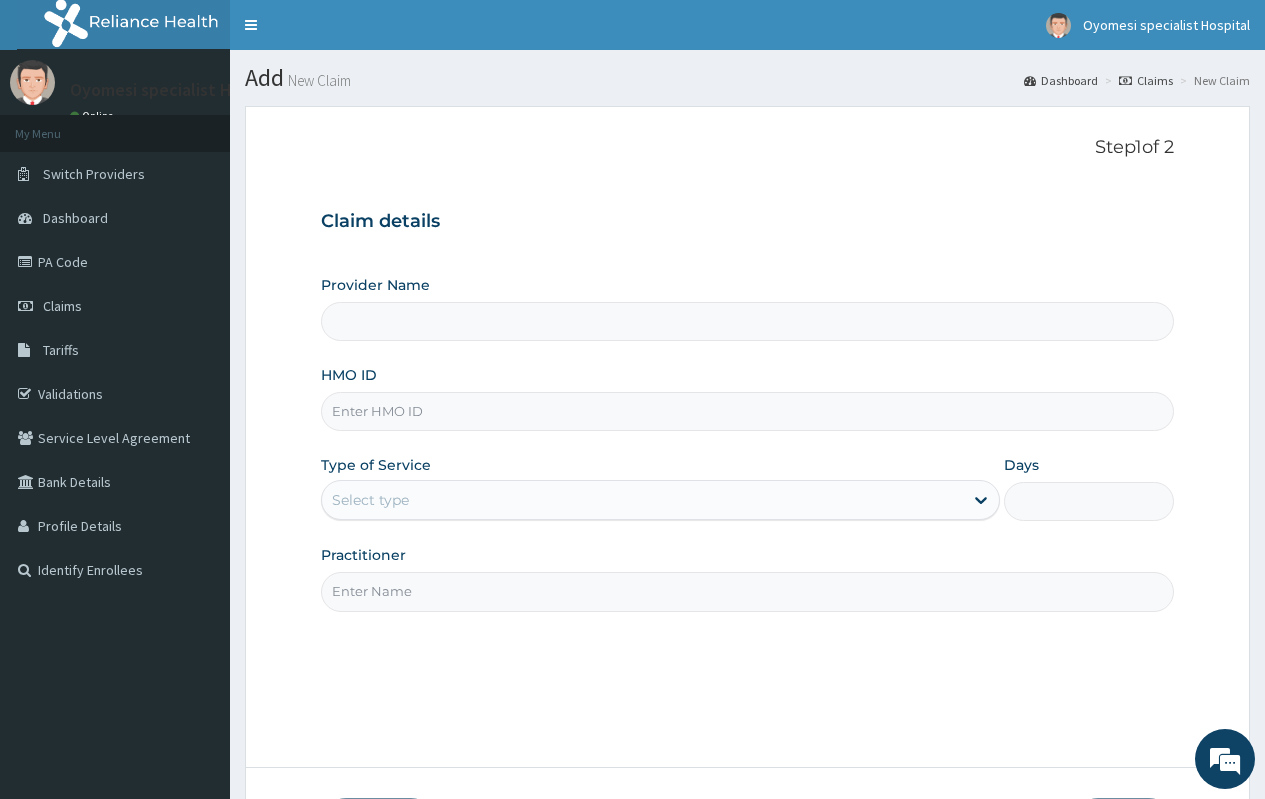 type on "[GEOGRAPHIC_DATA]" 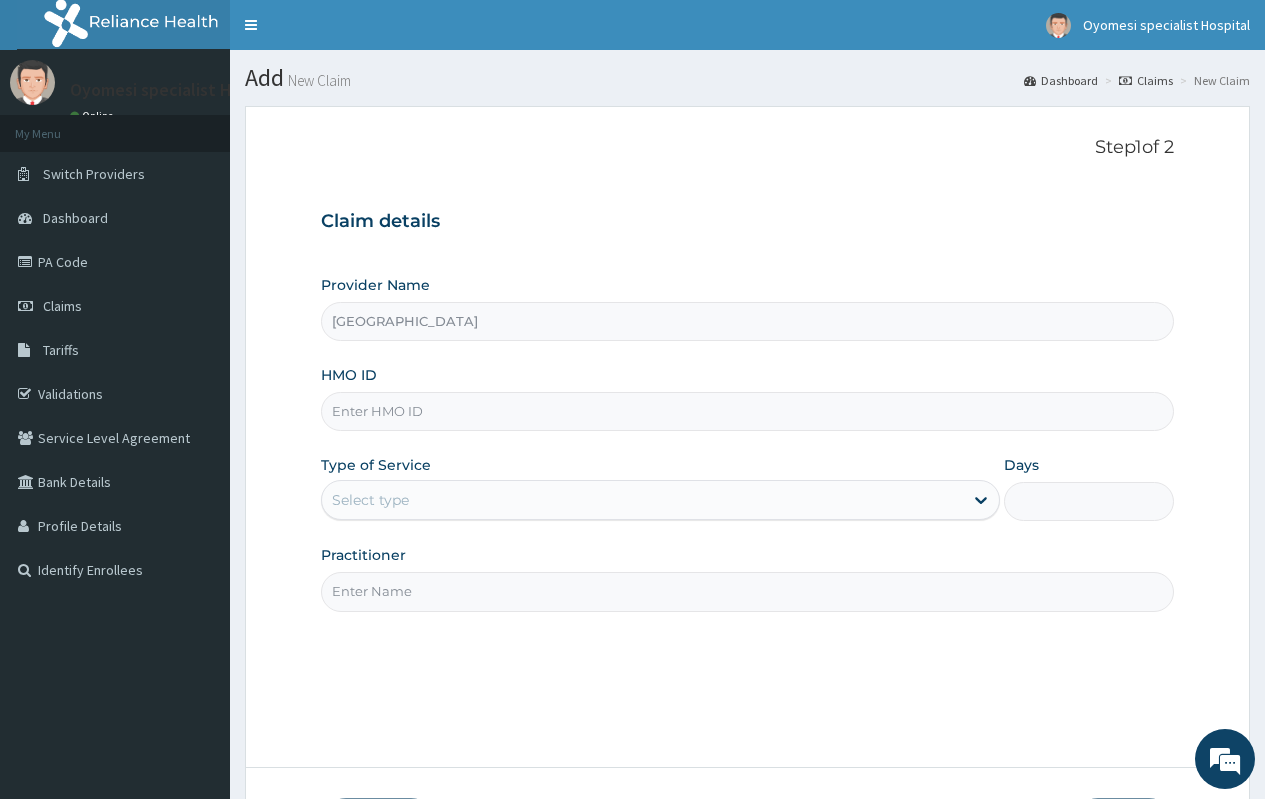 scroll, scrollTop: 0, scrollLeft: 0, axis: both 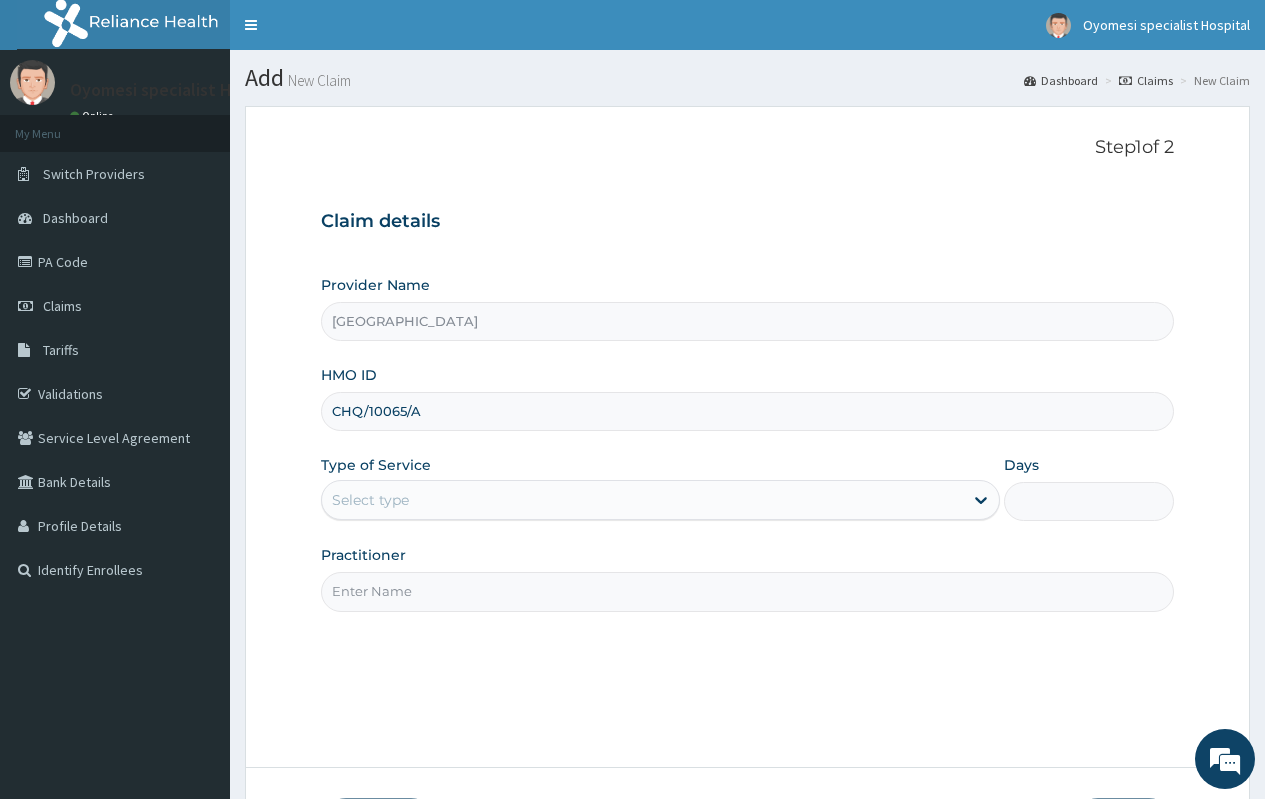 type on "CHQ/10065/A" 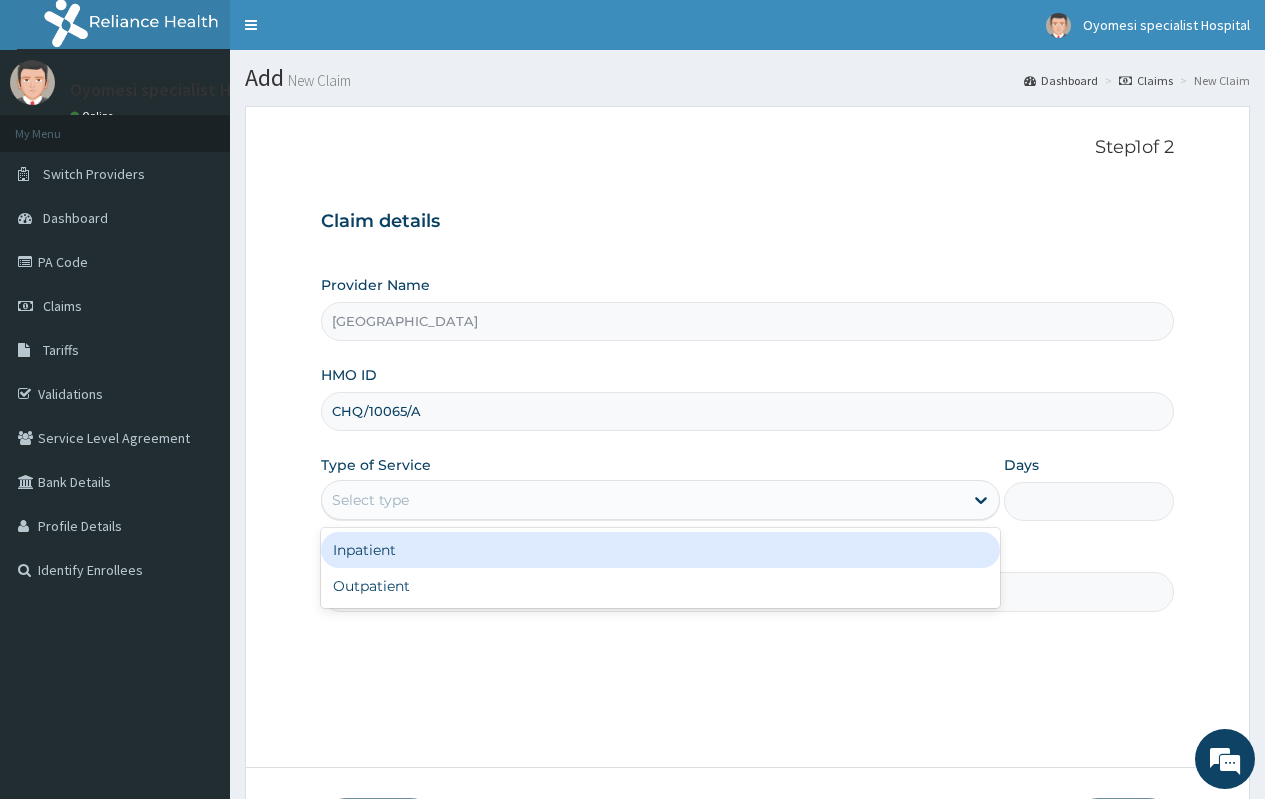 drag, startPoint x: 479, startPoint y: 513, endPoint x: 478, endPoint y: 525, distance: 12.0415945 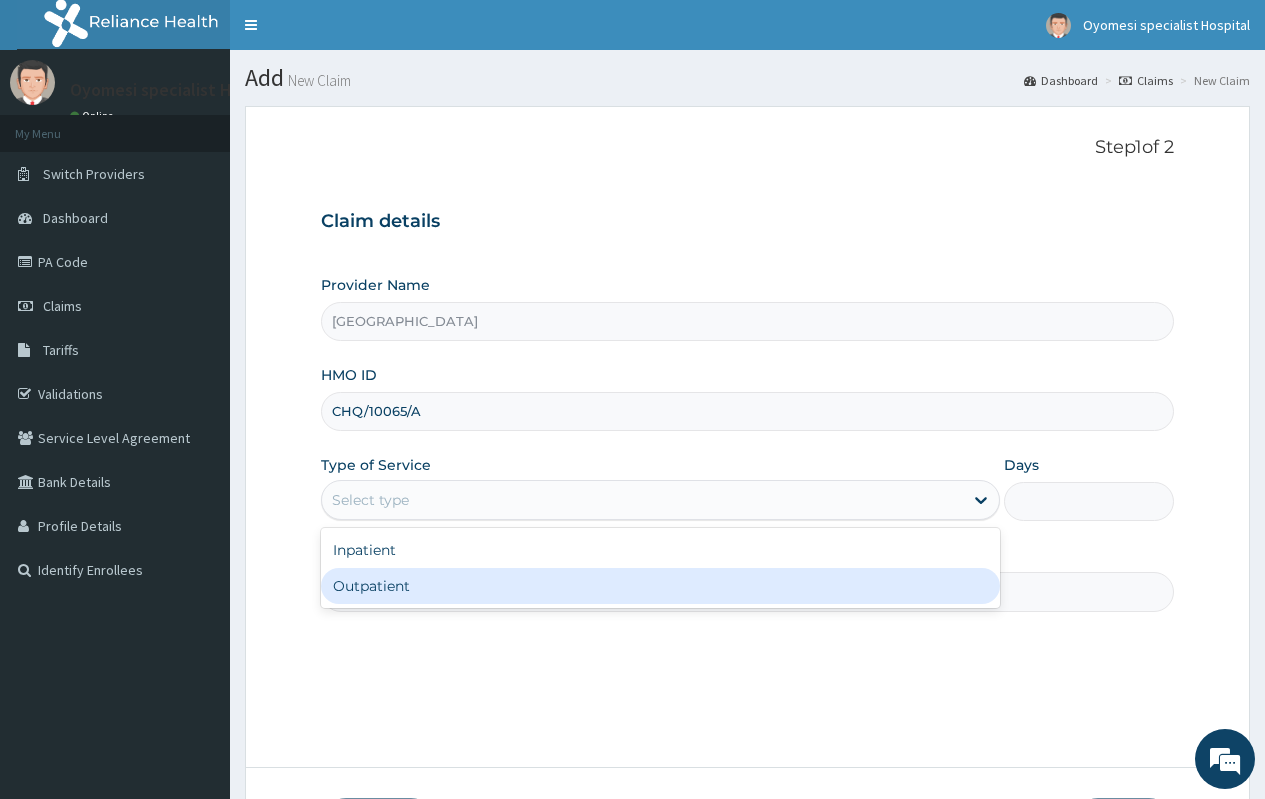 click on "Outpatient" at bounding box center (660, 586) 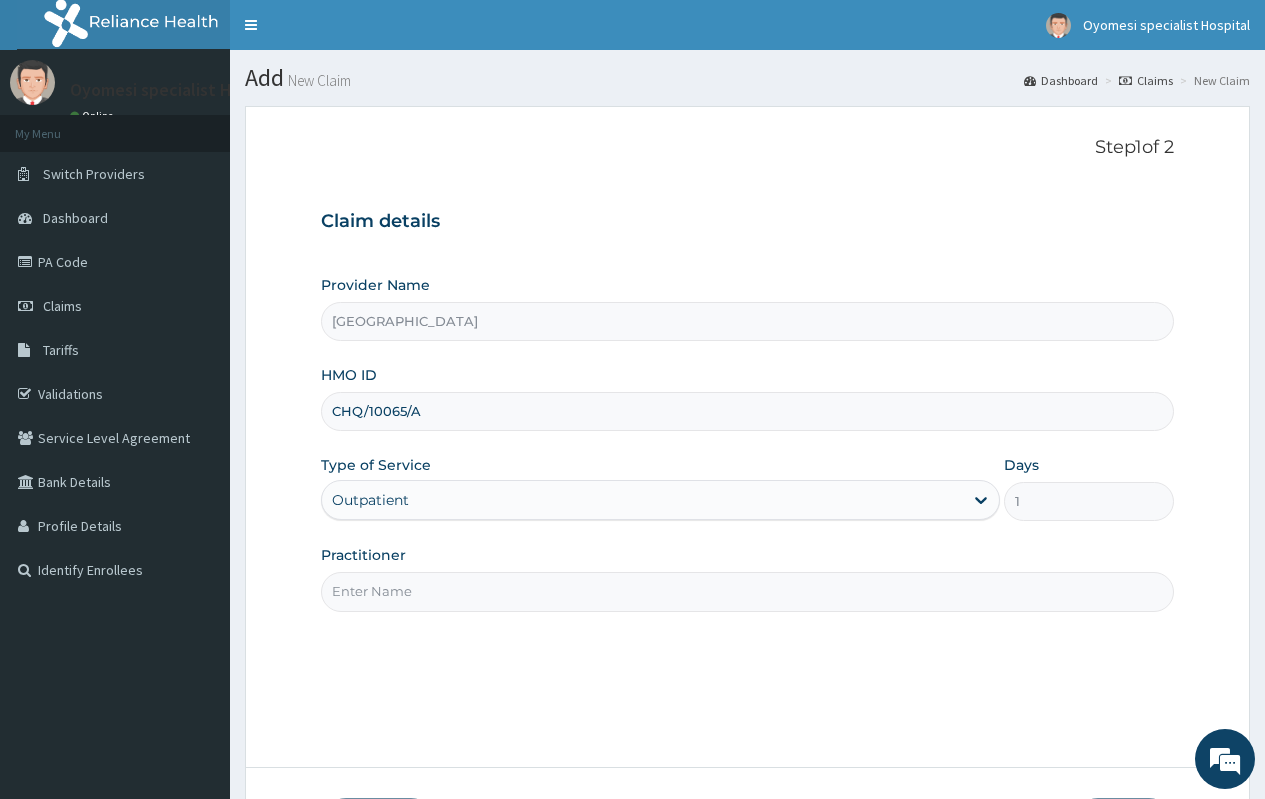 click on "Practitioner" at bounding box center (747, 591) 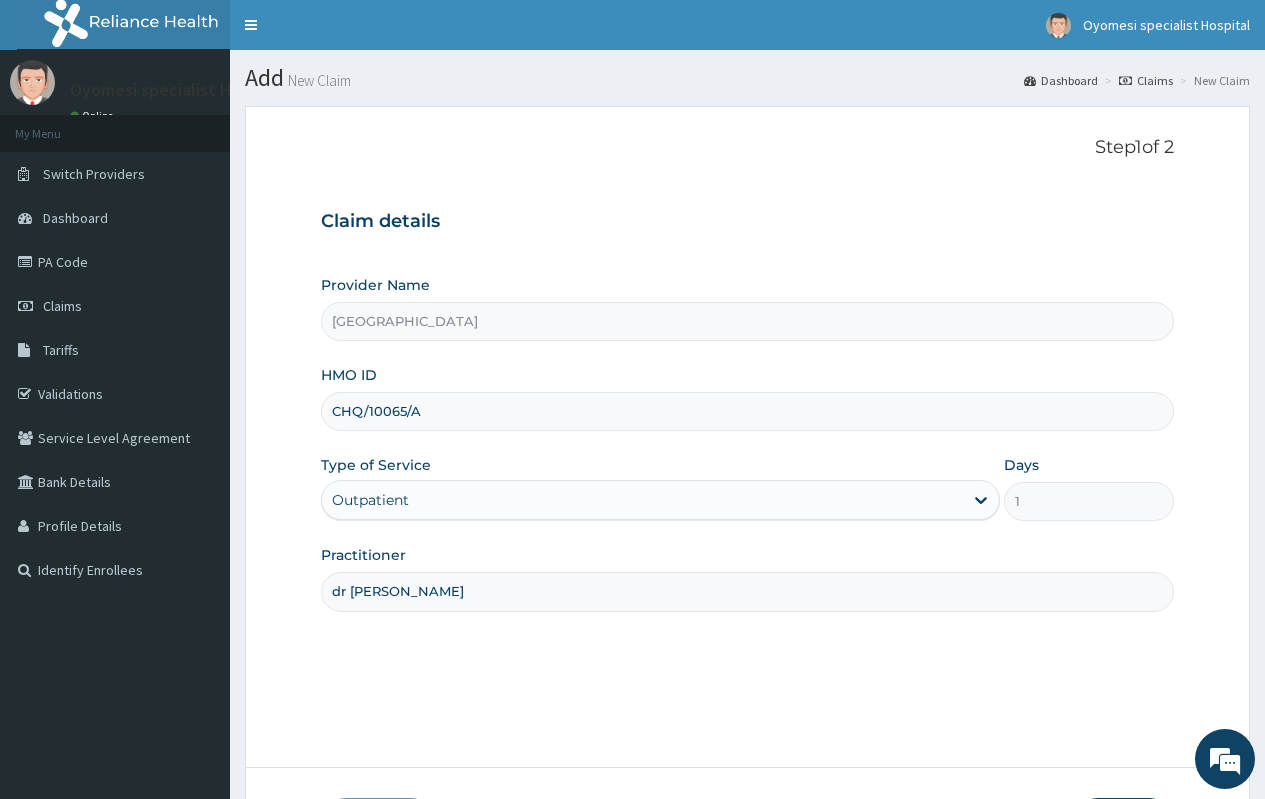 scroll, scrollTop: 148, scrollLeft: 0, axis: vertical 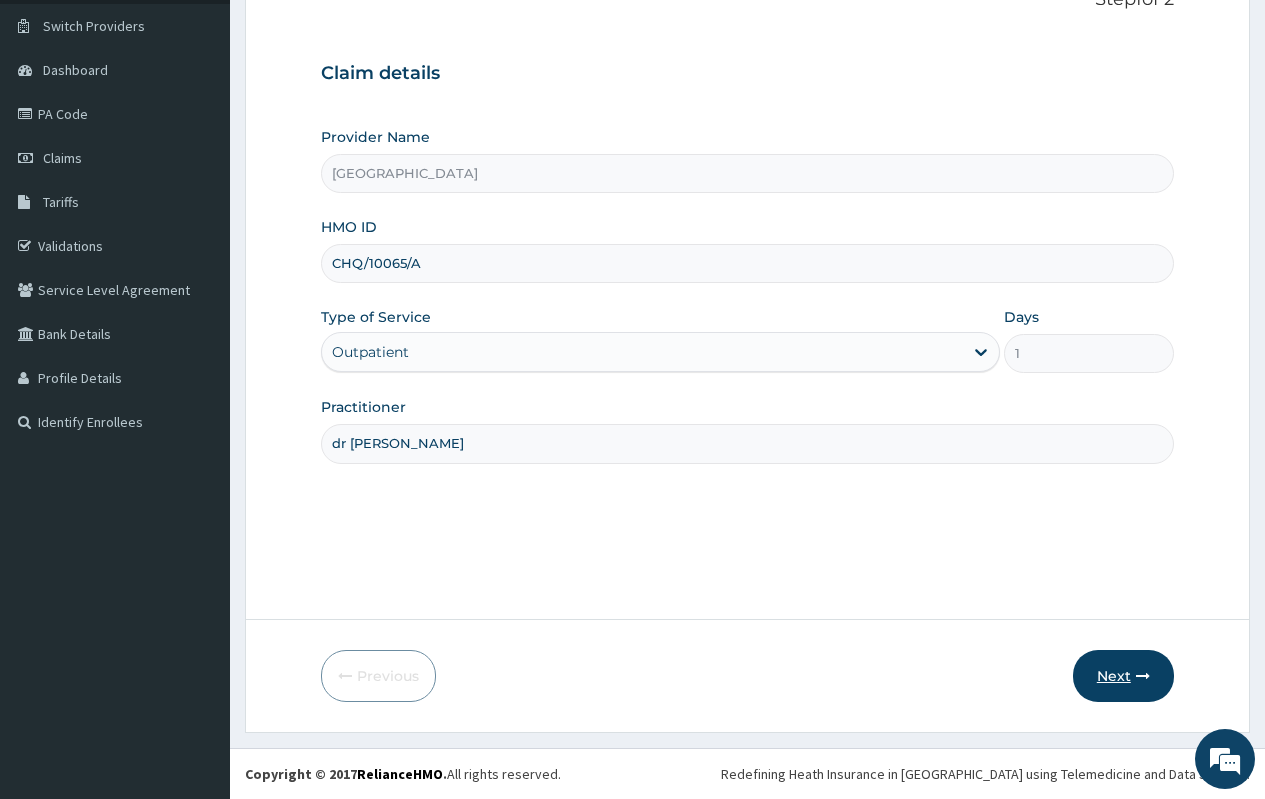 type on "dr [PERSON_NAME]" 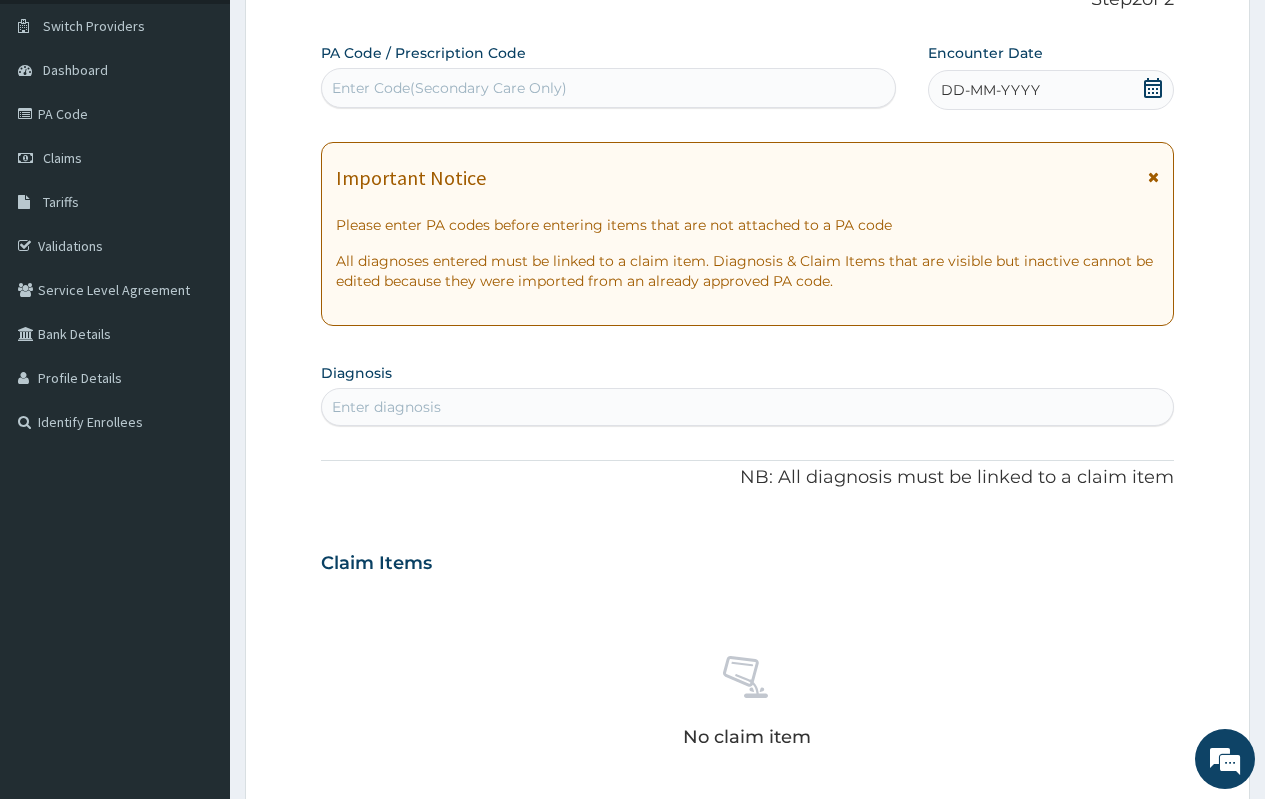 click 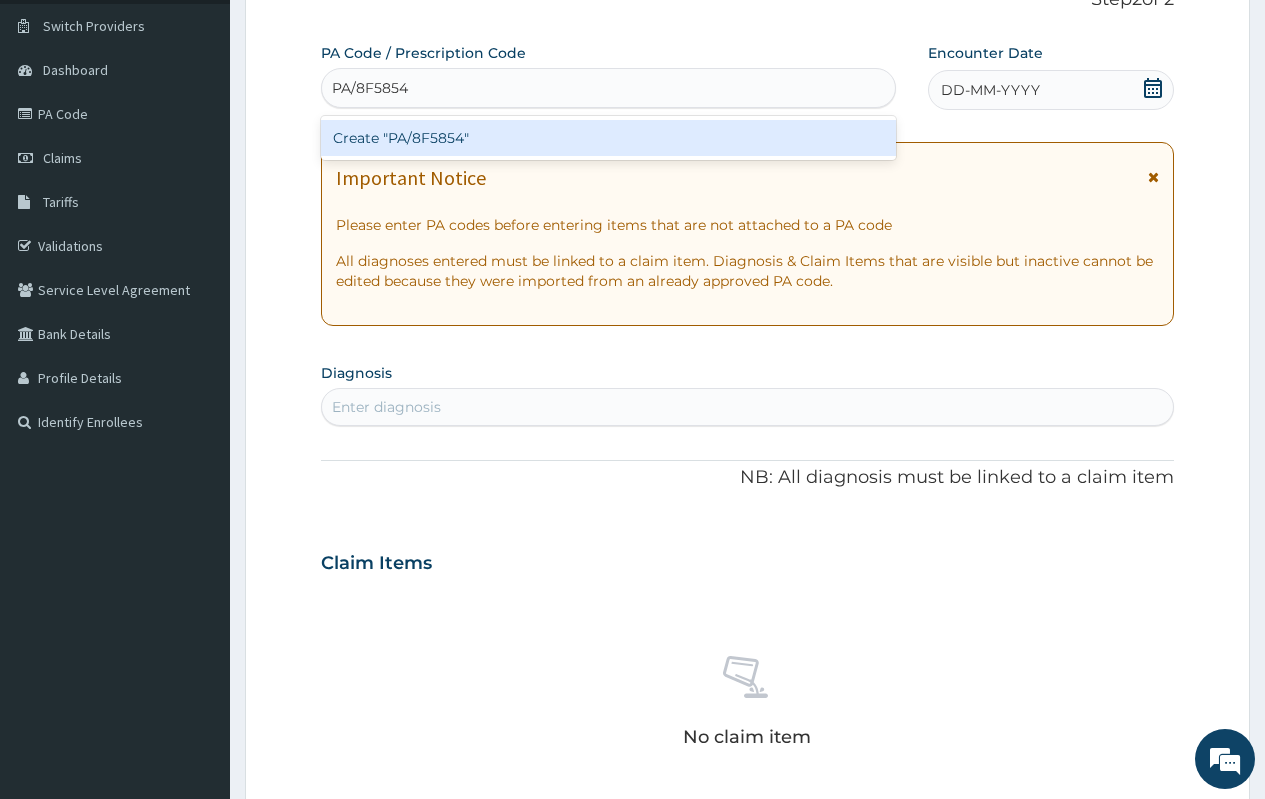 click on "Create "PA/8F5854"" at bounding box center (608, 138) 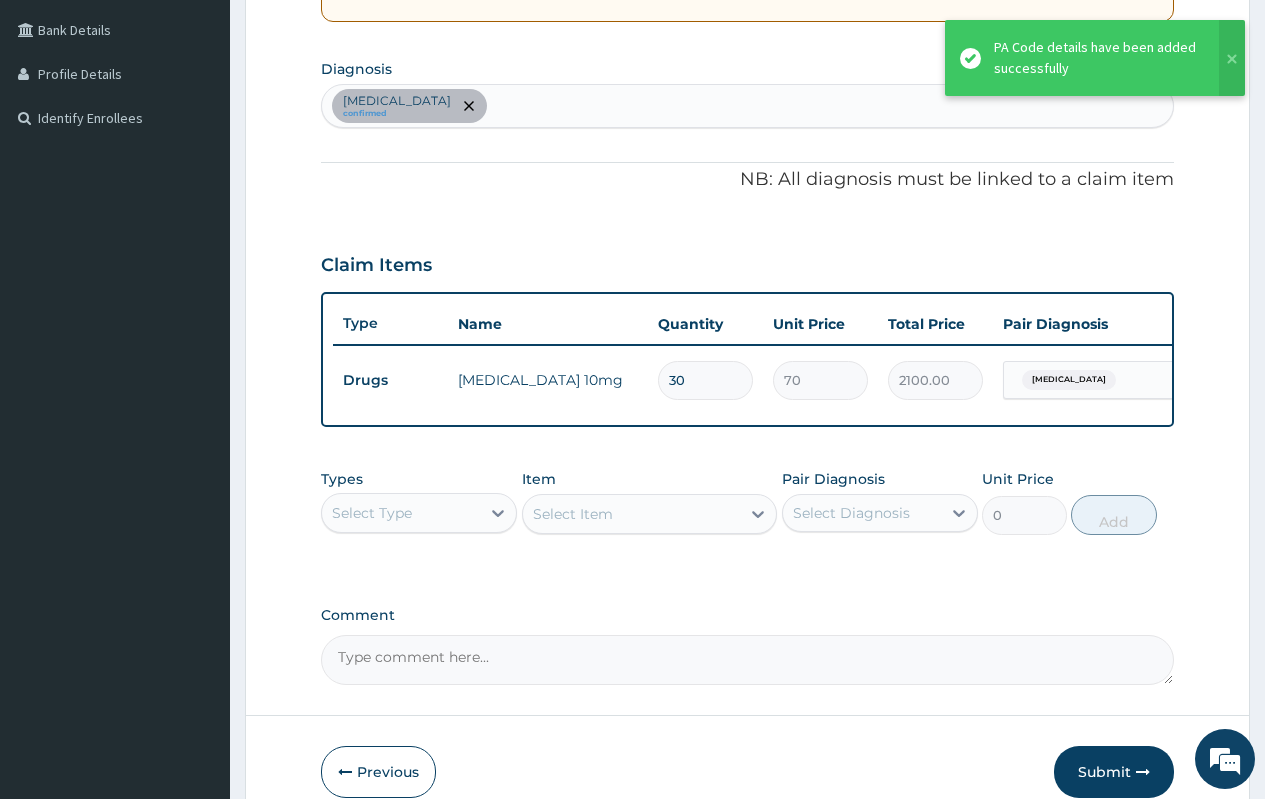 scroll, scrollTop: 489, scrollLeft: 0, axis: vertical 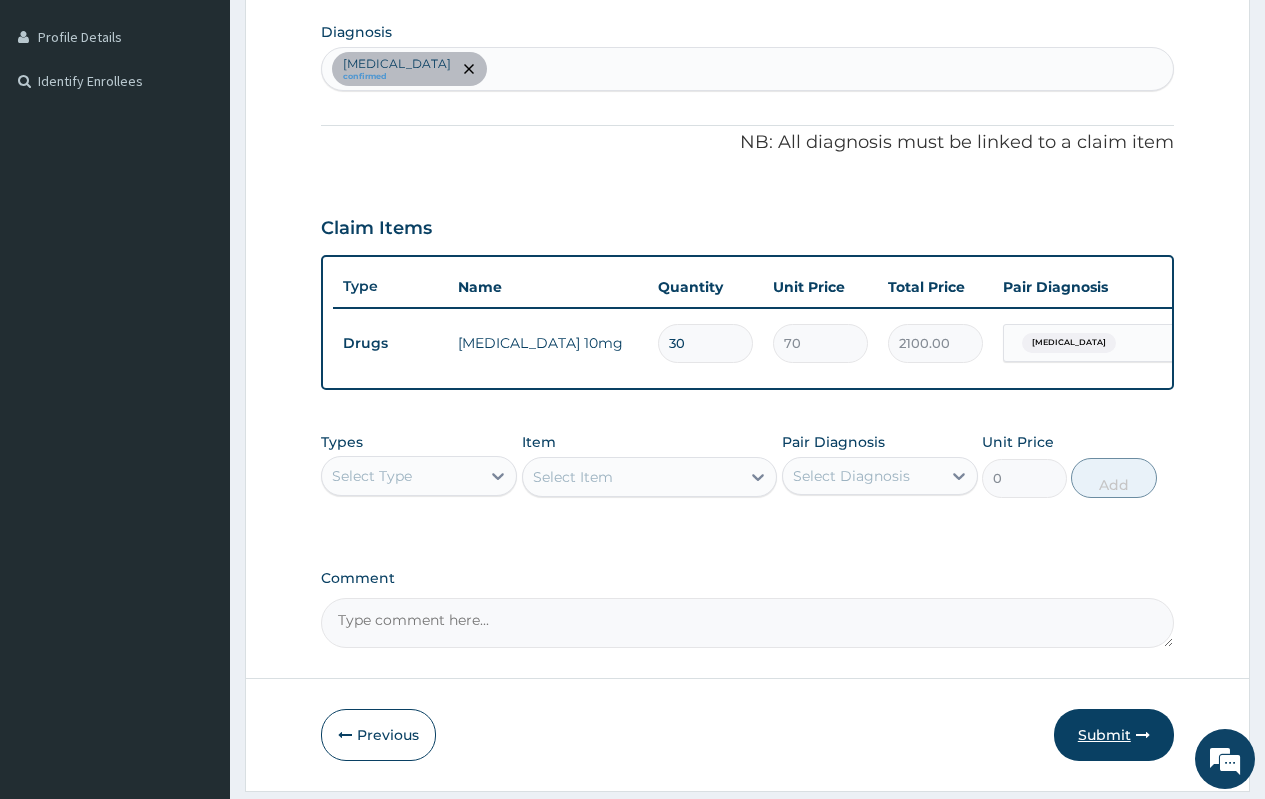 click on "Submit" at bounding box center [1114, 735] 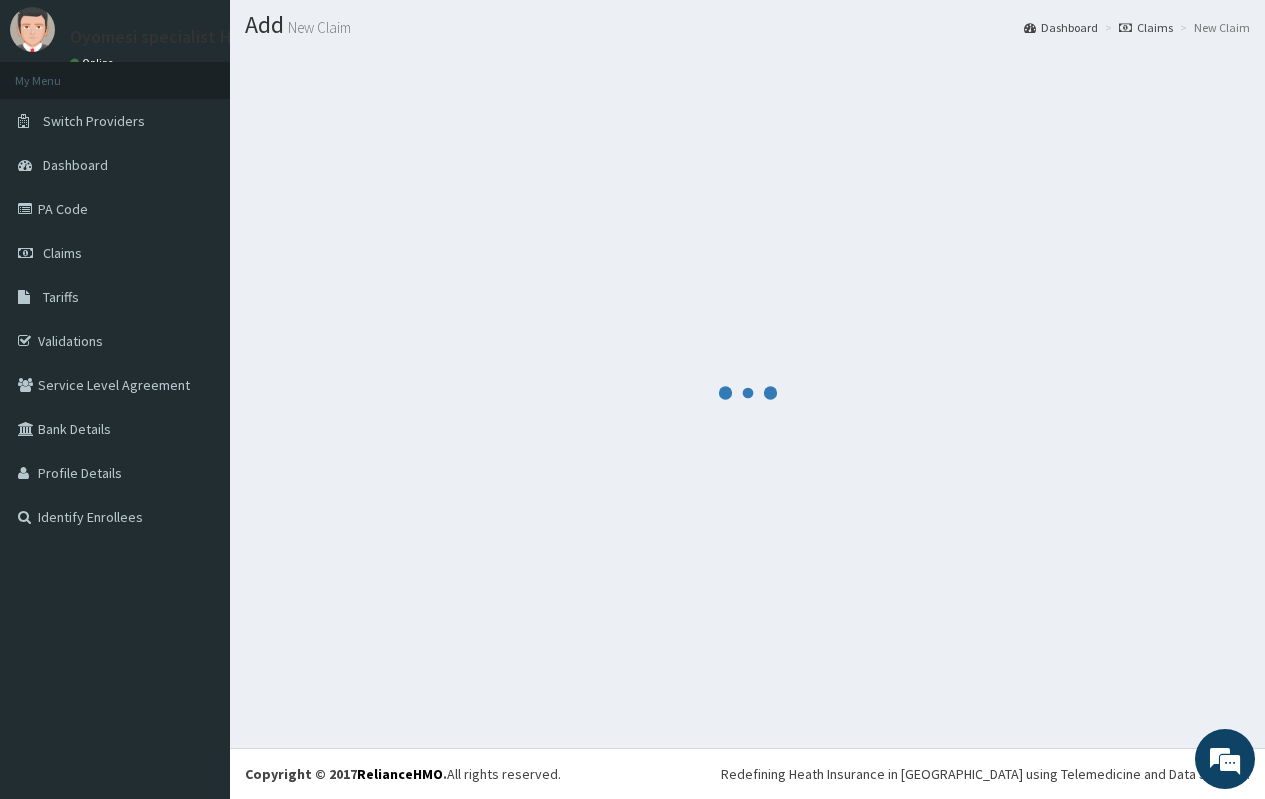 scroll, scrollTop: 53, scrollLeft: 0, axis: vertical 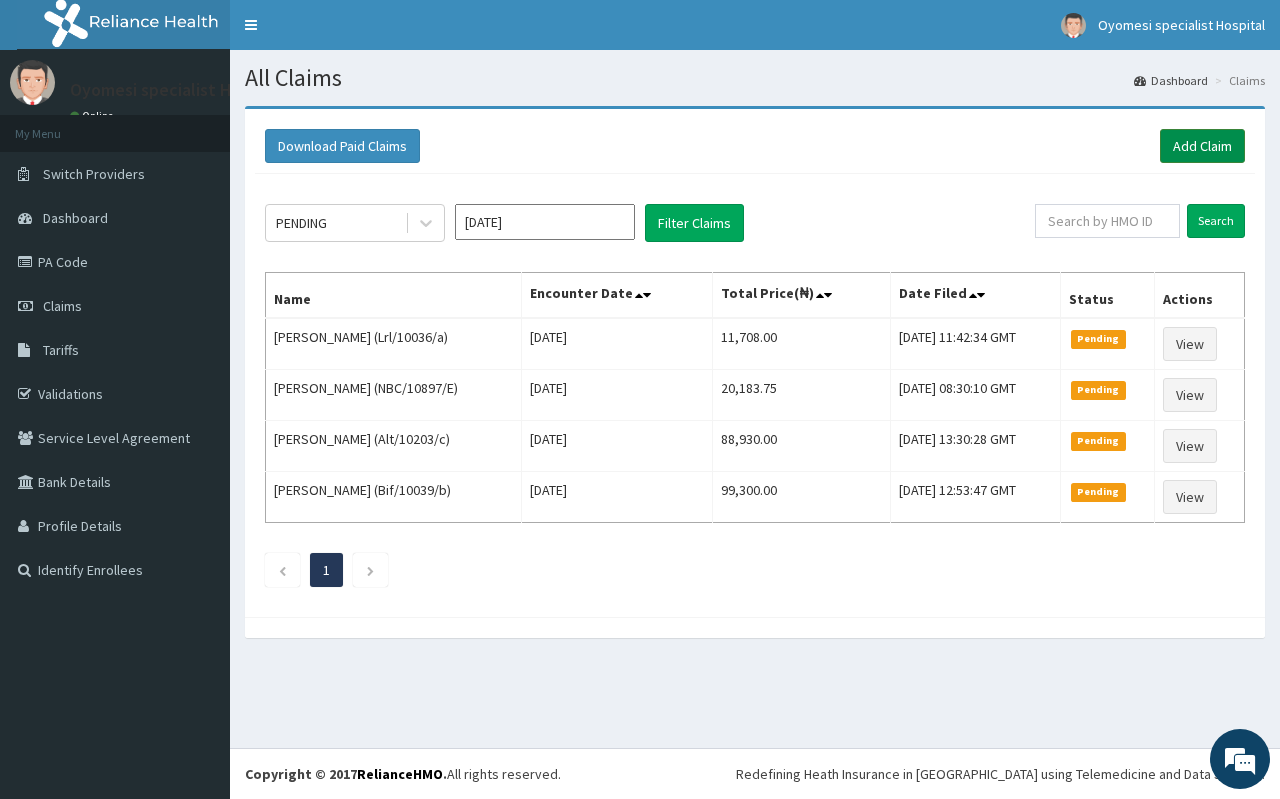 click on "Add Claim" at bounding box center (1202, 146) 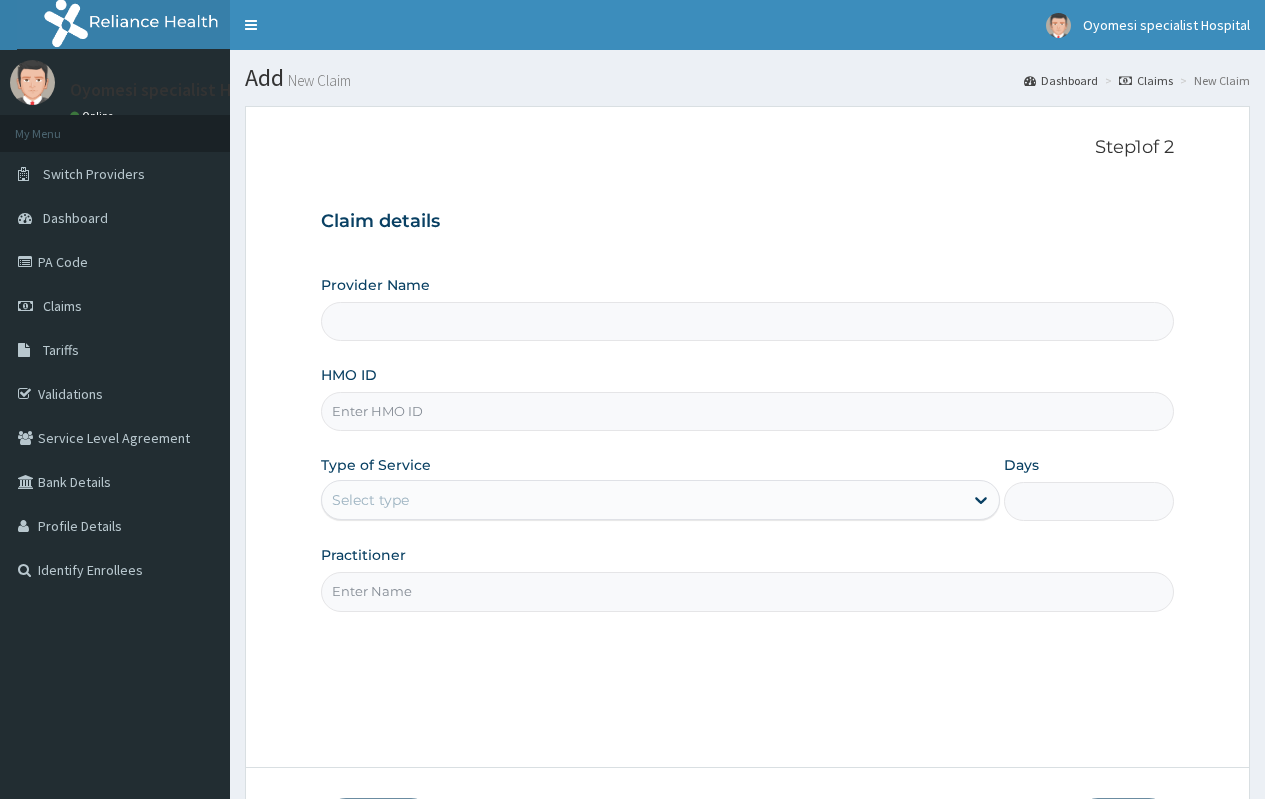 scroll, scrollTop: 0, scrollLeft: 0, axis: both 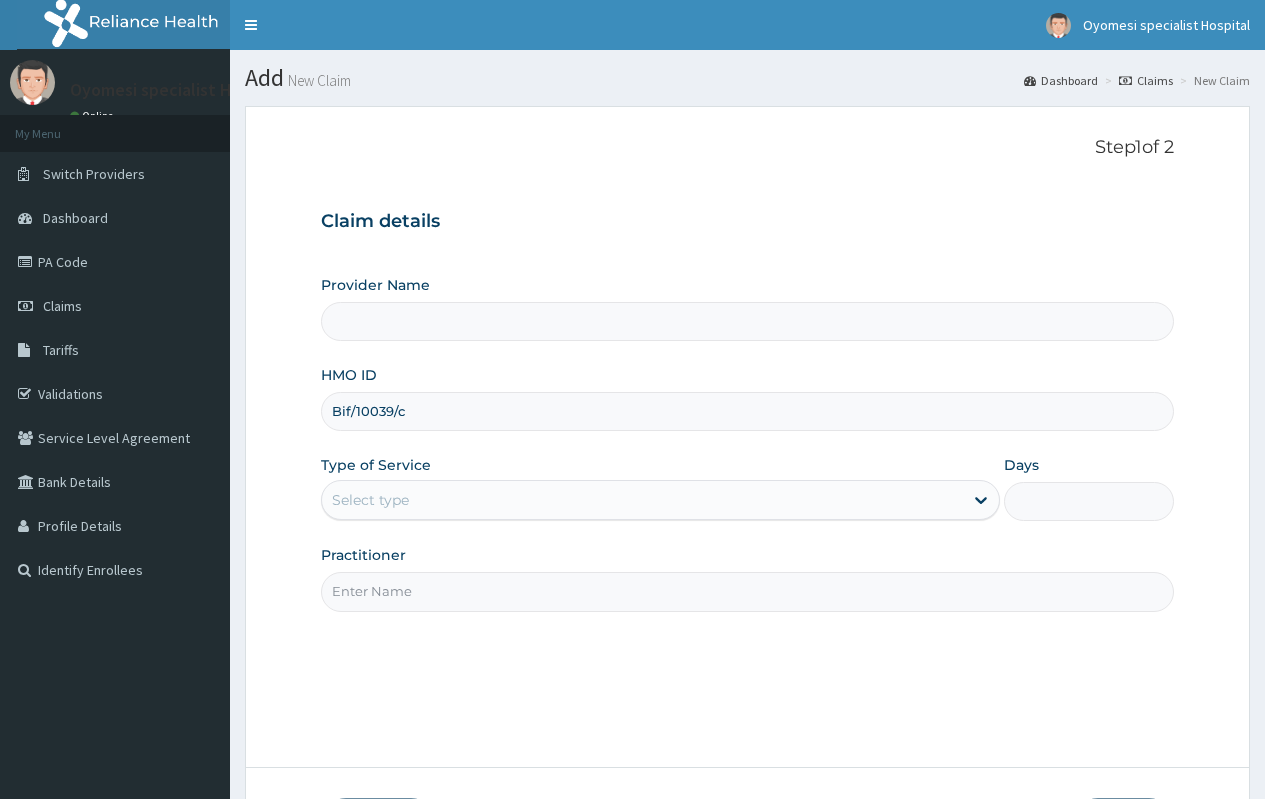 type on "[GEOGRAPHIC_DATA]" 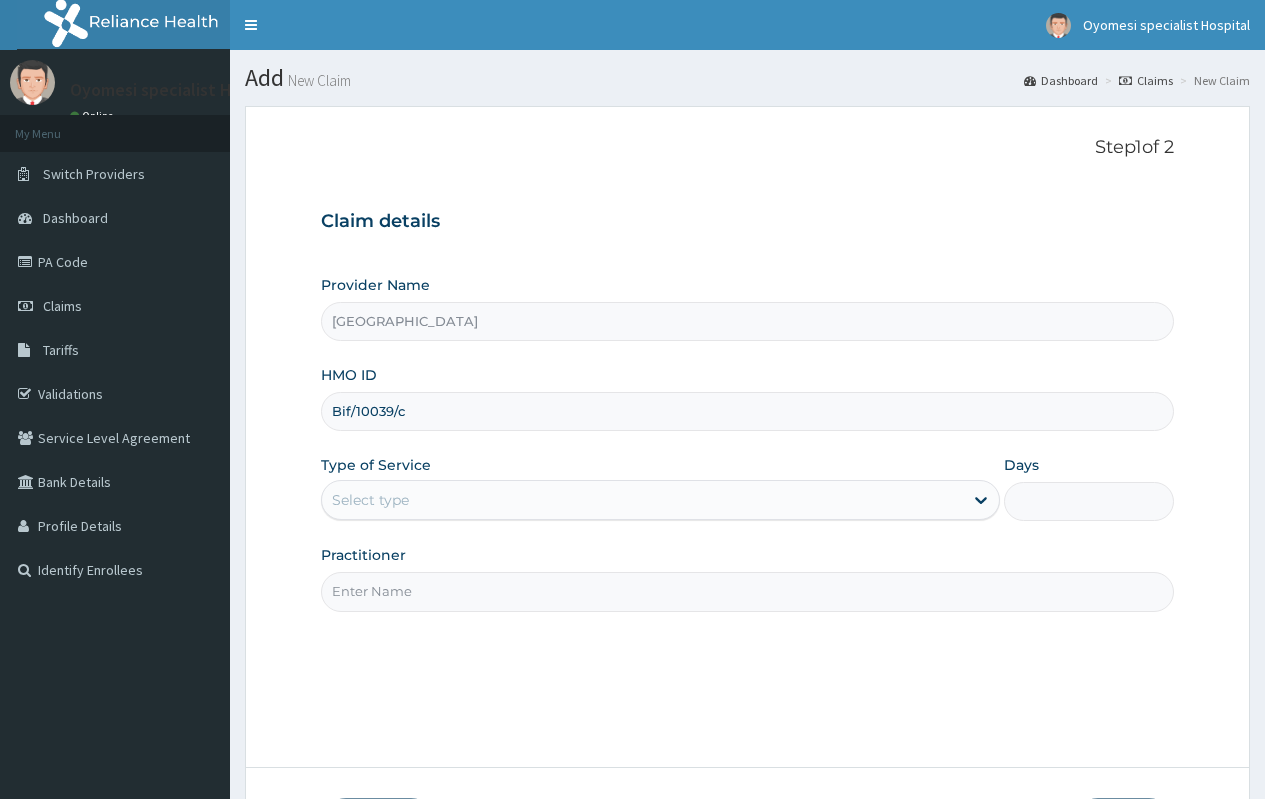 type on "Bif/10039/c" 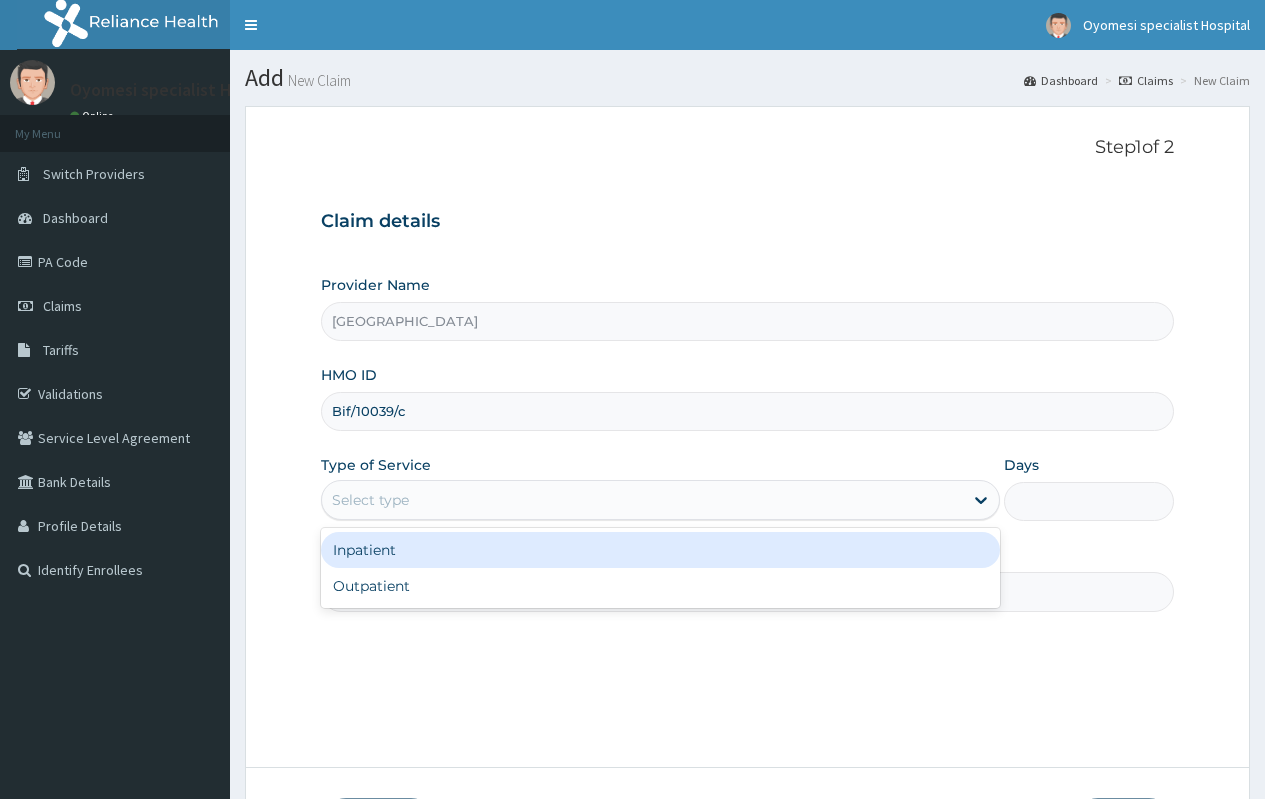 click on "Select type" at bounding box center [642, 500] 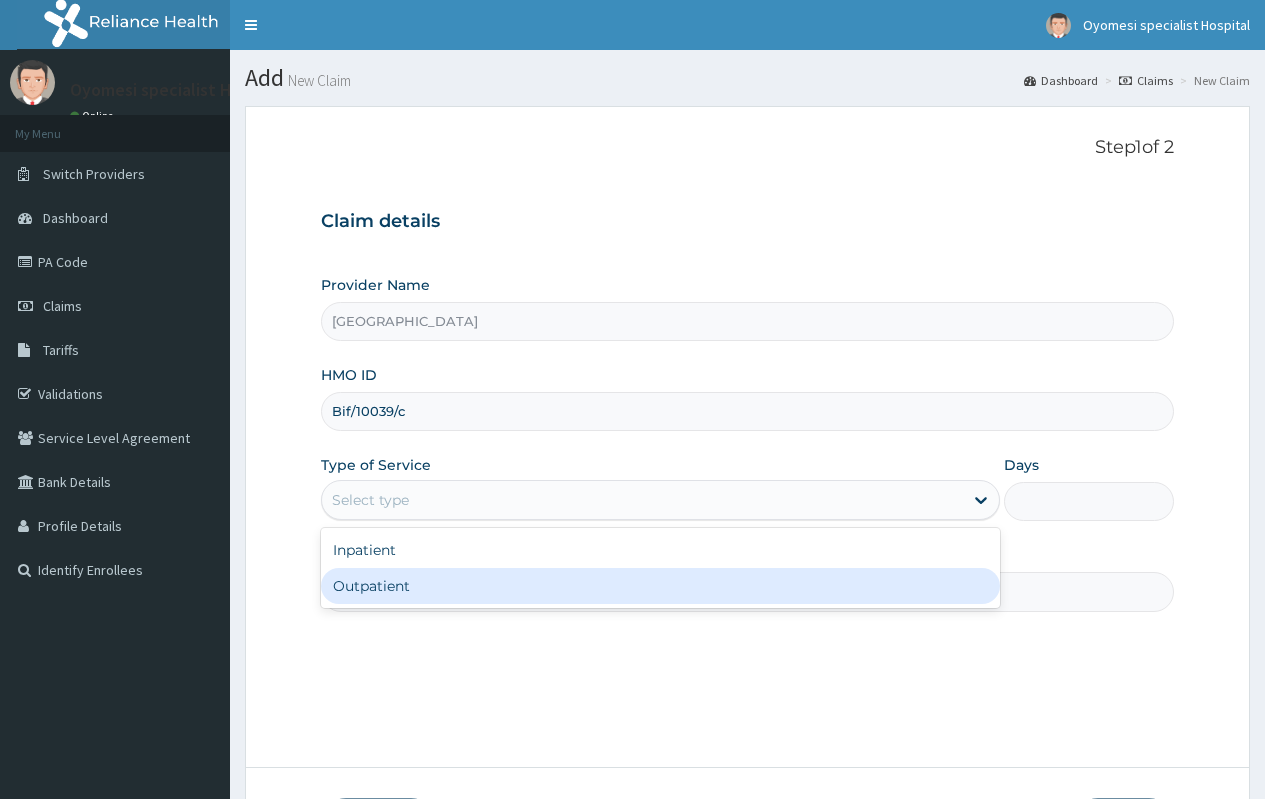 click on "Outpatient" at bounding box center [660, 586] 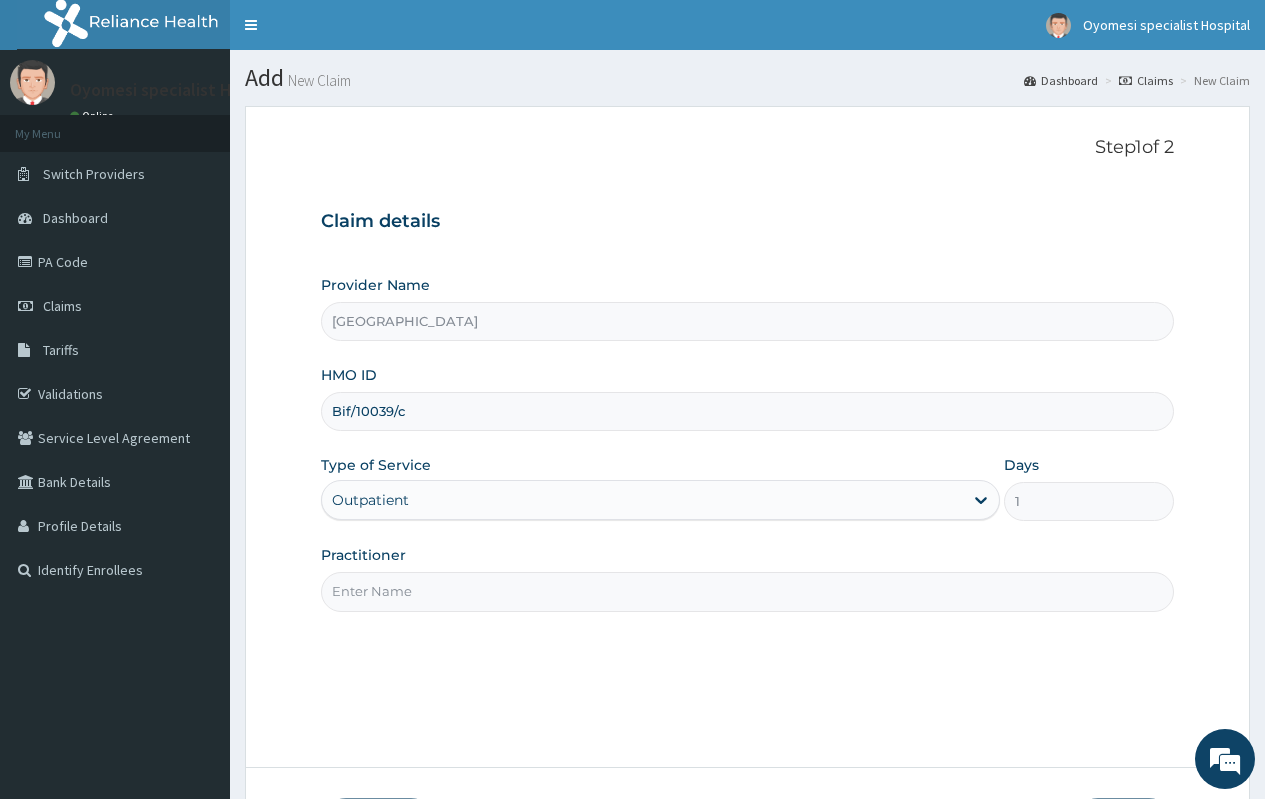click on "Practitioner" at bounding box center (747, 591) 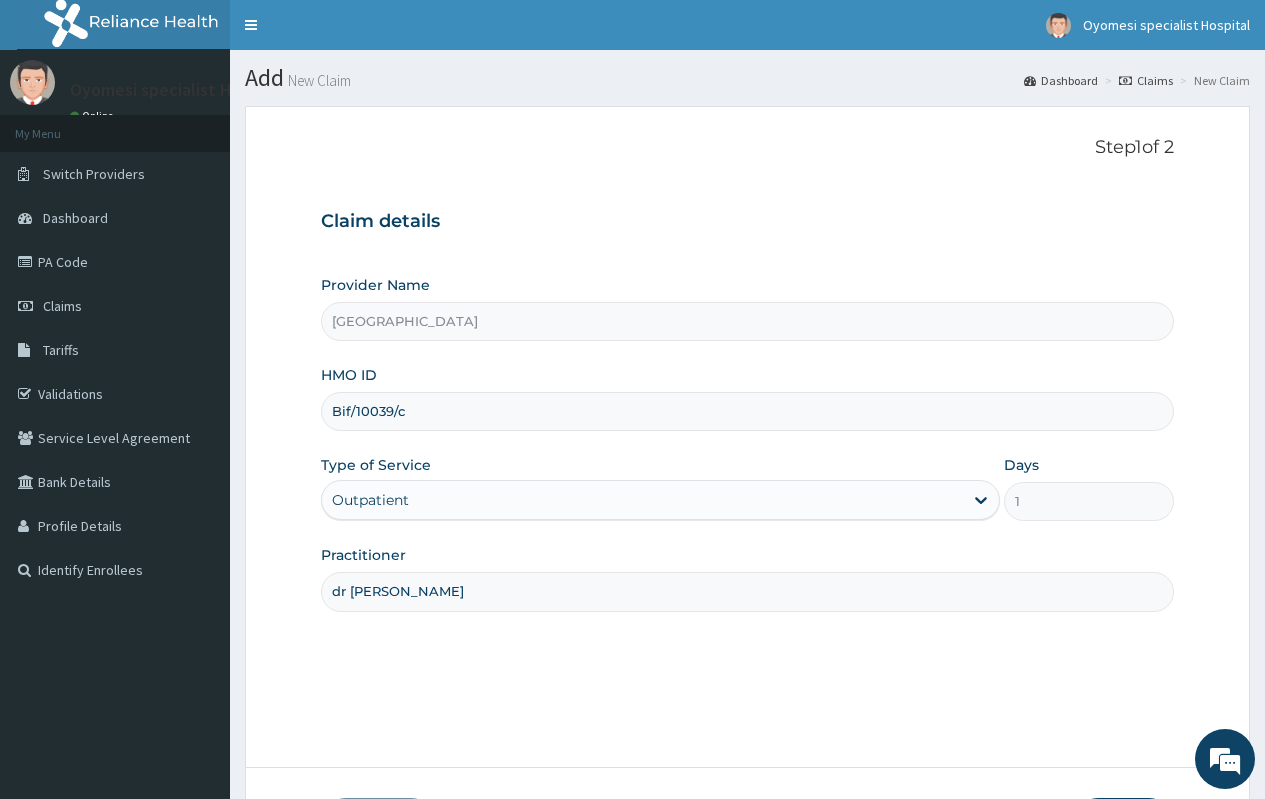 scroll, scrollTop: 148, scrollLeft: 0, axis: vertical 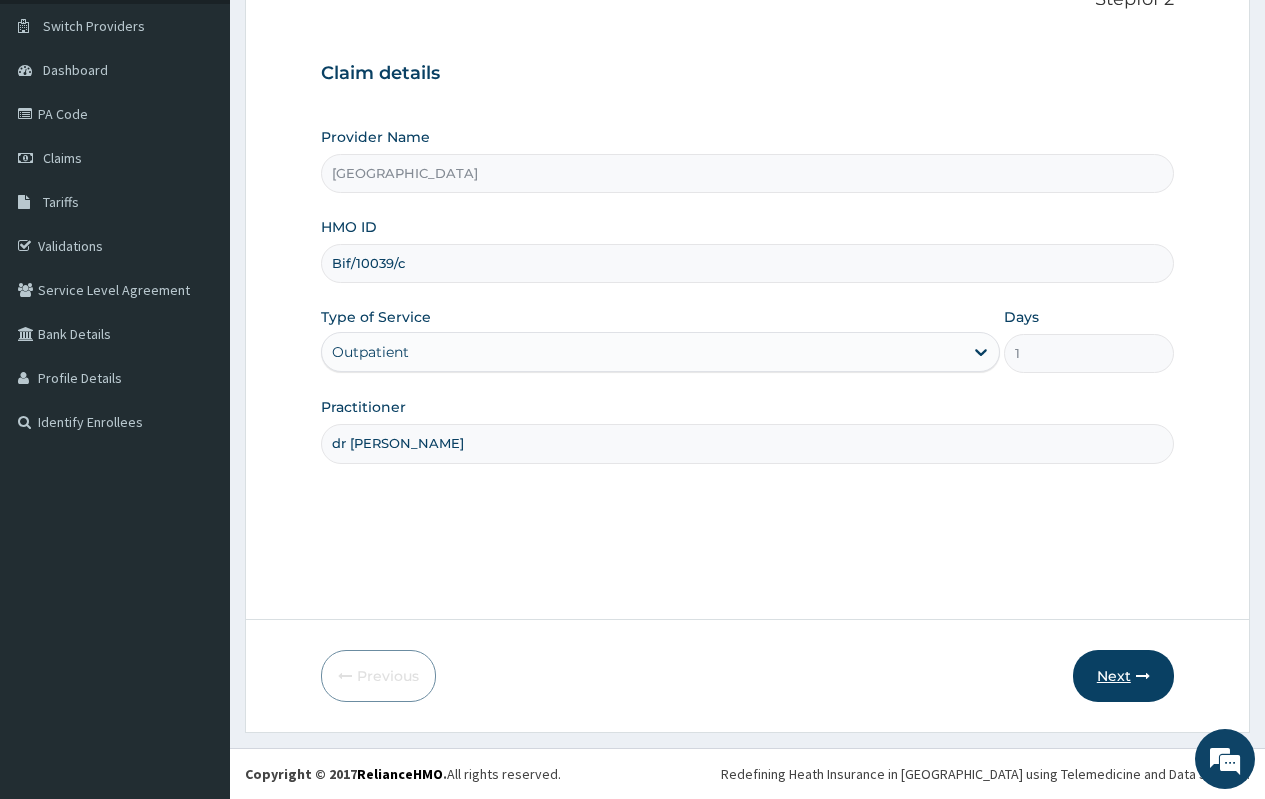 type on "dr [PERSON_NAME]" 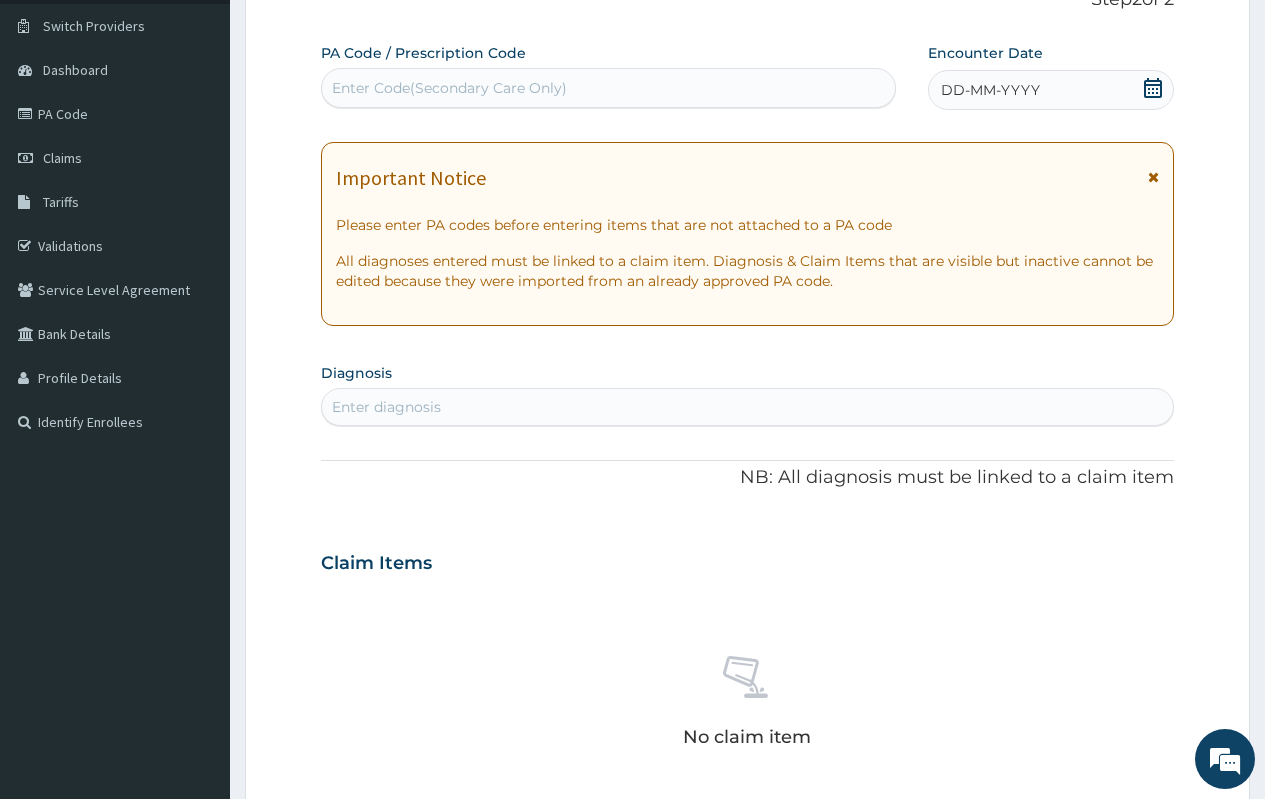 click on "Enter Code(Secondary Care Only)" at bounding box center (449, 88) 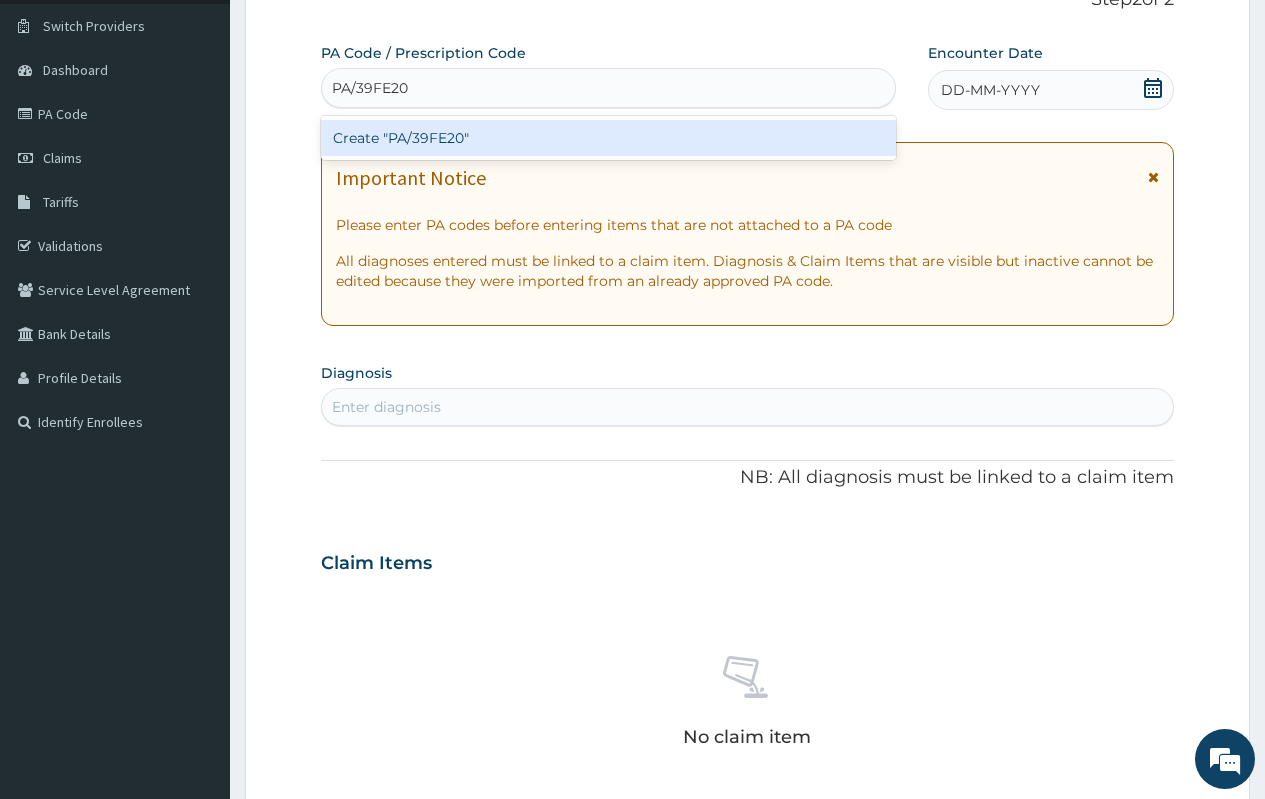 click on "Create "PA/39FE20"" at bounding box center [608, 138] 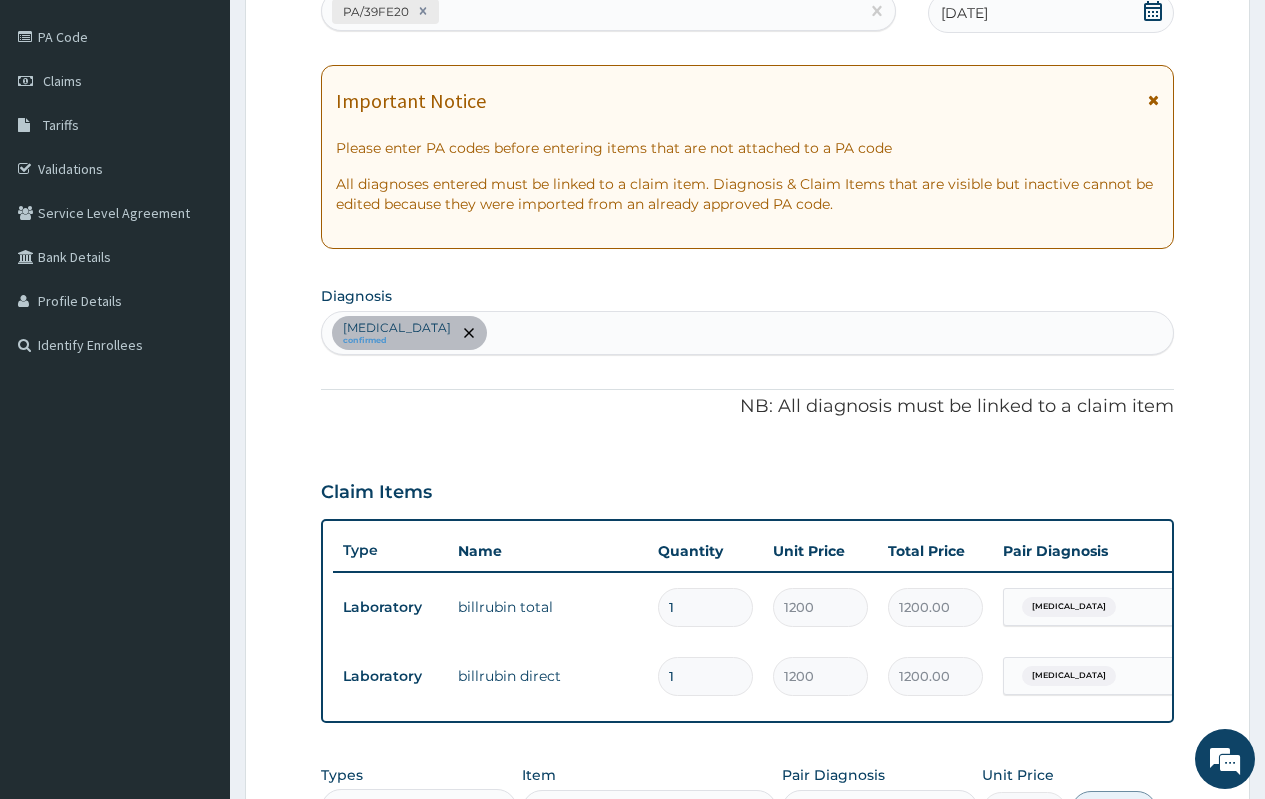 scroll, scrollTop: 52, scrollLeft: 0, axis: vertical 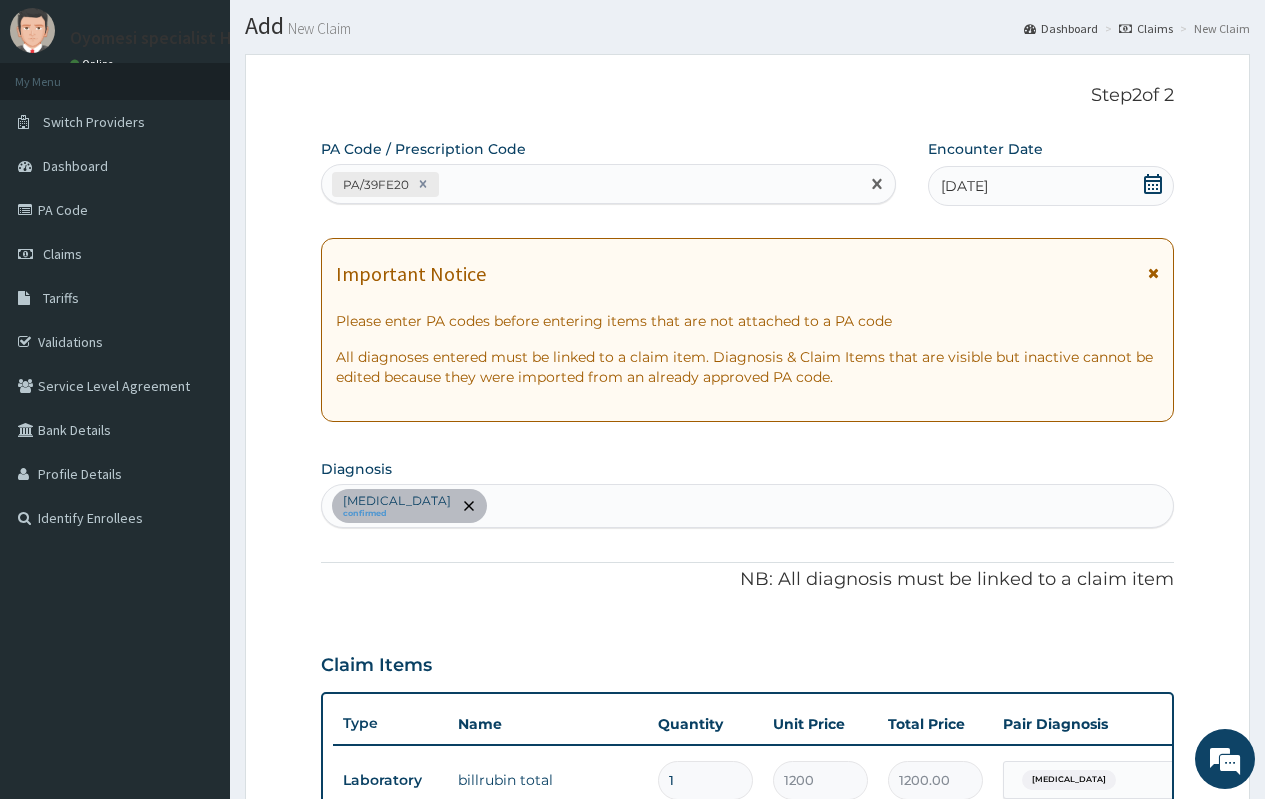 click on "PA/39FE20" at bounding box center [590, 184] 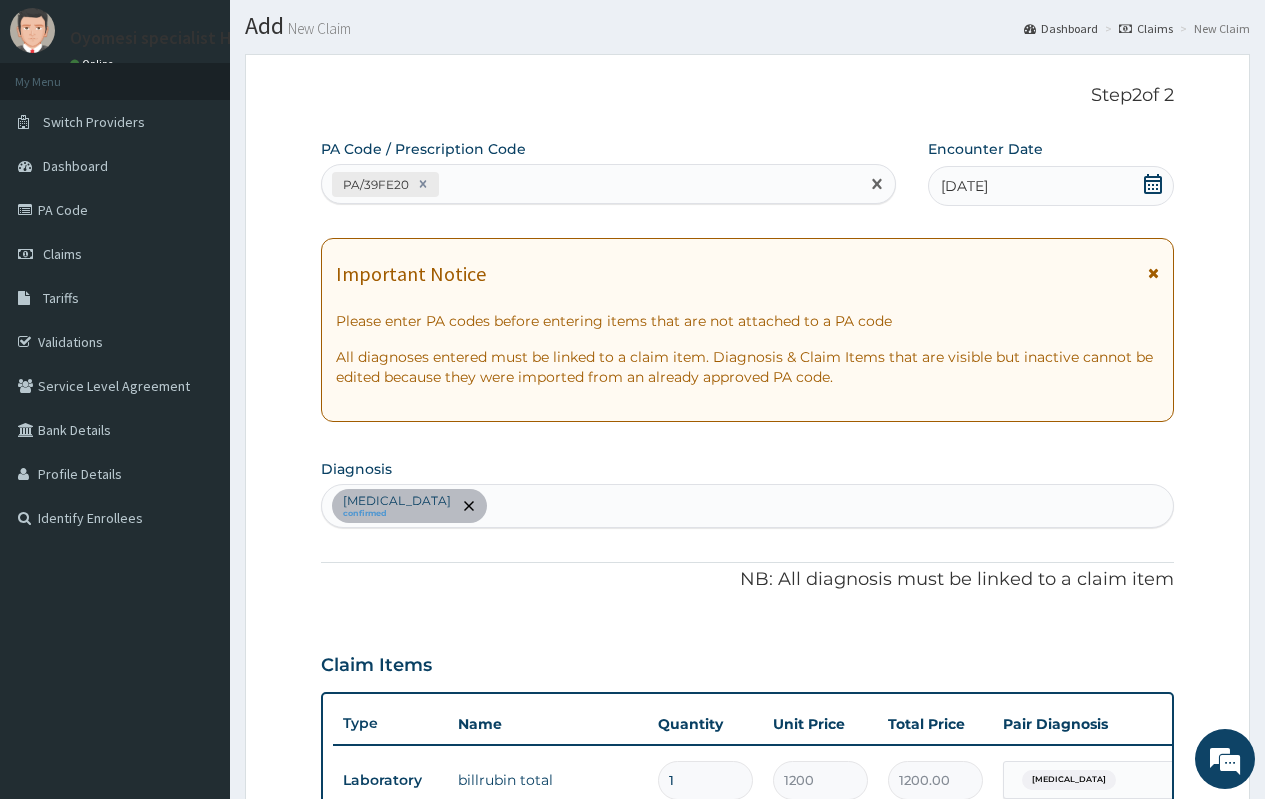 paste on "PA/87D2F6" 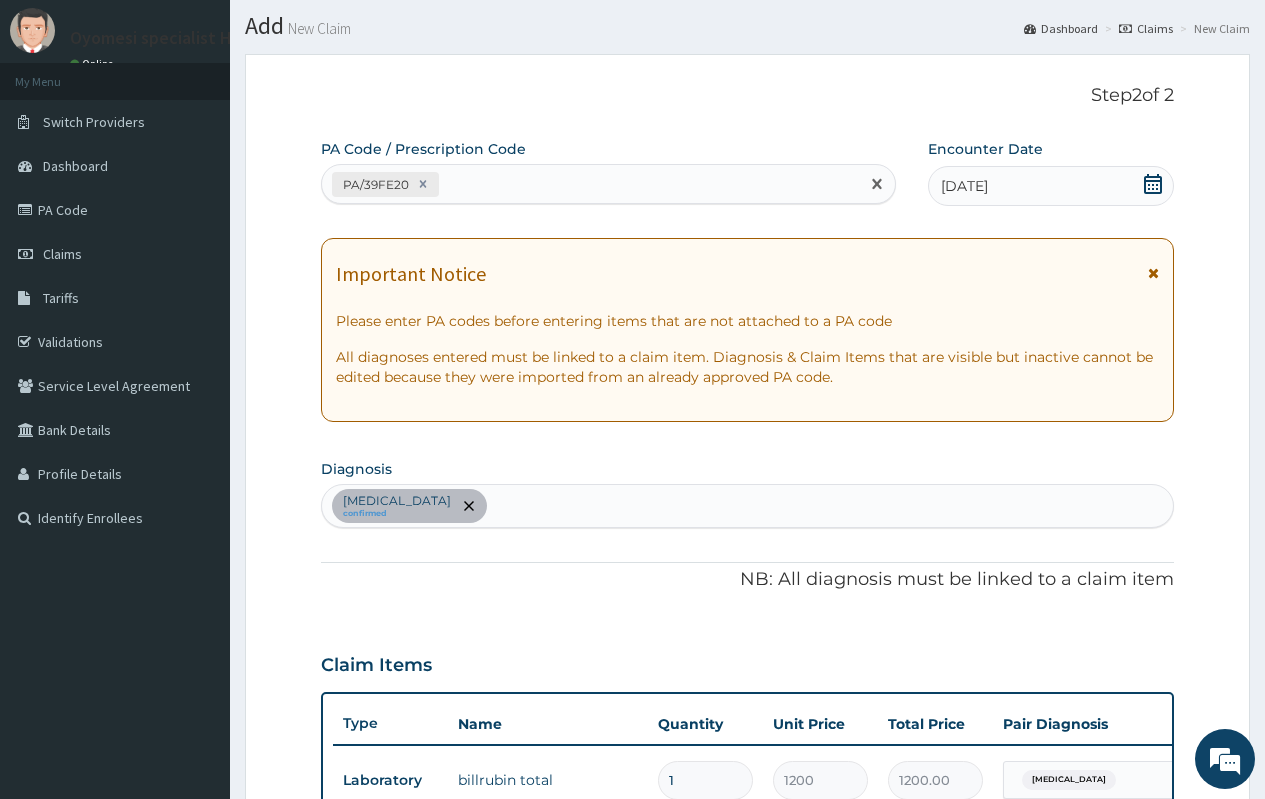 type on "PA/87D2F6" 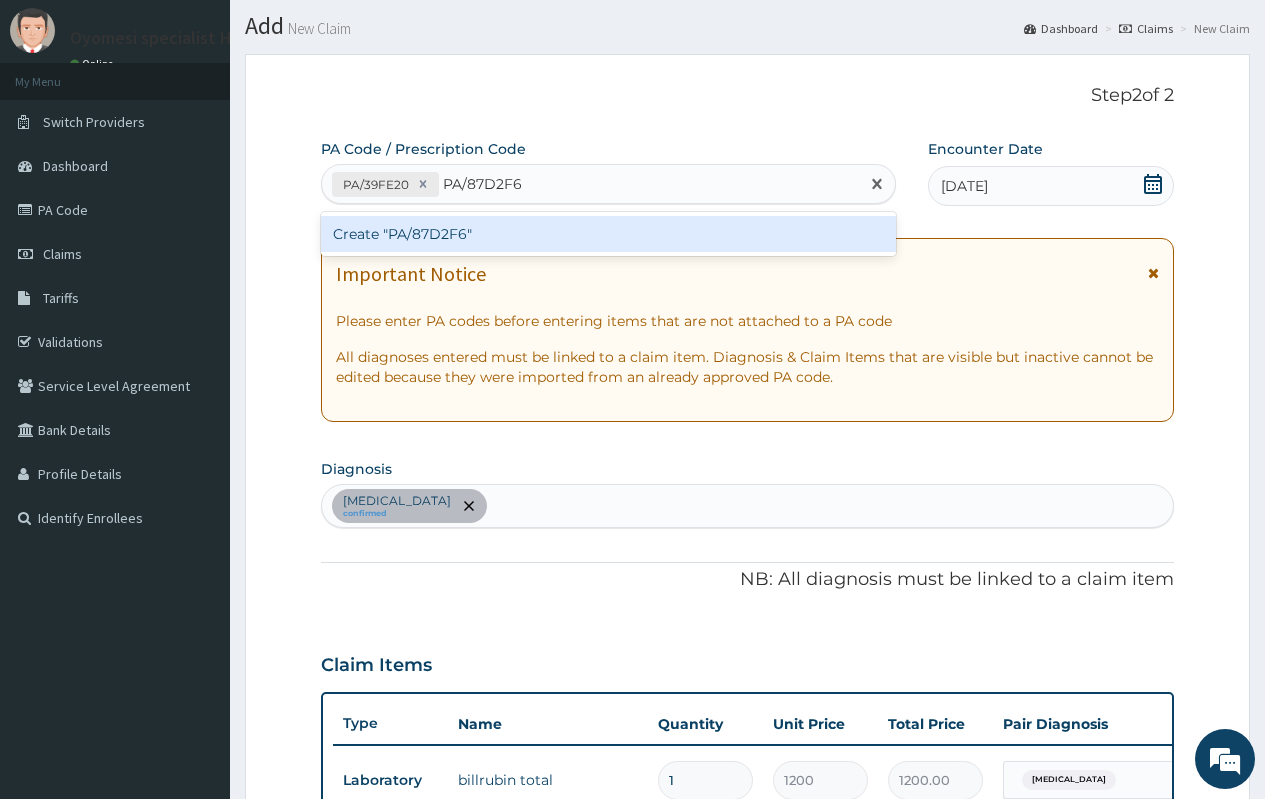 click on "Create "PA/87D2F6"" at bounding box center [608, 234] 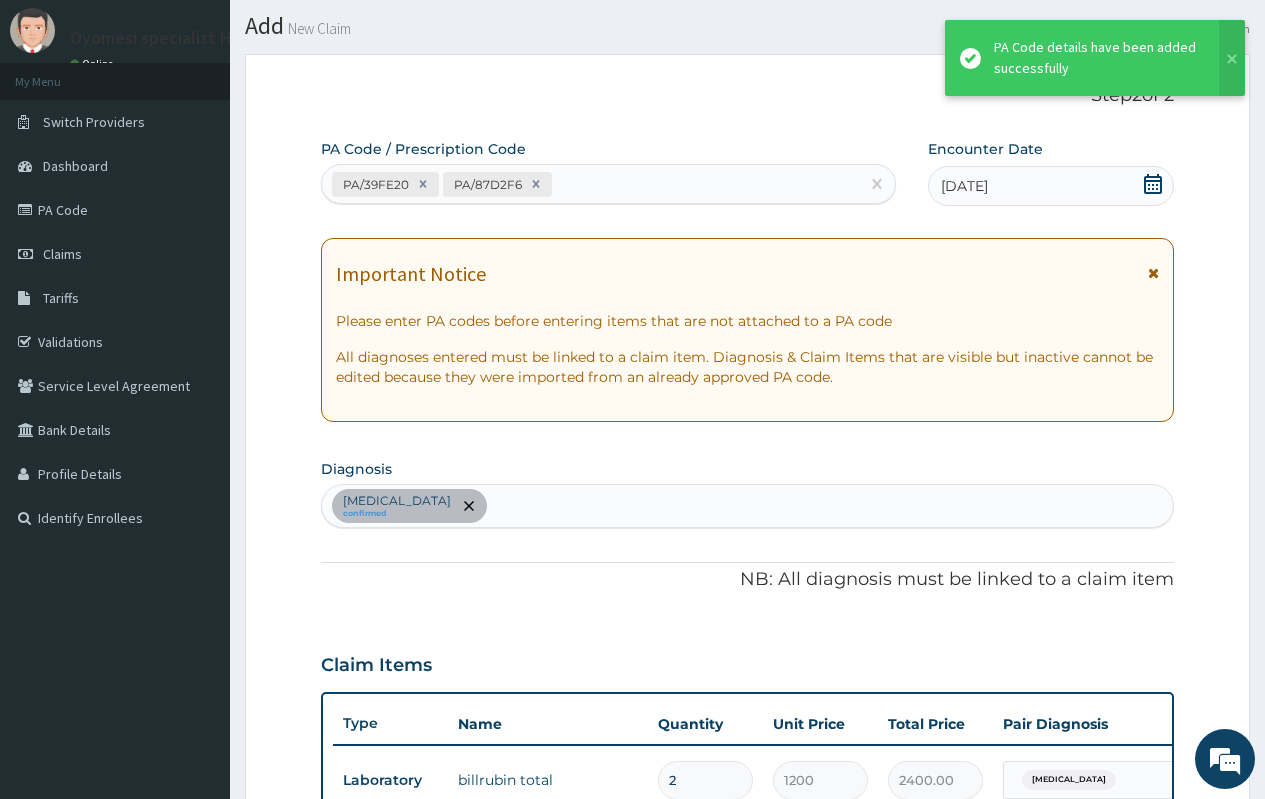 scroll, scrollTop: 502, scrollLeft: 0, axis: vertical 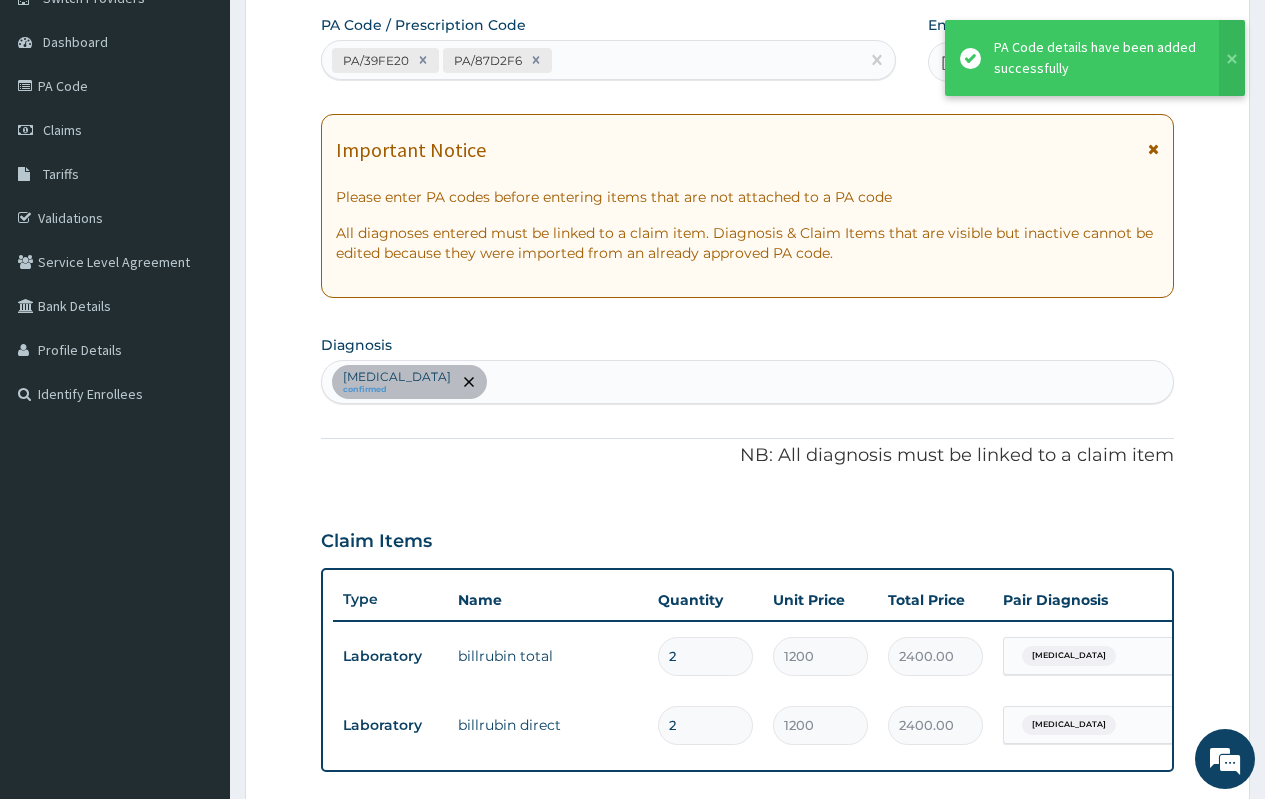 click on "PA/39FE20 PA/87D2F6" at bounding box center (590, 60) 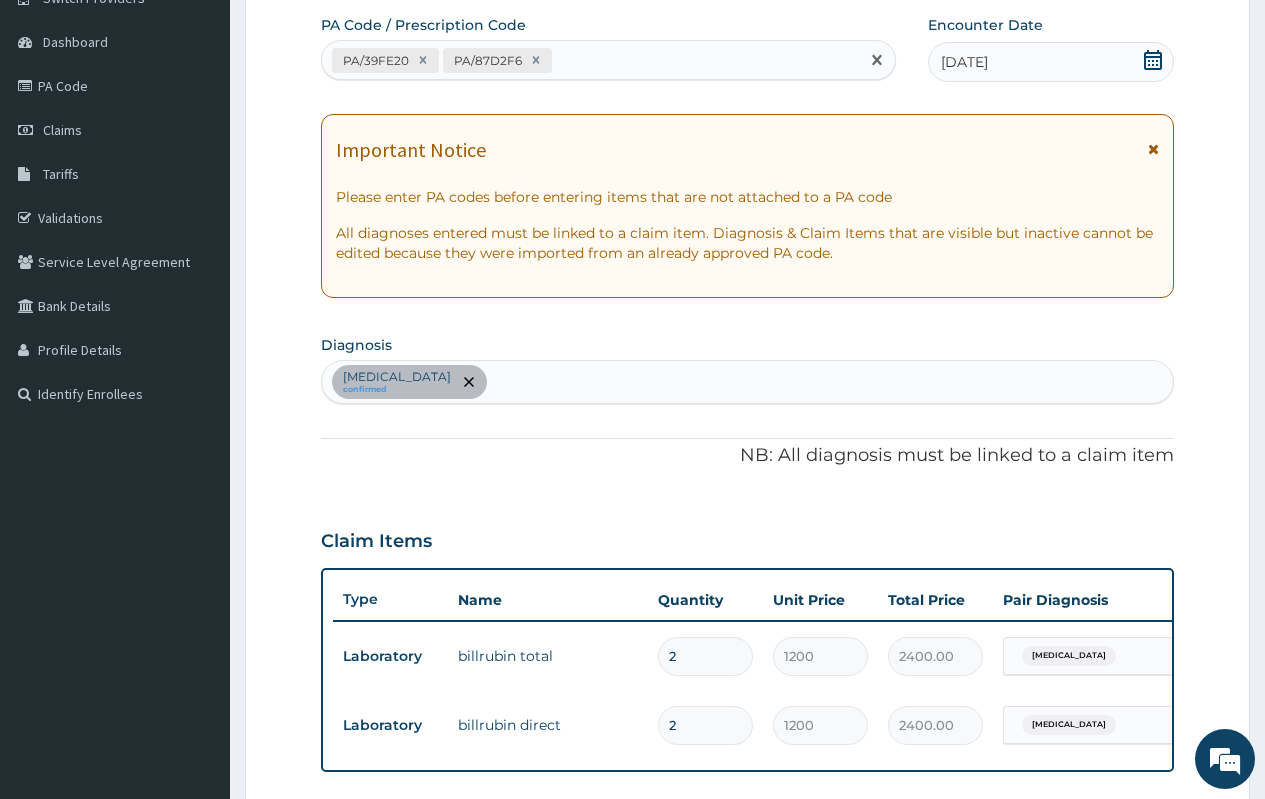 paste on "PA/76A828" 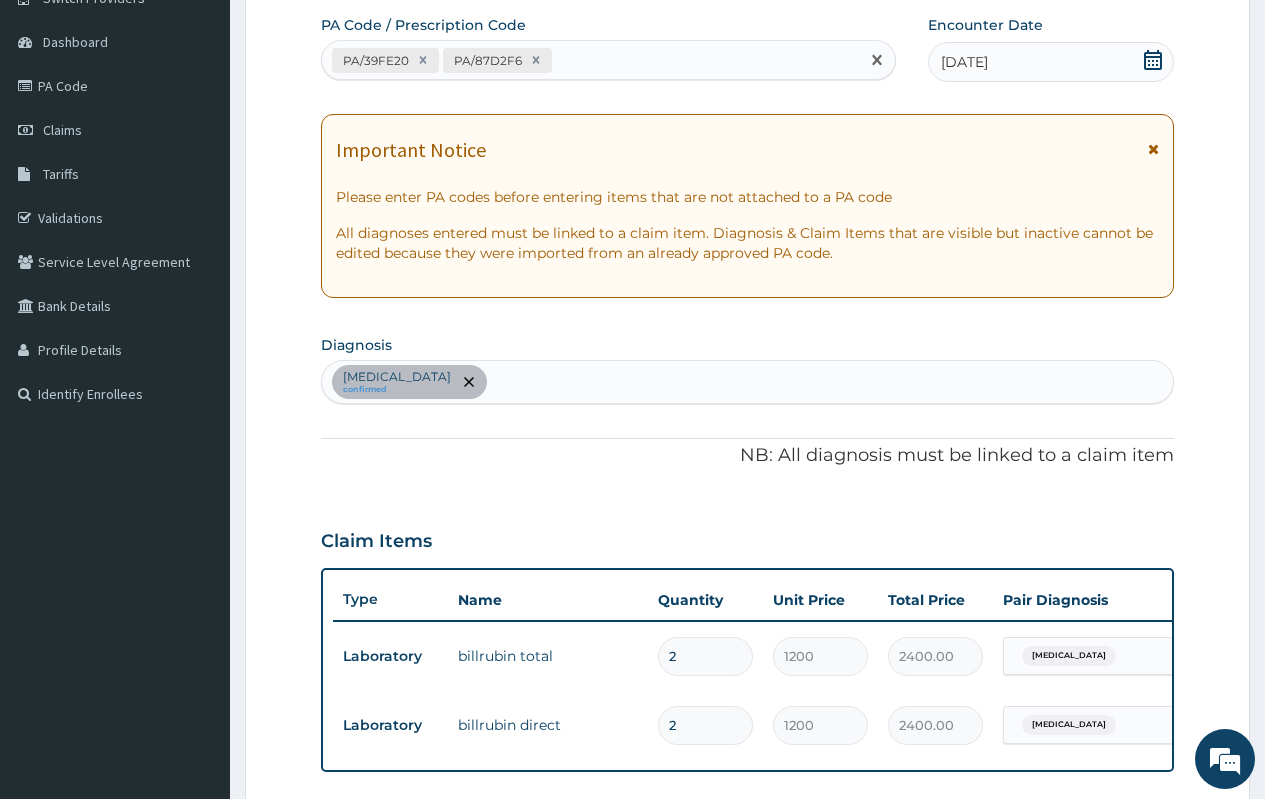 type on "PA/76A828" 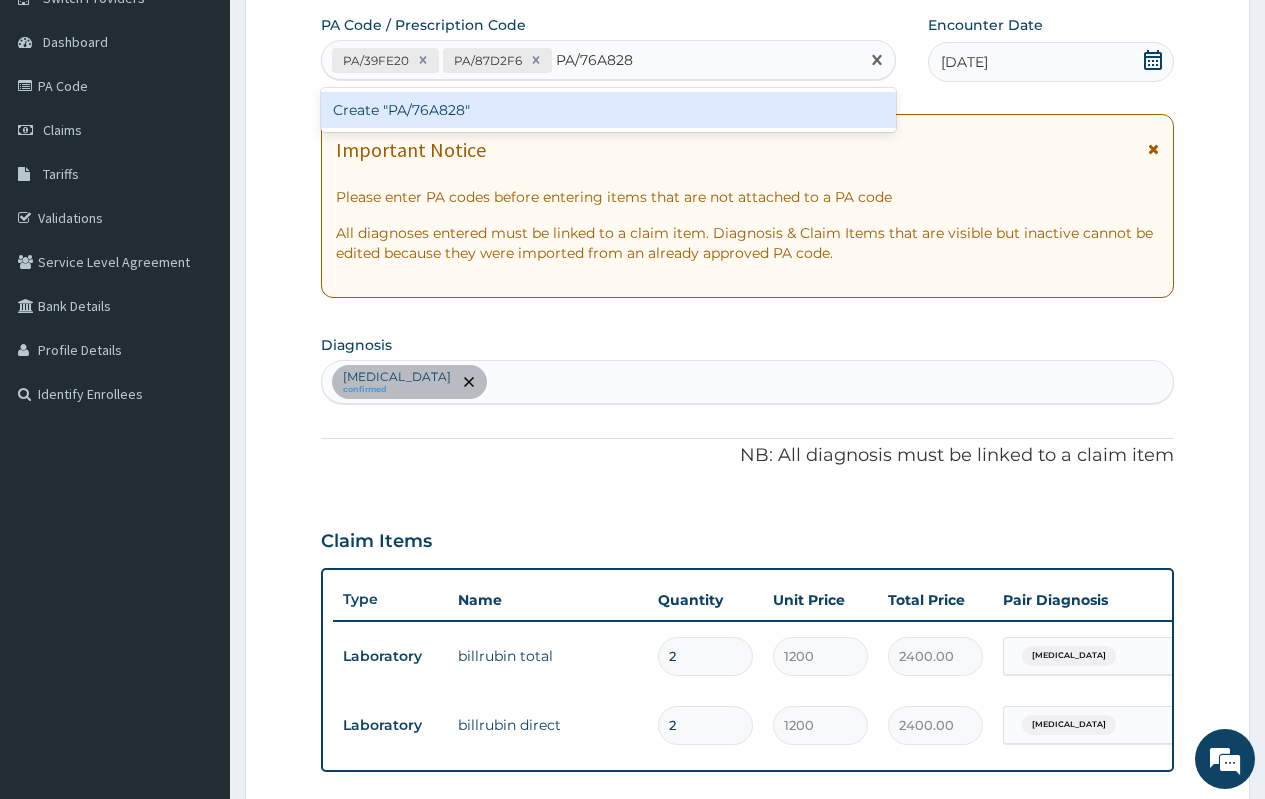 click on "Create "PA/76A828"" at bounding box center [608, 110] 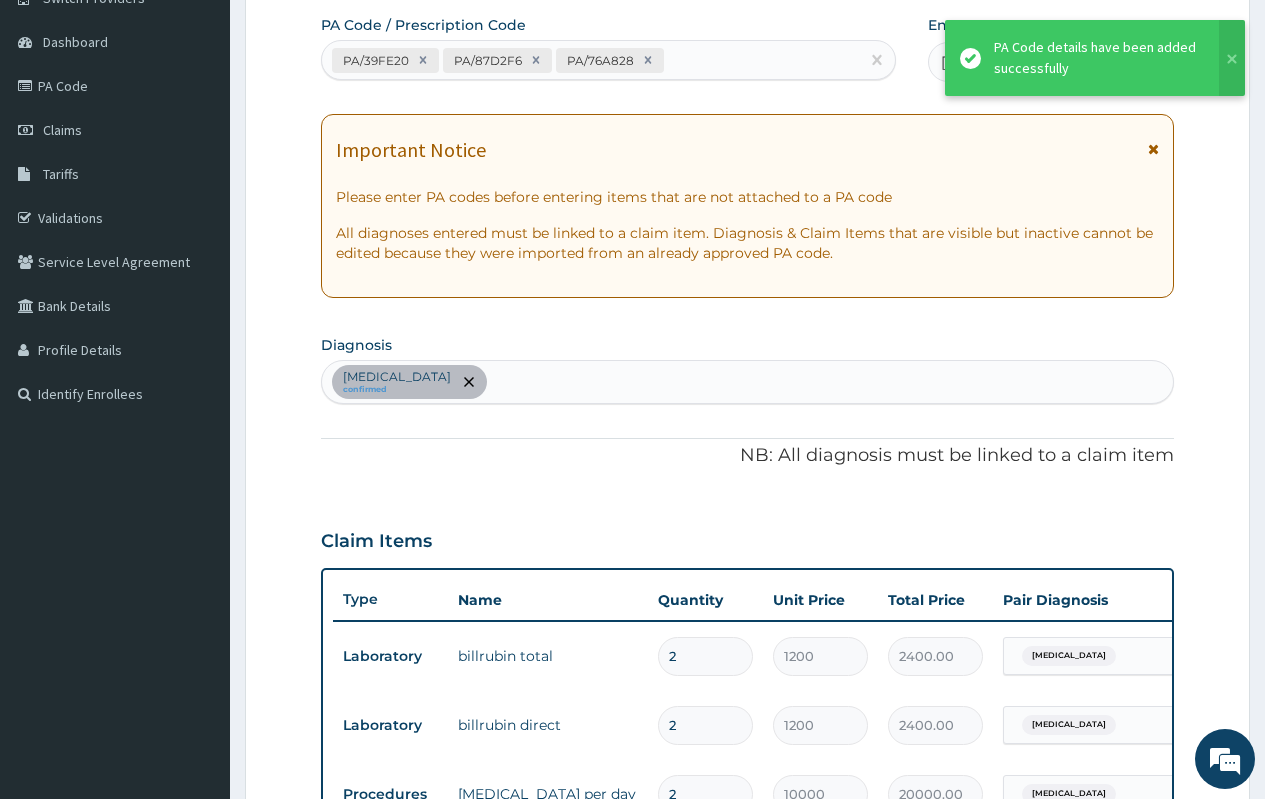 scroll, scrollTop: 778, scrollLeft: 0, axis: vertical 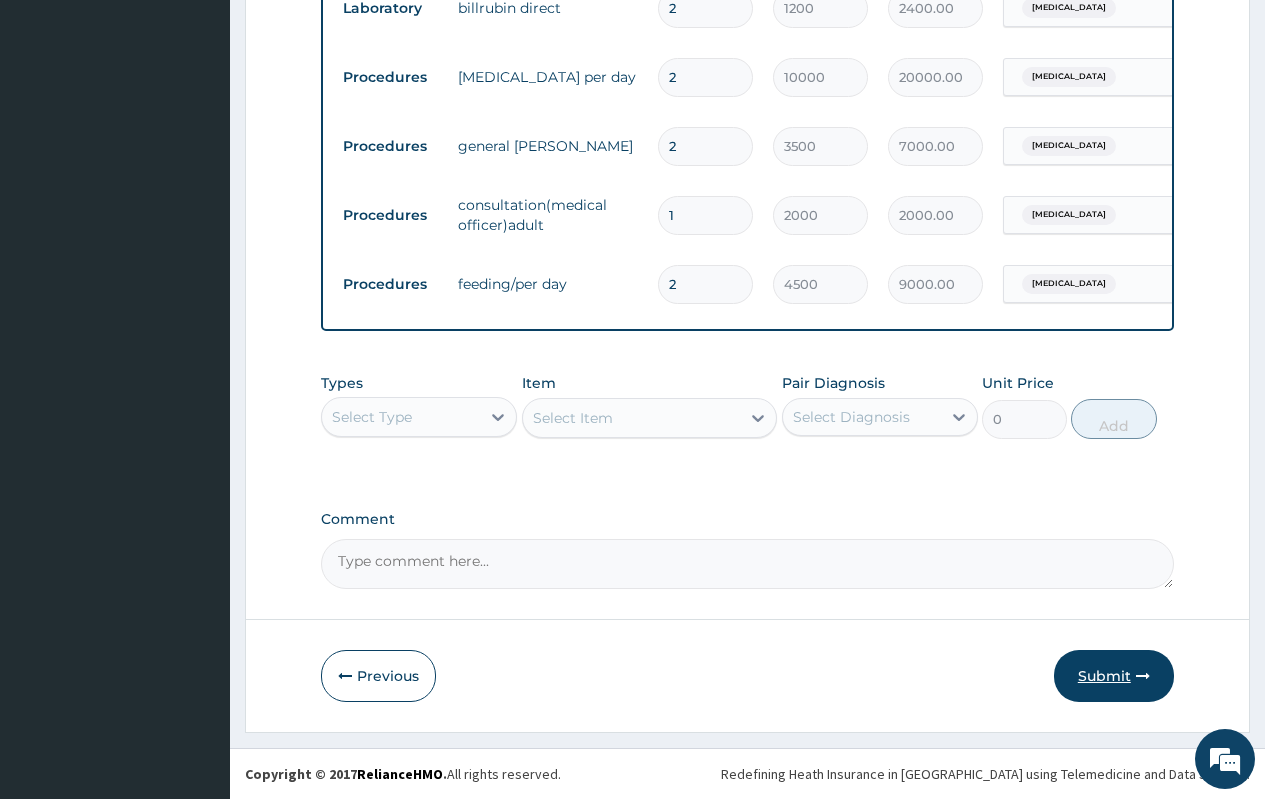 click on "Submit" at bounding box center [1114, 676] 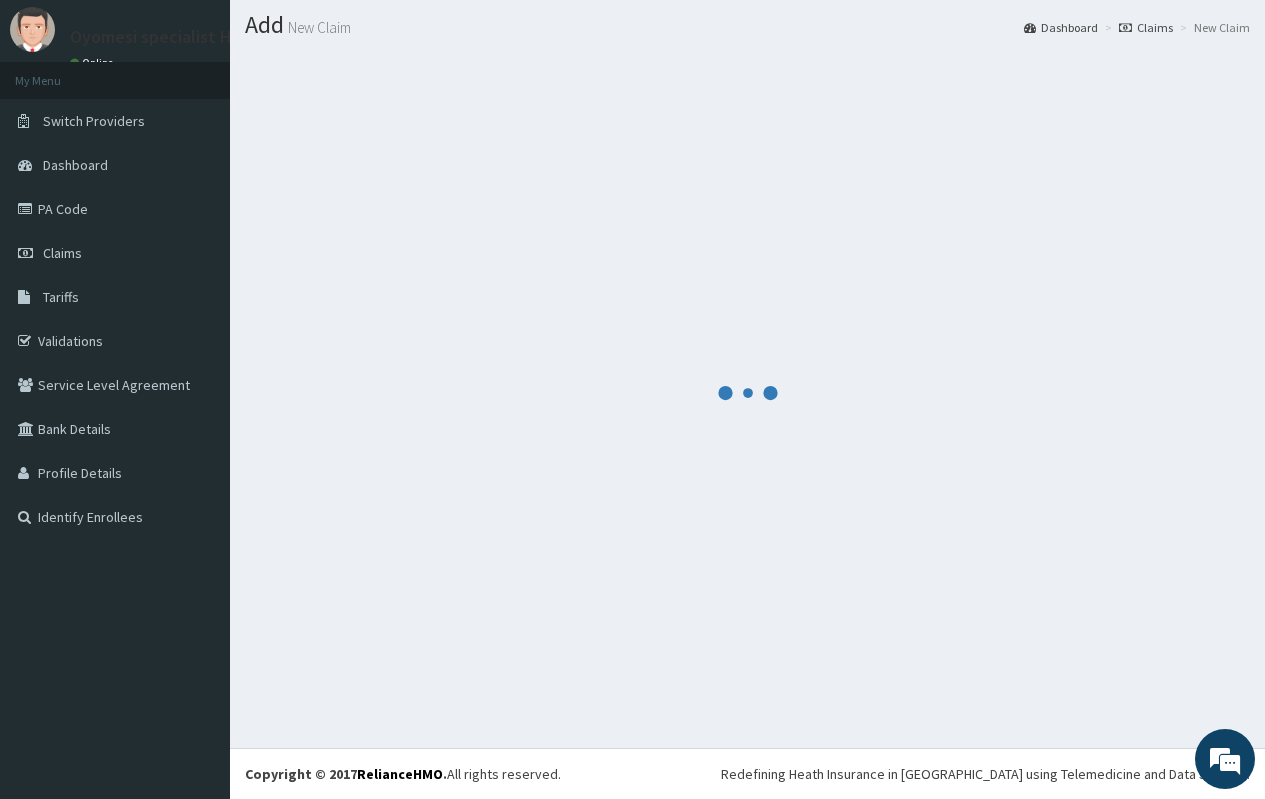 scroll, scrollTop: 908, scrollLeft: 0, axis: vertical 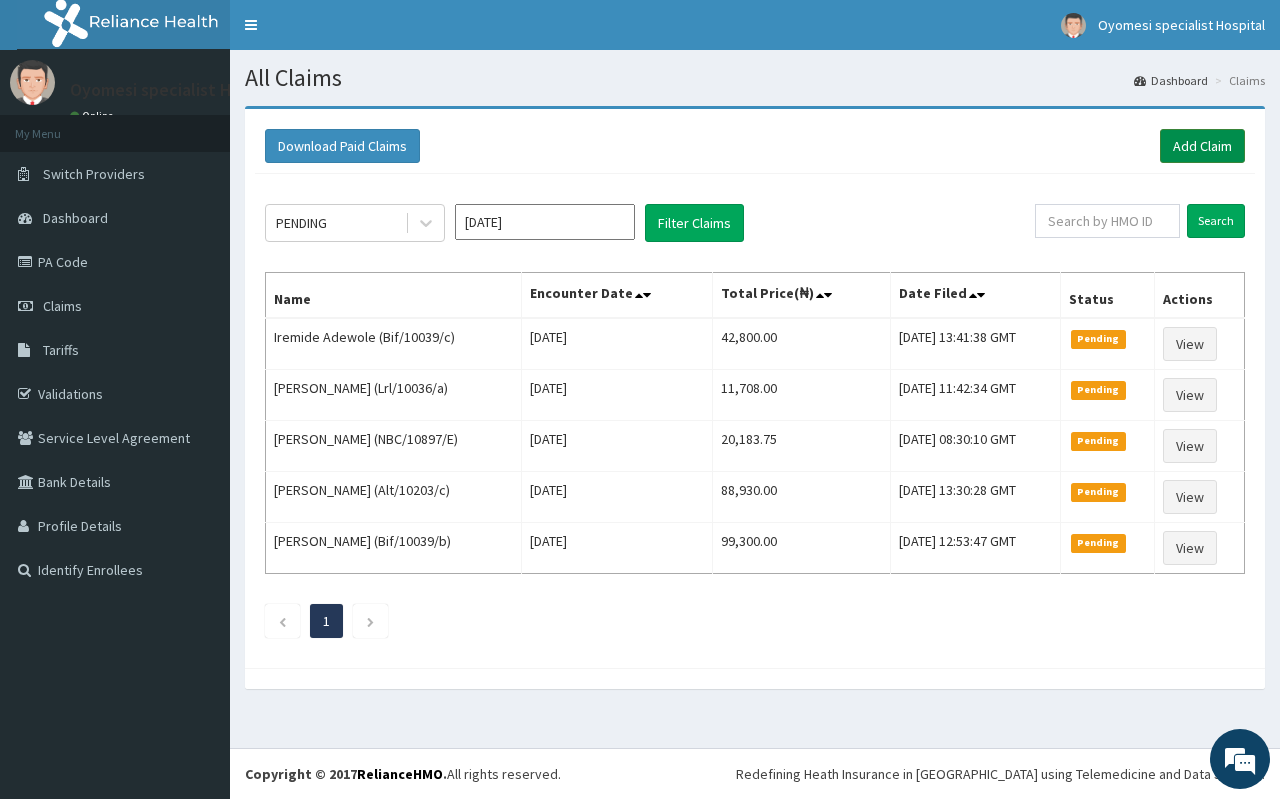 click on "Add Claim" at bounding box center [1202, 146] 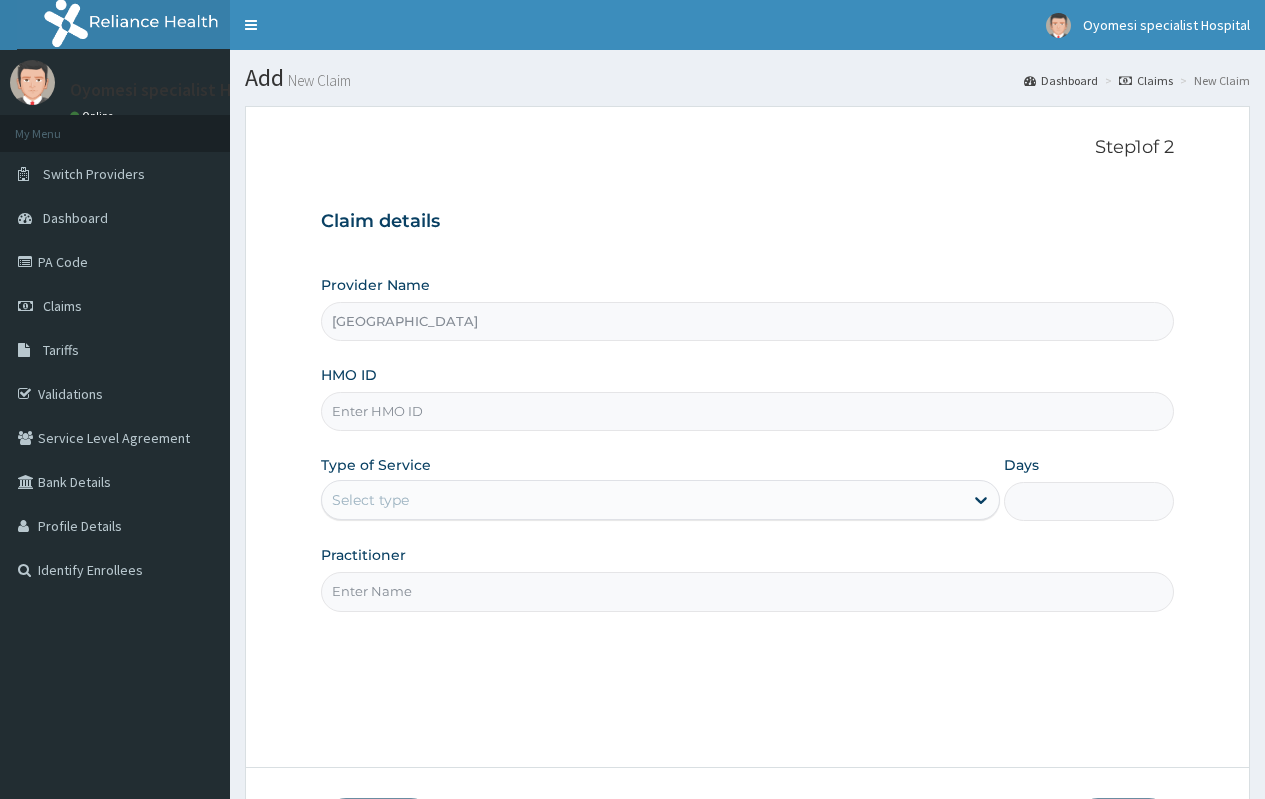 scroll, scrollTop: 0, scrollLeft: 0, axis: both 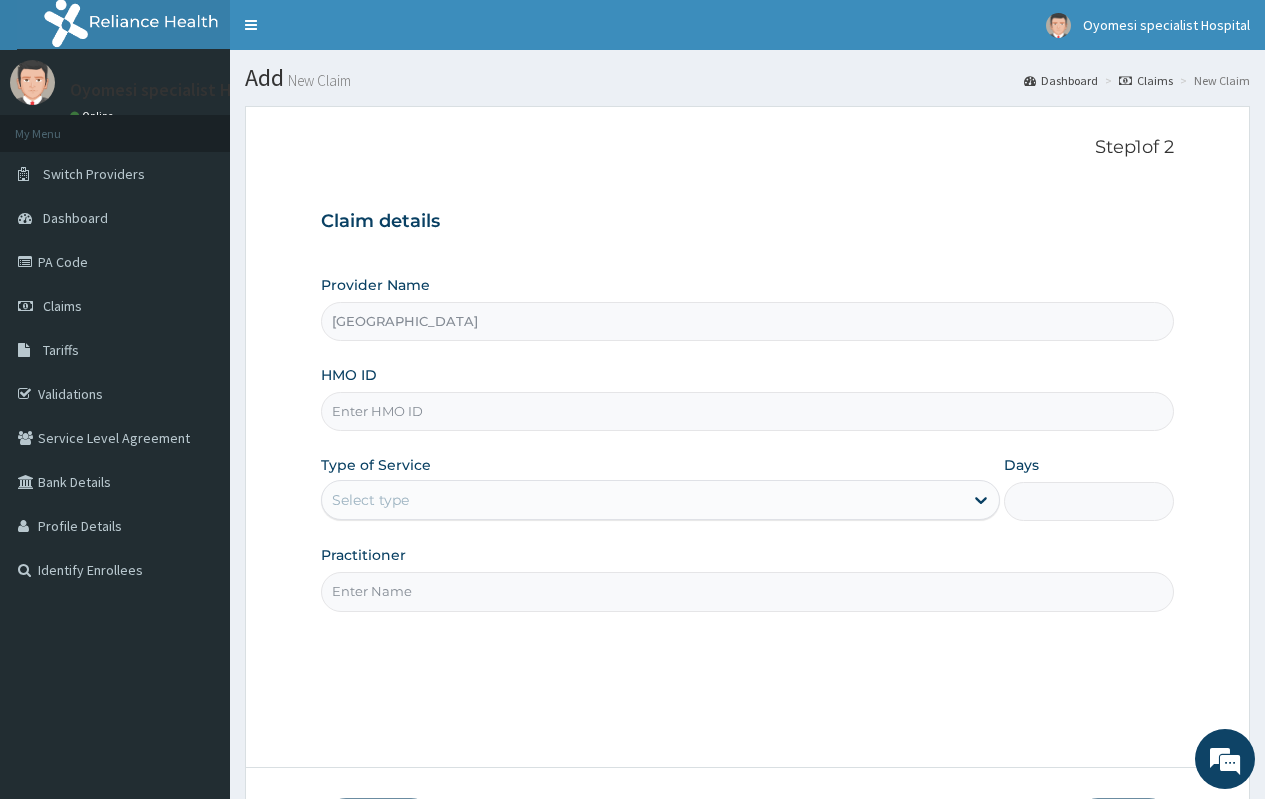 paste on "ALT/10022/F" 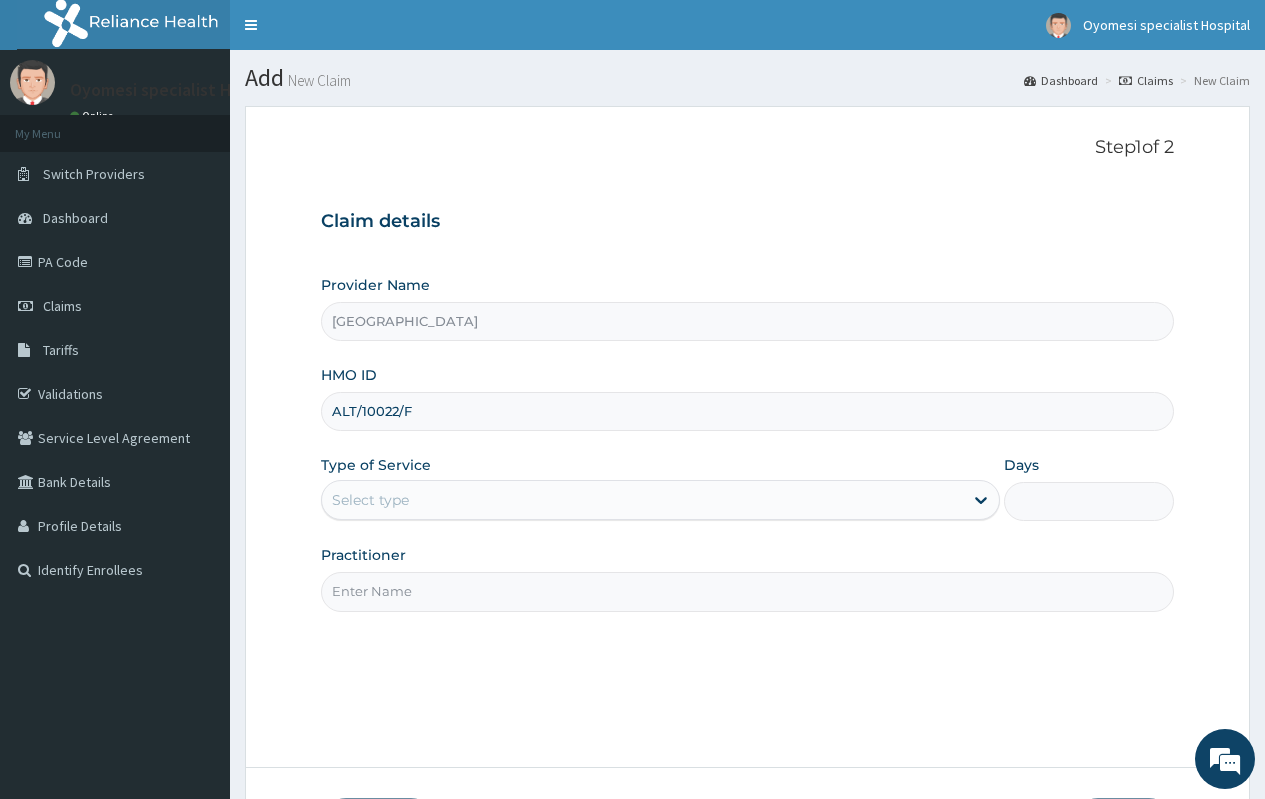 type on "ALT/10022/F" 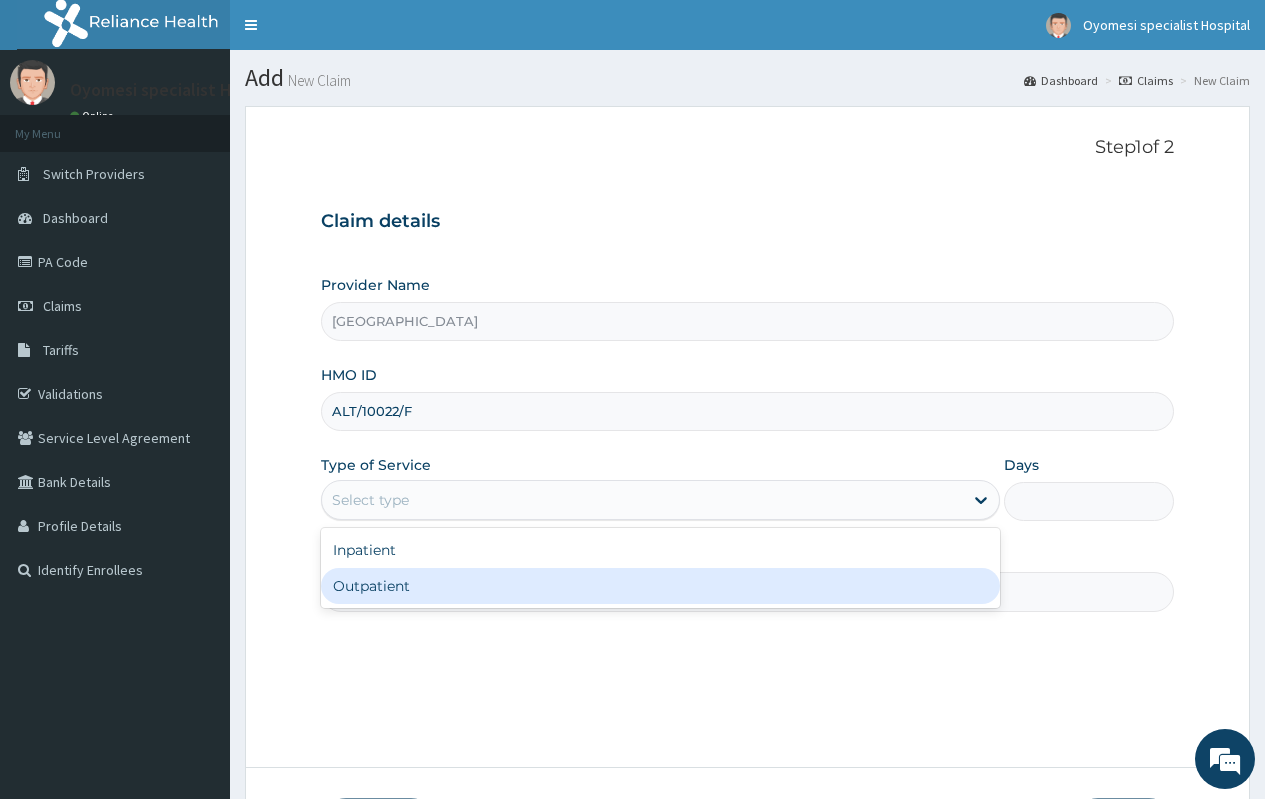 click on "Outpatient" at bounding box center [660, 586] 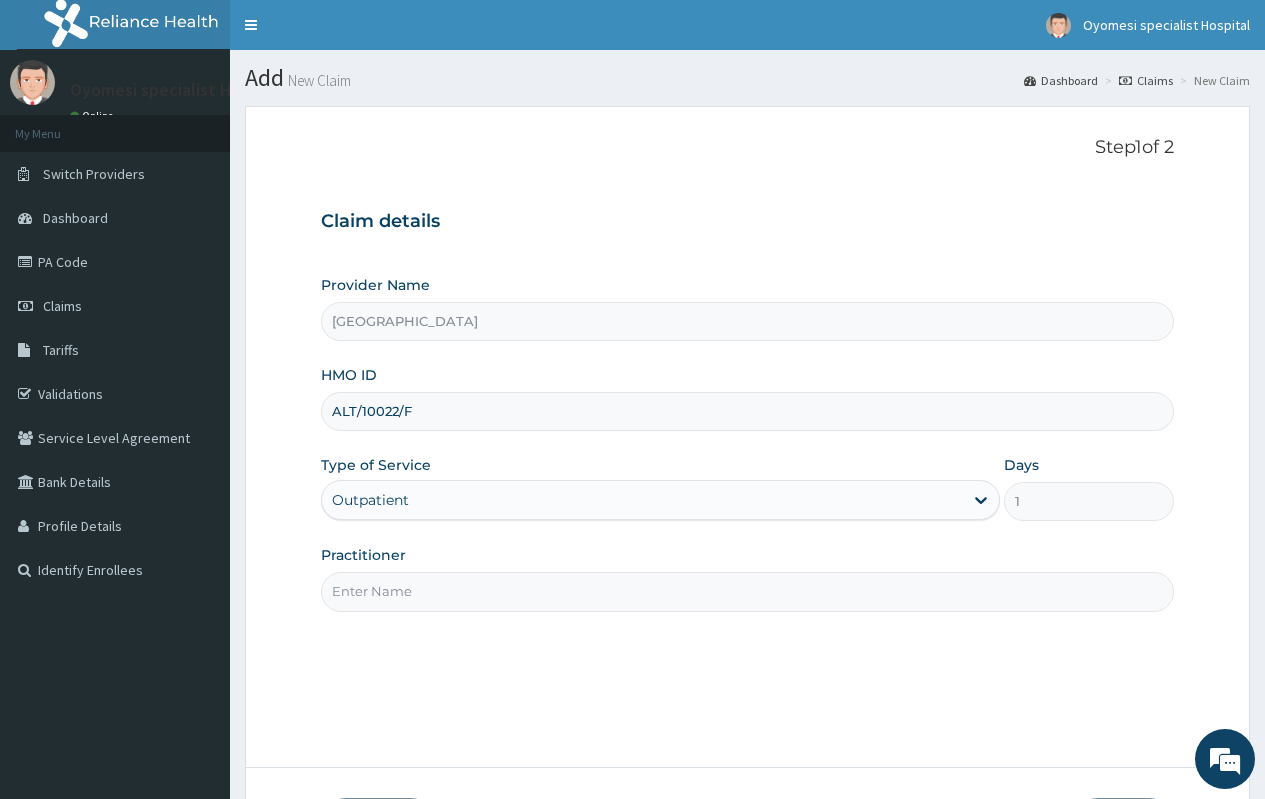 click on "Practitioner" at bounding box center (747, 591) 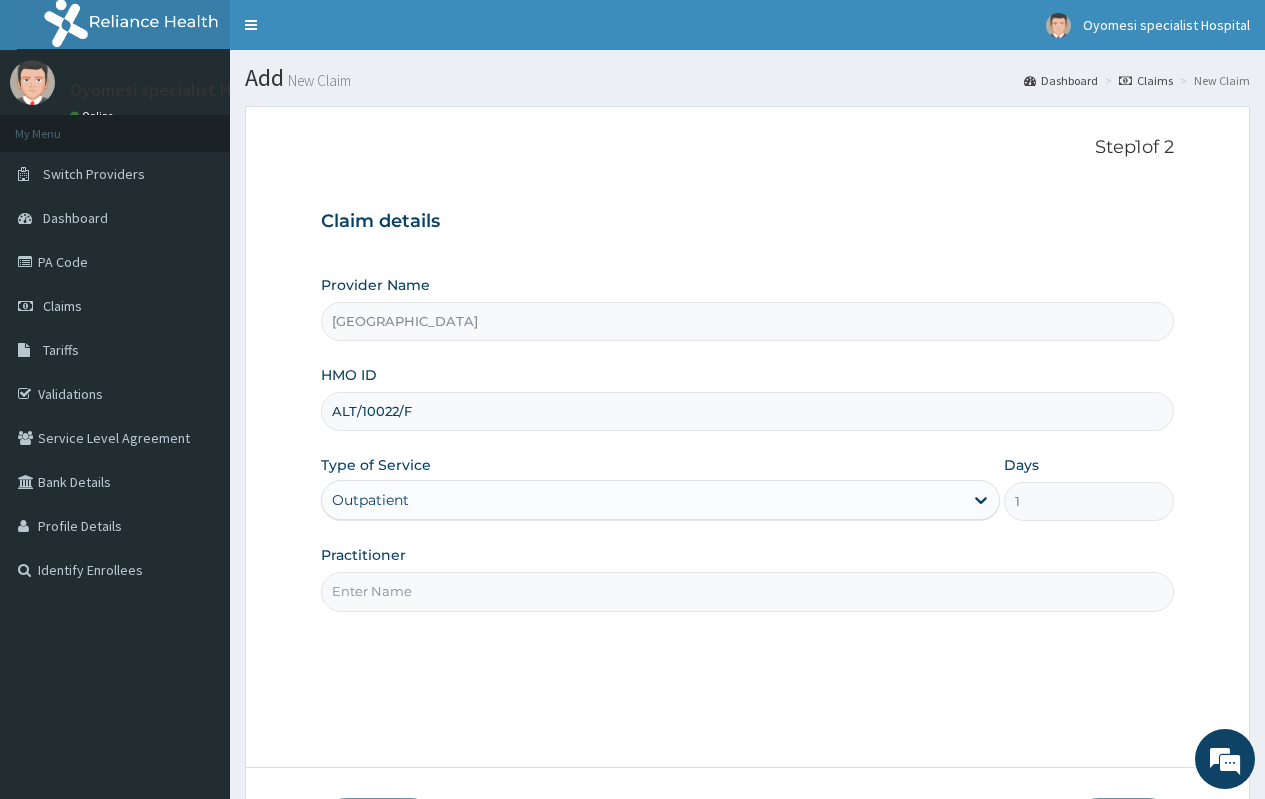 scroll, scrollTop: 0, scrollLeft: 0, axis: both 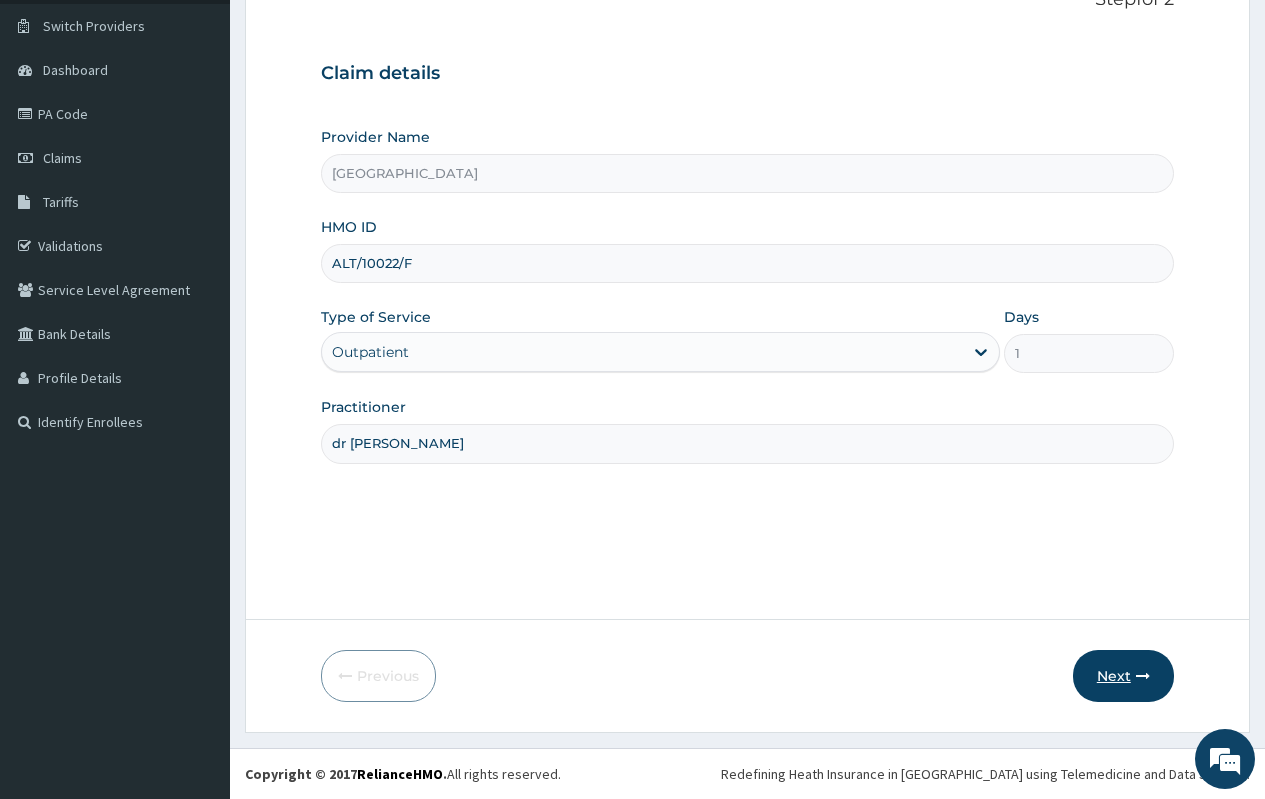 type on "dr emma" 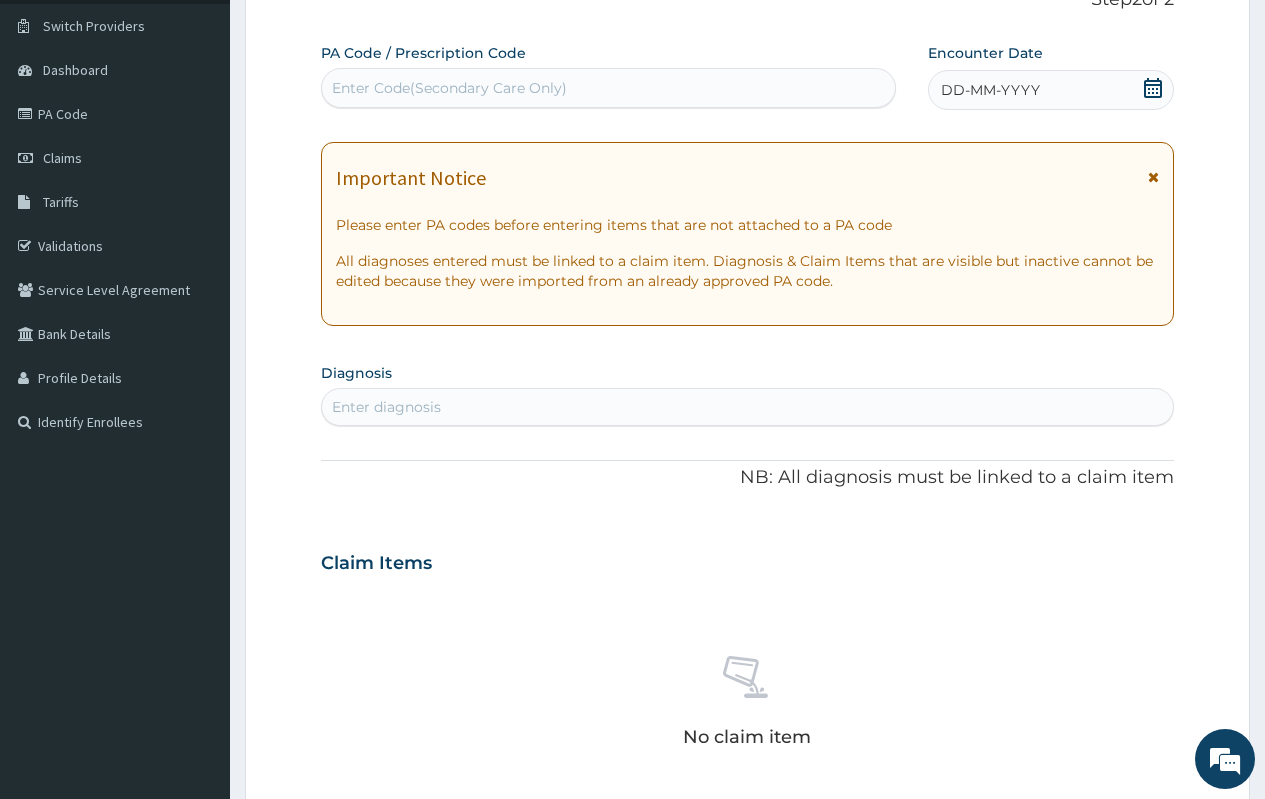 click on "Enter Code(Secondary Care Only)" at bounding box center (608, 88) 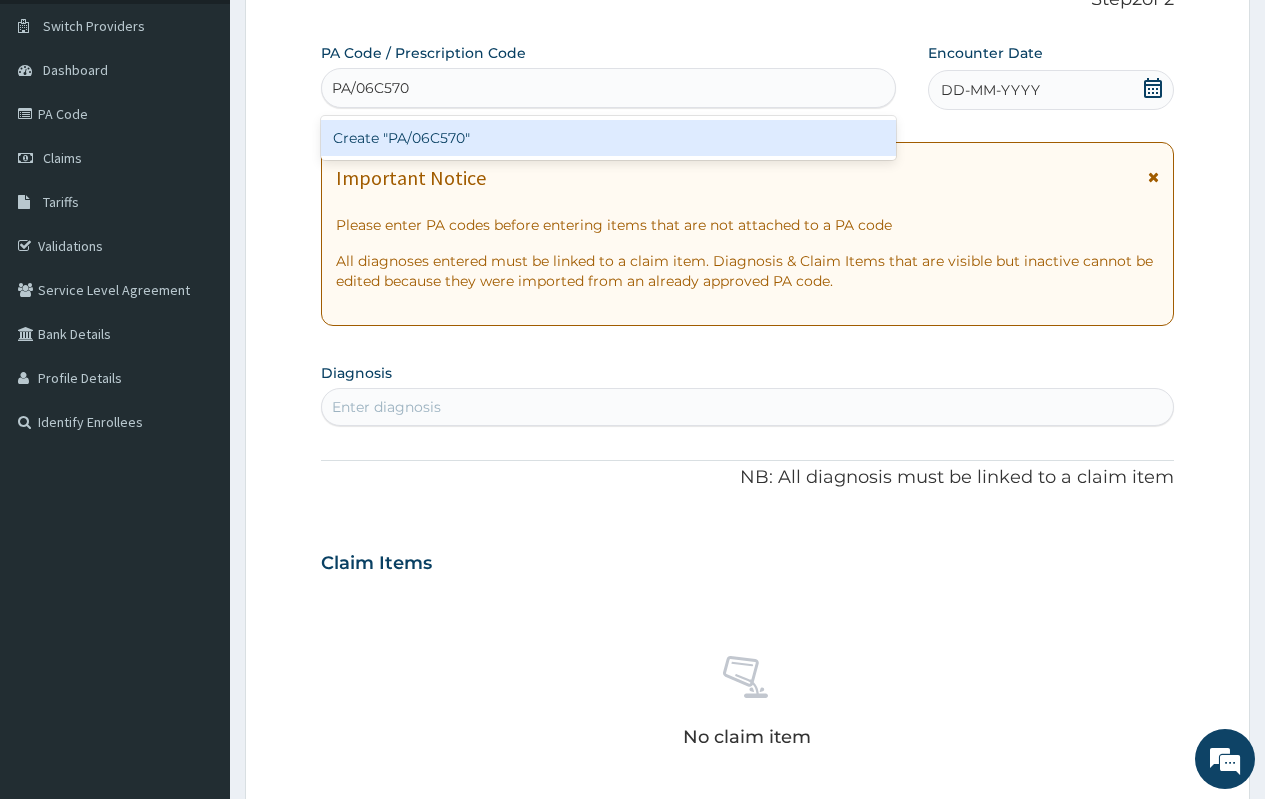 click on "Create "PA/06C570"" at bounding box center [608, 138] 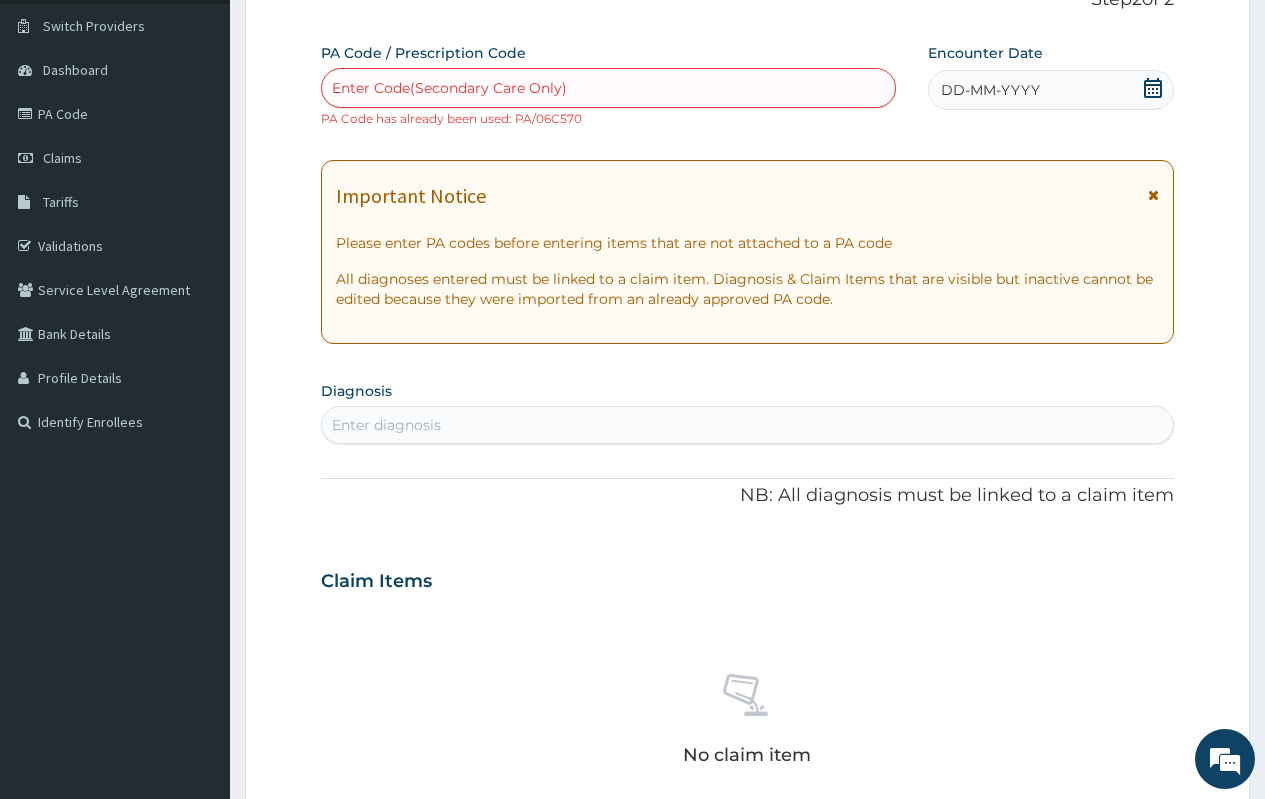 click on "PA Code / Prescription Code Enter Code(Secondary Care Only) PA Code has already been used: PA/06C570" at bounding box center (608, 85) 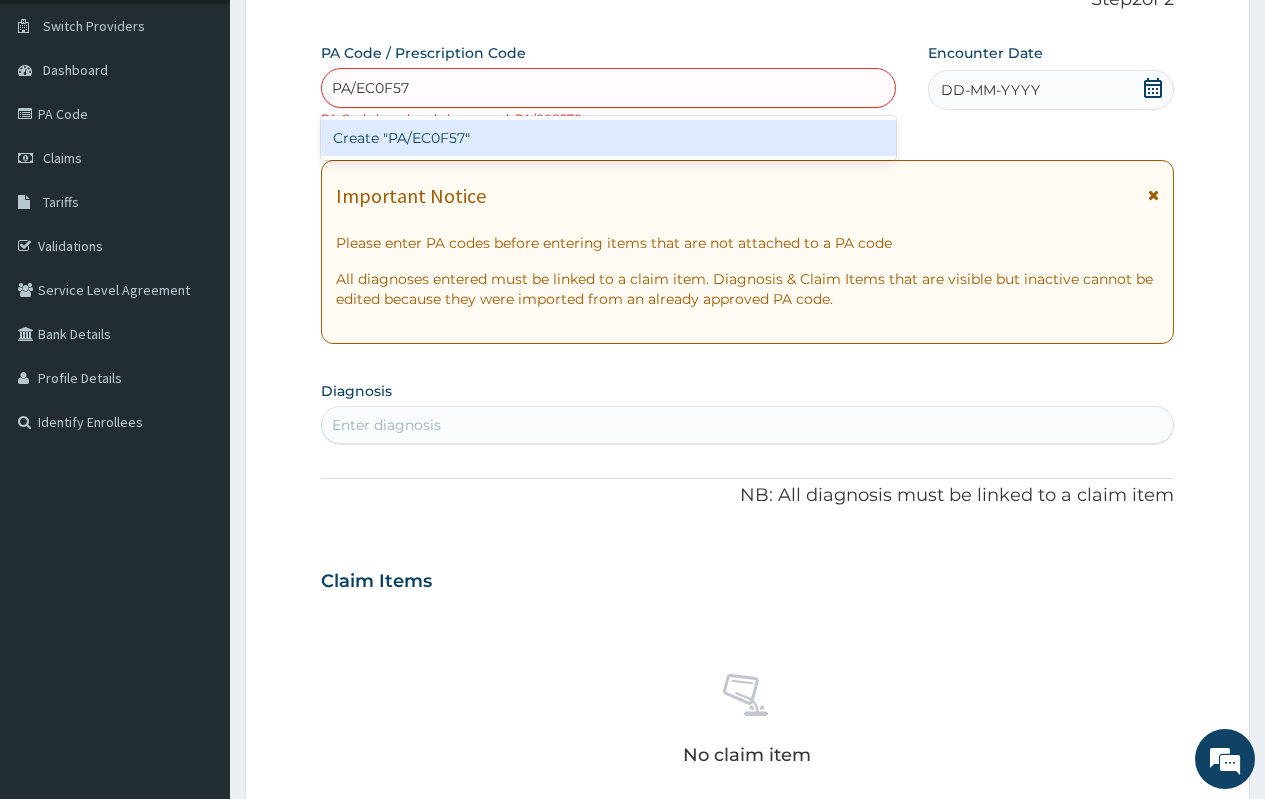 click on "Create "PA/EC0F57"" at bounding box center (608, 138) 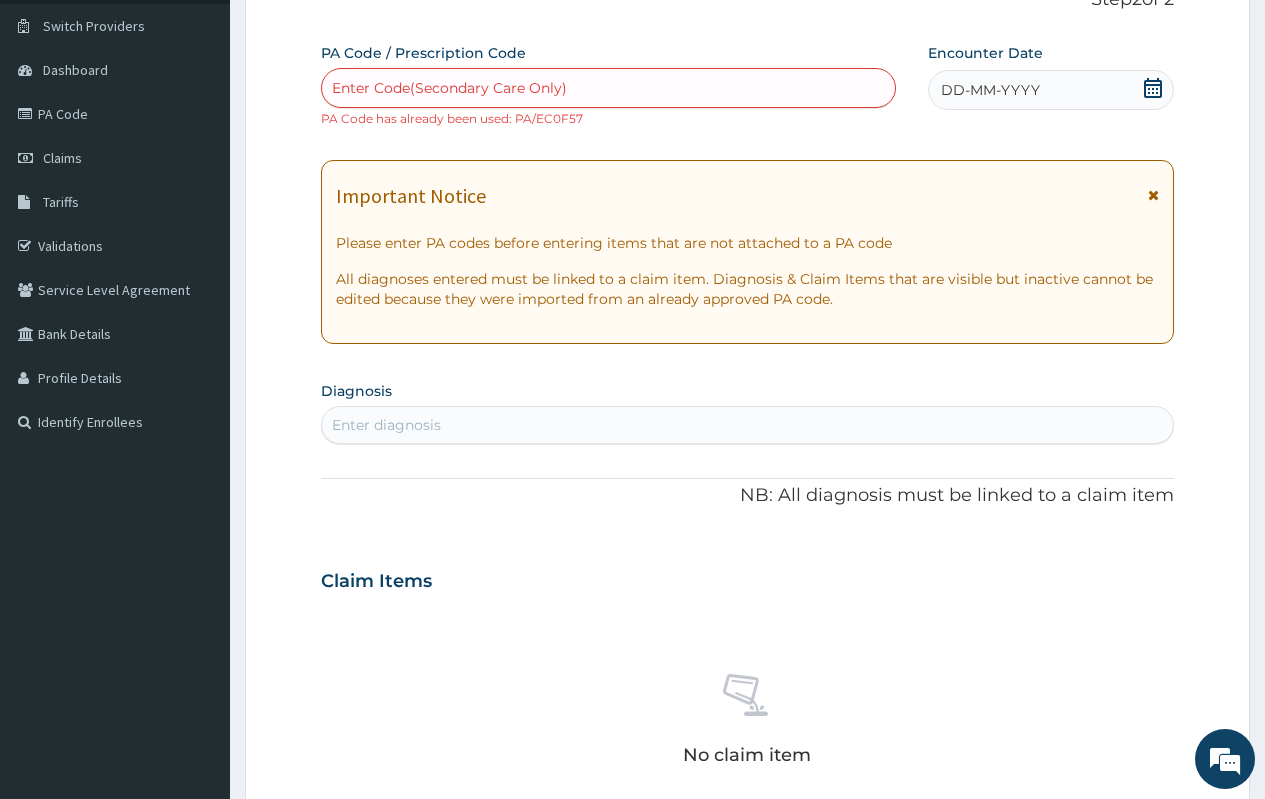 click on "Enter Code(Secondary Care Only)" at bounding box center [608, 88] 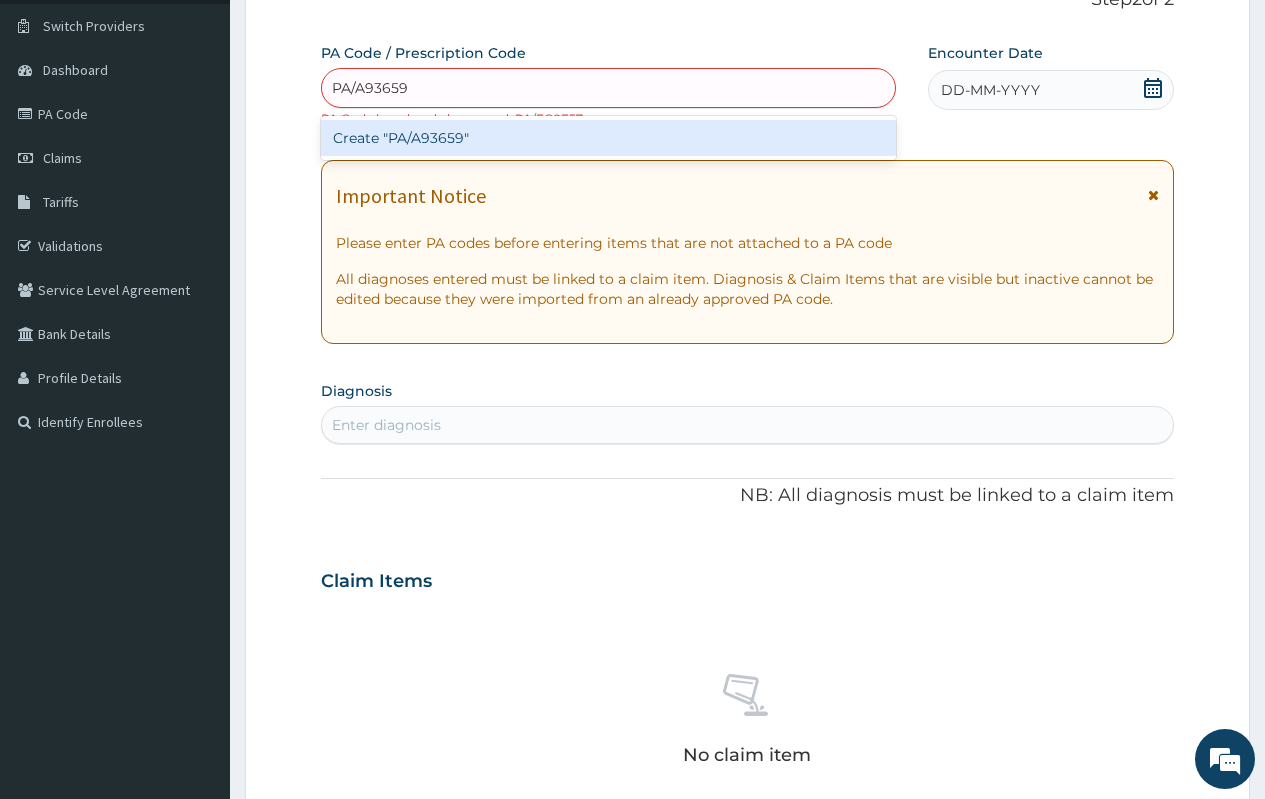 click on "Create "PA/A93659"" at bounding box center [608, 138] 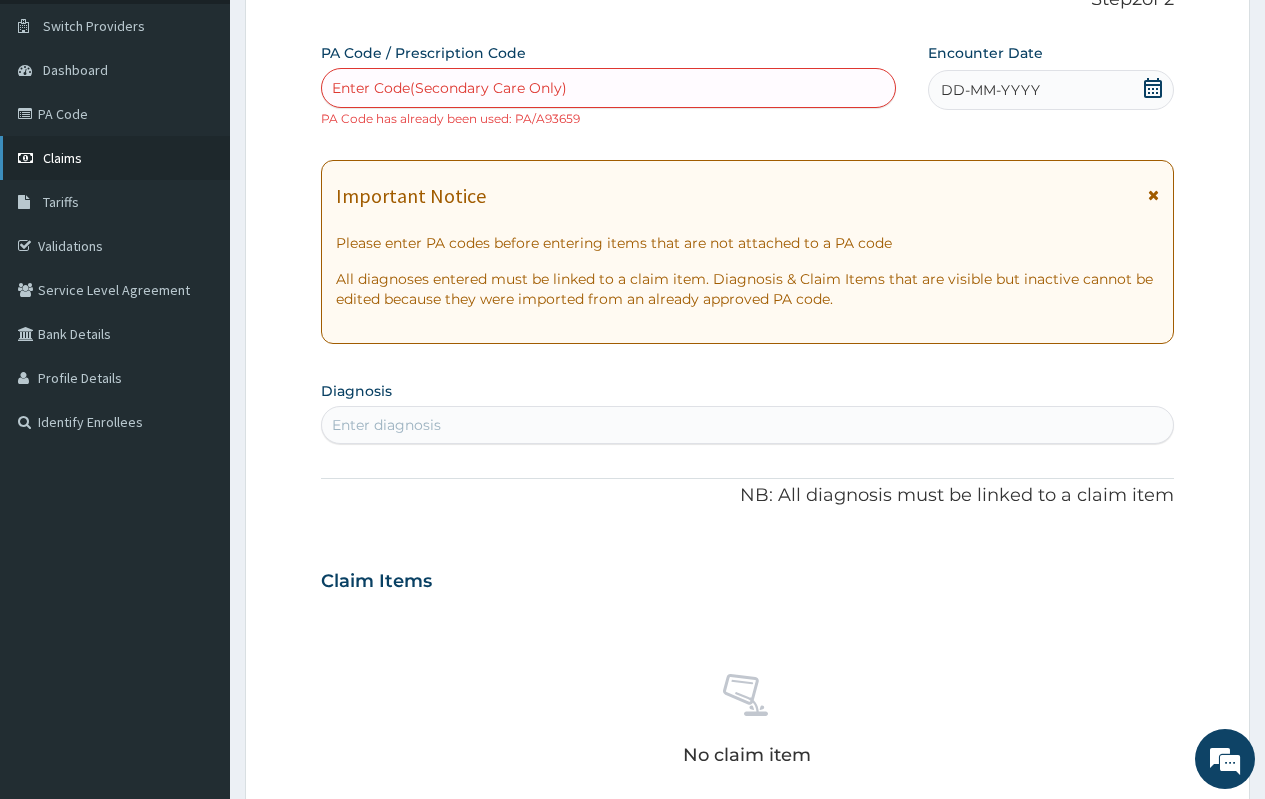 click on "Claims" at bounding box center (62, 158) 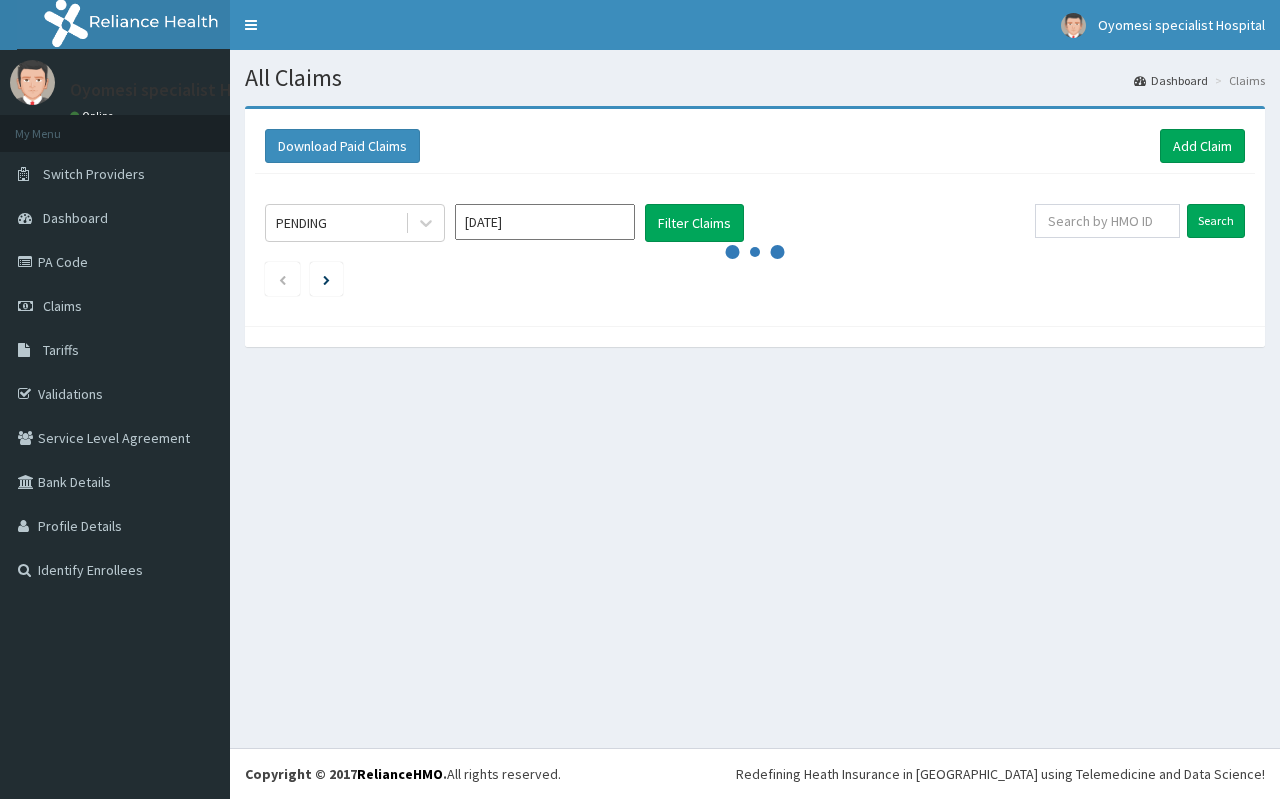 scroll, scrollTop: 0, scrollLeft: 0, axis: both 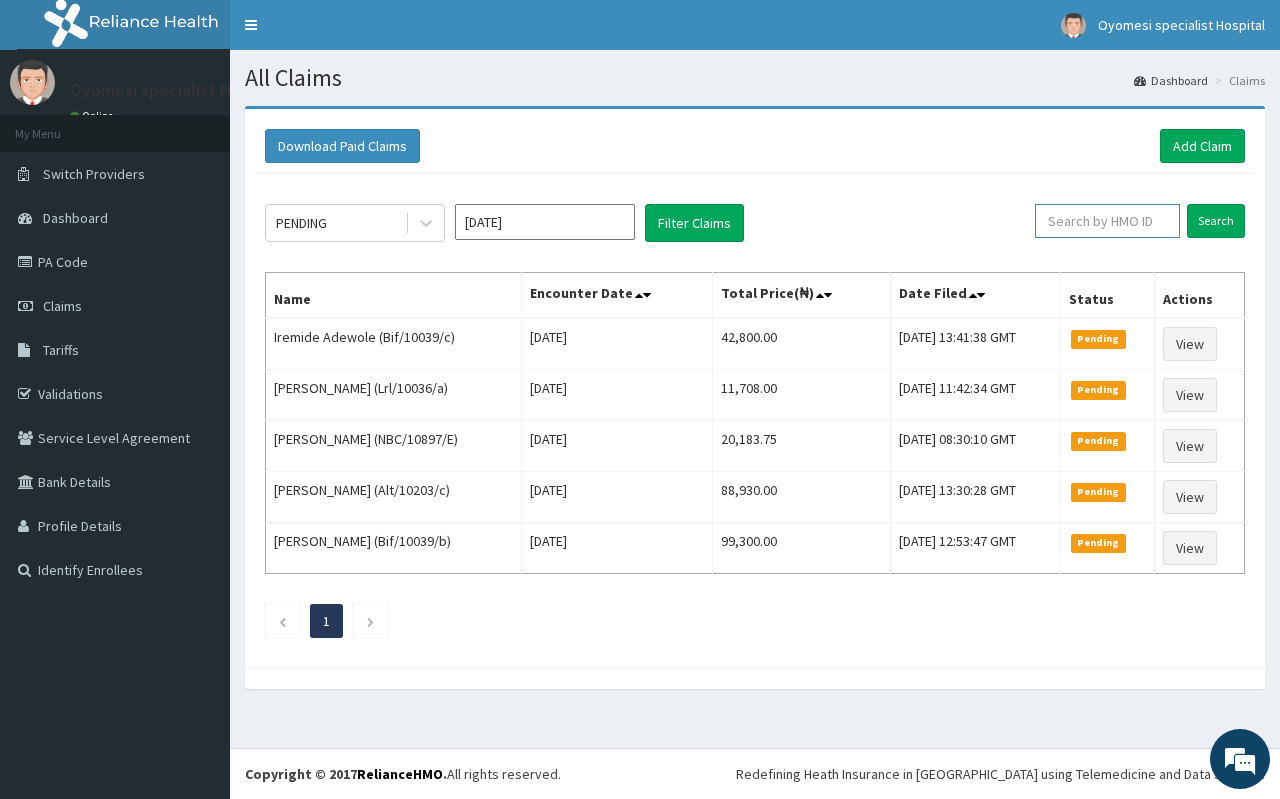 click at bounding box center (1107, 221) 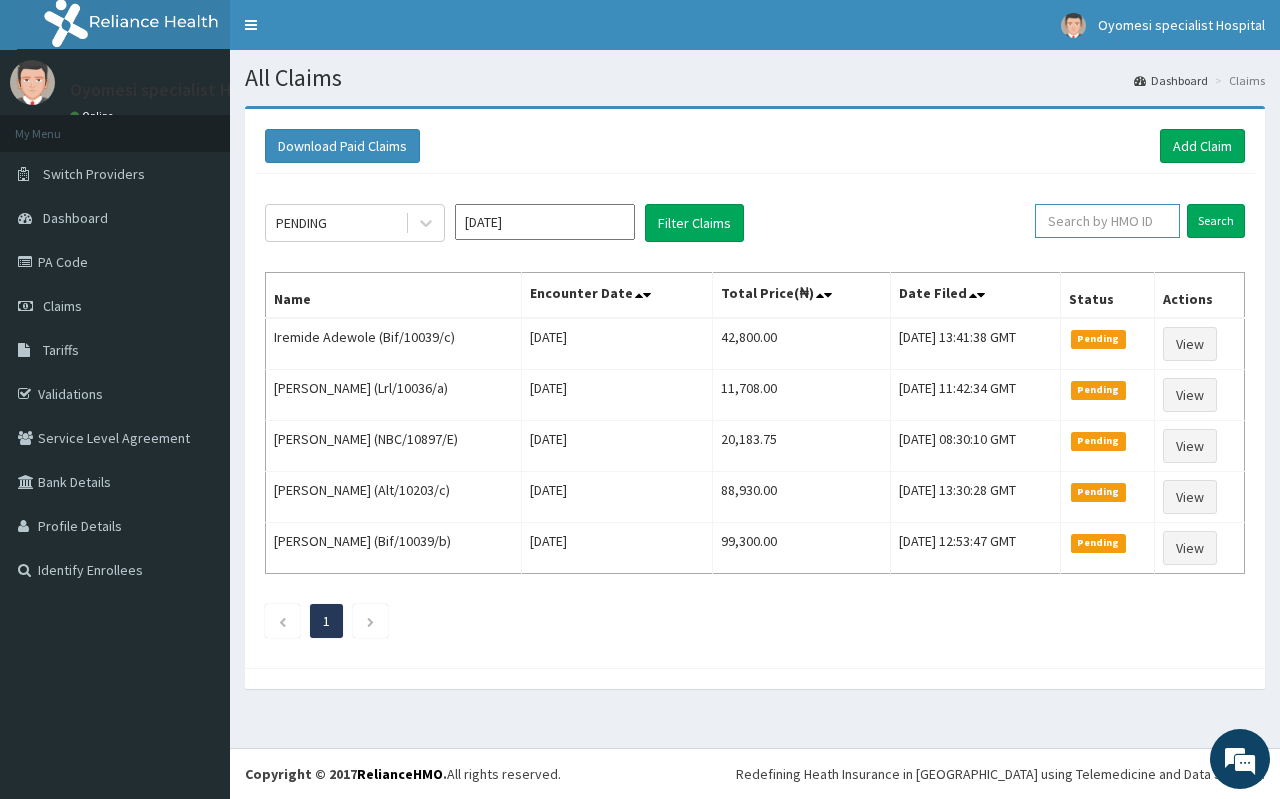 paste on "PA/A93659" 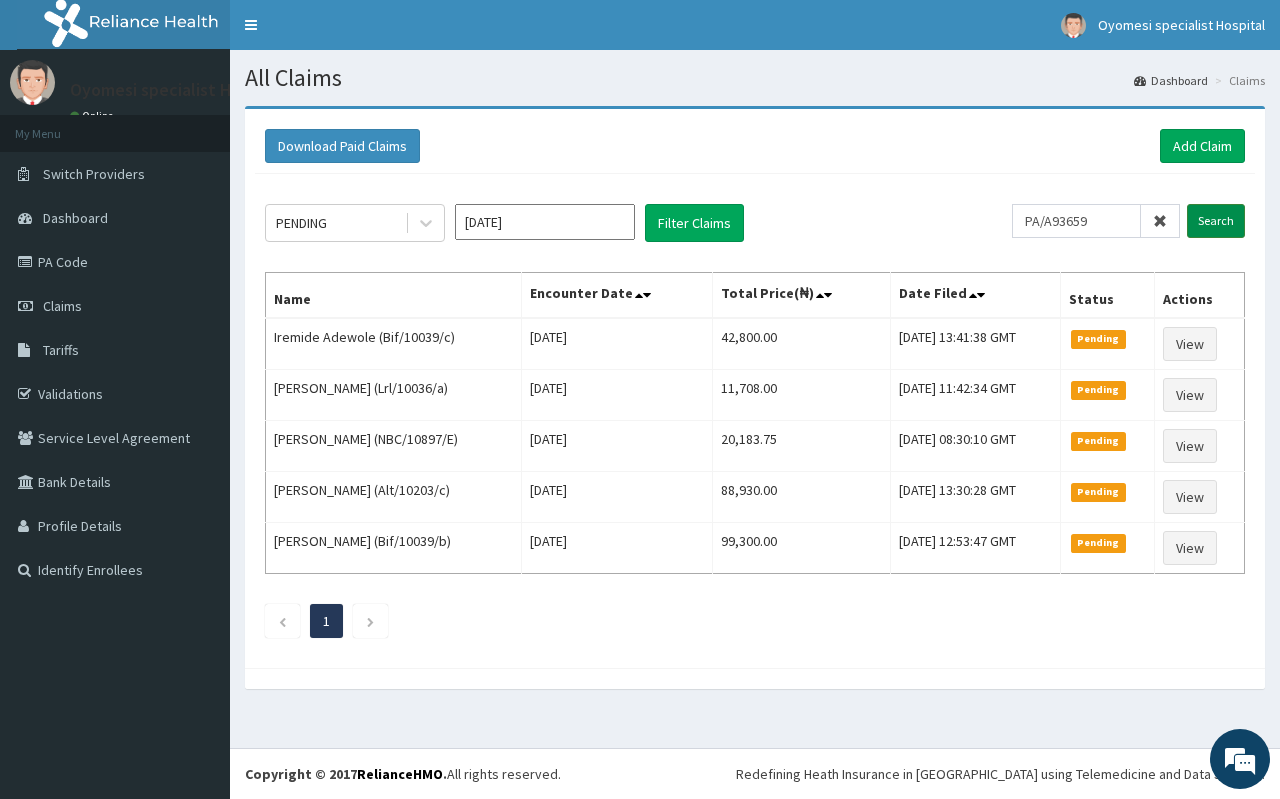 click on "Search" at bounding box center (1216, 221) 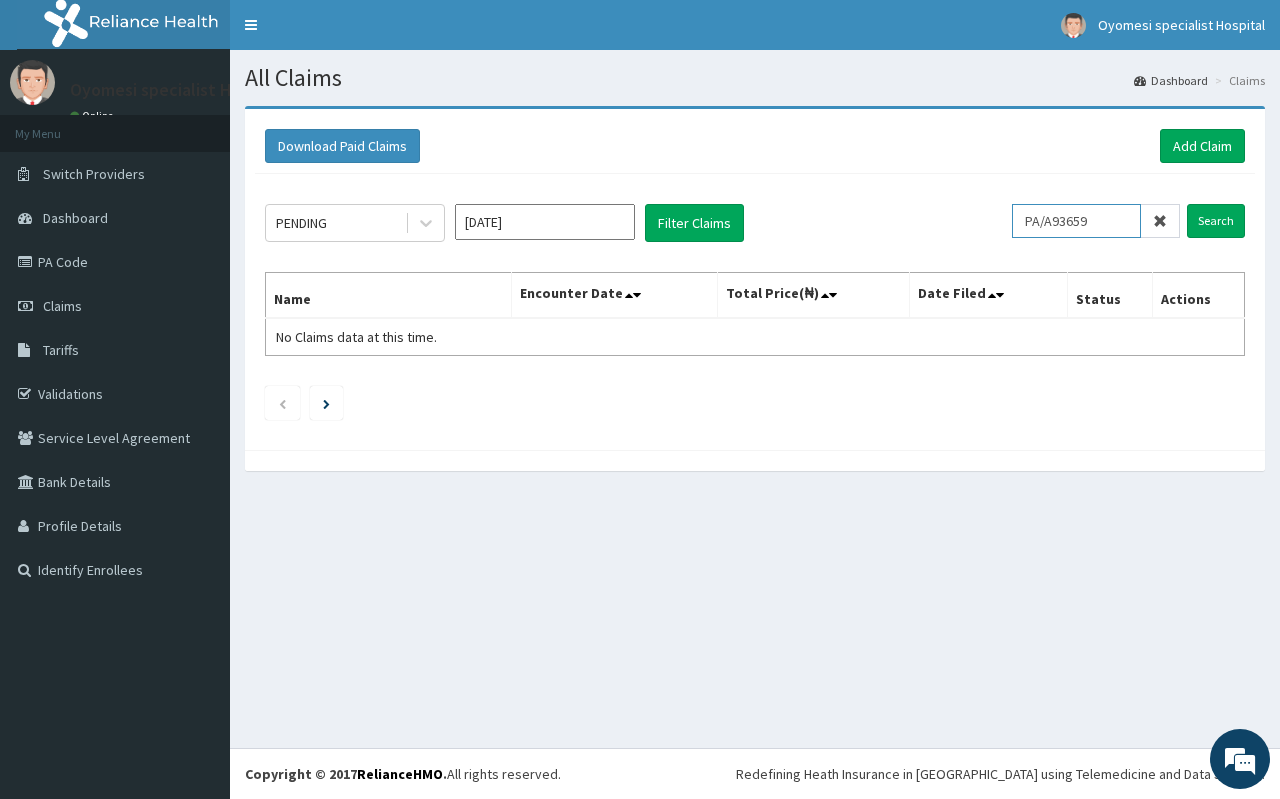 click on "PA/A93659" at bounding box center [1076, 221] 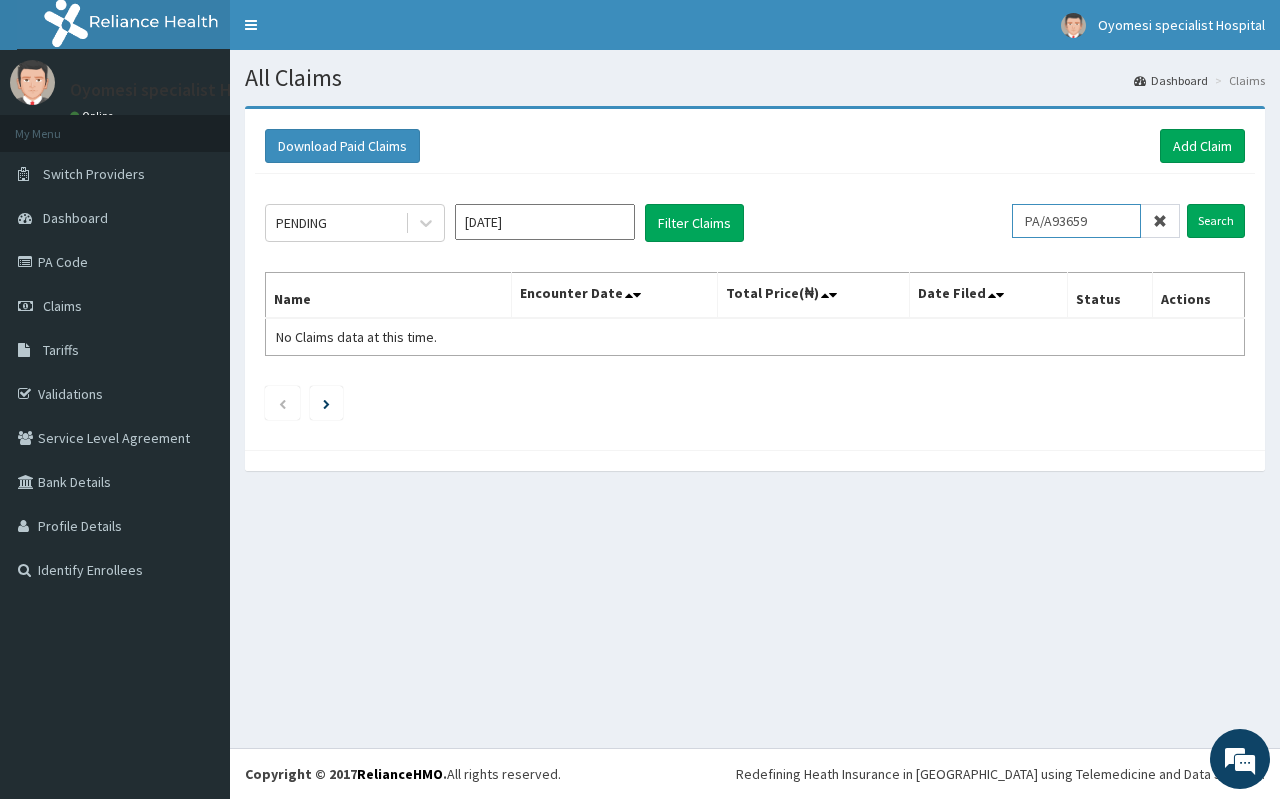 paste on "ALT/10022/F" 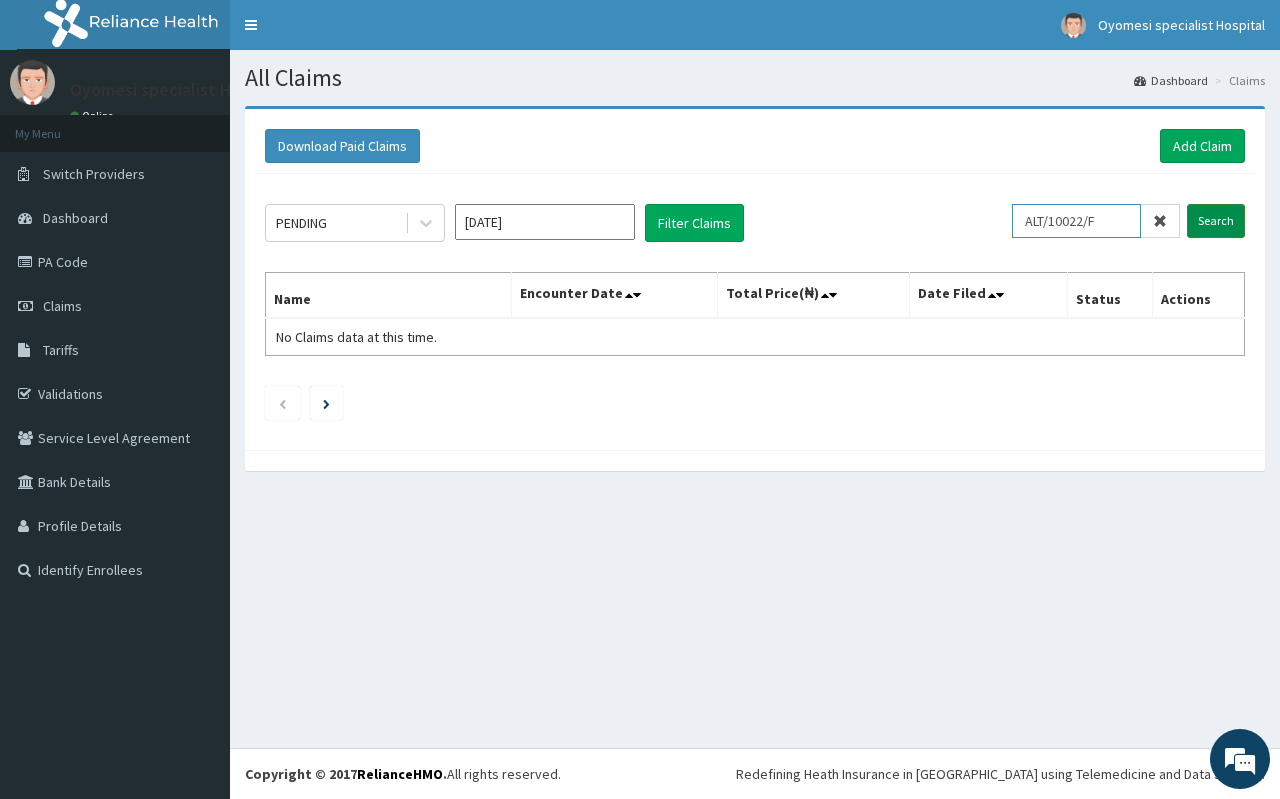 type on "ALT/10022/F" 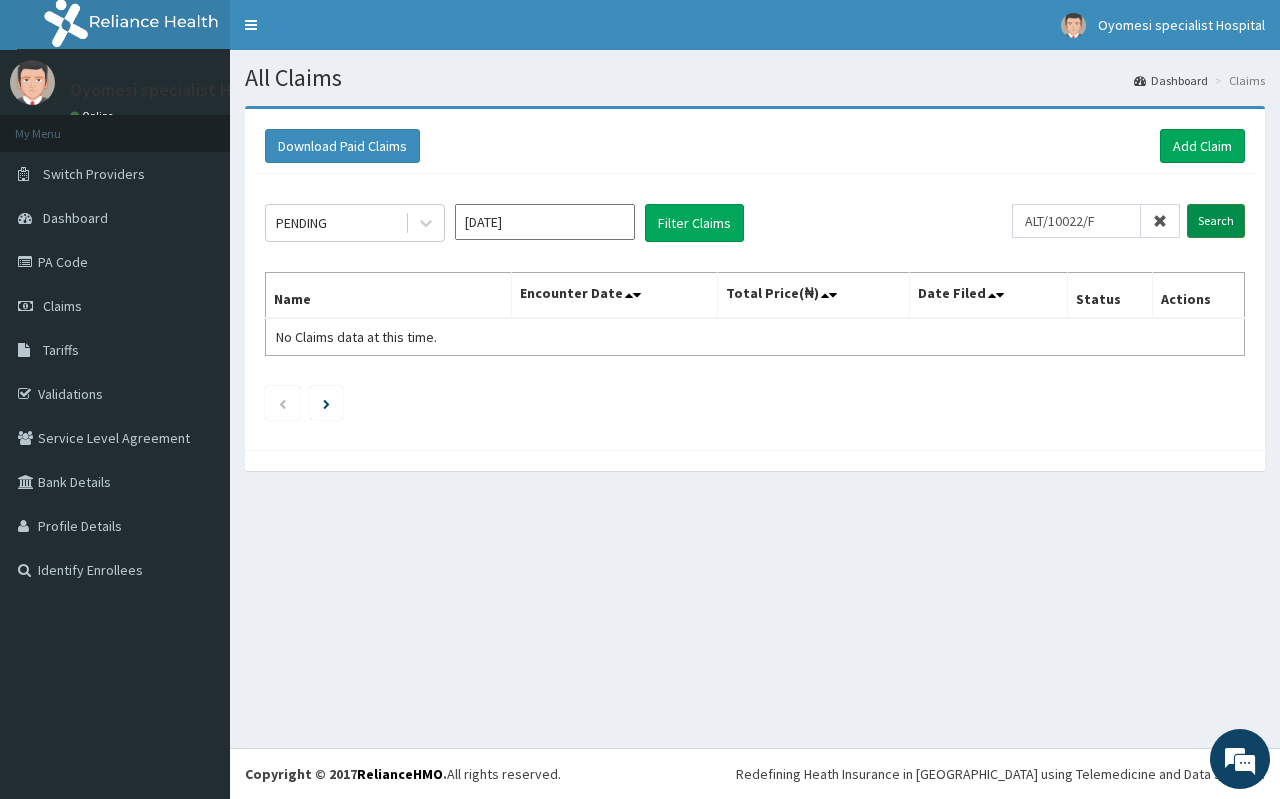 click on "Search" at bounding box center [1216, 221] 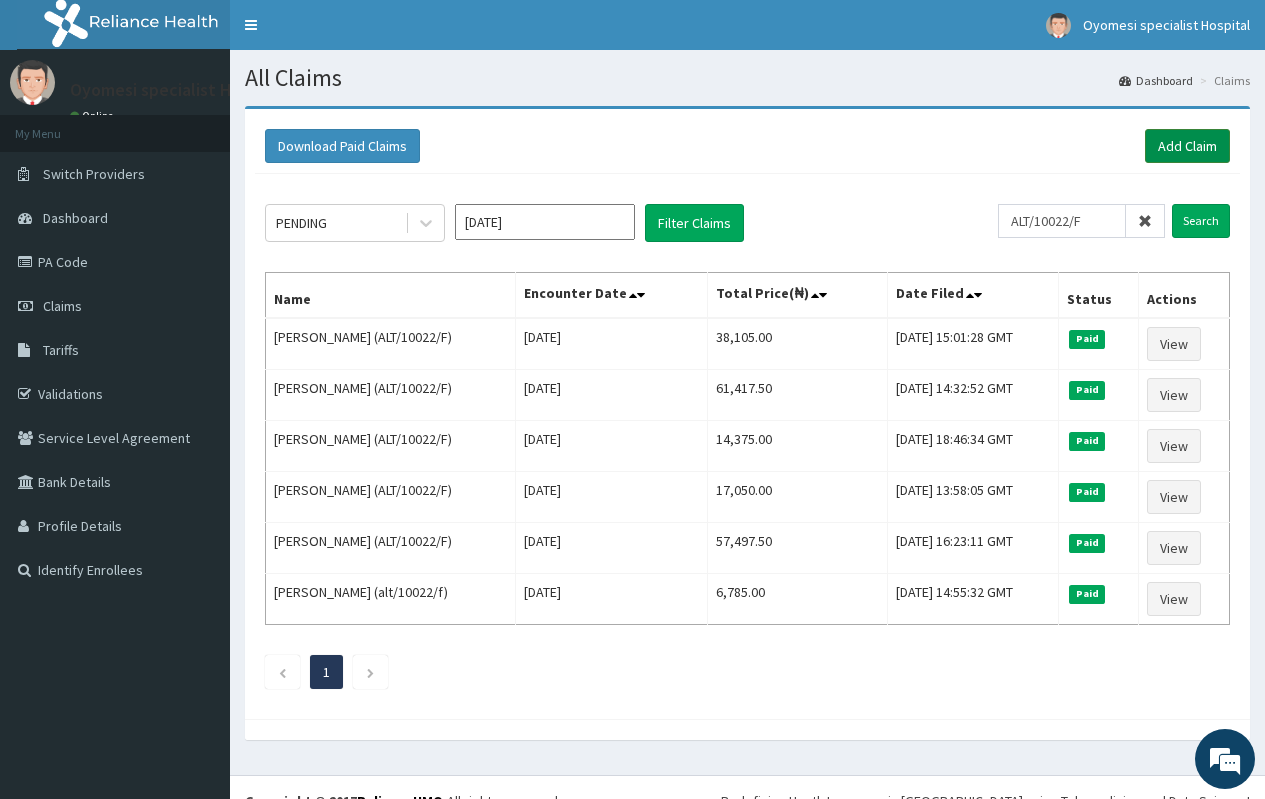 click on "Add Claim" at bounding box center (1187, 146) 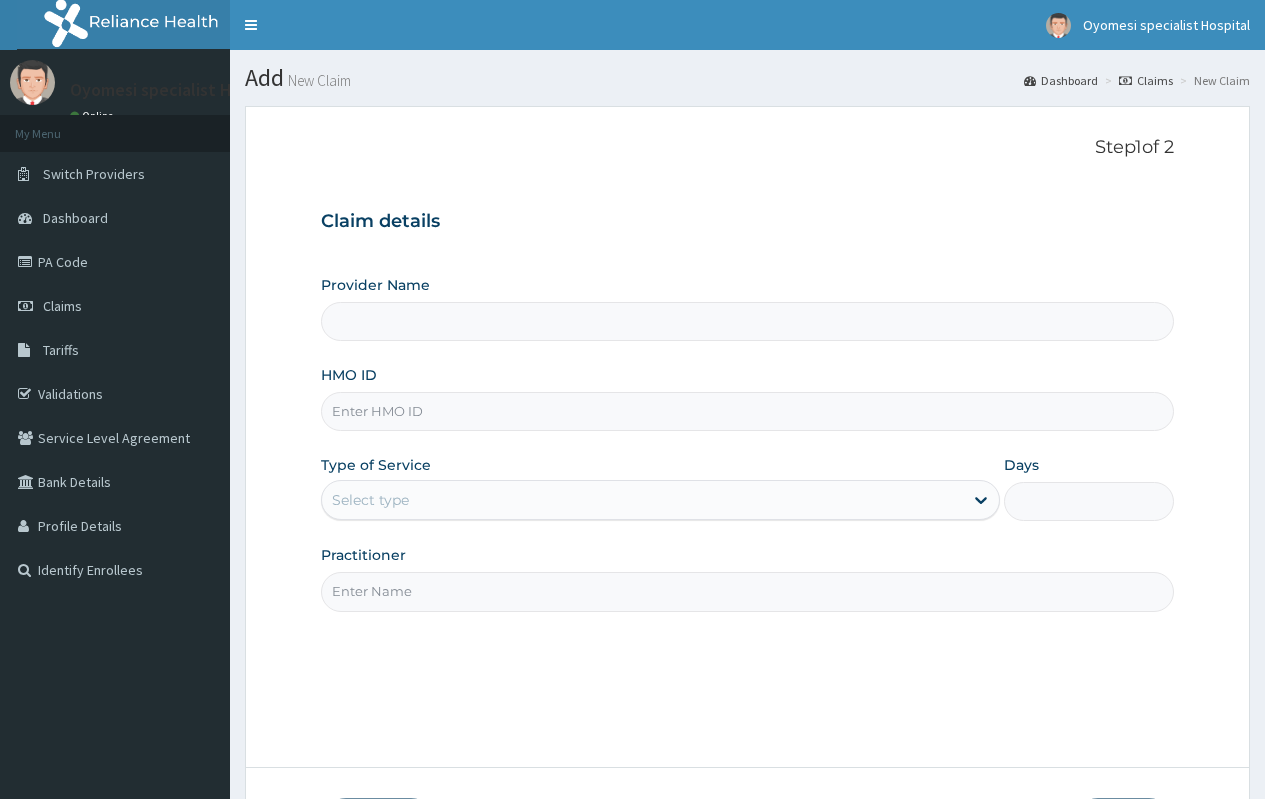 scroll, scrollTop: 0, scrollLeft: 0, axis: both 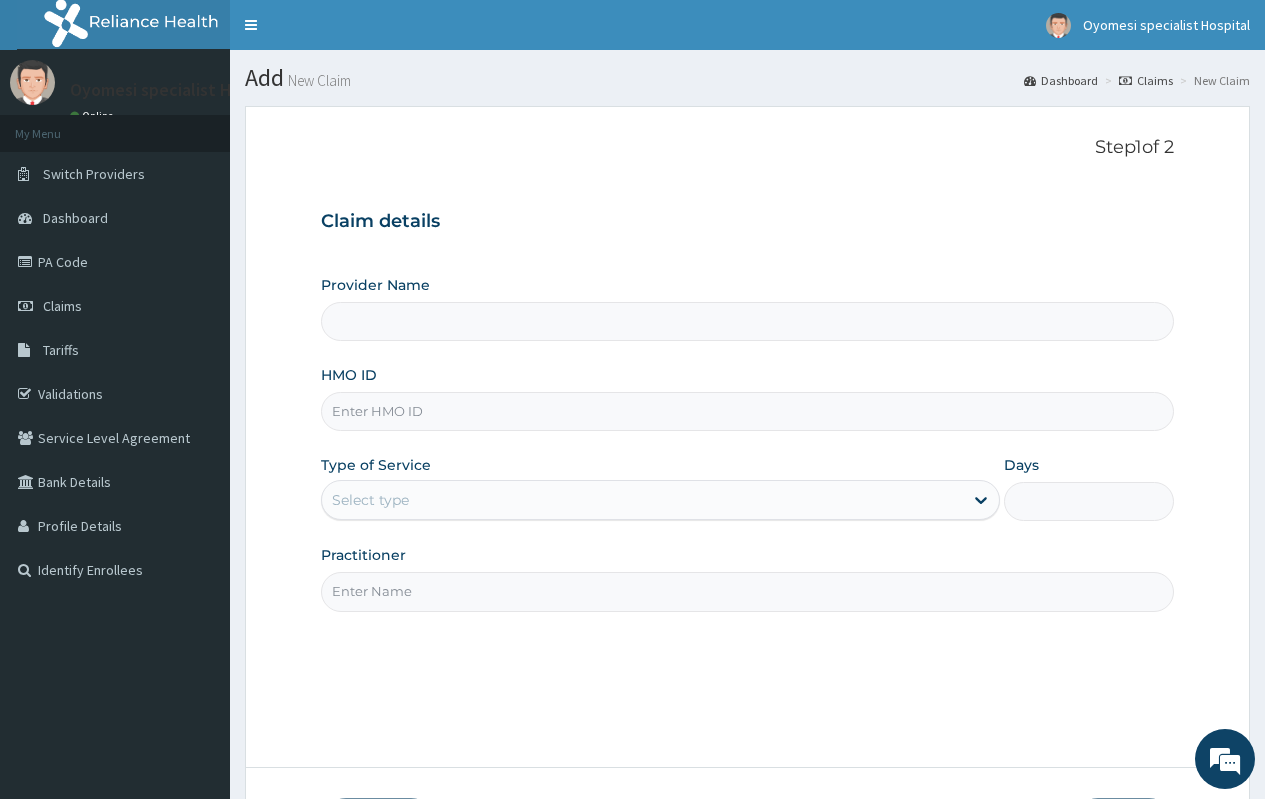paste on "ALT/10022/D" 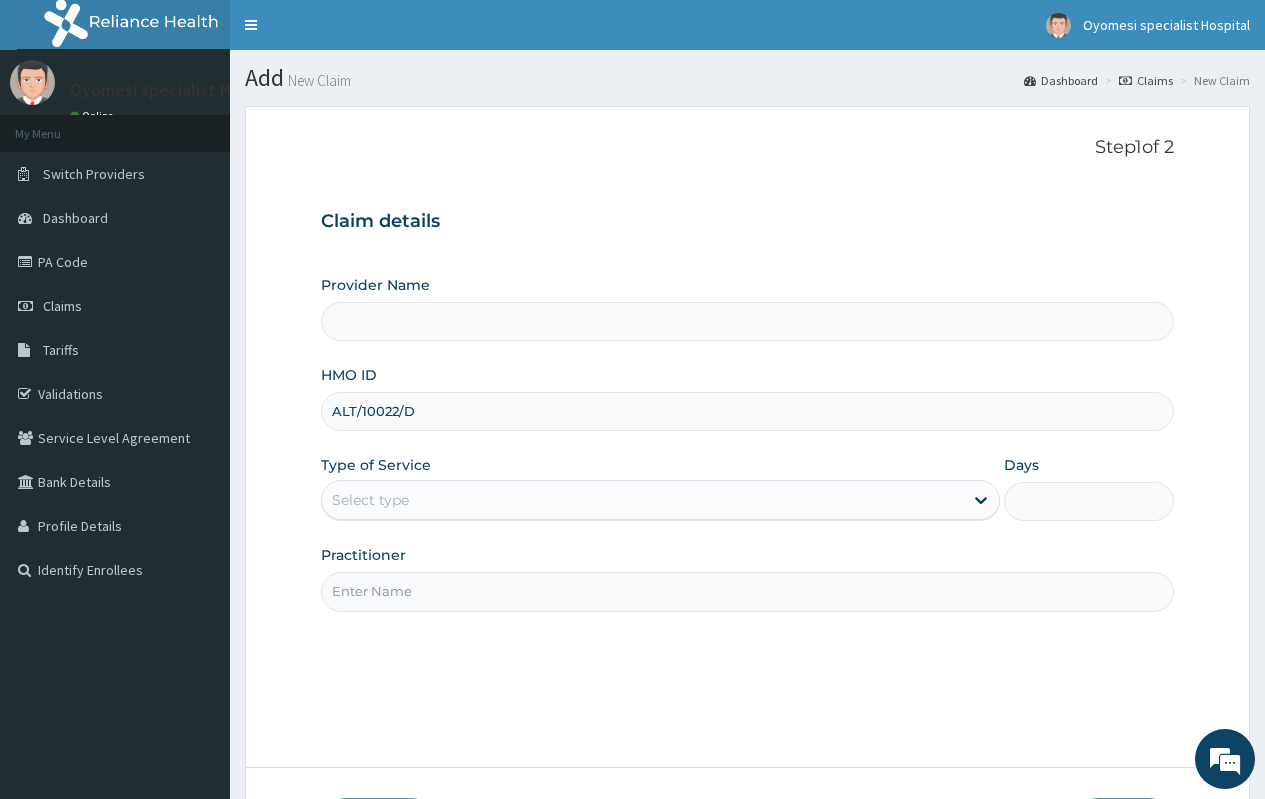 type on "ALT/10022/D" 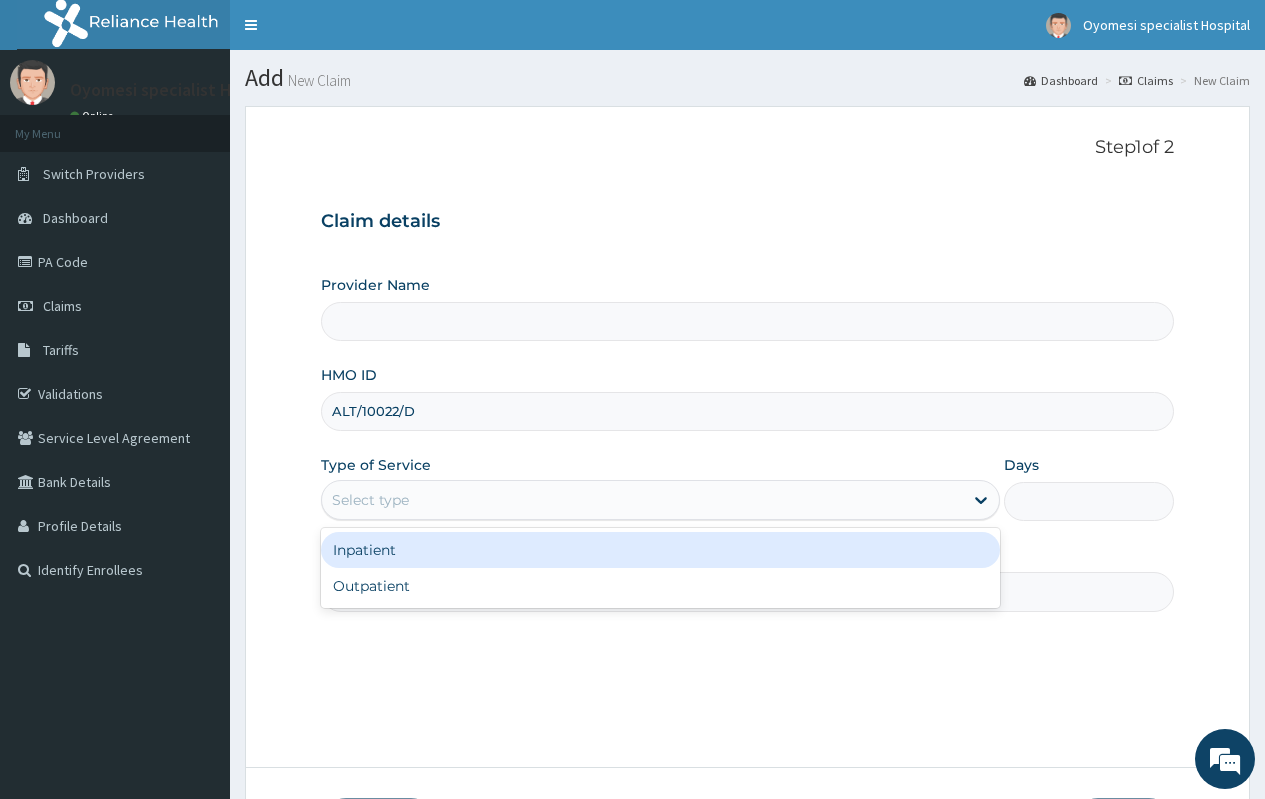 click on "Select type" at bounding box center [642, 500] 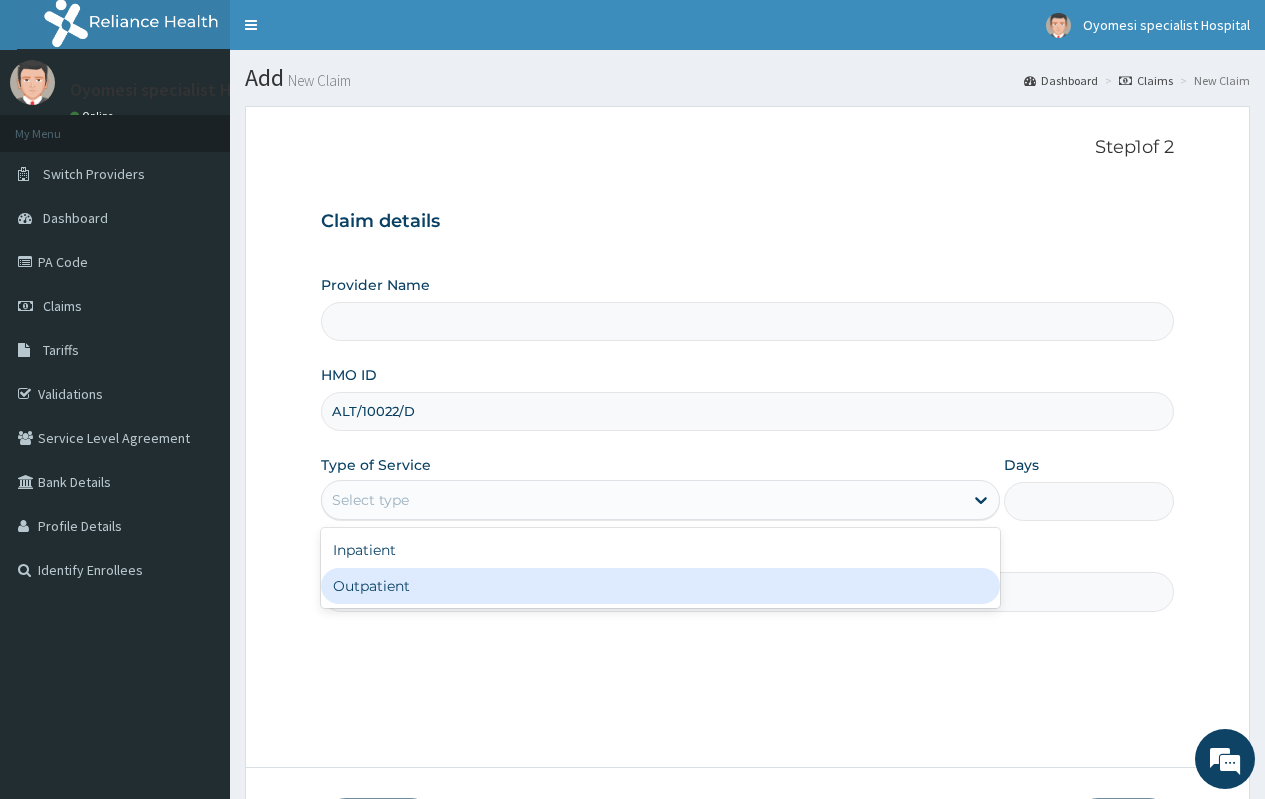 click on "Outpatient" at bounding box center [660, 586] 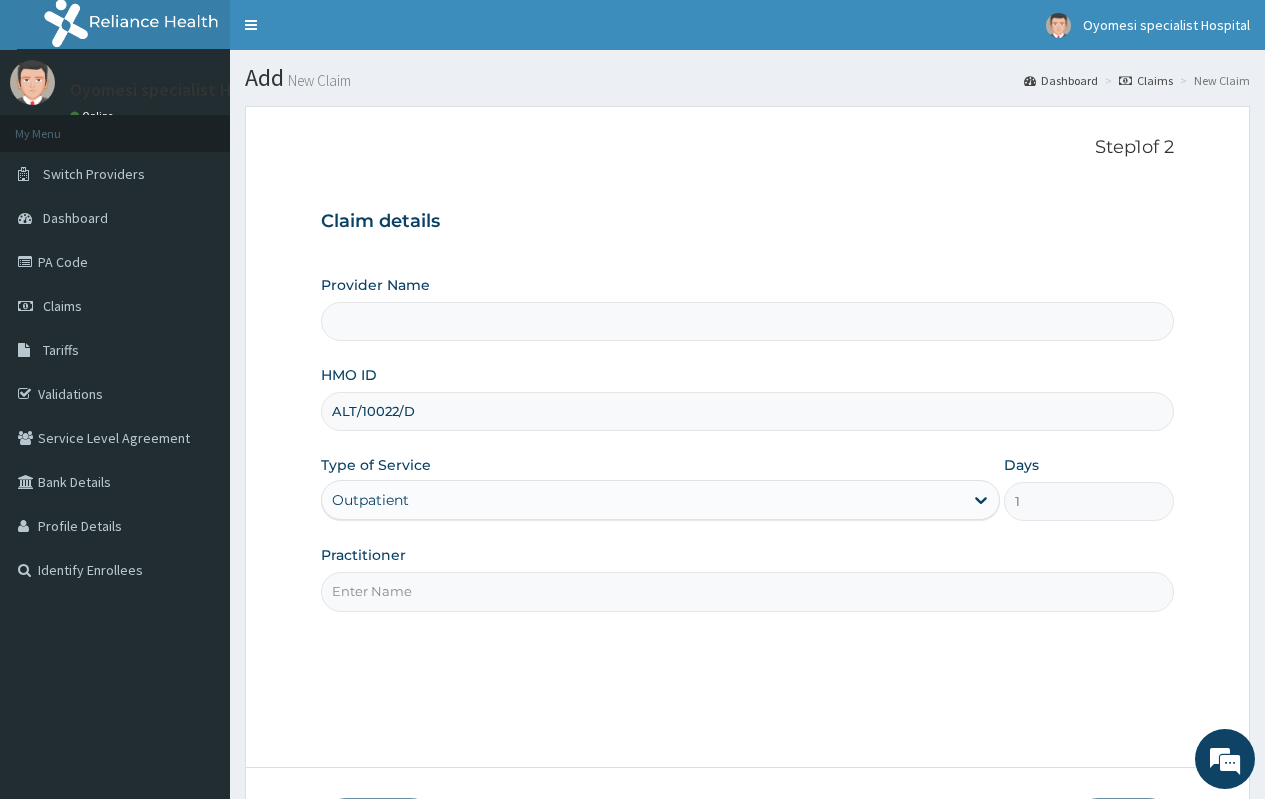 click on "Practitioner" at bounding box center (747, 591) 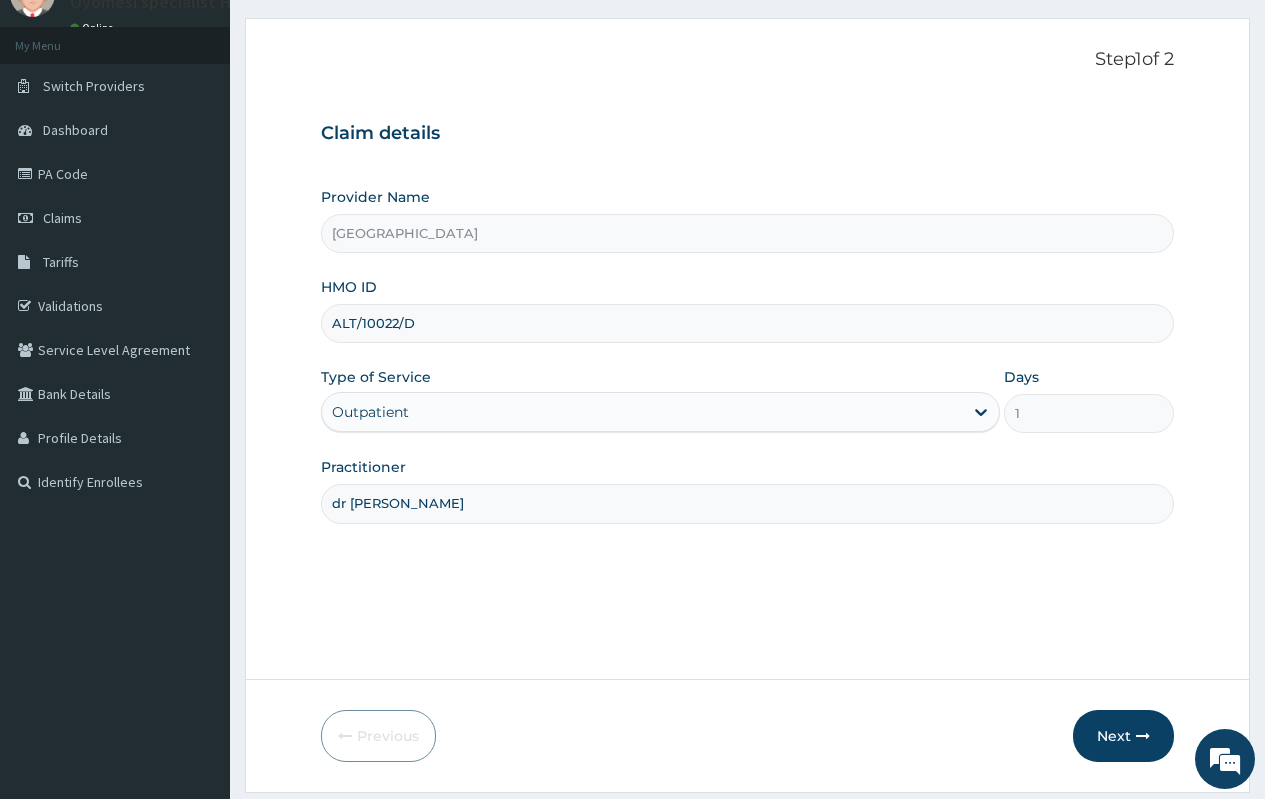 scroll, scrollTop: 148, scrollLeft: 0, axis: vertical 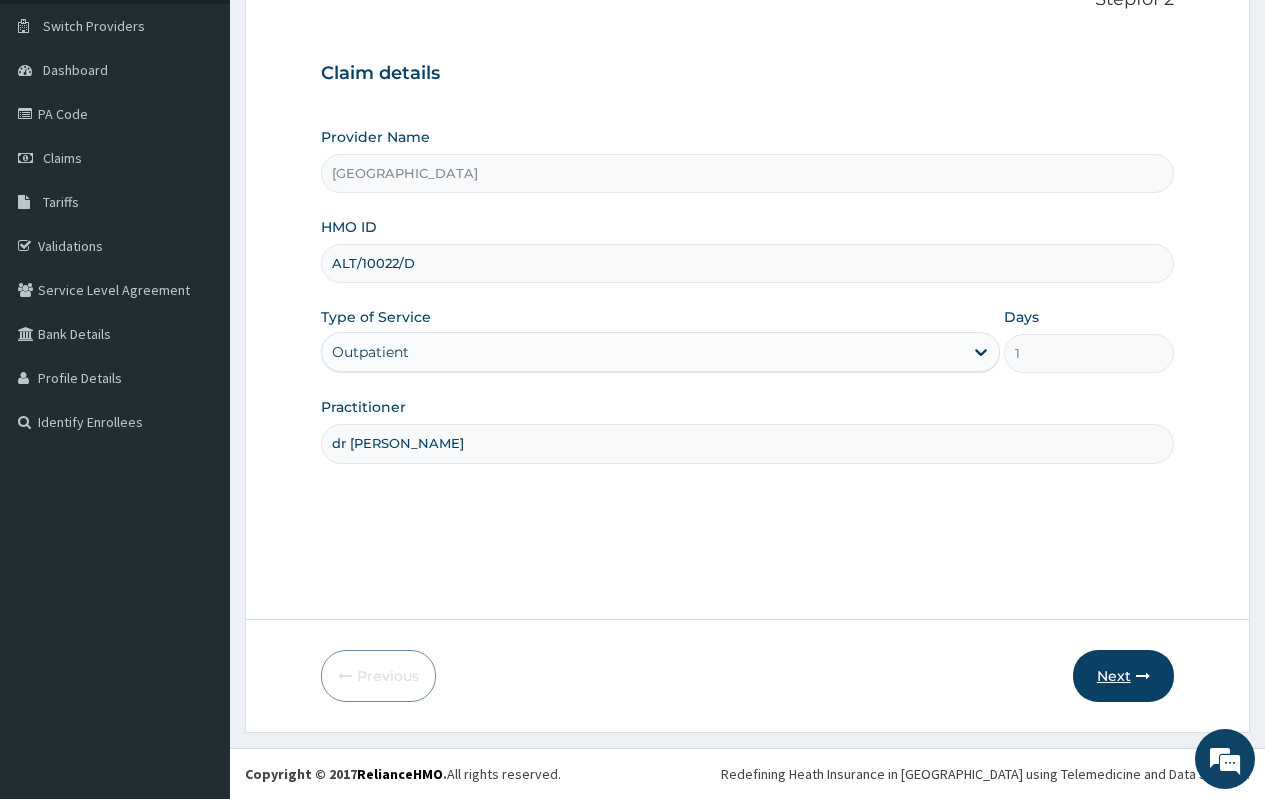 type on "dr [PERSON_NAME]" 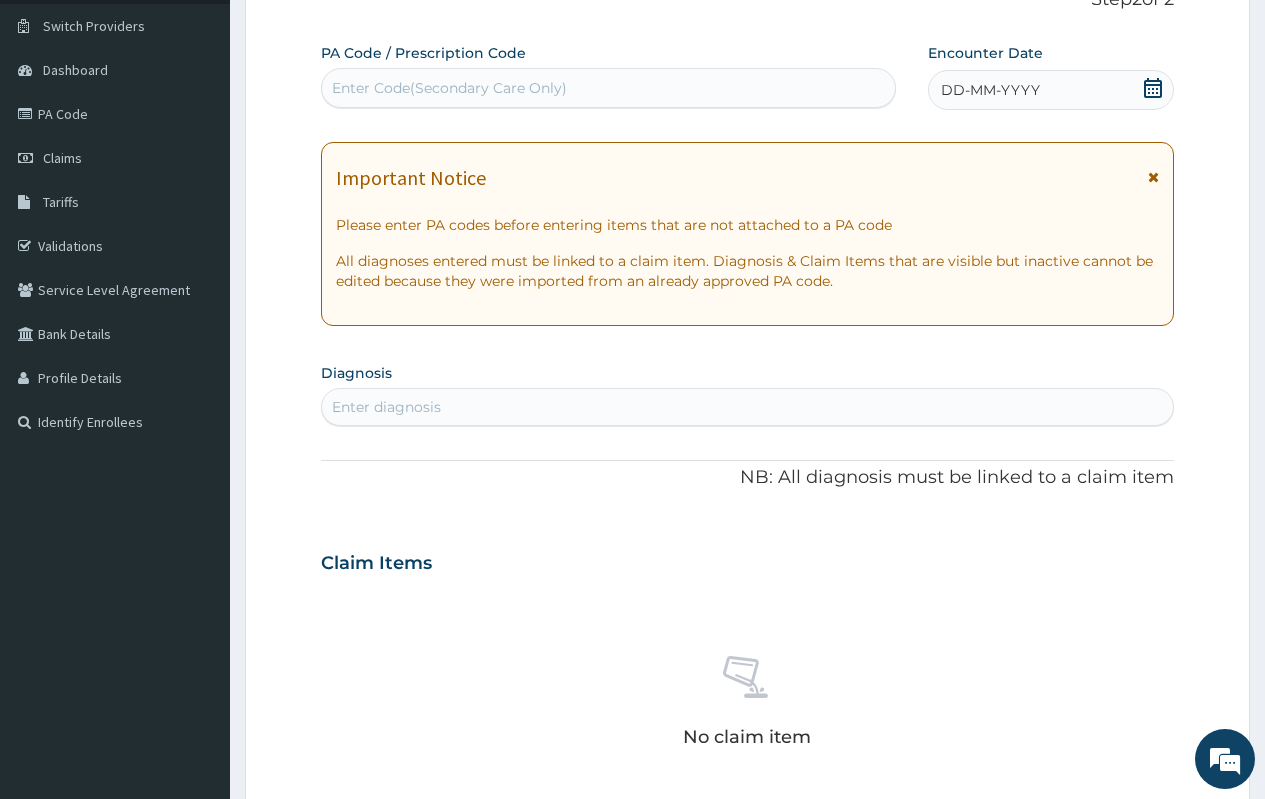 scroll, scrollTop: 0, scrollLeft: 0, axis: both 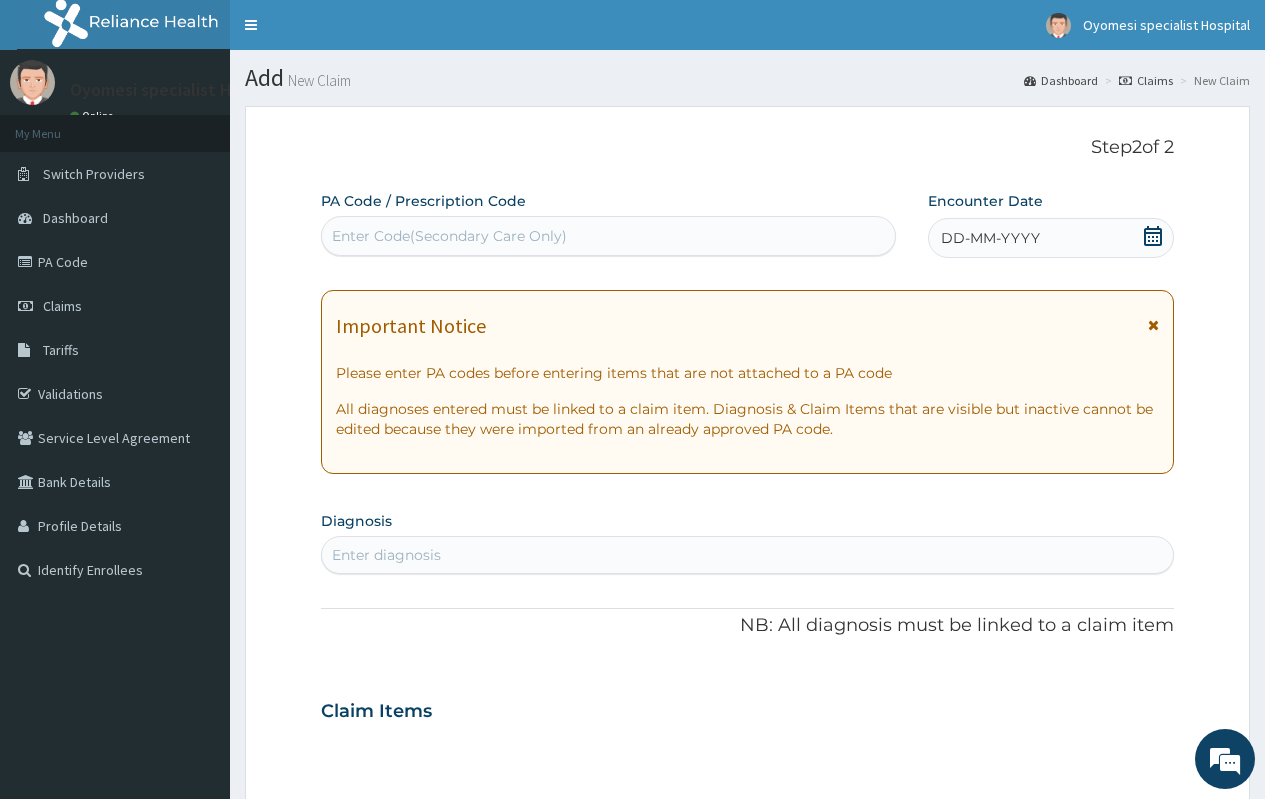 click on "Enter Code(Secondary Care Only)" at bounding box center [449, 236] 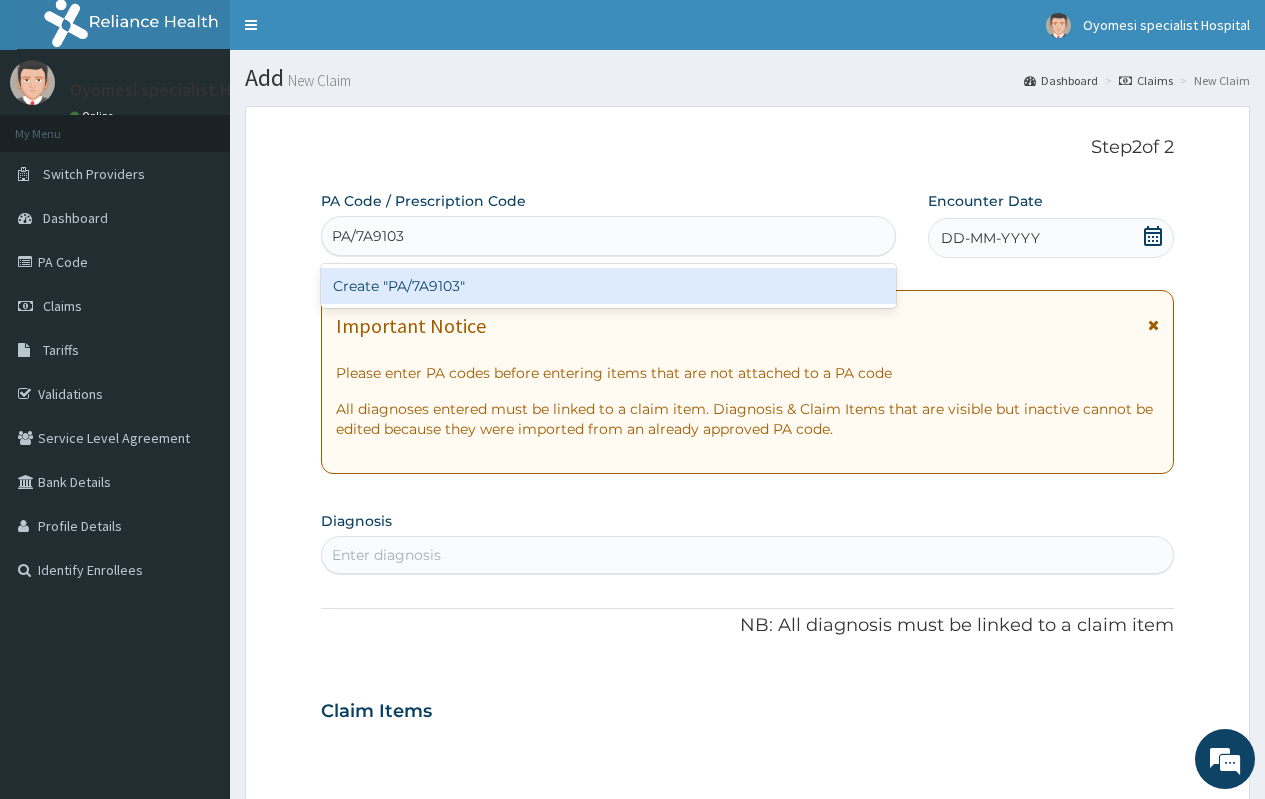 click on "Create "PA/7A9103"" at bounding box center (608, 286) 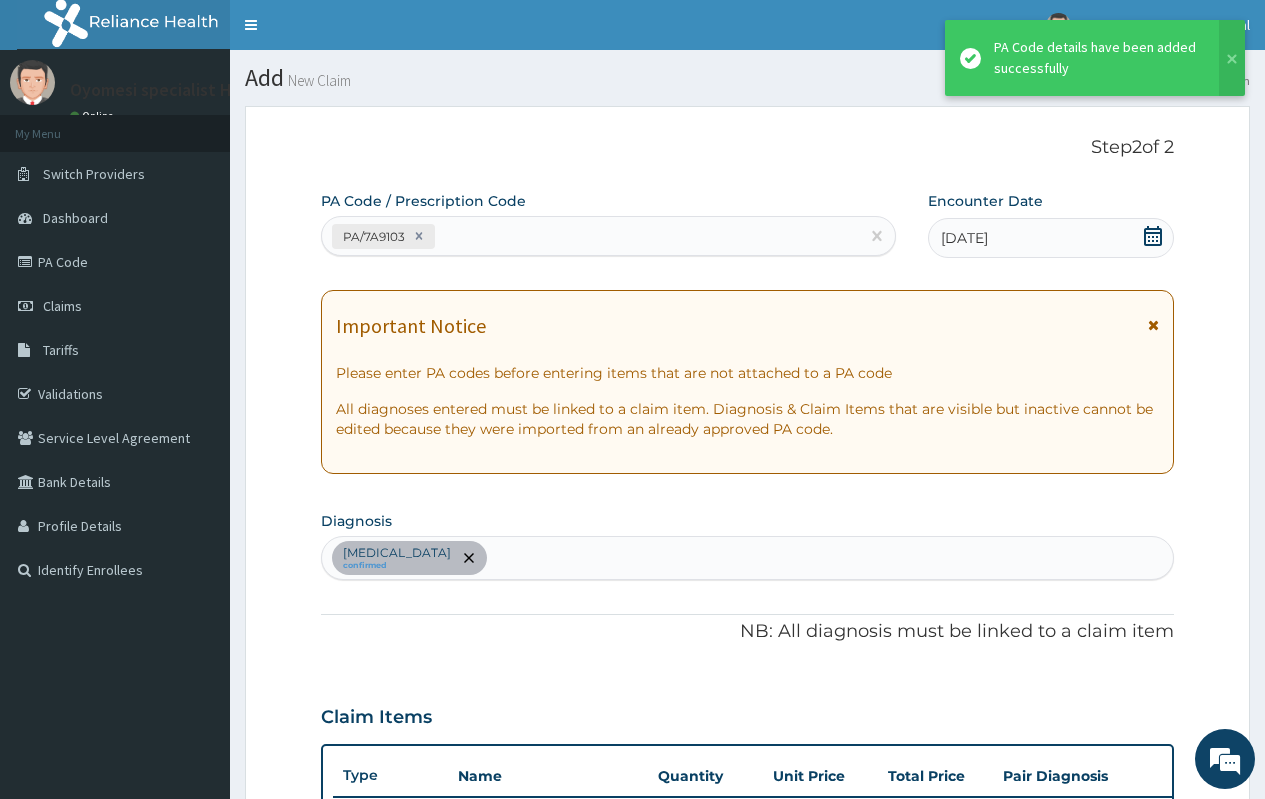 scroll, scrollTop: 502, scrollLeft: 0, axis: vertical 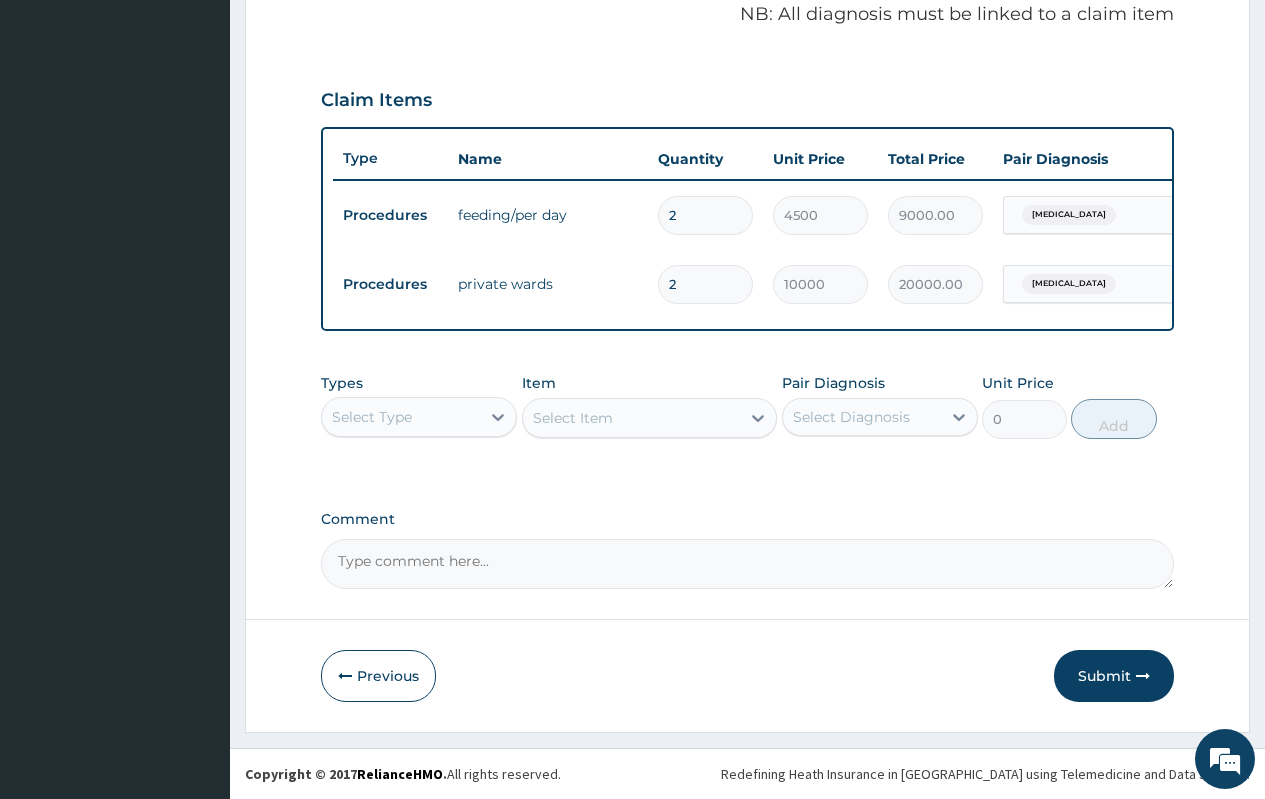 click on "Select Type" at bounding box center [372, 417] 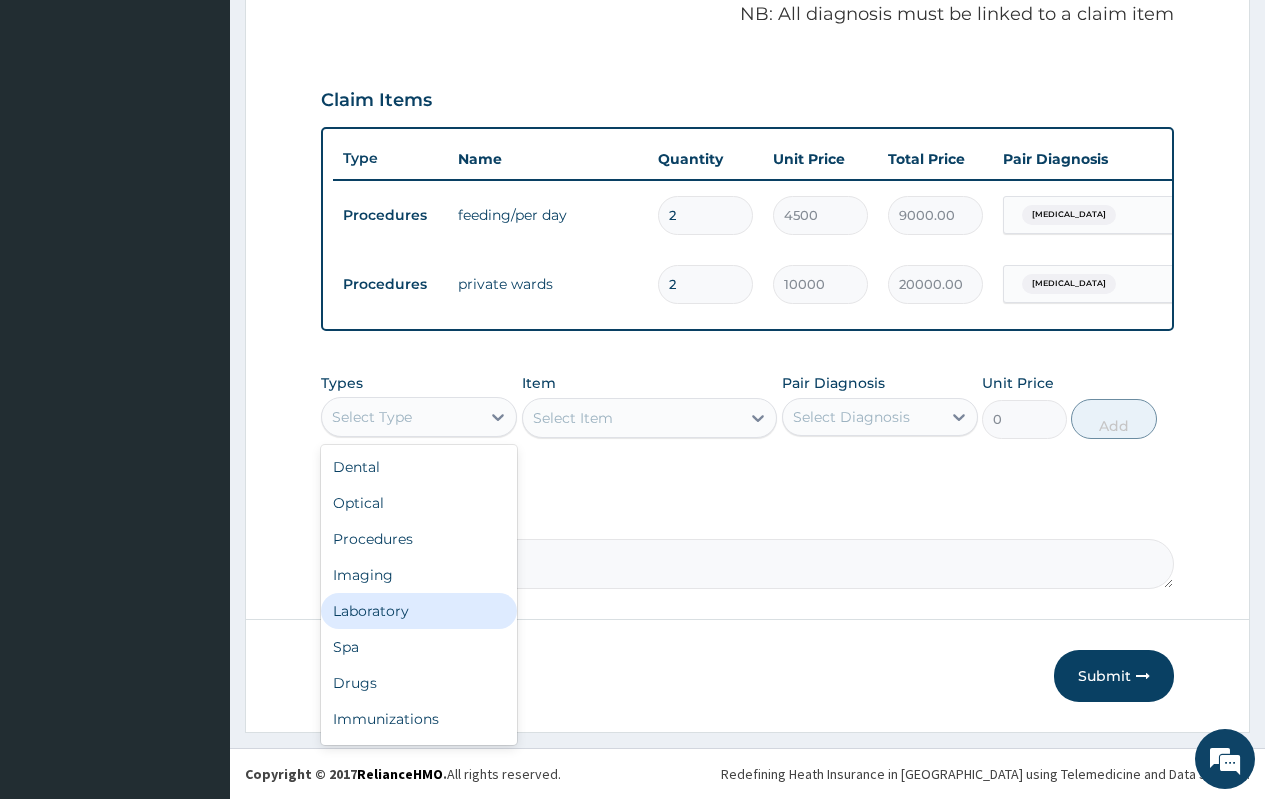click on "Laboratory" at bounding box center (419, 611) 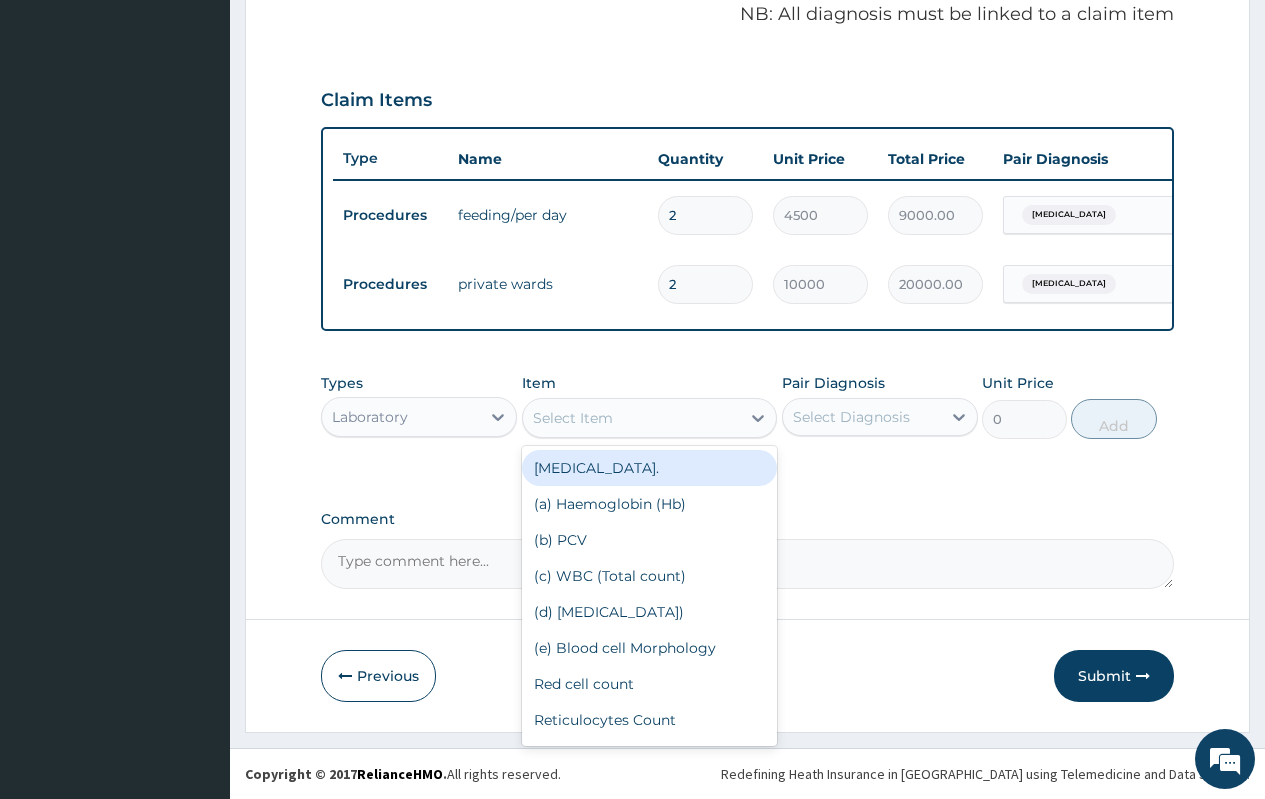 click on "Select Item" at bounding box center [632, 418] 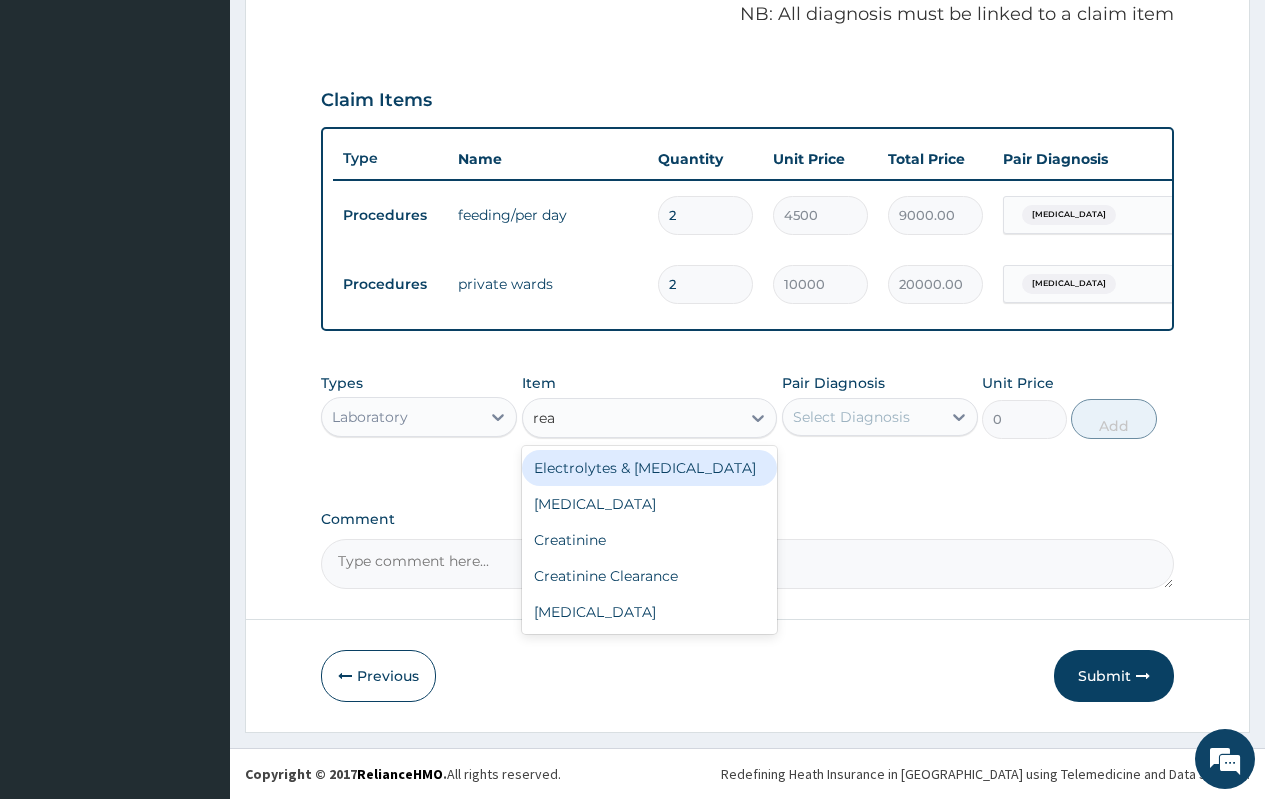type on "reac" 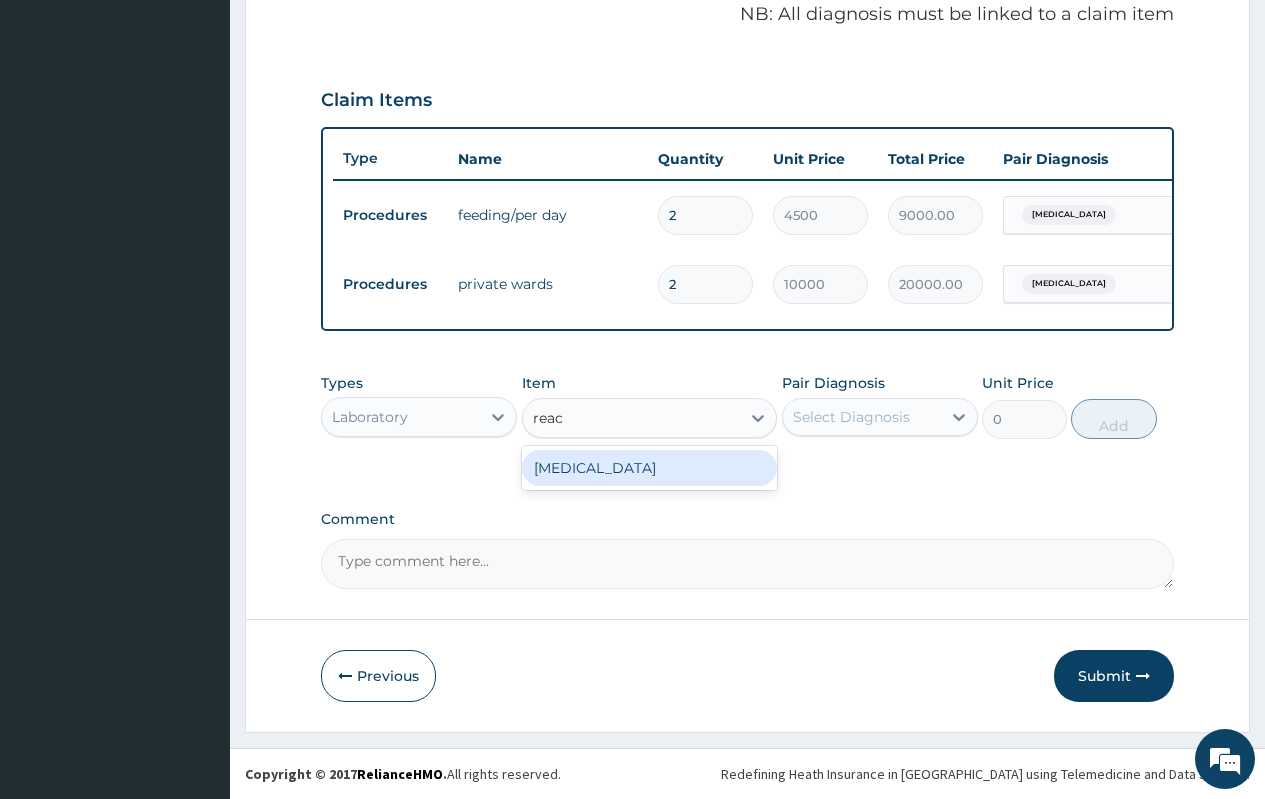 click on "C-reactive Protein Test" at bounding box center (650, 468) 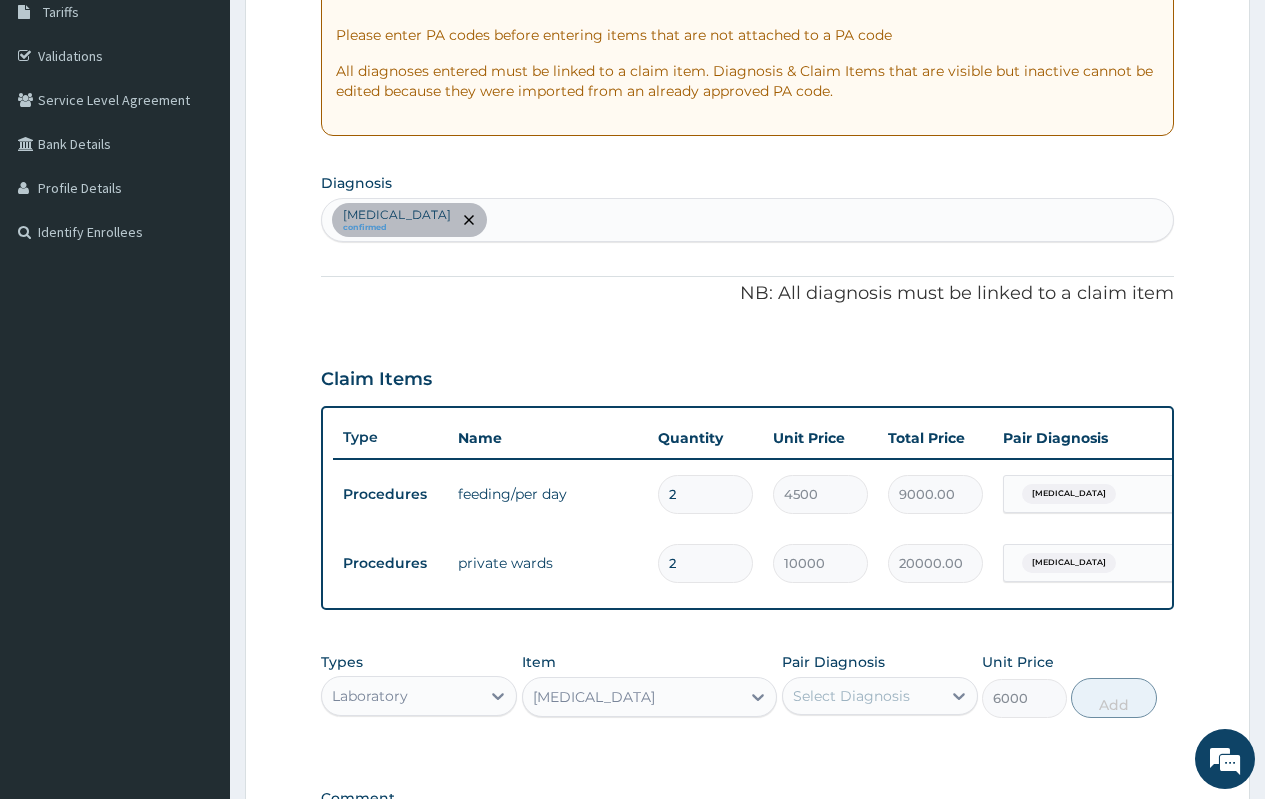 scroll, scrollTop: 289, scrollLeft: 0, axis: vertical 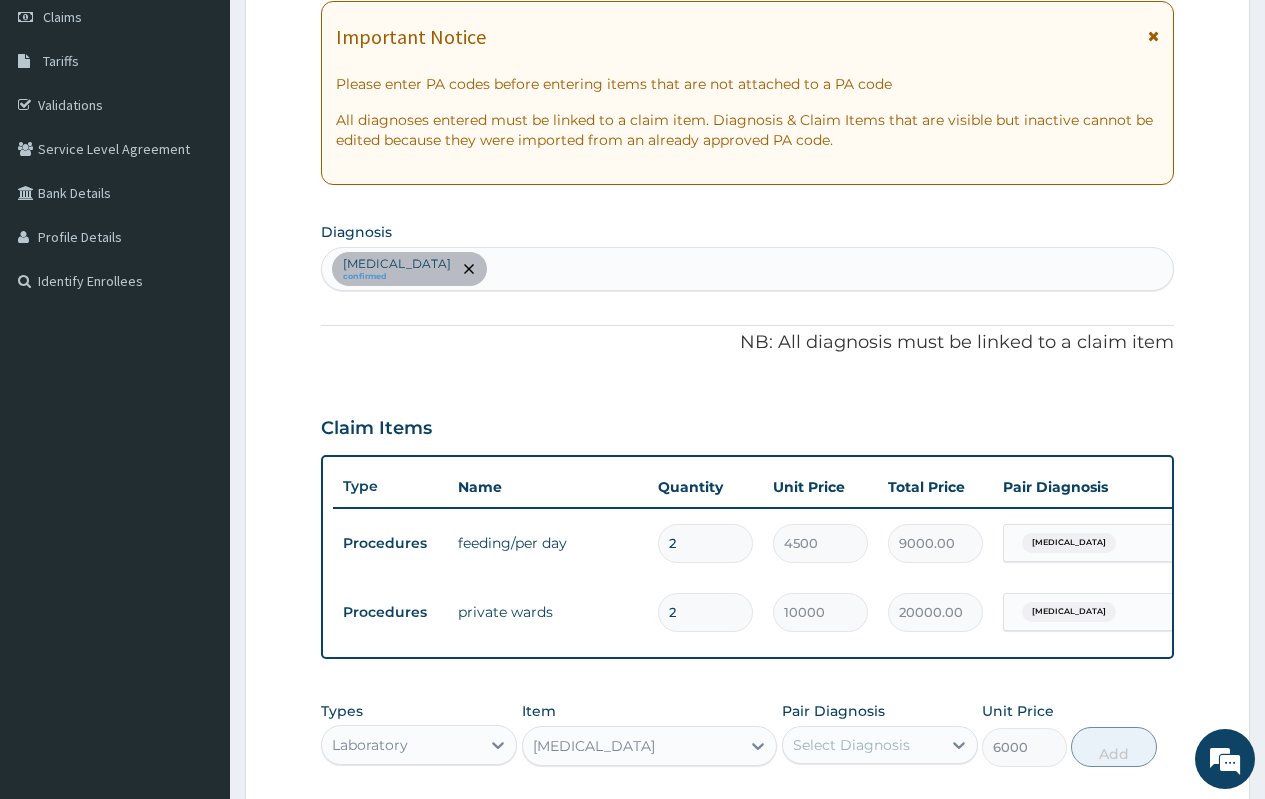 click on "Malaria confirmed" at bounding box center (747, 269) 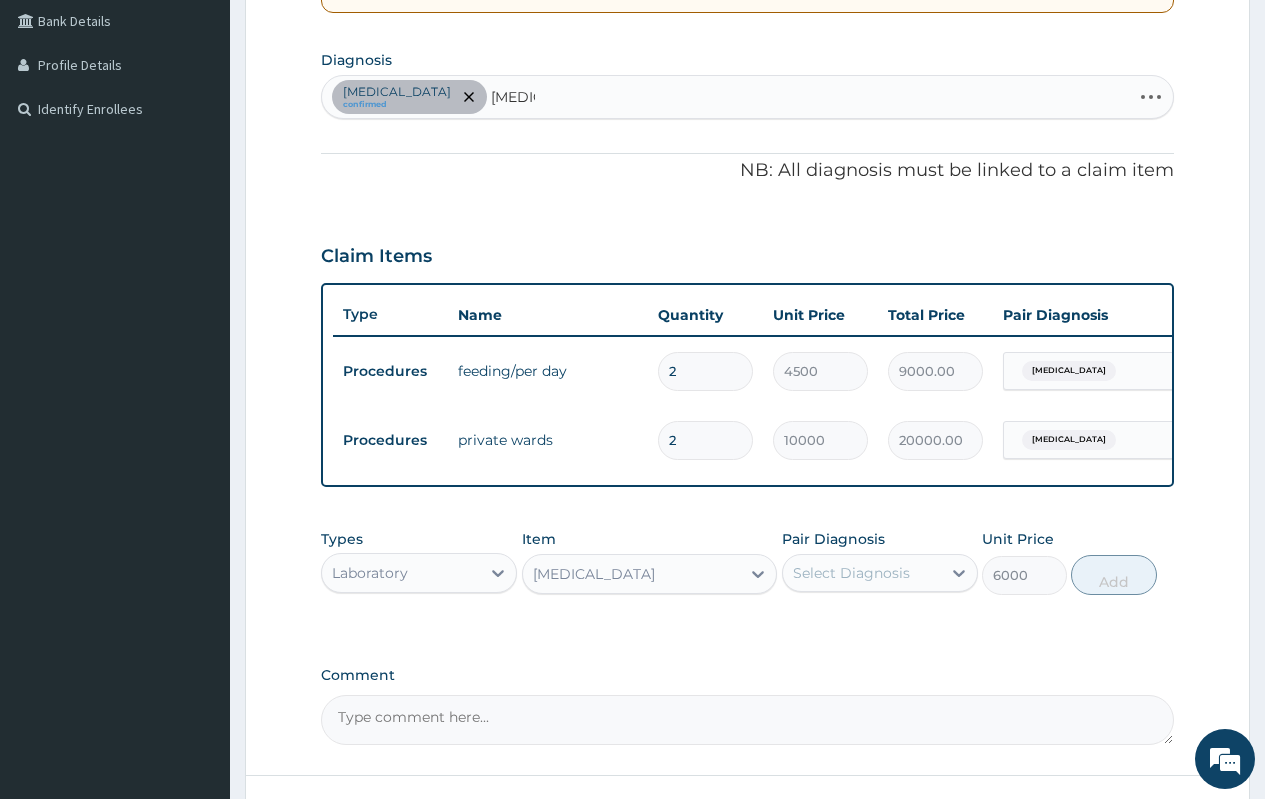 scroll, scrollTop: 632, scrollLeft: 0, axis: vertical 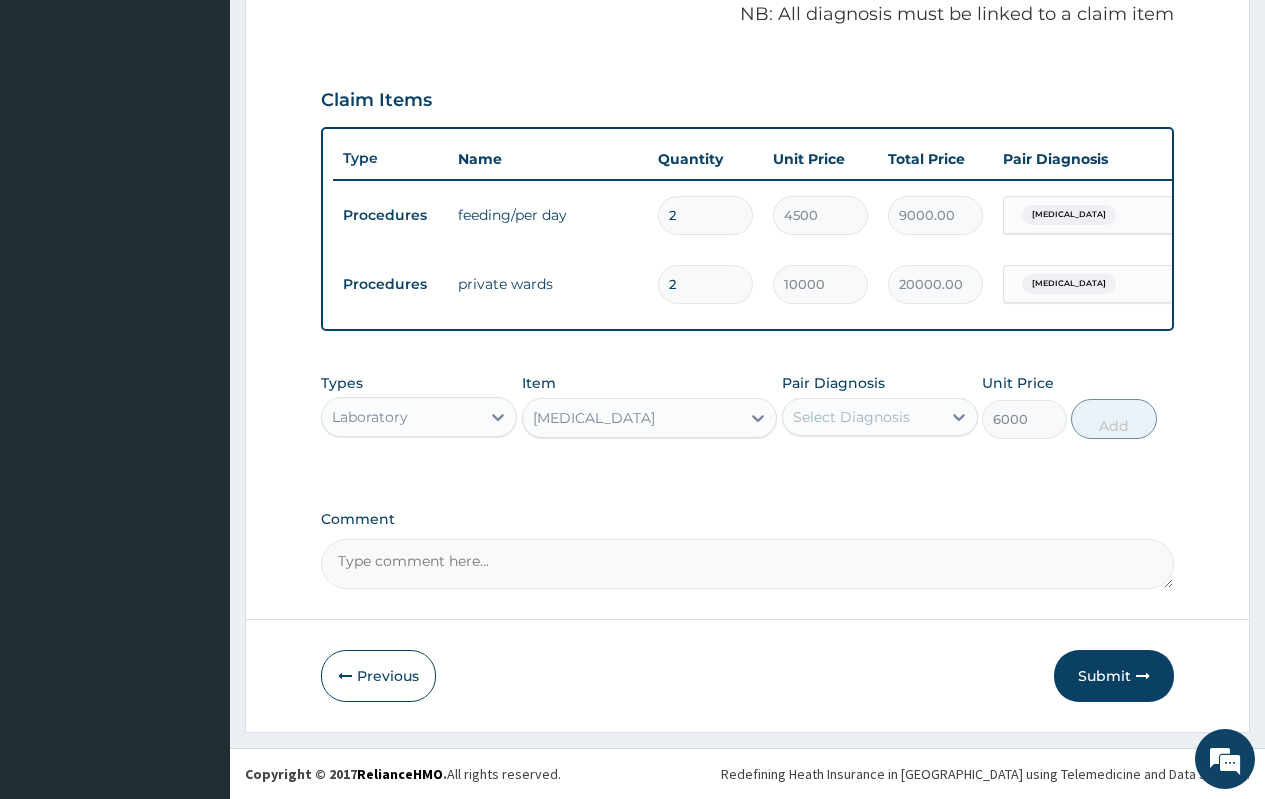type on "sepsis" 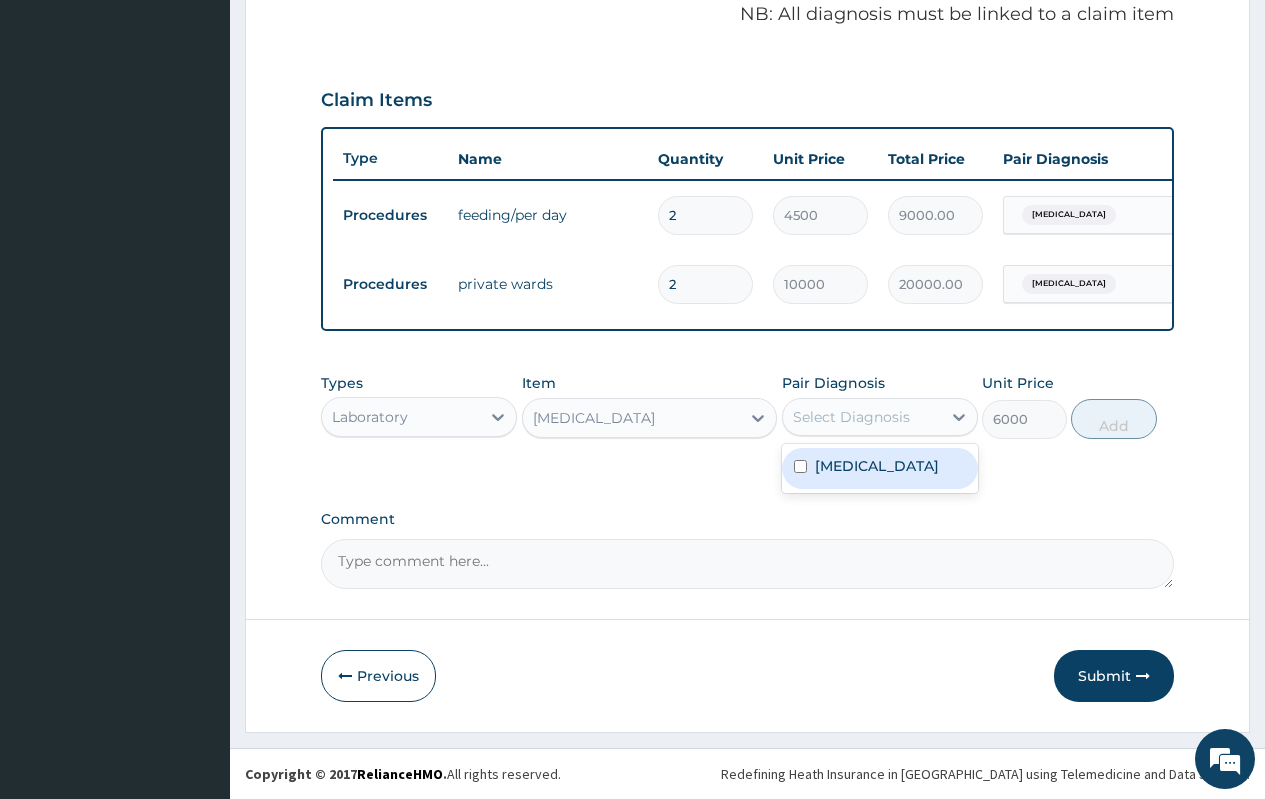 click on "Malaria" at bounding box center (880, 468) 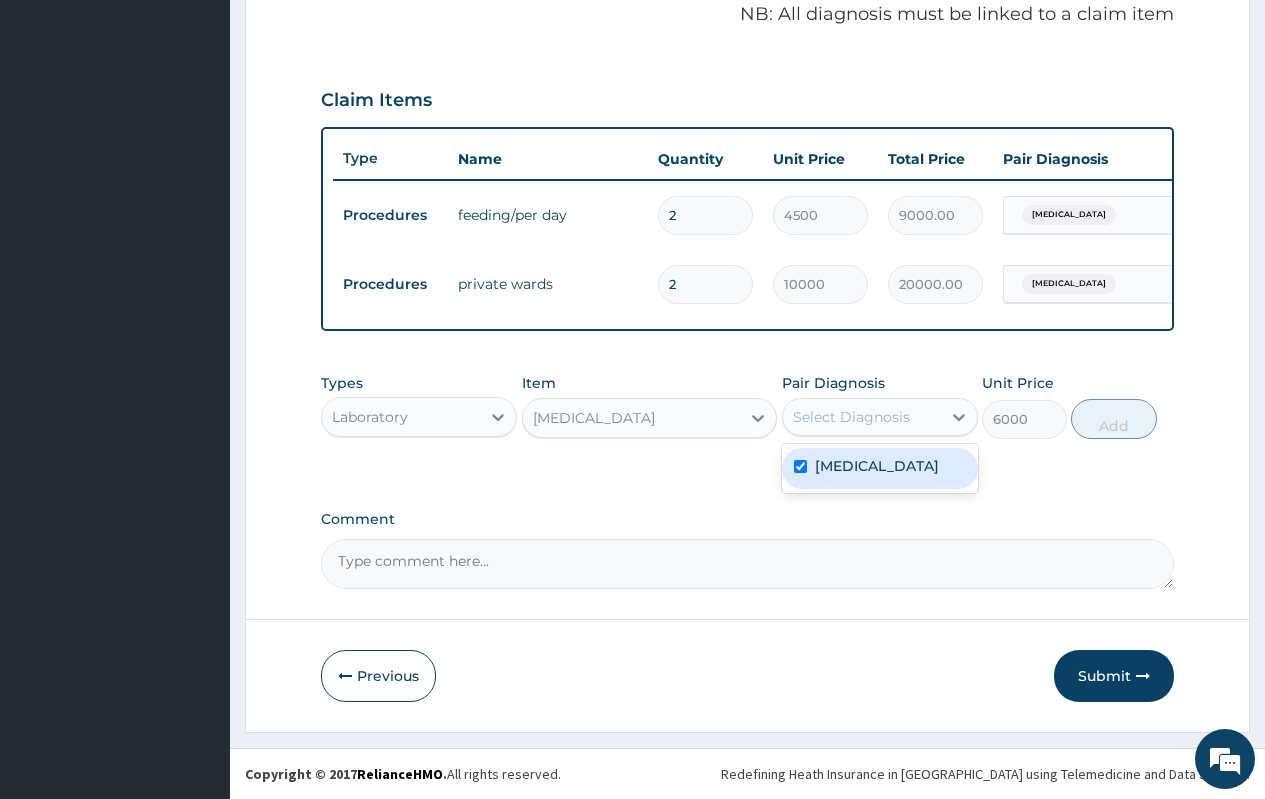 checkbox on "true" 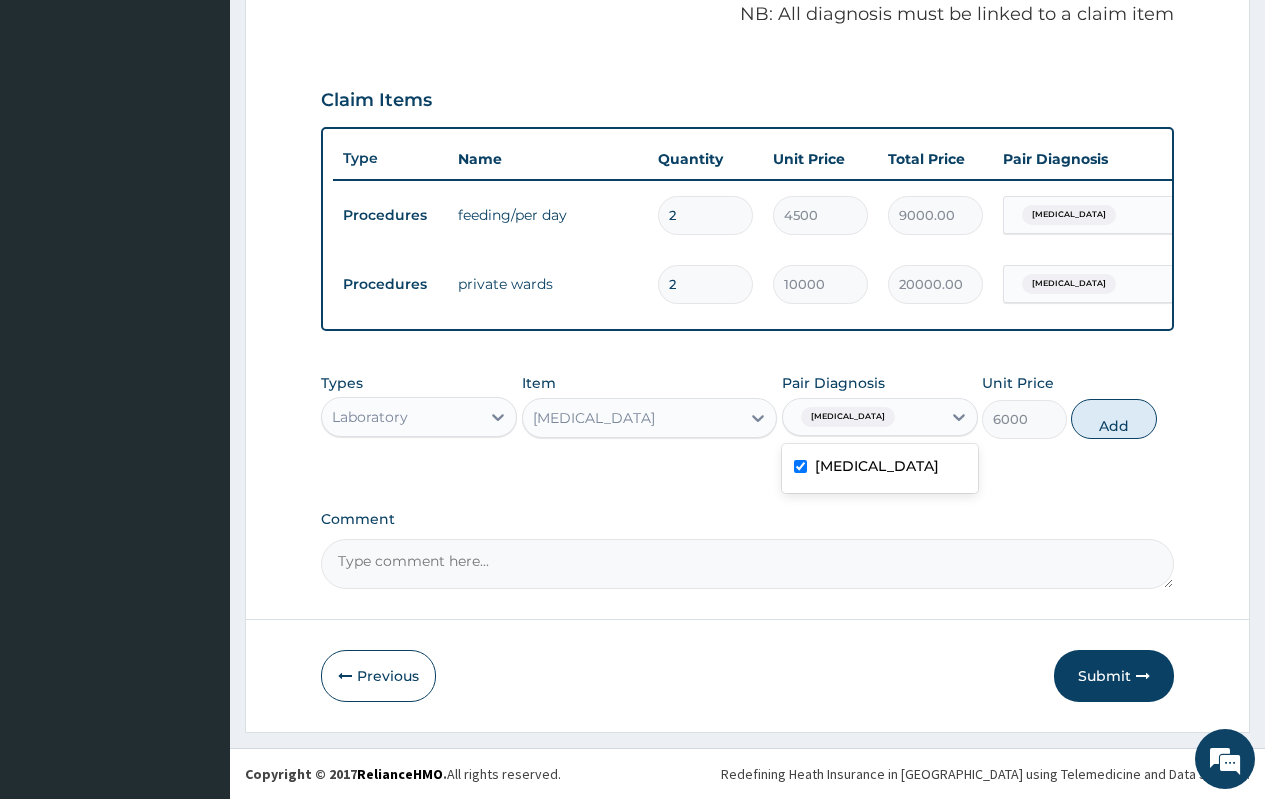 click on "PA Code / Prescription Code PA/7A9103 Encounter Date 01-07-2025 Important Notice Please enter PA codes before entering items that are not attached to a PA code   All diagnoses entered must be linked to a claim item. Diagnosis & Claim Items that are visible but inactive cannot be edited because they were imported from an already approved PA code. Diagnosis Malaria confirmed NB: All diagnosis must be linked to a claim item Claim Items Type Name Quantity Unit Price Total Price Pair Diagnosis Actions Procedures feeding/per day 2 4500 9000.00 Malaria Delete Procedures private wards 2 10000 20000.00 Malaria Delete Types Laboratory Item C-reactive Protein Test  Pair Diagnosis option Malaria, selected. option Malaria selected, 1 of 1. 1 result available. Use Up and Down to choose options, press Enter to select the currently focused option, press Escape to exit the menu, press Tab to select the option and exit the menu. Malaria Malaria Unit Price 6000 Add Comment" at bounding box center [747, 81] 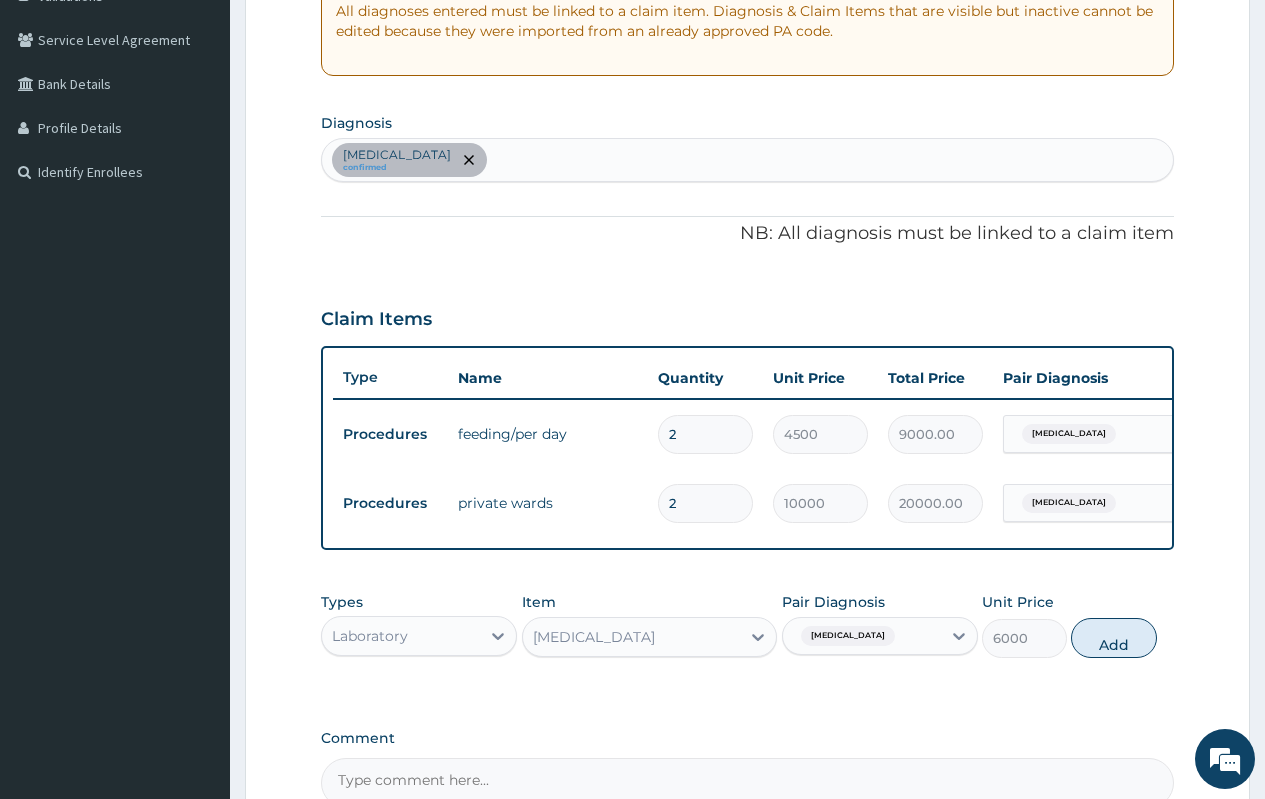 scroll, scrollTop: 180, scrollLeft: 0, axis: vertical 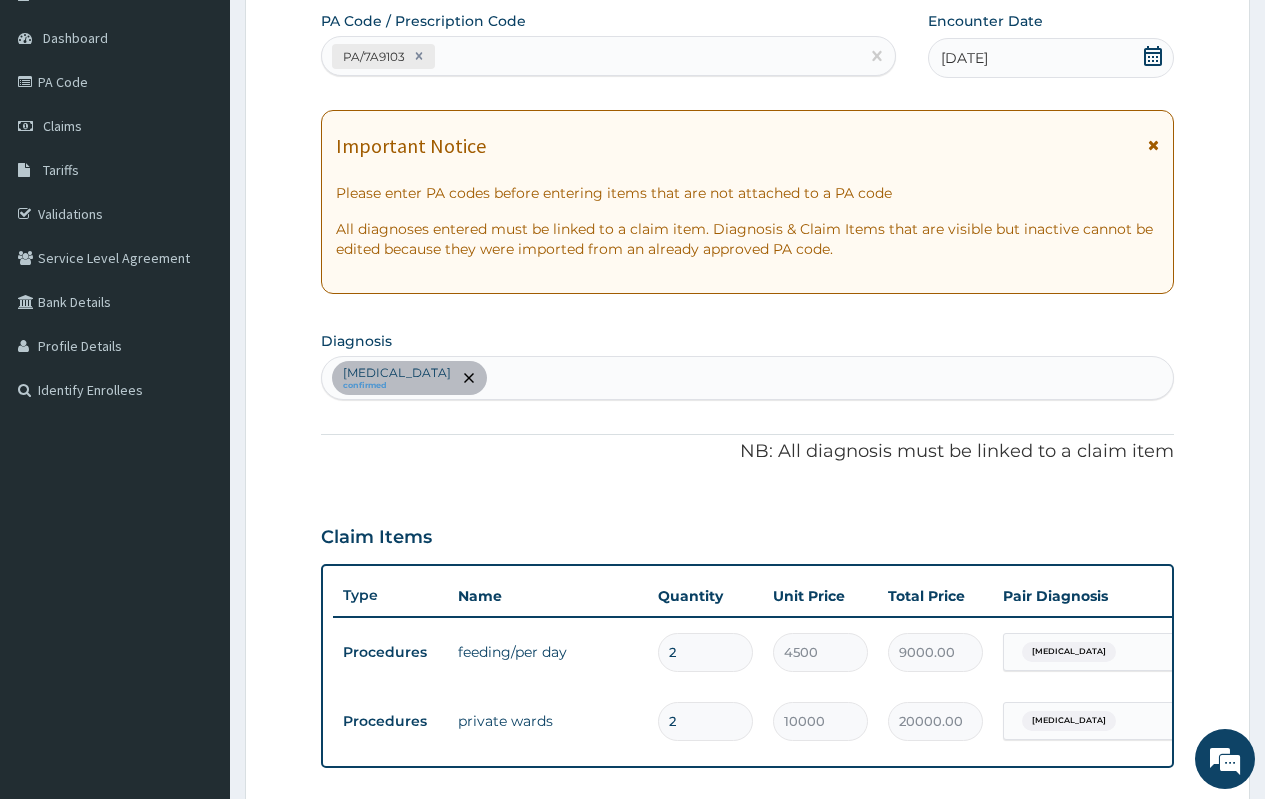 click on "Malaria confirmed" at bounding box center (747, 378) 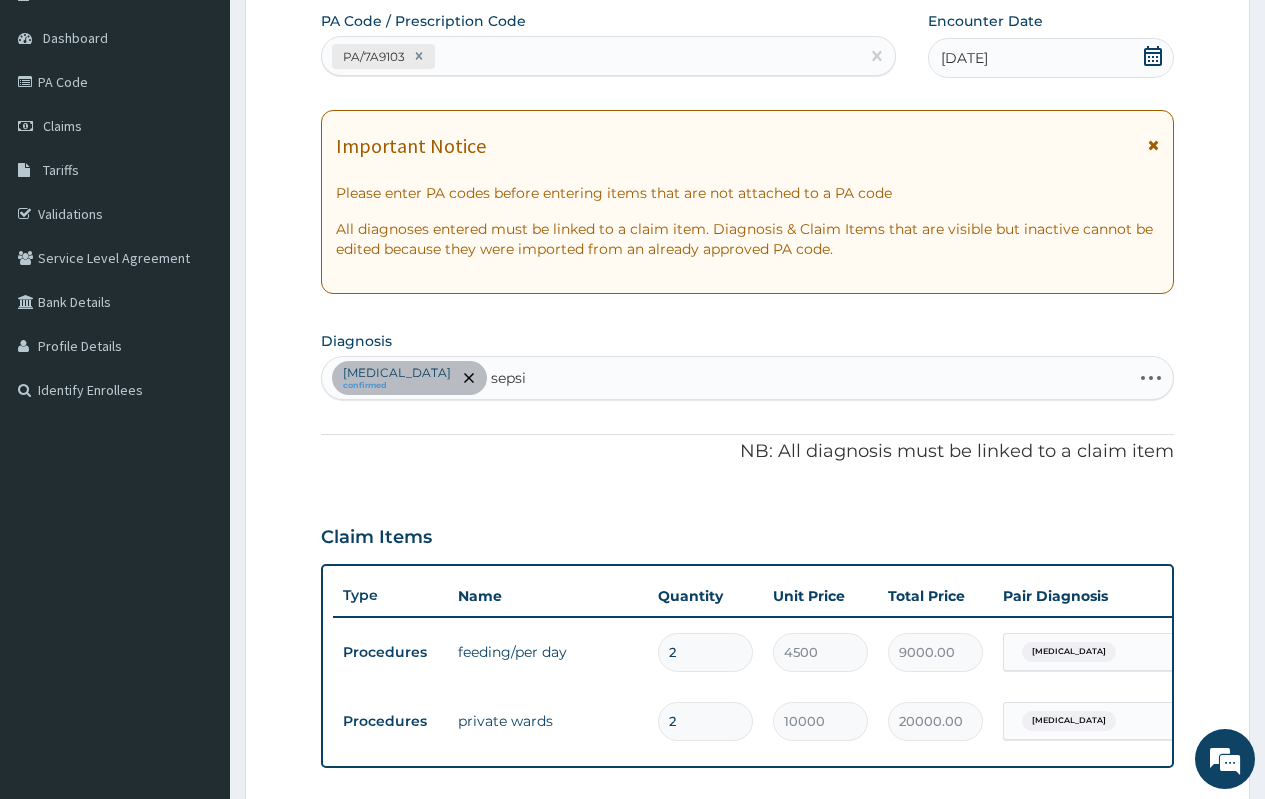 type on "sepsis" 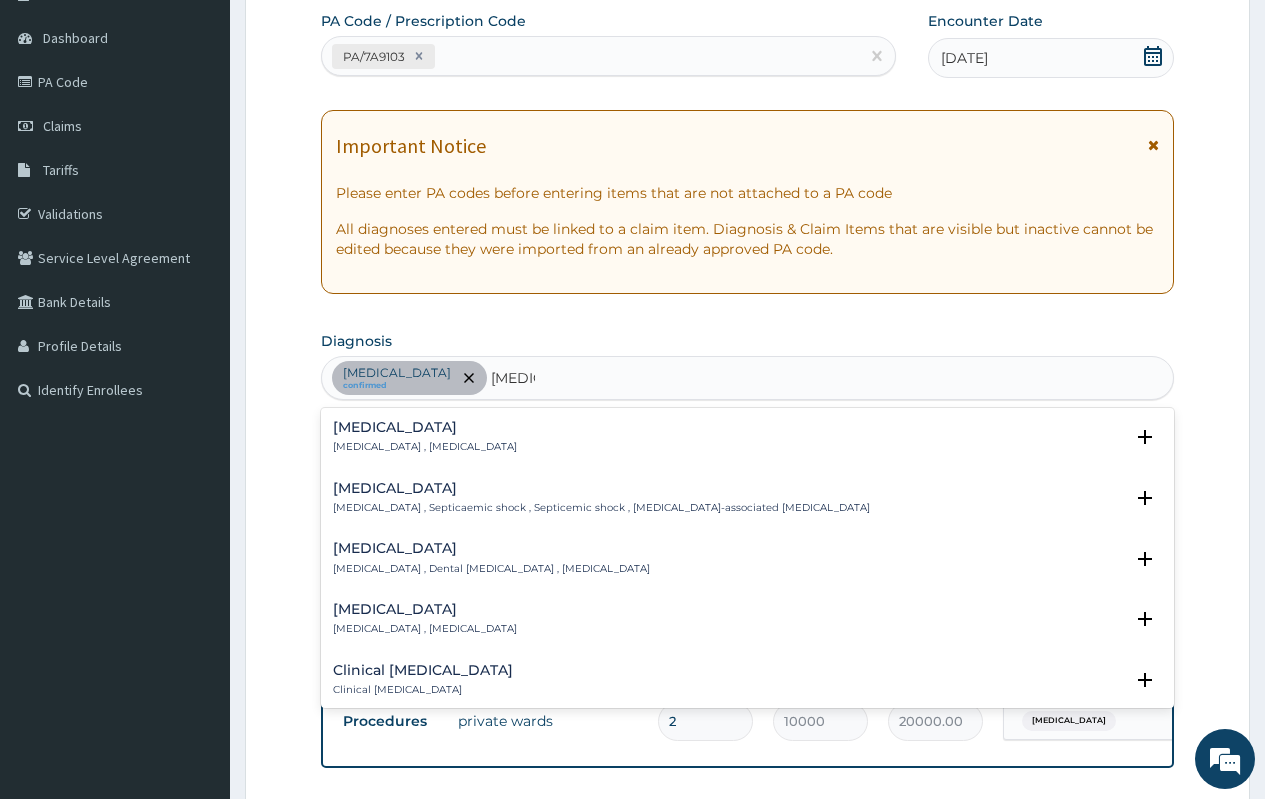 click on "Sepsis Systemic infection , Sepsis" at bounding box center [747, 437] 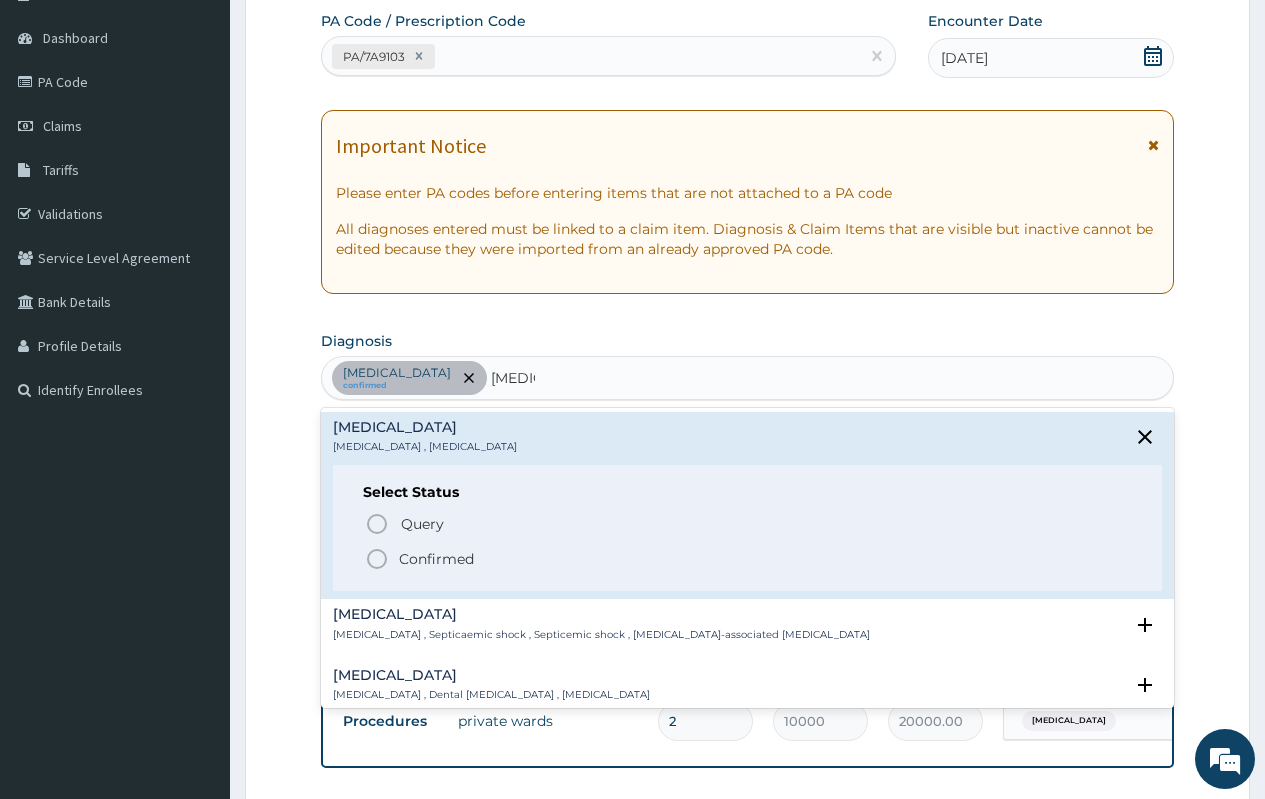 click on "Confirmed" at bounding box center (436, 559) 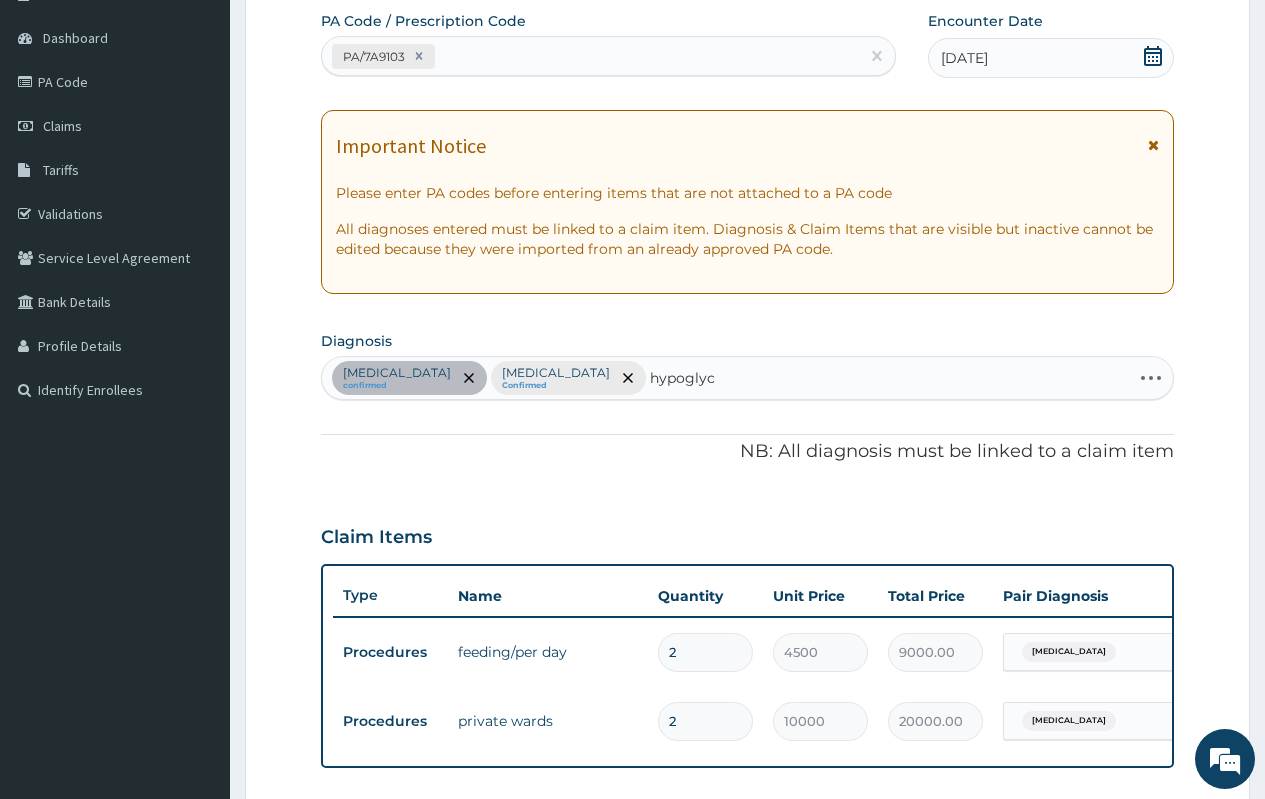 type on "hypoglyce" 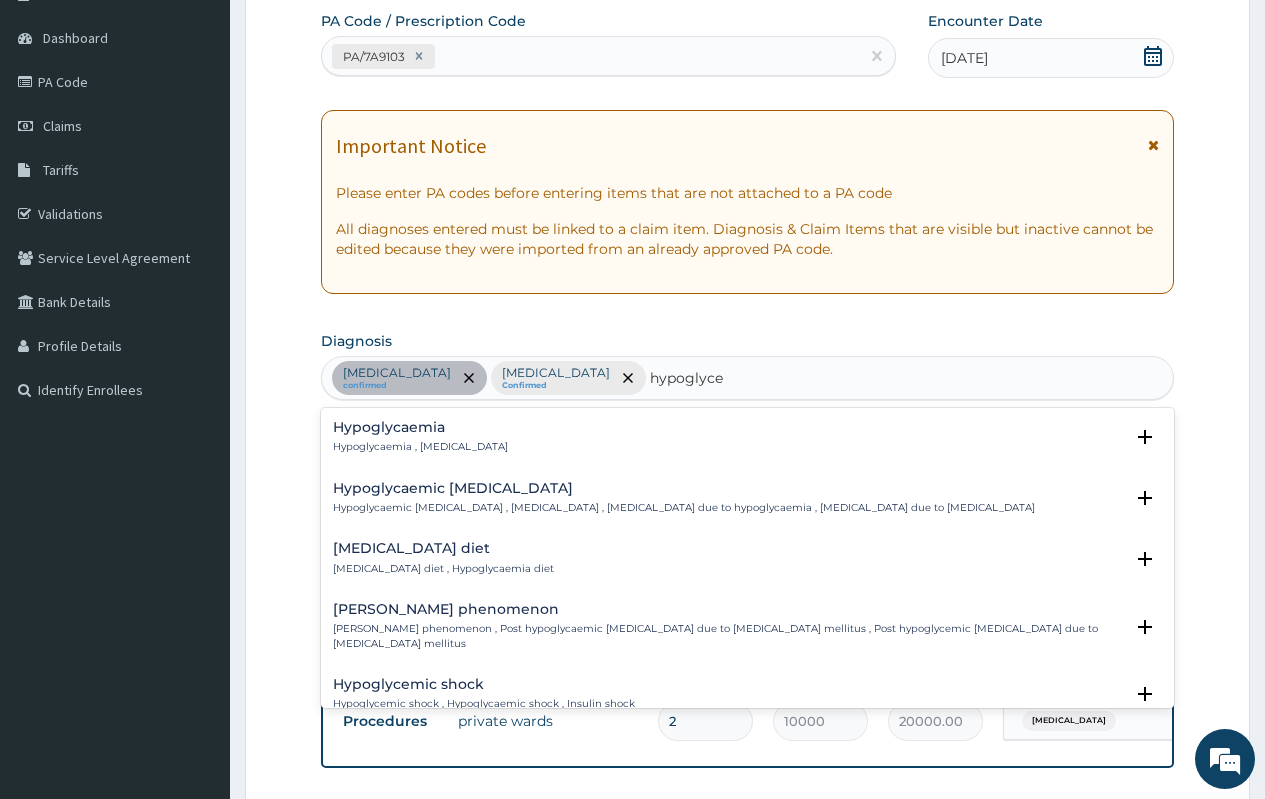 click on "Hypoglycaemia Hypoglycaemia , Hypoglycemia" at bounding box center [747, 437] 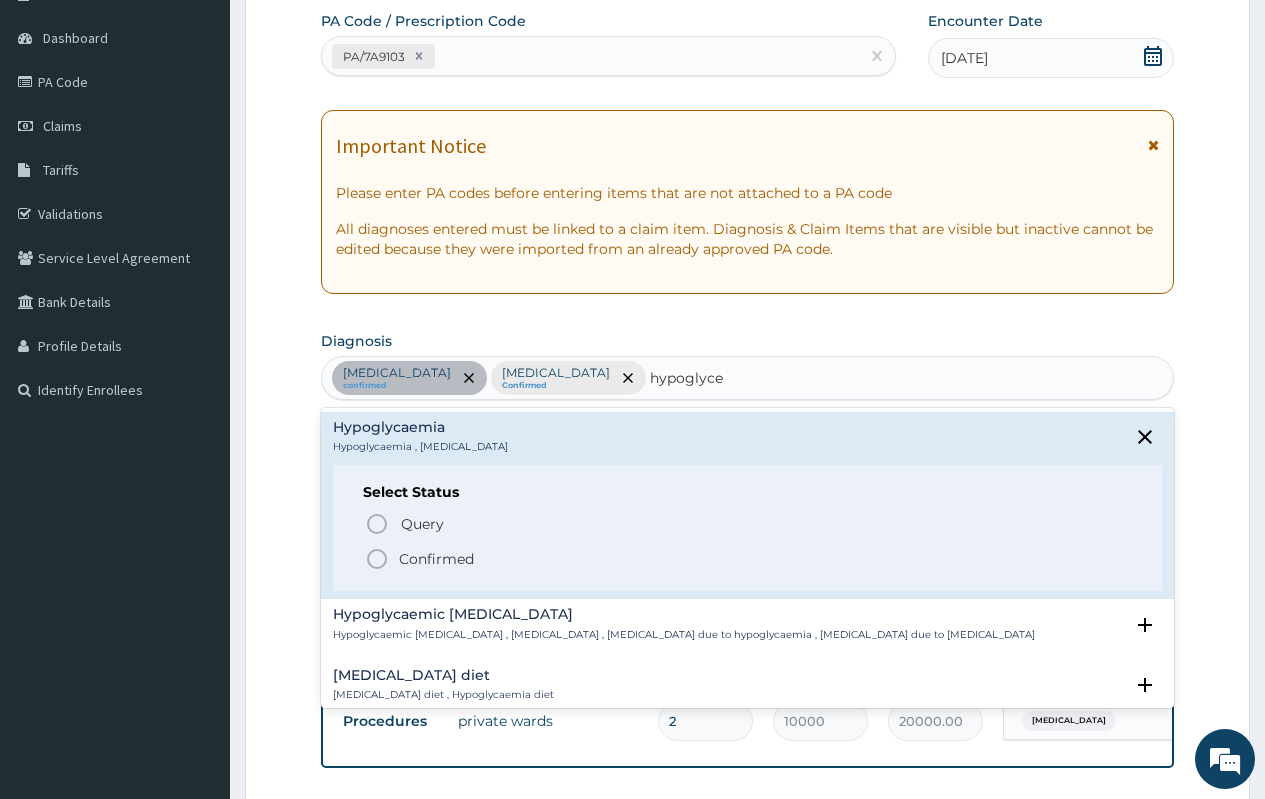 click 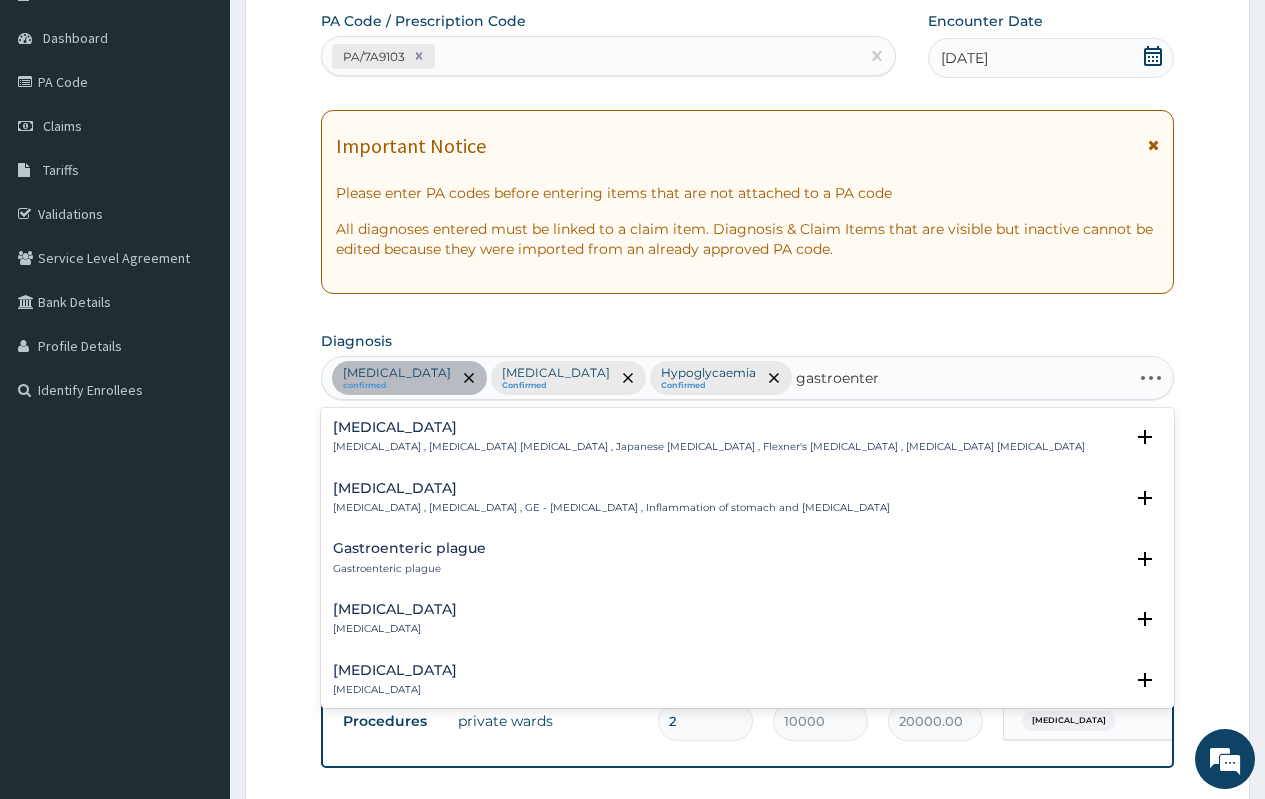 type on "gastroenteri" 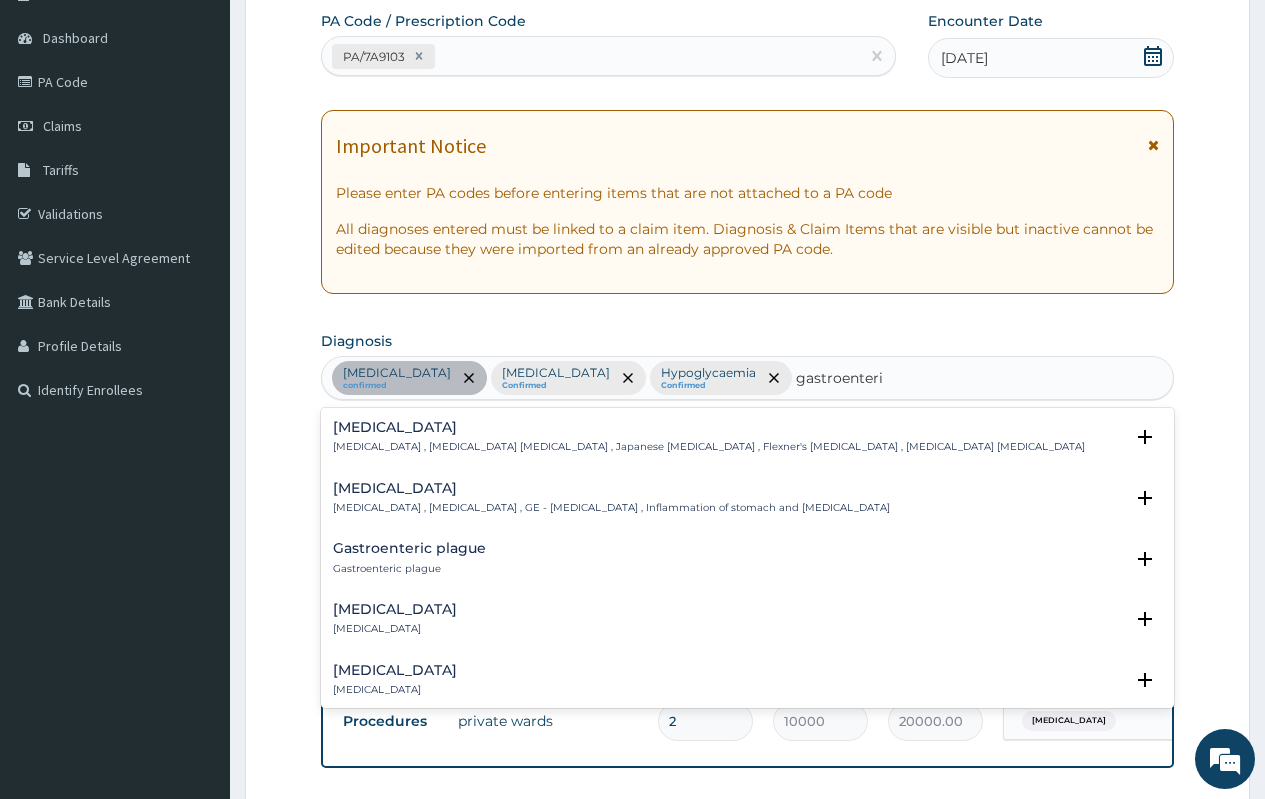click on "Gastroenteritis" at bounding box center [611, 488] 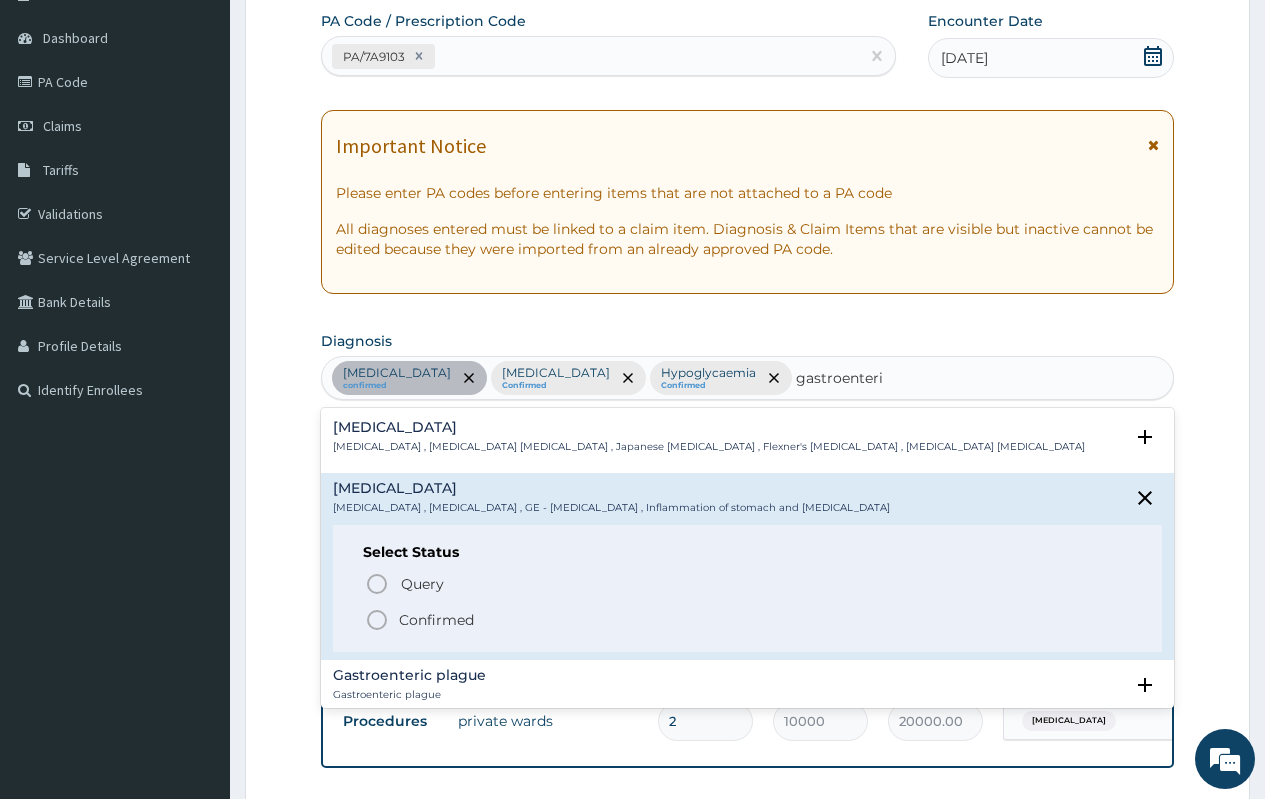 click on "Confirmed" at bounding box center [436, 620] 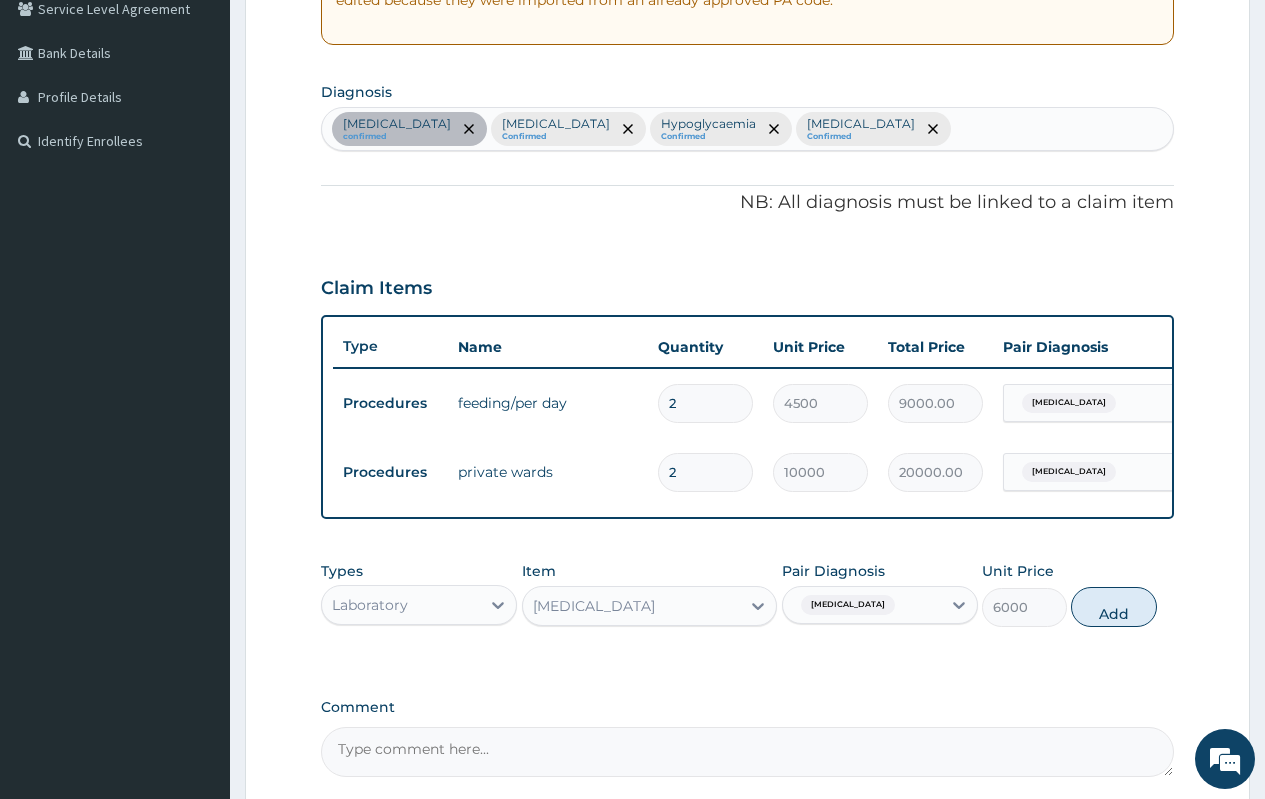 scroll, scrollTop: 424, scrollLeft: 0, axis: vertical 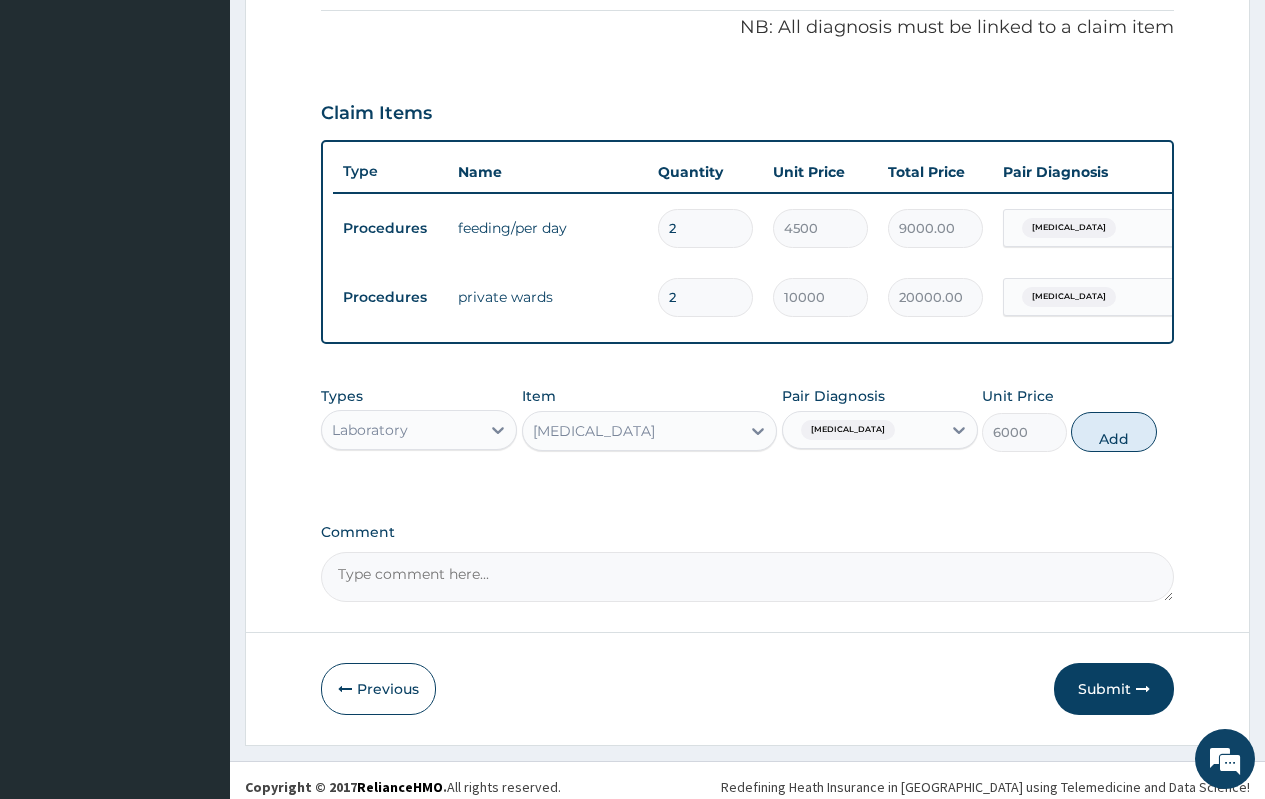click on "Types Laboratory Item C-reactive Protein Test  Pair Diagnosis Malaria Unit Price 6000 Add" at bounding box center (747, 434) 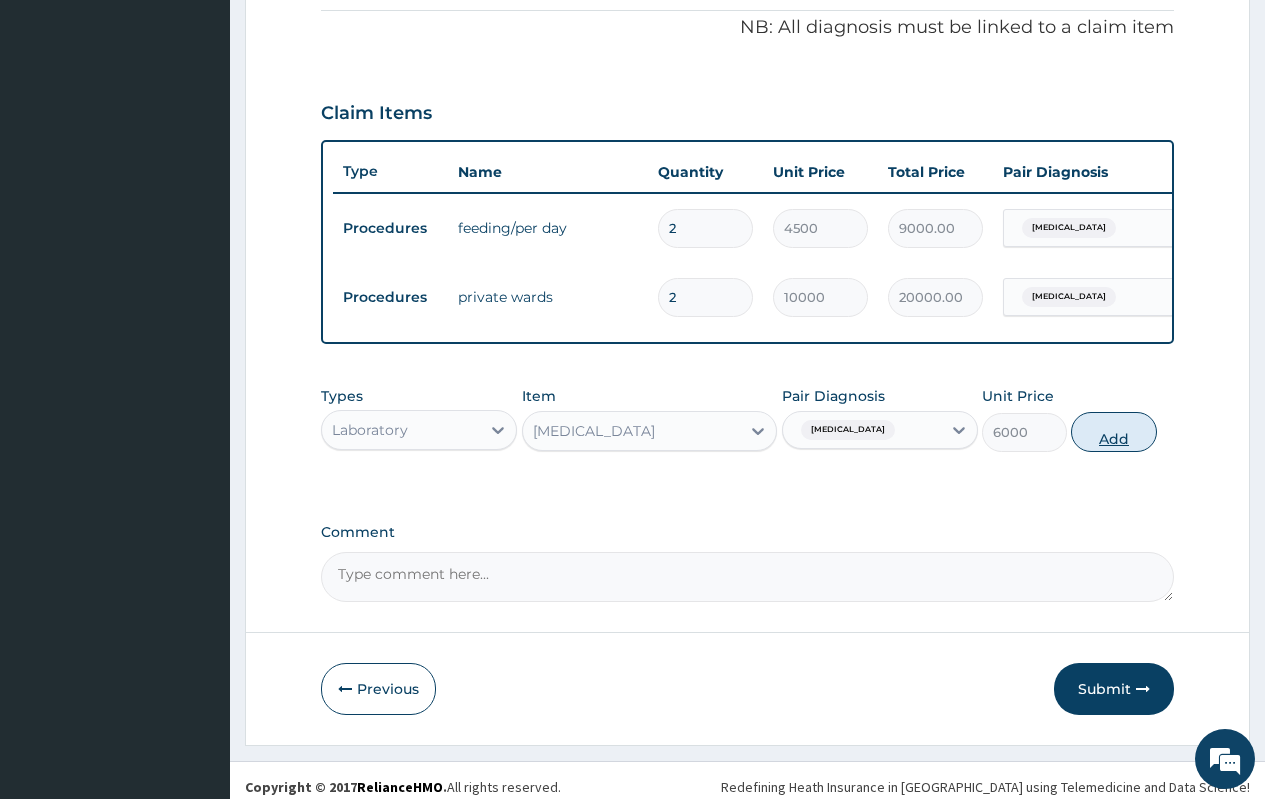 click on "Add" at bounding box center (1113, 432) 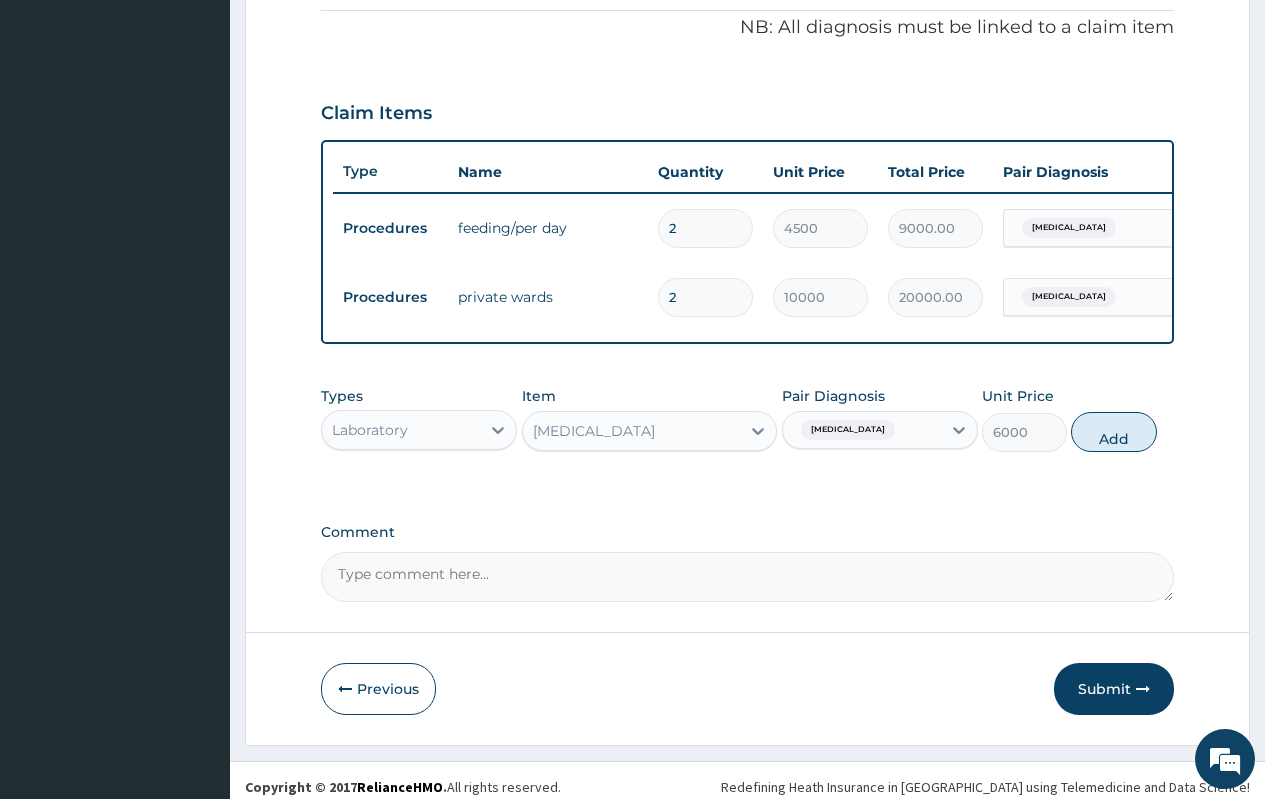 type on "0" 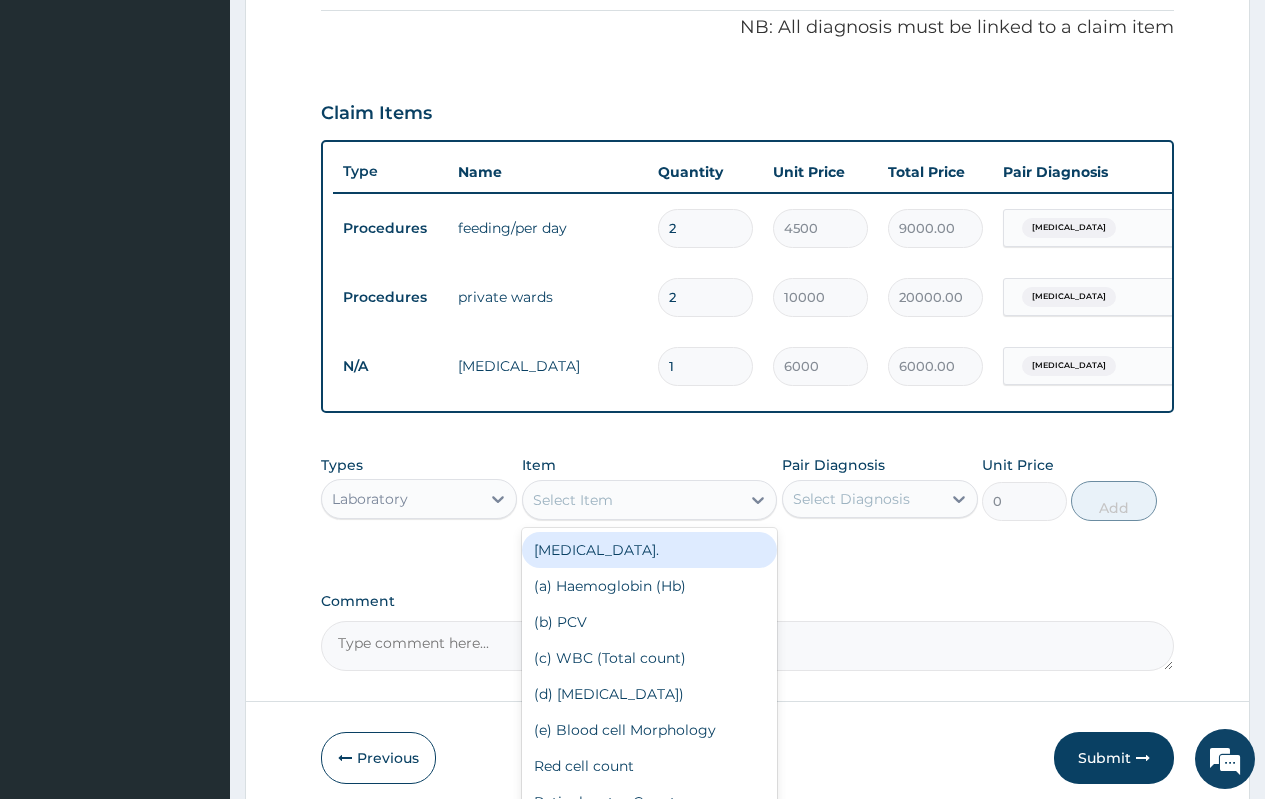 click on "Select Item" at bounding box center [632, 500] 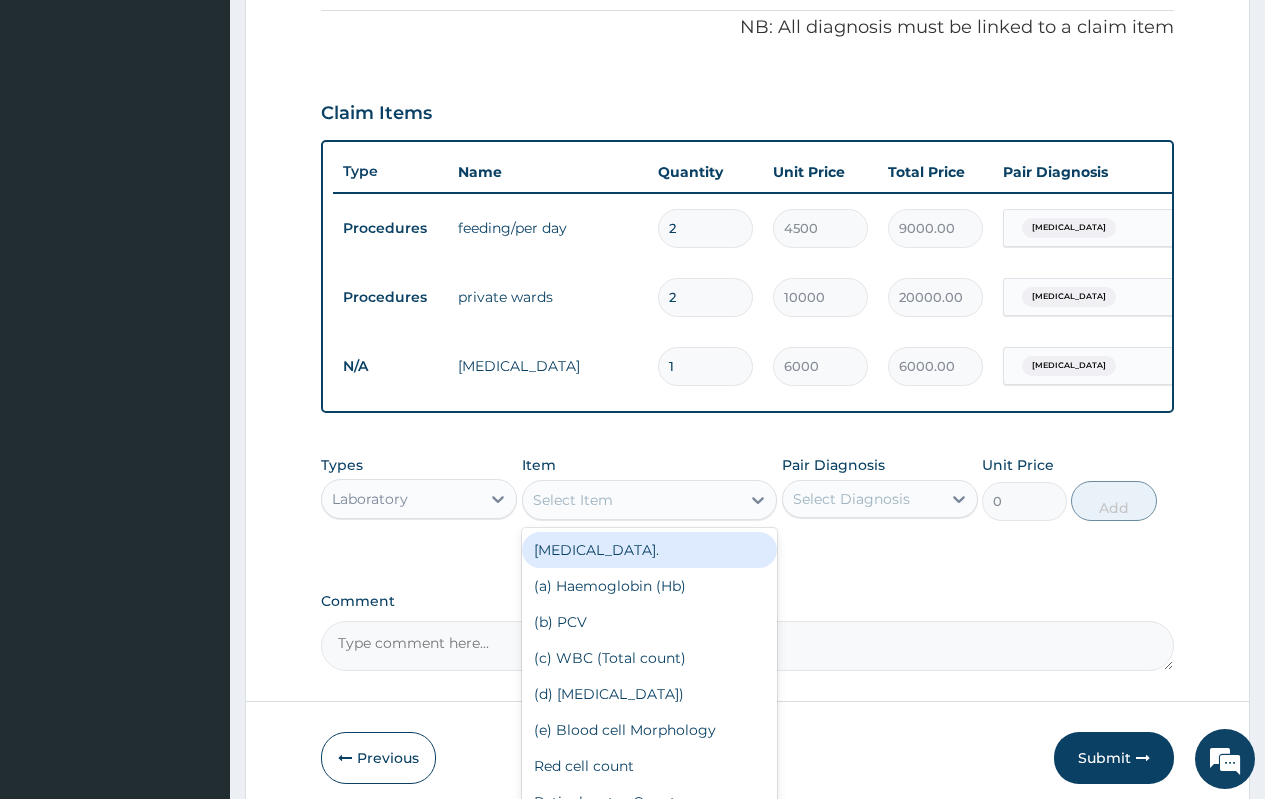 click on "Types Laboratory Item option C-reactive Protein Test , selected. option FULL BLOOD COUNT. focused, 1 of 116. 116 results available. Use Up and Down to choose options, press Enter to select the currently focused option, press Escape to exit the menu, press Tab to select the option and exit the menu. Select Item FULL BLOOD COUNT. (a) Haemoglobin (Hb) (b) PCV (c) WBC (Total count) (d) WBC (Differential) (e)  Blood cell Morphology Red cell count  Reticulocytes Count Platelets Count Eosinophils Count M.C.H.C M.C.V. ESR Hb Genotype Genotype/Sickle Cell Screening  G6 PD Bleeding Time Clothing Time Prothrombin Partial Prothrombin Blood Group &Rh Factor Matched Whole Blood or packed Cell Rh positive Matched Whole Blood or packed Cell Rh Negative                         30,000.00 Fresh Frozen Plasma Direct Coombs Test Indirect Coombs Test Xmatched Only Hepatitis B. Virus Screening Hepatitis C. Virus Screening H.I.V Screening Rh Titre Sputum AFB Sputum M/C/S Urine M/C/S Urine Microscopy Blood Culture Blood Microfilaria" at bounding box center (747, 488) 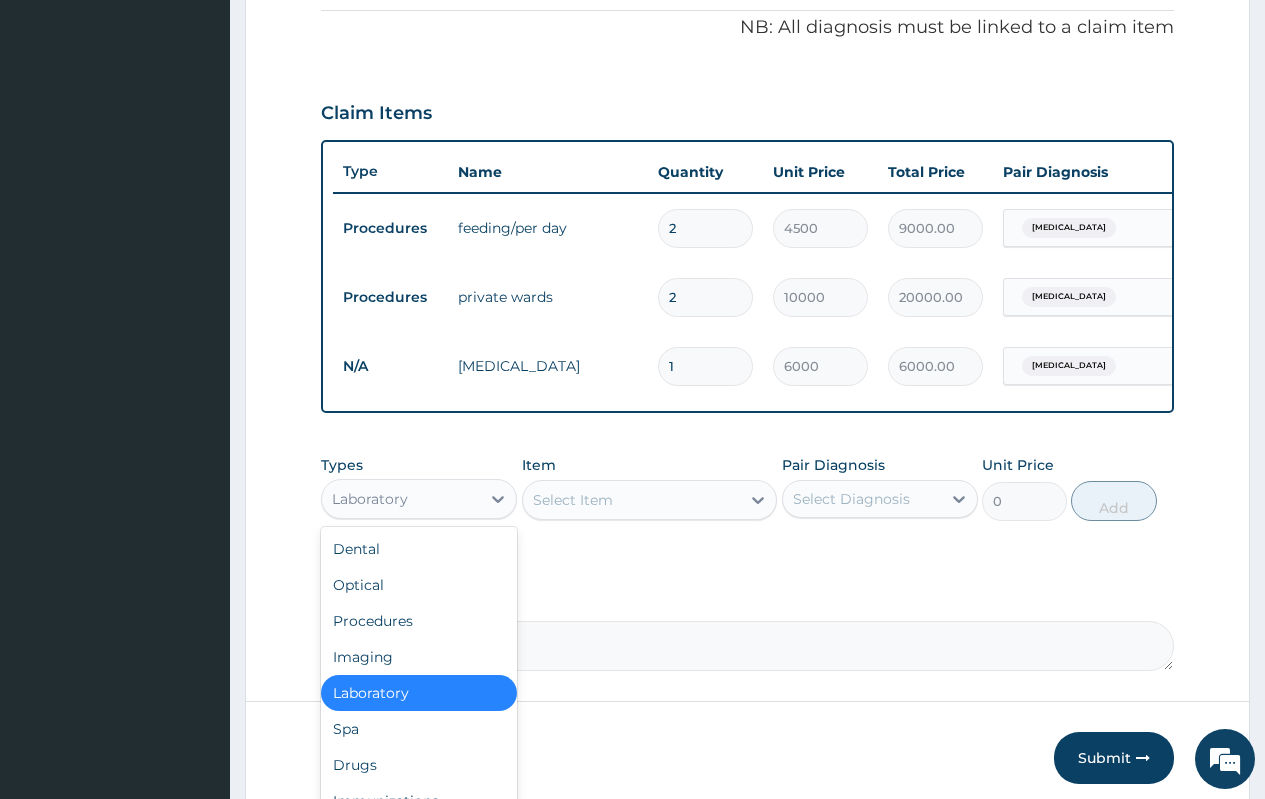 click on "Laboratory" at bounding box center [370, 499] 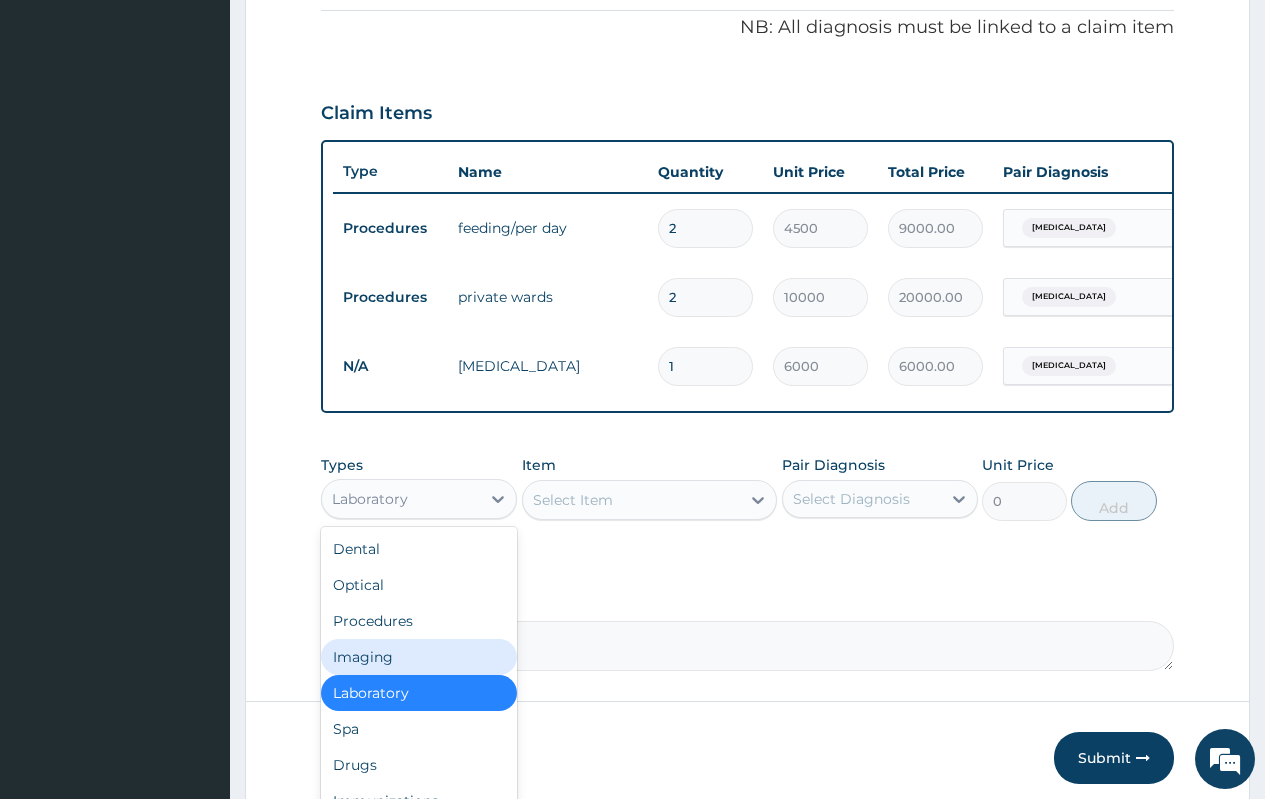 click on "Imaging" at bounding box center (419, 657) 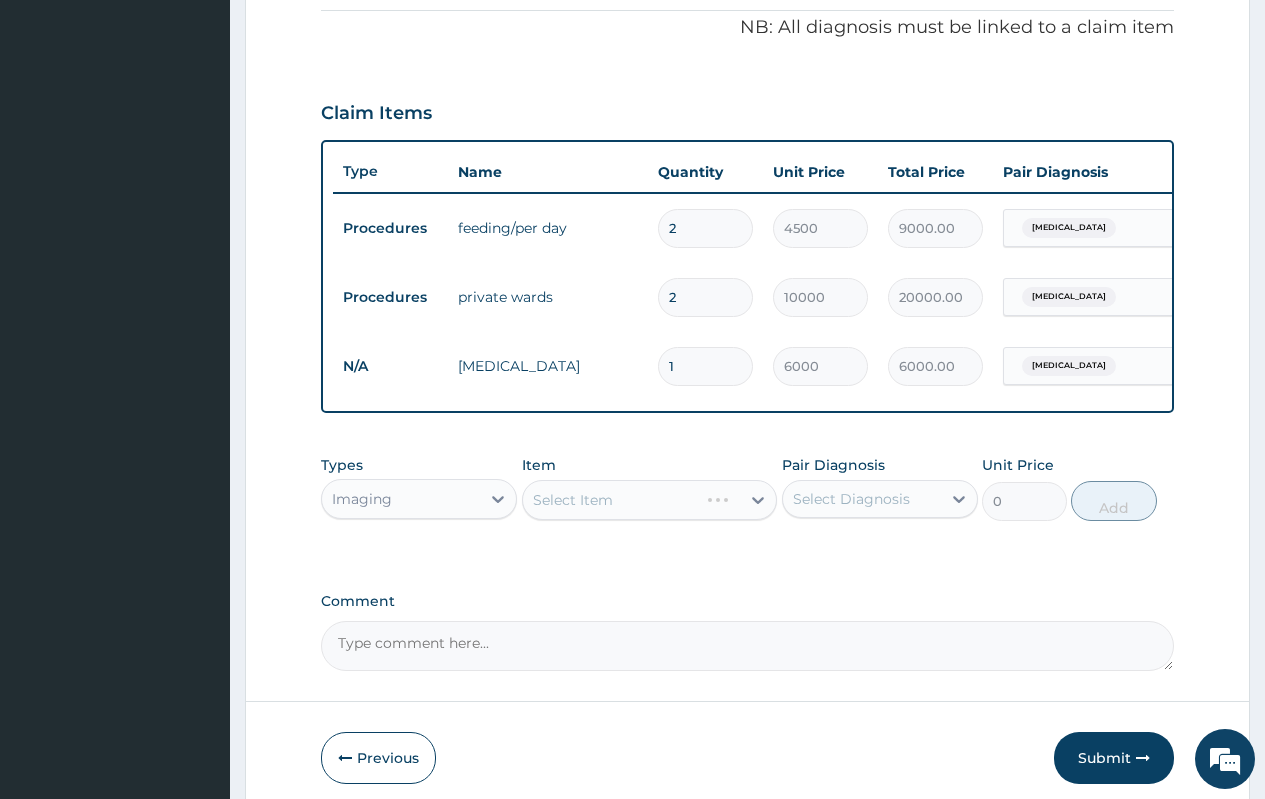 click on "Types option Imaging, selected.   Select is focused ,type to refine list, press Down to open the menu,  Imaging Item Select Item Pair Diagnosis Select Diagnosis Unit Price 0 Add" at bounding box center (747, 488) 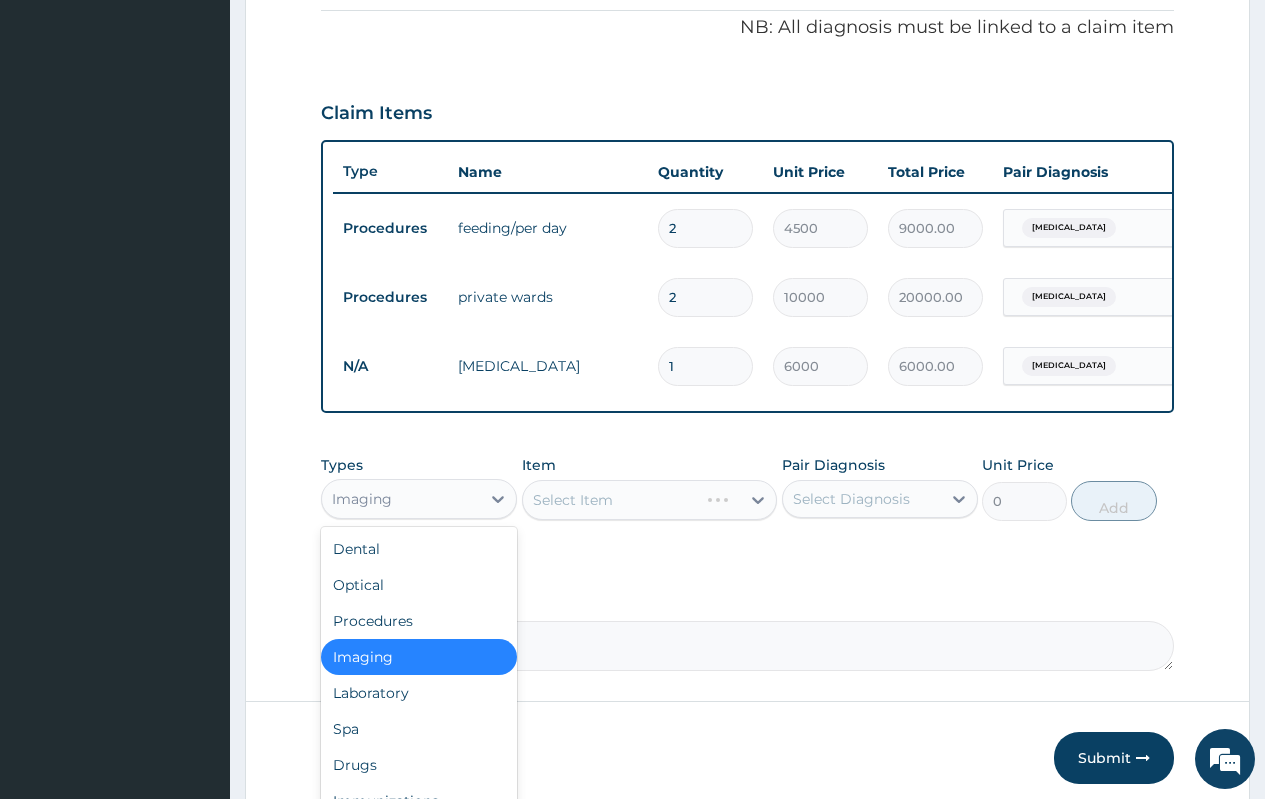 drag, startPoint x: 374, startPoint y: 496, endPoint x: 374, endPoint y: 507, distance: 11 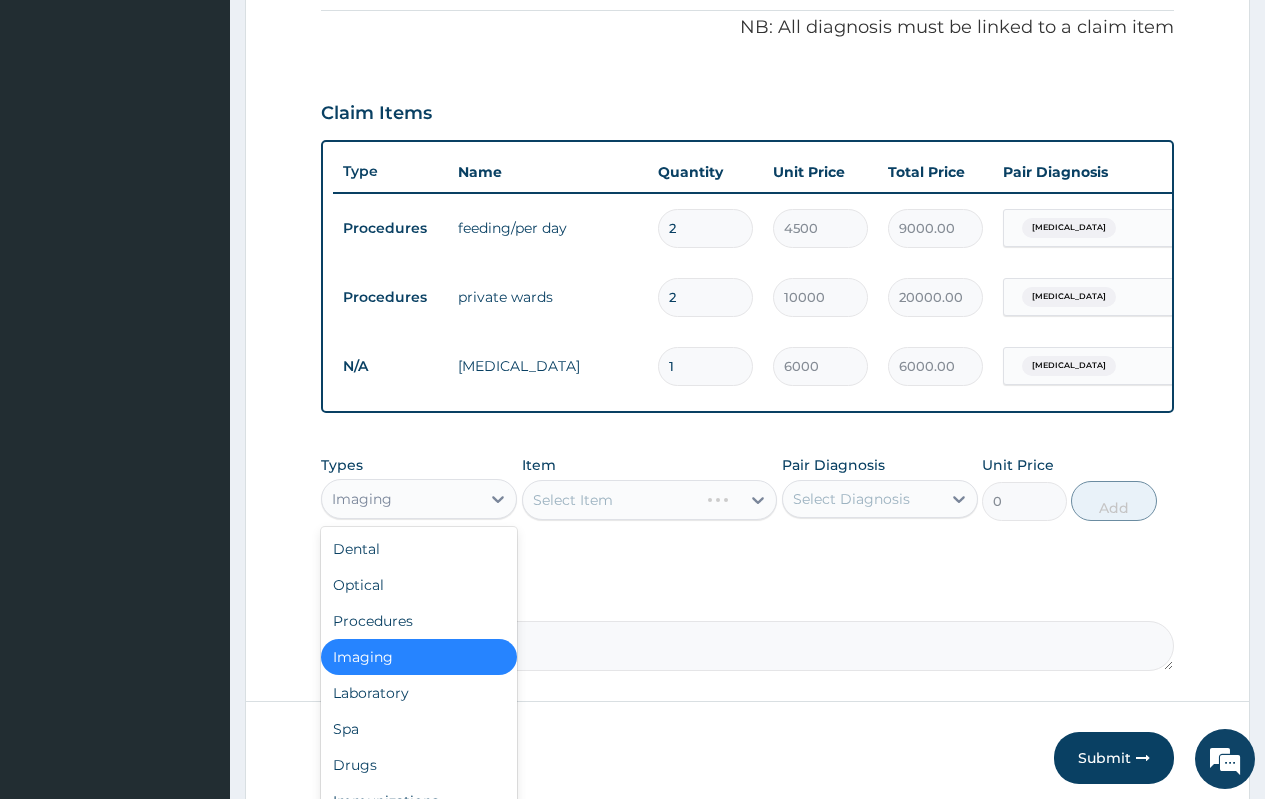 click on "Imaging" at bounding box center [419, 499] 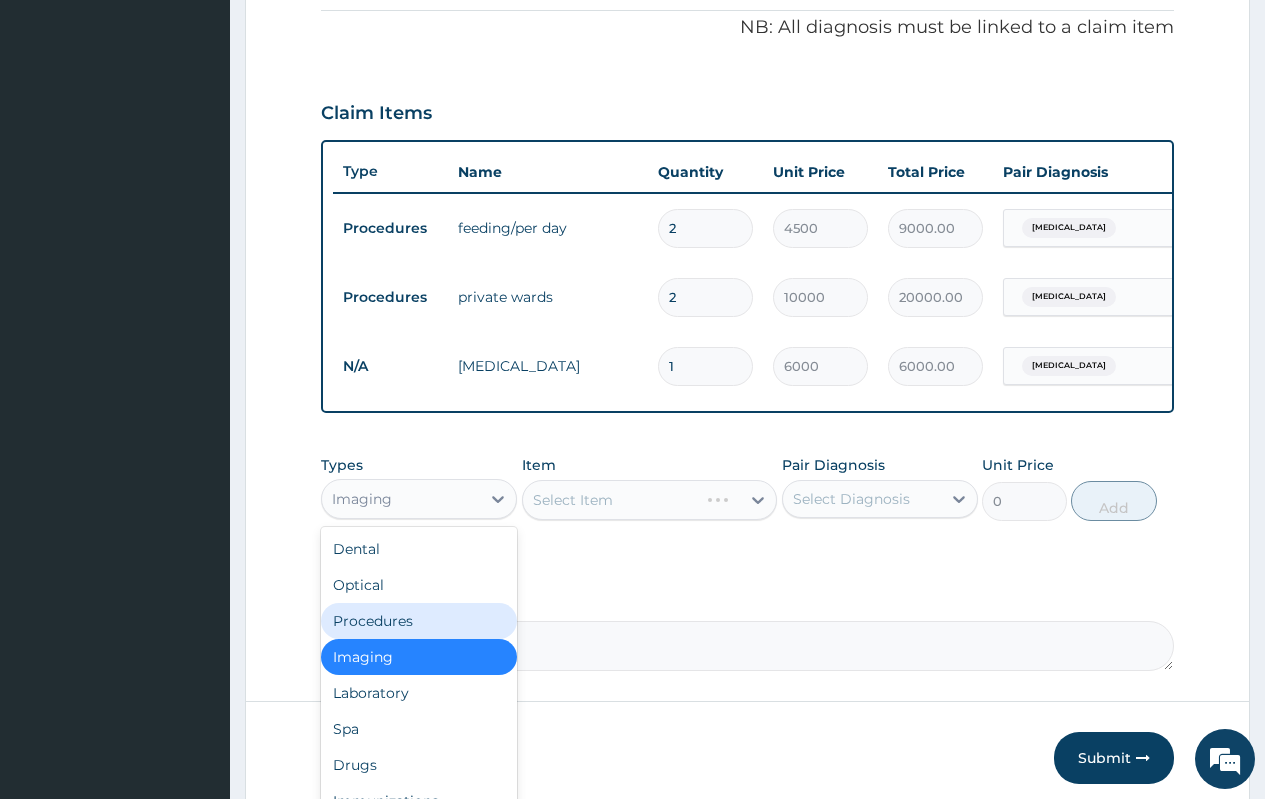 drag, startPoint x: 374, startPoint y: 639, endPoint x: 577, endPoint y: 559, distance: 218.19487 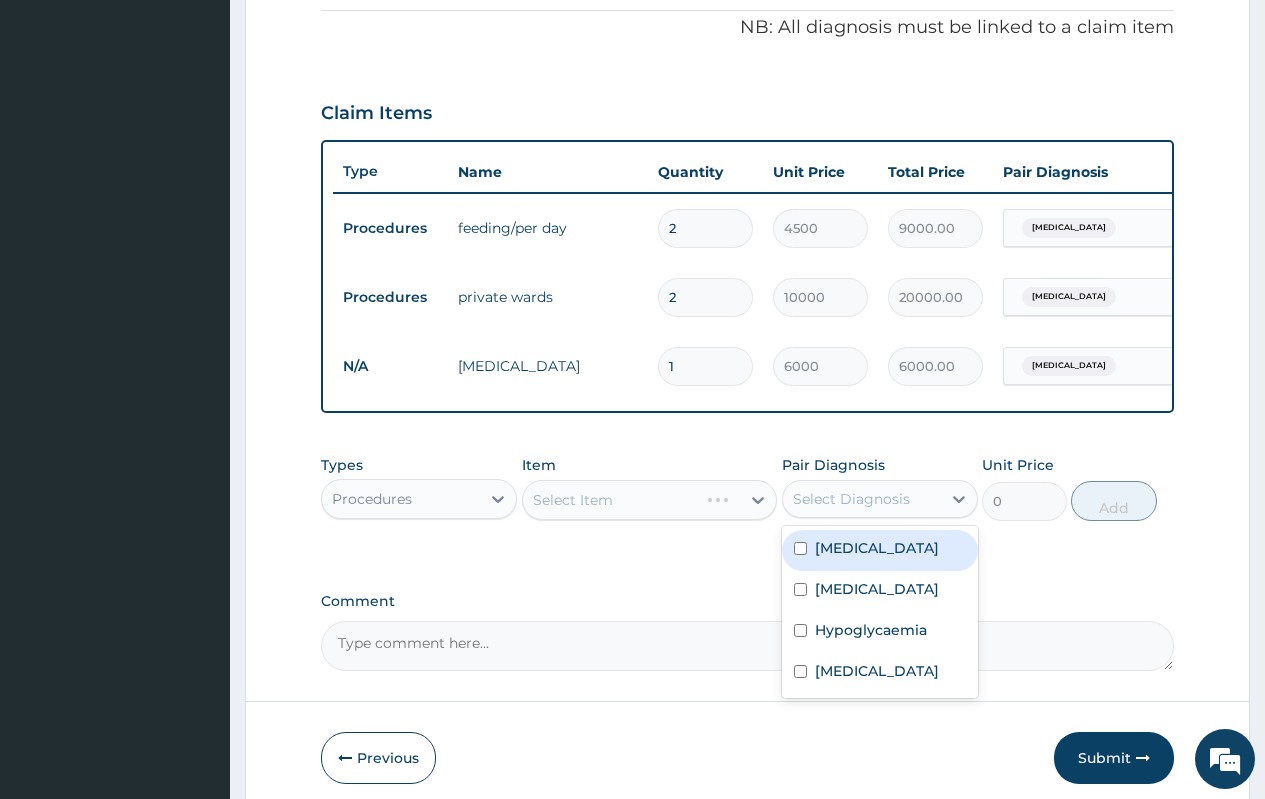 drag, startPoint x: 867, startPoint y: 511, endPoint x: 852, endPoint y: 555, distance: 46.486557 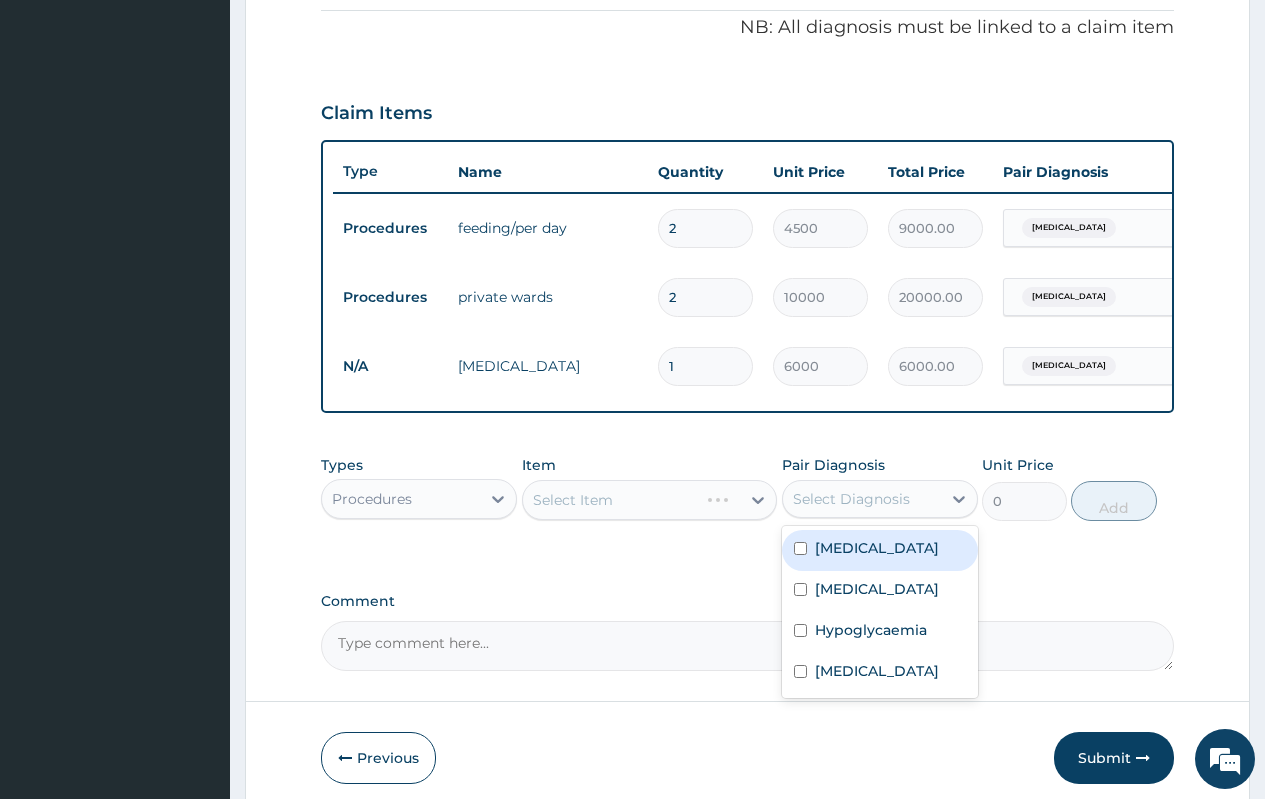 click on "Select Diagnosis" at bounding box center [851, 499] 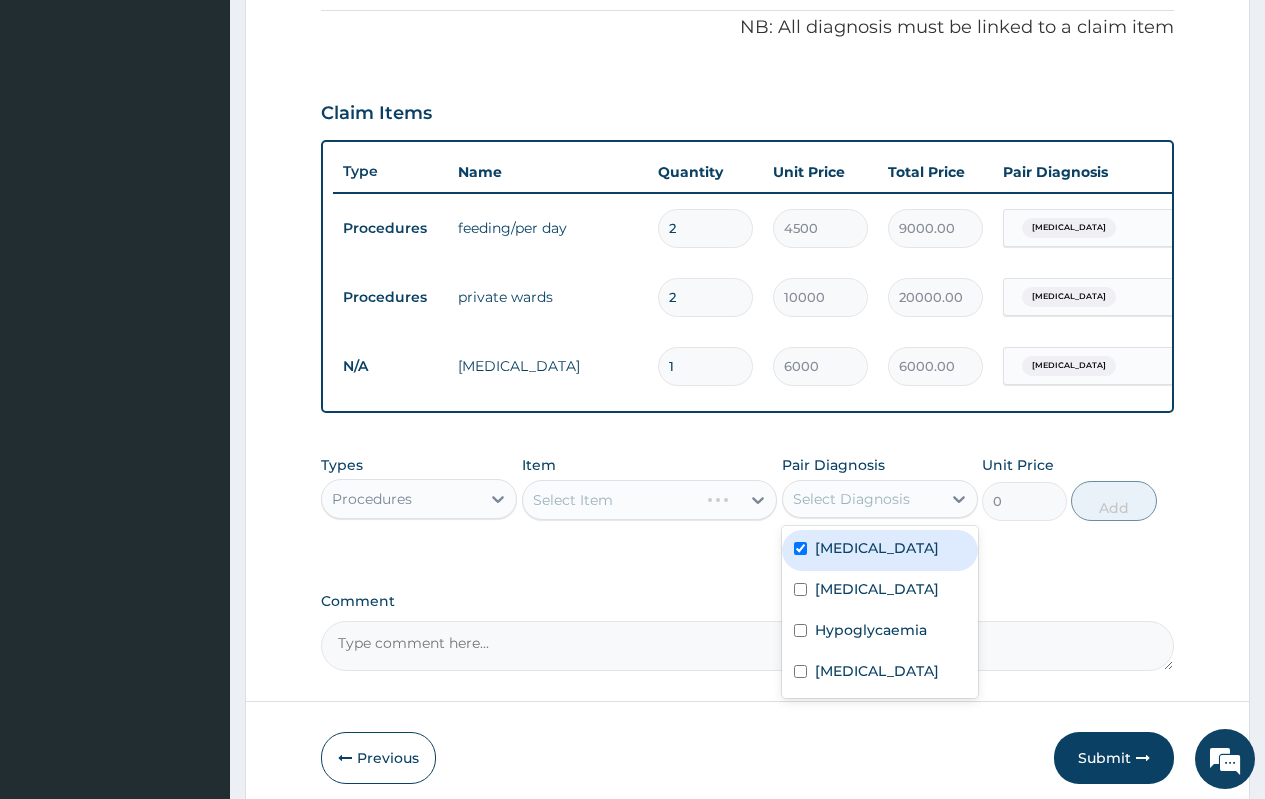 checkbox on "true" 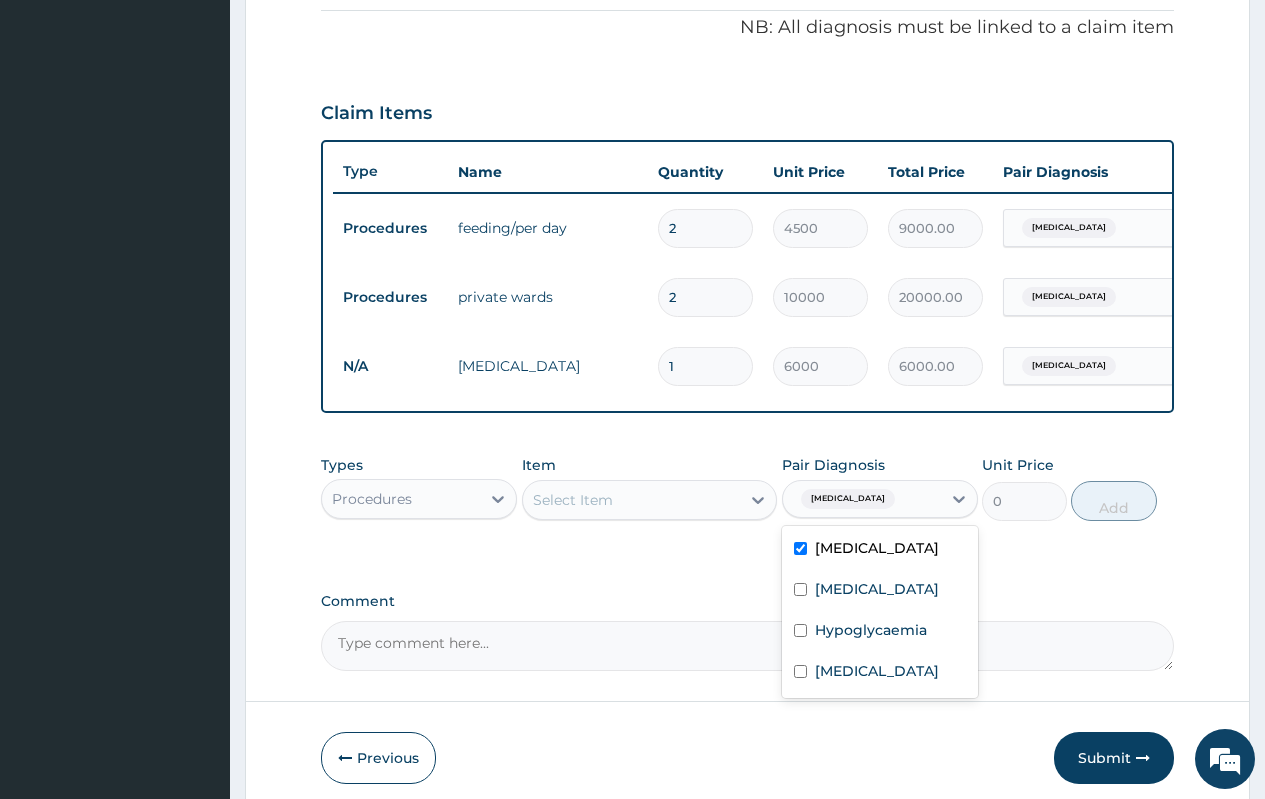 click on "Select Item" at bounding box center [573, 500] 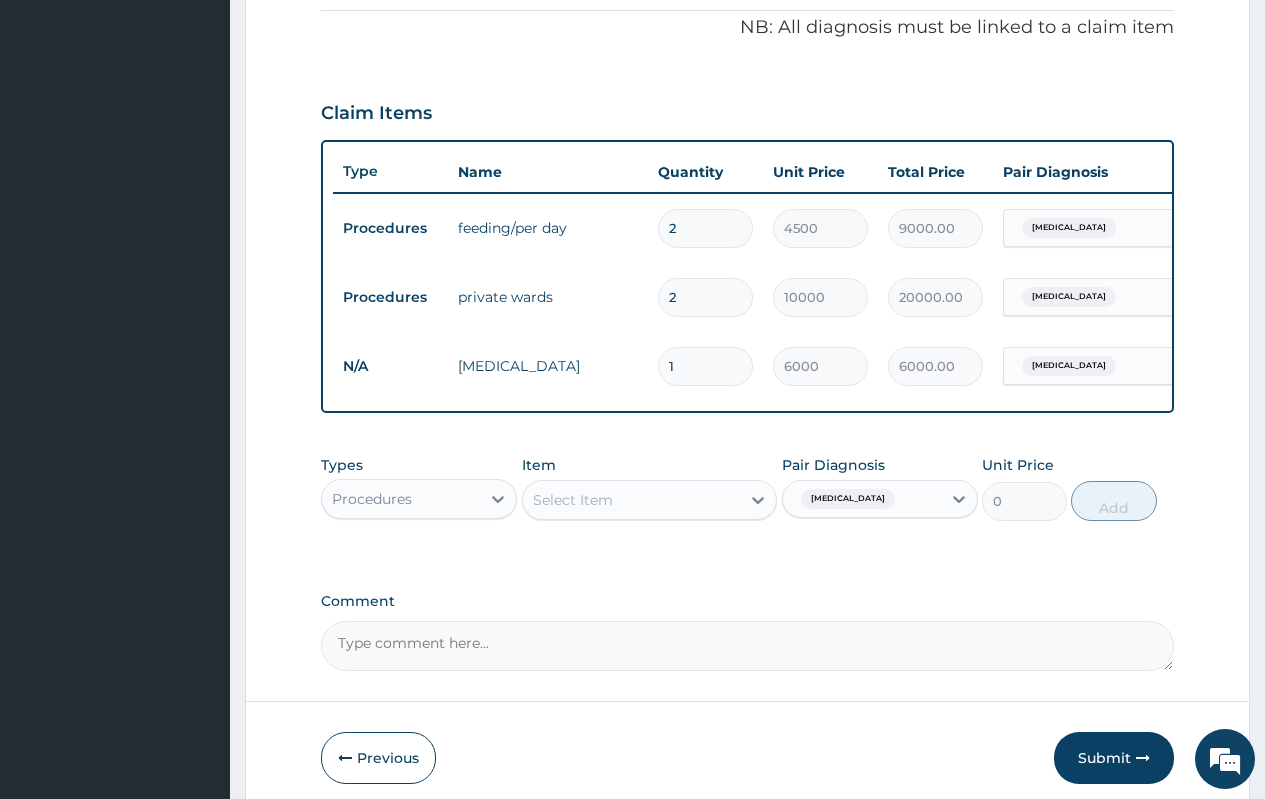 click on "Select Item" at bounding box center [650, 500] 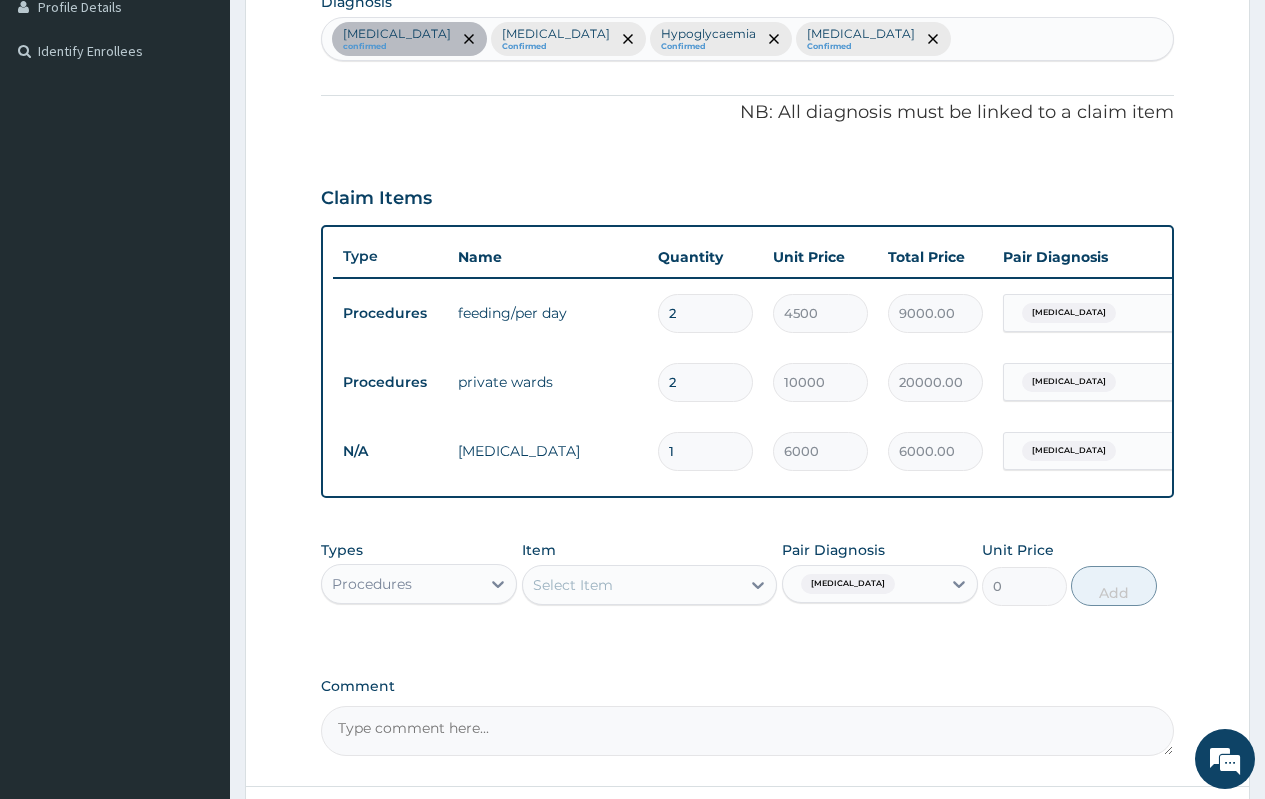 scroll, scrollTop: 688, scrollLeft: 0, axis: vertical 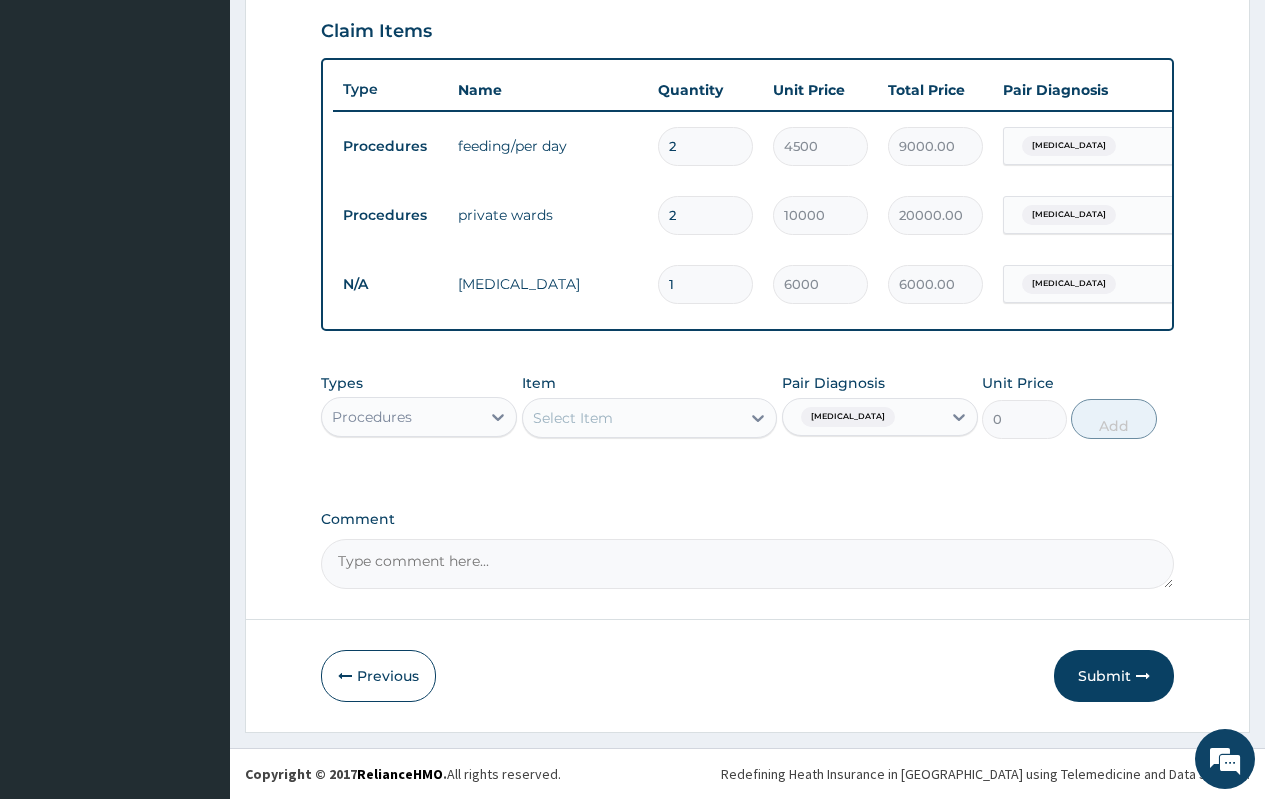 click on "Select Item" at bounding box center [573, 418] 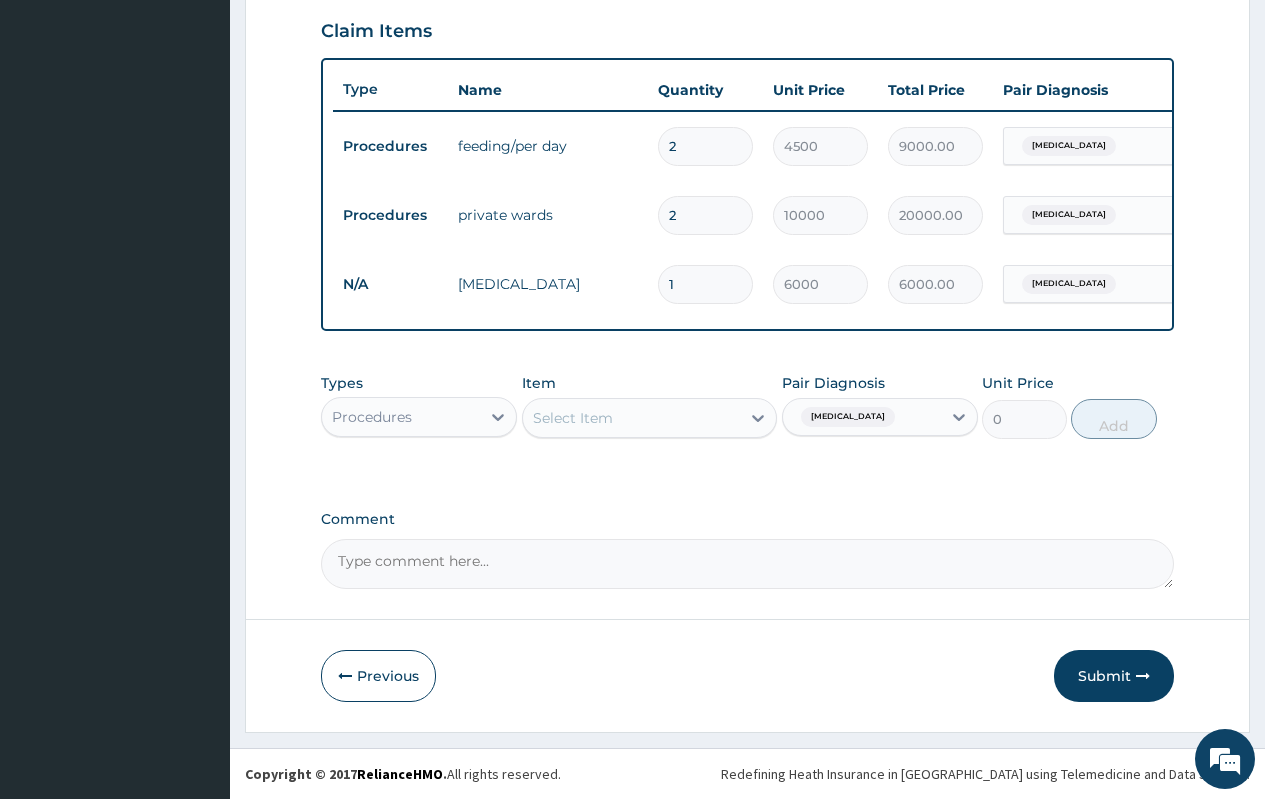 click on "Select Item" at bounding box center [573, 418] 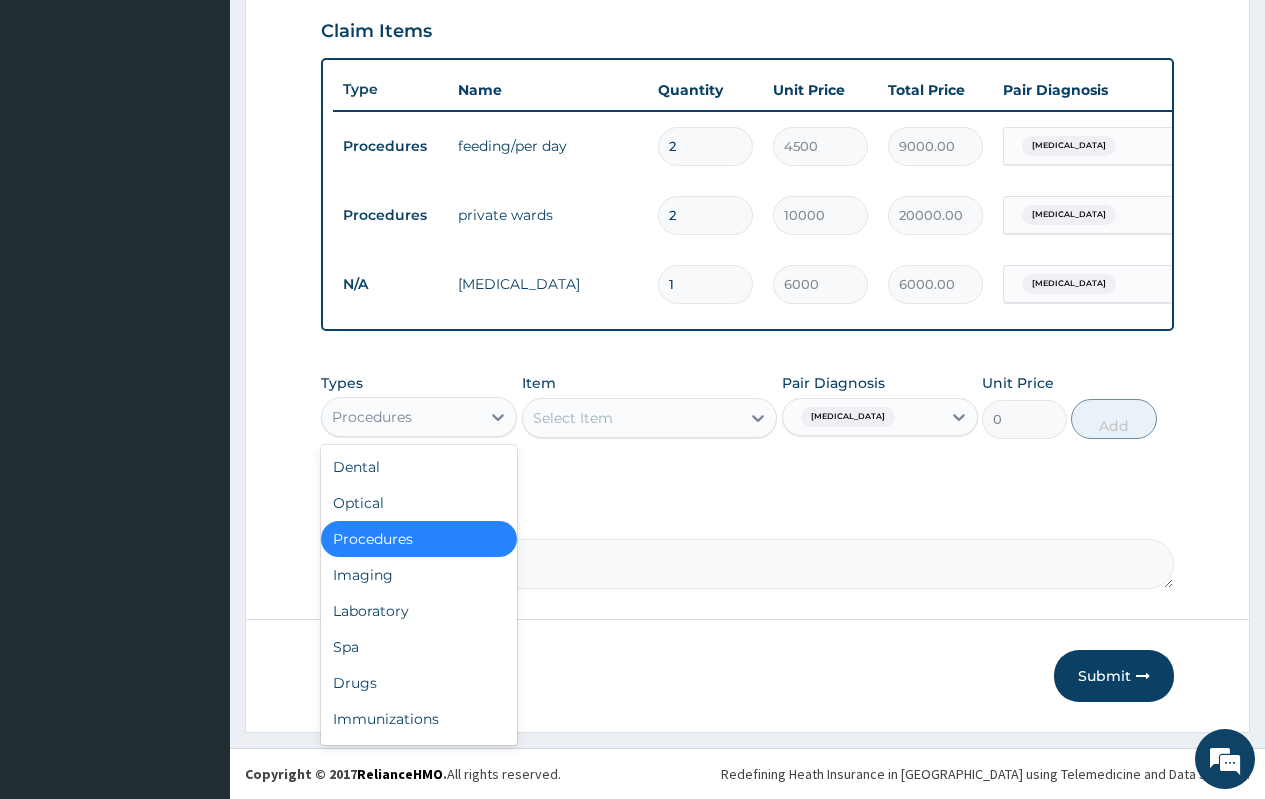 click on "Procedures" at bounding box center (419, 539) 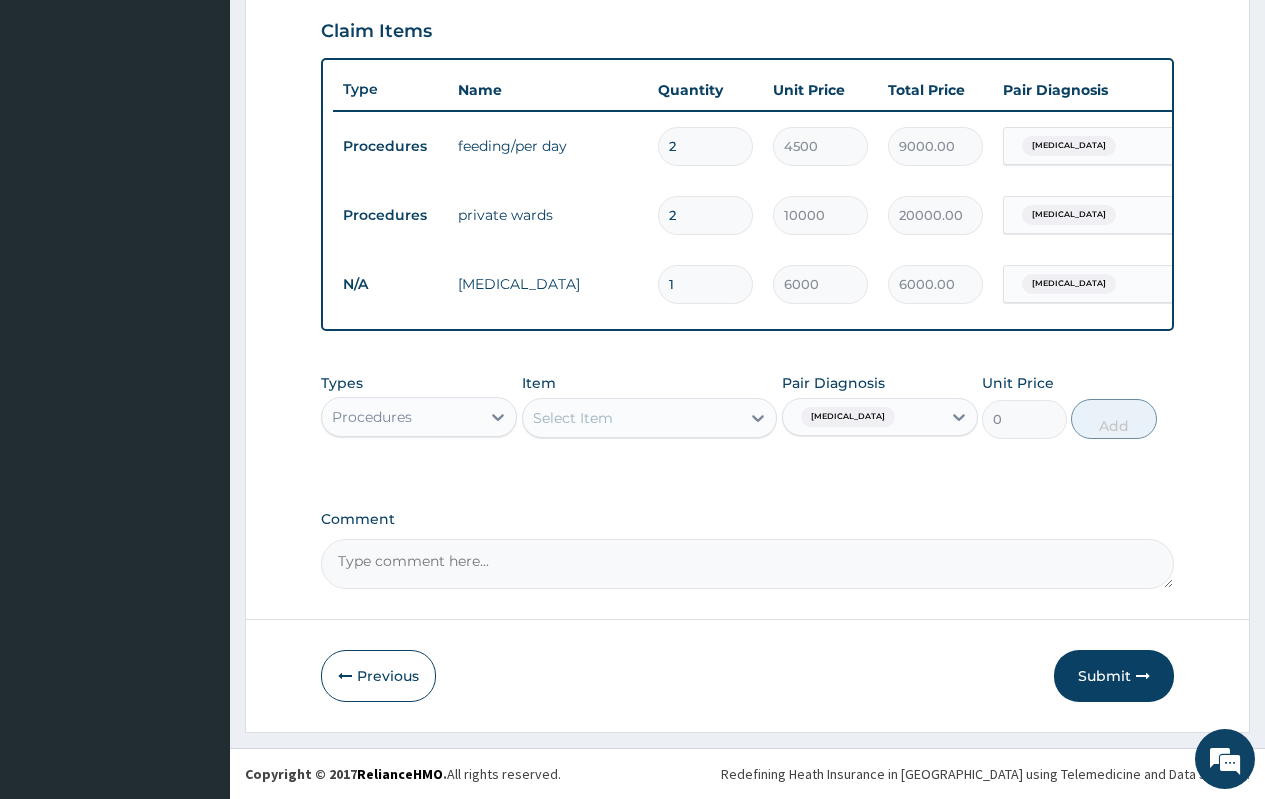 click on "Select Item" at bounding box center [573, 418] 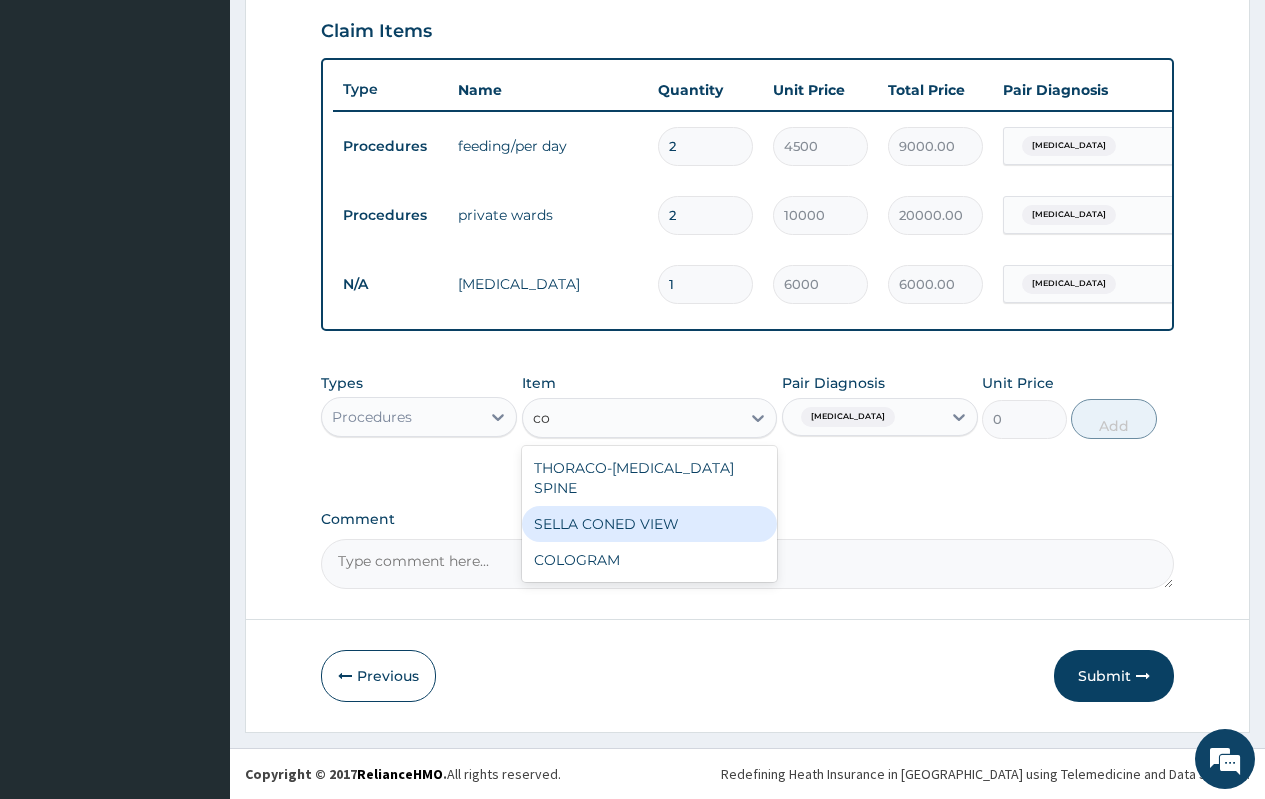 type on "co" 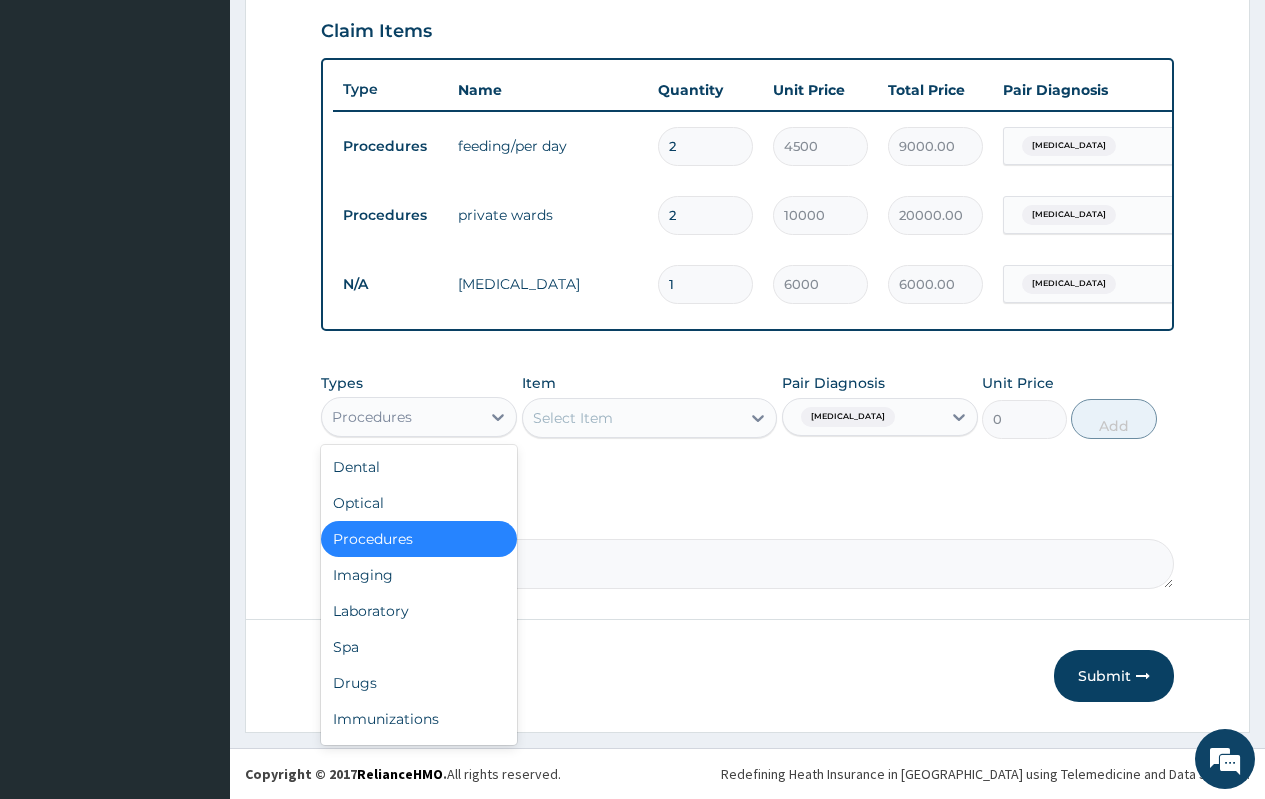 click on "Procedures" at bounding box center [401, 417] 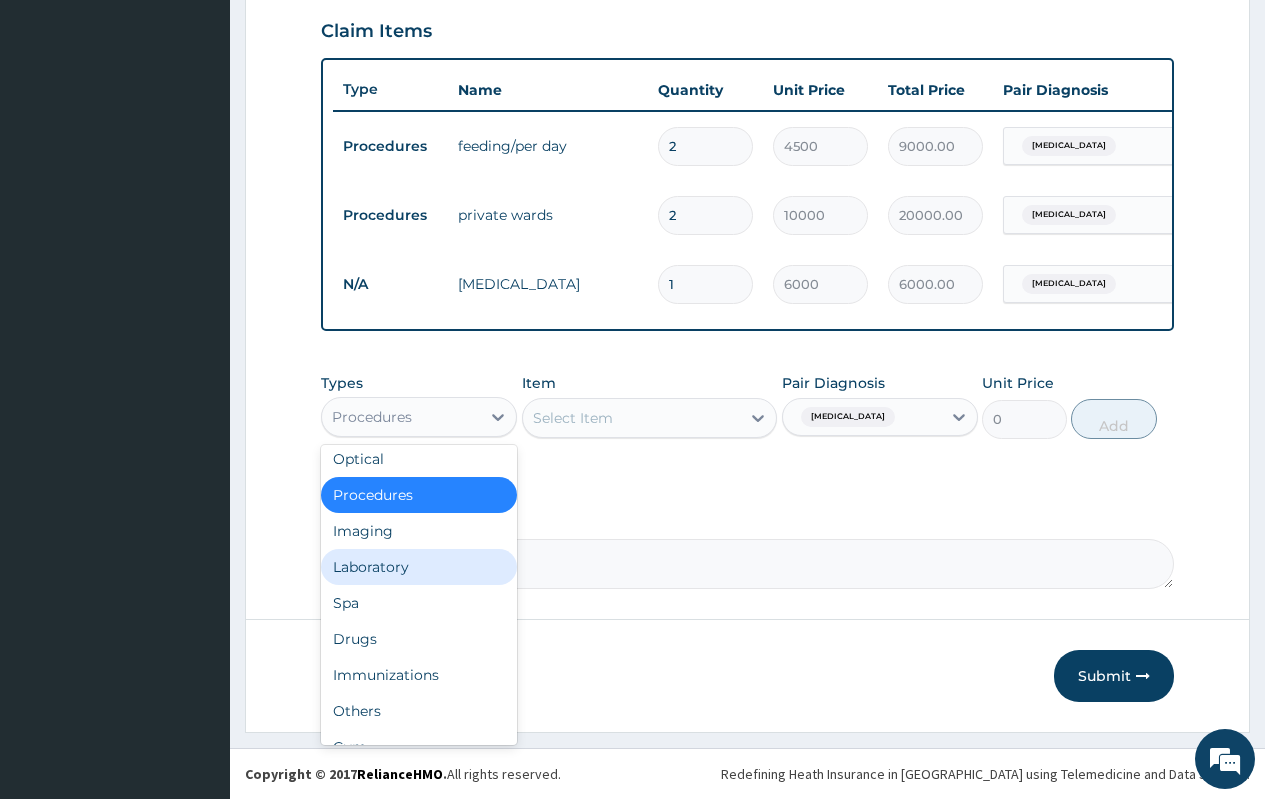 scroll, scrollTop: 68, scrollLeft: 0, axis: vertical 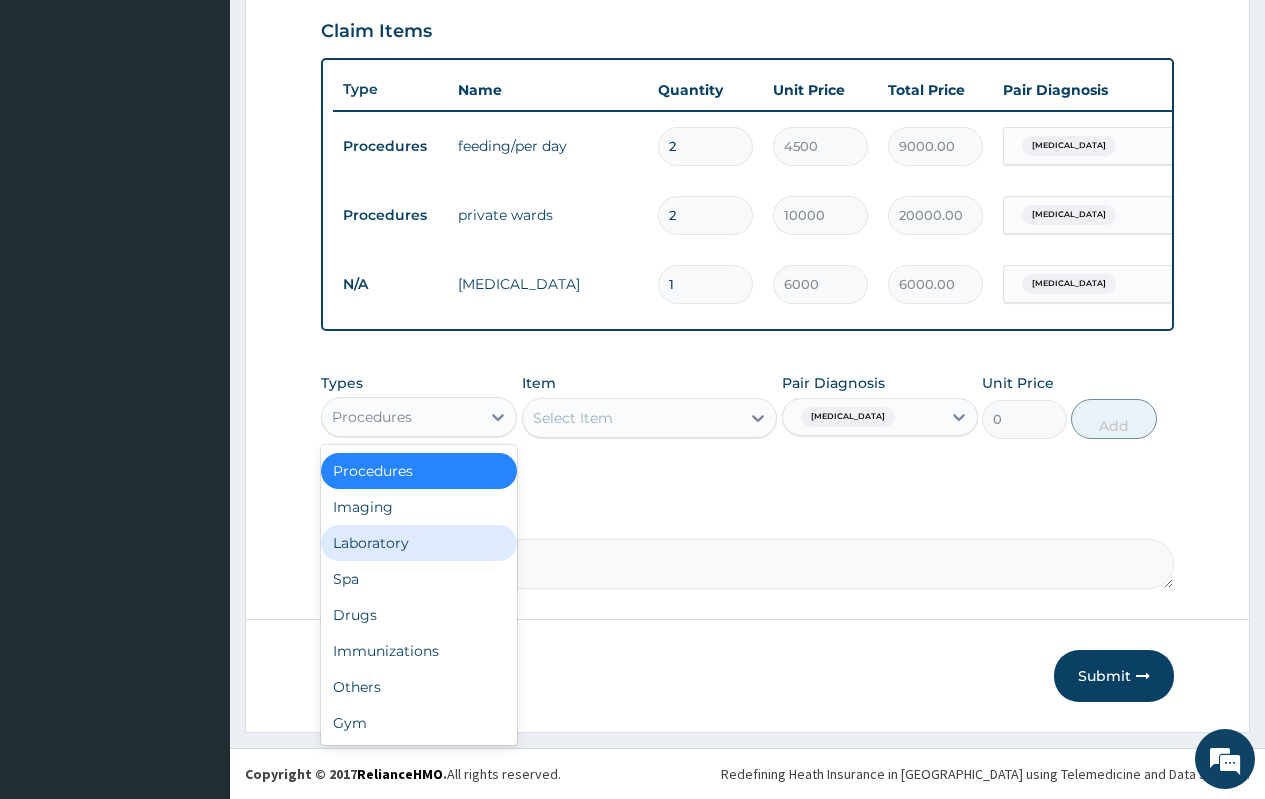 click on "Laboratory" at bounding box center [419, 543] 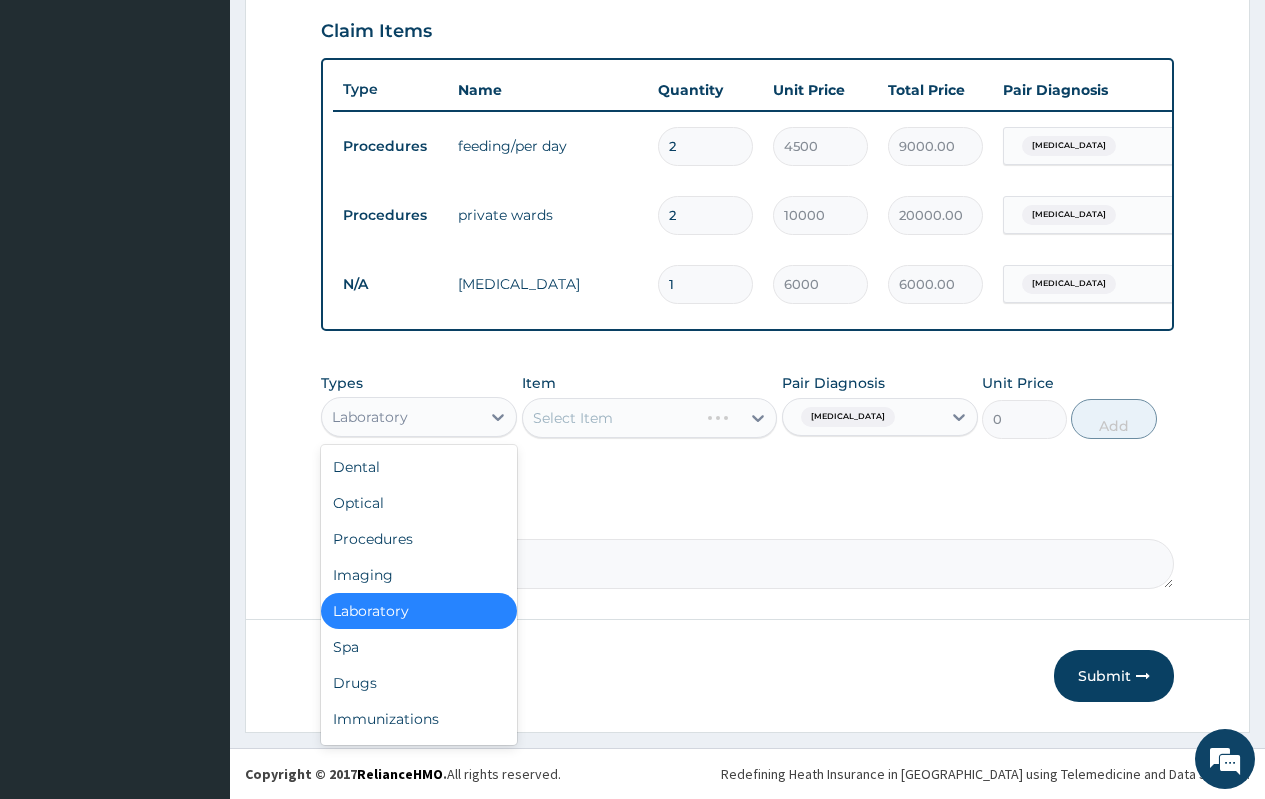 click on "Laboratory" at bounding box center [419, 417] 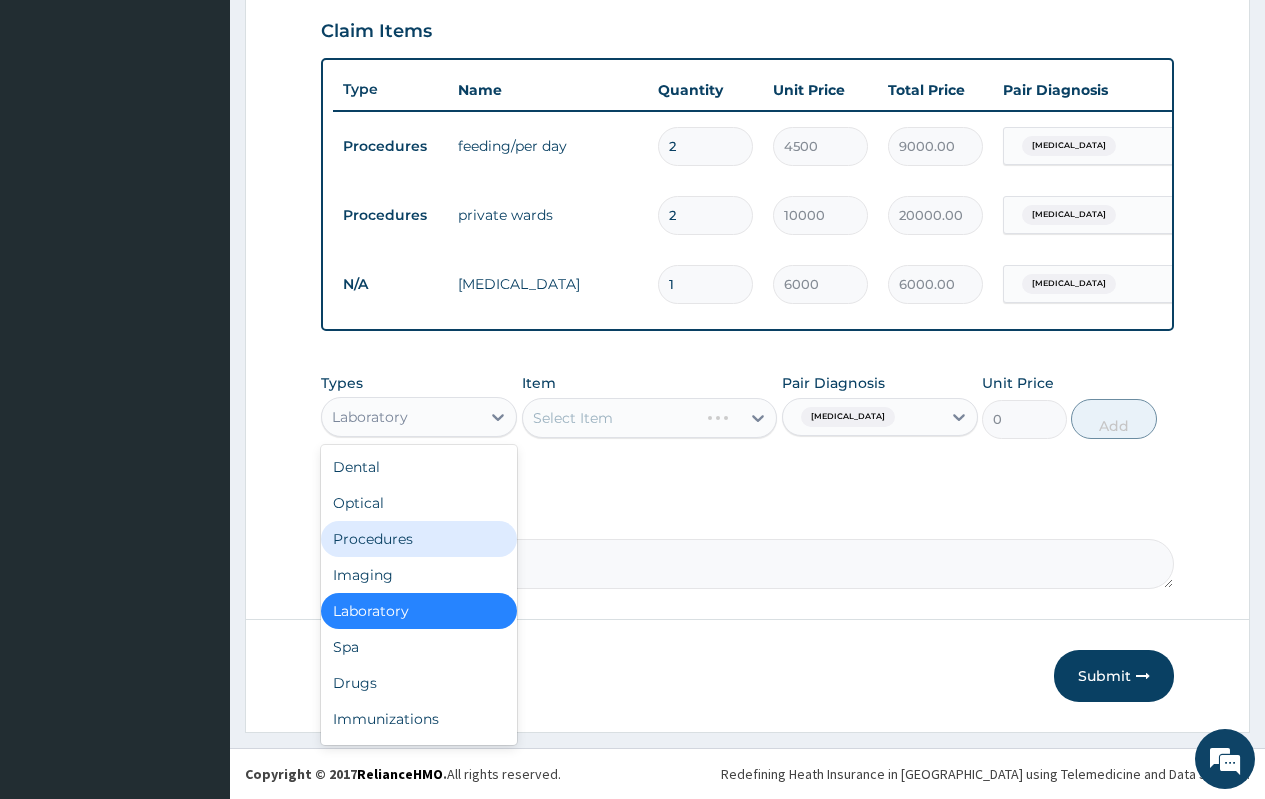 click on "Procedures" at bounding box center [419, 539] 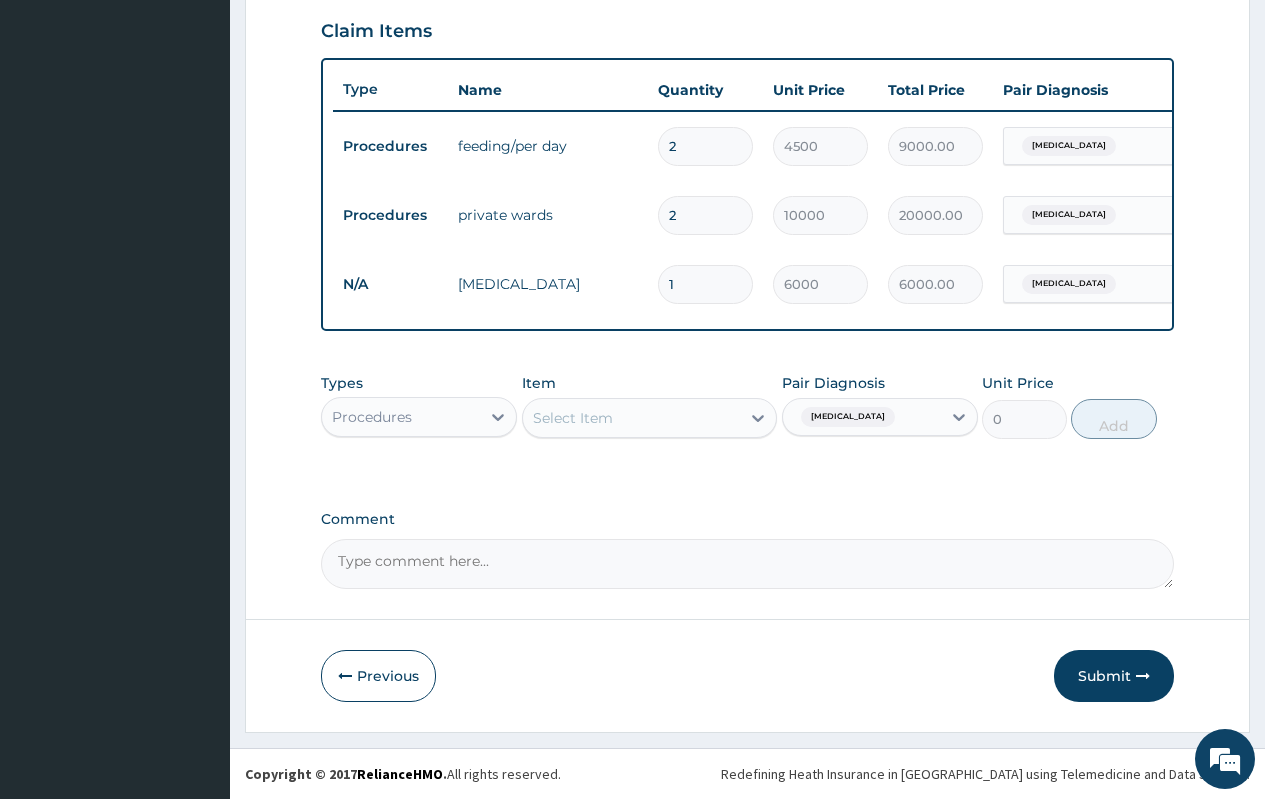 click on "Select Item" at bounding box center [632, 418] 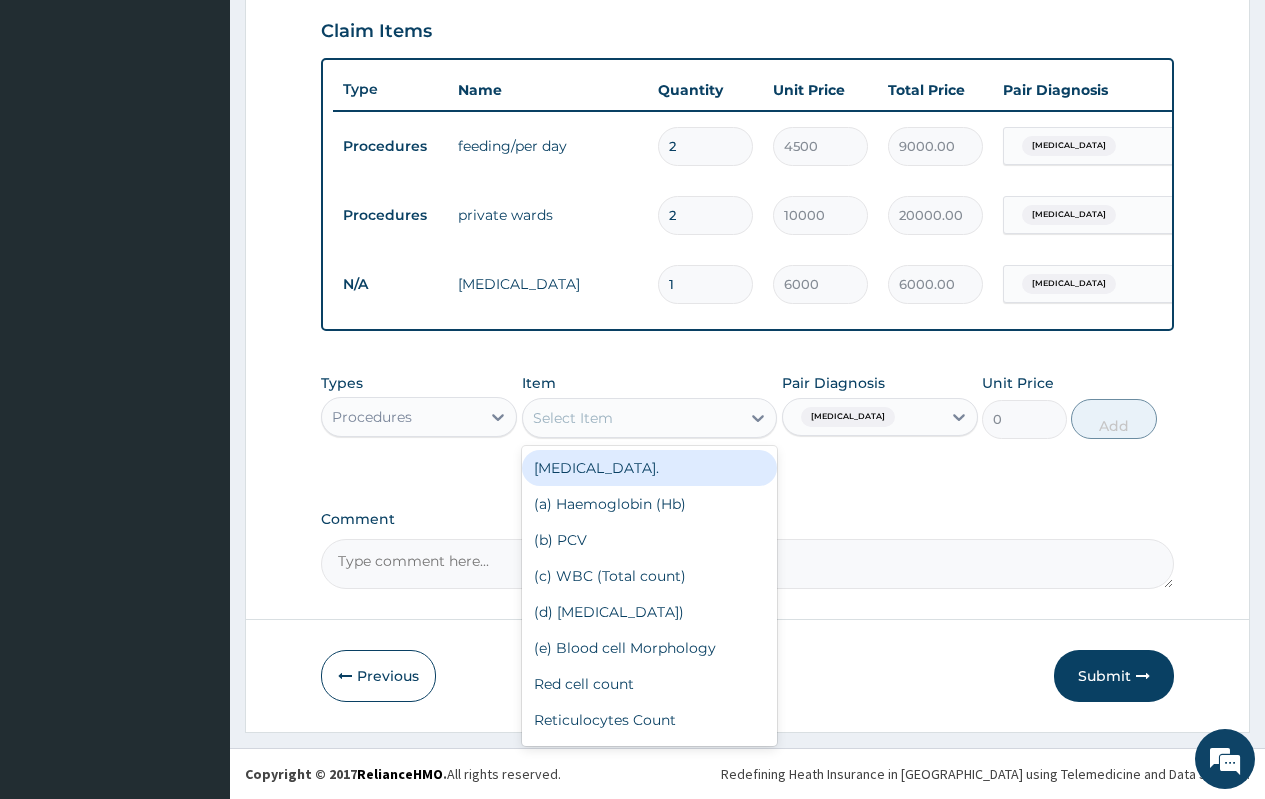 click on "Procedures" at bounding box center [401, 417] 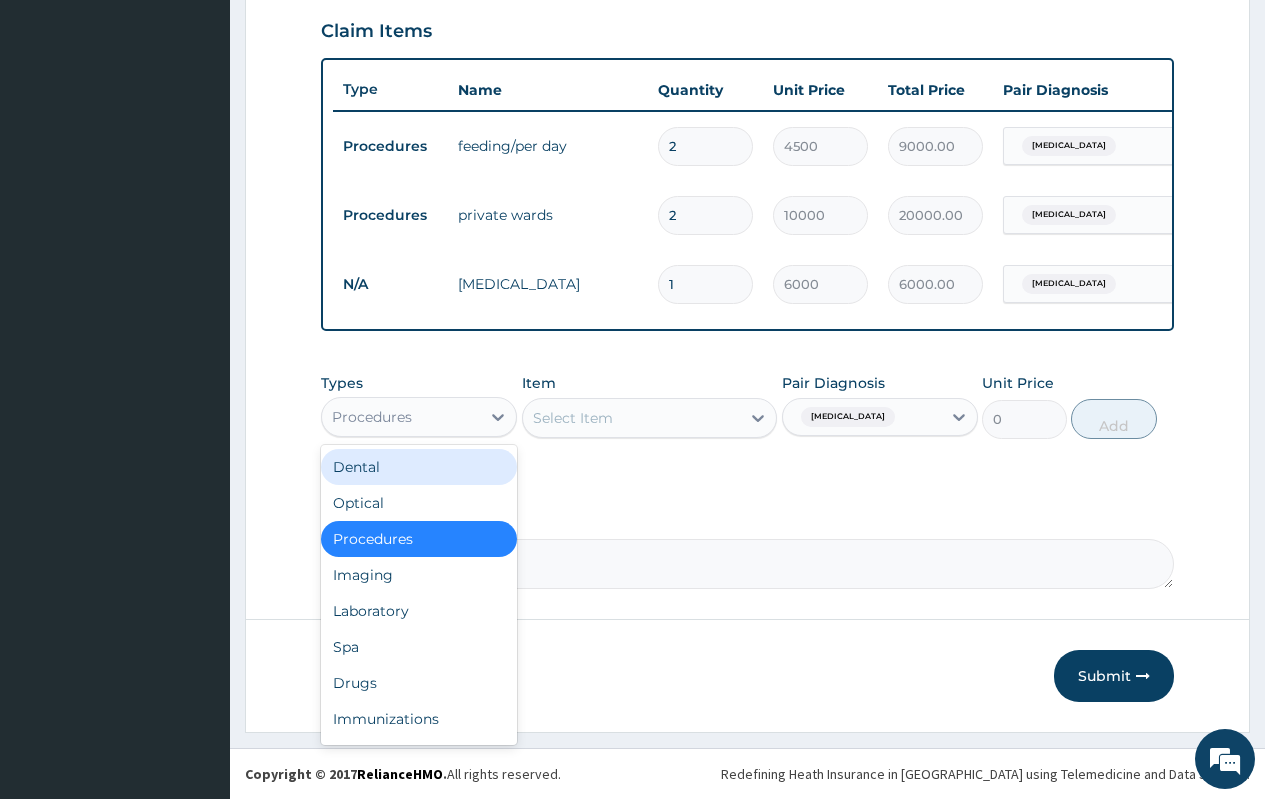 click on "Dental" at bounding box center [419, 467] 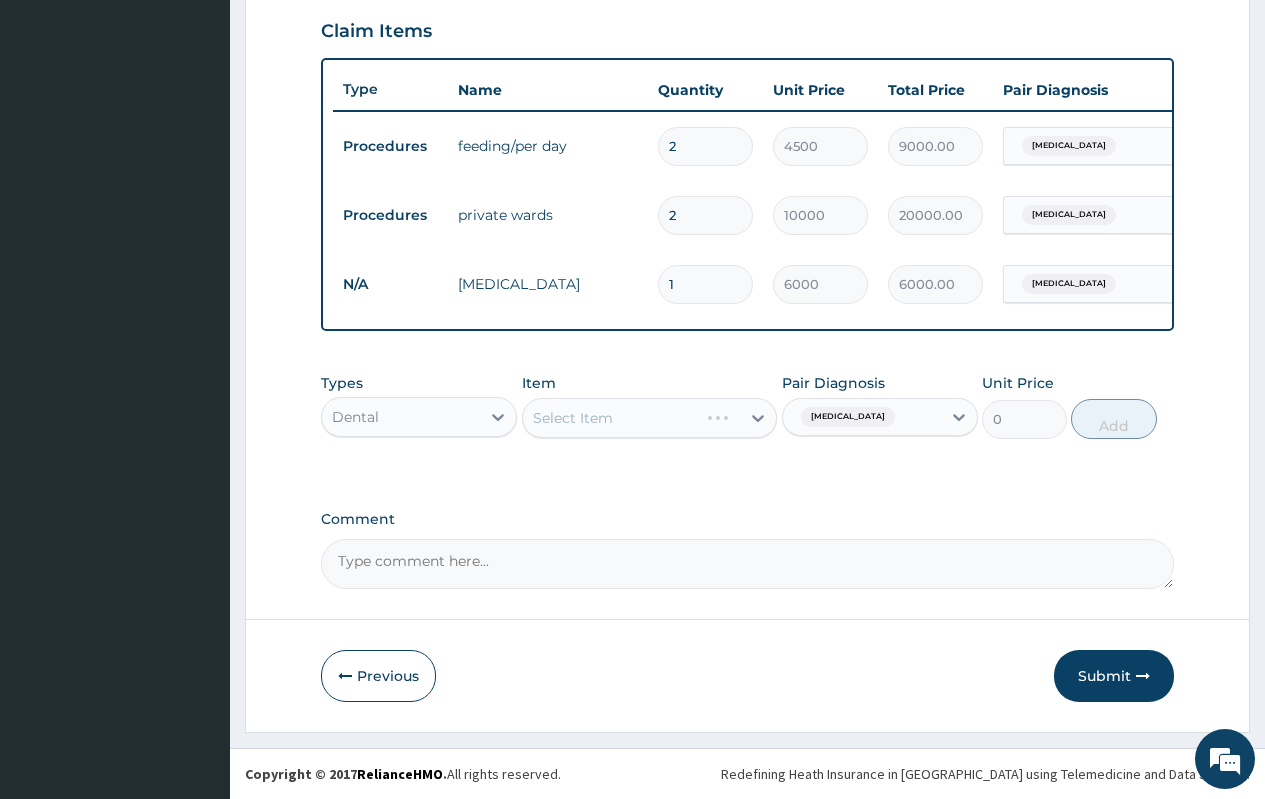 click on "Dental" at bounding box center [401, 417] 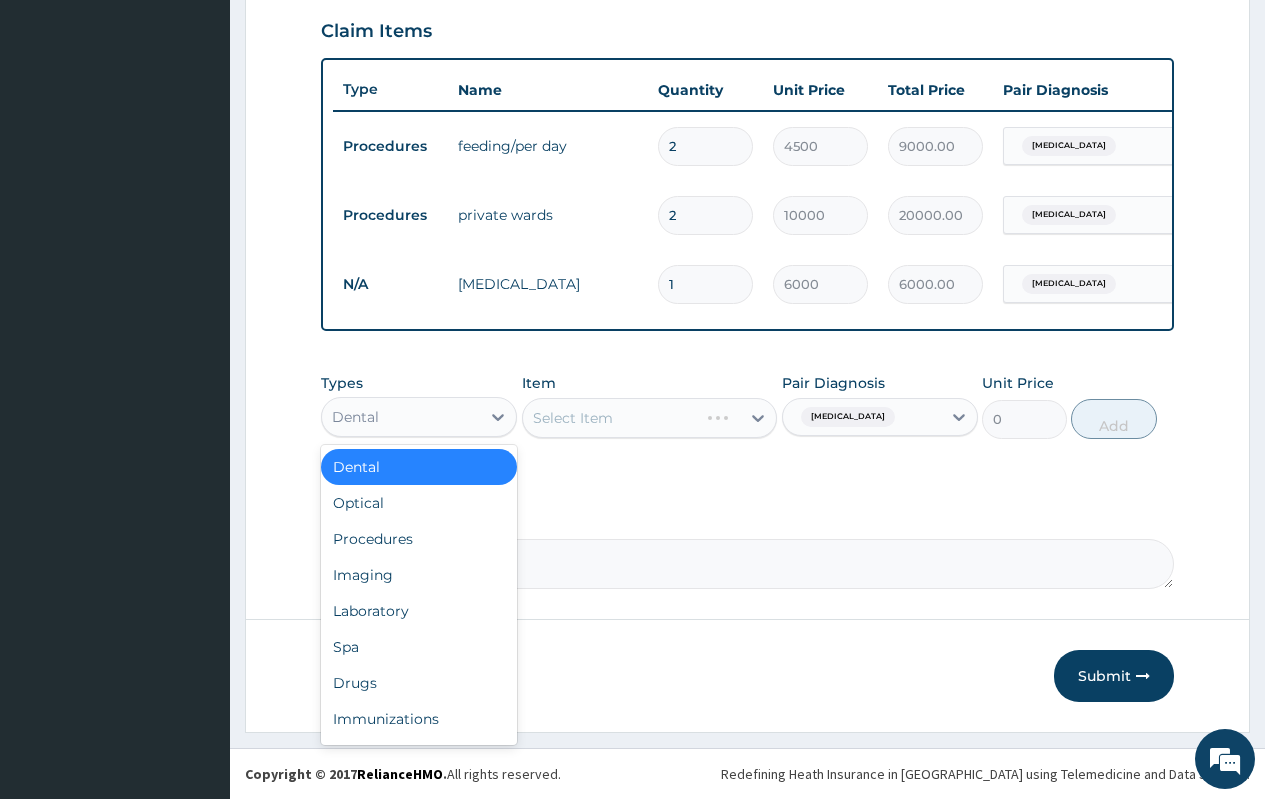 click on "Types option Dental, selected. option Dental selected, 1 of 10. 10 results available. Use Up and Down to choose options, press Enter to select the currently focused option, press Escape to exit the menu, press Tab to select the option and exit the menu. Dental Dental Optical Procedures Imaging Laboratory Spa Drugs Immunizations Others Gym Item Select Item Pair Diagnosis Malaria Unit Price 0 Add" at bounding box center (747, 421) 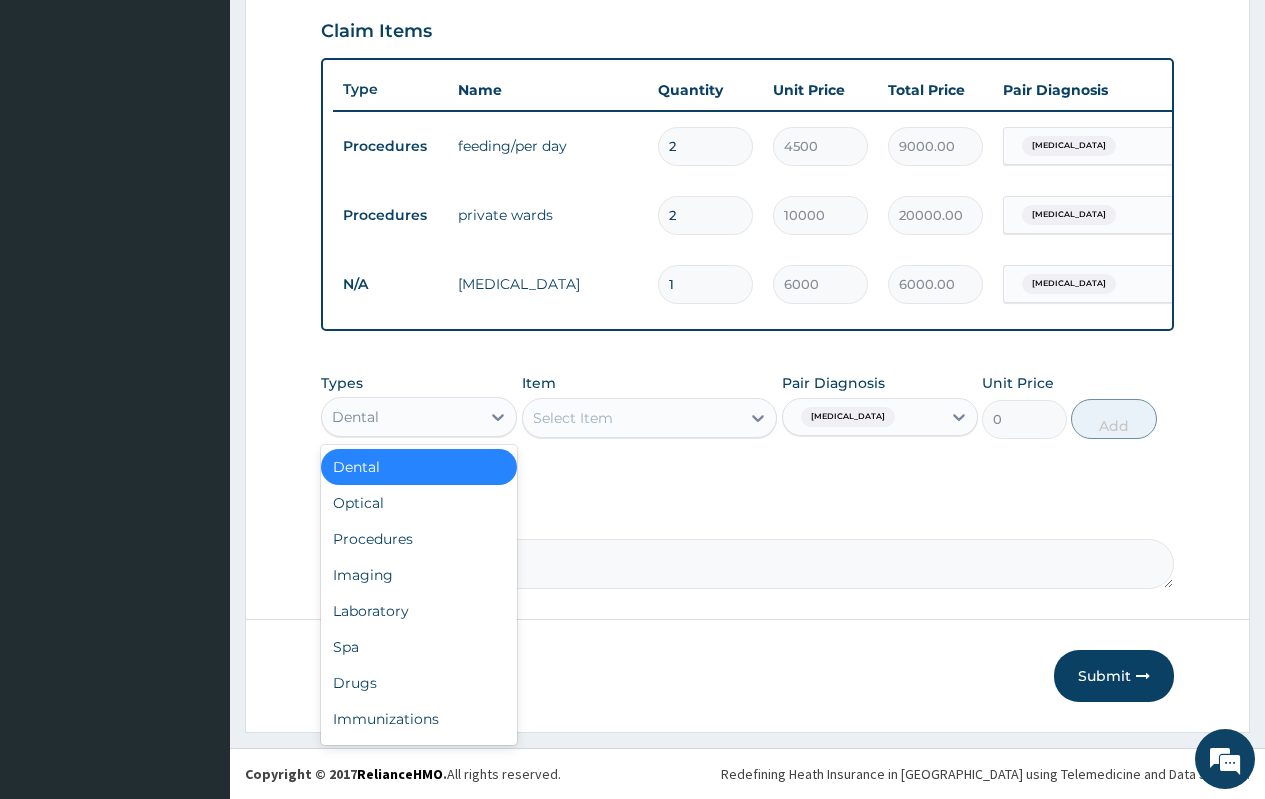 click on "Dental" at bounding box center (401, 417) 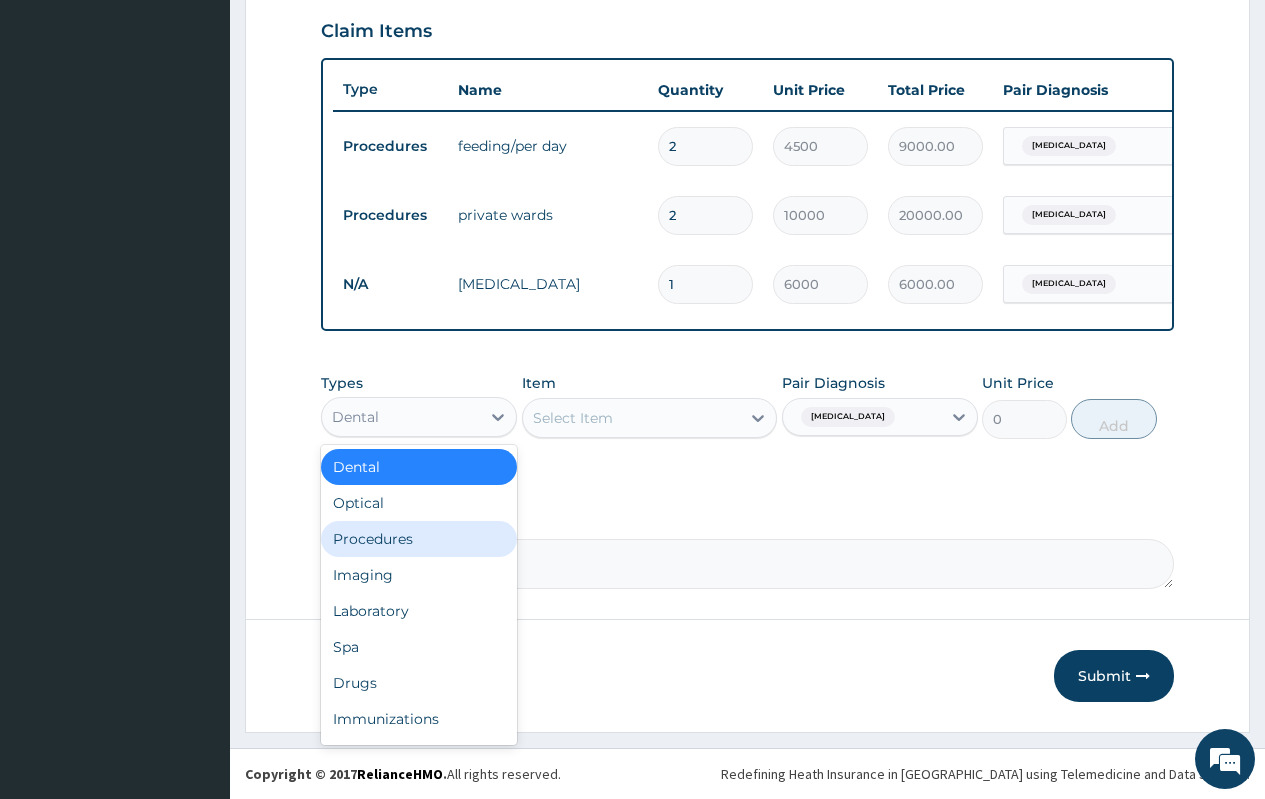 click on "Procedures" at bounding box center (419, 539) 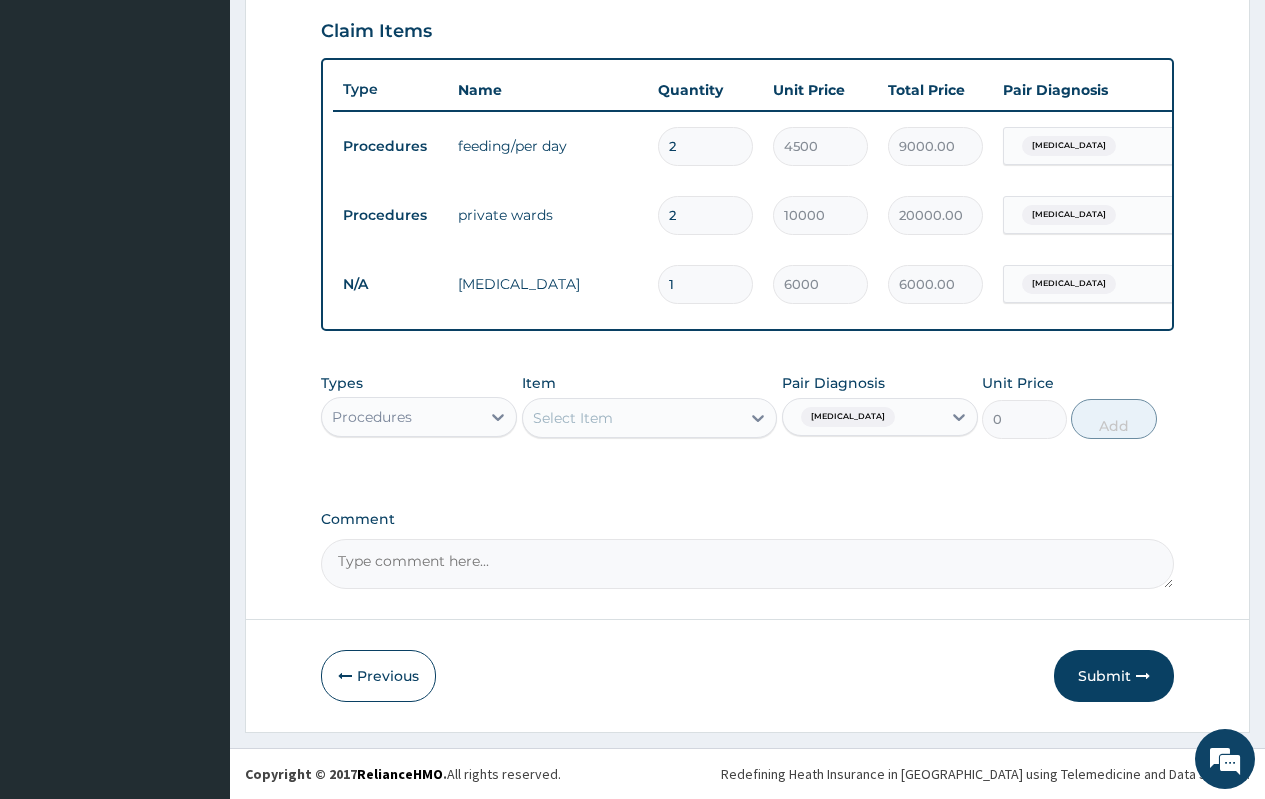 click on "Item Select Item" at bounding box center [650, 406] 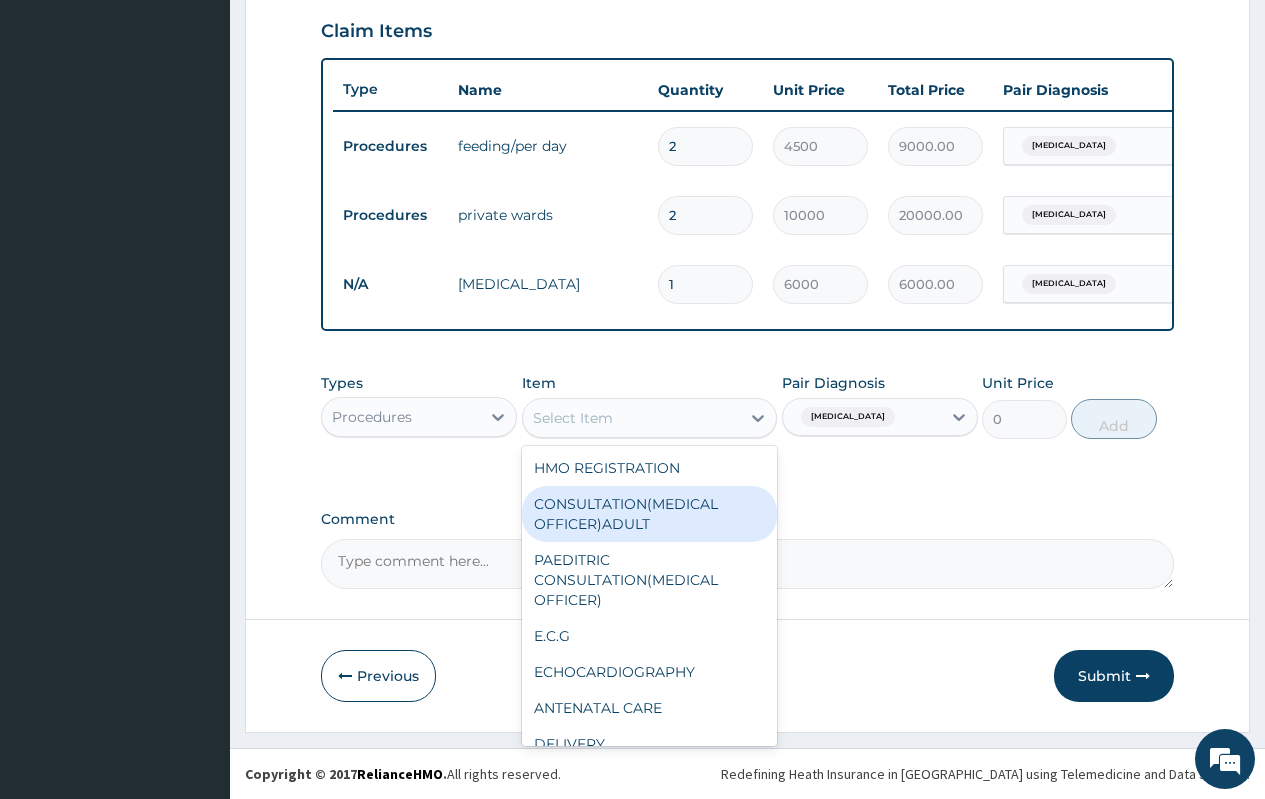 click on "CONSULTATION(MEDICAL OFFICER)ADULT" at bounding box center (650, 514) 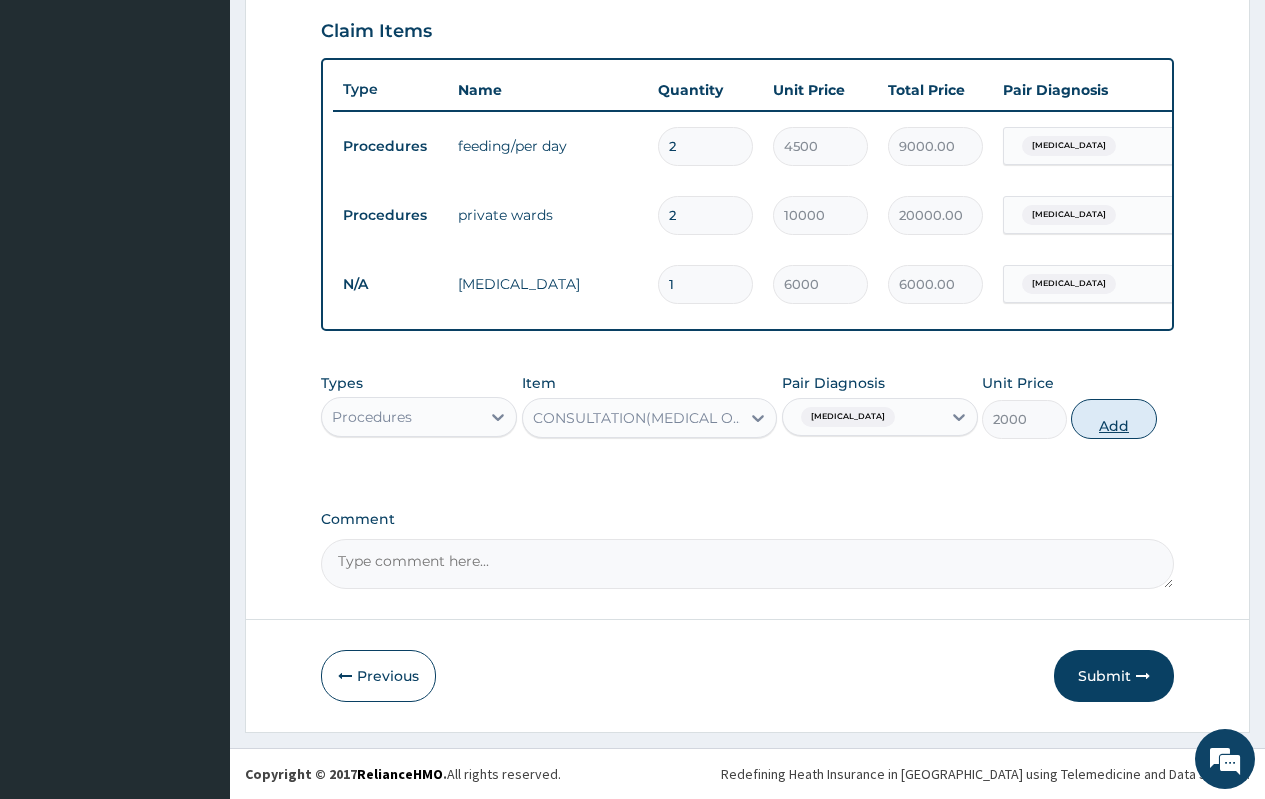 click on "Add" at bounding box center [1113, 419] 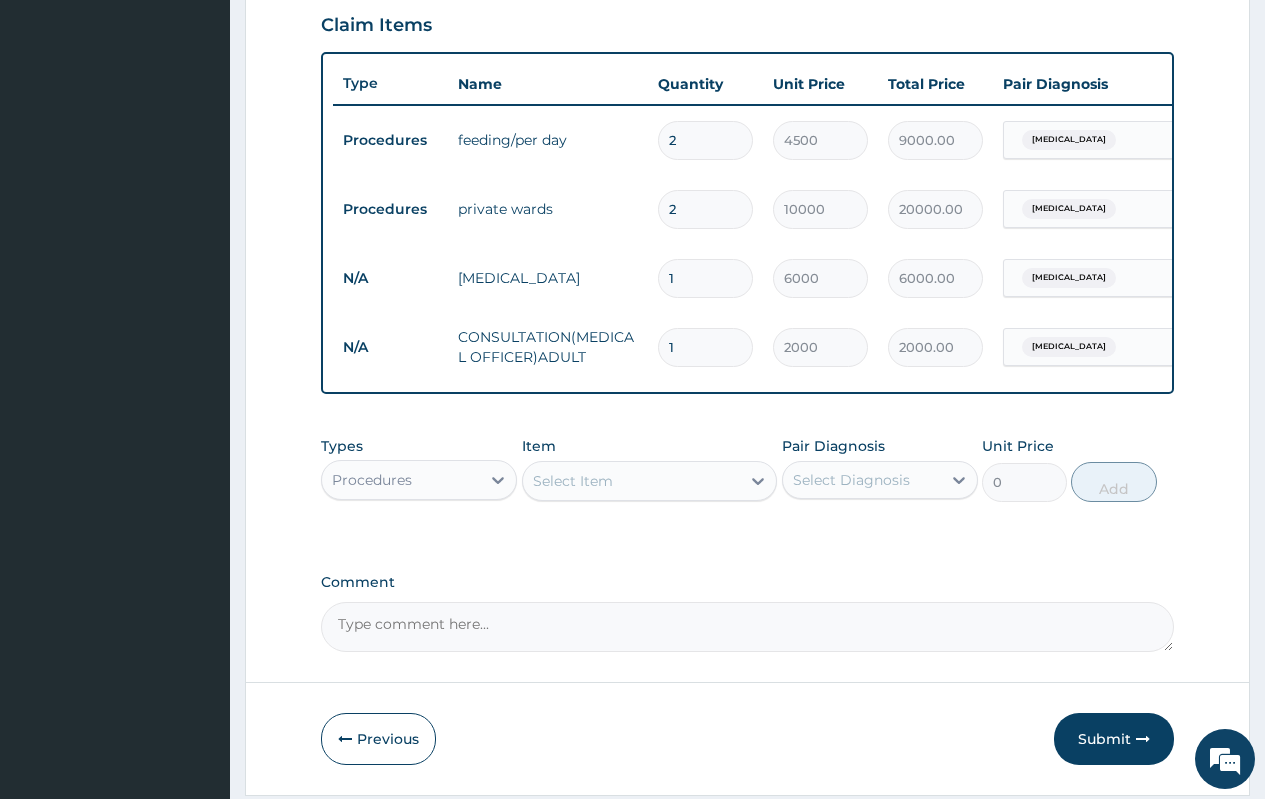 scroll, scrollTop: 770, scrollLeft: 0, axis: vertical 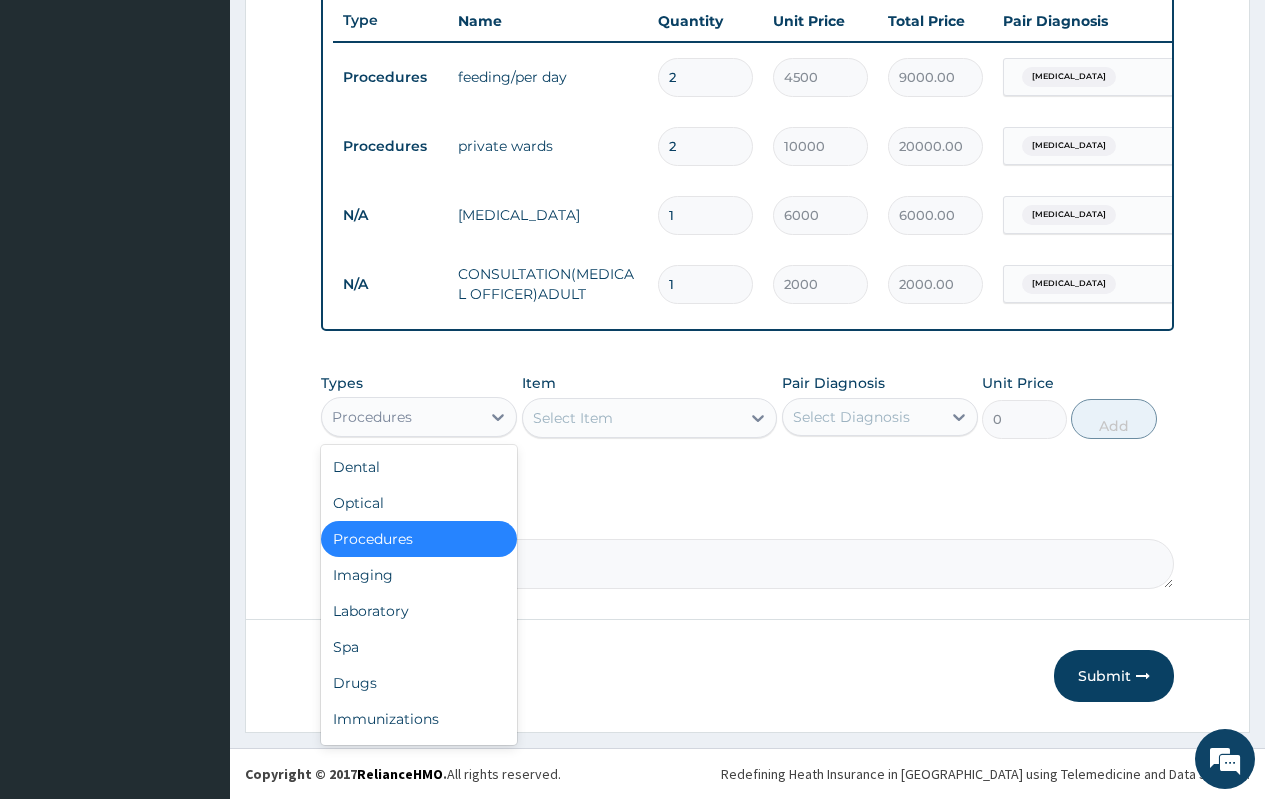 click on "Procedures" at bounding box center [419, 417] 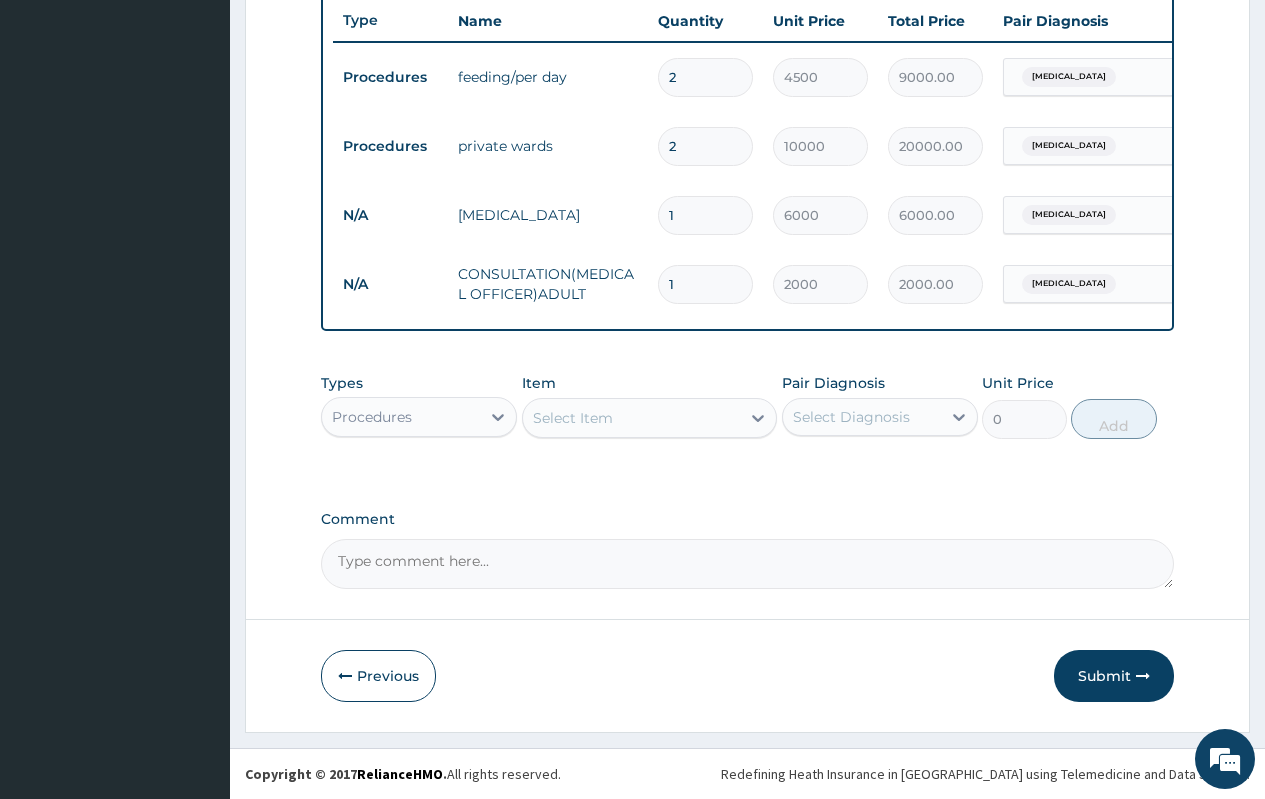 scroll, scrollTop: 661, scrollLeft: 0, axis: vertical 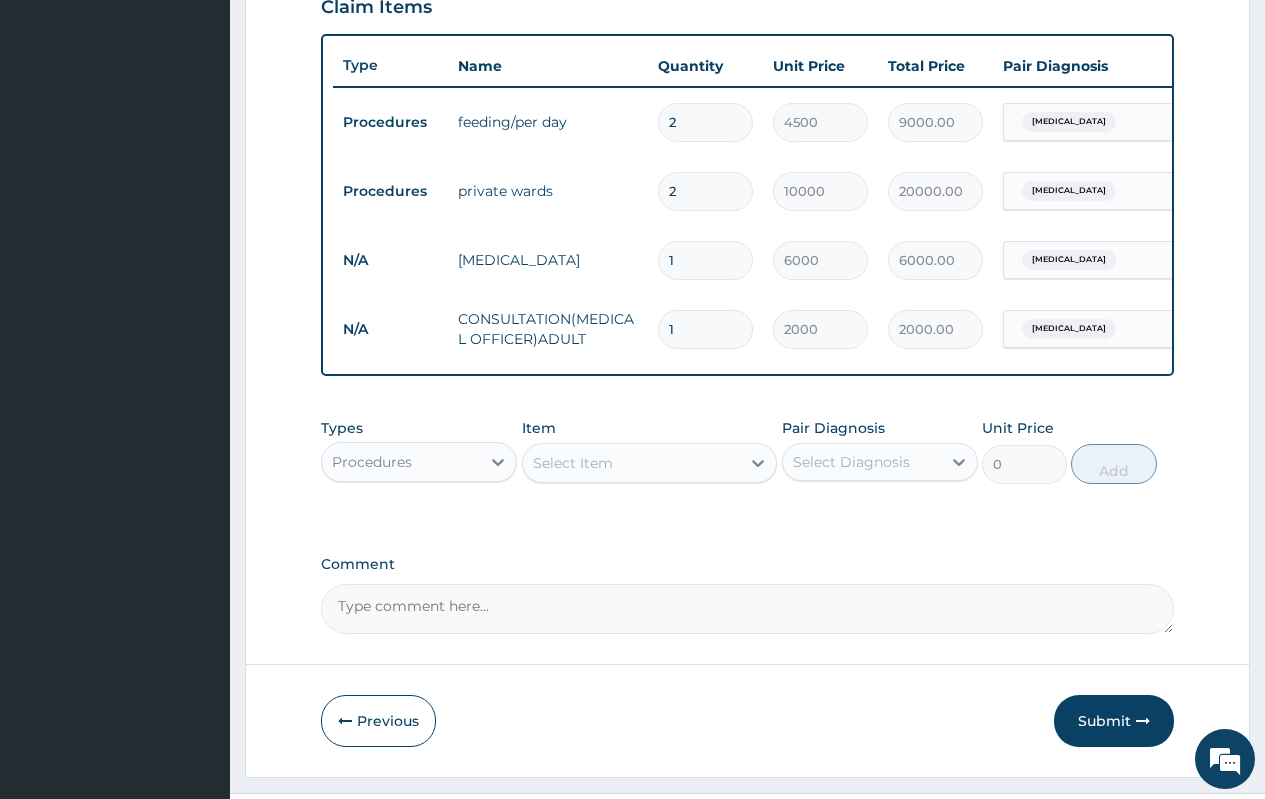 click on "Types Procedures Item Select Item Pair Diagnosis Select Diagnosis Unit Price 0 Add" at bounding box center [747, 451] 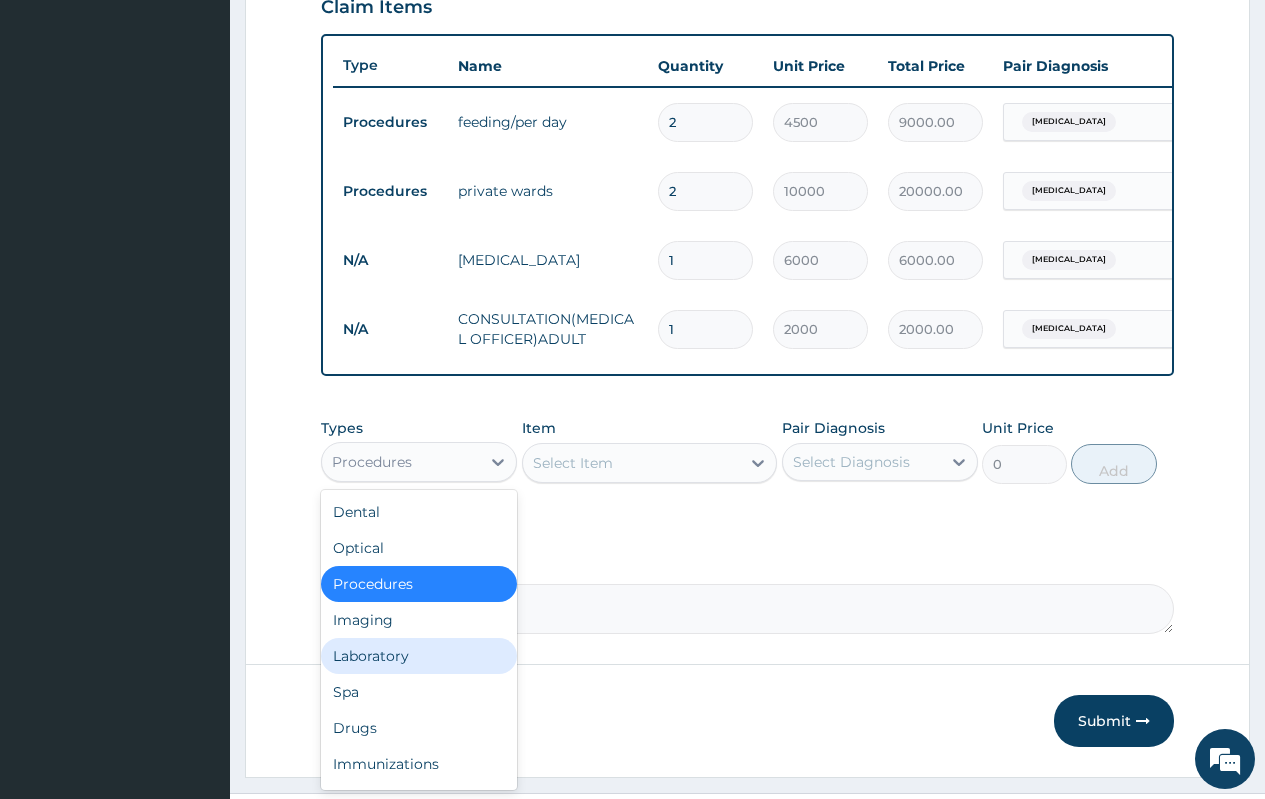 click on "Laboratory" at bounding box center [419, 656] 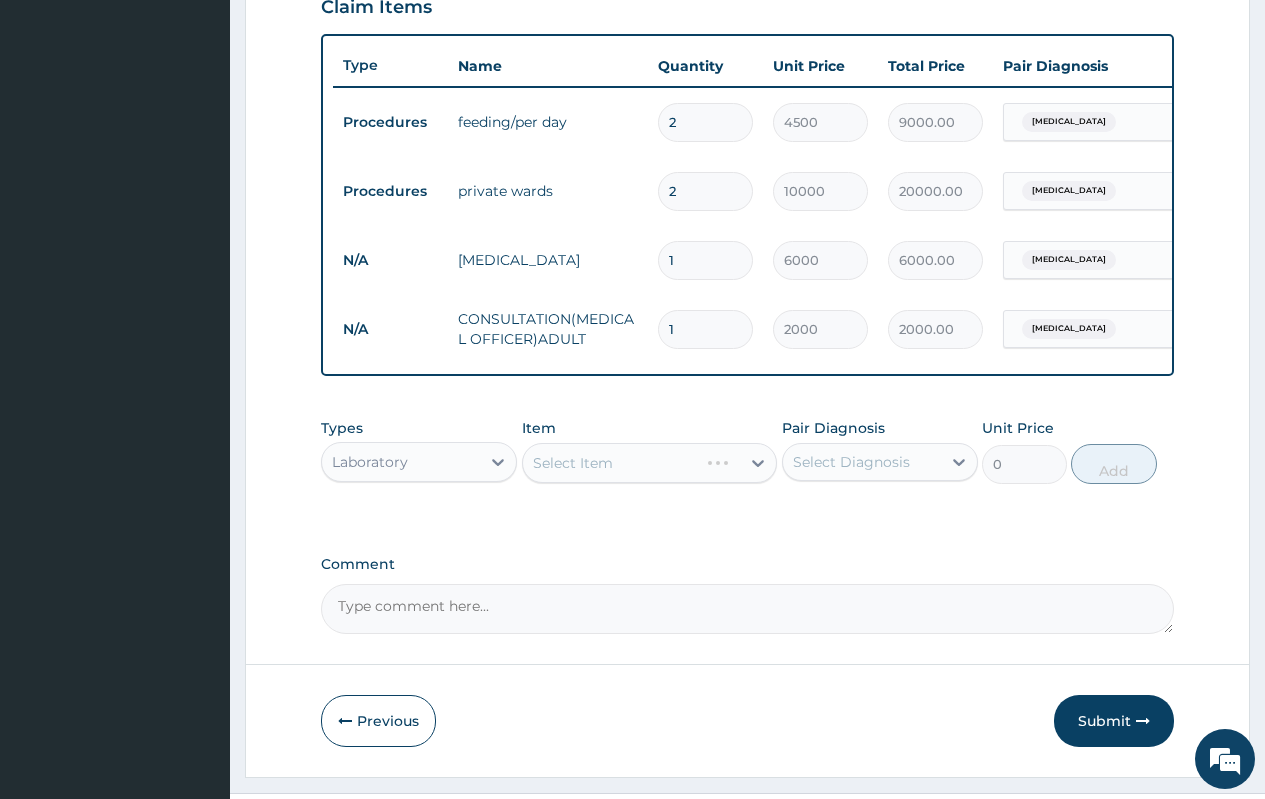 click on "Select Item" at bounding box center [650, 463] 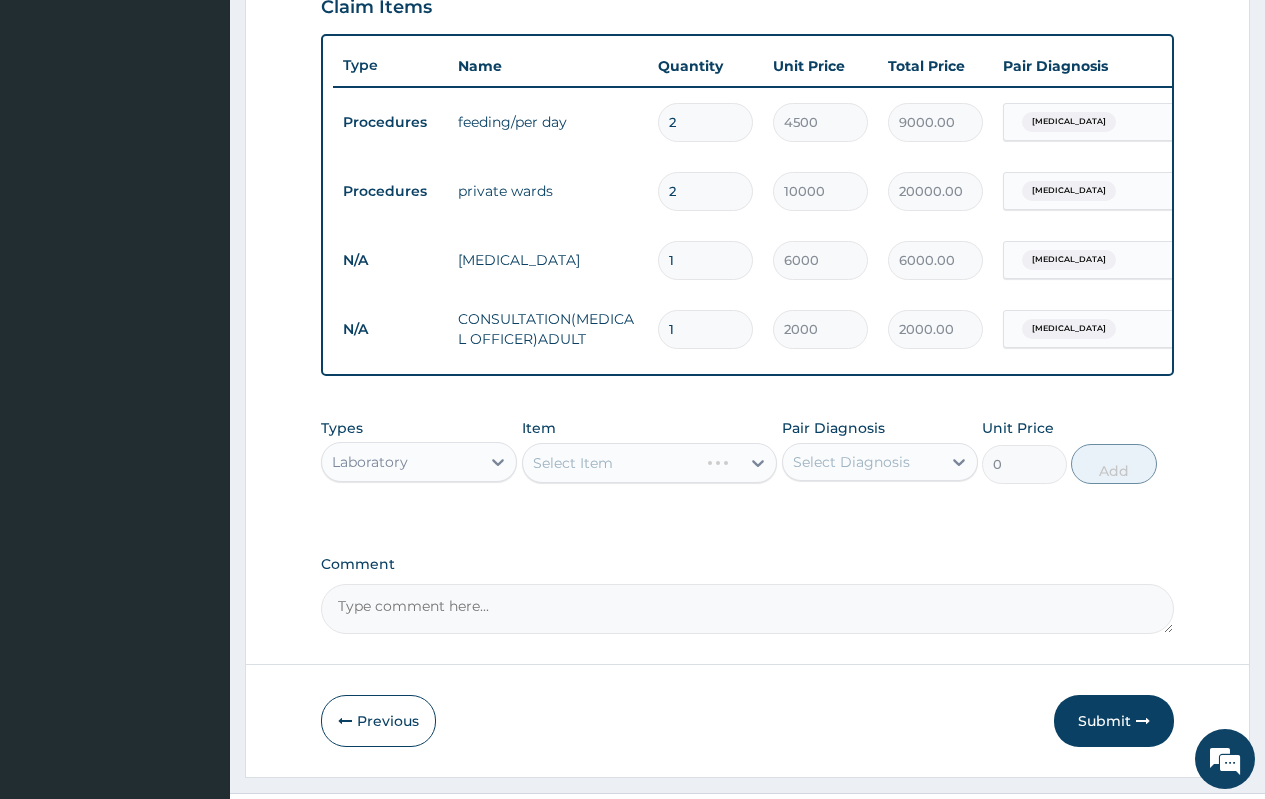 click on "Select Diagnosis" at bounding box center (851, 462) 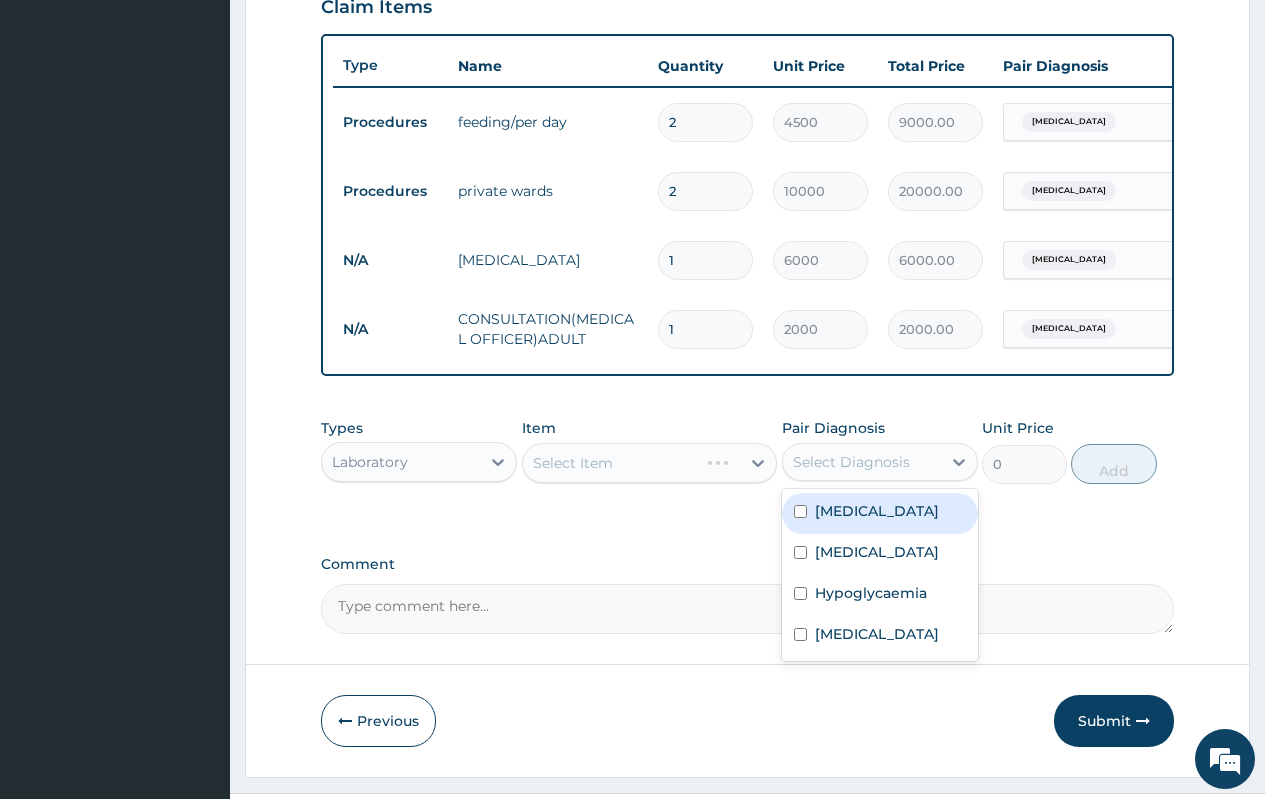 click on "Select Diagnosis" at bounding box center (851, 462) 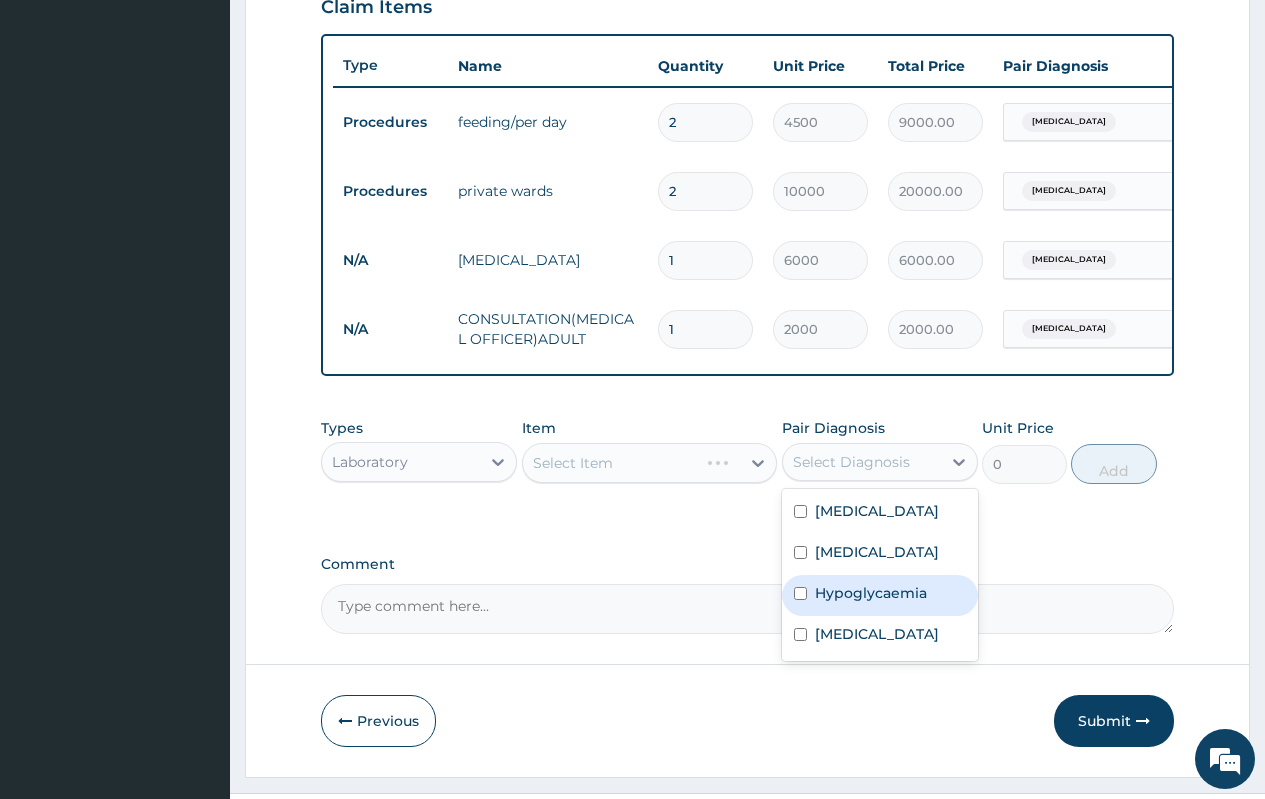 click on "Hypoglycaemia" at bounding box center [871, 593] 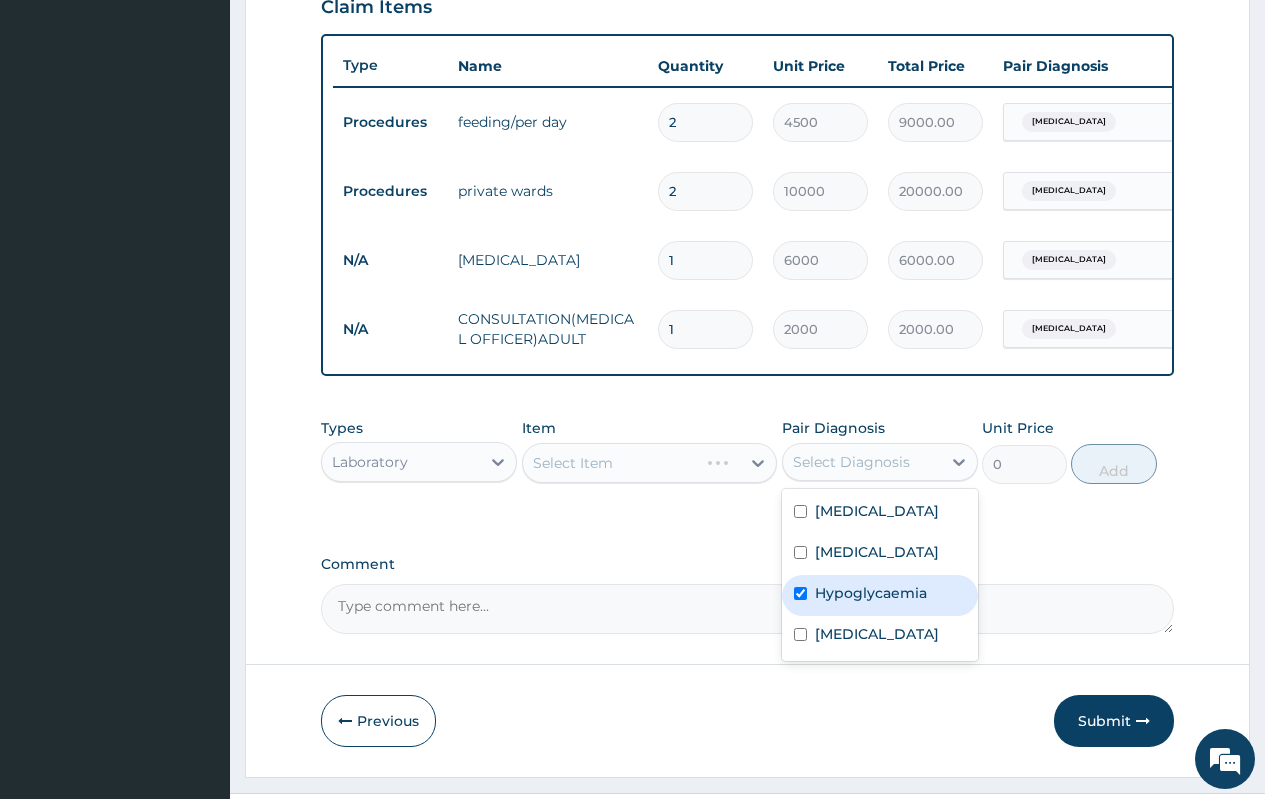 checkbox on "true" 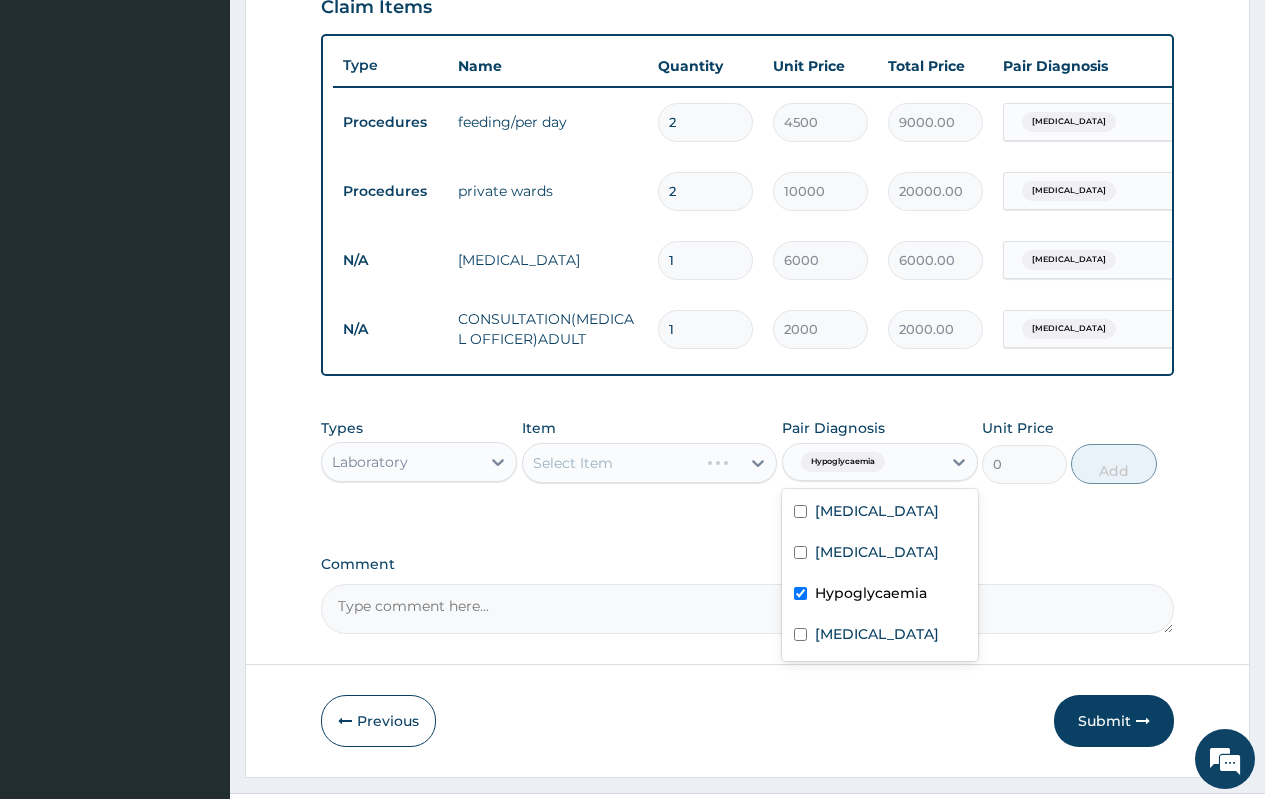 click on "PA Code / Prescription Code PA/7A9103 Encounter Date 01-07-2025 Important Notice Please enter PA codes before entering items that are not attached to a PA code   All diagnoses entered must be linked to a claim item. Diagnosis & Claim Items that are visible but inactive cannot be edited because they were imported from an already approved PA code. Diagnosis Malaria confirmed Sepsis Confirmed Hypoglycaemia Confirmed Gastroenteritis Confirmed NB: All diagnosis must be linked to a claim item Claim Items Type Name Quantity Unit Price Total Price Pair Diagnosis Actions Procedures feeding/per day 2 4500 9000.00 Malaria Delete Procedures private wards 2 10000 20000.00 Malaria Delete N/A C-reactive Protein Test  1 6000 6000.00 Malaria Delete N/A CONSULTATION(MEDICAL OFFICER)ADULT  1 2000 2000.00 Malaria Delete Types Laboratory Item Select Item Pair Diagnosis option Hypoglycaemia, selected. Hypoglycaemia Malaria Sepsis Hypoglycaemia Gastroenteritis Unit Price 0 Add Comment" at bounding box center (747, 57) 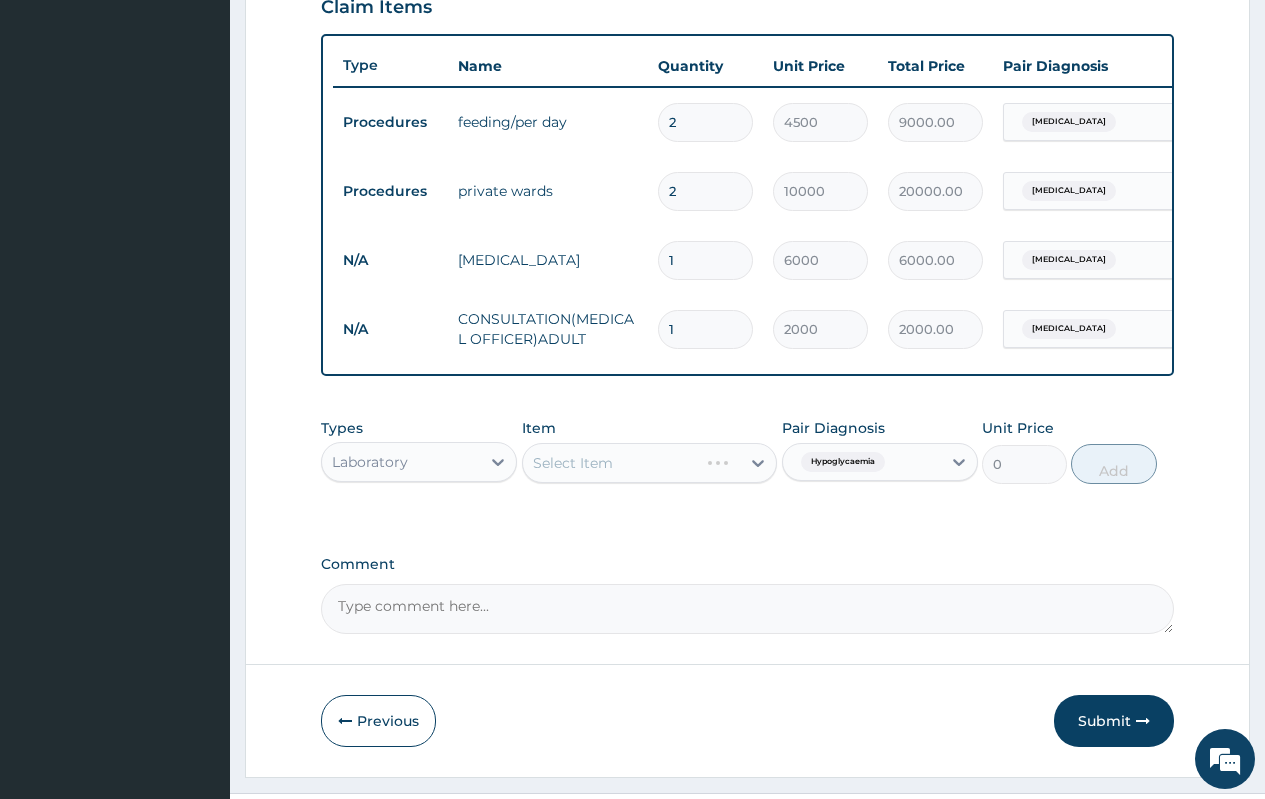 click on "Select Item" at bounding box center [650, 463] 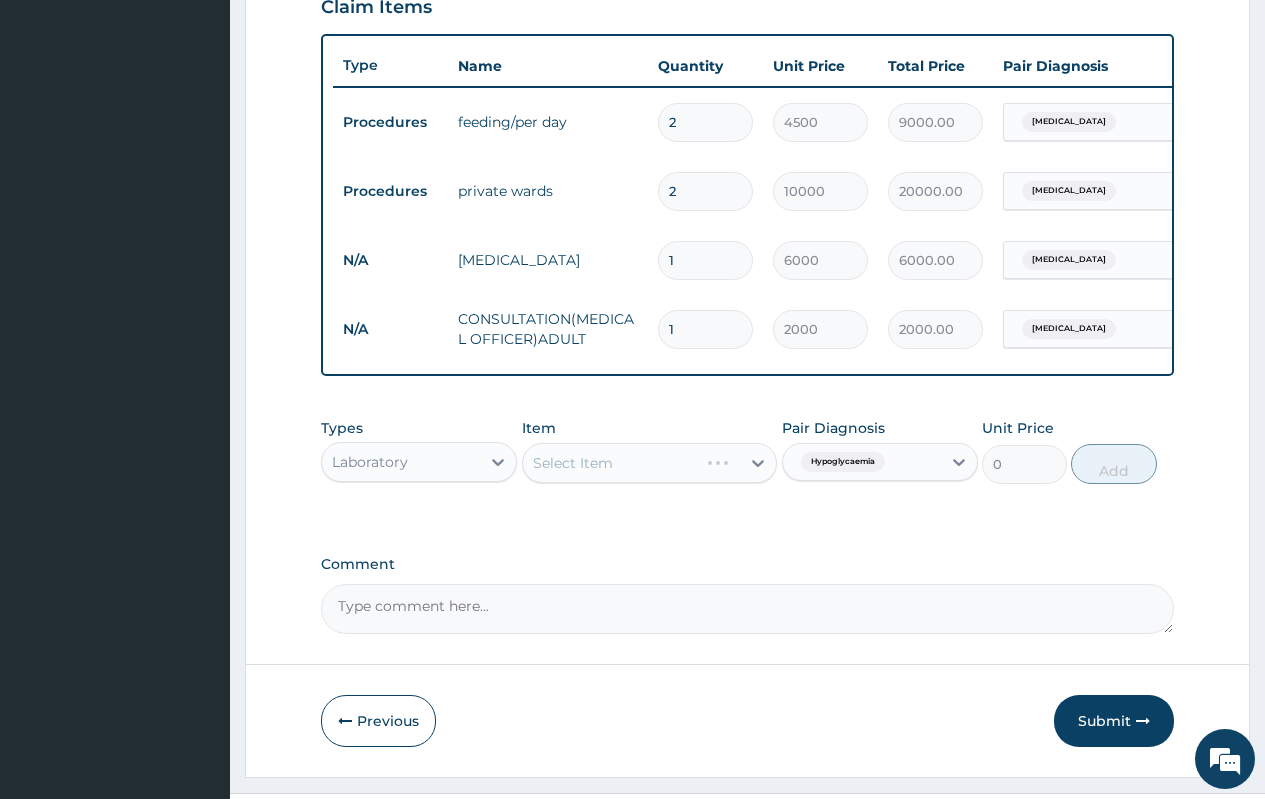 click on "Select Item" at bounding box center (650, 463) 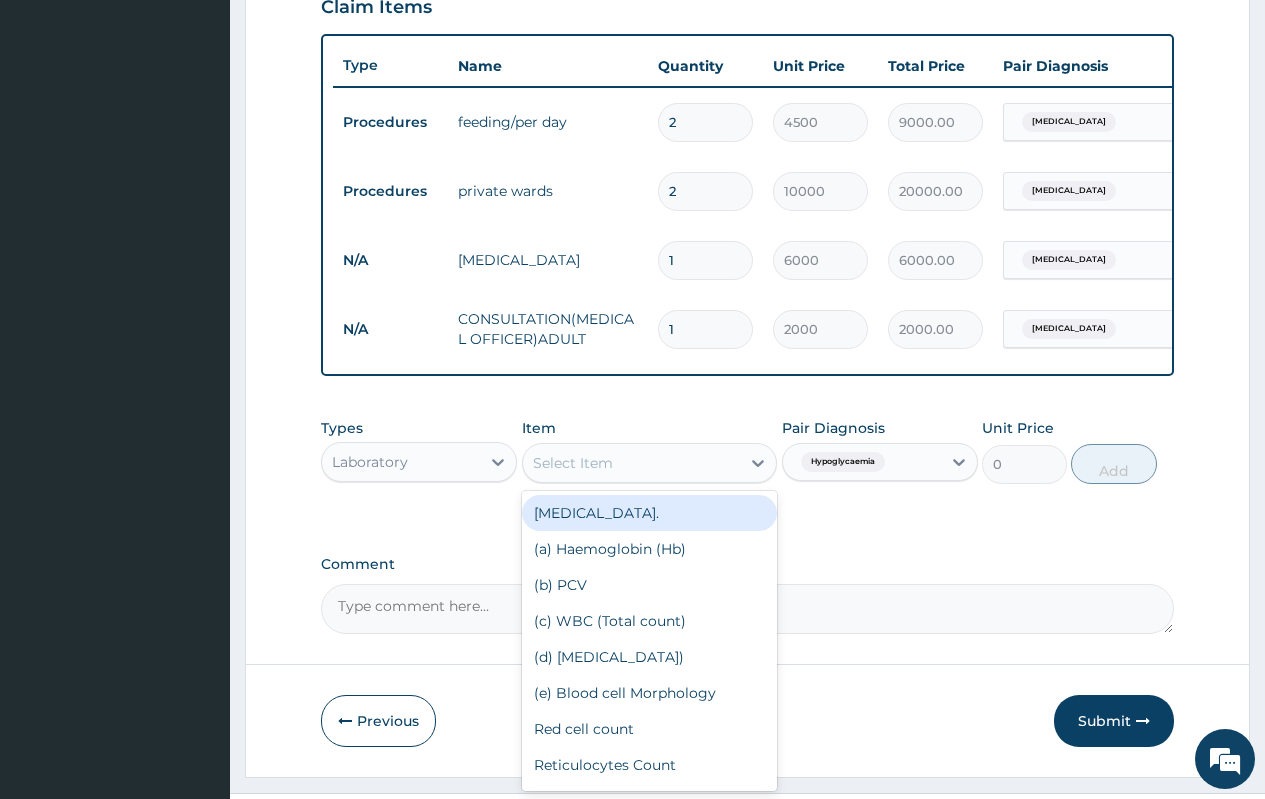 click on "Select Item" at bounding box center (632, 463) 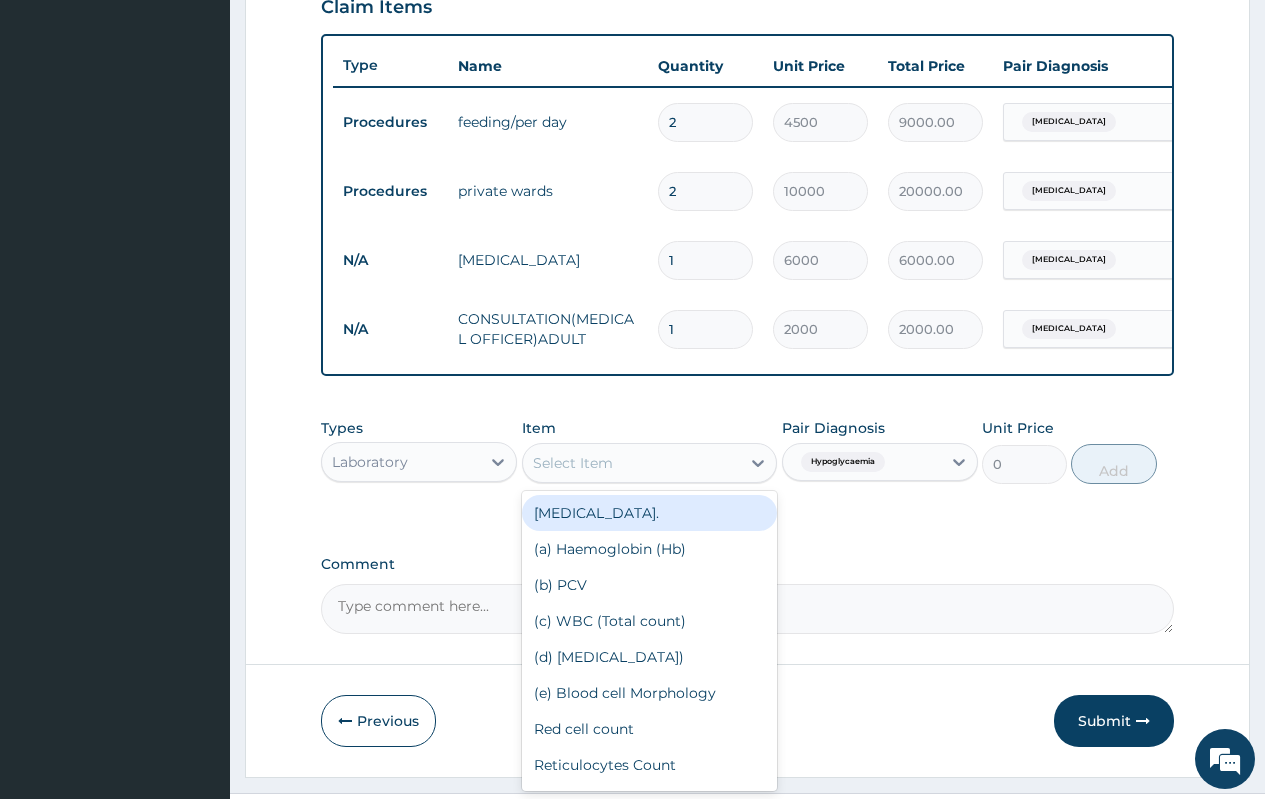 click on "FULL BLOOD COUNT." at bounding box center [650, 513] 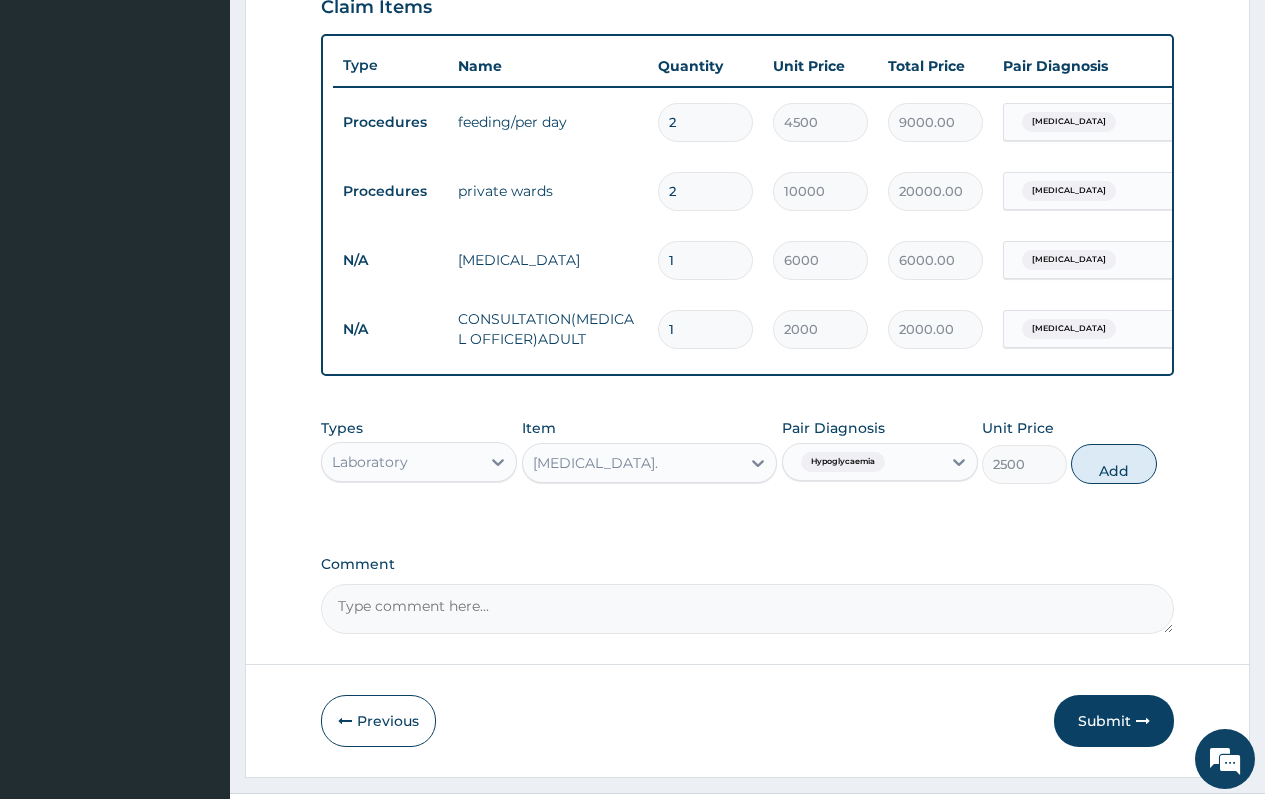 click on "FULL BLOOD COUNT." at bounding box center (595, 463) 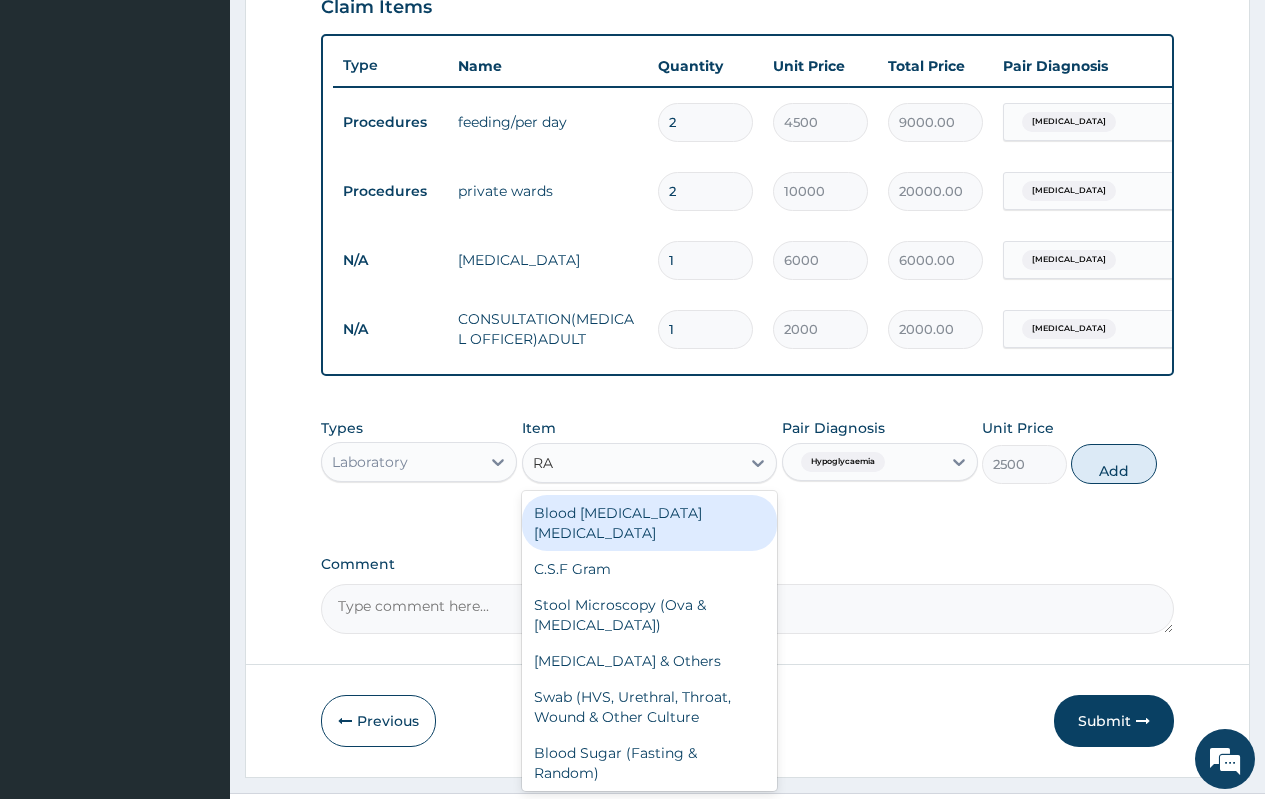 type on "RAN" 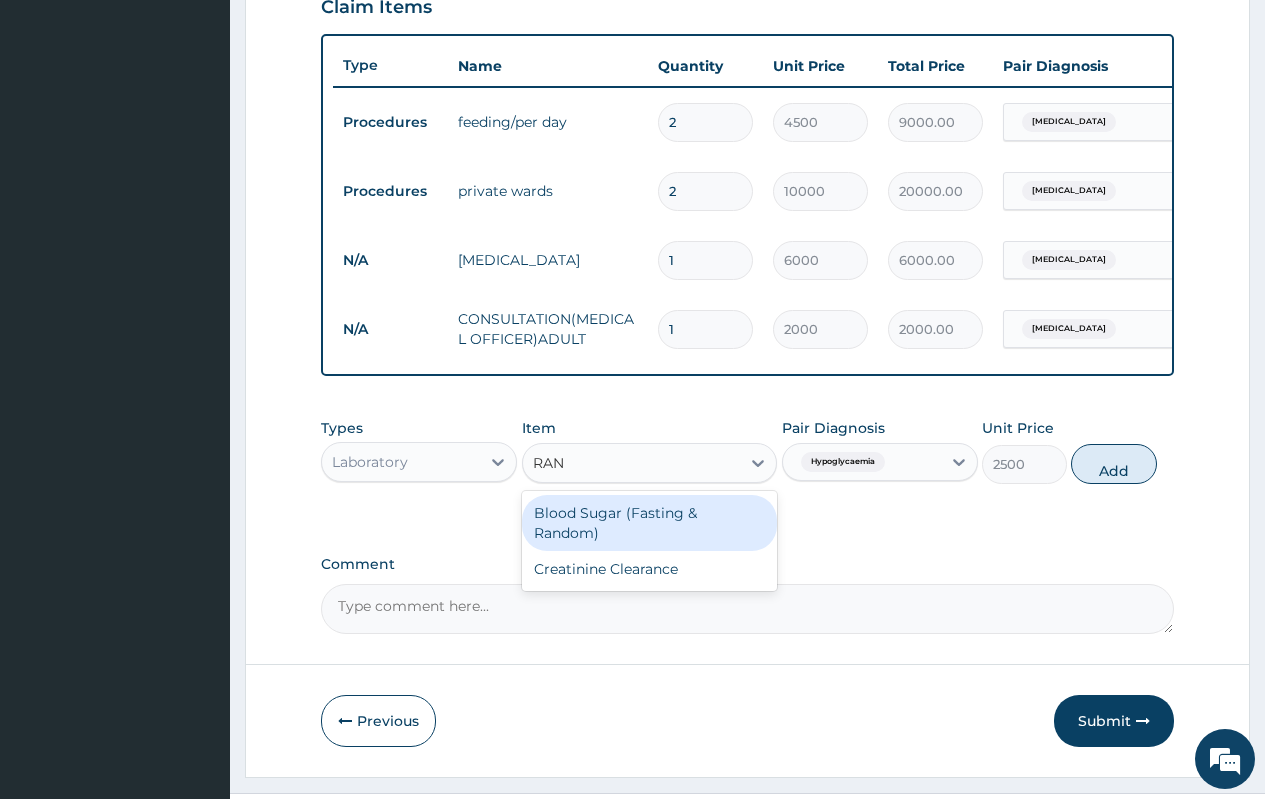 click on "Blood Sugar (Fasting & Random)" at bounding box center (650, 523) 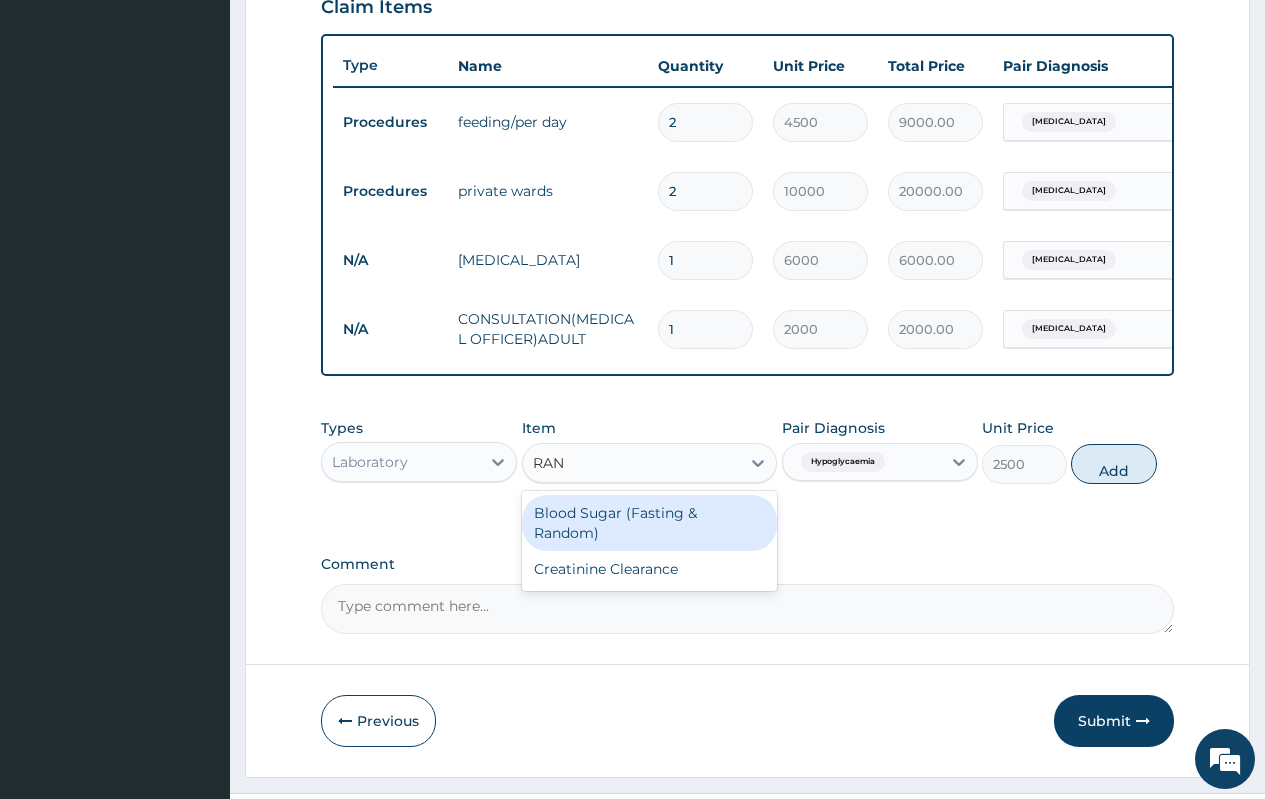 type 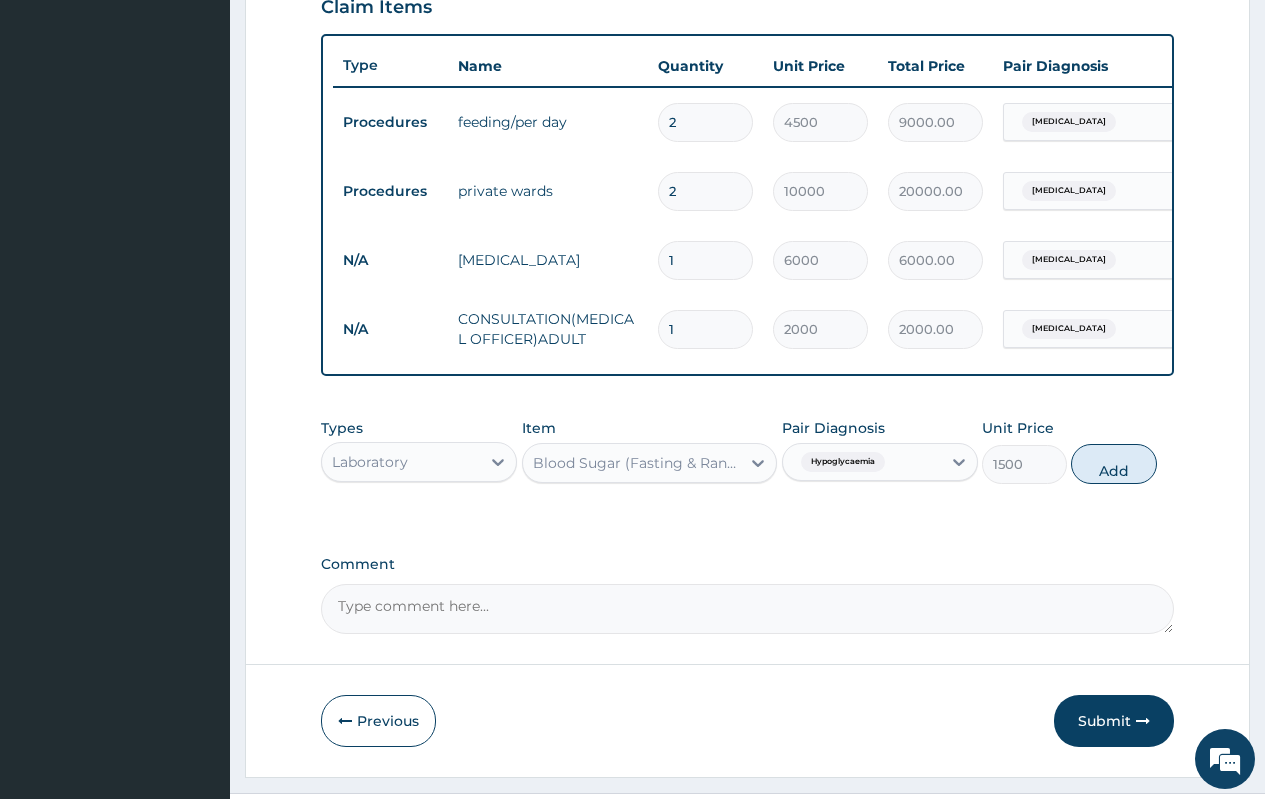 click on "Add" at bounding box center [1113, 464] 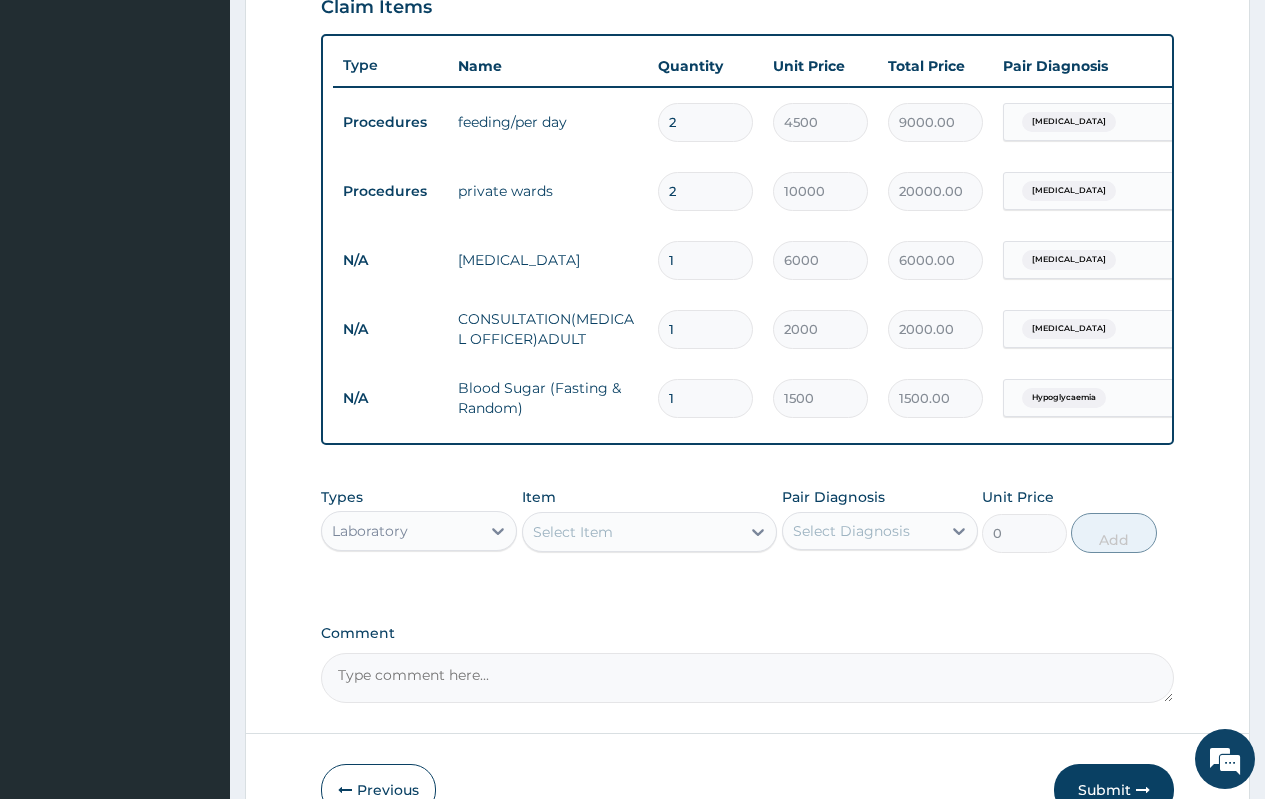 scroll, scrollTop: 839, scrollLeft: 0, axis: vertical 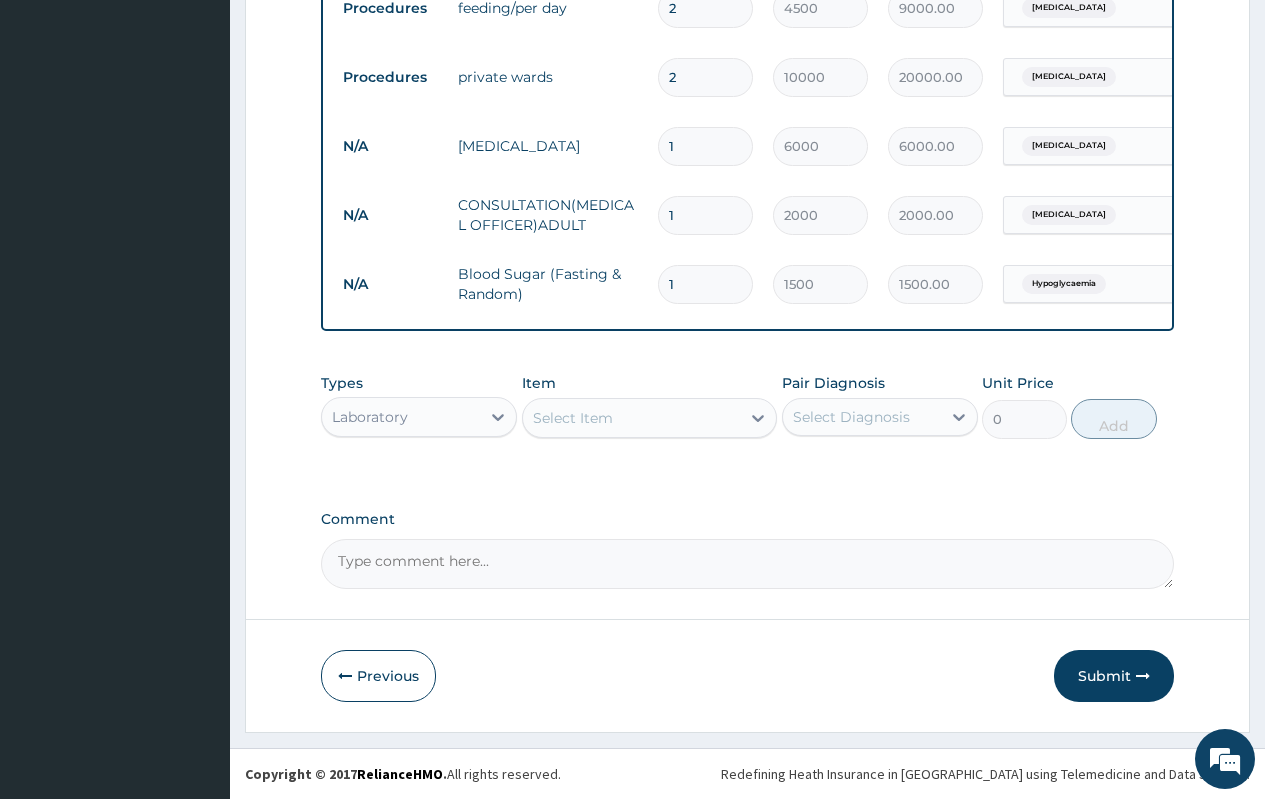 click on "Select Item" at bounding box center [632, 418] 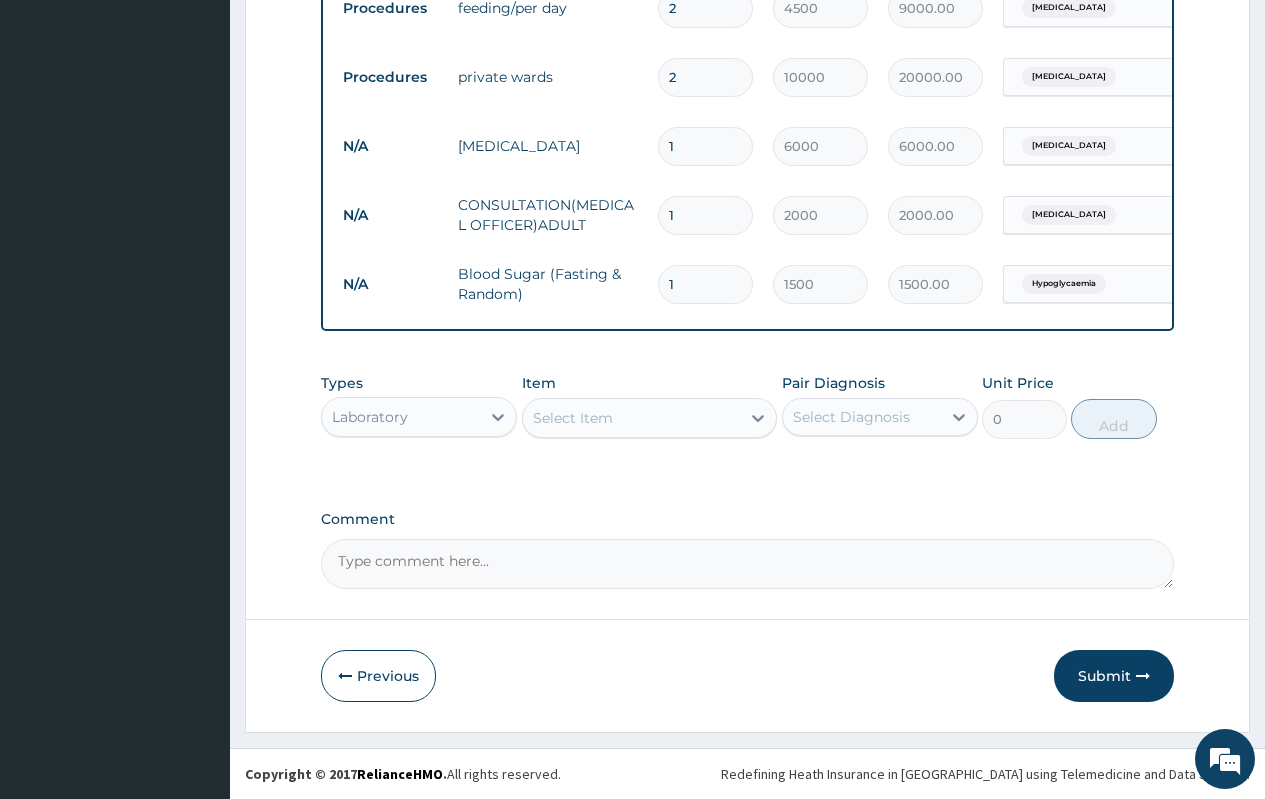 click on "Select Item" at bounding box center (573, 418) 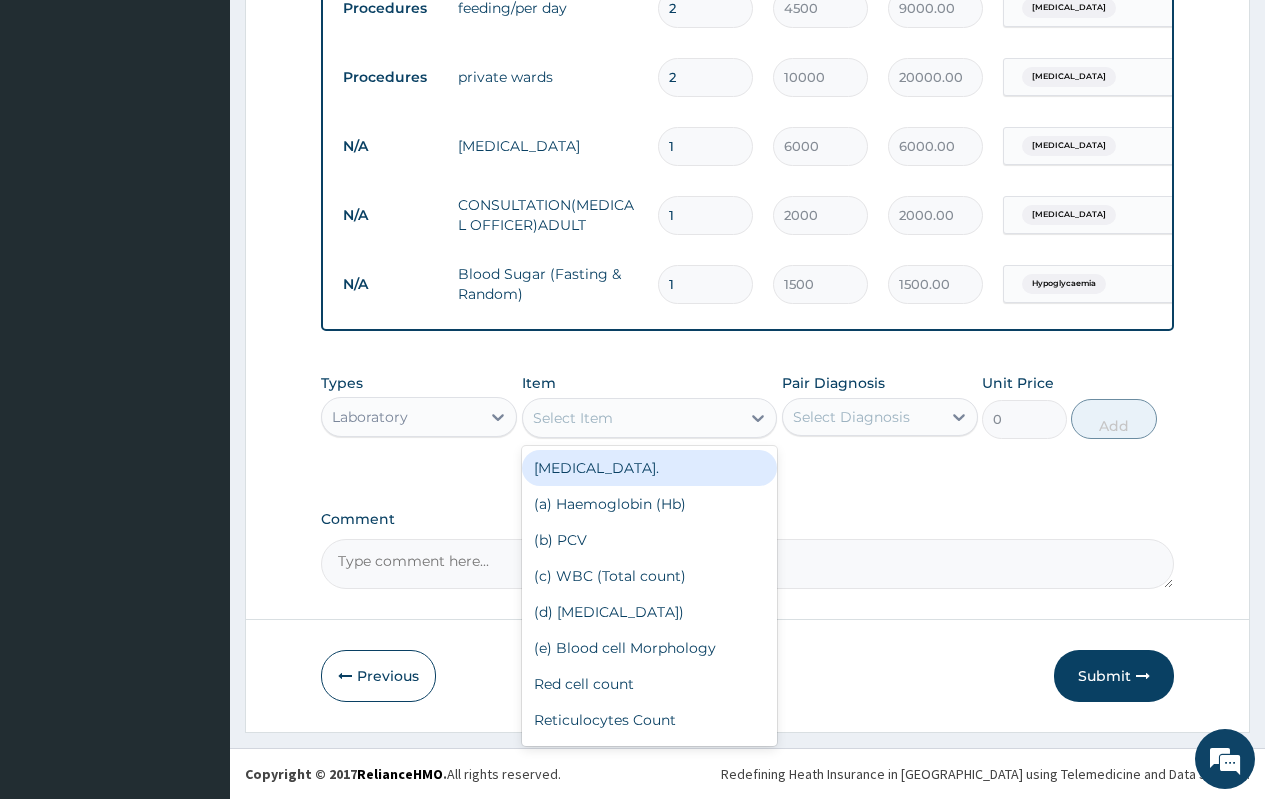 click on "FULL BLOOD COUNT." at bounding box center [650, 468] 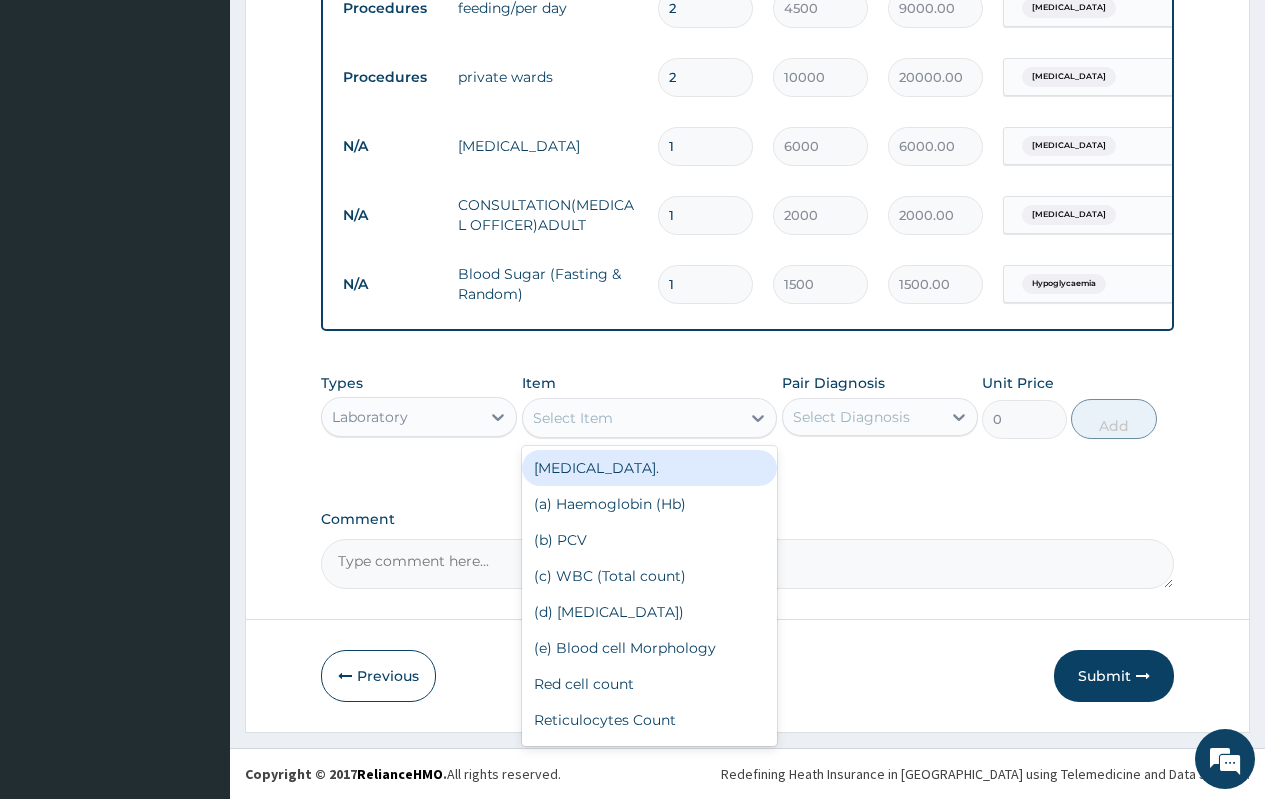 type on "2500" 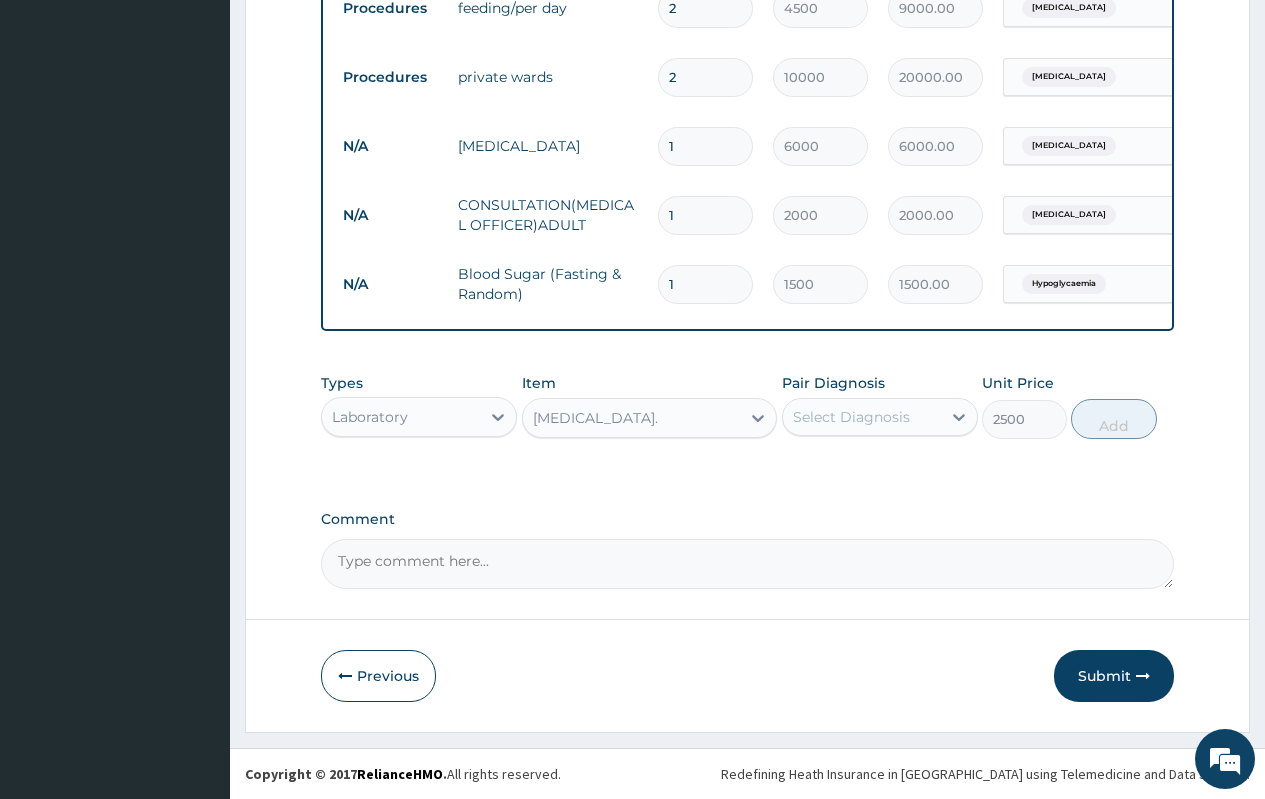 click on "Select Diagnosis" at bounding box center [851, 417] 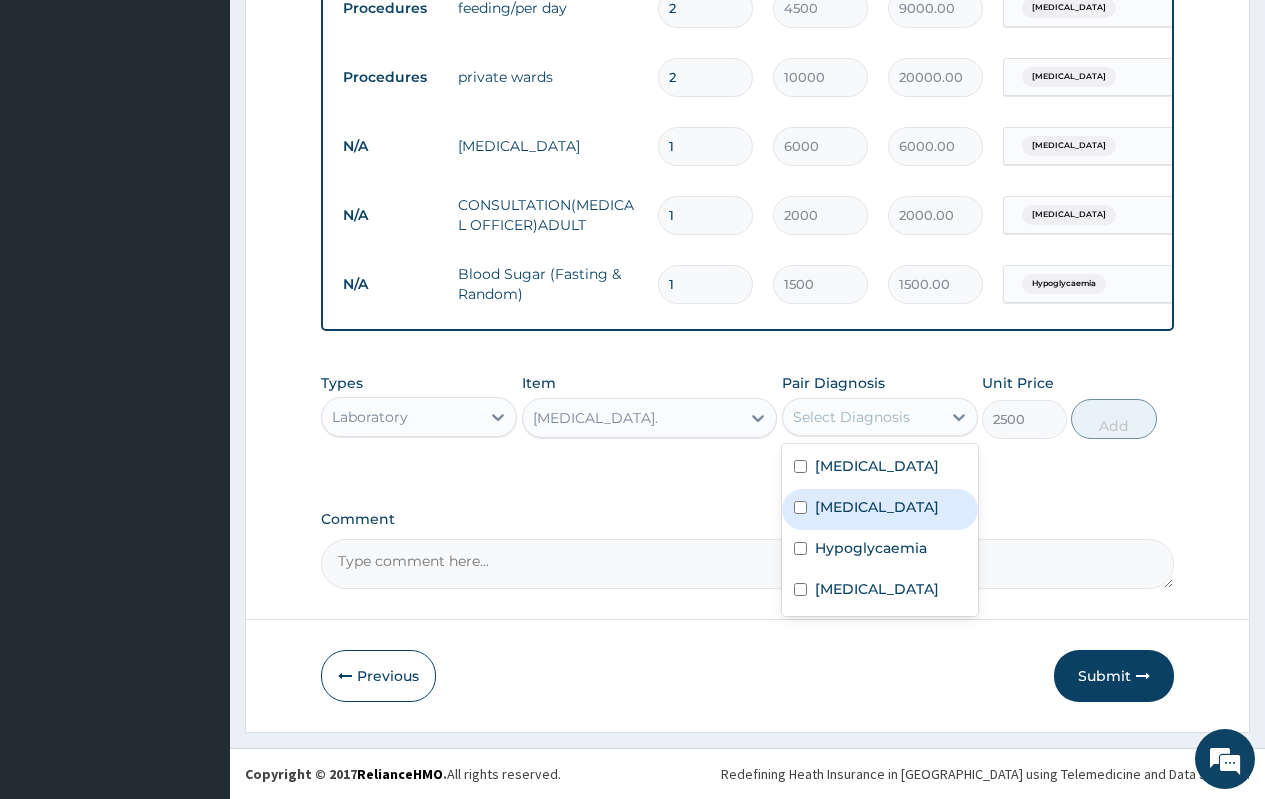 click on "Sepsis" at bounding box center [877, 507] 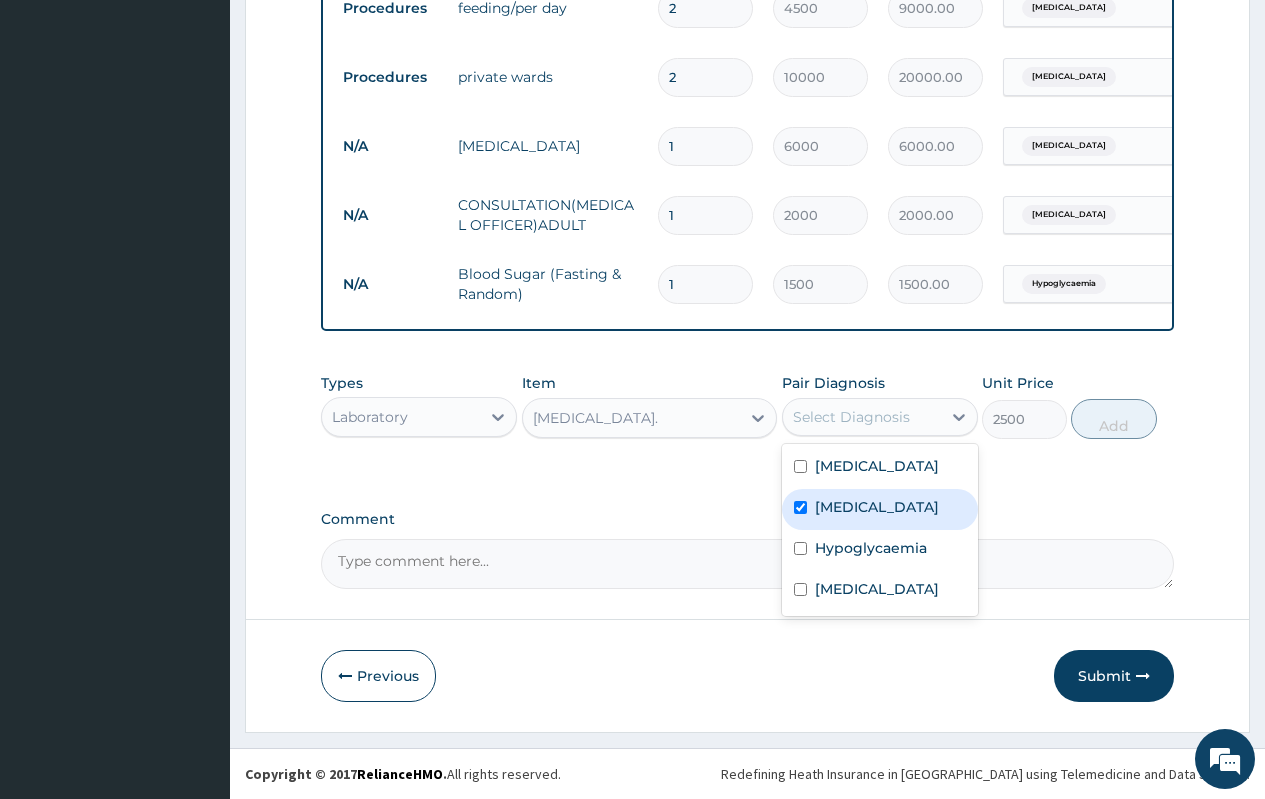 click on "Sepsis" at bounding box center (877, 507) 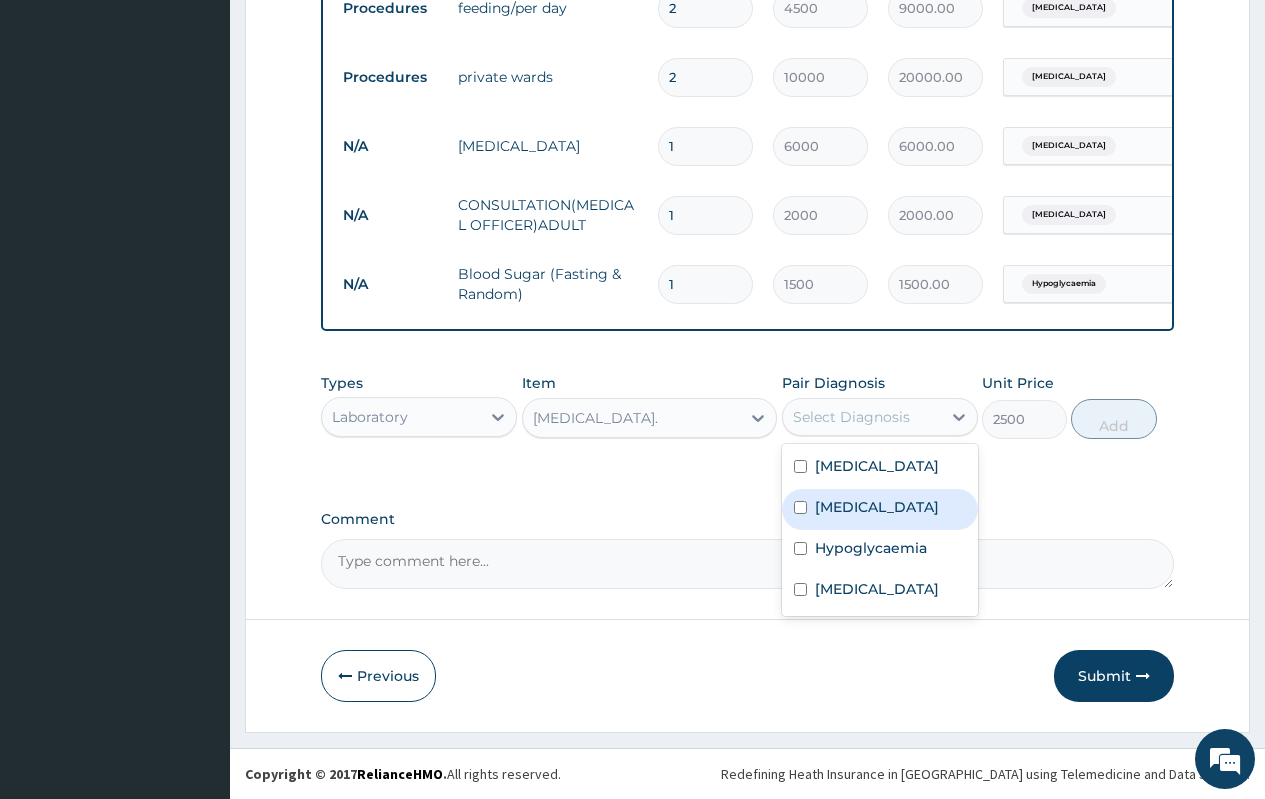 click on "Sepsis" at bounding box center (880, 509) 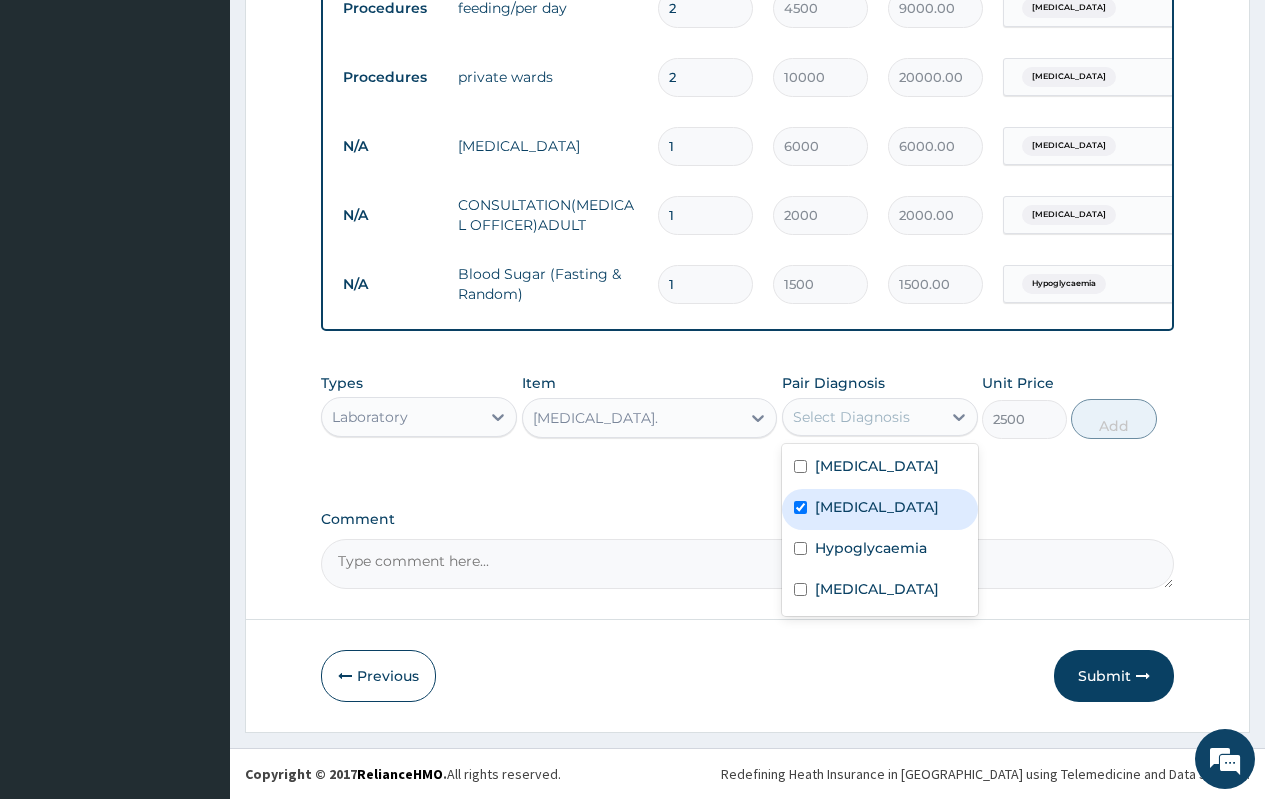 checkbox on "true" 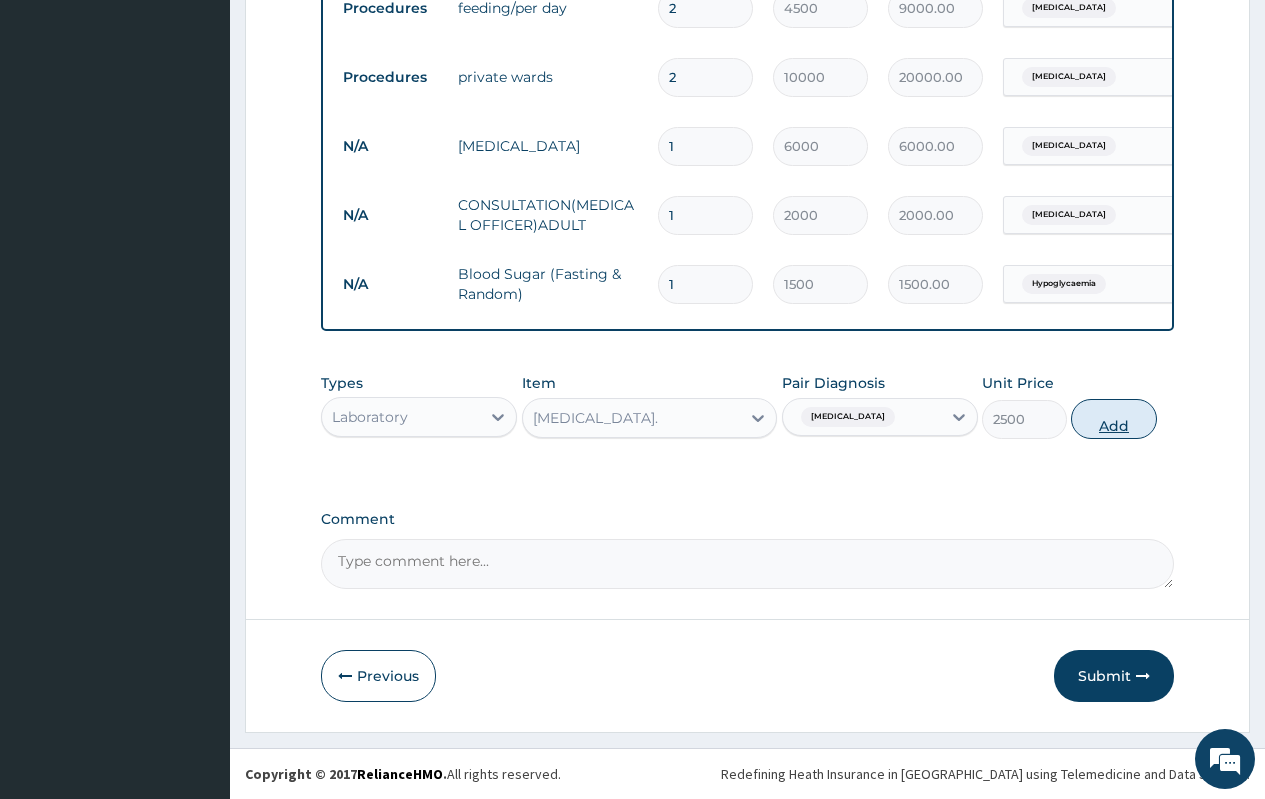 click on "Add" at bounding box center (1113, 419) 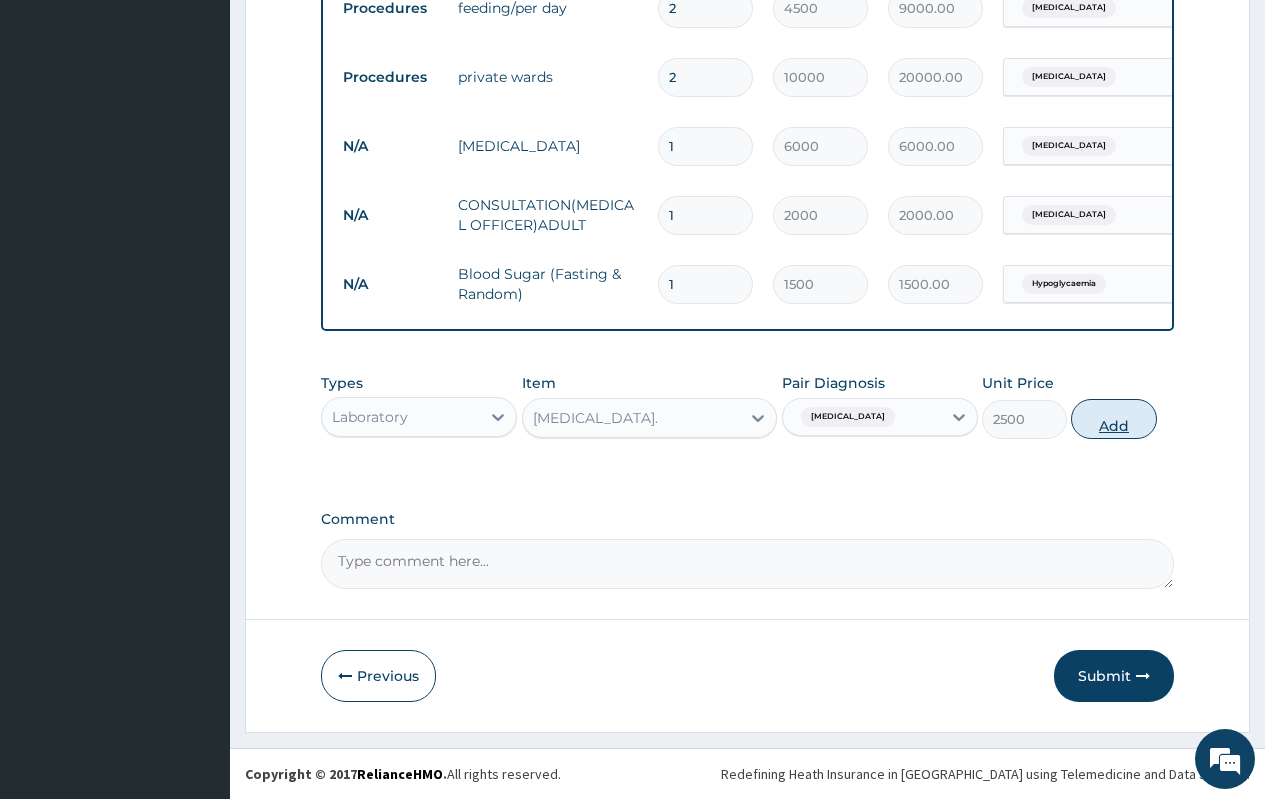 type on "0" 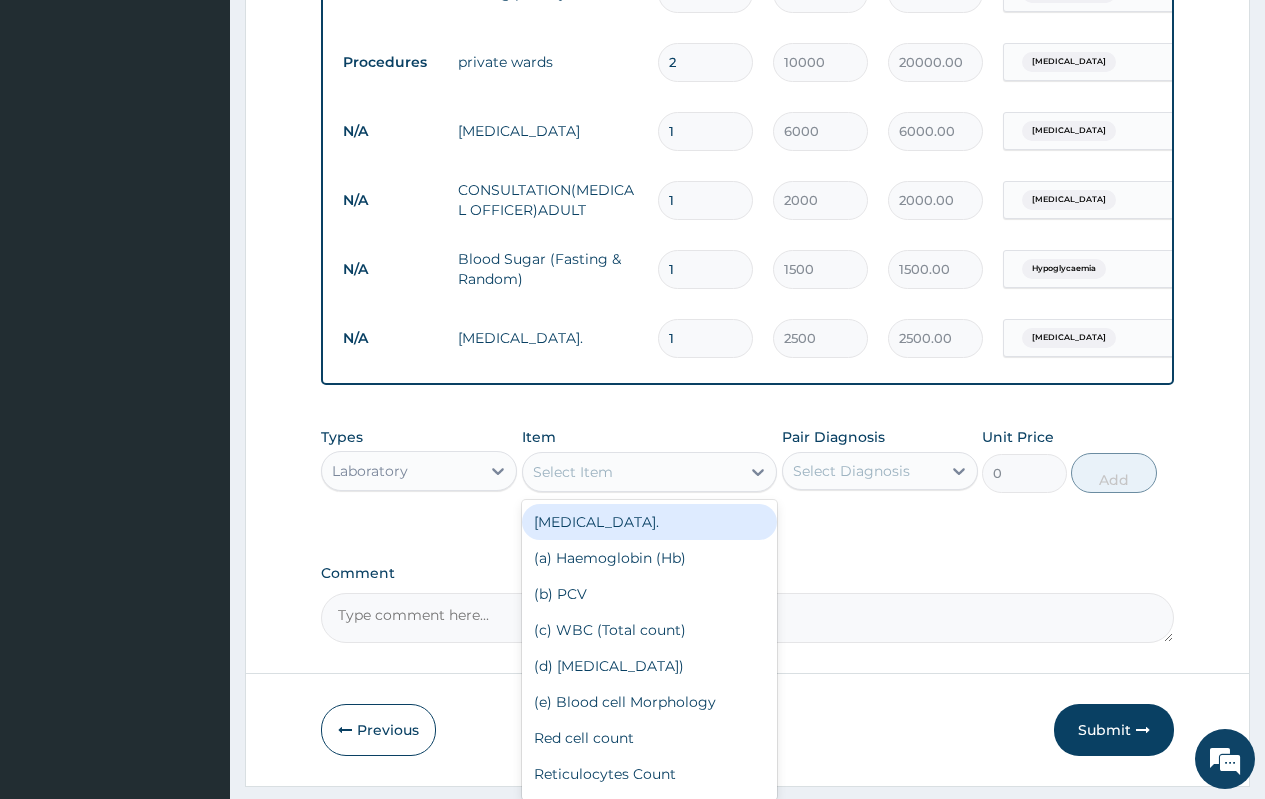 click on "Select Item" at bounding box center (632, 472) 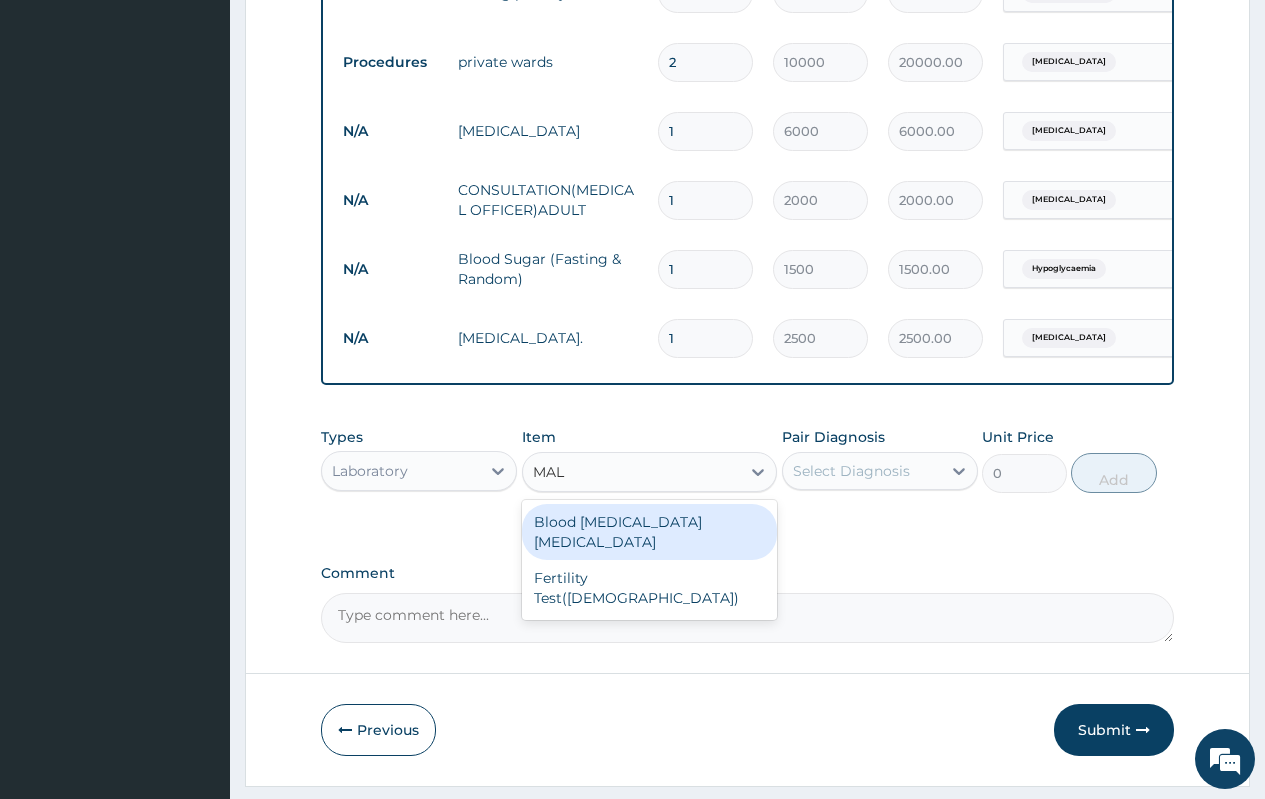 type on "MALA" 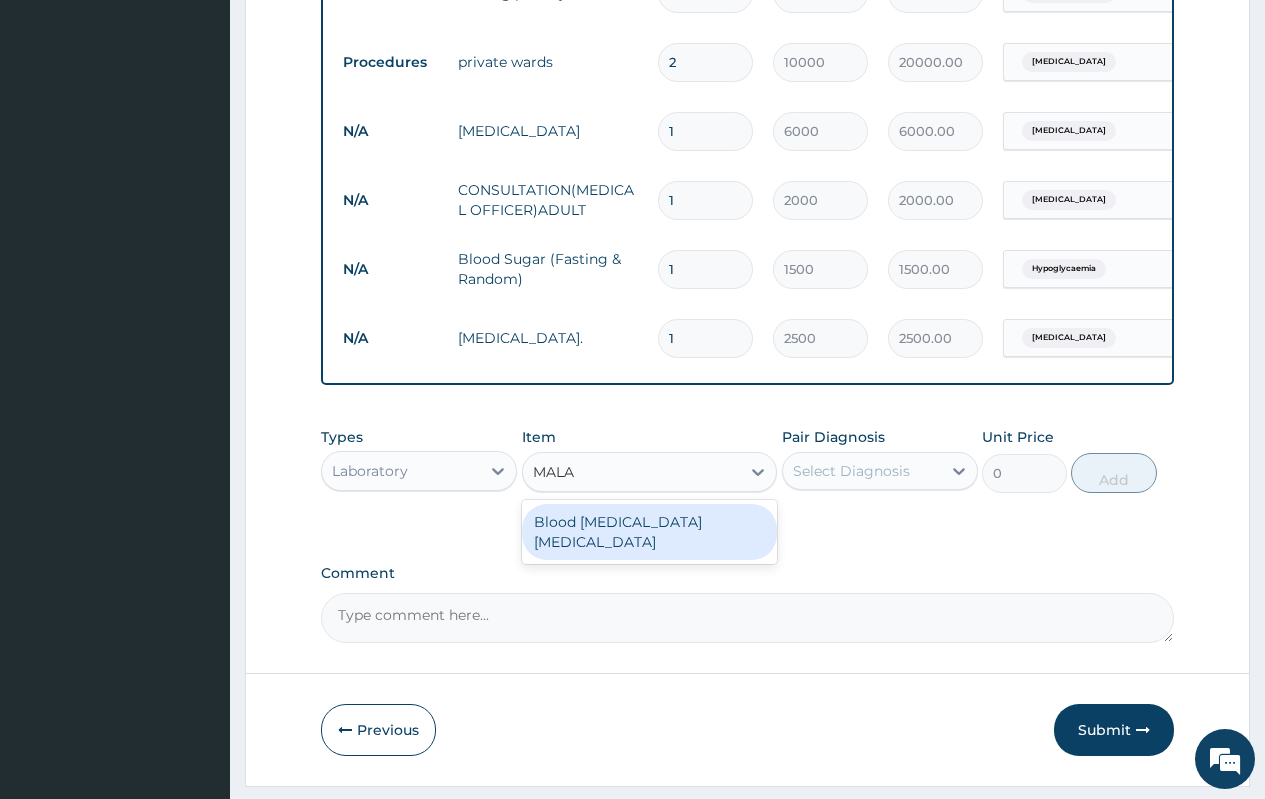 click on "Blood Malaria Parasite" at bounding box center (650, 532) 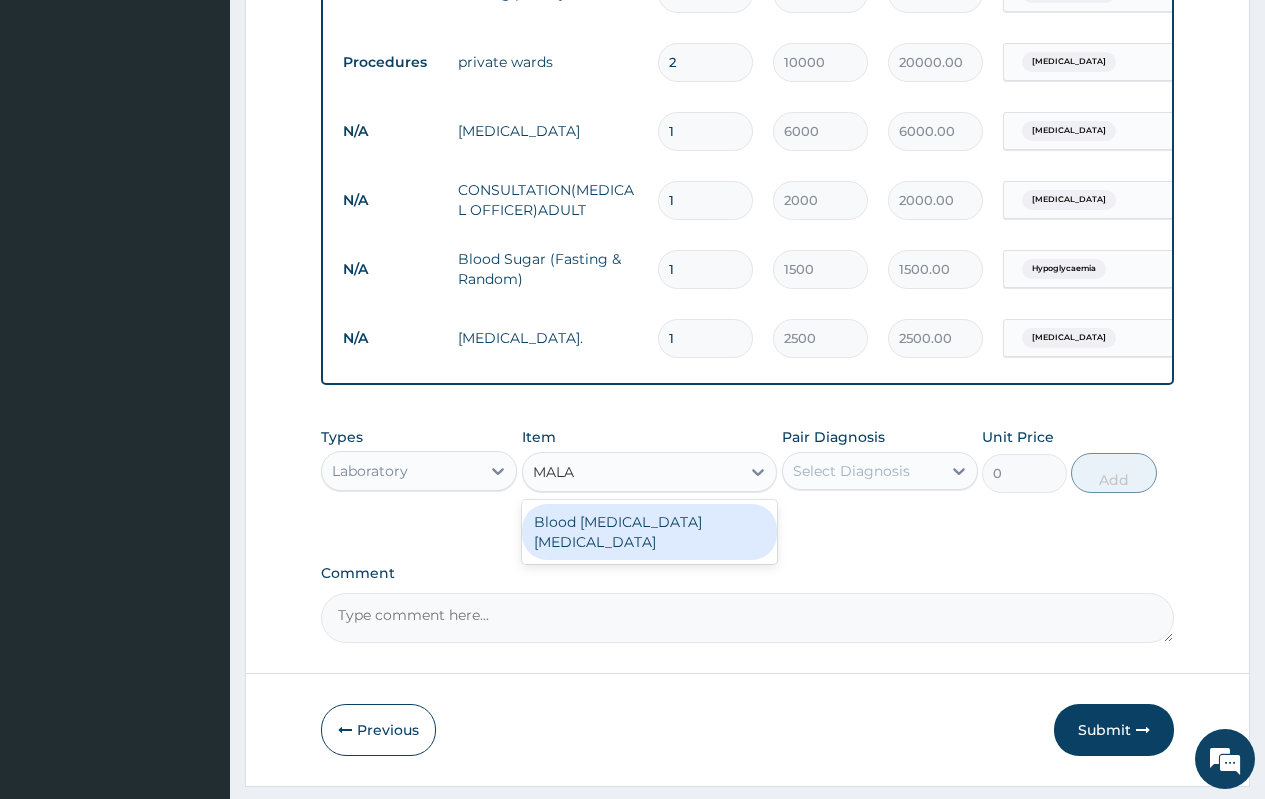 type 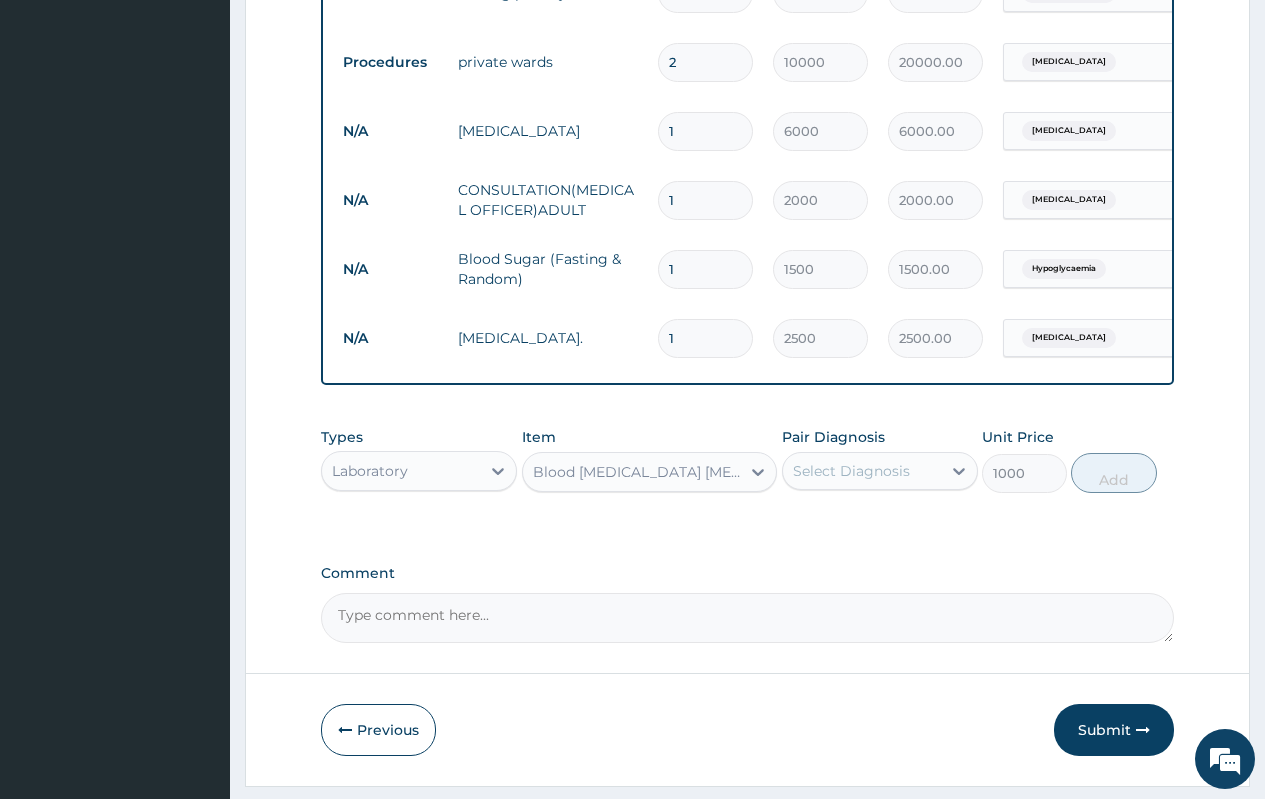click on "Select Diagnosis" at bounding box center (851, 471) 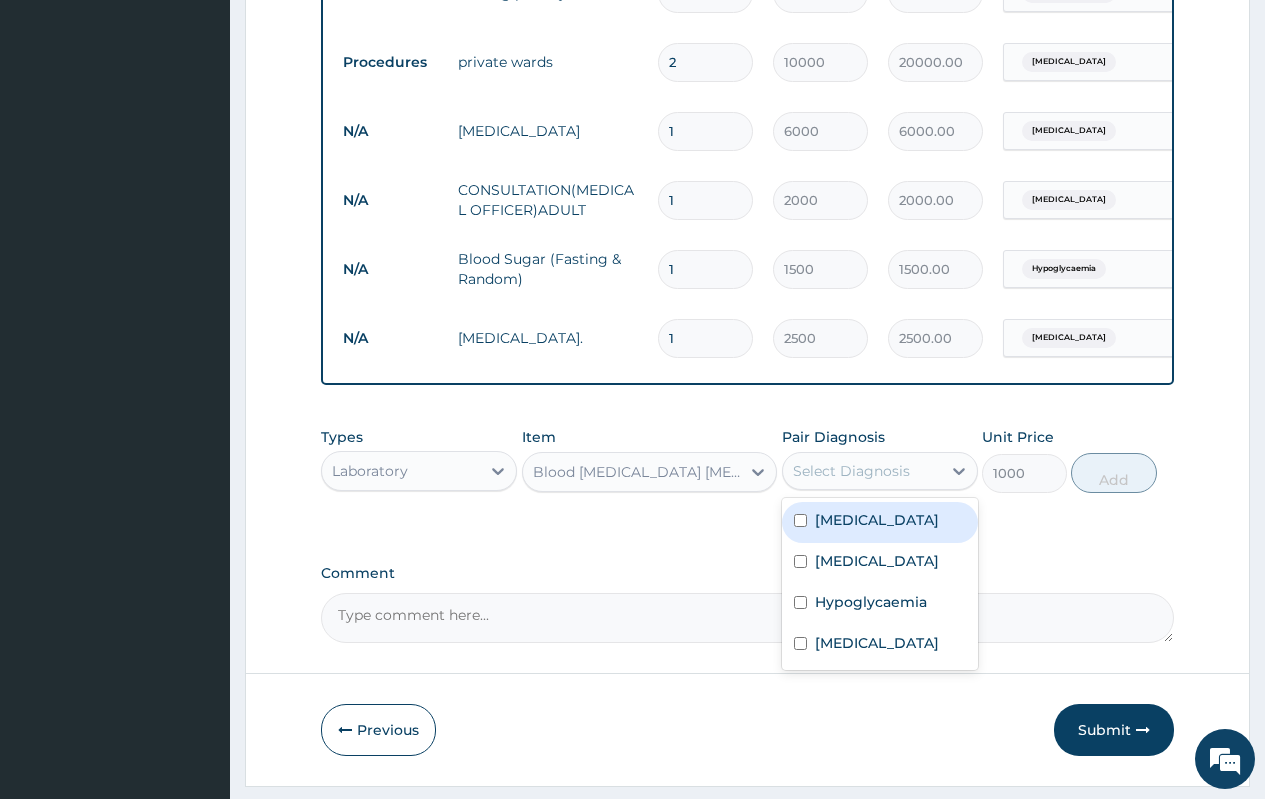 click on "Malaria" at bounding box center [877, 520] 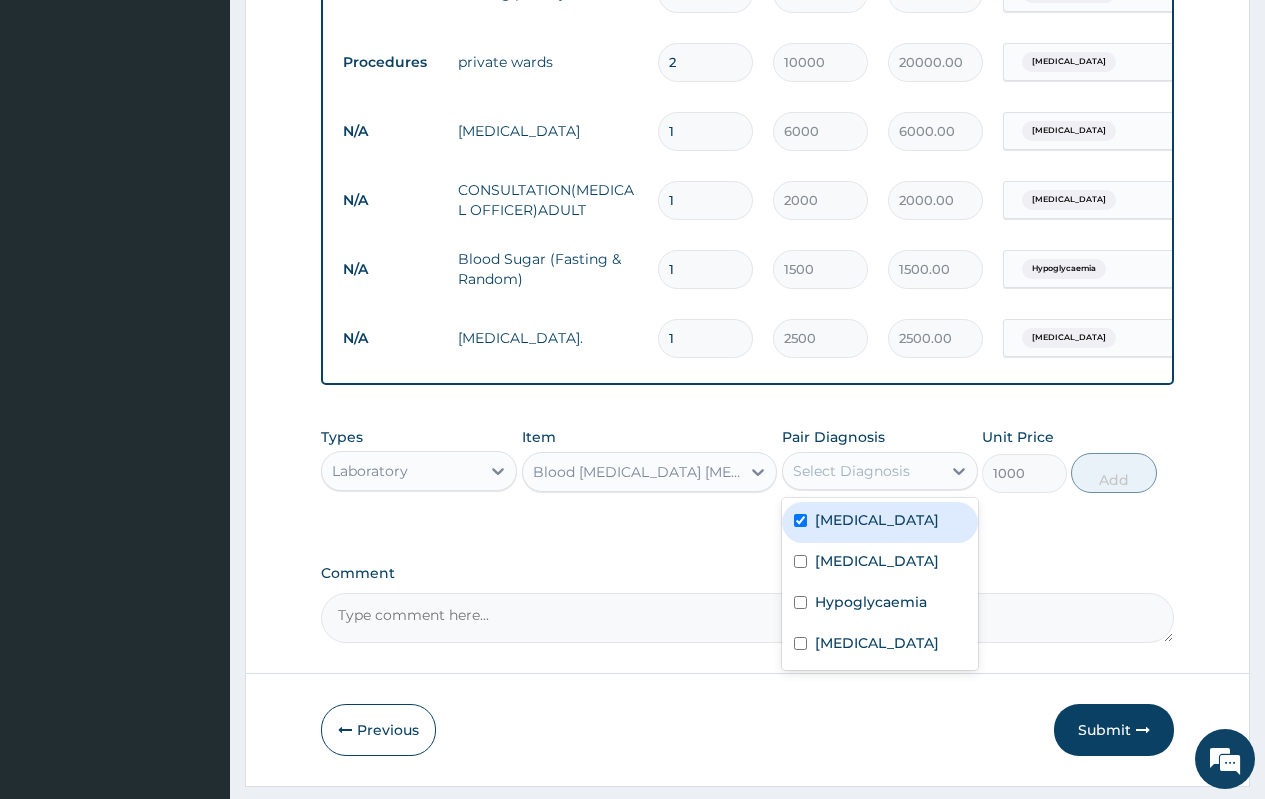 checkbox on "true" 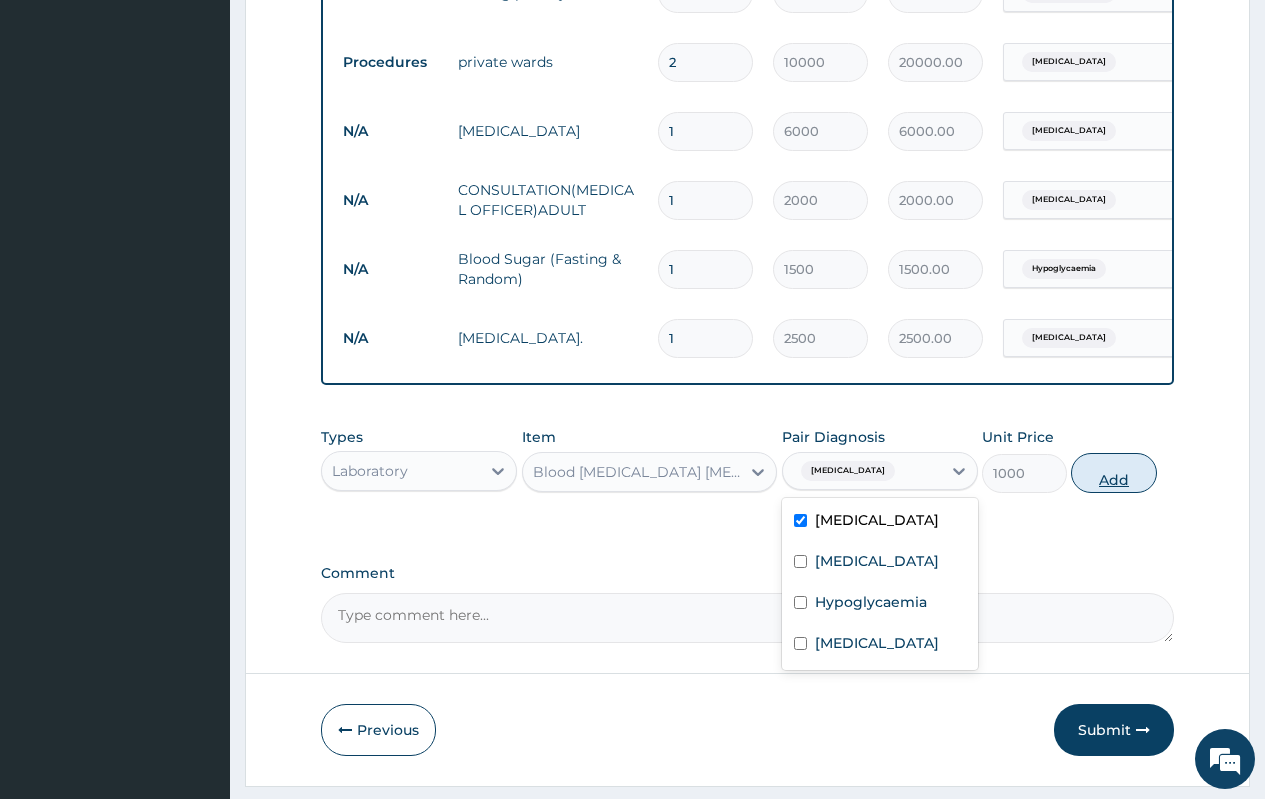 click on "Add" at bounding box center (1113, 473) 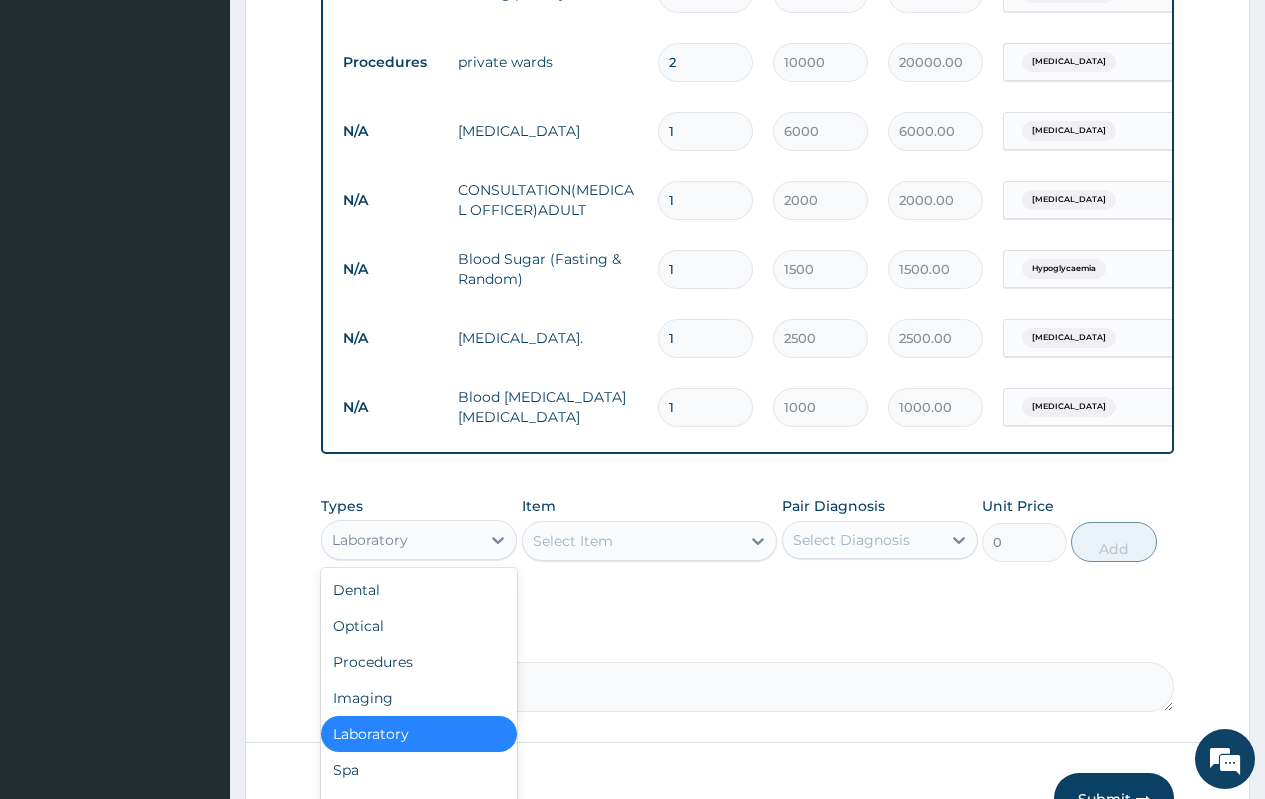 click on "Laboratory" at bounding box center [401, 540] 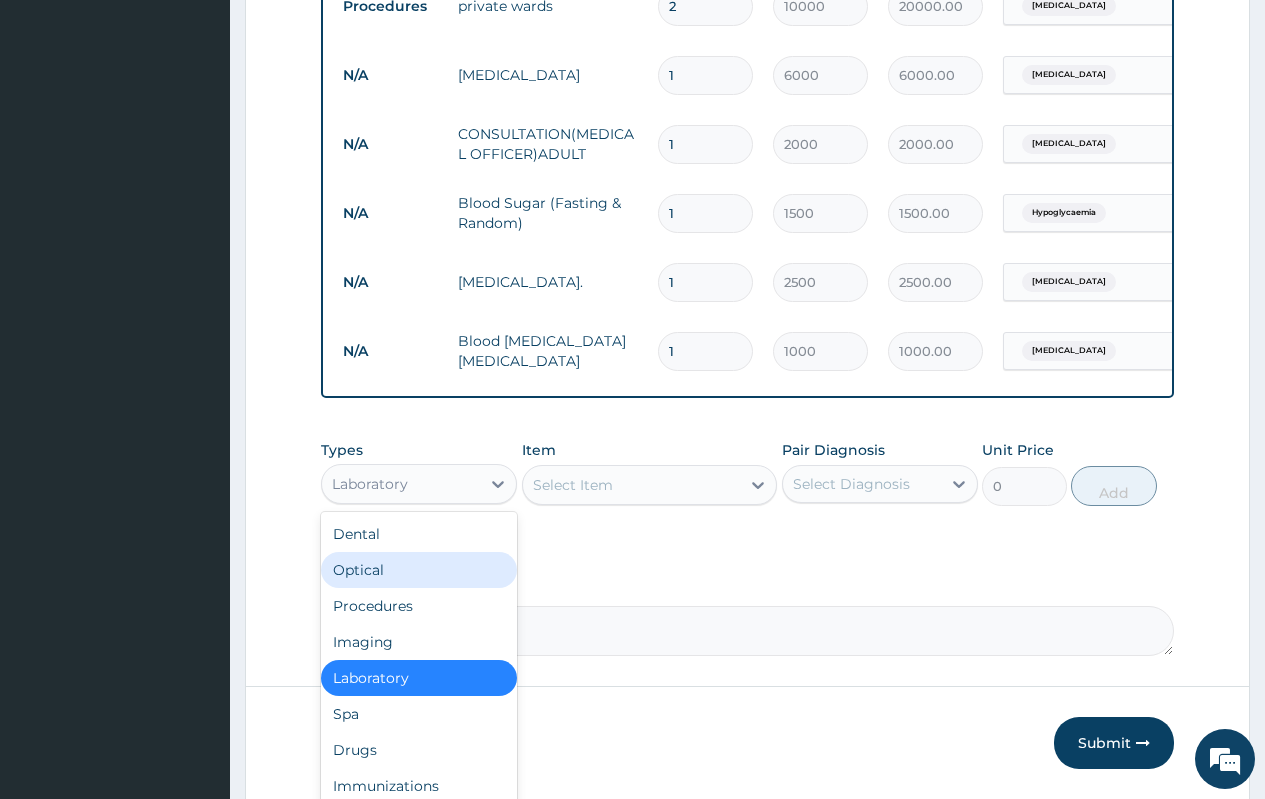 scroll, scrollTop: 977, scrollLeft: 0, axis: vertical 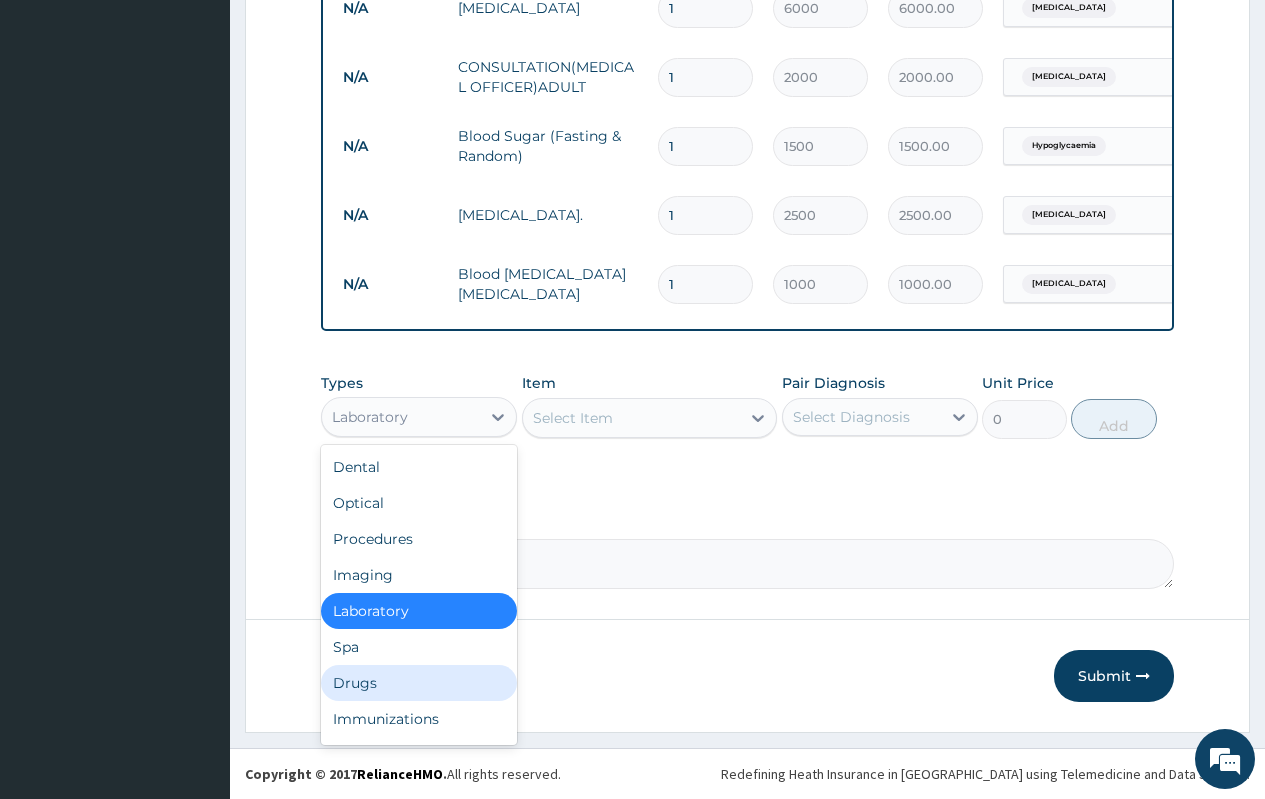 click on "Drugs" at bounding box center [419, 683] 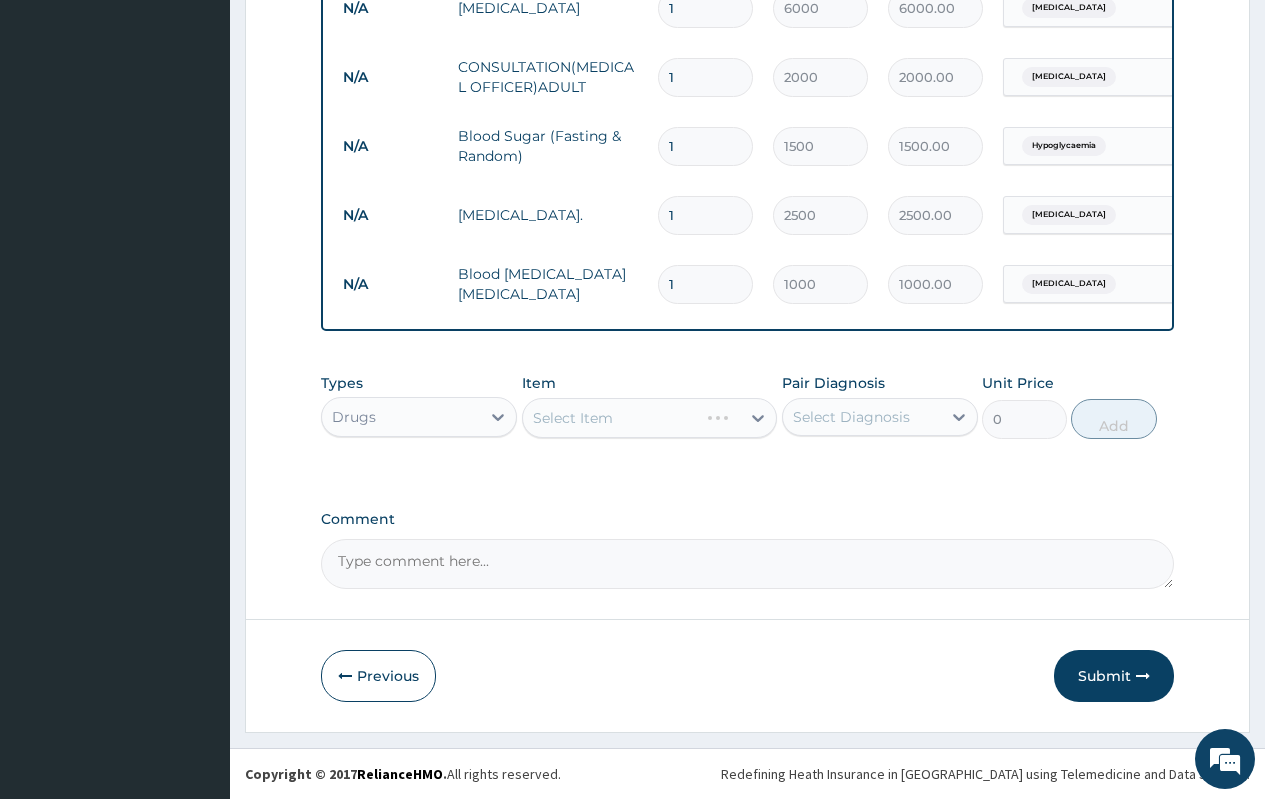 click on "Select Item" at bounding box center (650, 418) 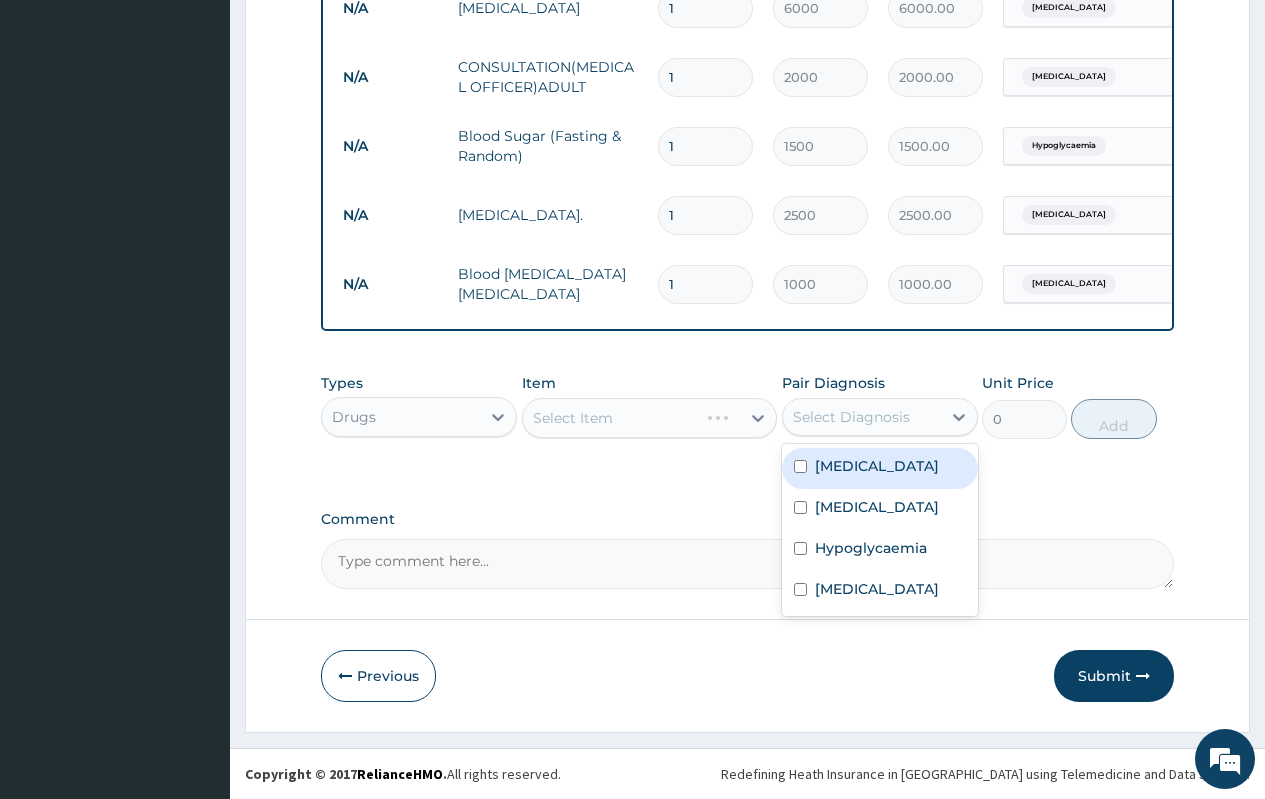click on "Select Diagnosis" at bounding box center (851, 417) 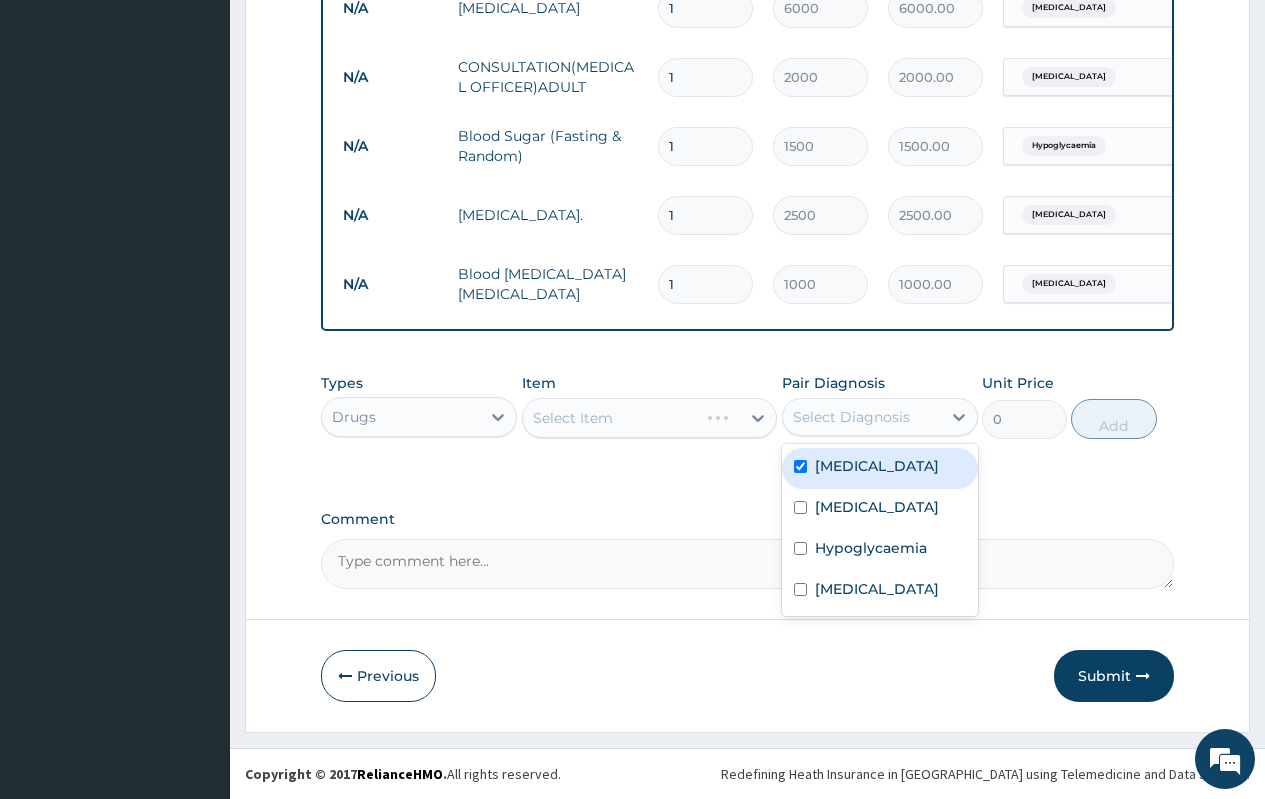 checkbox on "true" 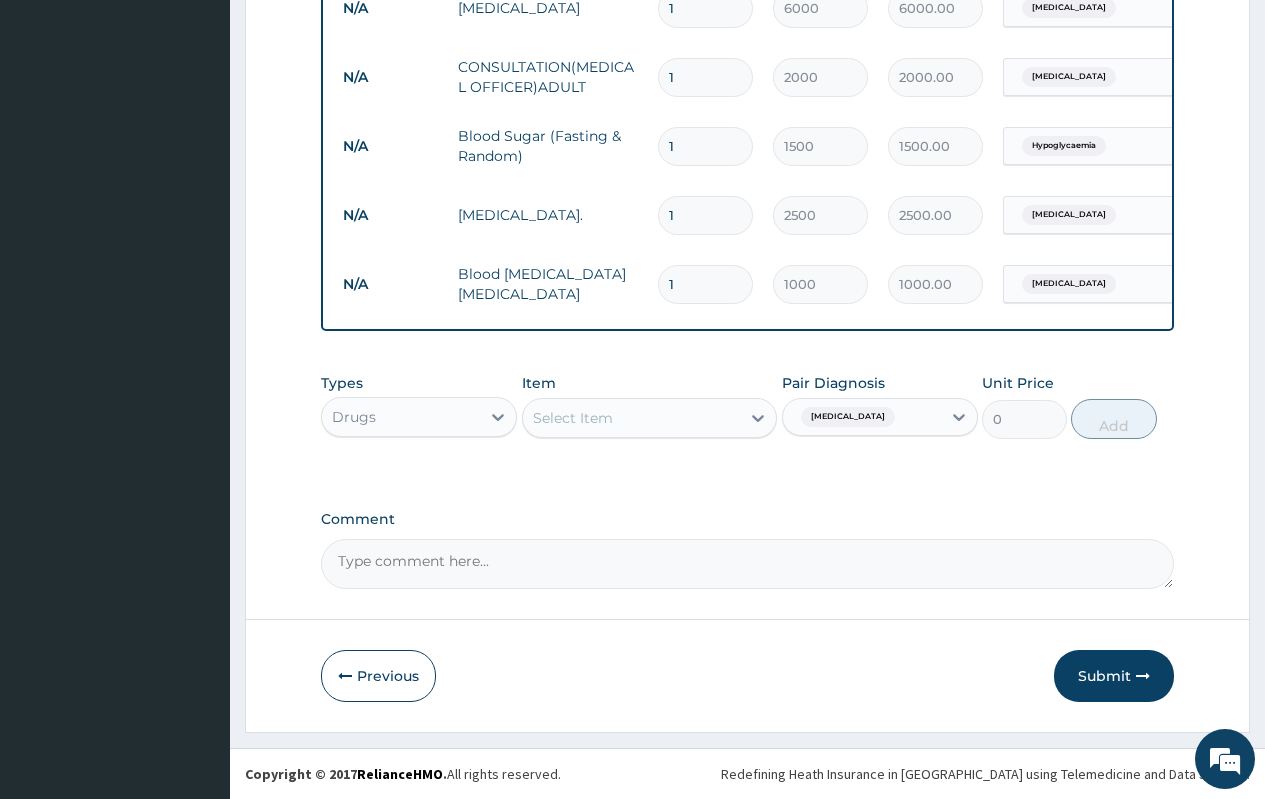 click on "Select Item" at bounding box center (632, 418) 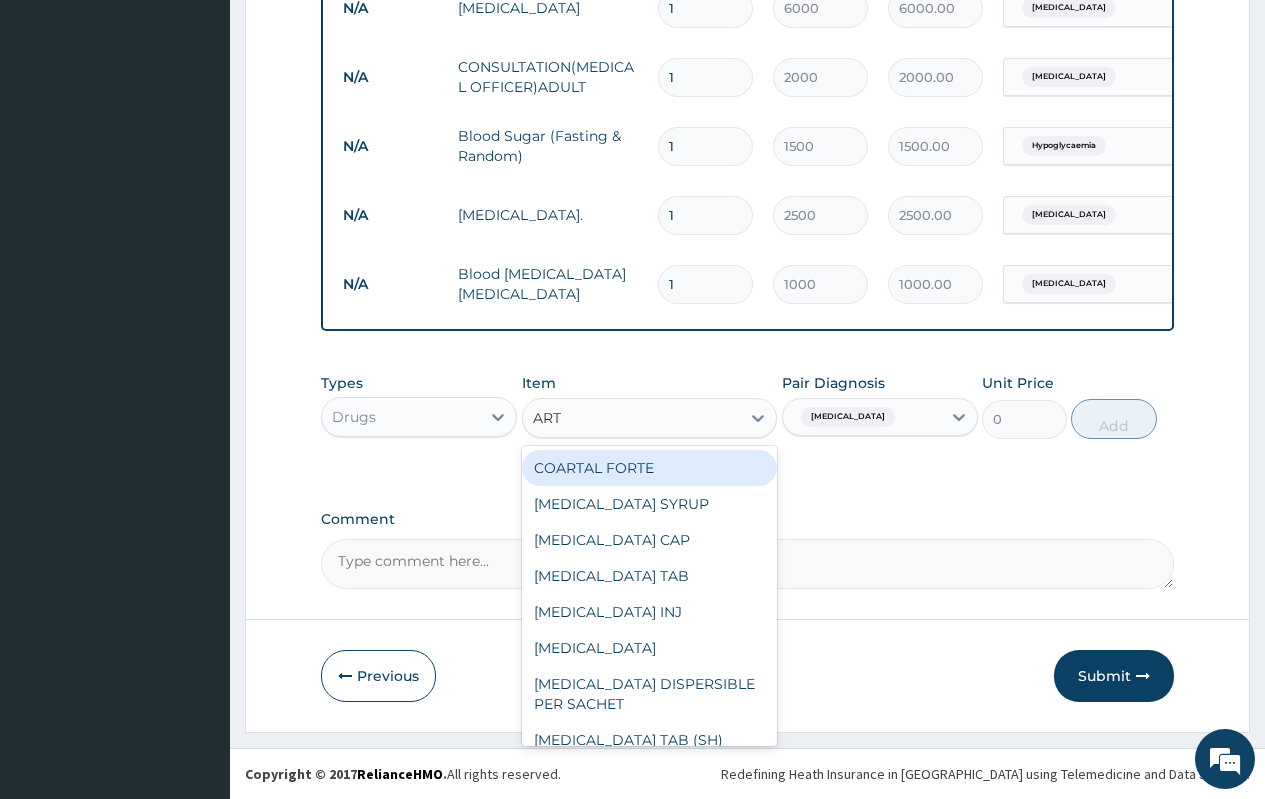 type on "ARTE" 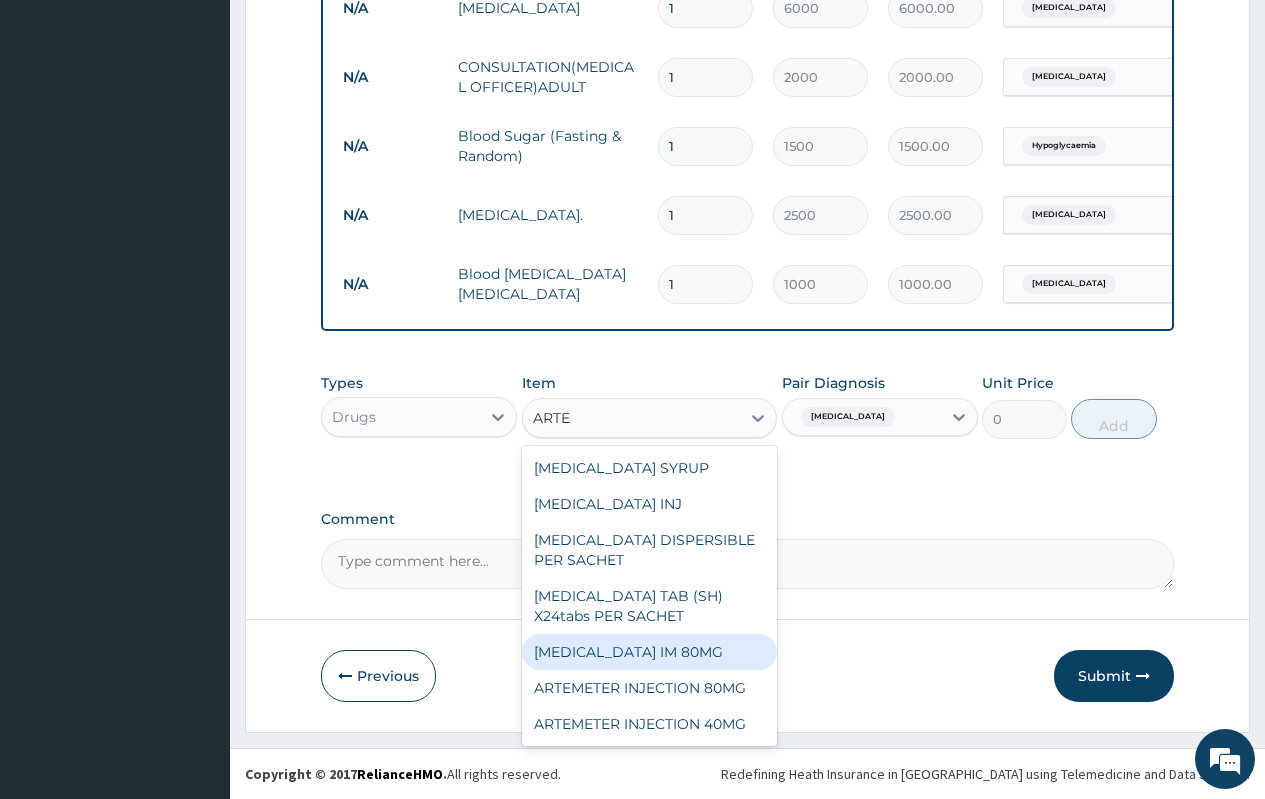 click on "ARTEMETHER IM 80MG" at bounding box center [650, 652] 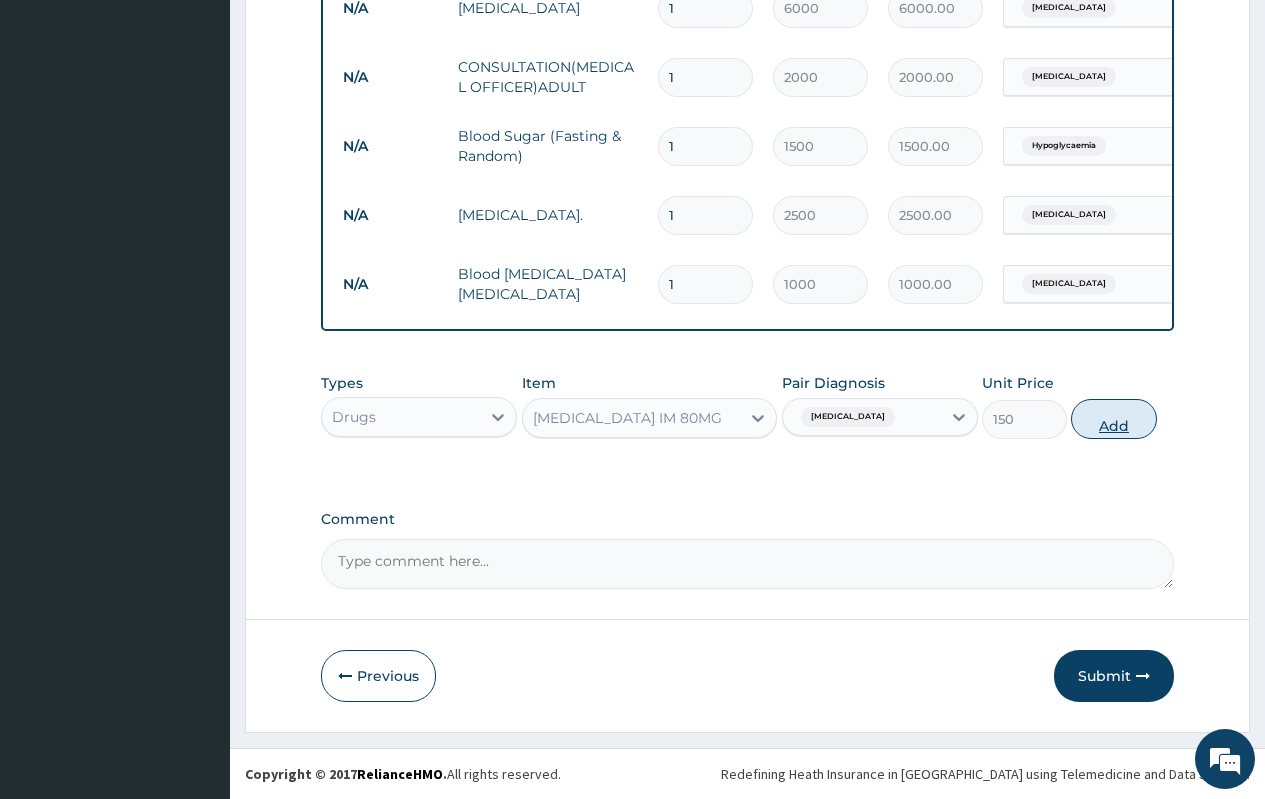 click on "Add" at bounding box center [1113, 419] 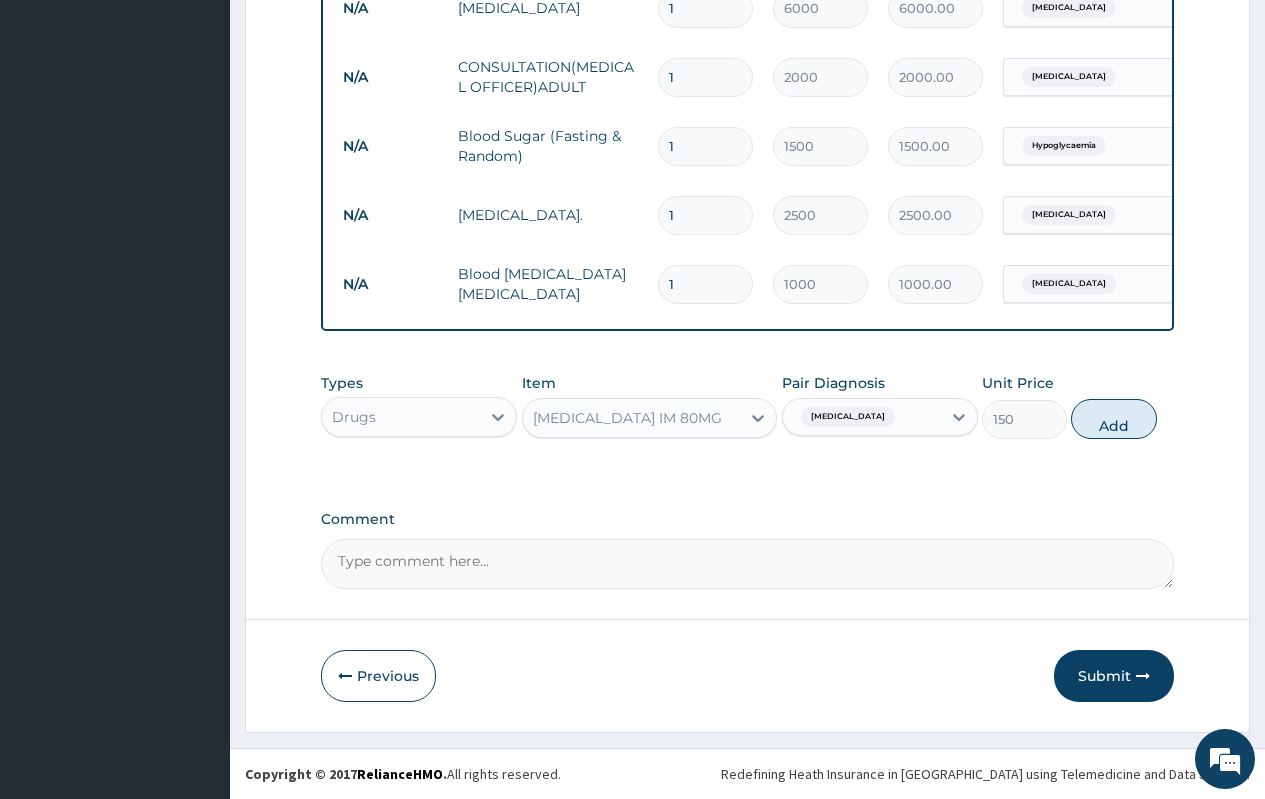 type on "0" 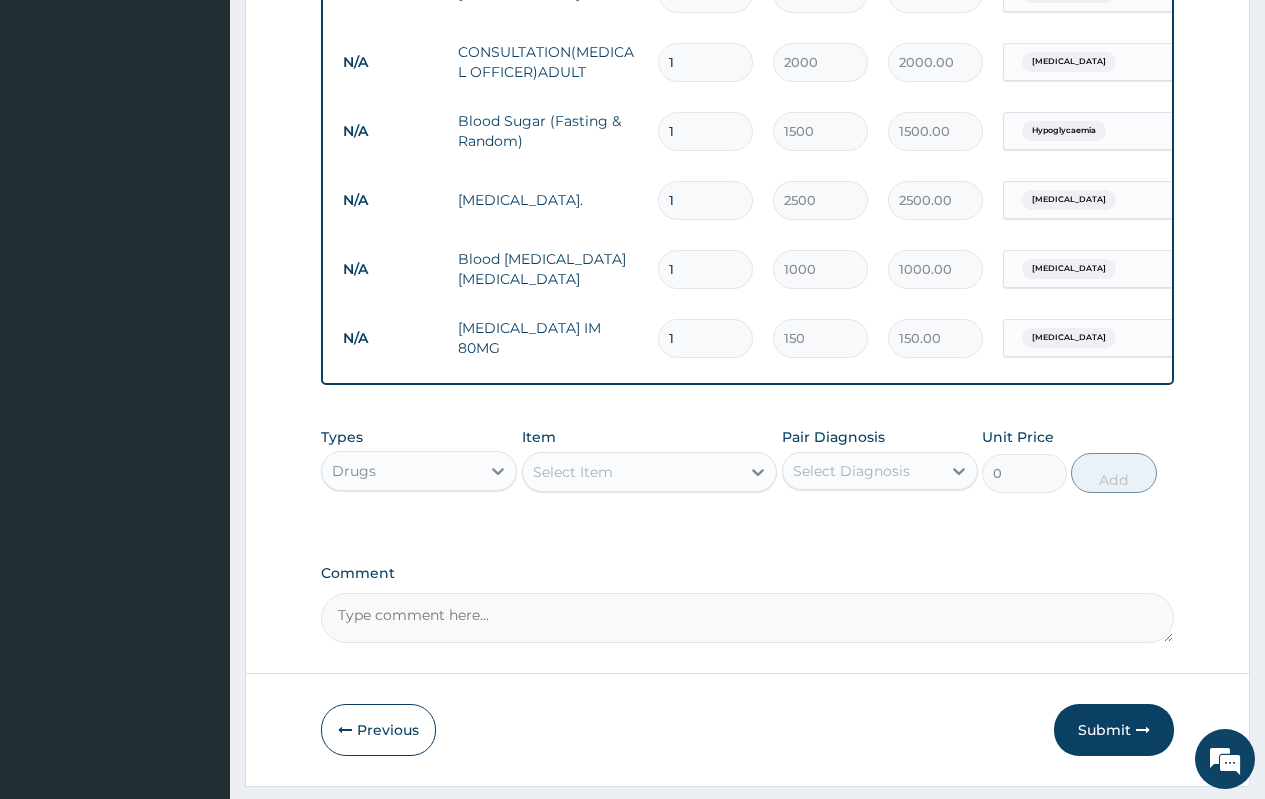 type 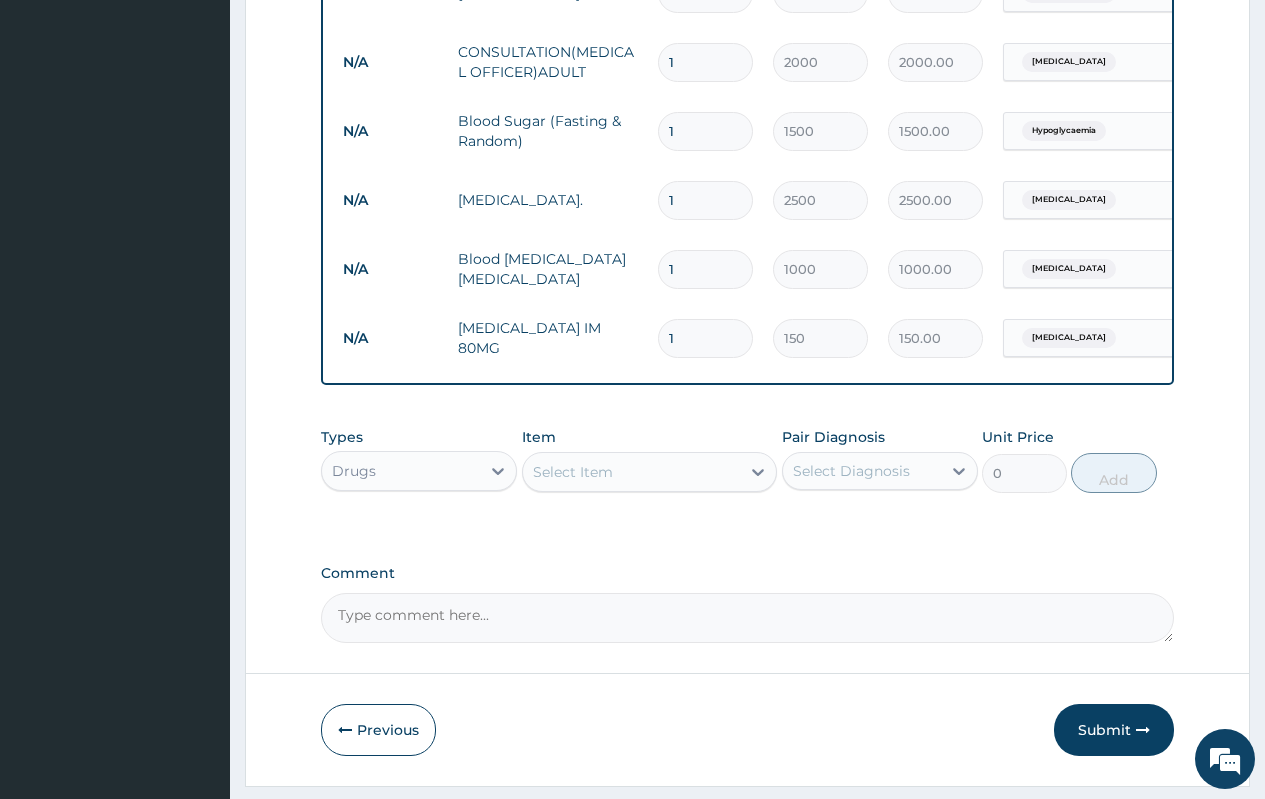 type on "0.00" 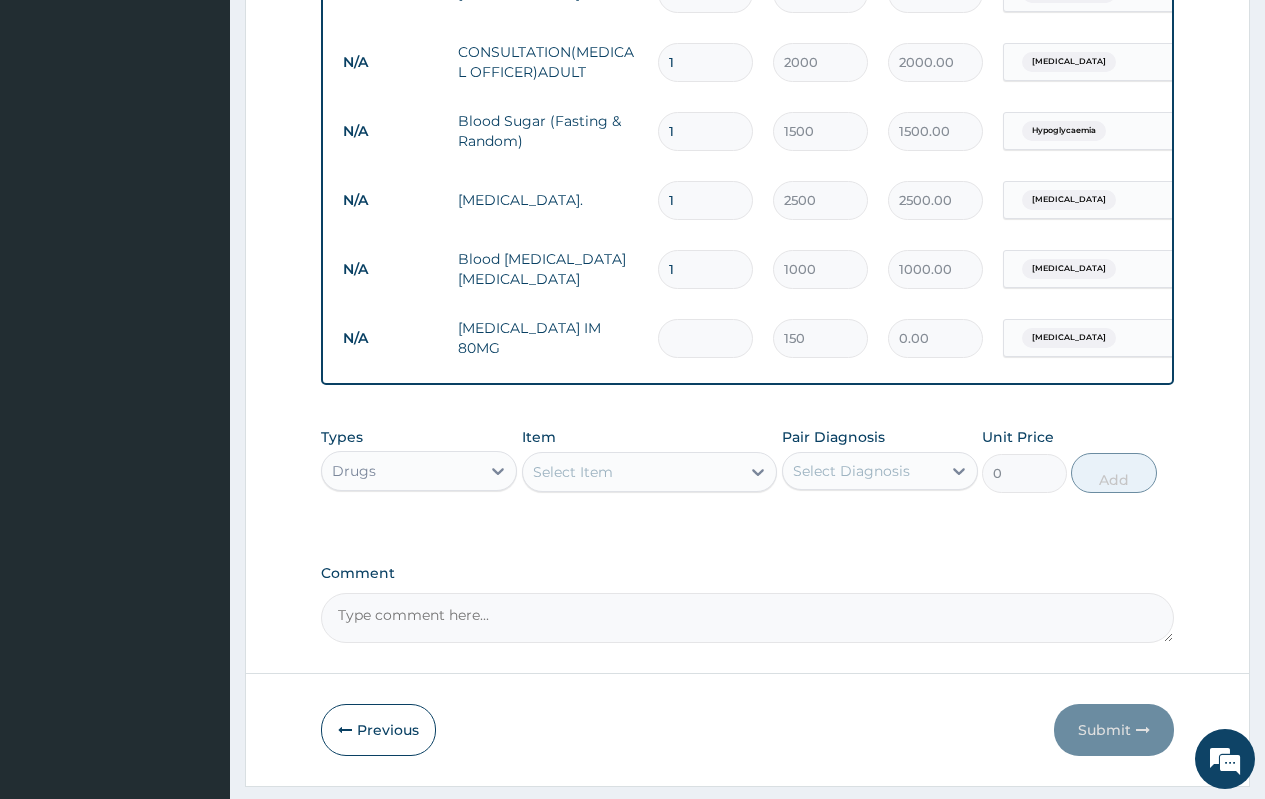 type on "3" 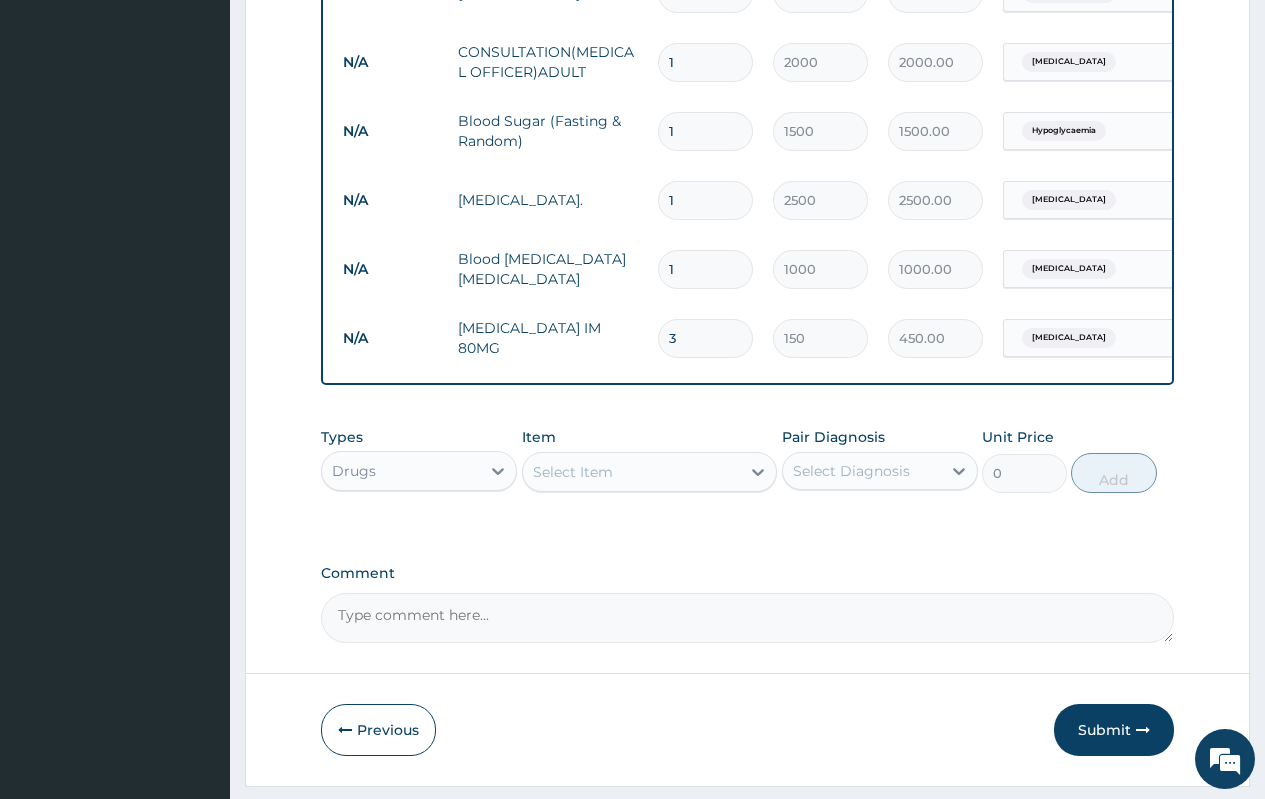 type on "3" 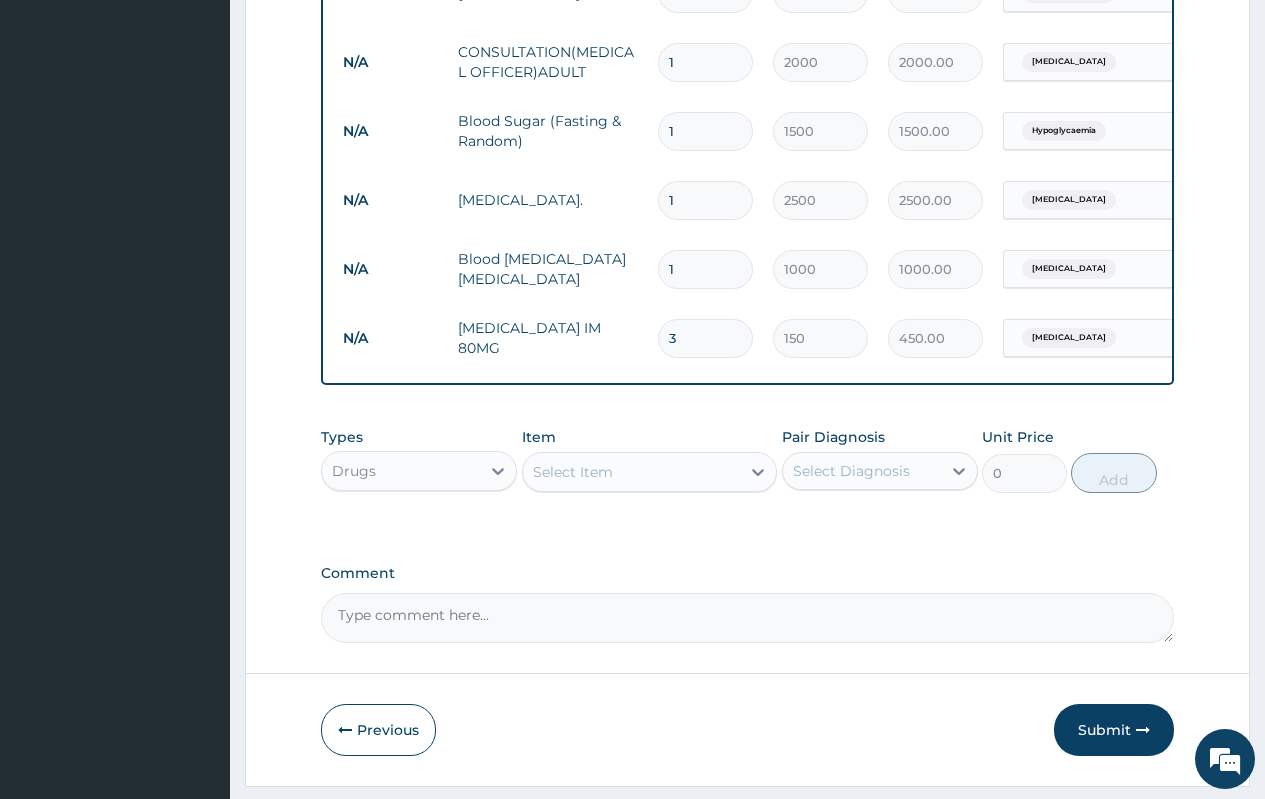 click on "Select Item" at bounding box center (573, 472) 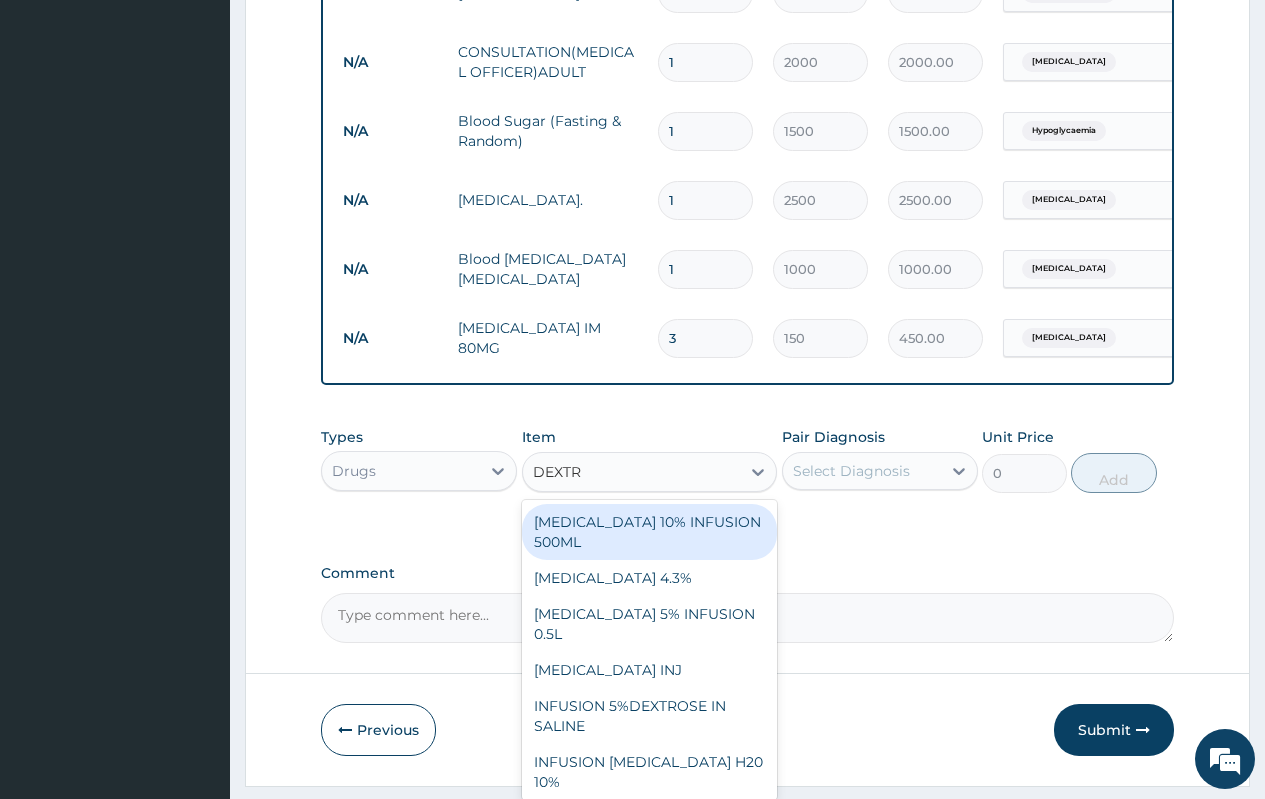 type on "DEXTRO" 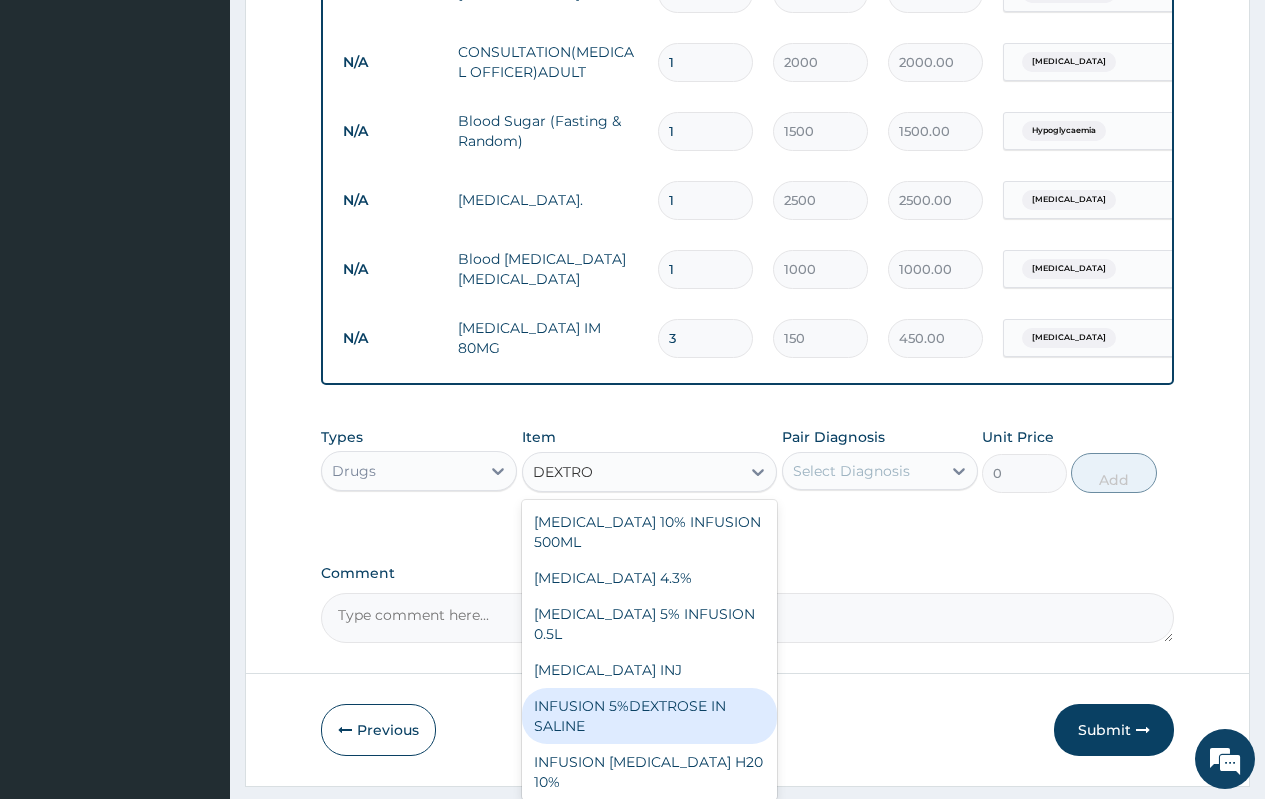 click on "INFUSION 5%DEXTROSE IN SALINE" at bounding box center [650, 716] 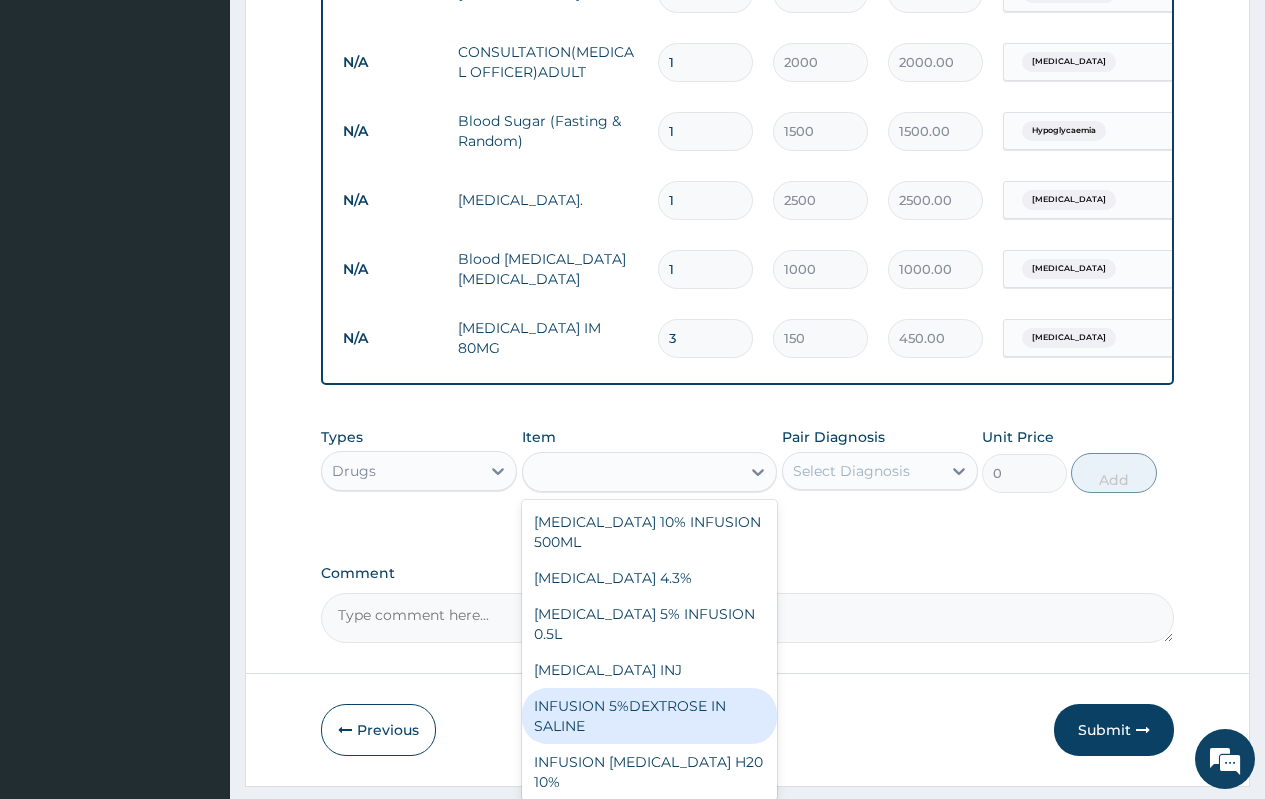 type on "1300" 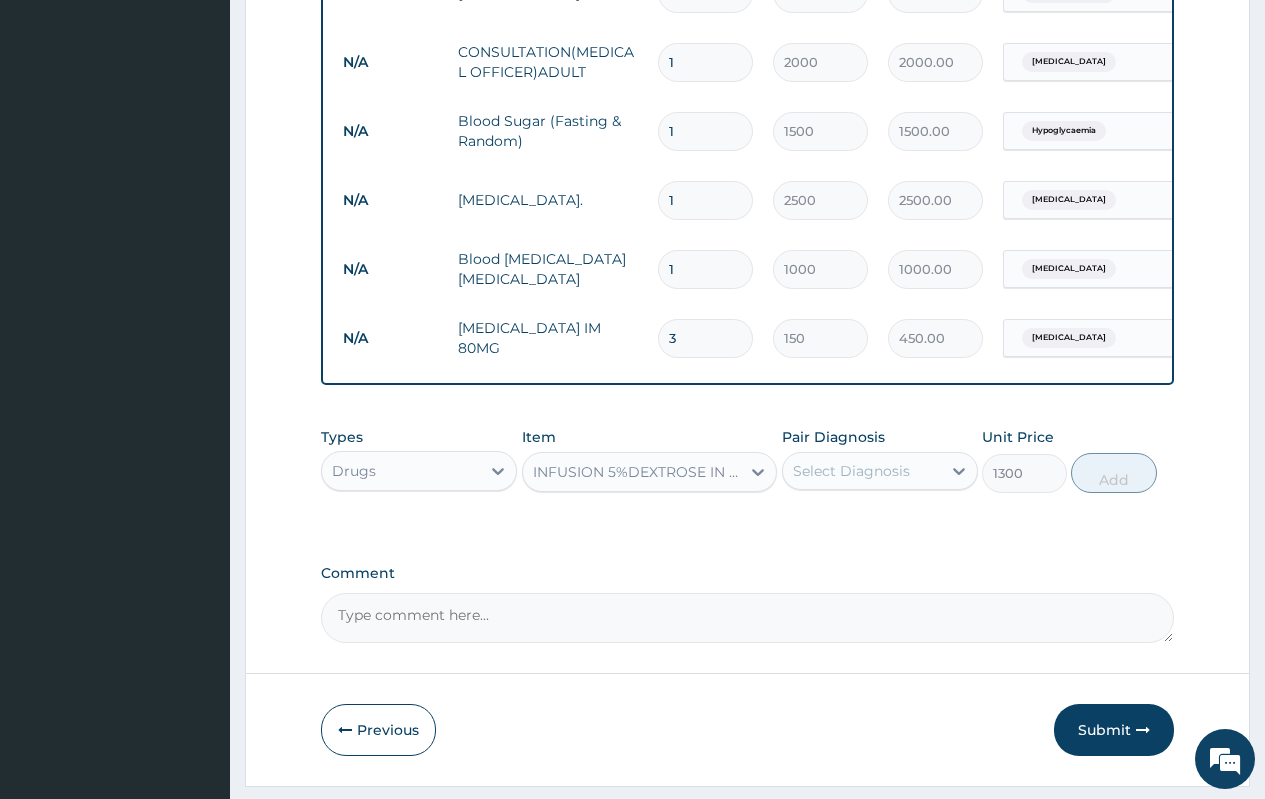 click on "INFUSION 5%DEXTROSE IN SALINE" at bounding box center [632, 472] 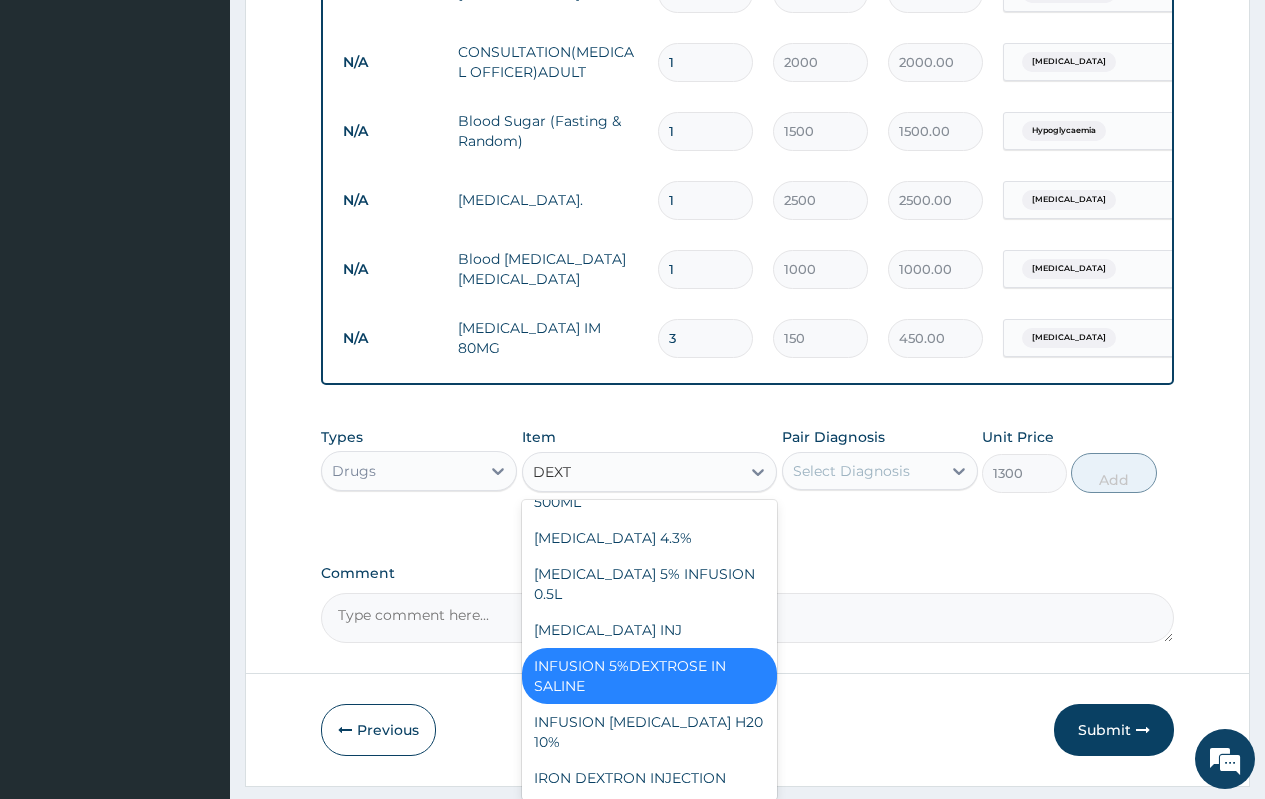 scroll, scrollTop: 0, scrollLeft: 0, axis: both 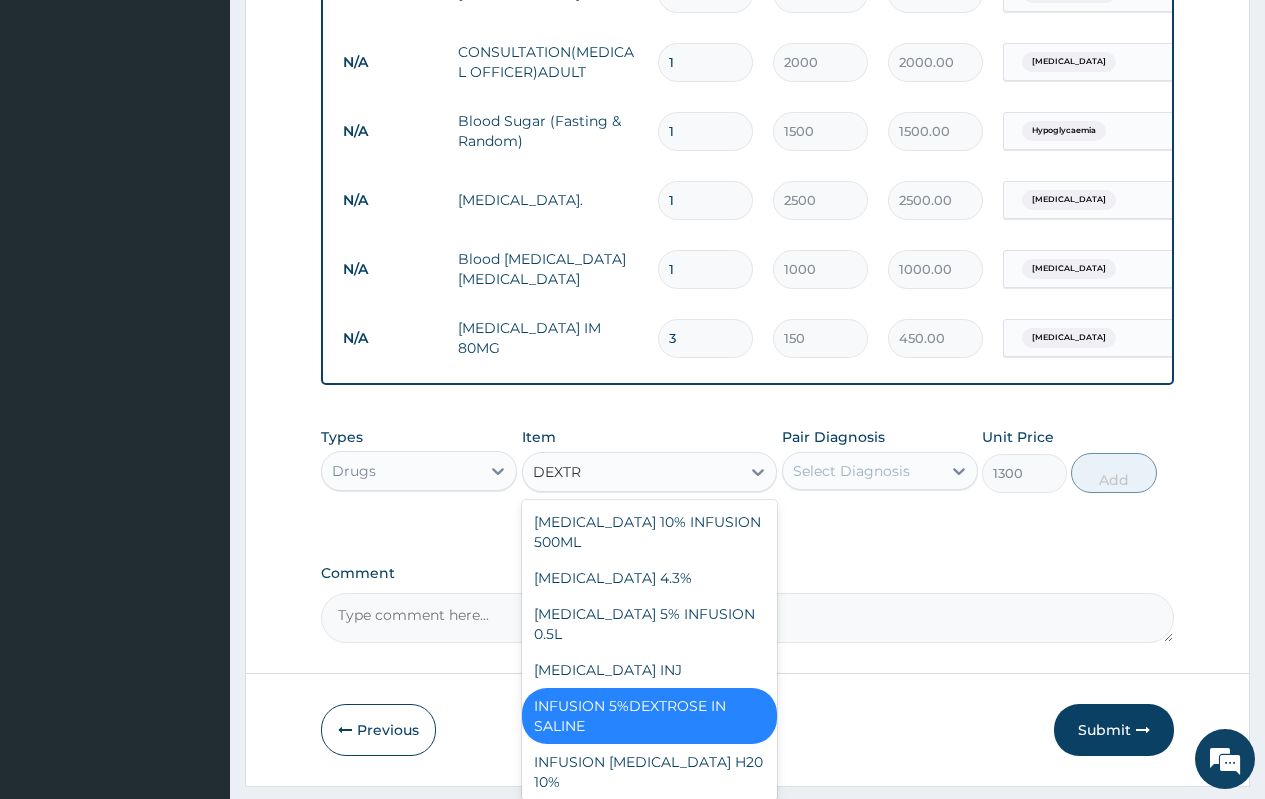 type on "DEXTRO" 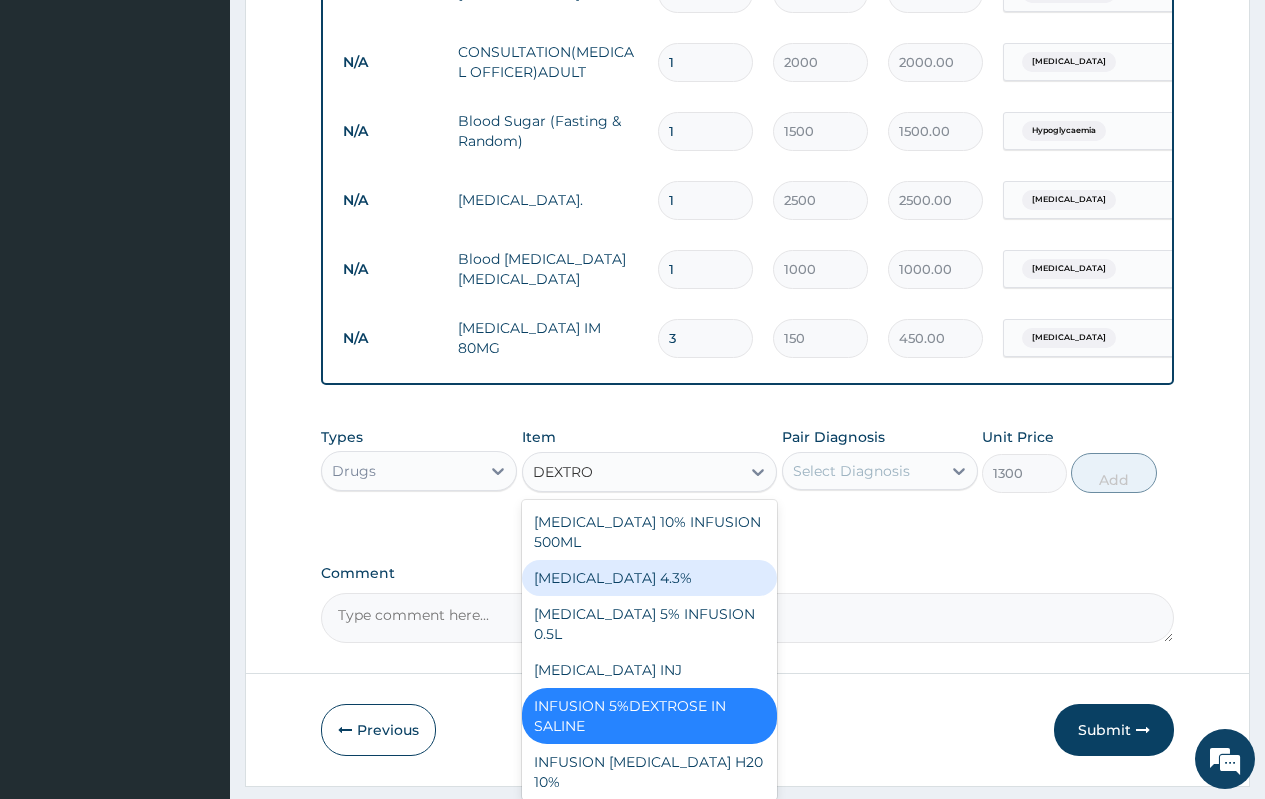 click on "DEXTROSE 4.3%" at bounding box center [650, 578] 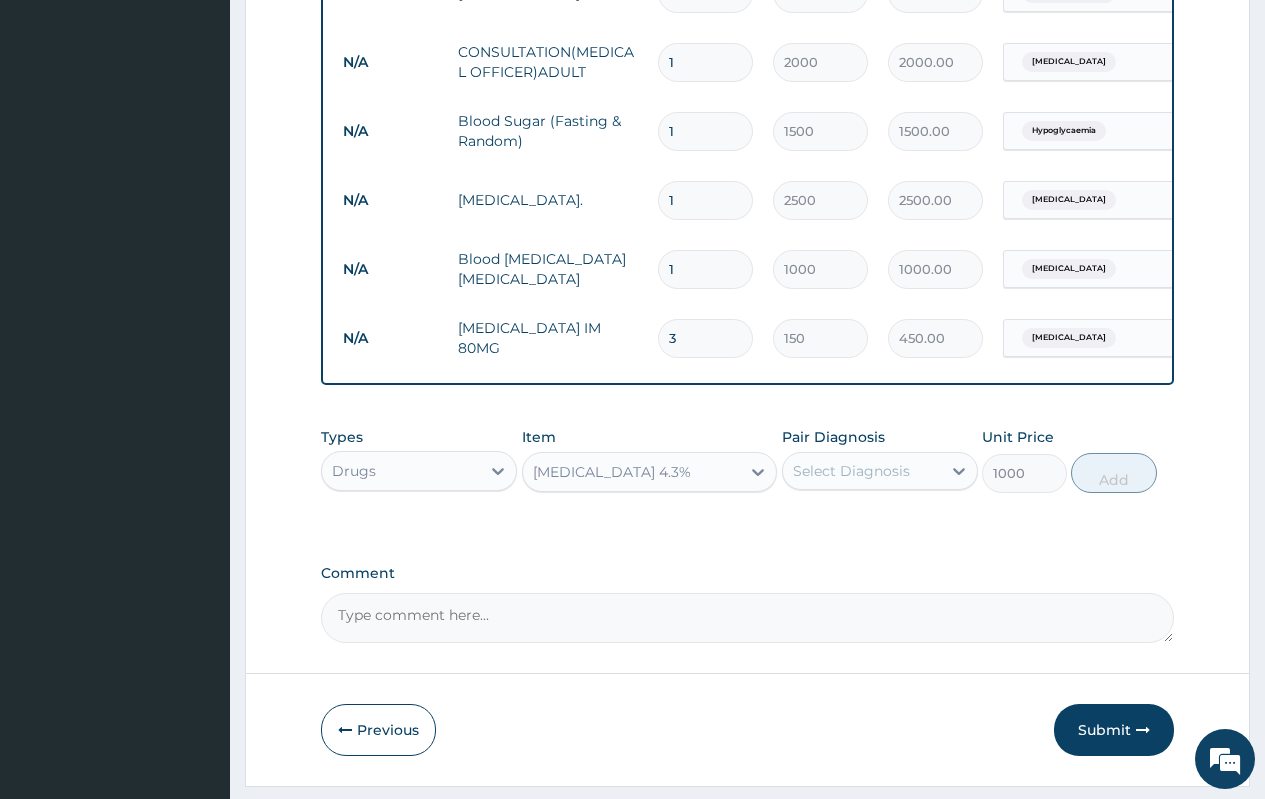 click on "Select Diagnosis" at bounding box center (851, 471) 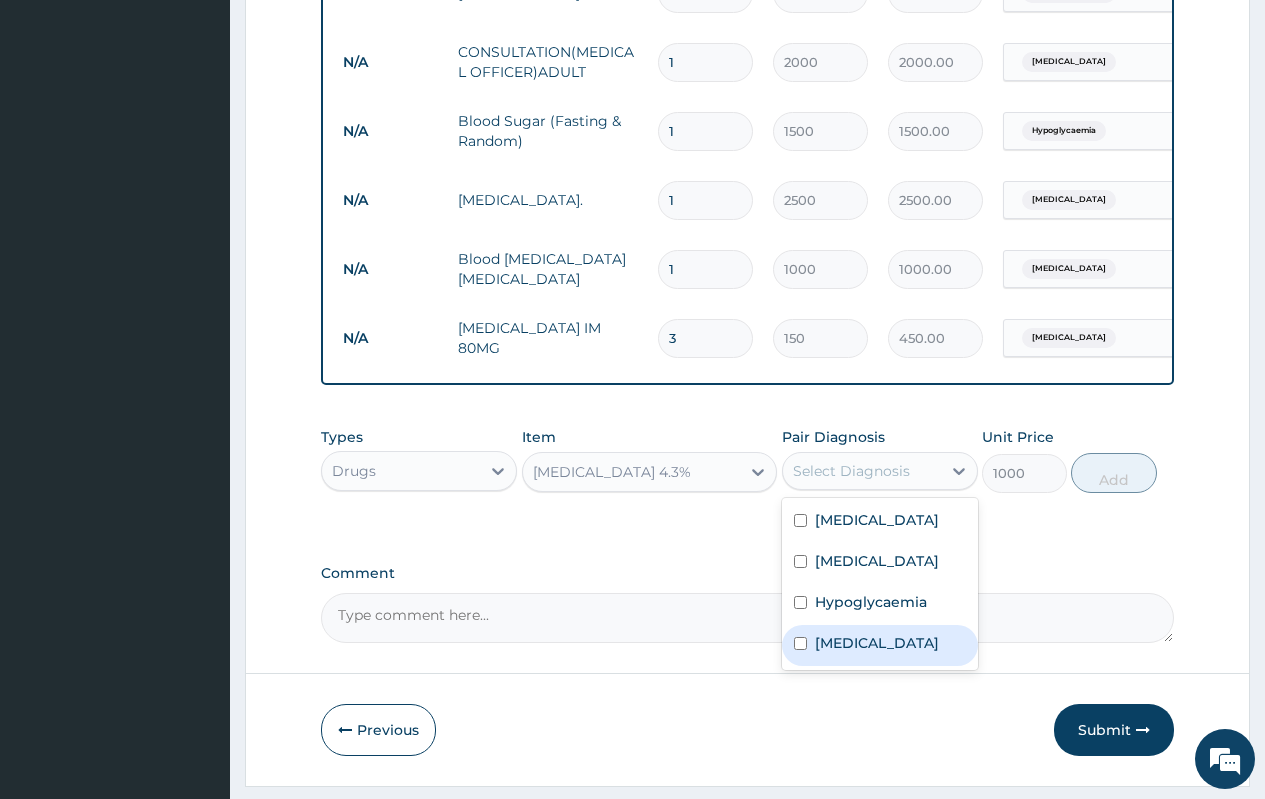 click on "Gastroenteritis" at bounding box center [877, 643] 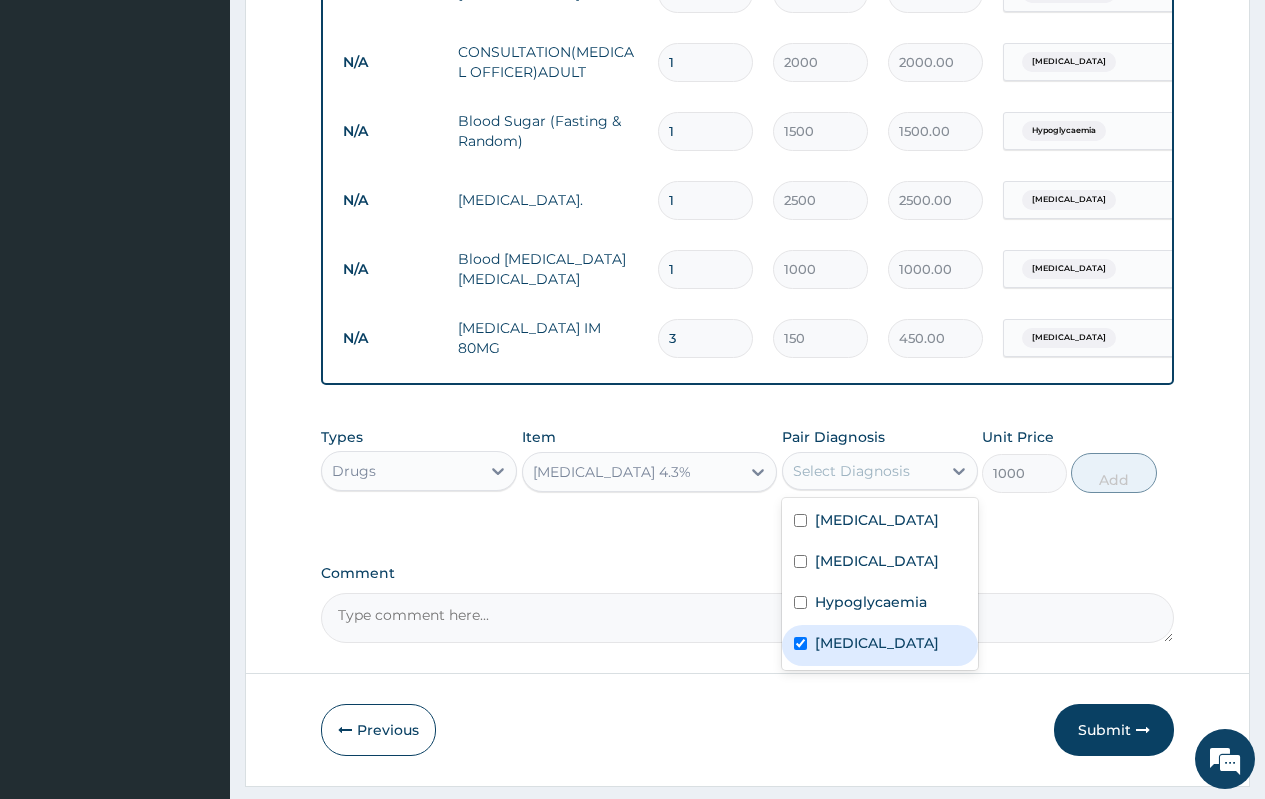 checkbox on "true" 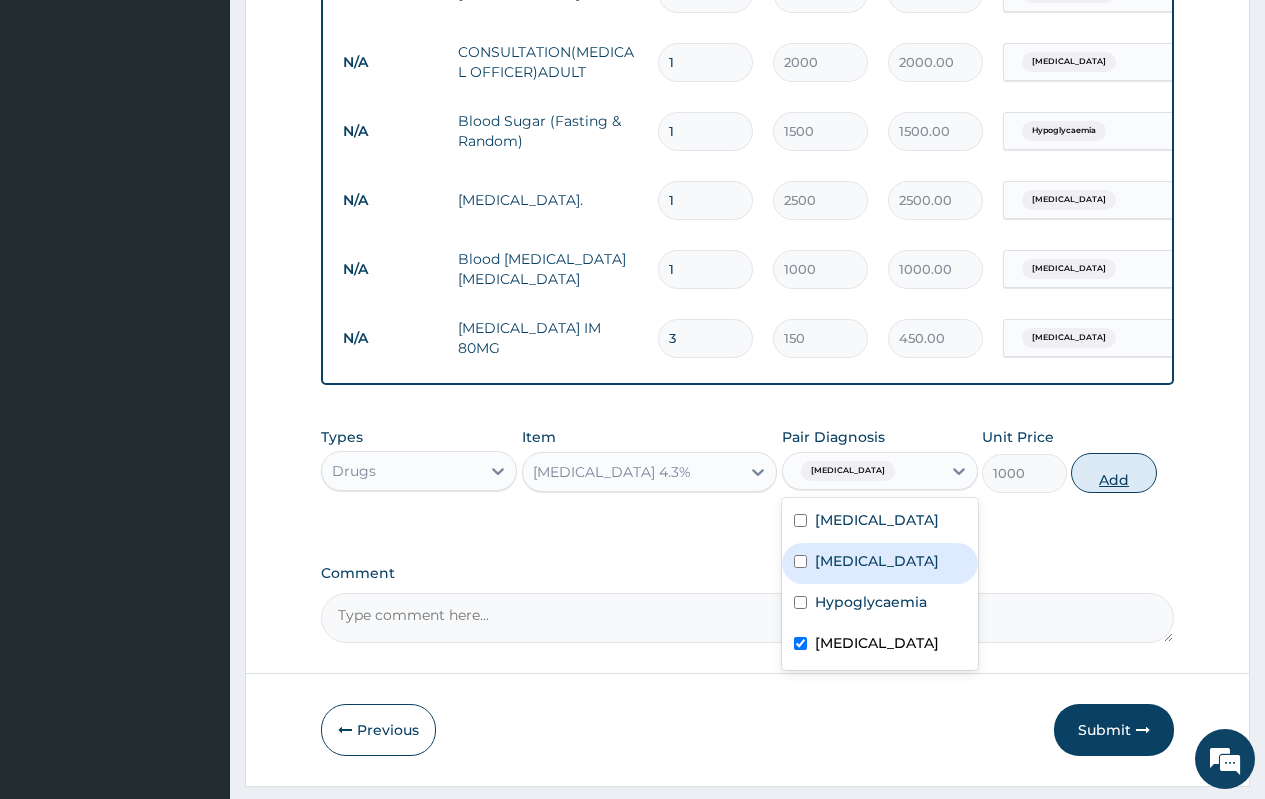 click on "Add" at bounding box center (1113, 473) 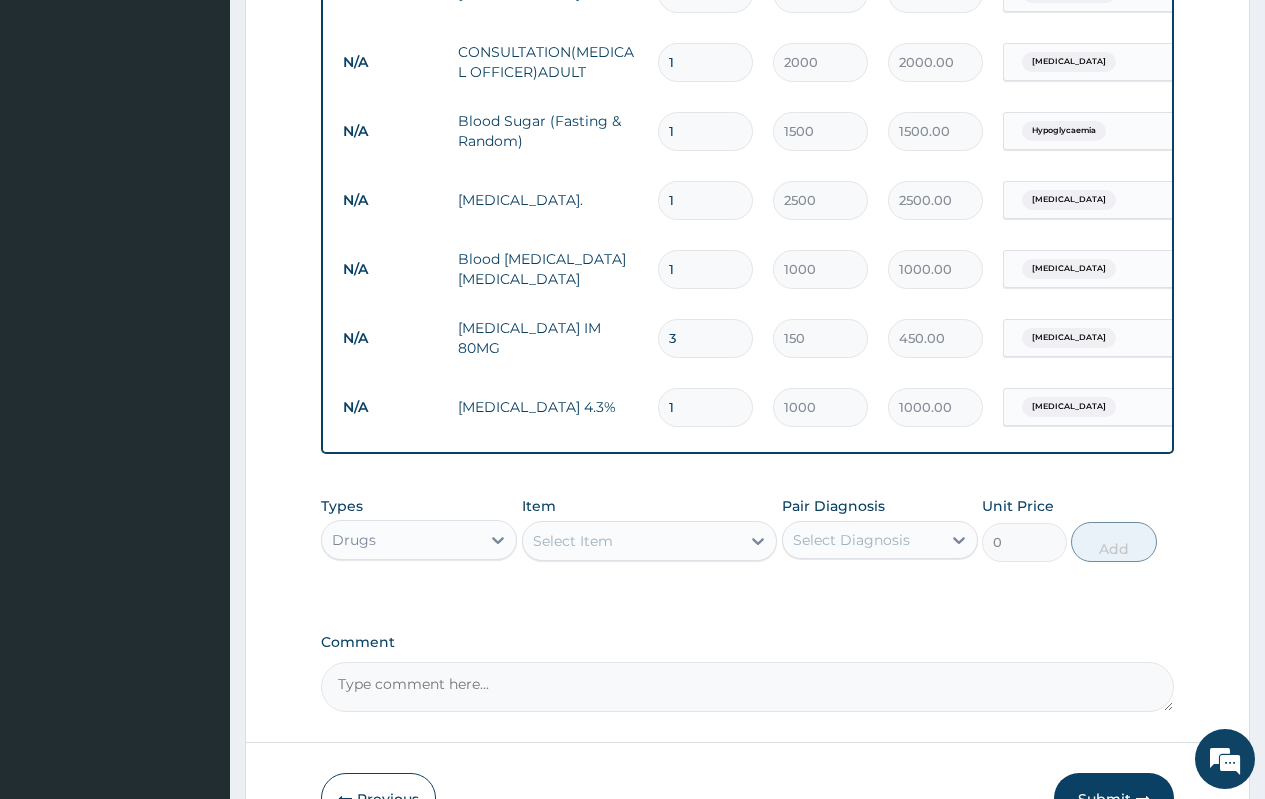 type 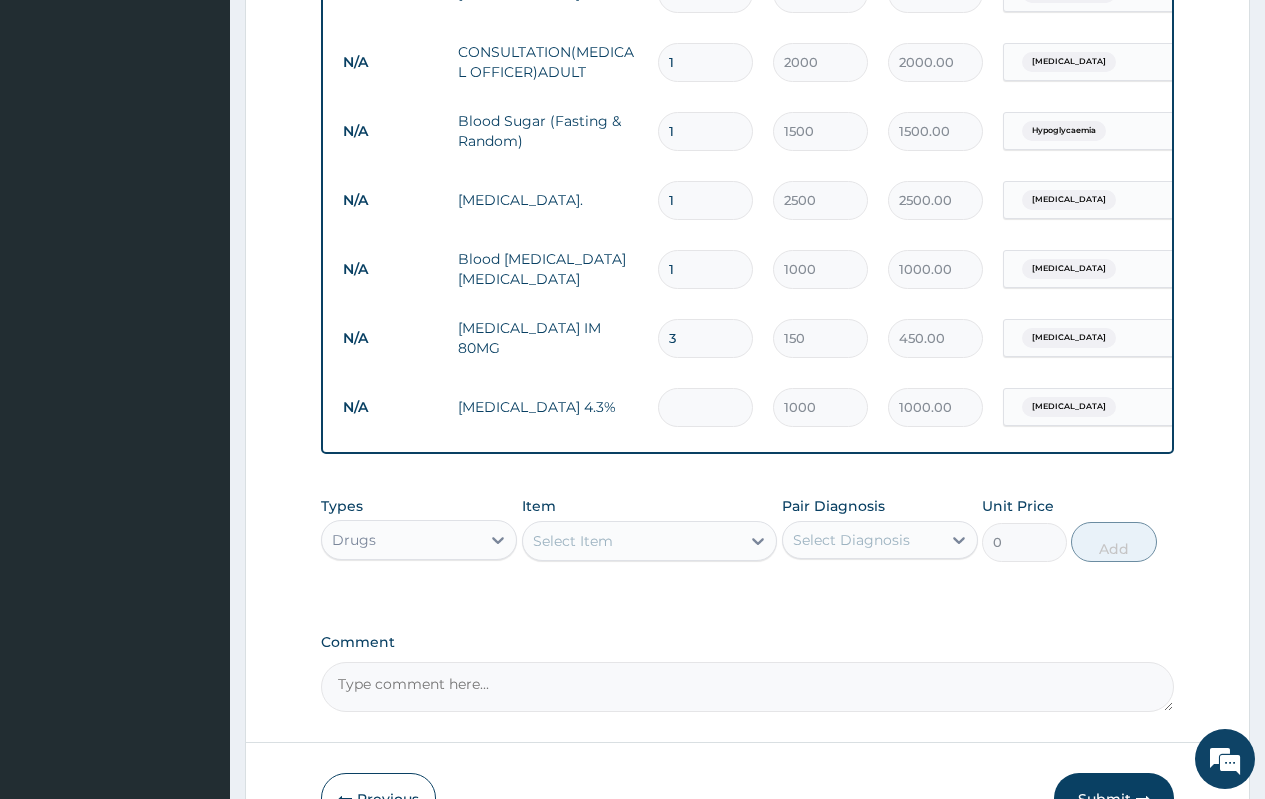 type on "0.00" 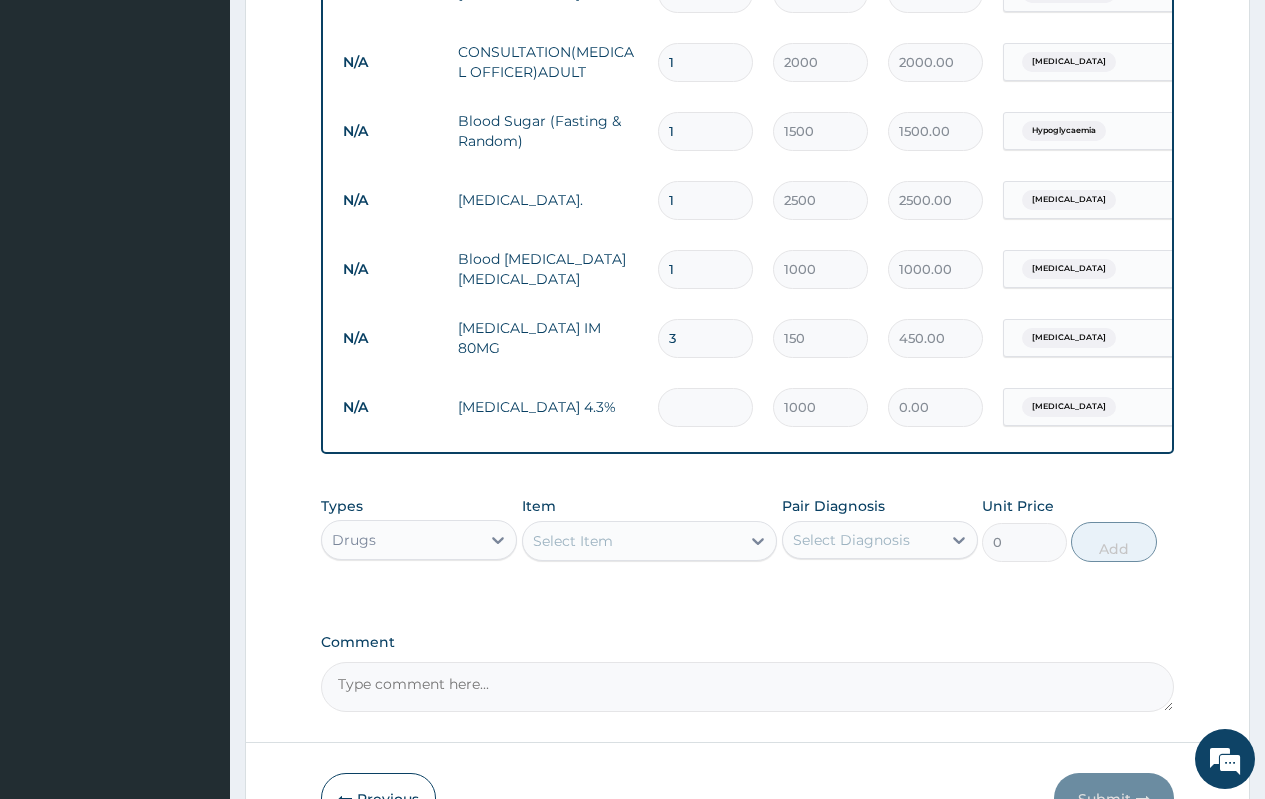 type on "5" 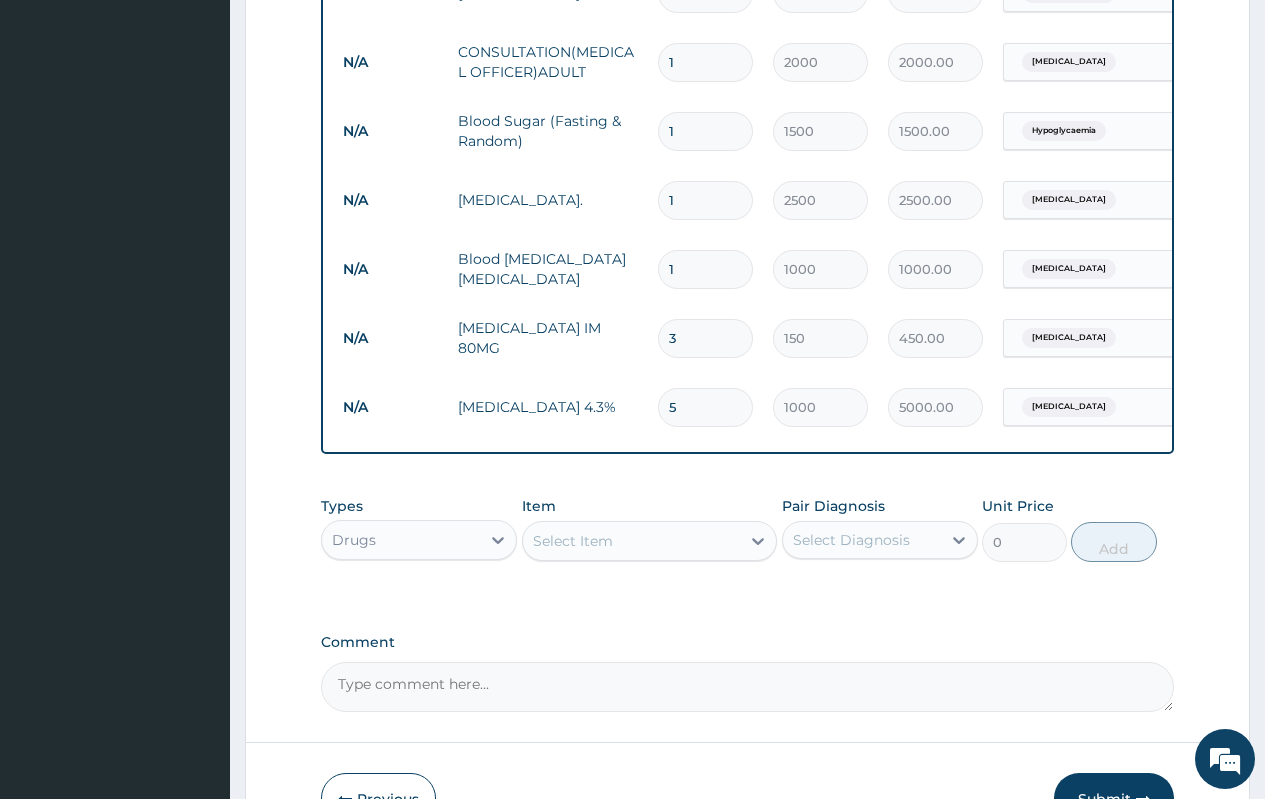 type on "5" 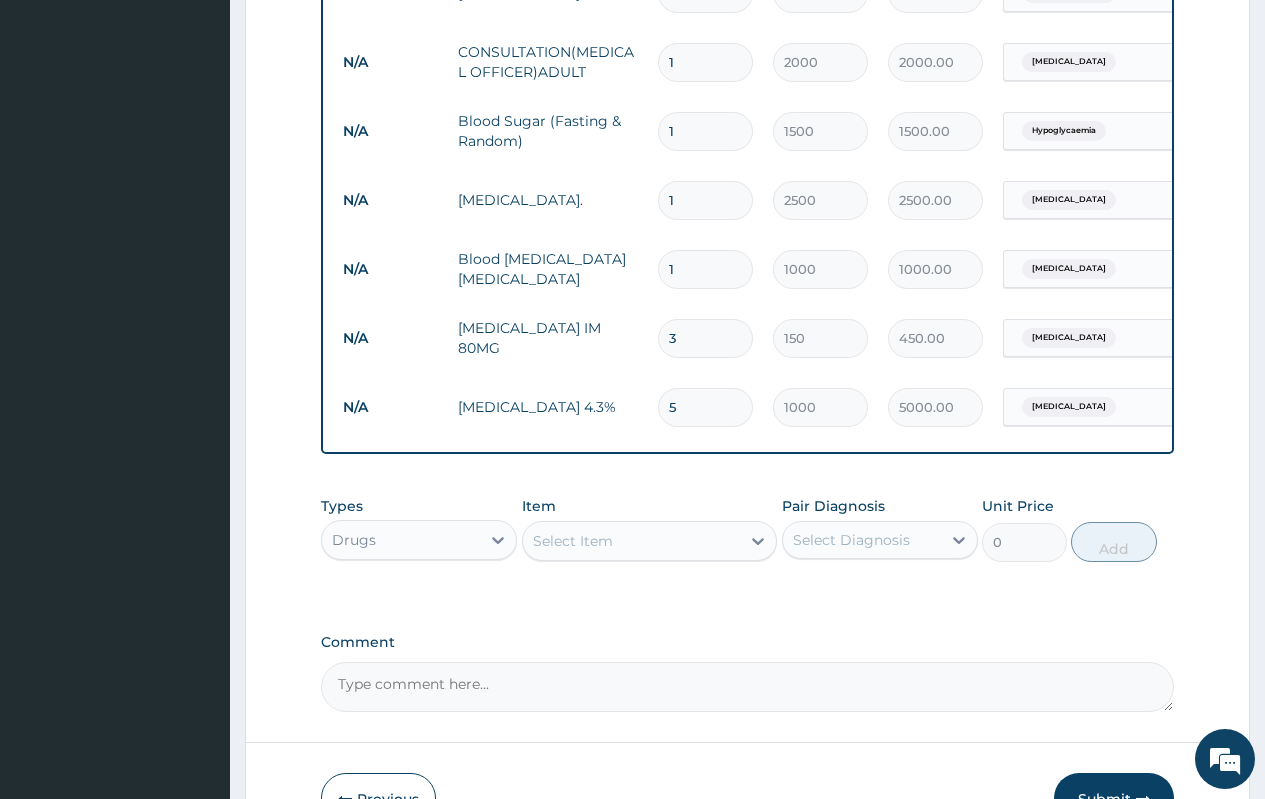 click on "Select Item" at bounding box center [573, 541] 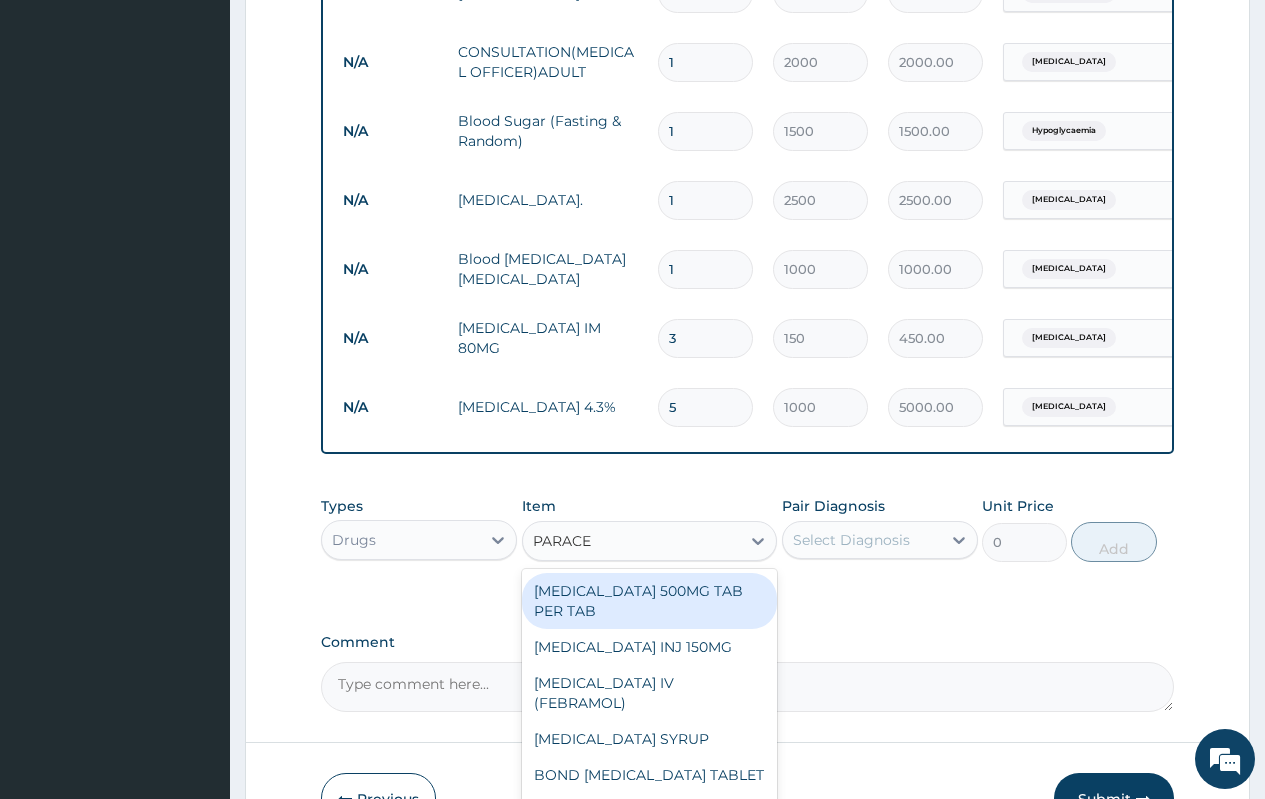 type on "PARACET" 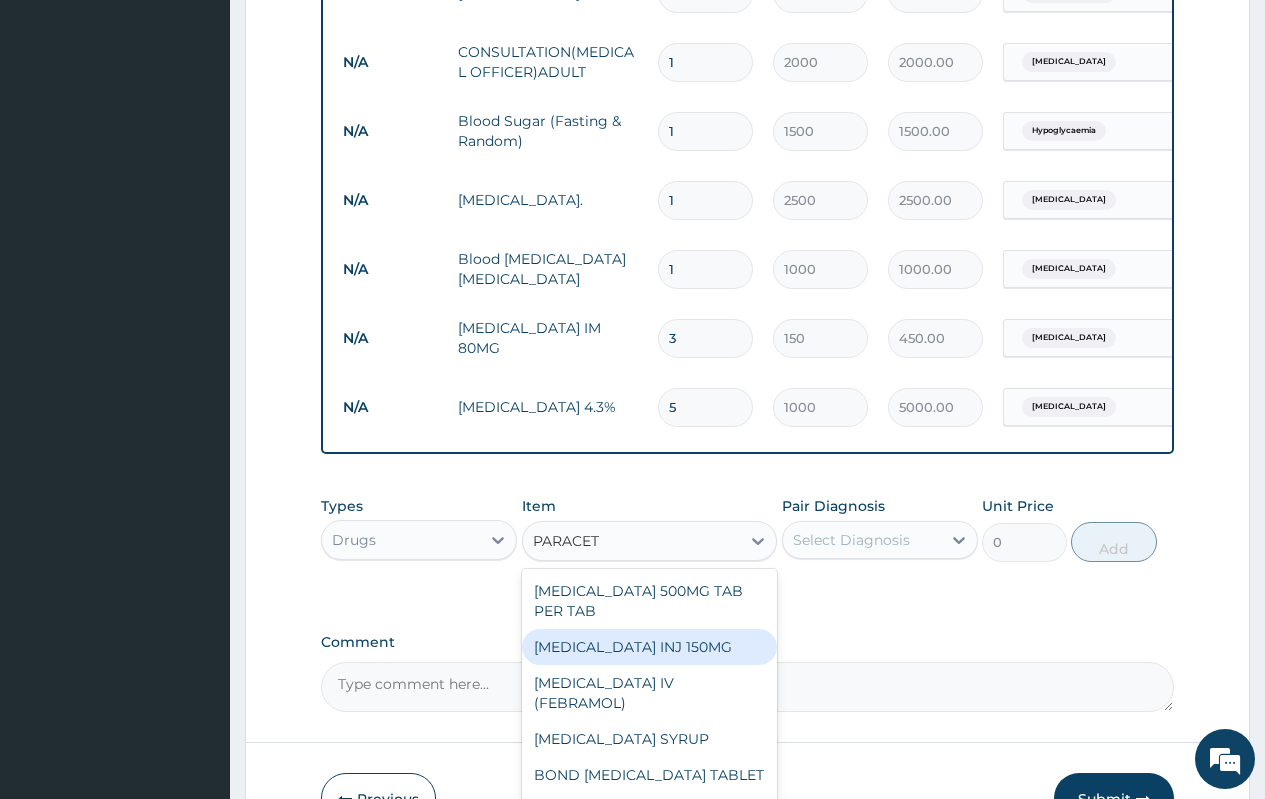 click on "PARACETAMOL INJ 150MG" at bounding box center [650, 647] 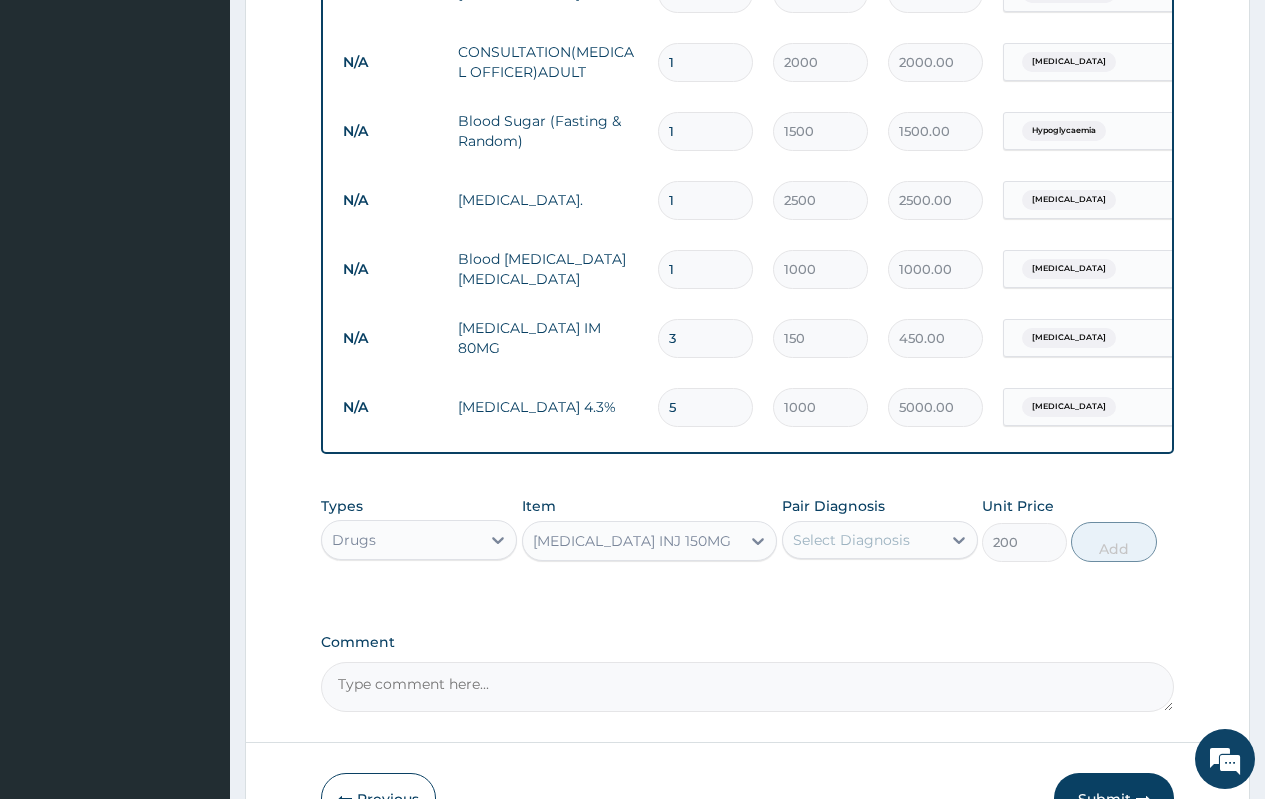 click on "Pair Diagnosis Select Diagnosis" at bounding box center (880, 529) 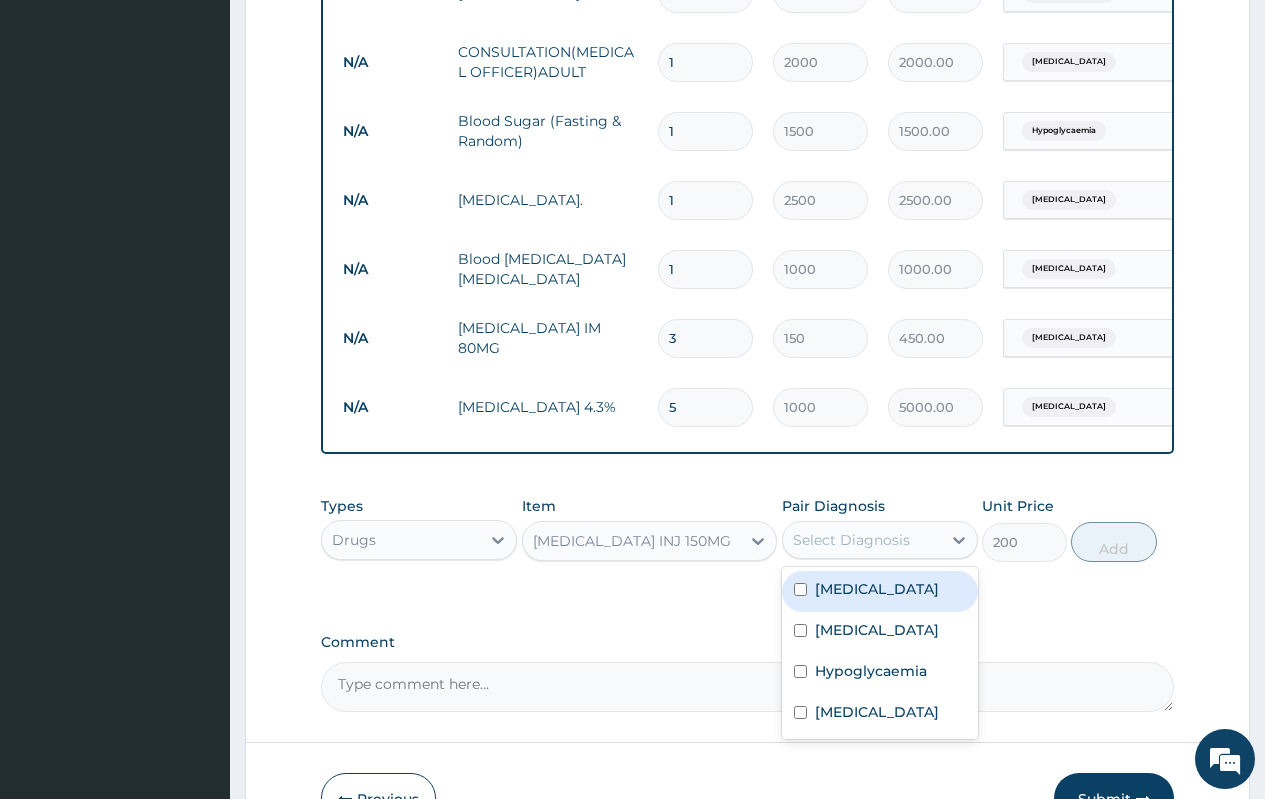 click on "Malaria" at bounding box center (877, 589) 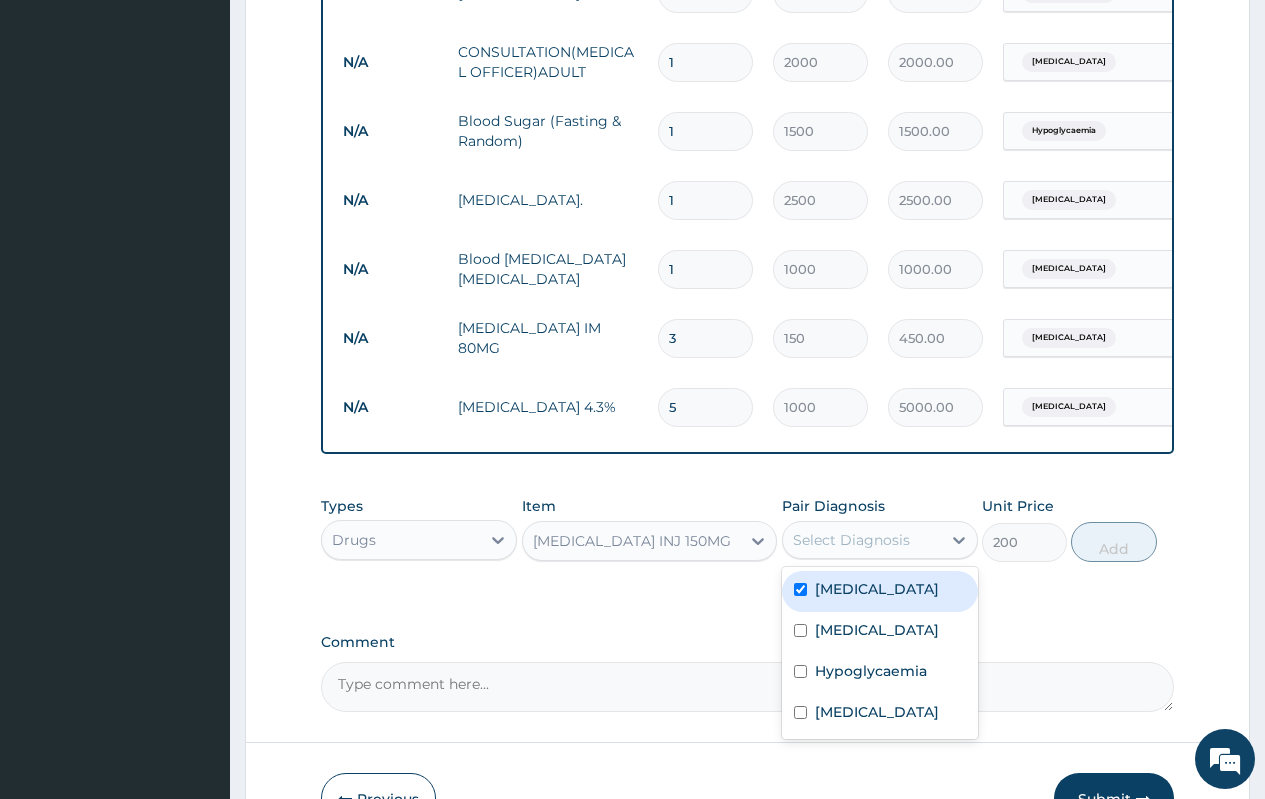 checkbox on "true" 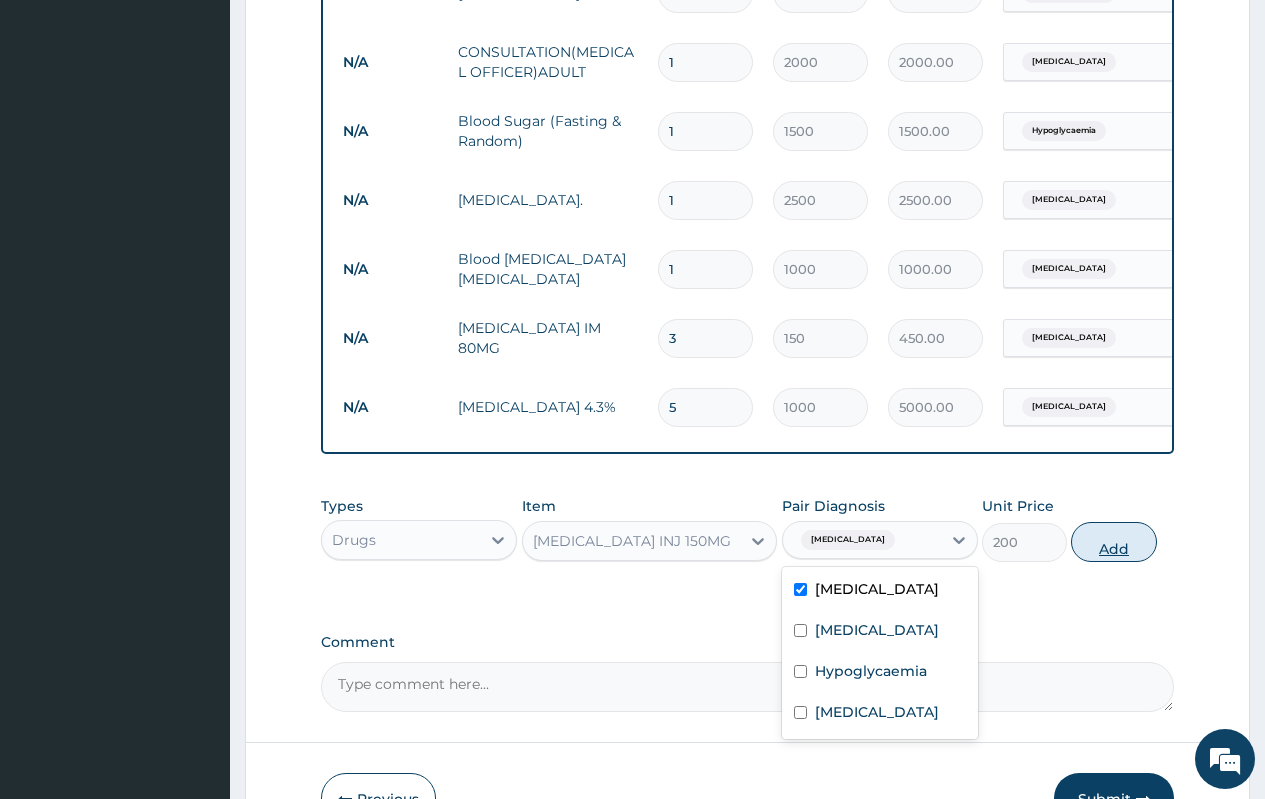 click on "Add" at bounding box center [1113, 542] 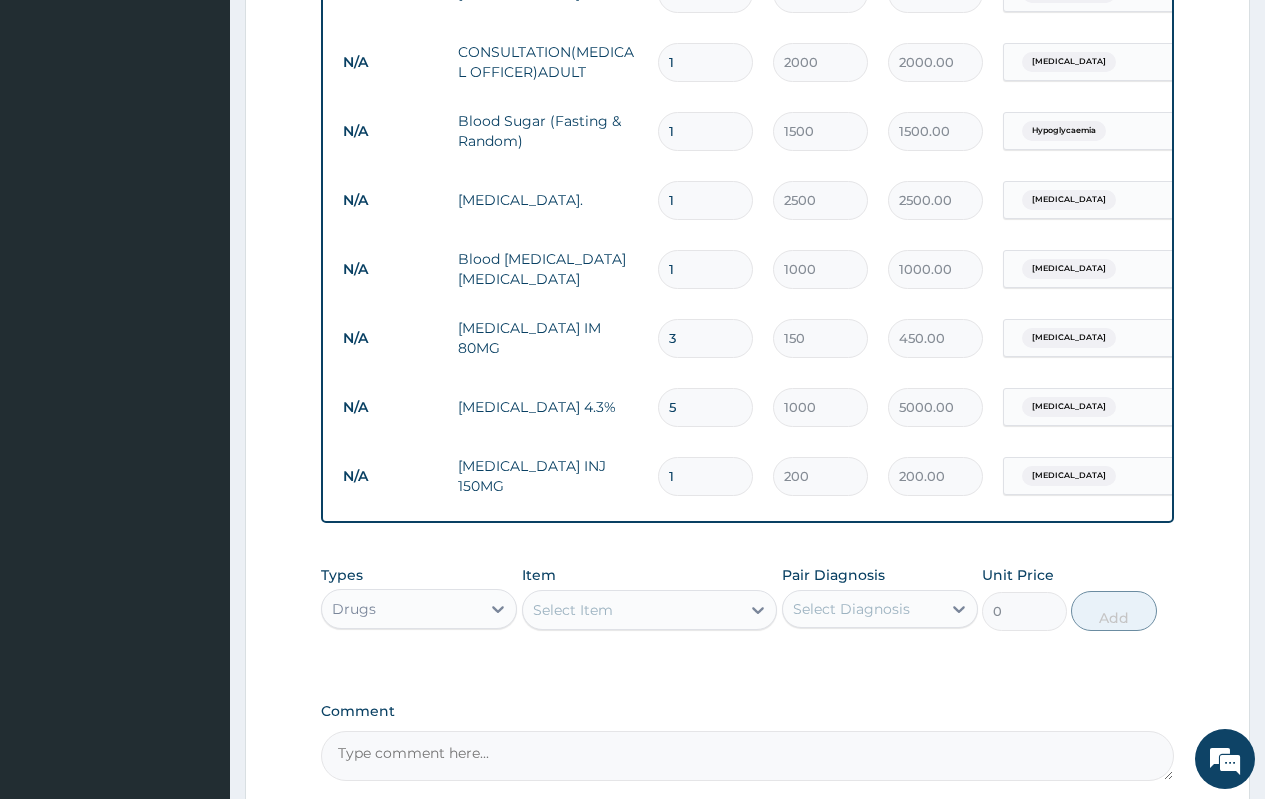 type on "15" 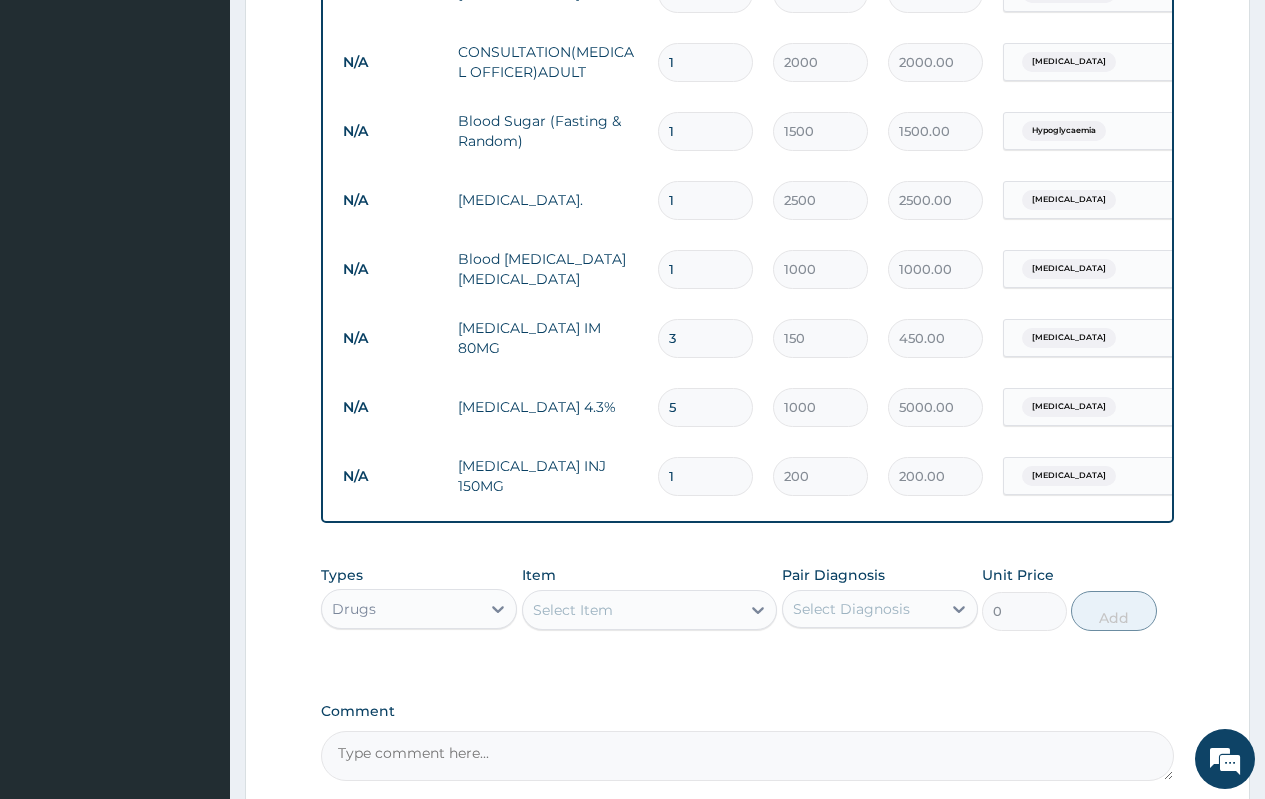 type on "3000.00" 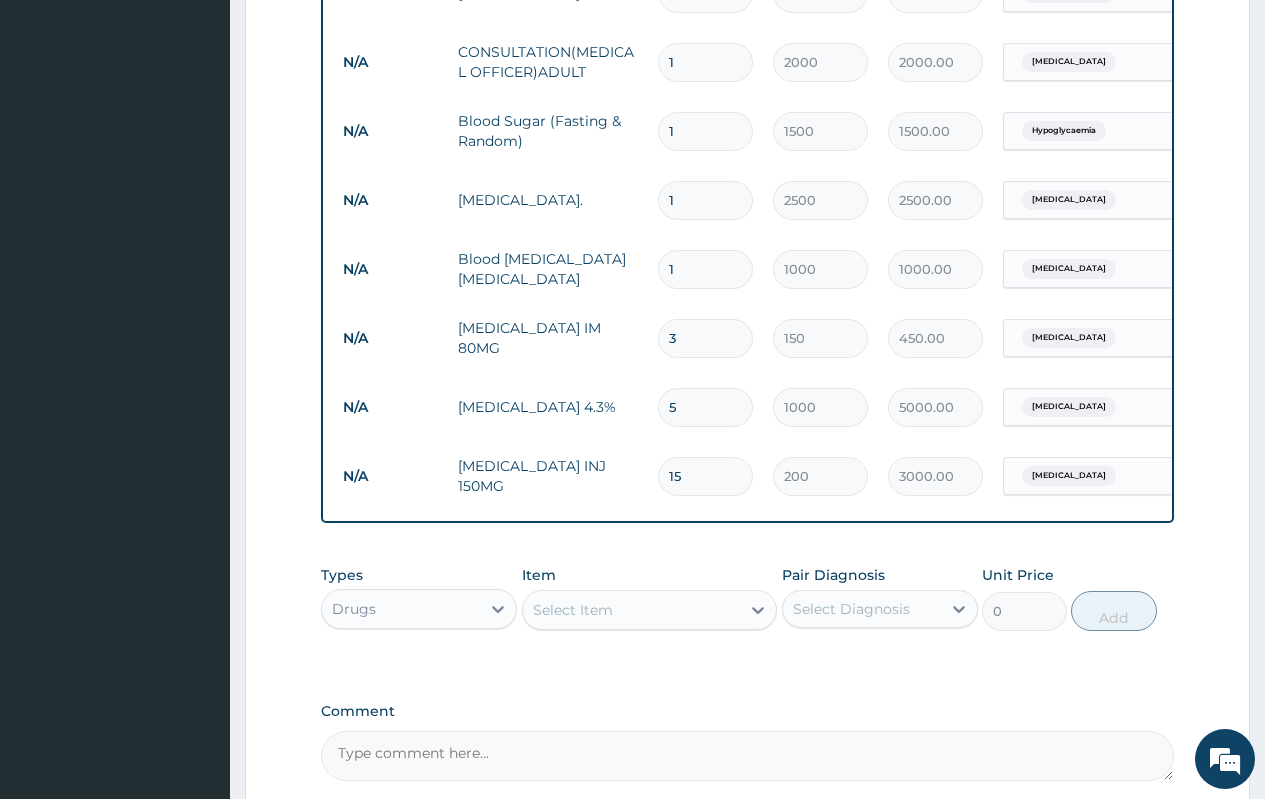 type on "15" 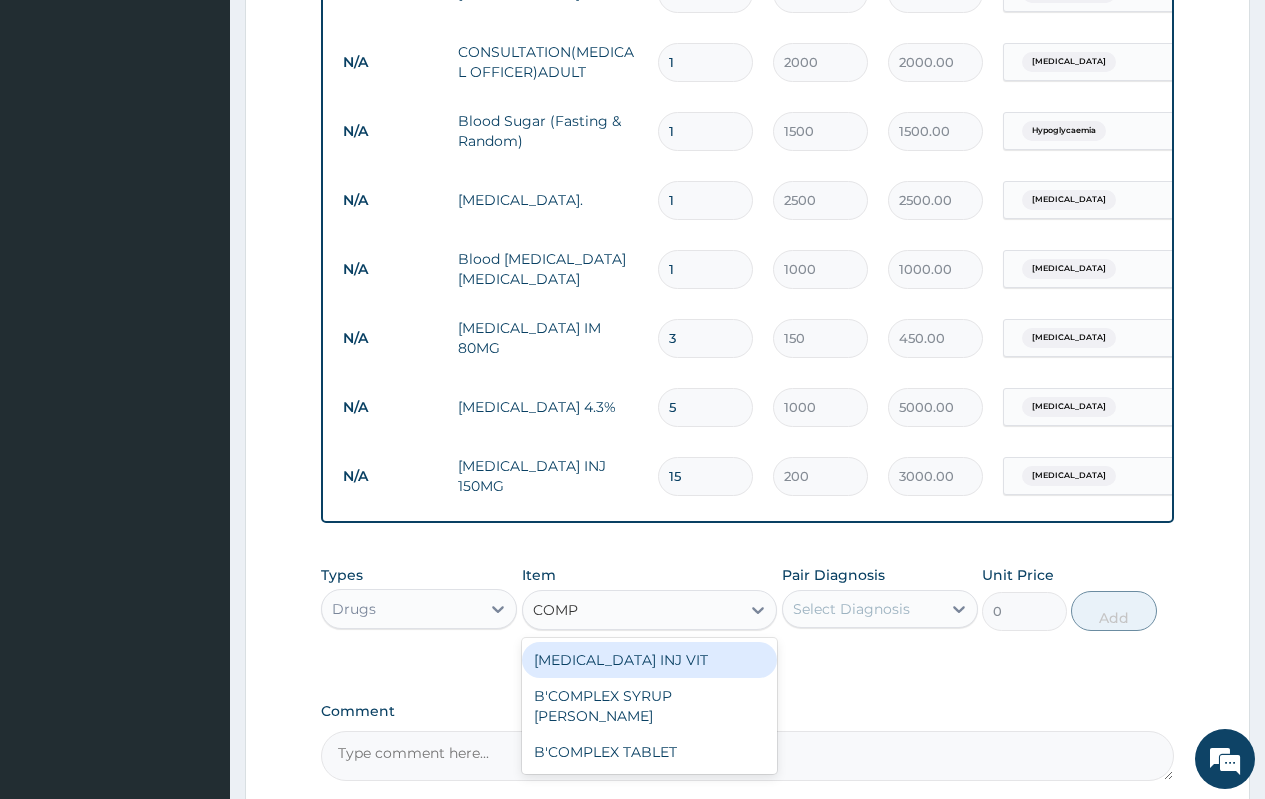 type on "COMPL" 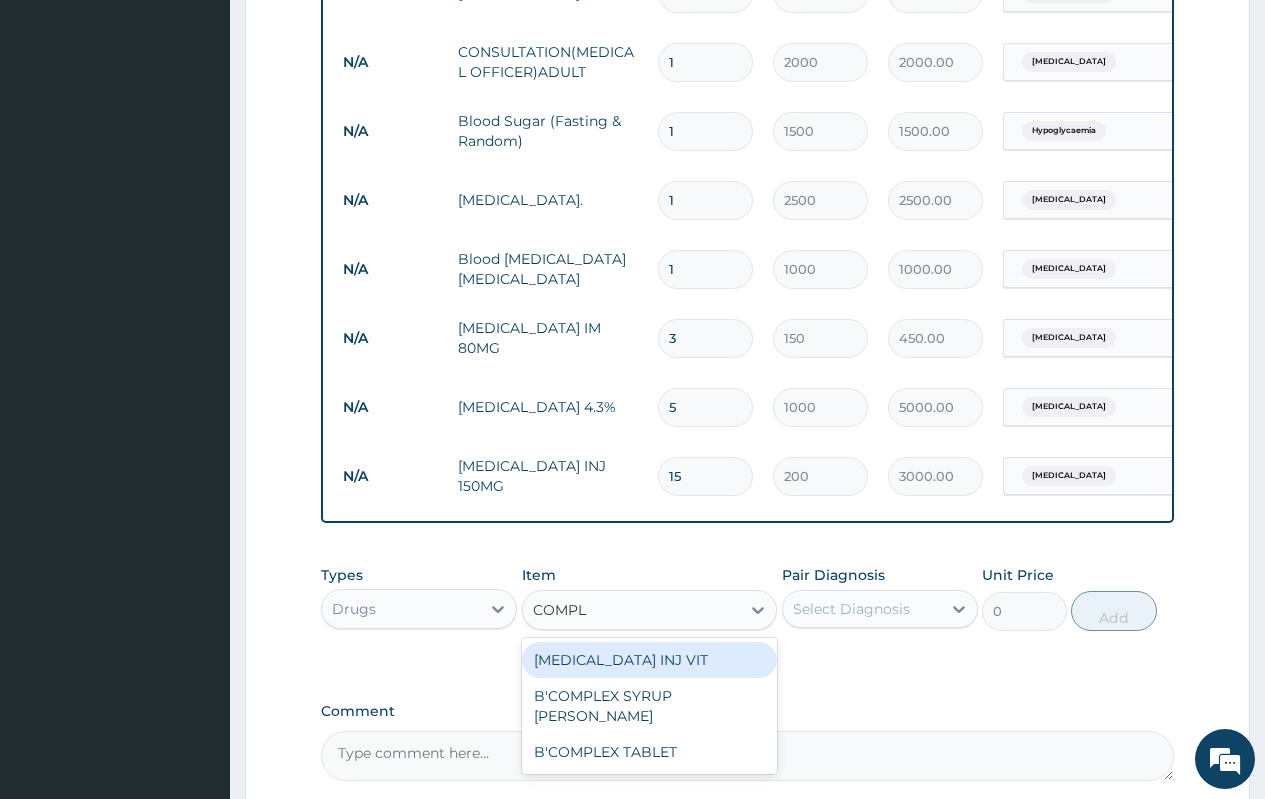click on "B-COMPLEX INJ VIT" at bounding box center (650, 660) 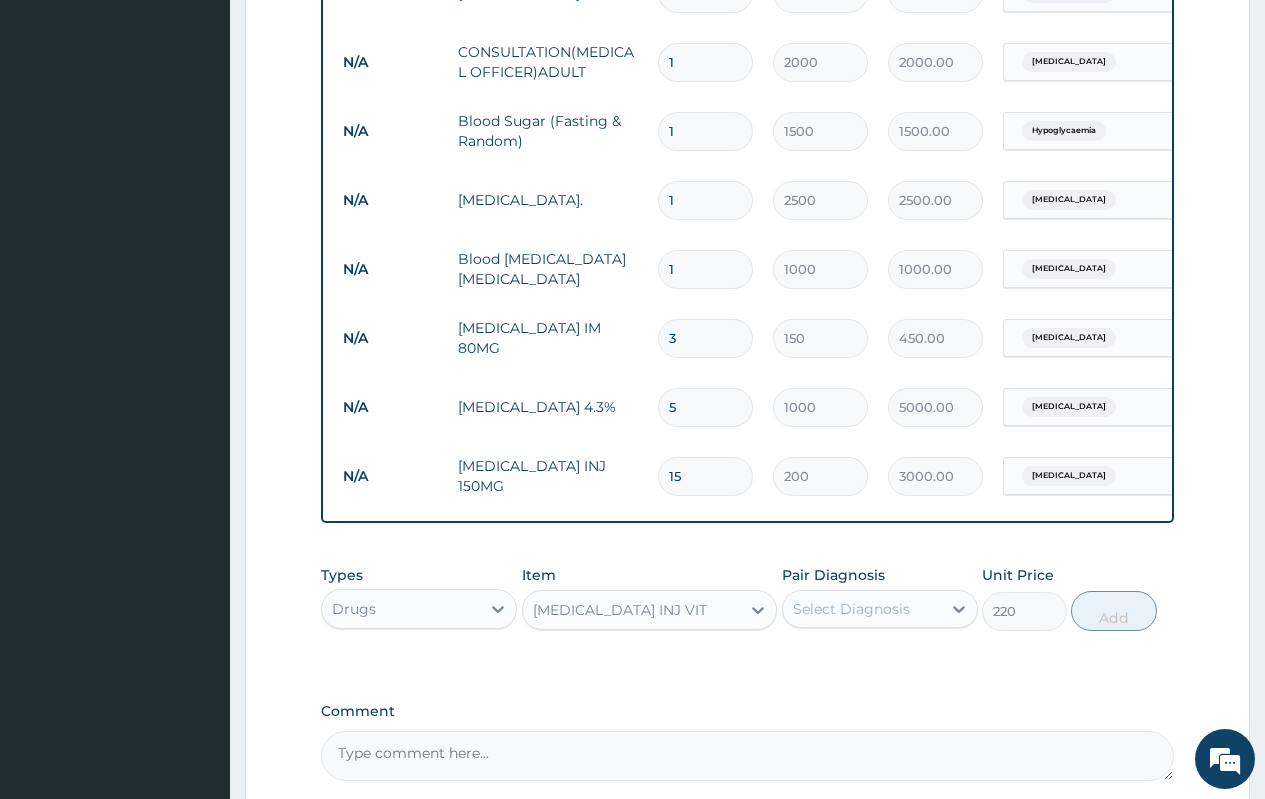click on "Select Diagnosis" at bounding box center (851, 609) 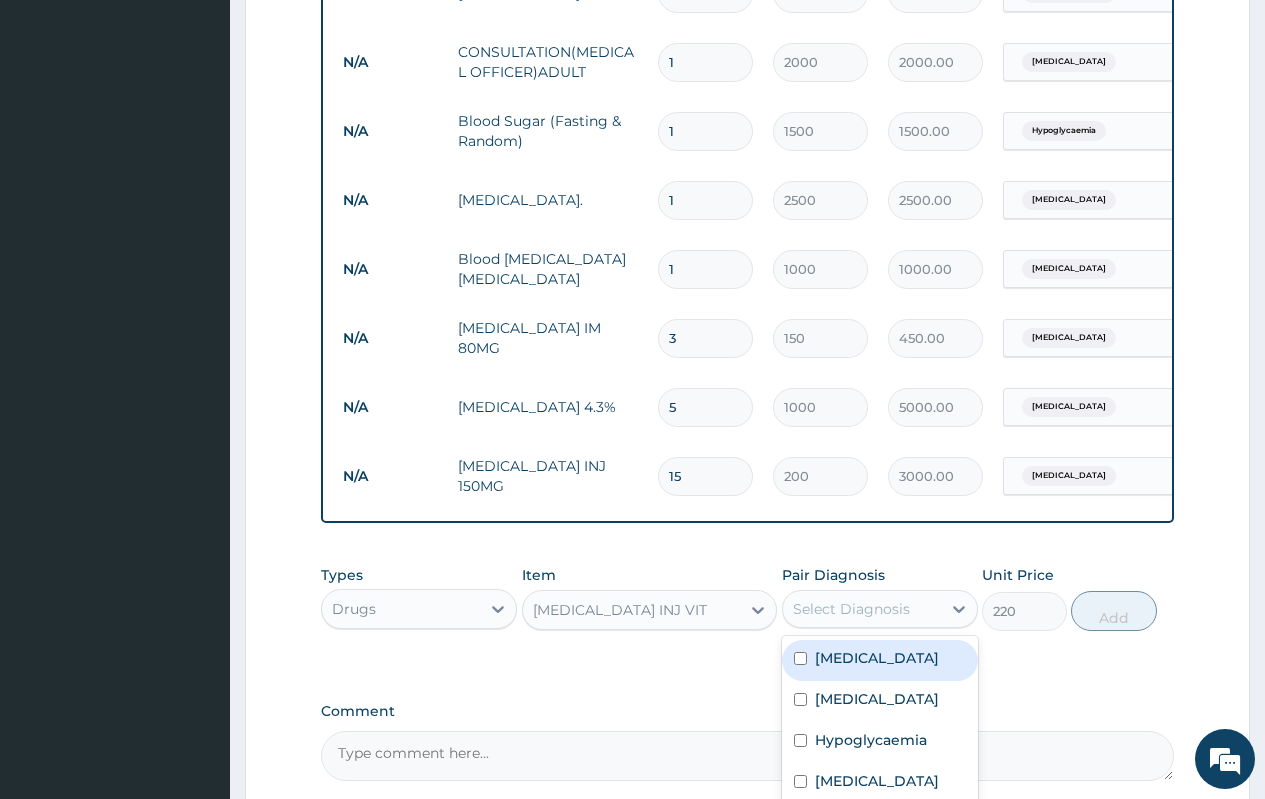 click on "Malaria" at bounding box center (880, 660) 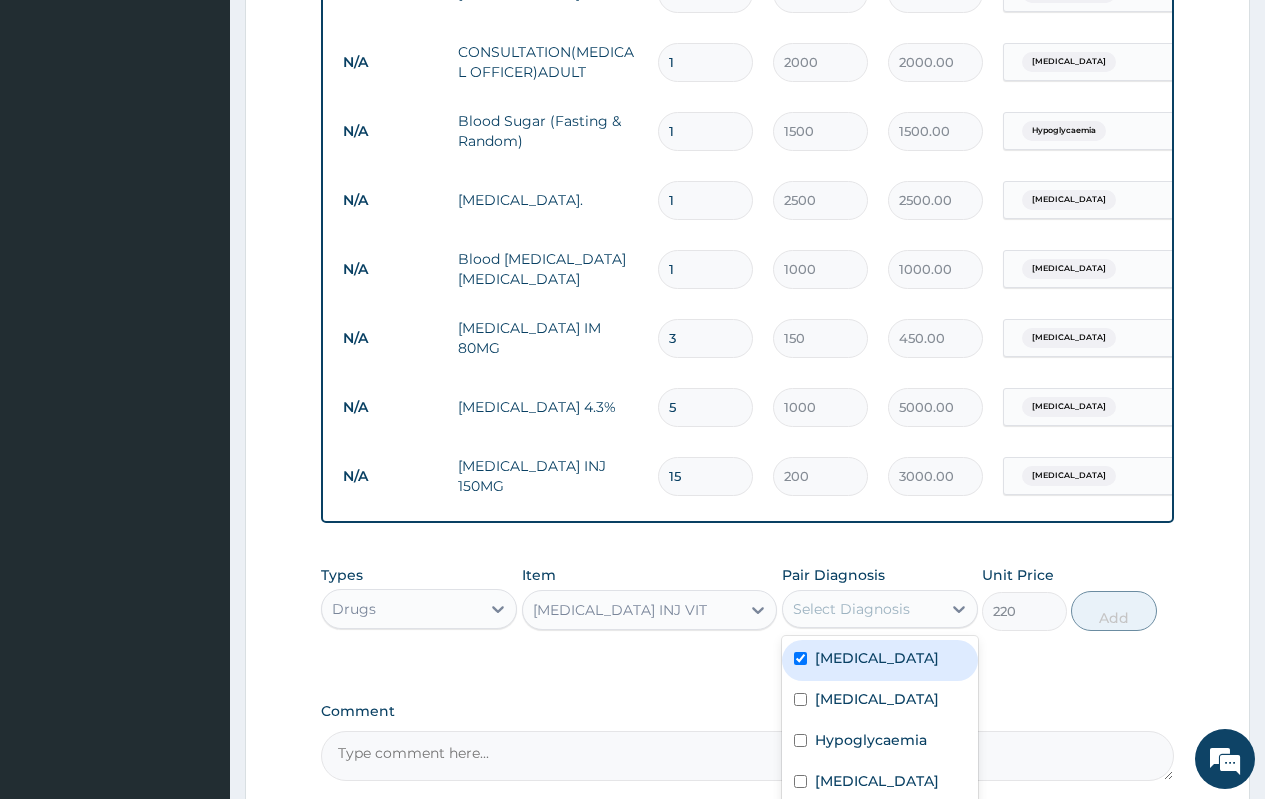 checkbox on "true" 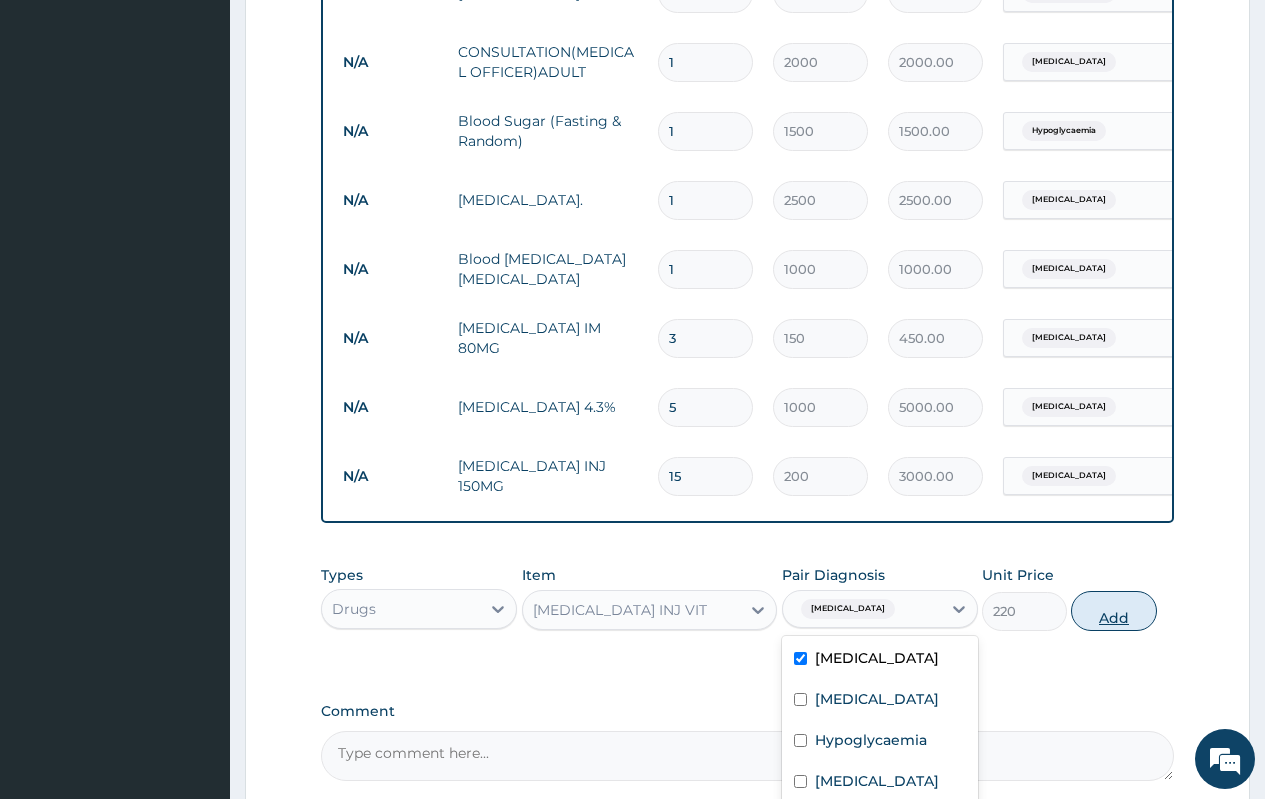 click on "Add" at bounding box center [1113, 611] 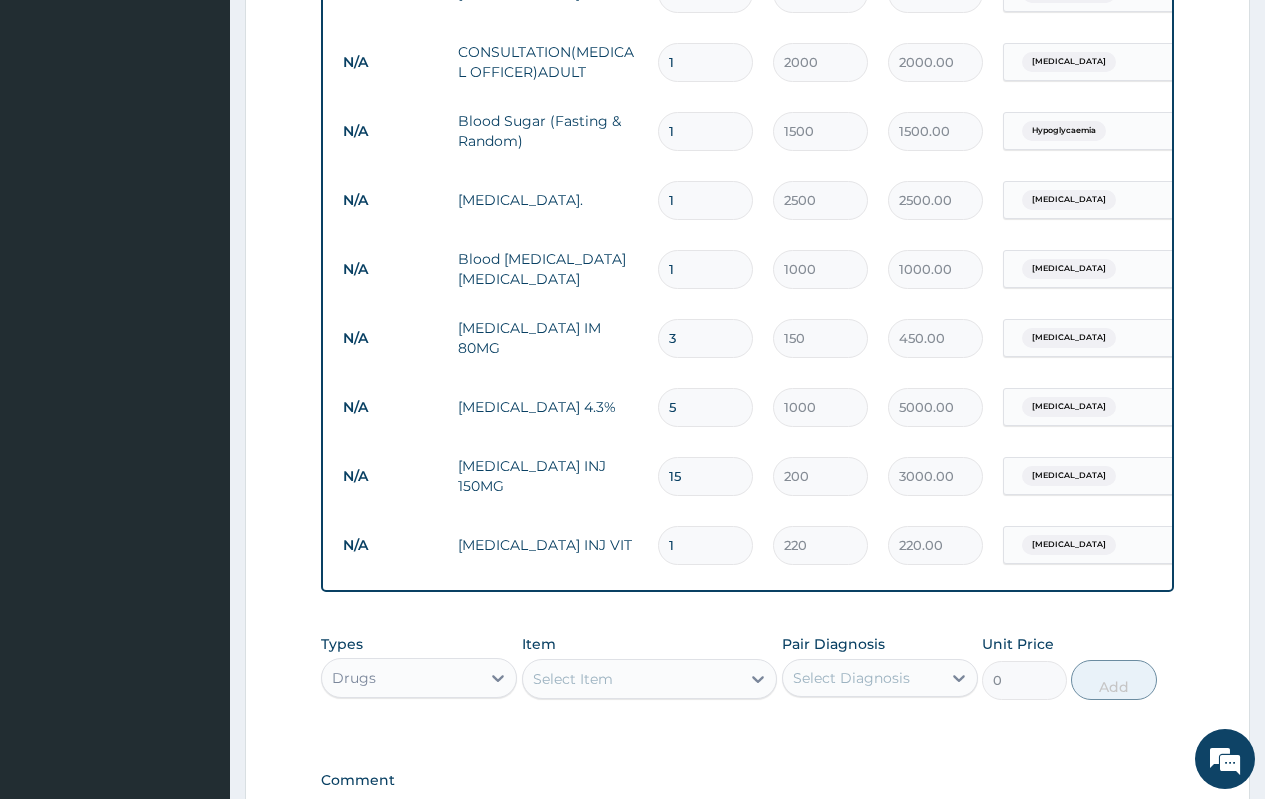 type 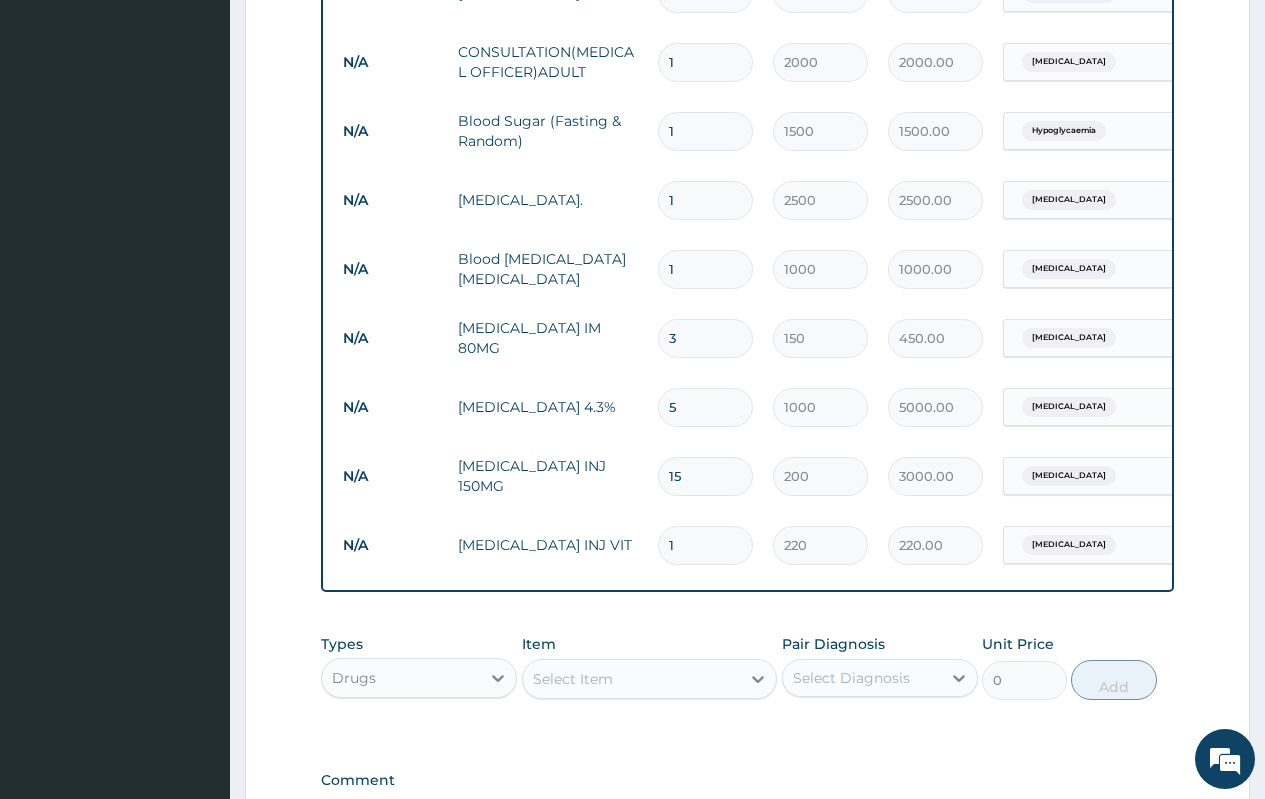 type on "0.00" 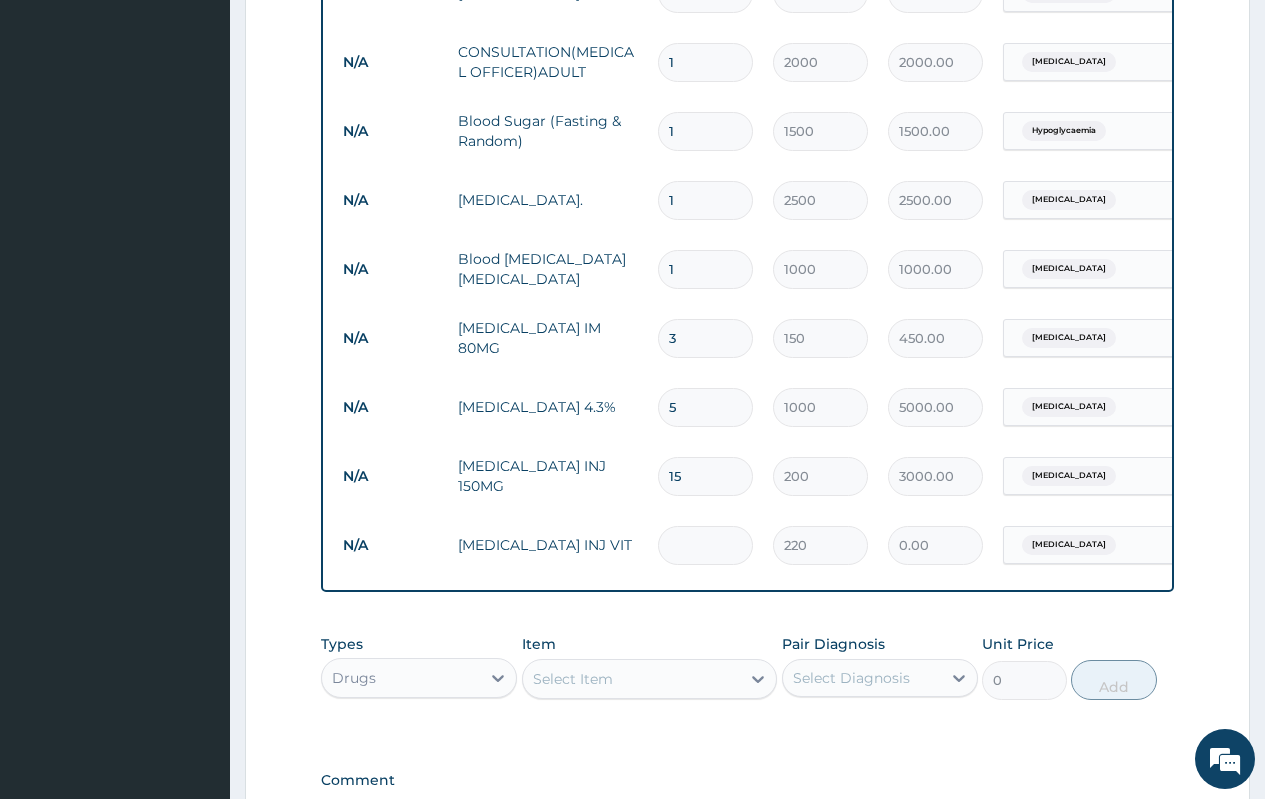 type on "2" 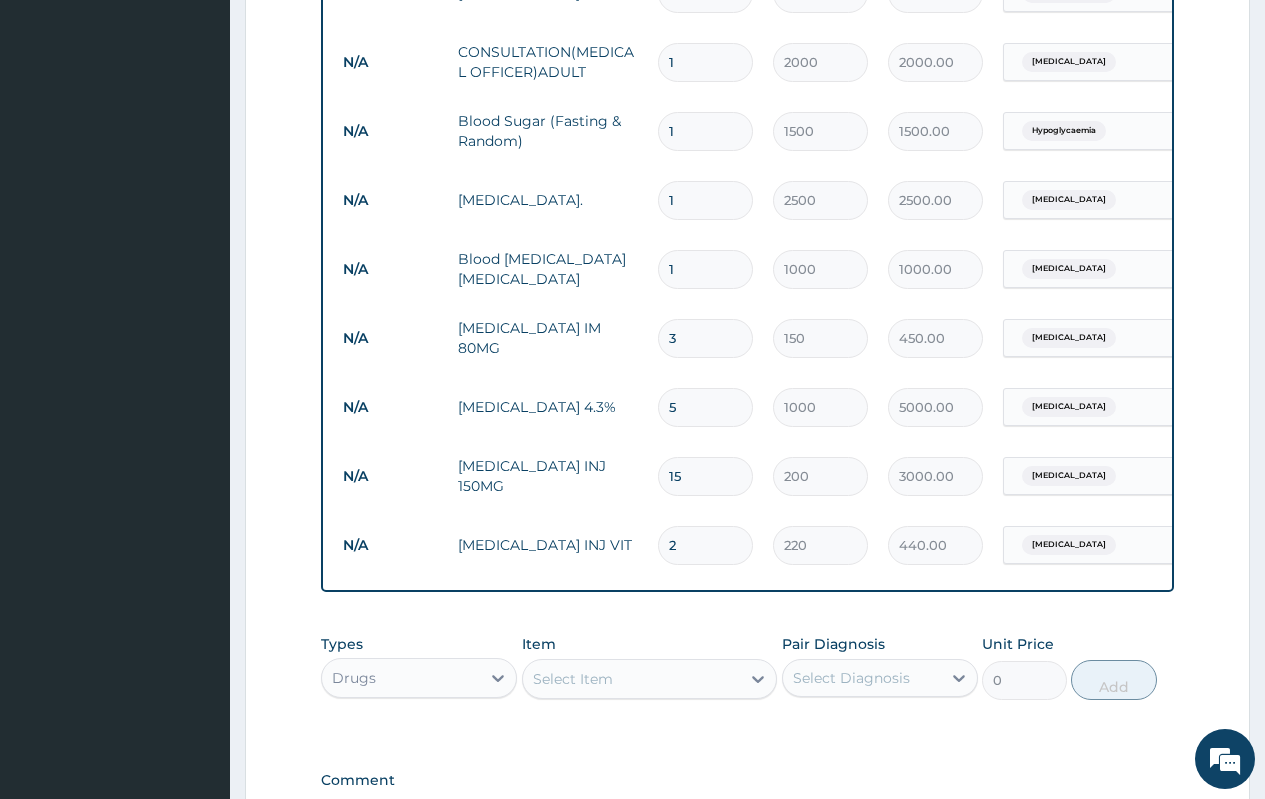 type on "2" 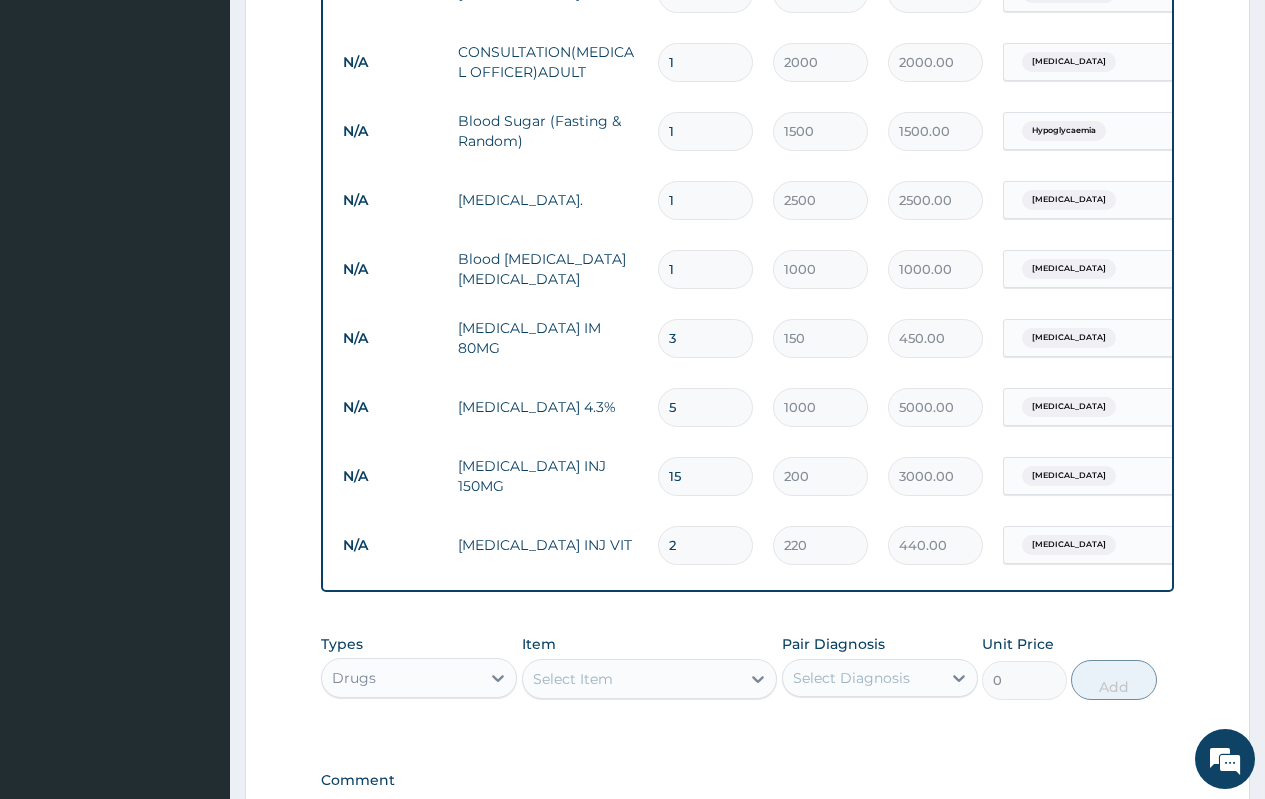 click on "Select Item" at bounding box center (632, 679) 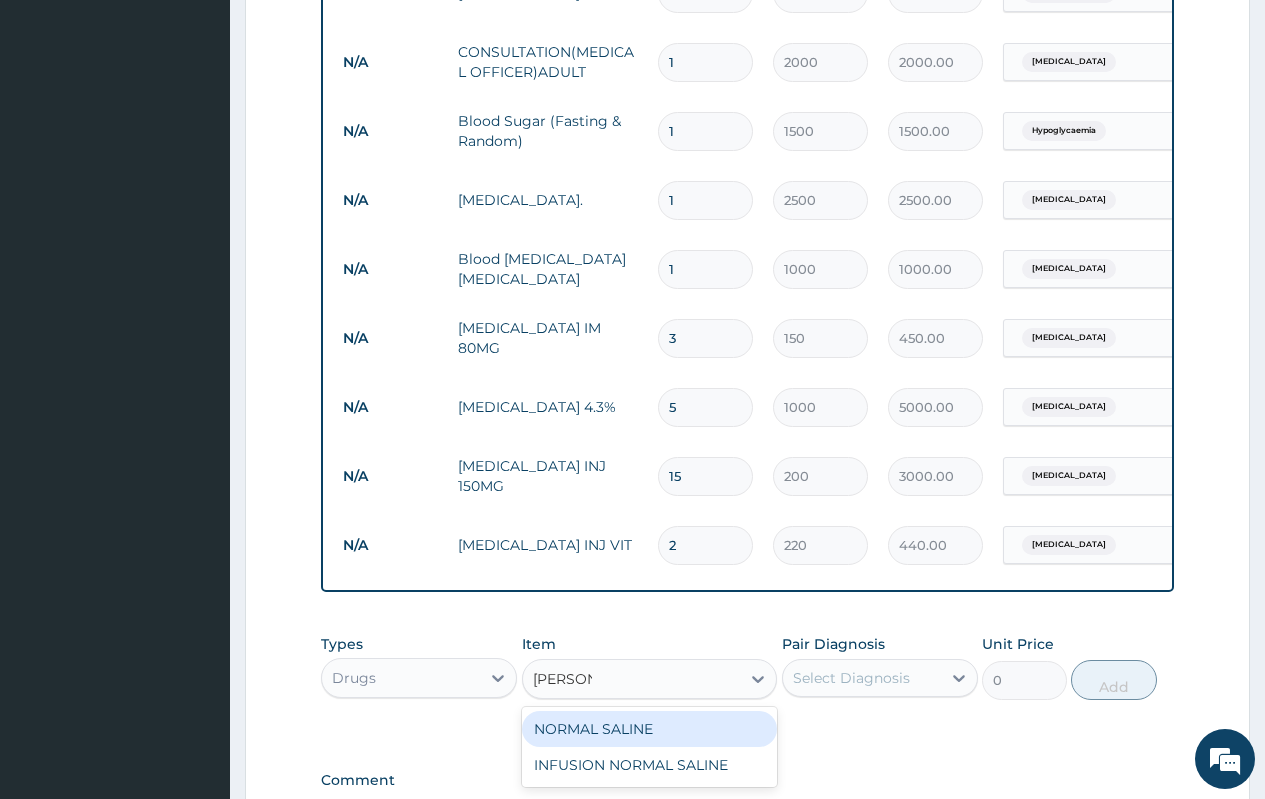type on "NORMAL" 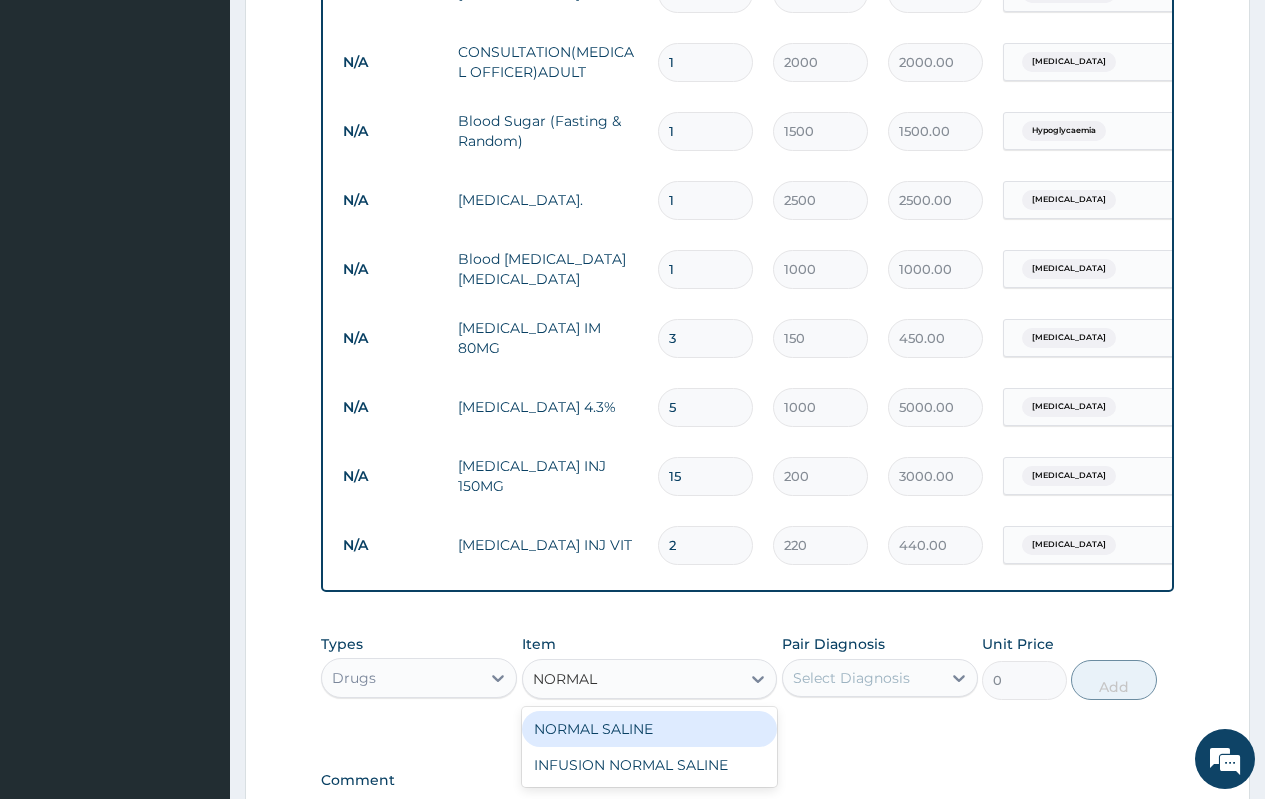 click on "NORMAL SALINE" at bounding box center [650, 729] 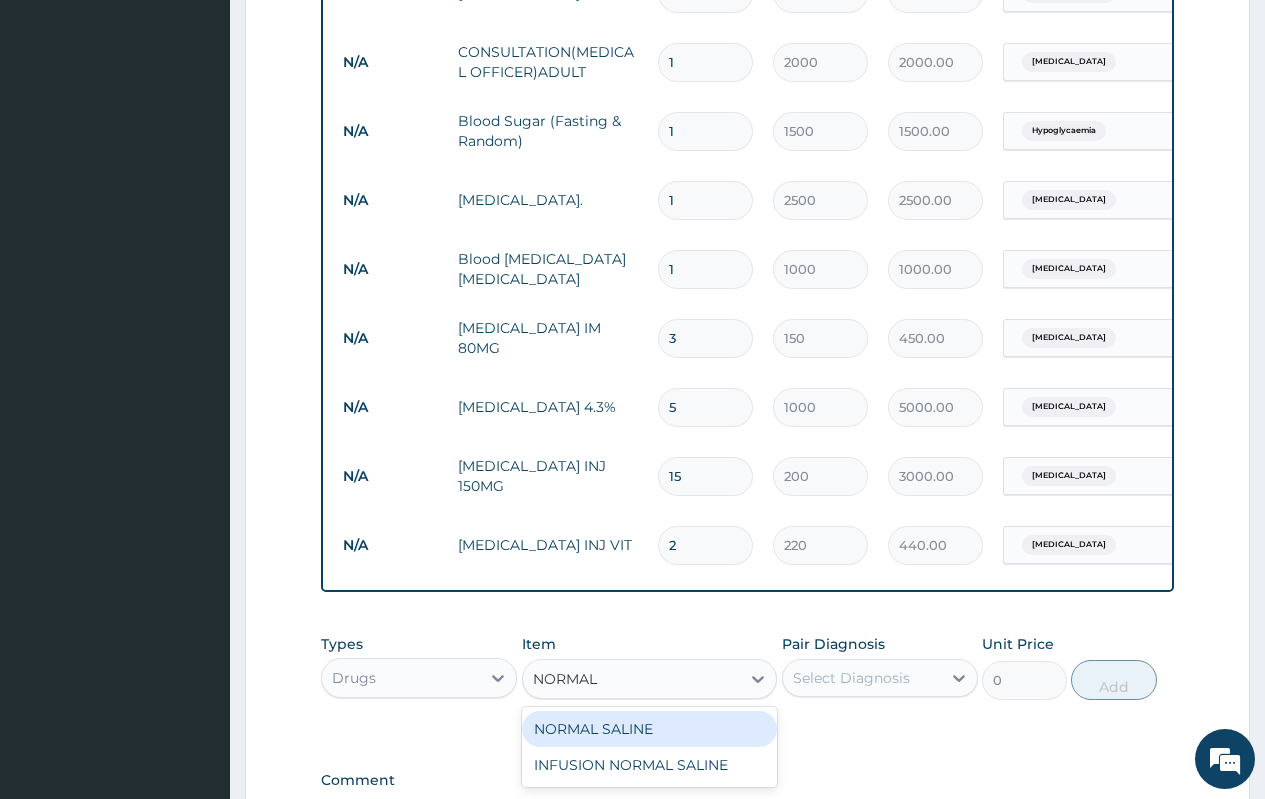 type 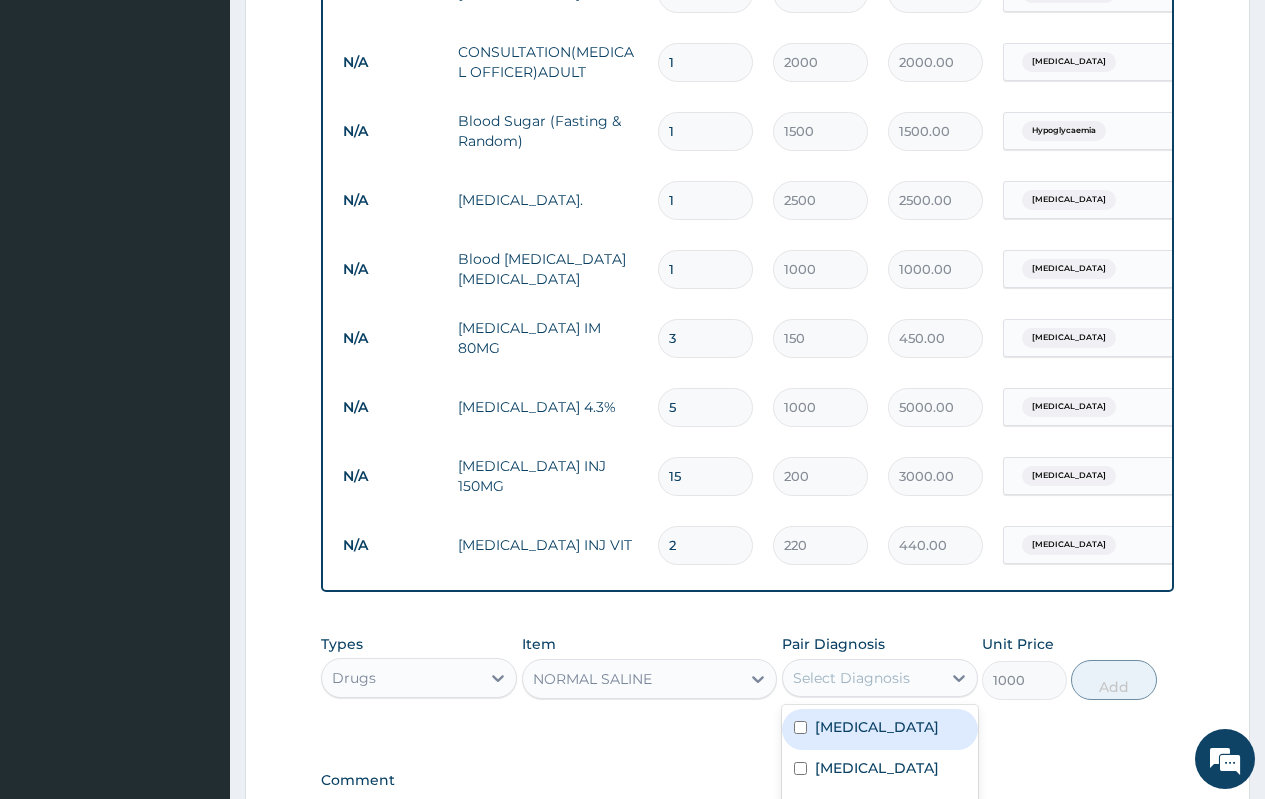 click on "Select Diagnosis" at bounding box center (851, 678) 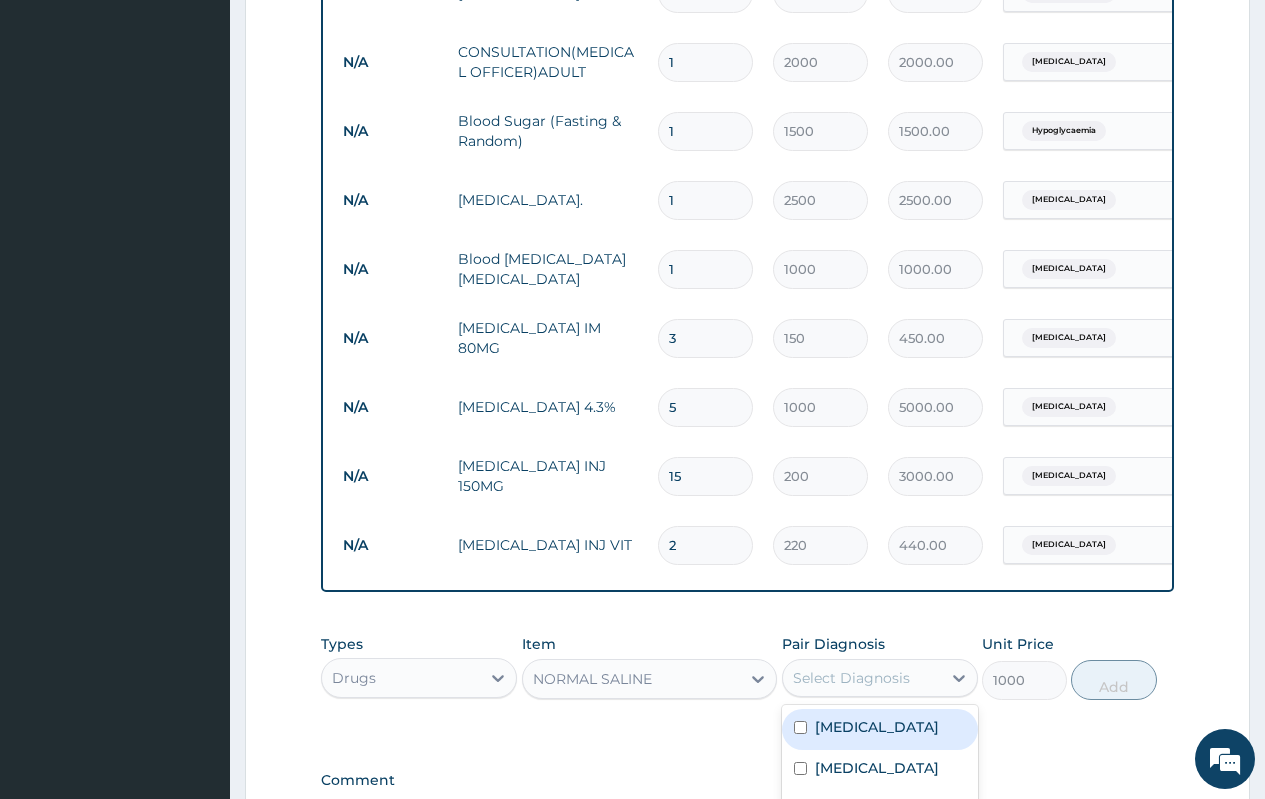 click on "Malaria" at bounding box center (877, 727) 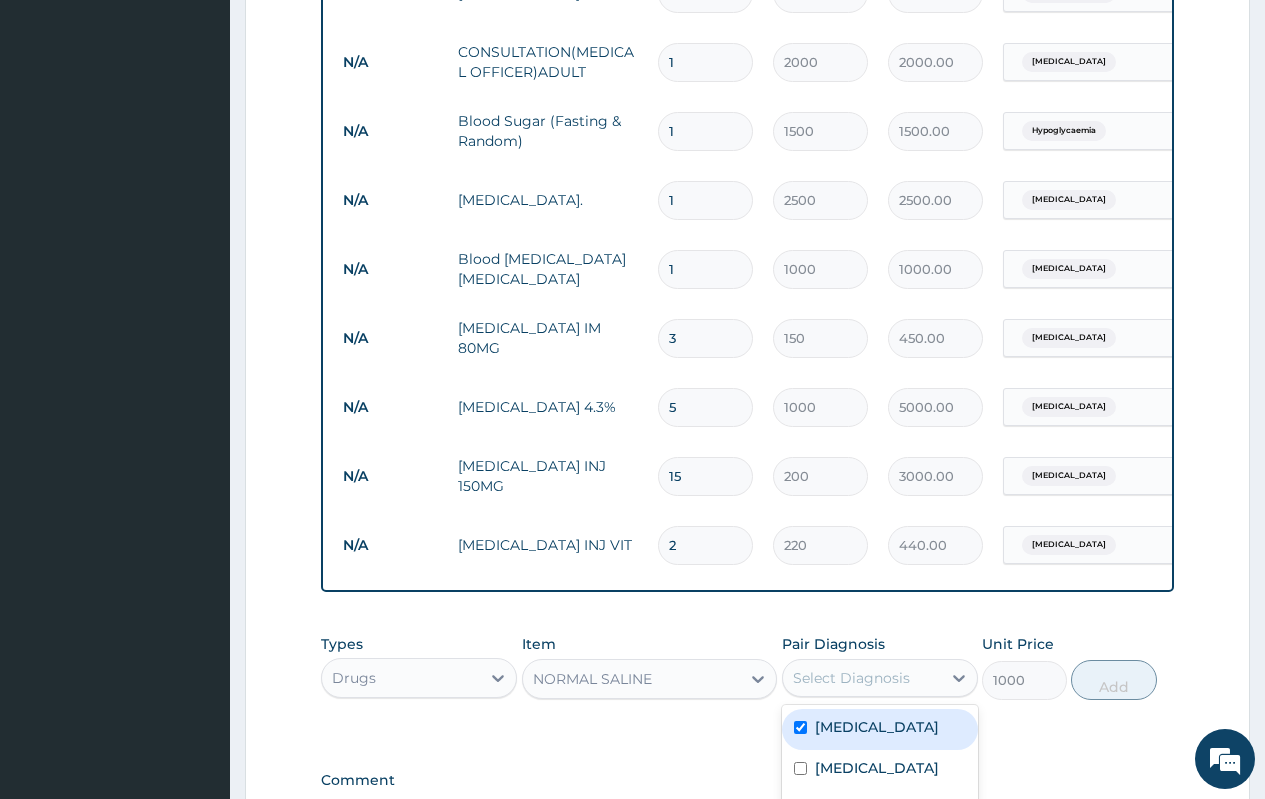 checkbox on "true" 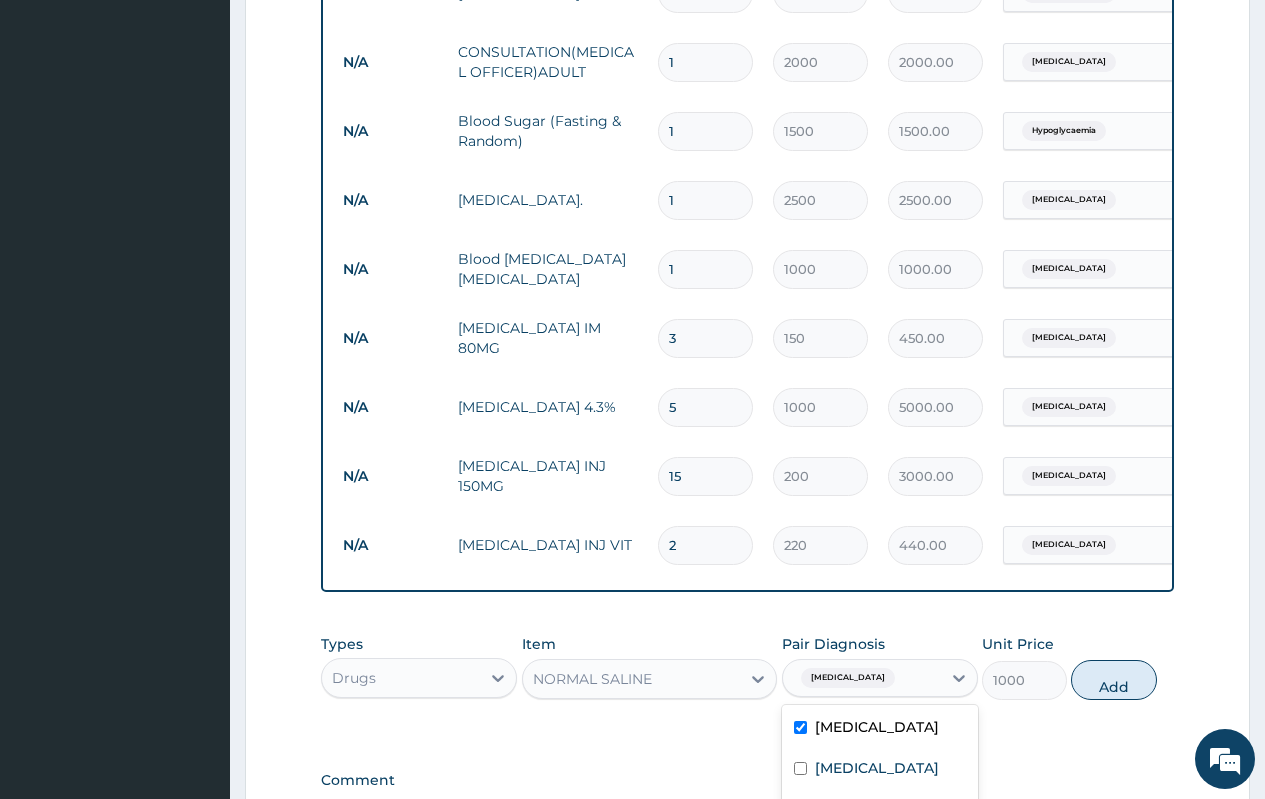 click on "Malaria" at bounding box center (862, 678) 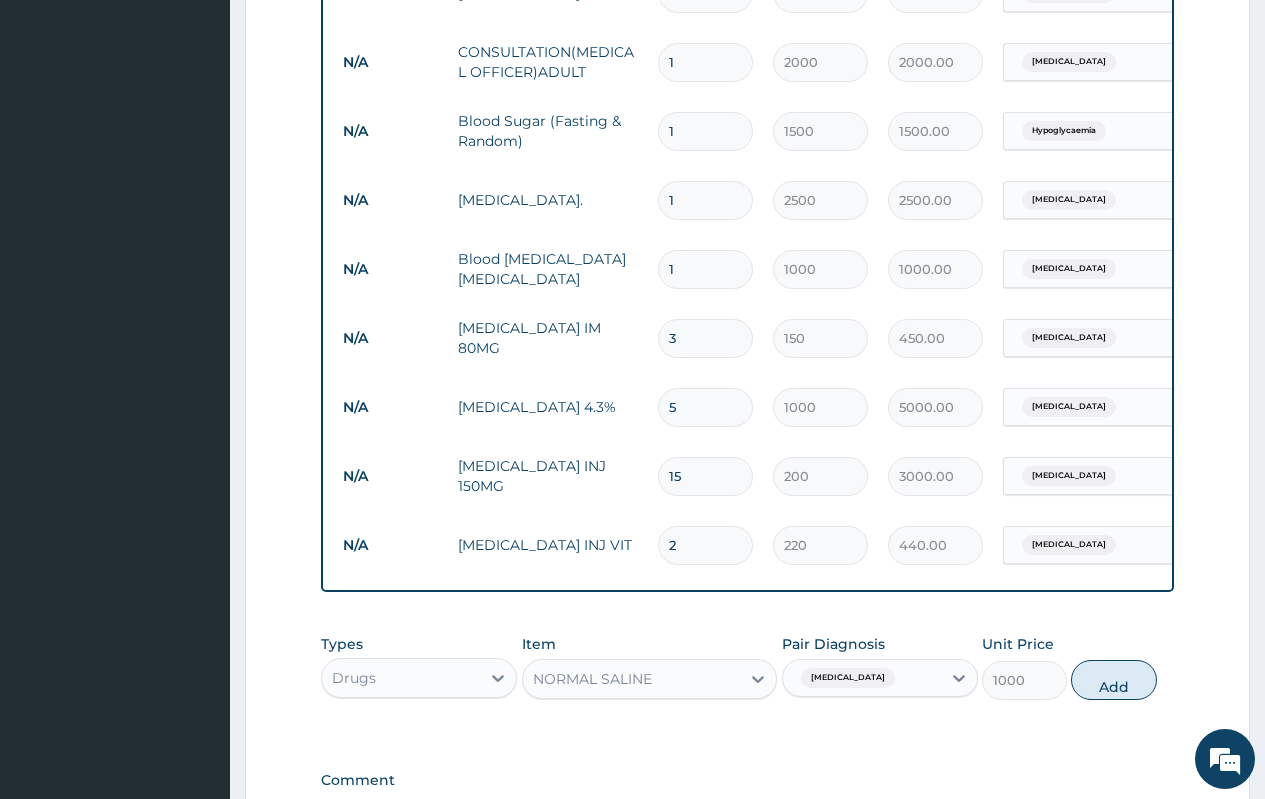 scroll, scrollTop: 1253, scrollLeft: 0, axis: vertical 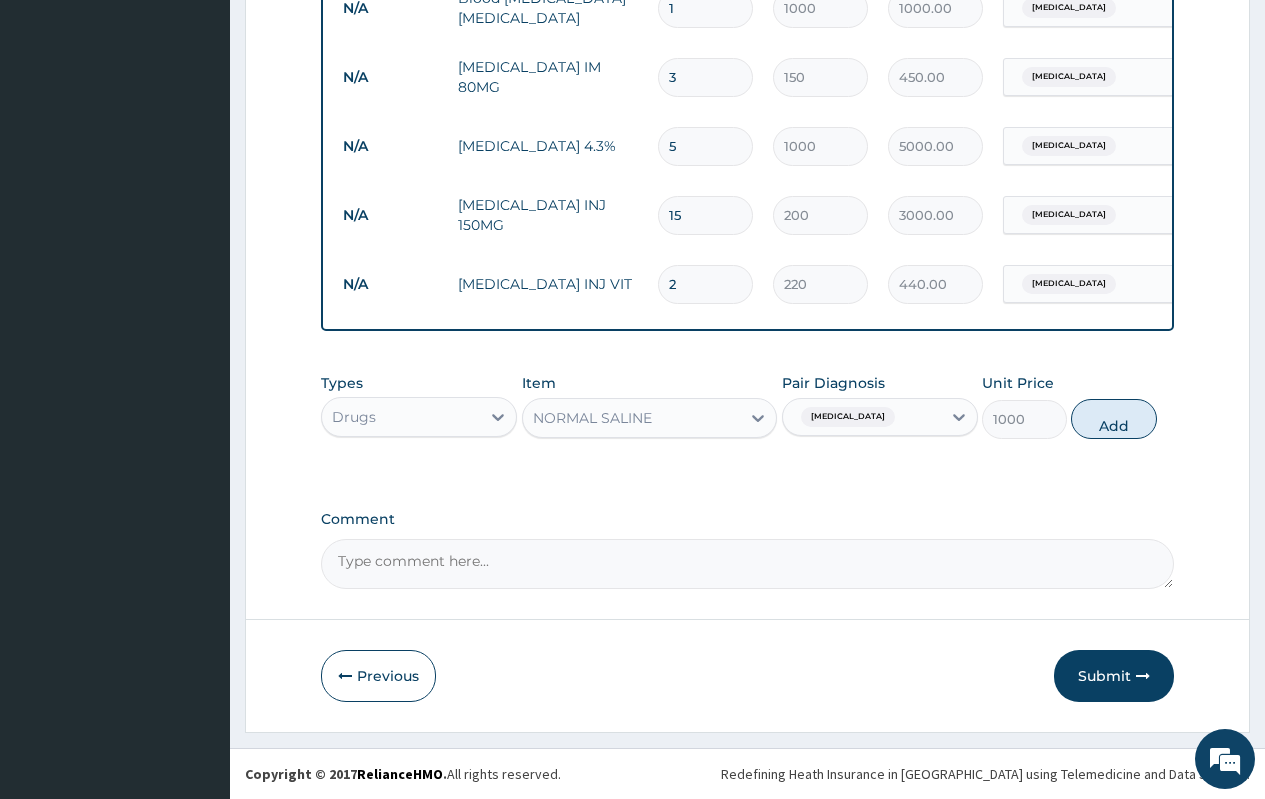 click on "Malaria" at bounding box center (862, 417) 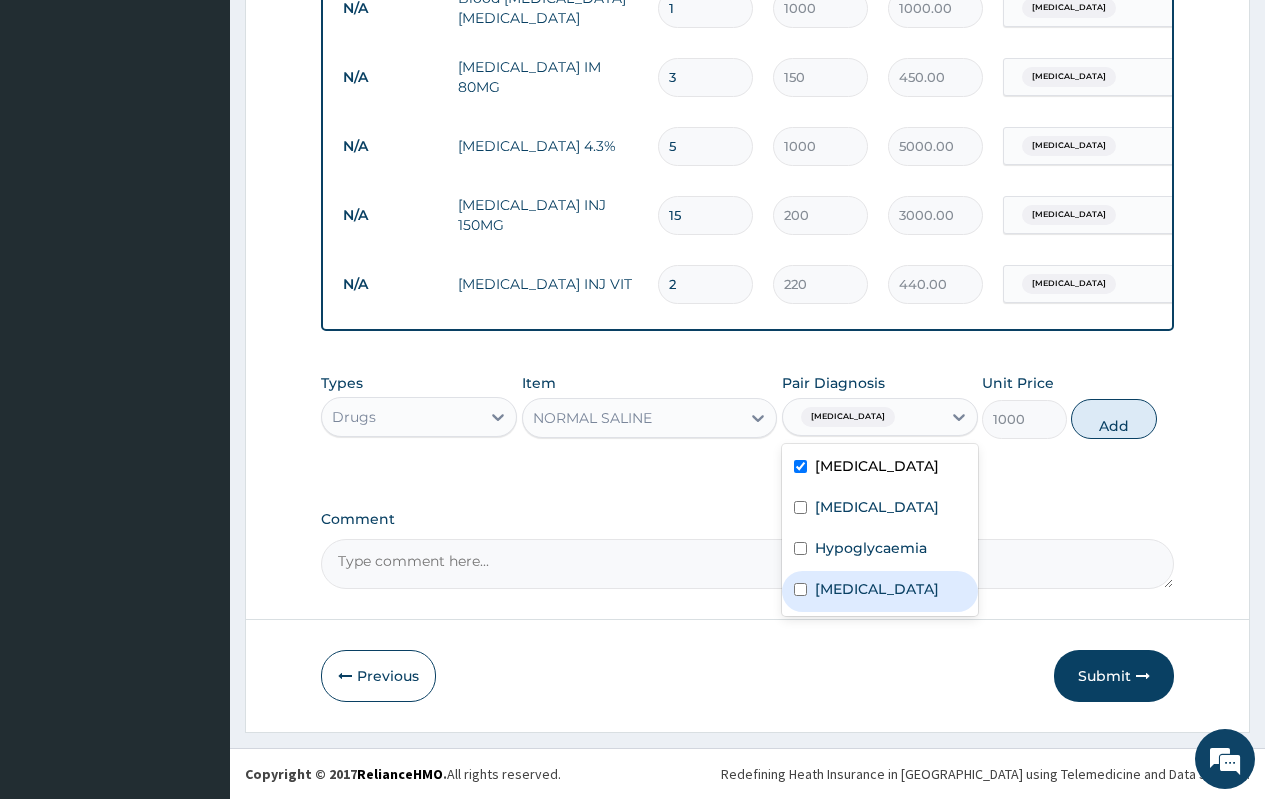 click on "Gastroenteritis" at bounding box center (877, 589) 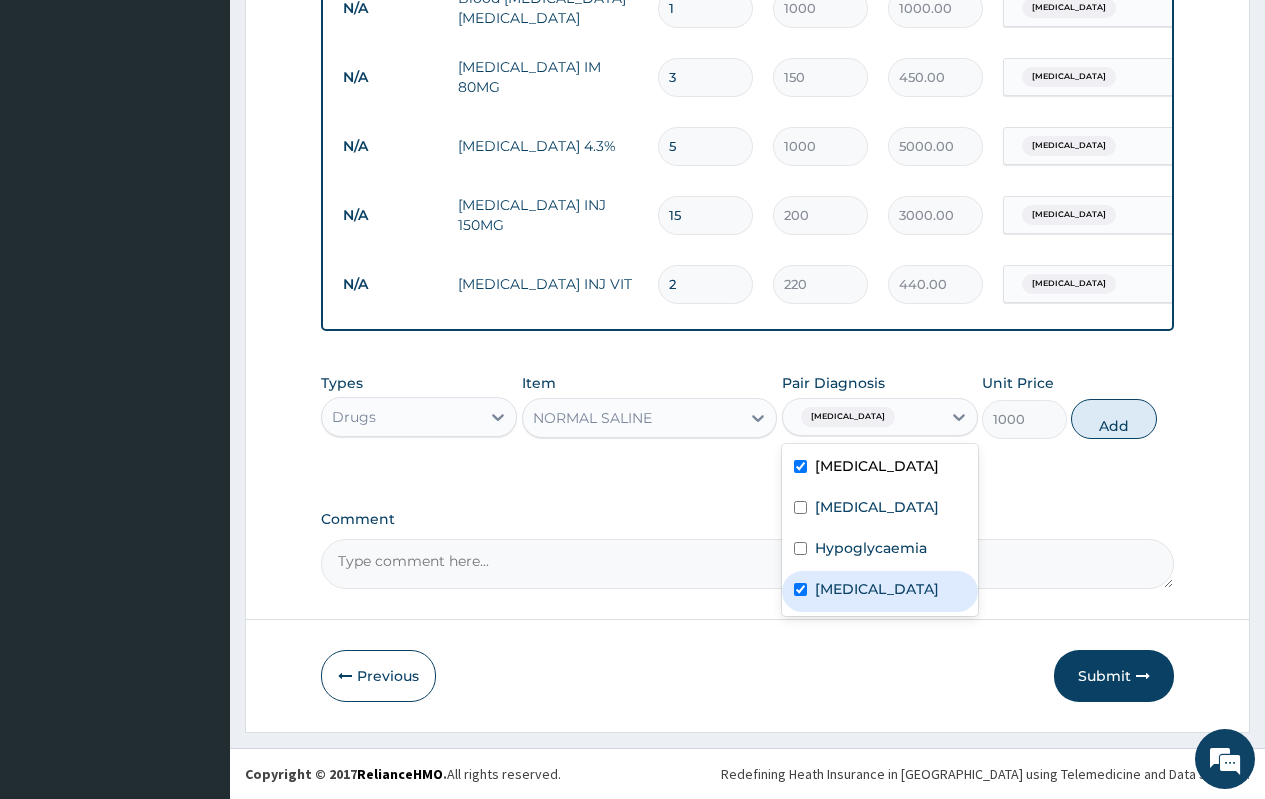 checkbox on "true" 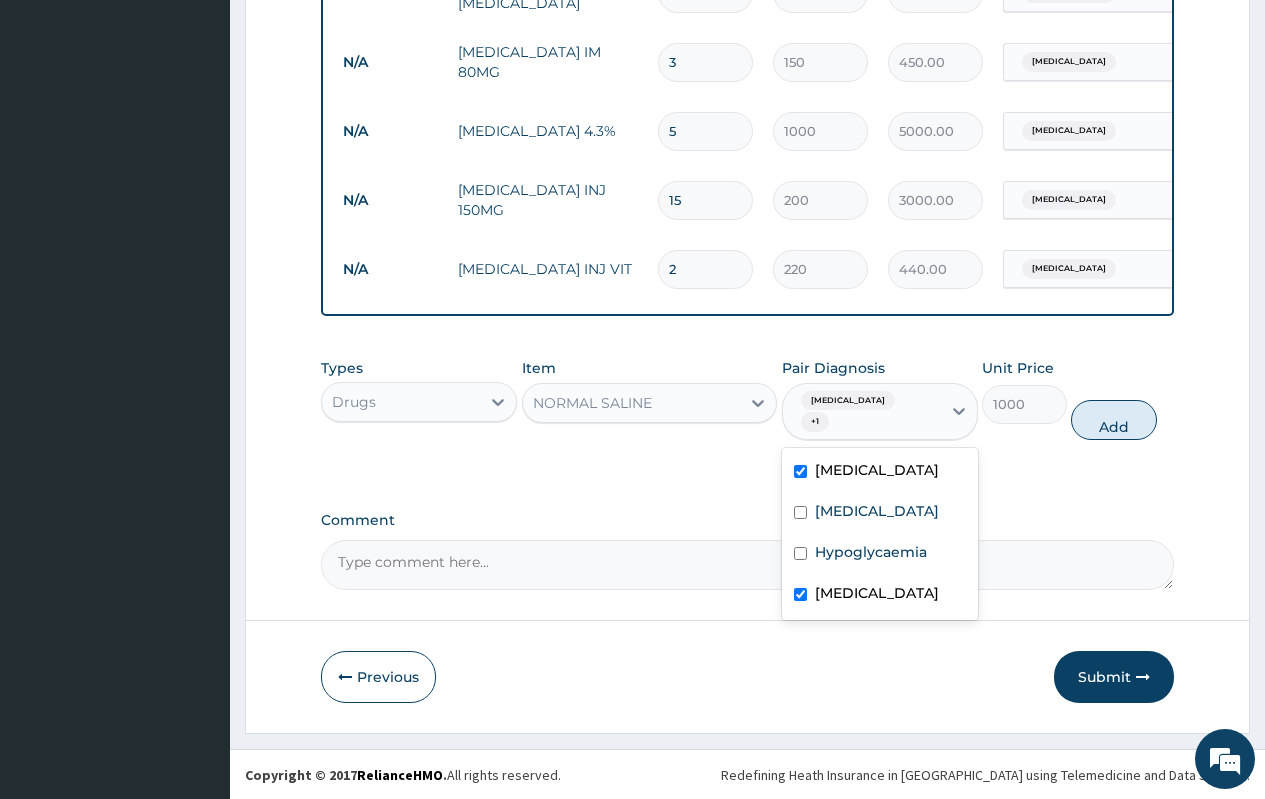 click on "Malaria" at bounding box center [880, 472] 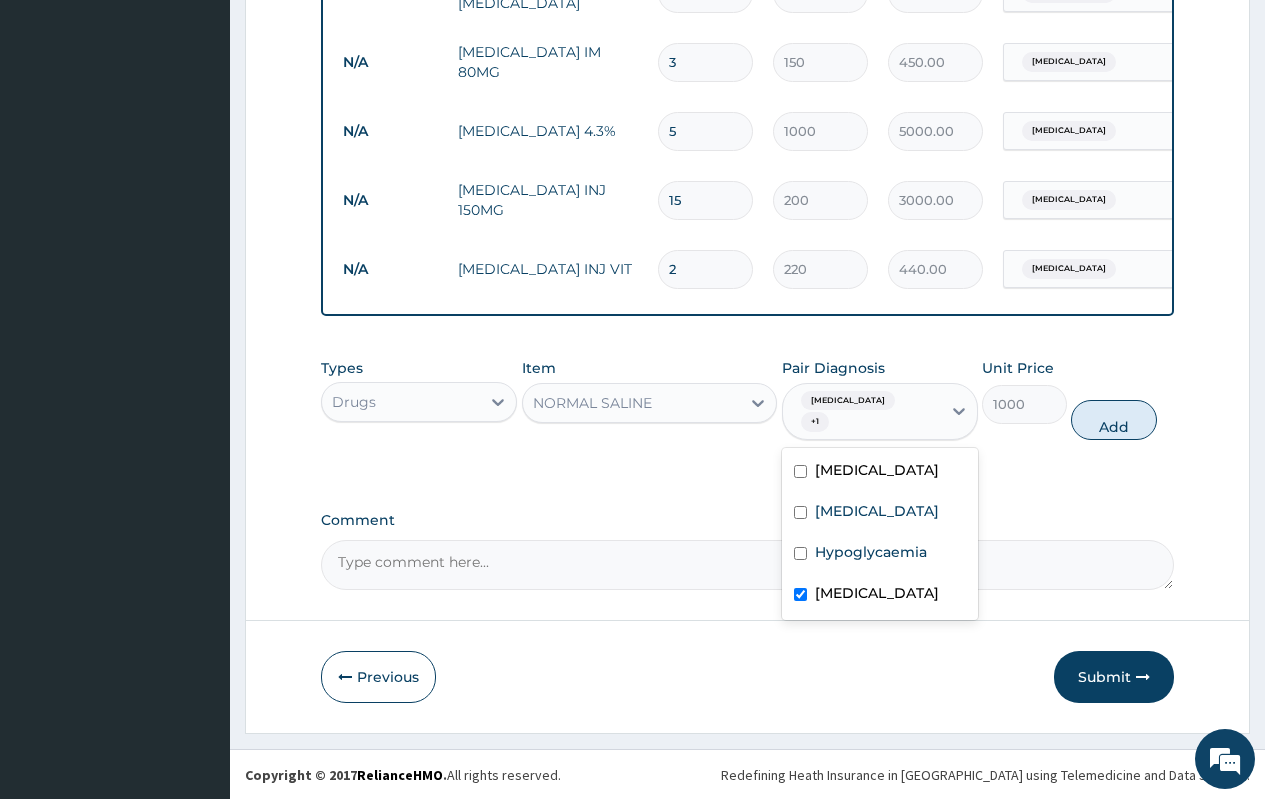 checkbox on "false" 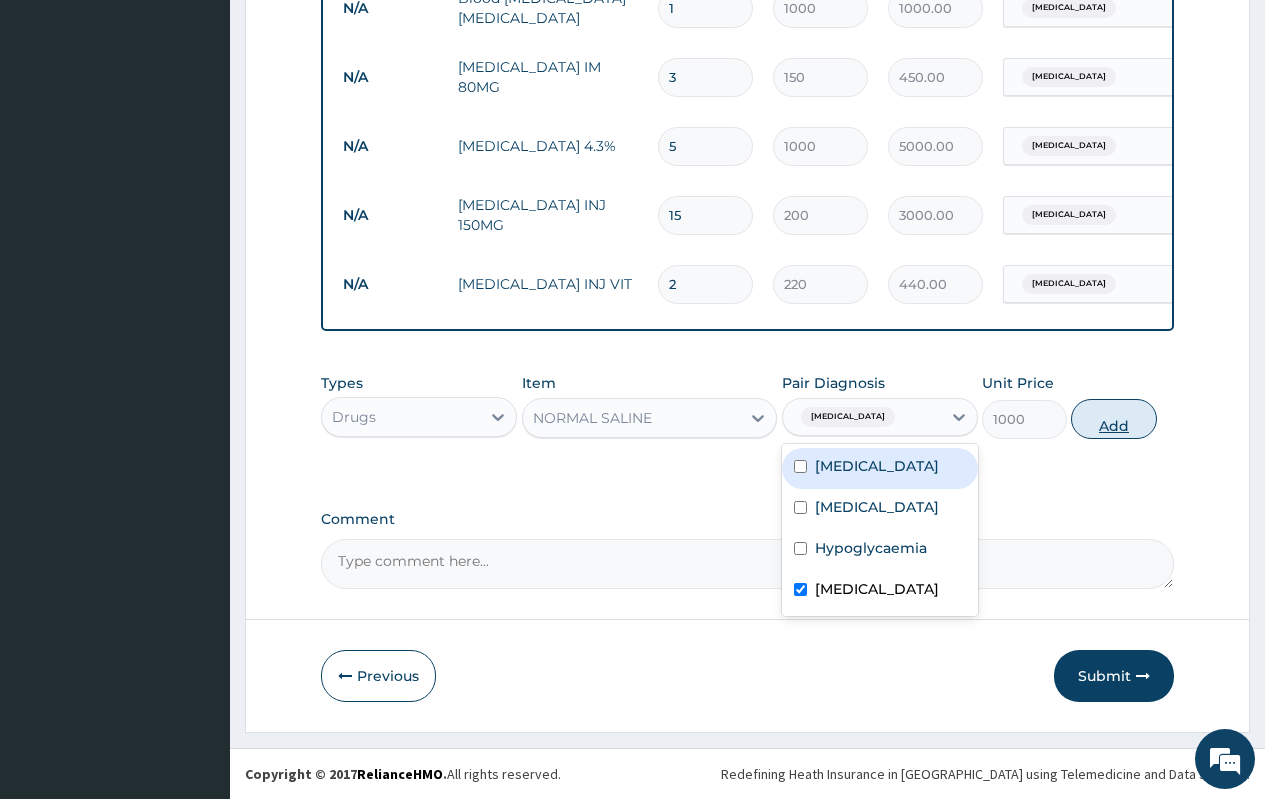 click on "Add" at bounding box center [1113, 419] 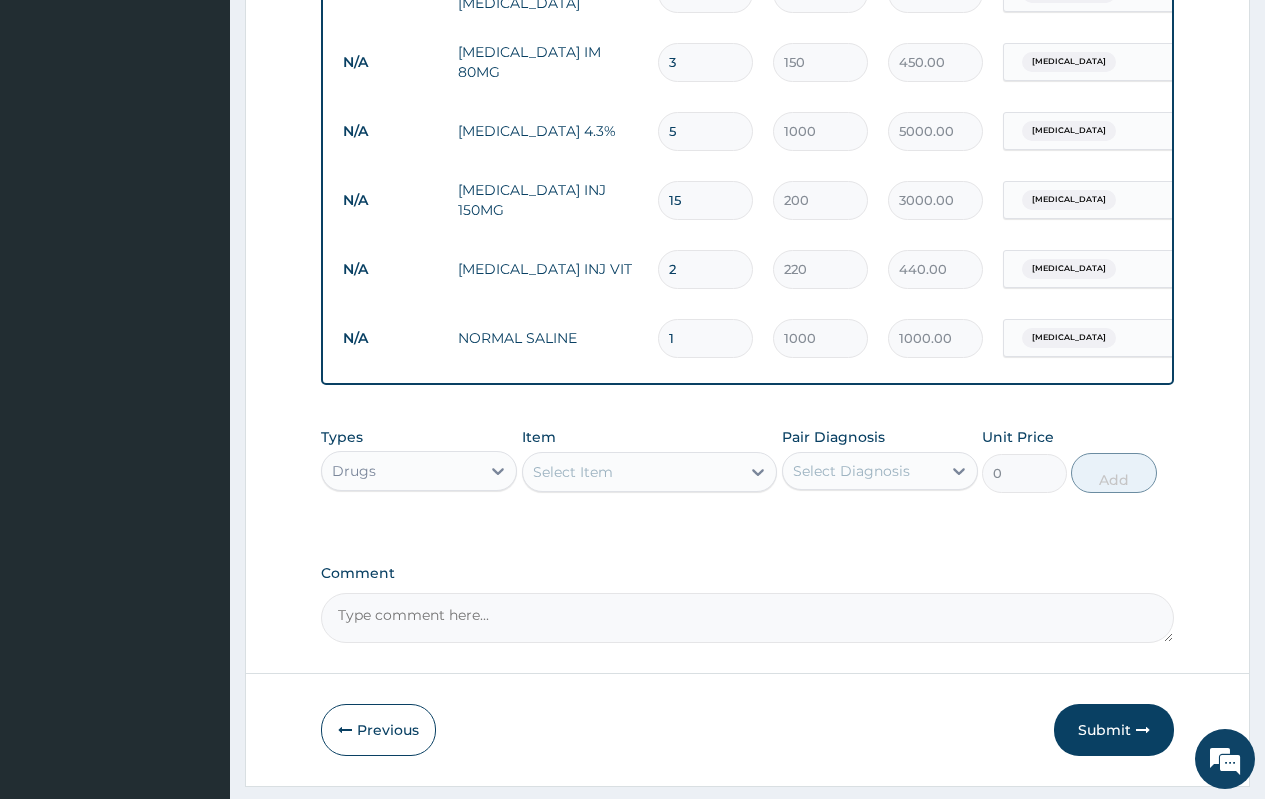 type 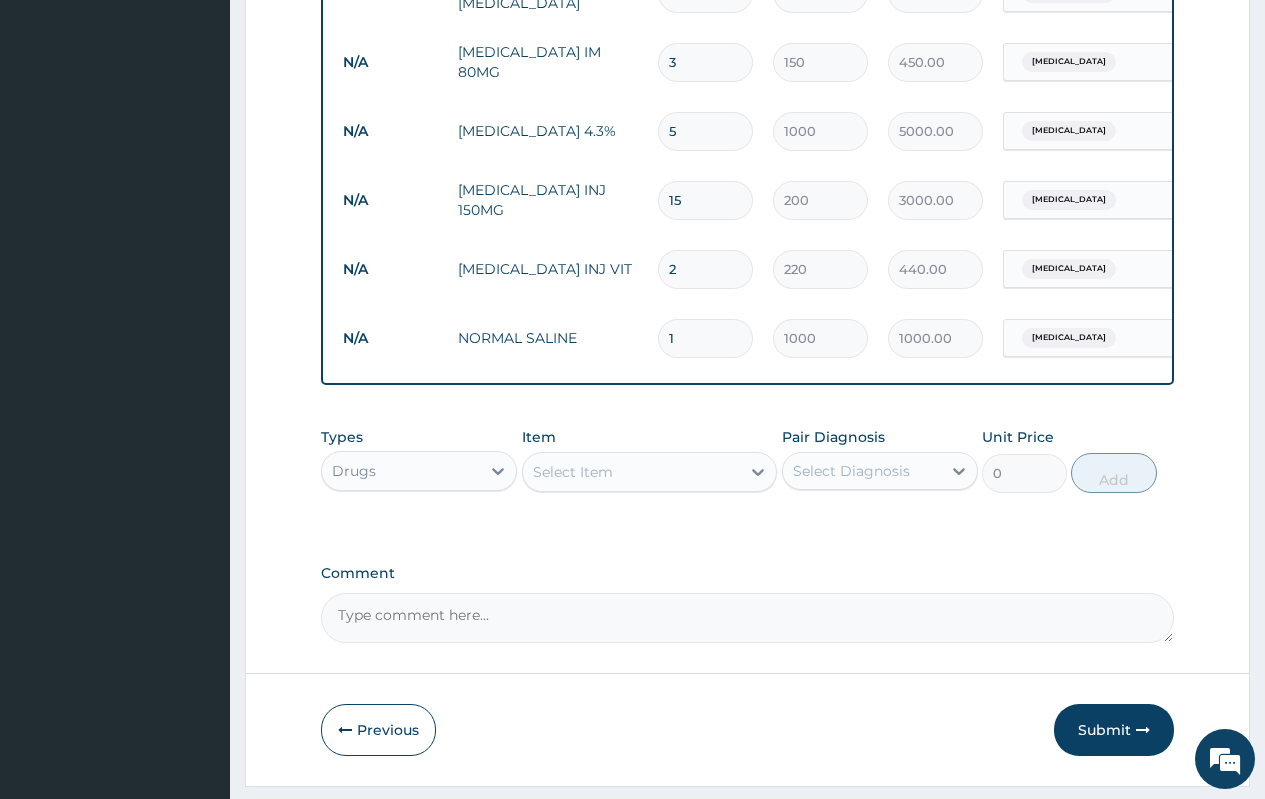type on "0.00" 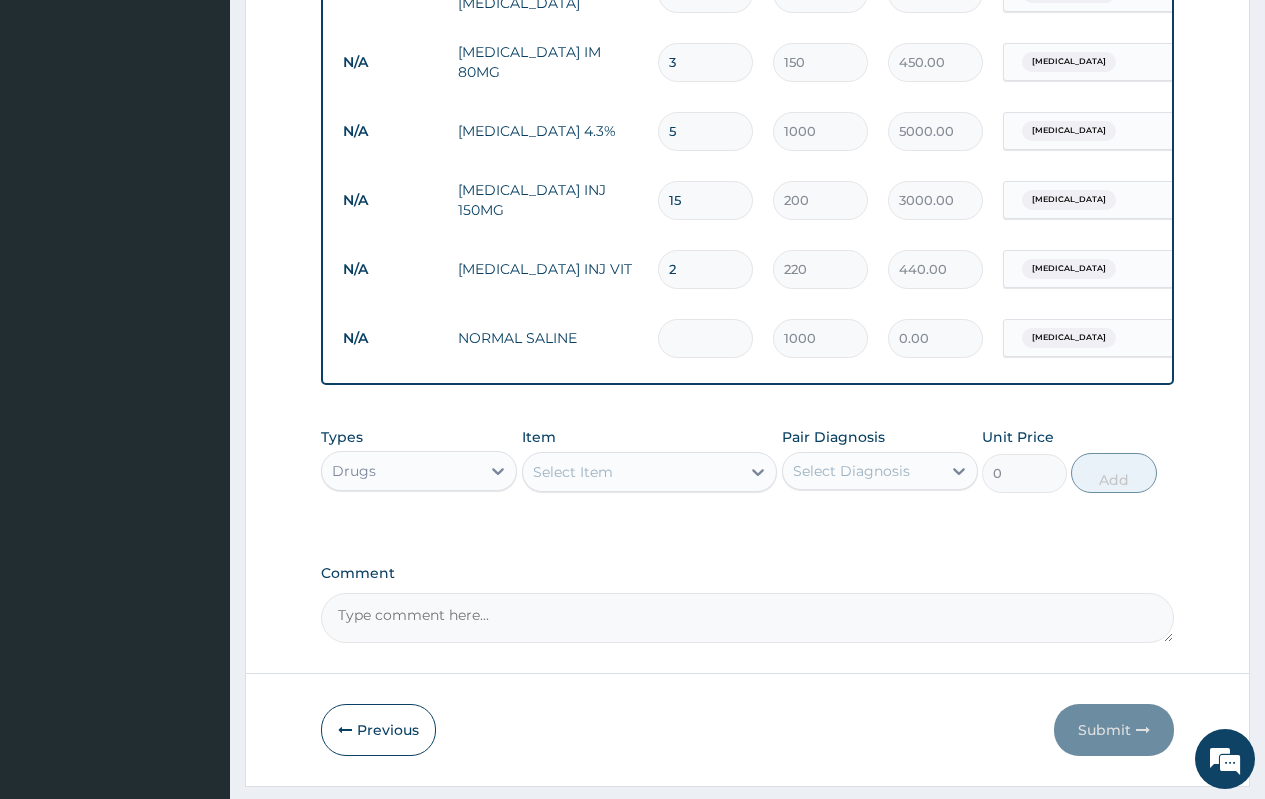 type on "2" 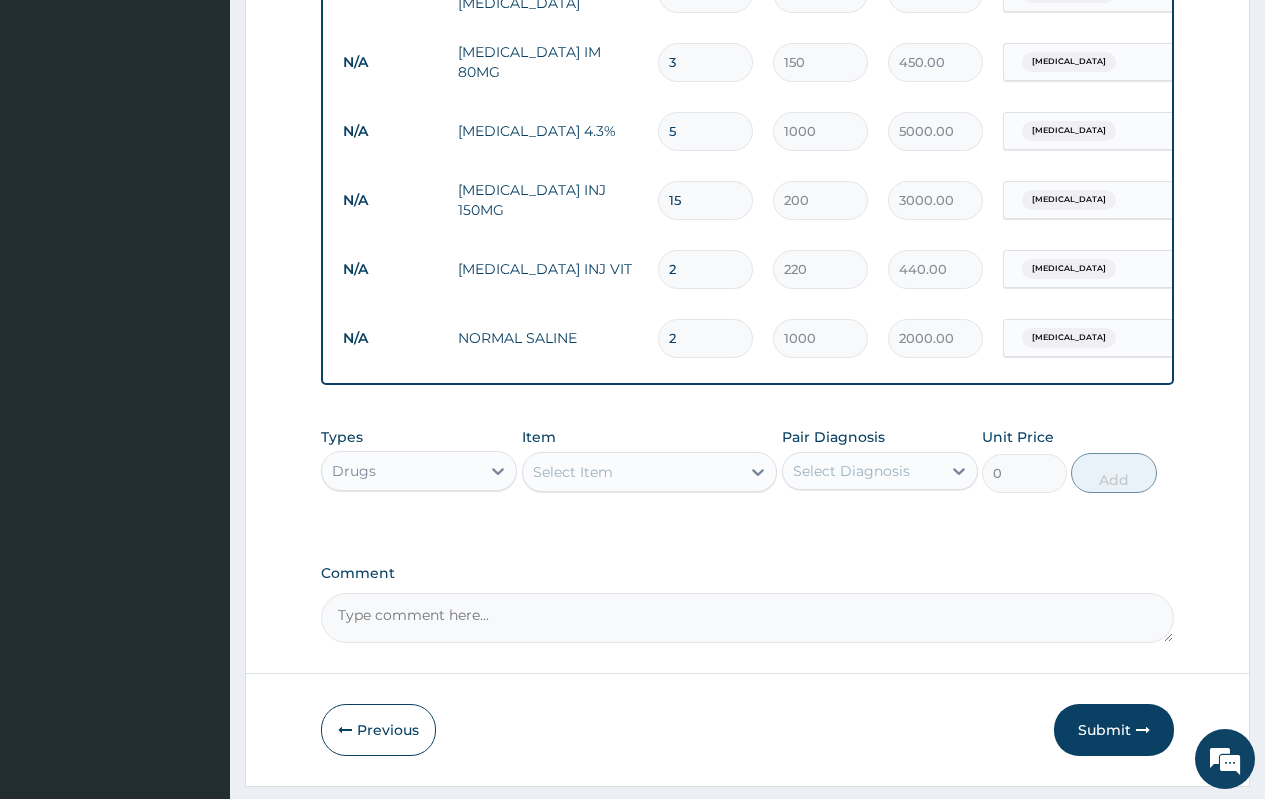type on "2" 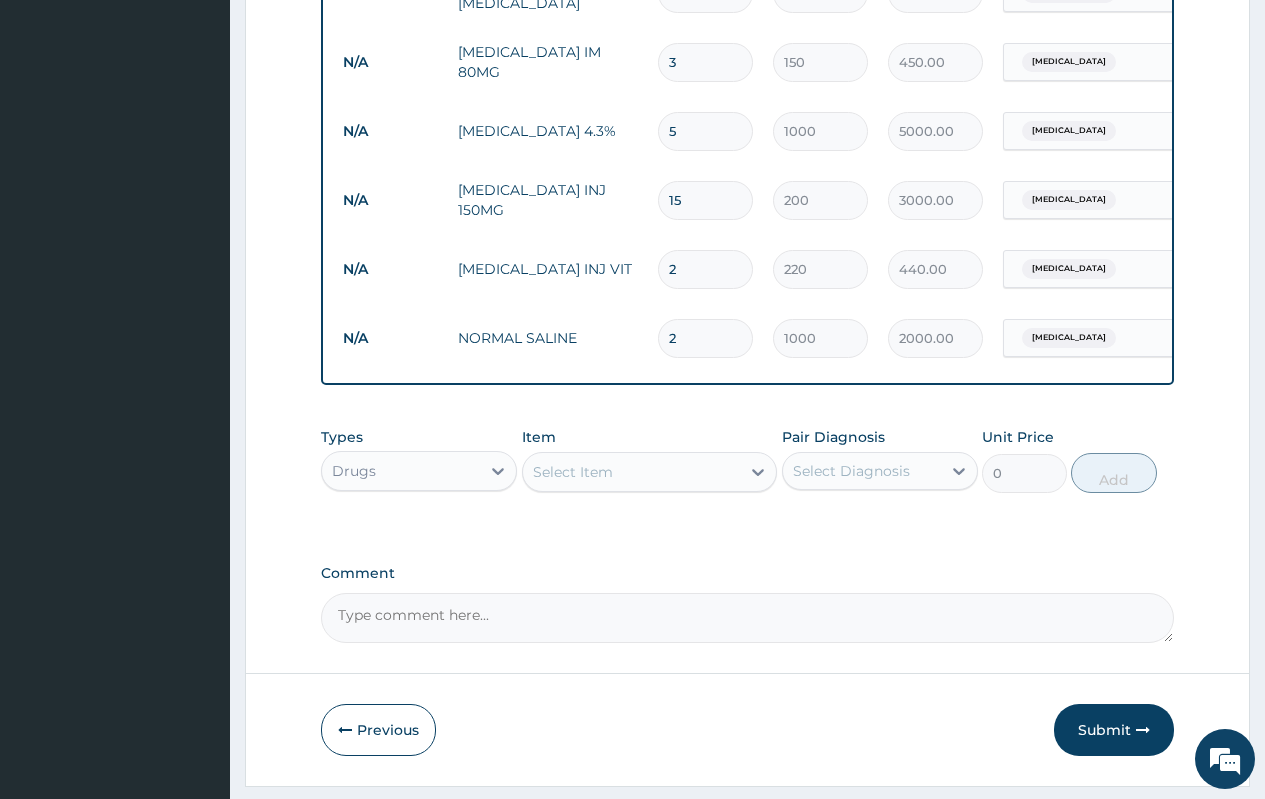 click on "Select Item" at bounding box center (650, 472) 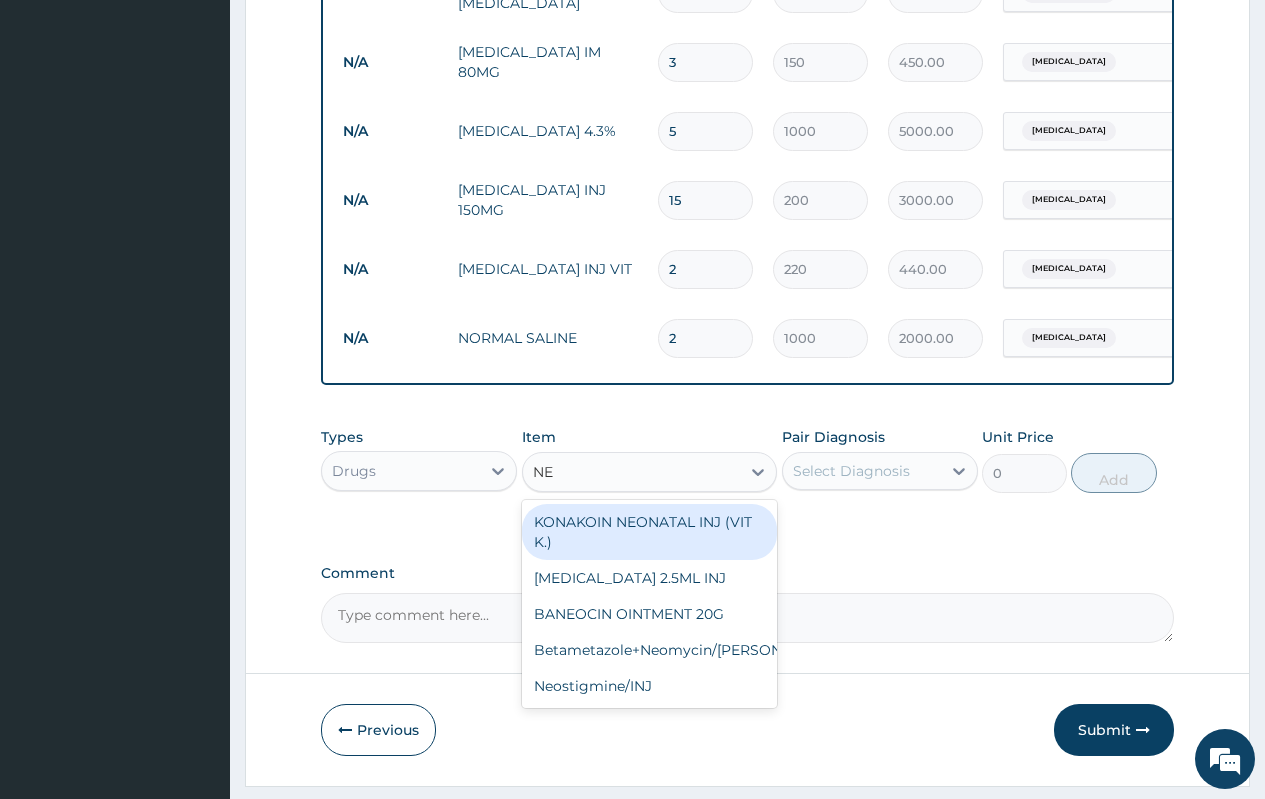 type on "N" 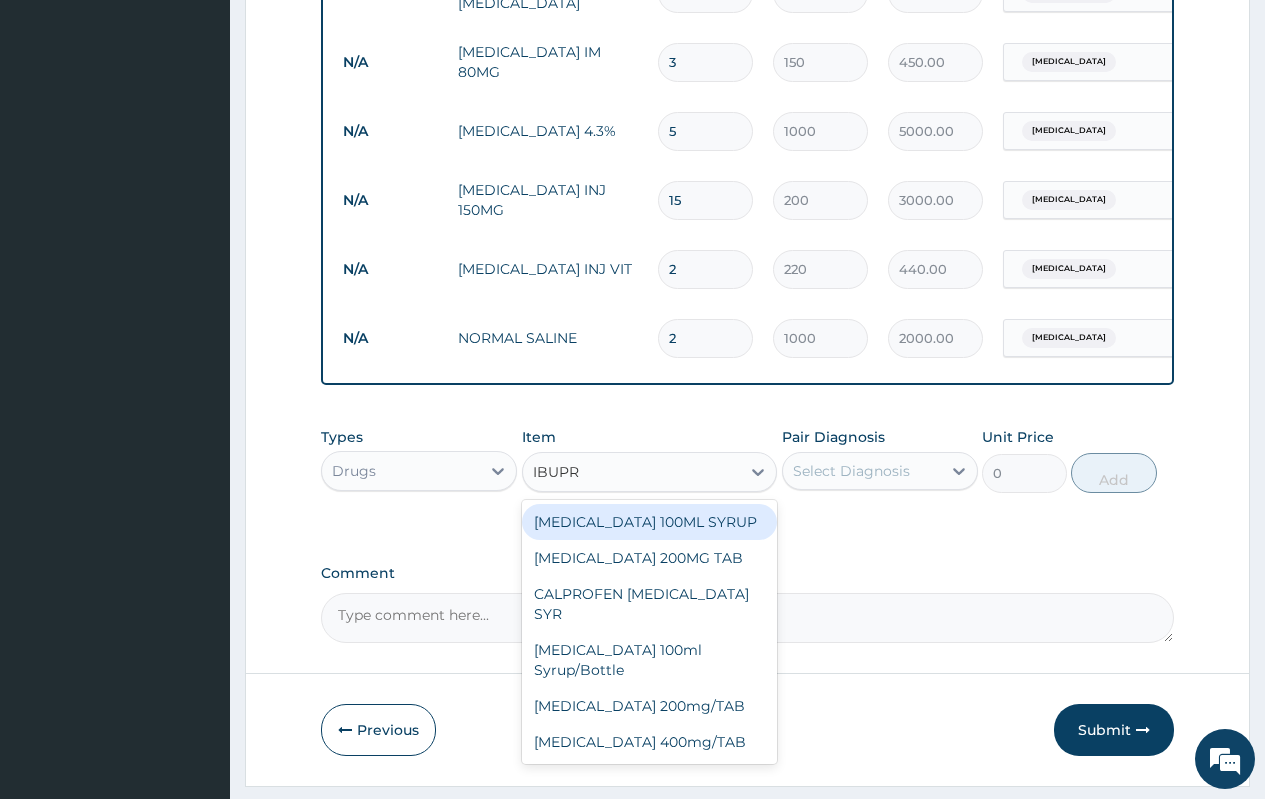 type on "IBUPRO" 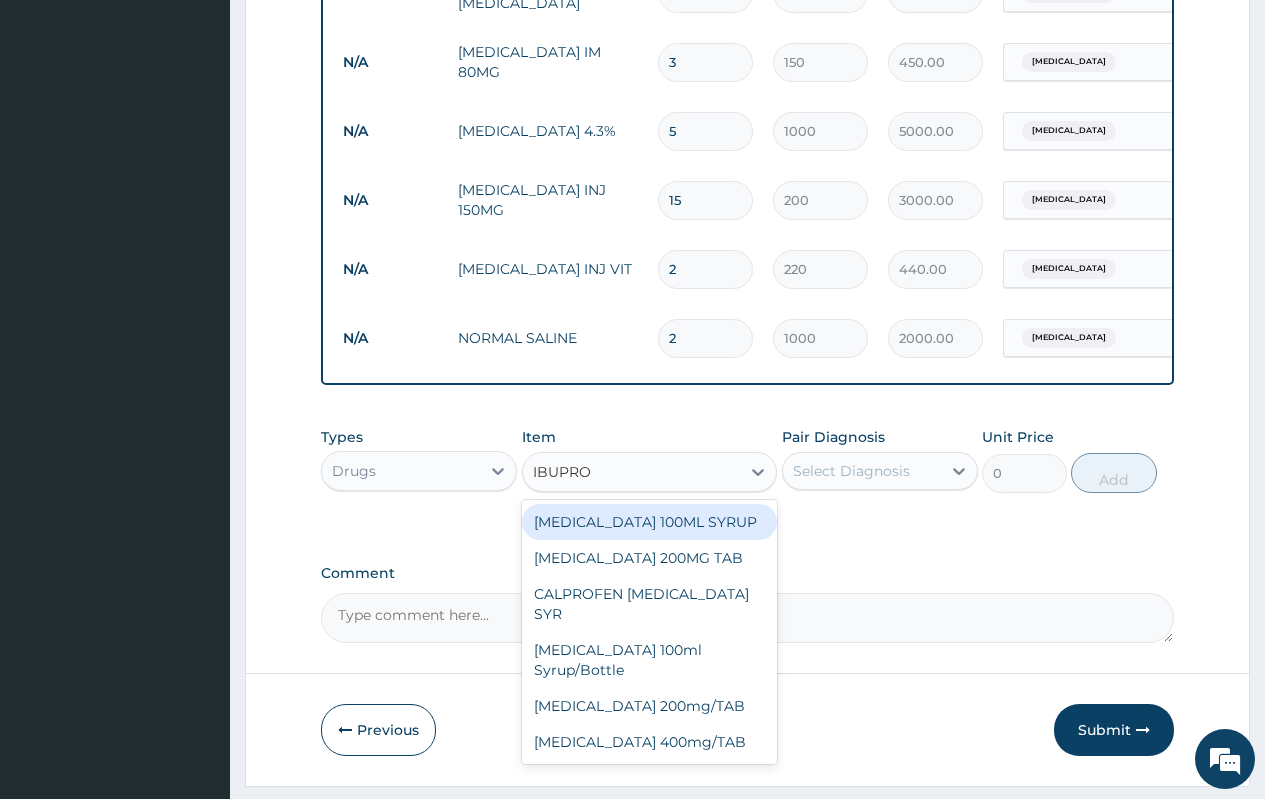 click on "IBUPROFEN 100ML SYRUP" at bounding box center [650, 522] 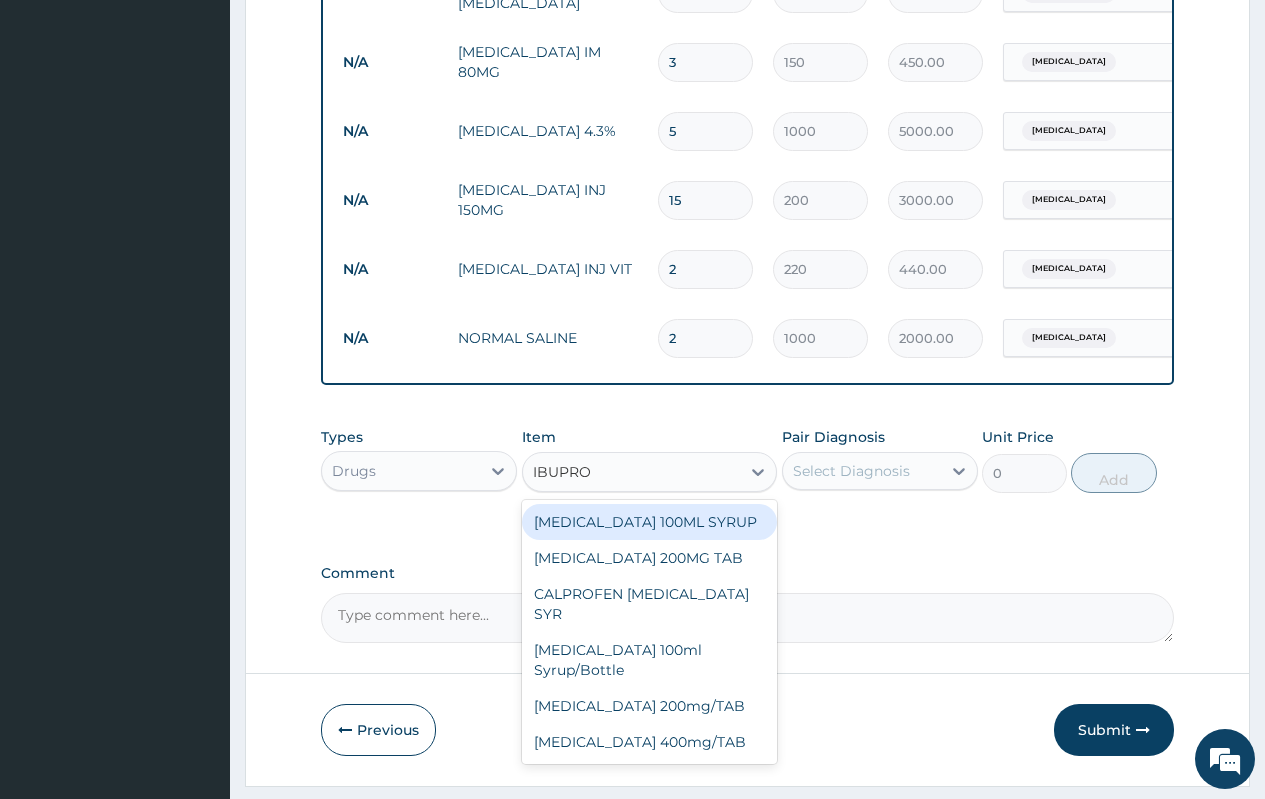 type 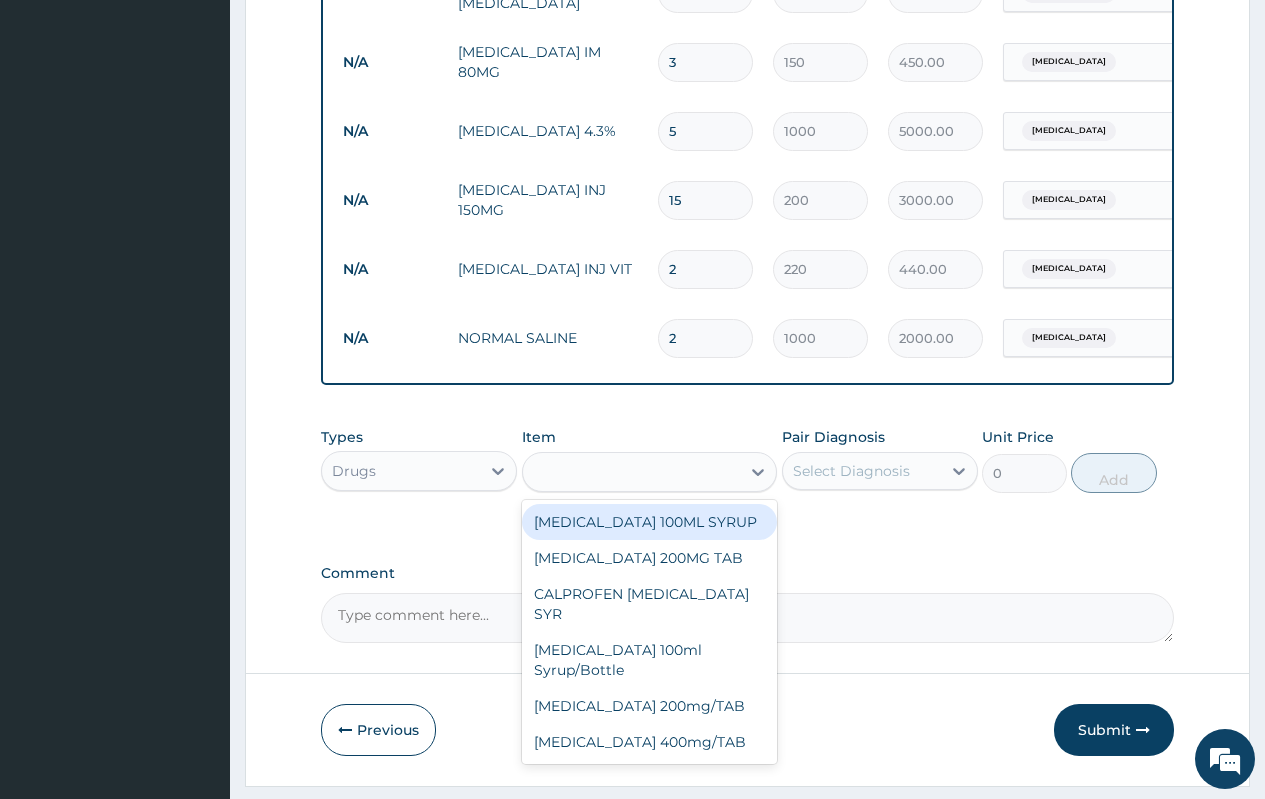 type on "400" 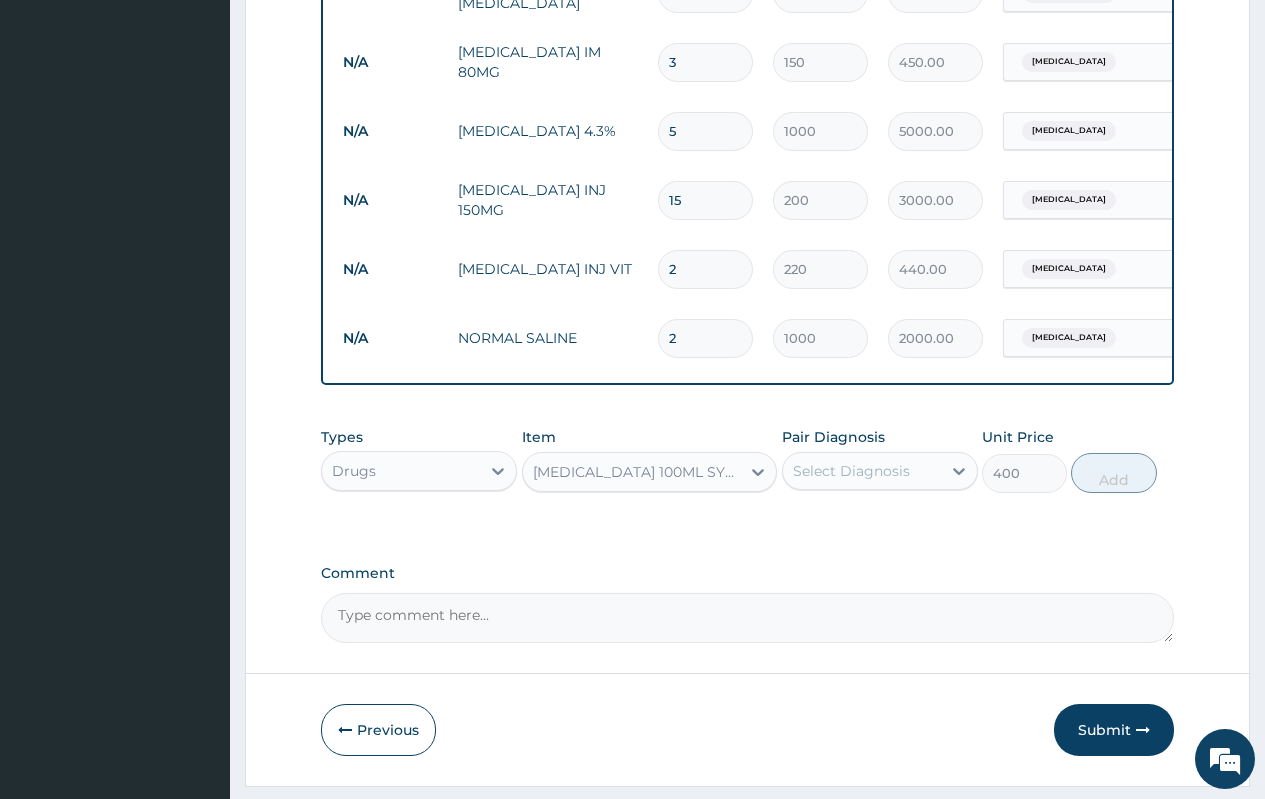click on "IBUPROFEN 100ML SYRUP" at bounding box center (638, 472) 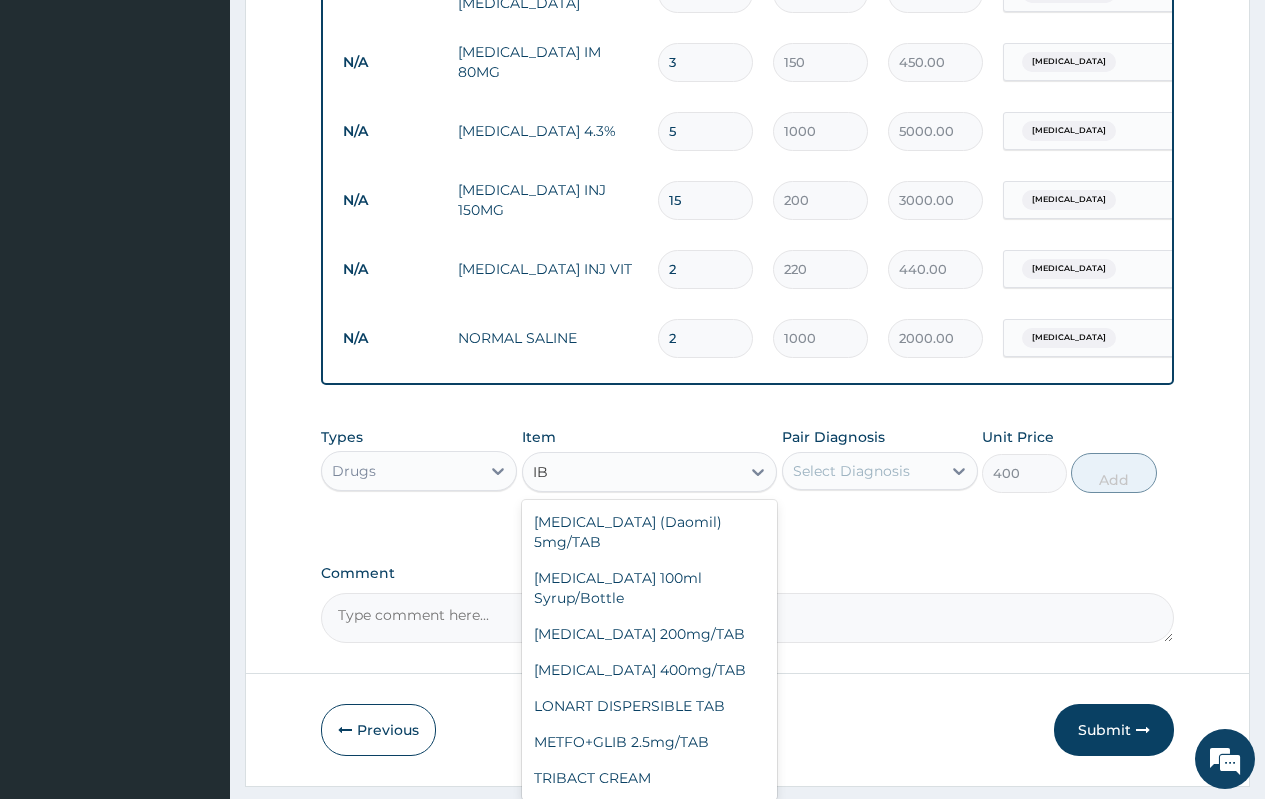 scroll, scrollTop: 0, scrollLeft: 0, axis: both 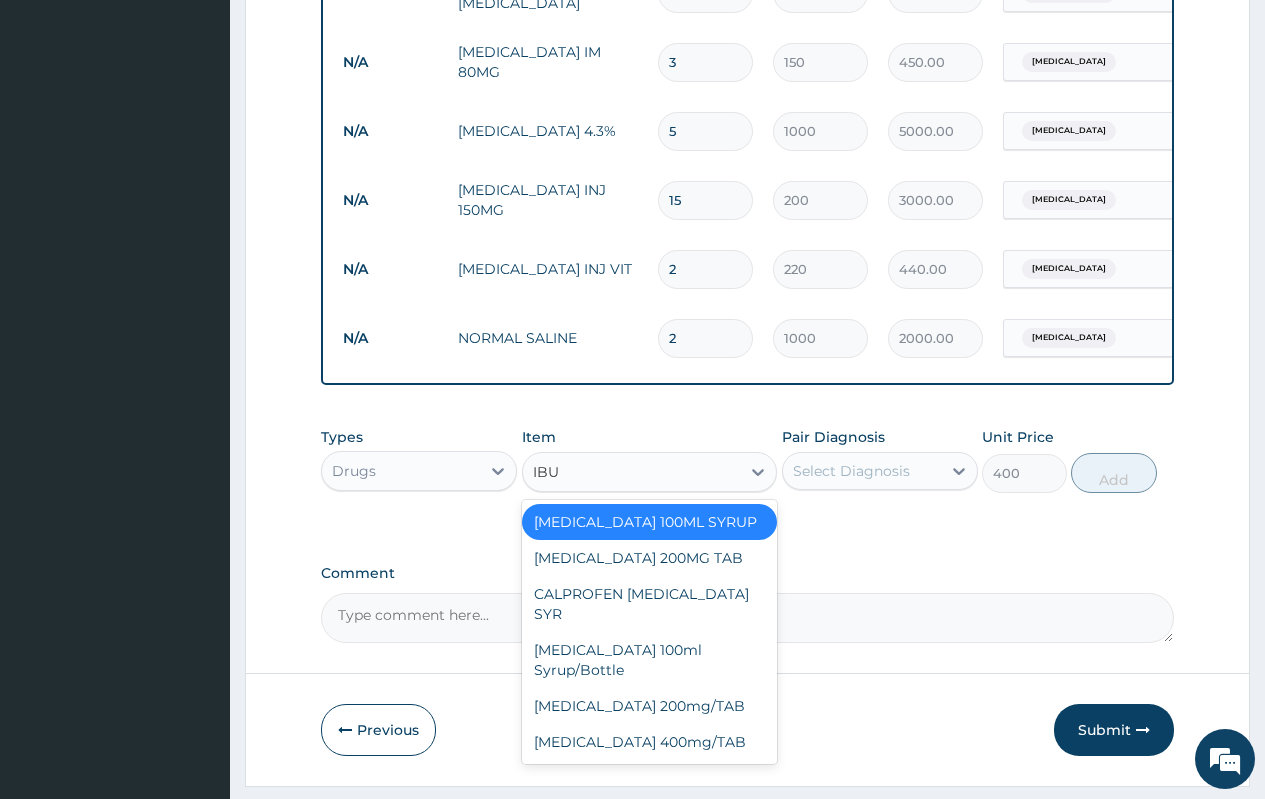 type on "IBUP" 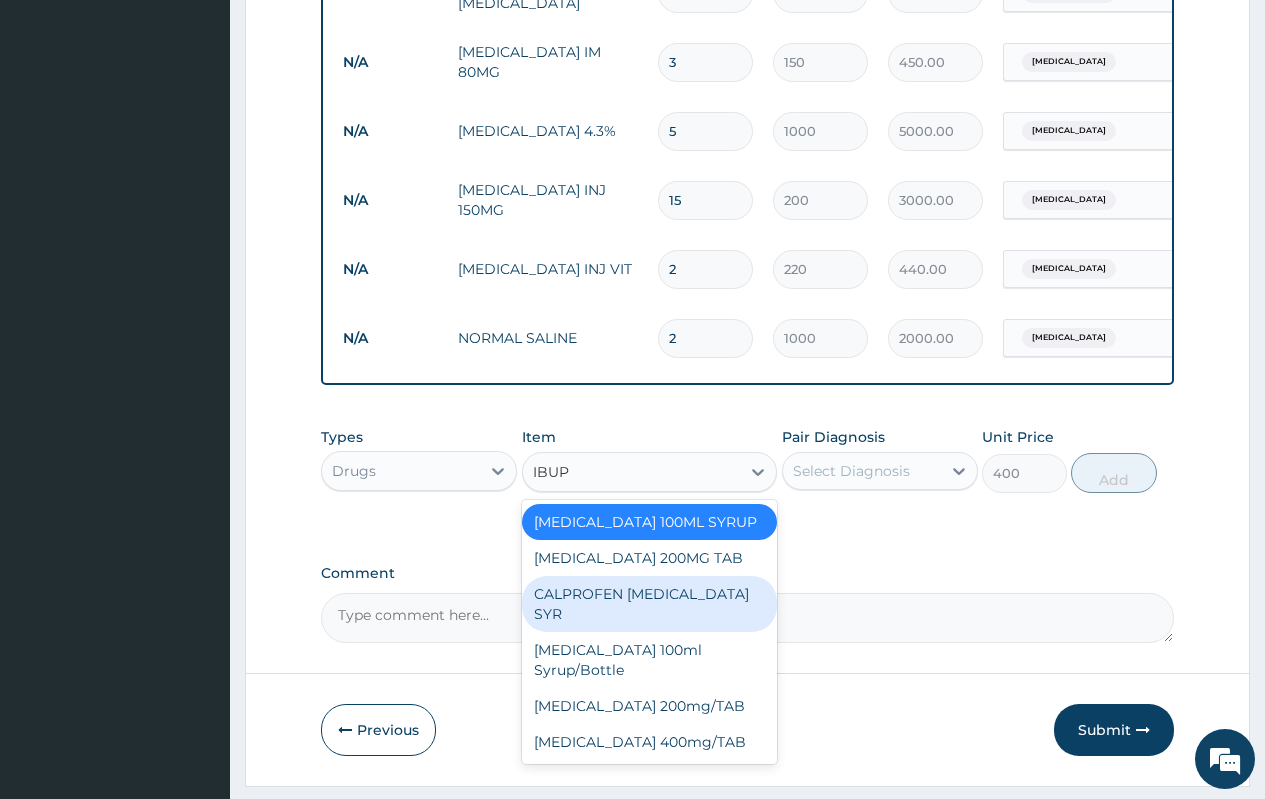 click on "CALPROFEN IBUPROFEN SYR" at bounding box center (650, 604) 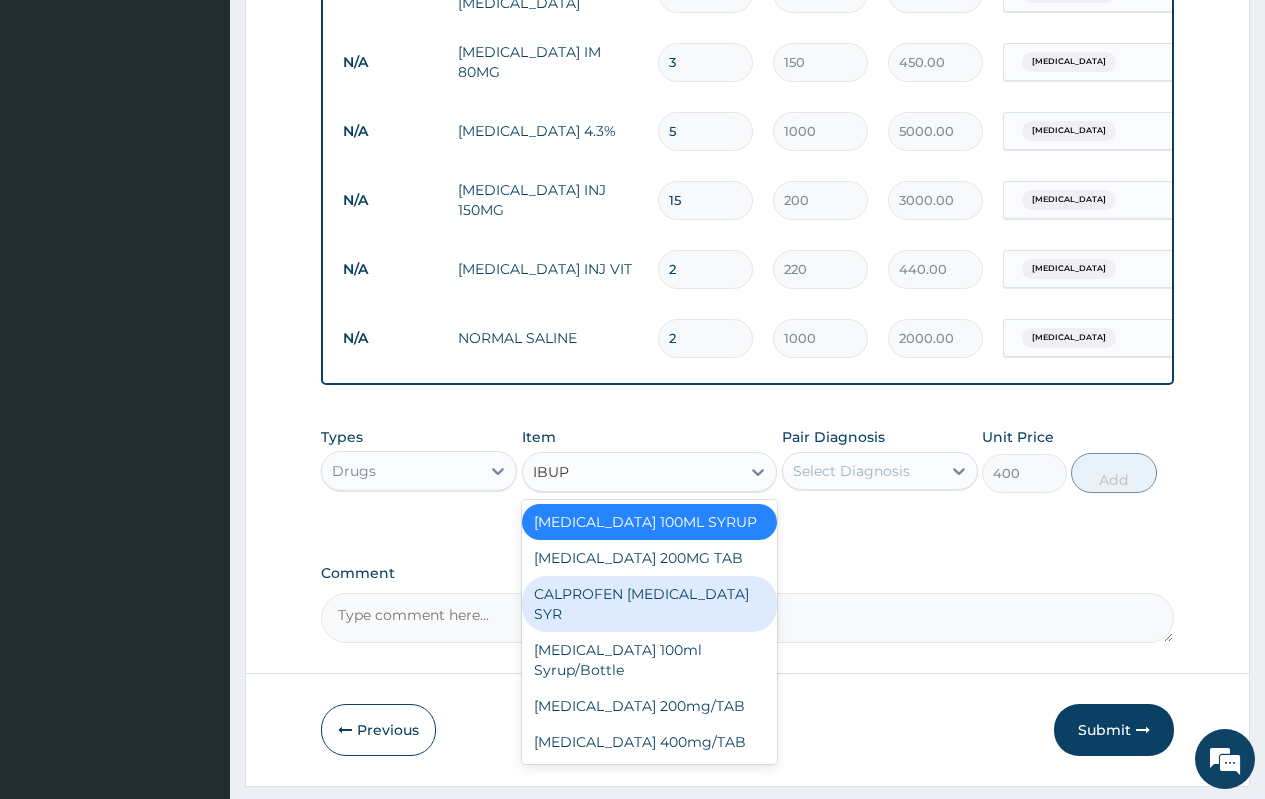 type 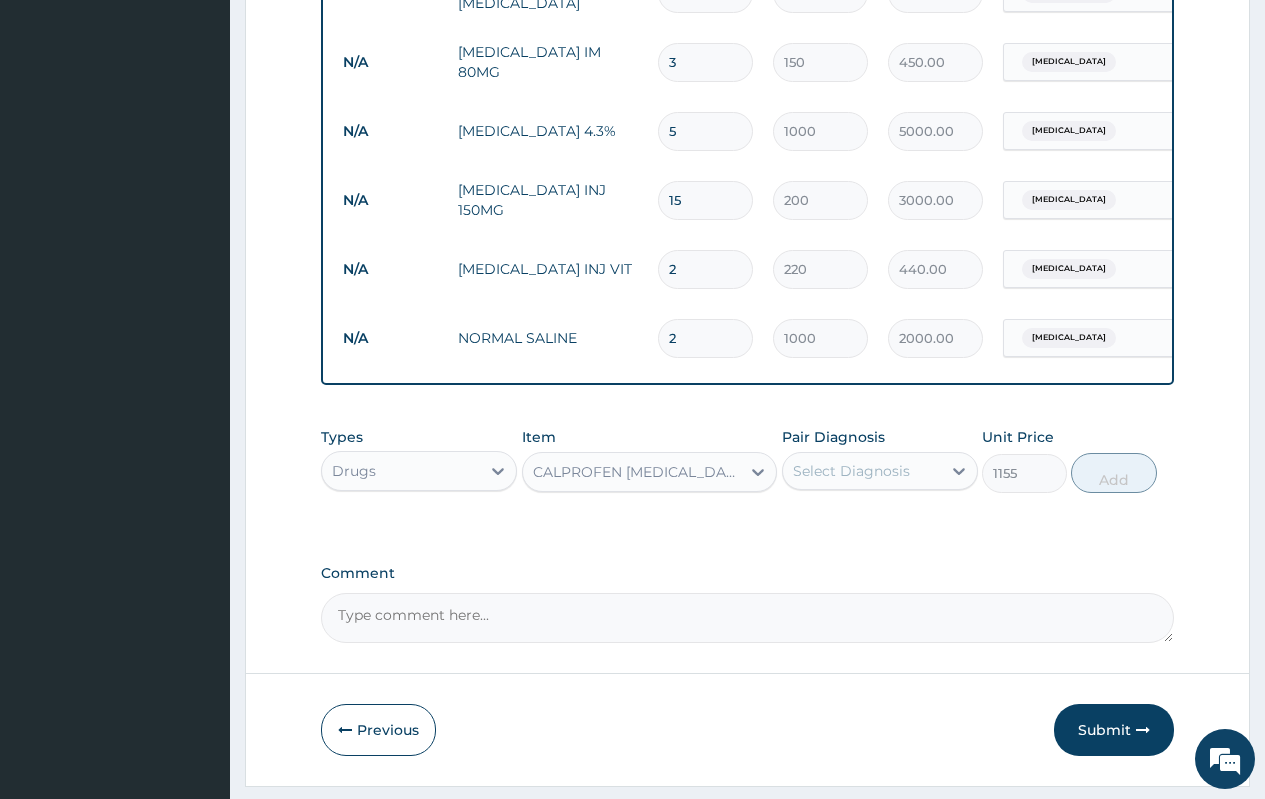 click on "Select Diagnosis" at bounding box center (851, 471) 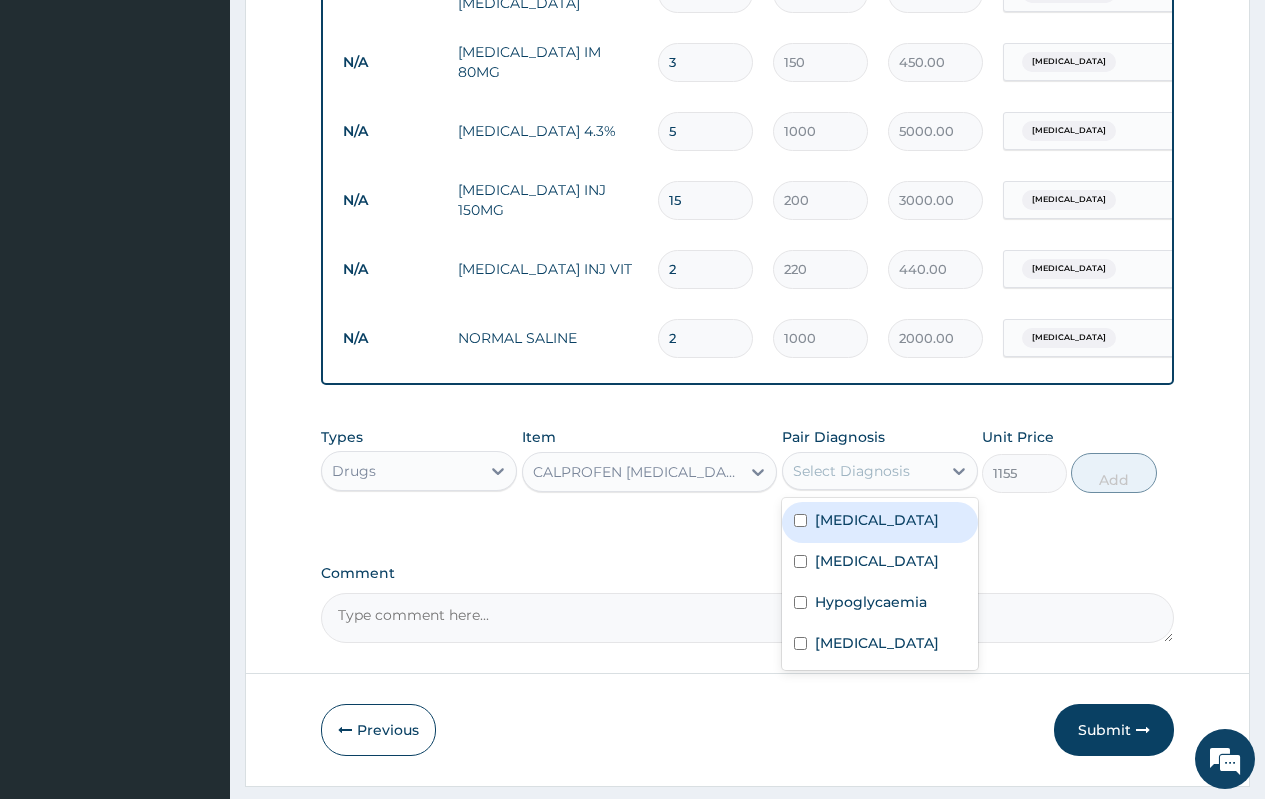 click on "Malaria" at bounding box center [877, 520] 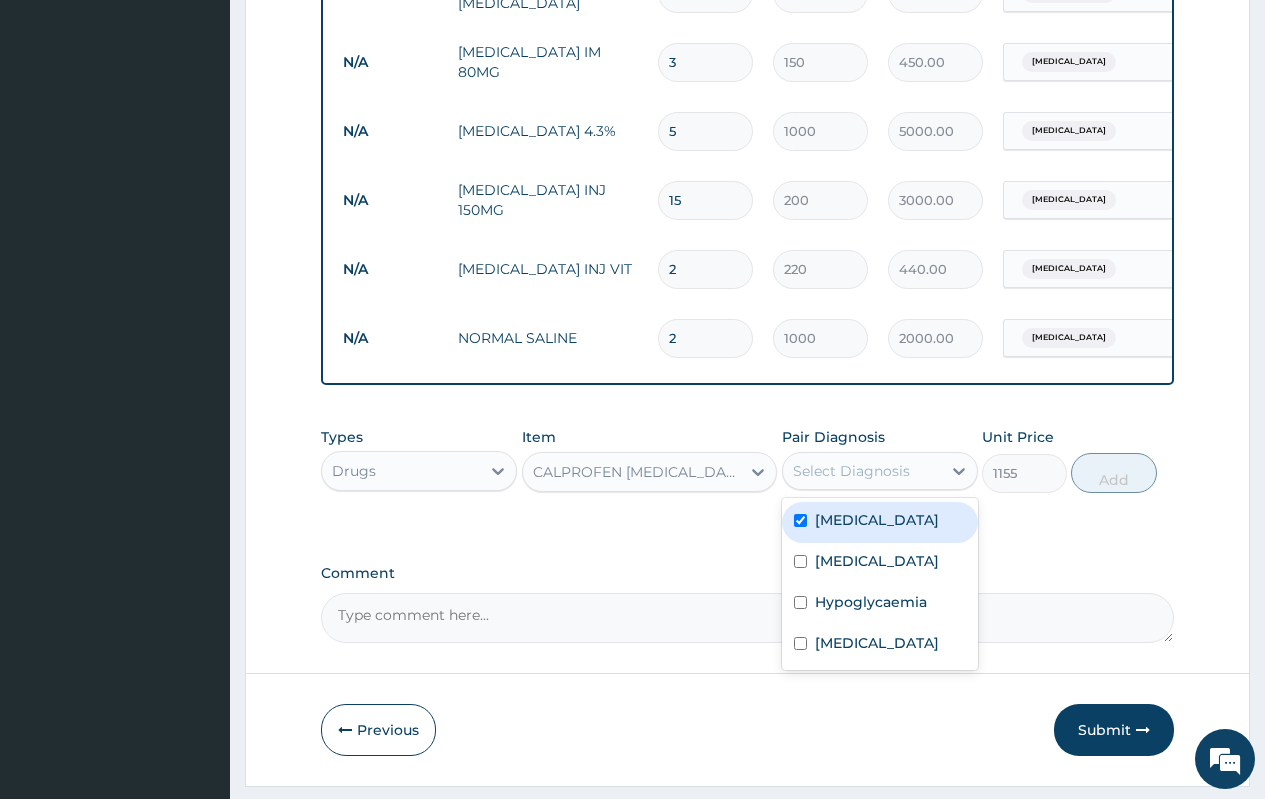 checkbox on "true" 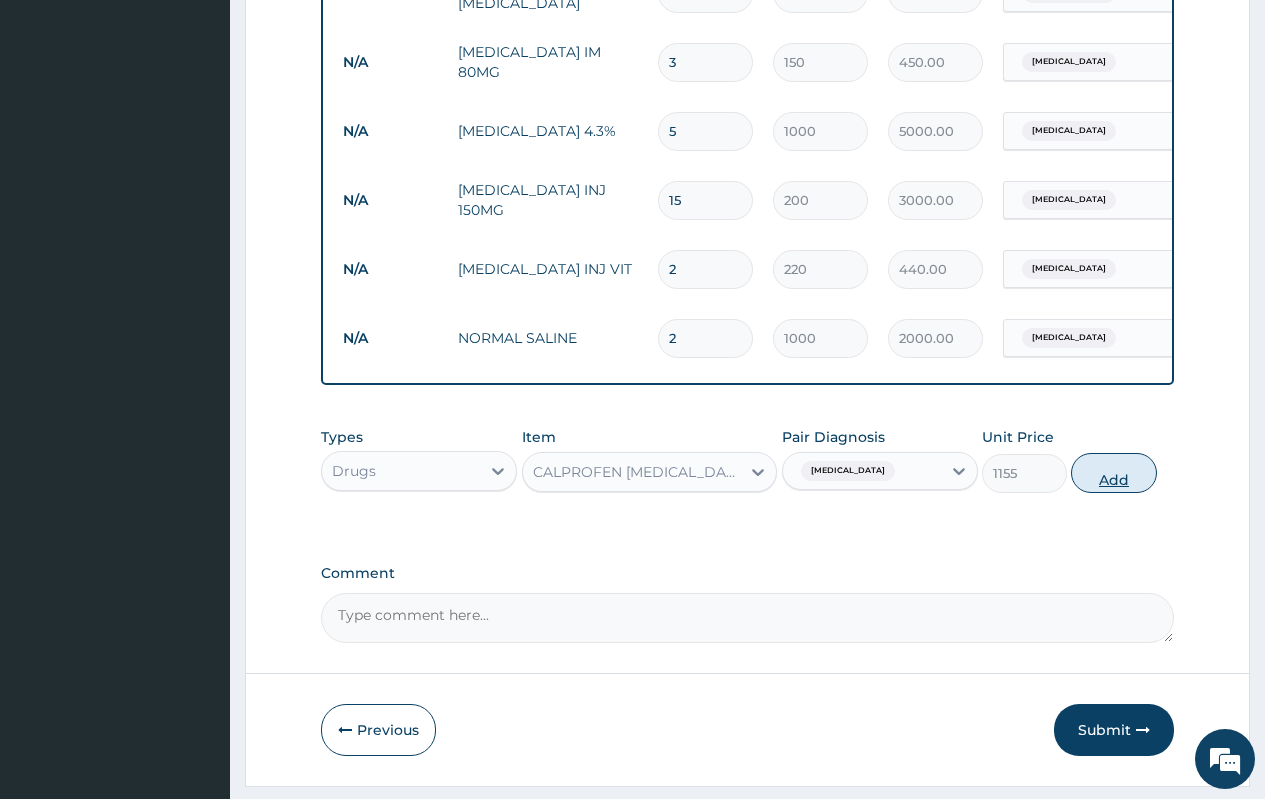 click on "Add" at bounding box center [1113, 473] 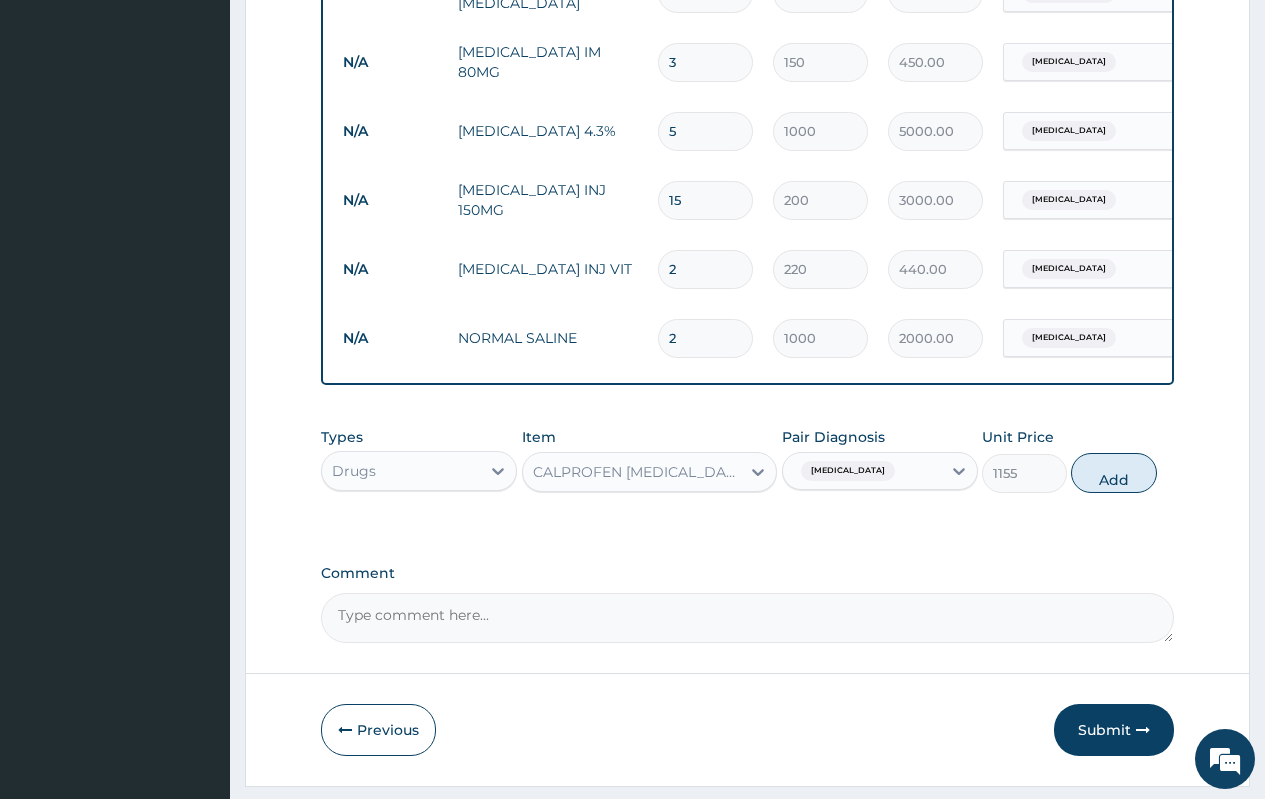 type on "0" 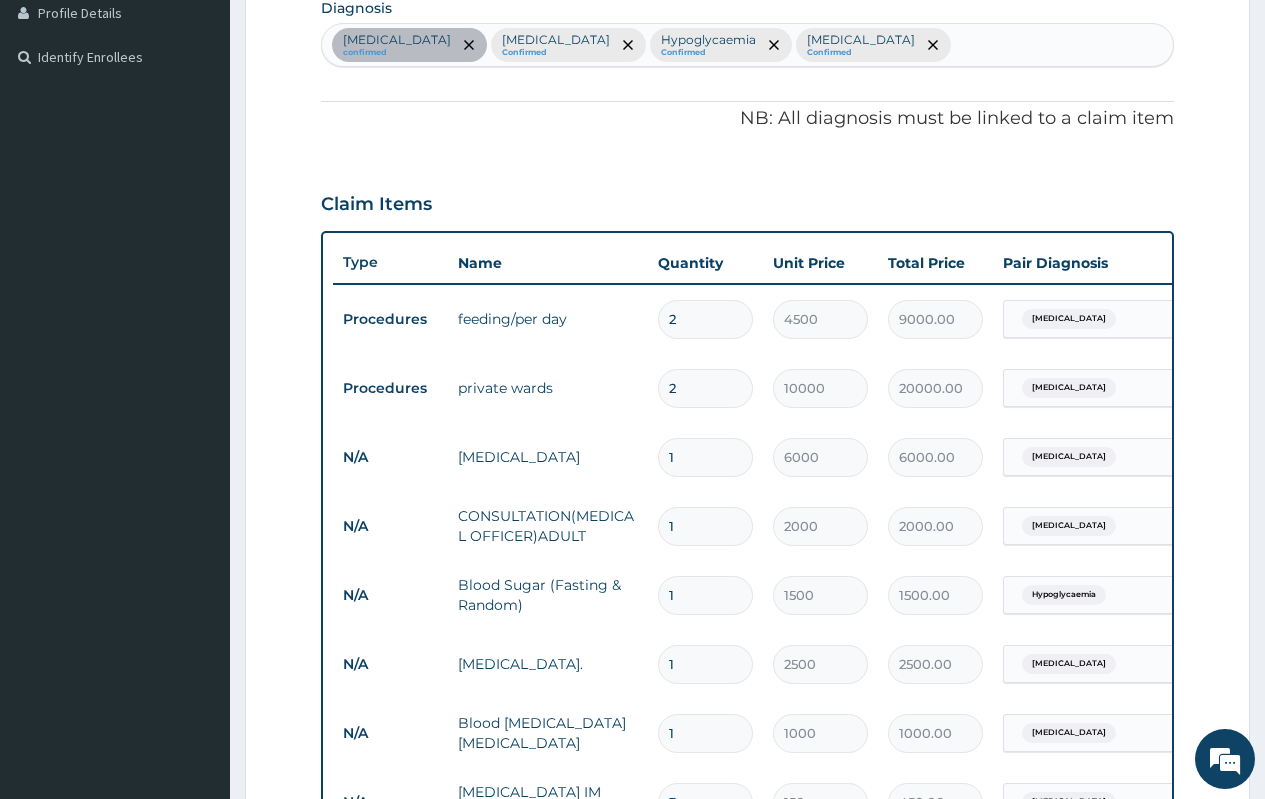 scroll, scrollTop: 424, scrollLeft: 0, axis: vertical 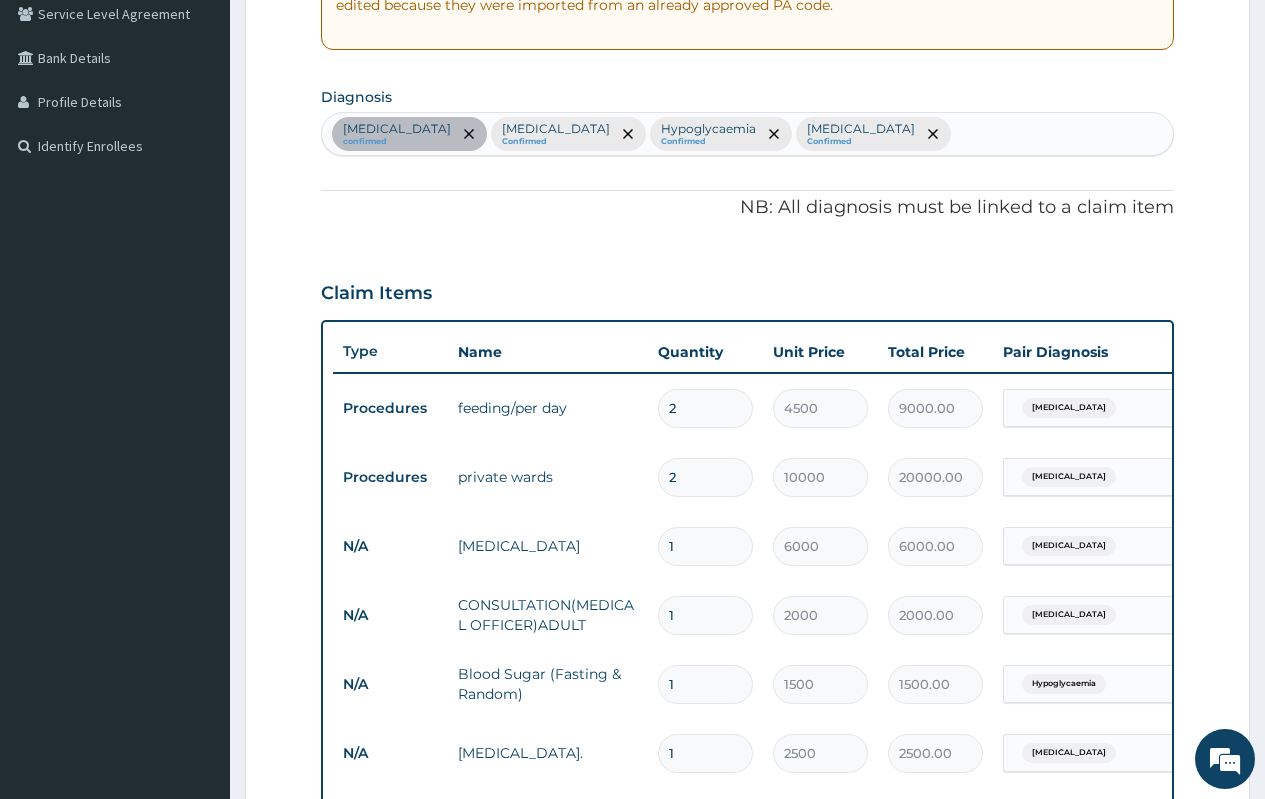 click on "Malaria confirmed Sepsis Confirmed Hypoglycaemia Confirmed Gastroenteritis Confirmed" at bounding box center (747, 134) 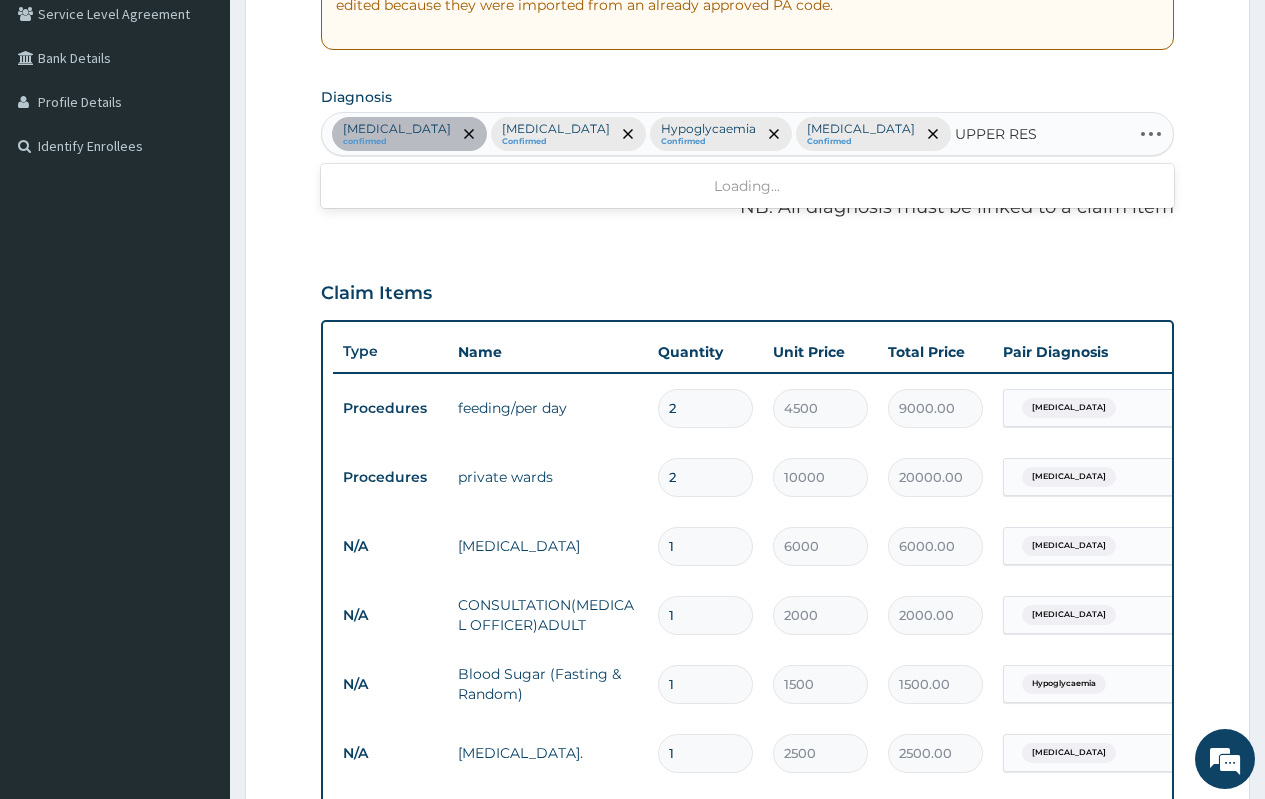 type on "UPPER RESP" 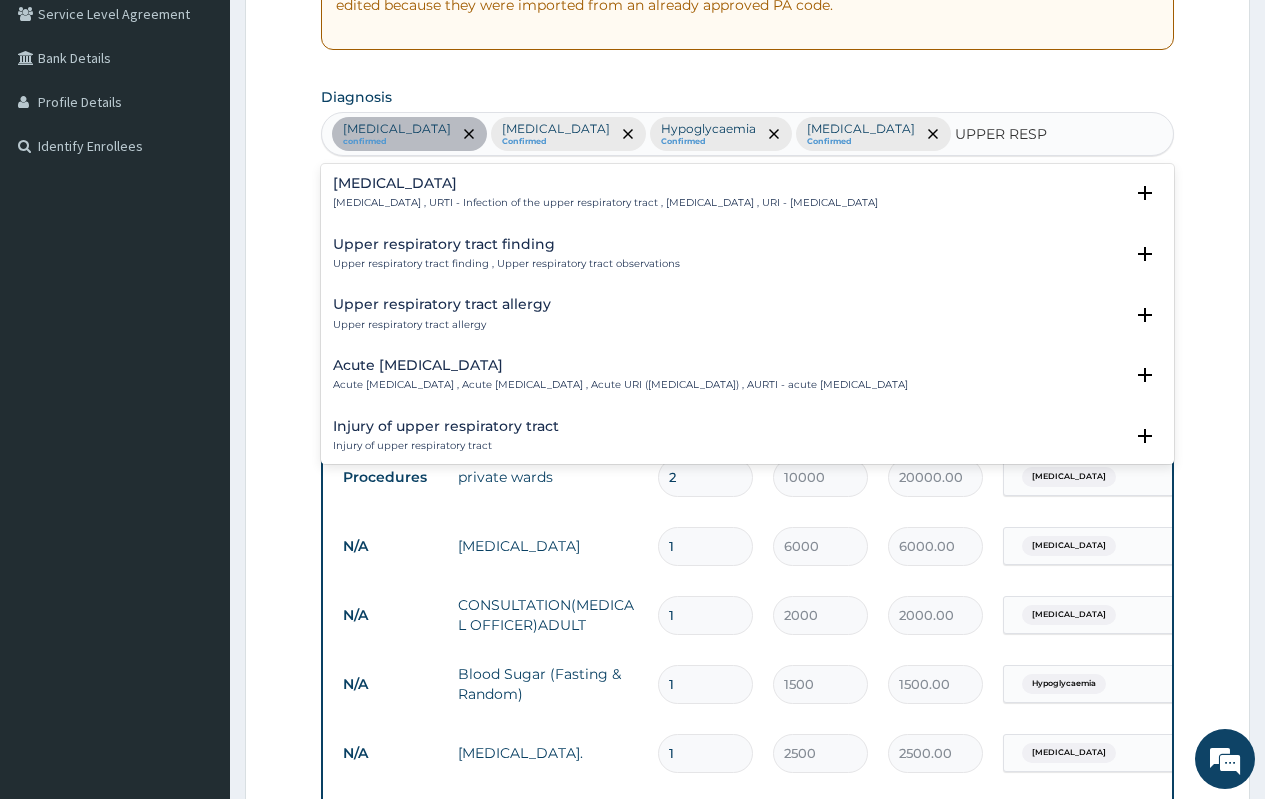click on "Upper respiratory infection , URTI - Infection of the upper respiratory tract , Upper respiratory tract infection , URI - Upper respiratory infection" at bounding box center [605, 203] 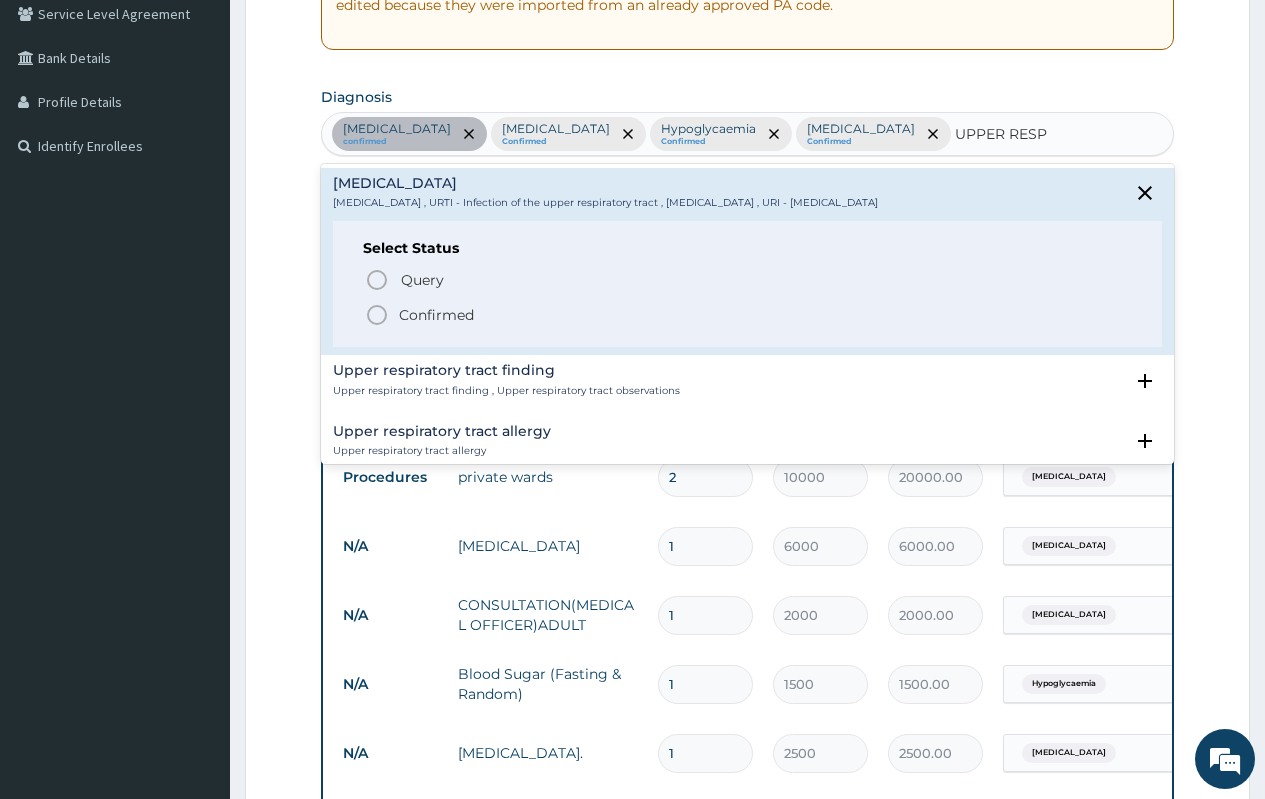 click on "Confirmed" at bounding box center (748, 315) 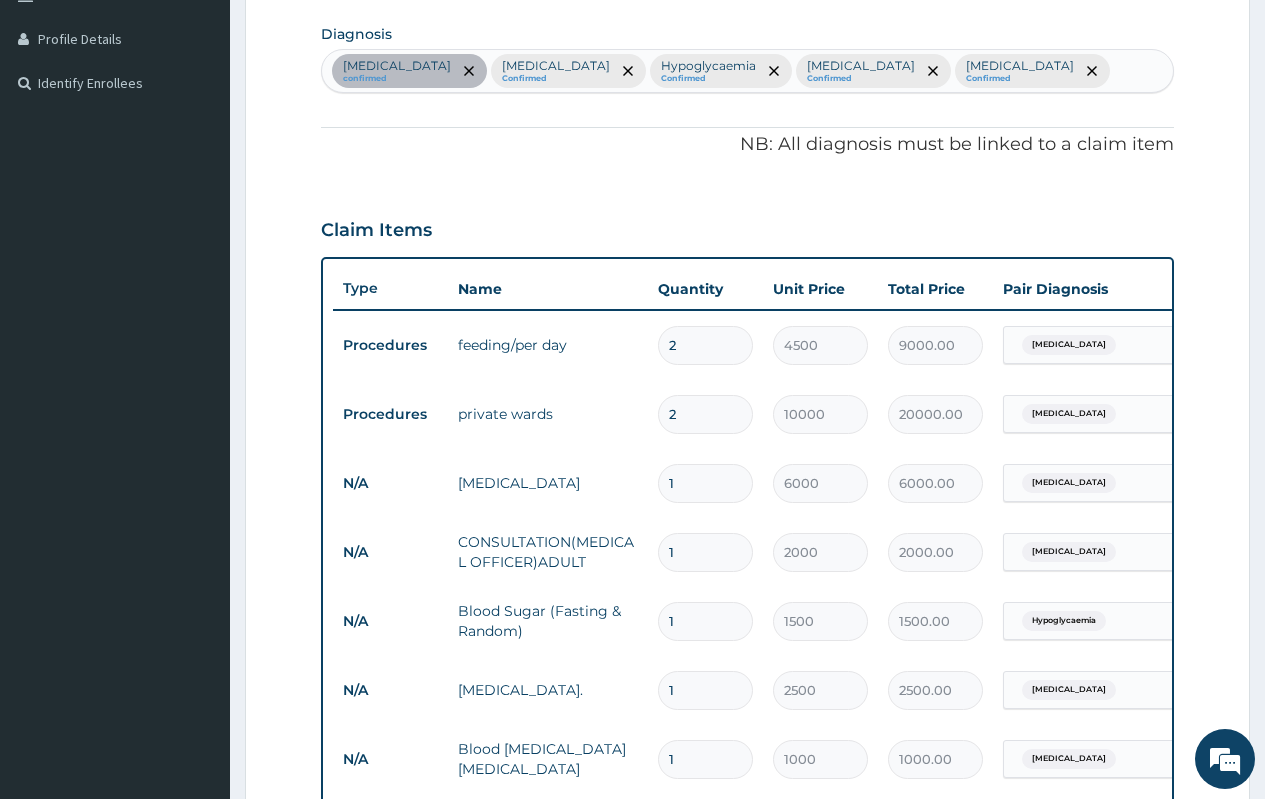 scroll, scrollTop: 427, scrollLeft: 0, axis: vertical 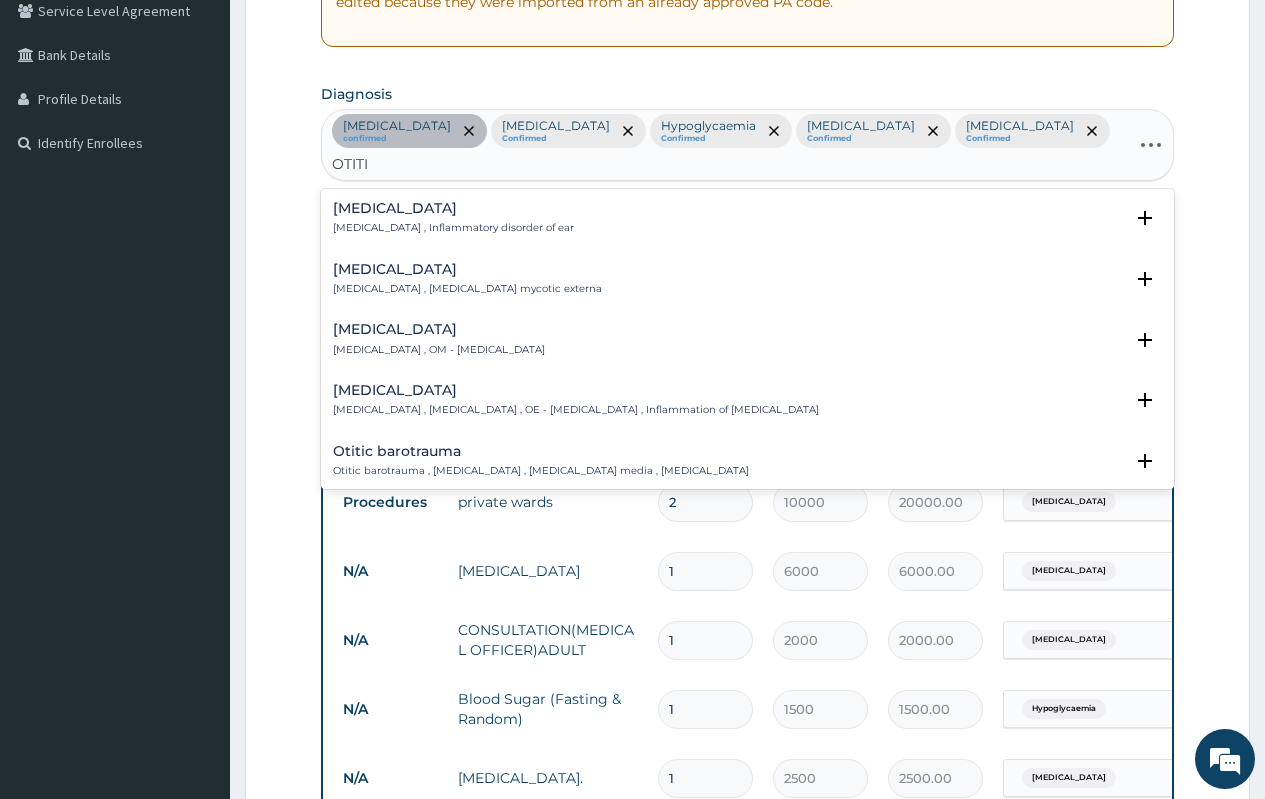 type on "OTITIS" 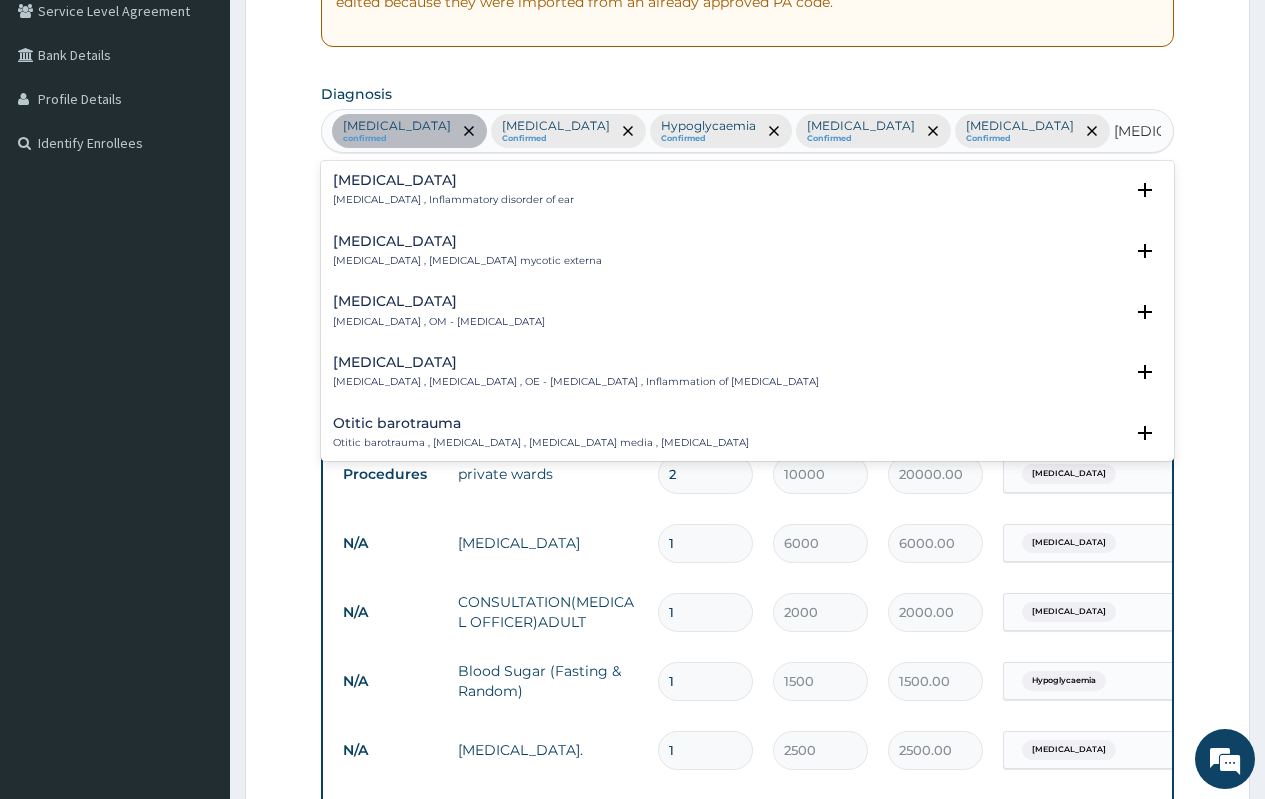 click on "Otitis , Inflammatory disorder of ear" at bounding box center [453, 200] 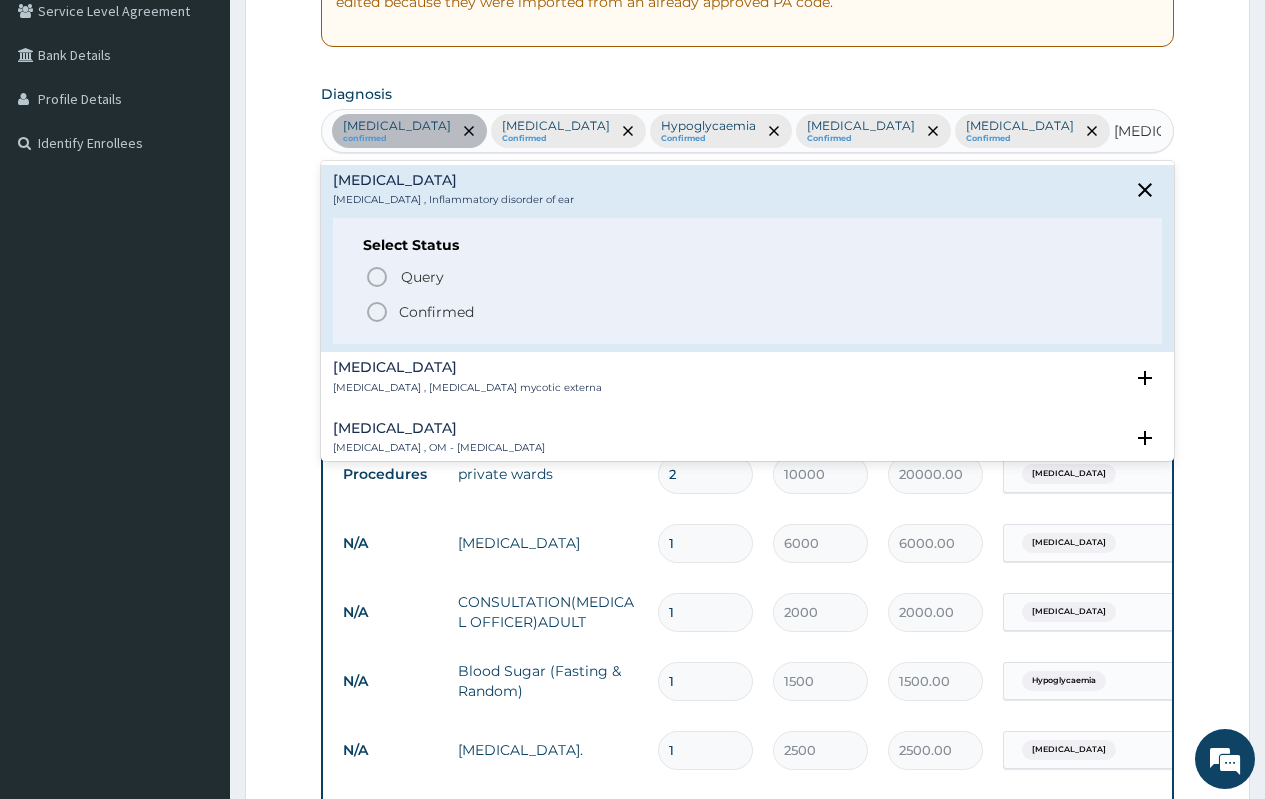 click on "Confirmed" at bounding box center [436, 312] 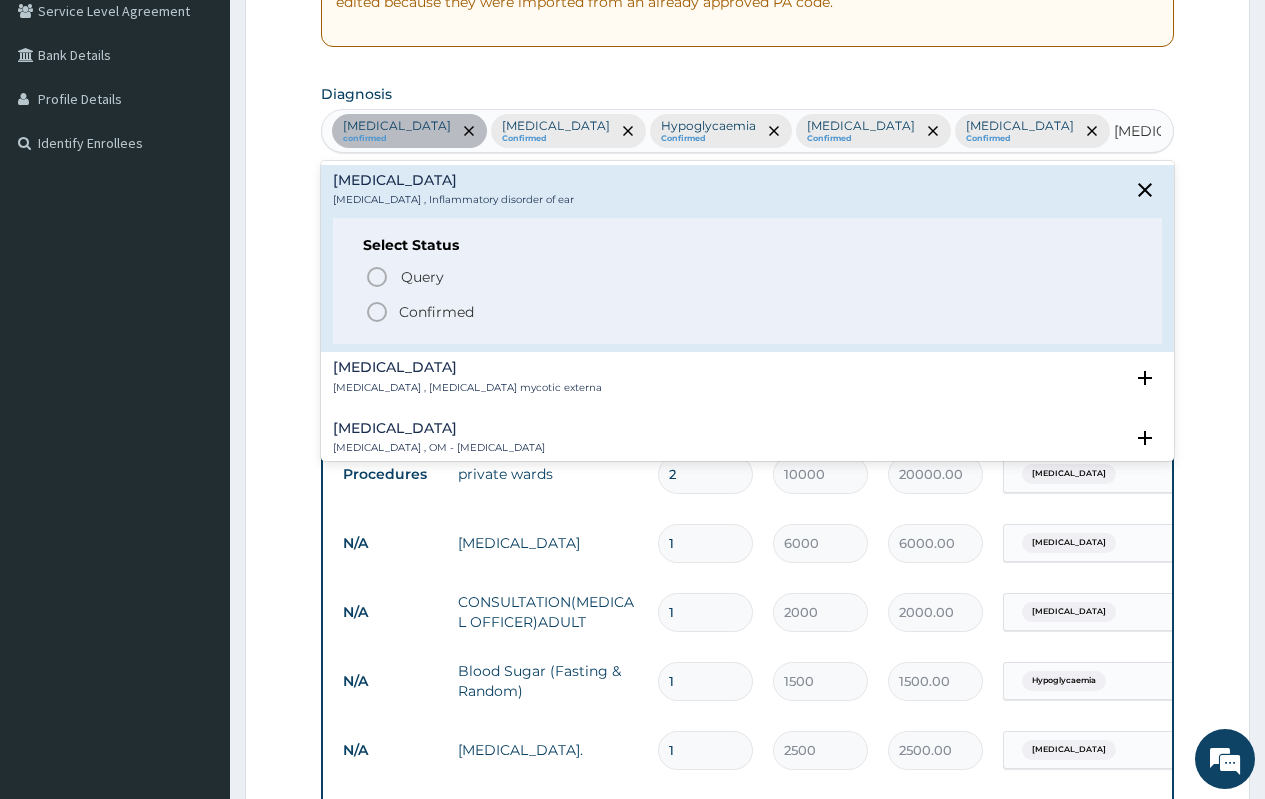 type 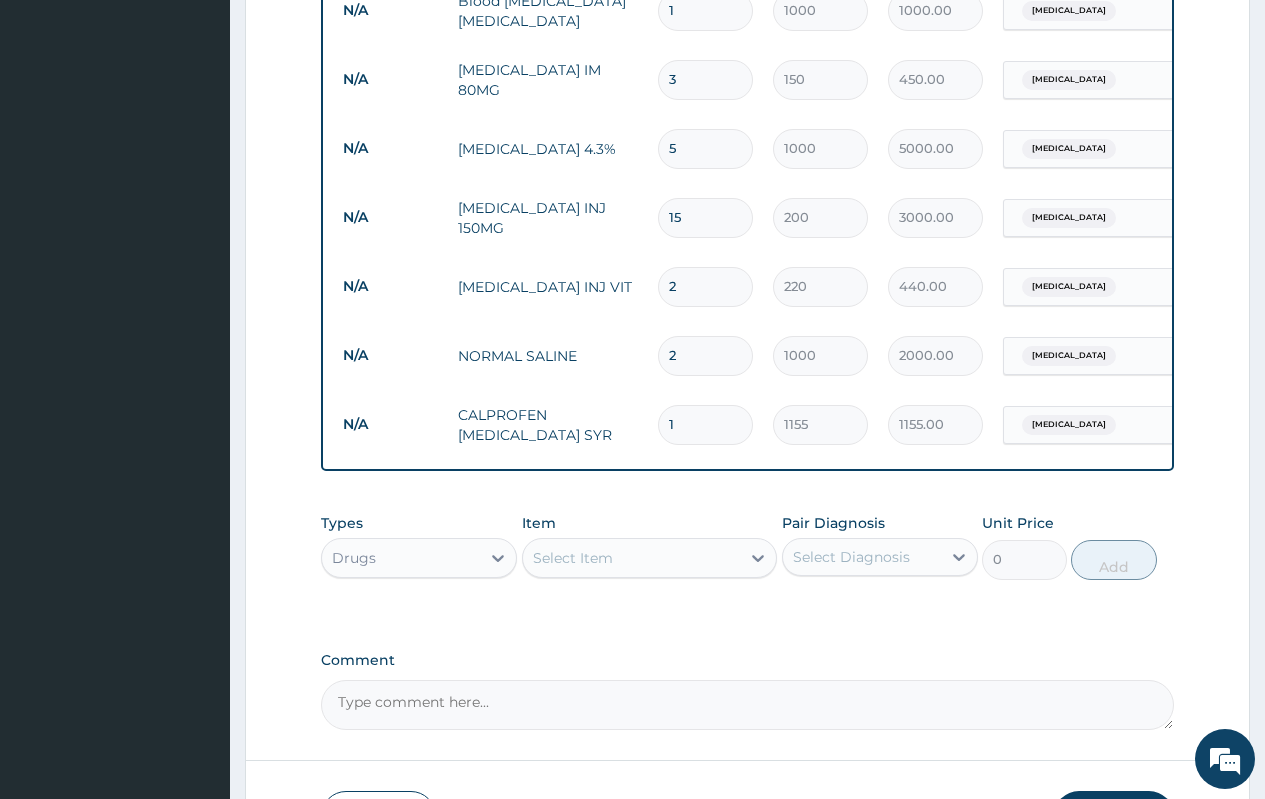 scroll, scrollTop: 1276, scrollLeft: 0, axis: vertical 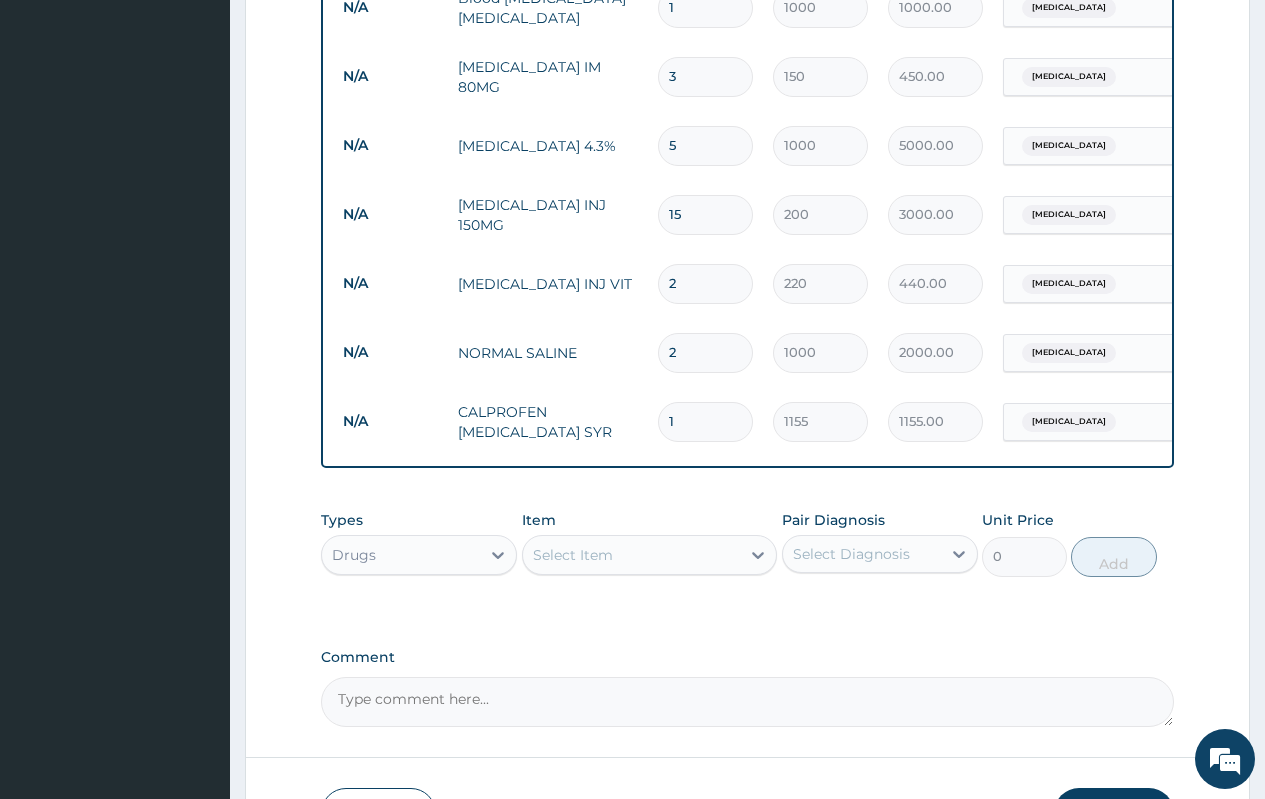 click on "Select Item" at bounding box center [632, 555] 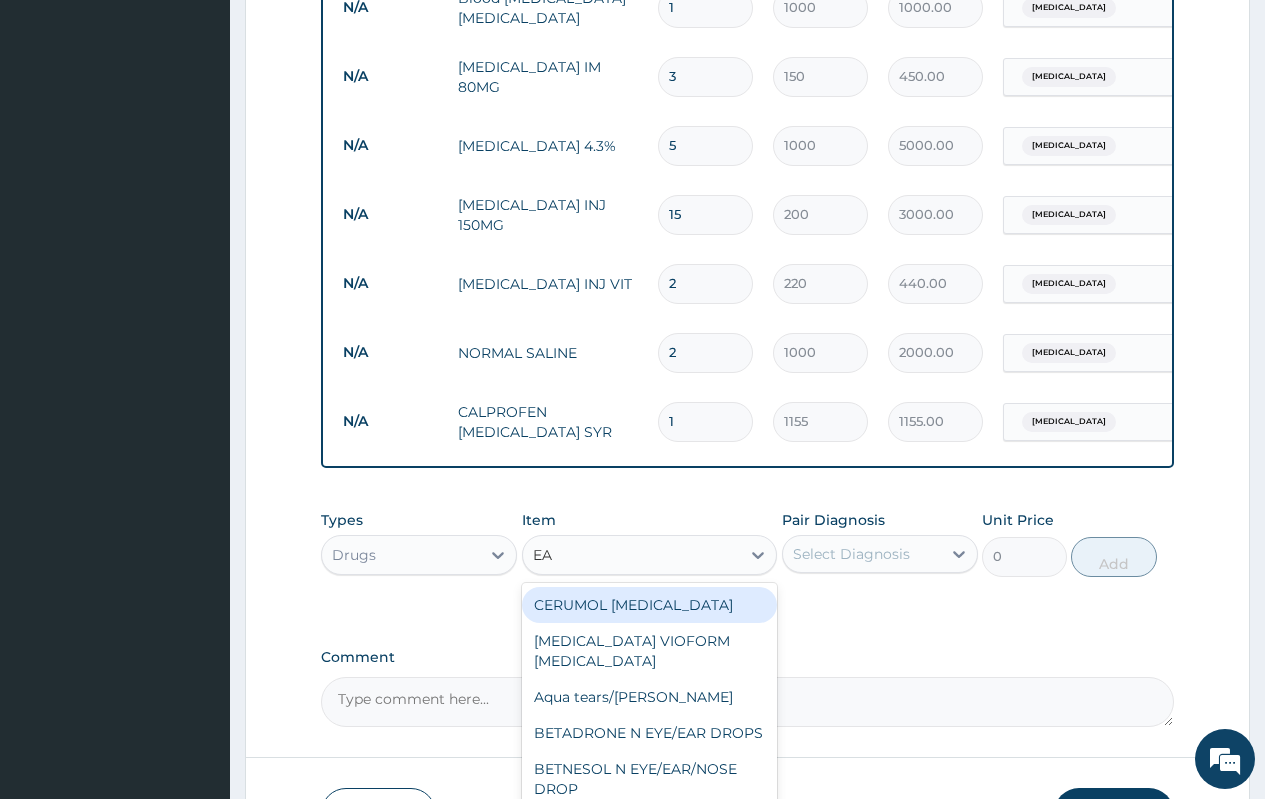 type on "EAR" 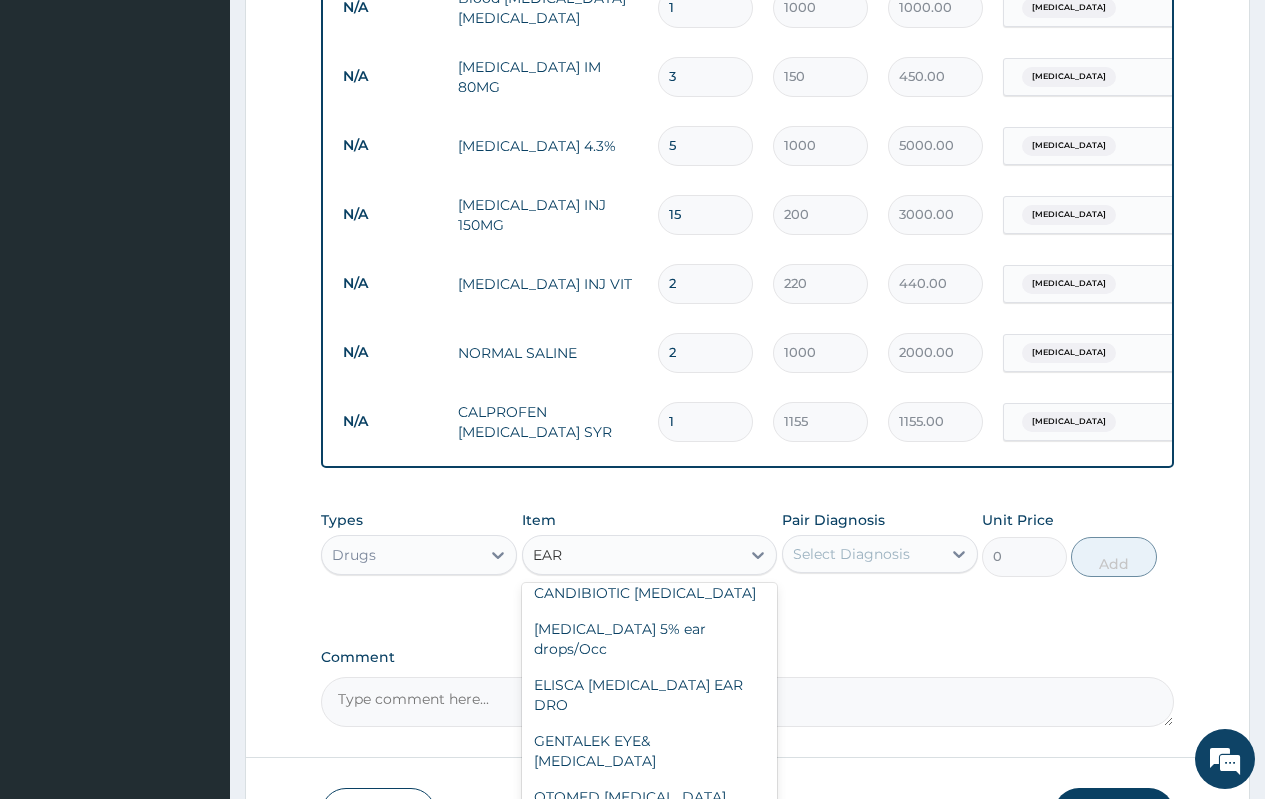 scroll, scrollTop: 240, scrollLeft: 0, axis: vertical 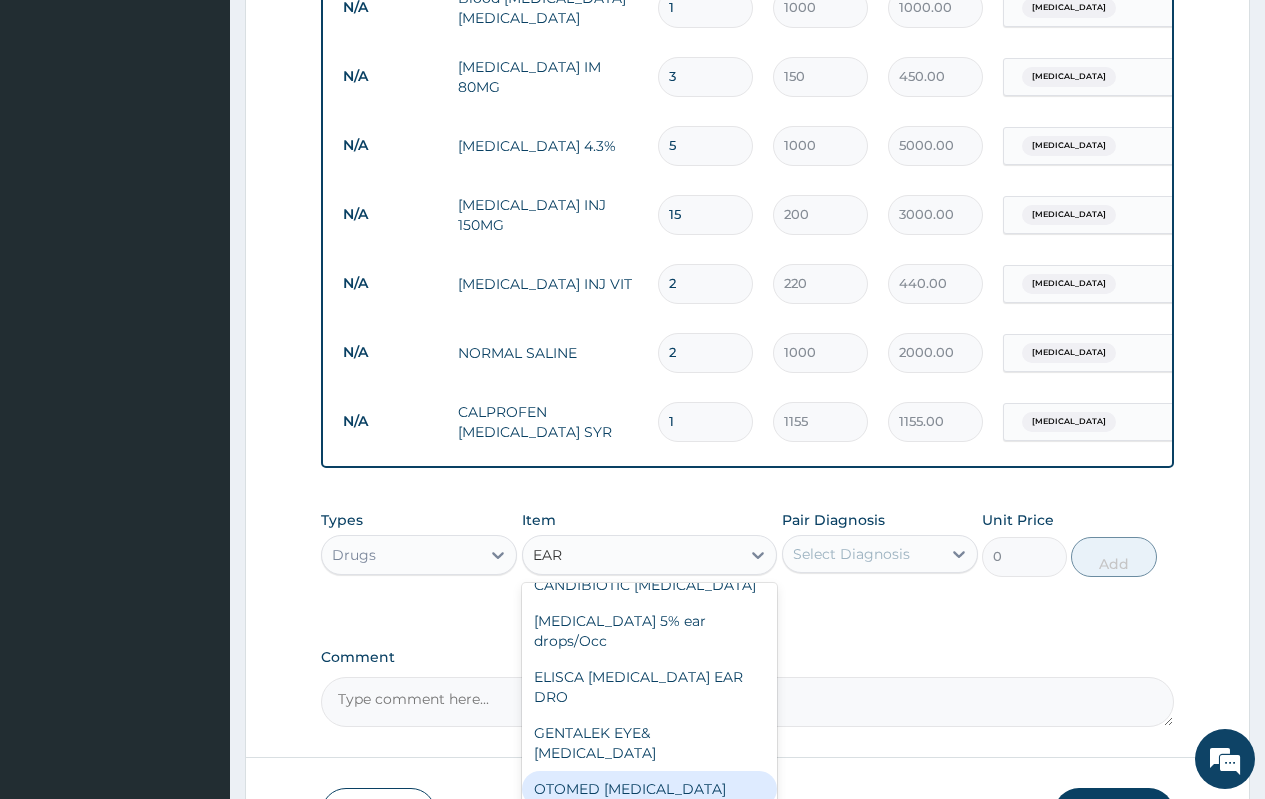 click on "OTOMED EAR DROP" at bounding box center [650, 789] 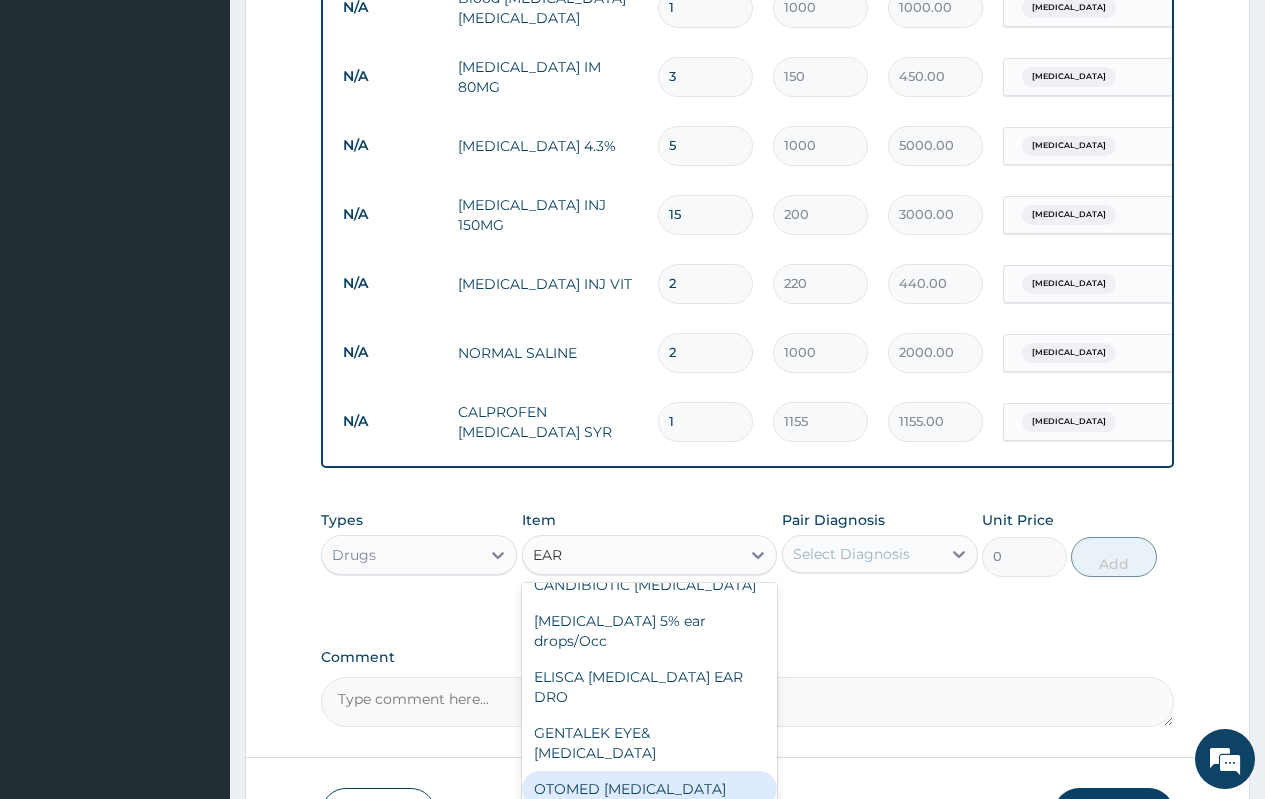 type 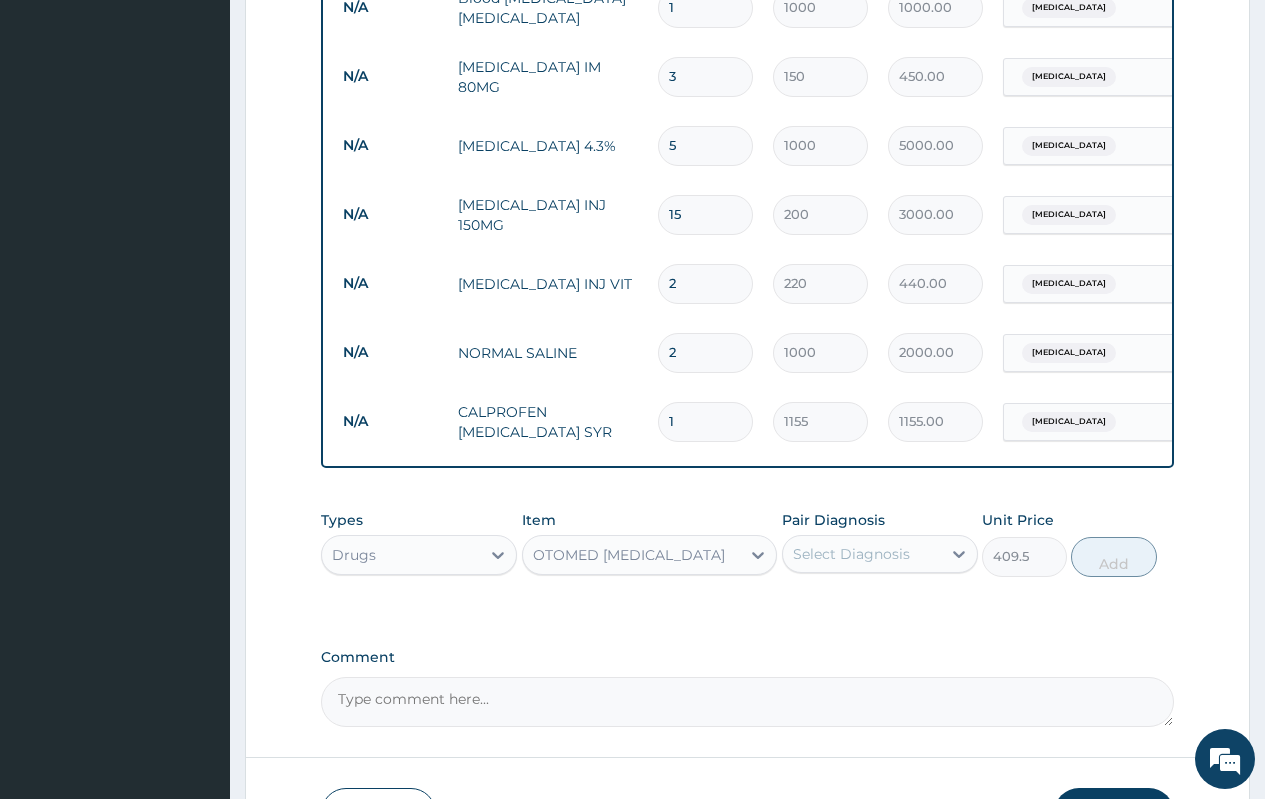 scroll, scrollTop: 1362, scrollLeft: 0, axis: vertical 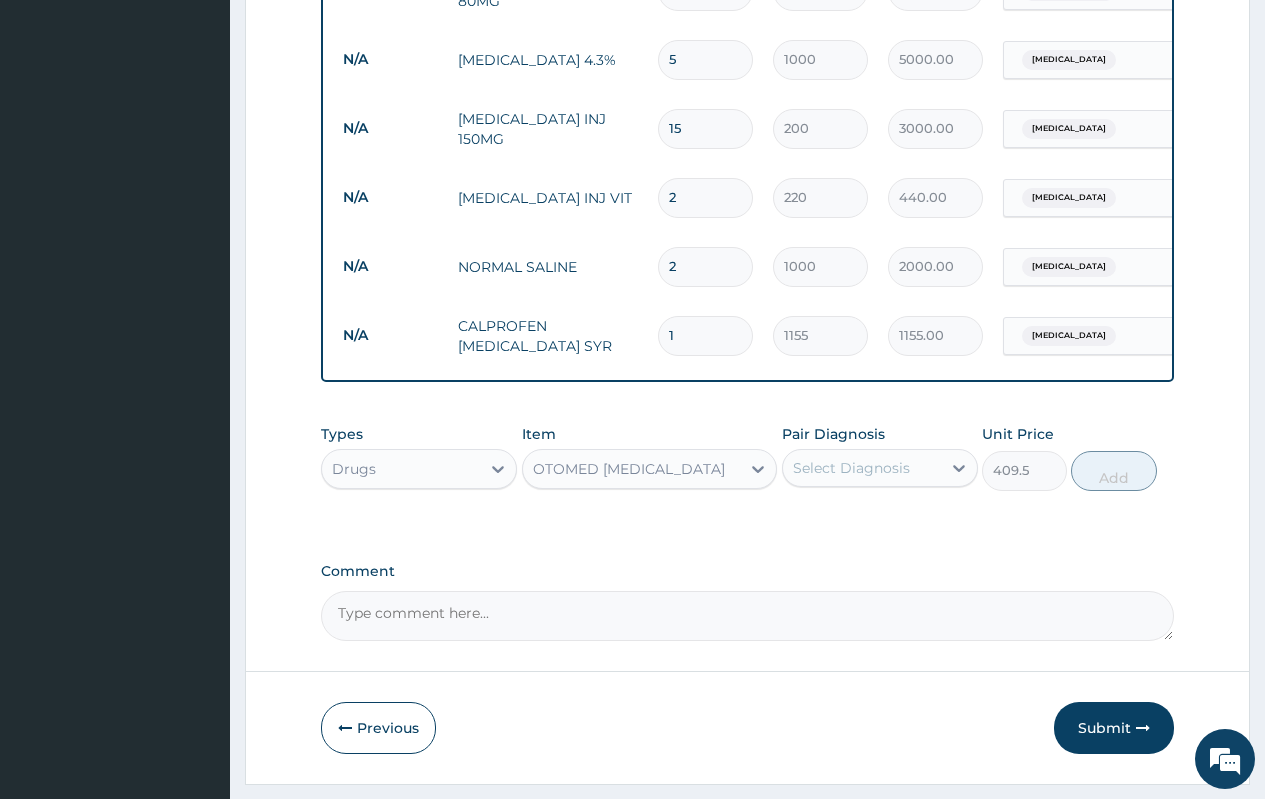 click on "Select Diagnosis" at bounding box center [851, 468] 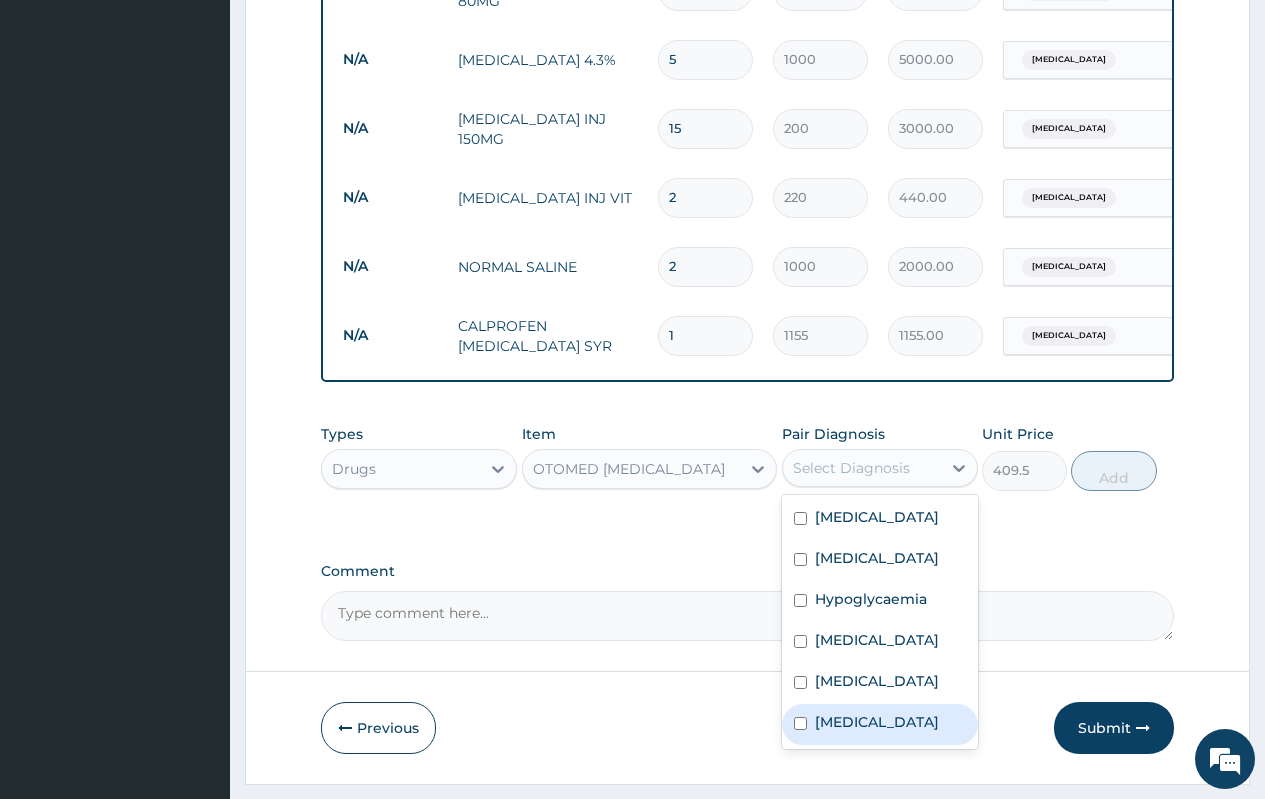 click on "Otitis" at bounding box center [877, 722] 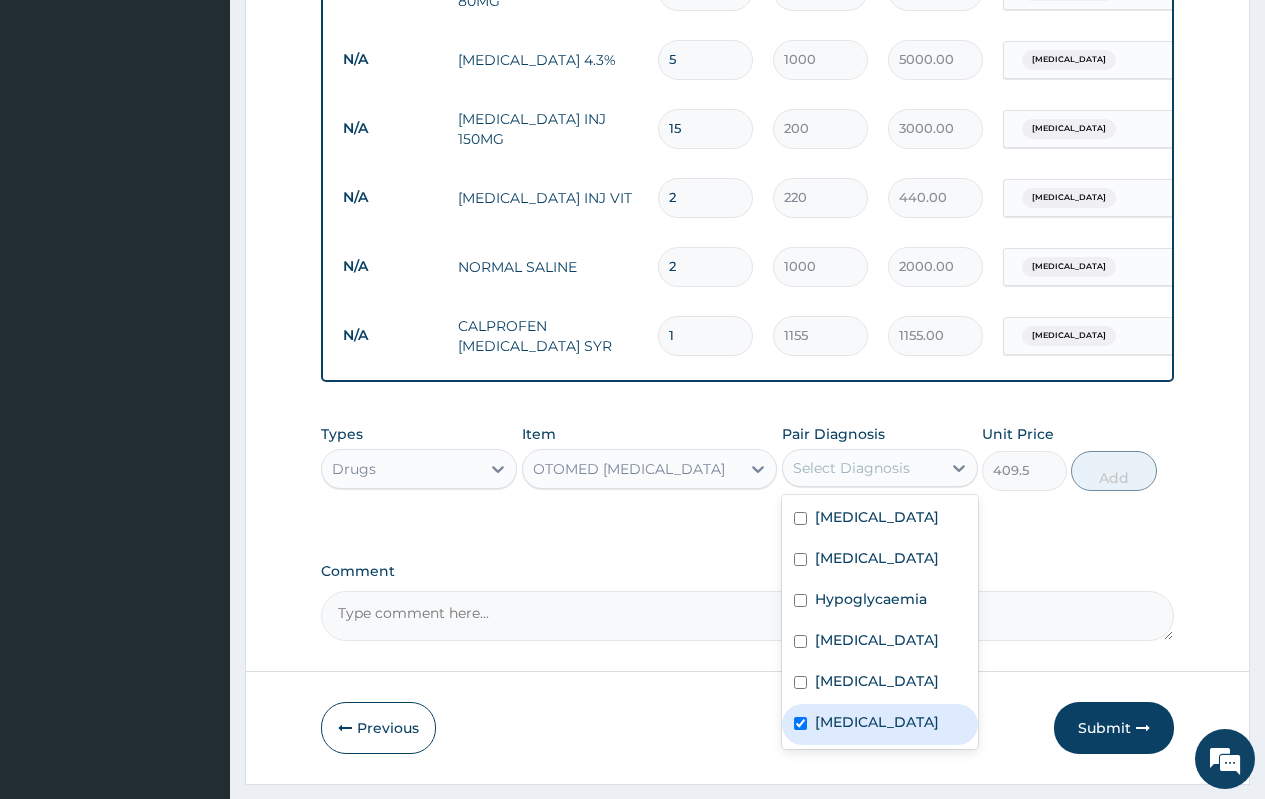 checkbox on "true" 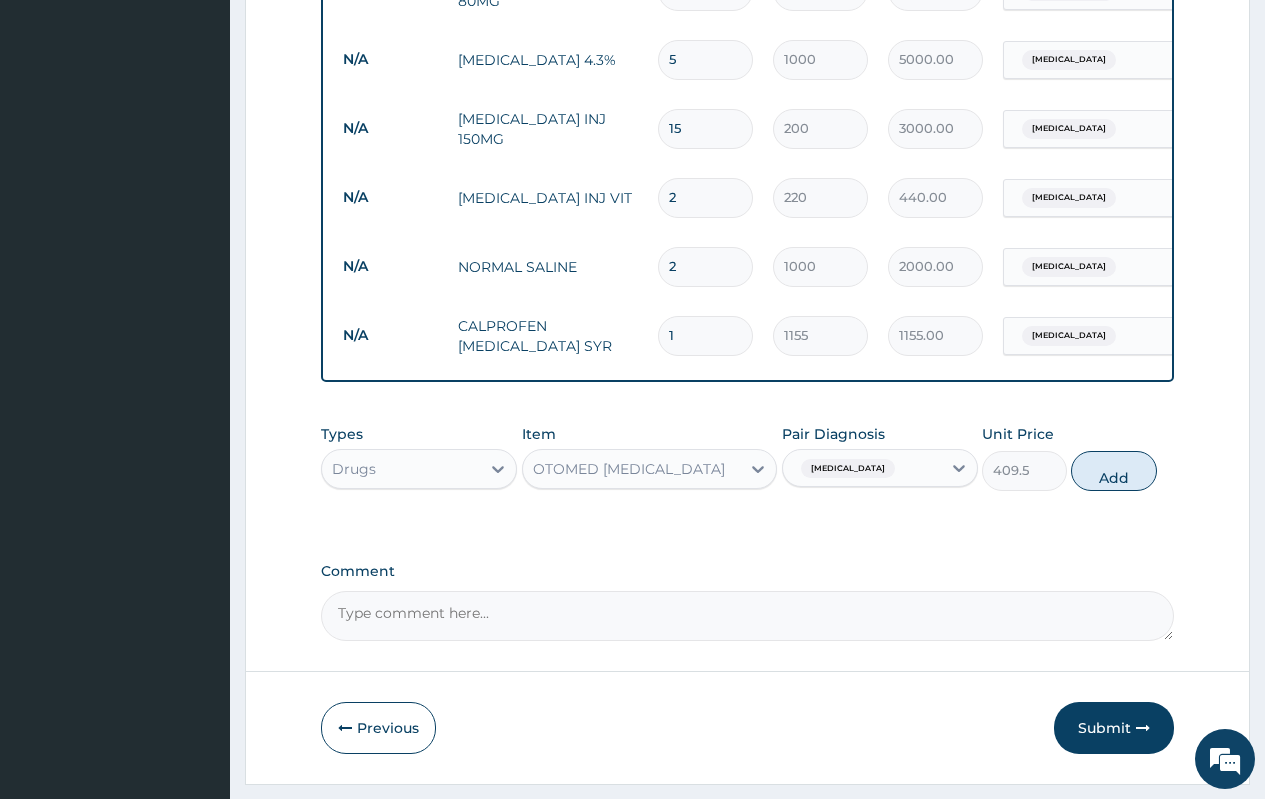 click on "Comment" at bounding box center (747, 616) 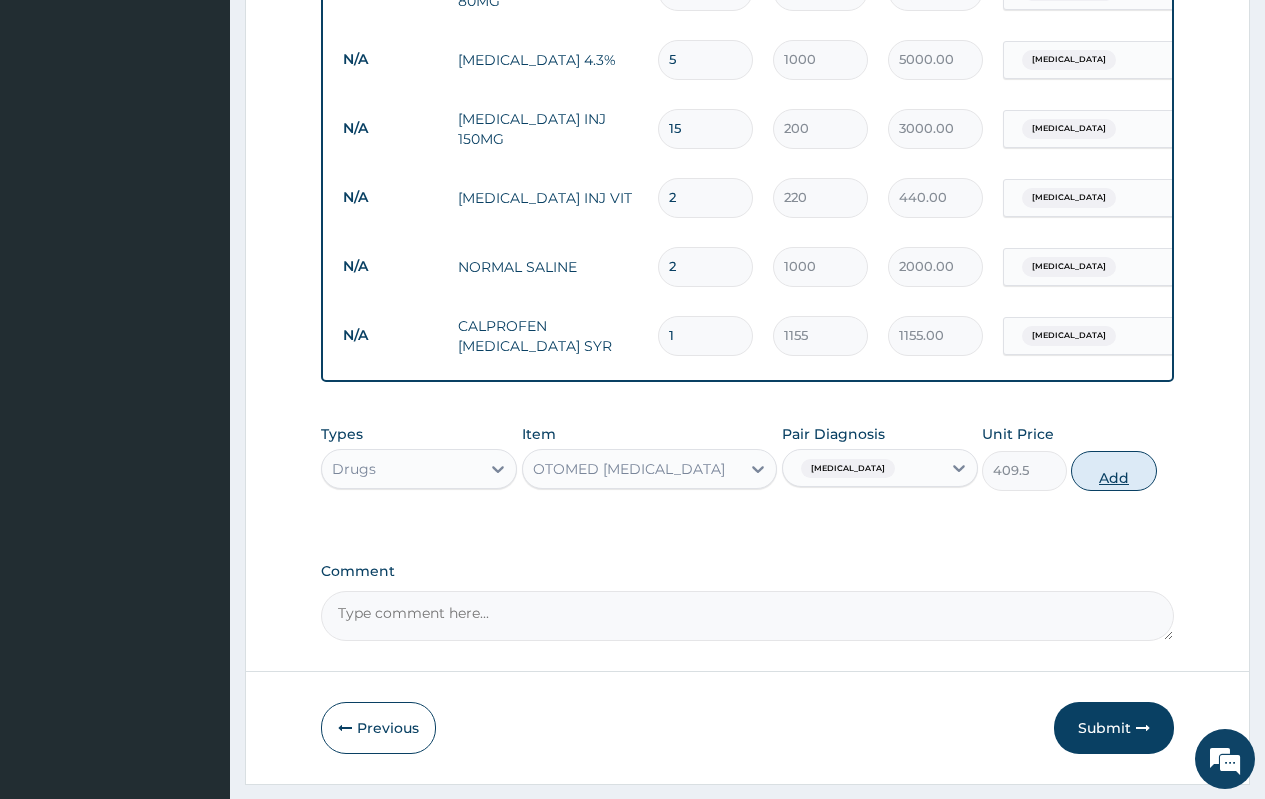 click on "Add" at bounding box center (1113, 471) 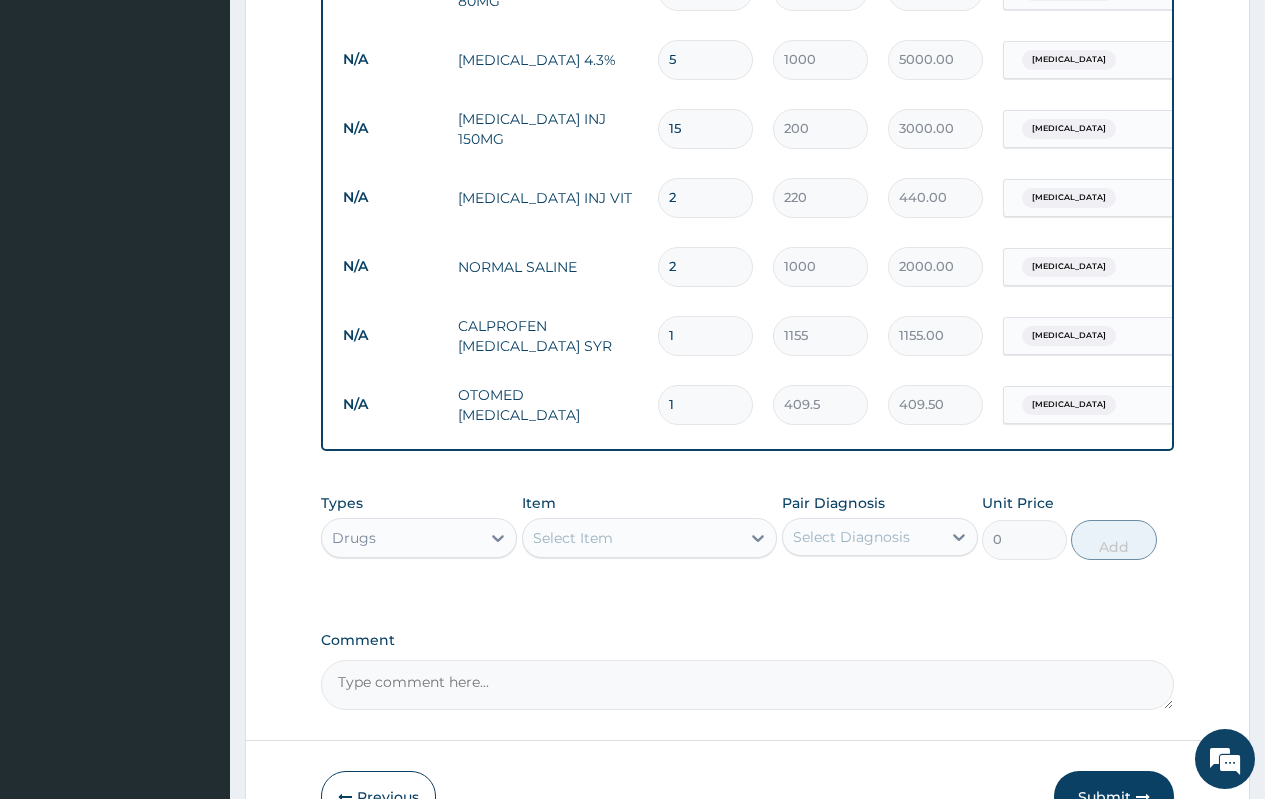 click on "Select Item" at bounding box center [573, 538] 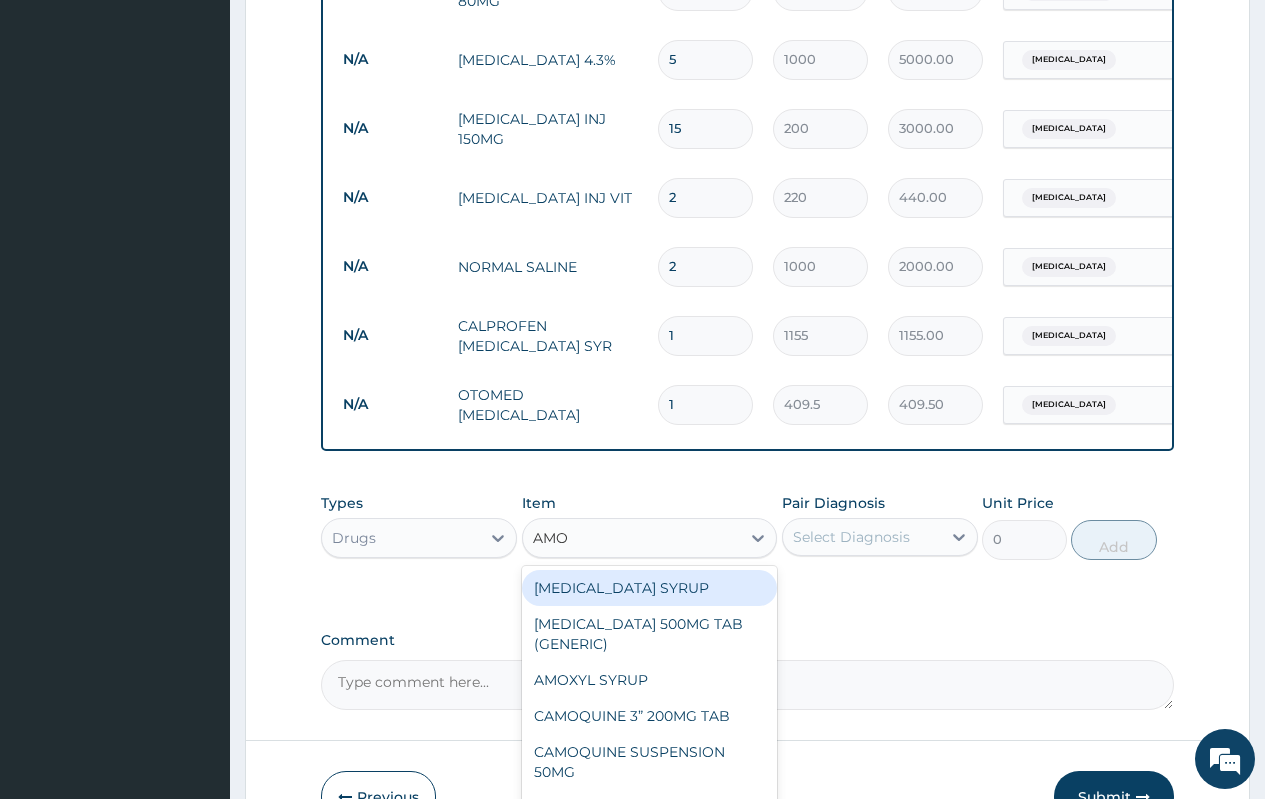 type on "AMOX" 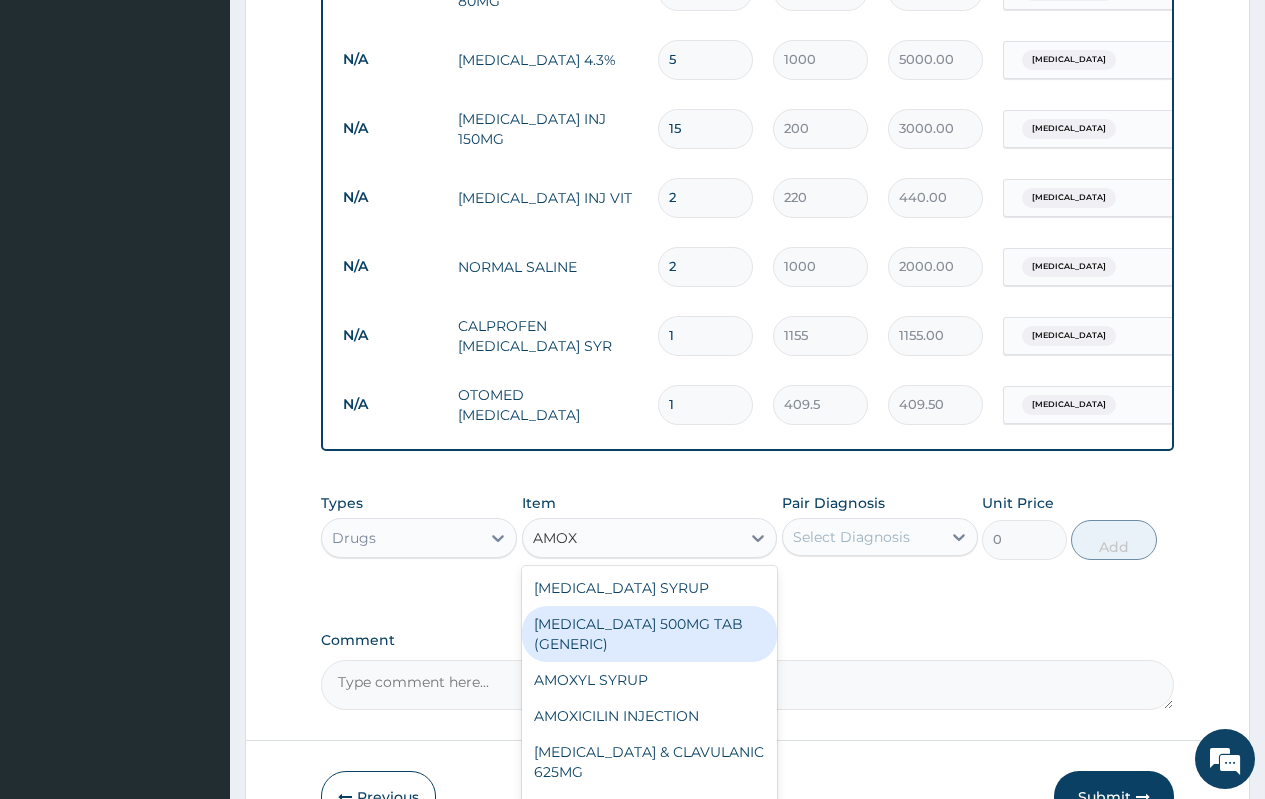click on "AMOXIL 500MG TAB (GENERIC)" at bounding box center [650, 634] 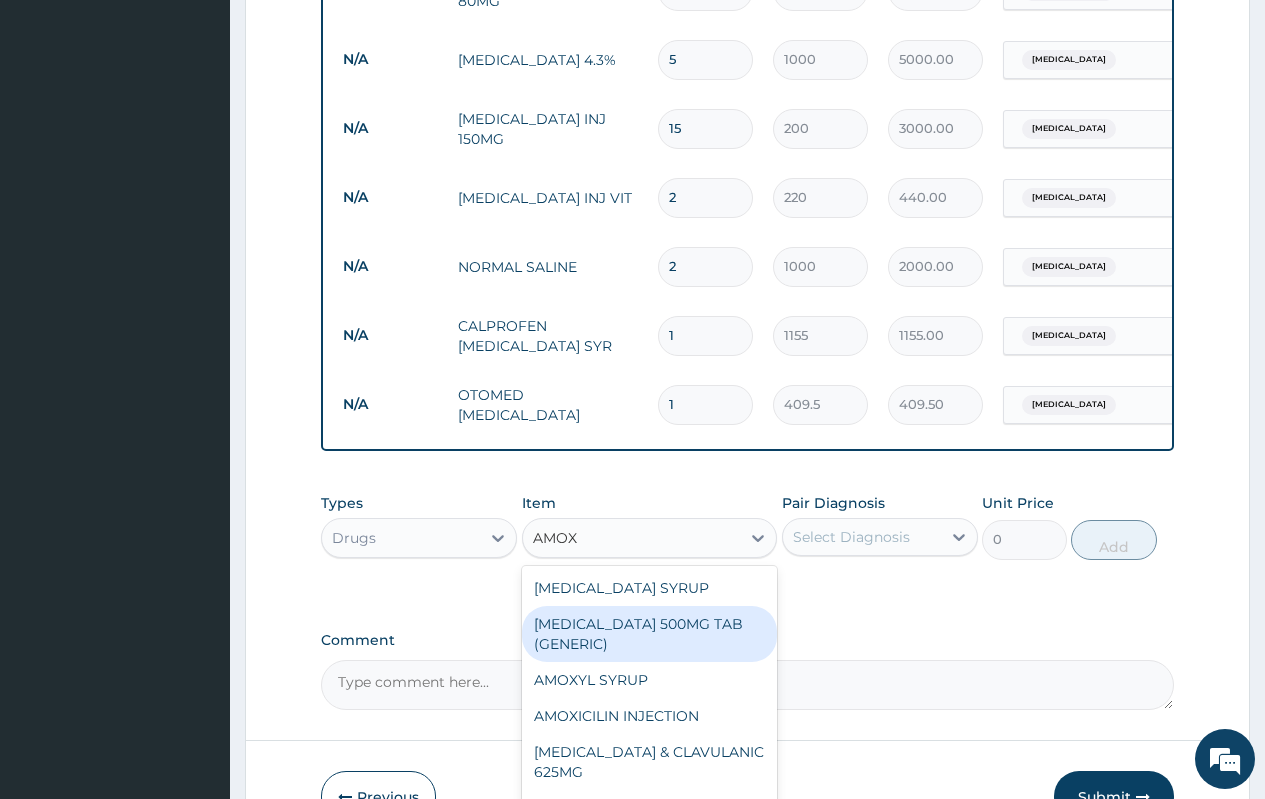 type 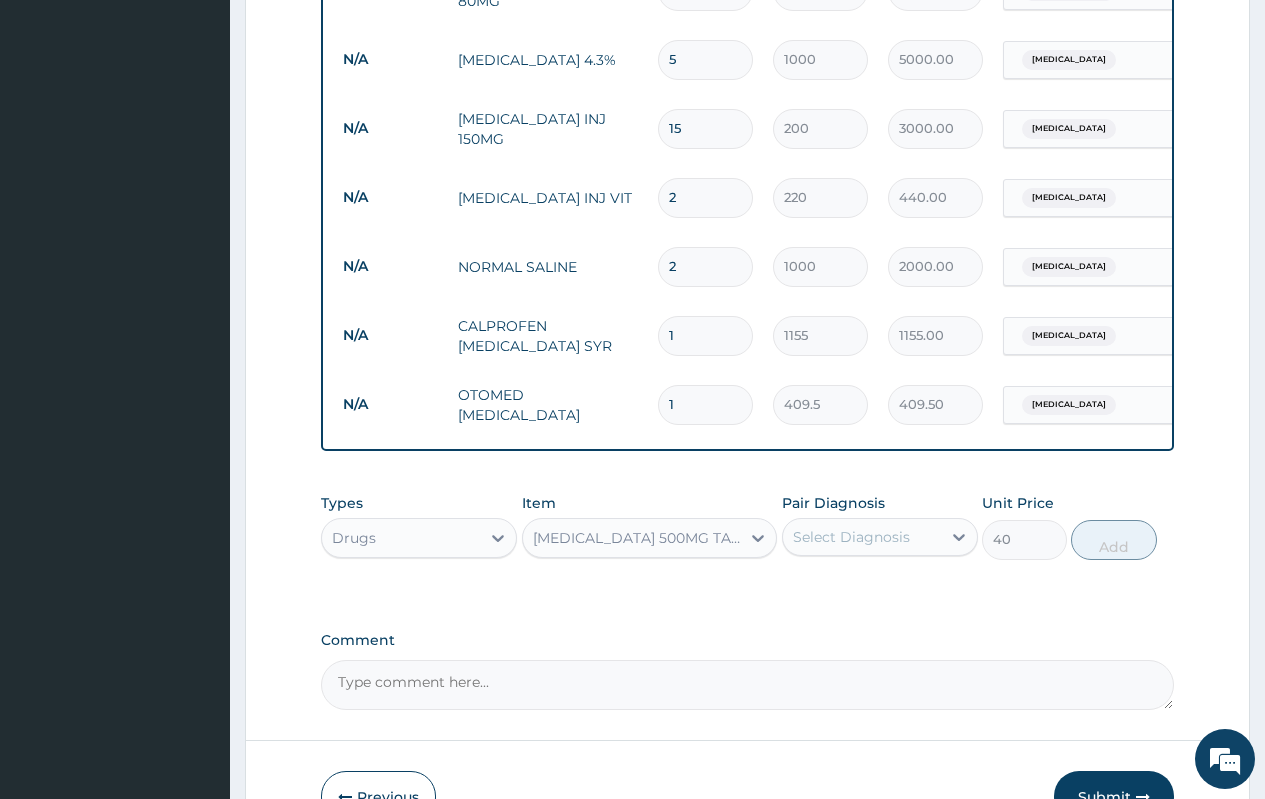 click on "AMOXIL 500MG TAB (GENERIC)" at bounding box center [638, 538] 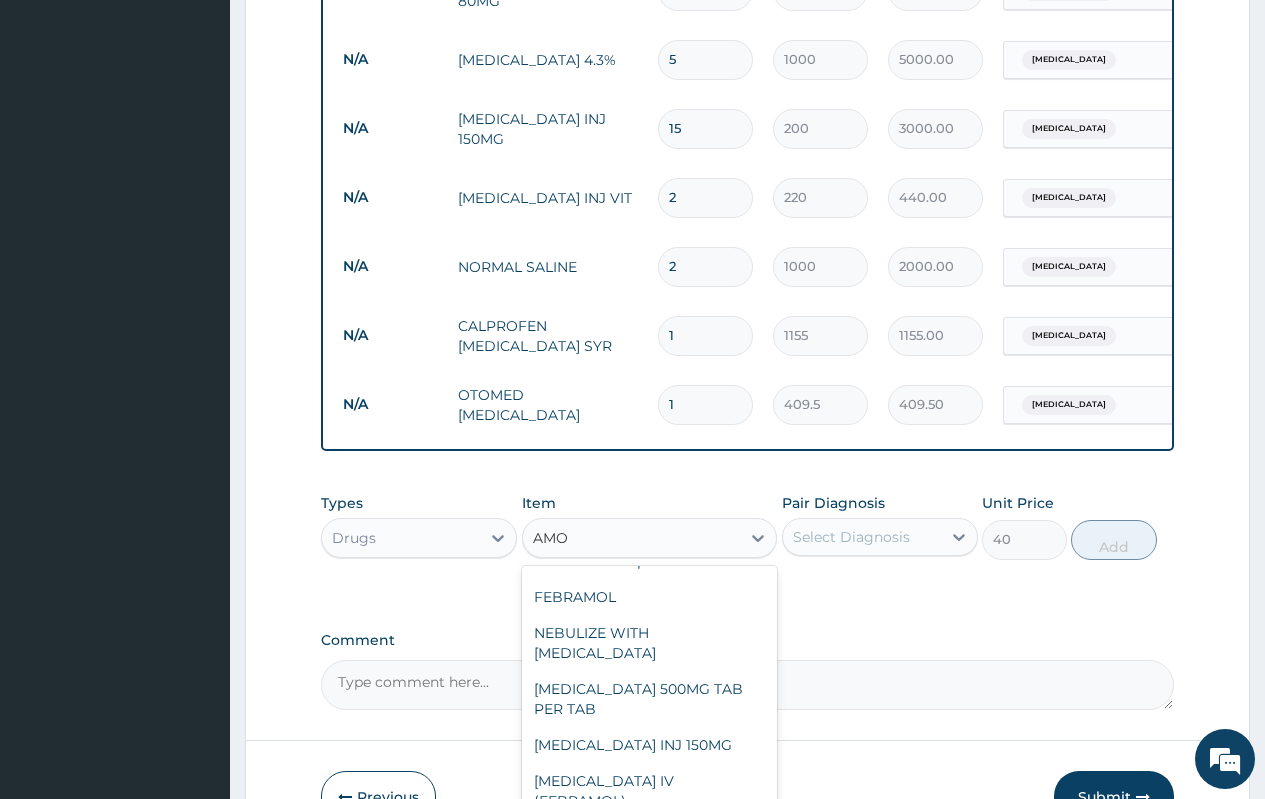 scroll, scrollTop: 31, scrollLeft: 0, axis: vertical 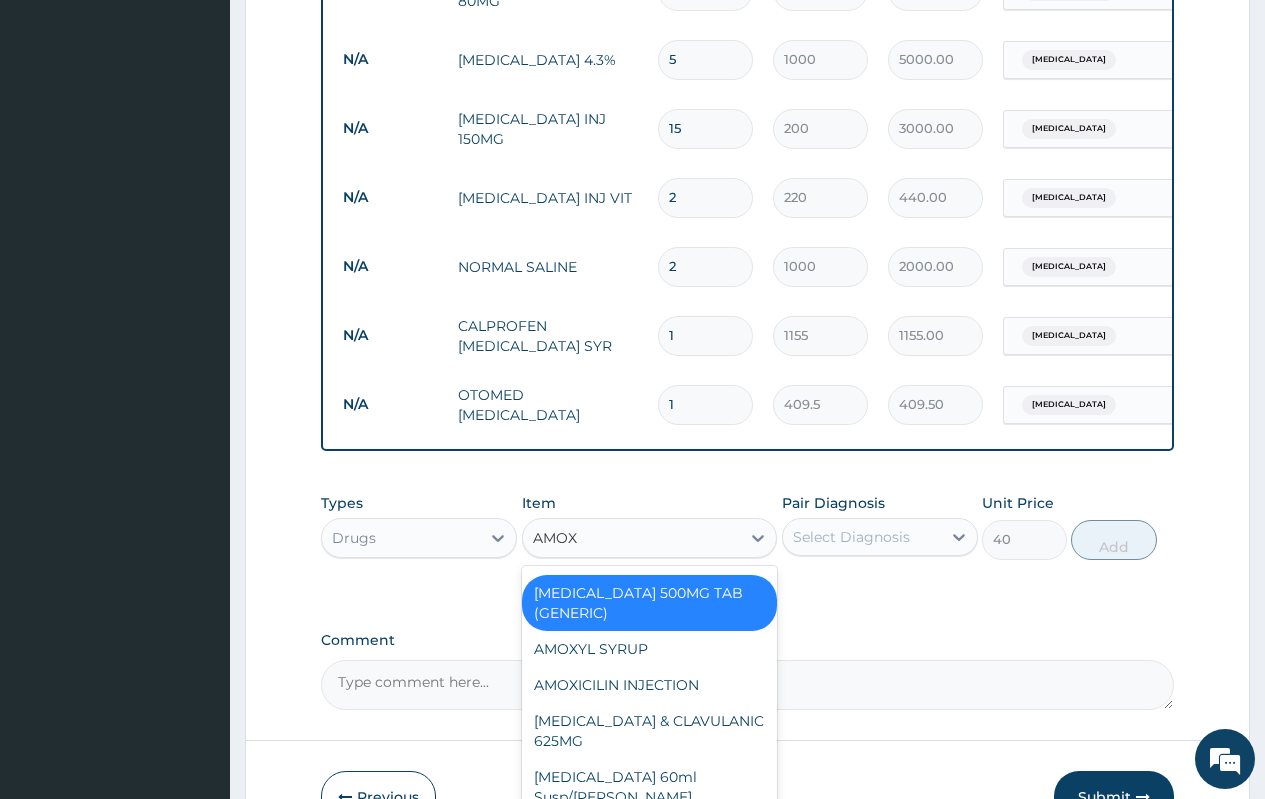 type on "AMOXY" 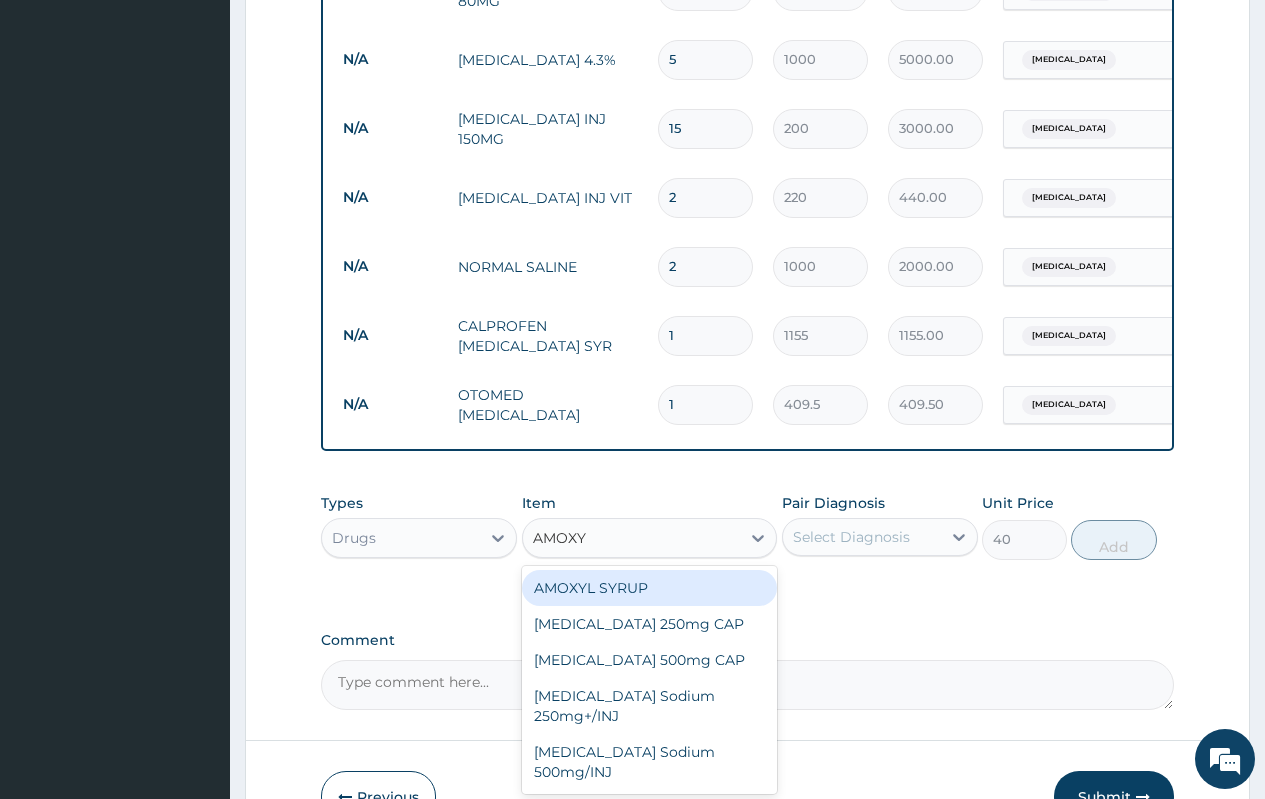 scroll, scrollTop: 0, scrollLeft: 0, axis: both 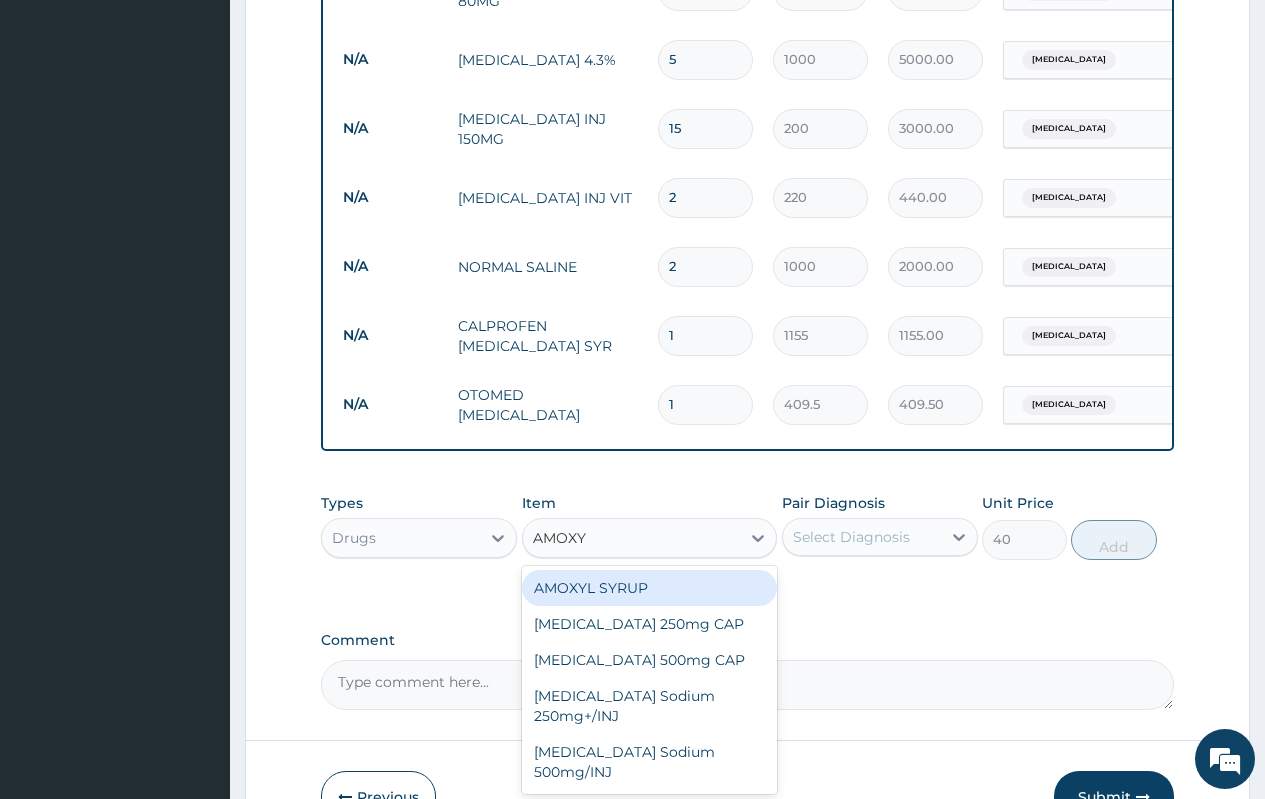 click on "AMOXYL SYRUP" at bounding box center [650, 588] 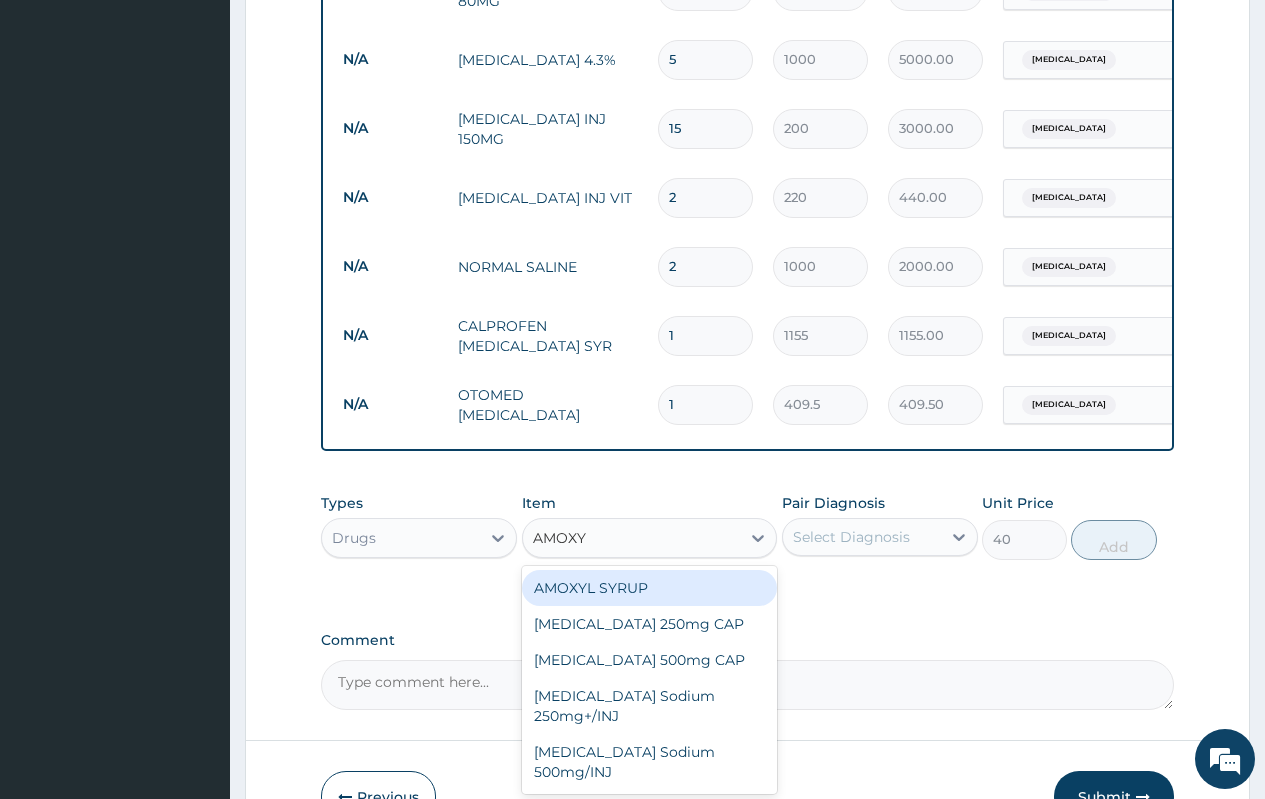 type 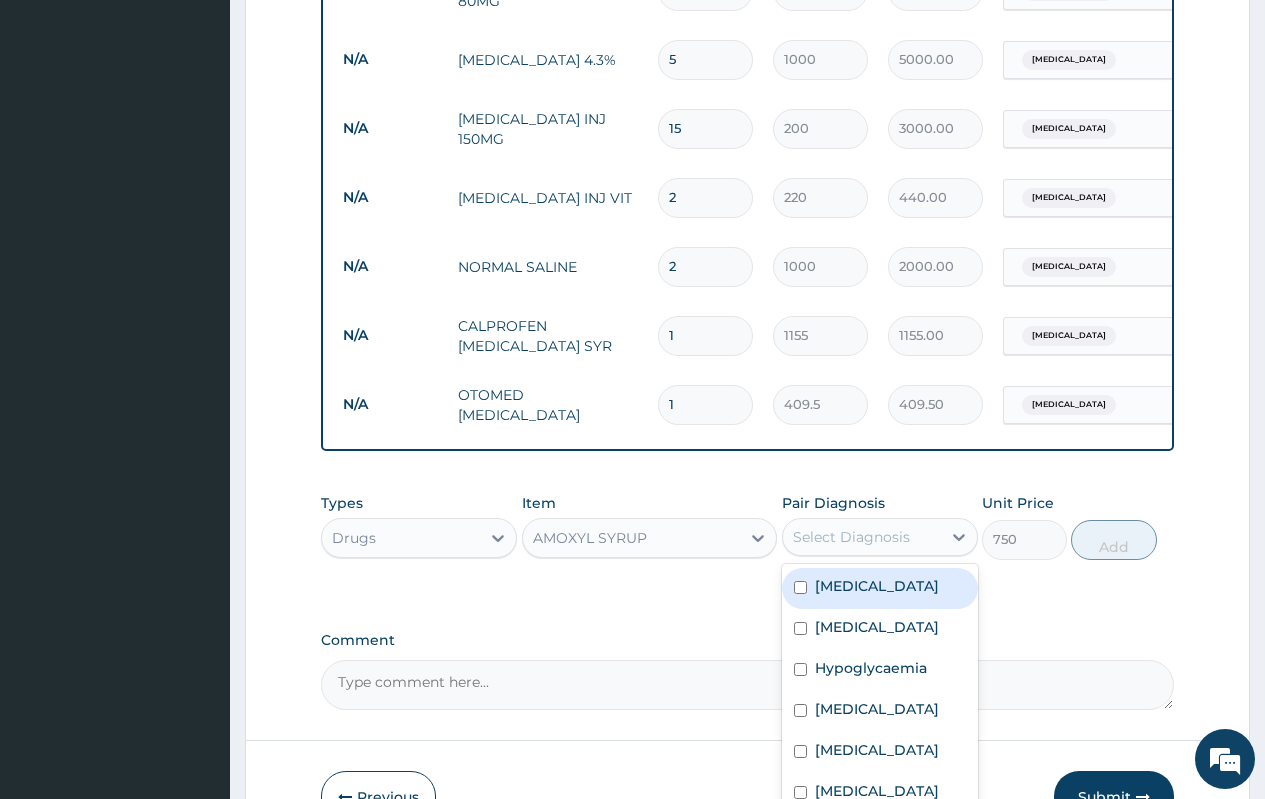 click on "Select Diagnosis" at bounding box center (862, 537) 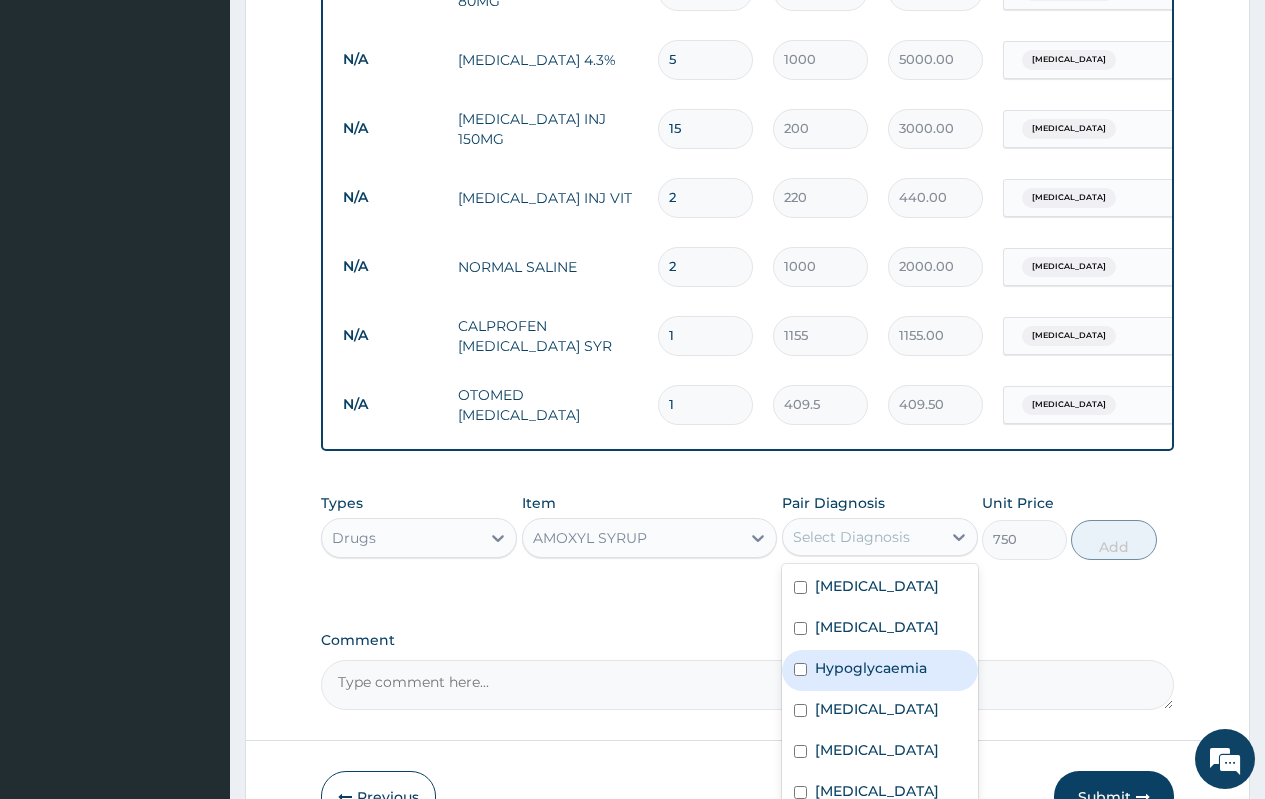 scroll, scrollTop: 1460, scrollLeft: 0, axis: vertical 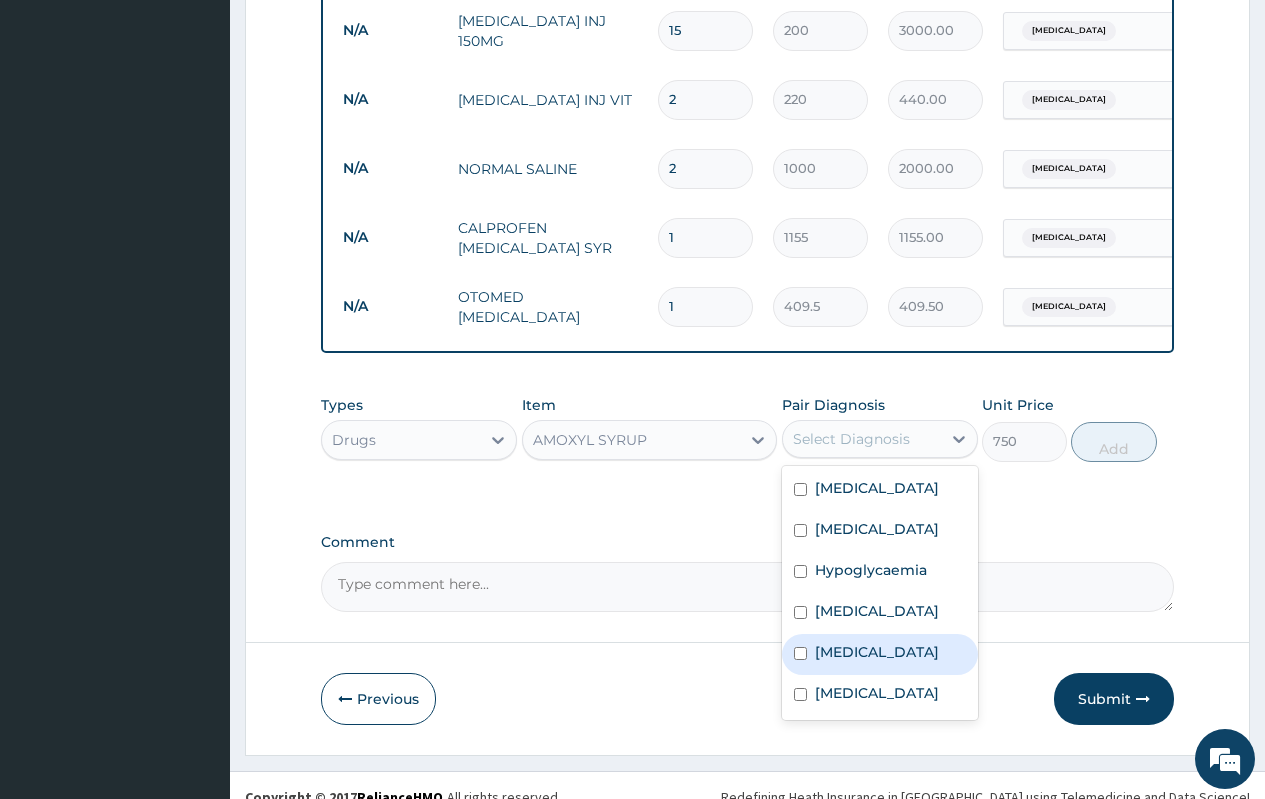 click on "Upper respiratory infection" at bounding box center (877, 652) 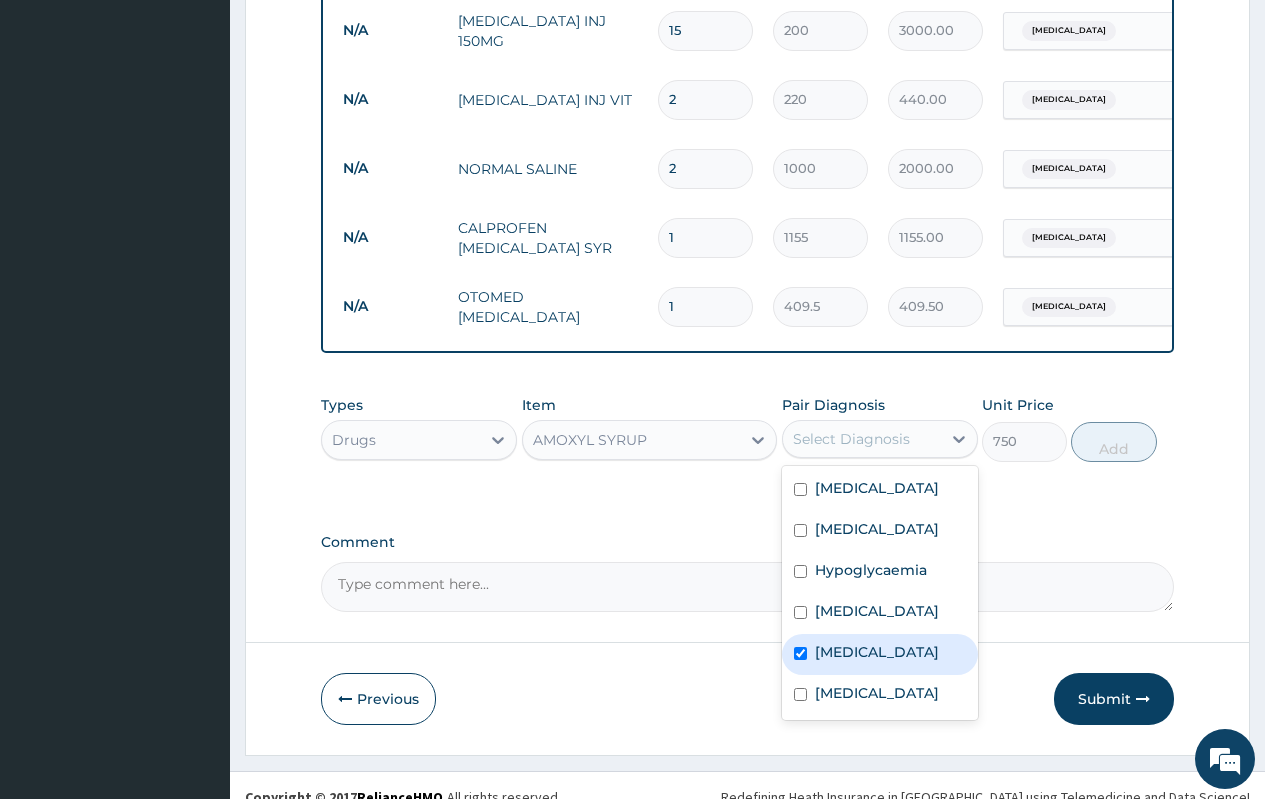 checkbox on "true" 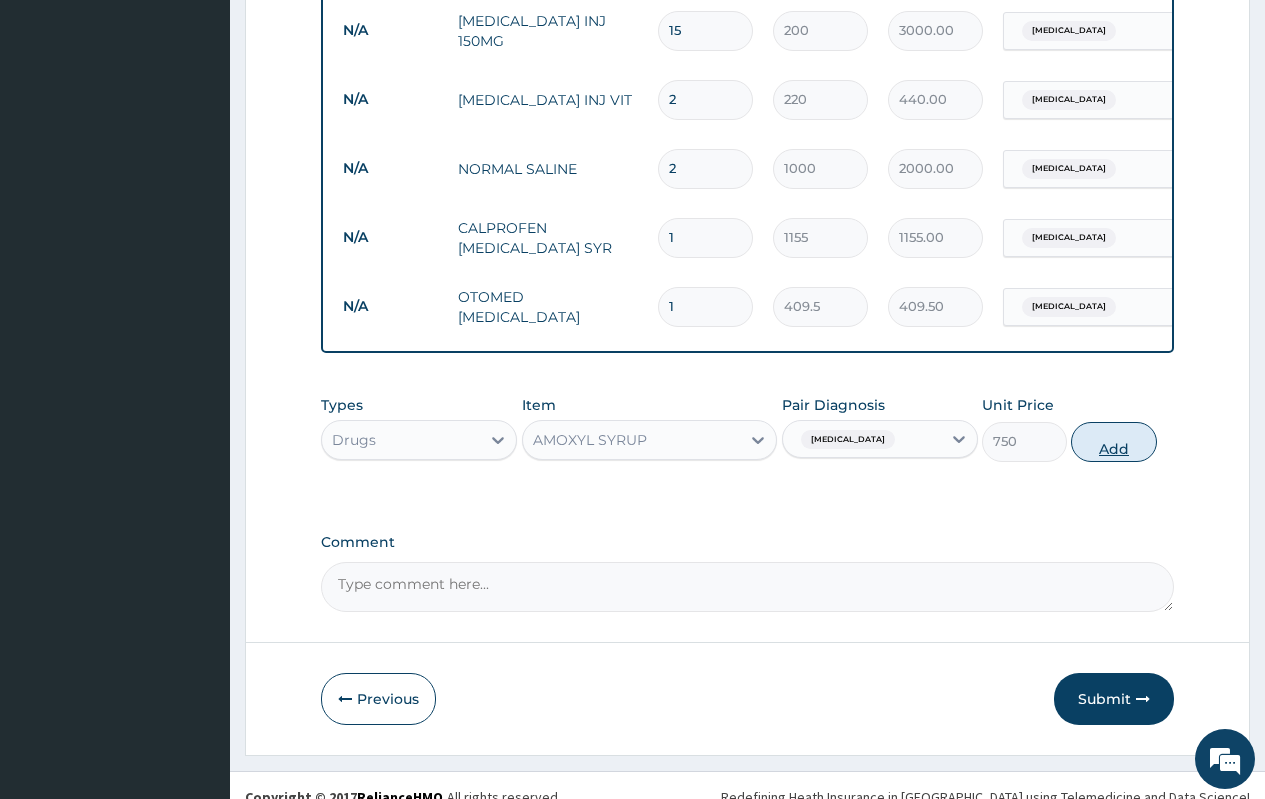 click on "Add" at bounding box center [1113, 442] 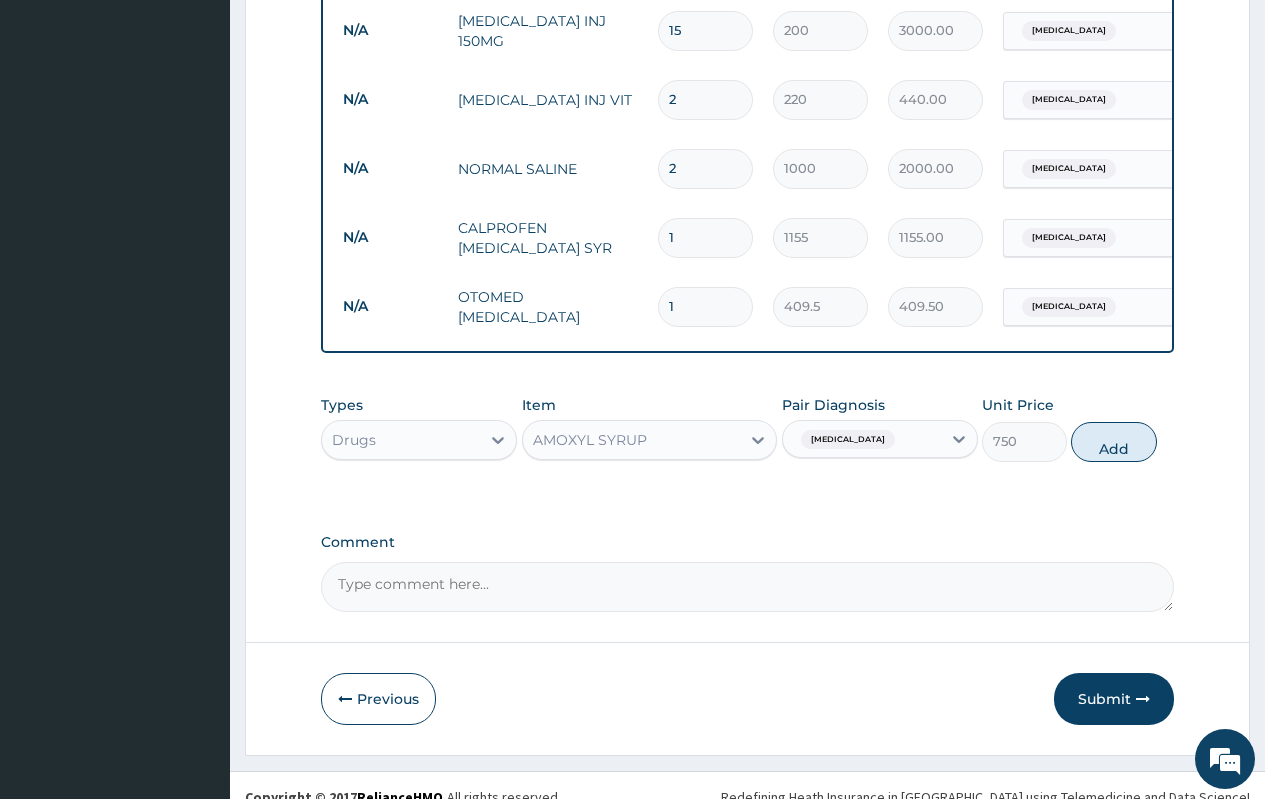 type on "0" 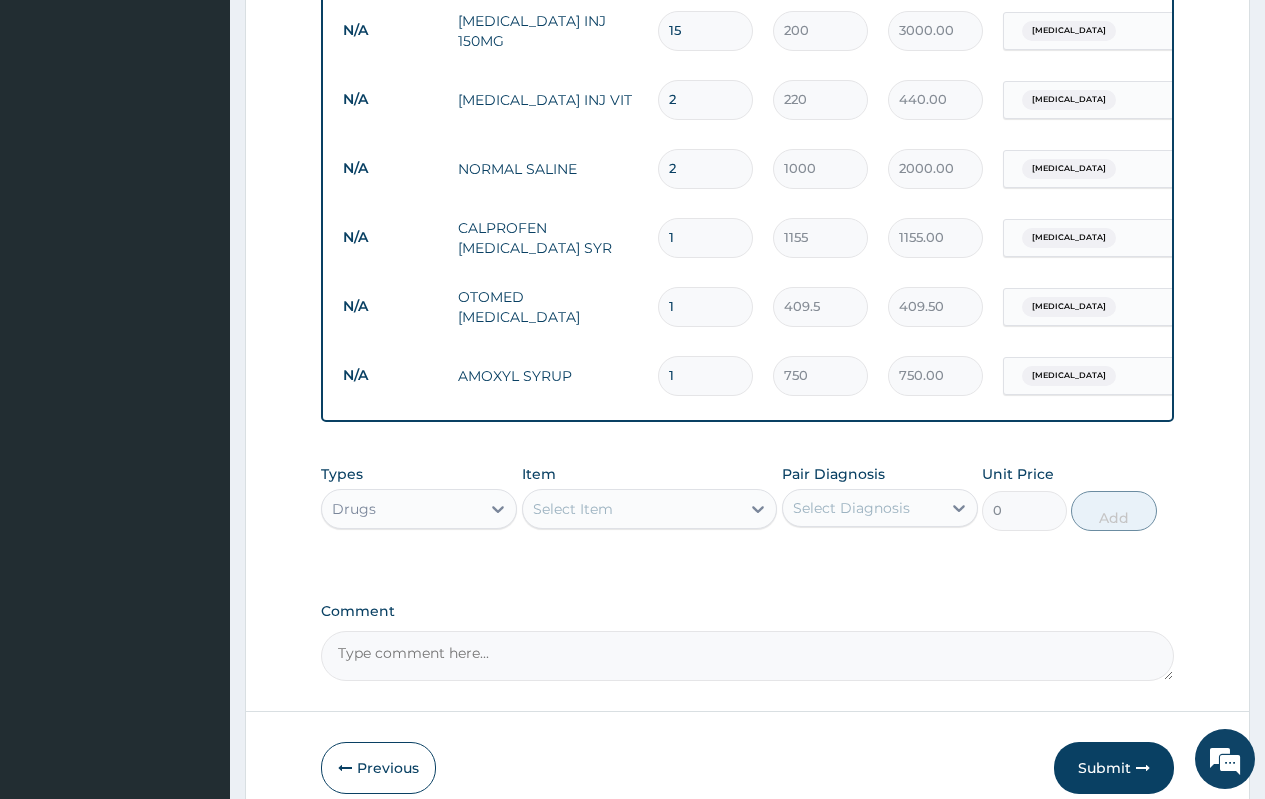 scroll, scrollTop: 1529, scrollLeft: 0, axis: vertical 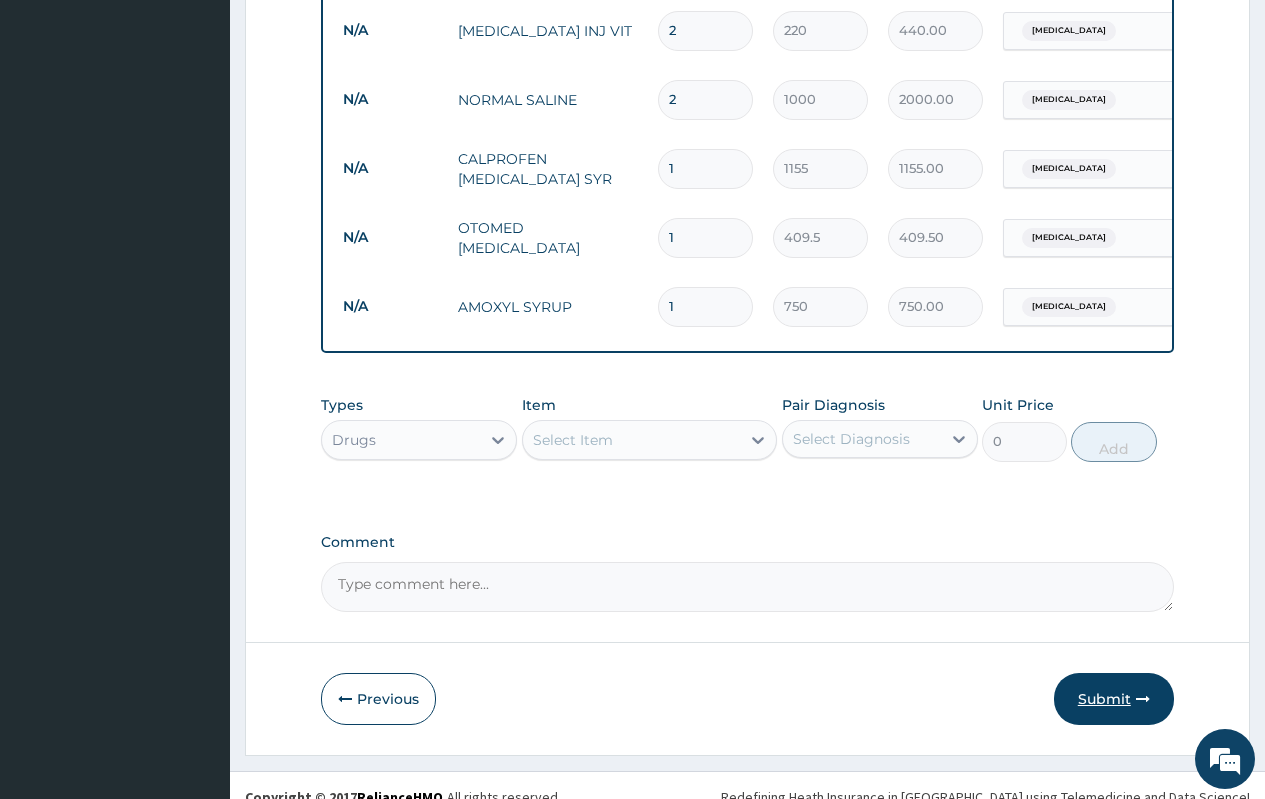 click on "Submit" at bounding box center [1114, 699] 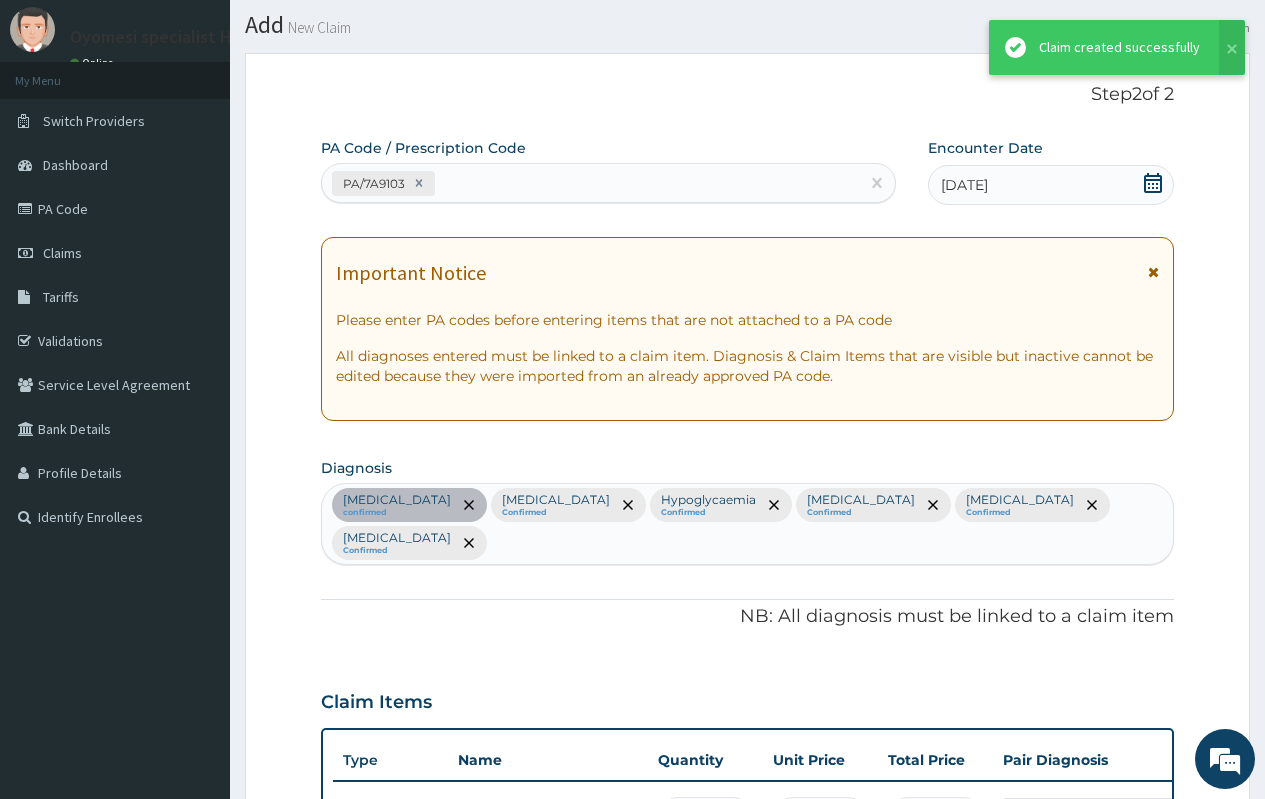 scroll, scrollTop: 1529, scrollLeft: 0, axis: vertical 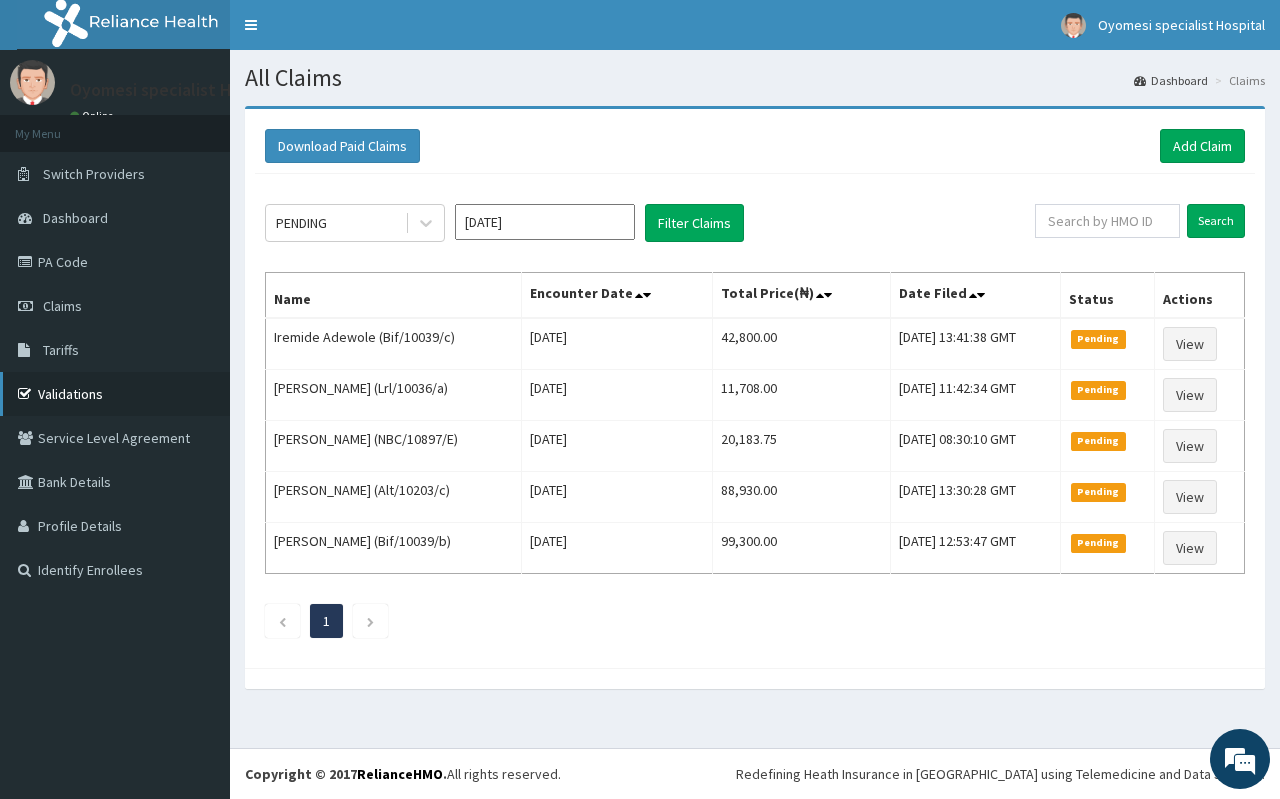 click on "Validations" at bounding box center [115, 394] 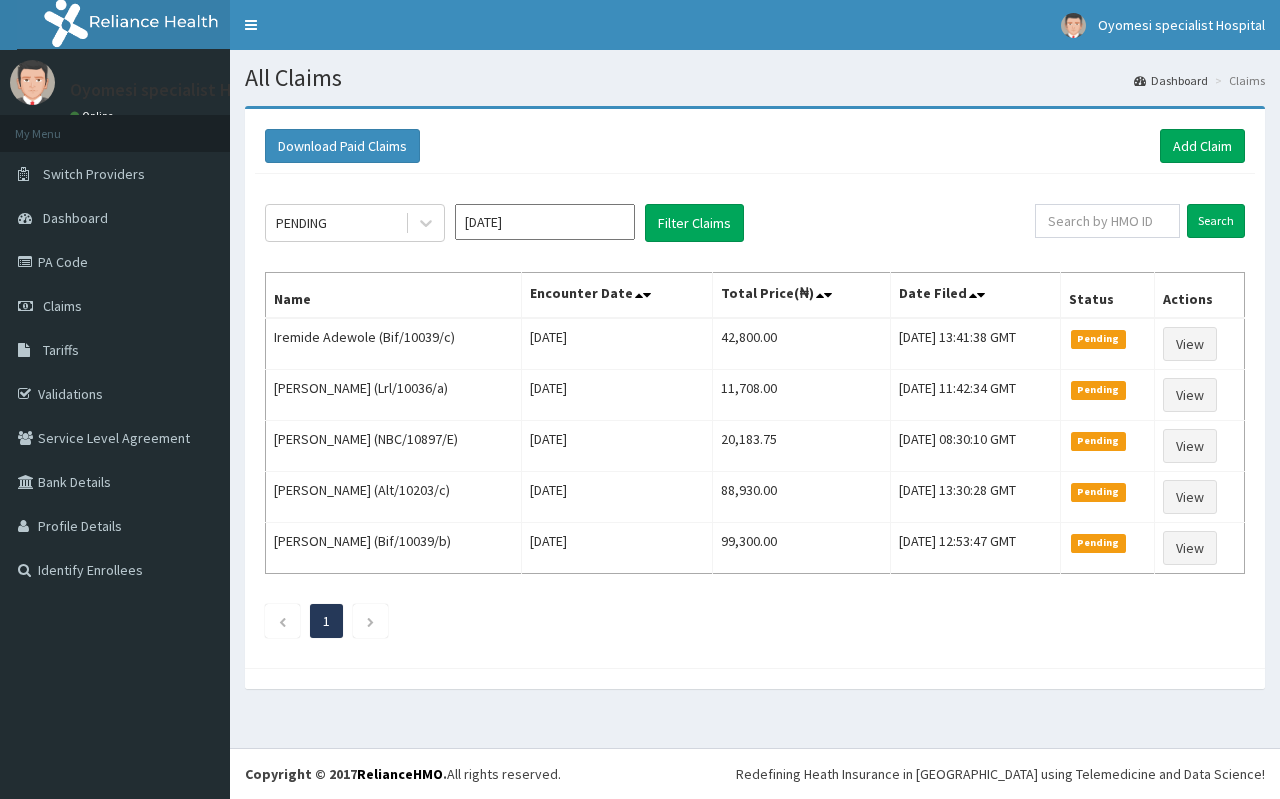 scroll, scrollTop: 0, scrollLeft: 0, axis: both 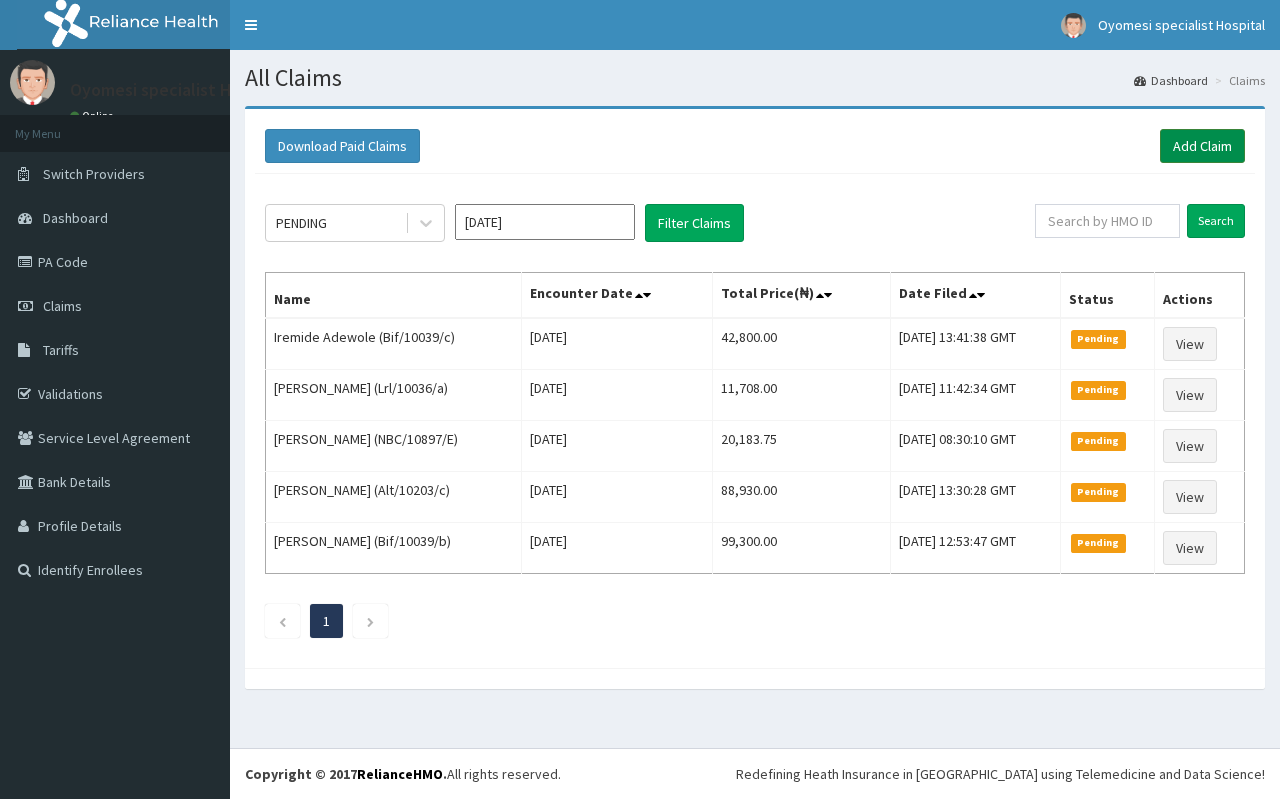 click on "Add Claim" at bounding box center (1202, 146) 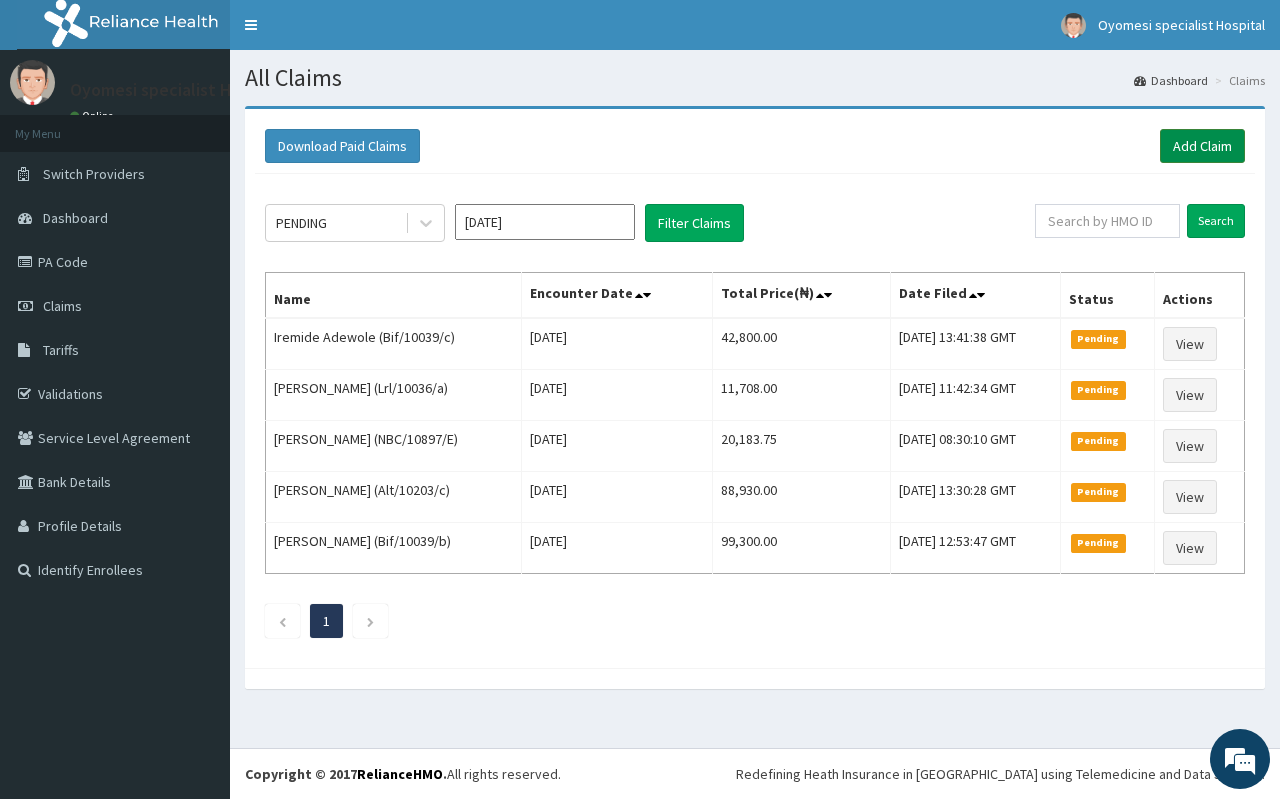 scroll, scrollTop: 0, scrollLeft: 0, axis: both 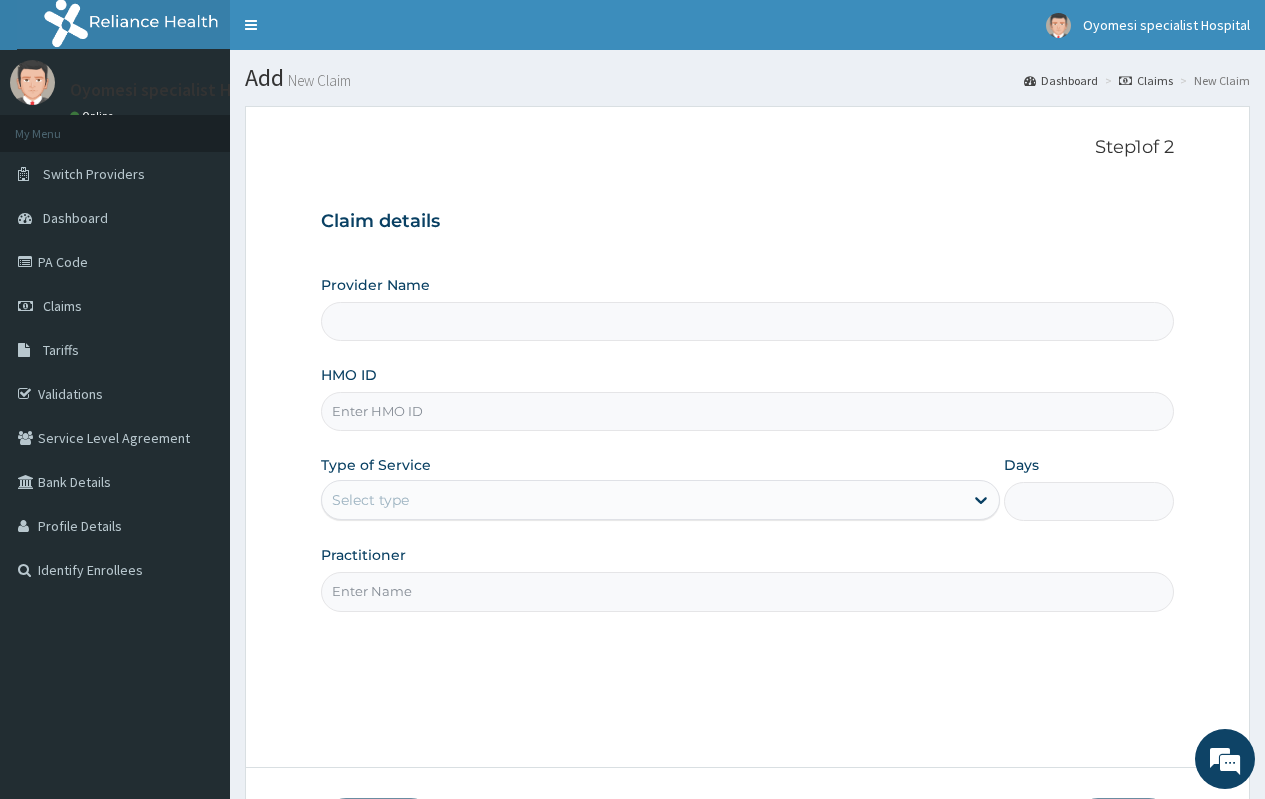 type on "[GEOGRAPHIC_DATA]" 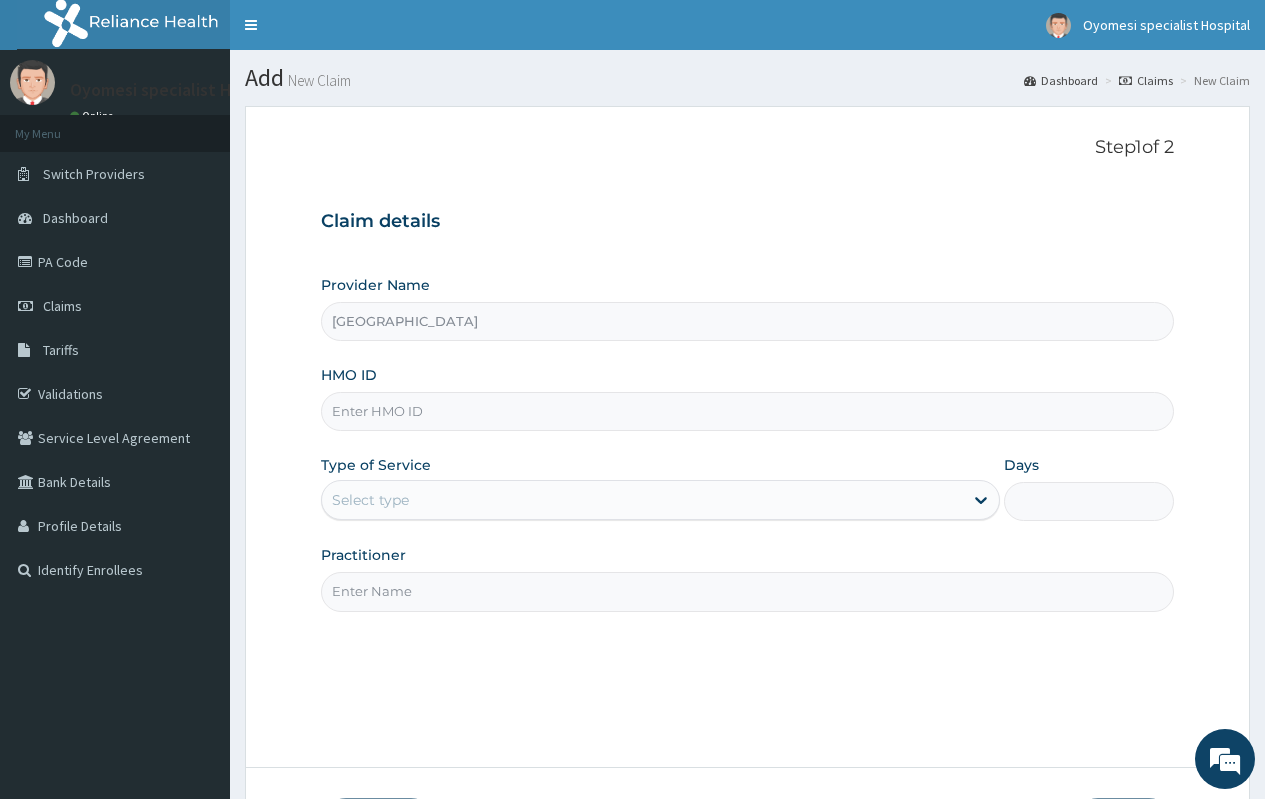 scroll, scrollTop: 0, scrollLeft: 0, axis: both 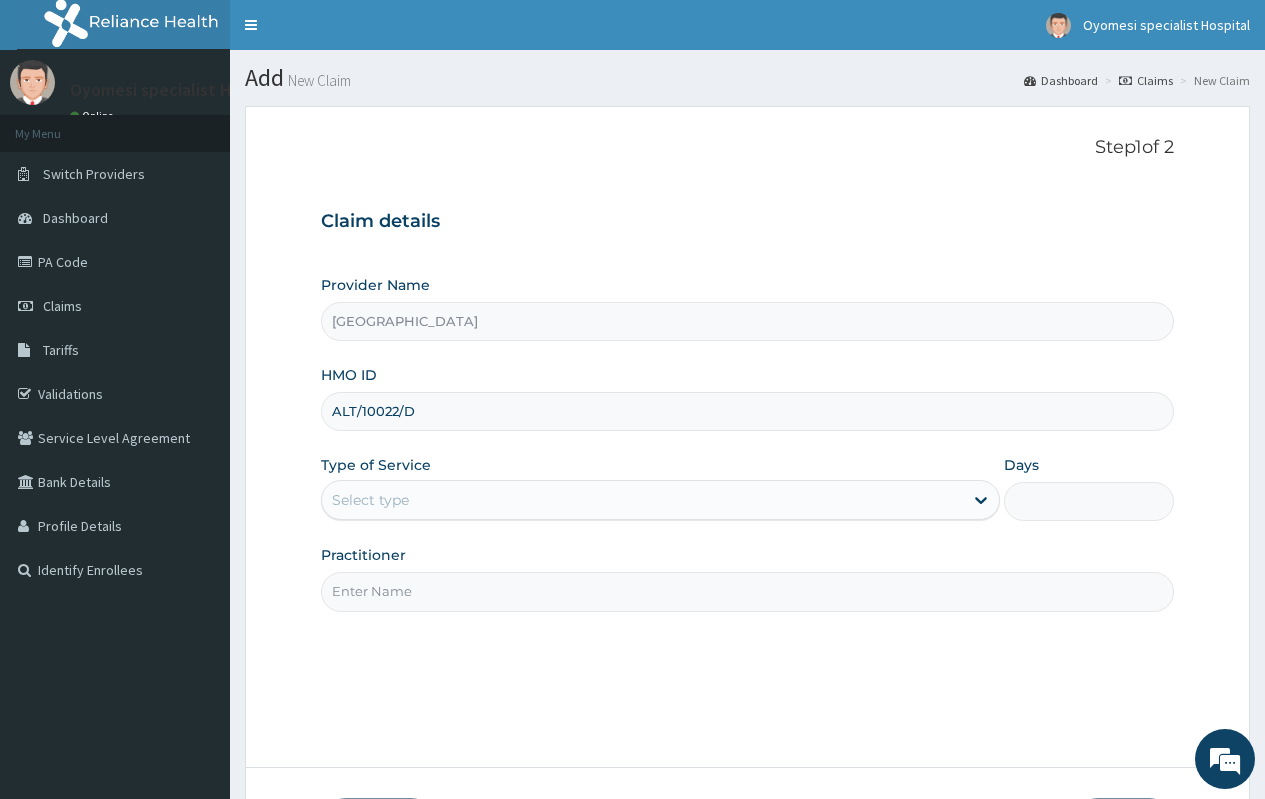 type on "ALT/10022/D" 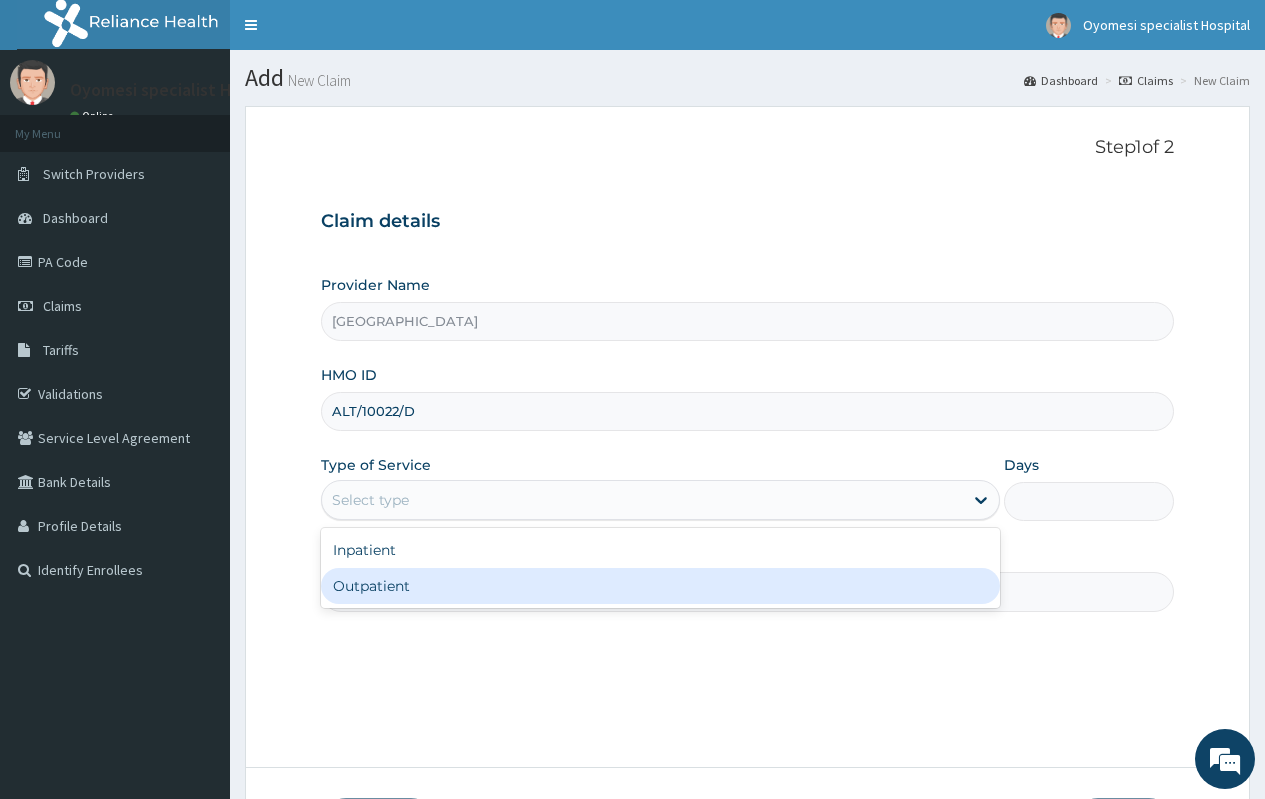click on "Outpatient" at bounding box center (660, 586) 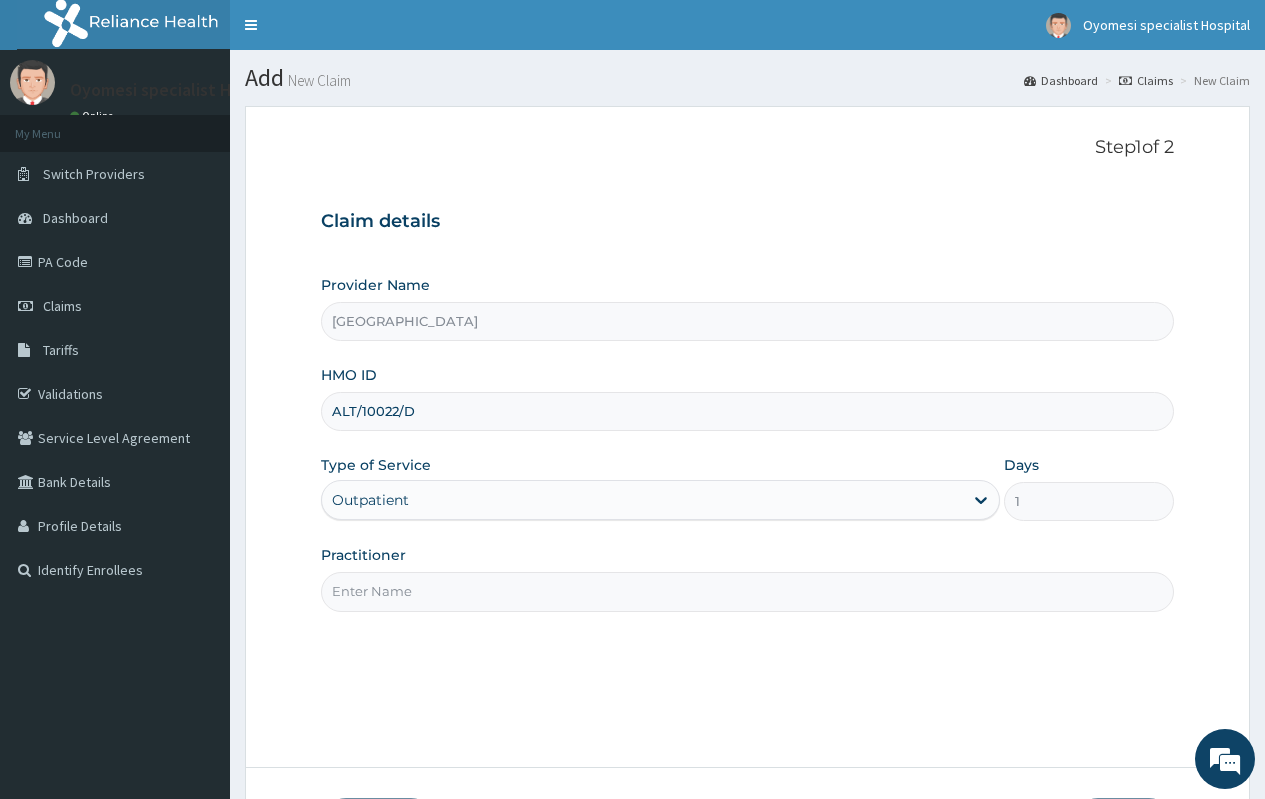 click on "Step  1  of 2 Claim details Provider Name Oyomesi hospital HMO ID ALT/10022/D Type of Service Outpatient Days 1 Practitioner" at bounding box center (747, 436) 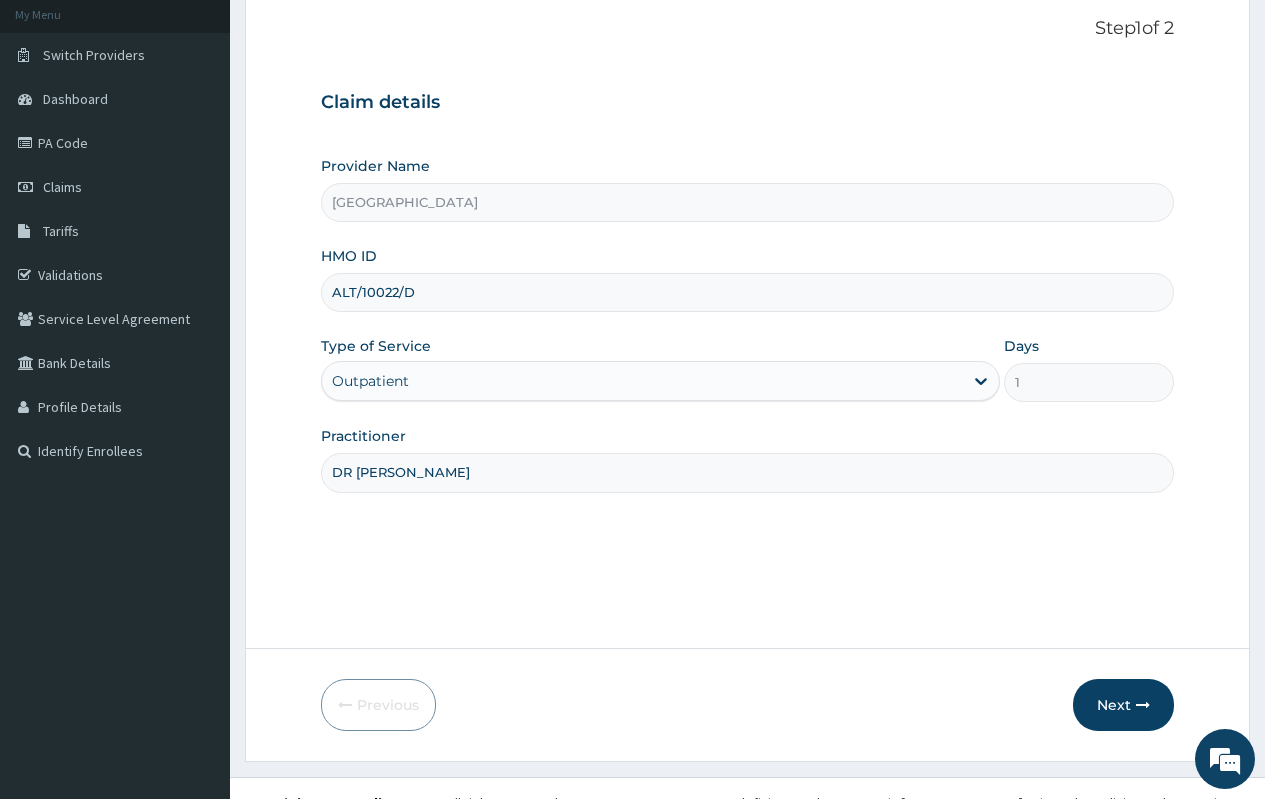 scroll, scrollTop: 148, scrollLeft: 0, axis: vertical 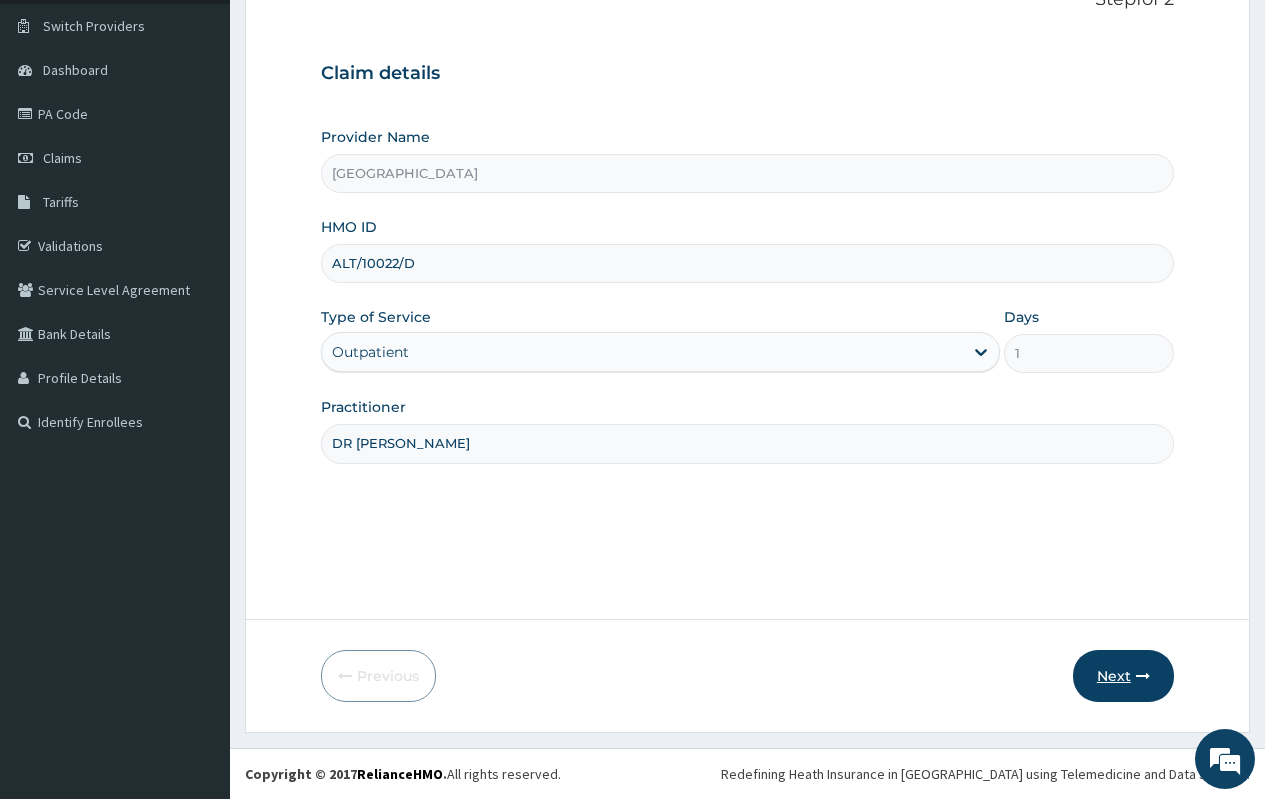 type on "DR EMMA" 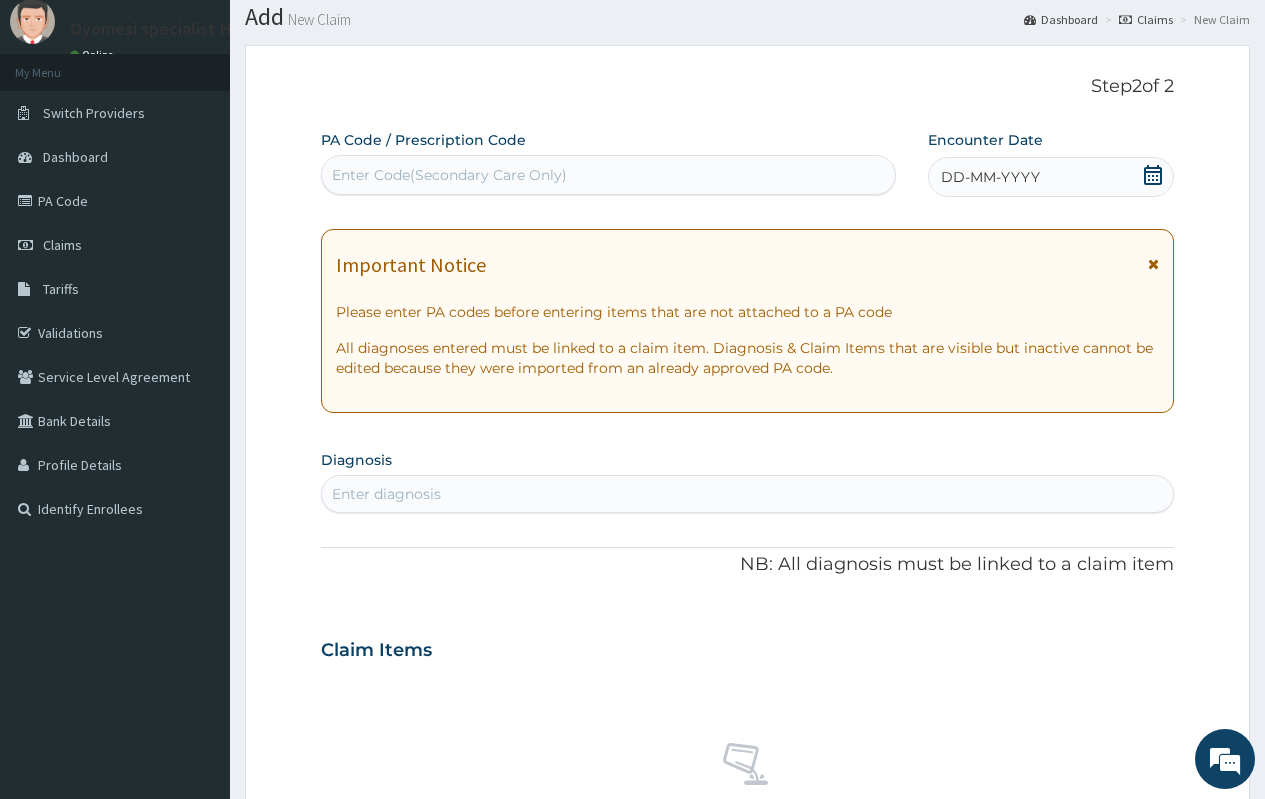 scroll, scrollTop: 0, scrollLeft: 0, axis: both 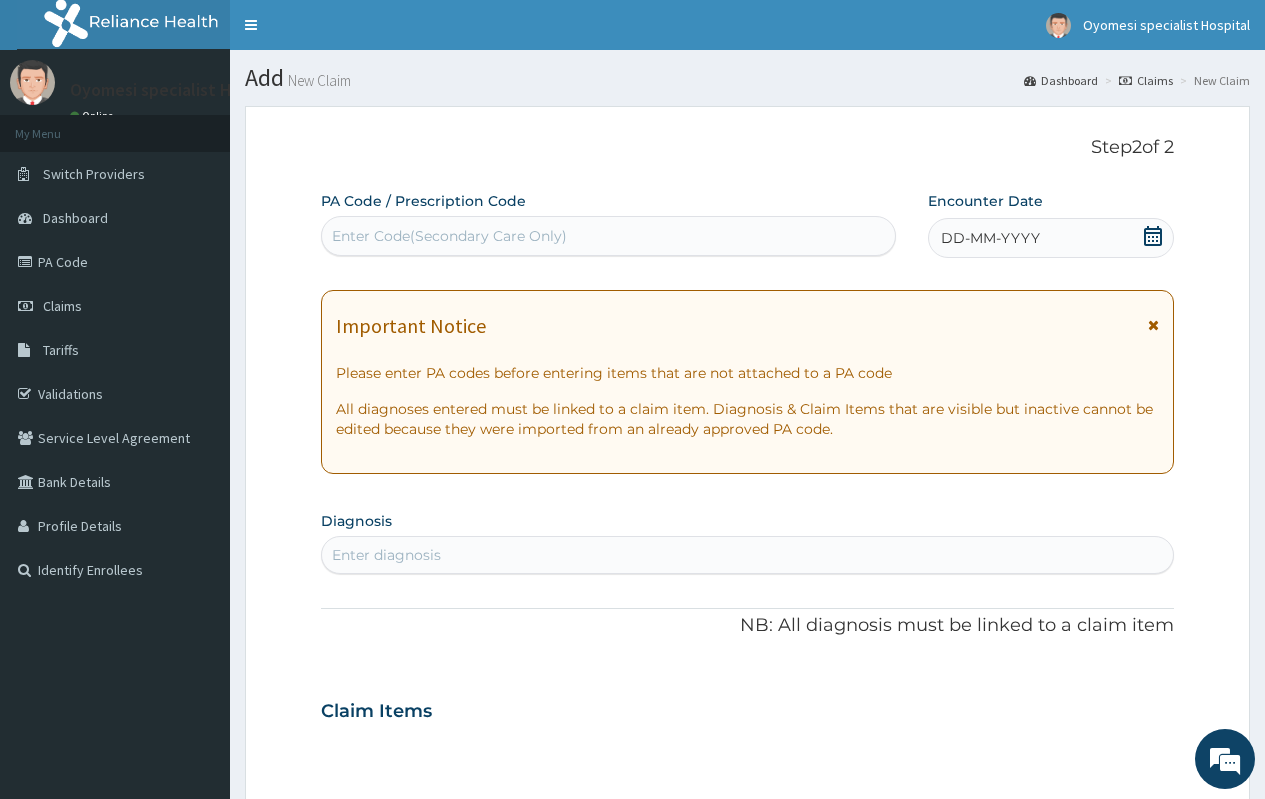 click on "Enter Code(Secondary Care Only)" at bounding box center (449, 236) 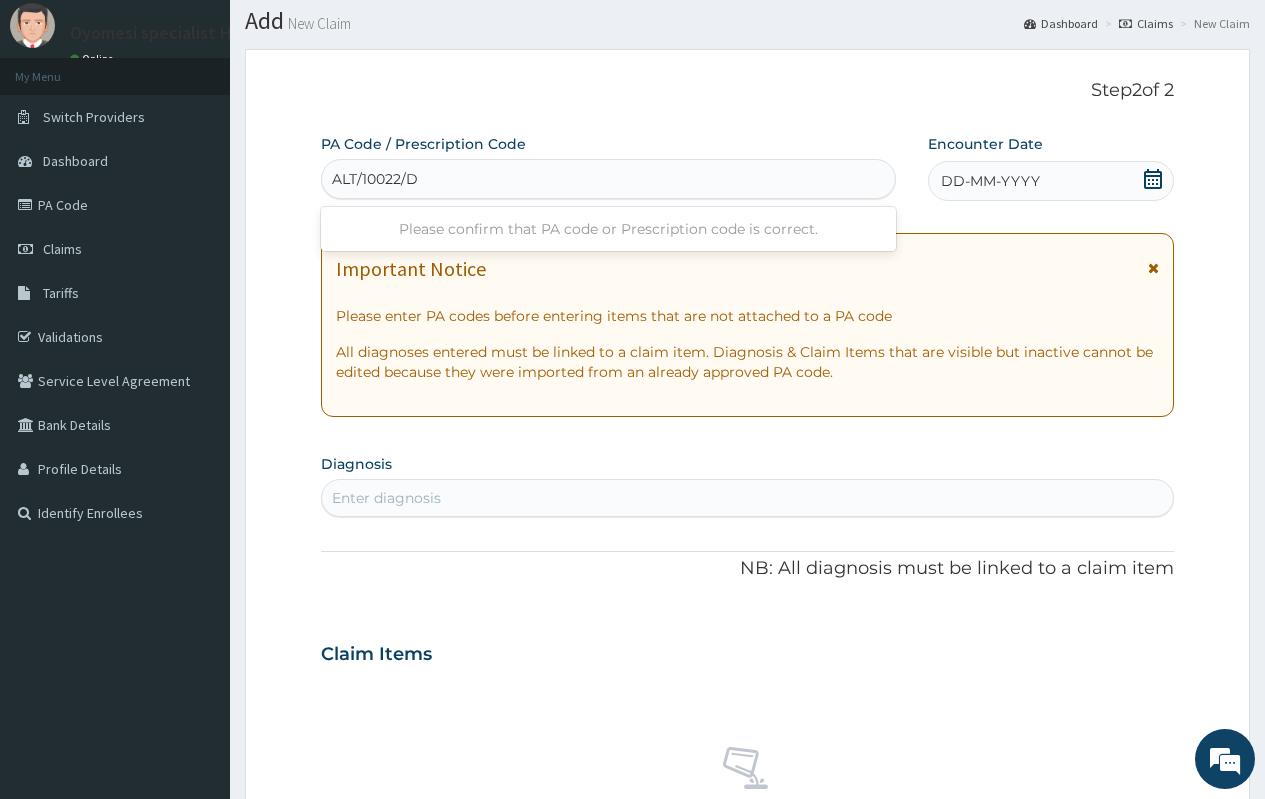 scroll, scrollTop: 0, scrollLeft: 0, axis: both 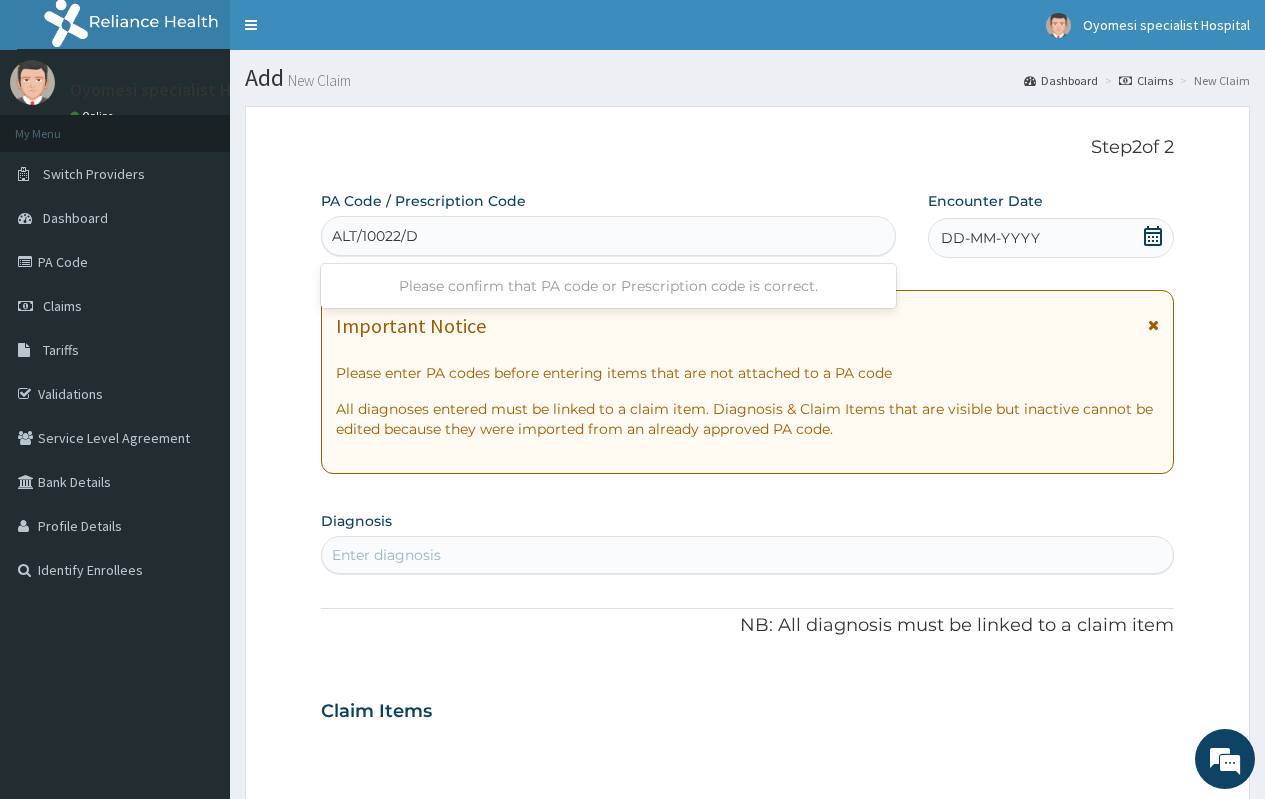 type on "ALT/10022/D" 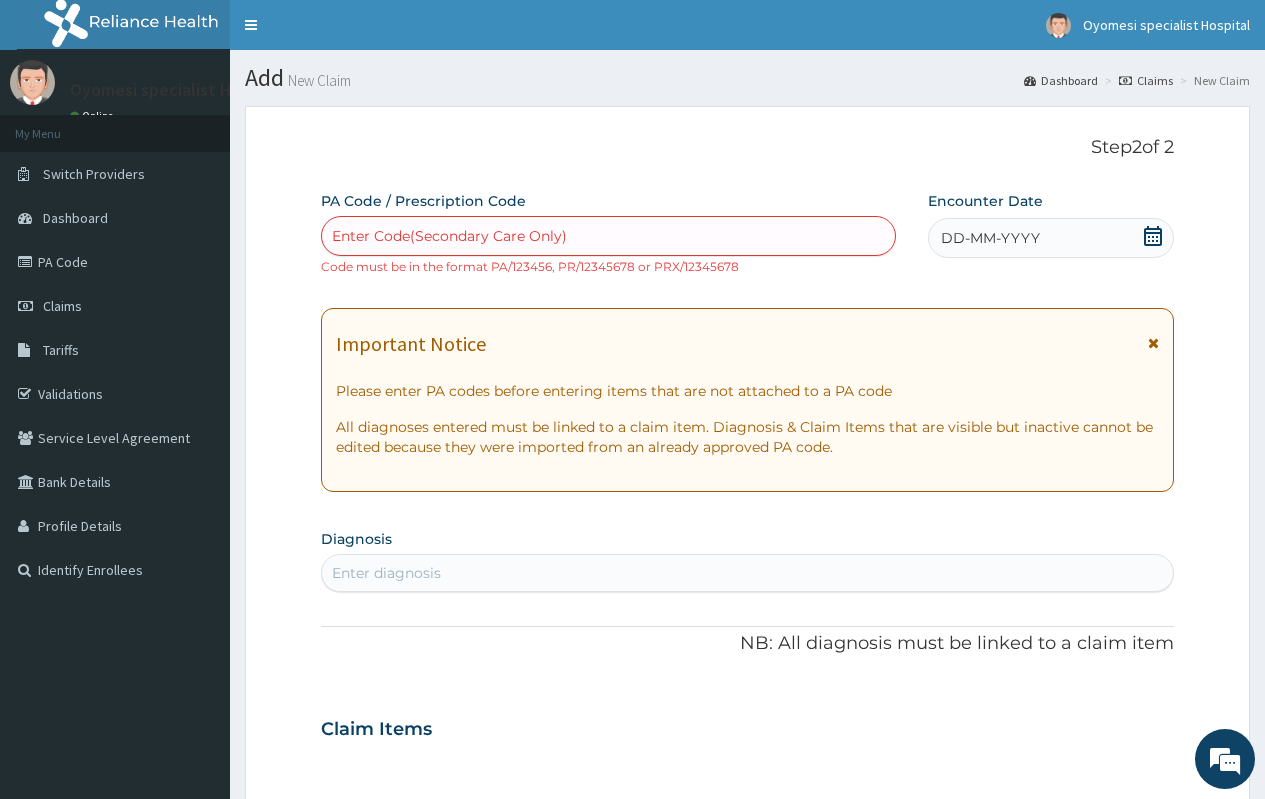 click on "Enter Code(Secondary Care Only)" at bounding box center (449, 236) 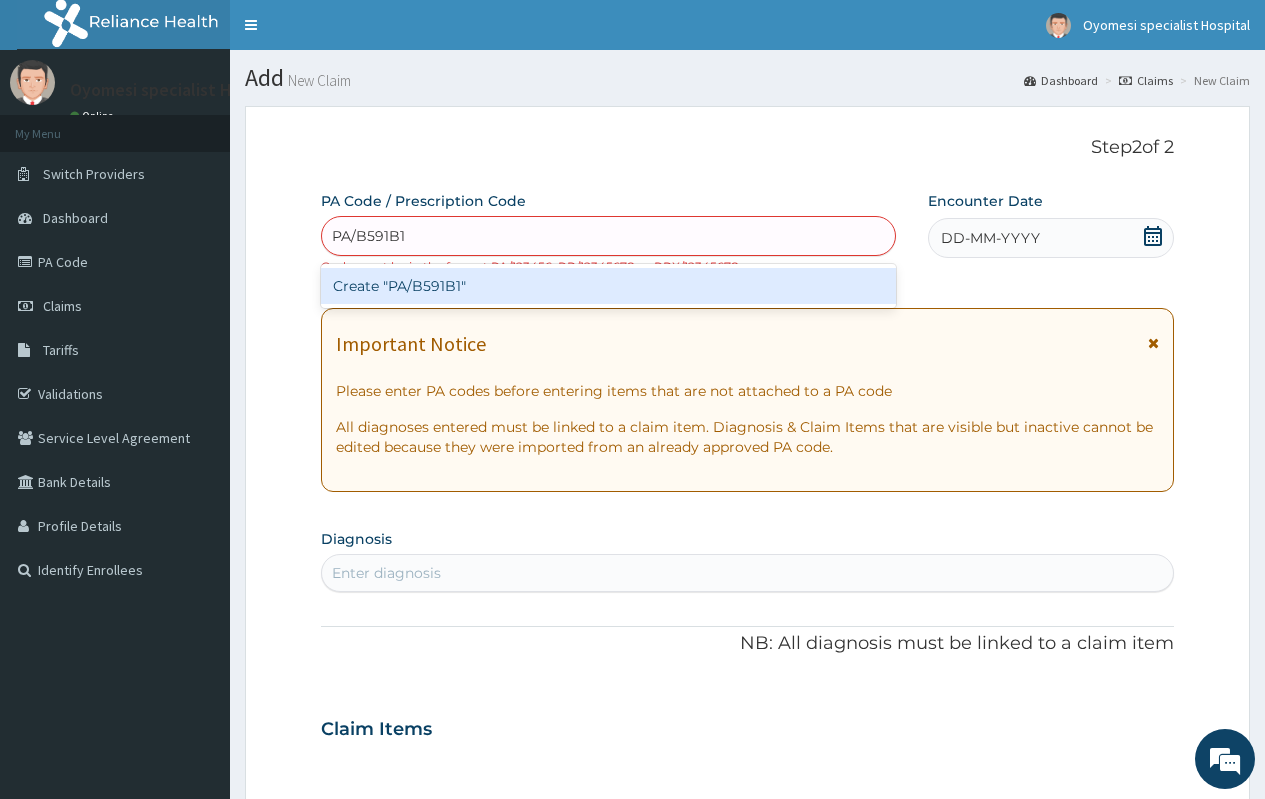 click on "Create "PA/B591B1"" at bounding box center (608, 286) 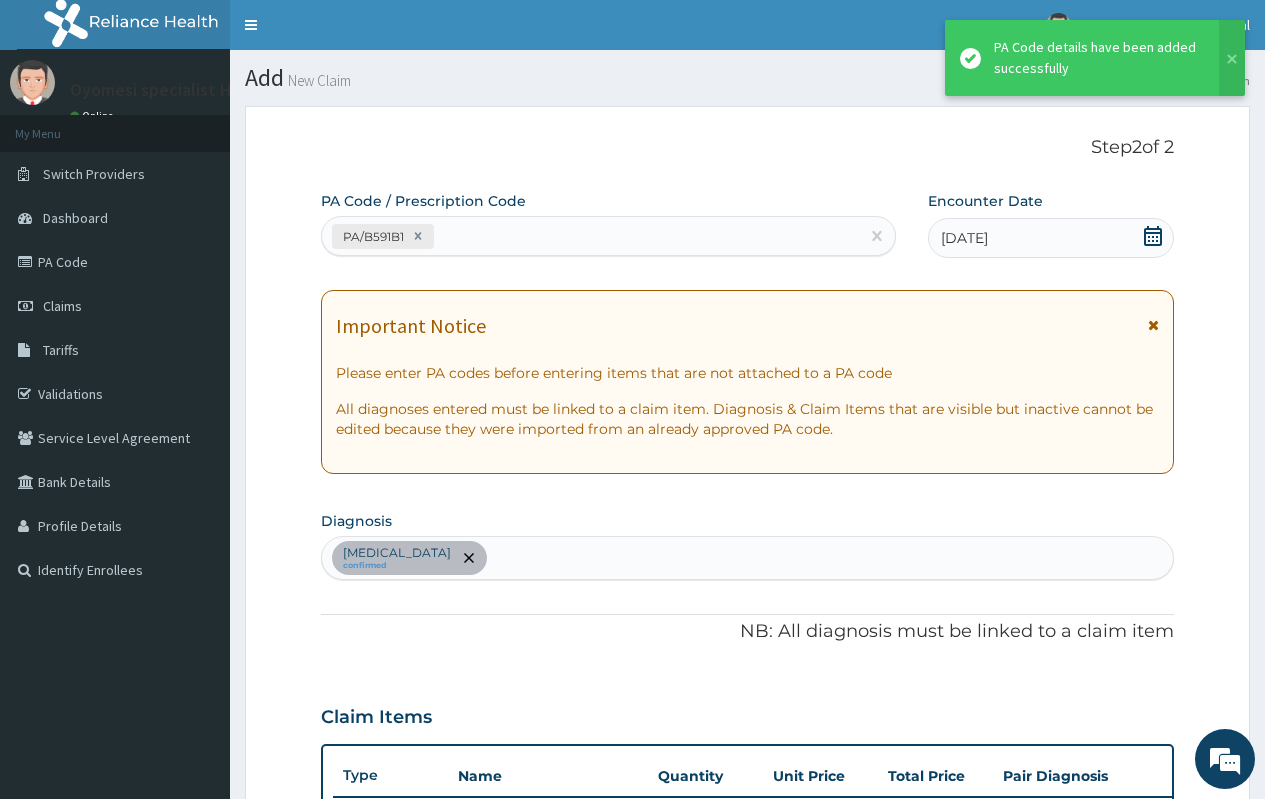 scroll, scrollTop: 502, scrollLeft: 0, axis: vertical 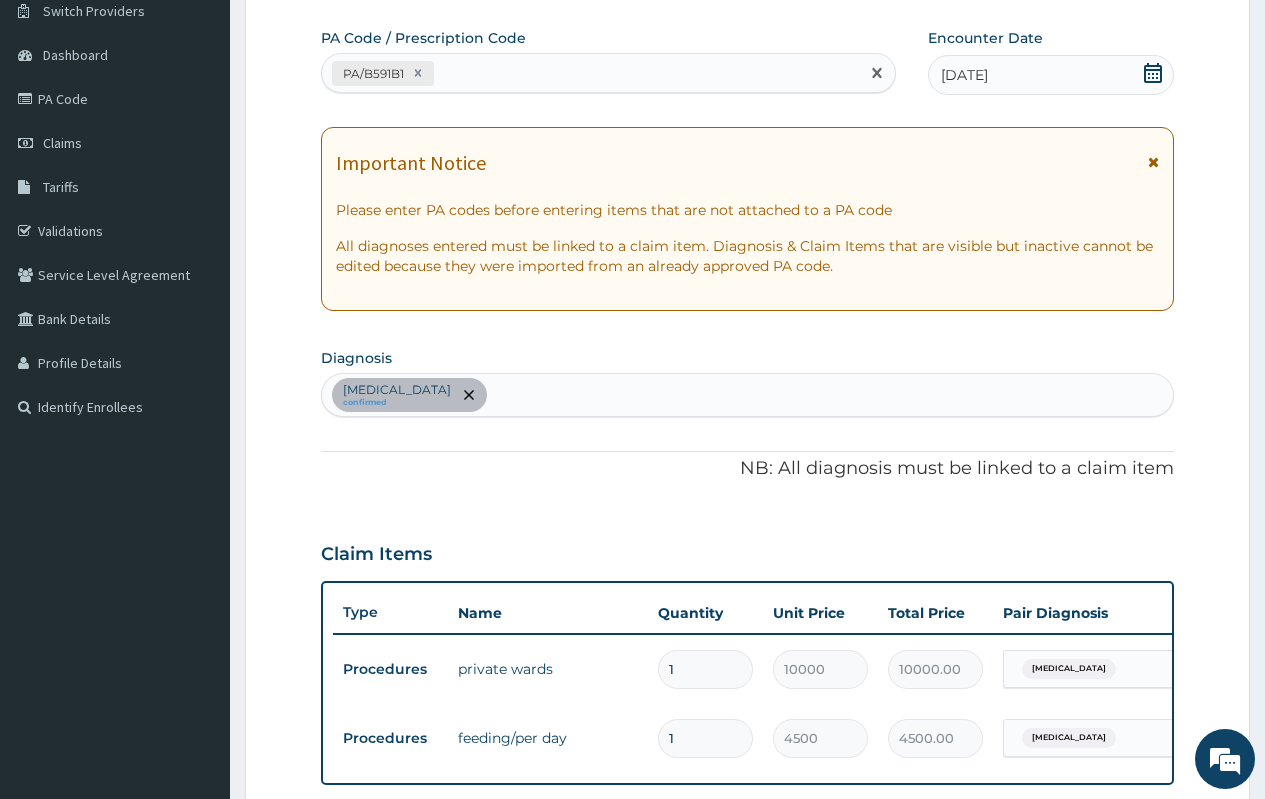 click on "PA/B591B1" at bounding box center [590, 73] 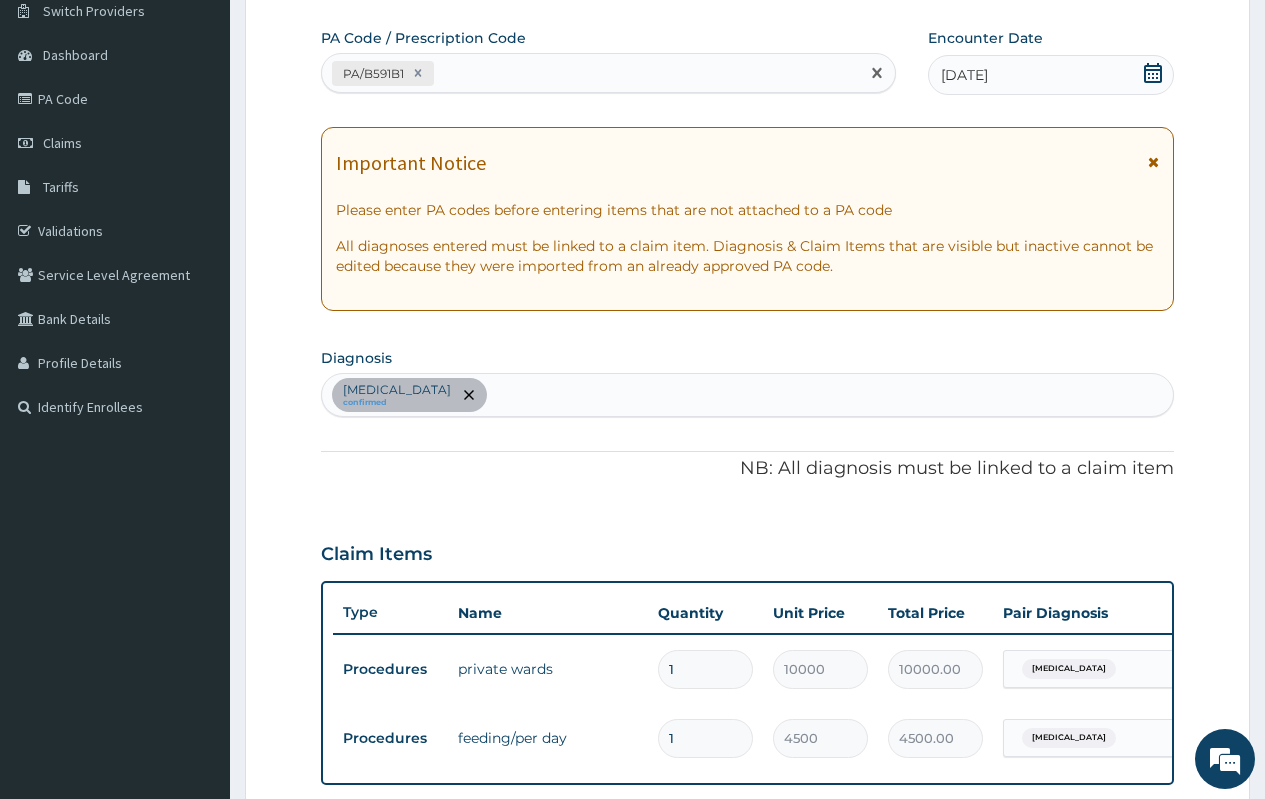 paste on "PA/BA982B" 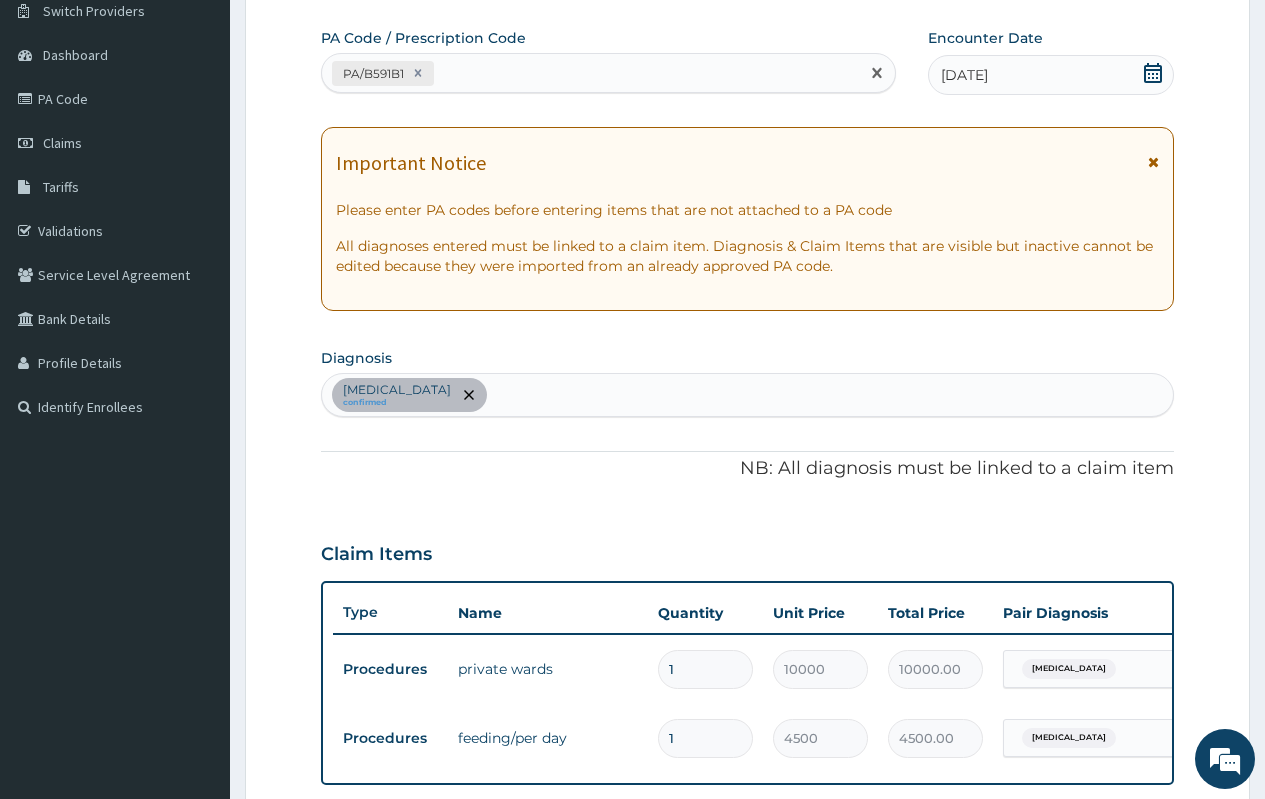 type on "PA/BA982B" 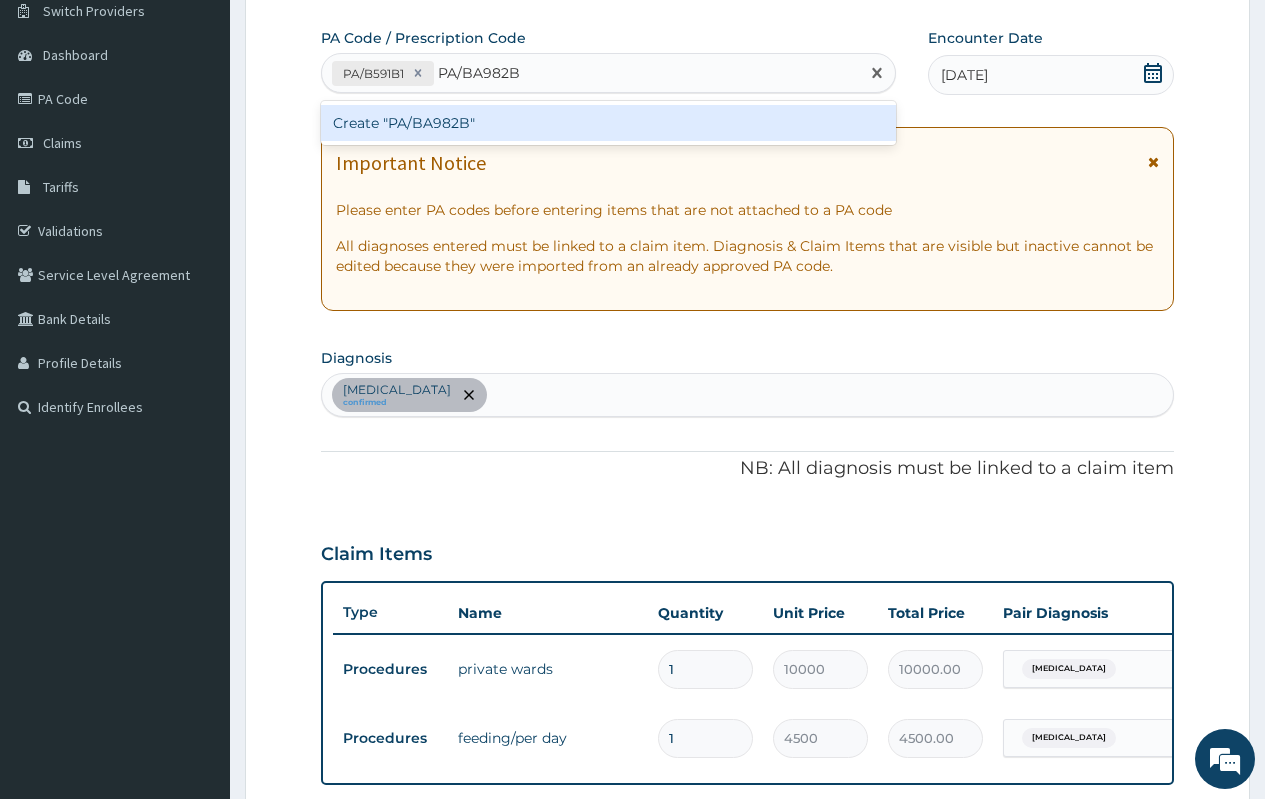 click on "Create "PA/BA982B"" at bounding box center [608, 123] 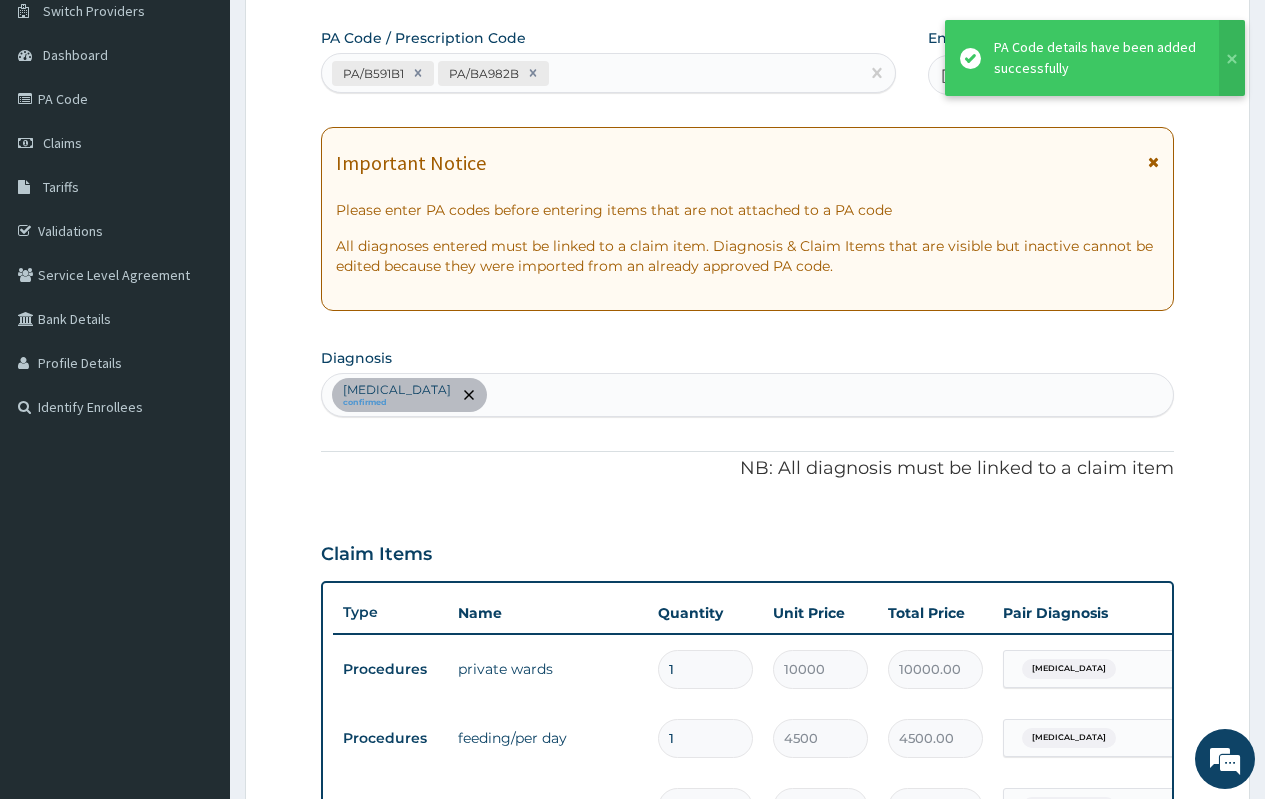 scroll, scrollTop: 191, scrollLeft: 0, axis: vertical 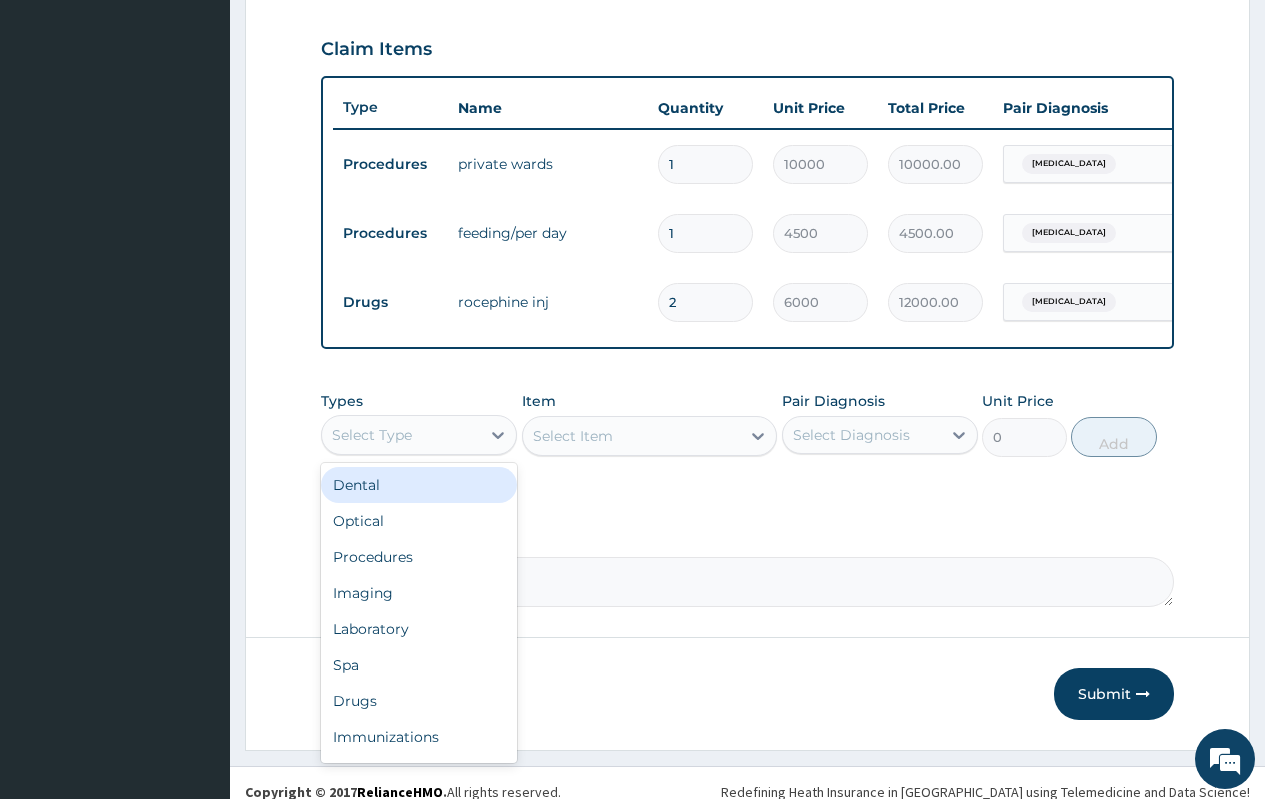 click on "Select Type" at bounding box center [419, 435] 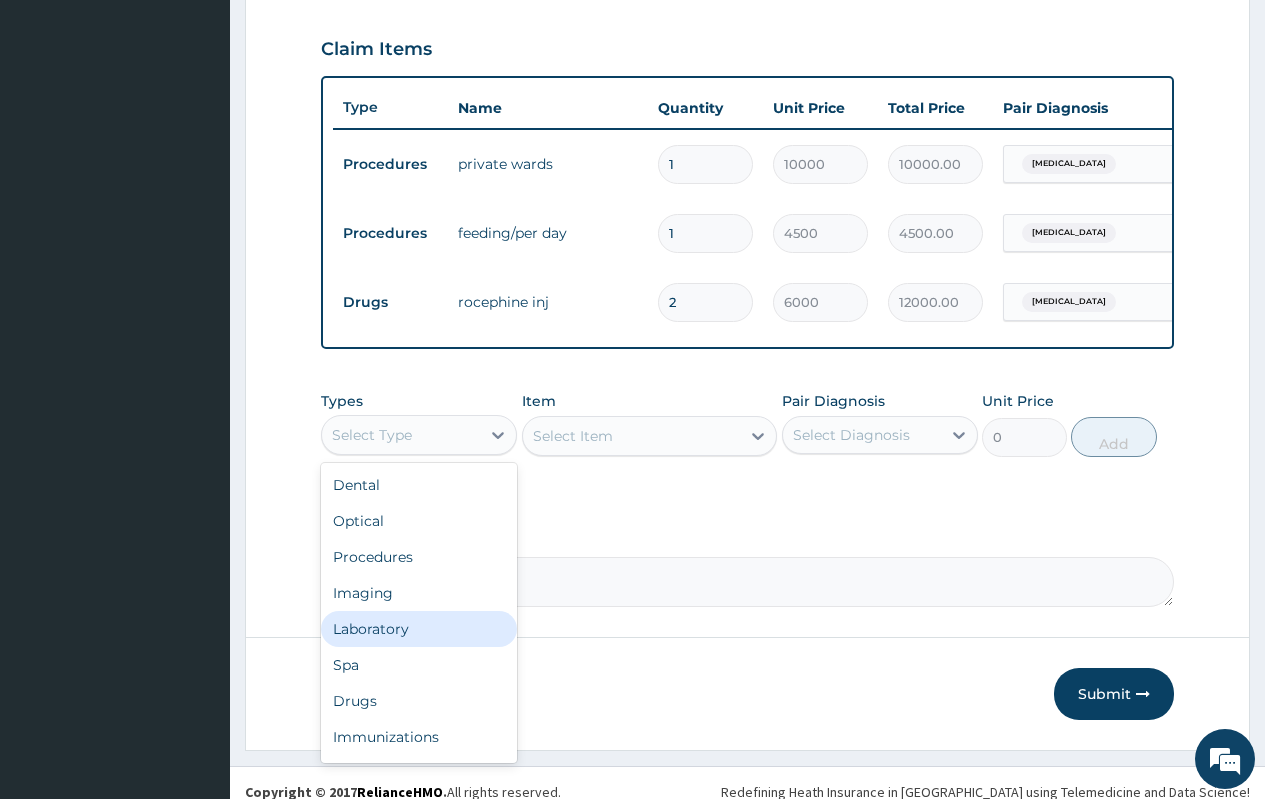 click on "Laboratory" at bounding box center [419, 629] 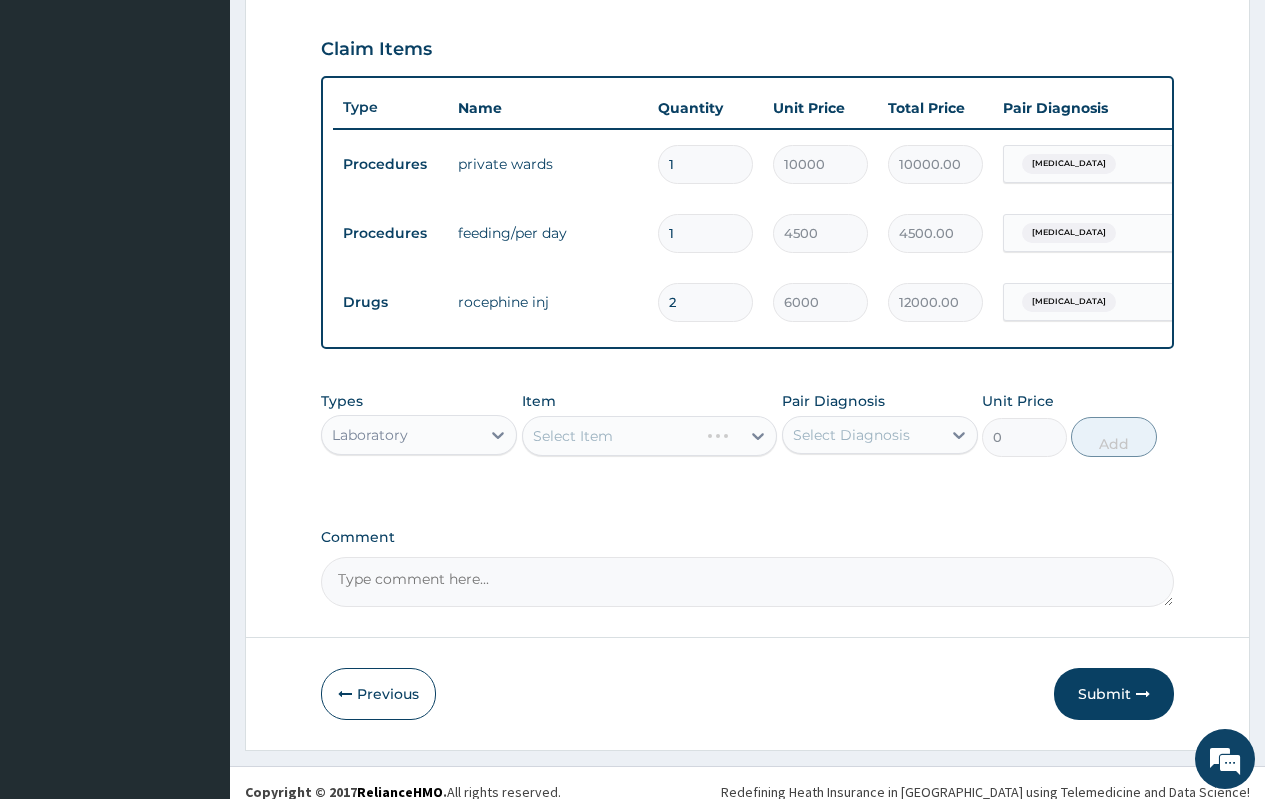 click on "Select Item" at bounding box center [650, 436] 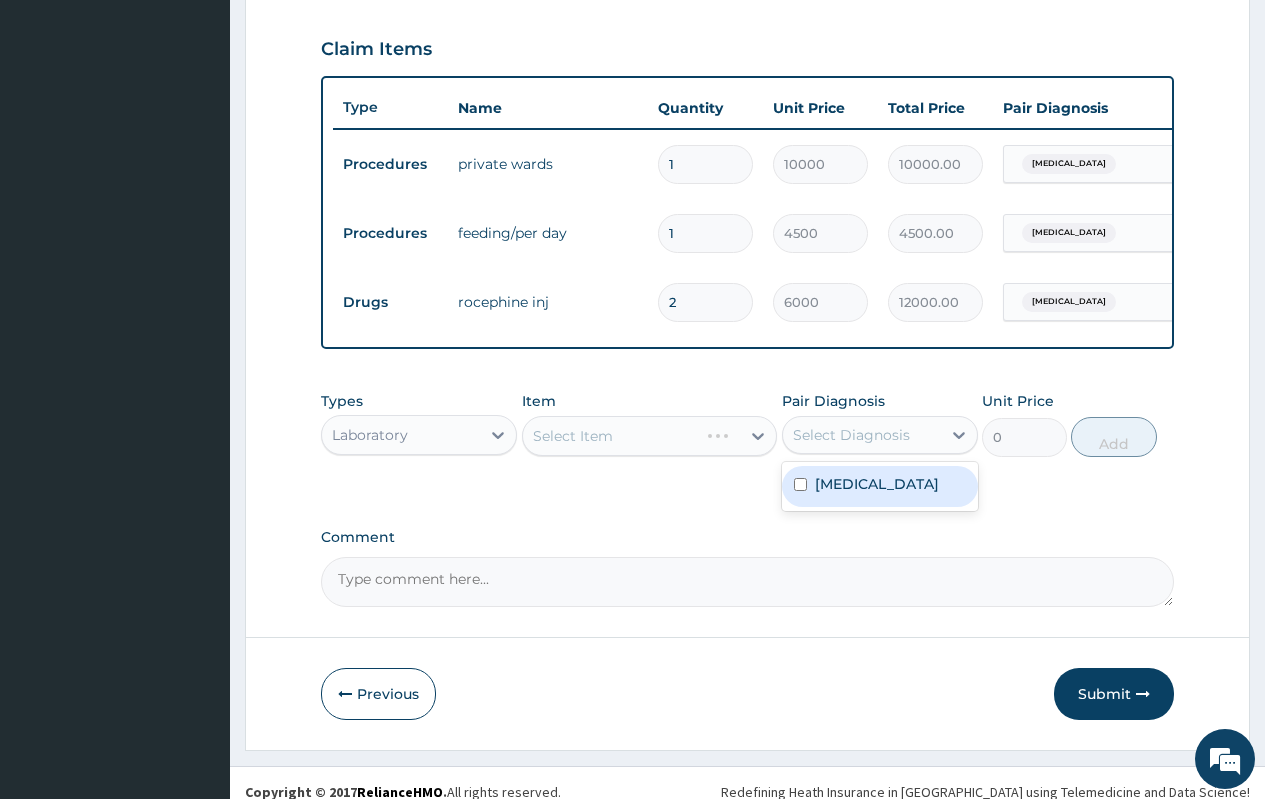 click on "Sepsis" at bounding box center (877, 484) 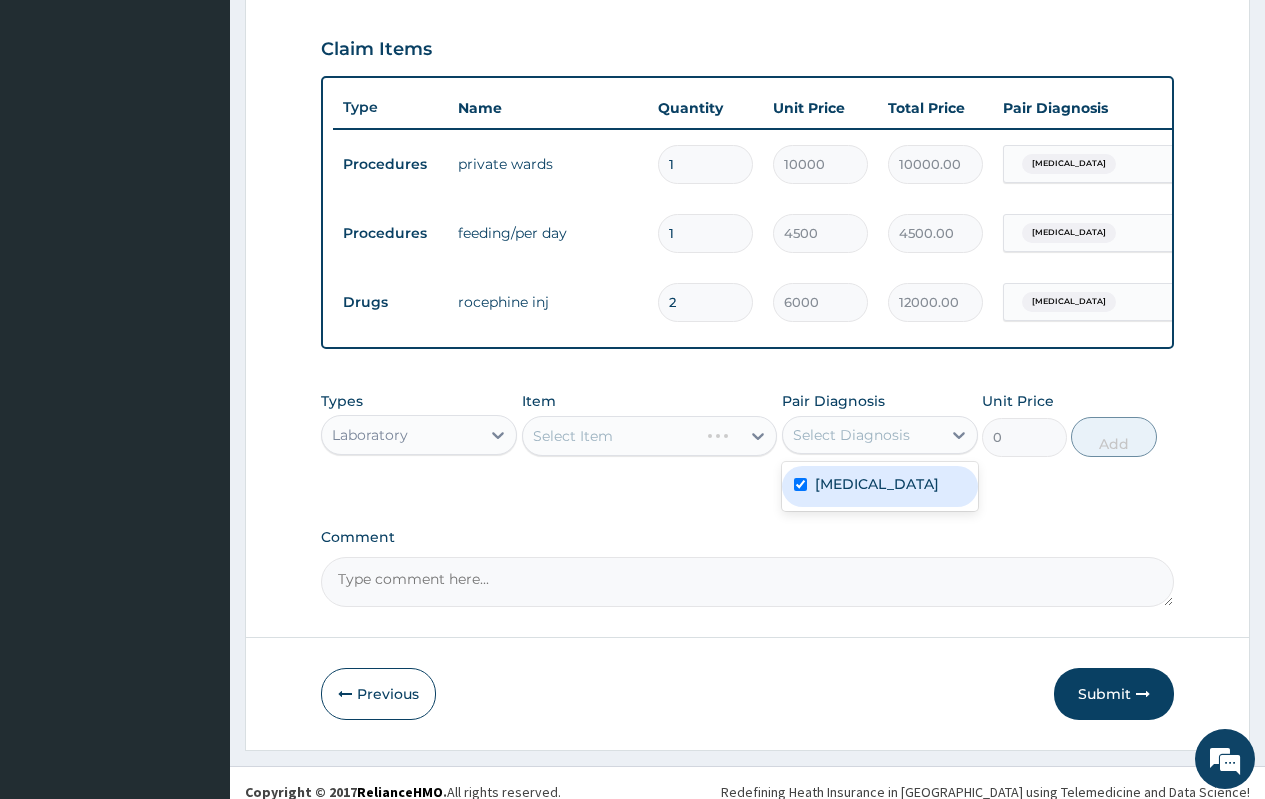 checkbox on "true" 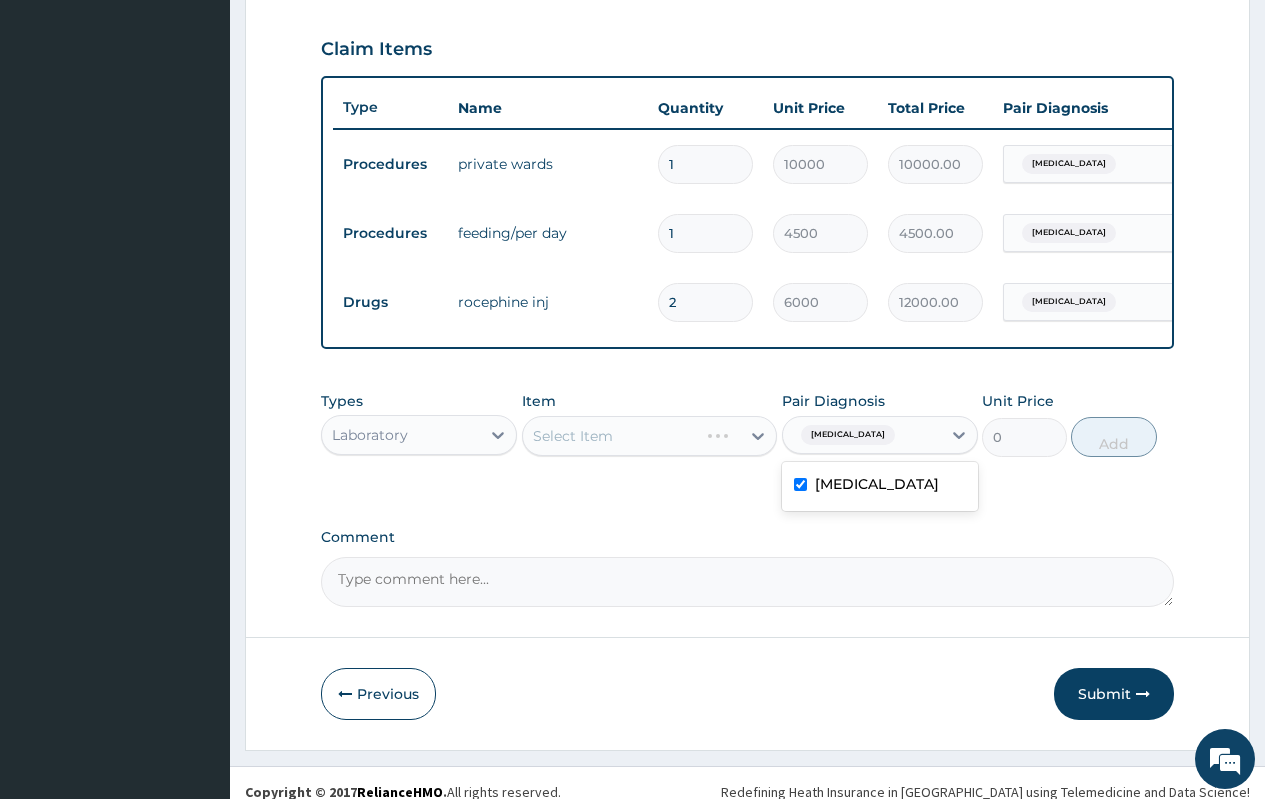 click on "Select Item" at bounding box center [650, 436] 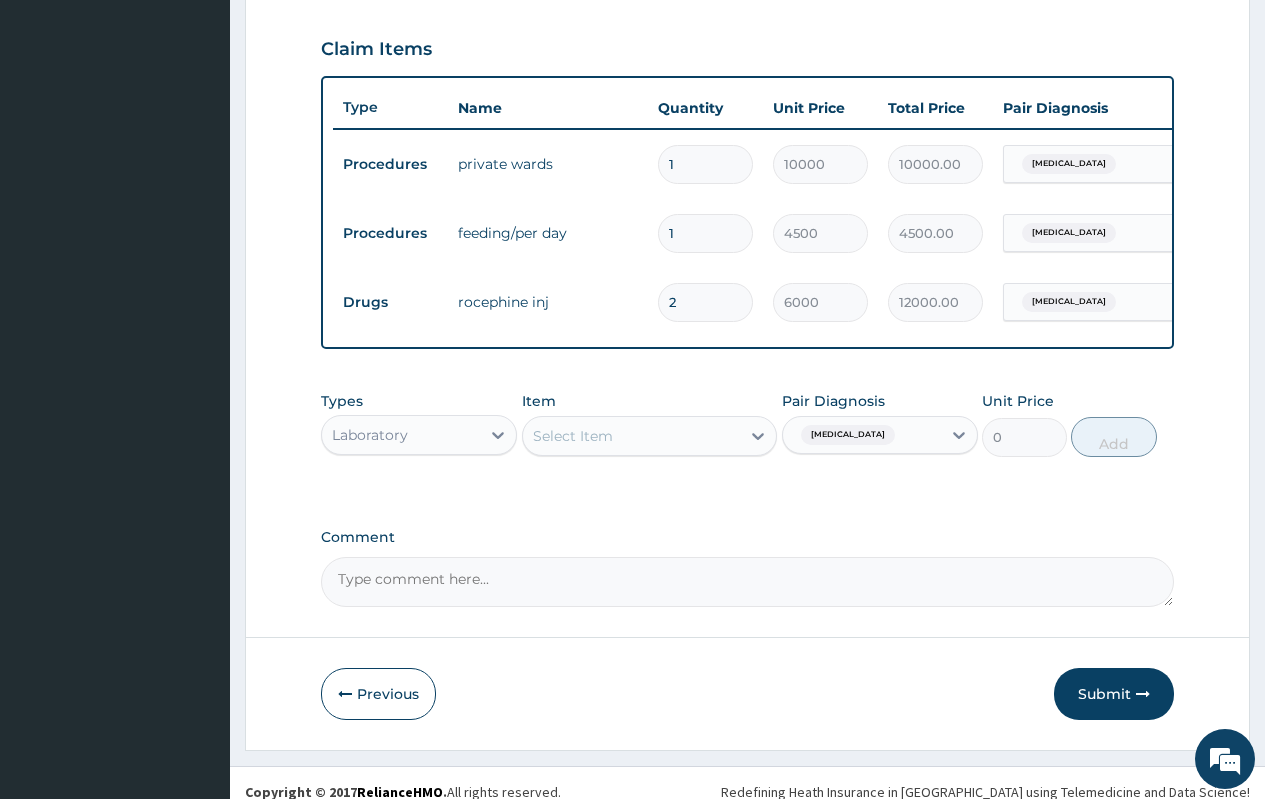 click on "Select Item" at bounding box center [632, 436] 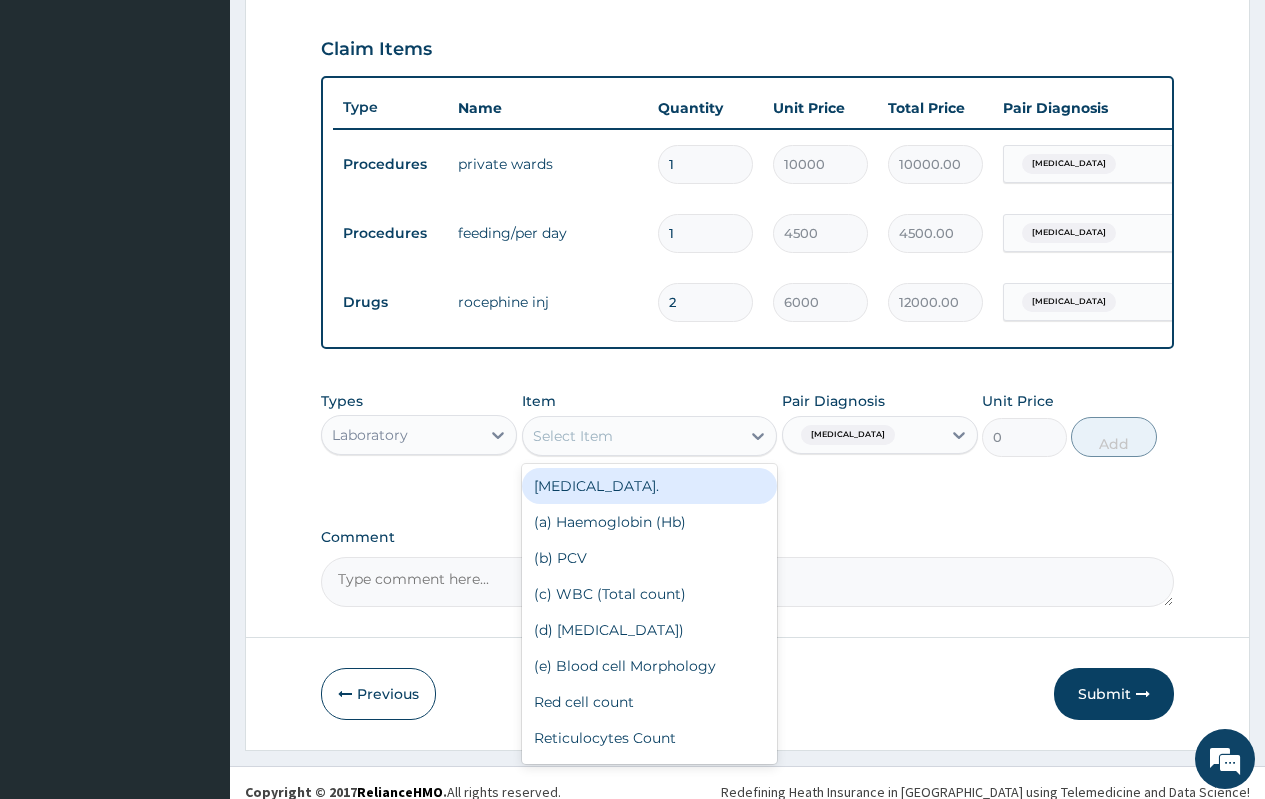 click on "FULL BLOOD COUNT." at bounding box center [650, 486] 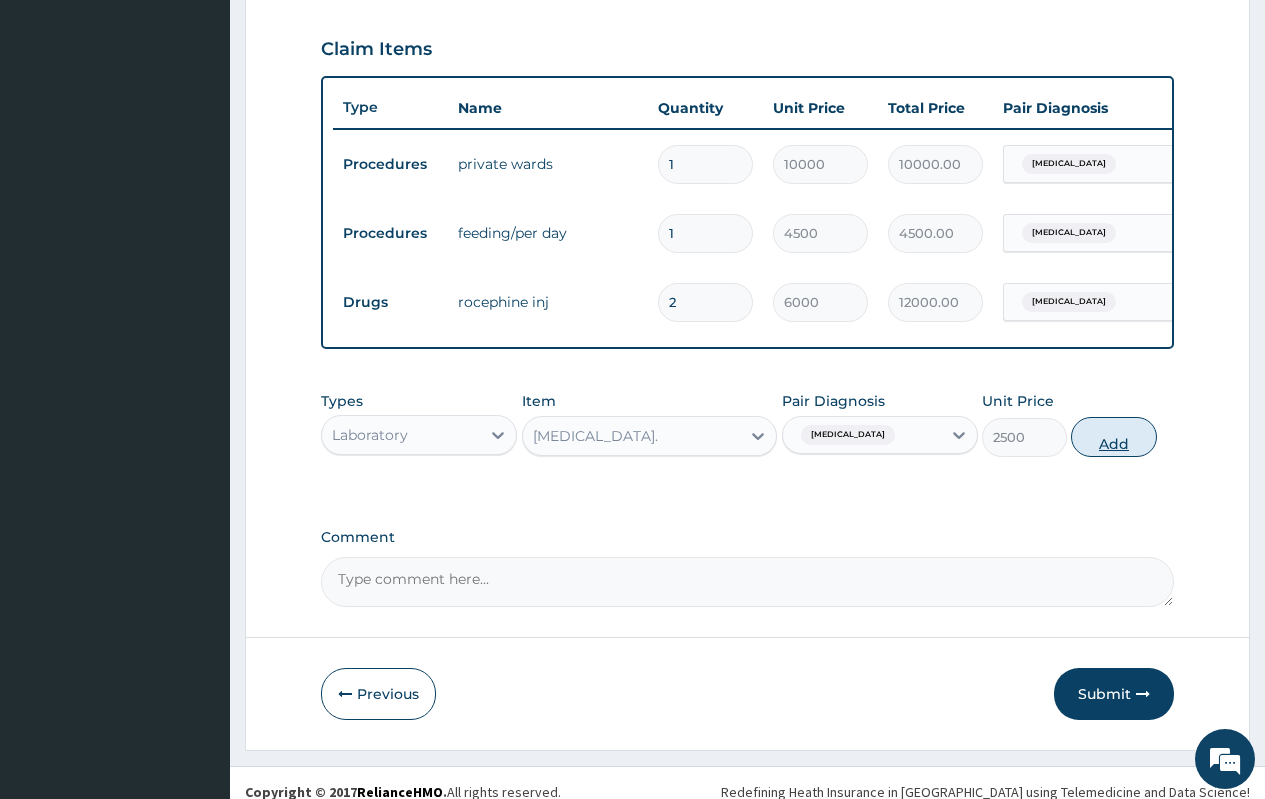click on "Add" at bounding box center [1113, 437] 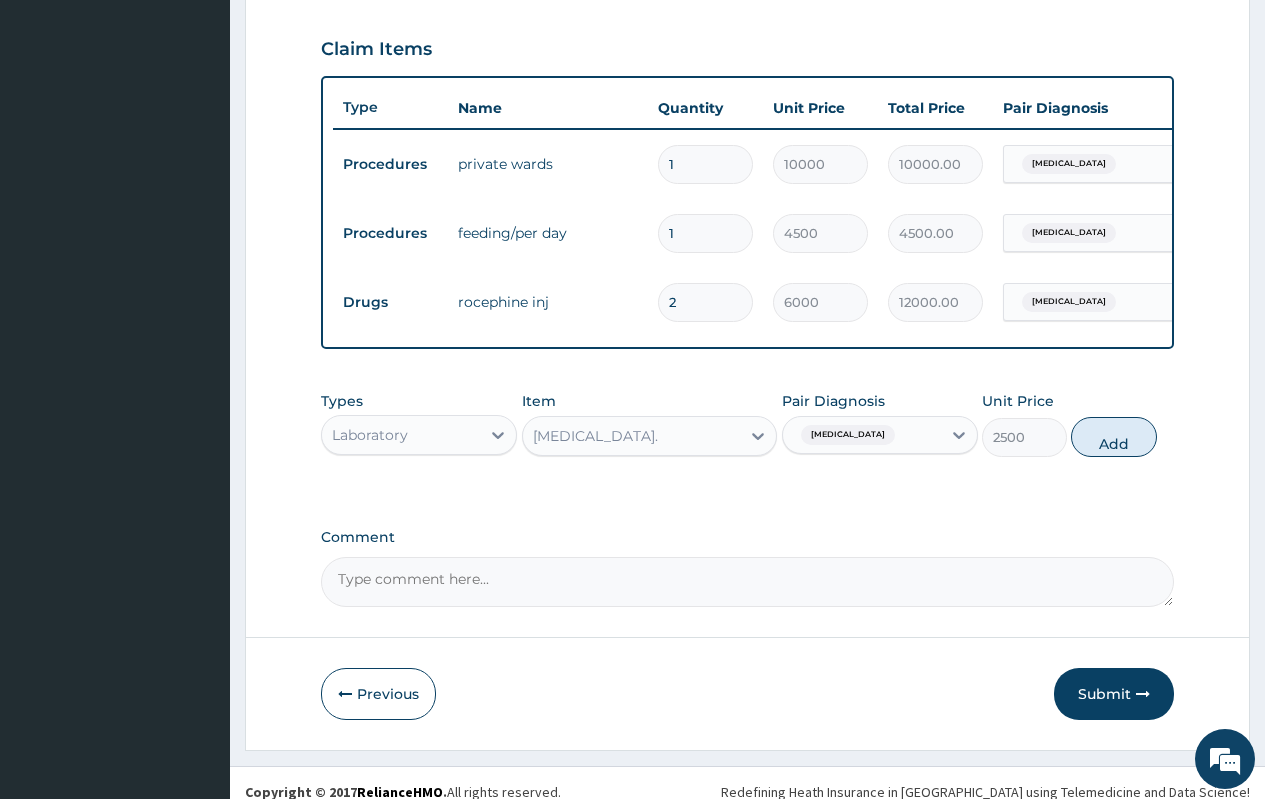 type on "0" 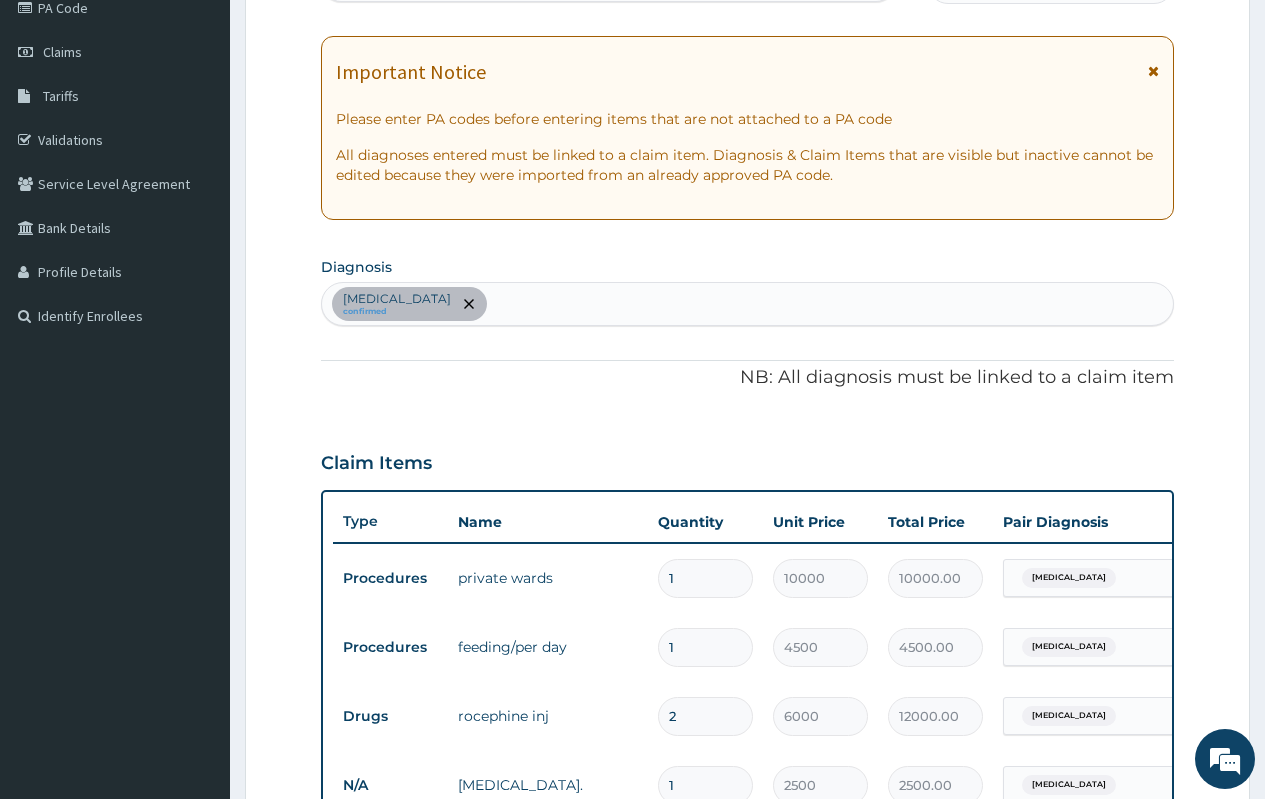 scroll, scrollTop: 250, scrollLeft: 0, axis: vertical 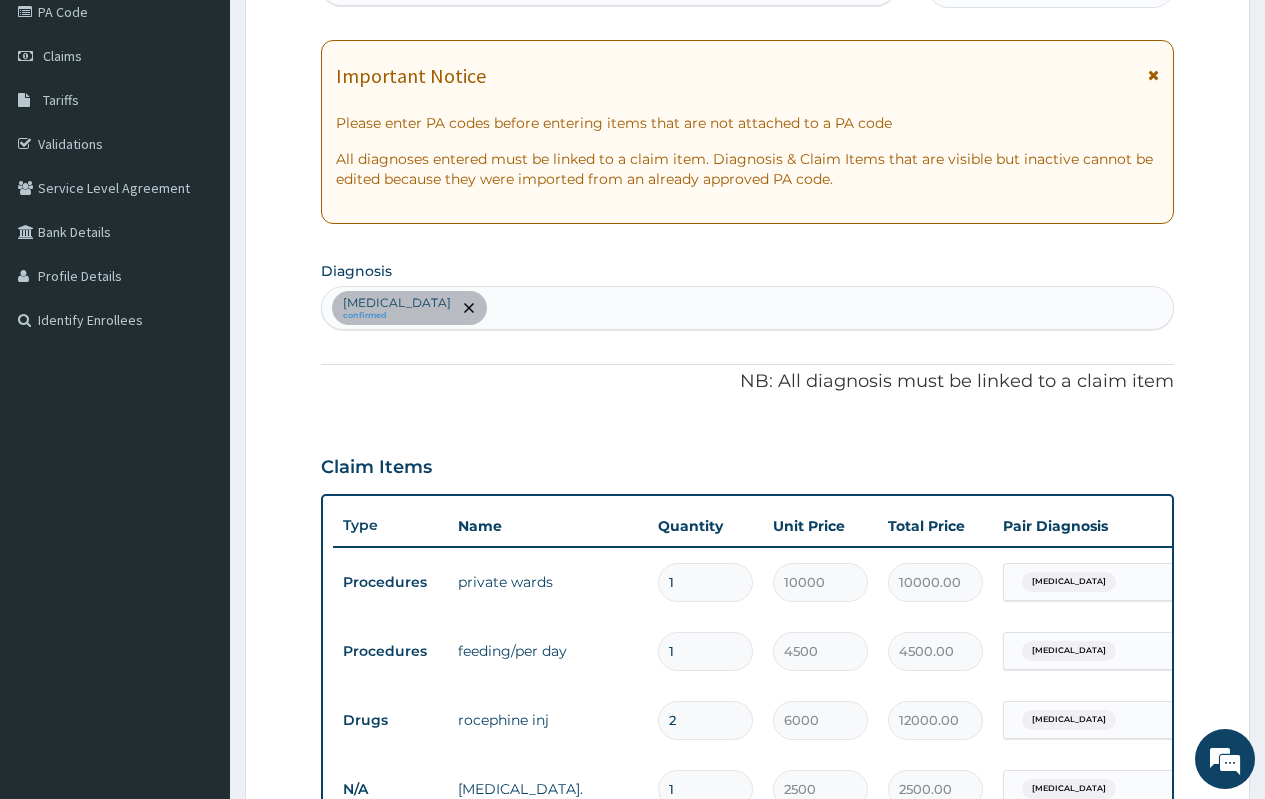click on "Sepsis confirmed" at bounding box center [747, 308] 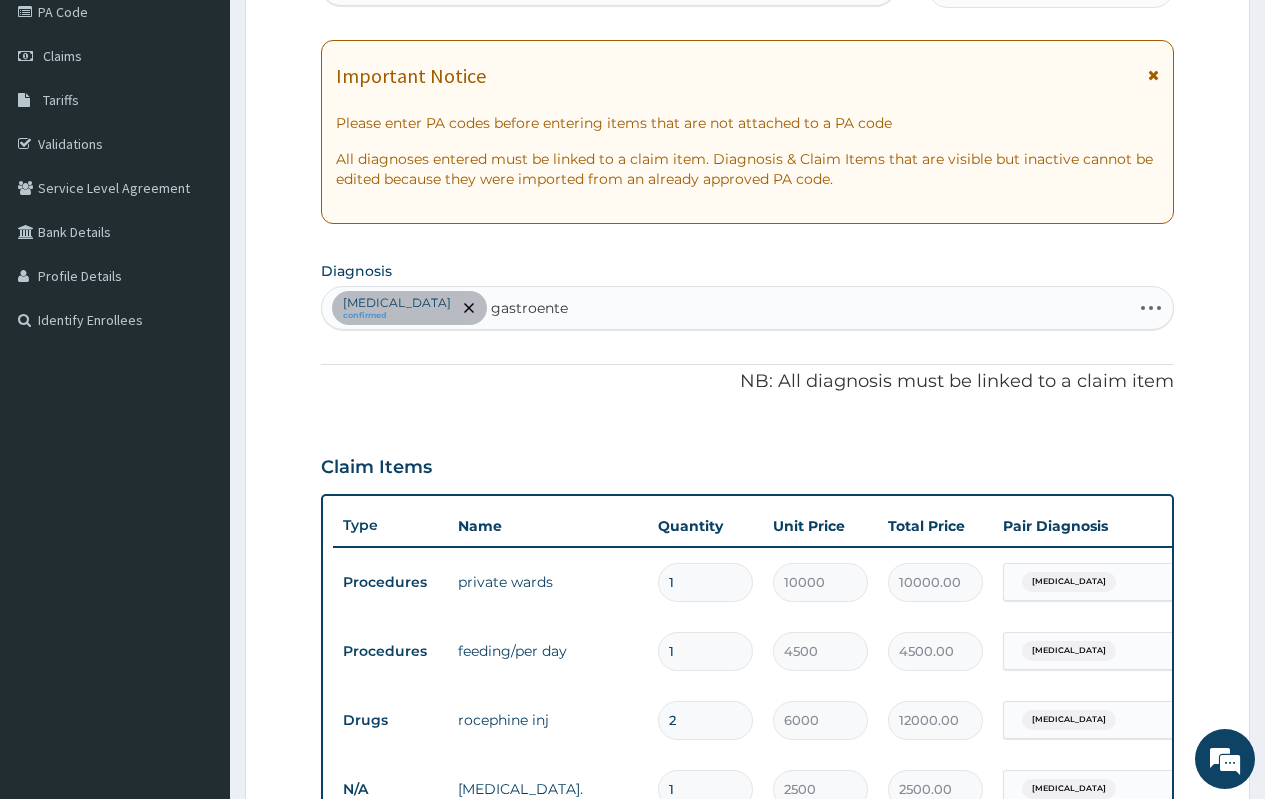 type on "gastroenter" 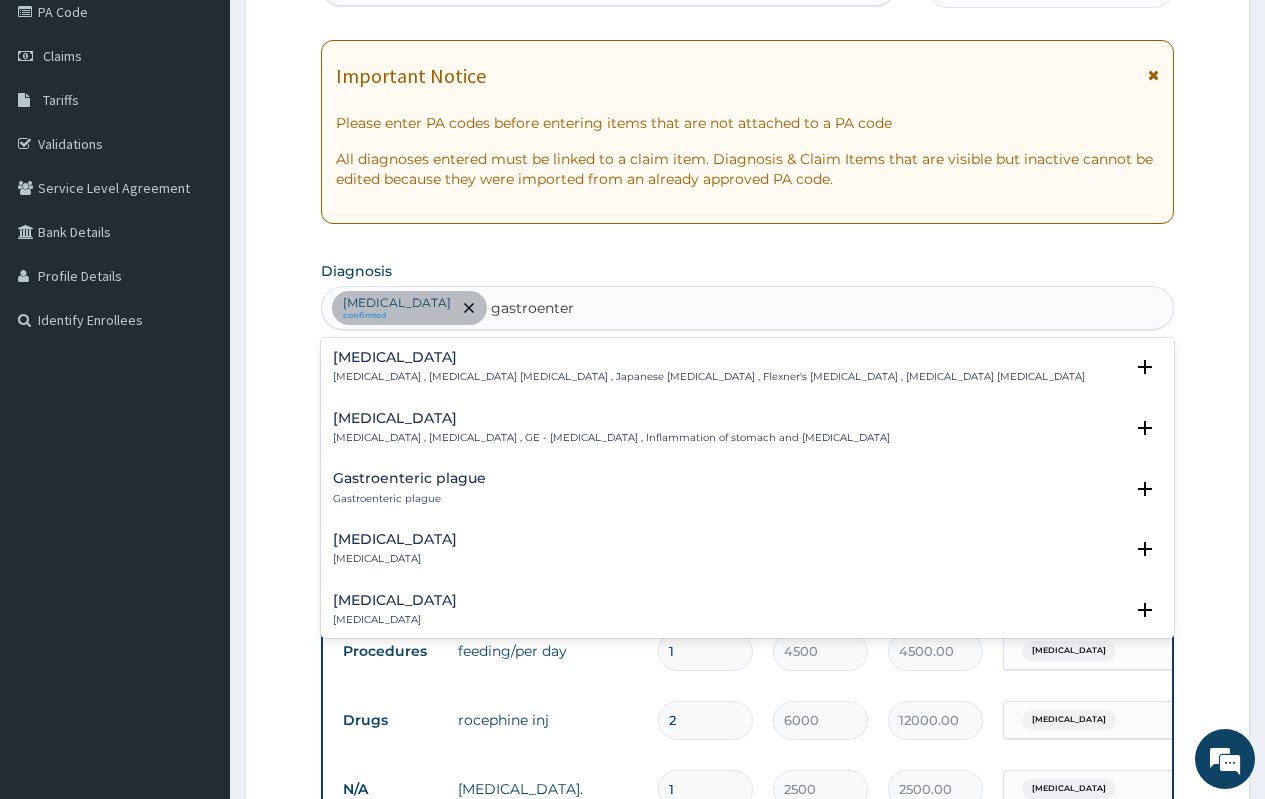 click on "Gastroenteritis" at bounding box center [611, 418] 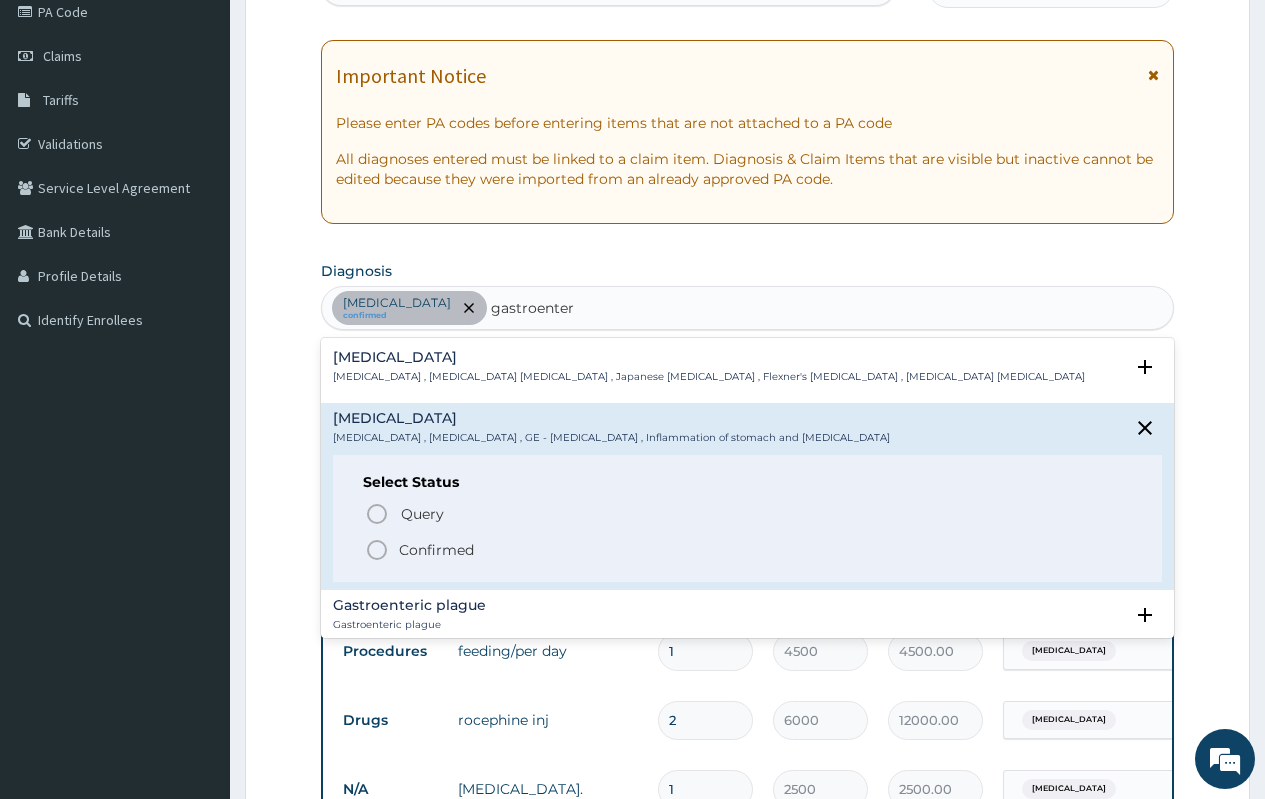 click on "Confirmed" at bounding box center [436, 550] 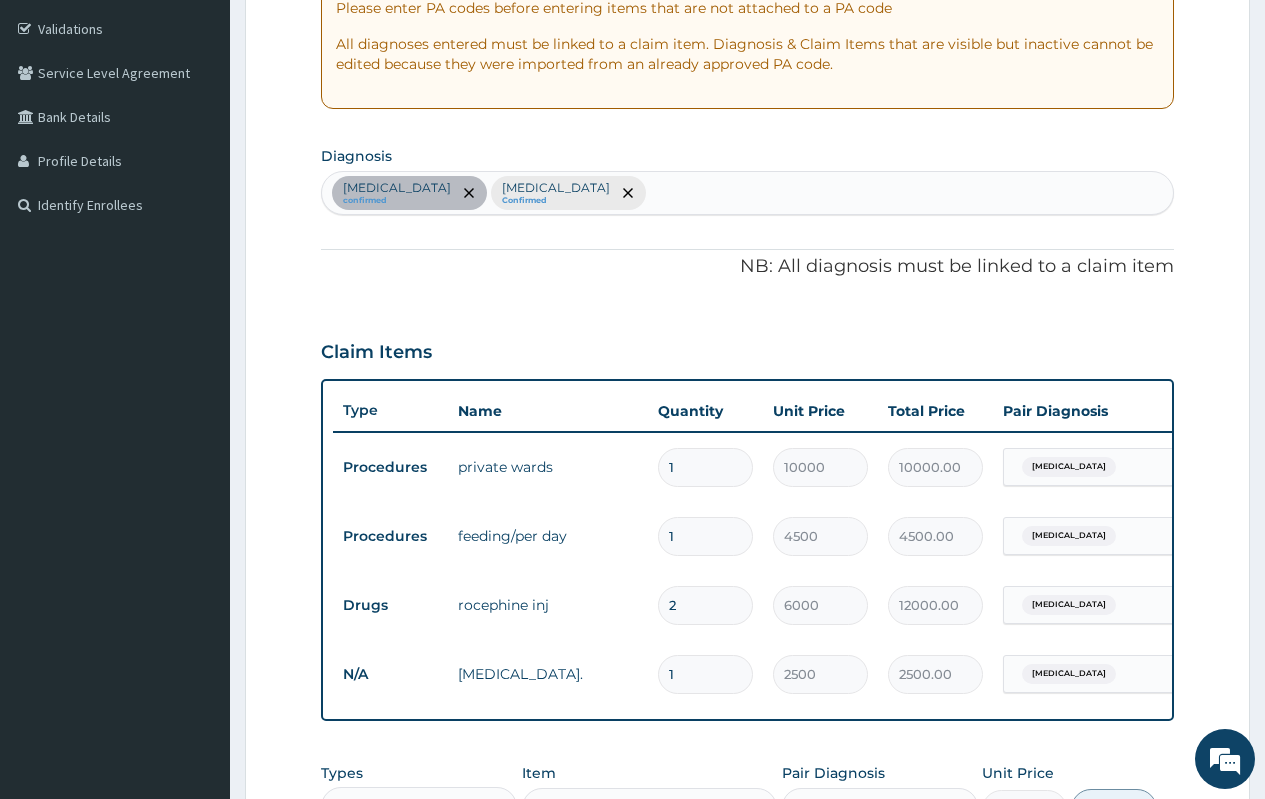 scroll, scrollTop: 373, scrollLeft: 0, axis: vertical 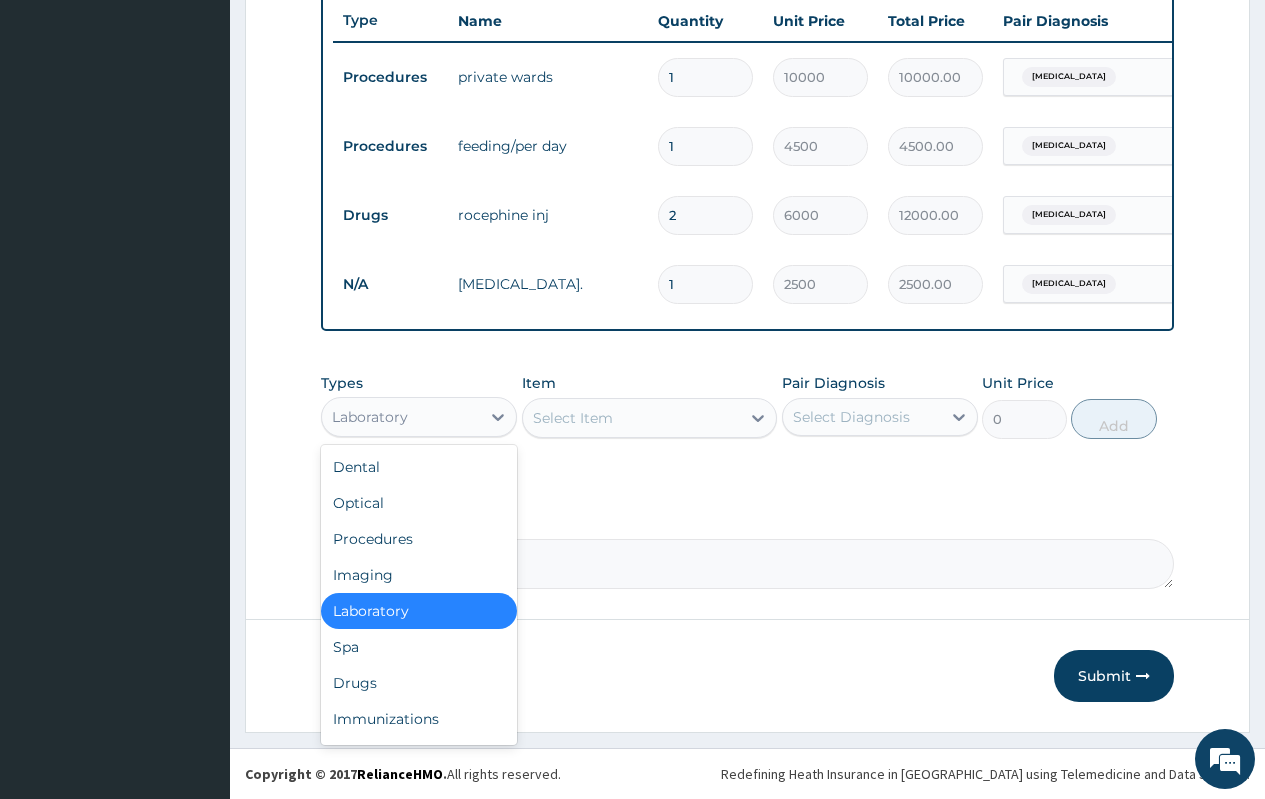 click on "Laboratory" at bounding box center (401, 417) 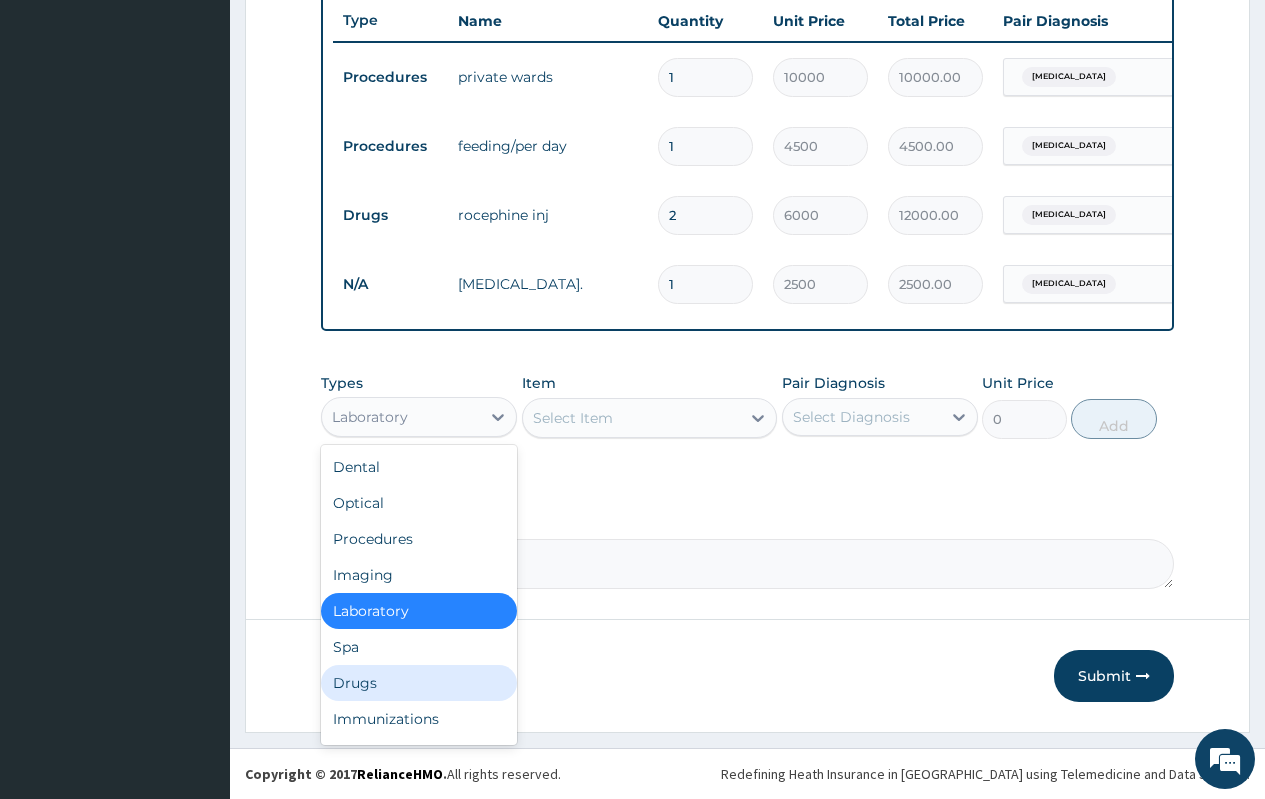 drag, startPoint x: 395, startPoint y: 693, endPoint x: 530, endPoint y: 545, distance: 200.32224 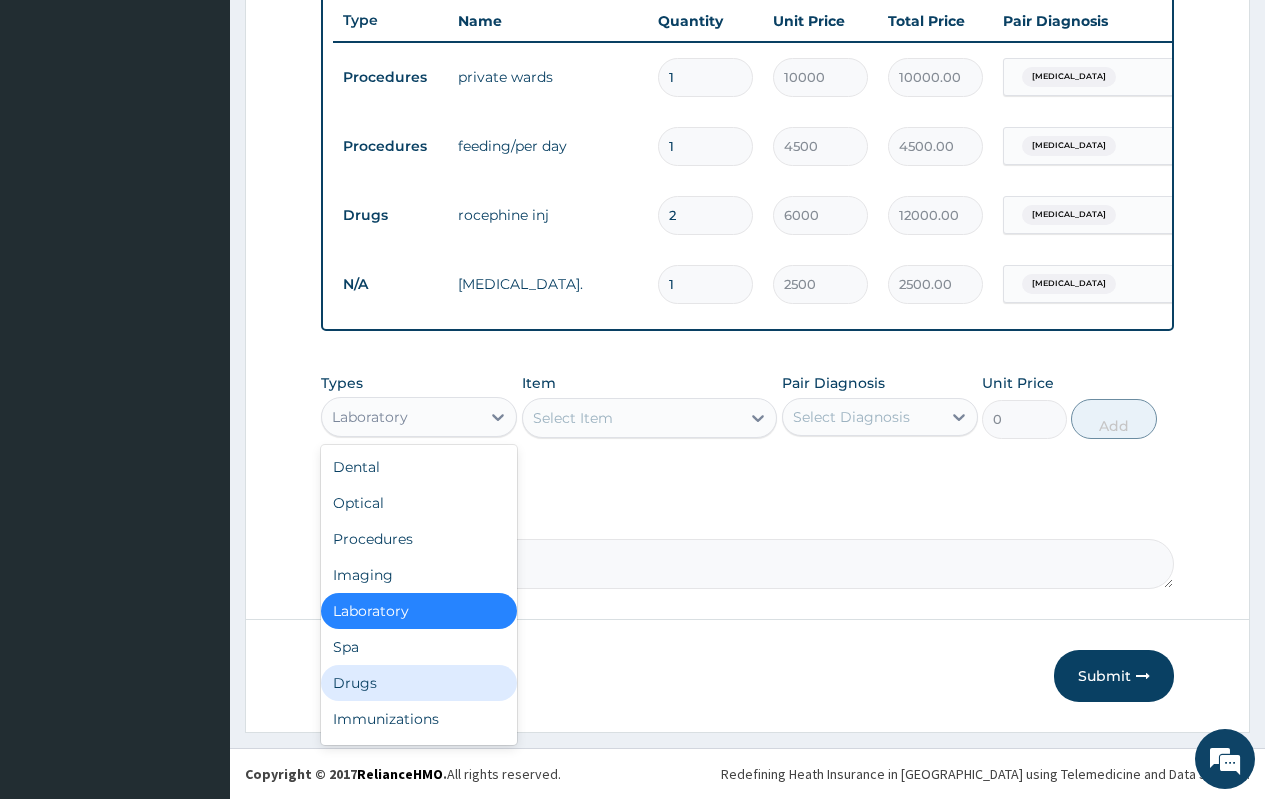 click on "Drugs" at bounding box center [419, 683] 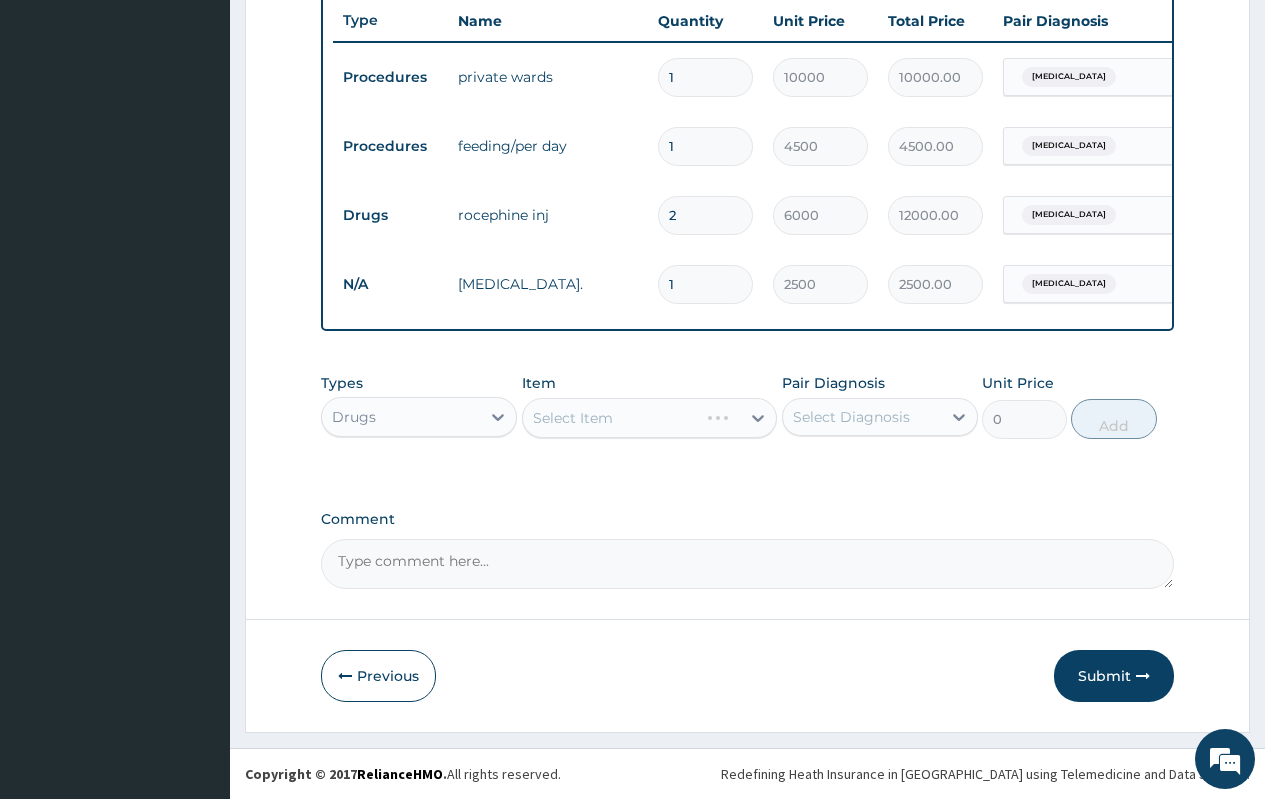 click on "Select Diagnosis" at bounding box center [851, 417] 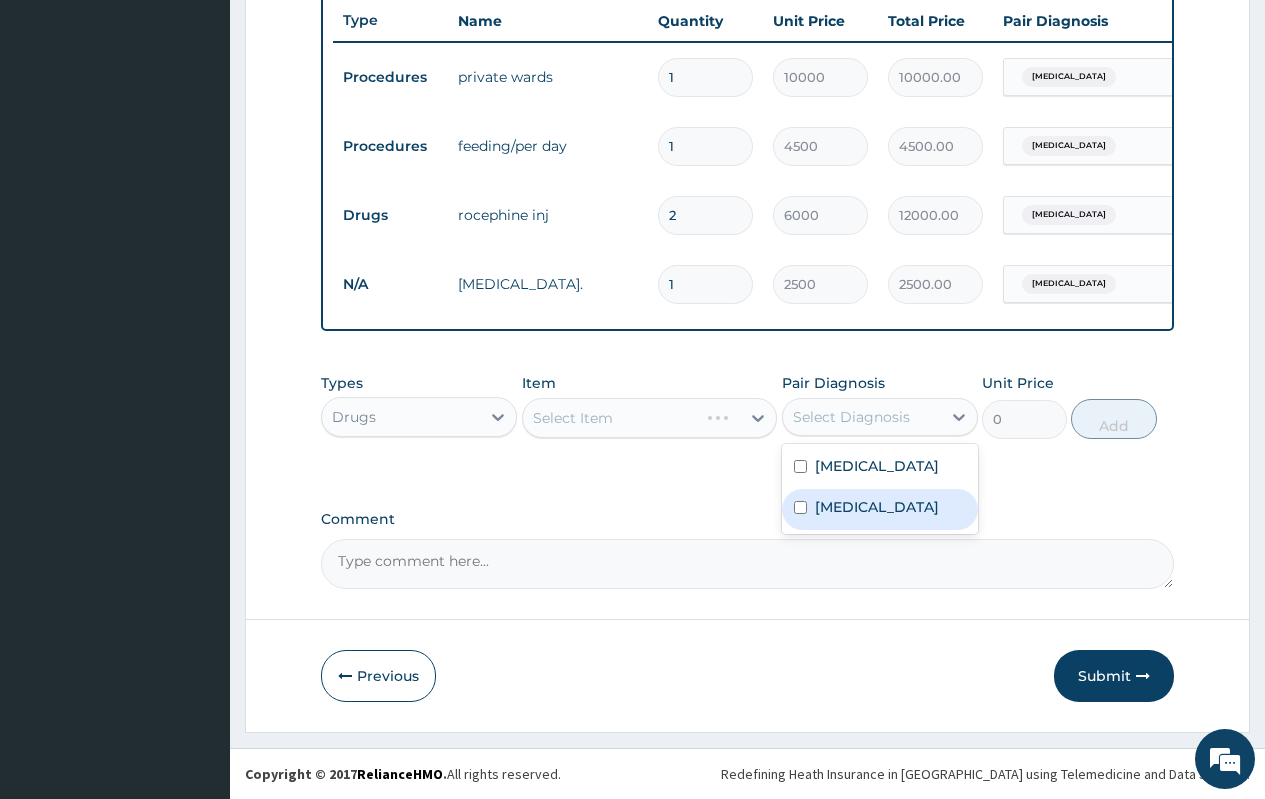 click on "Gastroenteritis" at bounding box center (877, 507) 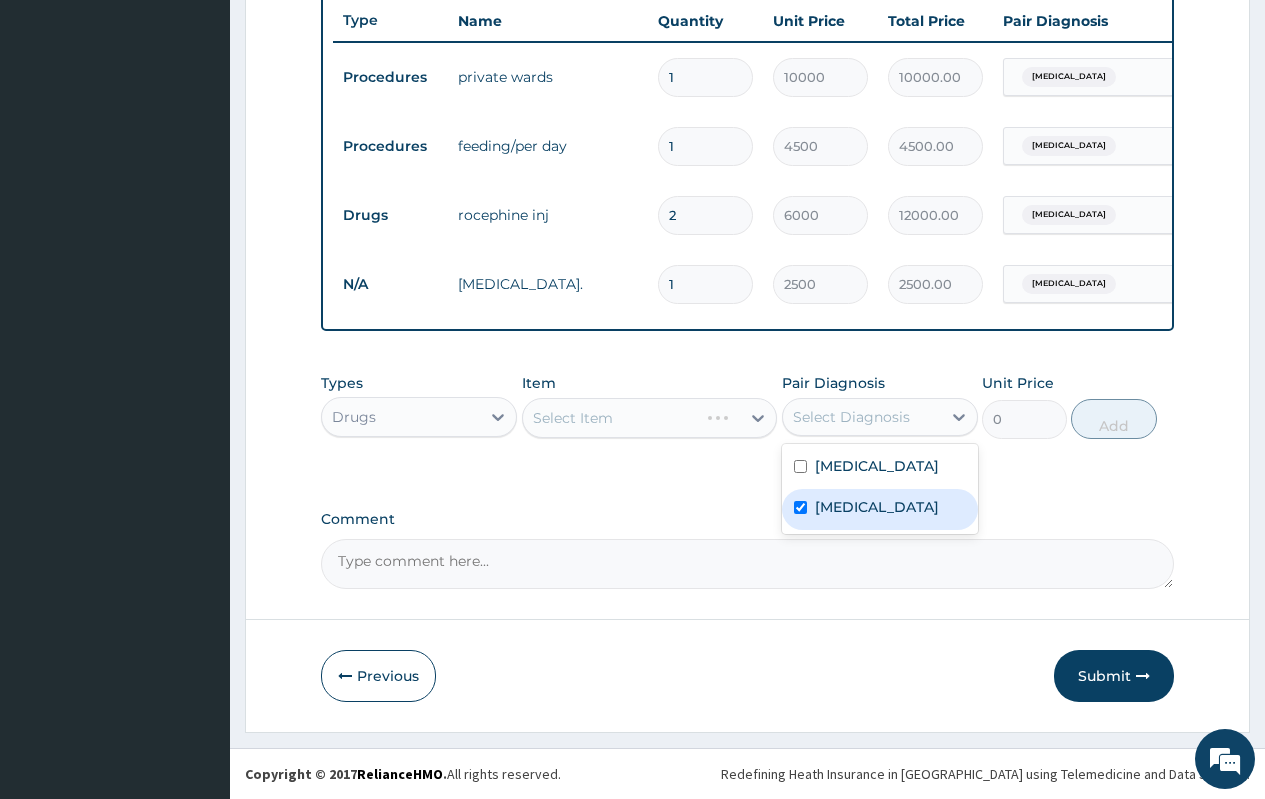 checkbox on "true" 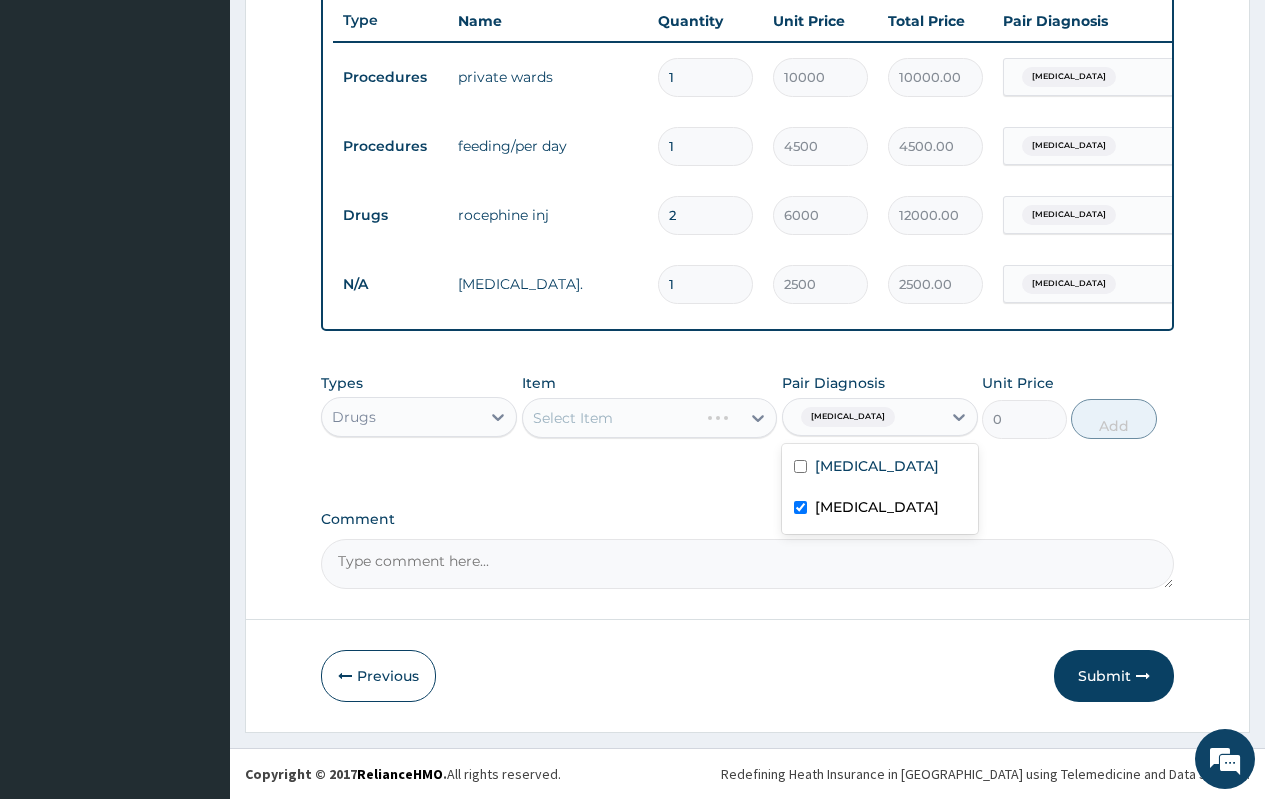 click on "Select Item" at bounding box center [650, 418] 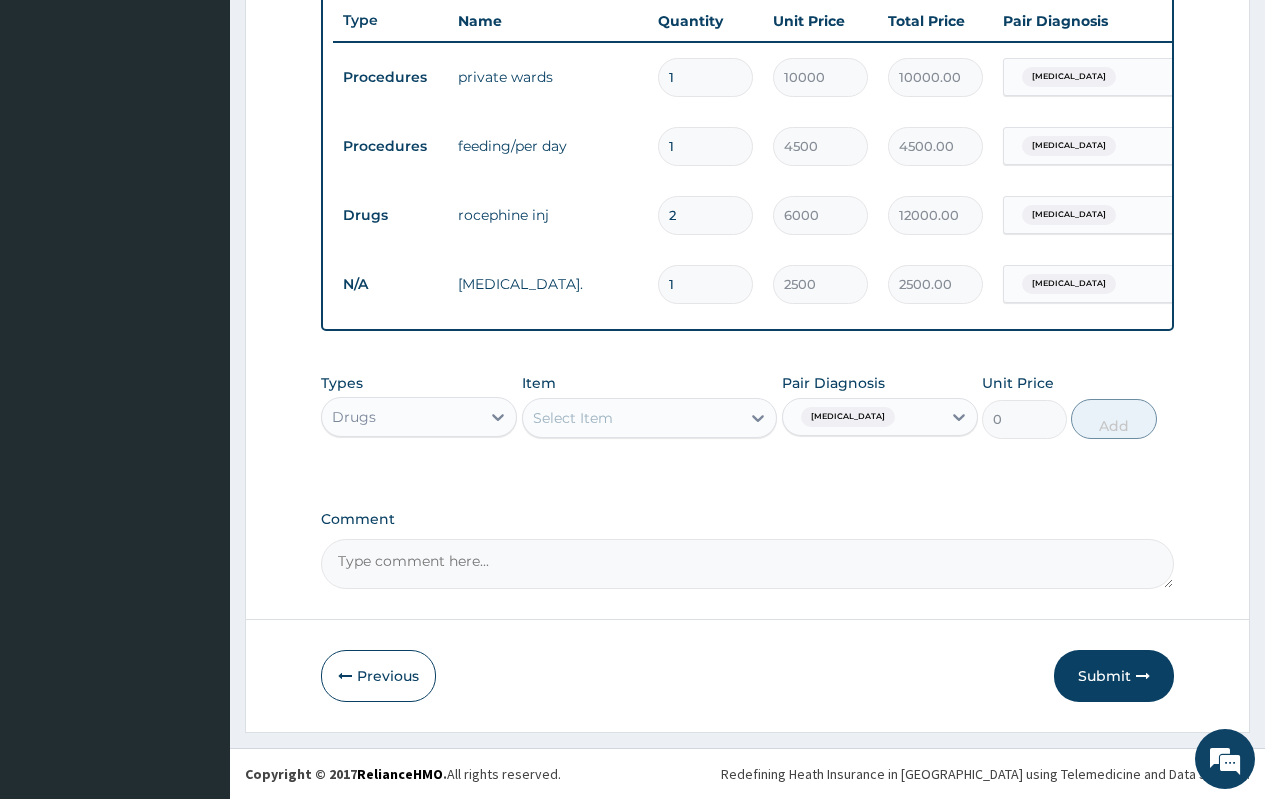 click on "Select Item" at bounding box center (632, 418) 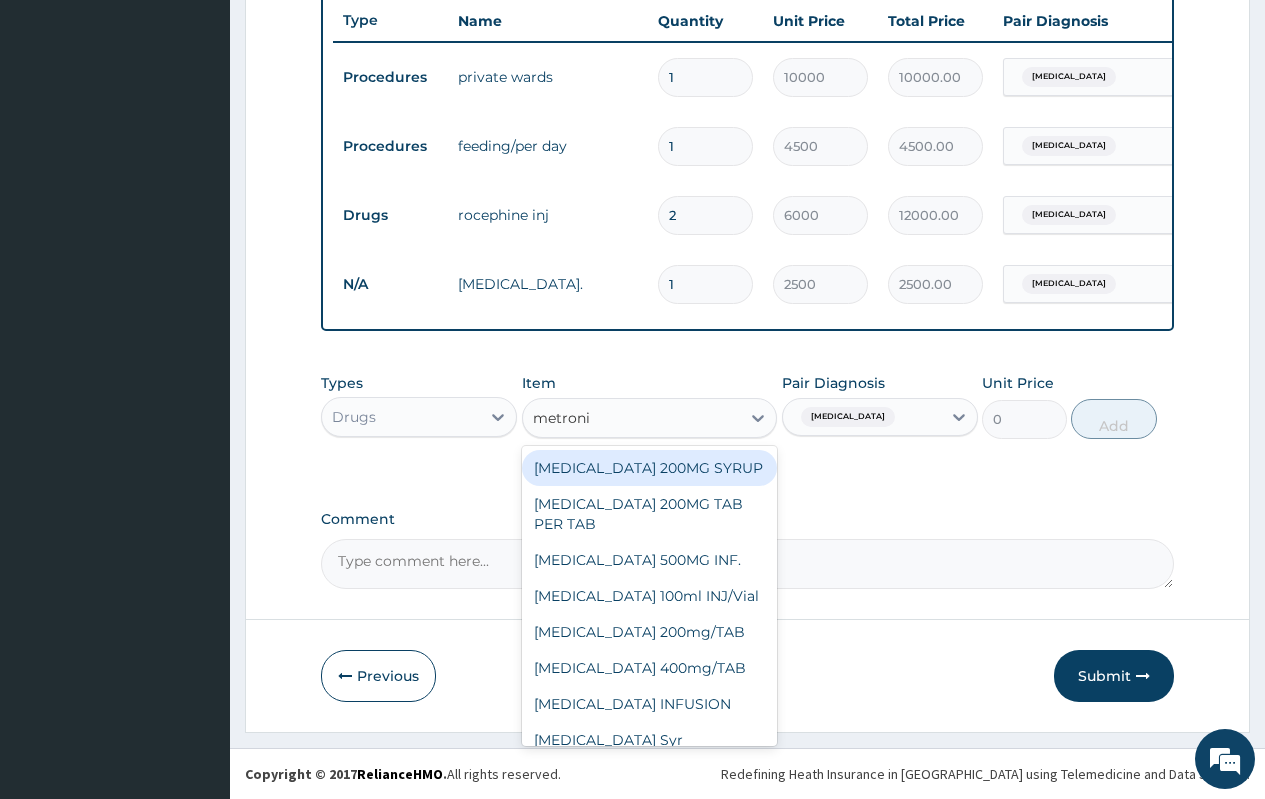 type on "metronid" 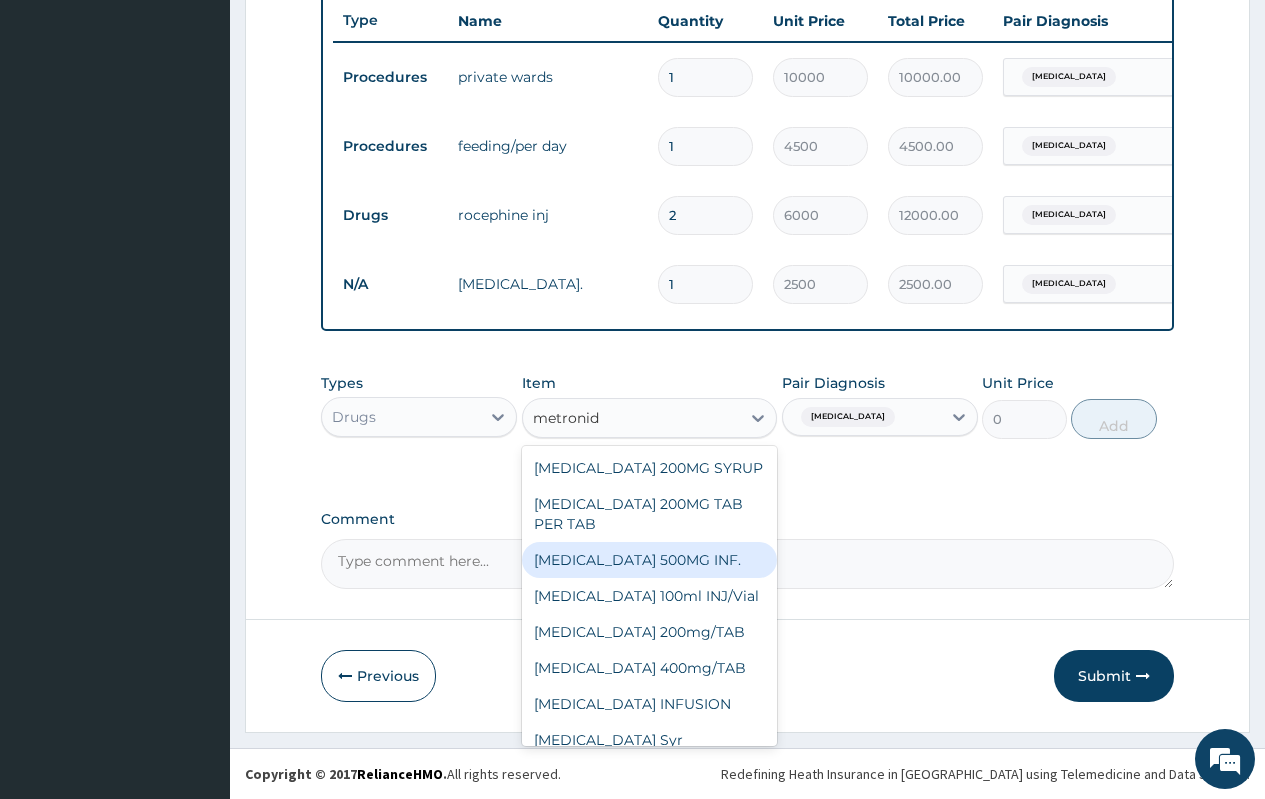 click on "METRONIDAZOLE 500MG INF." at bounding box center (650, 560) 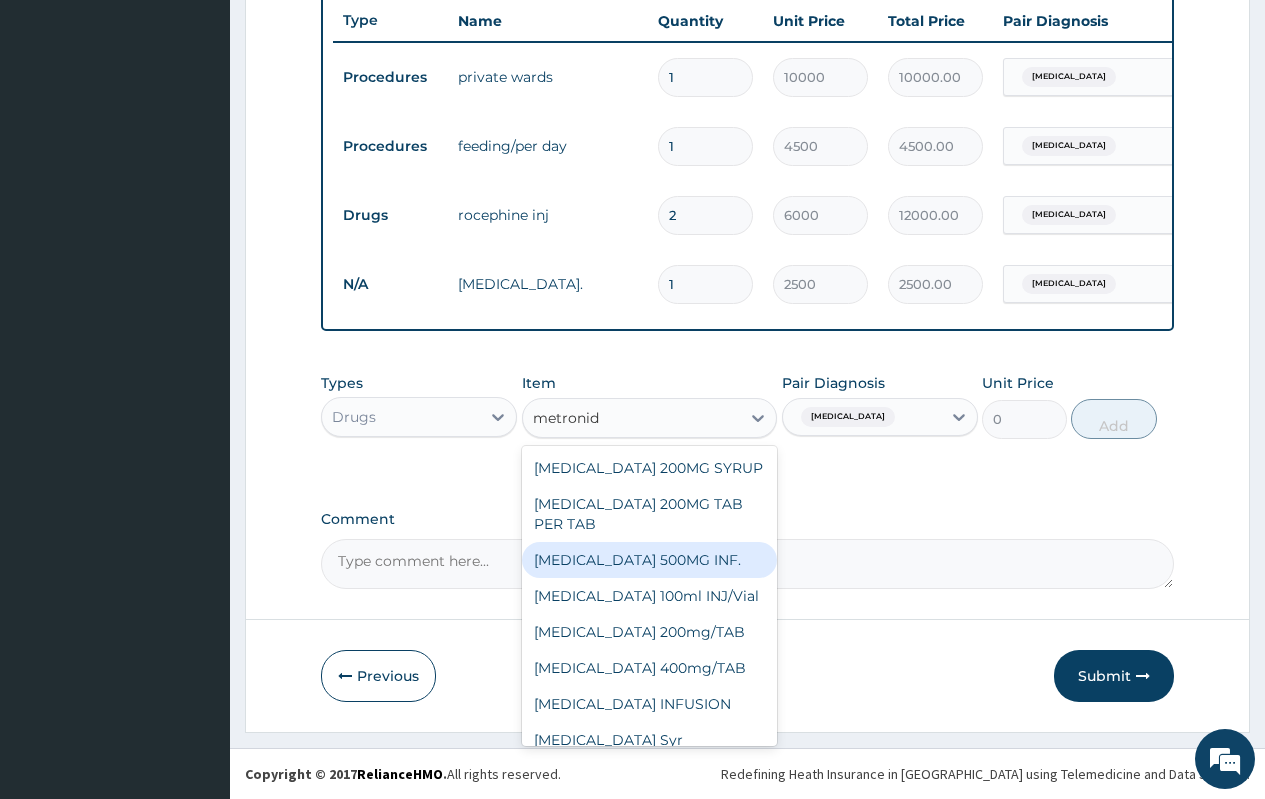 type 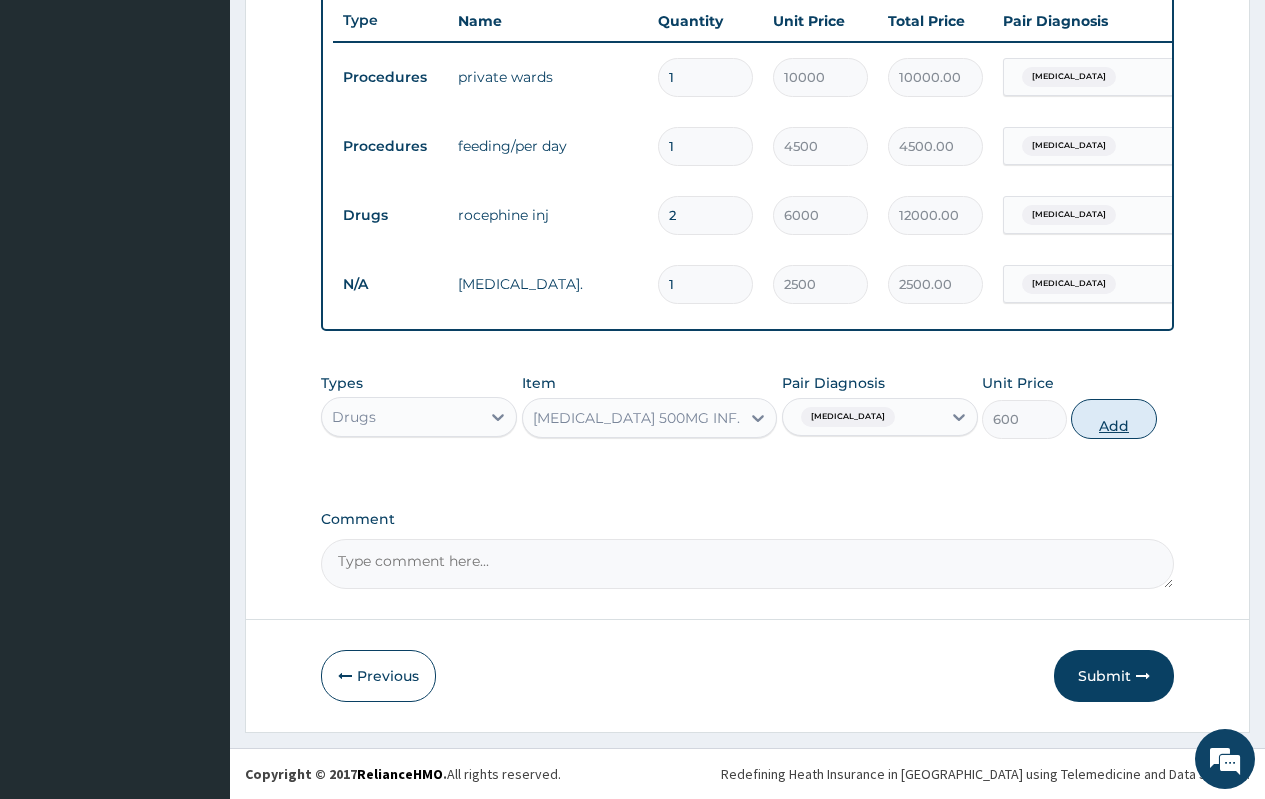 click on "Add" at bounding box center [1113, 419] 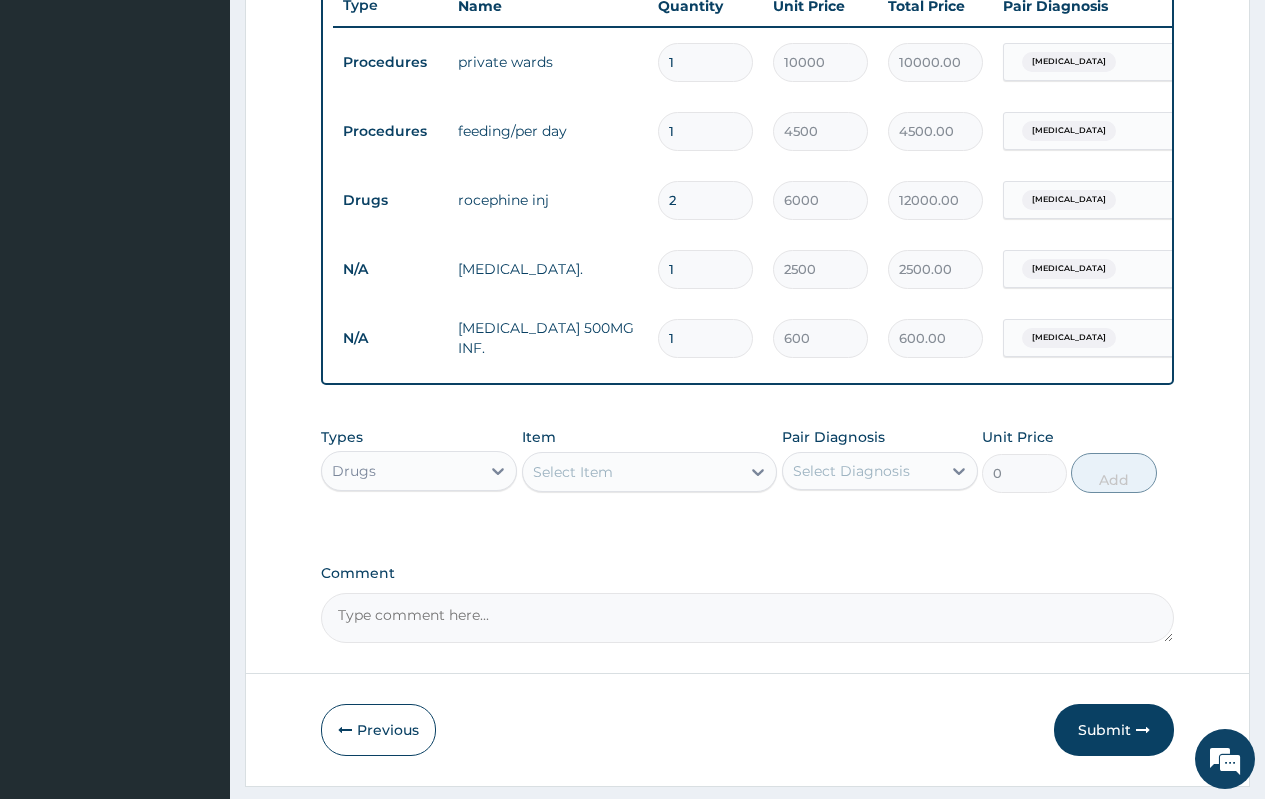 type 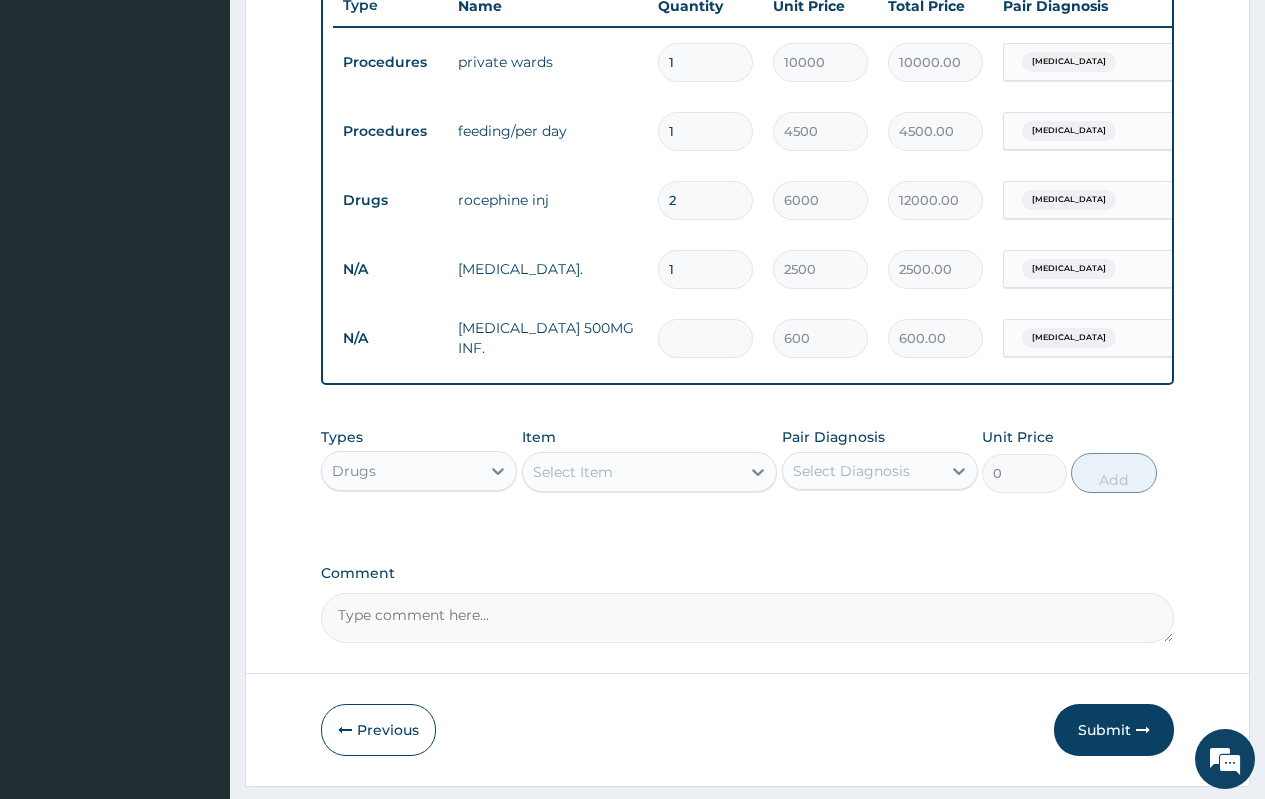 type on "0.00" 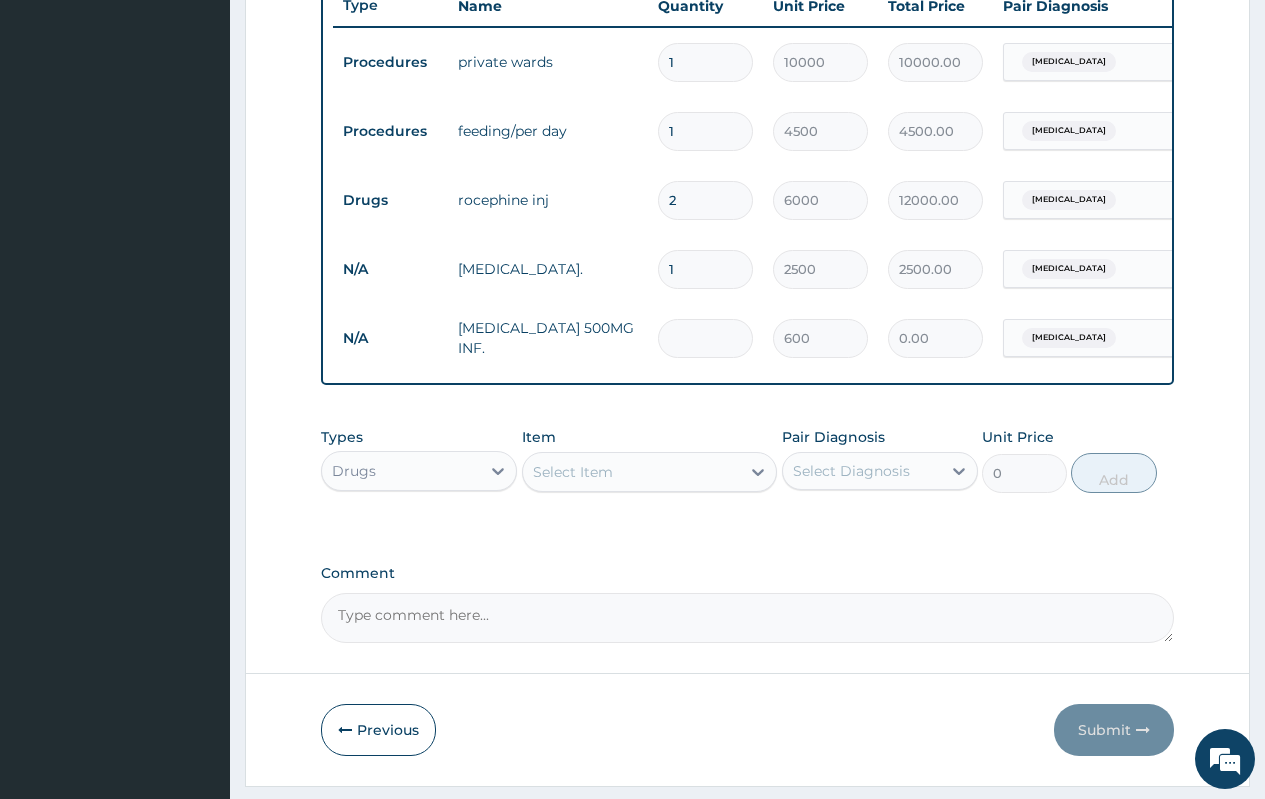 type on "3" 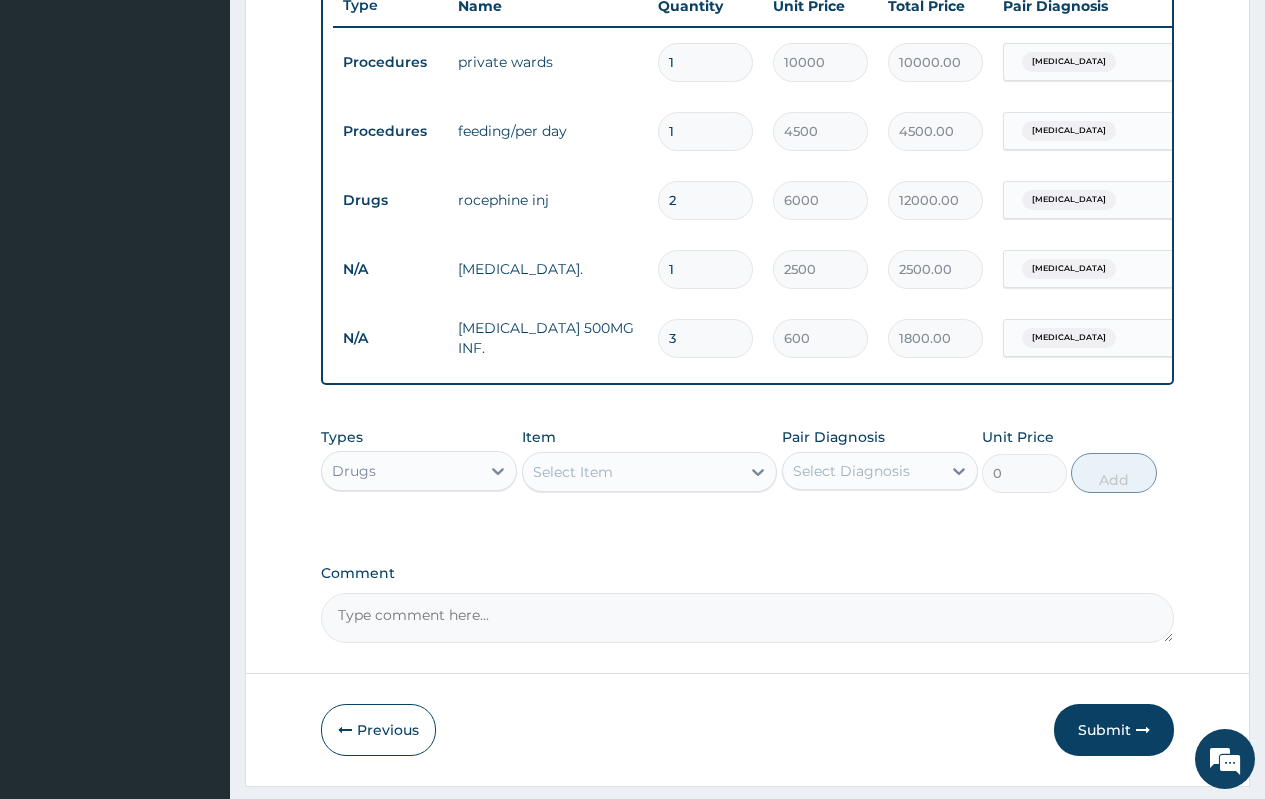 type on "3" 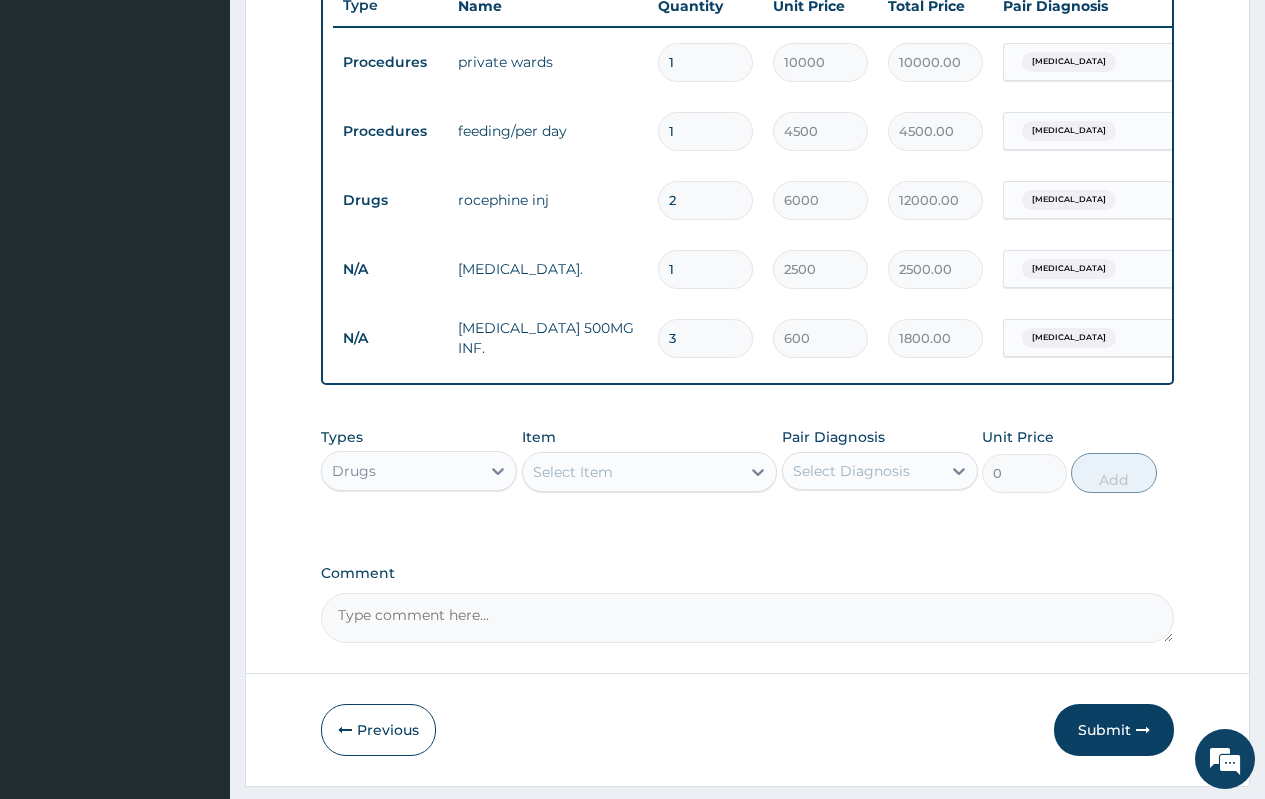 click on "Select Item" at bounding box center [573, 472] 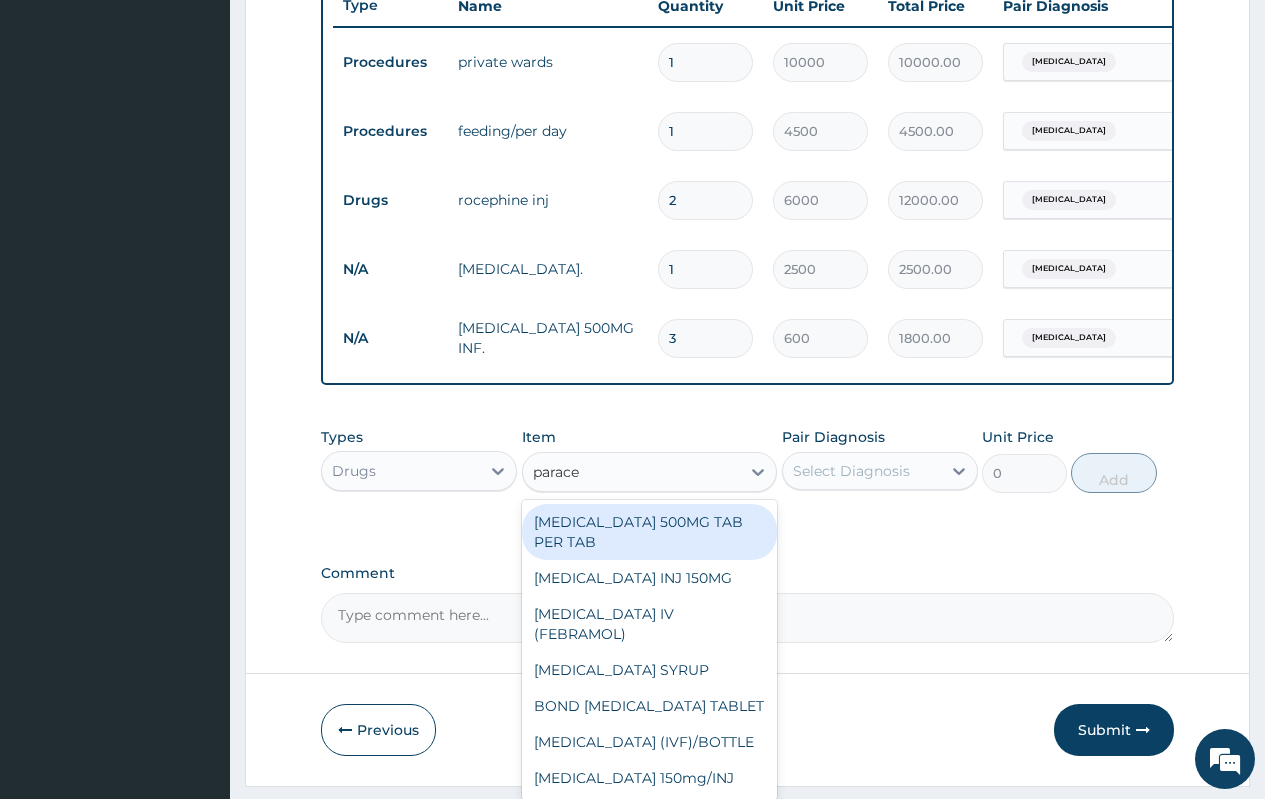 type on "paracet" 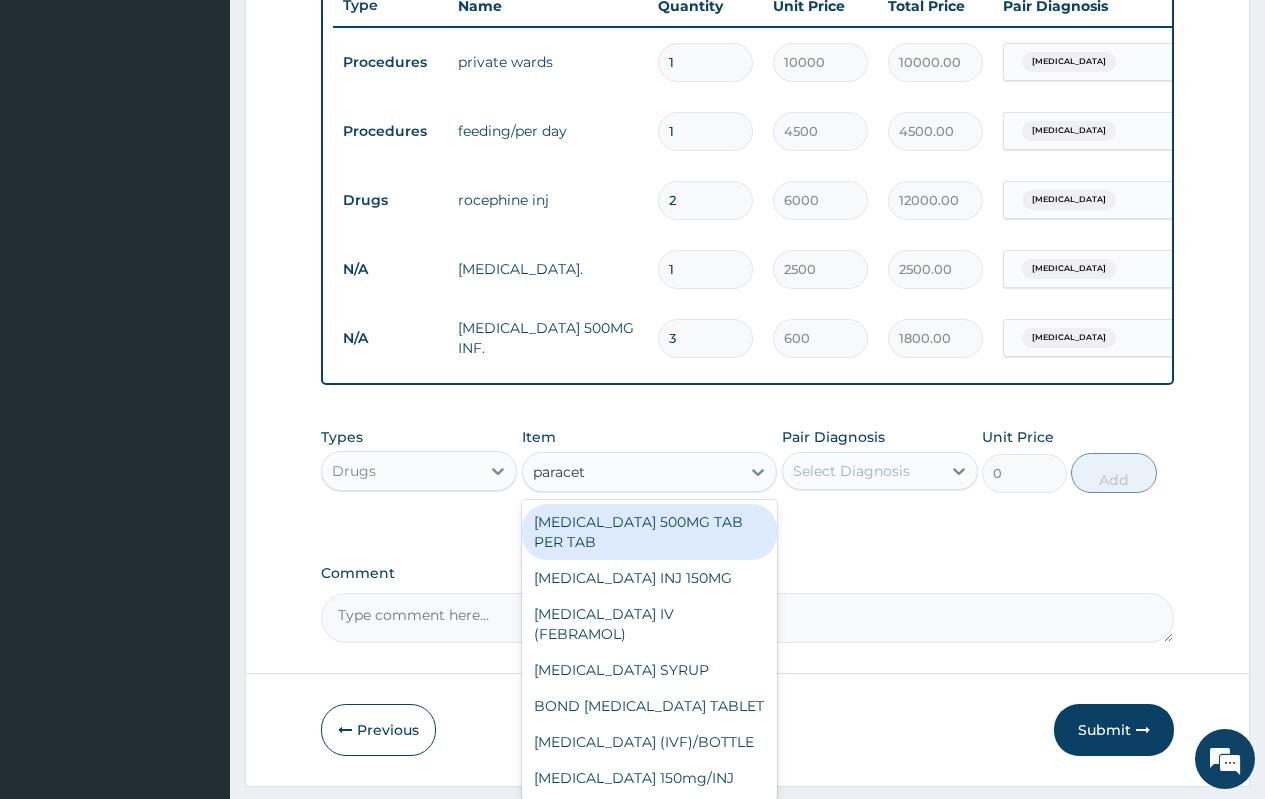 click on "PARACETAMOL 500MG TAB PER TAB" at bounding box center (650, 532) 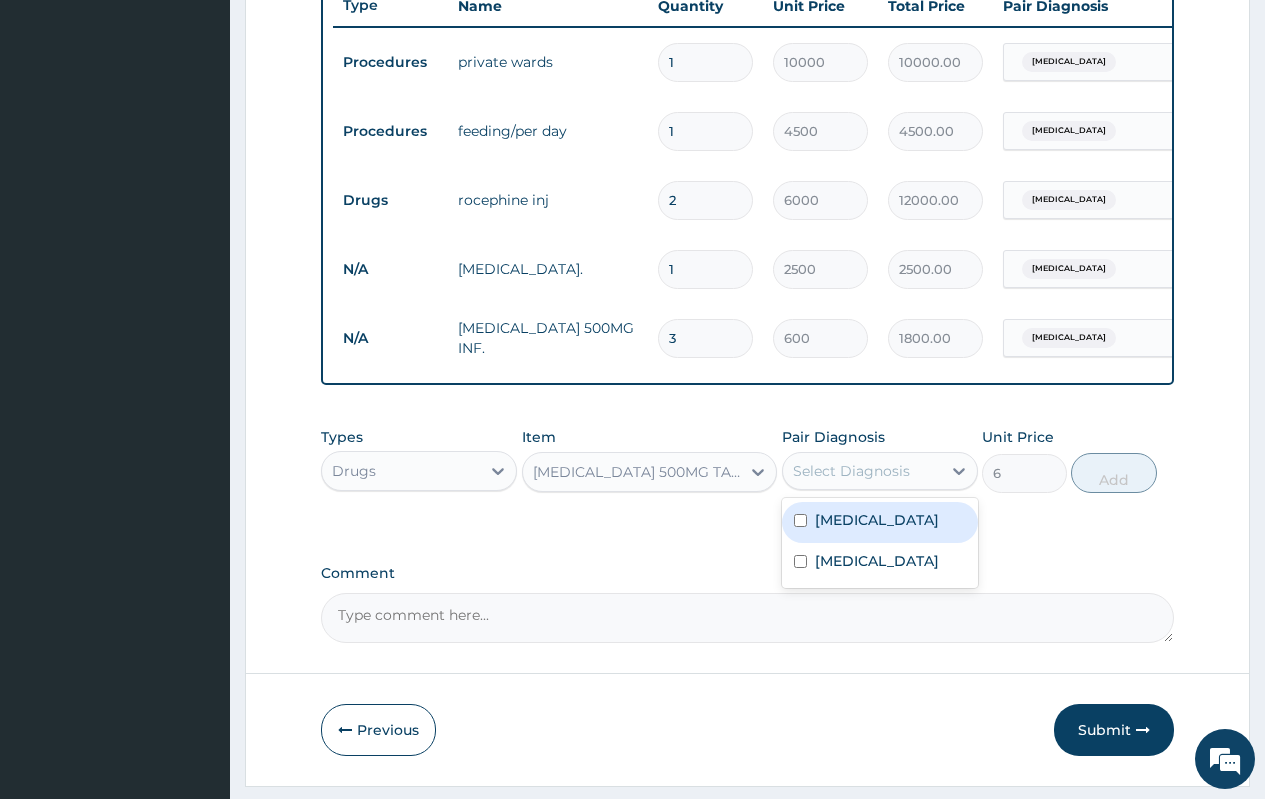 click on "Select Diagnosis" at bounding box center (851, 471) 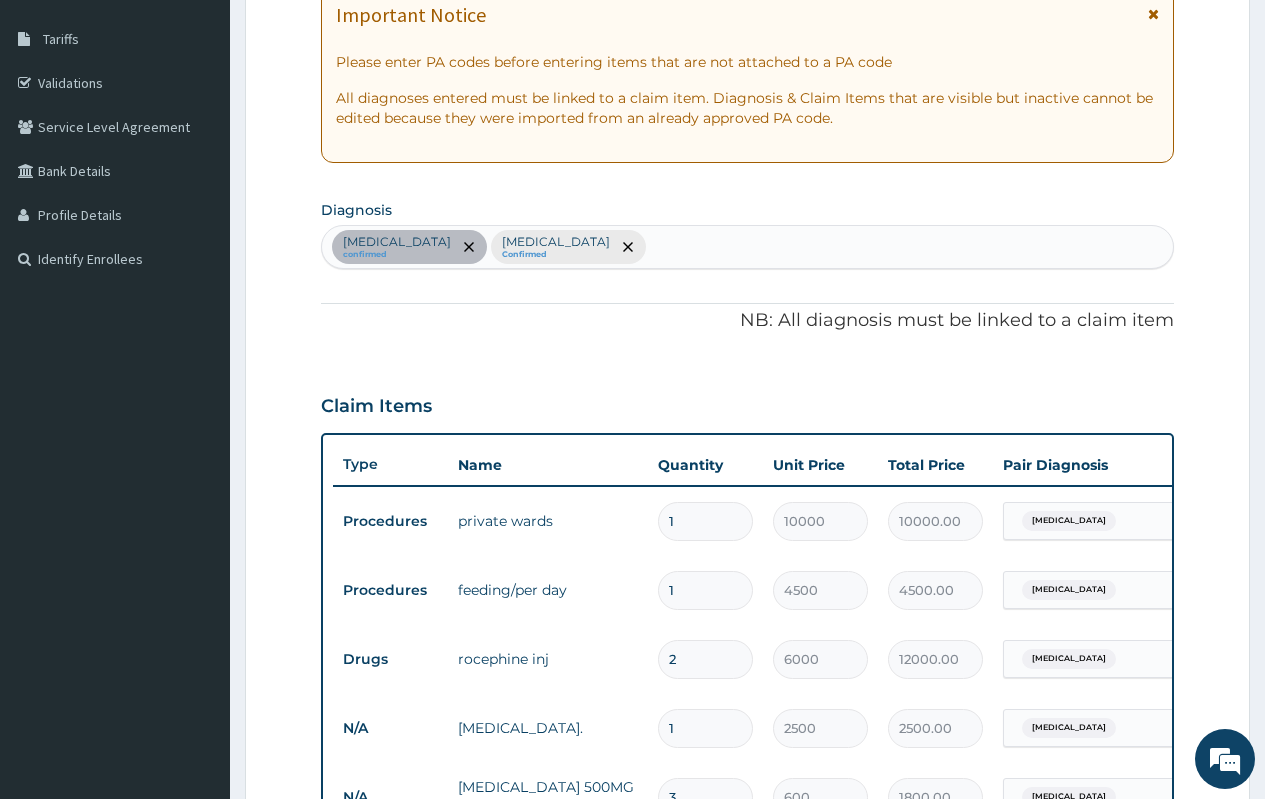 scroll, scrollTop: 309, scrollLeft: 0, axis: vertical 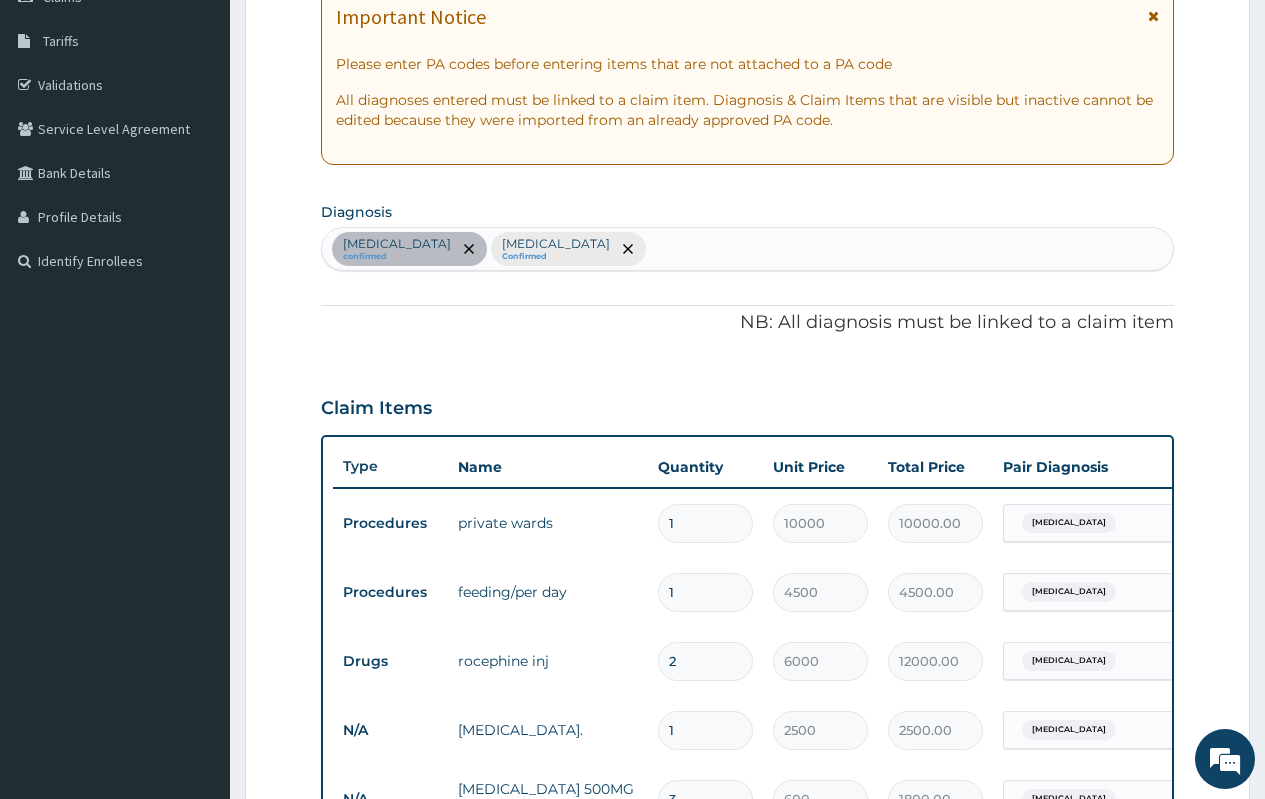 click on "Sepsis confirmed Gastroenteritis Confirmed" at bounding box center (747, 249) 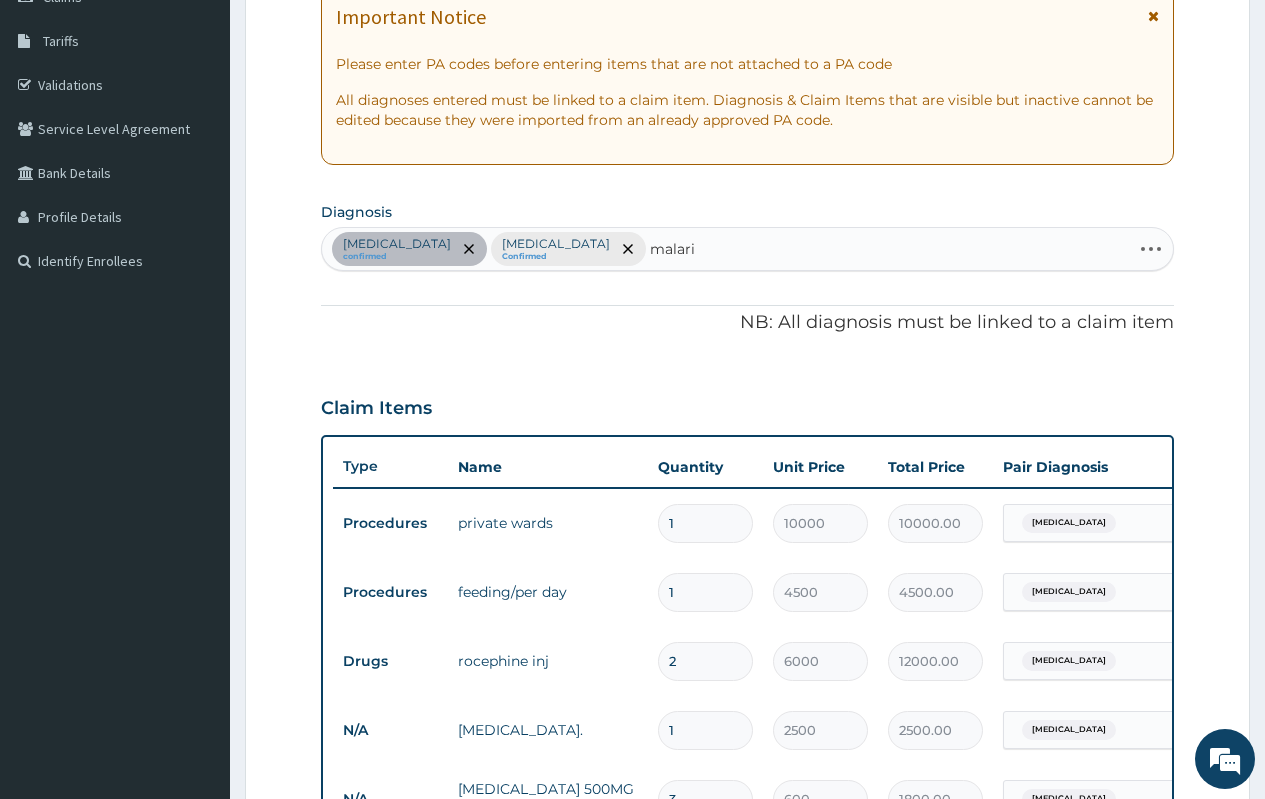 type on "malaria" 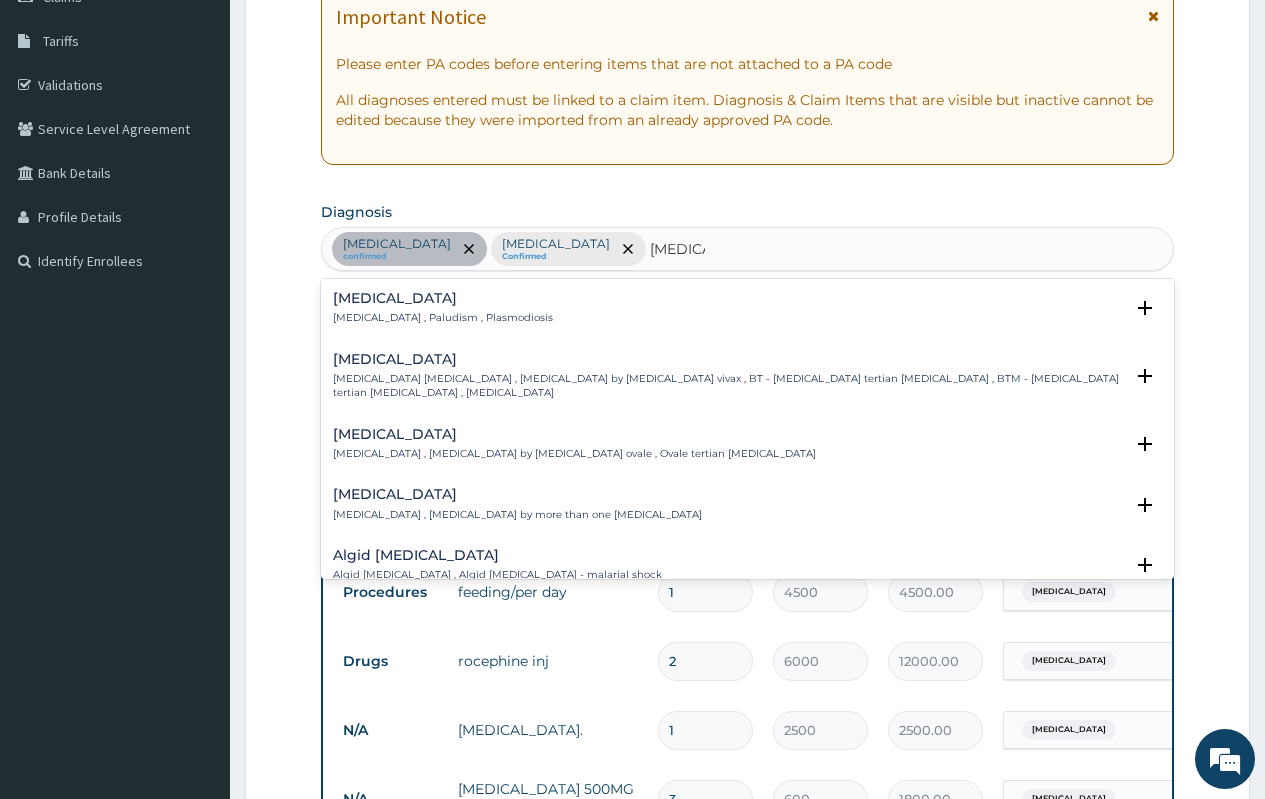 click on "Malaria Malaria , Paludism , Plasmodiosis" at bounding box center (443, 308) 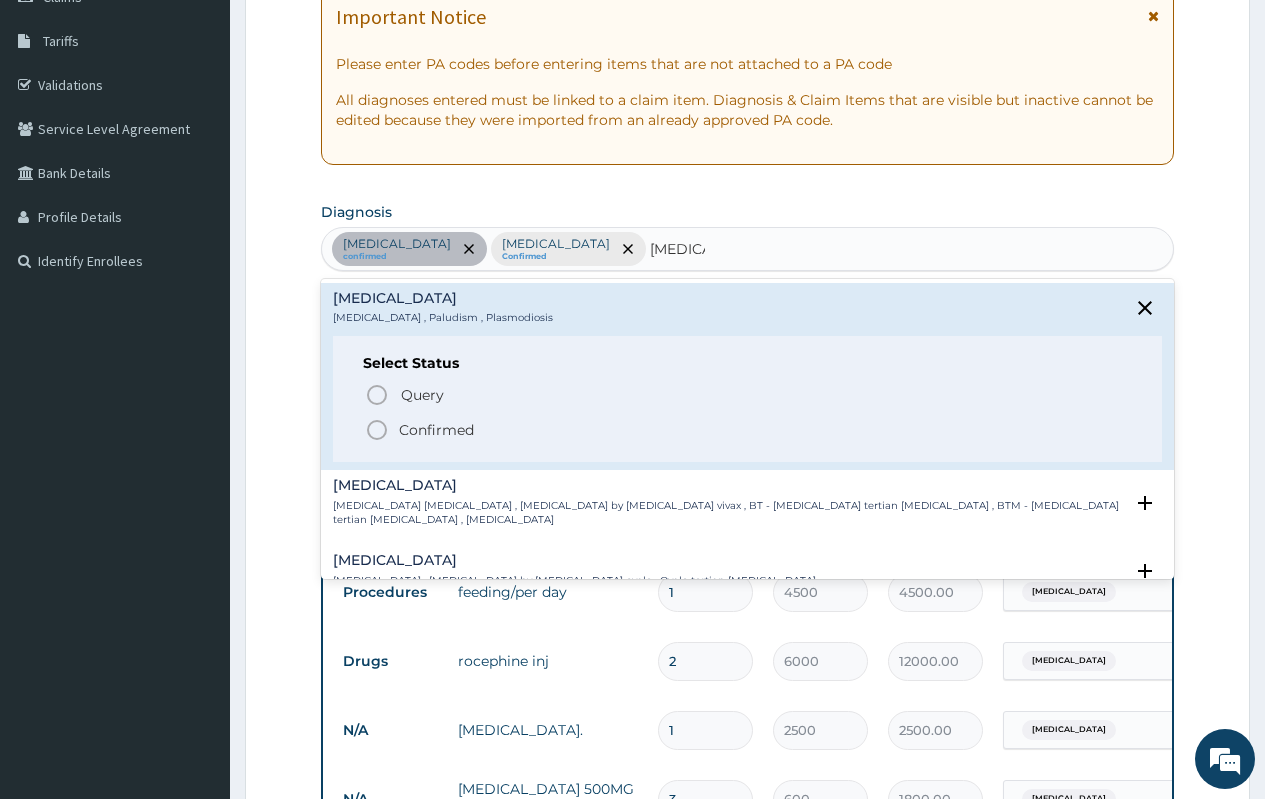 click on "Confirmed" at bounding box center [436, 430] 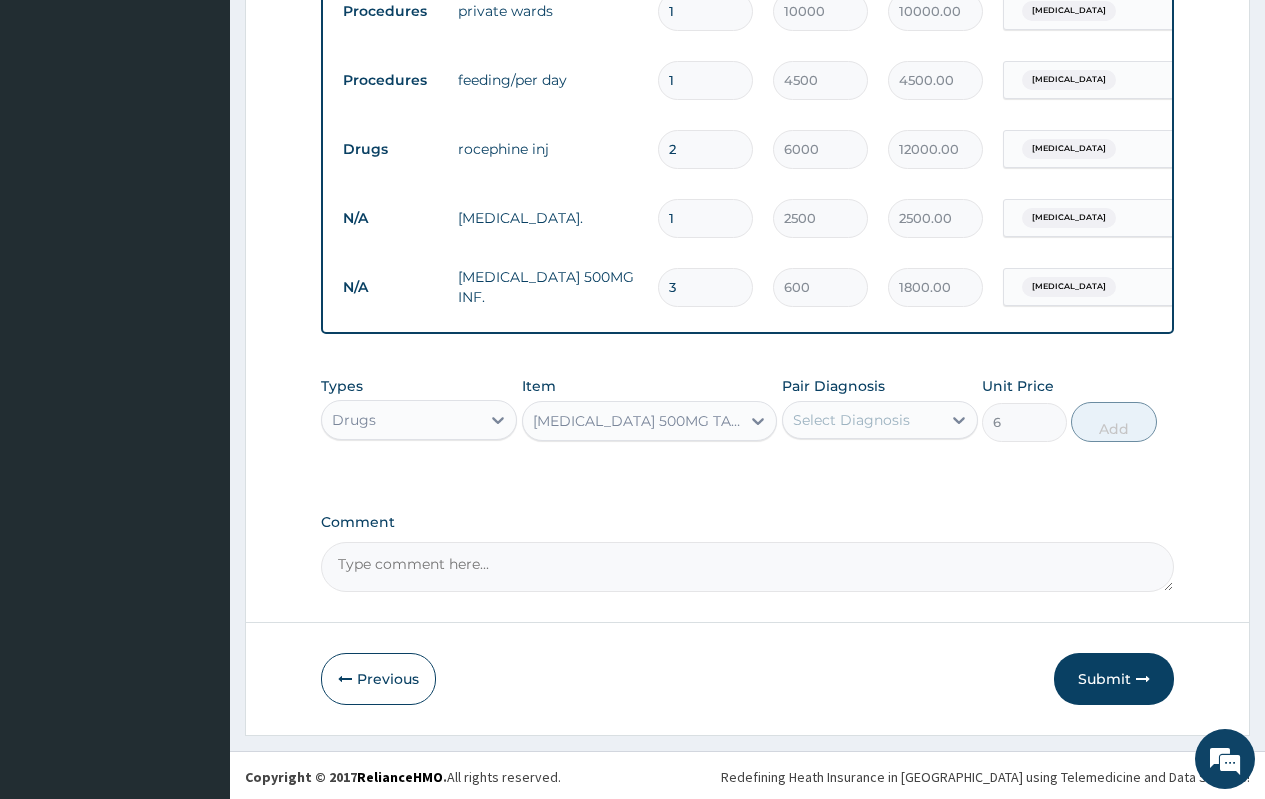 scroll, scrollTop: 834, scrollLeft: 0, axis: vertical 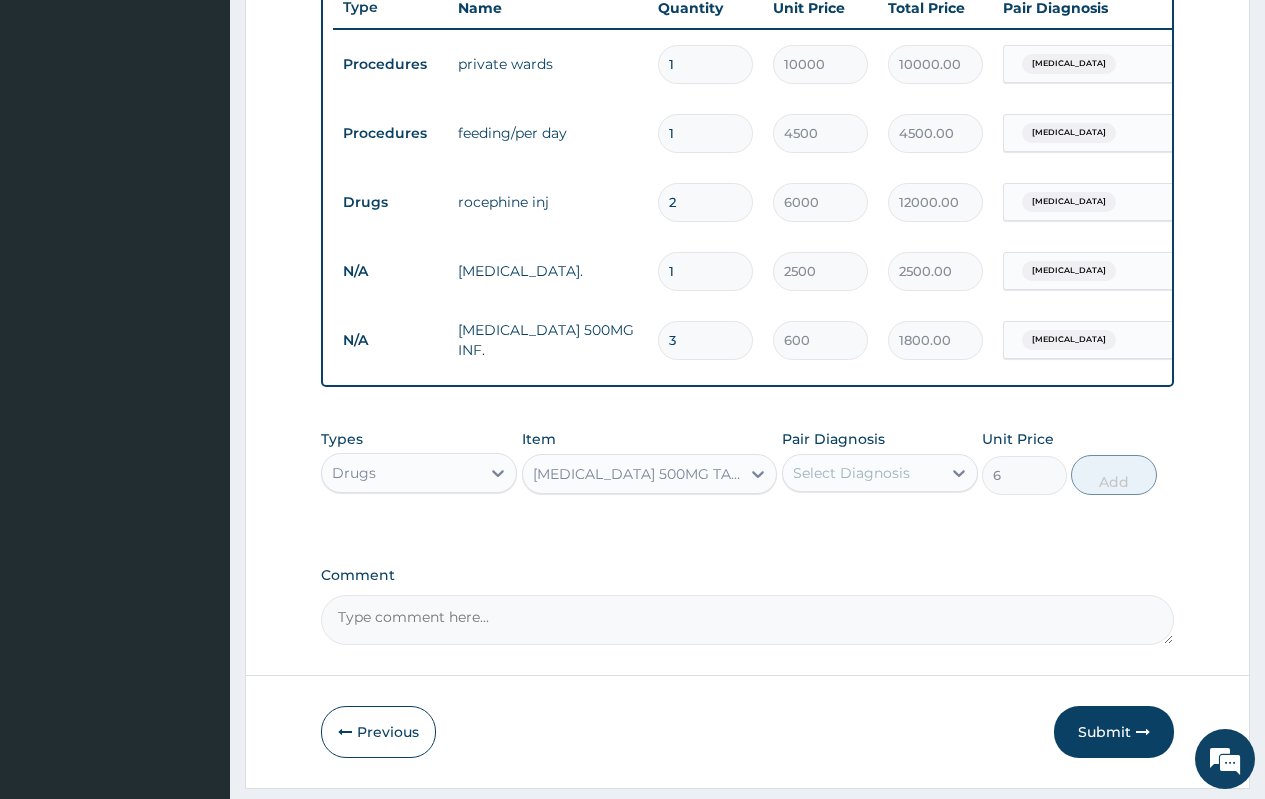 click on "Select Diagnosis" at bounding box center [851, 473] 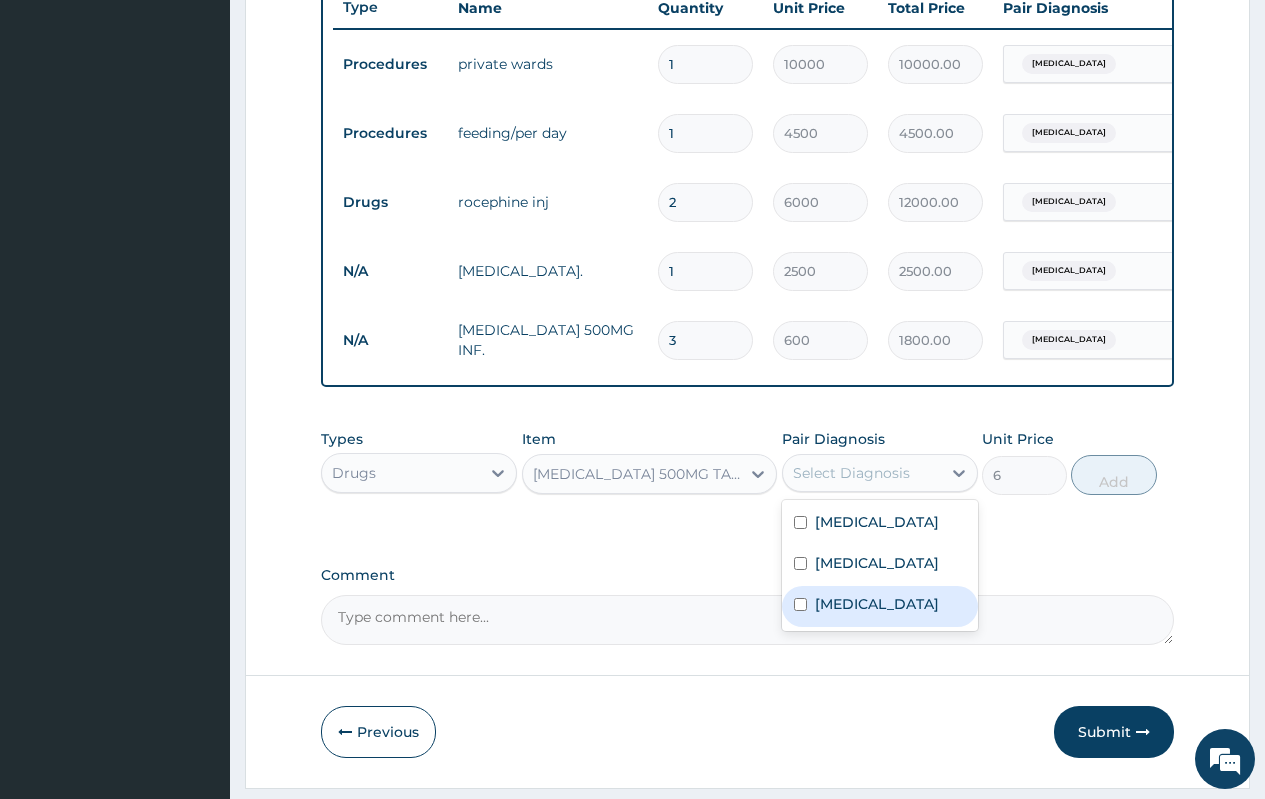 click on "Malaria" at bounding box center (880, 606) 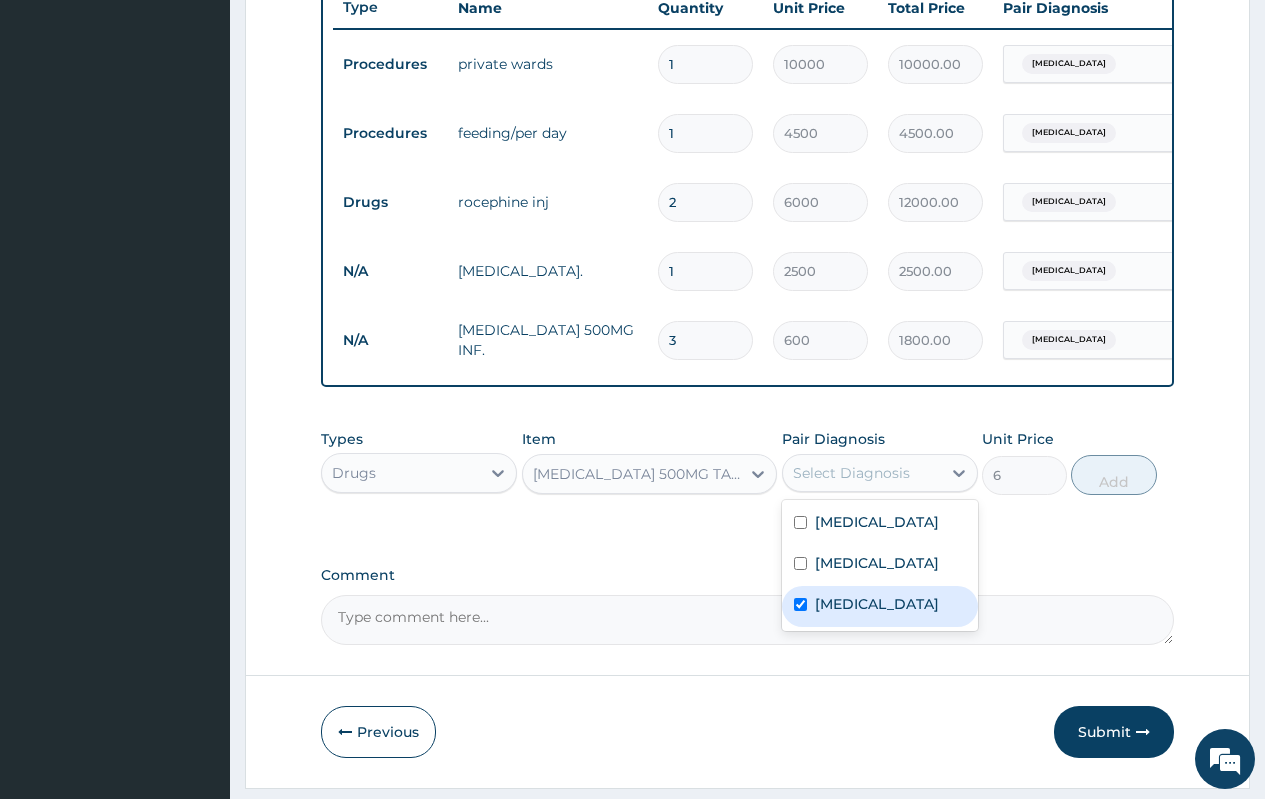 checkbox on "true" 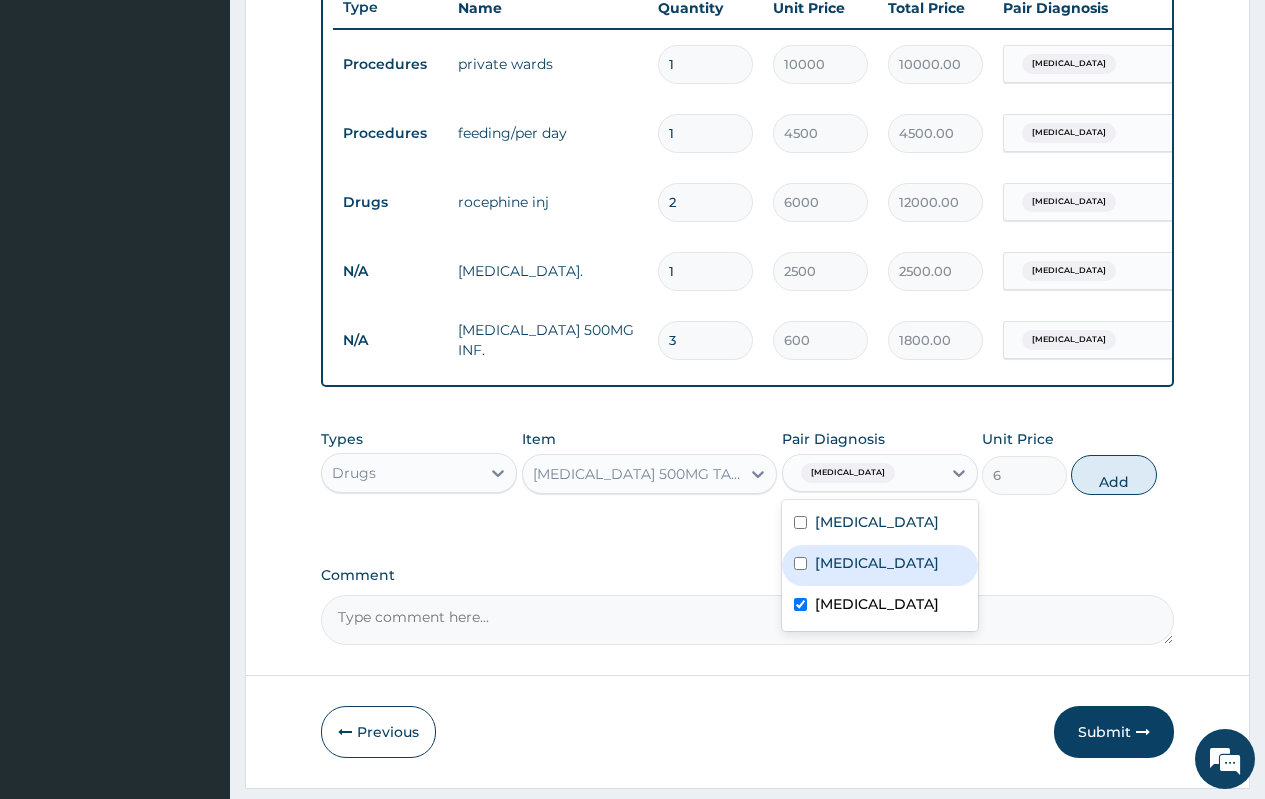 scroll, scrollTop: 839, scrollLeft: 0, axis: vertical 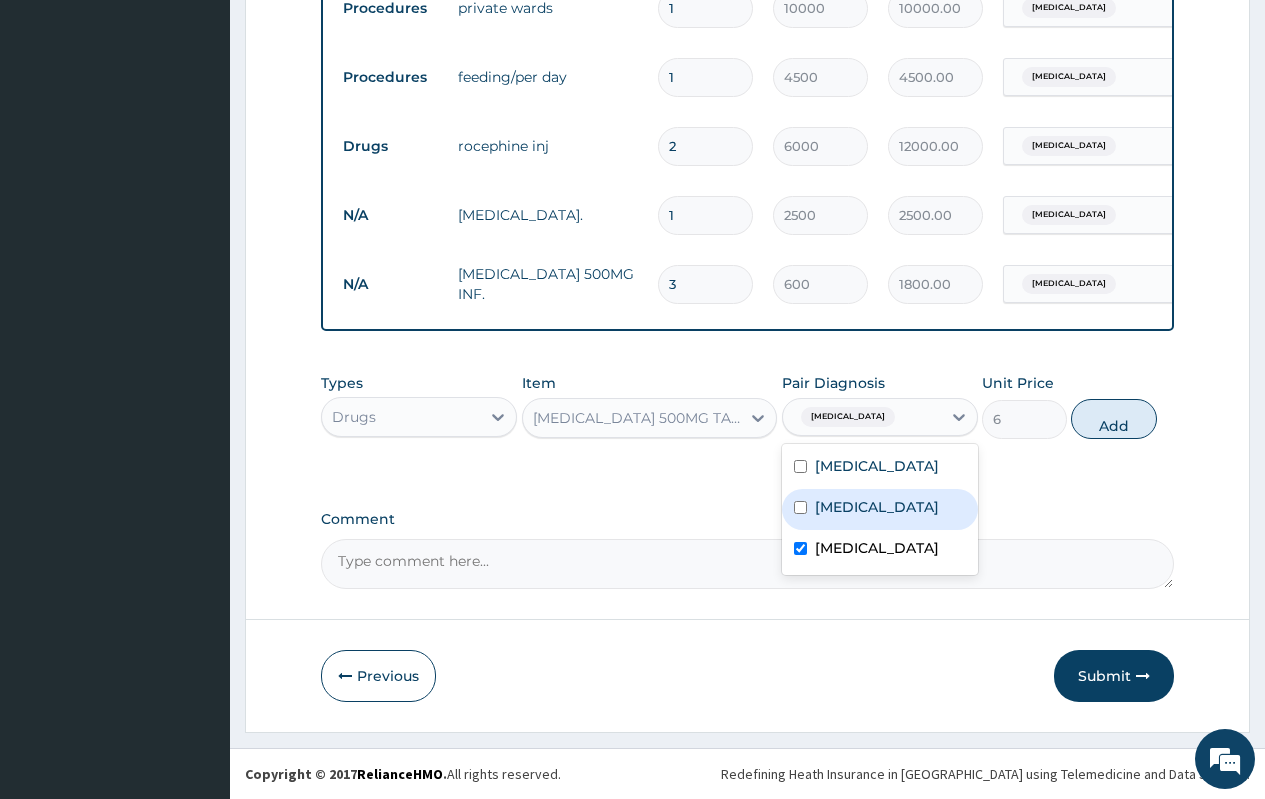 click on "Comment" at bounding box center [747, 519] 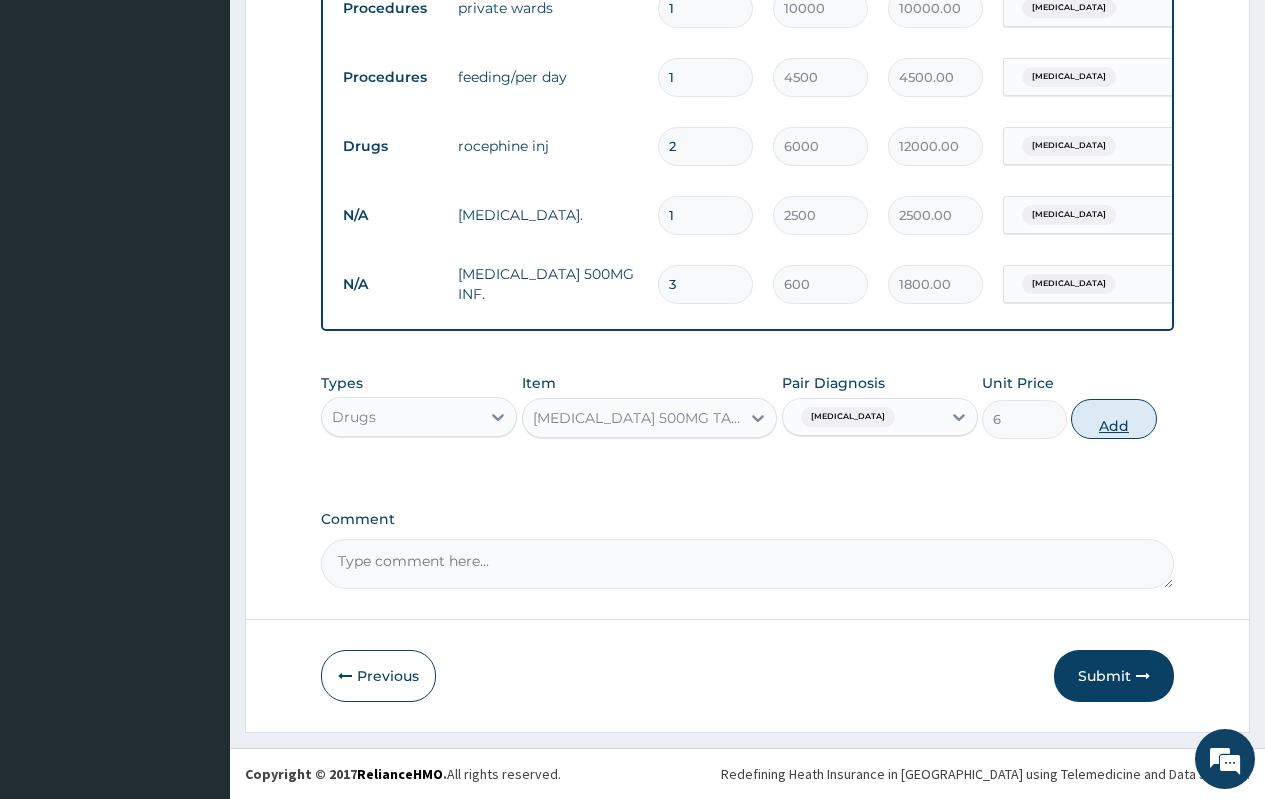 click on "Add" at bounding box center (1113, 419) 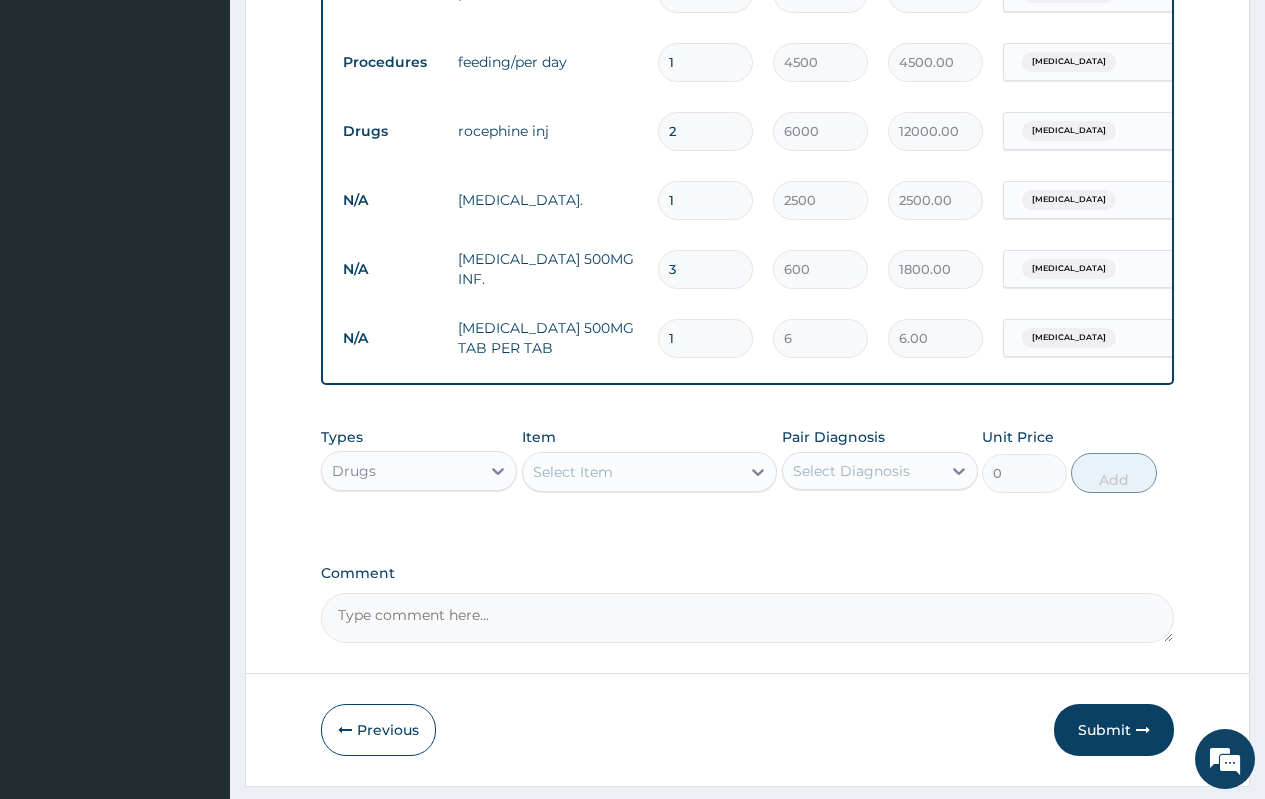 scroll, scrollTop: 0, scrollLeft: 151, axis: horizontal 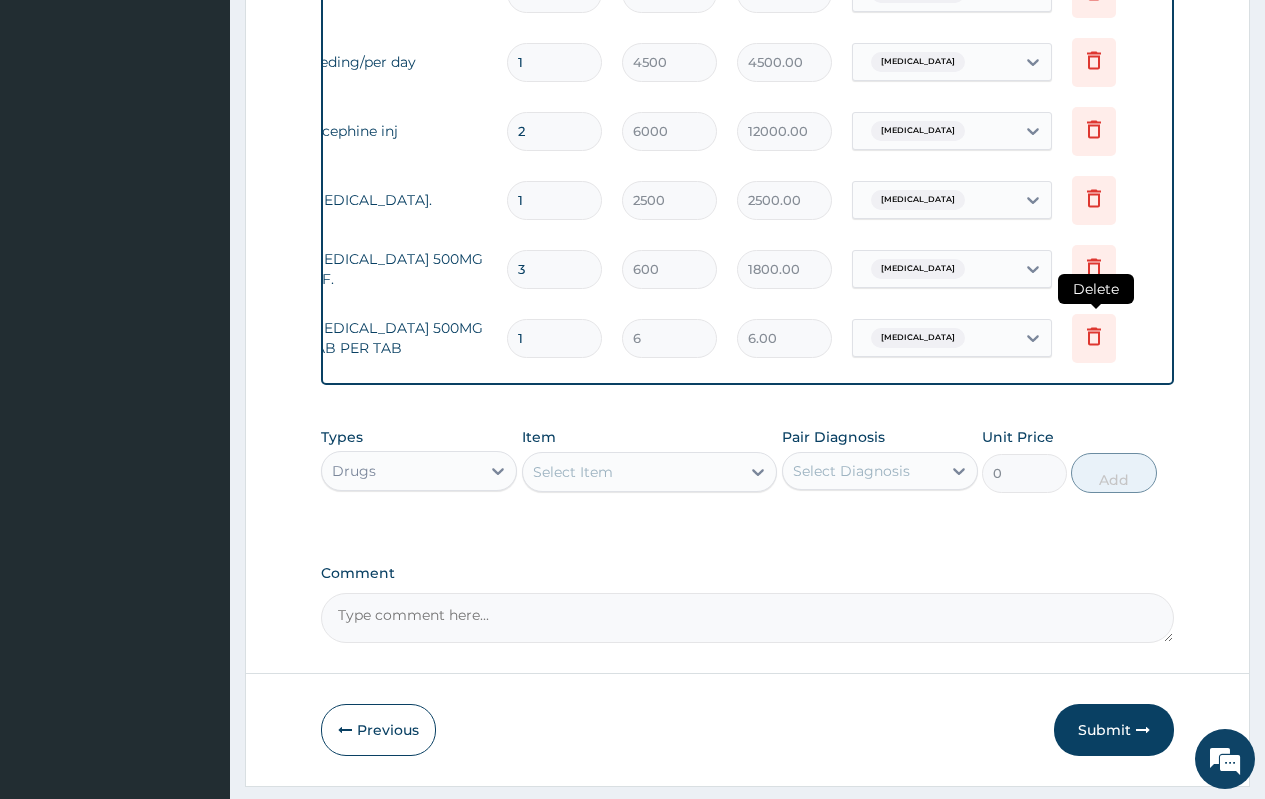 click 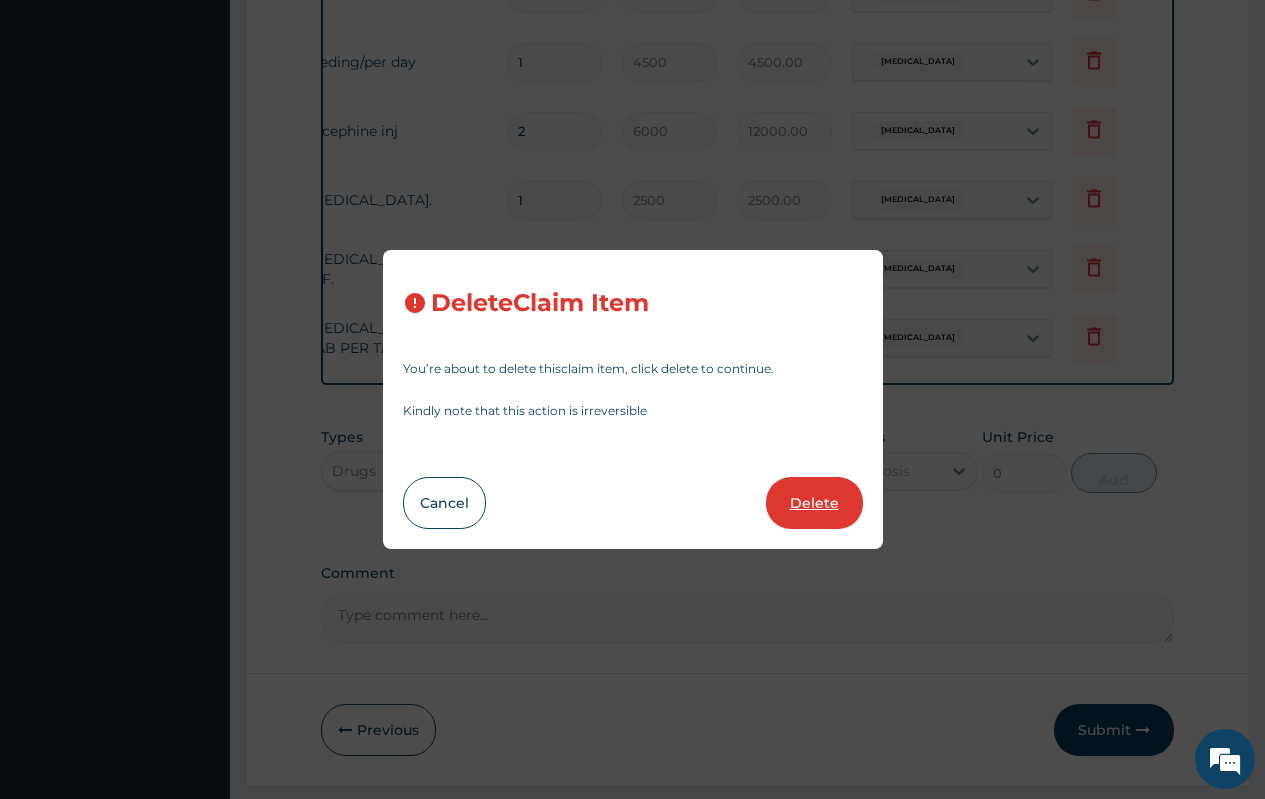 click on "Delete" at bounding box center (814, 503) 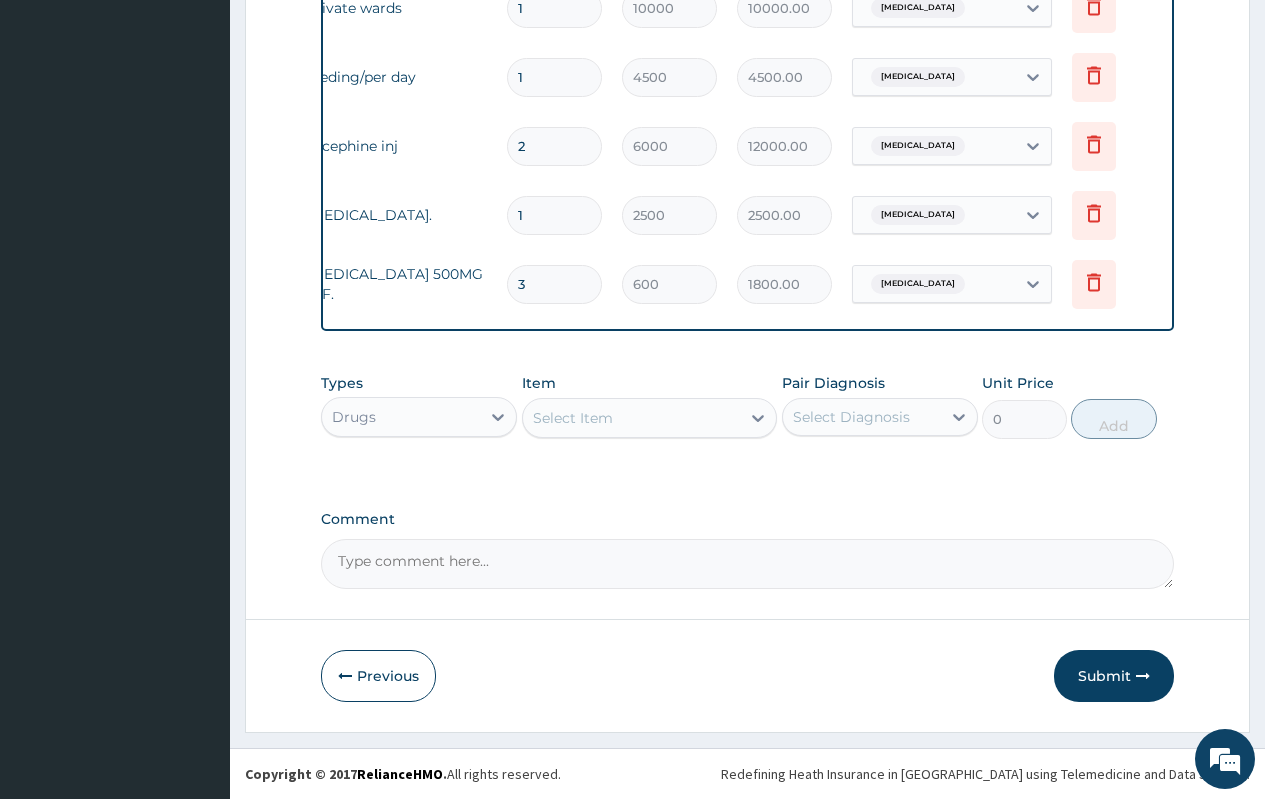 click on "Select Item" at bounding box center (573, 418) 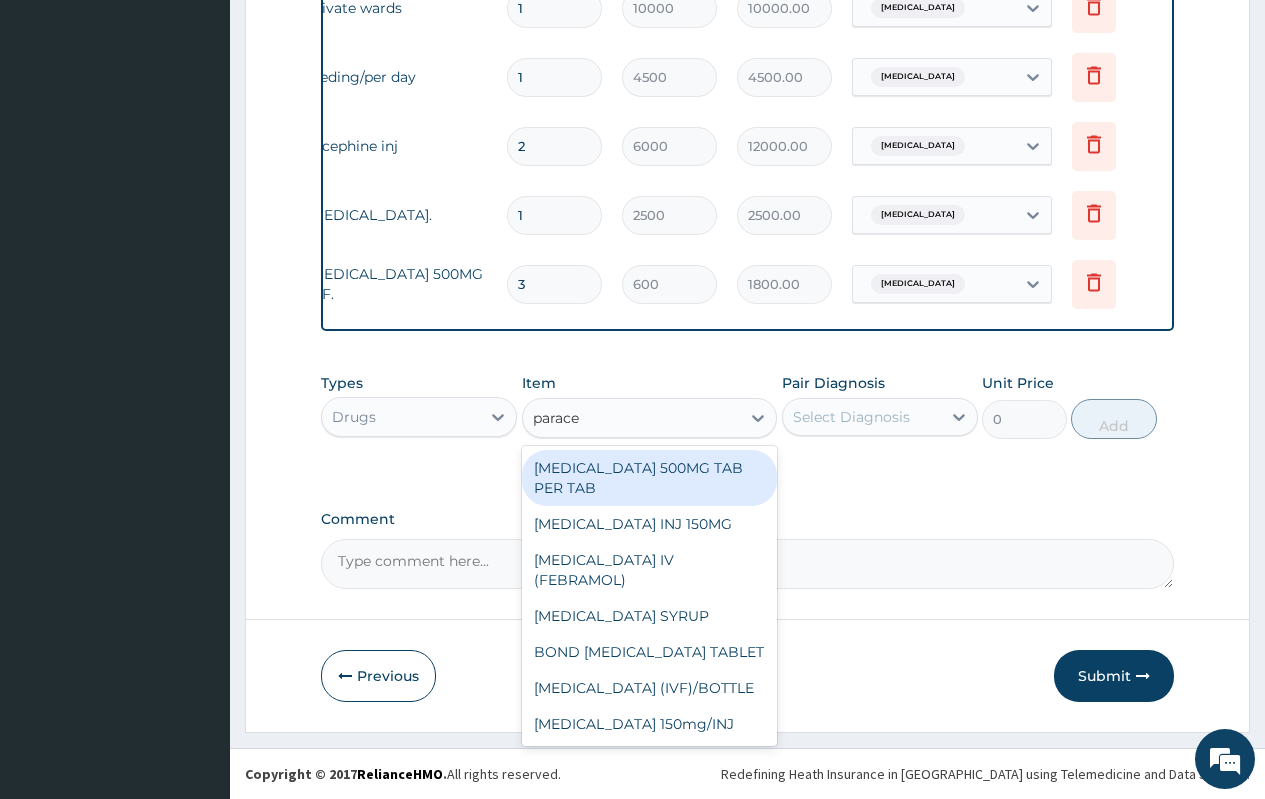 type on "paracet" 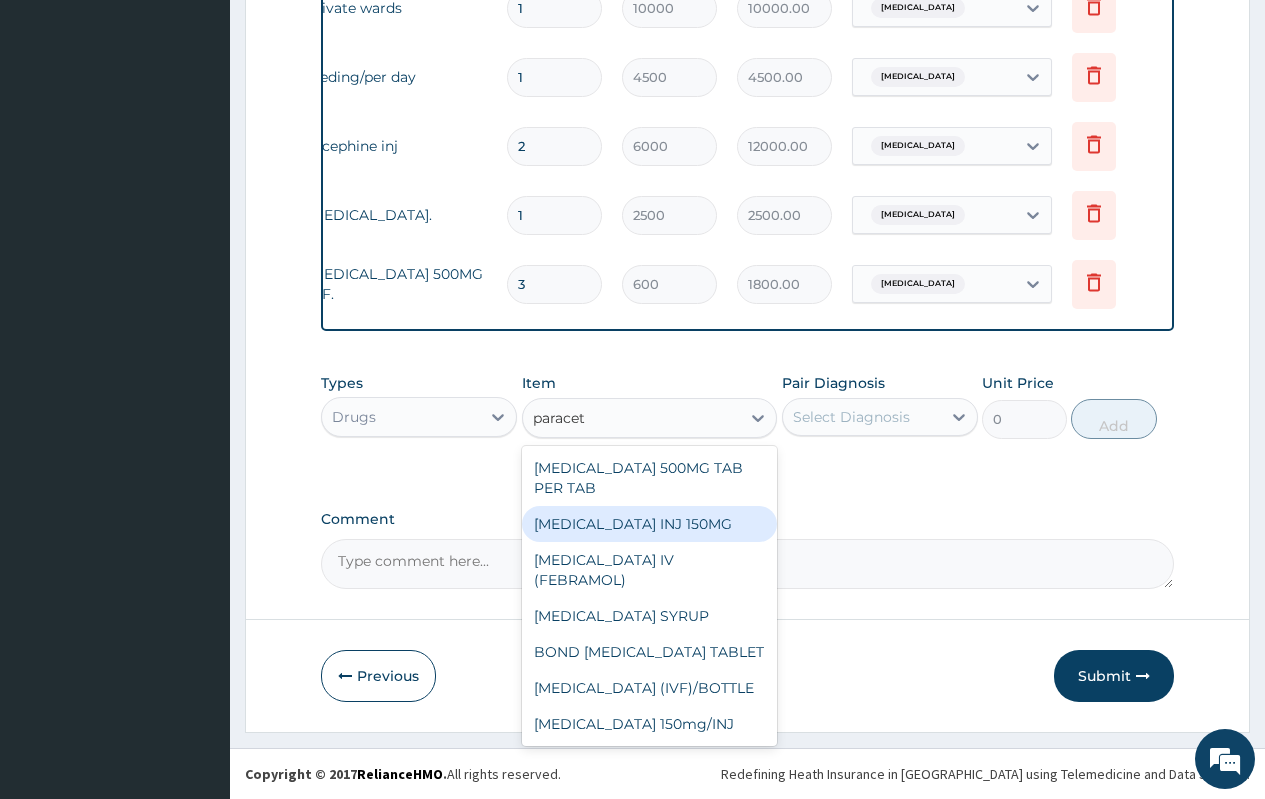 click on "PARACETAMOL INJ 150MG" at bounding box center (650, 524) 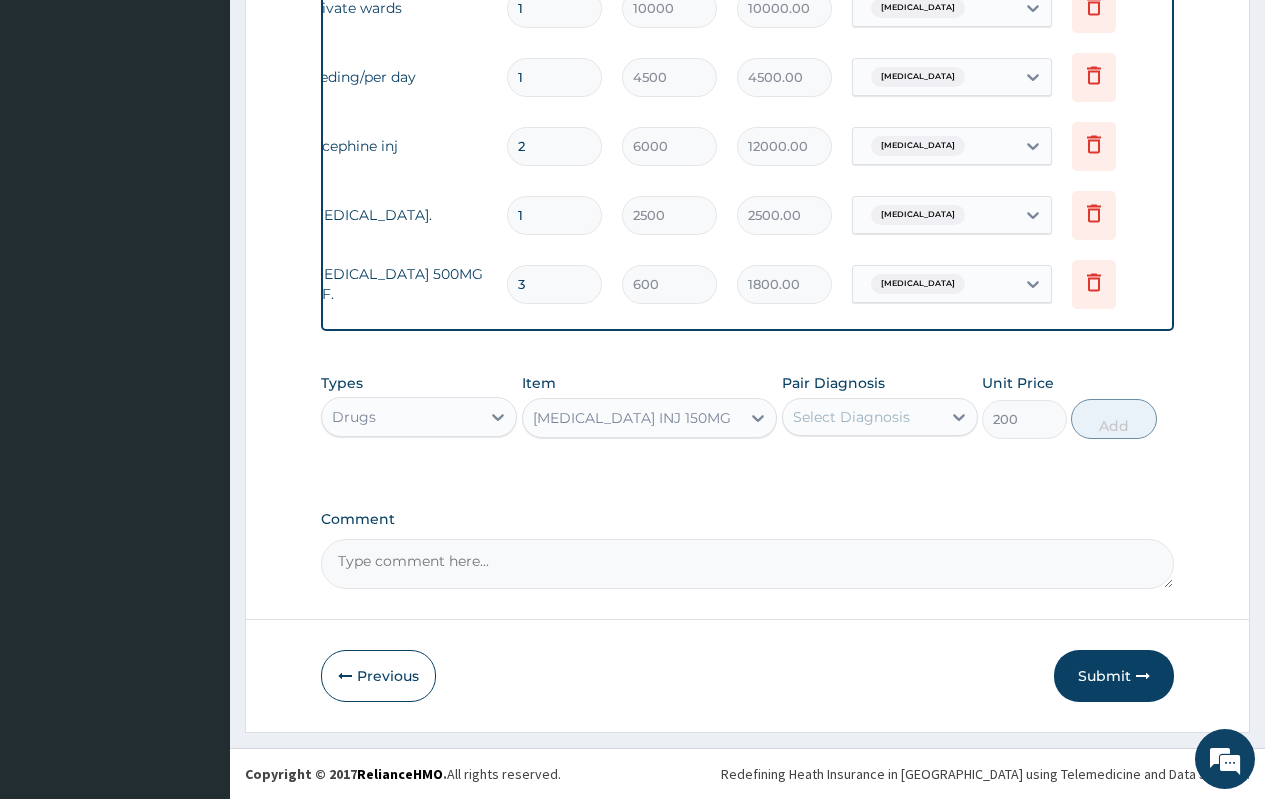 click on "Select Diagnosis" at bounding box center (851, 417) 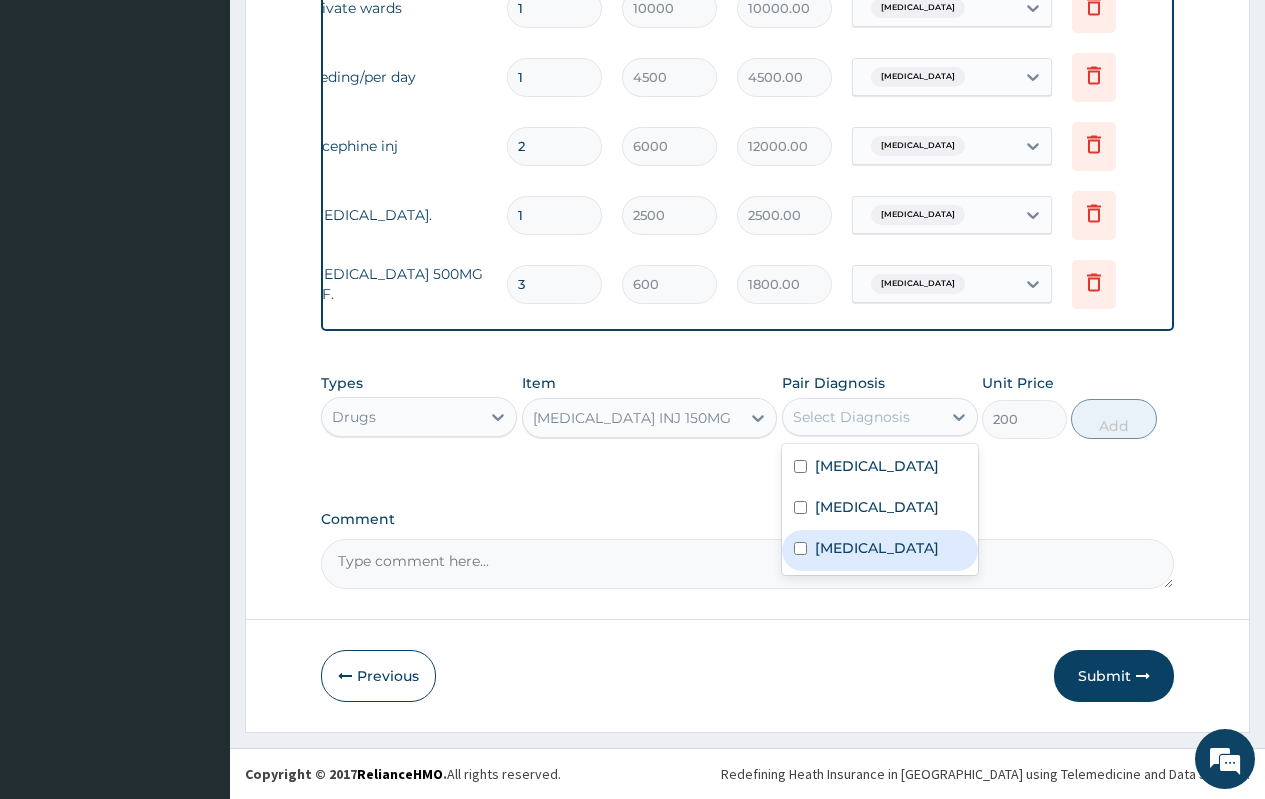 click on "Malaria" at bounding box center [877, 548] 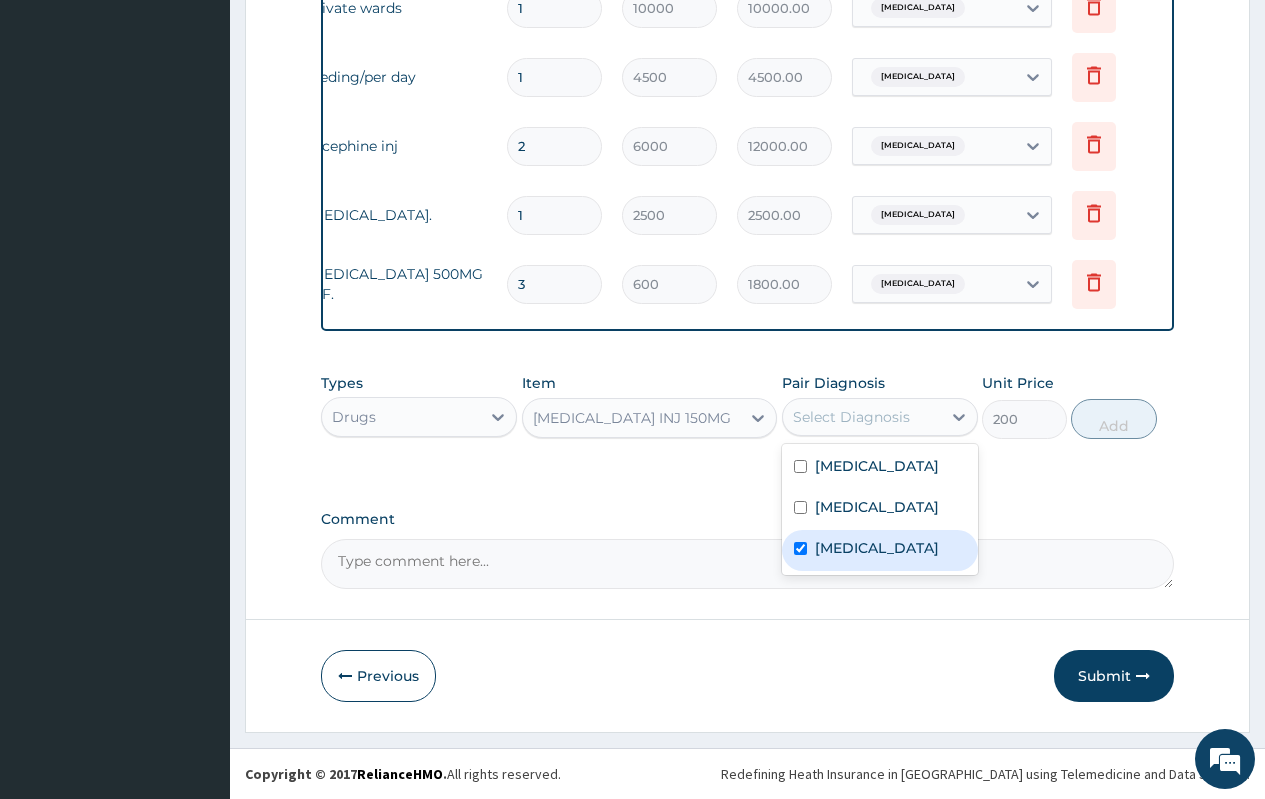 checkbox on "true" 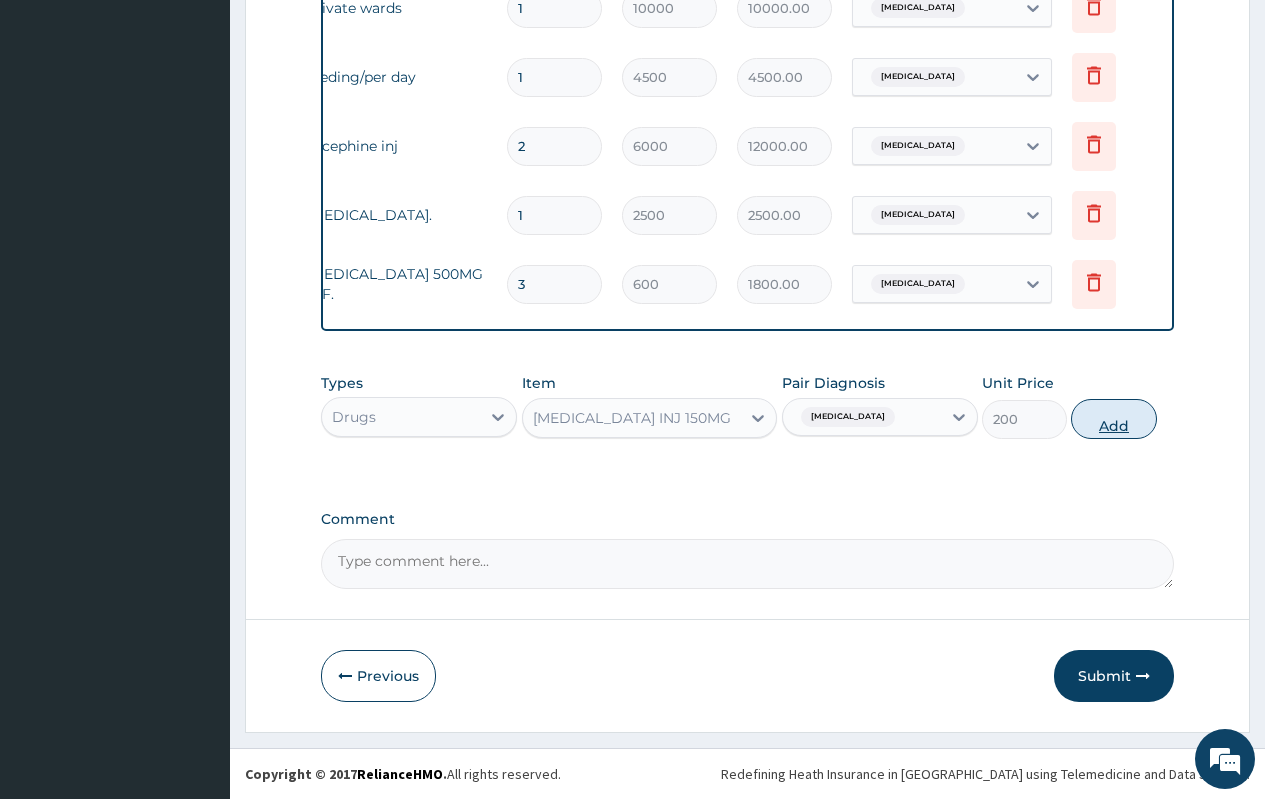 click on "Add" at bounding box center [1113, 419] 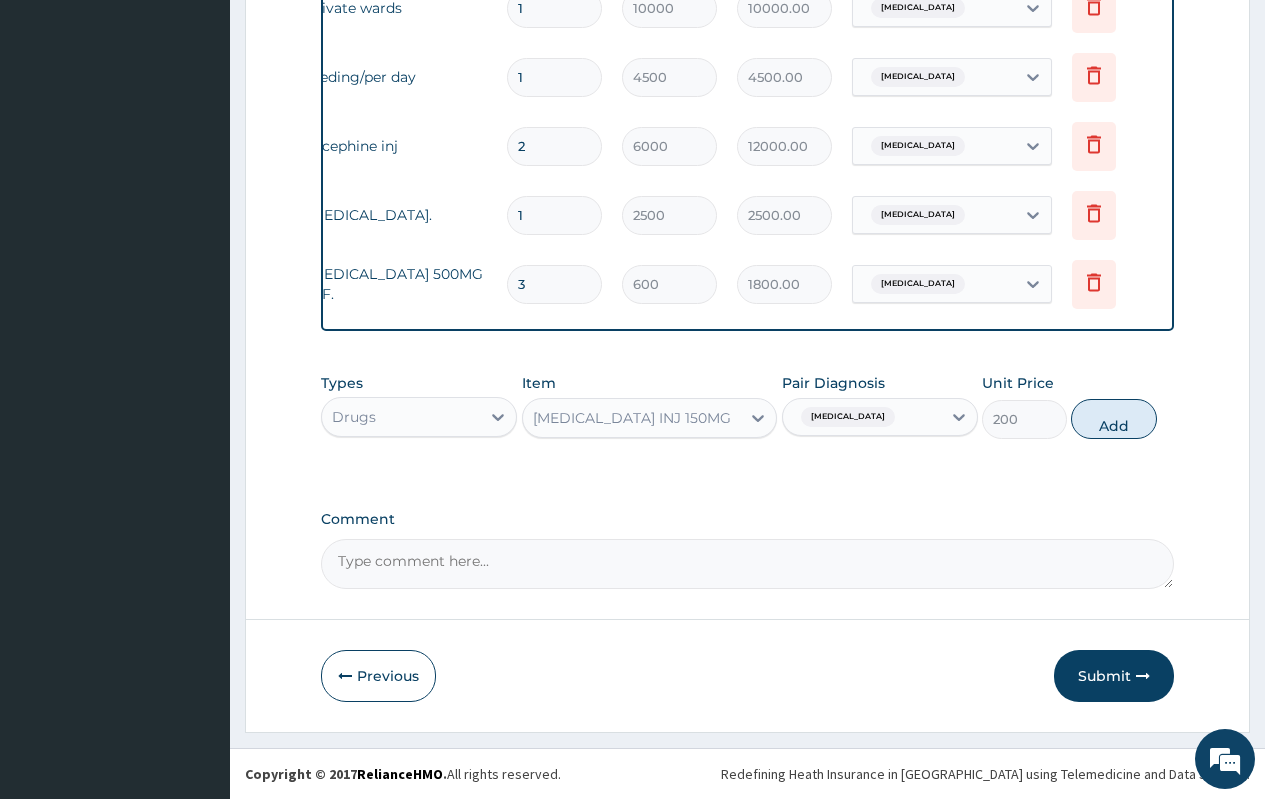 type on "0" 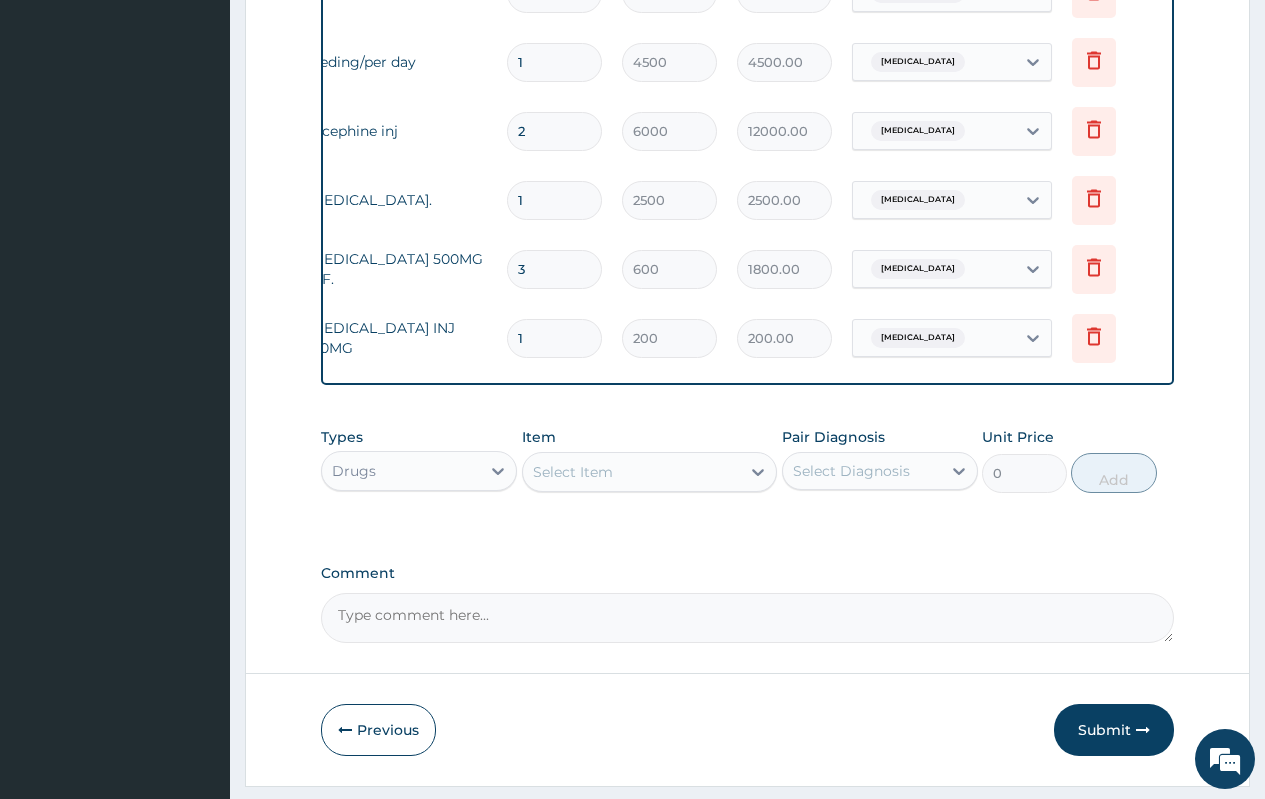 type on "15" 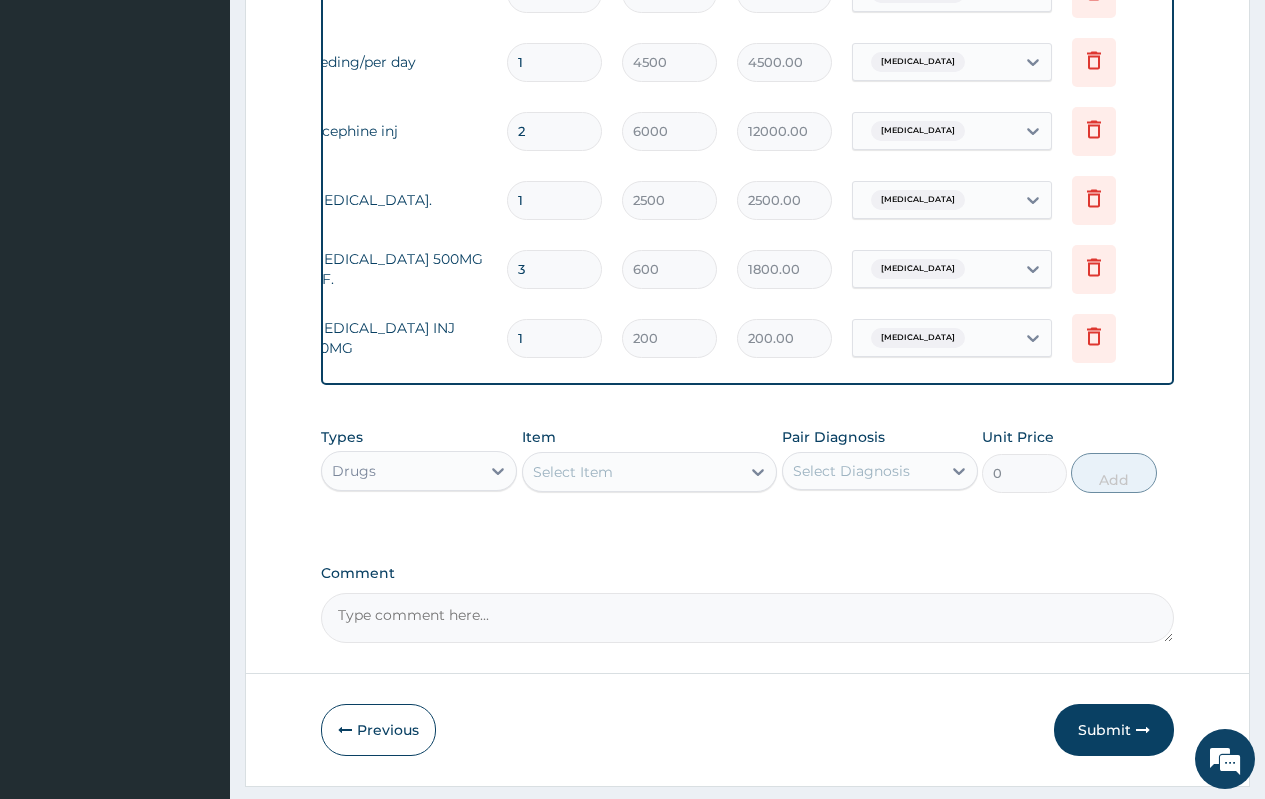 type on "3000.00" 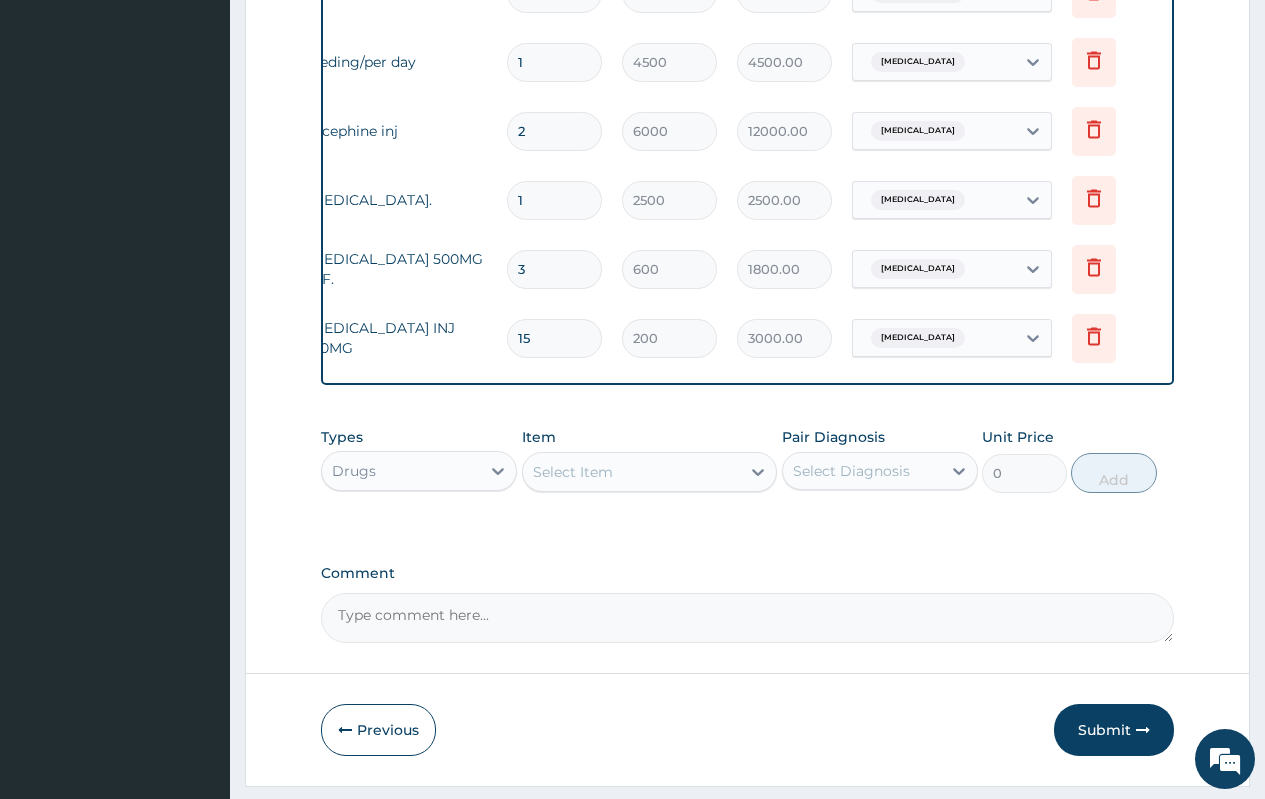 type on "15" 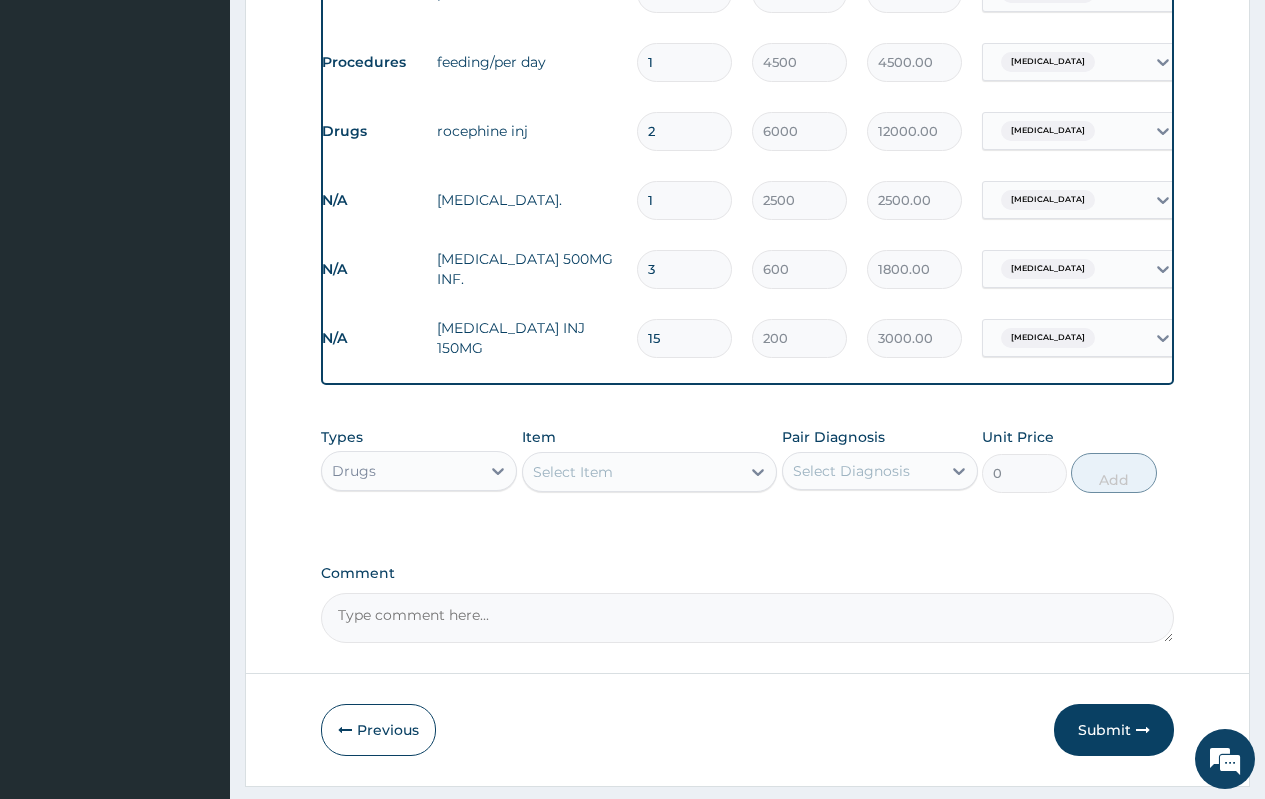scroll, scrollTop: 0, scrollLeft: 0, axis: both 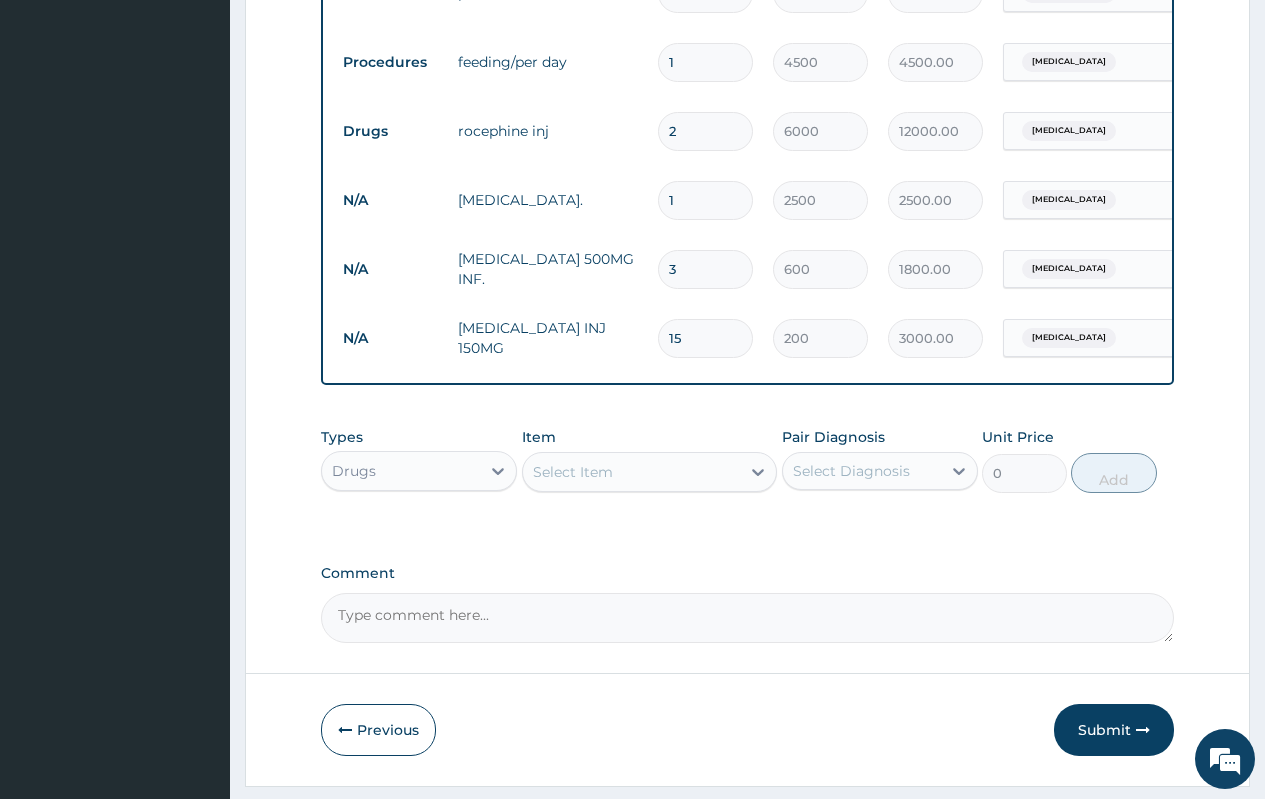 click on "Select Item" at bounding box center [573, 472] 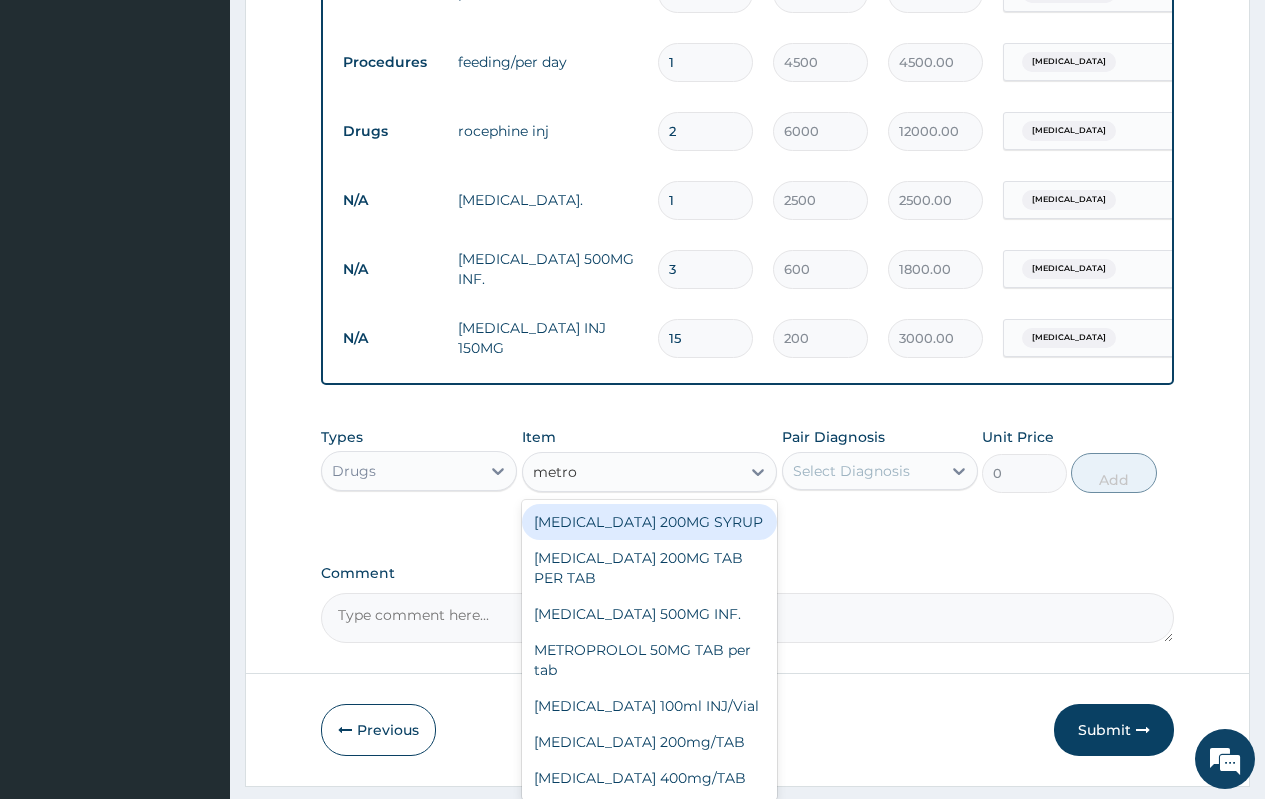 type on "metroni" 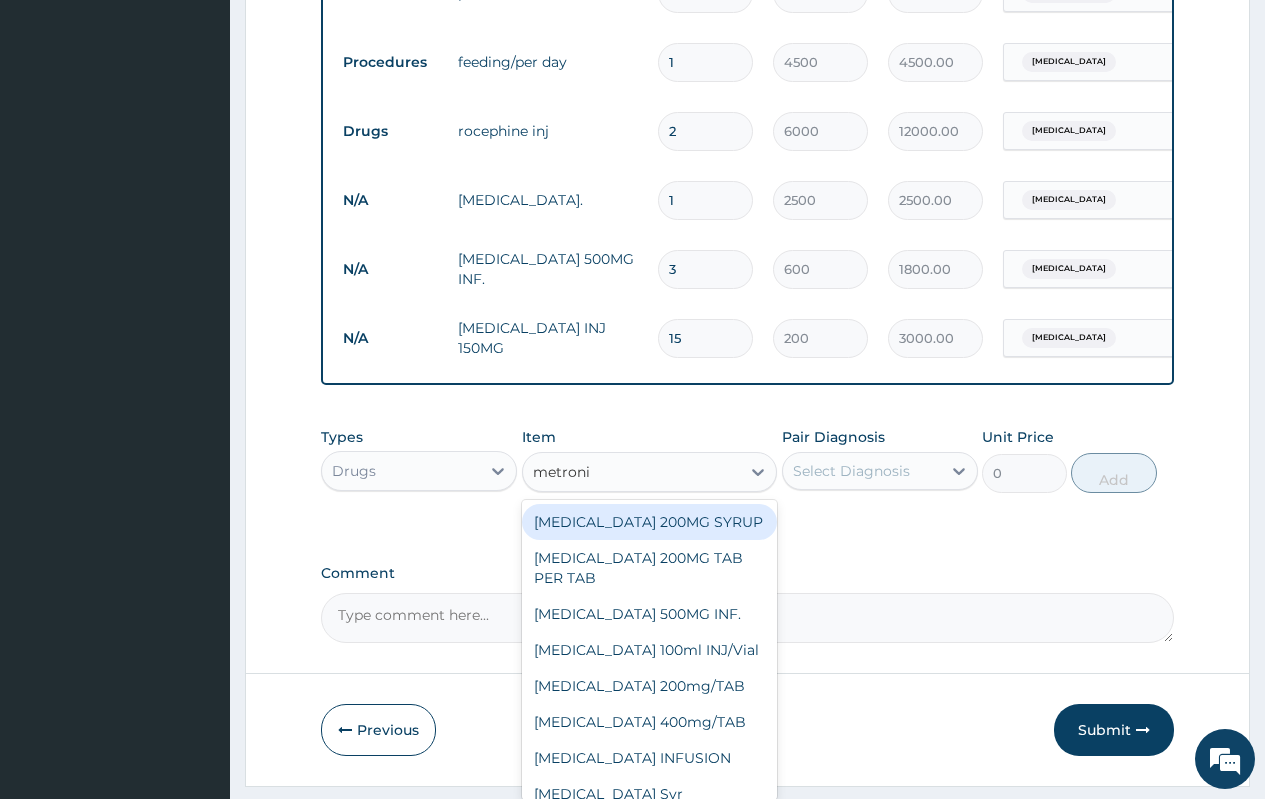 click on "METRONIDAZOLE 200MG SYRUP" at bounding box center (650, 522) 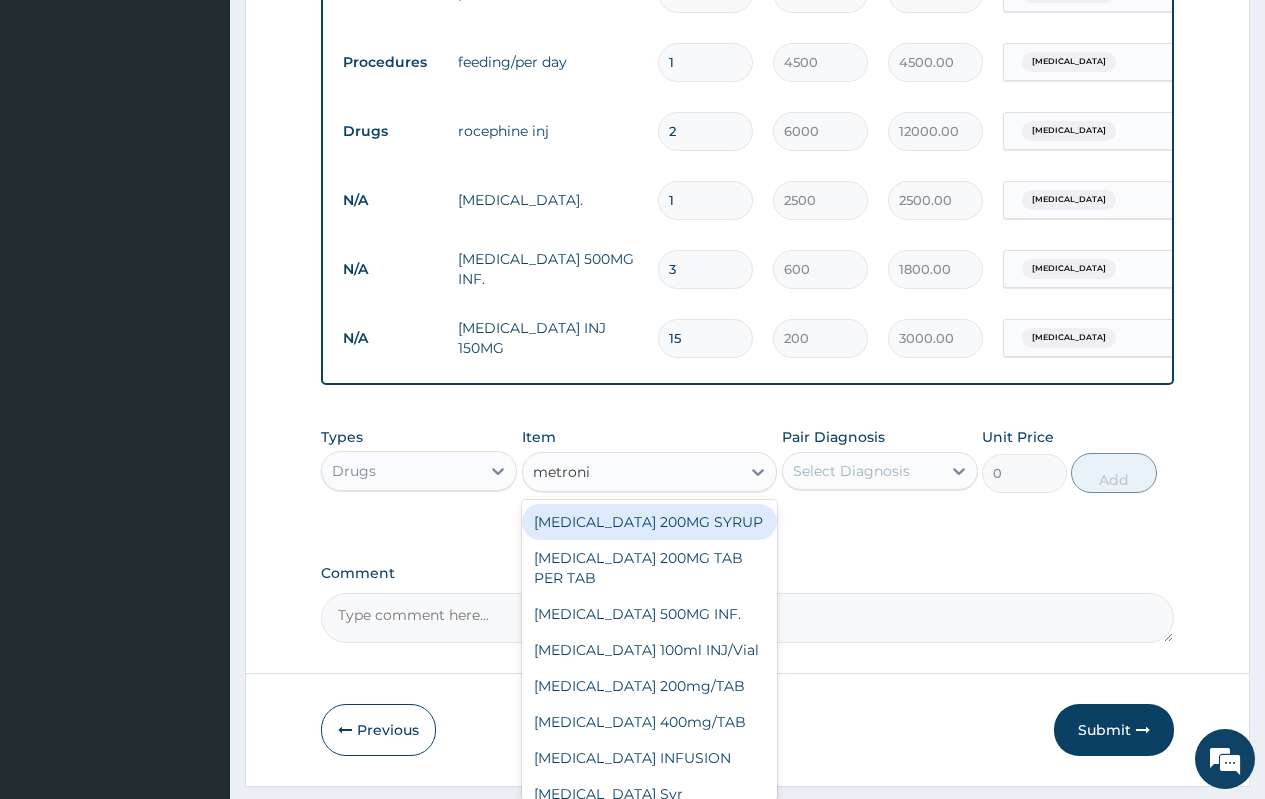 type 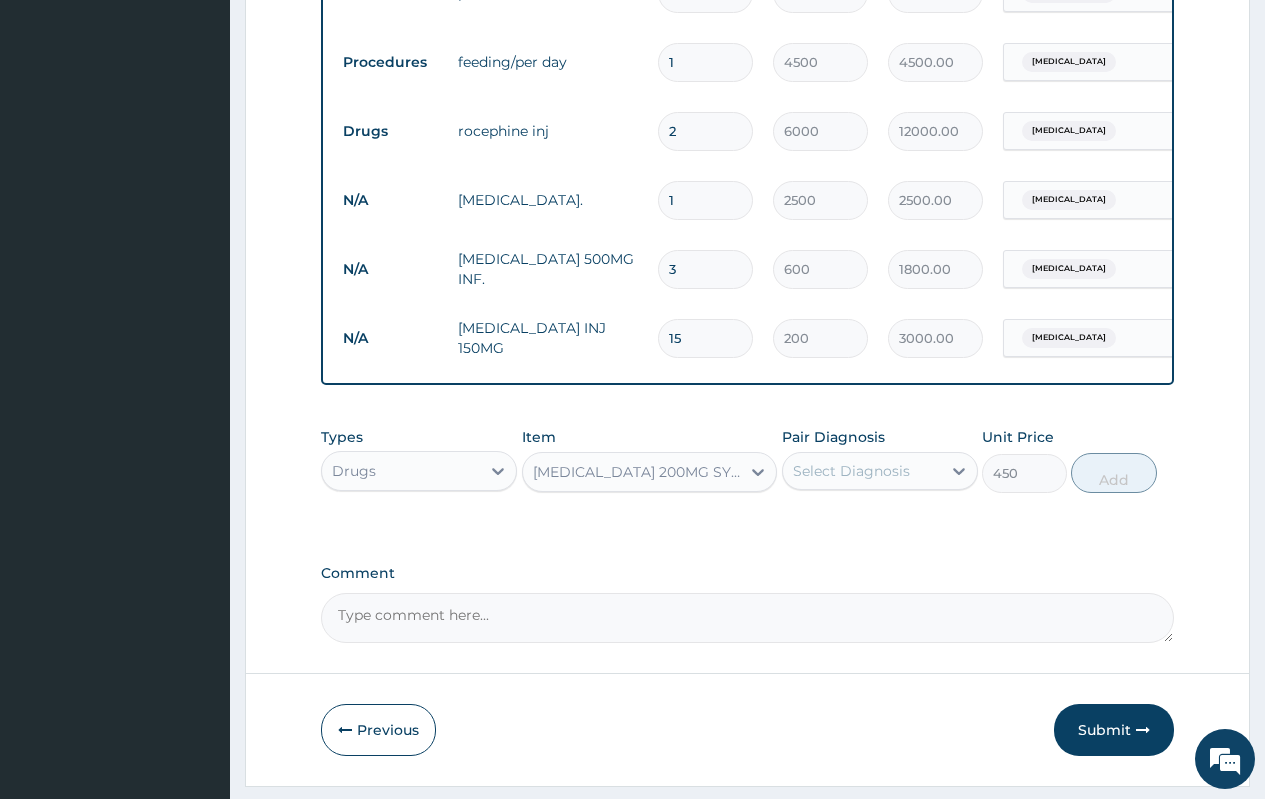 click on "Select Diagnosis" at bounding box center (862, 471) 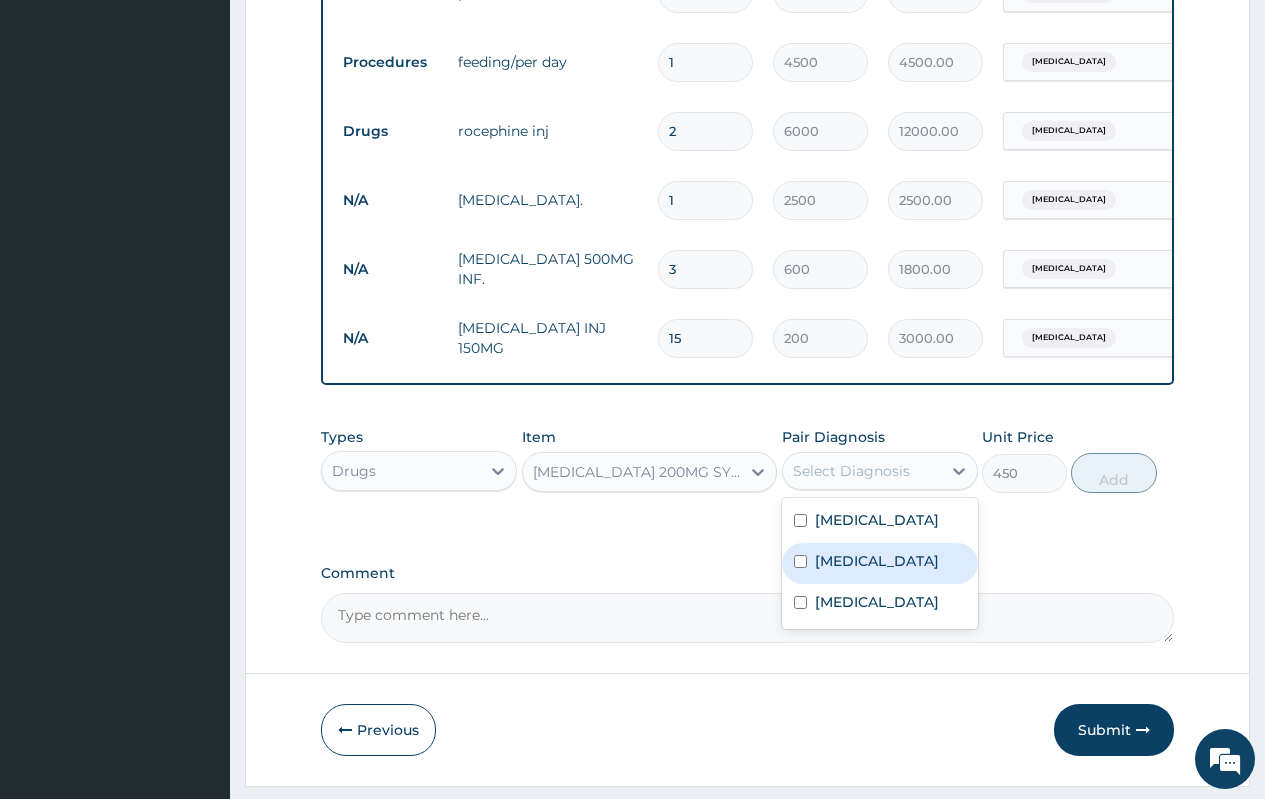 click on "Gastroenteritis" at bounding box center [877, 561] 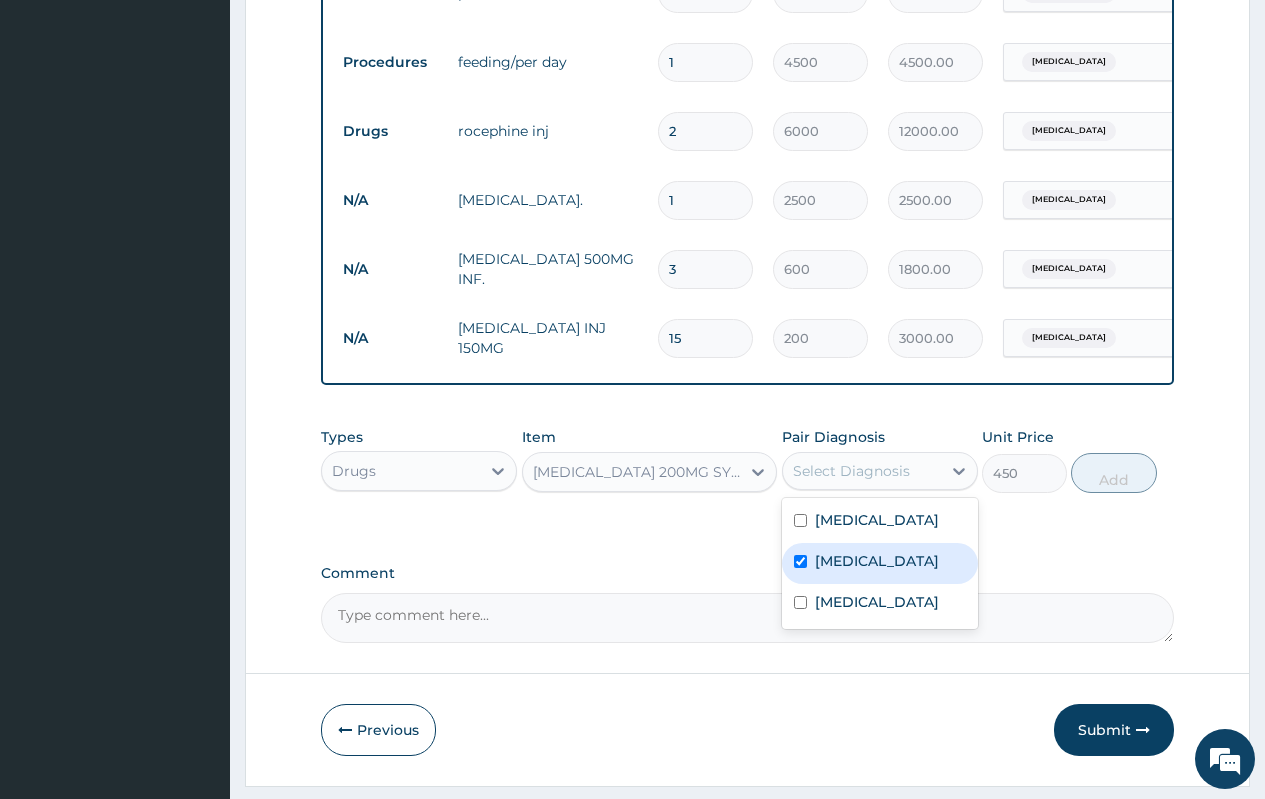 checkbox on "true" 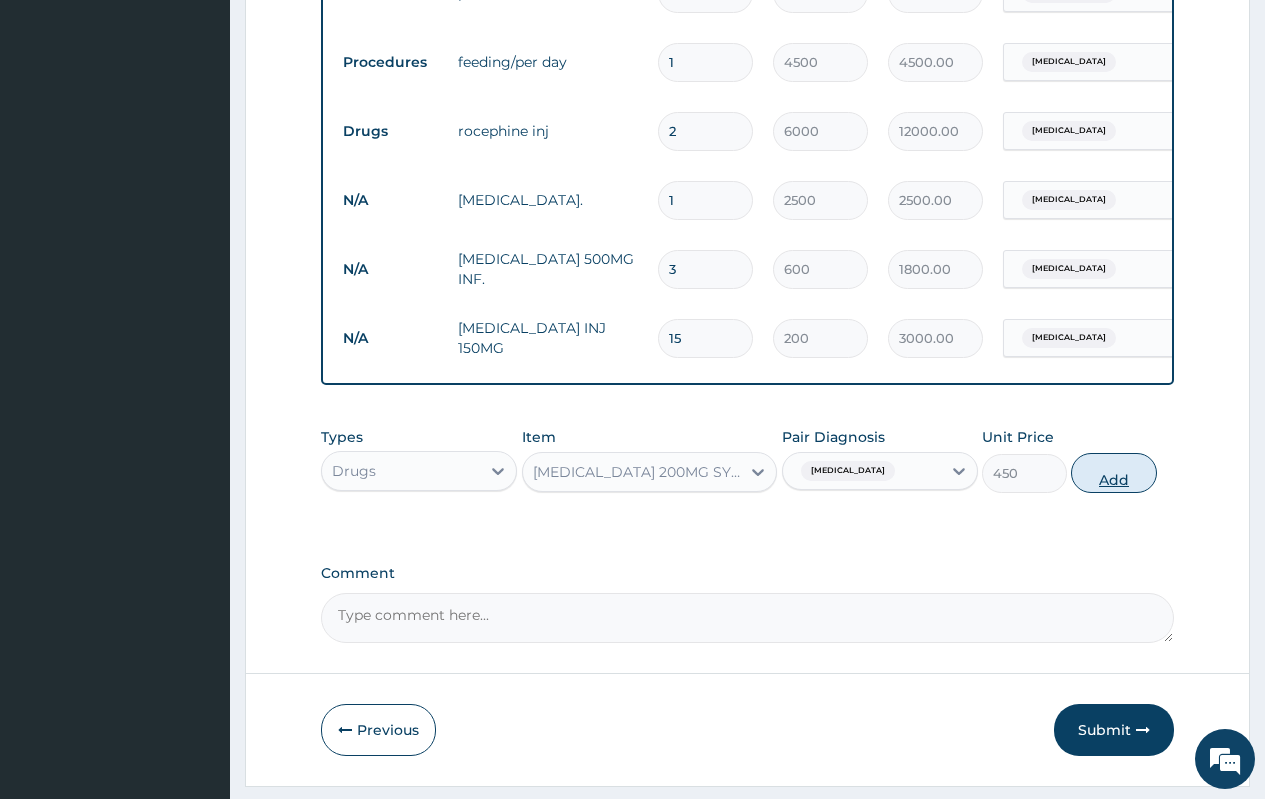 click on "Add" at bounding box center [1113, 473] 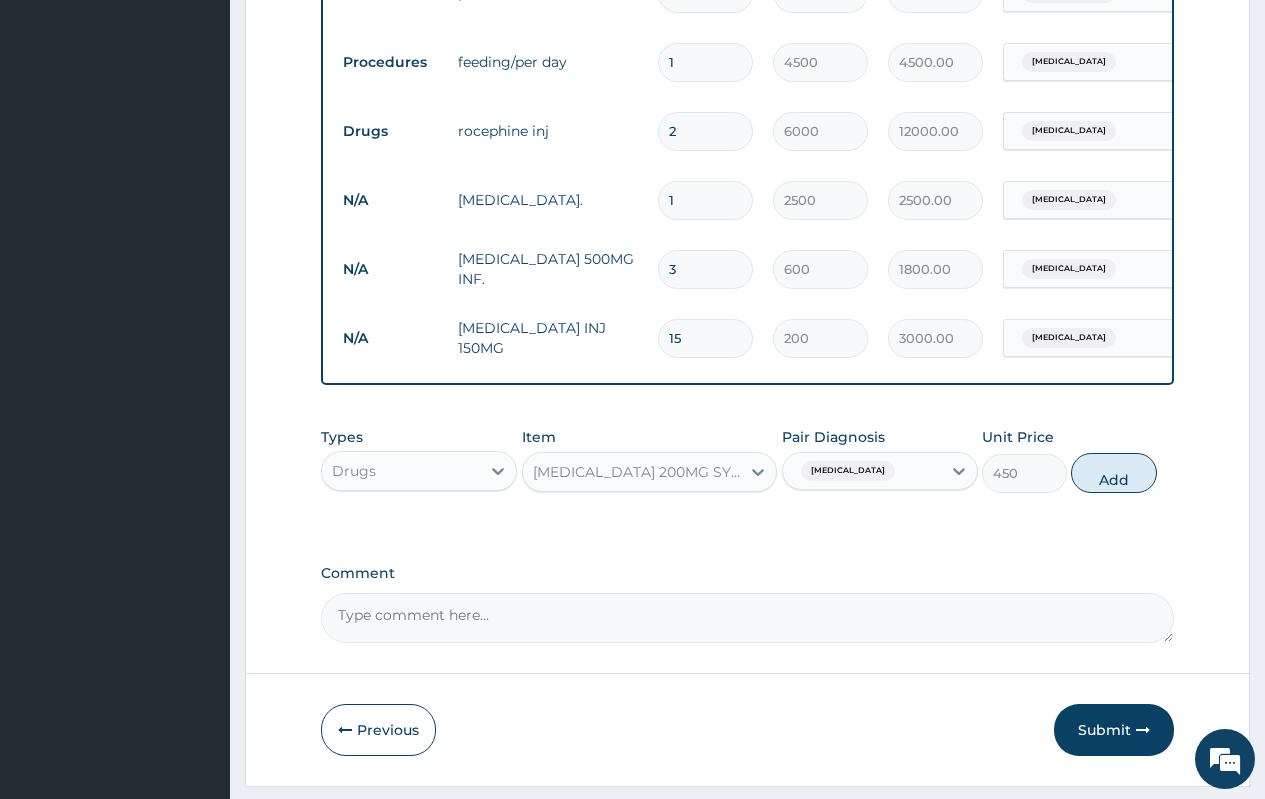 type on "0" 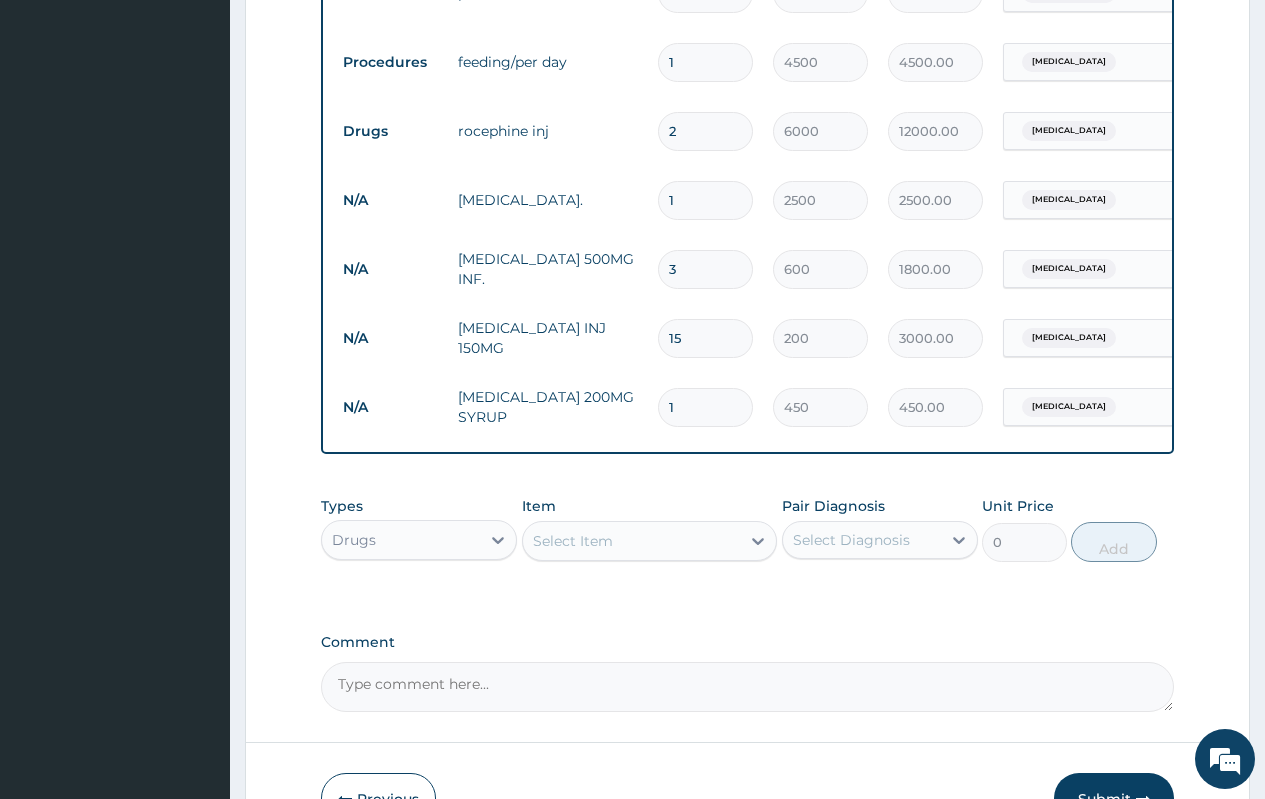 click on "Select Item" at bounding box center (632, 541) 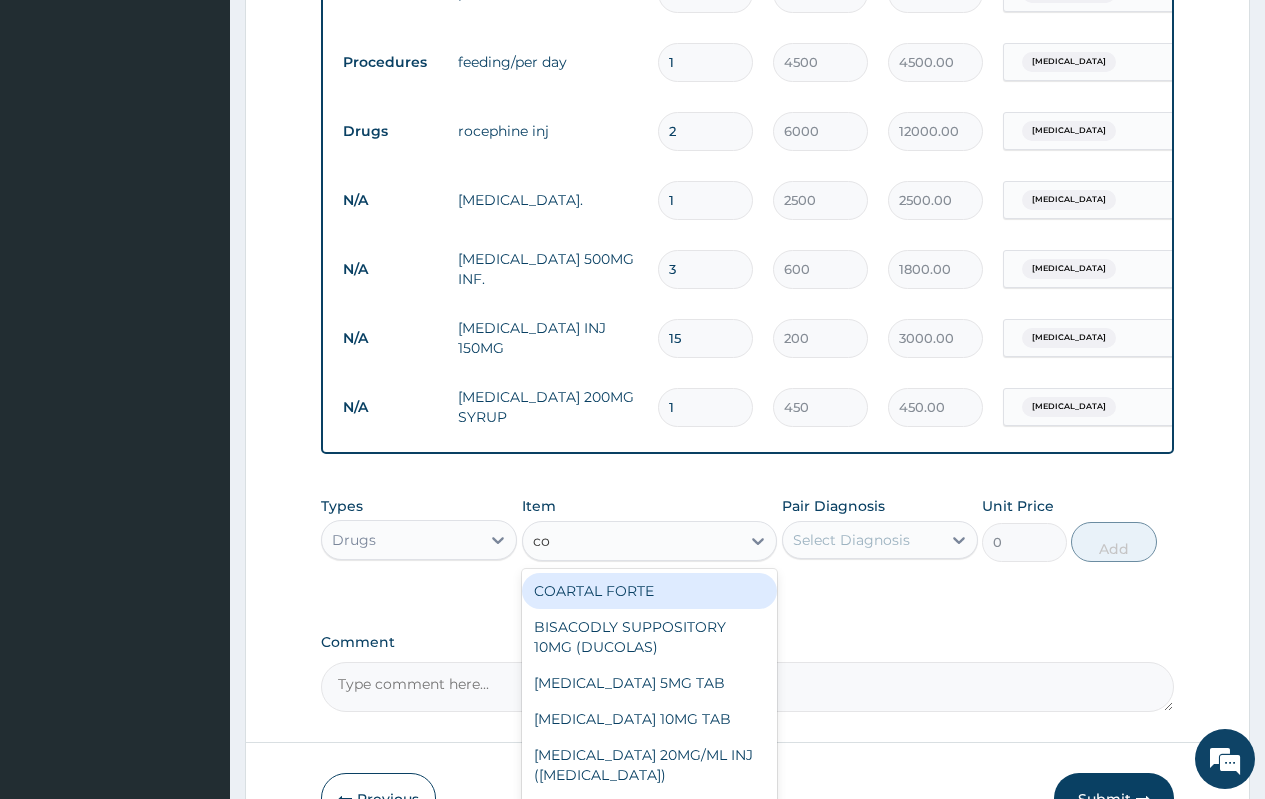 type on "coa" 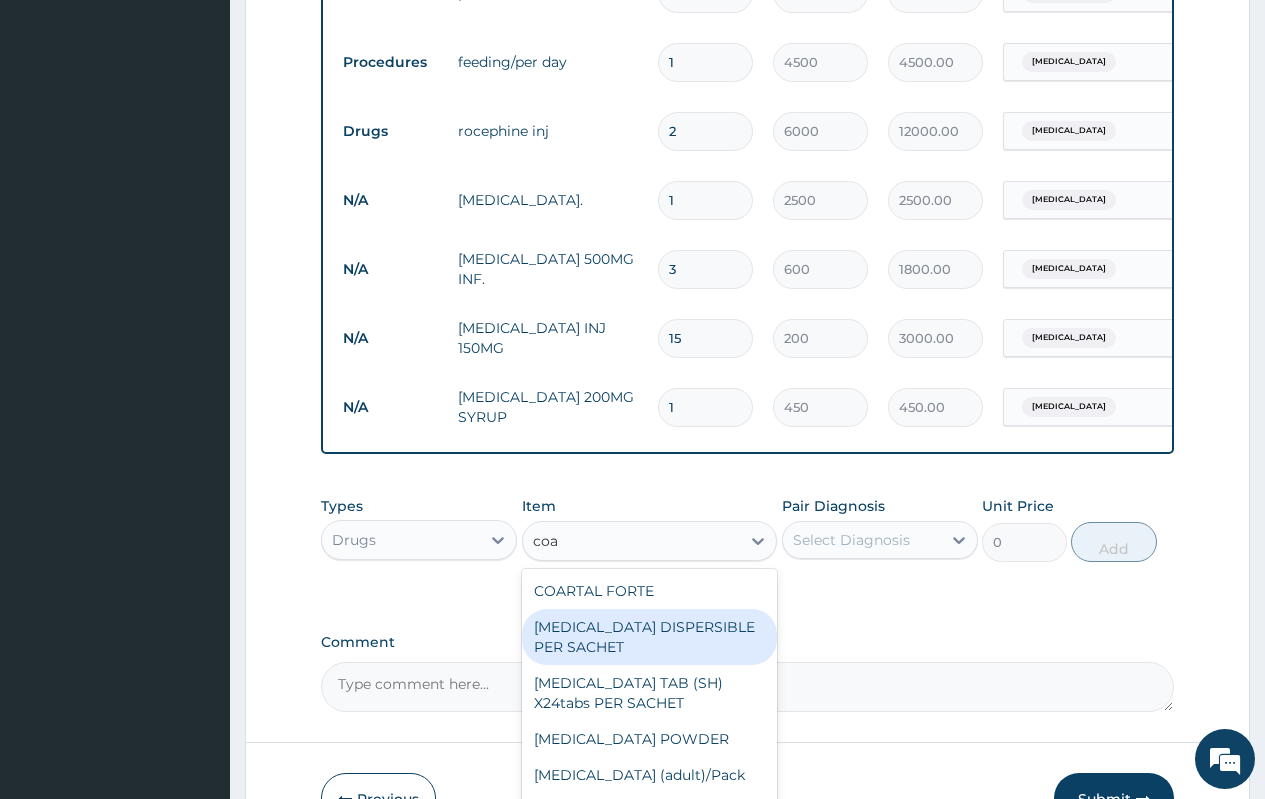 click on "COARTEM DISPERSIBLE PER SACHET" at bounding box center [650, 637] 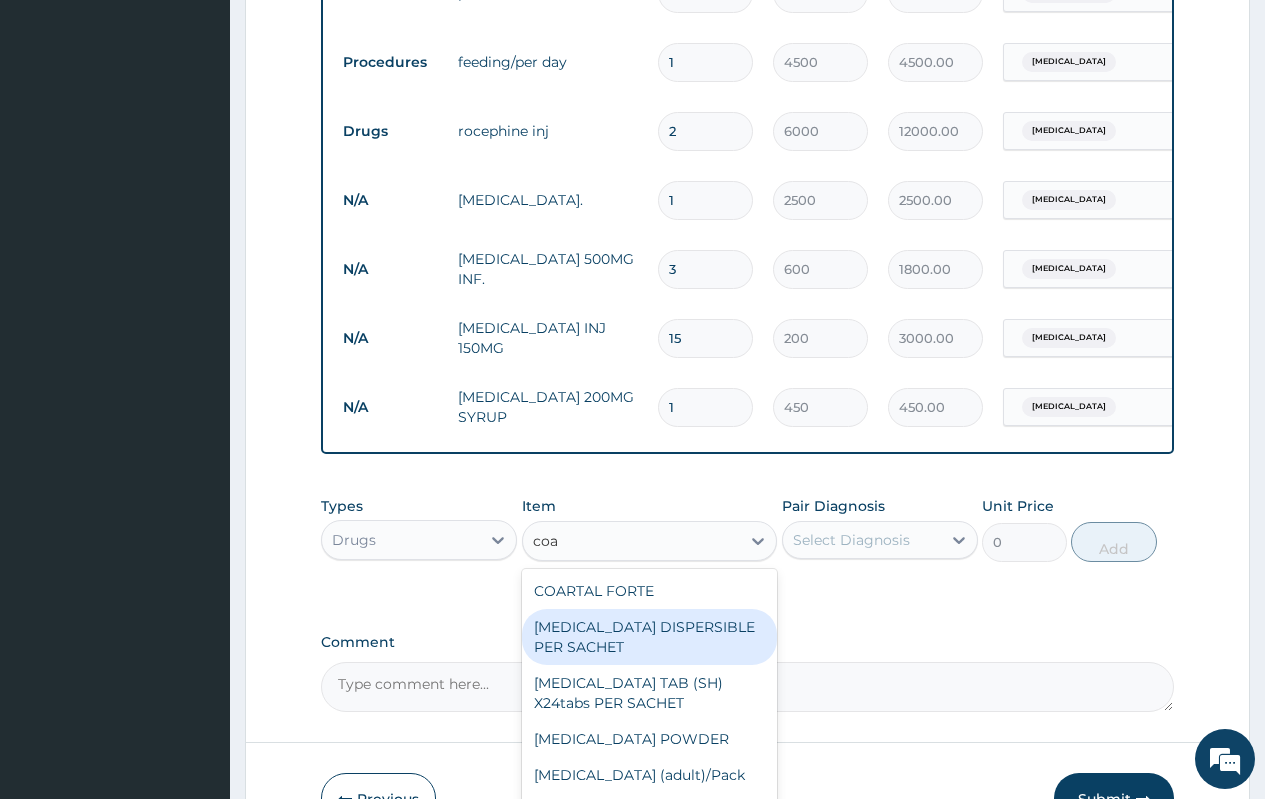 type 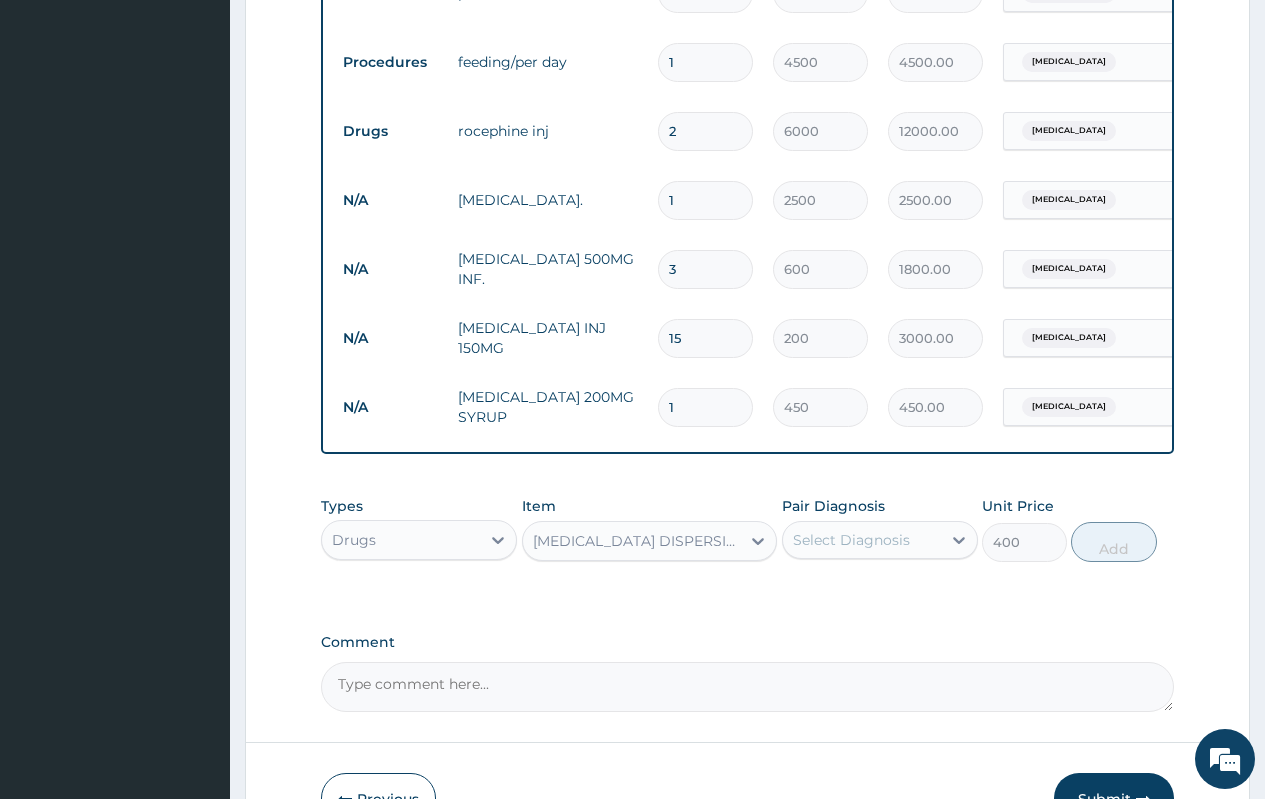 click on "Select Diagnosis" at bounding box center (851, 540) 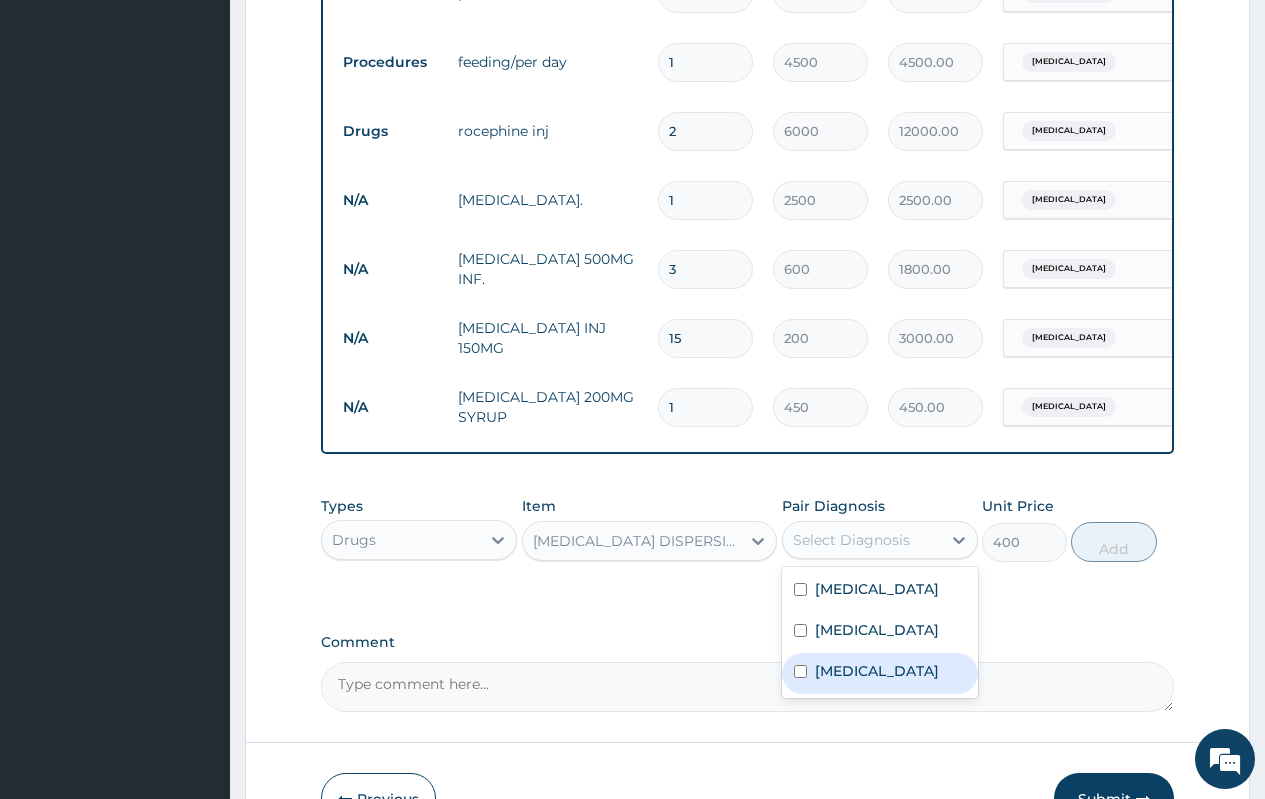 click on "Malaria" at bounding box center [877, 671] 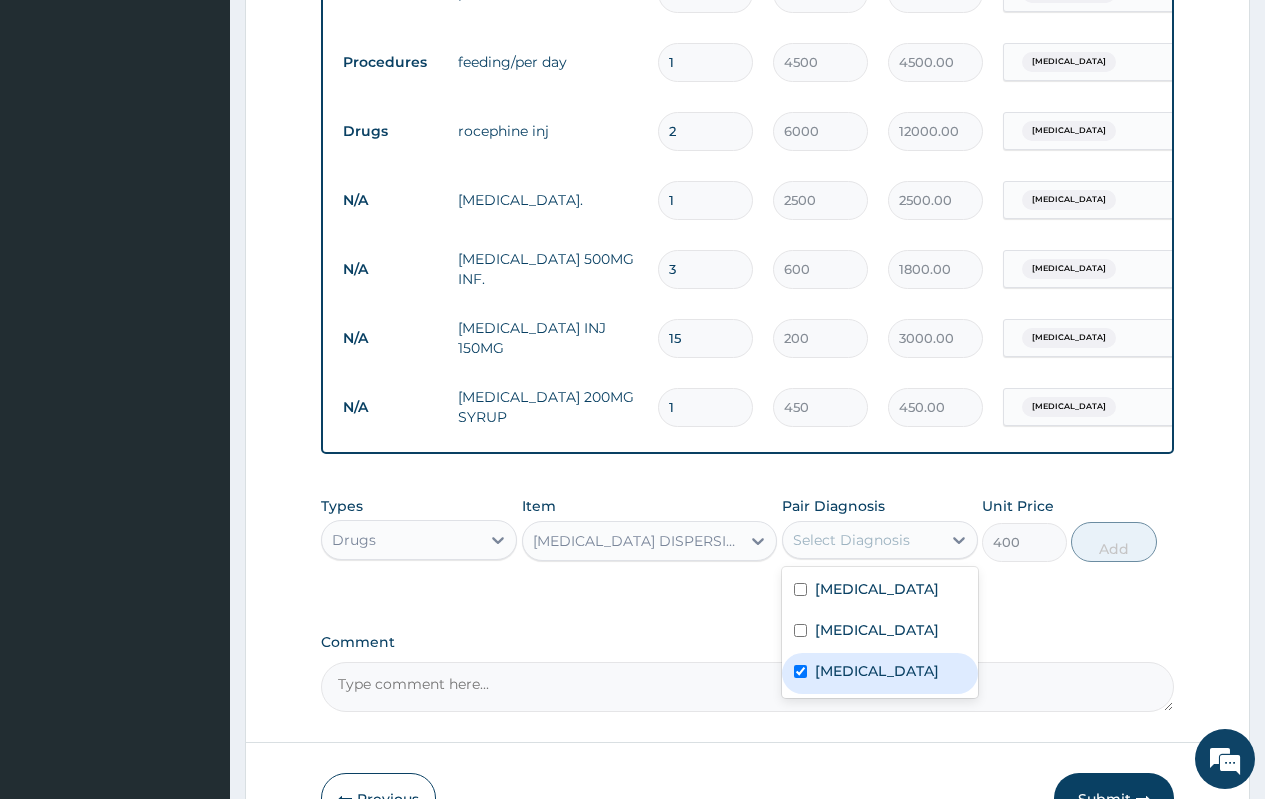 checkbox on "true" 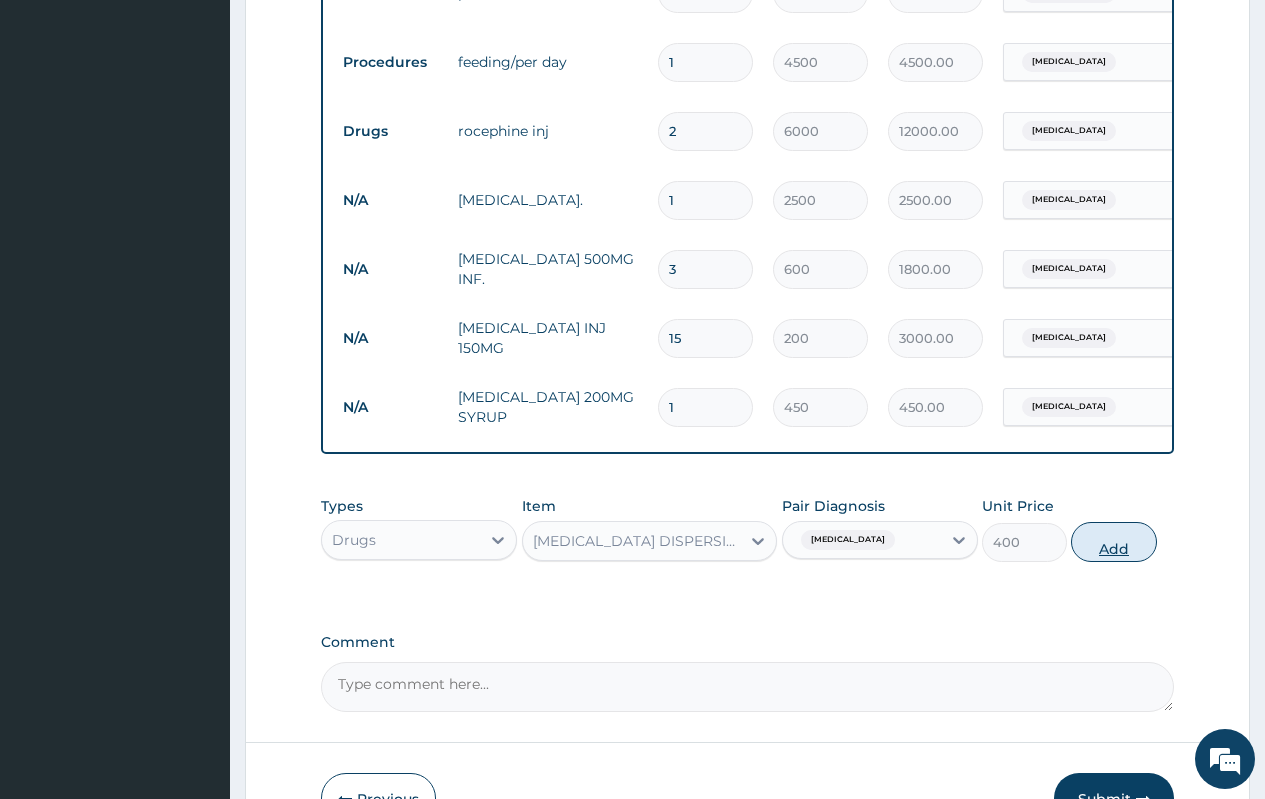 click on "Add" at bounding box center [1113, 542] 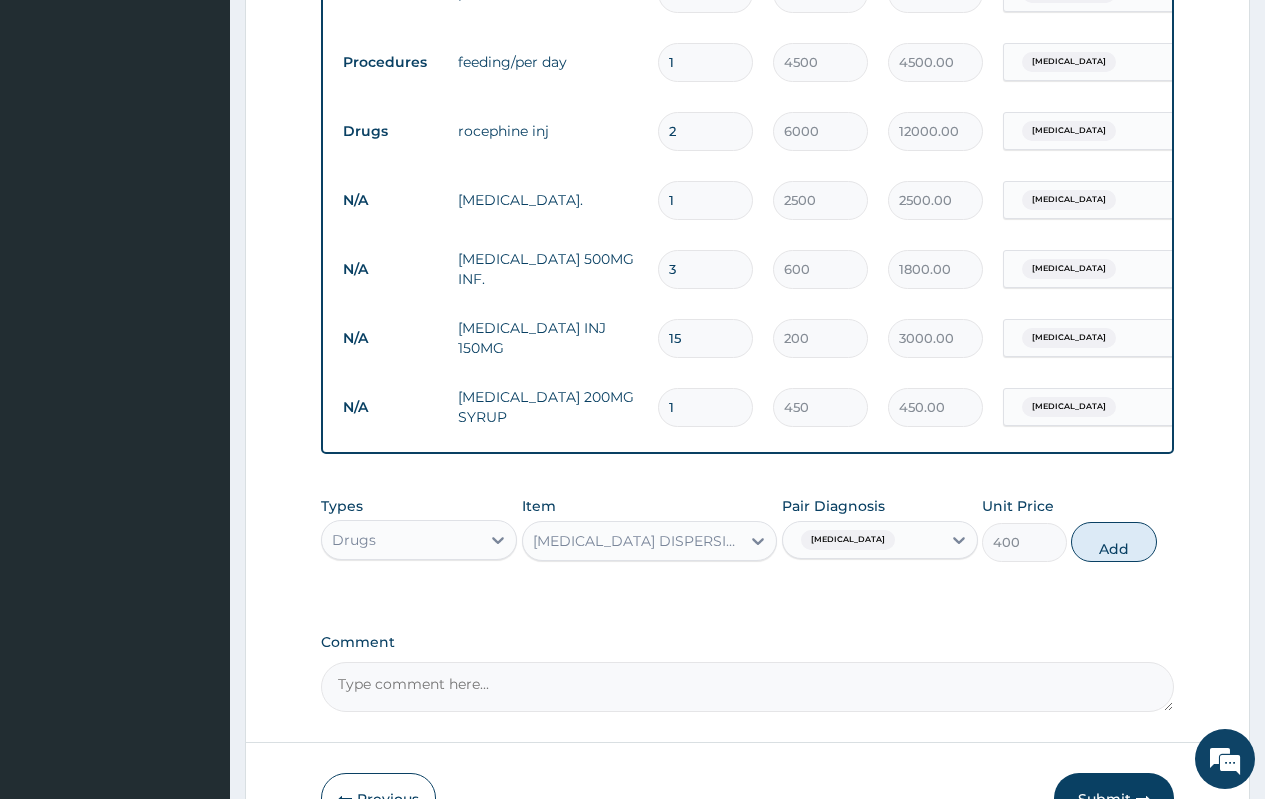 type on "0" 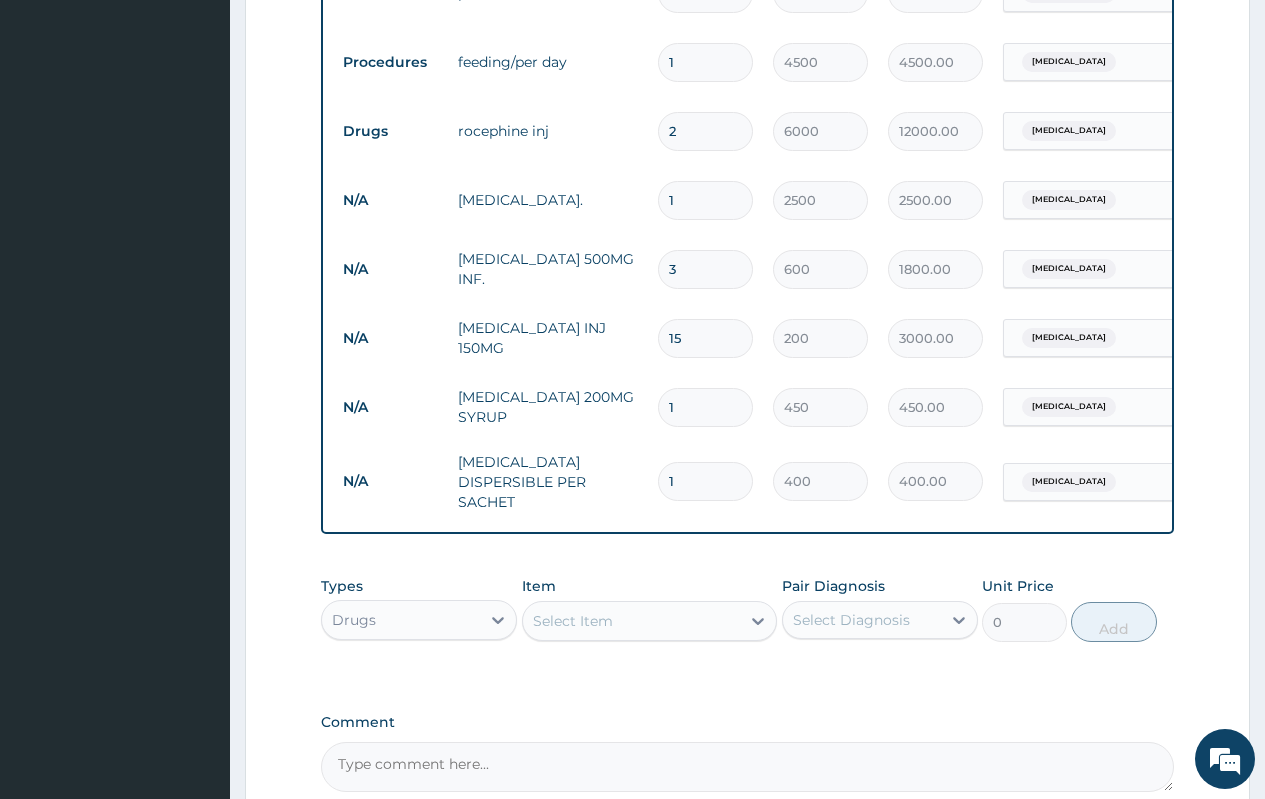 type 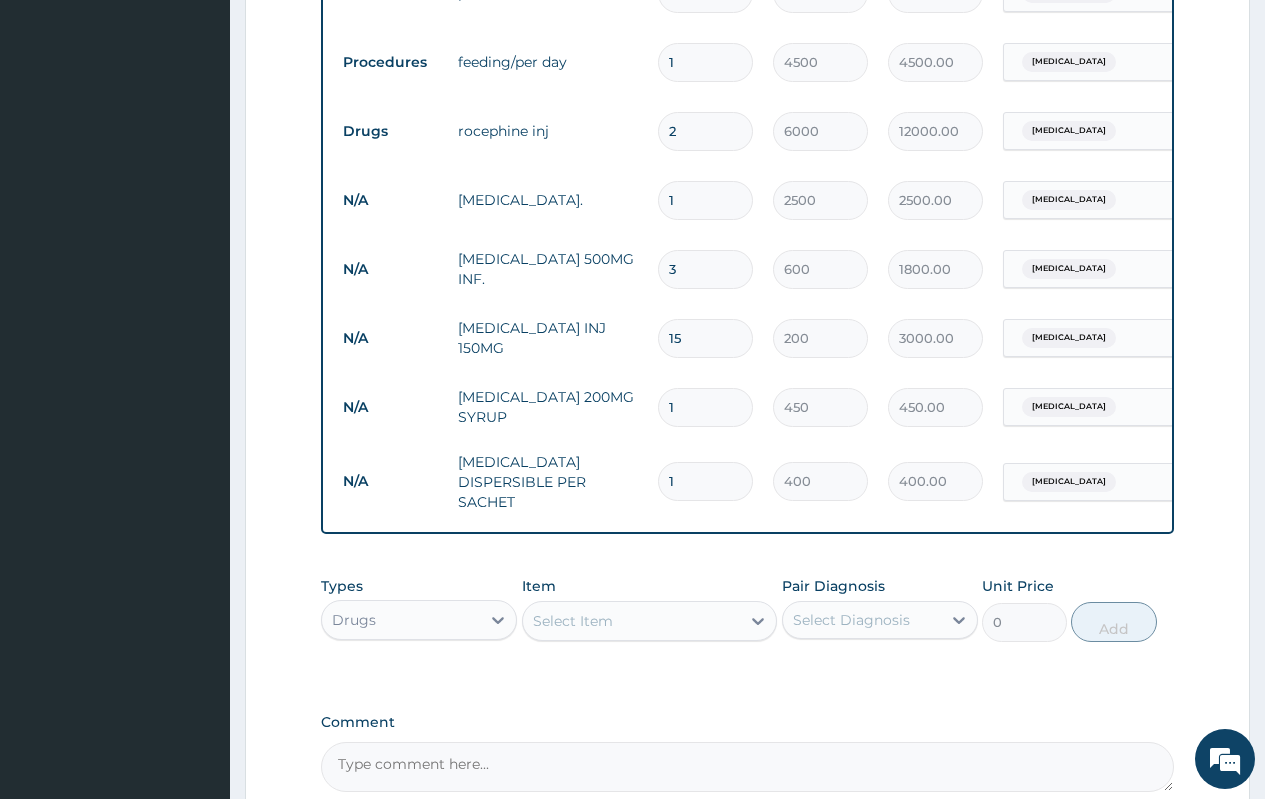 type on "0.00" 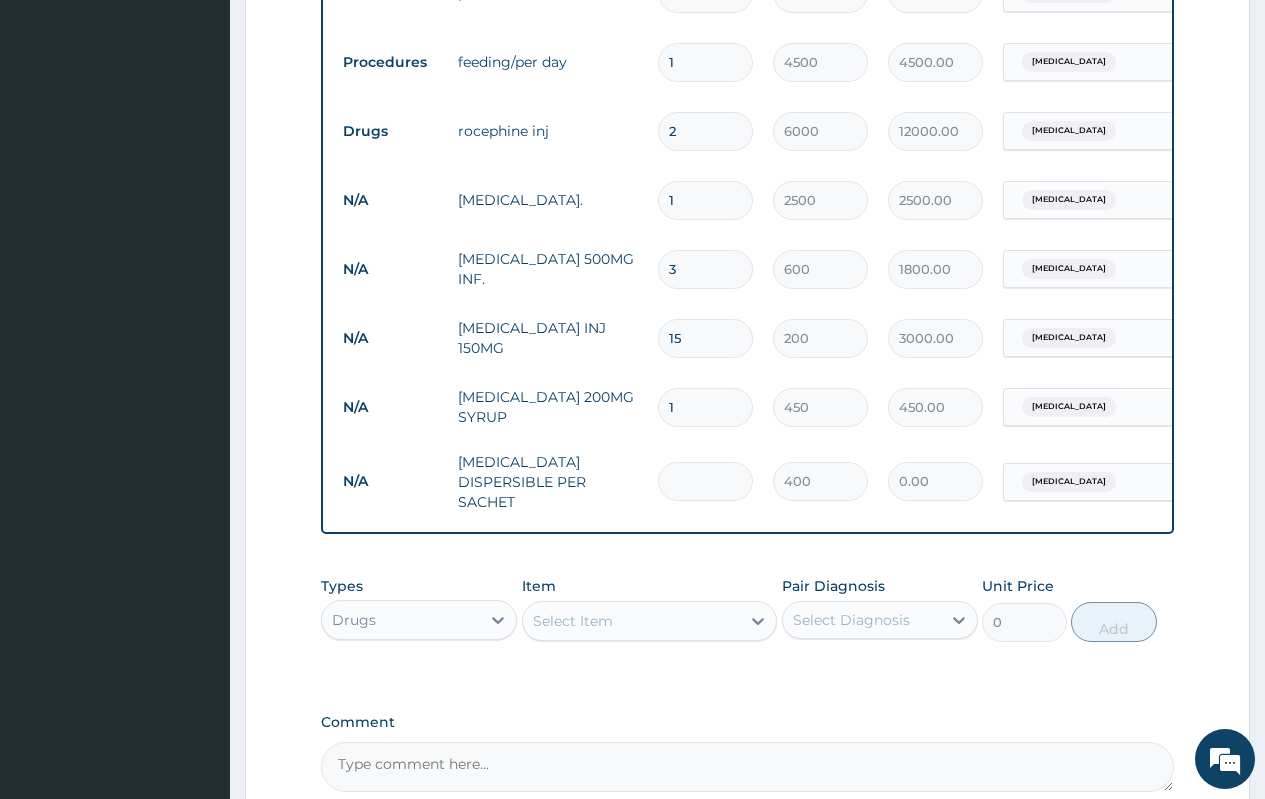type on "6" 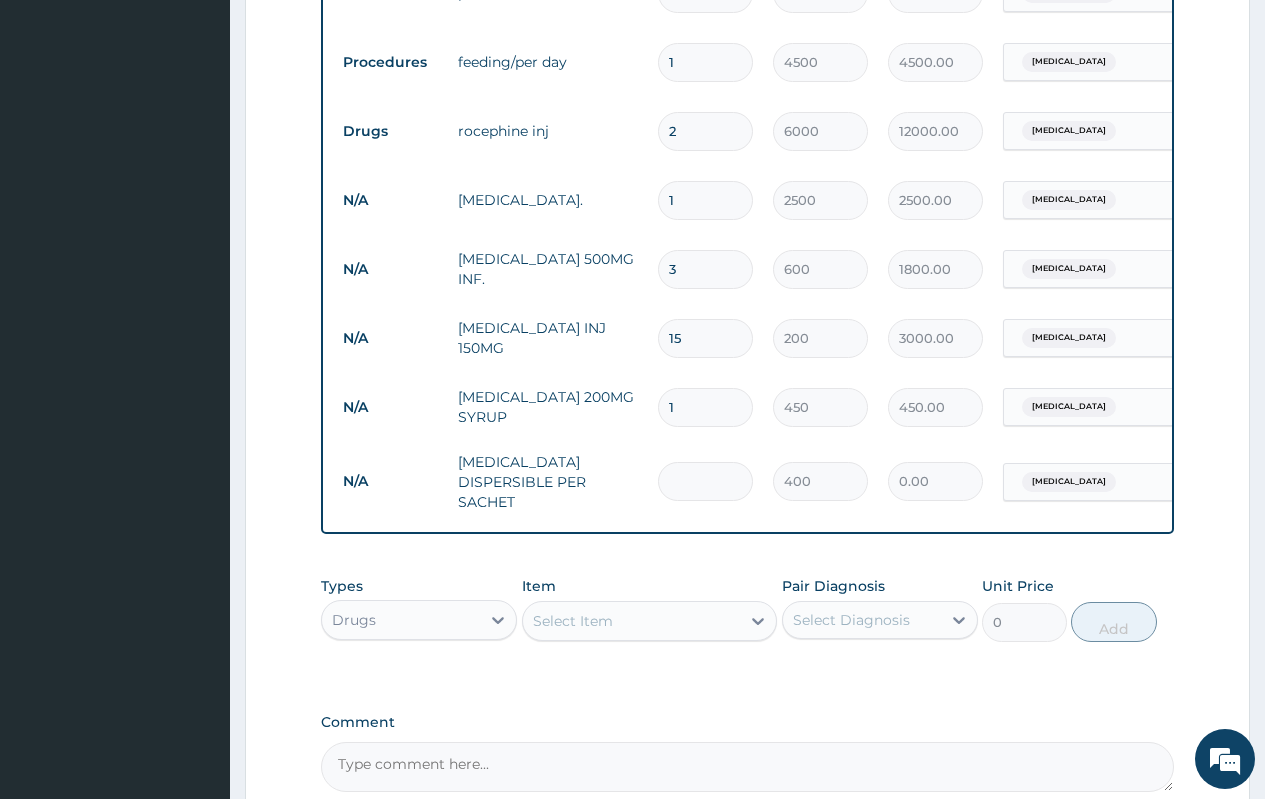 type on "2400.00" 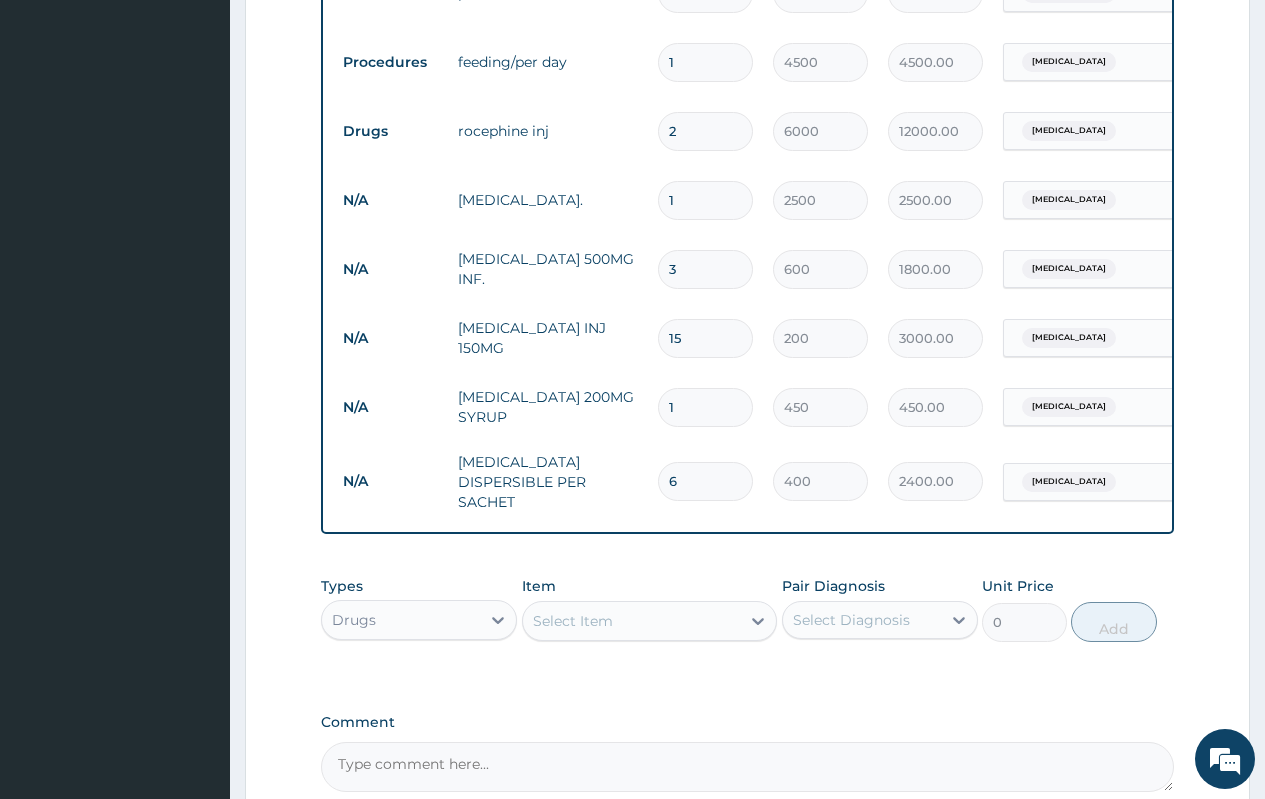 type on "6" 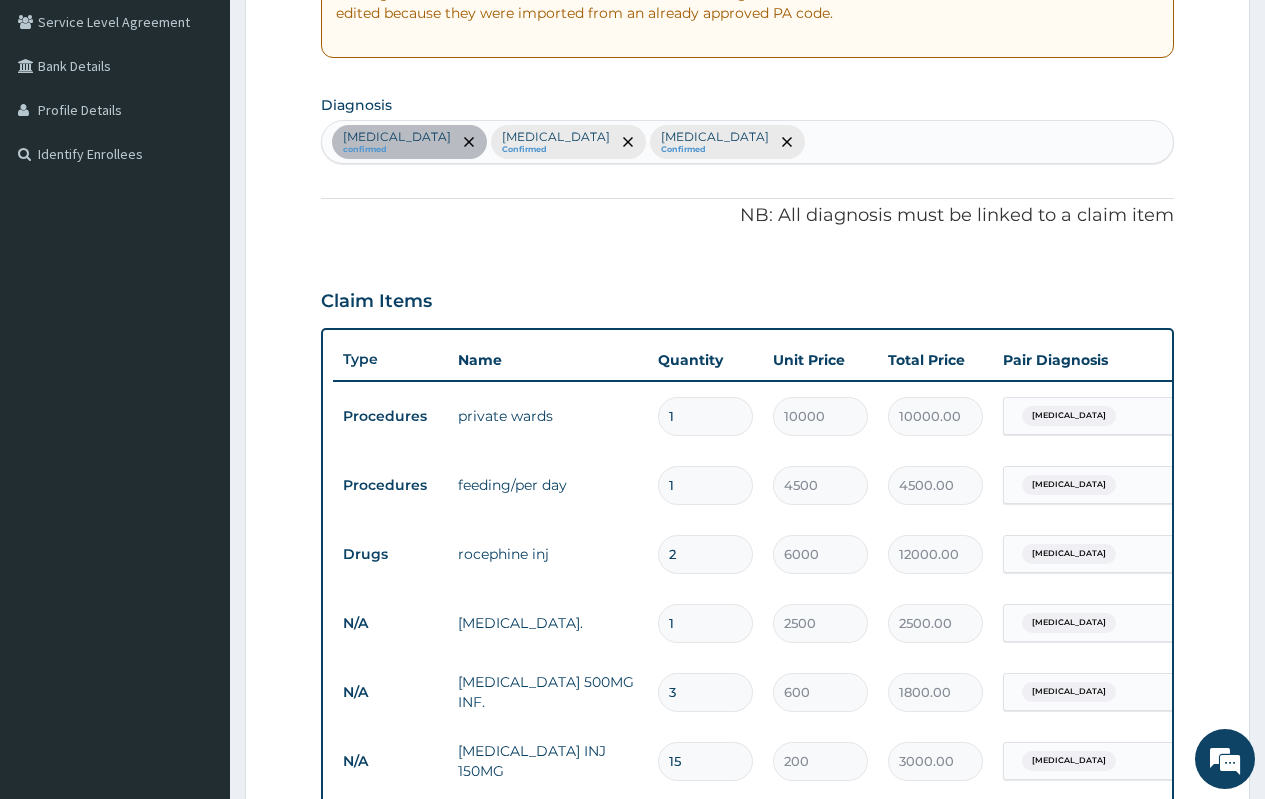 scroll, scrollTop: 407, scrollLeft: 0, axis: vertical 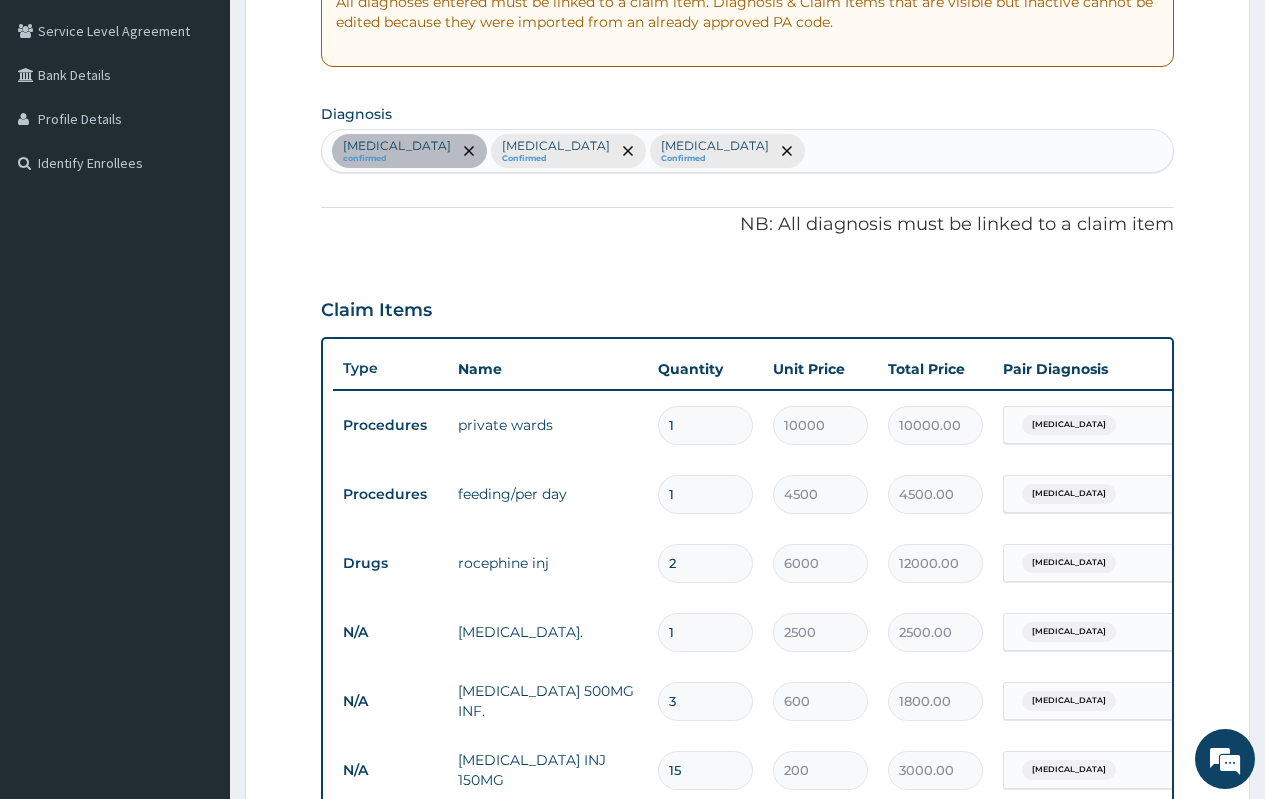 click on "Sepsis confirmed Gastroenteritis Confirmed Malaria Confirmed" at bounding box center [747, 151] 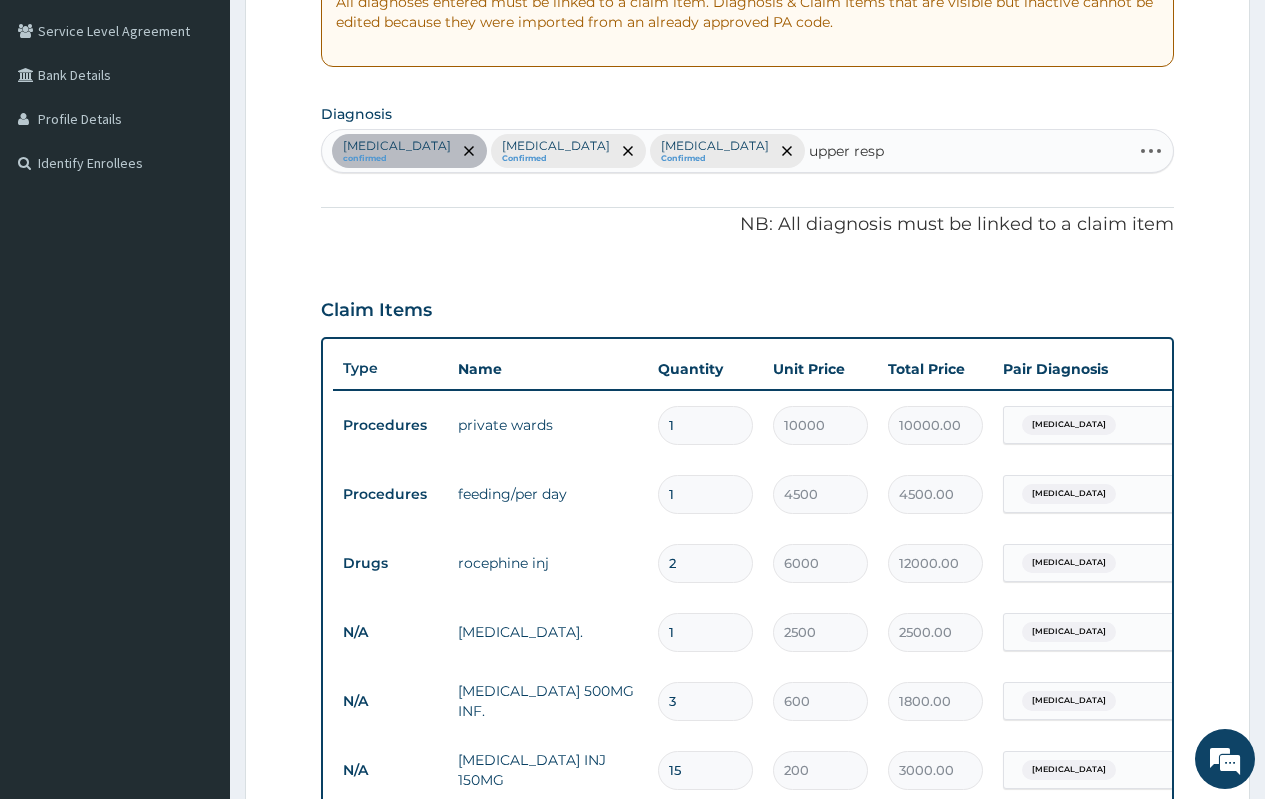 type on "upper respi" 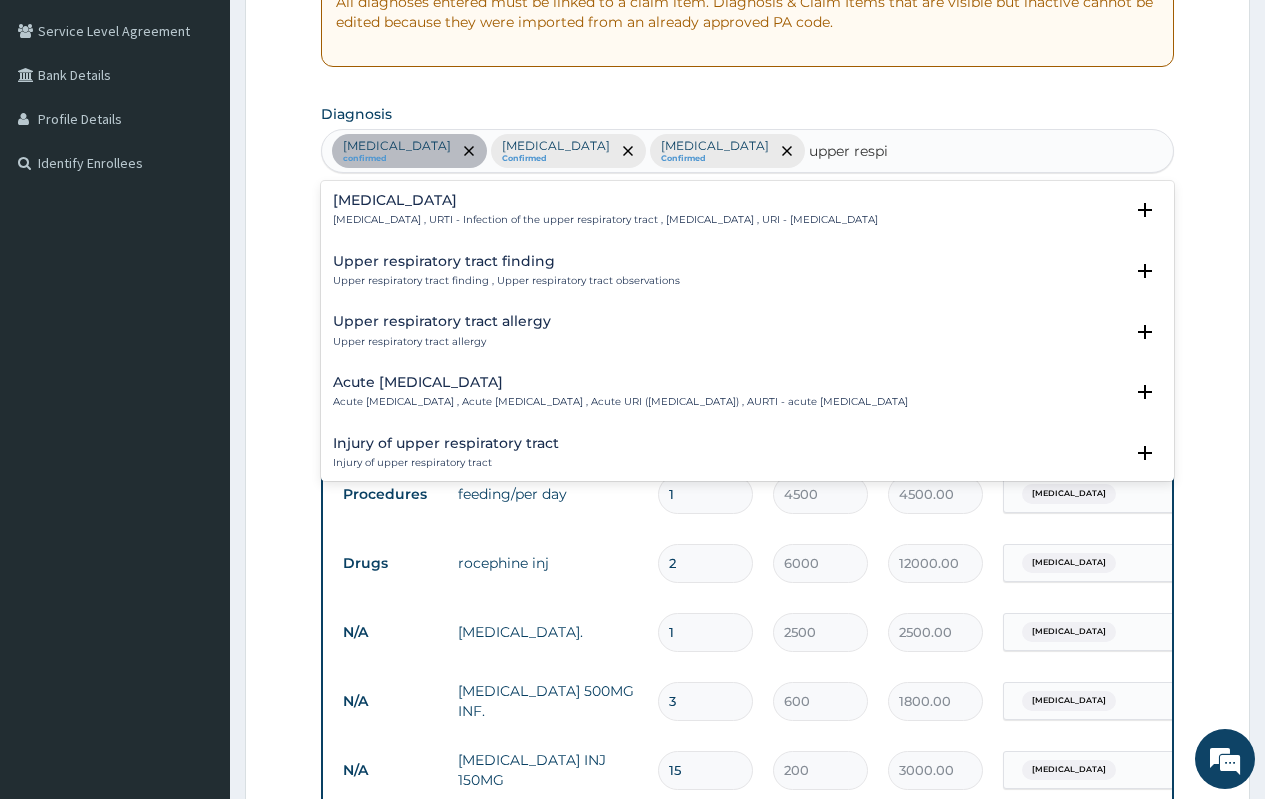 click on "Upper respiratory infection , URTI - Infection of the upper respiratory tract , Upper respiratory tract infection , URI - Upper respiratory infection" at bounding box center (605, 220) 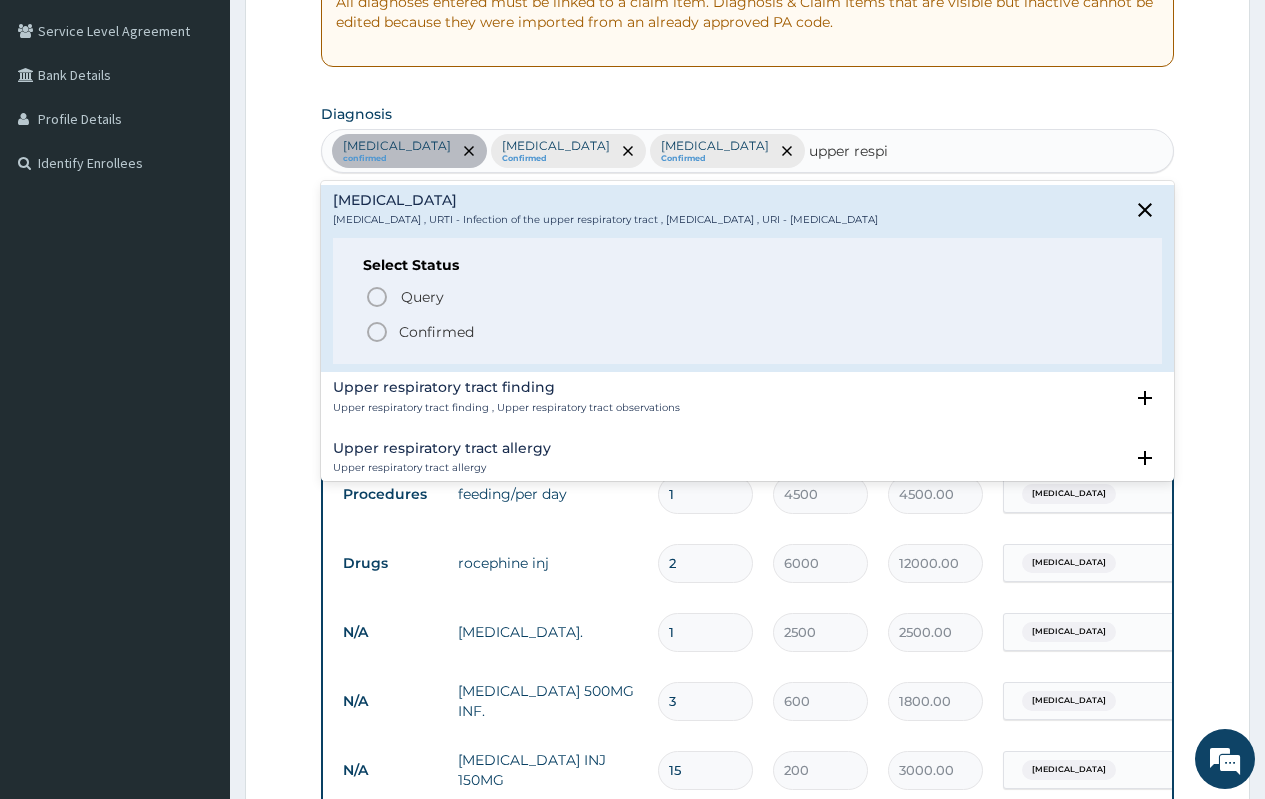 click on "Confirmed" at bounding box center (436, 332) 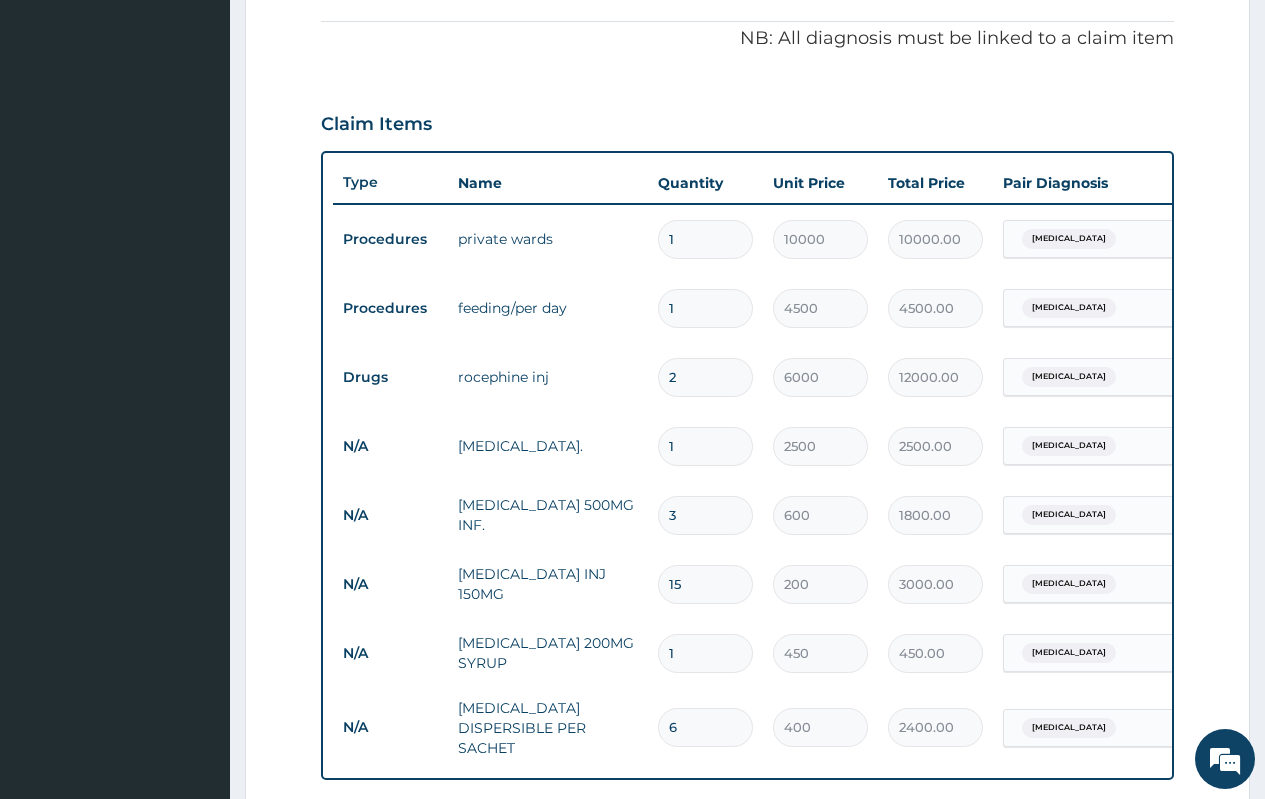 scroll, scrollTop: 1046, scrollLeft: 0, axis: vertical 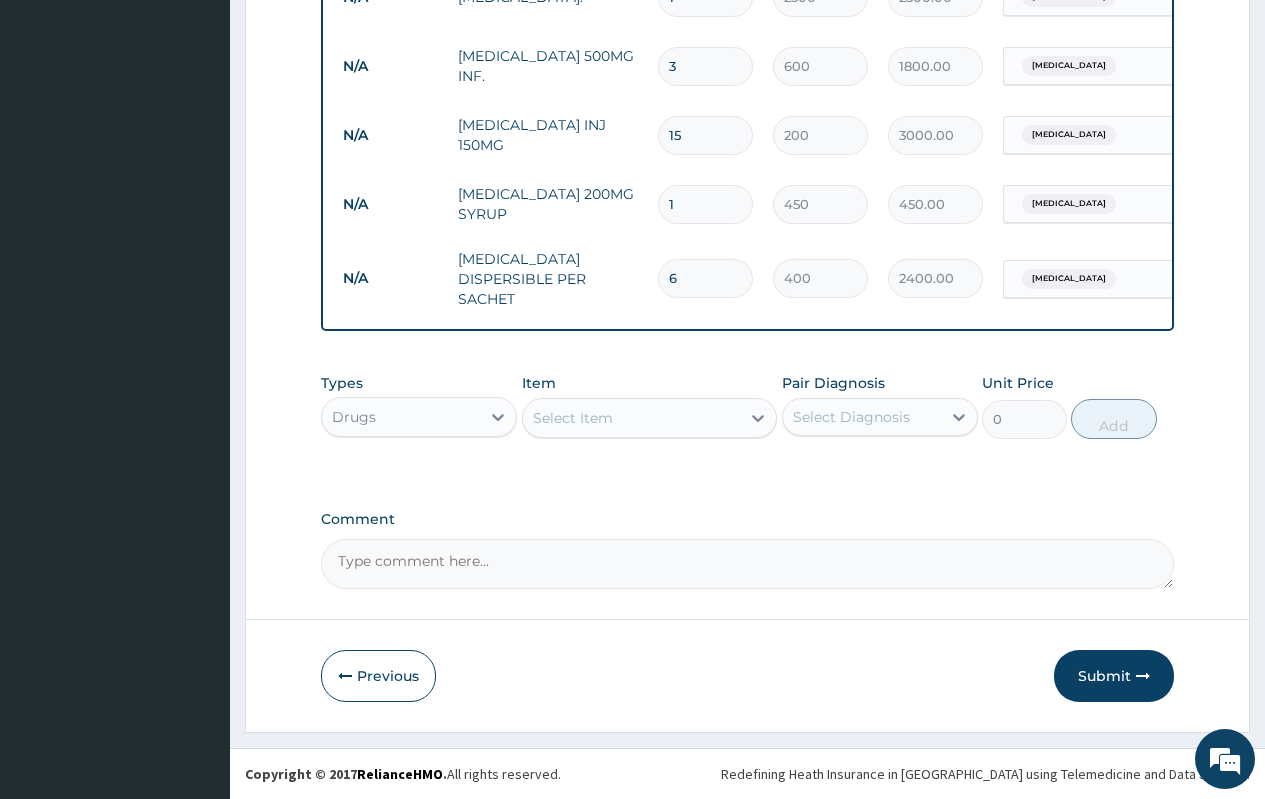 click on "Select Item" at bounding box center (632, 418) 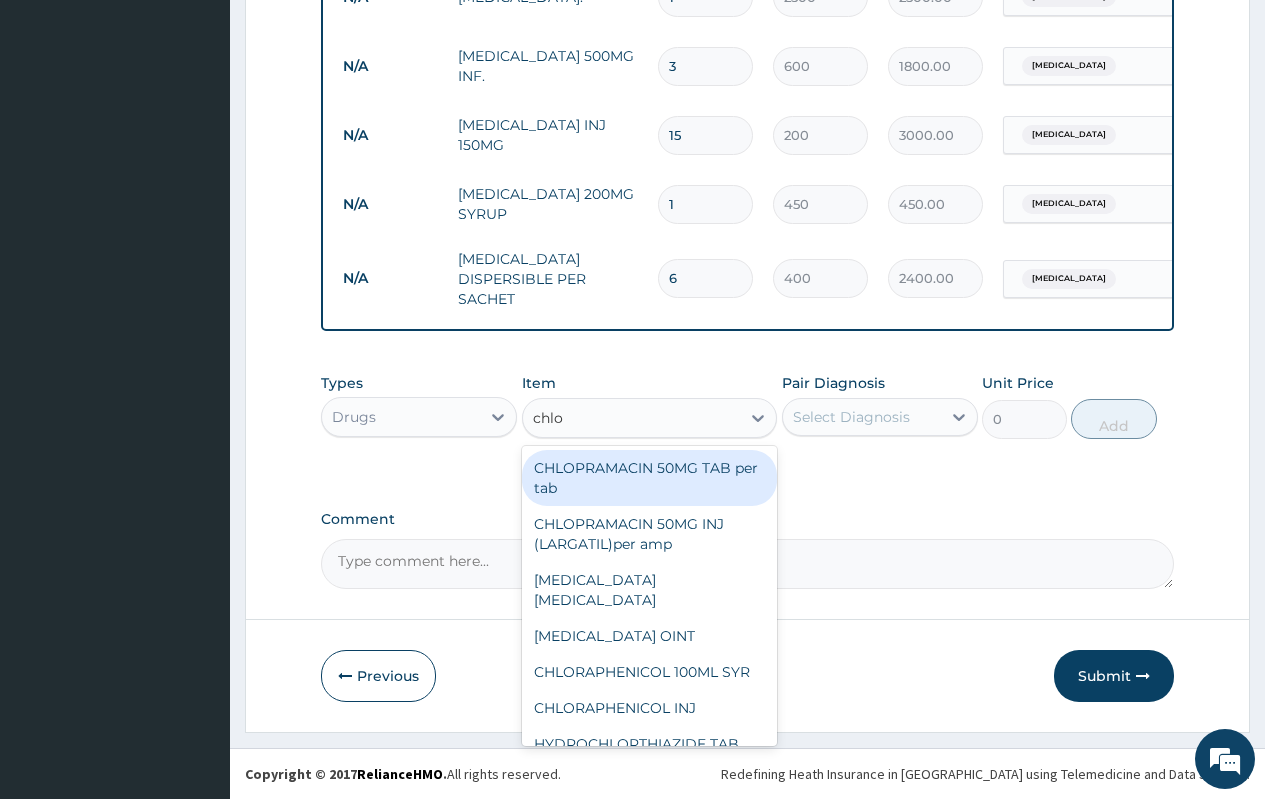 type on "chlor" 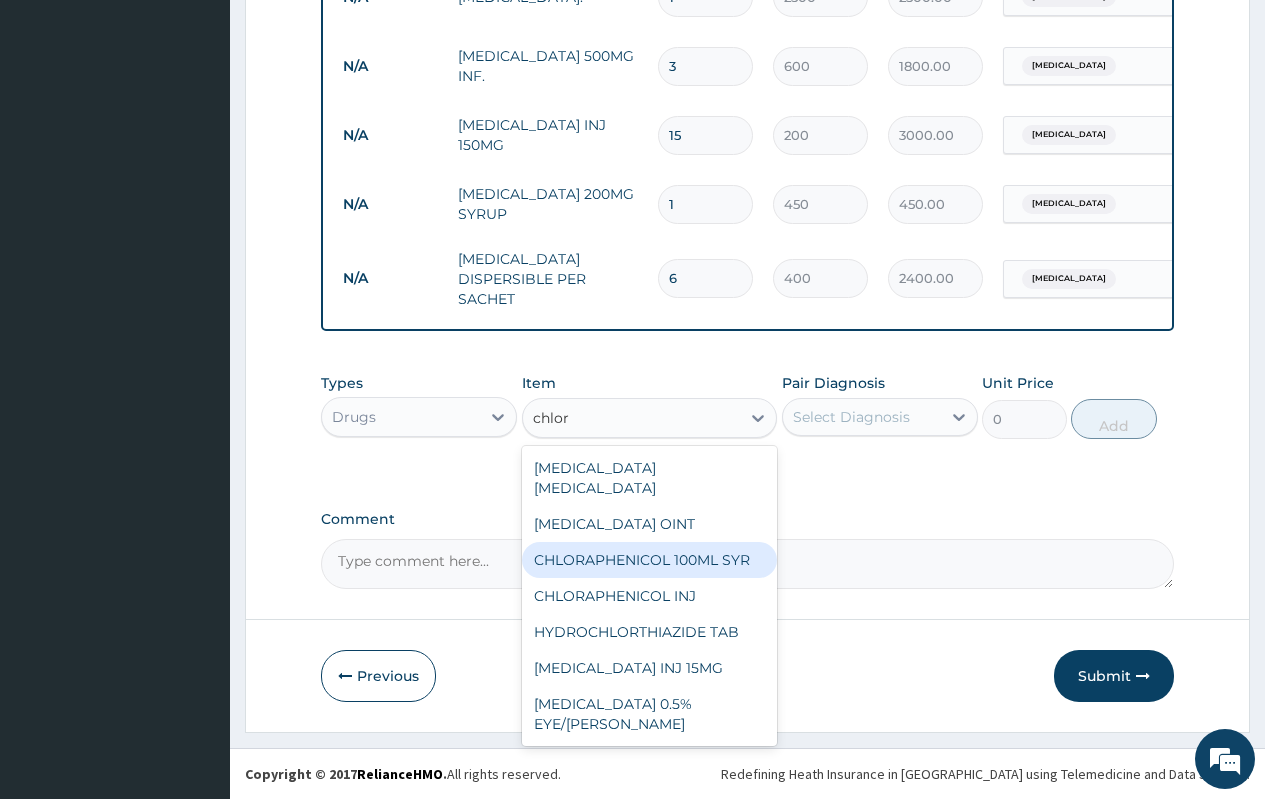 click on "CHLORAPHENICOL 100ML SYR" at bounding box center (650, 560) 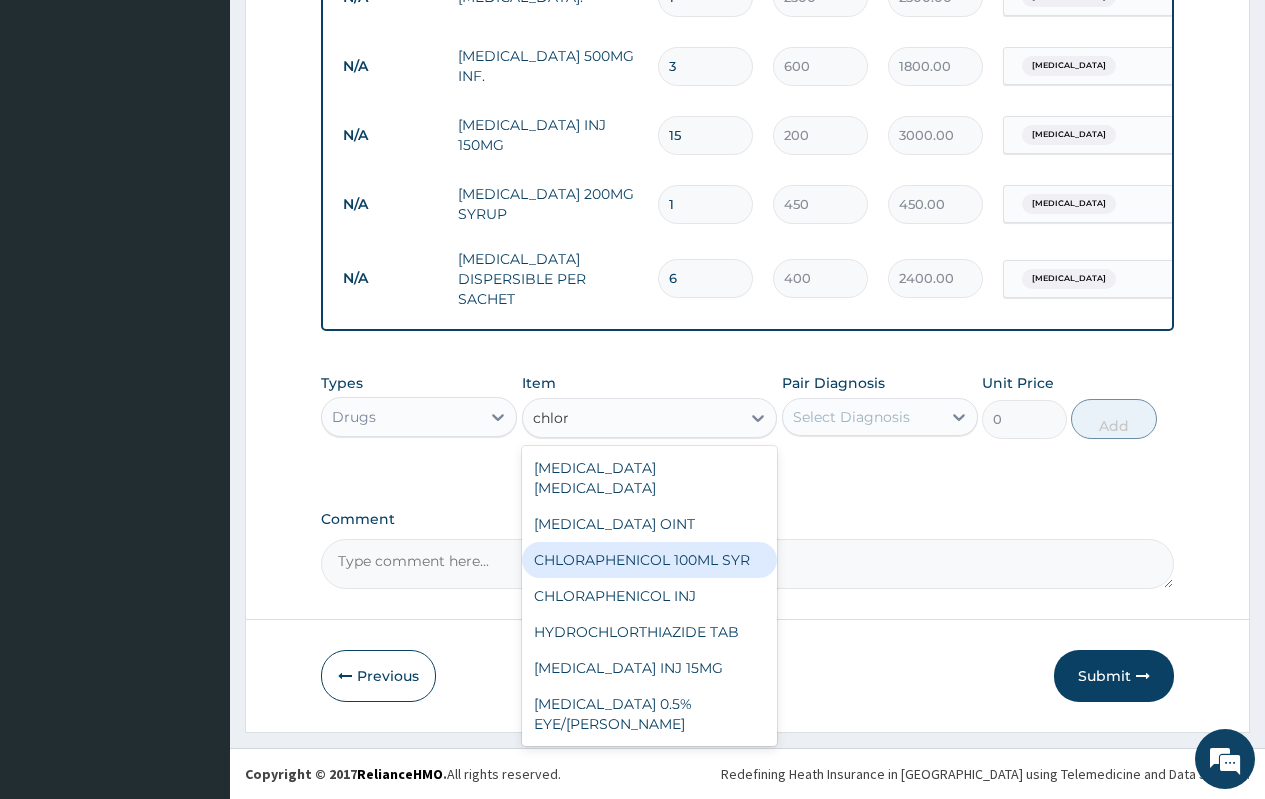 type 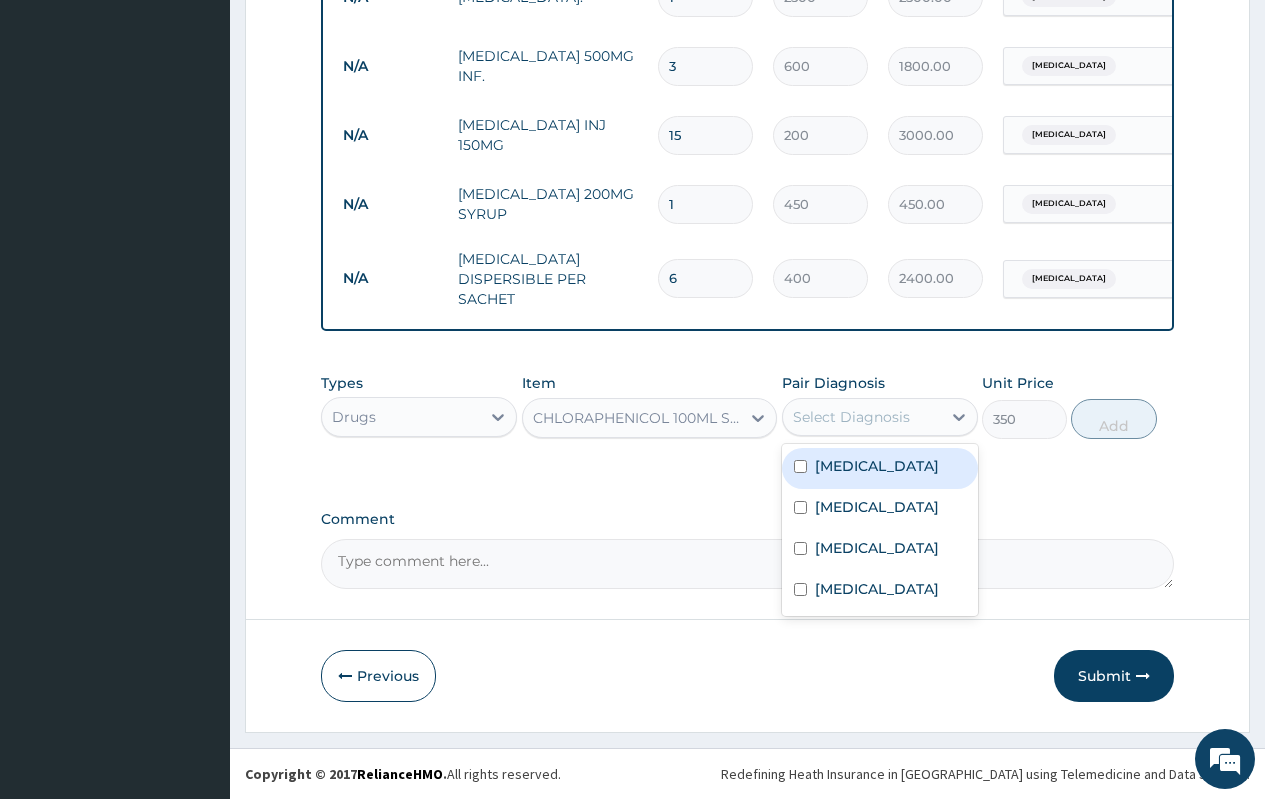click on "Select Diagnosis" at bounding box center (851, 417) 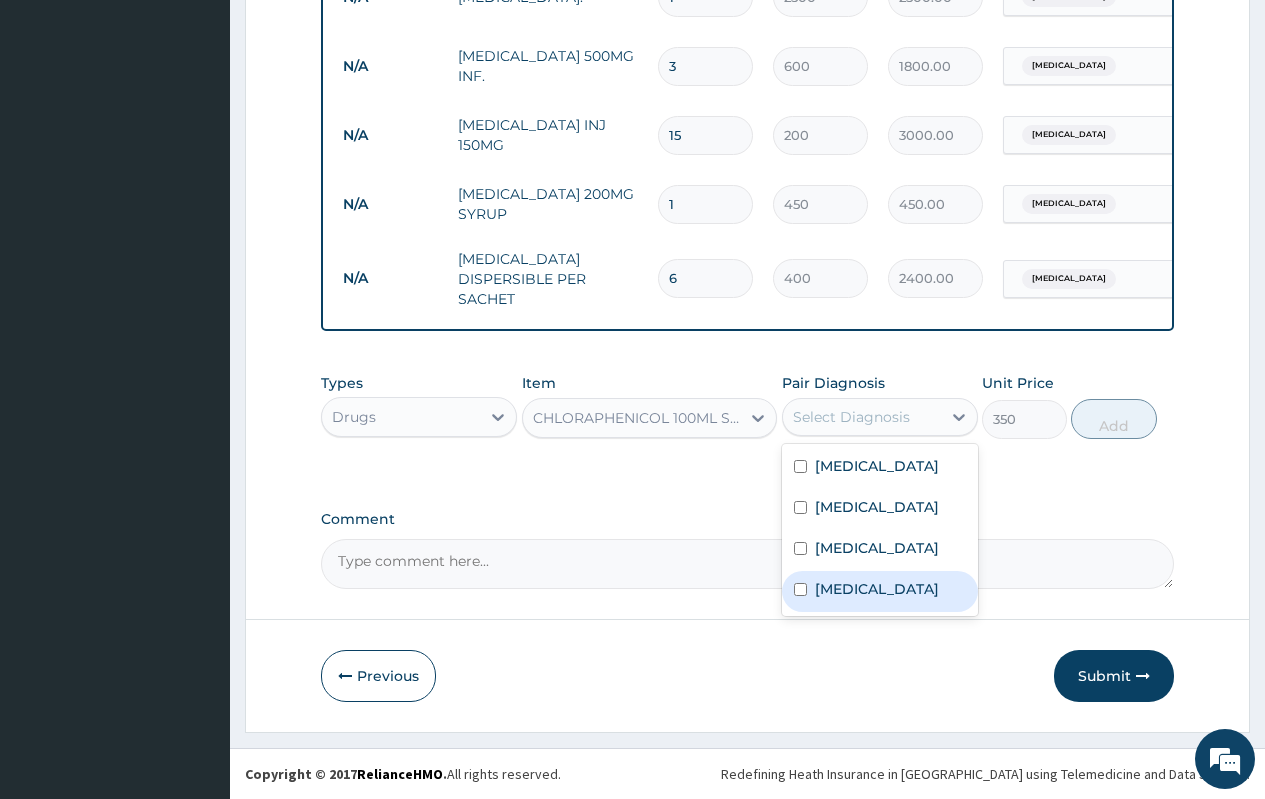 click on "Upper respiratory infection" at bounding box center (877, 589) 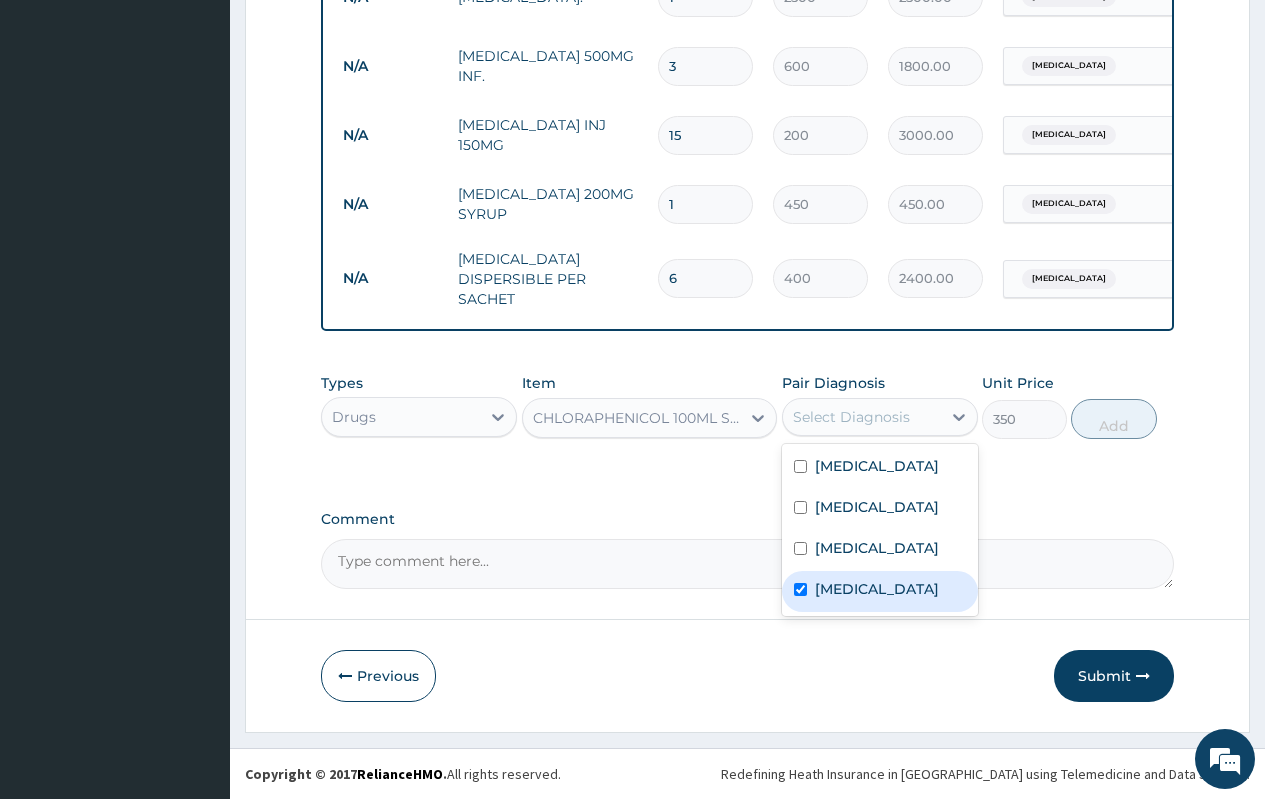 checkbox on "true" 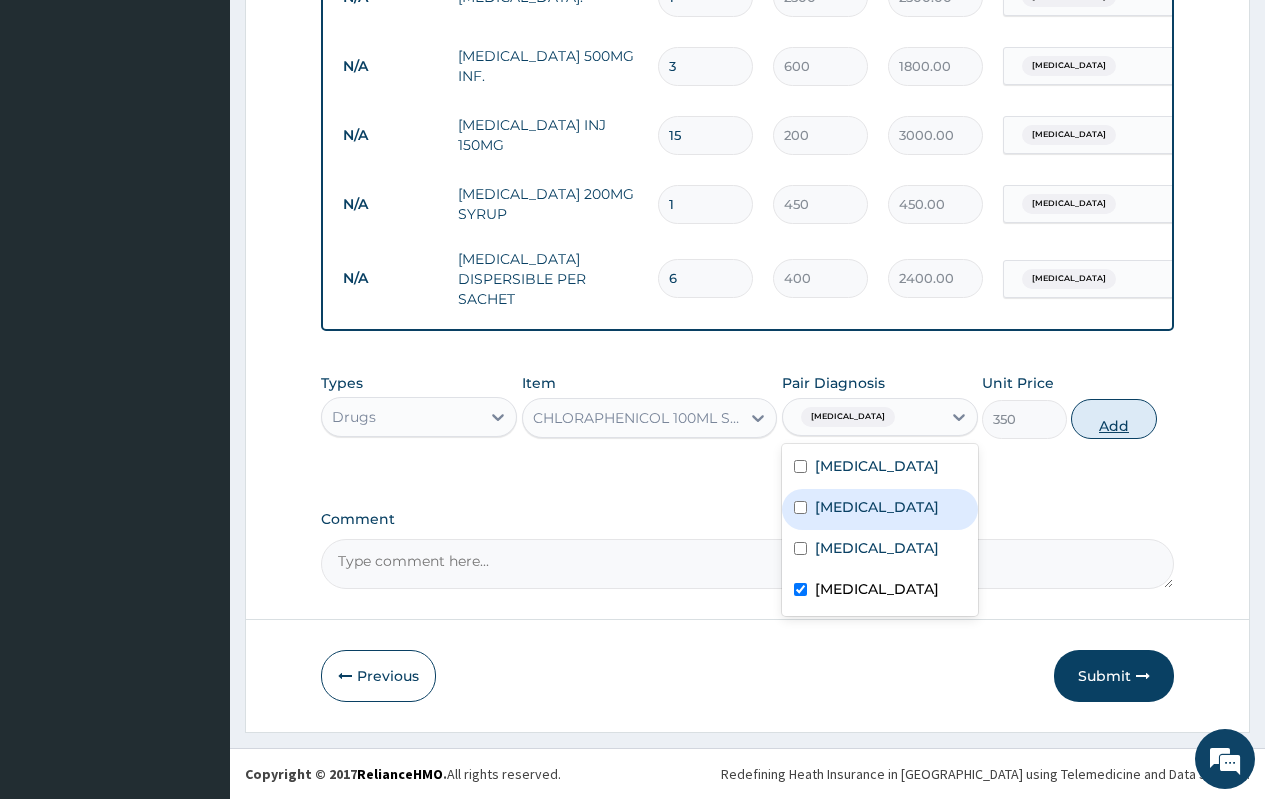 click on "Add" at bounding box center (1113, 419) 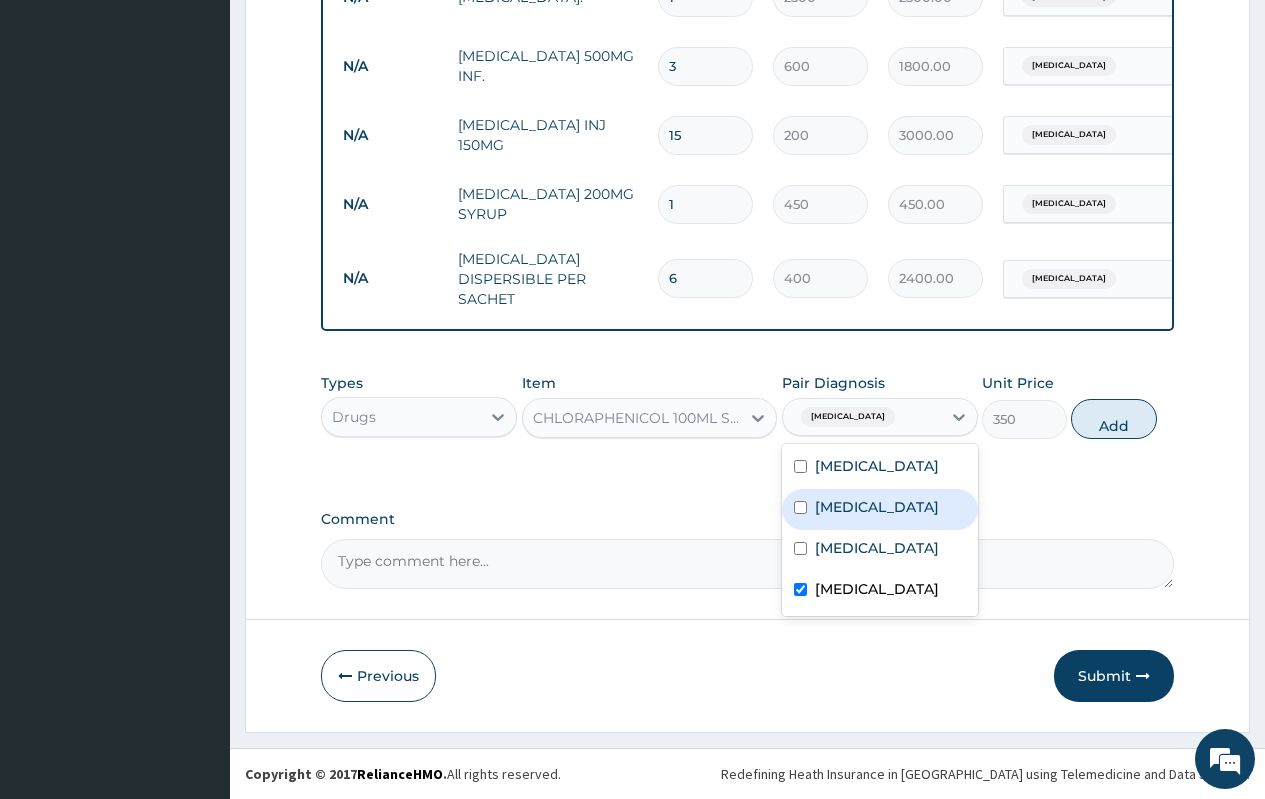 type on "0" 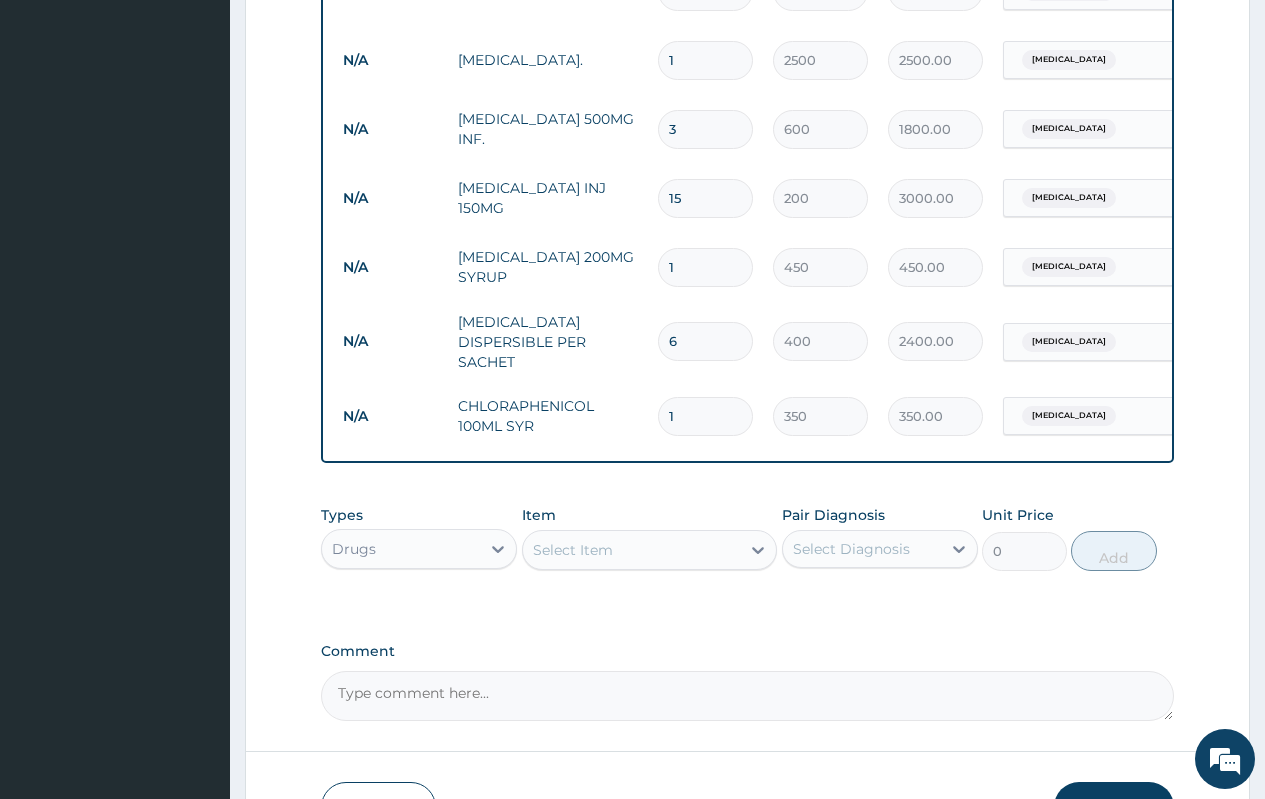 scroll, scrollTop: 1115, scrollLeft: 0, axis: vertical 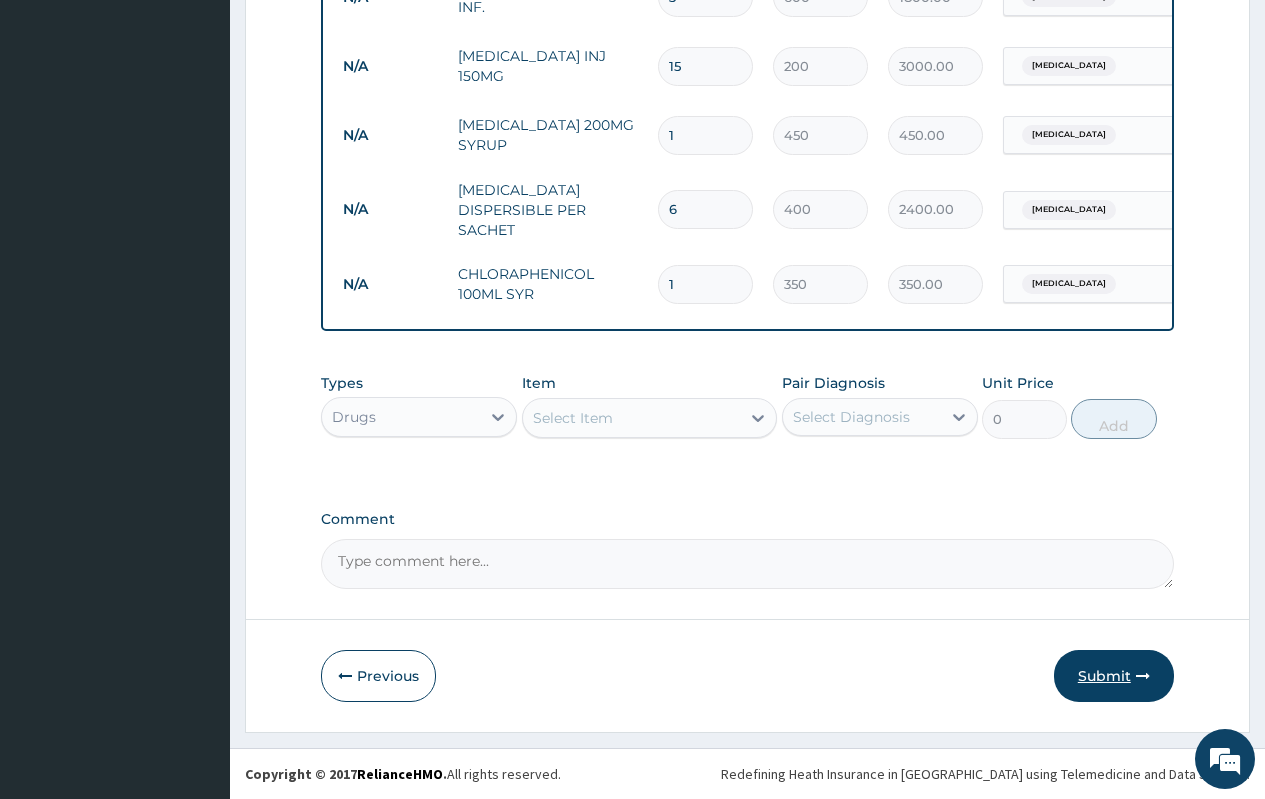 click on "Submit" at bounding box center [1114, 676] 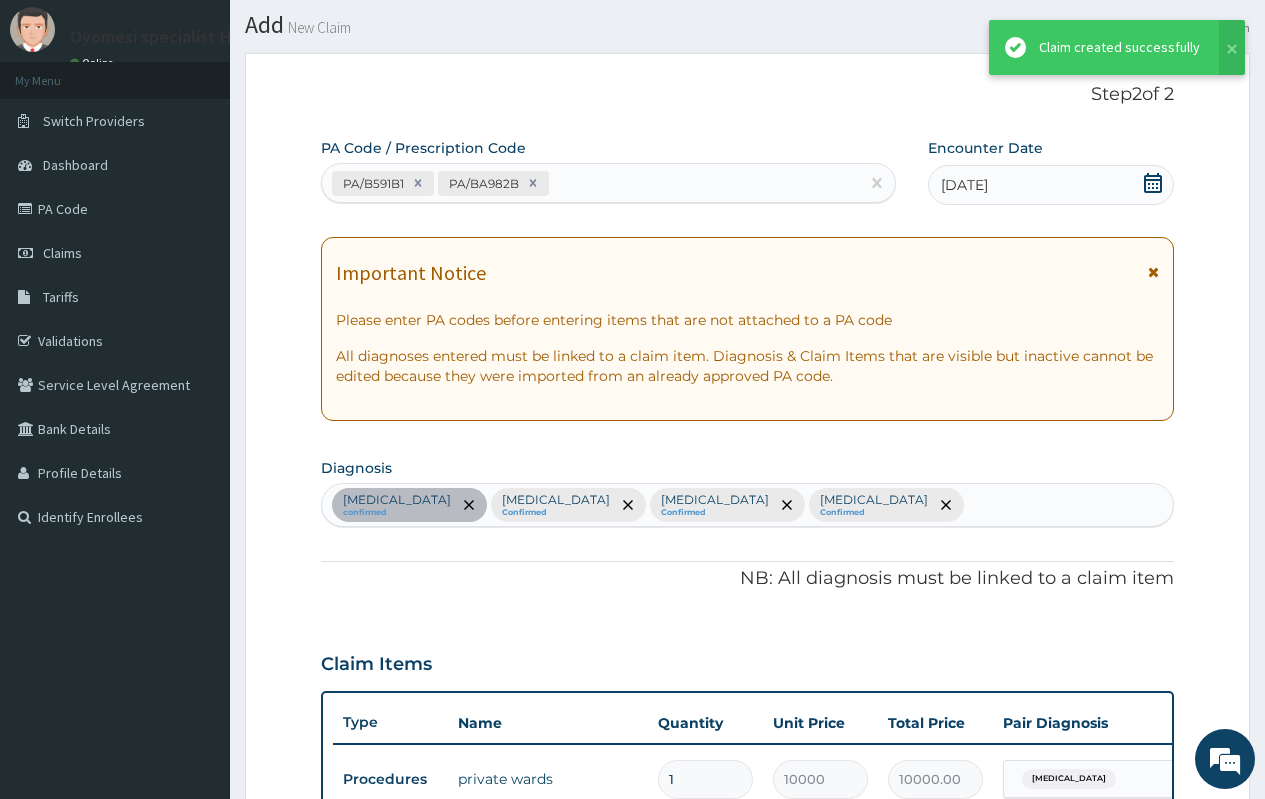 scroll, scrollTop: 1115, scrollLeft: 0, axis: vertical 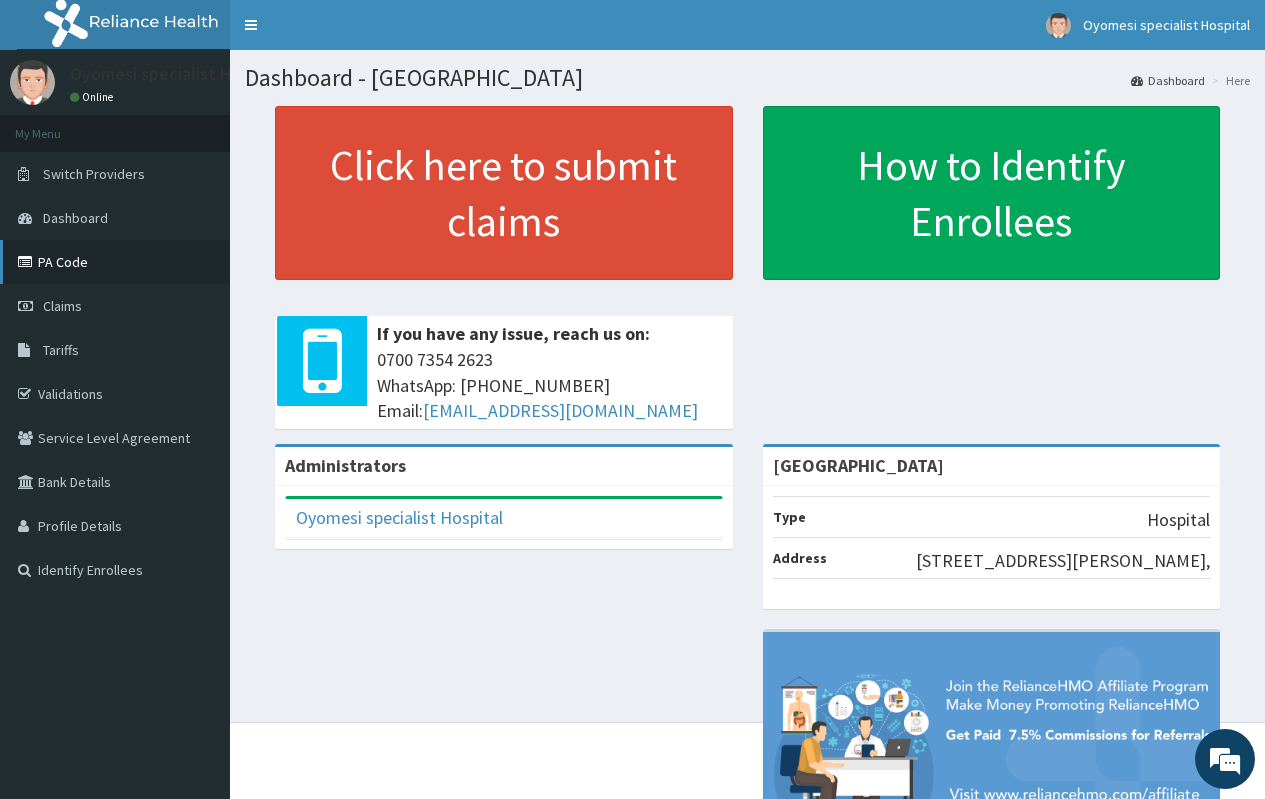 click on "PA Code" at bounding box center (115, 262) 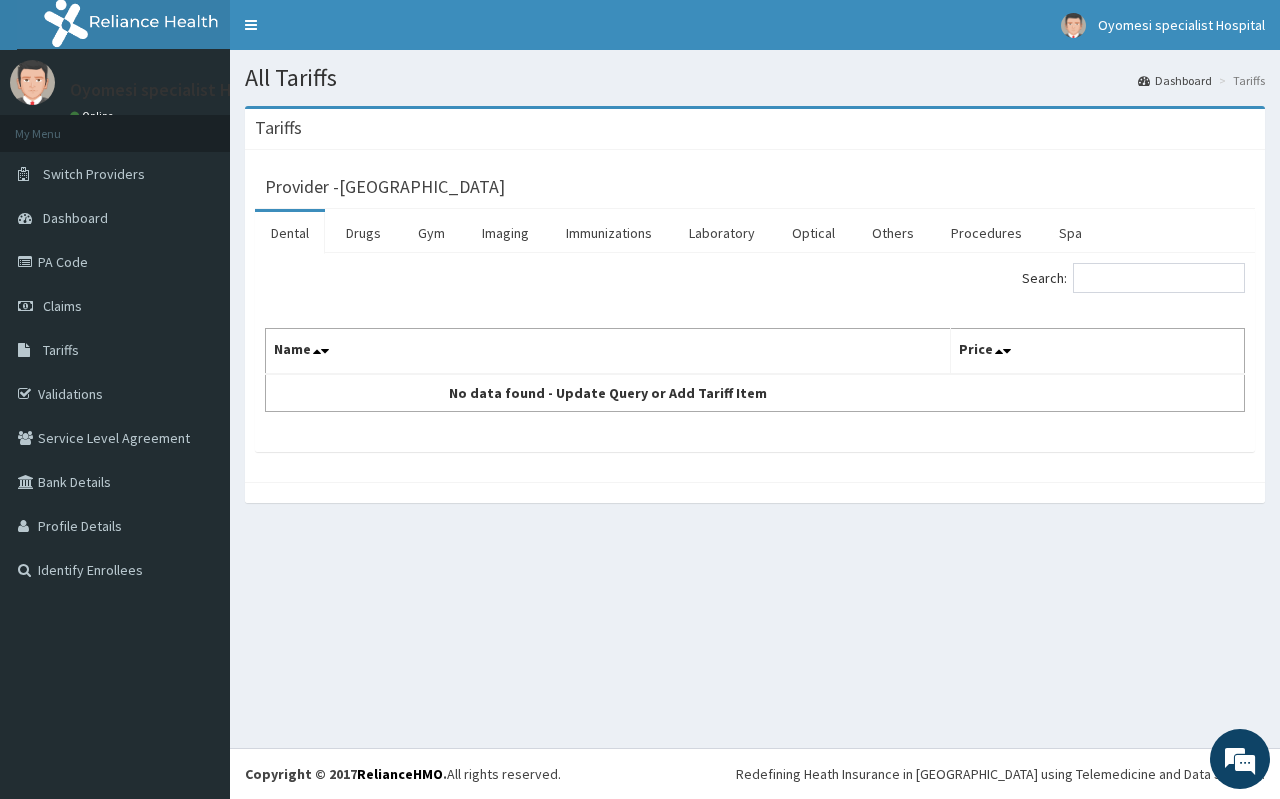 scroll, scrollTop: 0, scrollLeft: 0, axis: both 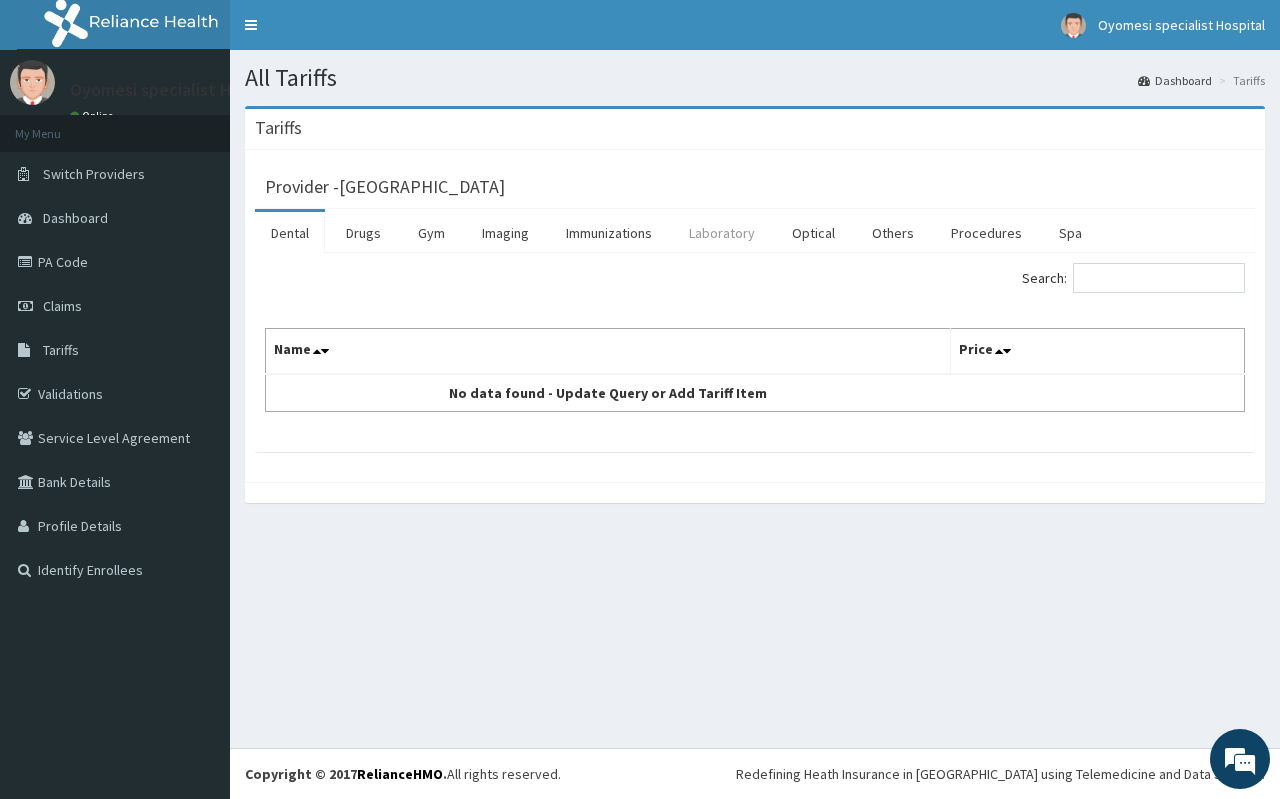 click on "Laboratory" at bounding box center [722, 233] 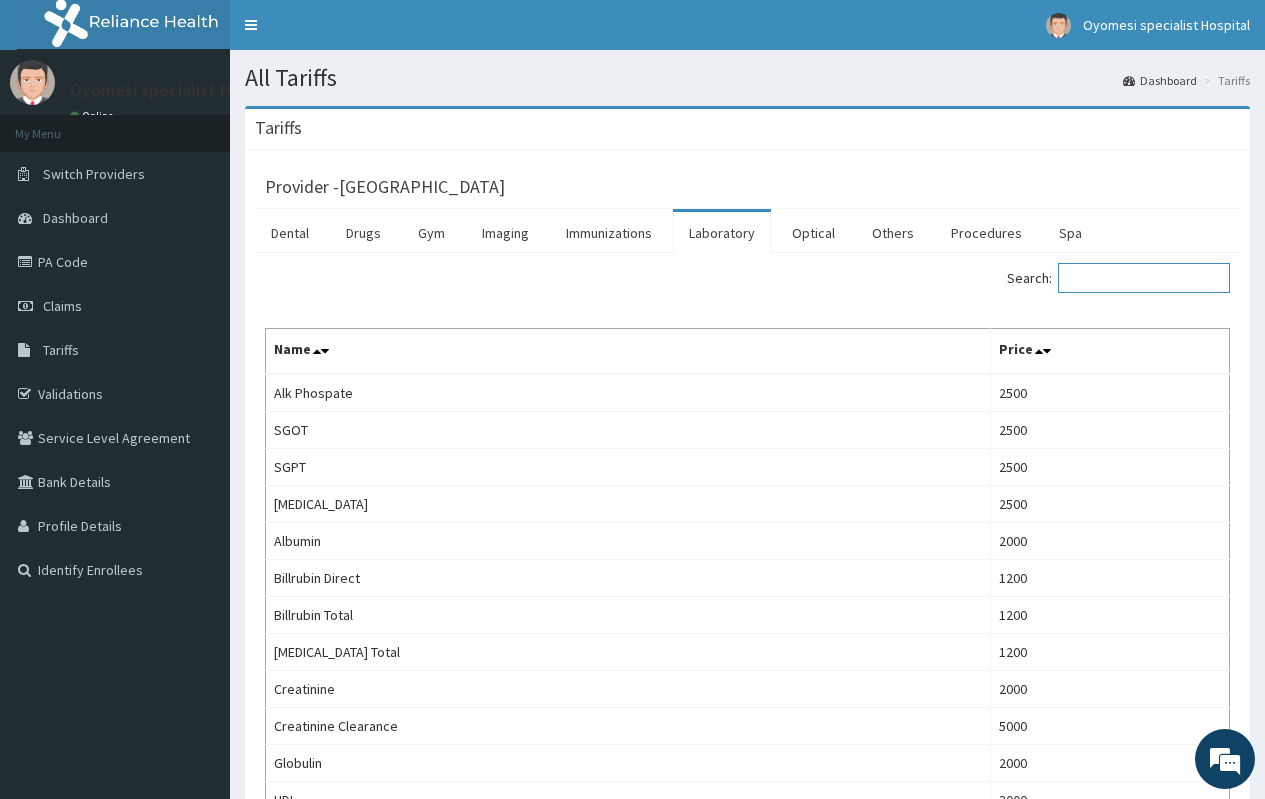 click on "Search:" at bounding box center (1144, 278) 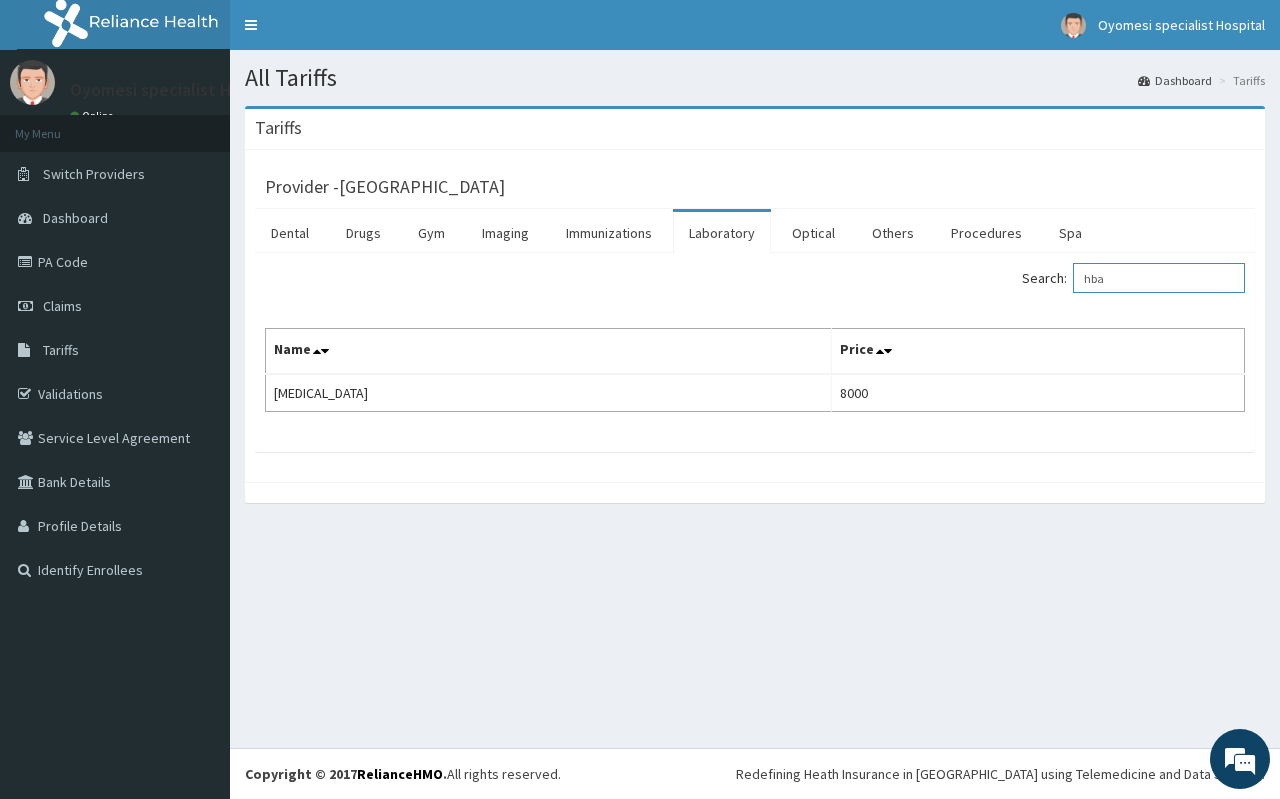 type on "hba" 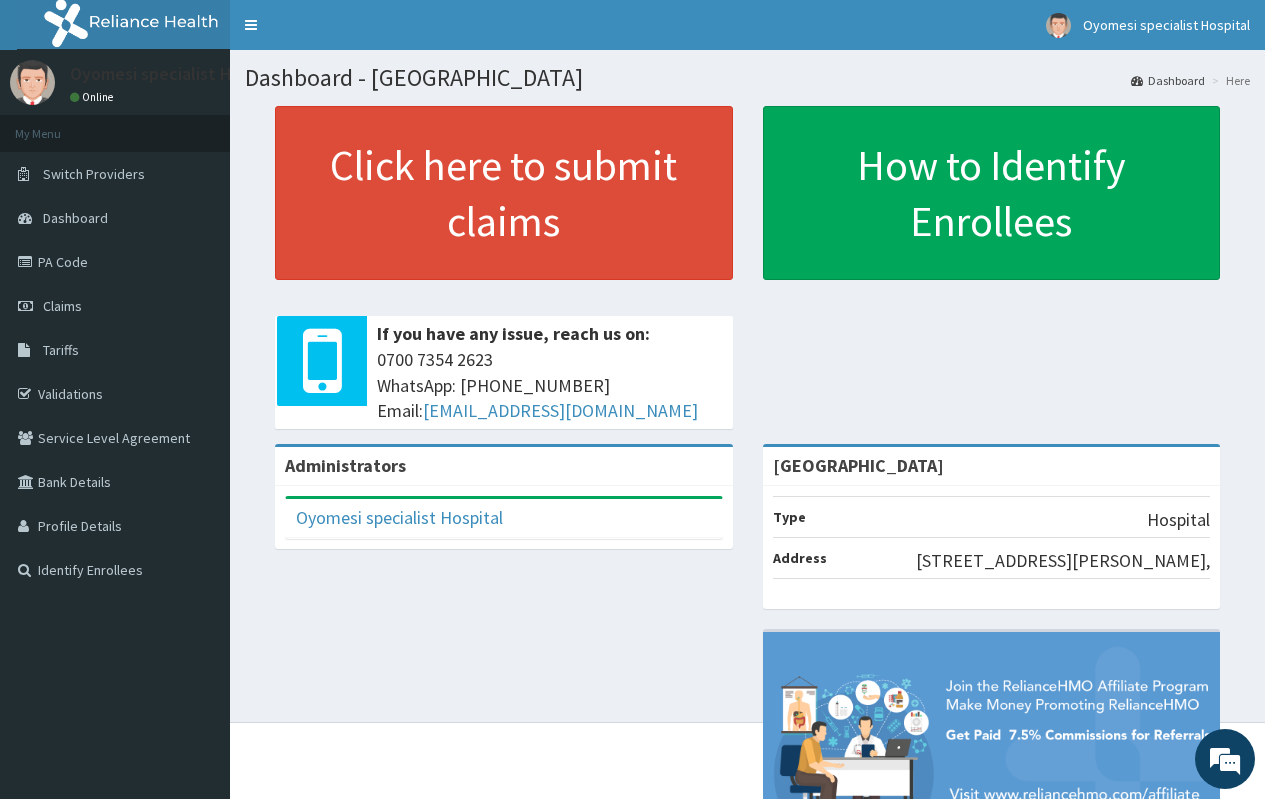 scroll, scrollTop: 0, scrollLeft: 0, axis: both 